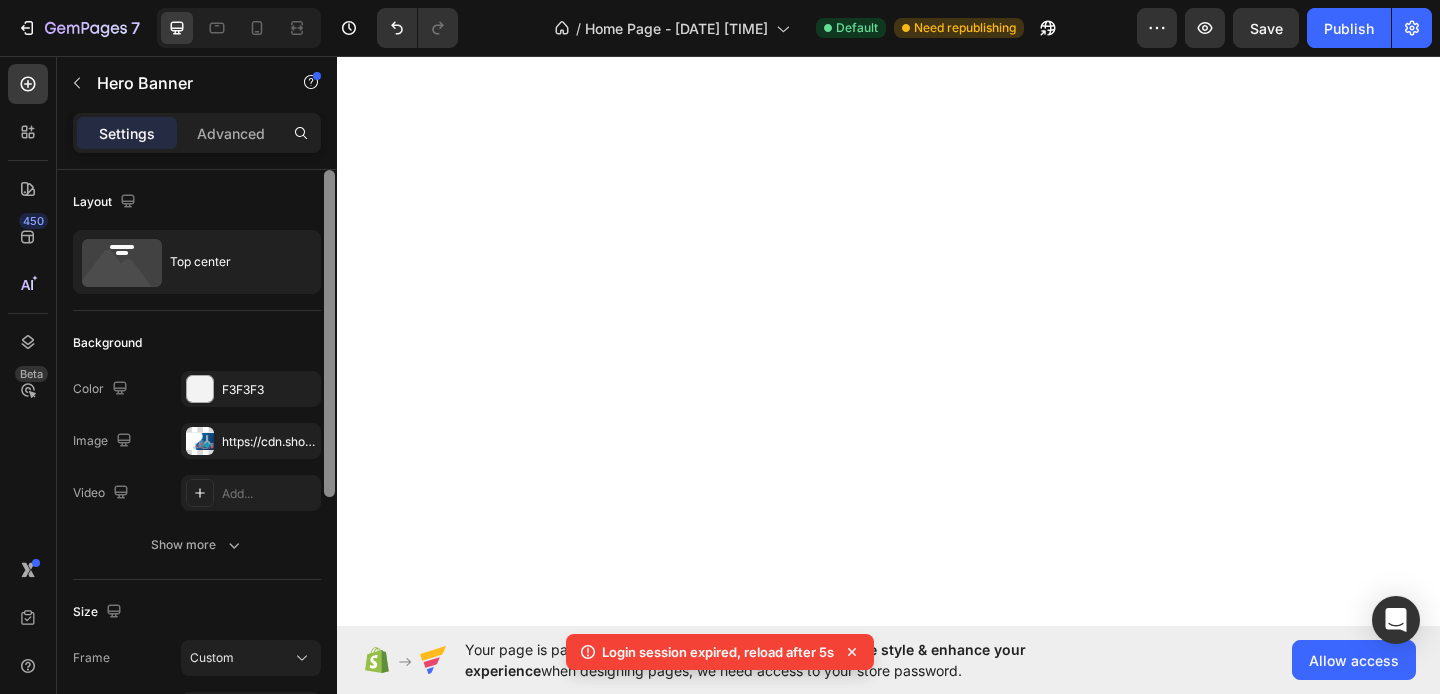 scroll, scrollTop: 0, scrollLeft: 0, axis: both 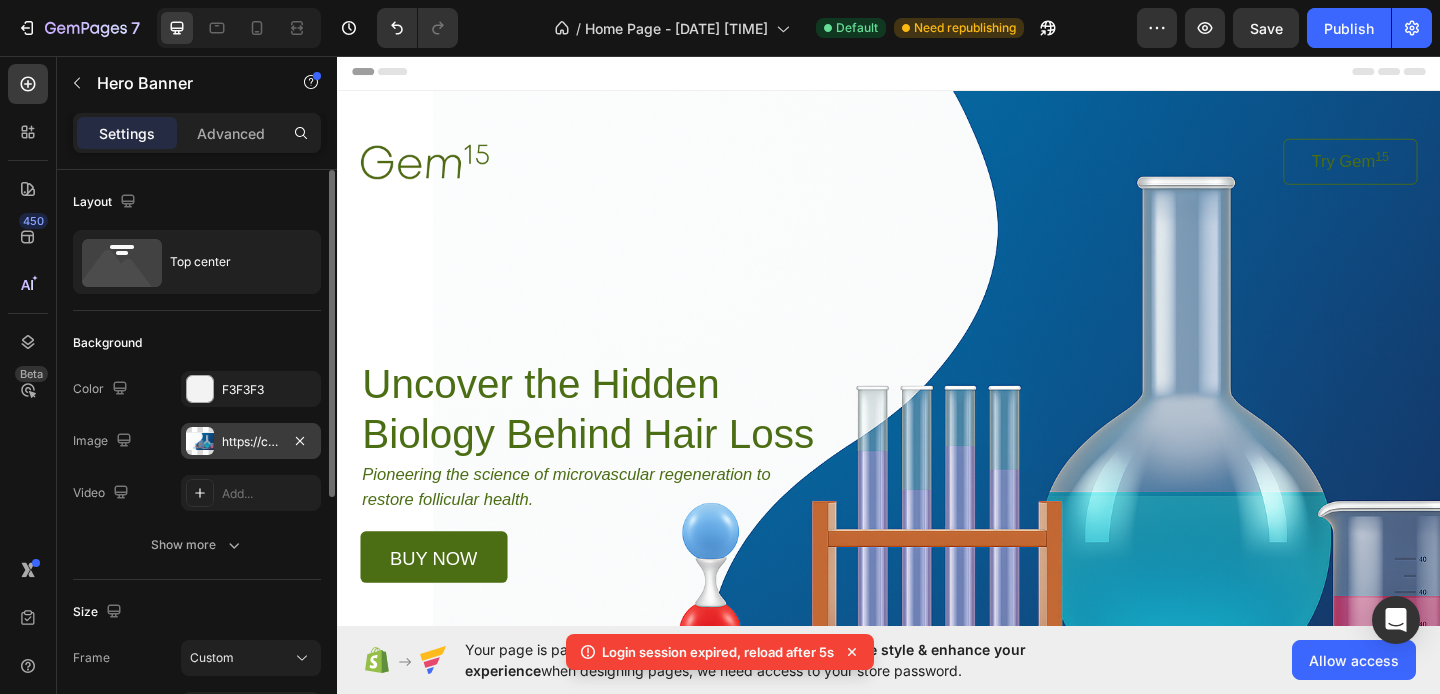 click on "https://cdn.shopify.com/s/files/1/0911/5684/0775/files/gempages_578290835284558524-bfd372ac-de27-4417-839f-cca81579e385.png" at bounding box center [251, 442] 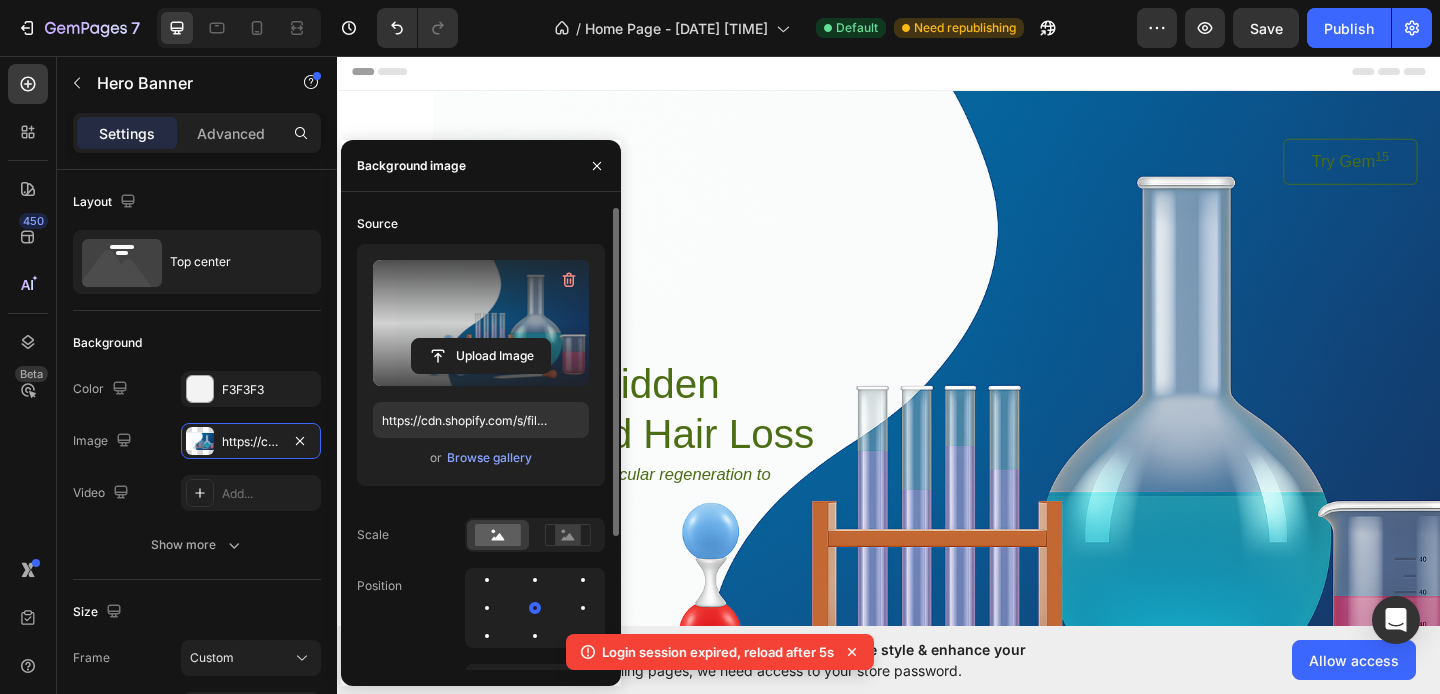 click at bounding box center (481, 323) 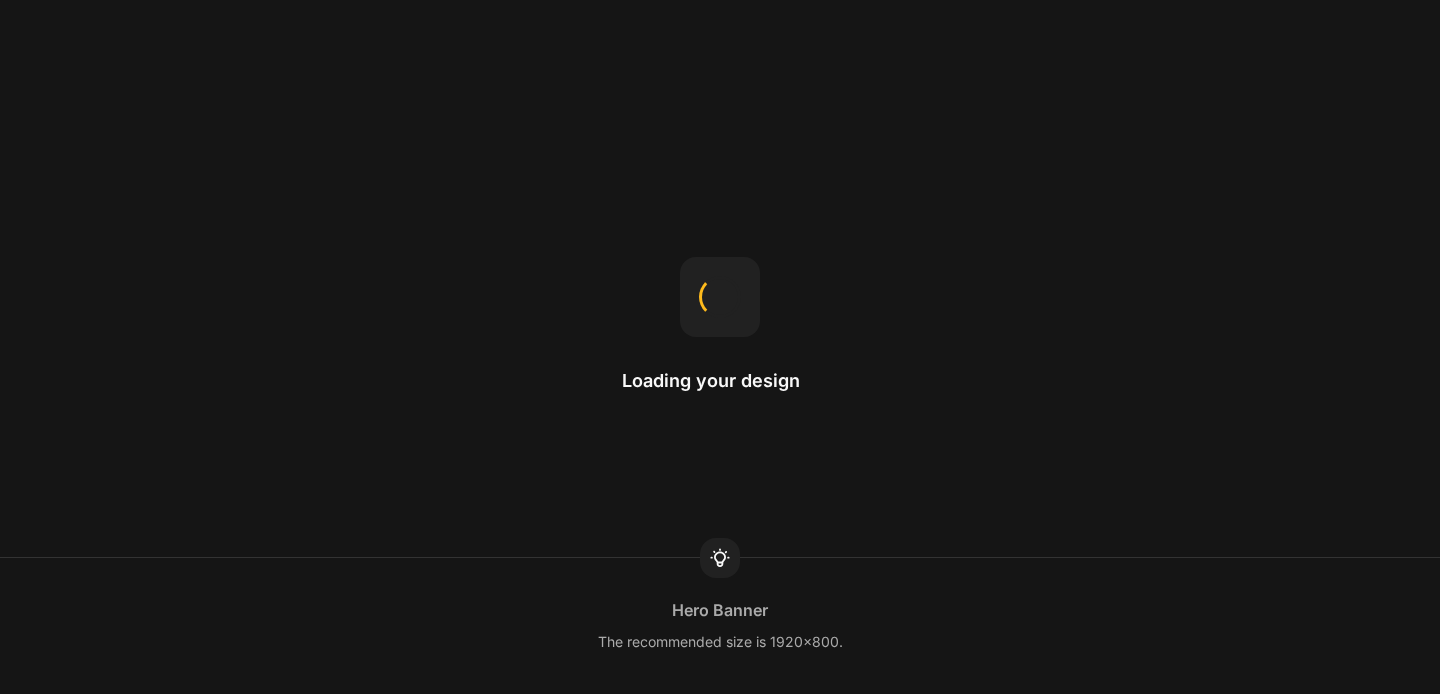 scroll, scrollTop: 0, scrollLeft: 0, axis: both 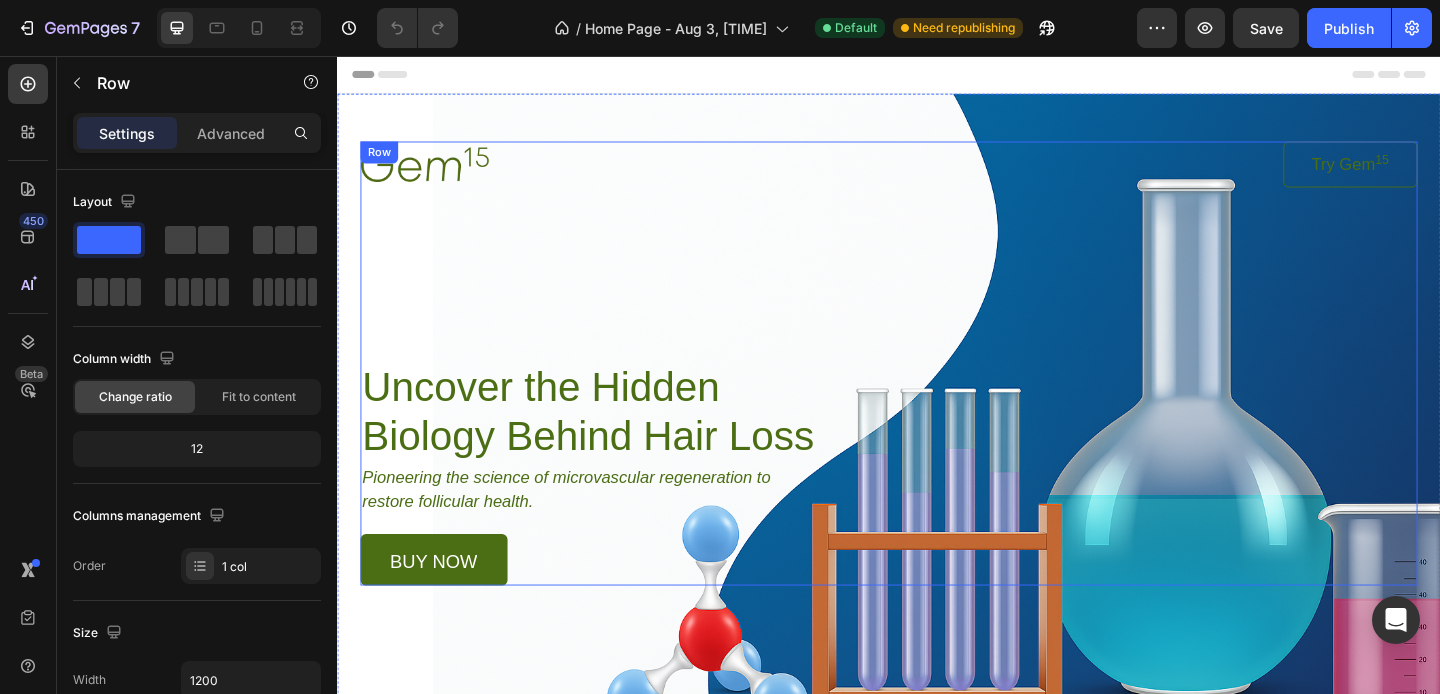 click on "Image Try Gem 15 Button Row Uncover the Hidden Biology Behind Hair Loss Heading Pioneering the science of microvascular regeneration to restore follicular health. Text Block buy now Button Row" at bounding box center [937, 390] 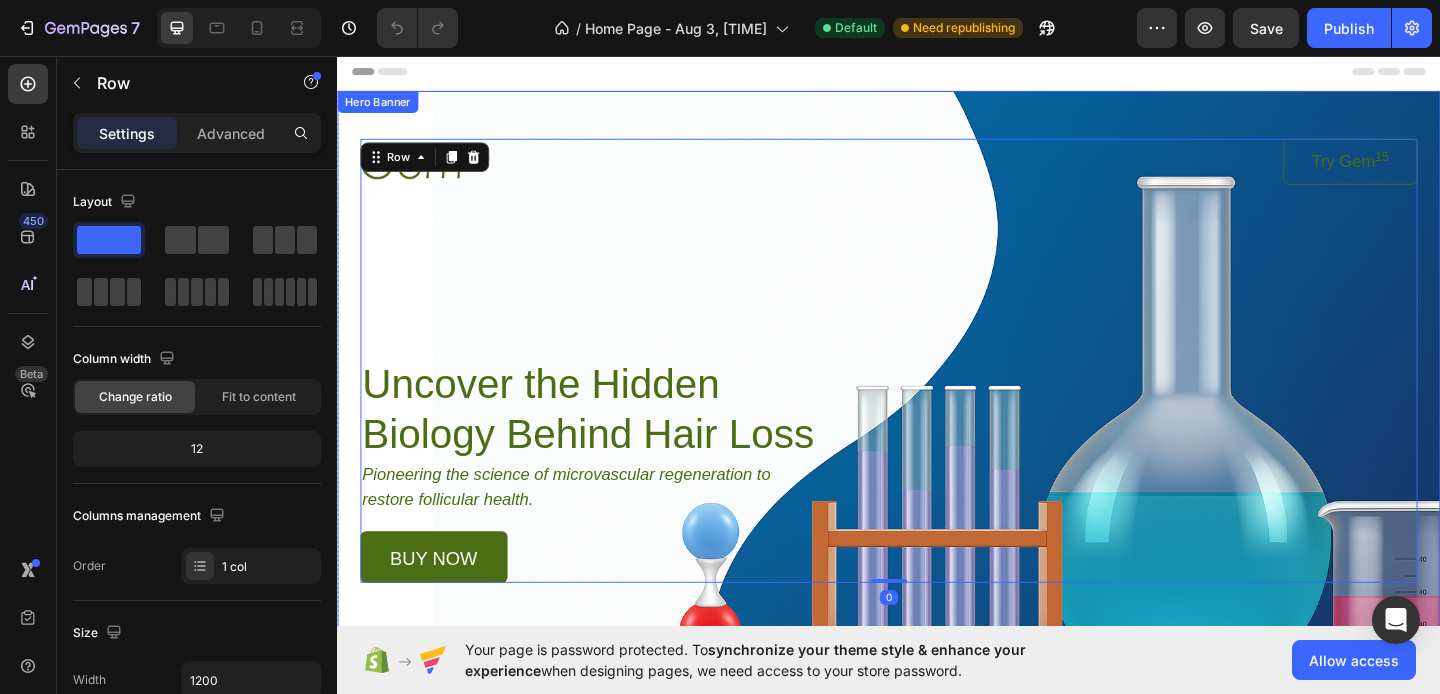 click on "Image Try Gem 15 Button Row Uncover the Hidden Biology Behind Hair Loss Heading Pioneering the science of microvascular regeneration to restore follicular health. Text Block buy now Button Row Row   0" at bounding box center (937, 361) 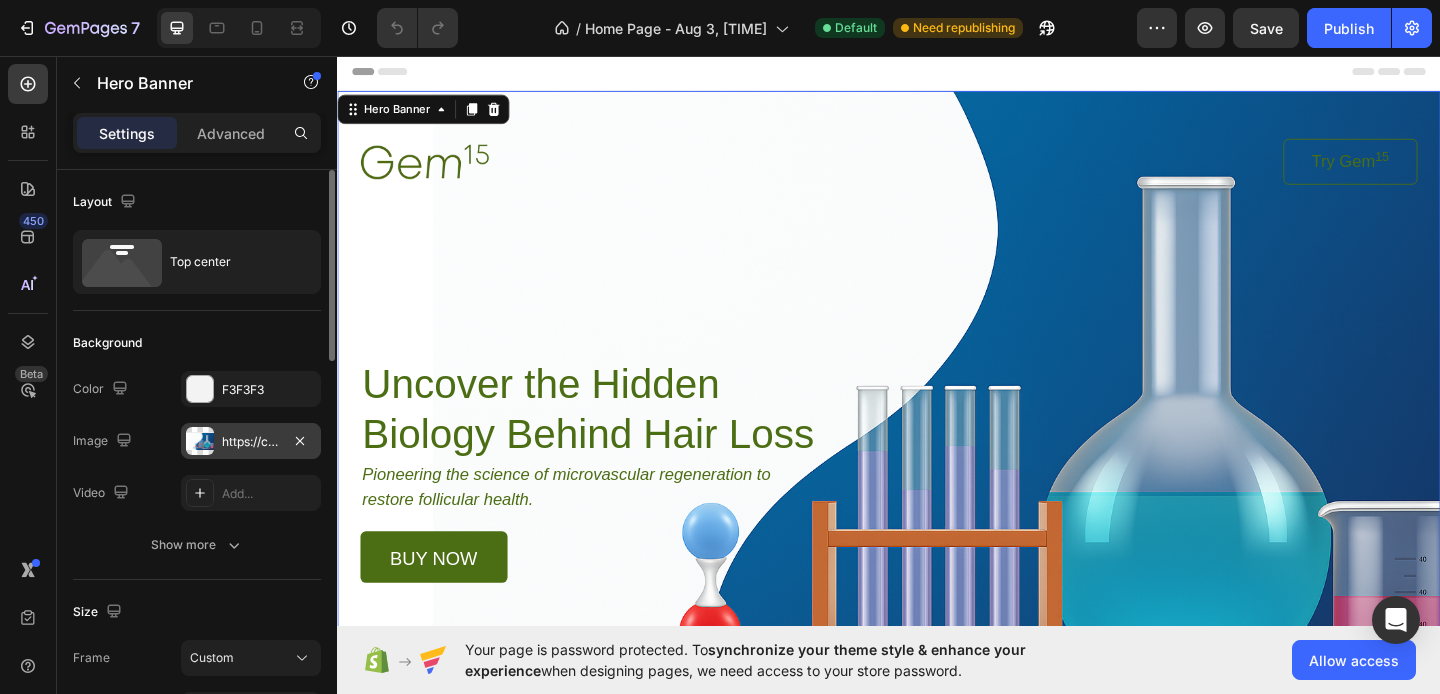 click on "https://cdn.shopify.com/s/files/1/0911/5684/0775/files/gempages_578290835284558524-bfd372ac-de27-4417-839f-cca81579e385.png" at bounding box center [251, 442] 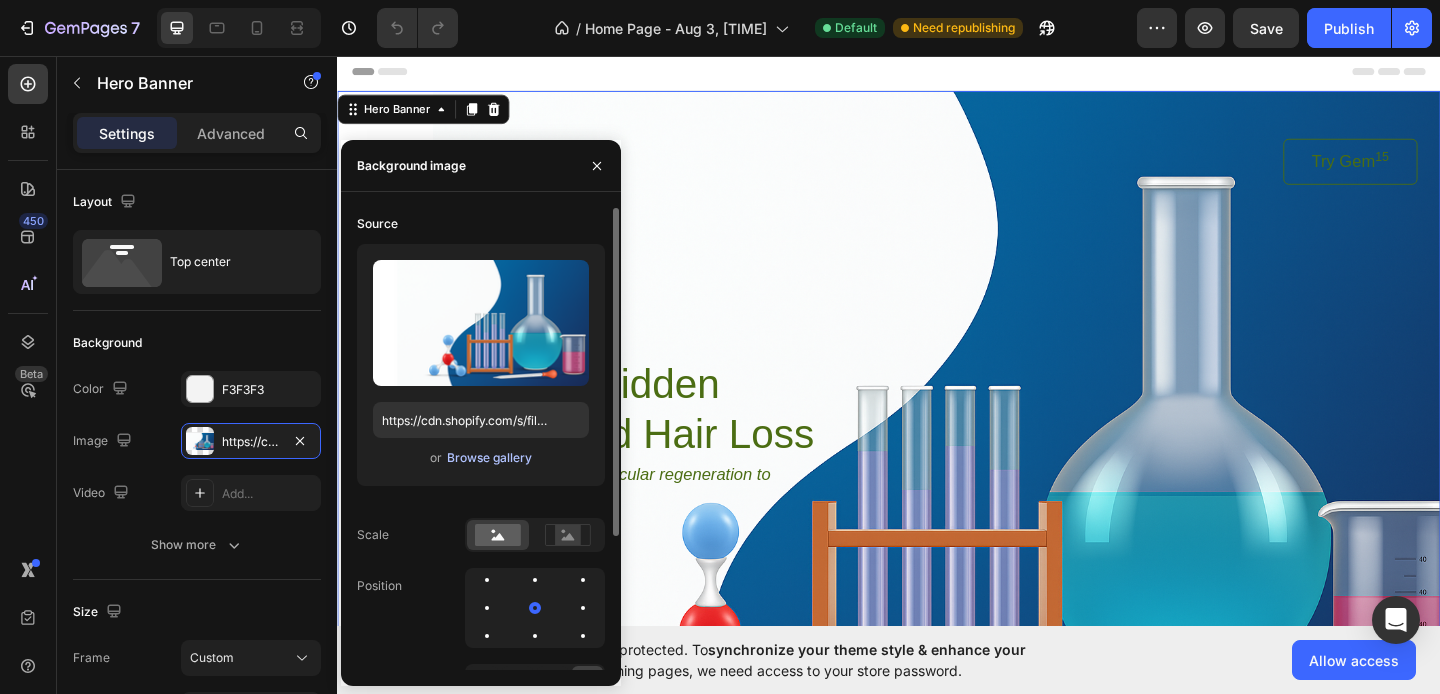 click on "Browse gallery" at bounding box center (489, 458) 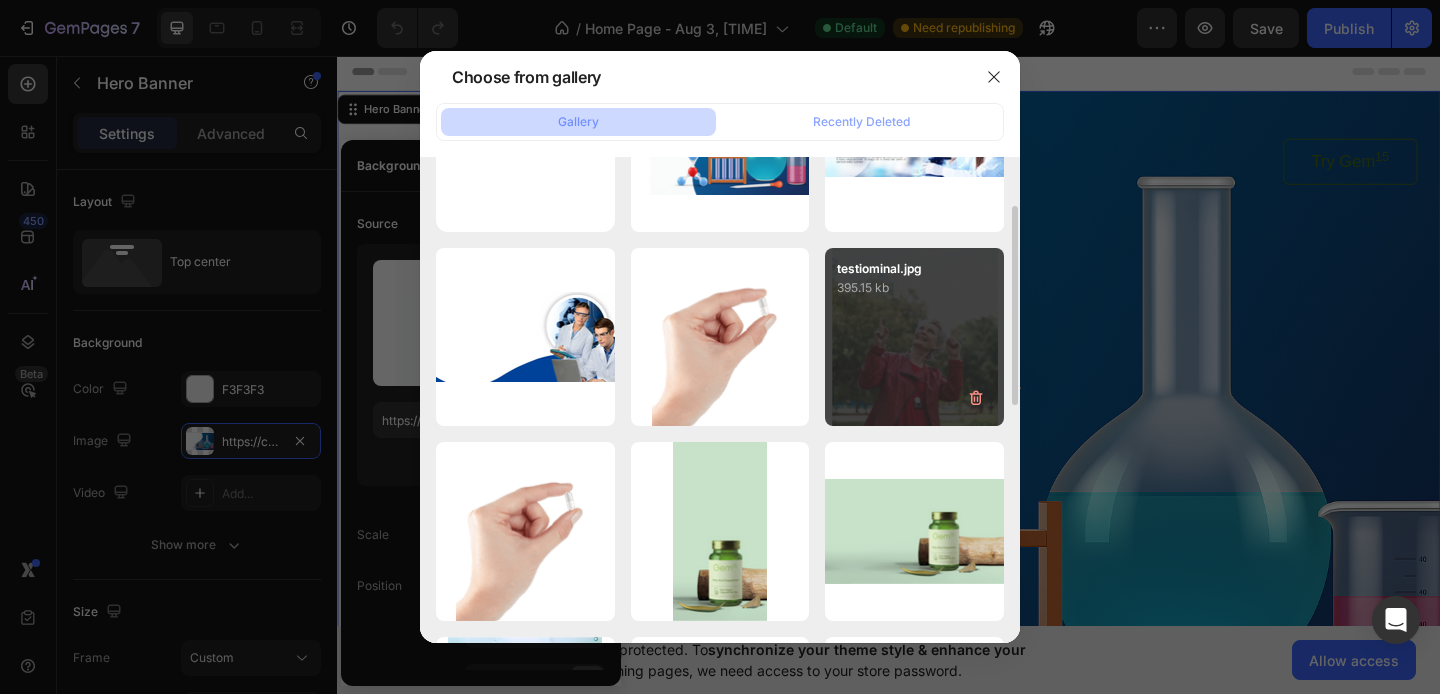scroll, scrollTop: 151, scrollLeft: 0, axis: vertical 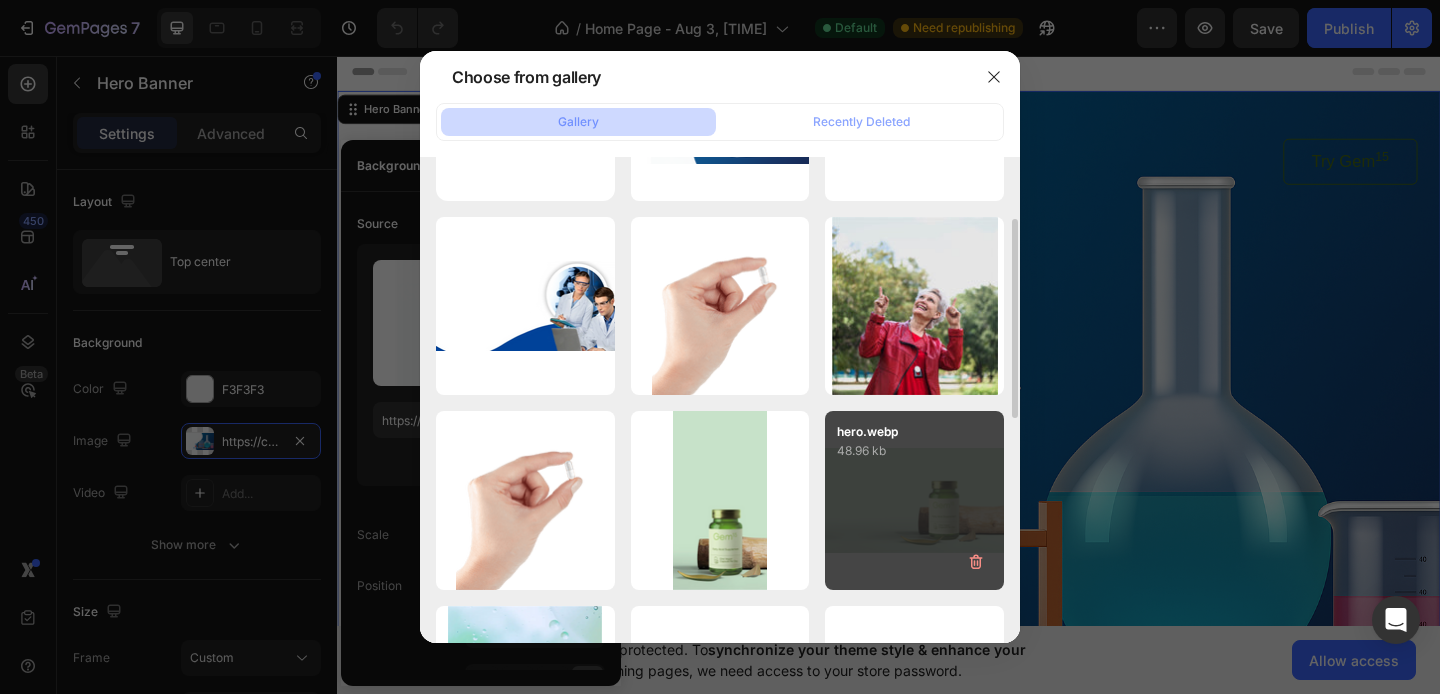 click on "48.96 kb" at bounding box center (914, 451) 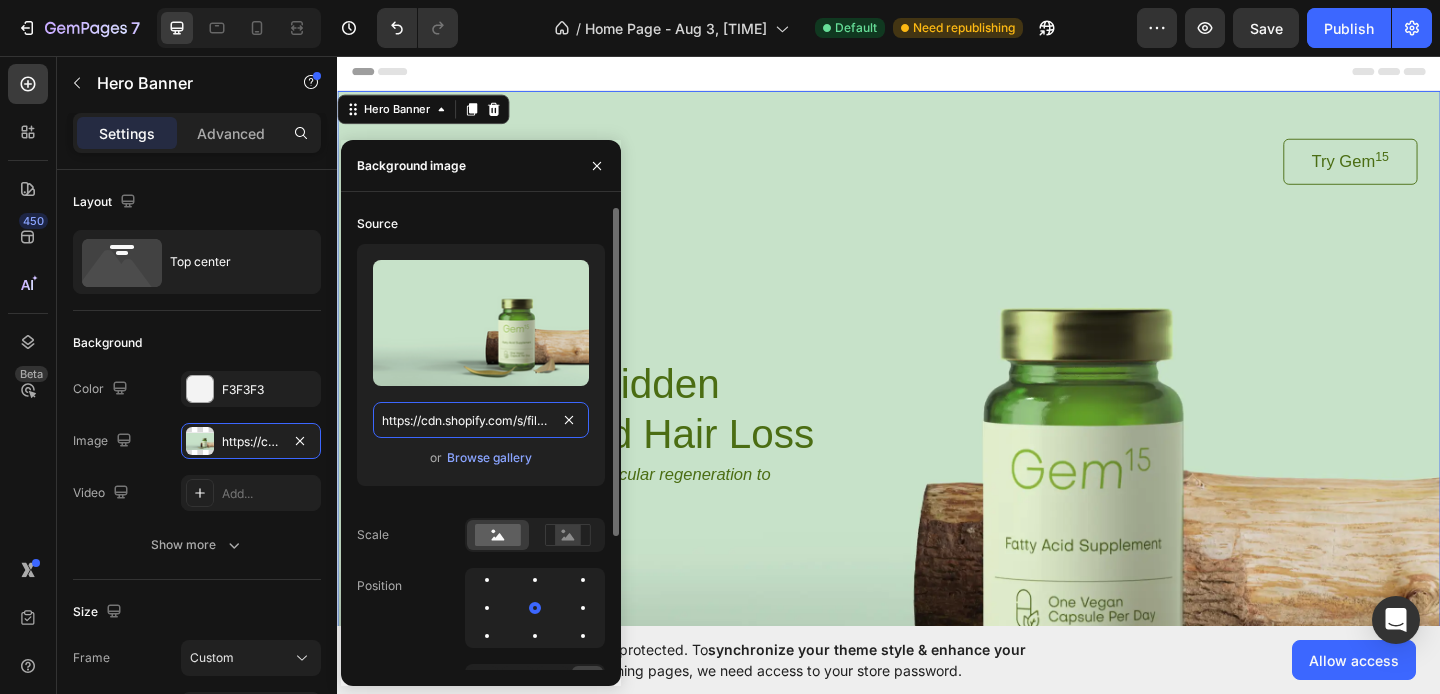 click on "https://cdn.shopify.com/s/files/1/0911/5684/0775/files/gempages_578290835284558524-54144135-1c4b-4abb-8106-ac845f4a64c2.webp" at bounding box center [481, 420] 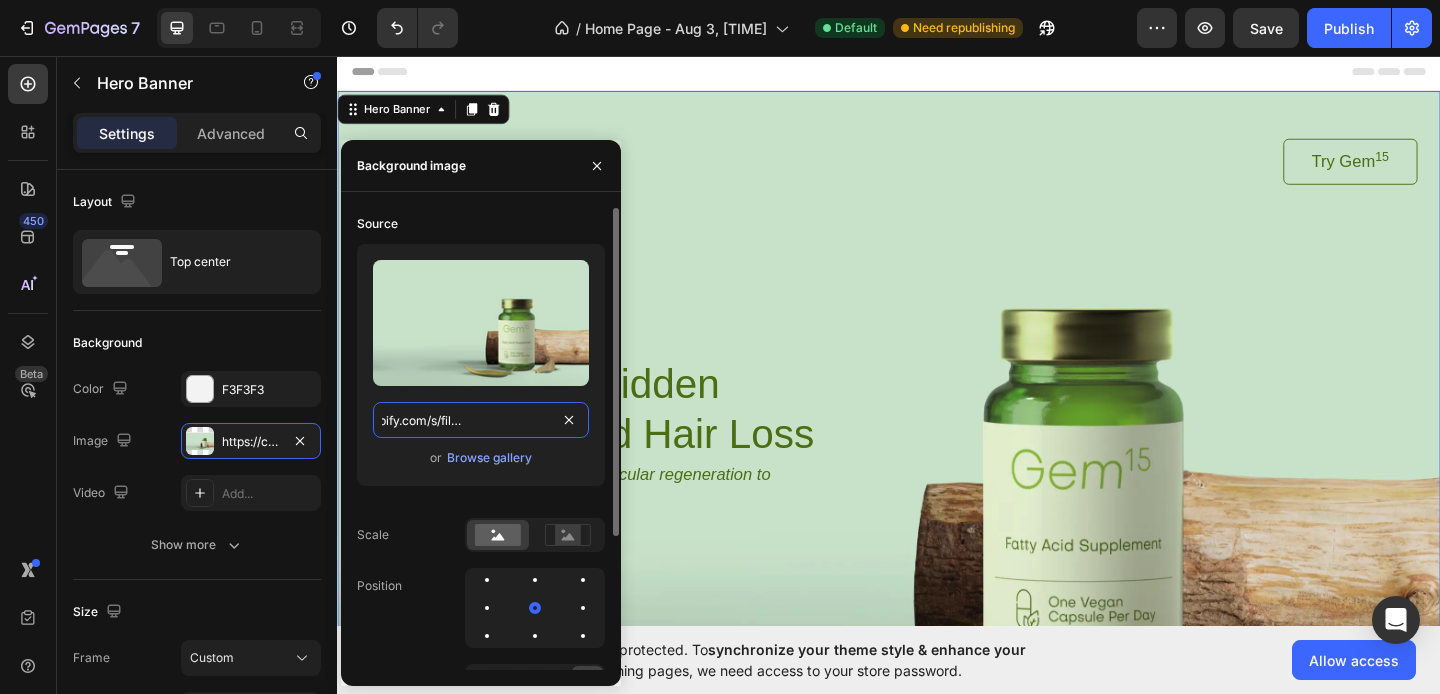 scroll, scrollTop: 0, scrollLeft: 110, axis: horizontal 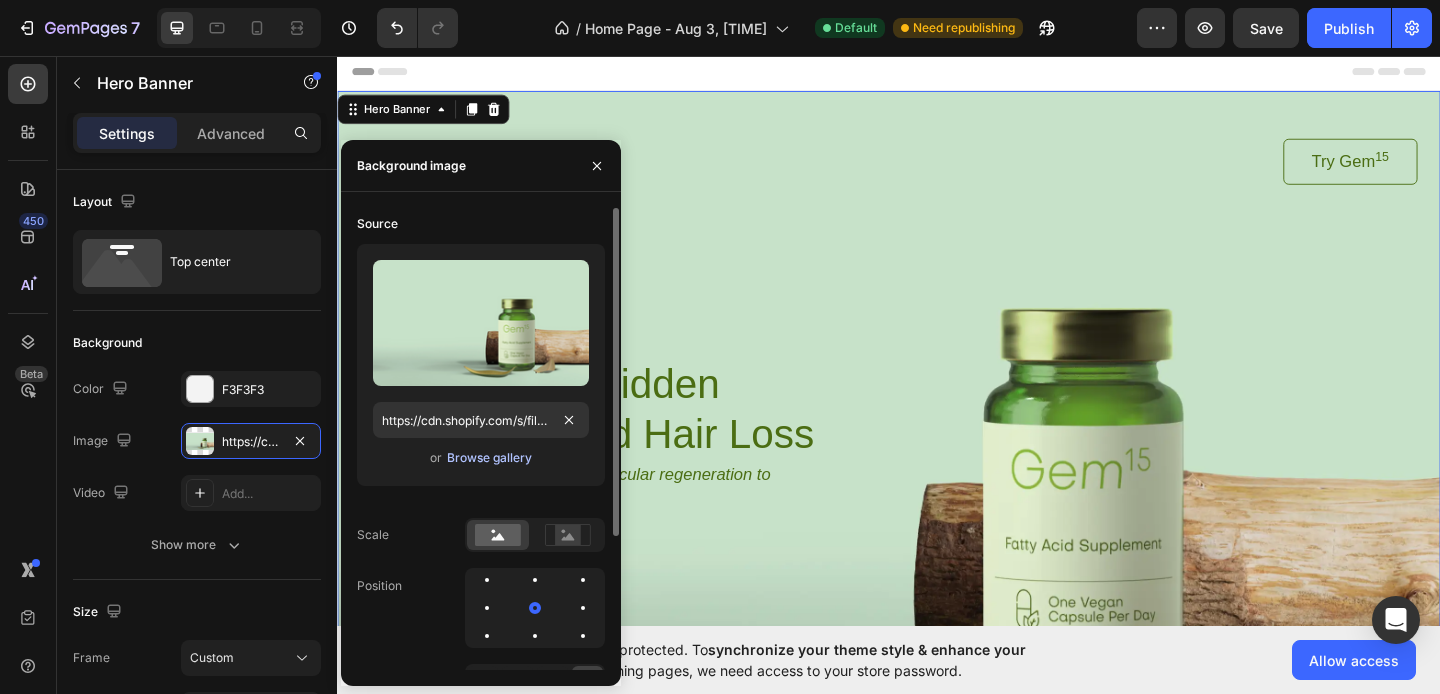 click on "Browse gallery" at bounding box center [489, 458] 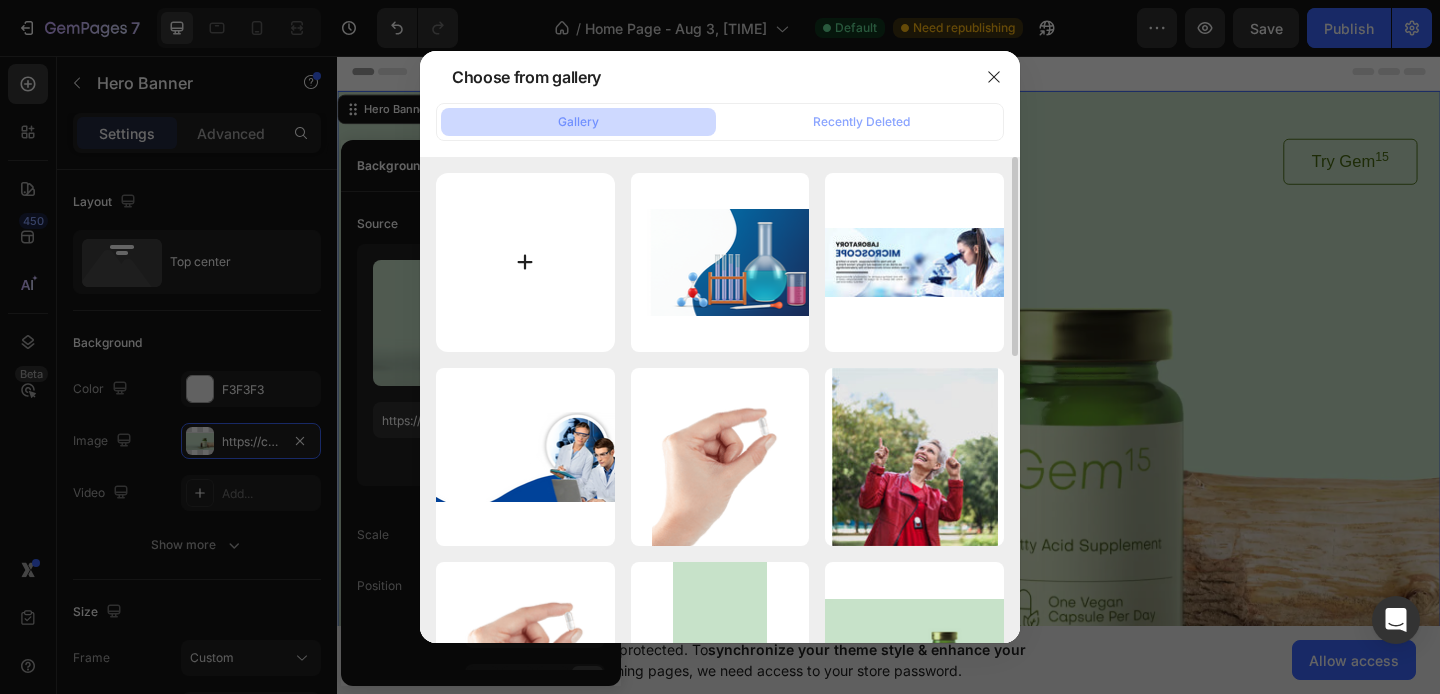click at bounding box center (525, 262) 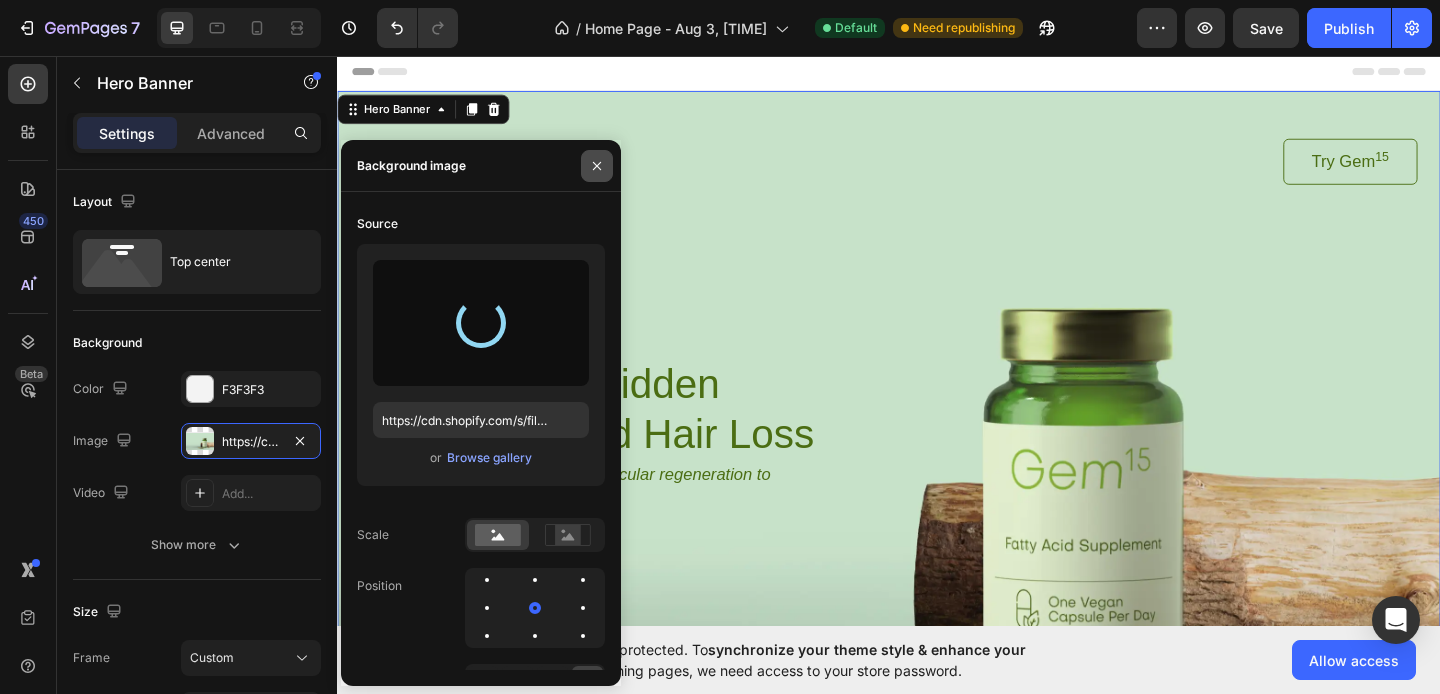 click 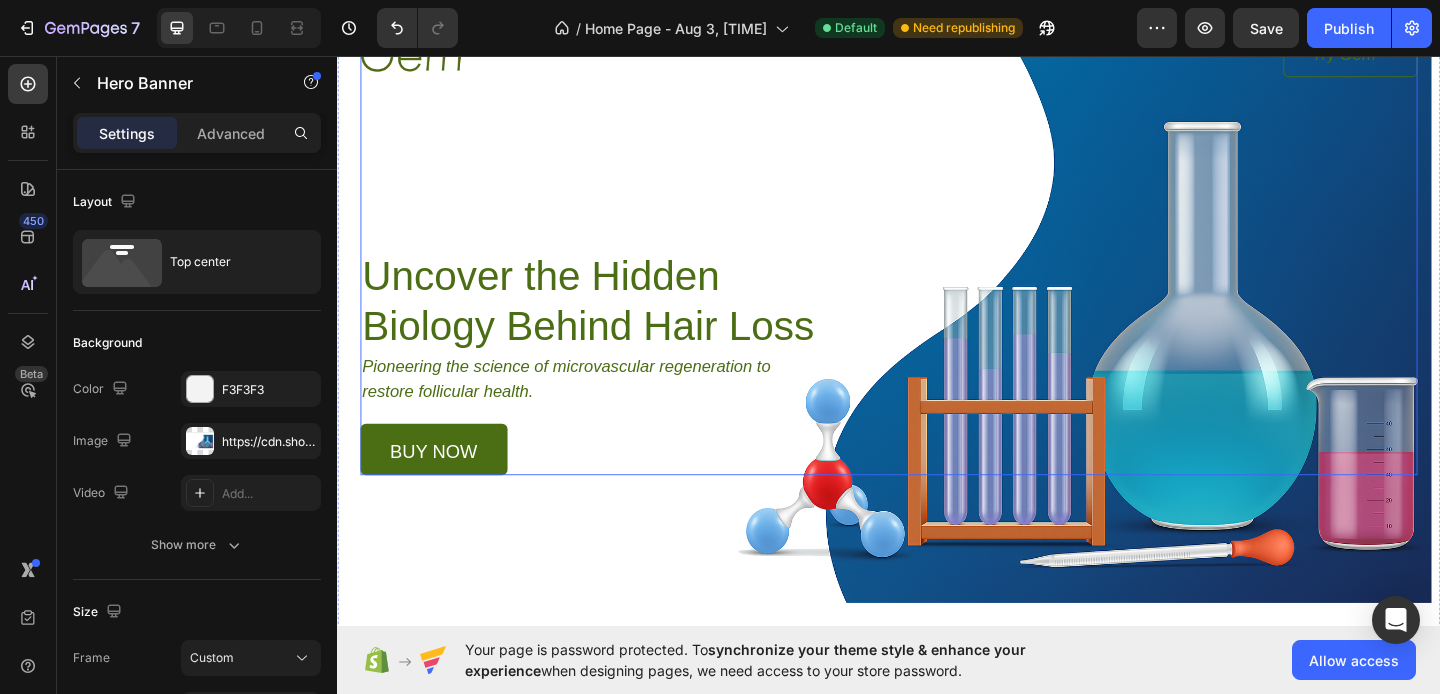 scroll, scrollTop: 122, scrollLeft: 0, axis: vertical 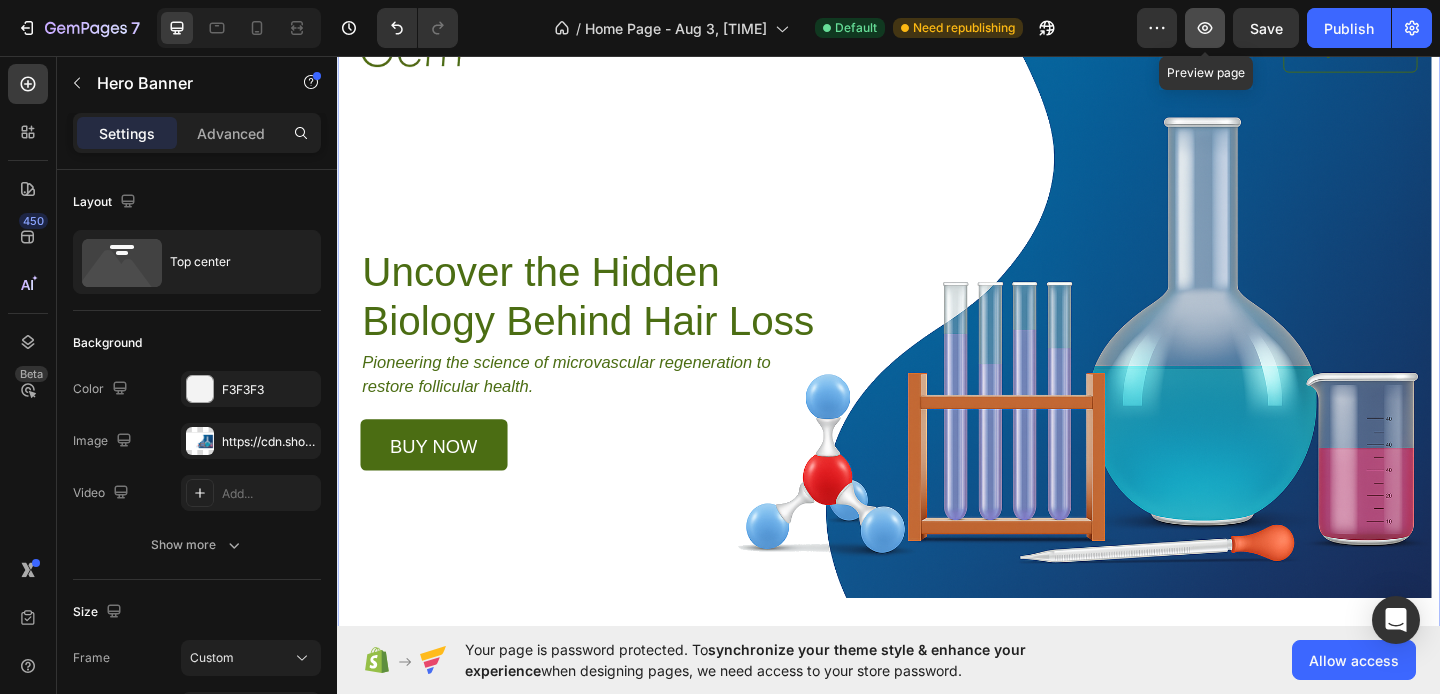click 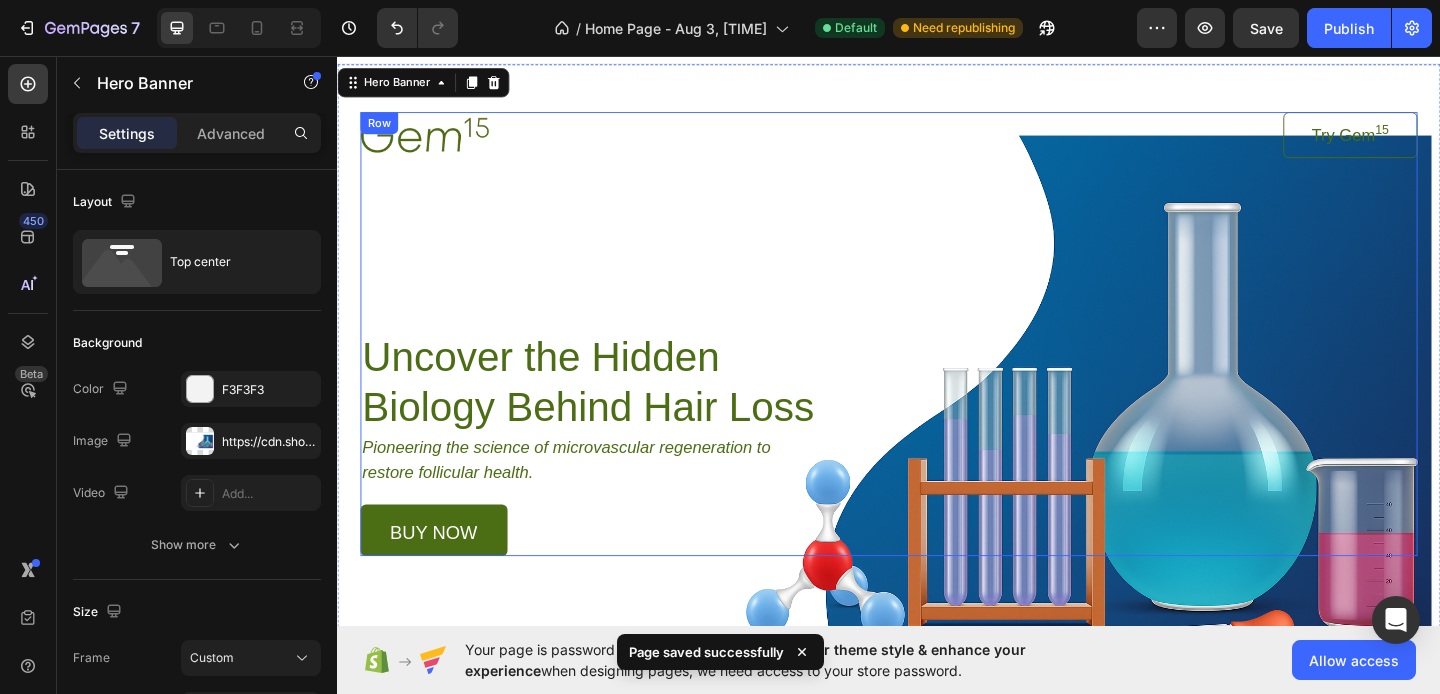 scroll, scrollTop: 31, scrollLeft: 0, axis: vertical 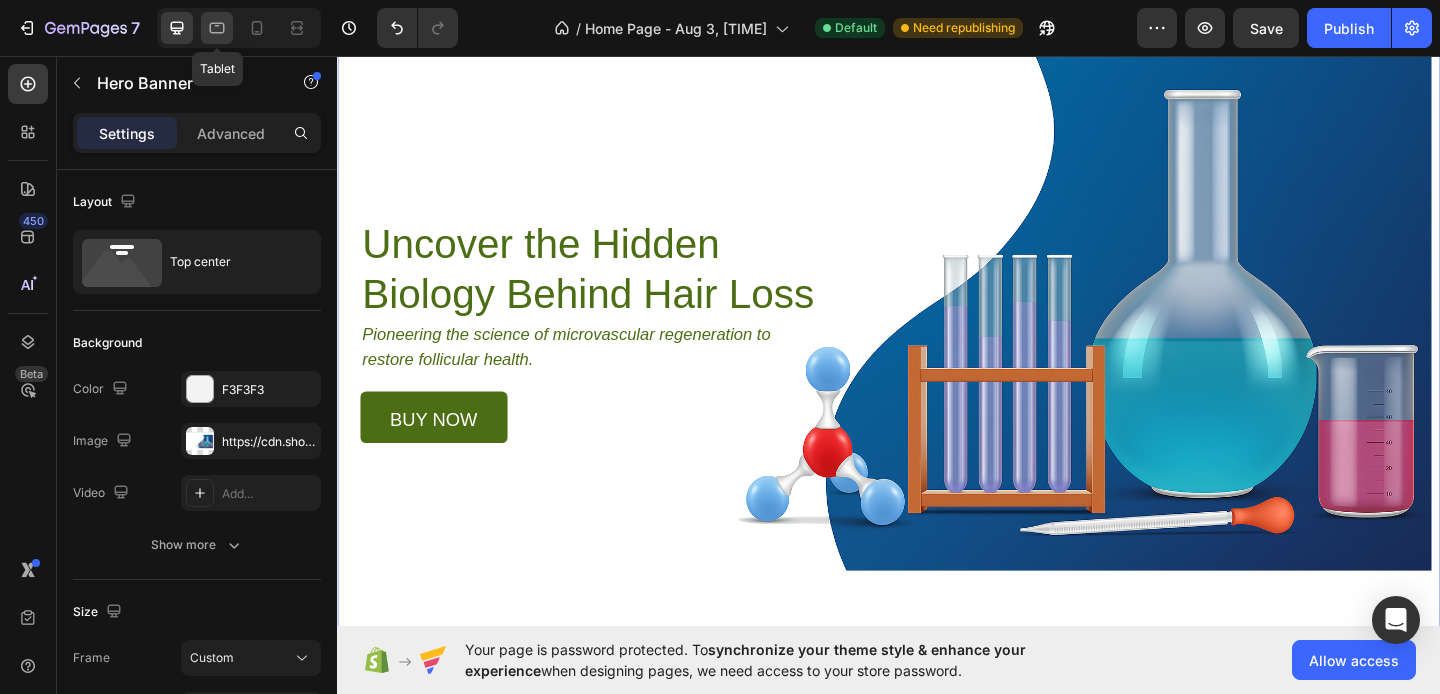 click 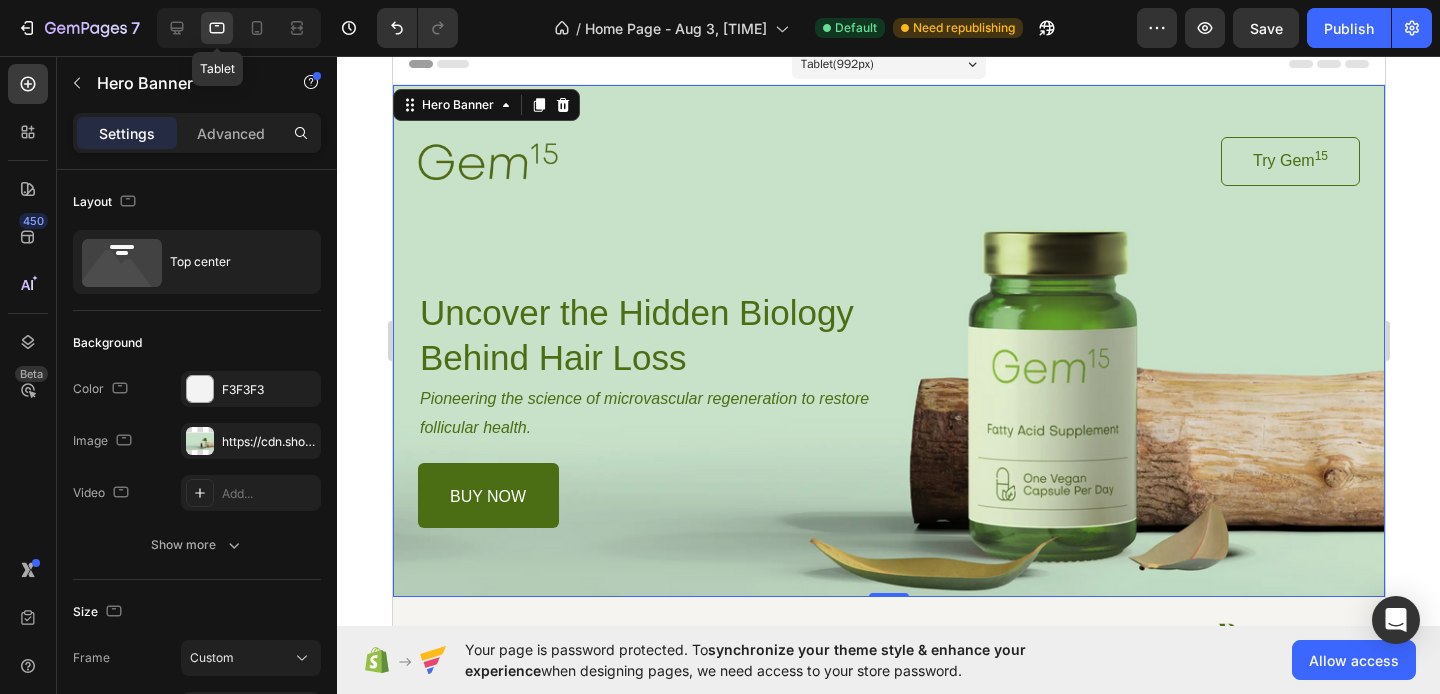 scroll, scrollTop: 0, scrollLeft: 0, axis: both 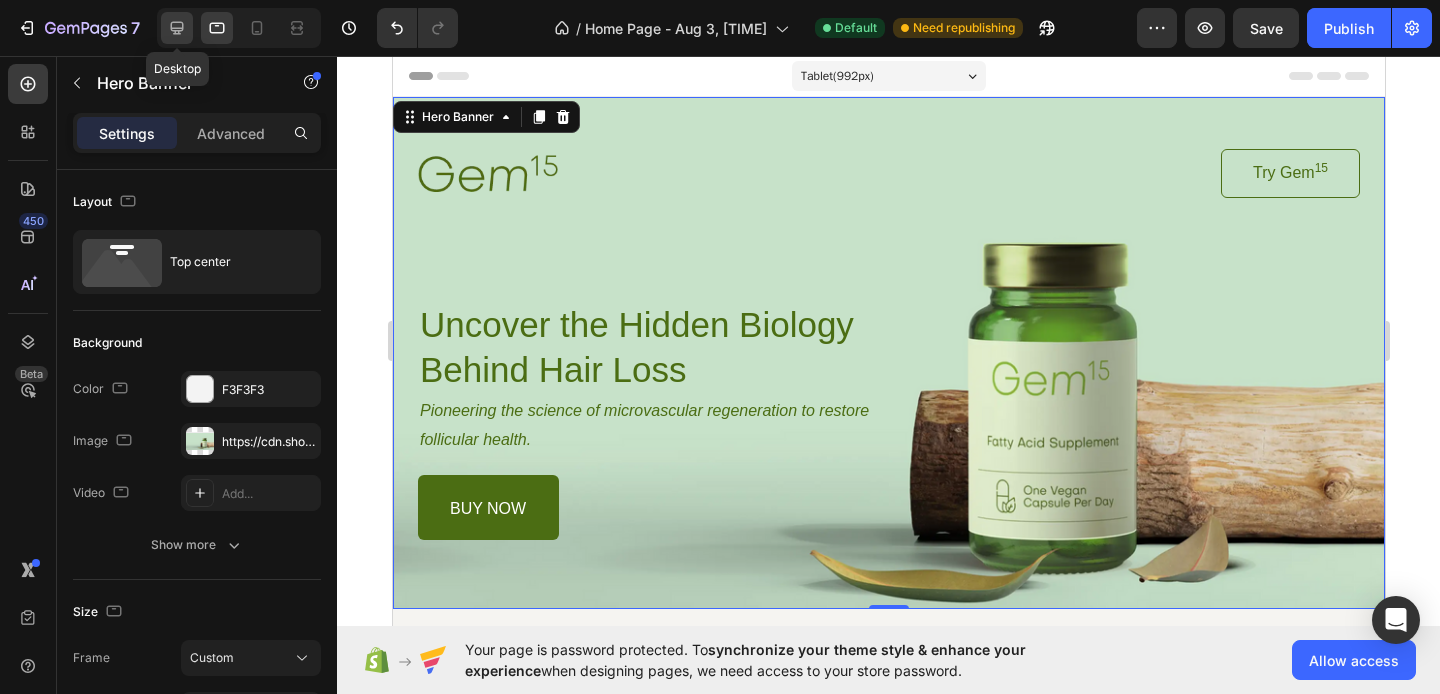 click 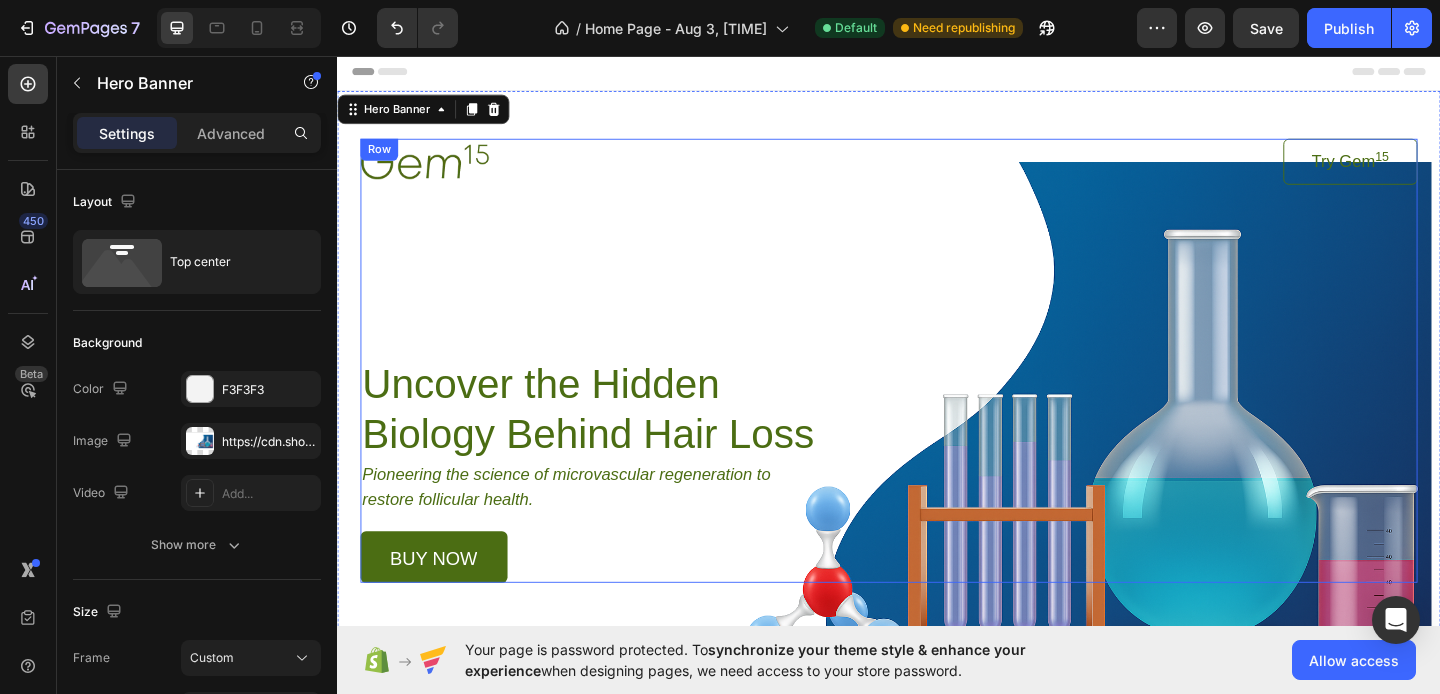 scroll, scrollTop: 101, scrollLeft: 0, axis: vertical 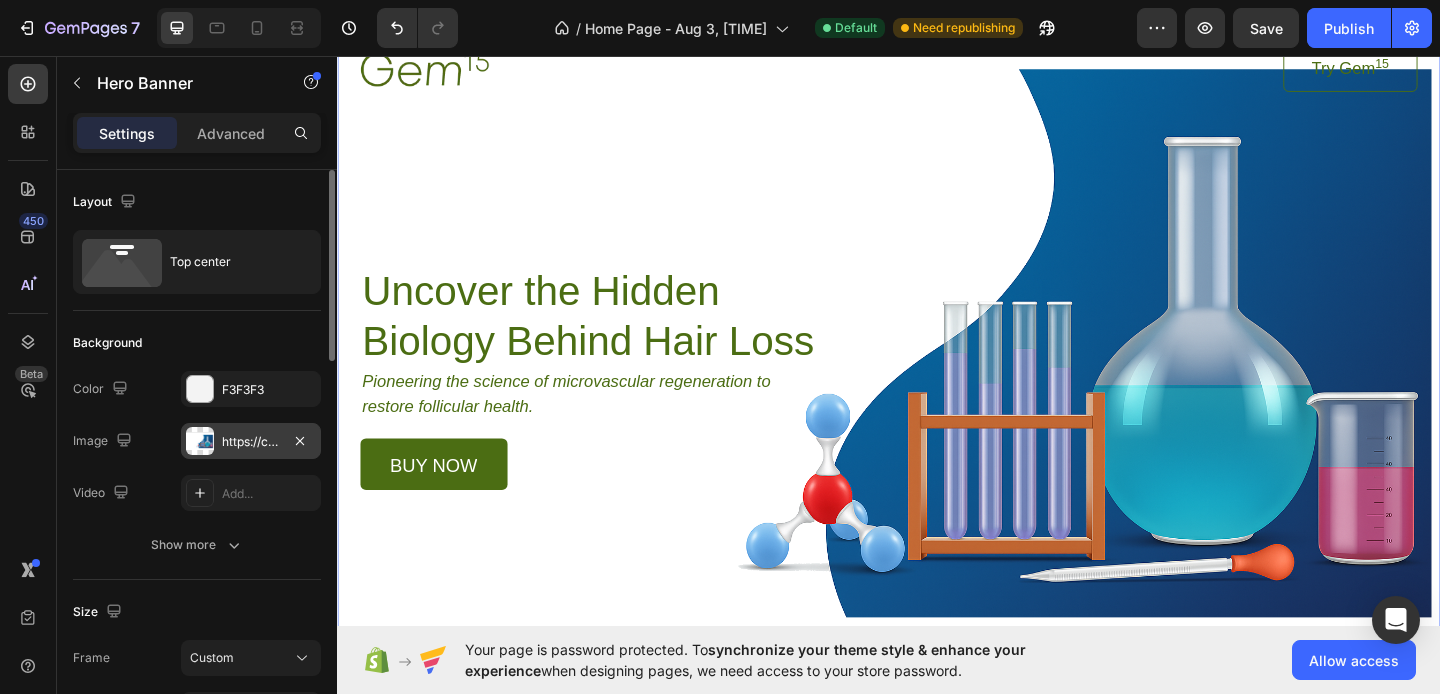 click on "https://cdn.shopify.com/s/files/1/0911/5684/0775/files/gempages_578290835284558524-7f8ec191-5246-4dca-974d-095dccba8639.png" at bounding box center (251, 442) 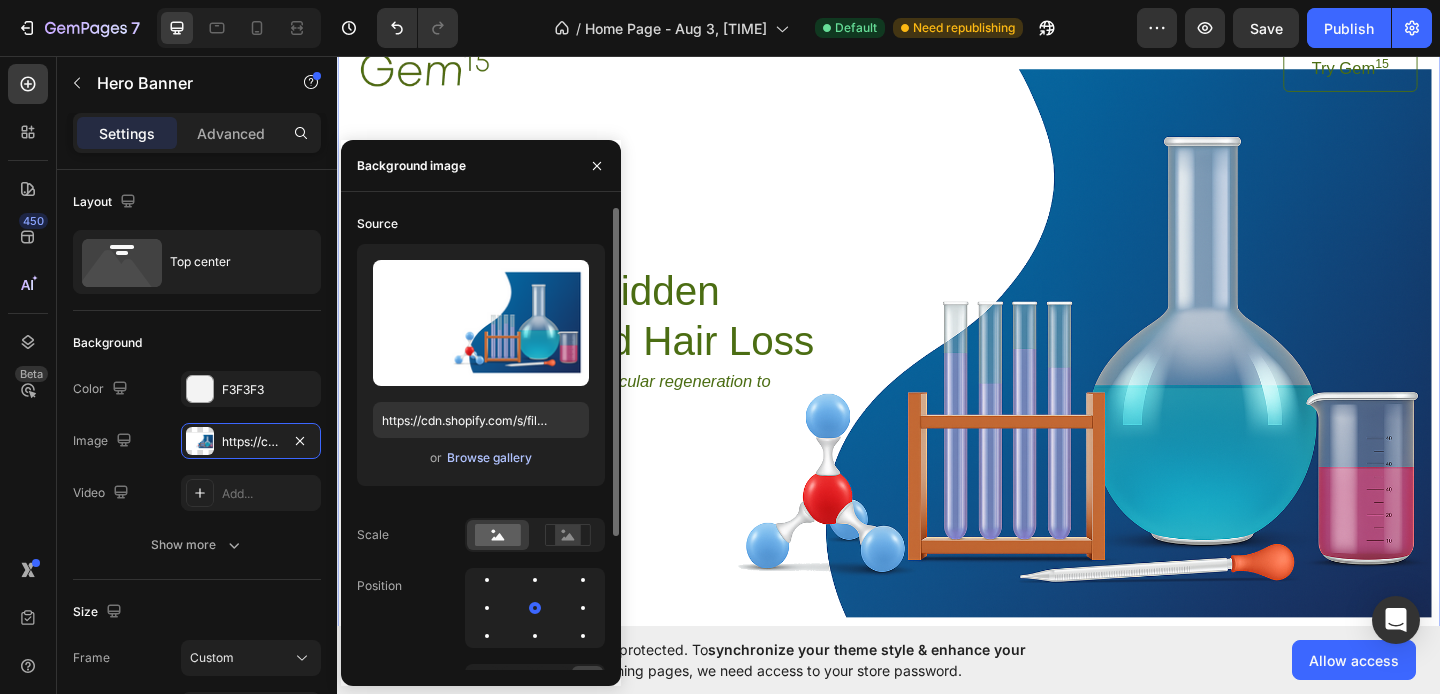 click on "Browse gallery" at bounding box center [489, 458] 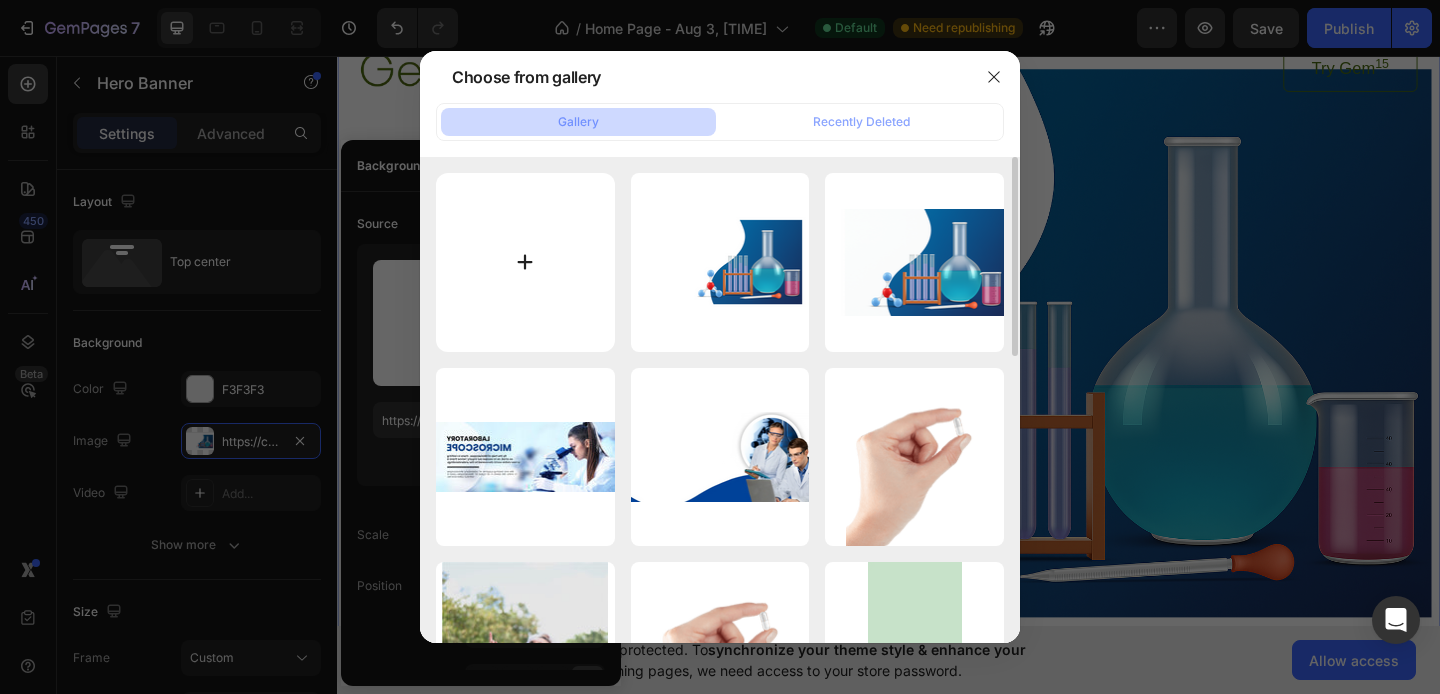 click at bounding box center [525, 262] 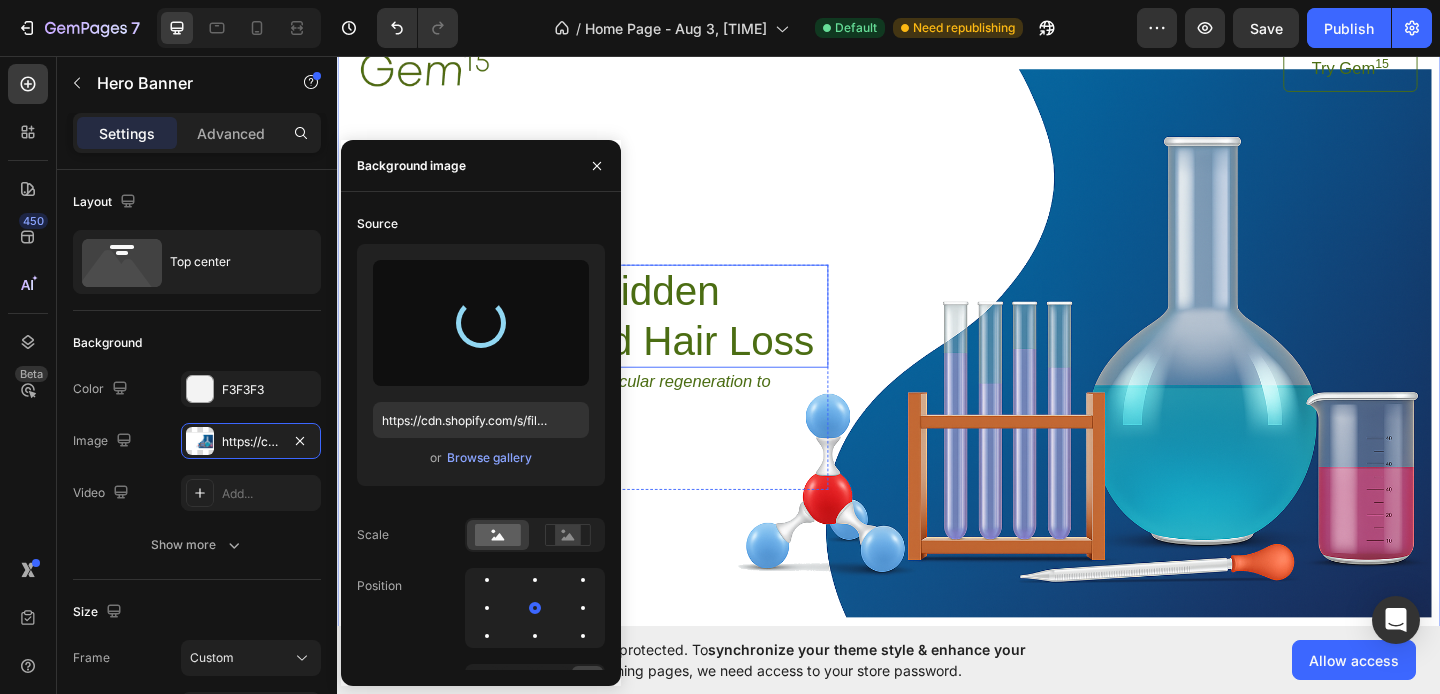 type on "https://cdn.shopify.com/s/files/1/0911/5684/0775/files/gempages_578290835284558524-ddb7def4-97fb-49bf-a9aa-857b9e8a5c28.png" 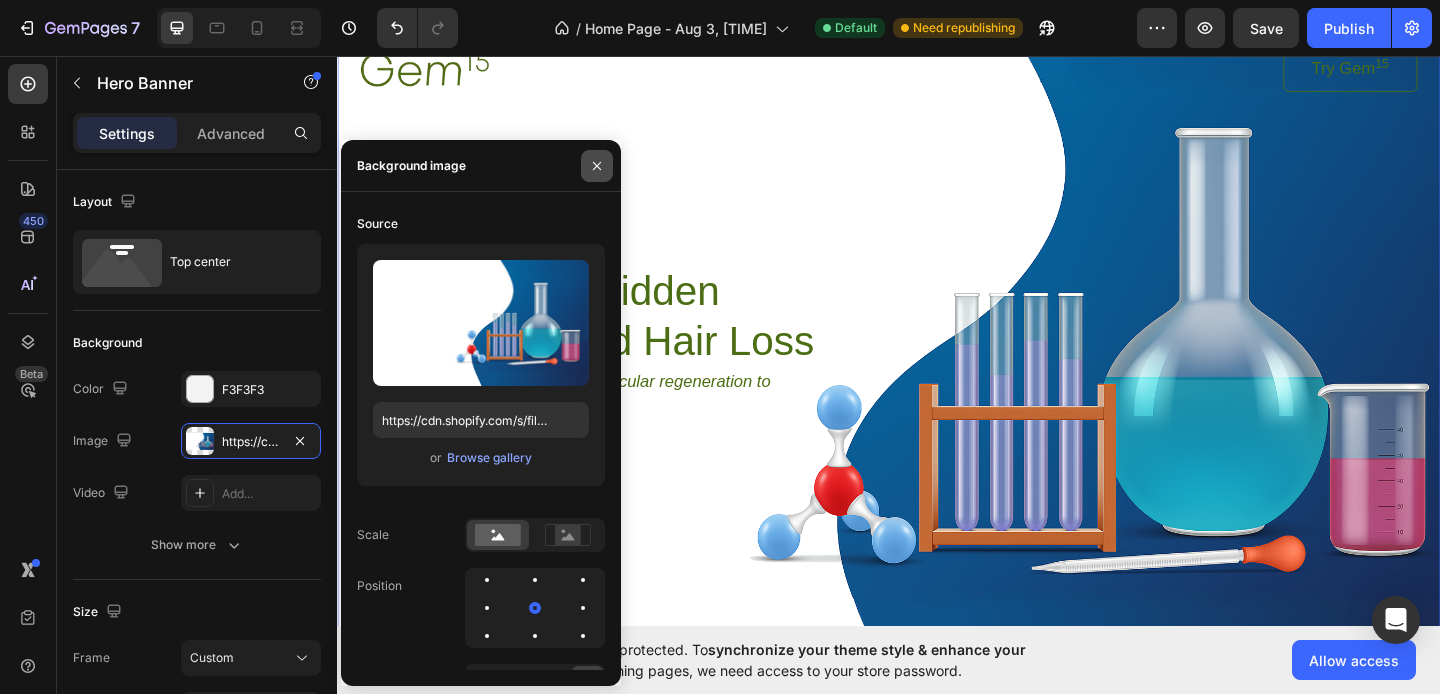 click 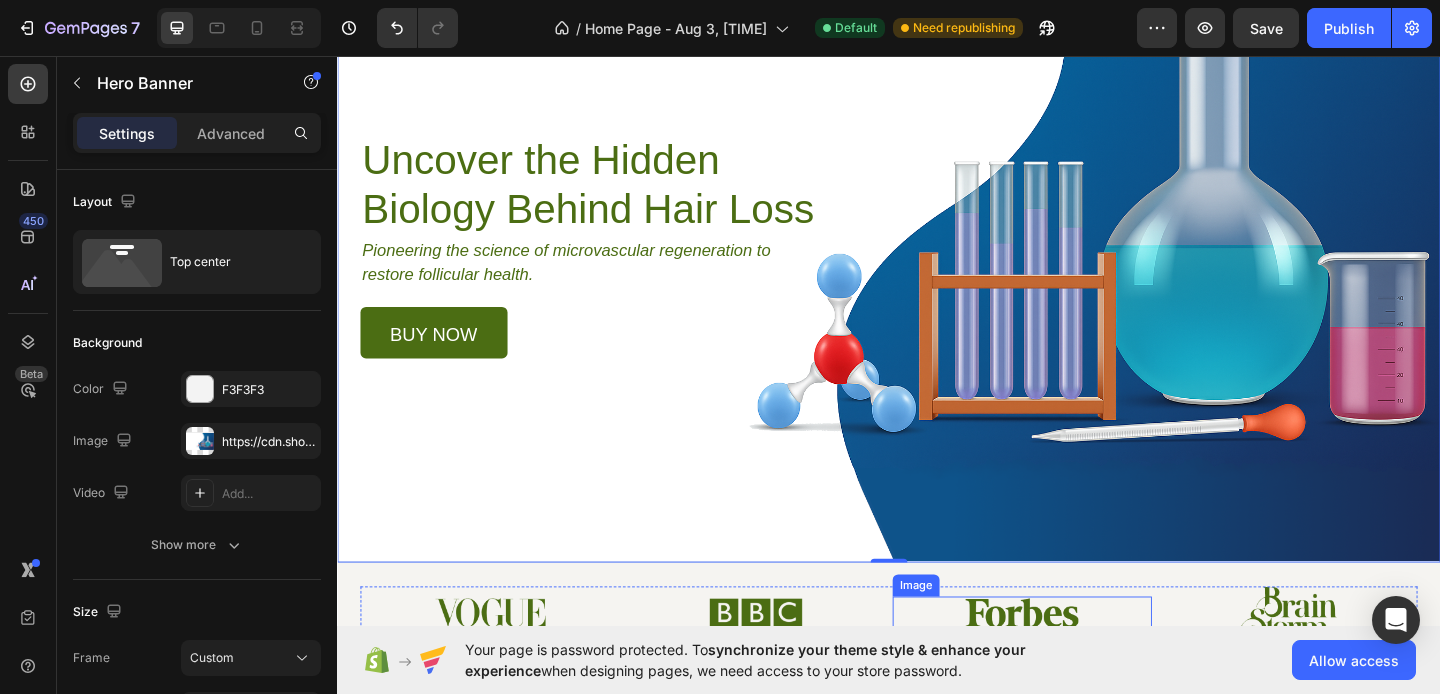 scroll, scrollTop: 240, scrollLeft: 0, axis: vertical 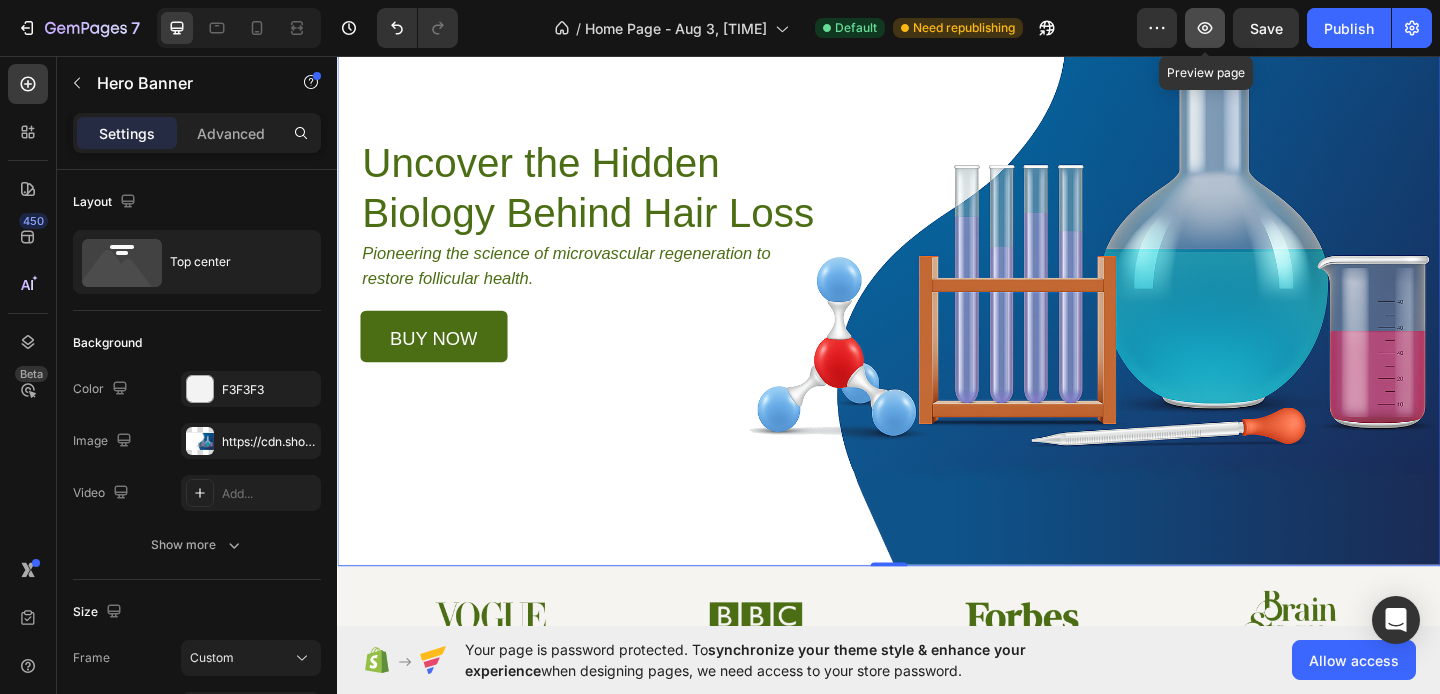 click 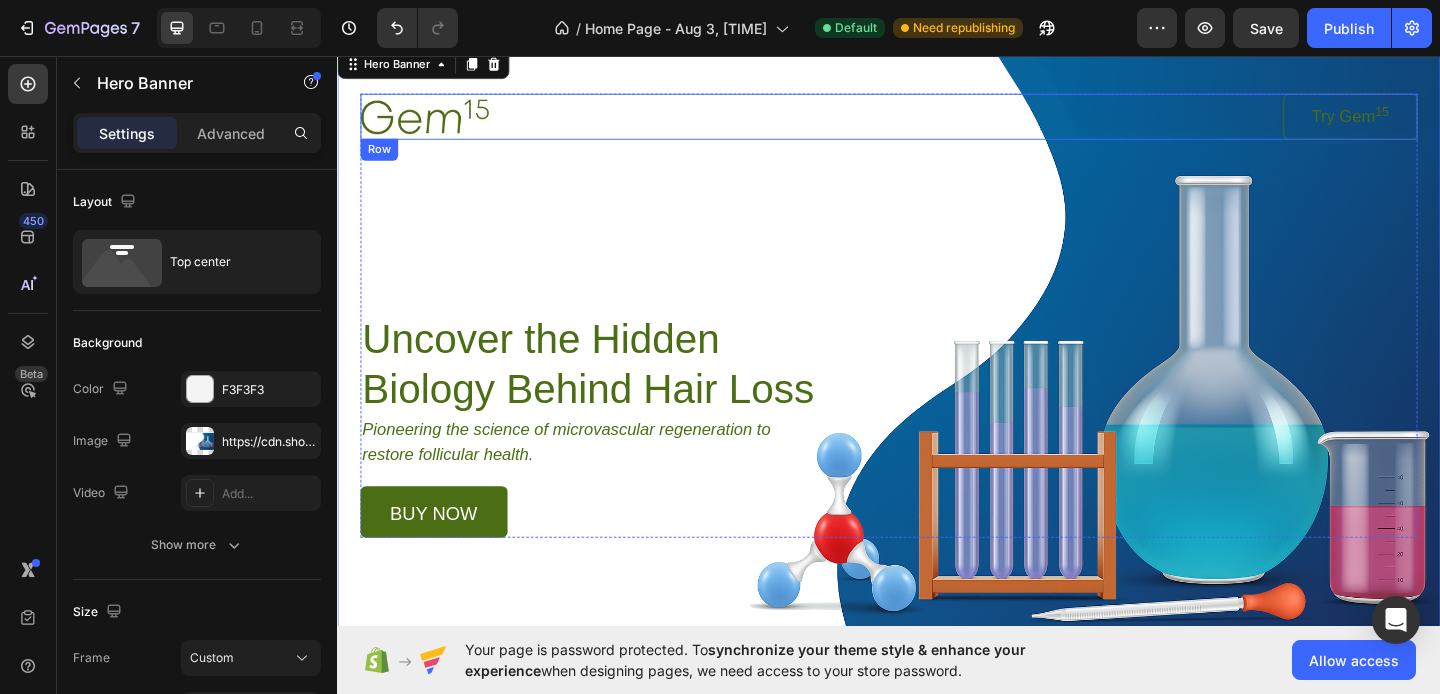 scroll, scrollTop: 31, scrollLeft: 0, axis: vertical 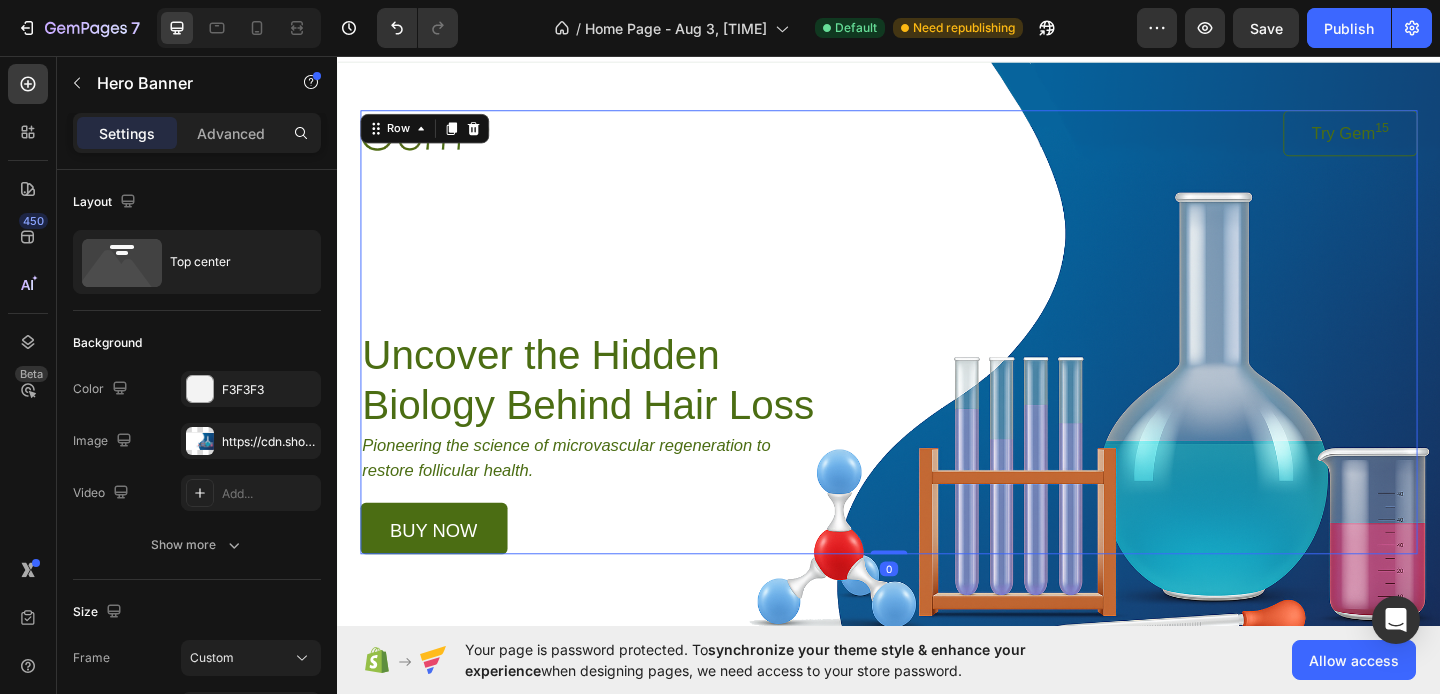 click on "Image Try Gem 15 Button Row Uncover the Hidden Biology Behind Hair Loss Heading Pioneering the science of microvascular regeneration to restore follicular health. Text Block buy now Button Row" at bounding box center (937, 356) 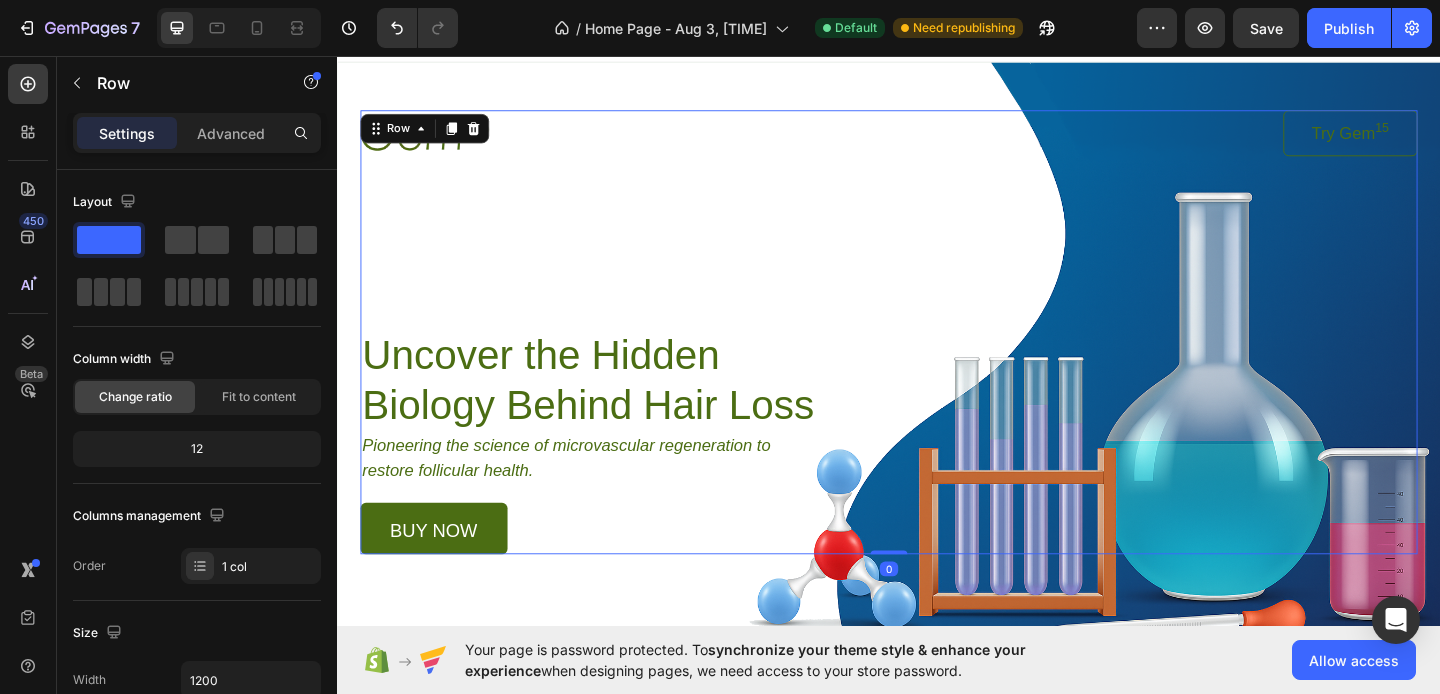 click on "Image" at bounding box center (647, 139) 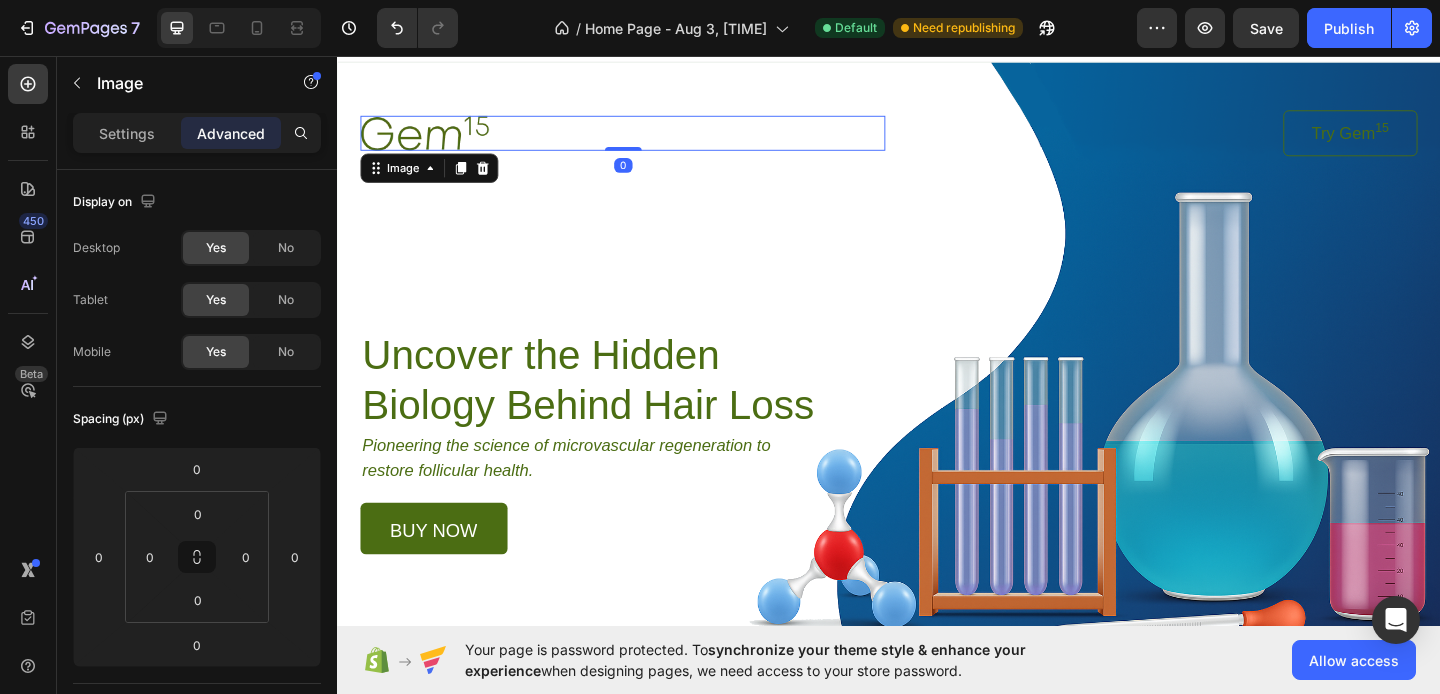 drag, startPoint x: 651, startPoint y: 155, endPoint x: 673, endPoint y: 112, distance: 48.30114 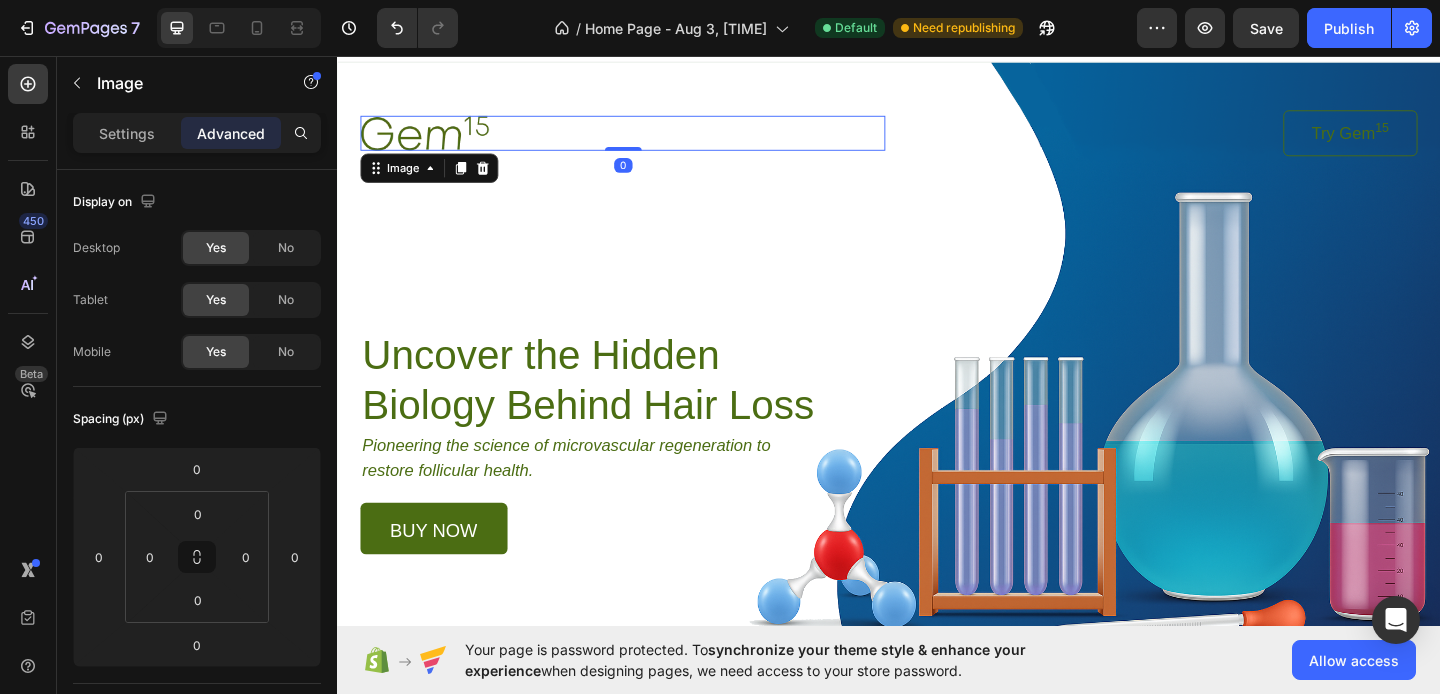 click on "Image   0 Try Gem 15 Button Row Uncover the Hidden Biology Behind Hair Loss Heading Pioneering the science of microvascular regeneration to restore follicular health. Text Block buy now Button Row Row" at bounding box center (937, 330) 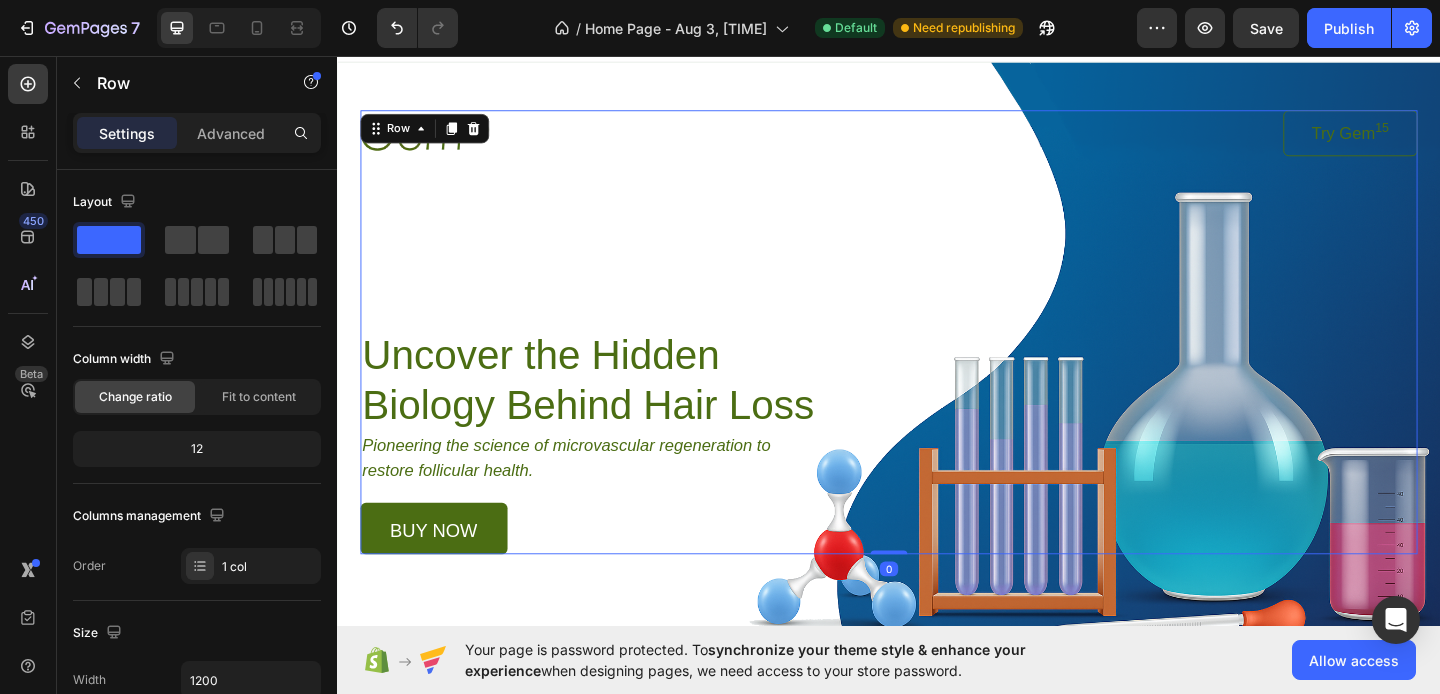 click on "Image Try Gem 15 Button Row Uncover the Hidden Biology Behind Hair Loss Heading Pioneering the science of microvascular regeneration to restore follicular health. Text Block buy now Button Row" at bounding box center (937, 356) 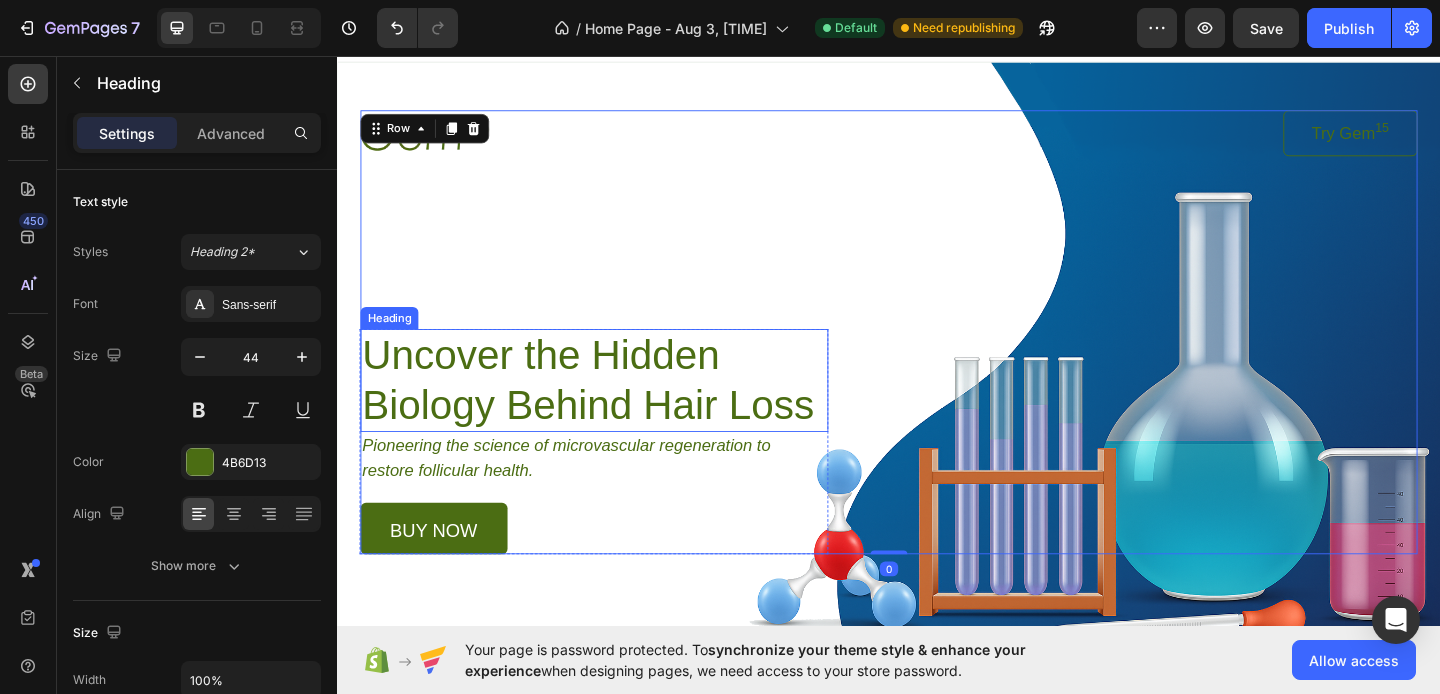 click on "Uncover the Hidden Biology Behind Hair Loss" at bounding box center (616, 409) 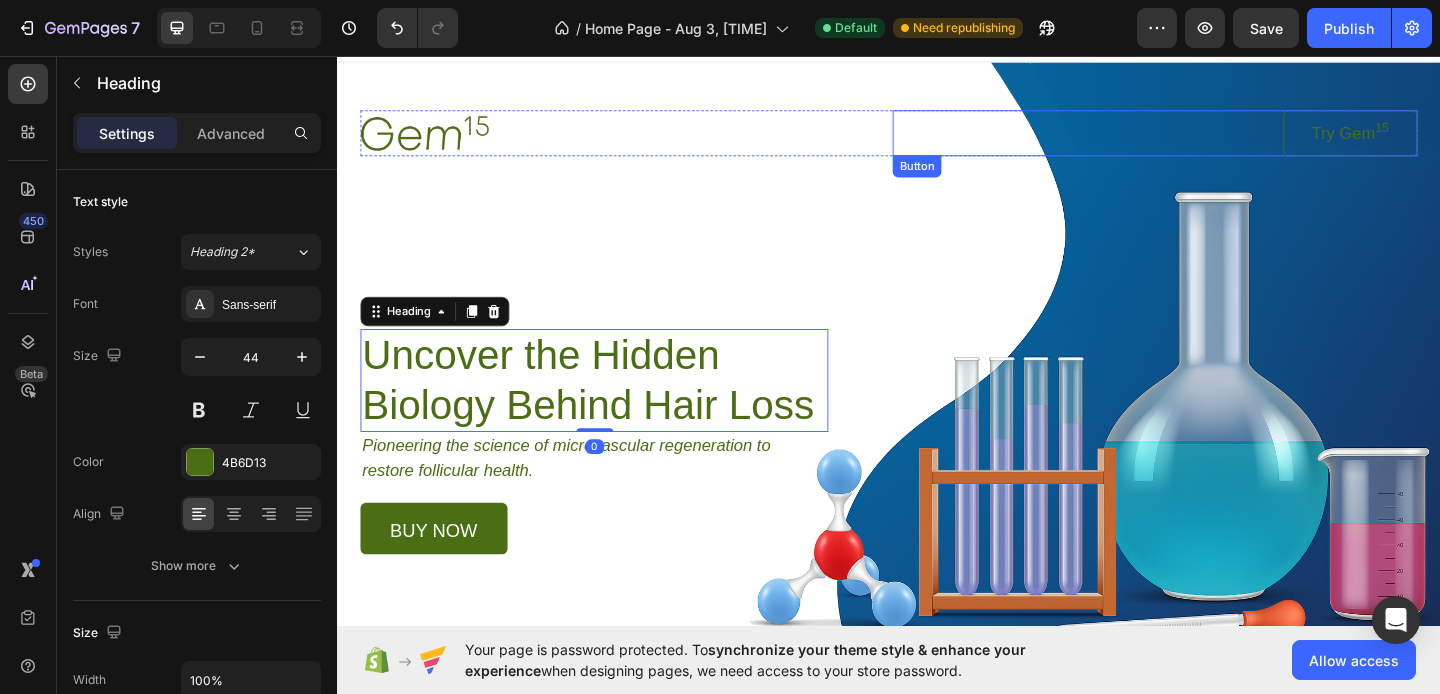 click on "Try Gem 15 Button" at bounding box center [1226, 140] 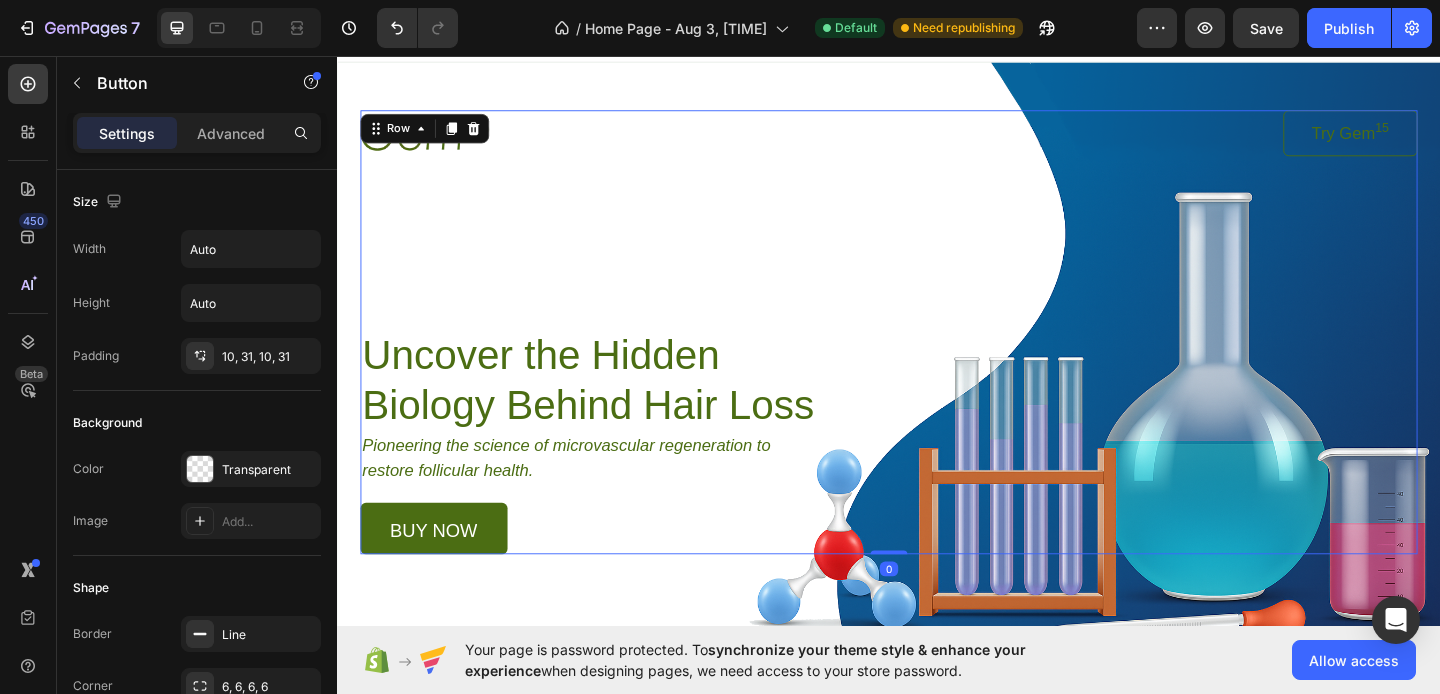 click on "Image Try Gem 15 Button Row Uncover the Hidden Biology Behind Hair Loss Heading Pioneering the science of microvascular regeneration to restore follicular health. Text Block buy now Button Row" at bounding box center [937, 356] 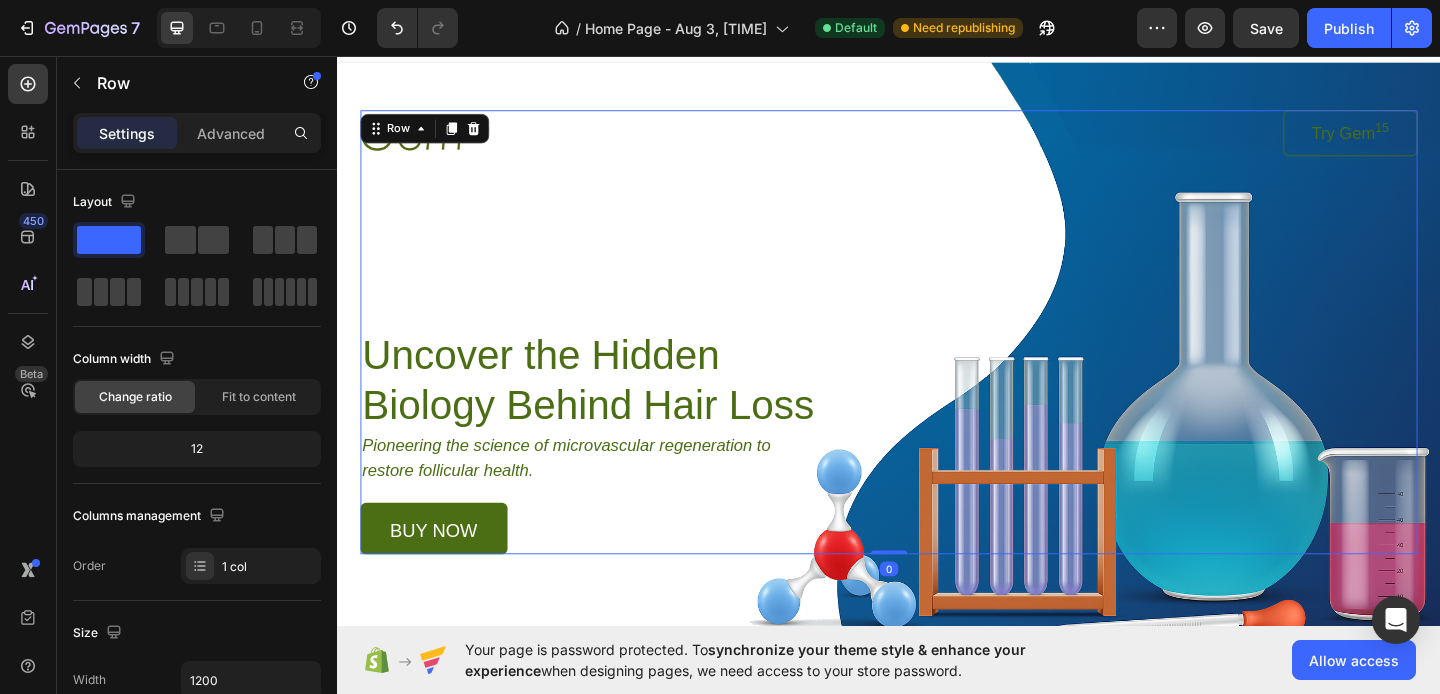 click on "Image Try Gem 15 Button Row Uncover the Hidden Biology Behind Hair Loss Heading Pioneering the science of microvascular regeneration to restore follicular health. Text Block buy now Button Row" at bounding box center (937, 356) 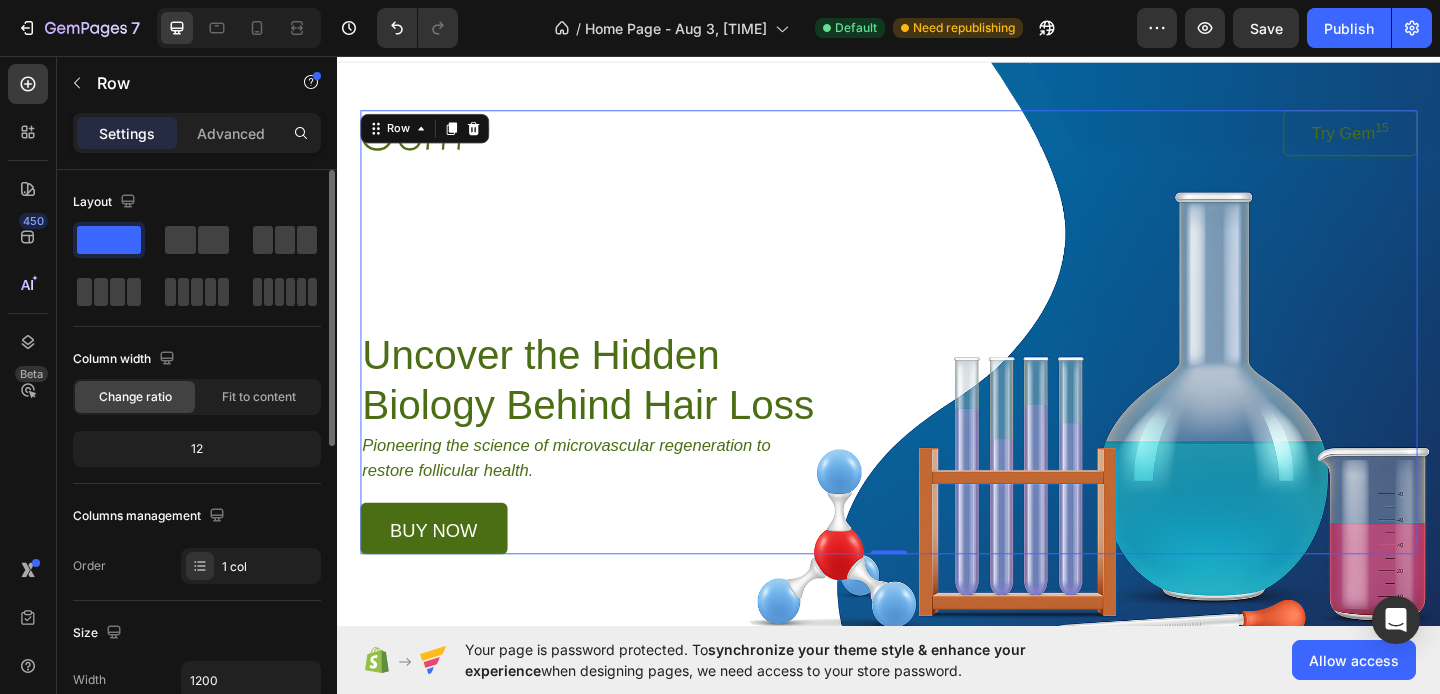click on "12" 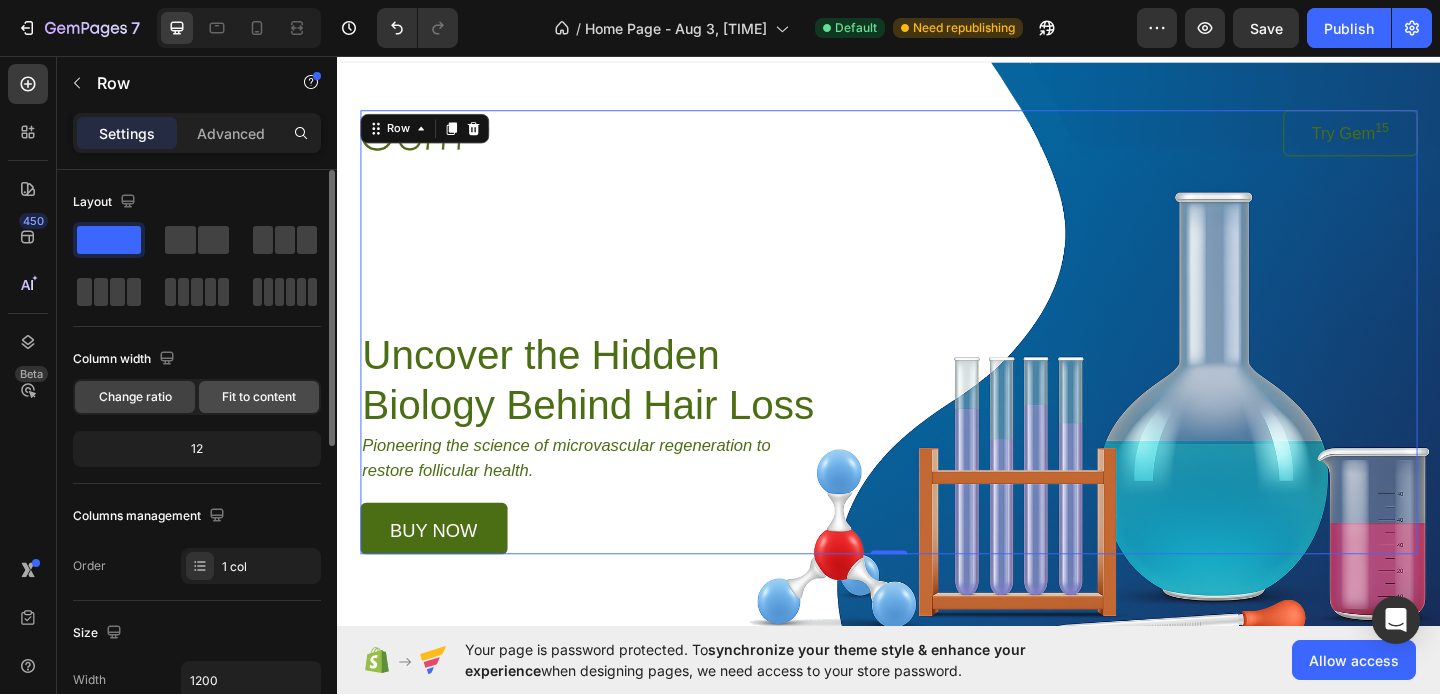click on "Fit to content" 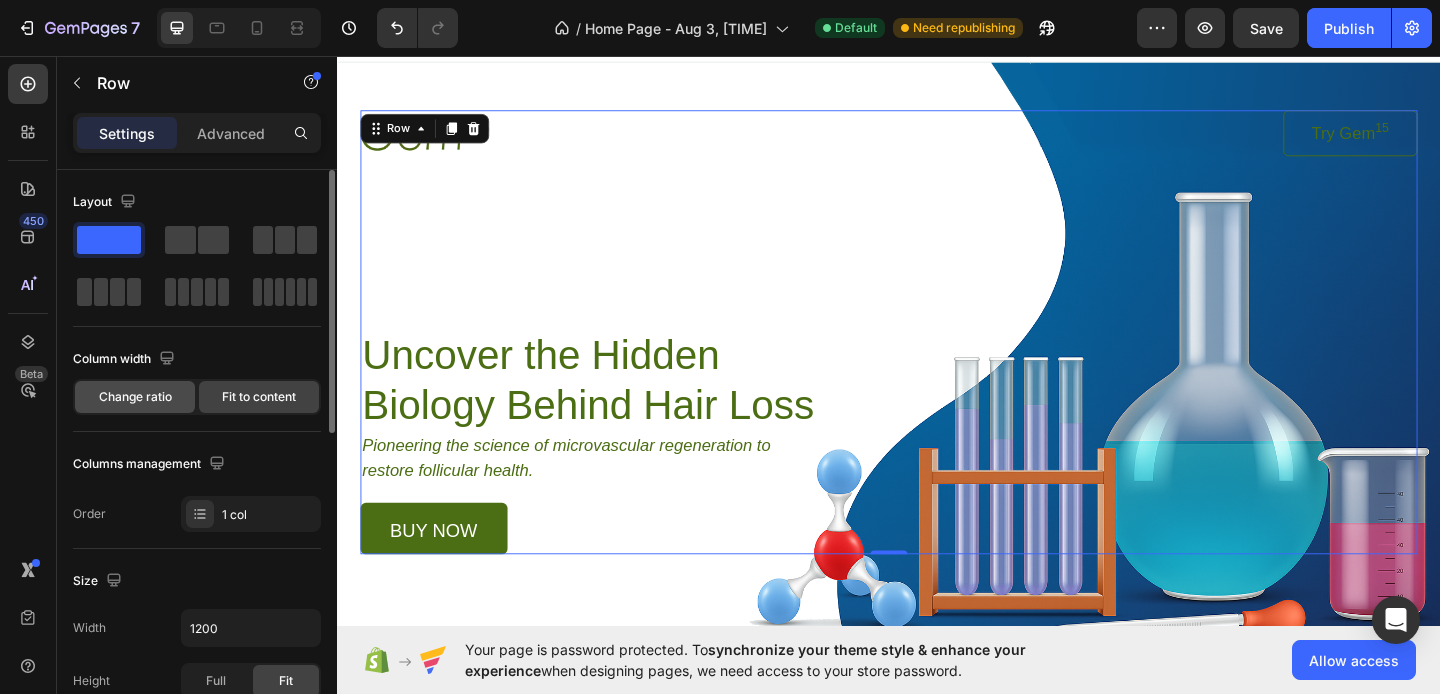 click on "Change ratio" 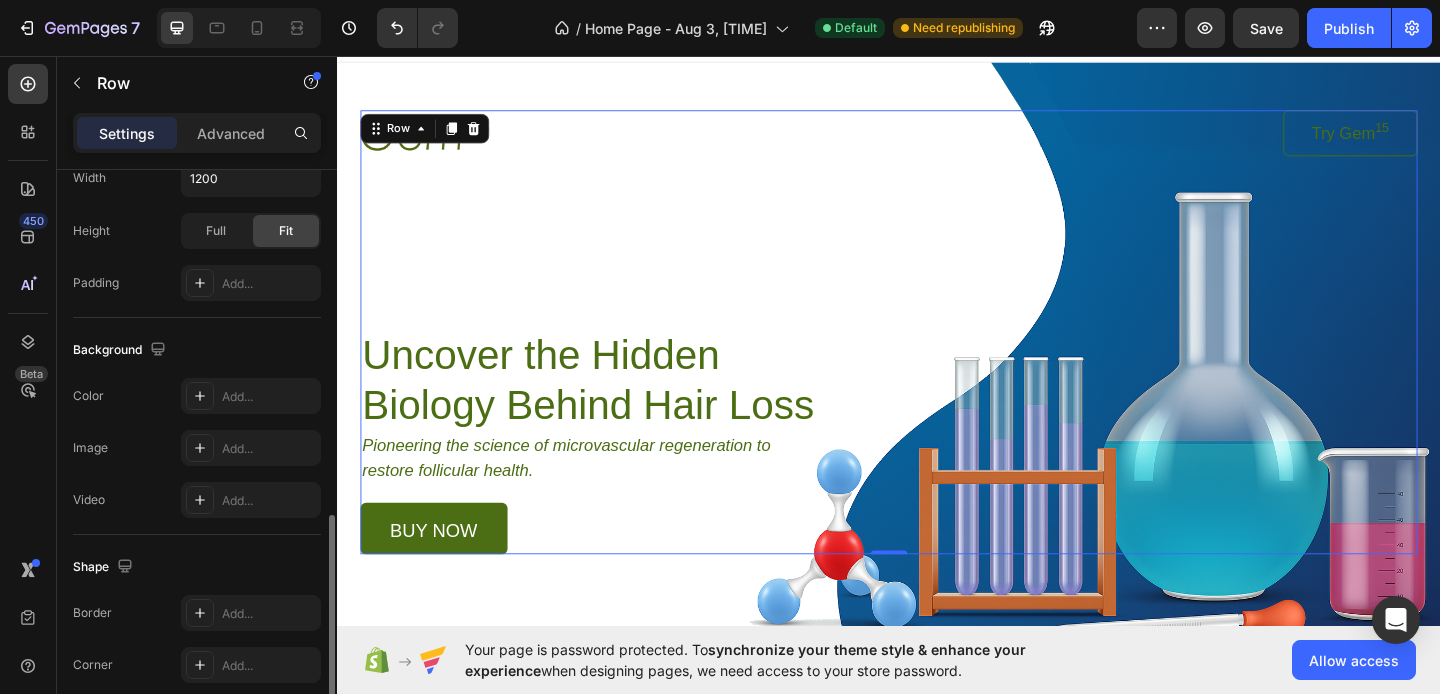 scroll, scrollTop: 639, scrollLeft: 0, axis: vertical 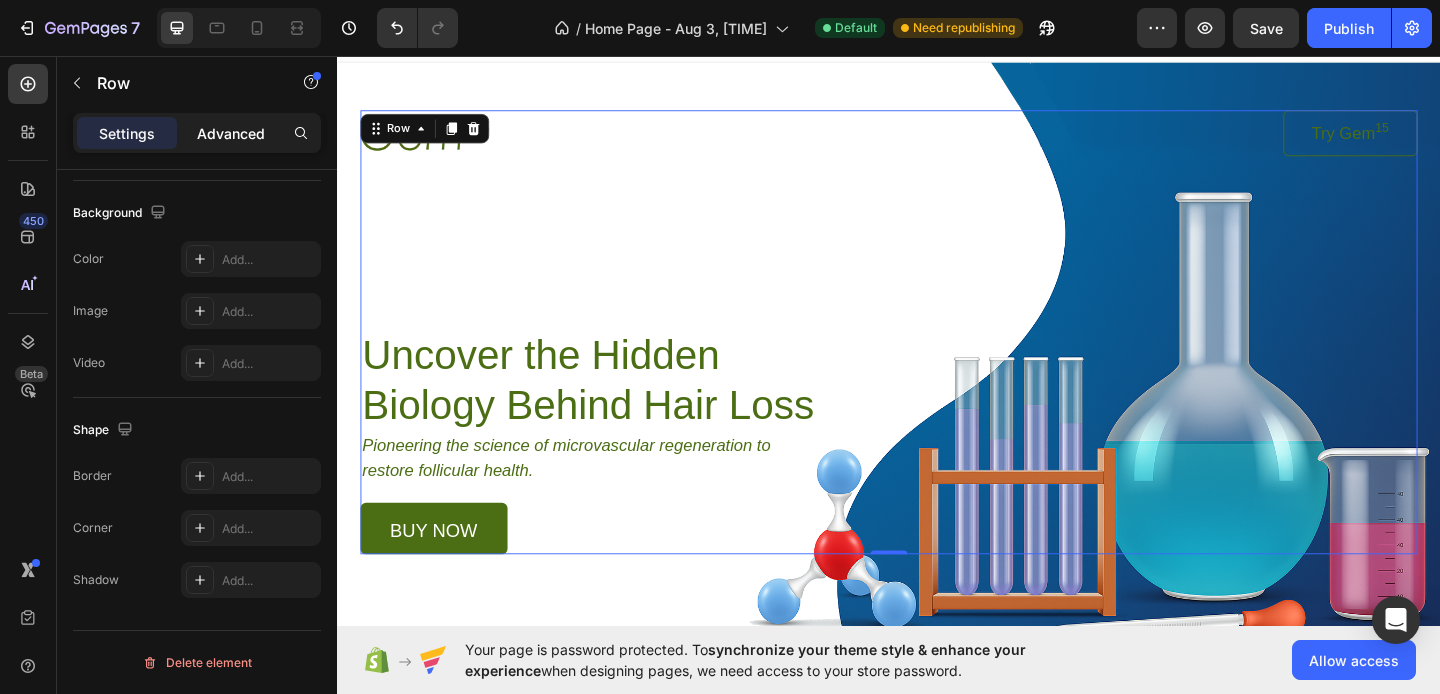 click on "Advanced" 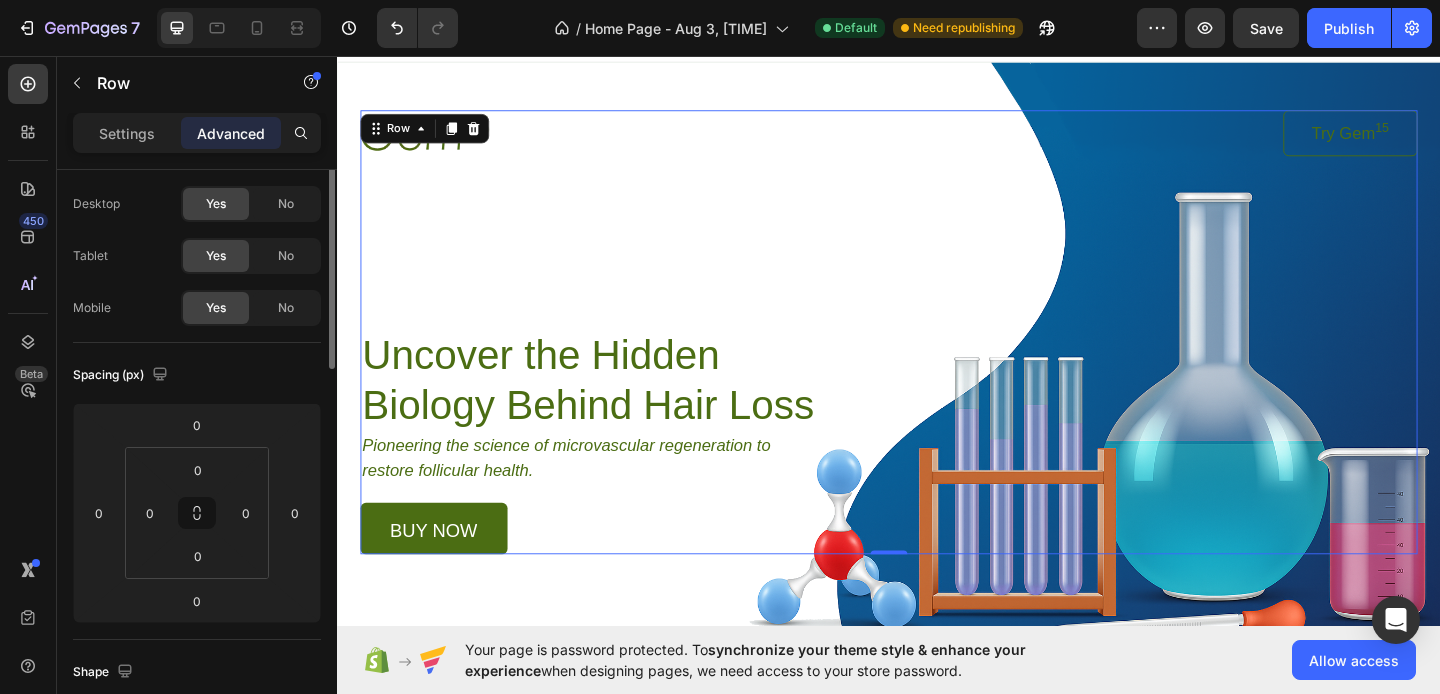 scroll, scrollTop: 0, scrollLeft: 0, axis: both 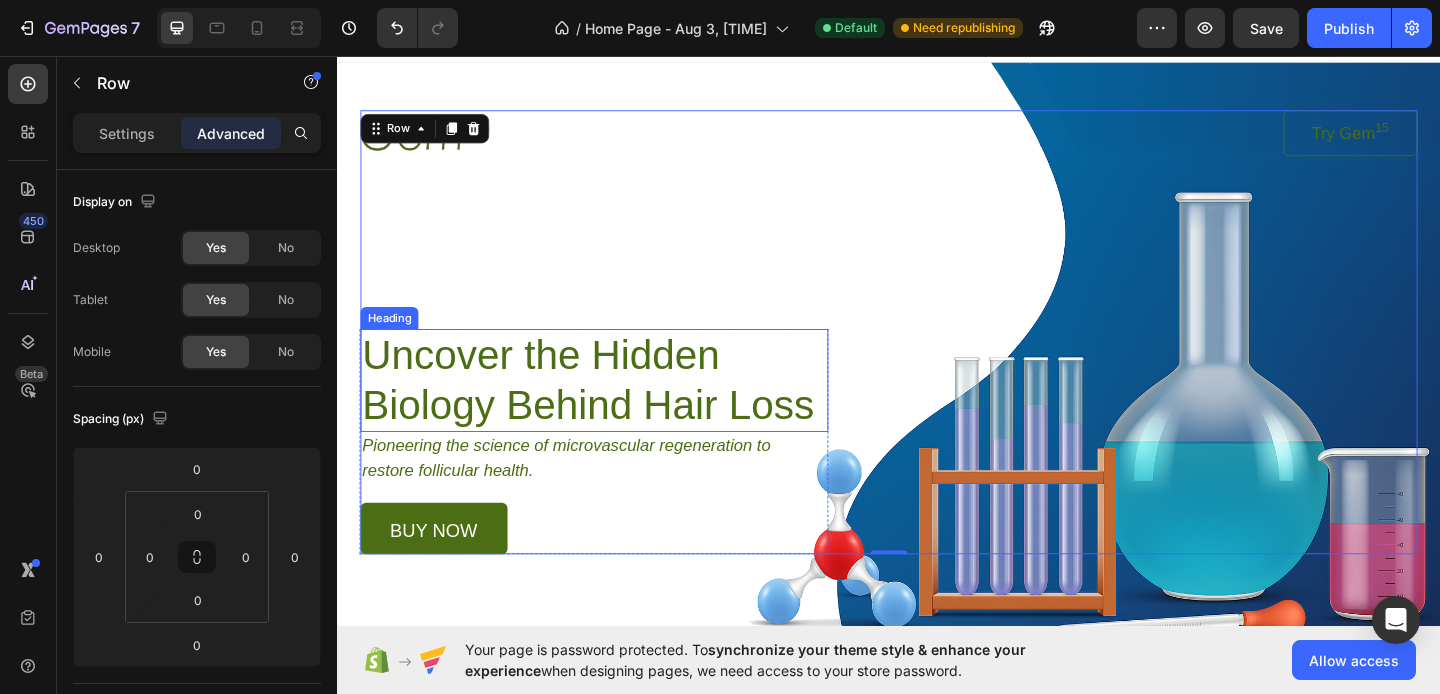 click on "Uncover the Hidden Biology Behind Hair Loss" at bounding box center [616, 409] 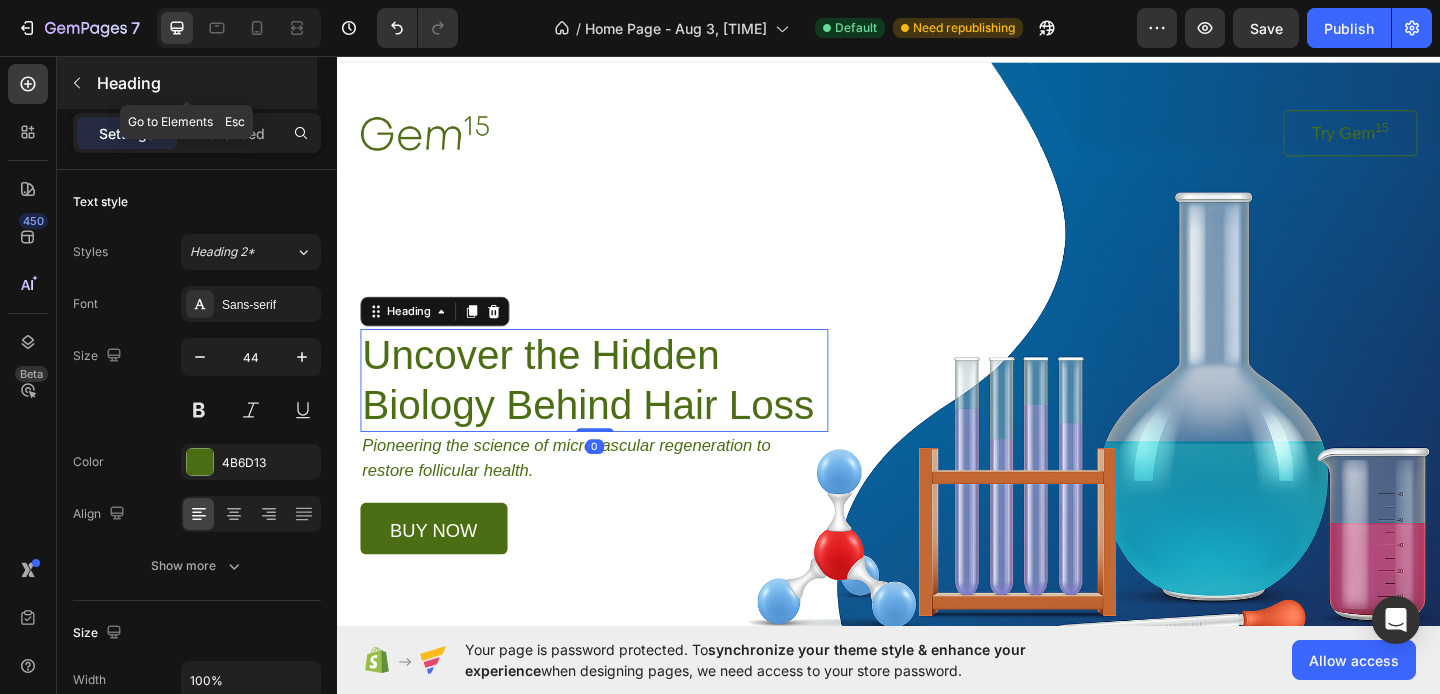 click 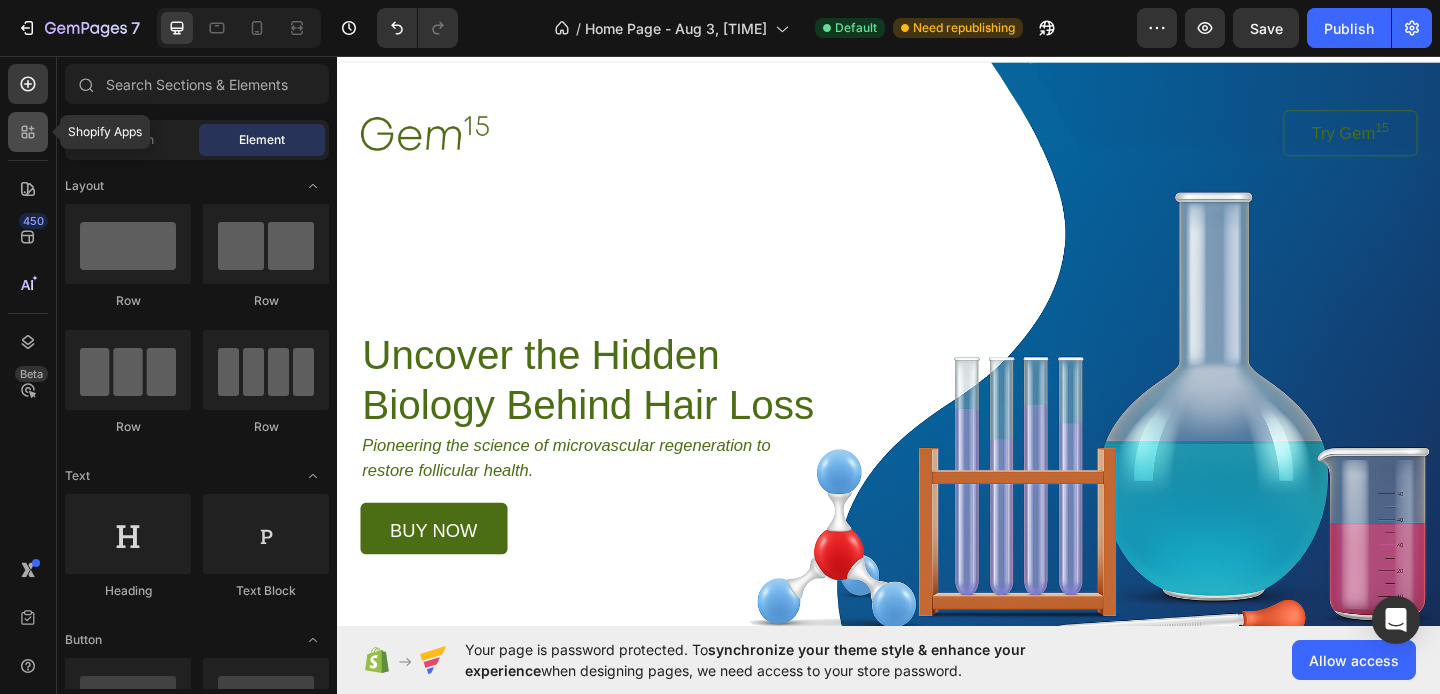 click 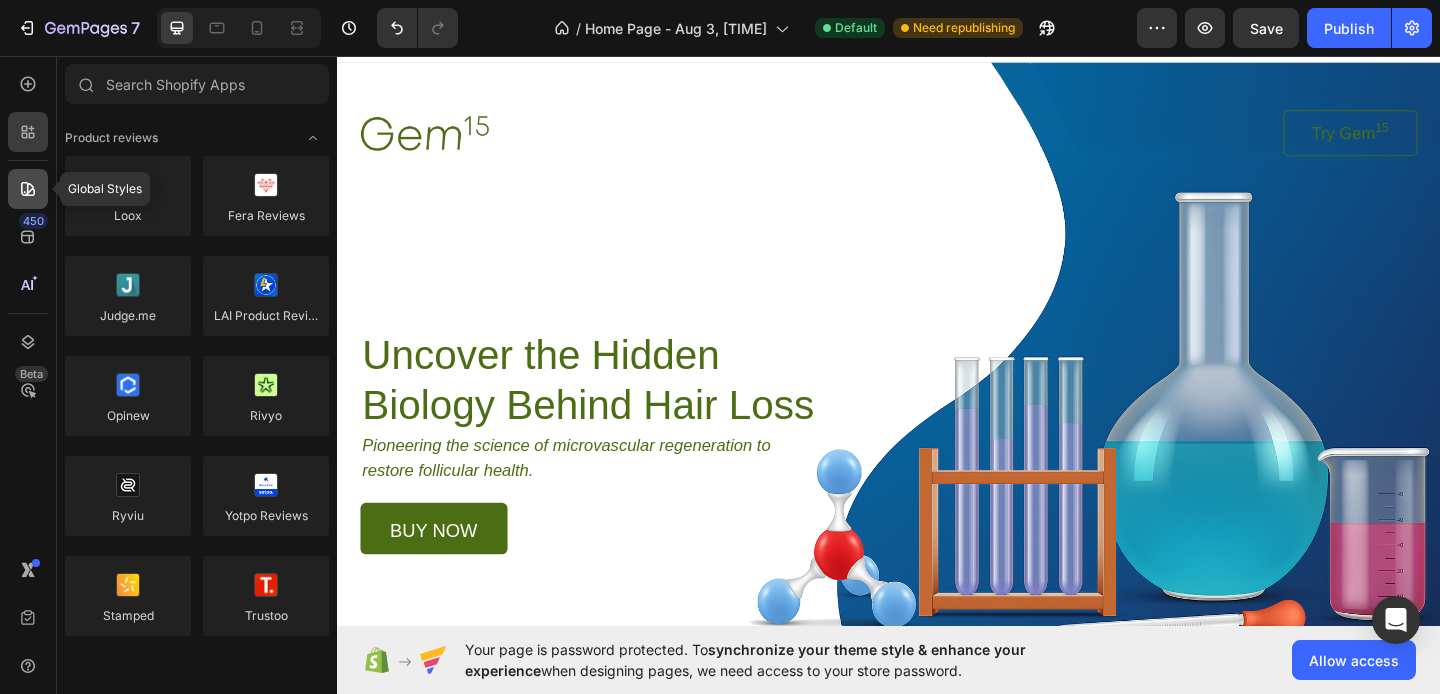 click 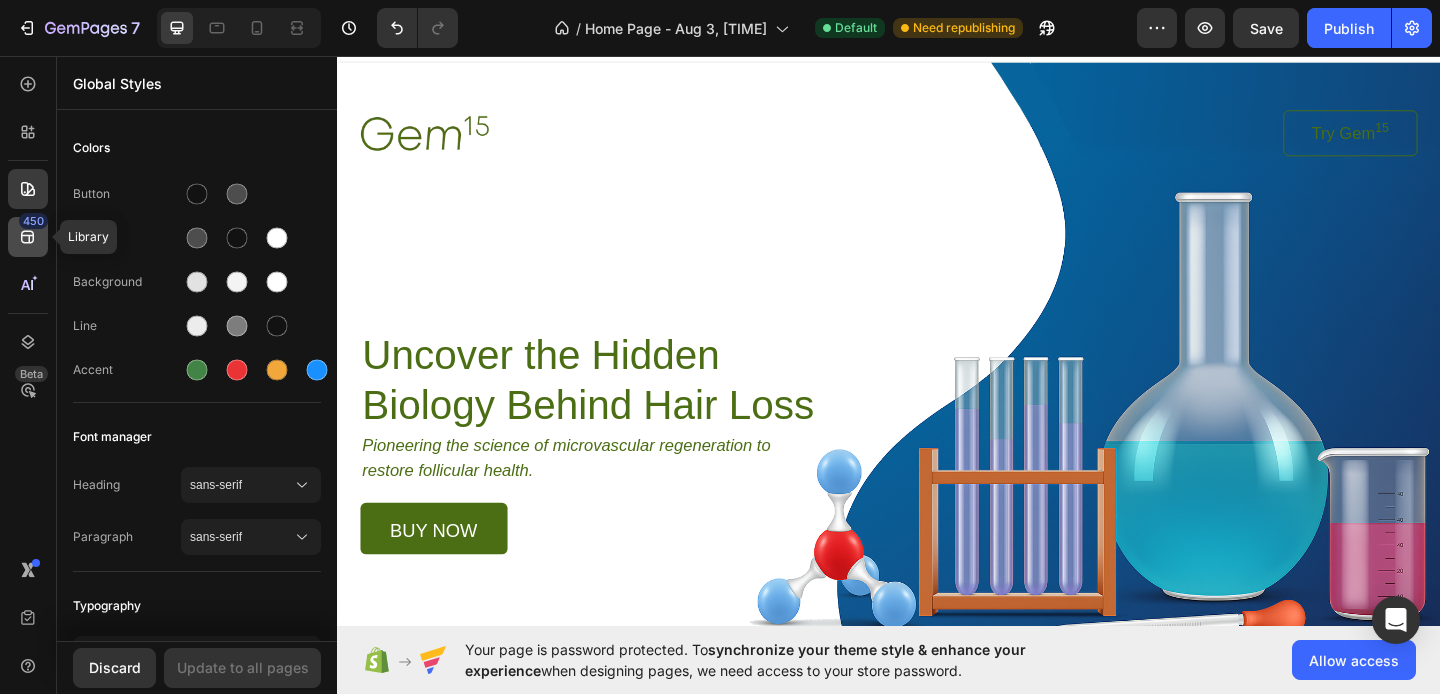 click 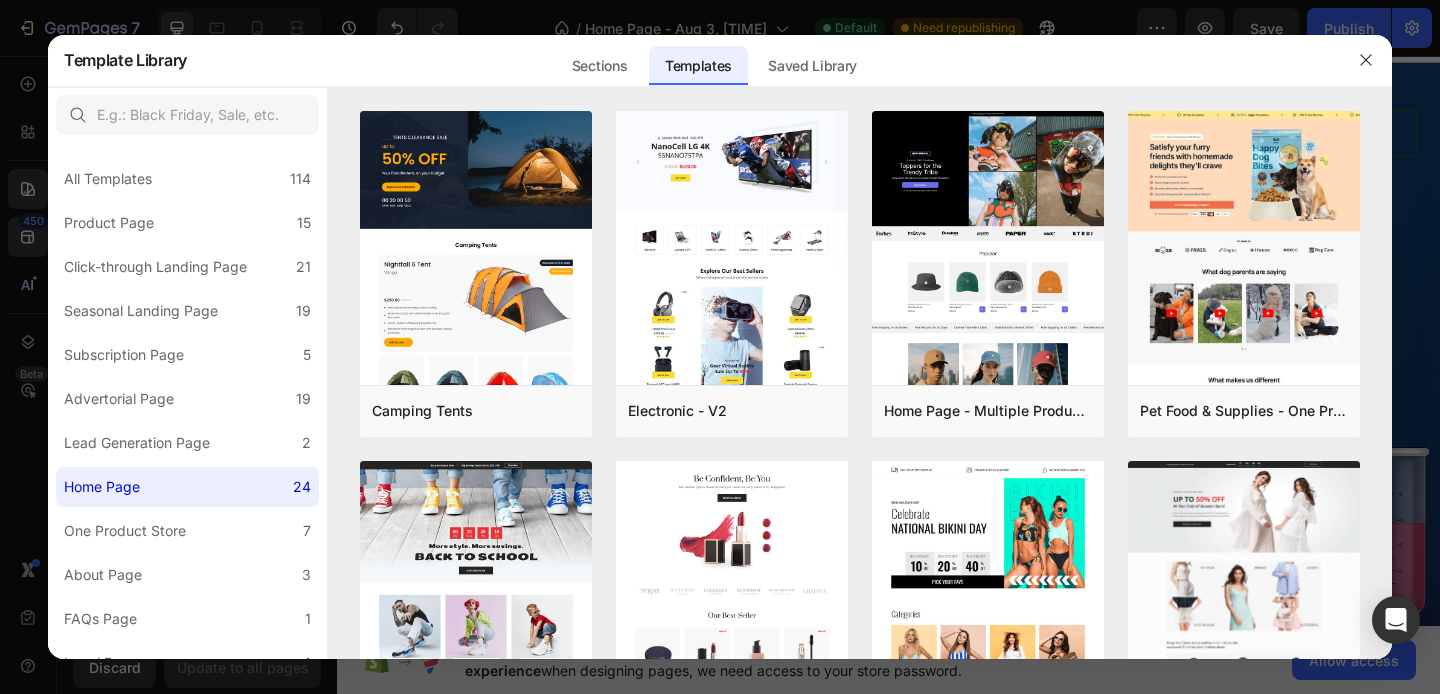 click at bounding box center [720, 347] 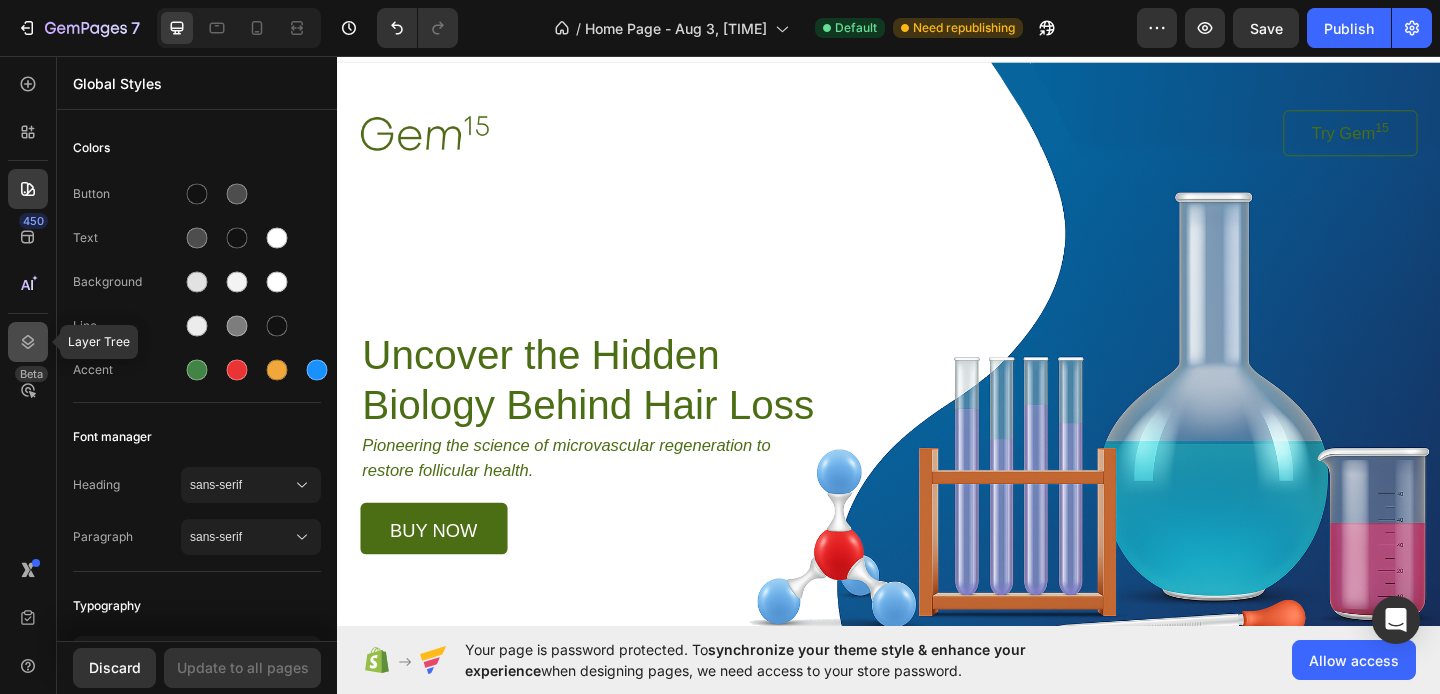 click 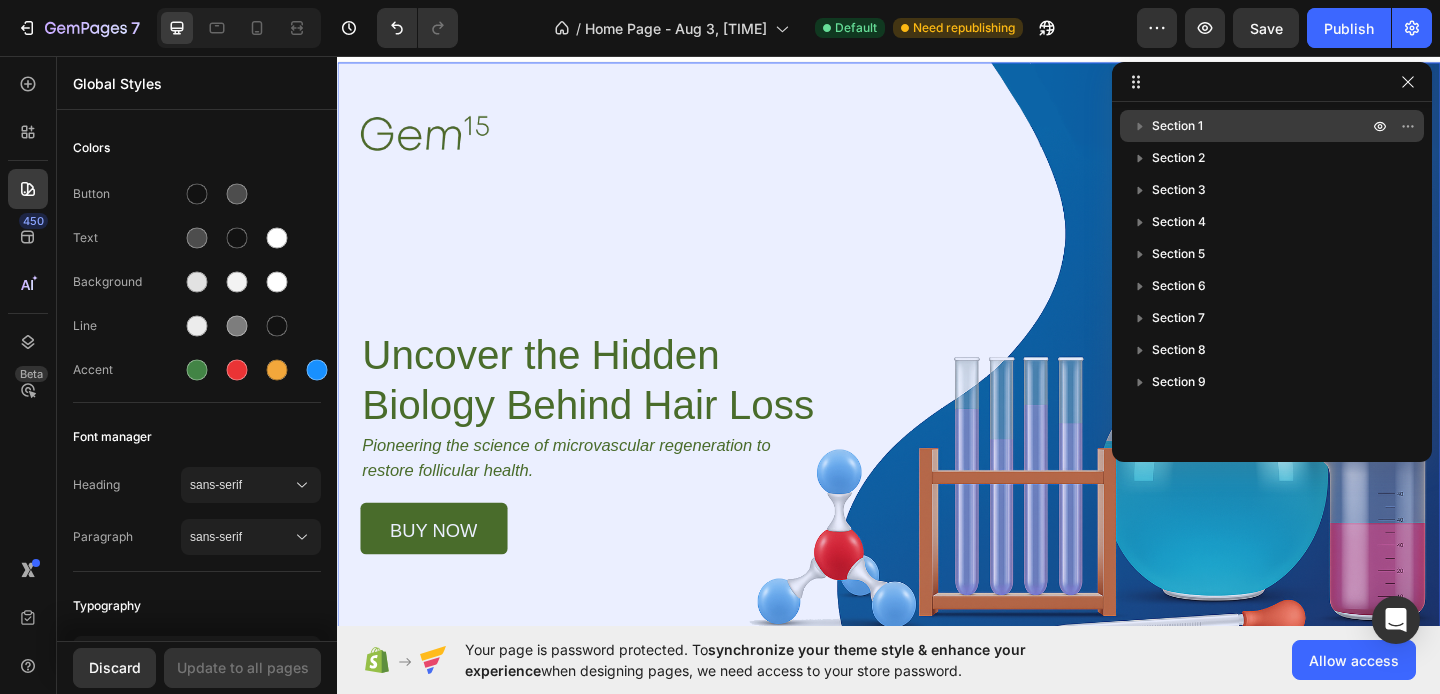 click 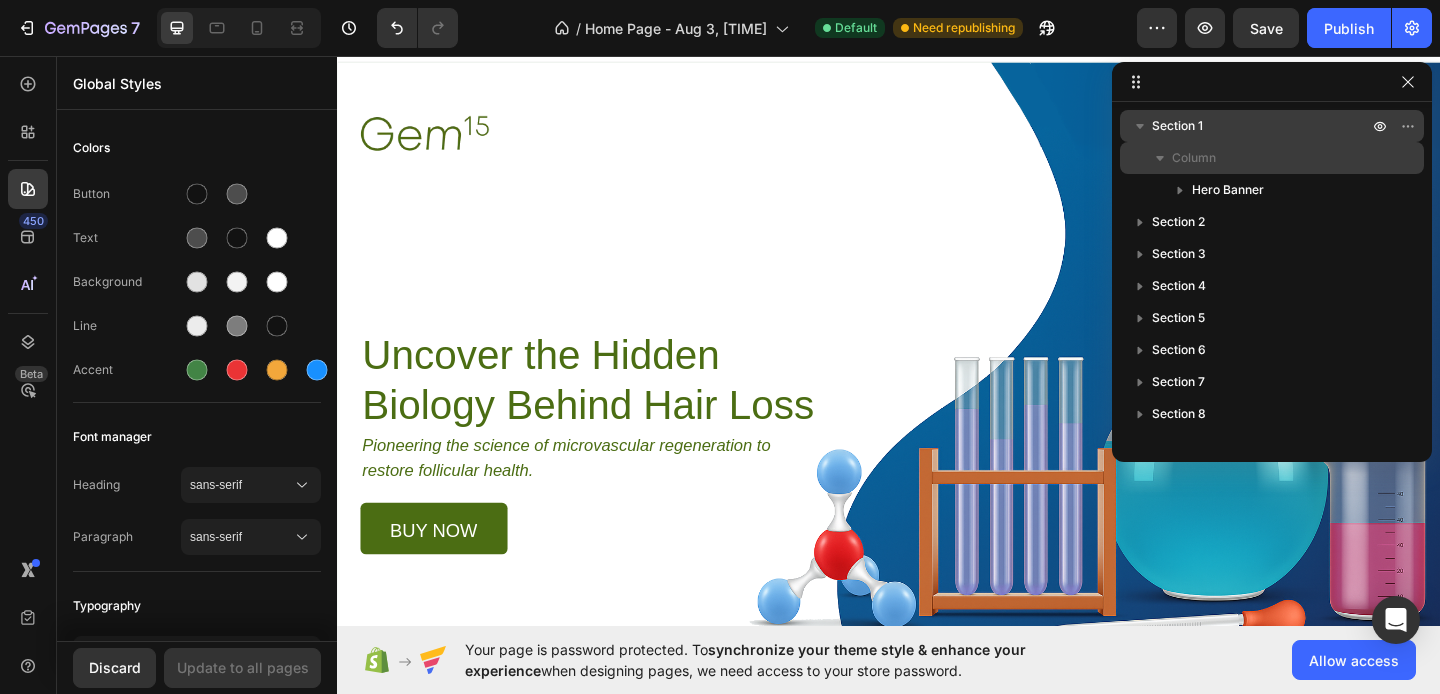 click 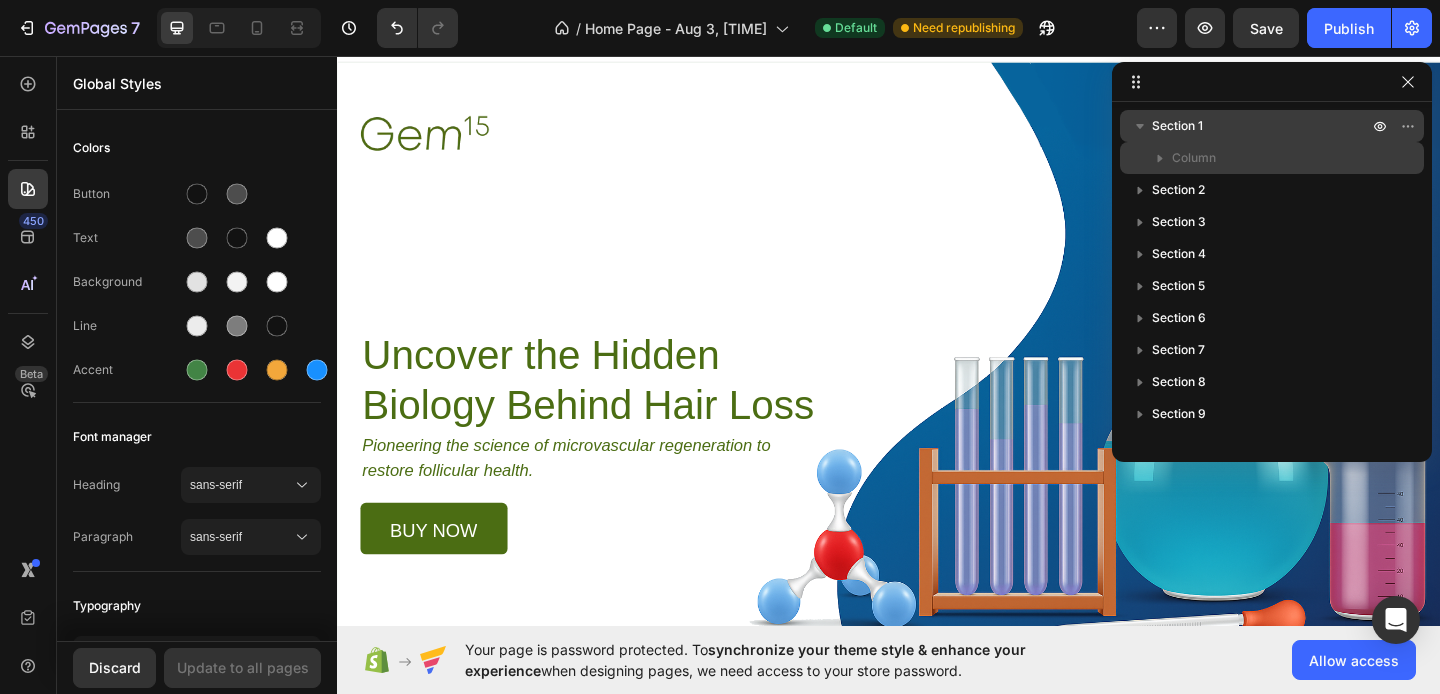 click 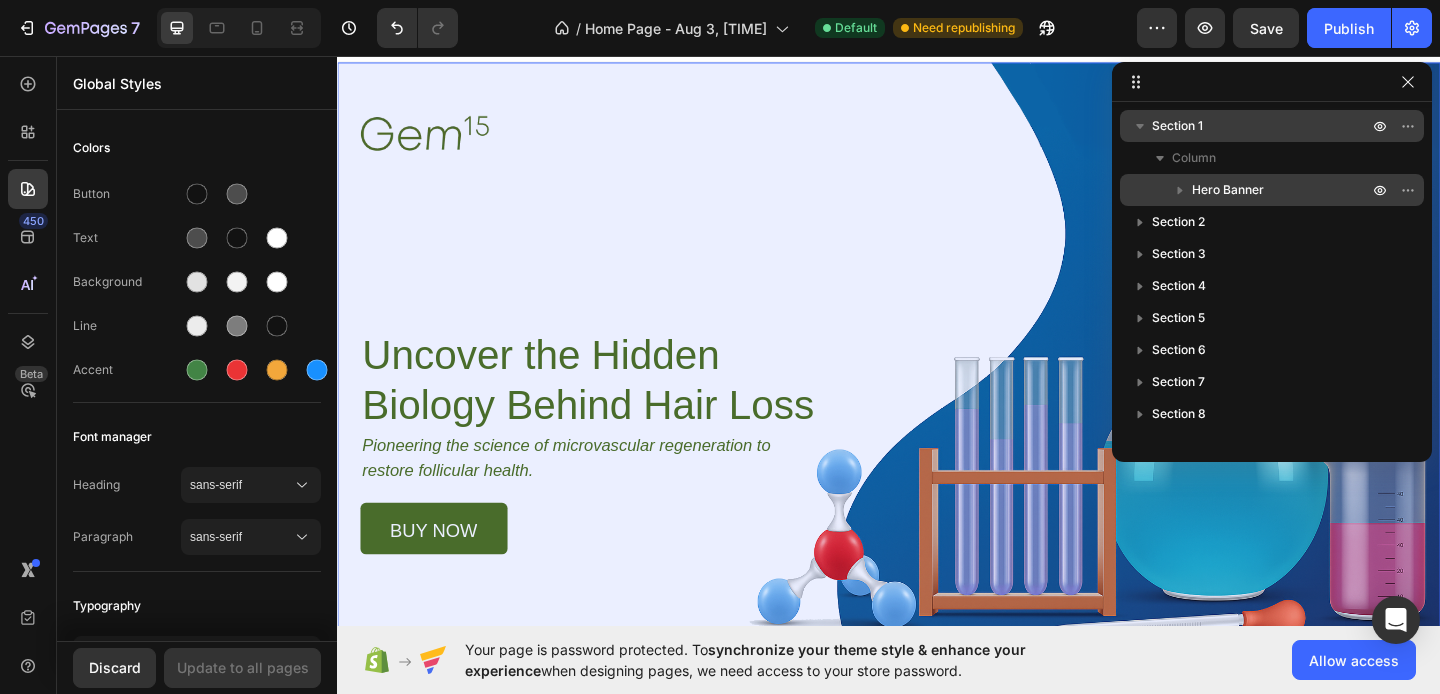 click 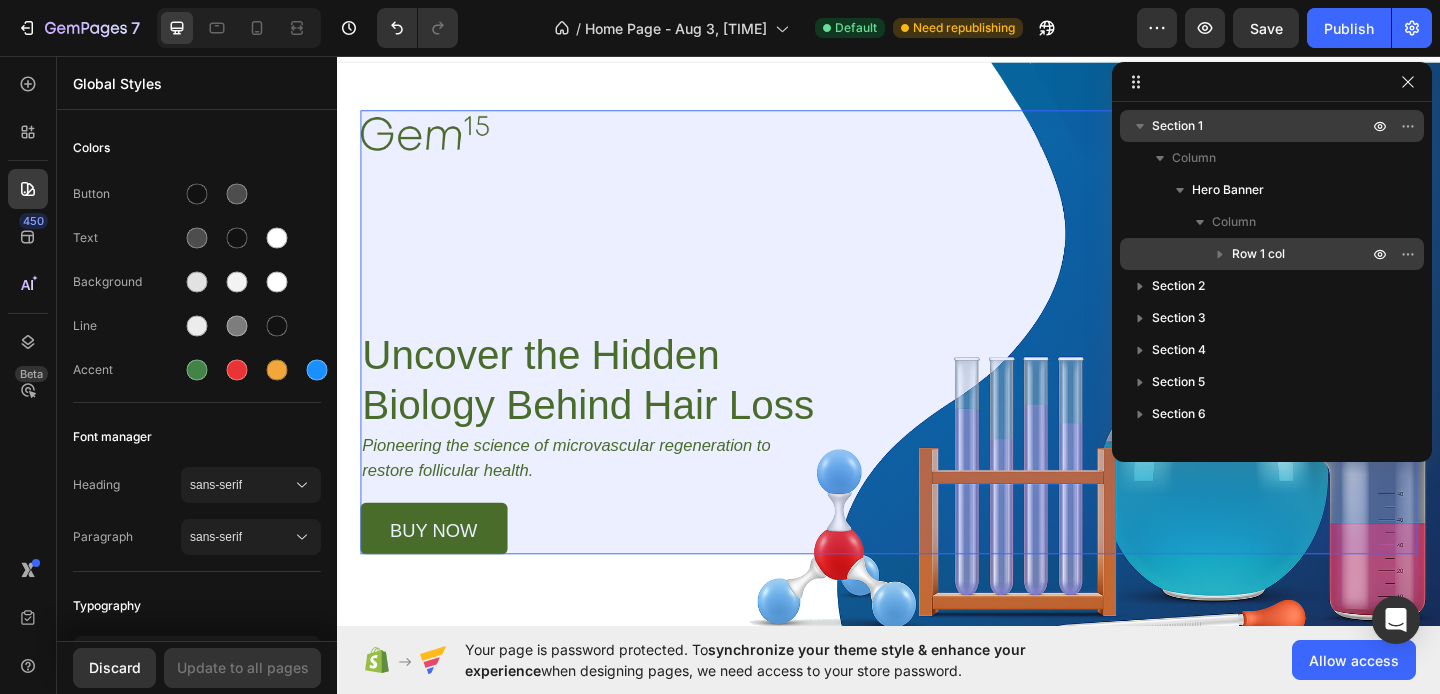 click 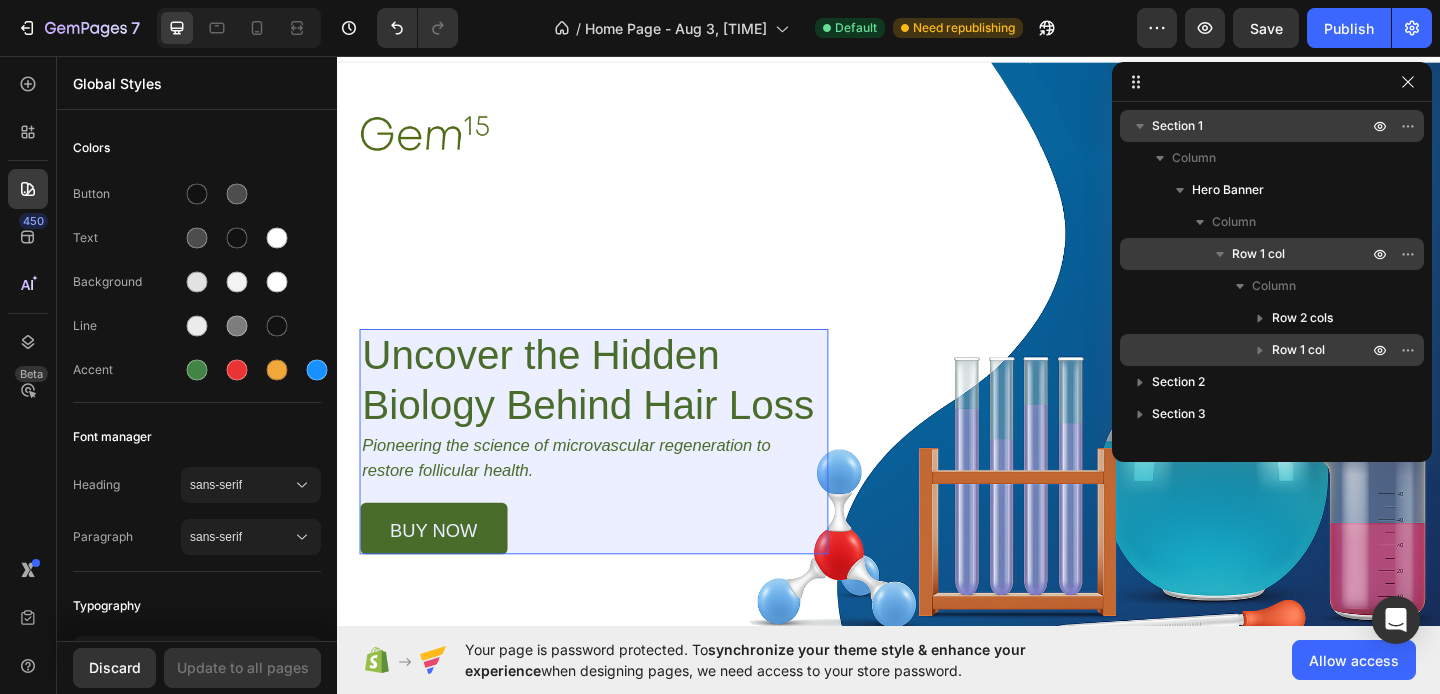 click at bounding box center [1260, 350] 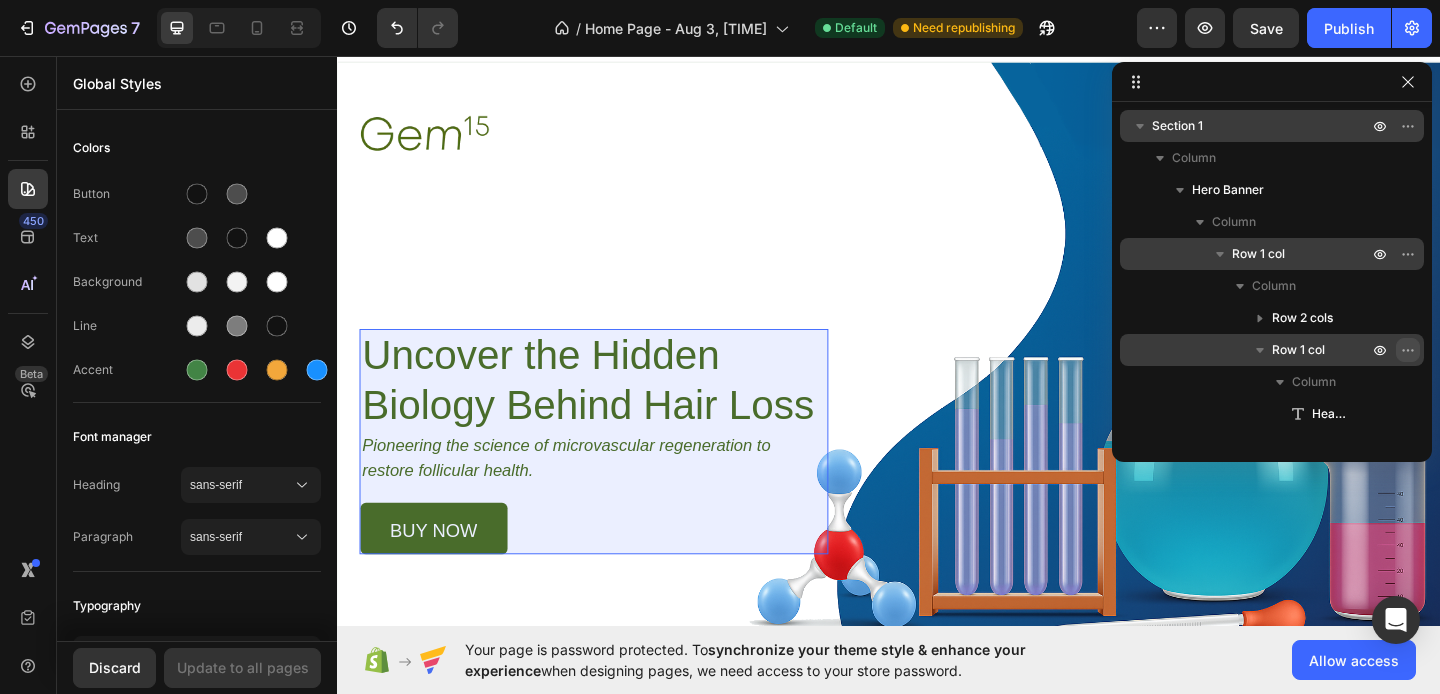 click 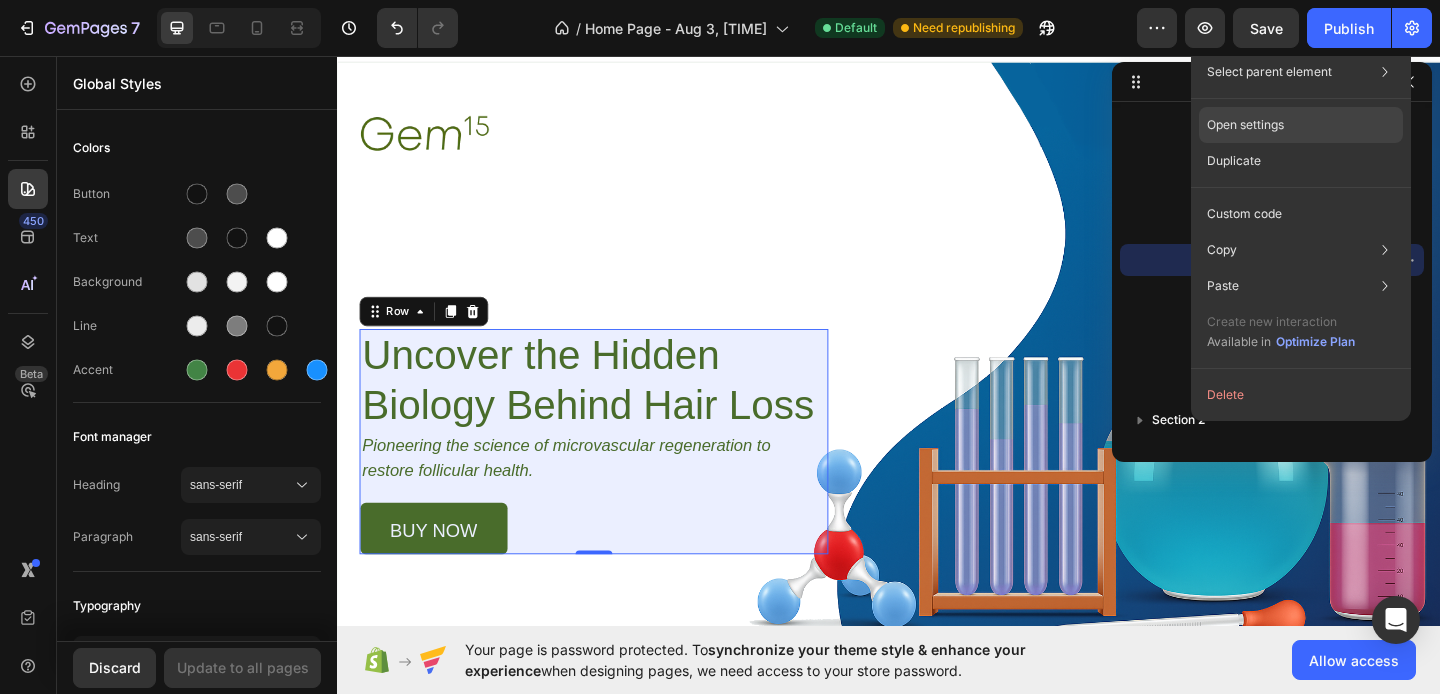 click on "Open settings" 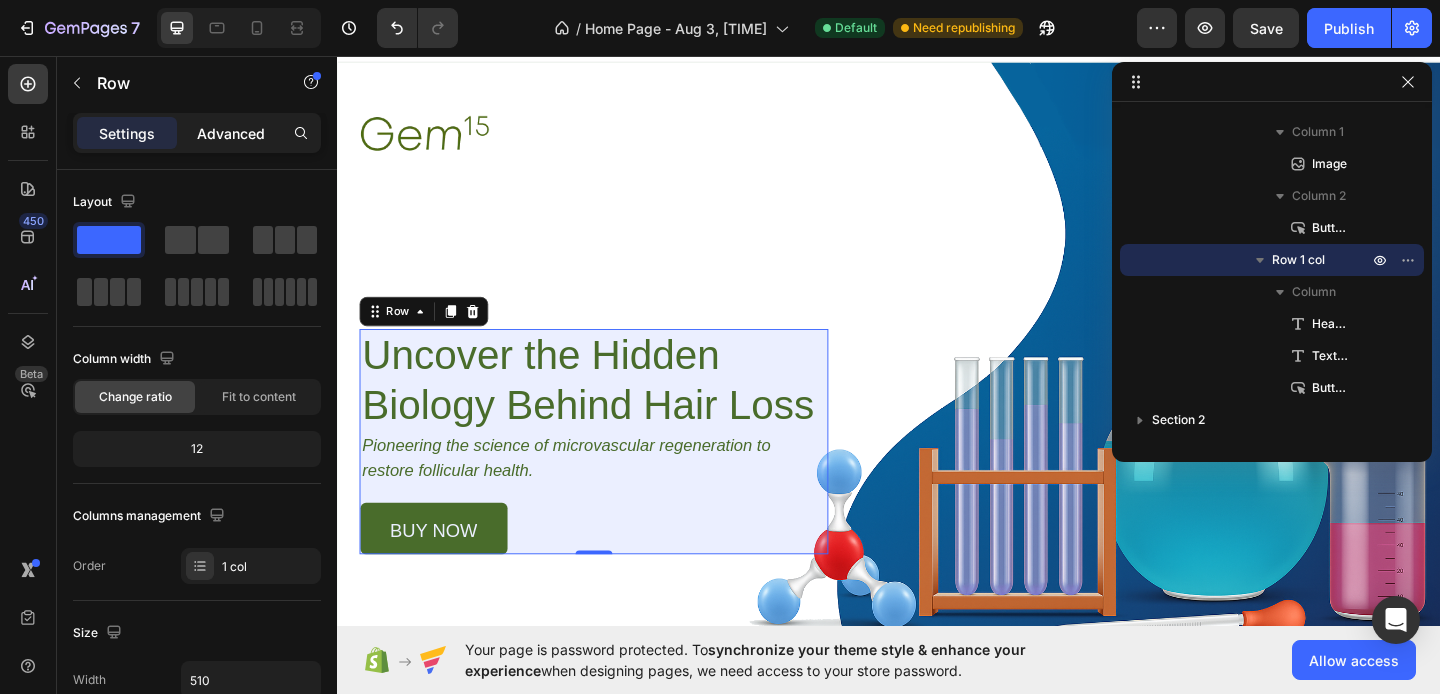 click on "Advanced" at bounding box center (231, 133) 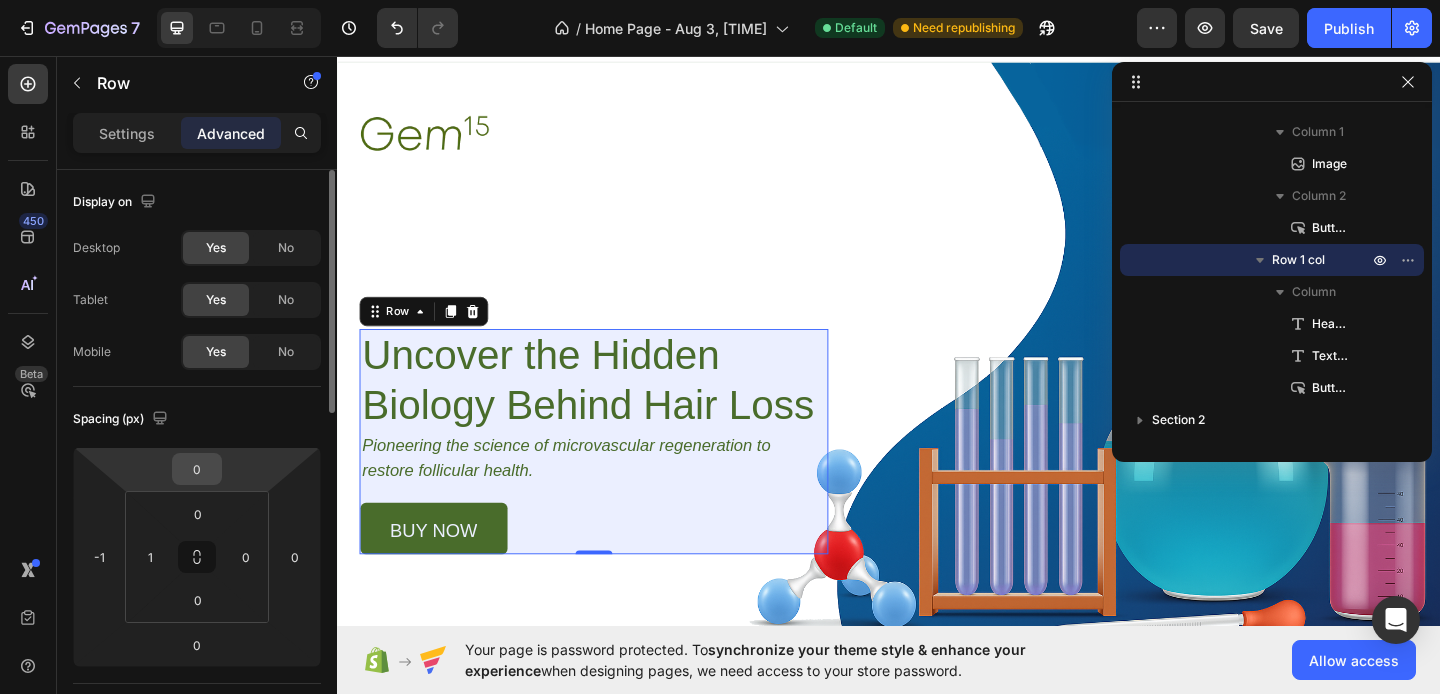 click on "0" at bounding box center (197, 469) 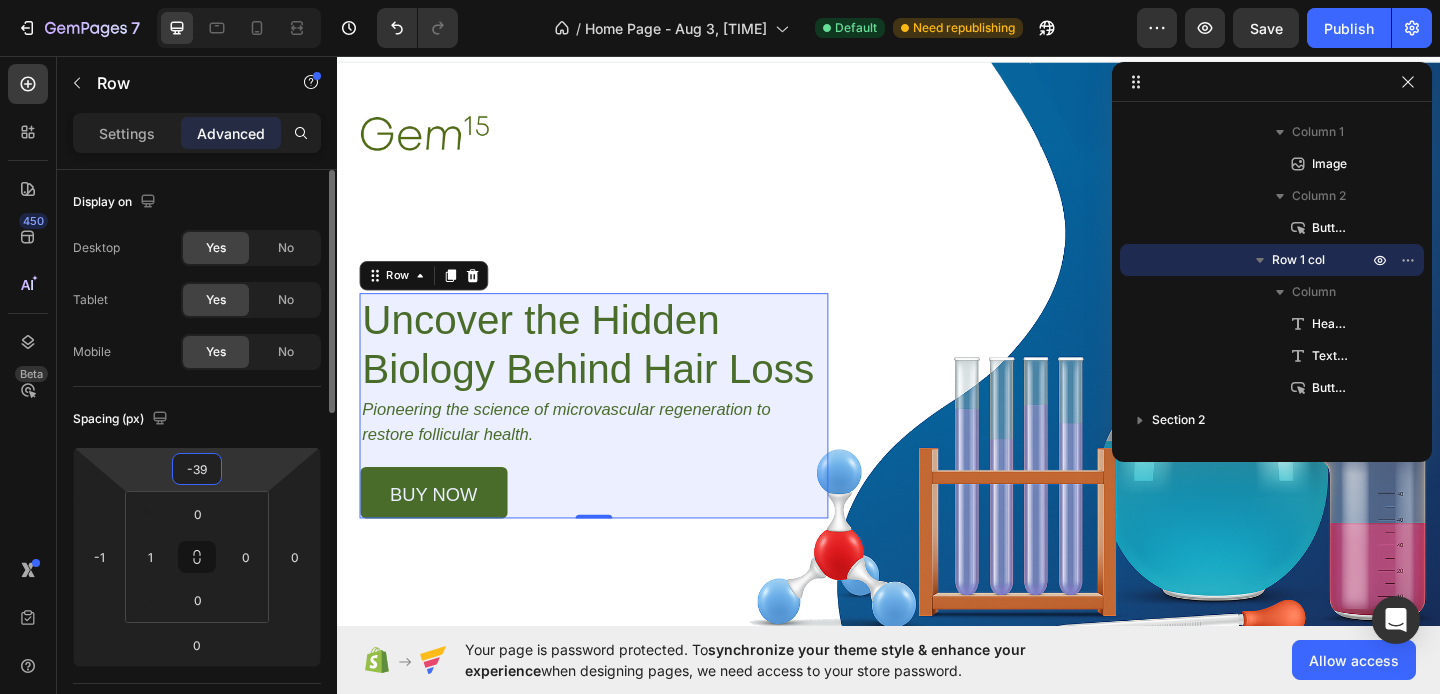 type on "-40" 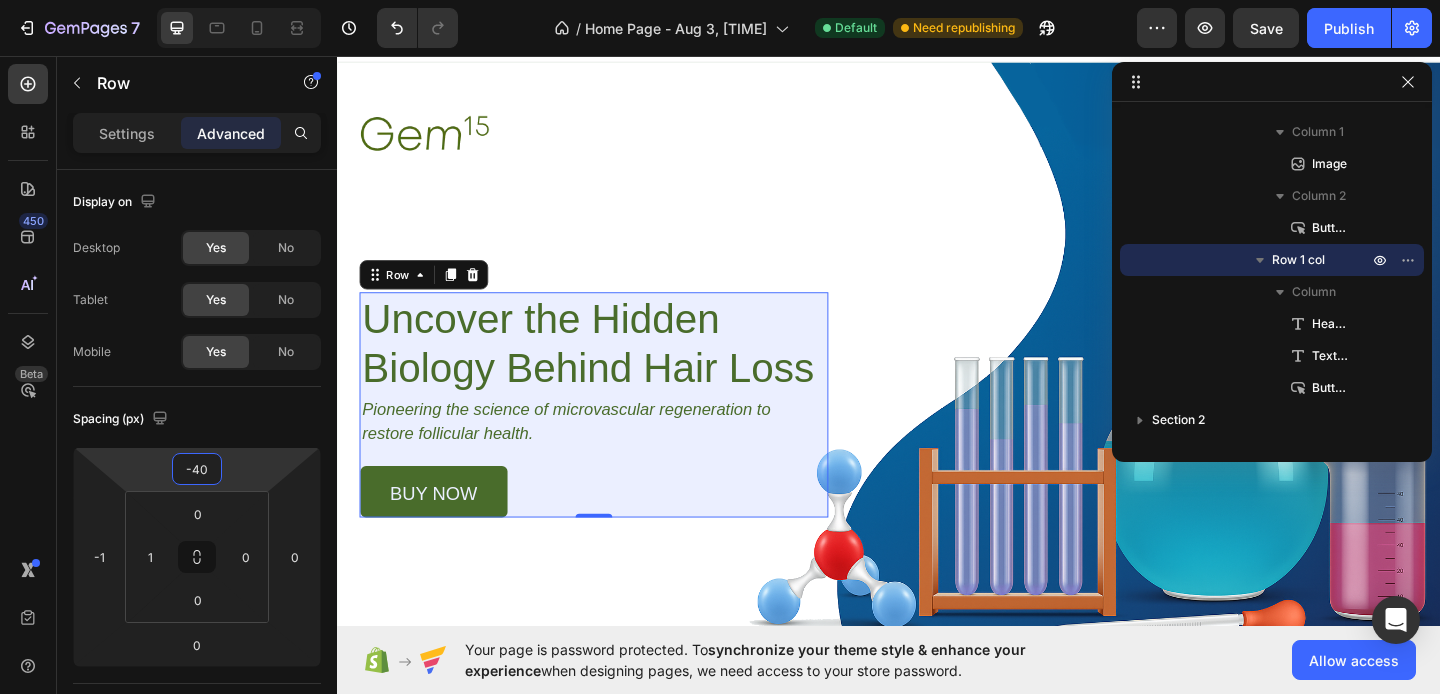 click 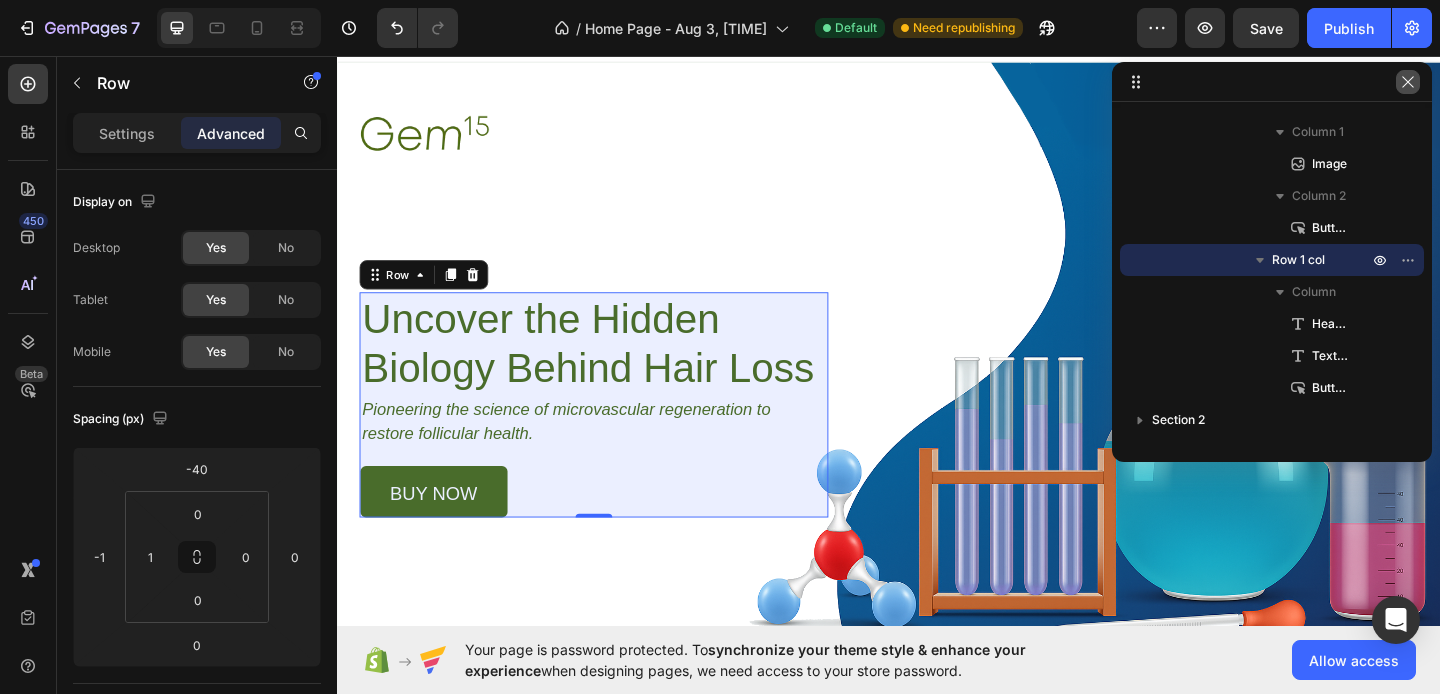click 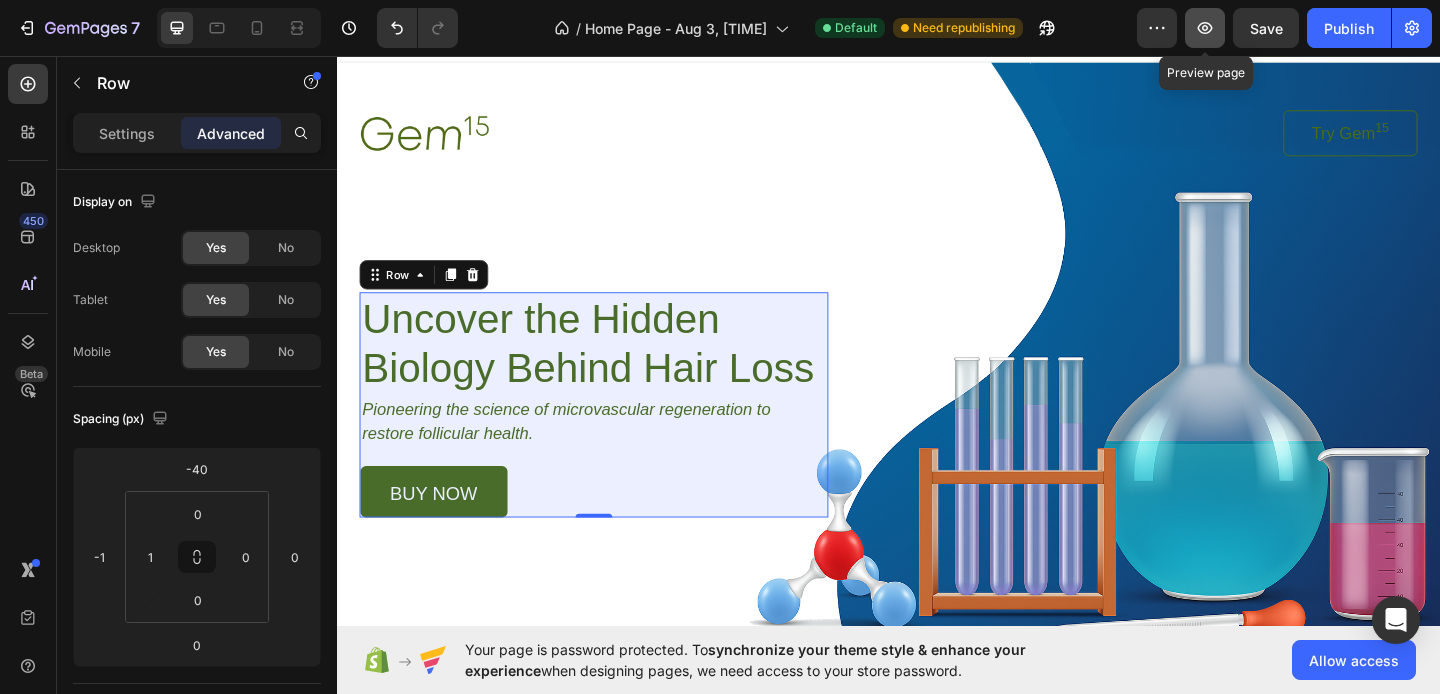 click 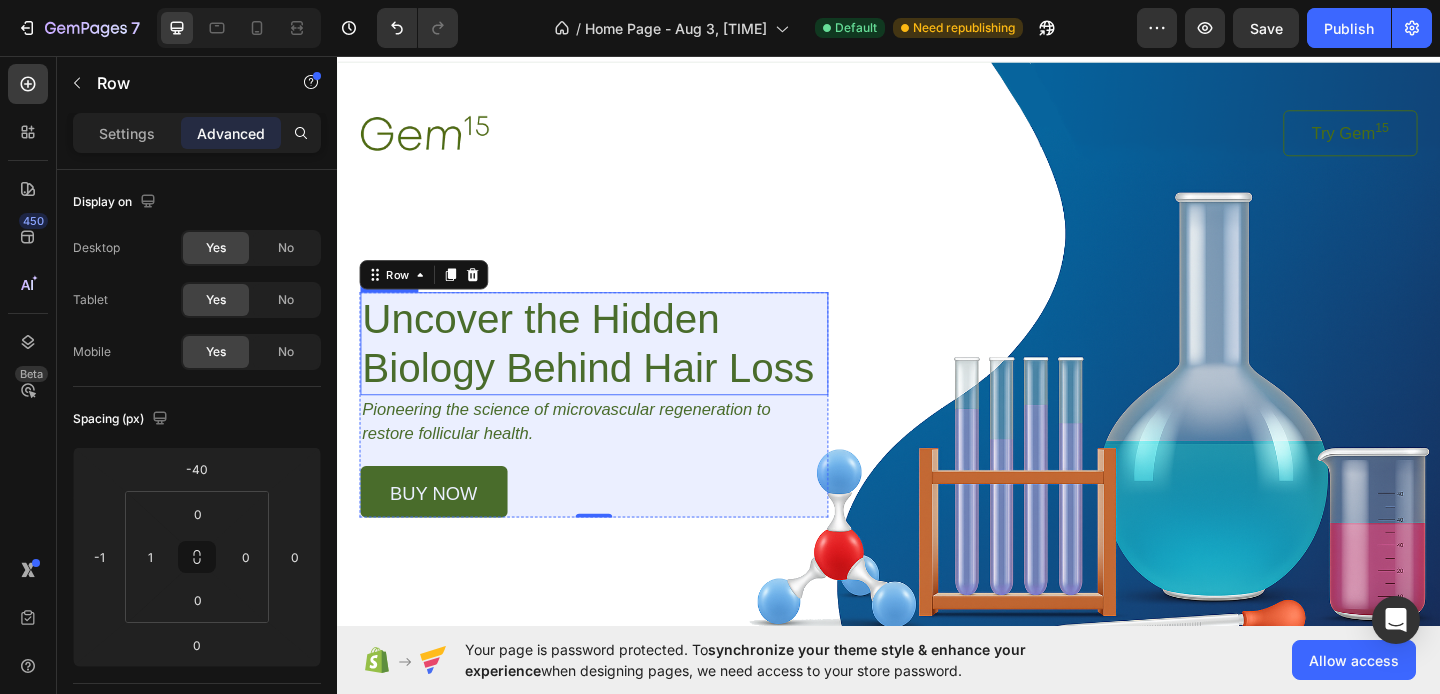 click on "Uncover the Hidden Biology Behind Hair Loss" at bounding box center (616, 369) 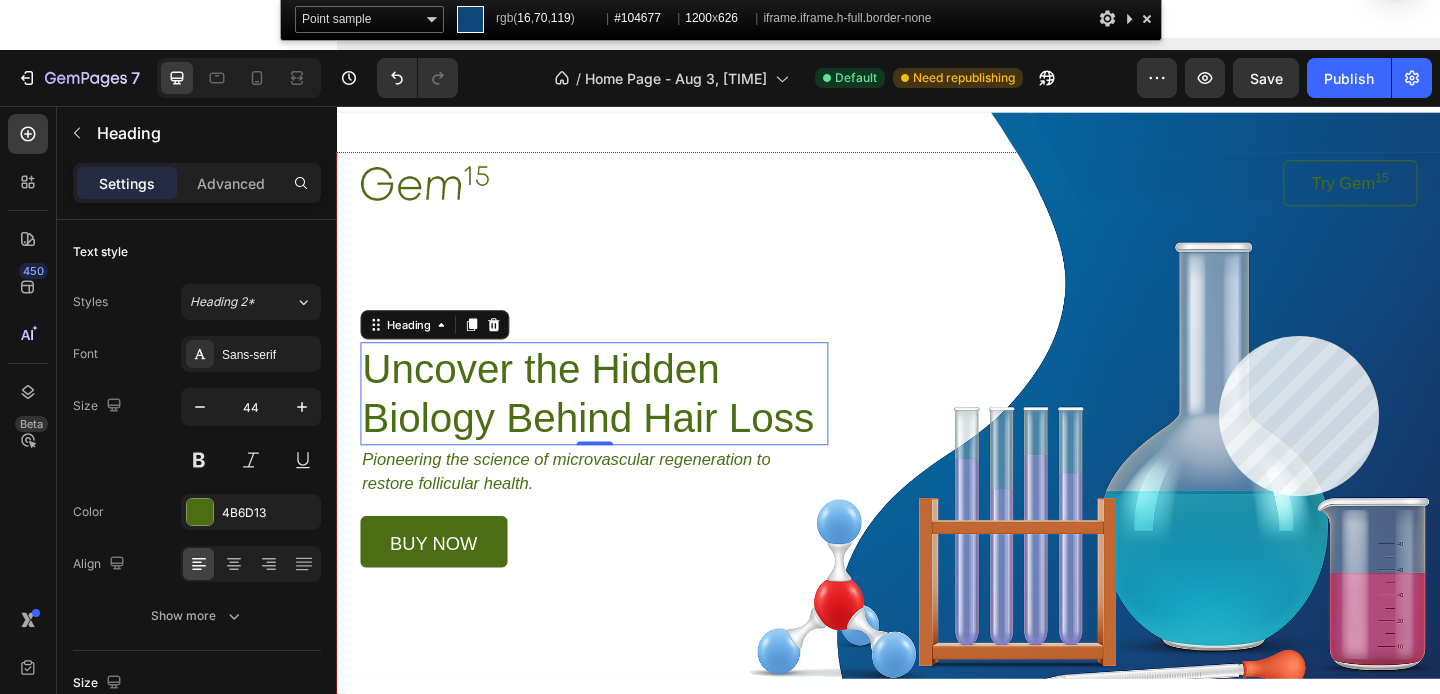 click 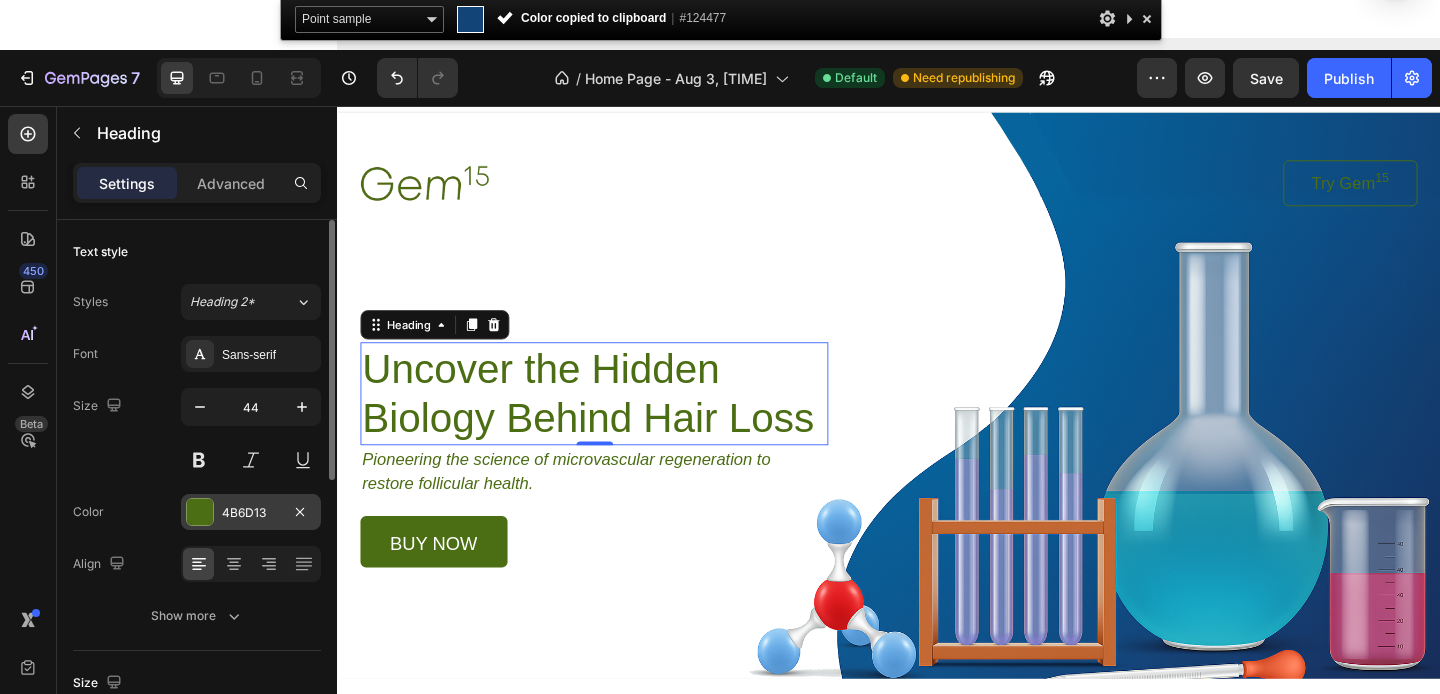 click at bounding box center [200, 512] 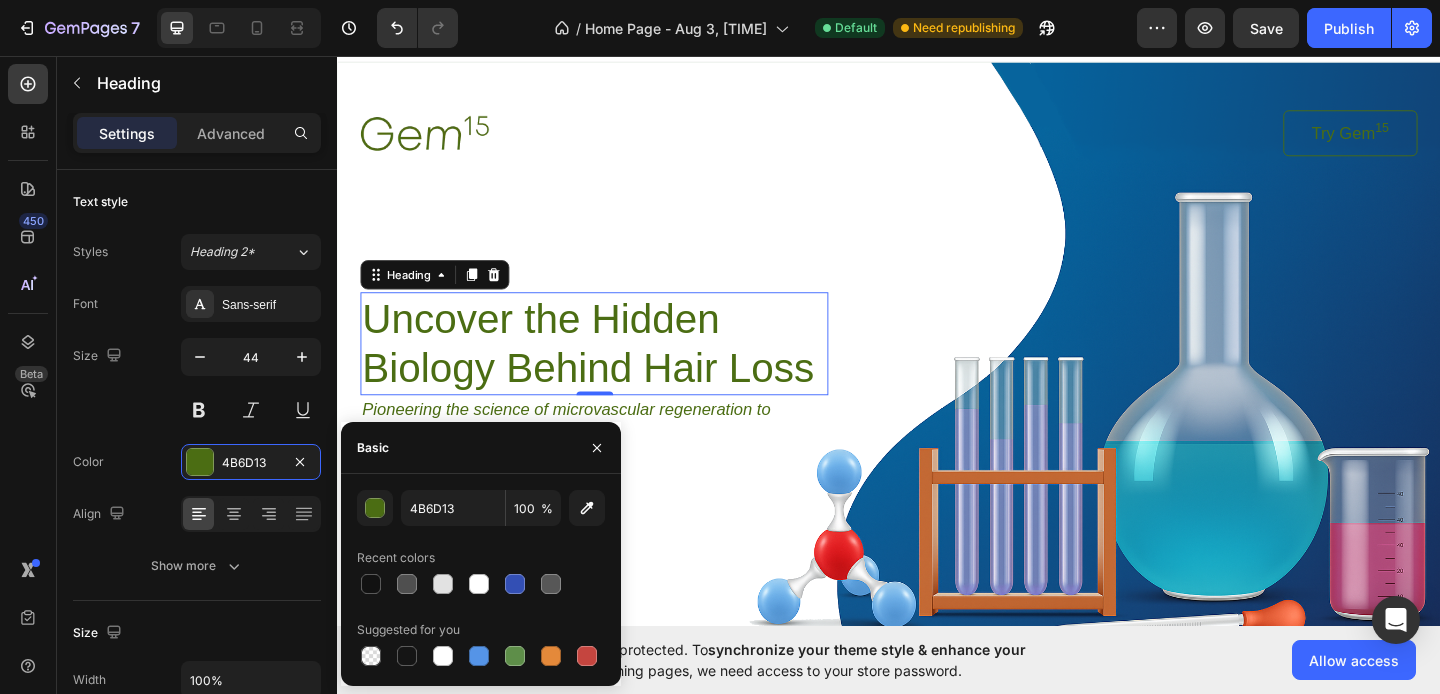 click on "Recent colors" at bounding box center [396, 558] 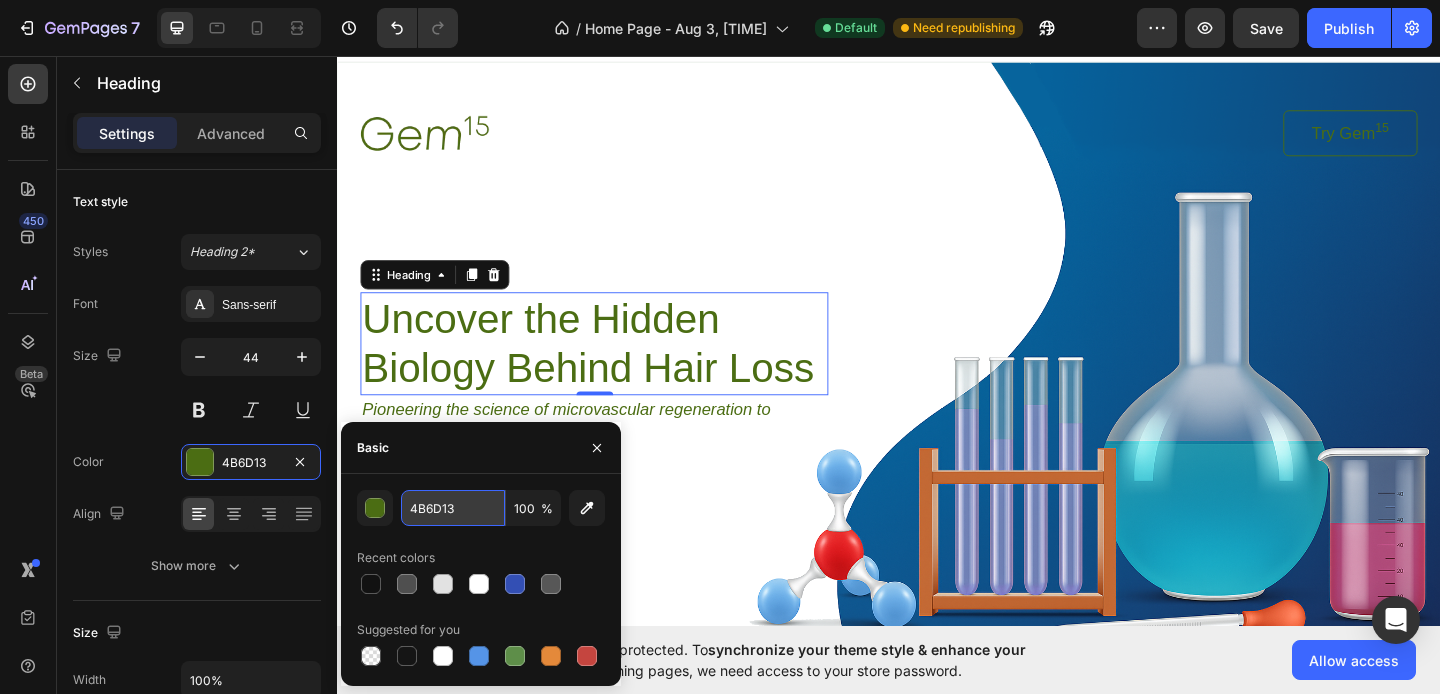 click on "4B6D13" at bounding box center (453, 508) 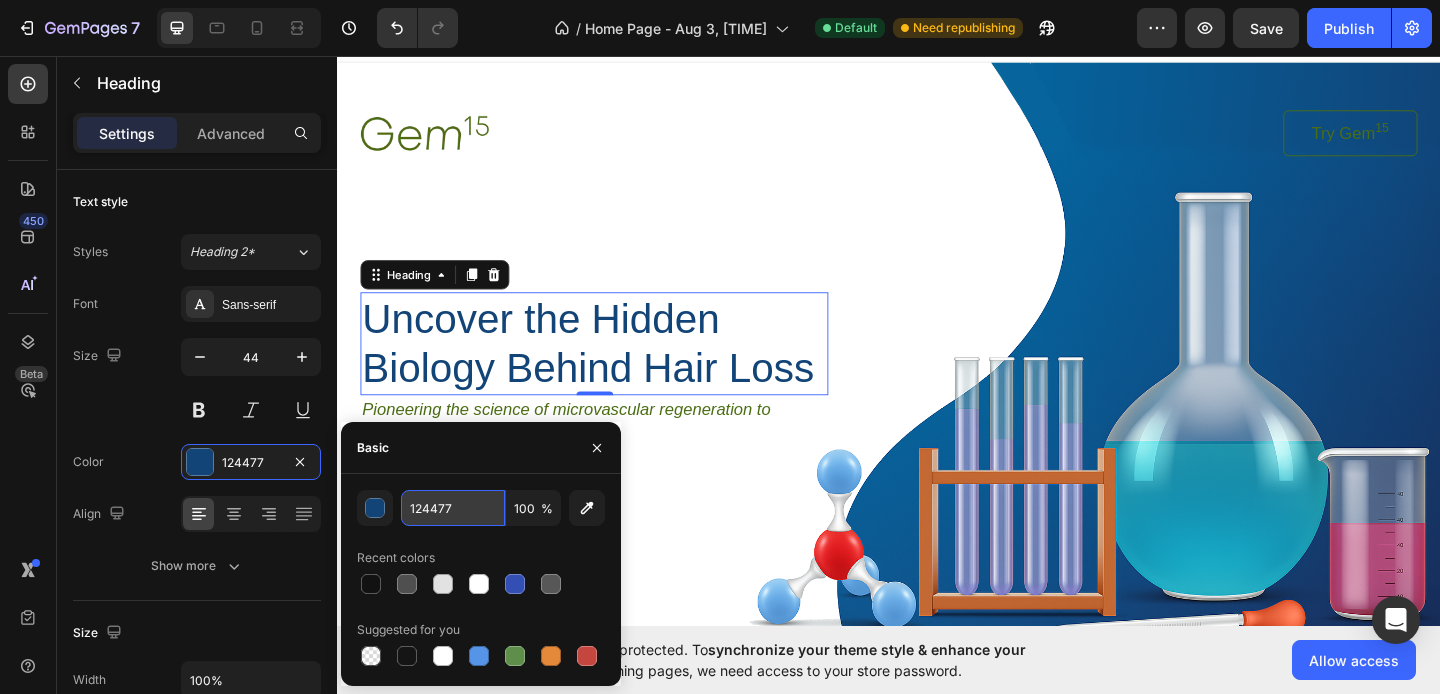 type on "124477" 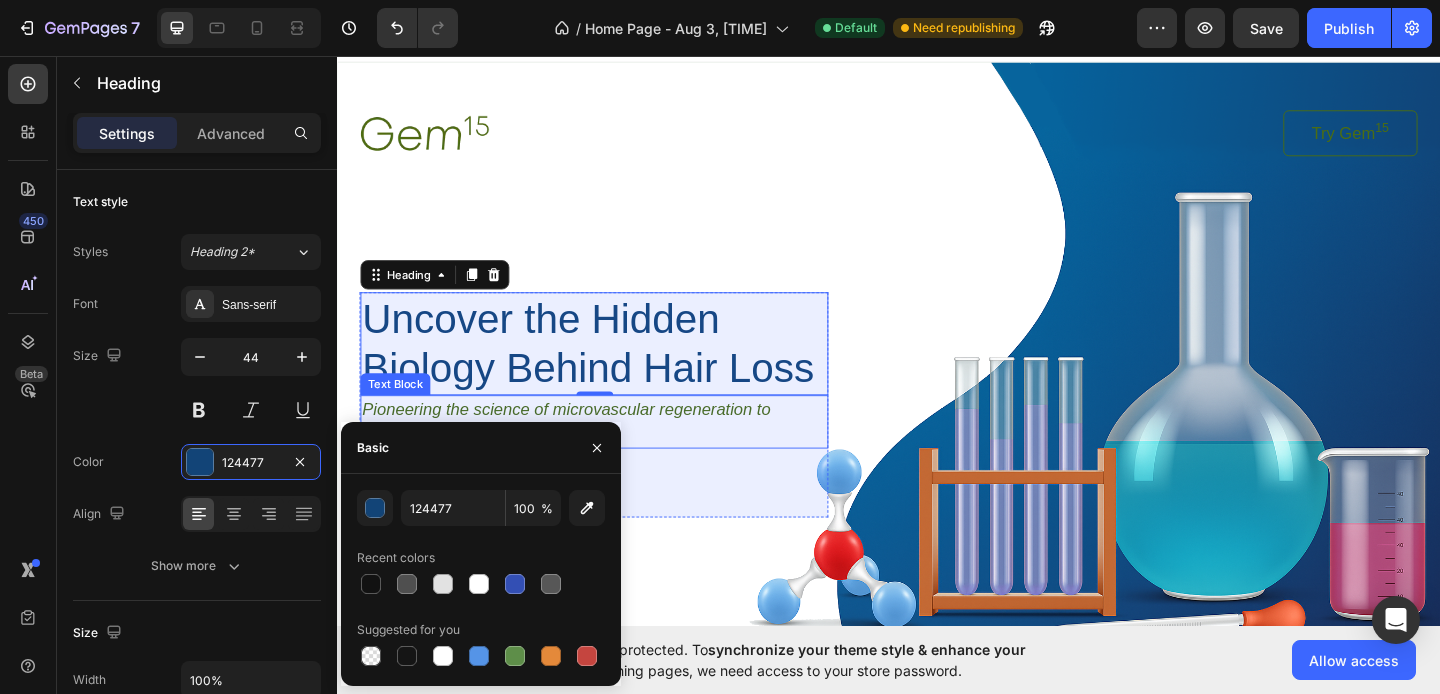 click on "Pioneering the science of microvascular regeneration to restore follicular health." at bounding box center [616, 454] 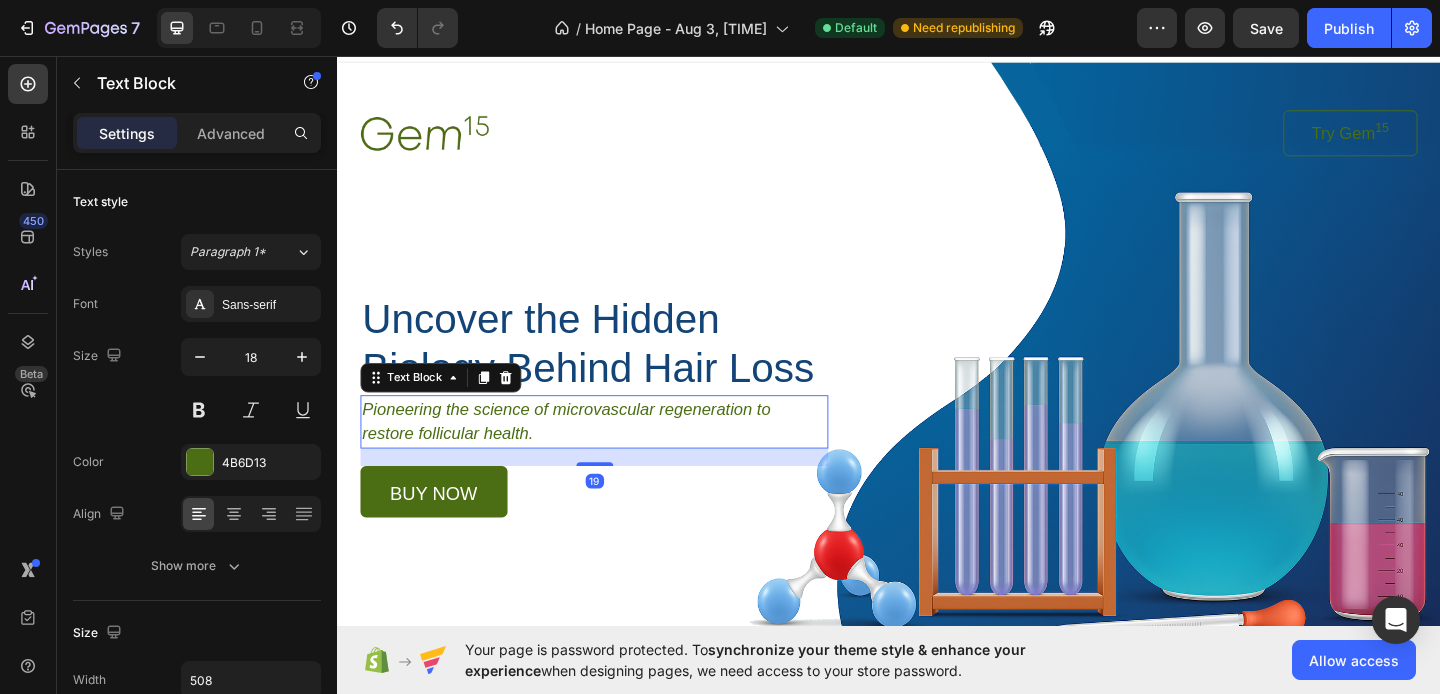 click on "Pioneering the science of microvascular regeneration to restore follicular health." at bounding box center [586, 453] 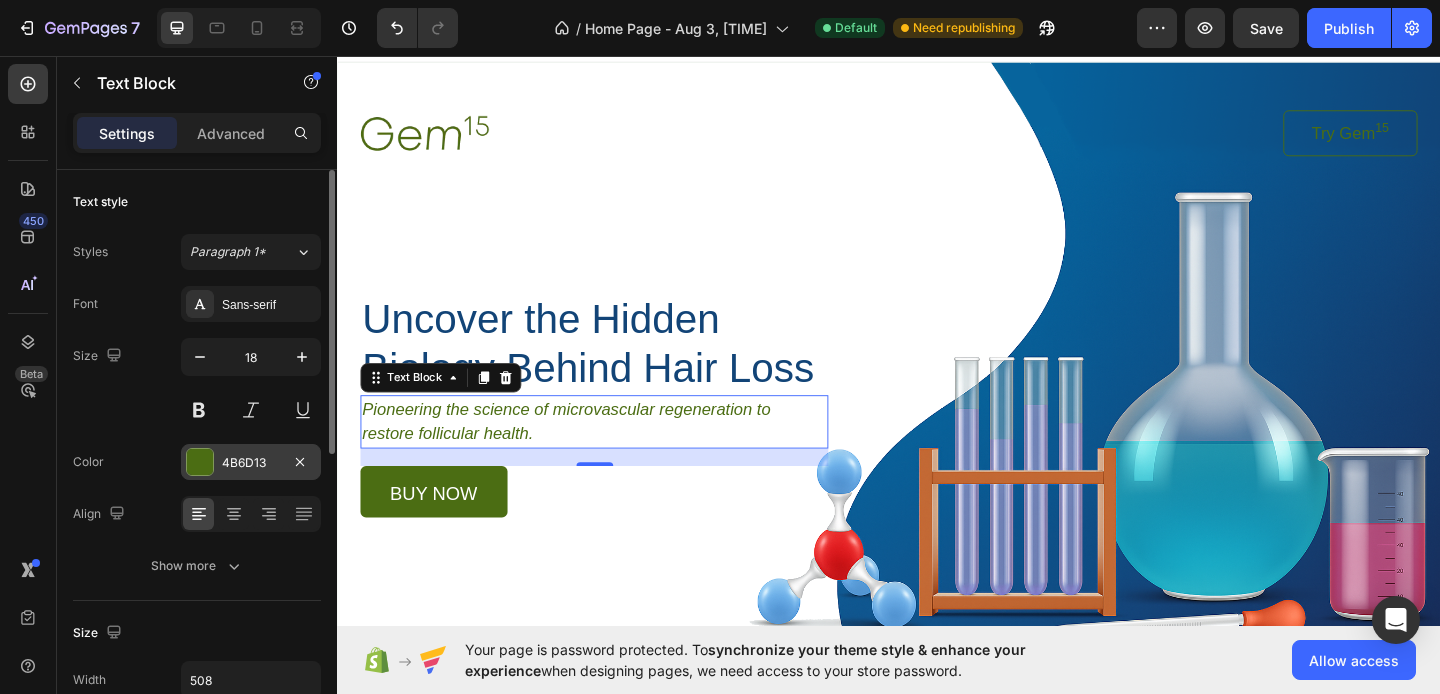 click at bounding box center [200, 462] 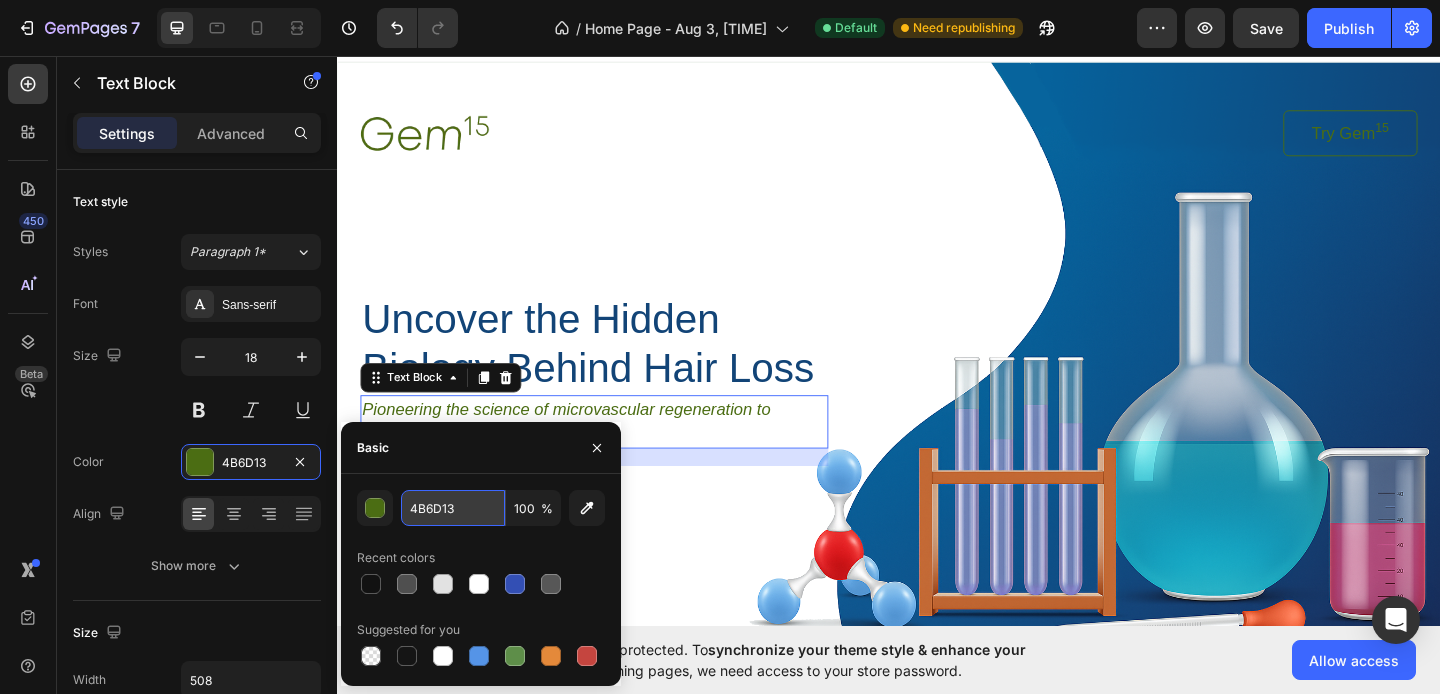 click on "4B6D13" at bounding box center [453, 508] 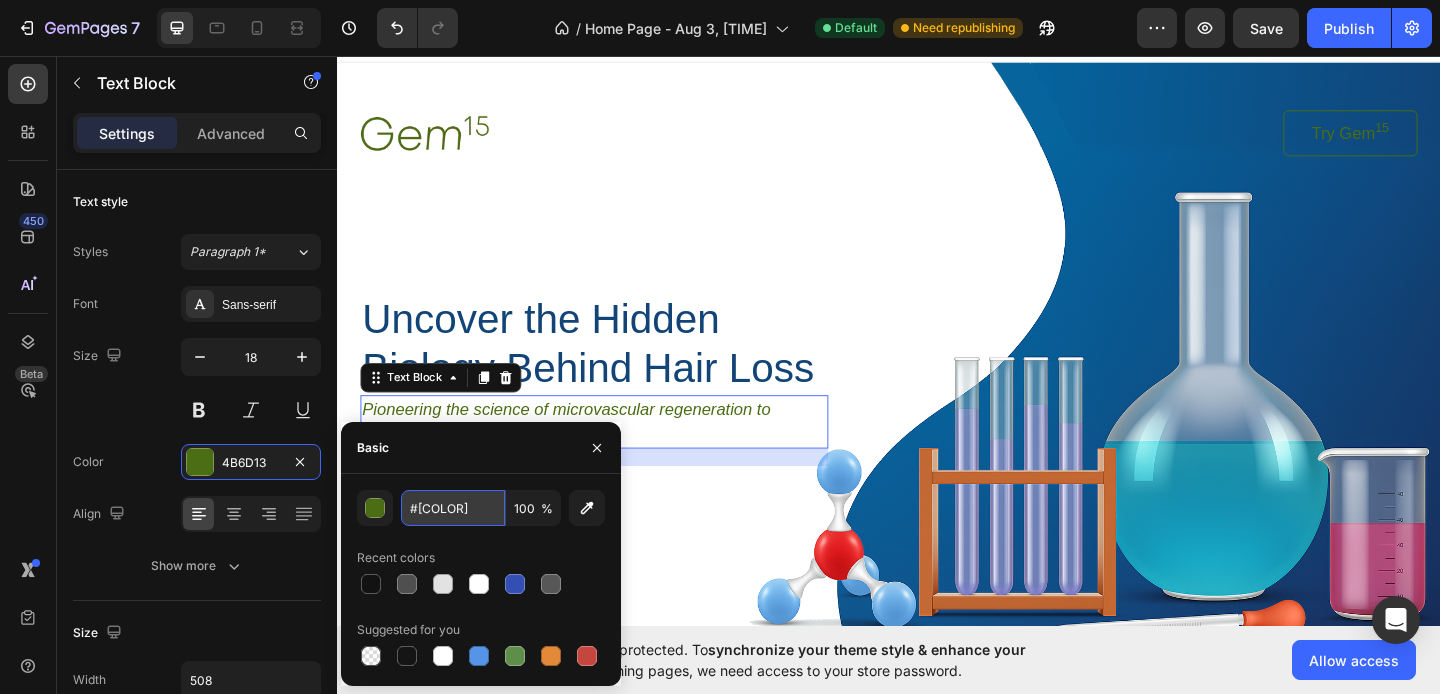 paste on "124477" 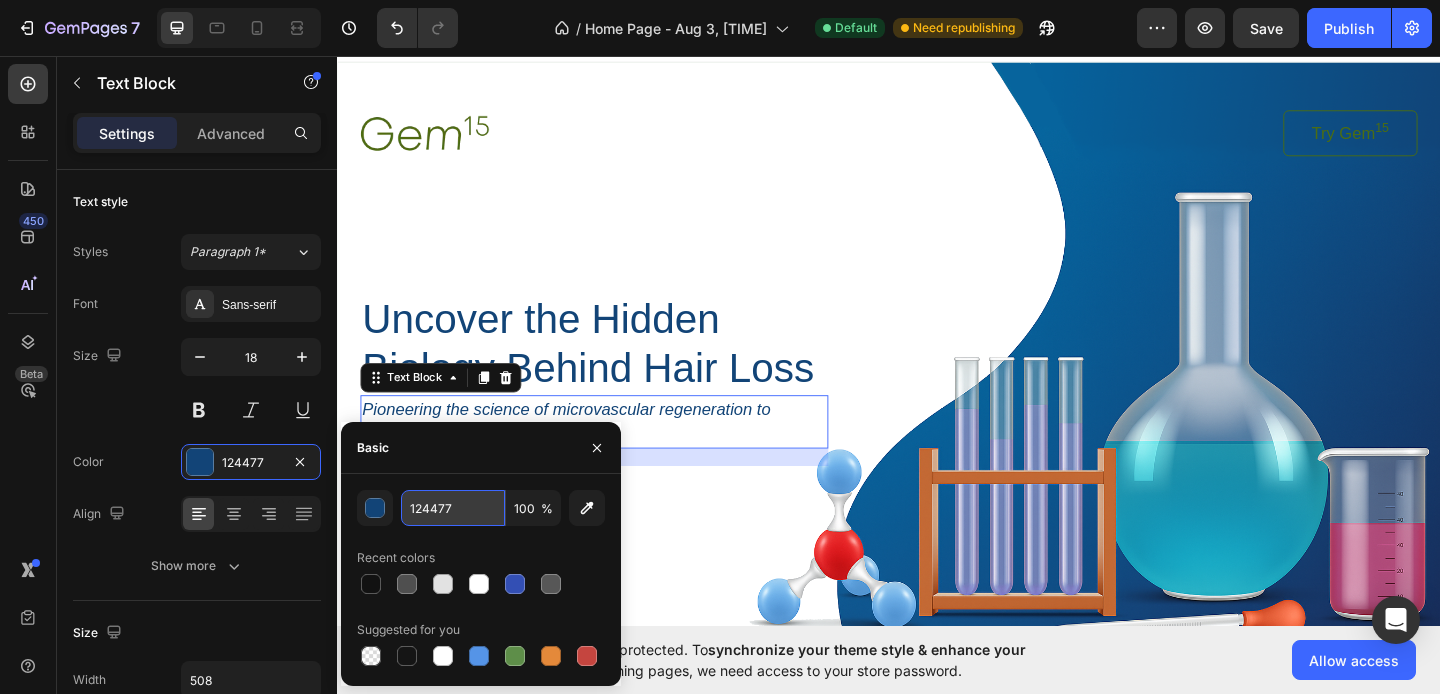 type on "124477" 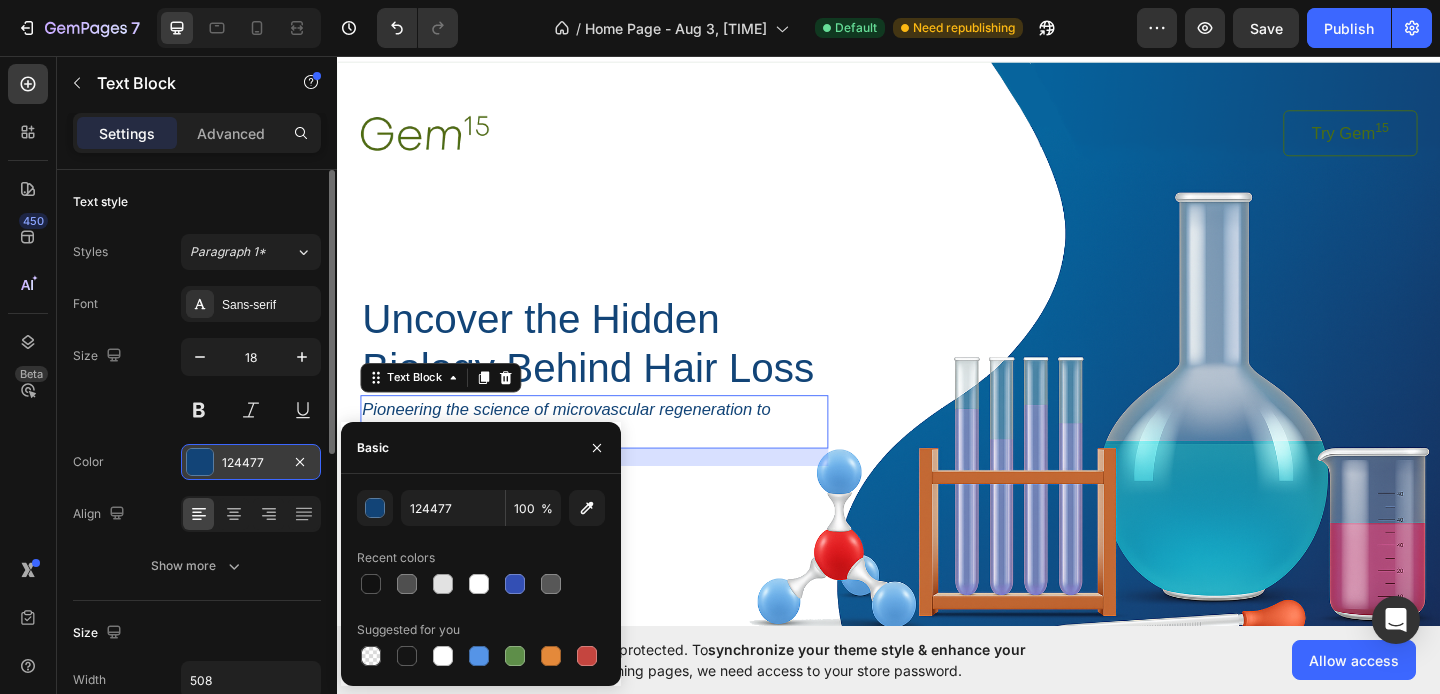 click on "124477" at bounding box center [251, 463] 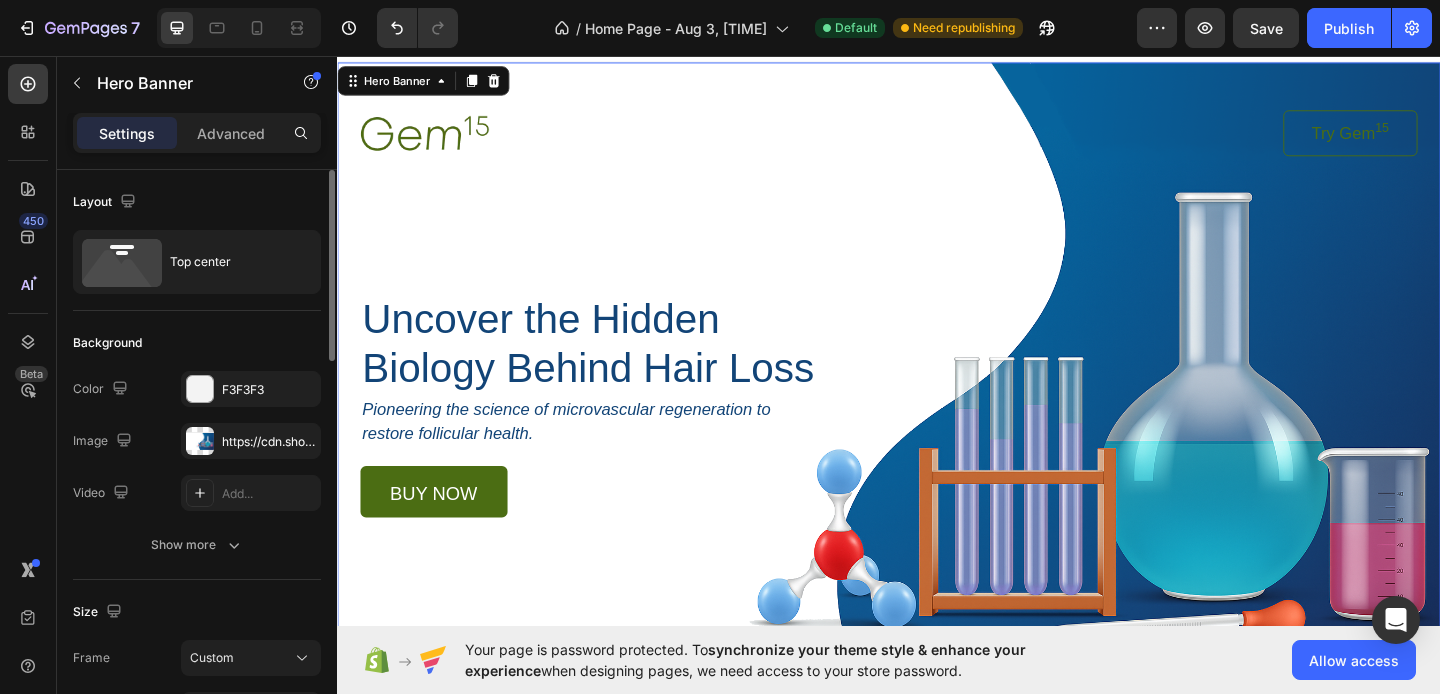 click at bounding box center (937, 441) 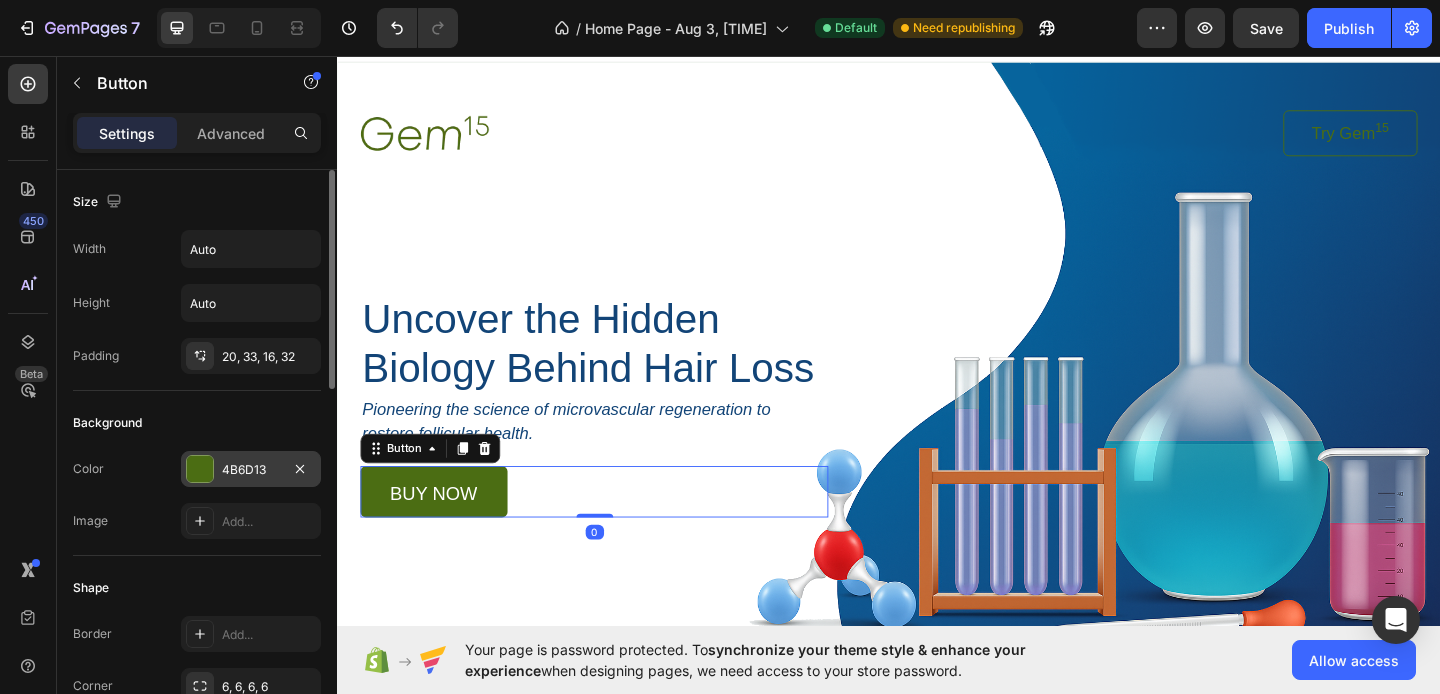 click on "4B6D13" at bounding box center (251, 470) 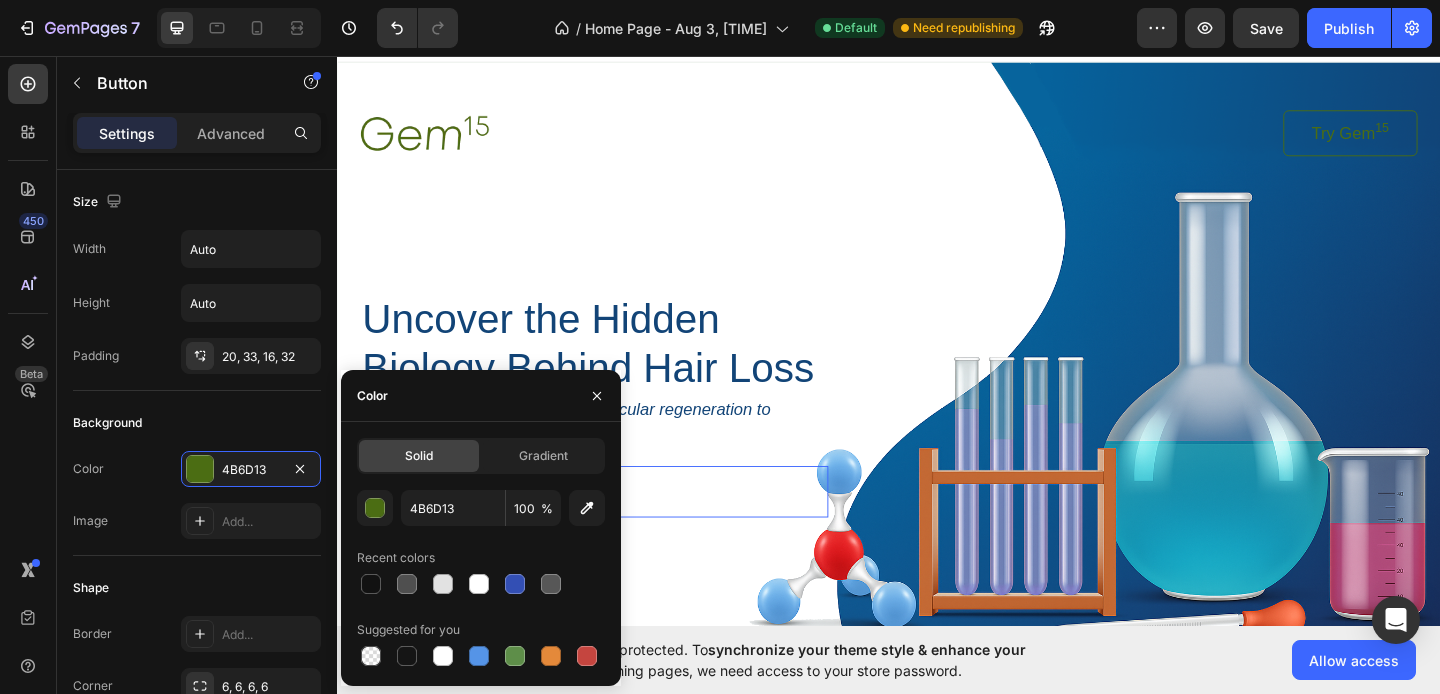 click on "Solid" 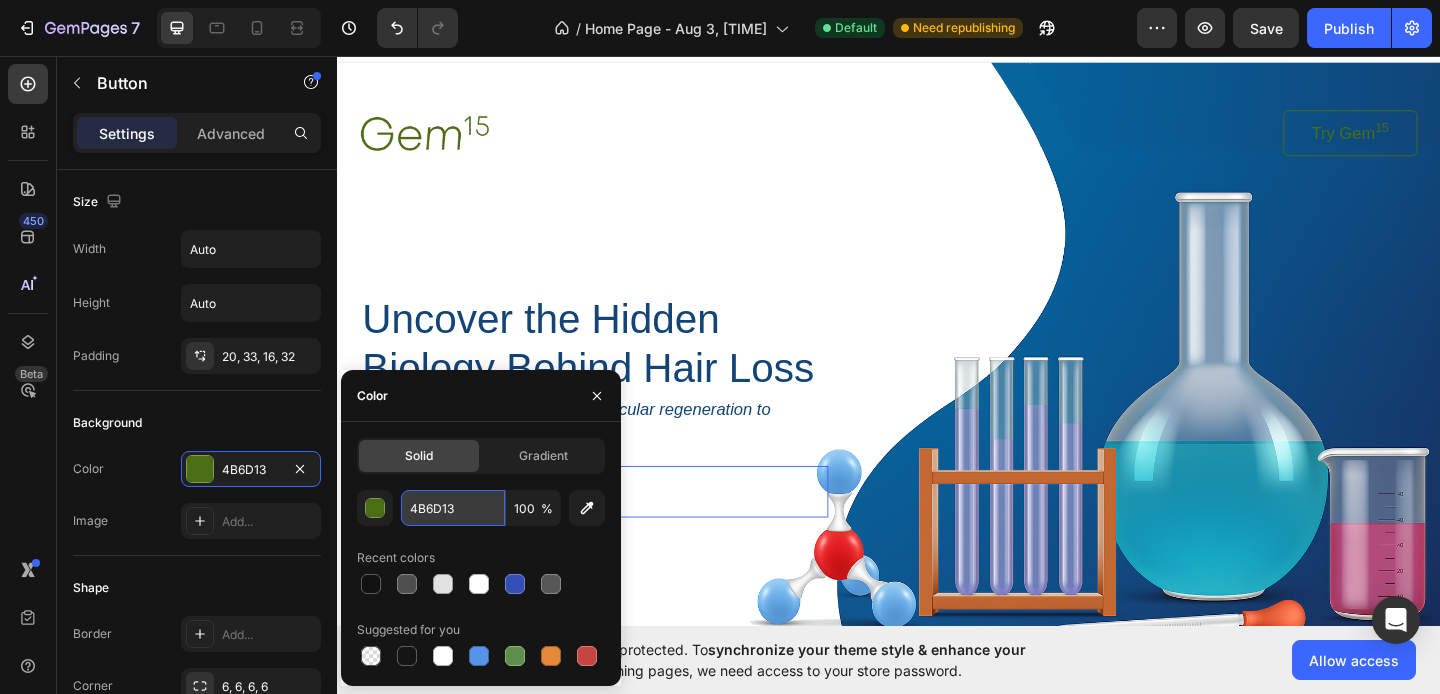 click on "4B6D13" at bounding box center [453, 508] 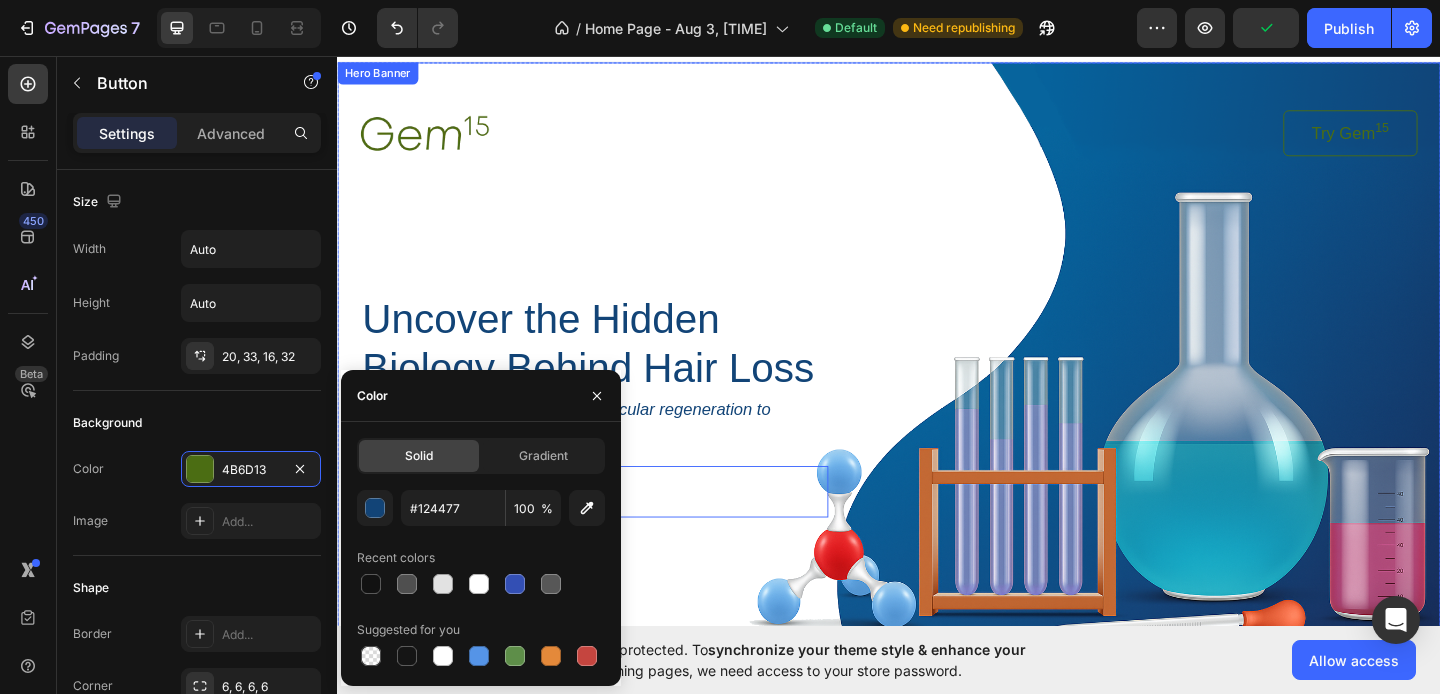 click at bounding box center (937, 441) 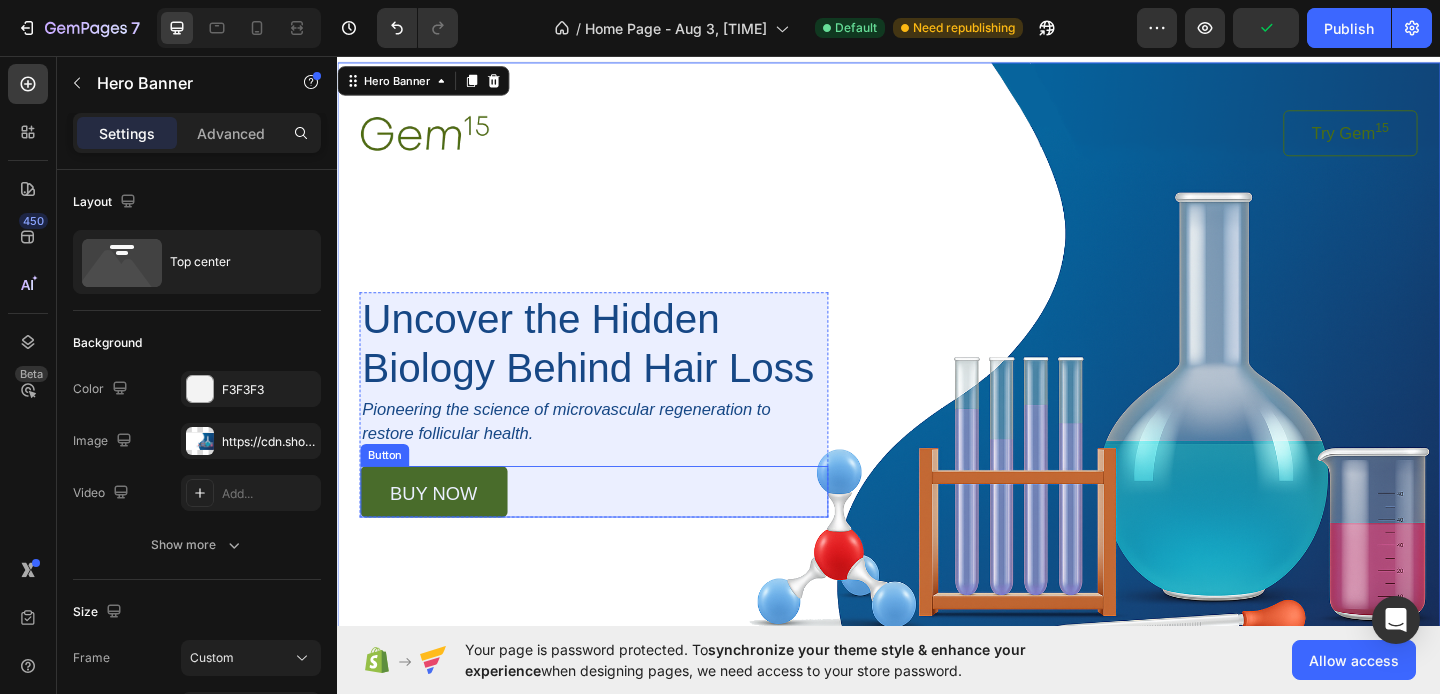 click on "buy now" at bounding box center (442, 530) 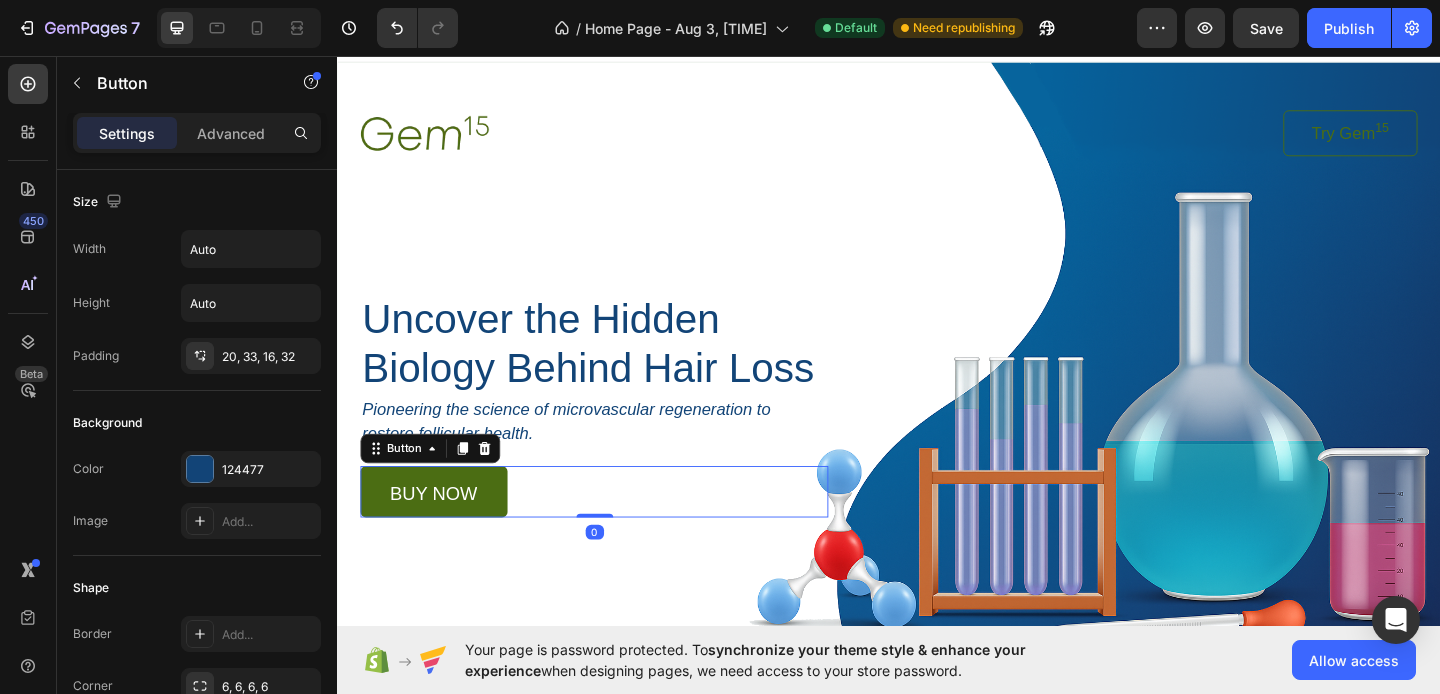 click on "buy now" at bounding box center (442, 530) 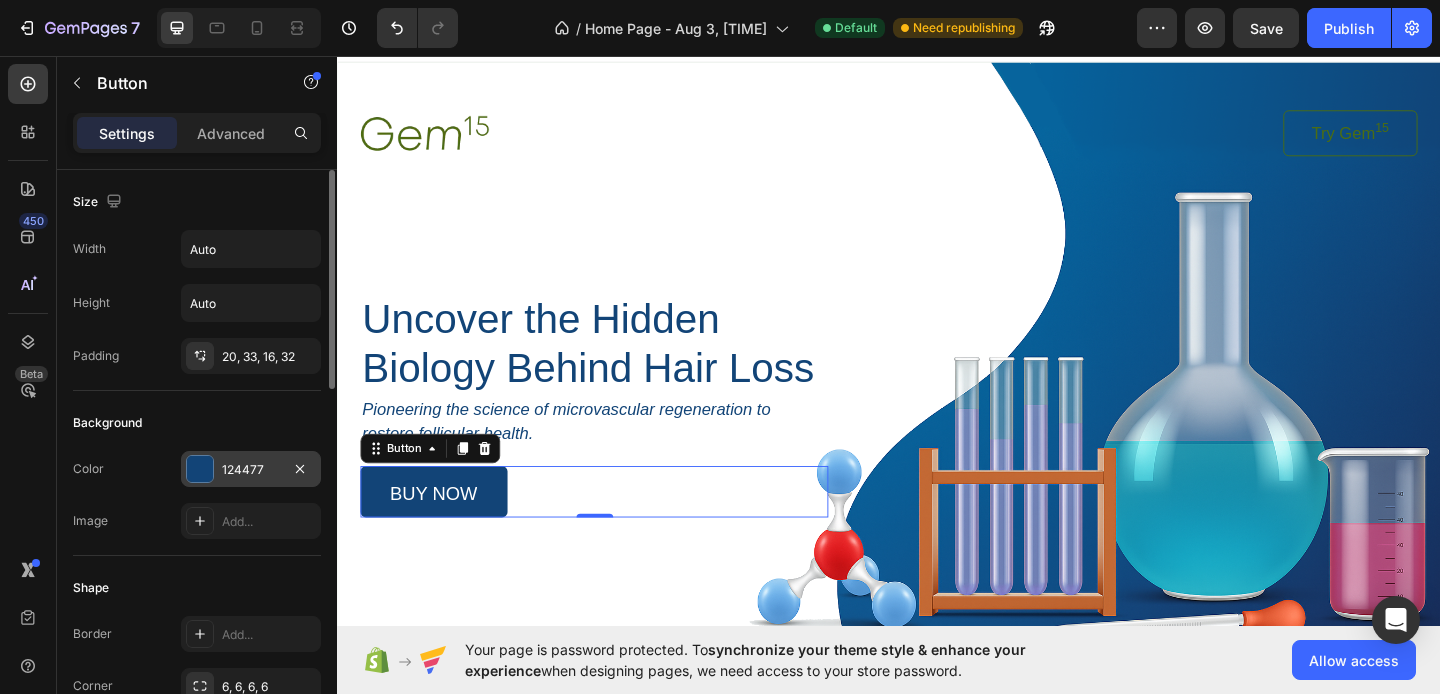 click on "124477" at bounding box center [251, 470] 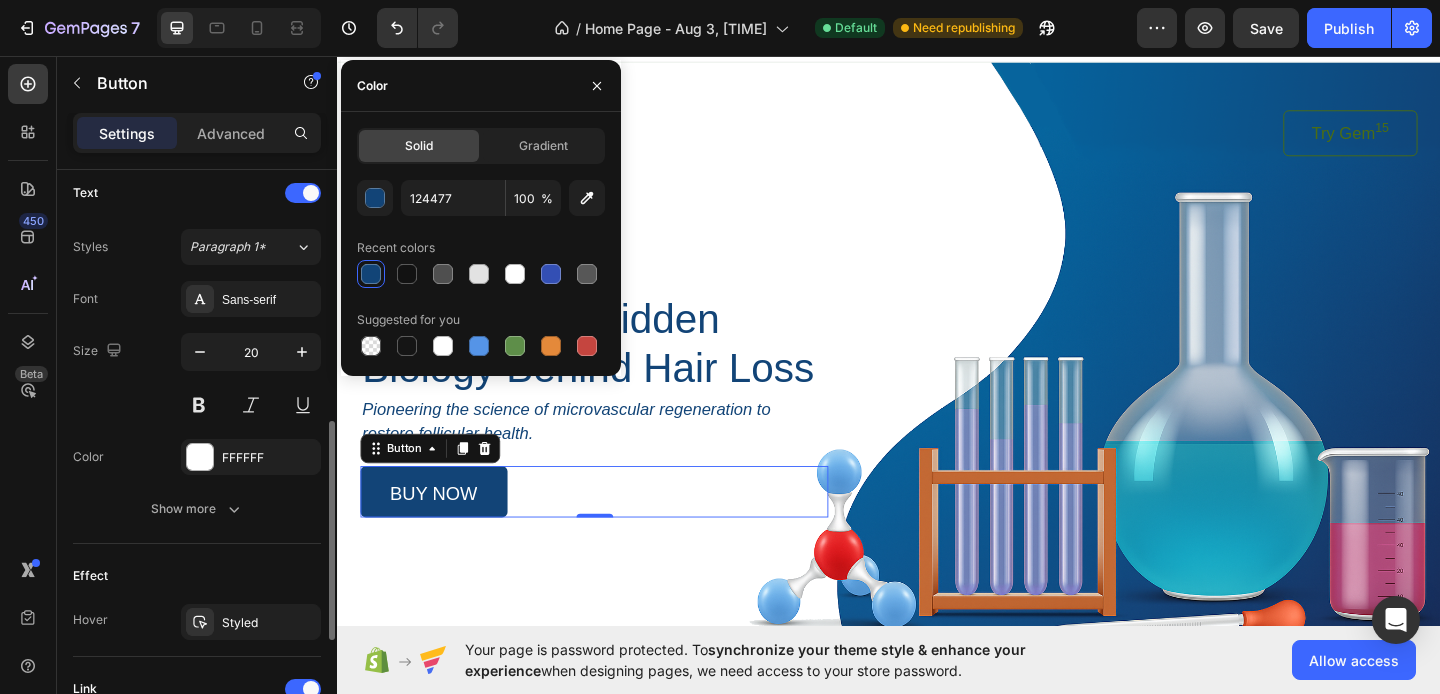 scroll, scrollTop: 672, scrollLeft: 0, axis: vertical 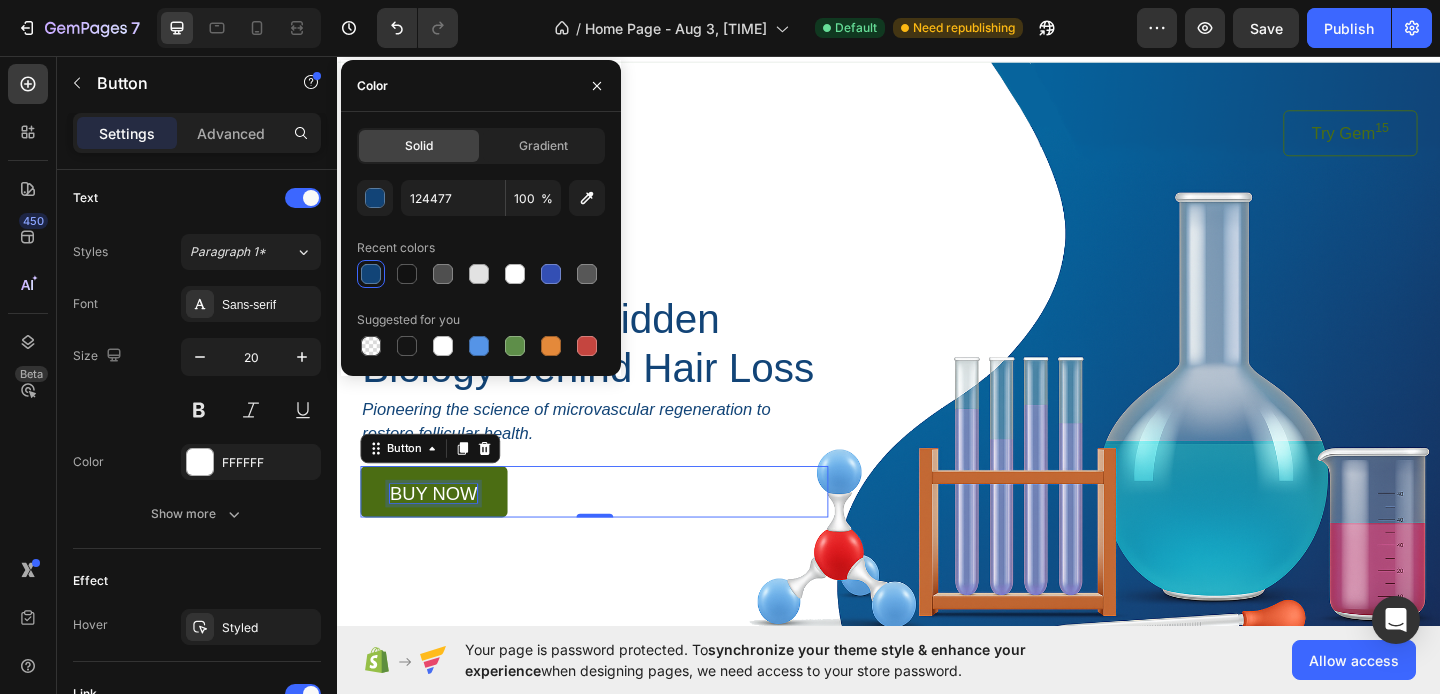 click on "buy now" at bounding box center (441, 532) 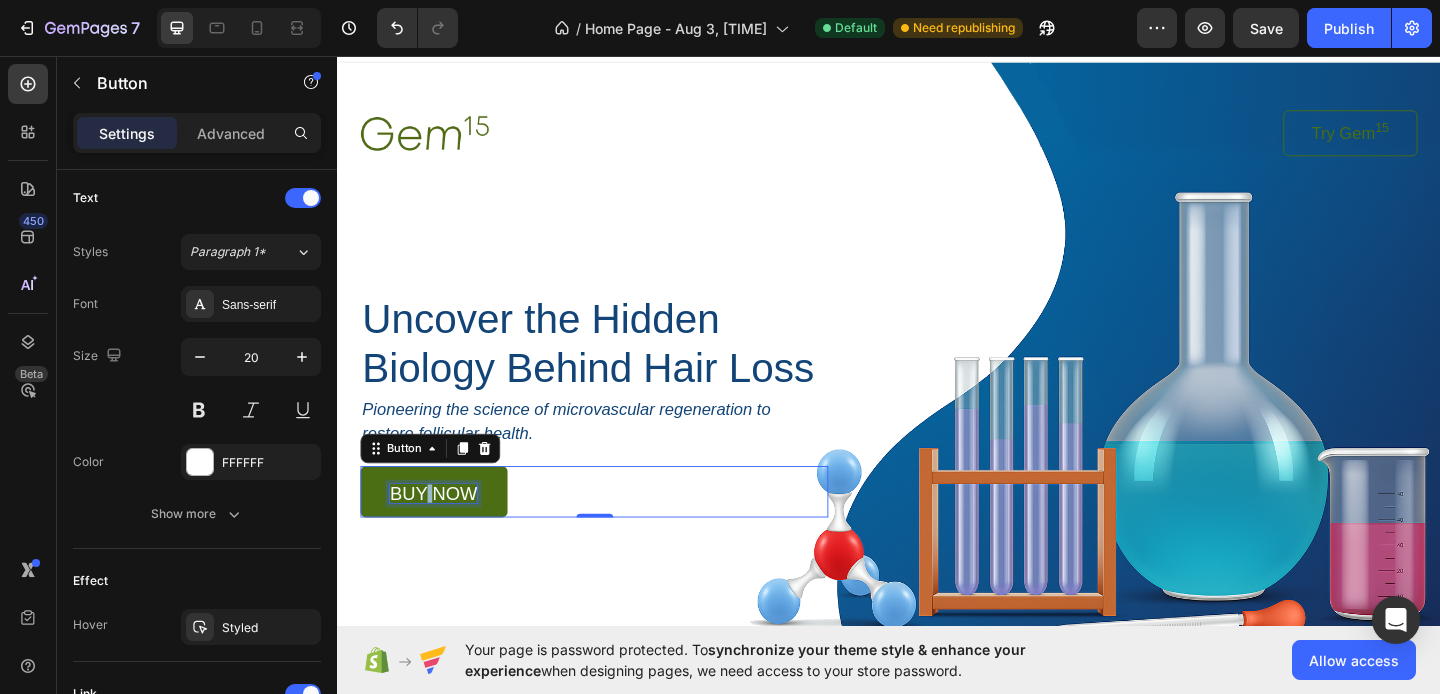 click on "buy now" at bounding box center [441, 532] 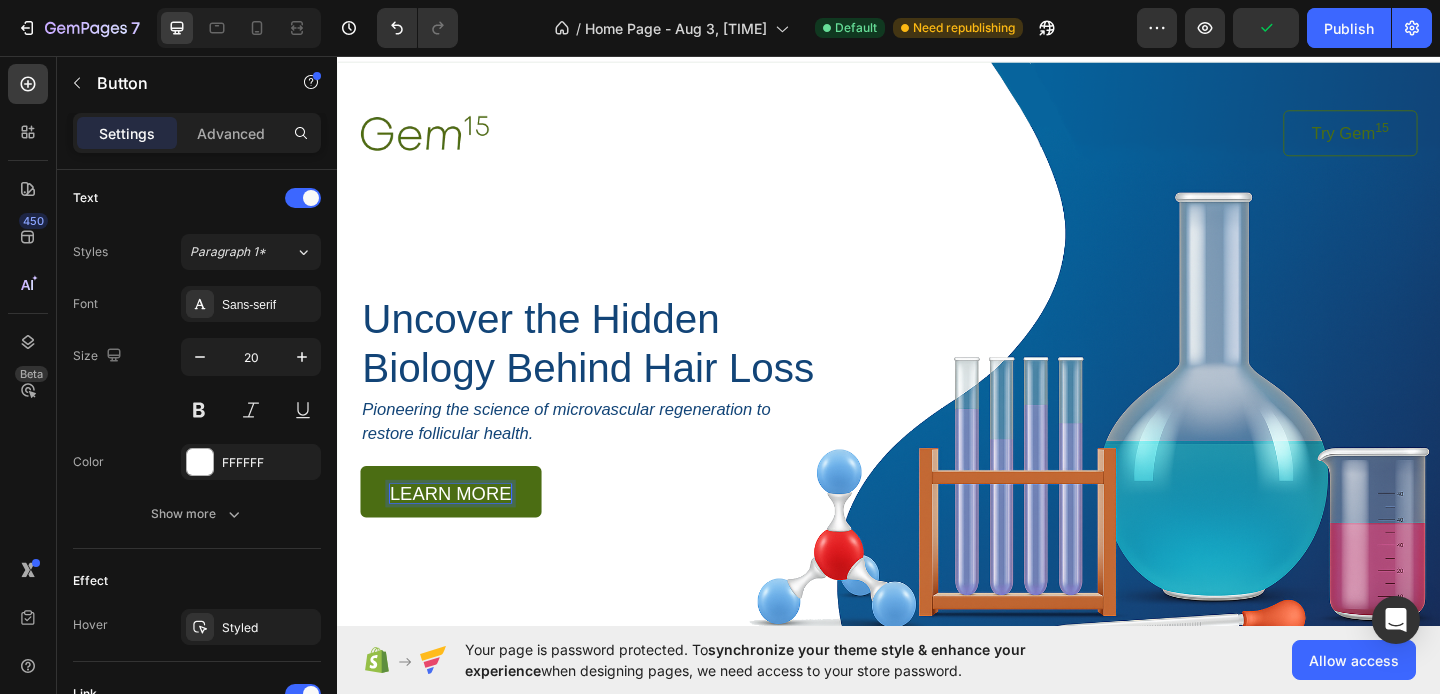 click on "LEARN MORE" at bounding box center [460, 530] 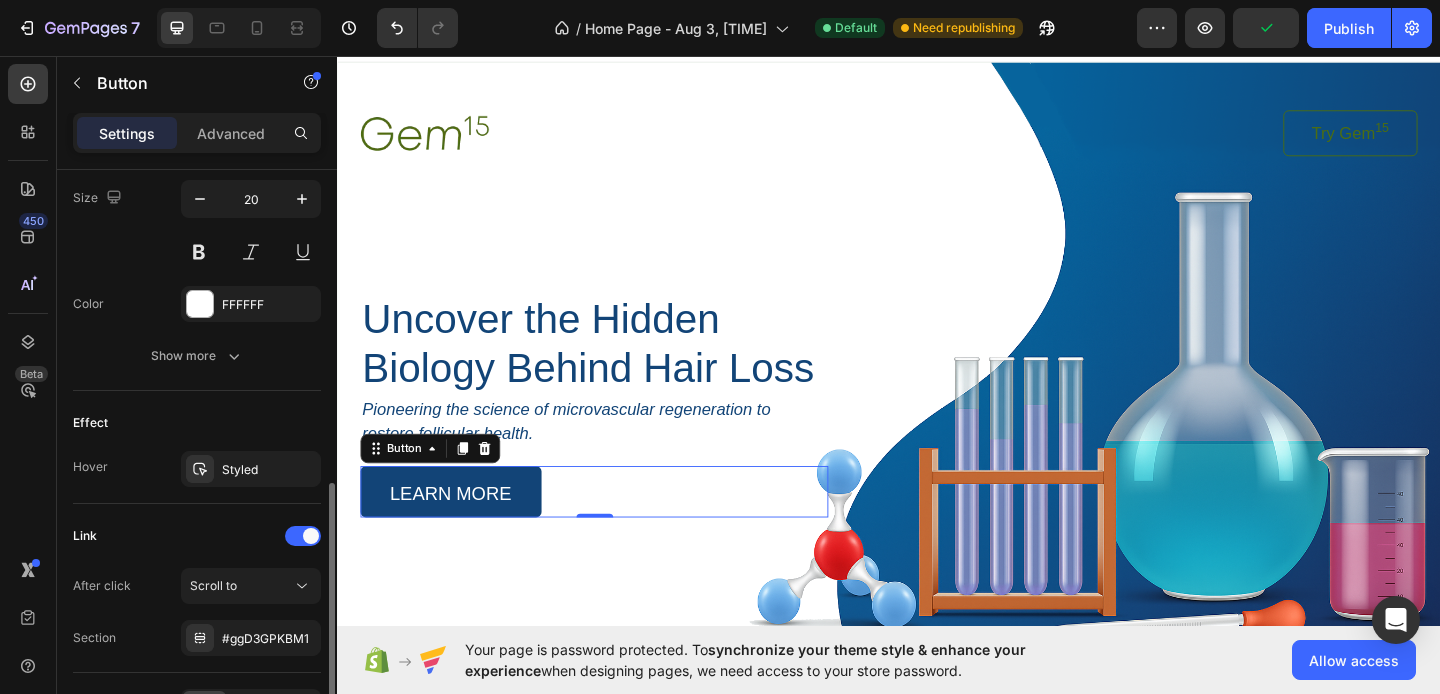 scroll, scrollTop: 957, scrollLeft: 0, axis: vertical 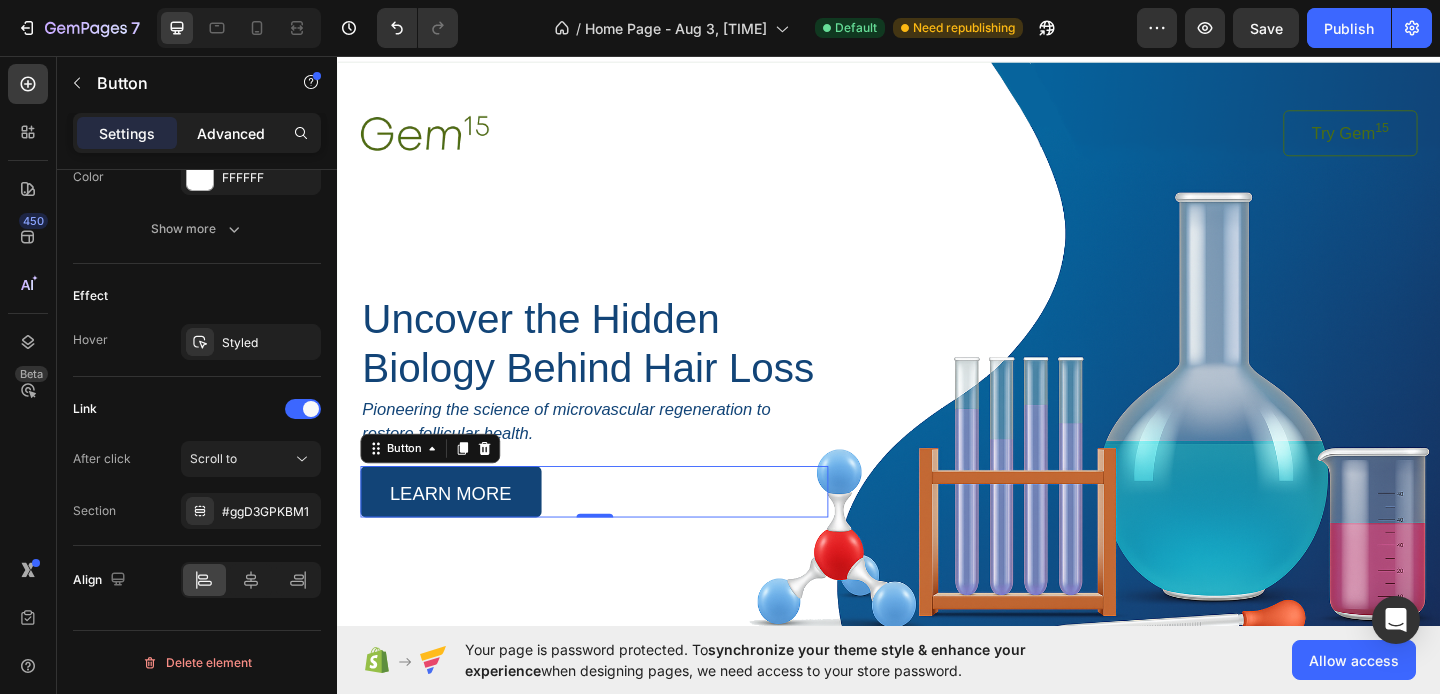 click on "Advanced" 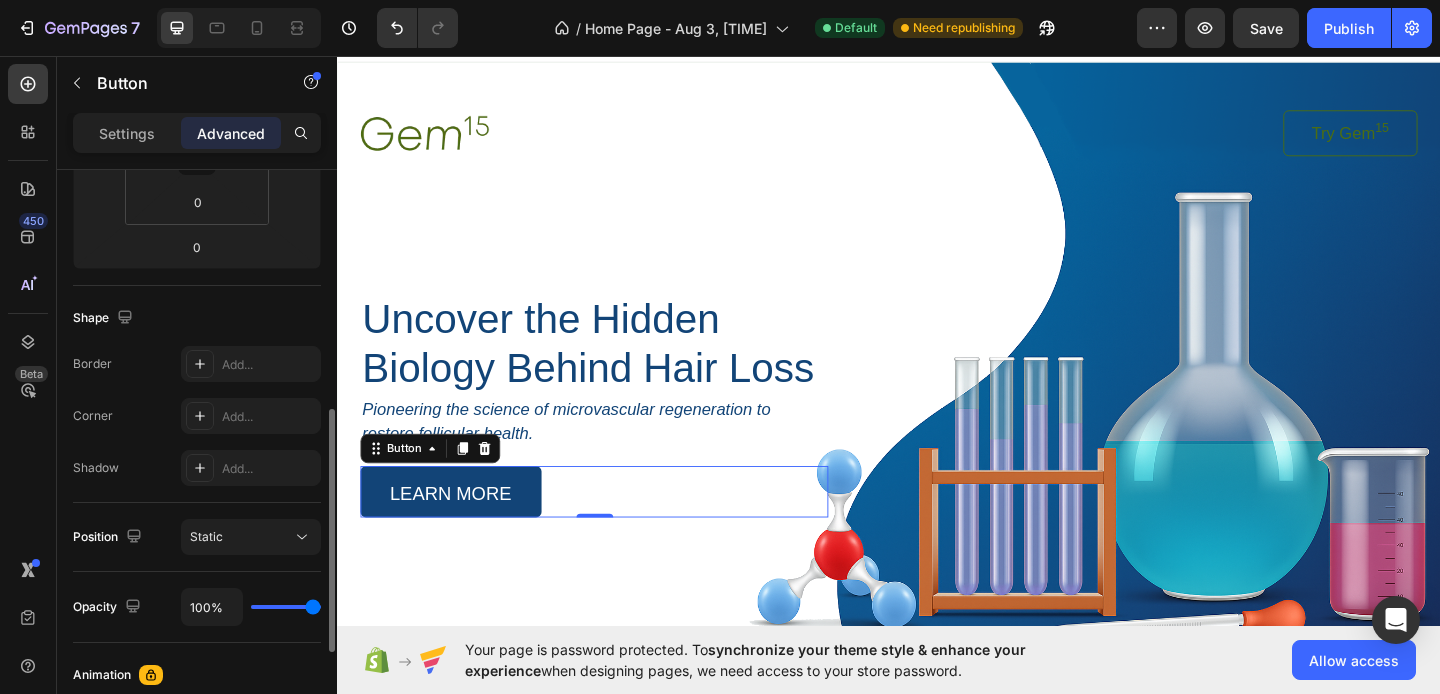 scroll, scrollTop: 807, scrollLeft: 0, axis: vertical 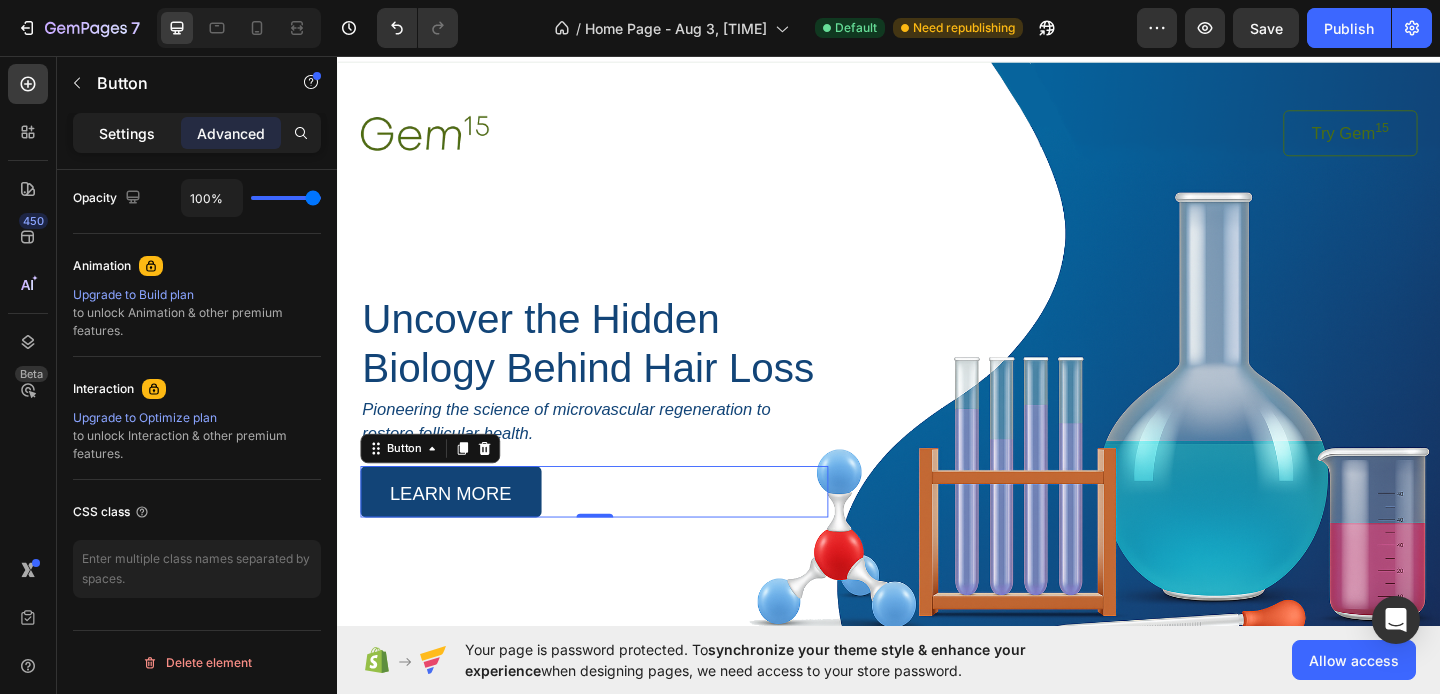 click on "Settings" 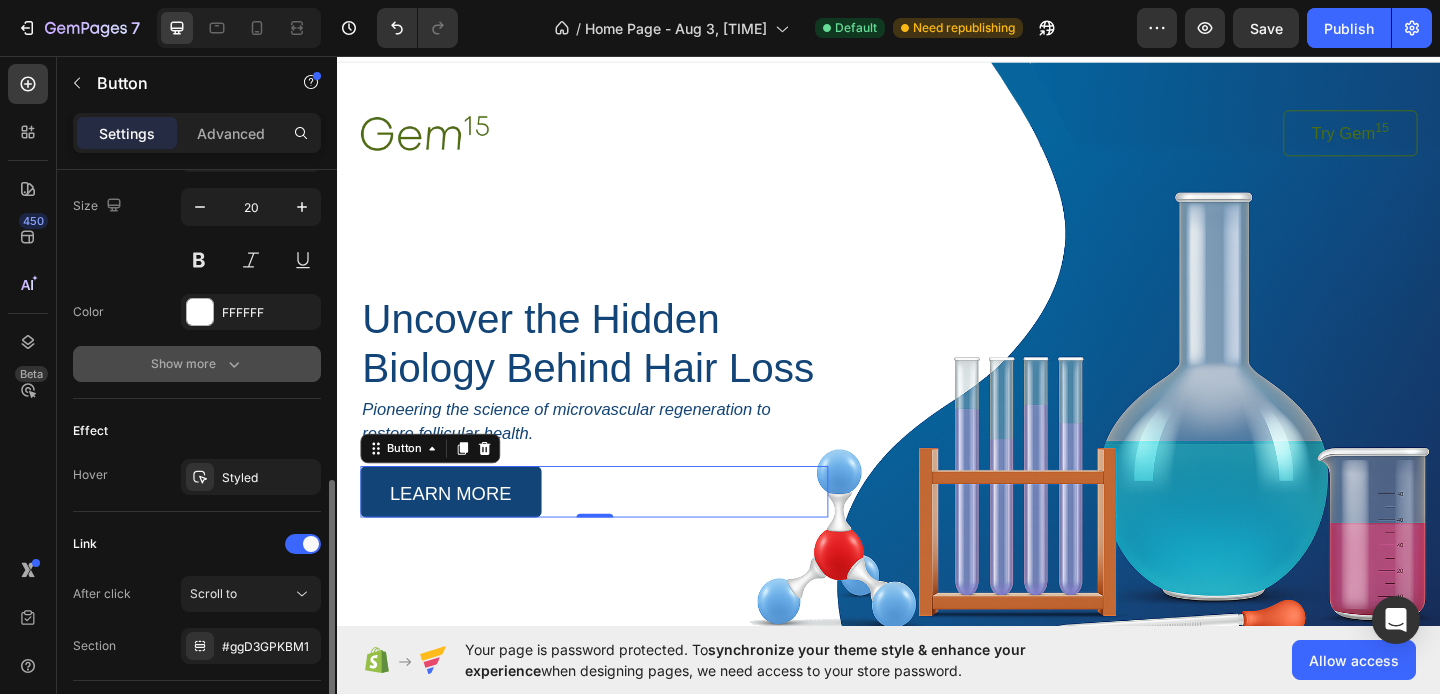 scroll, scrollTop: 821, scrollLeft: 0, axis: vertical 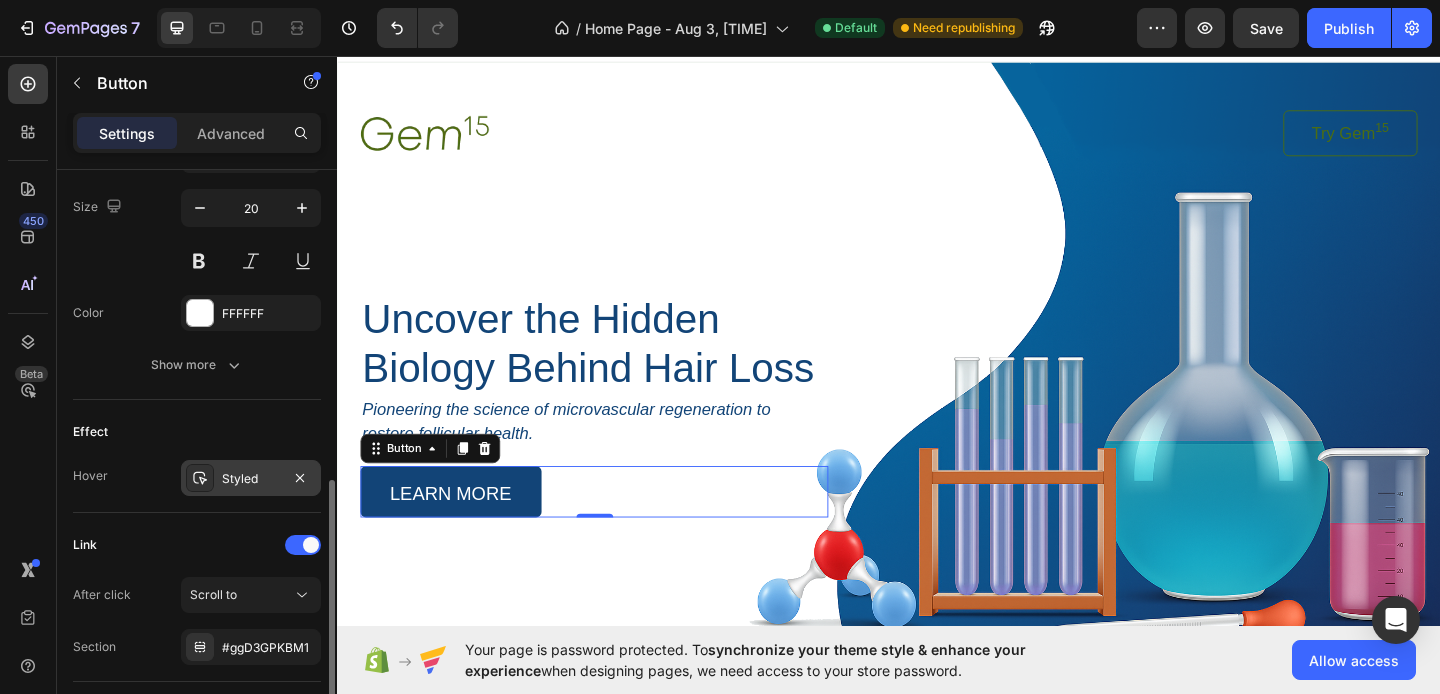 click on "Styled" at bounding box center [251, 479] 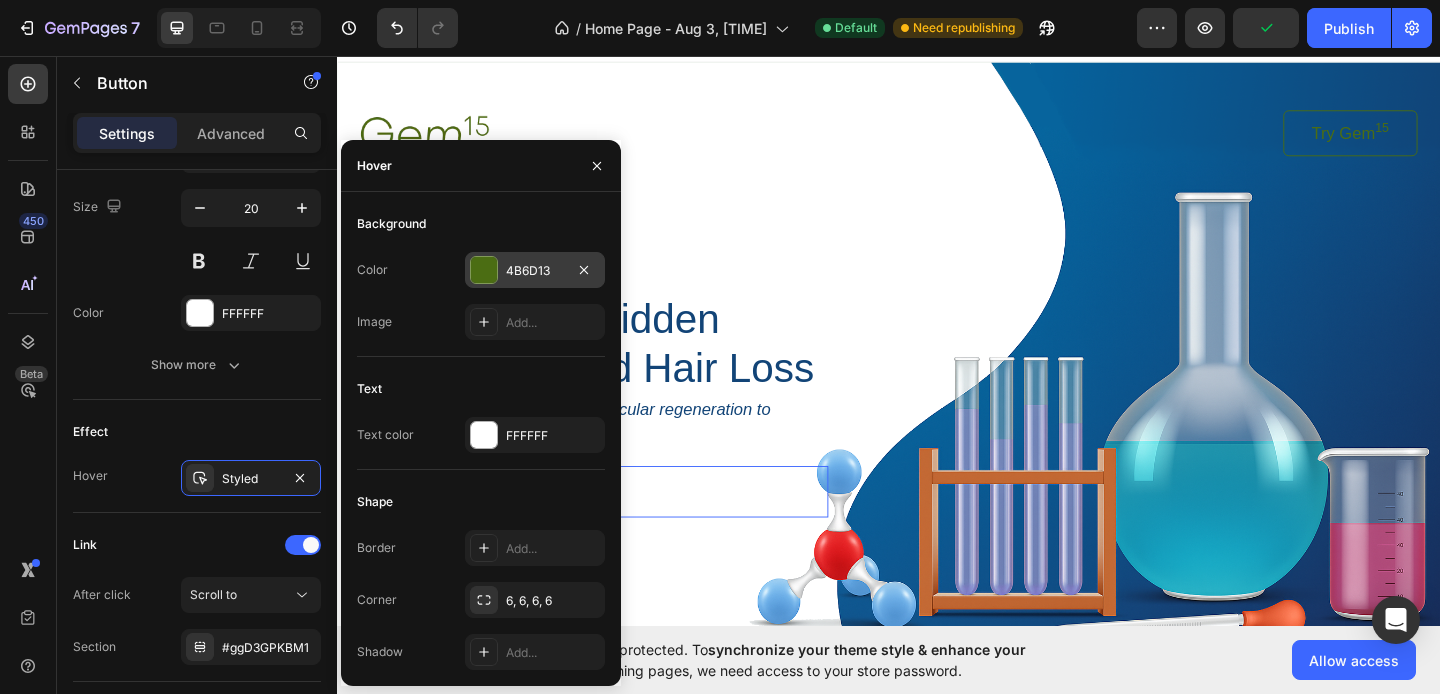 click at bounding box center (484, 270) 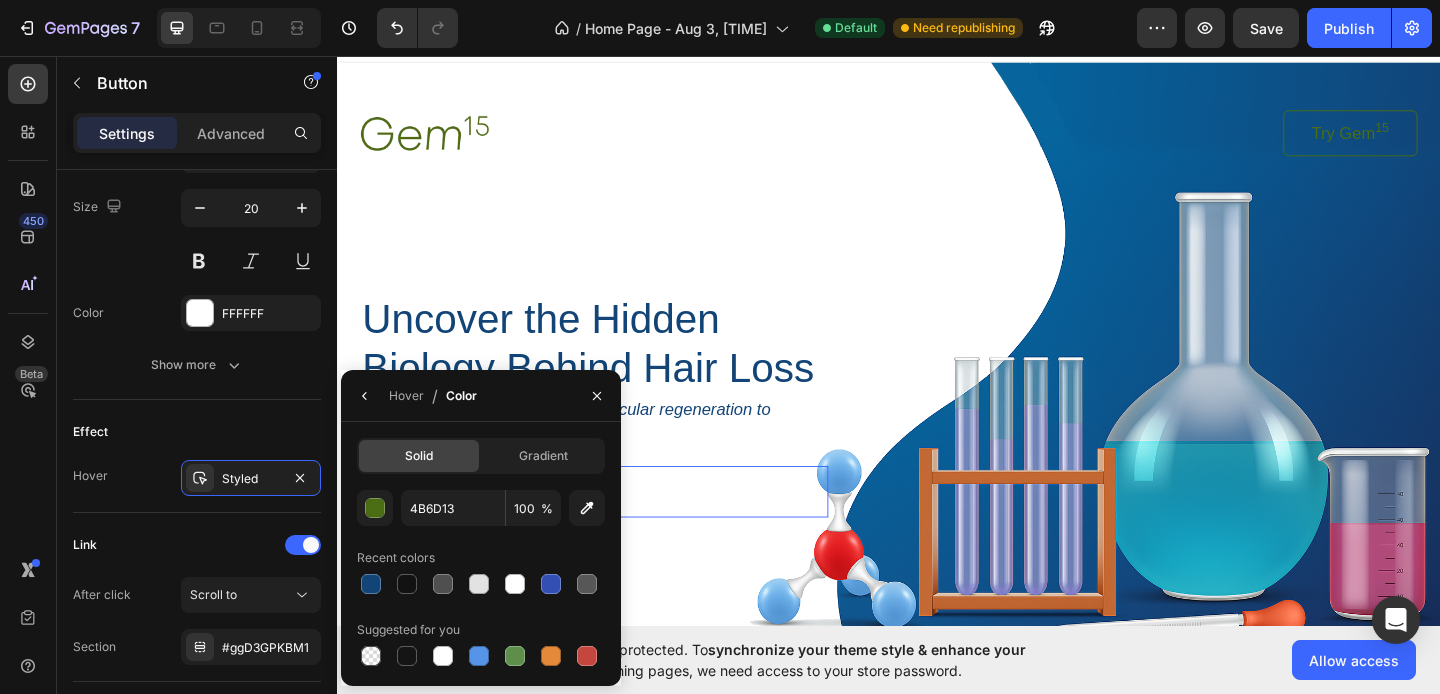 click on "4B6D13 100 % Recent colors Suggested for you" at bounding box center [481, 580] 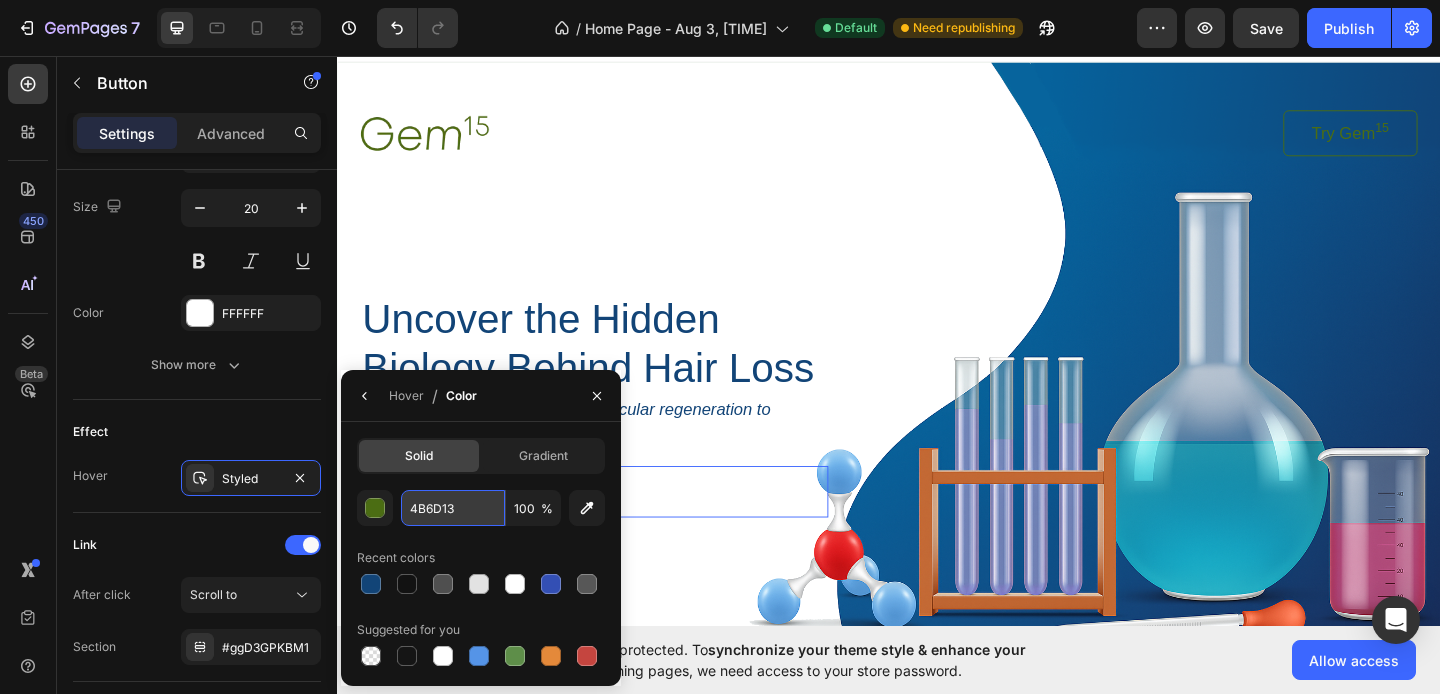 click on "4B6D13" at bounding box center [453, 508] 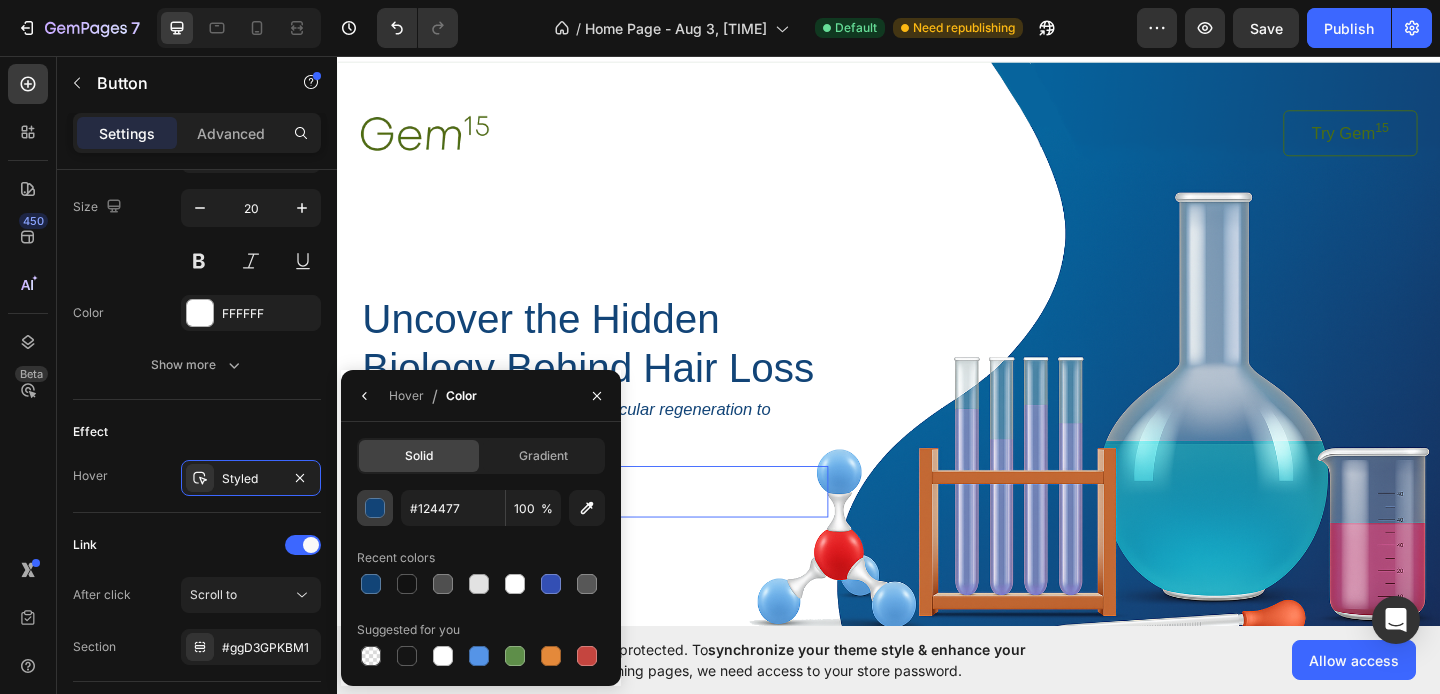 type on "124477" 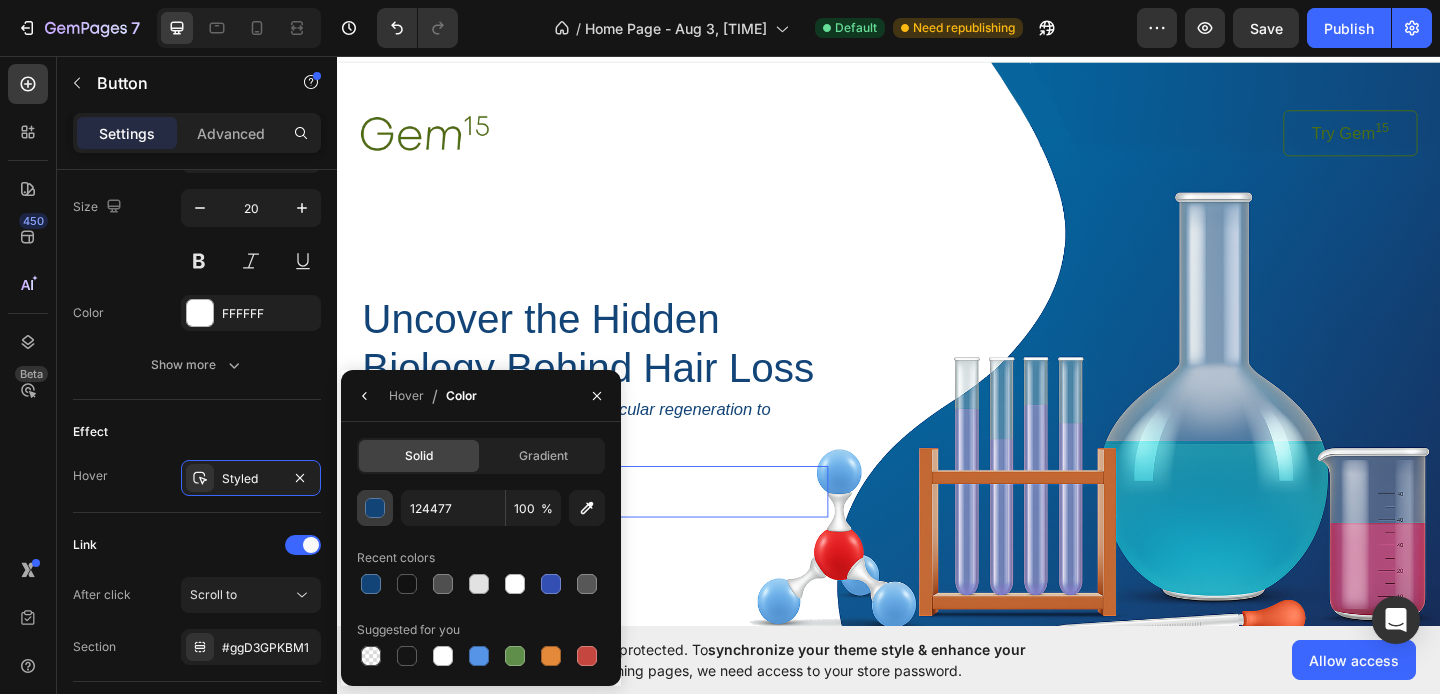 click at bounding box center [376, 509] 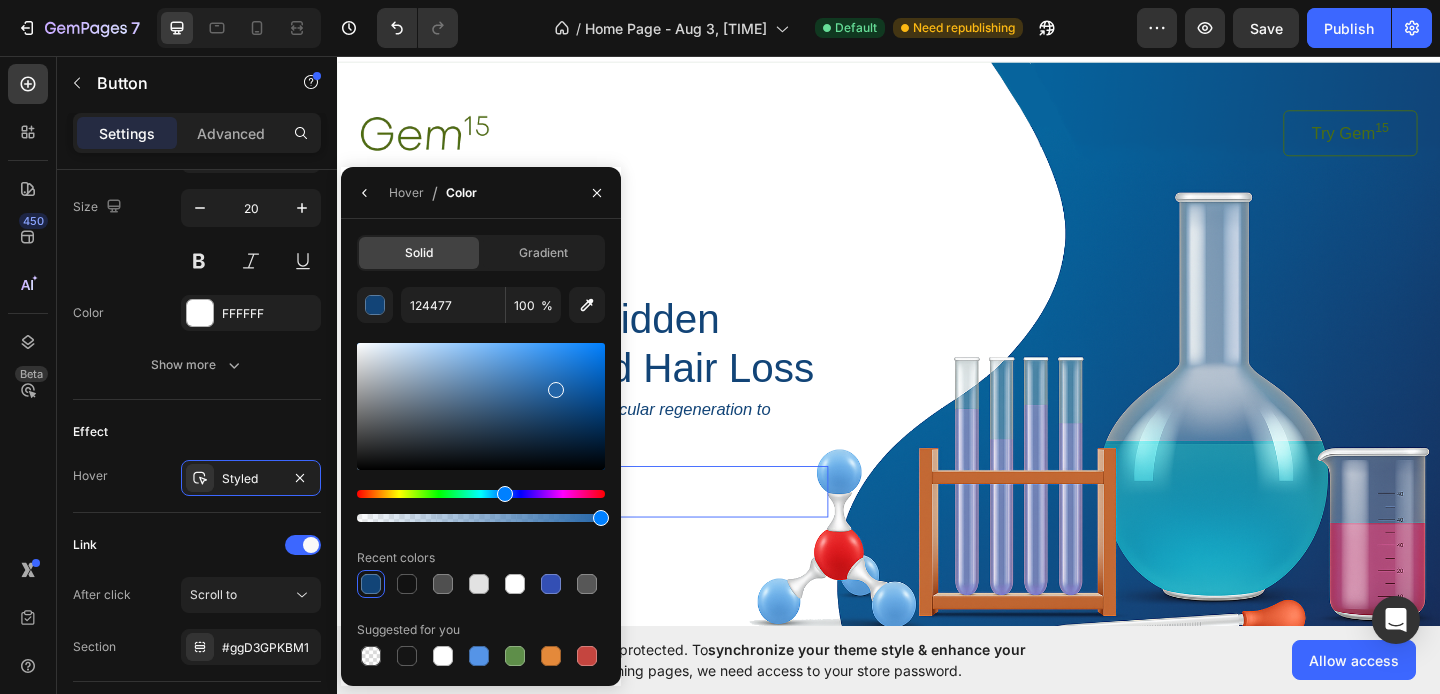 drag, startPoint x: 569, startPoint y: 413, endPoint x: 554, endPoint y: 385, distance: 31.764761 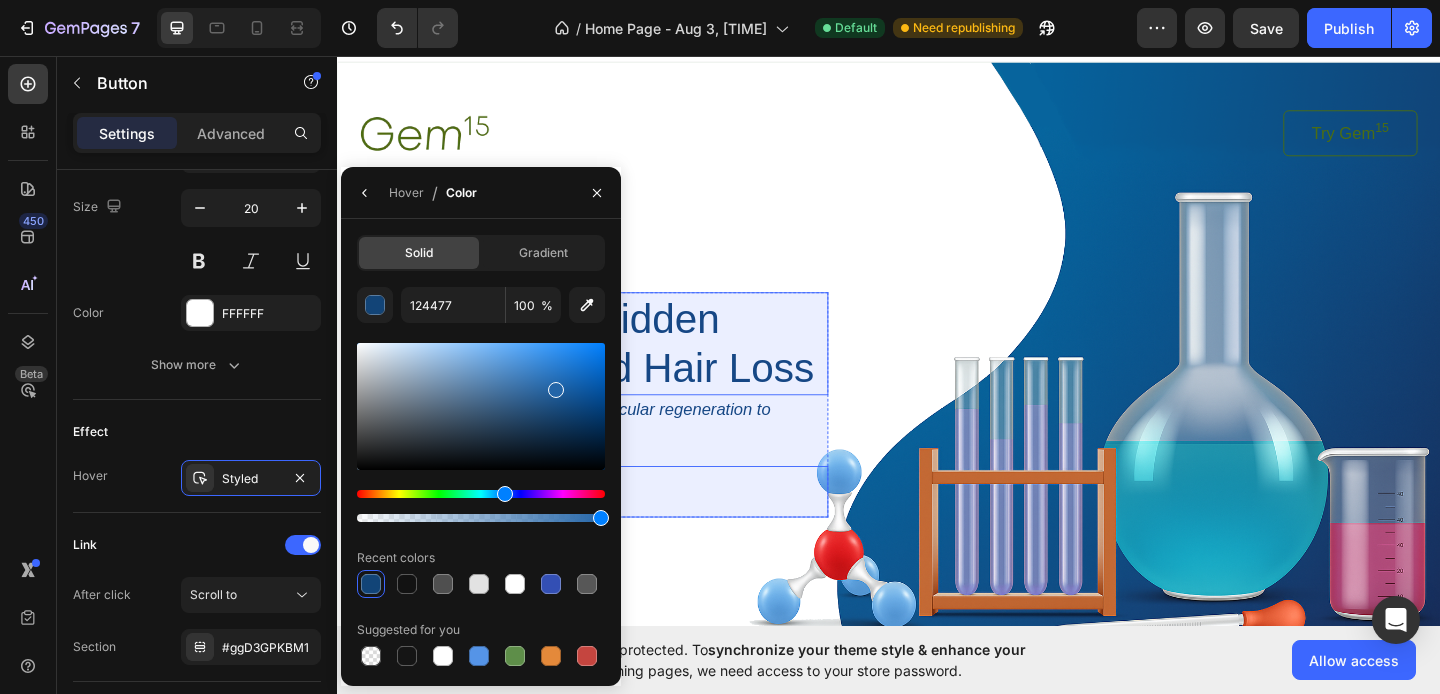 click on "Uncover the Hidden Biology Behind Hair Loss" at bounding box center (616, 369) 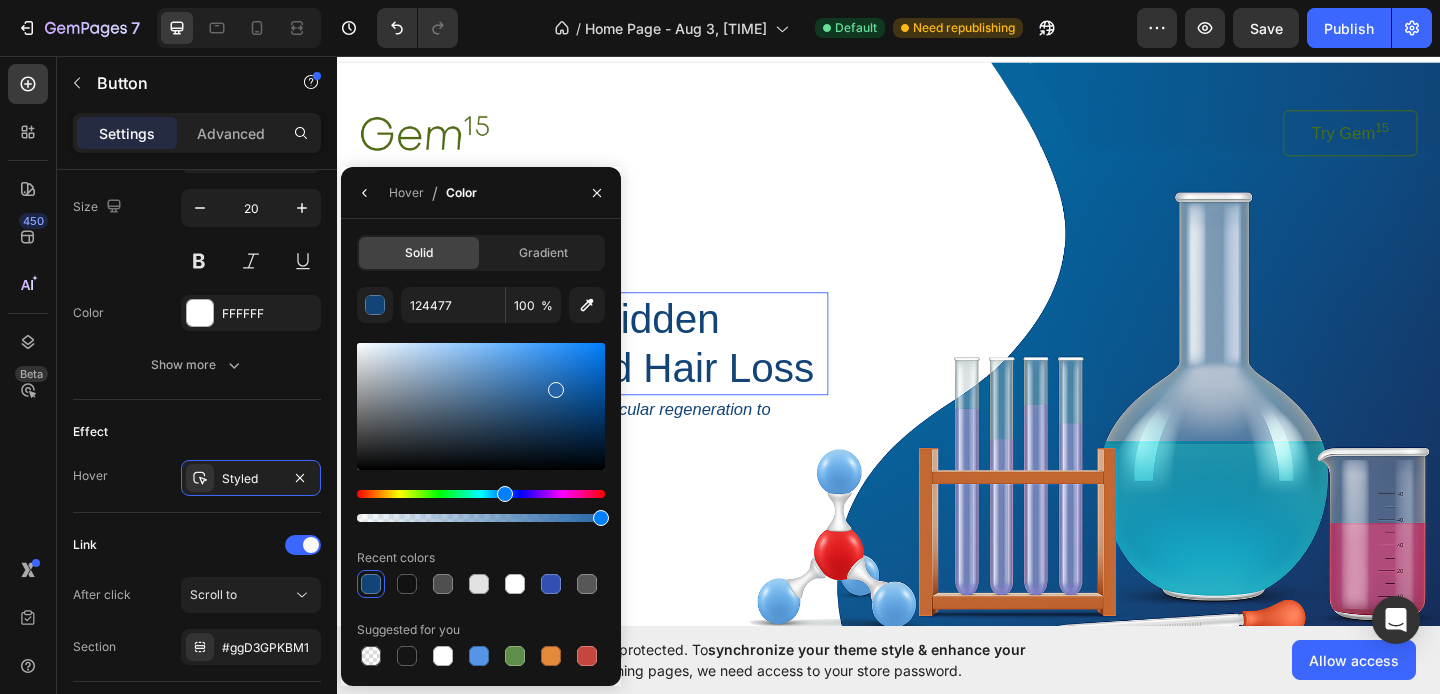 scroll, scrollTop: 0, scrollLeft: 0, axis: both 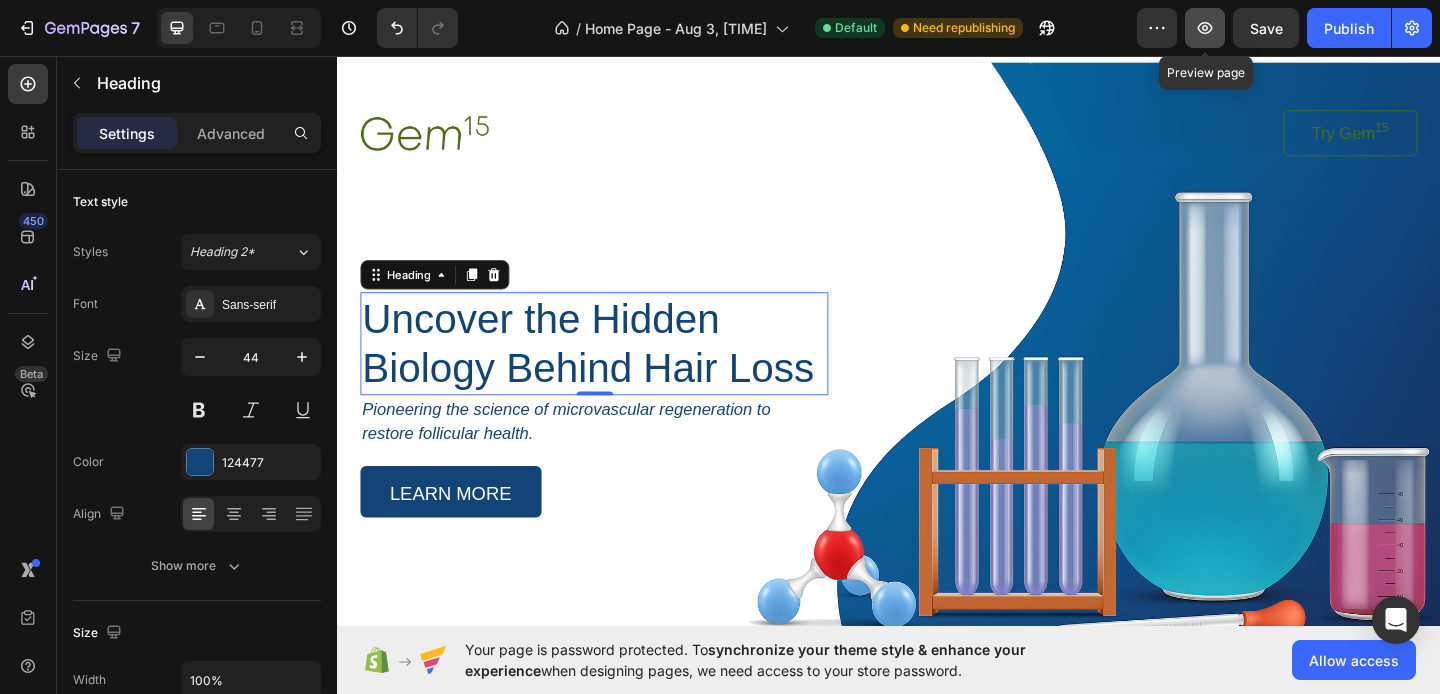 click 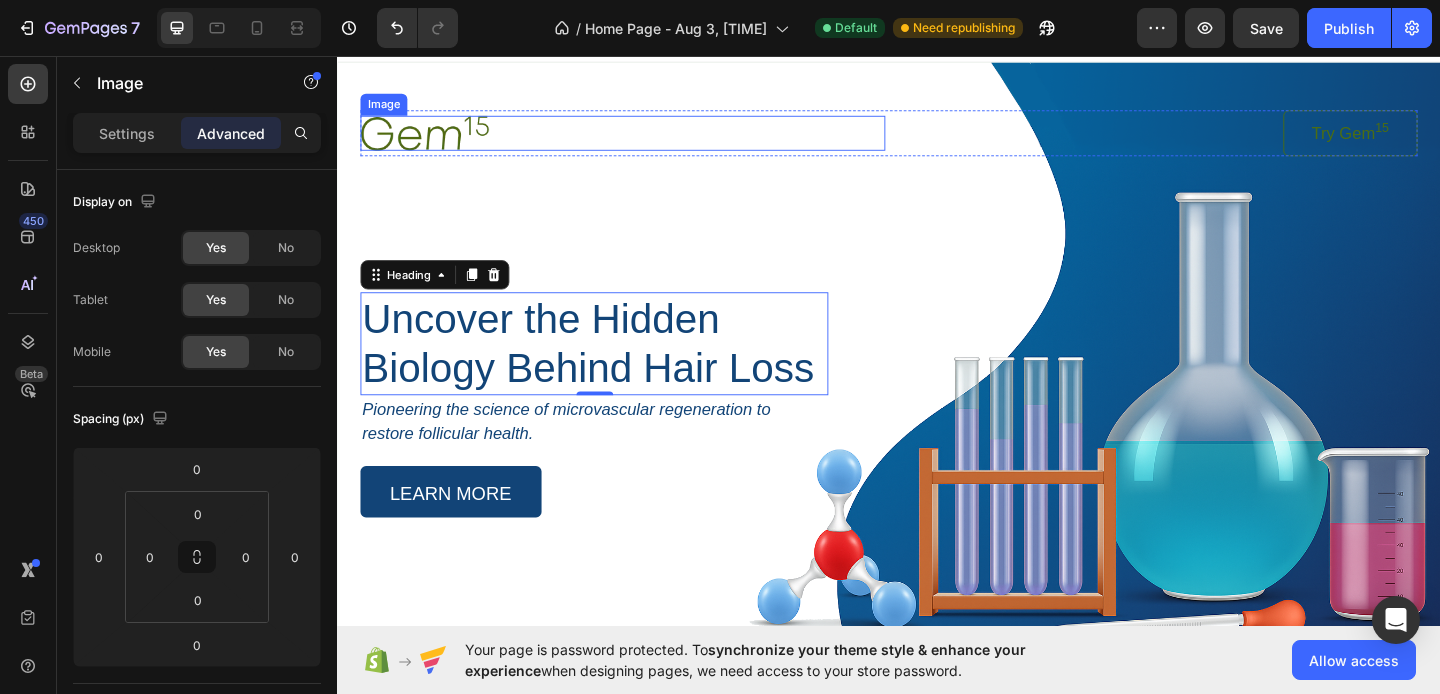 click at bounding box center [647, 139] 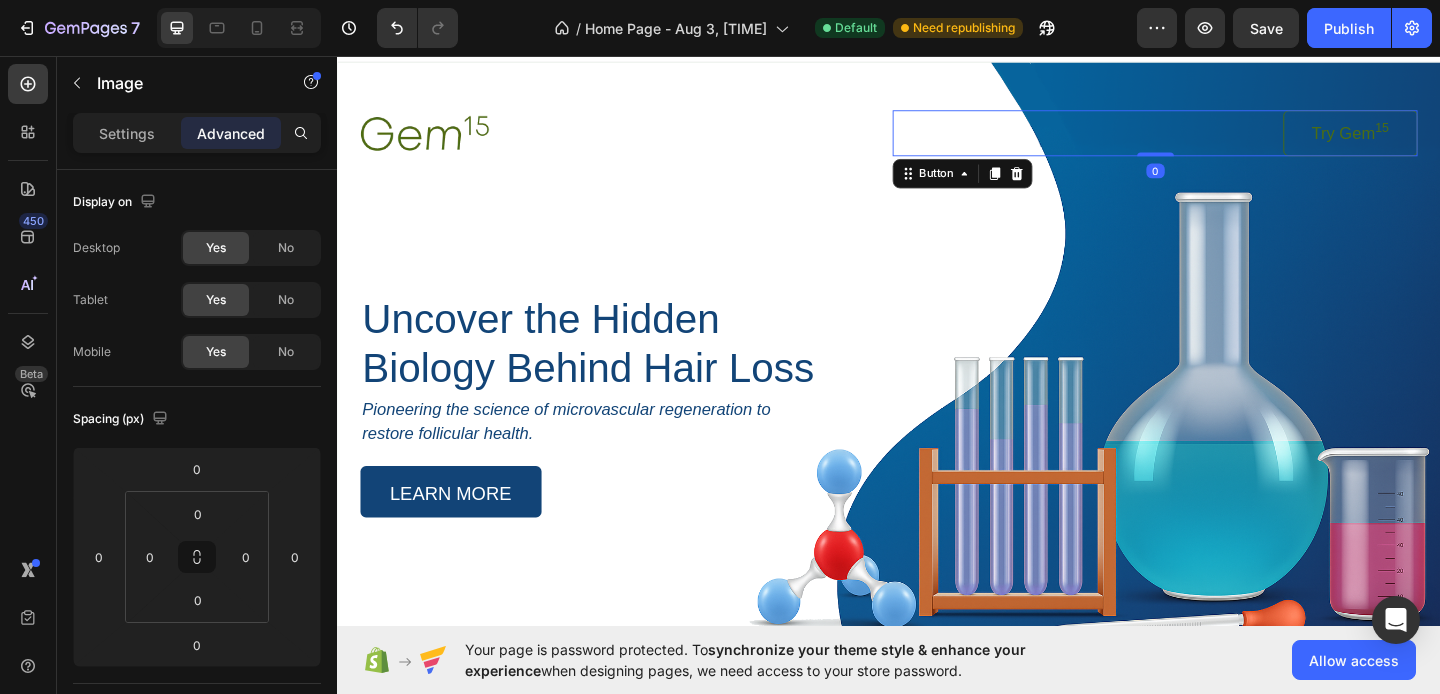 click on "Try Gem 15 Button   0" at bounding box center (1226, 140) 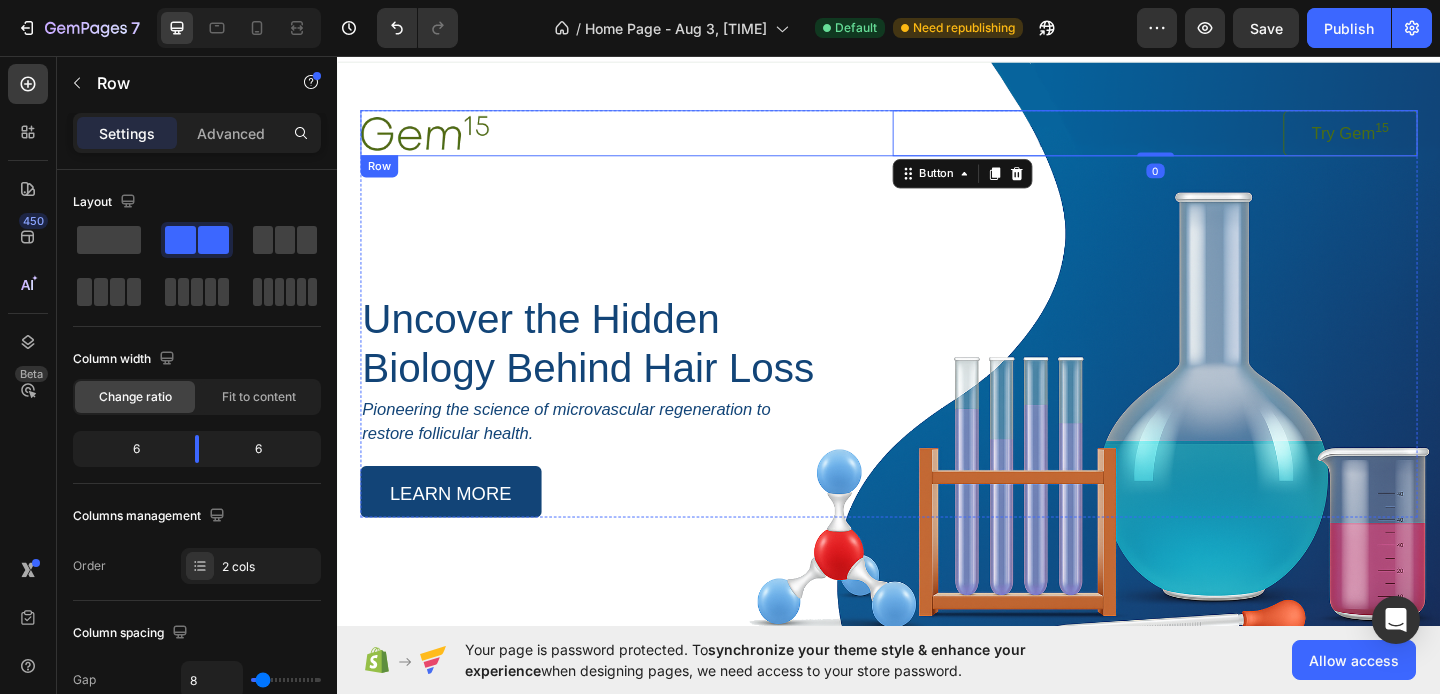 click on "Image Try Gem 15 Button   0 Row" at bounding box center [937, 140] 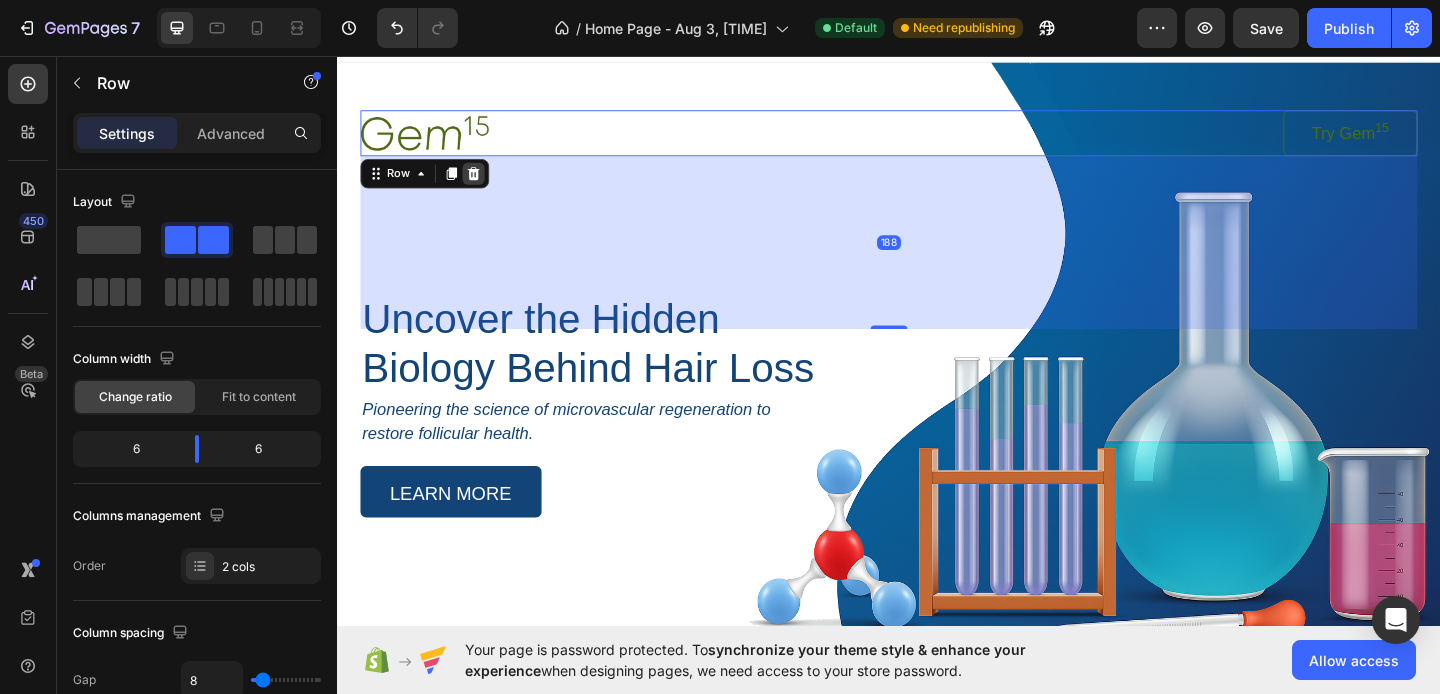click 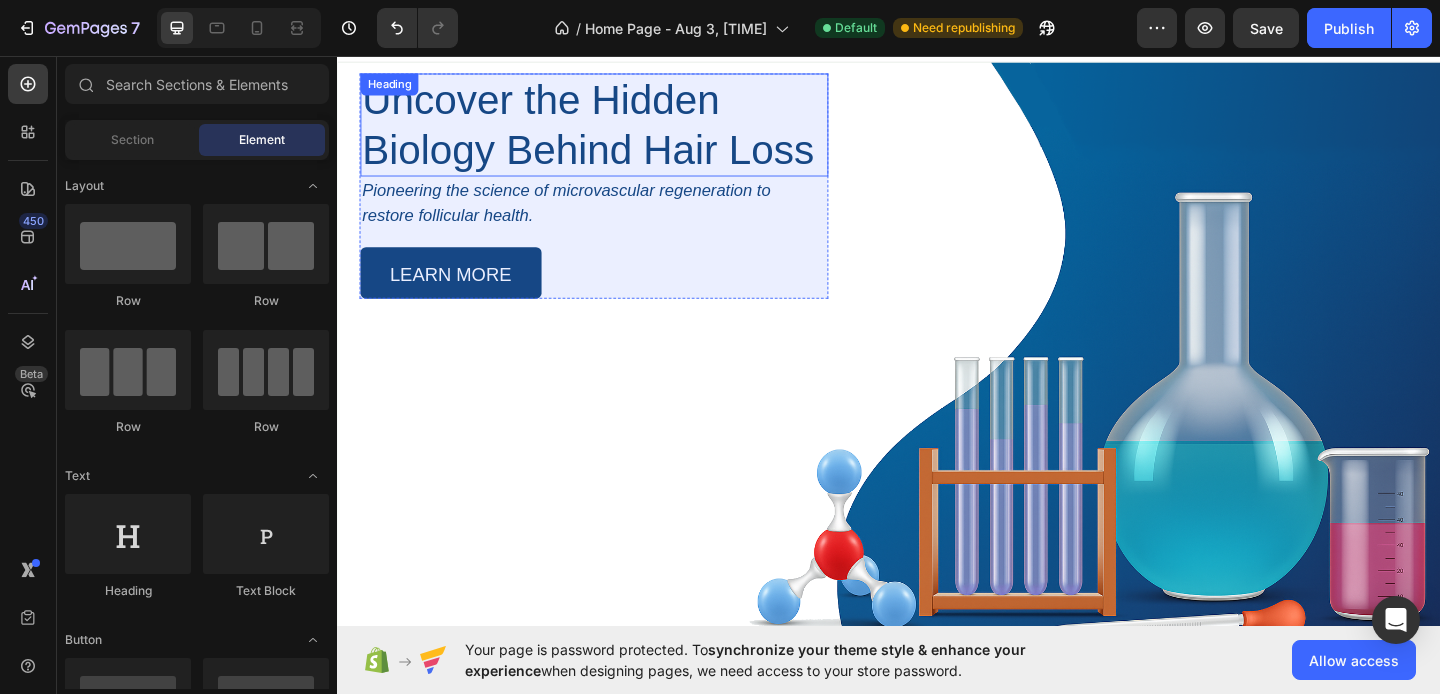 scroll, scrollTop: 0, scrollLeft: 0, axis: both 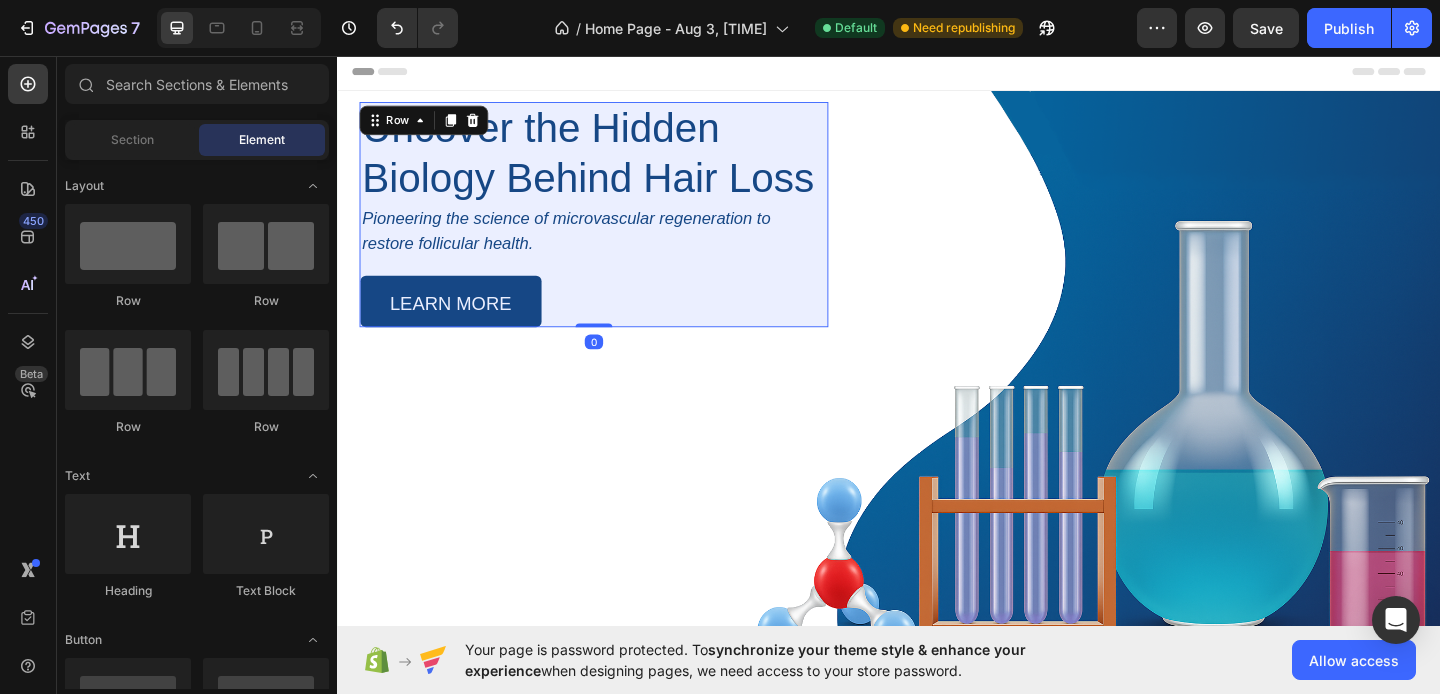 click on "Uncover the Hidden Biology Behind Hair Loss Heading Pioneering the science of microvascular regeneration to restore follicular health. Text Block LEARN MORE Button" at bounding box center (616, 228) 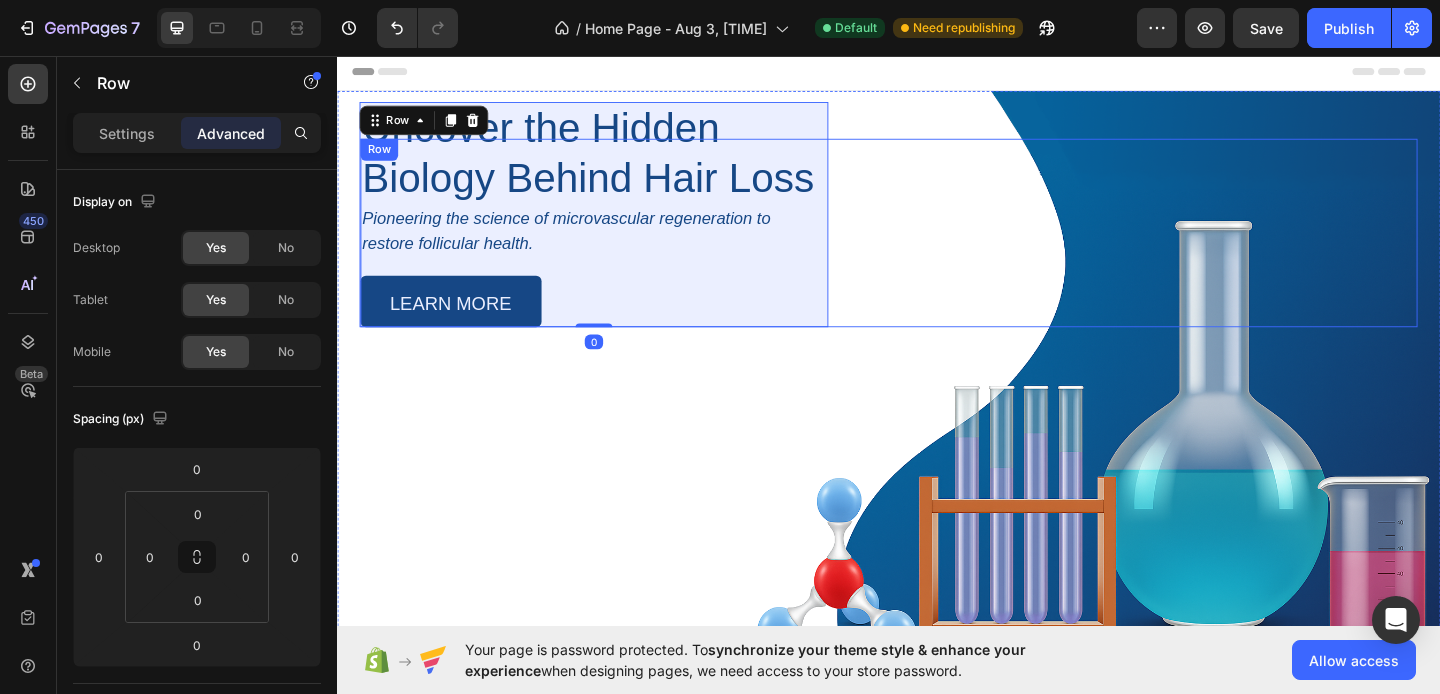 click on "Uncover the Hidden Biology Behind Hair Loss Heading Pioneering the science of microvascular regeneration to restore follicular health. Text Block LEARN MORE Button Row   0" at bounding box center [937, 248] 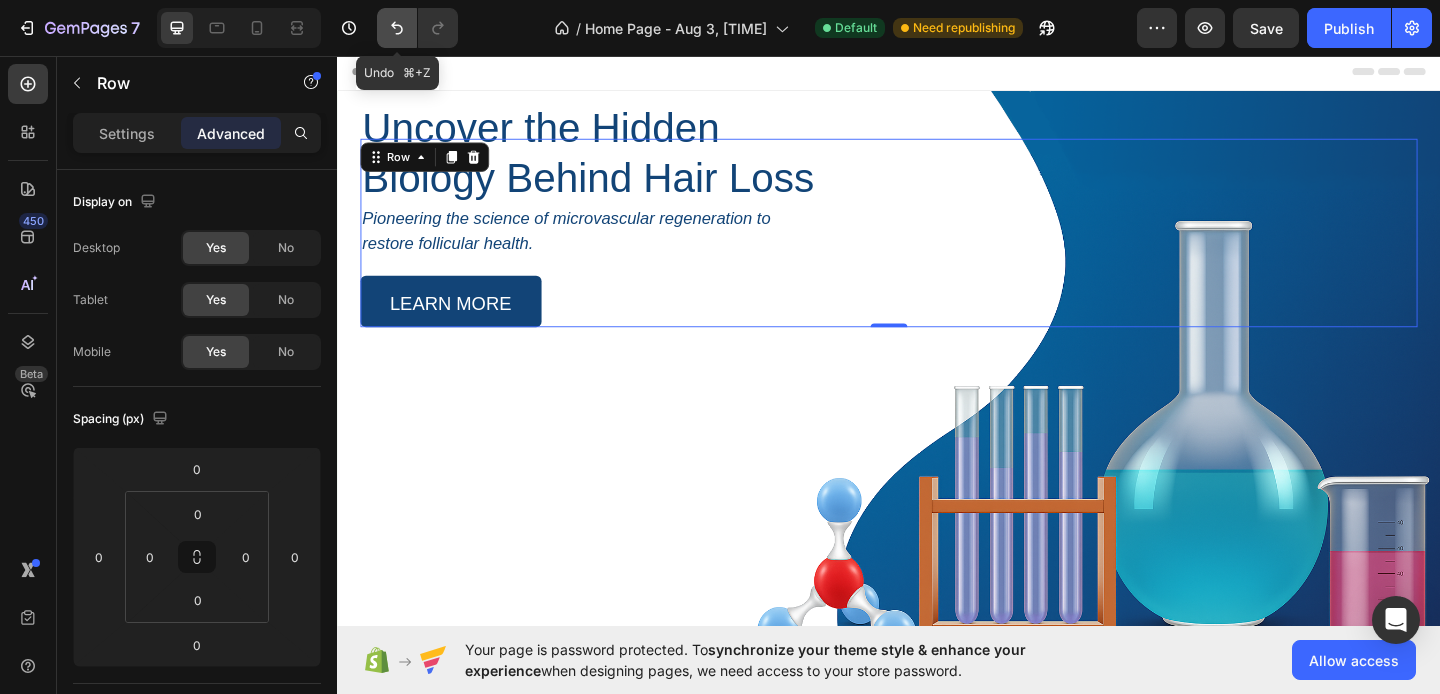 click 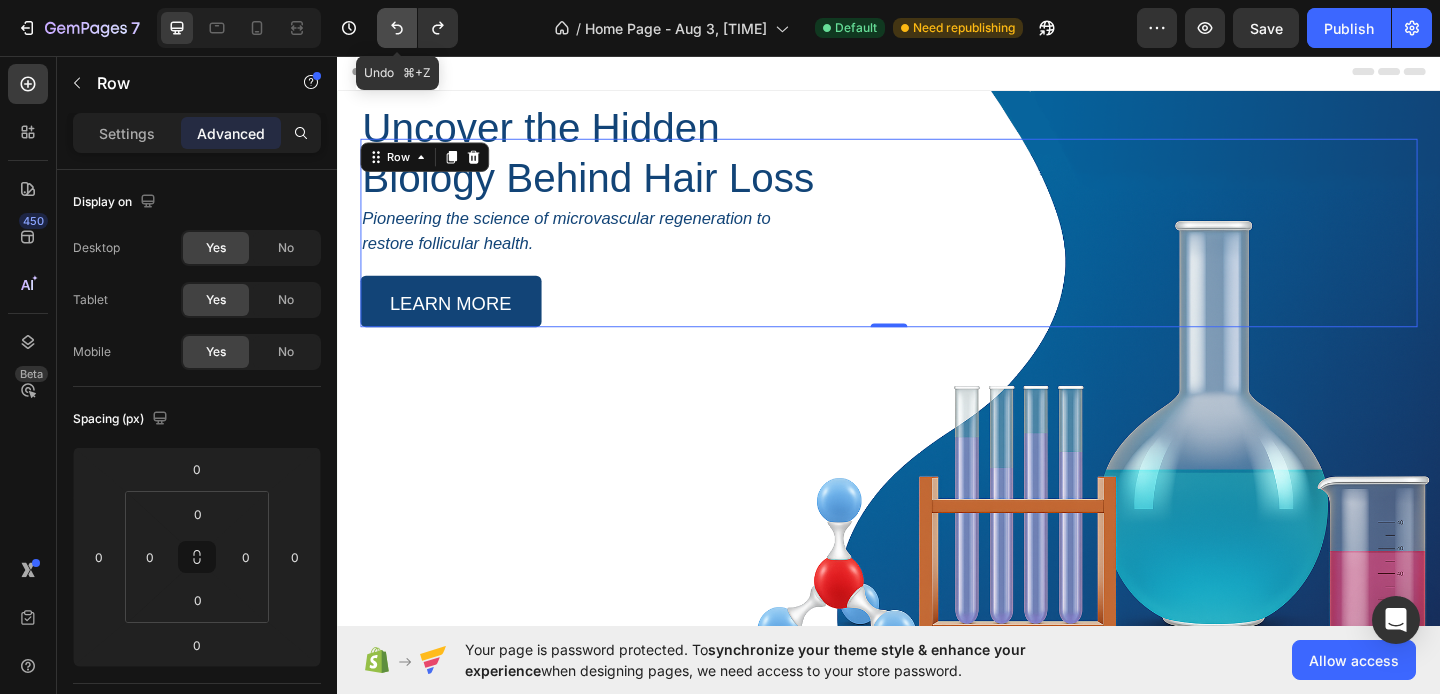 click 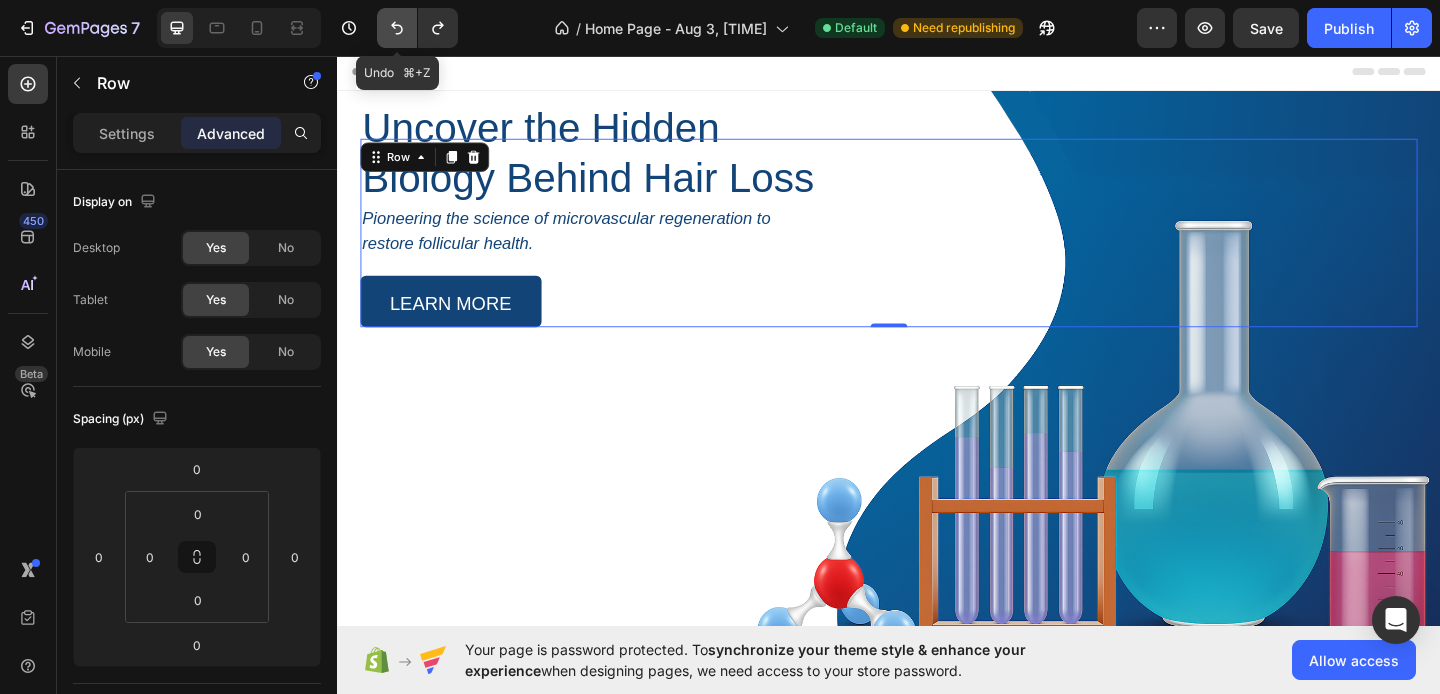 click 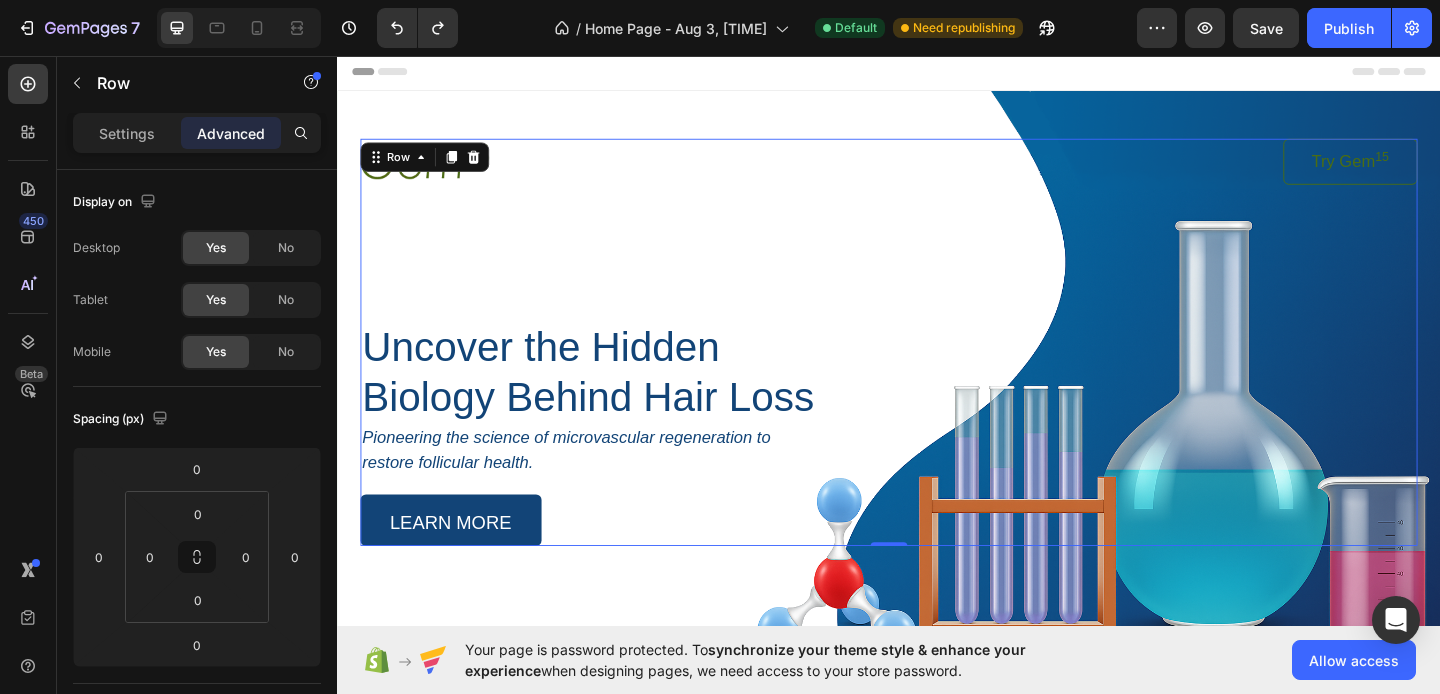 click at bounding box center [647, 170] 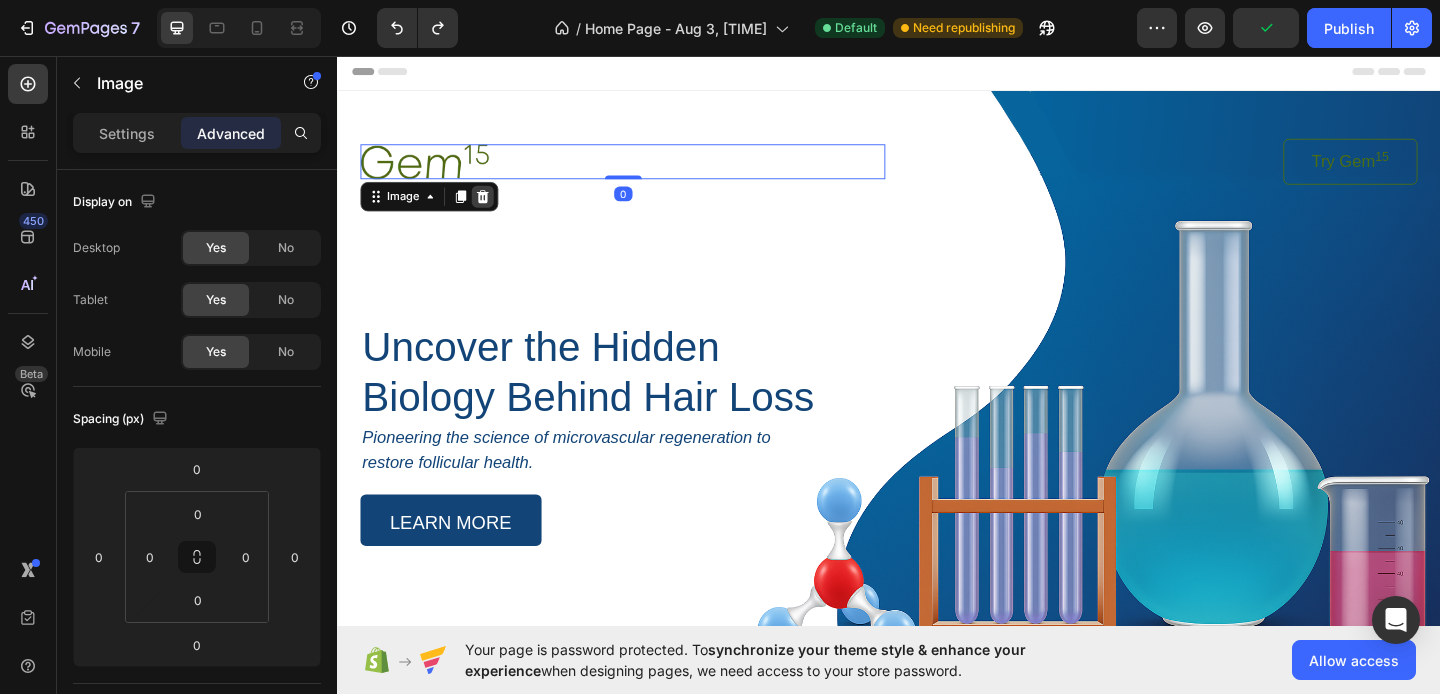 click 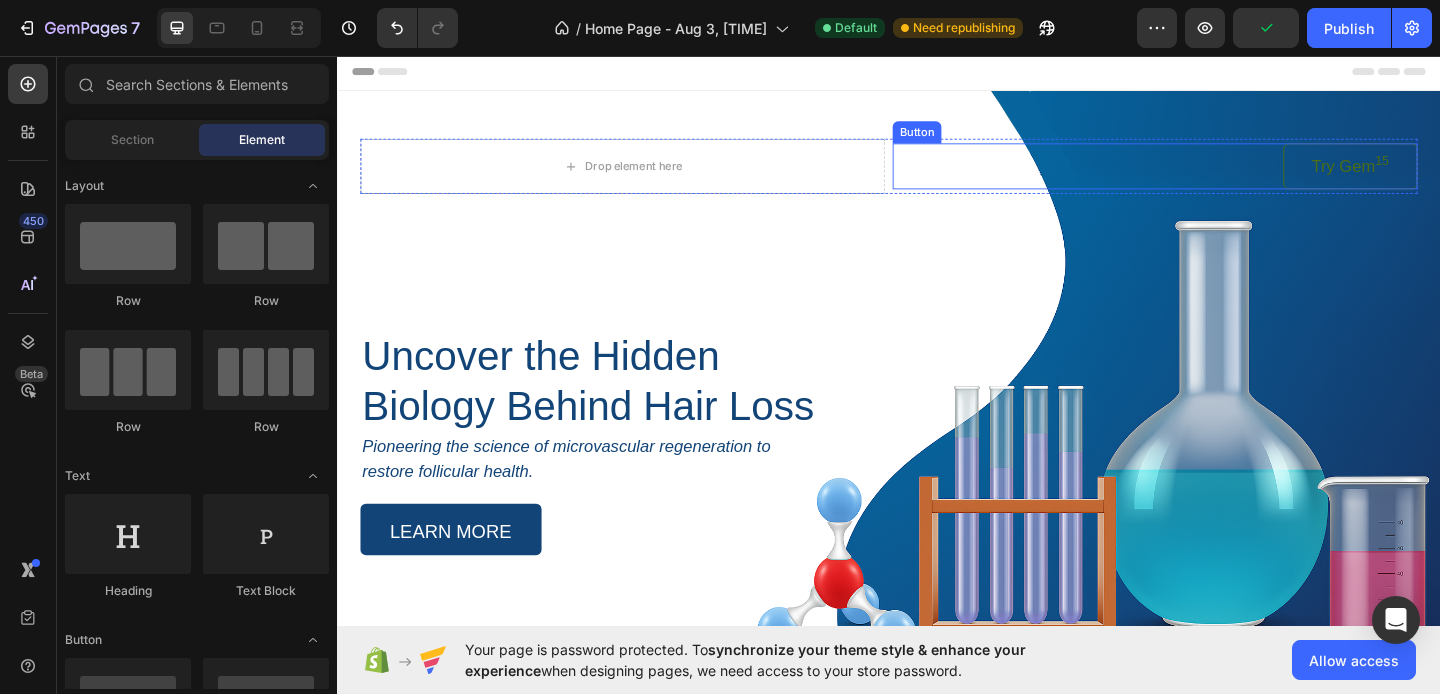 click on "Try Gem 15 Button" at bounding box center (1226, 176) 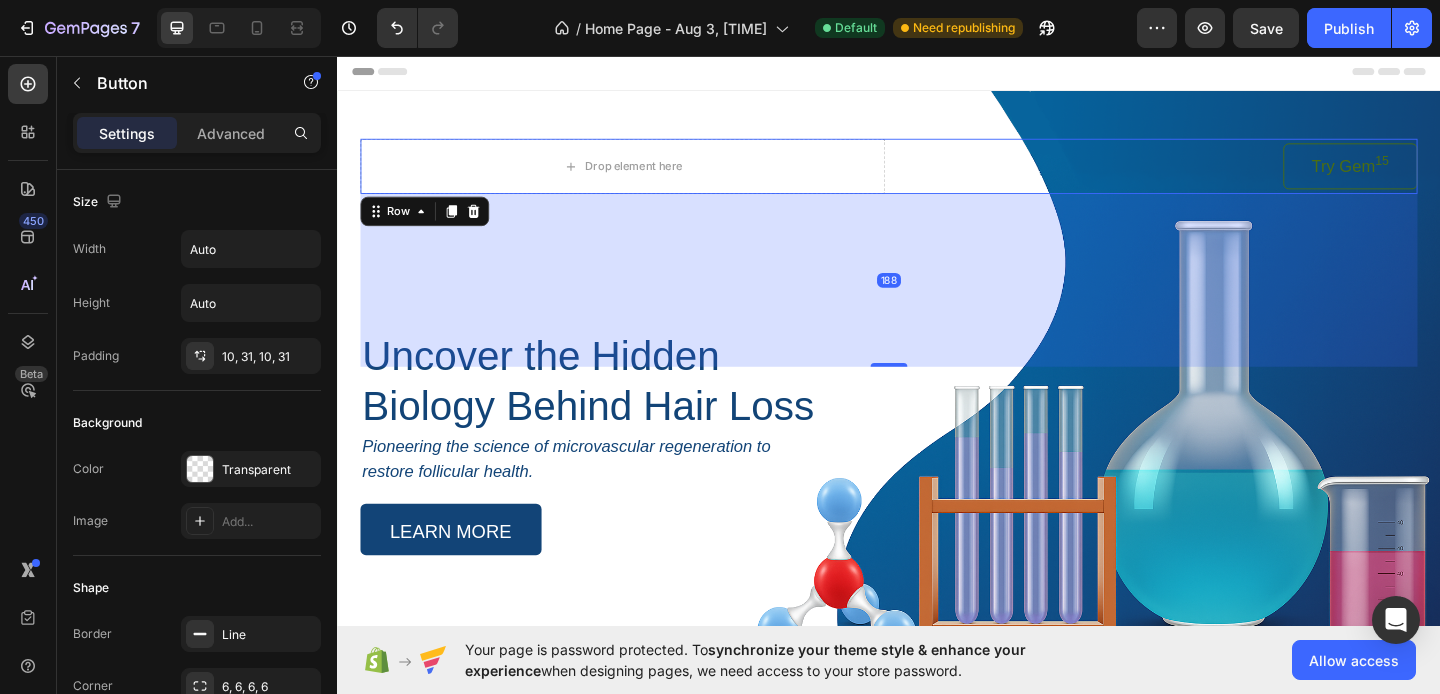 click on "Drop element here Try Gem 15 Button Row   188" at bounding box center (937, 176) 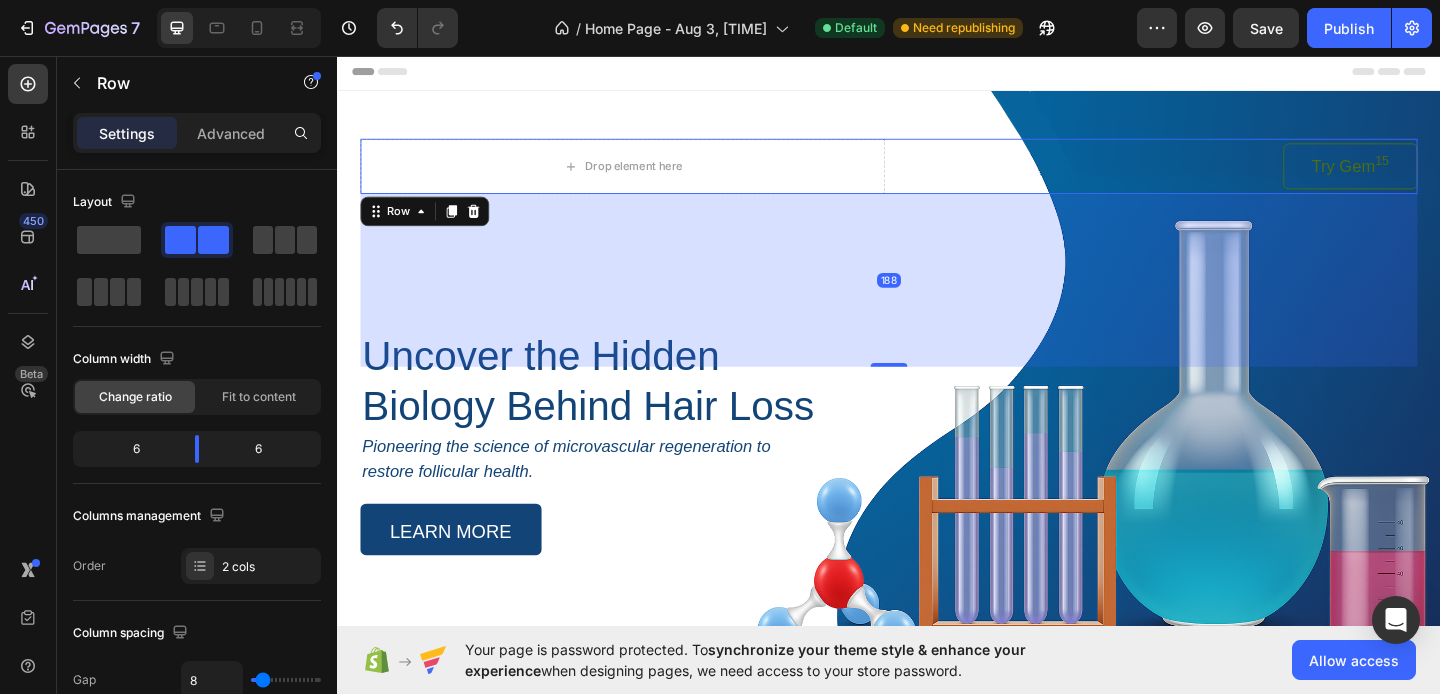 click on "Drop element here Try Gem 15 Button Row   188" at bounding box center [937, 176] 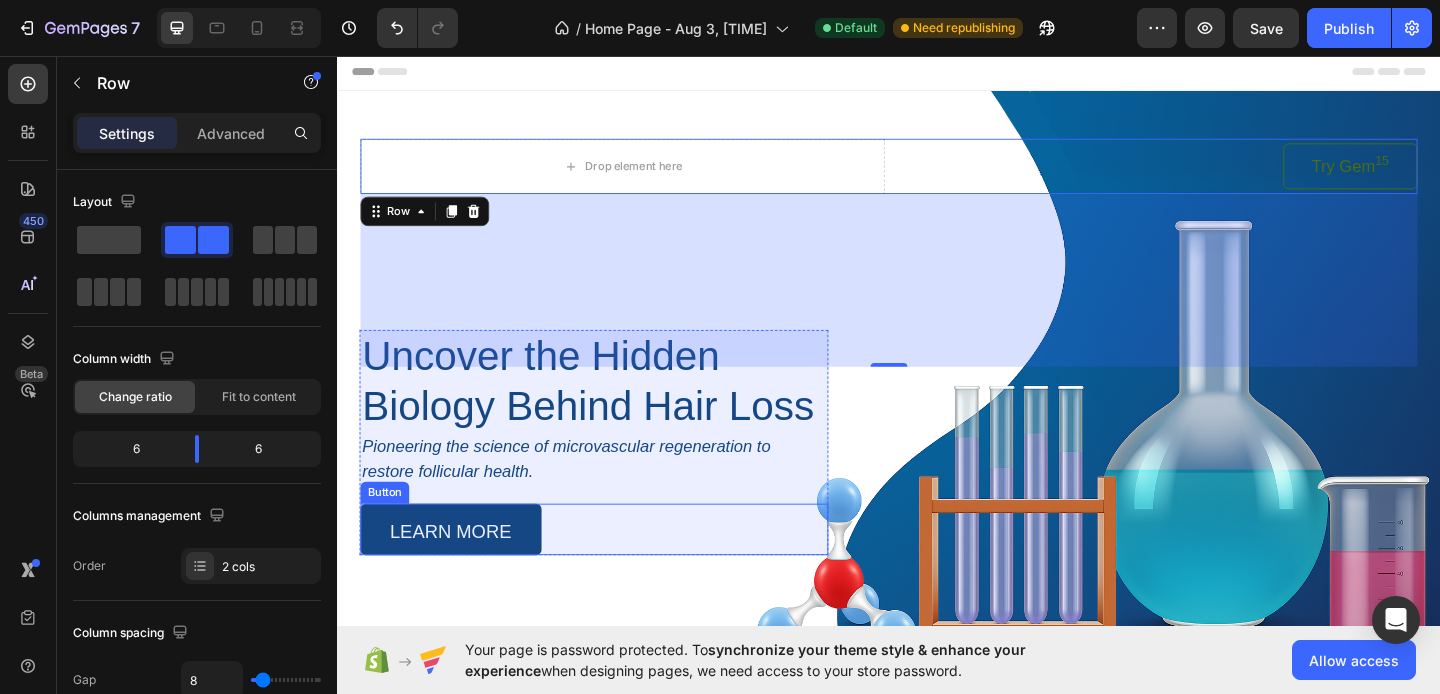 click on "LEARN MORE Button" at bounding box center (616, 571) 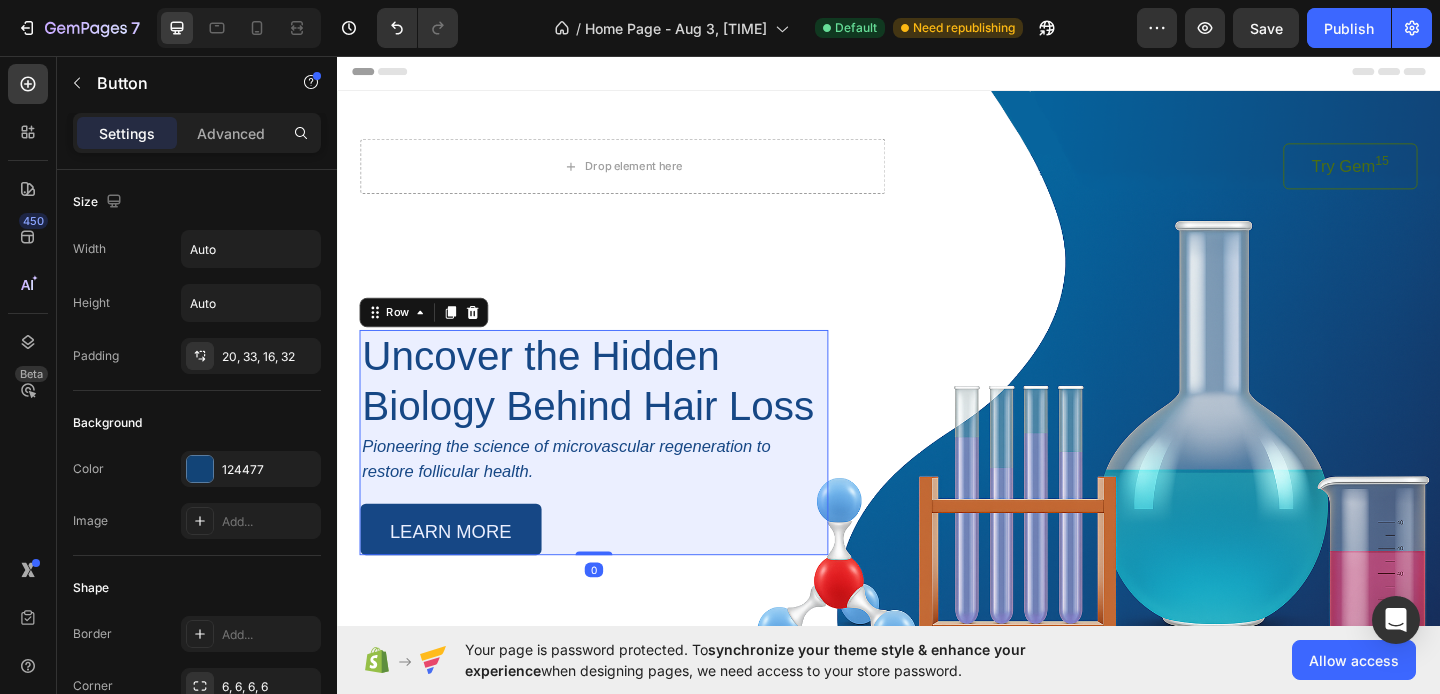 click on "Uncover the Hidden Biology Behind Hair Loss Heading Pioneering the science of microvascular regeneration to restore follicular health. Text Block LEARN MORE Button" at bounding box center (616, 476) 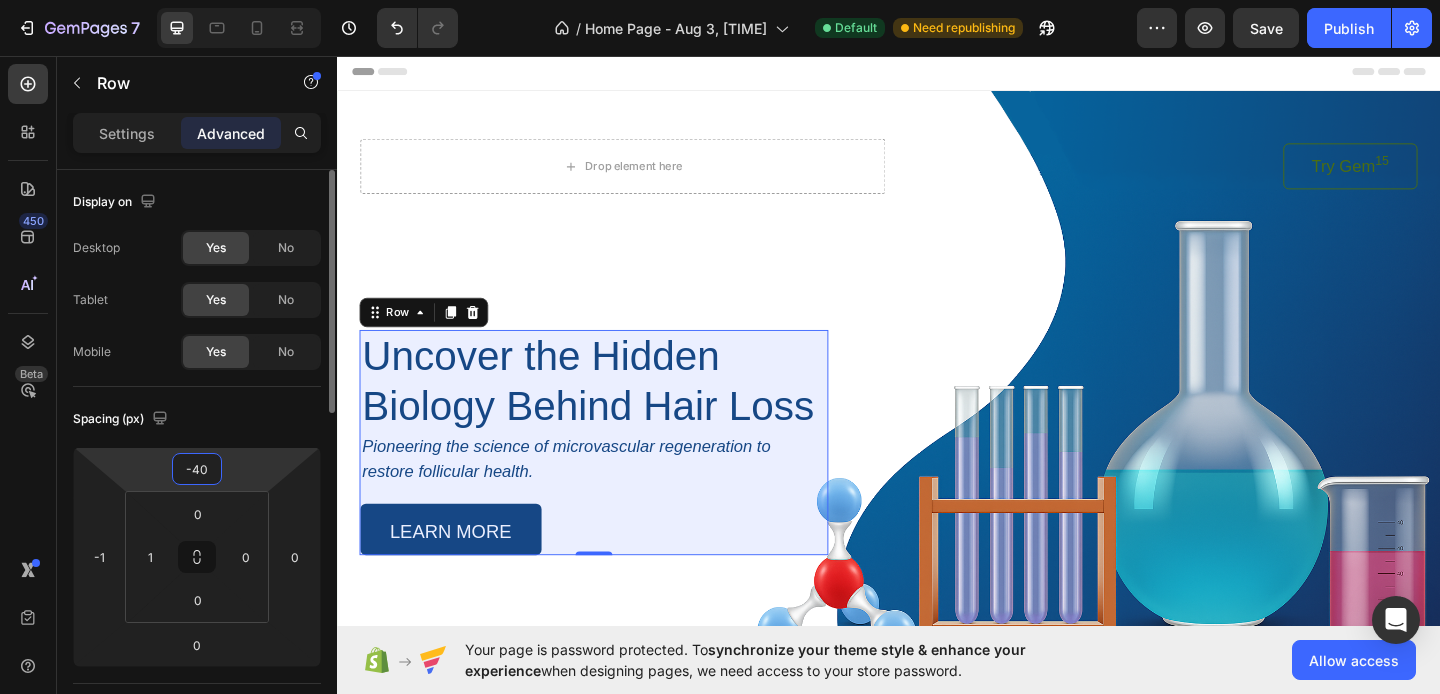 click on "-40" at bounding box center (197, 469) 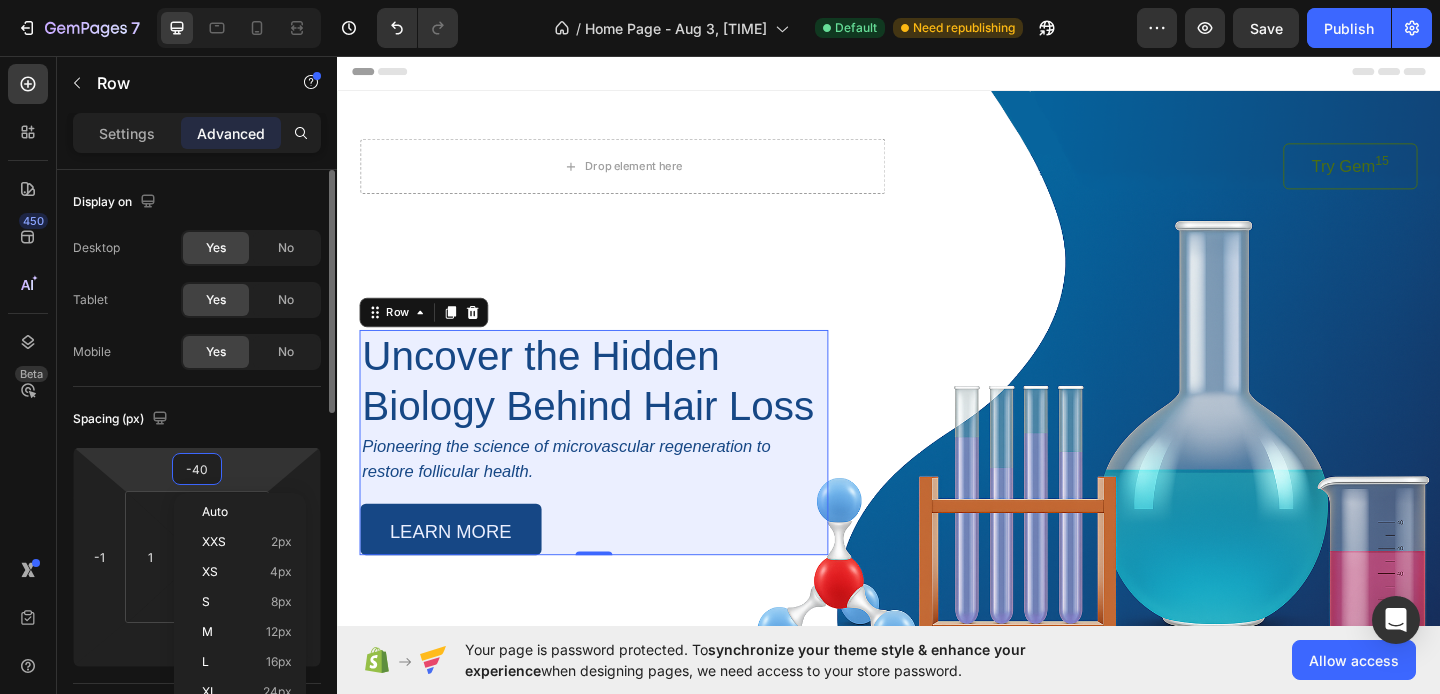 click on "-40" at bounding box center [197, 469] 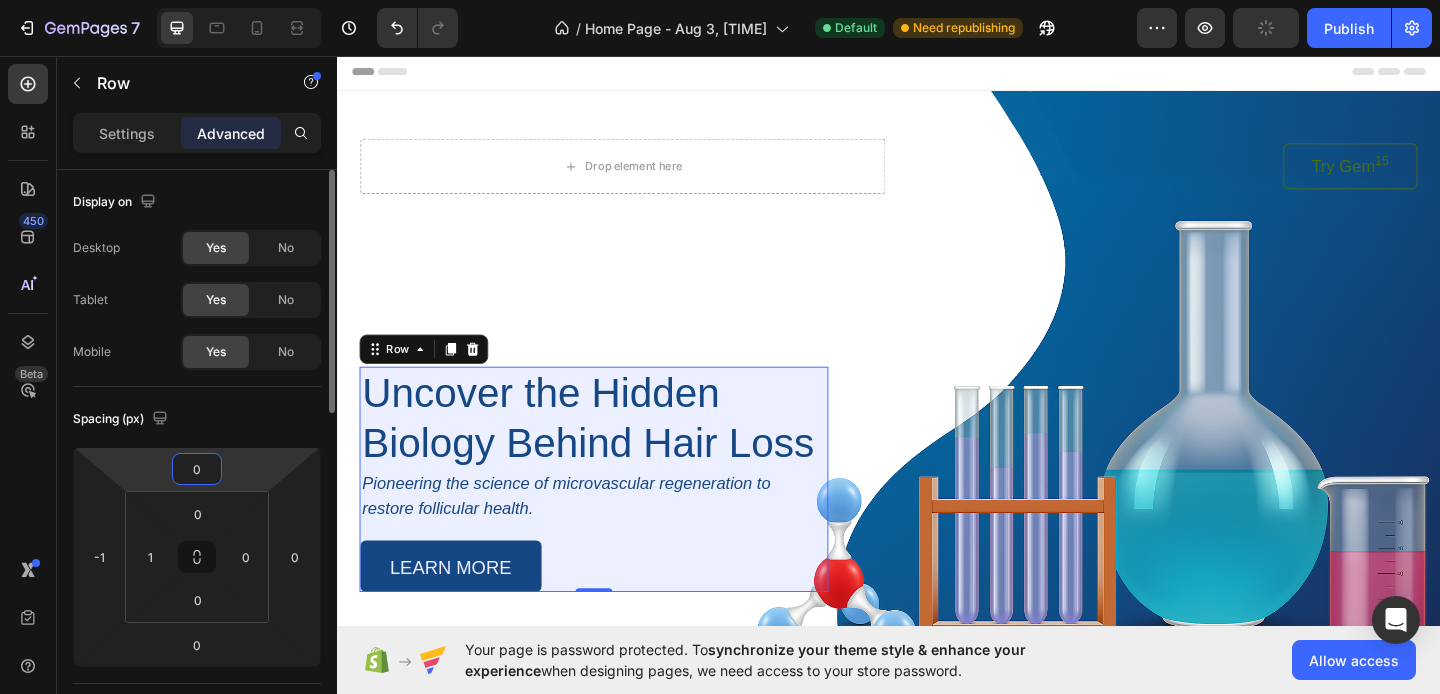 type on "0" 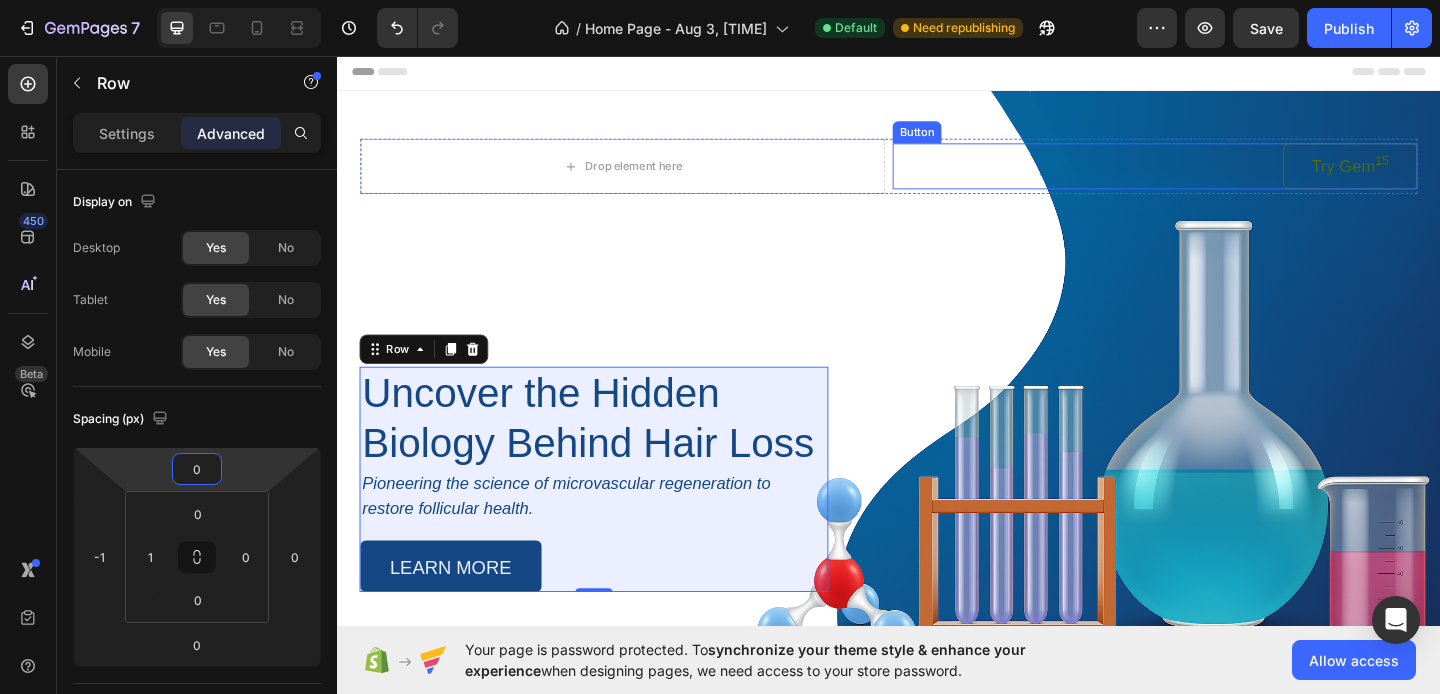 click on "Drop element here Try Gem 15 Button Row" at bounding box center (937, 176) 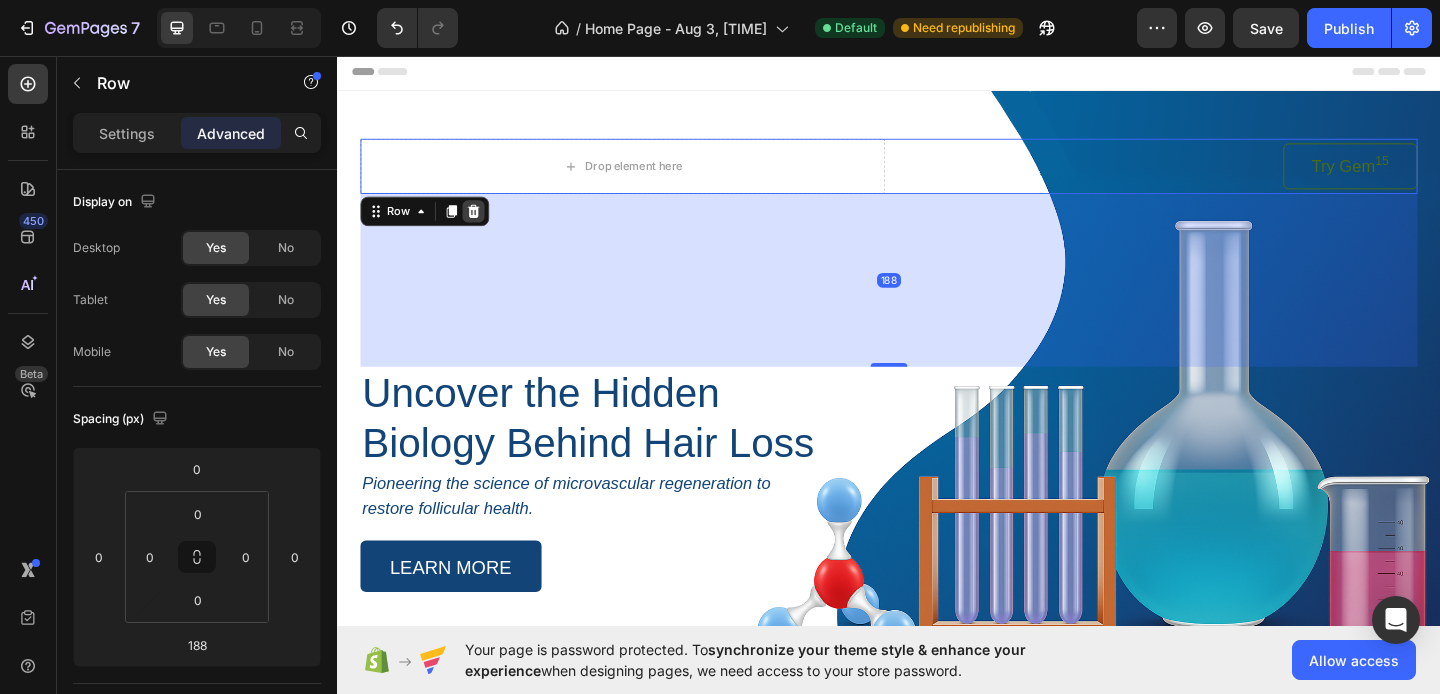 click 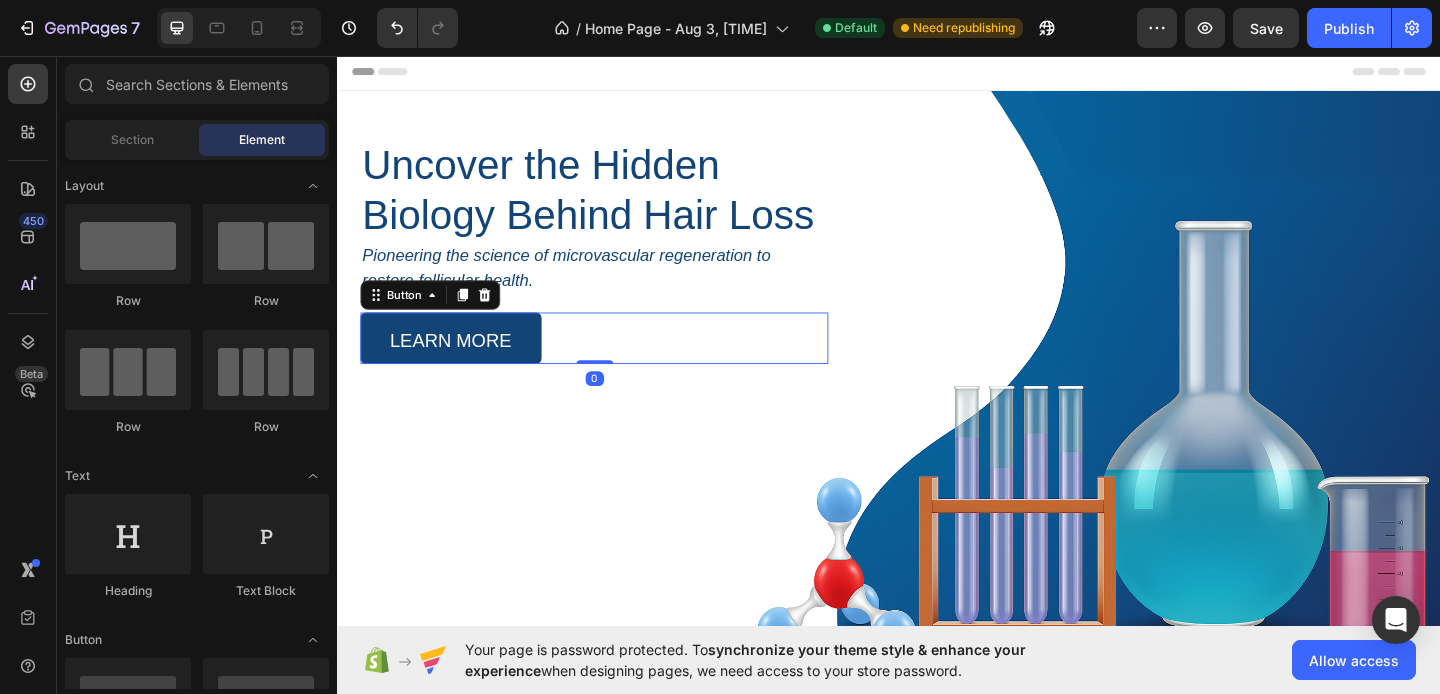 click on "LEARN MORE Button   0" at bounding box center (616, 363) 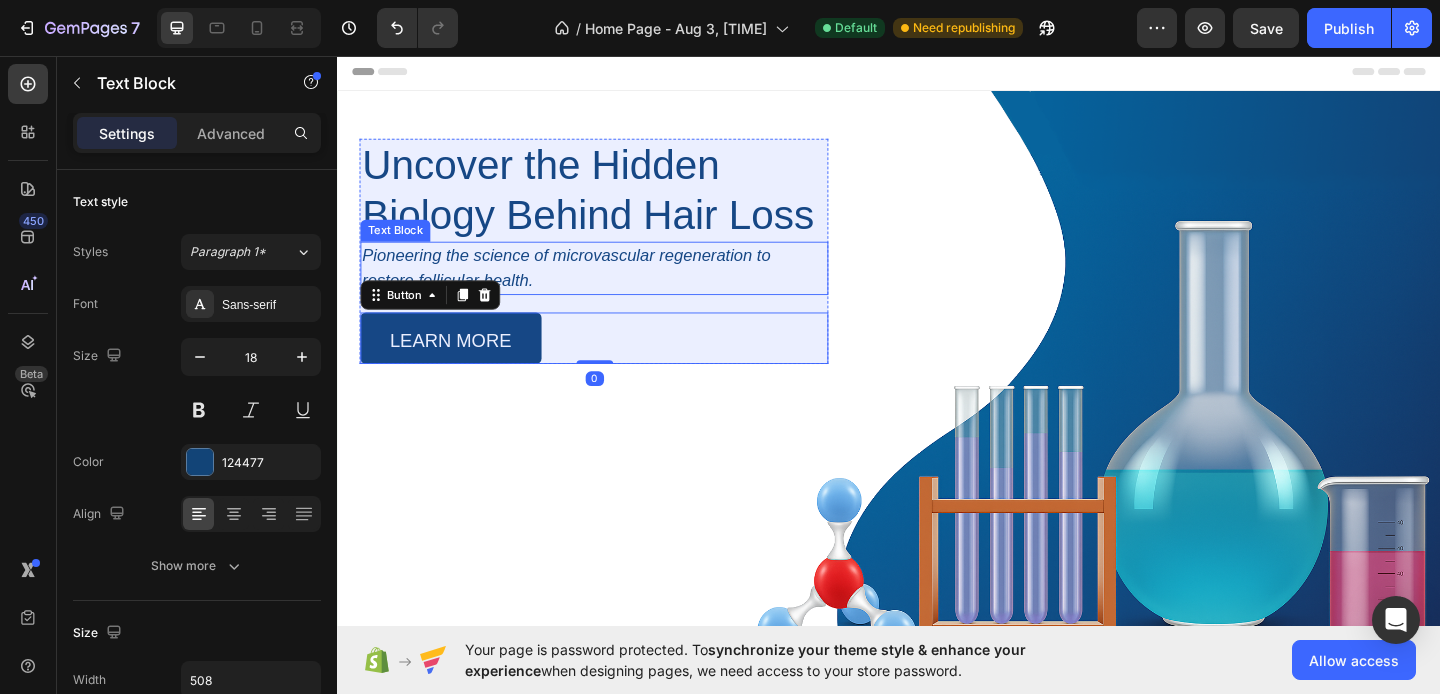 click on "Pioneering the science of microvascular regeneration to restore follicular health." at bounding box center (616, 287) 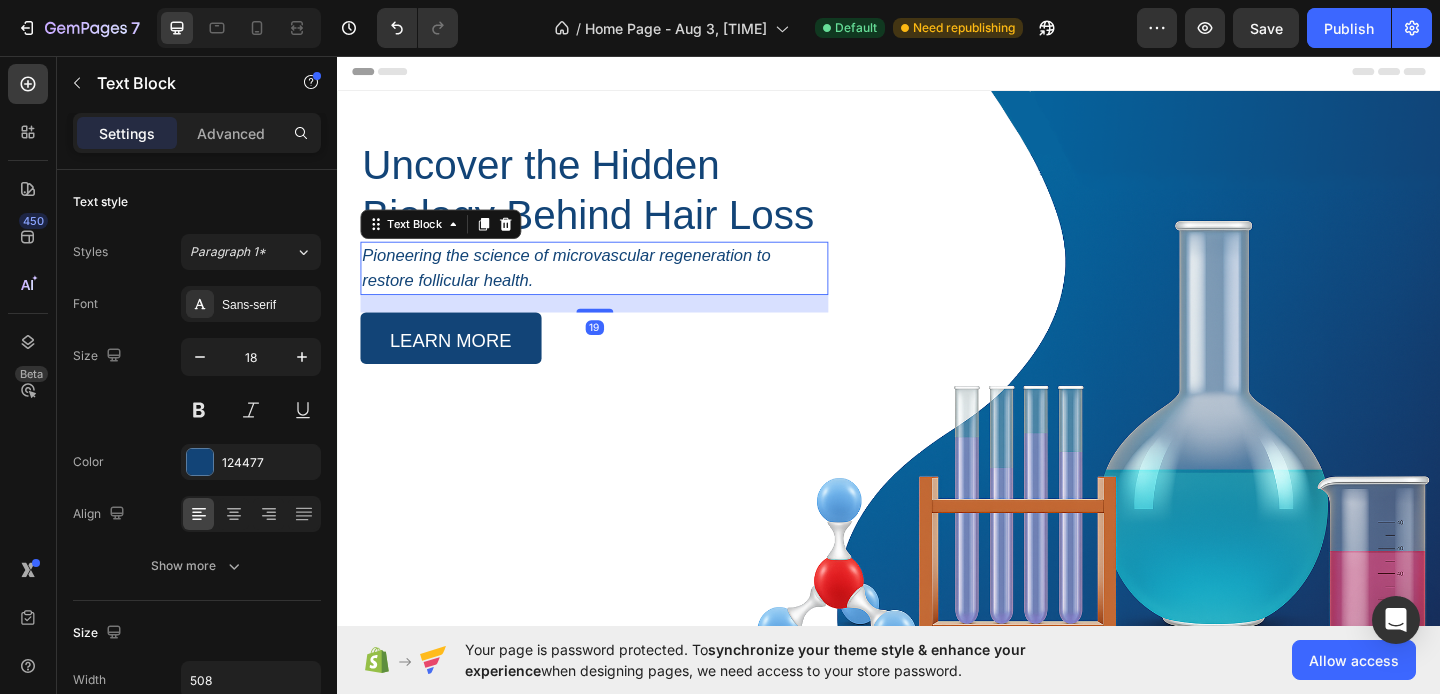 click on "19" at bounding box center (616, 325) 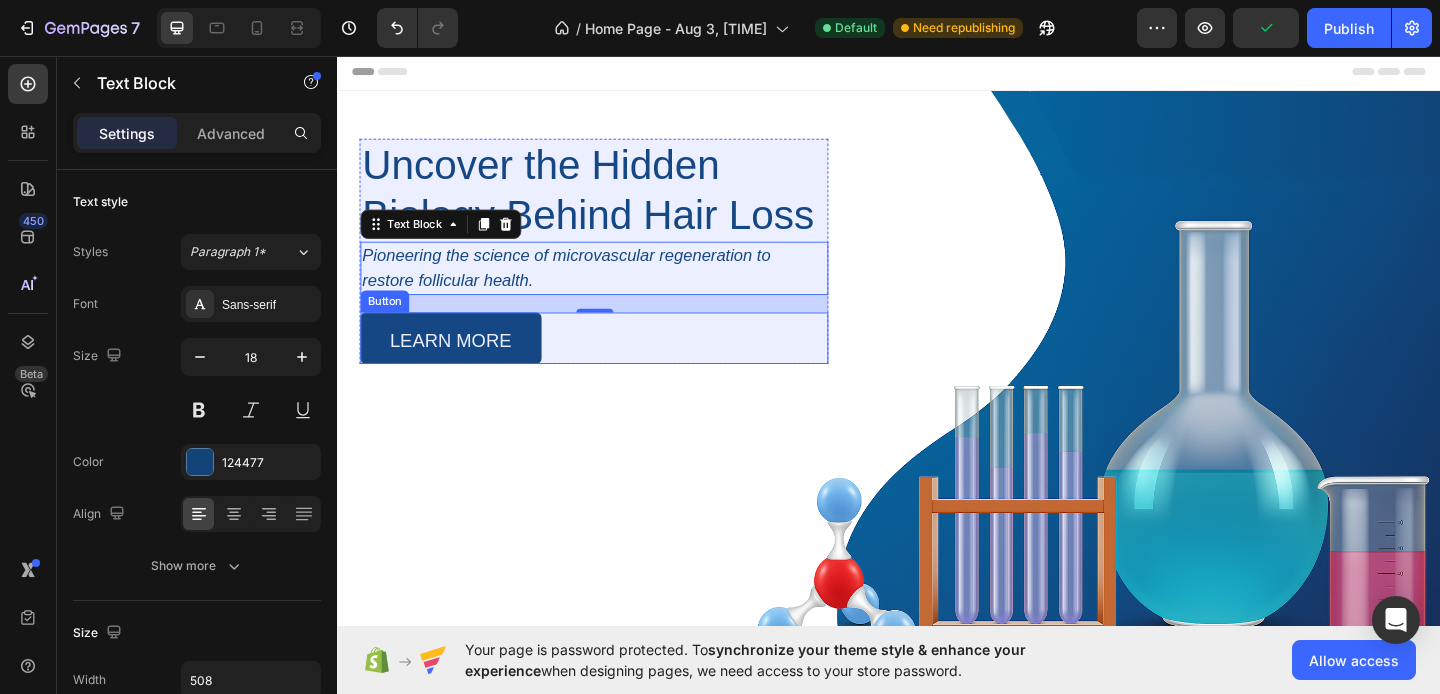 click on "LEARN MORE Button" at bounding box center (616, 363) 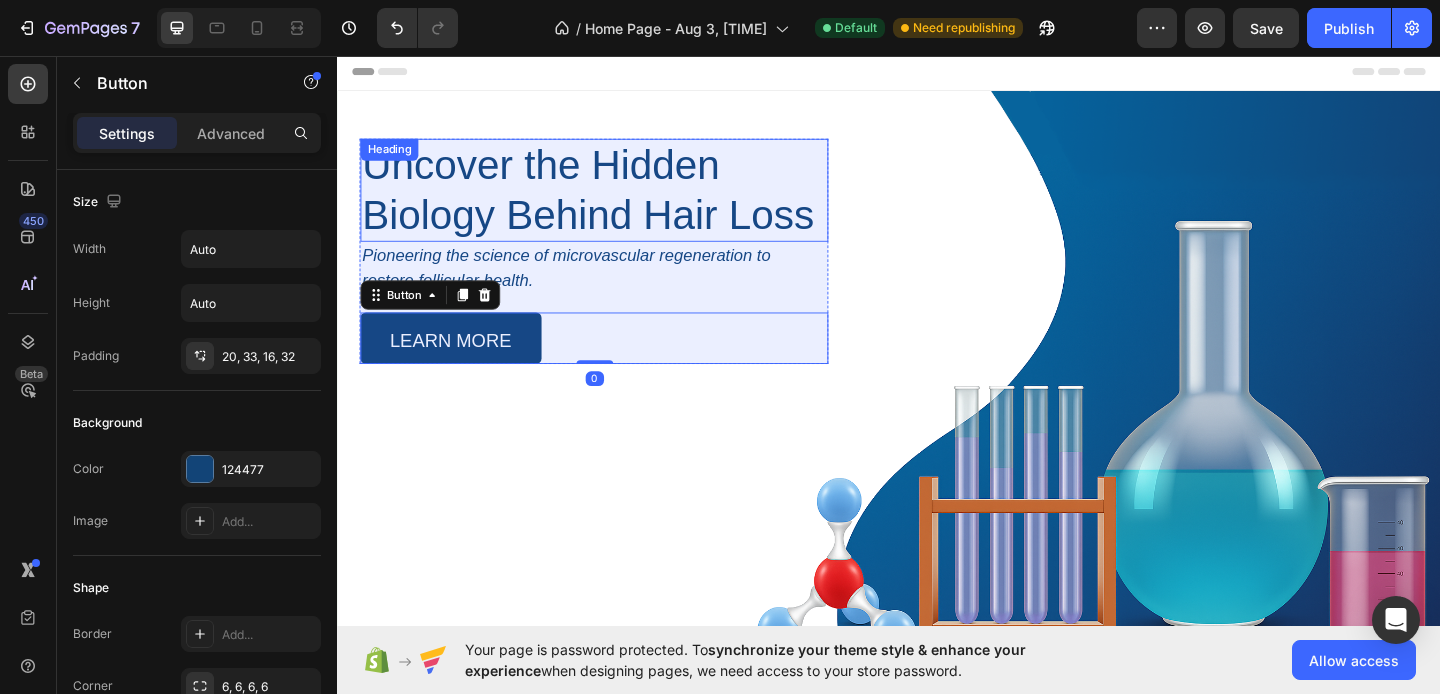 click on "Uncover the Hidden Biology Behind Hair Loss" at bounding box center (616, 202) 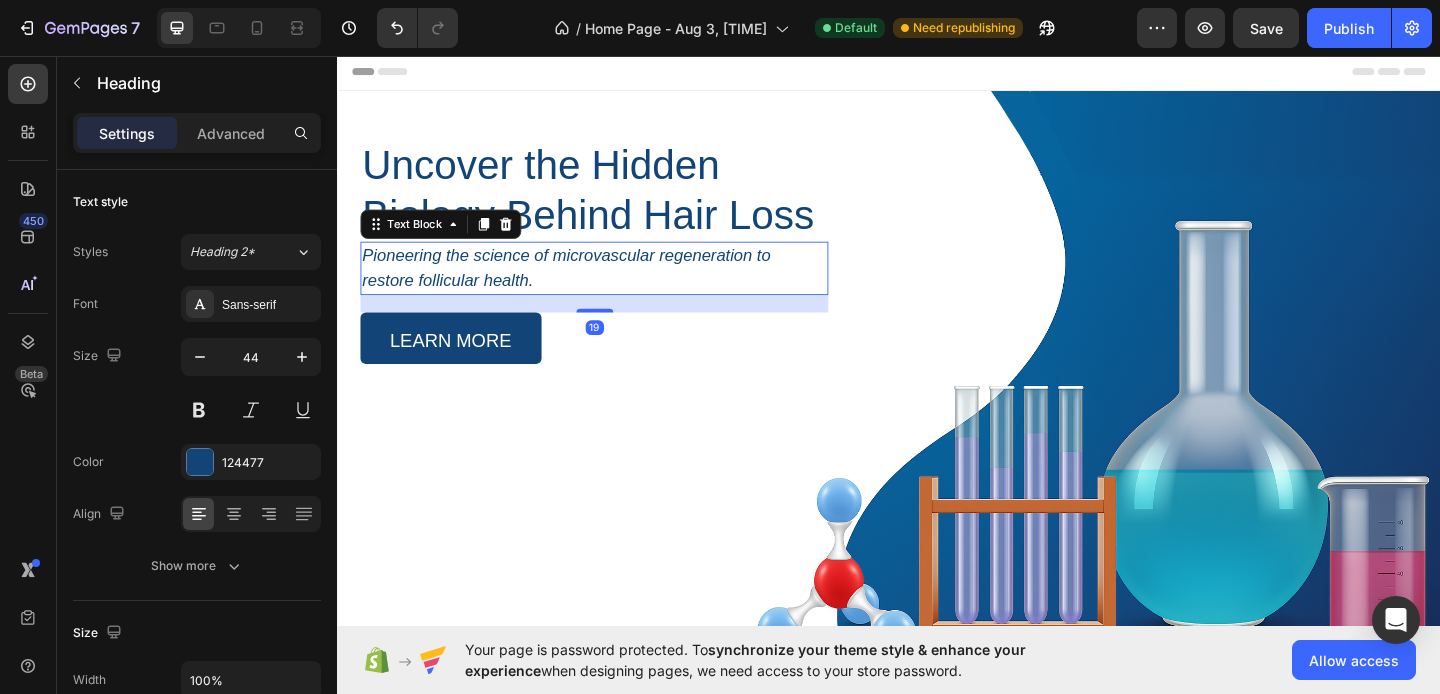 click on "Pioneering the science of microvascular regeneration to restore follicular health." at bounding box center (616, 287) 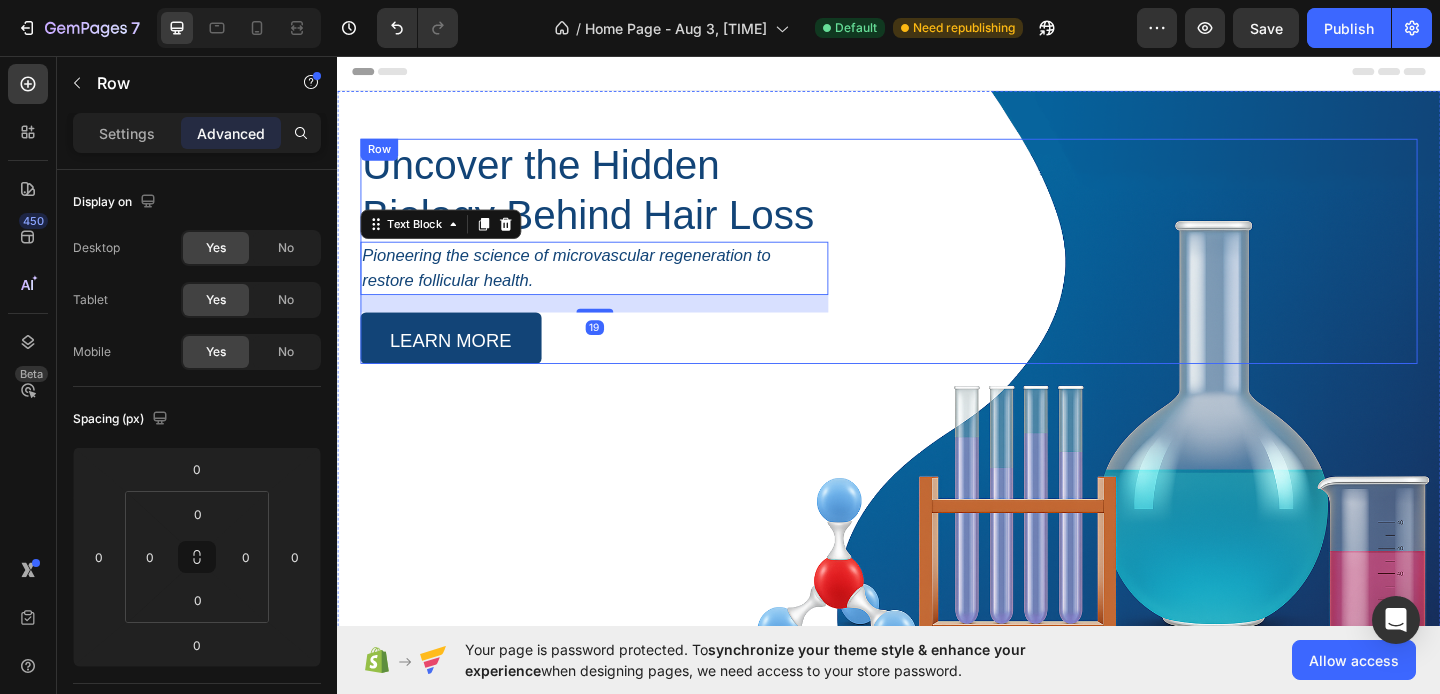 click on "Uncover the Hidden Biology Behind Hair Loss Heading Pioneering the science of microvascular regeneration to restore follicular health. Text Block   19 LEARN MORE Button Row" at bounding box center [937, 268] 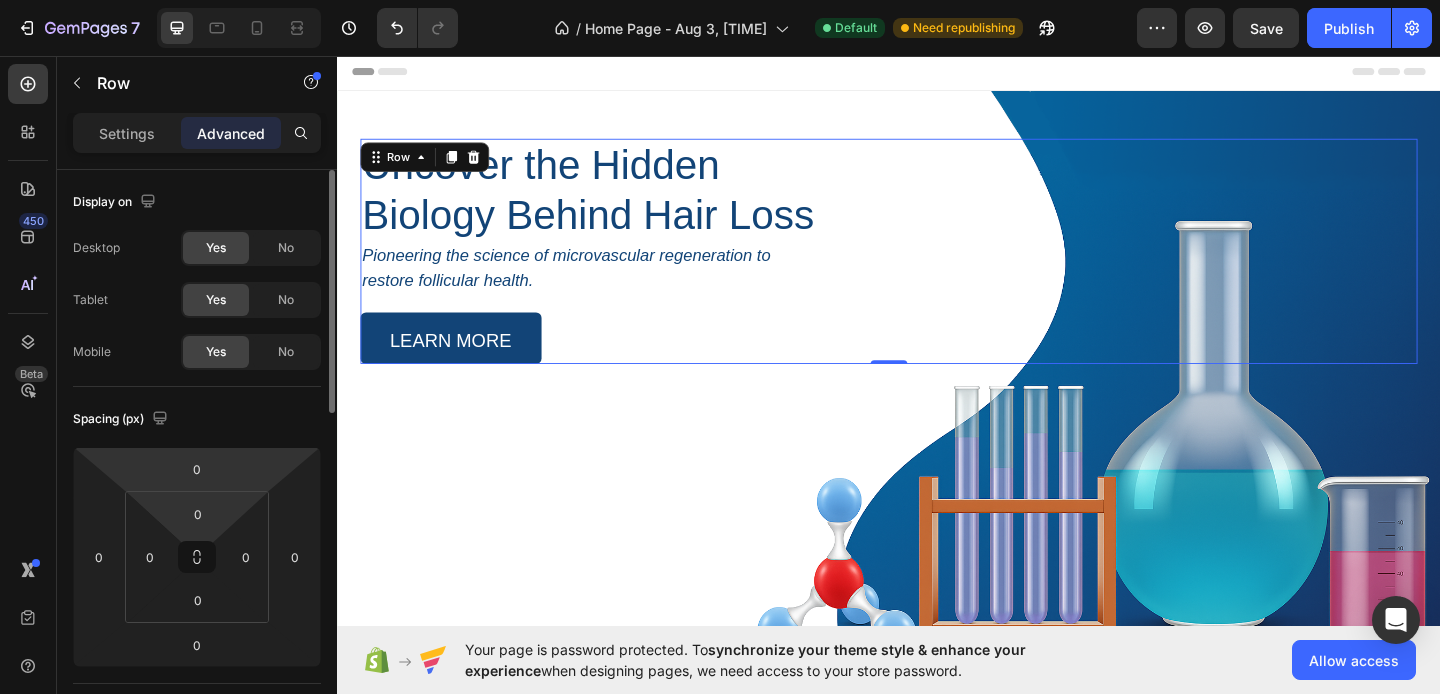 click on "7   /  Home Page - [DATE], [TIME] Default Need republishing Preview  Save   Publish  450 Beta Sections(18) Elements(83) Section Element Hero Section Product Detail Brands Trusted Badges Guarantee Product Breakdown How to use Testimonials Compare Bundle FAQs Social Proof Brand Story Product List Collection Blog List Contact Sticky Add to Cart Custom Footer Browse Library 450 Layout
Row
Row
Row
Row Text
Heading
Text Block Button
Button
Button Media
Image
Image" at bounding box center [720, 0] 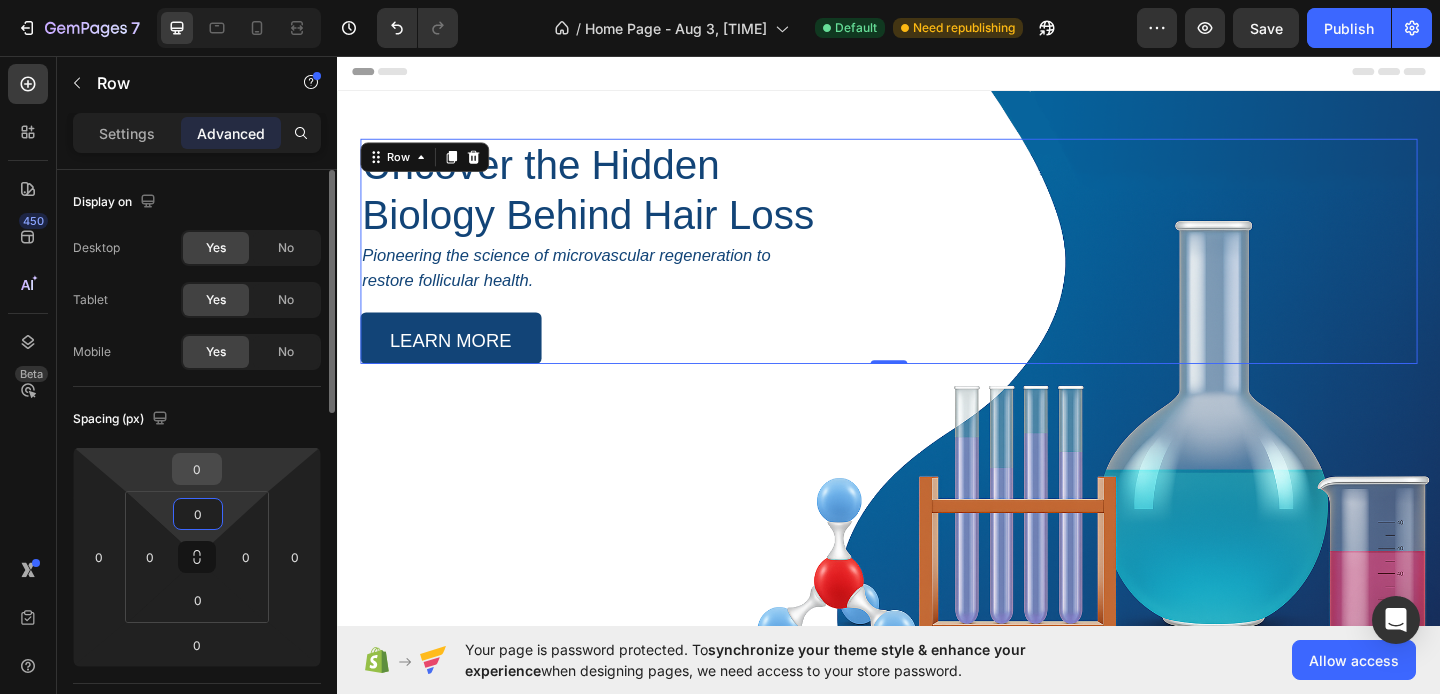 click on "0" at bounding box center [197, 469] 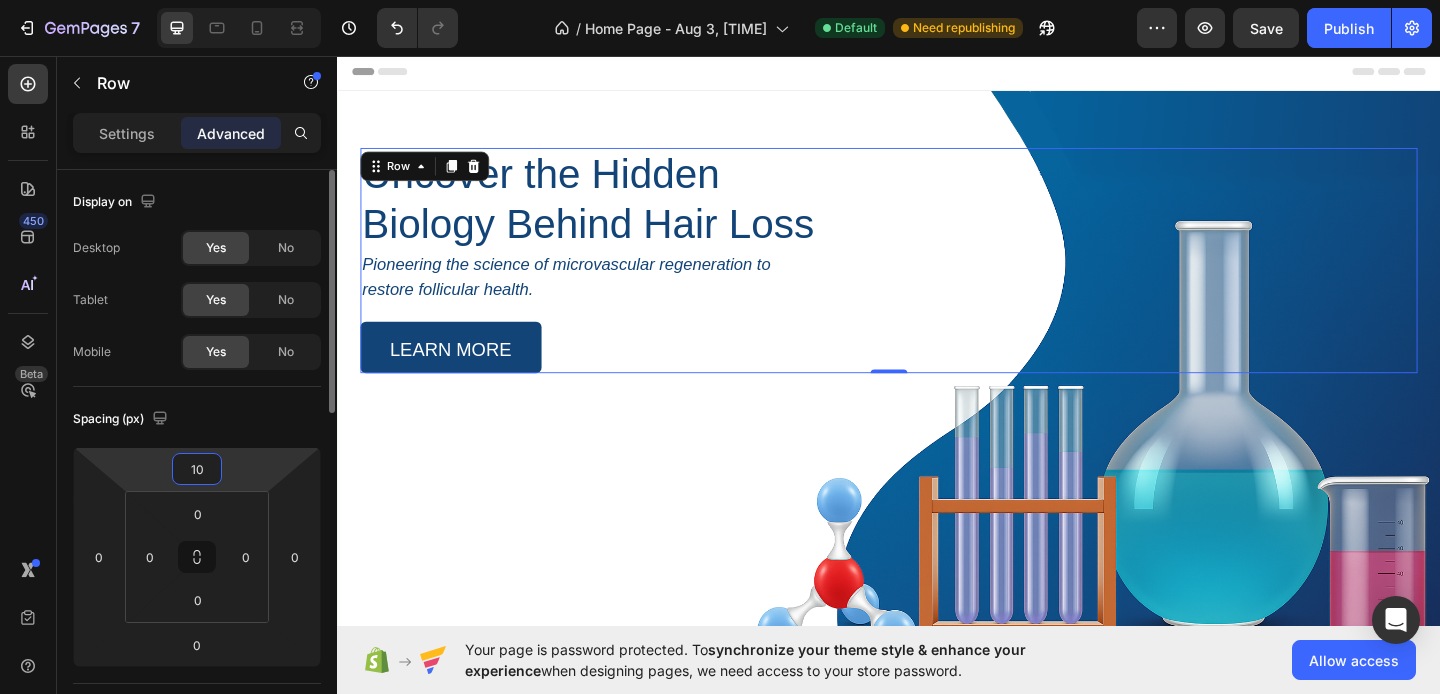 type on "1" 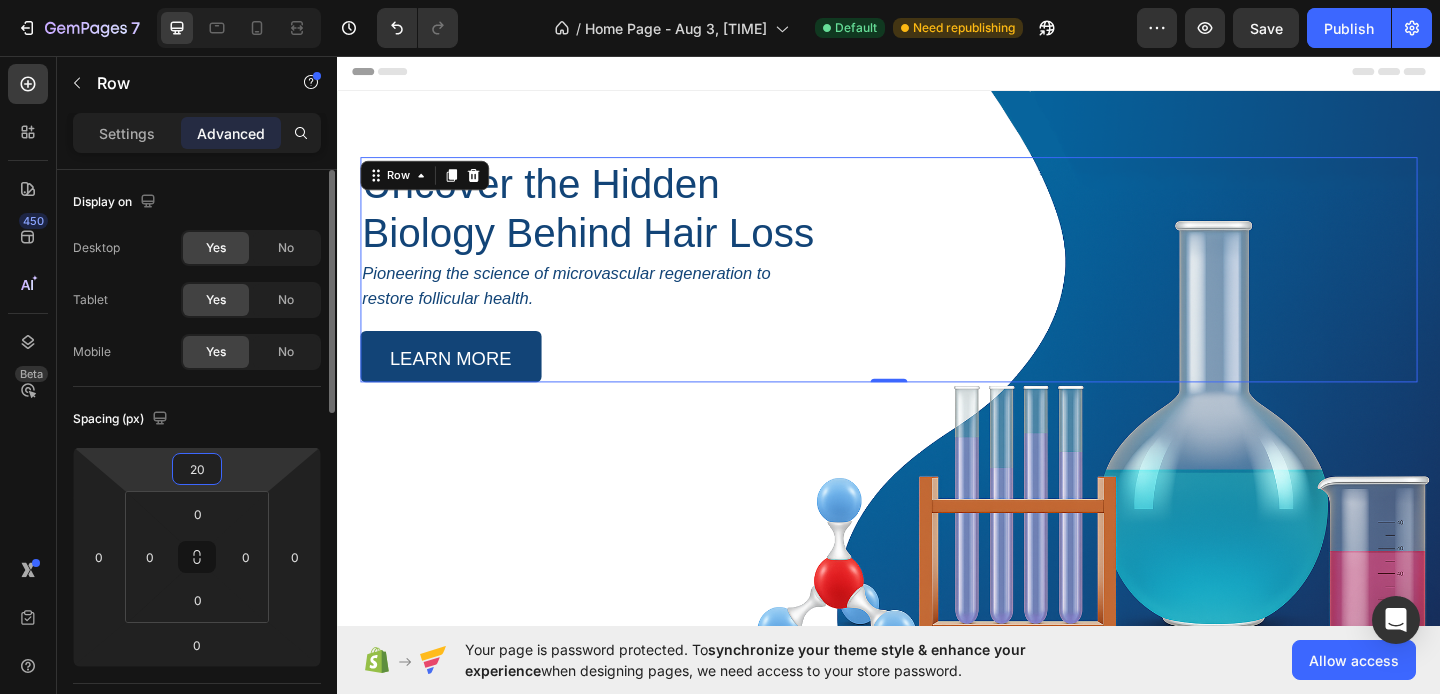 type on "2" 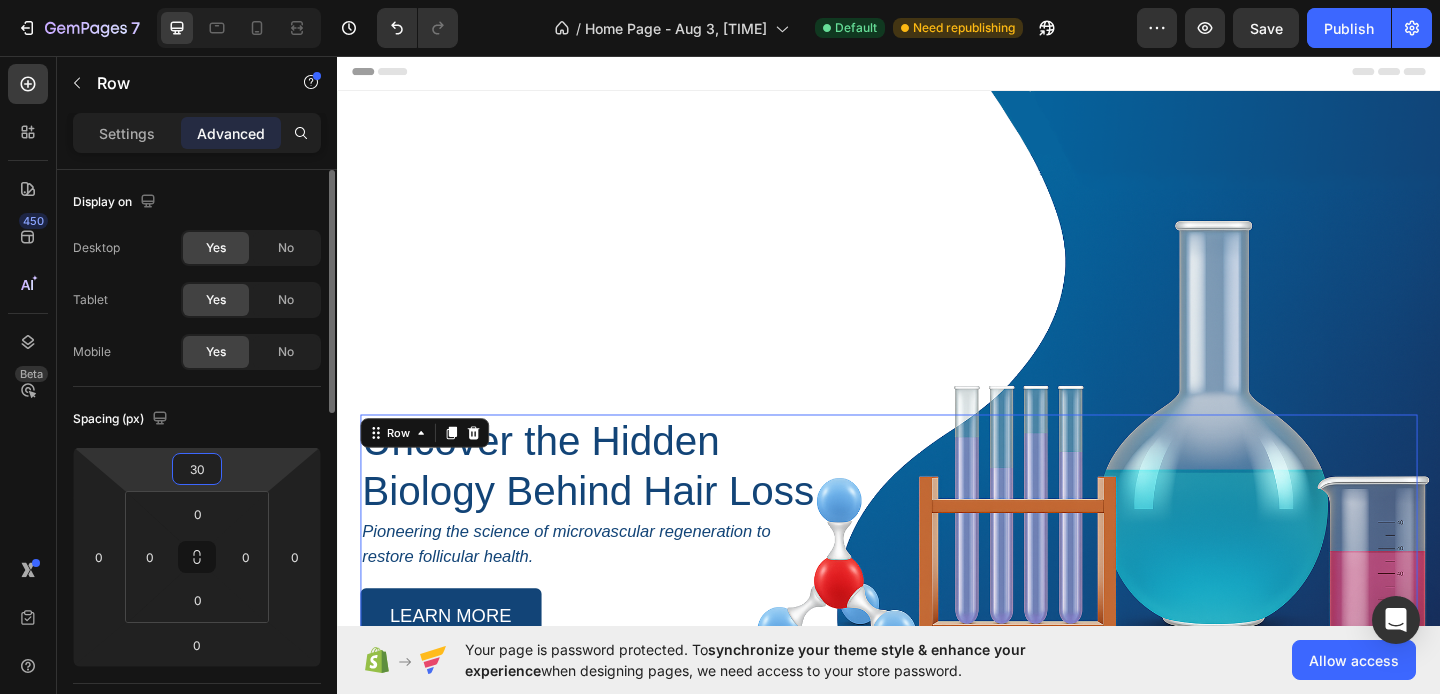 type on "3" 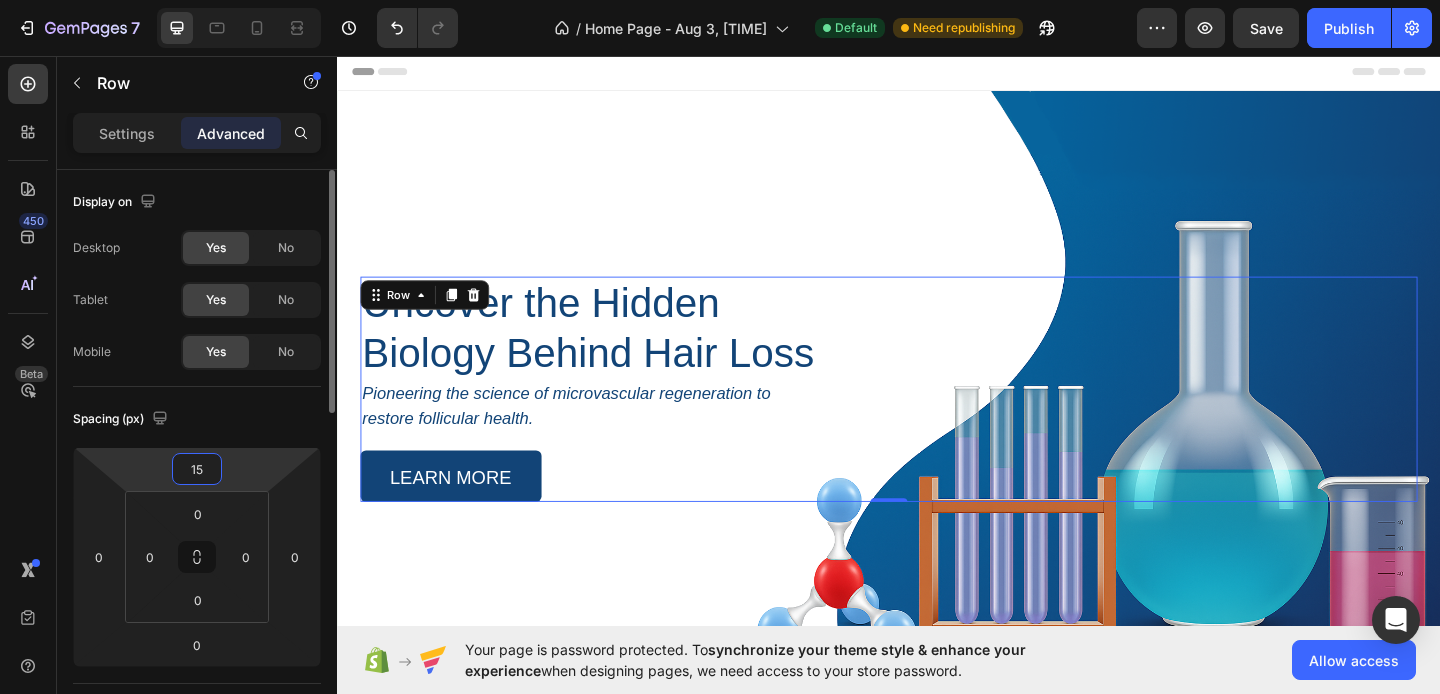 type on "1" 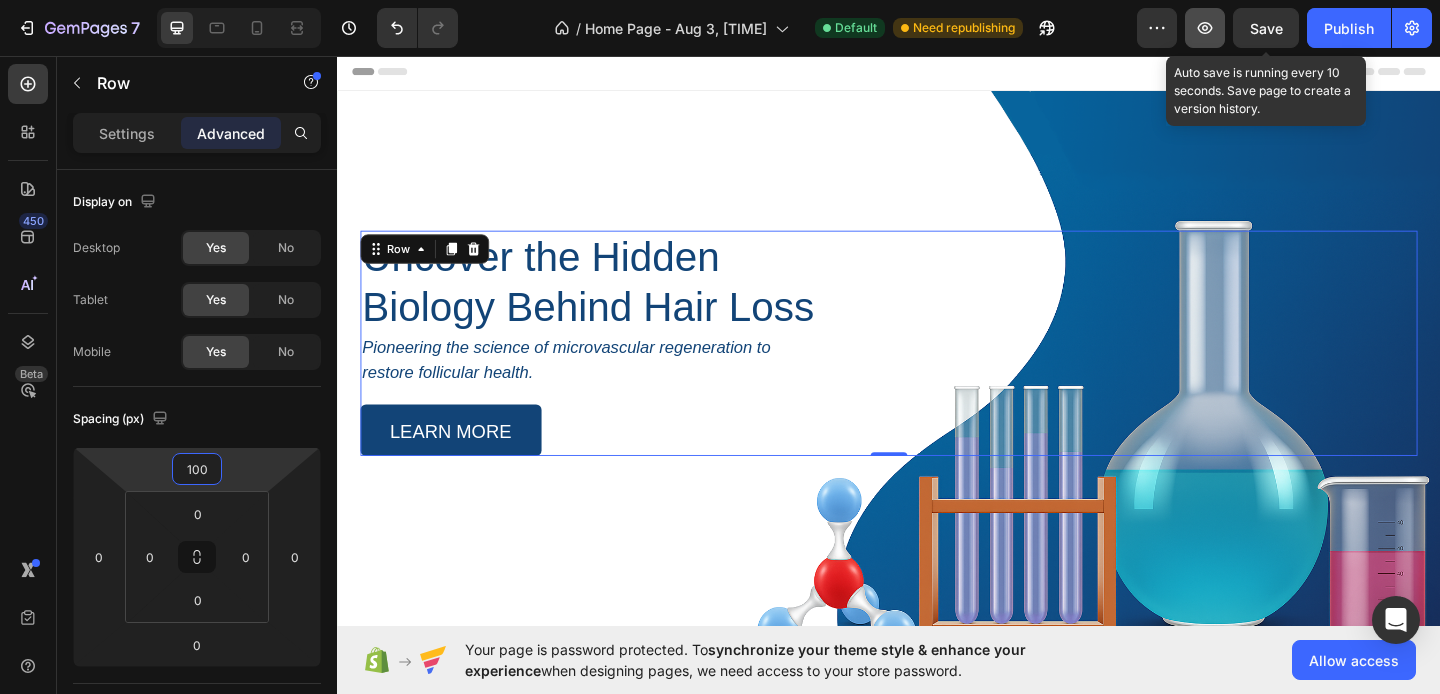 click 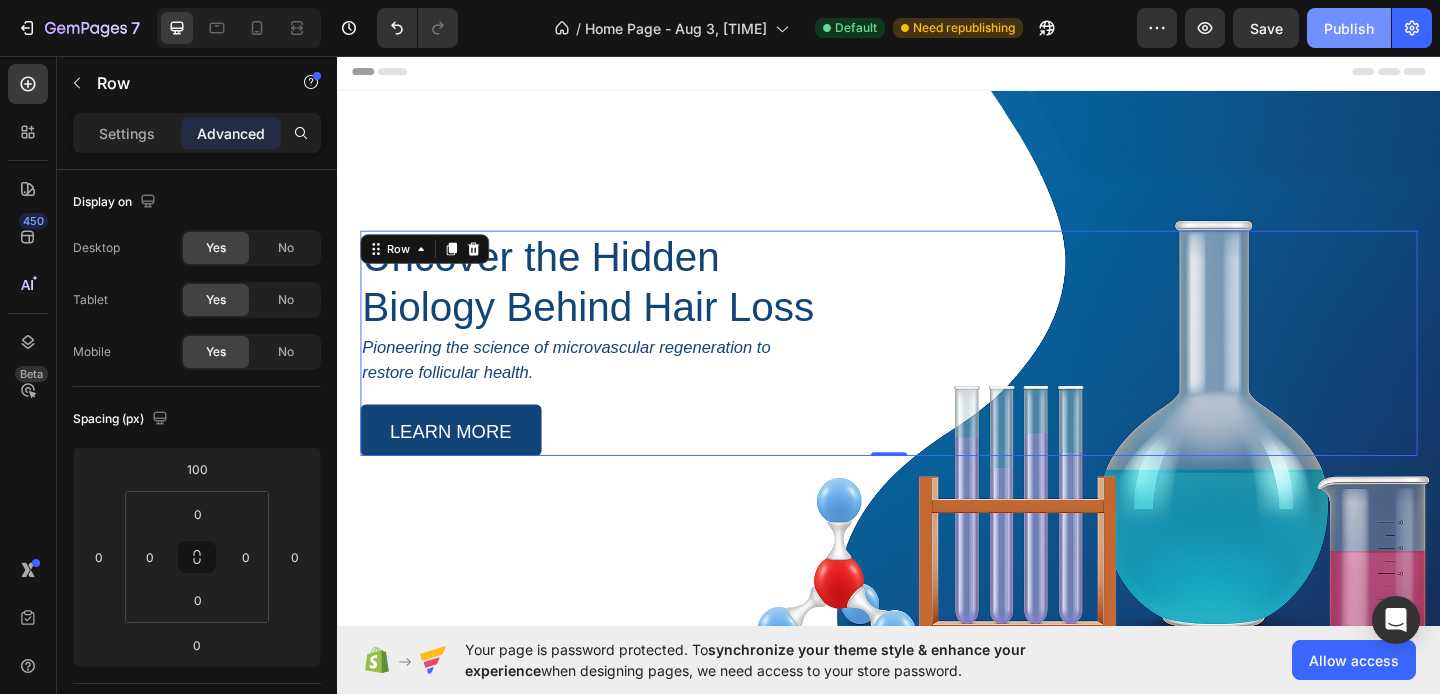 click on "Publish" at bounding box center [1349, 28] 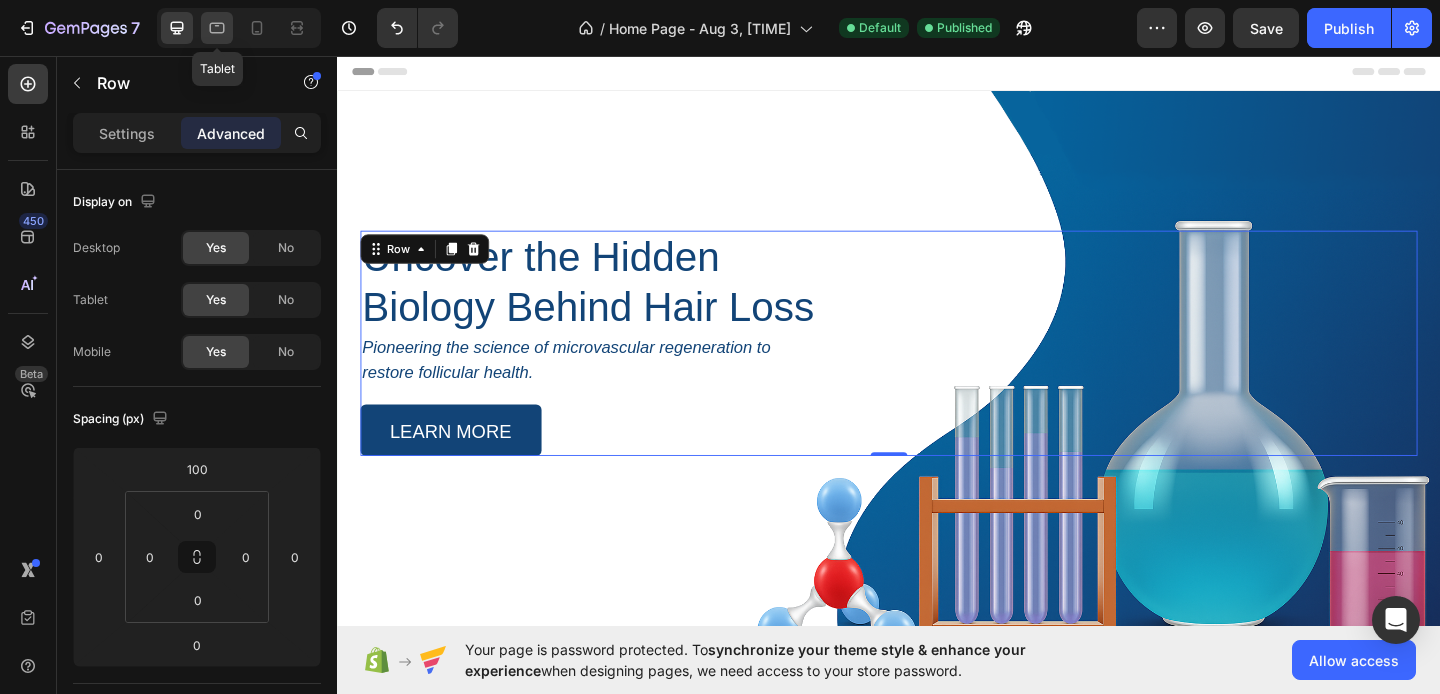click 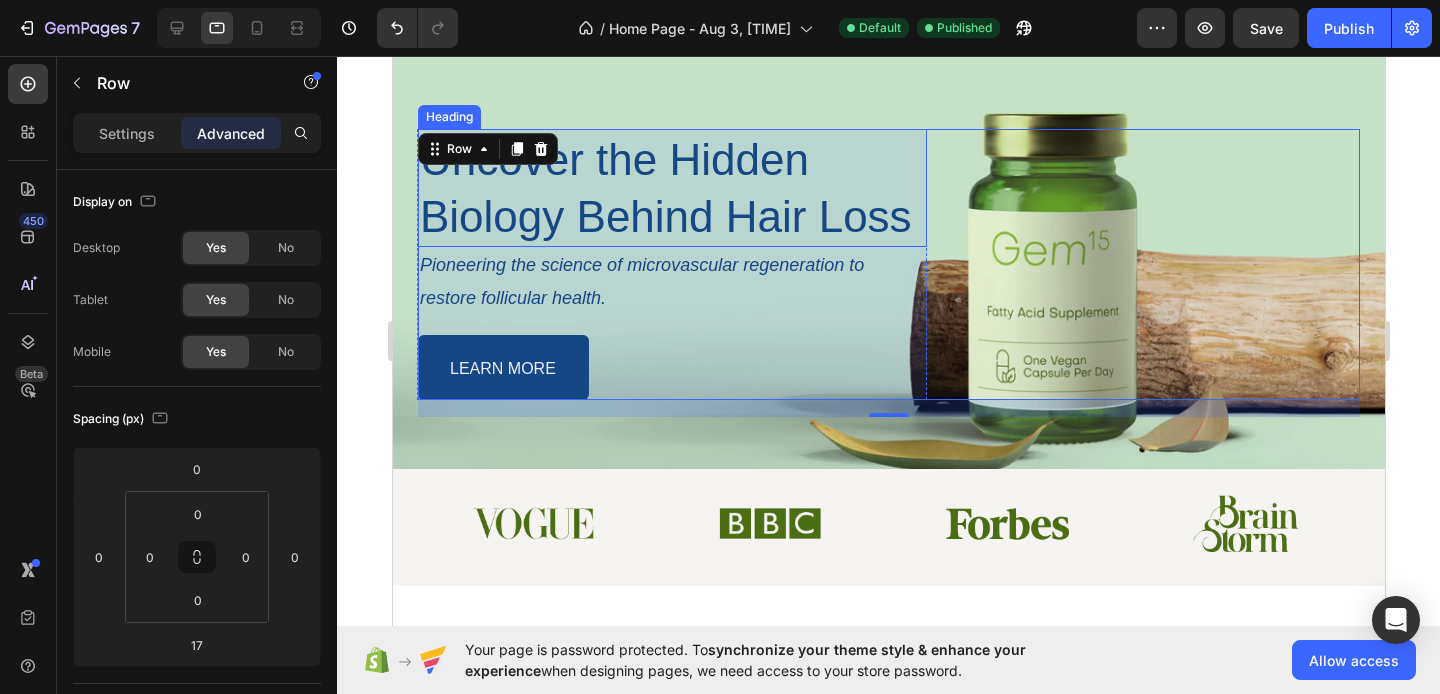 scroll, scrollTop: 123, scrollLeft: 0, axis: vertical 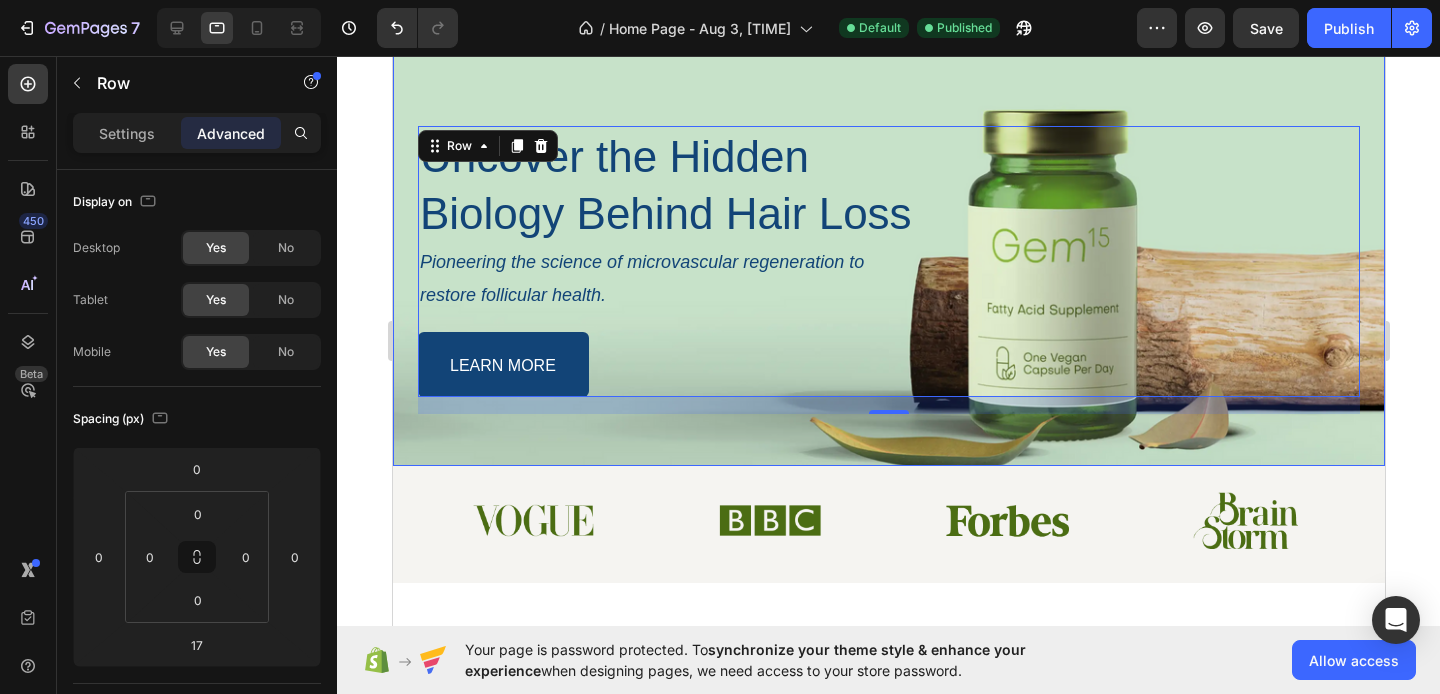 click on "Uncover the Hidden Biology Behind Hair Loss Heading Pioneering the science of microvascular regeneration to restore follicular health. Text Block LEARN MORE Button Row Row   0" at bounding box center [888, 220] 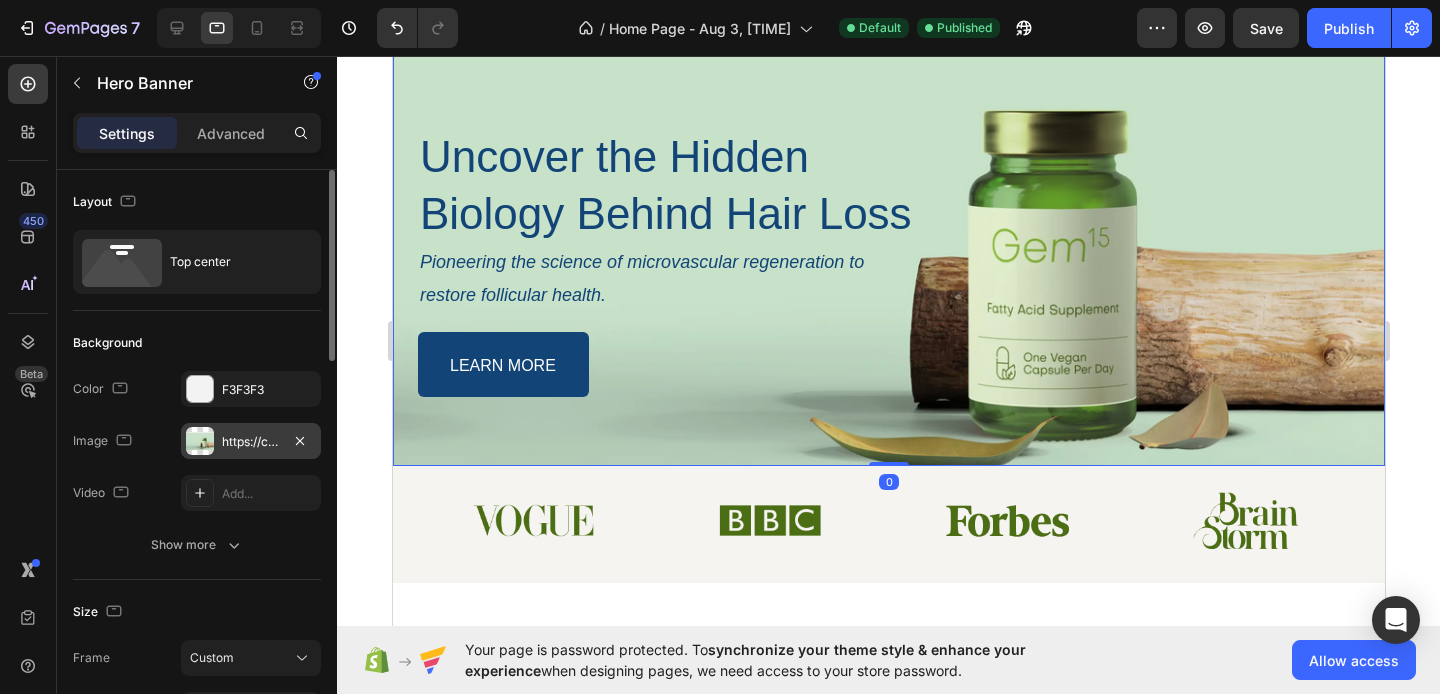 click on "https://cdn.shopify.com/s/files/1/0911/5684/0775/files/gempages_578290835284558524-54144135-1c4b-4abb-8106-ac845f4a64c2.webp" at bounding box center (251, 442) 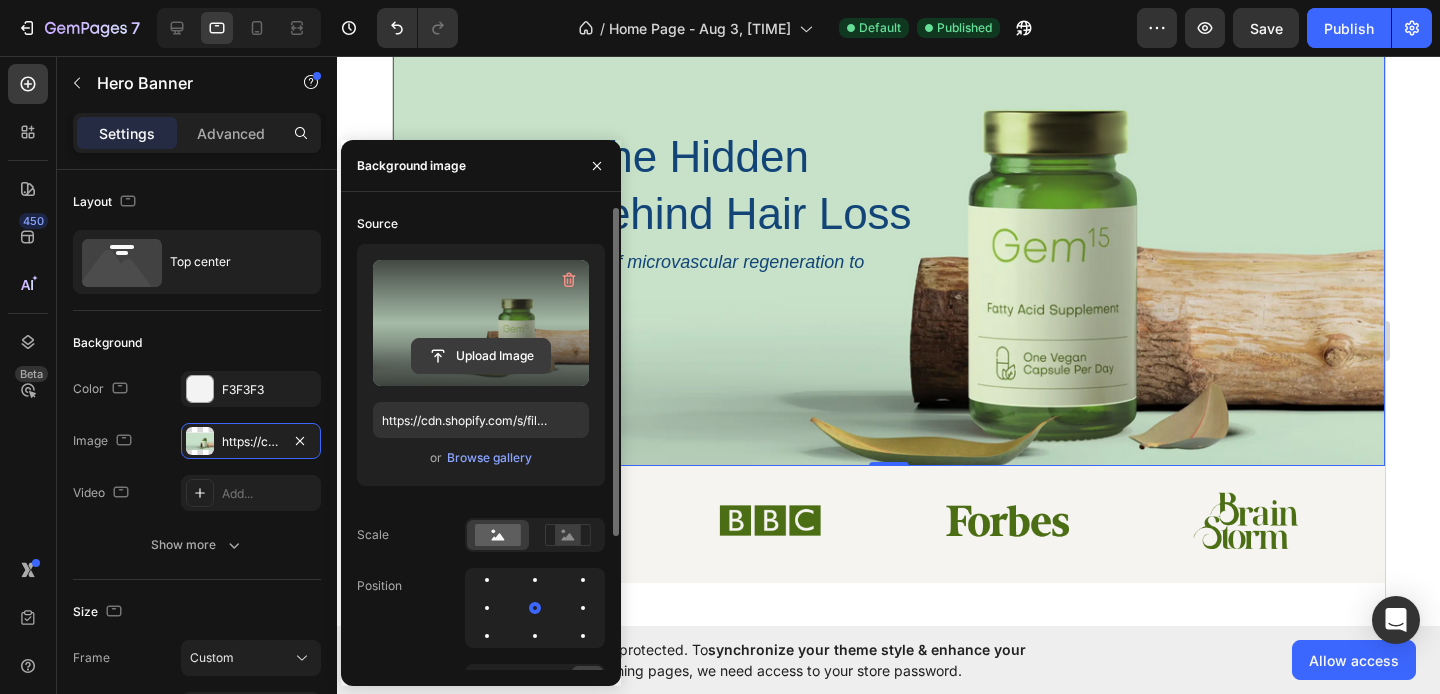 click 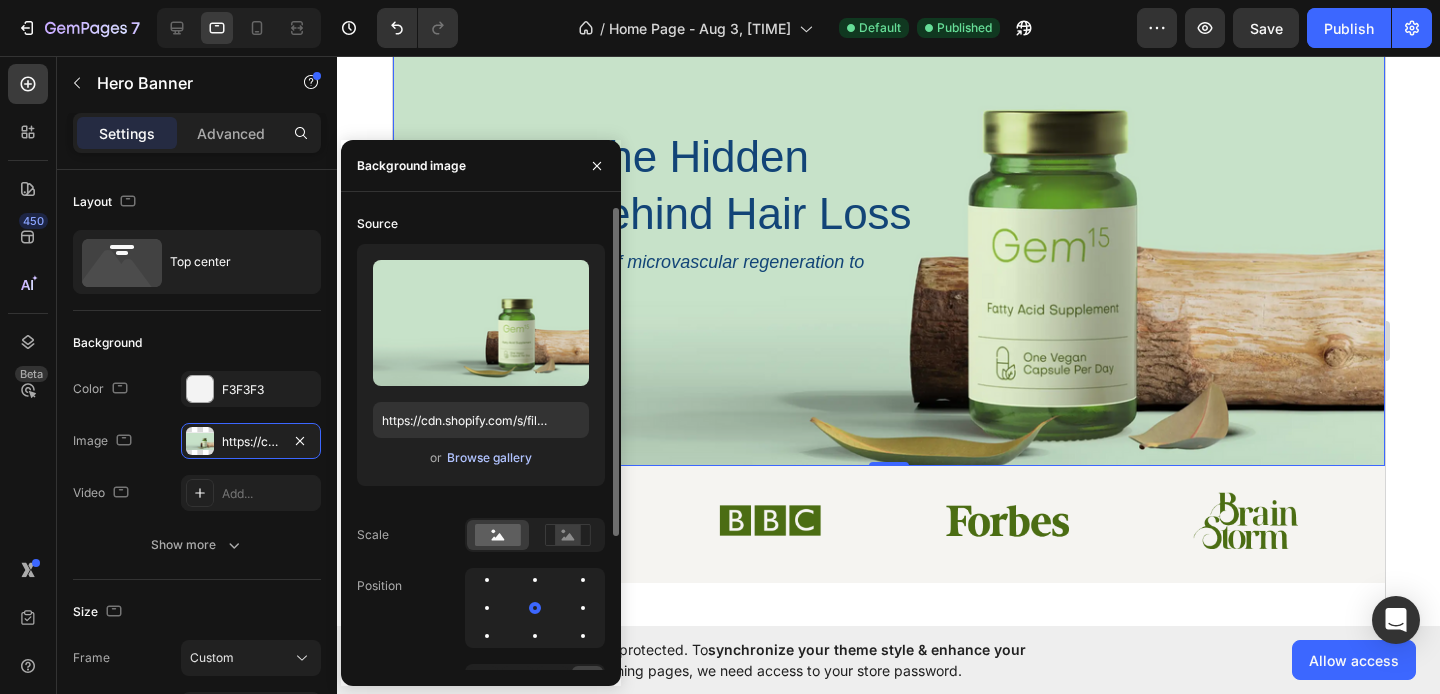 click on "Browse gallery" at bounding box center (489, 458) 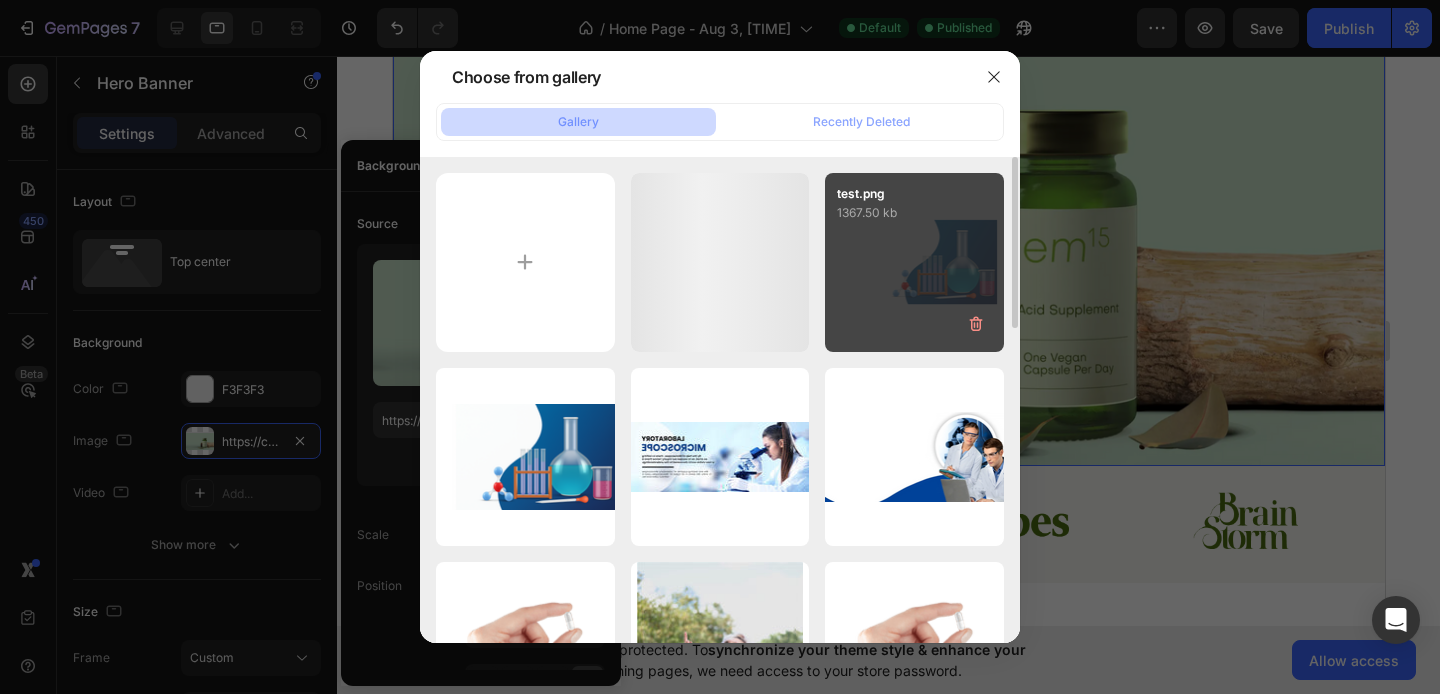 click on "test.png 1367.50 kb" at bounding box center [914, 262] 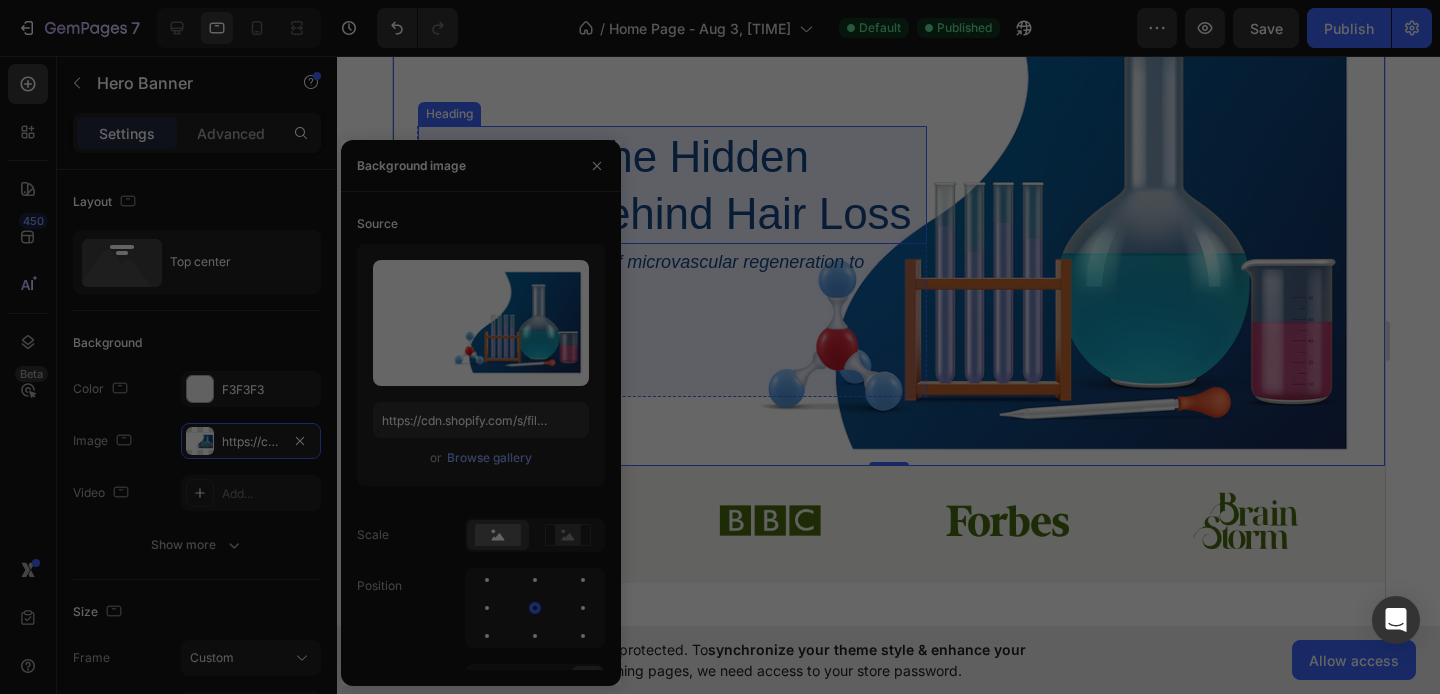 click on "Uncover the Hidden Biology Behind Hair Loss" at bounding box center (671, 185) 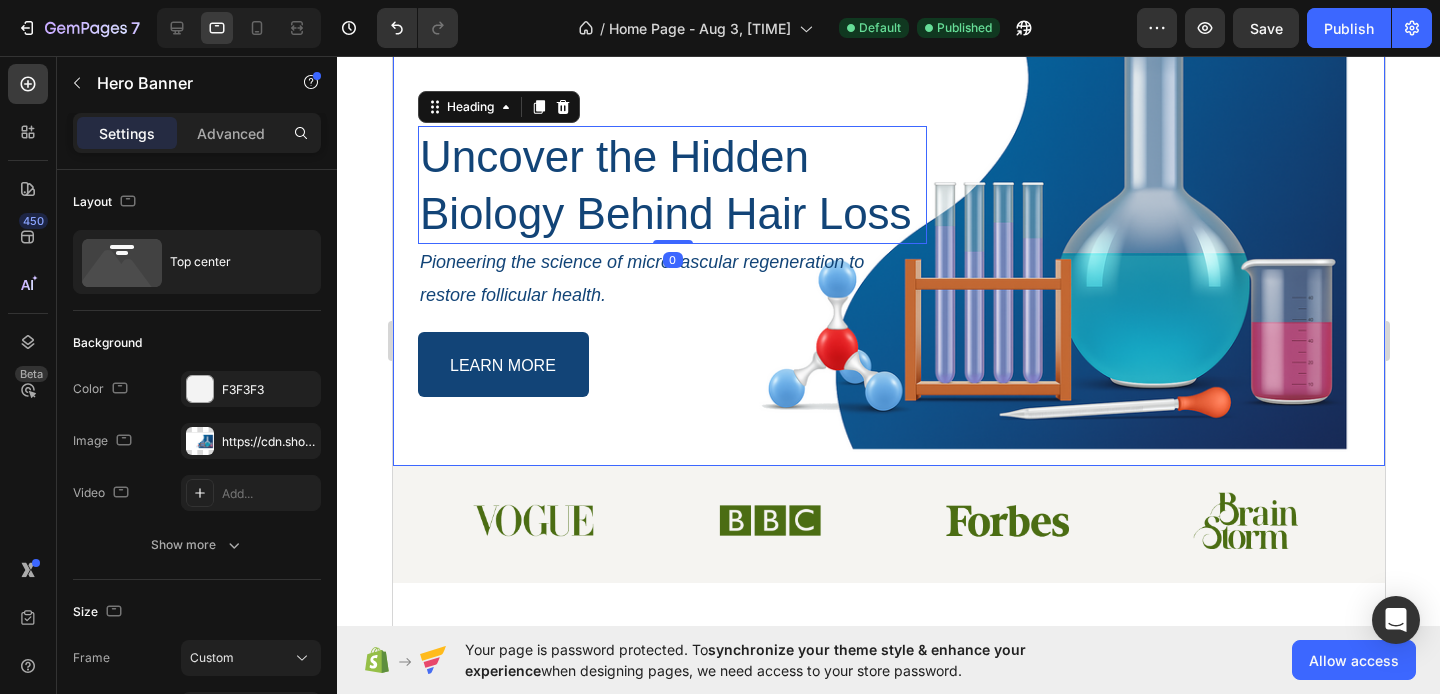 click on "Uncover the Hidden Biology Behind Hair Loss Heading   0 Pioneering the science of microvascular regeneration to restore follicular health. Text Block LEARN MORE Button Row Row" at bounding box center [888, 220] 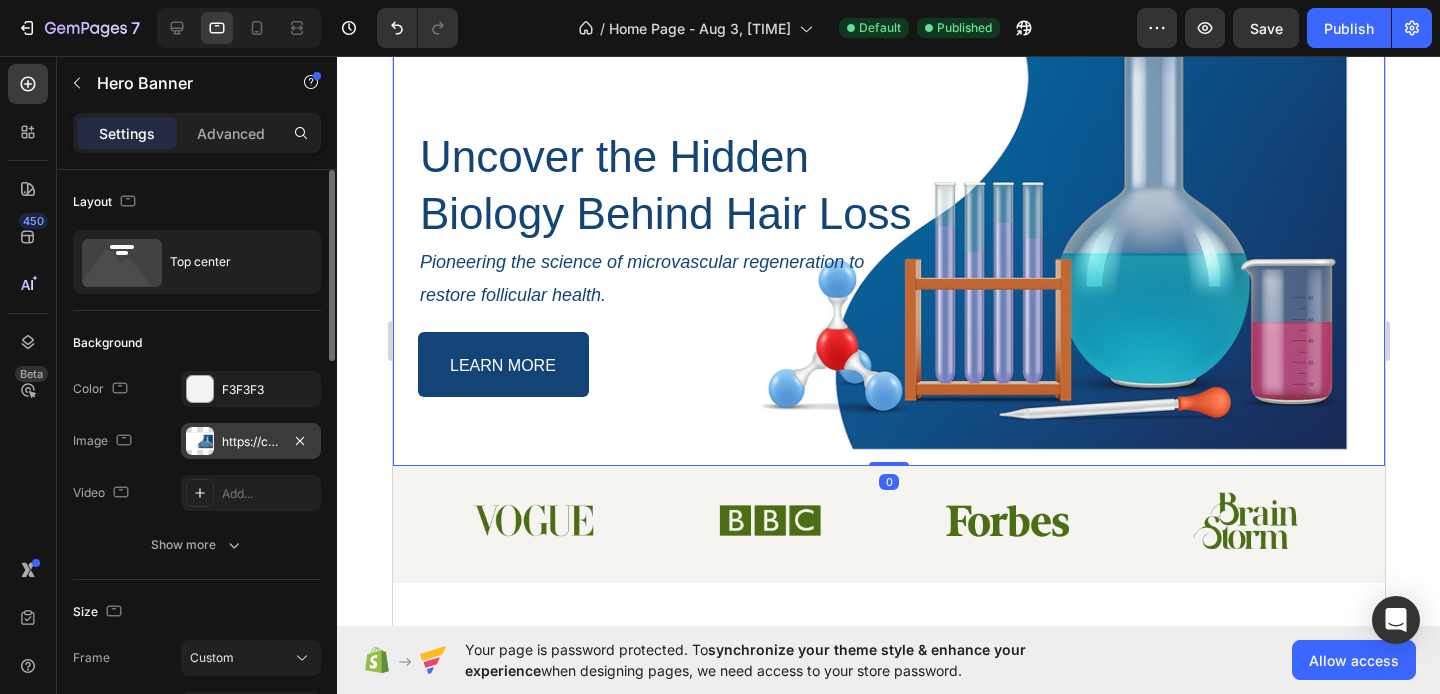 click on "https://cdn.shopify.com/s/files/1/0911/5684/0775/files/gempages_578290835284558524-7f8ec191-5246-4dca-974d-095dccba8639.png" at bounding box center (251, 442) 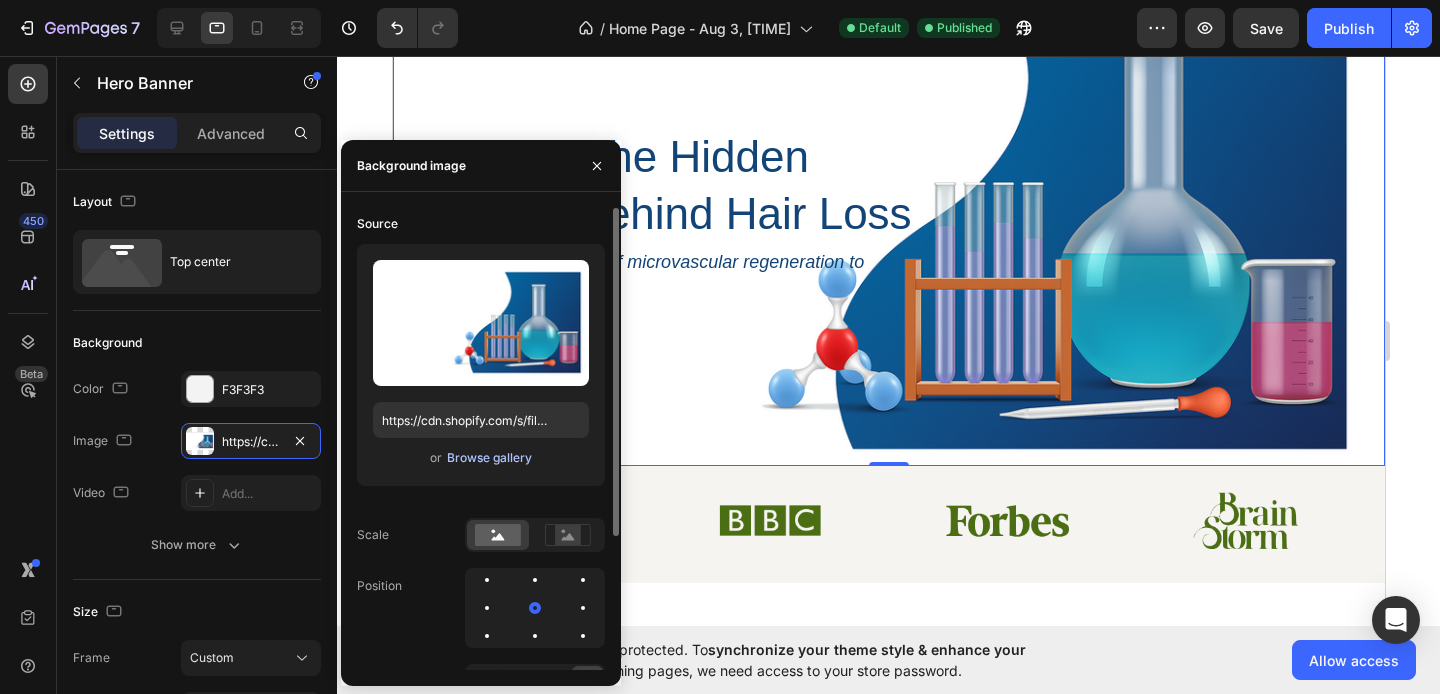 click on "Browse gallery" at bounding box center [489, 458] 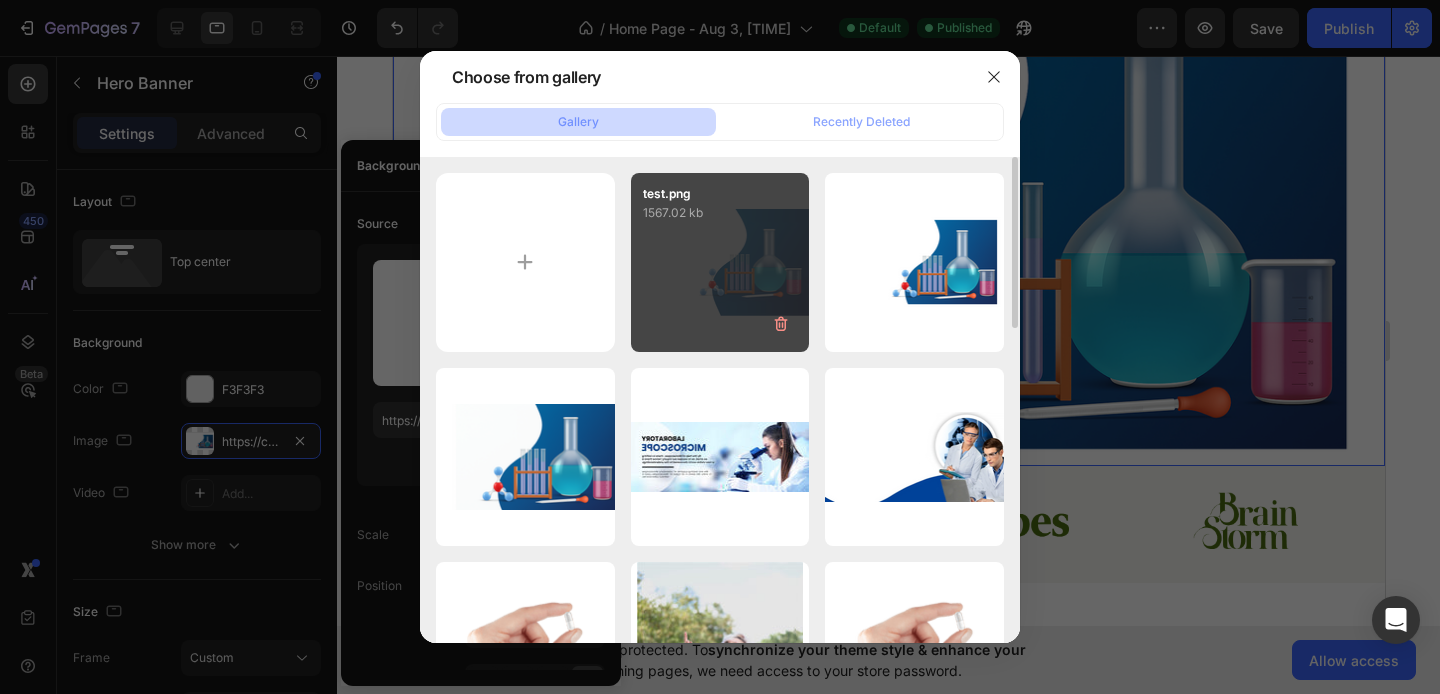 click on "test.png 1567.02 kb" at bounding box center (720, 262) 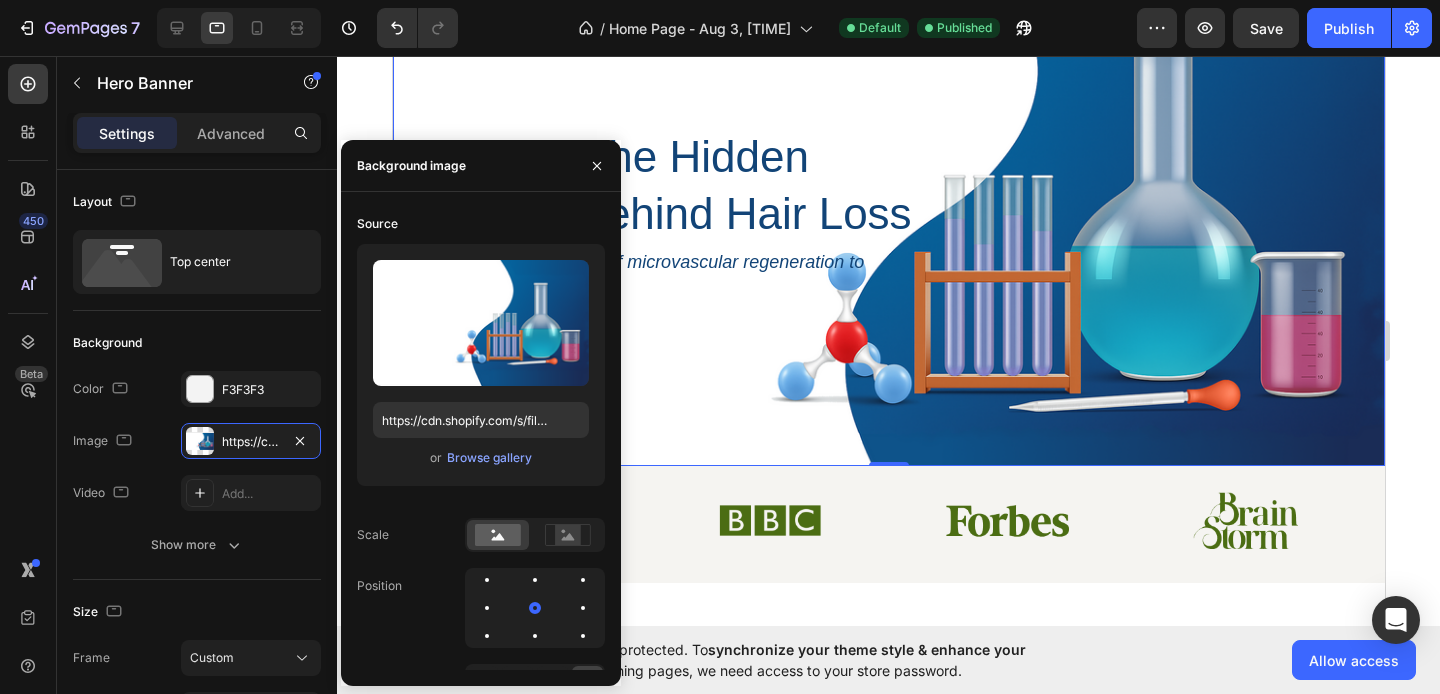 click on "Uncover the Hidden Biology Behind Hair Loss Heading Pioneering the science of microvascular regeneration to restore follicular health. Text Block LEARN MORE Button Row Row" at bounding box center [888, 220] 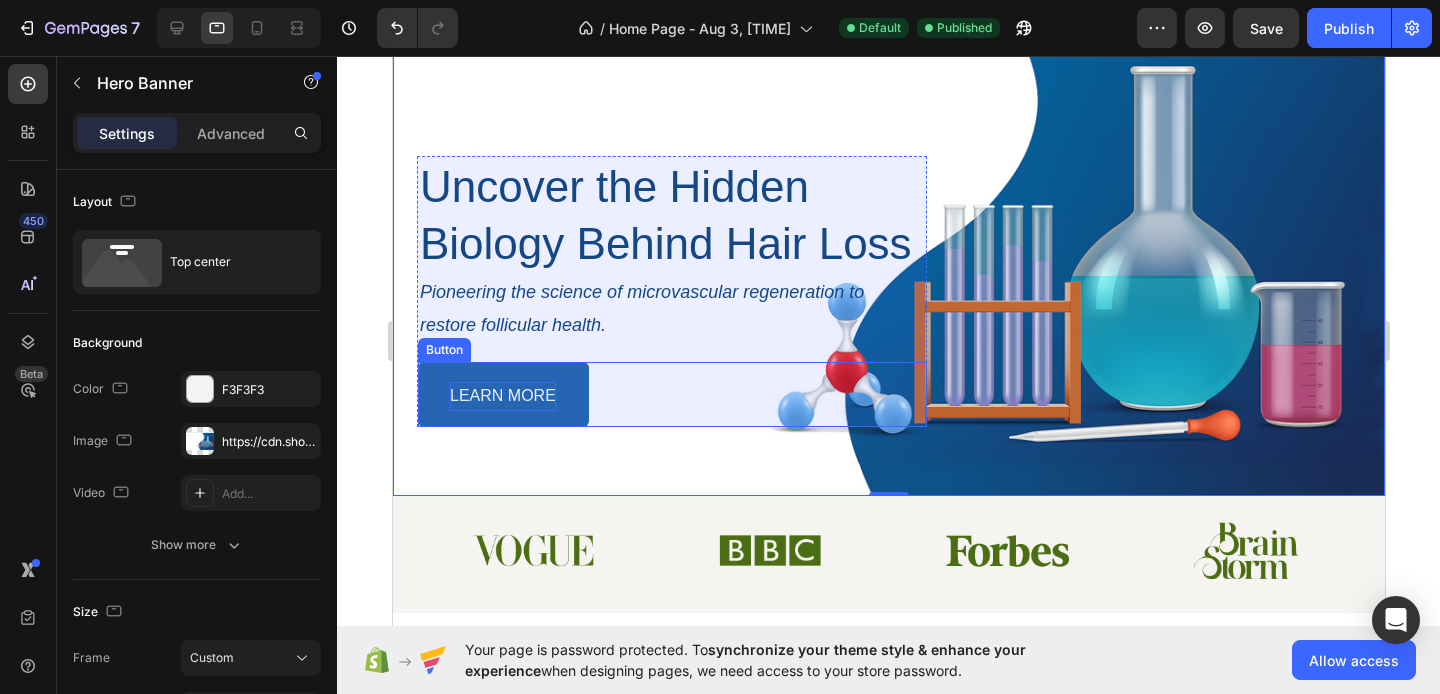 scroll, scrollTop: 0, scrollLeft: 0, axis: both 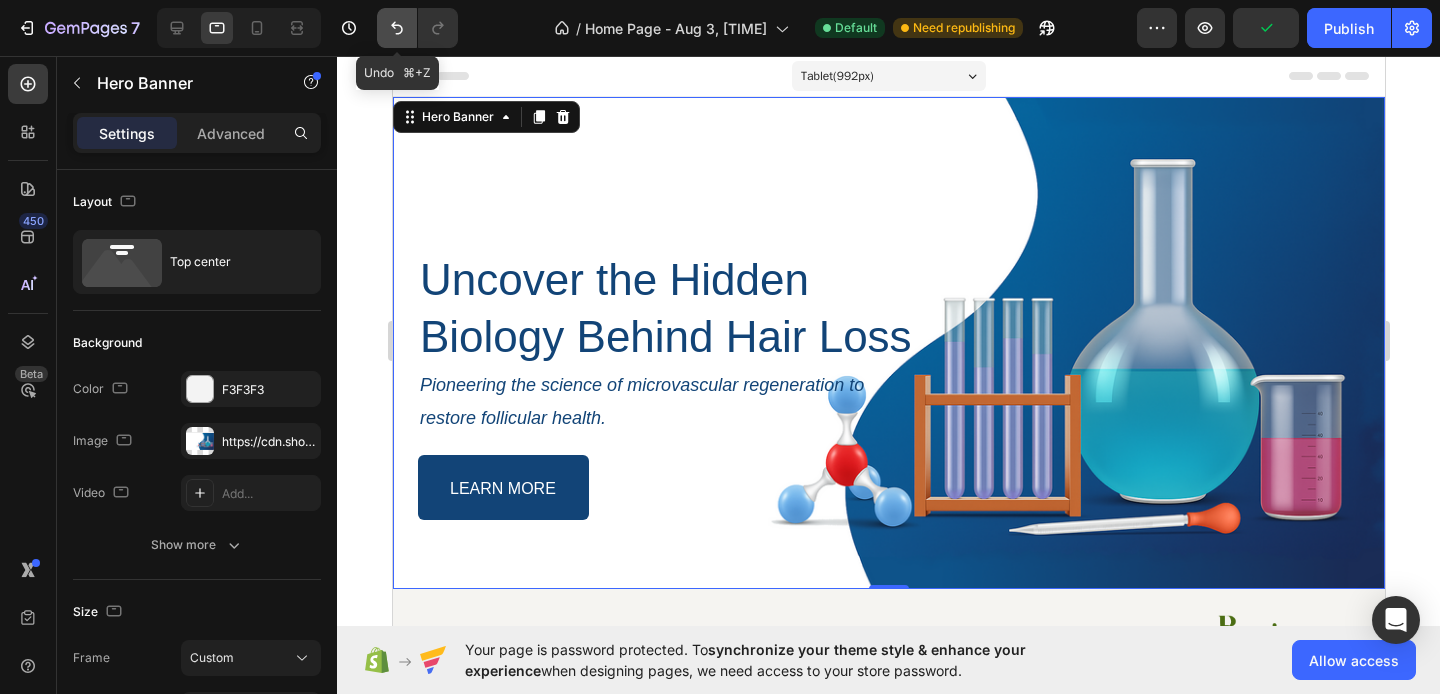 click 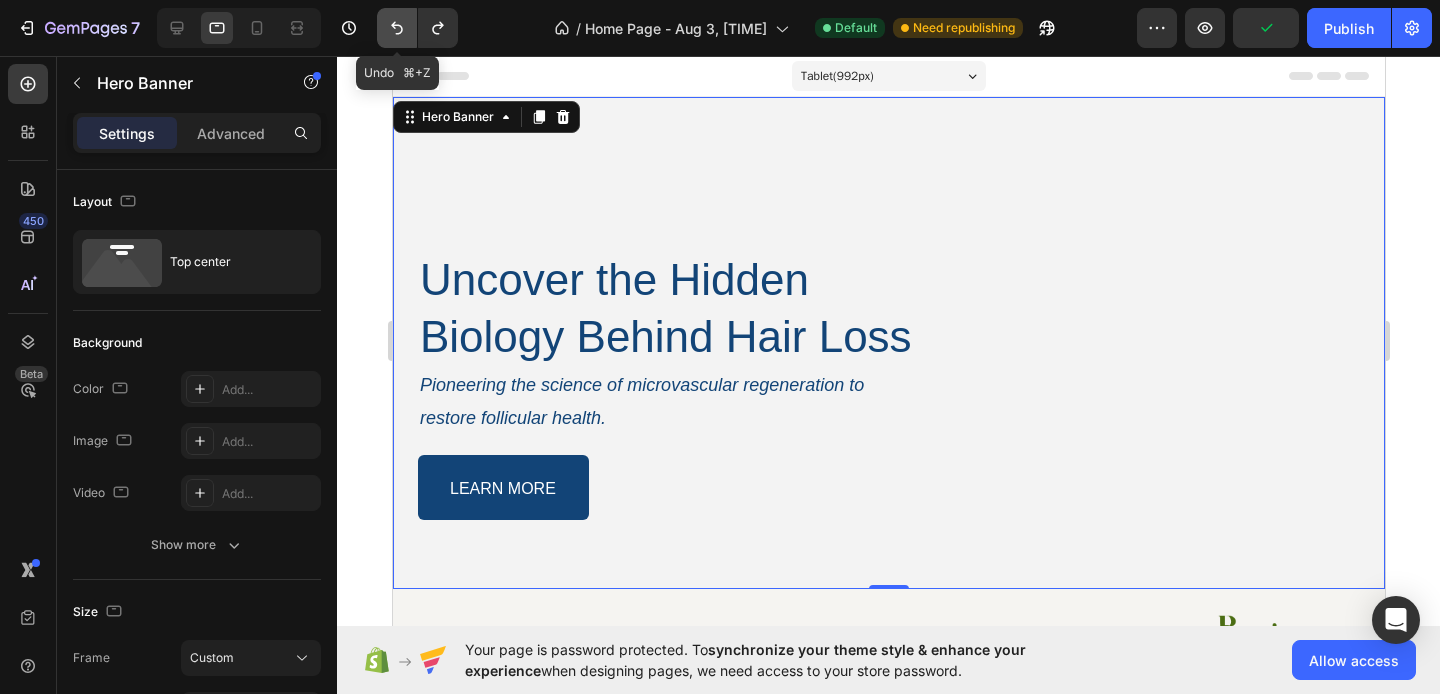 click 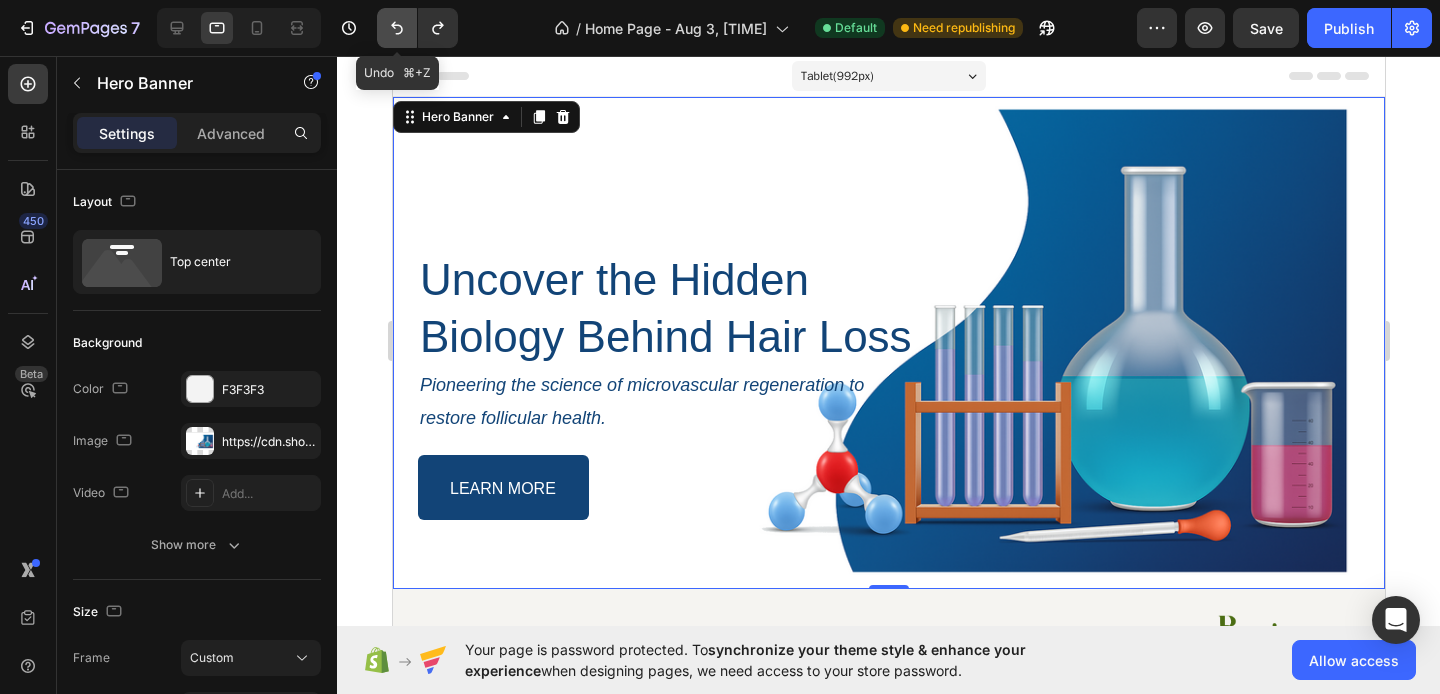 click 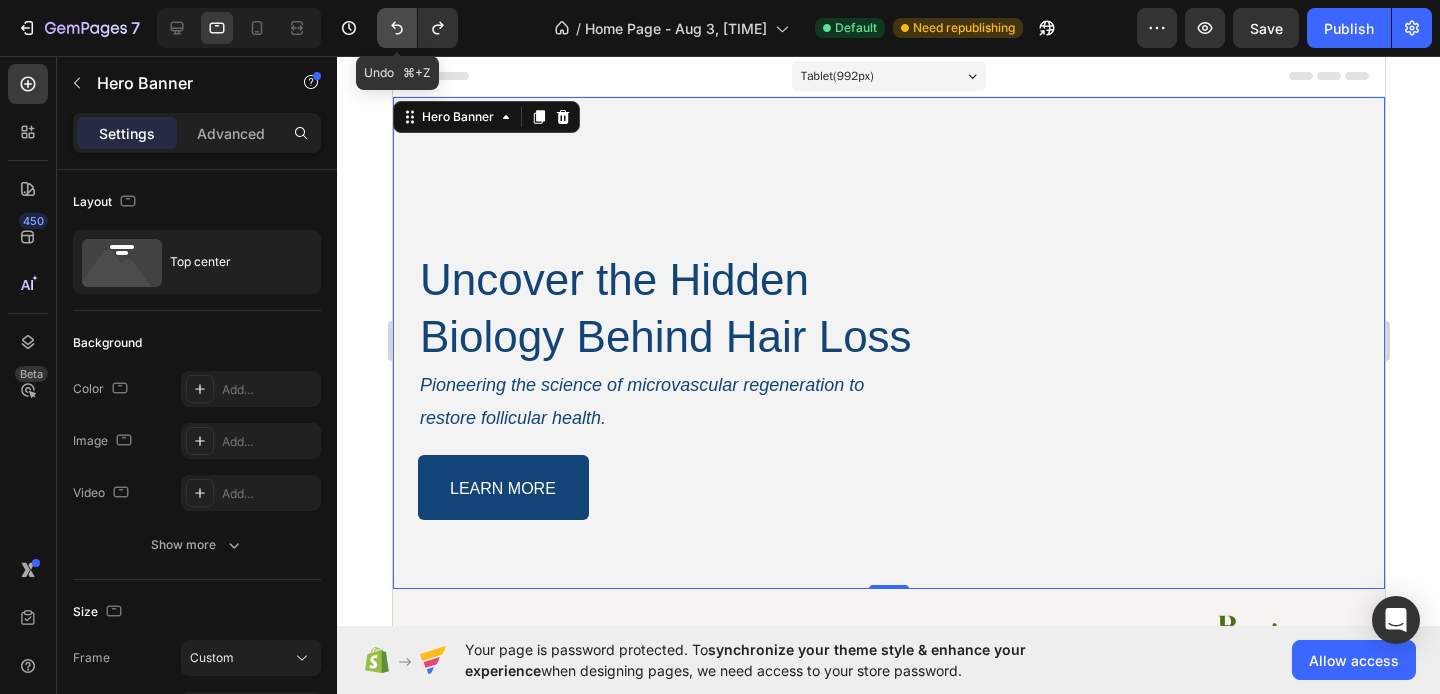 click 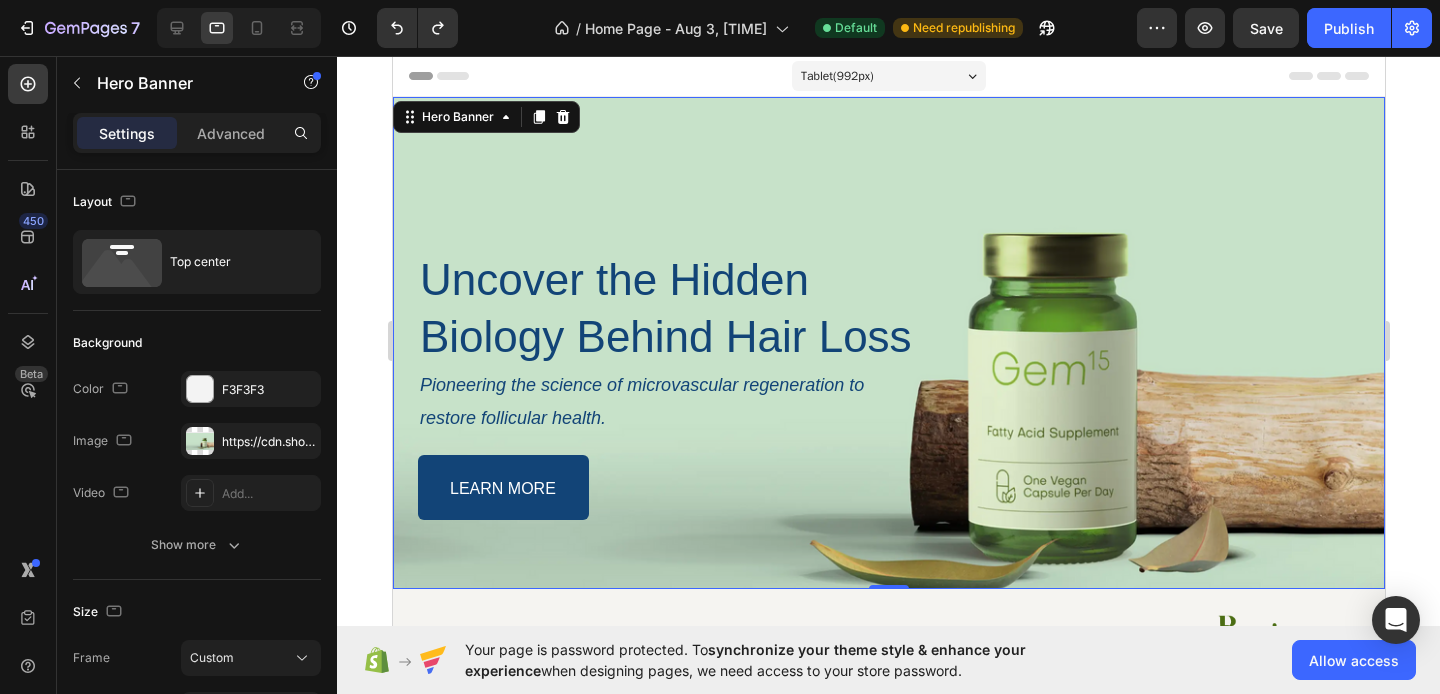 click on "Uncover the Hidden Biology Behind Hair Loss Heading Pioneering the science of microvascular regeneration to restore follicular health. Text Block LEARN MORE Button Row Row" at bounding box center (888, 343) 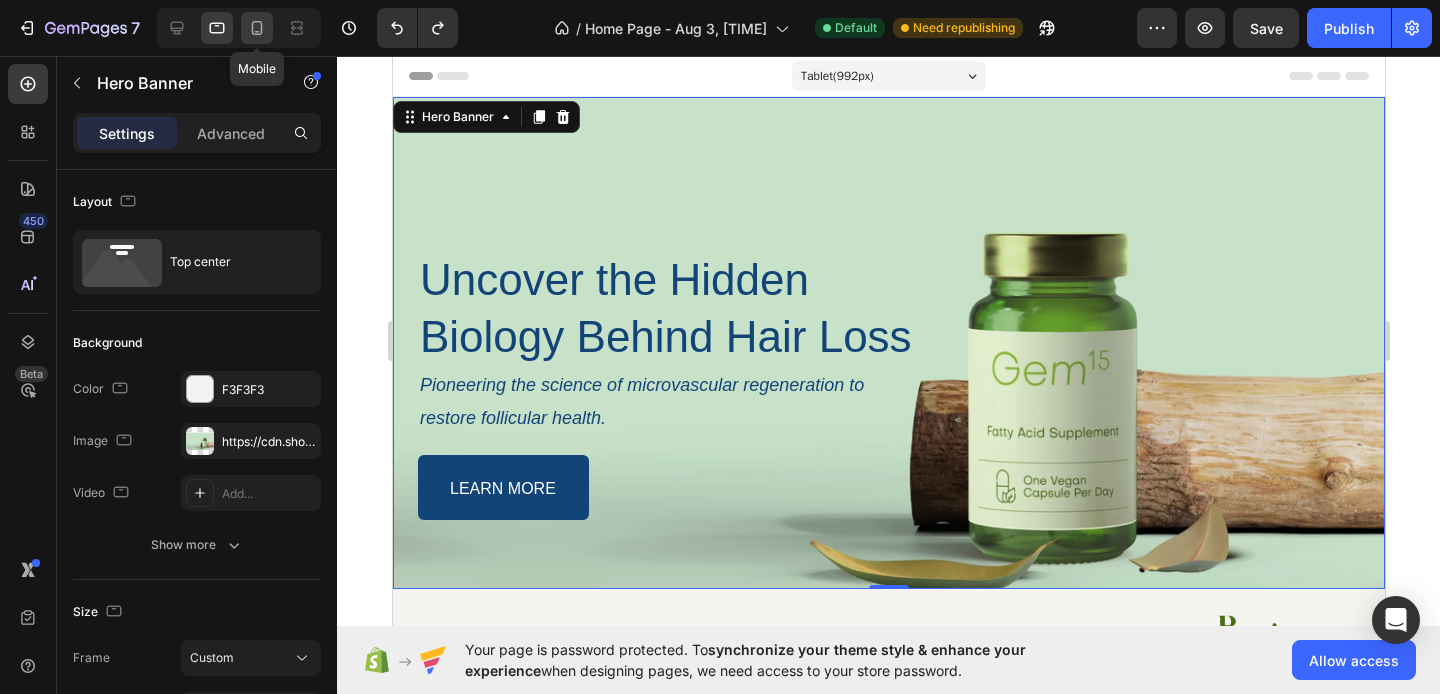 click 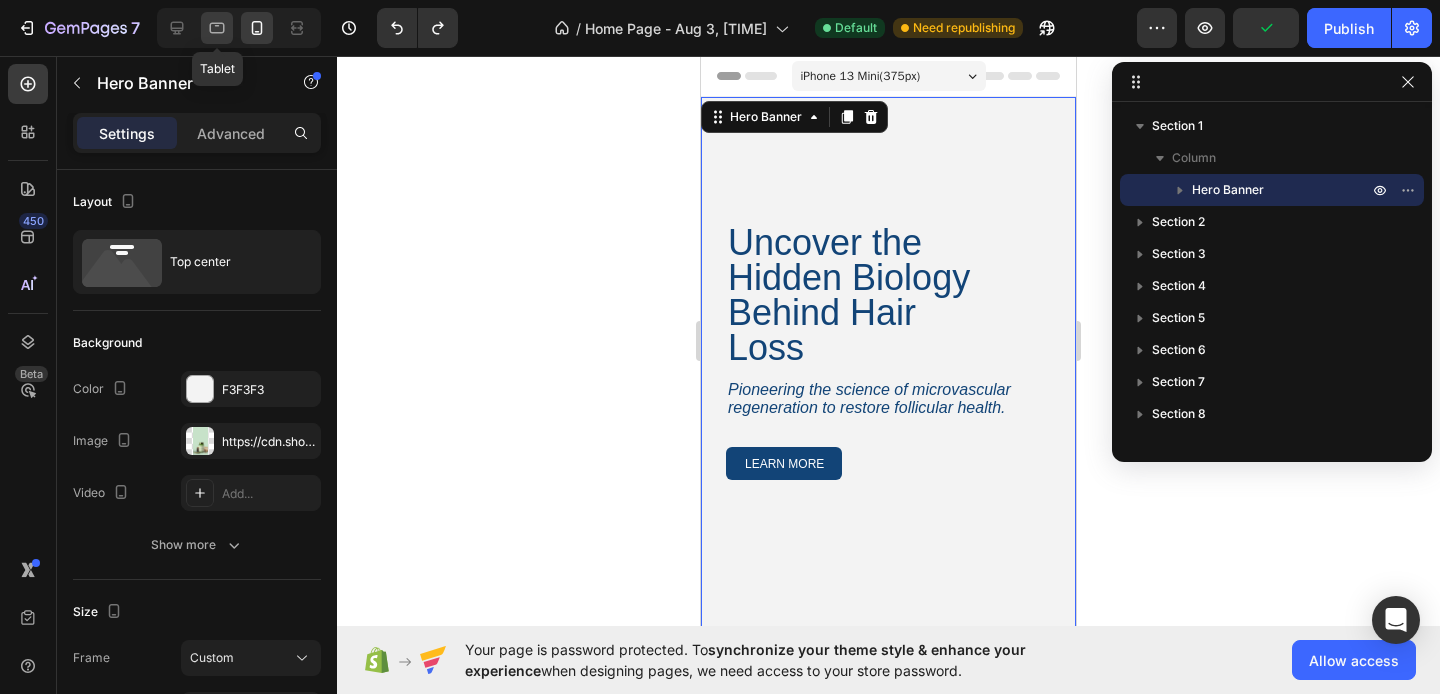 click 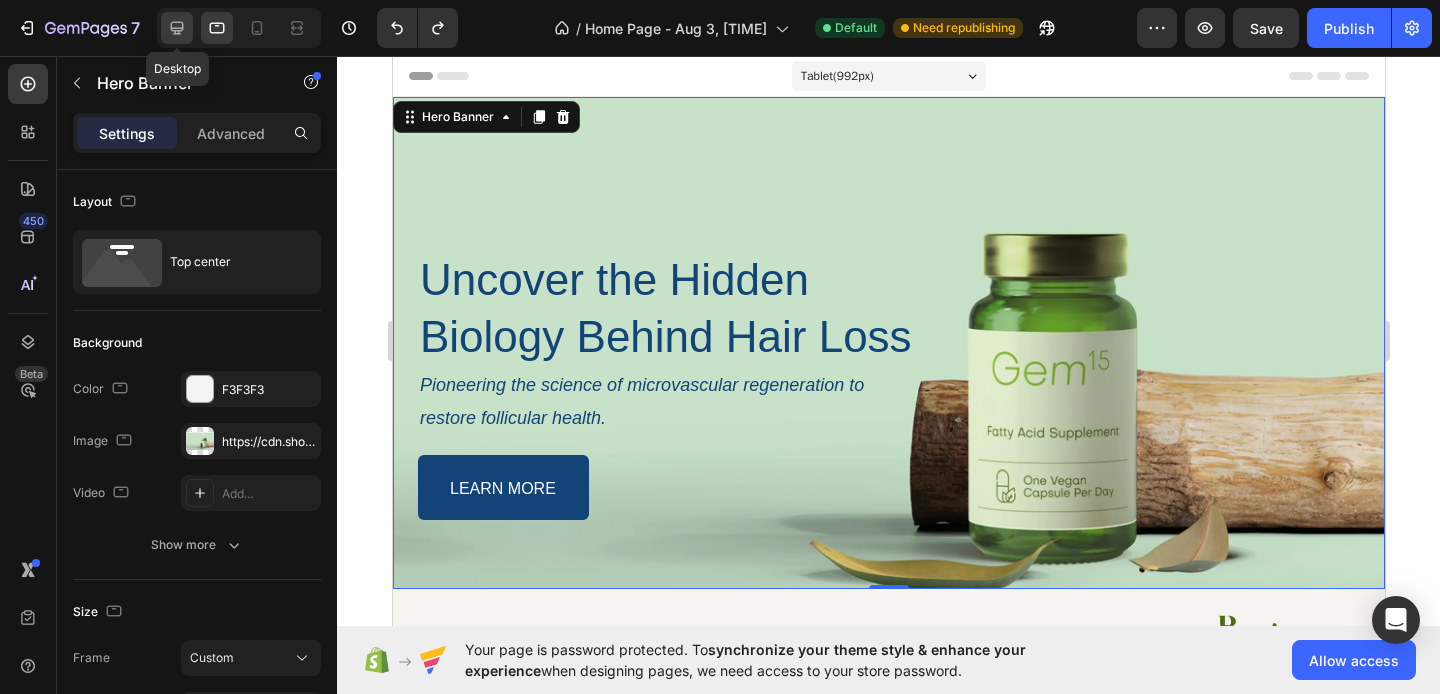click 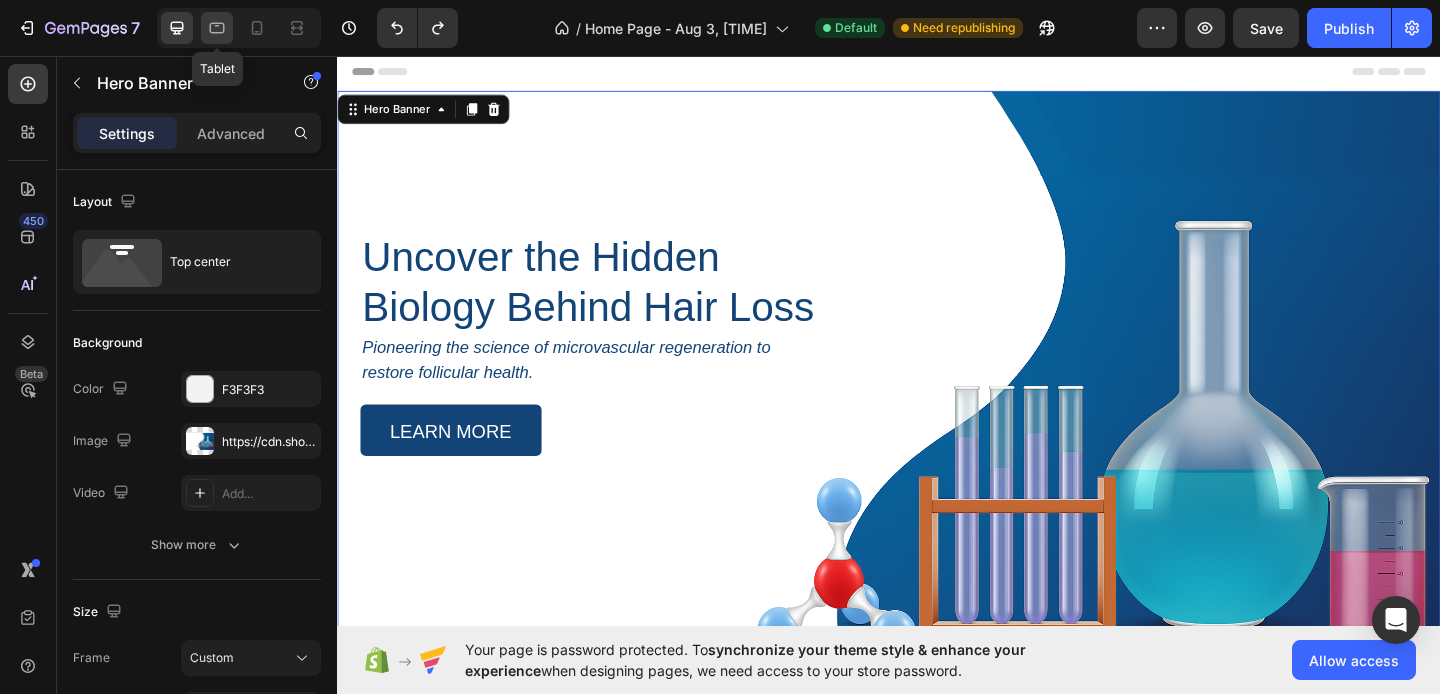 click 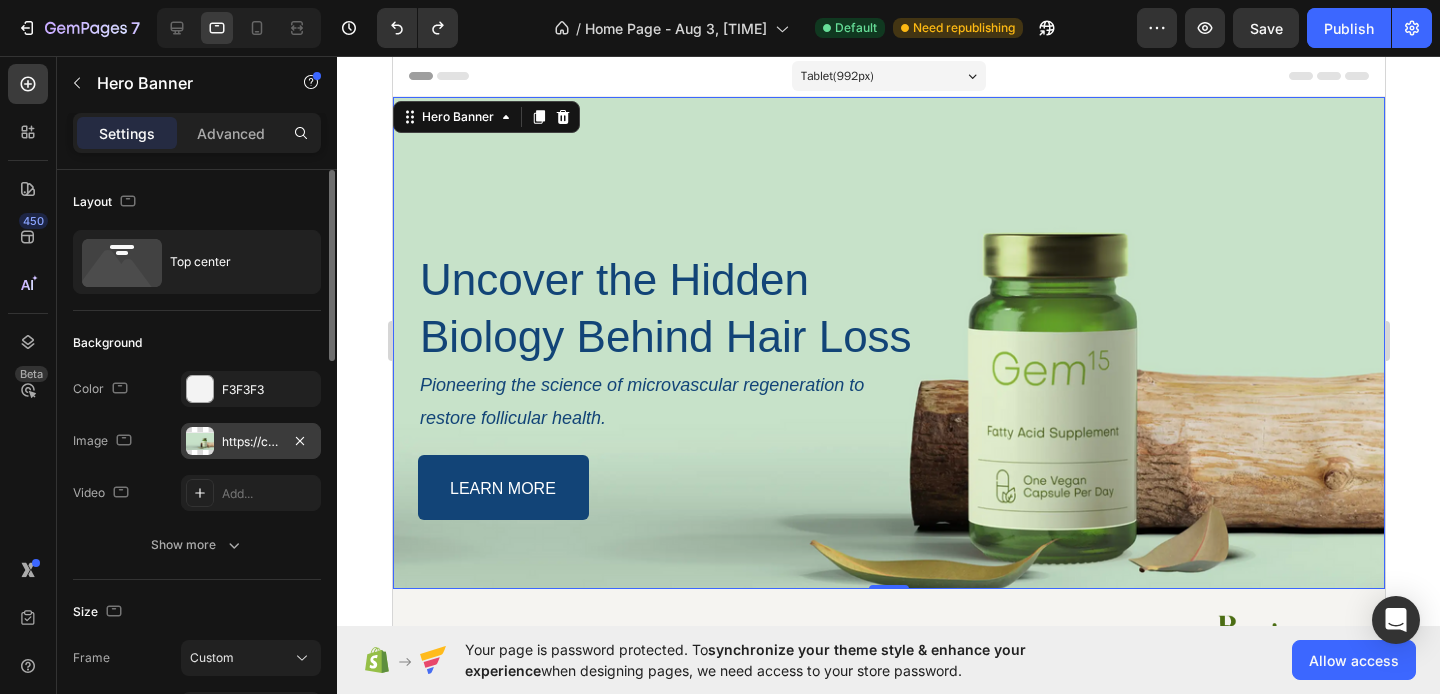 click on "https://cdn.shopify.com/s/files/1/0911/5684/0775/files/gempages_578290835284558524-54144135-1c4b-4abb-8106-ac845f4a64c2.webp" at bounding box center [251, 442] 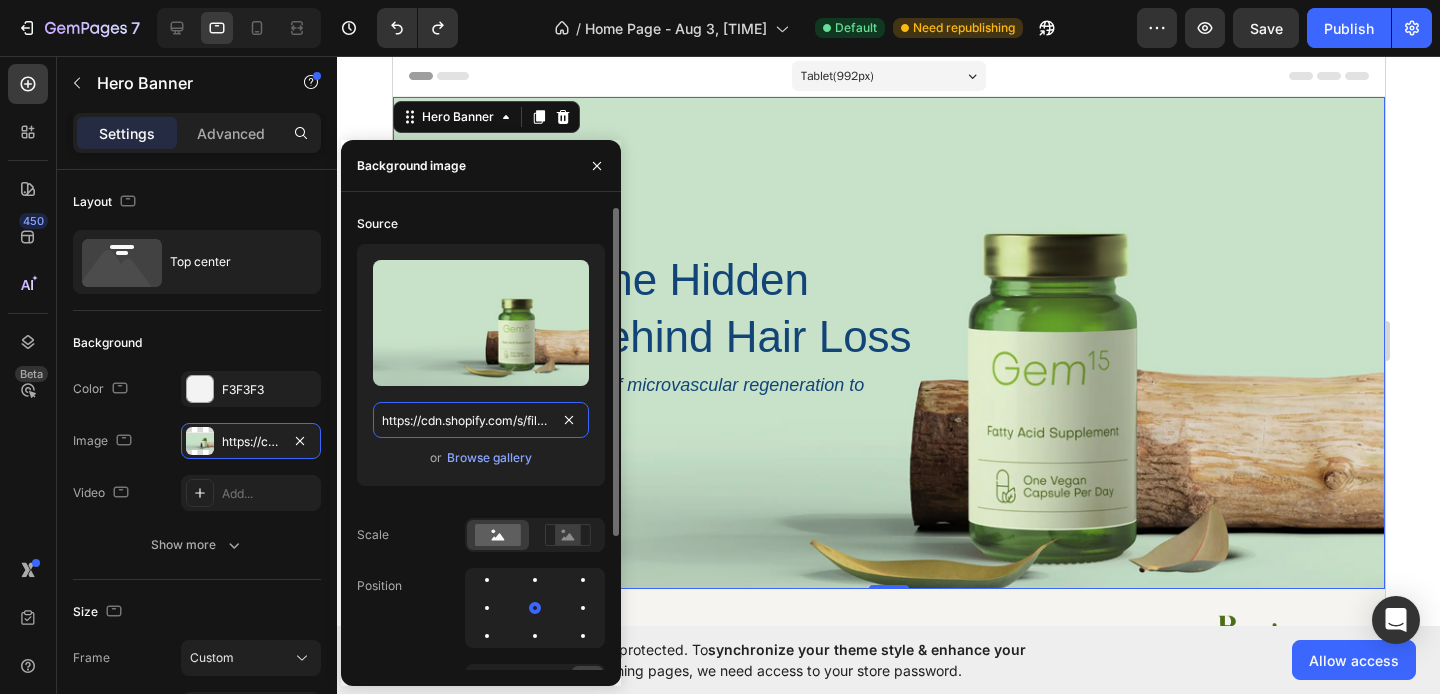 click on "https://cdn.shopify.com/s/files/1/0911/5684/0775/files/gempages_578290835284558524-54144135-1c4b-4abb-8106-ac845f4a64c2.webp" at bounding box center (481, 420) 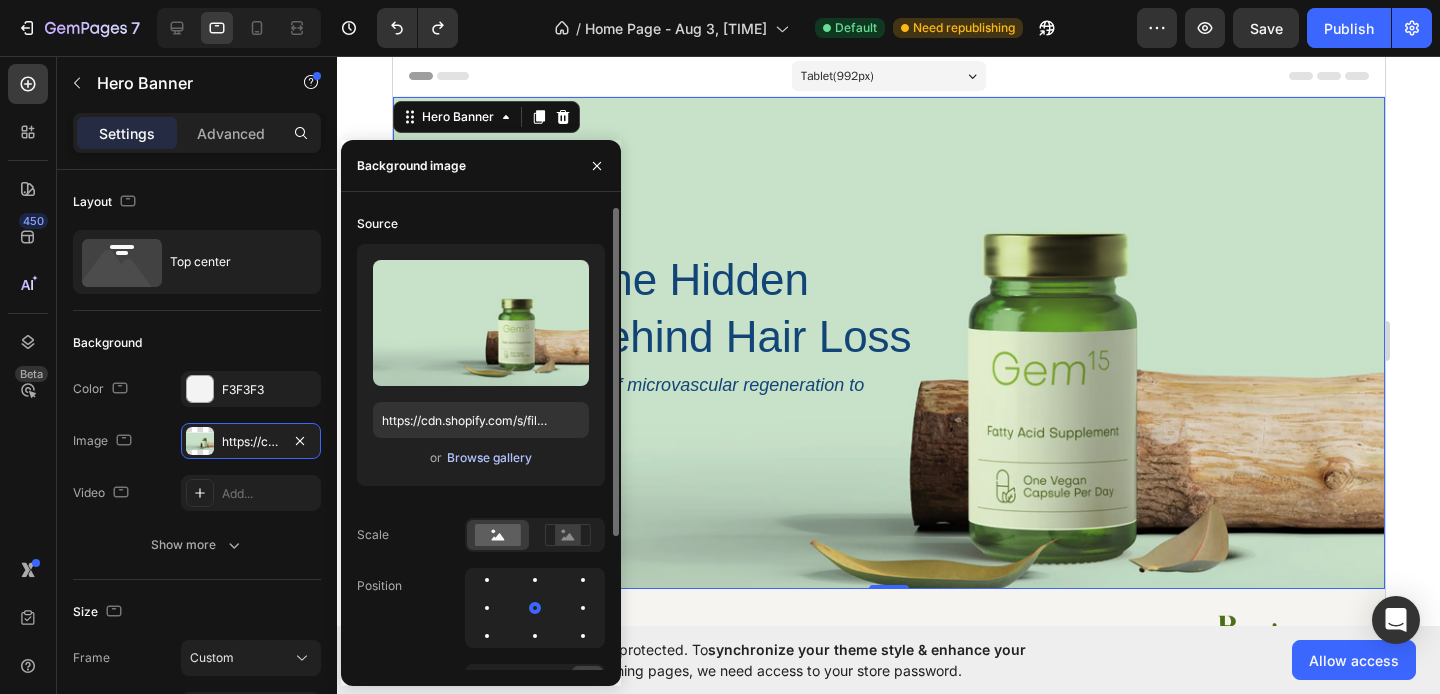 click on "Browse gallery" at bounding box center (489, 458) 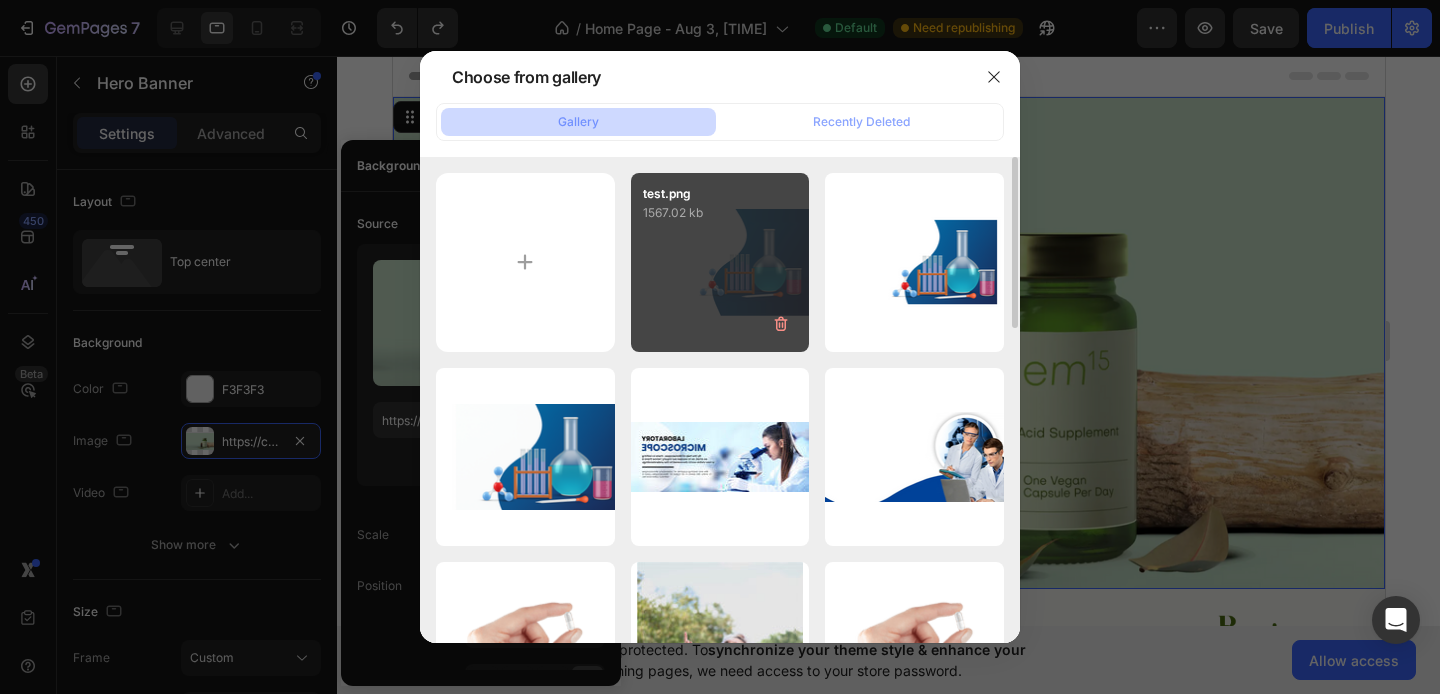 click on "test.png 1567.02 kb" at bounding box center (720, 262) 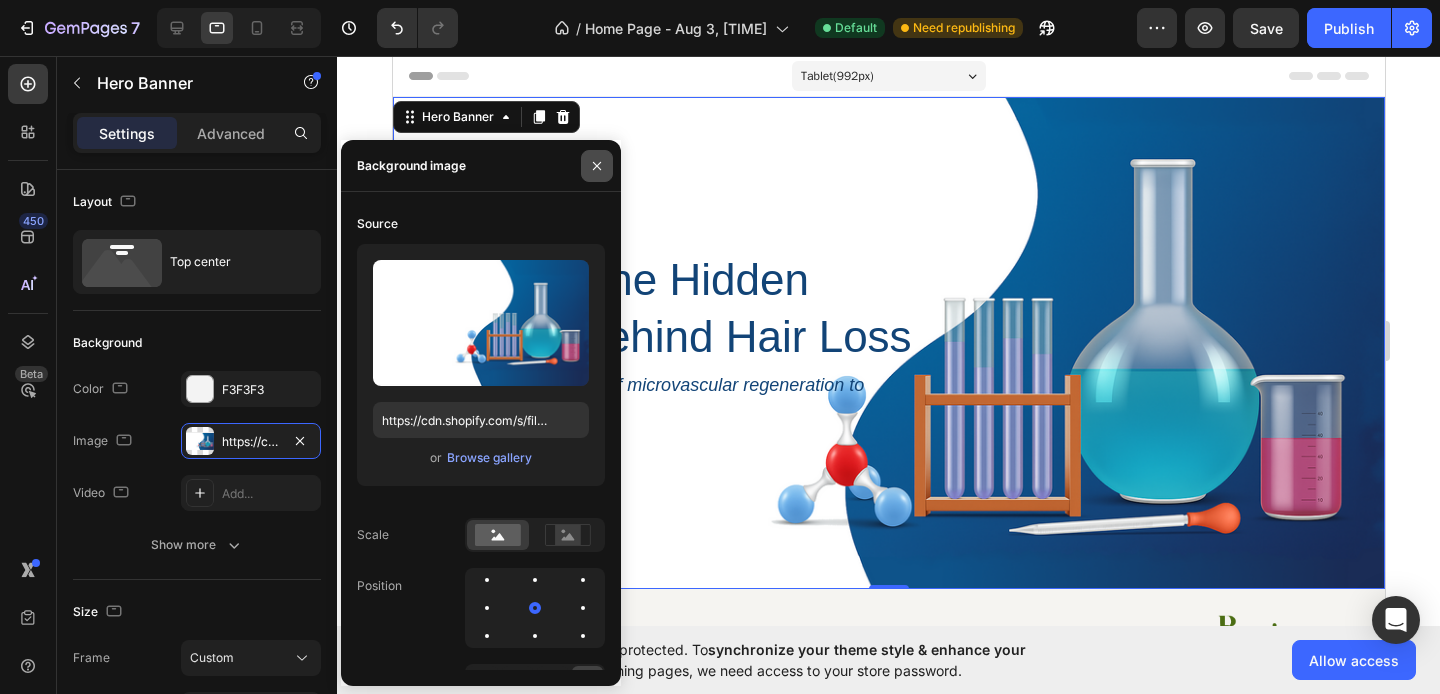 click at bounding box center (597, 166) 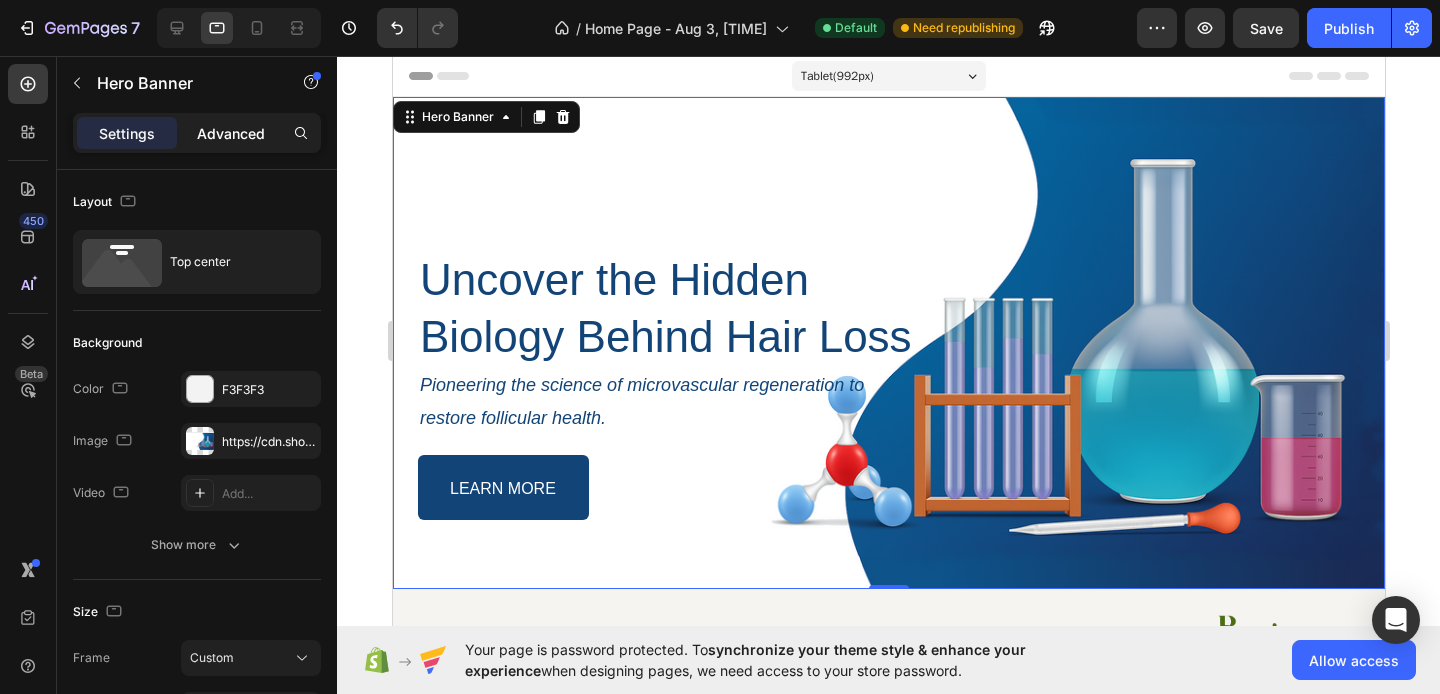click on "Advanced" 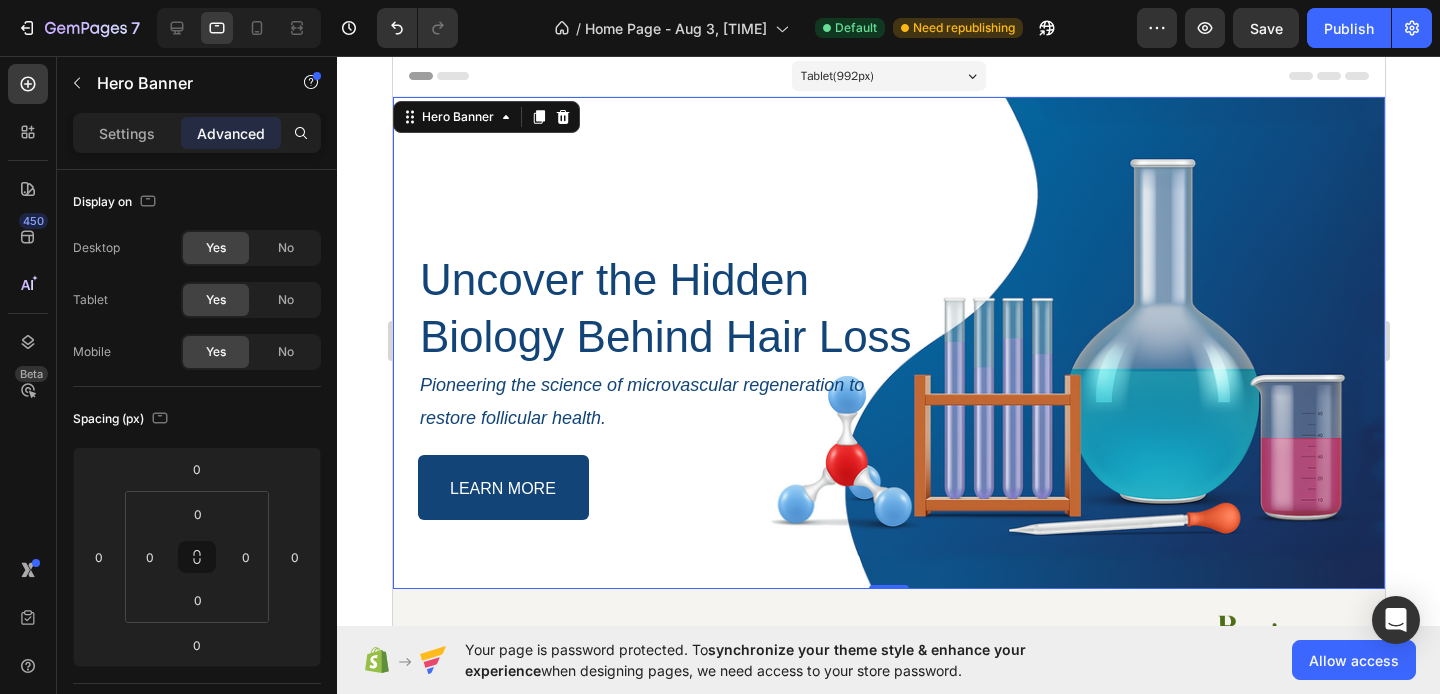 click on "Uncover the Hidden Biology Behind Hair Loss Heading Pioneering the science of microvascular regeneration to restore follicular health. Text Block LEARN MORE Button Row Row" at bounding box center (888, 343) 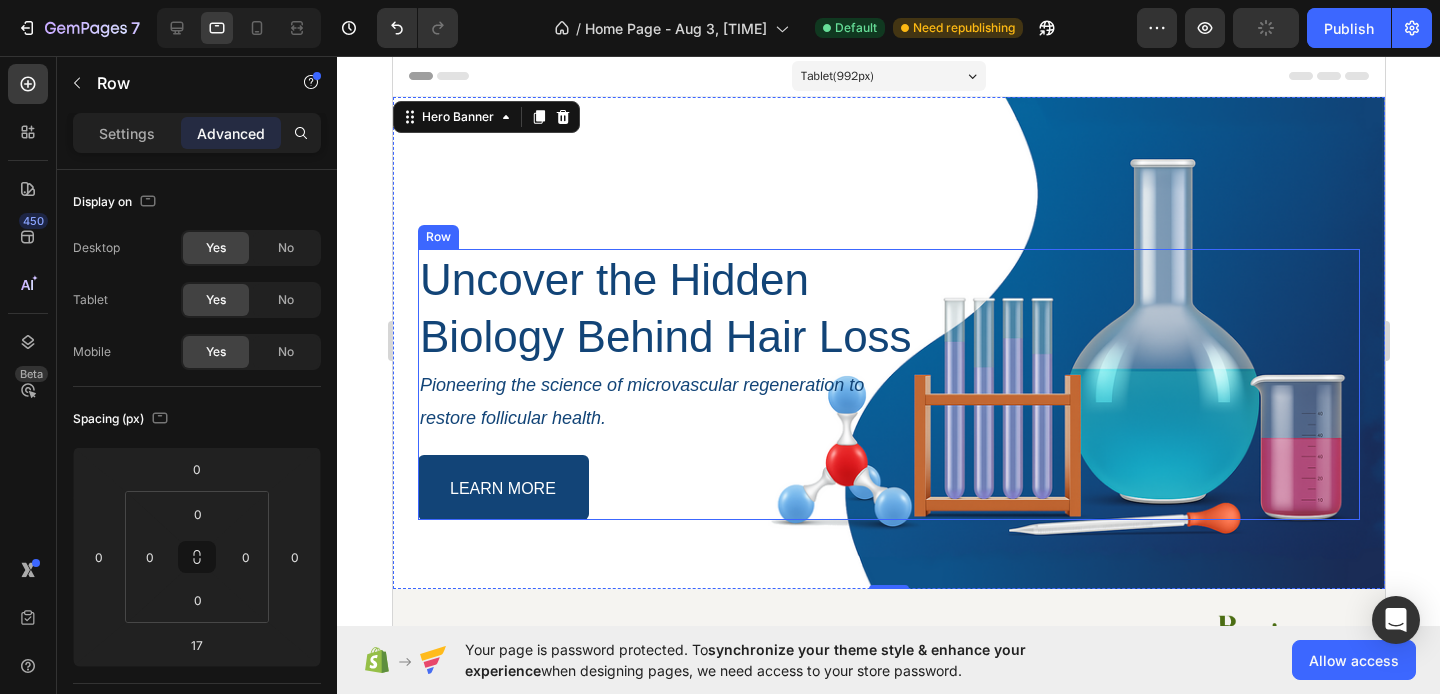 click on "Uncover the Hidden Biology Behind Hair Loss Heading Pioneering the science of microvascular regeneration to restore follicular health. Text Block LEARN MORE Button Row" at bounding box center [888, 384] 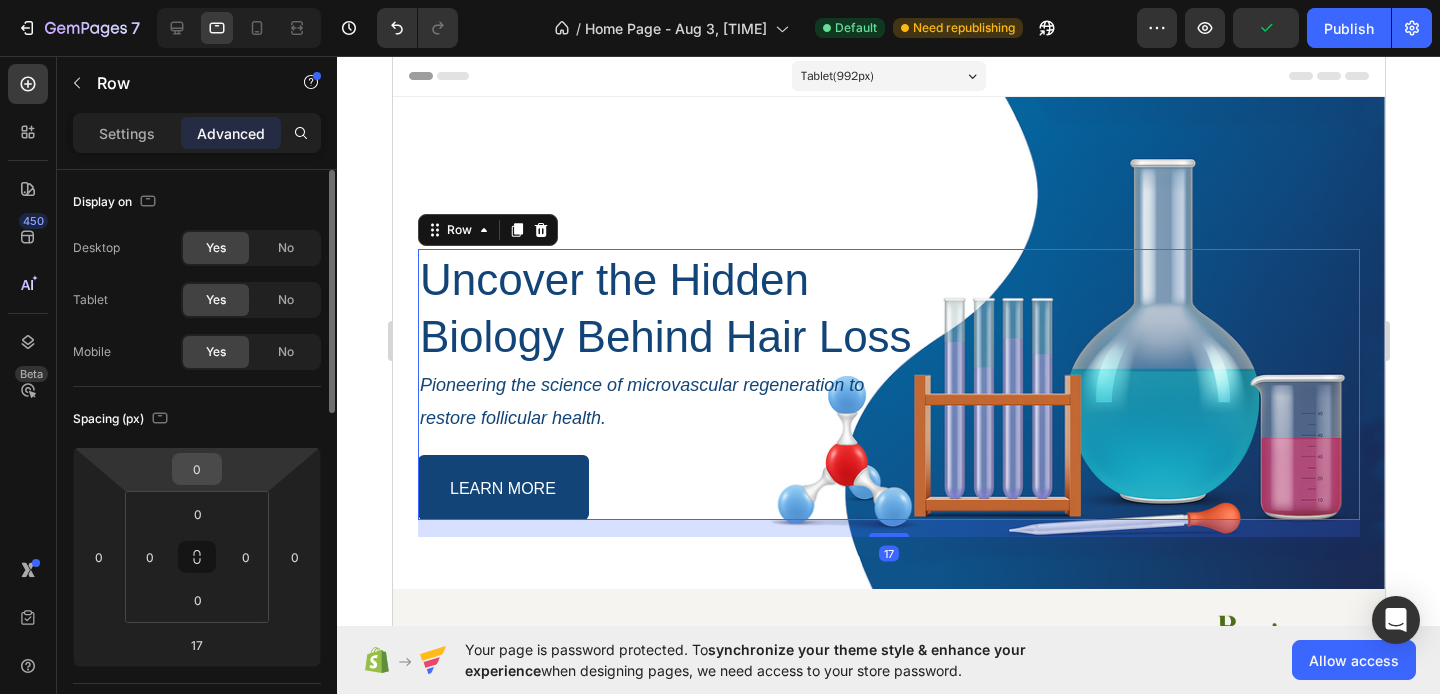 click on "0" at bounding box center (197, 469) 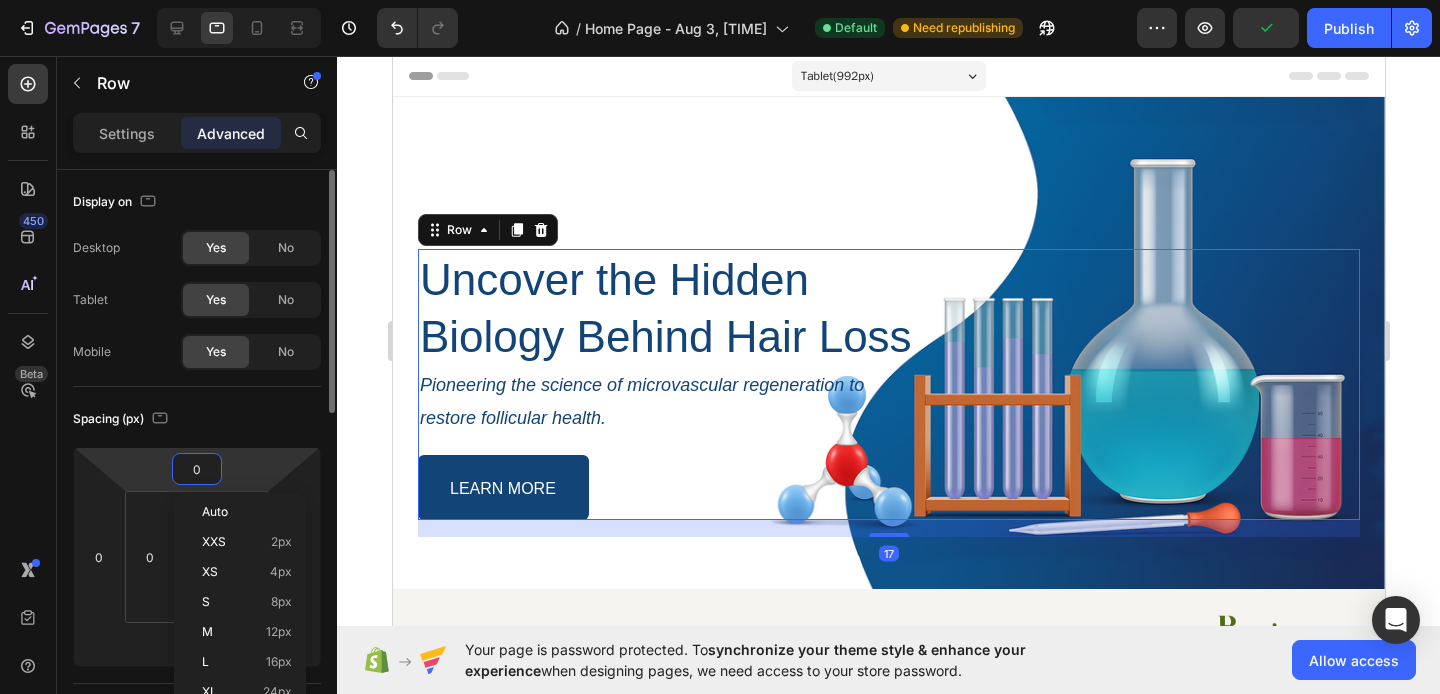 click on "0" at bounding box center [197, 469] 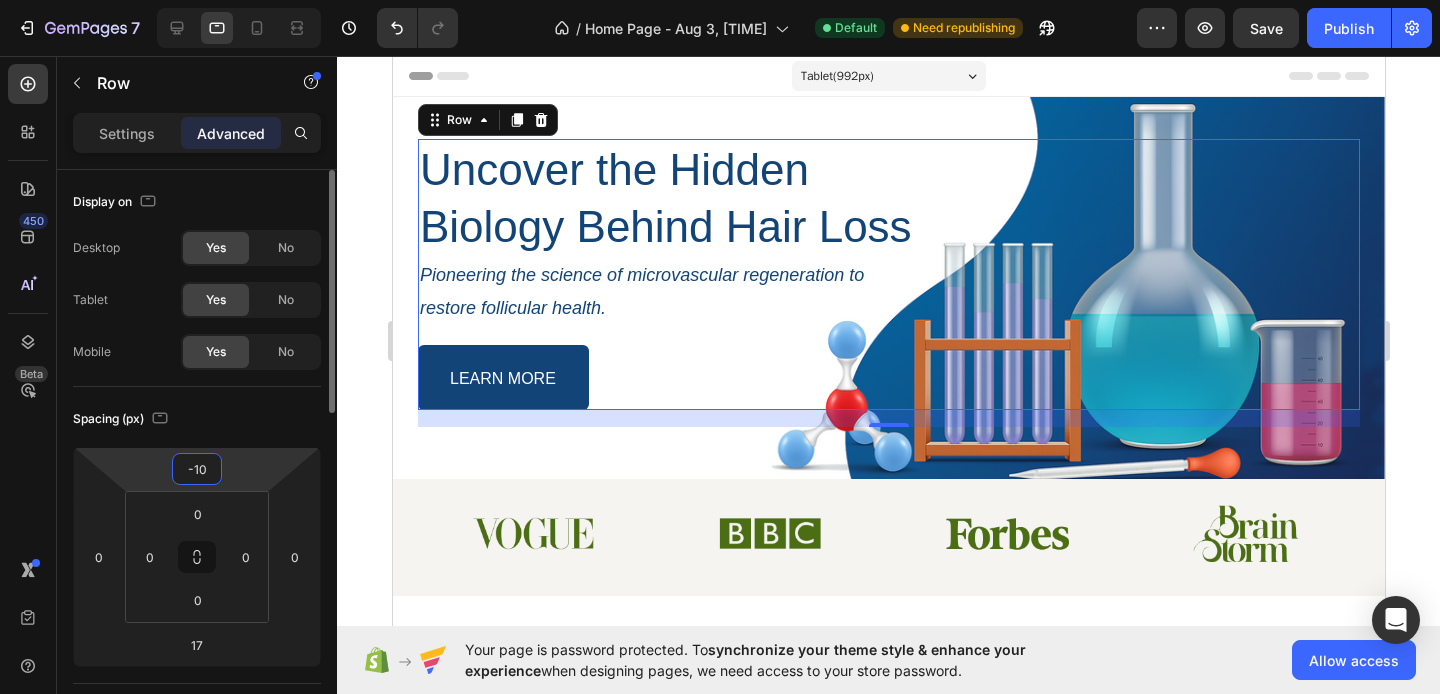 type on "-1" 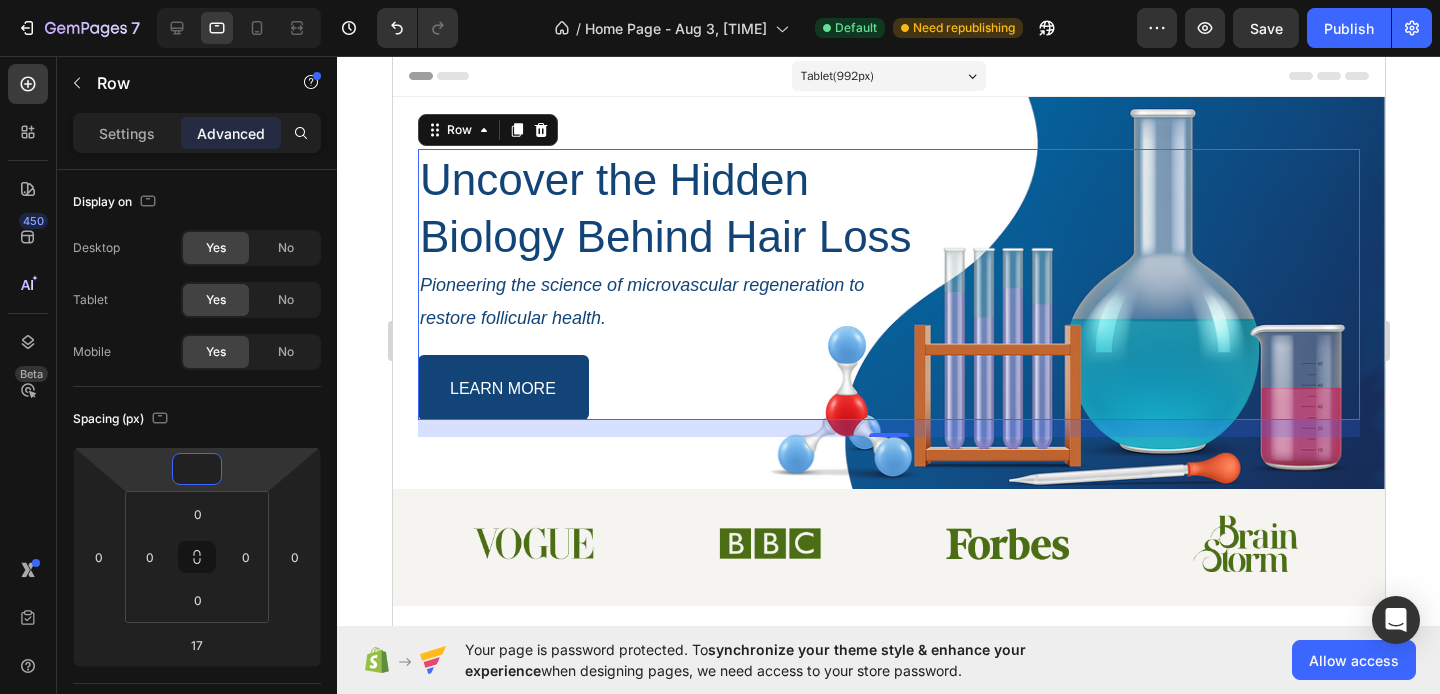 click on "17" at bounding box center [888, 428] 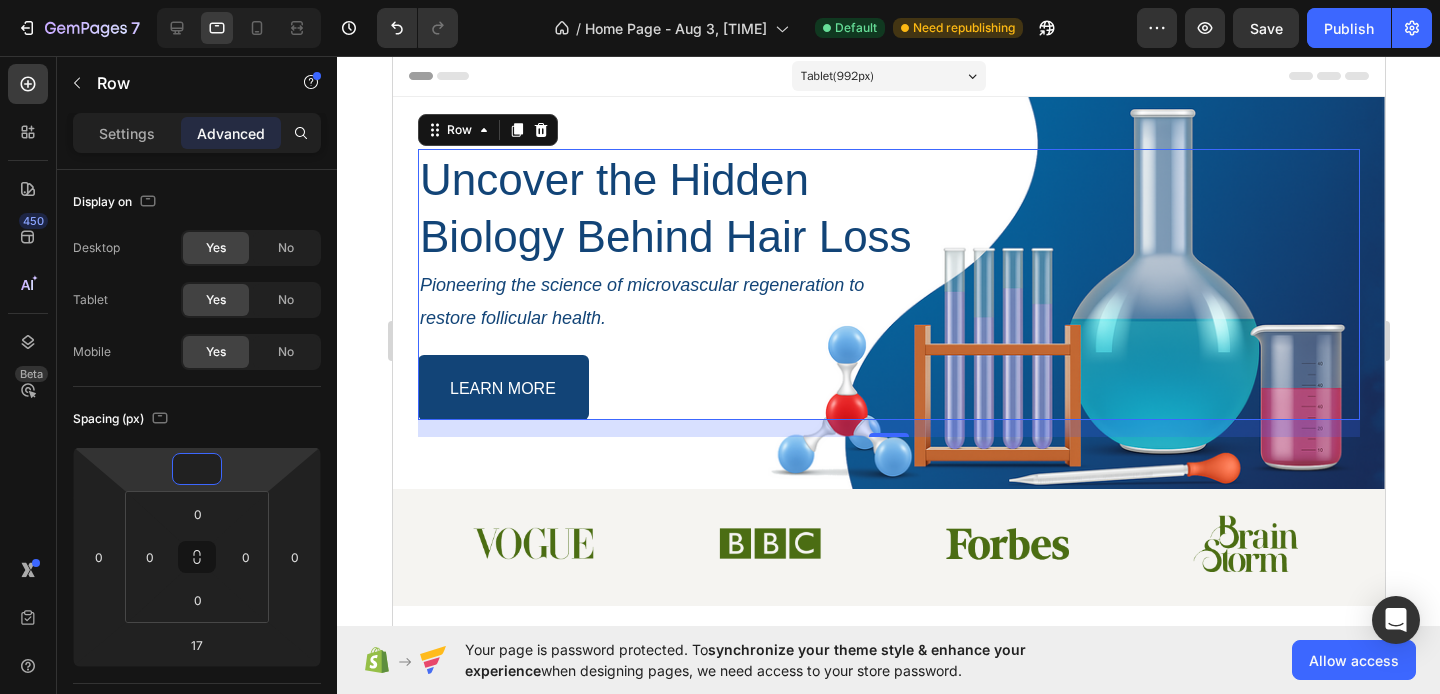 type on "0" 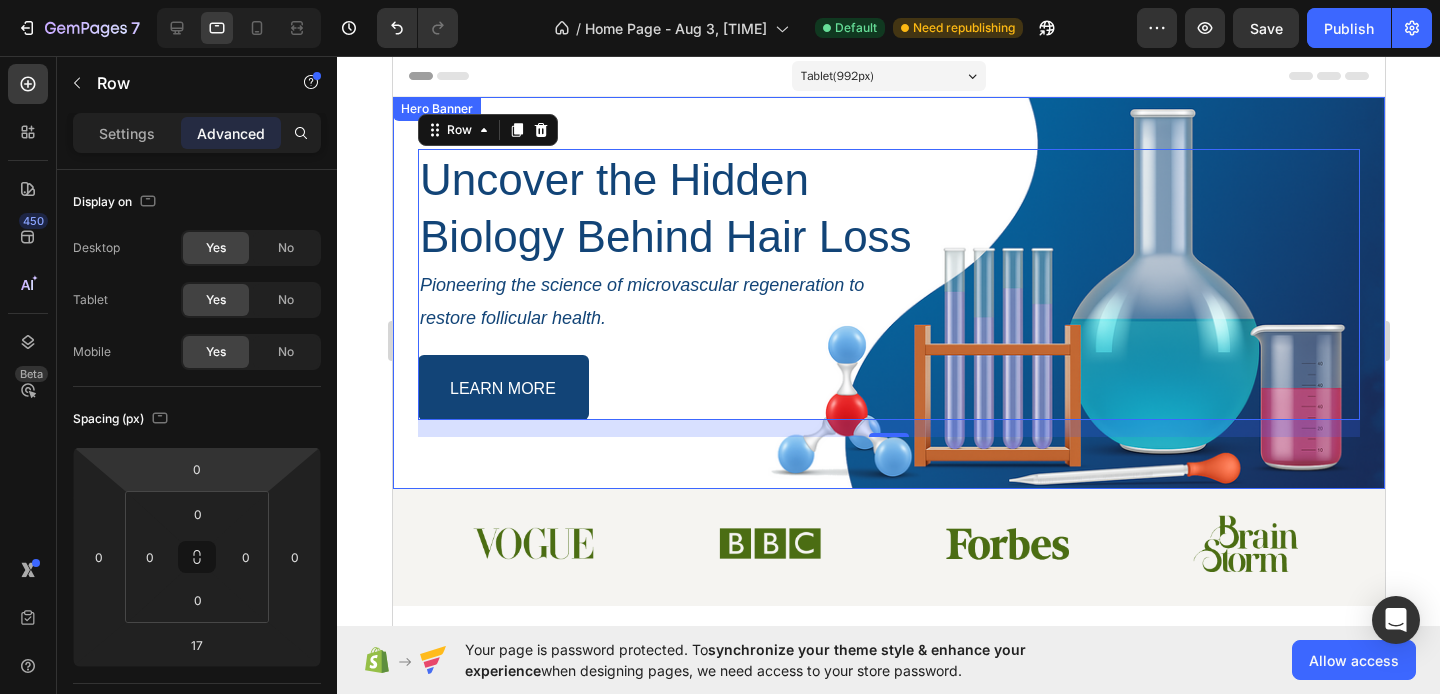 click on "Uncover the Hidden Biology Behind Hair Loss Heading Pioneering the science of microvascular regeneration to restore follicular health. Text Block LEARN MORE Button Row Row   17" at bounding box center (888, 293) 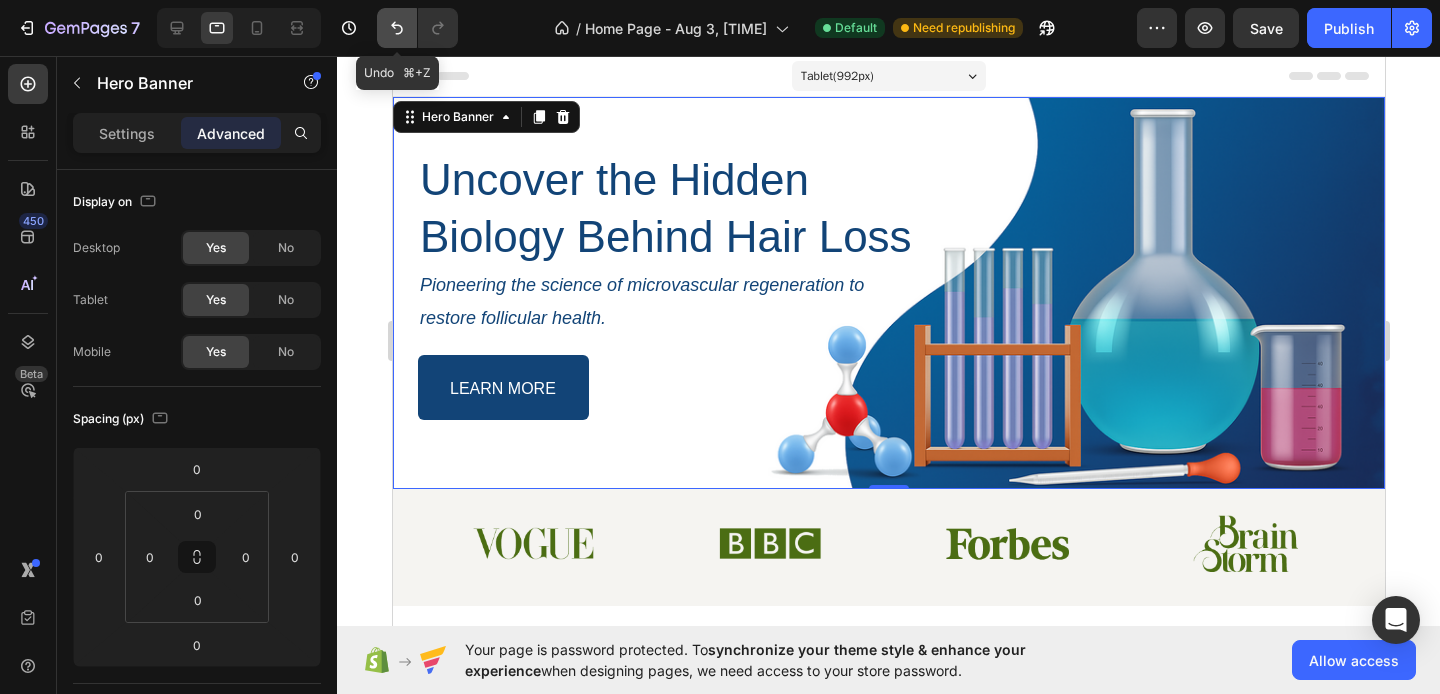 click 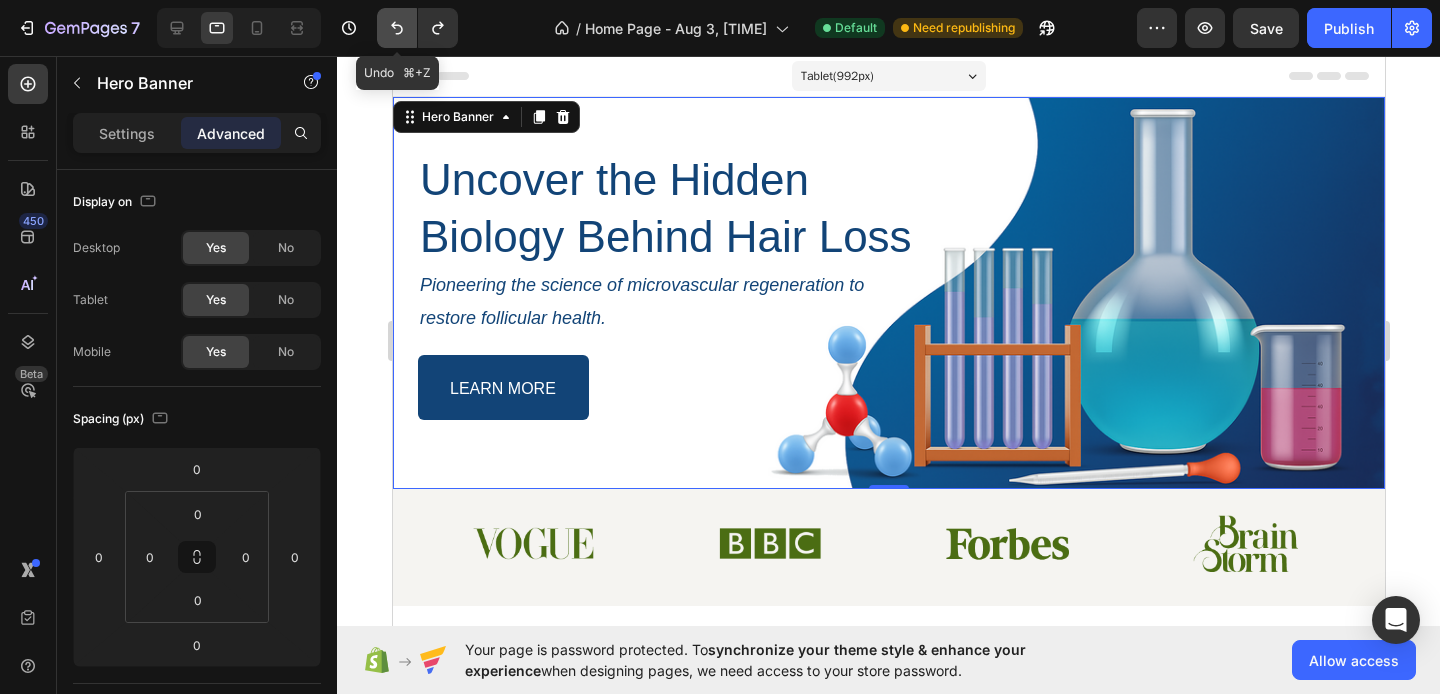 click 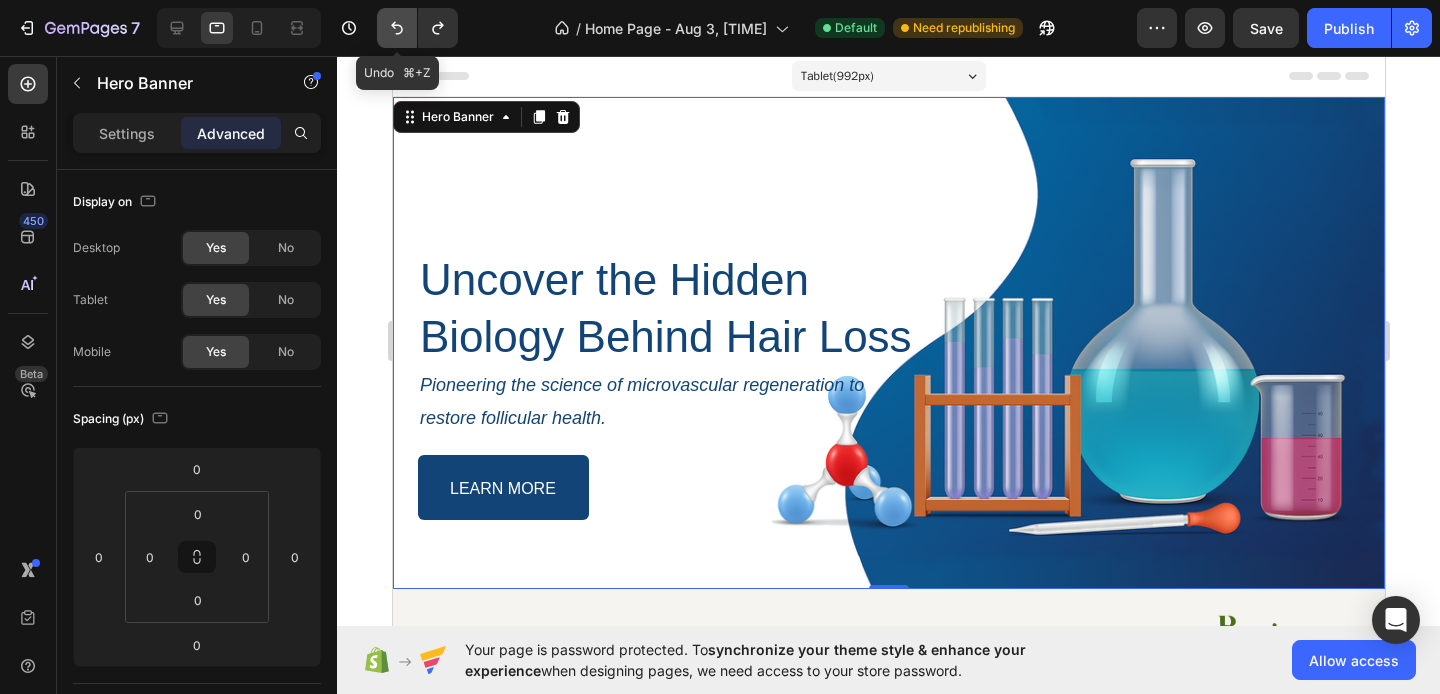 click 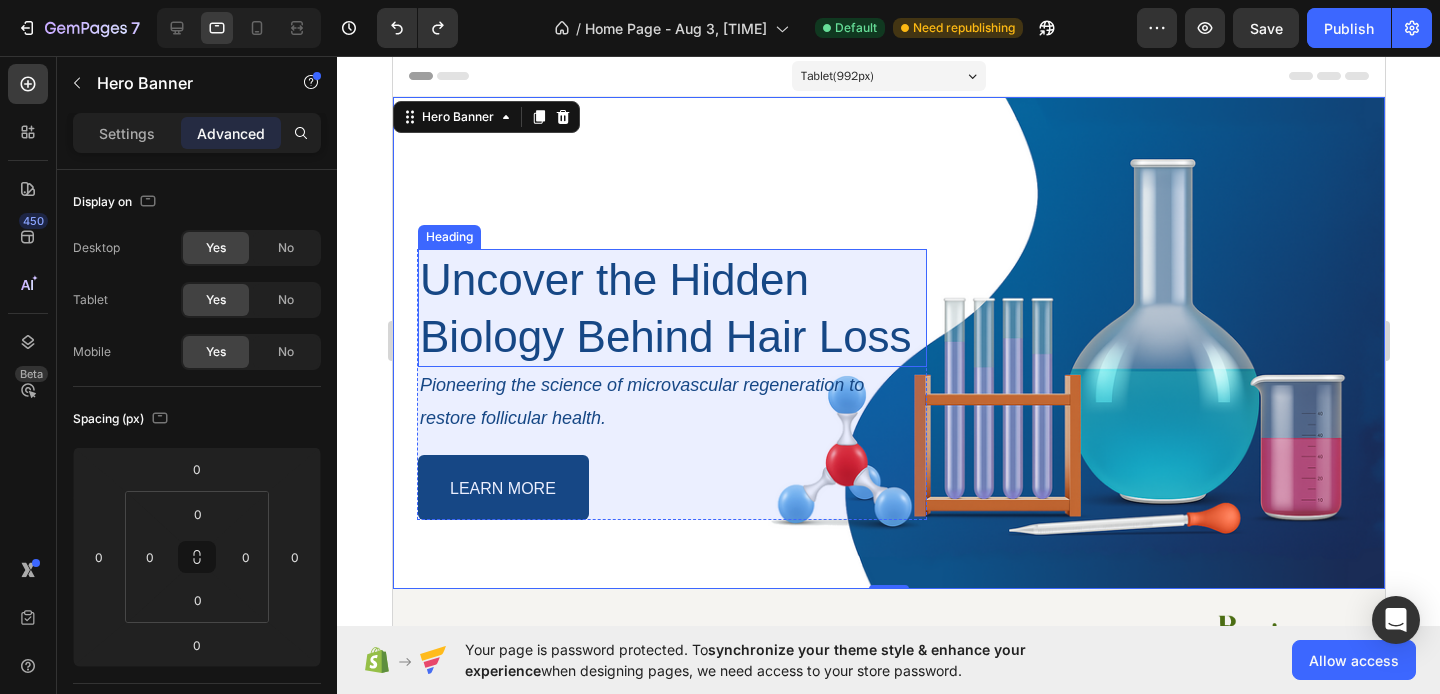 click on "Uncover the Hidden Biology Behind Hair Loss" at bounding box center [671, 308] 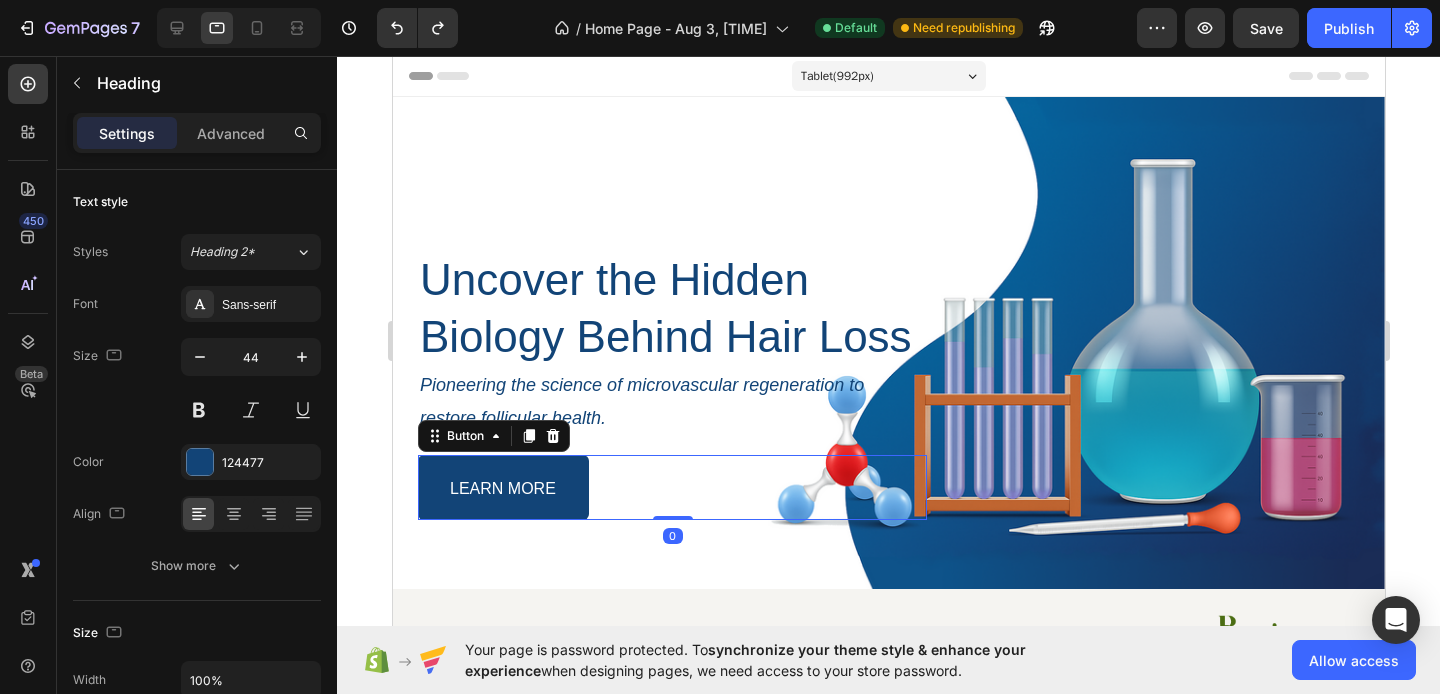 click on "LEARN MORE Button   0" at bounding box center (671, 487) 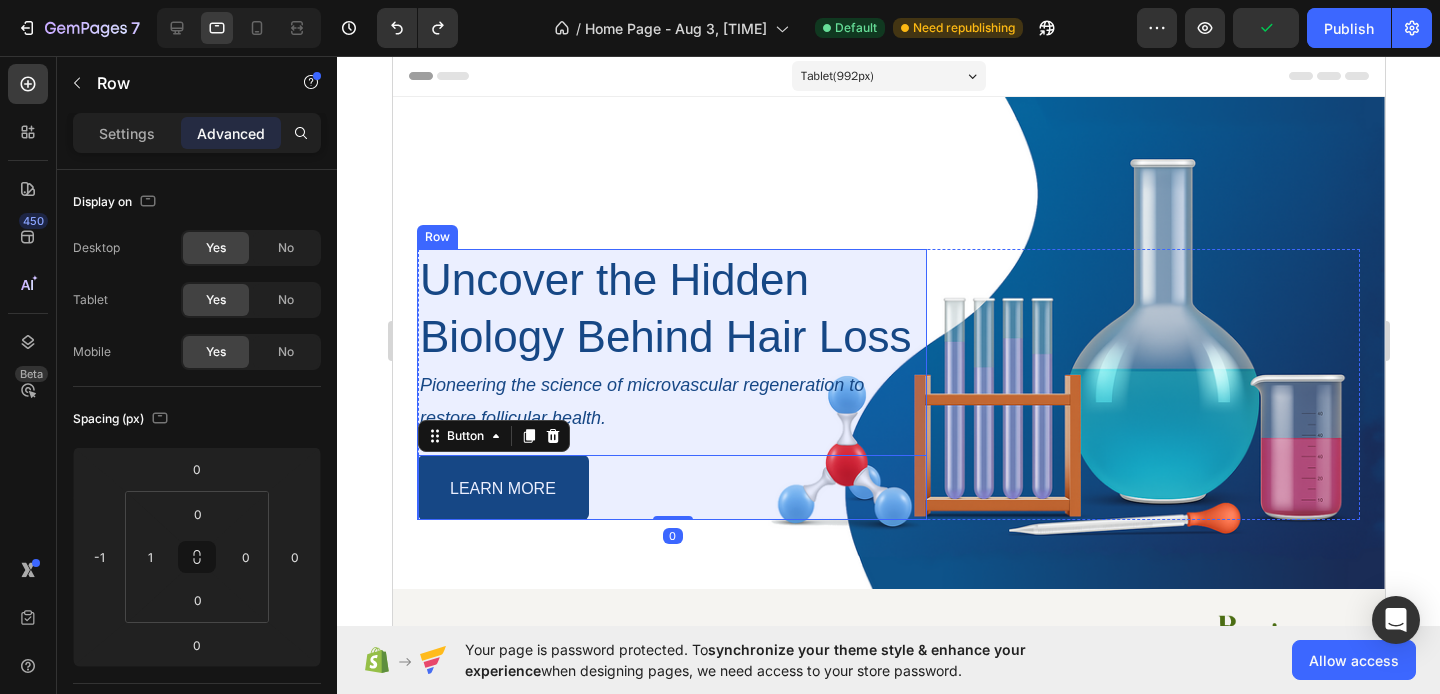 click on "Uncover the Hidden Biology Behind Hair Loss Heading Pioneering the science of microvascular regeneration to restore follicular health. Text Block LEARN MORE Button   0" at bounding box center [671, 384] 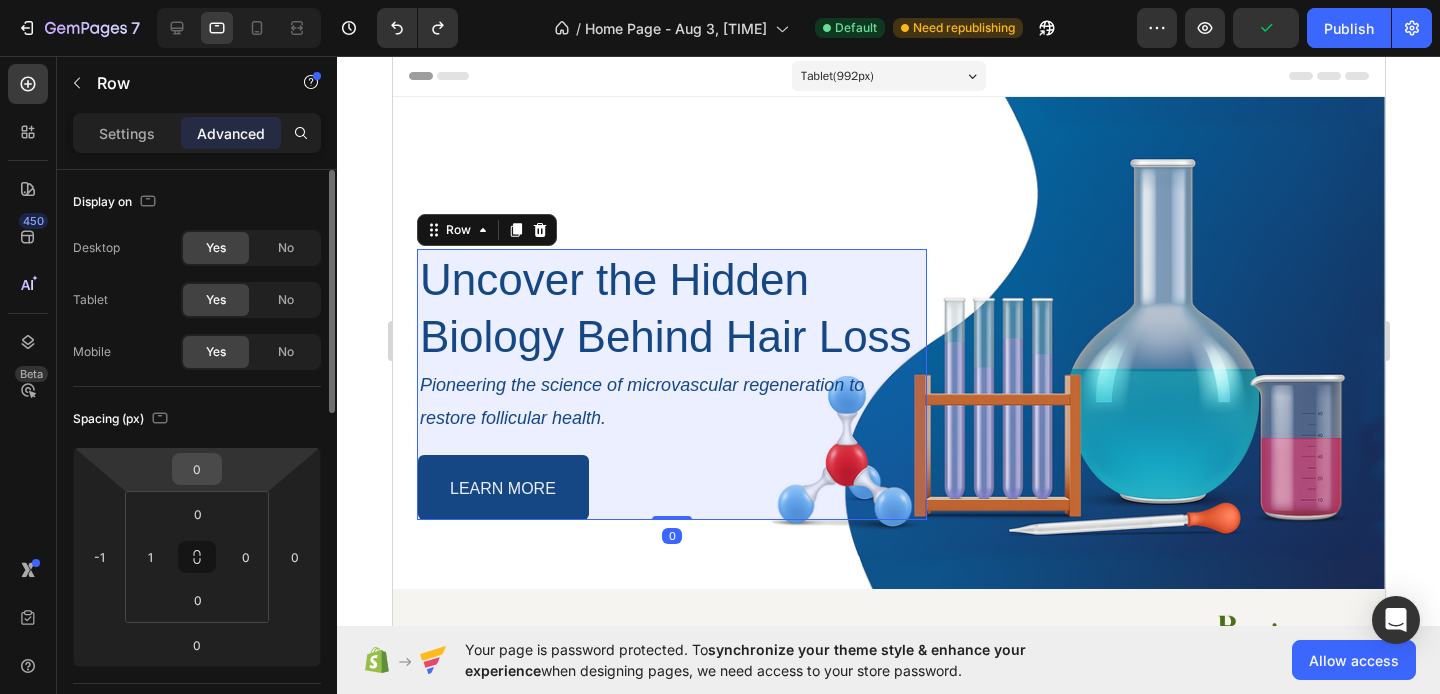 click on "0" at bounding box center (197, 469) 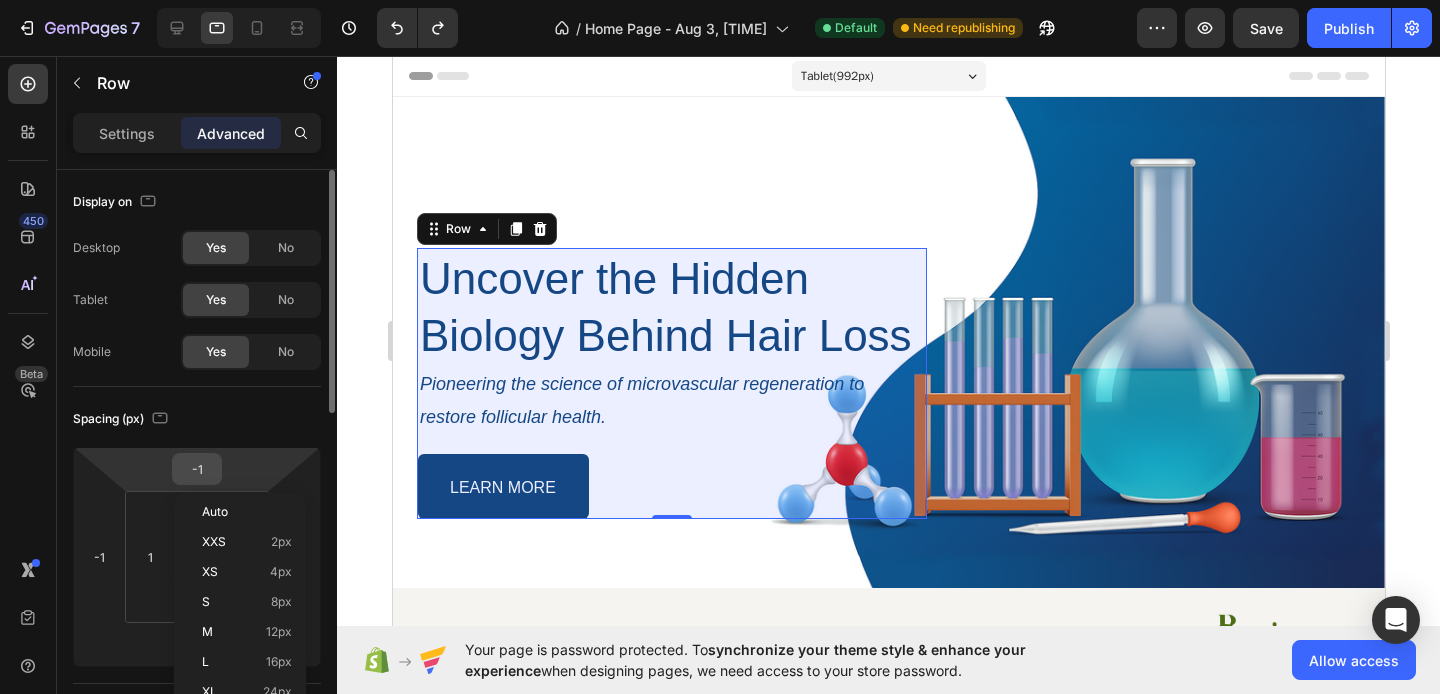 click on "-1" at bounding box center [197, 469] 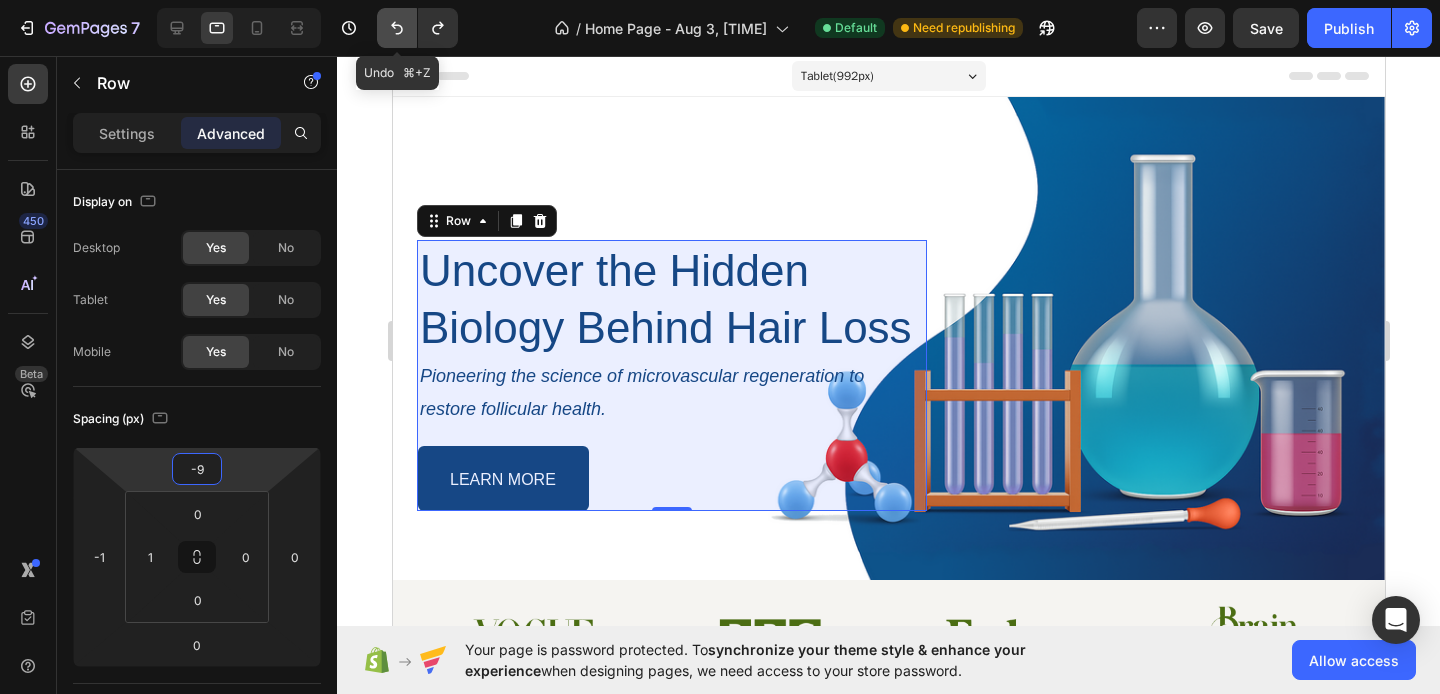 click 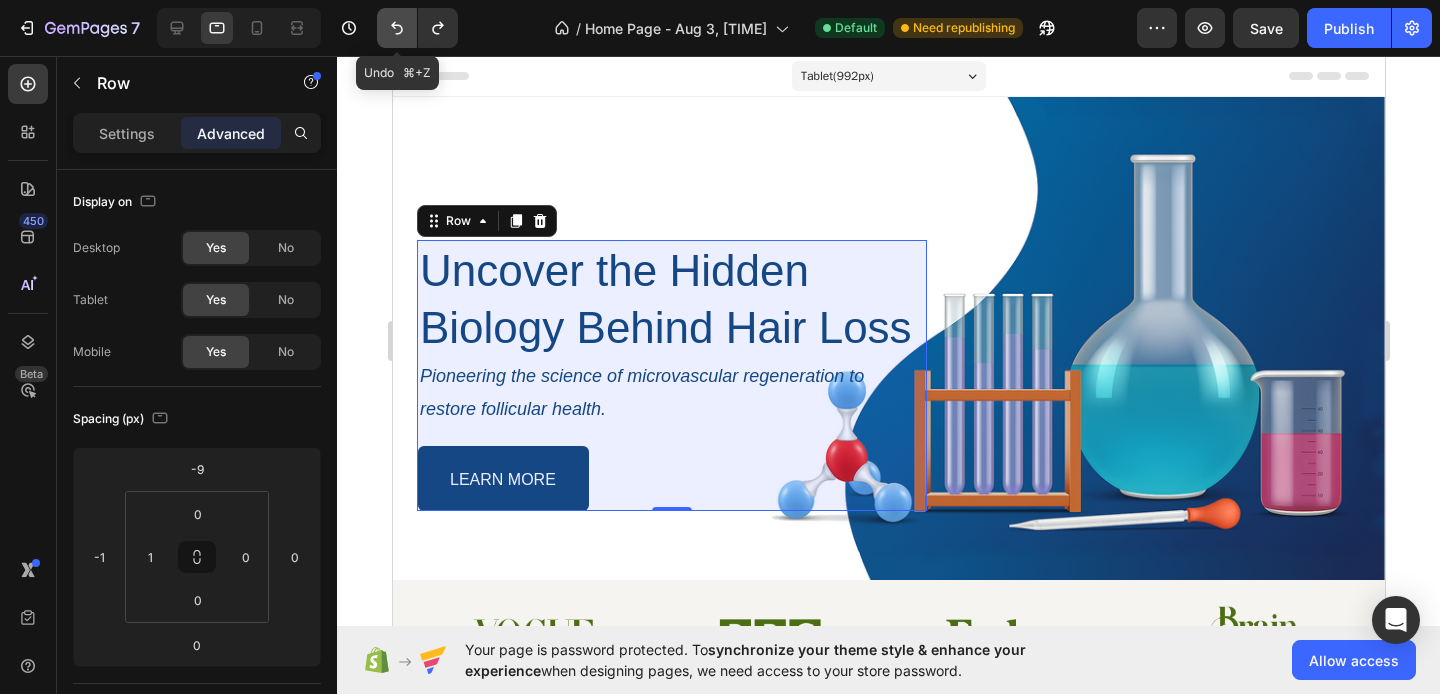 click 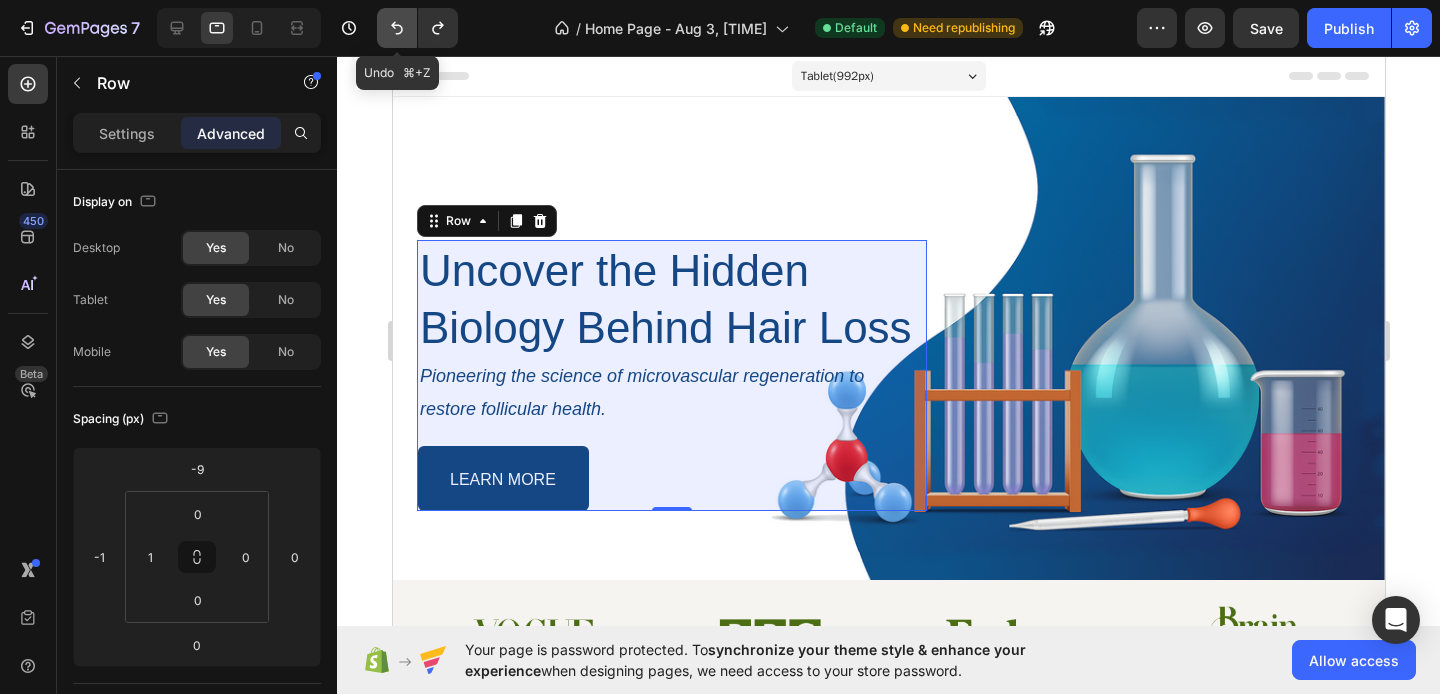type on "0" 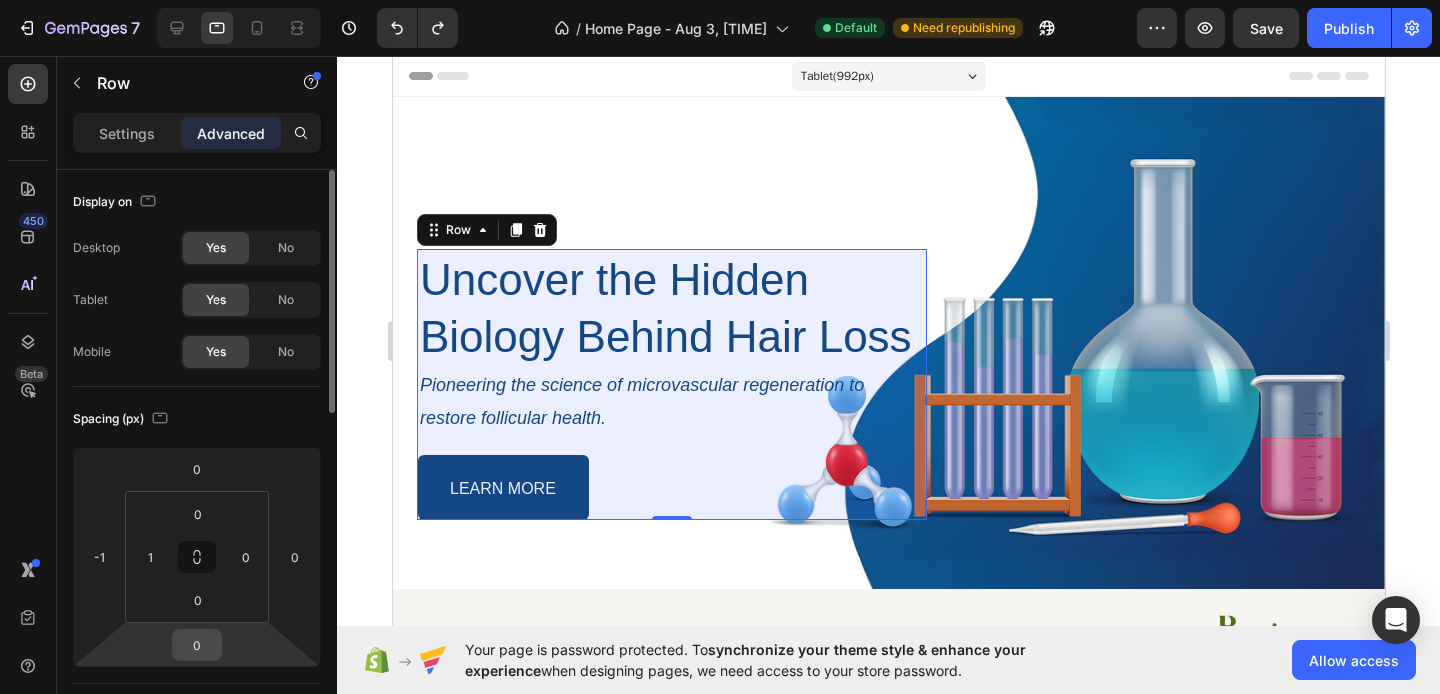 click on "0" at bounding box center (197, 645) 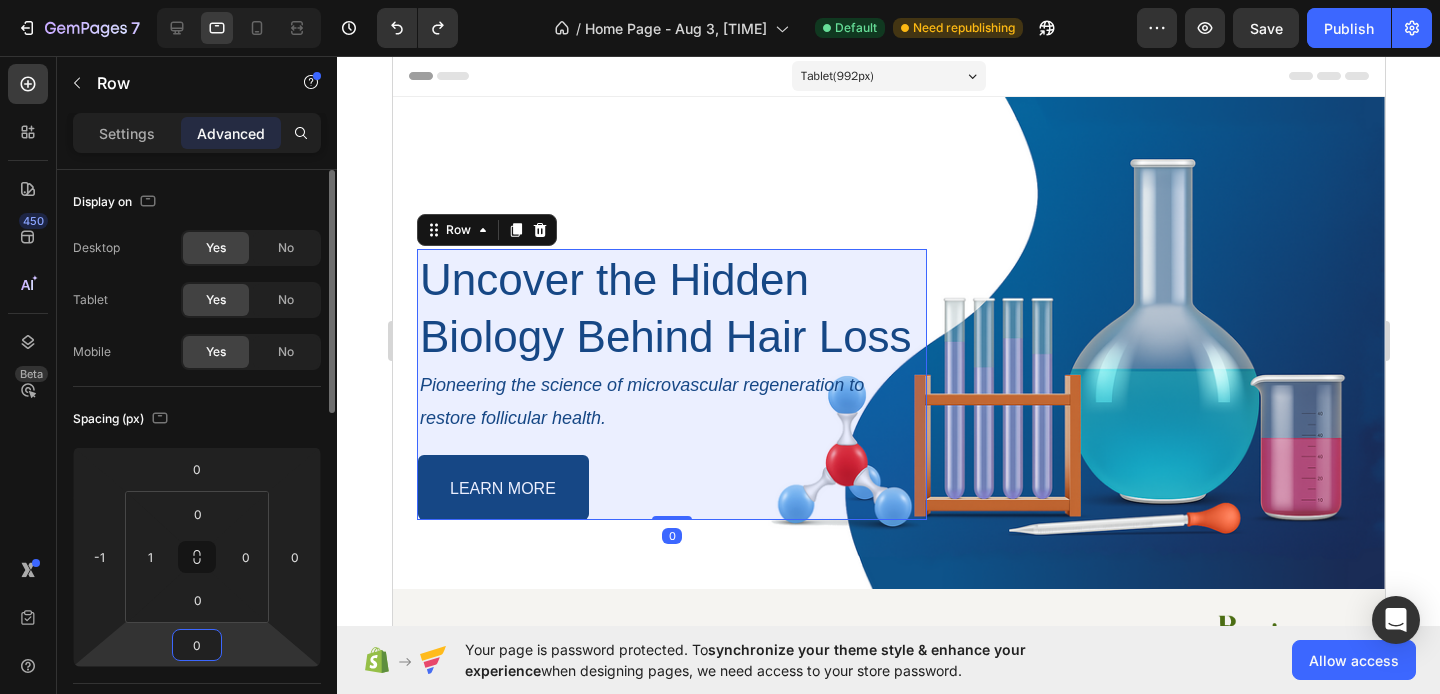 type on "0" 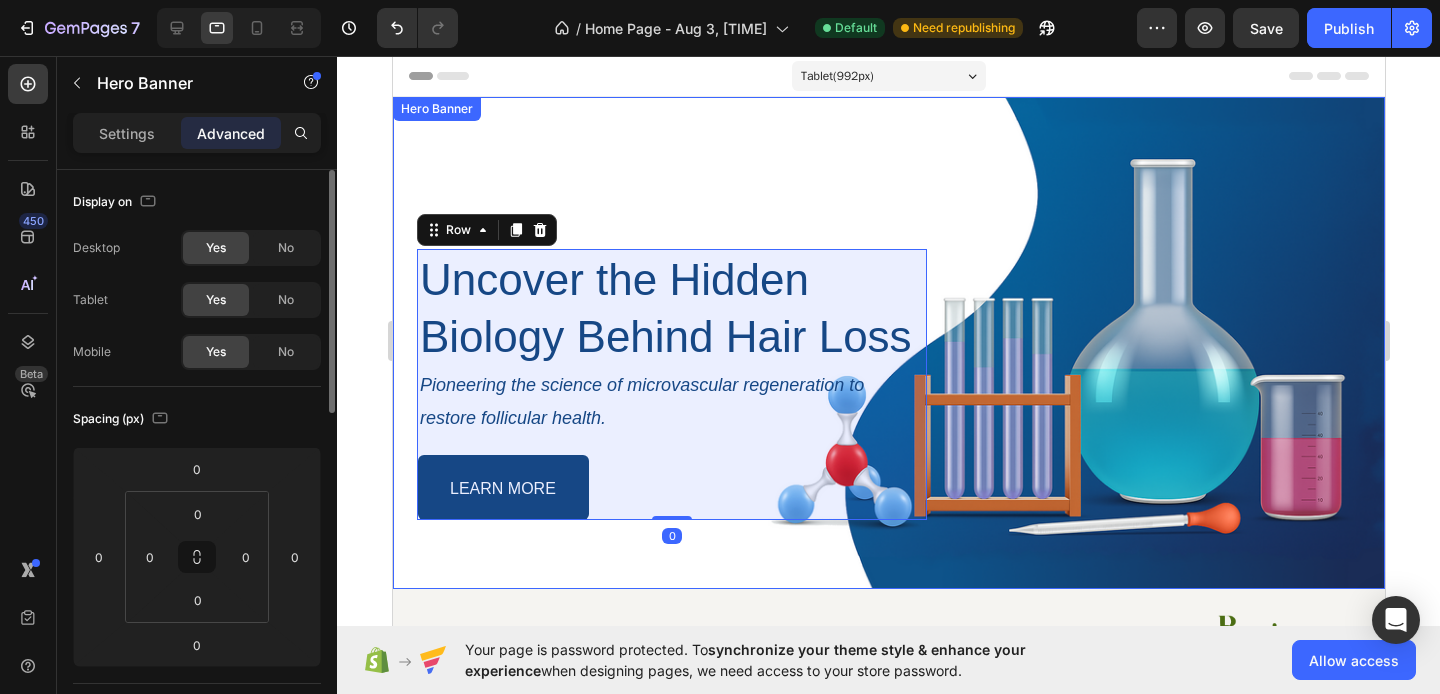 click on "Uncover the Hidden Biology Behind Hair Loss Heading Pioneering the science of microvascular regeneration to restore follicular health. Text Block LEARN MORE Button Row   0 Row" at bounding box center [888, 343] 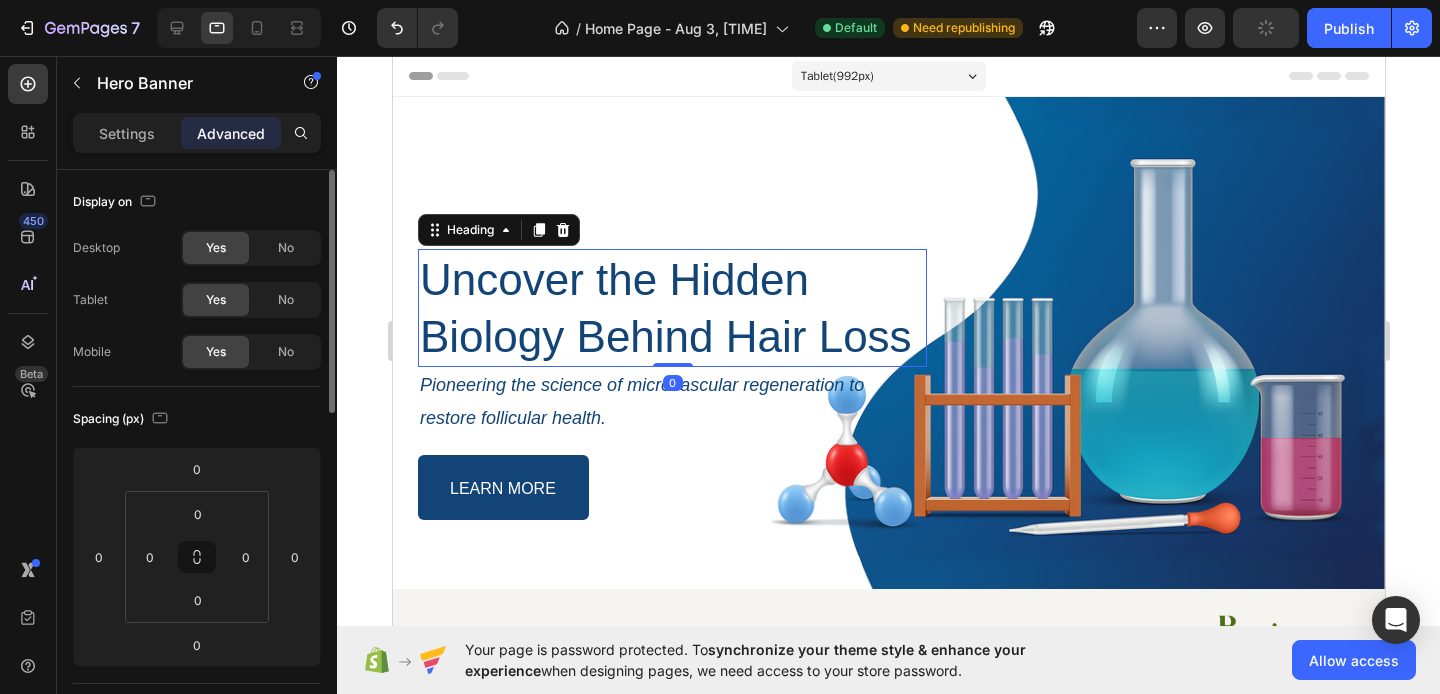 click on "Uncover the Hidden Biology Behind Hair Loss" at bounding box center (671, 308) 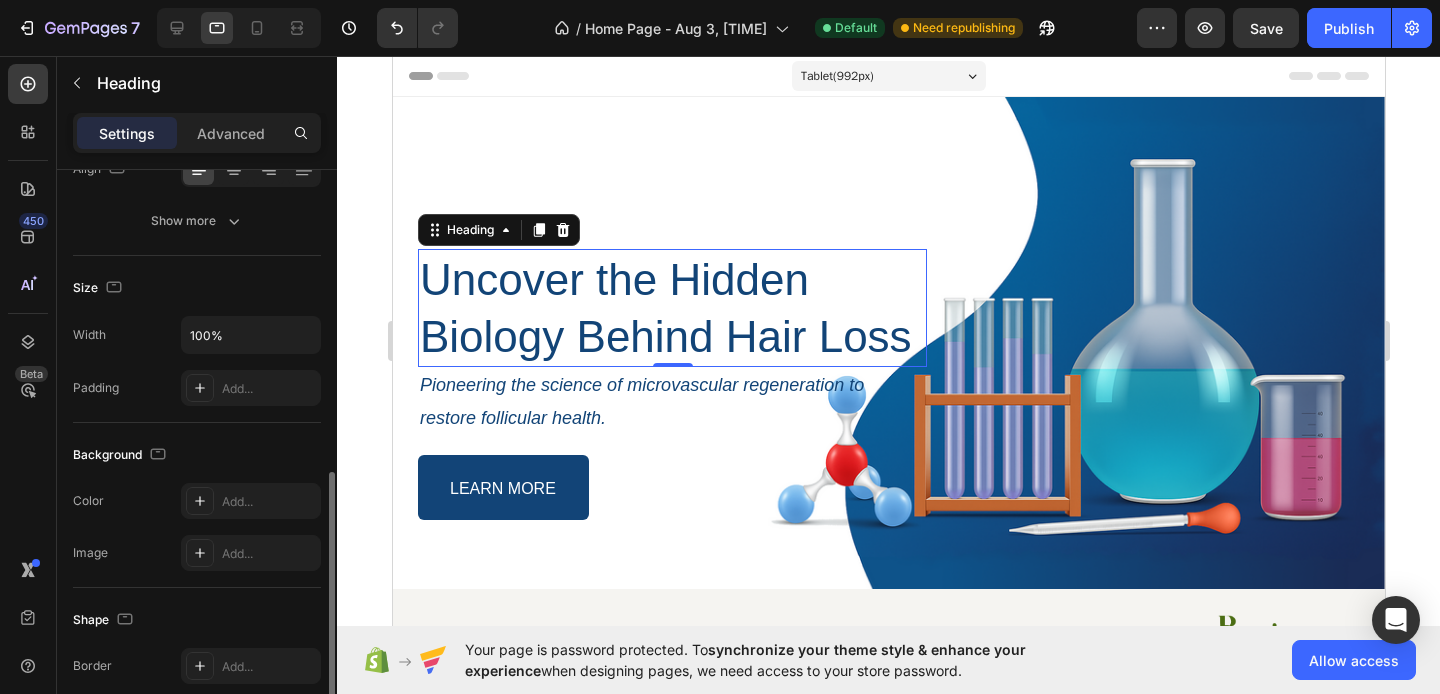 scroll, scrollTop: 463, scrollLeft: 0, axis: vertical 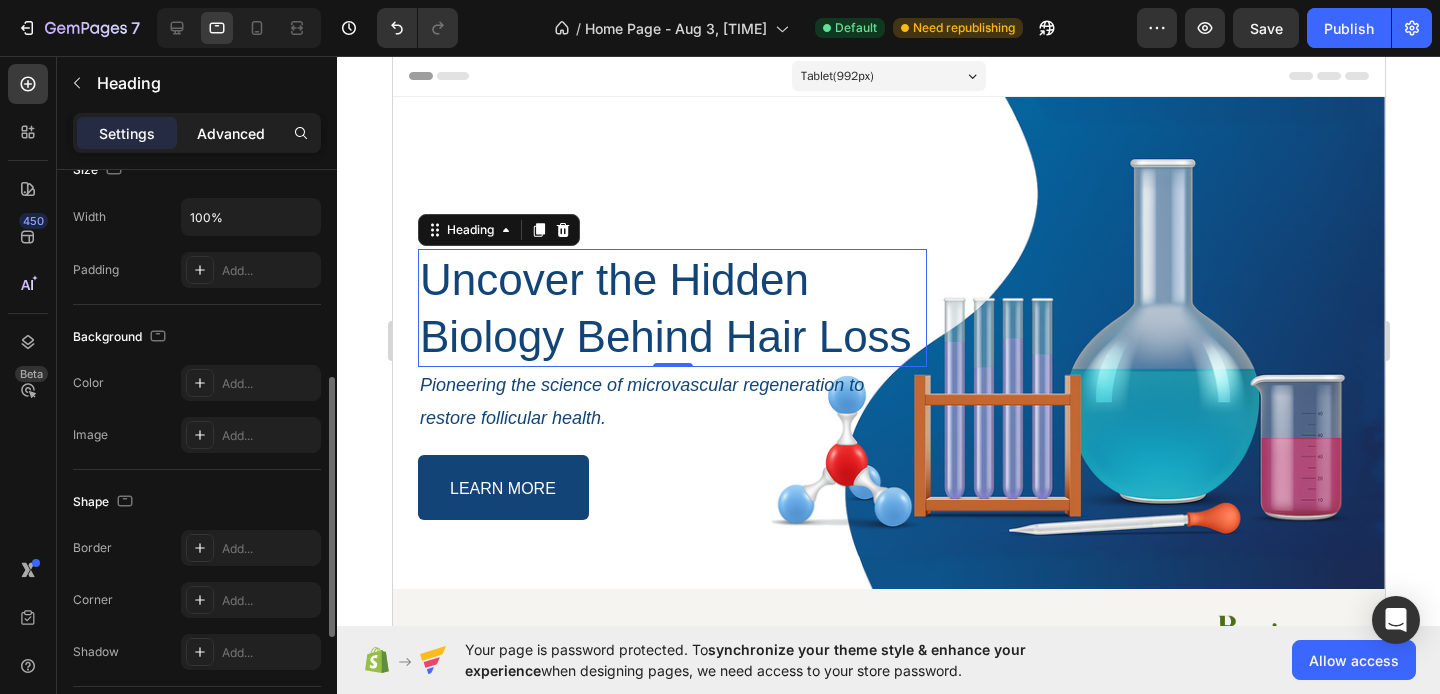click on "Advanced" at bounding box center (231, 133) 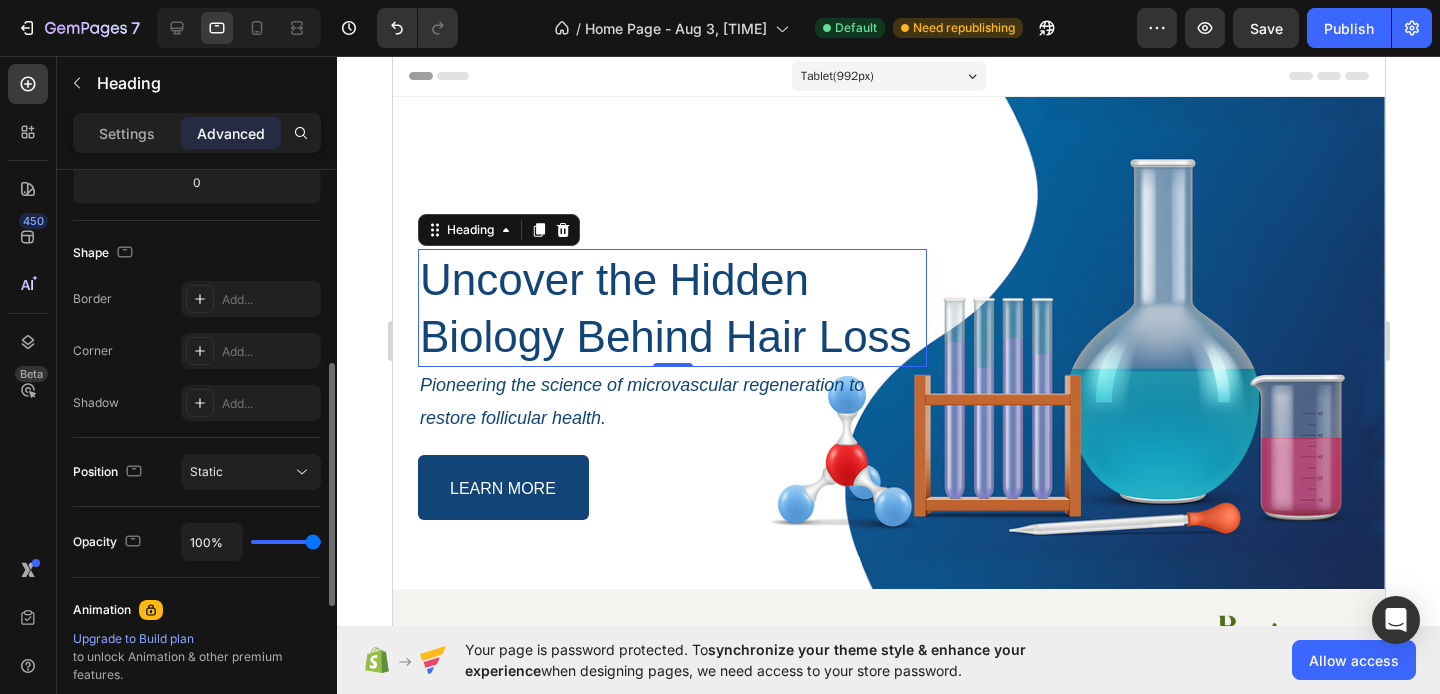 scroll, scrollTop: 0, scrollLeft: 0, axis: both 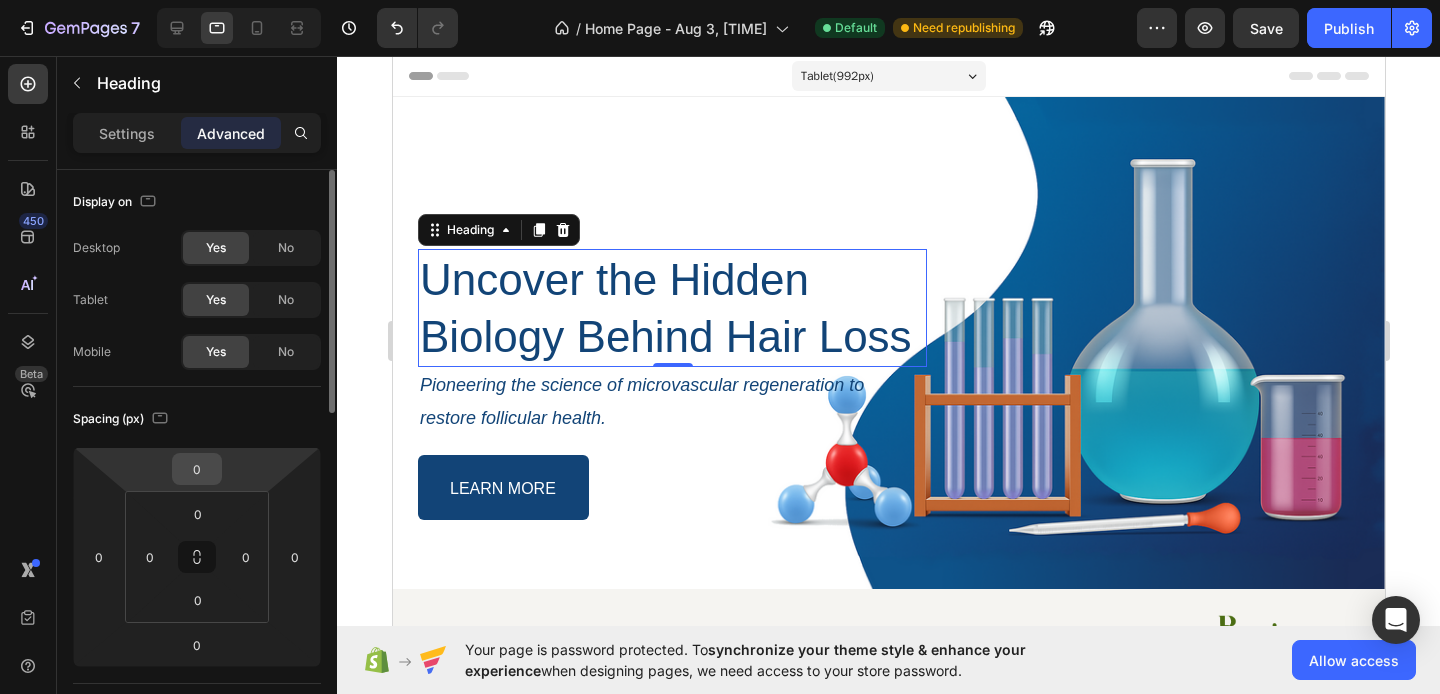 click on "0" at bounding box center (197, 469) 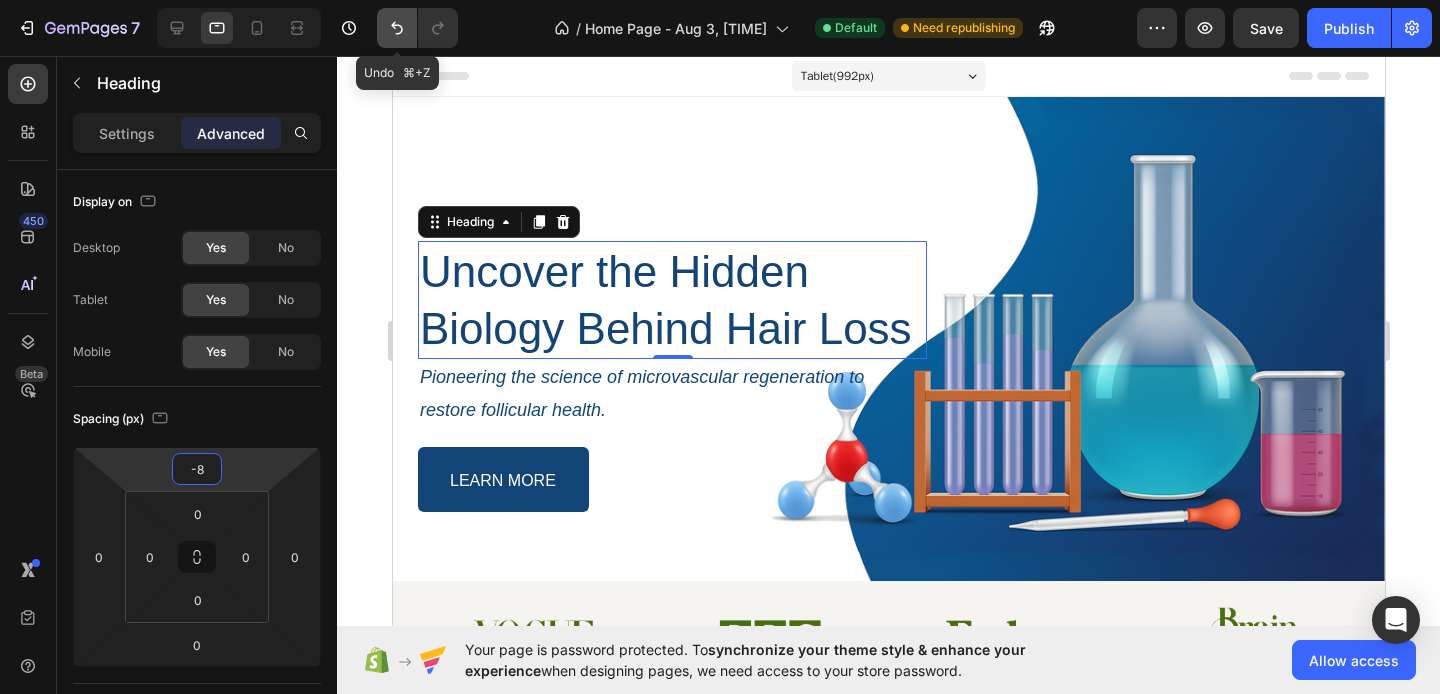 click 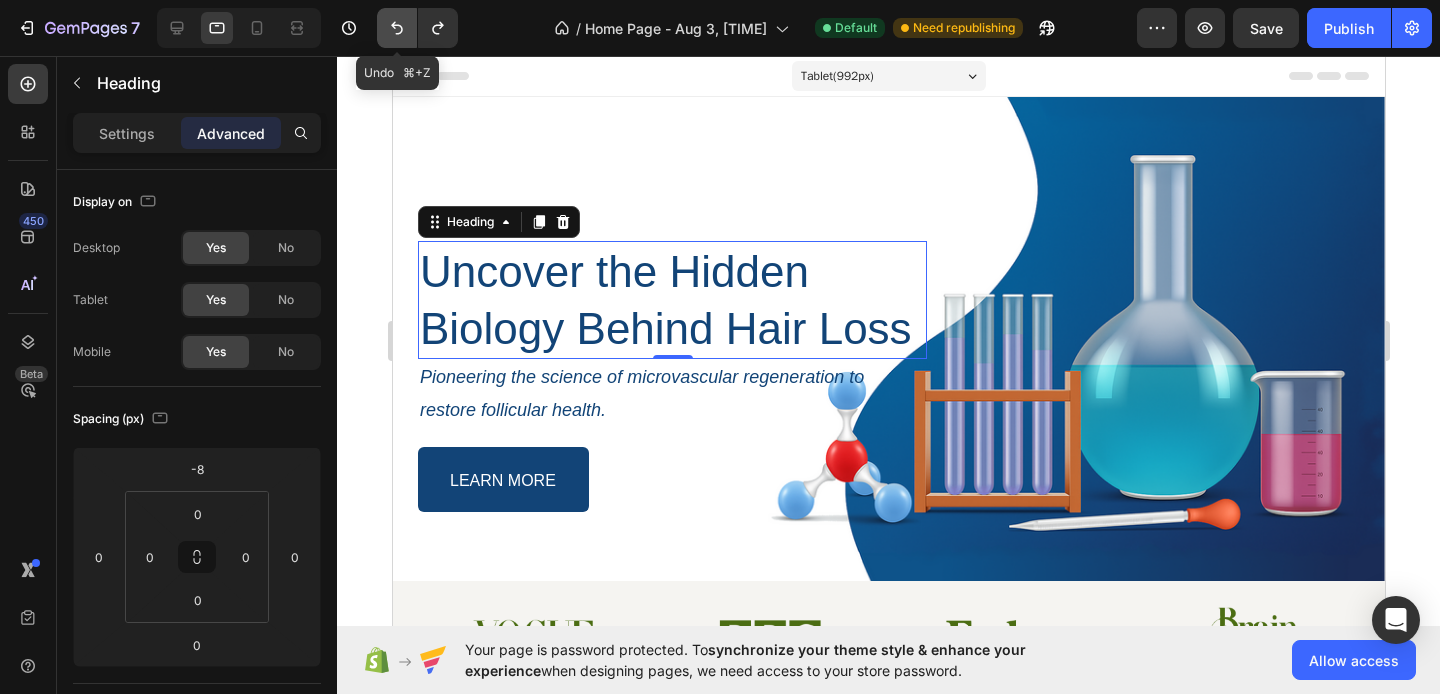 click 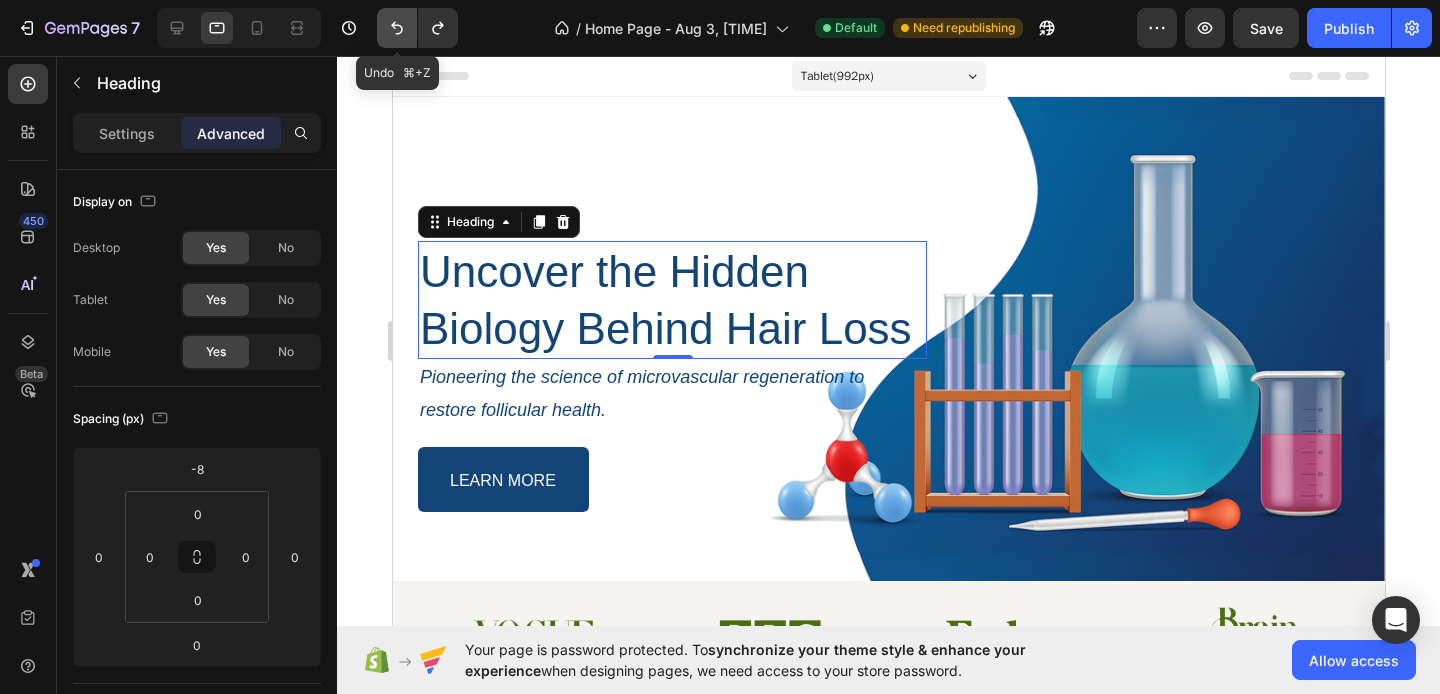 type on "0" 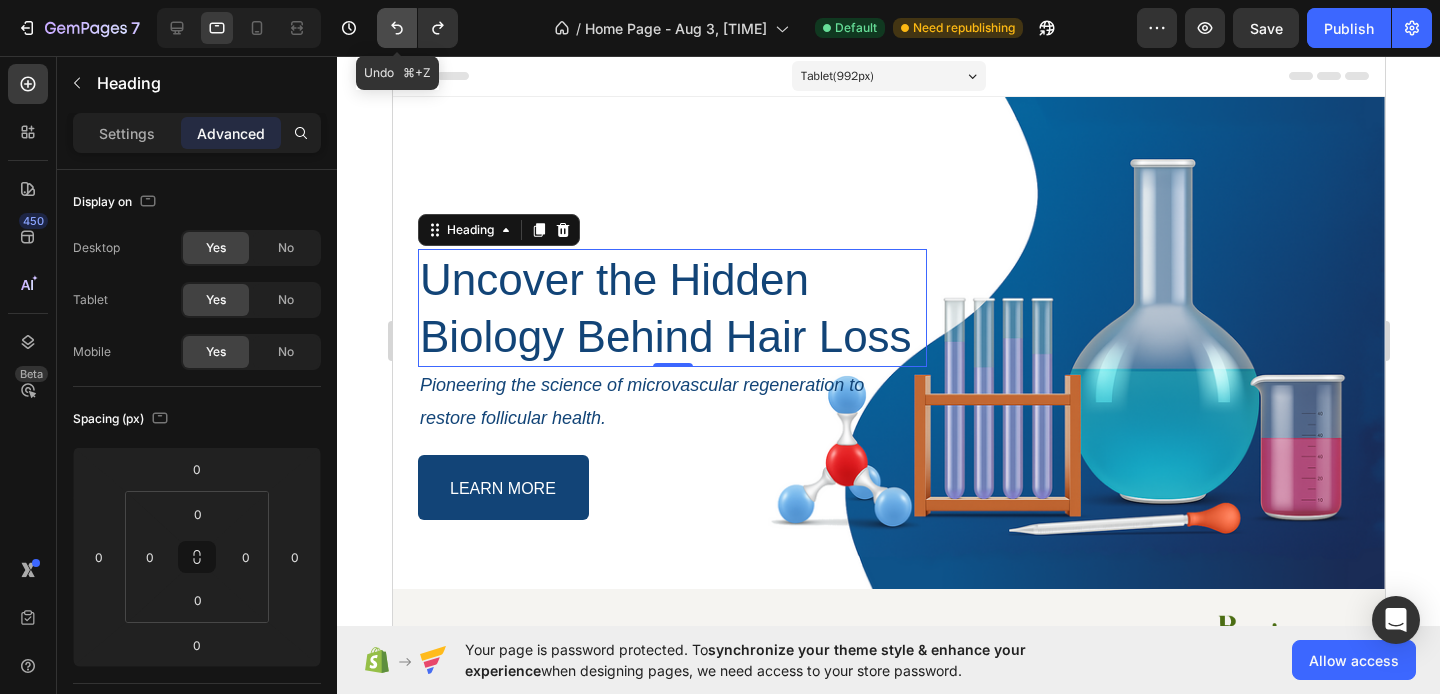 click 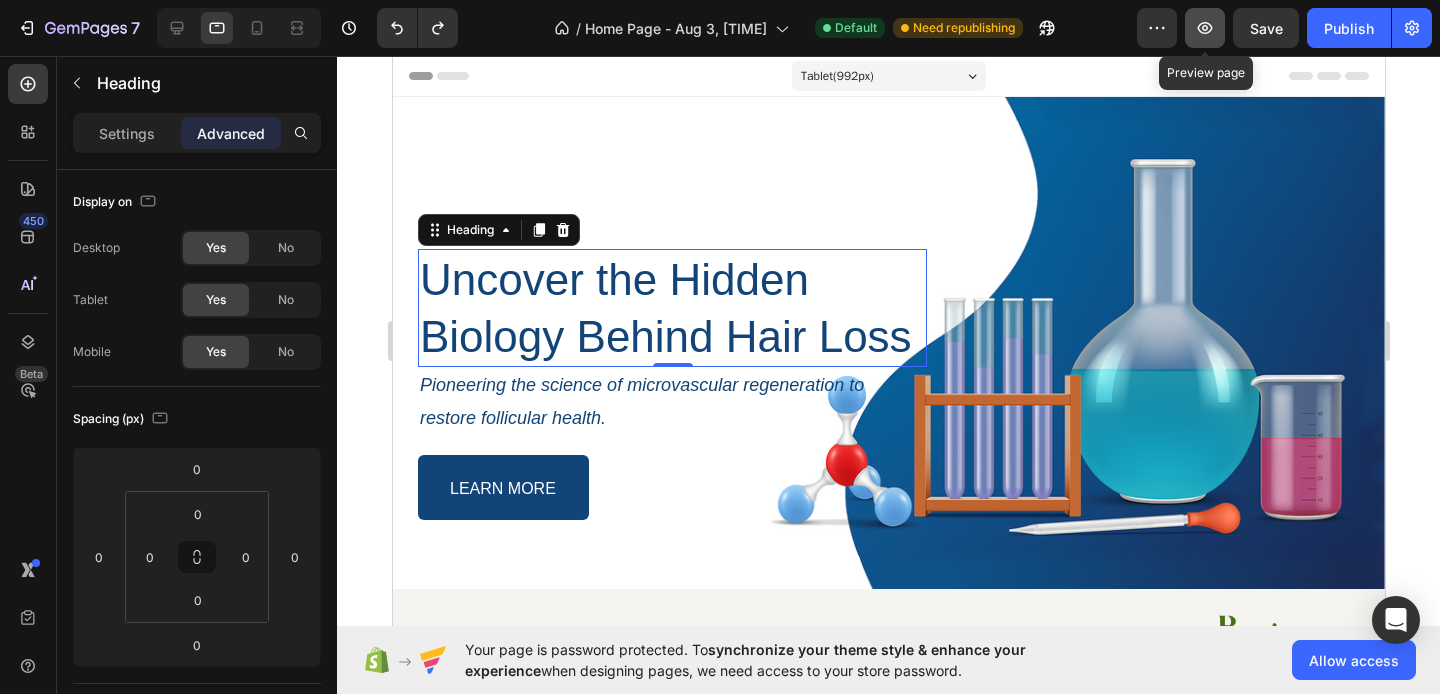 click 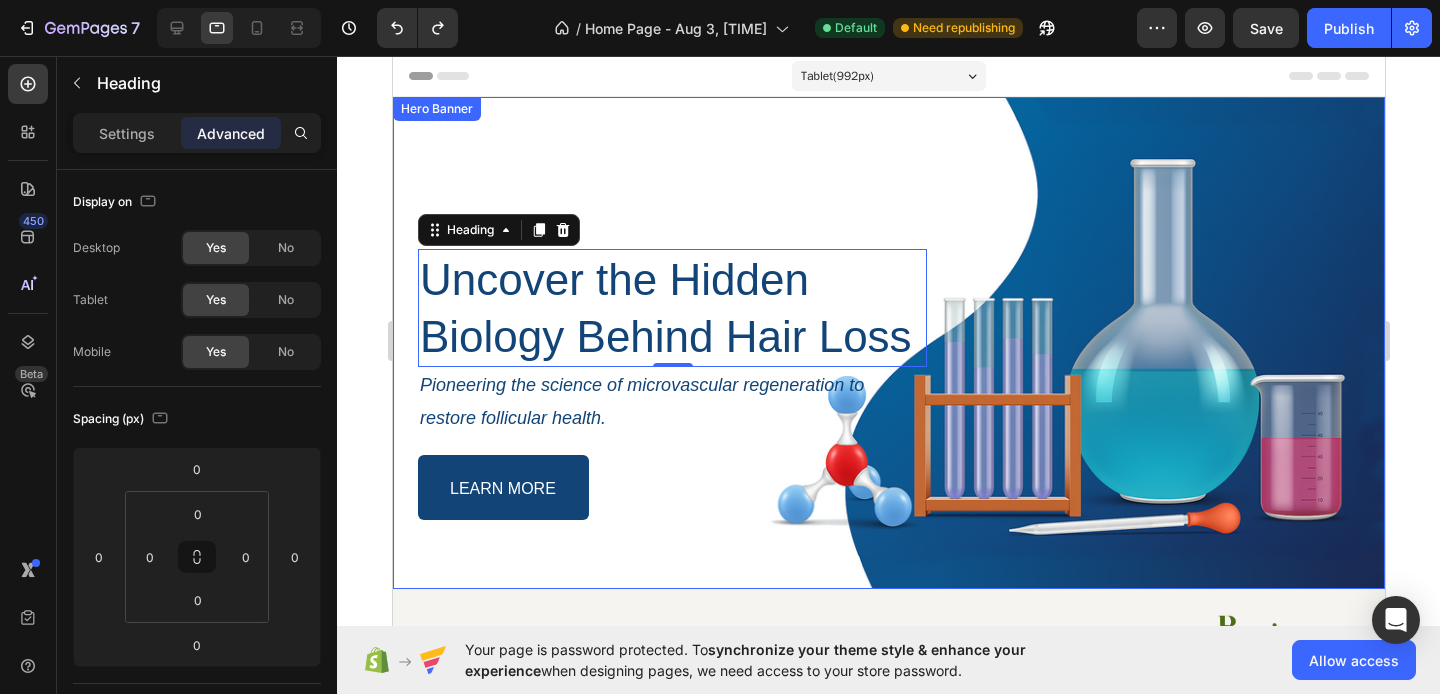 click on "Uncover the Hidden Biology Behind Hair Loss Heading   0 Pioneering the science of microvascular regeneration to restore follicular health. Text Block LEARN MORE Button Row Row" at bounding box center [888, 343] 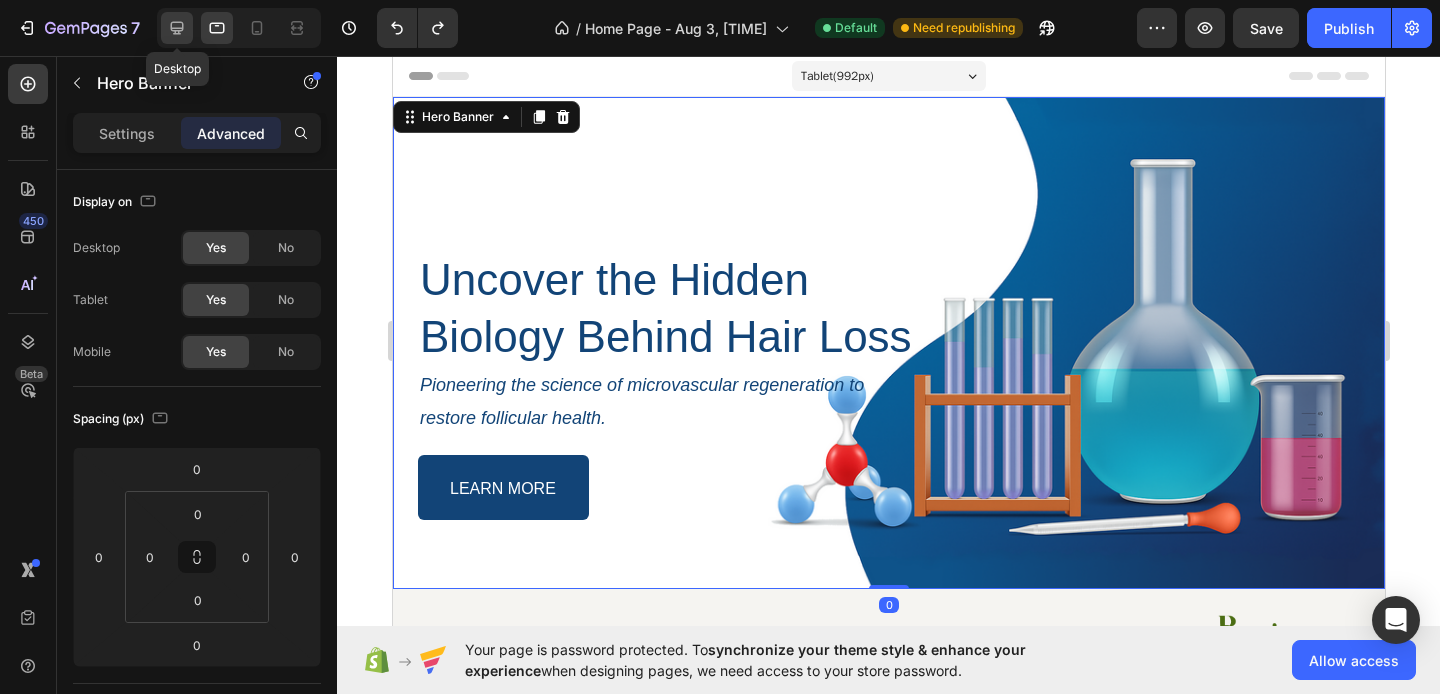 click 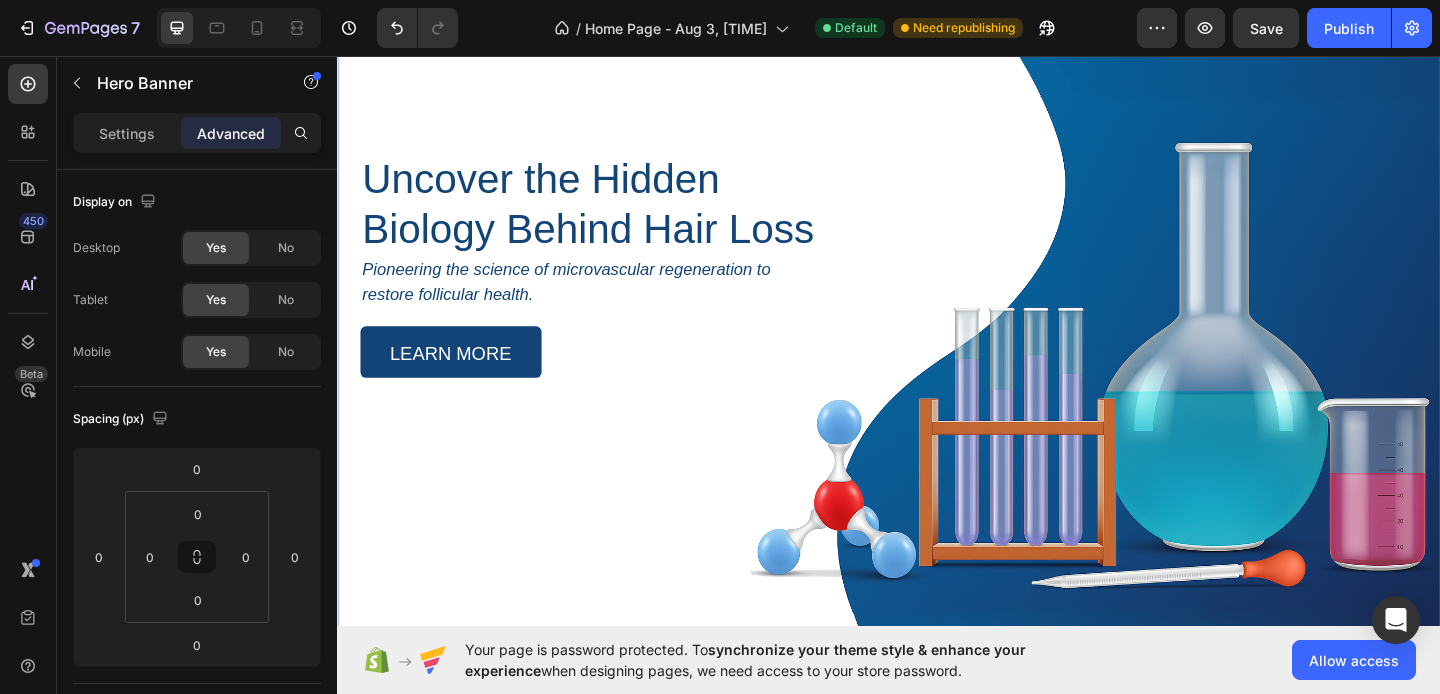 scroll, scrollTop: 100, scrollLeft: 0, axis: vertical 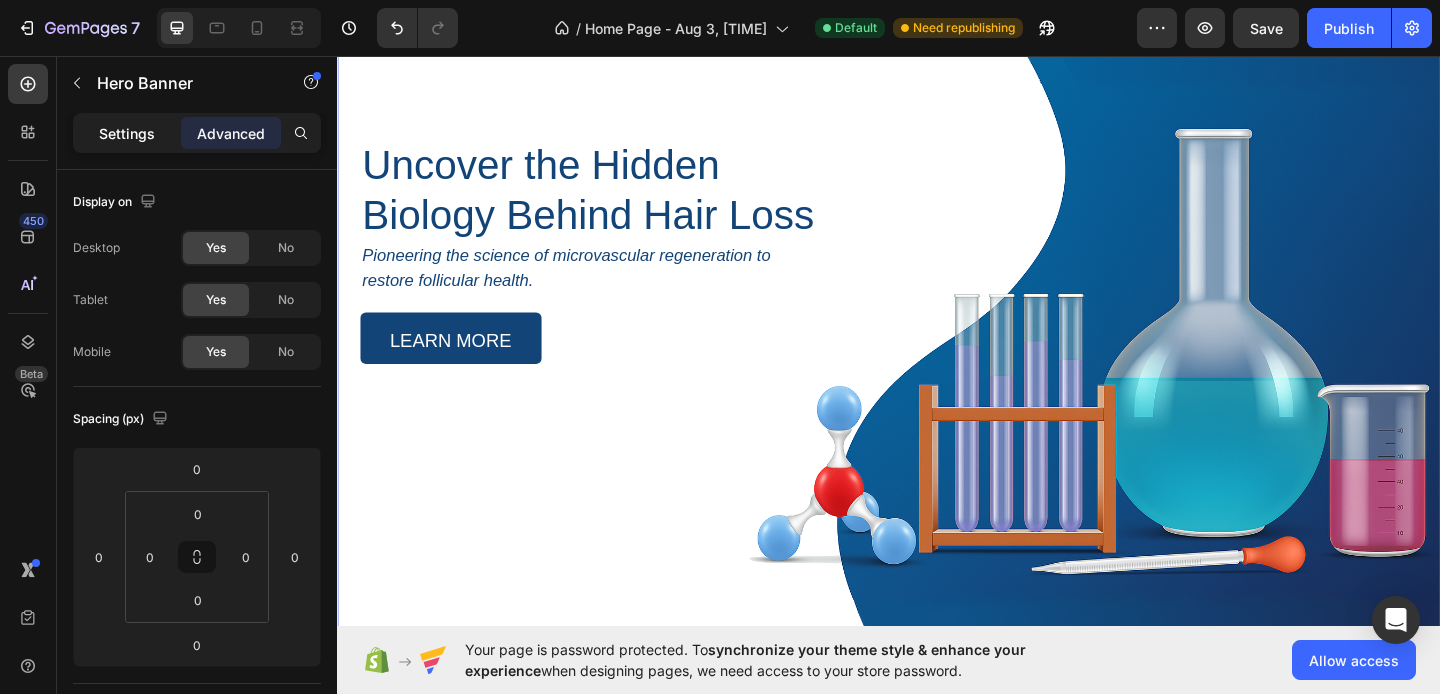 click on "Settings" at bounding box center [127, 133] 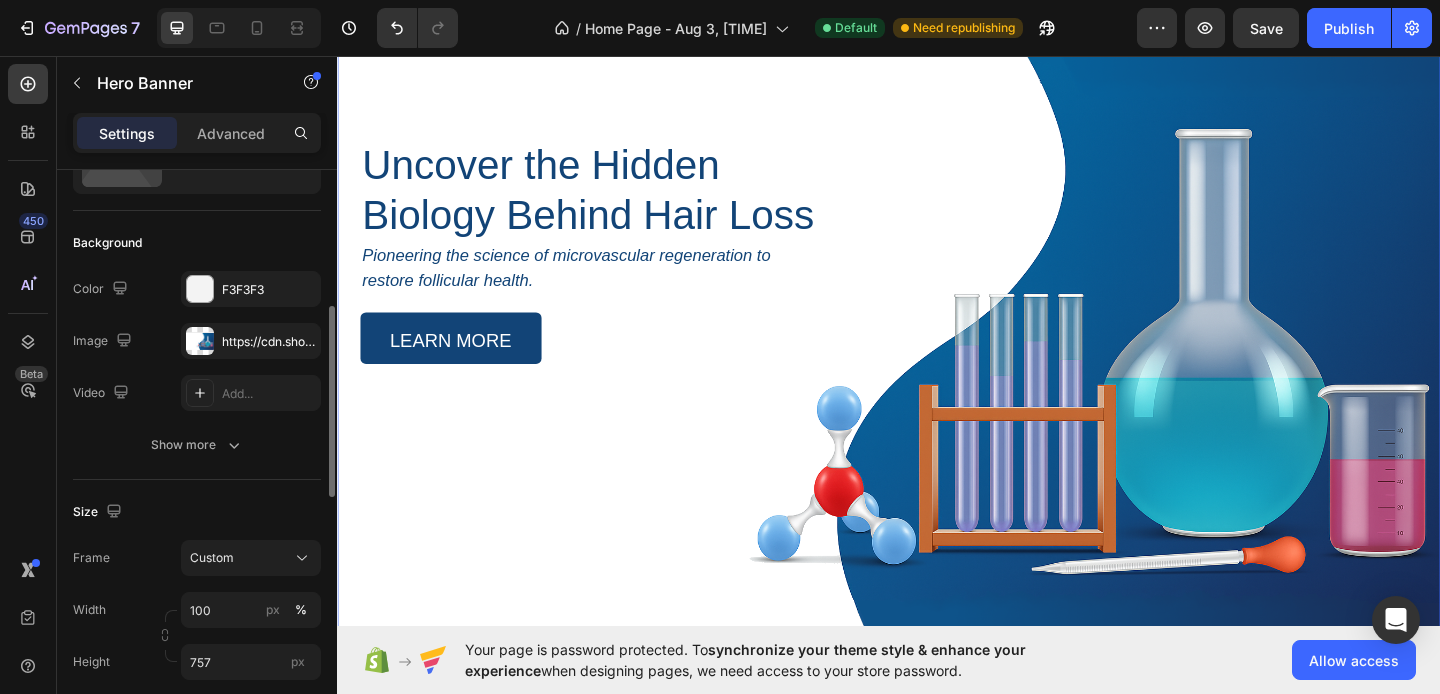 scroll, scrollTop: 178, scrollLeft: 0, axis: vertical 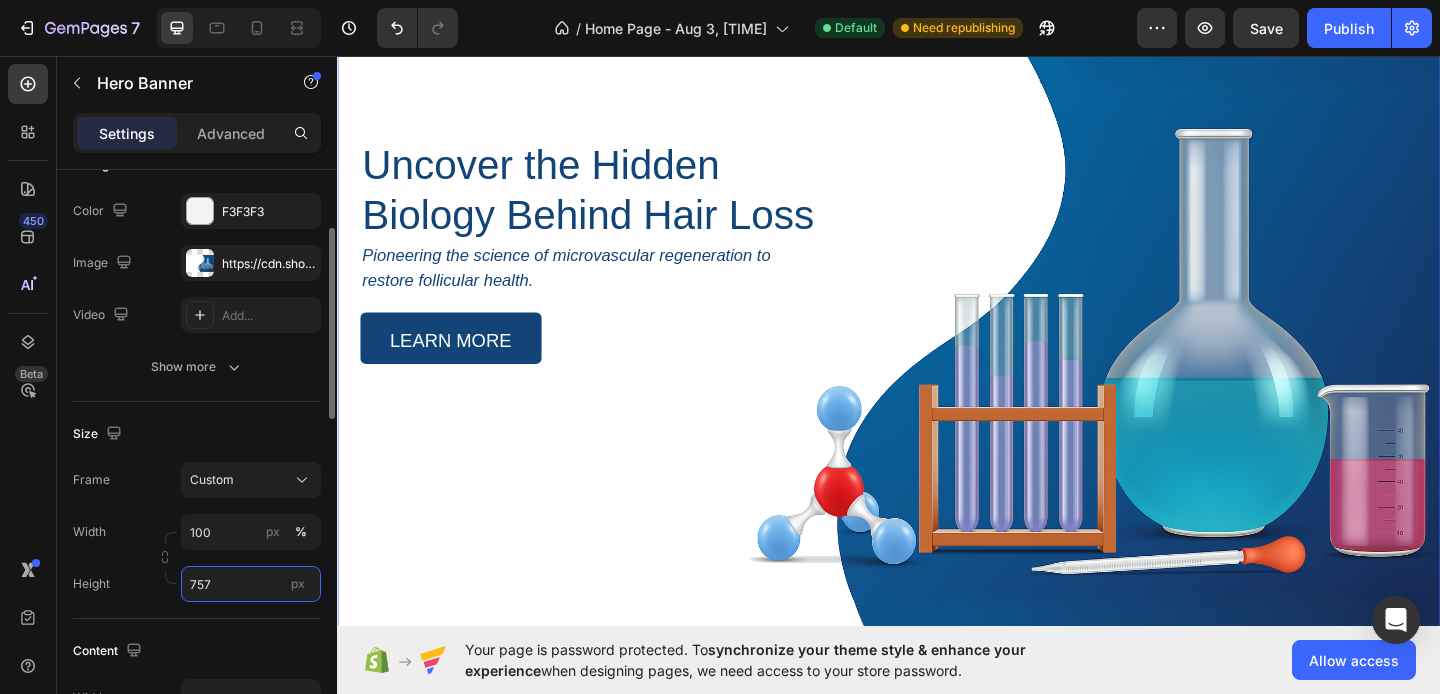 click on "757" at bounding box center (251, 584) 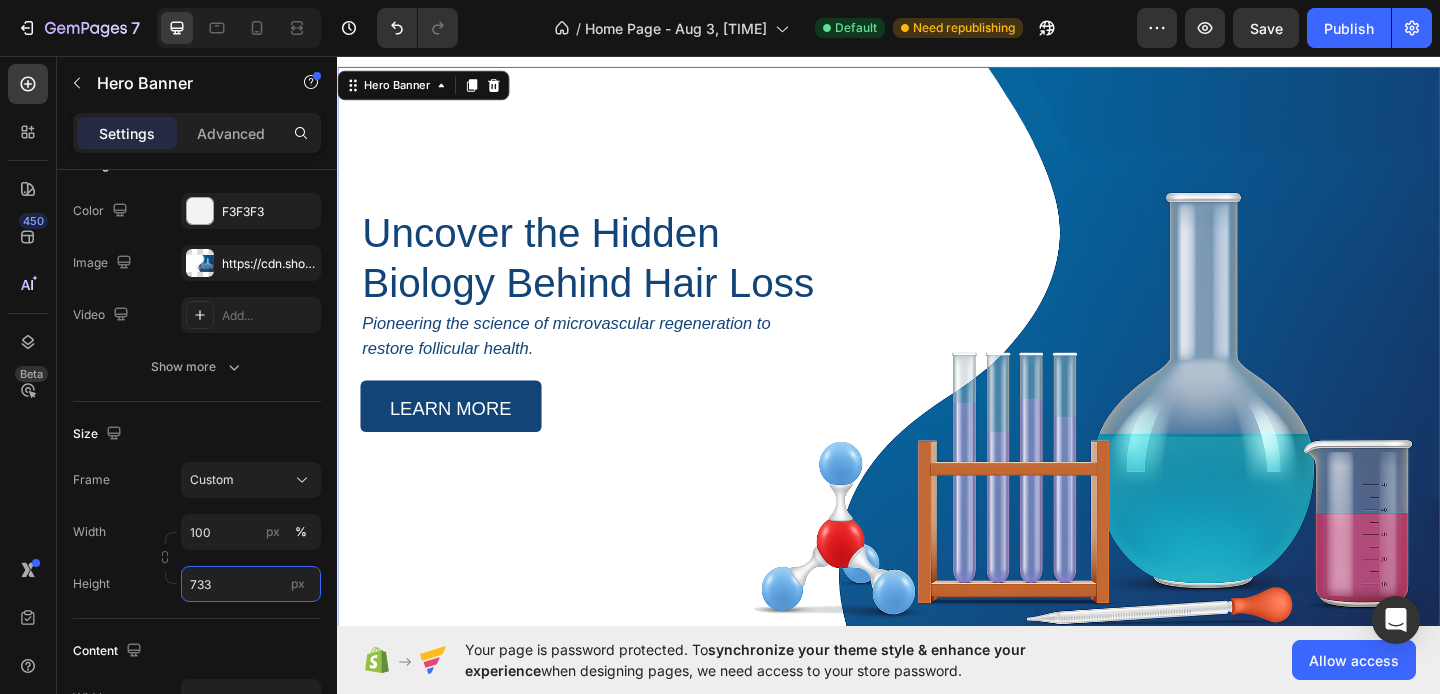 scroll, scrollTop: 0, scrollLeft: 0, axis: both 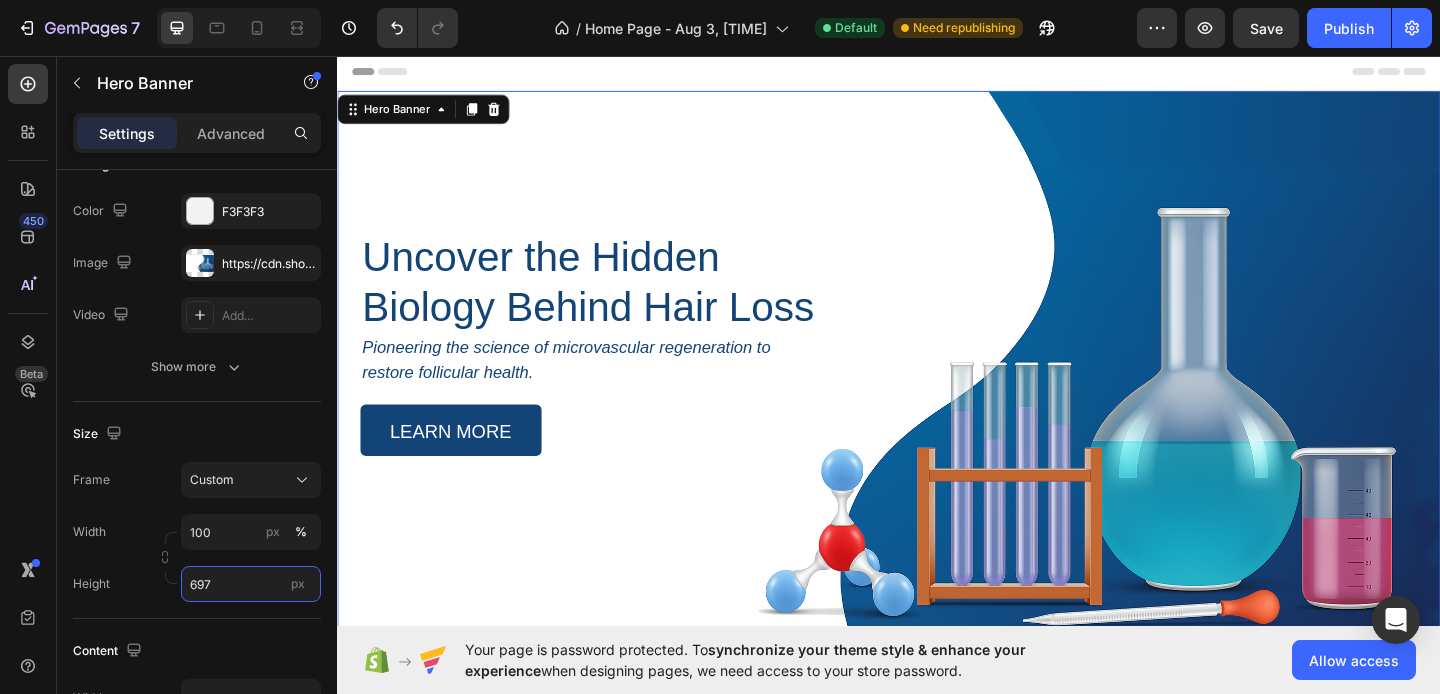 type on "696" 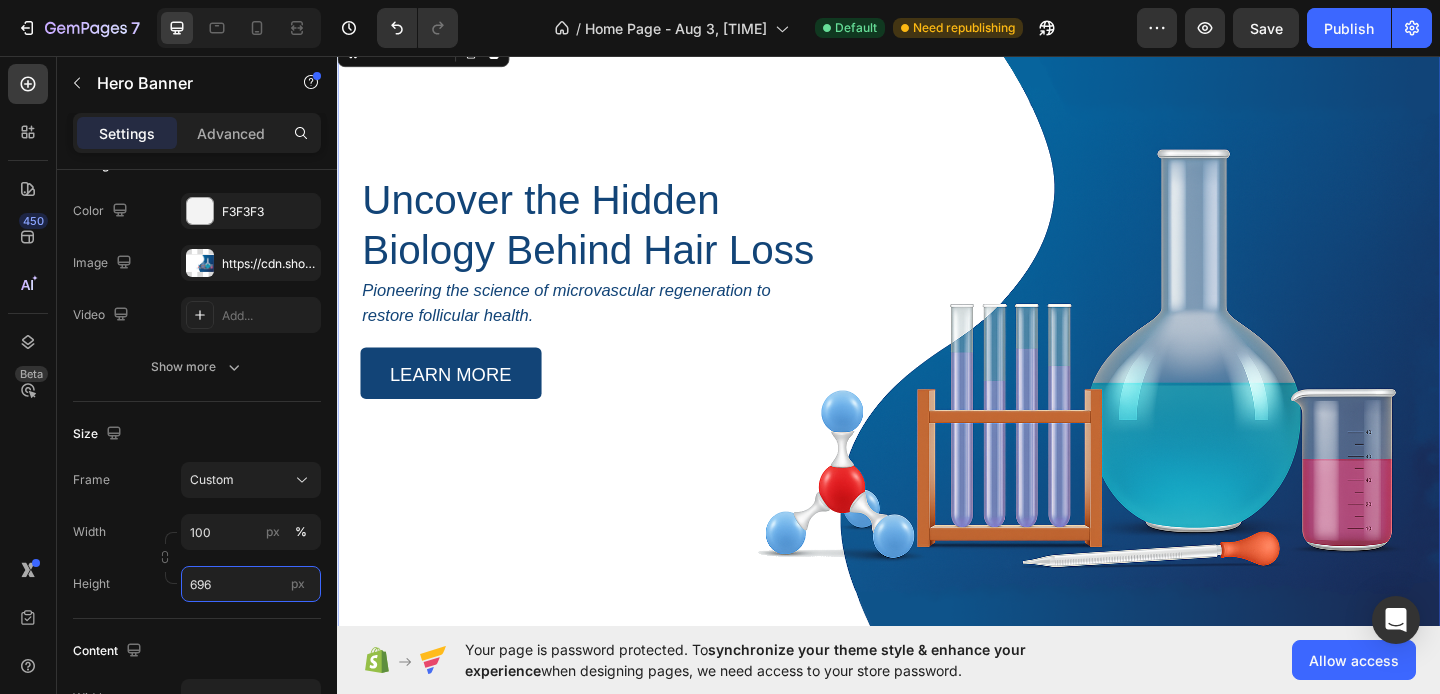 scroll, scrollTop: 47, scrollLeft: 0, axis: vertical 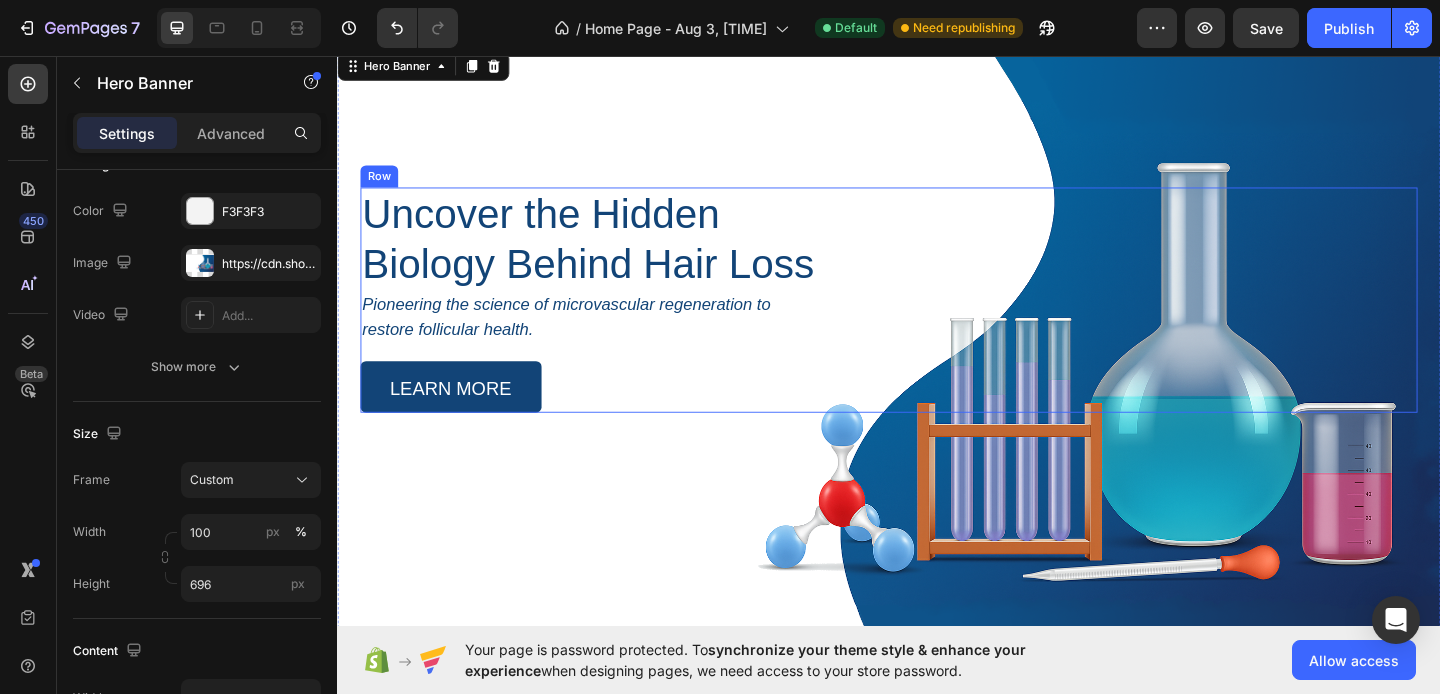click on "Uncover the Hidden Biology Behind Hair Loss Heading Pioneering the science of microvascular regeneration to restore follicular health. Text Block LEARN MORE Button Row" at bounding box center (937, 321) 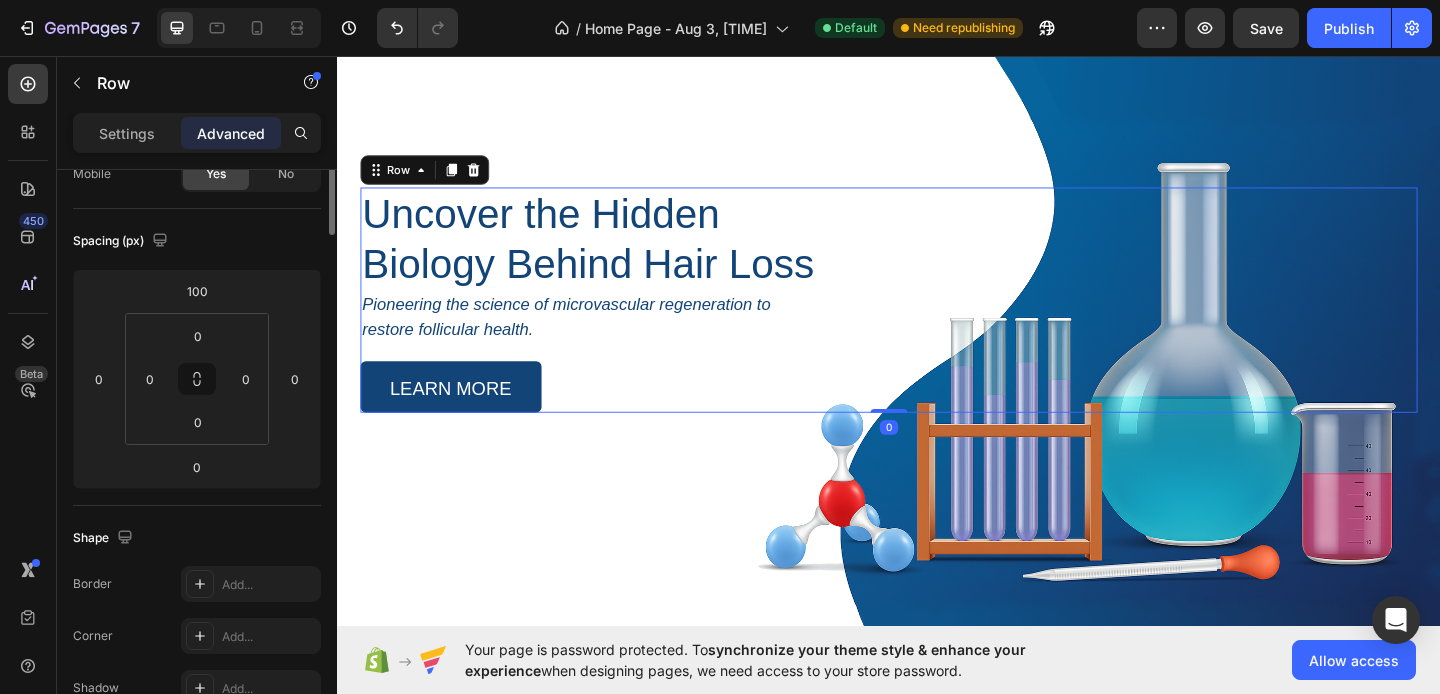 scroll, scrollTop: 0, scrollLeft: 0, axis: both 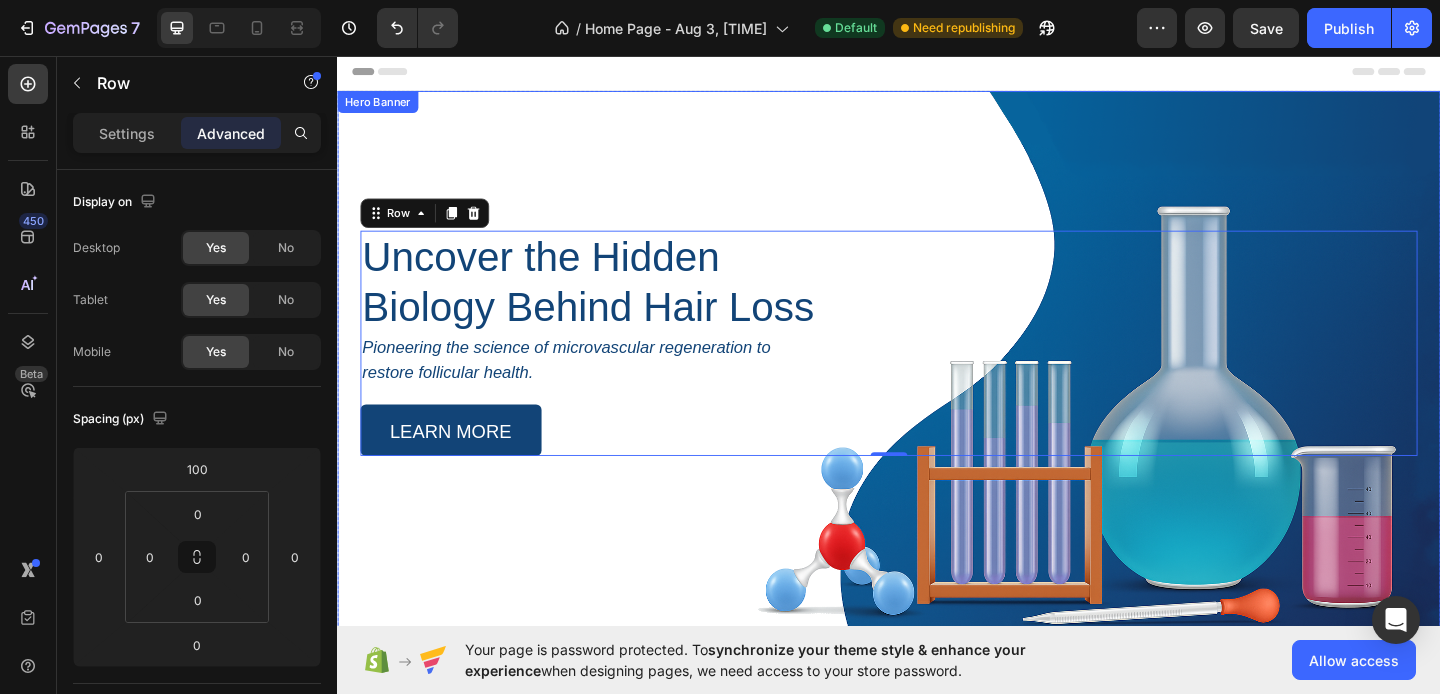 click at bounding box center [937, 442] 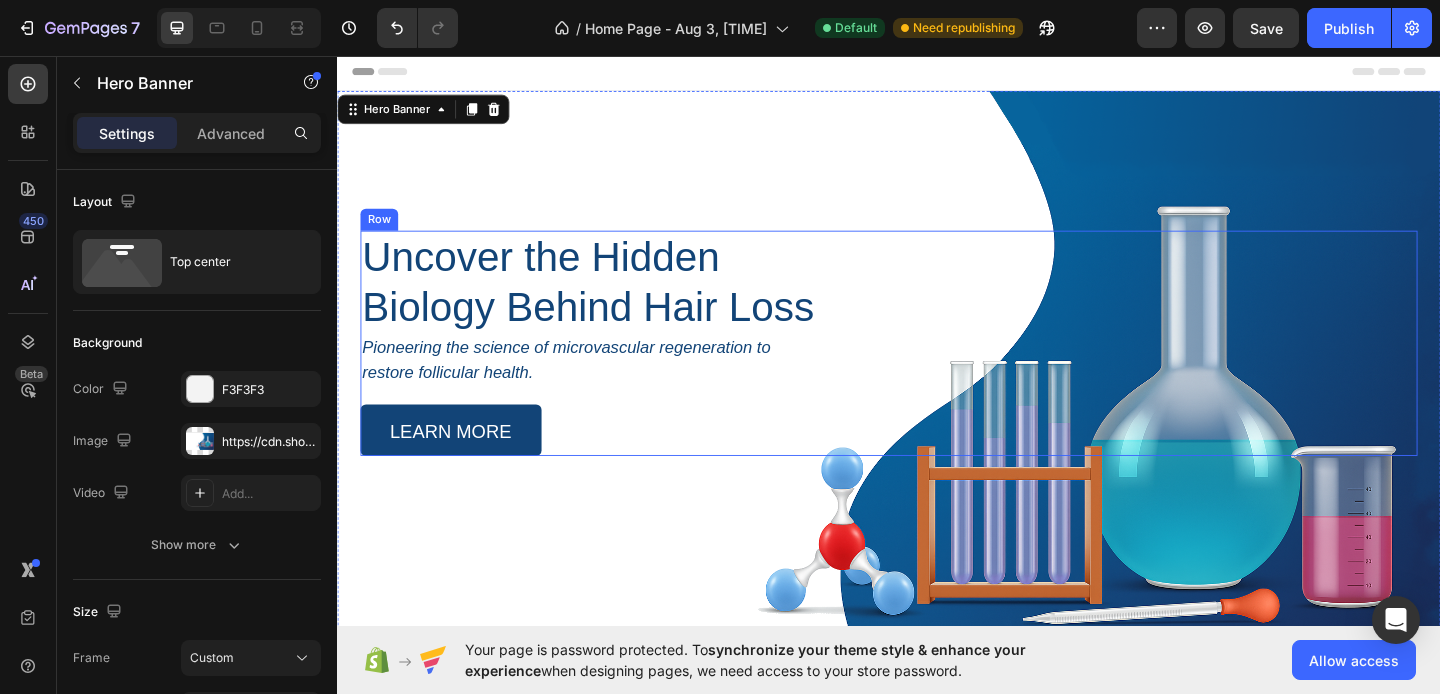 click on "Uncover the Hidden Biology Behind Hair Loss Heading Pioneering the science of microvascular regeneration to restore follicular health. Text Block LEARN MORE Button Row" at bounding box center (937, 368) 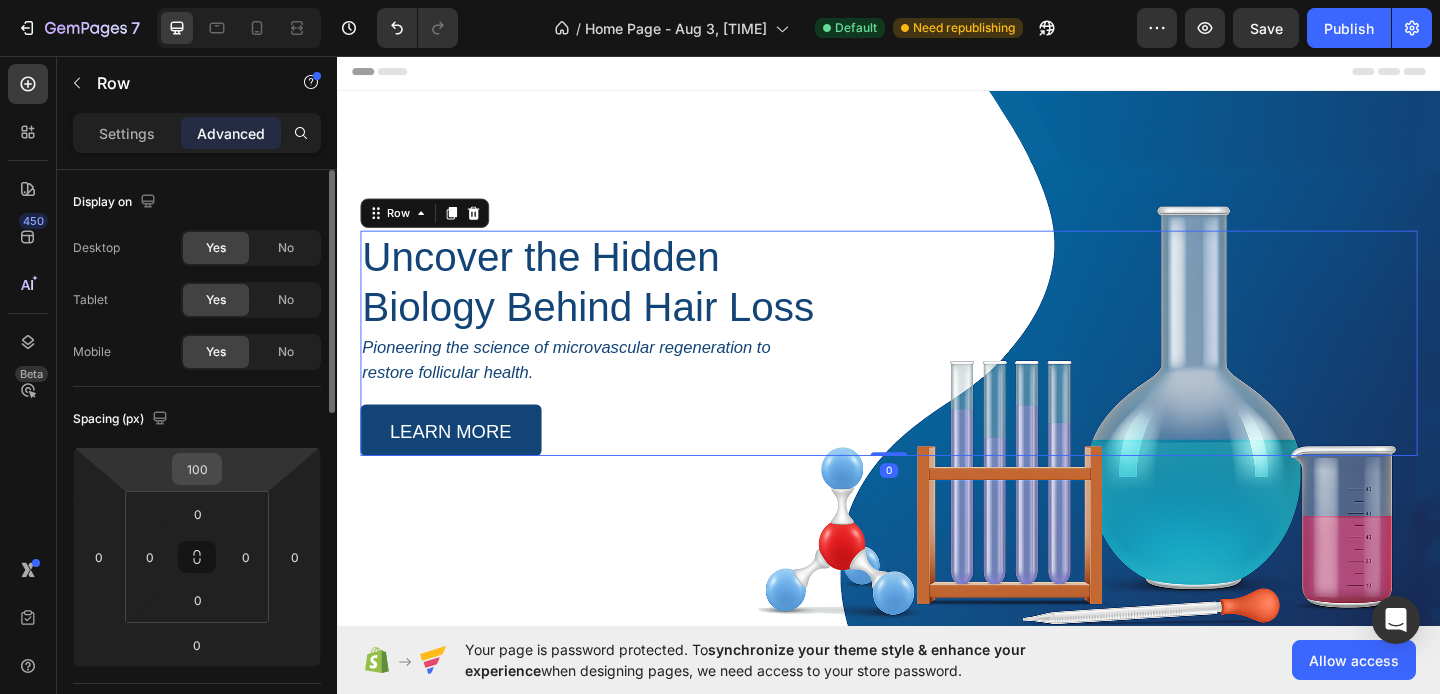 click on "100" at bounding box center (197, 469) 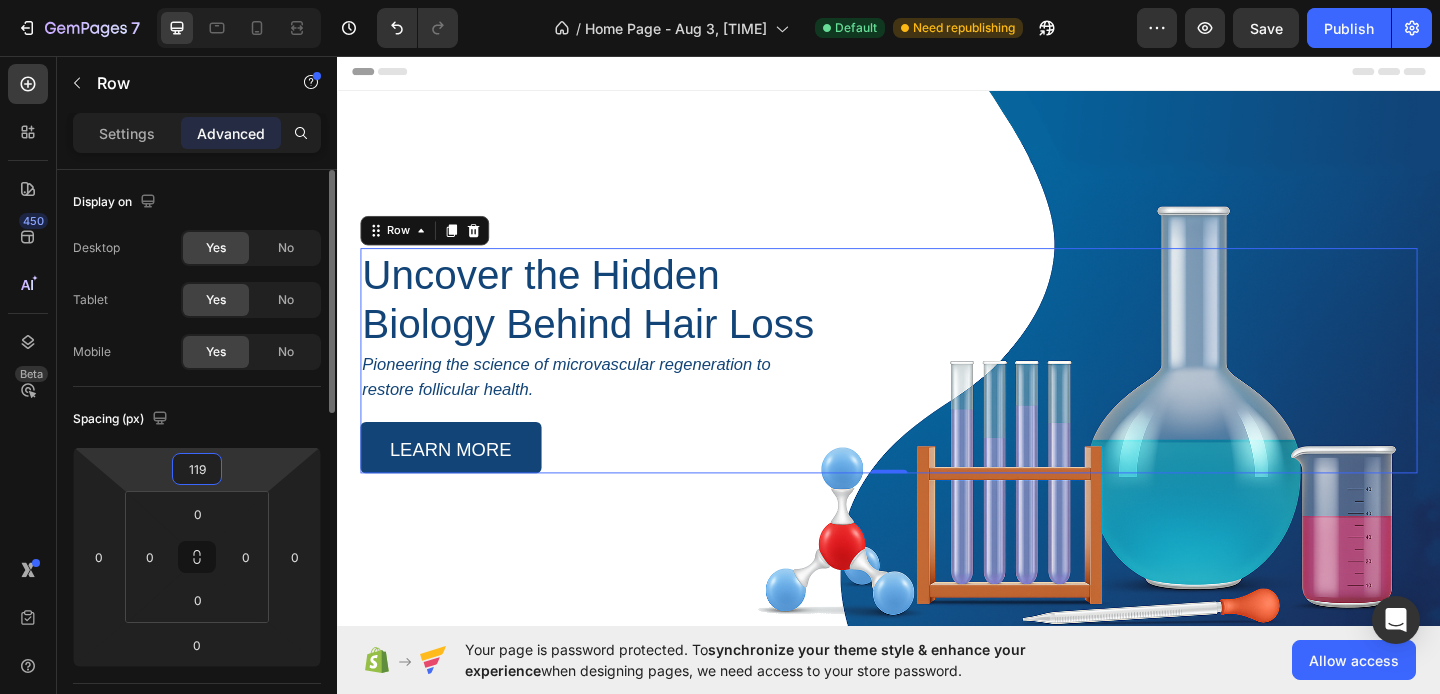 type on "120" 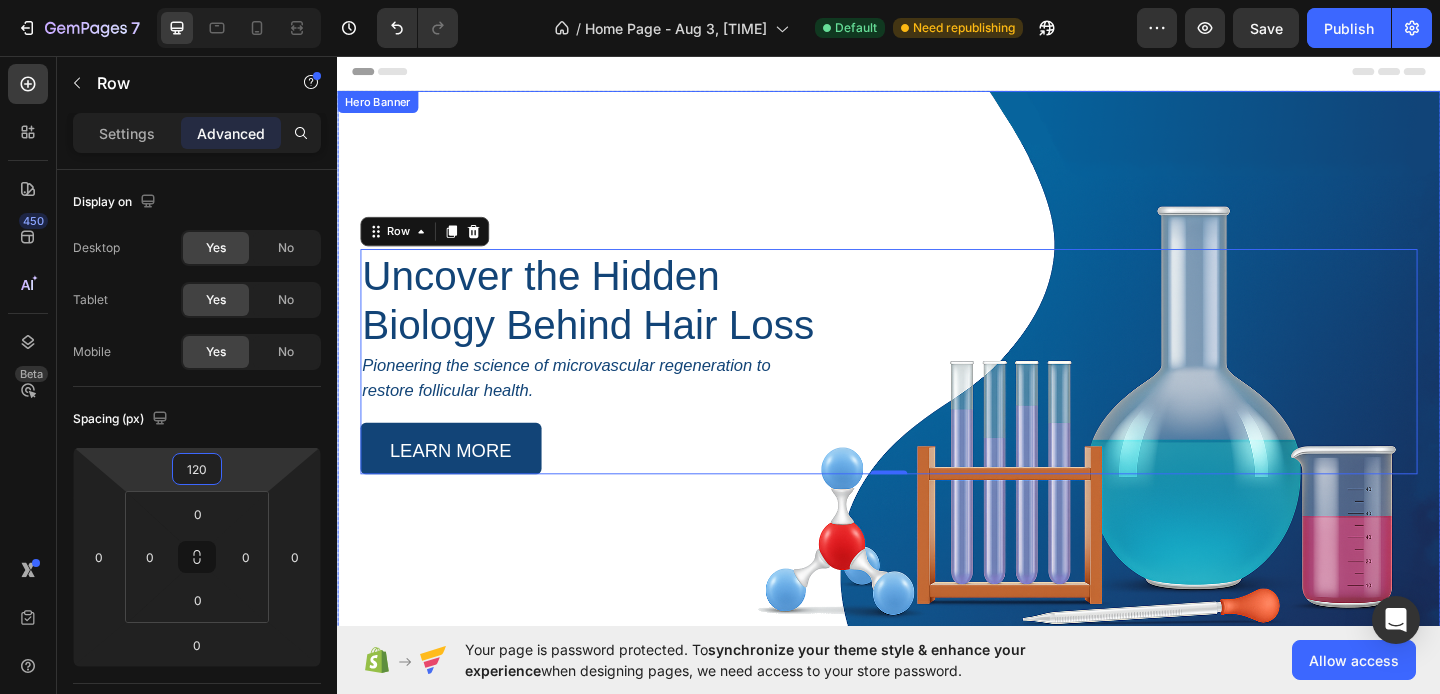 click at bounding box center (937, 442) 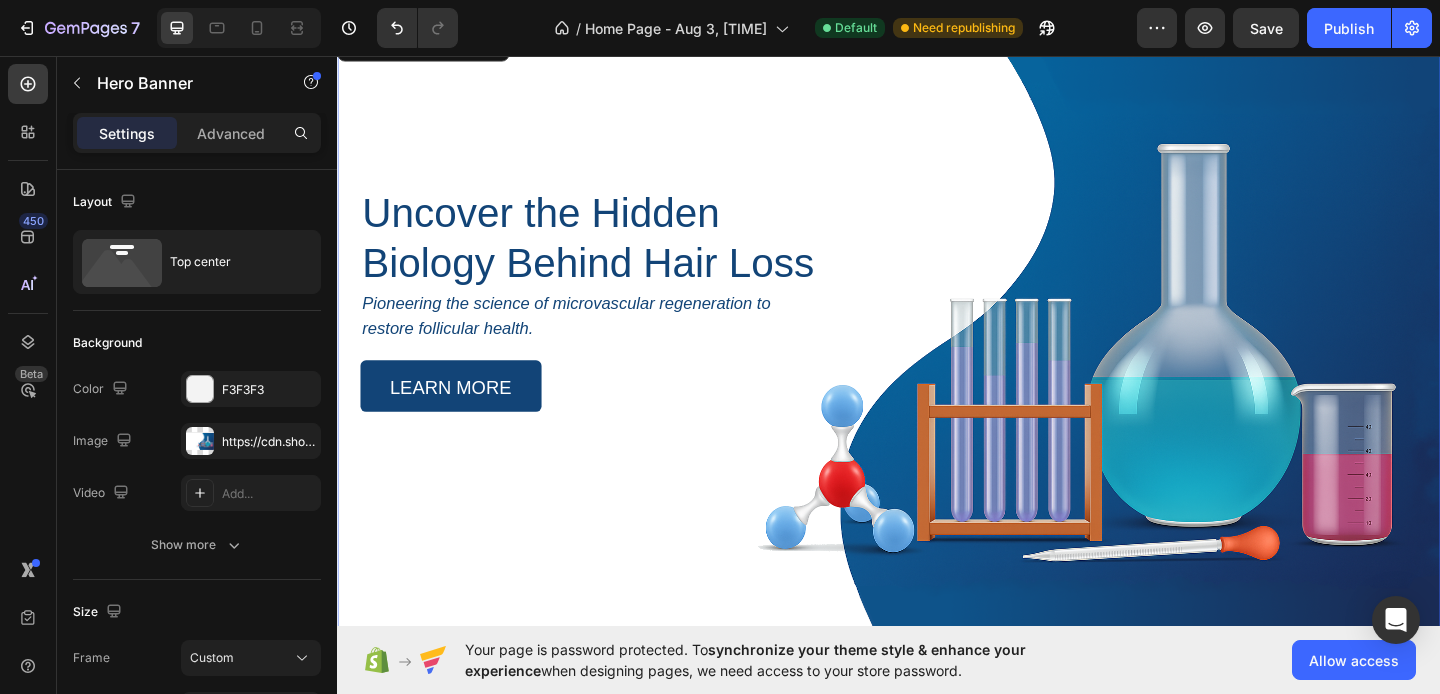 scroll, scrollTop: 0, scrollLeft: 0, axis: both 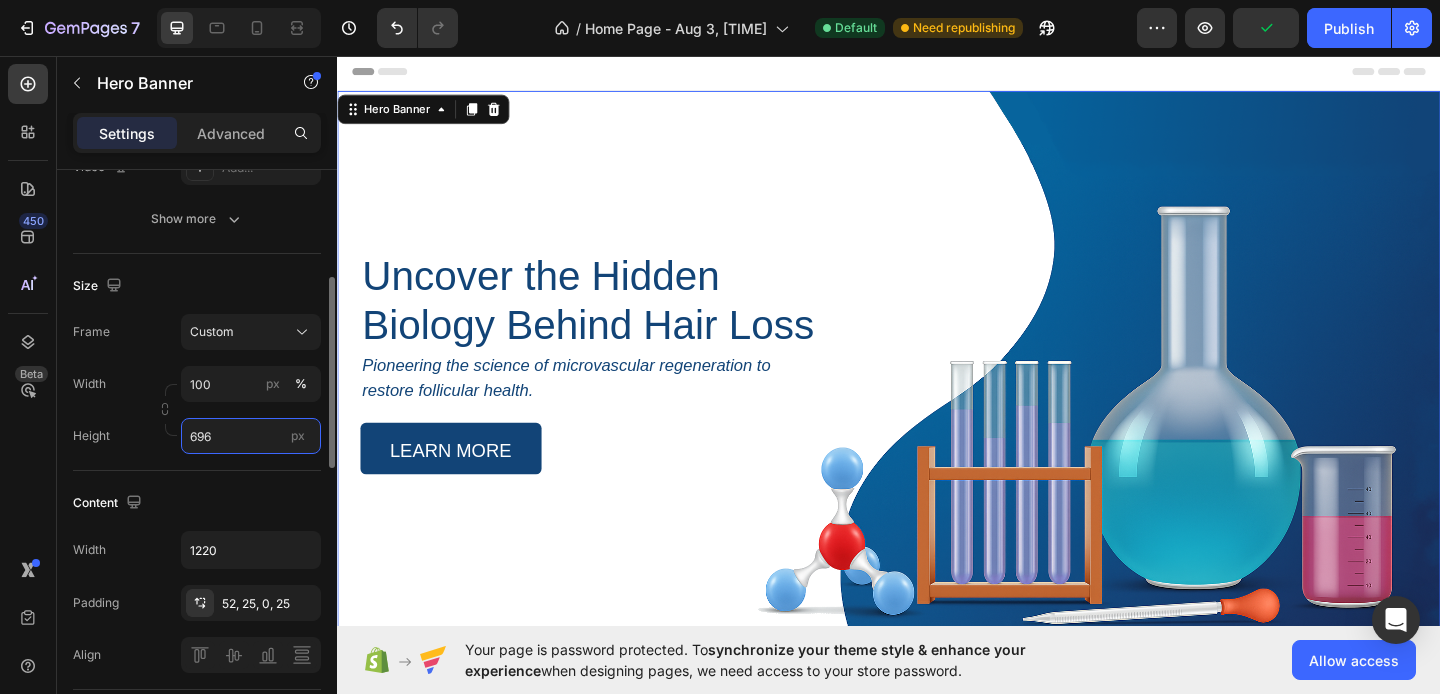 click on "696" at bounding box center [251, 436] 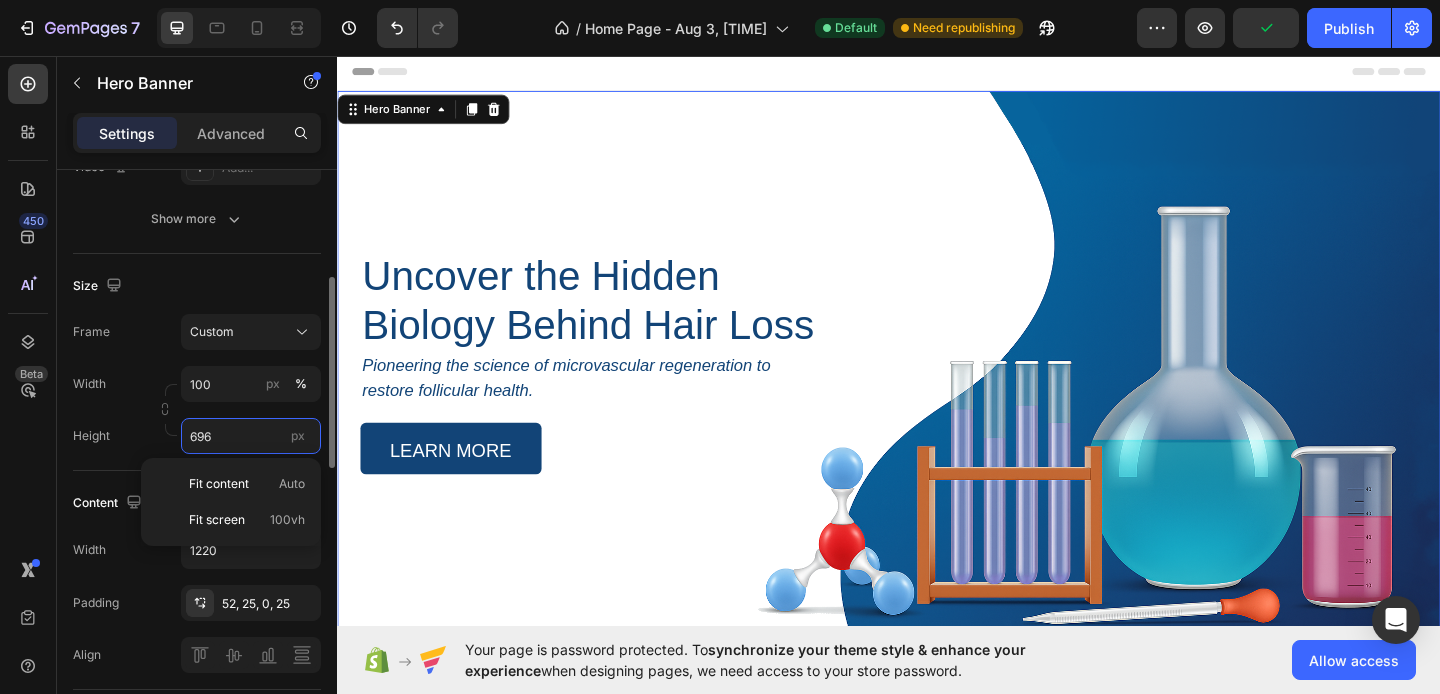 click on "696" at bounding box center (251, 436) 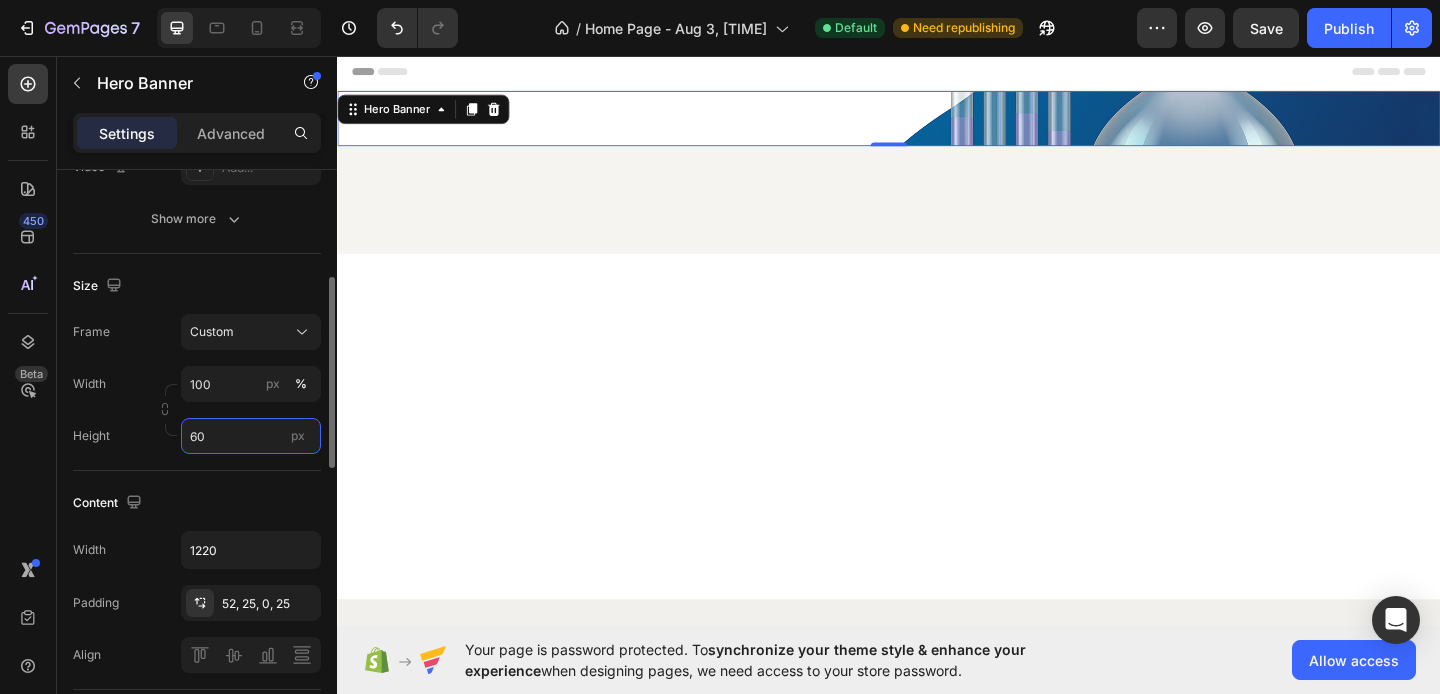 type on "600" 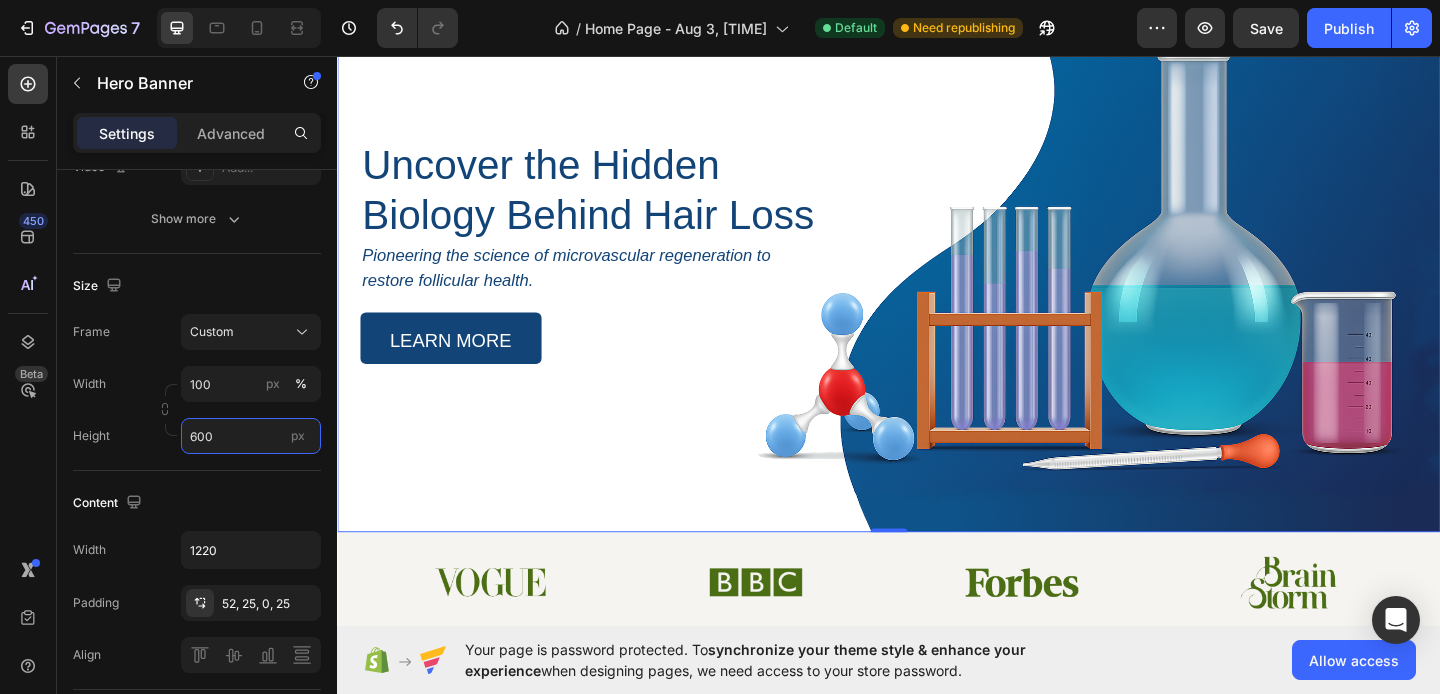 scroll, scrollTop: 47, scrollLeft: 0, axis: vertical 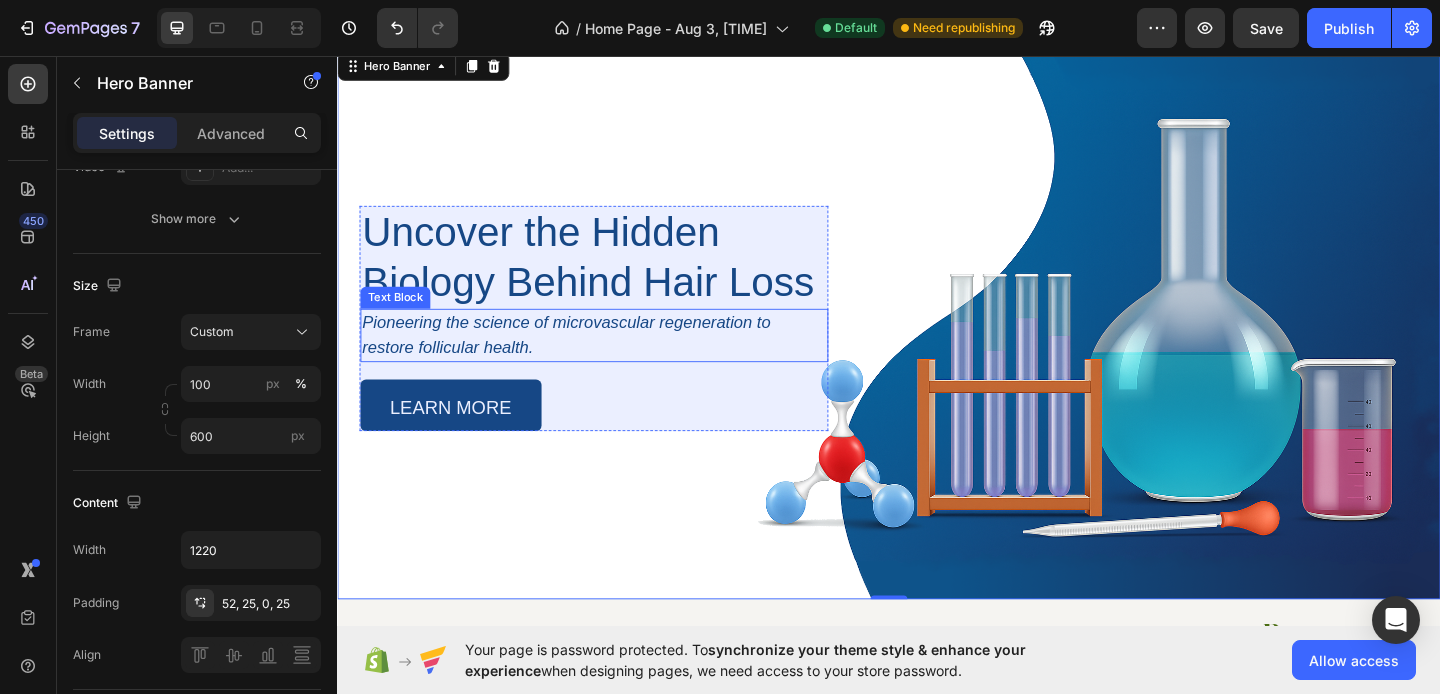 click on "Pioneering the science of microvascular regeneration to restore follicular health." at bounding box center [586, 359] 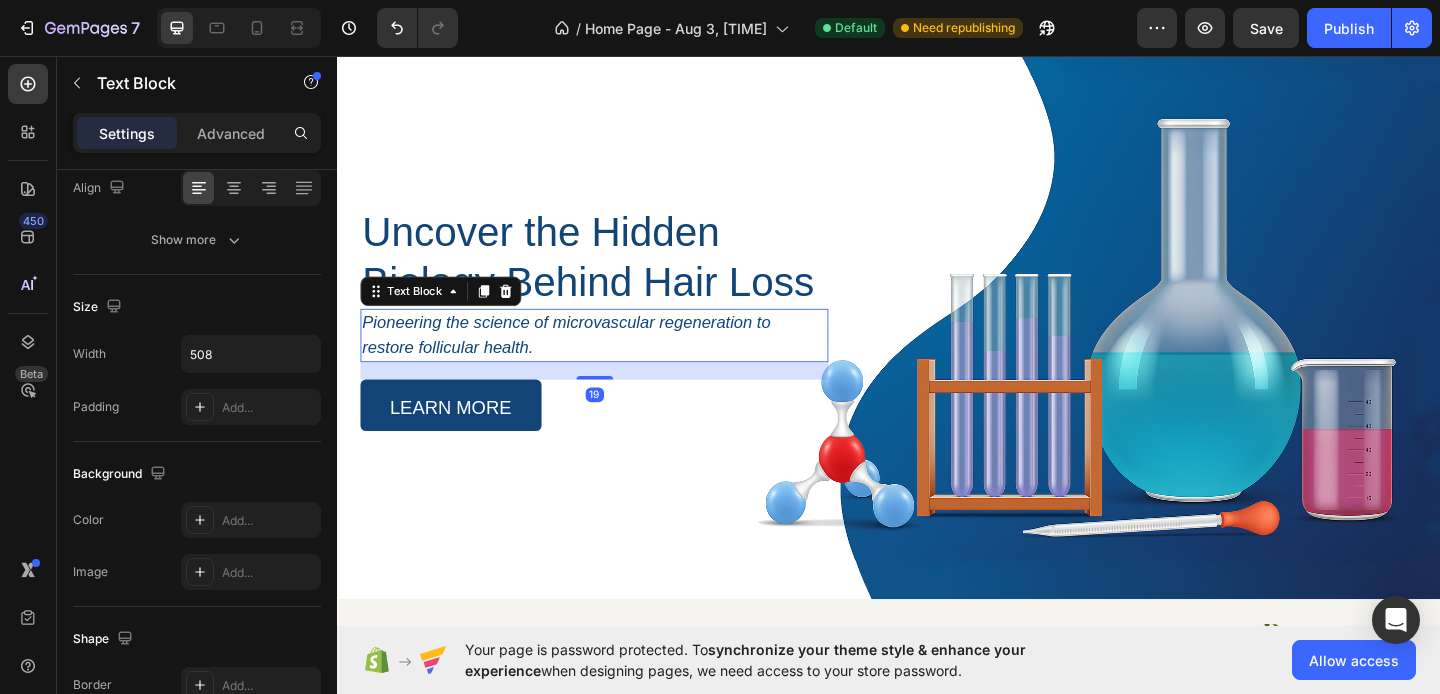 scroll, scrollTop: 0, scrollLeft: 0, axis: both 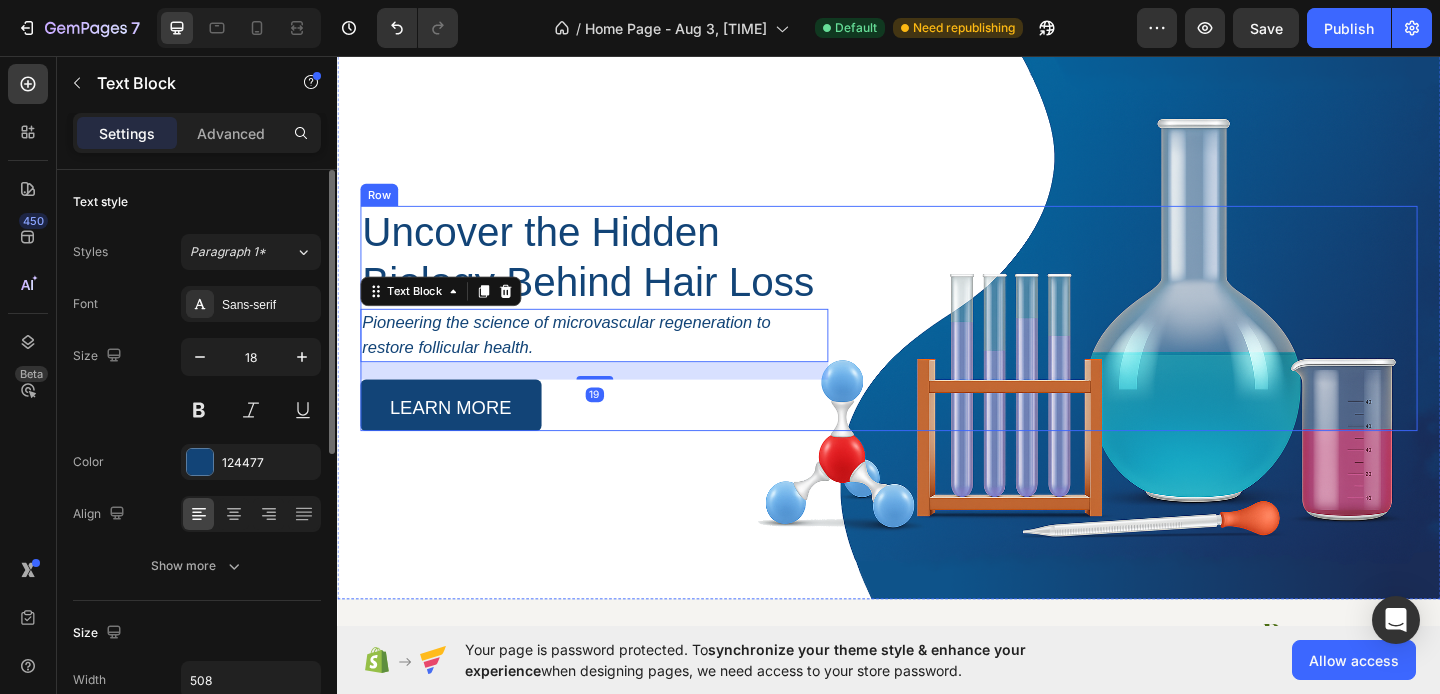 click on "Uncover the Hidden Biology Behind Hair Loss Heading Pioneering the science of microvascular regeneration to restore follicular health. Text Block   19 LEARN MORE Button Row" at bounding box center [937, 341] 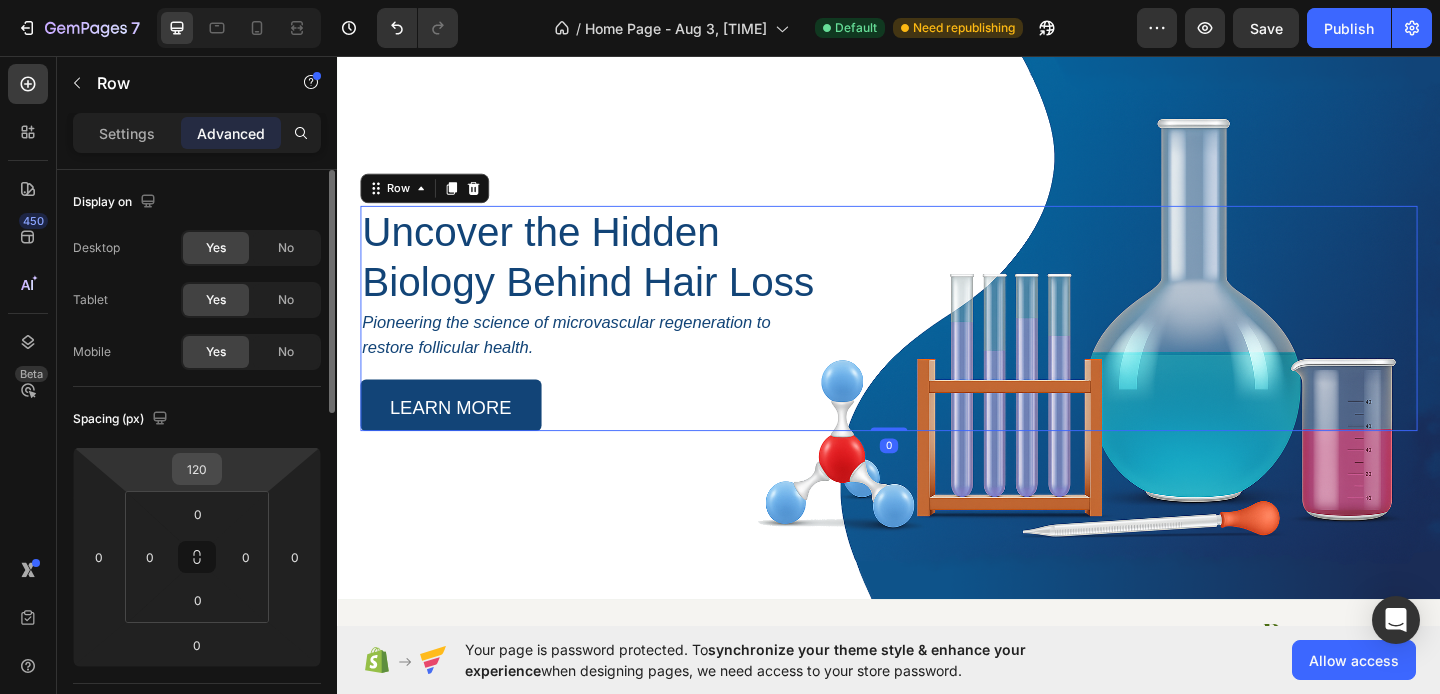 click on "120" at bounding box center (197, 469) 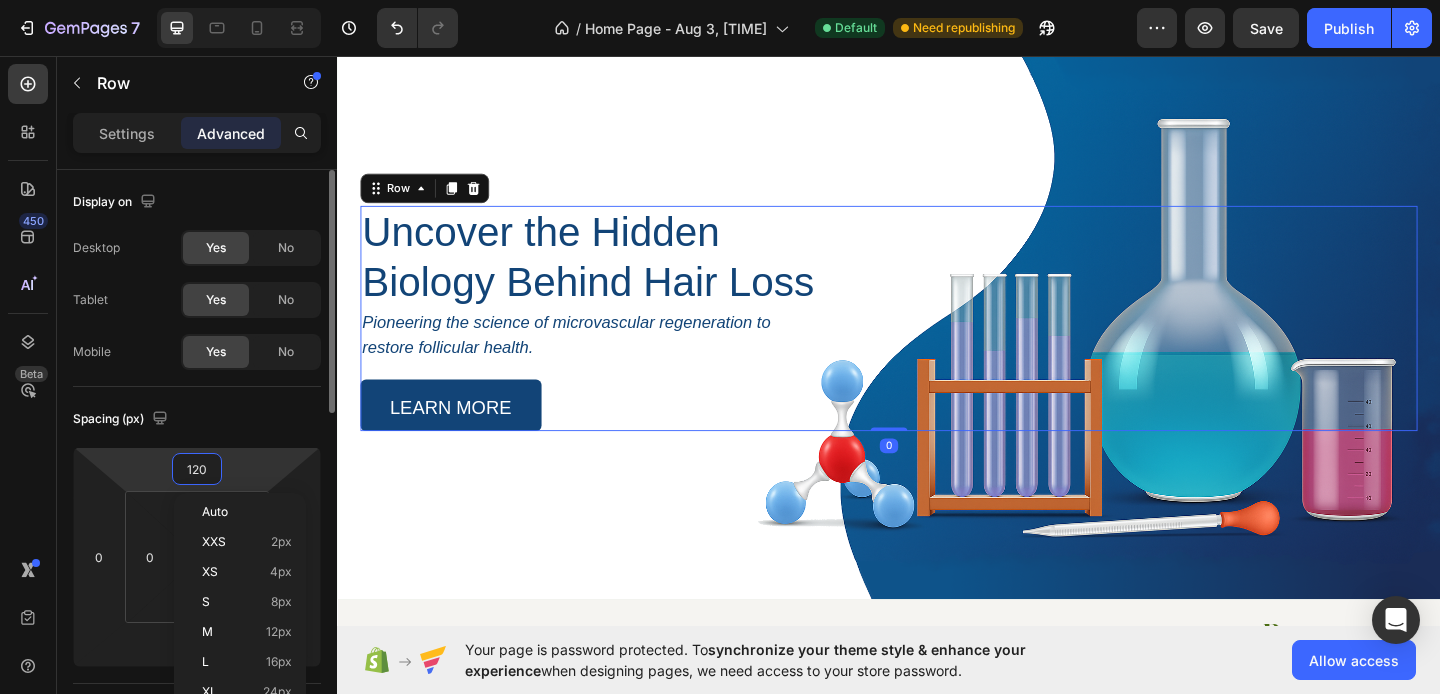 click on "120" at bounding box center (197, 469) 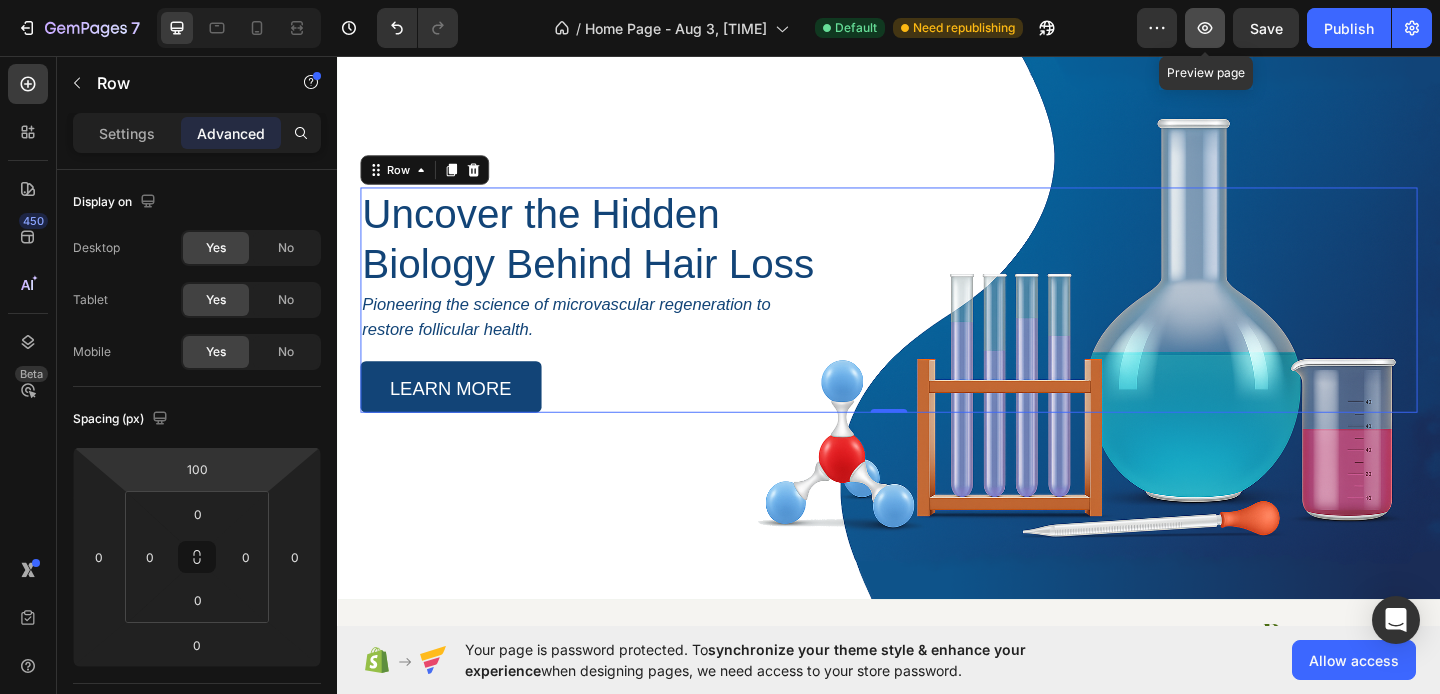 click 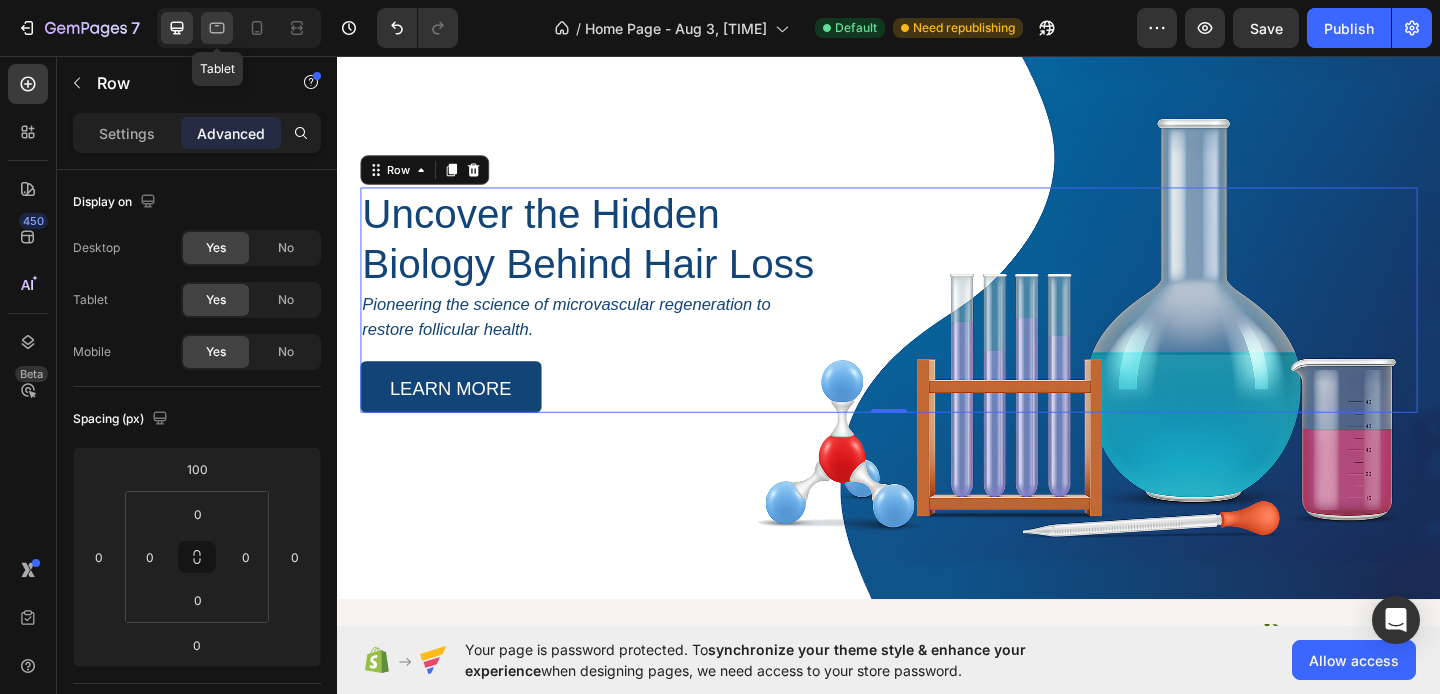 click 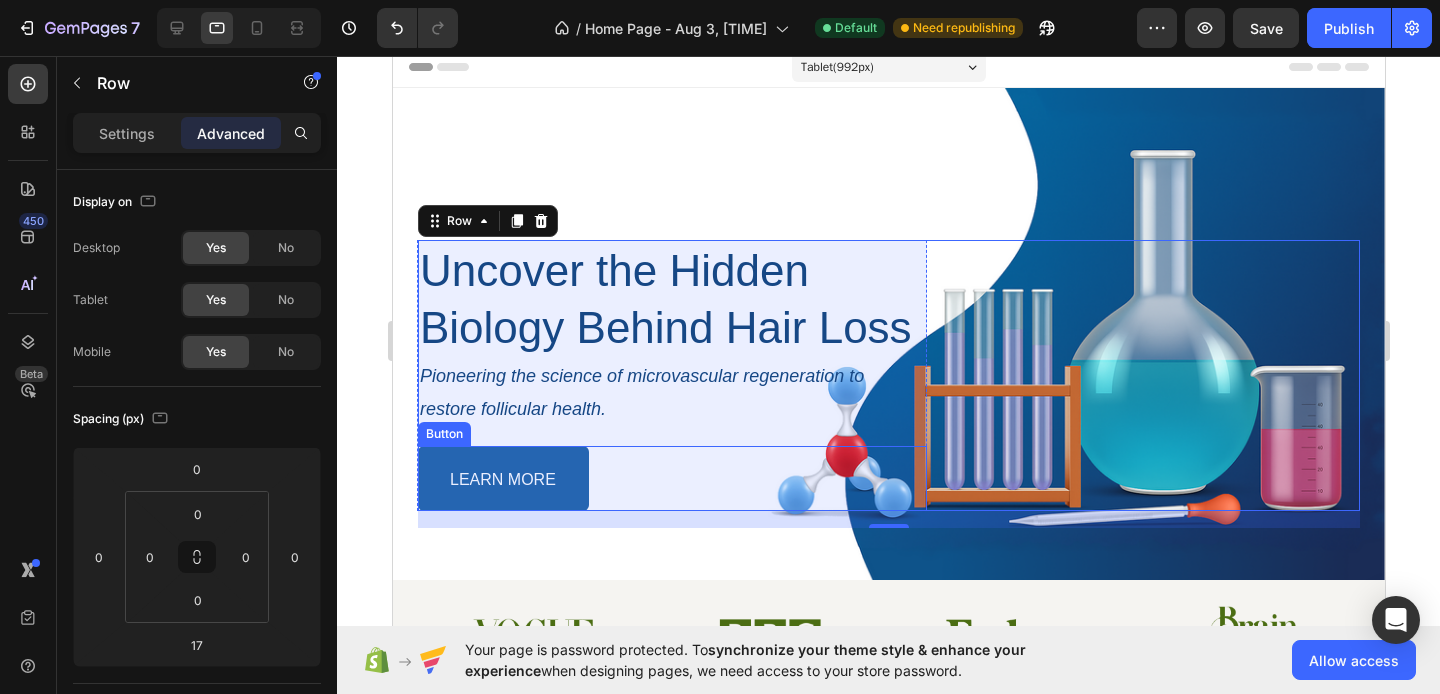 scroll, scrollTop: 0, scrollLeft: 0, axis: both 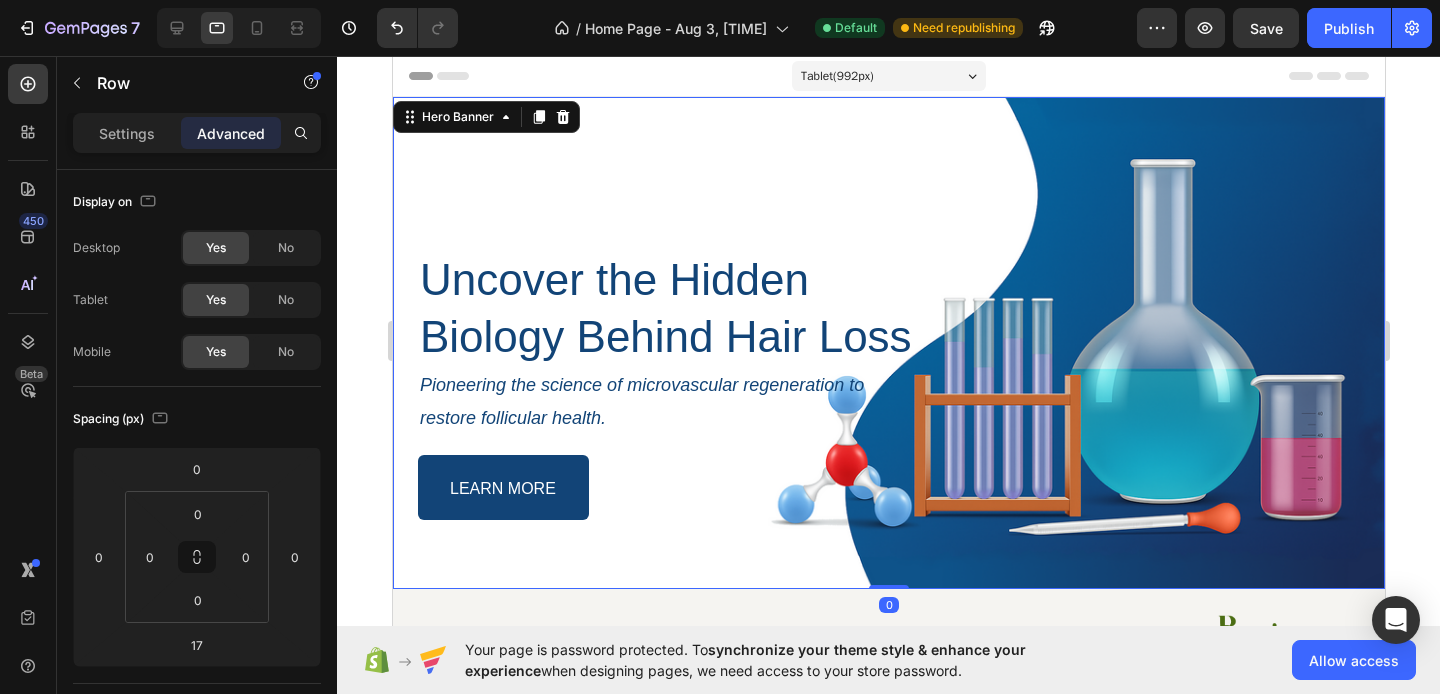 click on "Uncover the Hidden Biology Behind Hair Loss Heading Pioneering the science of microvascular regeneration to restore follicular health. Text Block LEARN MORE Button Row Row" at bounding box center (888, 343) 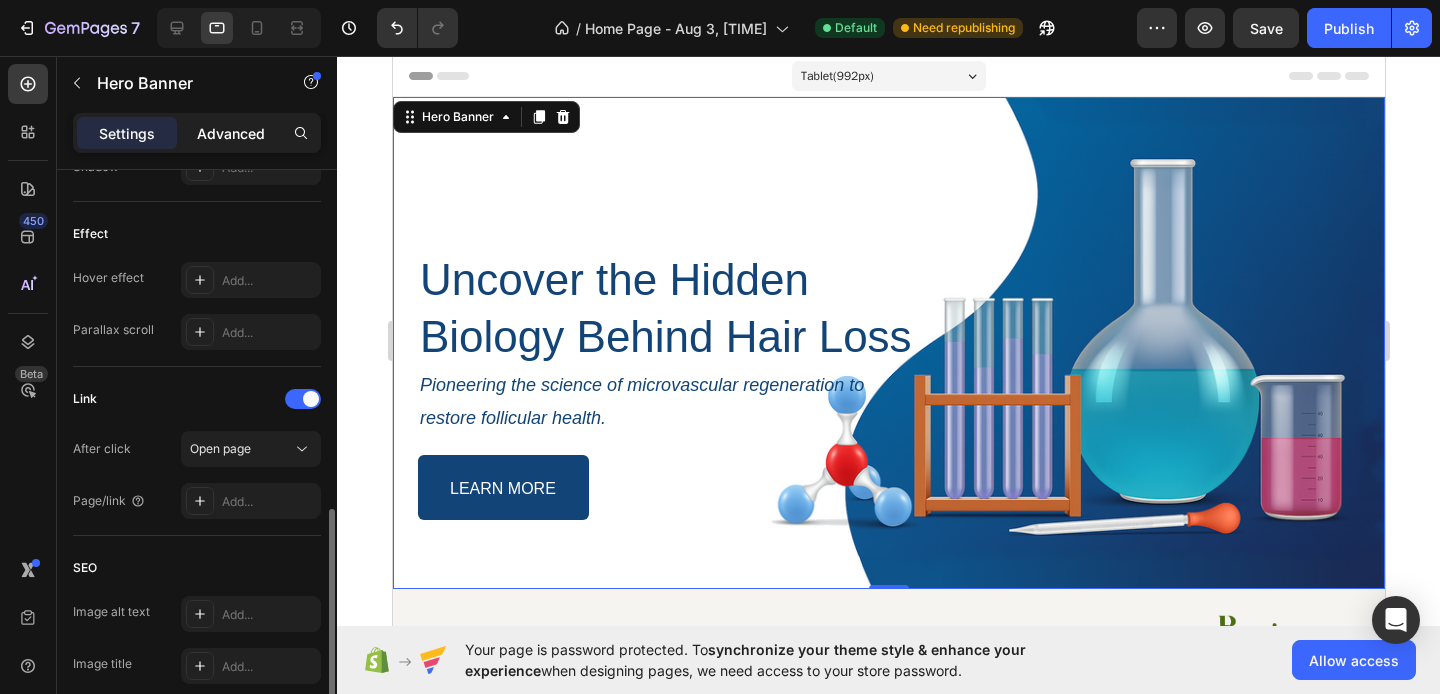 click on "Advanced" at bounding box center (231, 133) 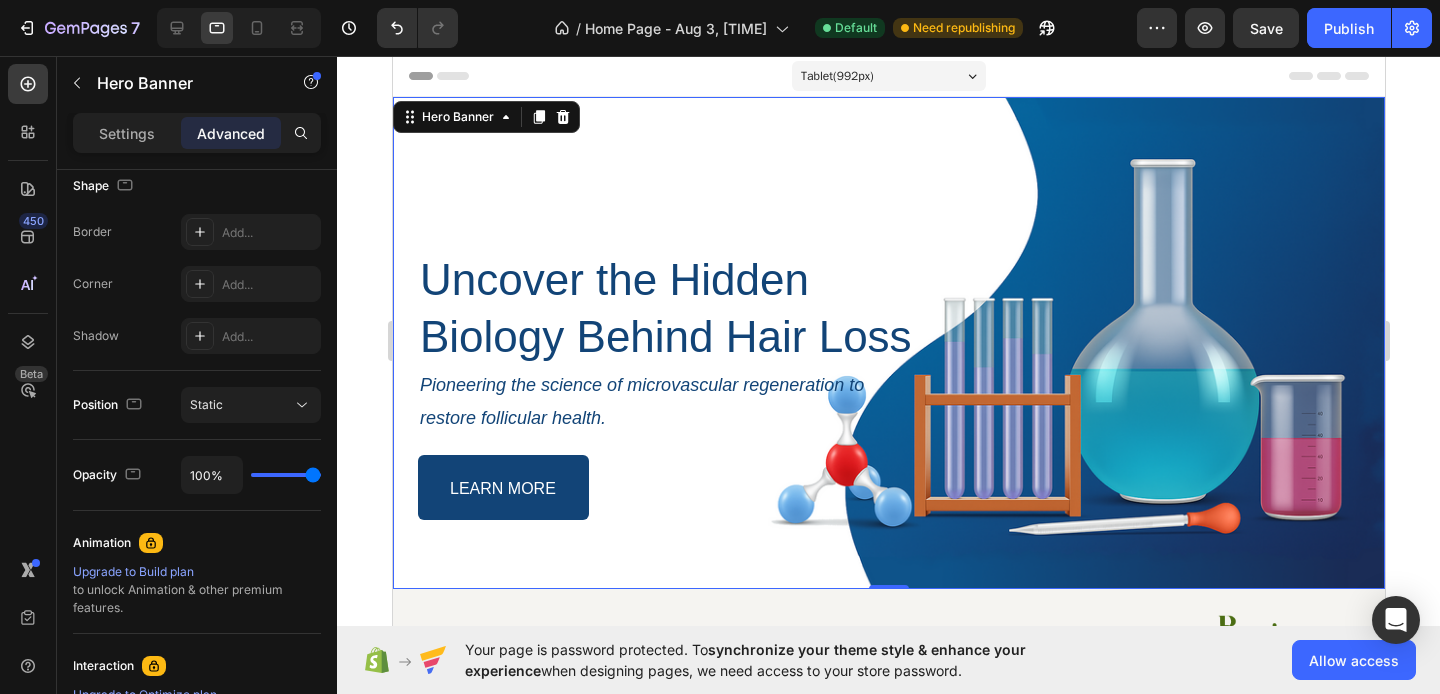 scroll, scrollTop: 0, scrollLeft: 0, axis: both 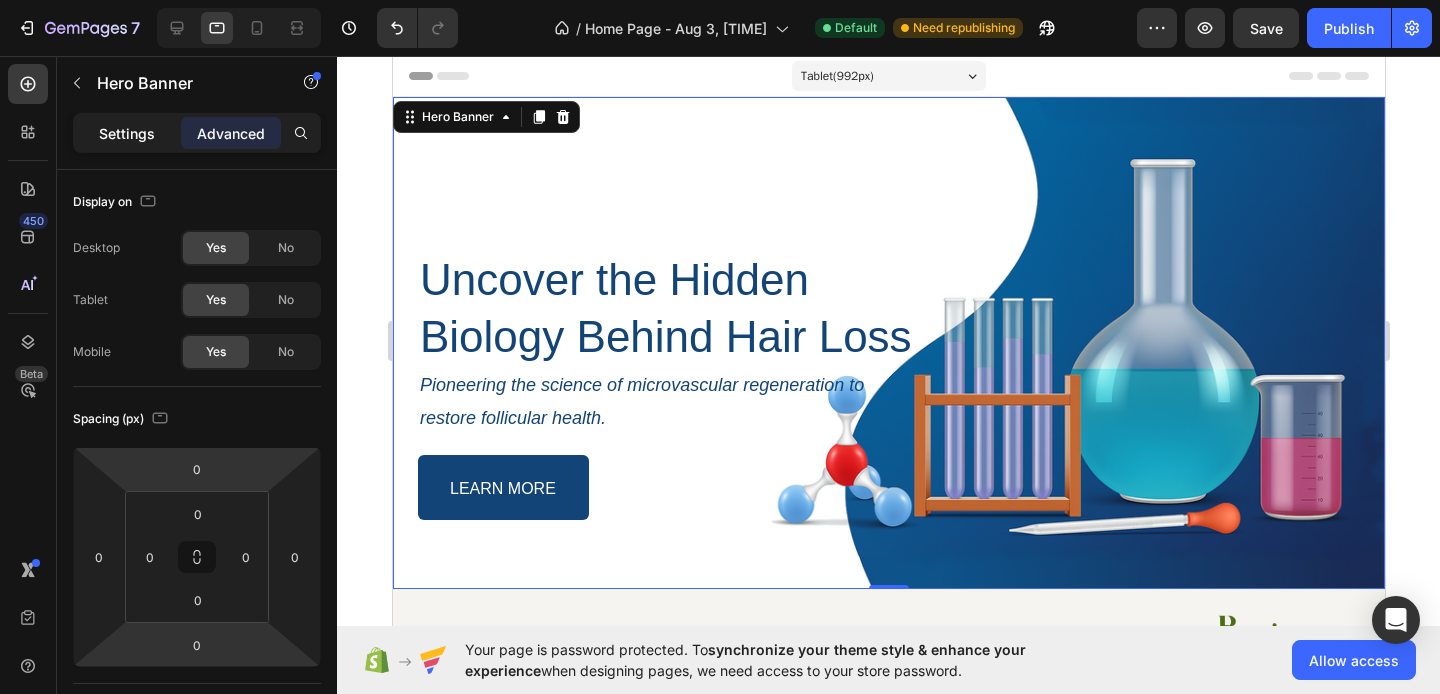click on "Settings" at bounding box center [127, 133] 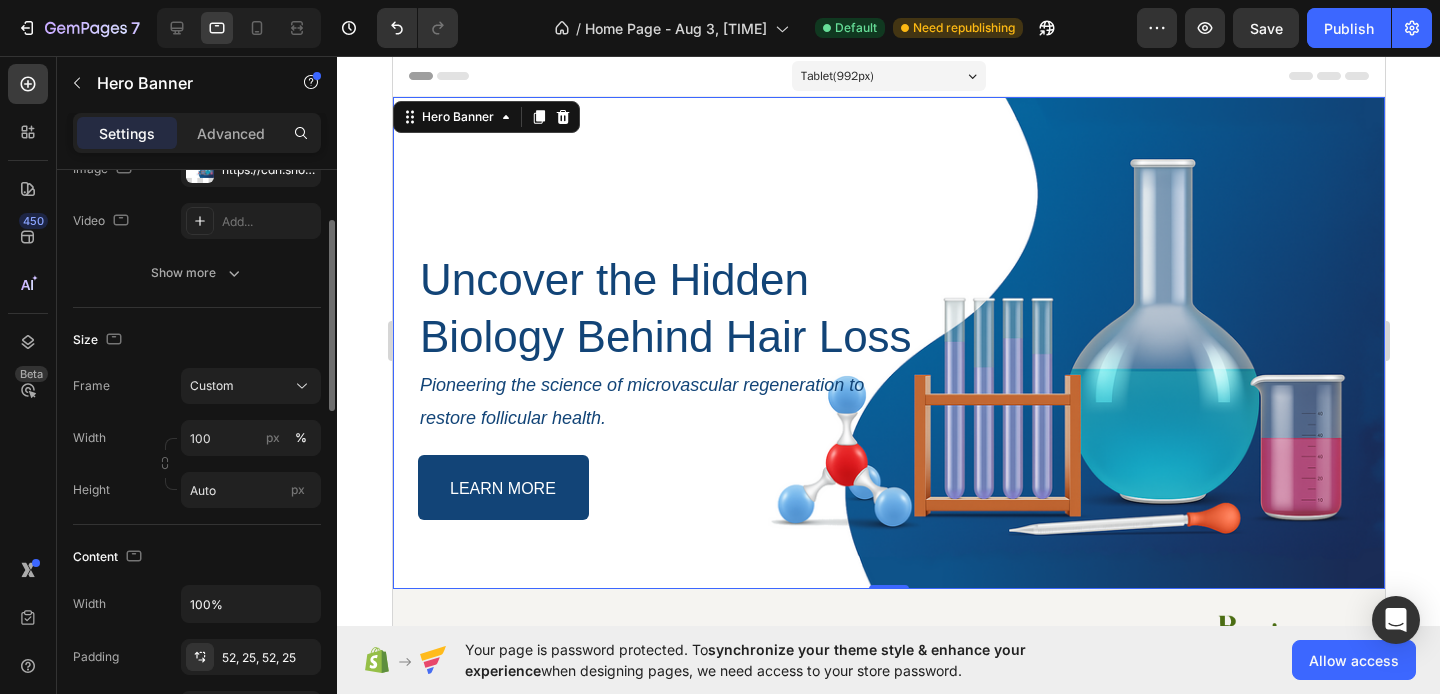 scroll, scrollTop: 283, scrollLeft: 0, axis: vertical 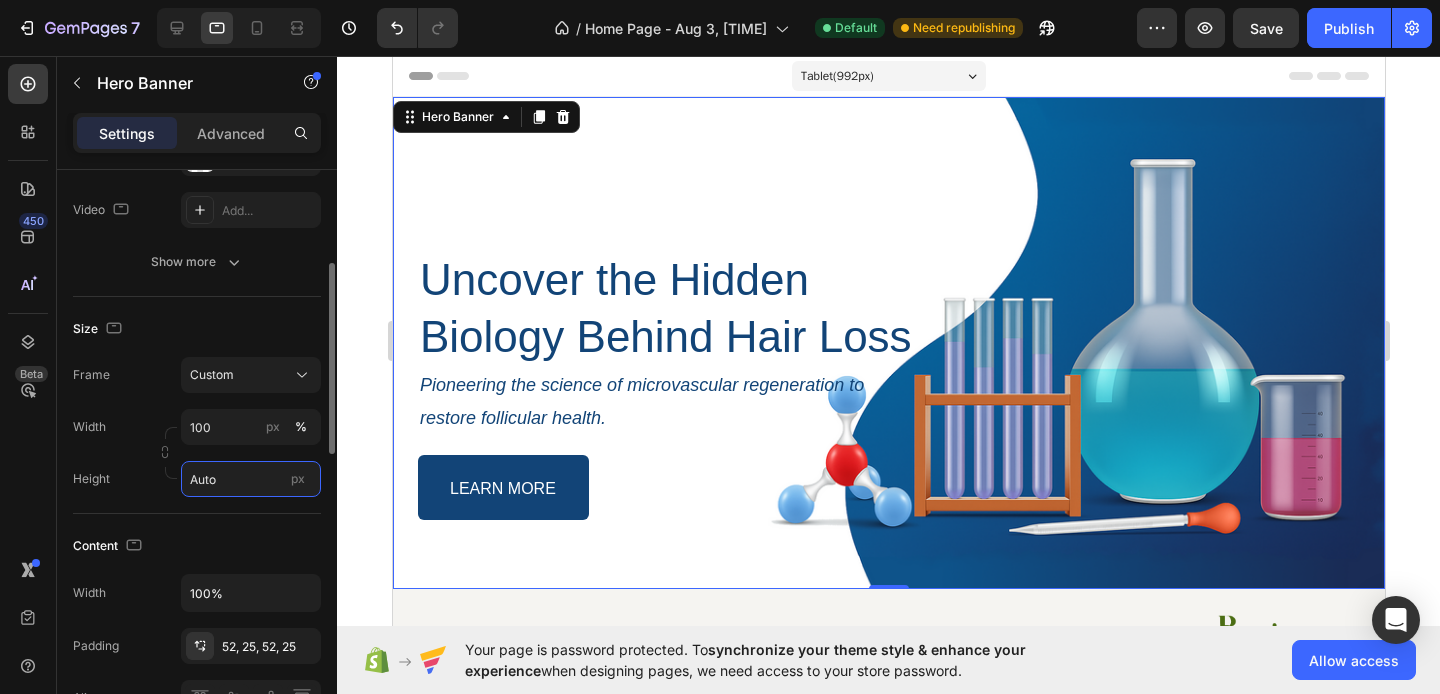 click on "Auto" at bounding box center (251, 479) 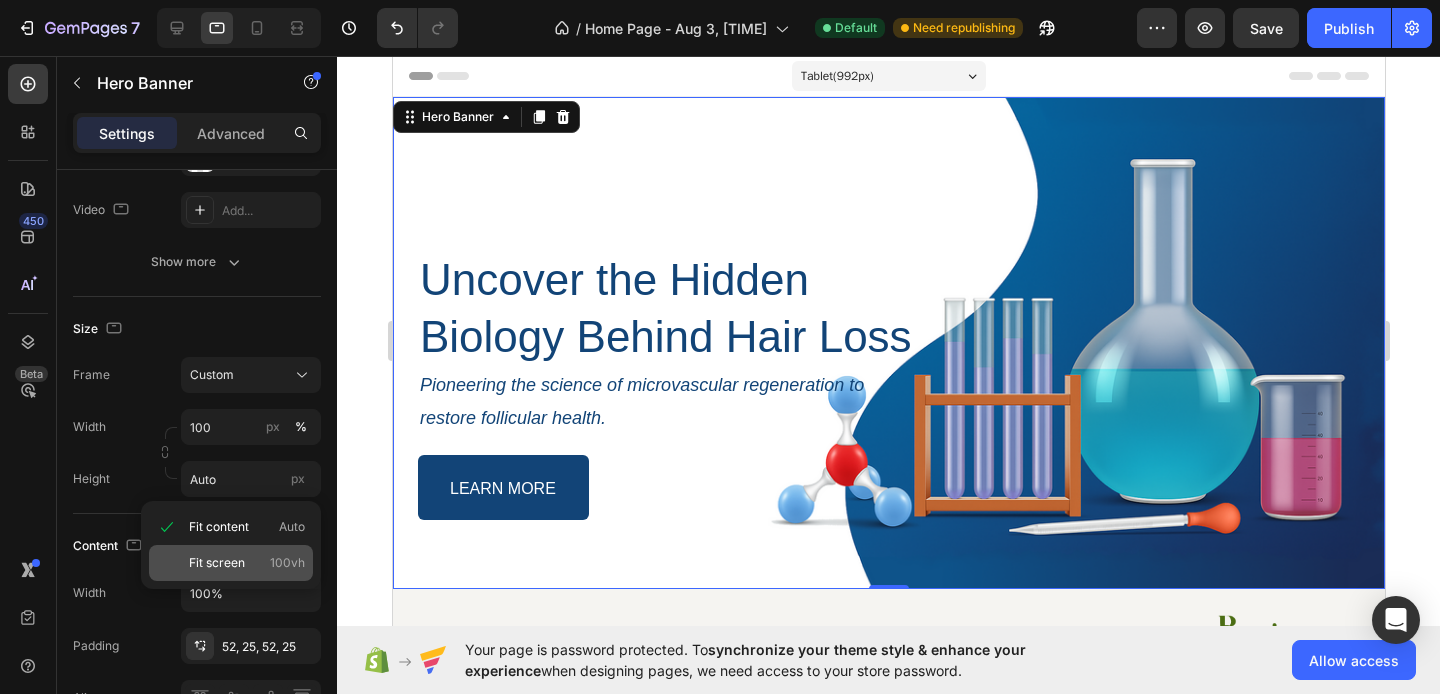 click on "Fit screen" at bounding box center [217, 563] 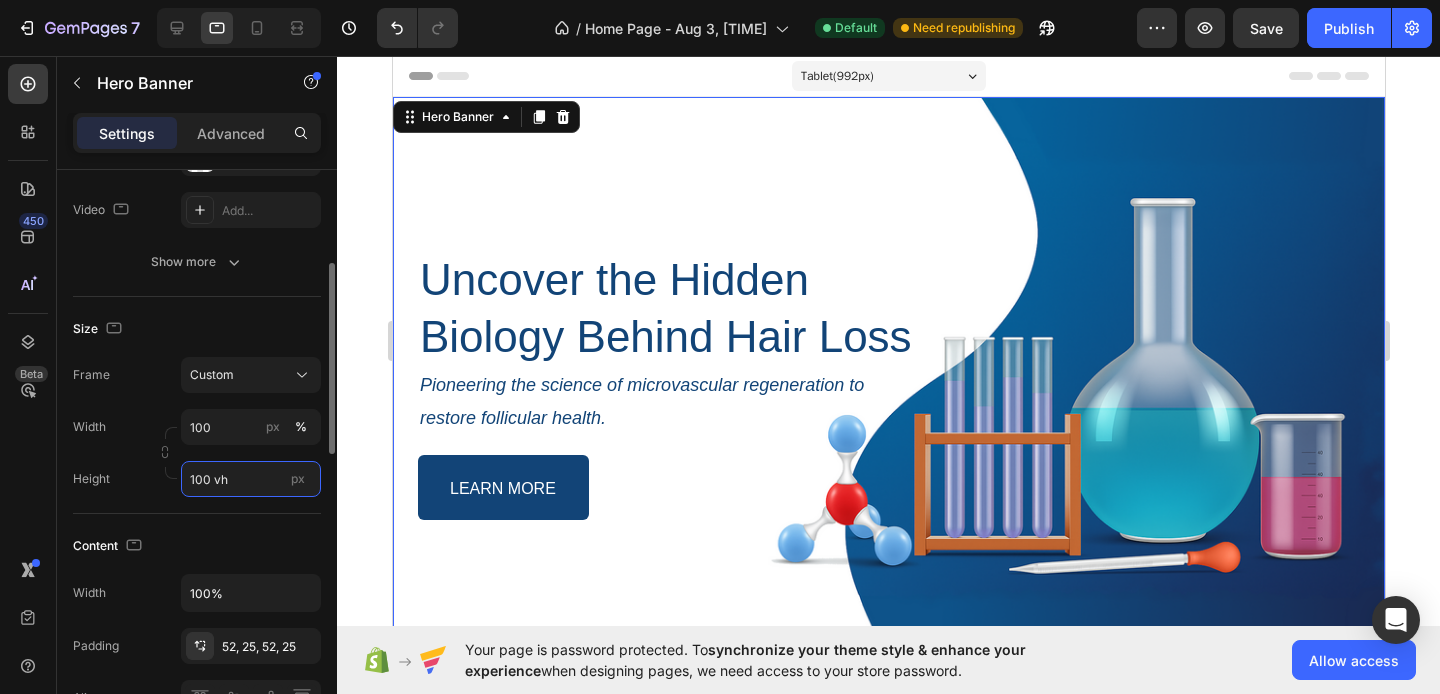 click on "100 vh" at bounding box center (251, 479) 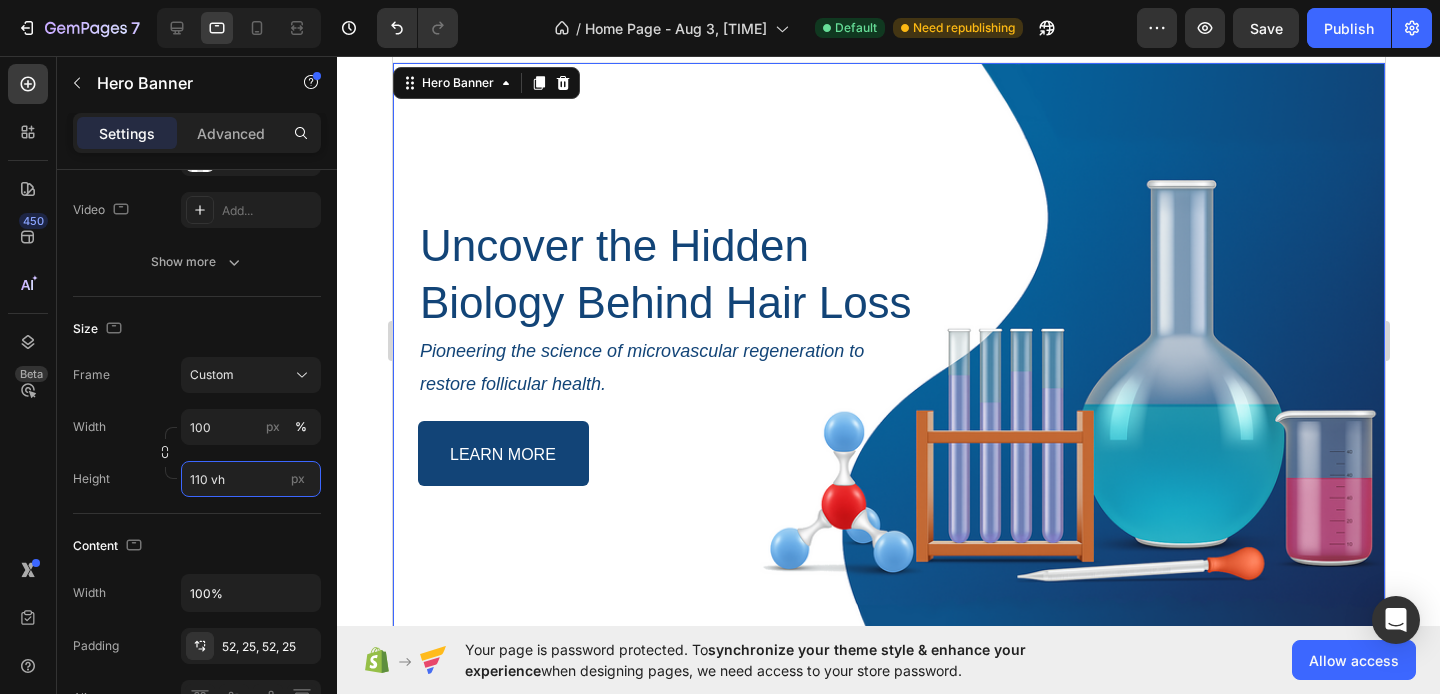 scroll, scrollTop: 0, scrollLeft: 0, axis: both 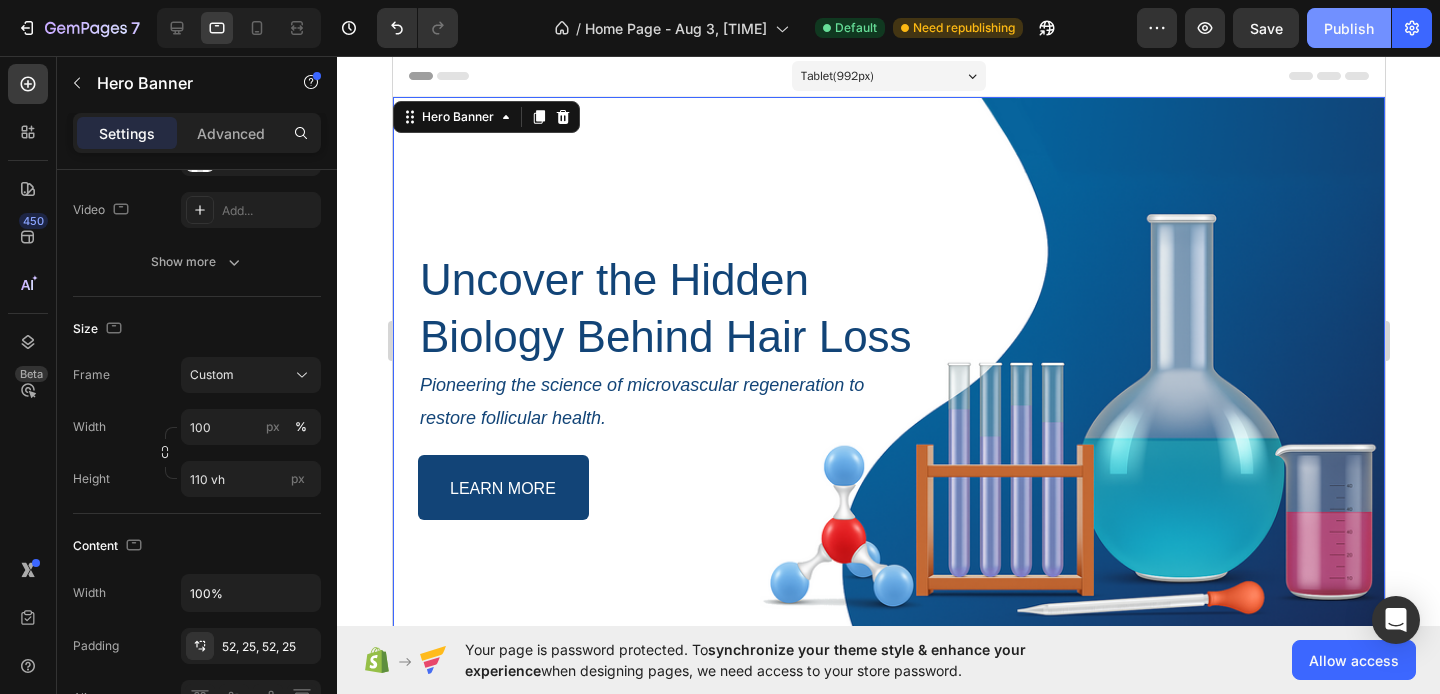 click on "Publish" at bounding box center [1349, 28] 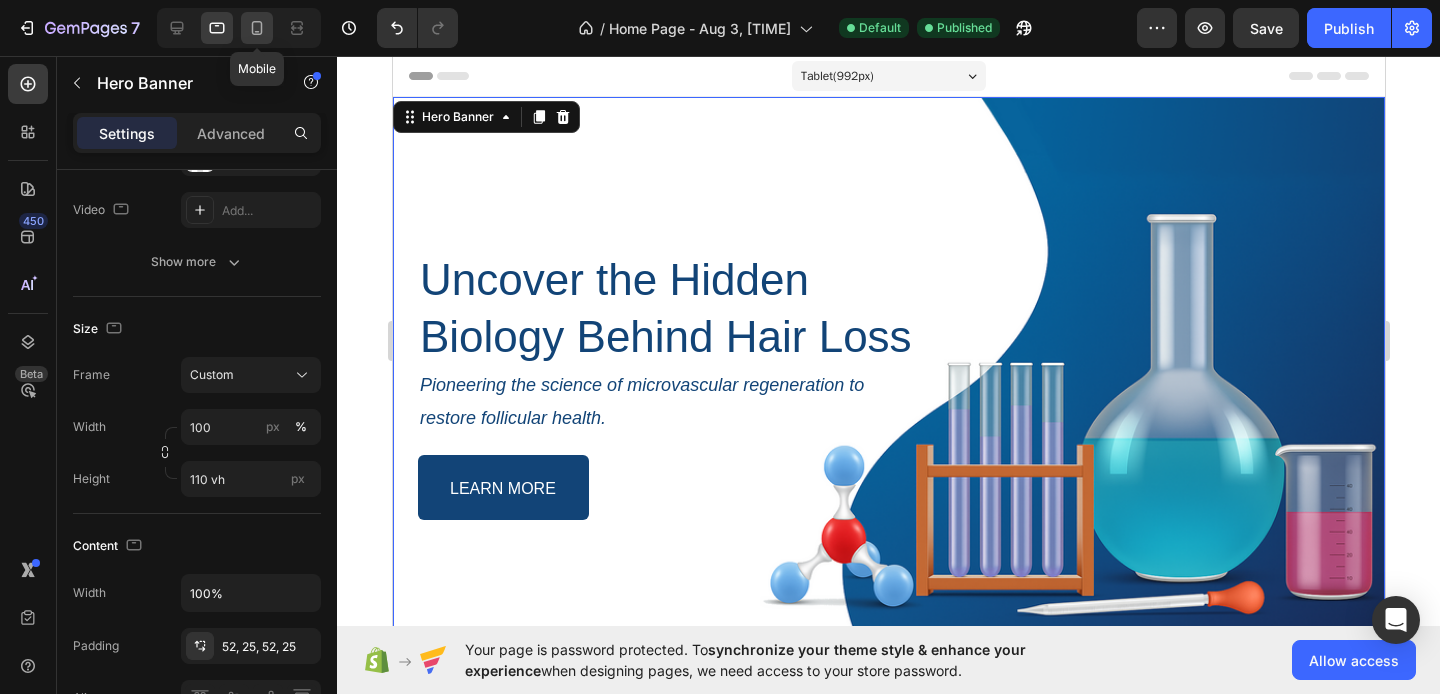 click 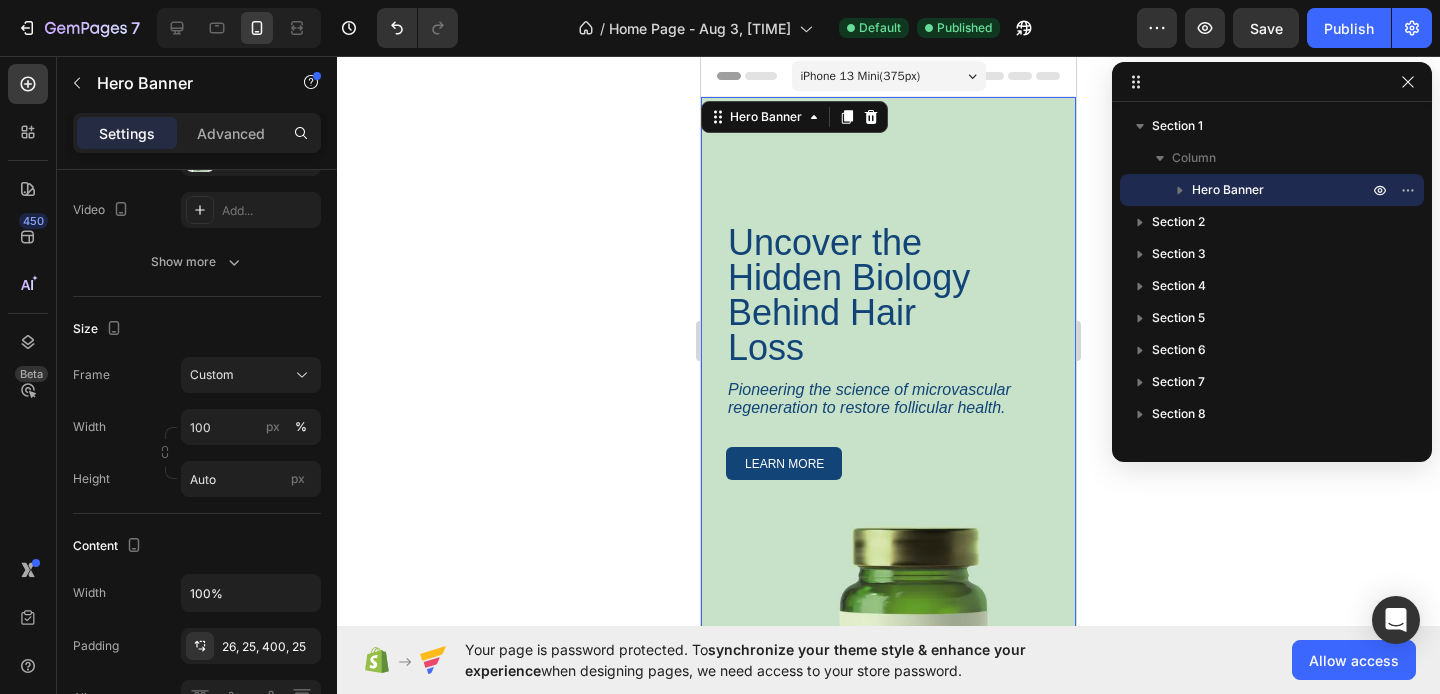 click on "Uncover the Hidden Biology Behind Hair Loss Heading Pioneering the science of microvascular regeneration to restore follicular health. Text Block LEARN MORE Button Row Row" at bounding box center [888, 488] 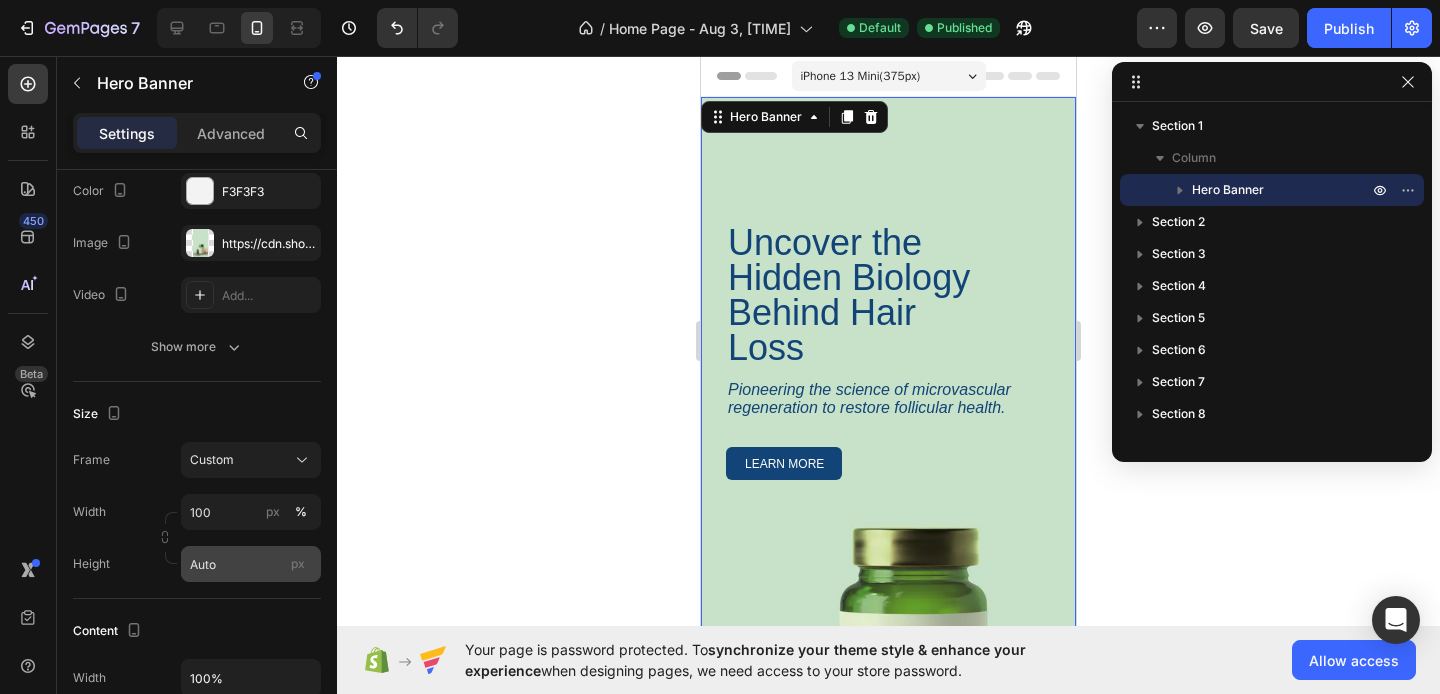 scroll, scrollTop: 0, scrollLeft: 0, axis: both 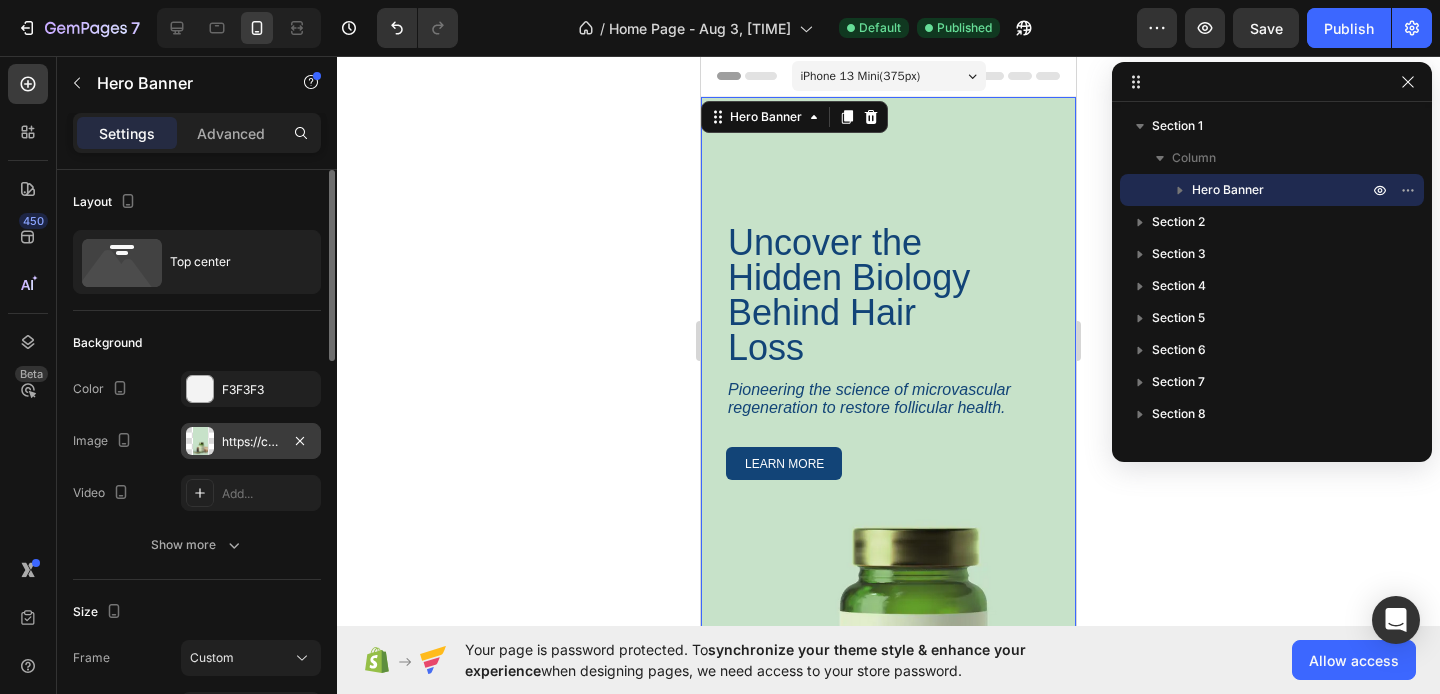 click on "https://cdn.shopify.com/s/files/1/0911/5684/0775/files/gempages_578290835284558524-b05097bd-0a1e-487d-b2e8-c8628ecf5292.webp" at bounding box center [251, 441] 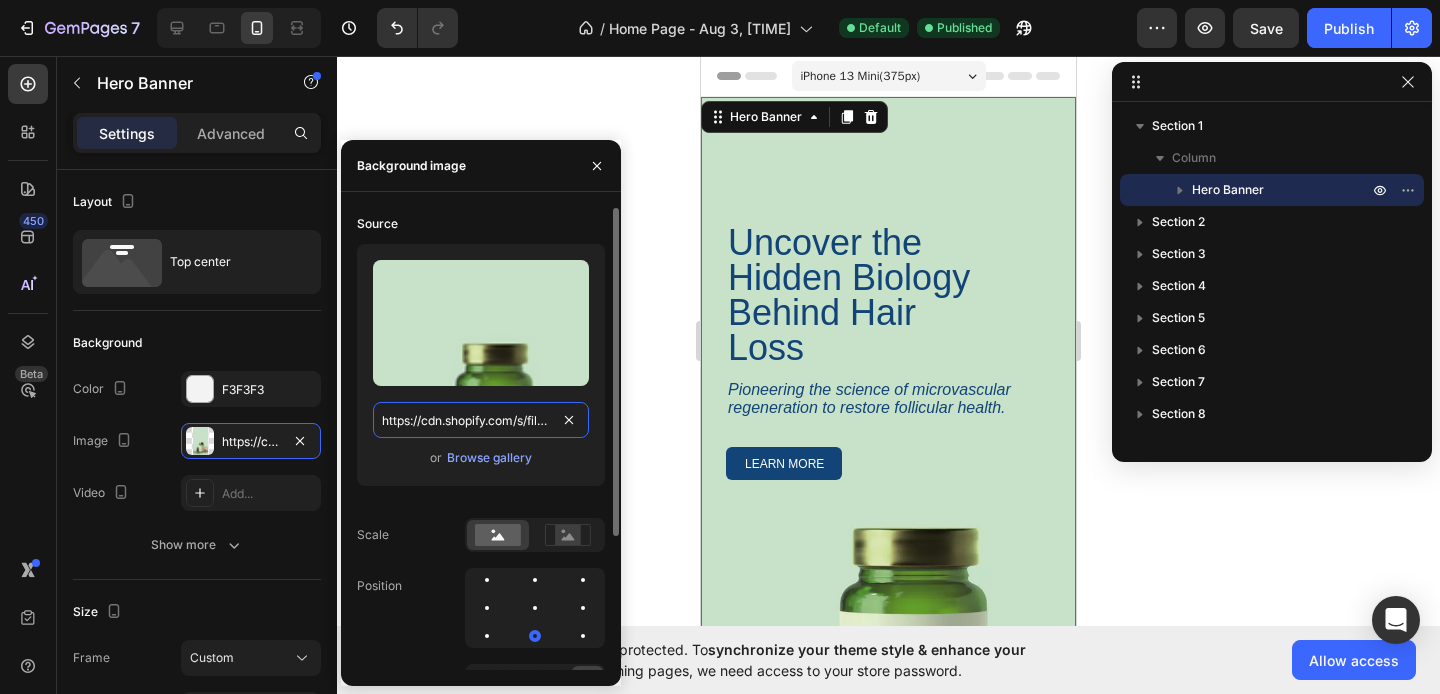 click on "https://cdn.shopify.com/s/files/1/0911/5684/0775/files/gempages_578290835284558524-b05097bd-0a1e-487d-b2e8-c8628ecf5292.webp" at bounding box center (481, 420) 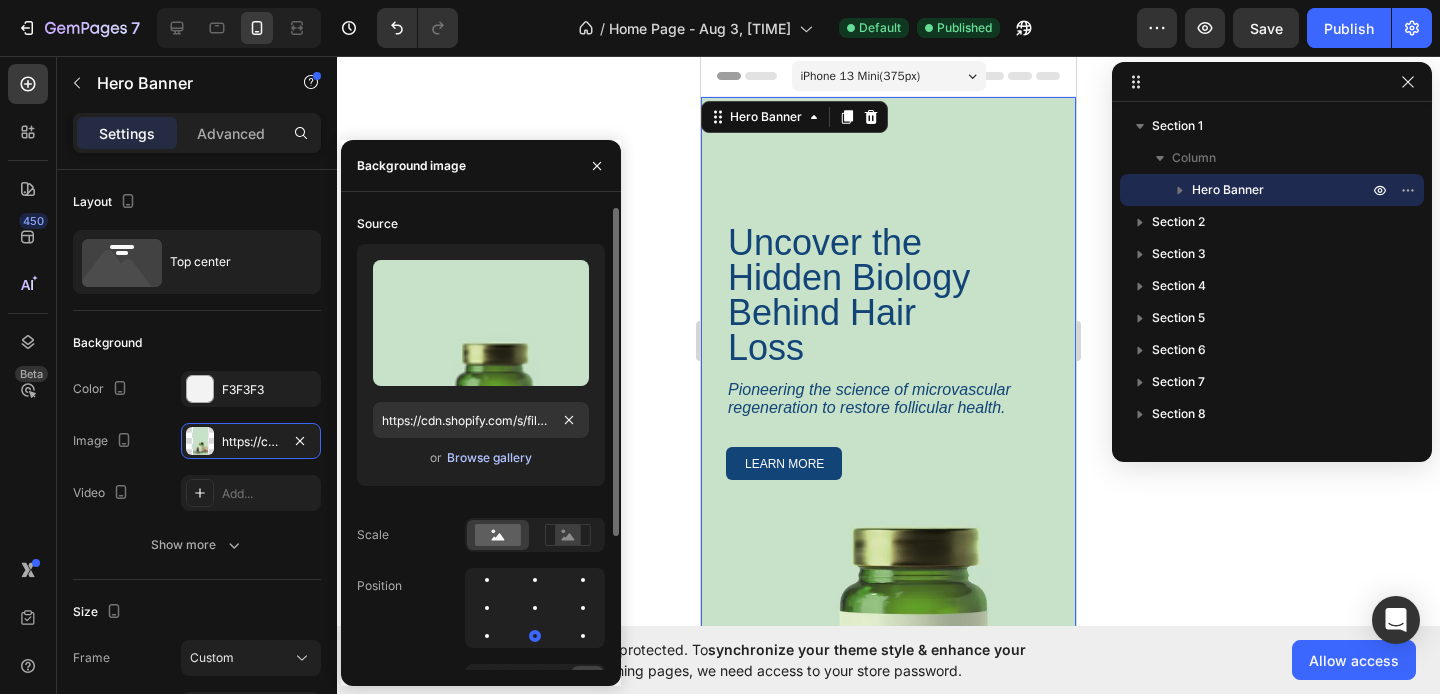 click on "Browse gallery" at bounding box center (489, 458) 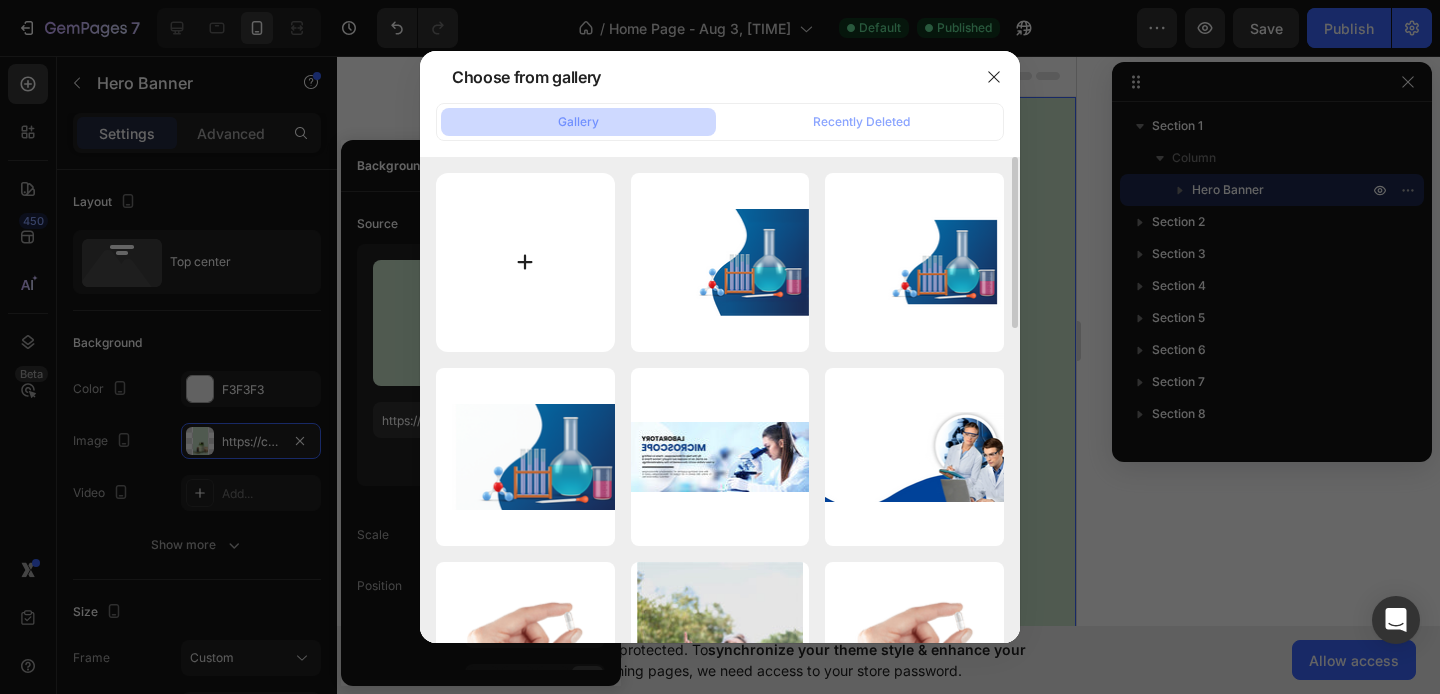 click at bounding box center (525, 262) 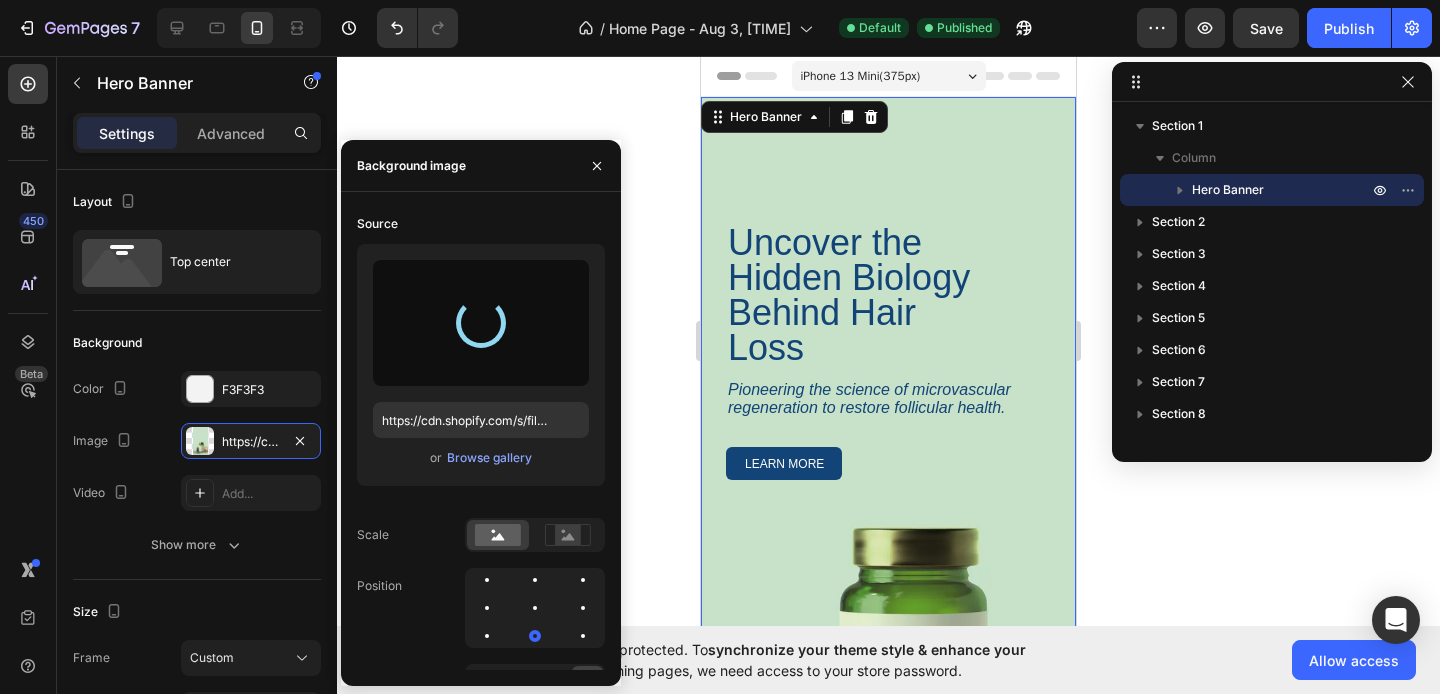 type on "https://cdn.shopify.com/s/files/1/0911/5684/0775/files/gempages_578290835284558524-8db24c75-c750-491b-9d72-f187d704f100.png" 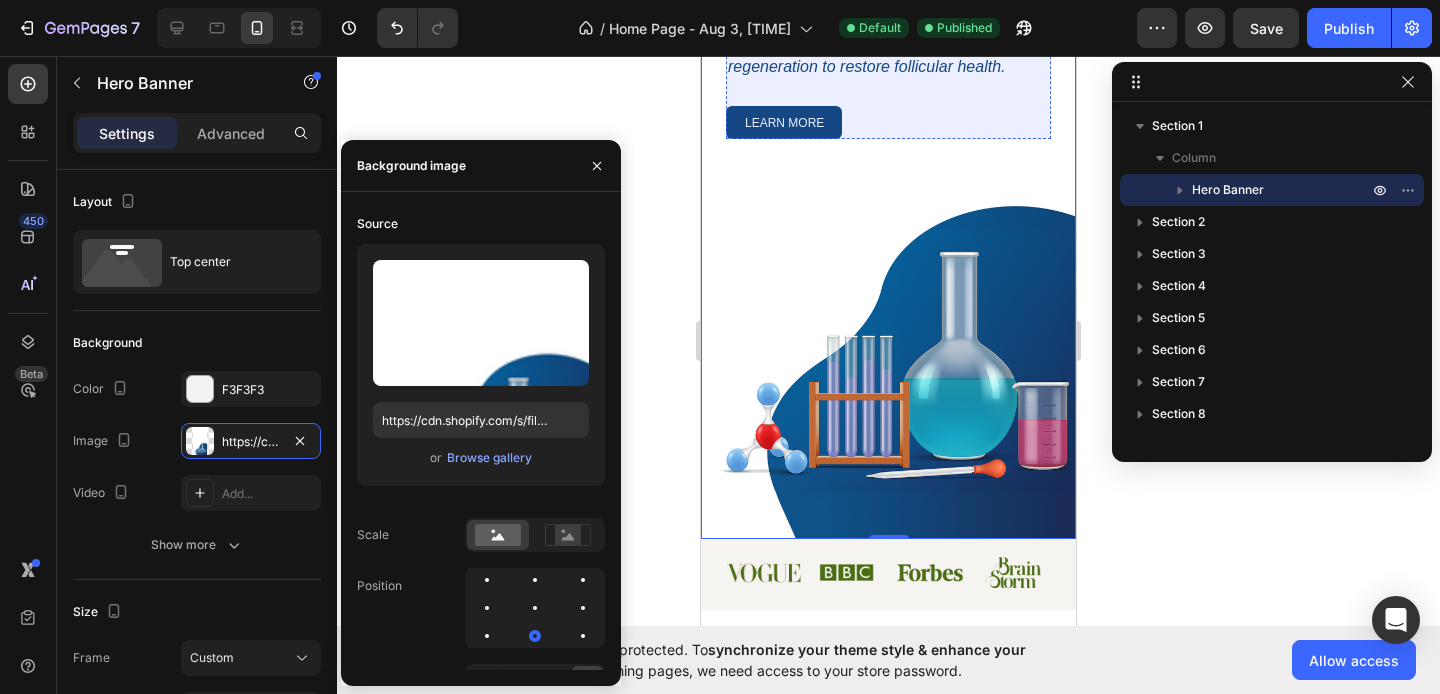 scroll, scrollTop: 343, scrollLeft: 0, axis: vertical 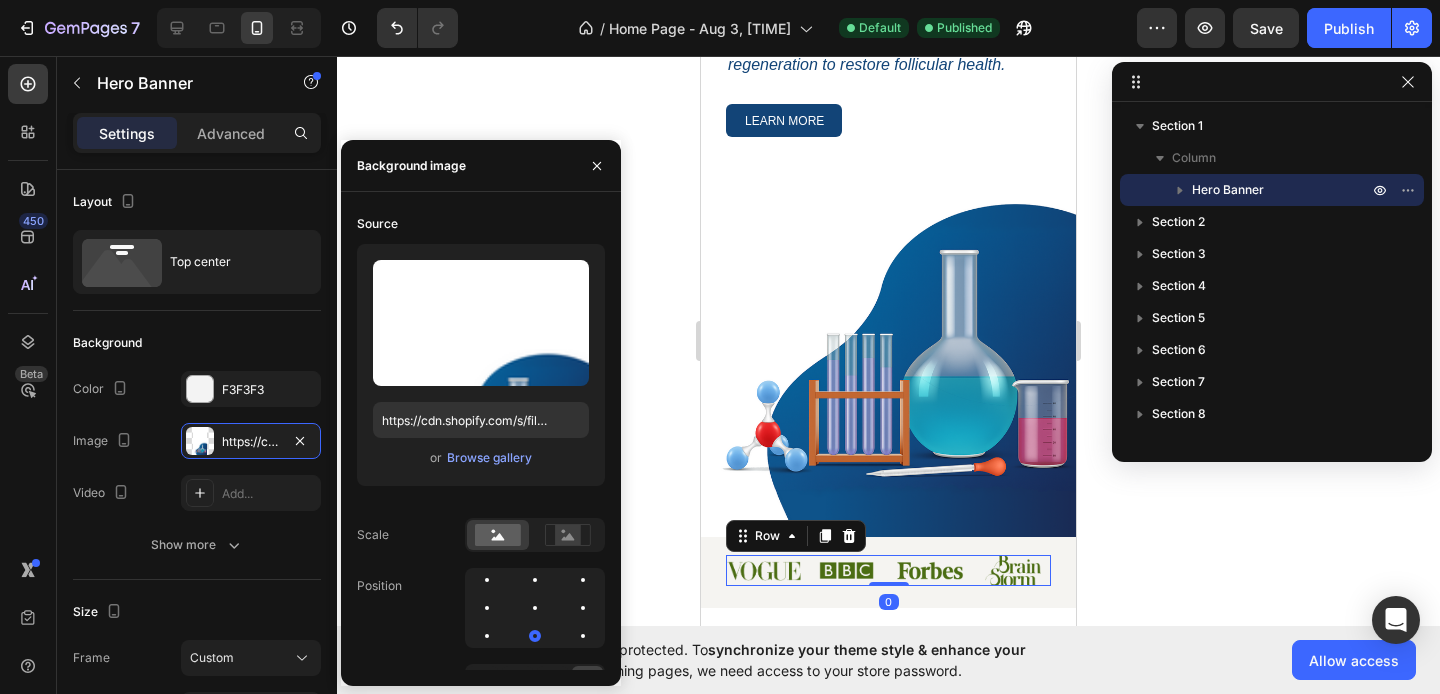 click on "Image Image Image Image Row   0" at bounding box center (888, 570) 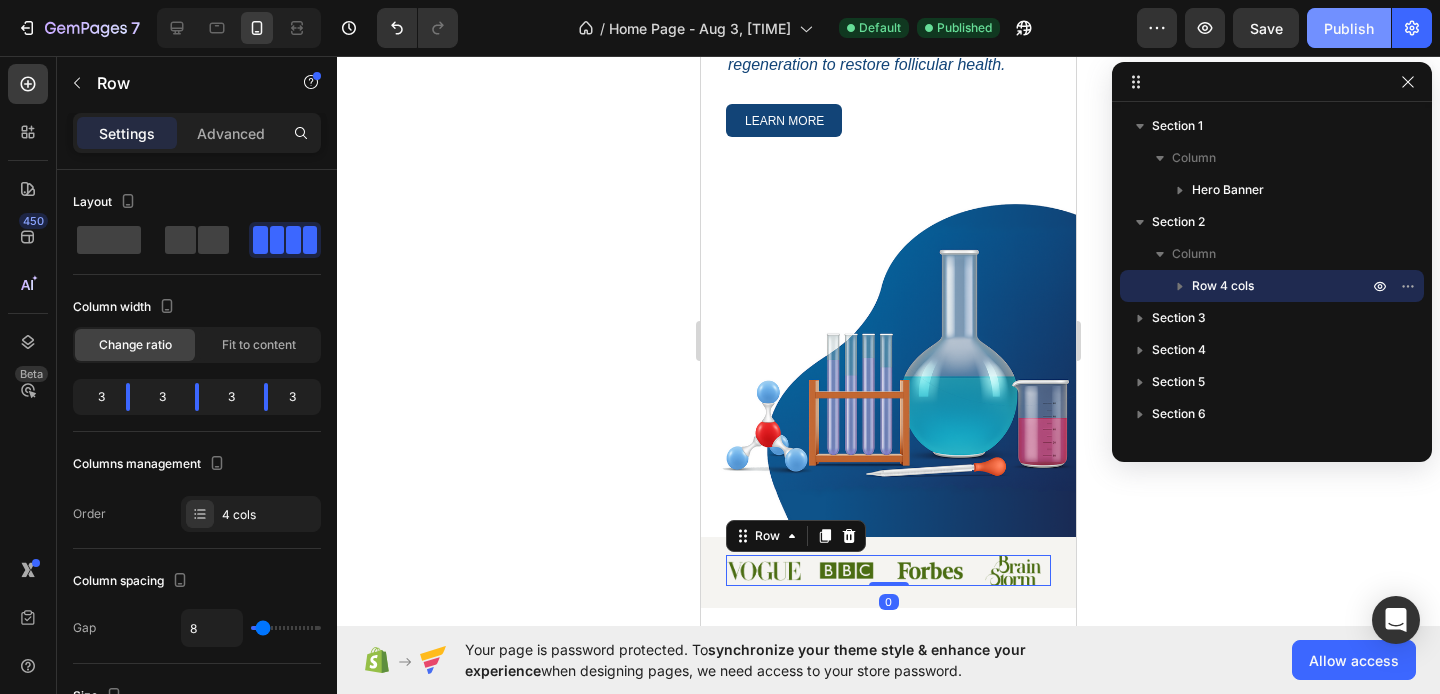 click on "Publish" at bounding box center [1349, 28] 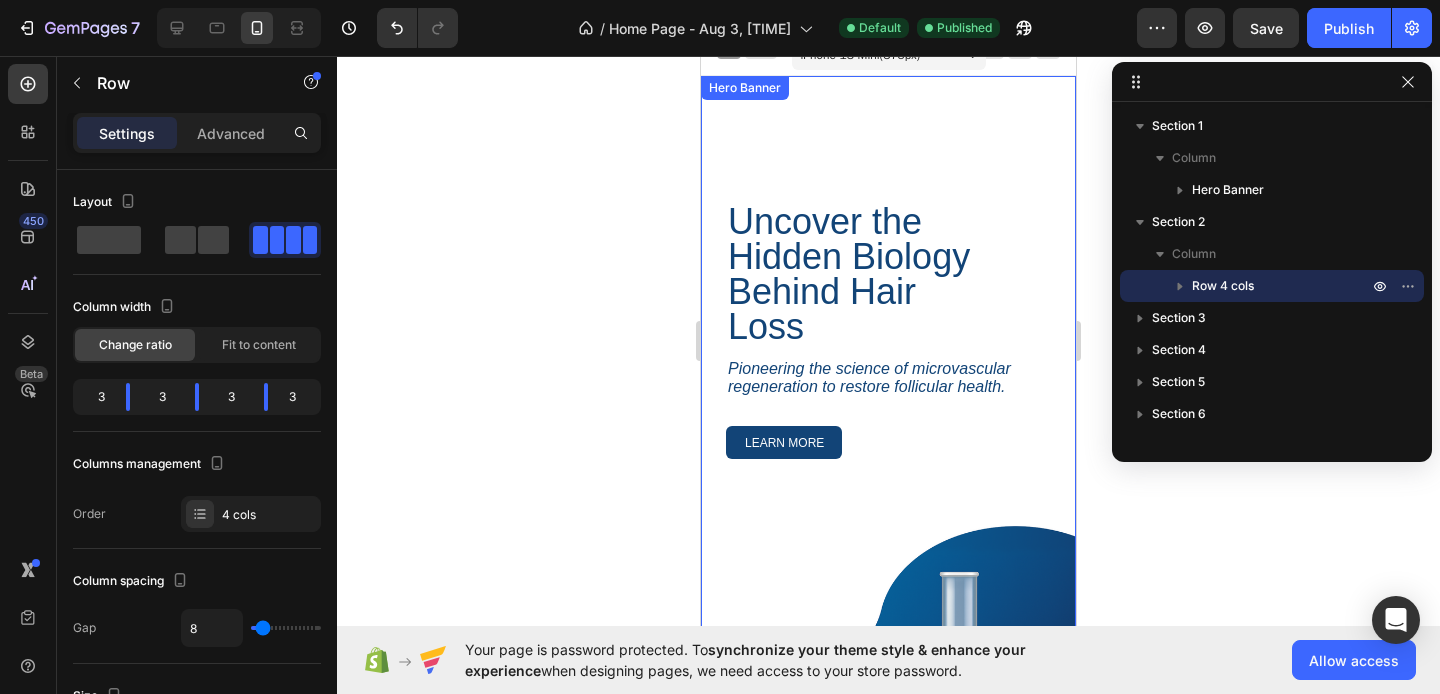 scroll, scrollTop: 0, scrollLeft: 0, axis: both 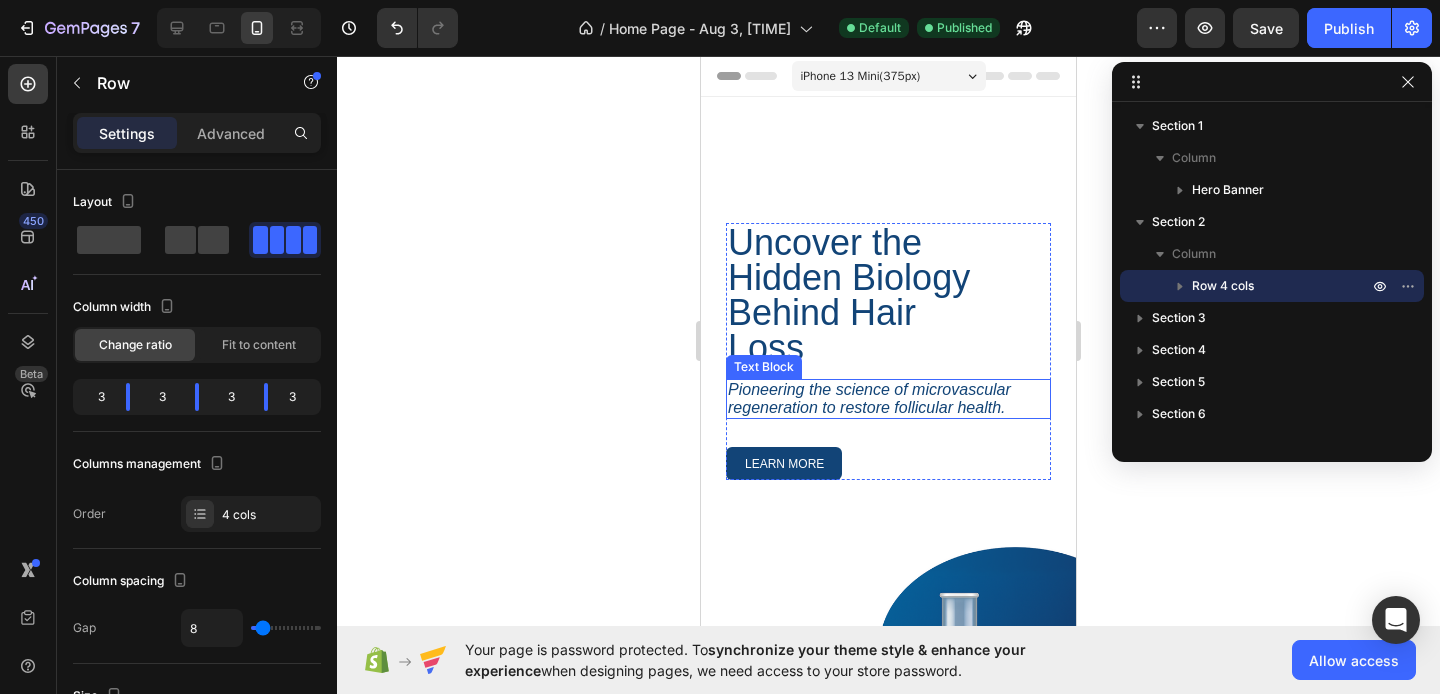 click on "Uncover the Hidden Biology Behind Hair Loss" at bounding box center [863, 295] 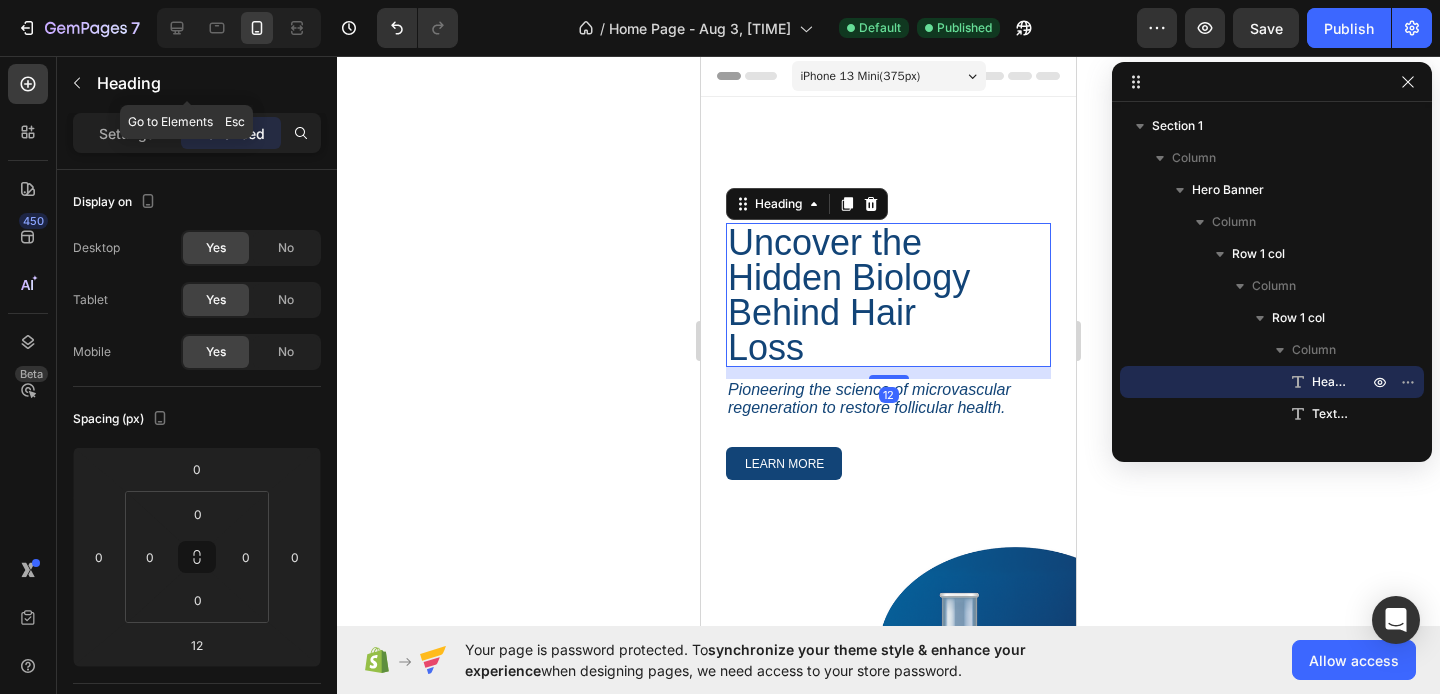 click on "Settings Advanced" at bounding box center [197, 133] 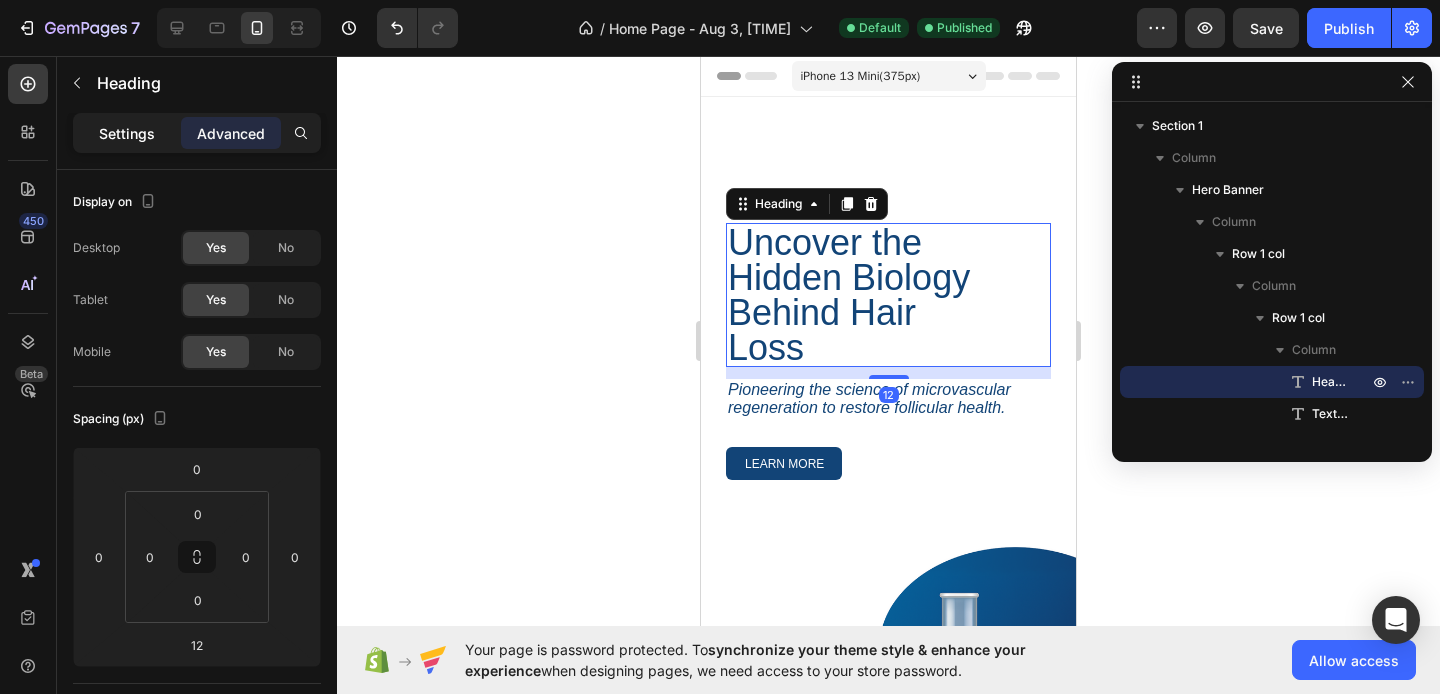 click on "Settings" at bounding box center (127, 133) 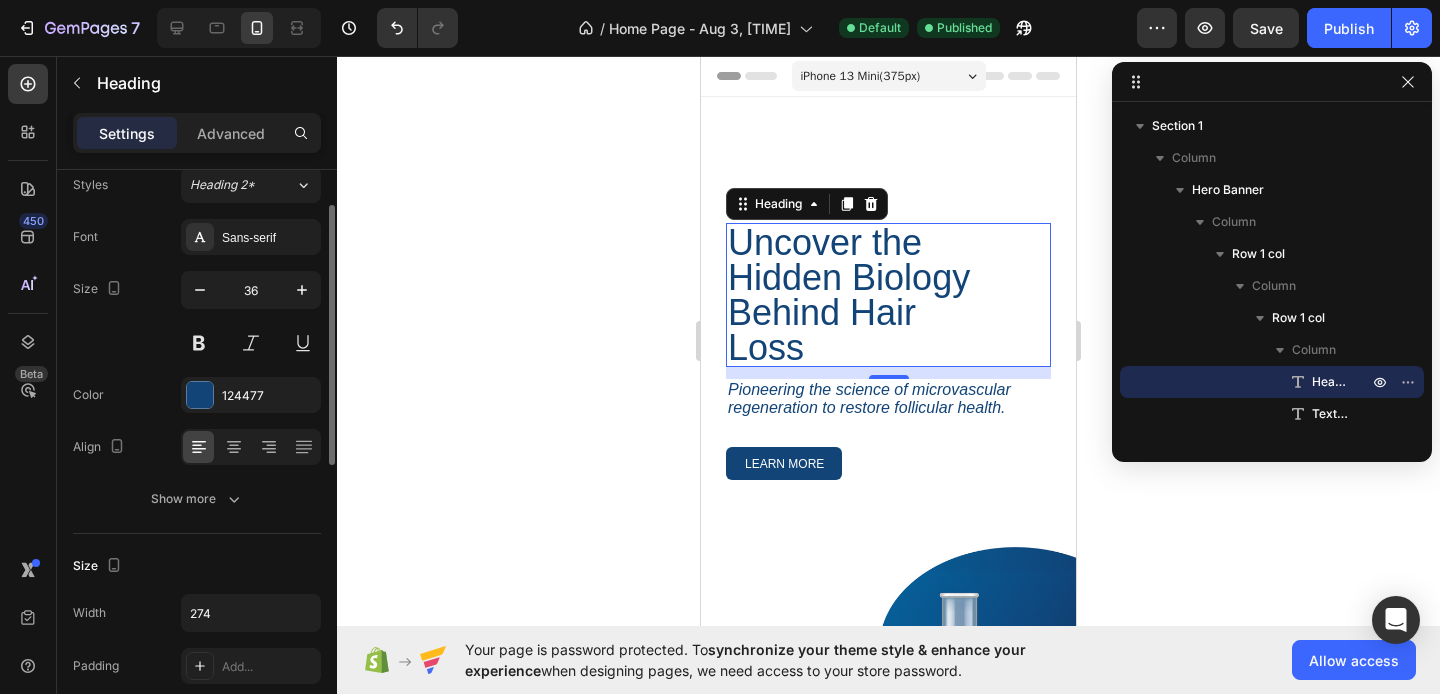scroll, scrollTop: 81, scrollLeft: 0, axis: vertical 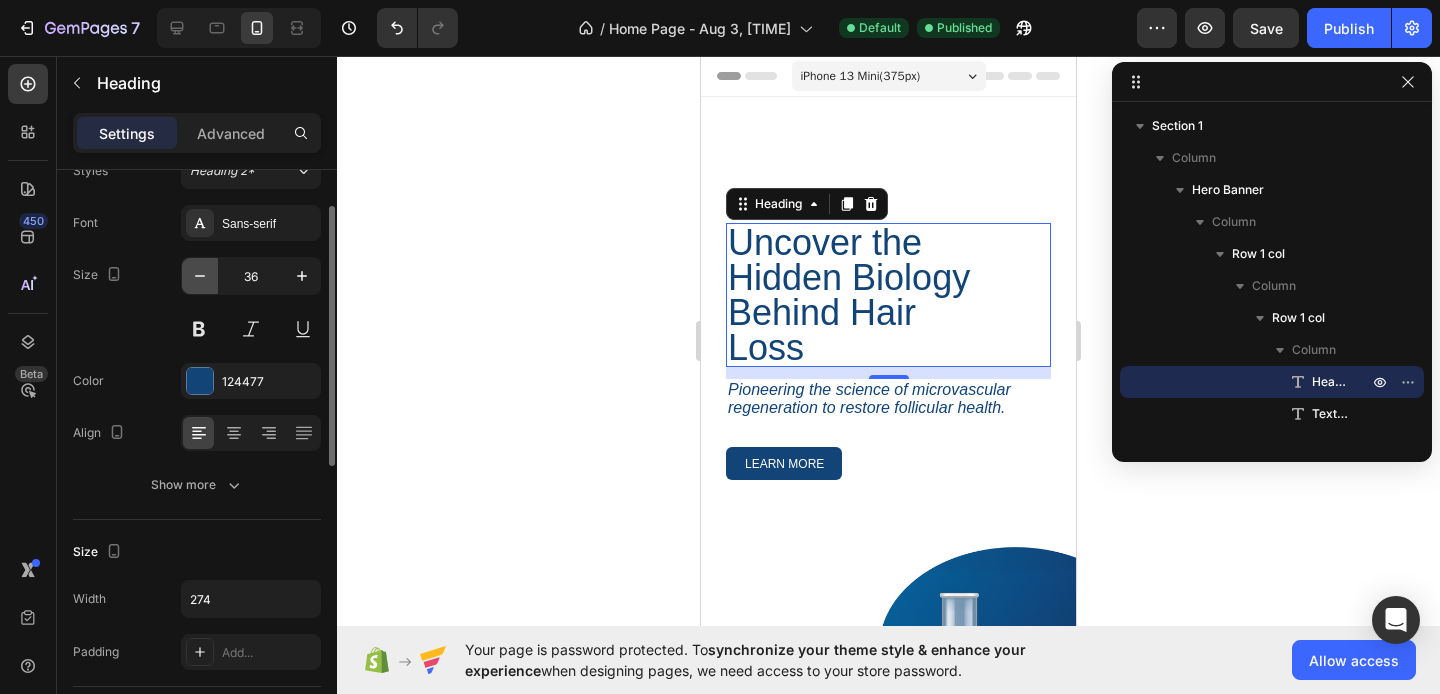 click at bounding box center (200, 276) 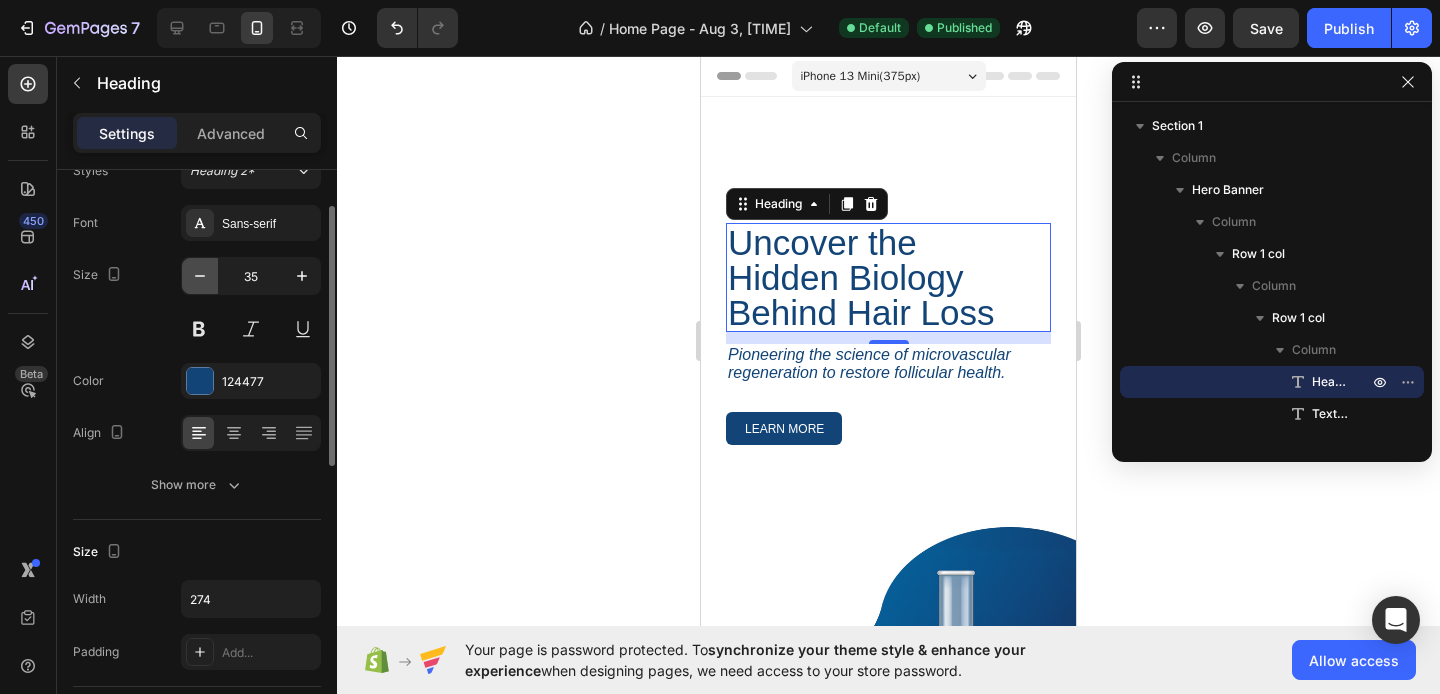 click at bounding box center (200, 276) 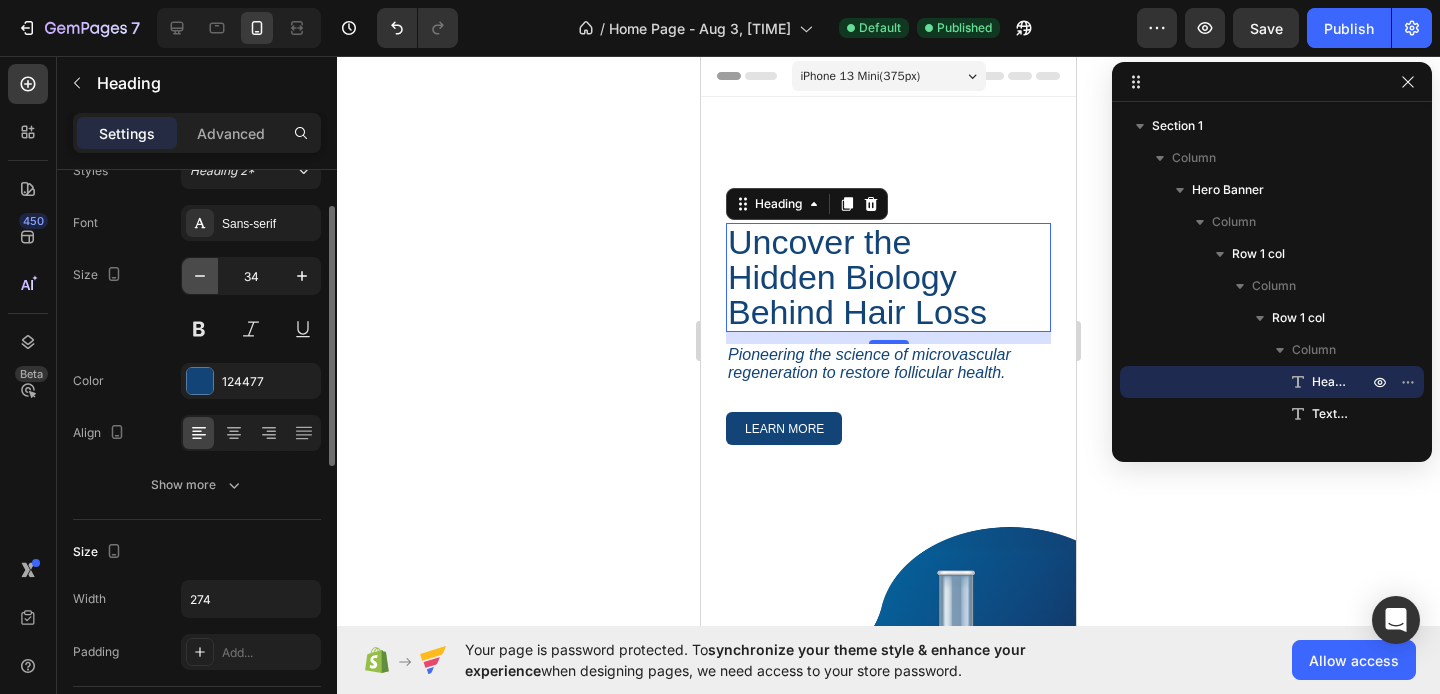 click at bounding box center [200, 276] 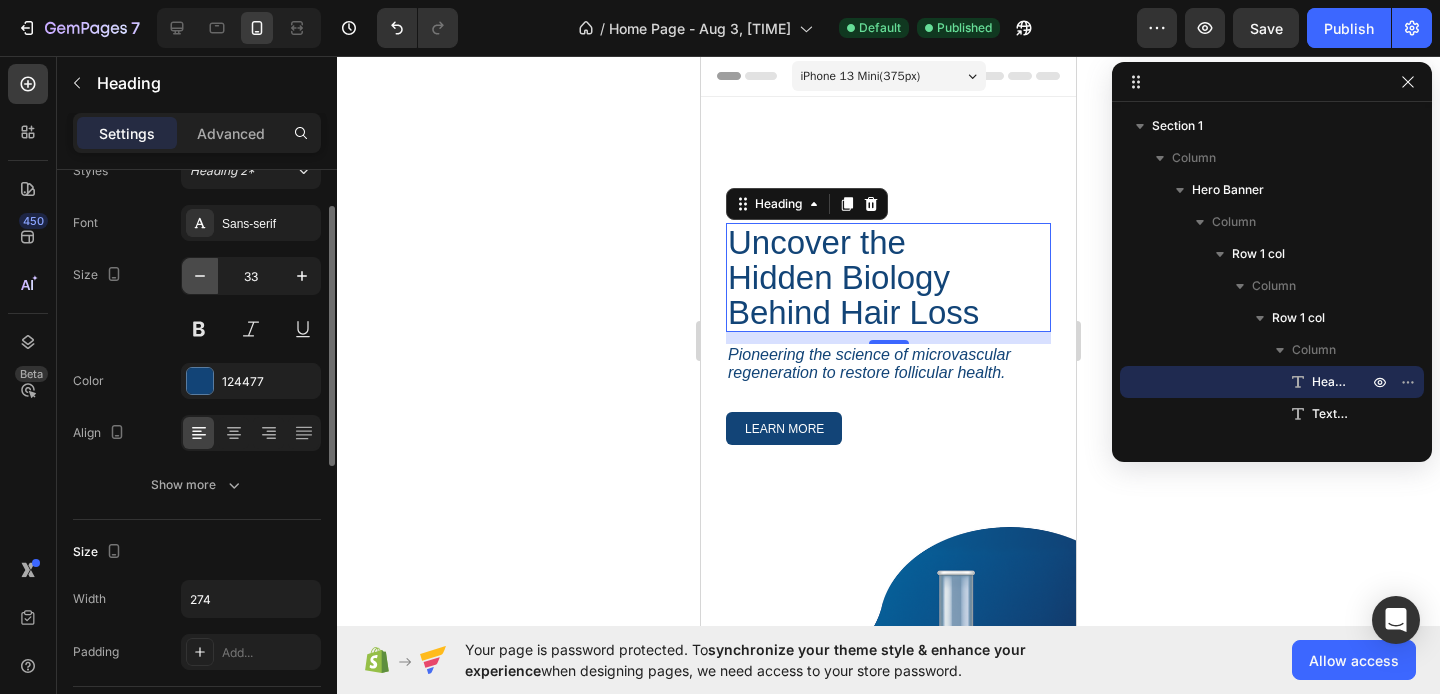 click at bounding box center (200, 276) 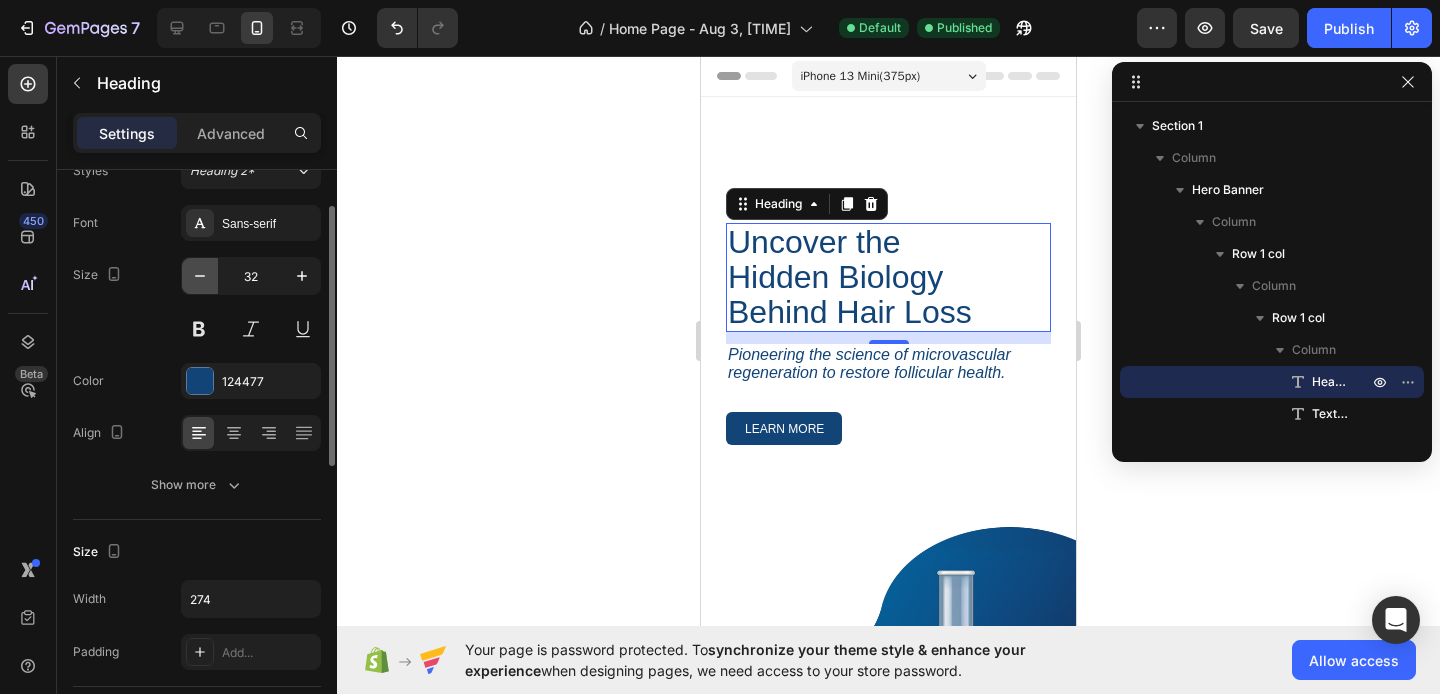 click at bounding box center [200, 276] 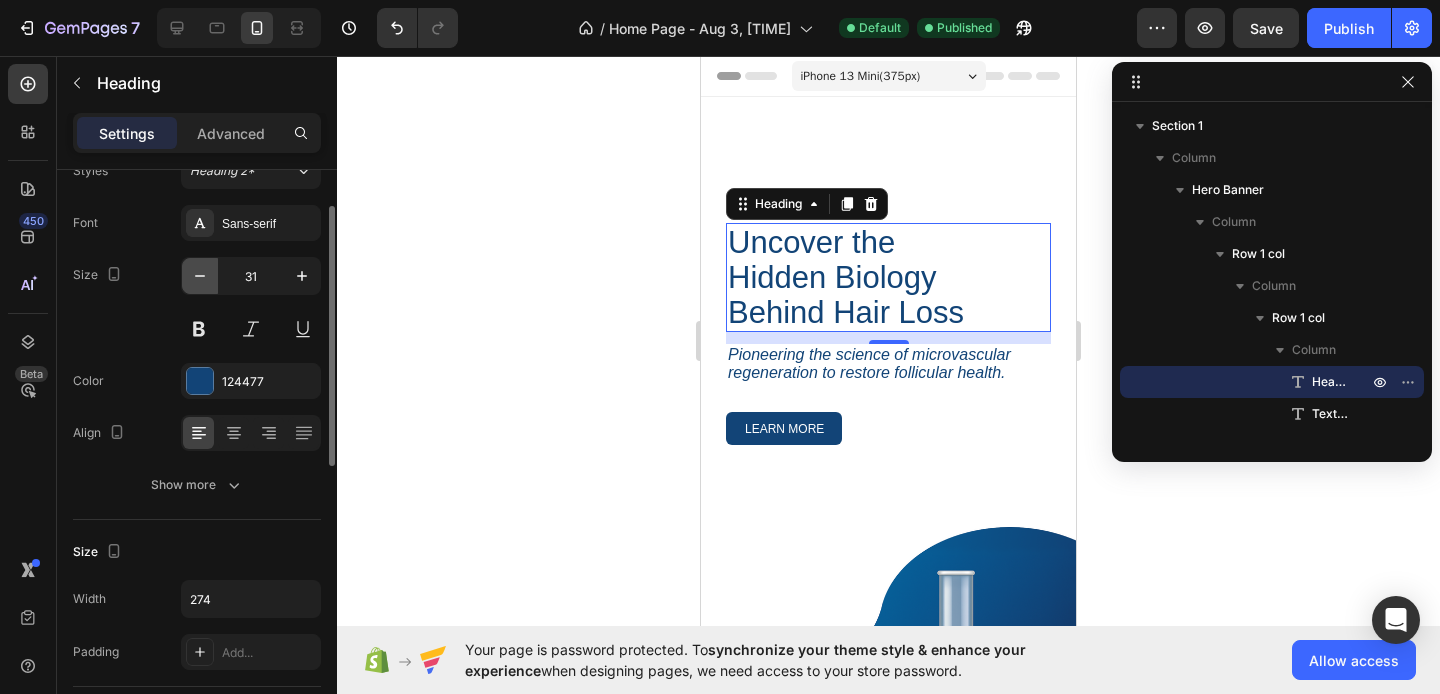 click at bounding box center [200, 276] 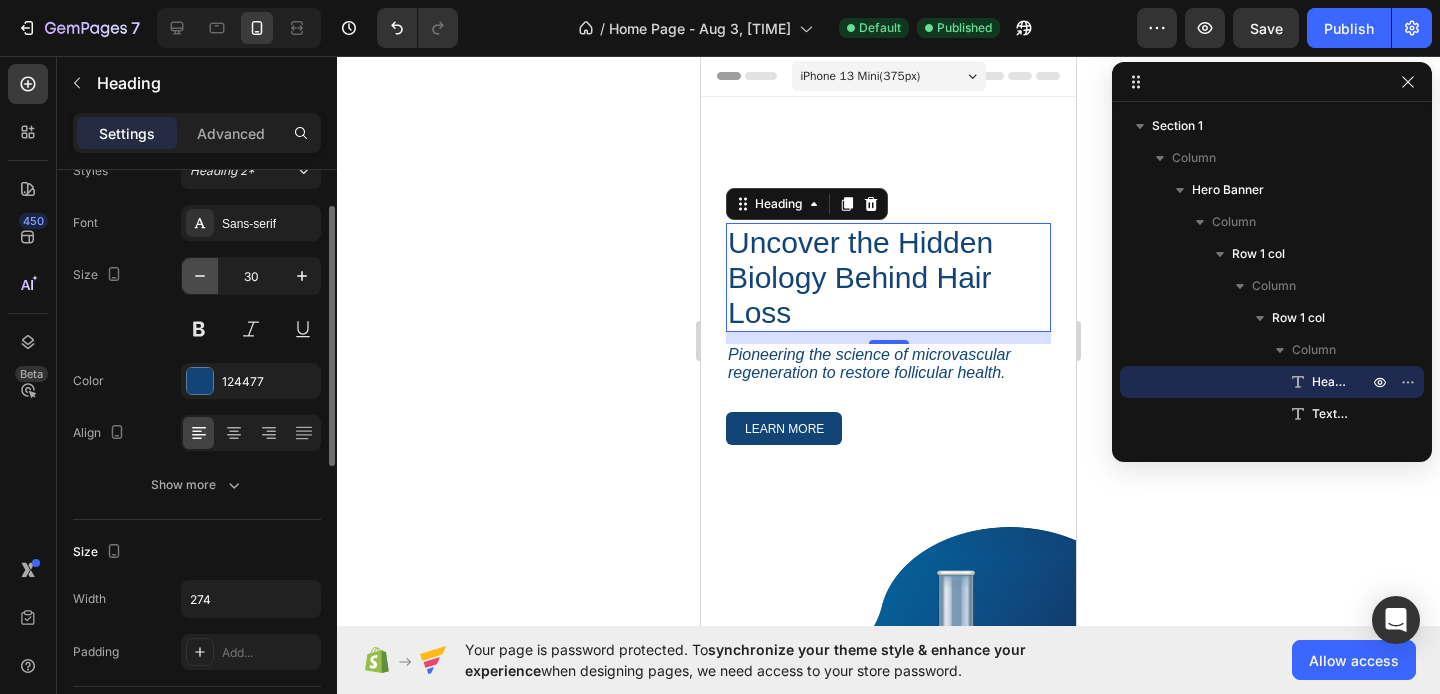 click at bounding box center (200, 276) 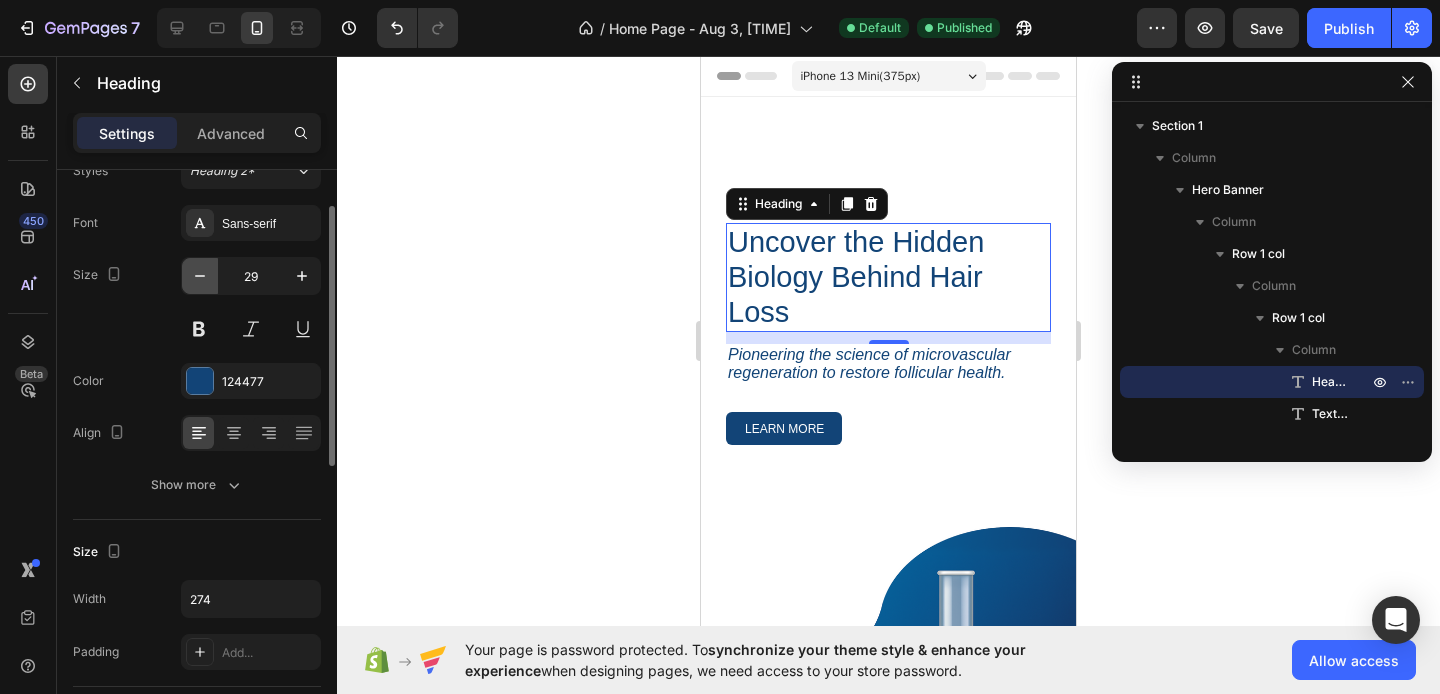 click at bounding box center [200, 276] 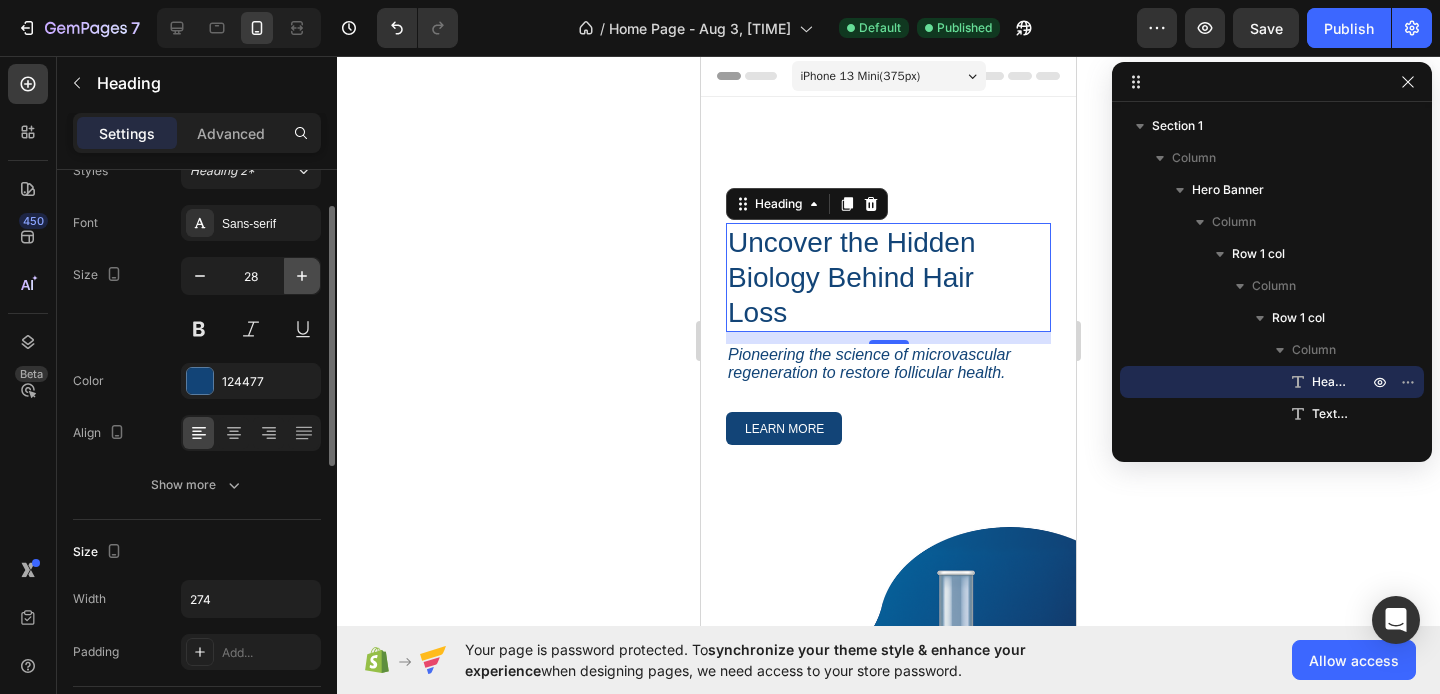 click 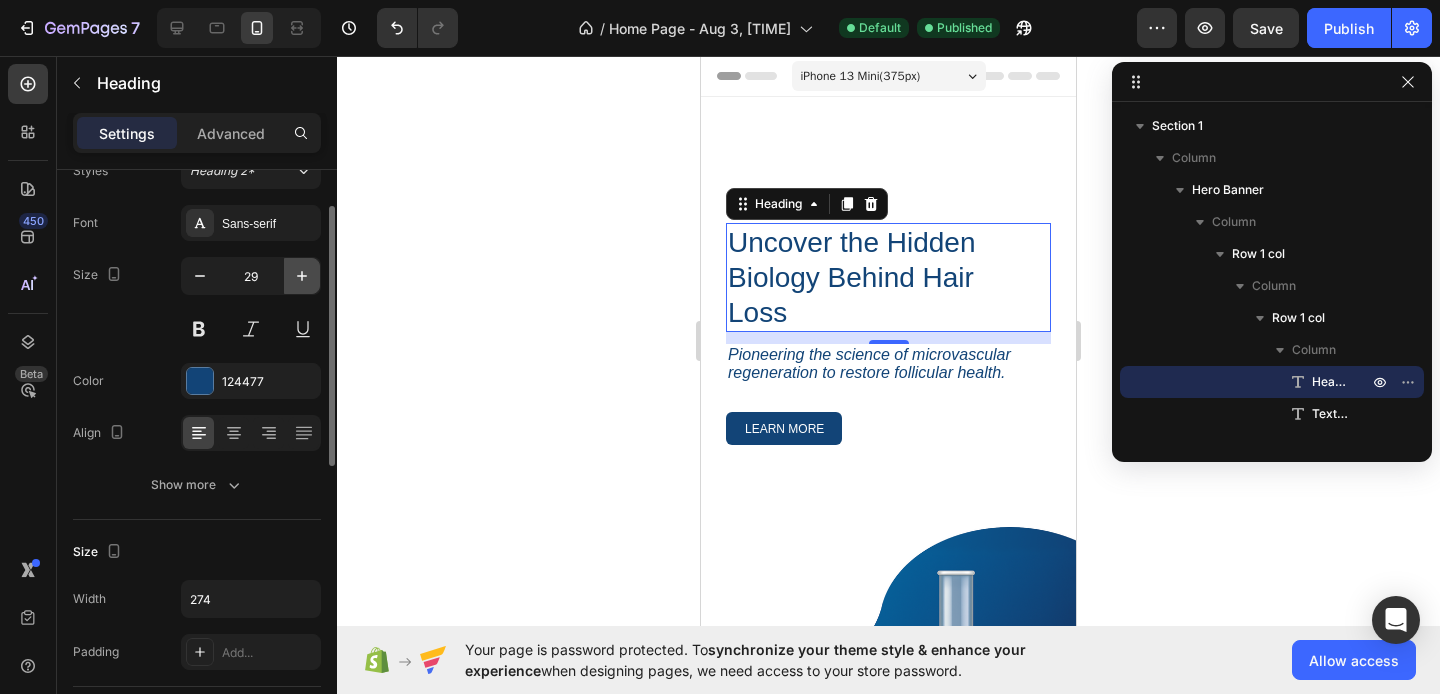 click 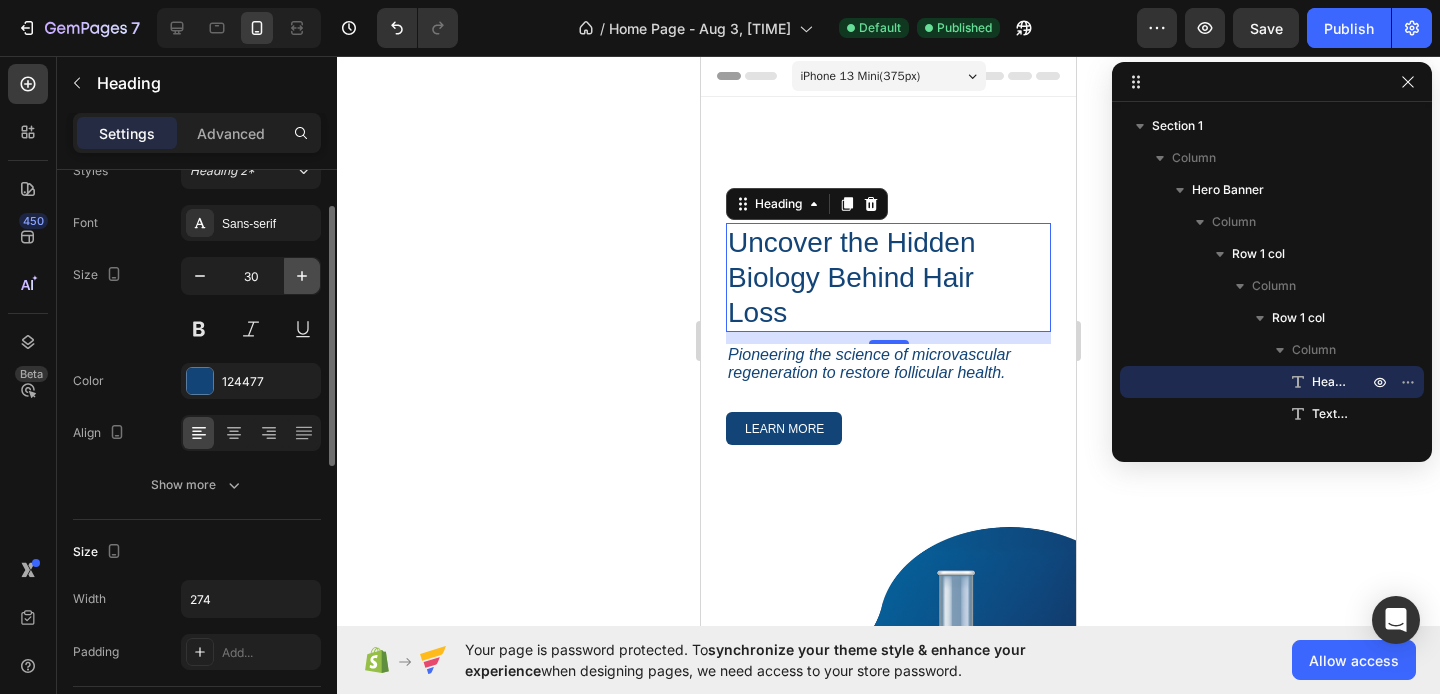 click 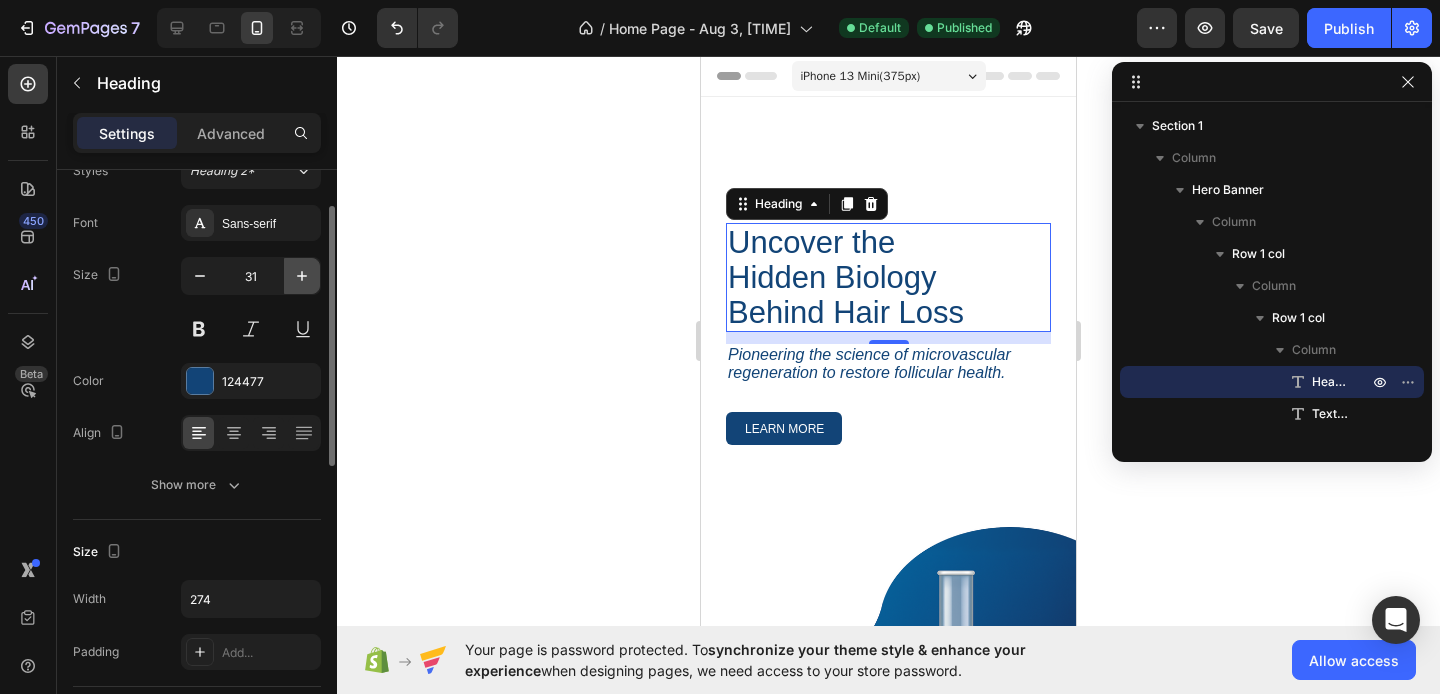 click 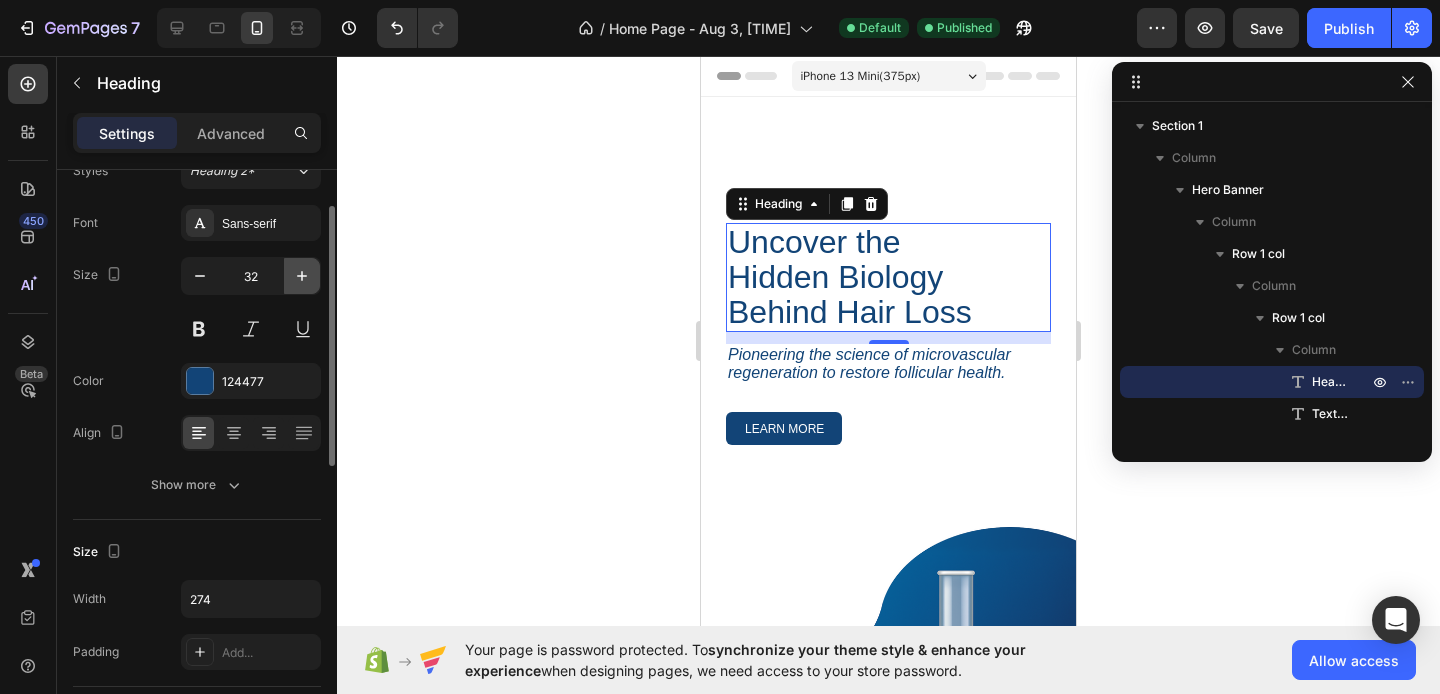 click 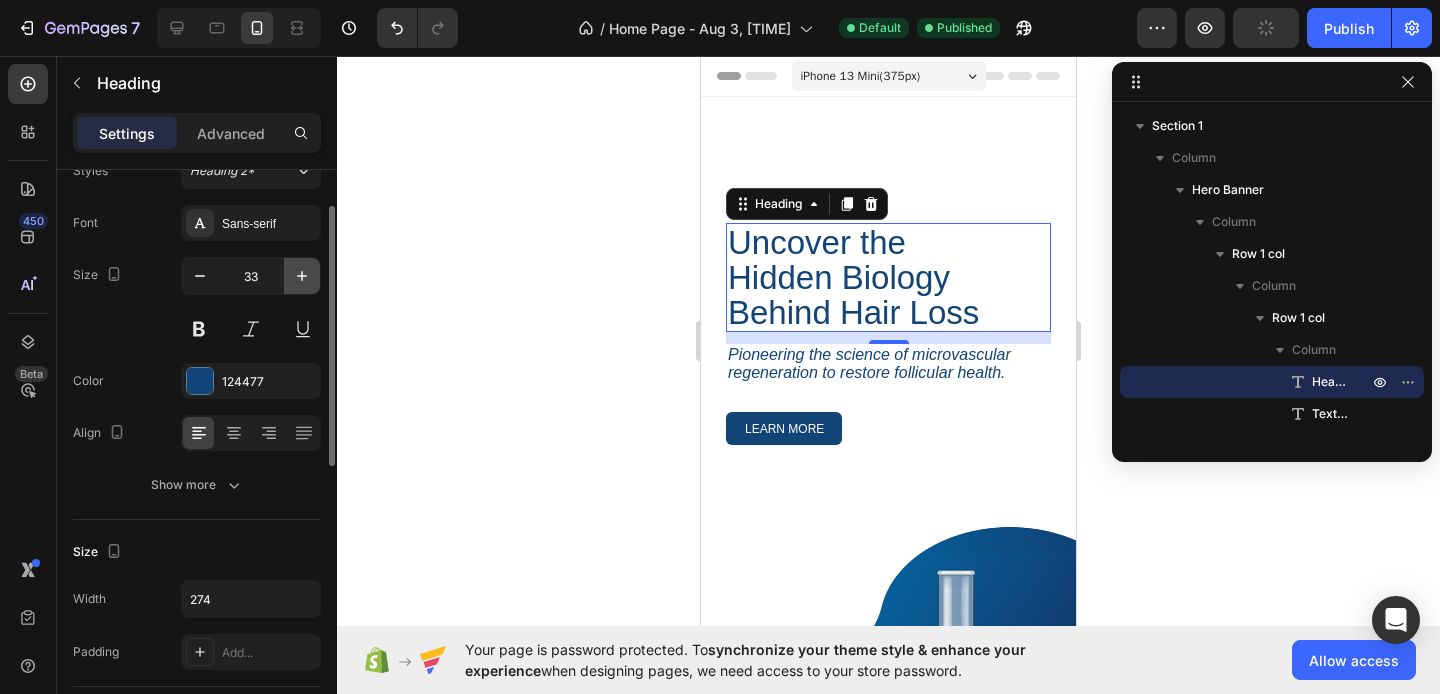 click 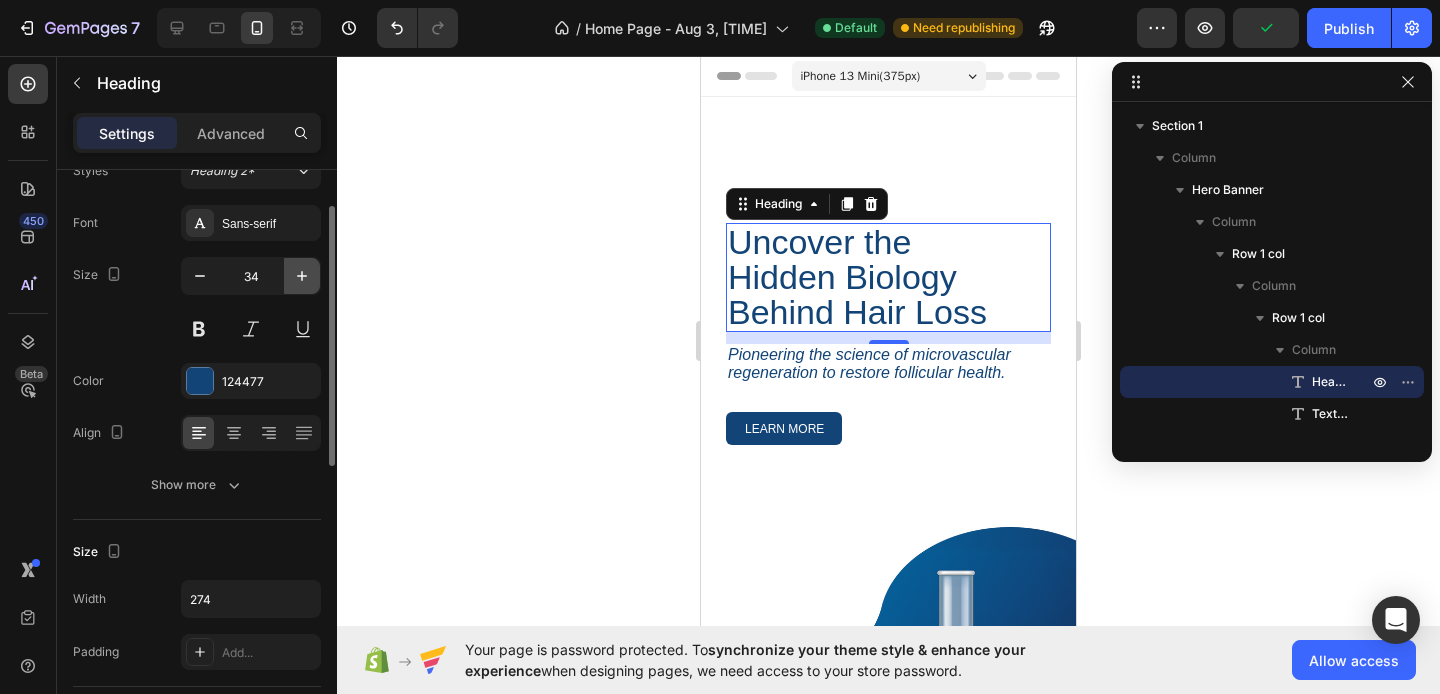 click 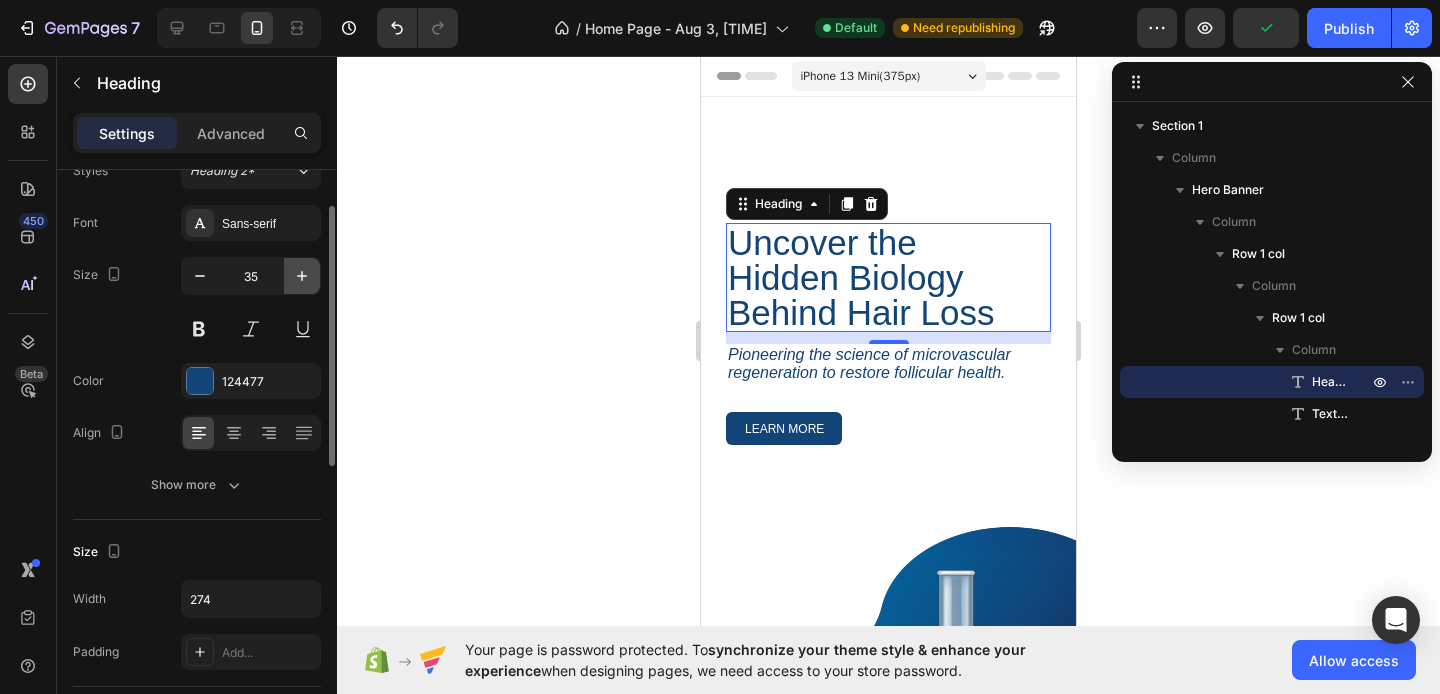 click 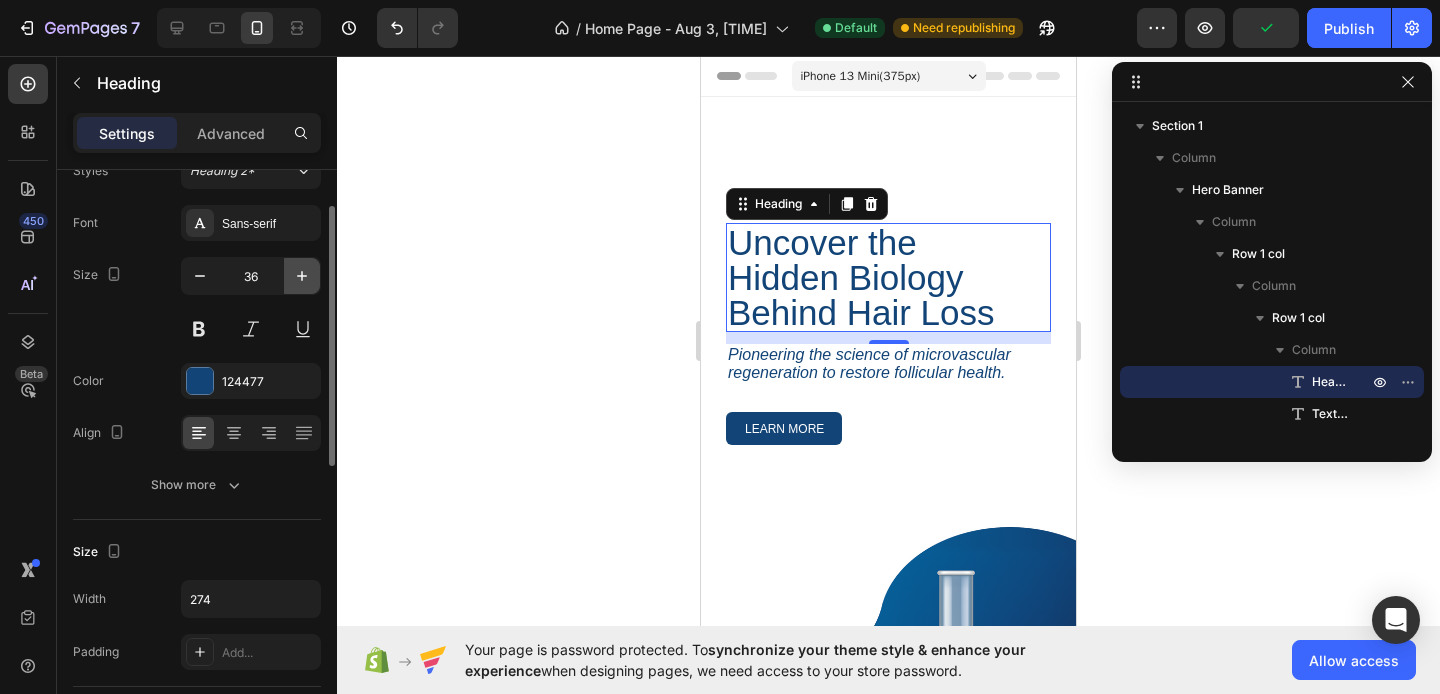 click 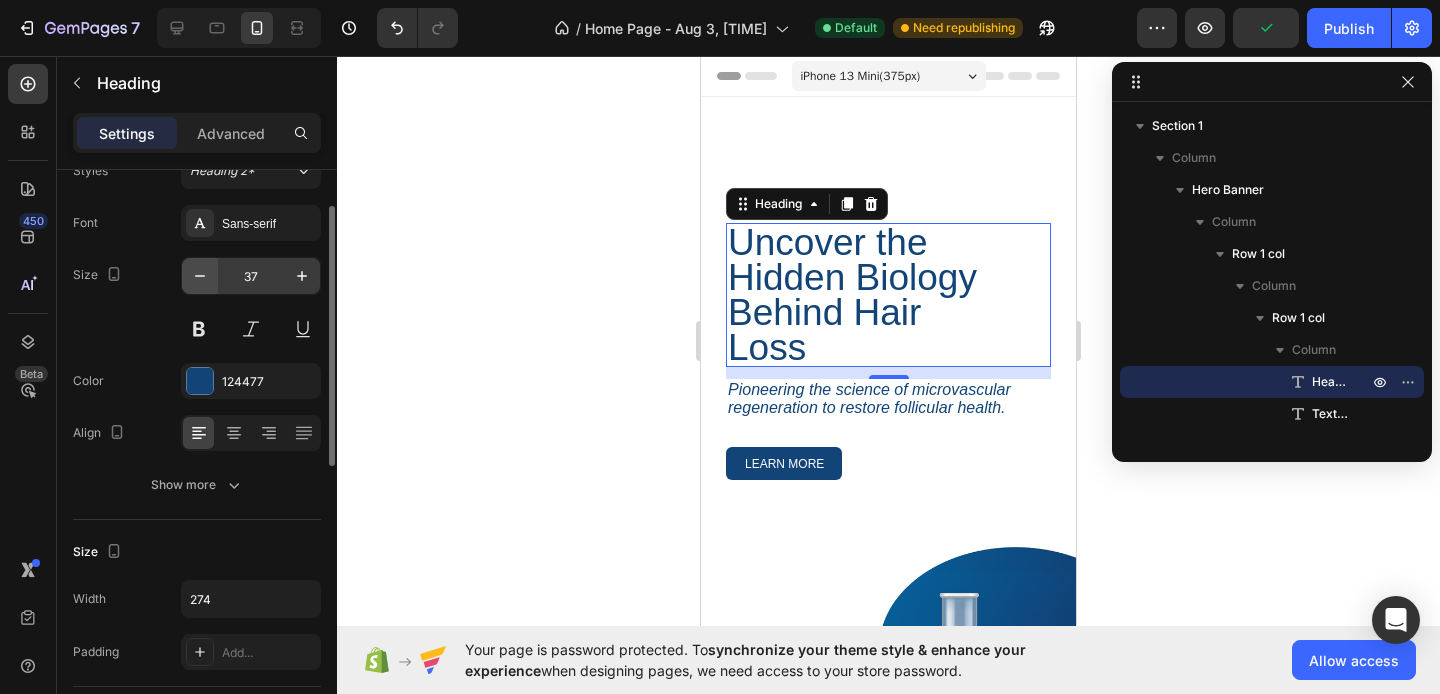 click at bounding box center (200, 276) 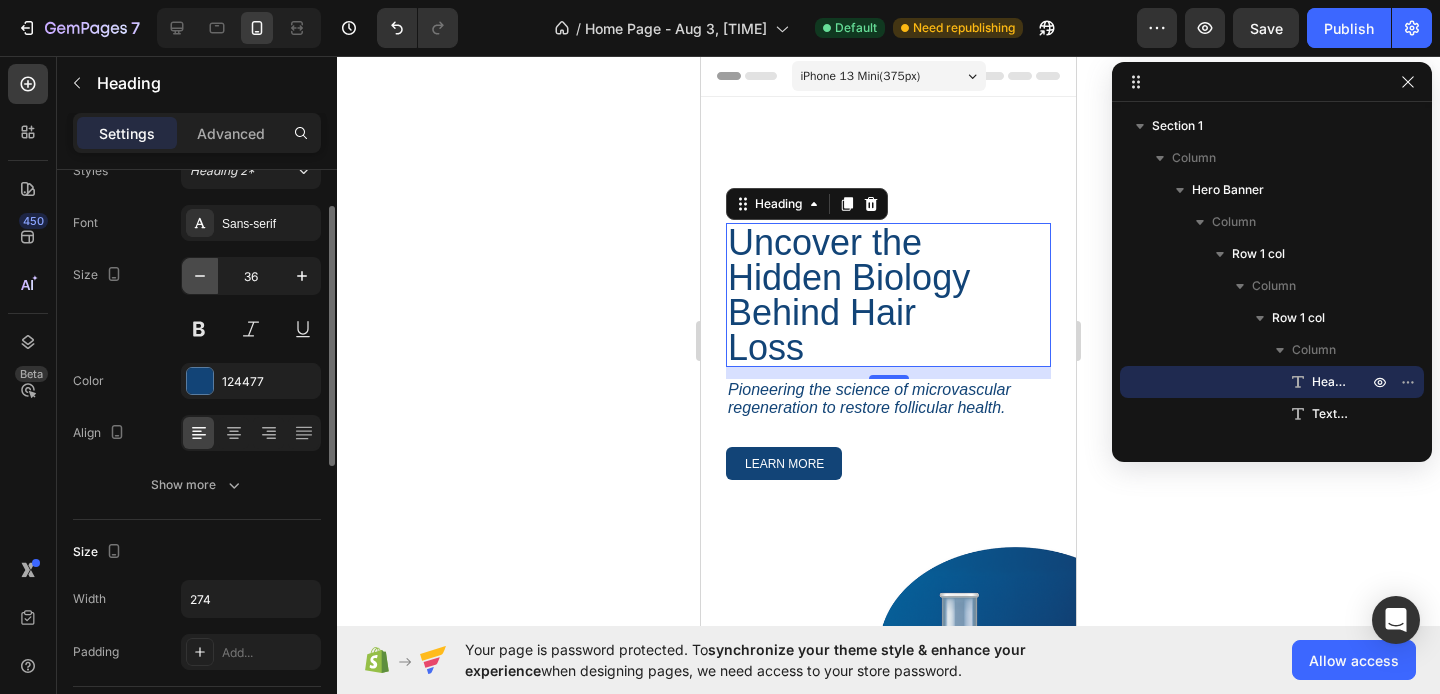 click at bounding box center (200, 276) 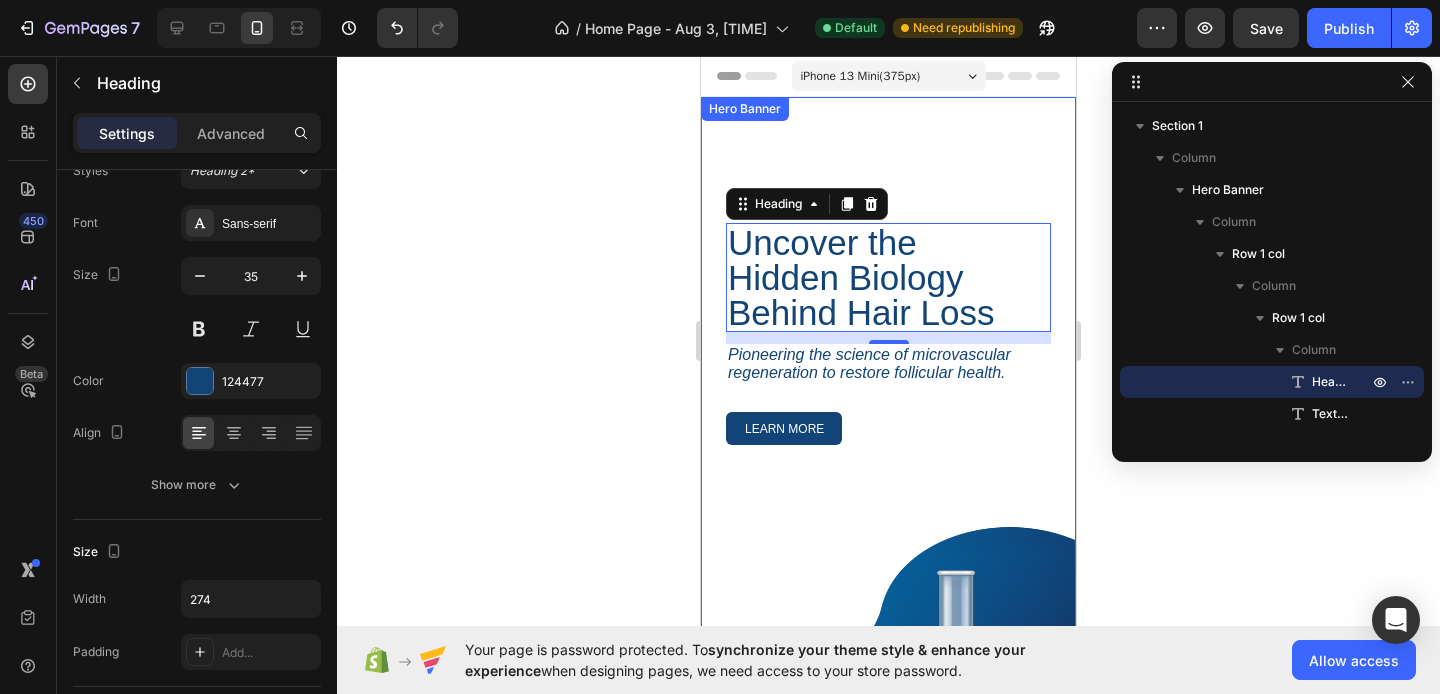 click on "Uncover the Hidden Biology Behind Hair Loss Heading   12 Pioneering the science of microvascular regeneration to restore follicular health. Text Block LEARN MORE Button Row Row" at bounding box center [888, 471] 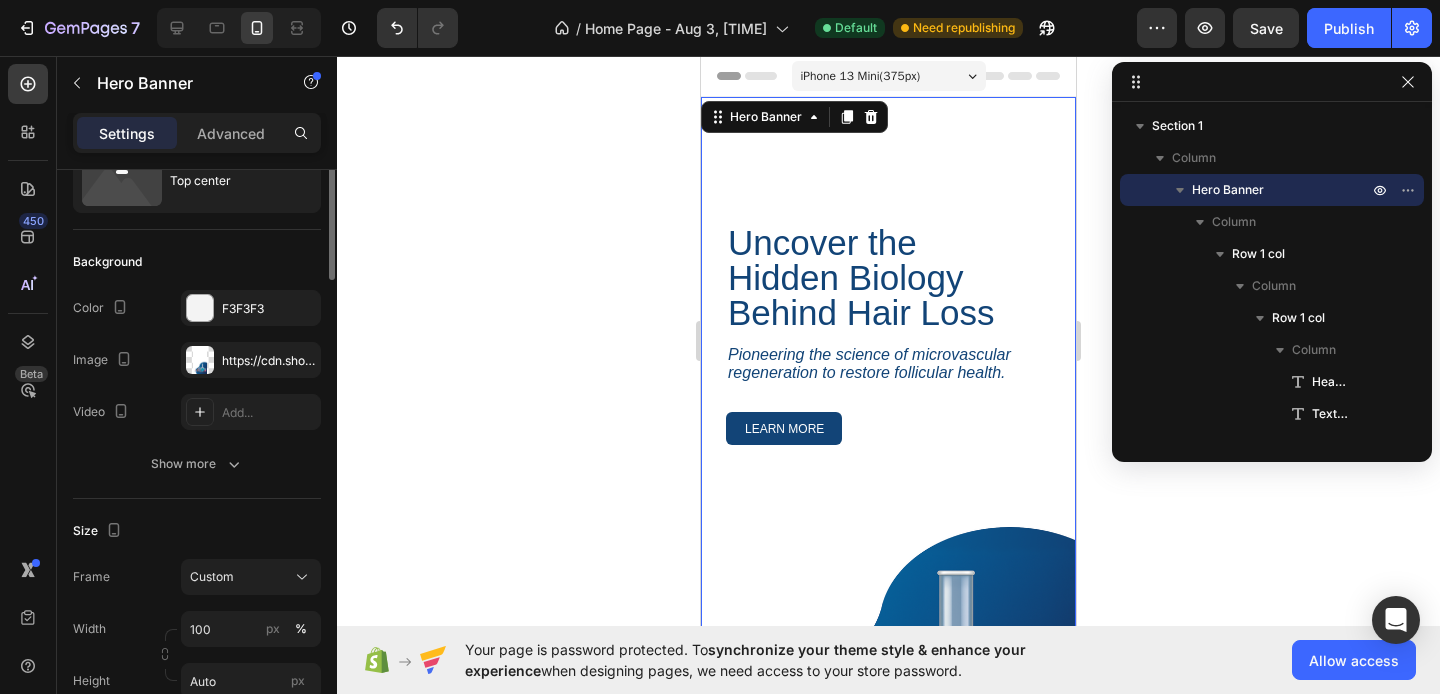 scroll, scrollTop: 0, scrollLeft: 0, axis: both 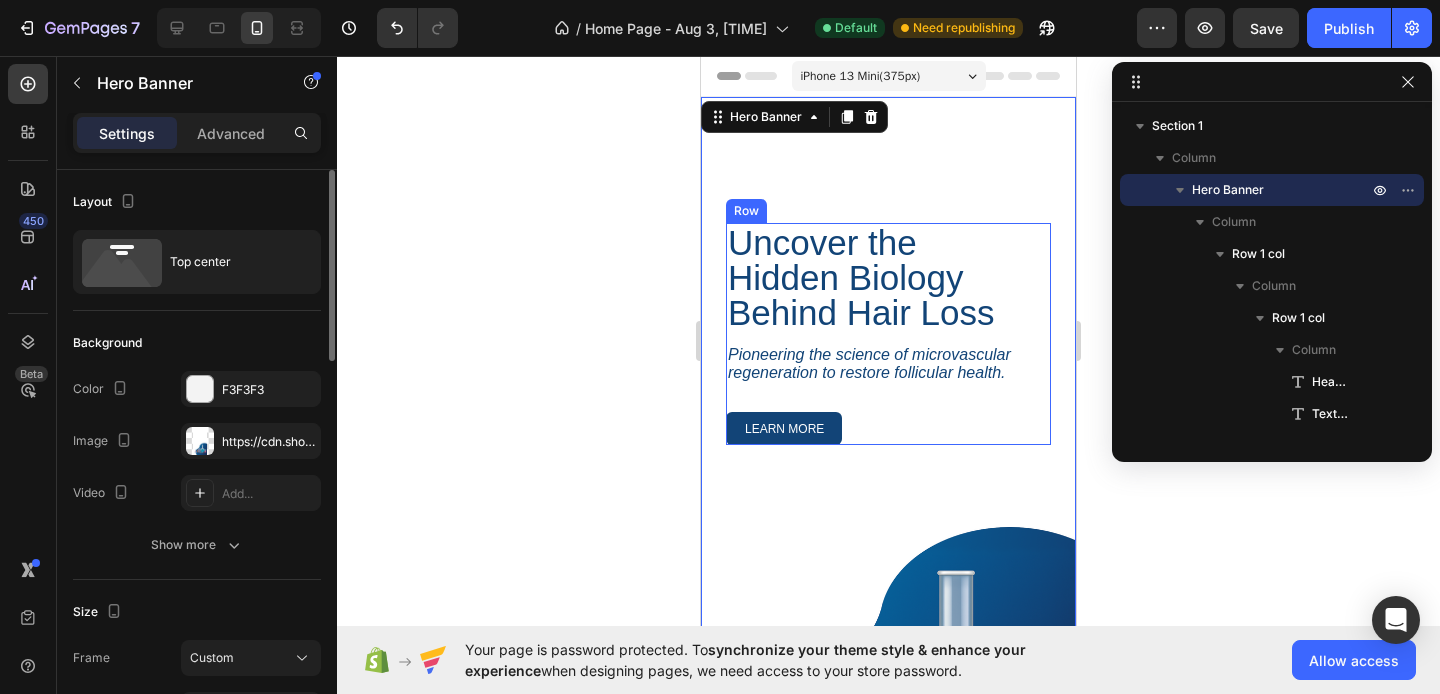 click on "Uncover the Hidden Biology Behind Hair Loss Heading Pioneering the science of microvascular regeneration to restore follicular health. Text Block LEARN MORE Button" at bounding box center [888, 334] 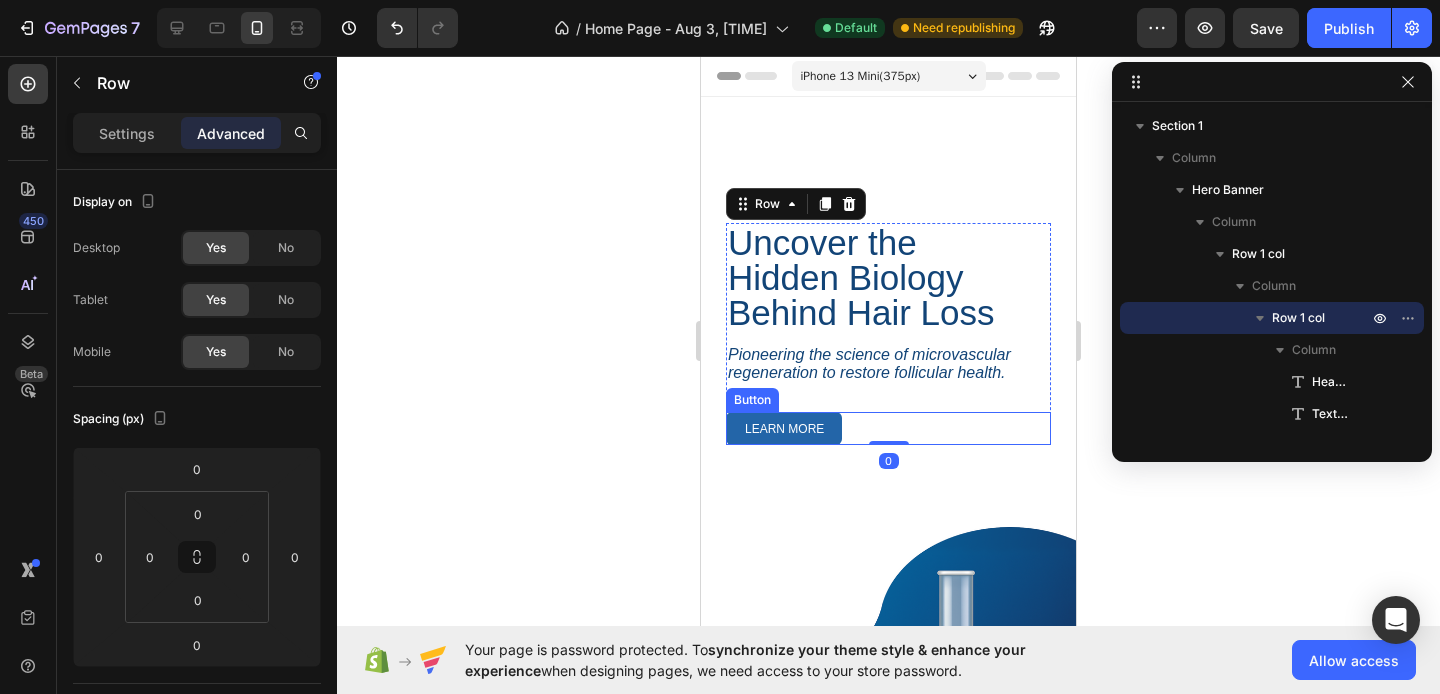 click on "LEARN MORE" at bounding box center (784, 428) 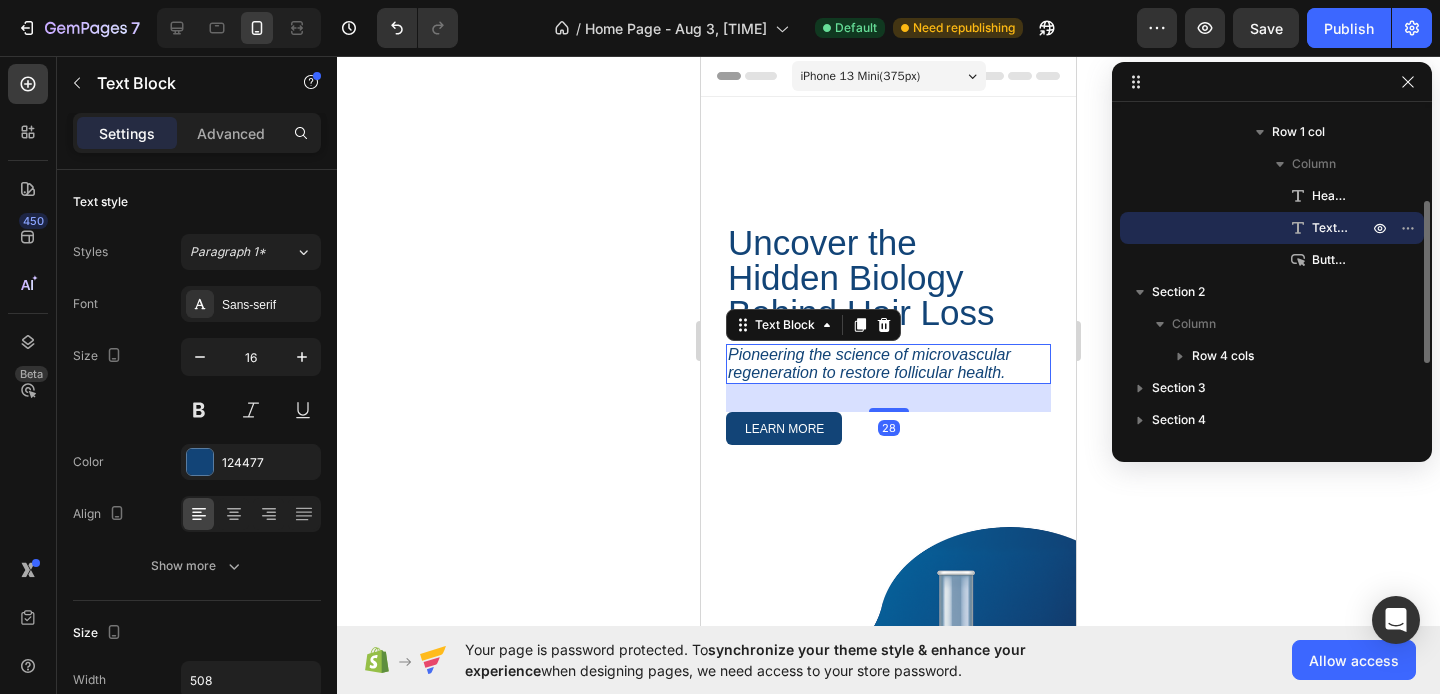 click on "Pioneering the science of microvascular regeneration to restore follicular health." at bounding box center (869, 363) 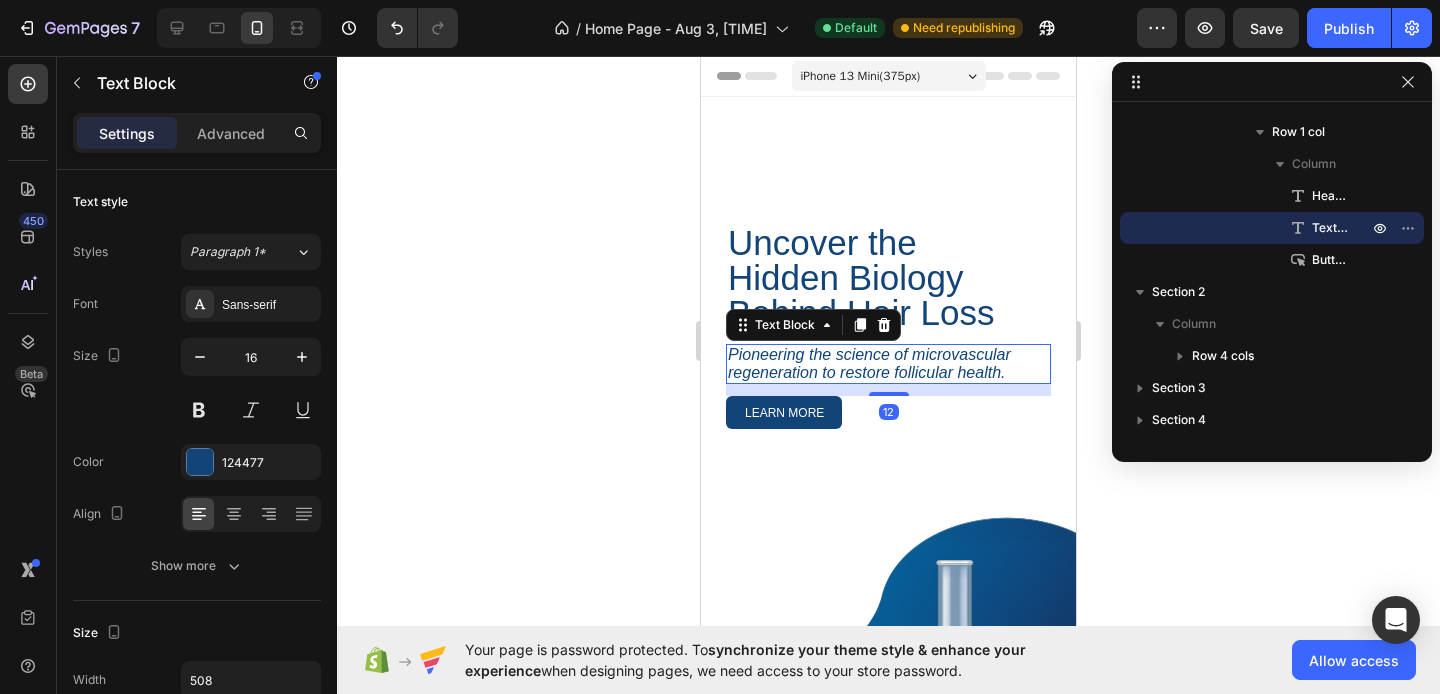 drag, startPoint x: 894, startPoint y: 411, endPoint x: 902, endPoint y: 396, distance: 17 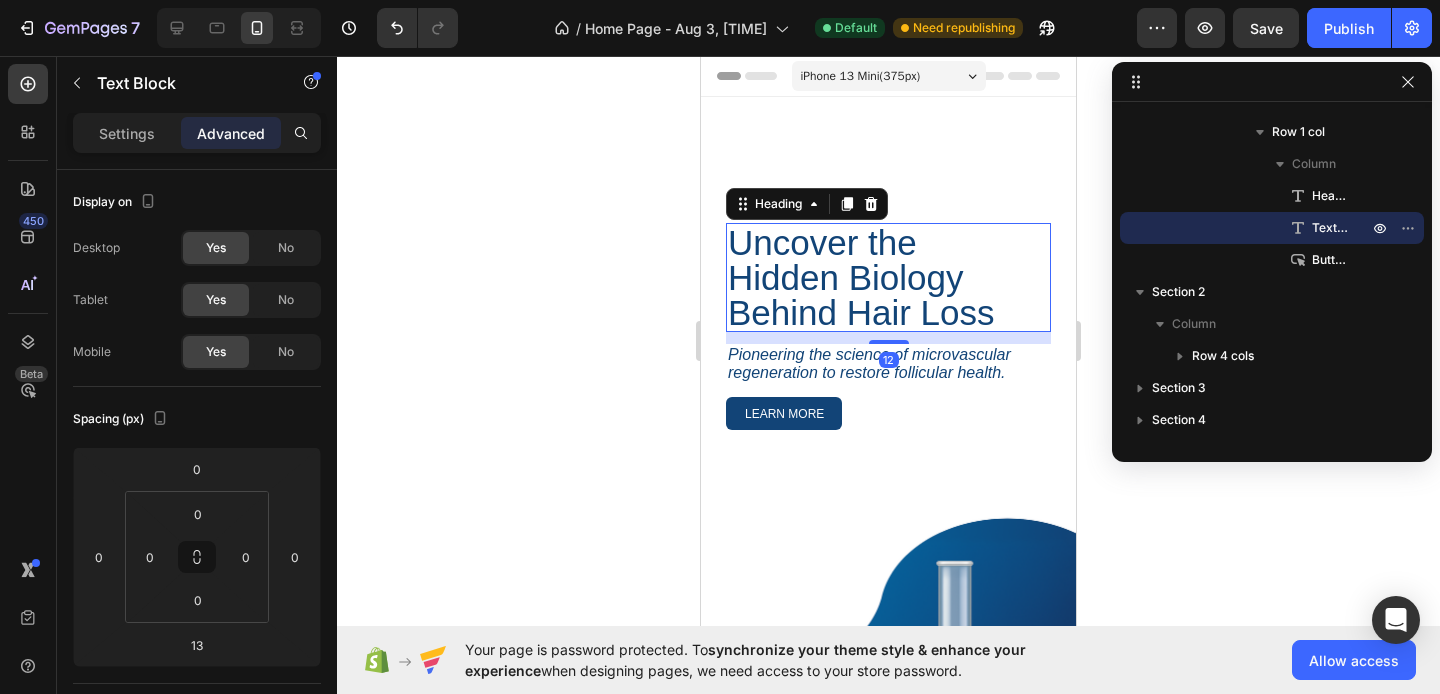 click on "Uncover the Hidden Biology Behind Hair Loss" at bounding box center (863, 277) 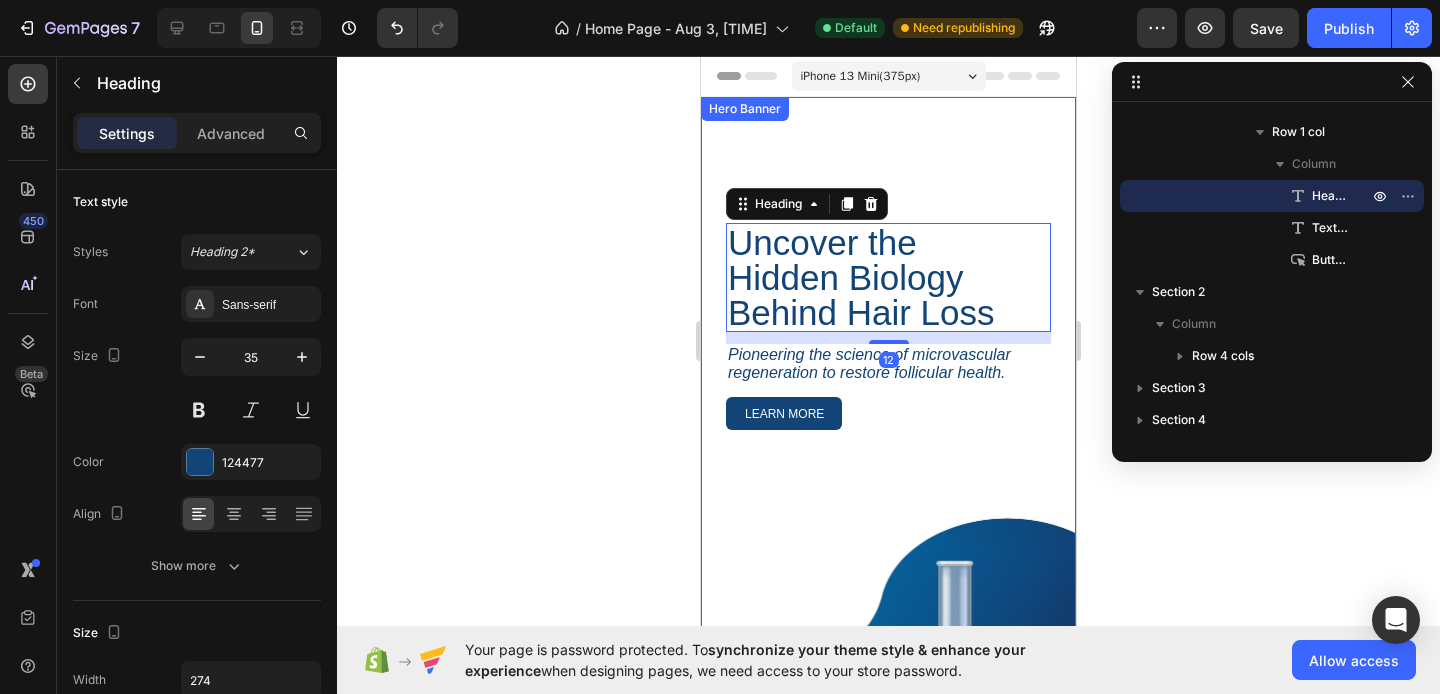 click 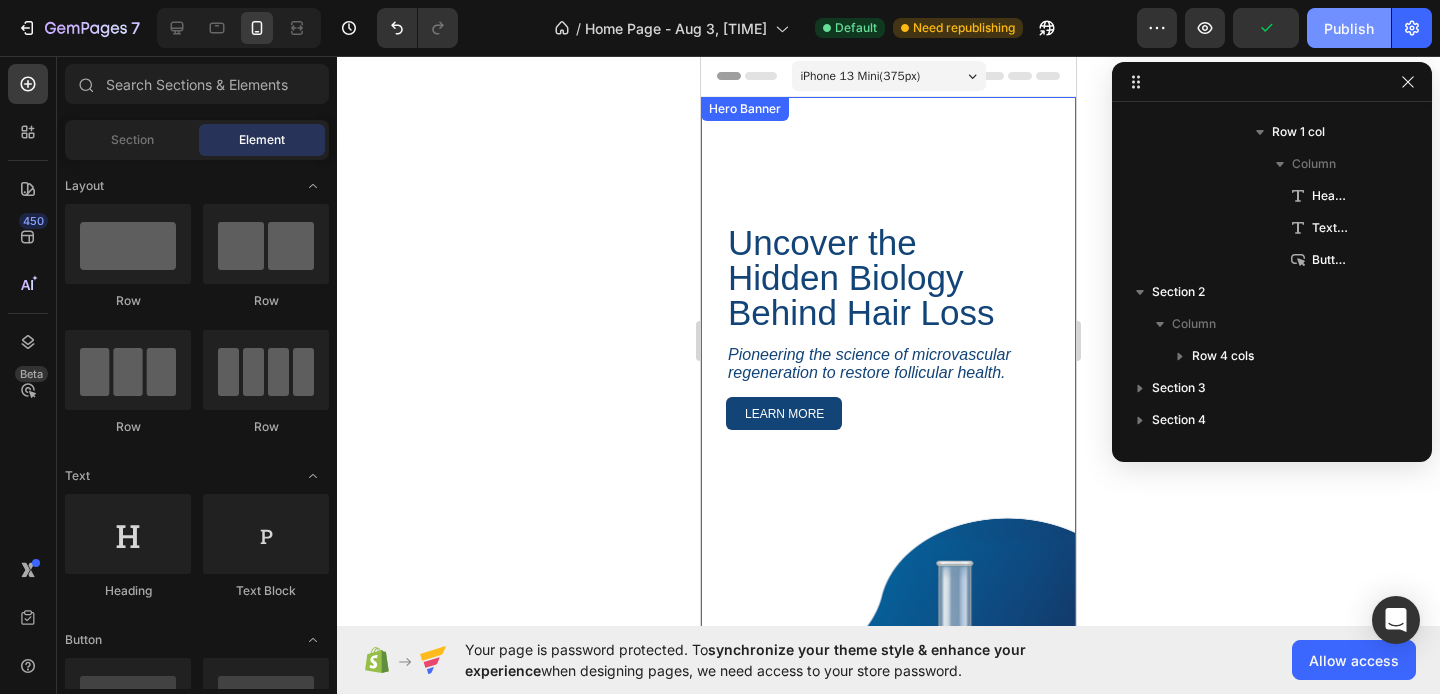 click on "Publish" 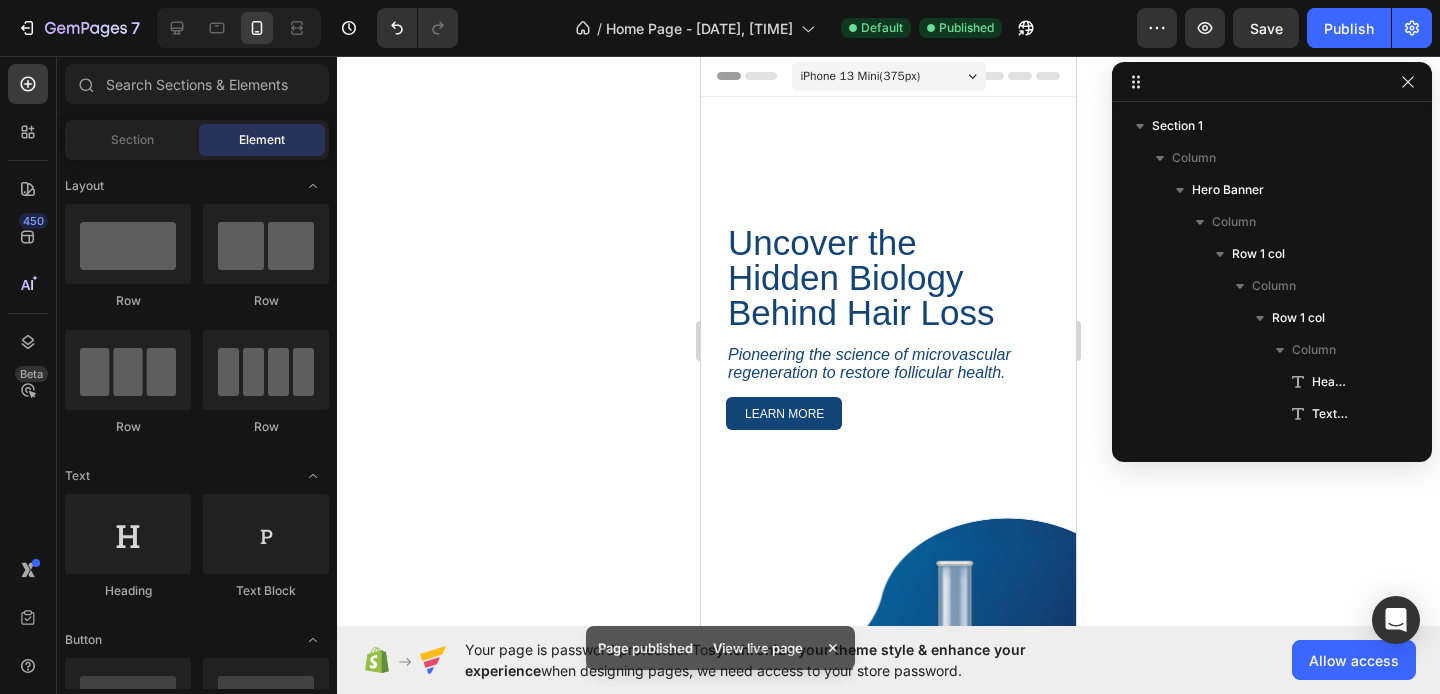 scroll, scrollTop: 0, scrollLeft: 0, axis: both 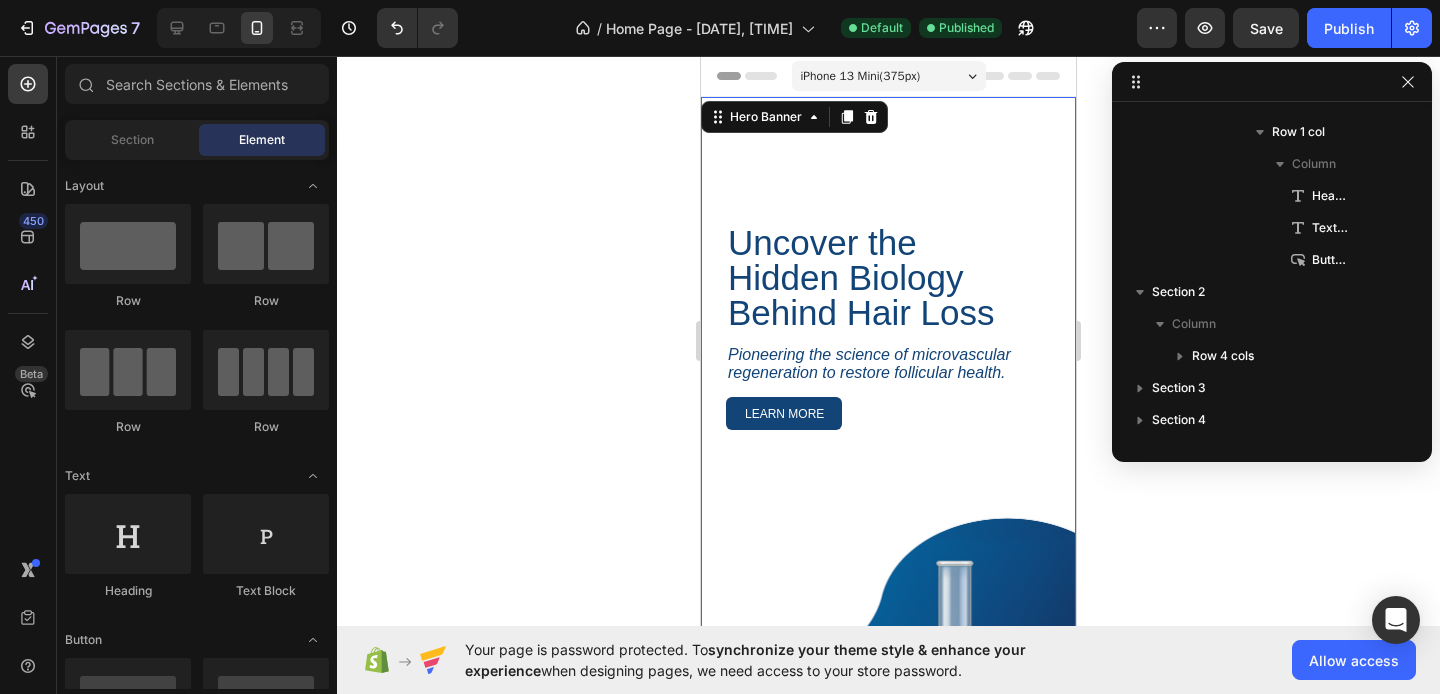 click on "Uncover the Hidden Biology Behind Hair Loss Heading Pioneering the science of microvascular regeneration to restore follicular health. Text Block LEARN MORE Button Row Row" at bounding box center [888, 463] 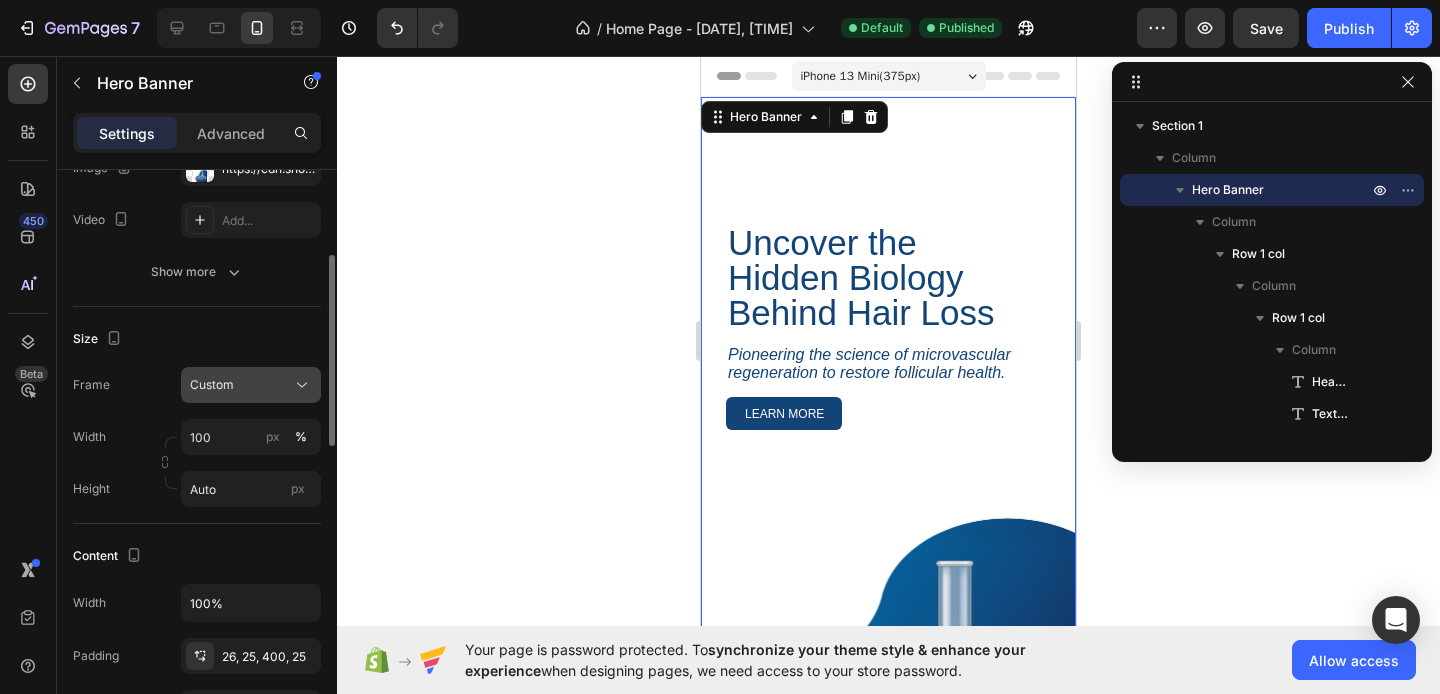 scroll, scrollTop: 270, scrollLeft: 0, axis: vertical 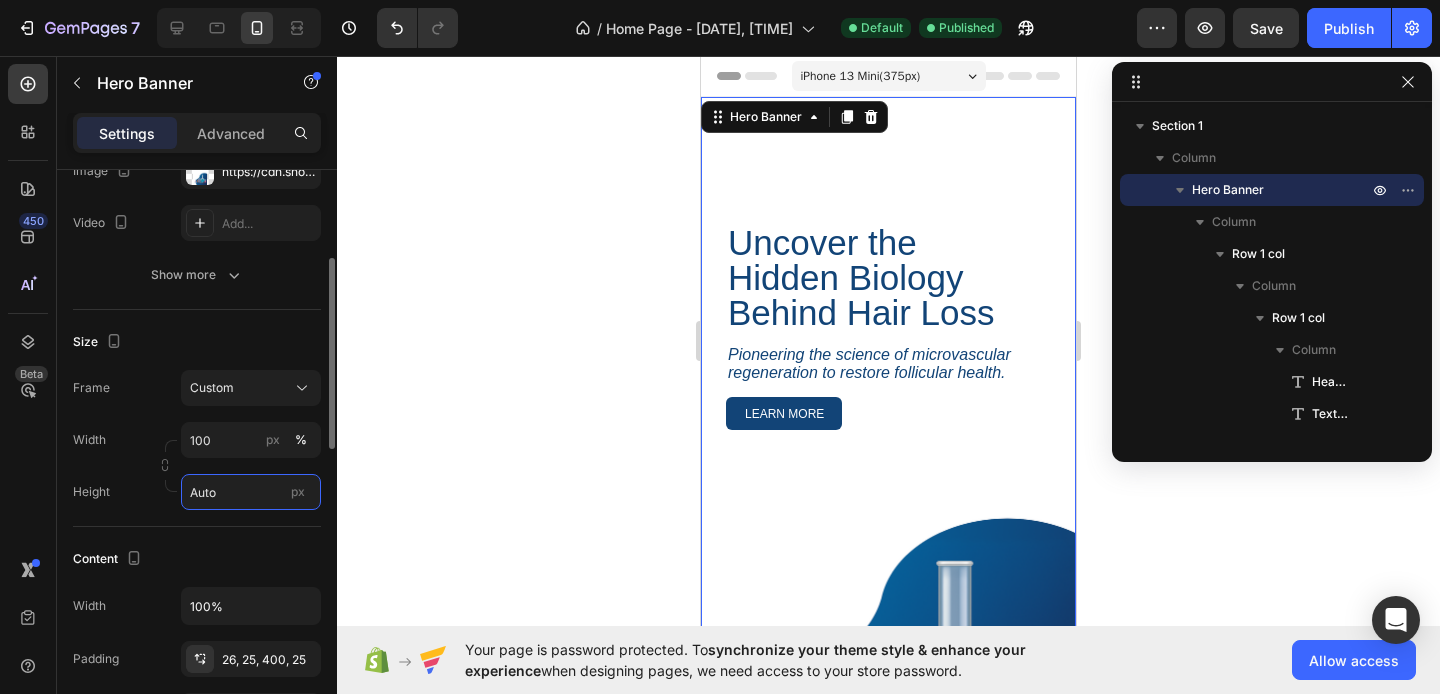 click on "Auto" at bounding box center [251, 492] 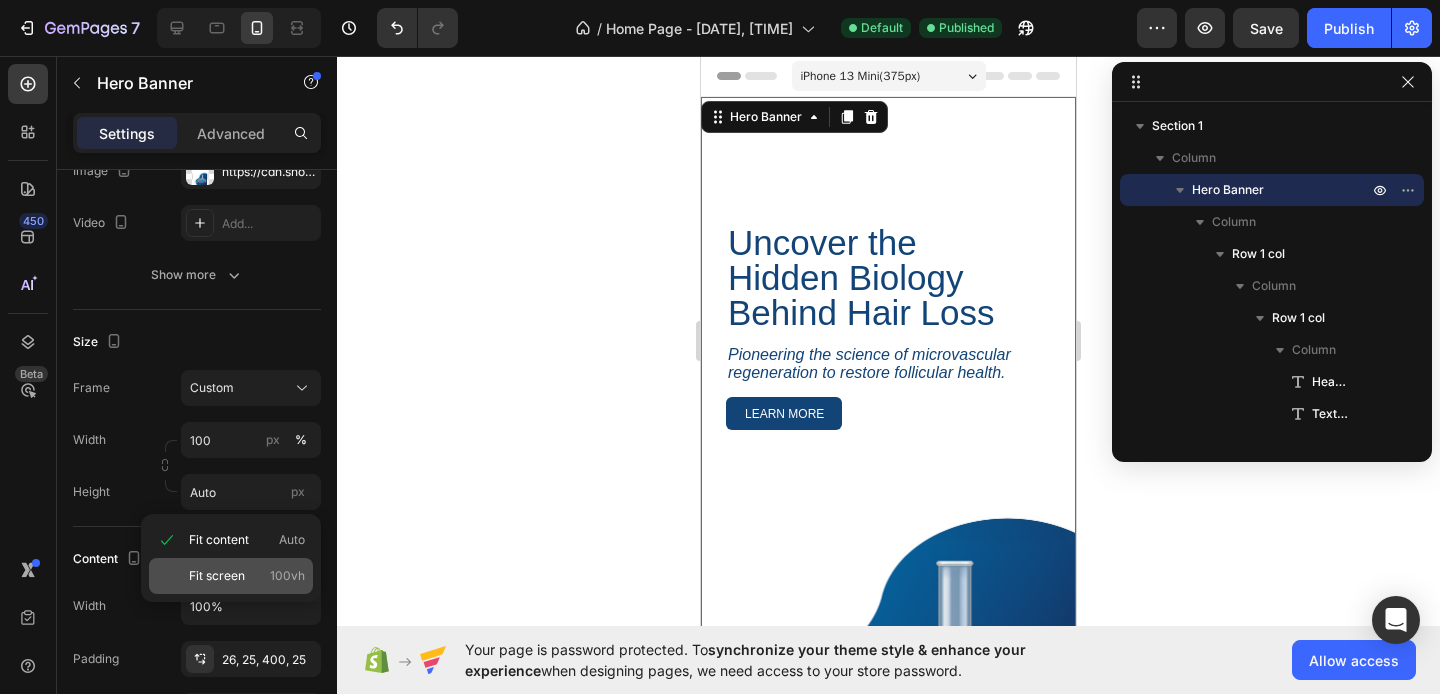 click on "Fit screen" at bounding box center [217, 576] 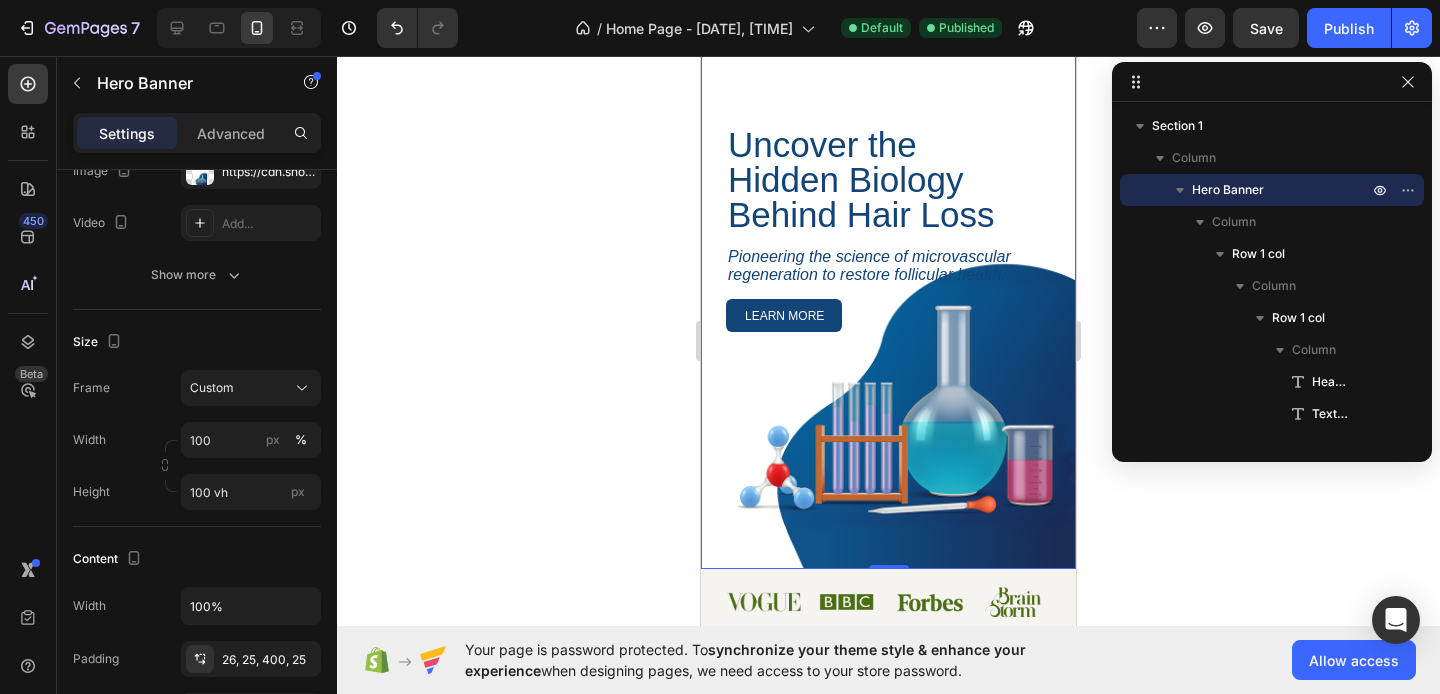 scroll, scrollTop: 7, scrollLeft: 0, axis: vertical 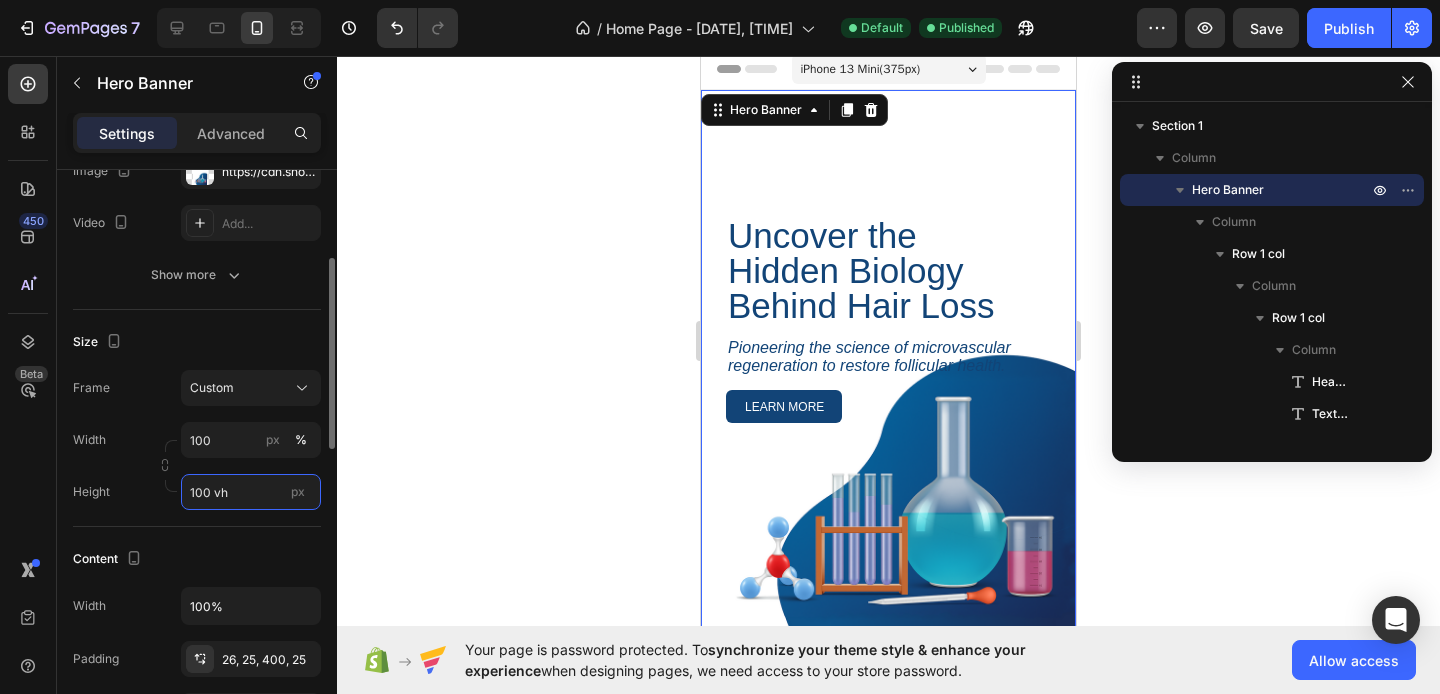 click on "100 vh" at bounding box center (251, 492) 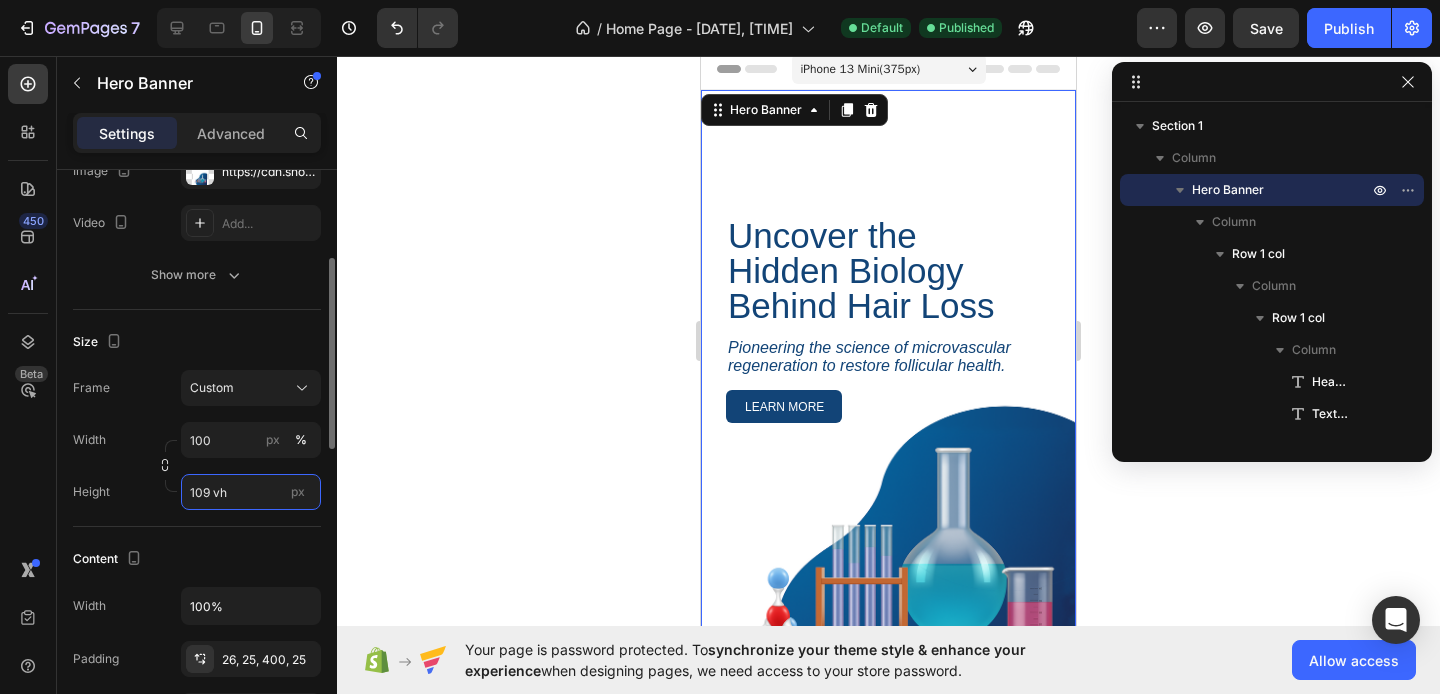 type on "110 vh" 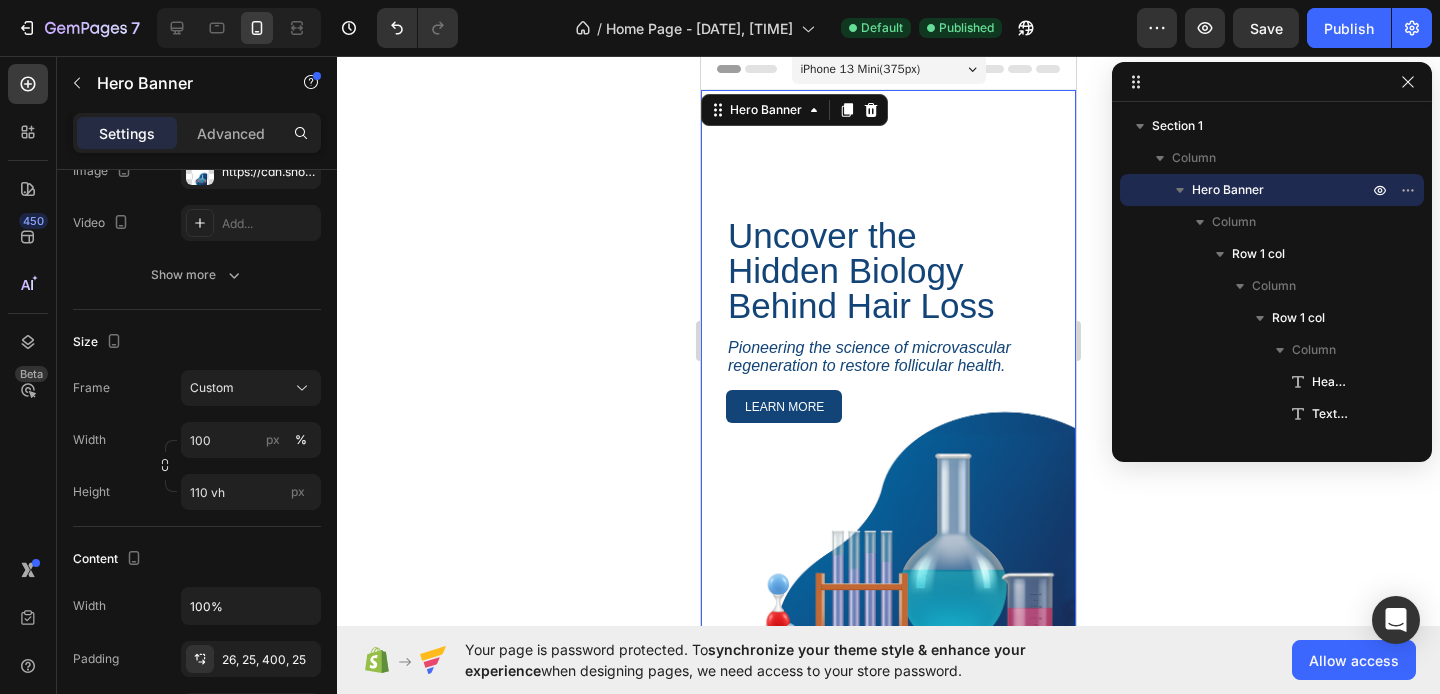 click on "Uncover the Hidden Biology Behind Hair Loss Heading Pioneering the science of microvascular regeneration to restore follicular health. Text Block LEARN MORE Button Row Row" at bounding box center (888, 269) 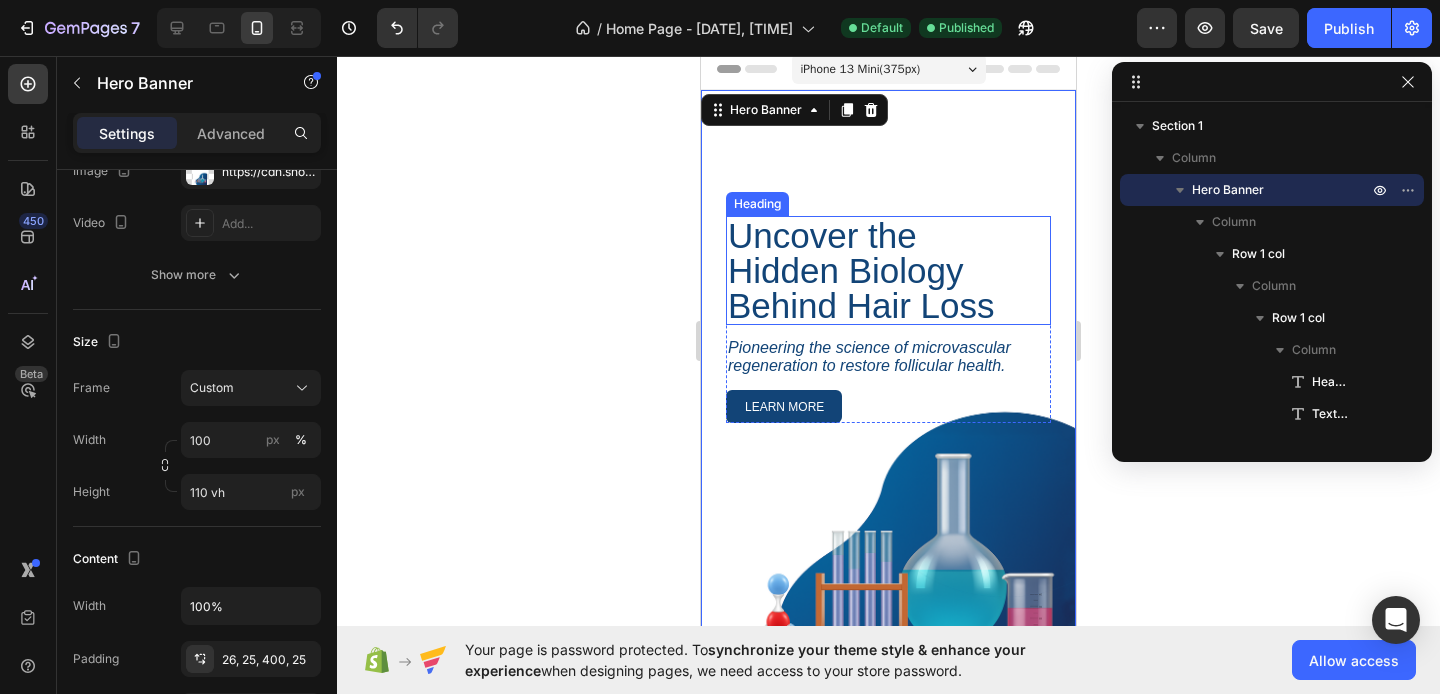 click on "Uncover the Hidden Biology Behind Hair Loss" at bounding box center [863, 270] 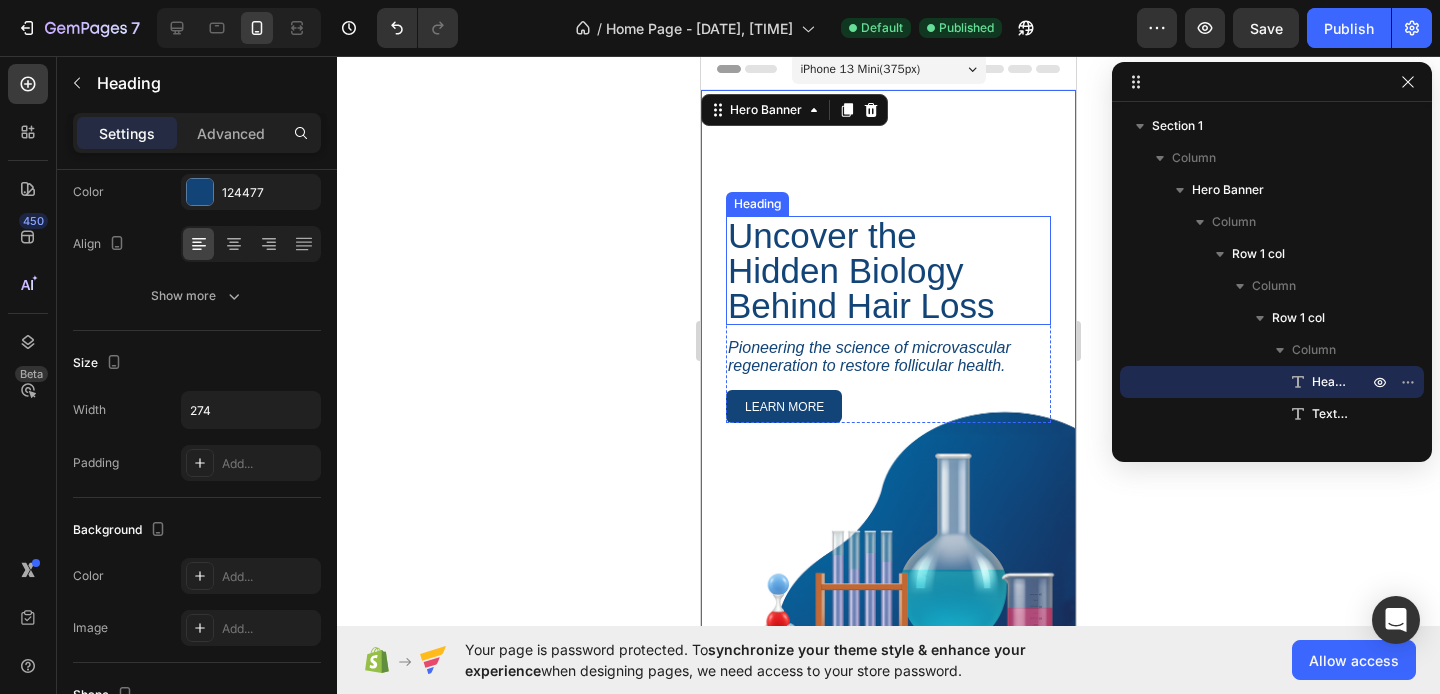 scroll, scrollTop: 0, scrollLeft: 0, axis: both 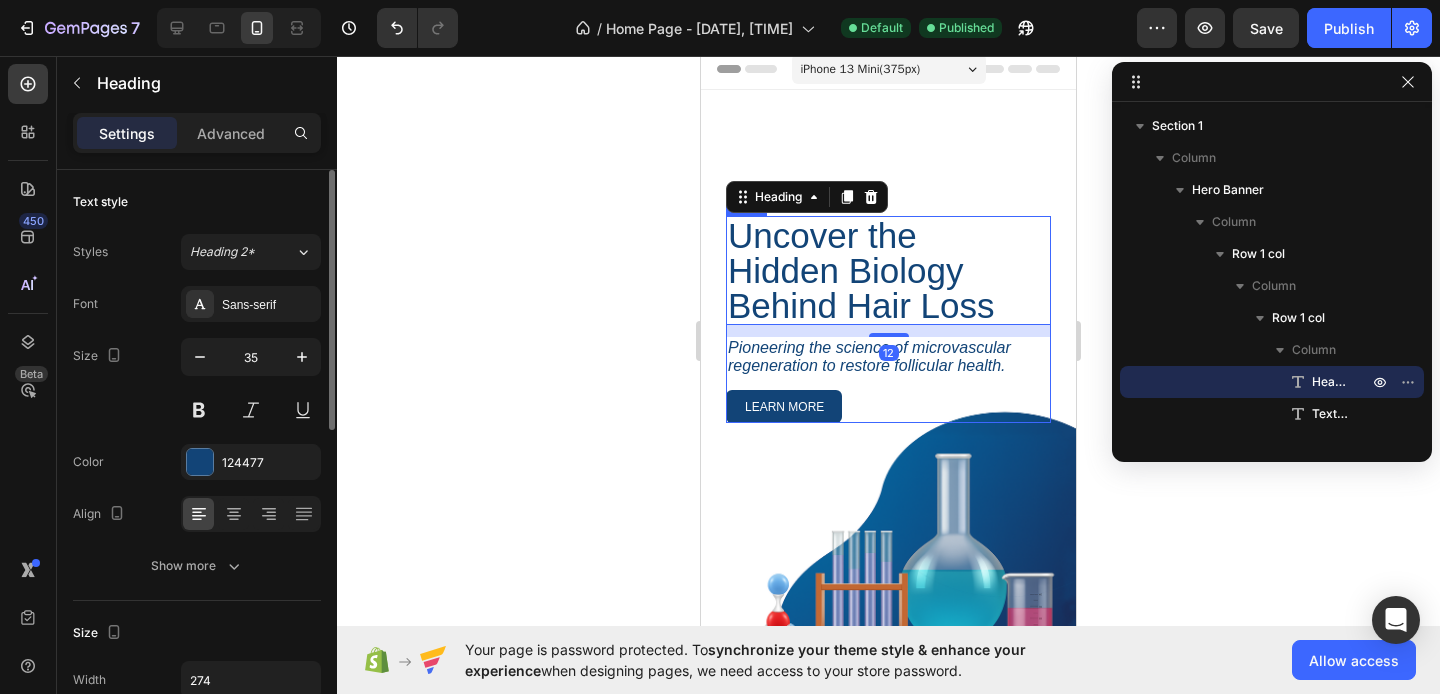 click on "Uncover the Hidden Biology Behind Hair Loss Heading   12 Pioneering the science of microvascular regeneration to restore follicular health. Text Block LEARN MORE Button" at bounding box center [888, 319] 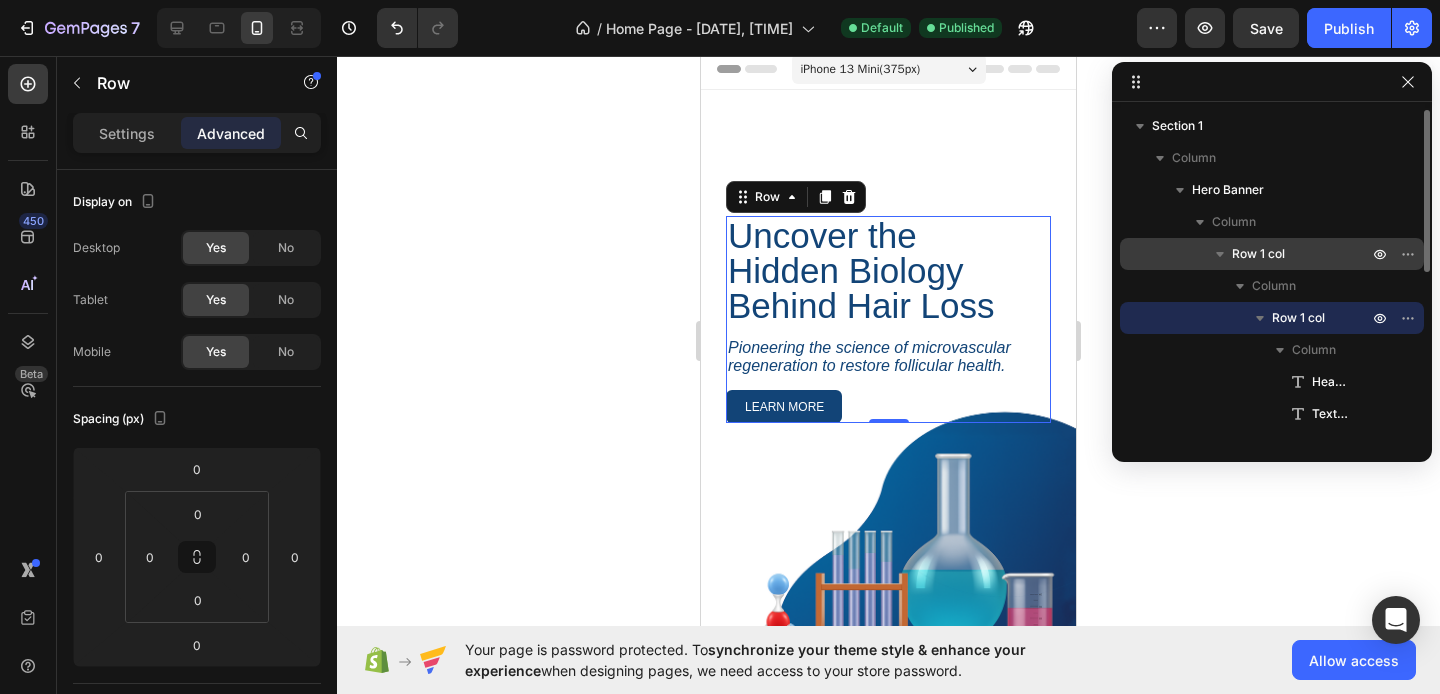 click on "Row 1 col" at bounding box center [1272, 254] 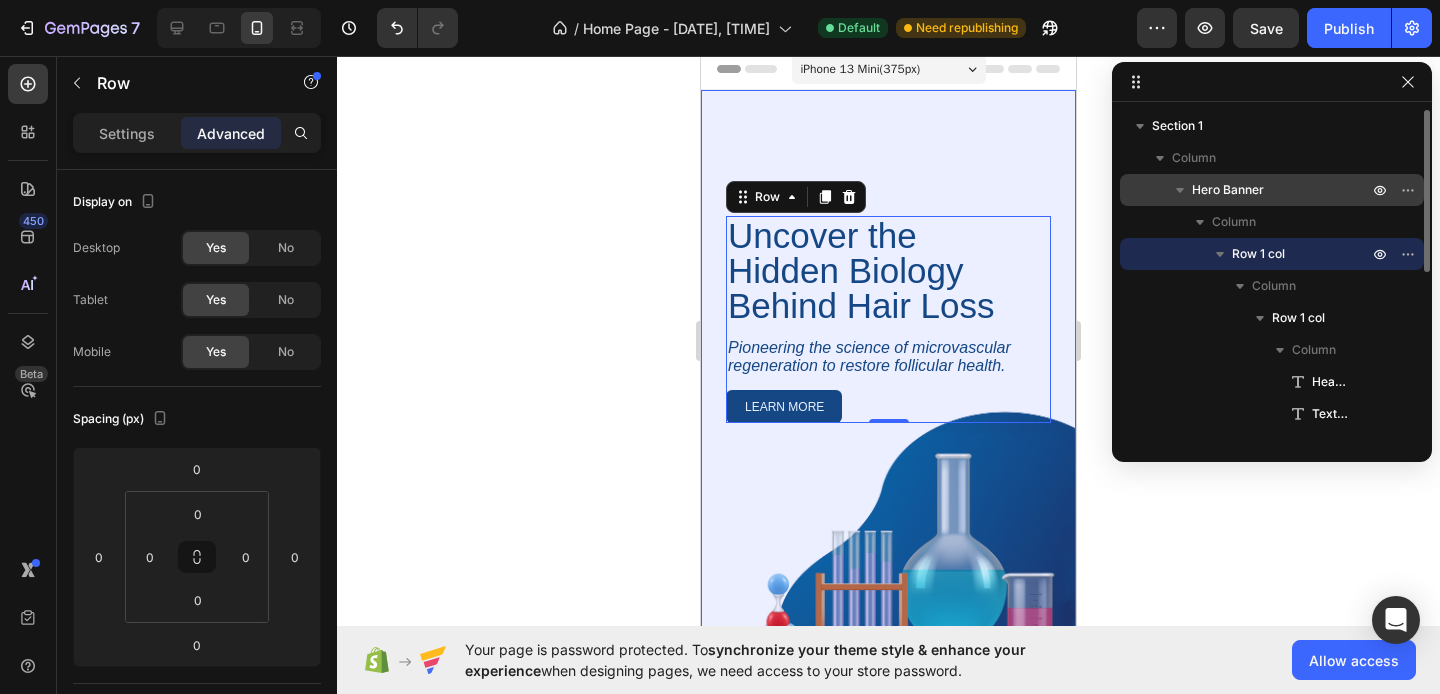 click on "Hero Banner" at bounding box center (1228, 190) 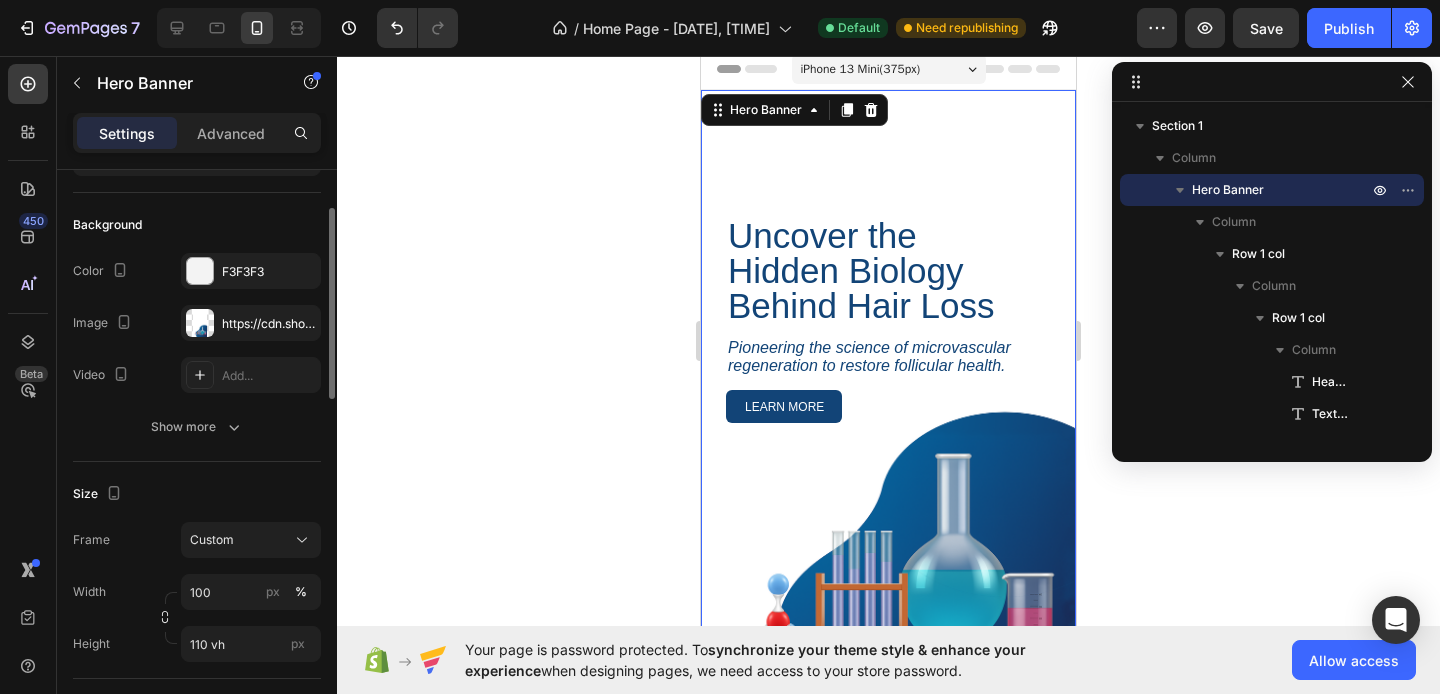 scroll, scrollTop: 380, scrollLeft: 0, axis: vertical 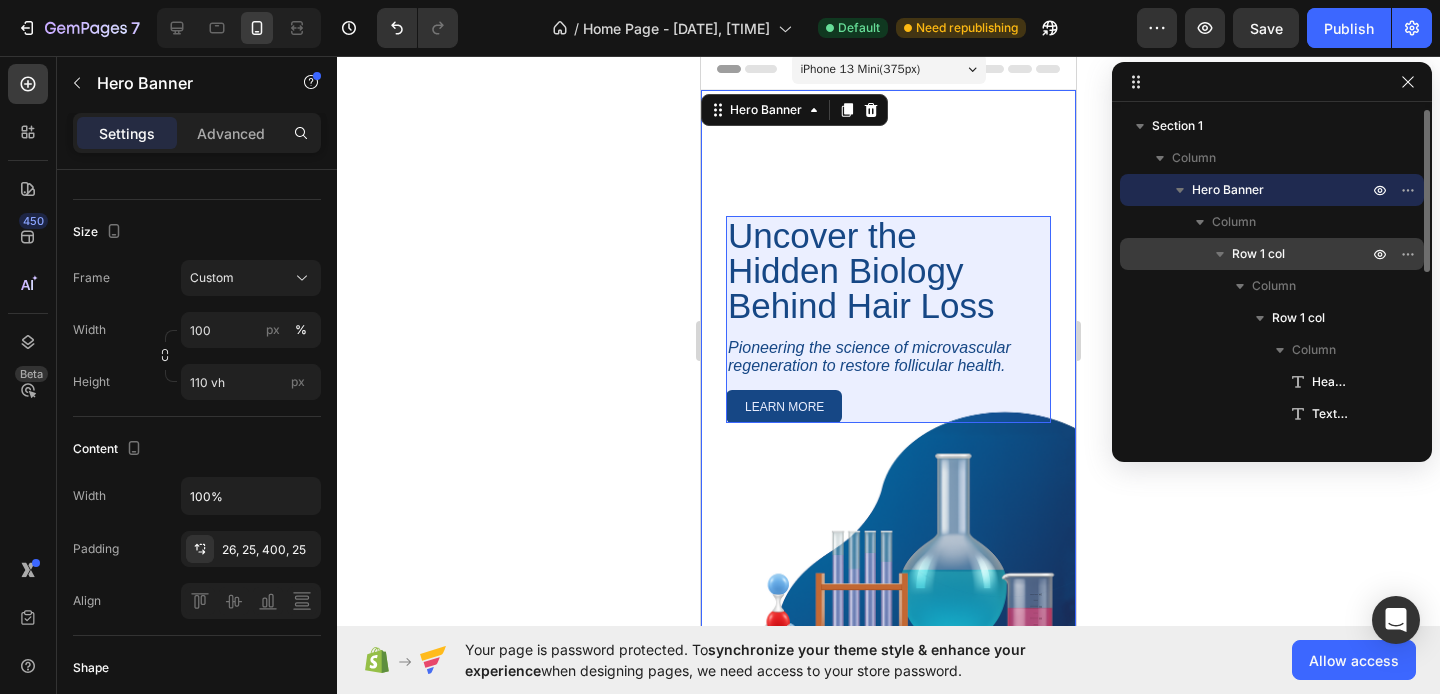 click on "Row 1 col" at bounding box center [1272, 254] 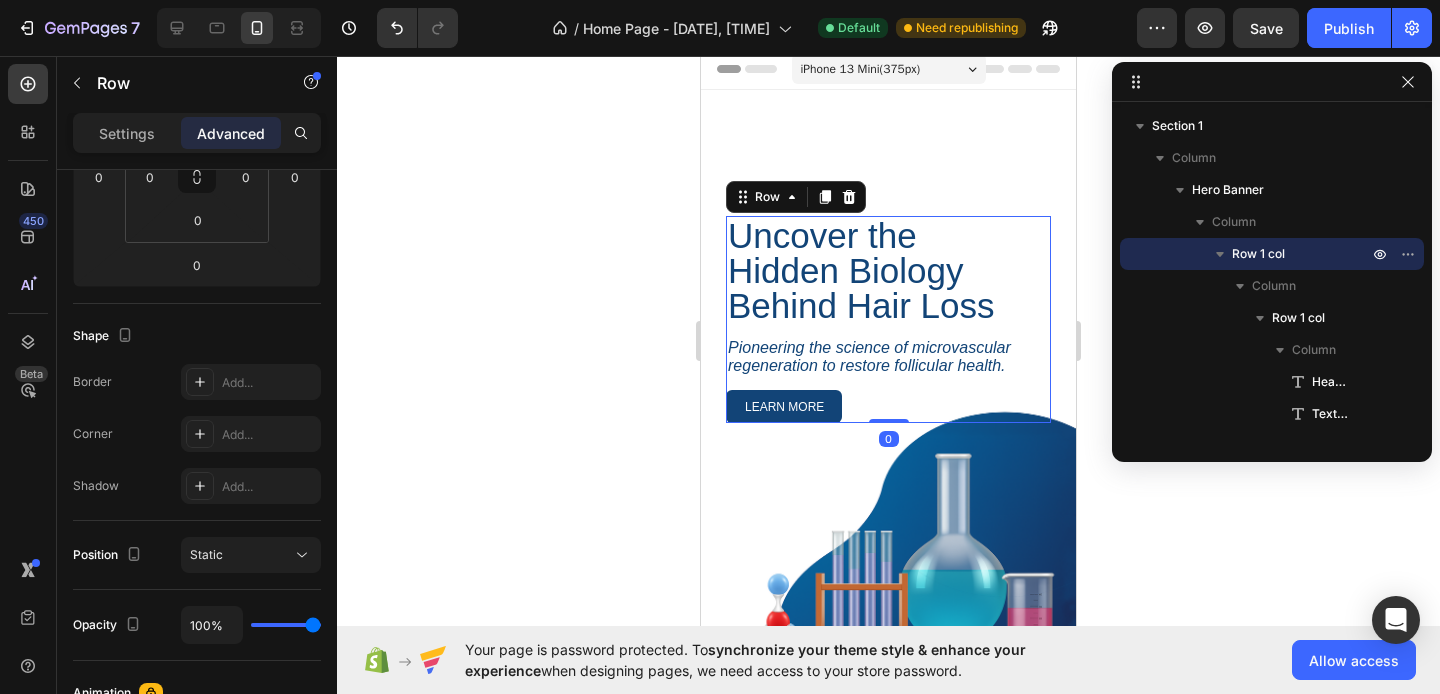 scroll, scrollTop: 0, scrollLeft: 0, axis: both 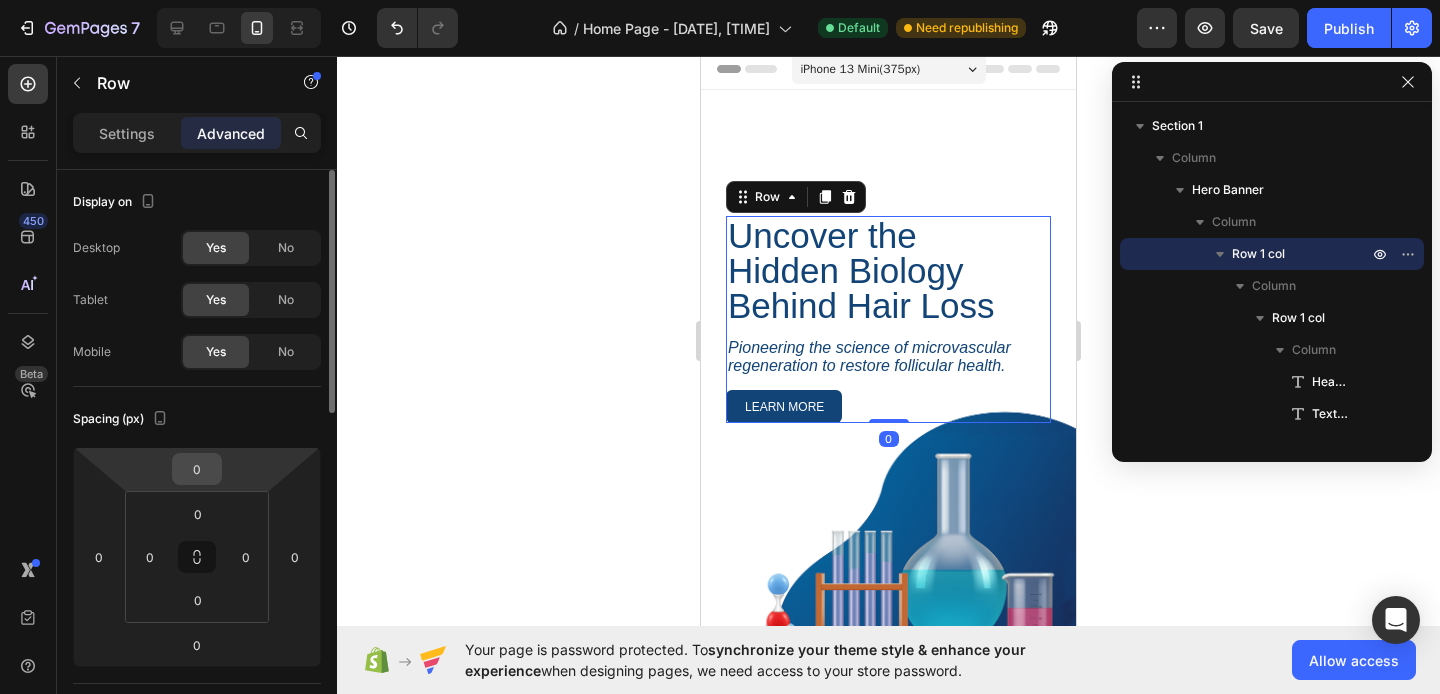 click on "0" at bounding box center (197, 469) 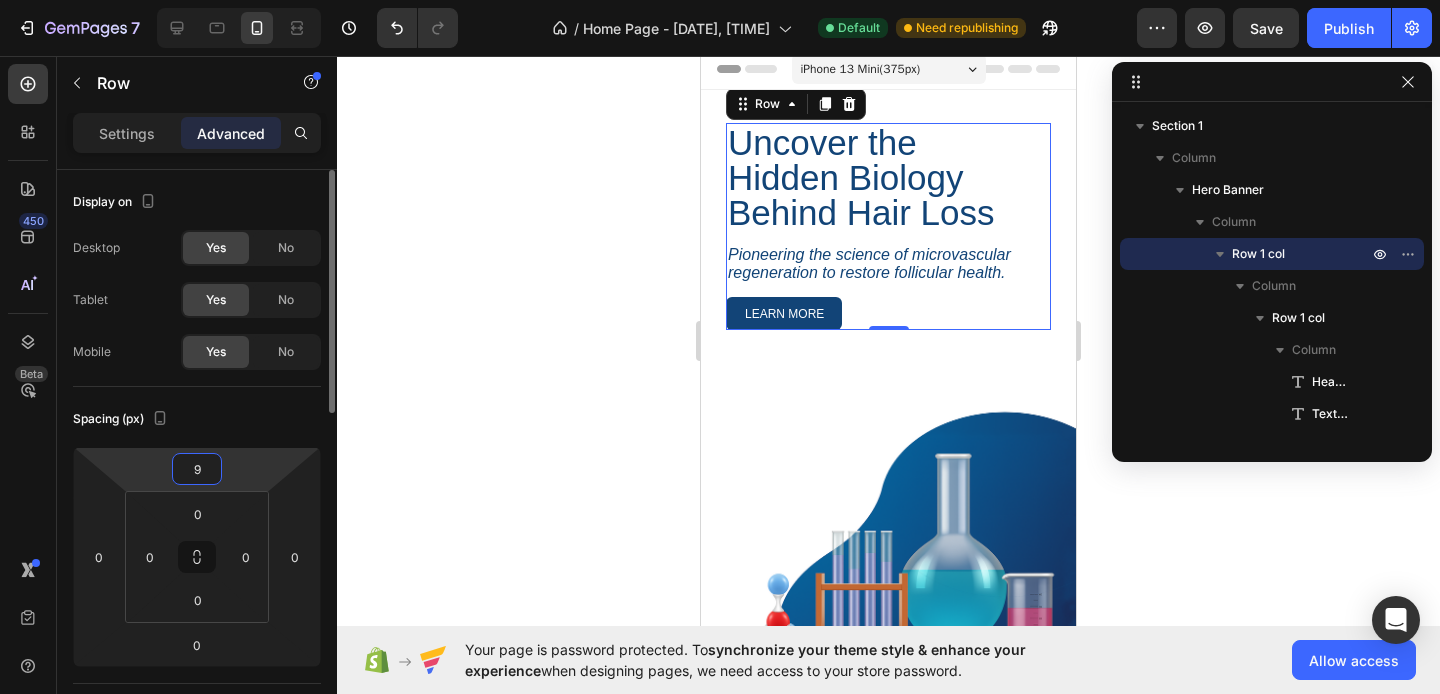 type on "10" 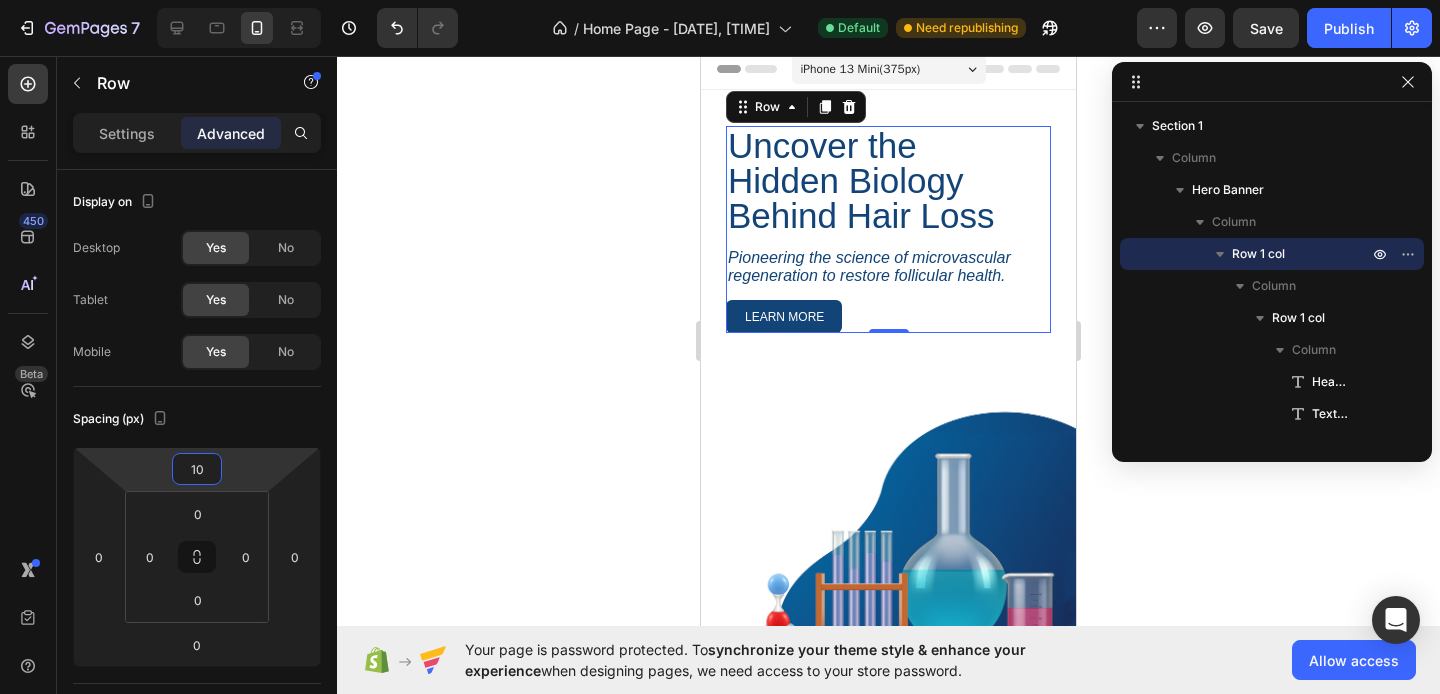 click 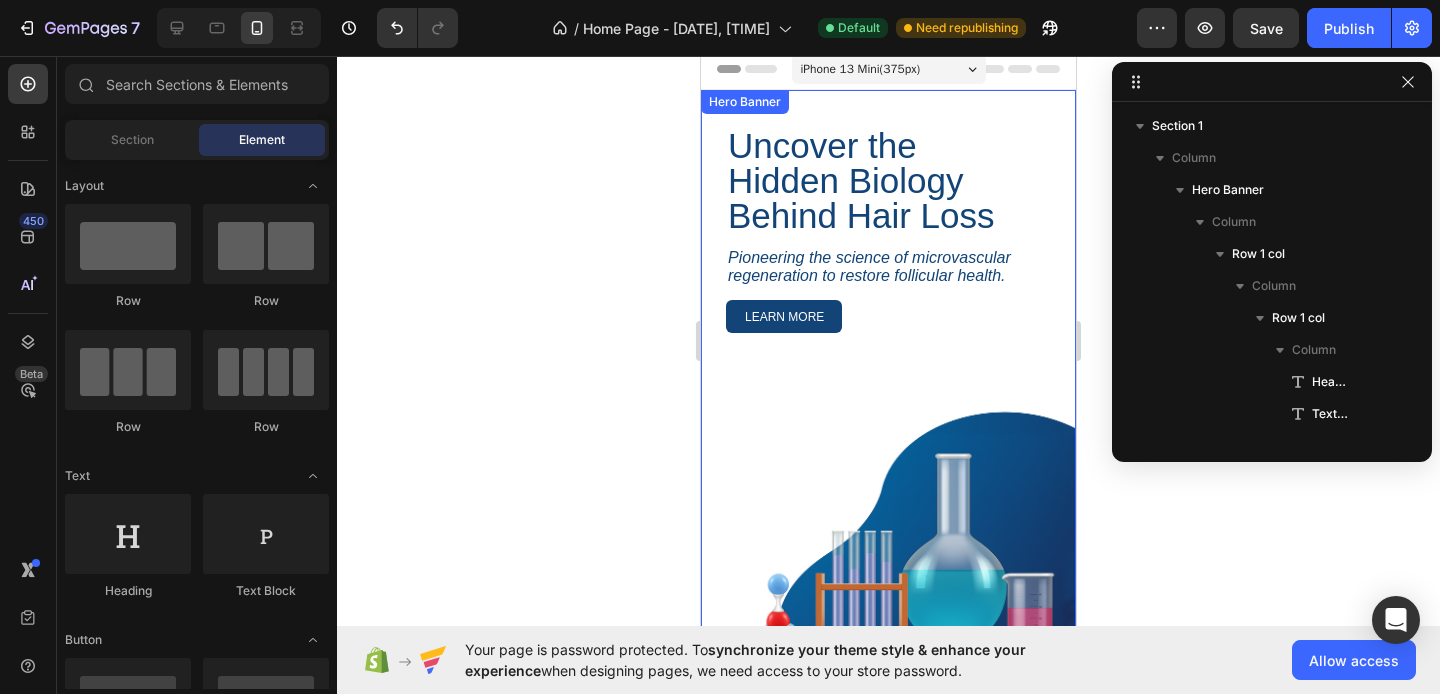 click on "Uncover the Hidden Biology Behind Hair Loss Heading Pioneering the science of microvascular regeneration to restore follicular health. Text Block LEARN MORE Button Row Row" at bounding box center (888, 411) 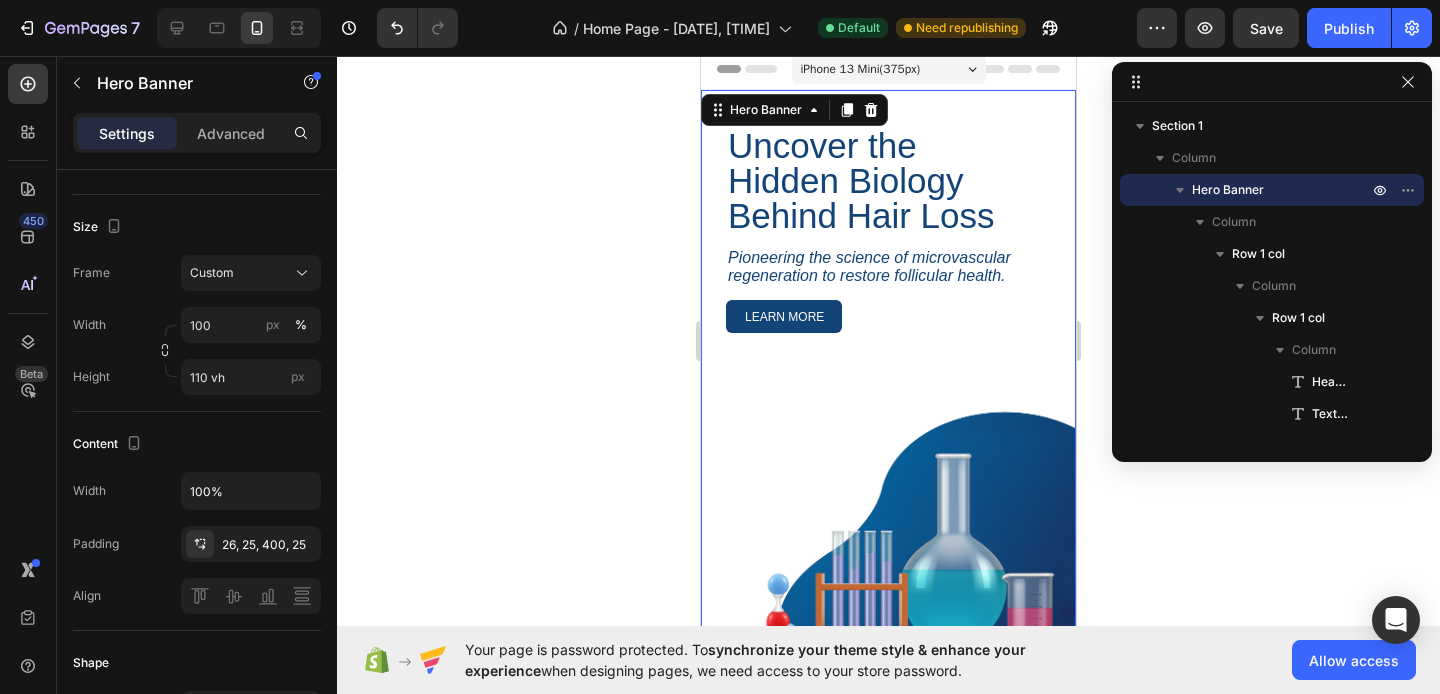 scroll, scrollTop: 411, scrollLeft: 0, axis: vertical 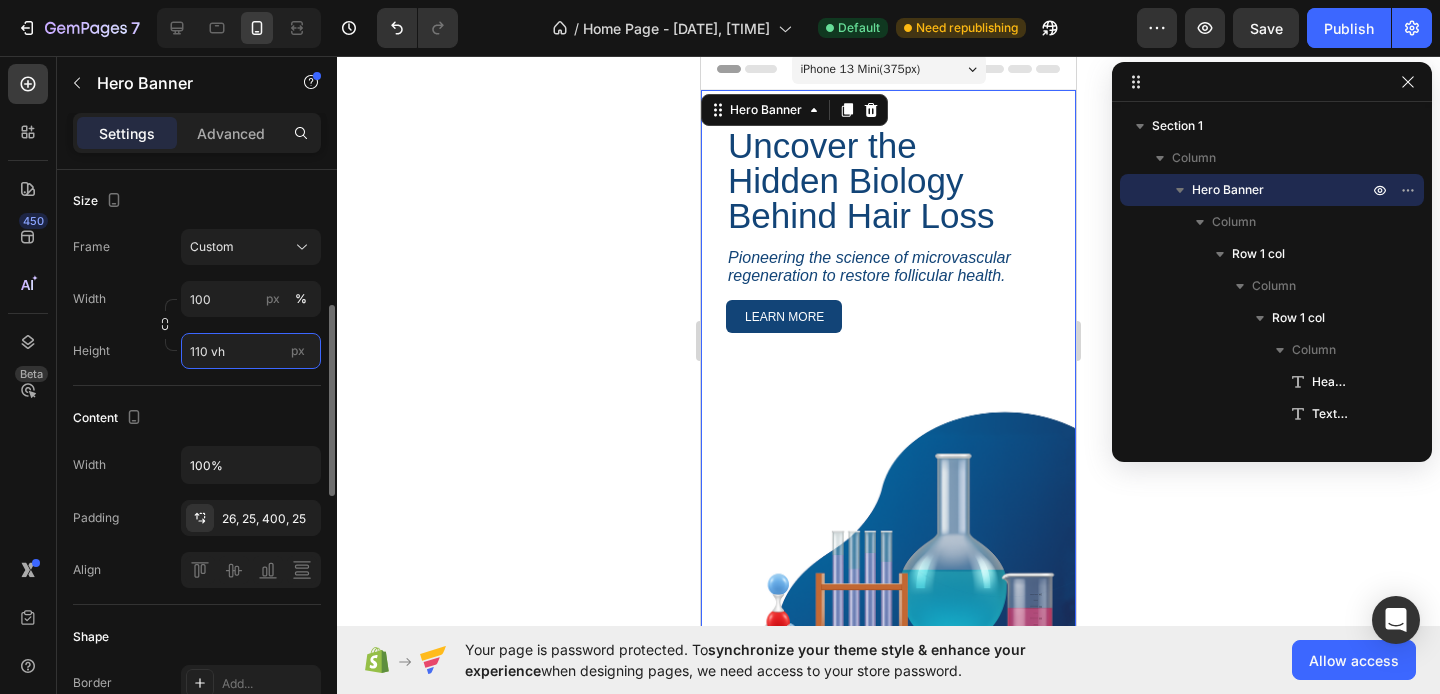 click on "110 vh" at bounding box center (251, 351) 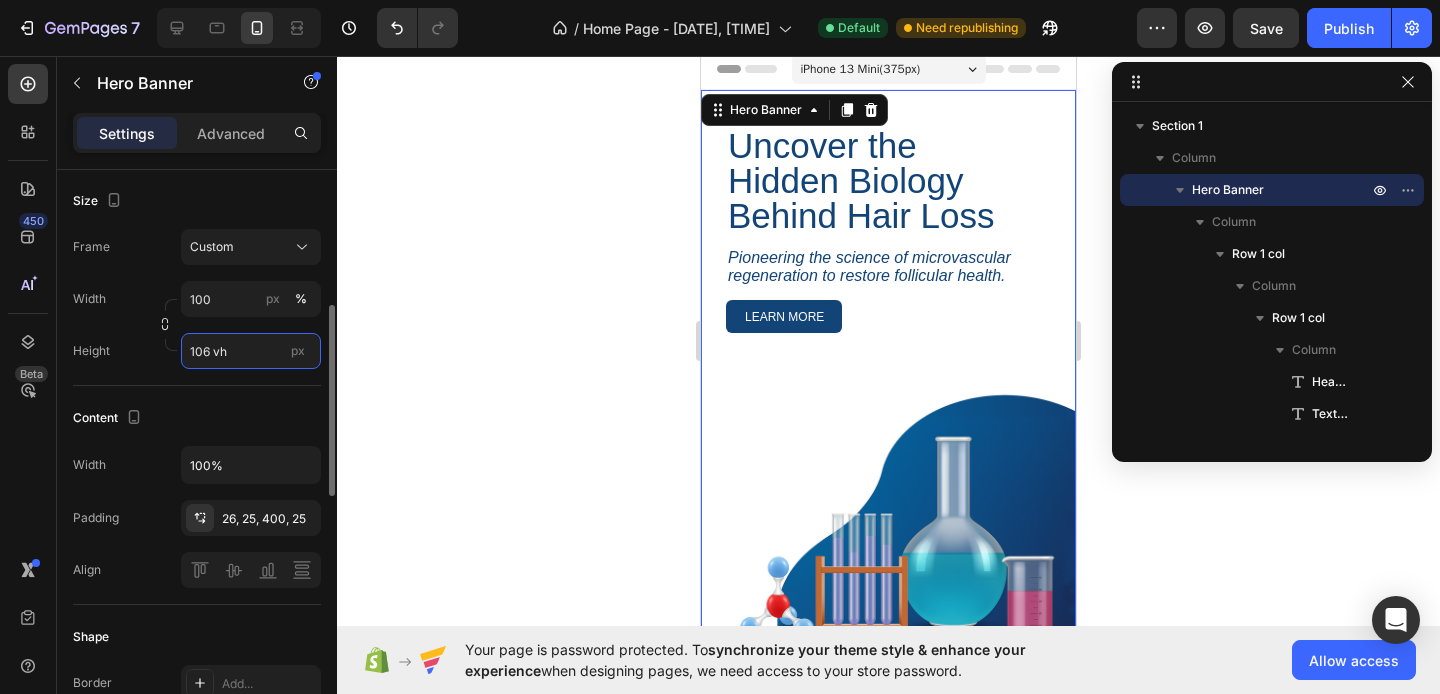 type on "105 vh" 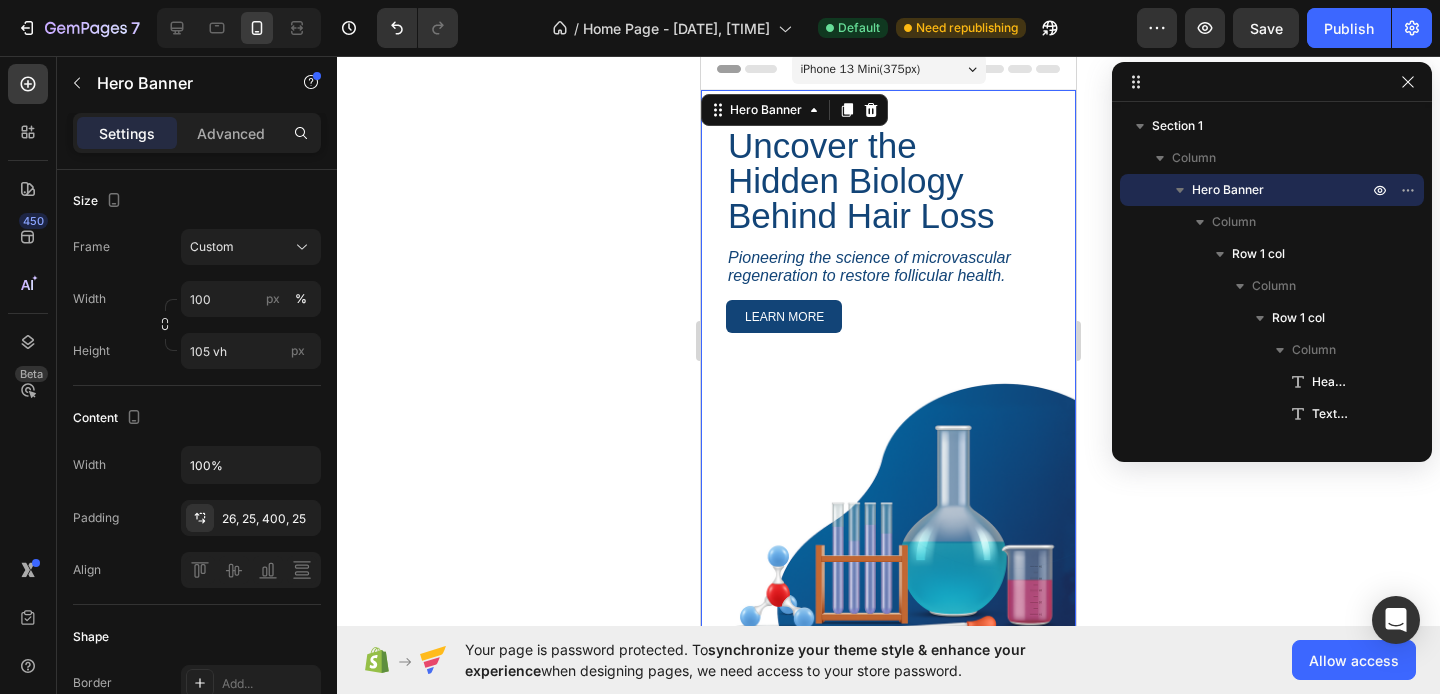 click 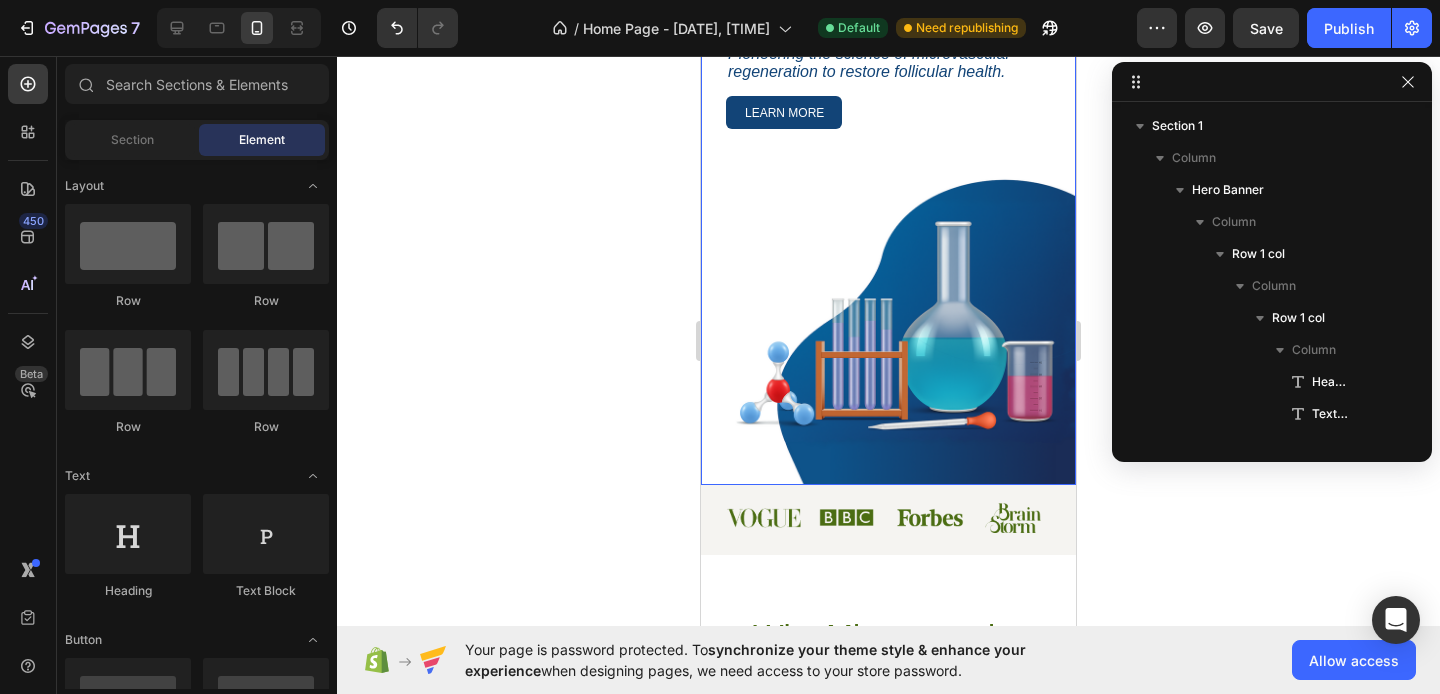 scroll, scrollTop: 0, scrollLeft: 0, axis: both 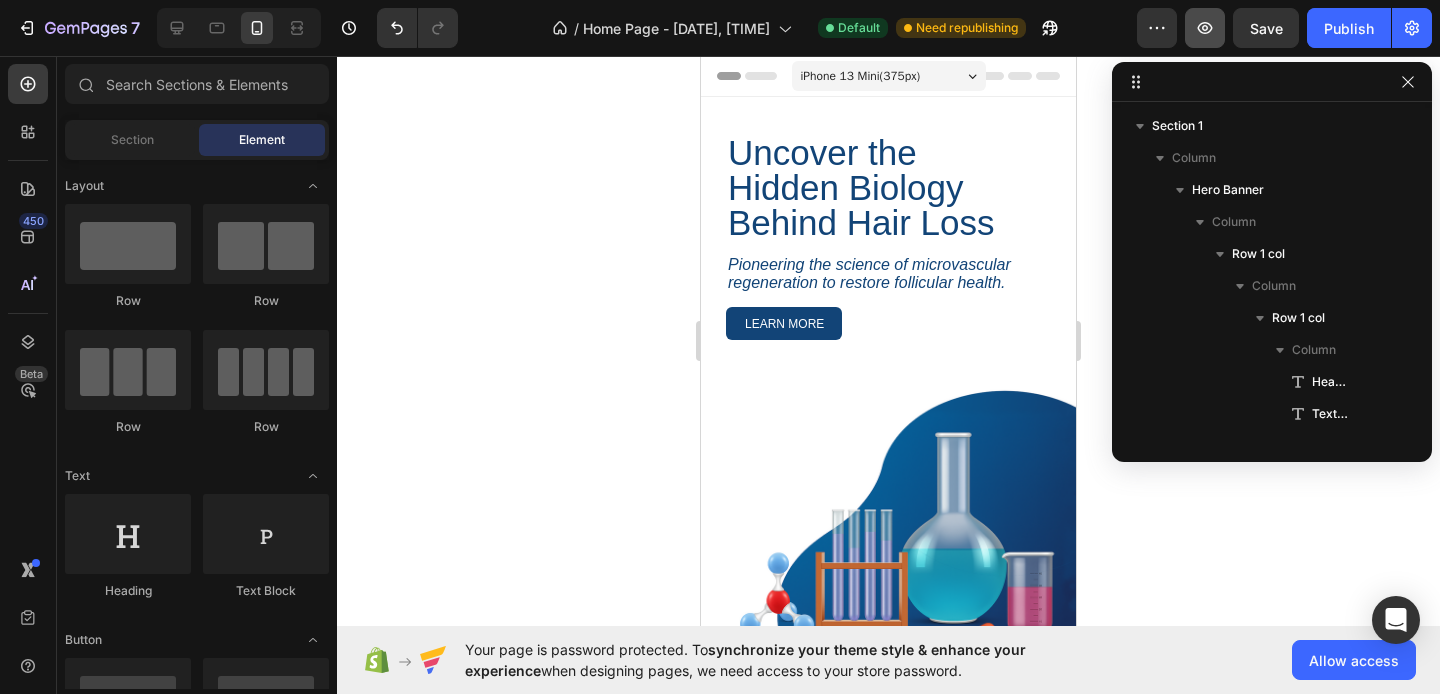 click 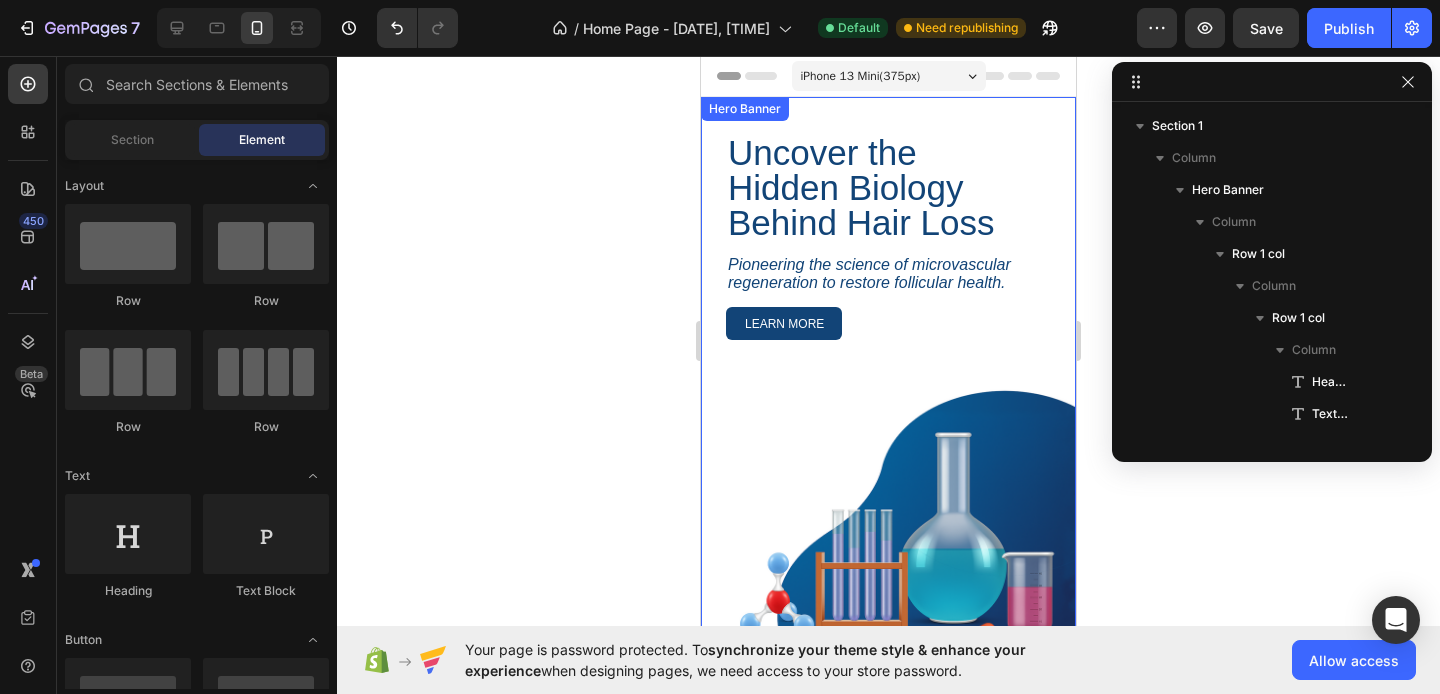 click on "Uncover the Hidden Biology Behind Hair Loss Heading Pioneering the science of microvascular regeneration to restore follicular health. Text Block LEARN MORE Button Row Row" at bounding box center (888, 418) 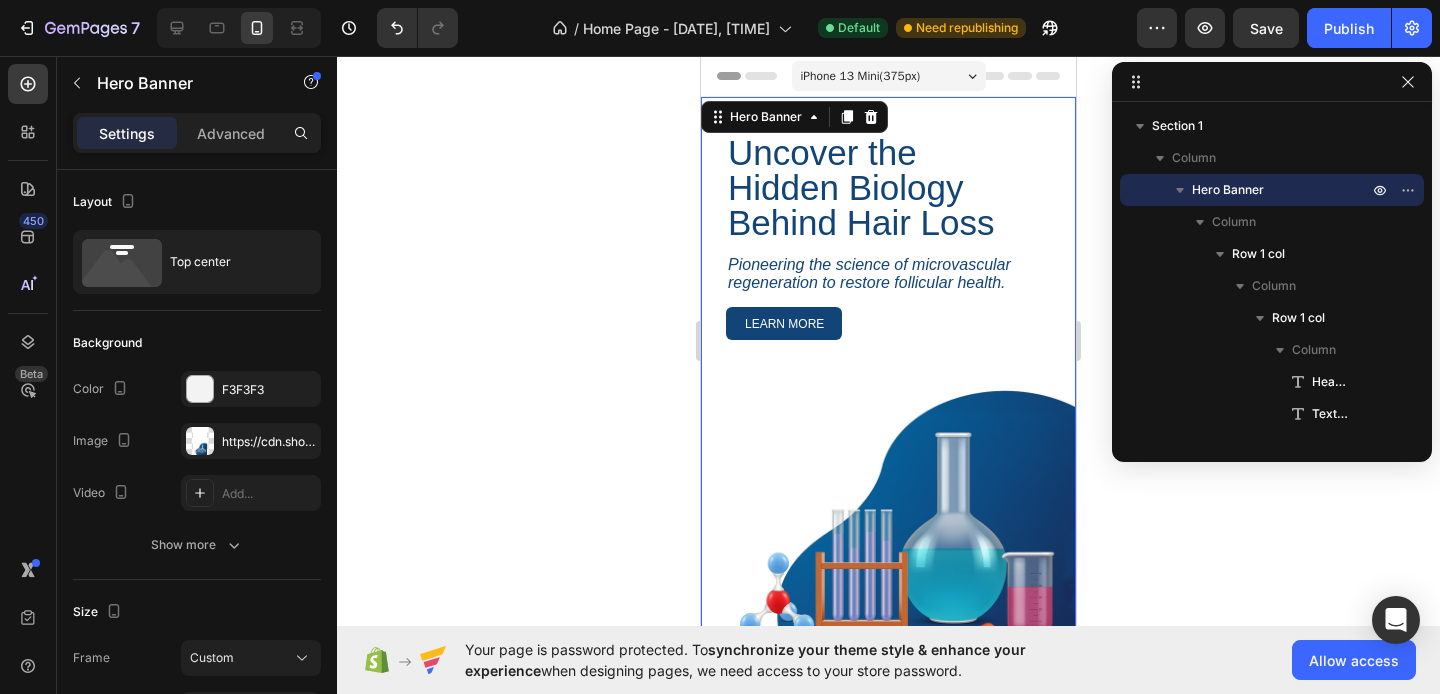 click on "Uncover the Hidden Biology Behind Hair Loss Heading Pioneering the science of microvascular regeneration to restore follicular health. Text Block LEARN MORE Button Row Row" at bounding box center [888, 418] 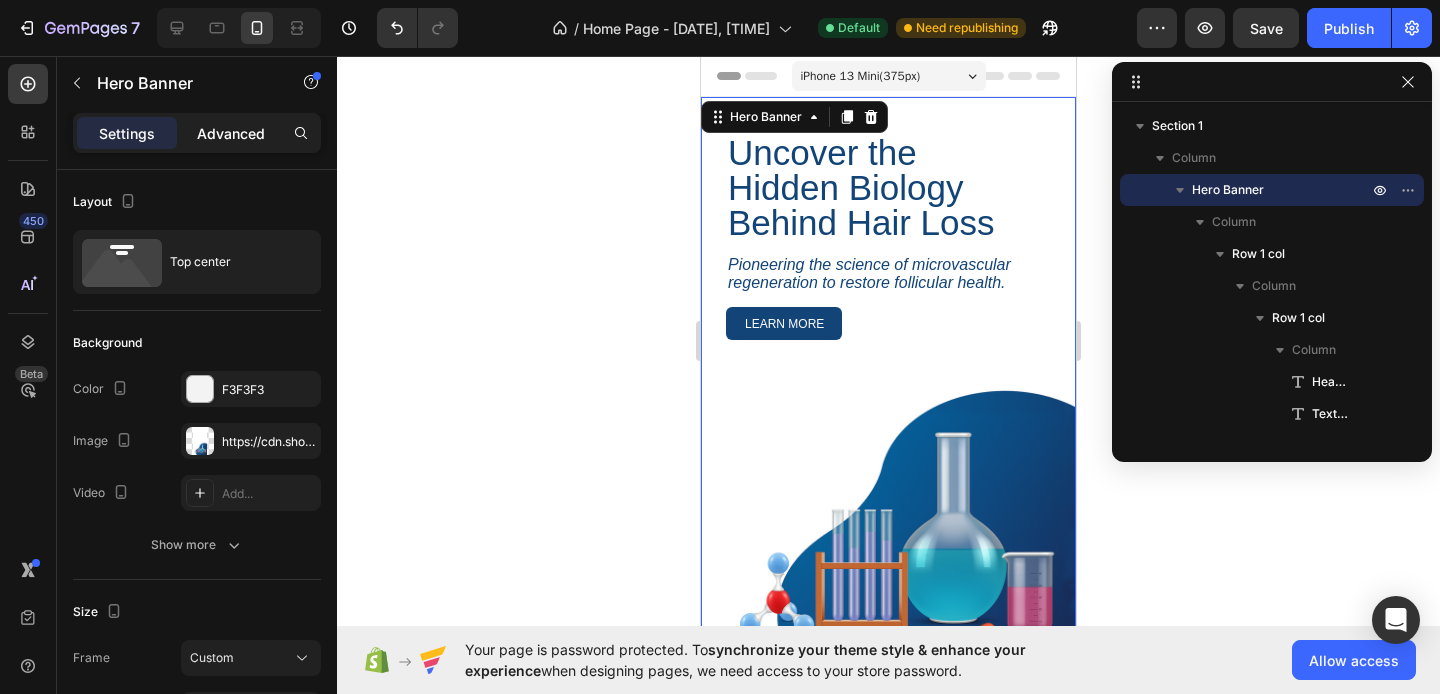 click on "Advanced" at bounding box center [231, 133] 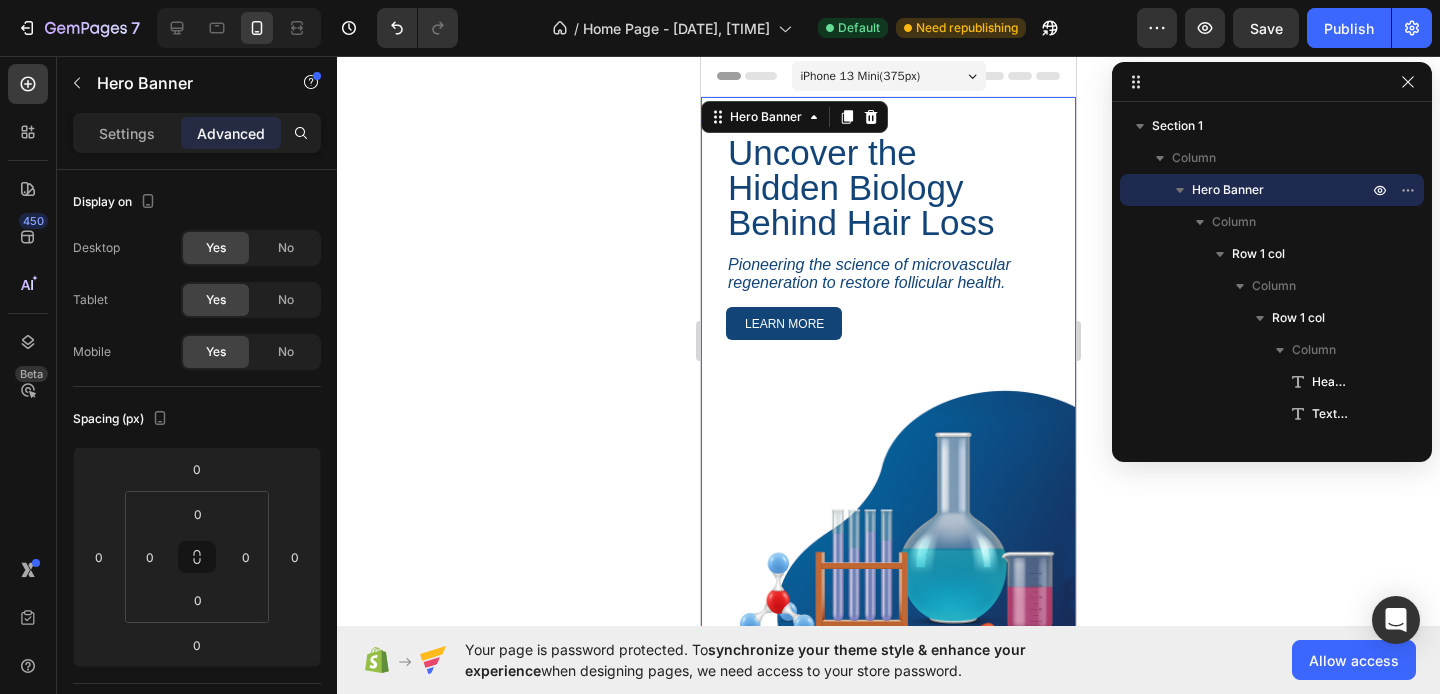 click on "Uncover the Hidden Biology Behind Hair Loss Heading Pioneering the science of microvascular regeneration to restore follicular health. Text Block LEARN MORE Button Row Row" at bounding box center [888, 418] 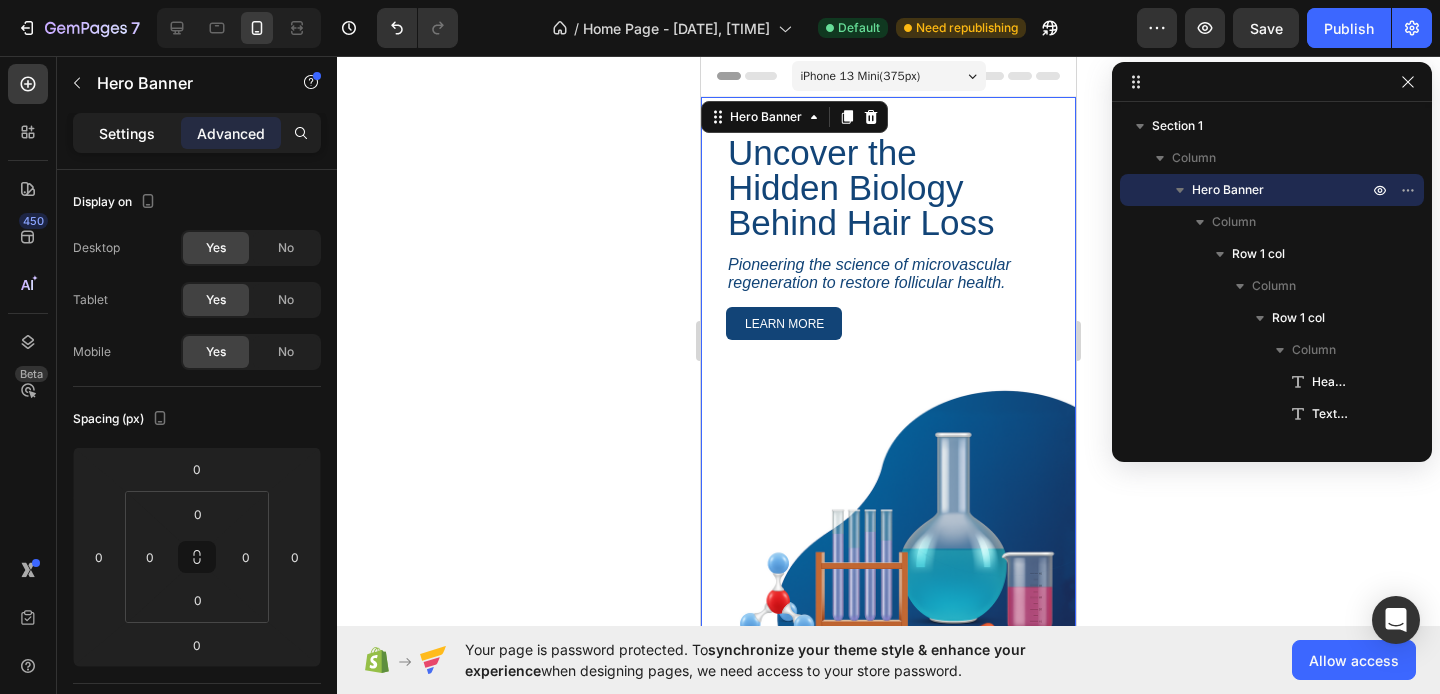 click on "Settings" 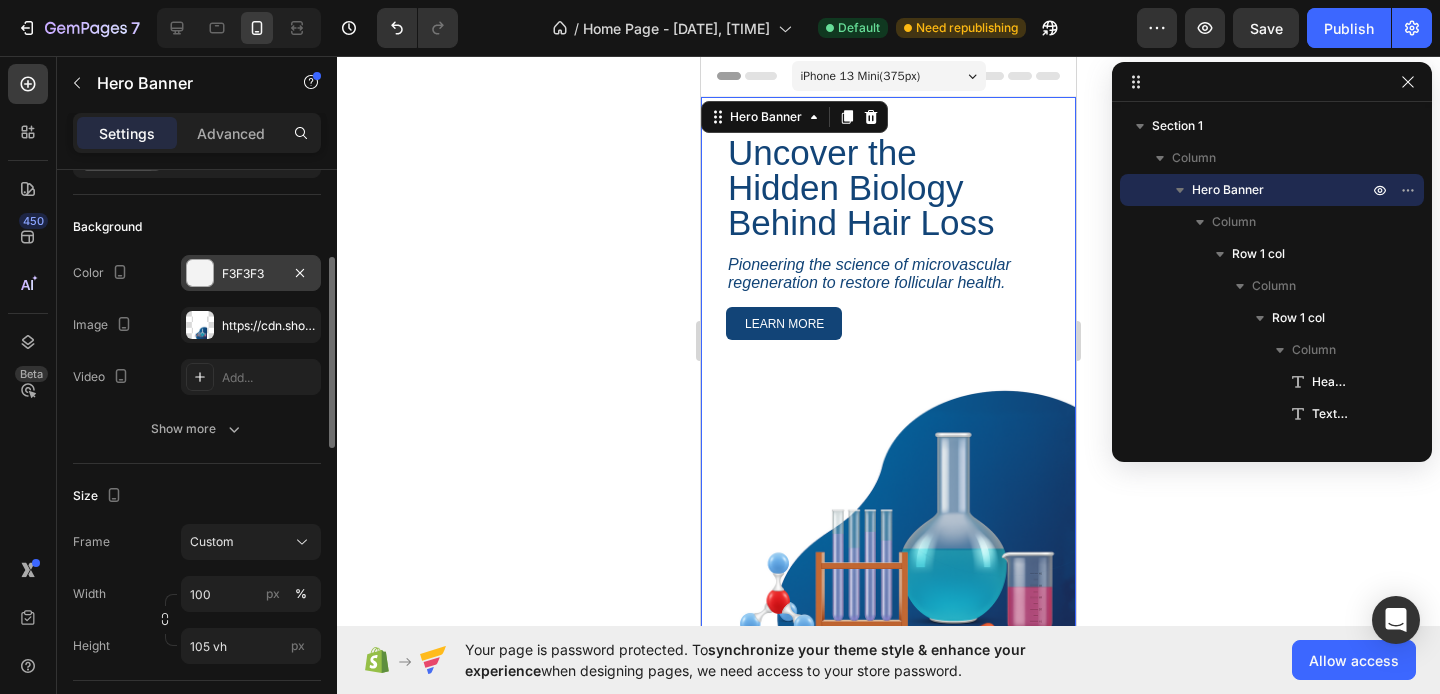 scroll, scrollTop: 212, scrollLeft: 0, axis: vertical 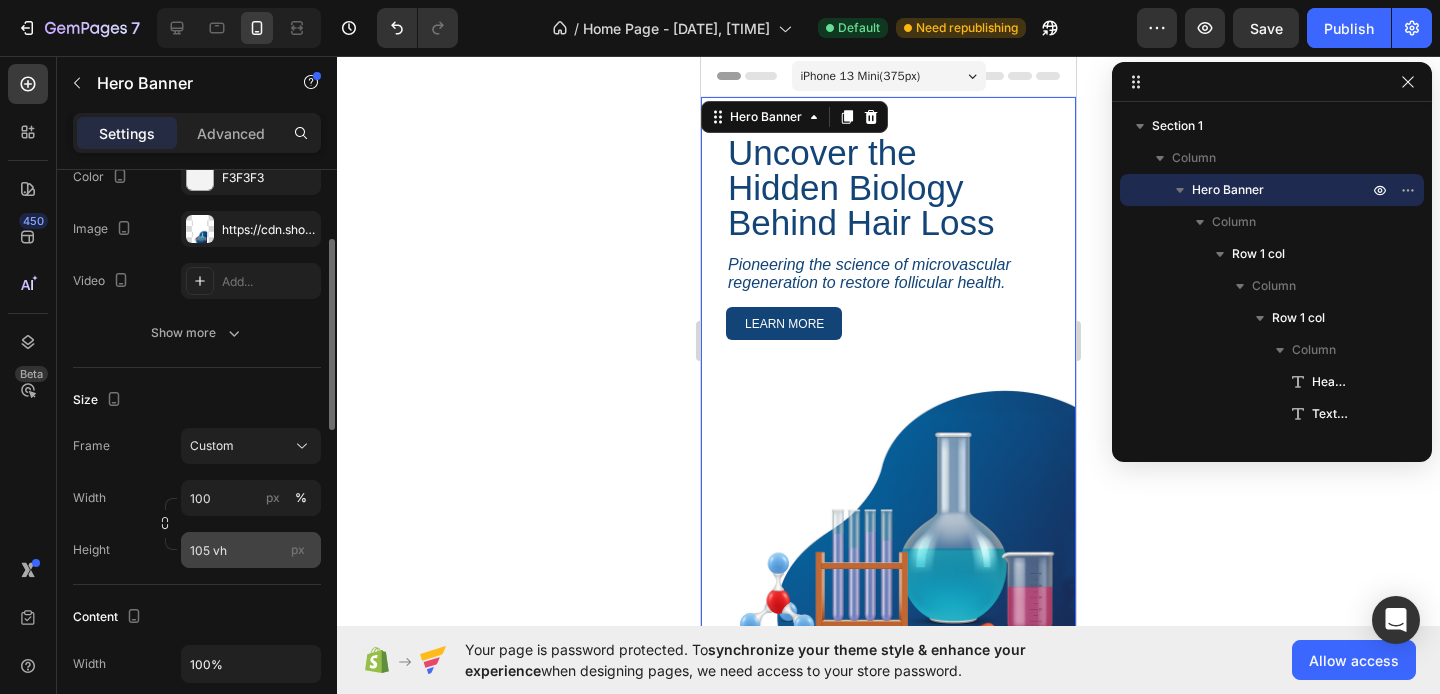 click on "px" at bounding box center [298, 549] 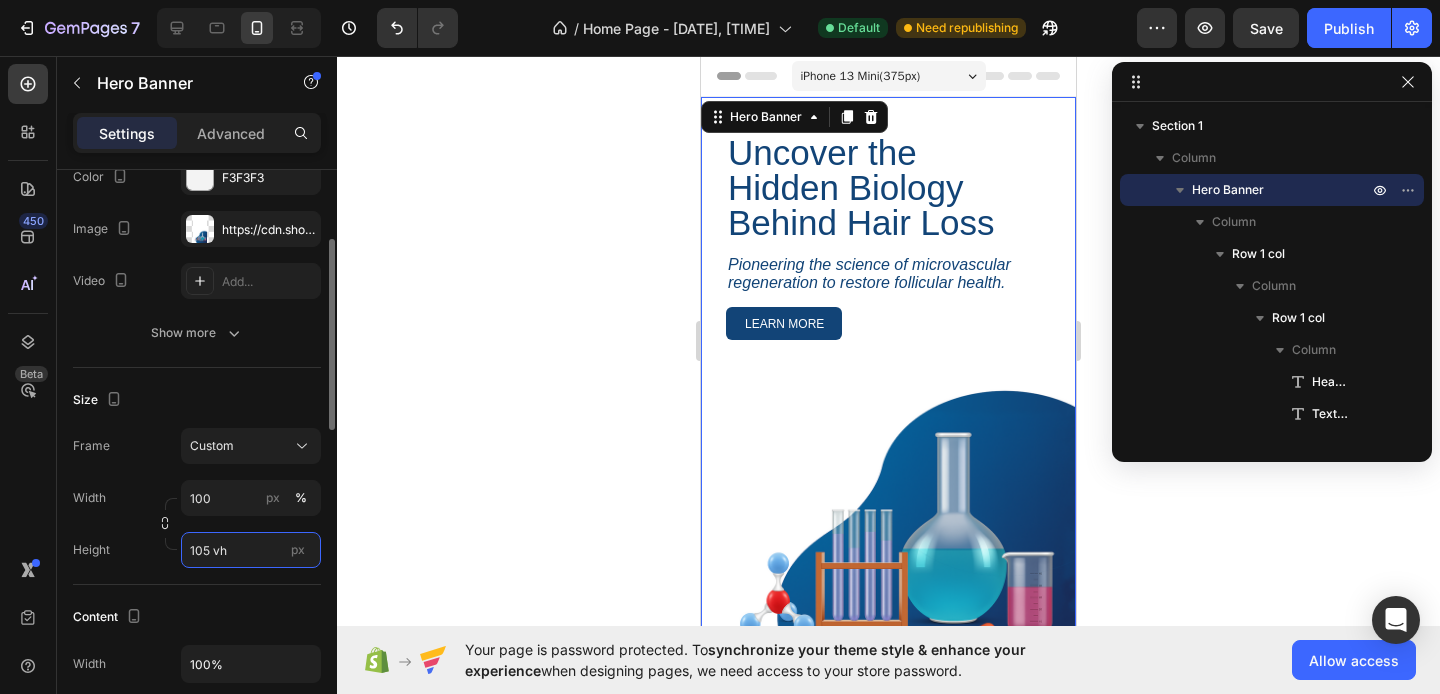 click on "105 vh" at bounding box center (251, 550) 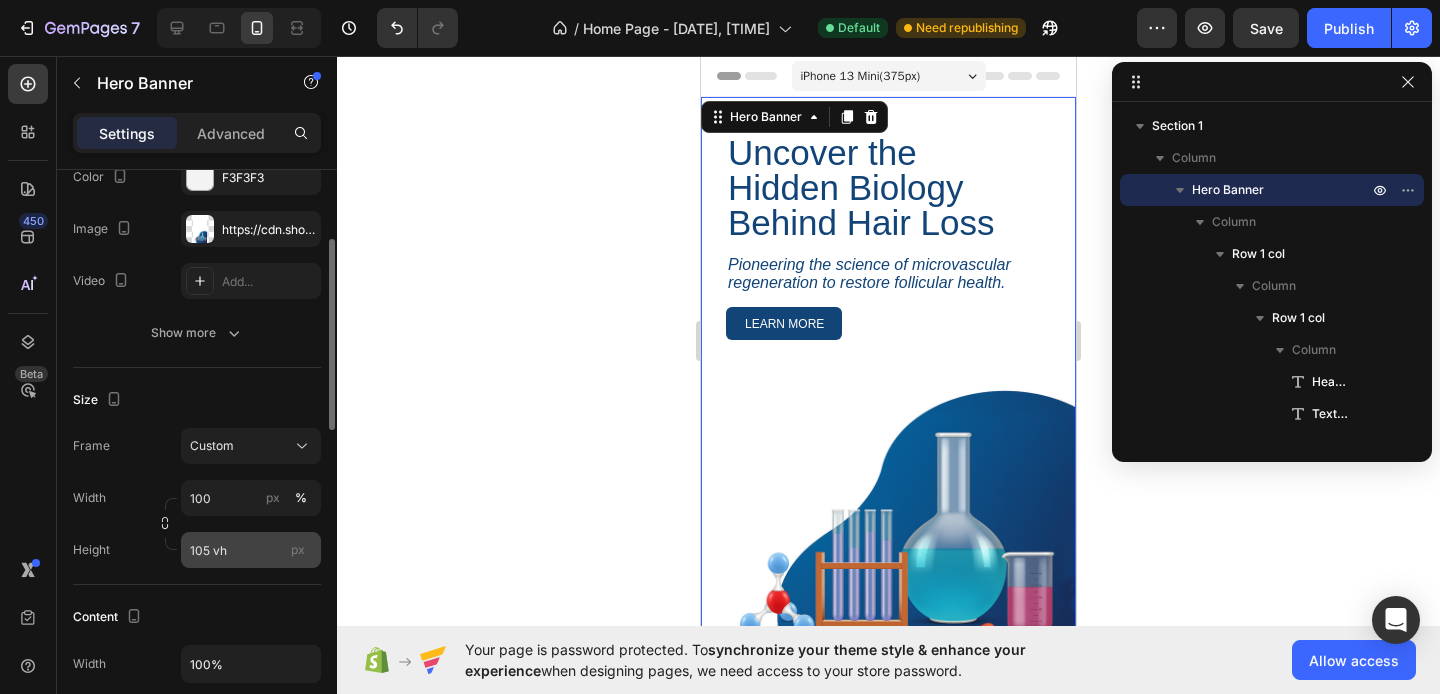click on "px" at bounding box center [298, 549] 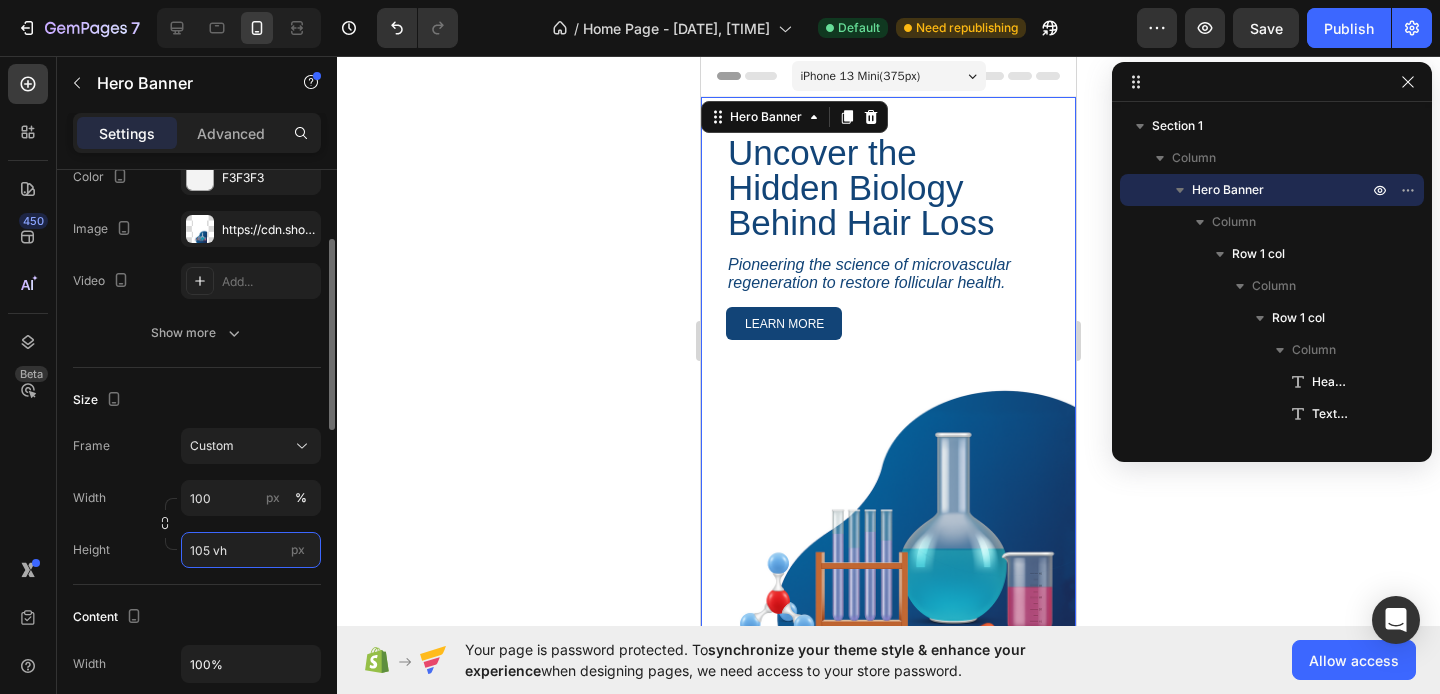 click on "105 vh" at bounding box center [251, 550] 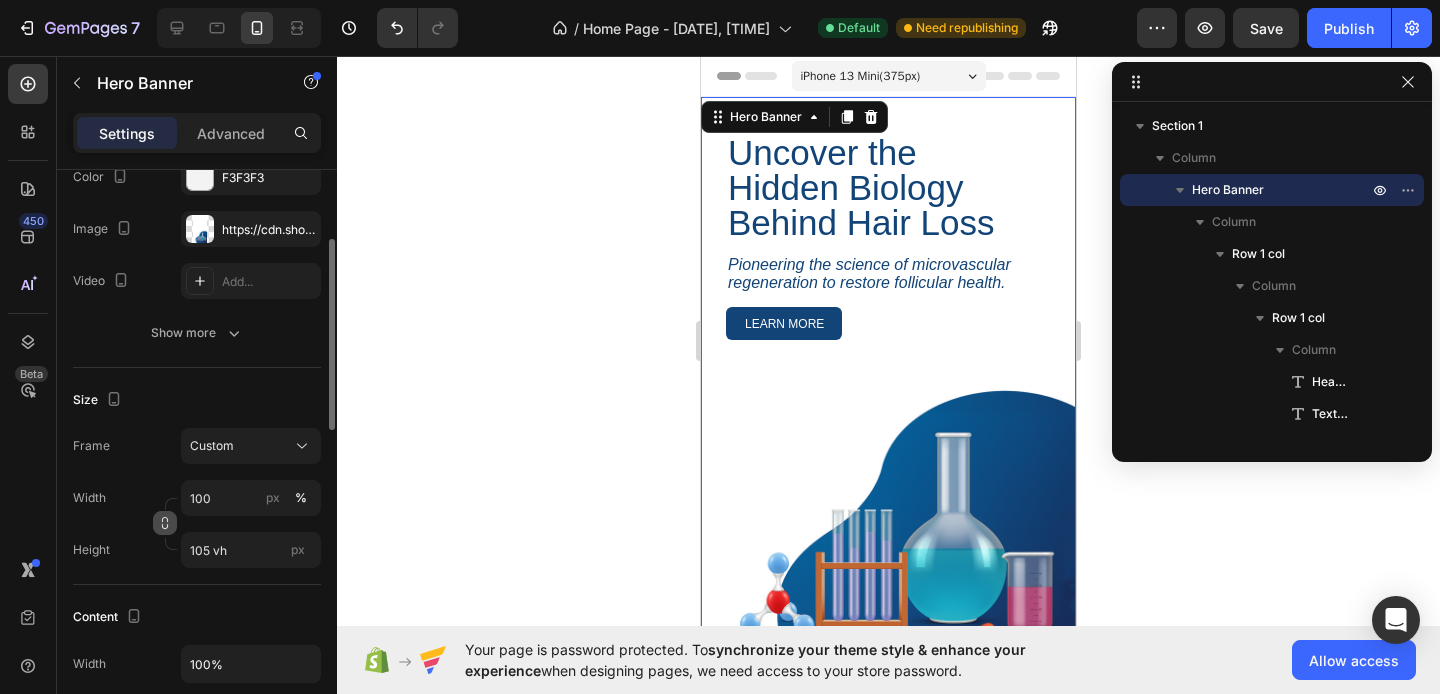 click 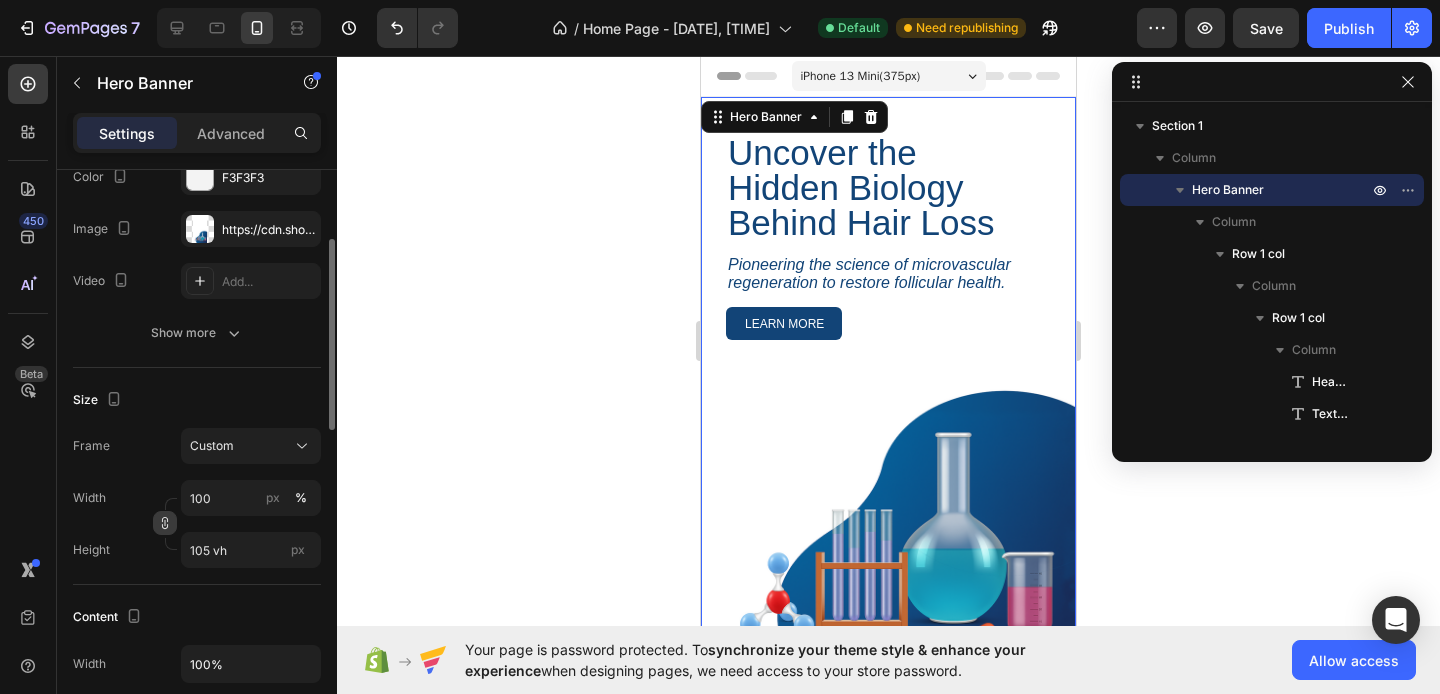 click 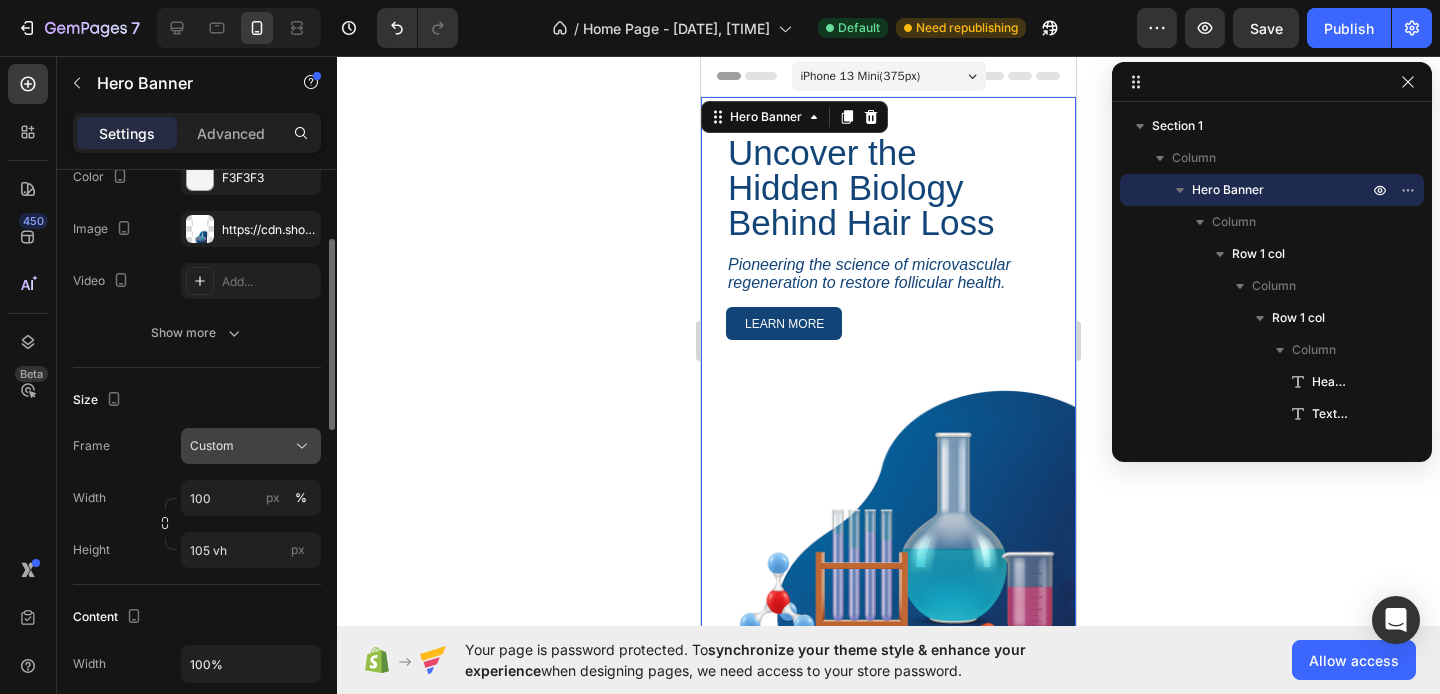 click on "Custom" 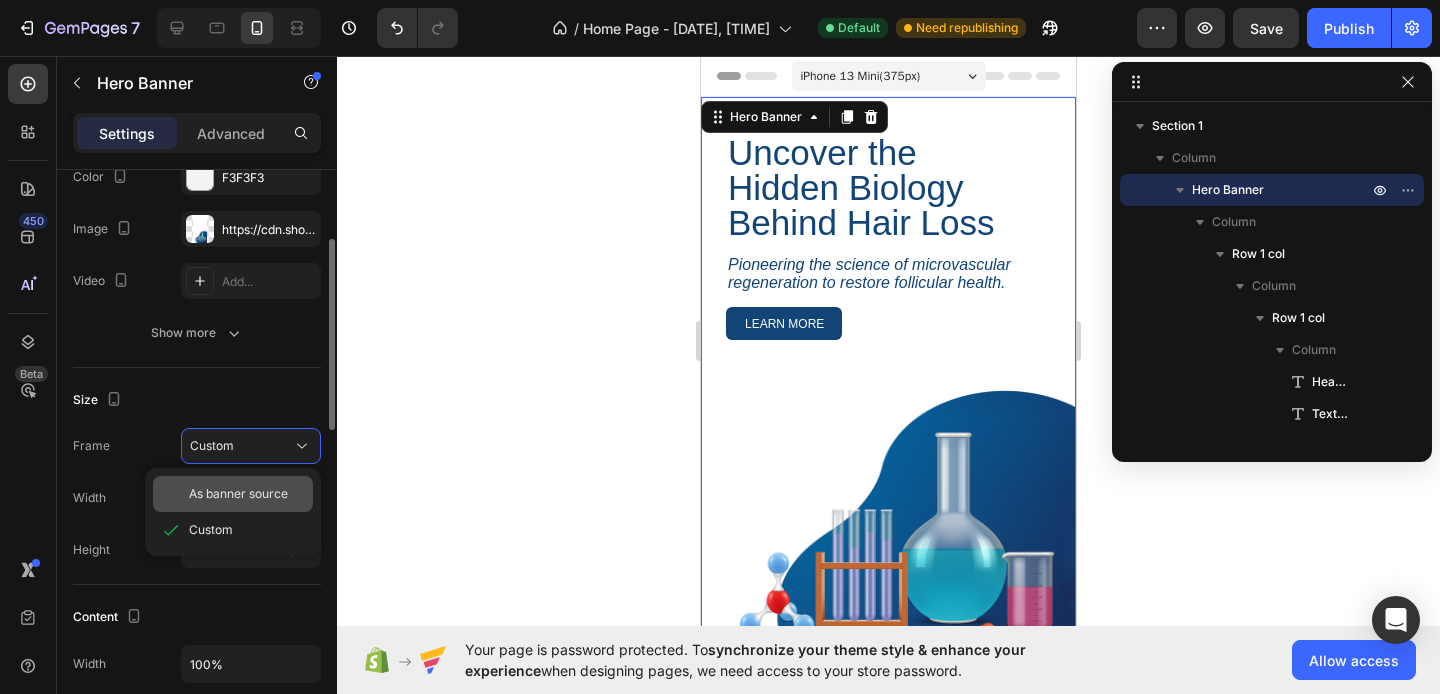 click on "As banner source" at bounding box center (238, 494) 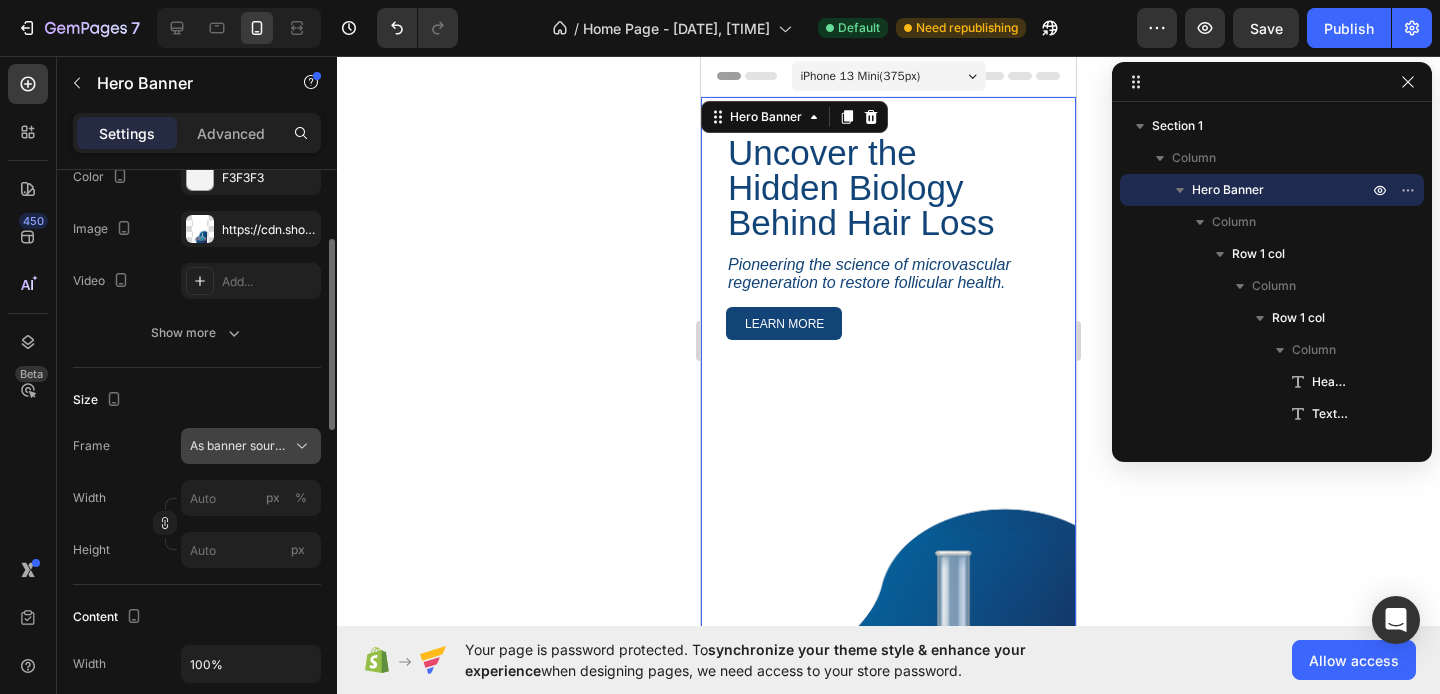 click on "As banner source" at bounding box center (239, 446) 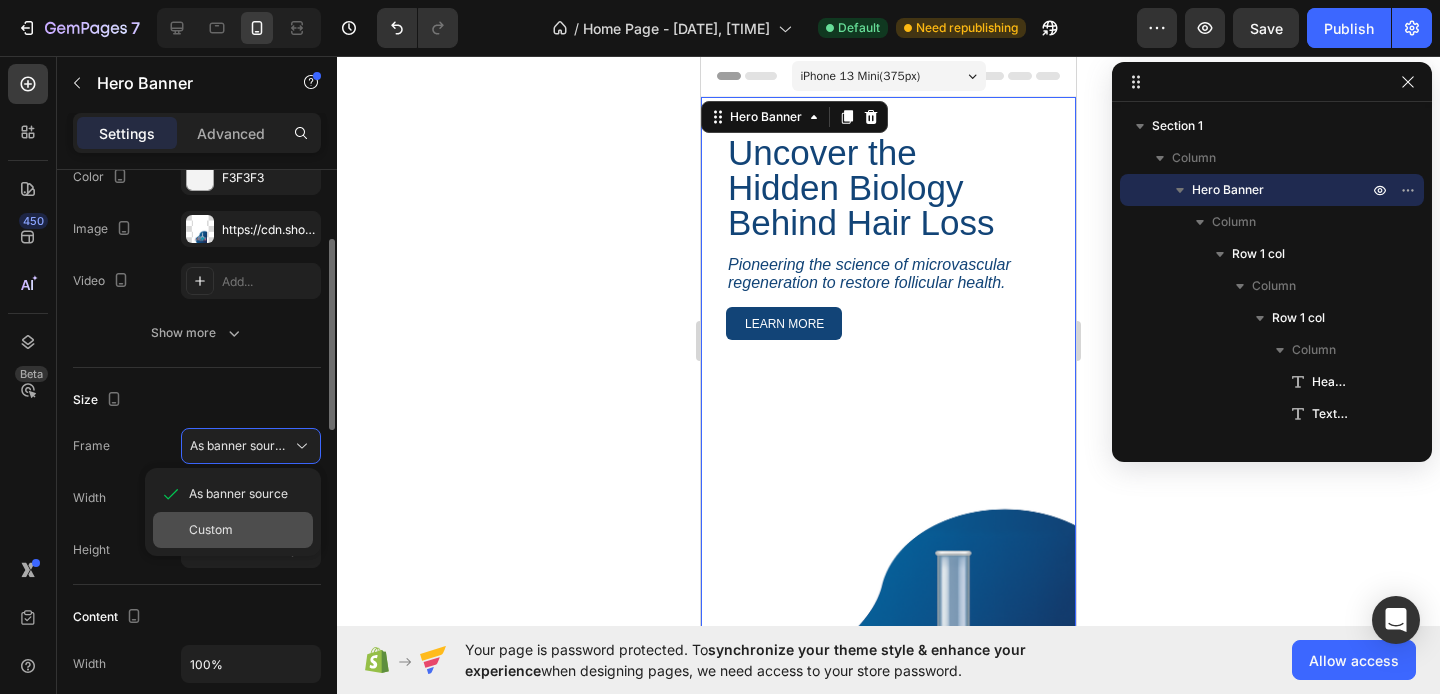 click on "Custom" at bounding box center (247, 530) 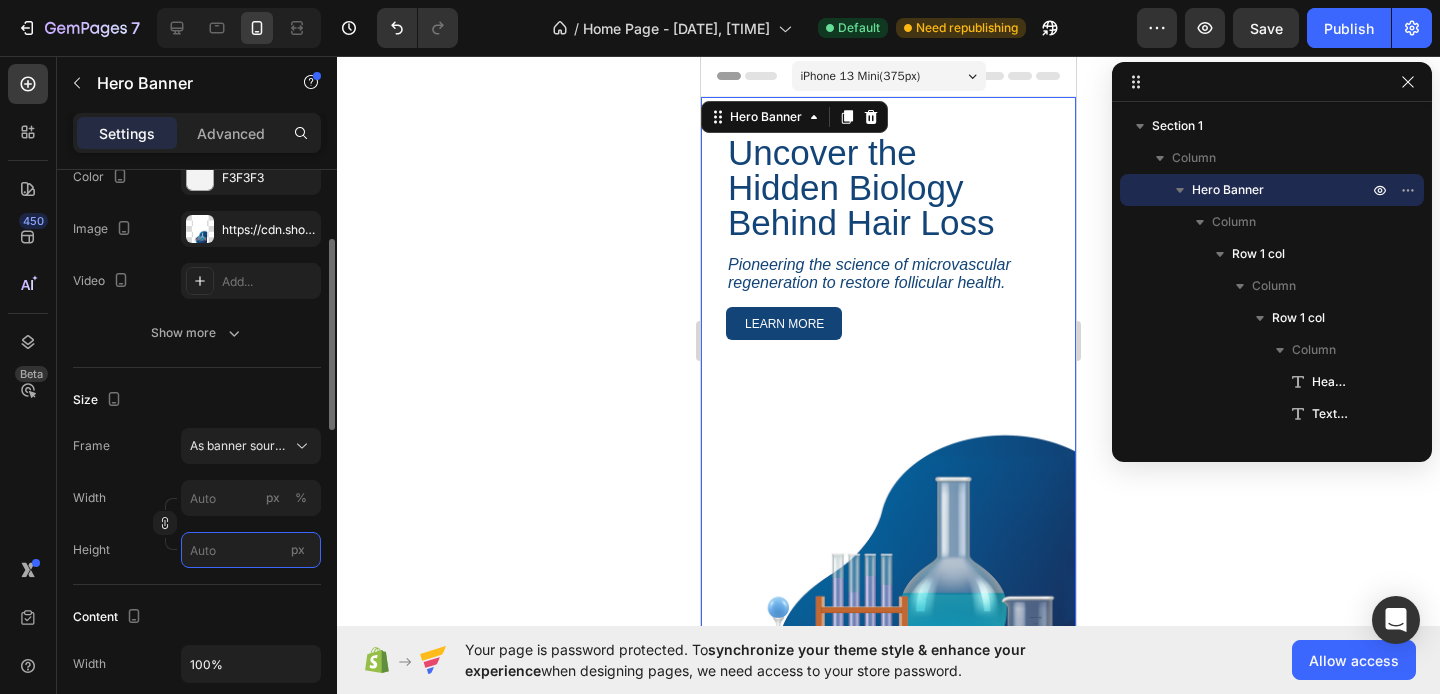 click on "px" at bounding box center (251, 550) 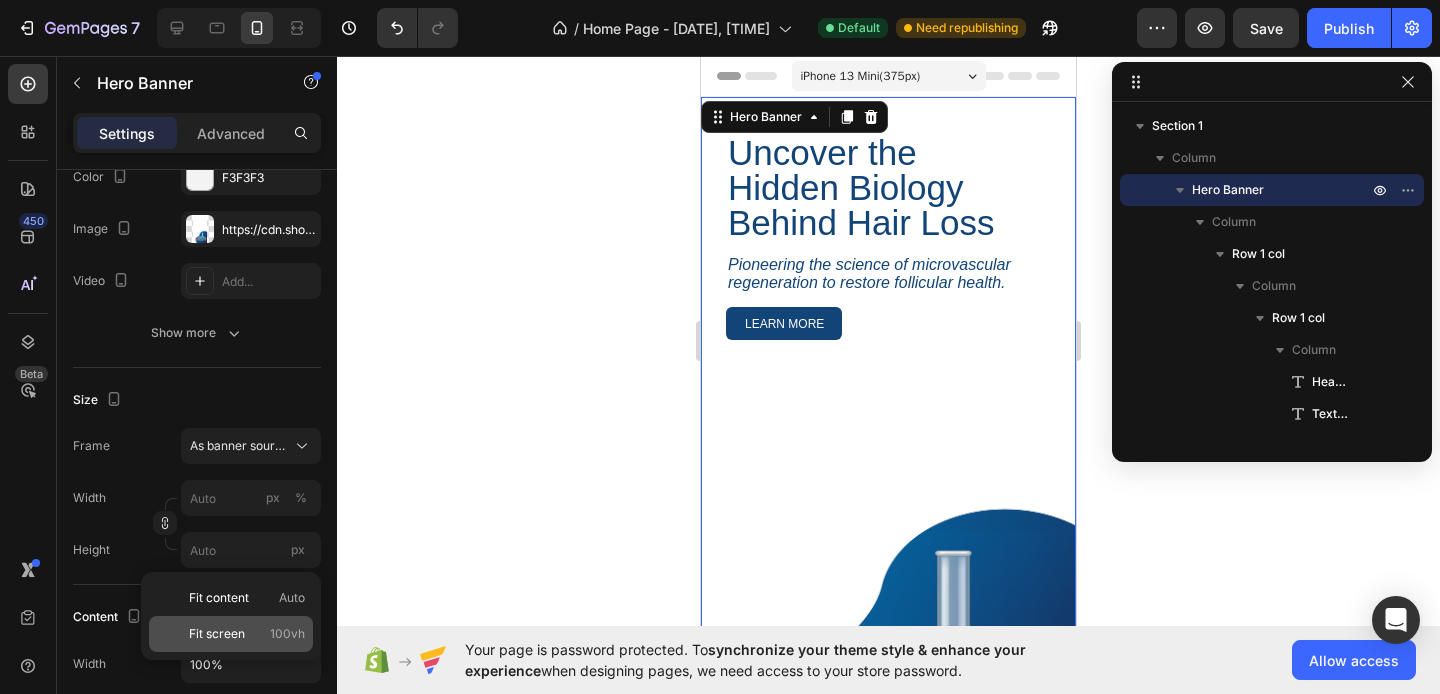 click on "Fit screen 100vh" 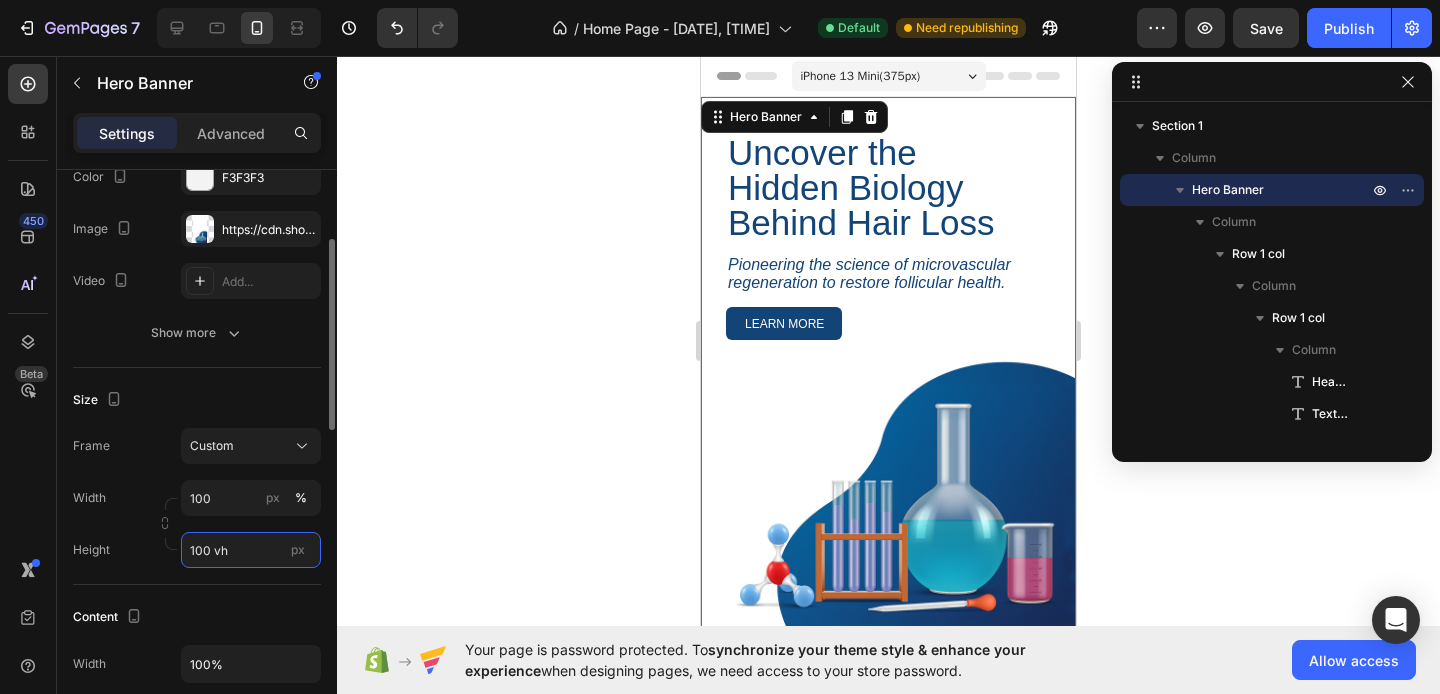 click on "100 vh" at bounding box center (251, 550) 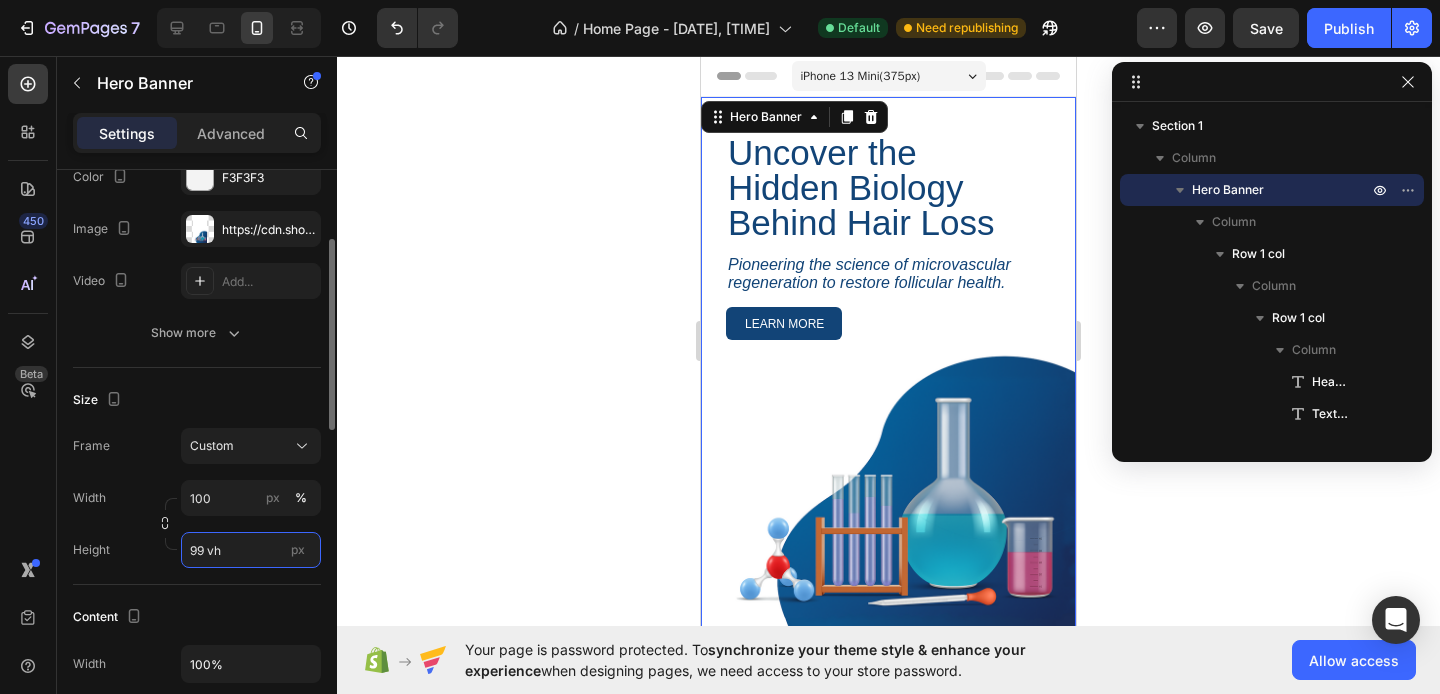 type on "100 vh" 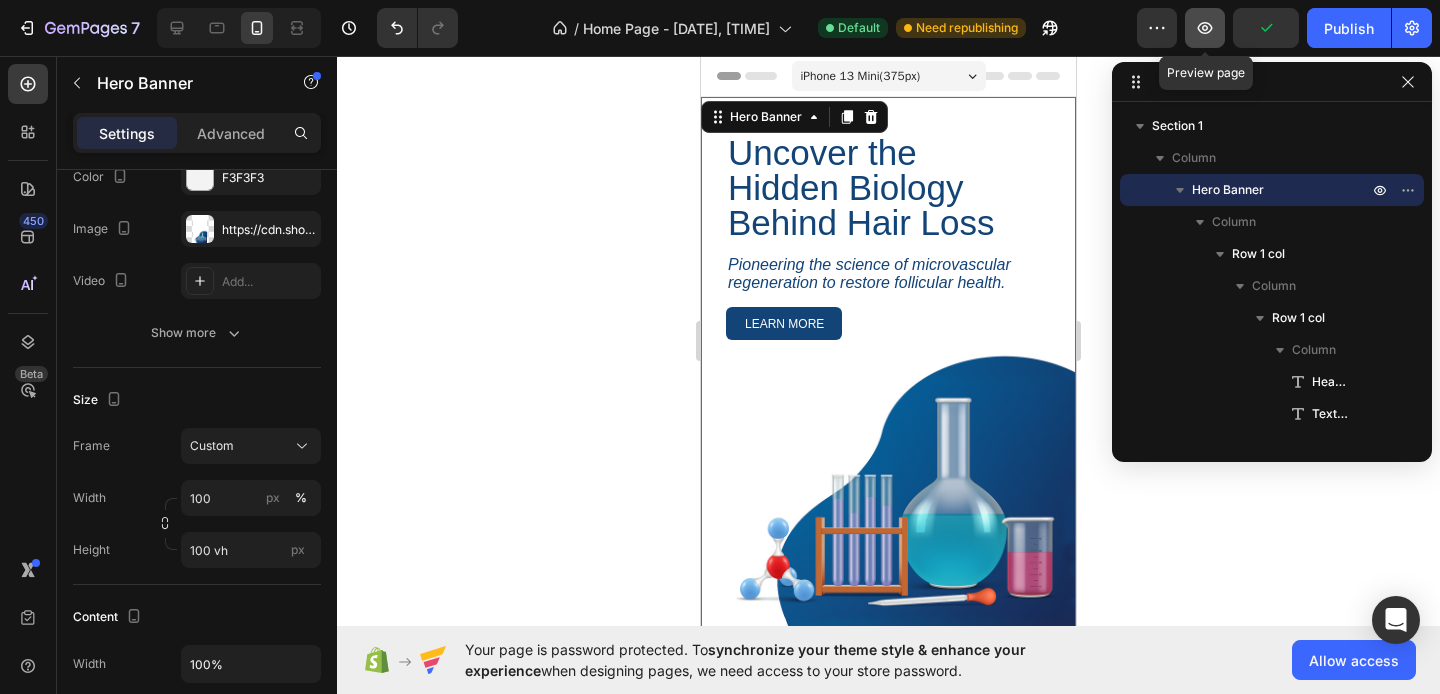 click 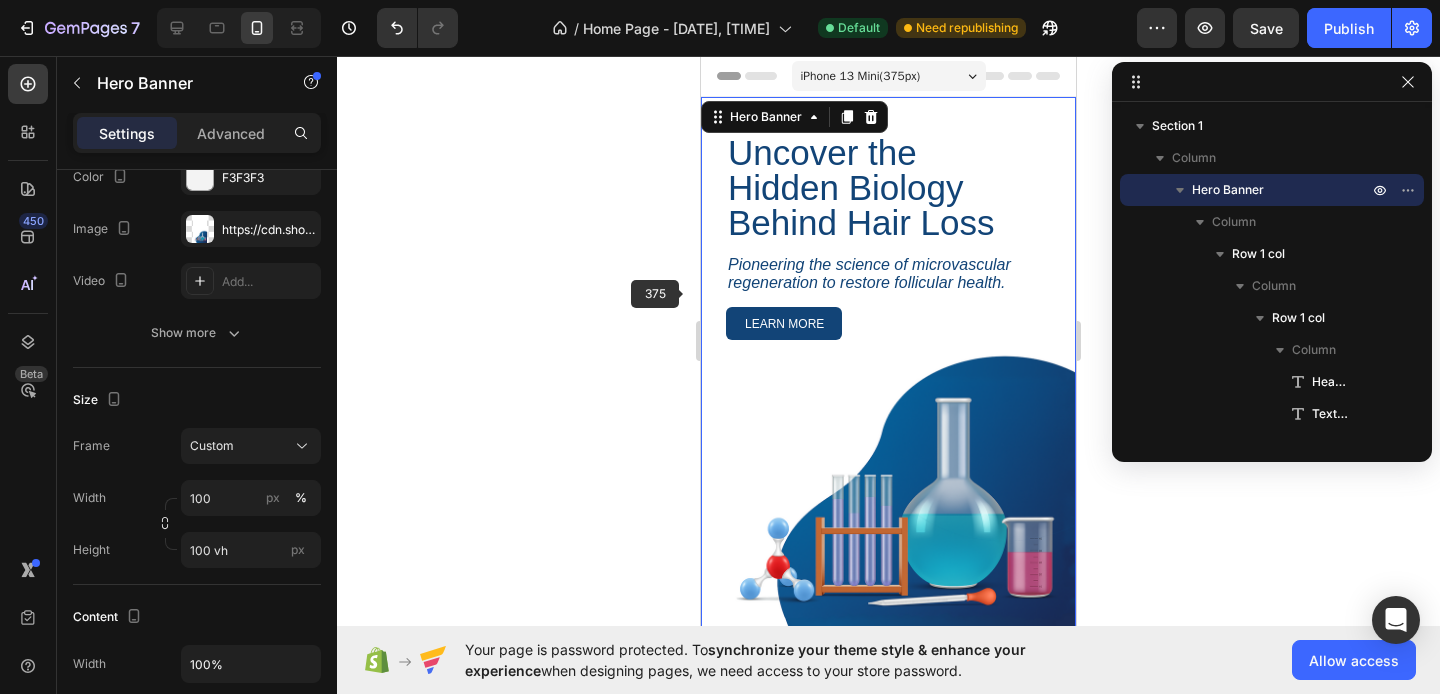 click 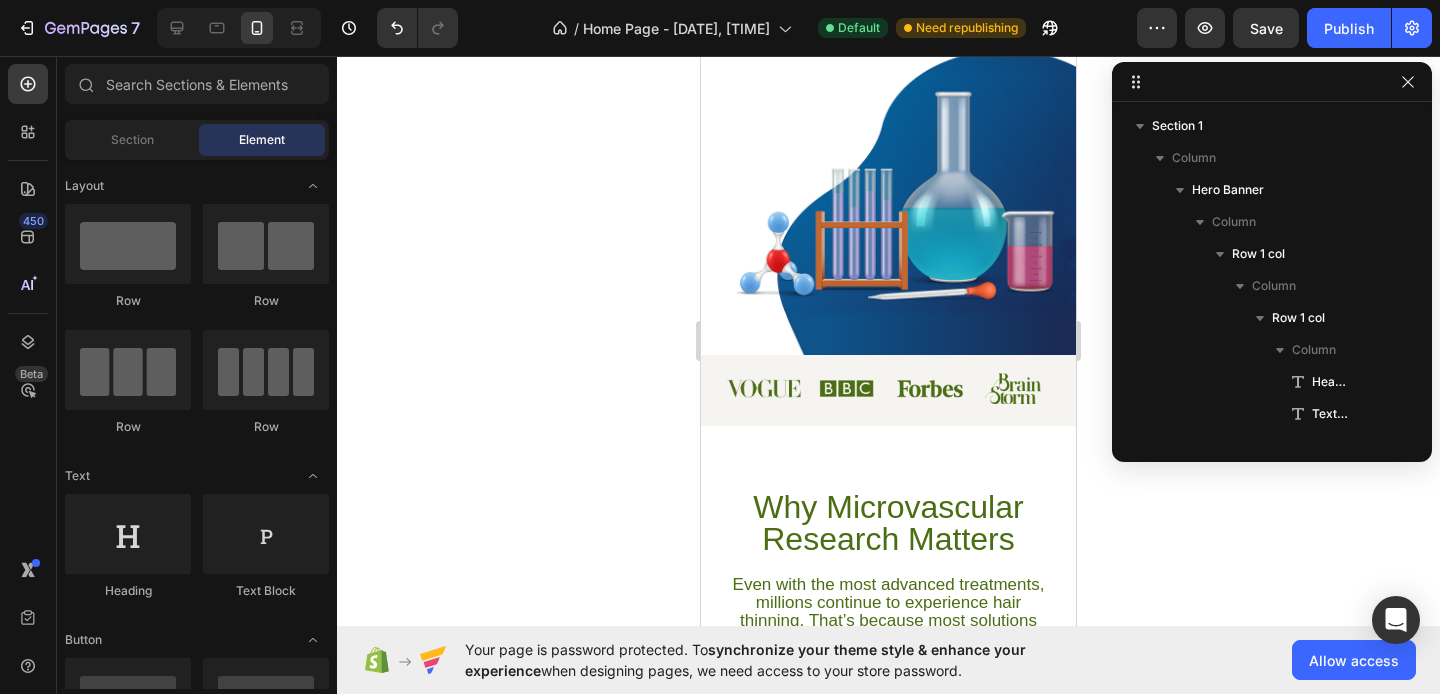 scroll, scrollTop: 333, scrollLeft: 0, axis: vertical 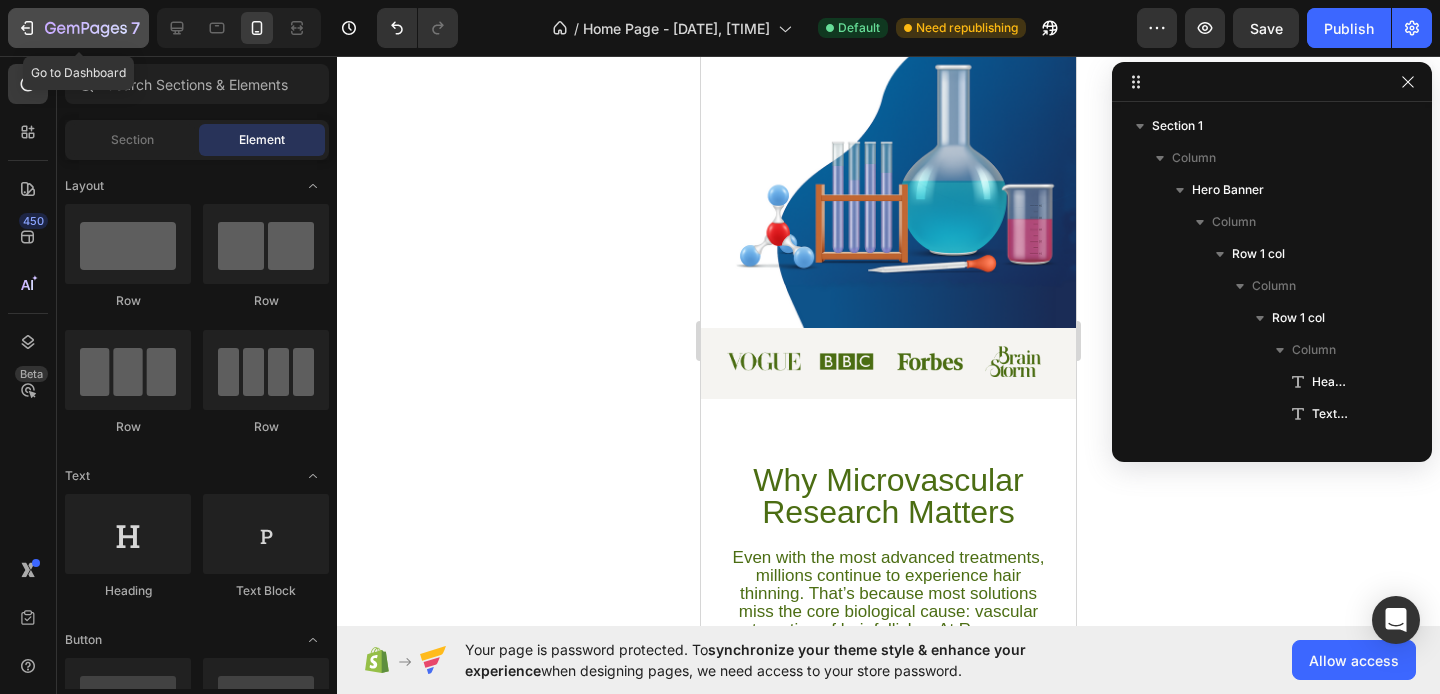 click 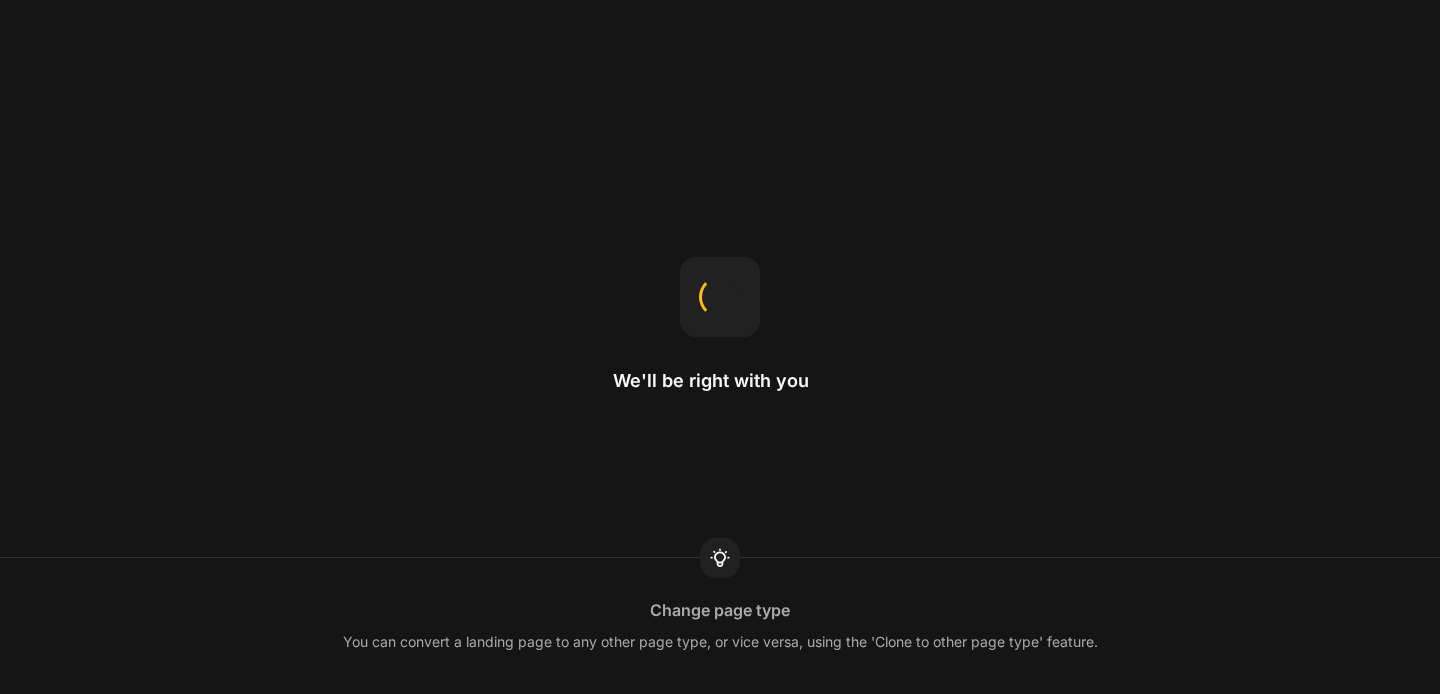 scroll, scrollTop: 0, scrollLeft: 0, axis: both 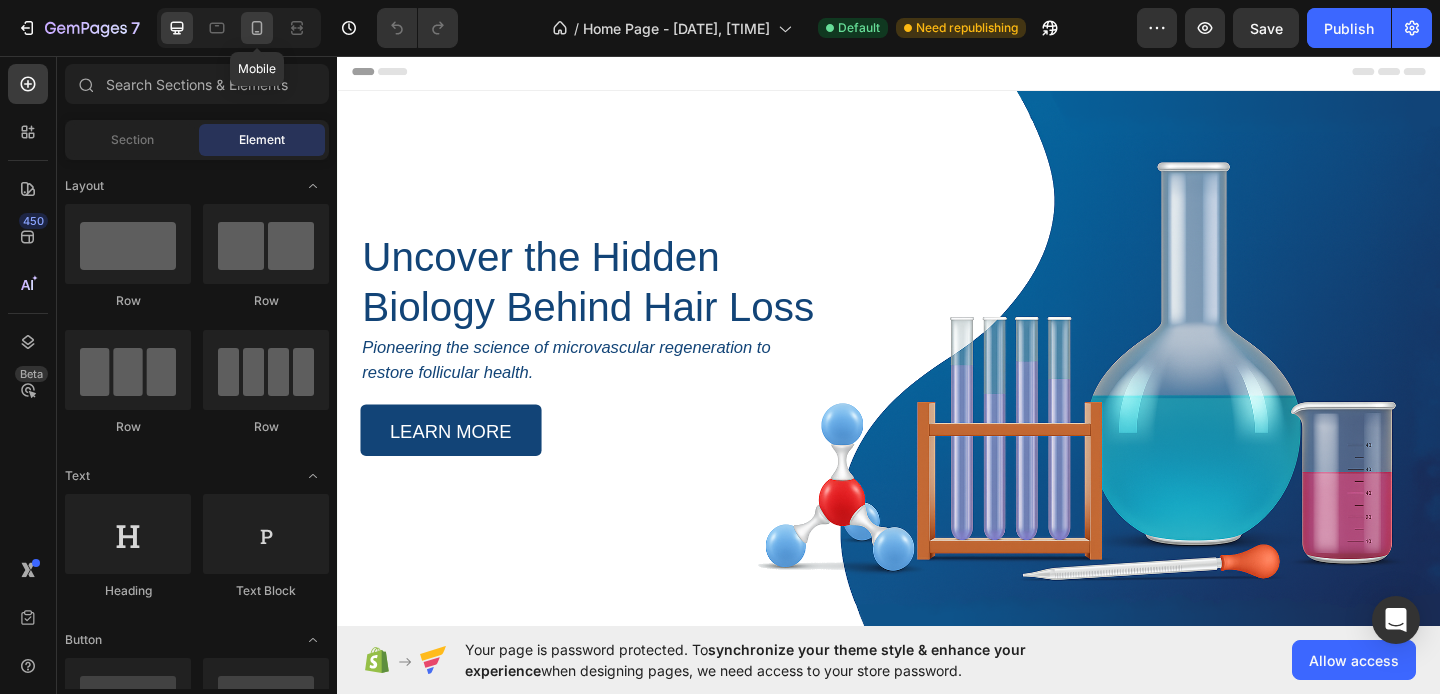 click 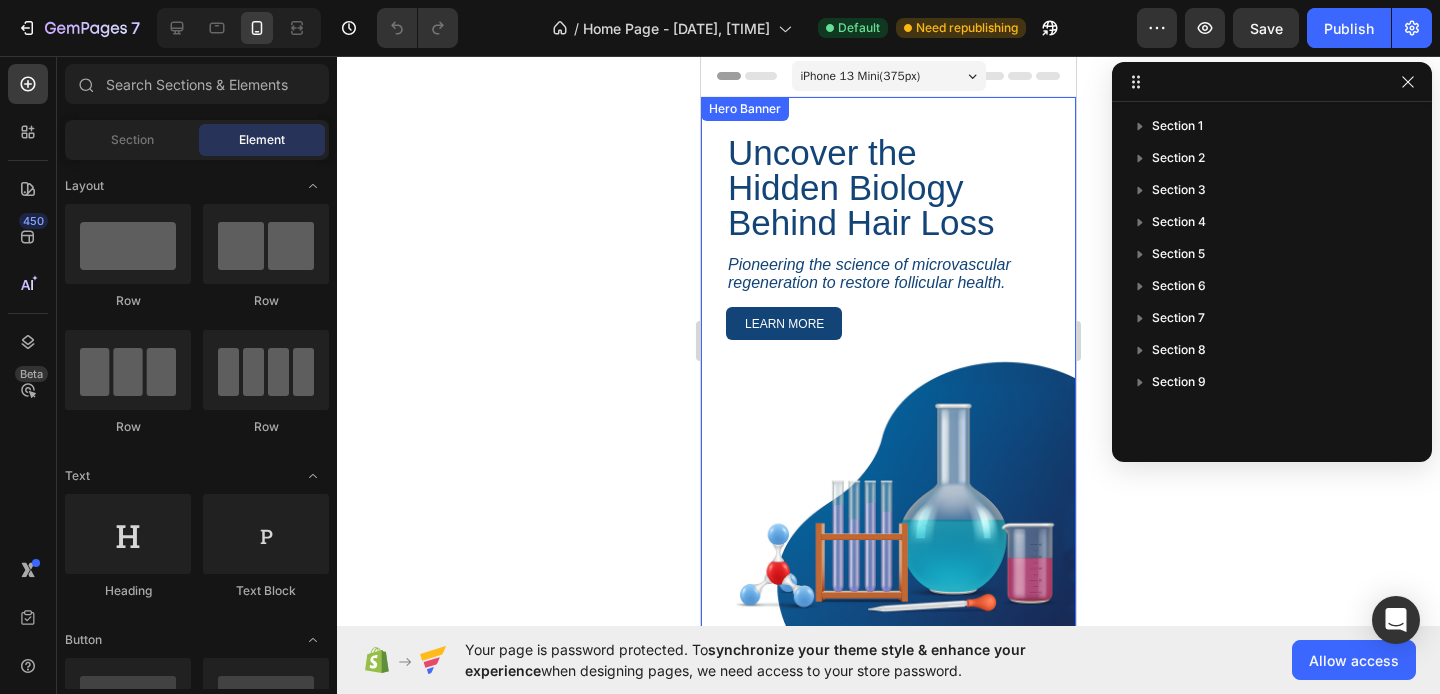 click on "Uncover the Hidden Biology Behind Hair Loss Heading Pioneering the science of microvascular regeneration to restore follicular health. Text Block LEARN MORE Button Row Row" at bounding box center (888, 418) 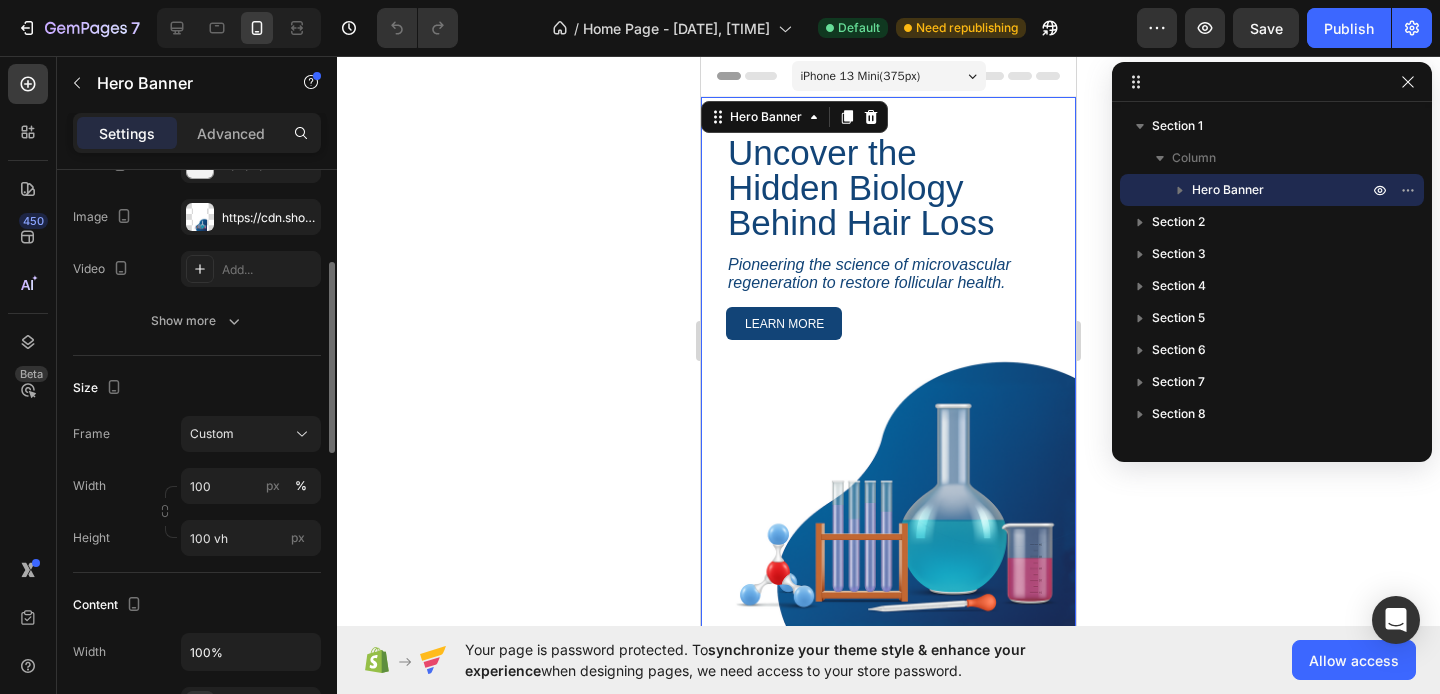 scroll, scrollTop: 246, scrollLeft: 0, axis: vertical 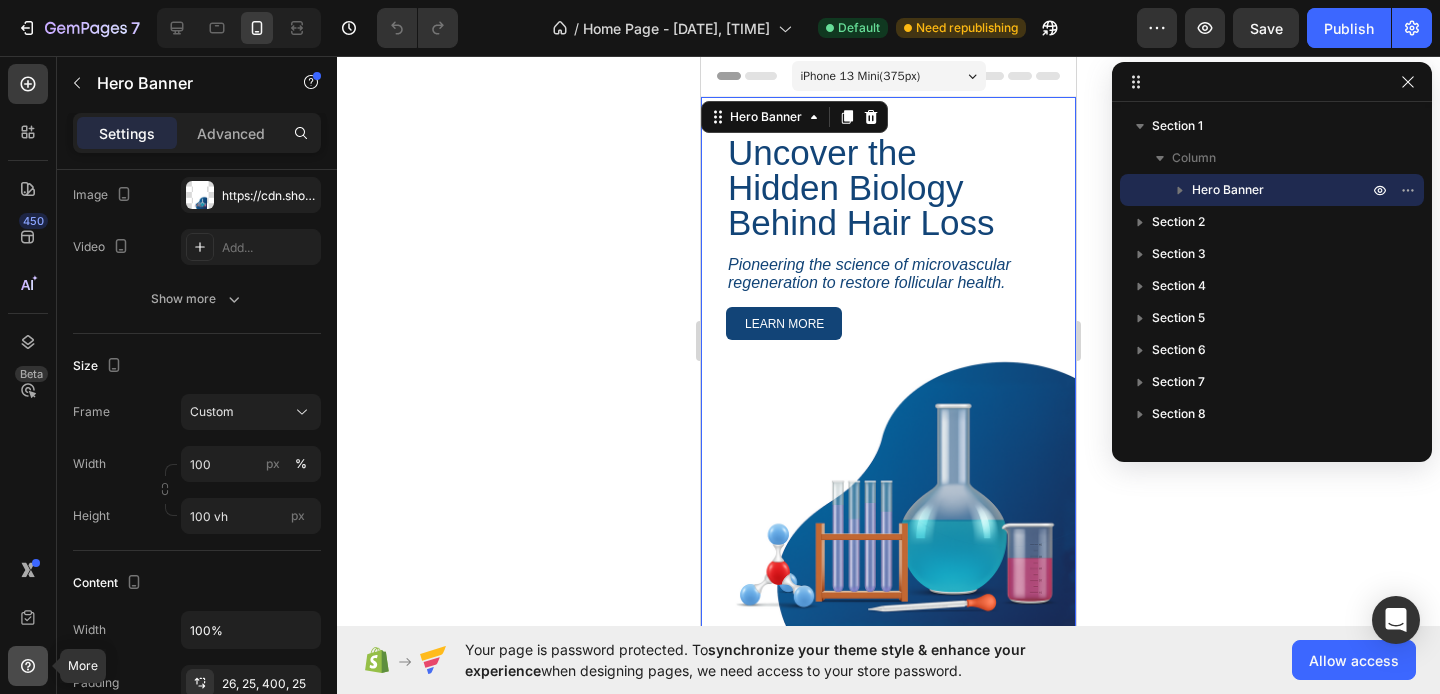 click 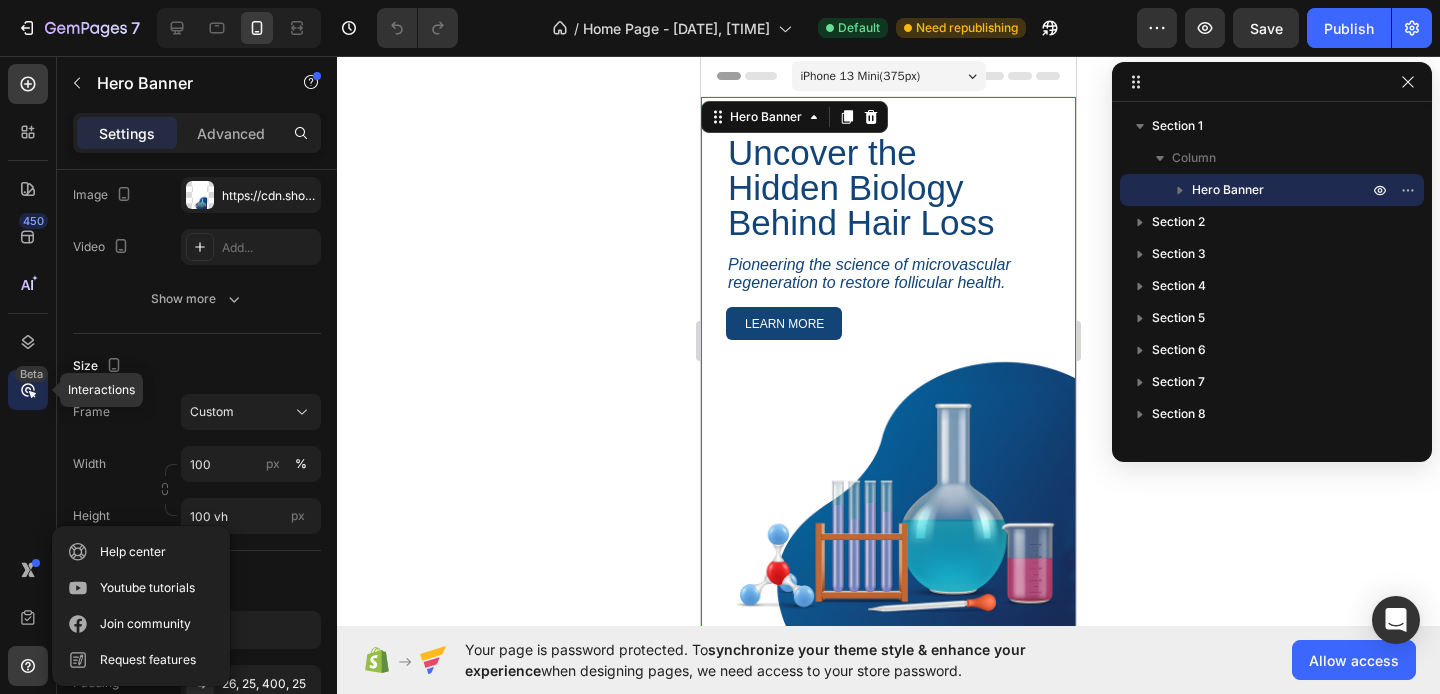 click 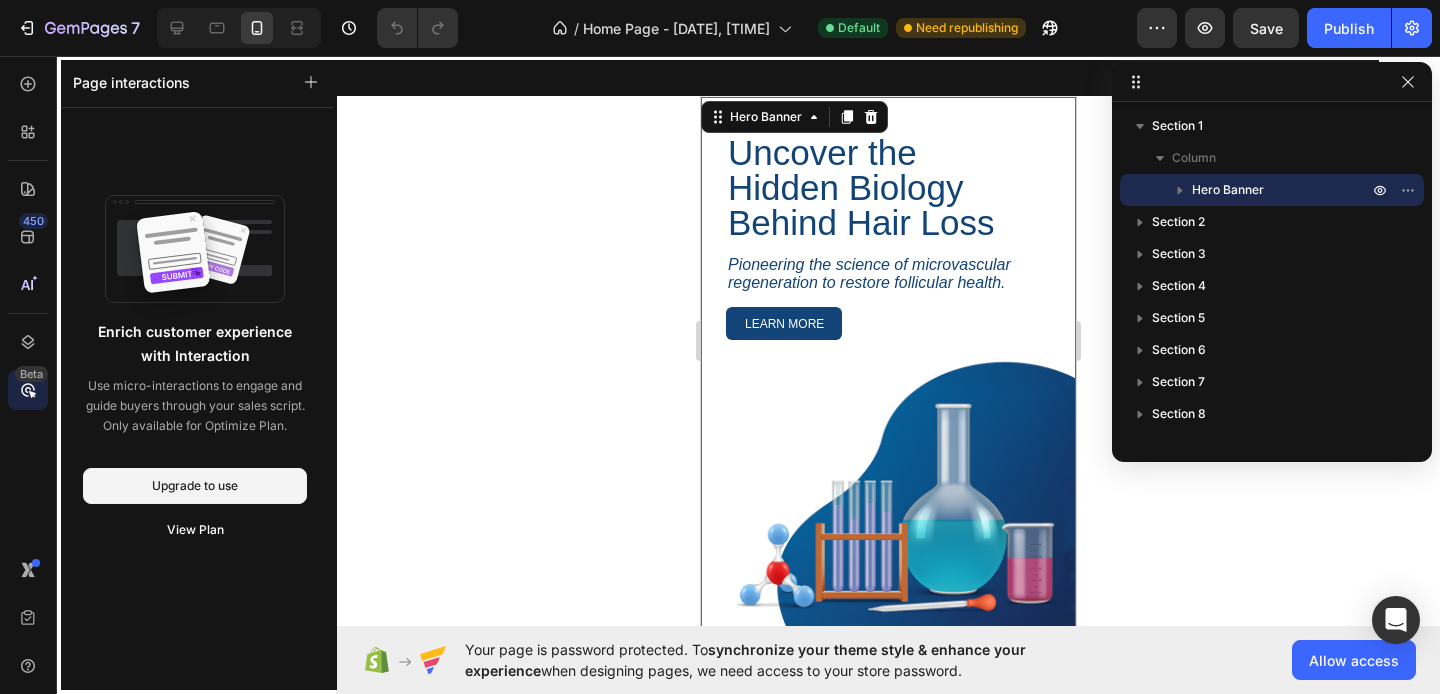 click on "450 Beta" at bounding box center (28, 307) 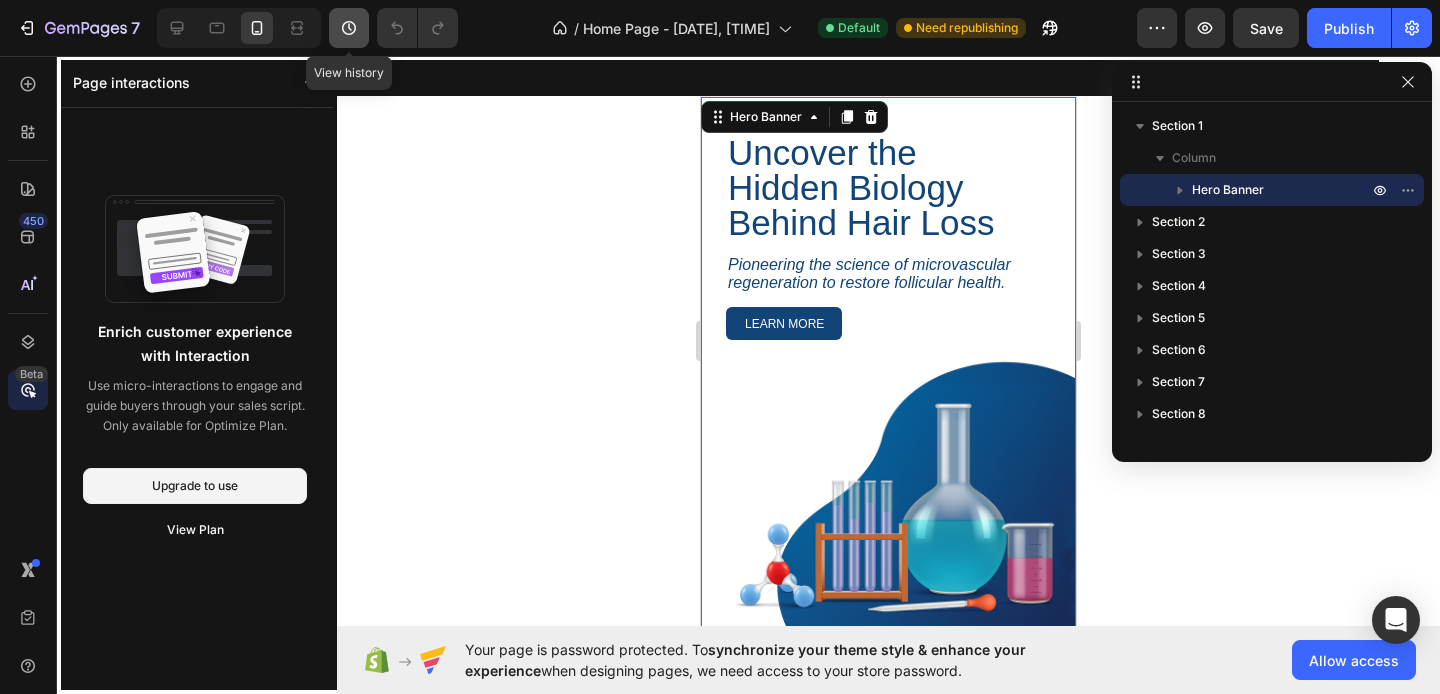 click 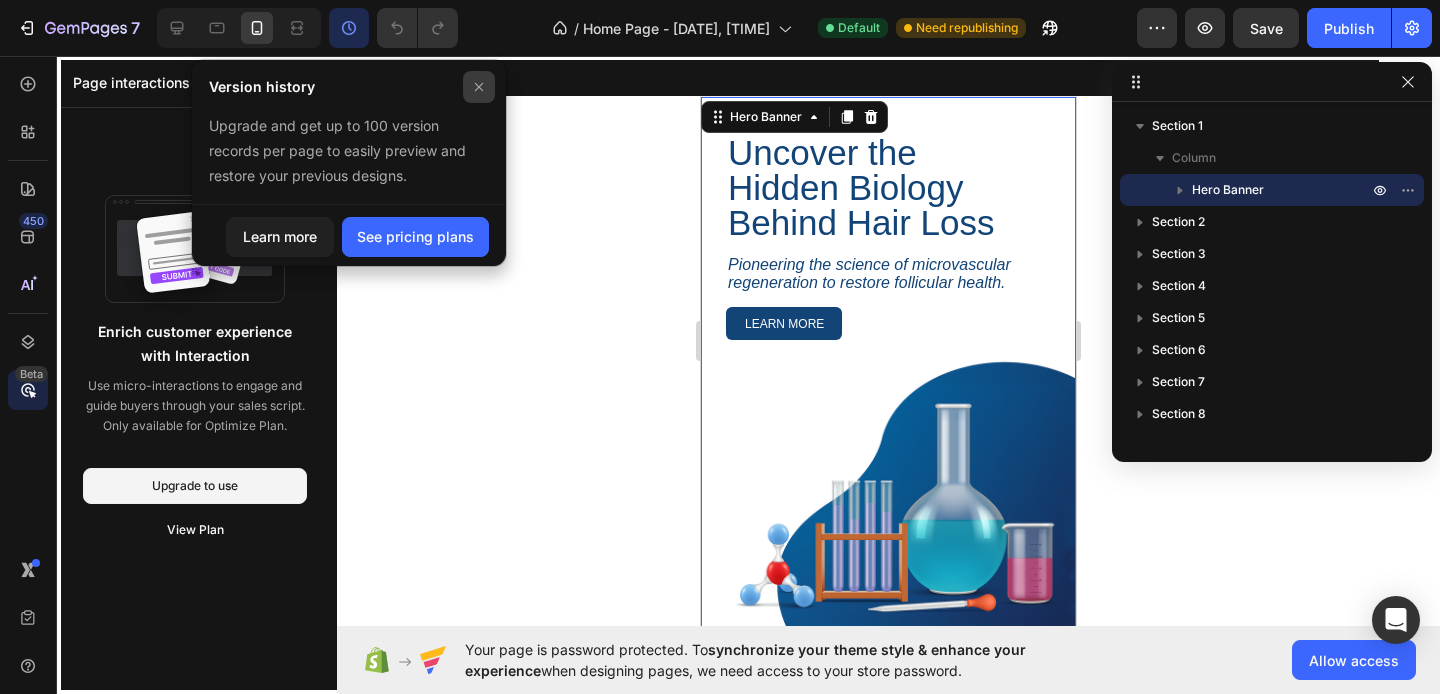 click at bounding box center (479, 87) 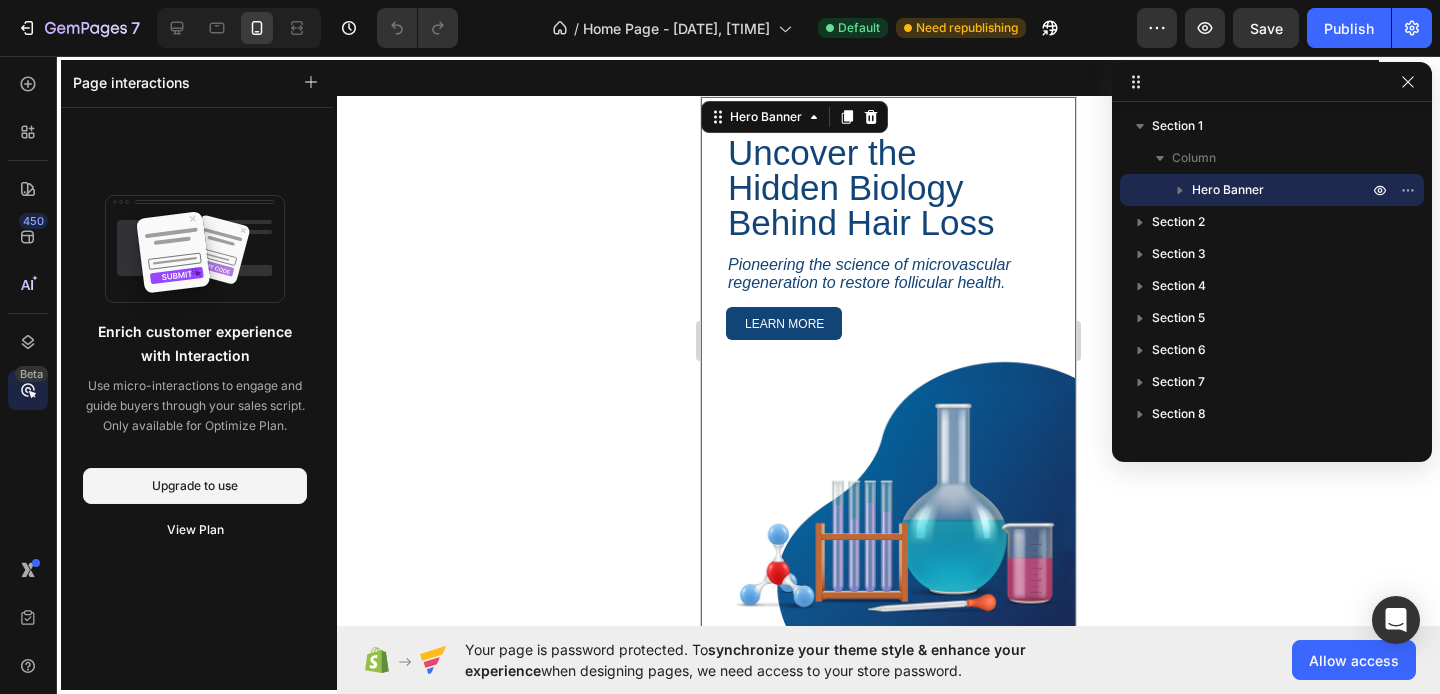 click at bounding box center (888, 341) 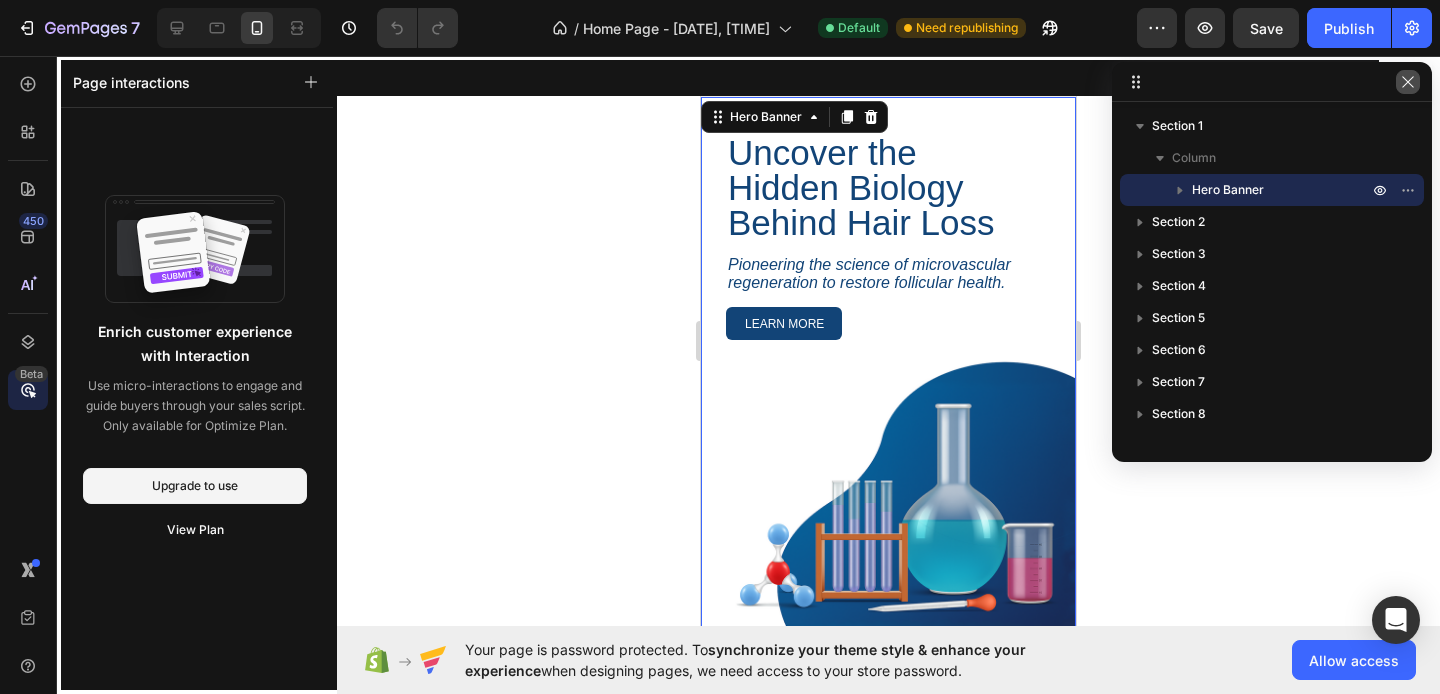 click 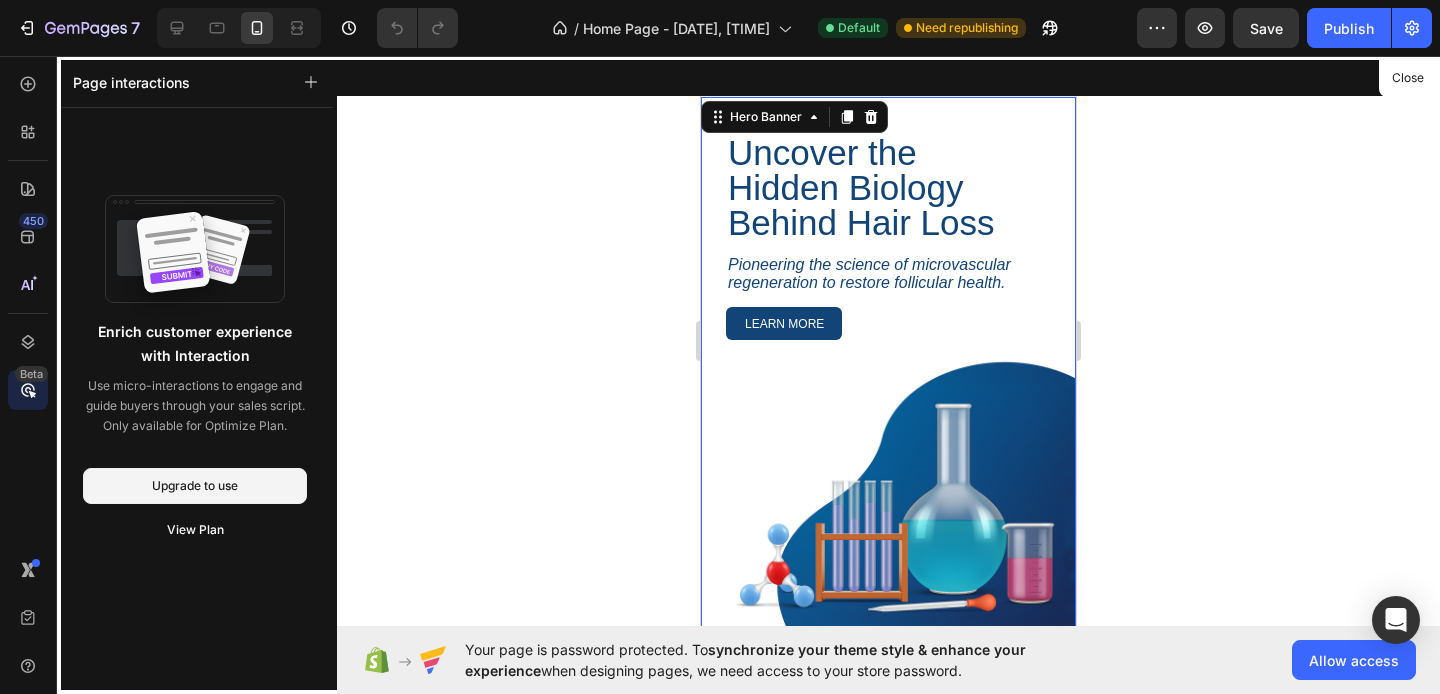 click at bounding box center [888, 341] 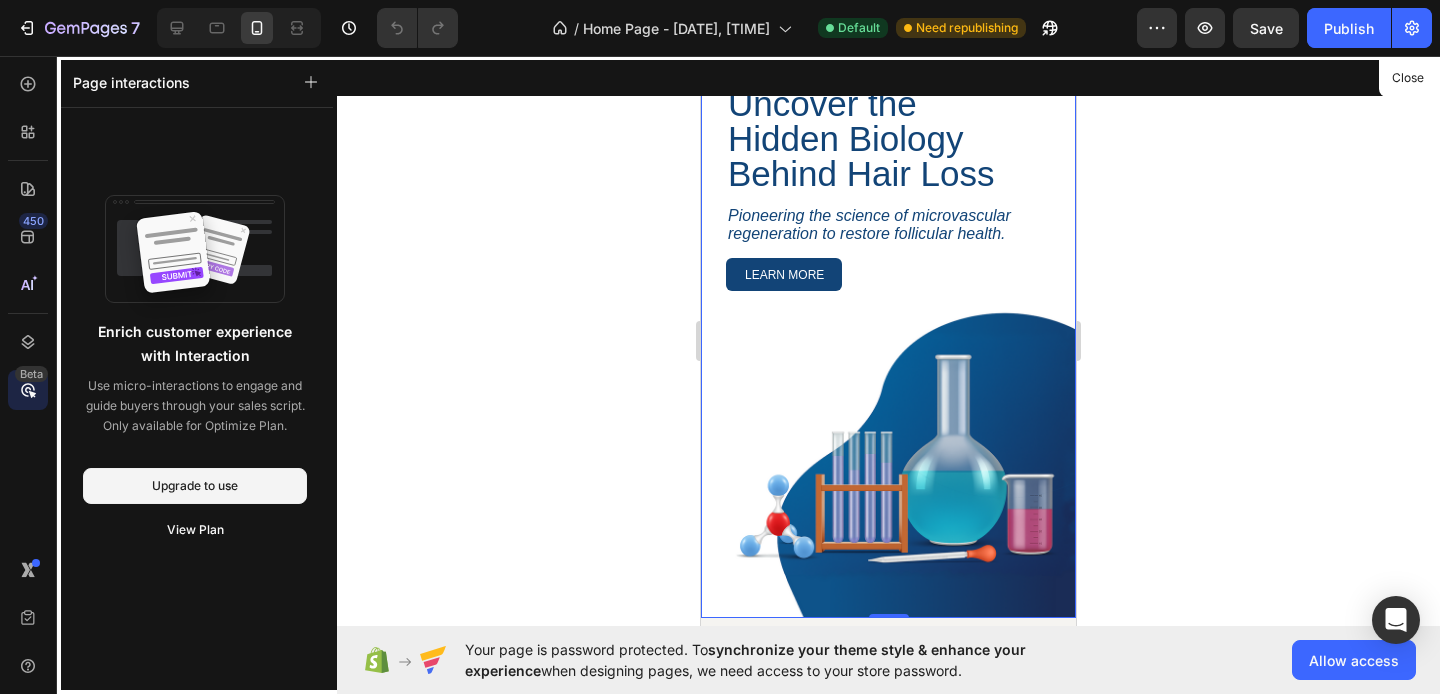 scroll, scrollTop: 118, scrollLeft: 0, axis: vertical 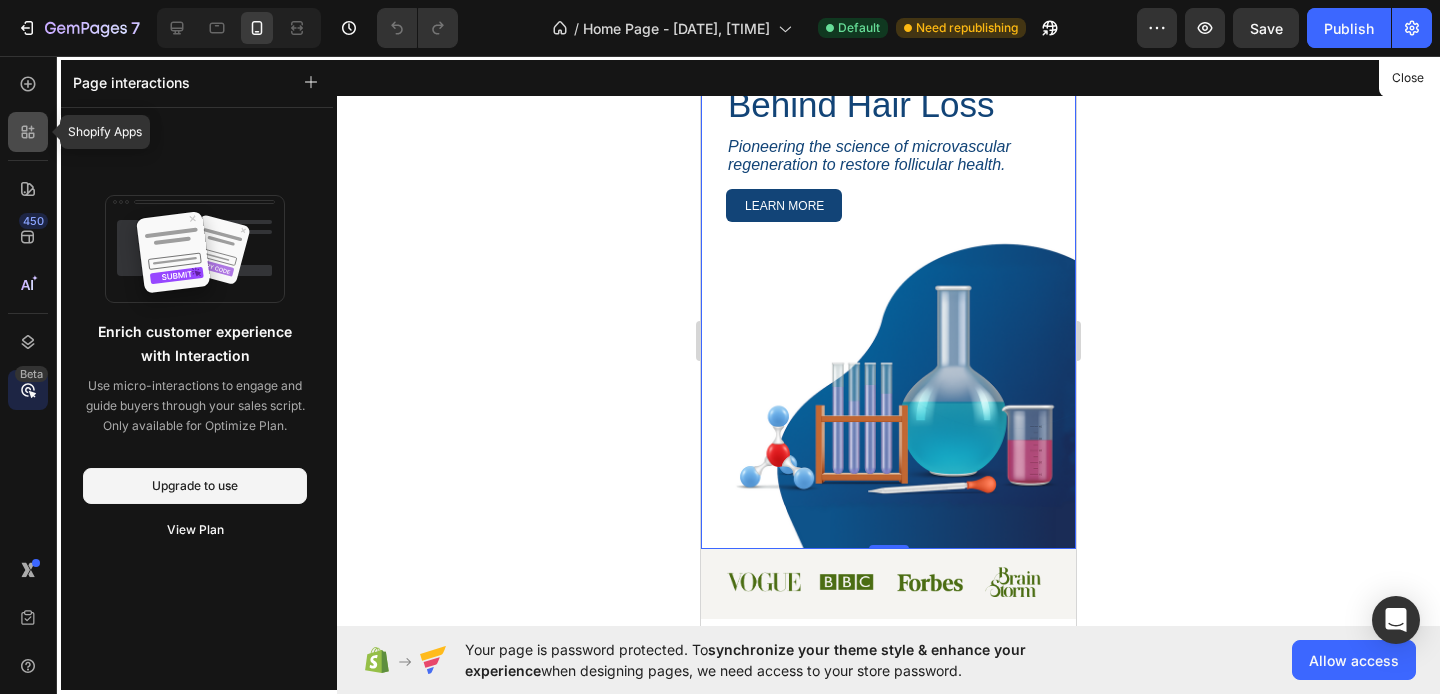 click 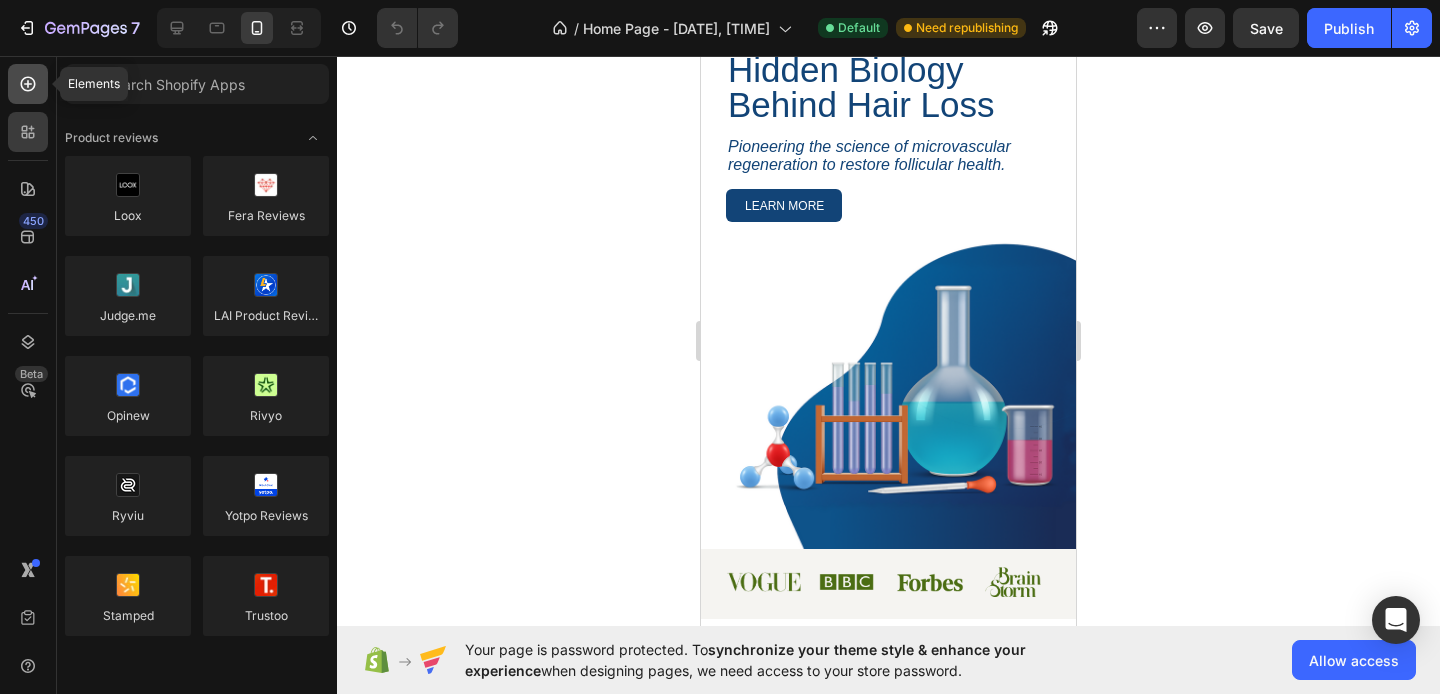 click 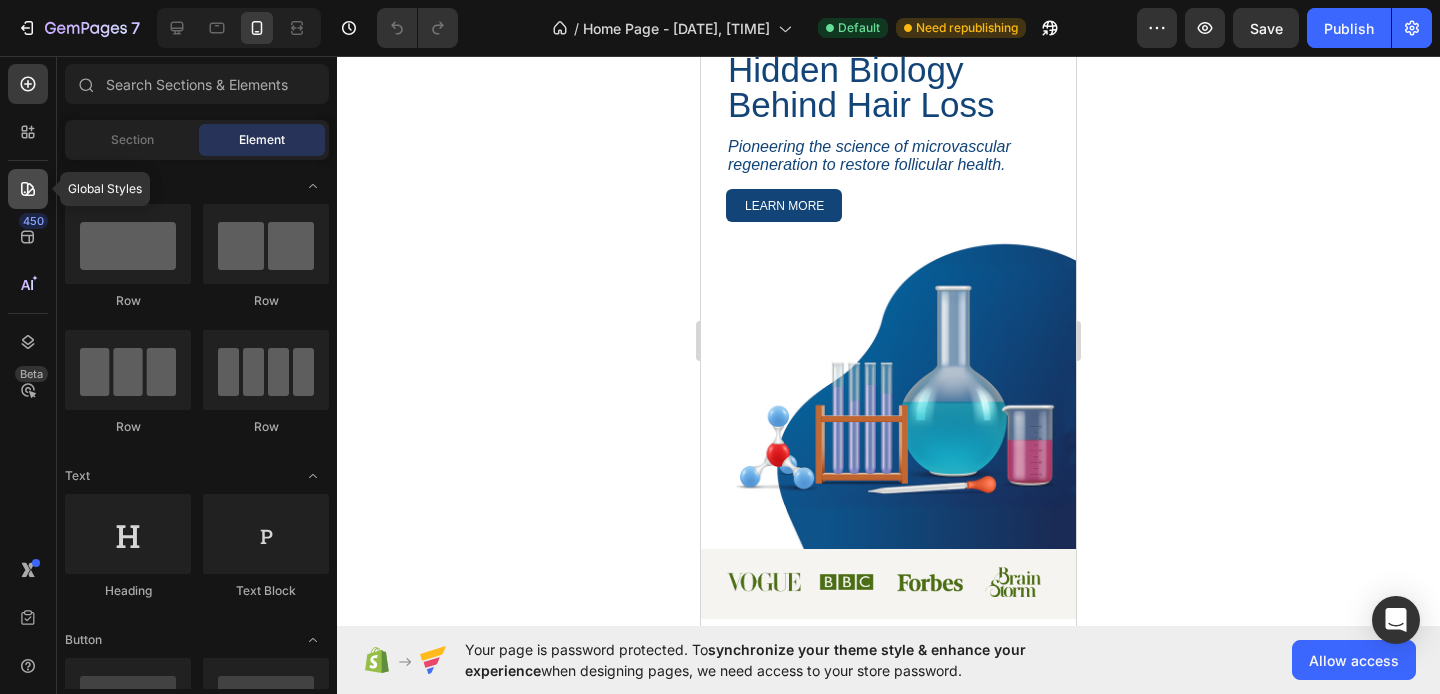 click 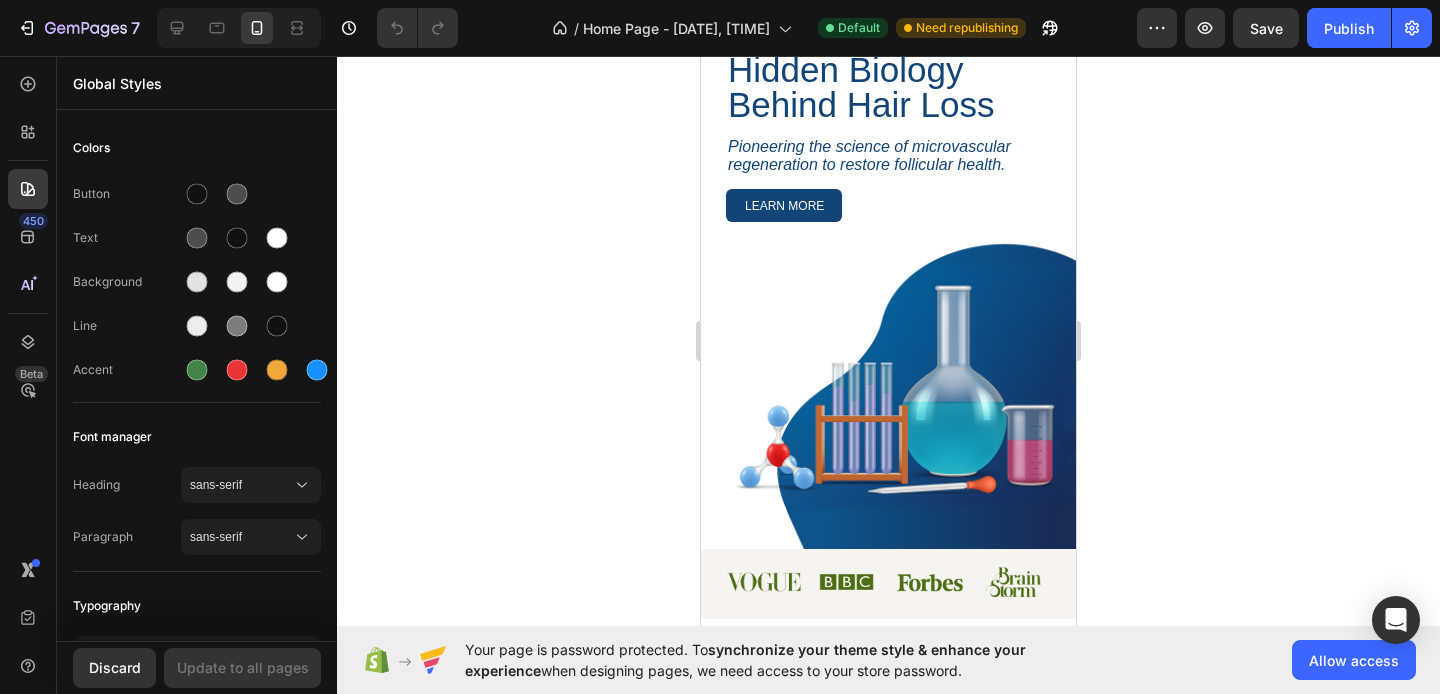 click on "Uncover the Hidden Biology Behind Hair Loss Heading Pioneering the science of microvascular regeneration to restore follicular health. Text Block LEARN MORE Button Row Row" at bounding box center [888, 300] 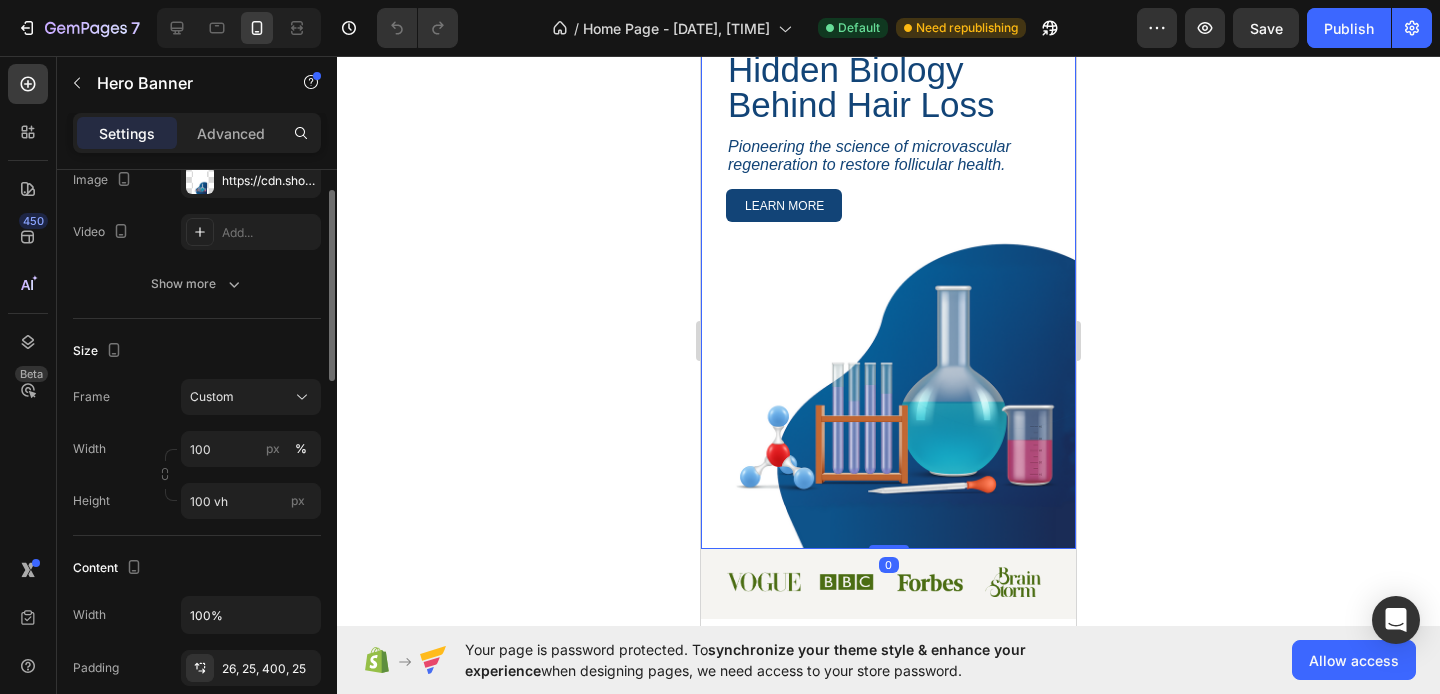 scroll, scrollTop: 283, scrollLeft: 0, axis: vertical 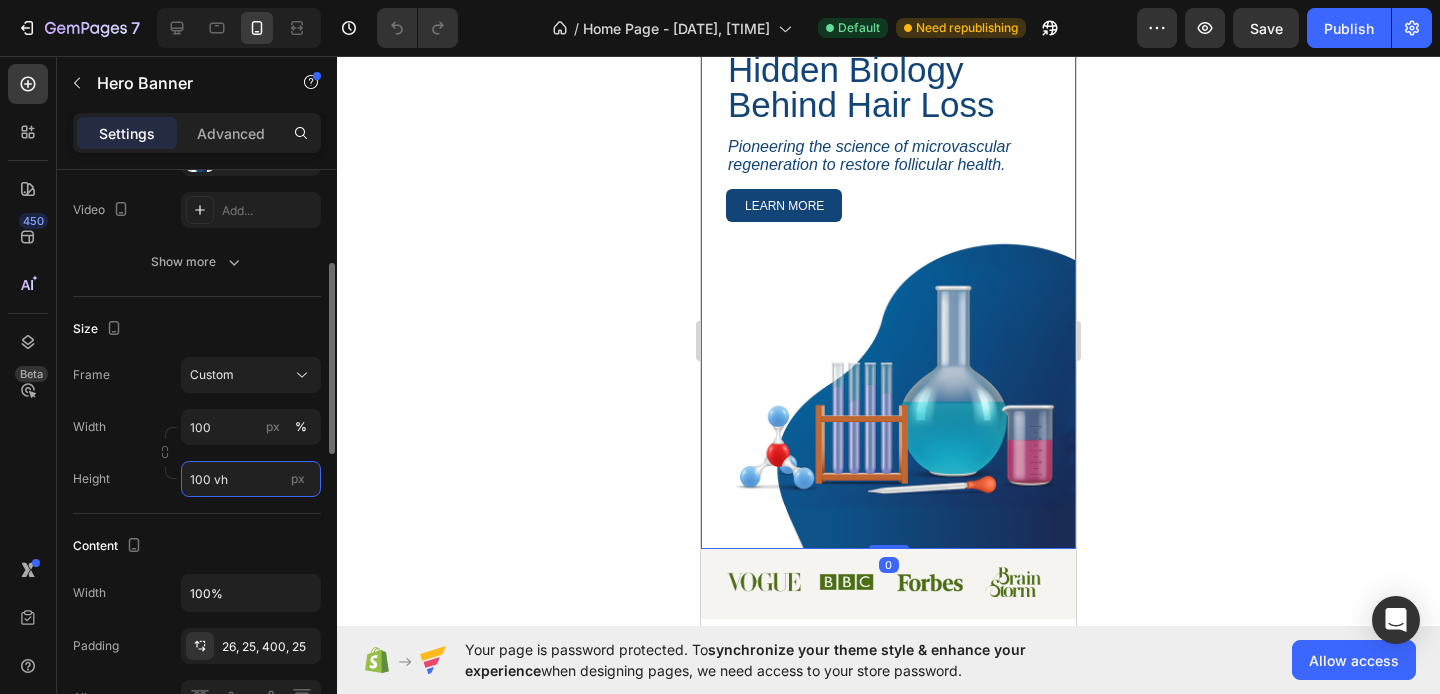 click on "100 vh" at bounding box center [251, 479] 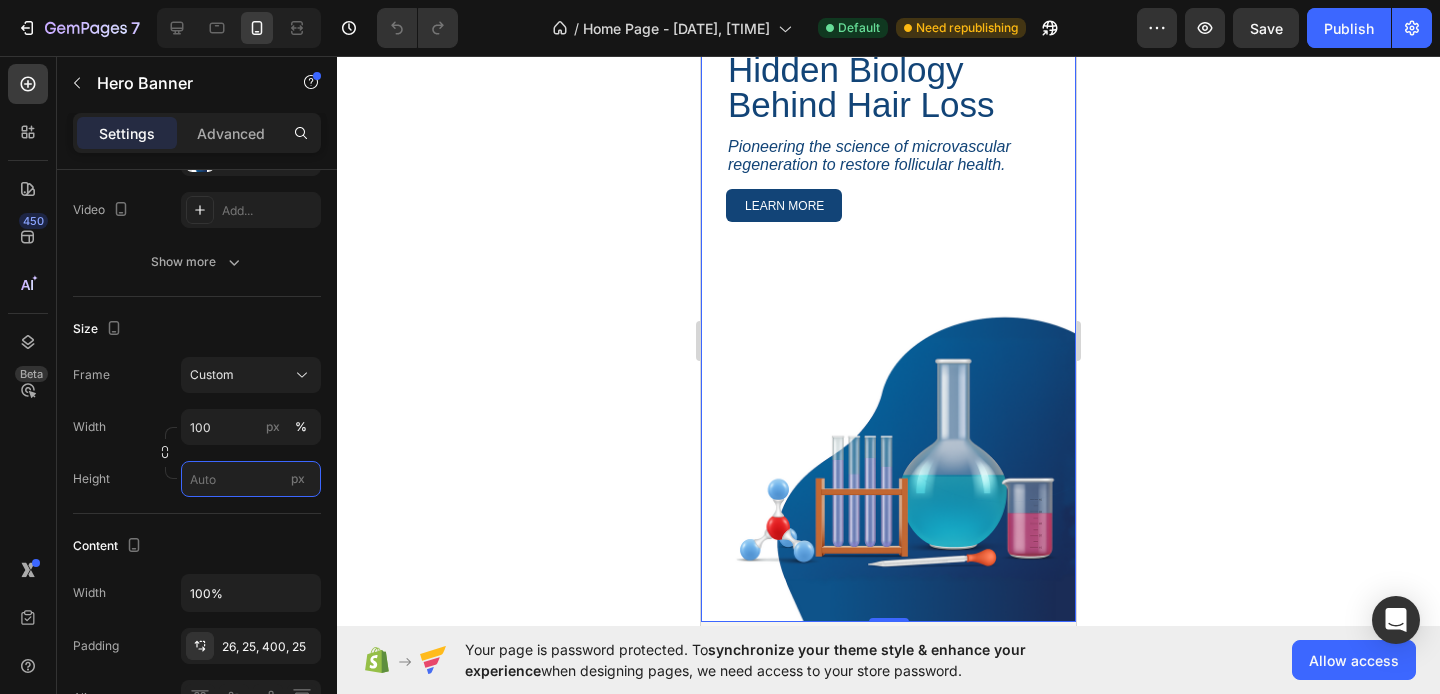 type 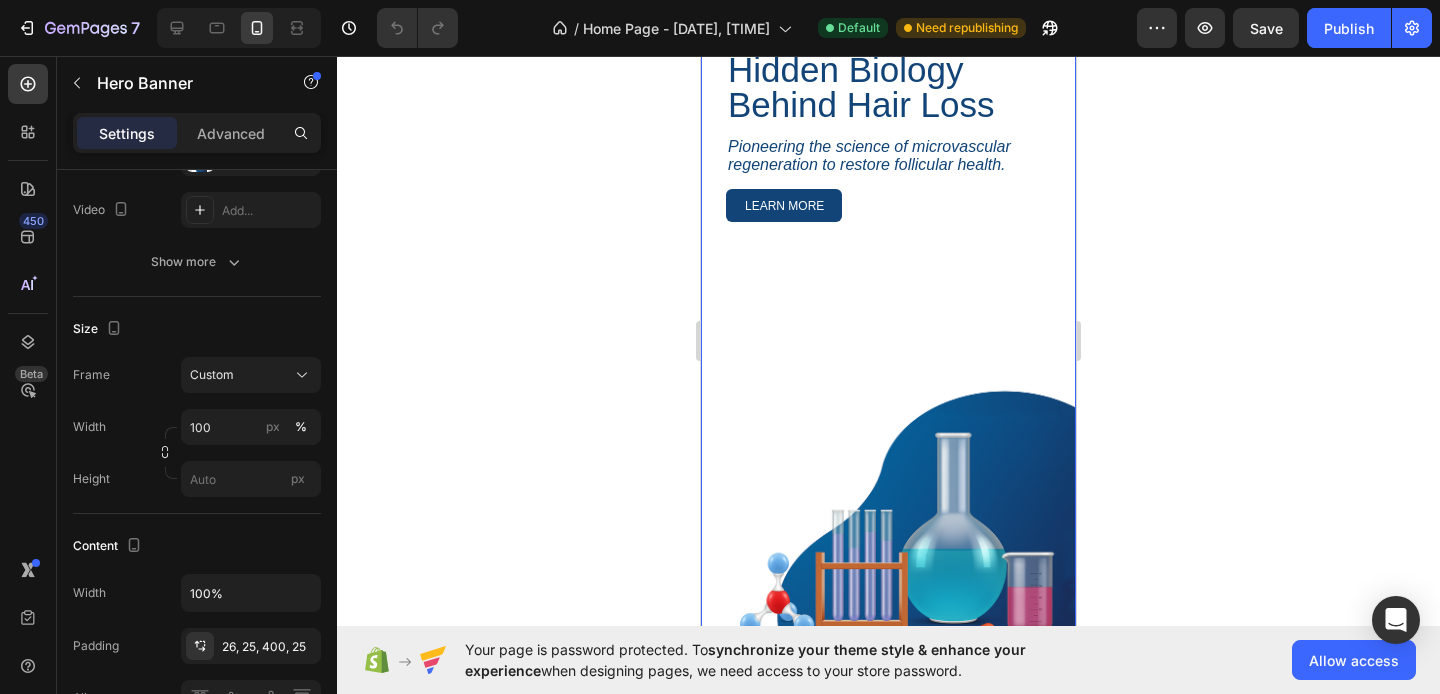 click 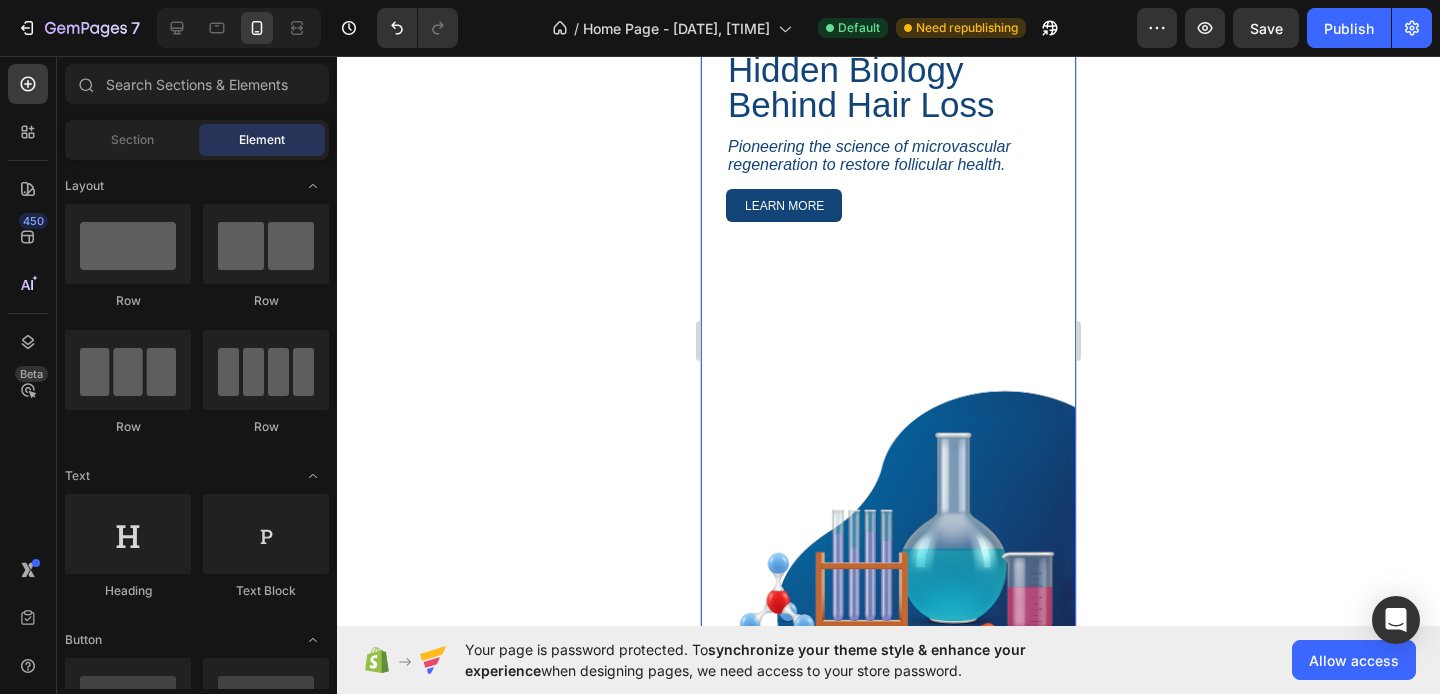 click on "Uncover the Hidden Biology Behind Hair Loss Heading Pioneering the science of microvascular regeneration to restore follicular health. Text Block LEARN MORE Button Row Row" at bounding box center [888, 300] 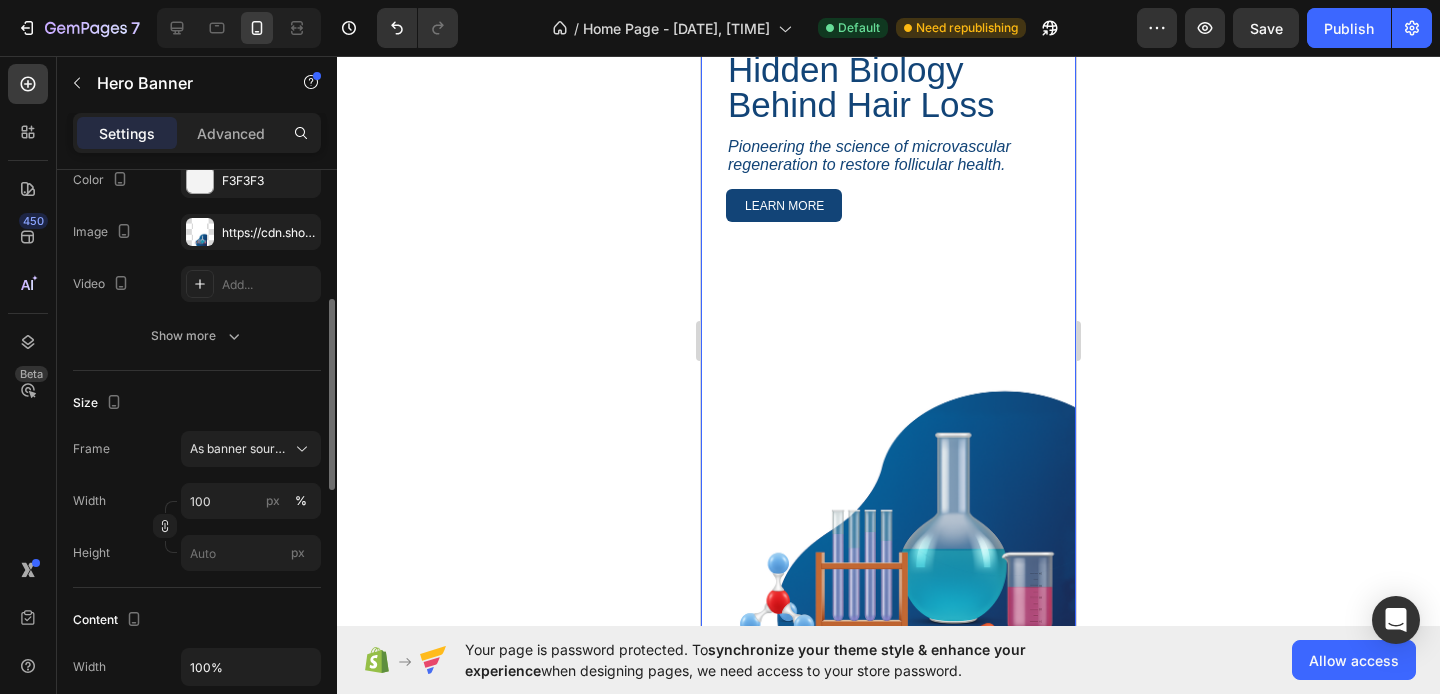 scroll, scrollTop: 290, scrollLeft: 0, axis: vertical 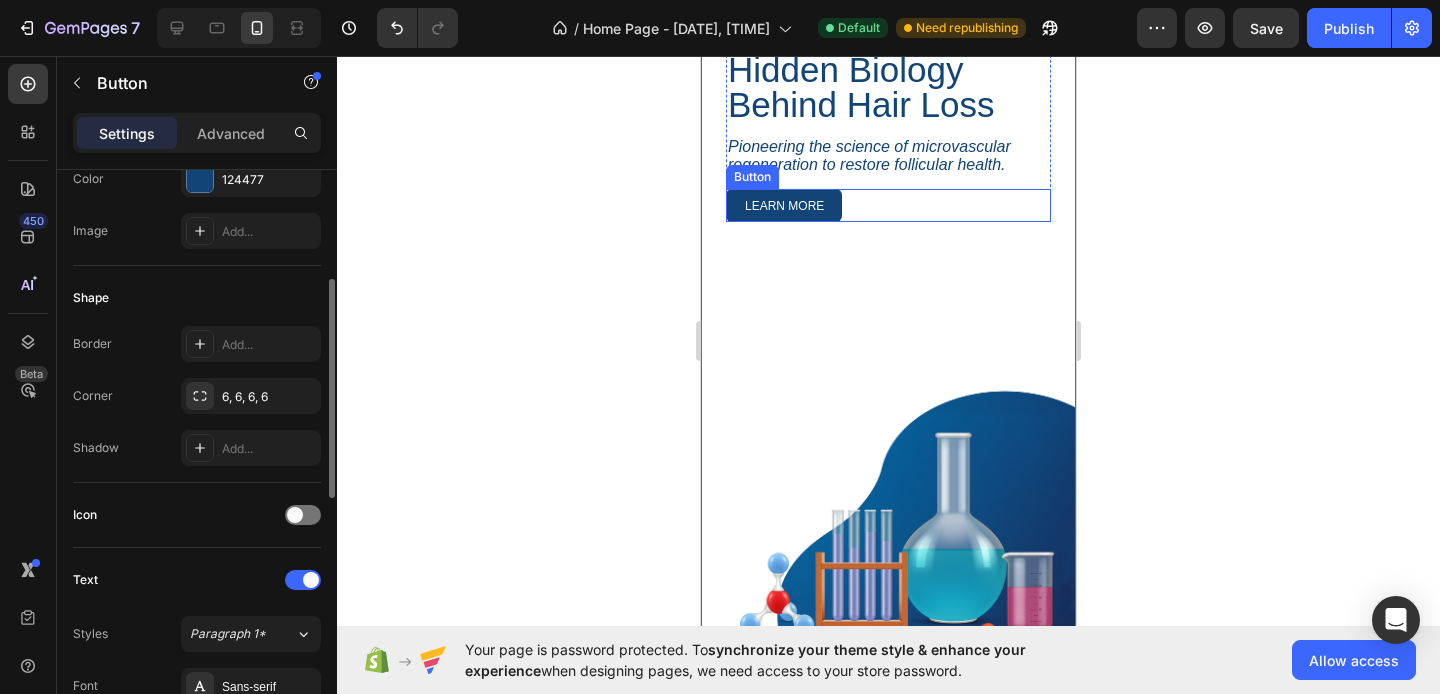click on "LEARN MORE Button" at bounding box center [888, 205] 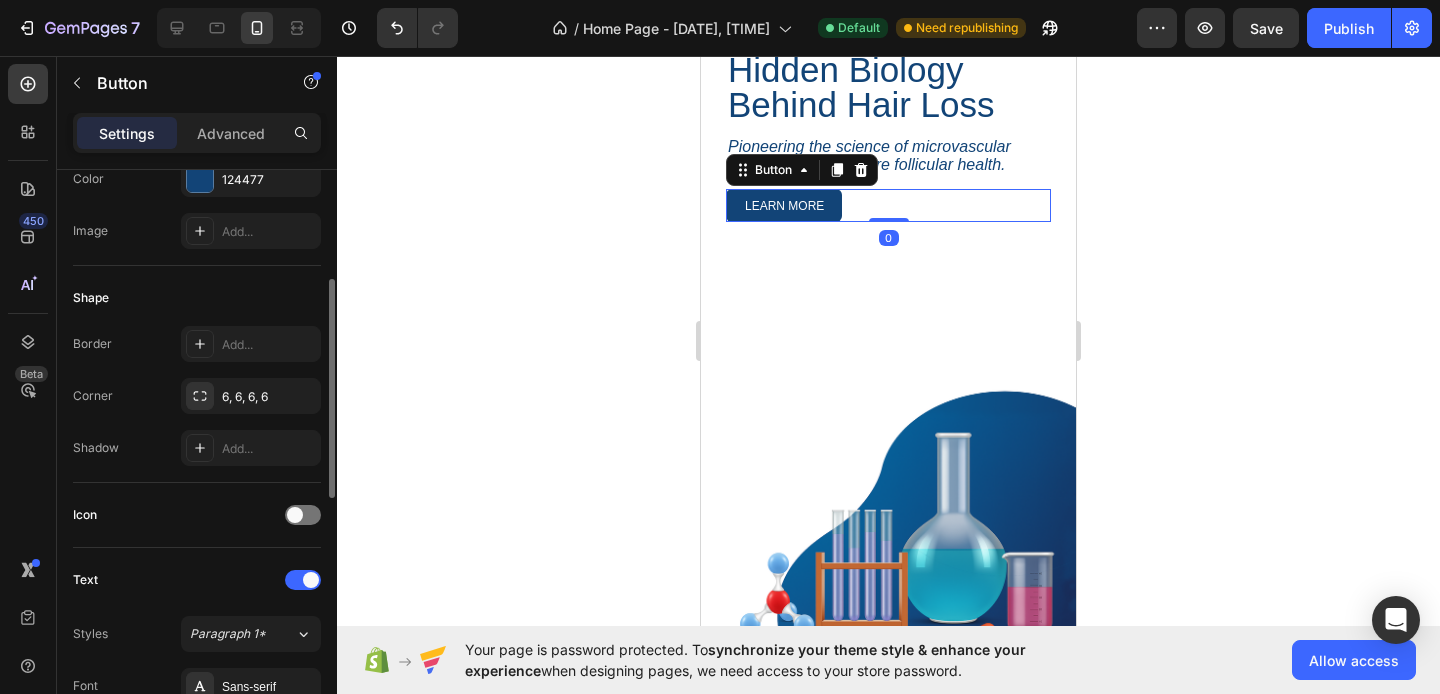 scroll, scrollTop: 0, scrollLeft: 0, axis: both 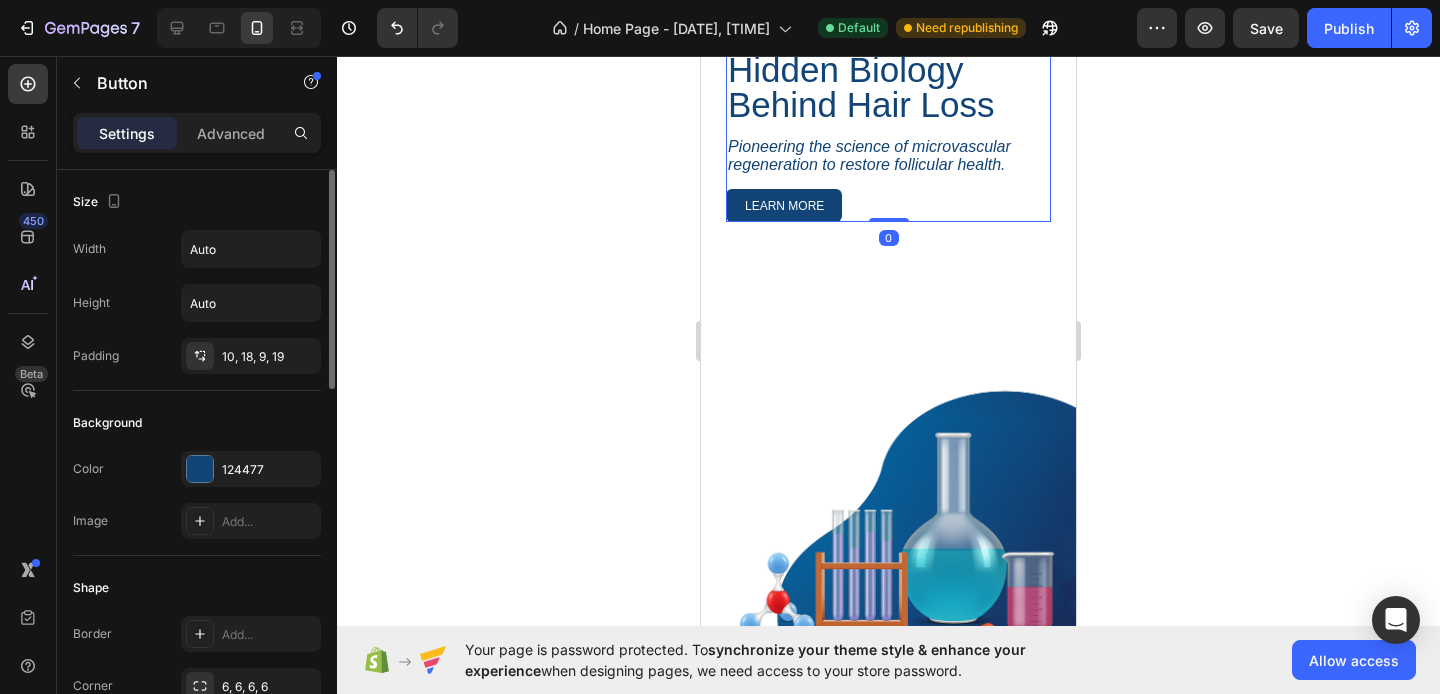 click on "Uncover the Hidden Biology Behind Hair Loss Heading Pioneering the science of microvascular regeneration to restore follicular health. Text Block LEARN MORE Button" at bounding box center [888, 118] 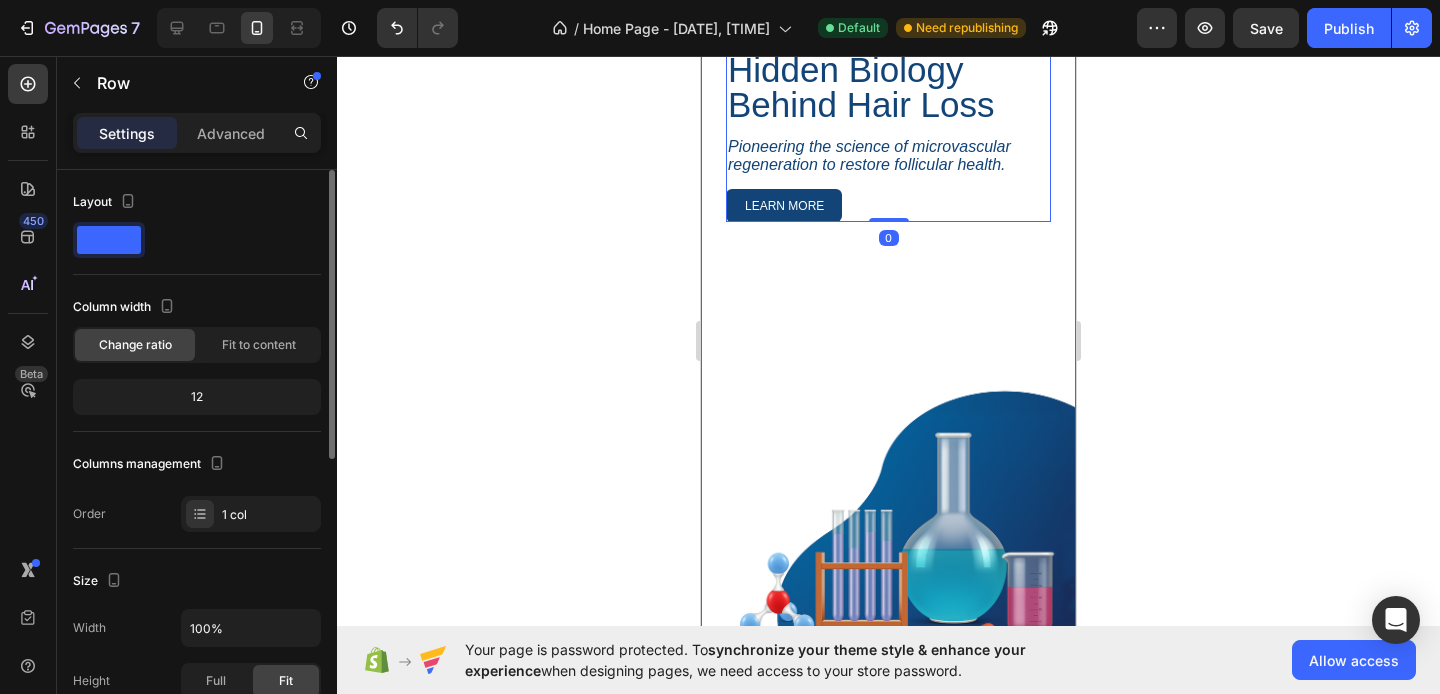 scroll, scrollTop: 0, scrollLeft: 0, axis: both 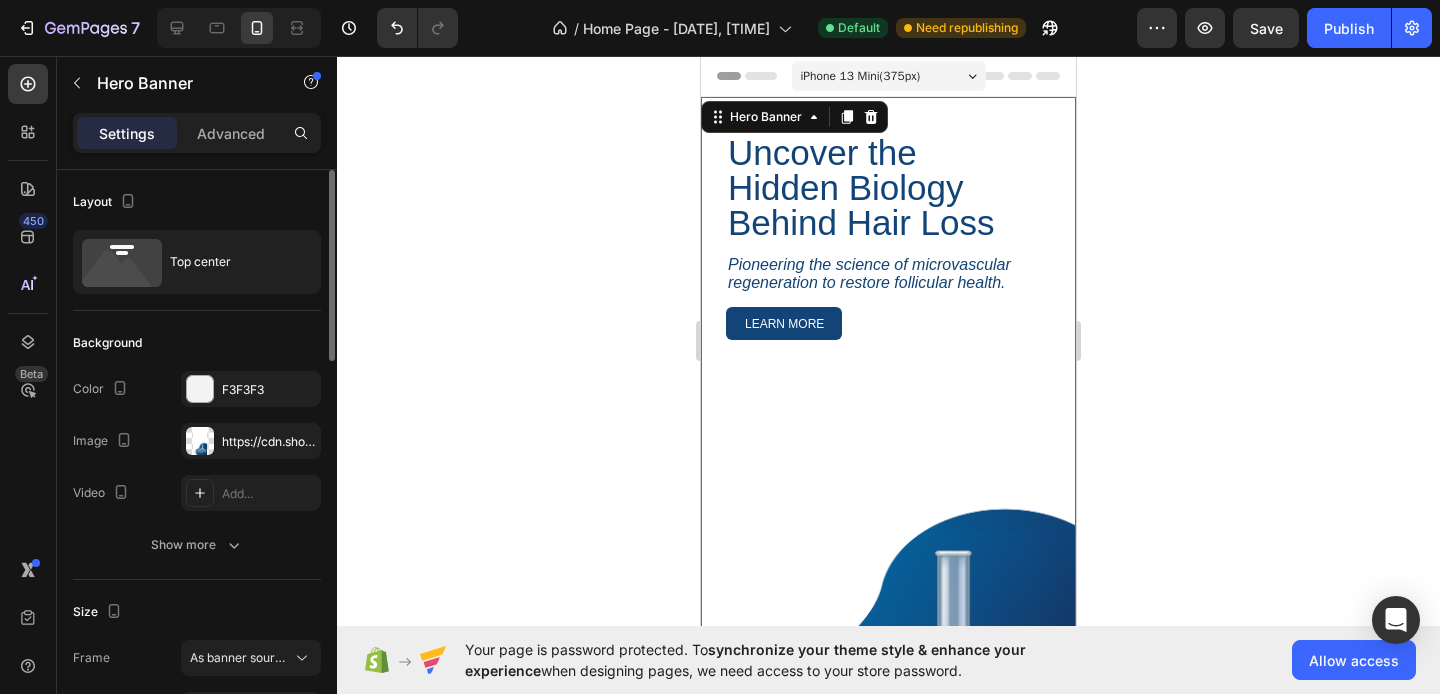click on "Uncover the Hidden Biology Behind Hair Loss Heading Pioneering the science of microvascular regeneration to restore follicular health. Text Block LEARN MORE Button Row Row" at bounding box center (888, 418) 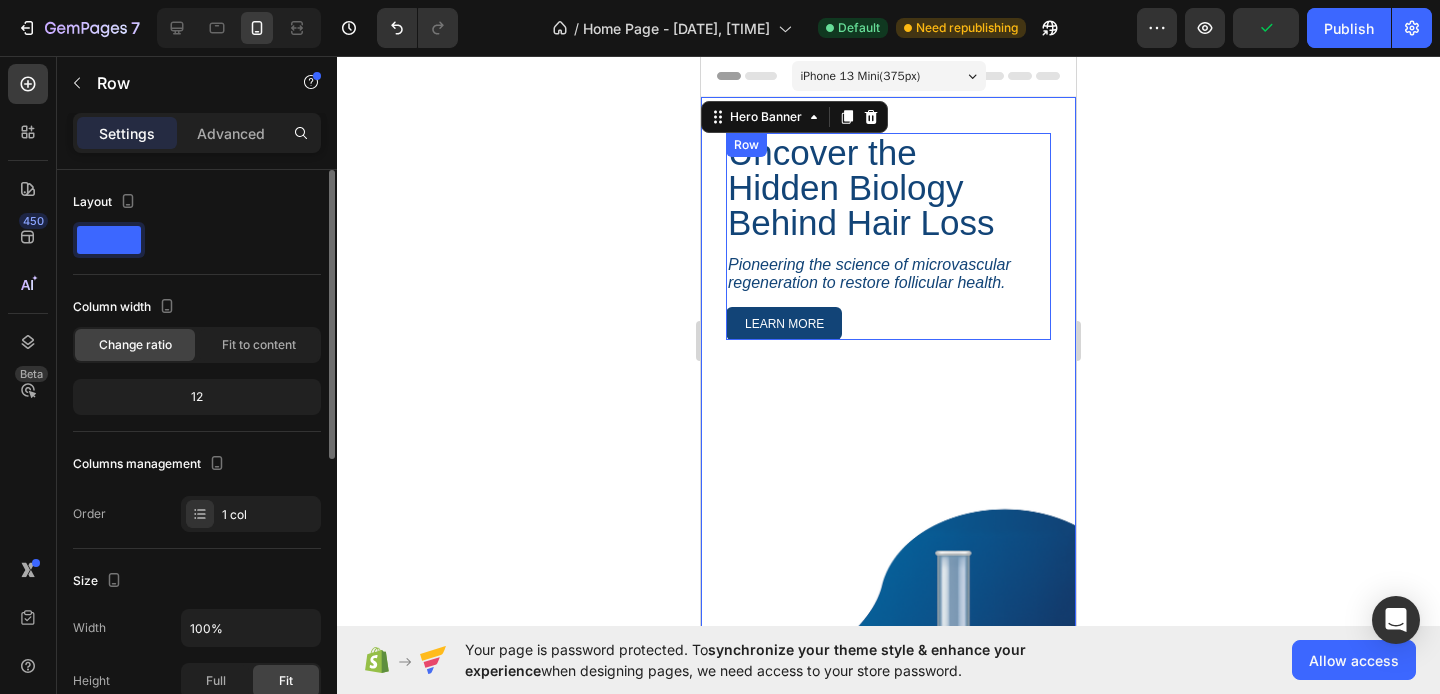 click on "Uncover the Hidden Biology Behind Hair Loss Heading Pioneering the science of microvascular regeneration to restore follicular health. Text Block LEARN MORE Button" at bounding box center [888, 236] 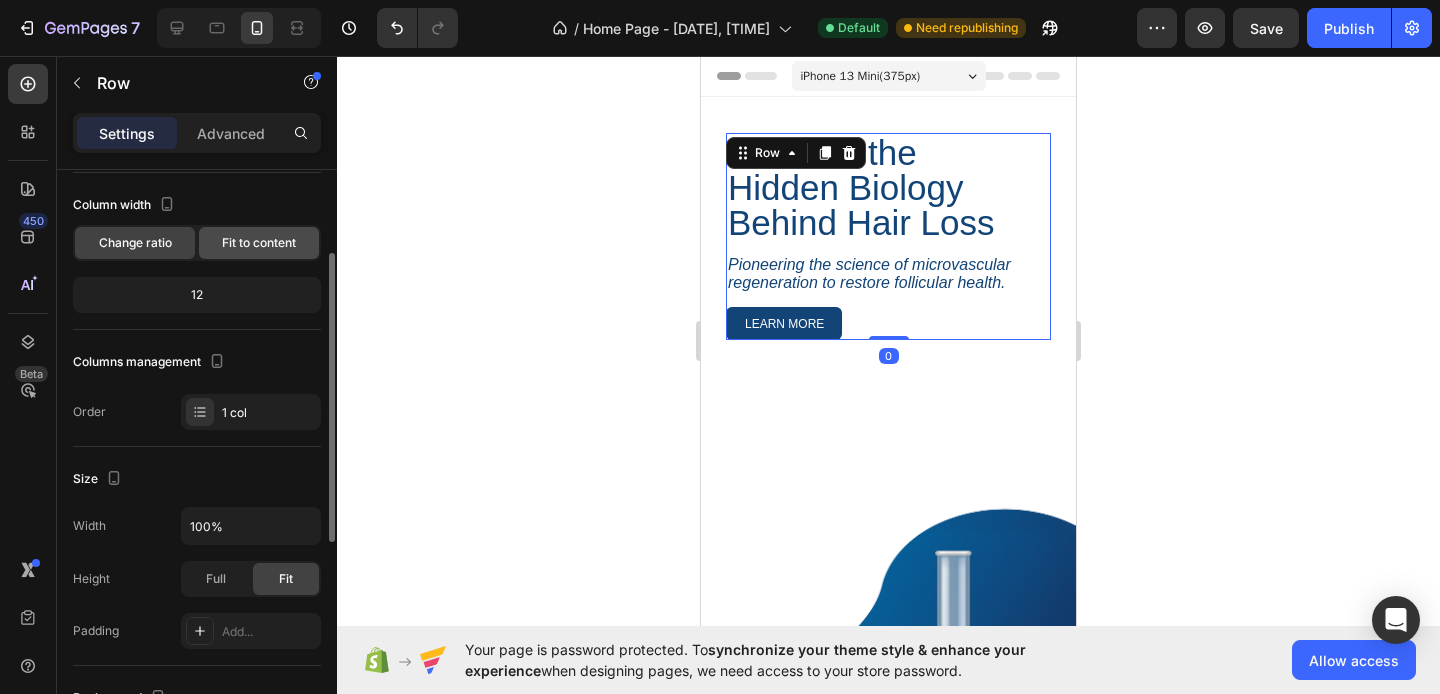 scroll, scrollTop: 174, scrollLeft: 0, axis: vertical 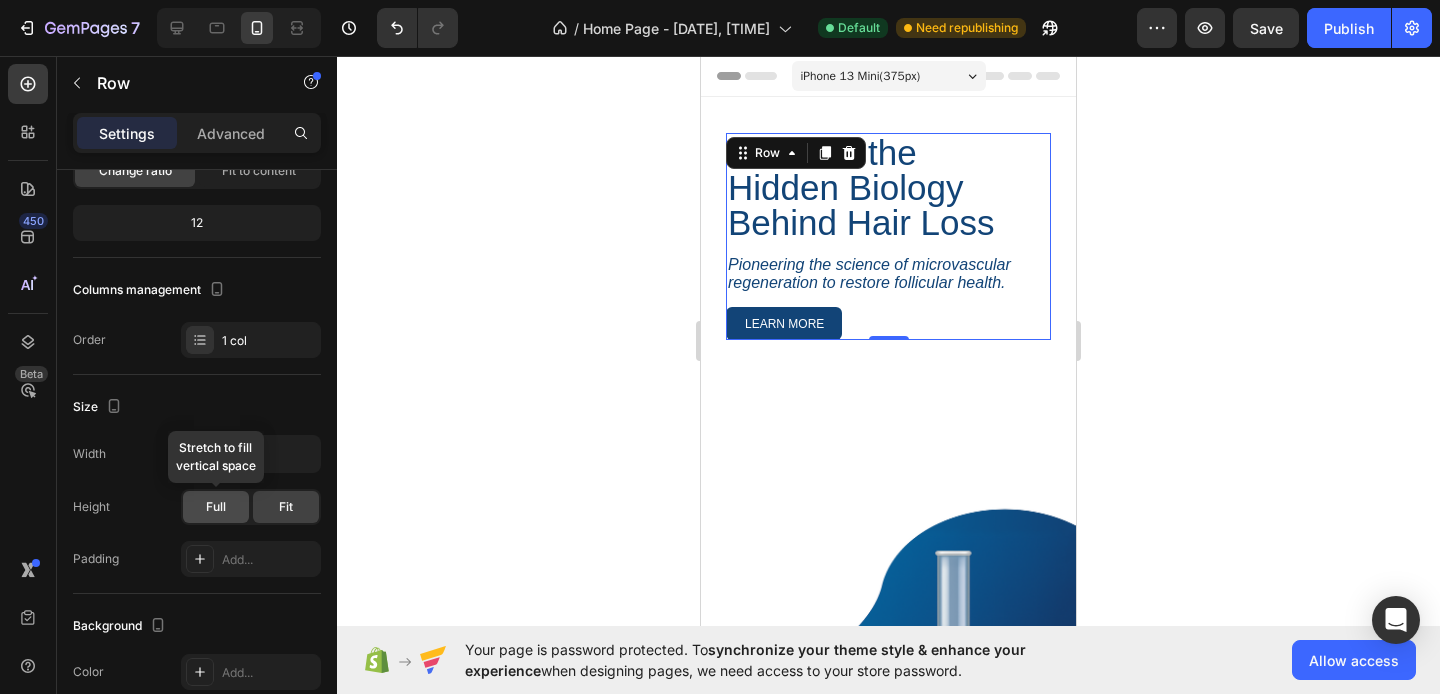 click on "Full" 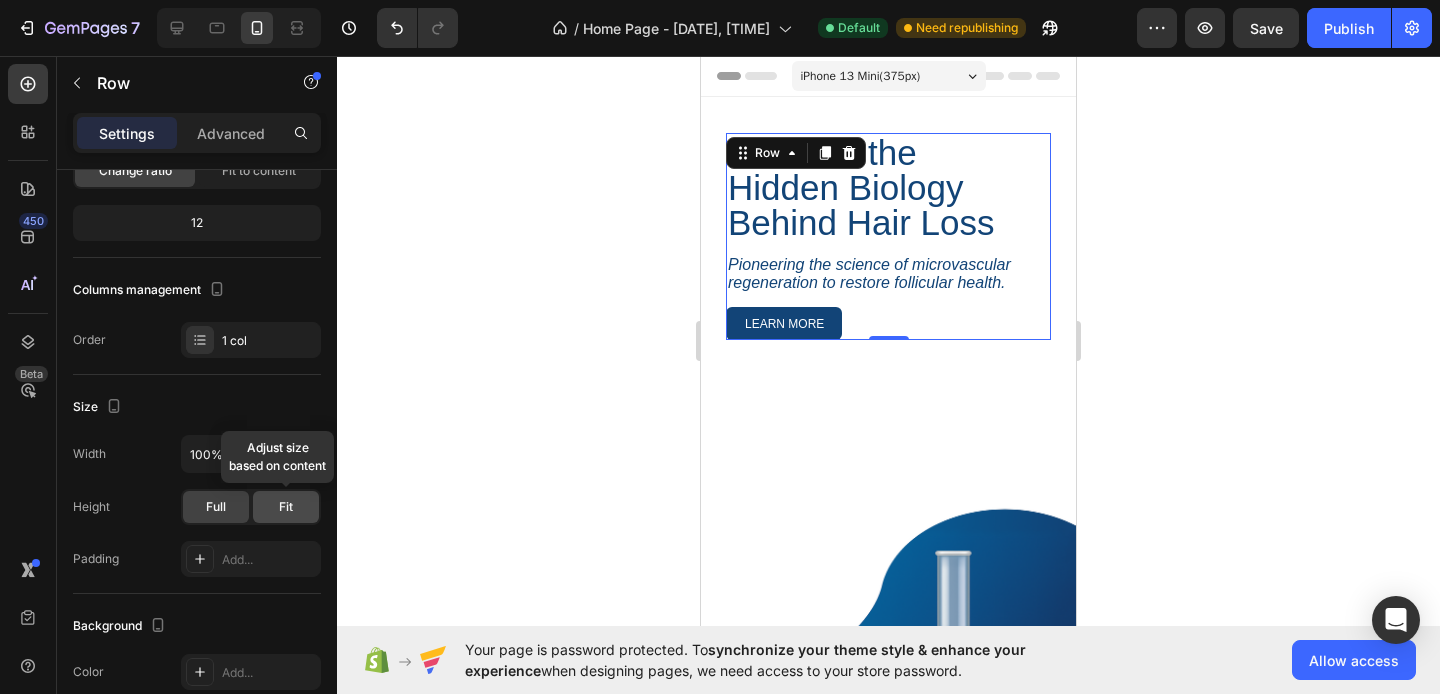 click on "Fit" 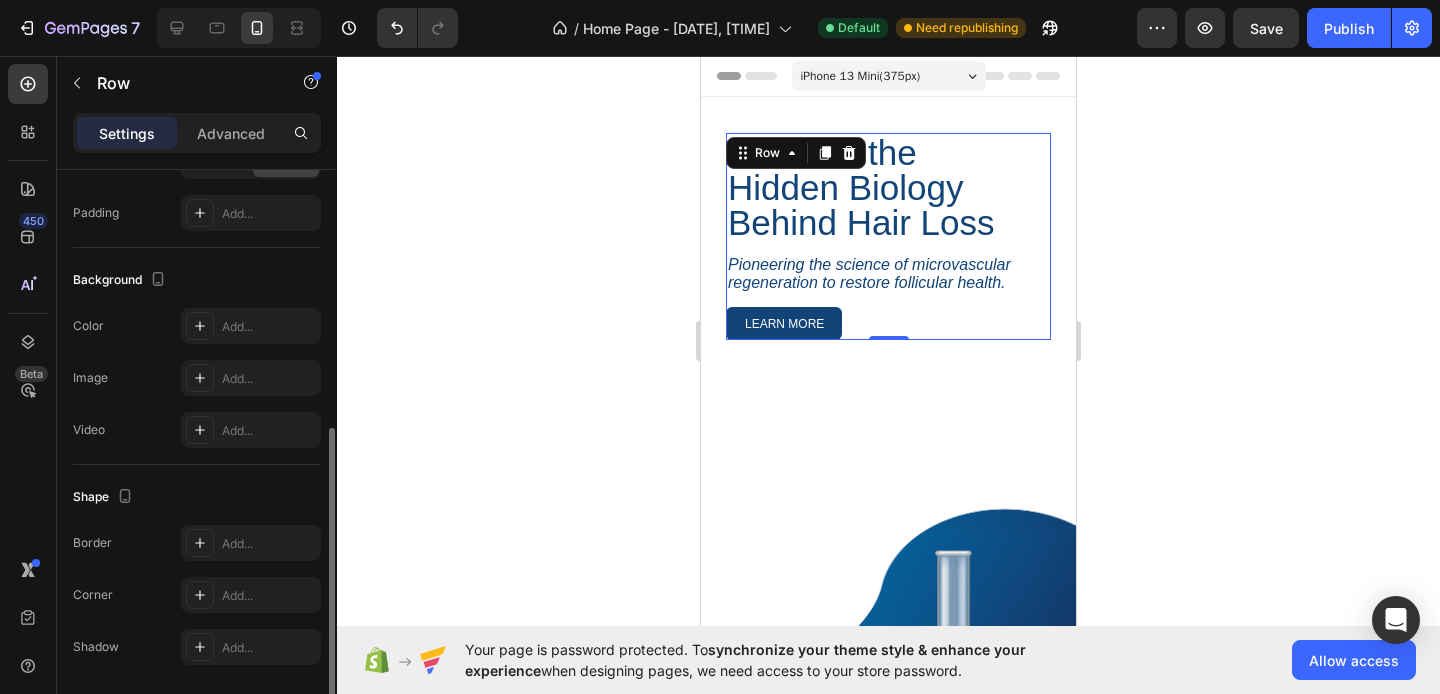 scroll, scrollTop: 587, scrollLeft: 0, axis: vertical 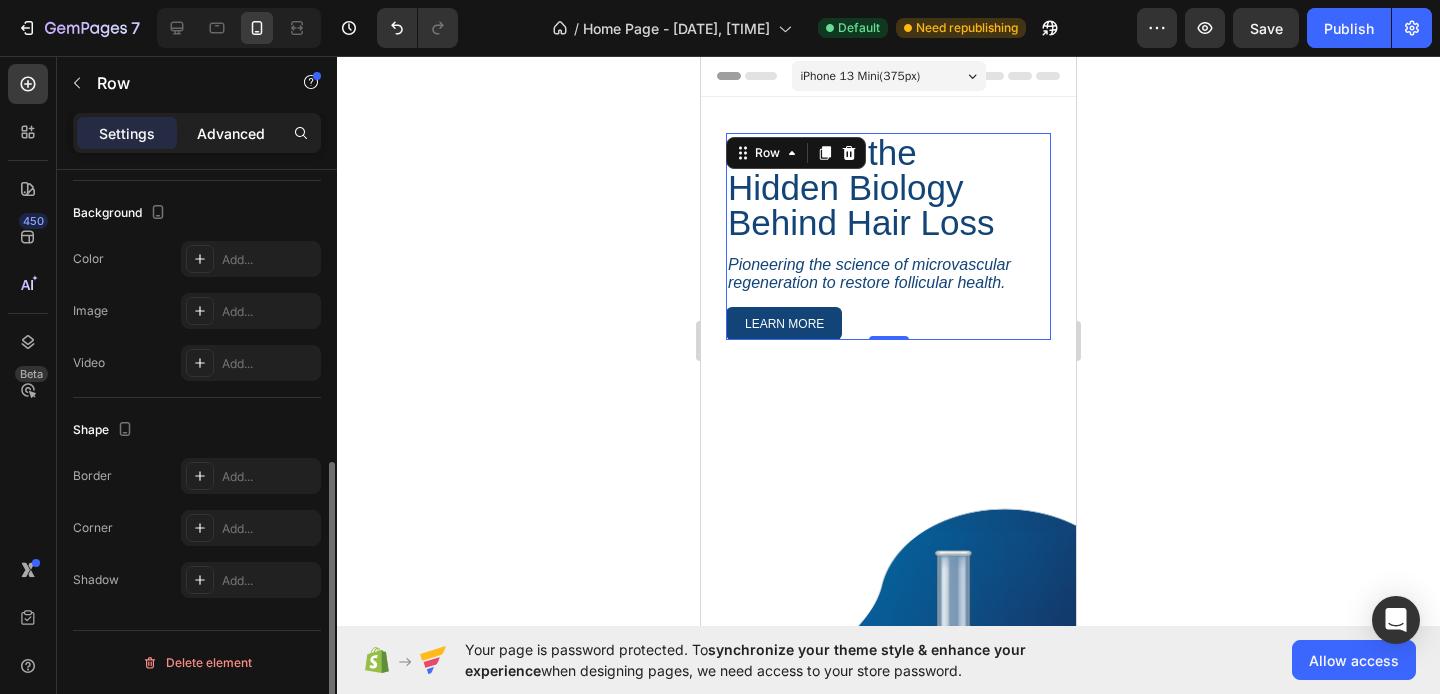 click on "Advanced" at bounding box center (231, 133) 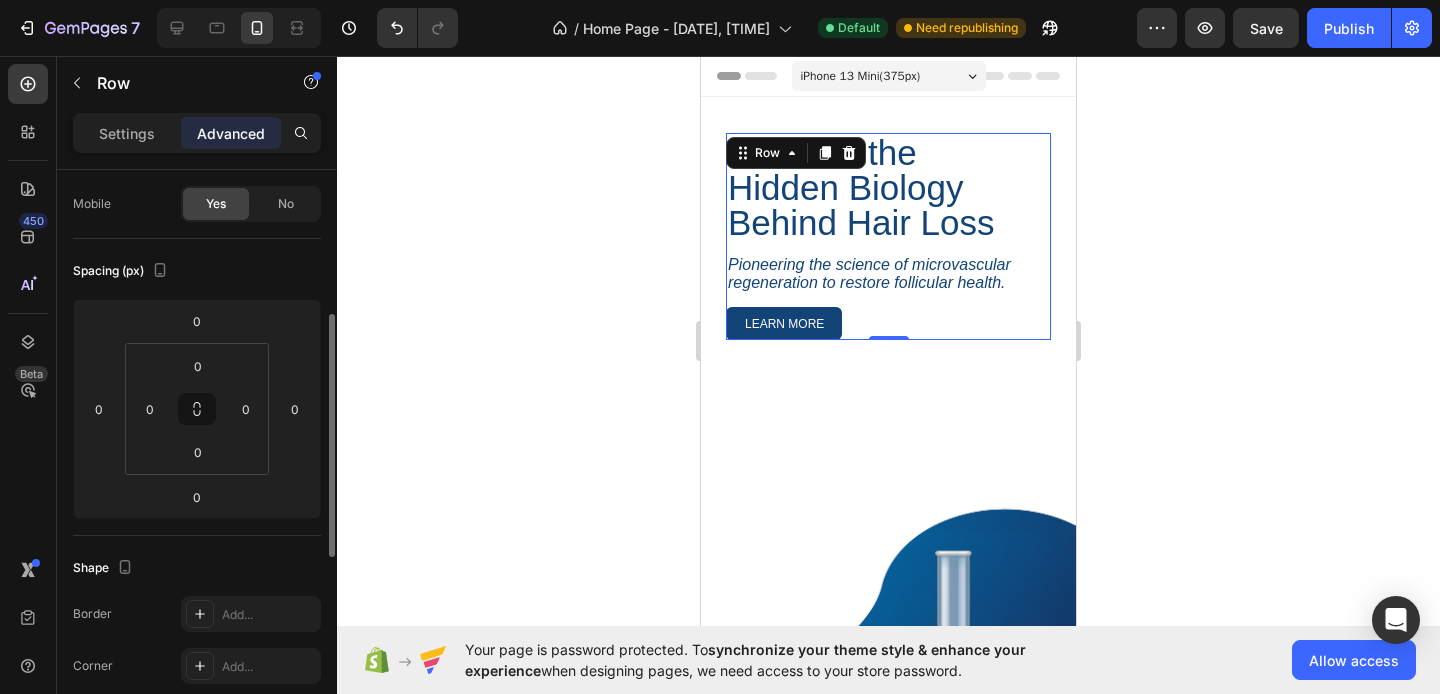 scroll, scrollTop: 0, scrollLeft: 0, axis: both 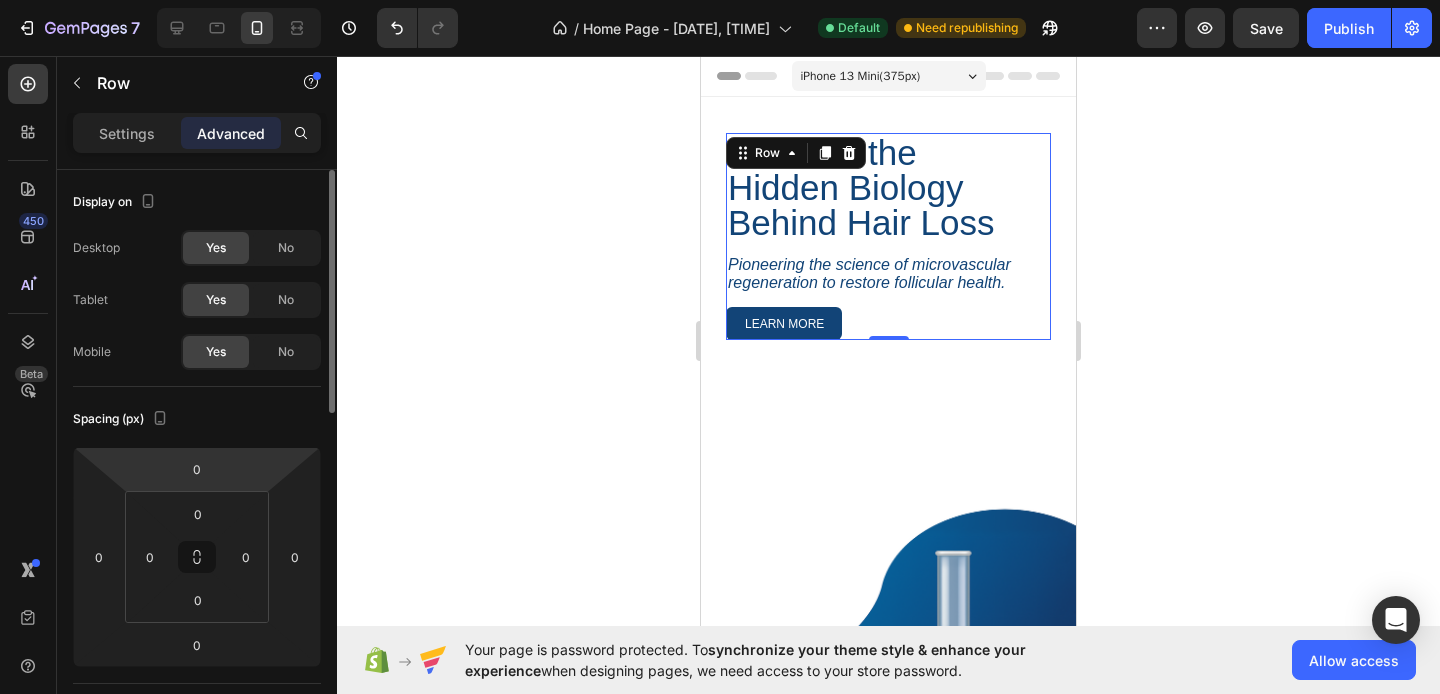 click on "0" at bounding box center [197, 469] 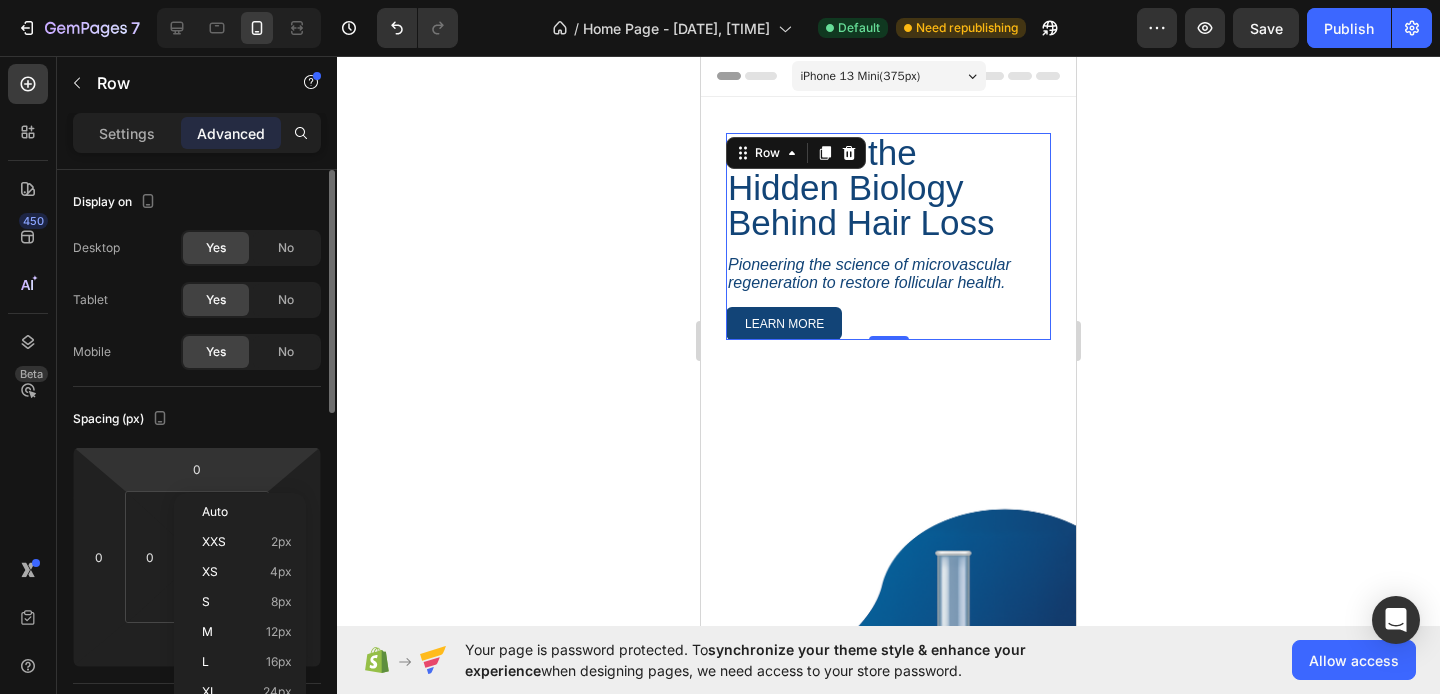 click on "0" at bounding box center [197, 469] 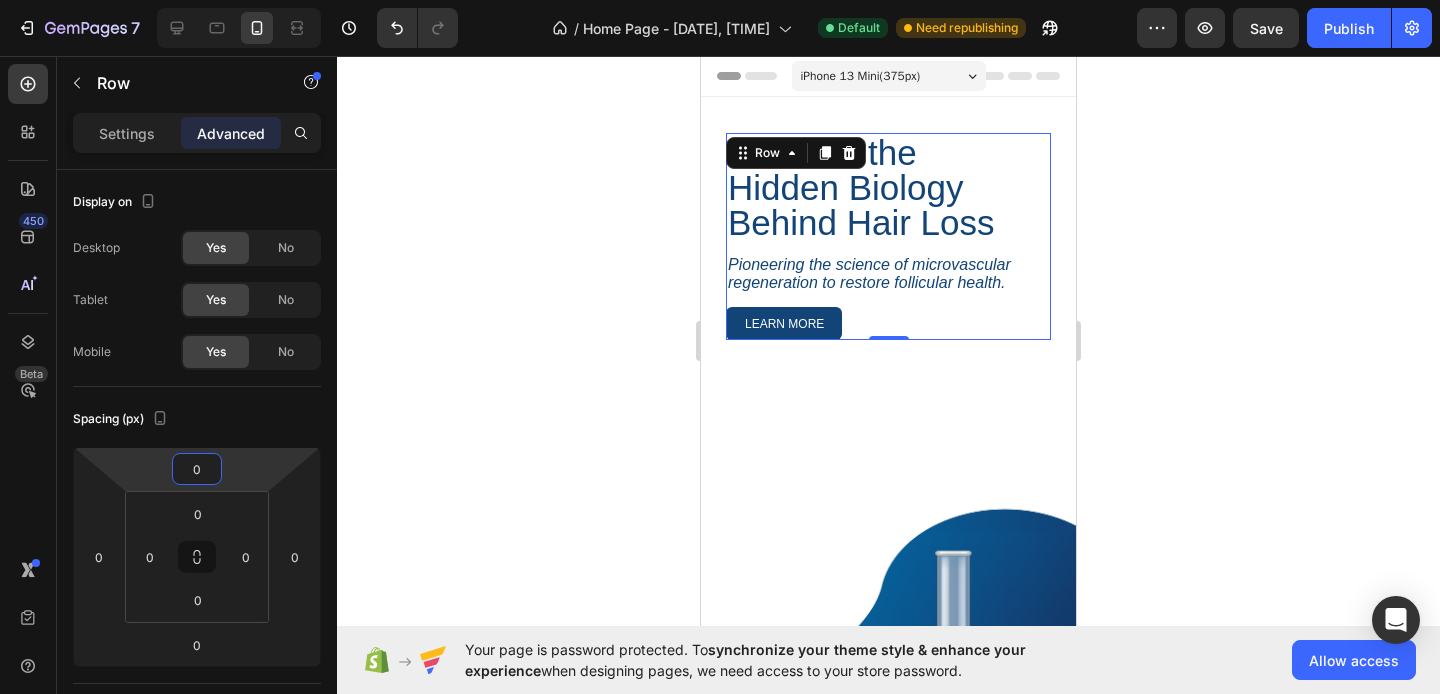 click on "0" at bounding box center (197, 469) 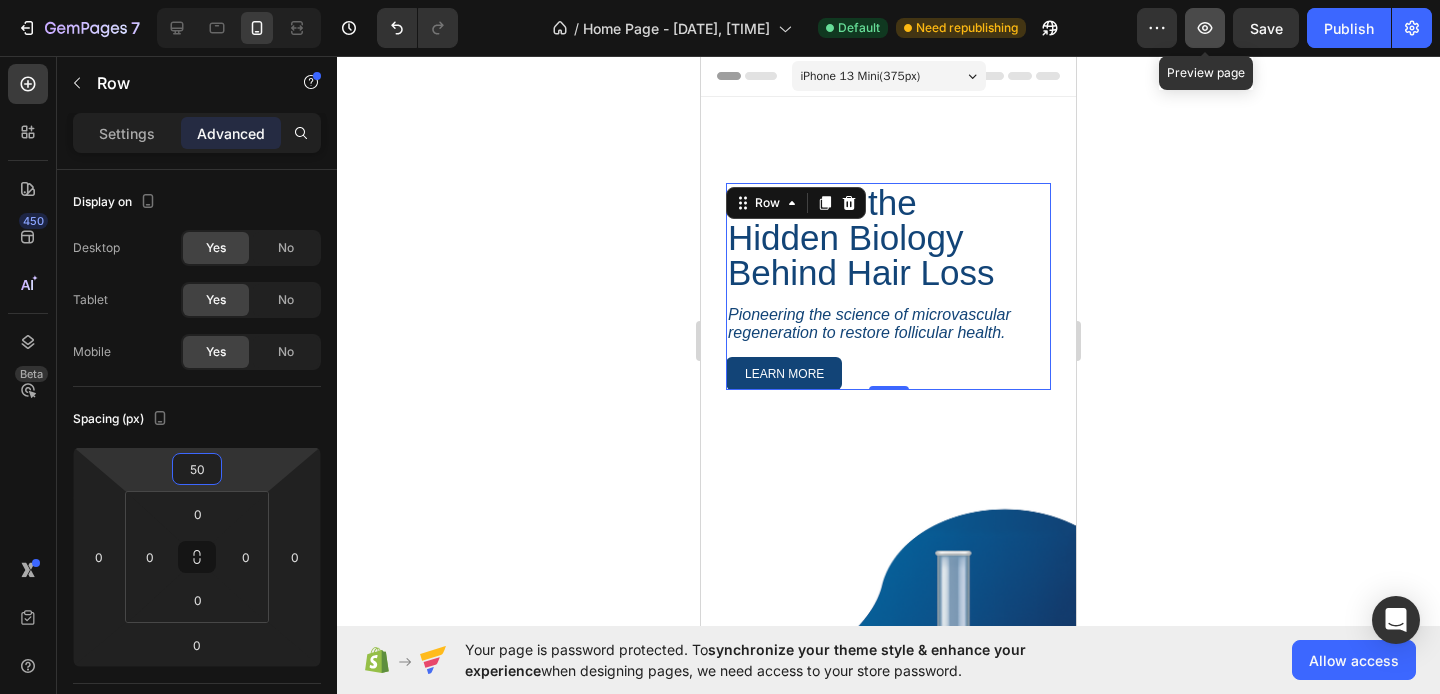 click 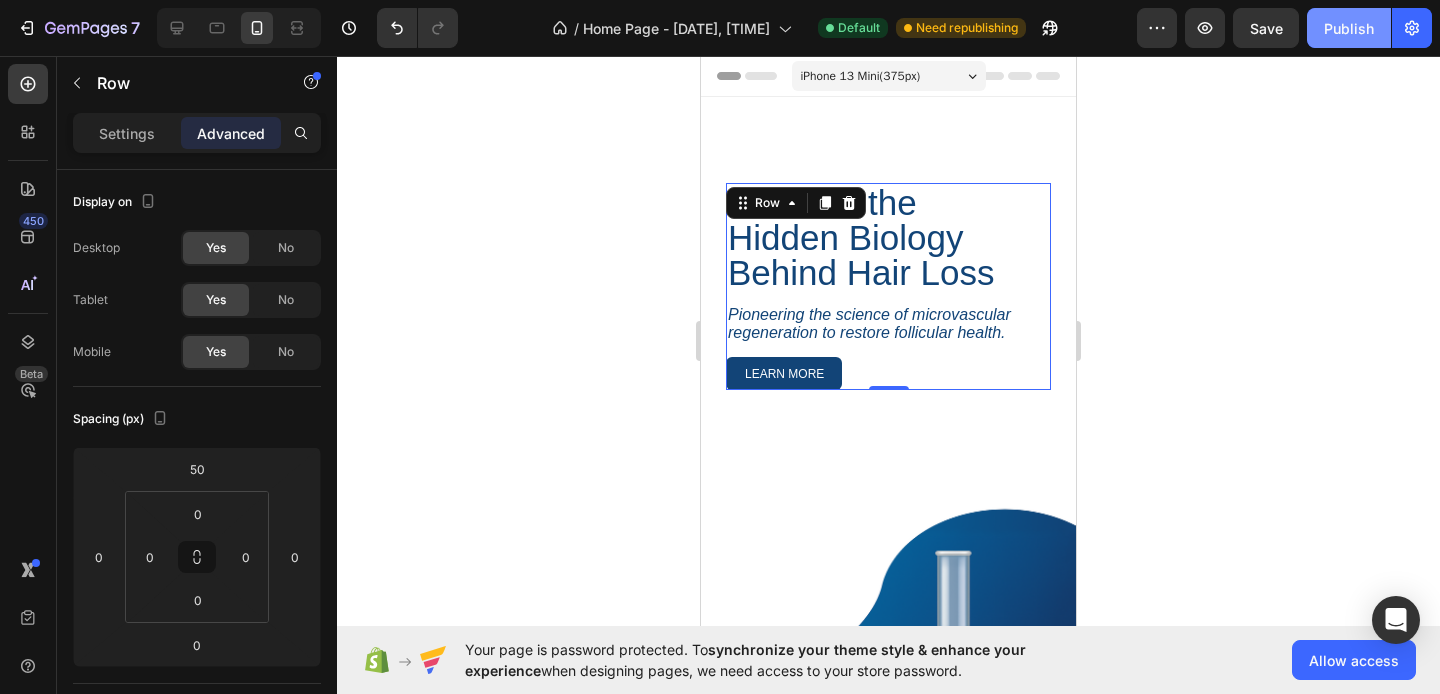 click on "Publish" at bounding box center [1349, 28] 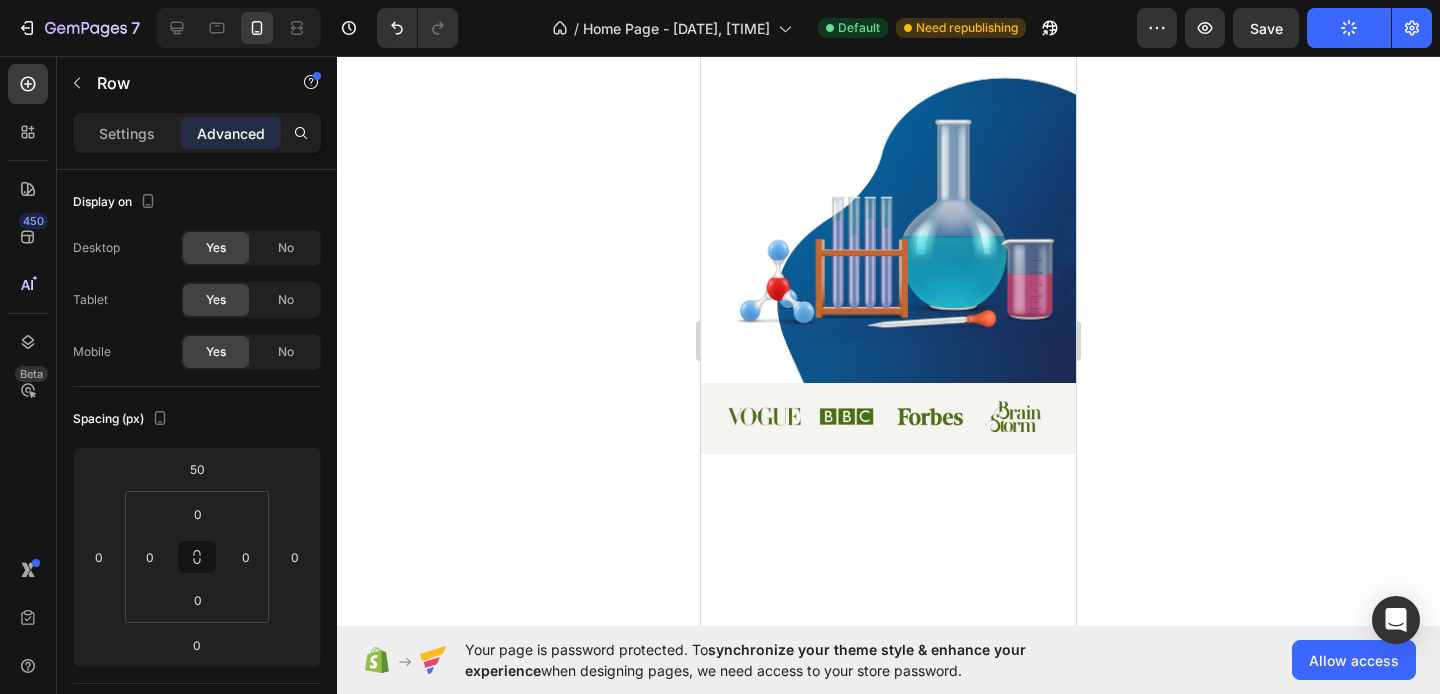 scroll, scrollTop: 0, scrollLeft: 0, axis: both 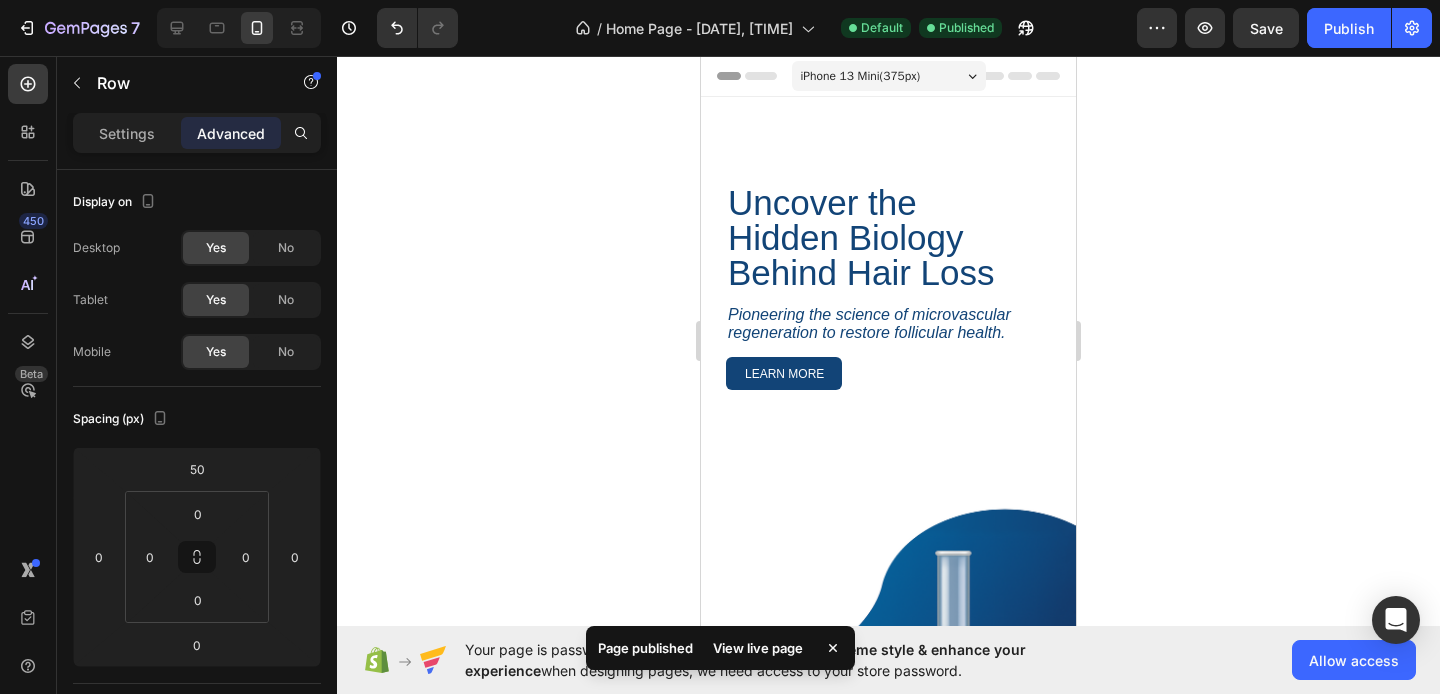 click at bounding box center (239, 28) 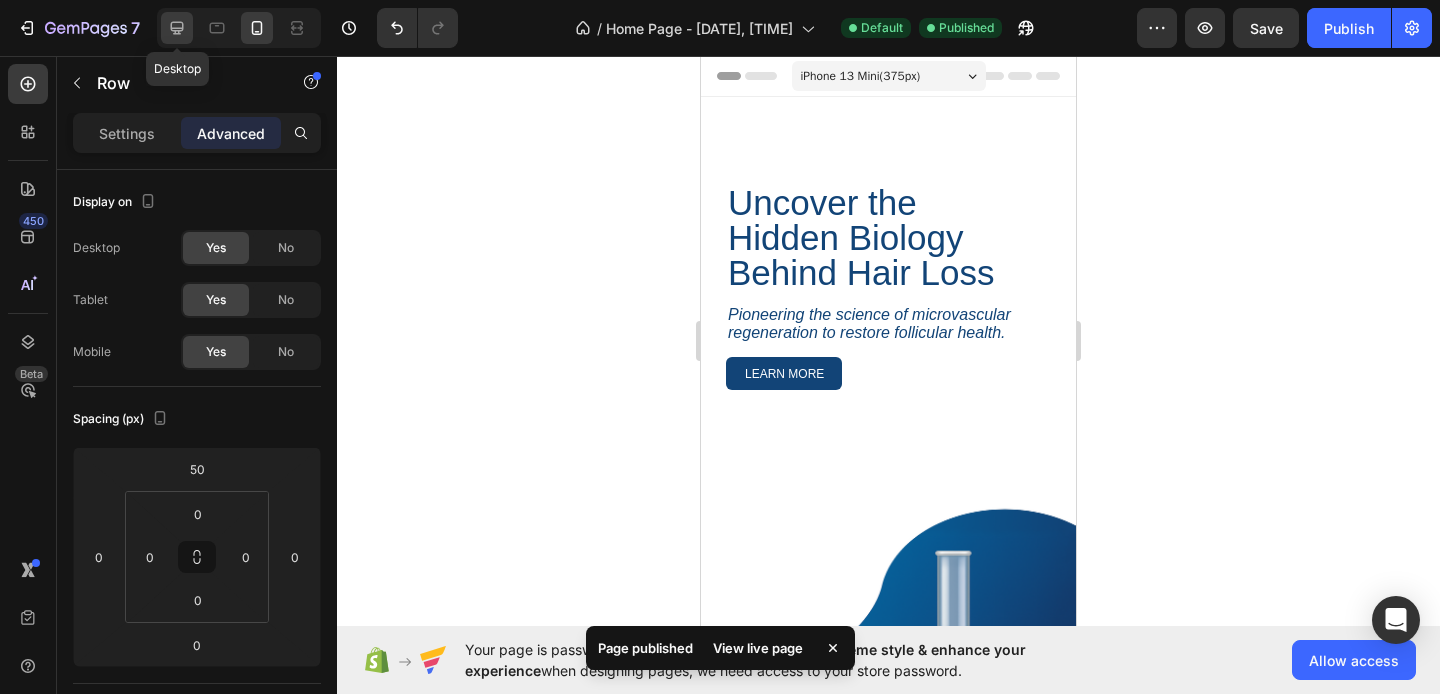click 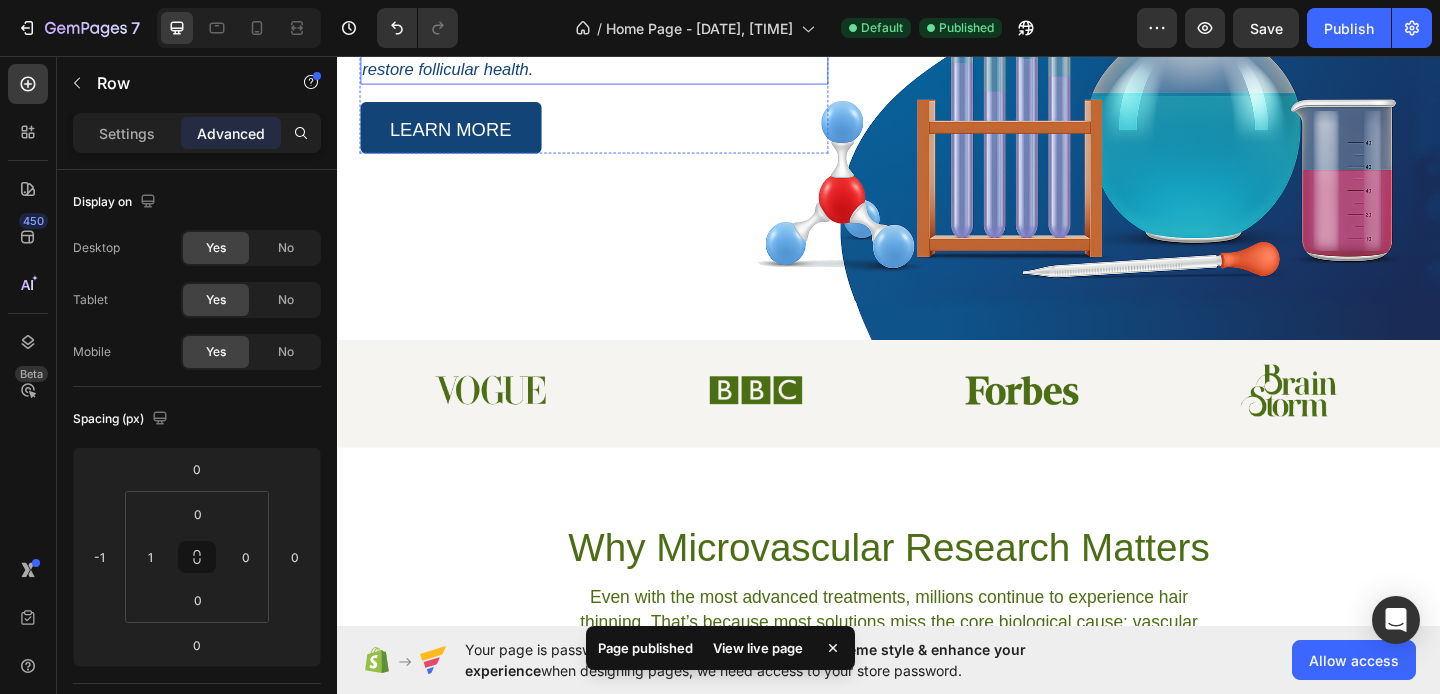scroll, scrollTop: 331, scrollLeft: 0, axis: vertical 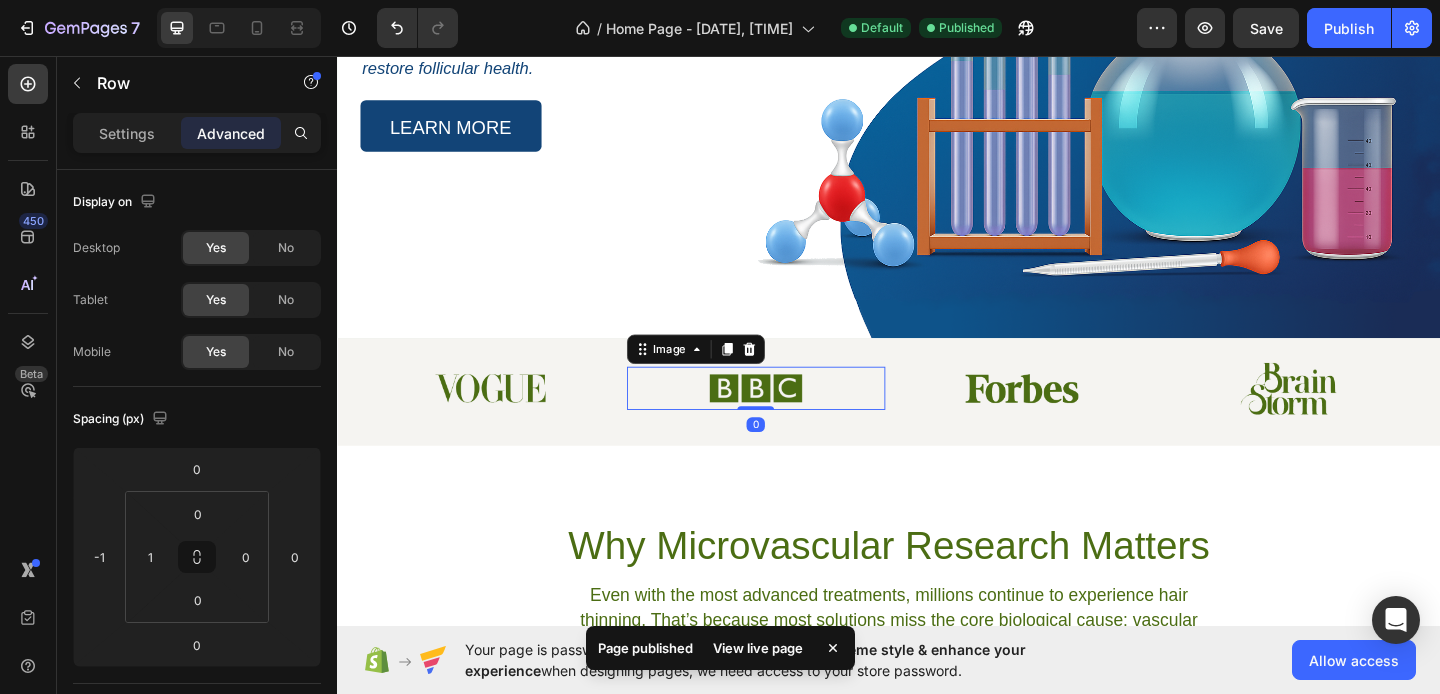click at bounding box center [792, 417] 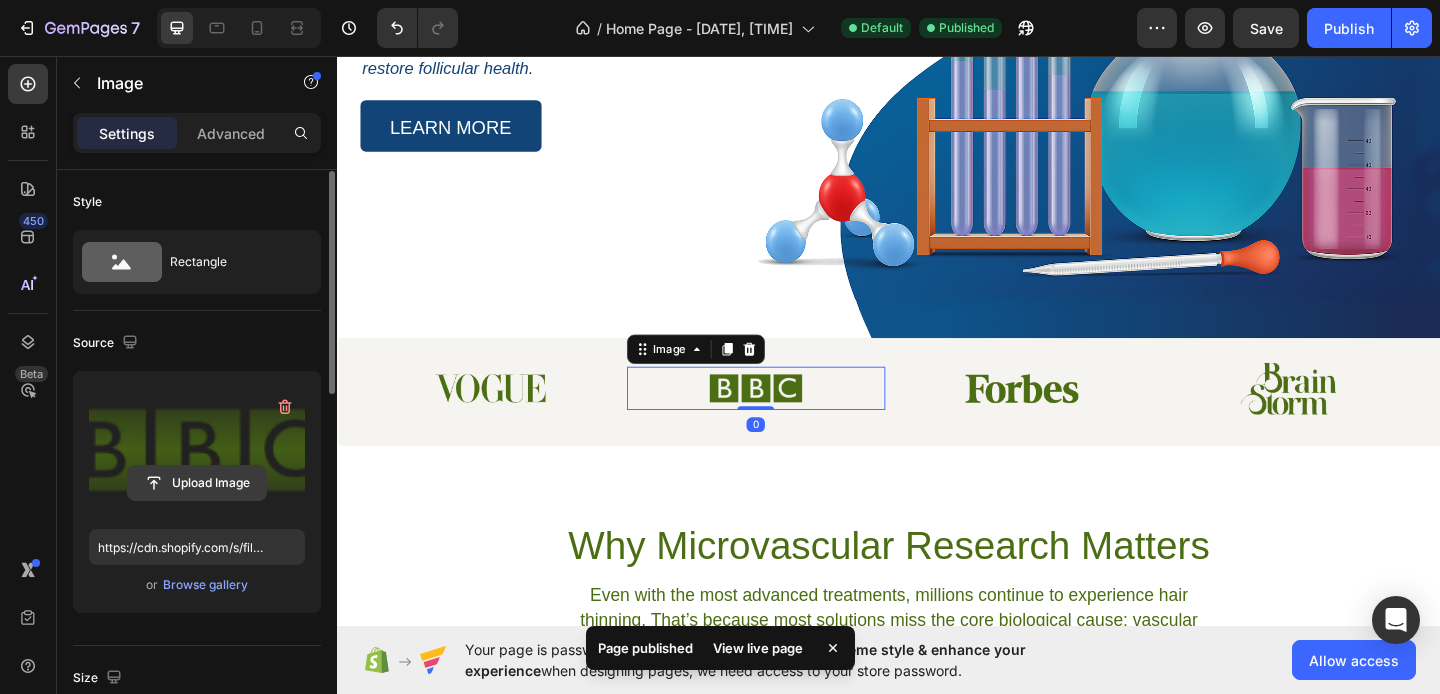 scroll, scrollTop: 200, scrollLeft: 0, axis: vertical 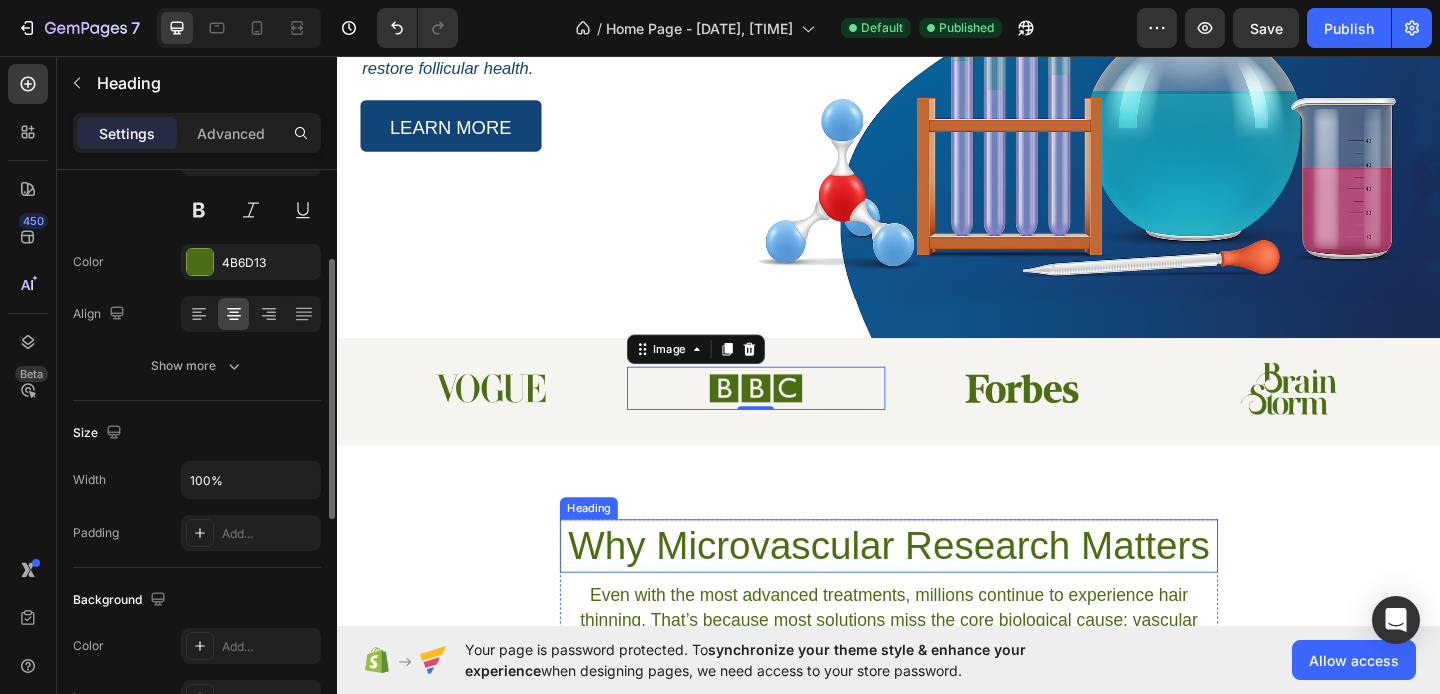 click on "Why Microvascular Research Matters" at bounding box center [937, 589] 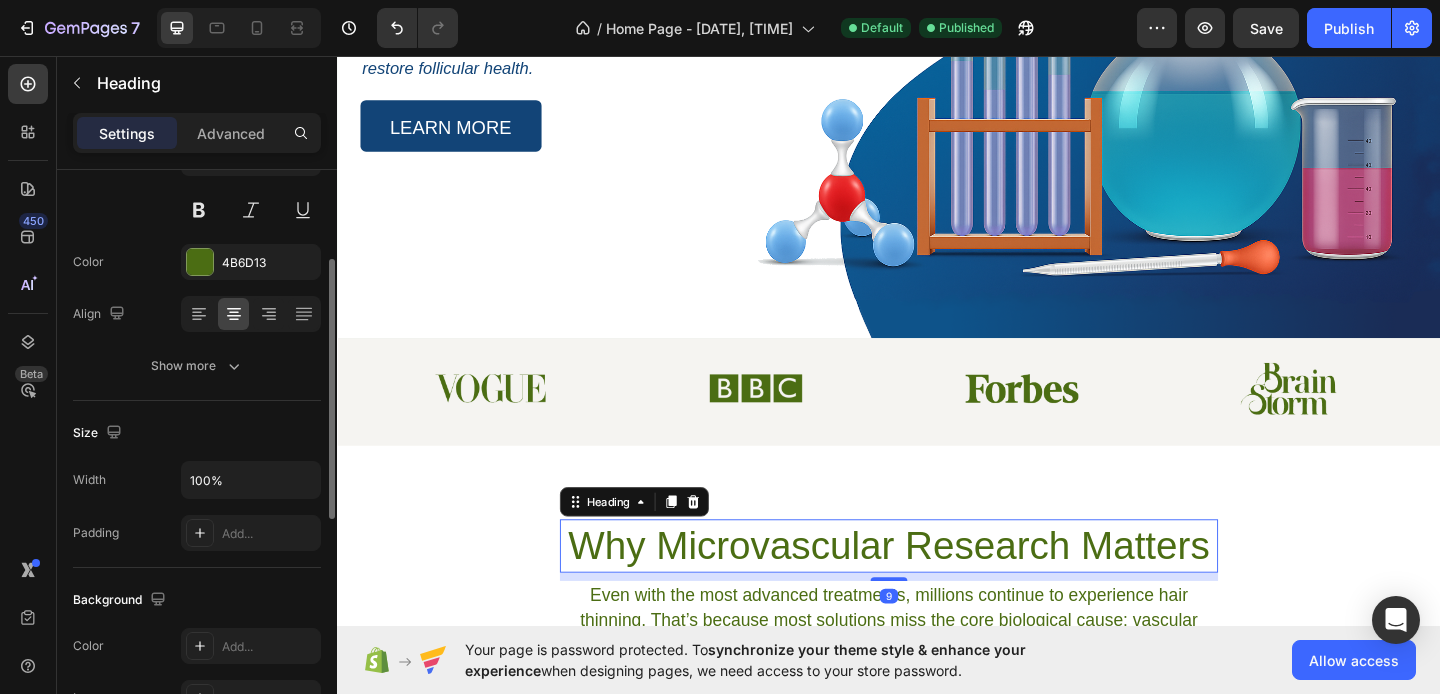scroll, scrollTop: 0, scrollLeft: 0, axis: both 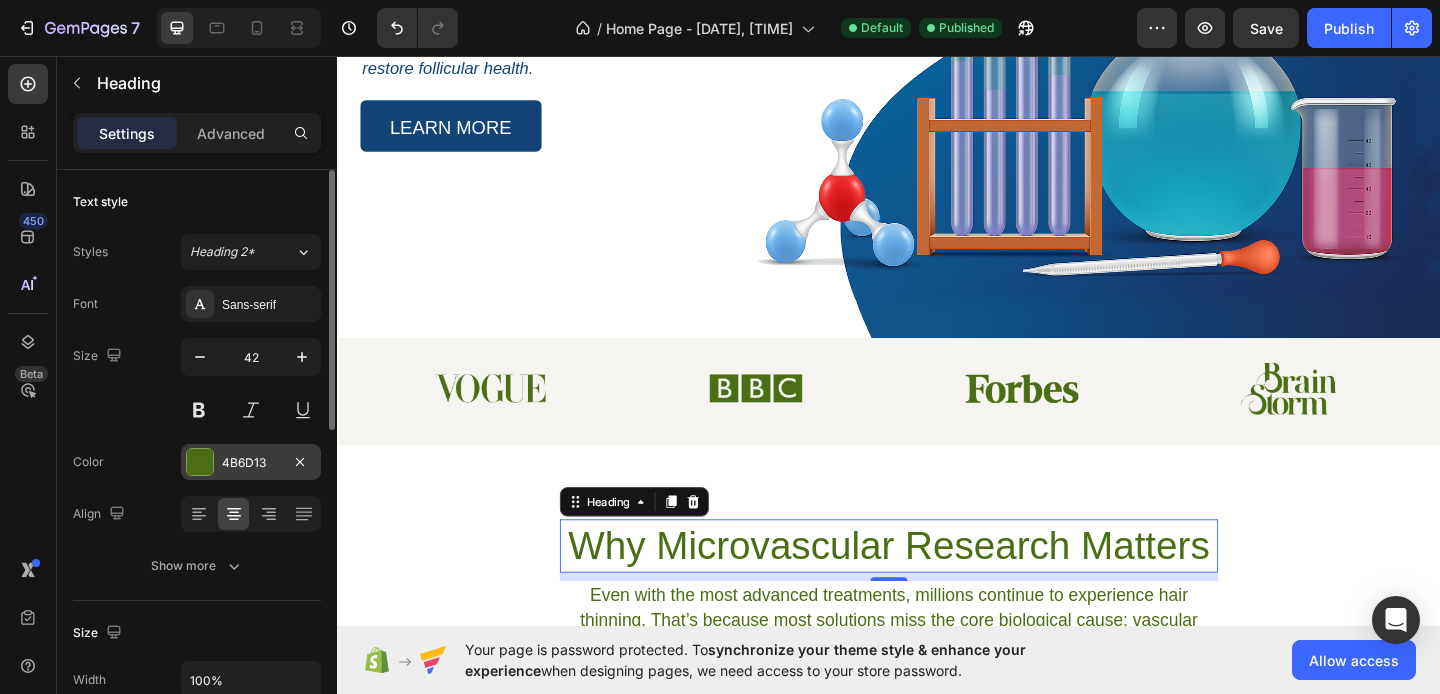 click at bounding box center [200, 462] 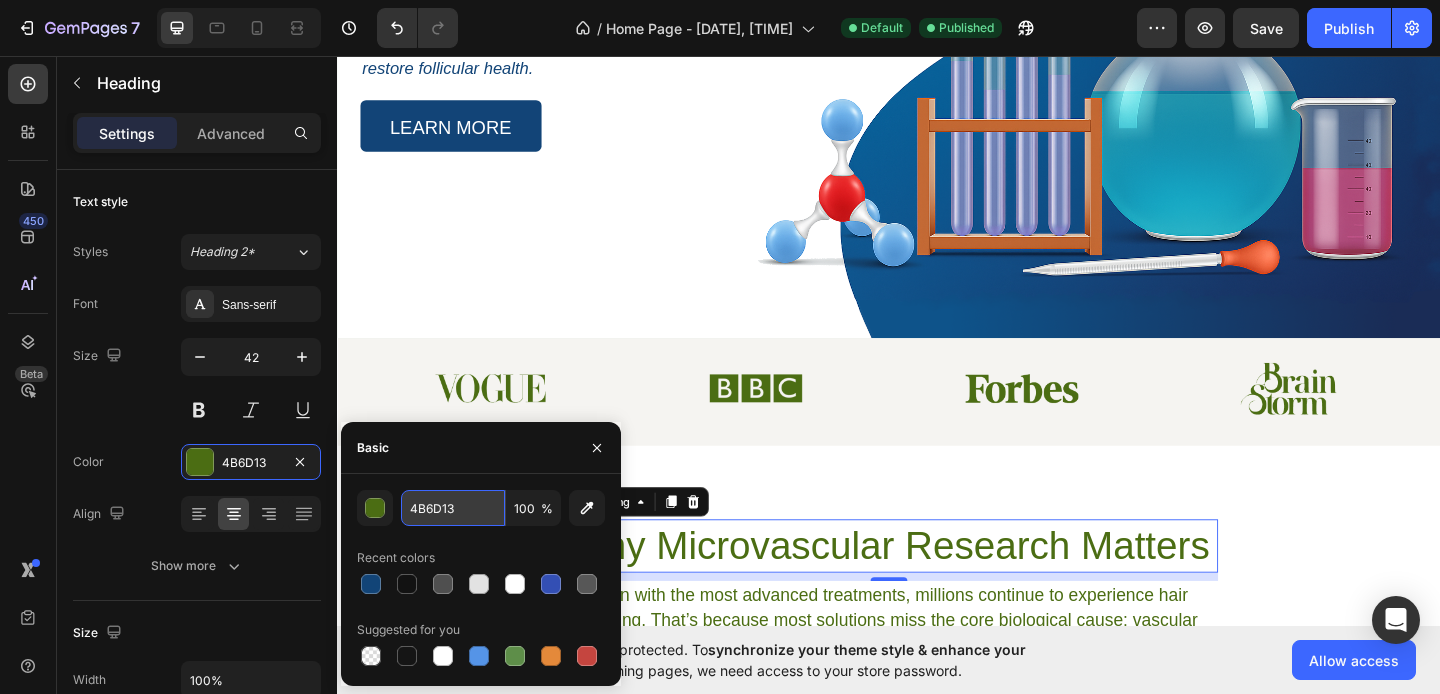 click on "4B6D13" at bounding box center (453, 508) 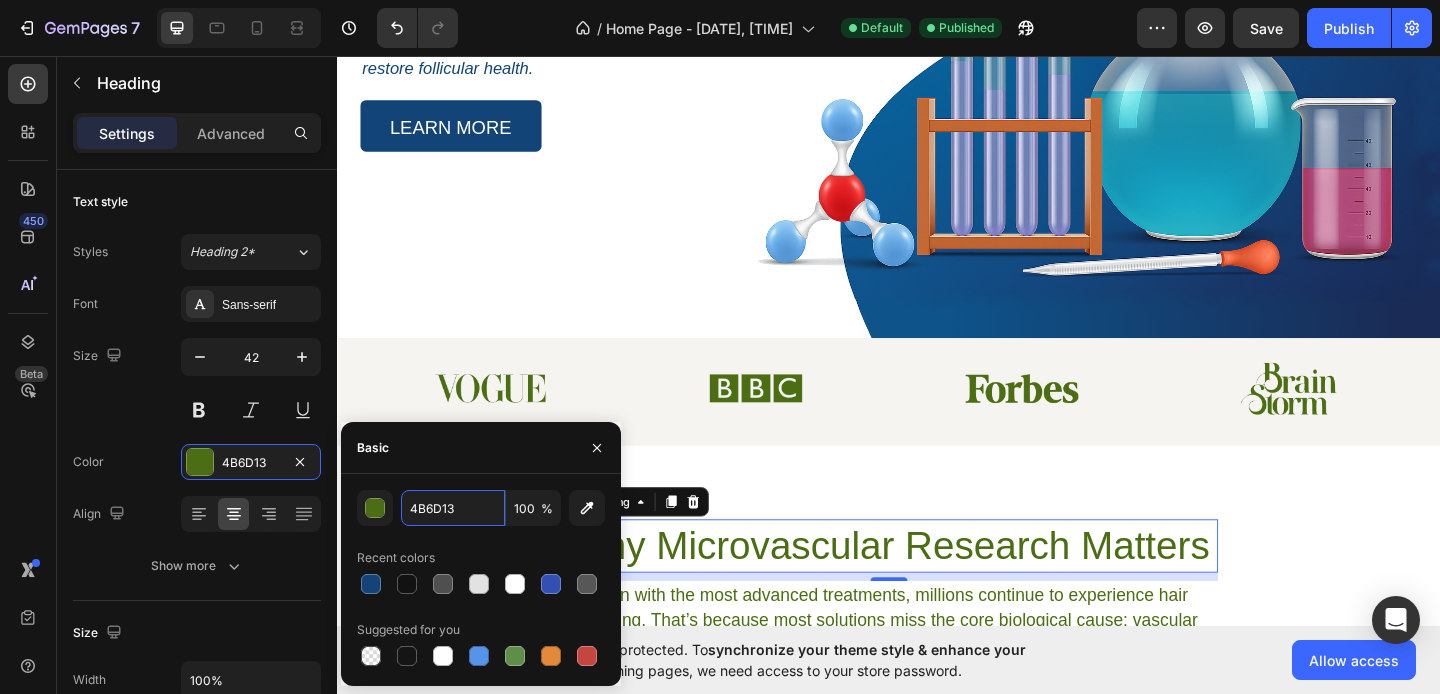 paste on "13416D" 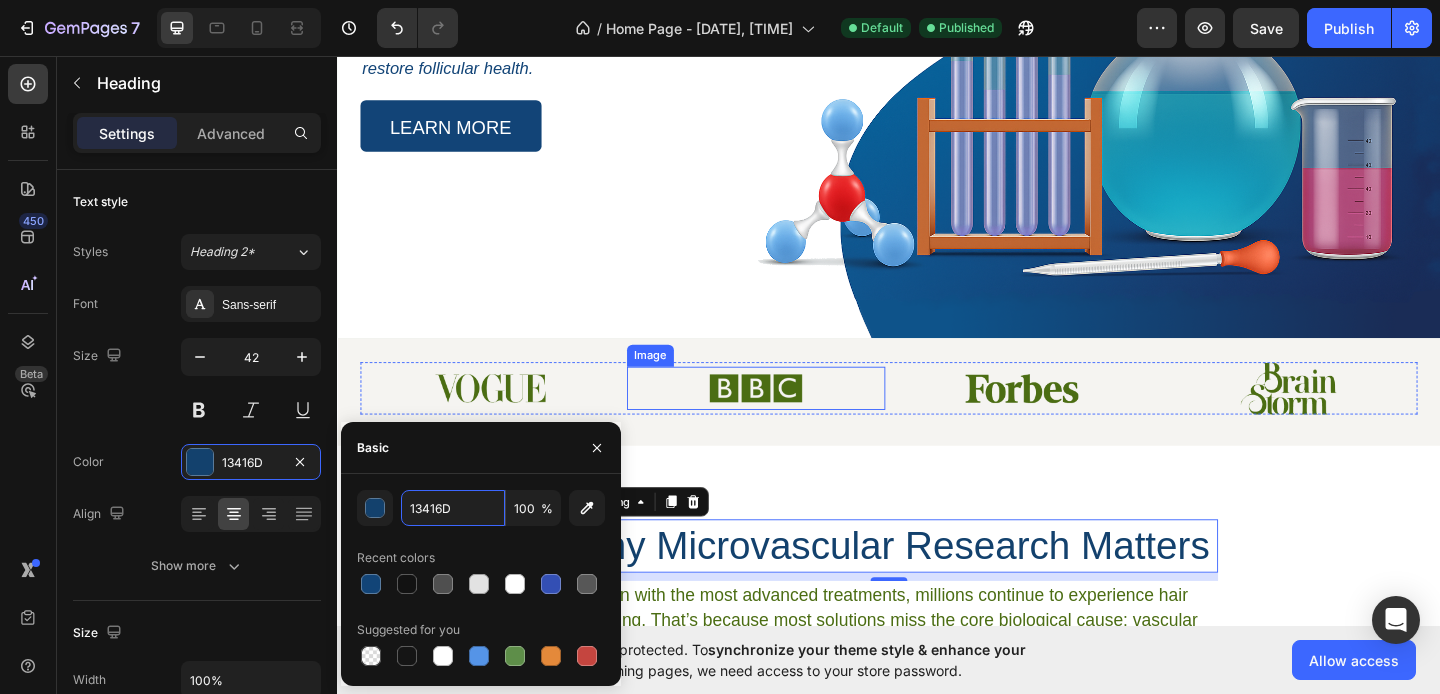 type on "13416D" 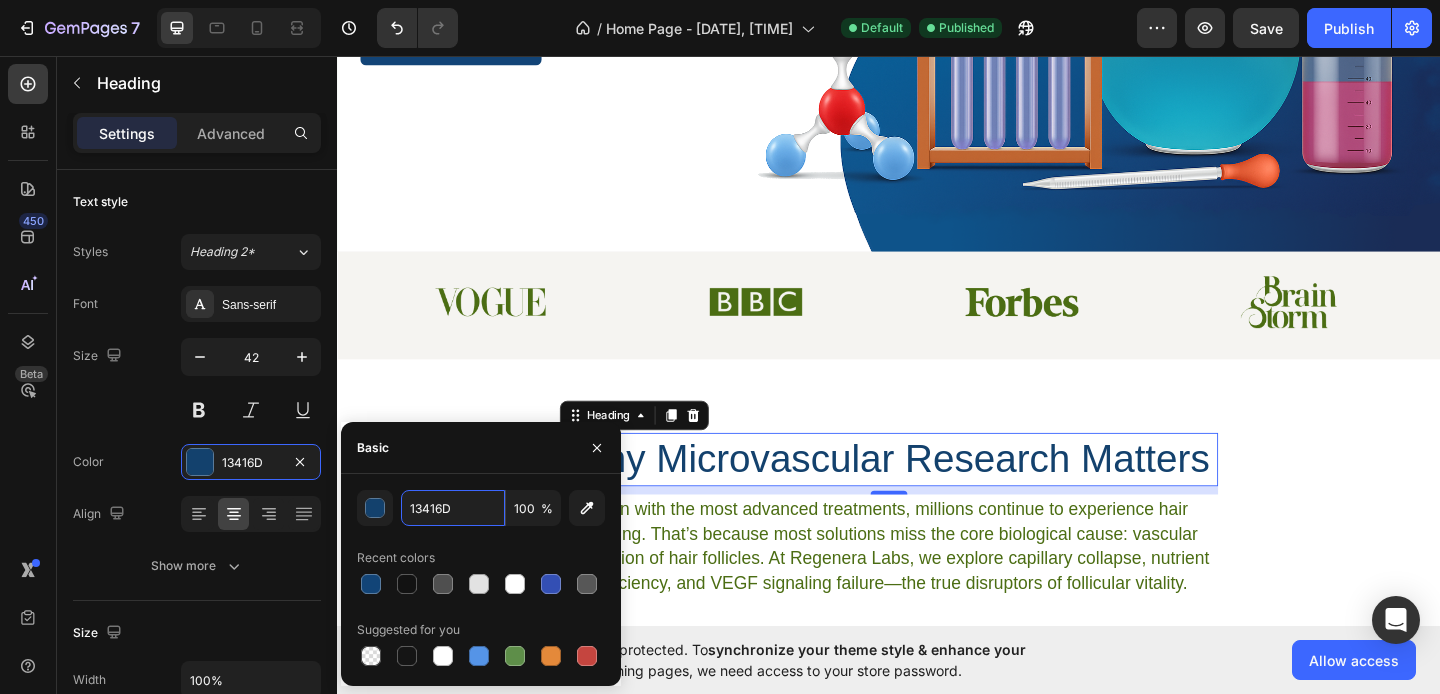 scroll, scrollTop: 444, scrollLeft: 0, axis: vertical 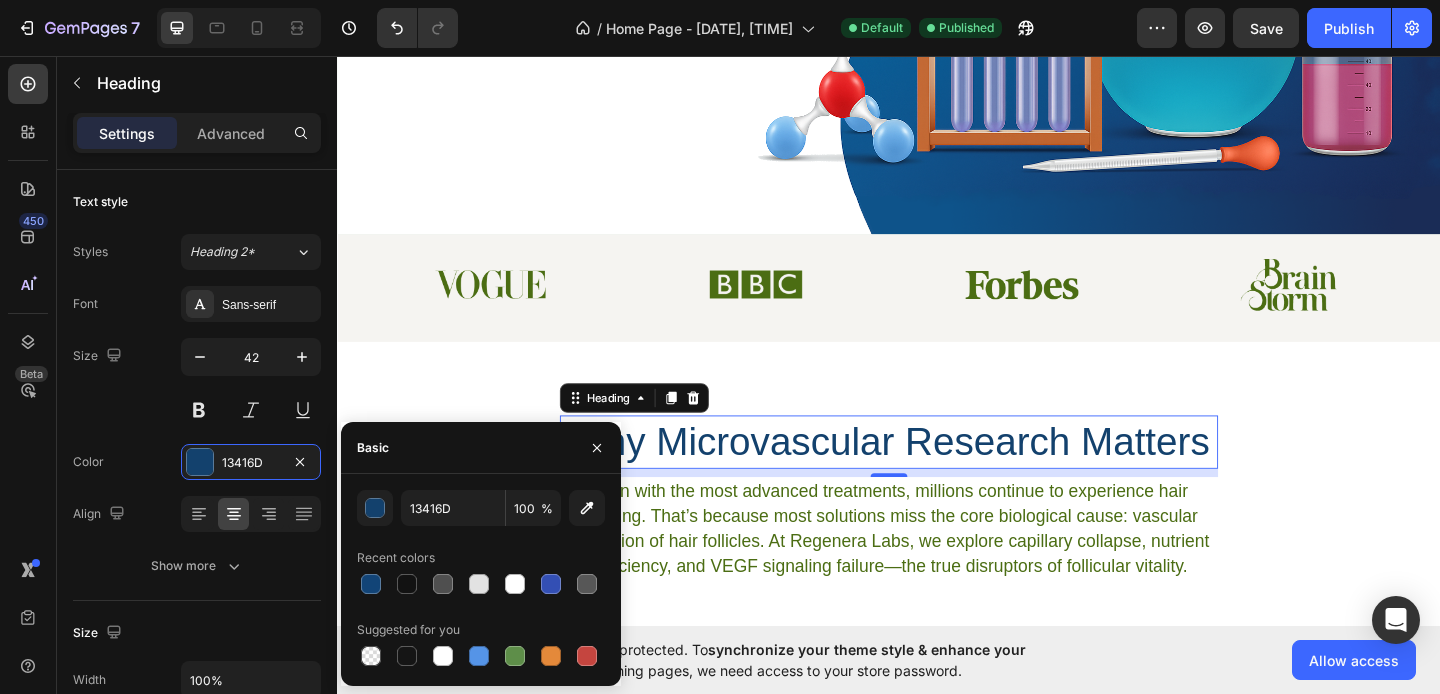click on "Even with the most advanced treatments, millions continue to experience hair thinning. That’s because most solutions miss the core biological cause: vascular starvation of hair follicles. At Regenera Labs, we explore capillary collapse, nutrient deficiency, and VEGF signaling failure—the true disruptors of follicular vitality." at bounding box center [937, 570] 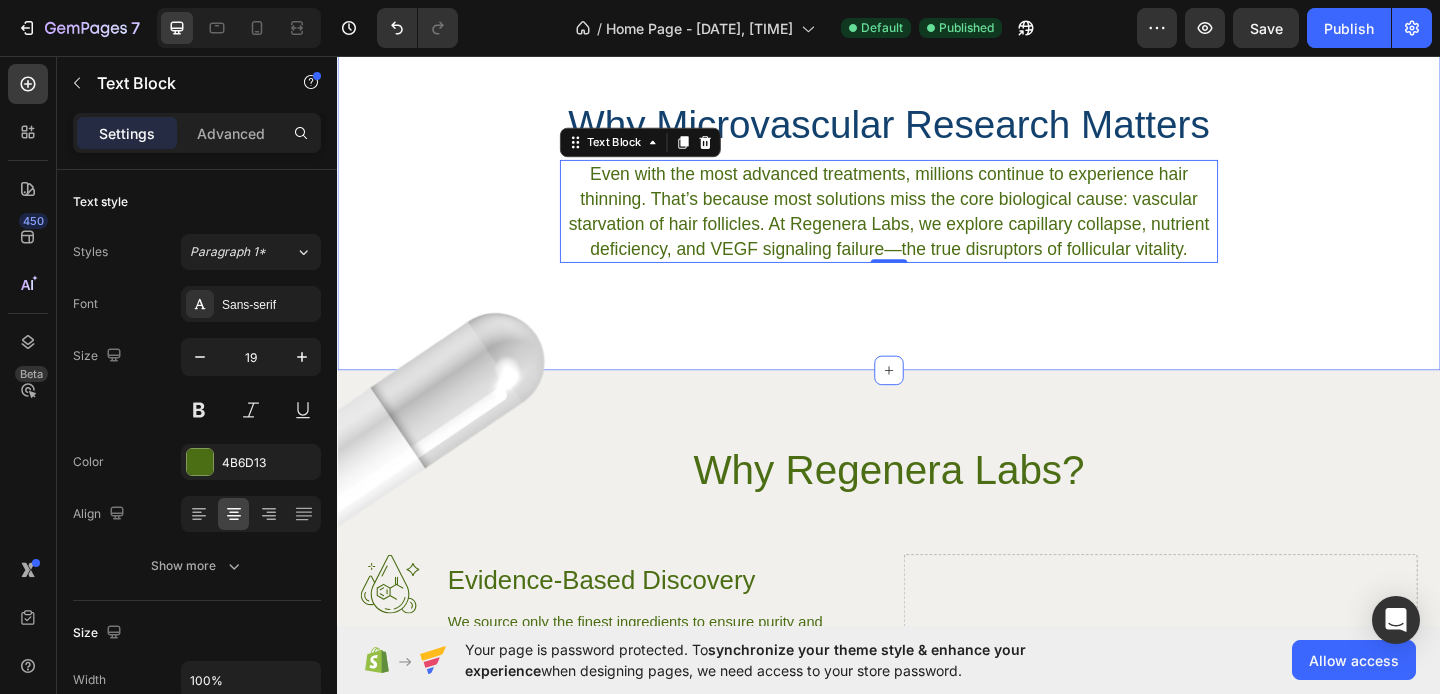 scroll, scrollTop: 793, scrollLeft: 0, axis: vertical 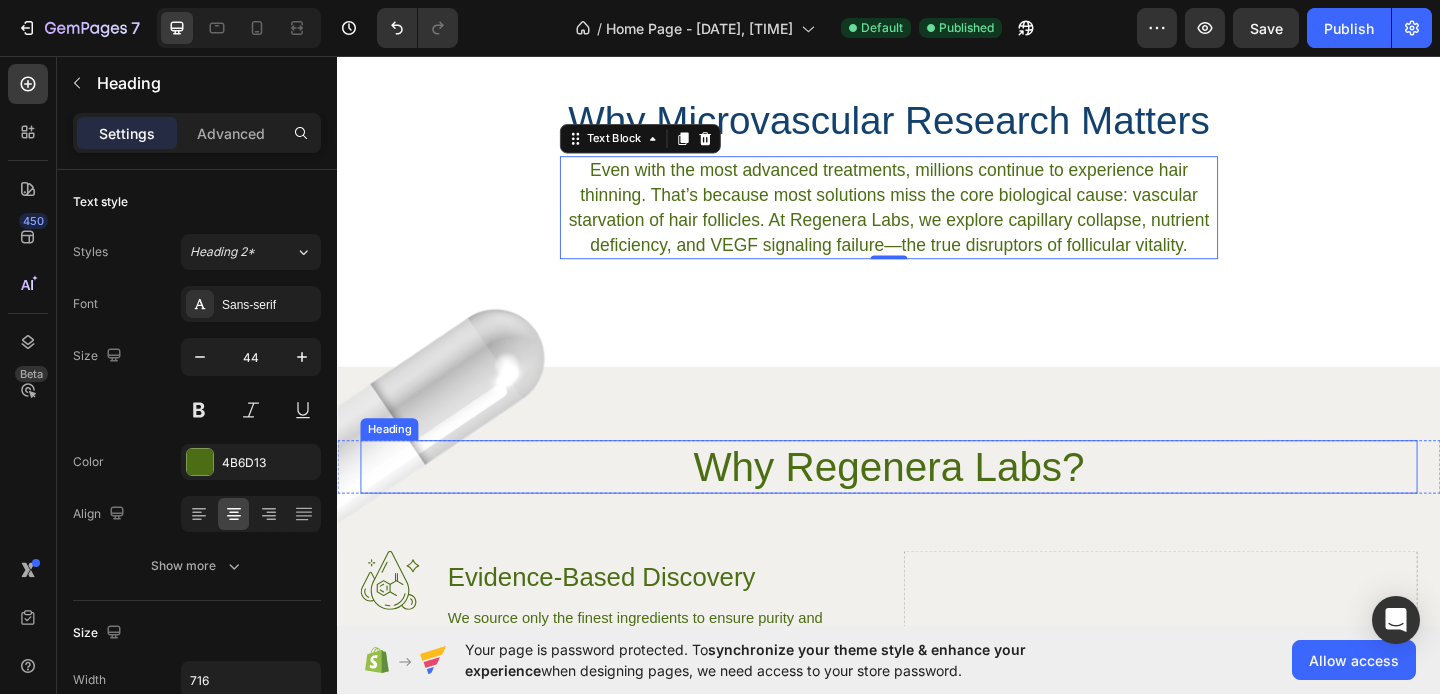 click on "Why Regenera Labs?" at bounding box center [937, 503] 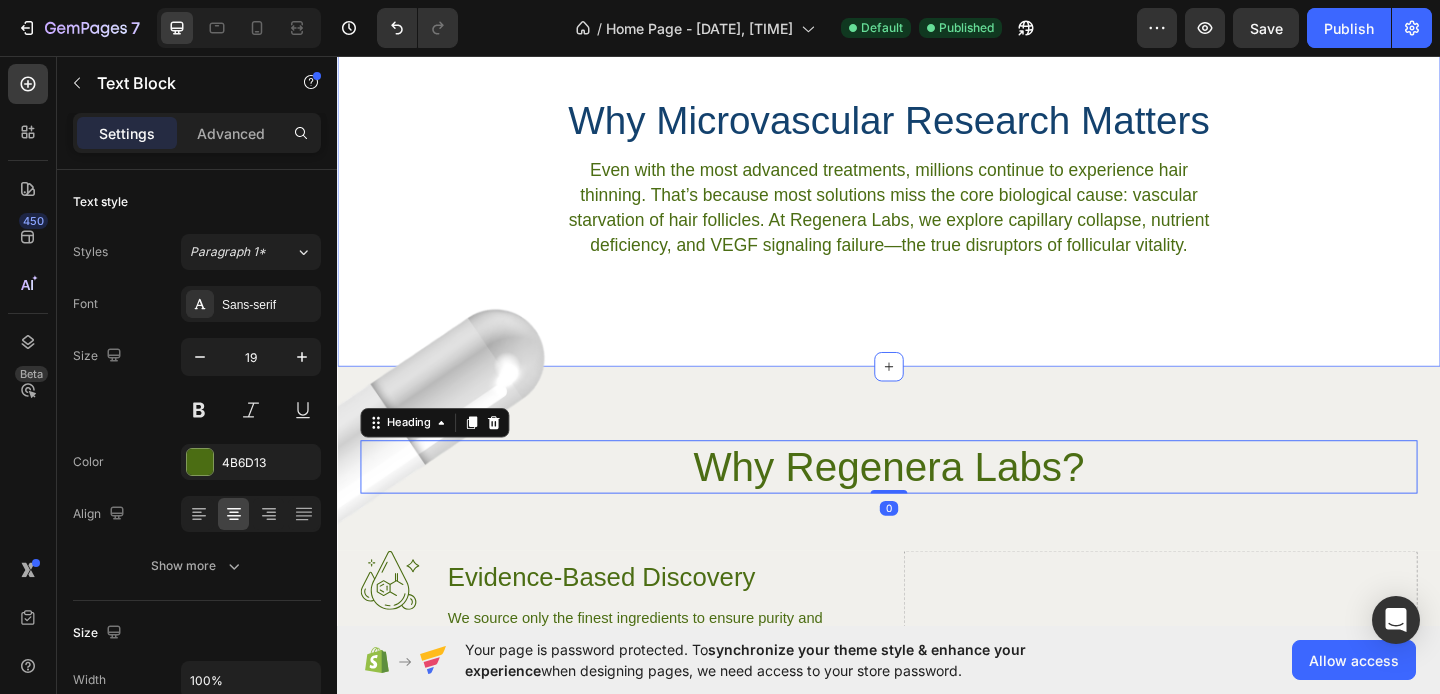click on "Even with the most advanced treatments, millions continue to experience hair thinning. That’s because most solutions miss the core biological cause: vascular starvation of hair follicles. At Regenera Labs, we explore capillary collapse, nutrient deficiency, and VEGF signaling failure—the true disruptors of follicular vitality." at bounding box center (937, 221) 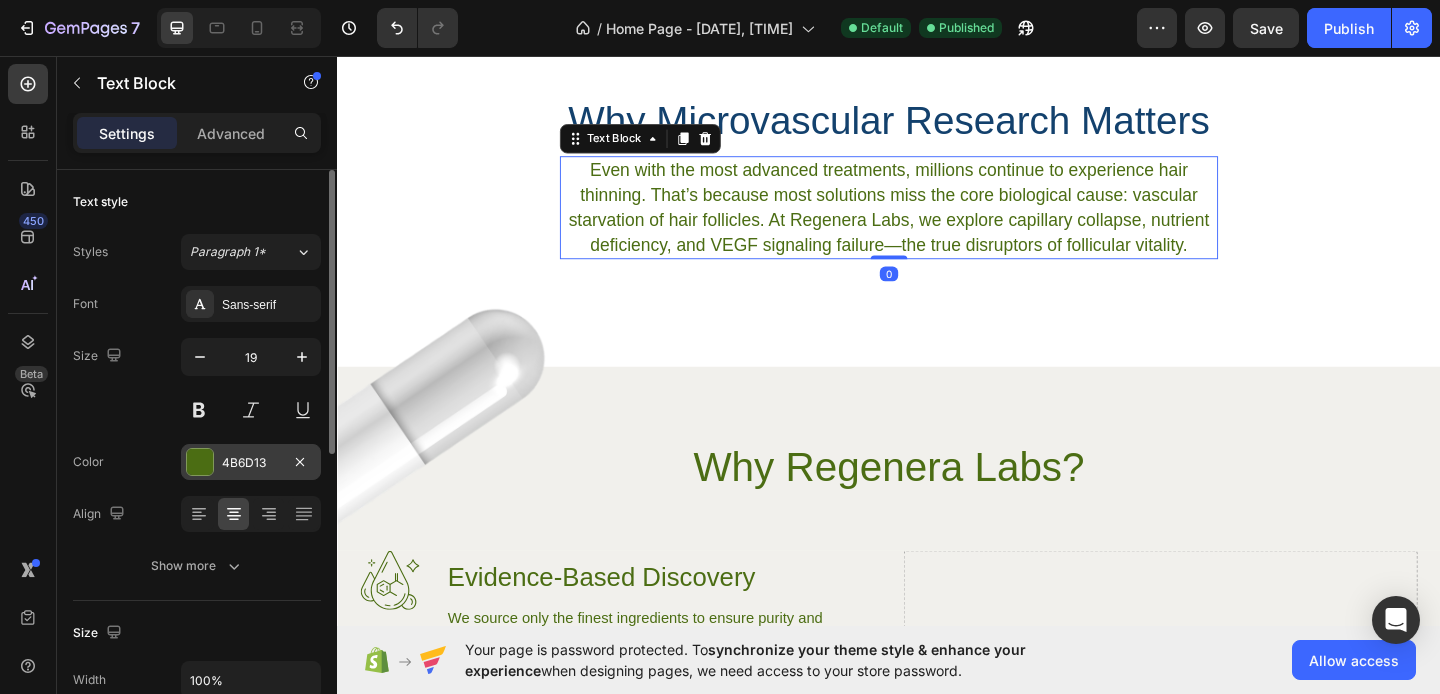 click on "4B6D13" at bounding box center [251, 462] 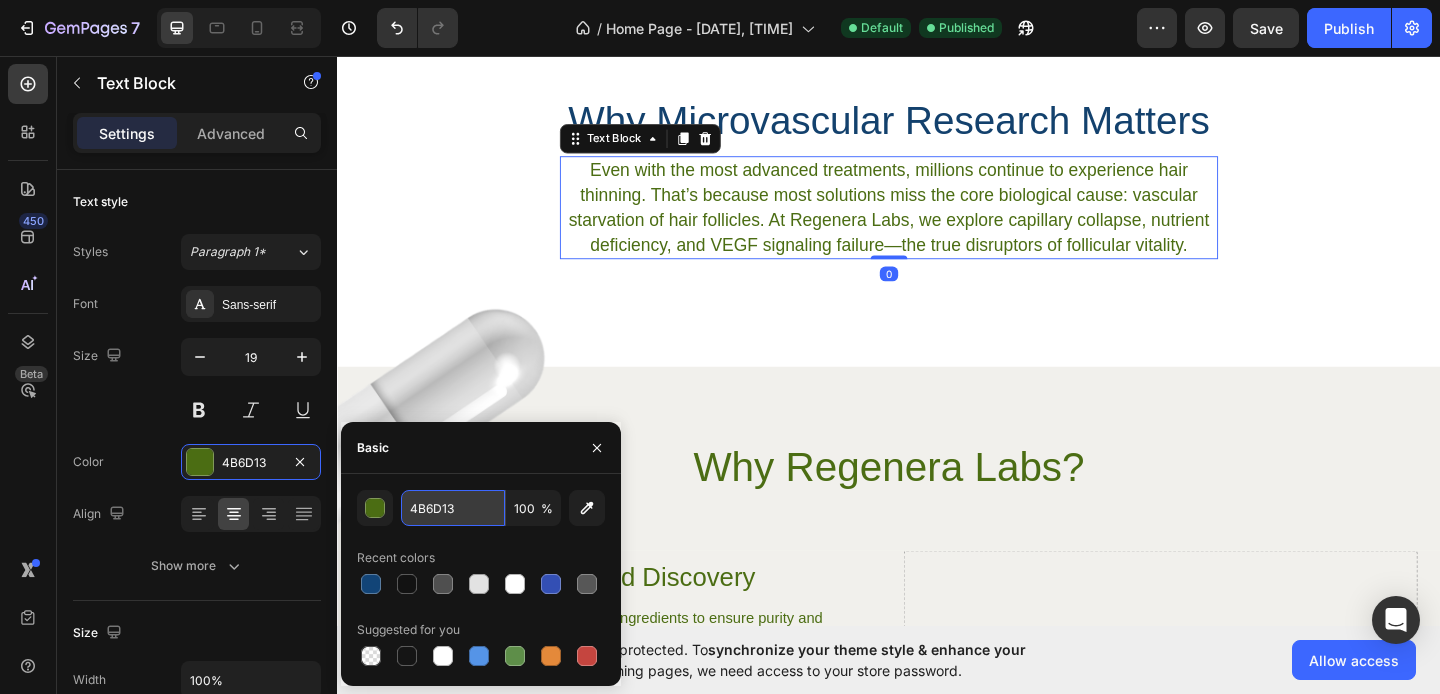 click on "4B6D13" at bounding box center (453, 508) 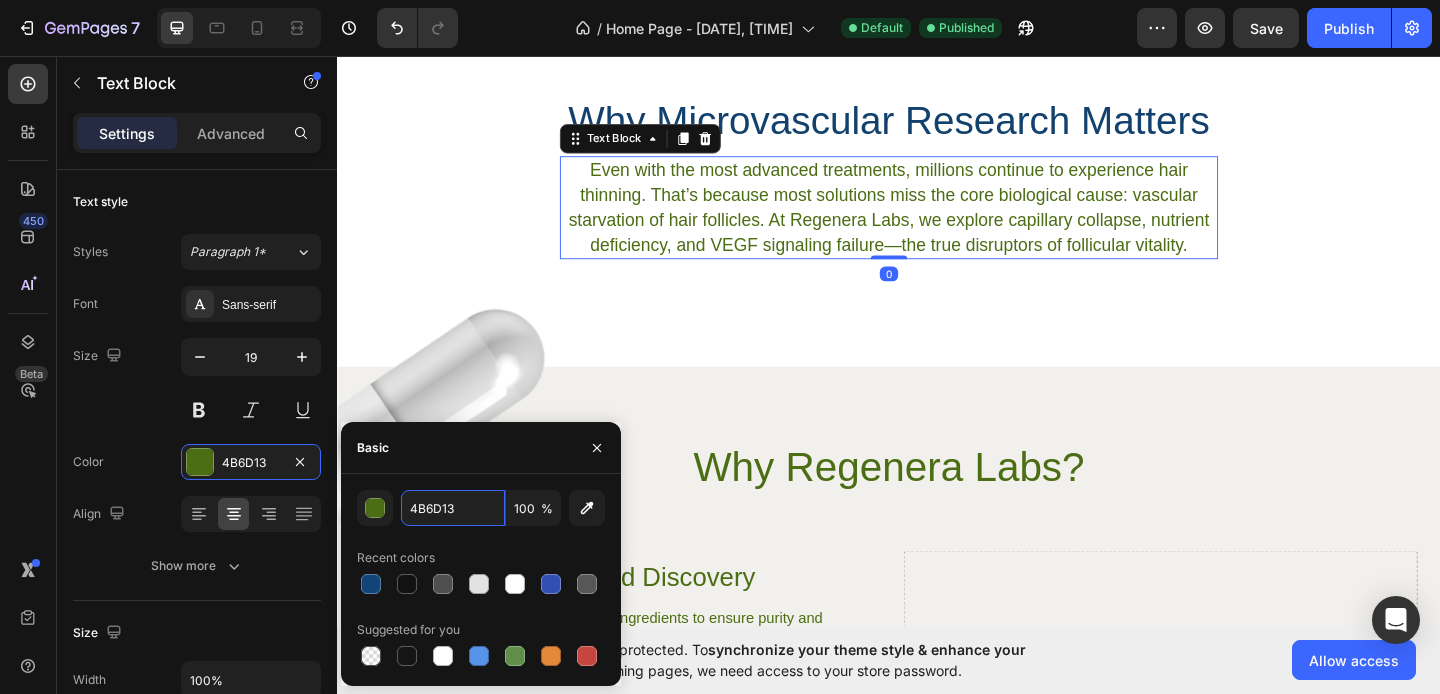 type on "13416D" 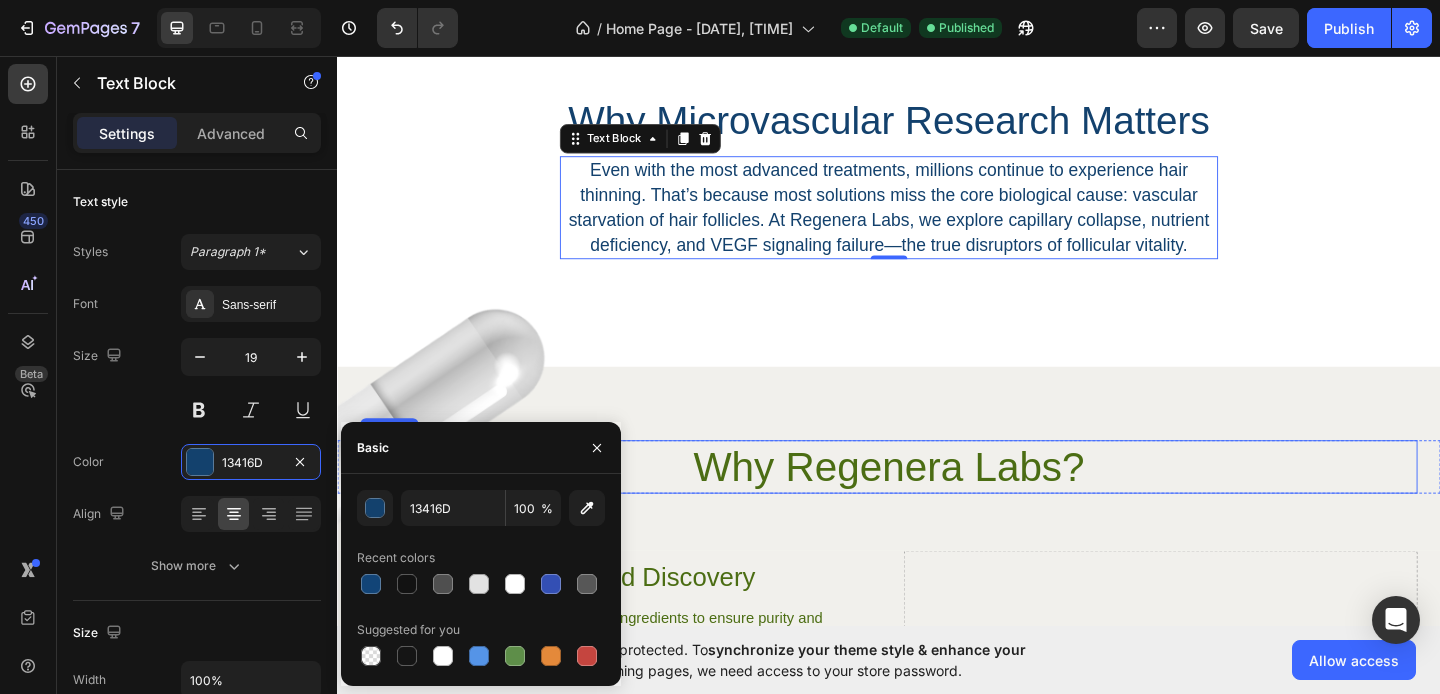 click on "Why Regenera Labs?" at bounding box center [937, 503] 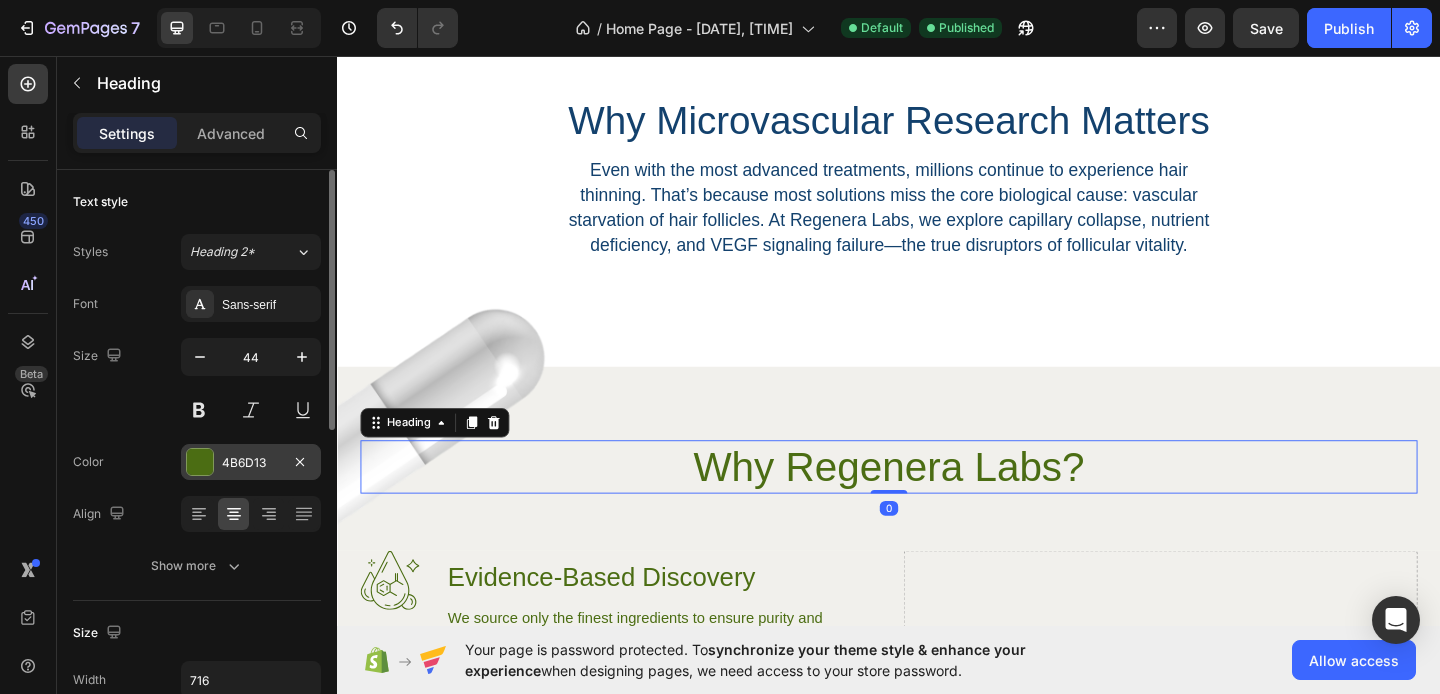 click on "4B6D13" at bounding box center [251, 463] 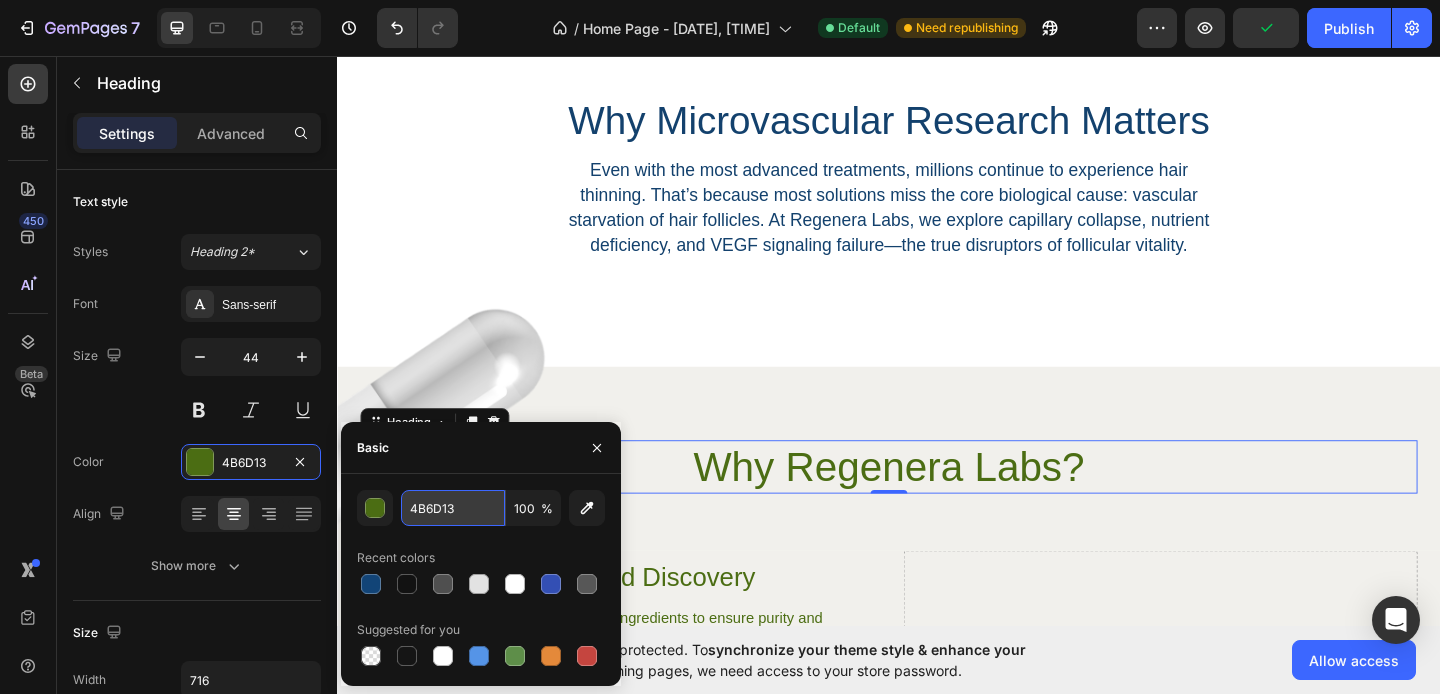 click on "4B6D13" at bounding box center [453, 508] 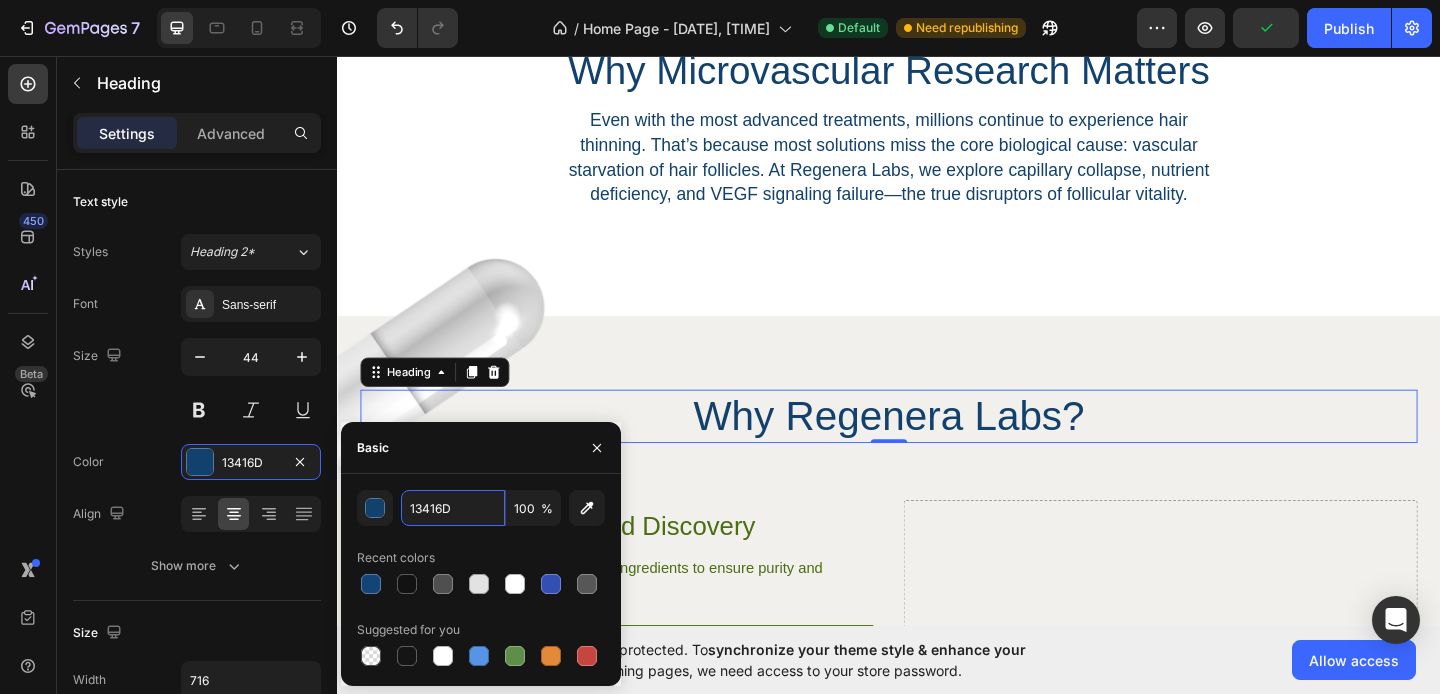 scroll, scrollTop: 861, scrollLeft: 0, axis: vertical 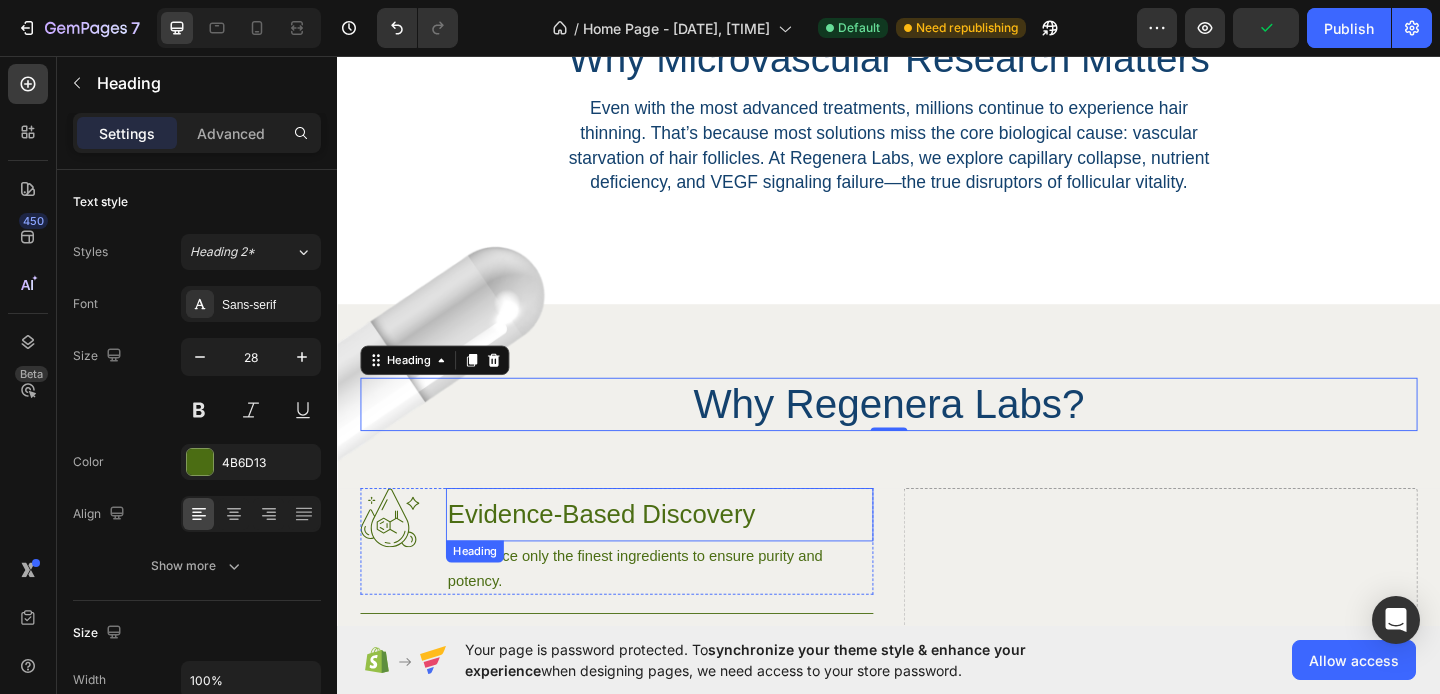 click on "Evidence-Based Discovery" at bounding box center [687, 555] 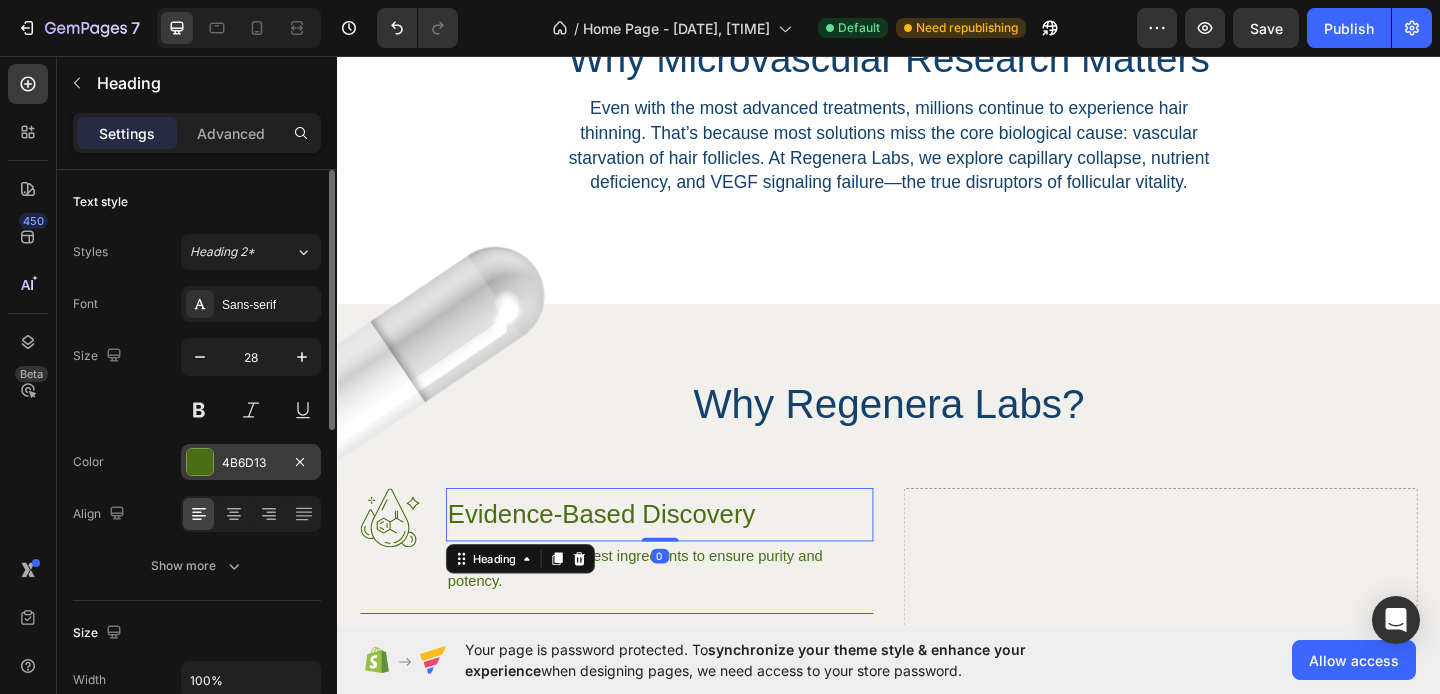 click on "4B6D13" at bounding box center (251, 463) 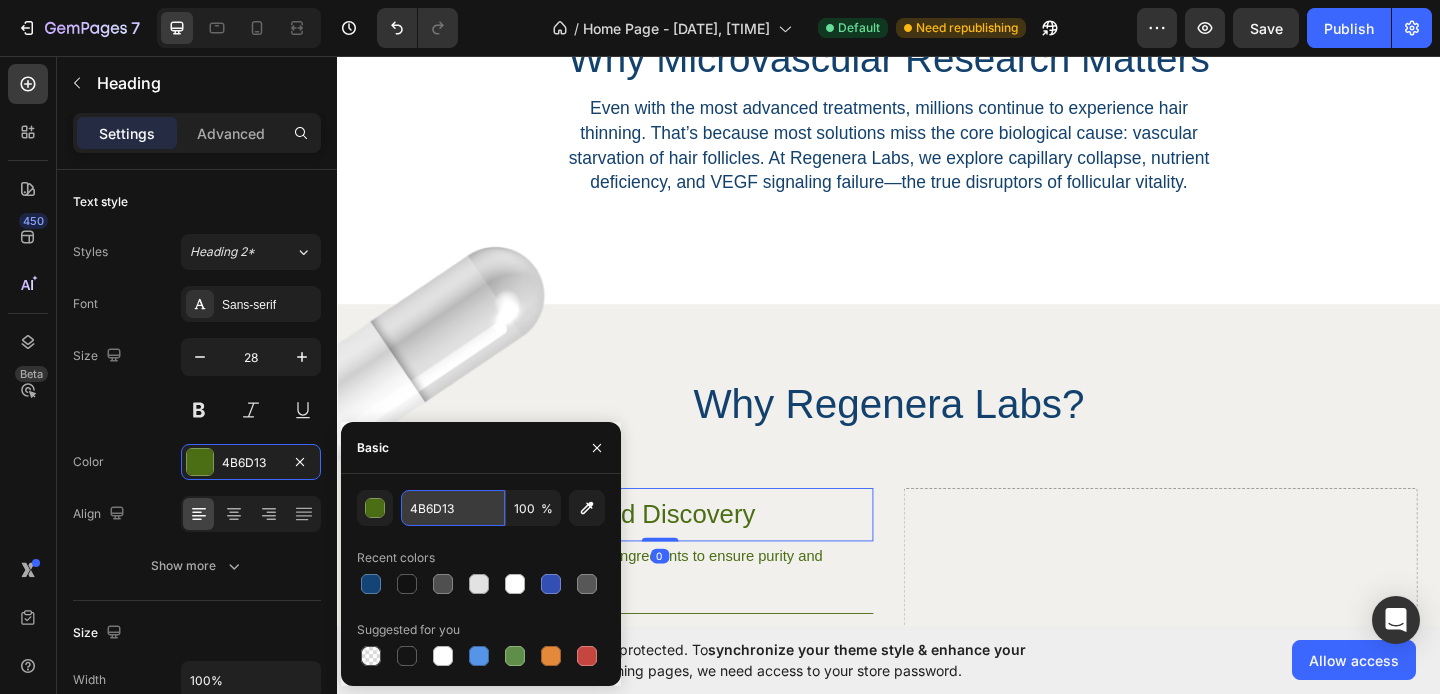 click on "4B6D13" at bounding box center [453, 508] 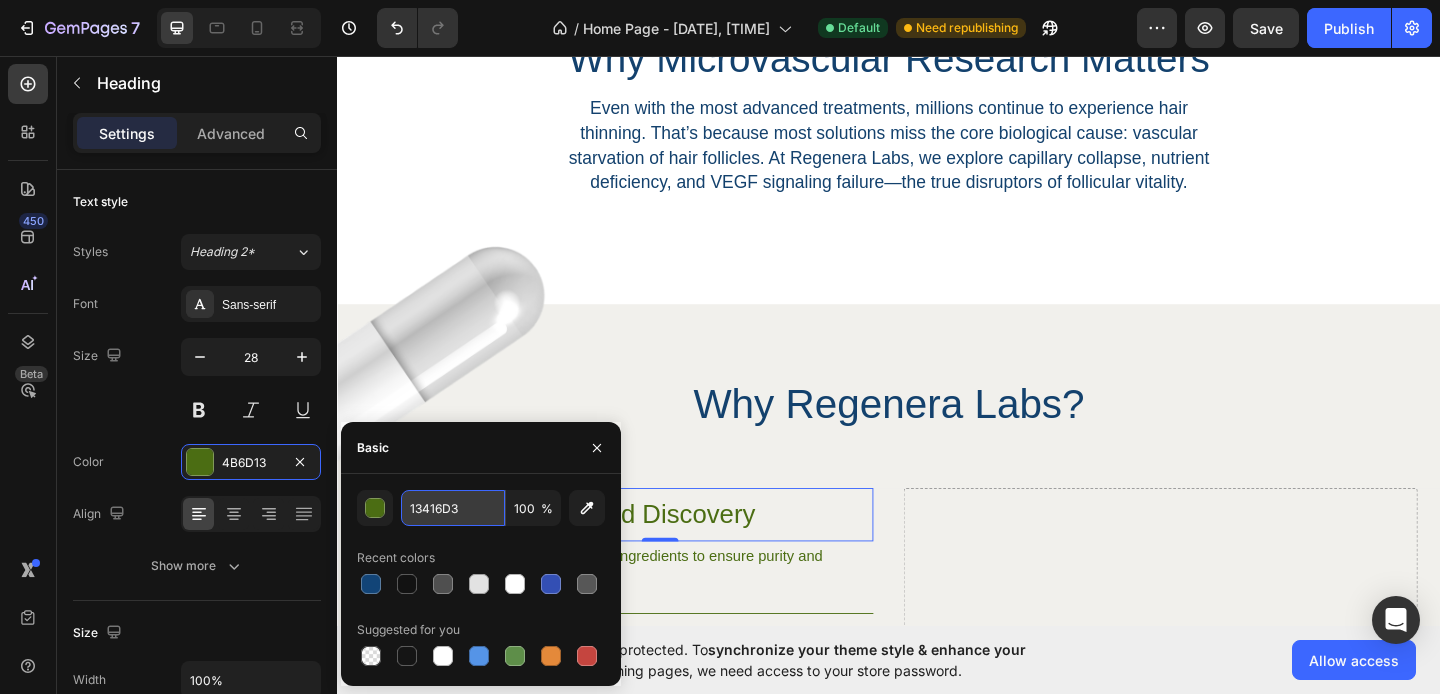 paste 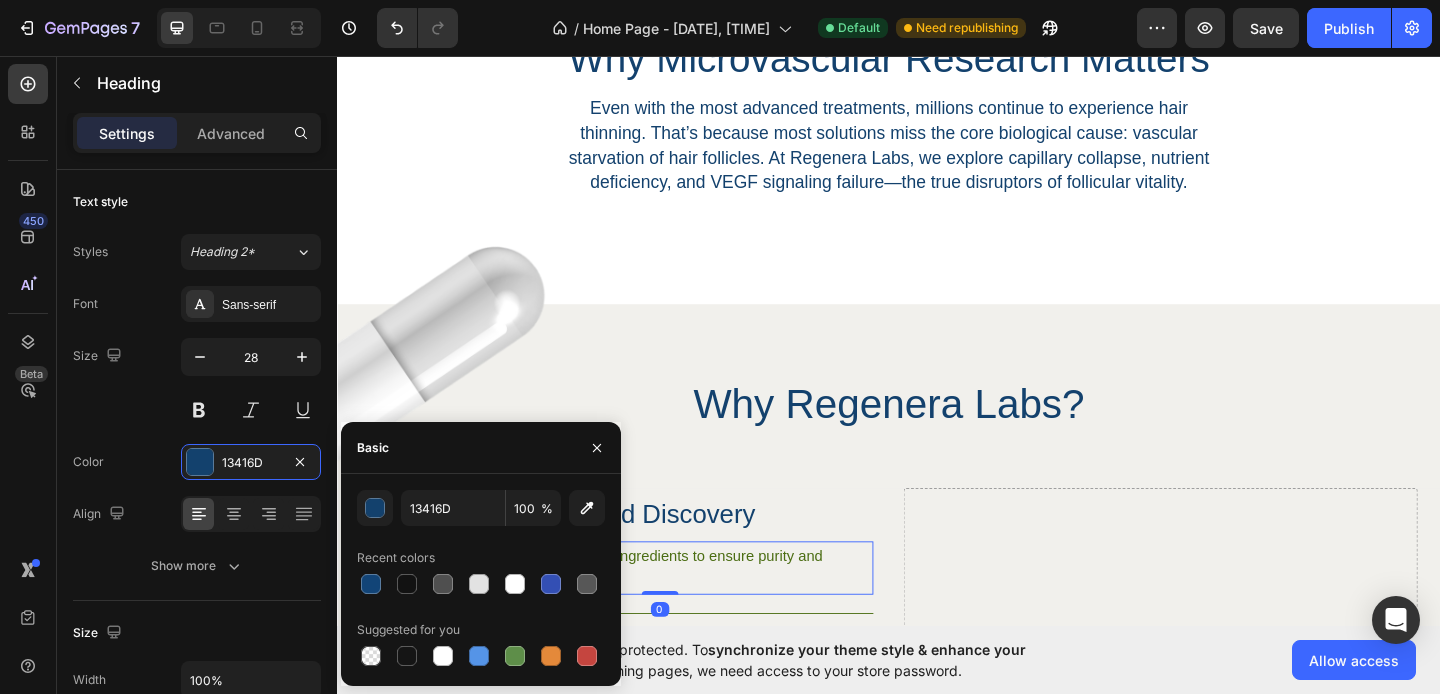 click on "We source only the finest ingredients to ensure purity and potency." at bounding box center [687, 613] 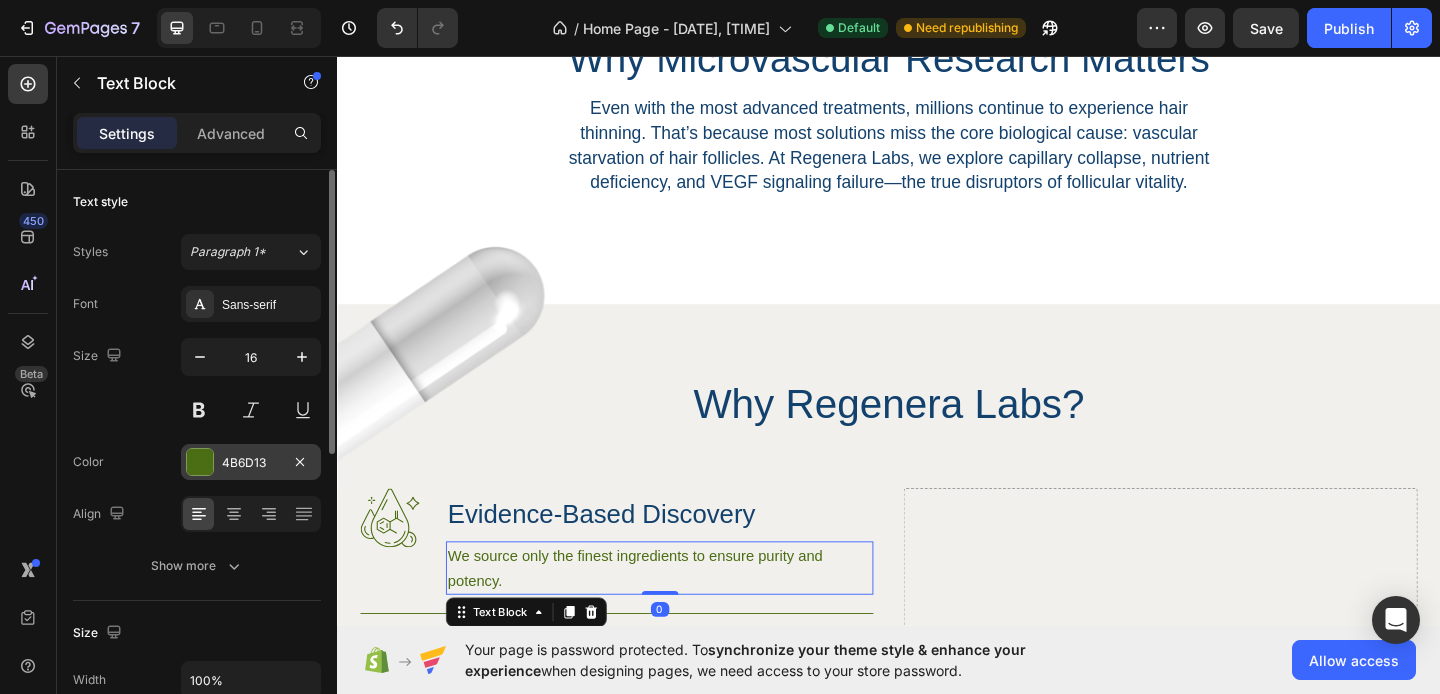 click on "4B6D13" at bounding box center [251, 463] 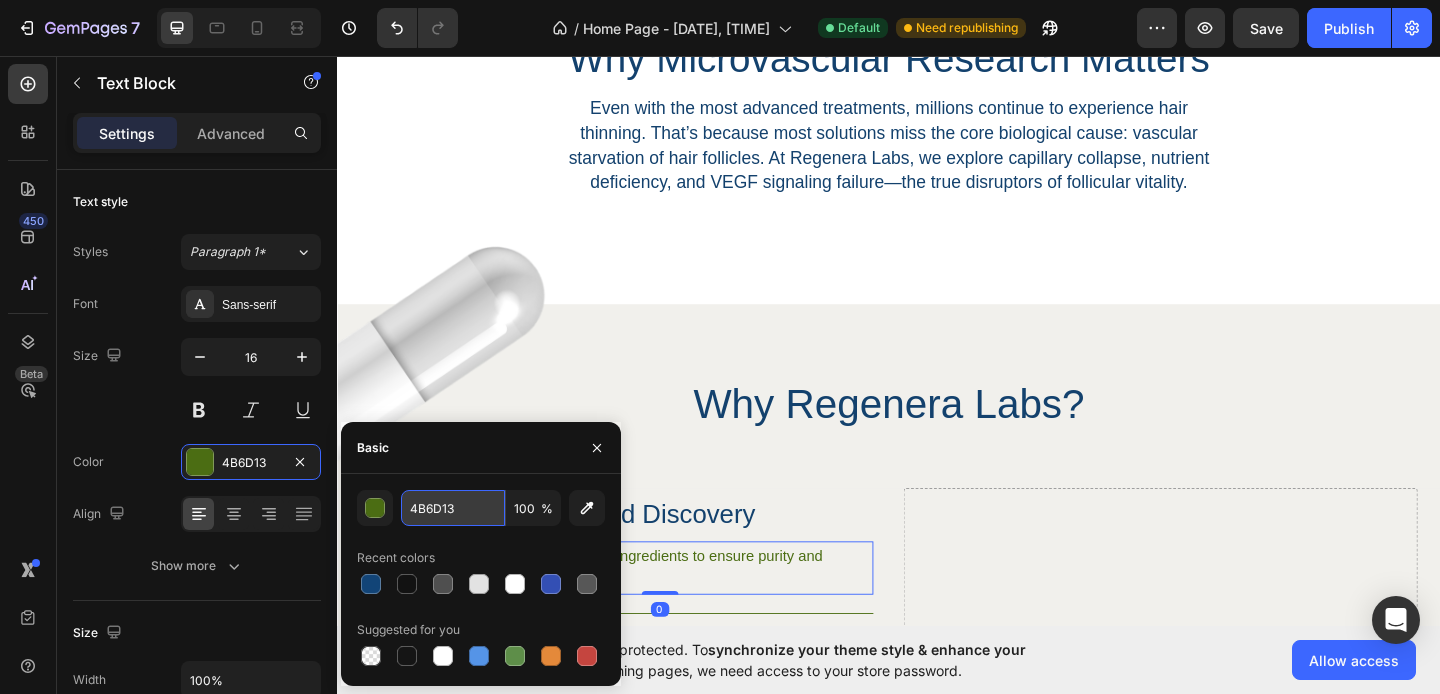 click on "4B6D13" at bounding box center (453, 508) 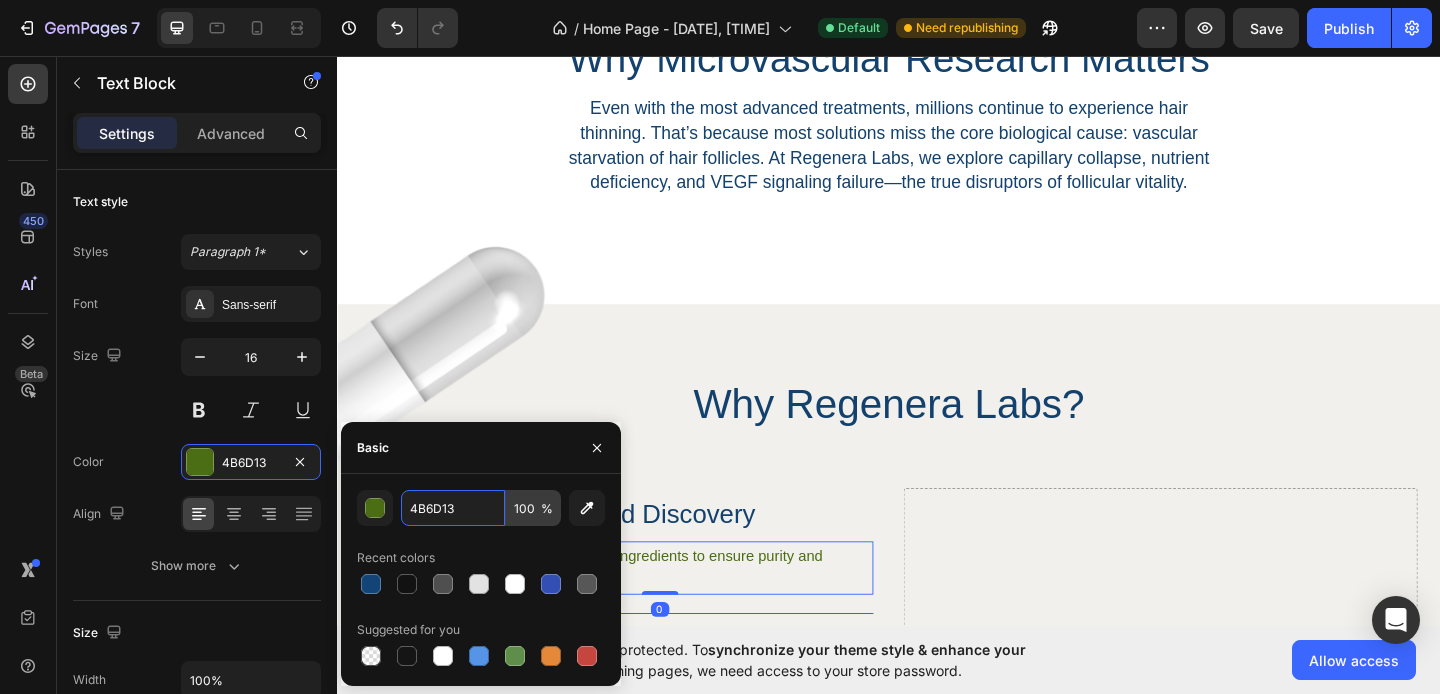 type on "13416D" 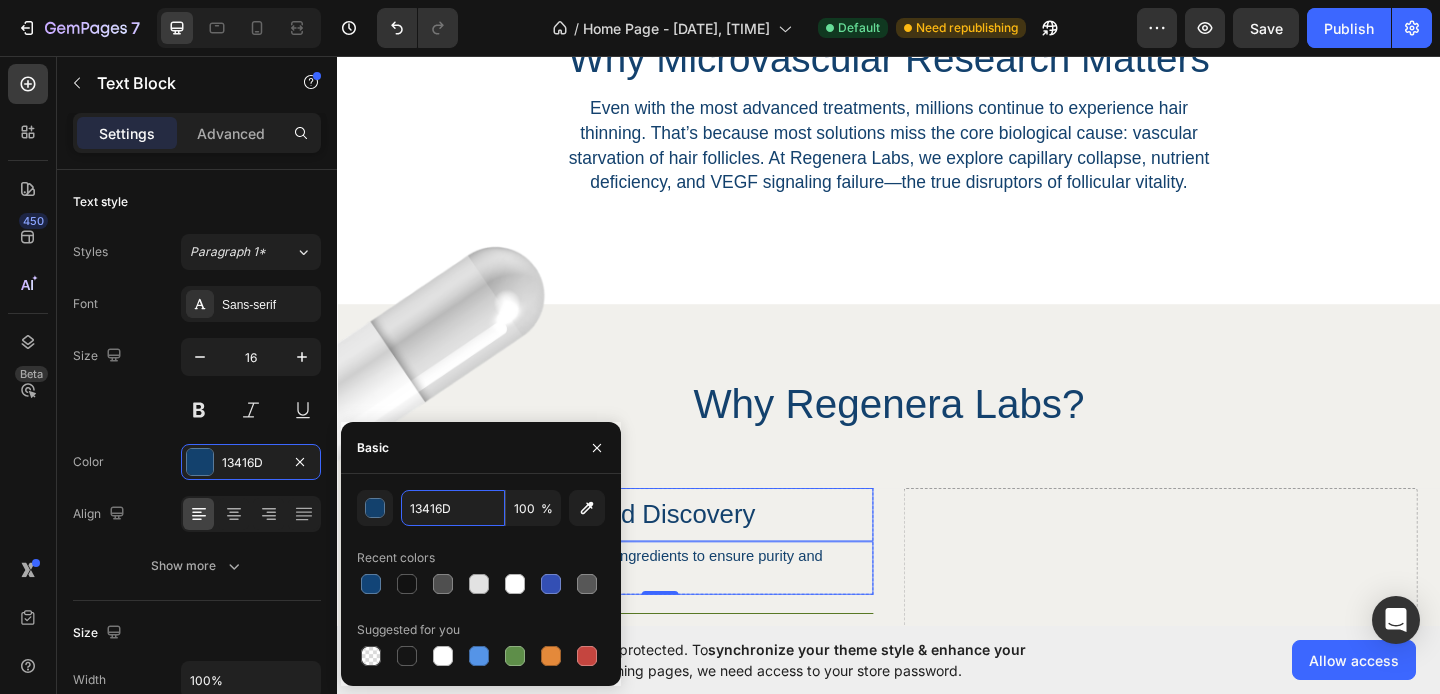 scroll, scrollTop: 939, scrollLeft: 0, axis: vertical 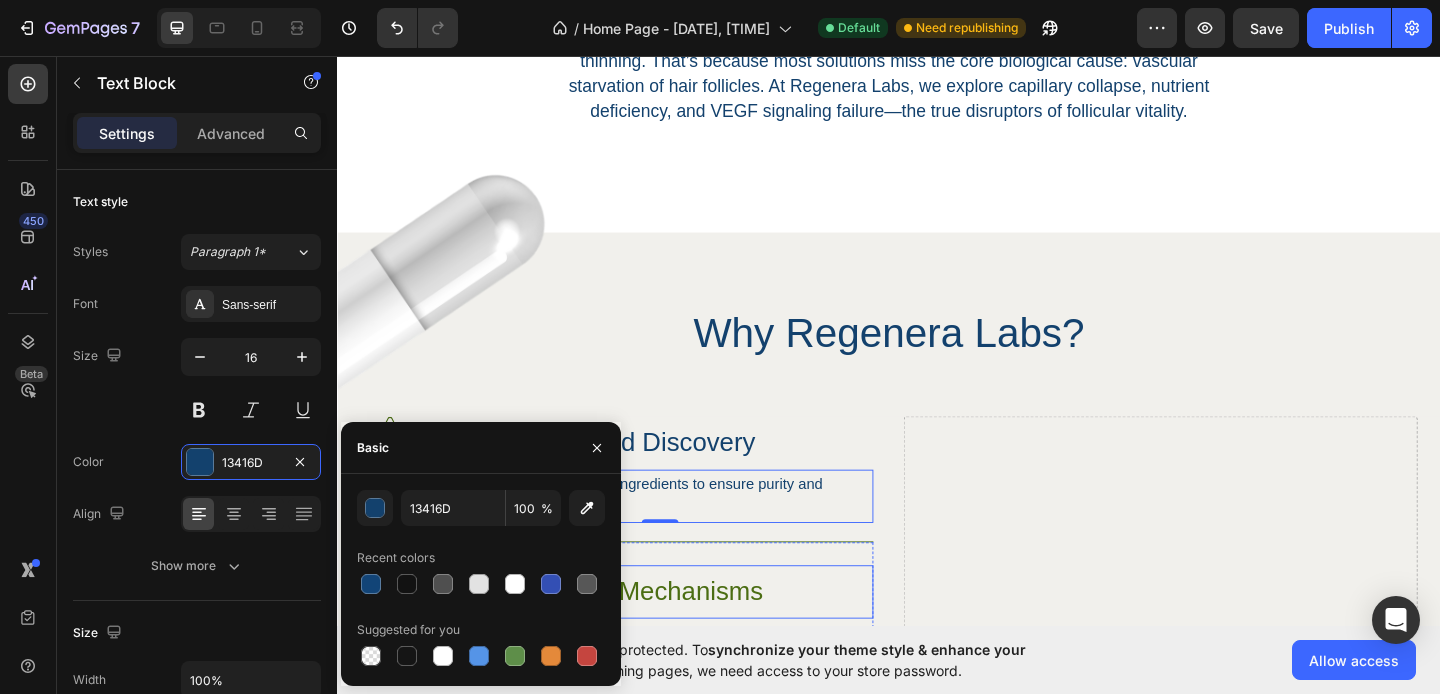 click on "Breakthrough Mechanisms" at bounding box center [692, 639] 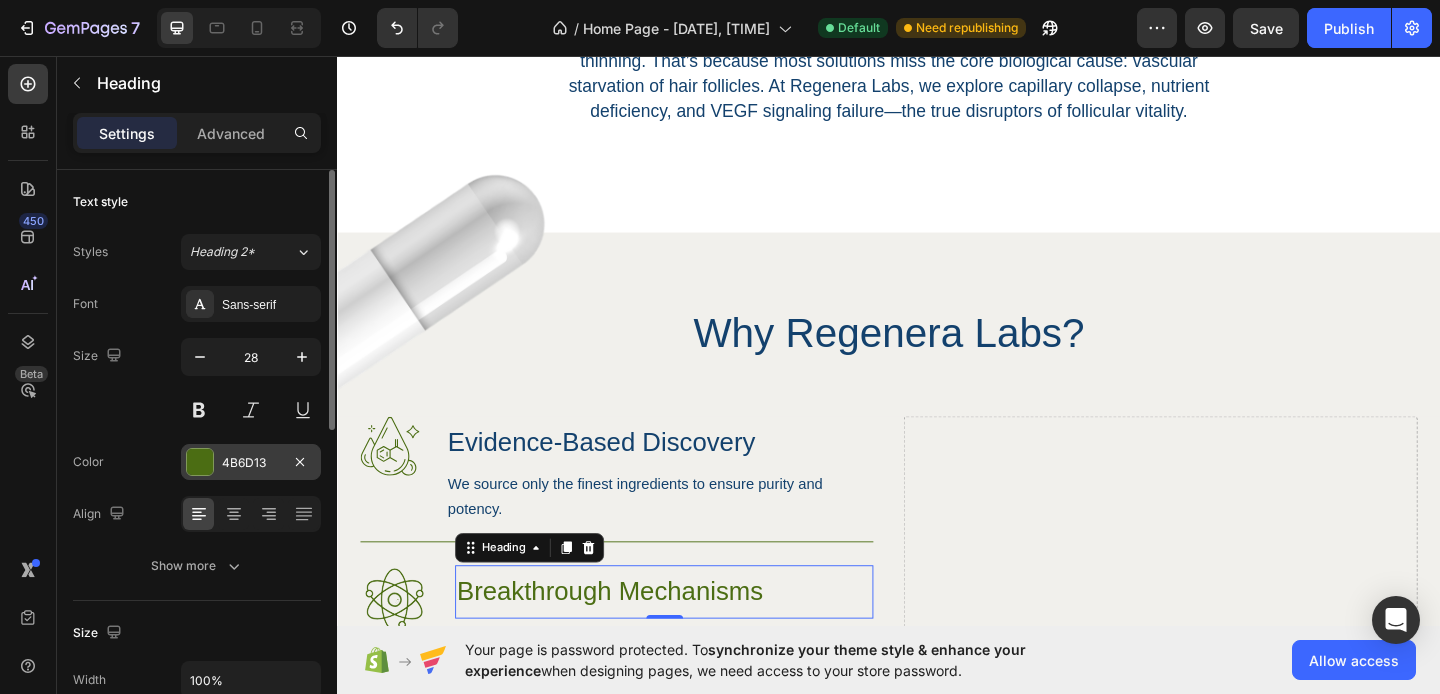 click on "4B6D13" at bounding box center (251, 462) 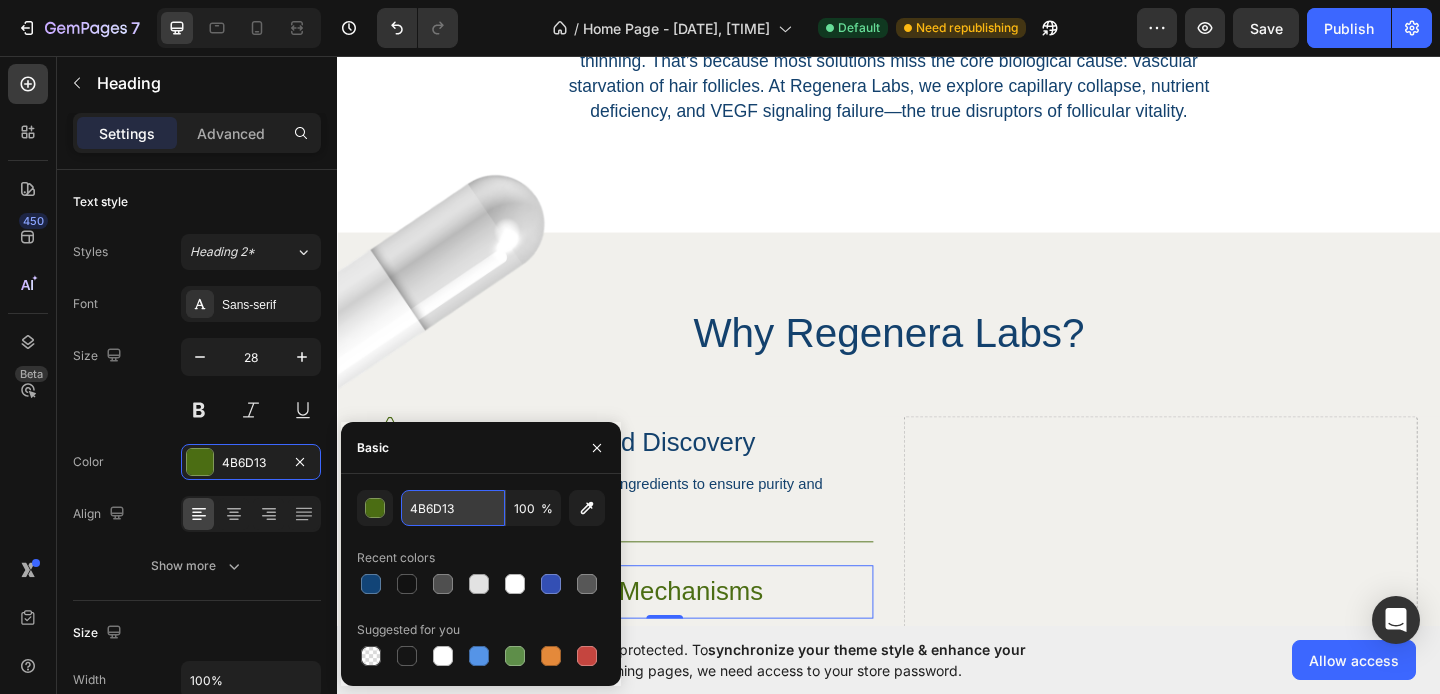 click on "4B6D13" at bounding box center [453, 508] 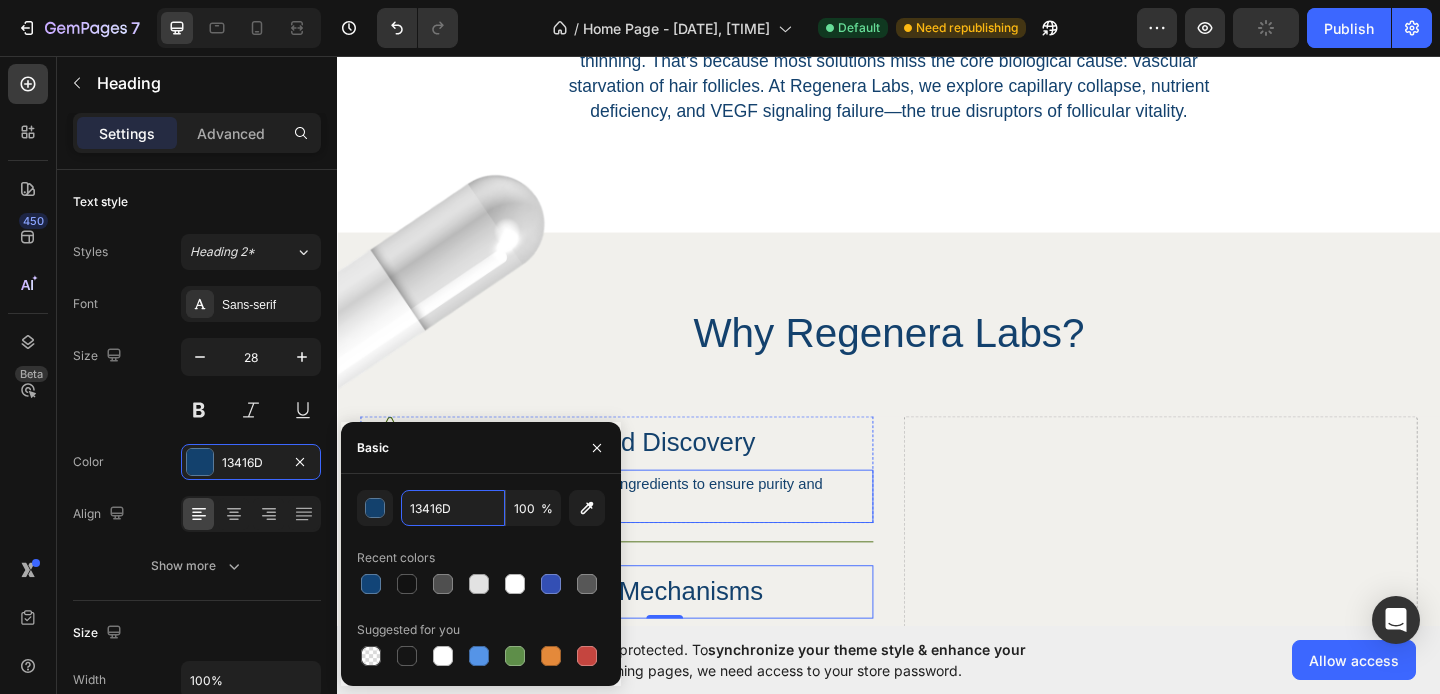 scroll, scrollTop: 1055, scrollLeft: 0, axis: vertical 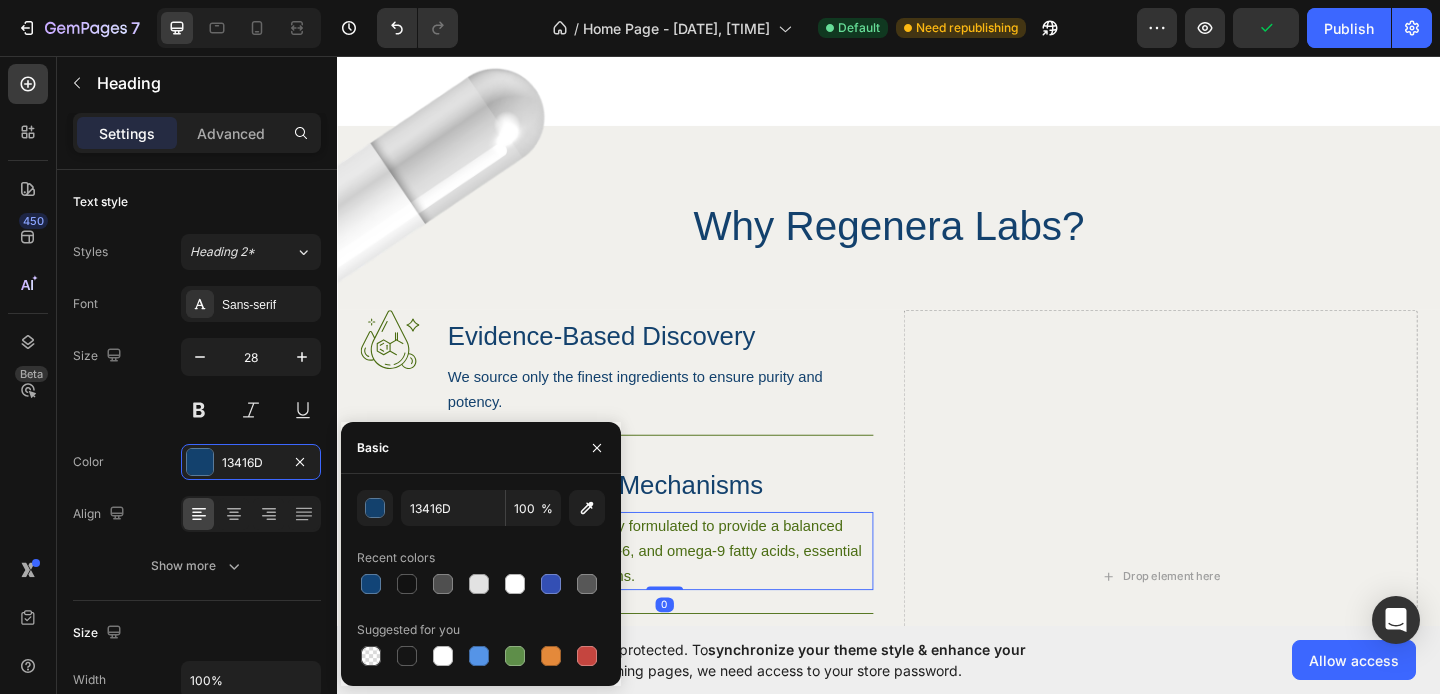 click on "Our capsules are expertly formulated to provide a balanced ratio of omega-3, omega-6, and omega-9 fatty acids, essential for various bodily functions." at bounding box center [692, 594] 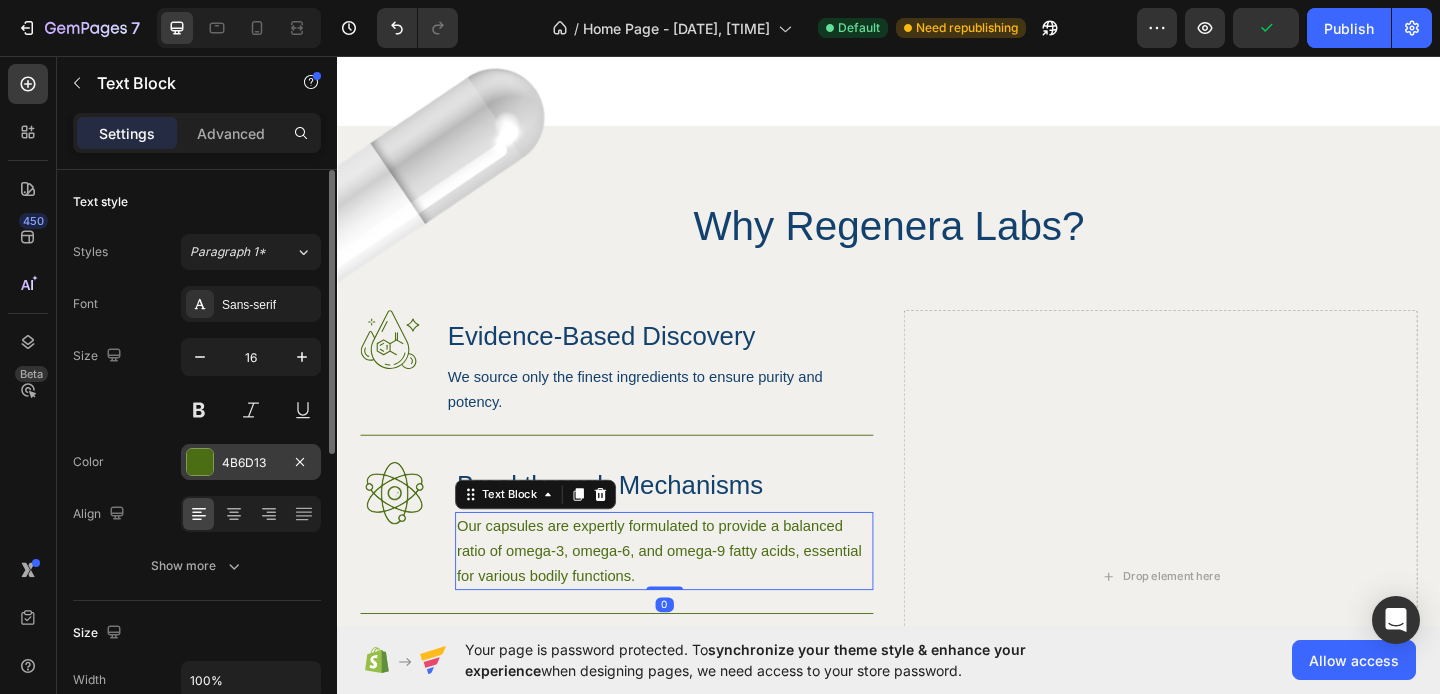 click at bounding box center [200, 462] 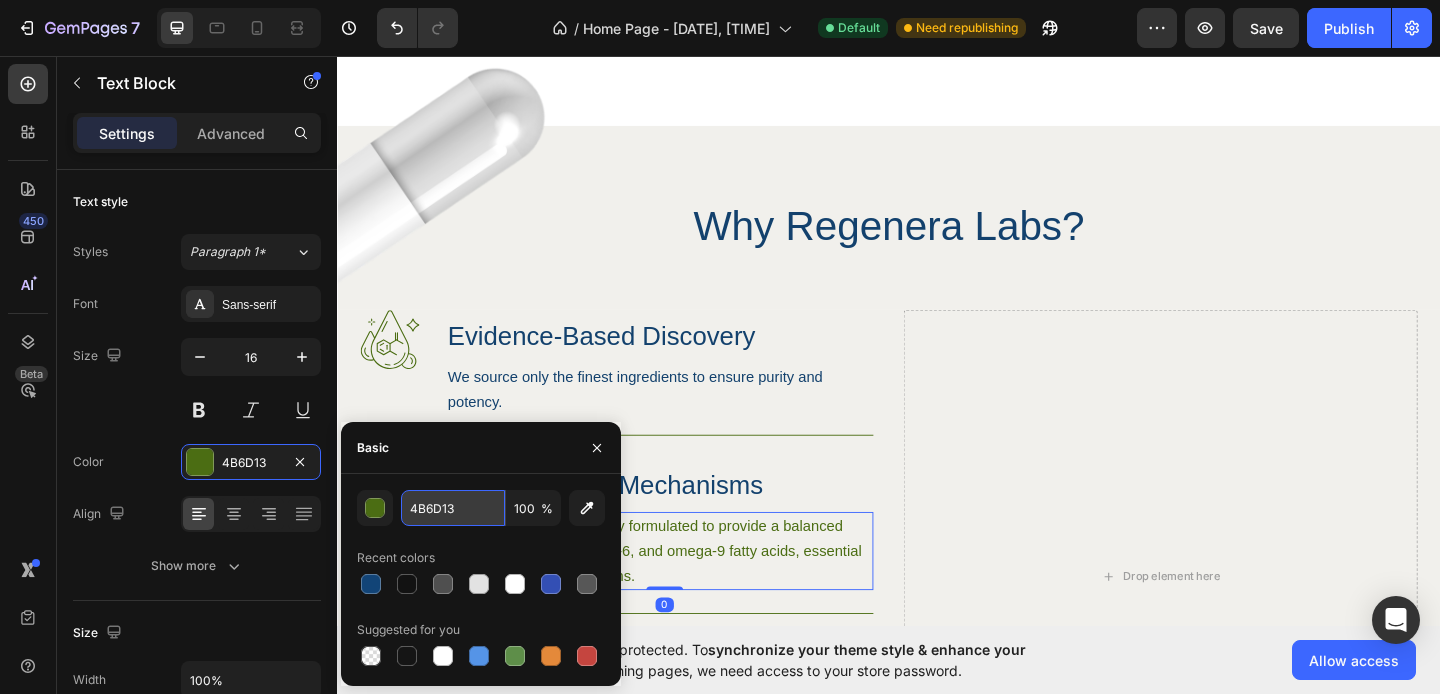 click on "4B6D13" at bounding box center (453, 508) 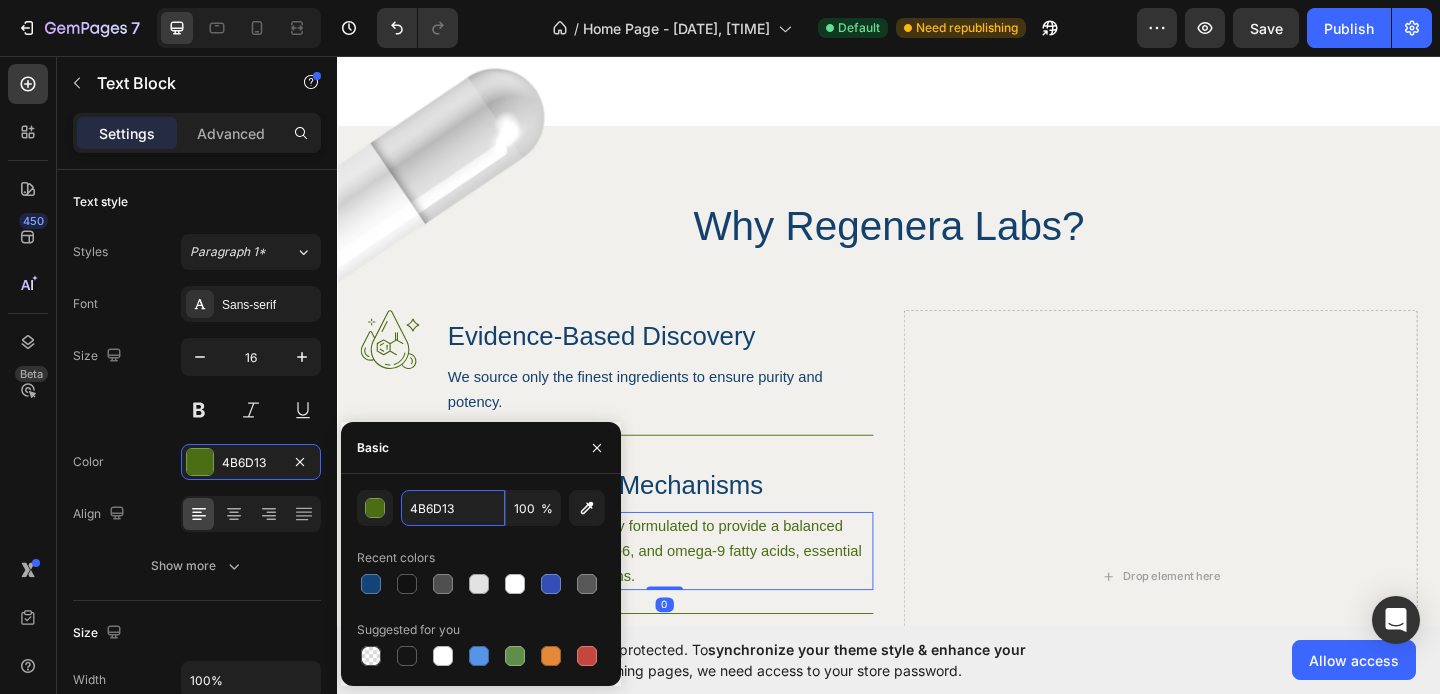 paste on "13416D" 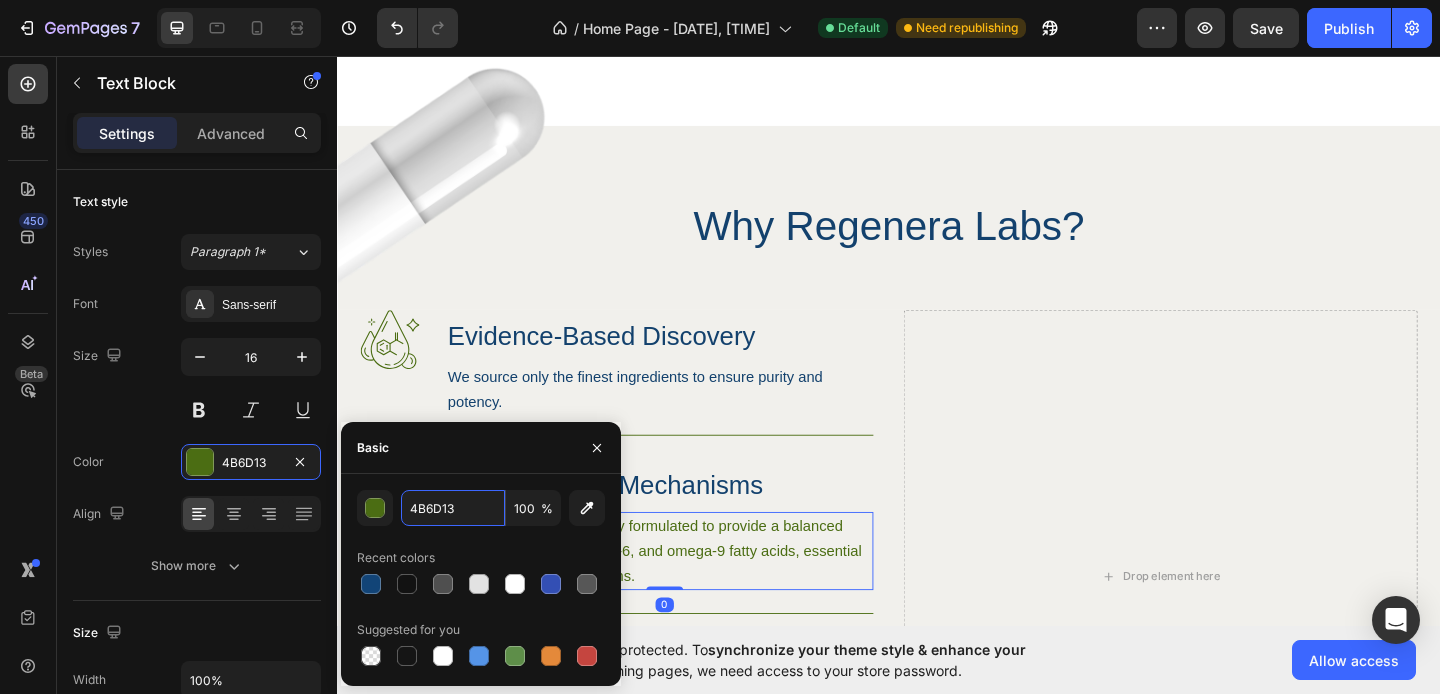 type on "13416D" 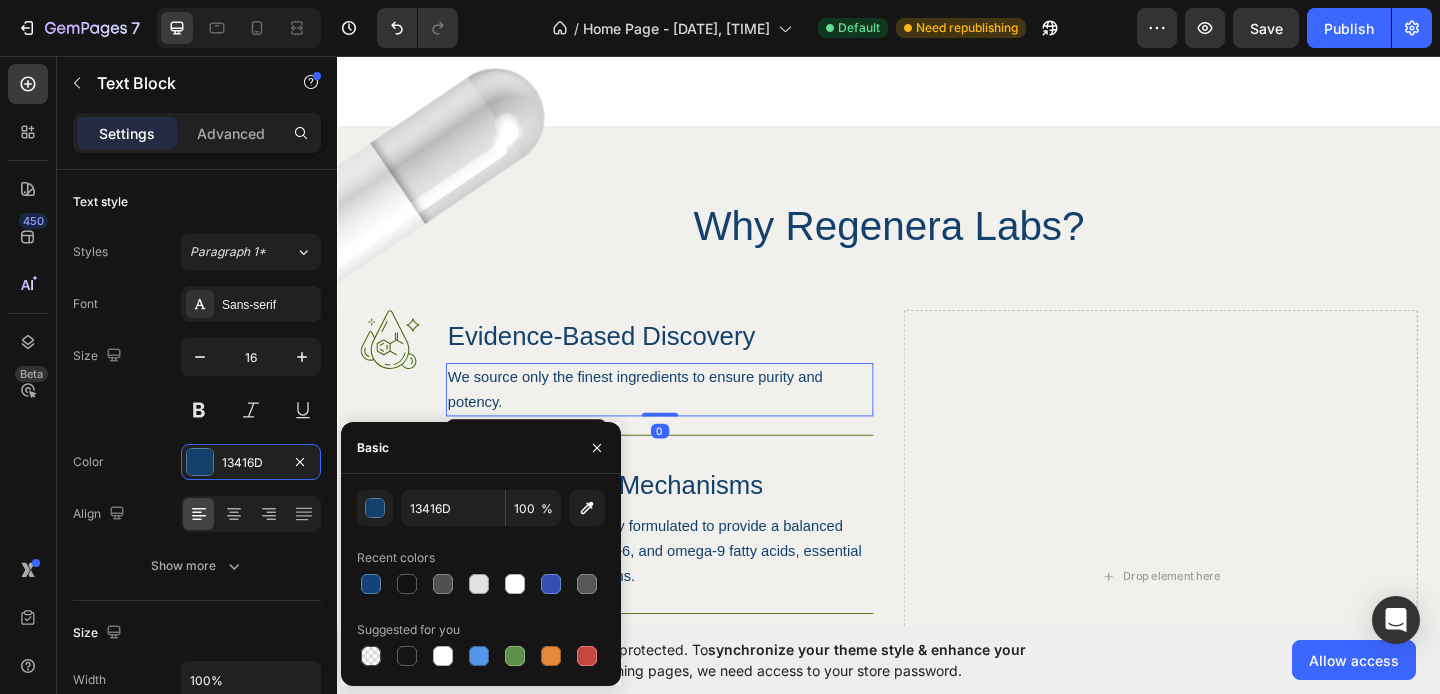 click on "We source only the finest ingredients to ensure purity and potency." at bounding box center [687, 419] 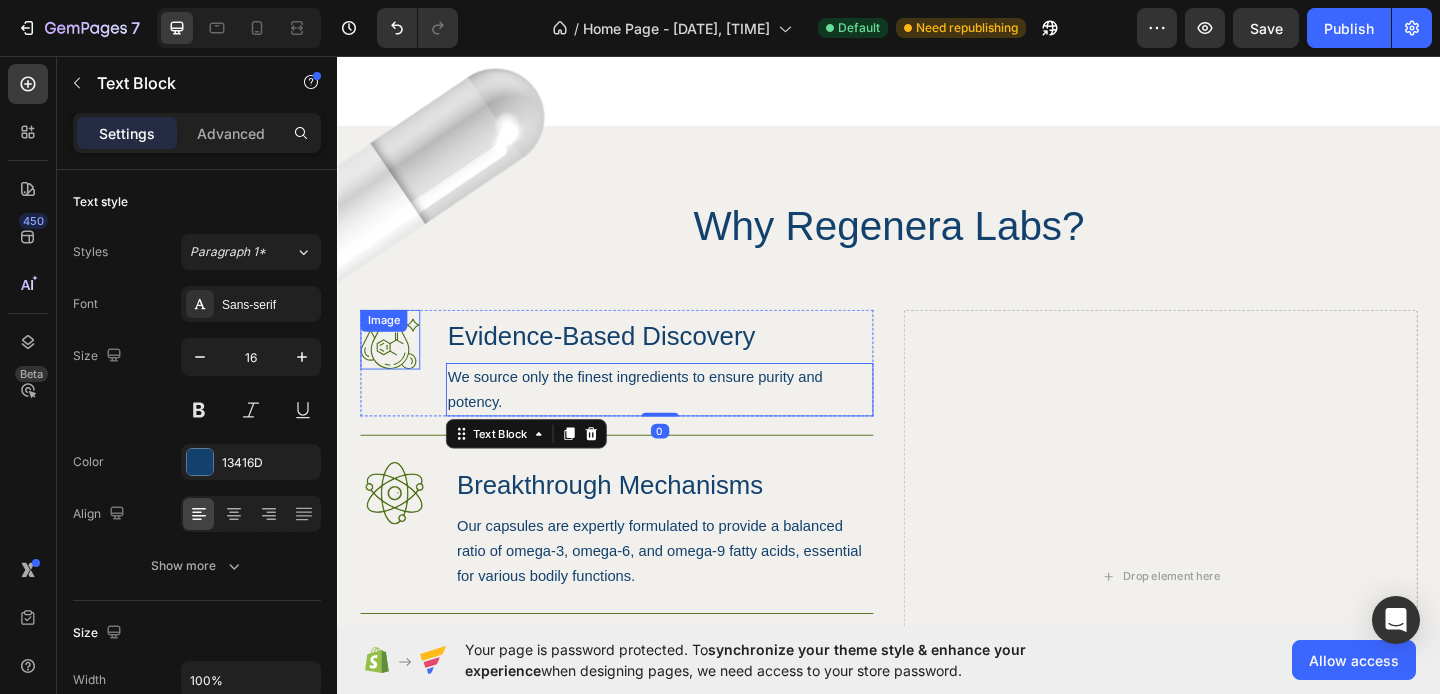 click at bounding box center (394, 364) 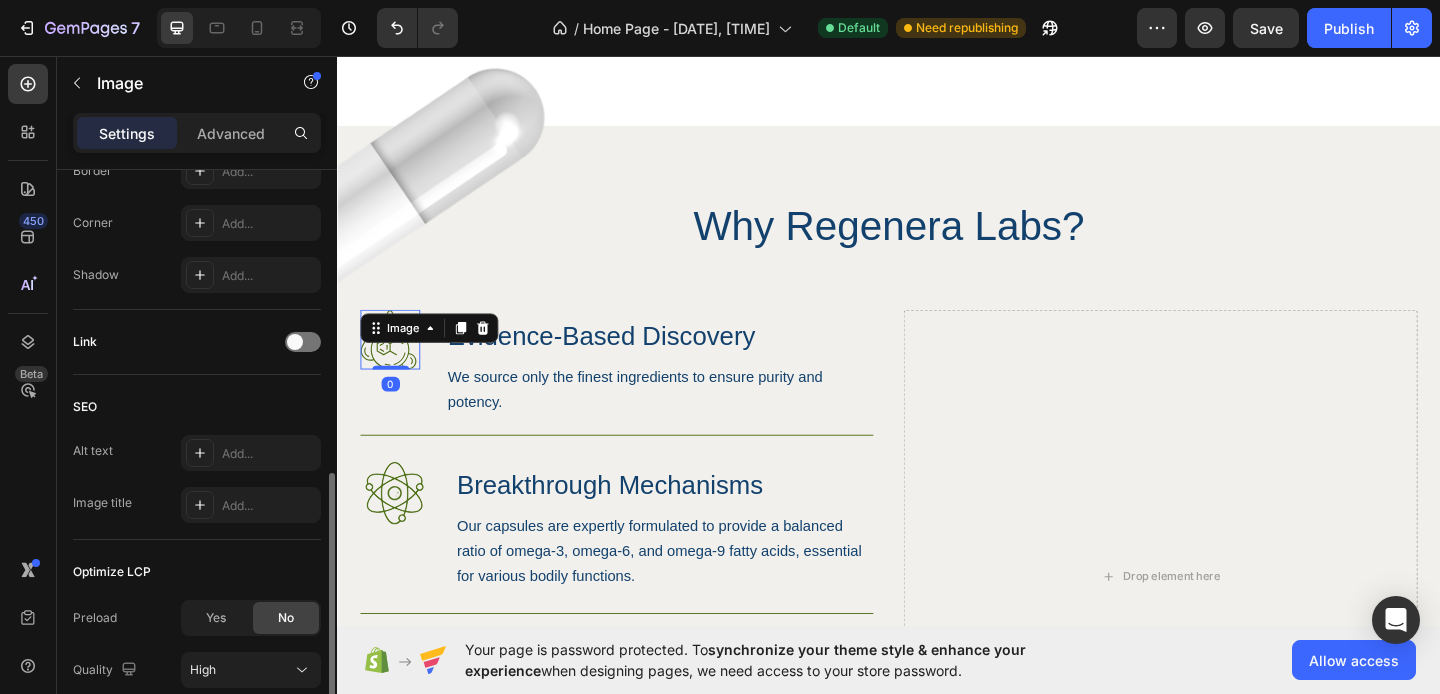 scroll, scrollTop: 929, scrollLeft: 0, axis: vertical 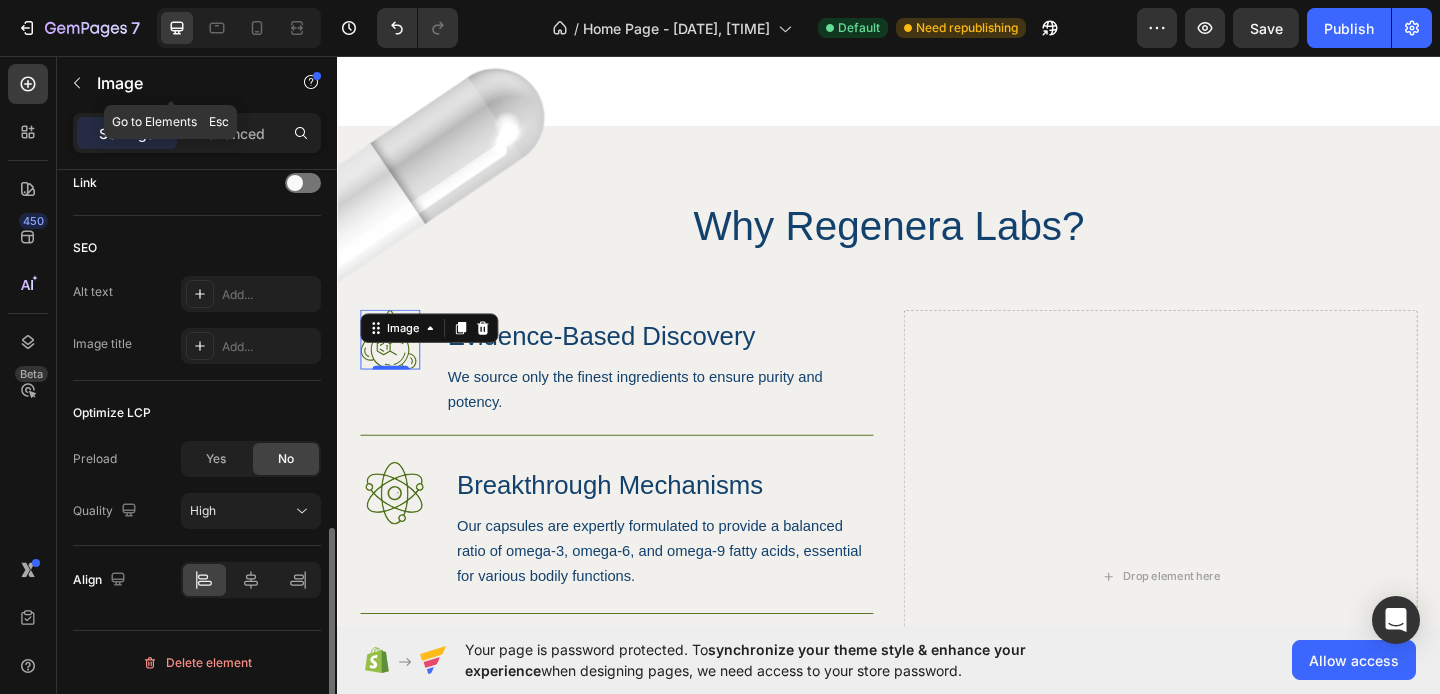 click on "Settings Advanced" at bounding box center [197, 141] 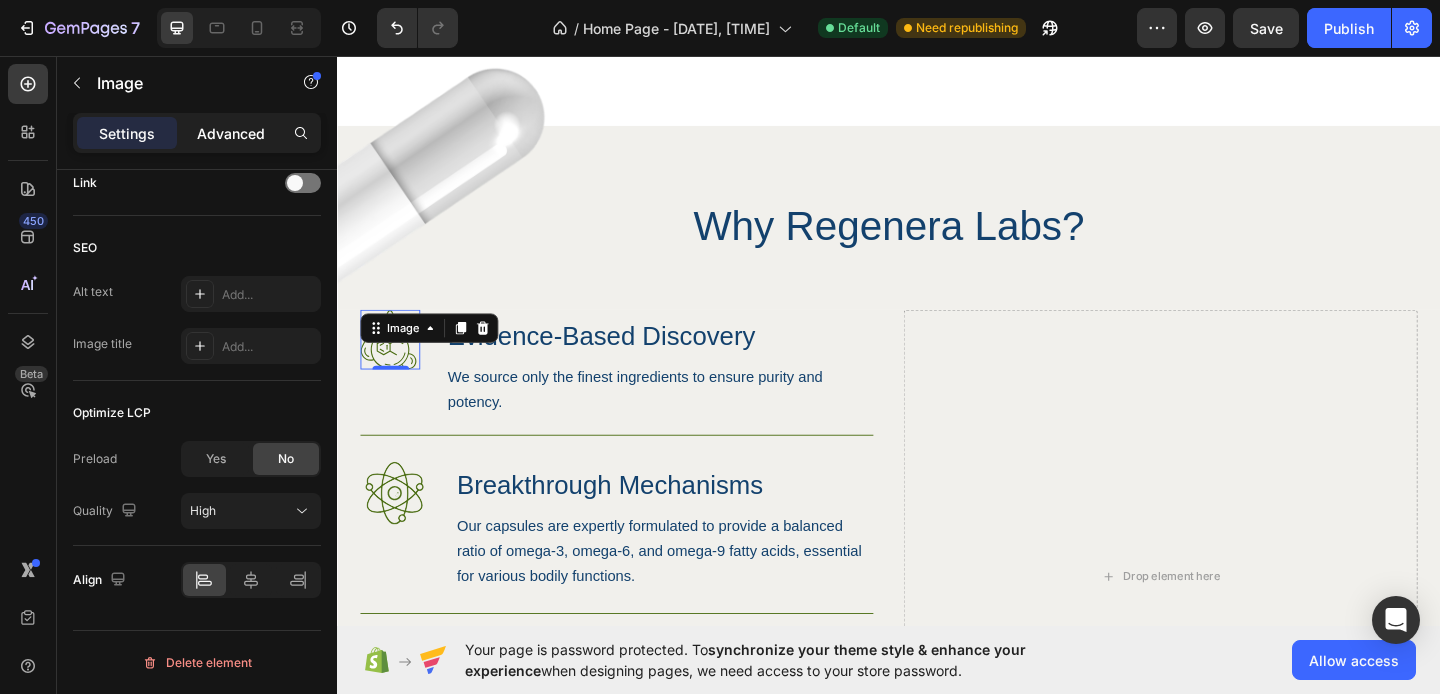 click on "Advanced" at bounding box center [231, 133] 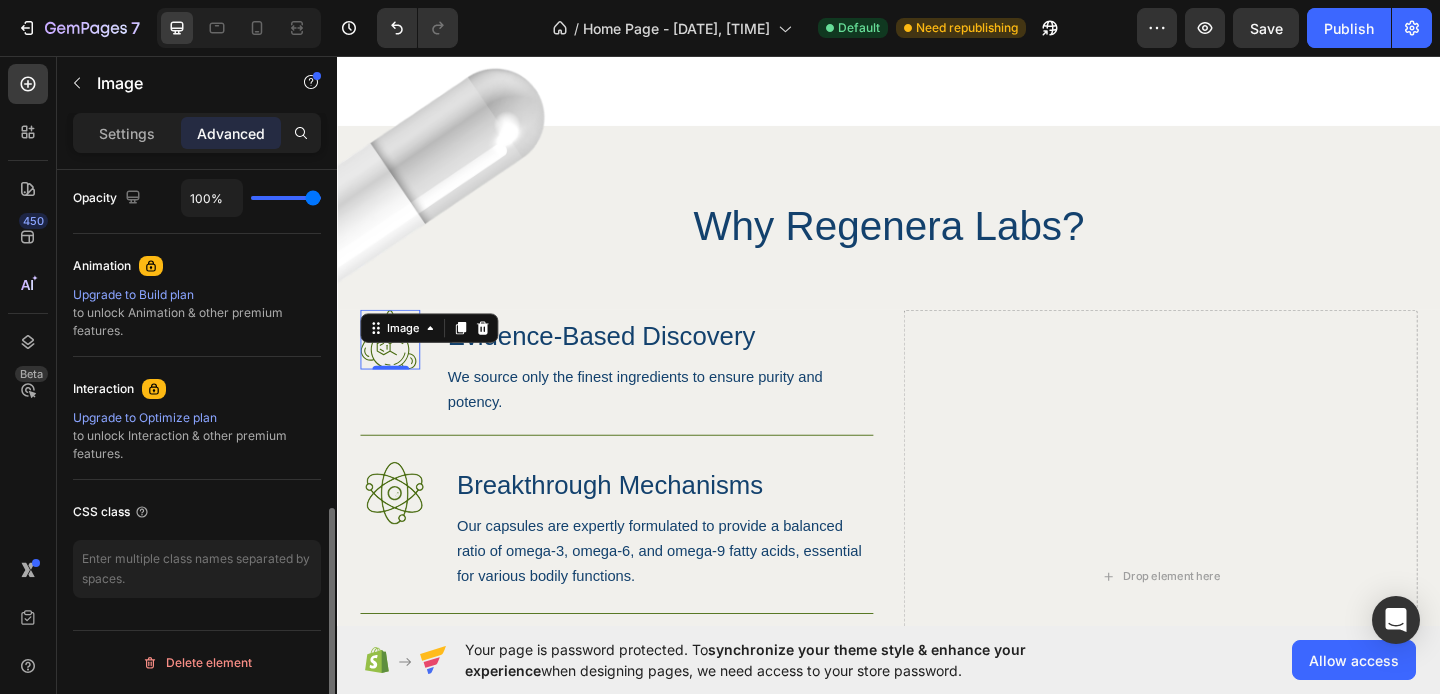 scroll, scrollTop: 807, scrollLeft: 0, axis: vertical 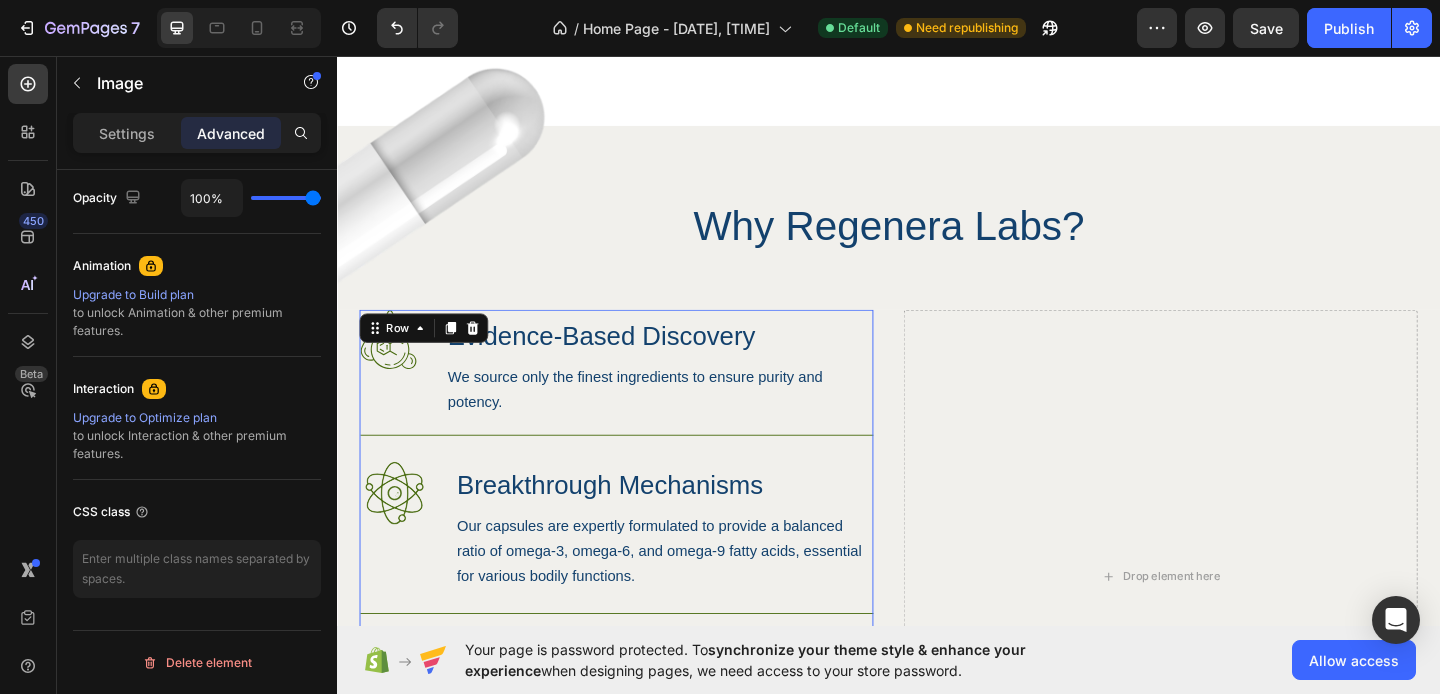 click on "Image Evidence-Based Discovery Heading We source only the finest ingredients to ensure purity and potency. Text Block Row Image Breakthrough Mechanisms Heading Our capsules are expertly formulated to provide a balanced ratio of omega-3, omega-6, and omega-9 fatty acids, essential for various bodily functions. Text Block Row Image Targeted Research Heading Every project is focused on solving one question:  How do we restore blood flow to miniaturized follicles—permanently? Text Block Row Try Gem 15 Button" at bounding box center [641, 622] 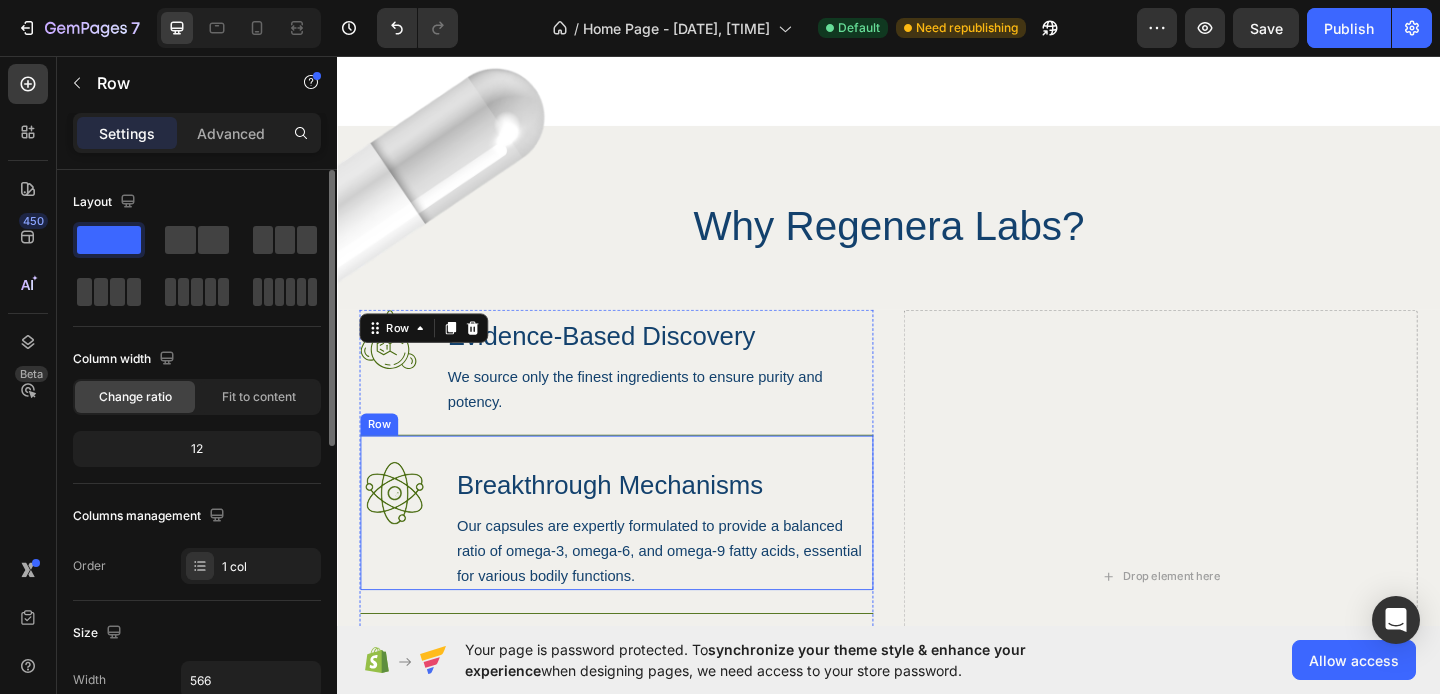 click on "Image Breakthrough Mechanisms Heading Our capsules are expertly formulated to provide a balanced ratio of omega-3, omega-6, and omega-9 fatty acids, essential for various bodily functions. Text Block Row" at bounding box center [641, 552] 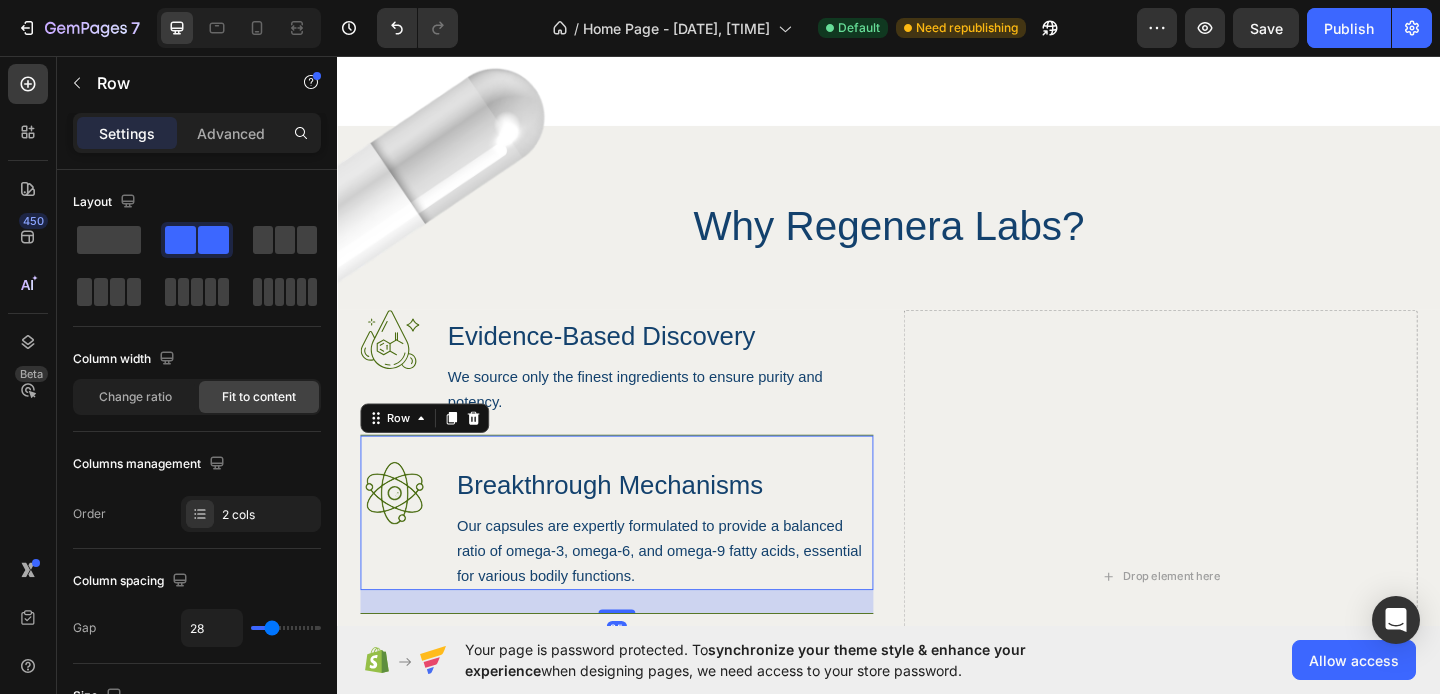click on "Settings Advanced" at bounding box center (197, 133) 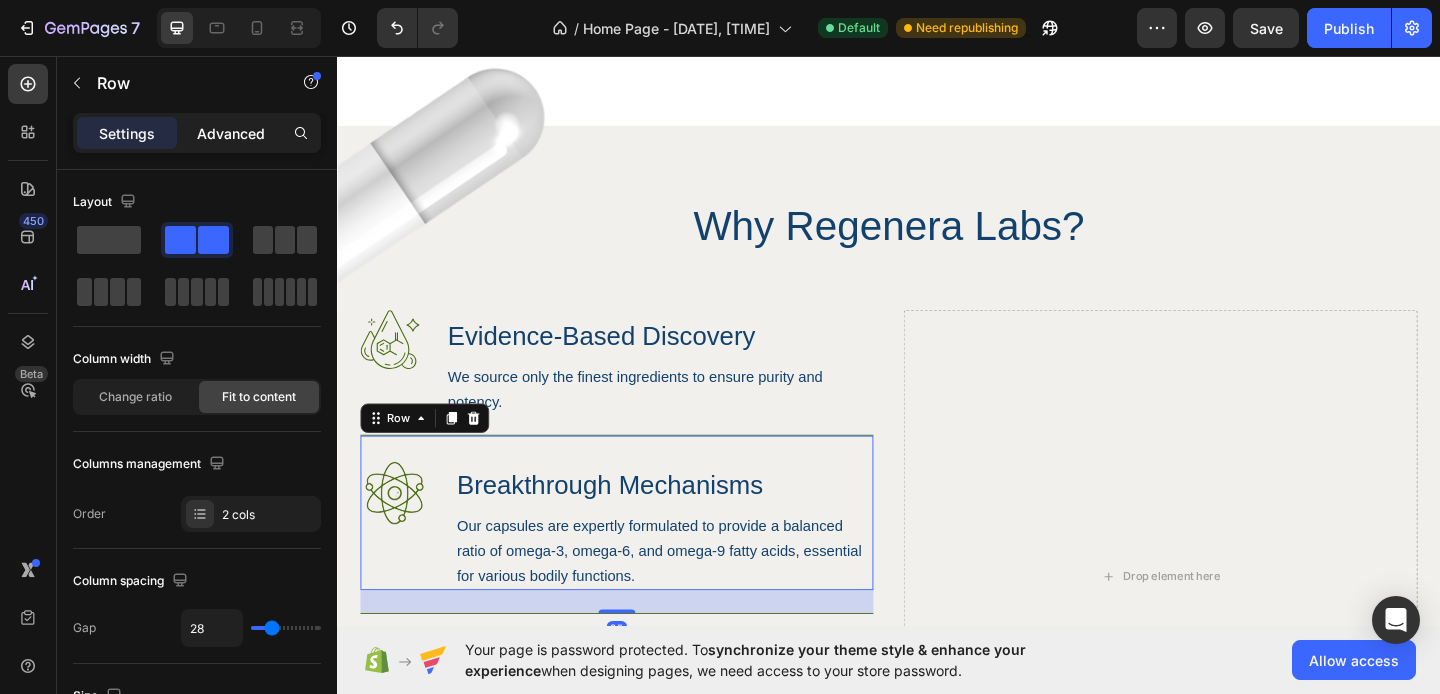 click on "Advanced" at bounding box center [231, 133] 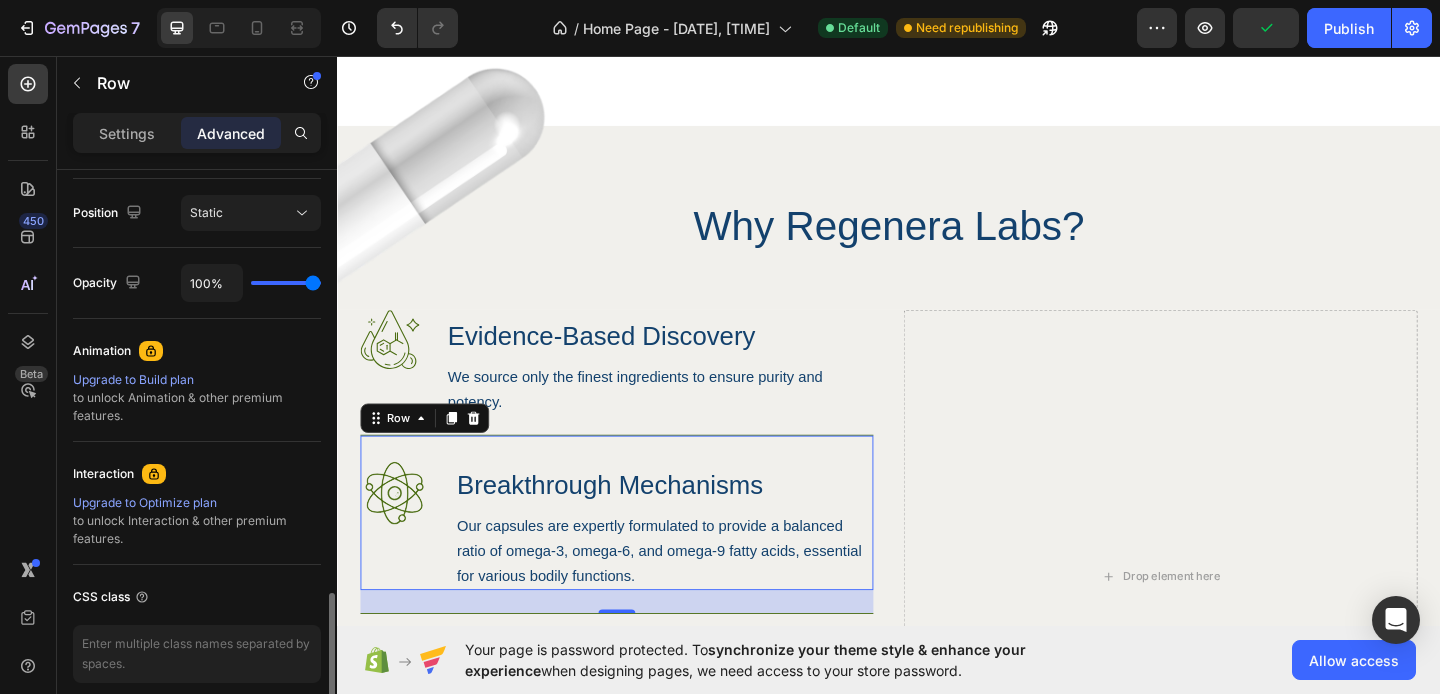 scroll, scrollTop: 807, scrollLeft: 0, axis: vertical 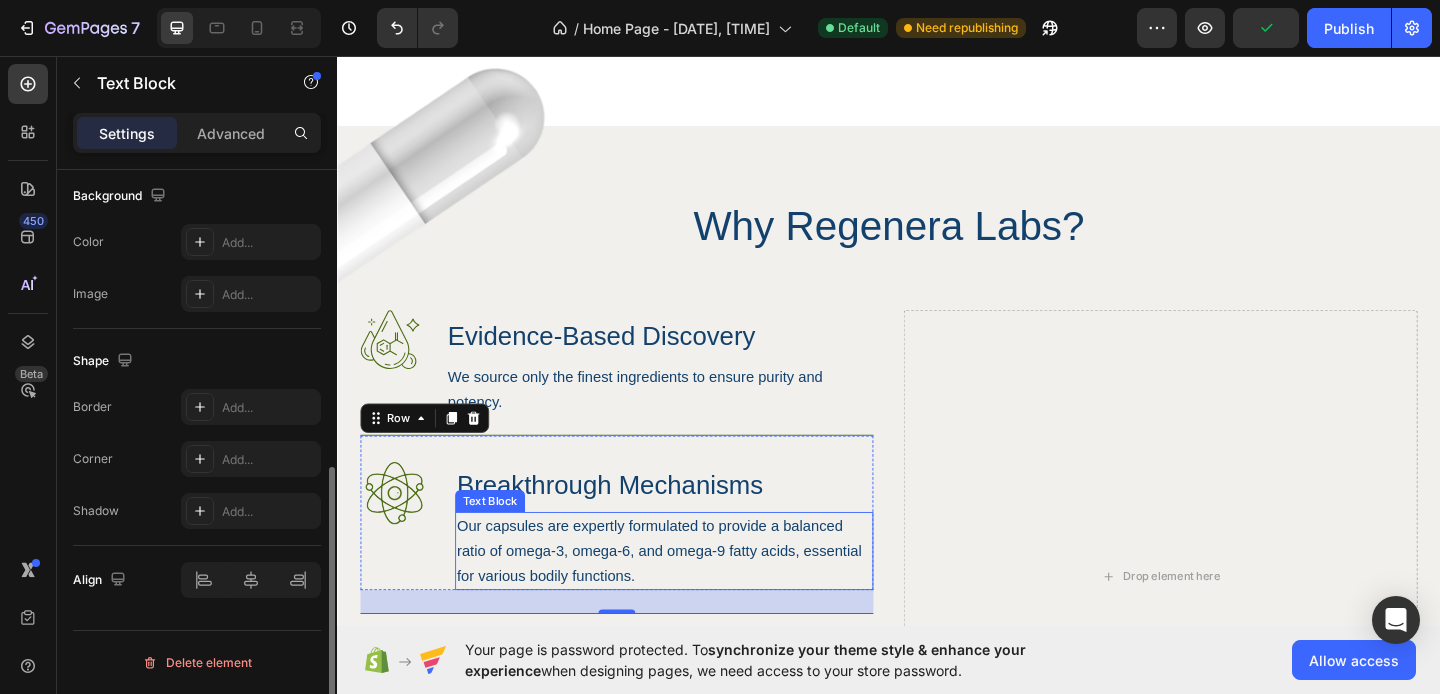 click on "Our capsules are expertly formulated to provide a balanced ratio of omega-3, omega-6, and omega-9 fatty acids, essential for various bodily functions." at bounding box center (692, 594) 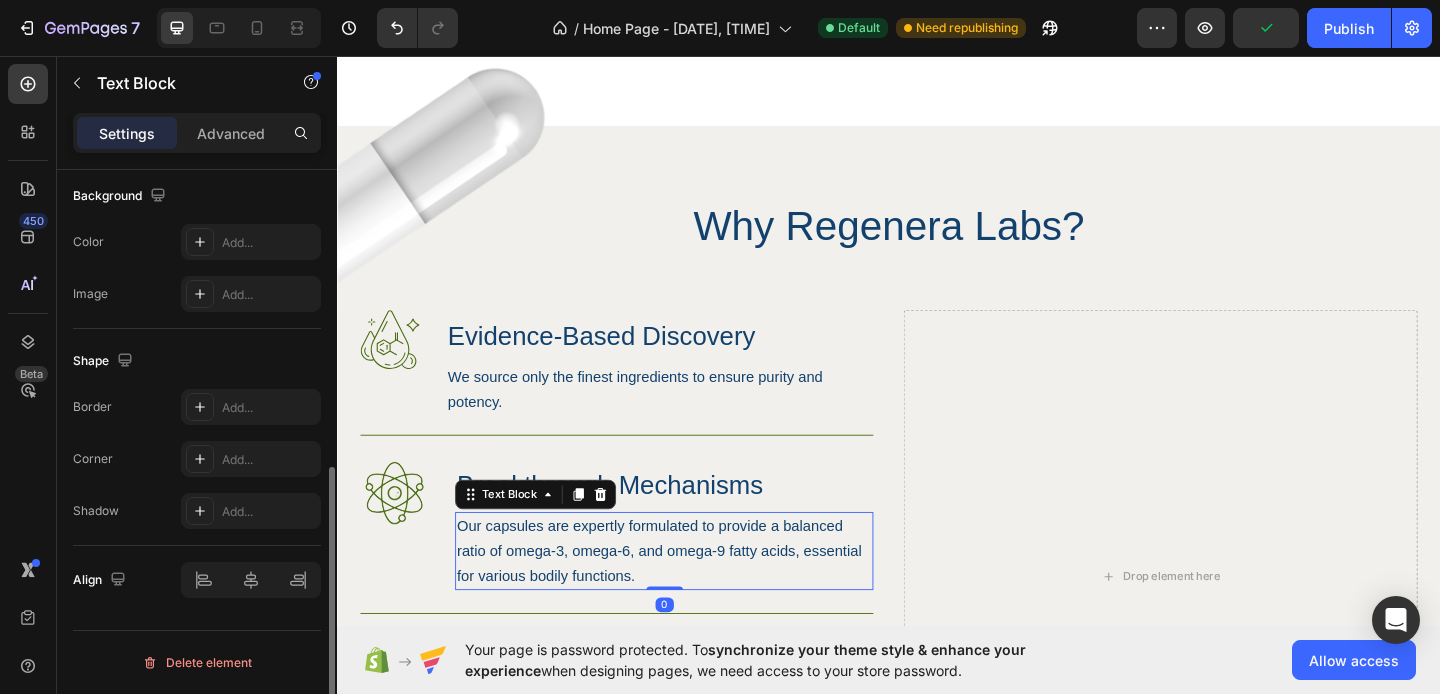 scroll, scrollTop: 0, scrollLeft: 0, axis: both 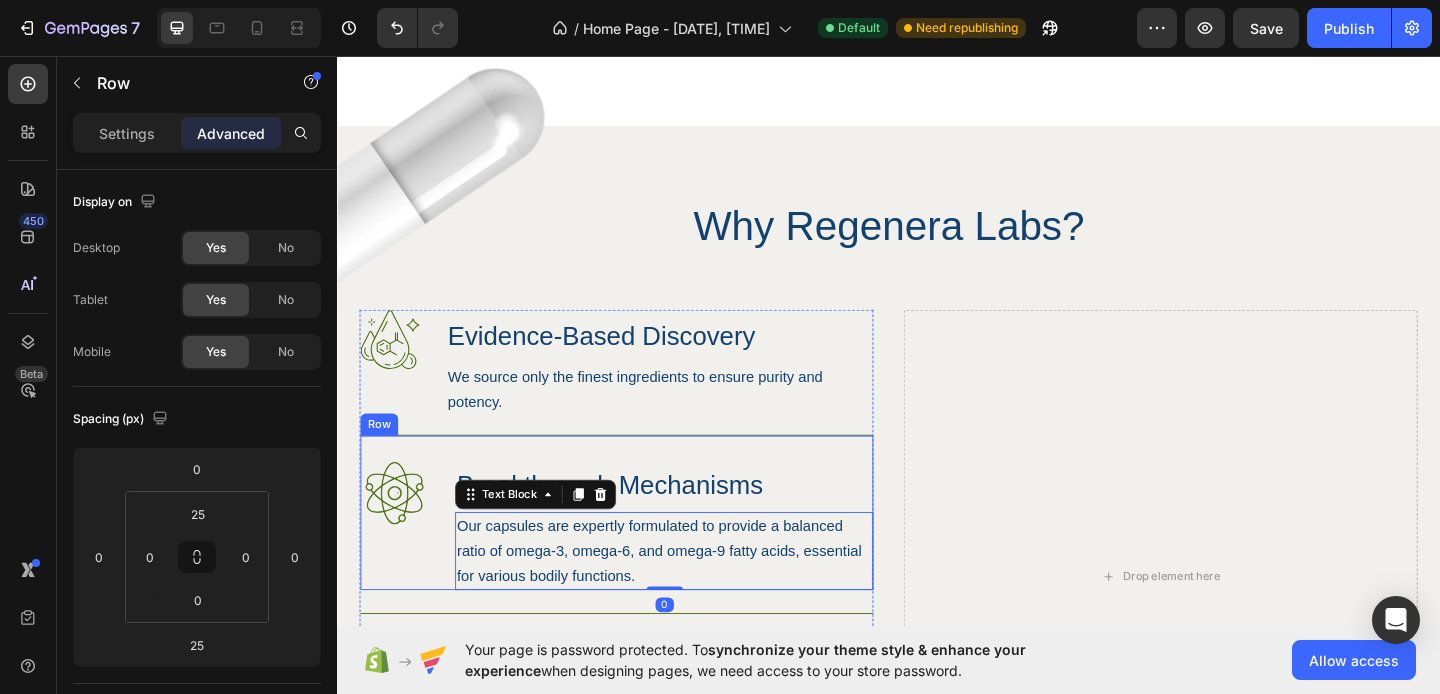 click on "Image Breakthrough Mechanisms Heading Our capsules are expertly formulated to provide a balanced ratio of omega-3, omega-6, and omega-9 fatty acids, essential for various bodily functions. Text Block   0 Row" at bounding box center [641, 552] 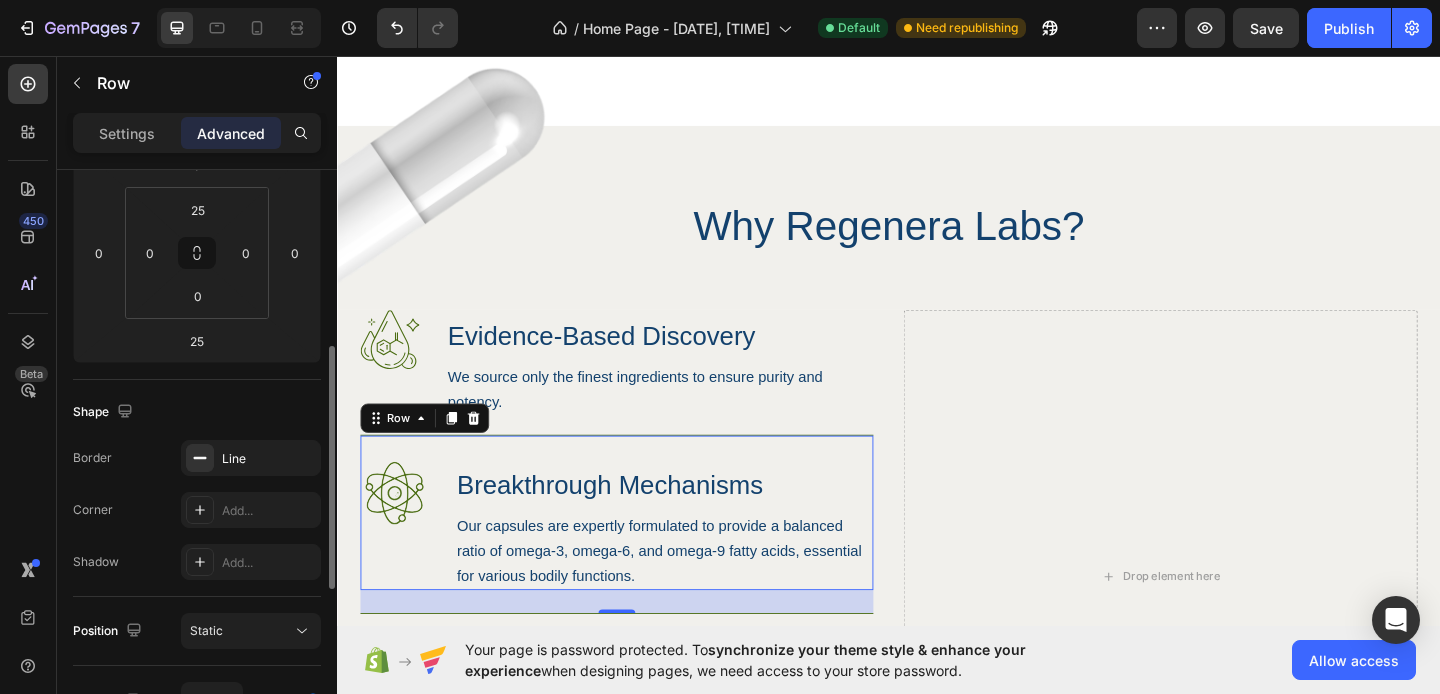 scroll, scrollTop: 347, scrollLeft: 0, axis: vertical 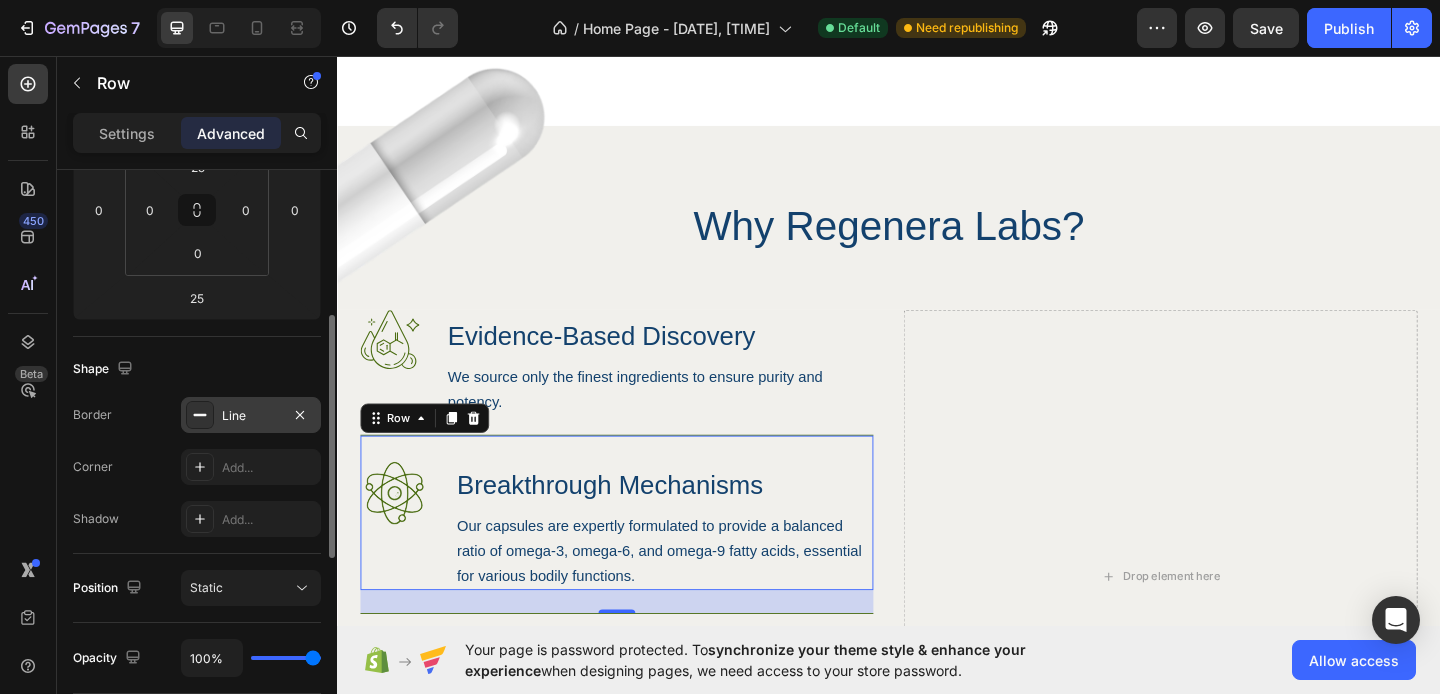 click at bounding box center (200, 415) 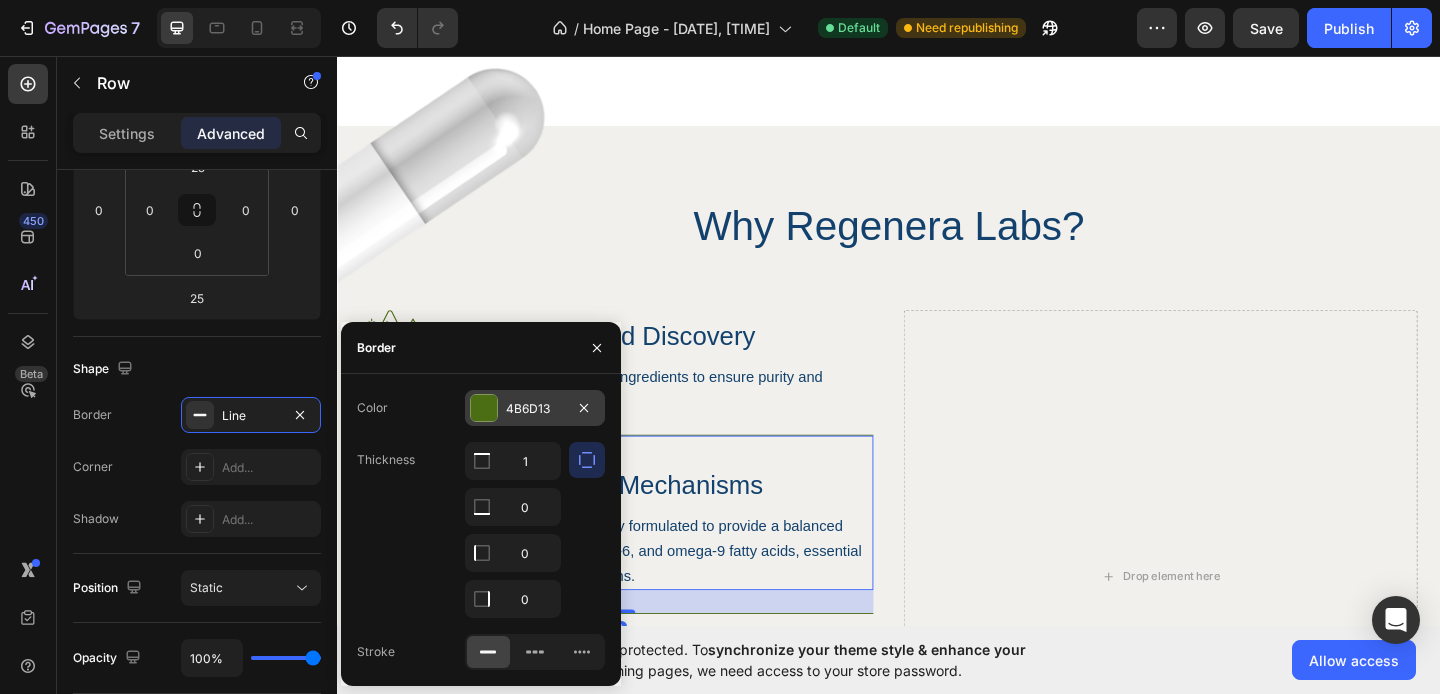 click at bounding box center (484, 408) 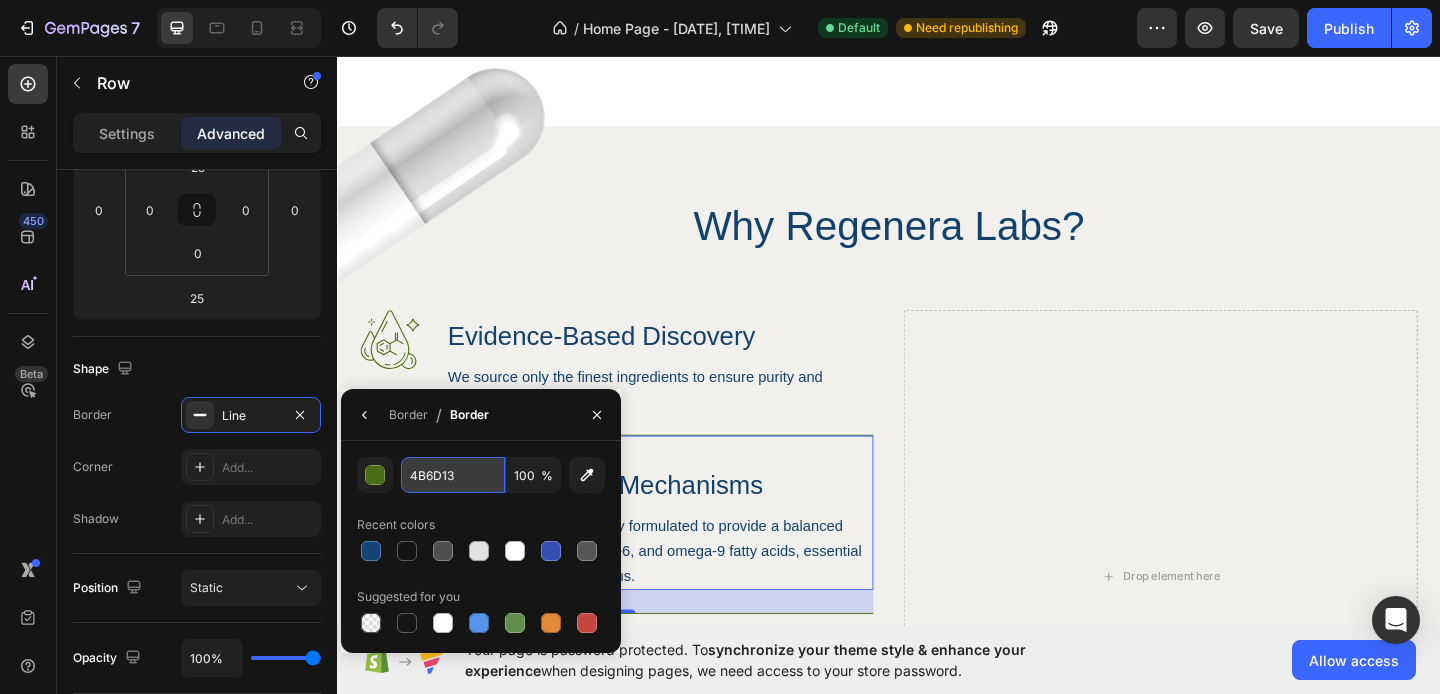 click on "4B6D13" at bounding box center (453, 475) 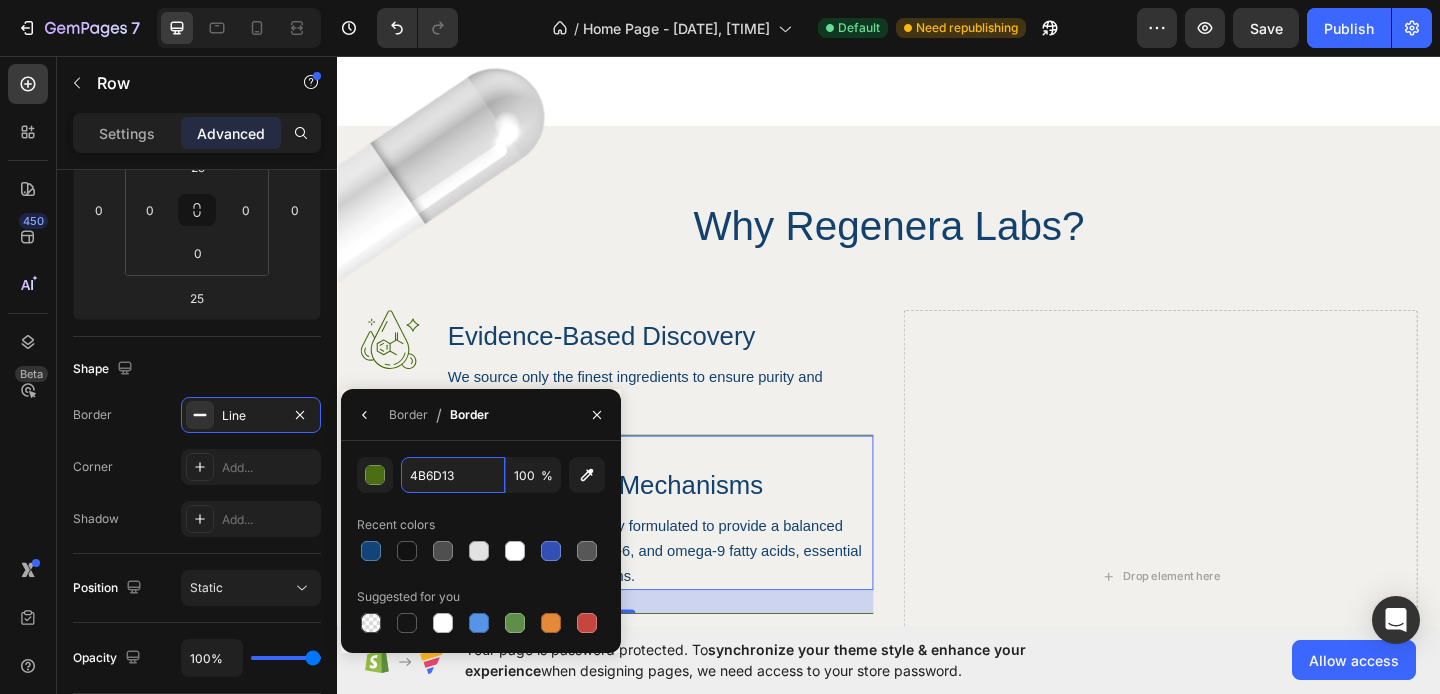 paste on "13416D" 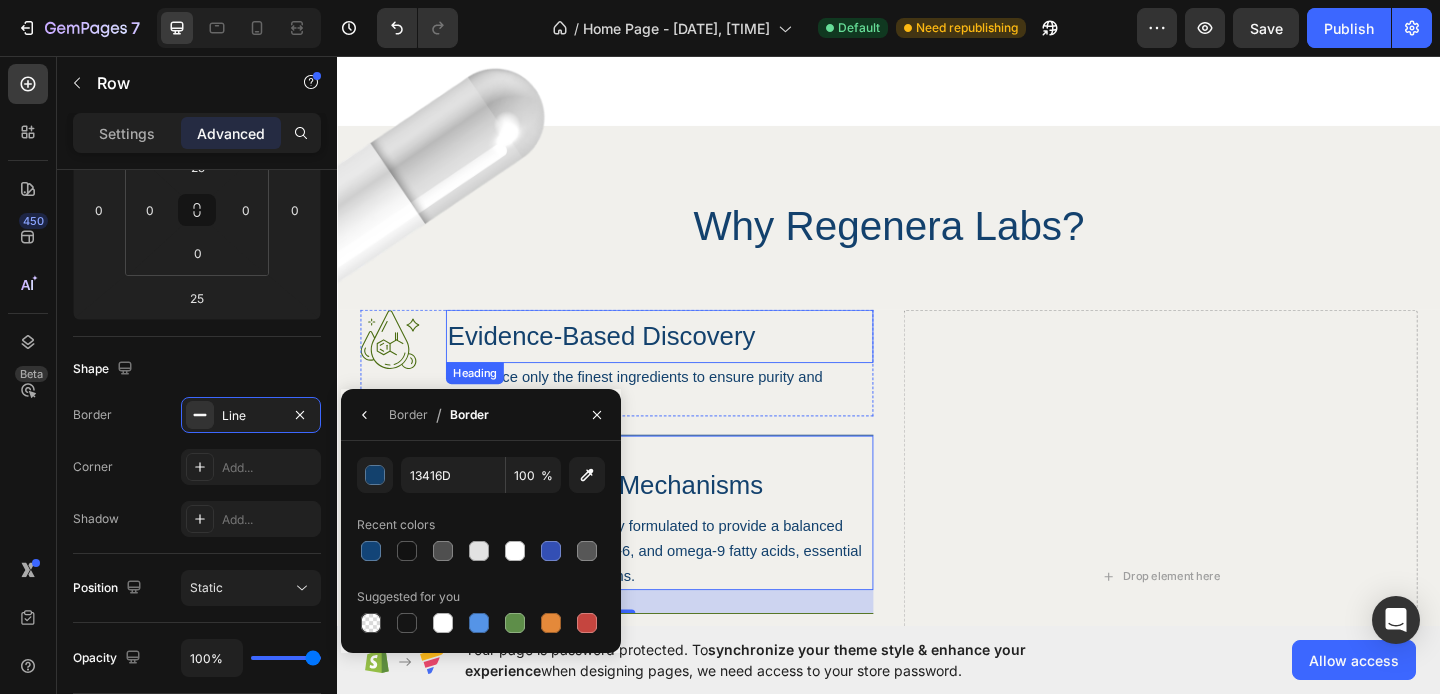 click on "Image Why Regenera Labs? Heading Row Image Evidence-Based Discovery Heading We source only the finest ingredients to ensure purity and potency. Text Block Row Image Breakthrough Mechanisms Heading Our capsules are expertly formulated to provide a balanced ratio of omega-3, omega-6, and omega-9 fatty acids, essential for various bodily functions. Text Block Row   25 Image Targeted Research Heading Every project is focused on solving one question:  How do we restore blood flow to miniaturized follicles—permanently? Text Block Row Try Gem 15 Button Row
Drop element here Hero Banner" at bounding box center (937, 592) 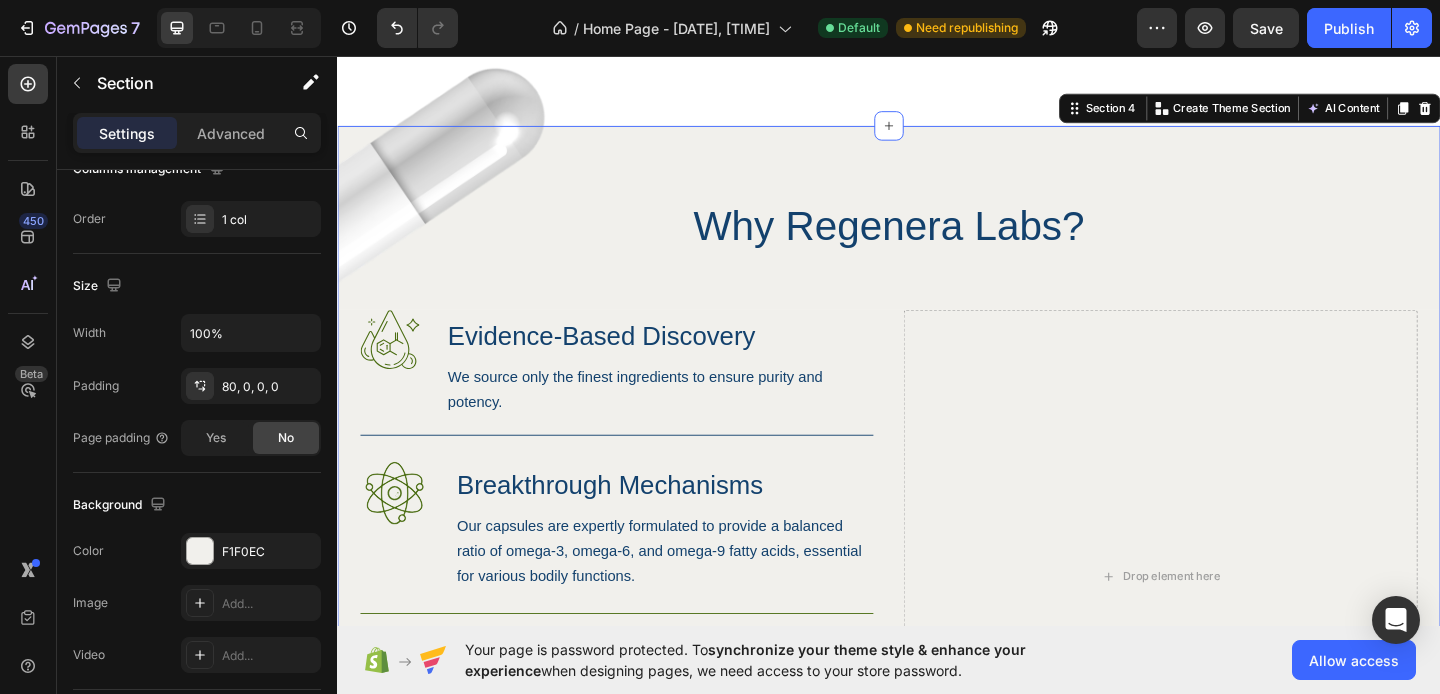 scroll, scrollTop: 0, scrollLeft: 0, axis: both 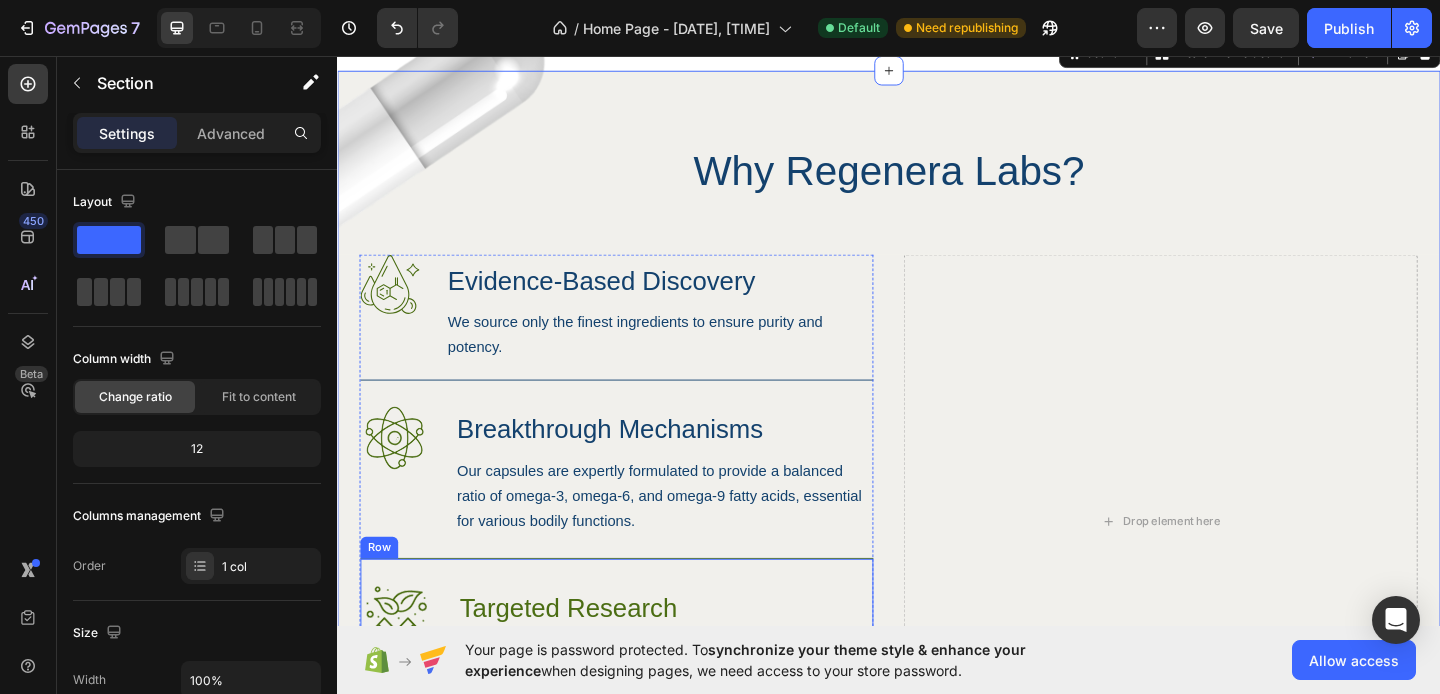 click on "Image Targeted Research Heading Every project is focused on solving one question:  How do we restore blood flow to miniaturized follicles—permanently? Text Block Row" at bounding box center [641, 673] 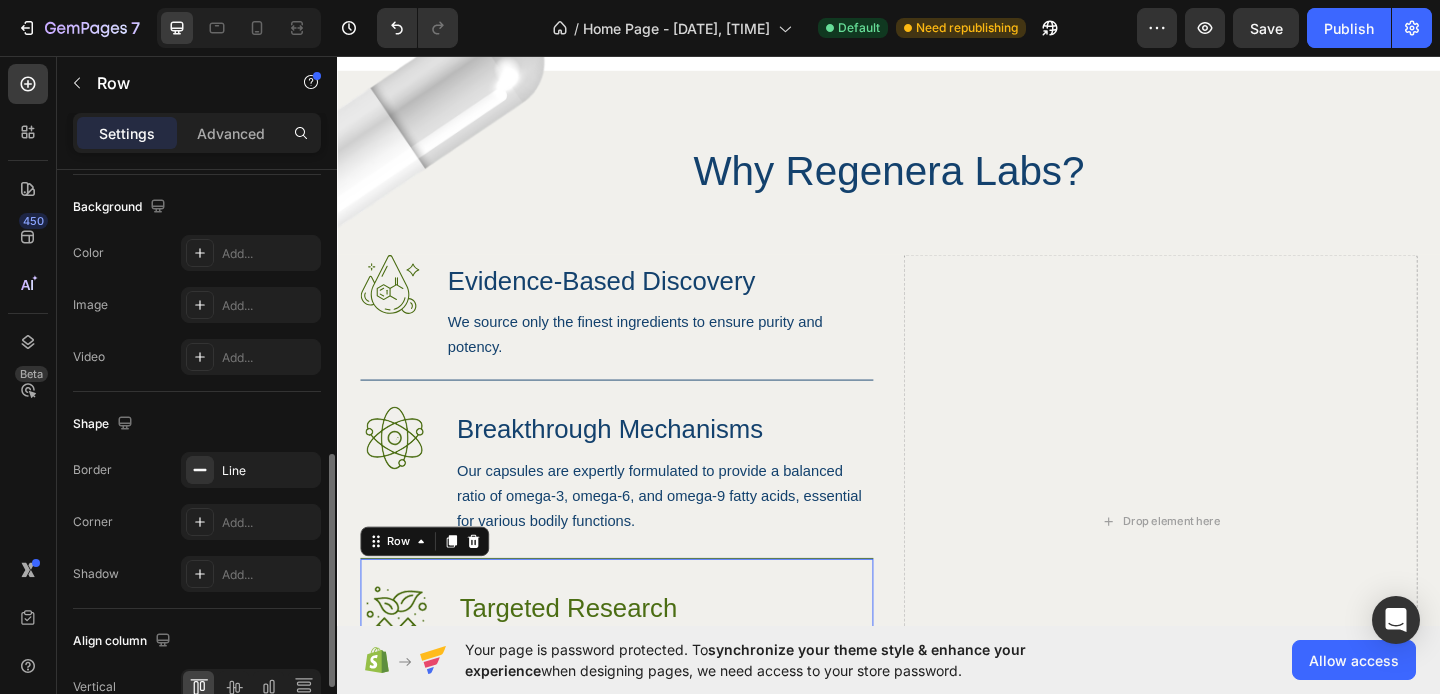 scroll, scrollTop: 832, scrollLeft: 0, axis: vertical 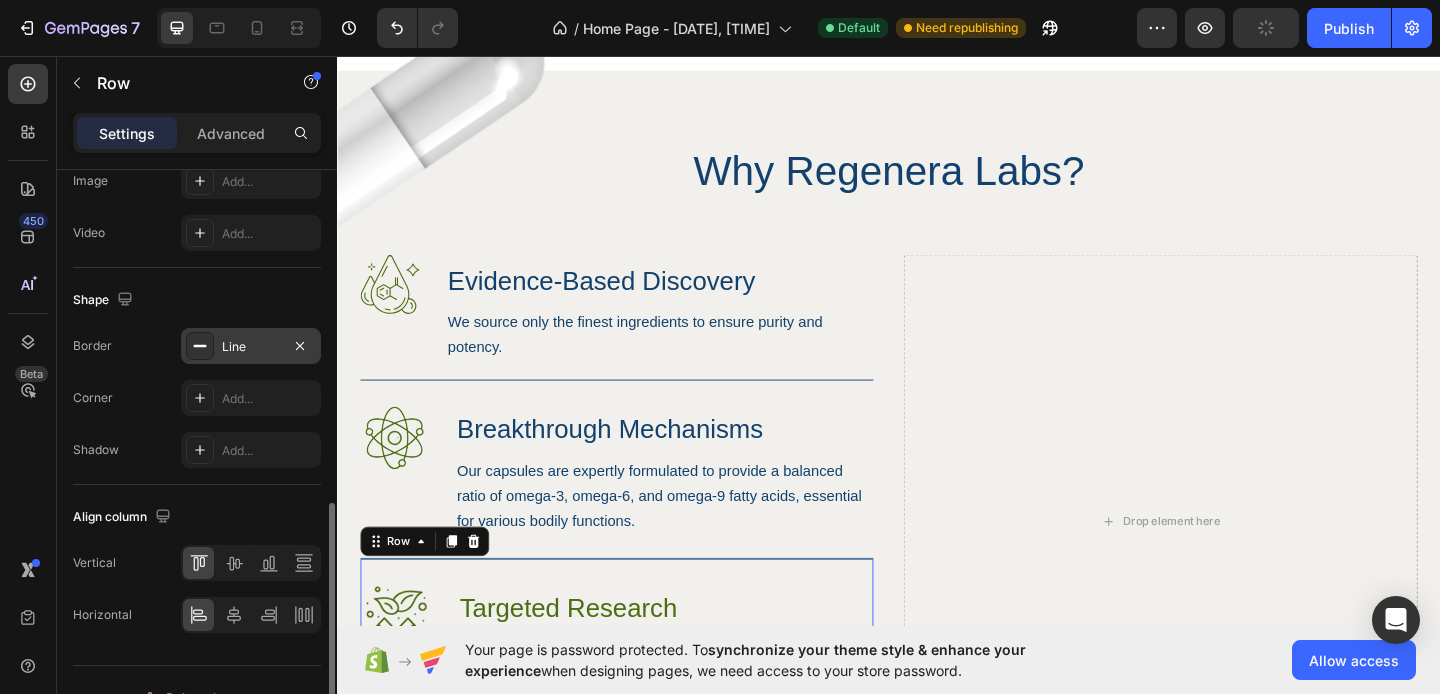click on "Line" at bounding box center (251, 347) 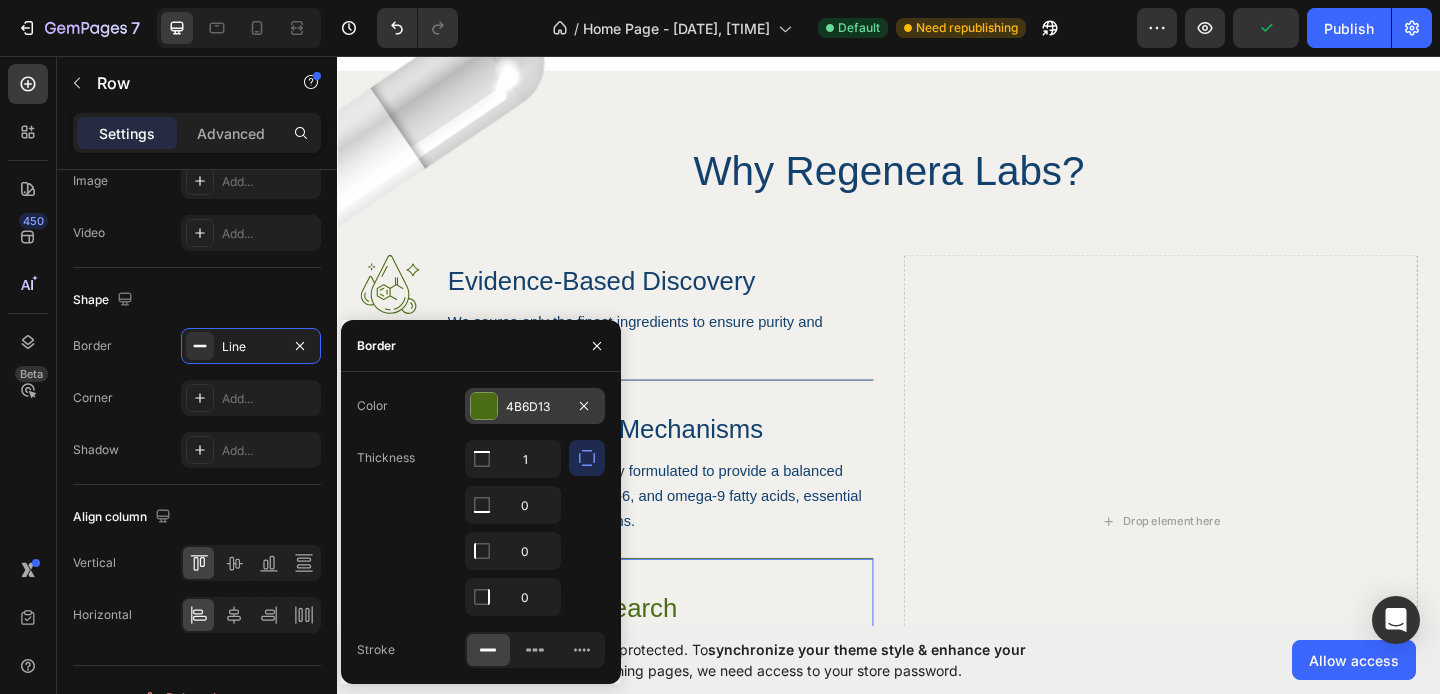 click at bounding box center [484, 406] 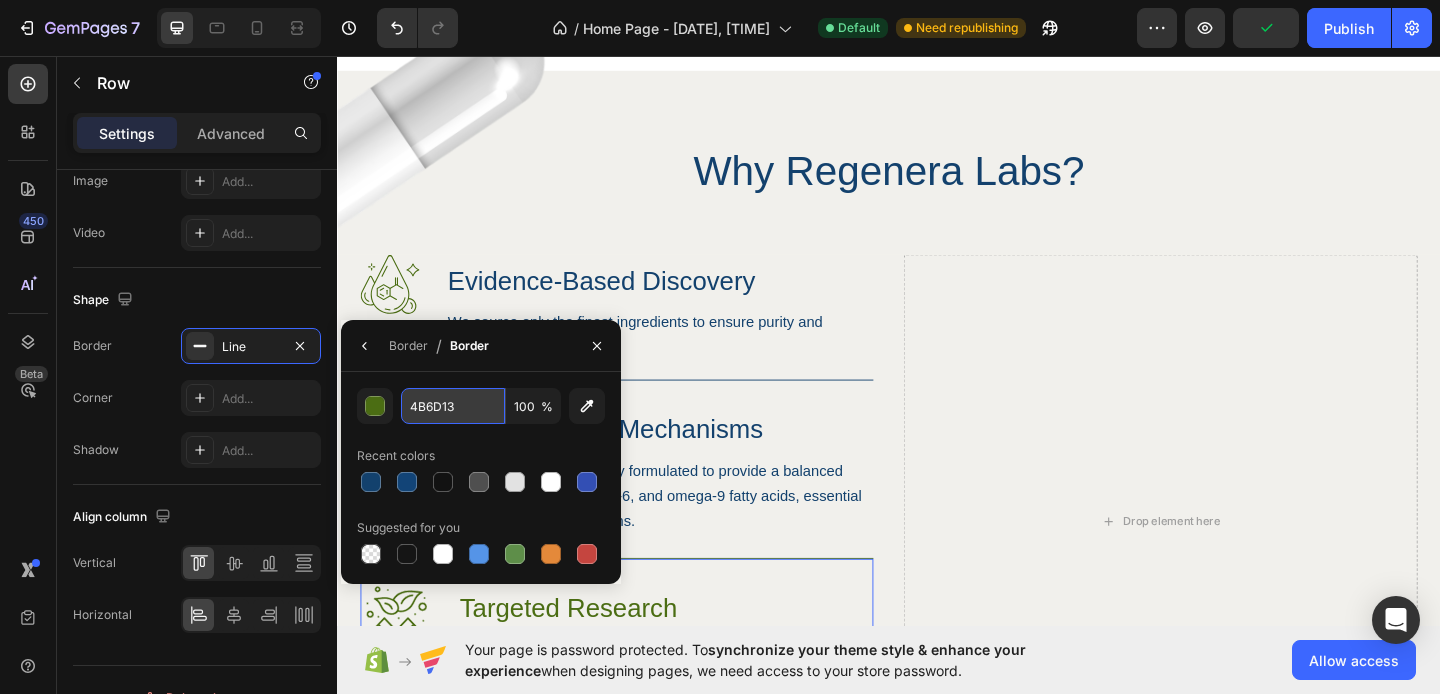 click on "4B6D13" at bounding box center (453, 406) 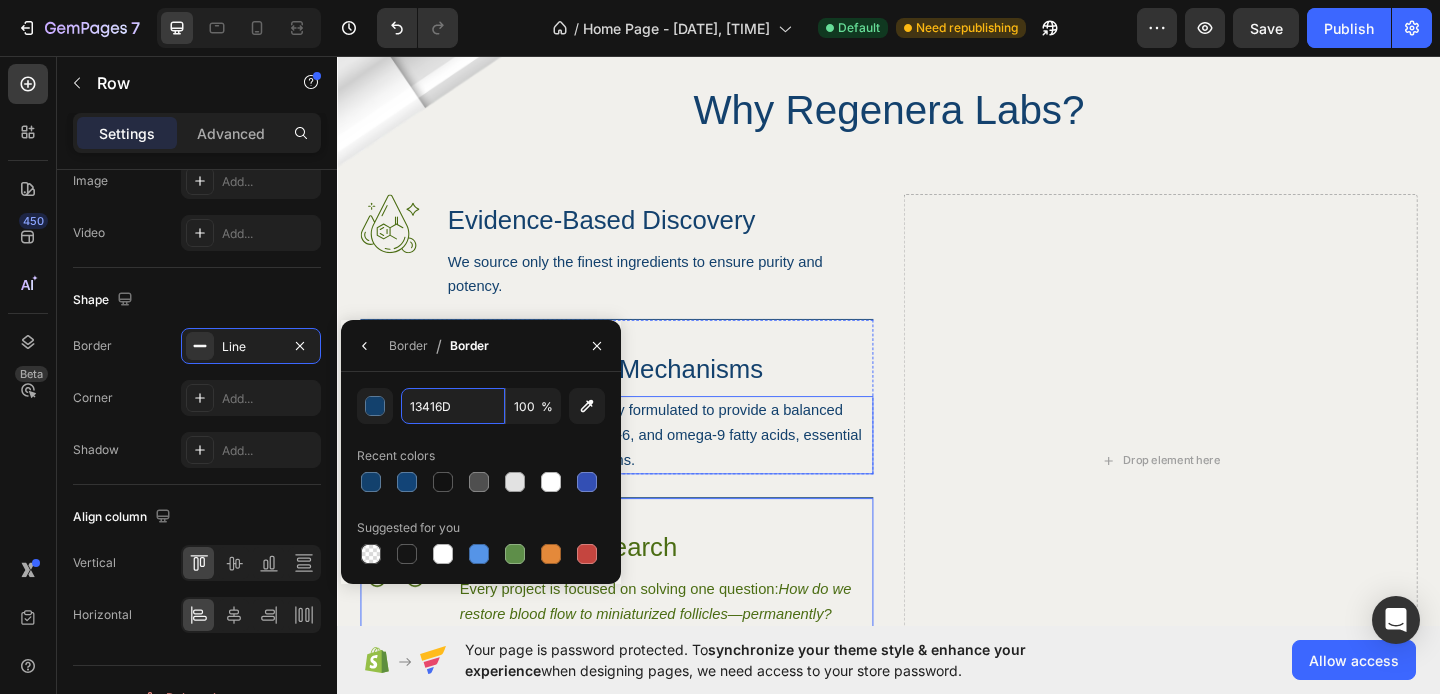 scroll, scrollTop: 1201, scrollLeft: 0, axis: vertical 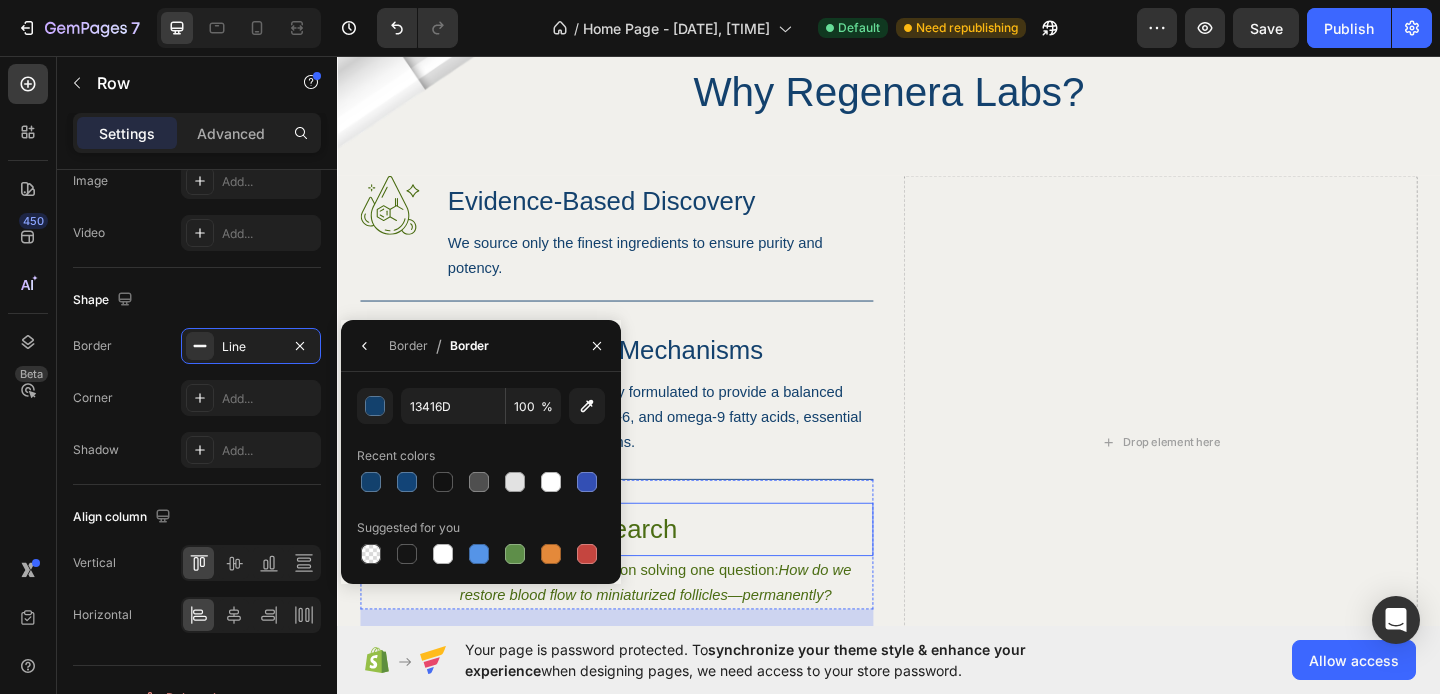 click on "Targeted Research" at bounding box center (694, 571) 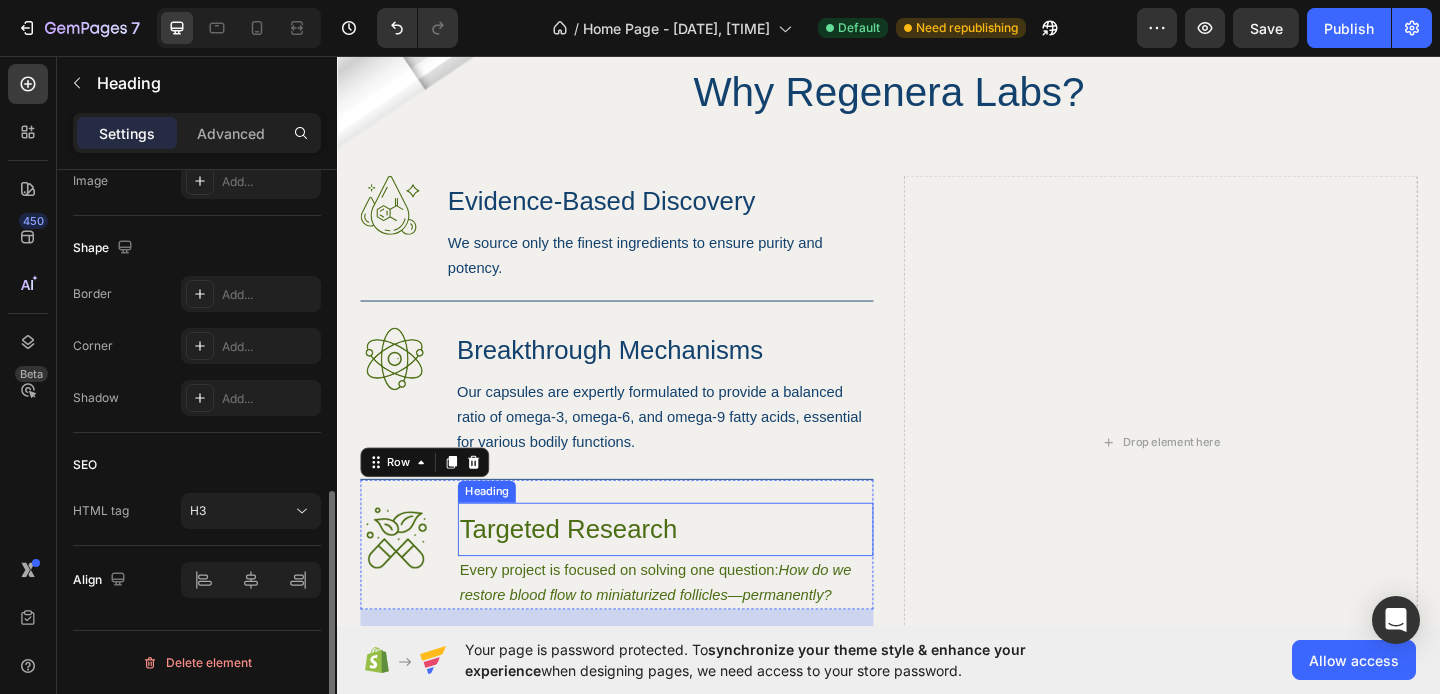 scroll, scrollTop: 0, scrollLeft: 0, axis: both 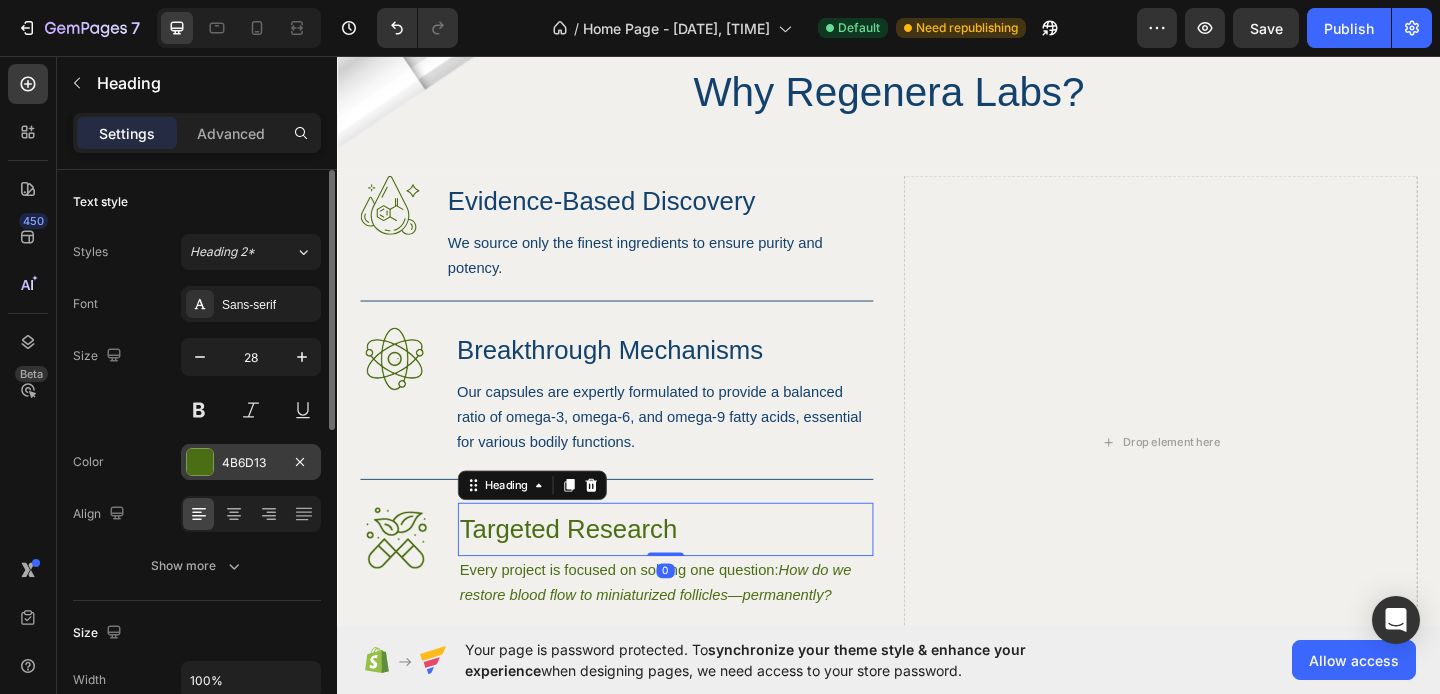 click at bounding box center [200, 462] 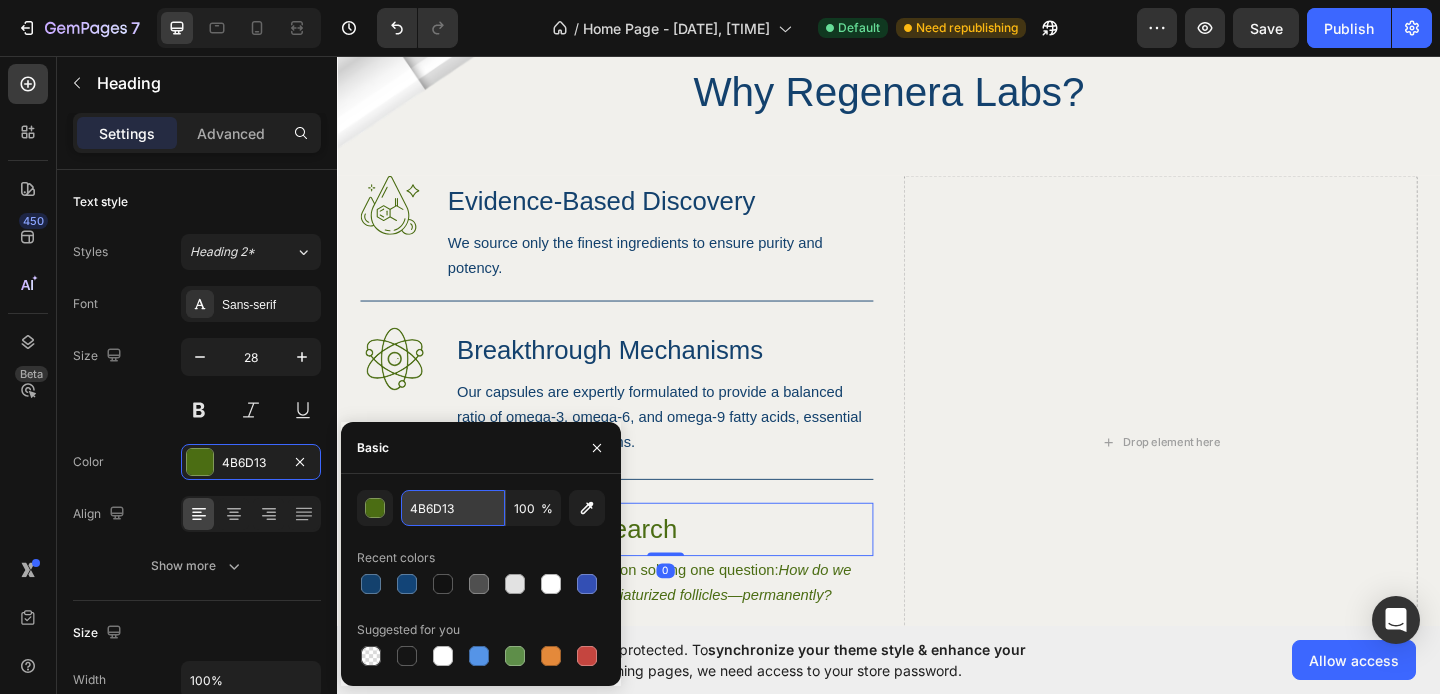 click on "4B6D13" at bounding box center [453, 508] 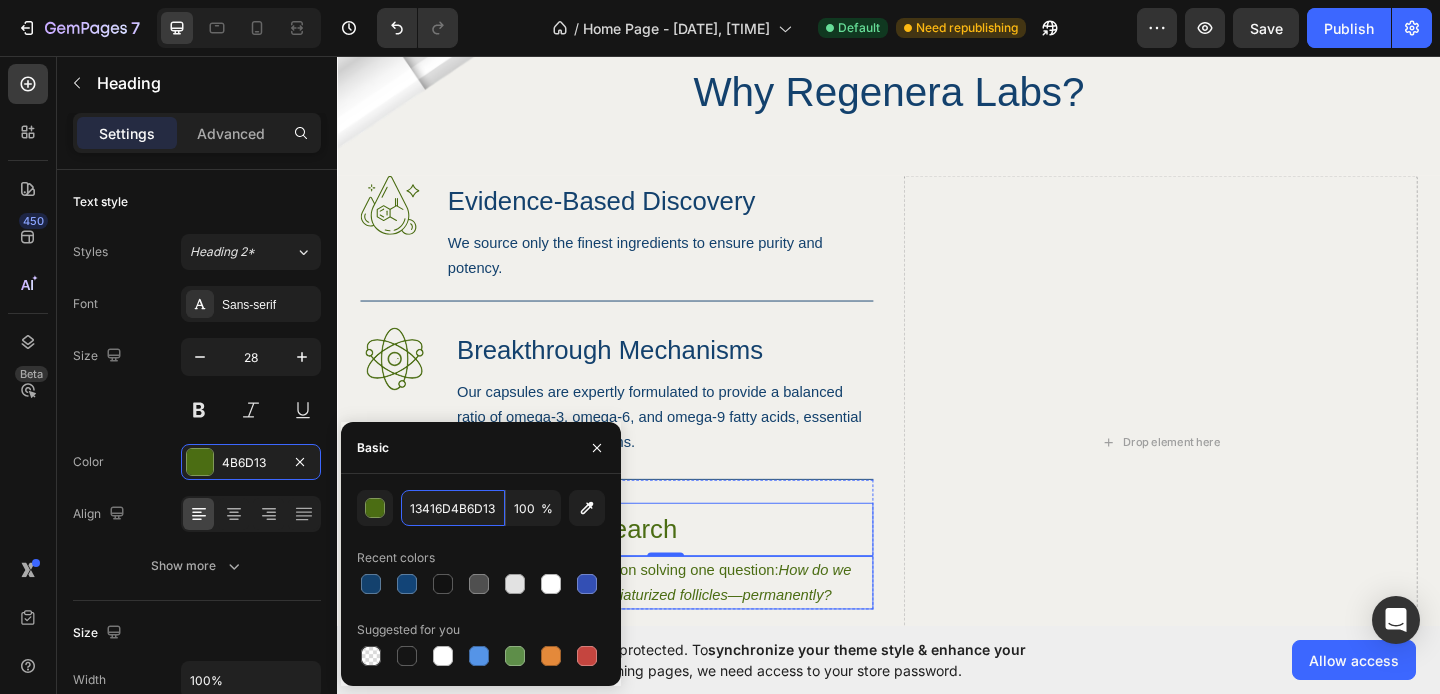 paste 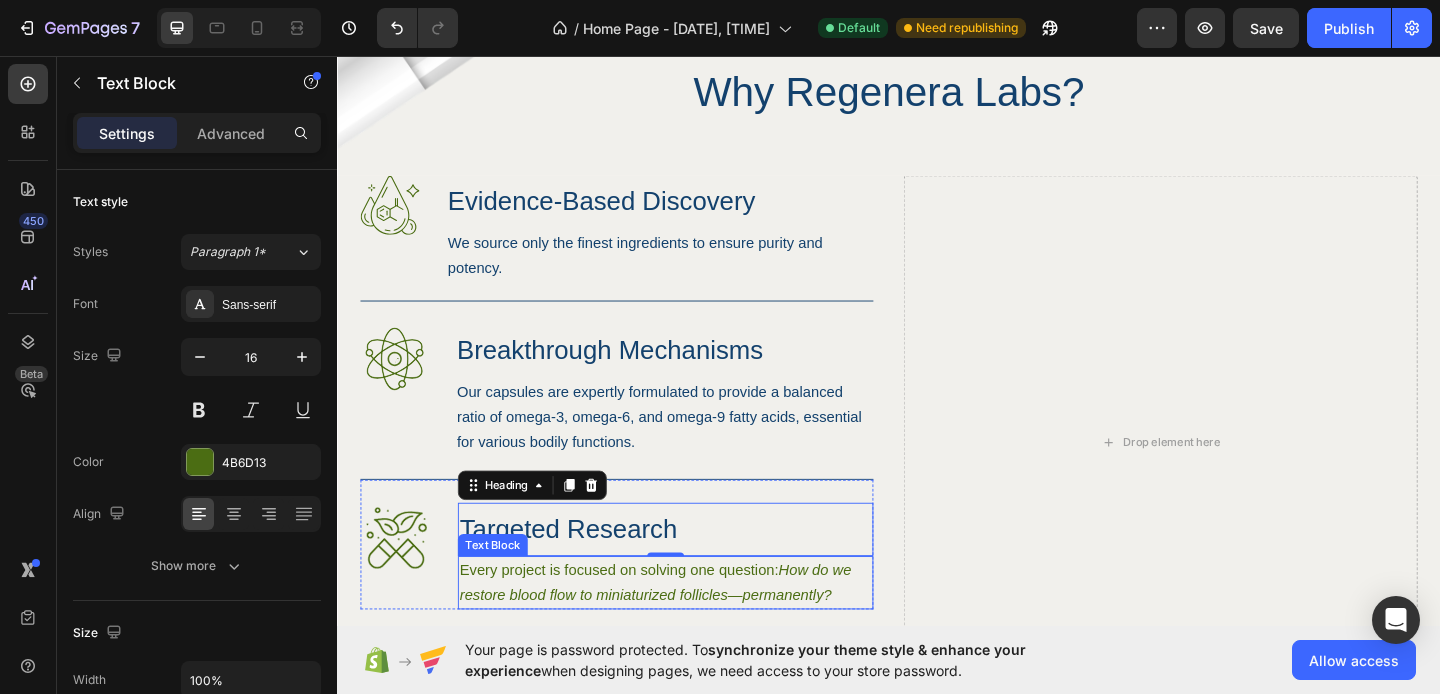click on "Every project is focused on solving one question:  How do we restore blood flow to miniaturized follicles—permanently?" at bounding box center (694, 629) 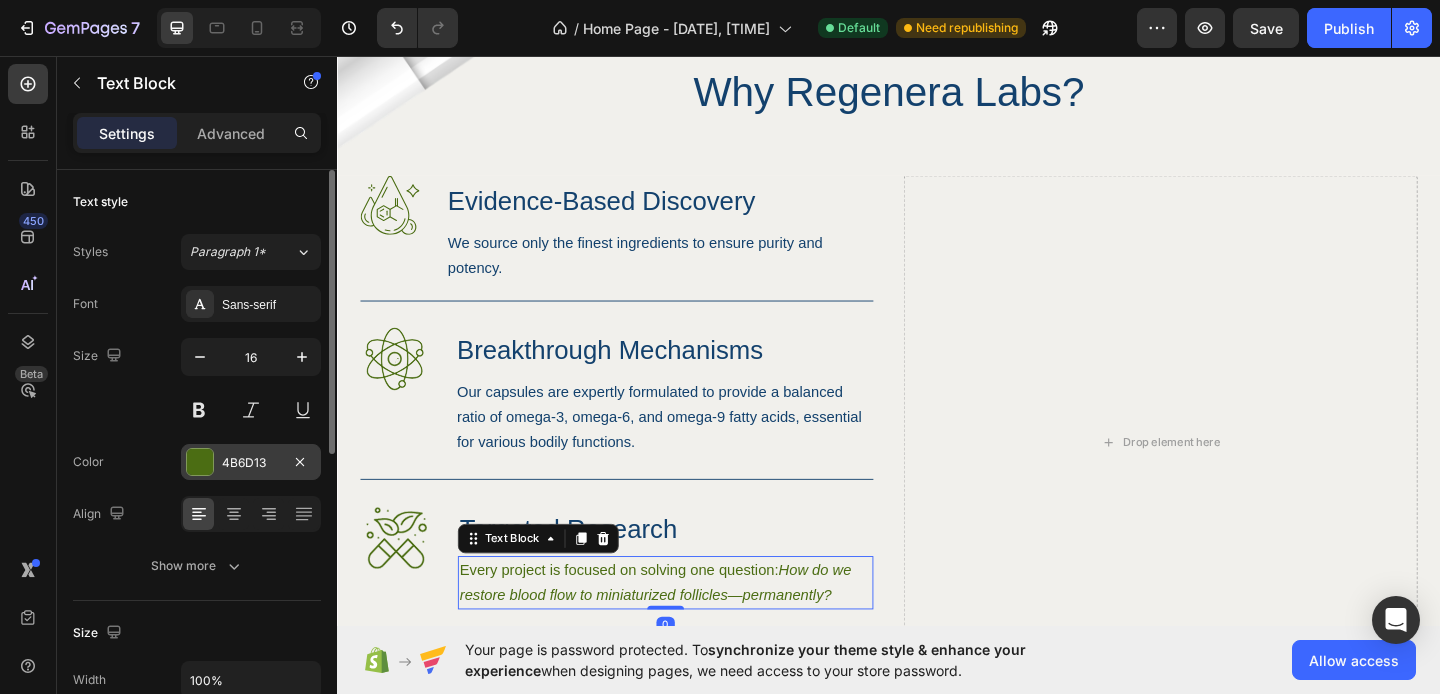 click at bounding box center [200, 462] 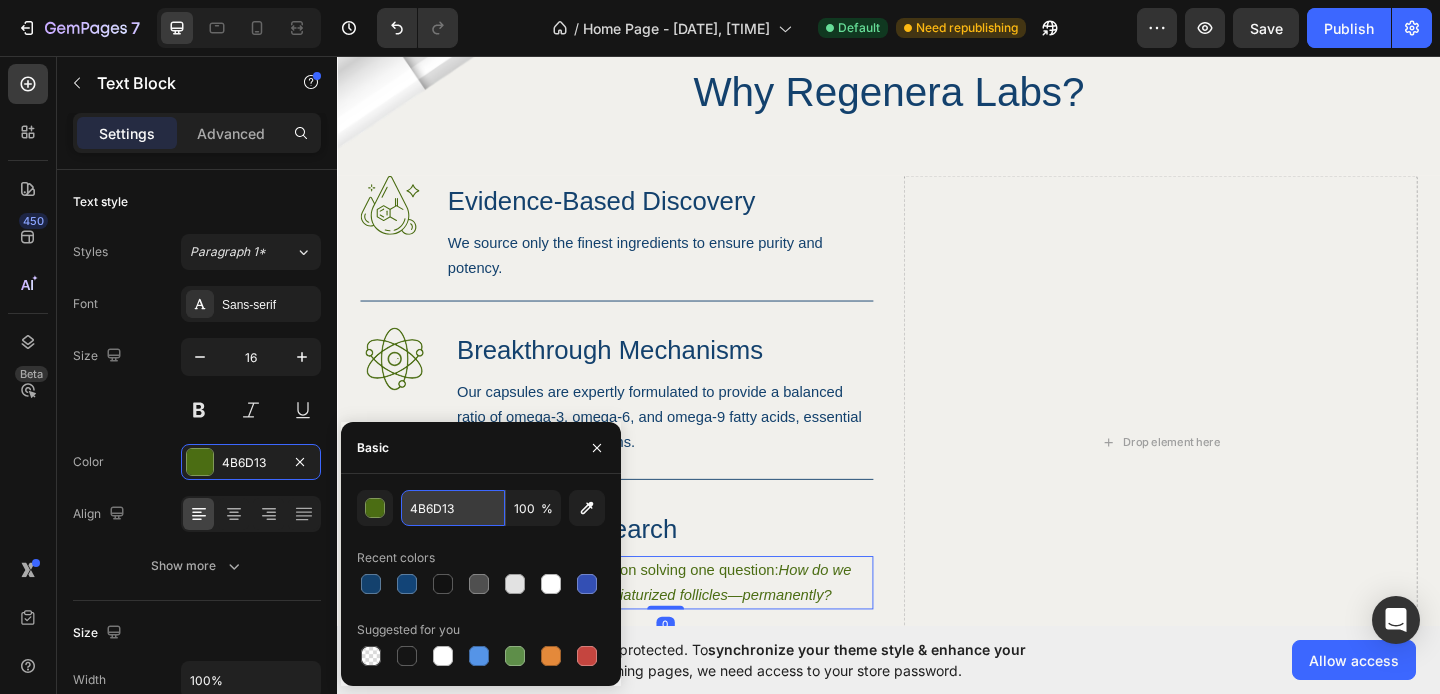 click on "4B6D13" at bounding box center [453, 508] 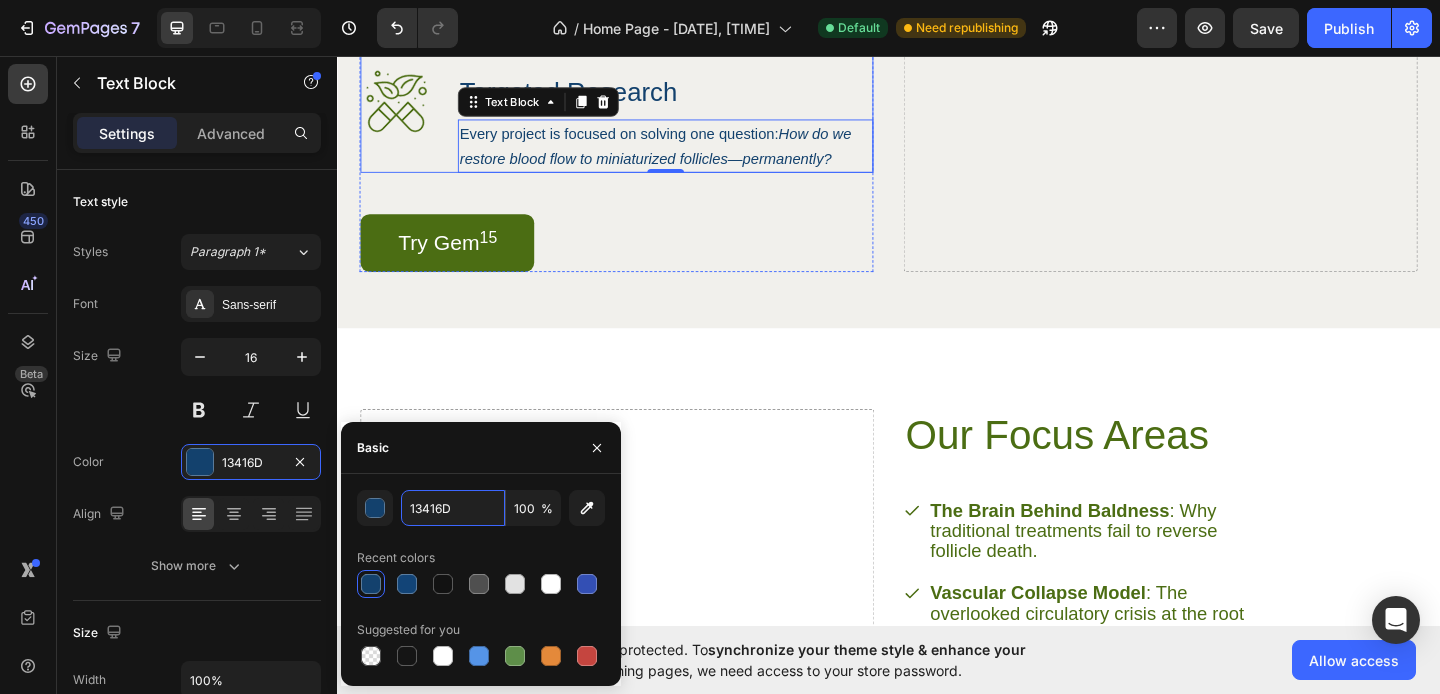 scroll, scrollTop: 1721, scrollLeft: 0, axis: vertical 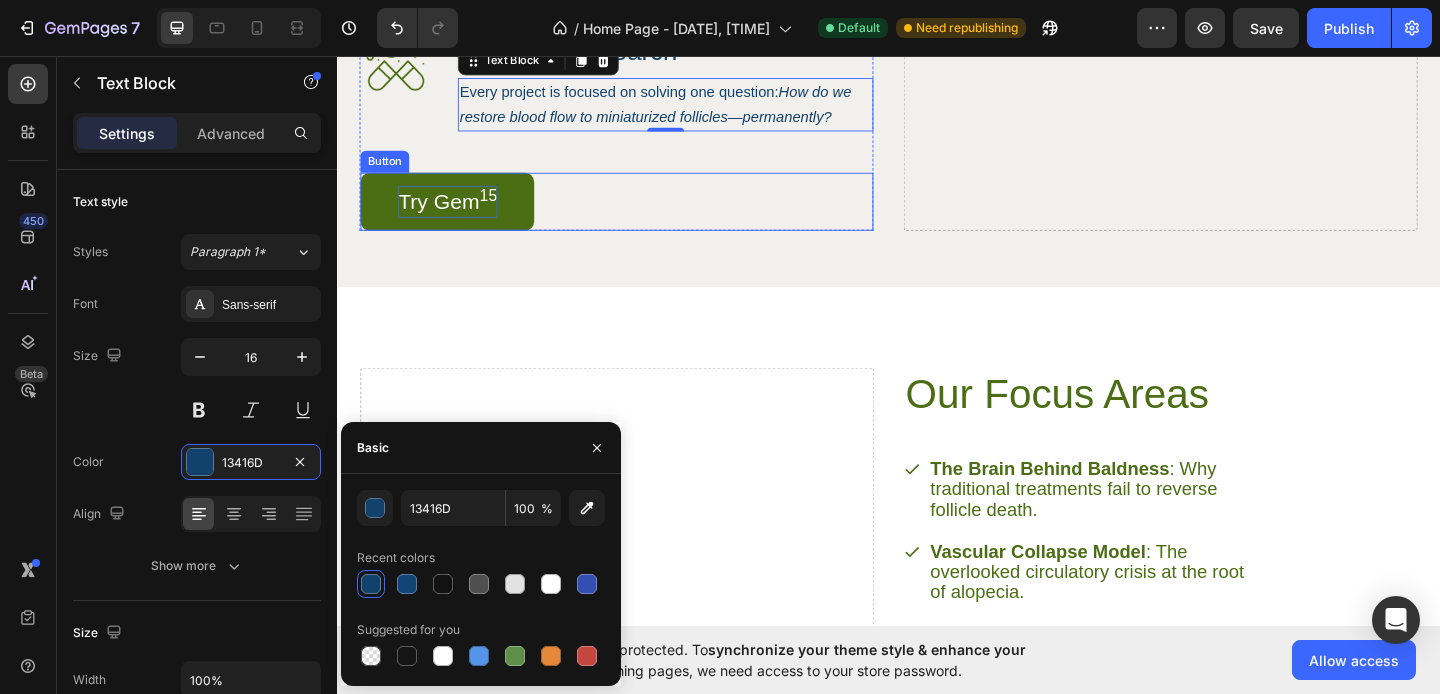 click on "Try Gem 15" at bounding box center [457, 214] 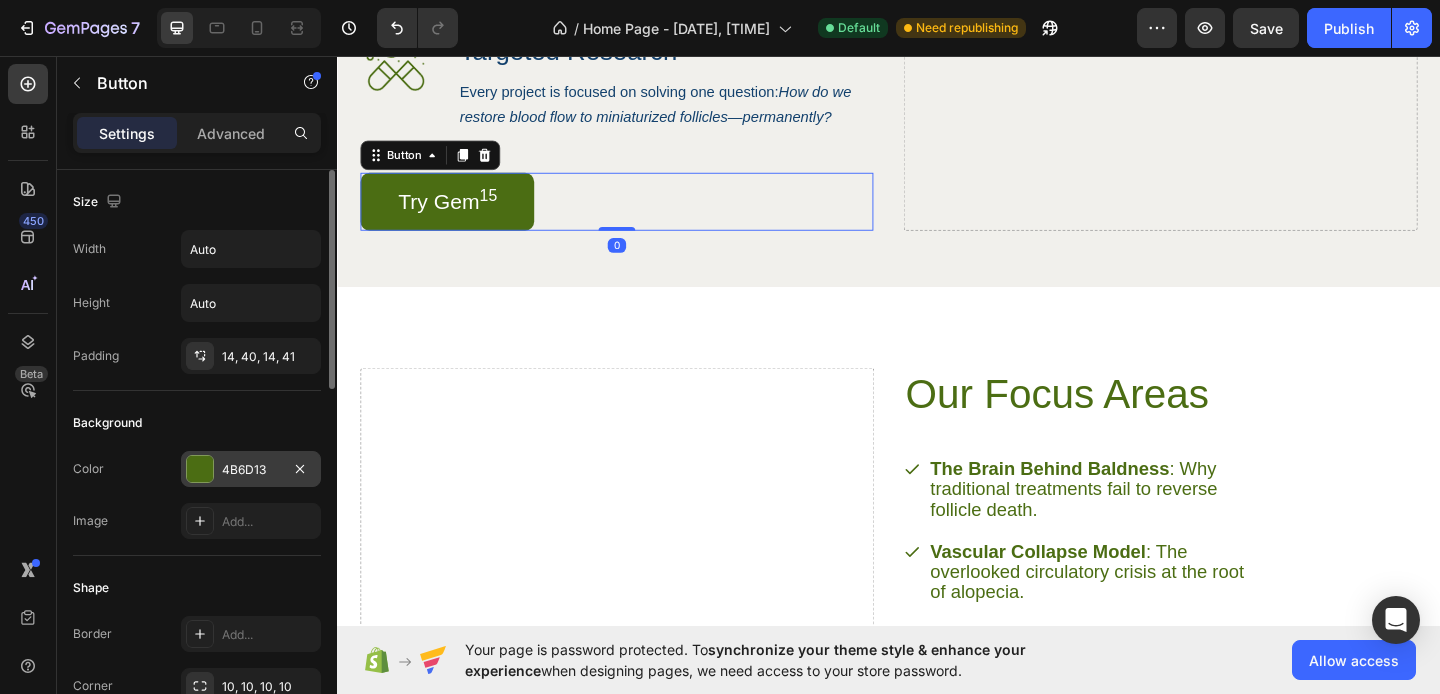 click at bounding box center (200, 469) 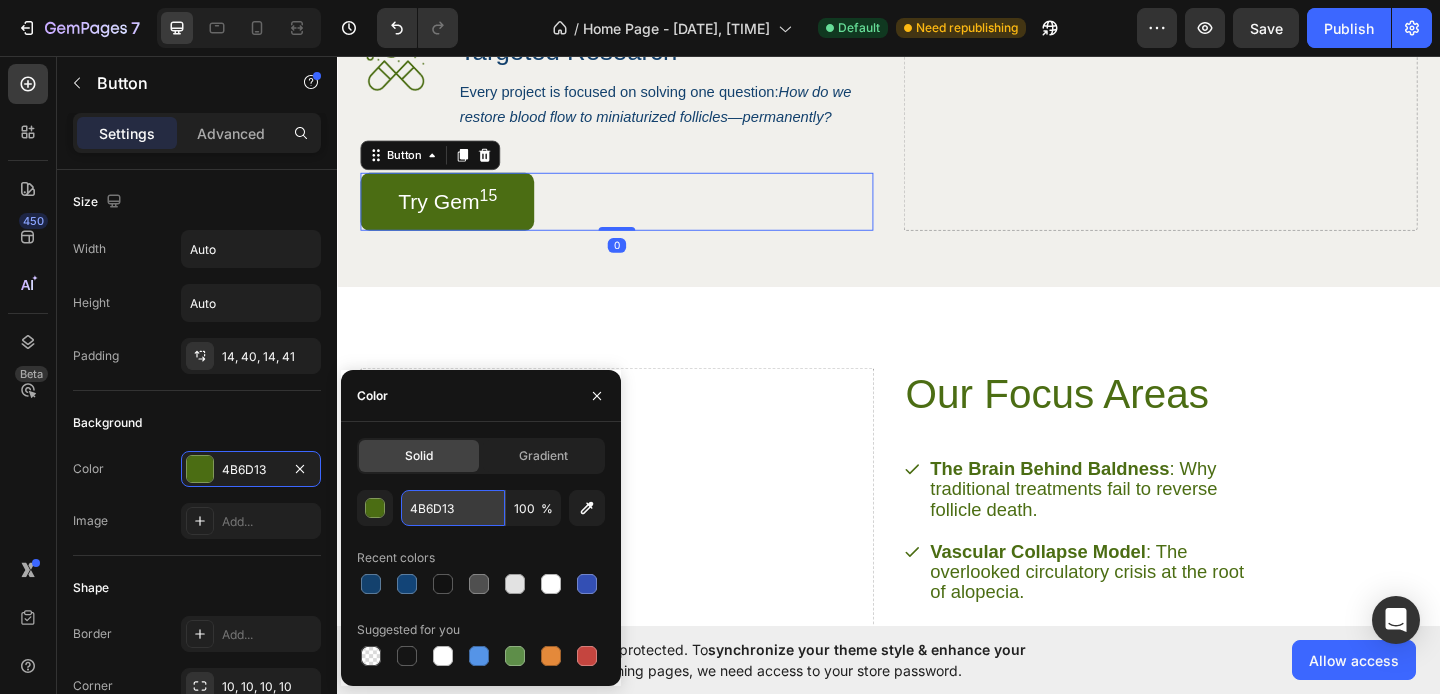 click on "4B6D13" at bounding box center (453, 508) 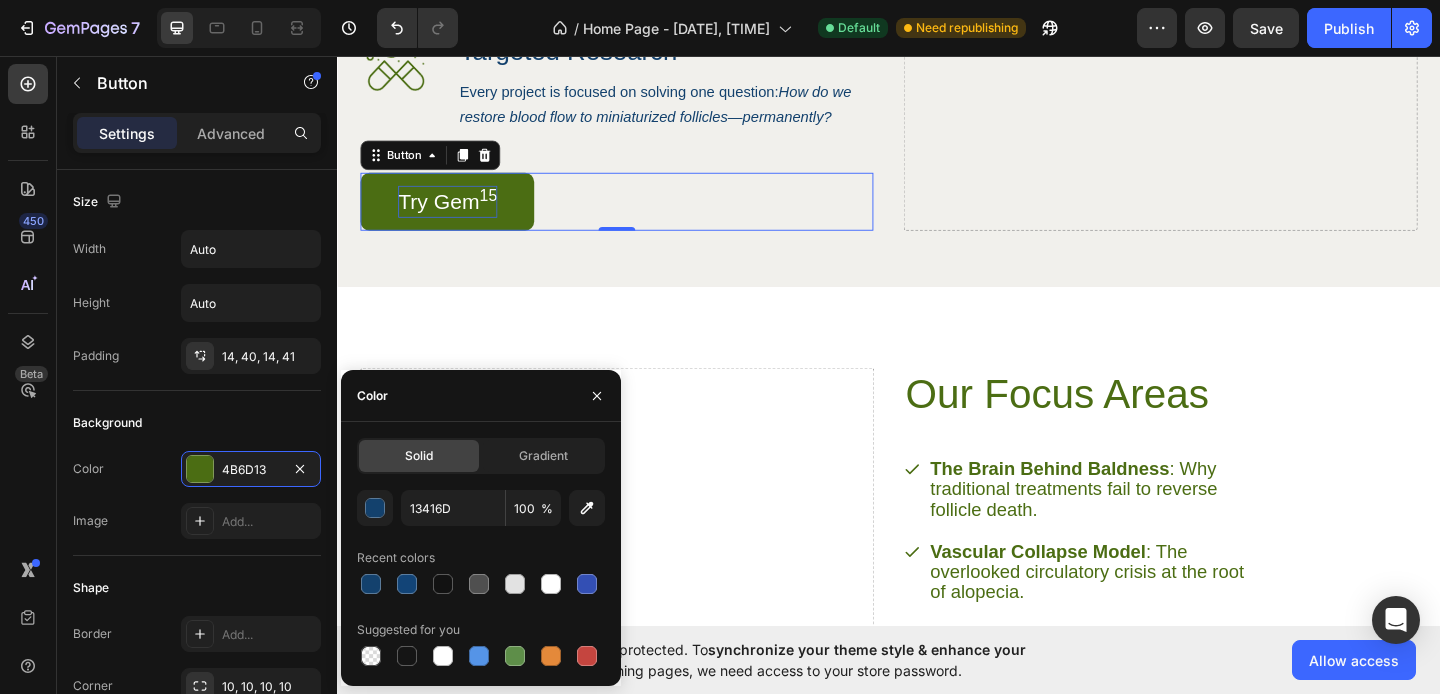 click on "Try Gem 15" at bounding box center [457, 214] 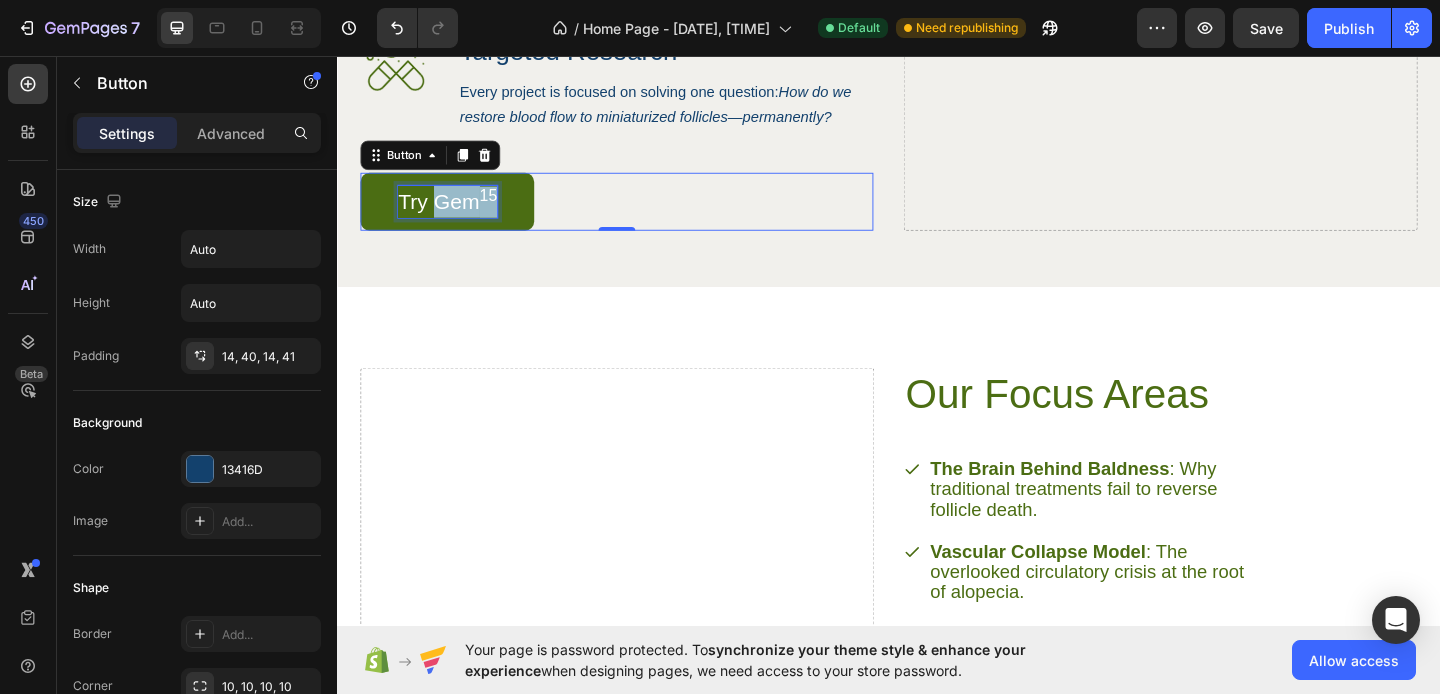 click on "Try Gem 15" at bounding box center [457, 214] 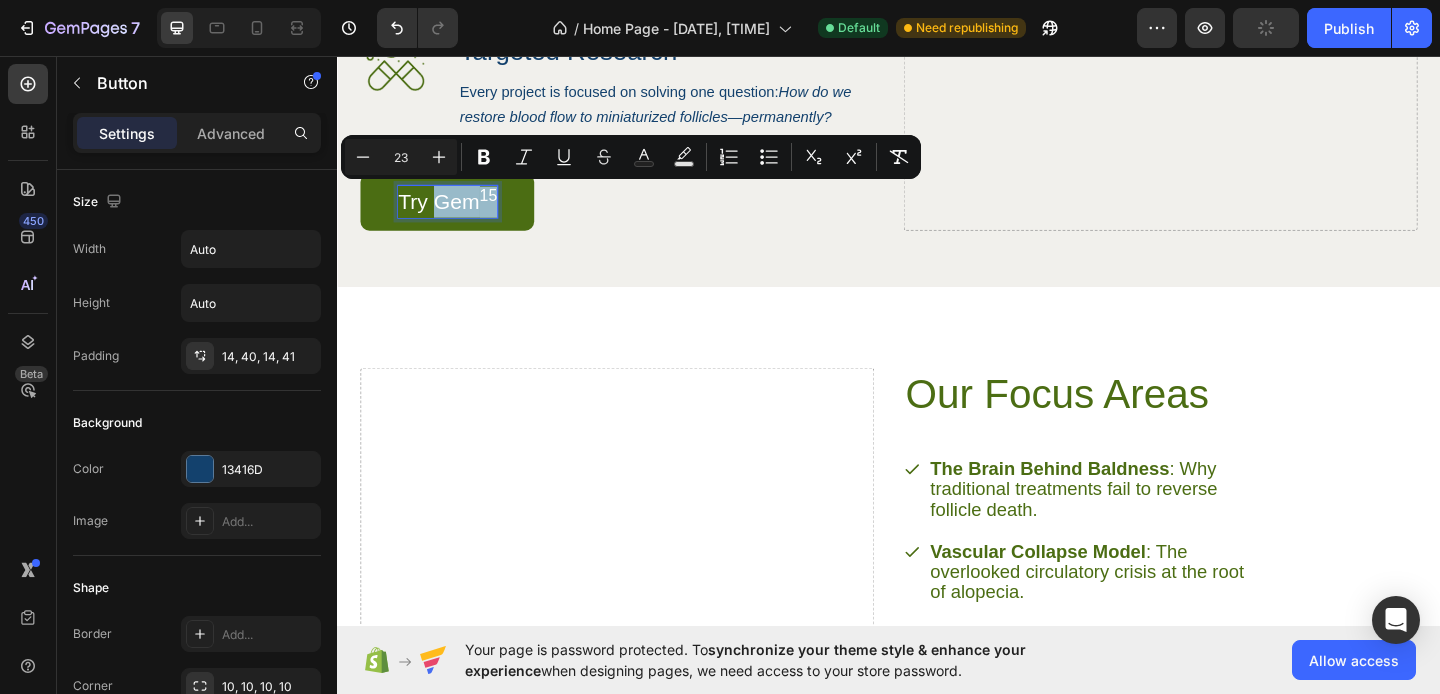 click on "Try Gem 15" at bounding box center [457, 214] 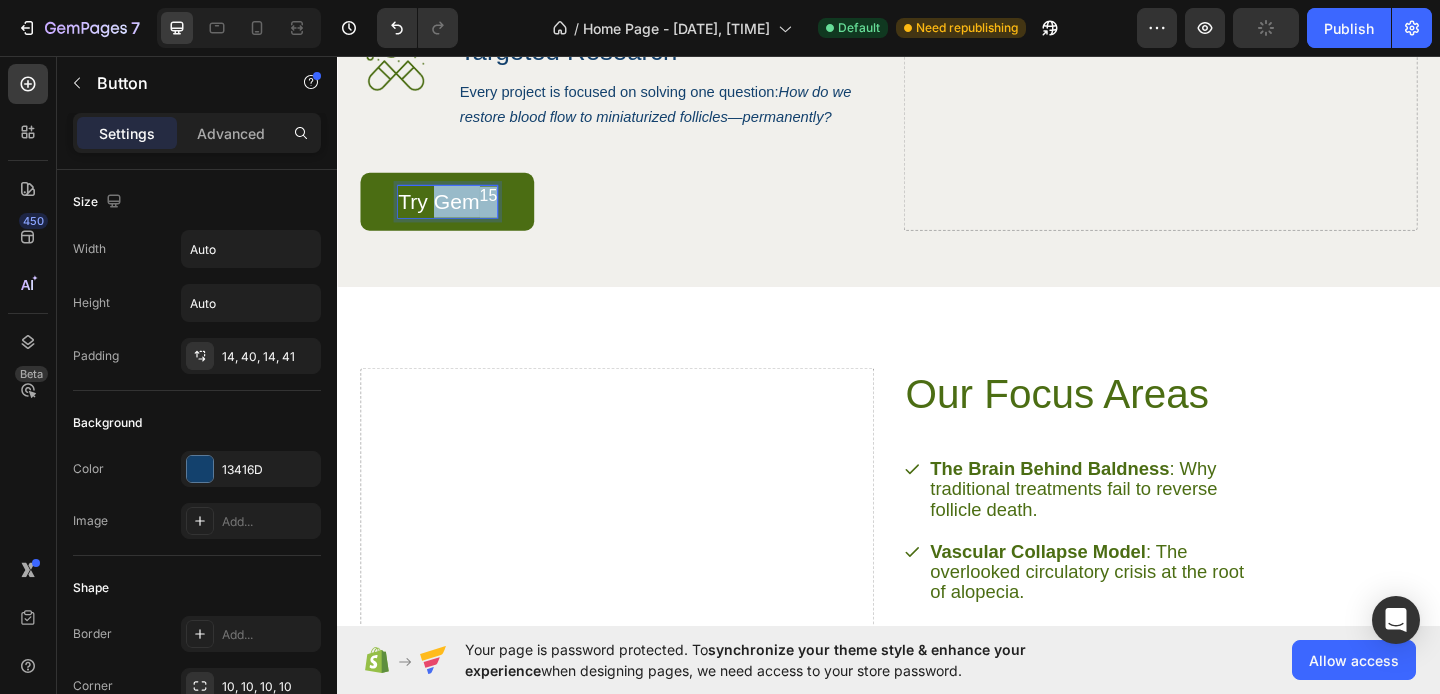click on "Try Gem 15" at bounding box center (457, 214) 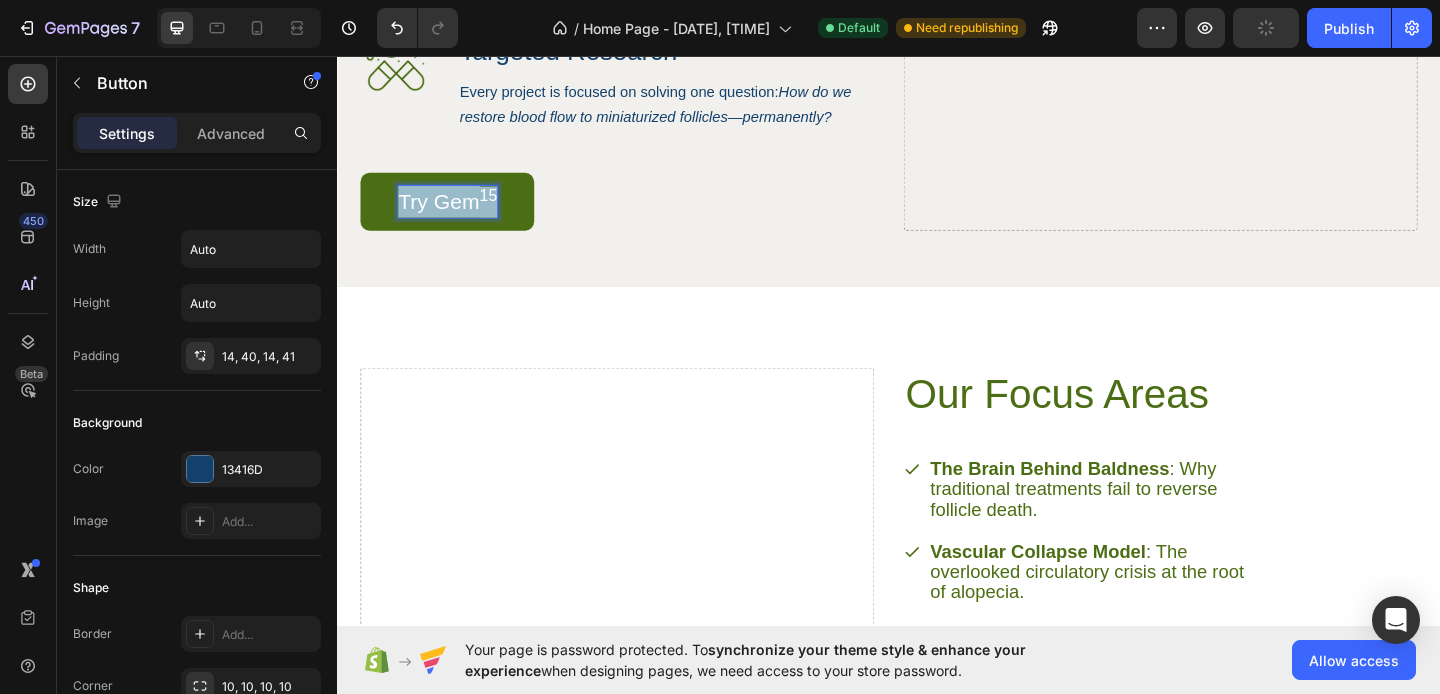 click on "Try Gem 15" at bounding box center [457, 214] 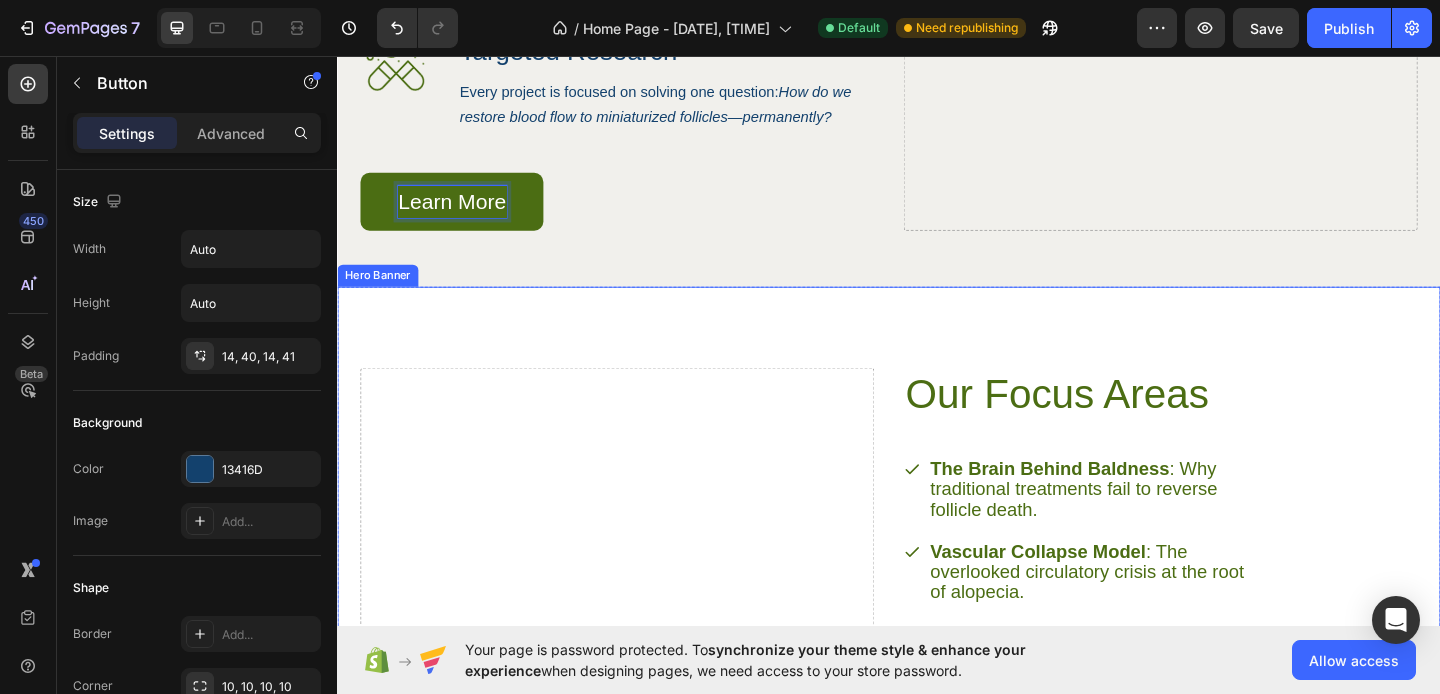 click on "Our Focus Areas Heading
The Brain Behind Baldness : Why traditional treatments fail to reverse follicle death.
Vascular Collapse Model : The overlooked circulatory crisis at the root of alopecia.
Angiogenesis Activation : Using VEGF stimulation to rebuild nutrient delivery systems.
Scalp Precision Delivery : Cutting-edge systems to activate growth locally, without systemic disruption. Item List Try Gem 15 Button Row
Drop element here" at bounding box center (937, 687) 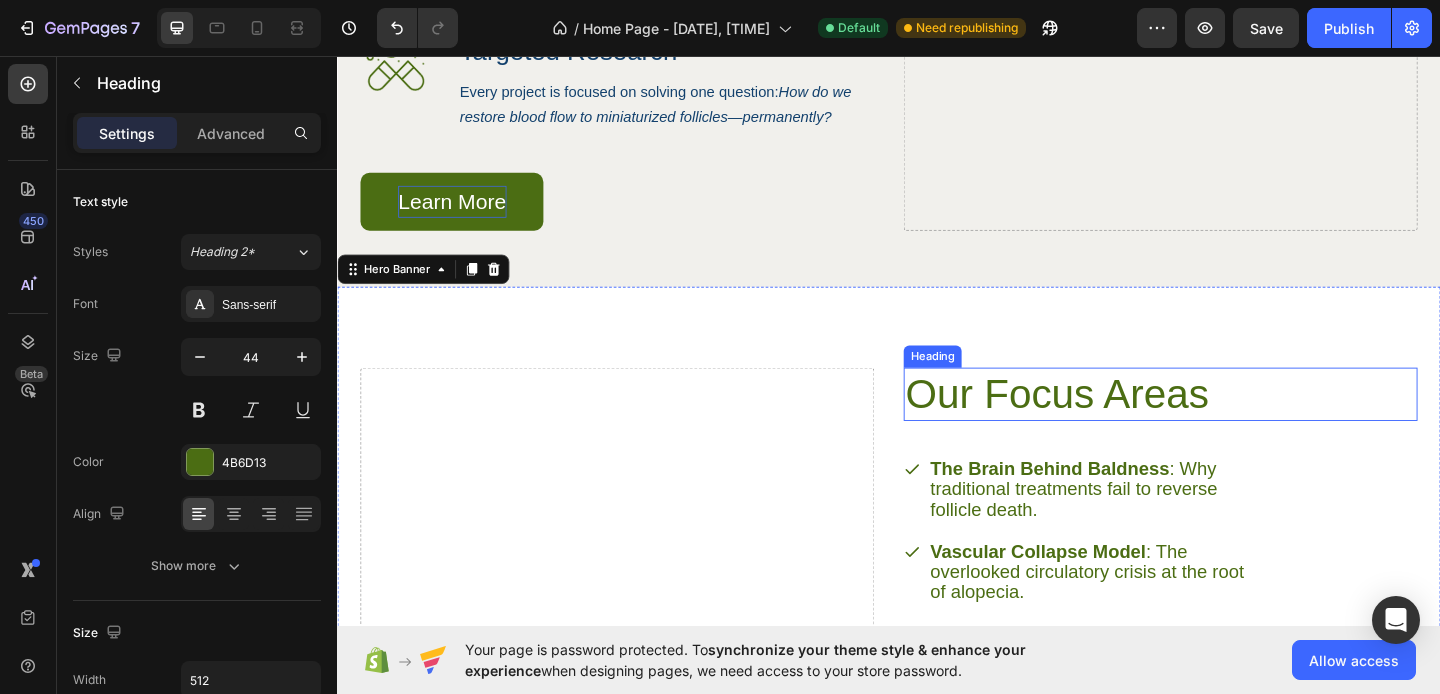 click on "Our Focus Areas" at bounding box center (1209, 424) 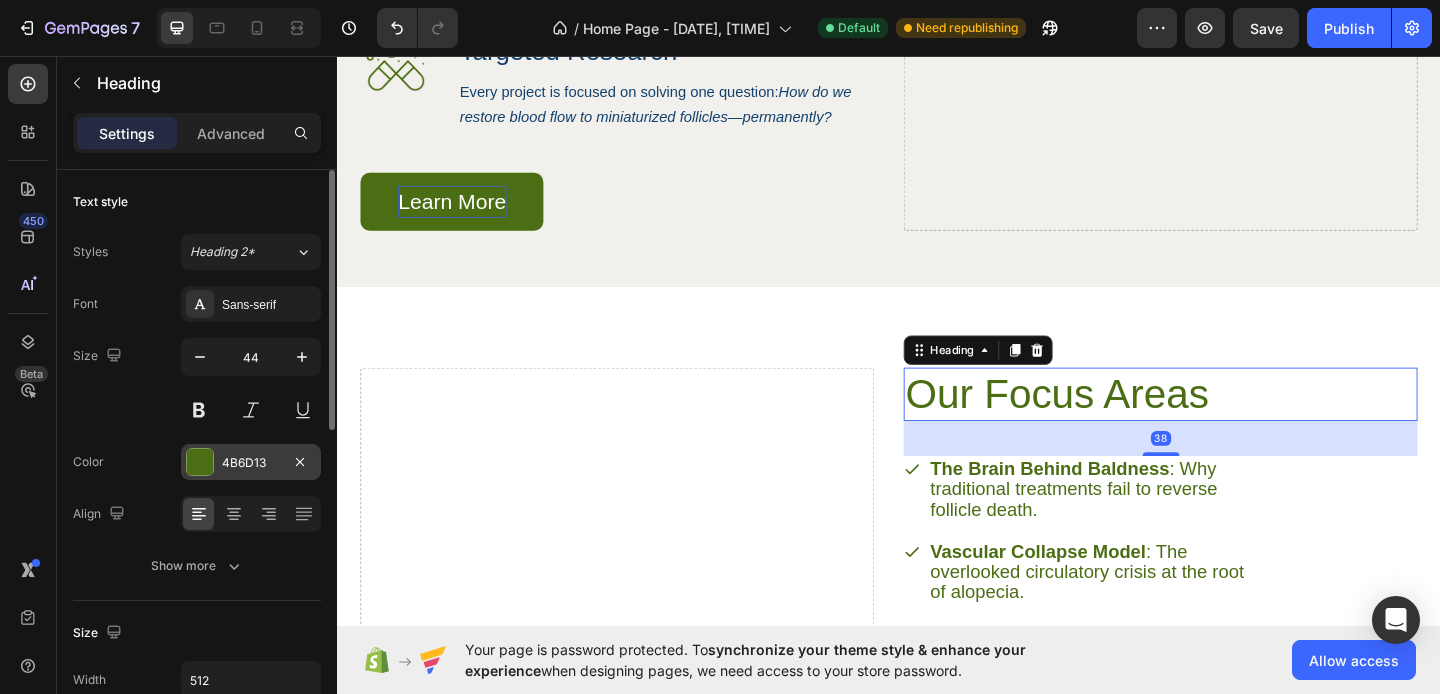 click at bounding box center (200, 462) 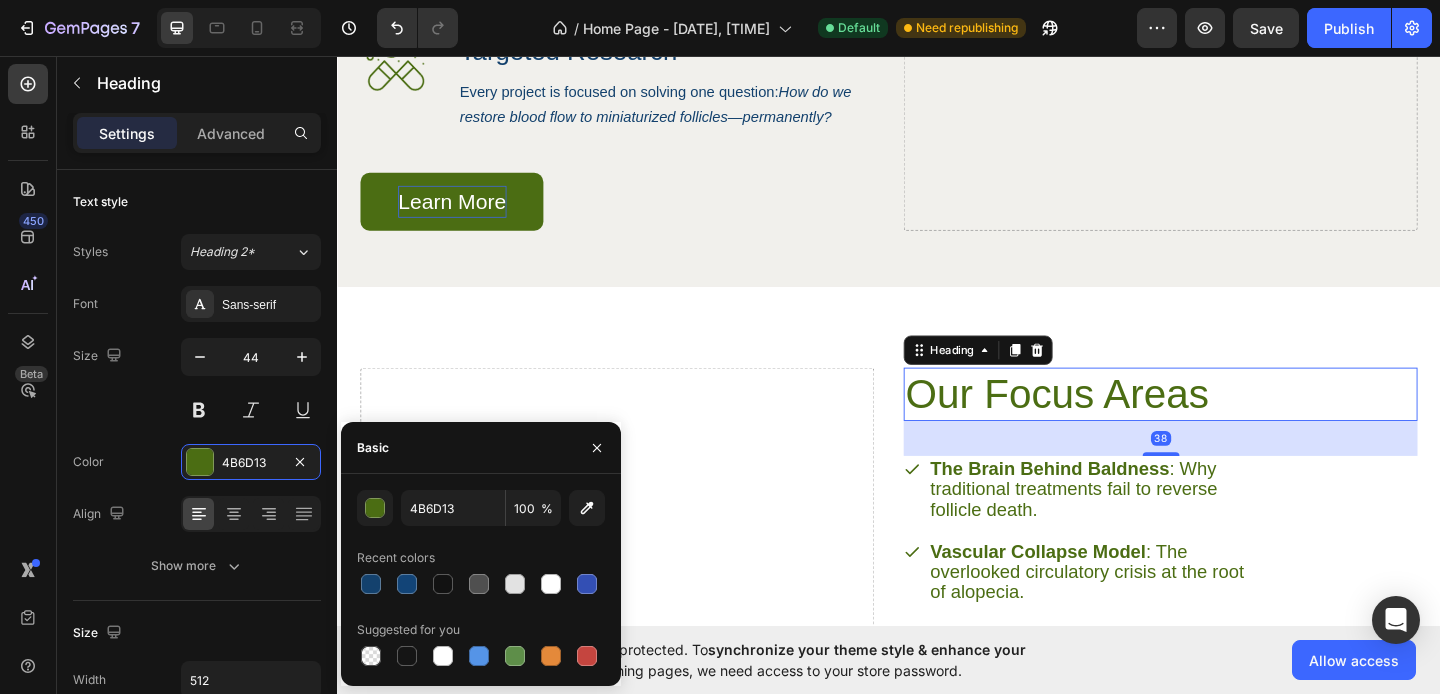 click on "4B6D13 100 % Recent colors Suggested for you" at bounding box center [481, 580] 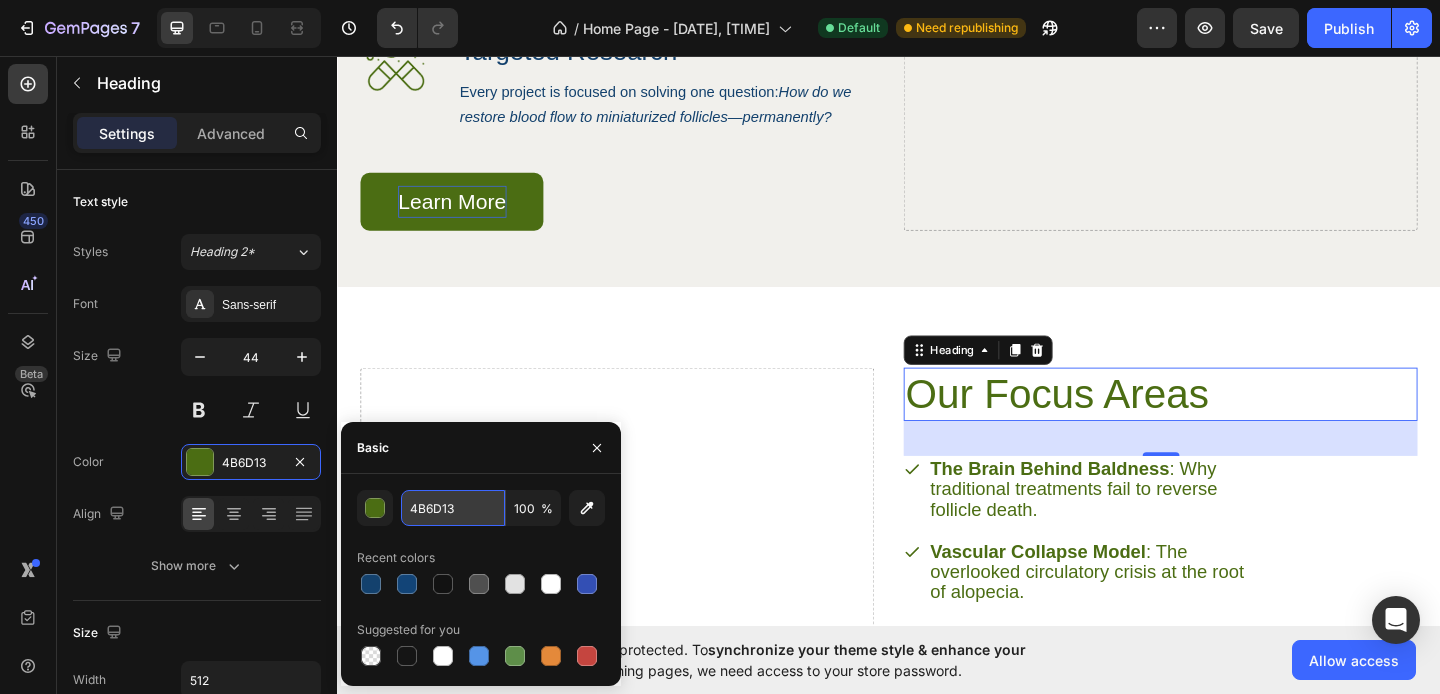 click on "4B6D13" at bounding box center [453, 508] 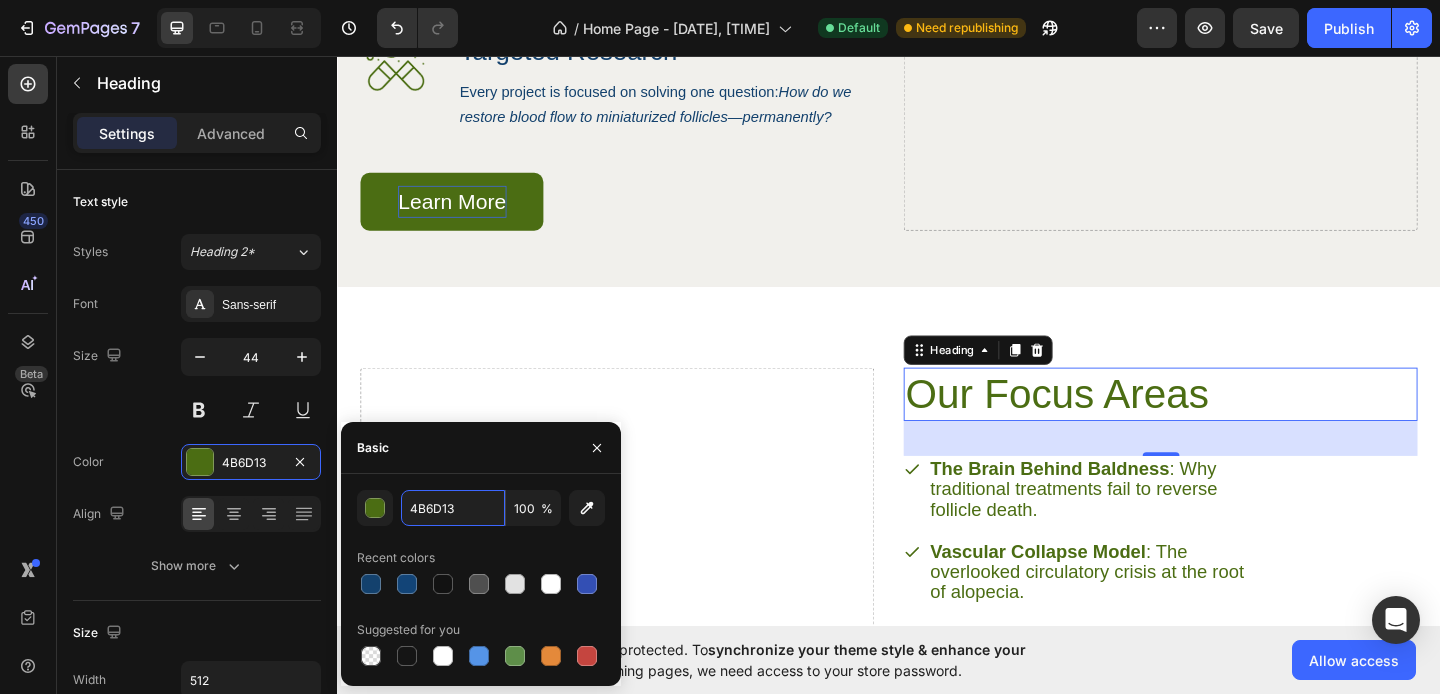 paste on "13416D" 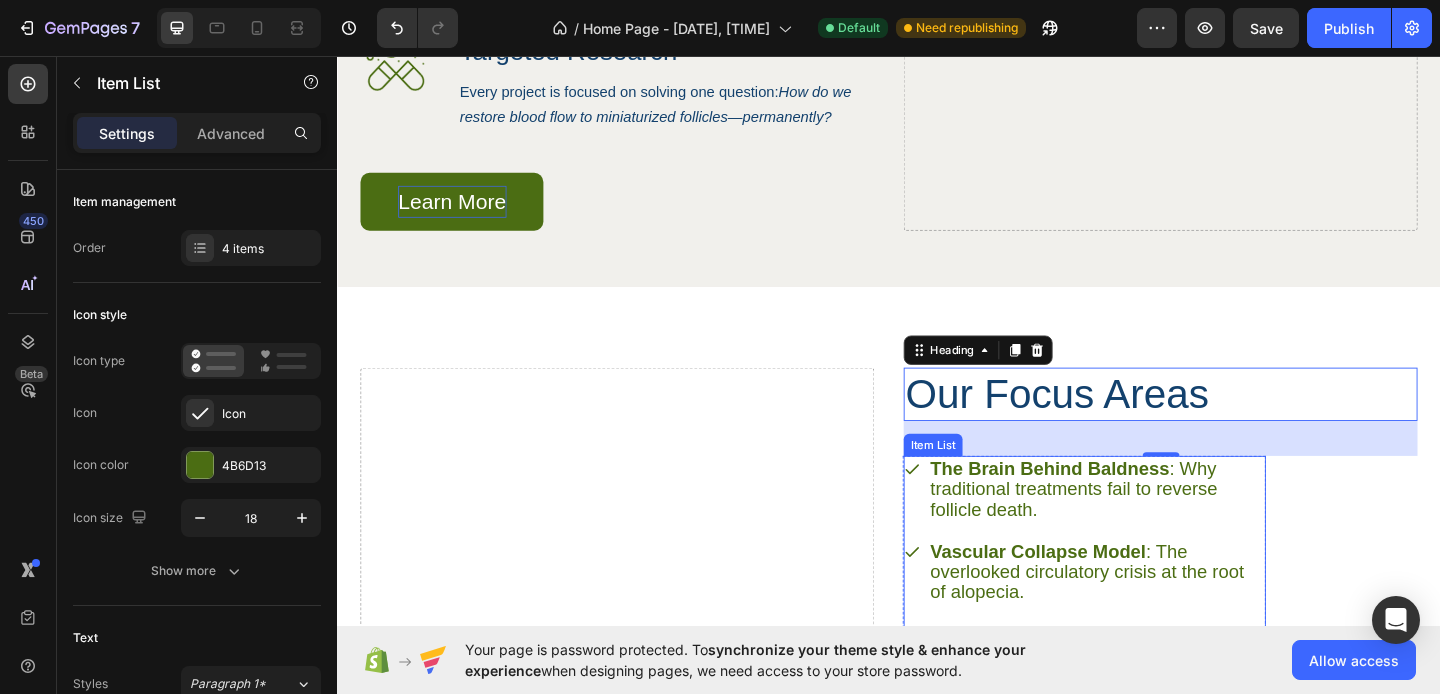 click on "The Brain Behind Baldness" at bounding box center [1112, 505] 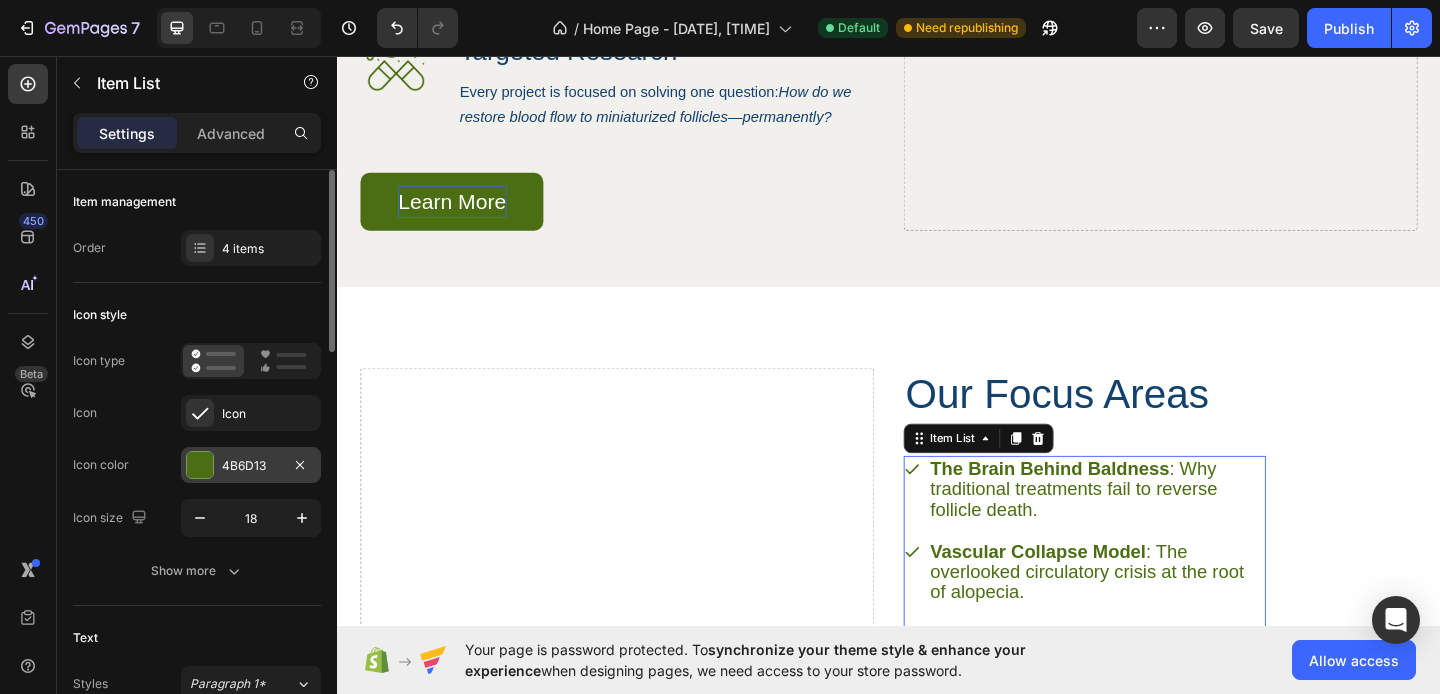 click at bounding box center [200, 465] 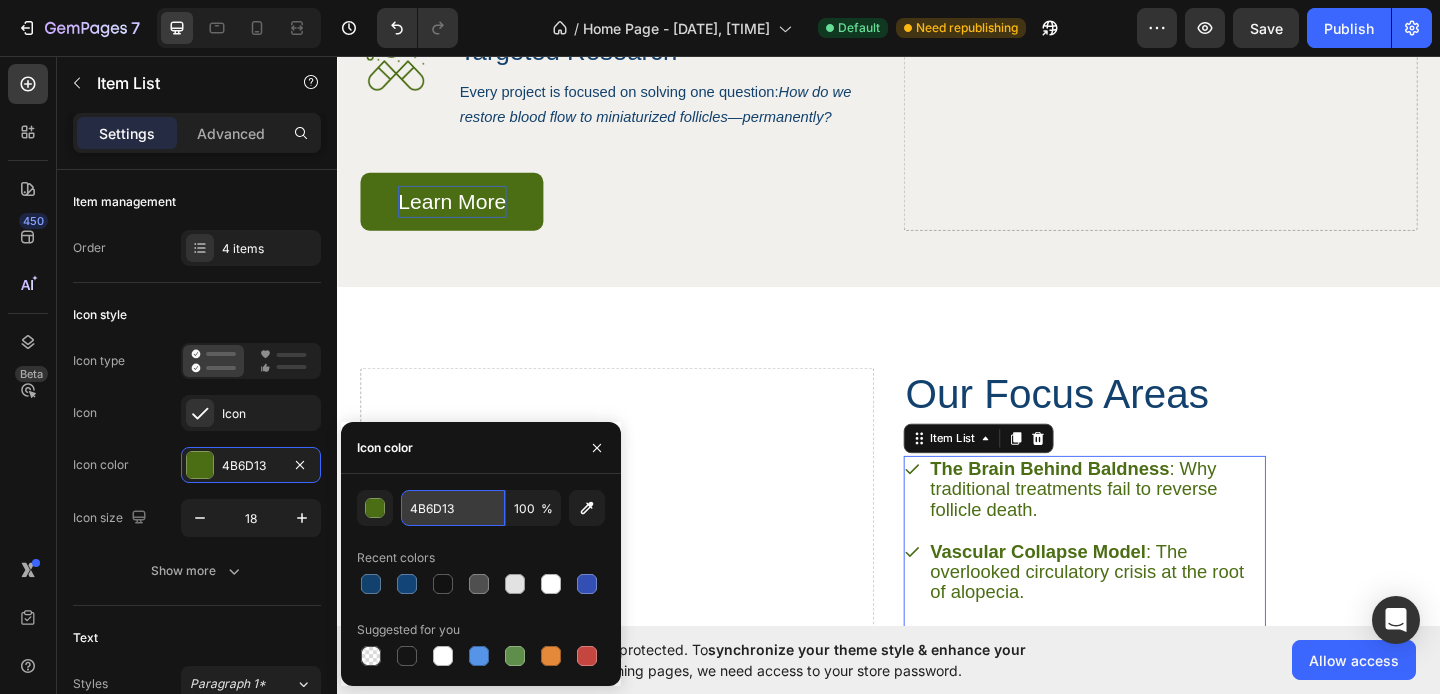 click on "4B6D13" at bounding box center (453, 508) 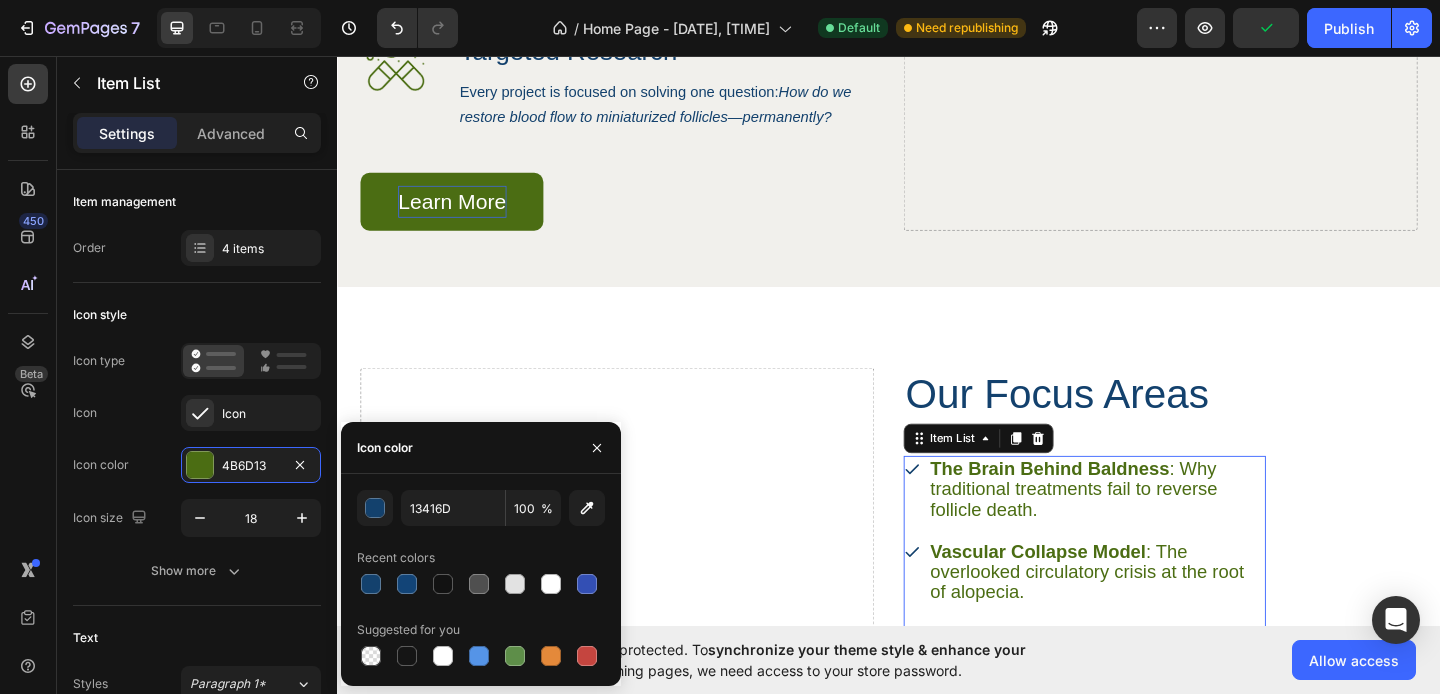click on "The Brain Behind Baldness : Why traditional treatments fail to reverse follicle death." at bounding box center [1163, 527] 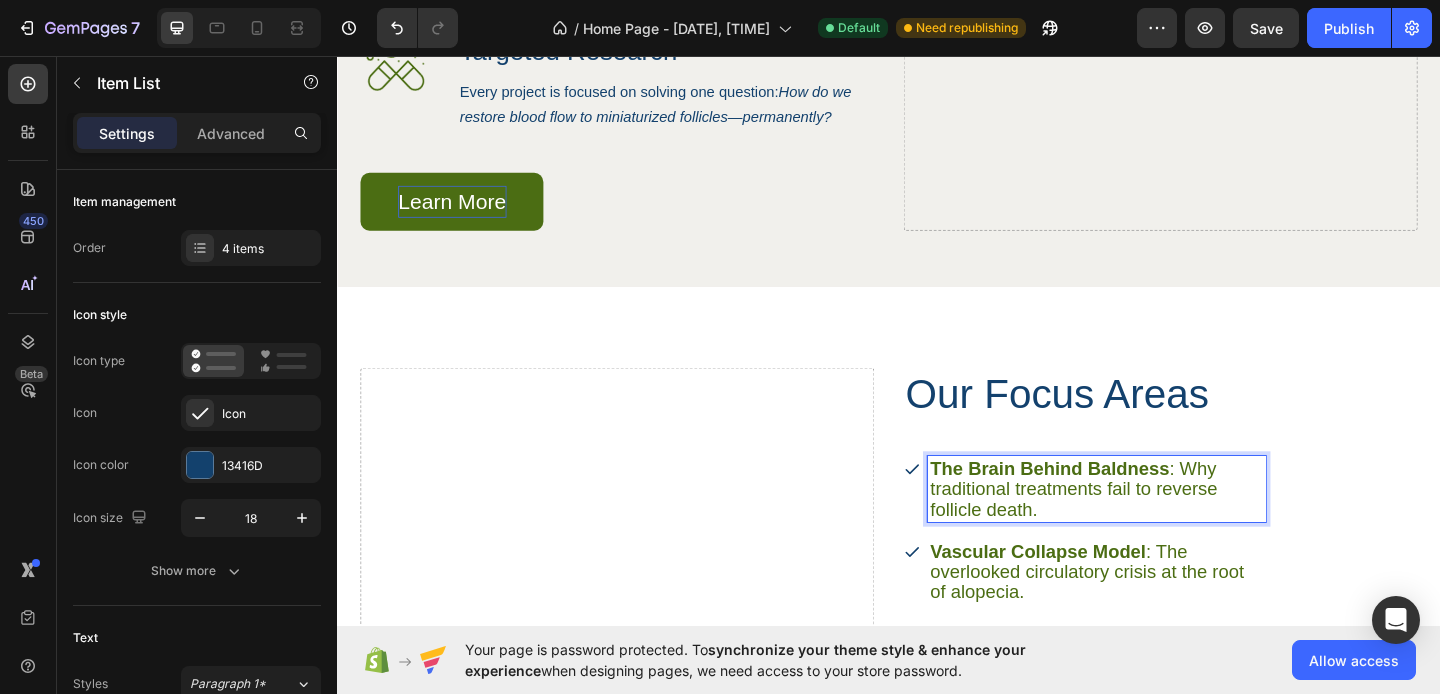 click on "Vascular Collapse Model : The overlooked circulatory crisis at the root of alopecia." at bounding box center [1163, 617] 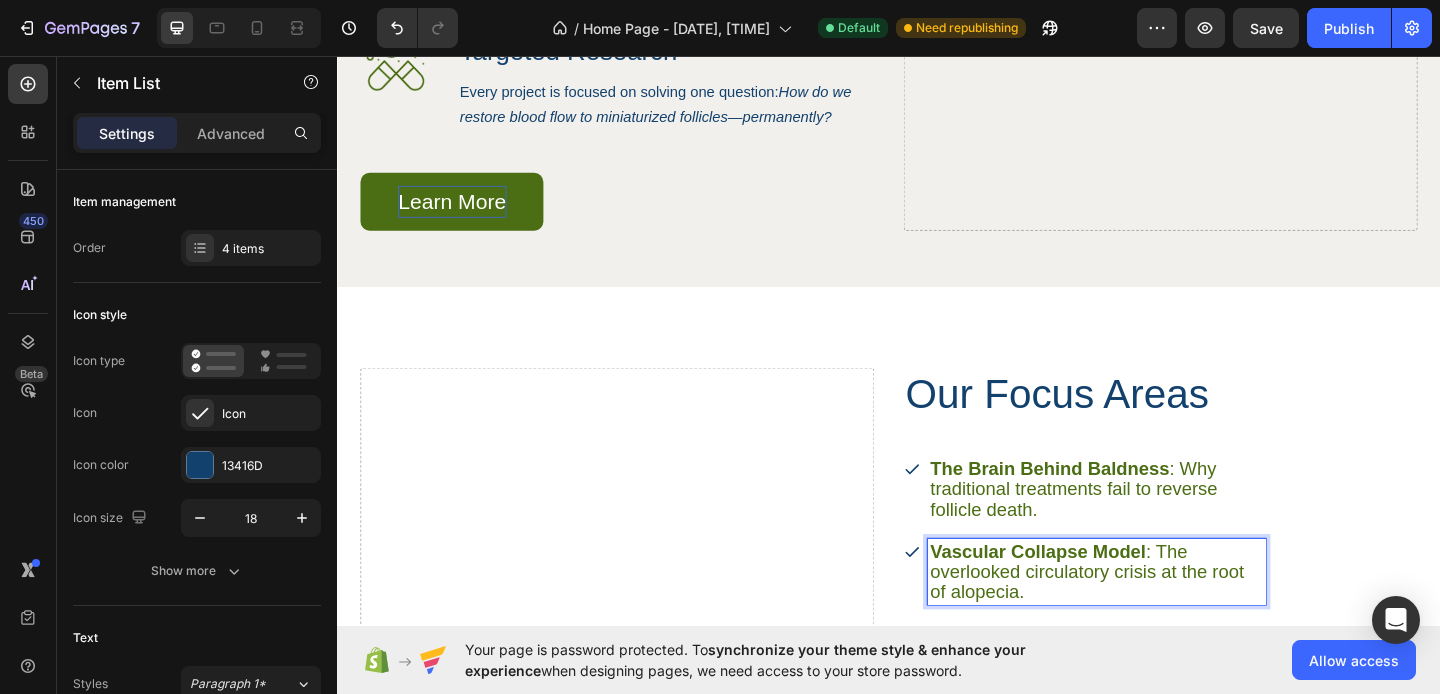 click on "The Brain Behind Baldness : Why traditional treatments fail to reverse follicle death." at bounding box center [1163, 527] 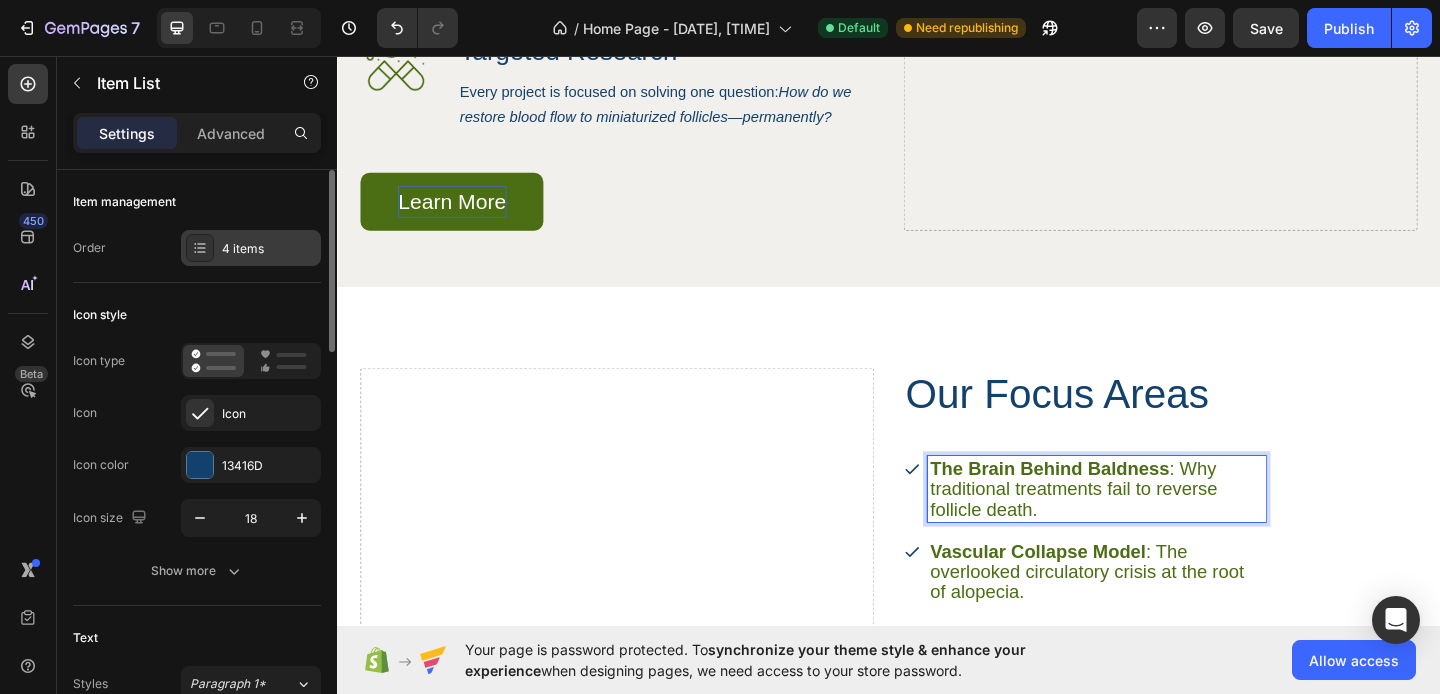 click on "4 items" at bounding box center (251, 248) 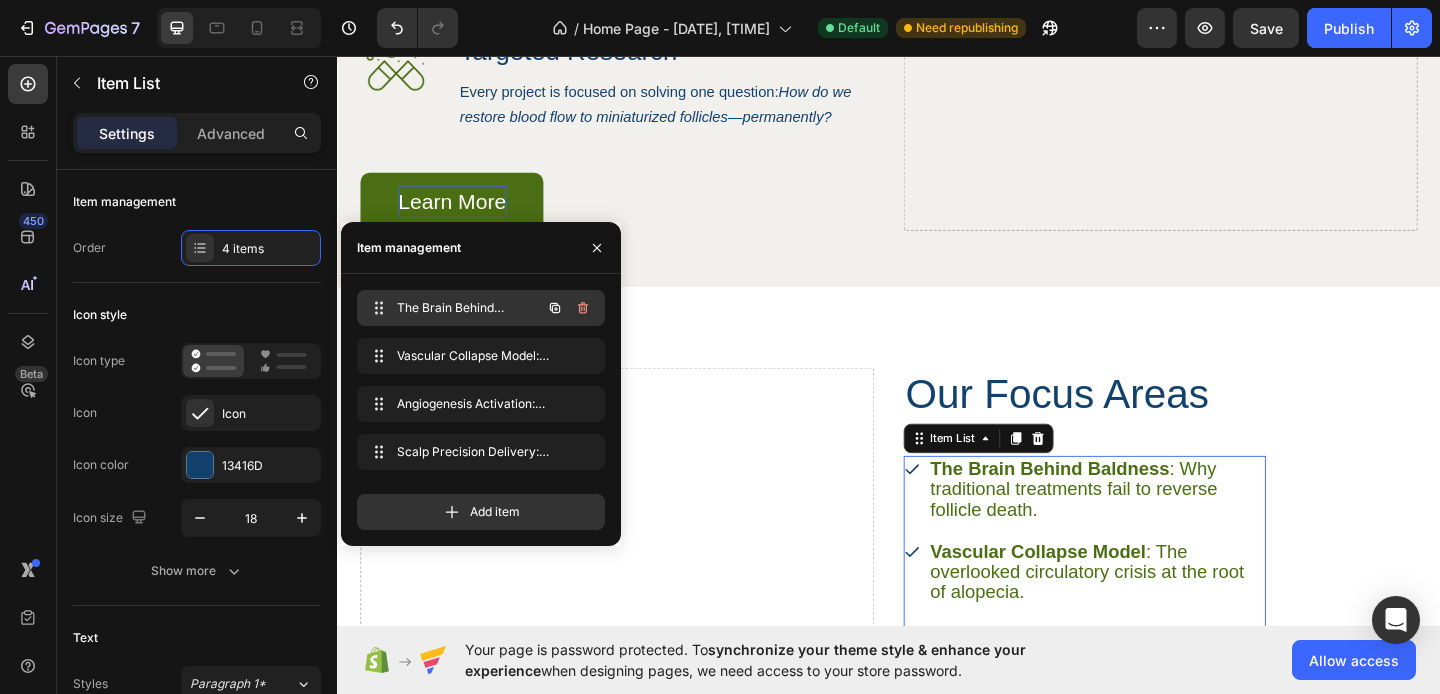 click on "The Brain Behind Baldness: Why traditional treatments fail to reverse follicle death." at bounding box center (453, 308) 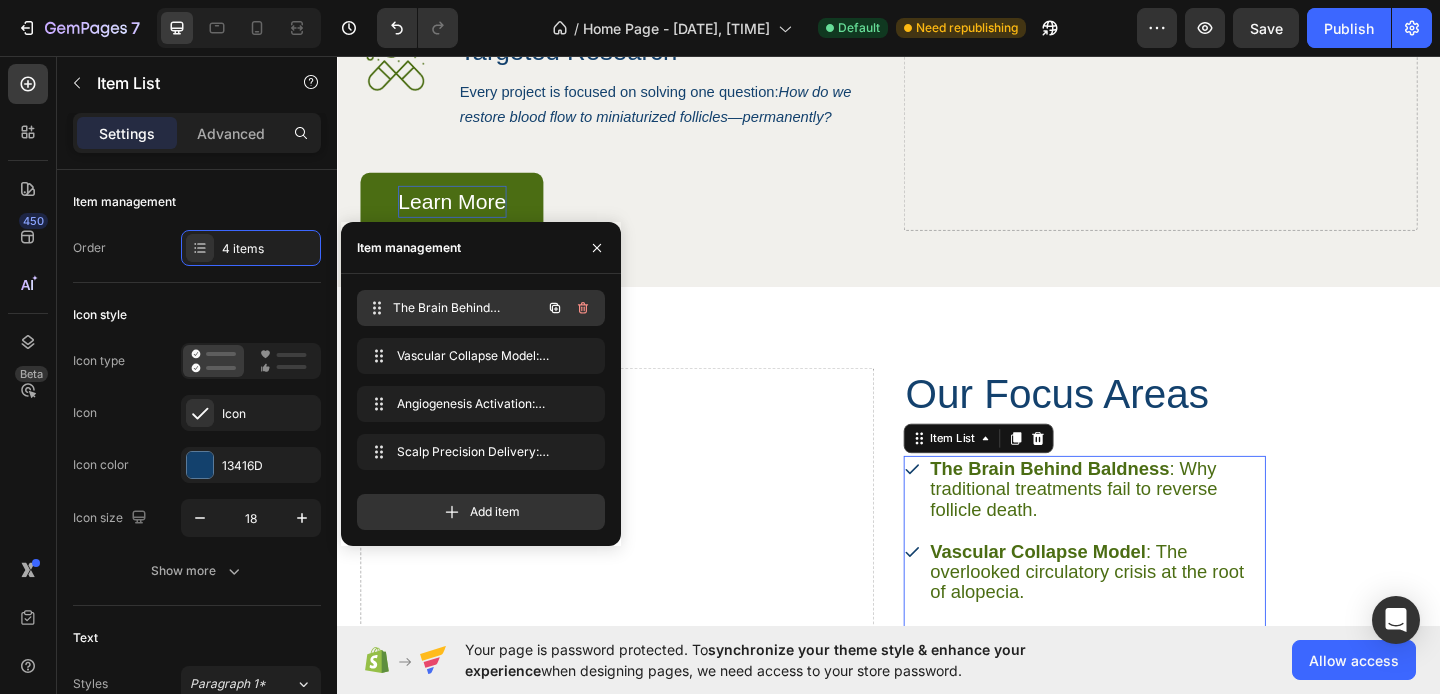click on "The Brain Behind Baldness: Why traditional treatments fail to reverse follicle death." at bounding box center (467, 308) 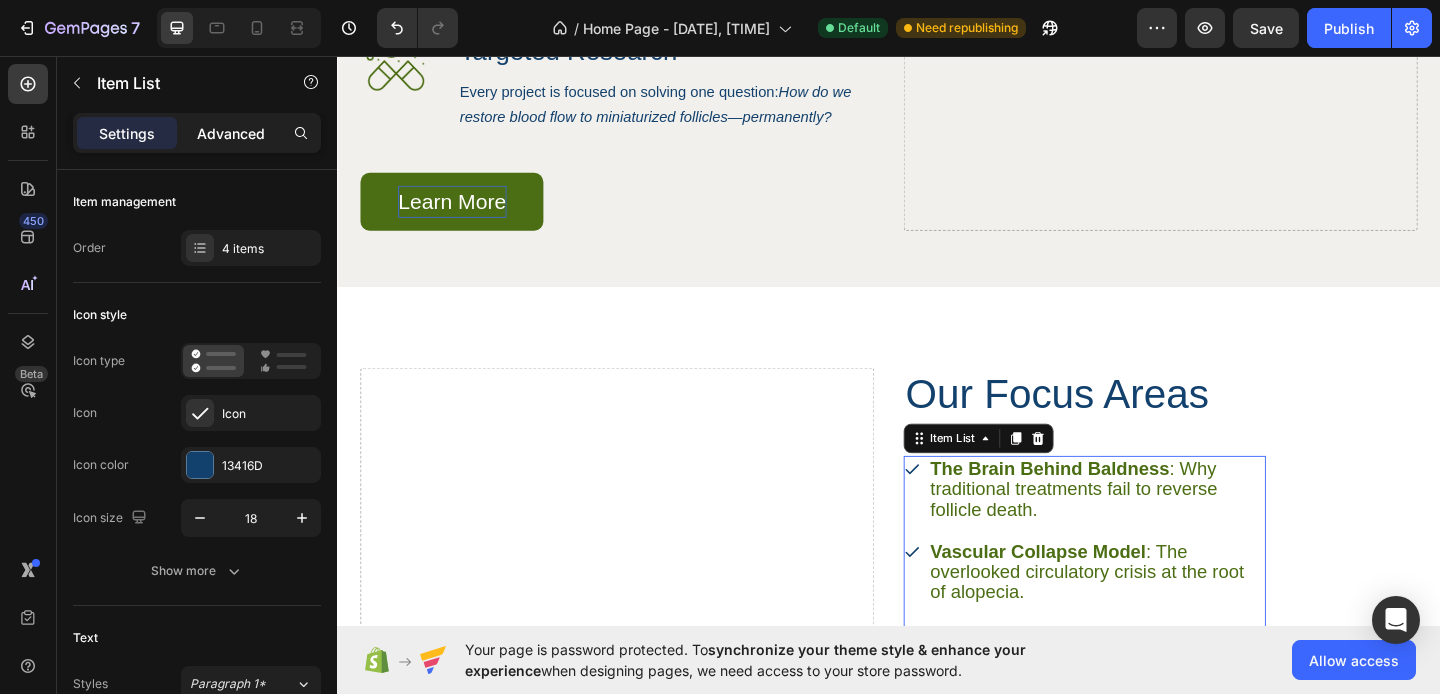click on "Advanced" at bounding box center [231, 133] 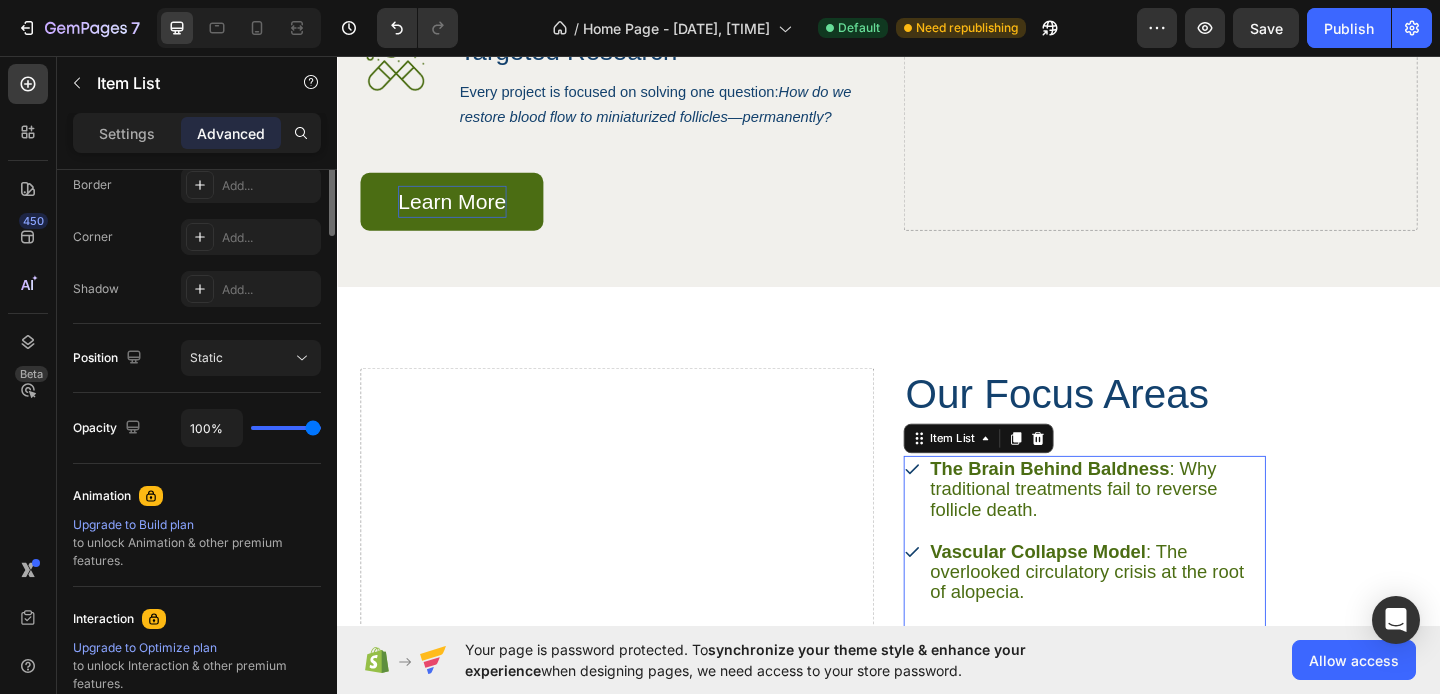 scroll, scrollTop: 807, scrollLeft: 0, axis: vertical 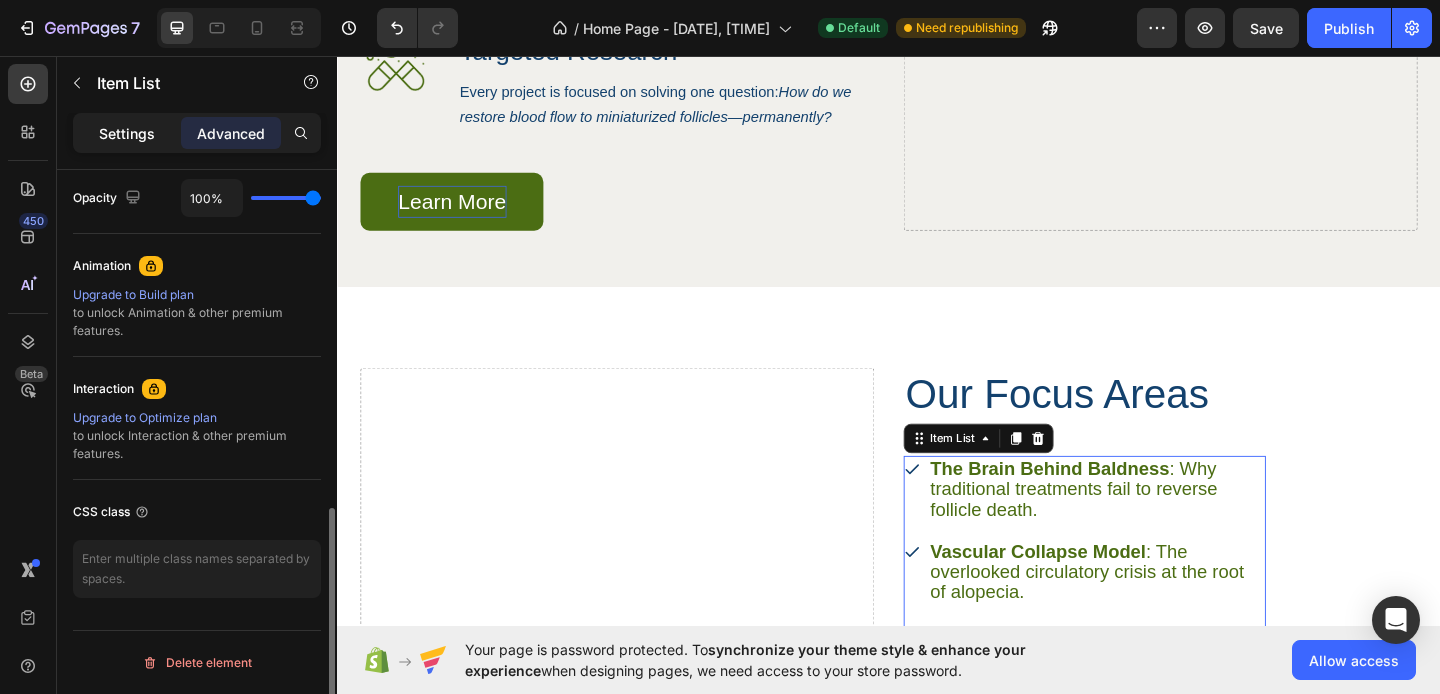 click on "Settings" 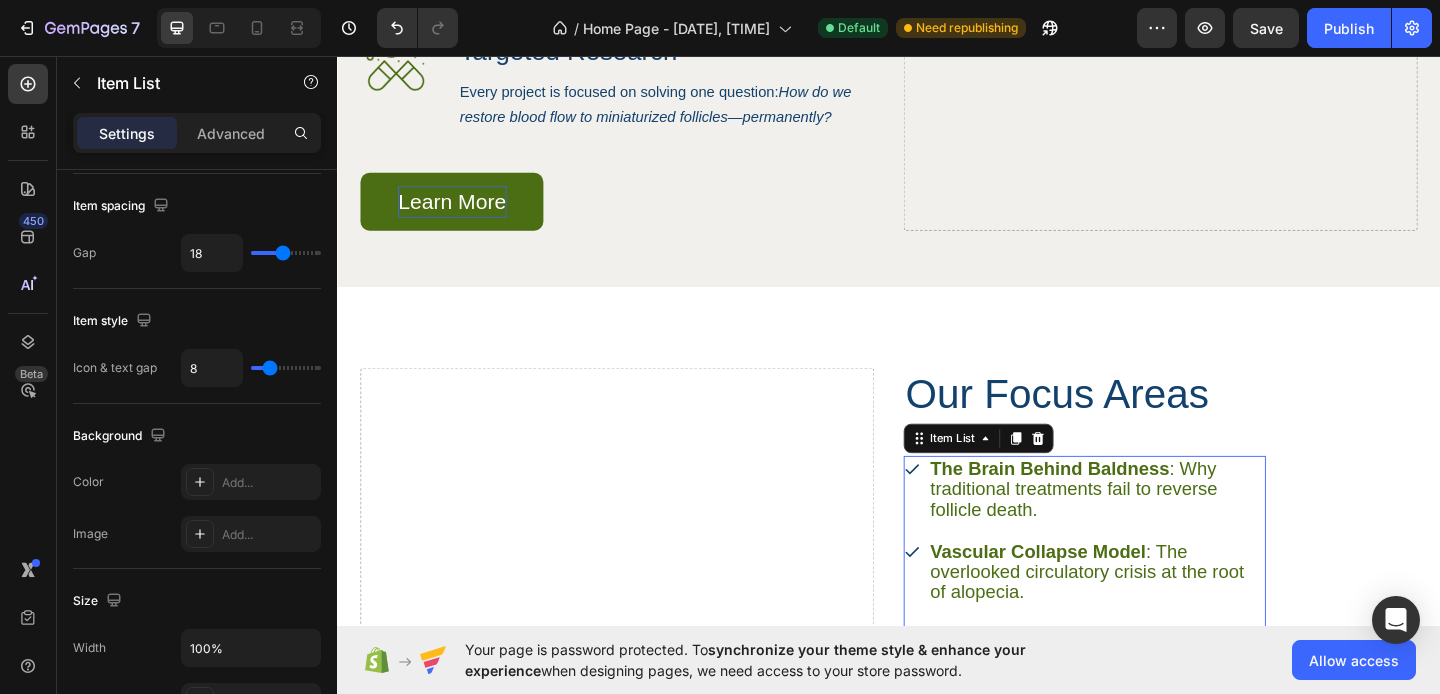 click on "Settings" at bounding box center (127, 133) 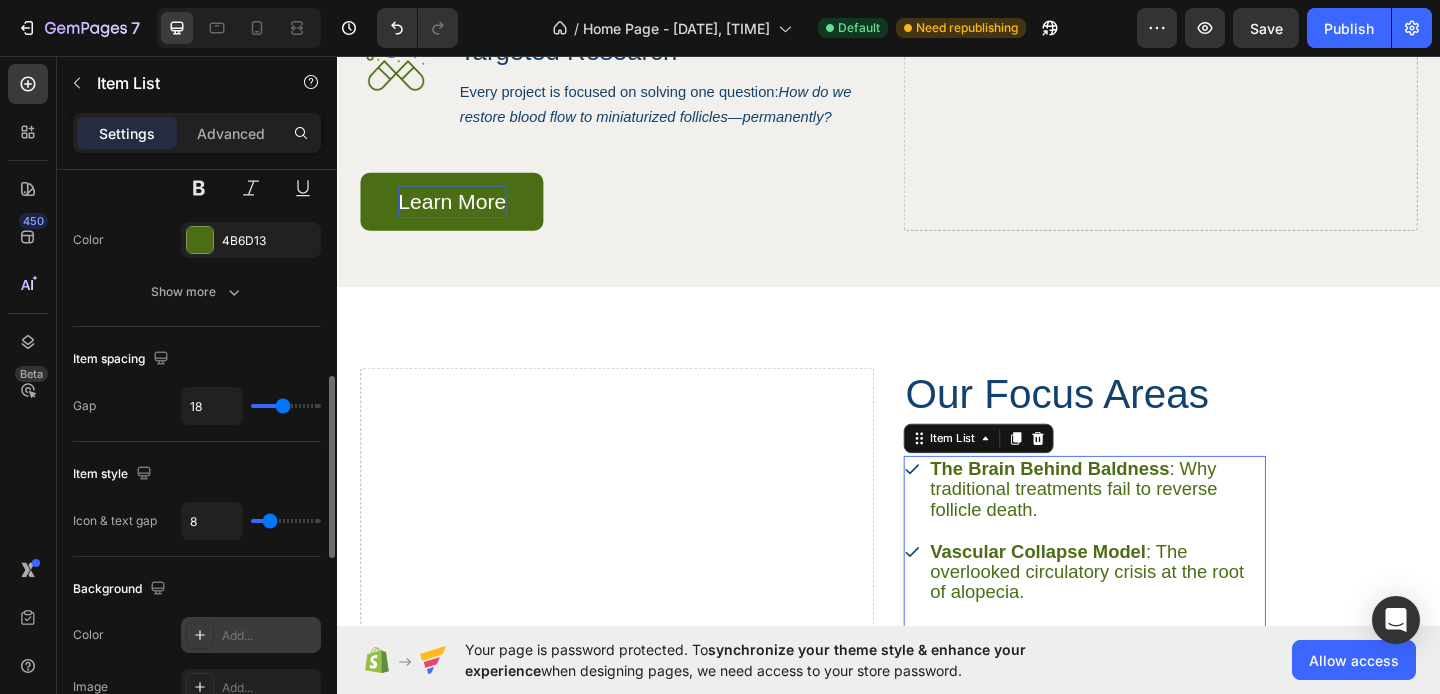 scroll, scrollTop: 527, scrollLeft: 0, axis: vertical 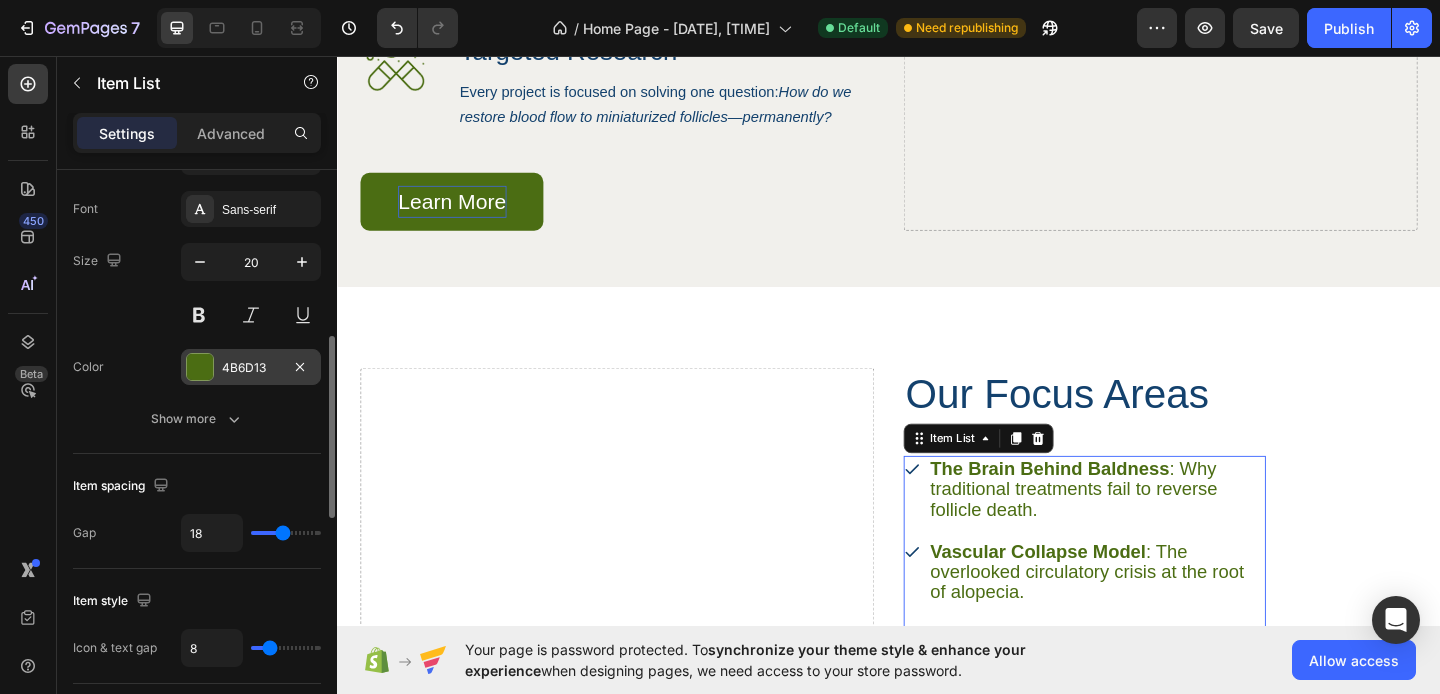 click on "4B6D13" at bounding box center (251, 367) 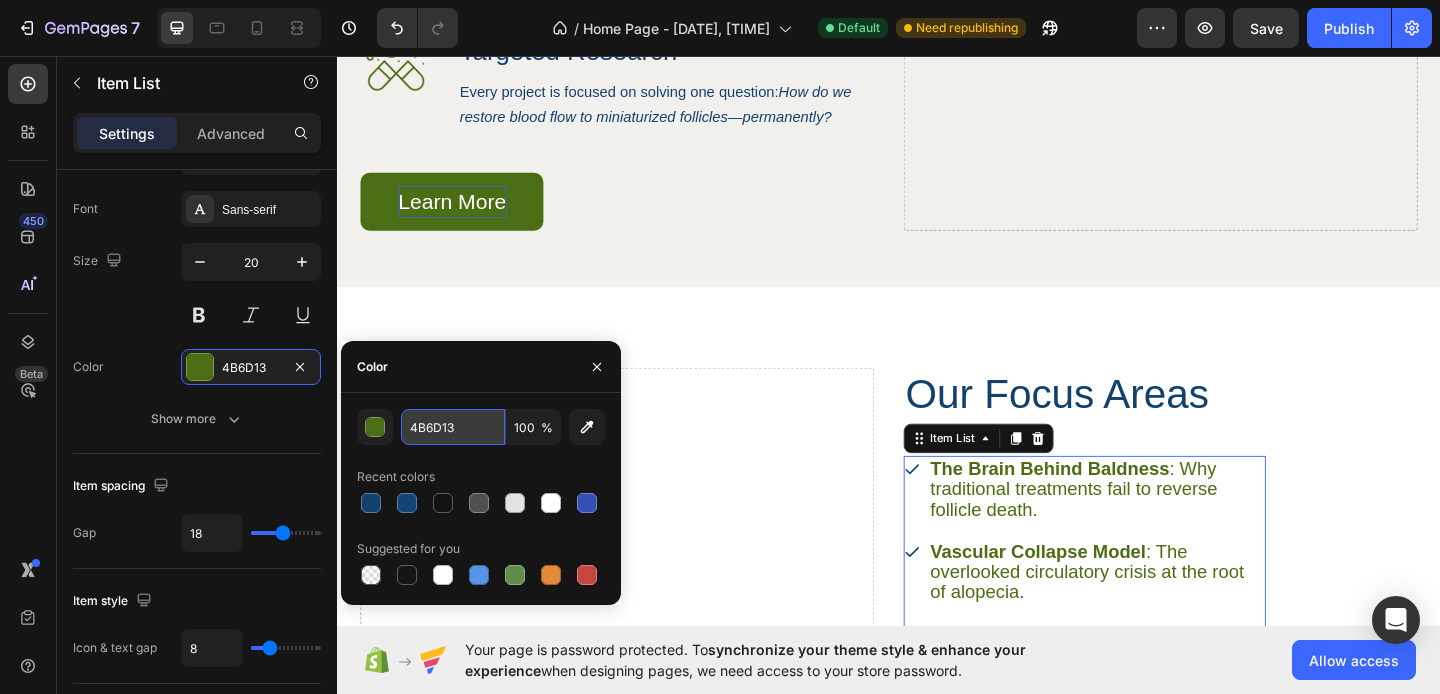 click on "4B6D13" at bounding box center (453, 427) 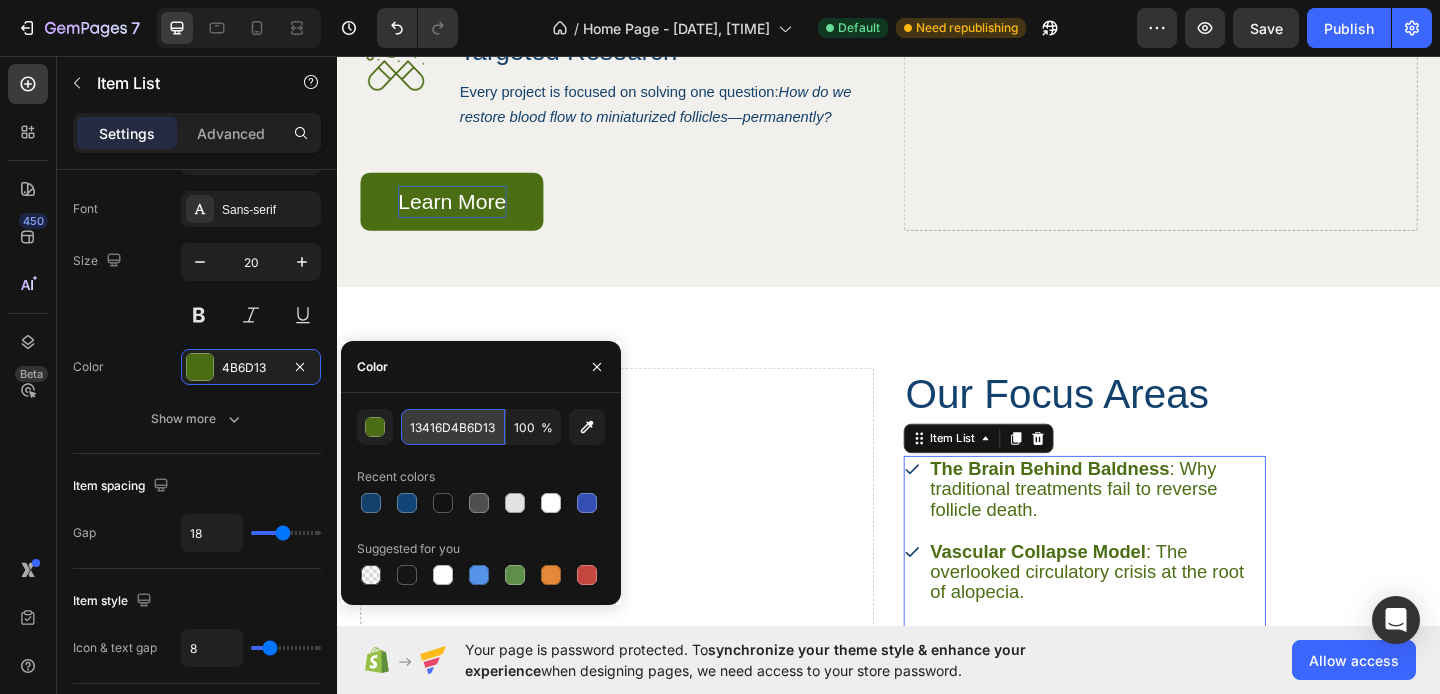 paste 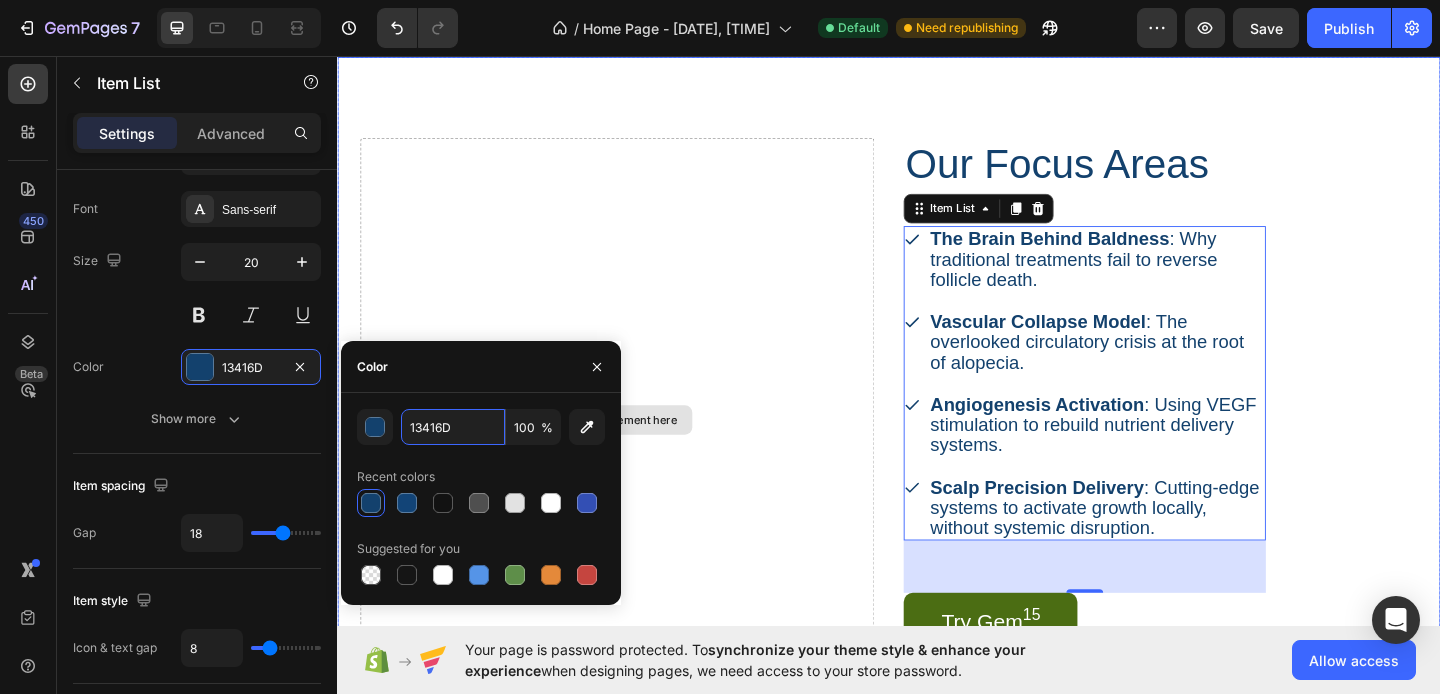 scroll, scrollTop: 2222, scrollLeft: 0, axis: vertical 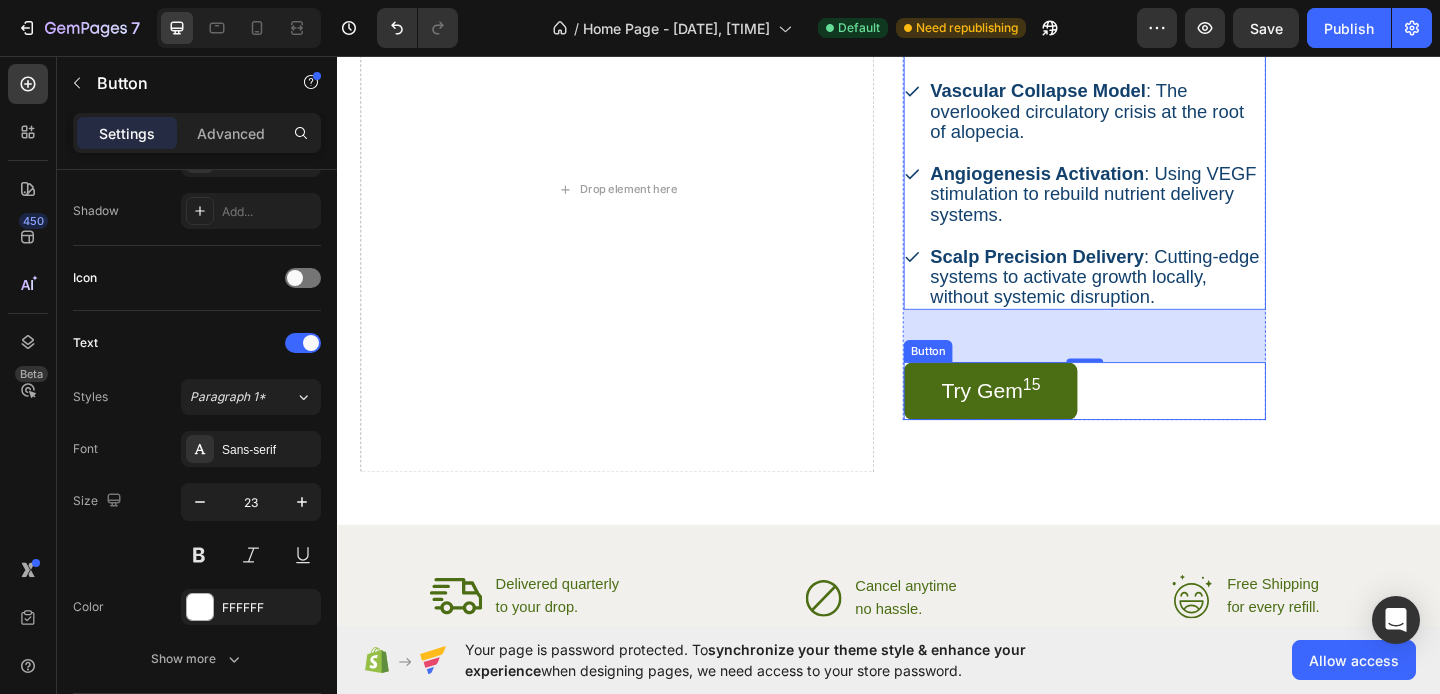 click on "Try Gem 15" at bounding box center (1047, 420) 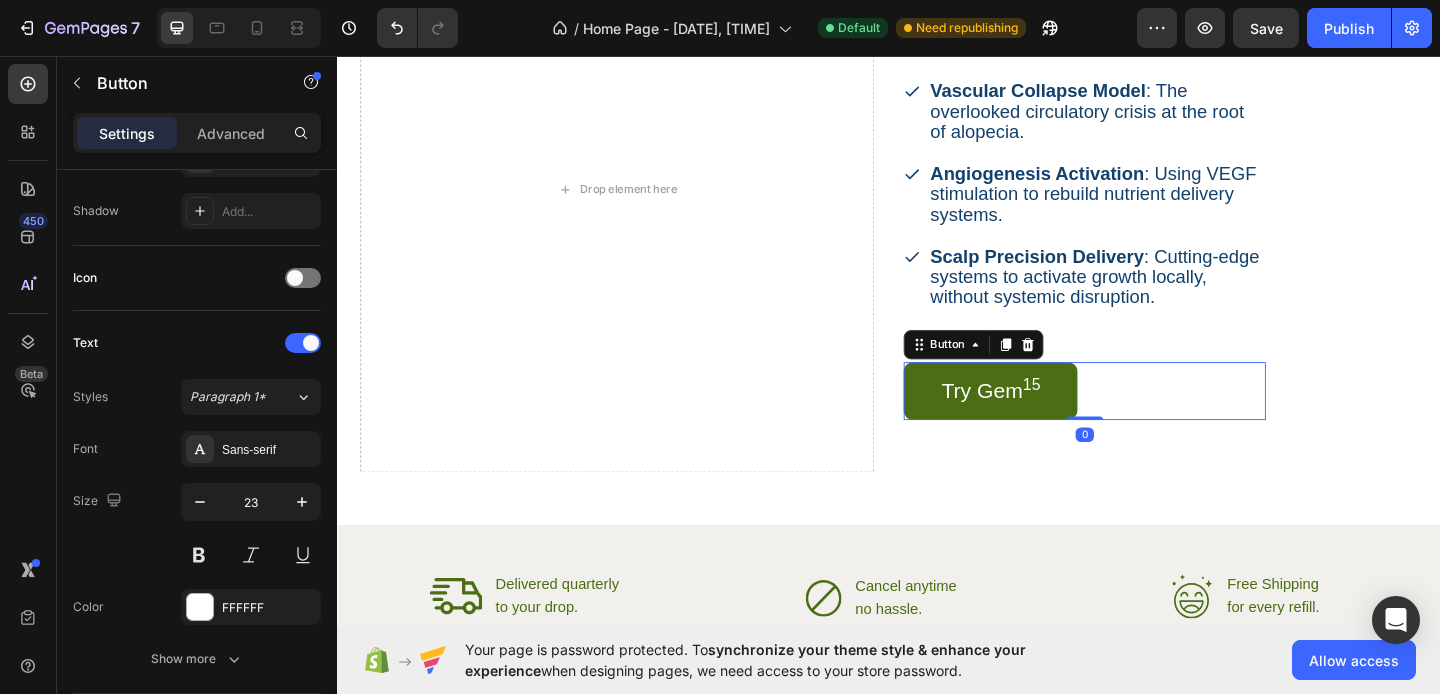 scroll, scrollTop: 0, scrollLeft: 0, axis: both 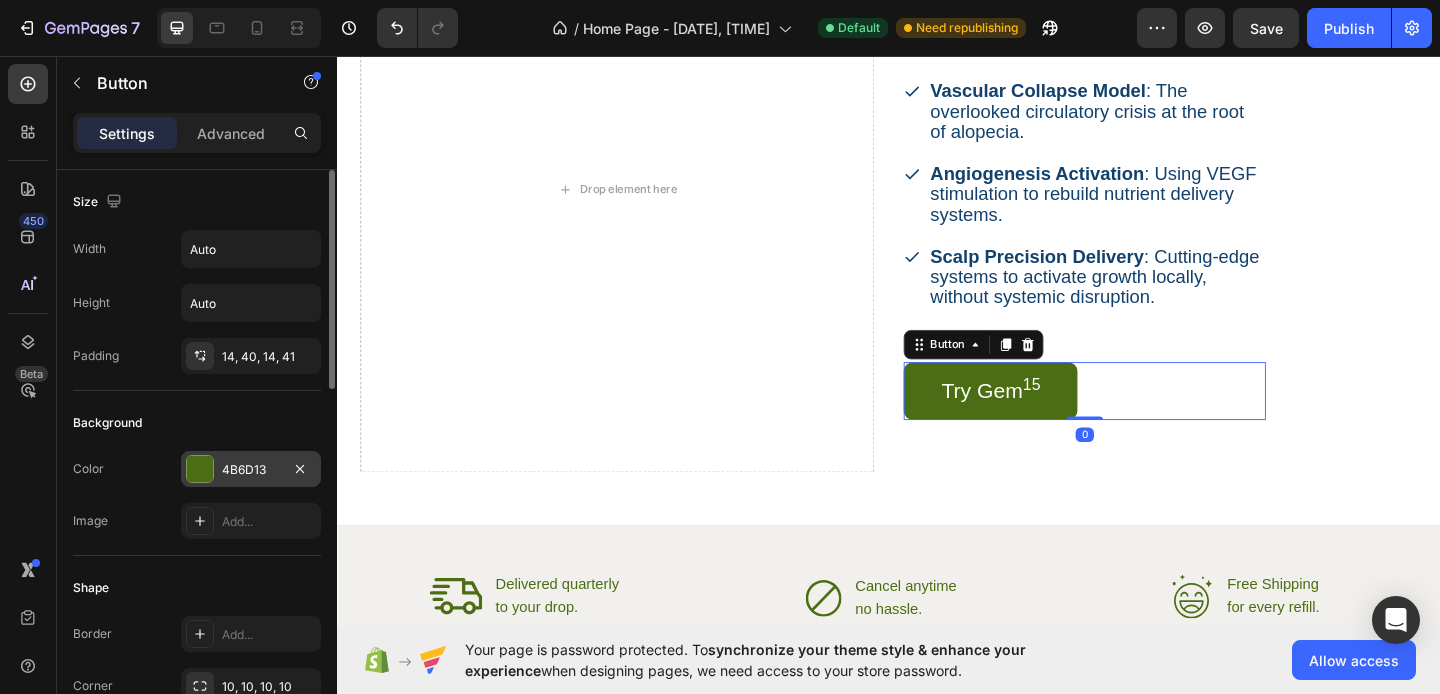 click at bounding box center (200, 469) 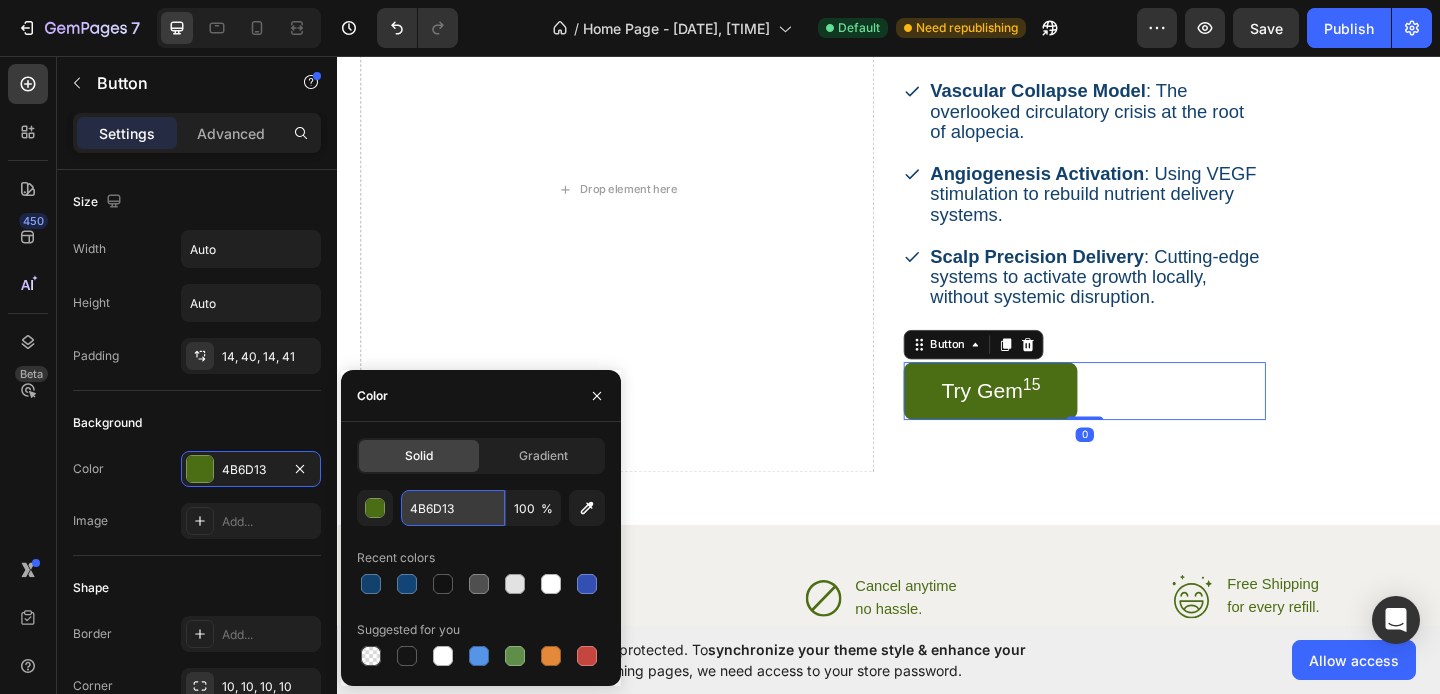 click on "4B6D13" at bounding box center [453, 508] 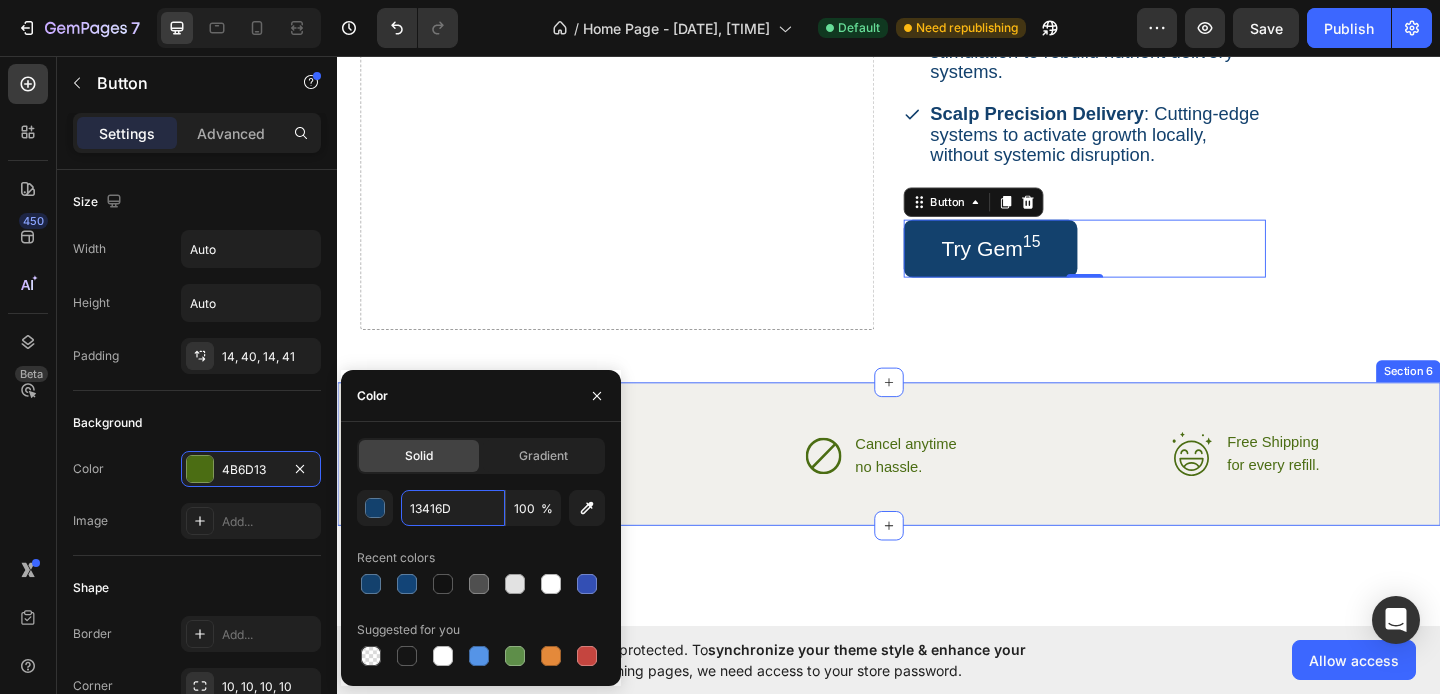scroll, scrollTop: 2535, scrollLeft: 0, axis: vertical 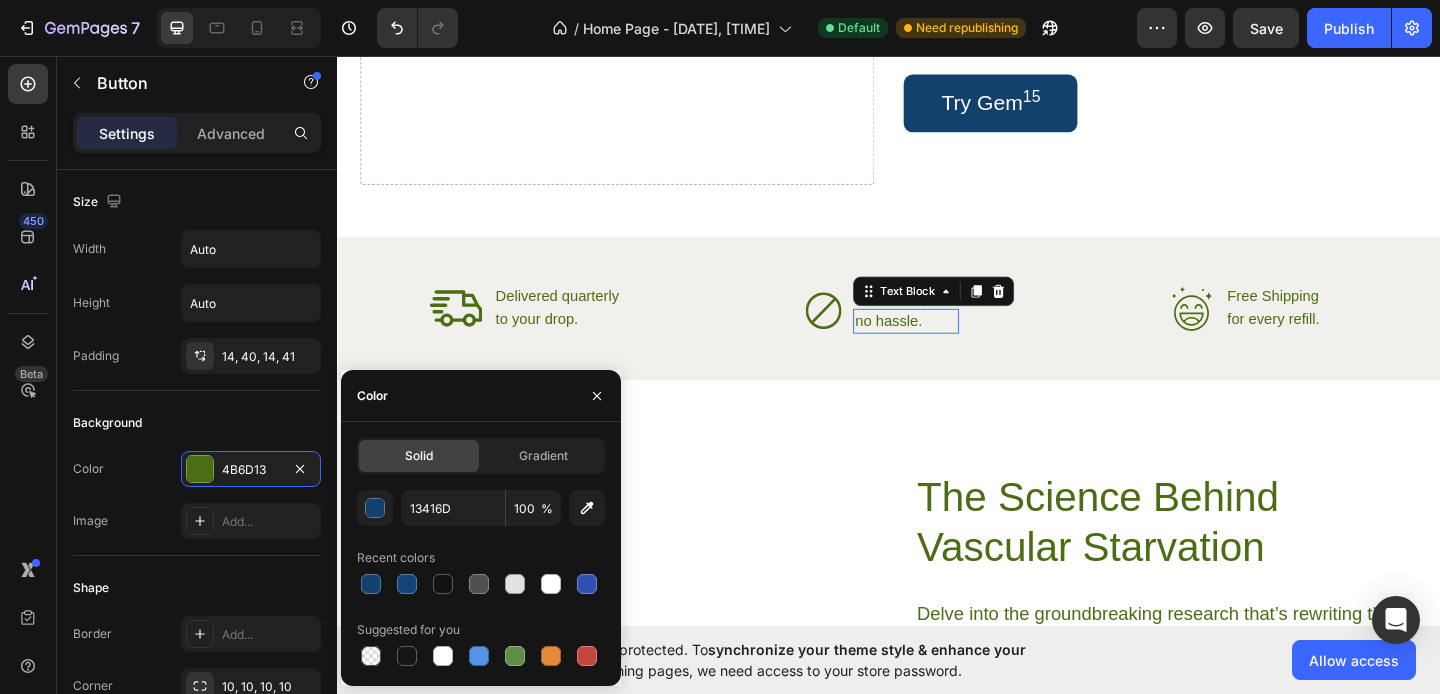 click on "no hassle." at bounding box center [955, 344] 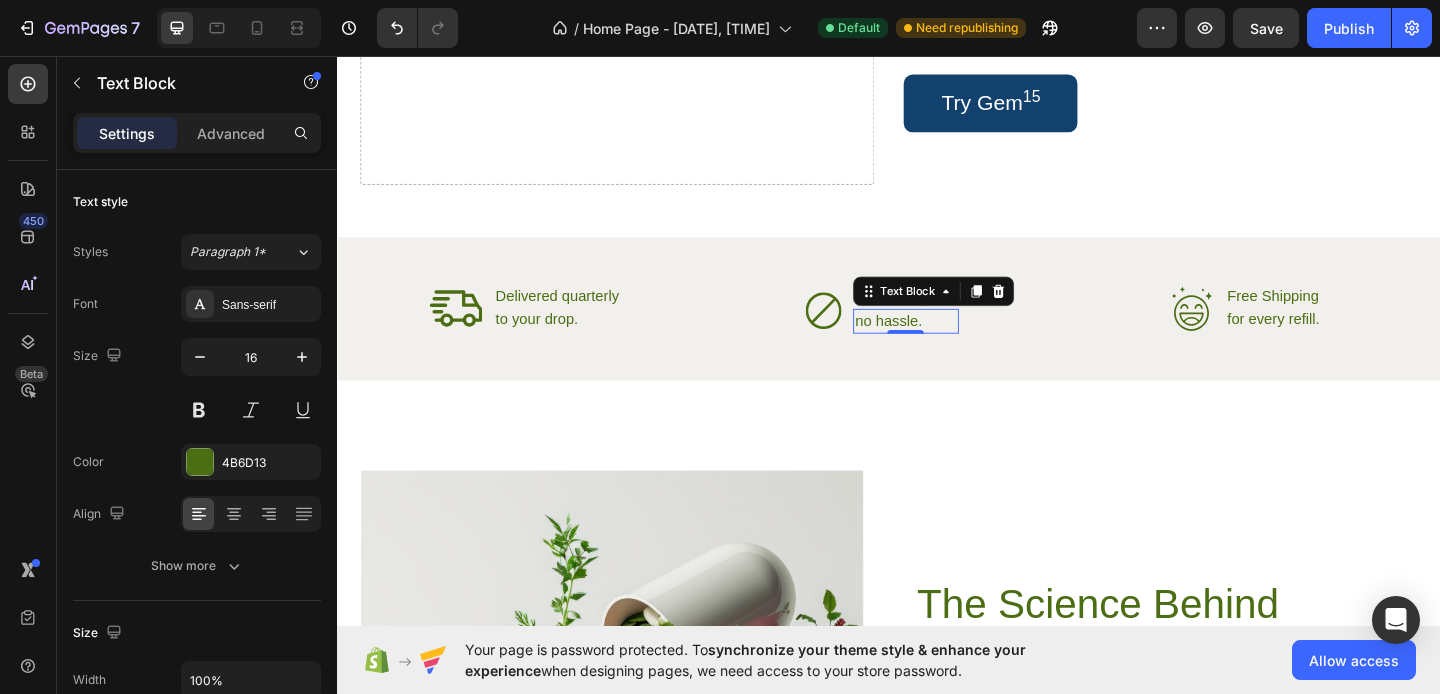 click 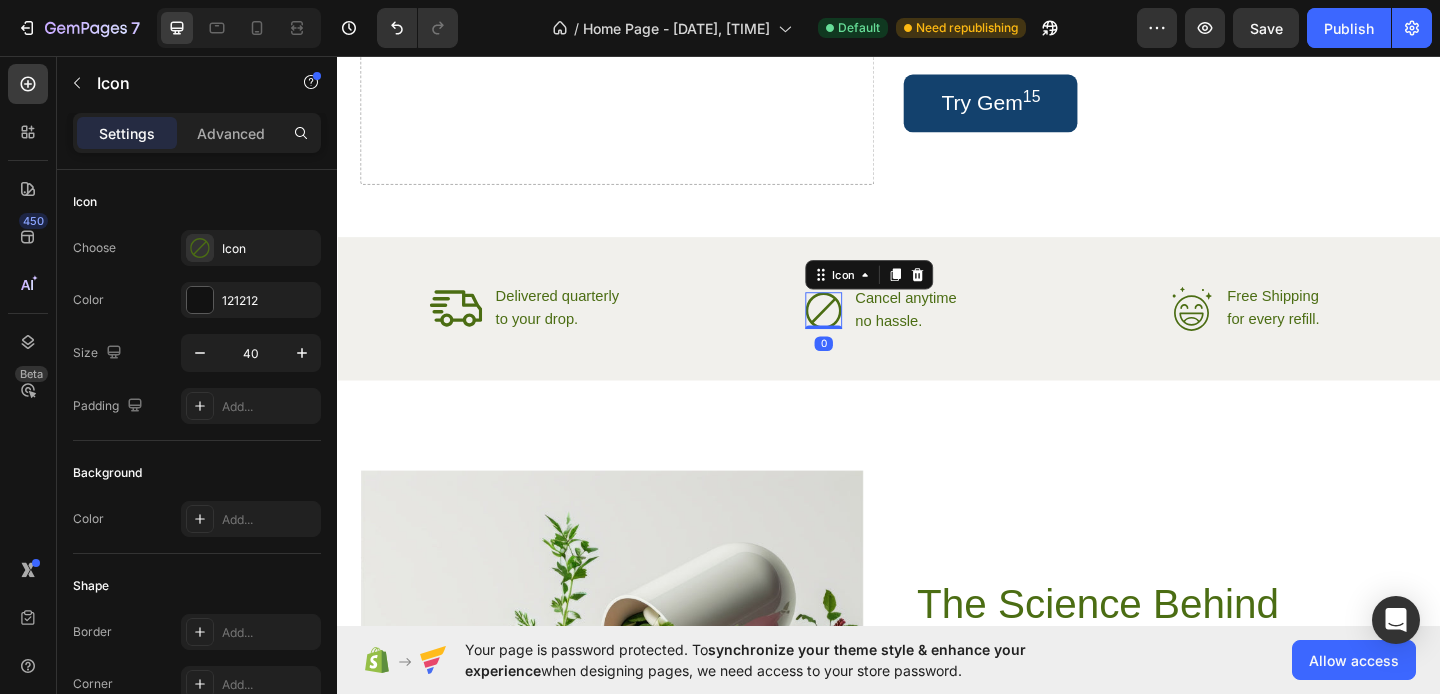 click 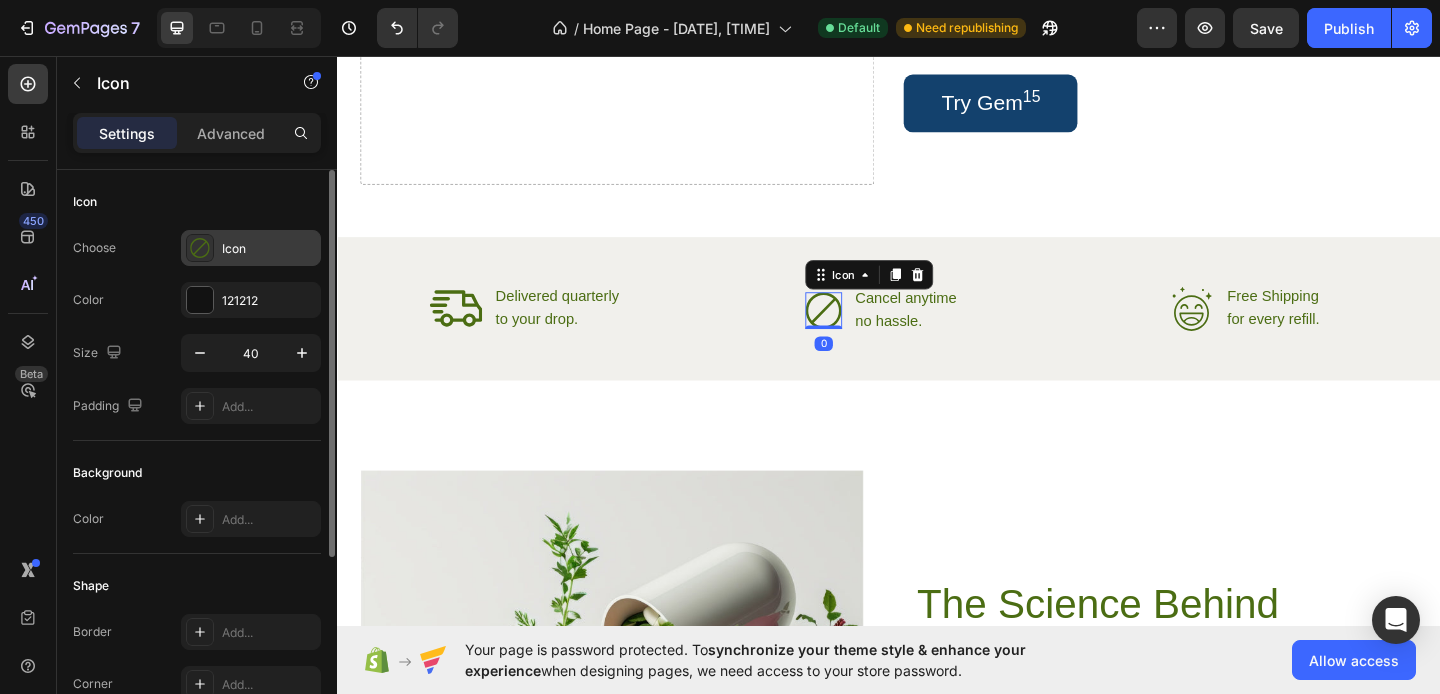 click at bounding box center [200, 248] 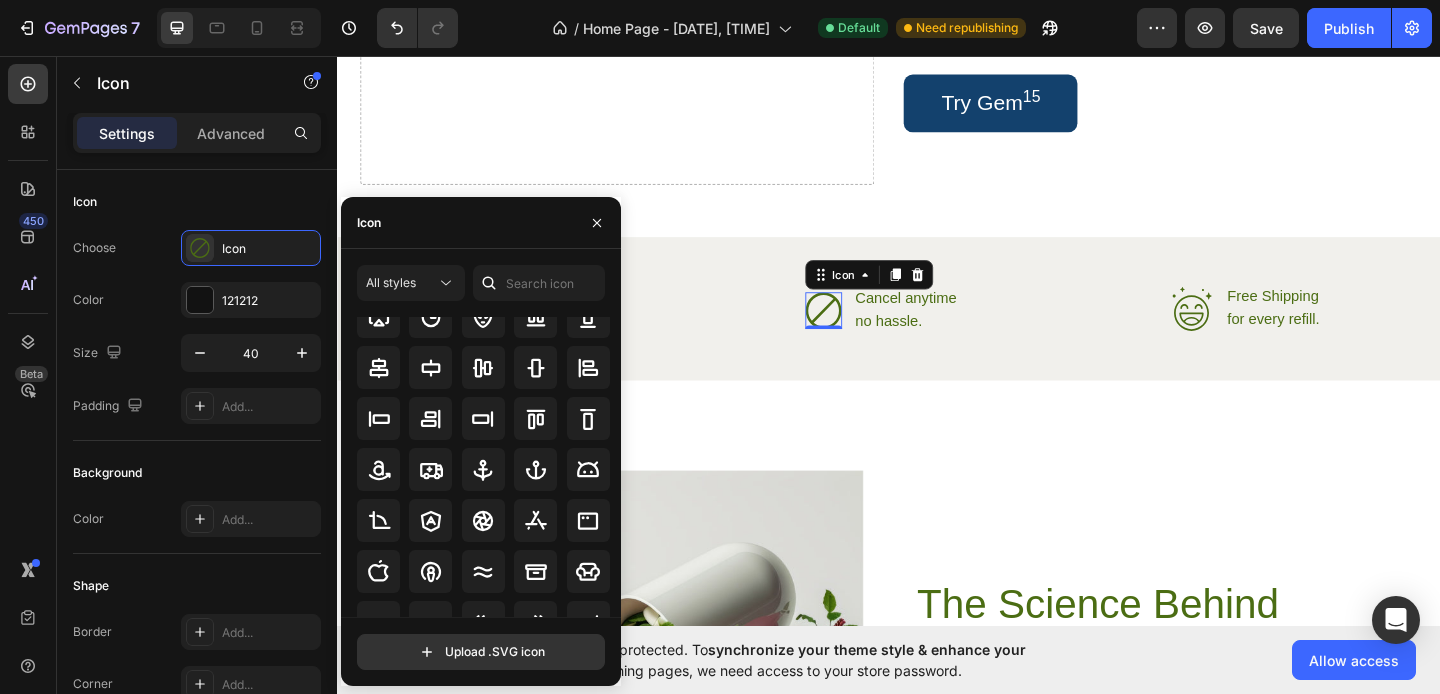 scroll, scrollTop: 137, scrollLeft: 0, axis: vertical 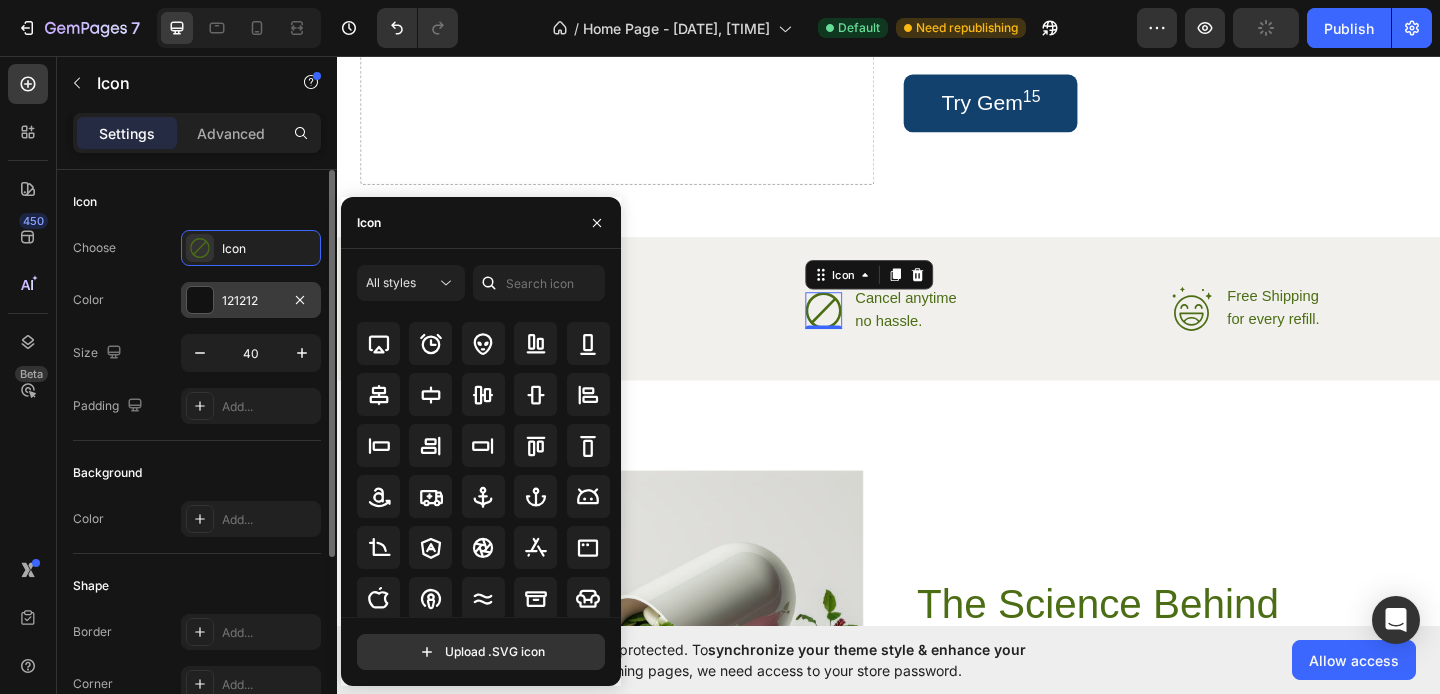 click at bounding box center (200, 300) 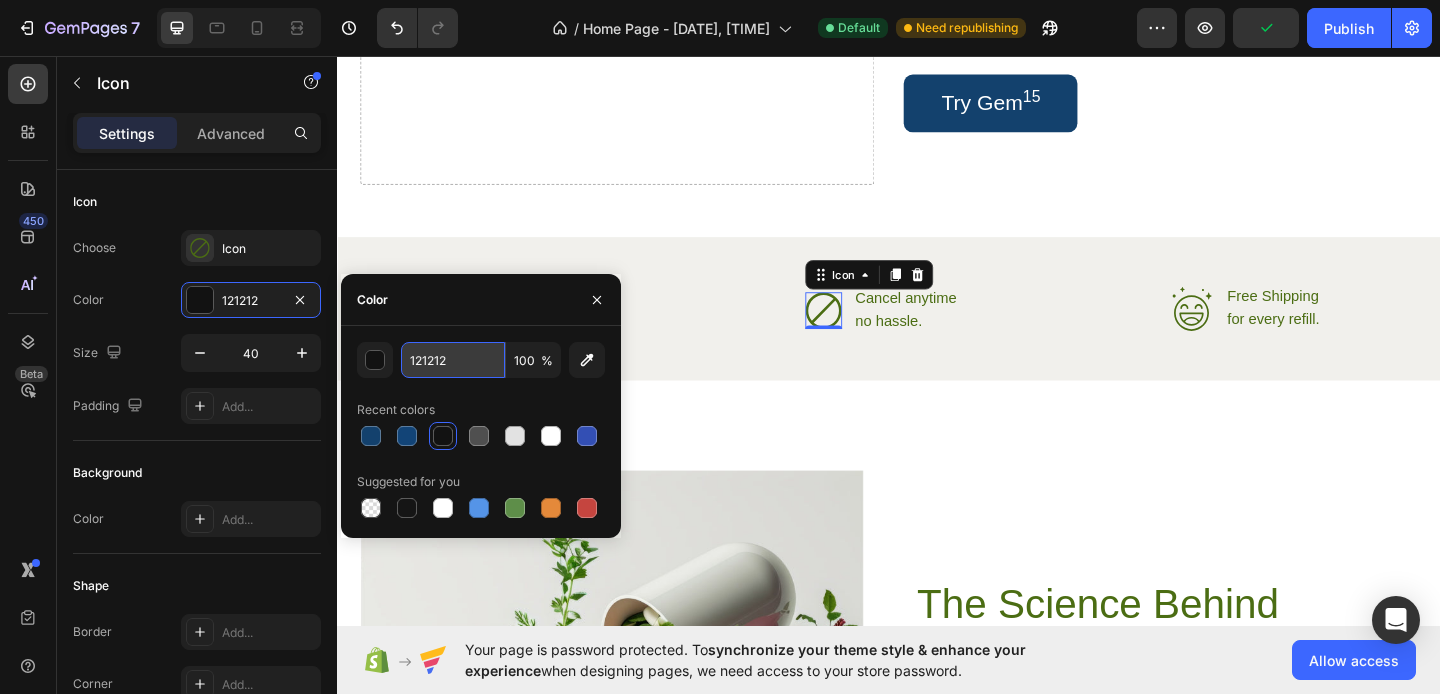 click on "121212" at bounding box center (453, 360) 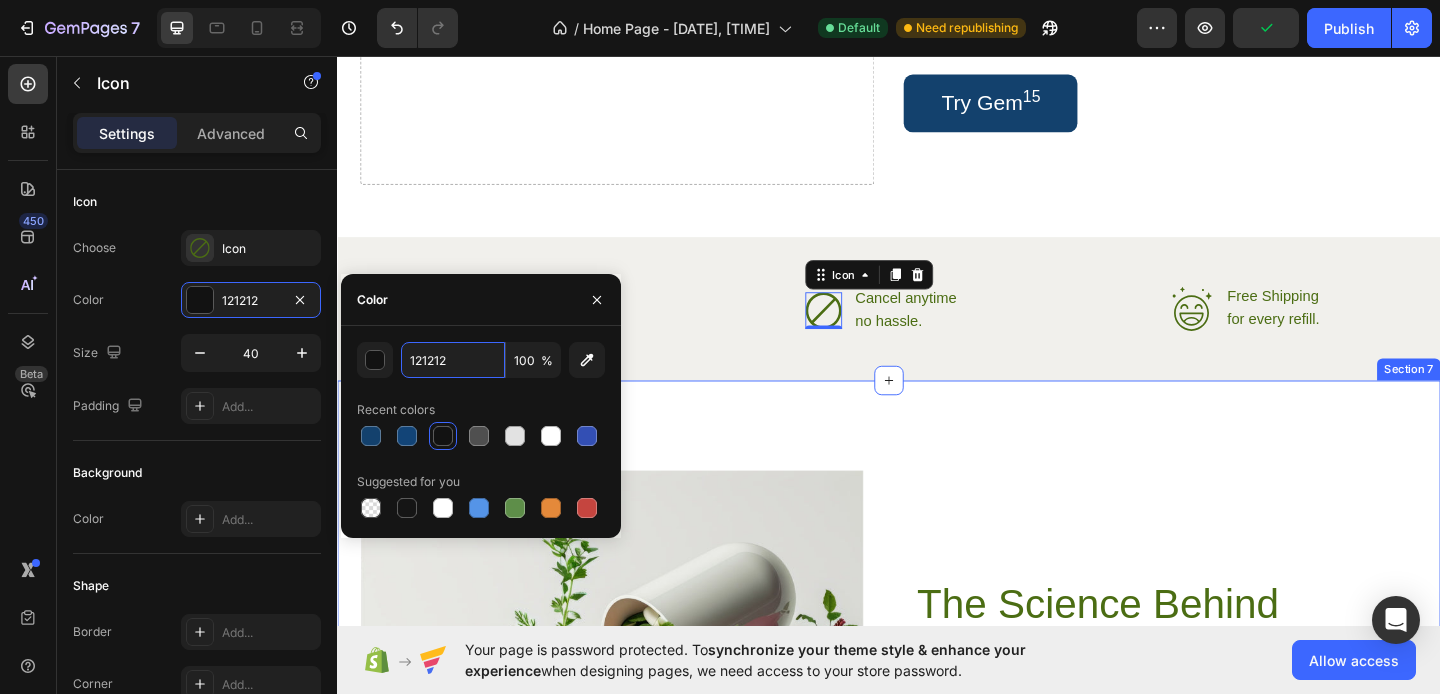 paste on "3416D" 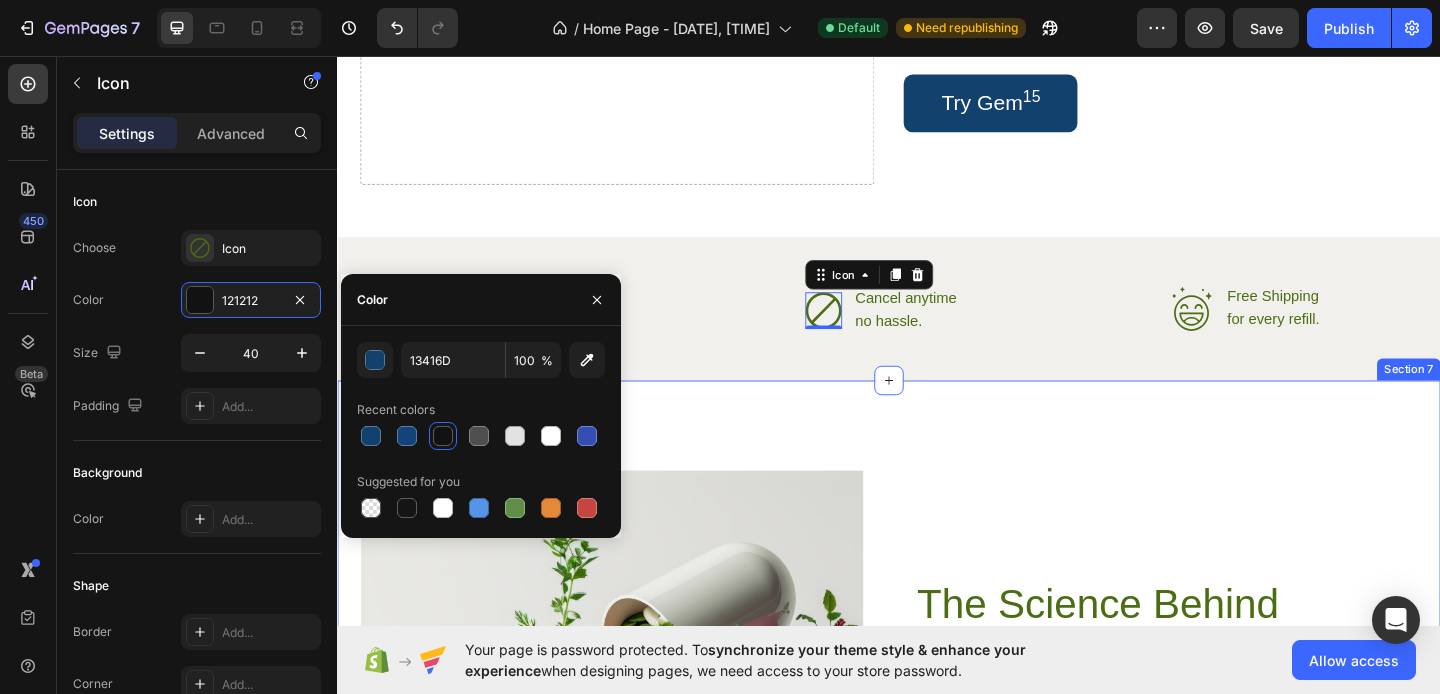 click on "Image The Science Behind Vascular Starvation Heading Delve into the groundbreaking research that’s rewriting the story of hair loss. While past treatments focused on hormones, our data reveals a vascular crisis. Hair follicles require continuous microcirculation to thrive. Without it, they enter permanent dormancy—even when hormones are managed. Text Block Row Row Section 7" at bounding box center (937, 775) 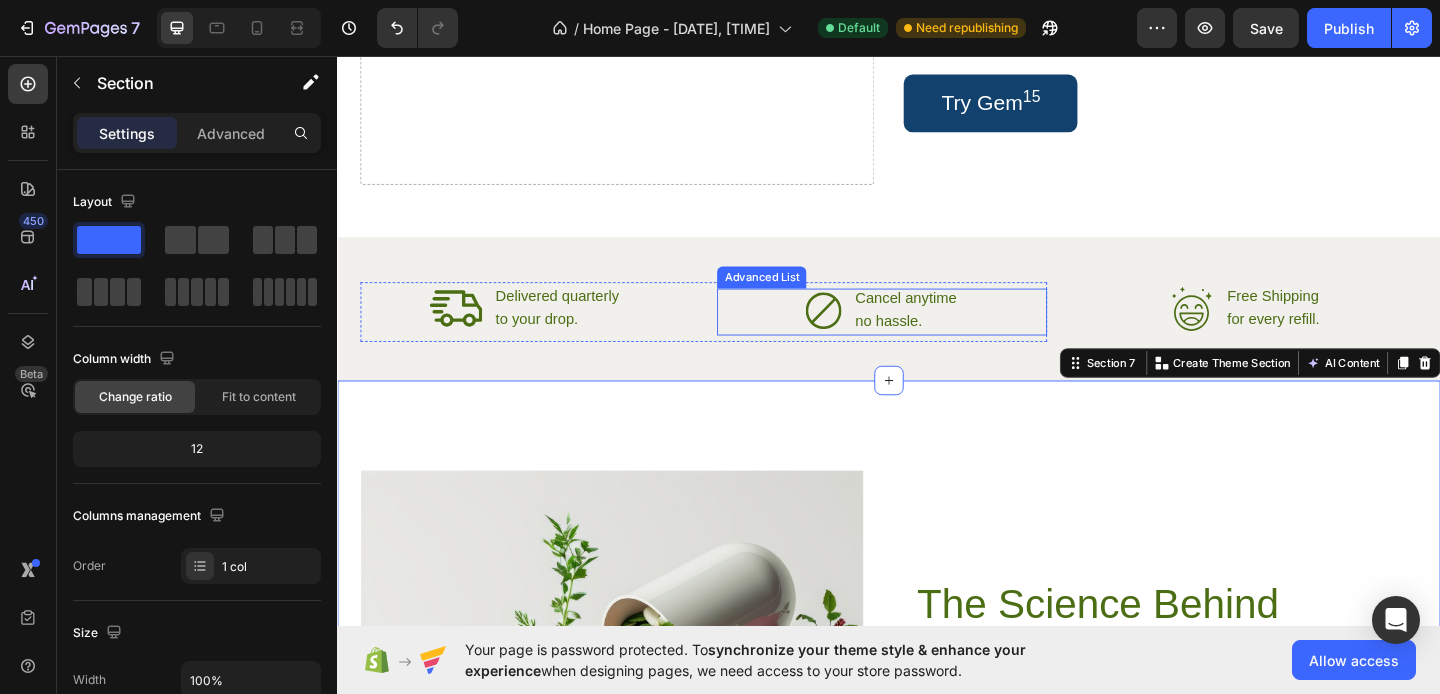 click 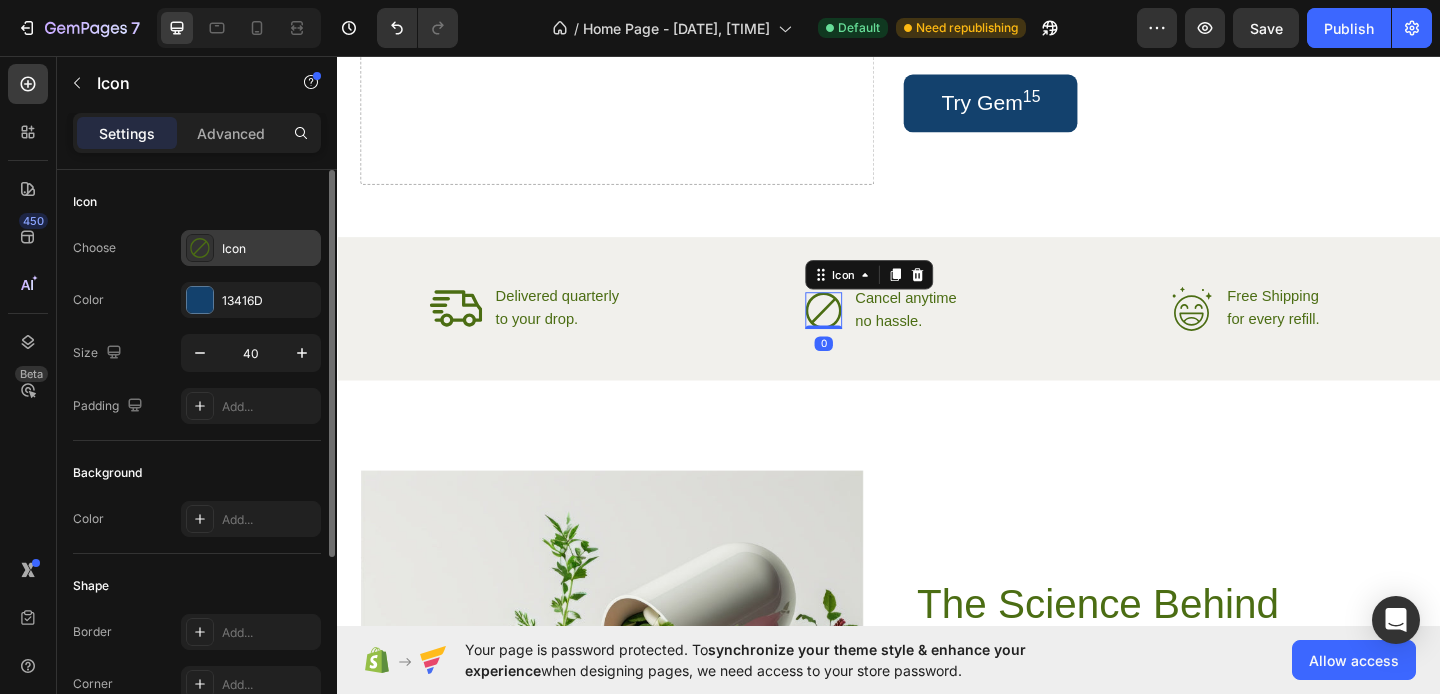 click 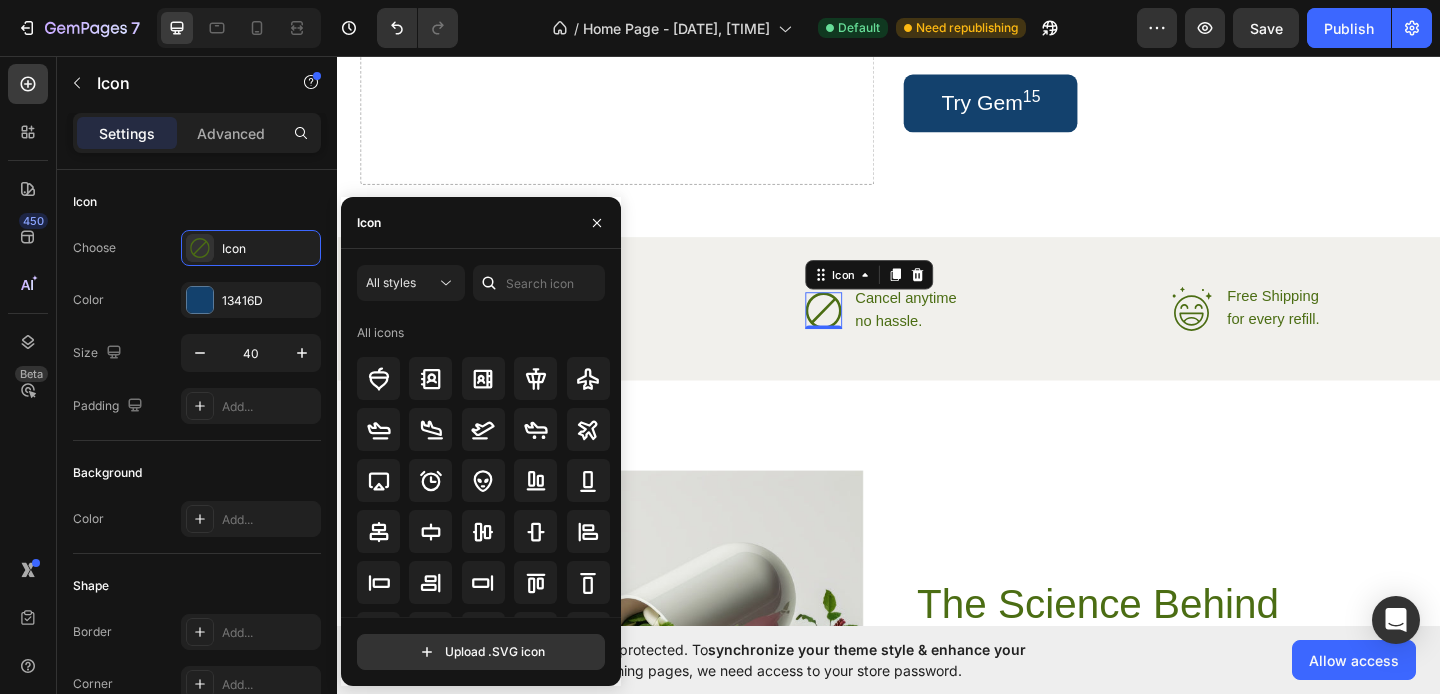 scroll, scrollTop: 296, scrollLeft: 0, axis: vertical 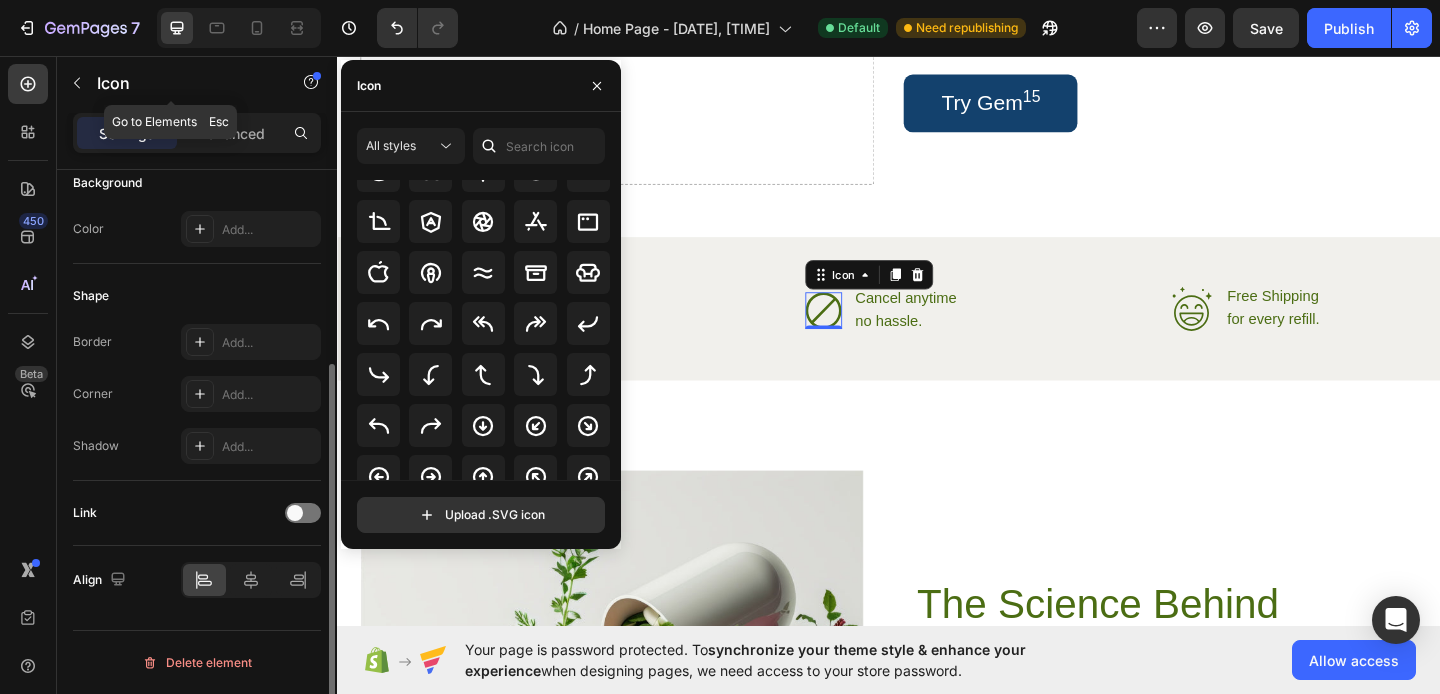 click on "Icon" at bounding box center (171, 83) 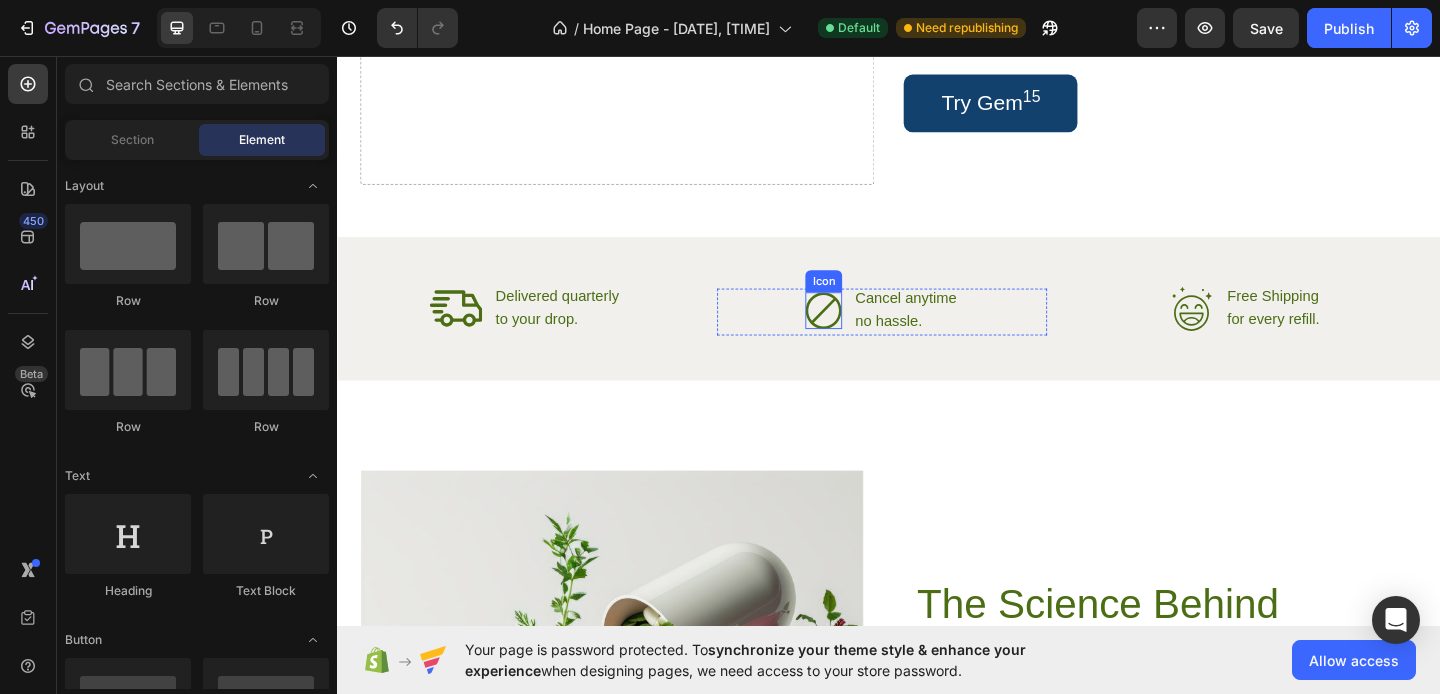 click 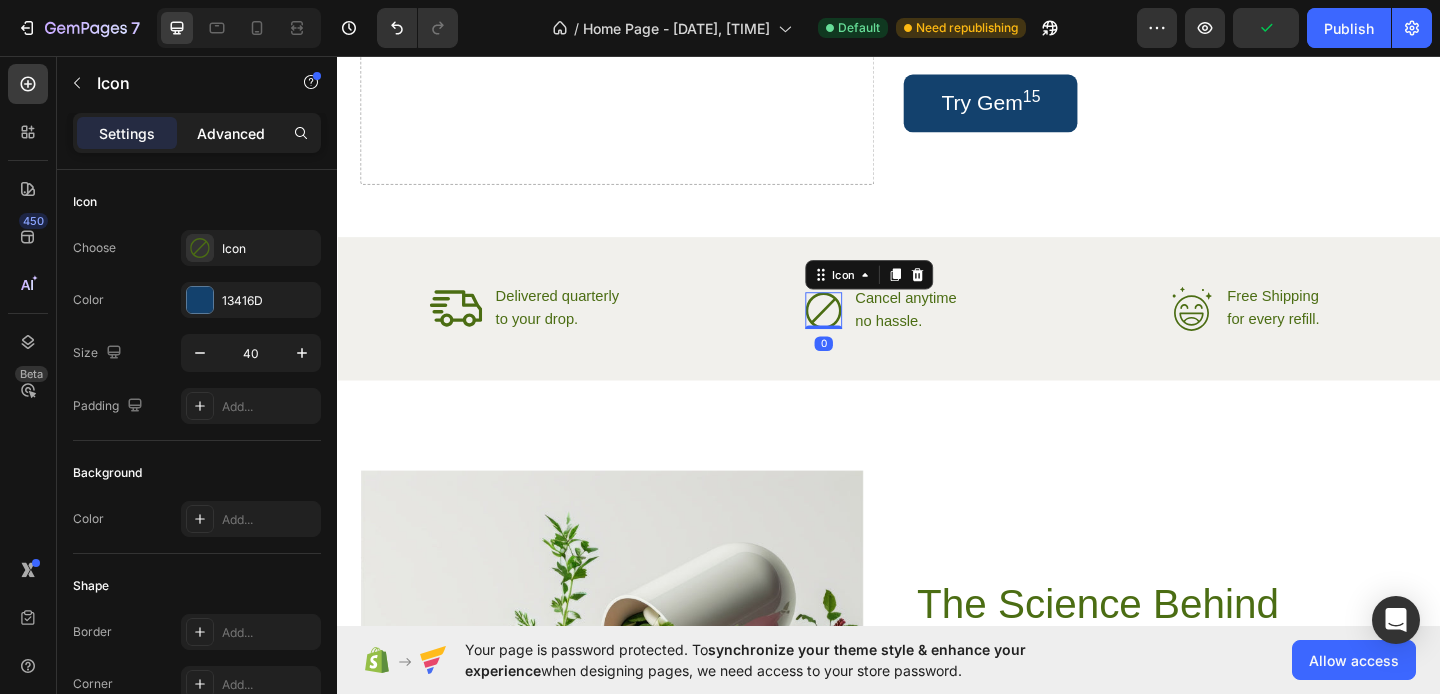 click on "Advanced" at bounding box center (231, 133) 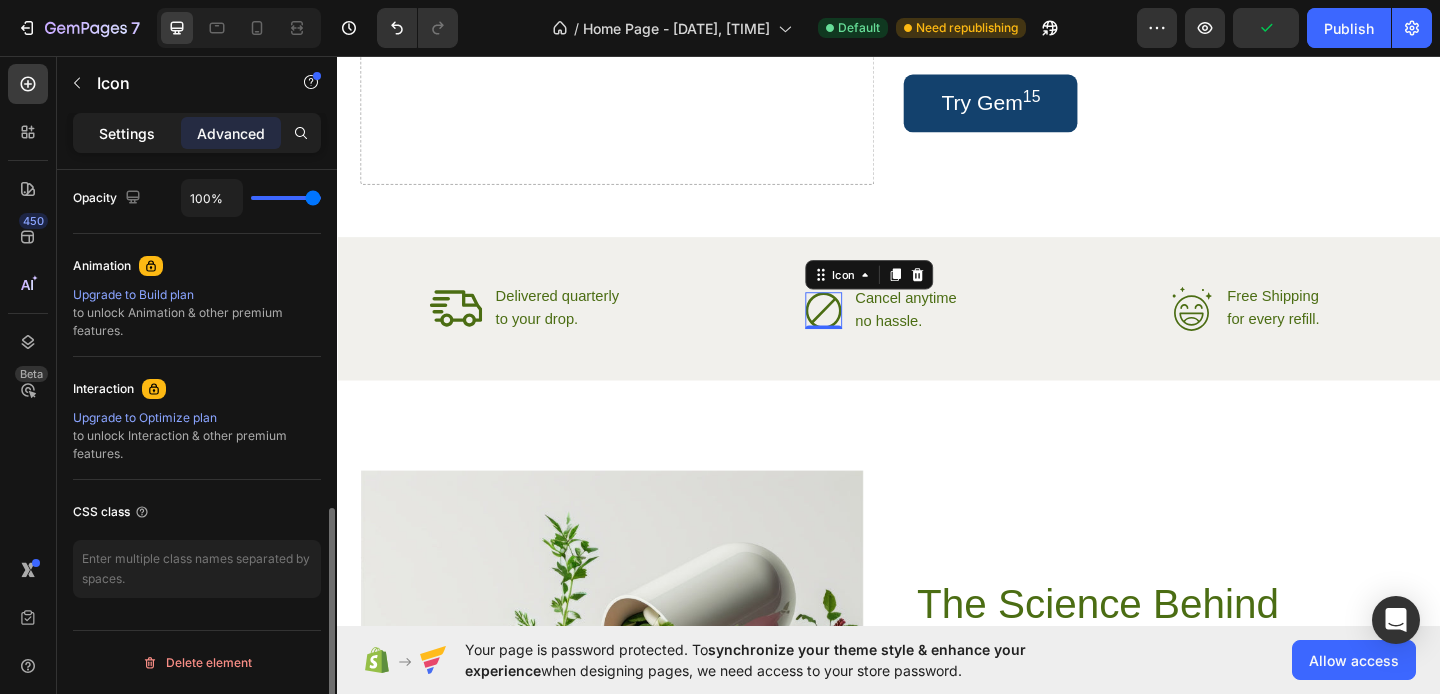 click on "Settings" at bounding box center (127, 133) 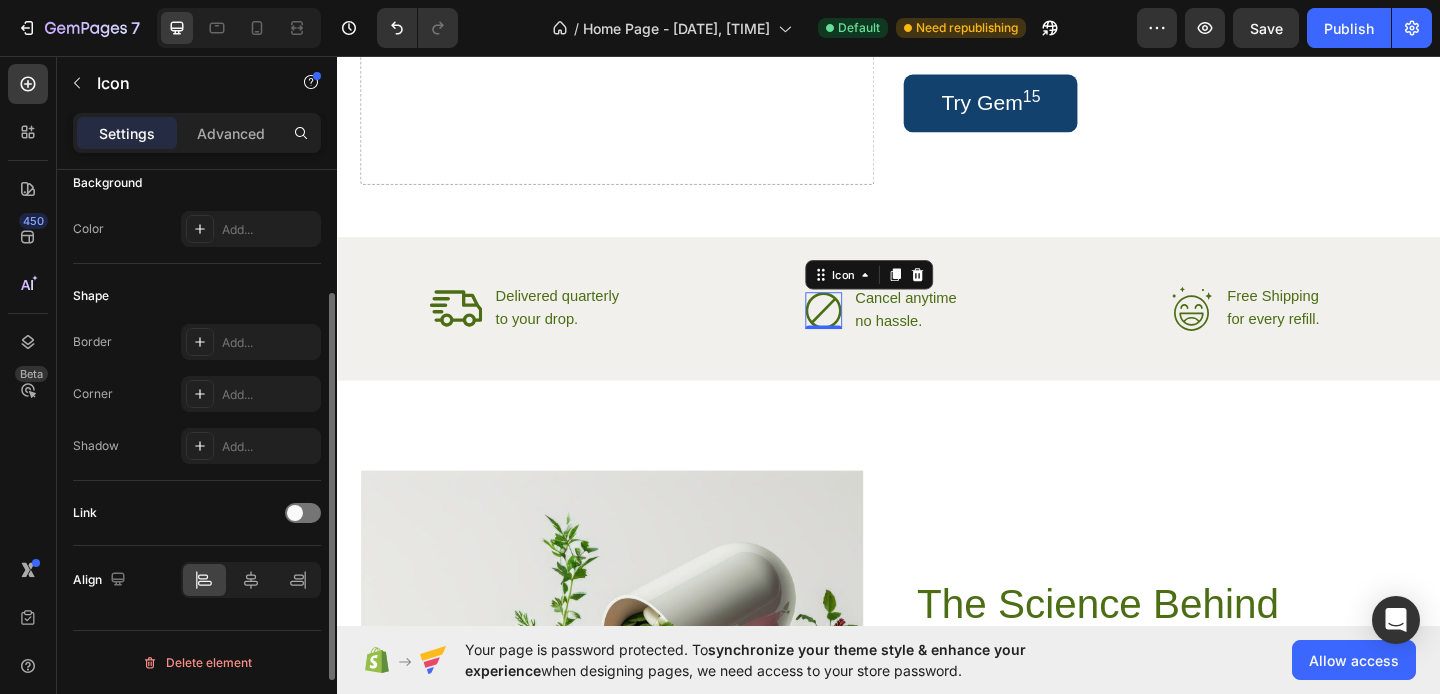 scroll, scrollTop: 0, scrollLeft: 0, axis: both 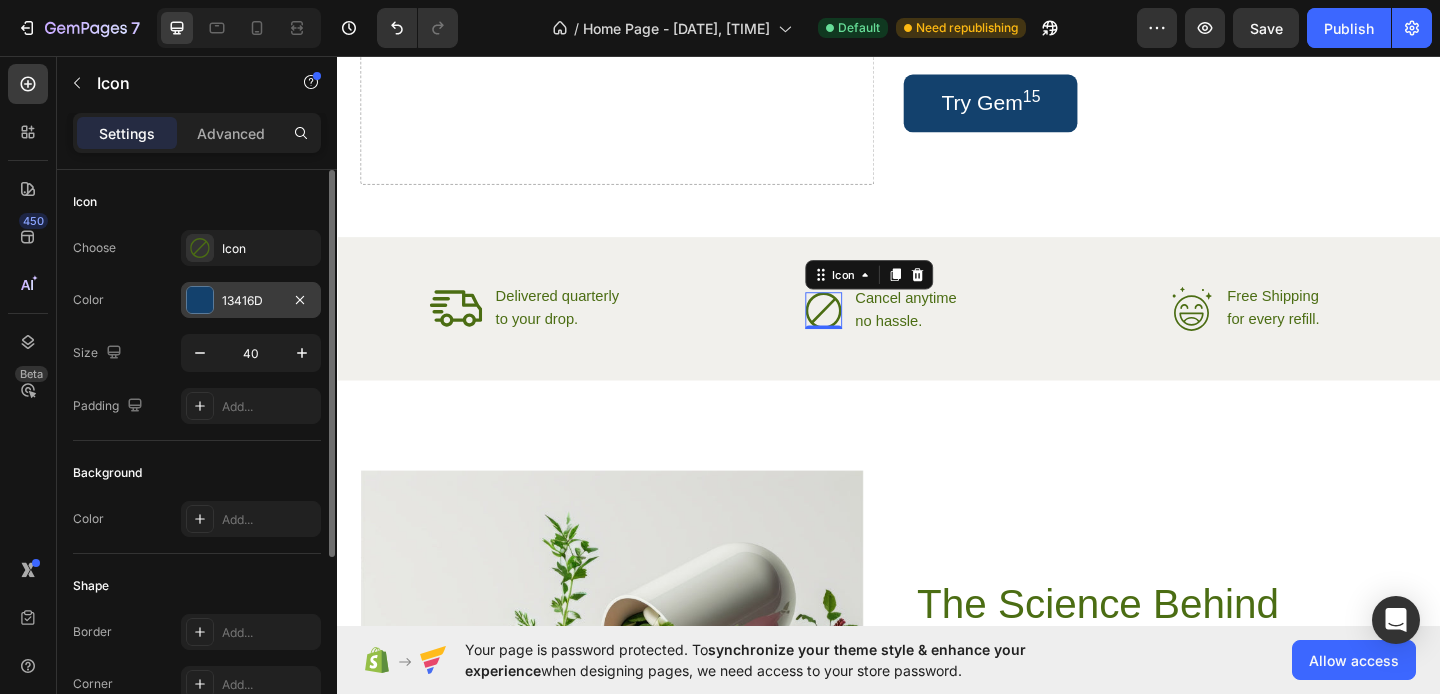 click at bounding box center [200, 300] 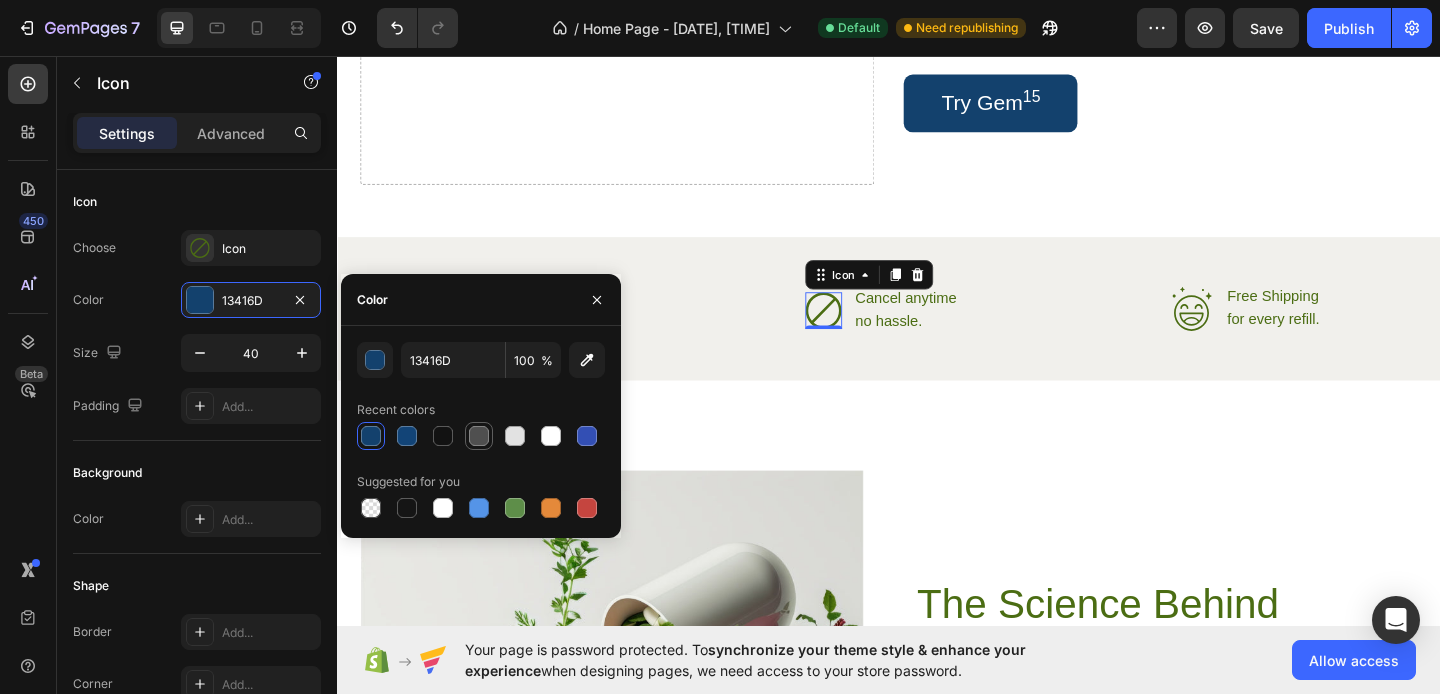 click at bounding box center [479, 436] 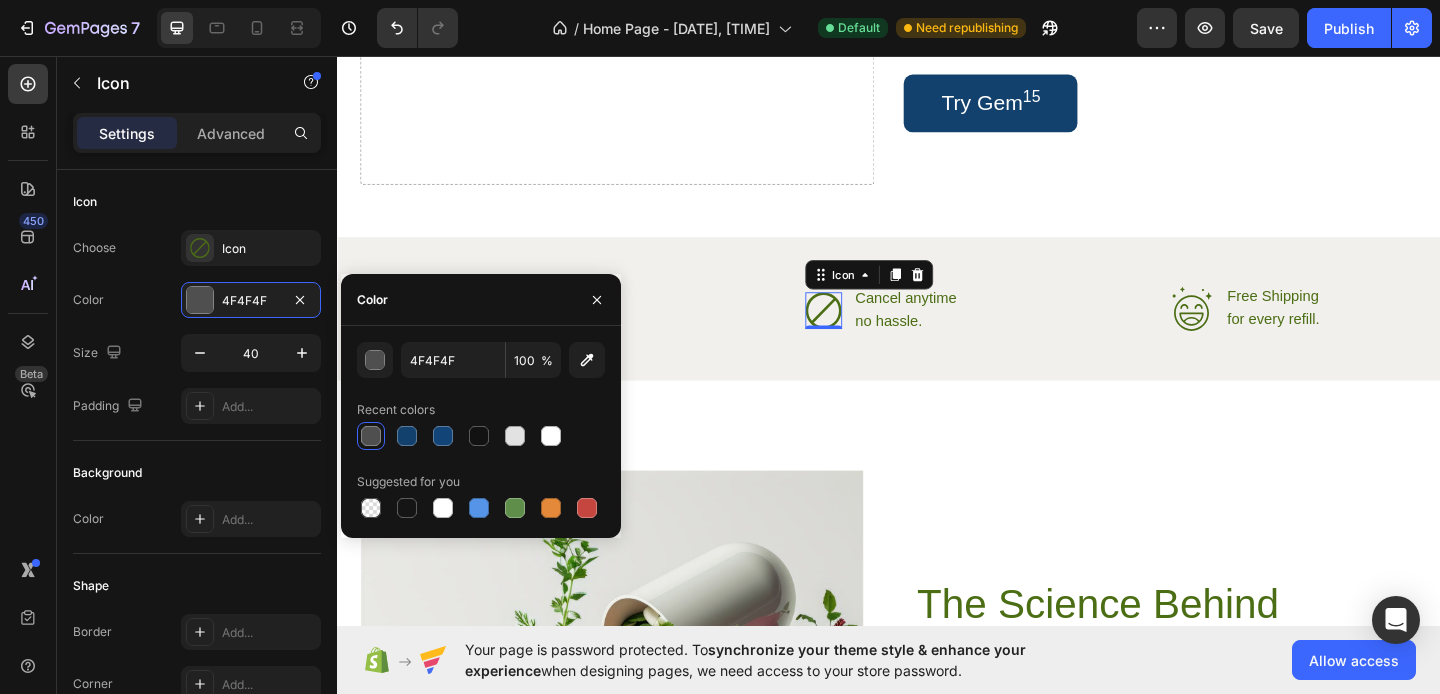 click at bounding box center (371, 436) 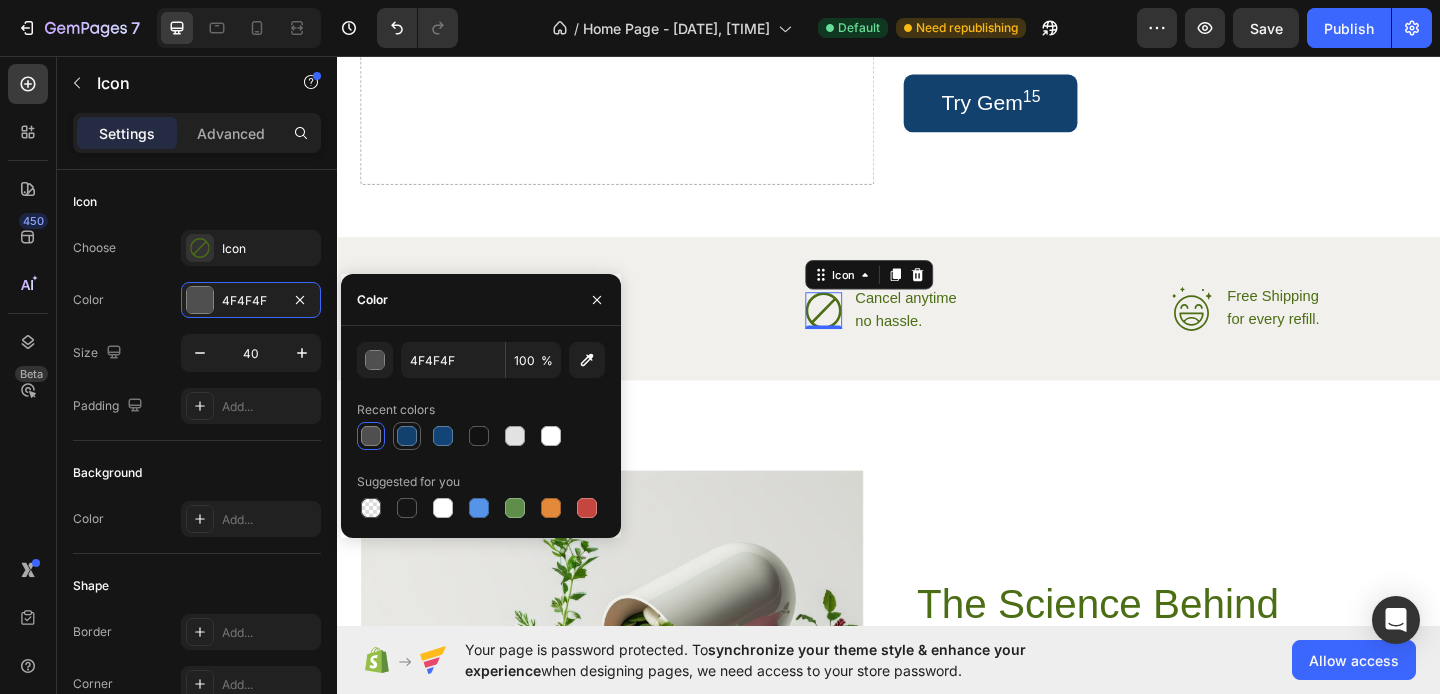 click at bounding box center [407, 436] 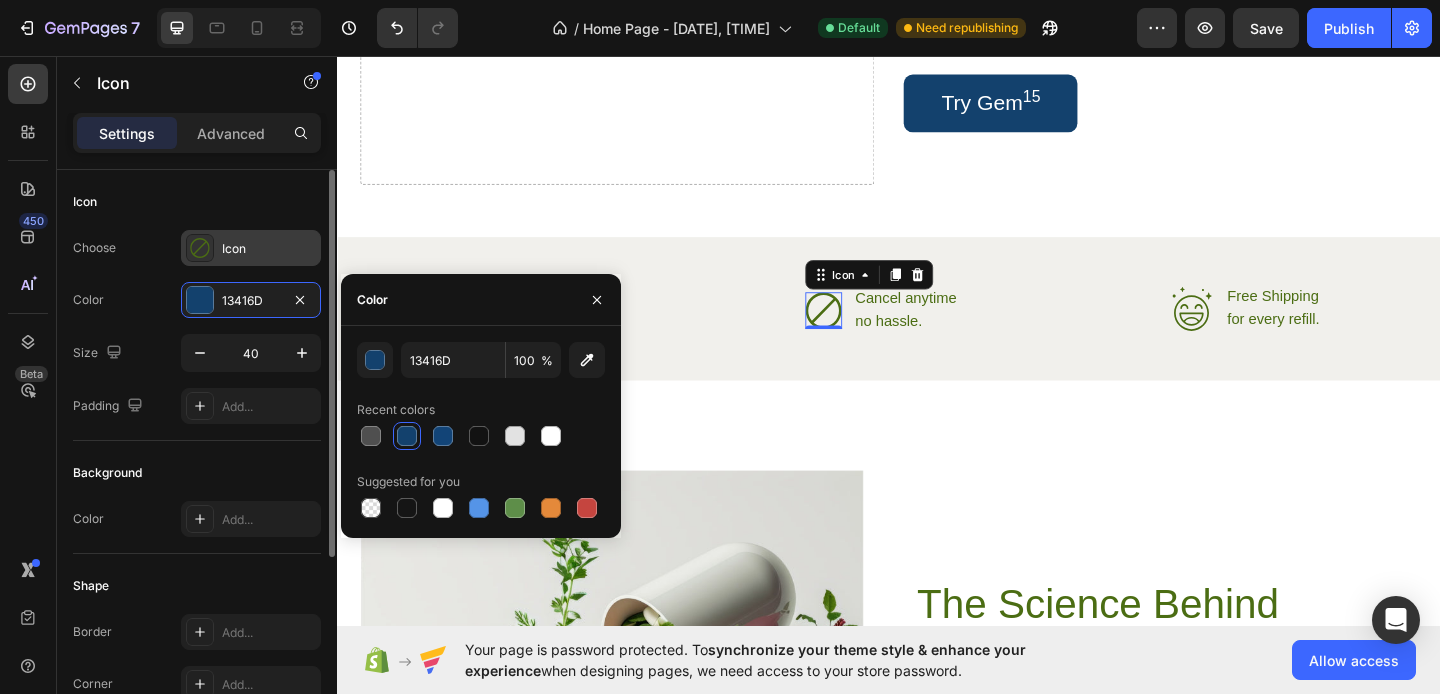click on "Icon" at bounding box center (251, 248) 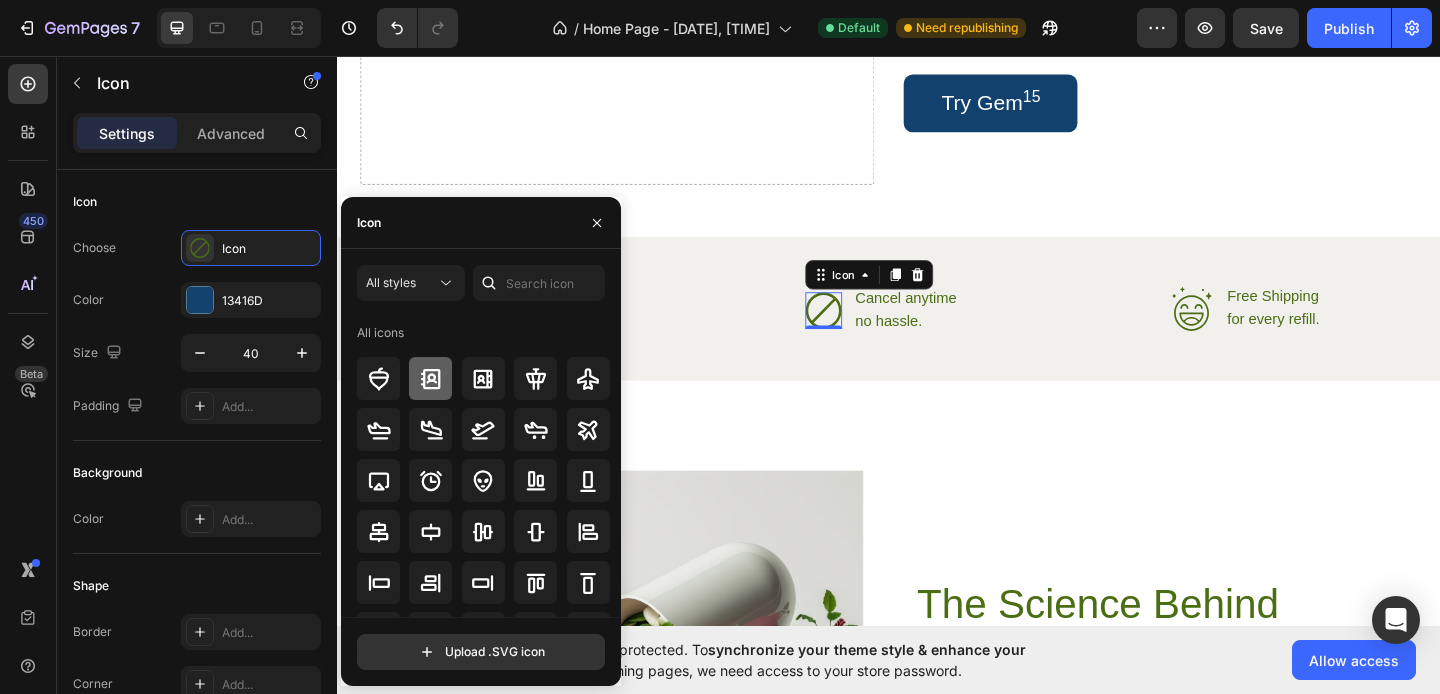 click 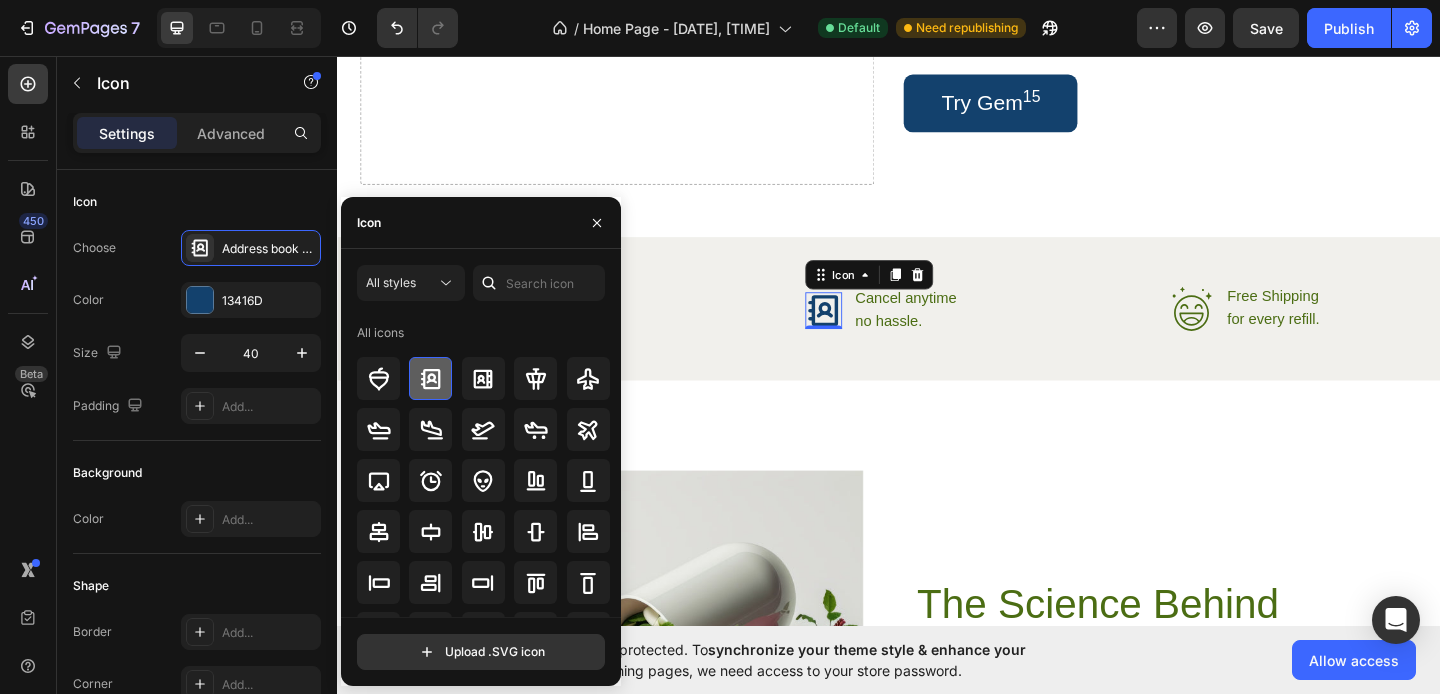 click 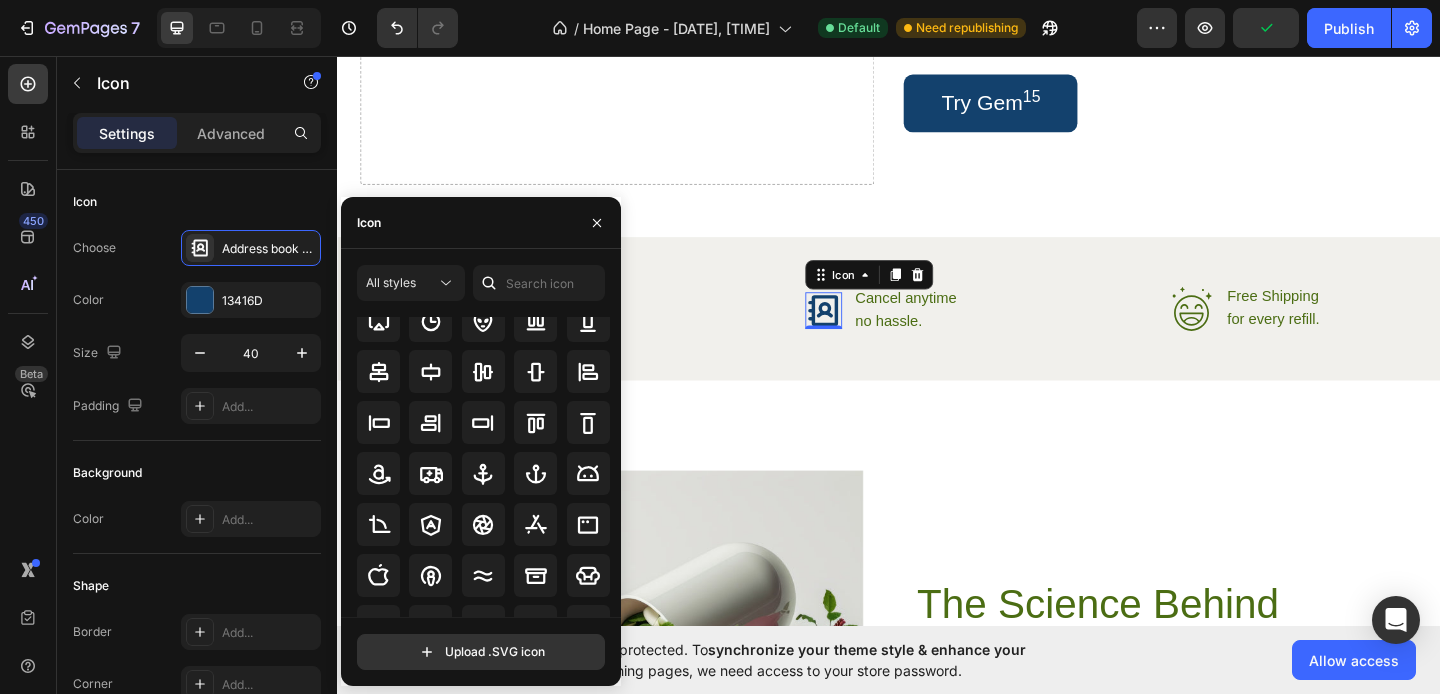 scroll, scrollTop: 82, scrollLeft: 0, axis: vertical 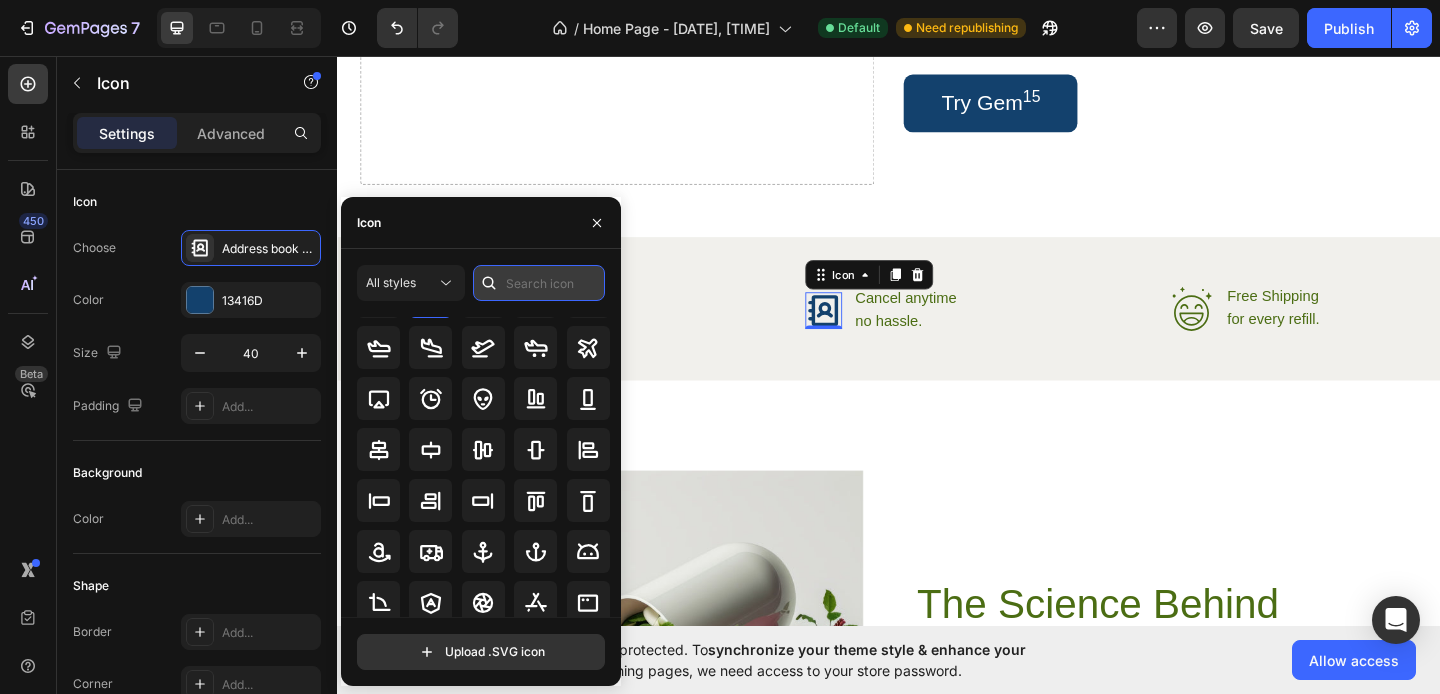 click at bounding box center (539, 283) 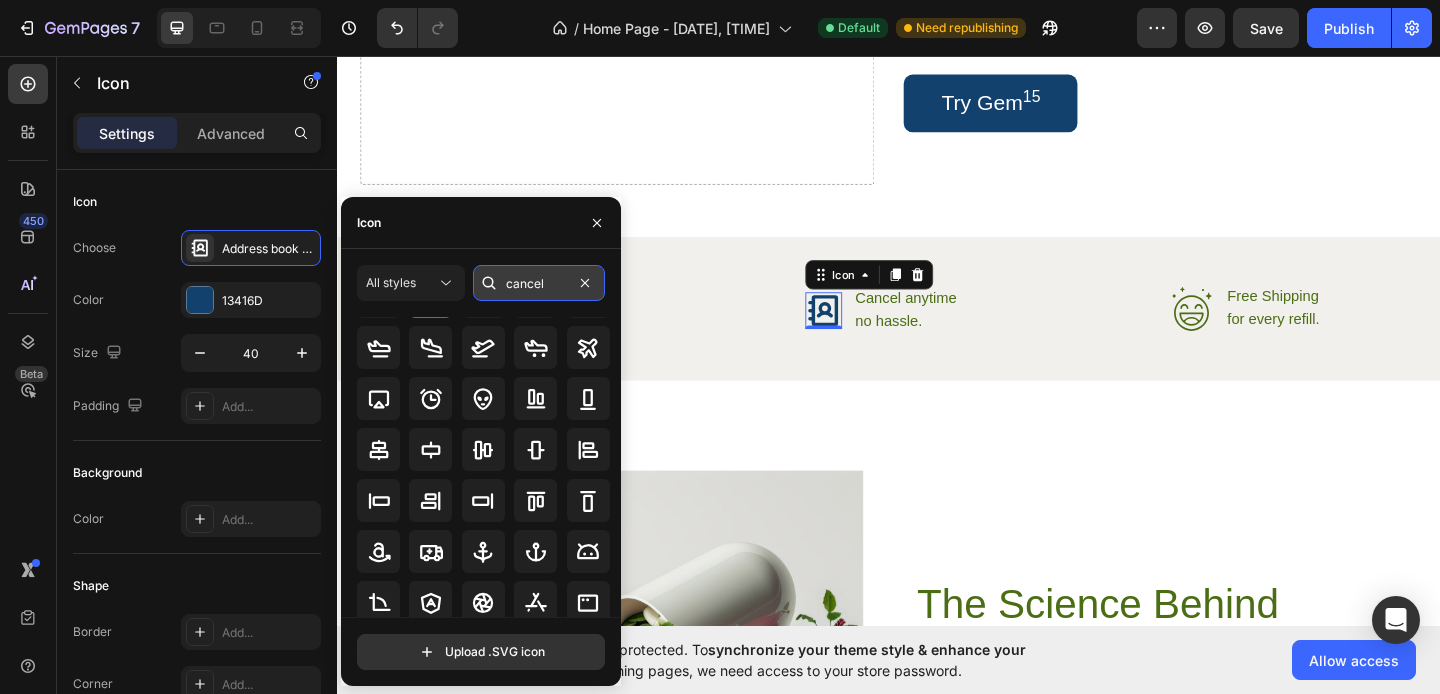 type on "cancel" 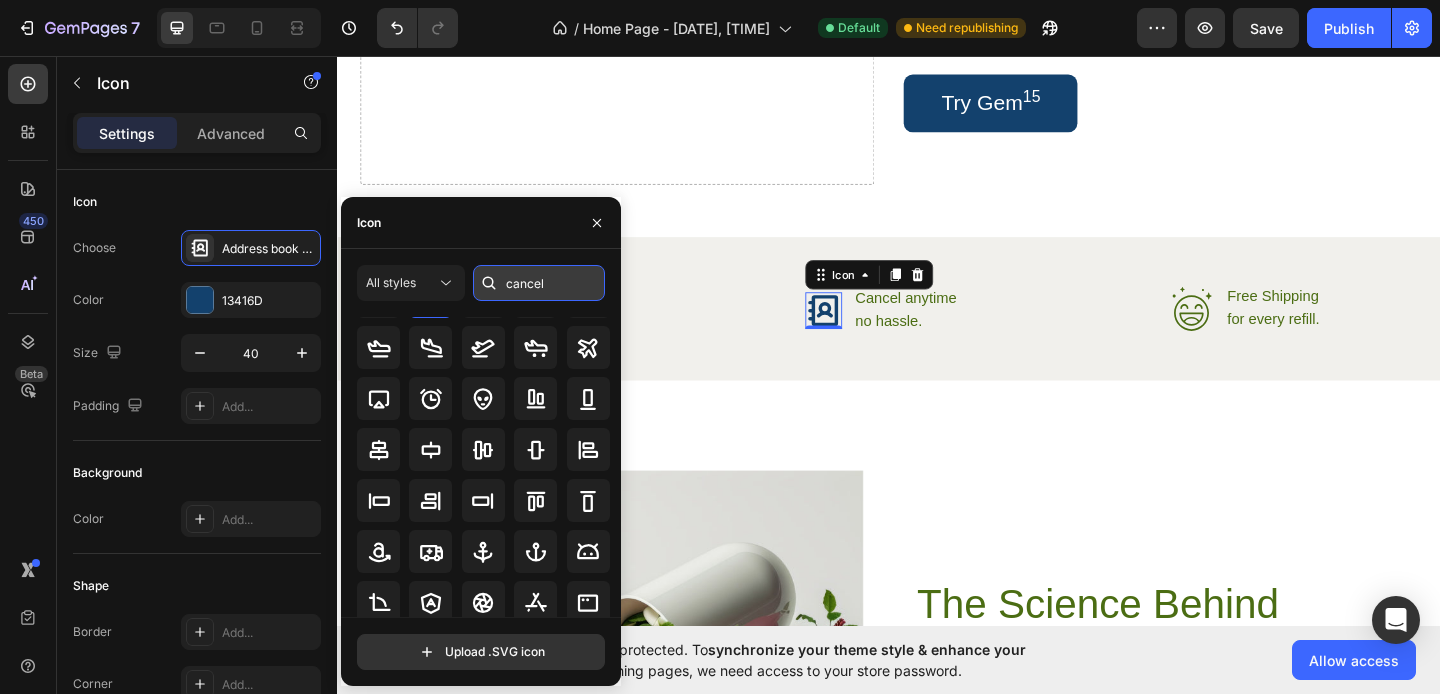 scroll, scrollTop: 0, scrollLeft: 0, axis: both 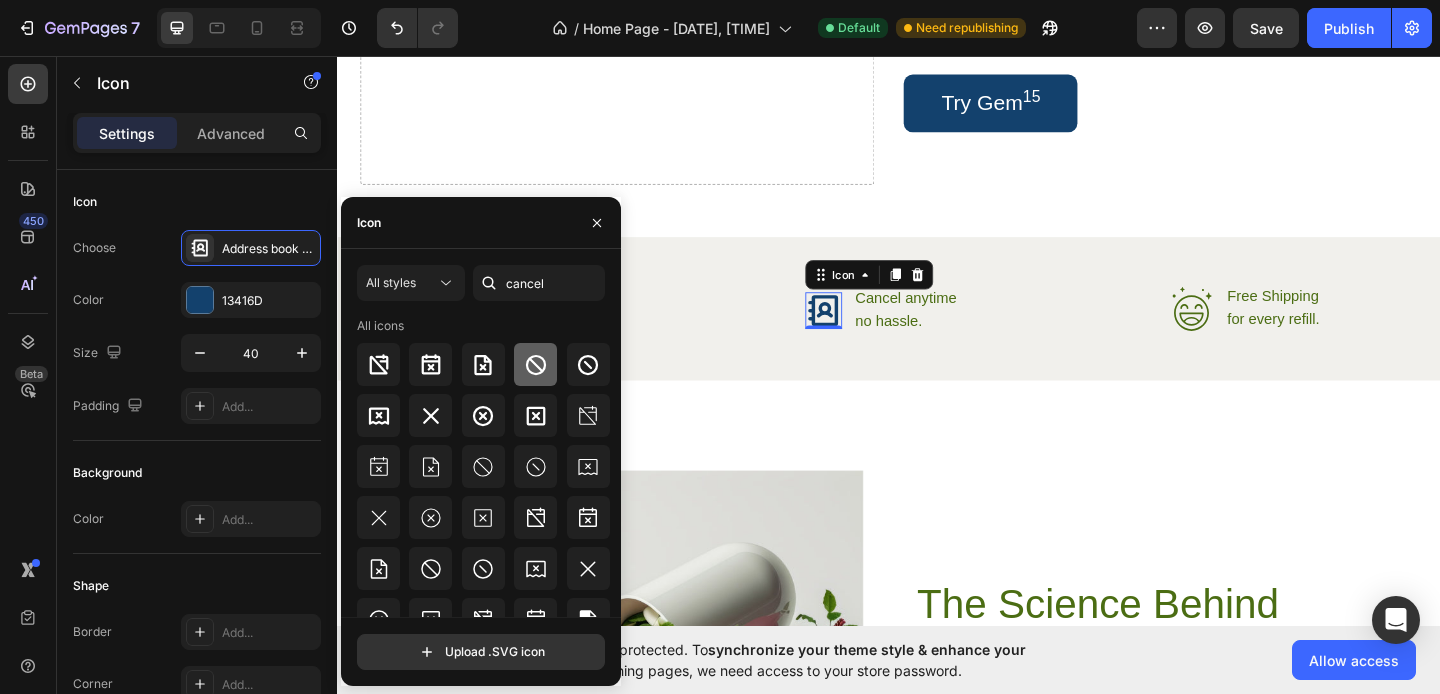 click 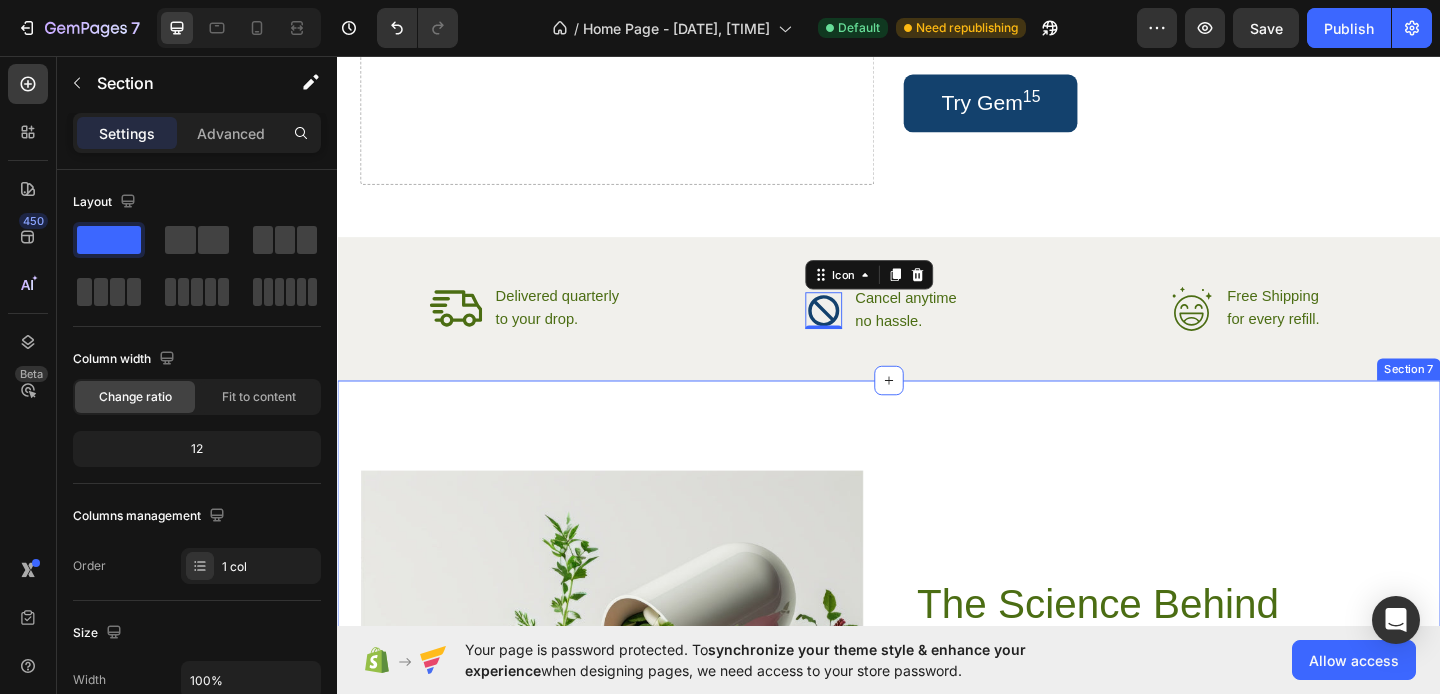 click on "Image The Science Behind Vascular Starvation Heading Delve into the groundbreaking research that’s rewriting the story of hair loss. While past treatments focused on hormones, our data reveals a vascular crisis. Hair follicles require continuous microcirculation to thrive. Without it, they enter permanent dormancy—even when hormones are managed. Text Block Row Row Section 7" at bounding box center [937, 775] 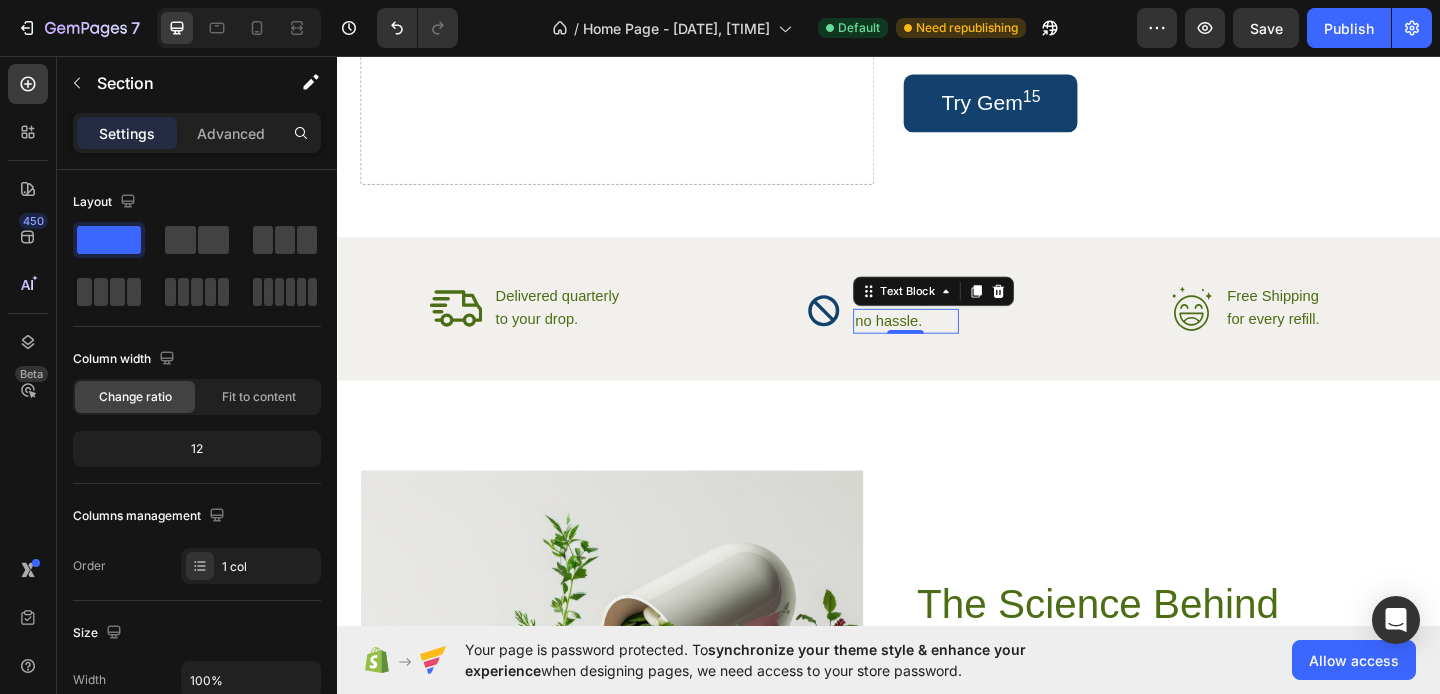 click on "no hassle." at bounding box center [955, 344] 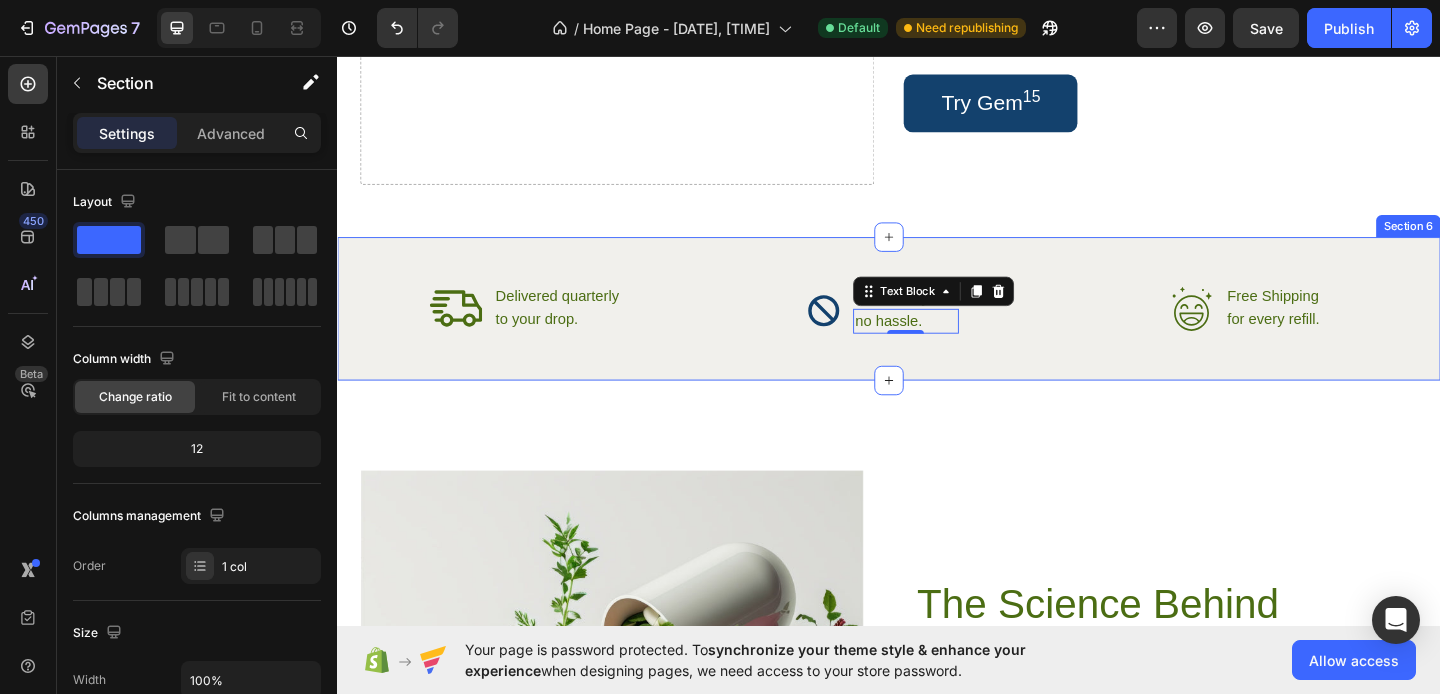 click on "Icon Delivered quarterly Text Block to your drop. Text Block Advanced List
Icon Cancel anytime Text Block no hassle. Text Block   0 Advanced List Row
Icon Free Shipping Text Block for every refill. Text Block Advanced List Row Section 6" at bounding box center (937, 331) 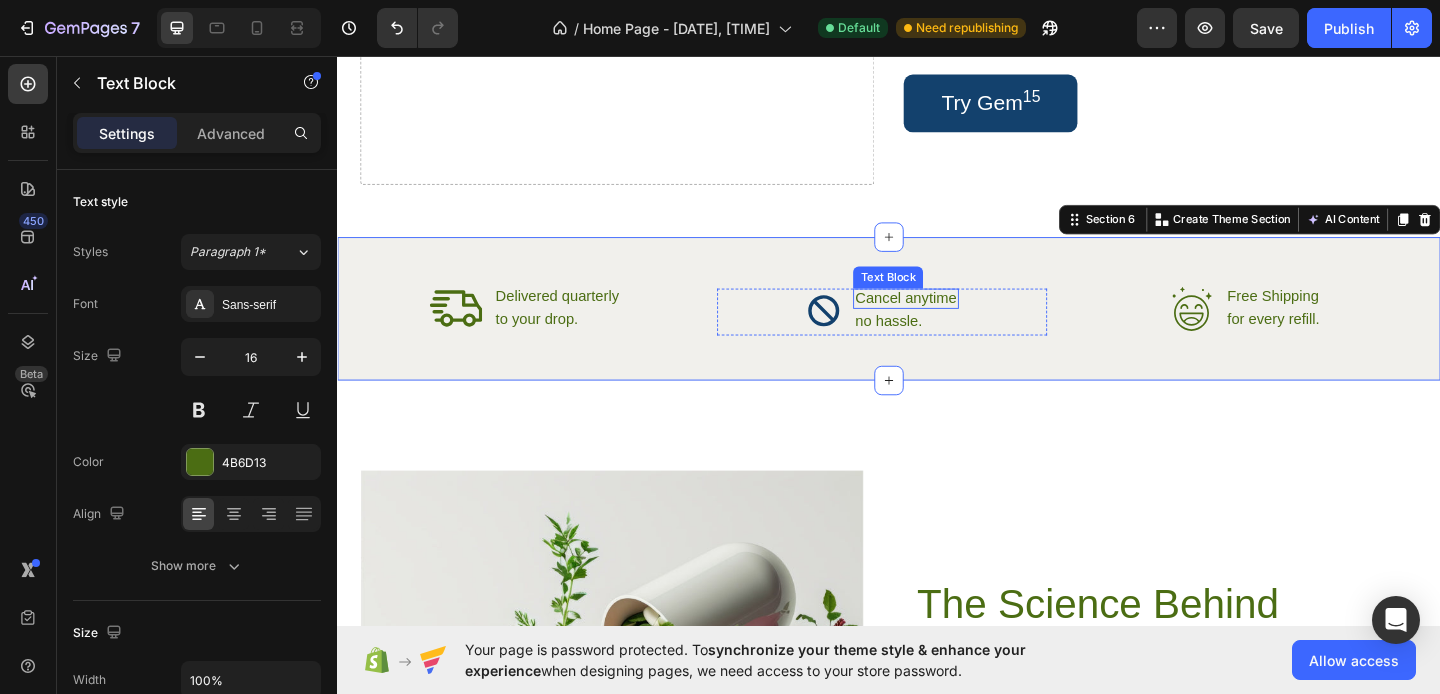 click on "Cancel anytime" at bounding box center (955, 320) 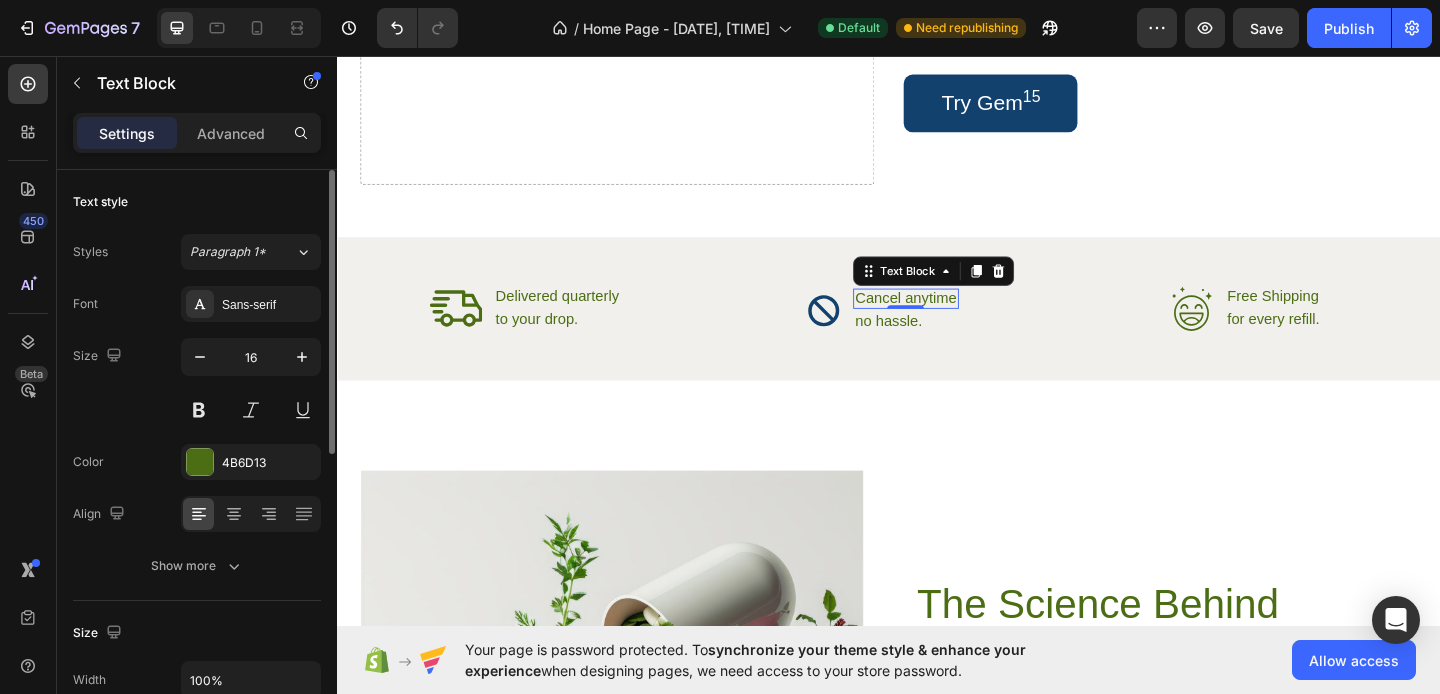 click on "Font Sans-serif Size 16 Color 4B6D13 Align Show more" at bounding box center [197, 435] 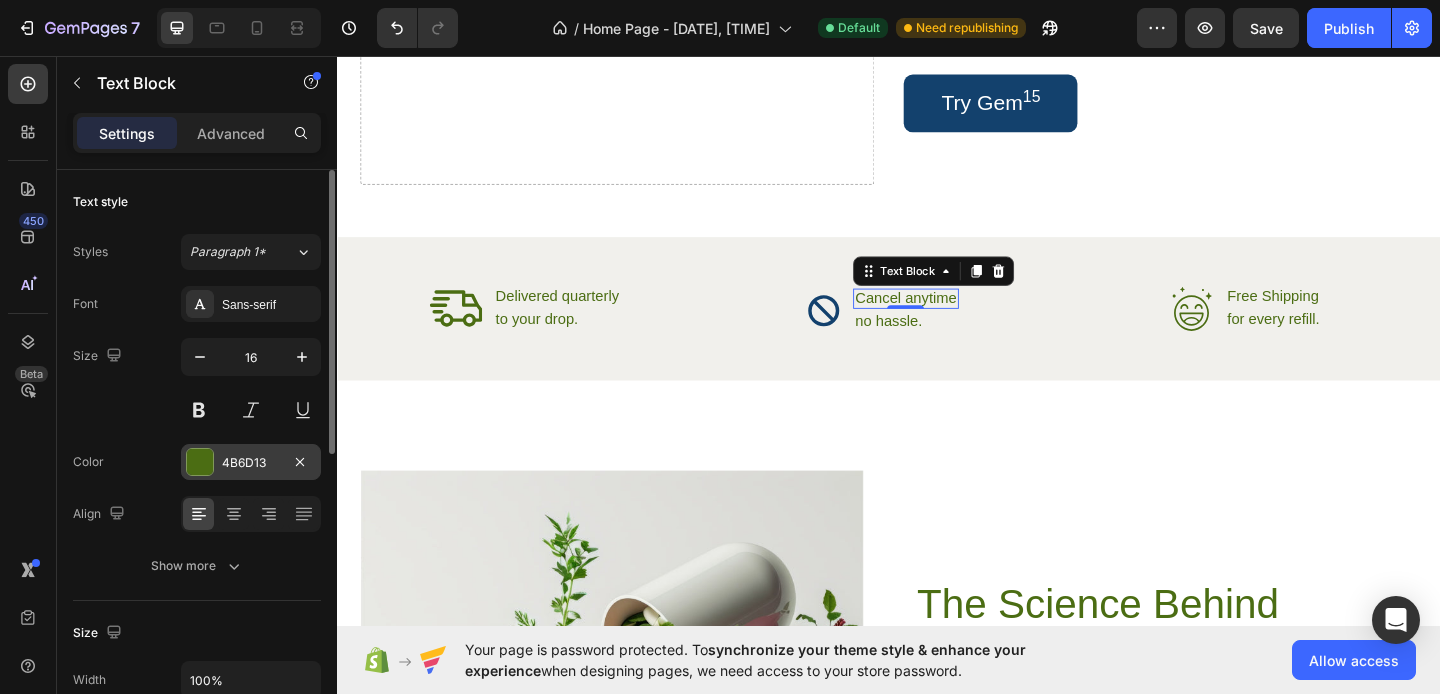 click at bounding box center (200, 462) 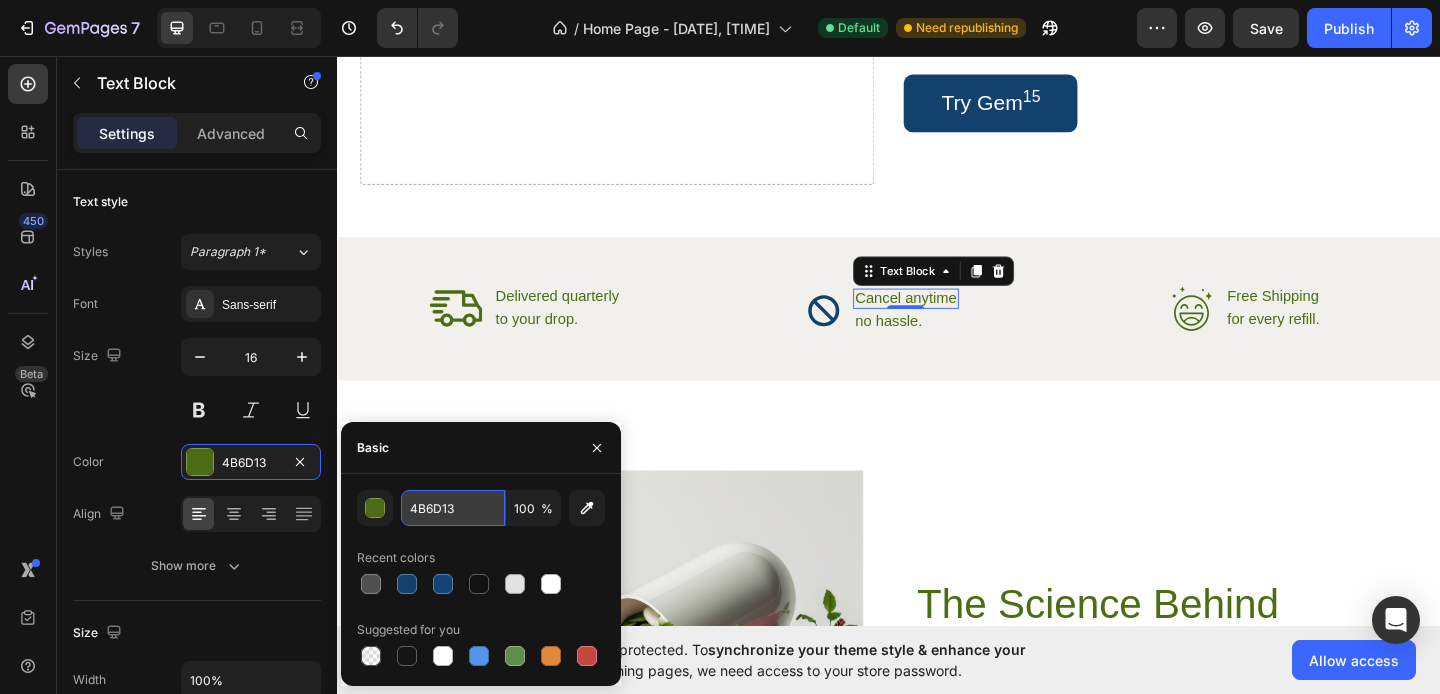 click on "4B6D13" at bounding box center (453, 508) 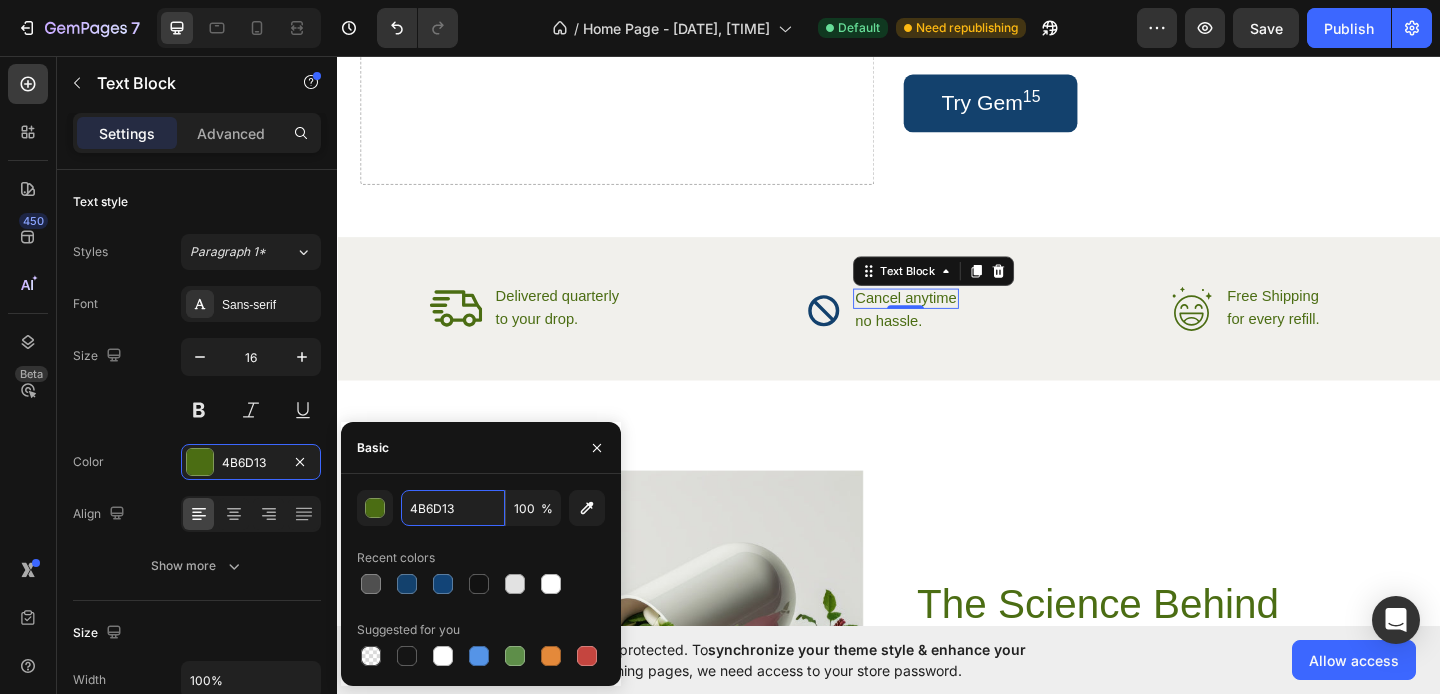 type on "13416D" 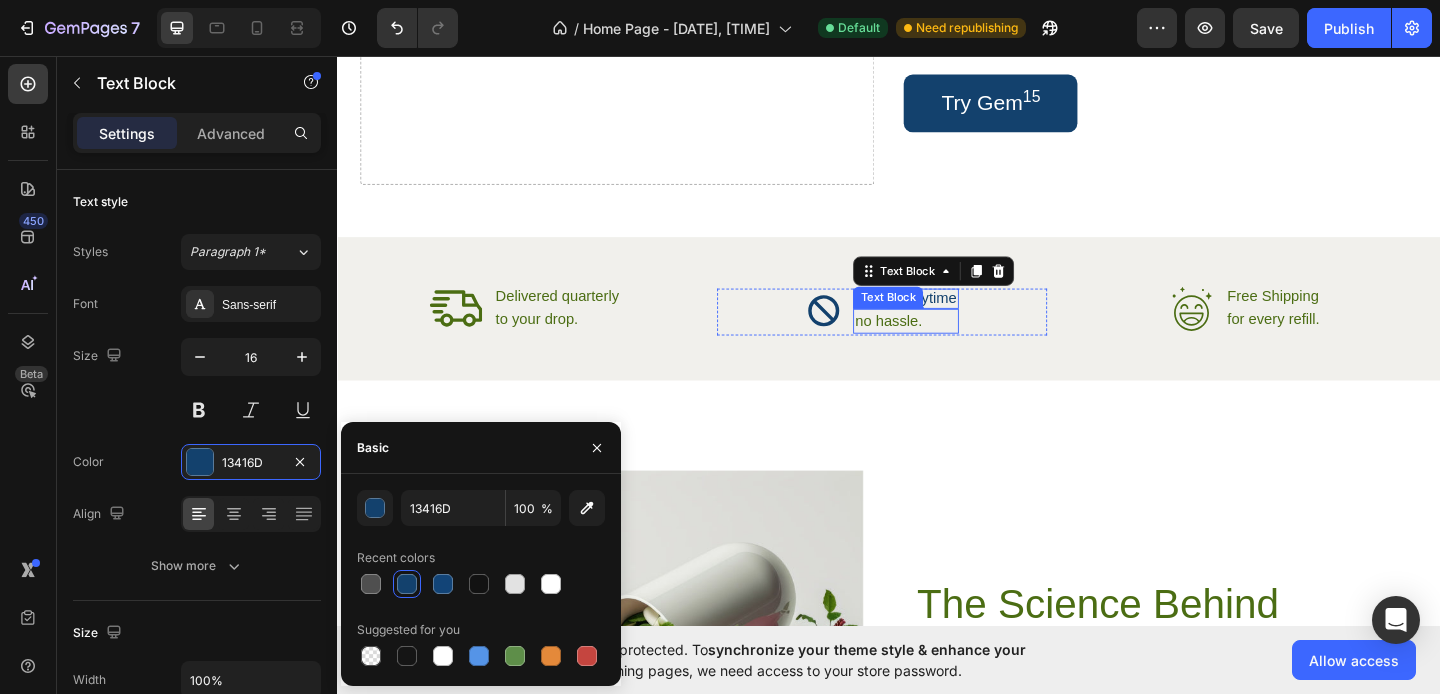 click on "no hassle." at bounding box center (955, 344) 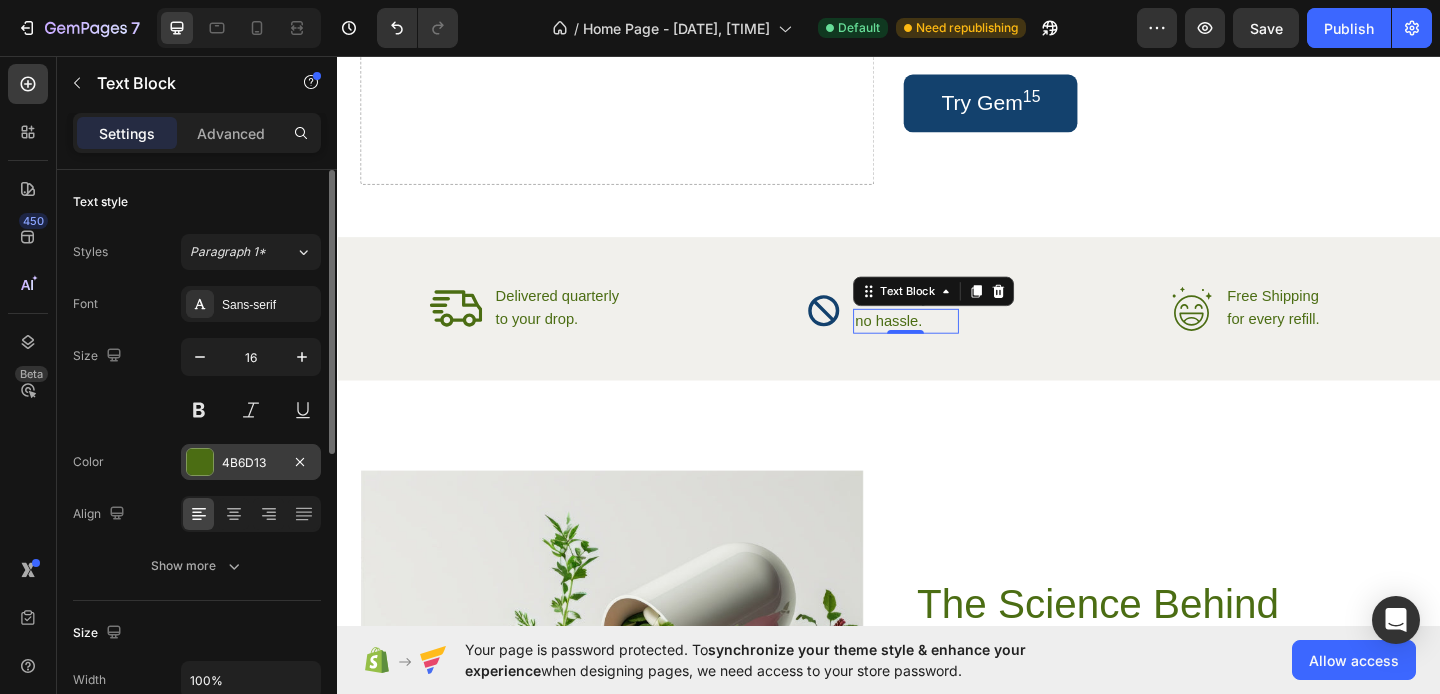 click on "4B6D13" at bounding box center [251, 462] 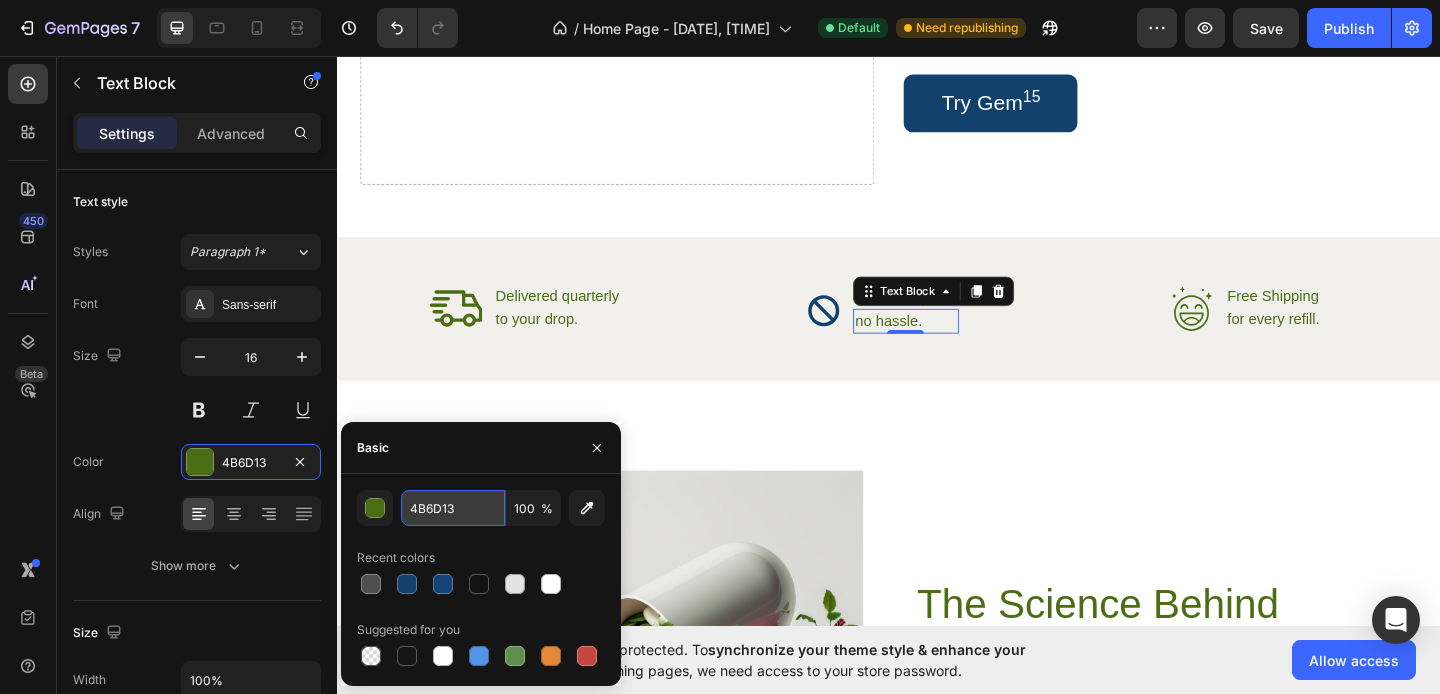 click on "4B6D13" at bounding box center (453, 508) 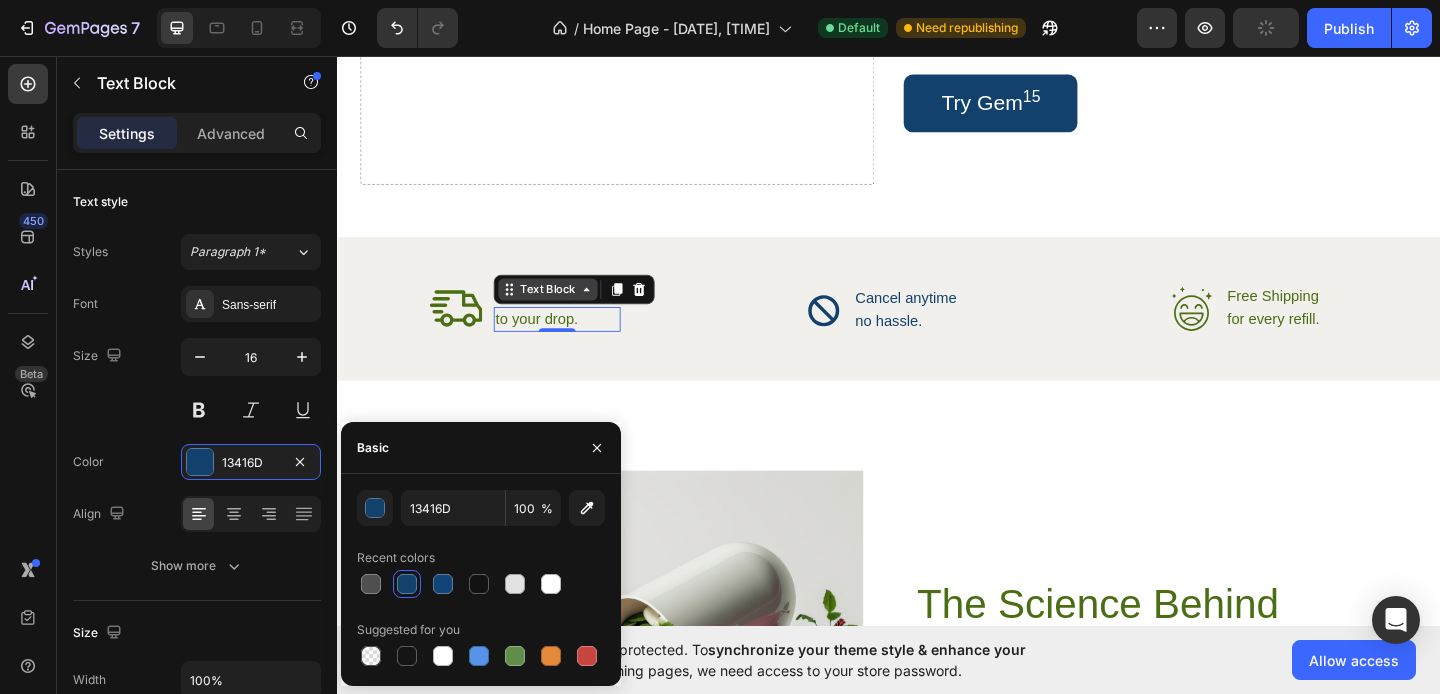 click on "Text Block" at bounding box center [566, 310] 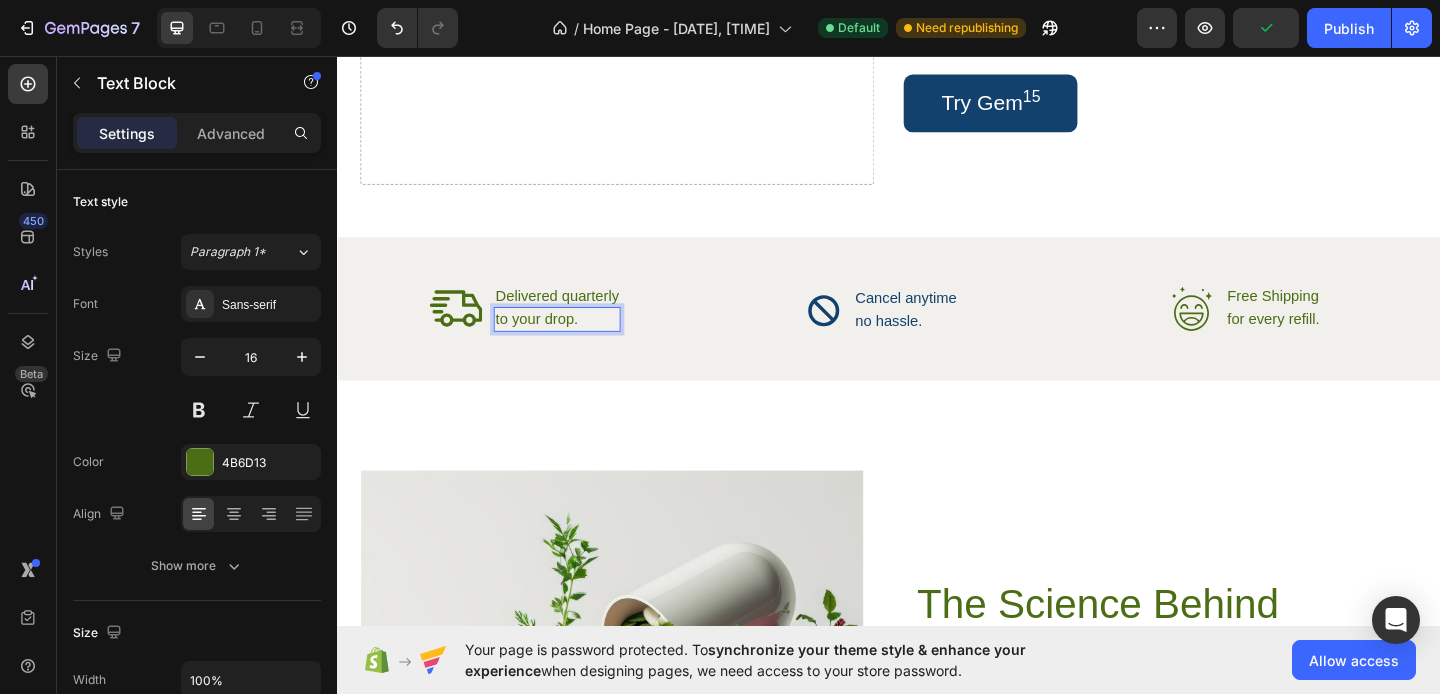 click on "to your drop." at bounding box center (576, 342) 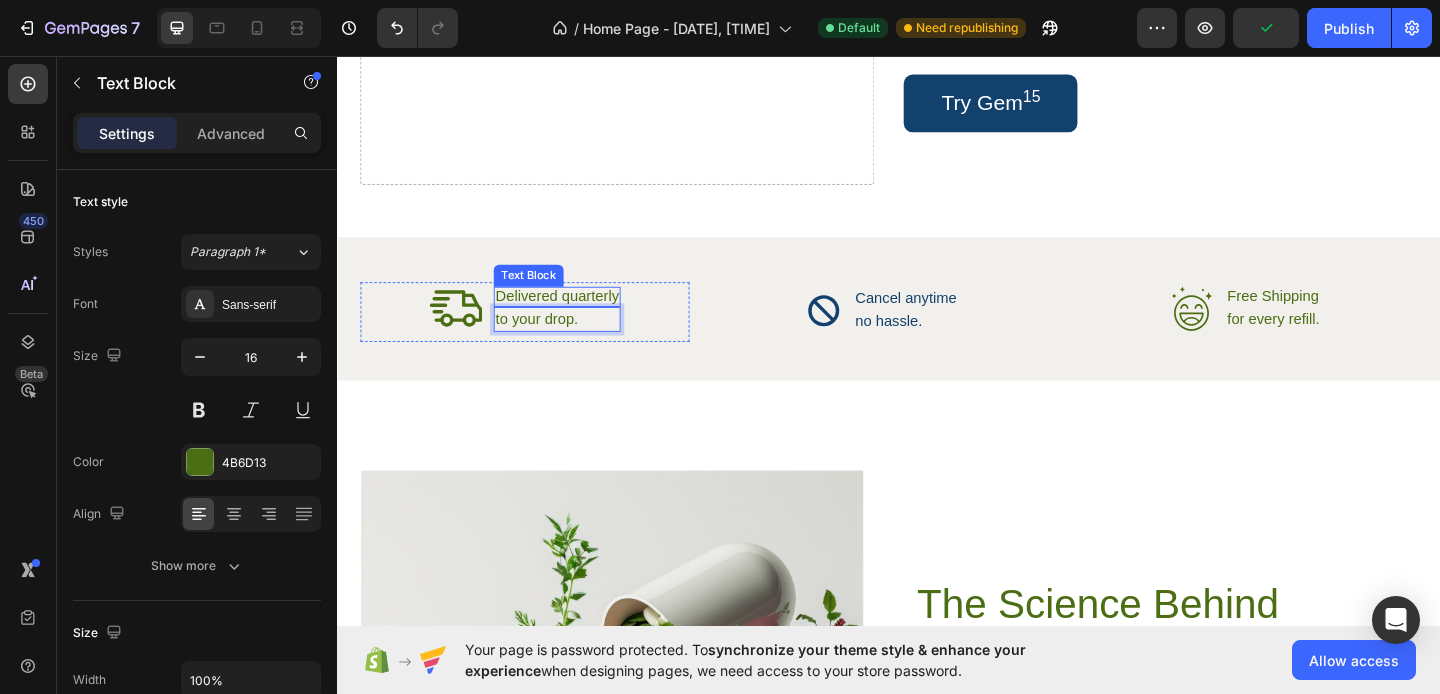 click on "Delivered quarterly" at bounding box center [576, 318] 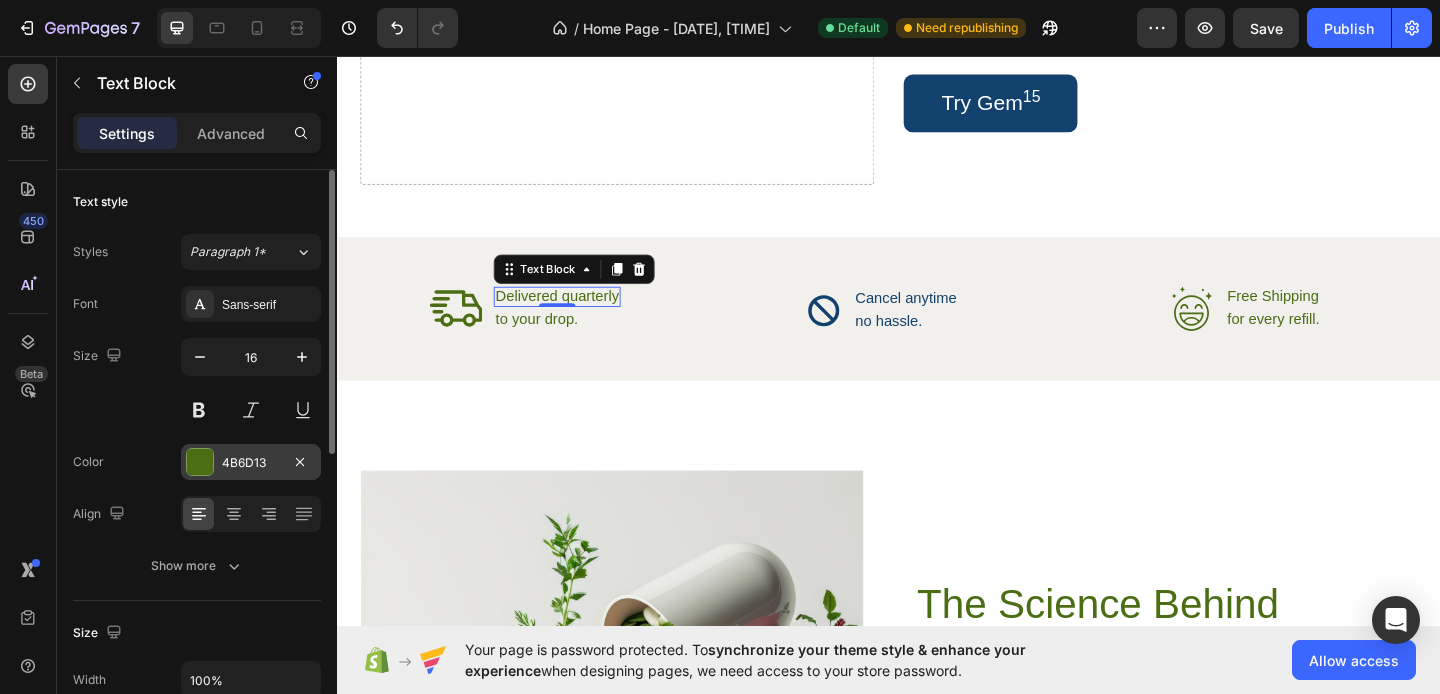 click at bounding box center [200, 462] 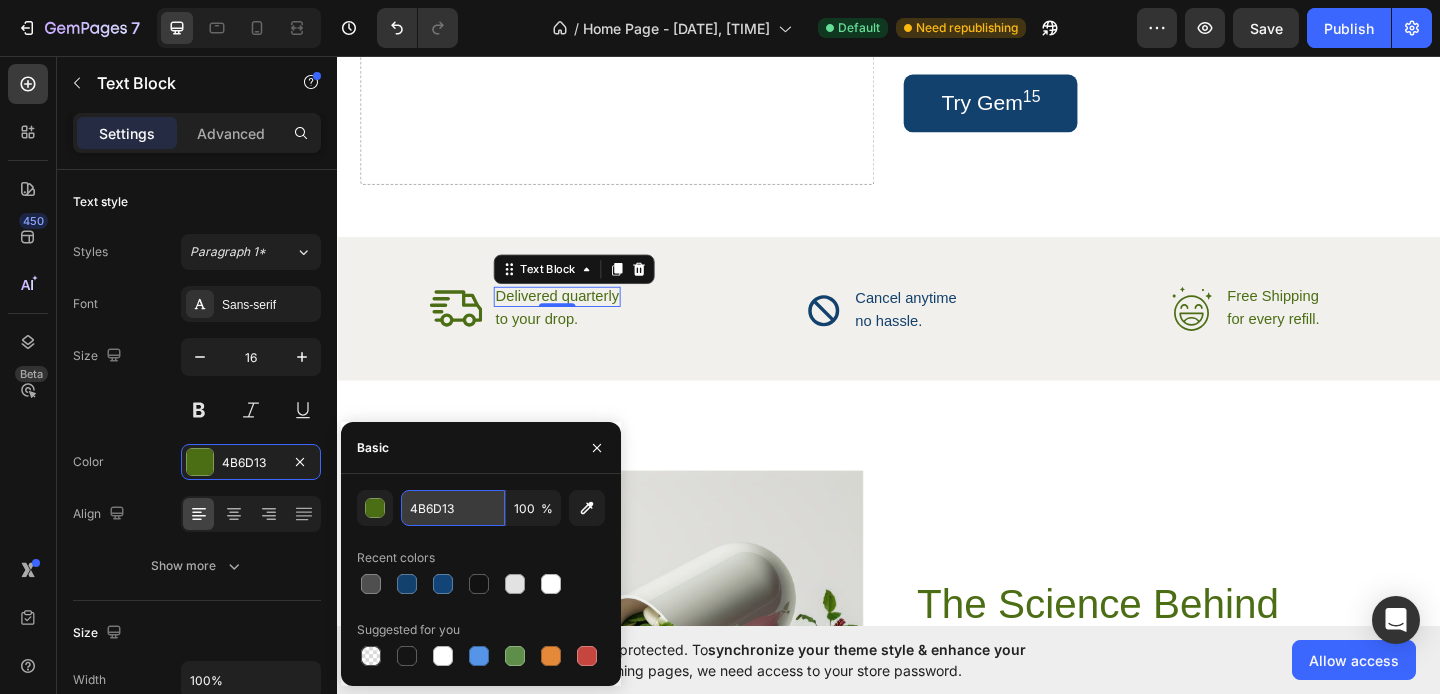 click on "4B6D13" at bounding box center (453, 508) 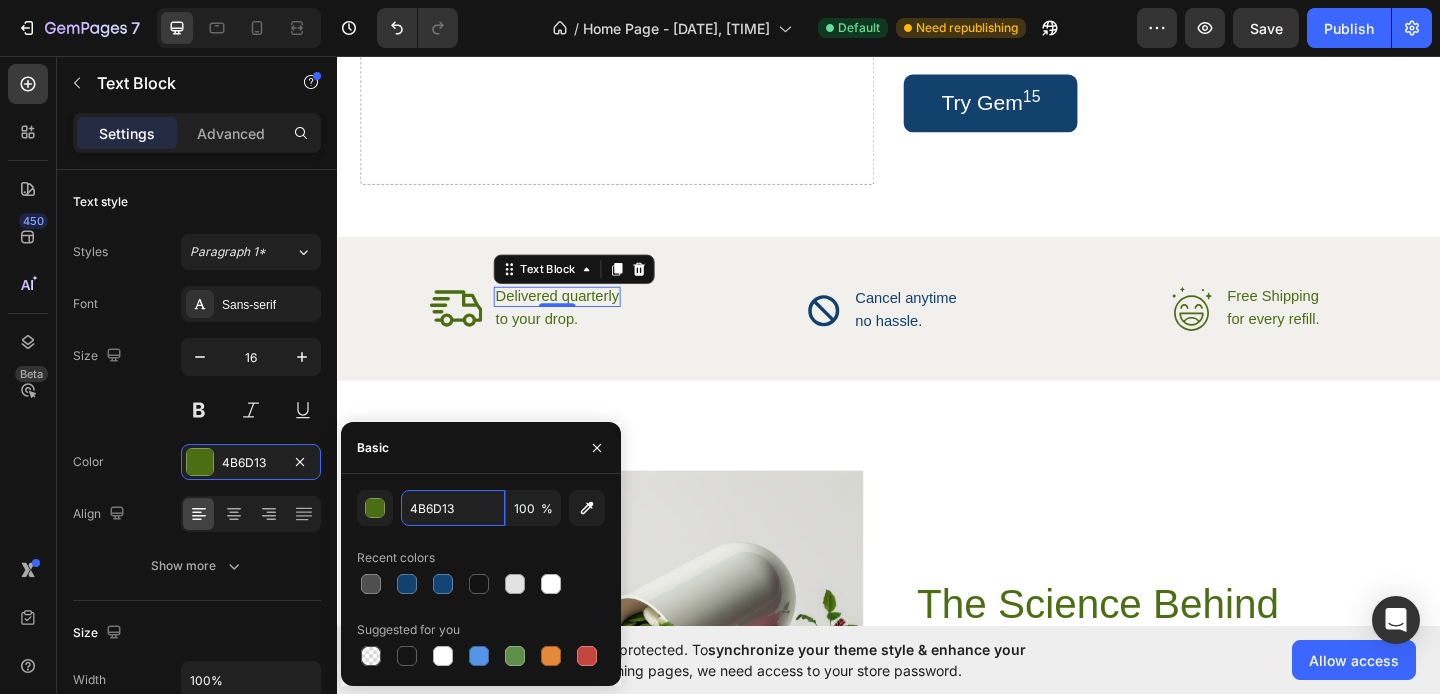 paste on "13416D" 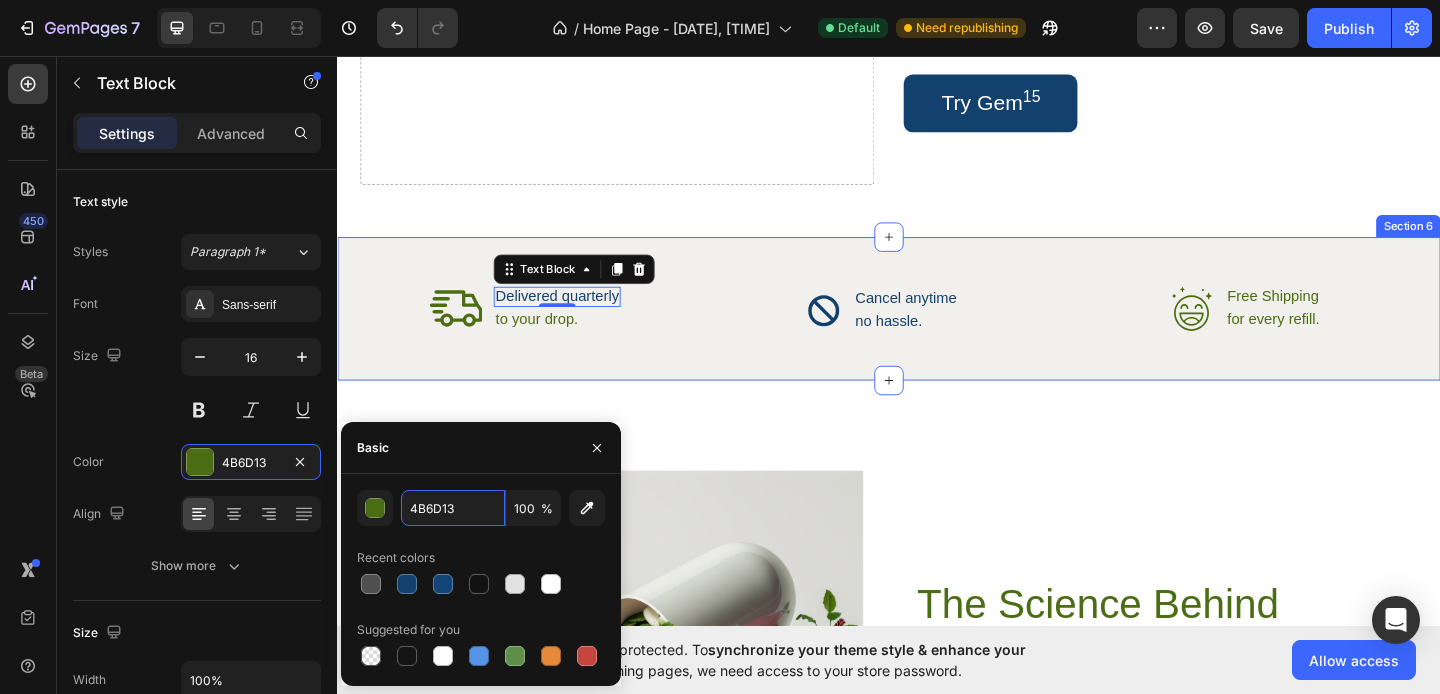 type on "13416D" 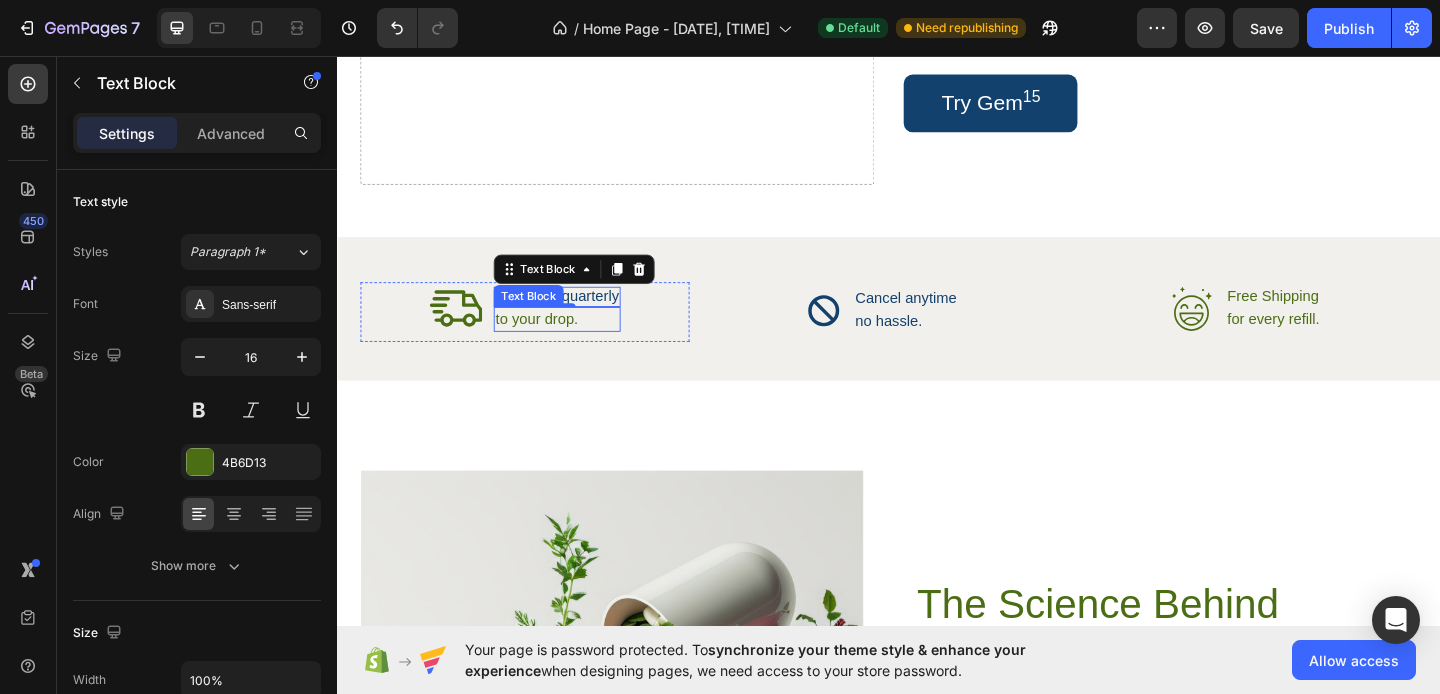 click on "to your drop." at bounding box center [576, 342] 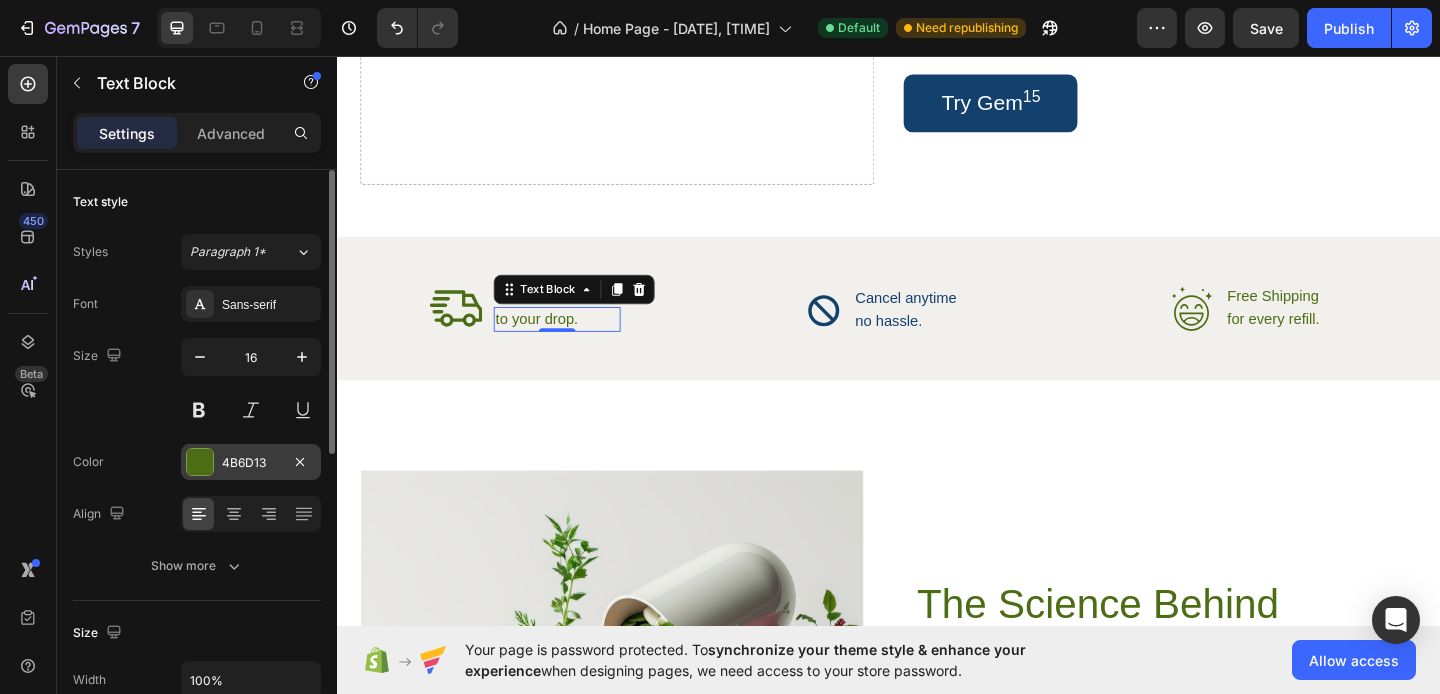 click at bounding box center [200, 462] 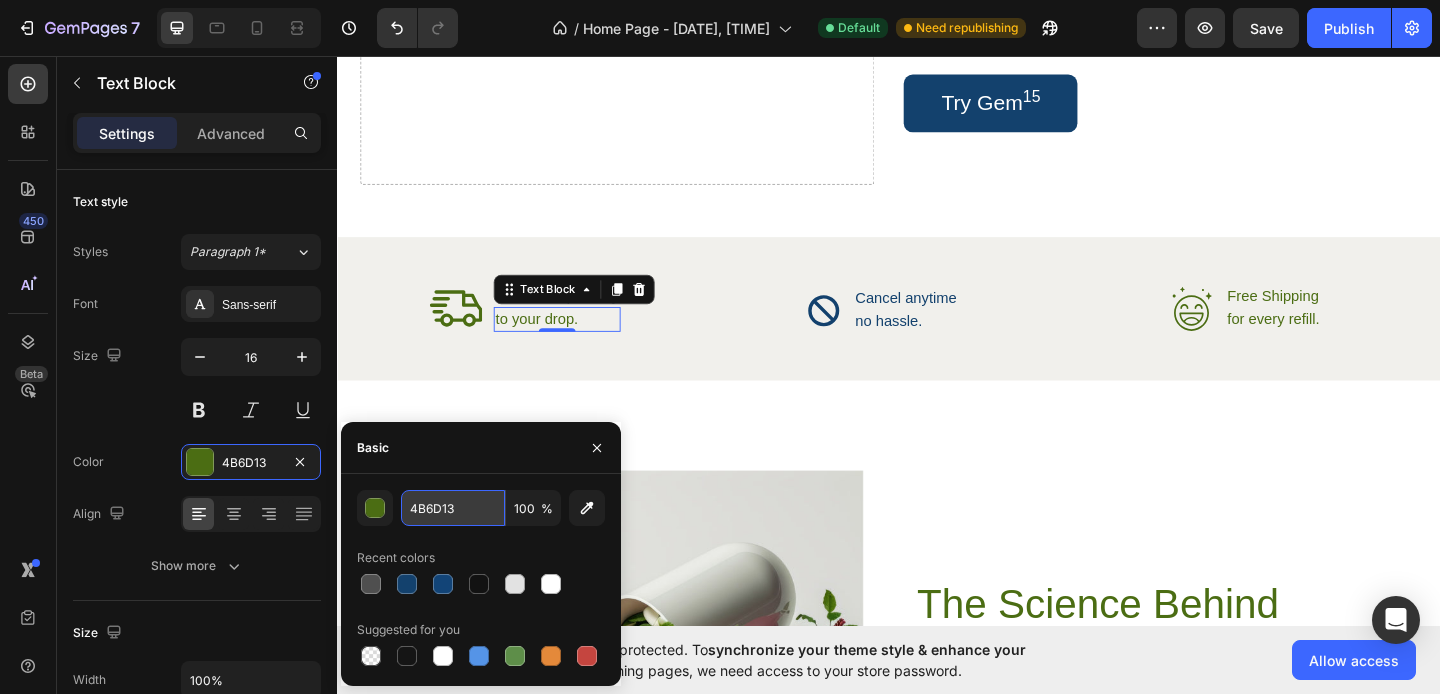 click on "4B6D13" at bounding box center (453, 508) 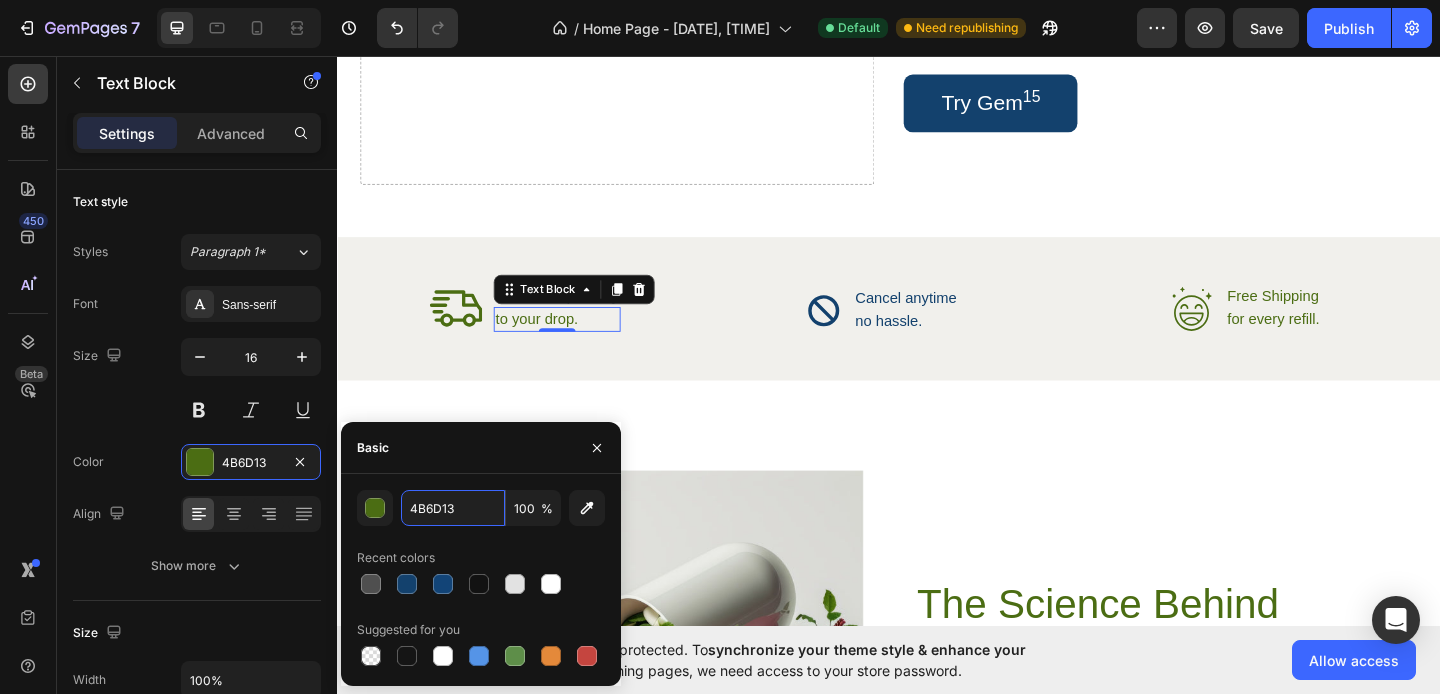 paste on "13416D" 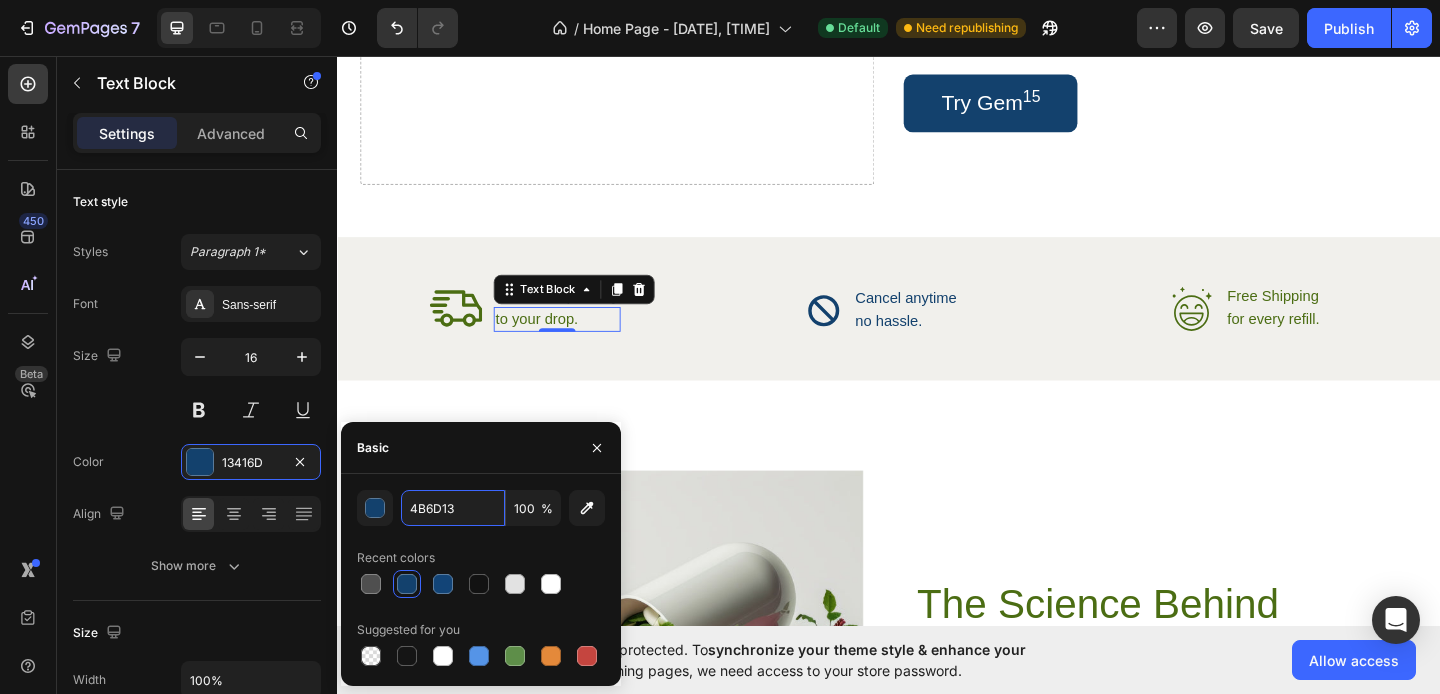type on "13416D" 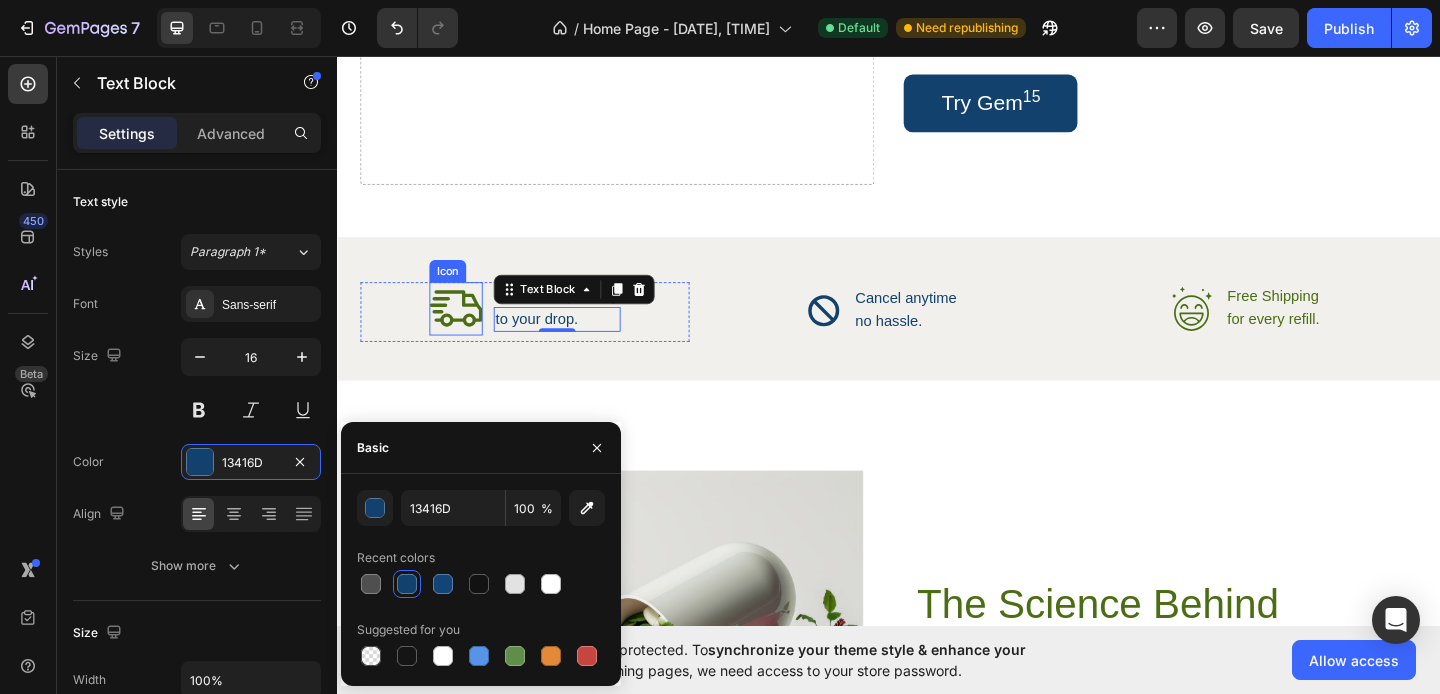 click 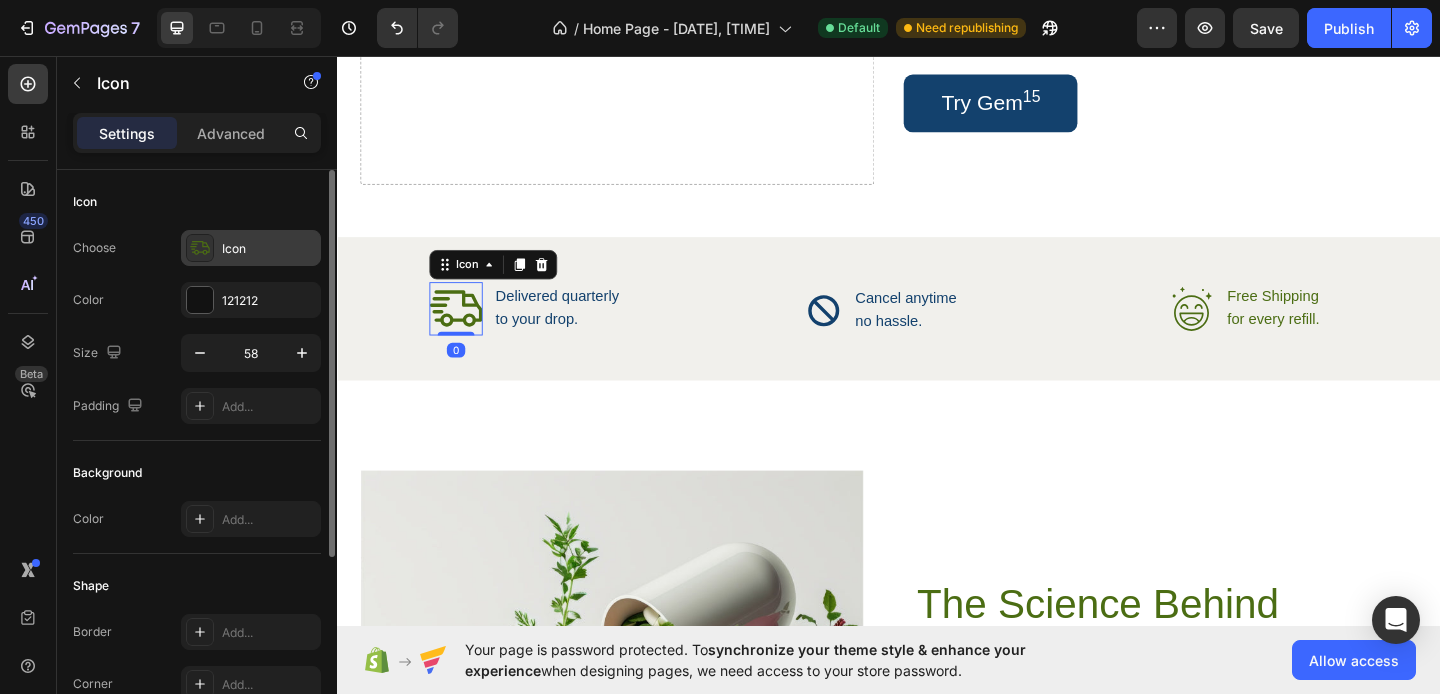 click 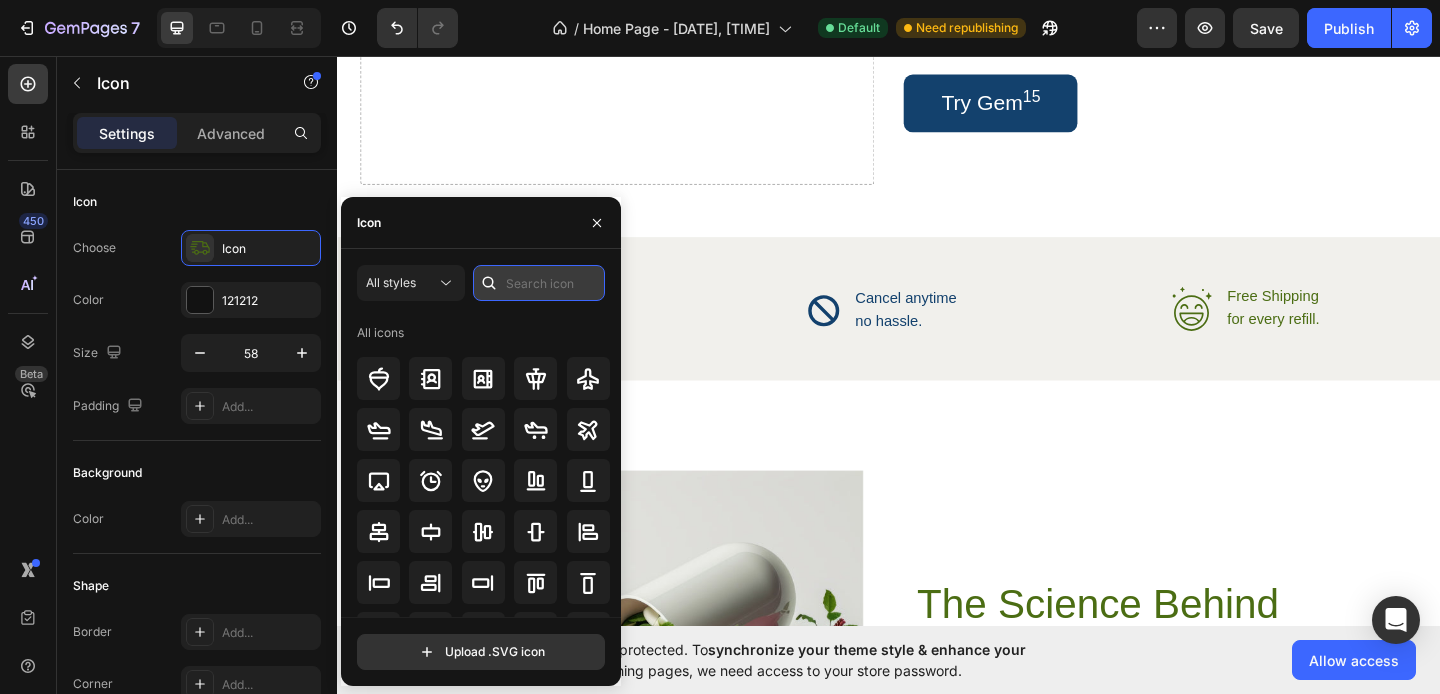 click at bounding box center (539, 283) 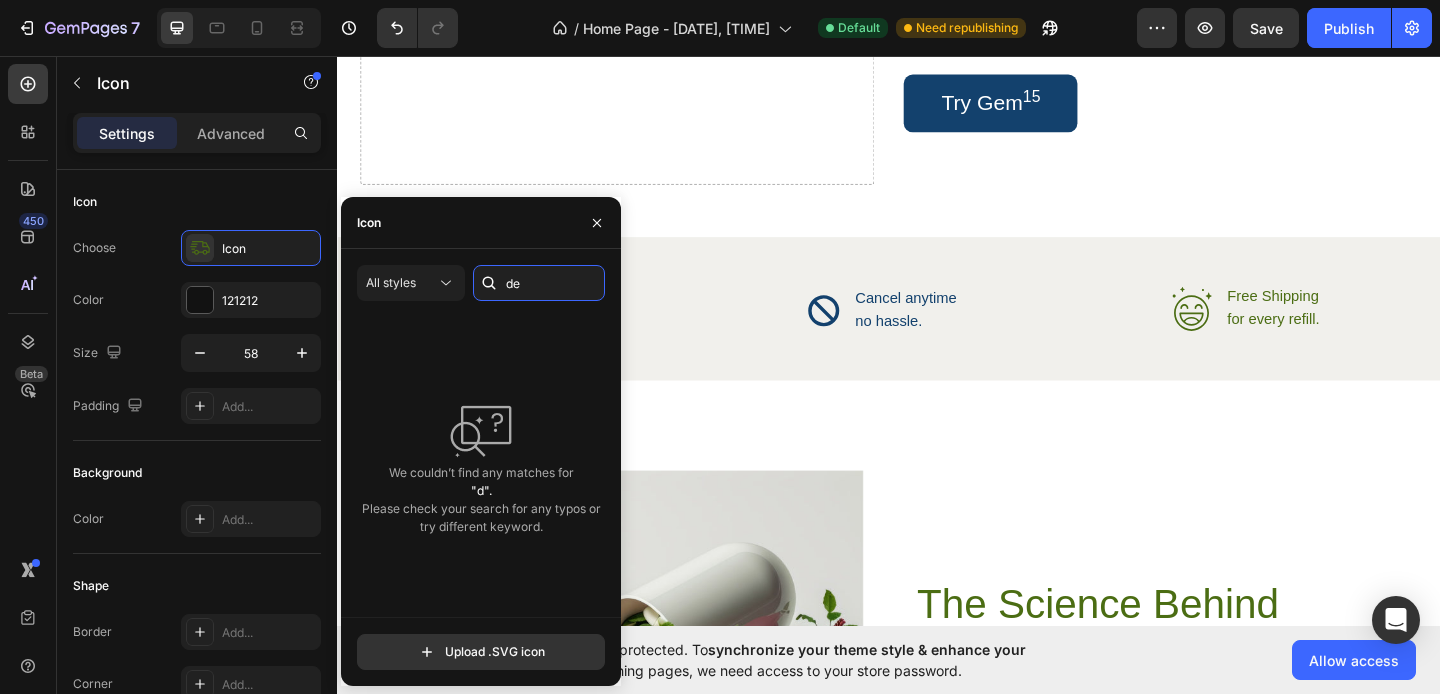 scroll, scrollTop: 0, scrollLeft: 0, axis: both 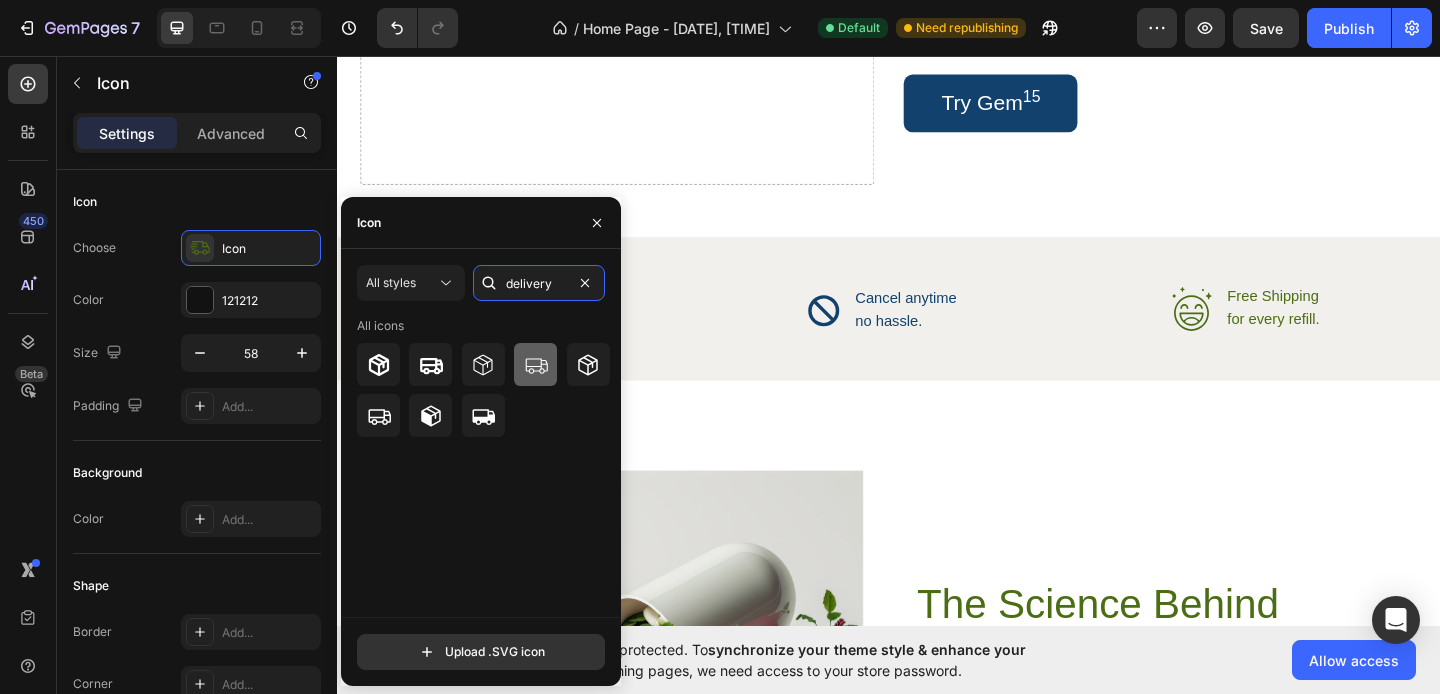 type on "delivery" 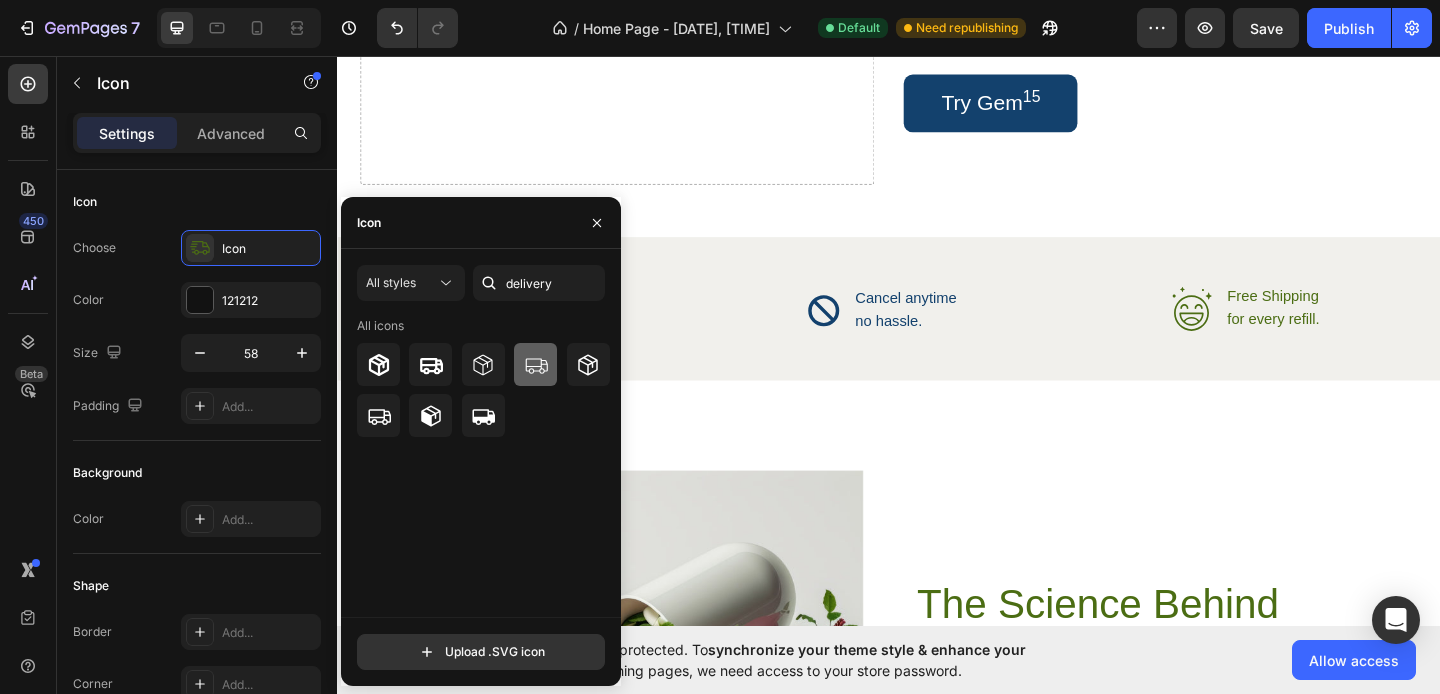 click 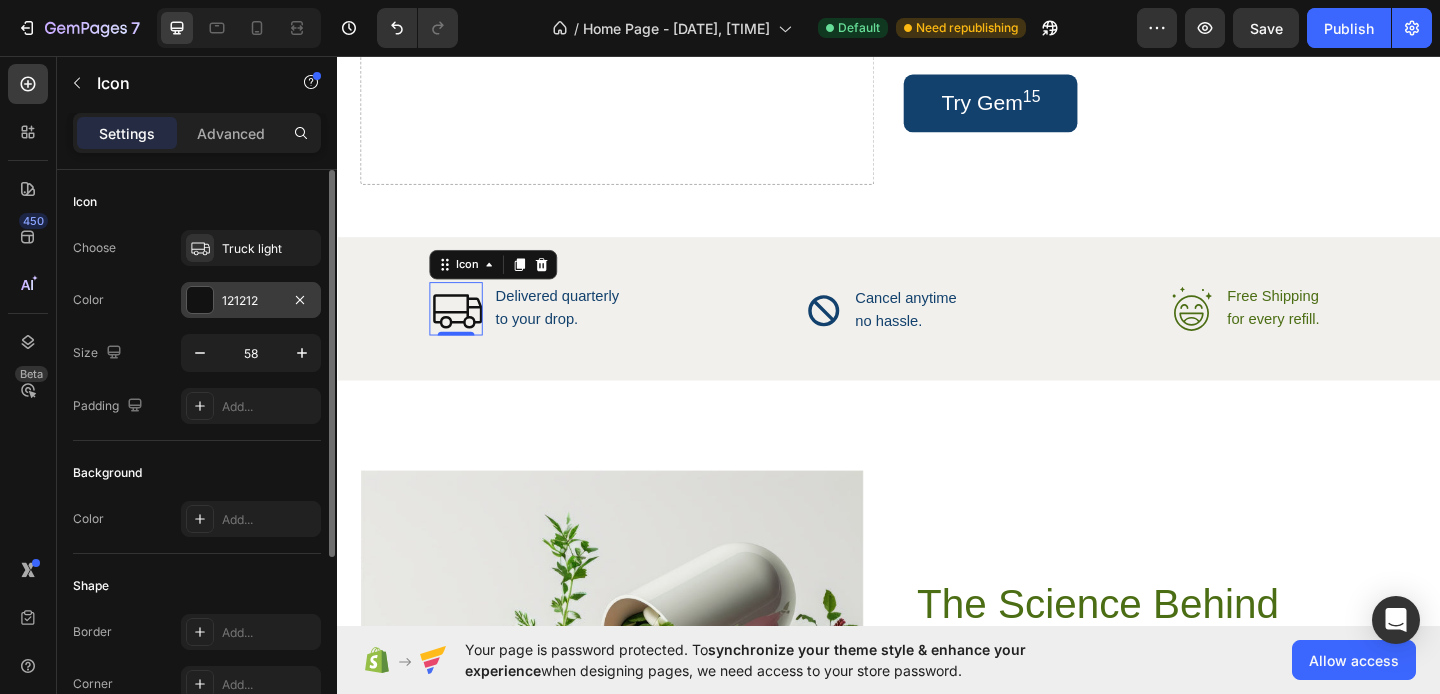 click at bounding box center [200, 300] 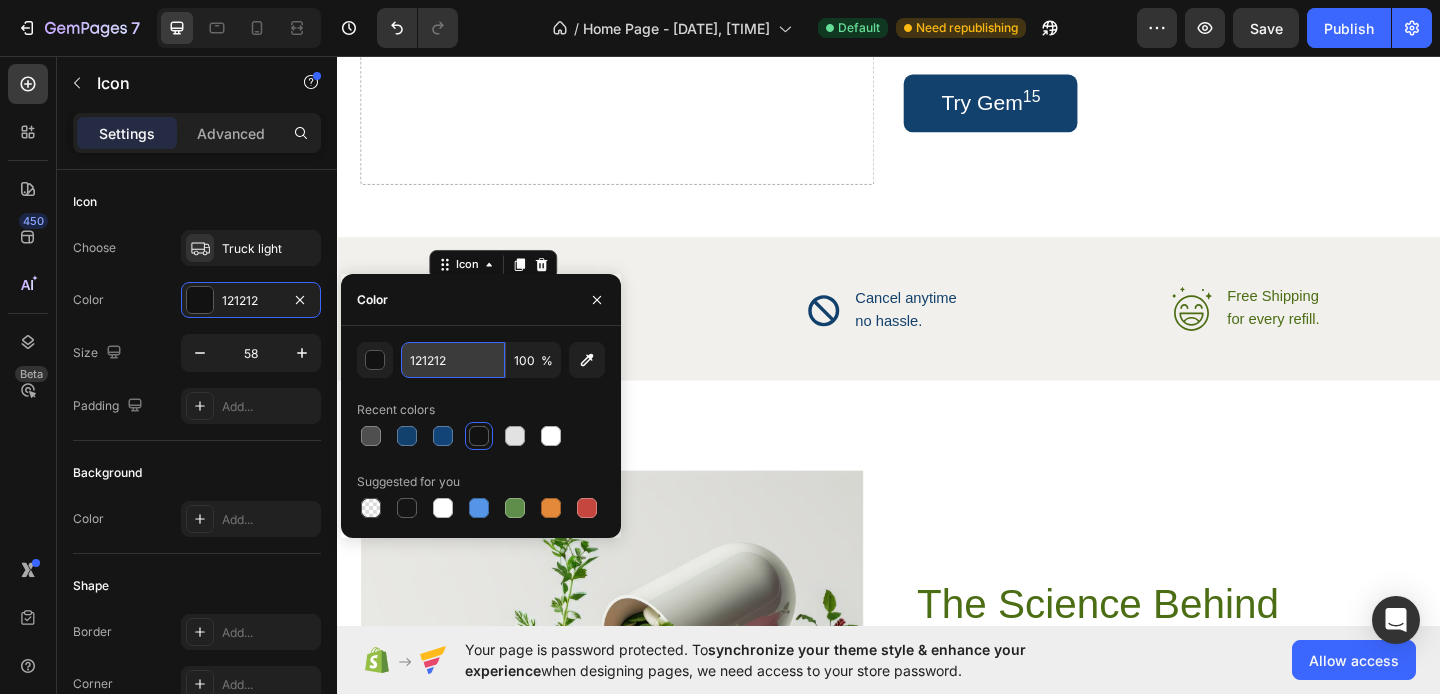 click on "121212" at bounding box center (453, 360) 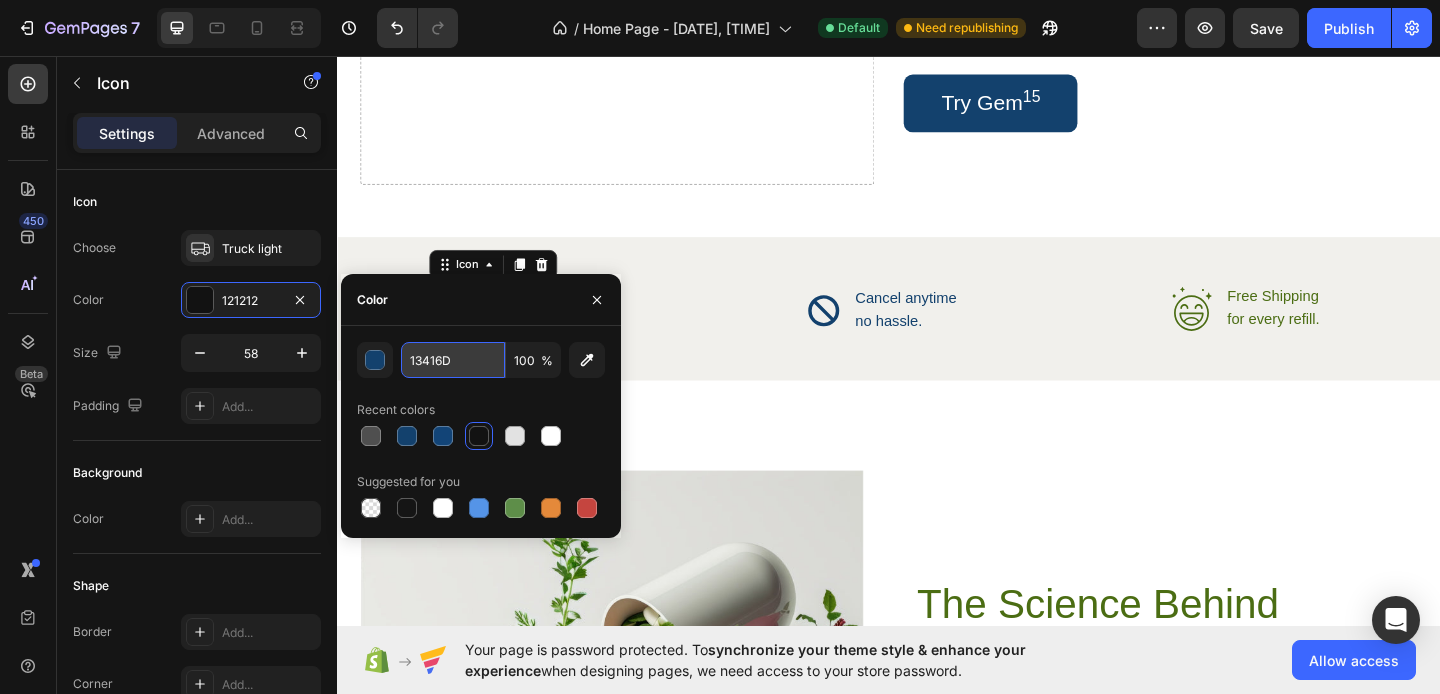 type on "13416D" 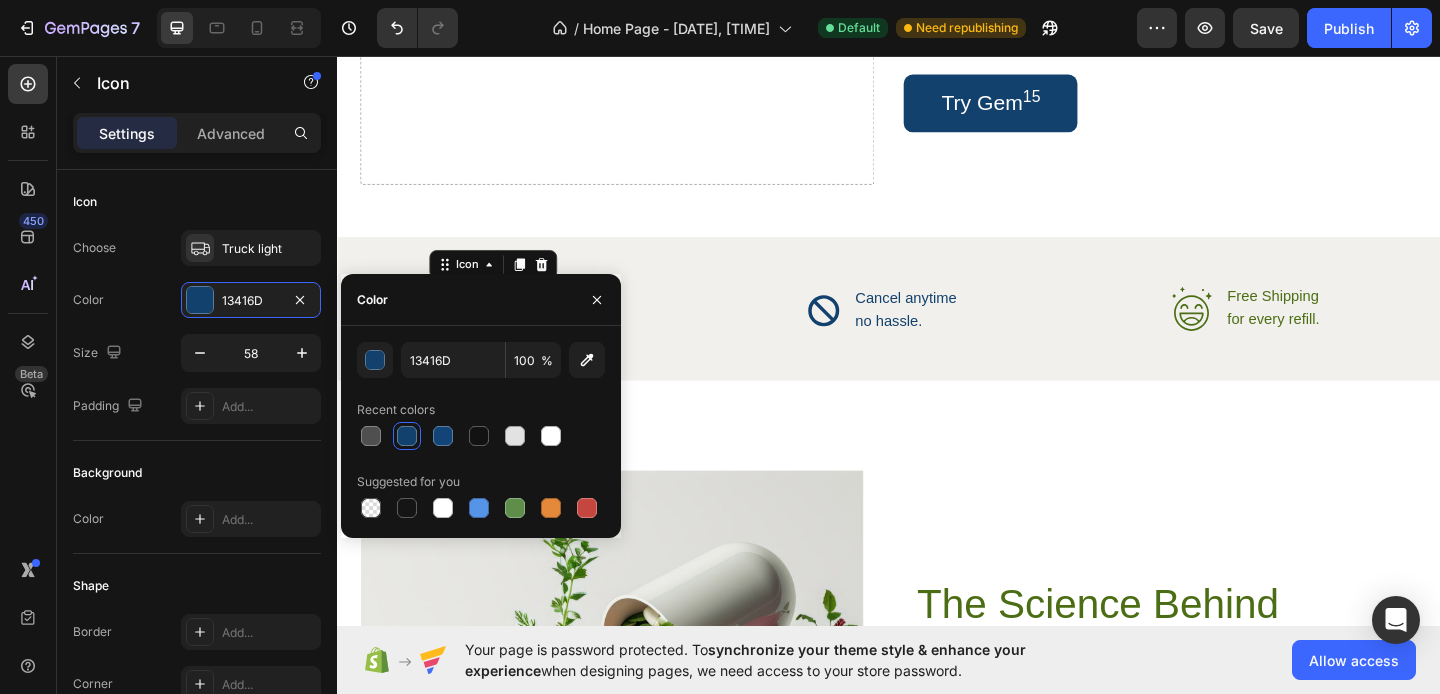 click on "Image The Science Behind Vascular Starvation Heading Delve into the groundbreaking research that’s rewriting the story of hair loss. While past treatments focused on hormones, our data reveals a vascular crisis. Hair follicles require continuous microcirculation to thrive. Without it, they enter permanent dormancy—even when hormones are managed. Text Block Row Row Section 7" at bounding box center (937, 775) 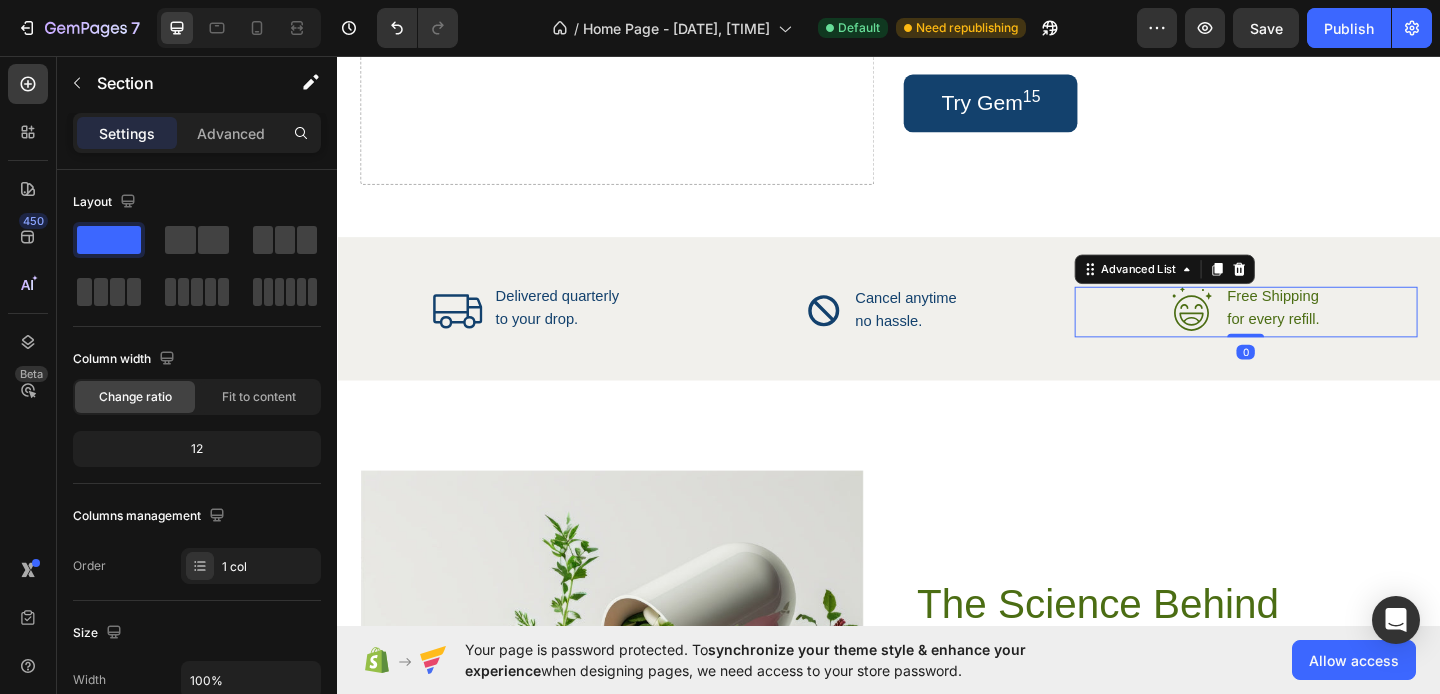 click on "Icon Free Shipping Text Block for every refill. Text Block" at bounding box center [1325, 335] 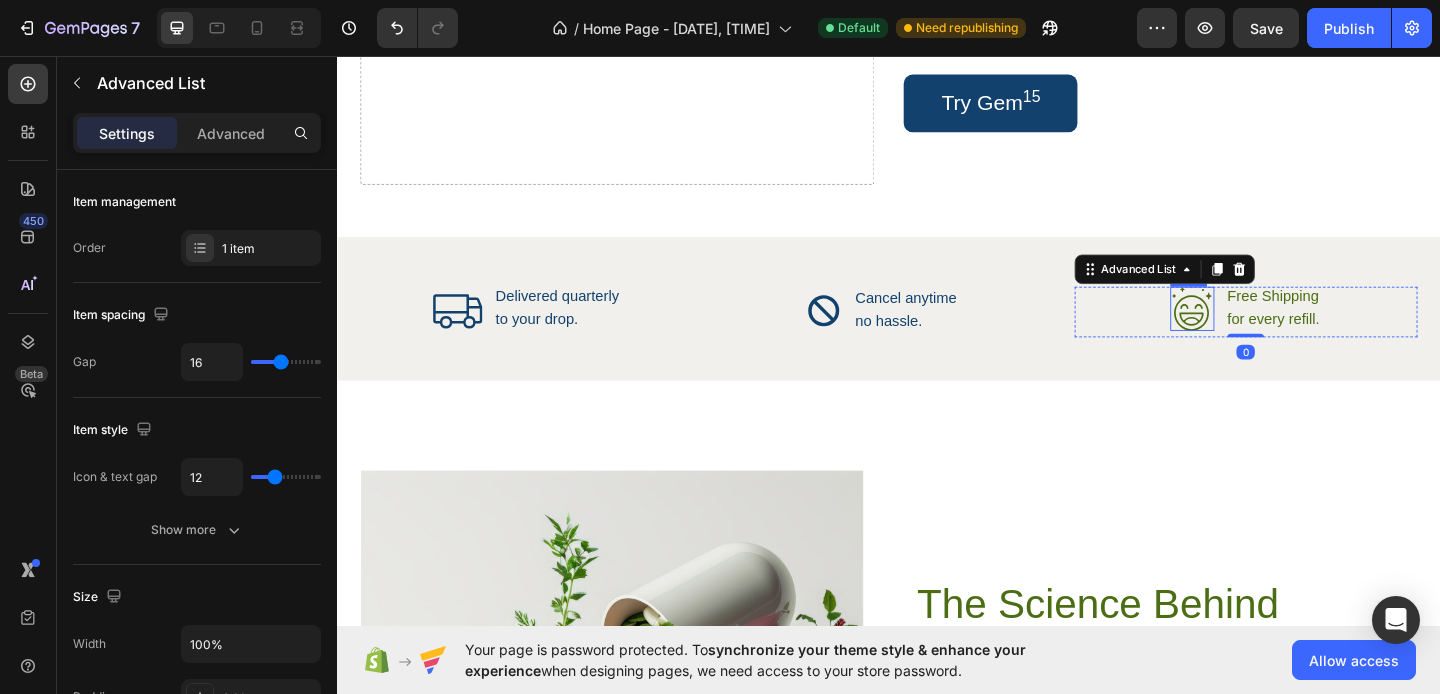 click 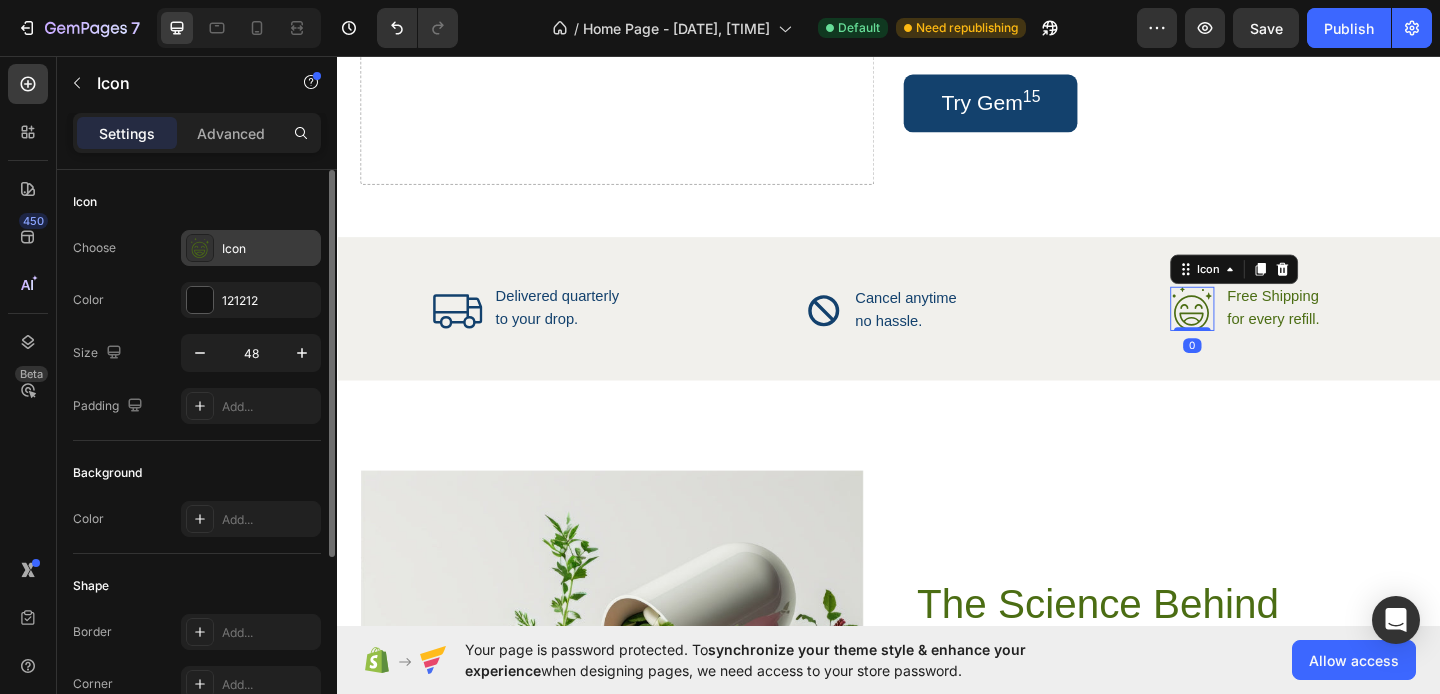 click on "Icon" at bounding box center [251, 248] 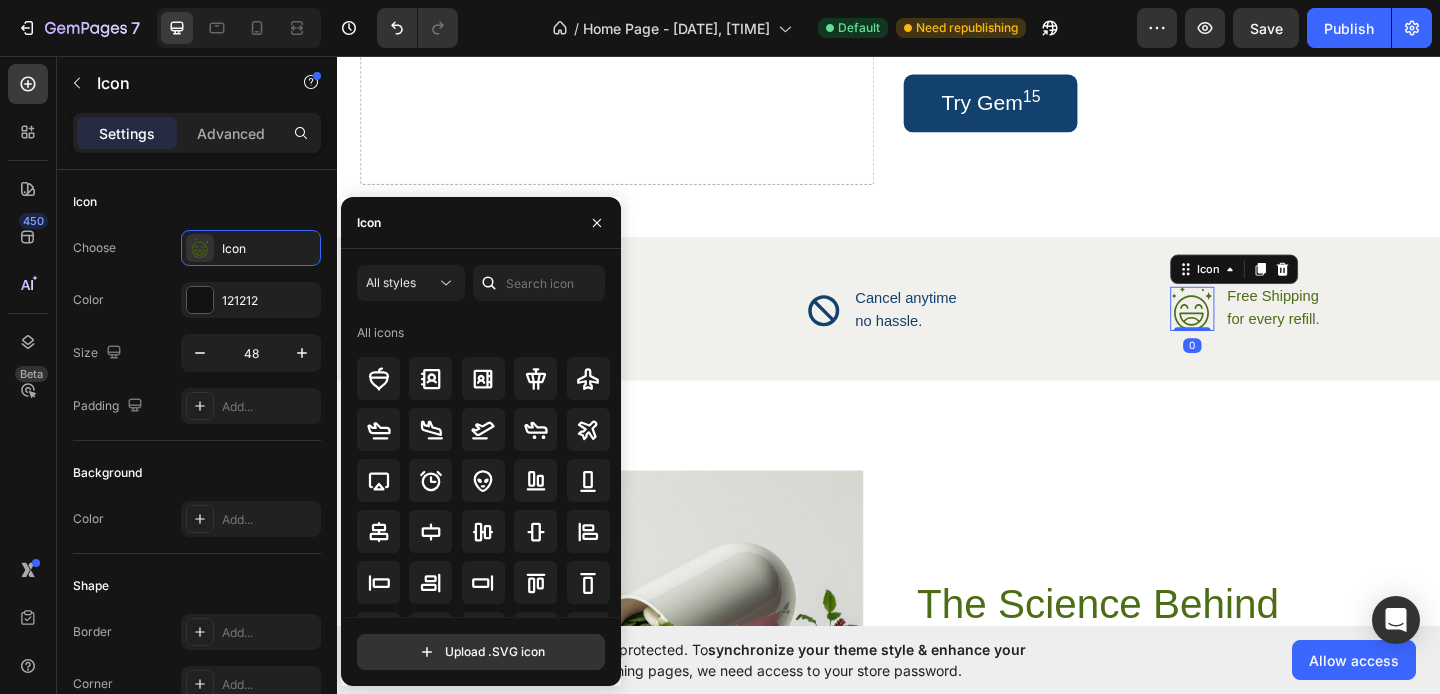 click 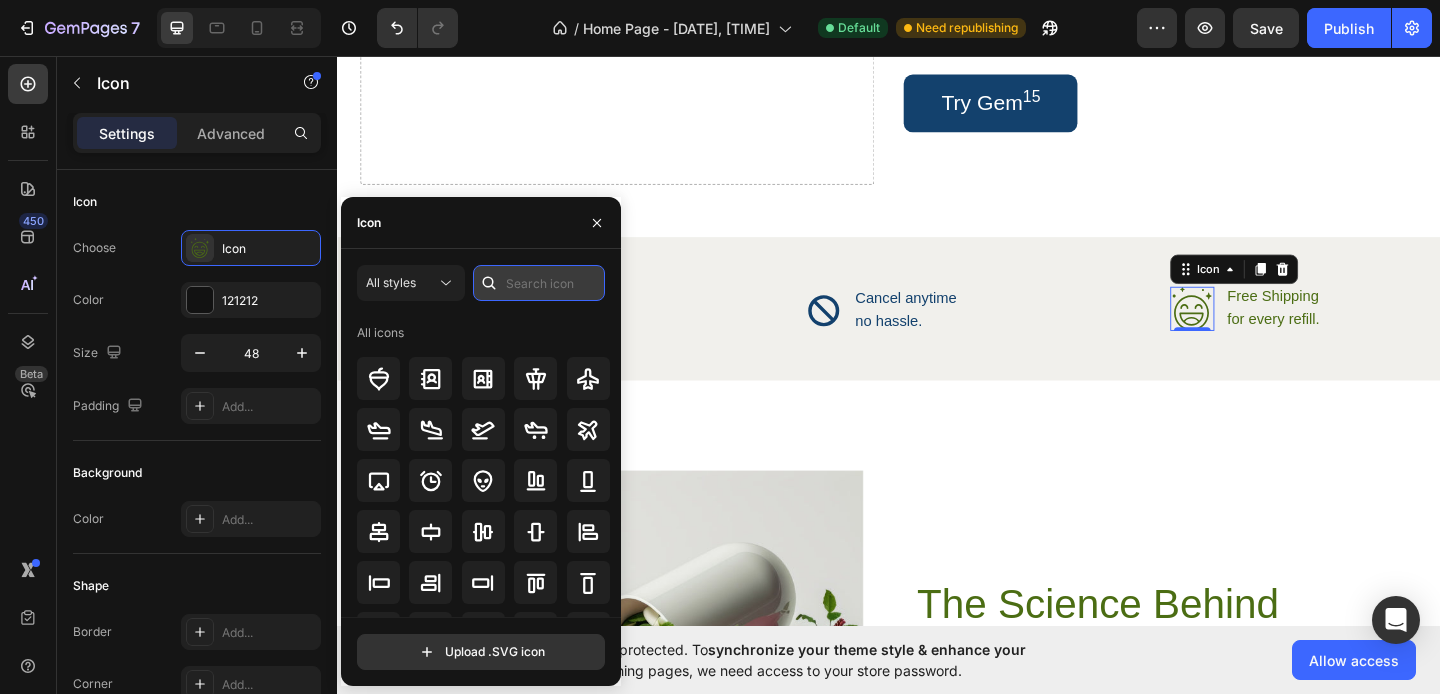 click at bounding box center [539, 283] 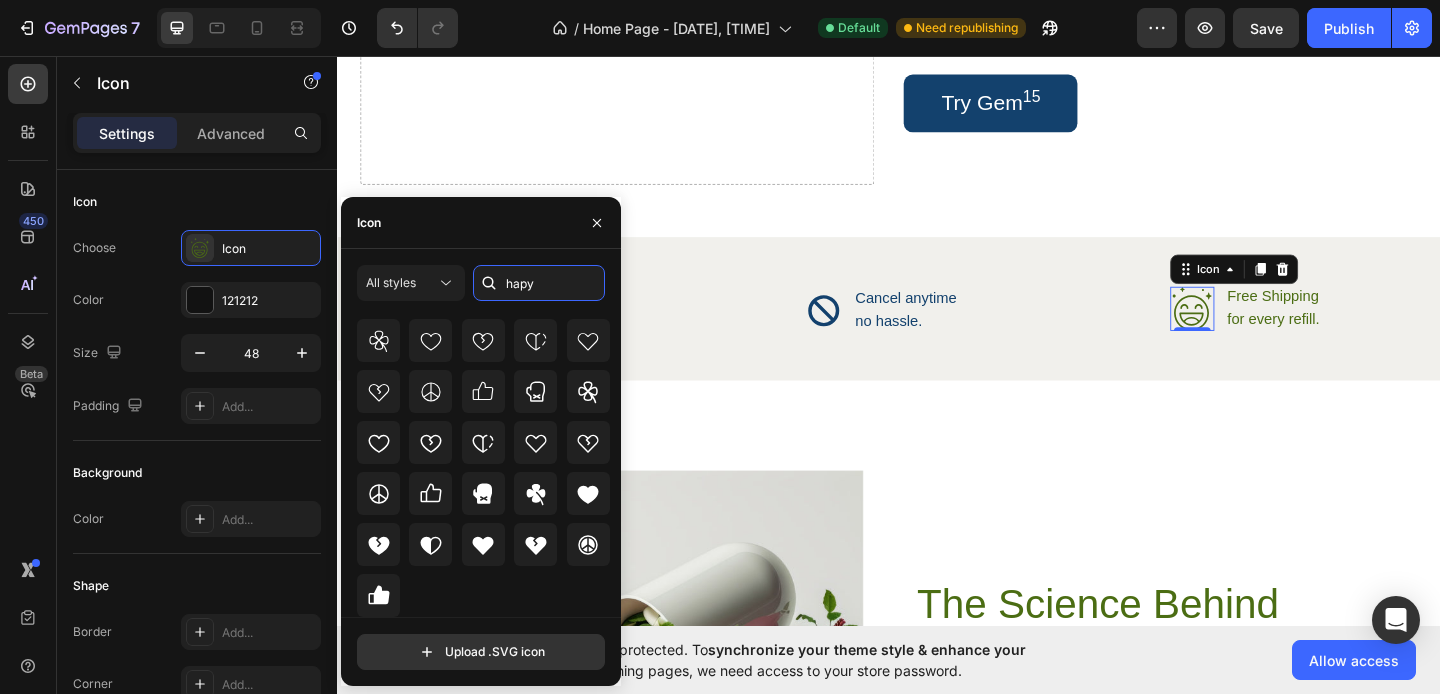 scroll, scrollTop: 0, scrollLeft: 0, axis: both 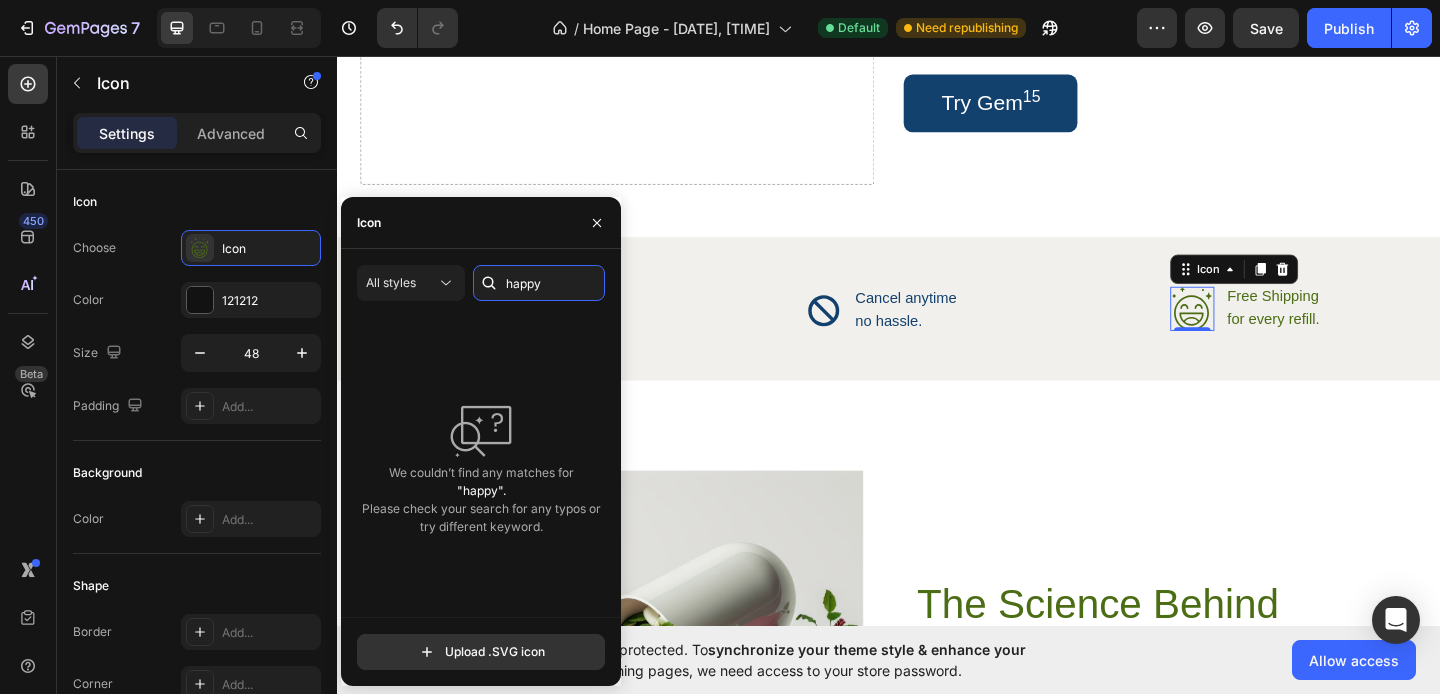 type on "happy" 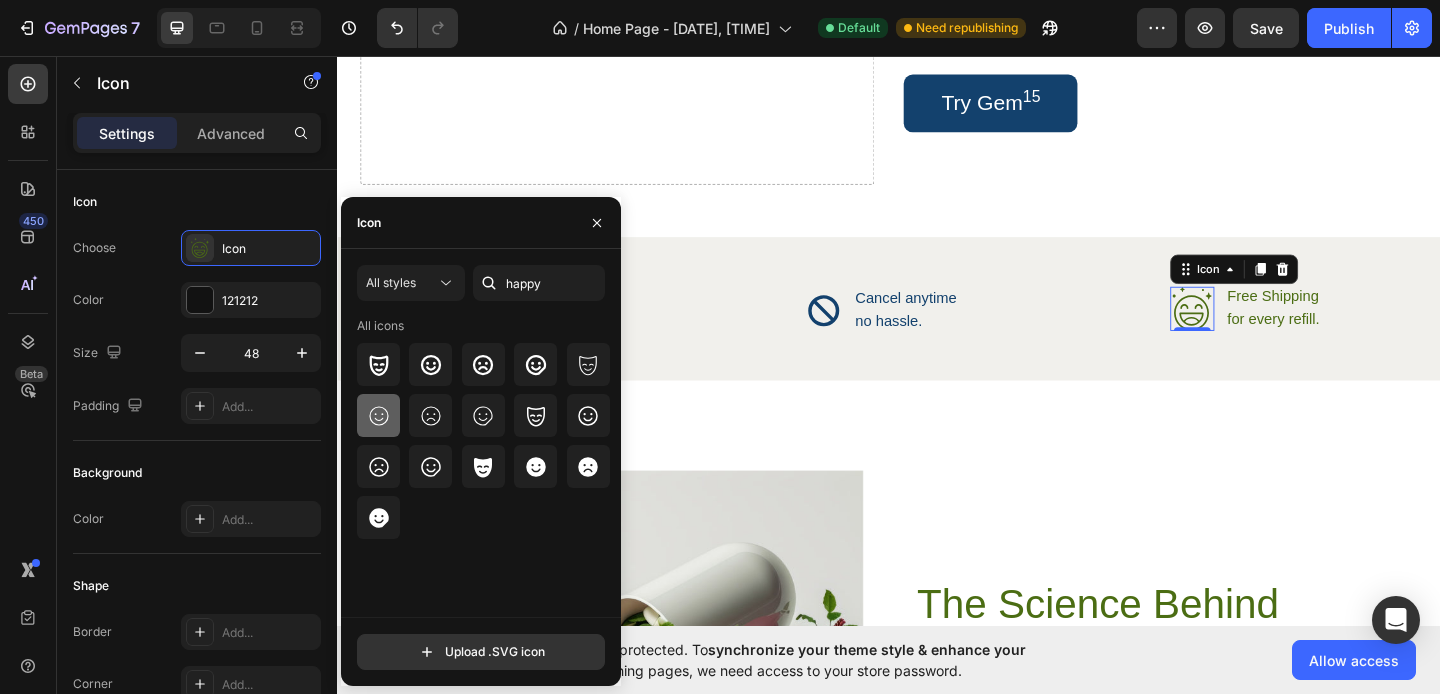 click 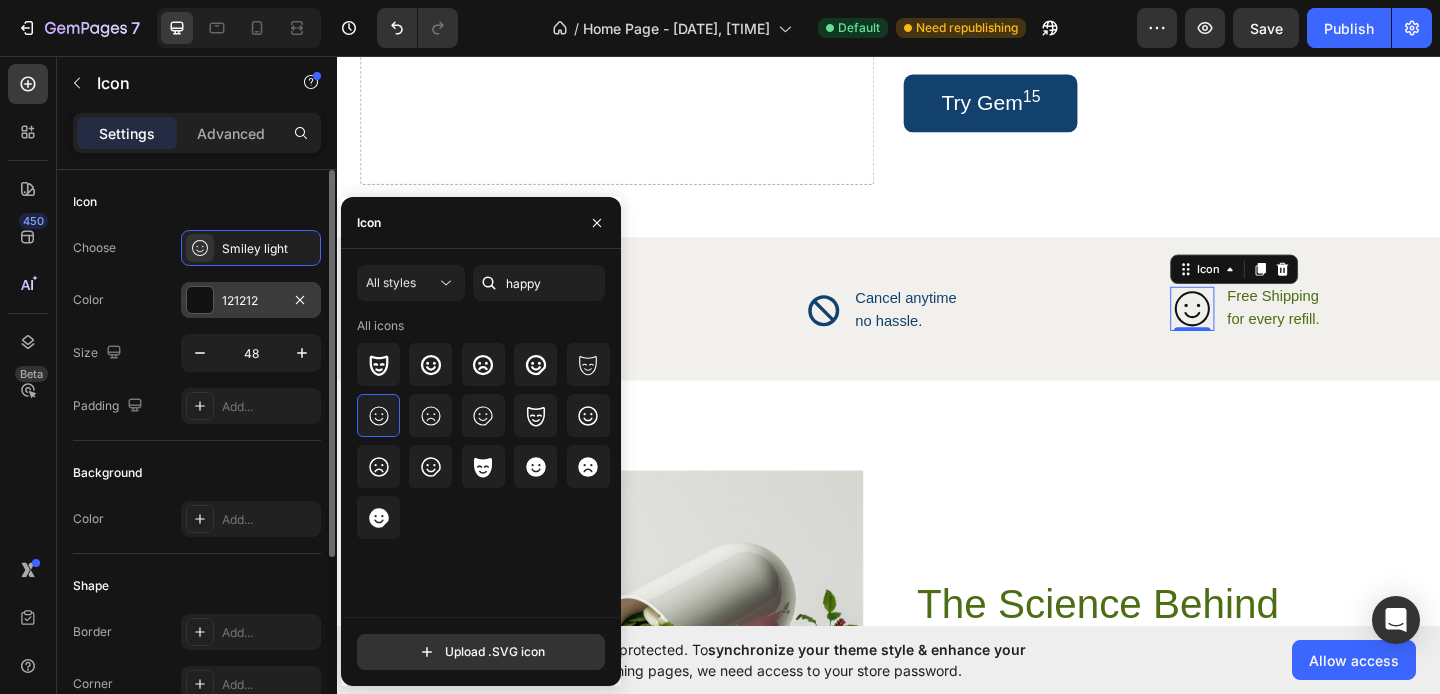 click at bounding box center [200, 300] 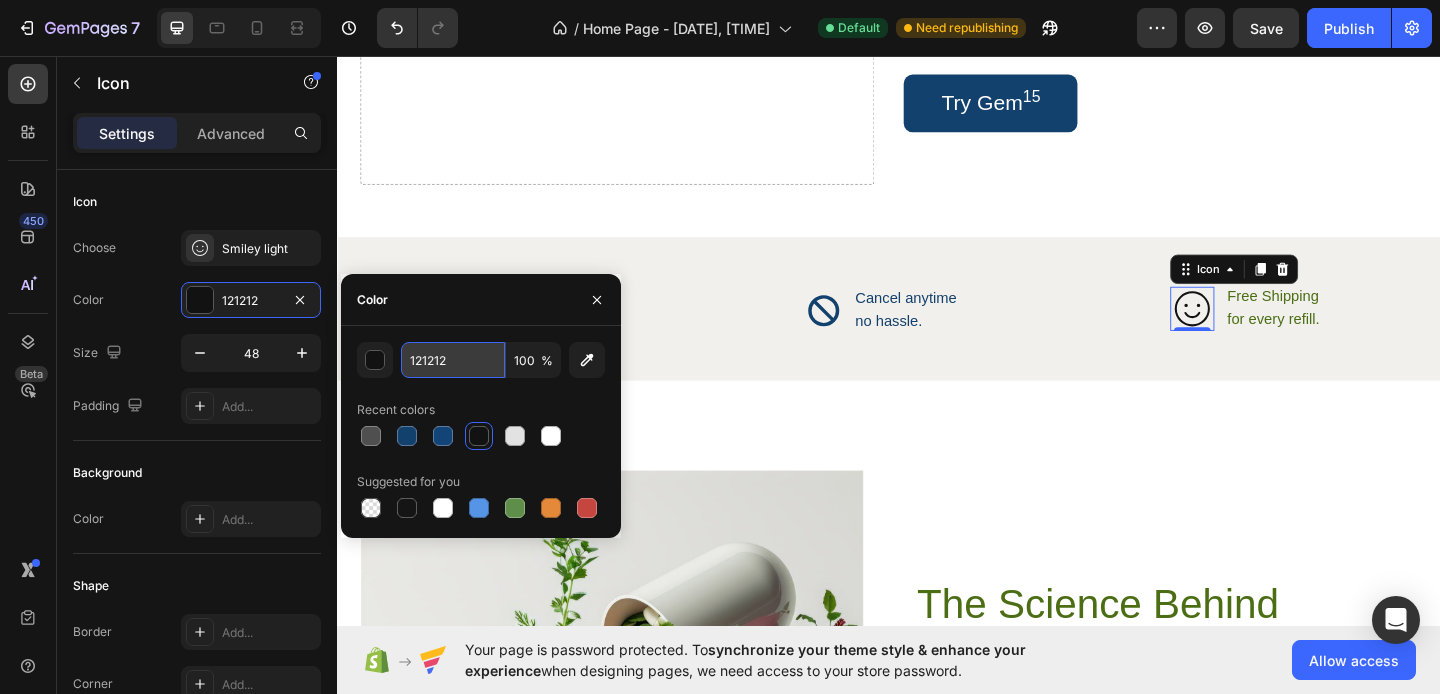 click on "121212" at bounding box center [453, 360] 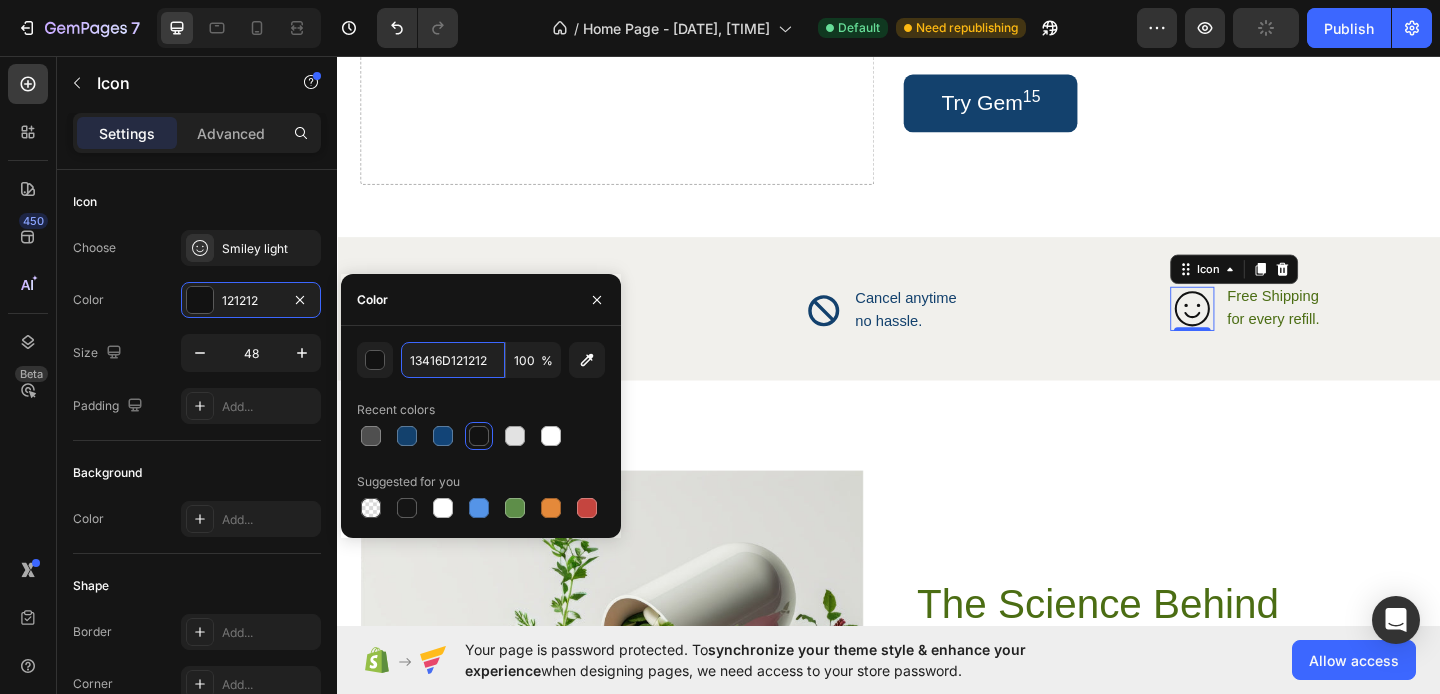 paste on "13416D" 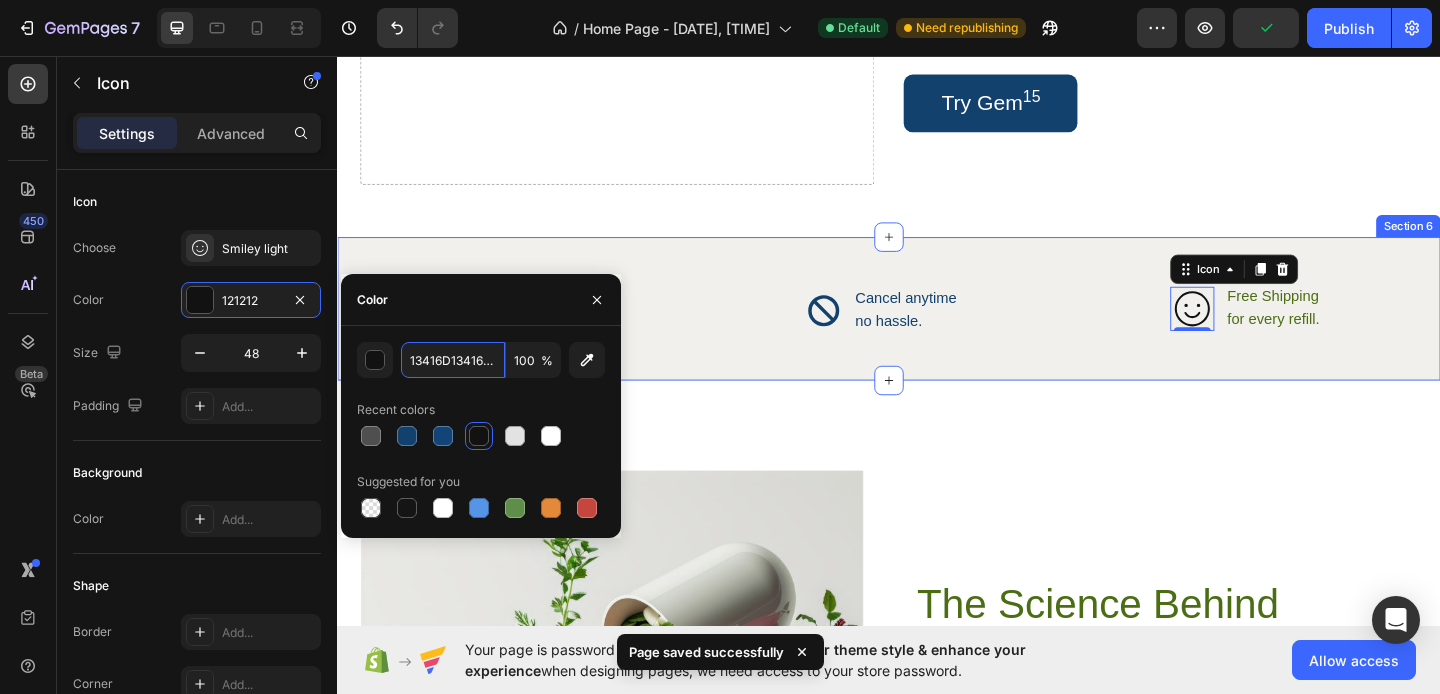 paste 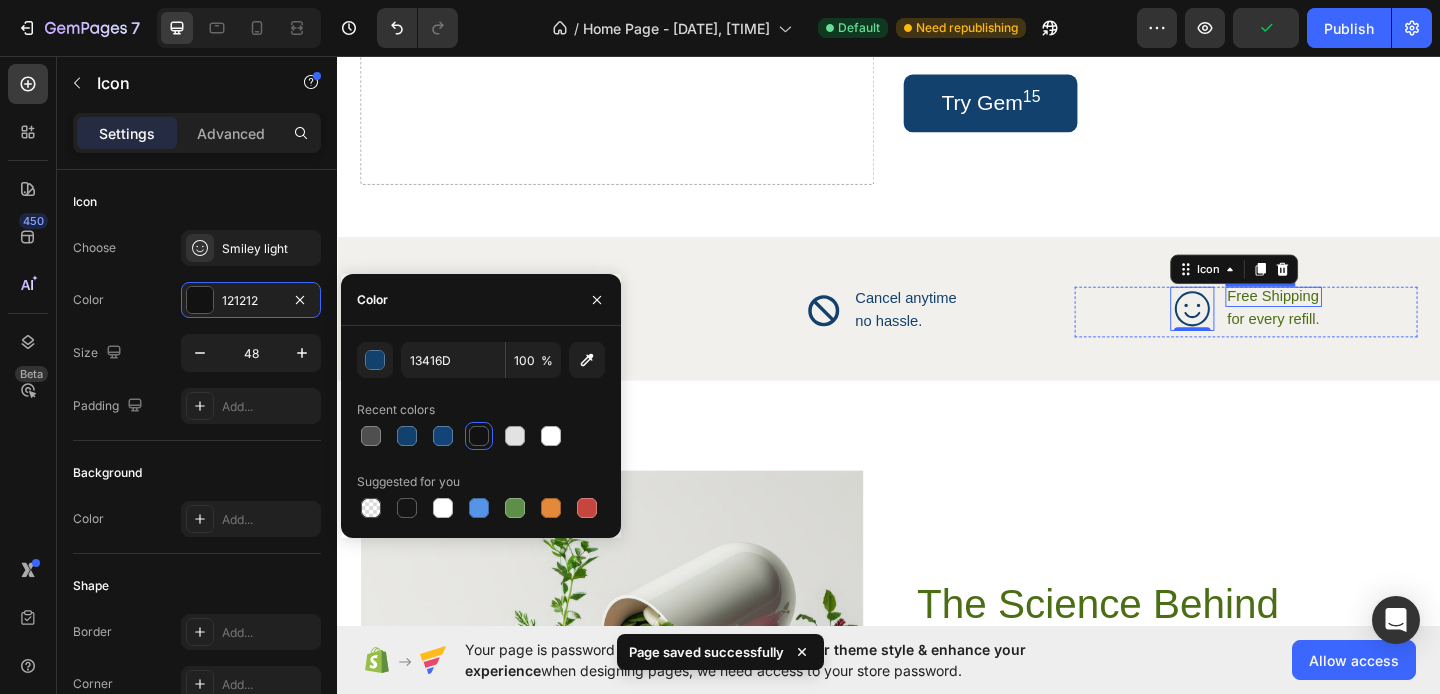 click on "Free Shipping" at bounding box center [1355, 318] 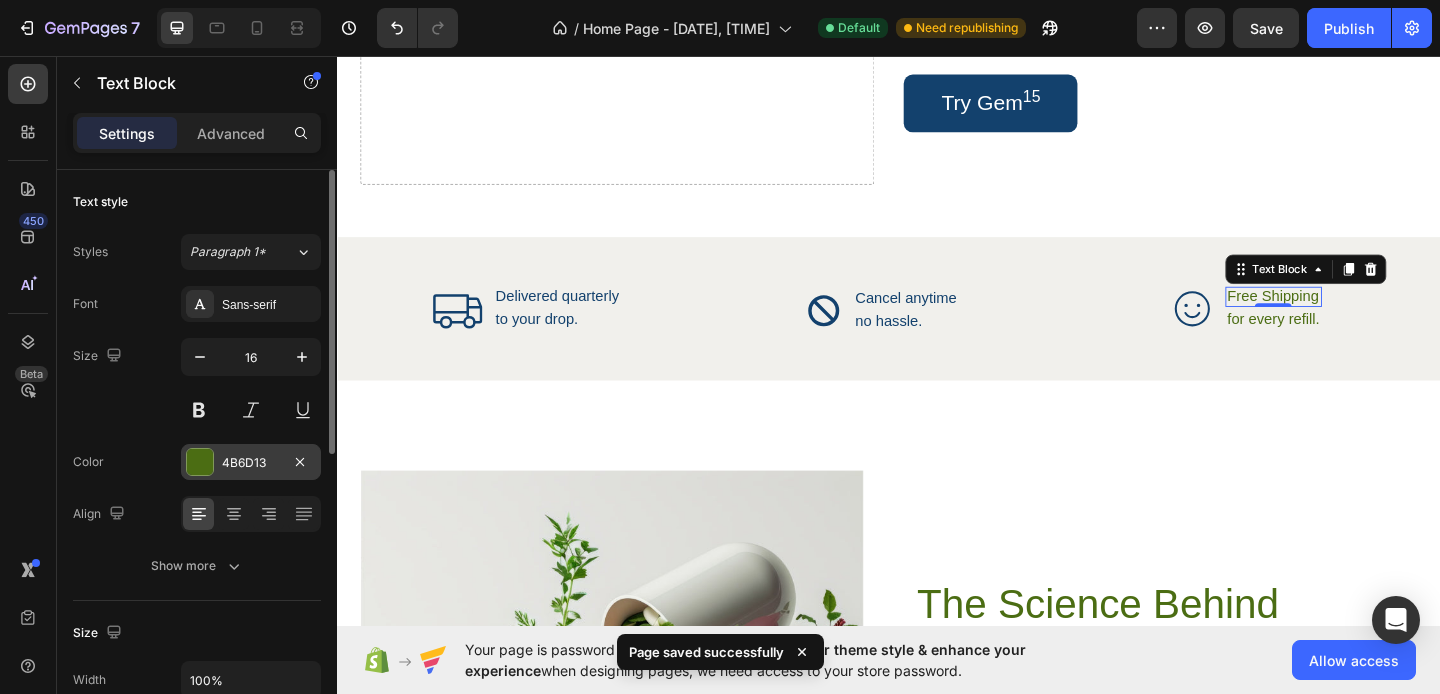 click at bounding box center [200, 462] 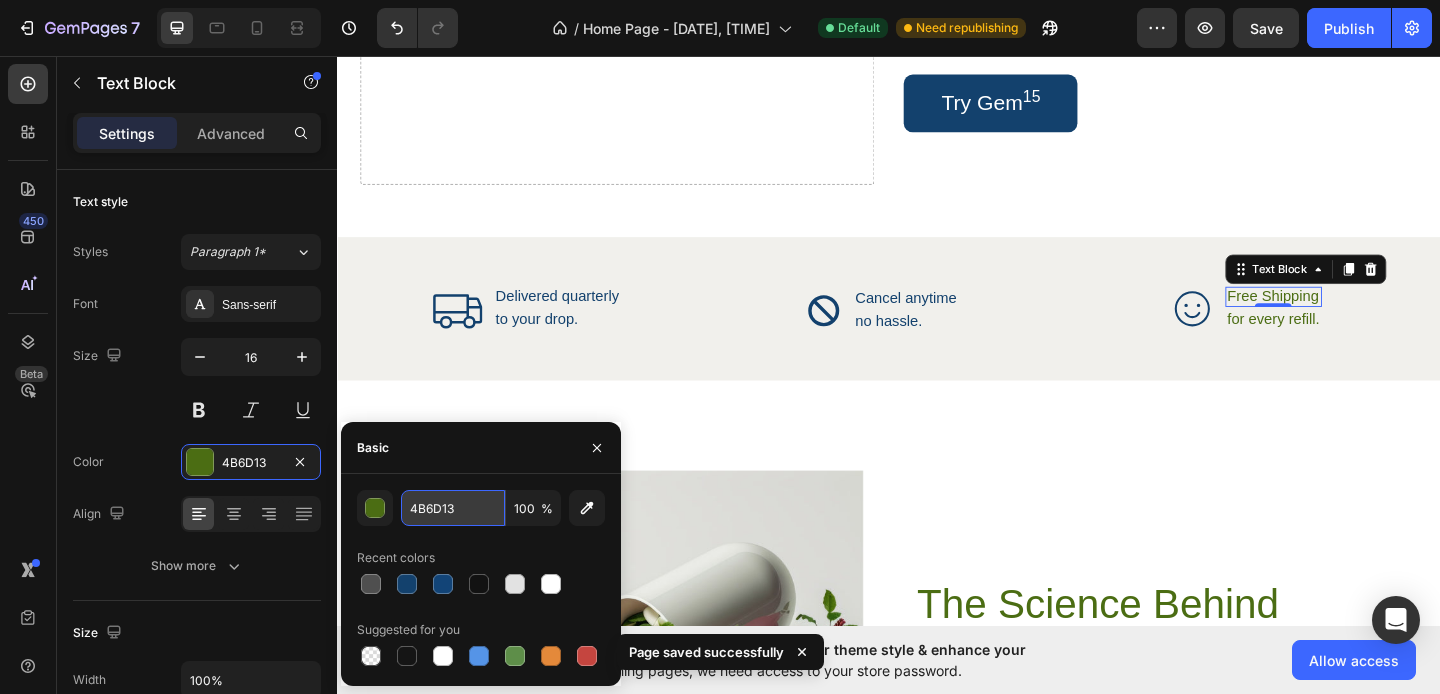 click on "4B6D13" at bounding box center (453, 508) 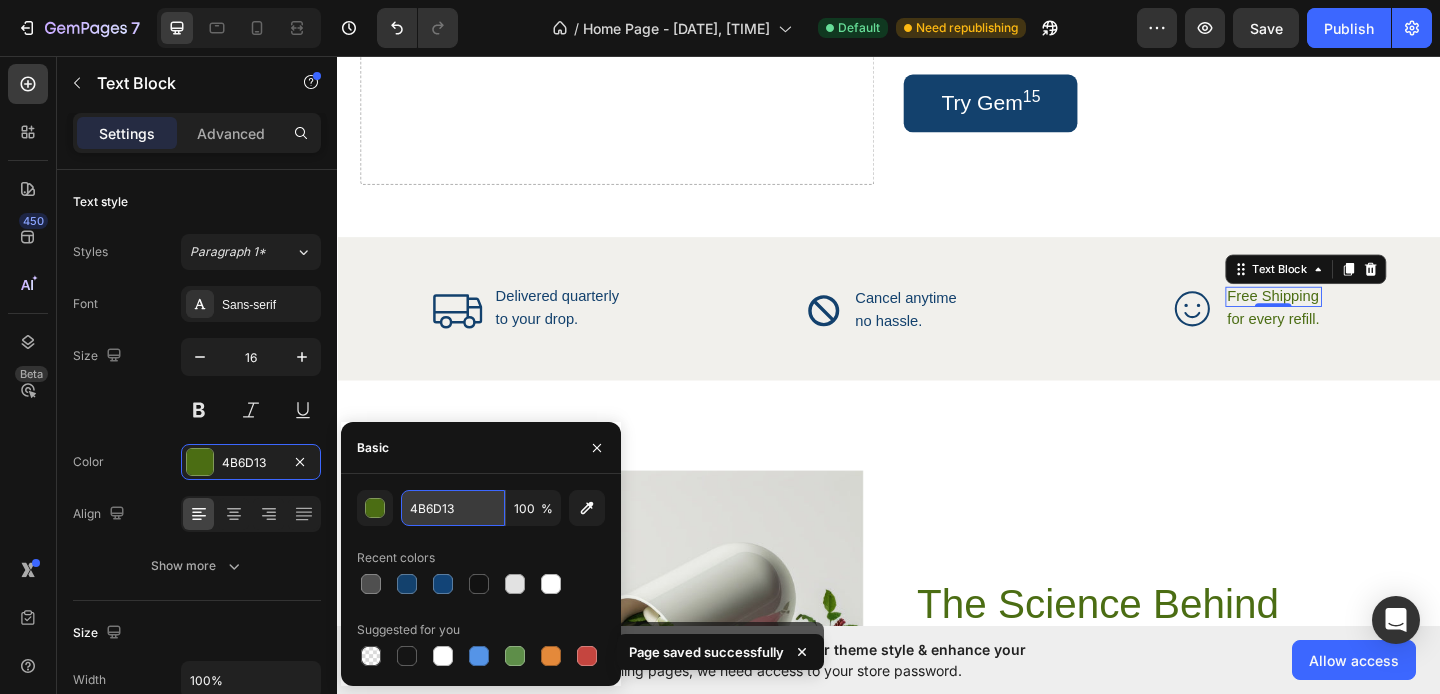 paste on "13416D" 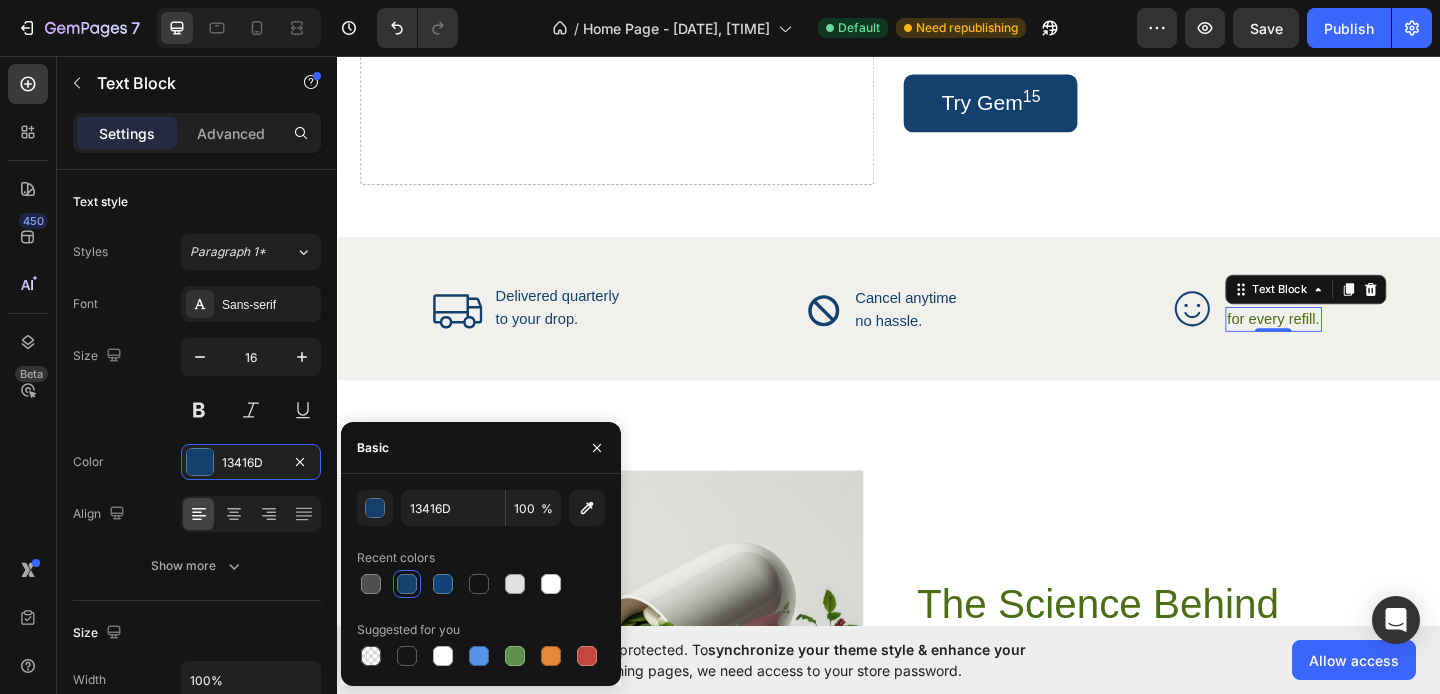 click on "for every refill." at bounding box center [1355, 342] 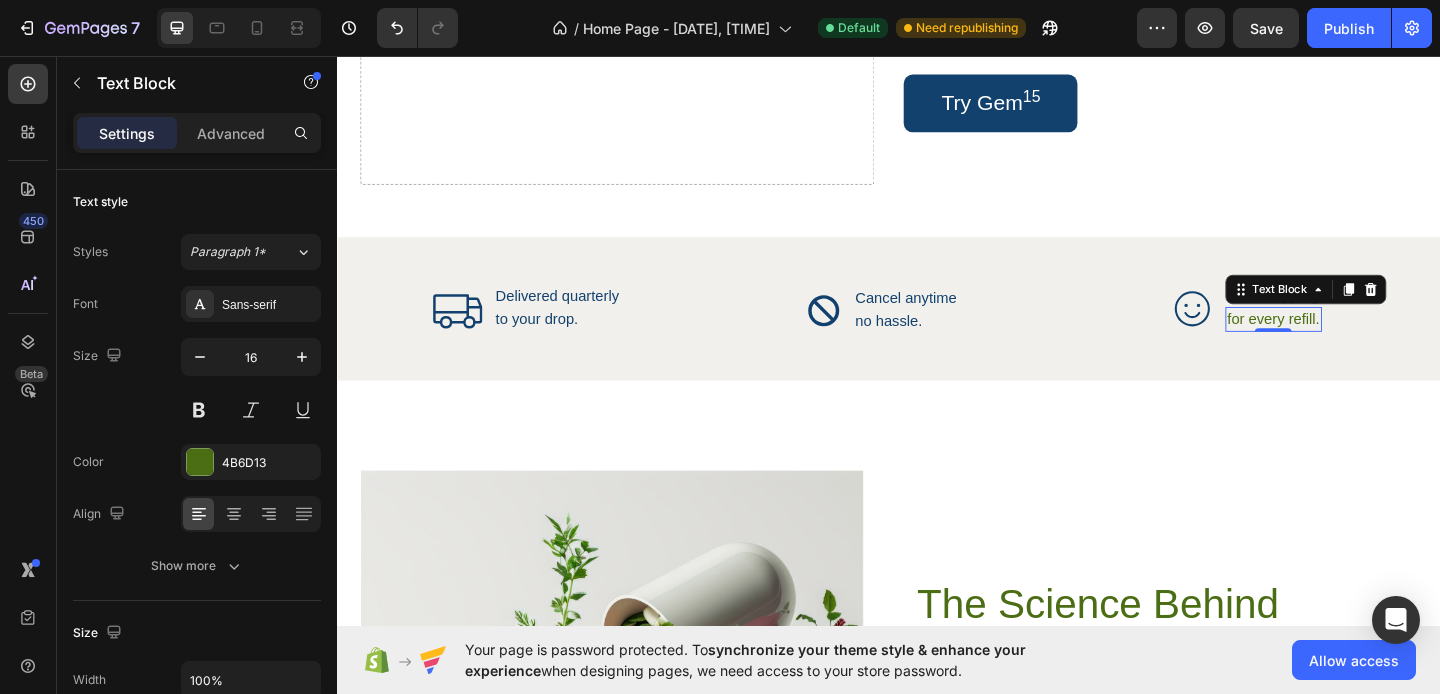 click on "for every refill." at bounding box center [1355, 342] 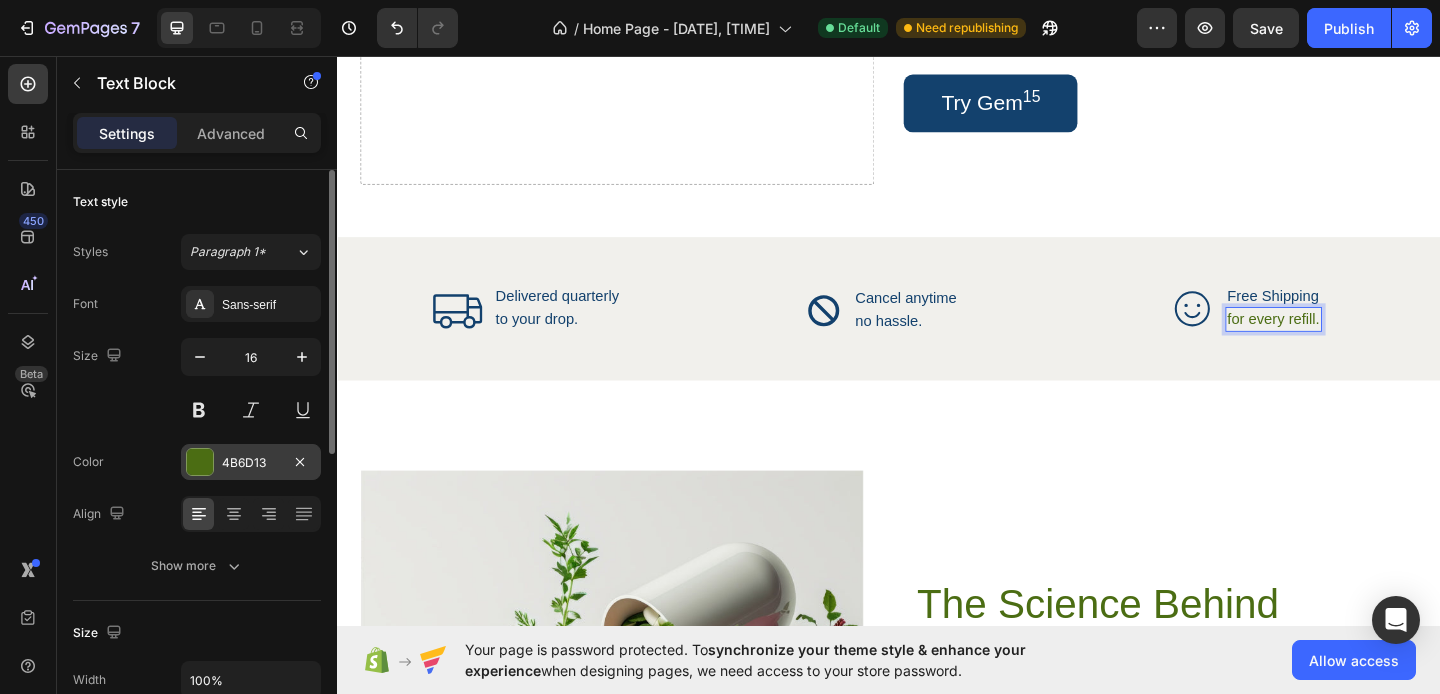 click at bounding box center [200, 462] 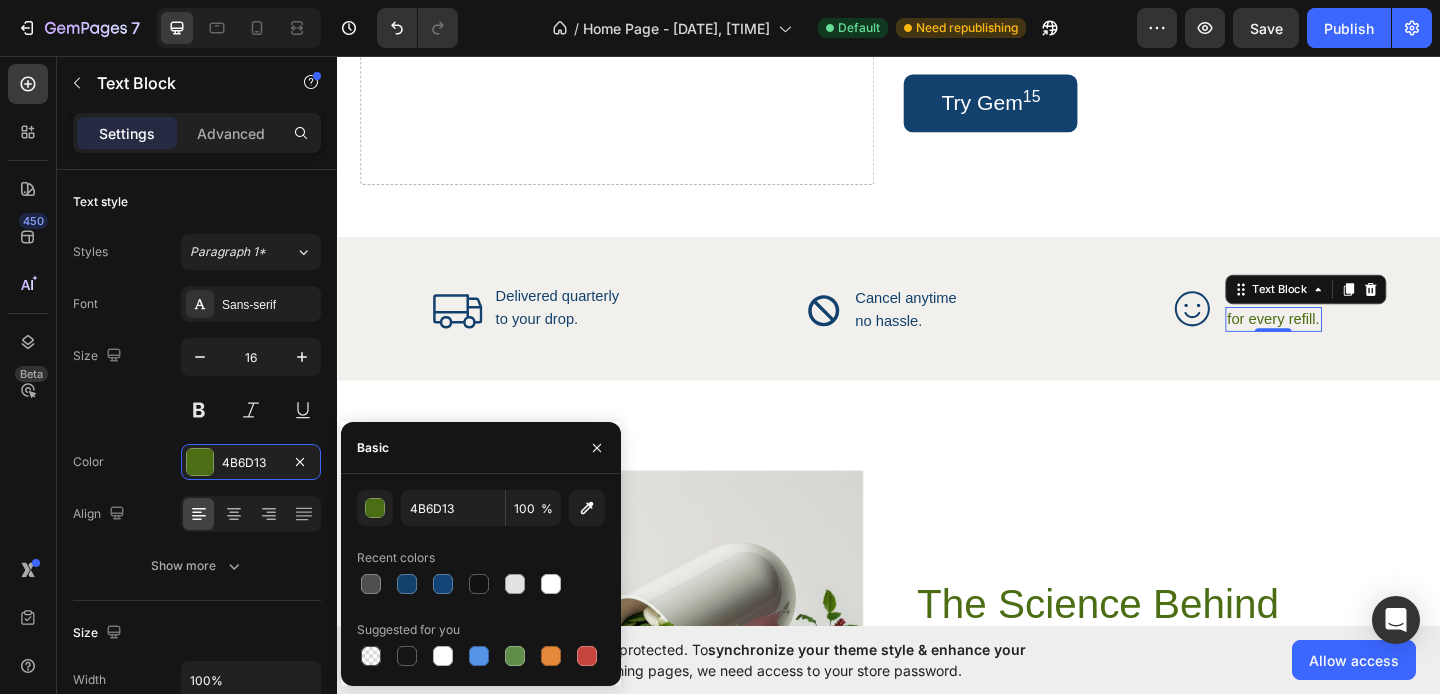 click on "4B6D13 100 % Recent colors Suggested for you" at bounding box center (481, 580) 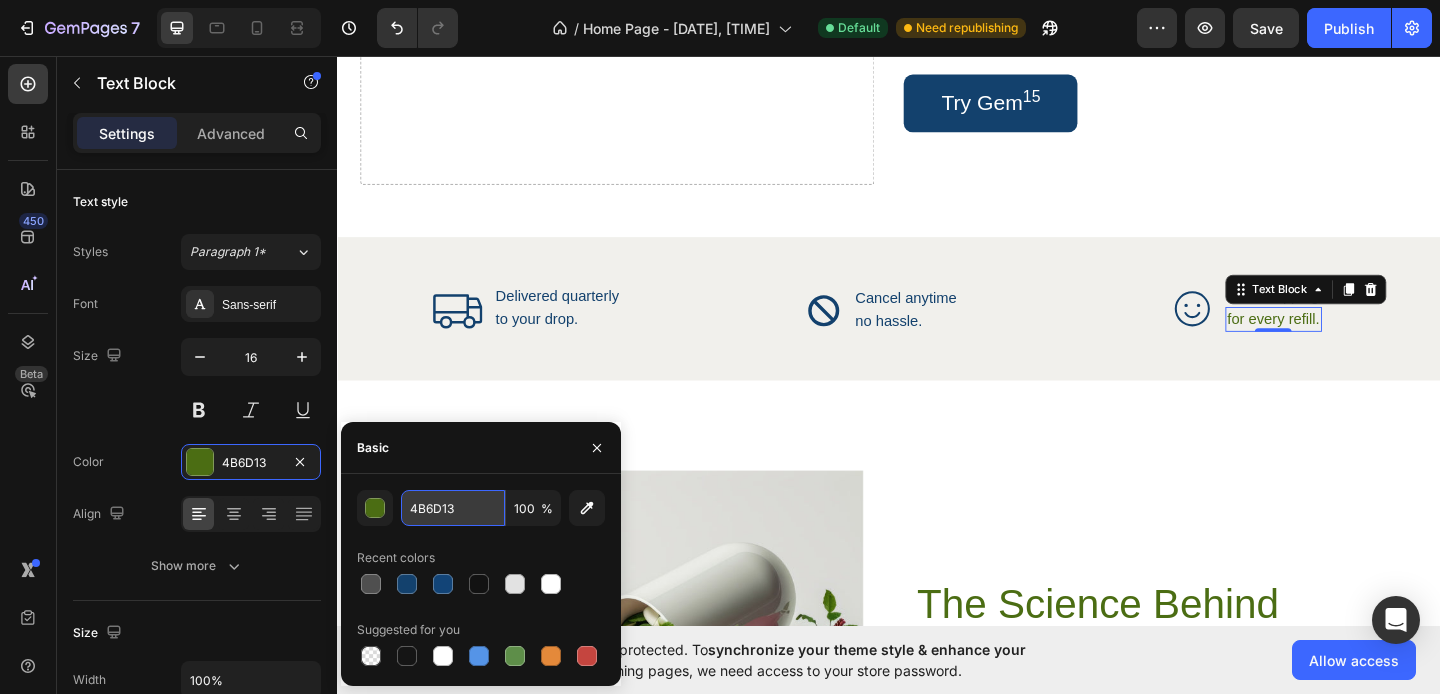 click on "4B6D13" at bounding box center (453, 508) 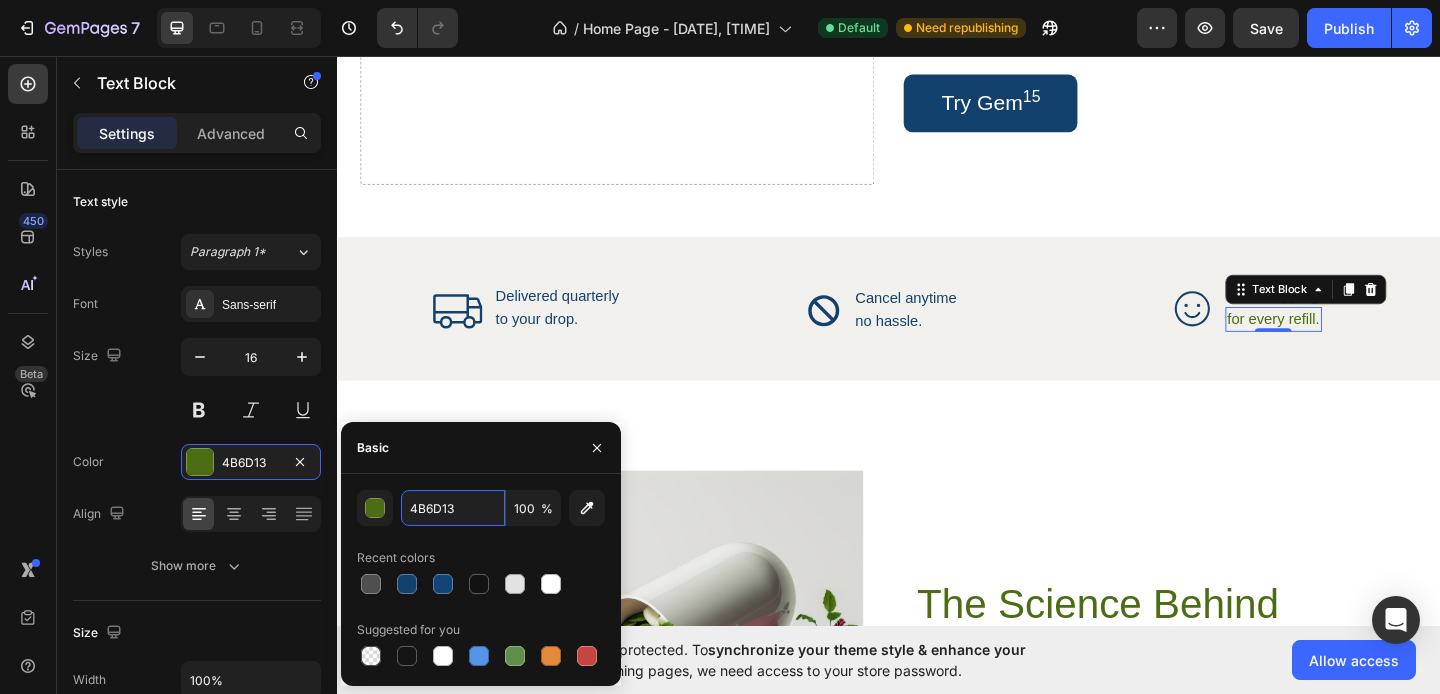type on "13416D" 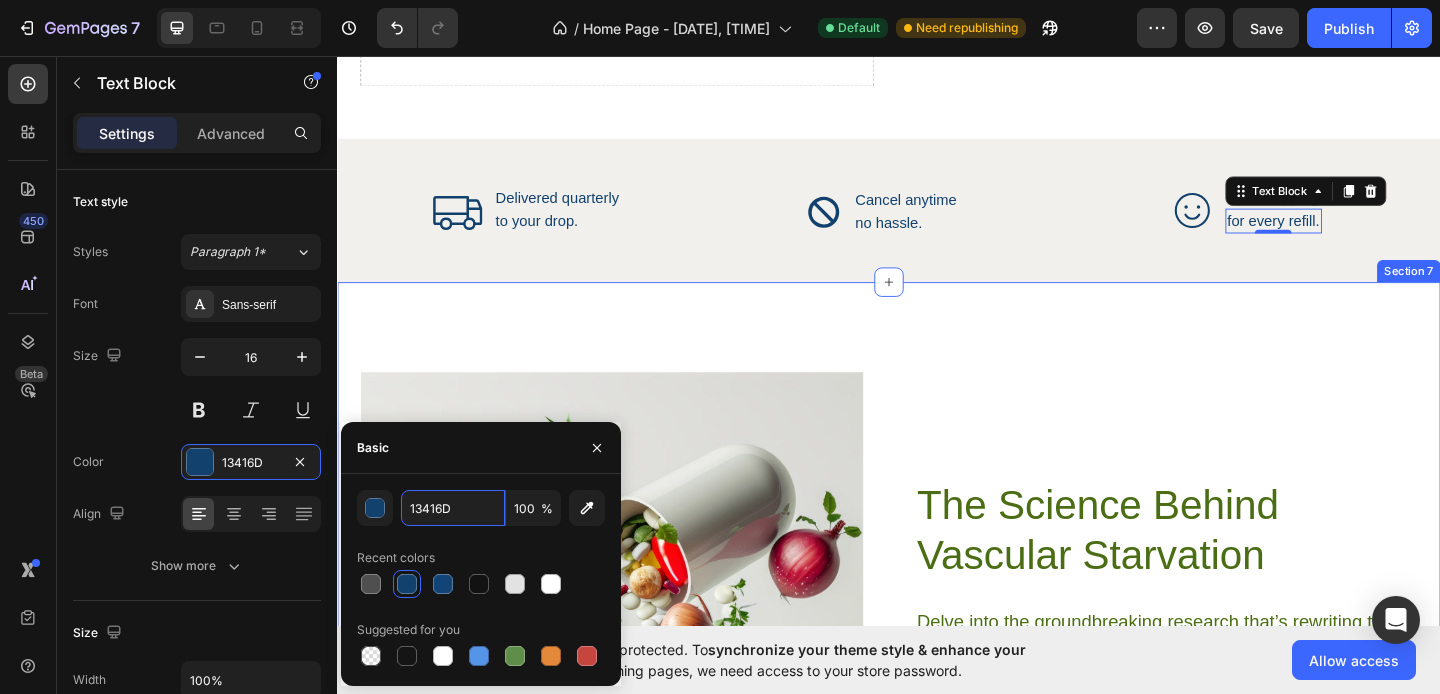 scroll, scrollTop: 2643, scrollLeft: 0, axis: vertical 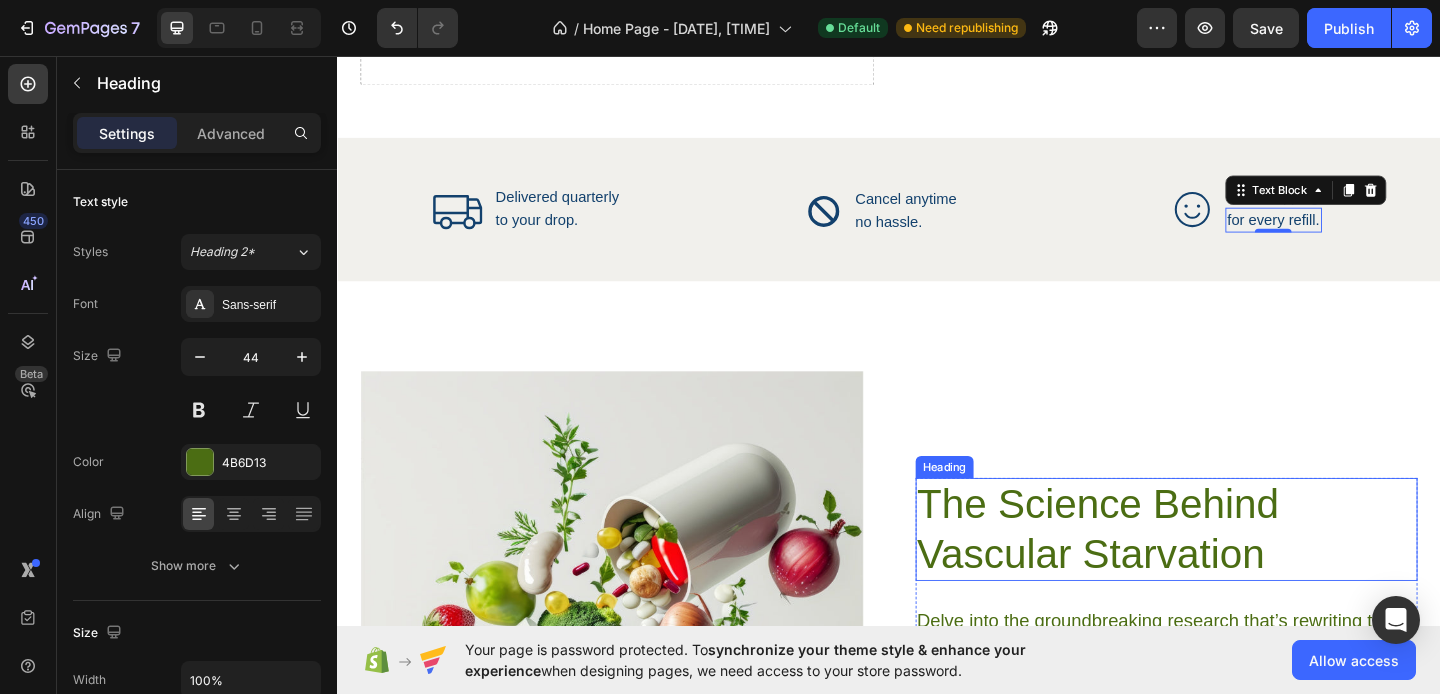 click on "The Science Behind Vascular Starvation" at bounding box center [1239, 571] 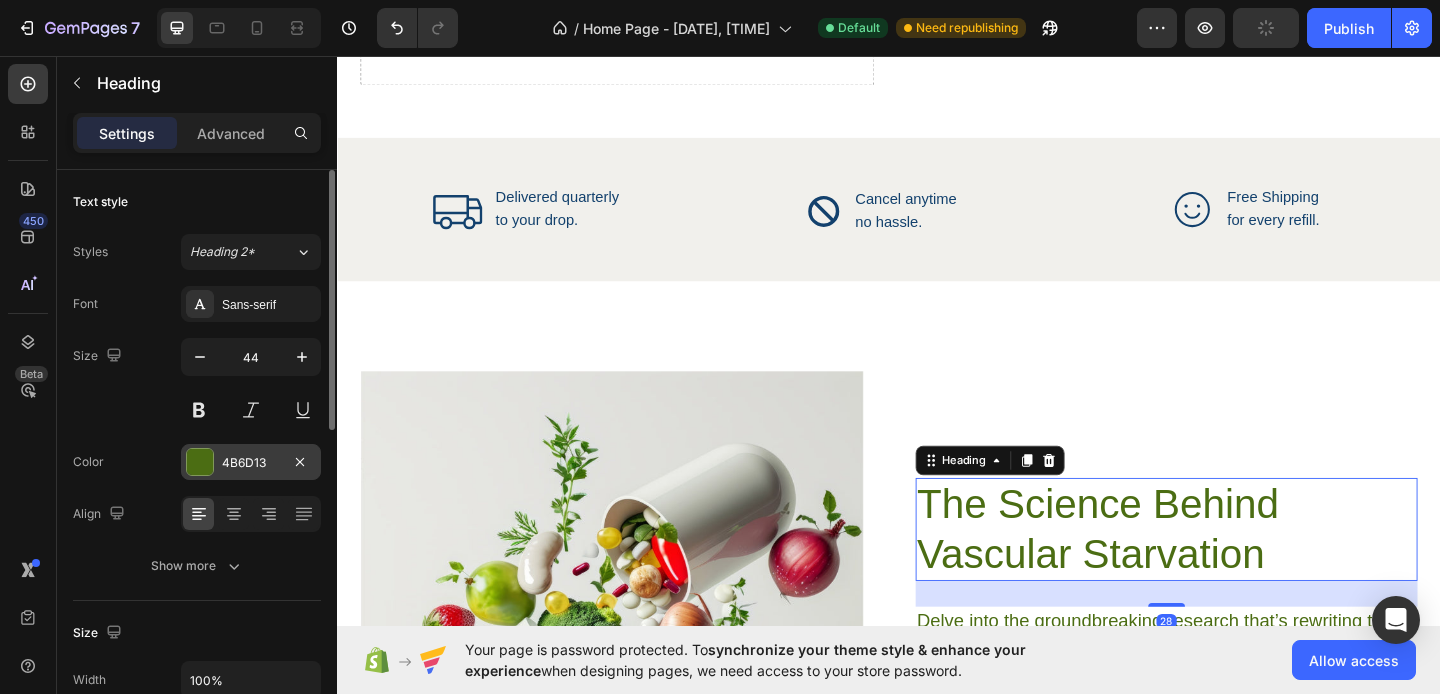 click at bounding box center [200, 462] 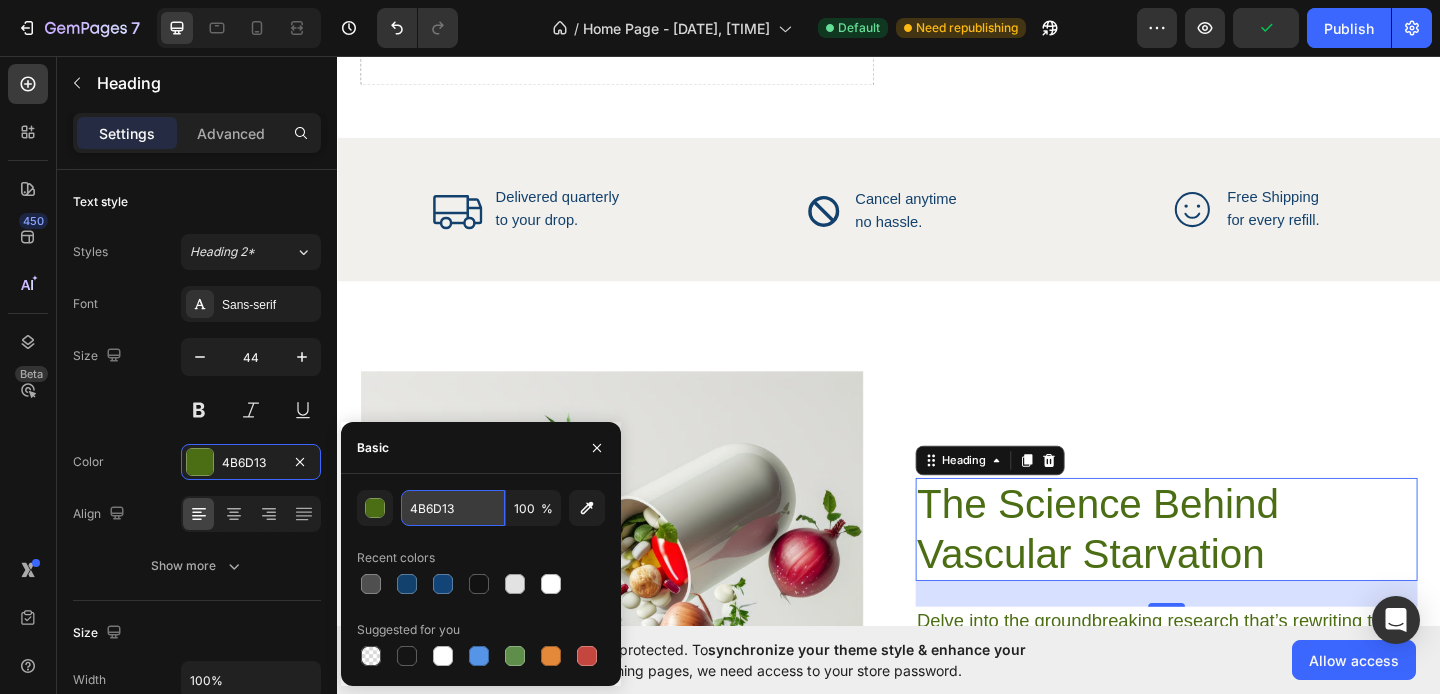 click on "4B6D13" at bounding box center [453, 508] 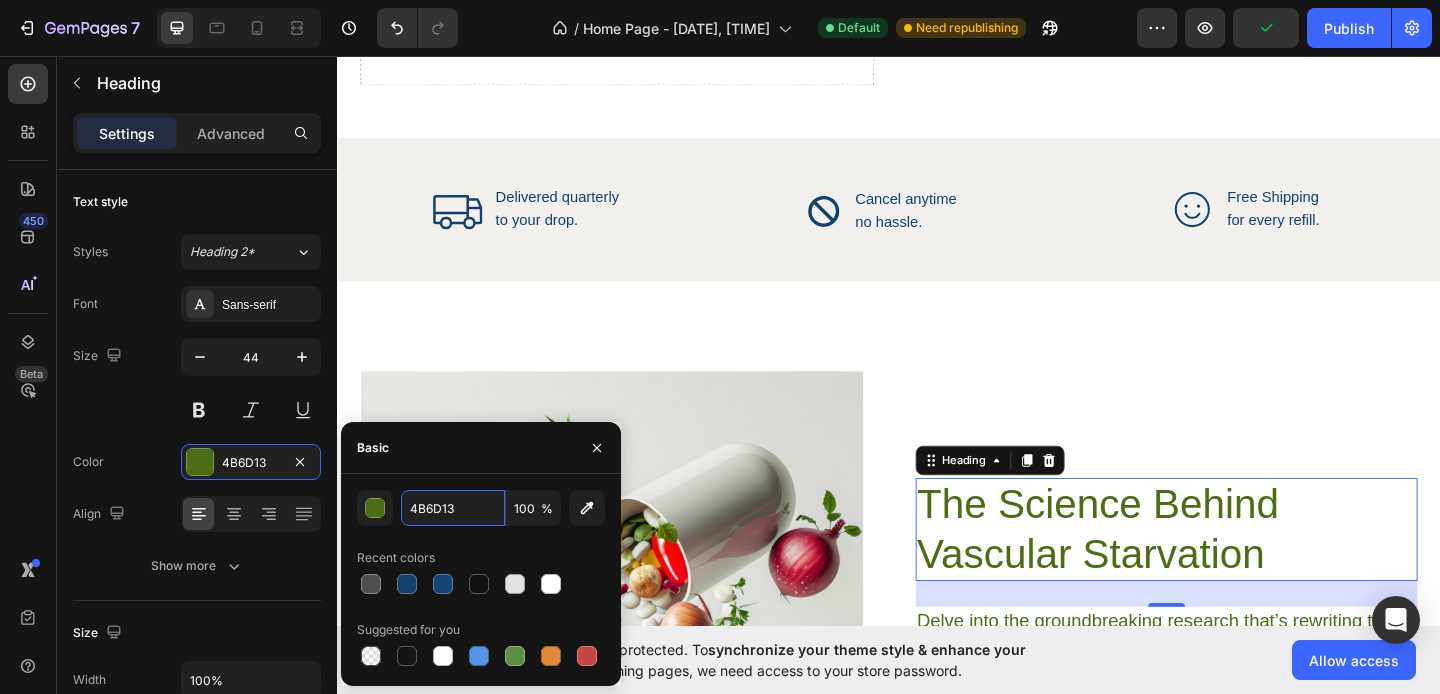 type on "13416D" 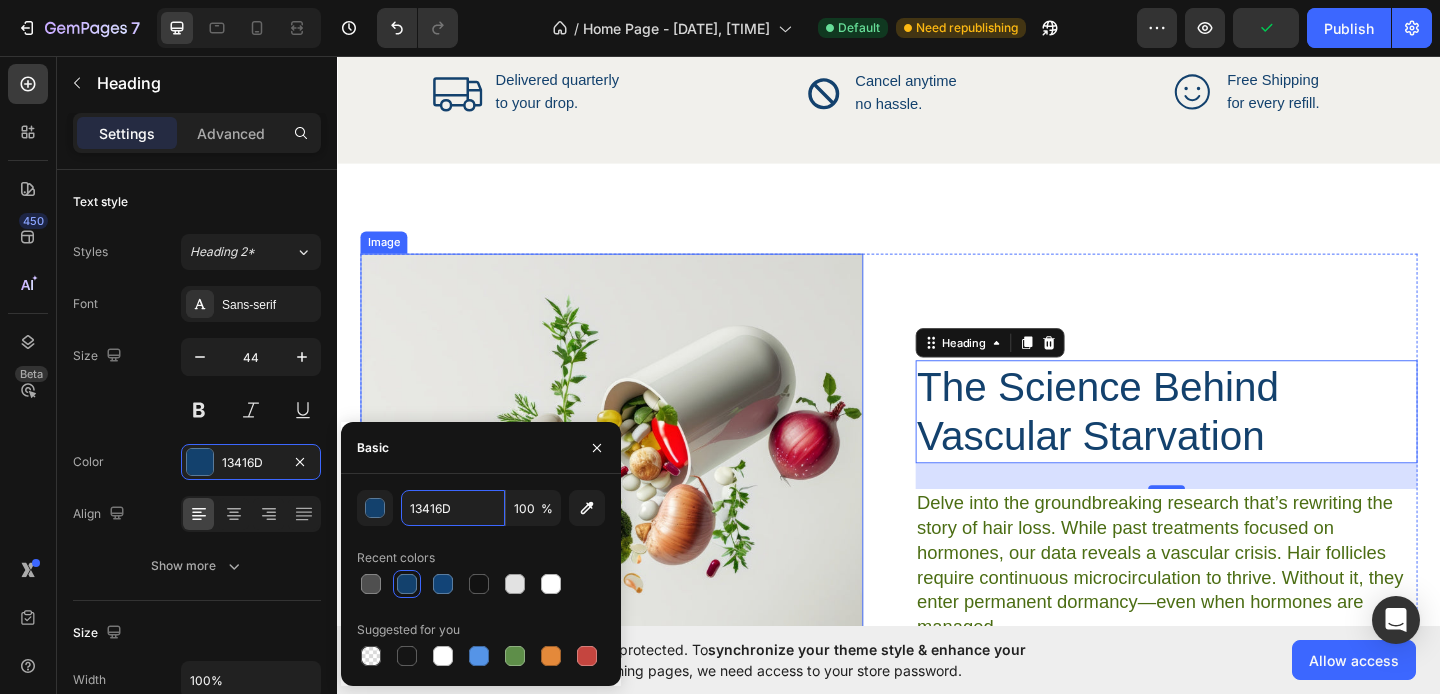 scroll, scrollTop: 2785, scrollLeft: 0, axis: vertical 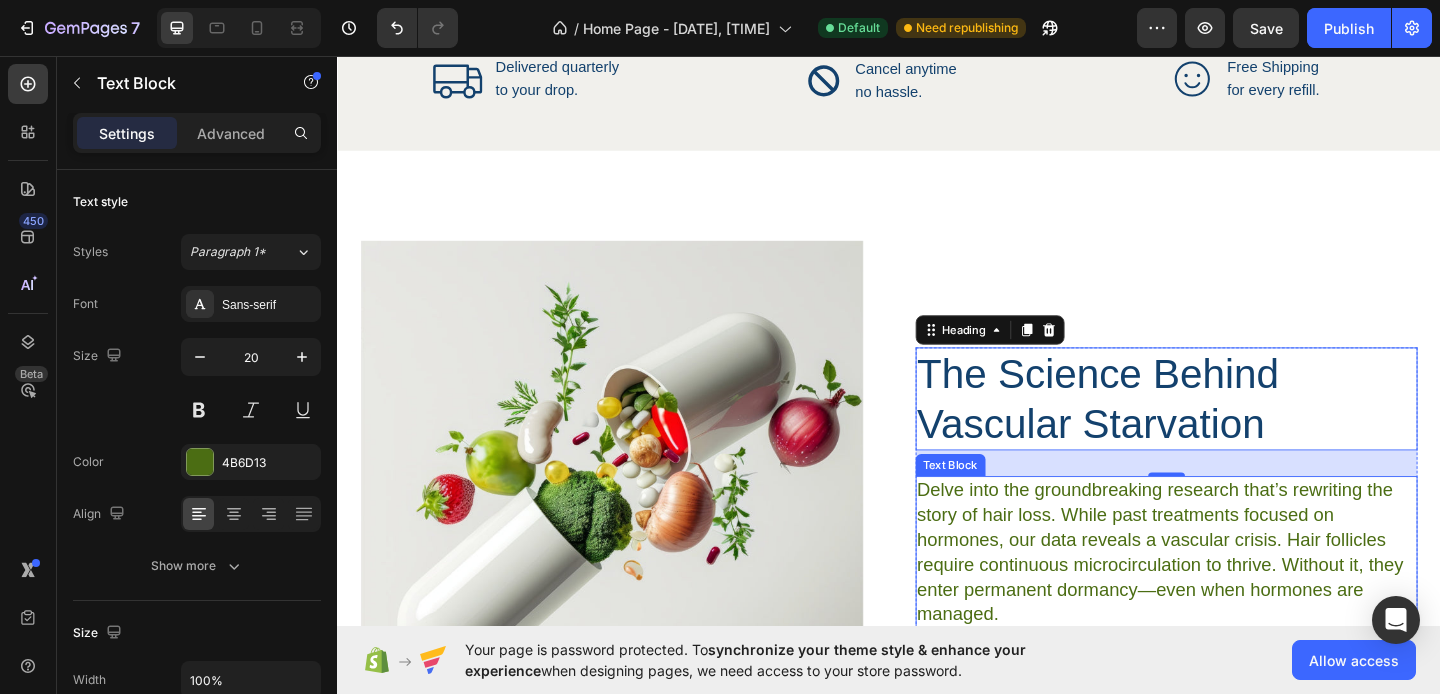 click on "Delve into the groundbreaking research that’s rewriting the story of hair loss. While past treatments focused on hormones, our data reveals a vascular crisis. Hair follicles require continuous microcirculation to thrive. Without it, they enter permanent dormancy—even when hormones are managed." at bounding box center [1239, 596] 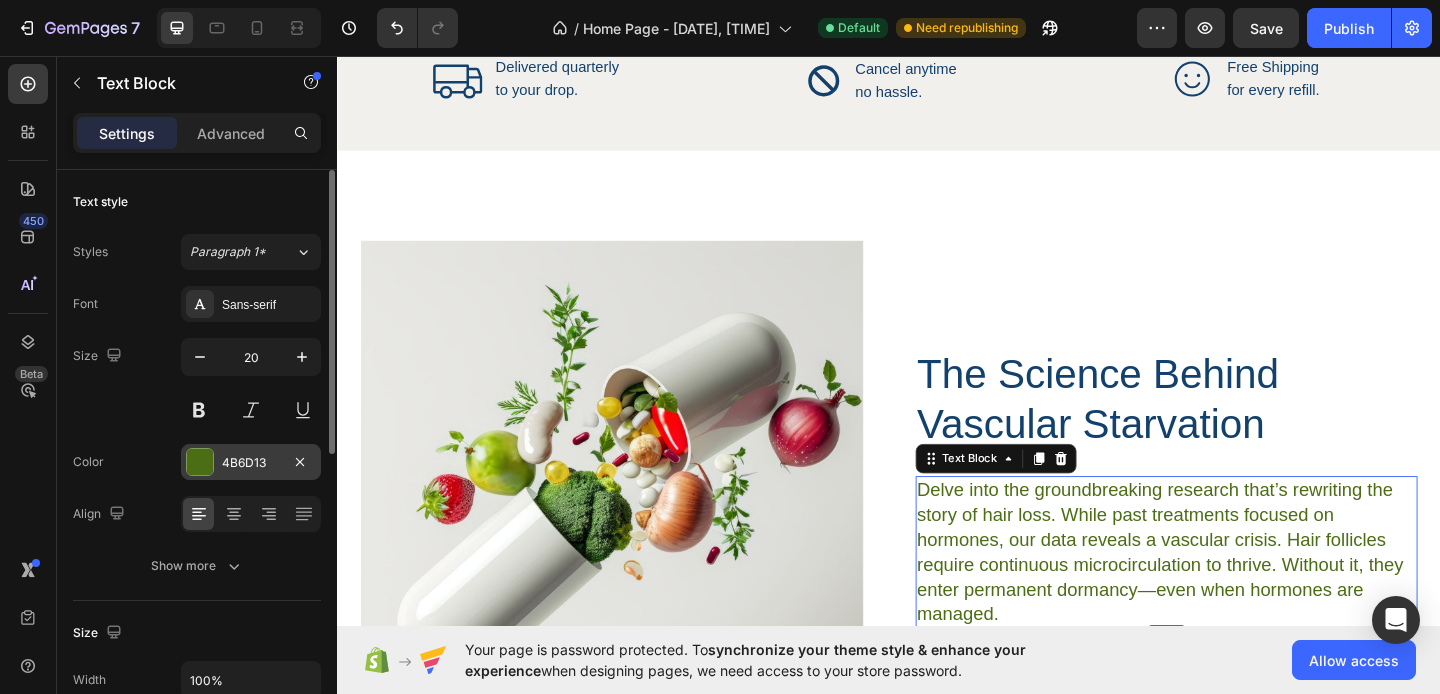 click at bounding box center (200, 462) 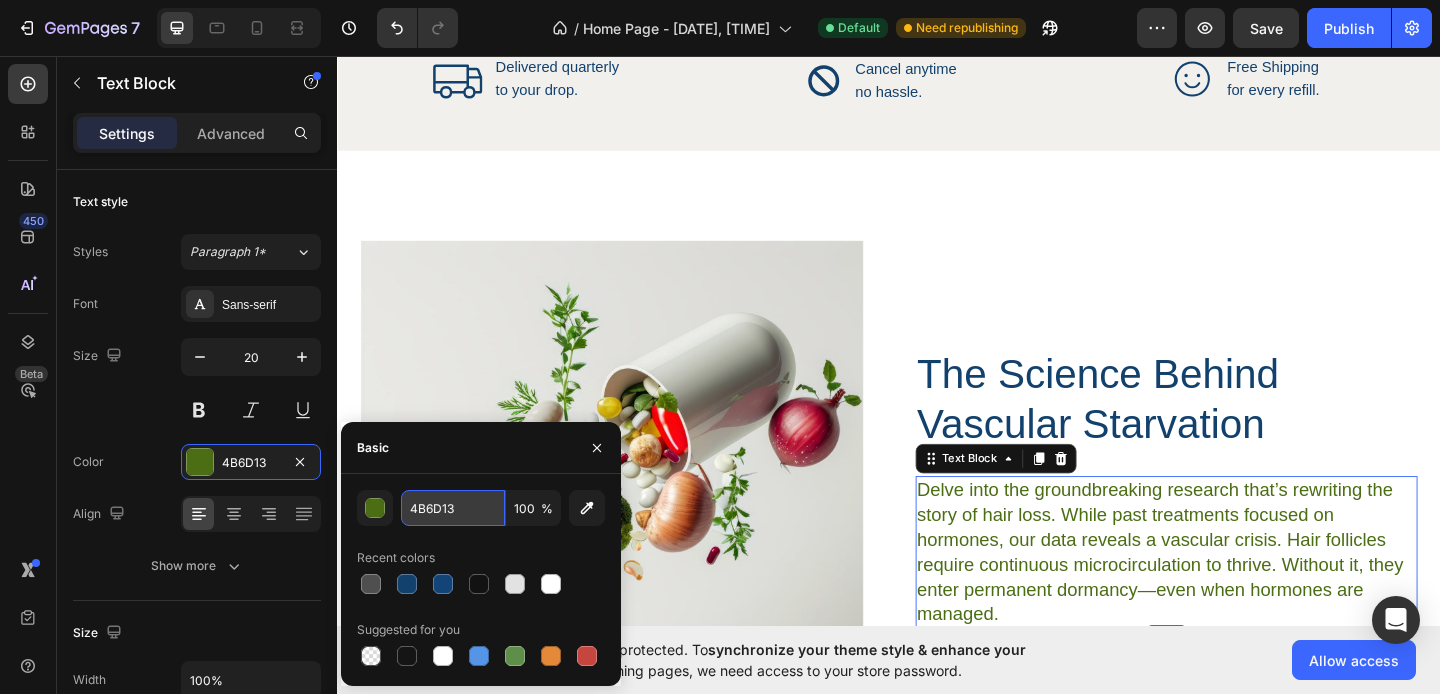 click on "4B6D13" at bounding box center (453, 508) 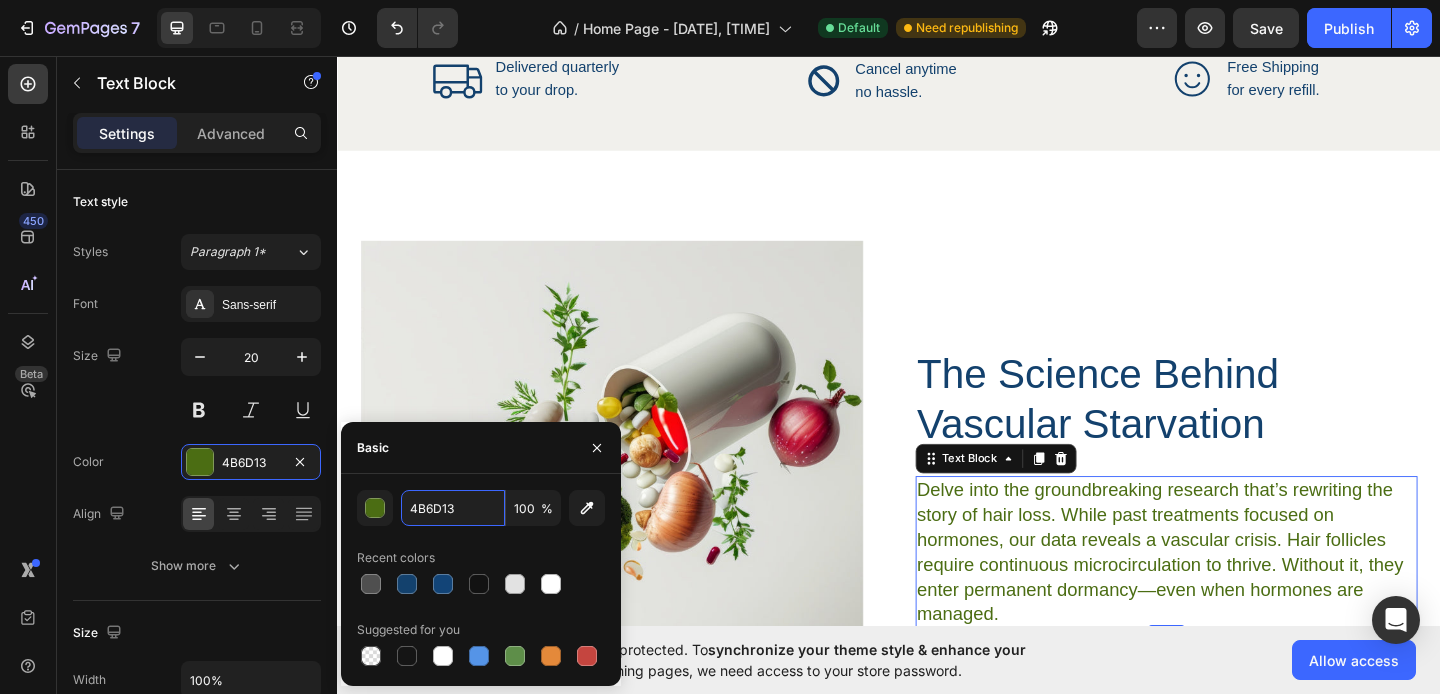 type on "13416D" 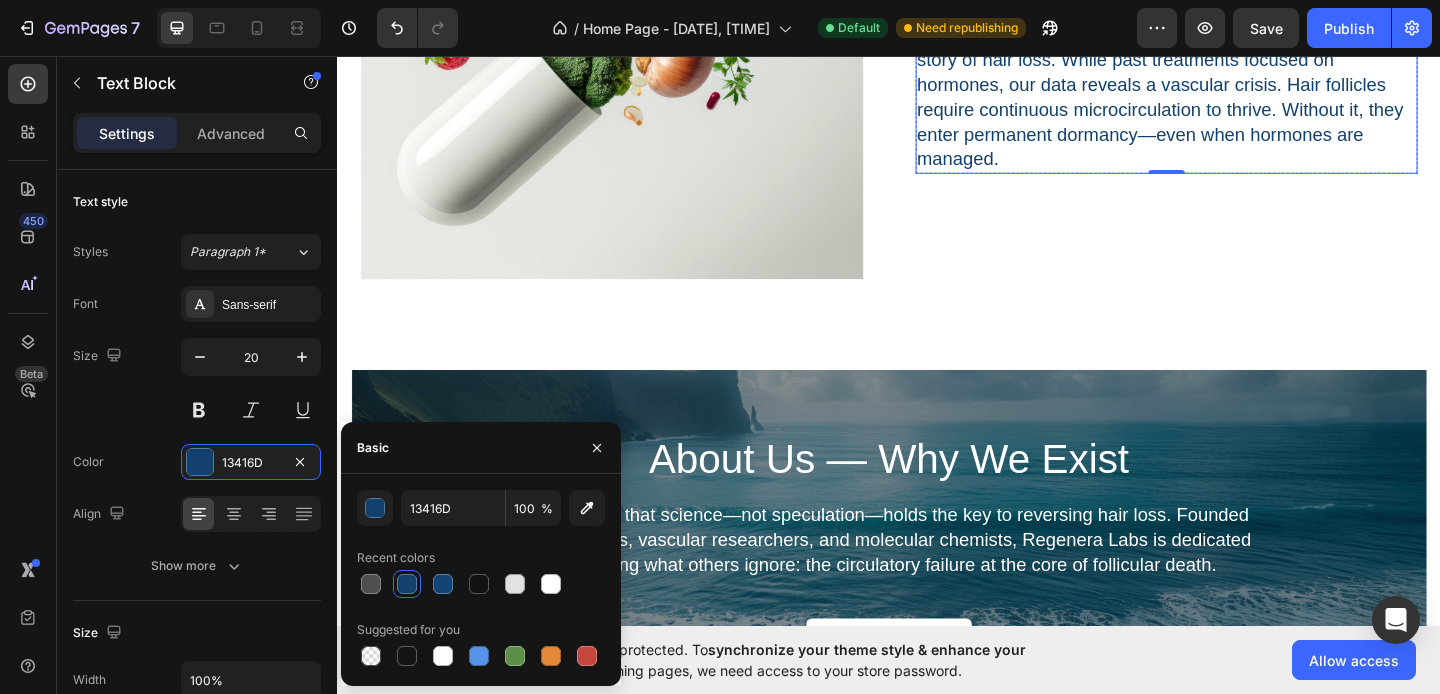 click on "Image The Science Behind Vascular Starvation Heading Delve into the groundbreaking research that’s rewriting the story of hair loss. While past treatments focused on hormones, our data reveals a vascular crisis. Hair follicles require continuous microcirculation to thrive. Without it, they enter permanent dormancy—even when hormones are managed. Text Block   0 Row Row Section 7" at bounding box center [937, 31] 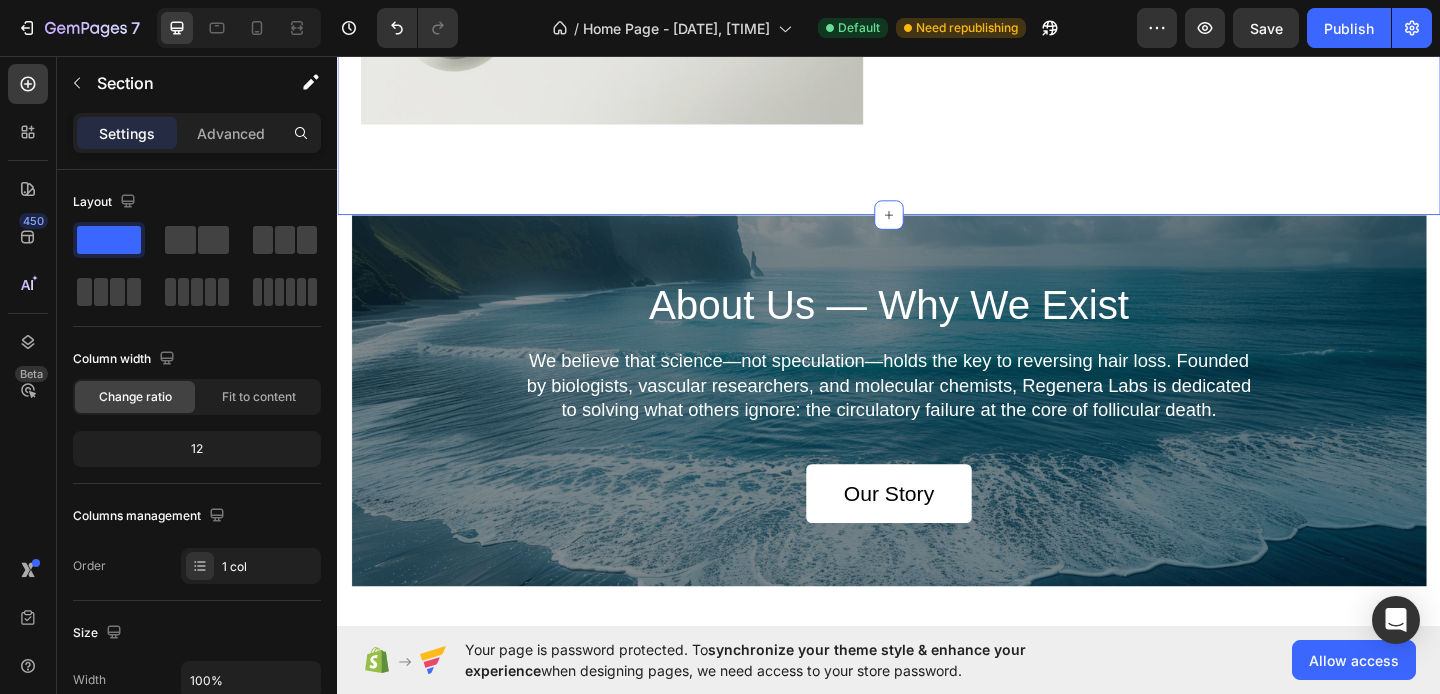 scroll, scrollTop: 3786, scrollLeft: 0, axis: vertical 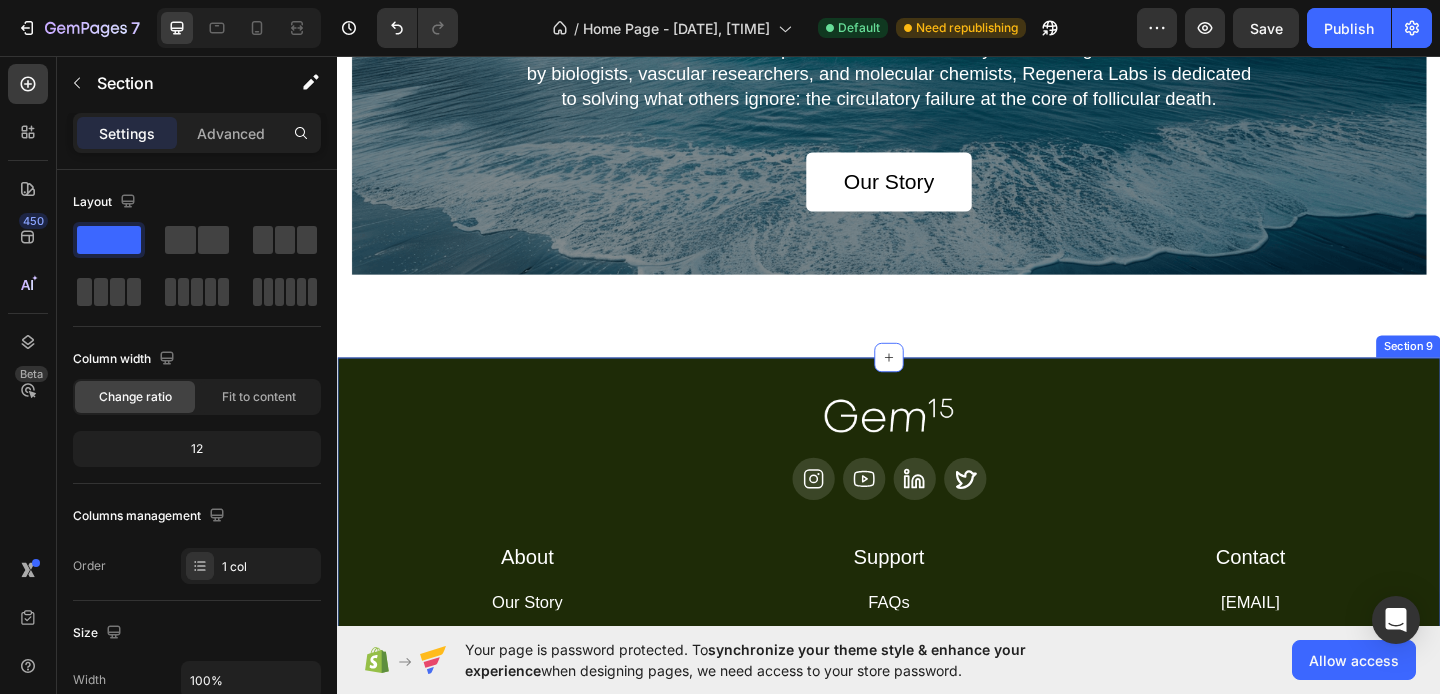 click on "Image
Icon
Icon
Icon
Icon Row
About Accordion
Support Accordion
Contact Accordion Row About Heading Our Story Button Blogs Button Row Support Heading FAQs Button Terms & Conditions Button Row Contact Heading hey@trygem15.com Button Find Gem15 on Amazon   Button Row Row Row                Title Line Designed by Friction Studio Text Block" at bounding box center [937, 609] 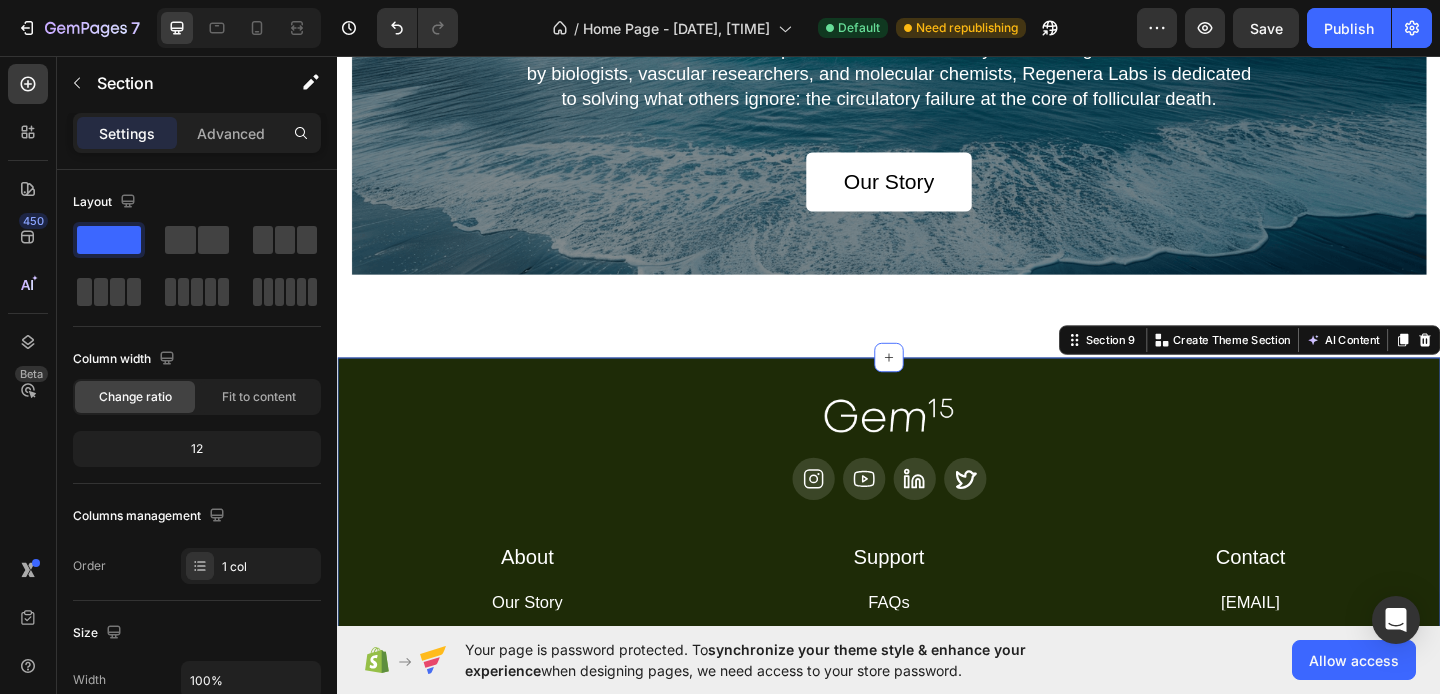 click on "Image
Icon
Icon
Icon
Icon Row
About Accordion
Support Accordion
Contact Accordion Row About Heading Our Story Button Blogs Button Row Support Heading FAQs Button Terms & Conditions Button Row Contact Heading hey@trygem15.com Button Find Gem15 on Amazon   Button Row Row Row                Title Line Designed by Friction Studio Text Block" at bounding box center (937, 609) 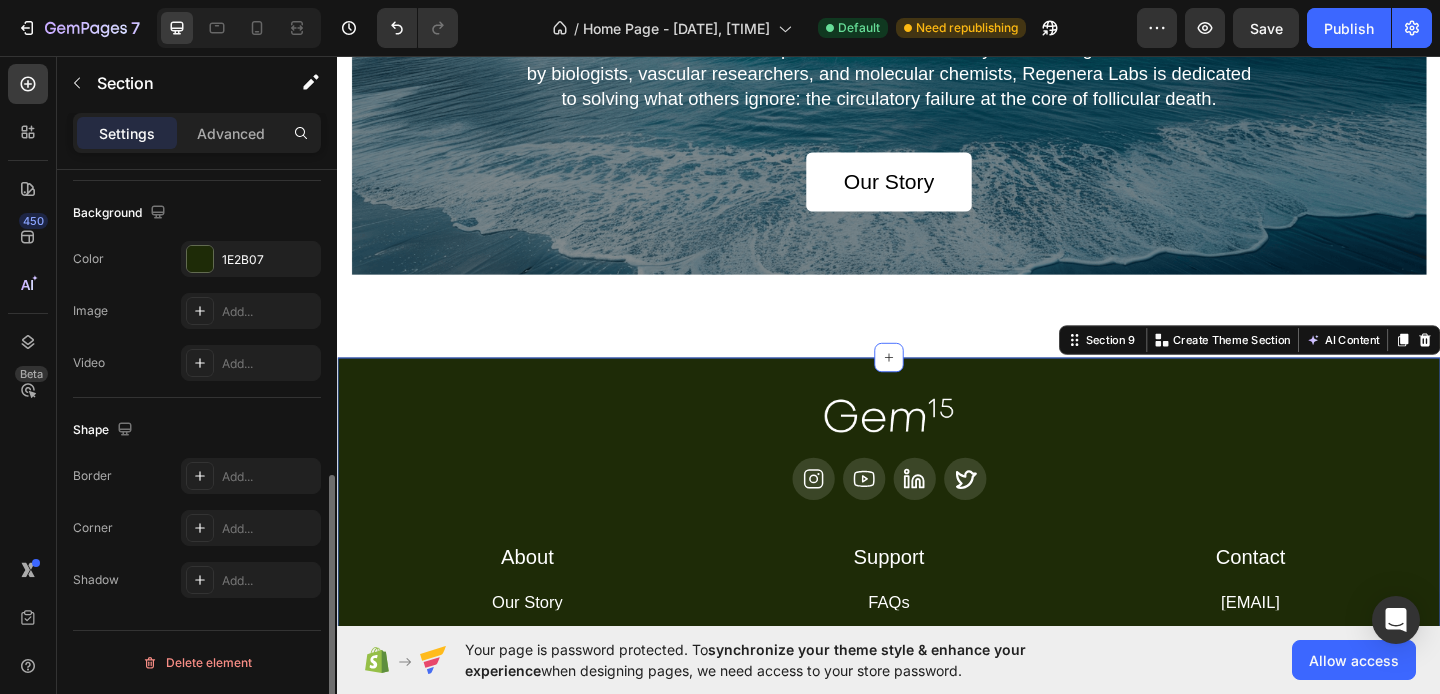scroll, scrollTop: 630, scrollLeft: 0, axis: vertical 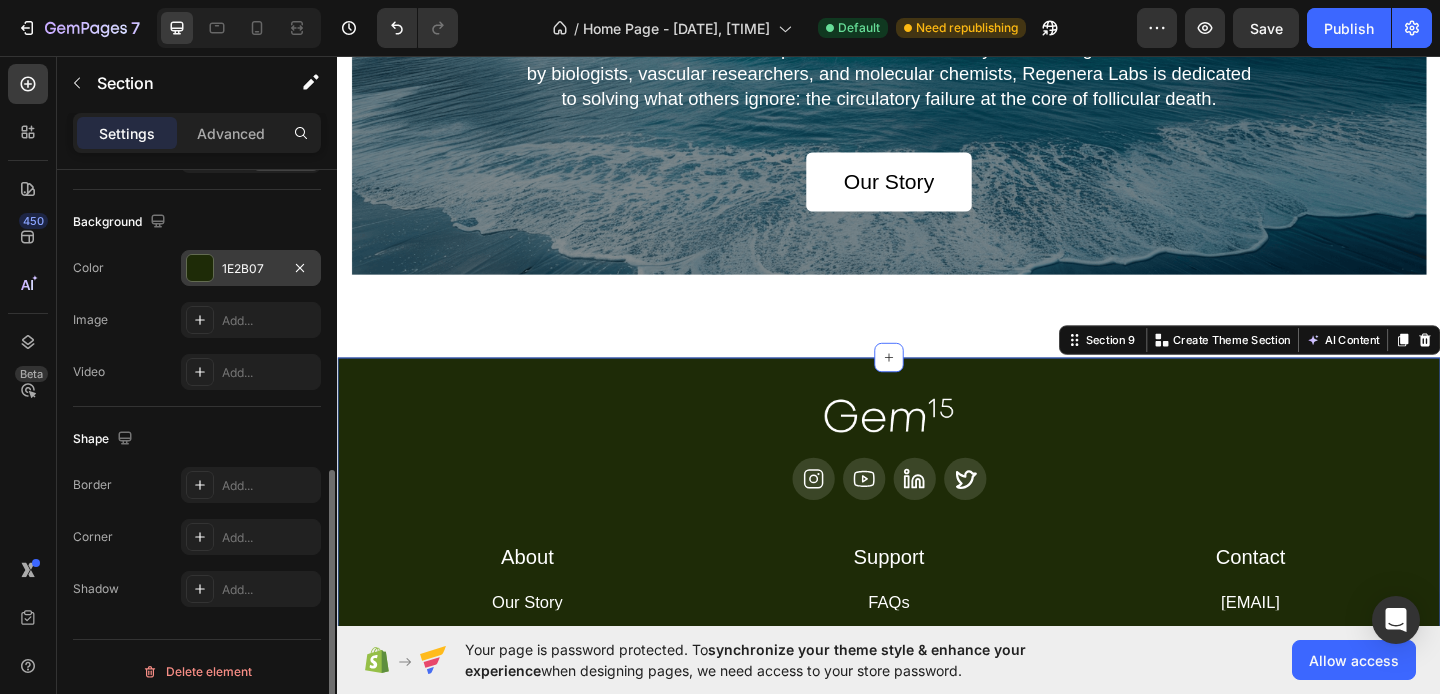 click on "1E2B07" at bounding box center [251, 268] 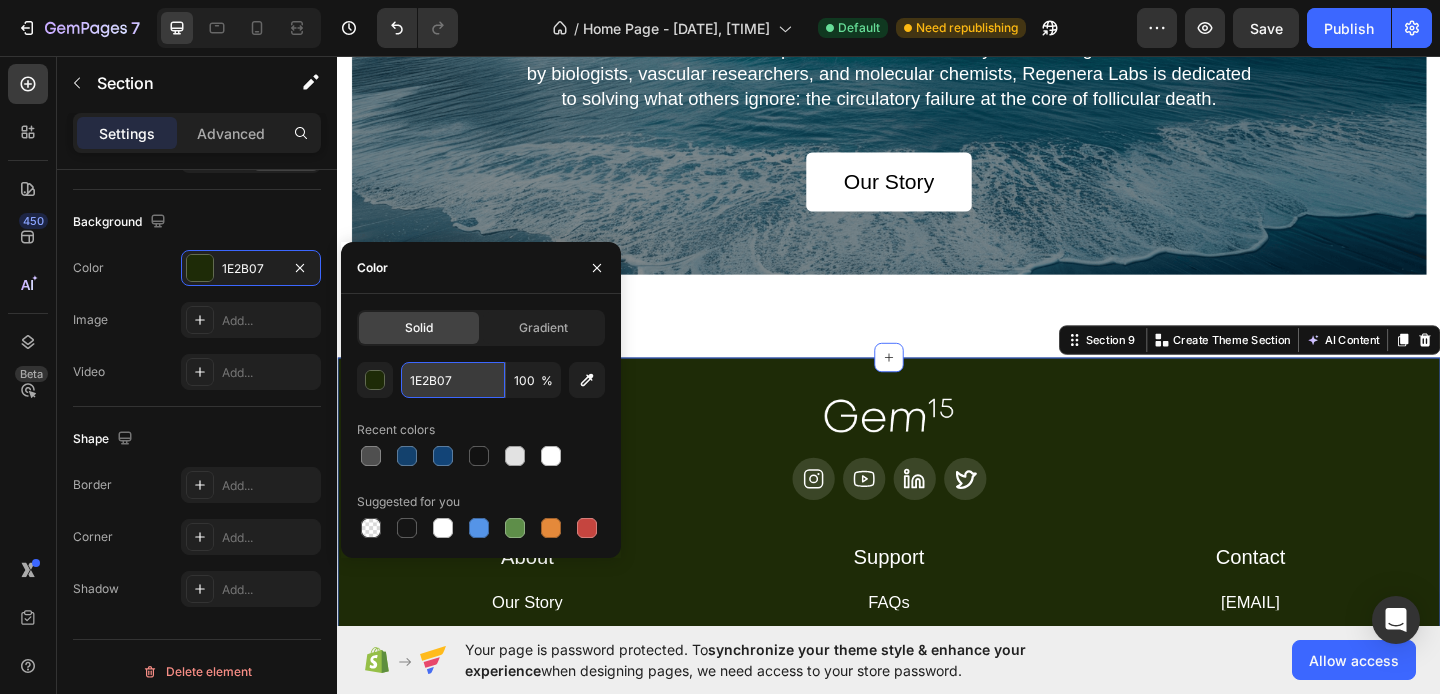 click on "1E2B07" at bounding box center [453, 380] 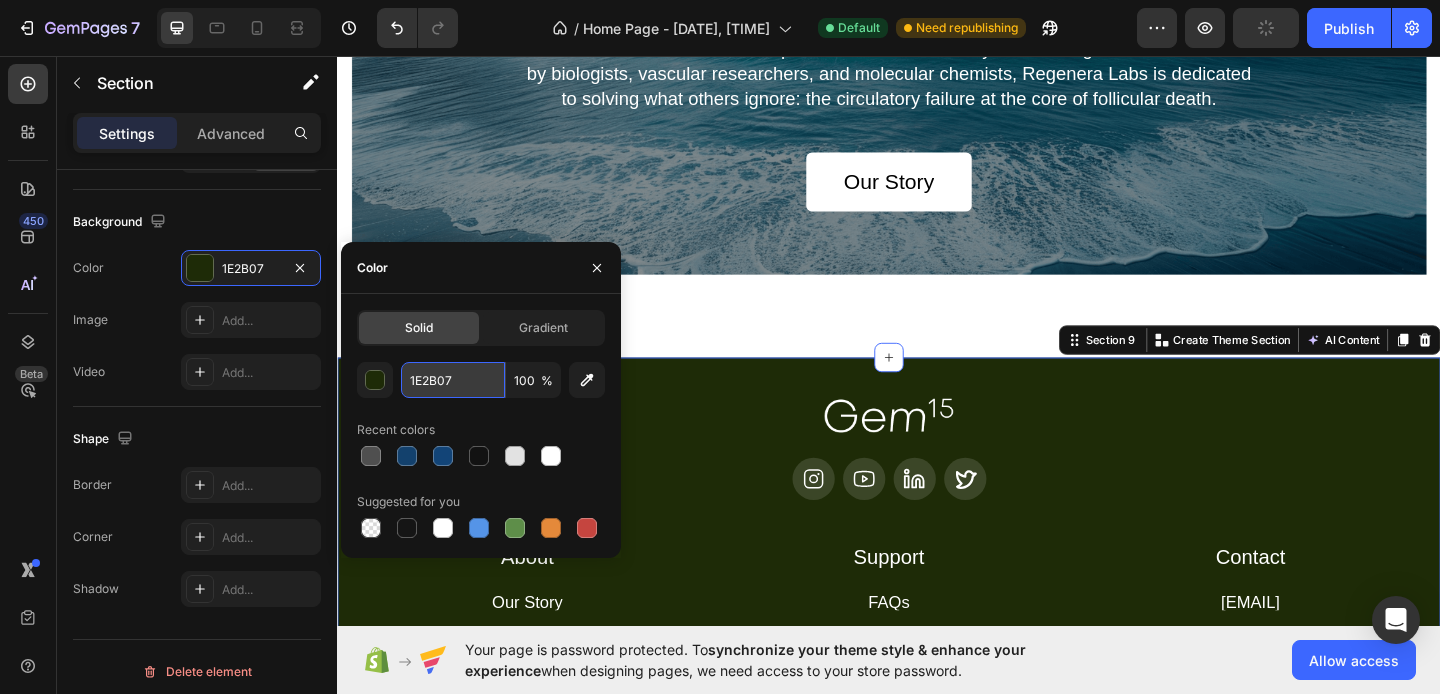 paste on "3416D" 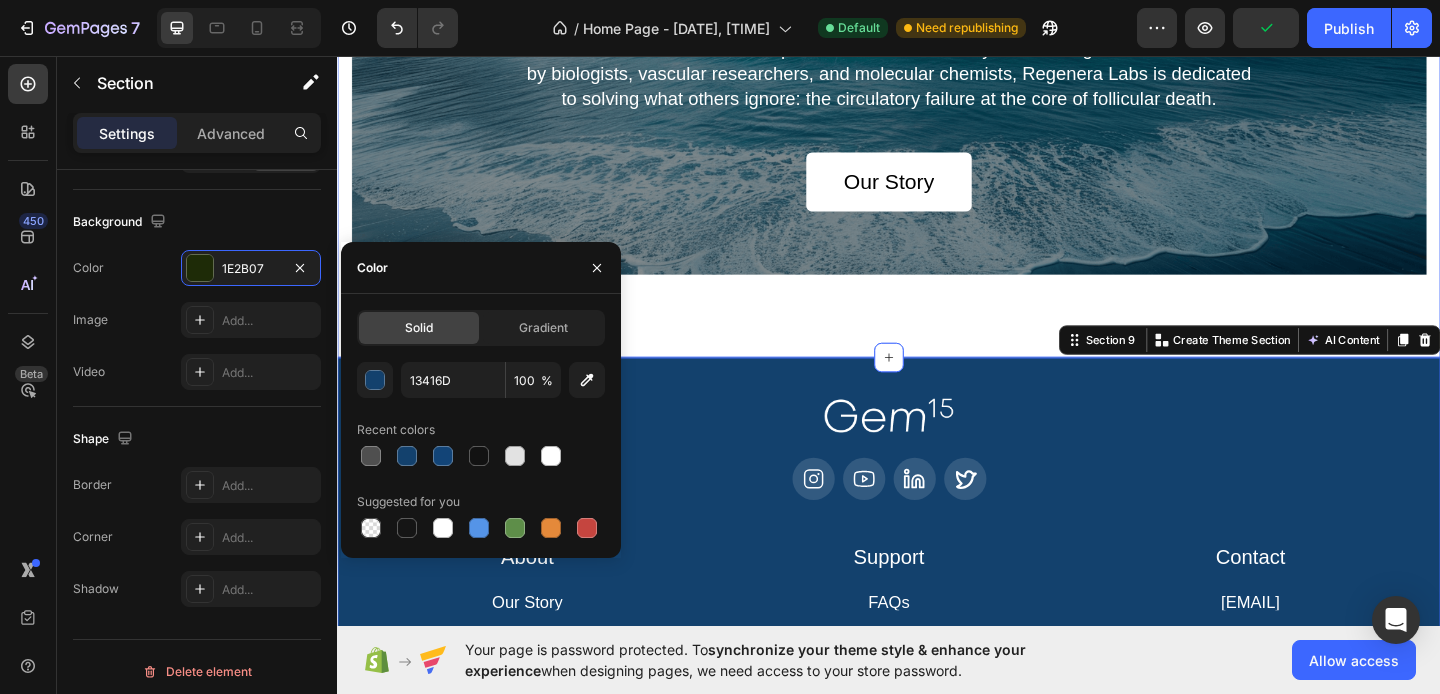 click on "About Us — Why We Exist Heading We believe that science—not speculation—holds the key to reversing hair loss. Founded by biologists, vascular researchers, and molecular chemists, Regenera Labs is dedicated to solving what others ignore: the circulatory failure at the core of follicular death. Text Block Our Story Button Hero Banner Section 8" at bounding box center (937, 137) 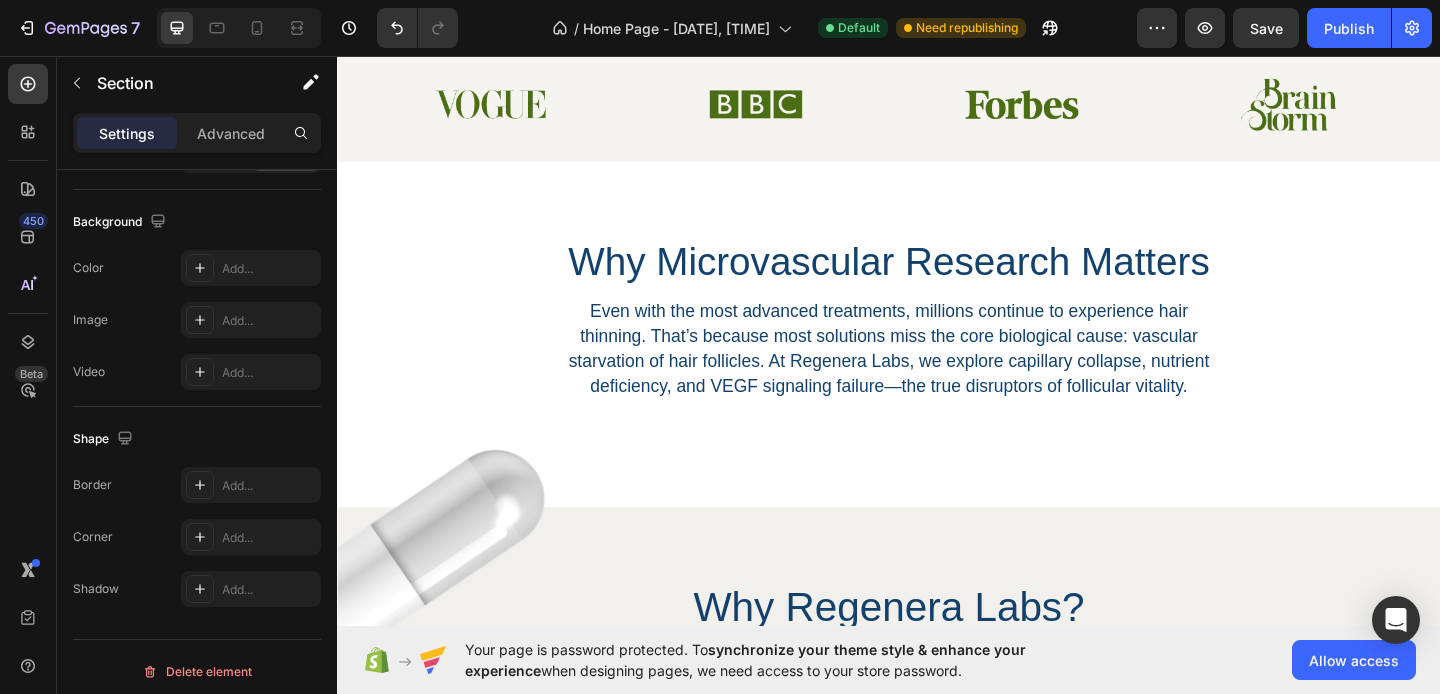 scroll, scrollTop: 651, scrollLeft: 0, axis: vertical 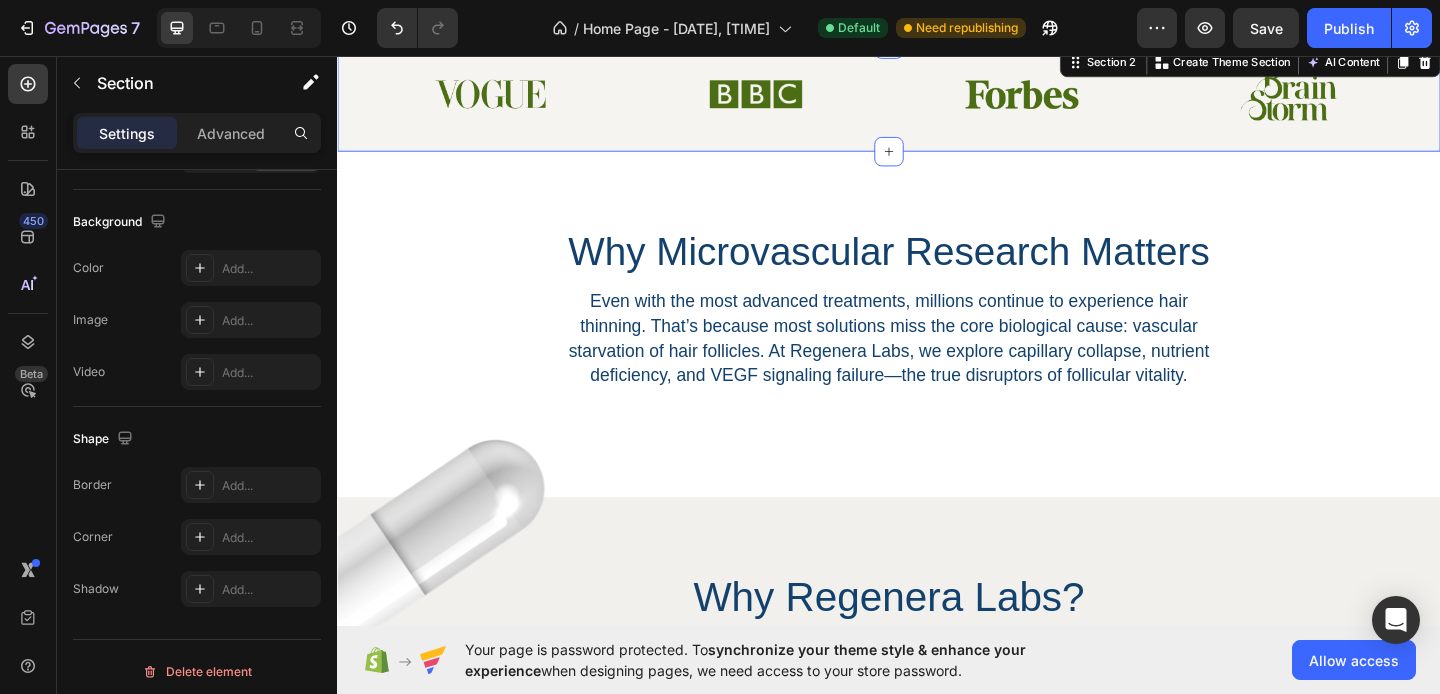 click on "Image Image Image Image Row Section 2   You can create reusable sections Create Theme Section AI Content Write with GemAI What would you like to describe here? Tone and Voice Persuasive Product Show more Generate" at bounding box center [937, 101] 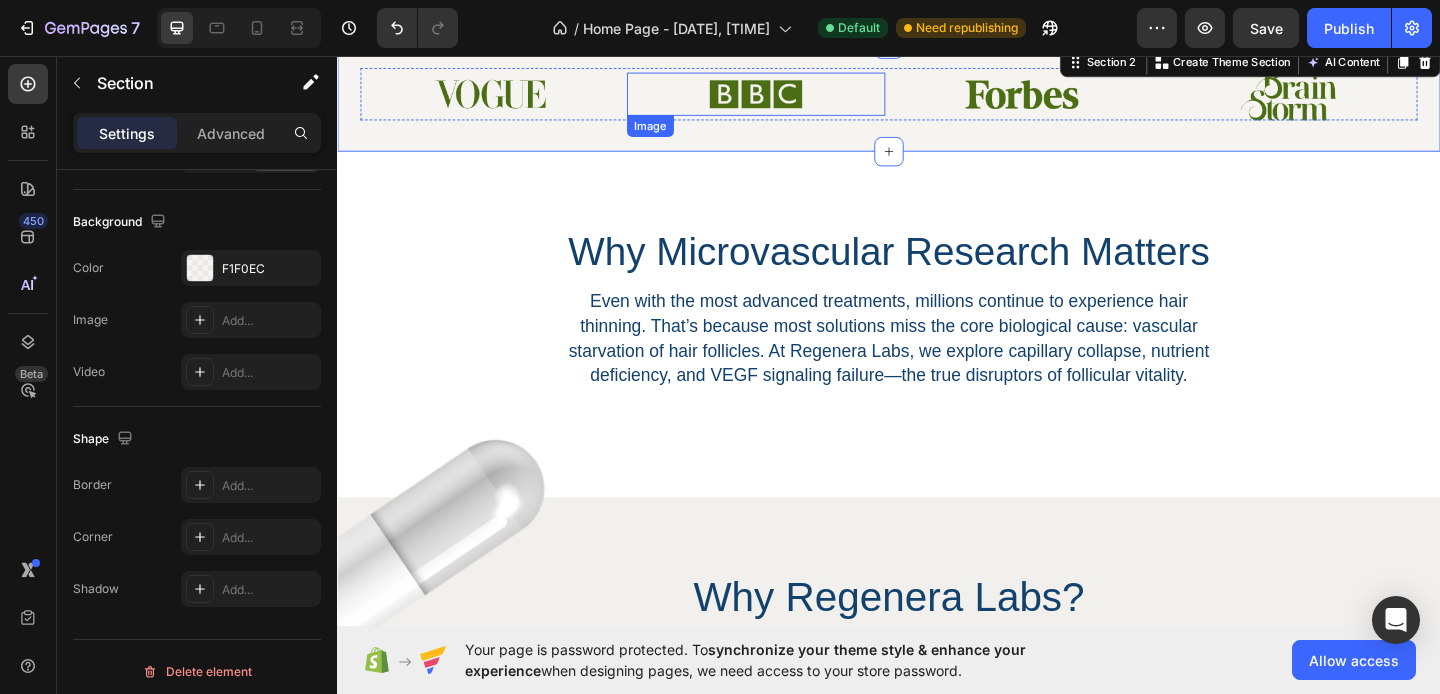 click at bounding box center [792, 97] 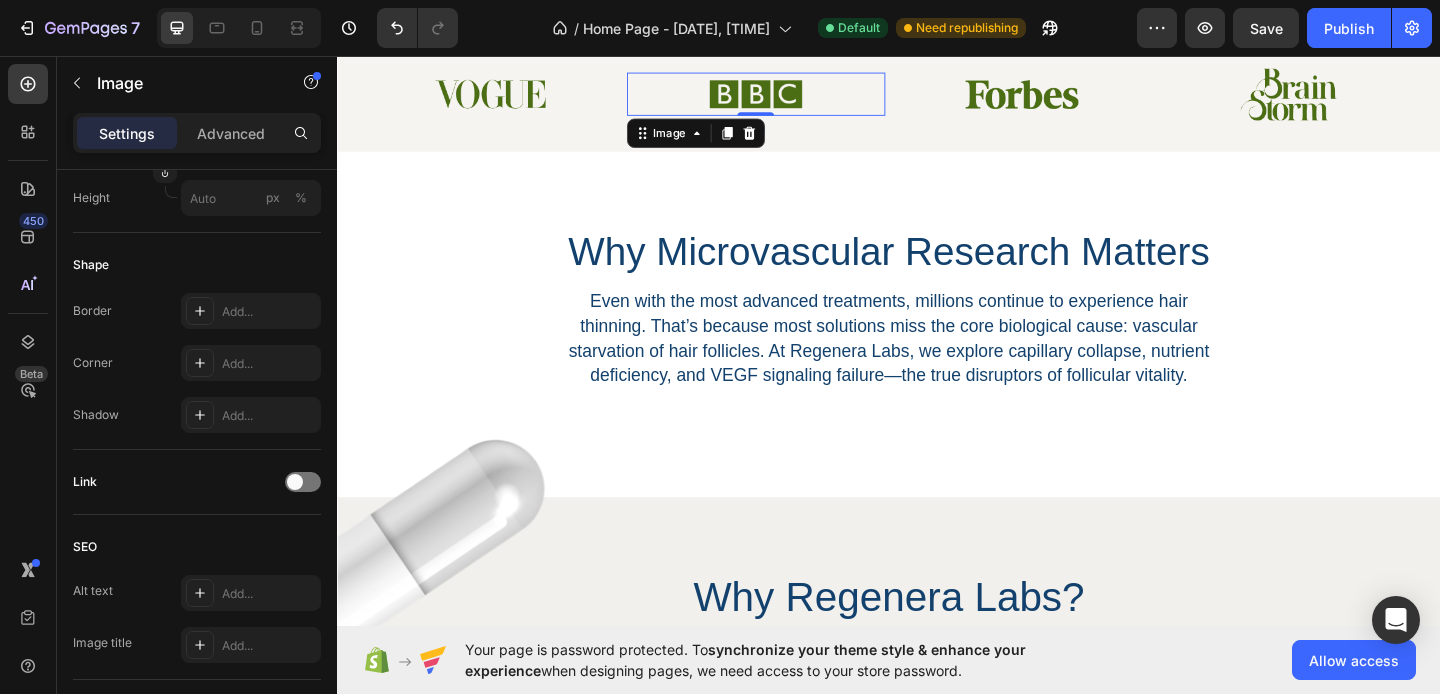 scroll, scrollTop: 0, scrollLeft: 0, axis: both 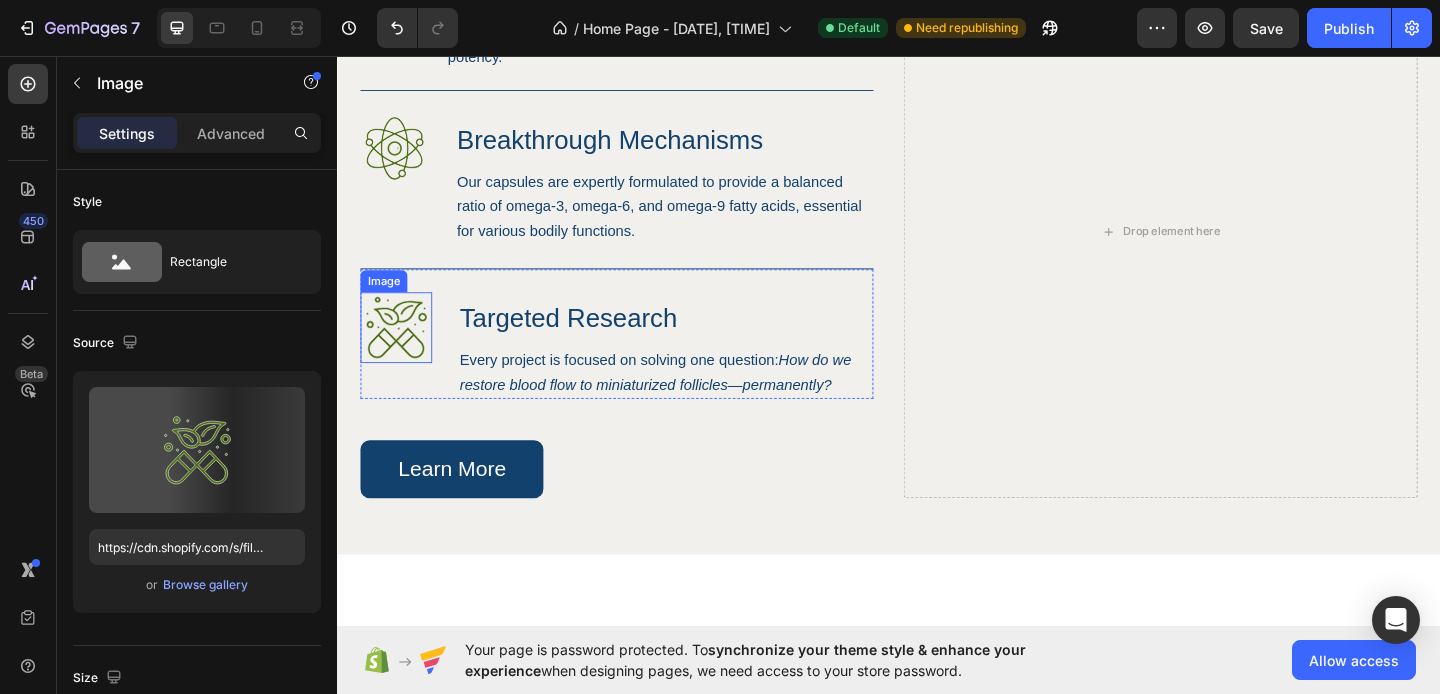 click at bounding box center (401, 351) 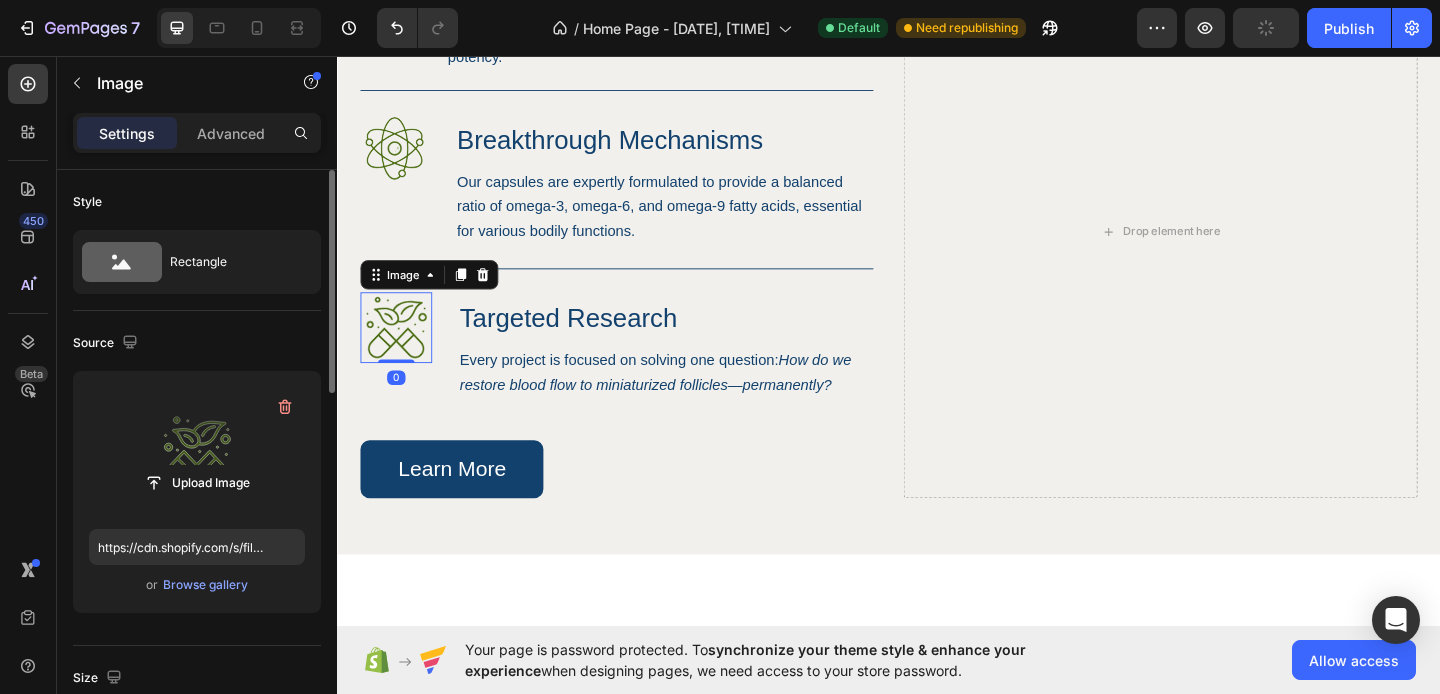 click at bounding box center (197, 450) 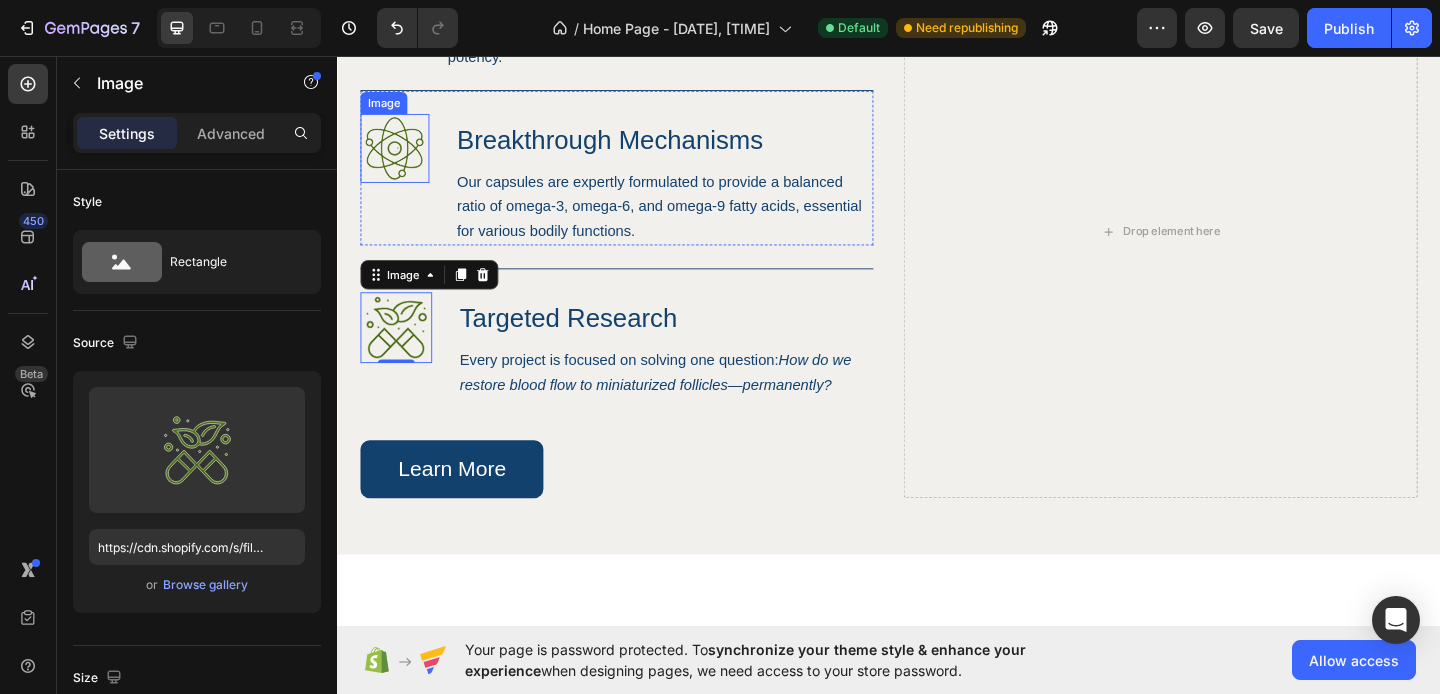 click at bounding box center (399, 156) 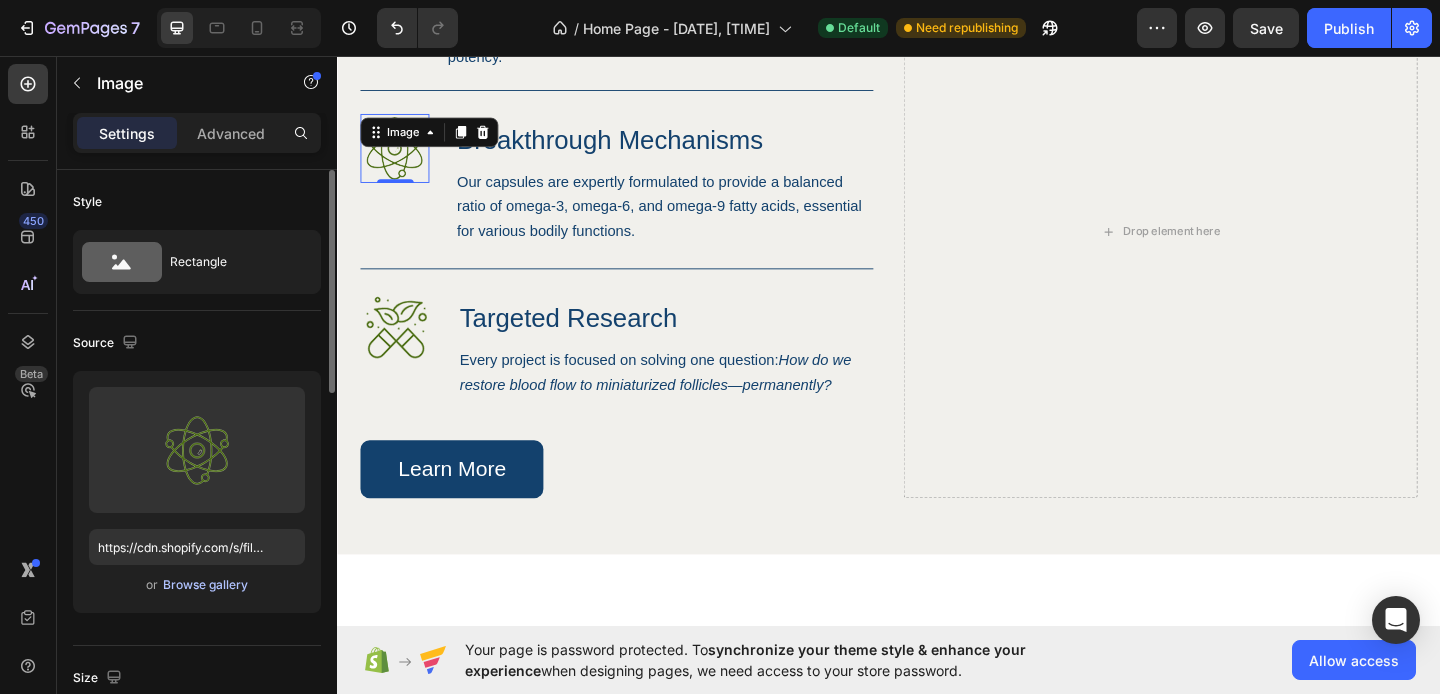click on "Browse gallery" at bounding box center [205, 585] 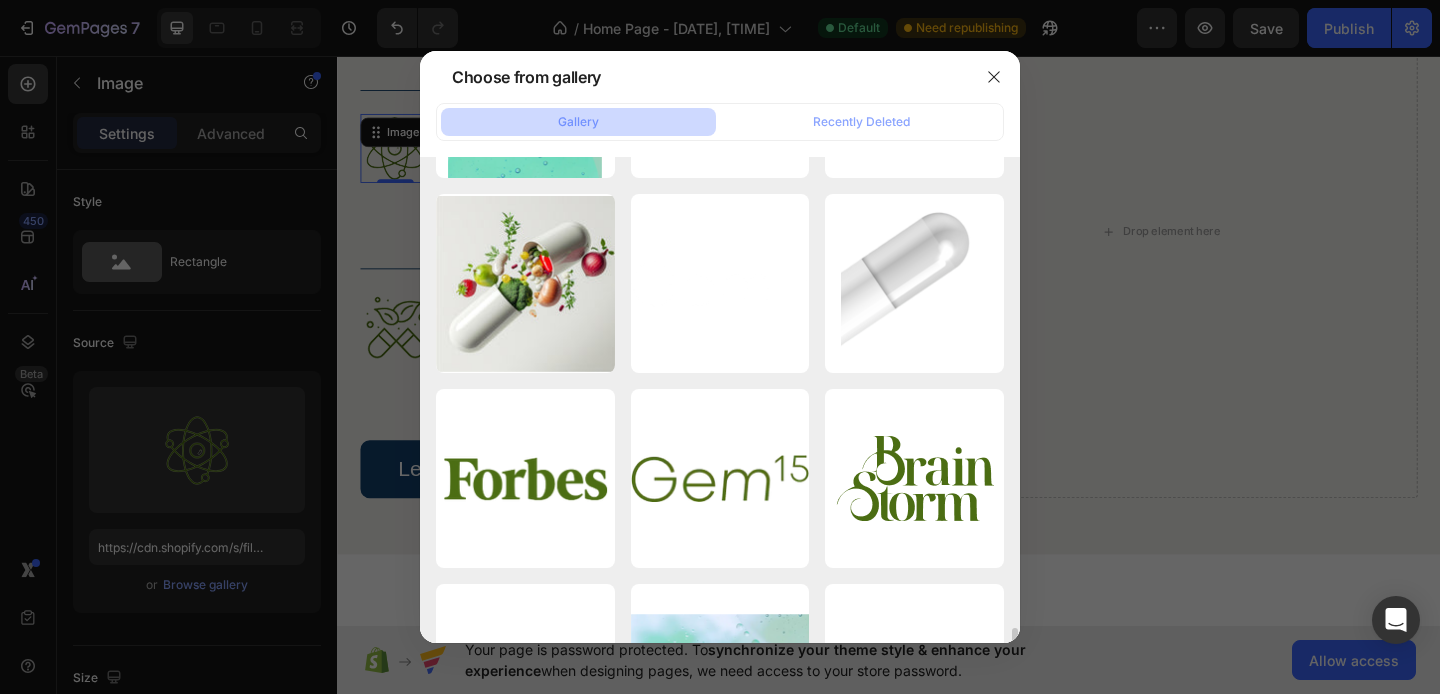 scroll, scrollTop: 1087, scrollLeft: 0, axis: vertical 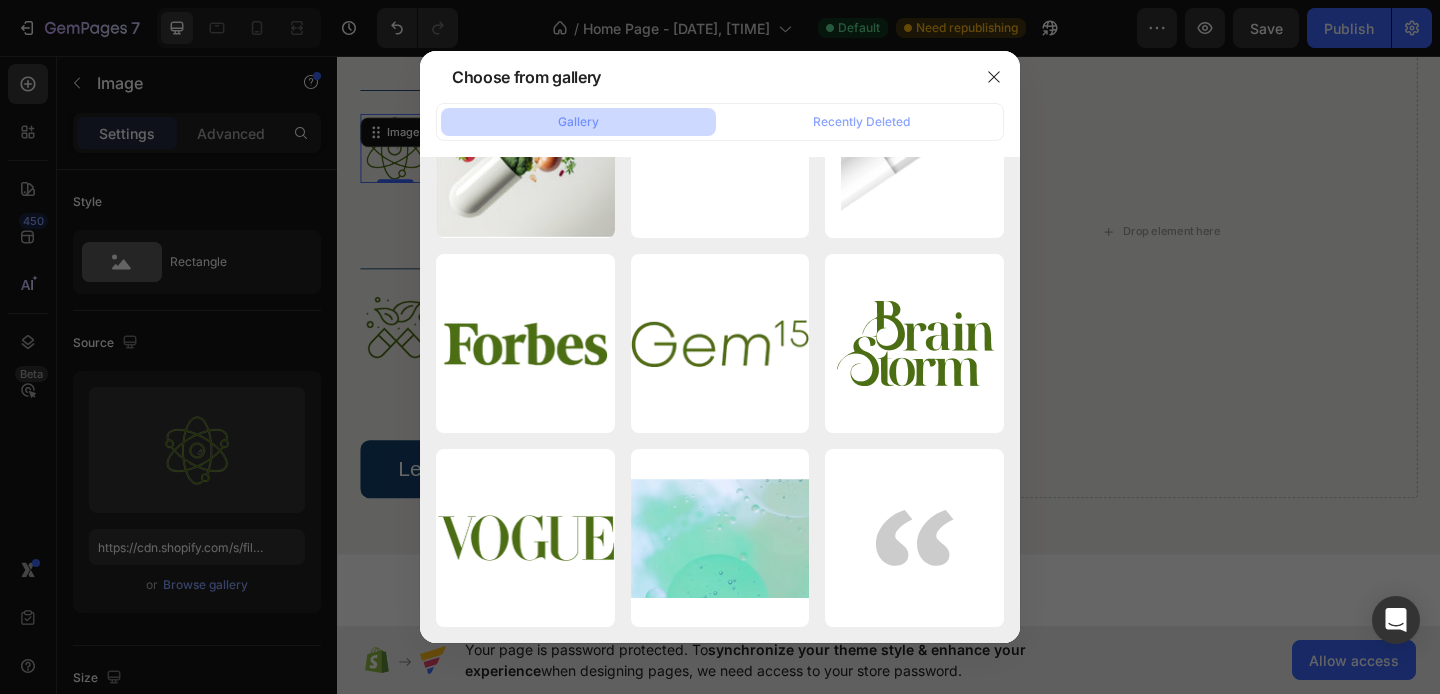 click at bounding box center [720, 347] 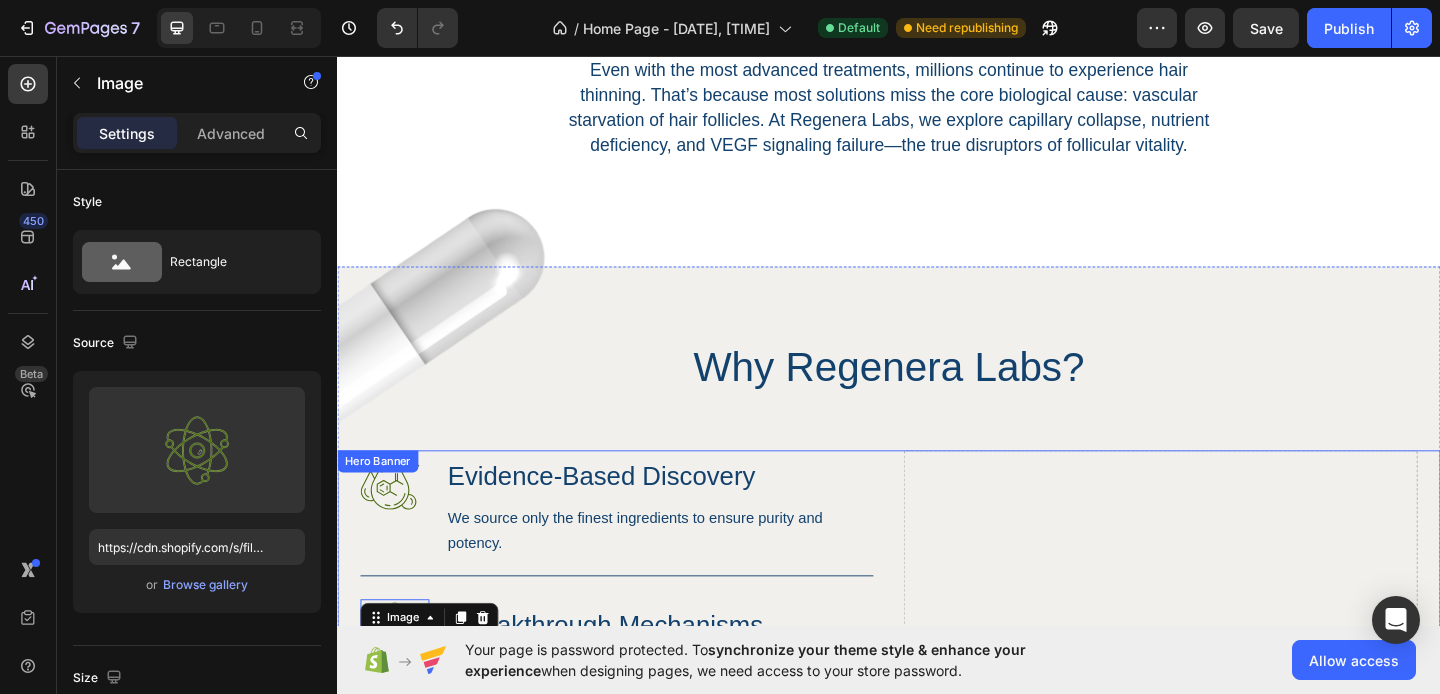 scroll, scrollTop: 831, scrollLeft: 0, axis: vertical 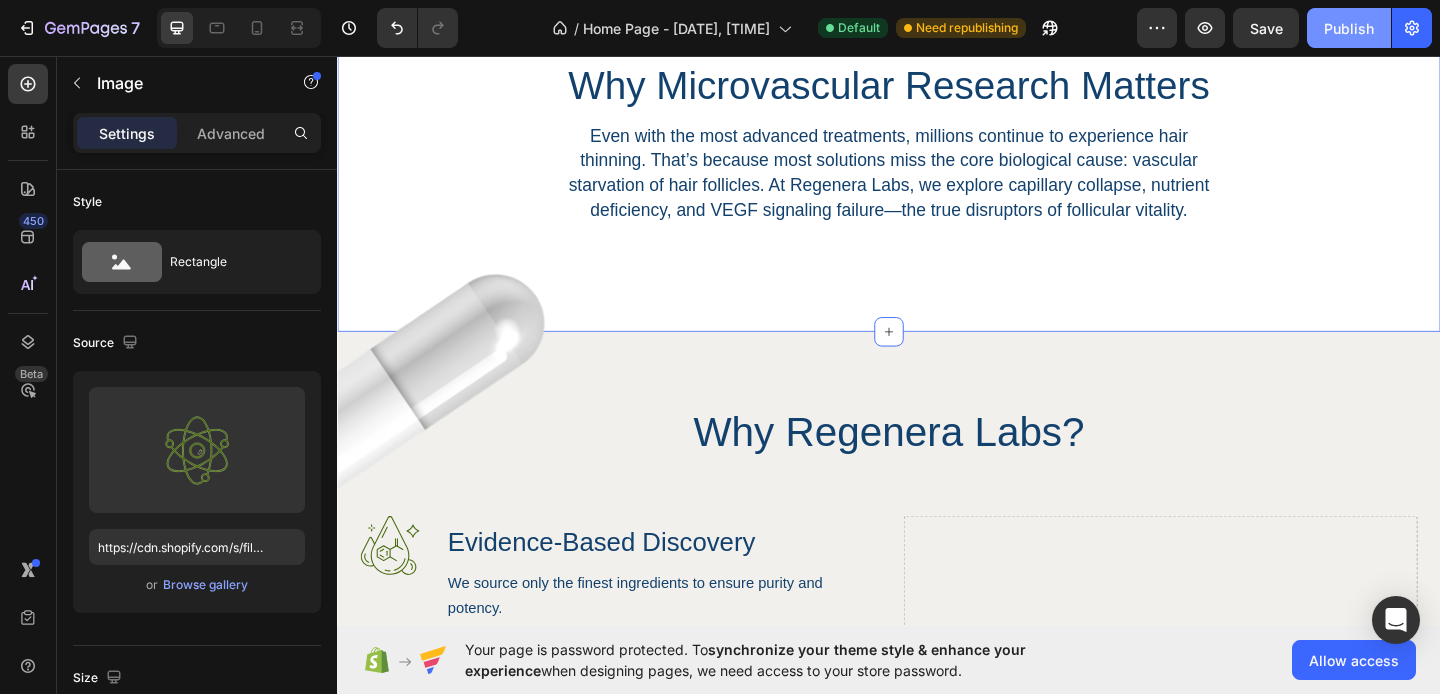 click on "Publish" at bounding box center (1349, 28) 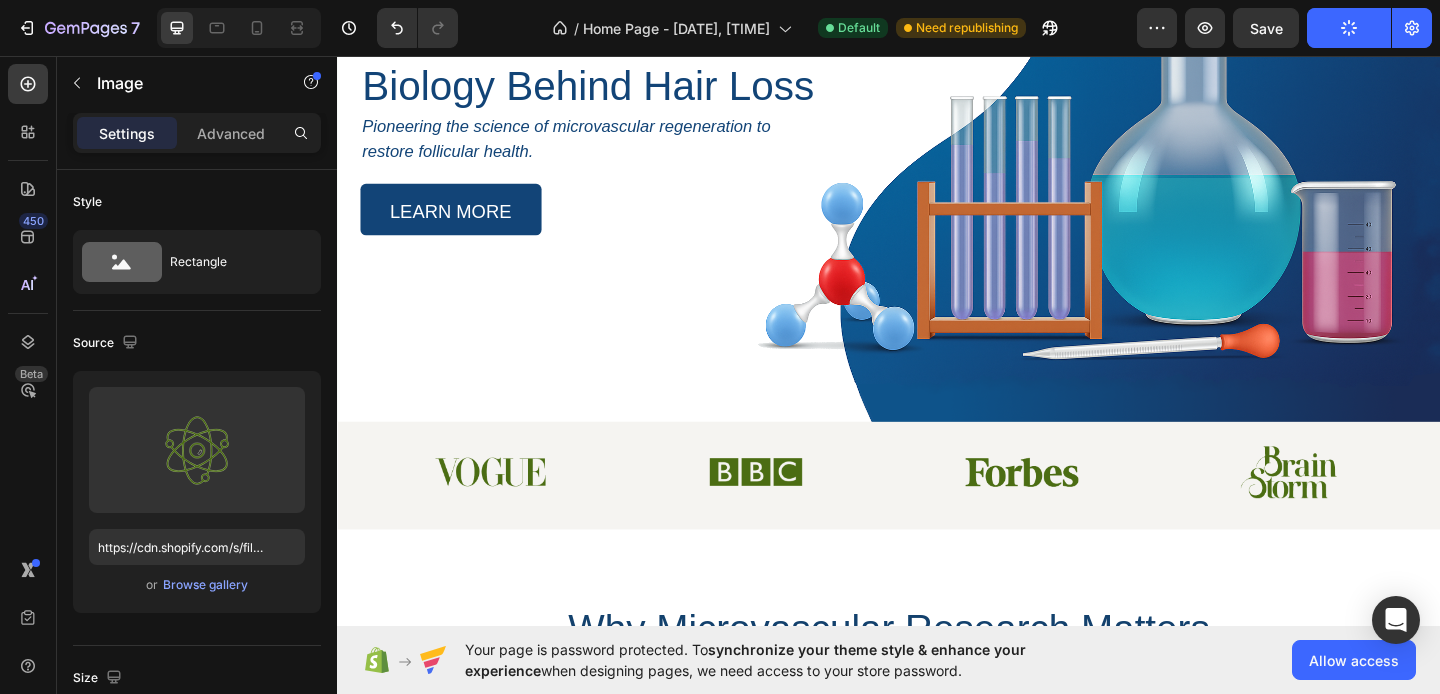 scroll, scrollTop: 241, scrollLeft: 0, axis: vertical 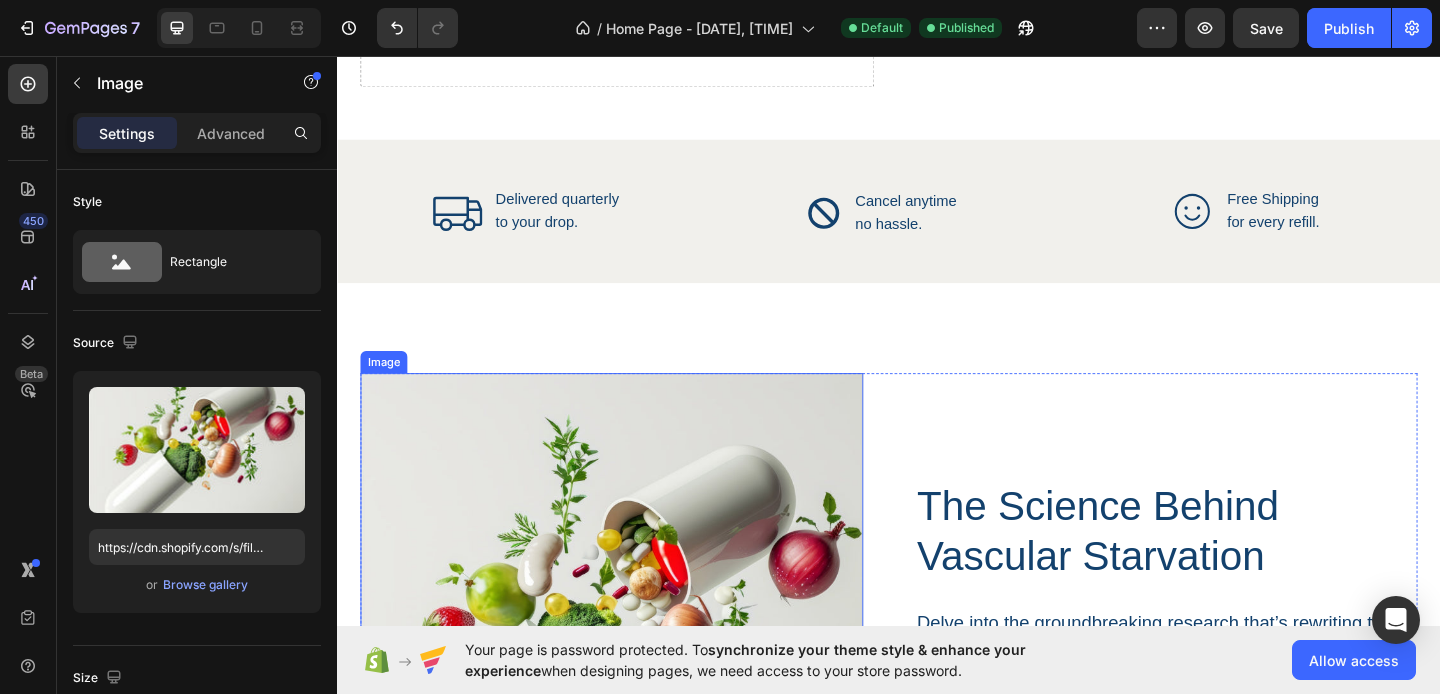 click at bounding box center [635, 669] 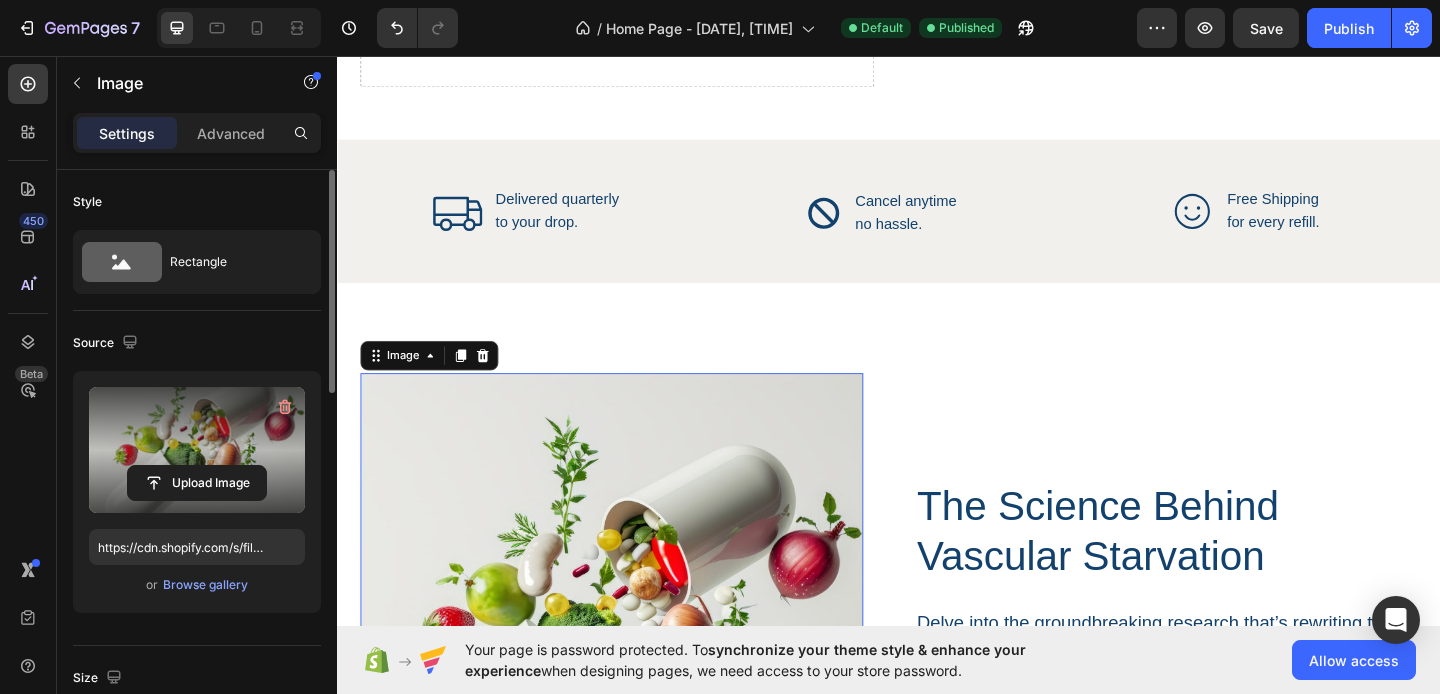 click at bounding box center (197, 450) 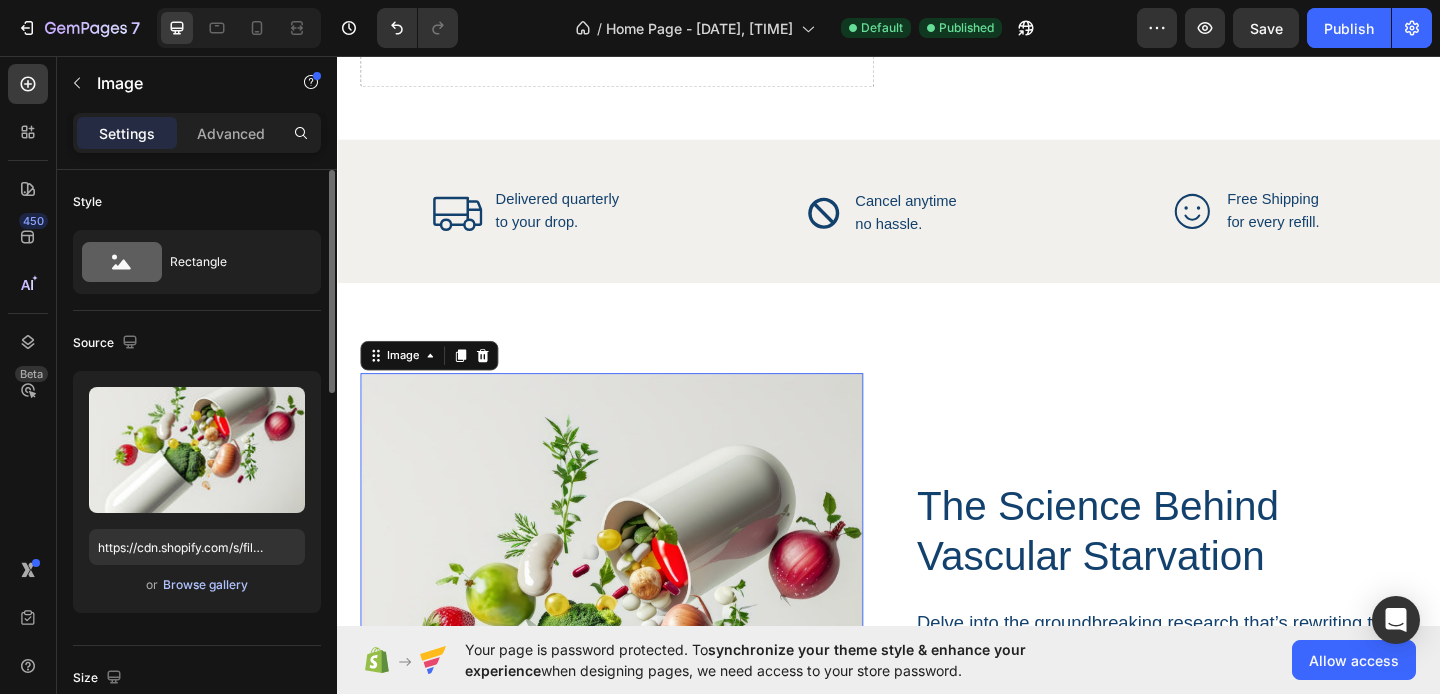 click on "Browse gallery" at bounding box center (205, 585) 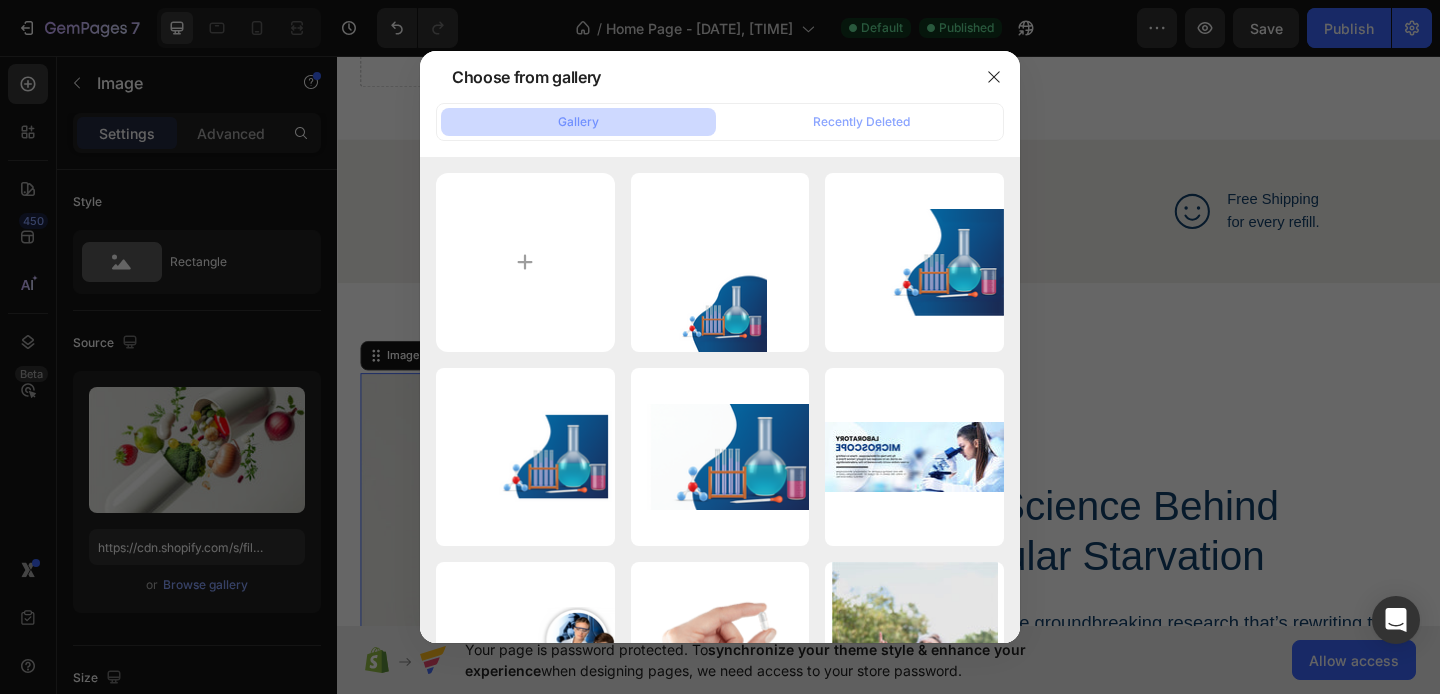 type on "C:\fakepath\6161c0e0b559679859175941052cde6456b52817.jpg" 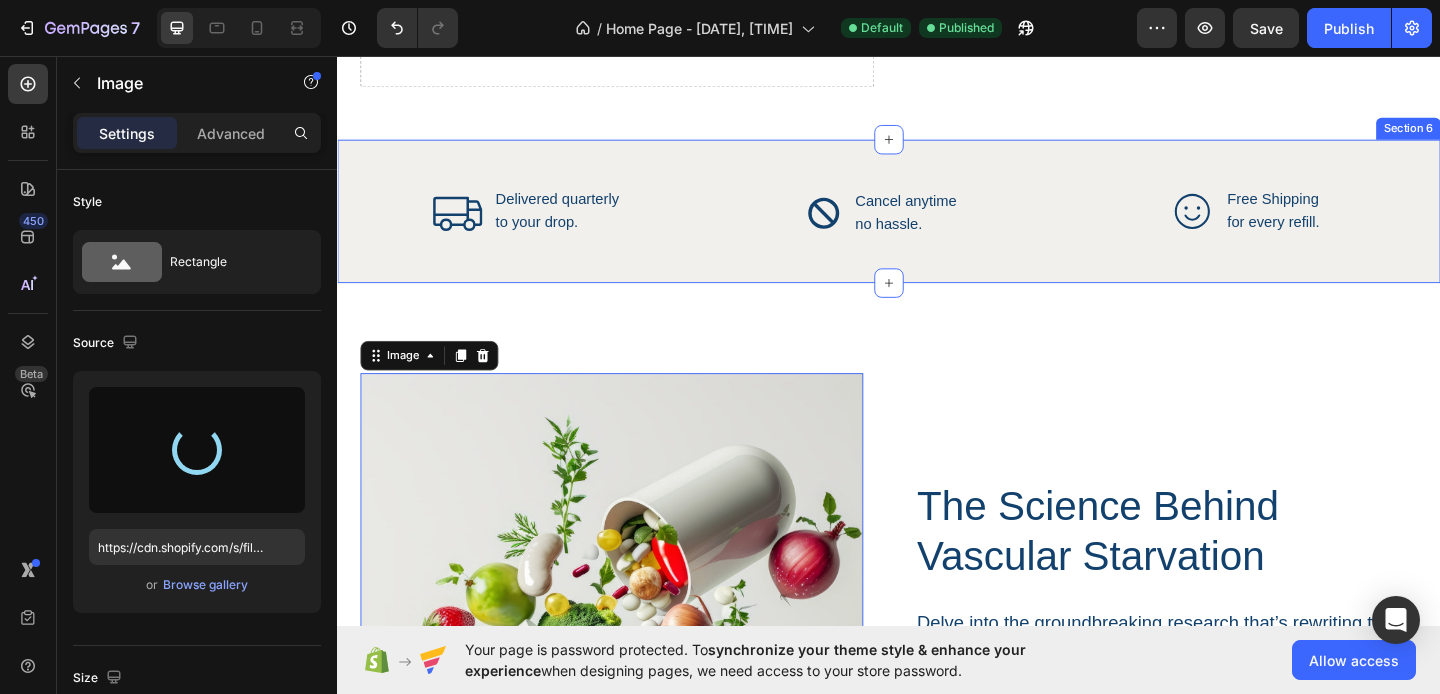 scroll, scrollTop: 2643, scrollLeft: 0, axis: vertical 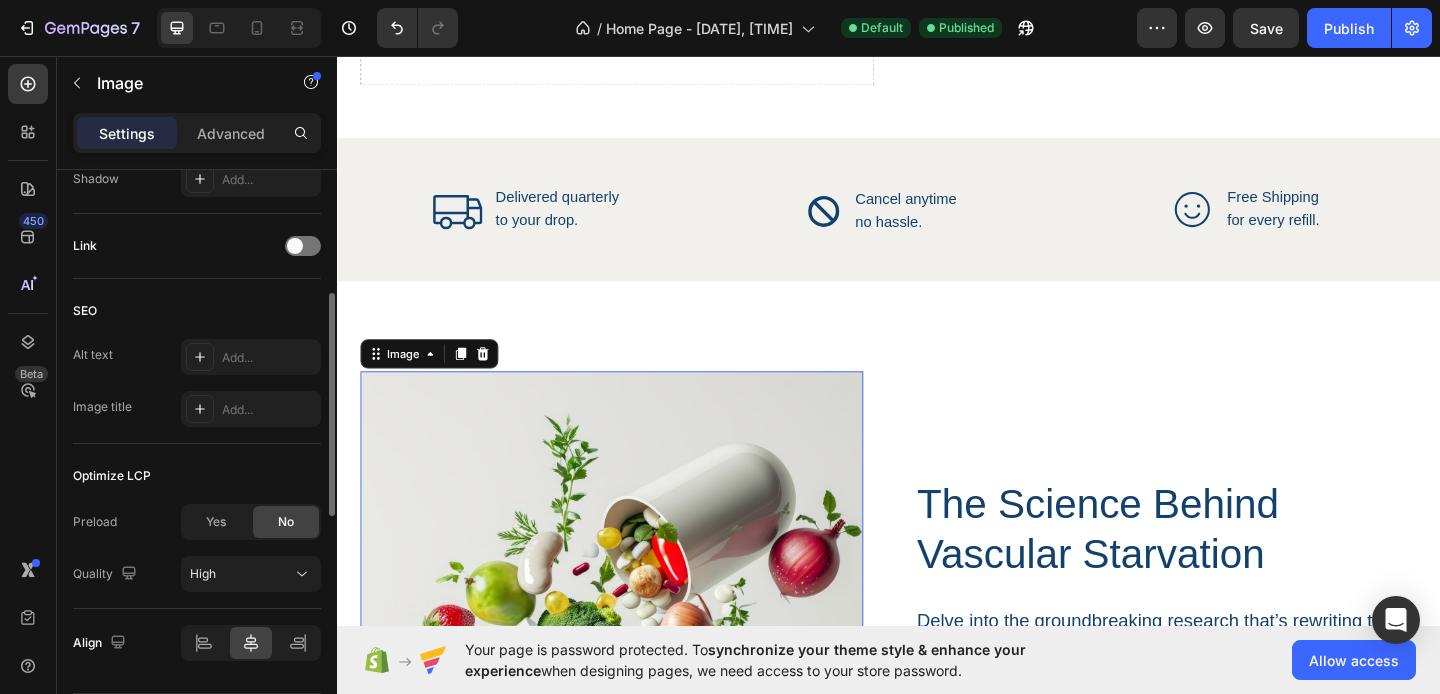 type on "https://cdn.shopify.com/s/files/1/0911/5684/0775/files/gempages_578290835284558524-7440381b-aee6-4272-bdb3-fd29cd6c2209.jpg" 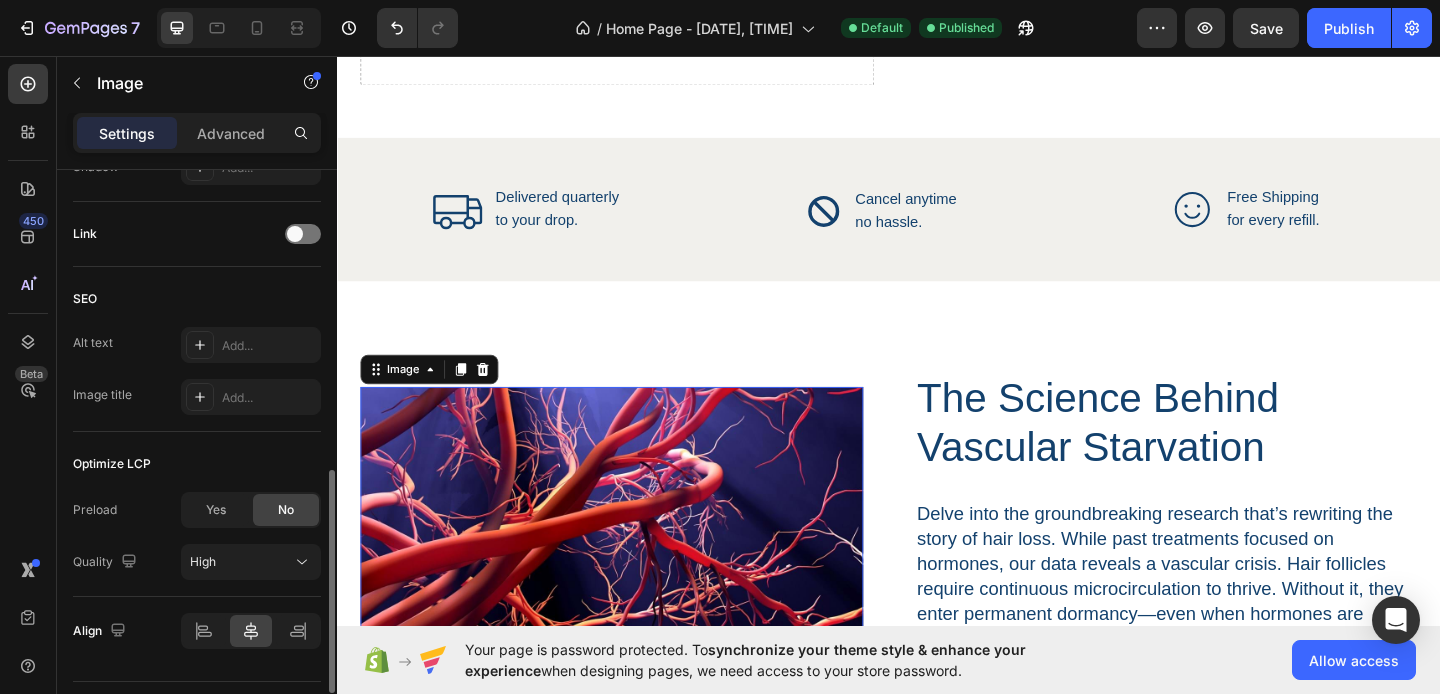 scroll, scrollTop: 905, scrollLeft: 0, axis: vertical 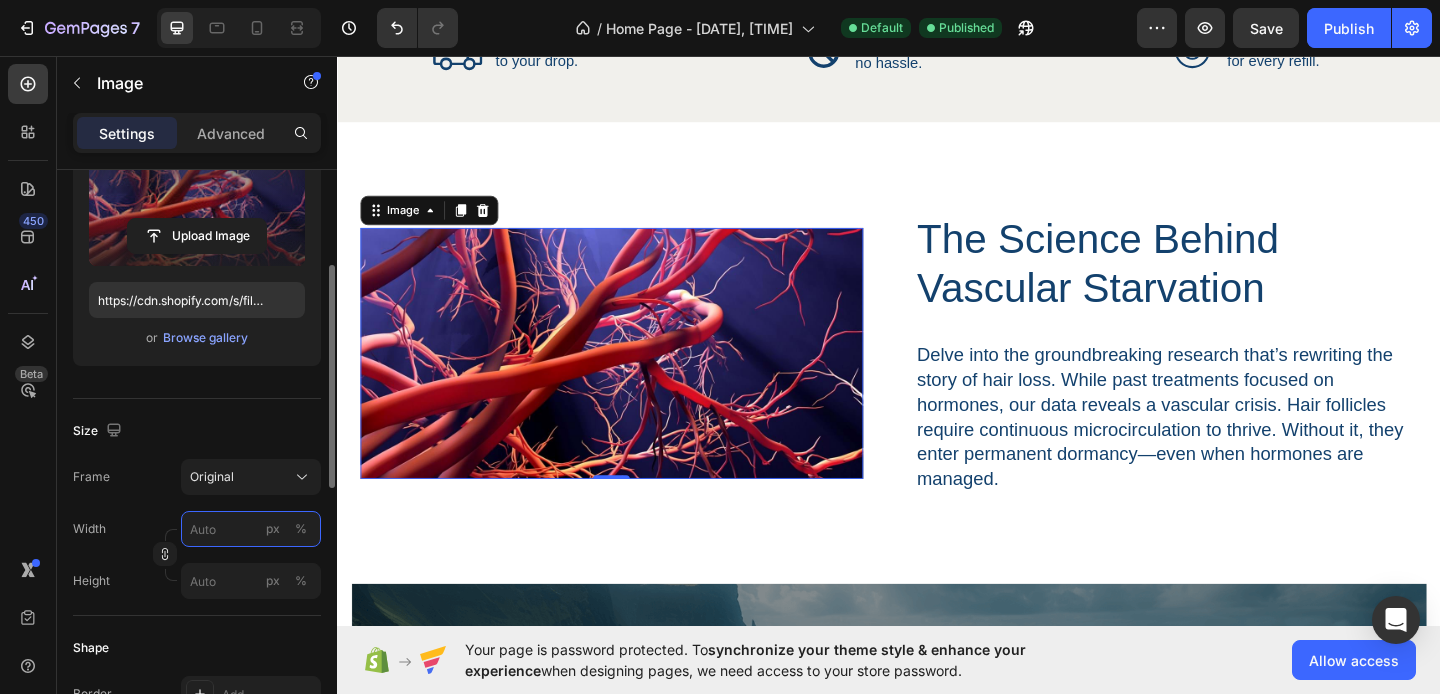 click on "px %" at bounding box center [251, 529] 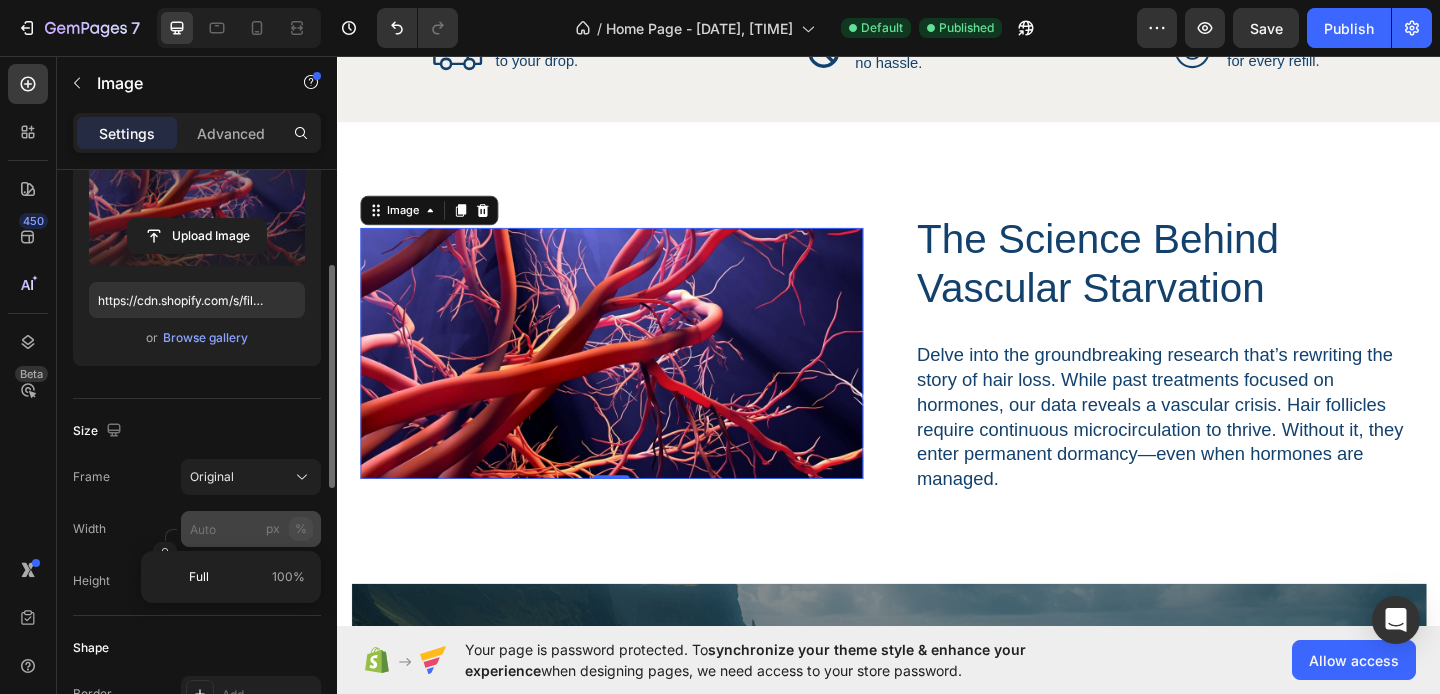 click on "%" at bounding box center [301, 529] 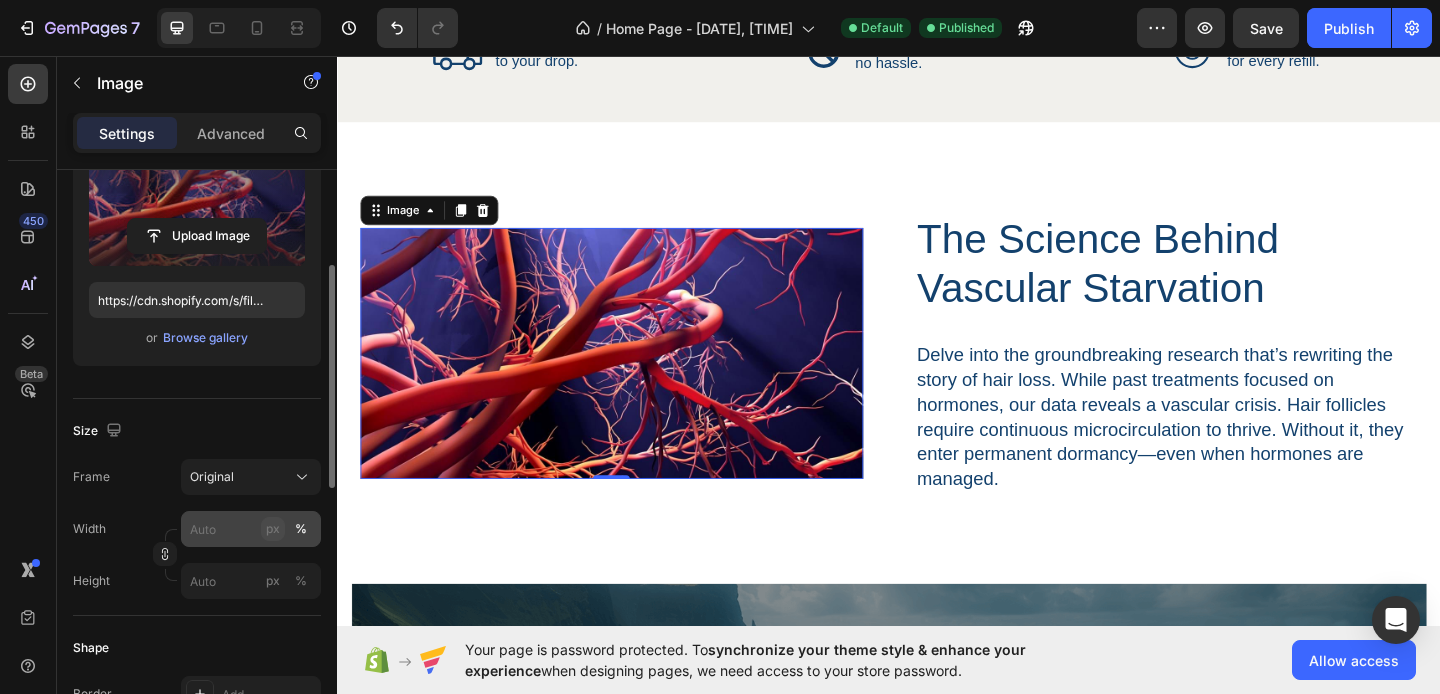click on "px" 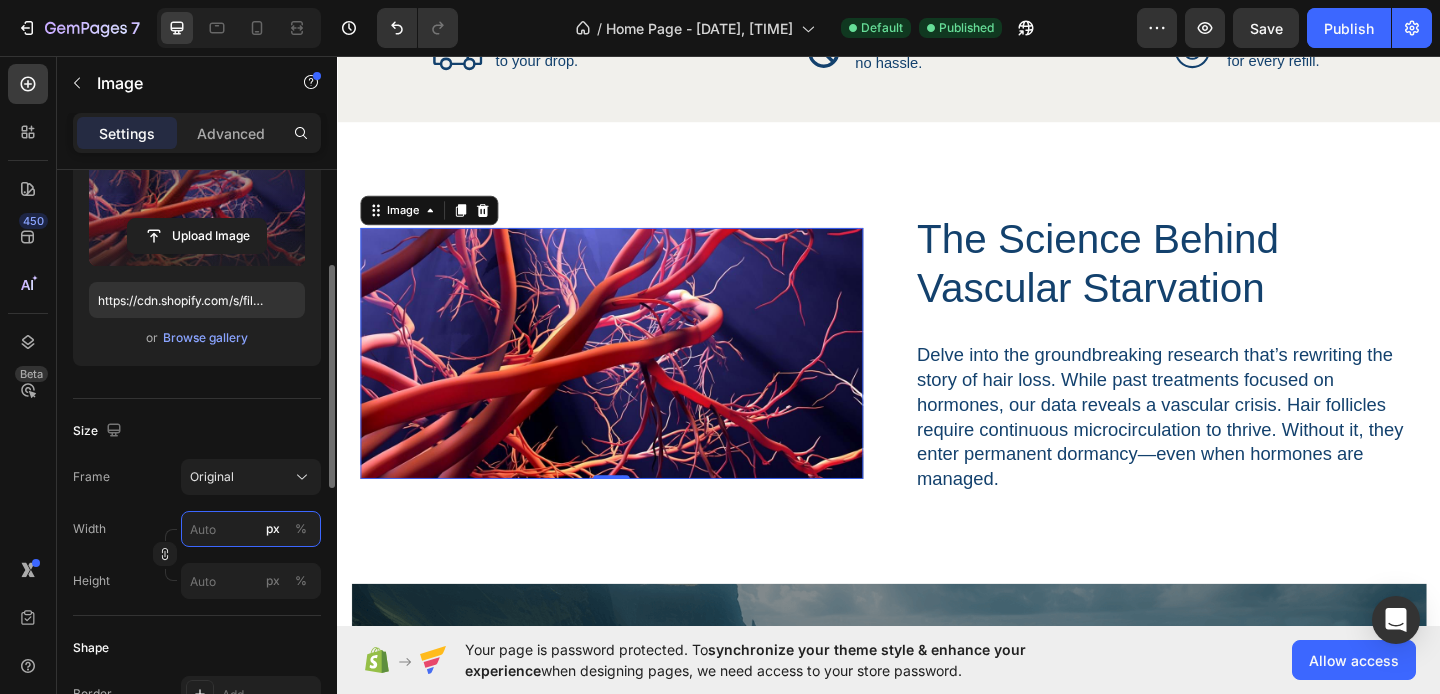 click on "px %" at bounding box center [251, 529] 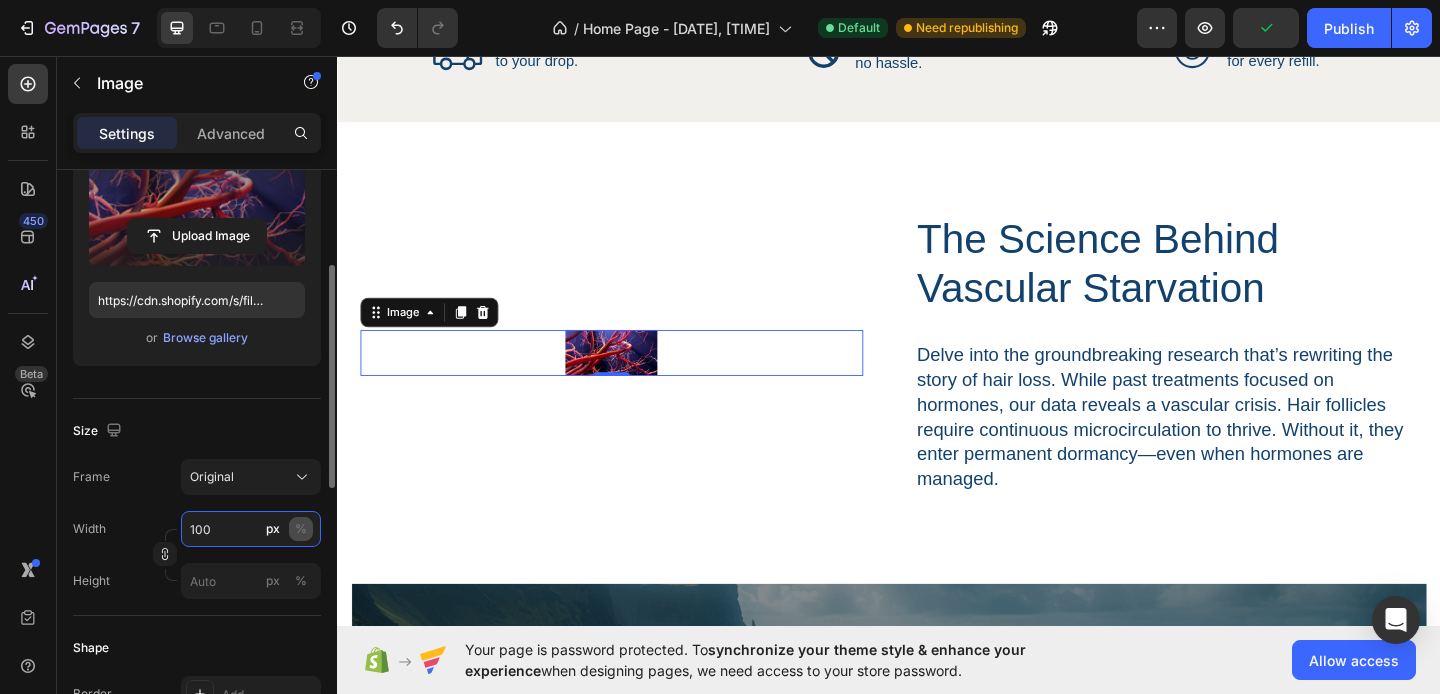 type on "100" 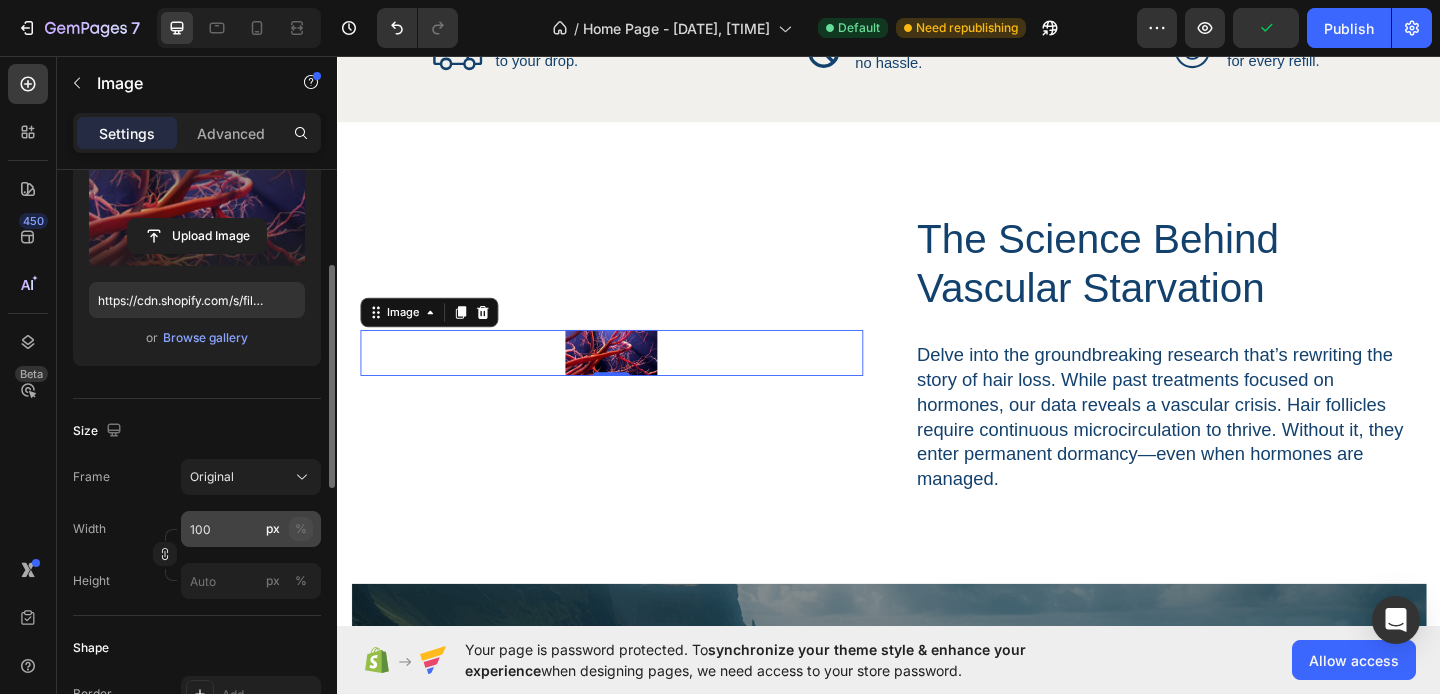 click on "%" at bounding box center (301, 529) 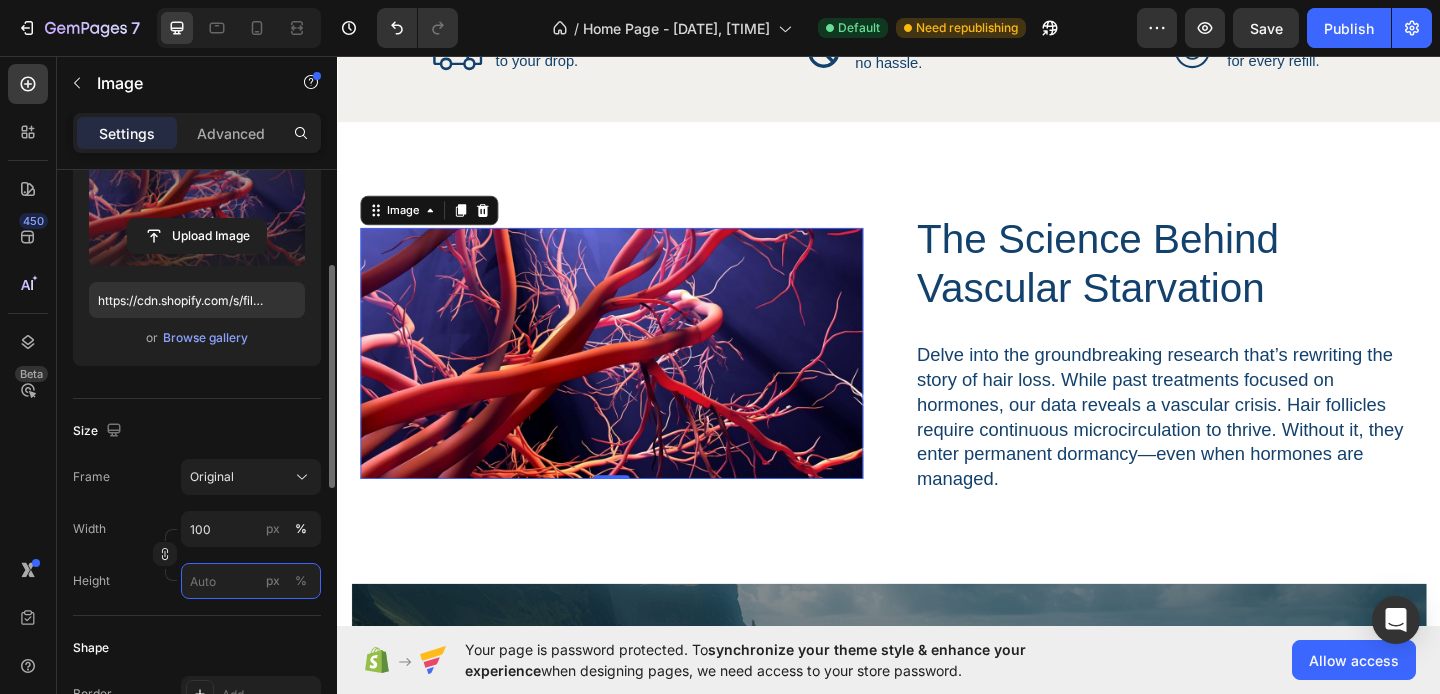 click on "px %" at bounding box center (251, 581) 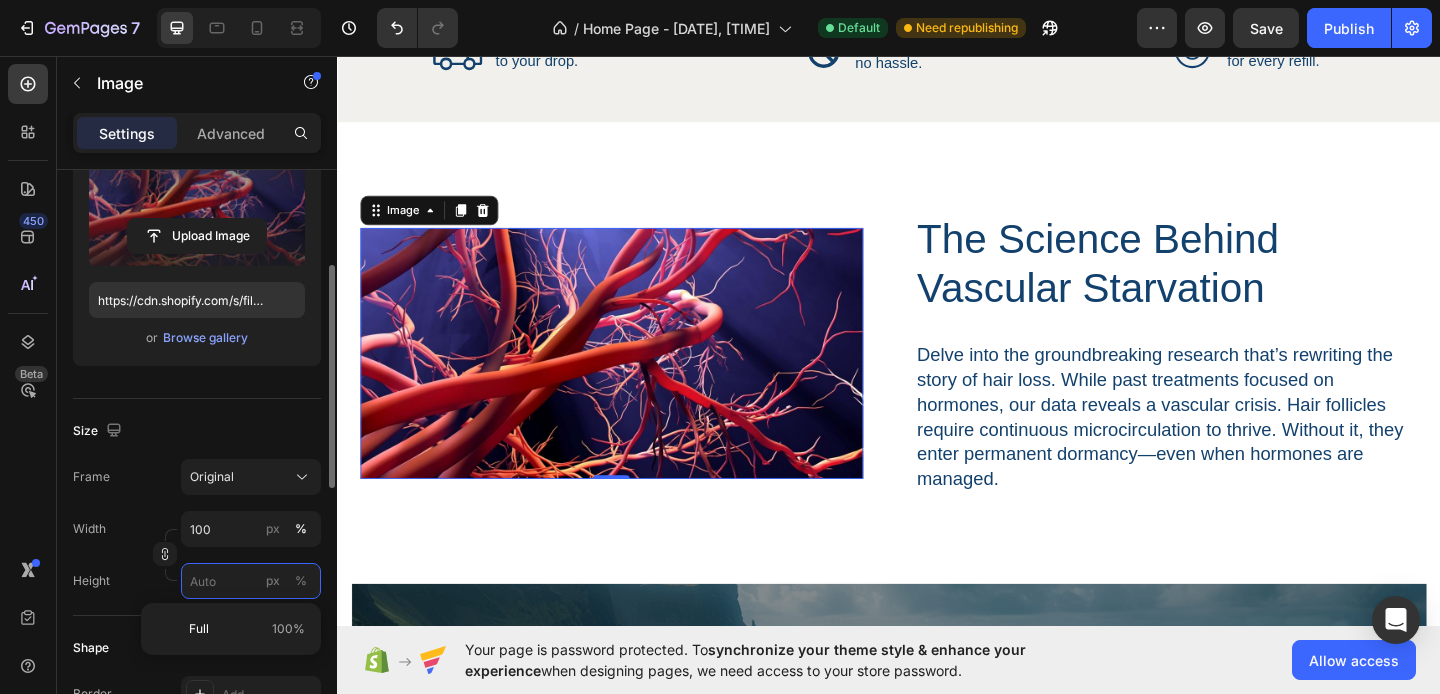type on "0" 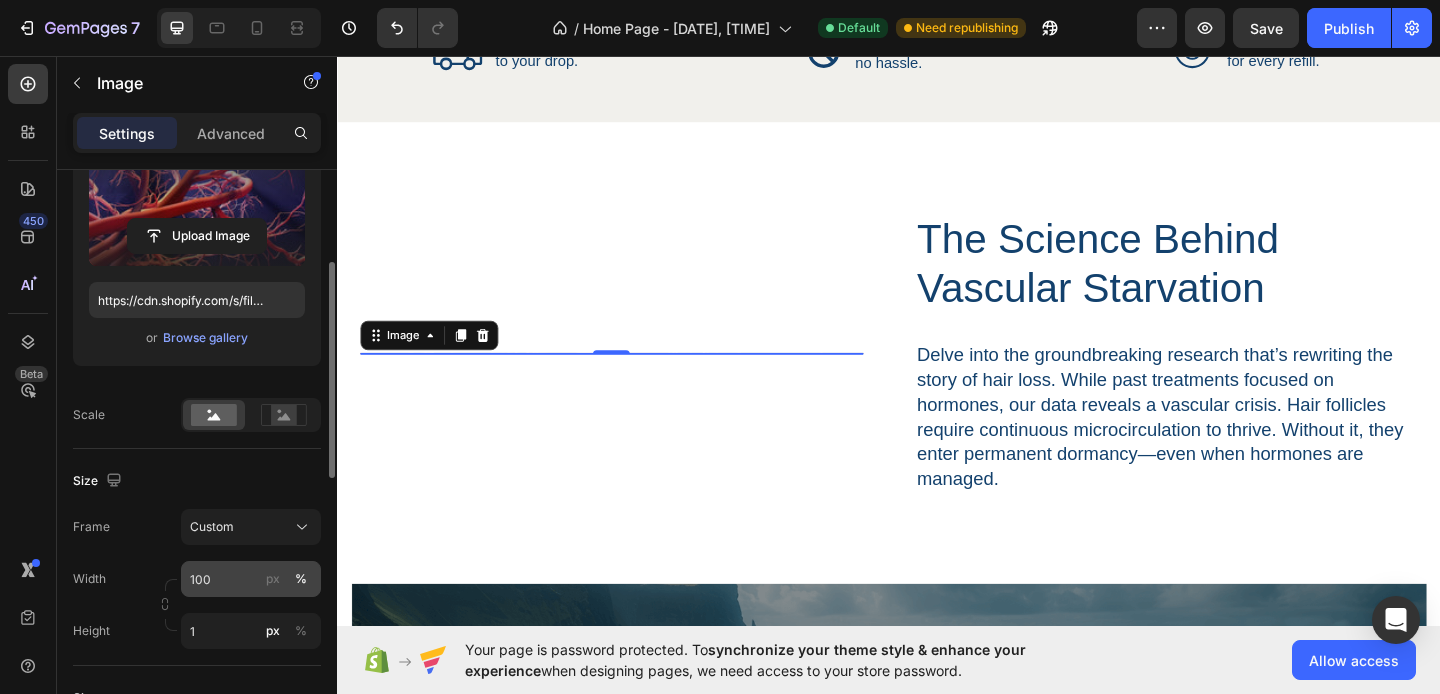 click on "Width 100 px % Height 1 px %" at bounding box center (197, 605) 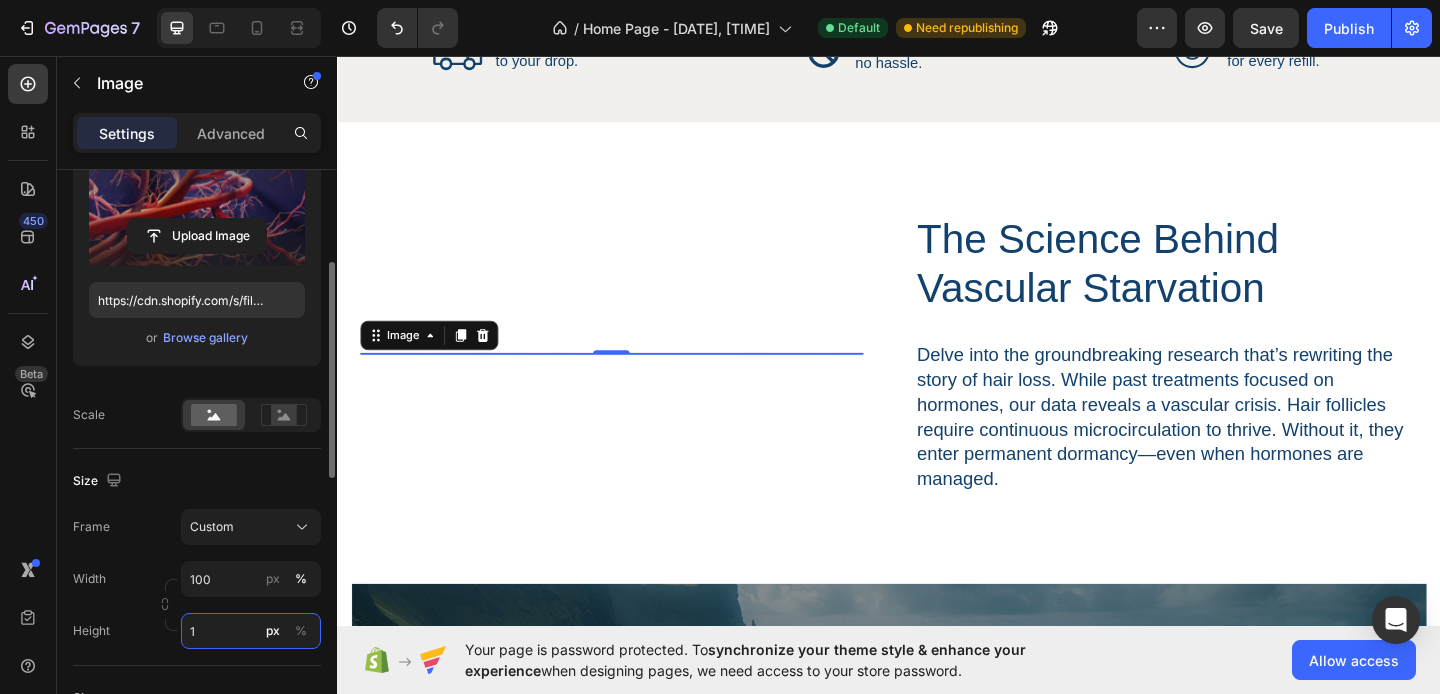 click on "1" at bounding box center (251, 631) 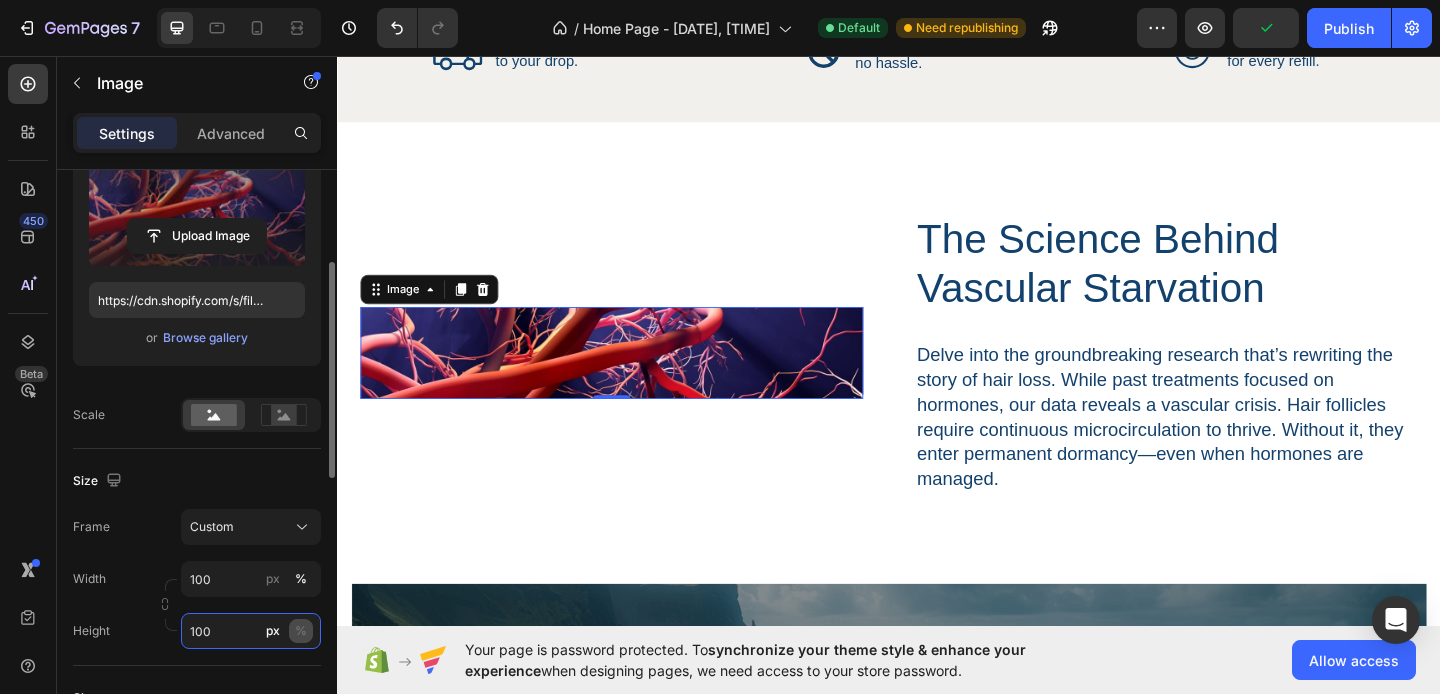 type on "100" 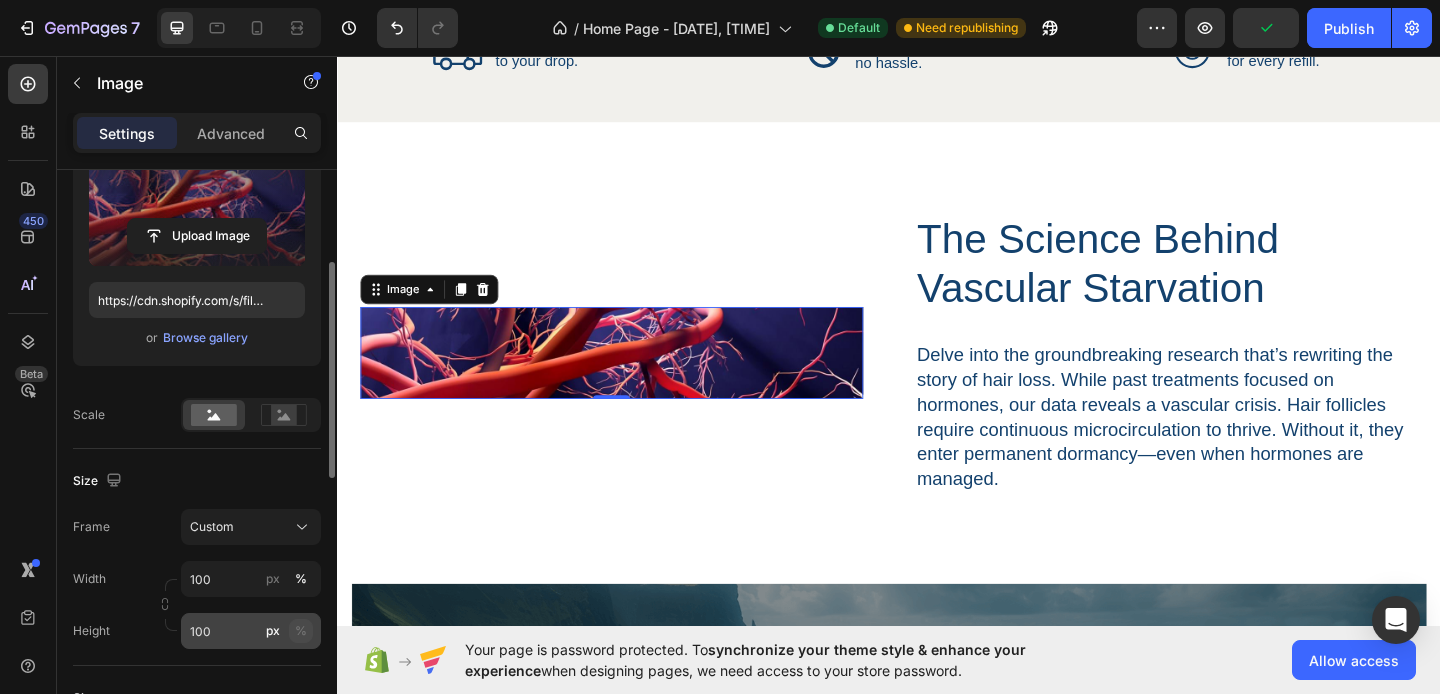click on "%" at bounding box center (301, 631) 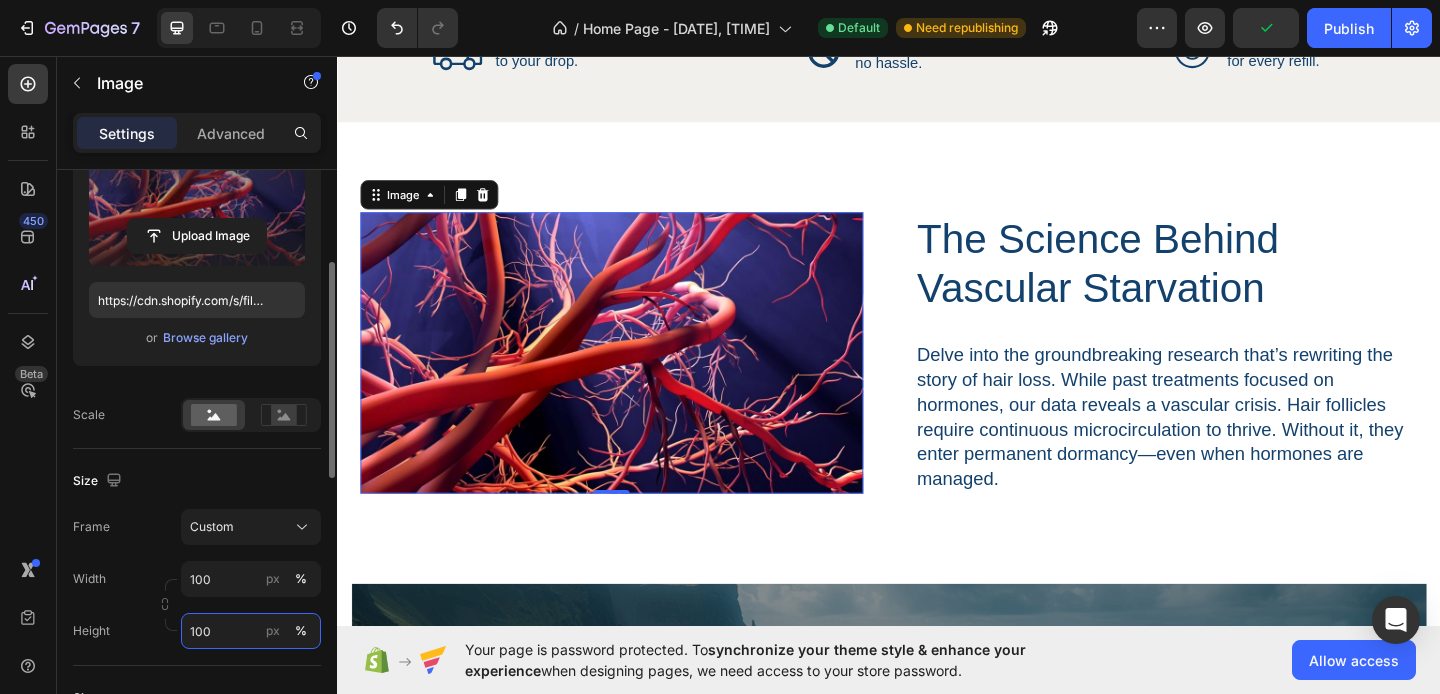 click on "100" at bounding box center [251, 631] 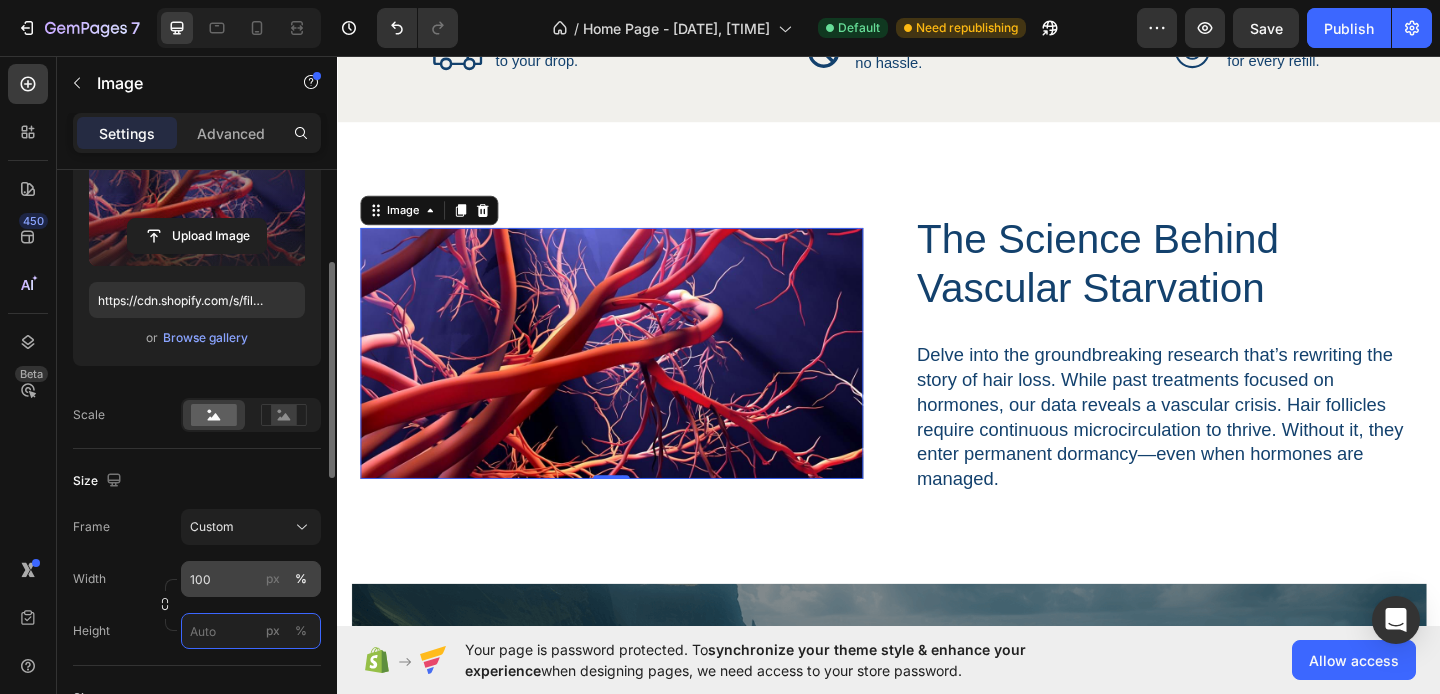 type 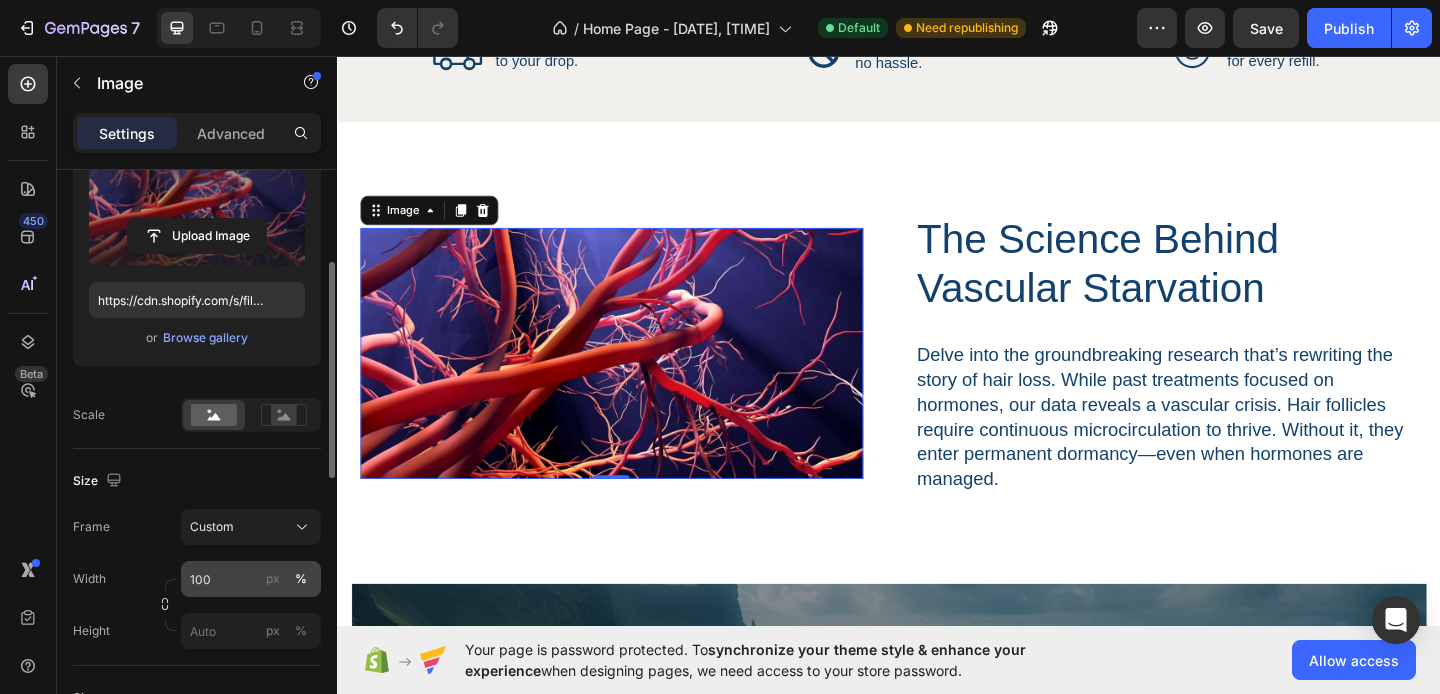 click on "Frame Custom Width 100 px % Height px %" 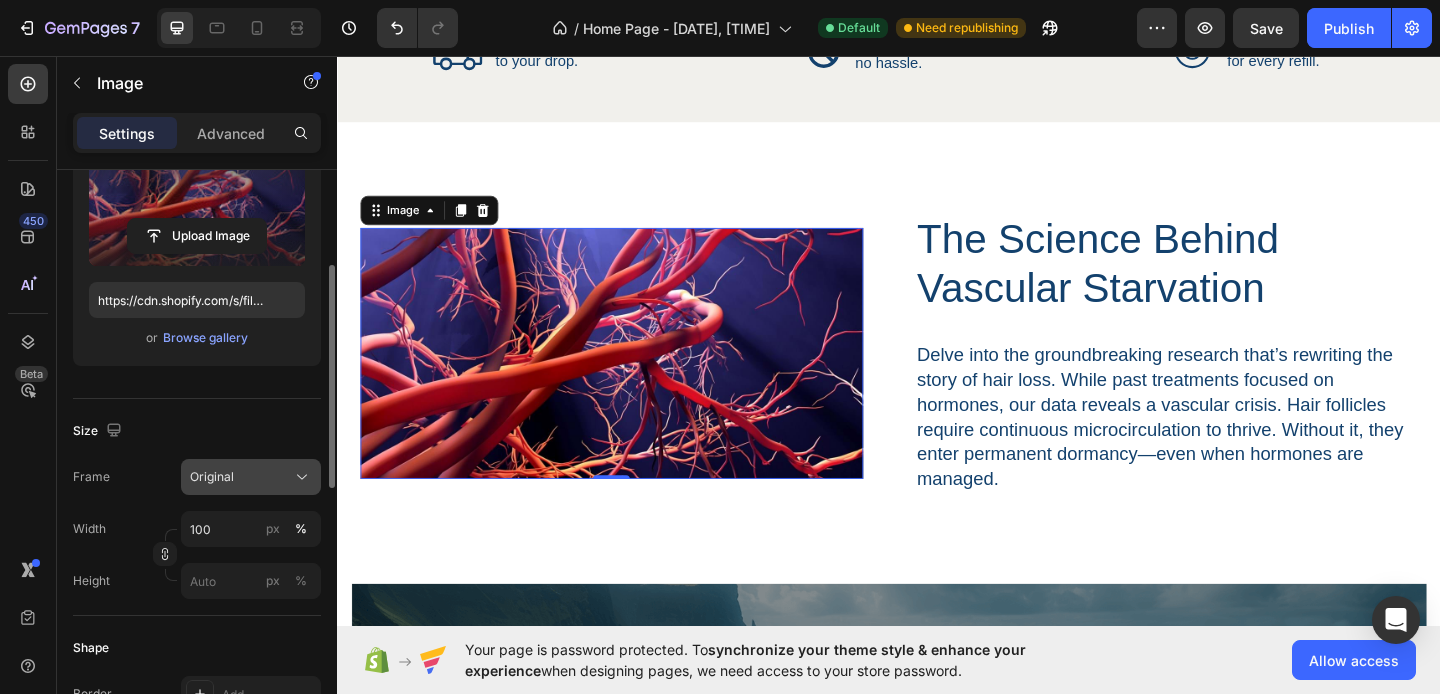 click on "Original" 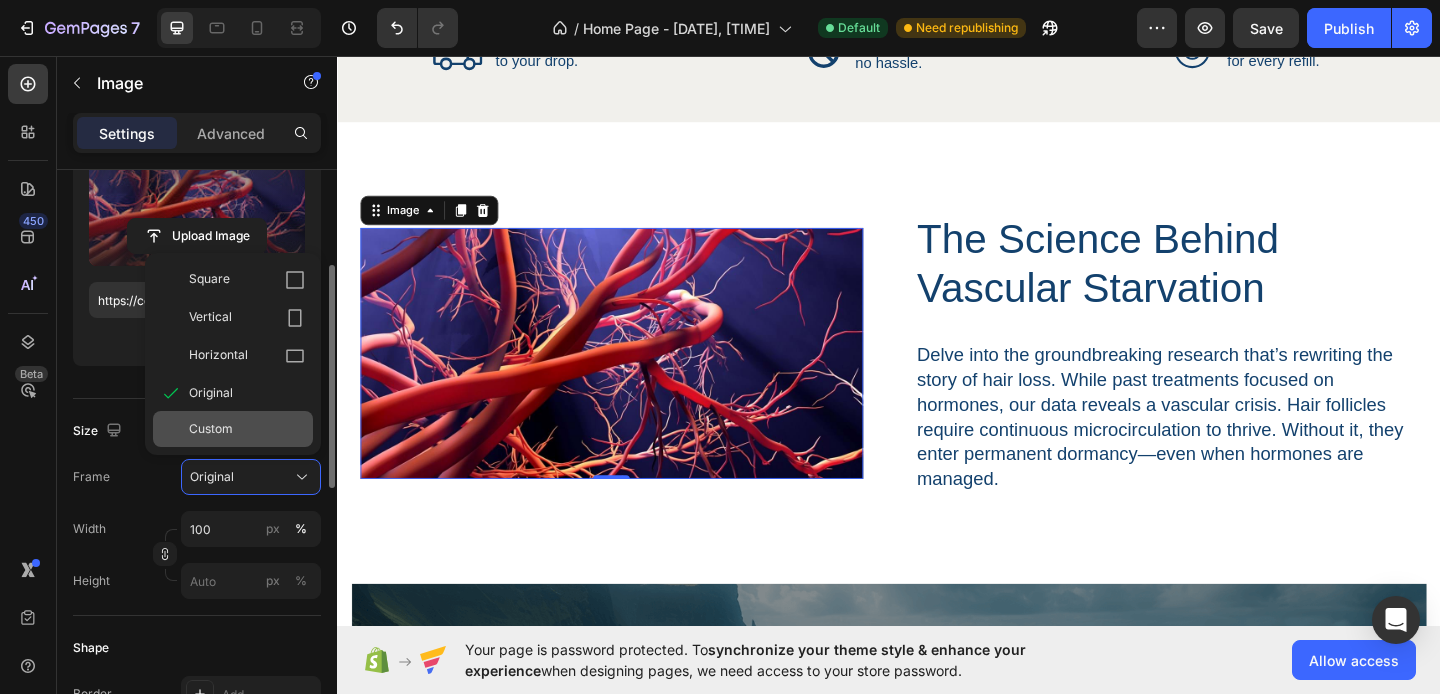 click on "Custom" at bounding box center [247, 429] 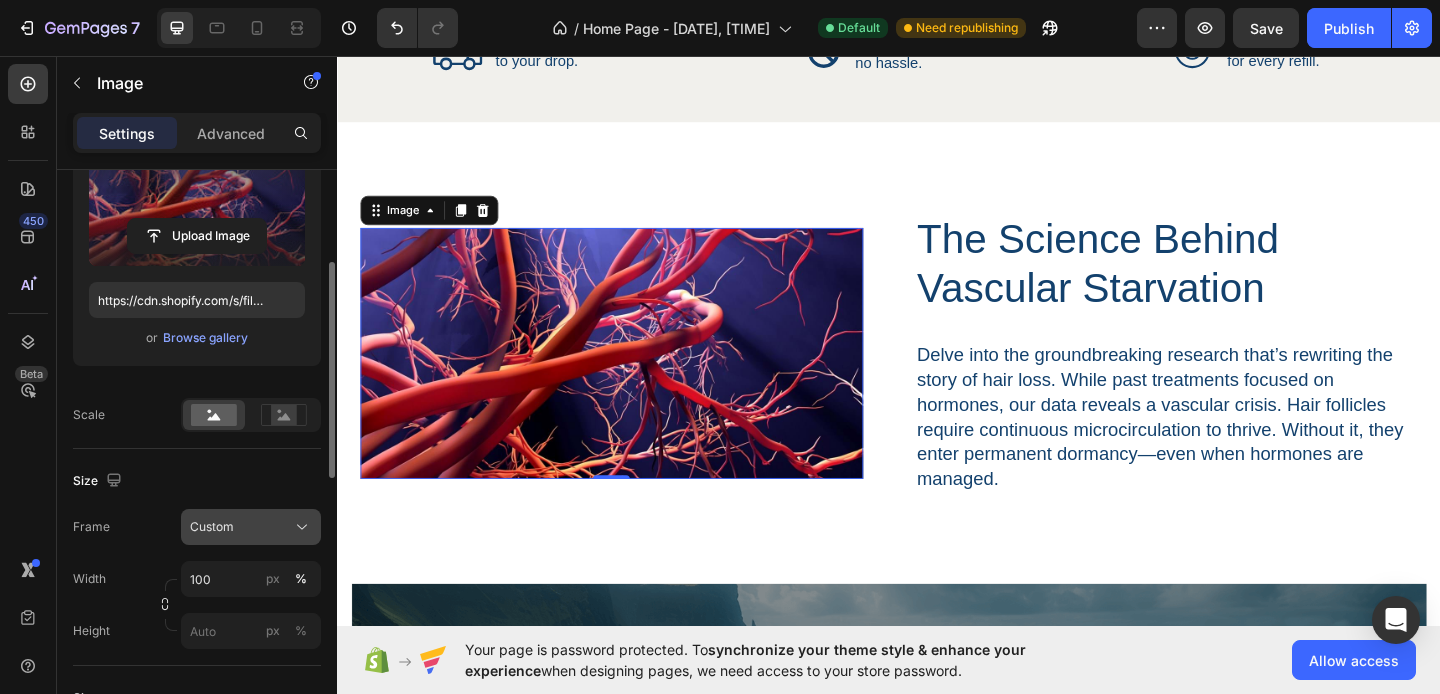 click on "Custom" at bounding box center [251, 527] 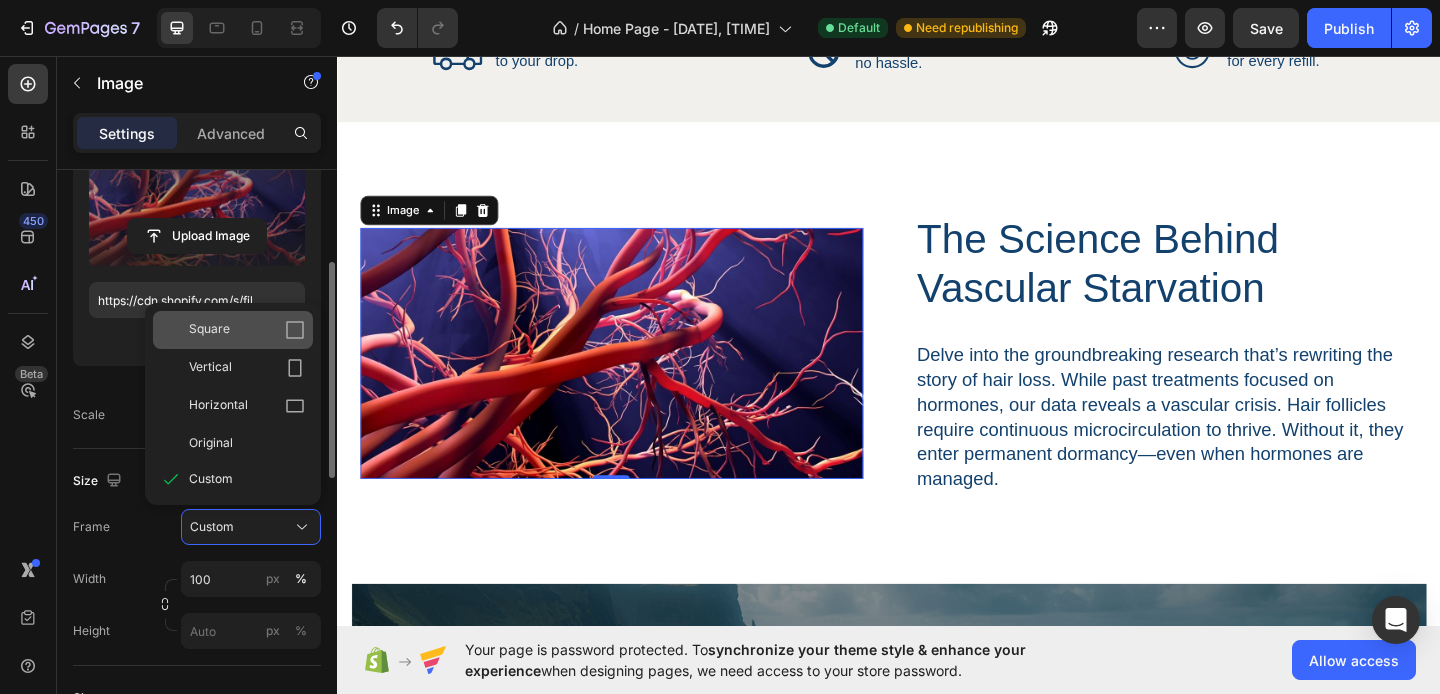 click on "Square" at bounding box center [247, 330] 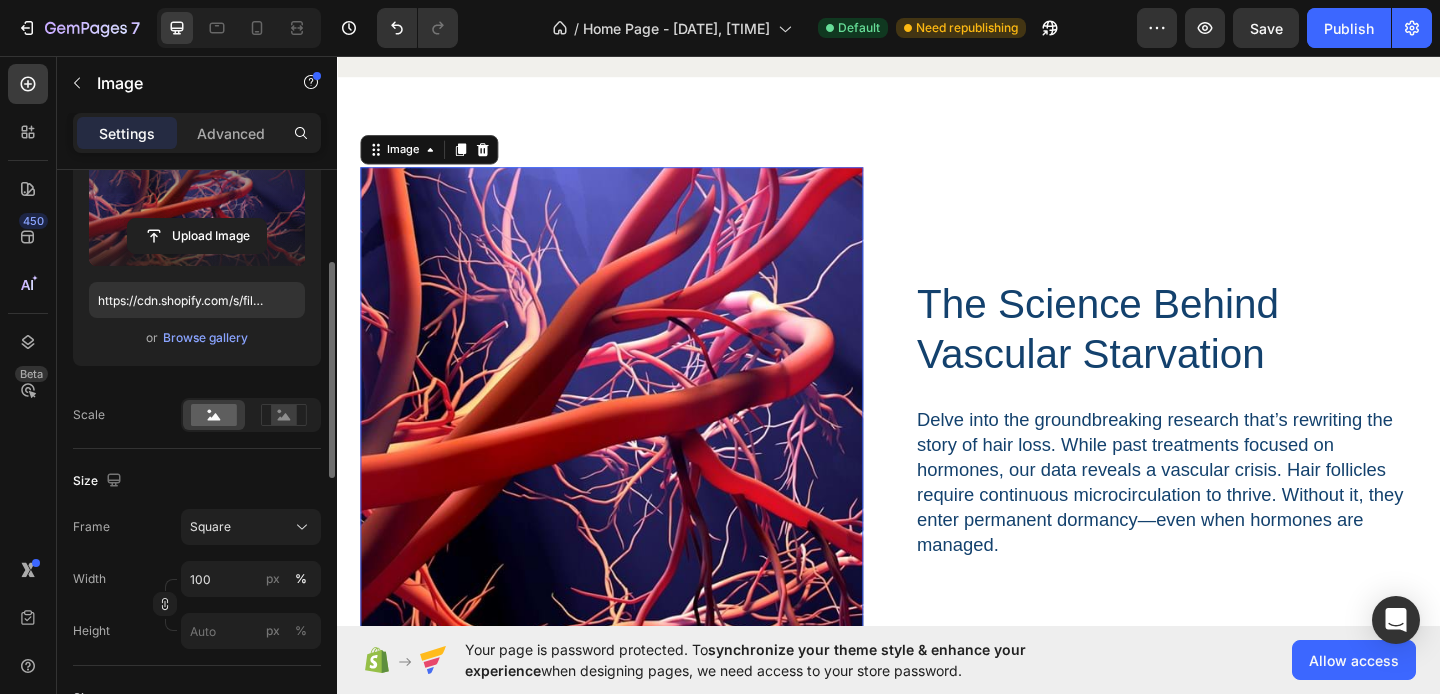 scroll, scrollTop: 2883, scrollLeft: 0, axis: vertical 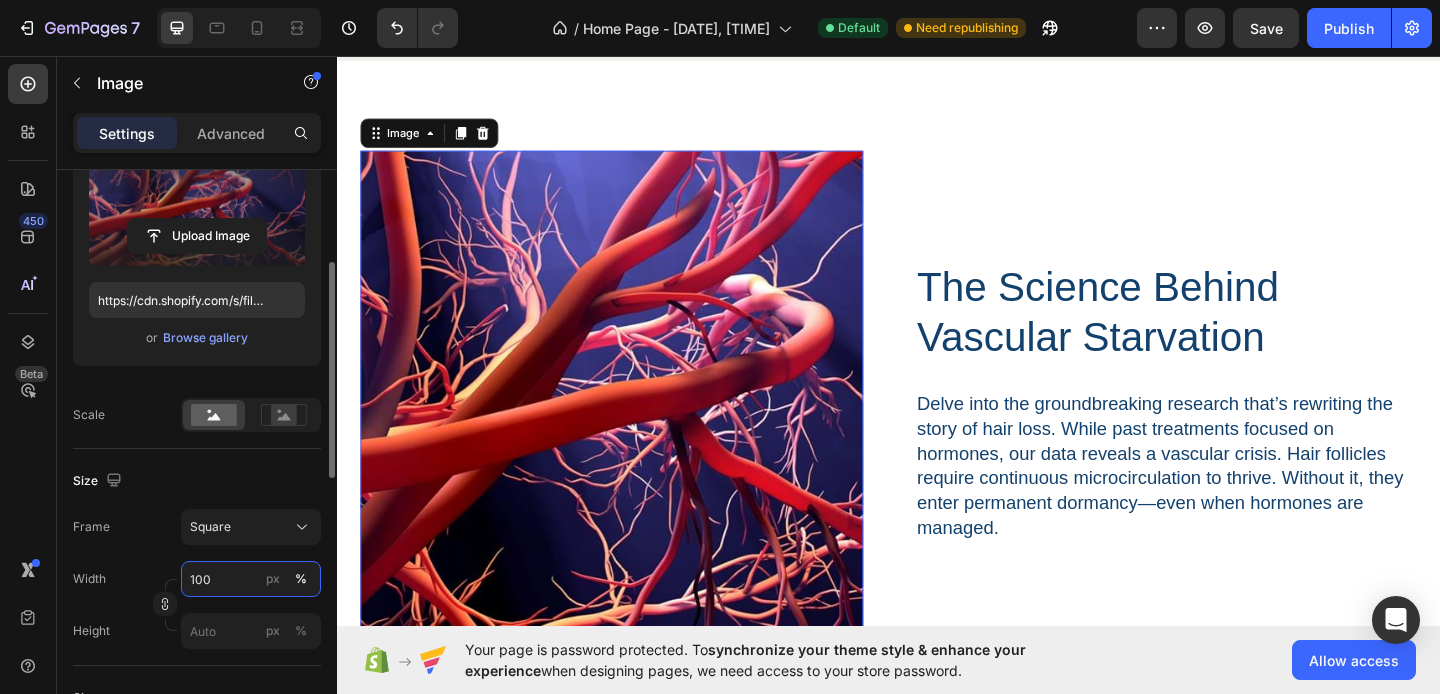 click on "100" at bounding box center (251, 579) 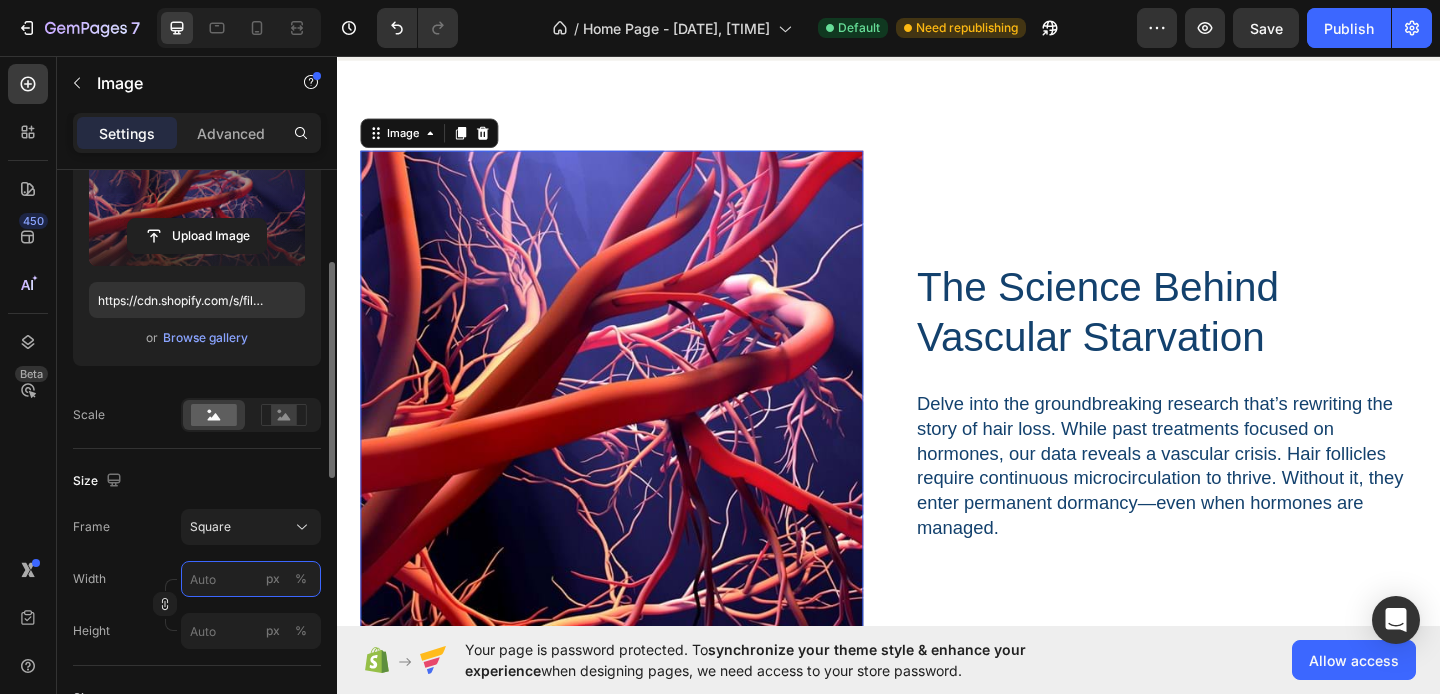 type 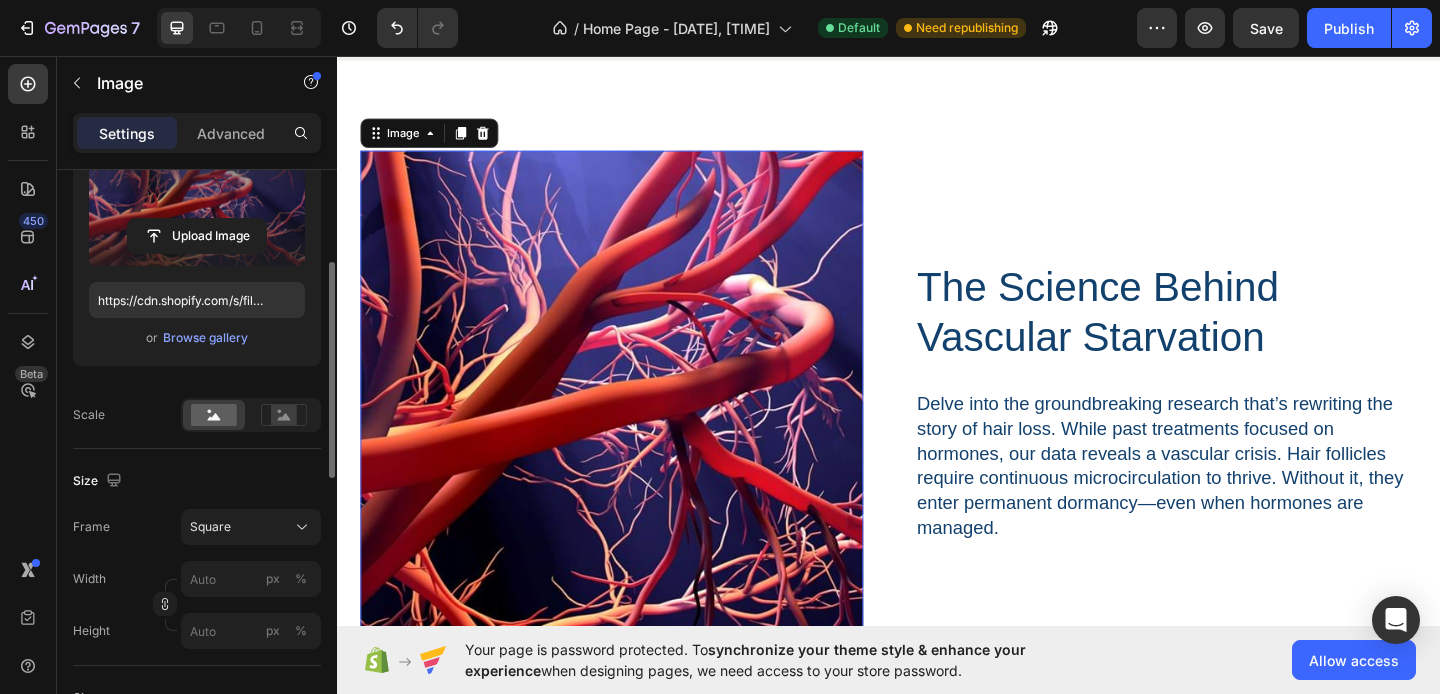 click on "Frame Square Width px % Height px %" 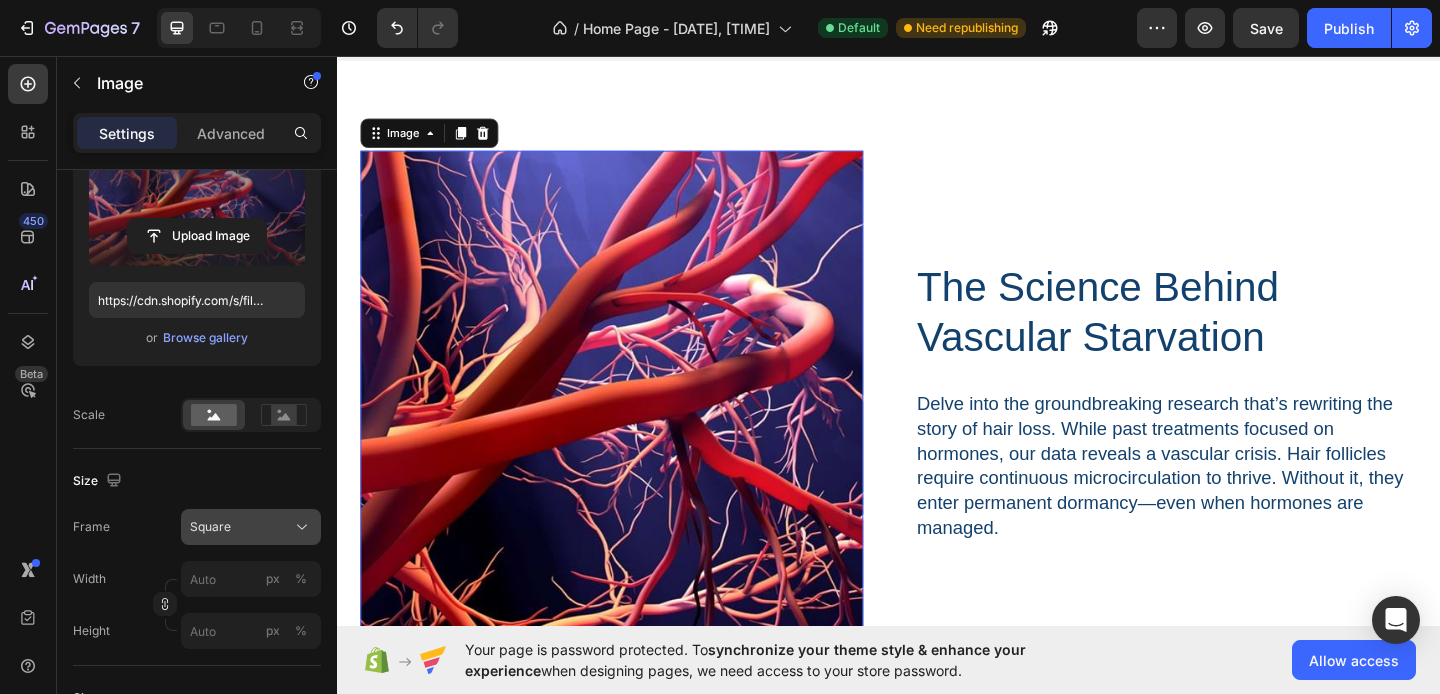 click on "Square" 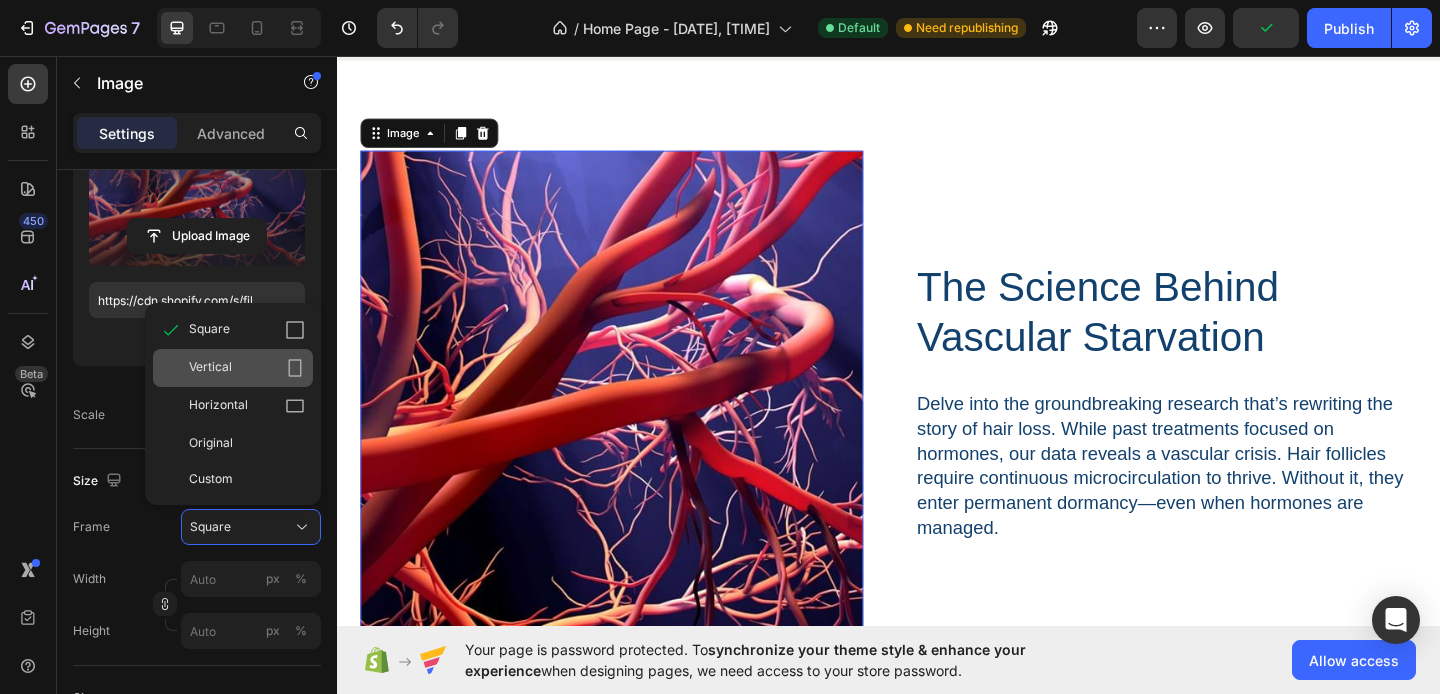 click on "Vertical" at bounding box center [247, 368] 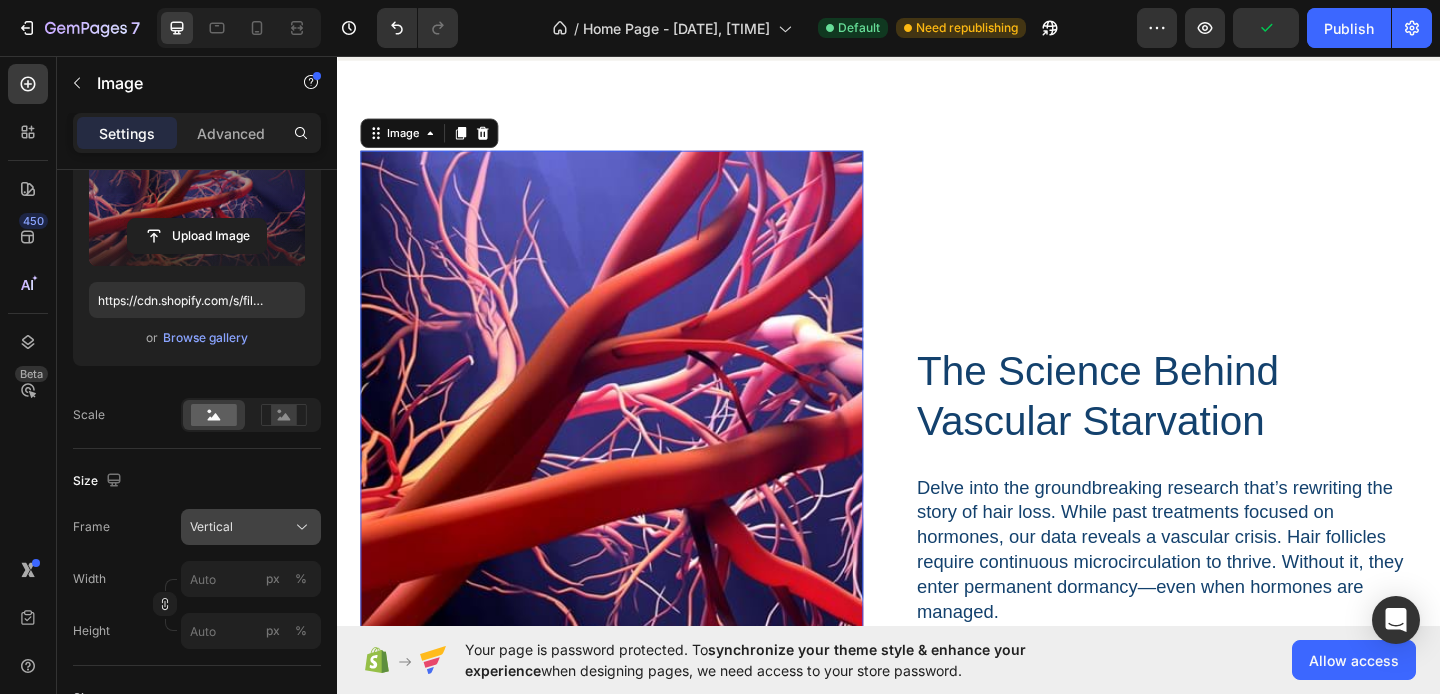 click on "Vertical" 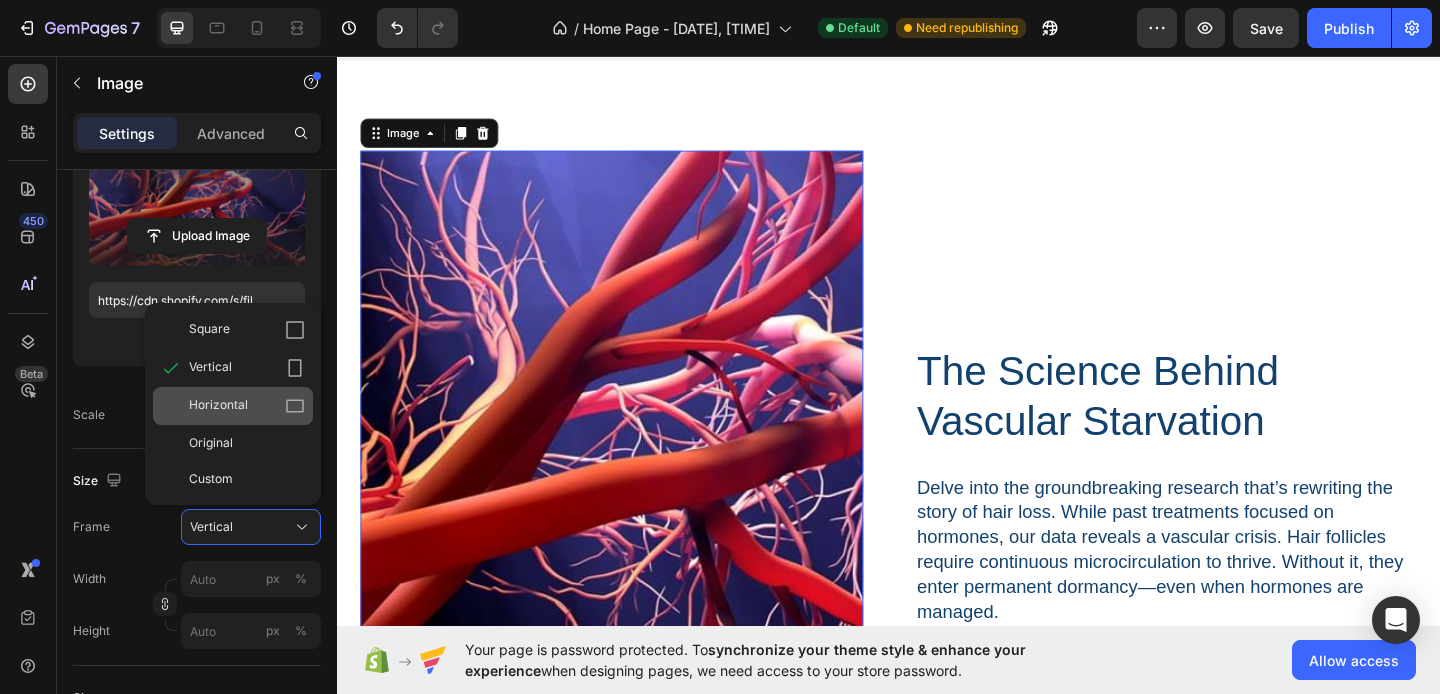 click on "Horizontal" at bounding box center [247, 406] 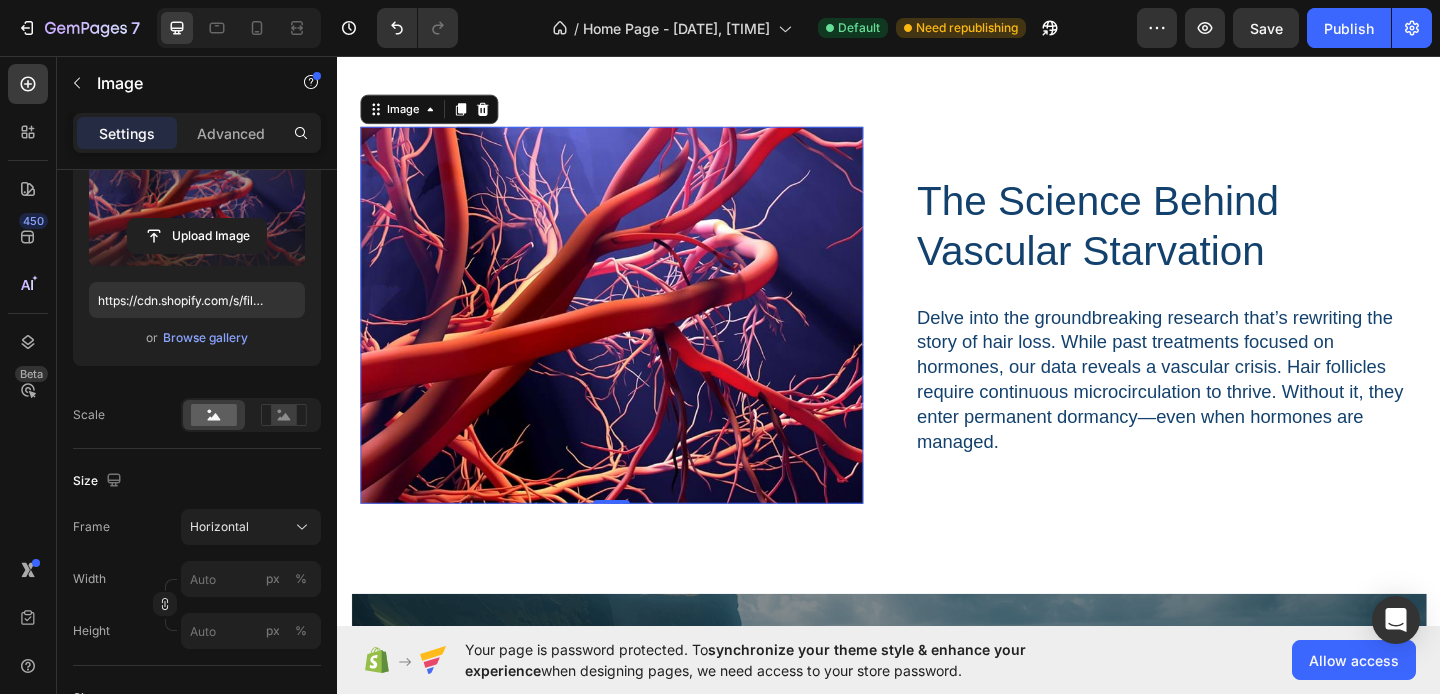scroll, scrollTop: 2923, scrollLeft: 0, axis: vertical 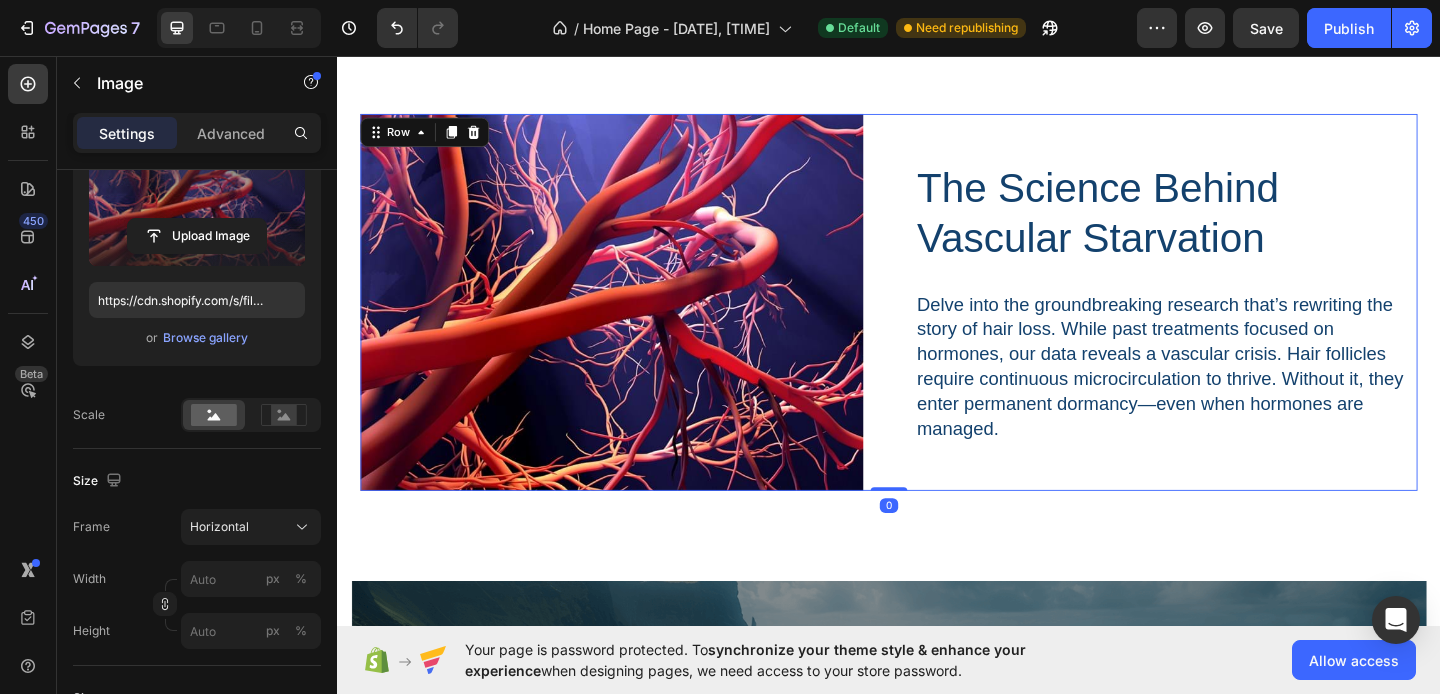 click on "Image The Science Behind Vascular Starvation Heading Delve into the groundbreaking research that’s rewriting the story of hair loss. While past treatments focused on hormones, our data reveals a vascular crisis. Hair follicles require continuous microcirculation to thrive. Without it, they enter permanent dormancy—even when hormones are managed. Text Block Row Row   0" at bounding box center (937, 324) 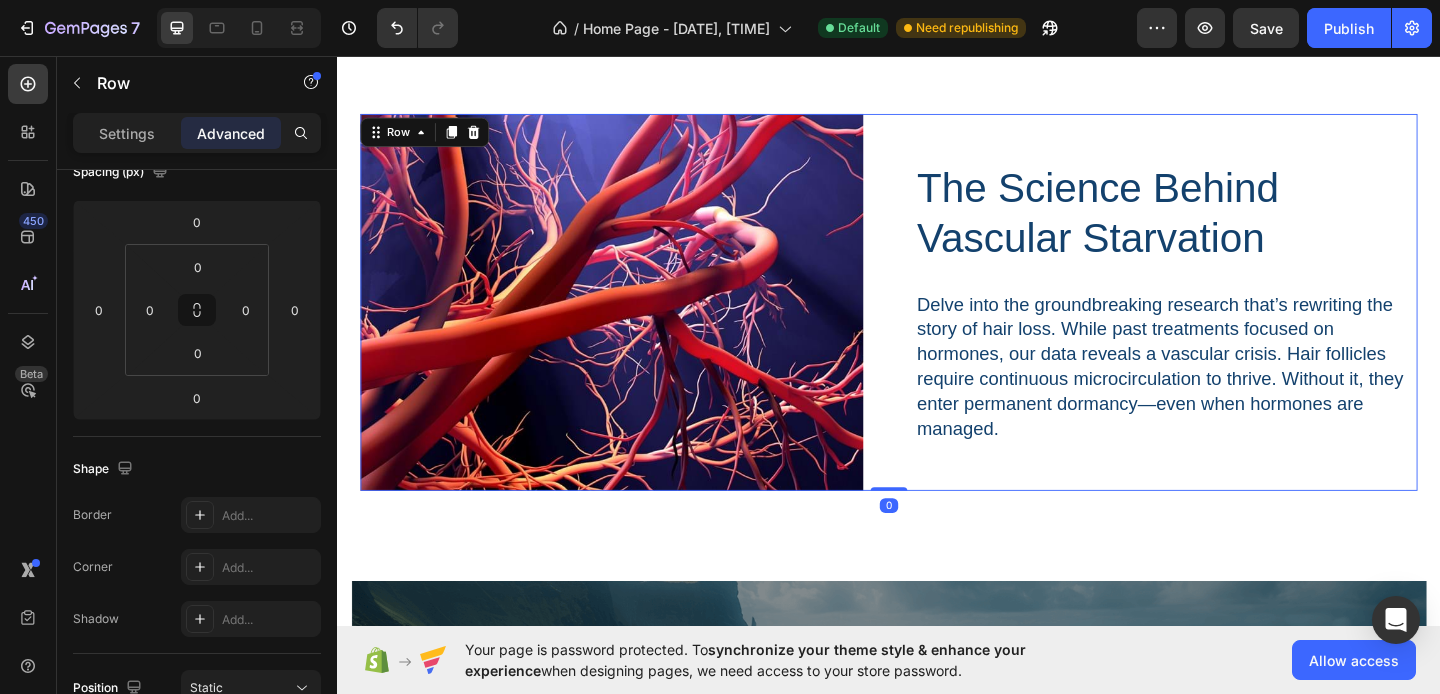 scroll, scrollTop: 0, scrollLeft: 0, axis: both 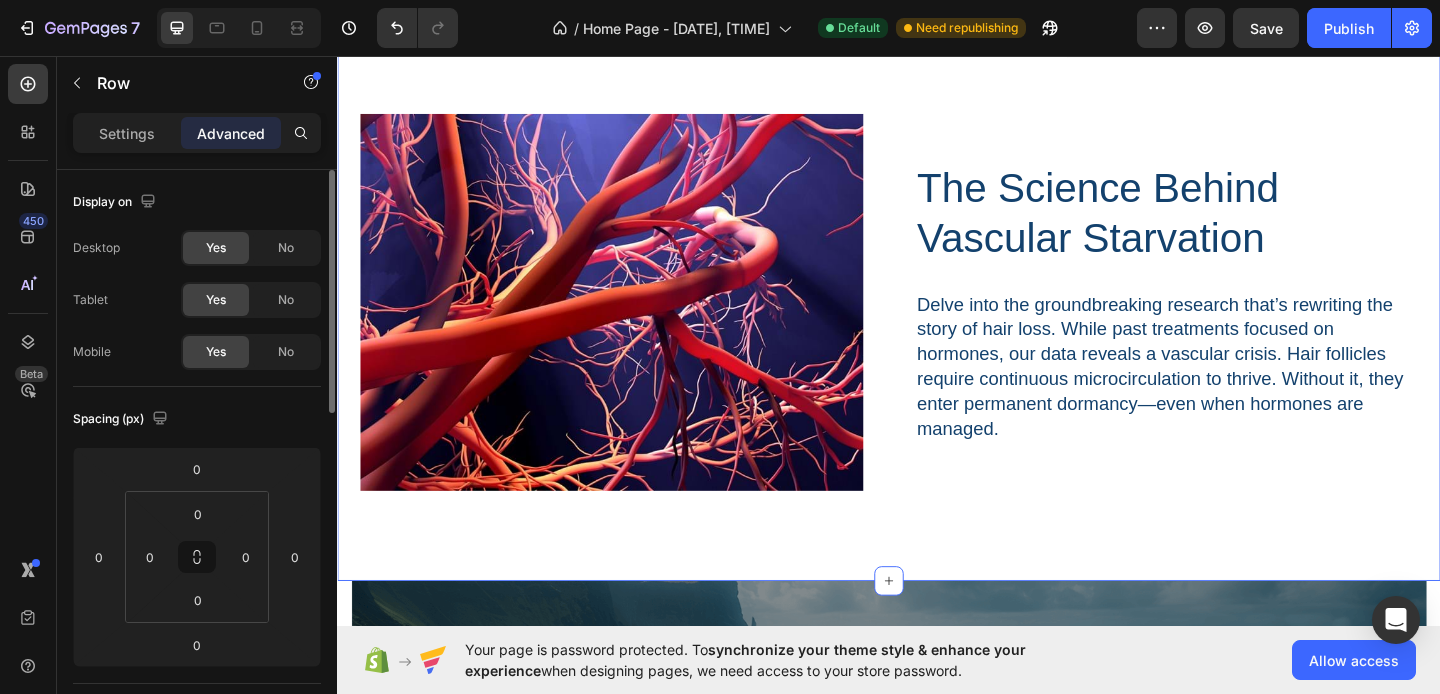 click on "Image The Science Behind Vascular Starvation Heading Delve into the groundbreaking research that’s rewriting the story of hair loss. While past treatments focused on hormones, our data reveals a vascular crisis. Hair follicles require continuous microcirculation to thrive. Without it, they enter permanent dormancy—even when hormones are managed. Text Block Row Row Section 7   You can create reusable sections Create Theme Section AI Content Write with GemAI What would you like to describe here? Tone and Voice Persuasive Product Show more Generate" at bounding box center [937, 324] 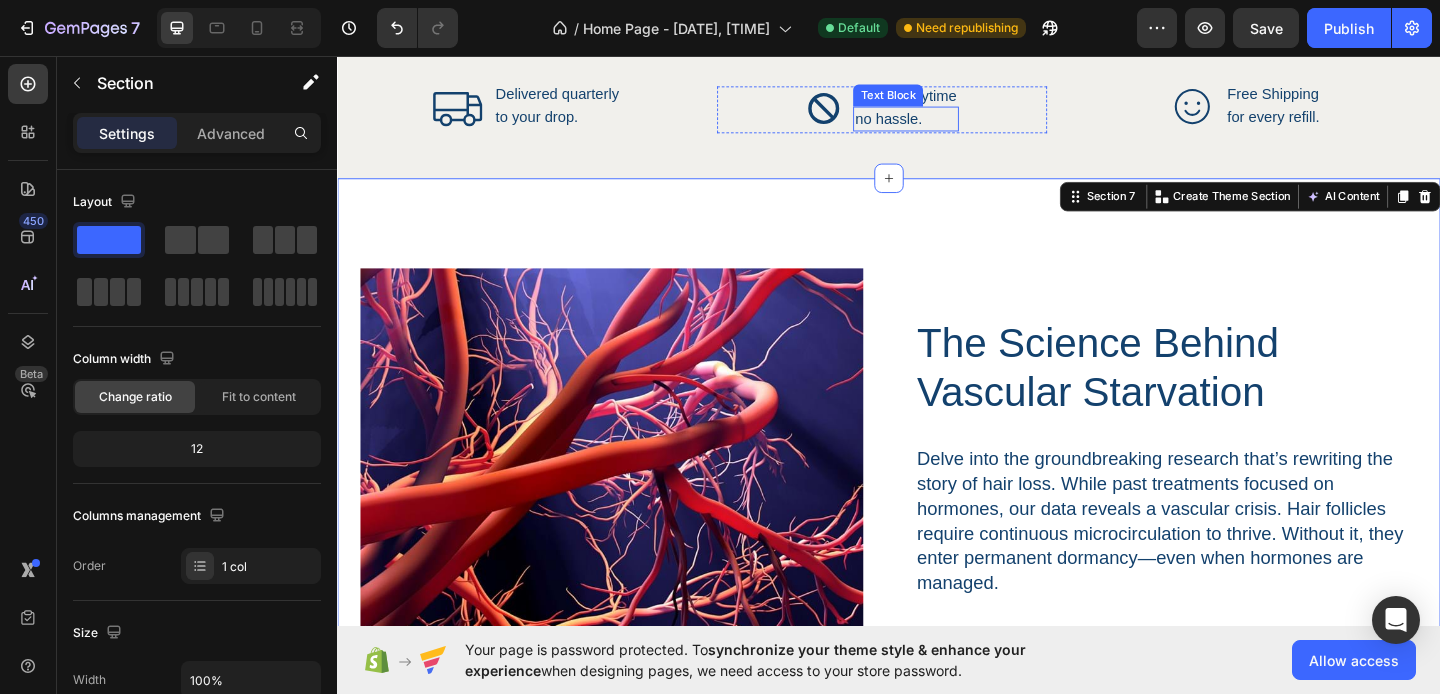 scroll, scrollTop: 2851, scrollLeft: 0, axis: vertical 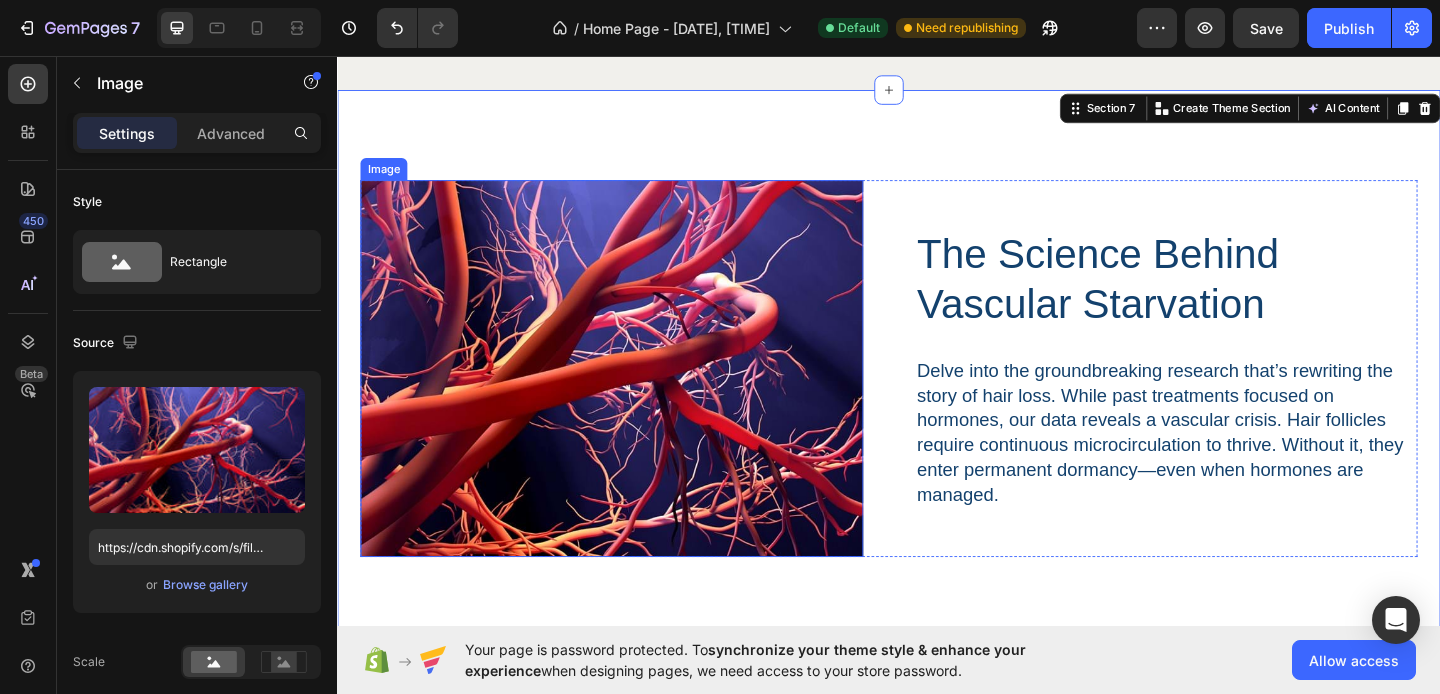 click at bounding box center (635, 396) 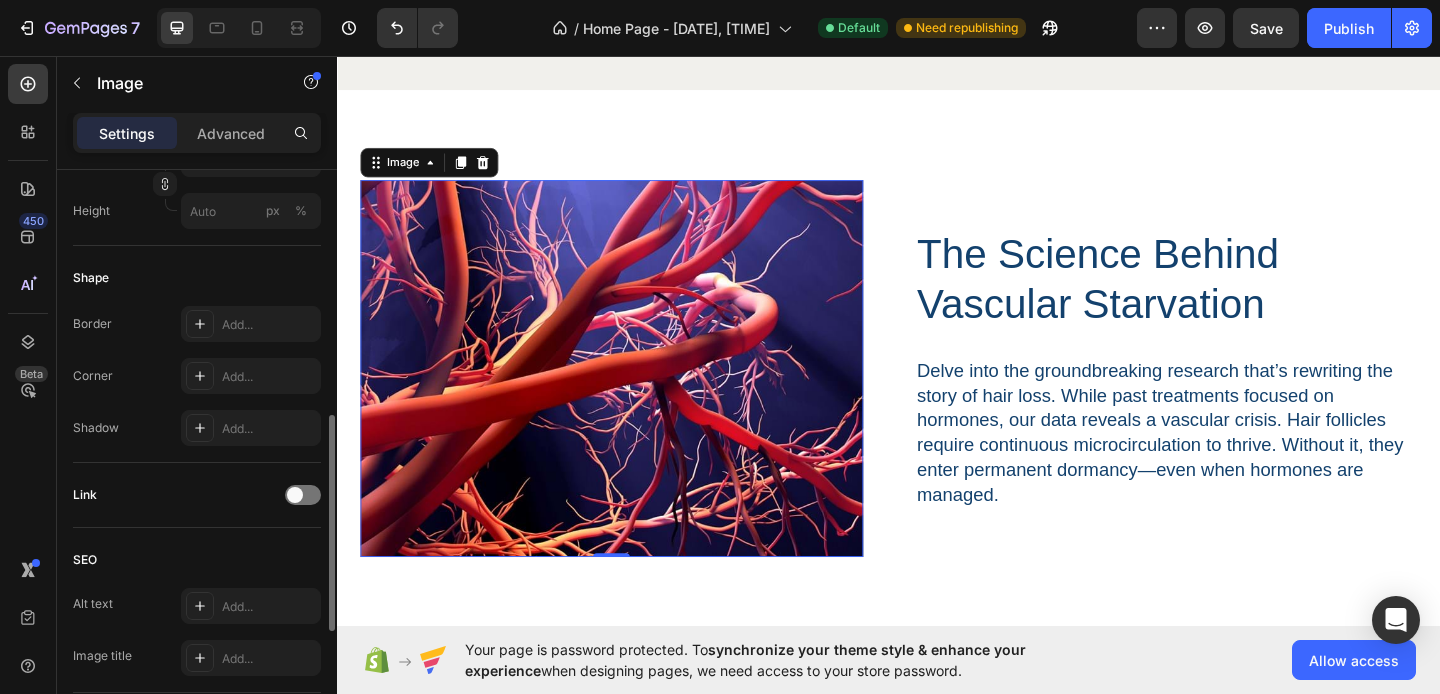 scroll, scrollTop: 670, scrollLeft: 0, axis: vertical 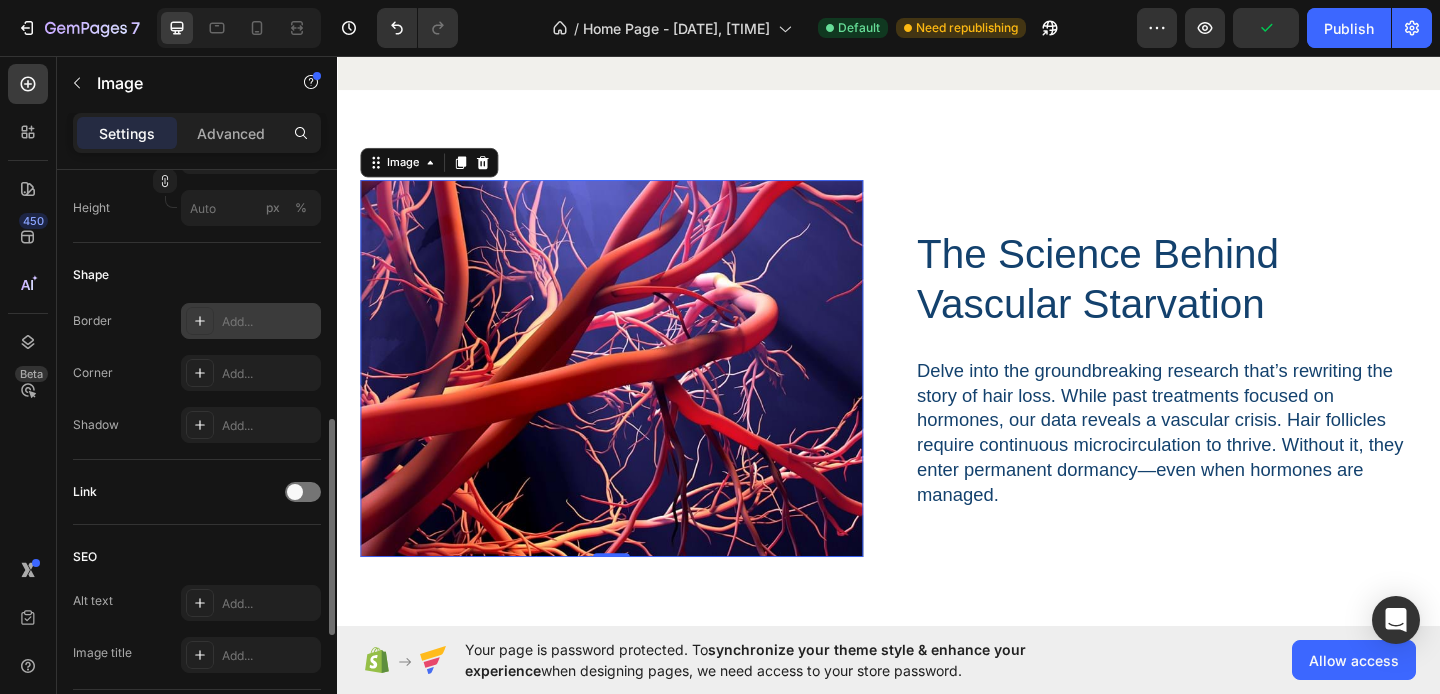click on "Add..." at bounding box center (251, 321) 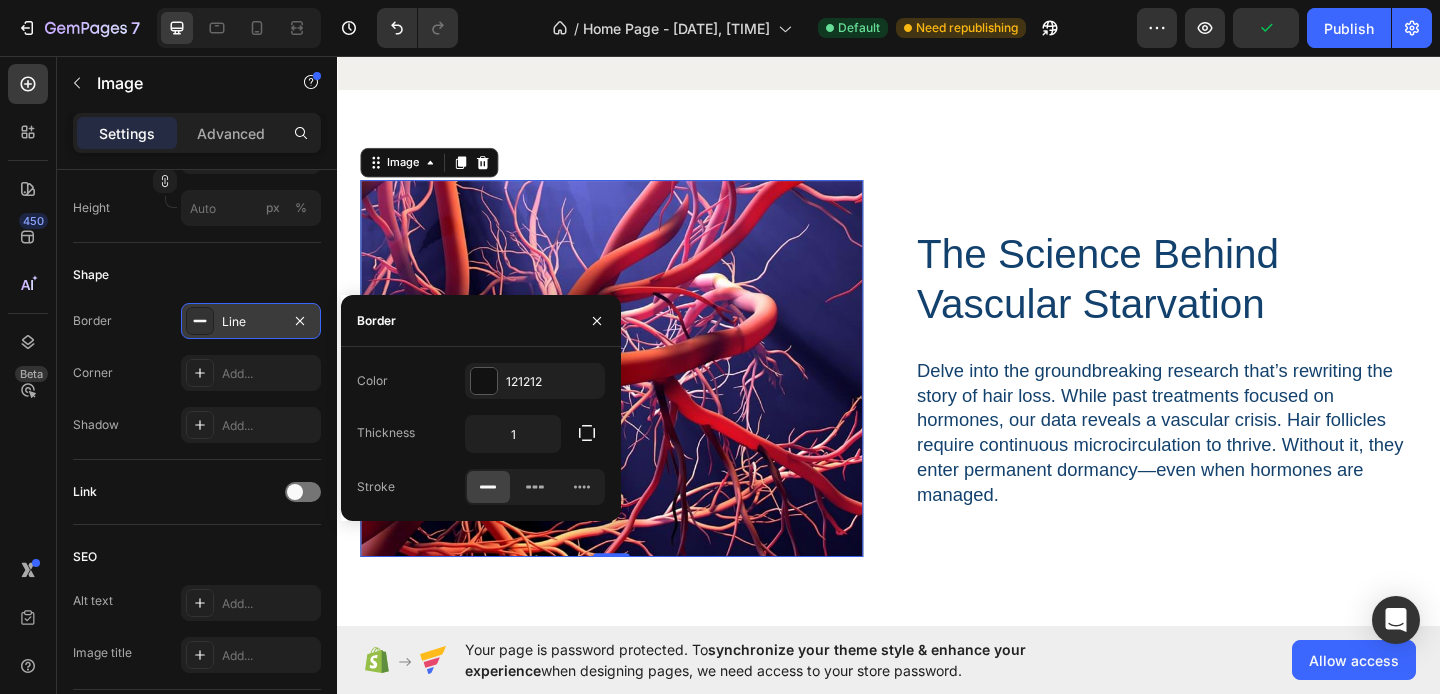 click on "Line" at bounding box center (251, 322) 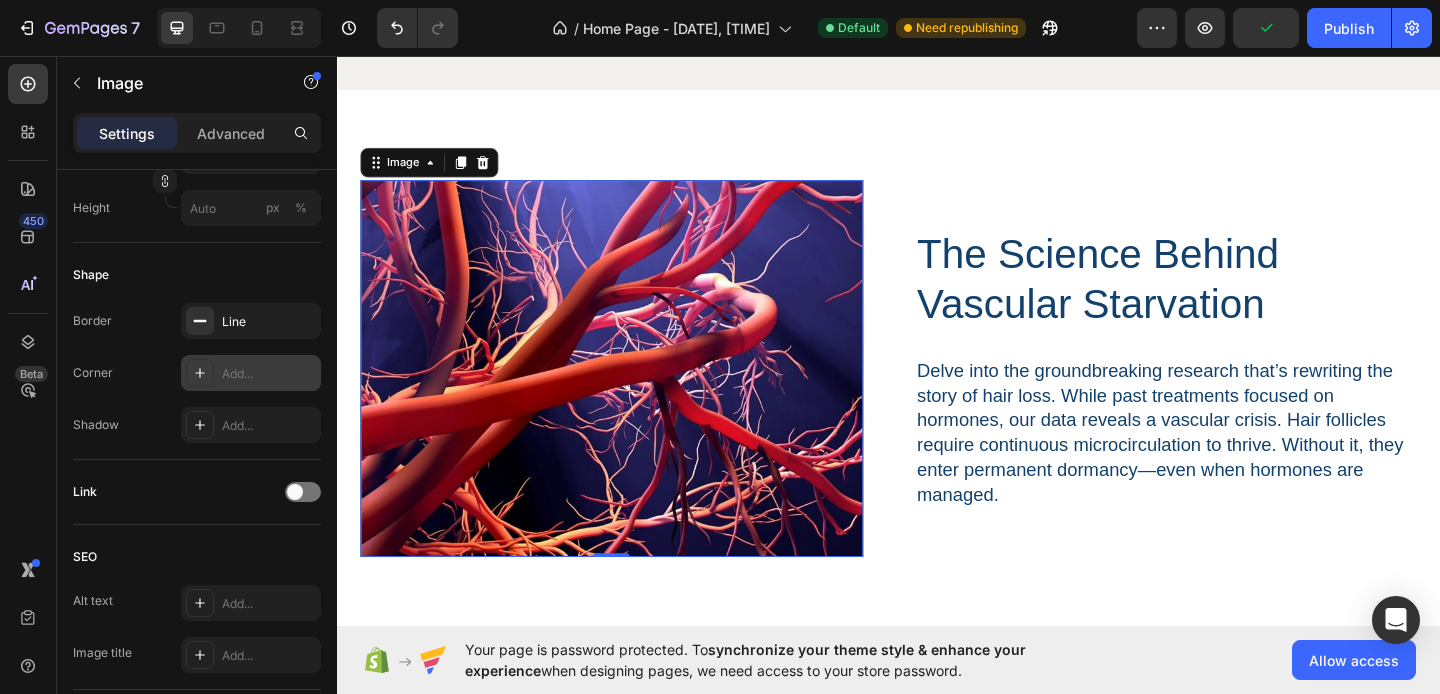 click on "Add..." at bounding box center (269, 374) 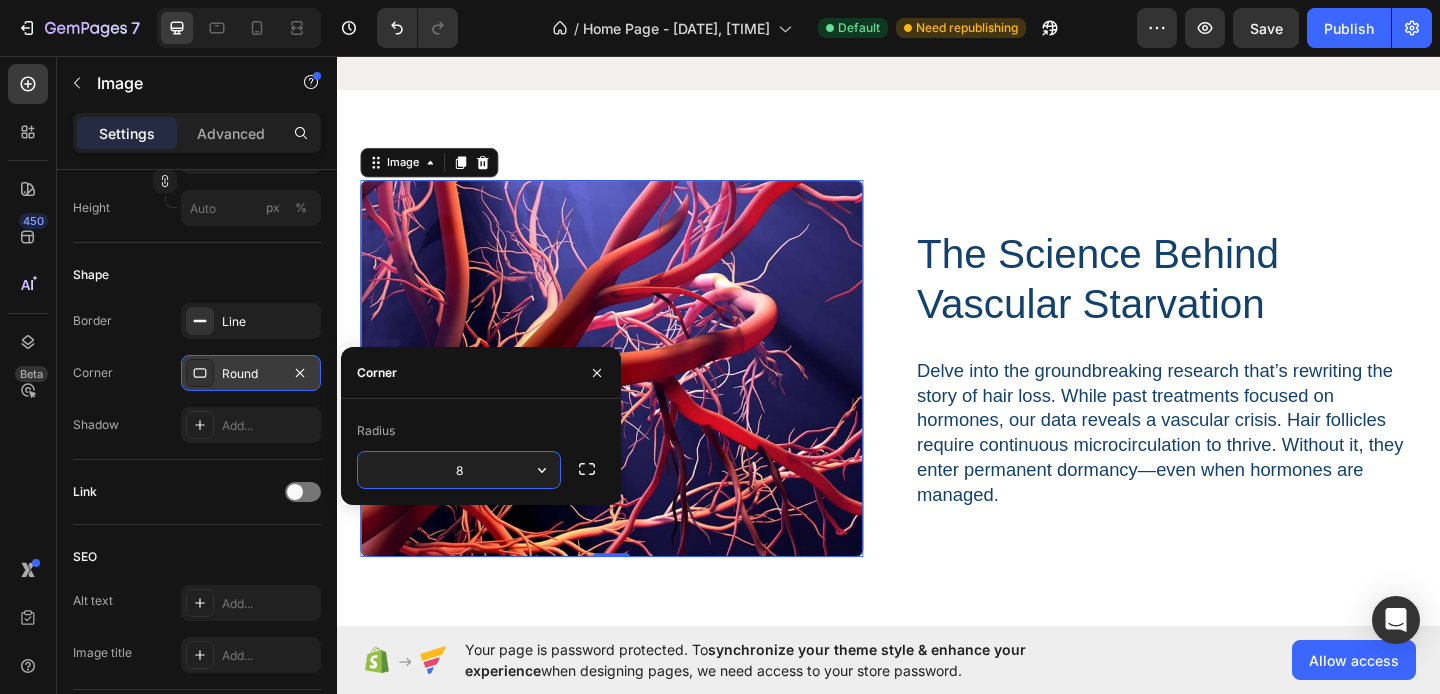 type on "1" 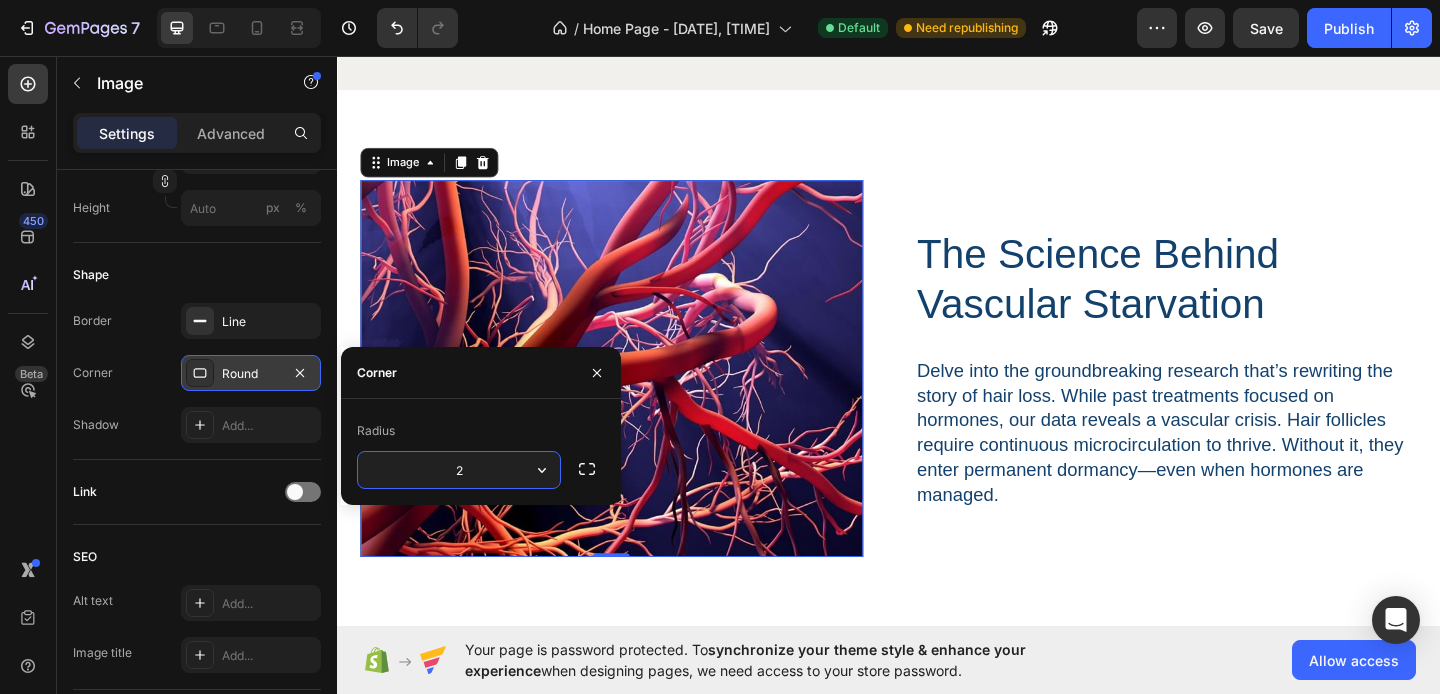 type on "20" 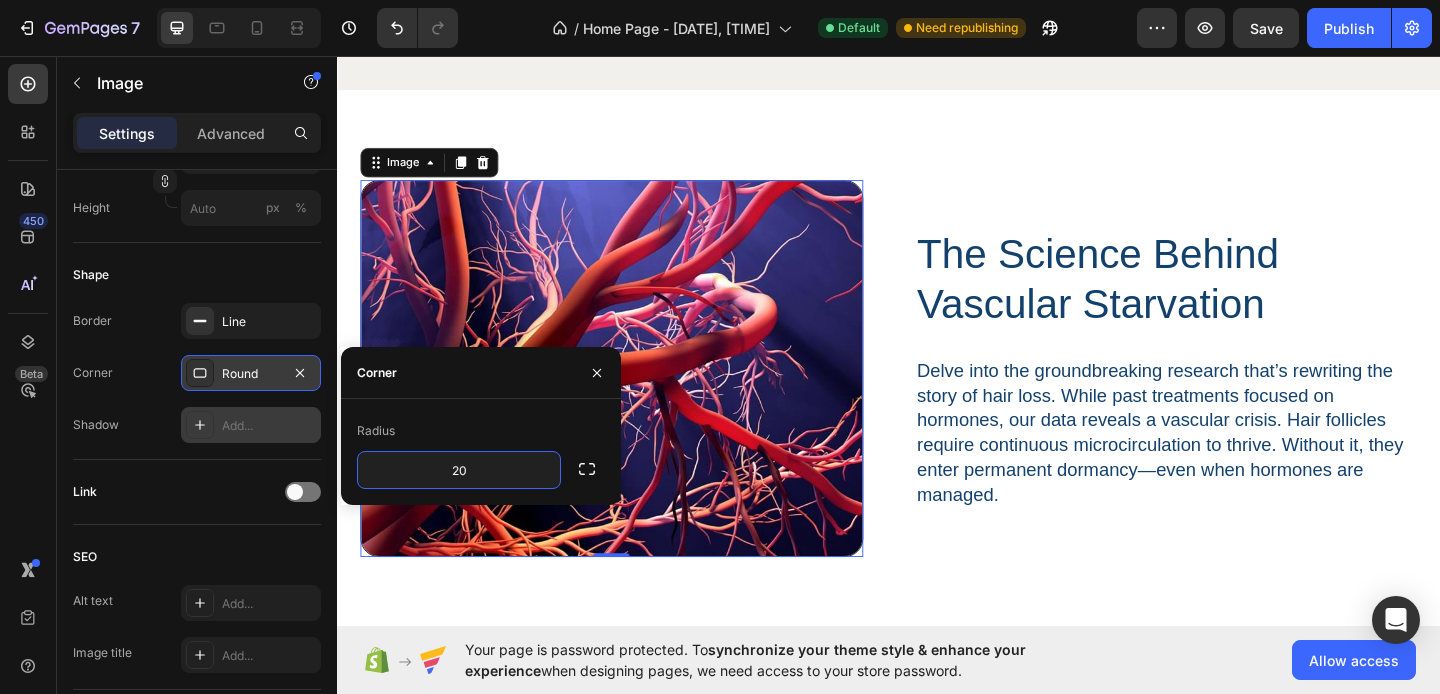click on "Add..." at bounding box center [251, 425] 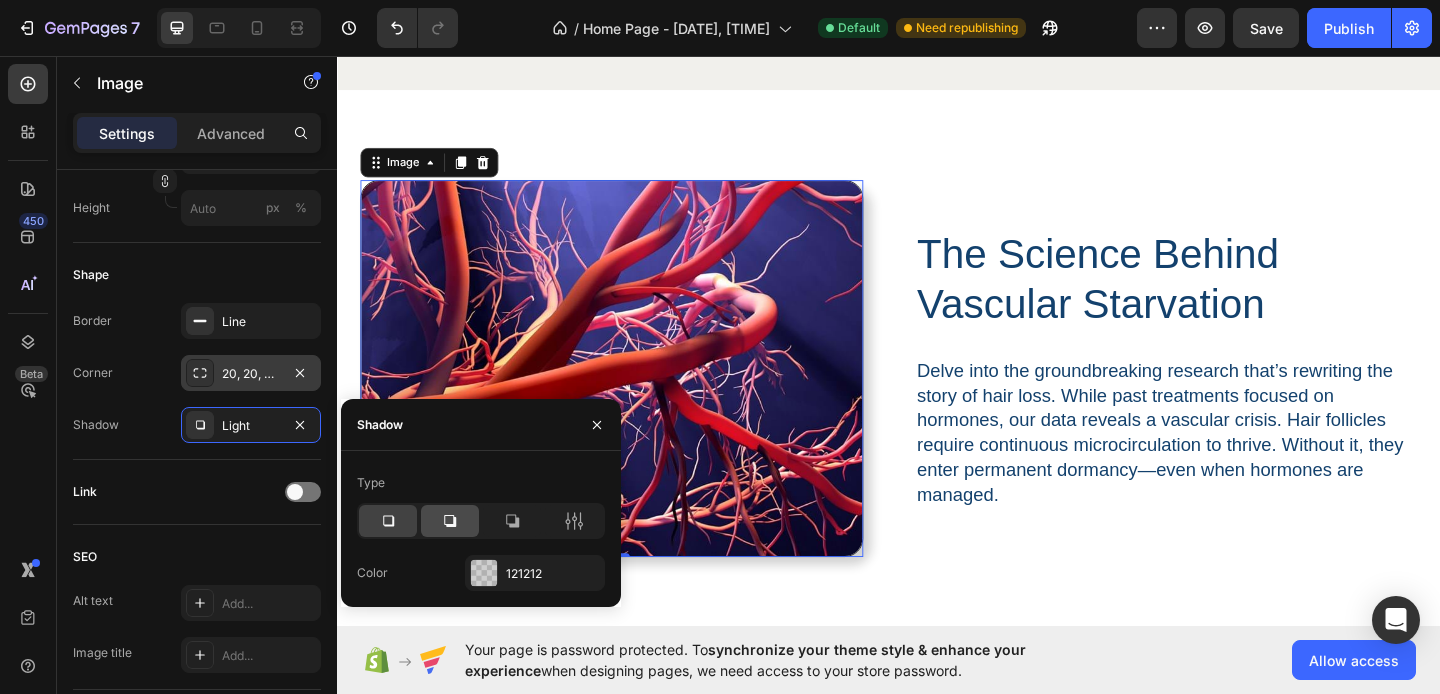 click 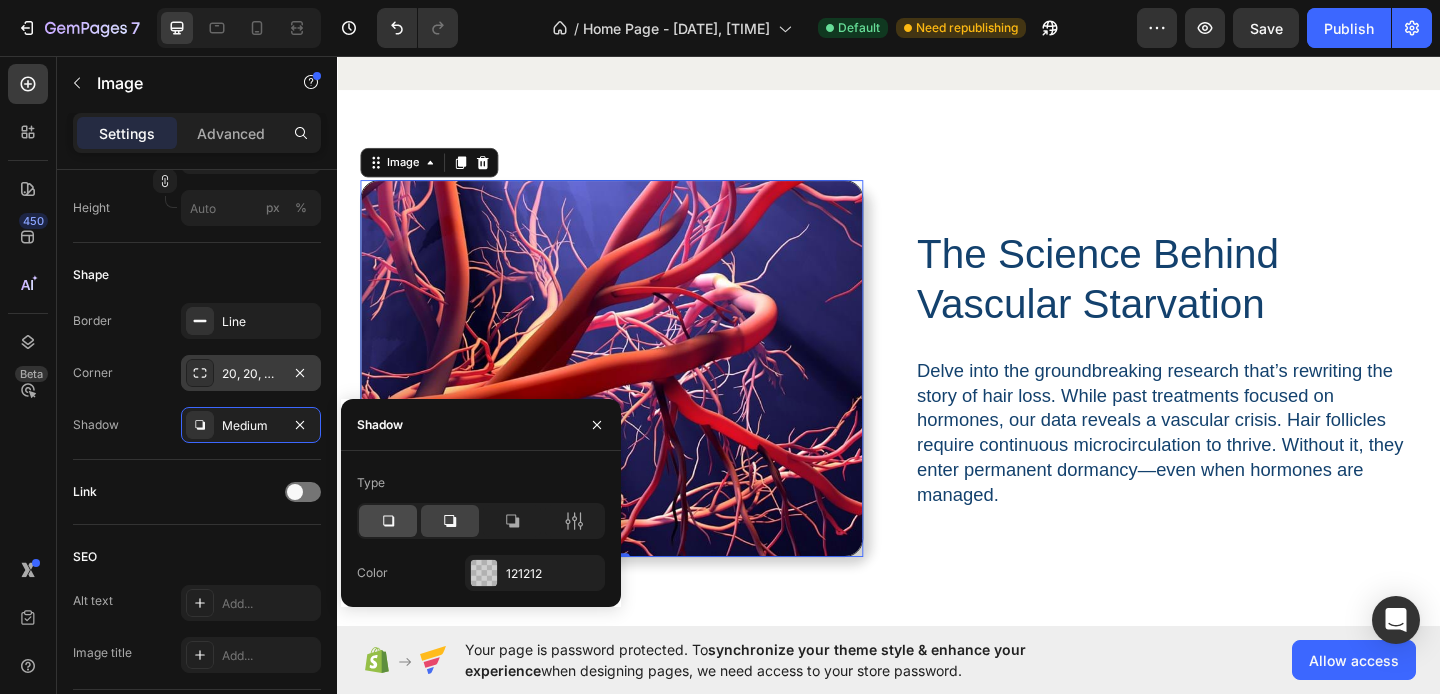 click 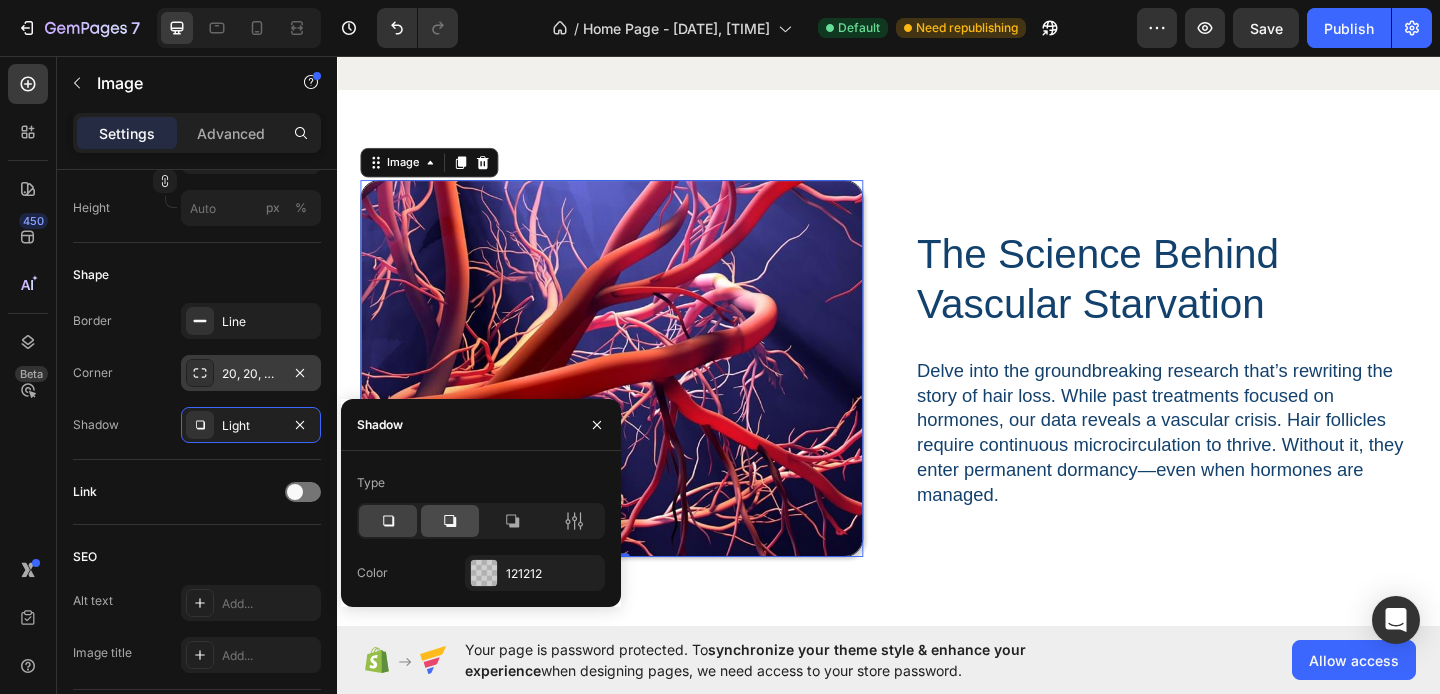 click 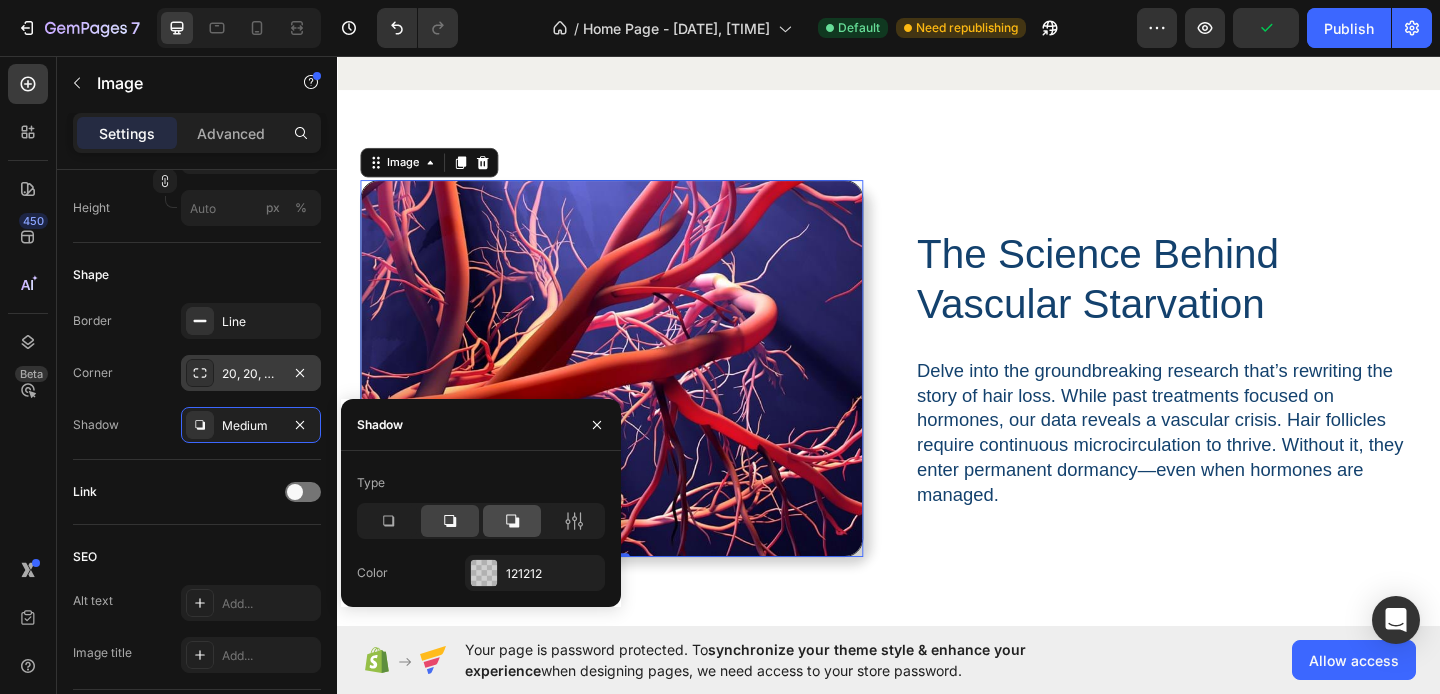 click 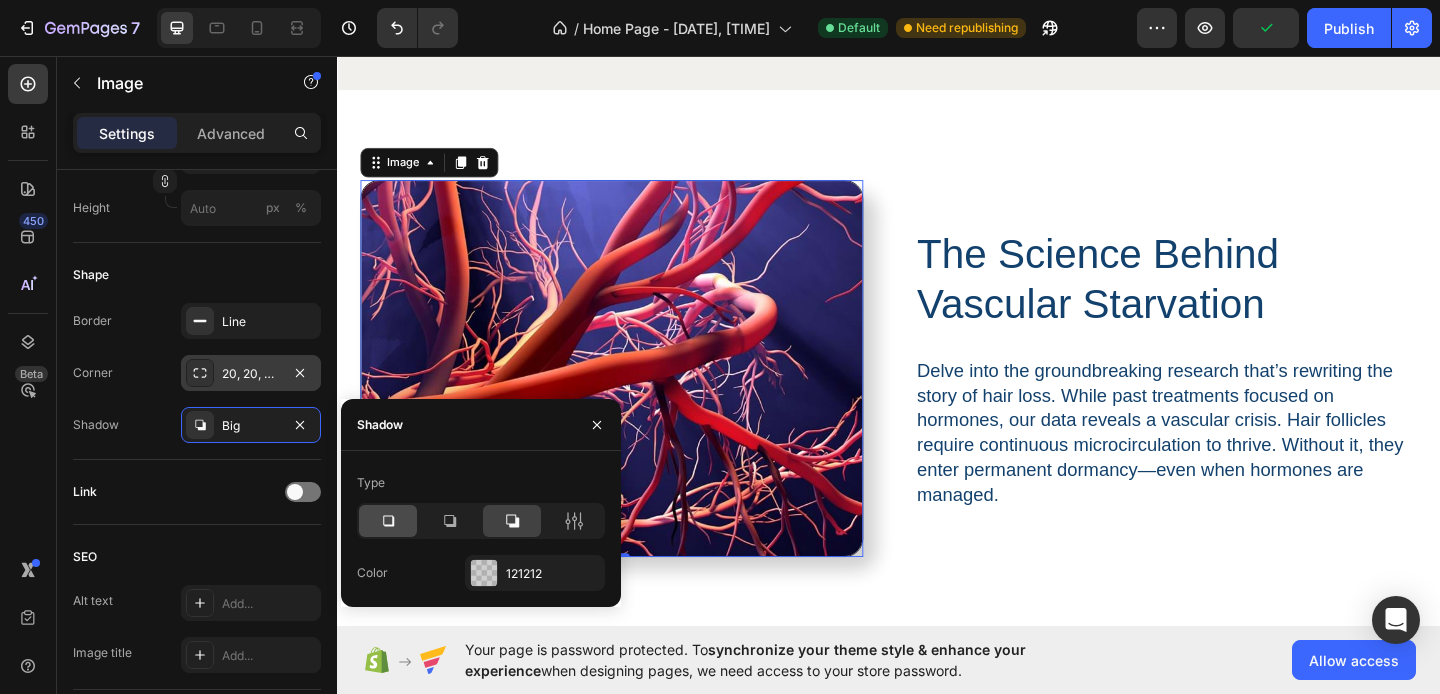click 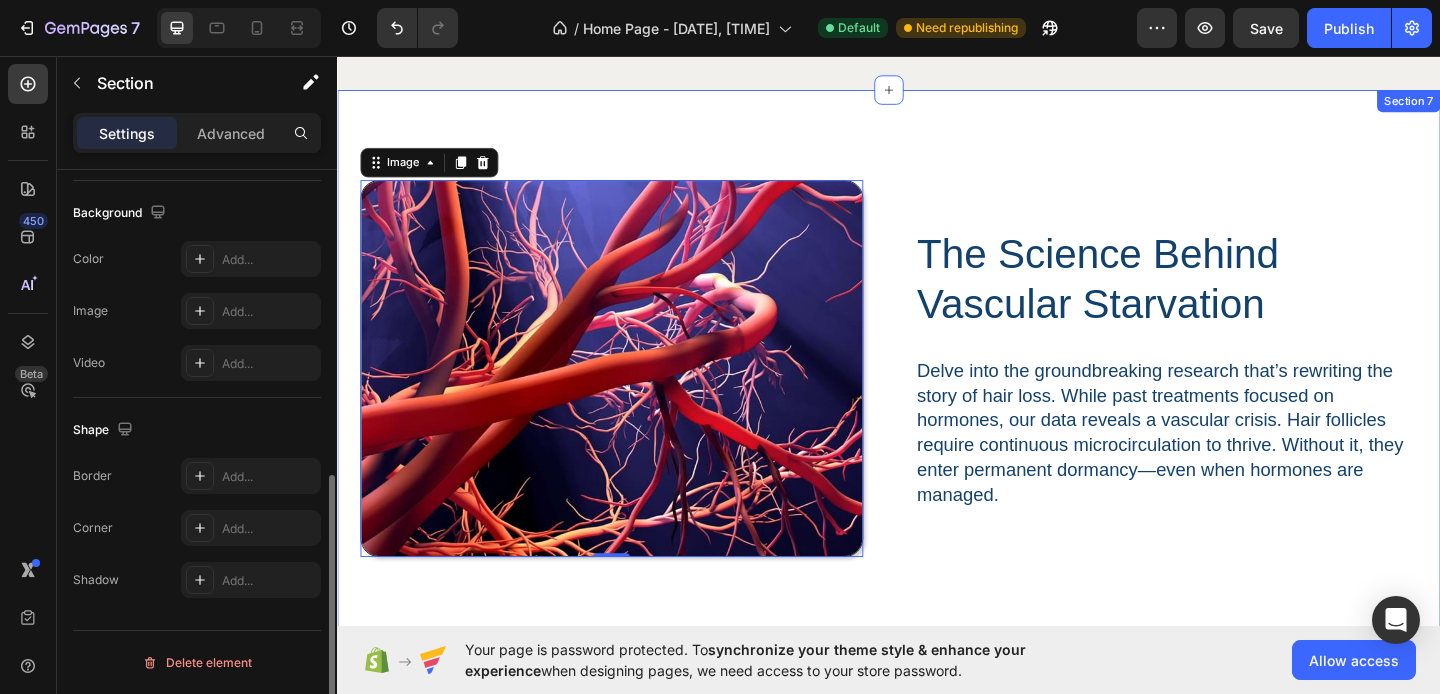 click on "Image   0 The Science Behind Vascular Starvation Heading Delve into the groundbreaking research that’s rewriting the story of hair loss. While past treatments focused on hormones, our data reveals a vascular crisis. Hair follicles require continuous microcirculation to thrive. Without it, they enter permanent dormancy—even when hormones are managed. Text Block Row Row Section 7" at bounding box center (937, 396) 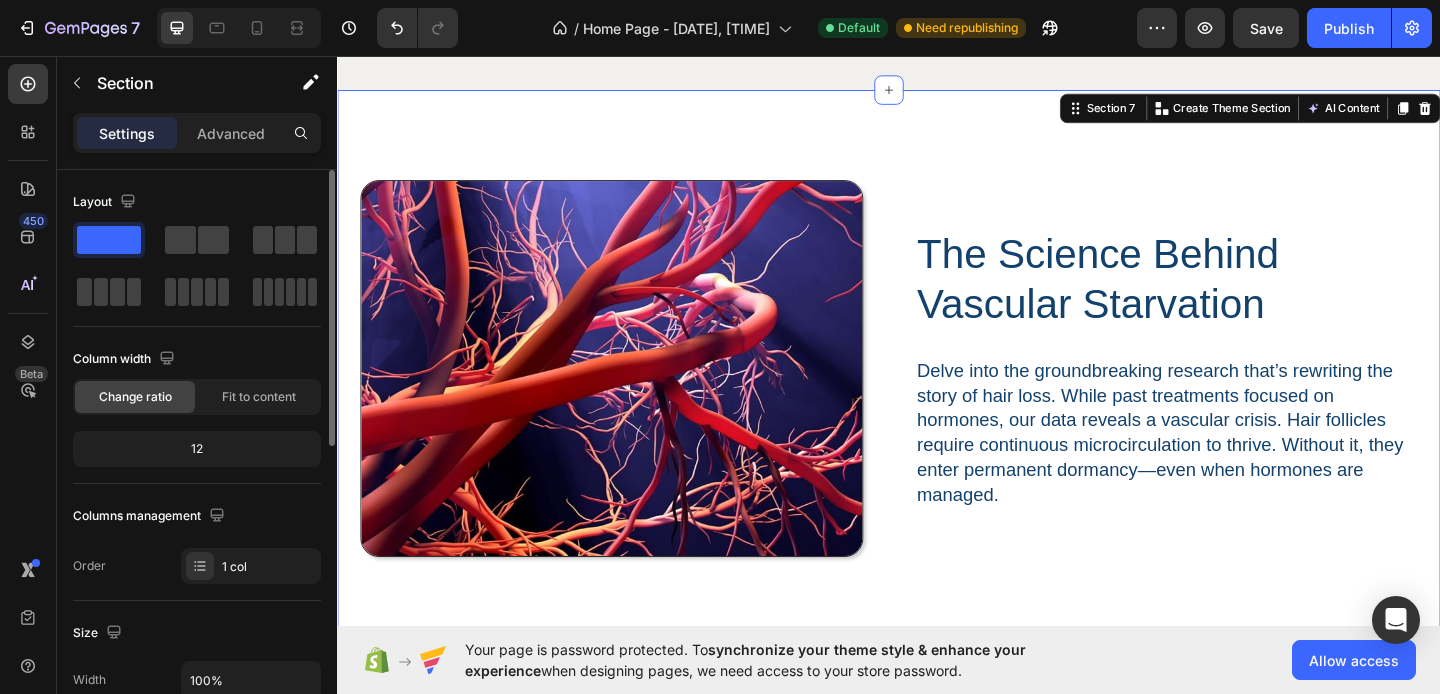 click on "Image The Science Behind Vascular Starvation Heading Delve into the groundbreaking research that’s rewriting the story of hair loss. While past treatments focused on hormones, our data reveals a vascular crisis. Hair follicles require continuous microcirculation to thrive. Without it, they enter permanent dormancy—even when hormones are managed. Text Block Row Row Section 7   You can create reusable sections Create Theme Section AI Content Write with GemAI What would you like to describe here? Tone and Voice Persuasive Product Show more Generate" at bounding box center (937, 396) 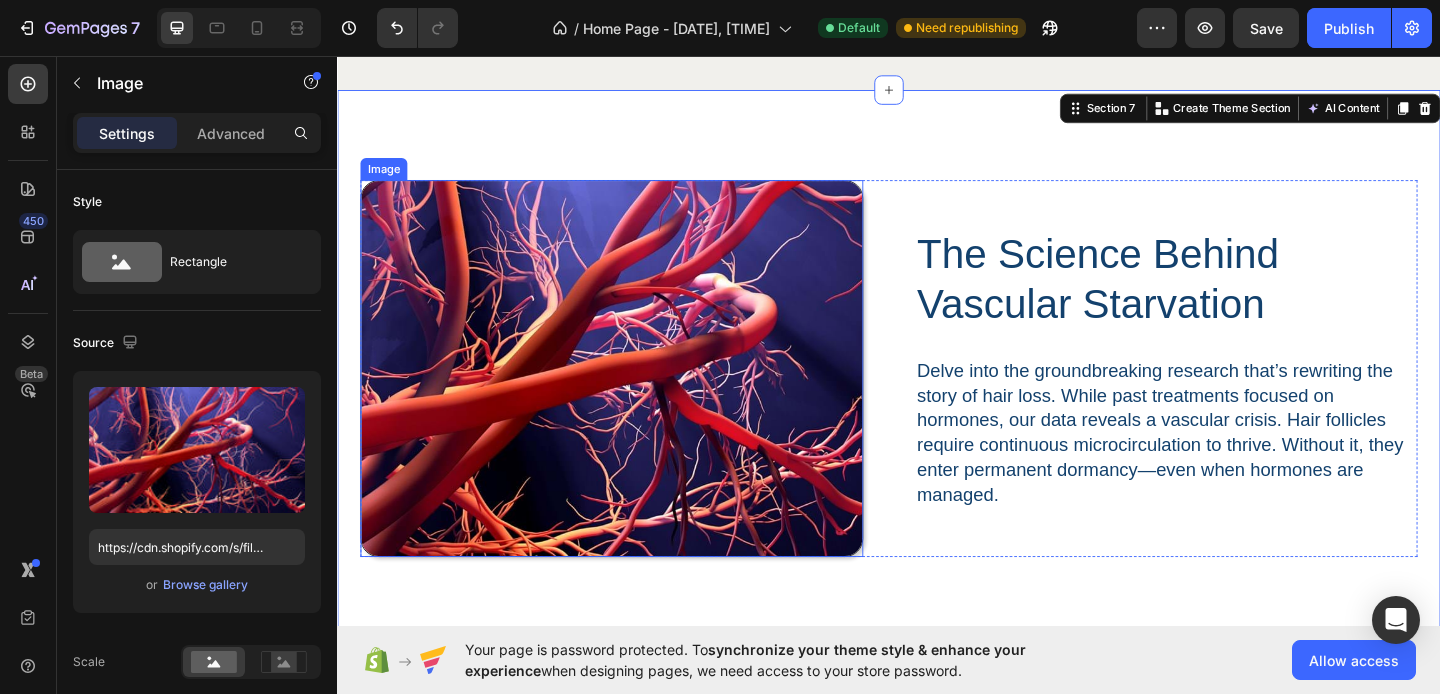 click at bounding box center (635, 396) 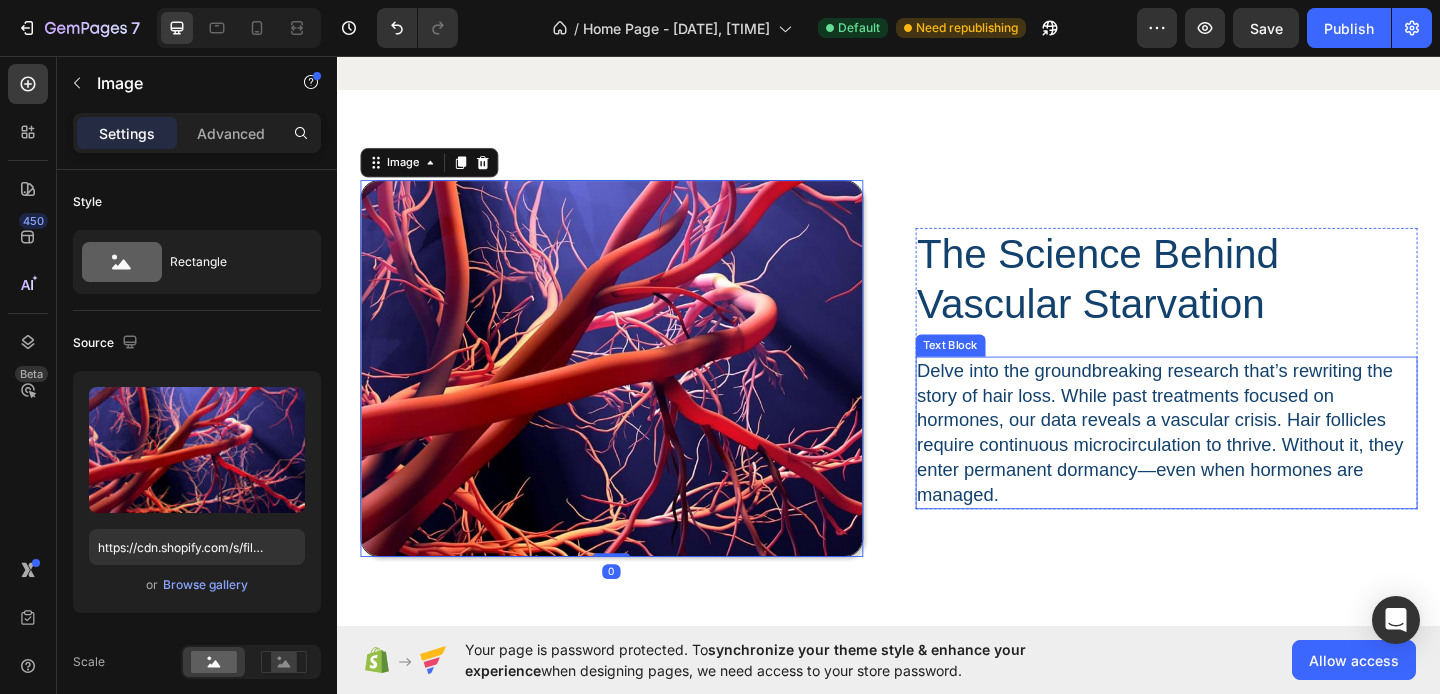 click on "Delve into the groundbreaking research that’s rewriting the story of hair loss. While past treatments focused on hormones, our data reveals a vascular crisis. Hair follicles require continuous microcirculation to thrive. Without it, they enter permanent dormancy—even when hormones are managed." at bounding box center (1239, 466) 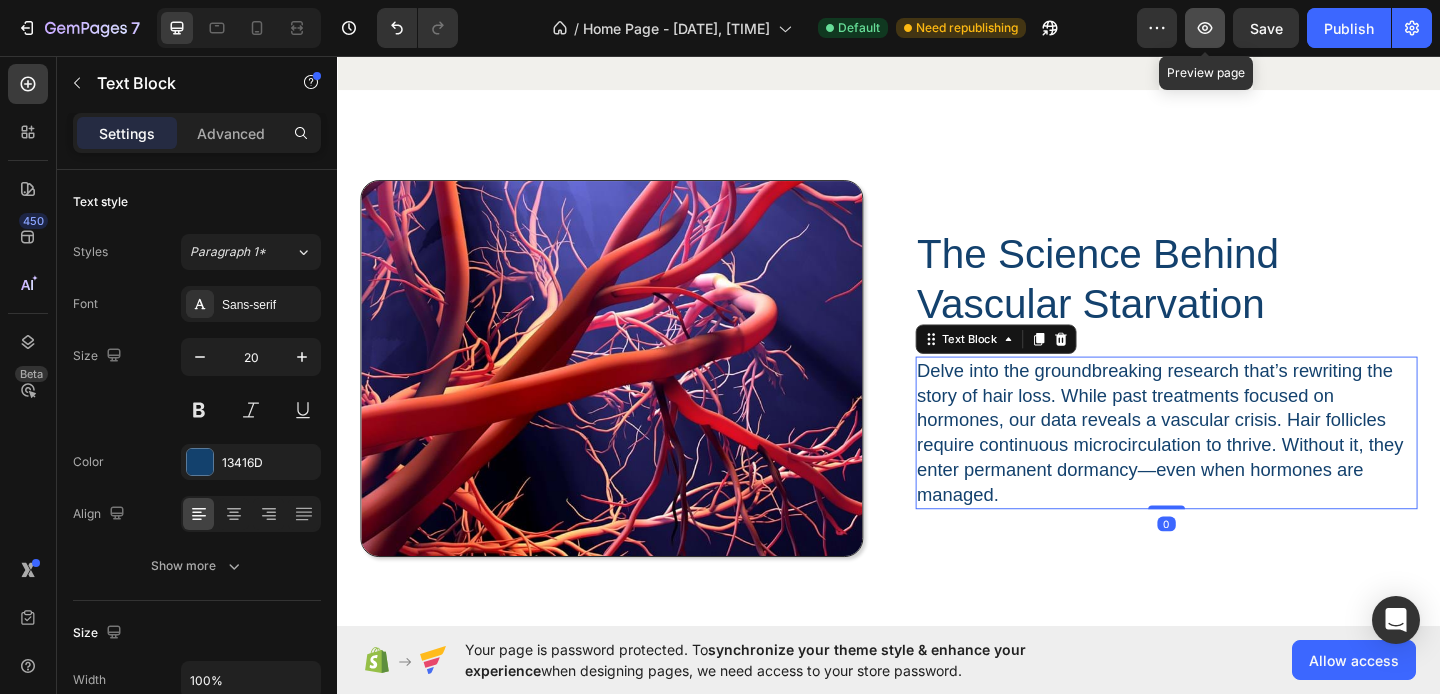 click 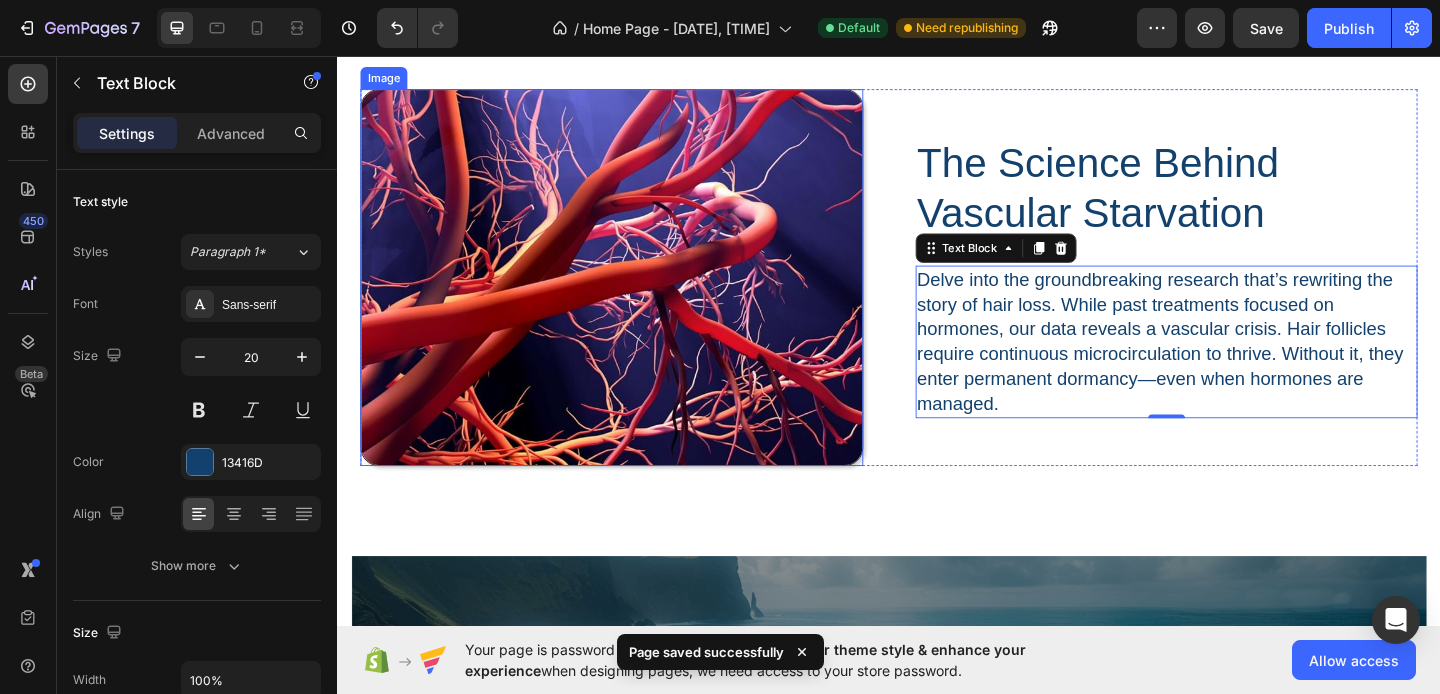 scroll, scrollTop: 2931, scrollLeft: 0, axis: vertical 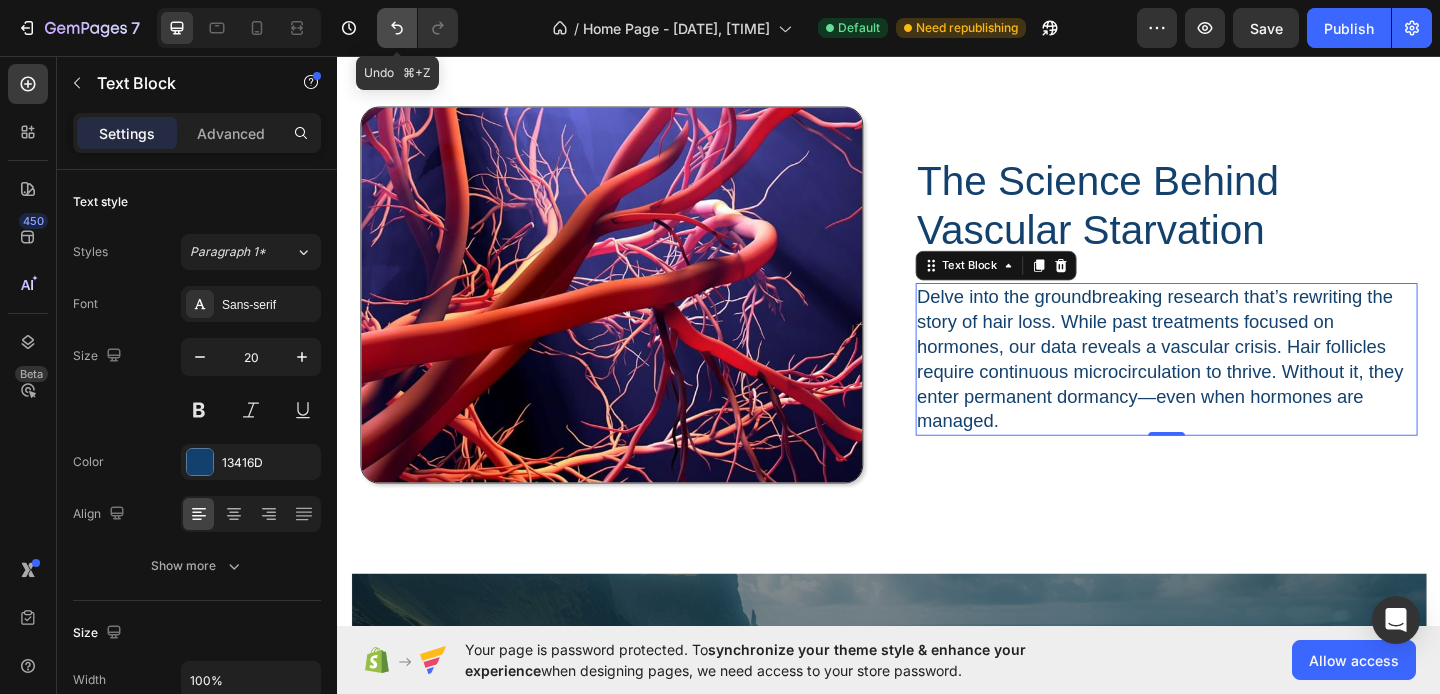 click 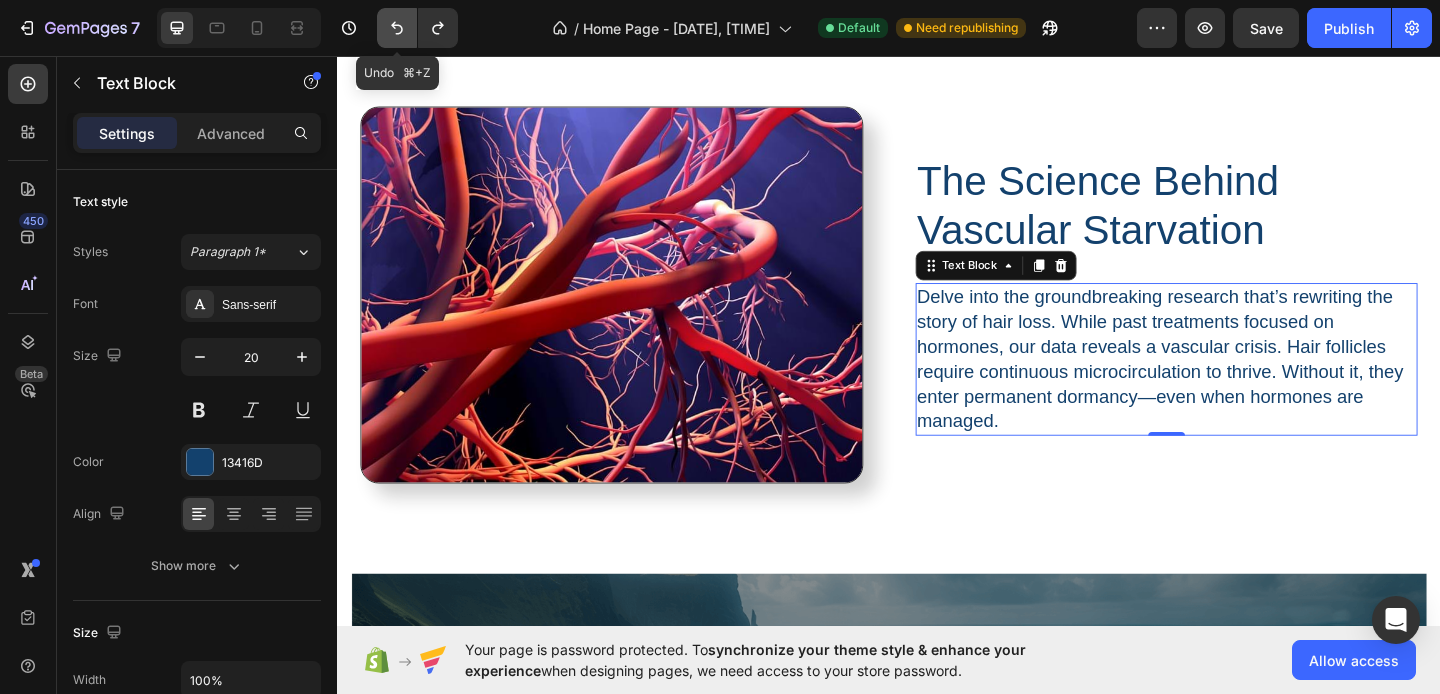 click 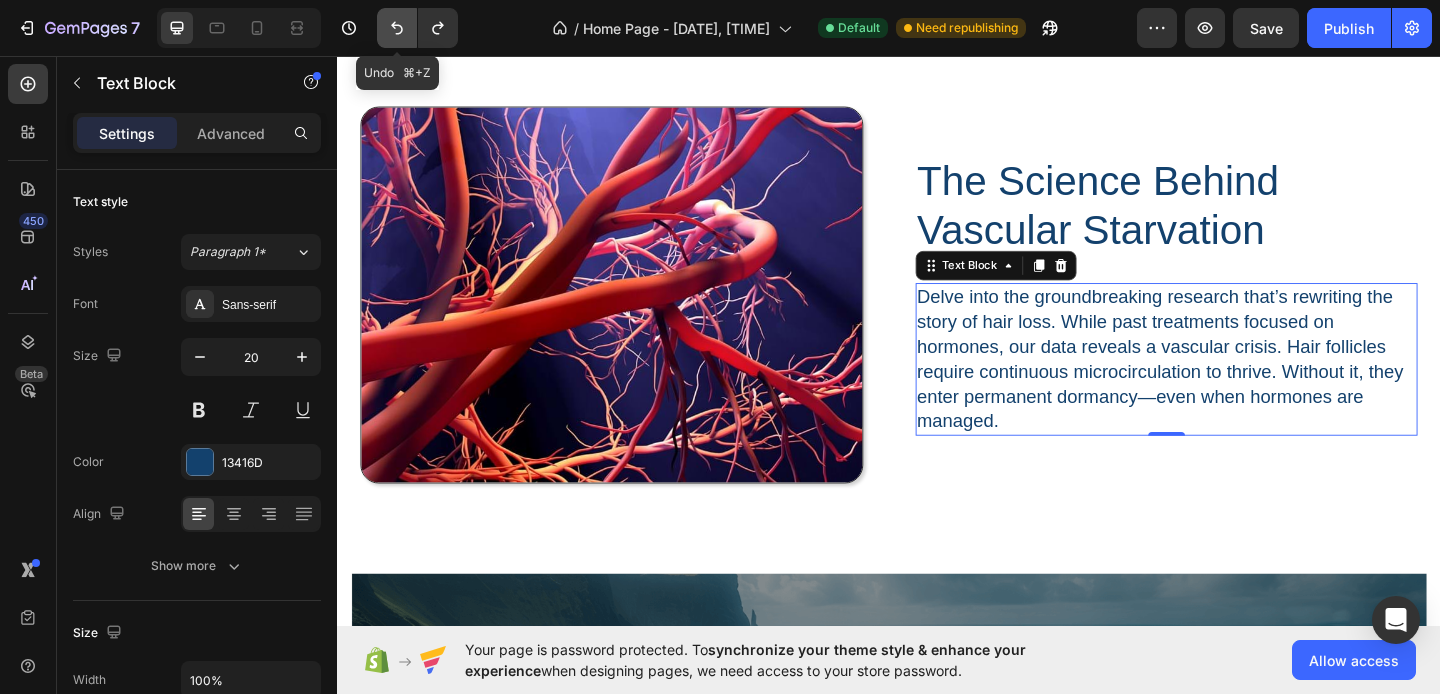 click 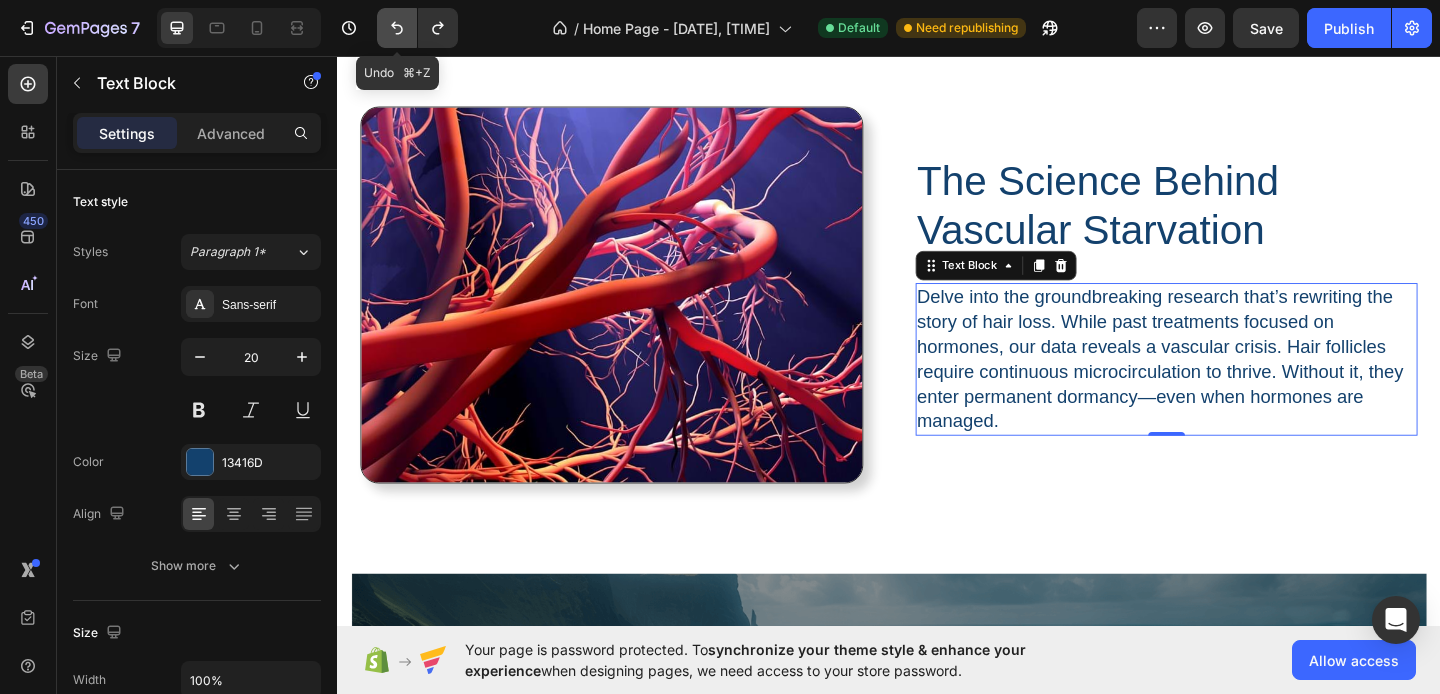 click 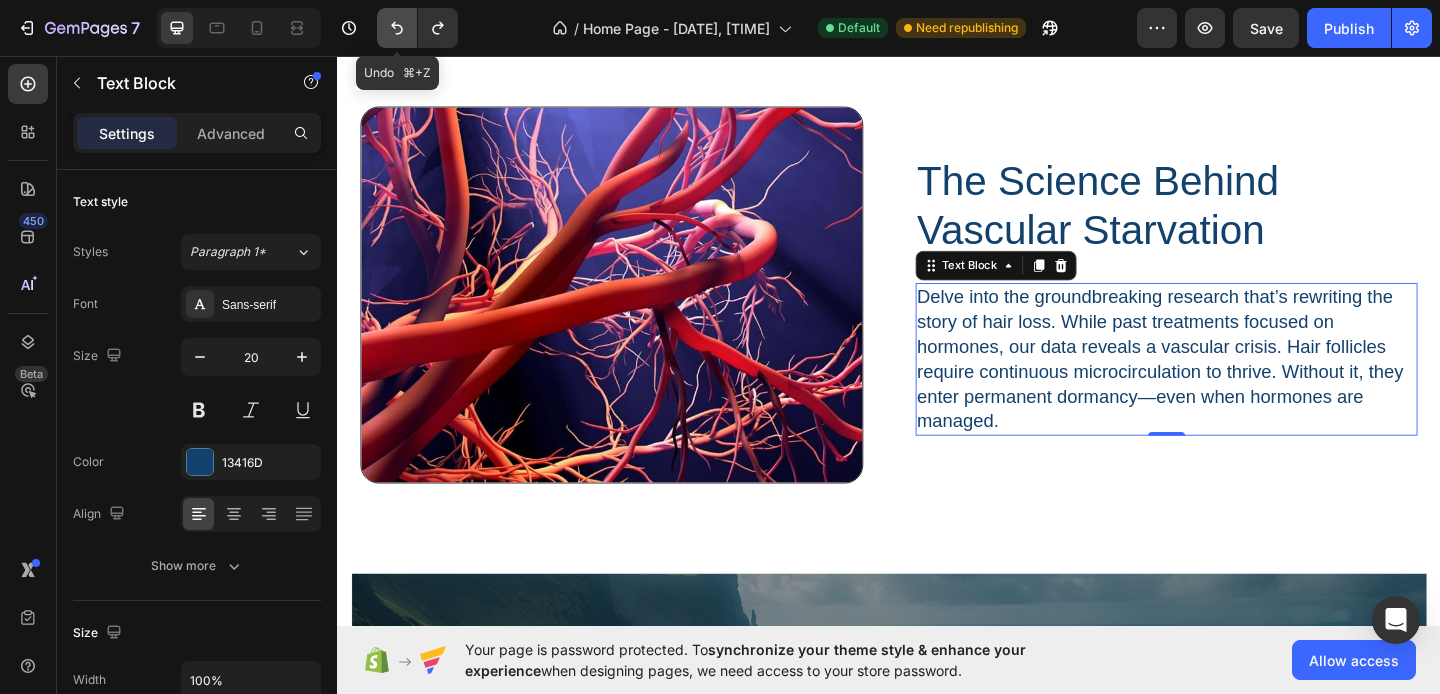 click 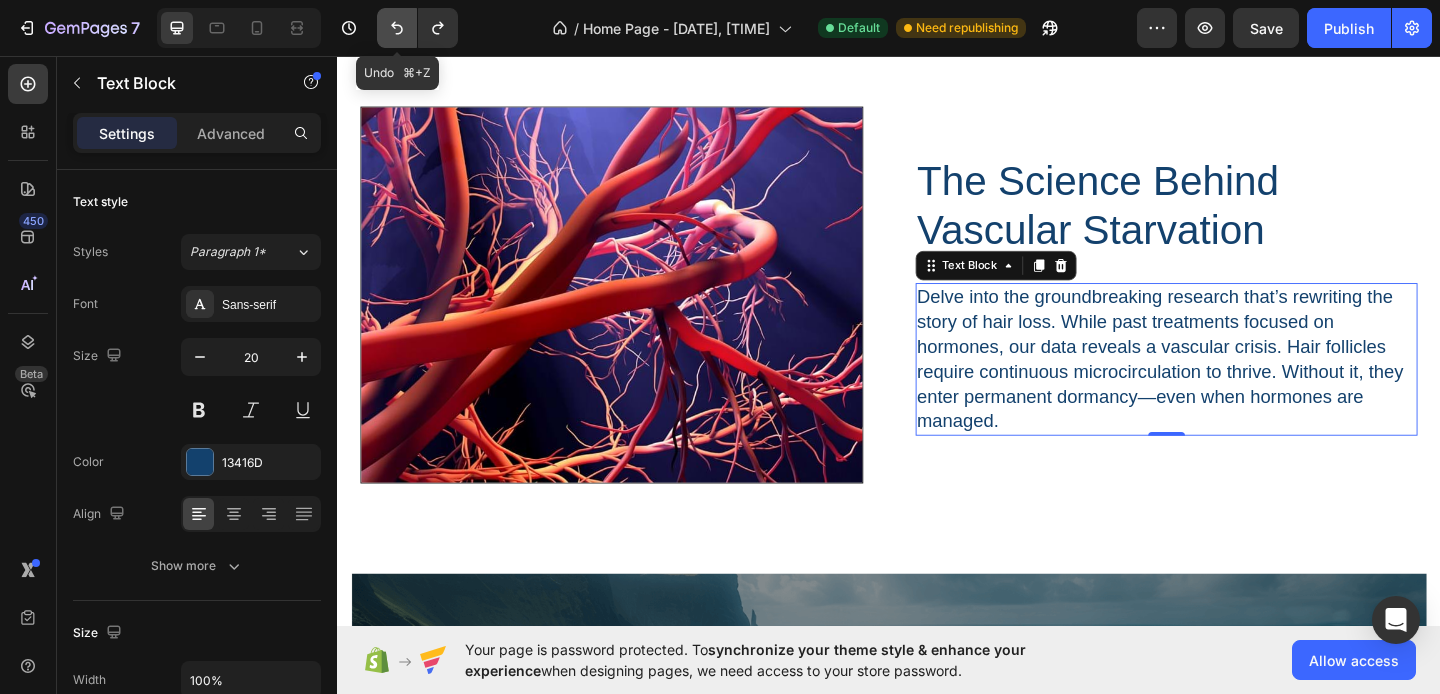 click 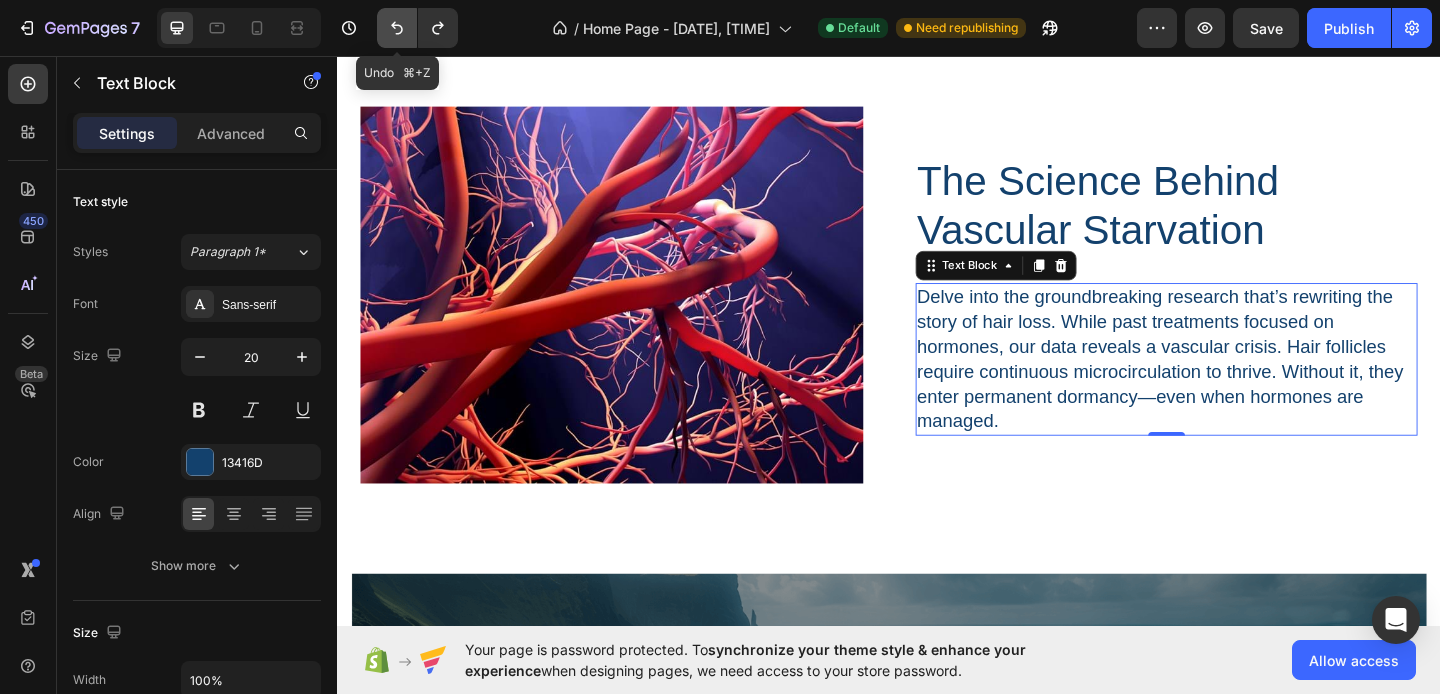click 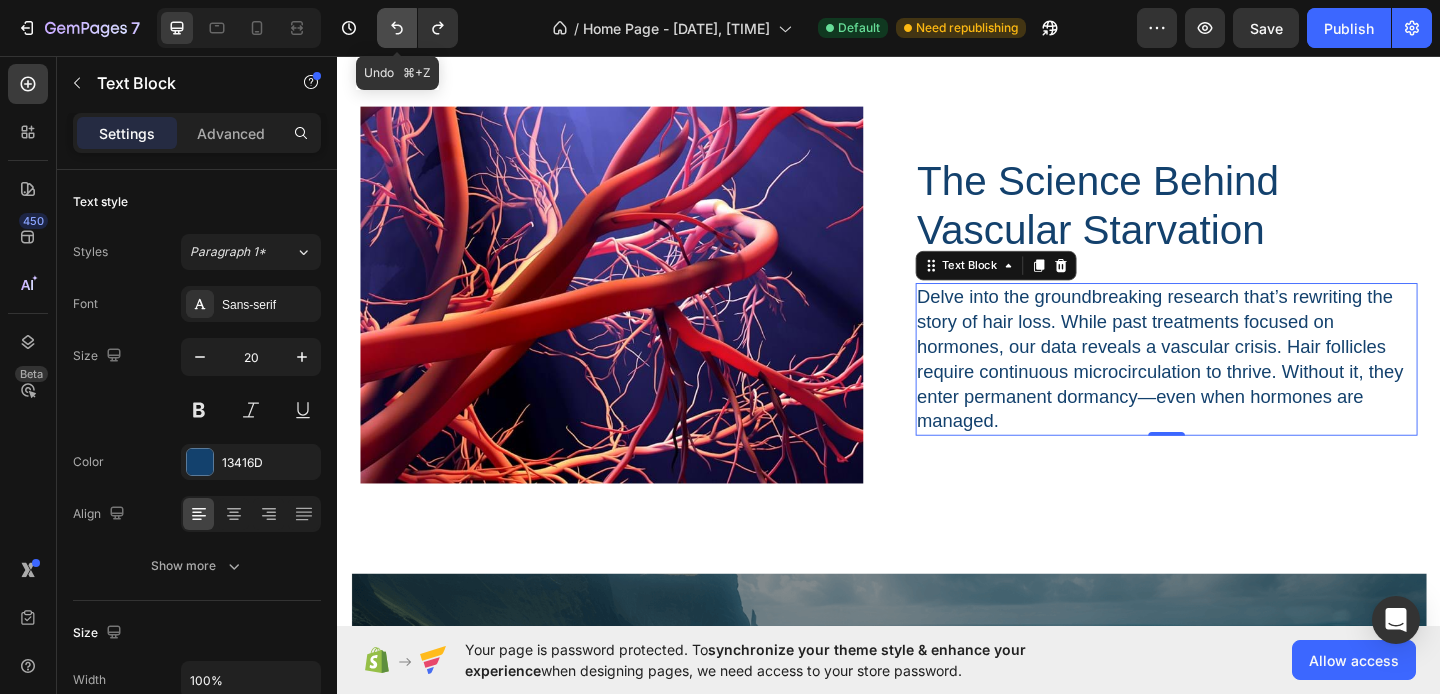 click 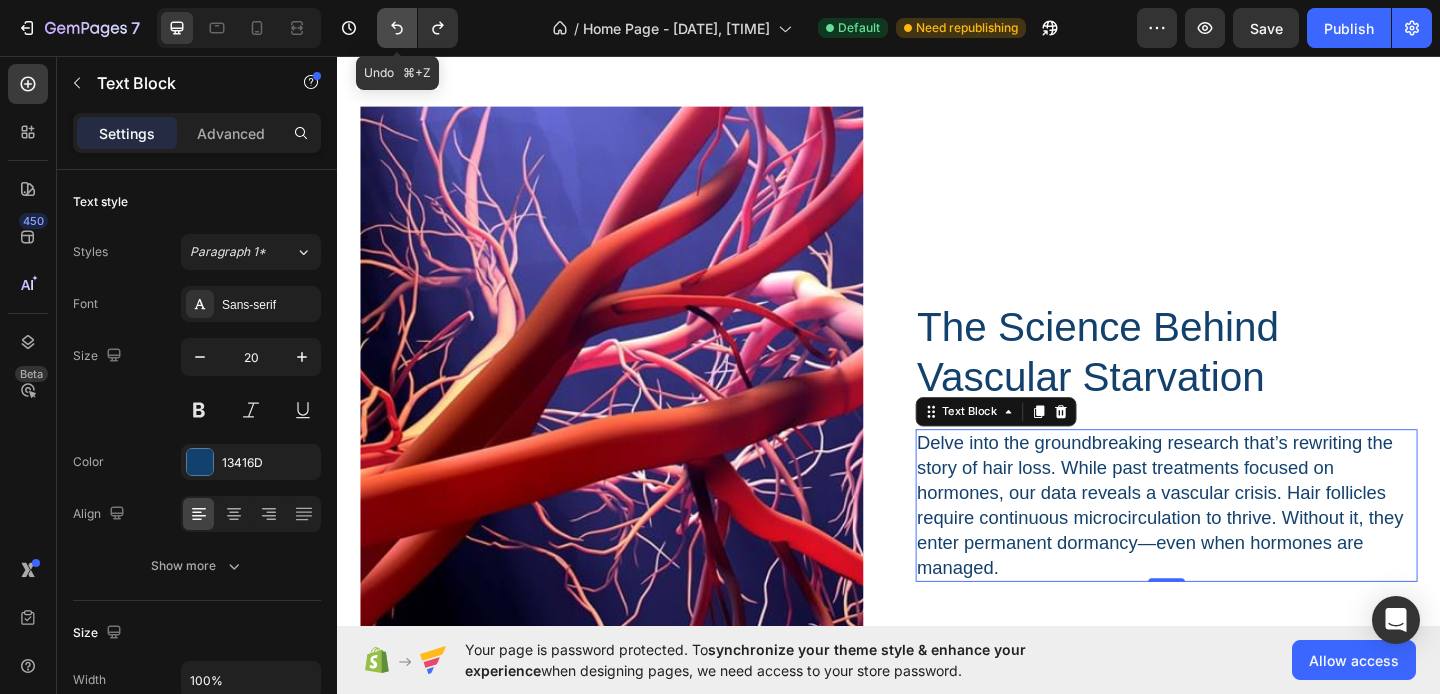 click 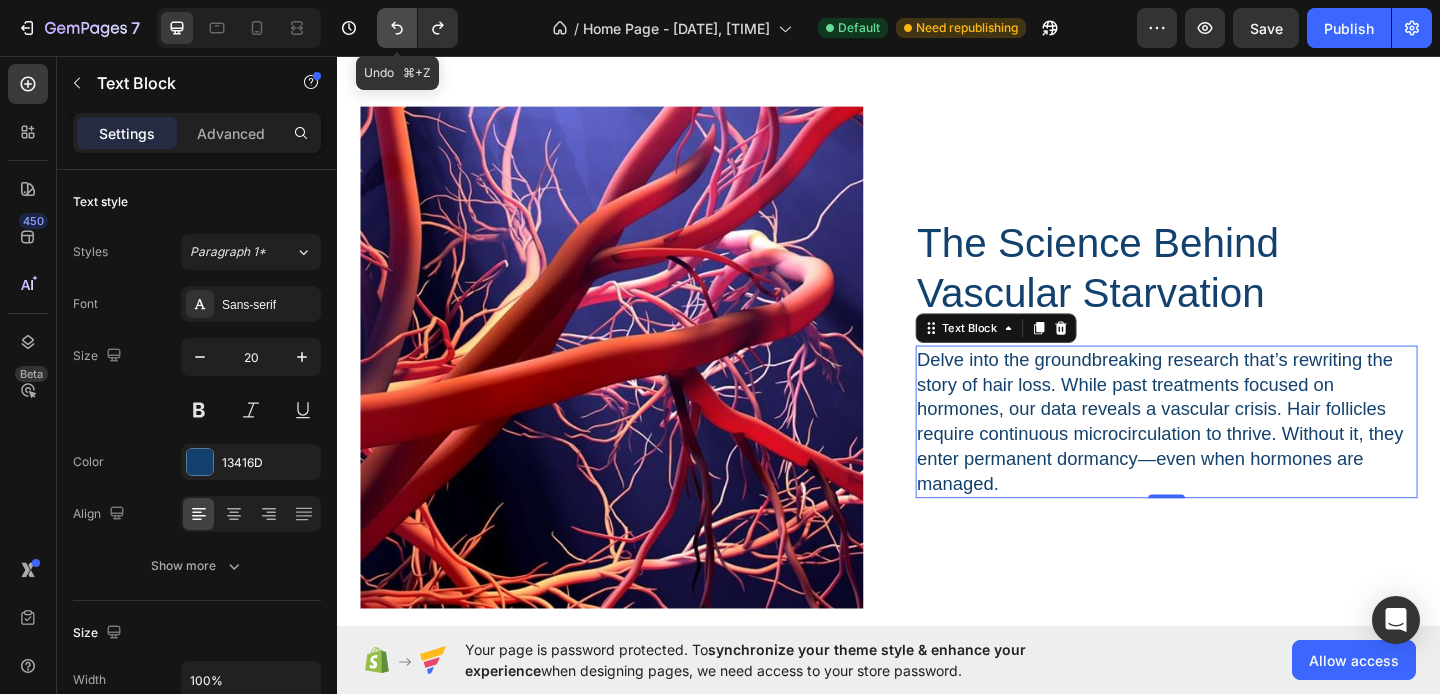click 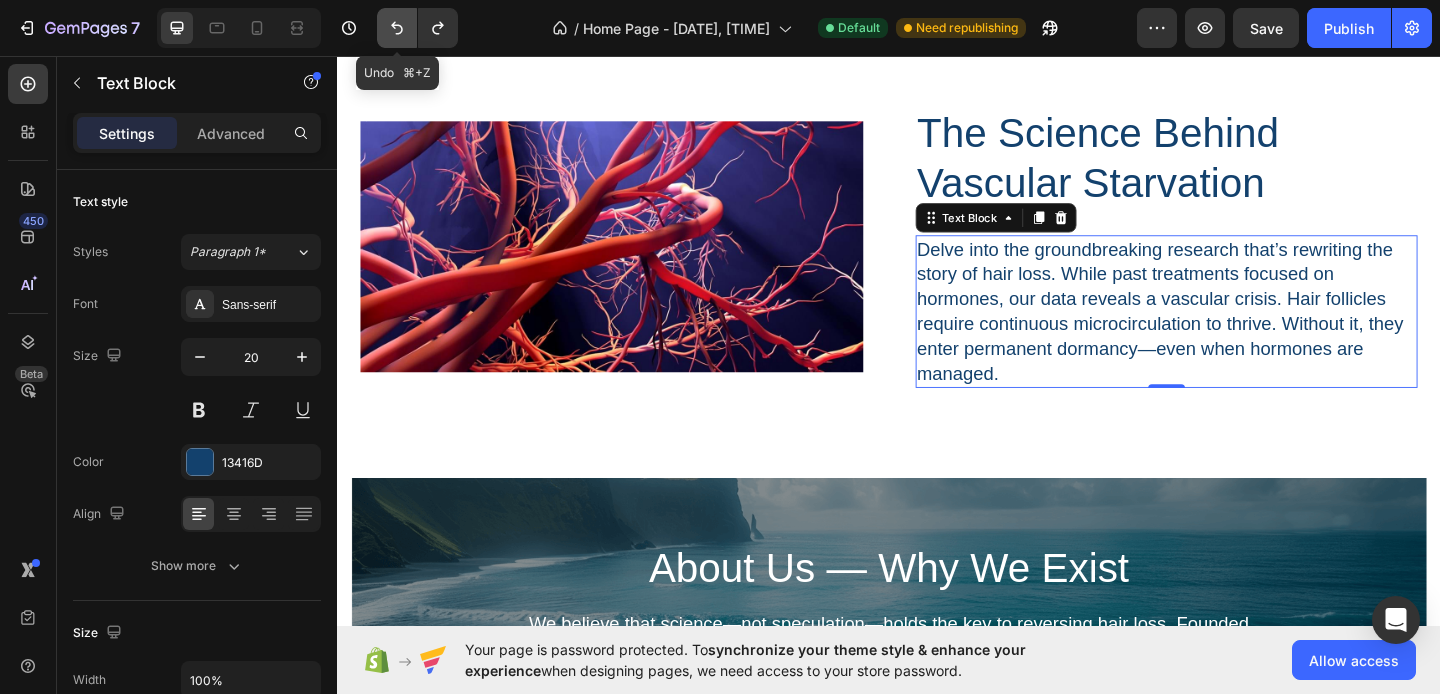 click 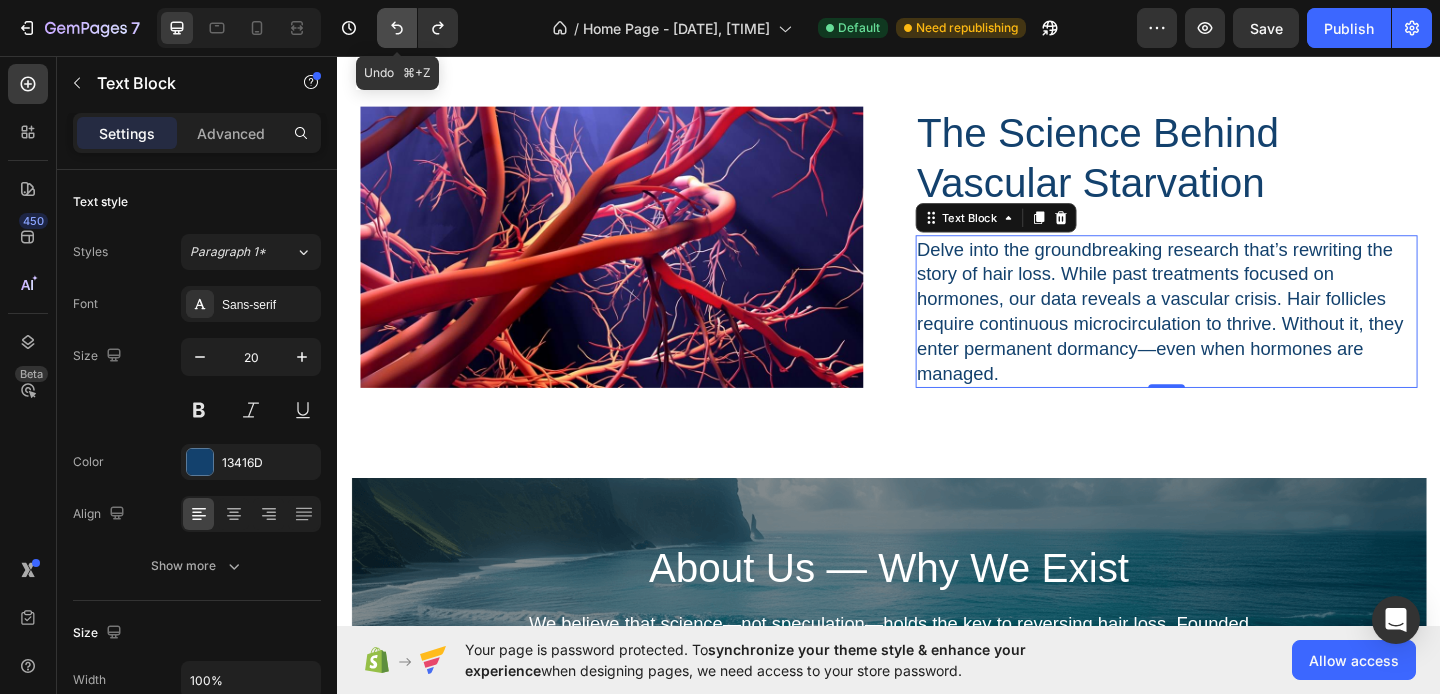 click 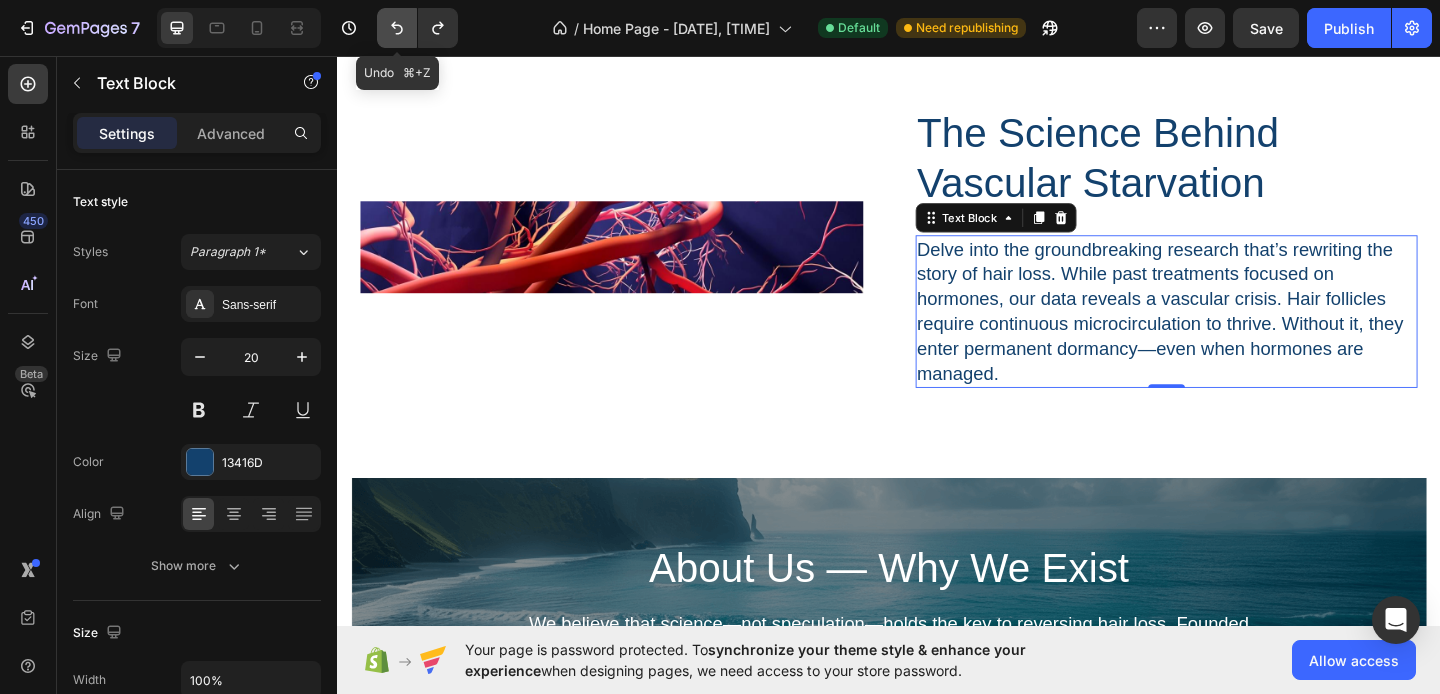 click 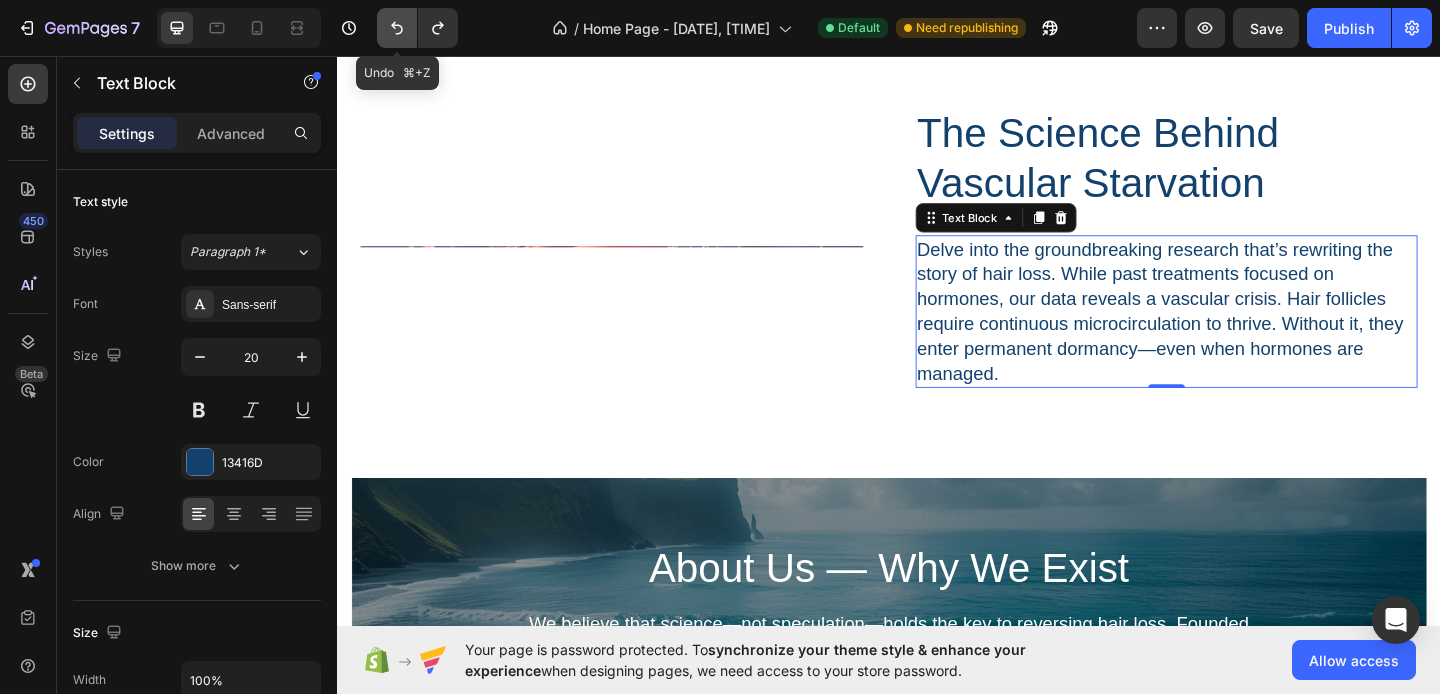 click 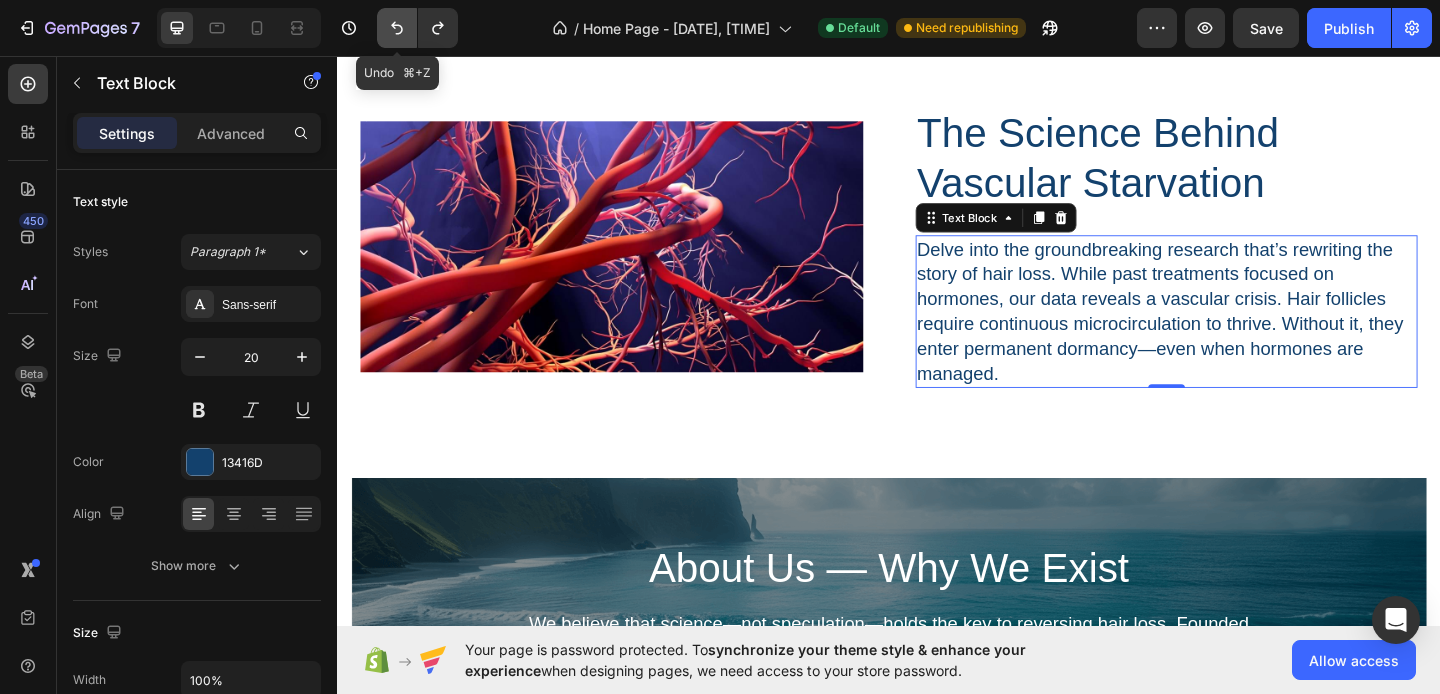 click 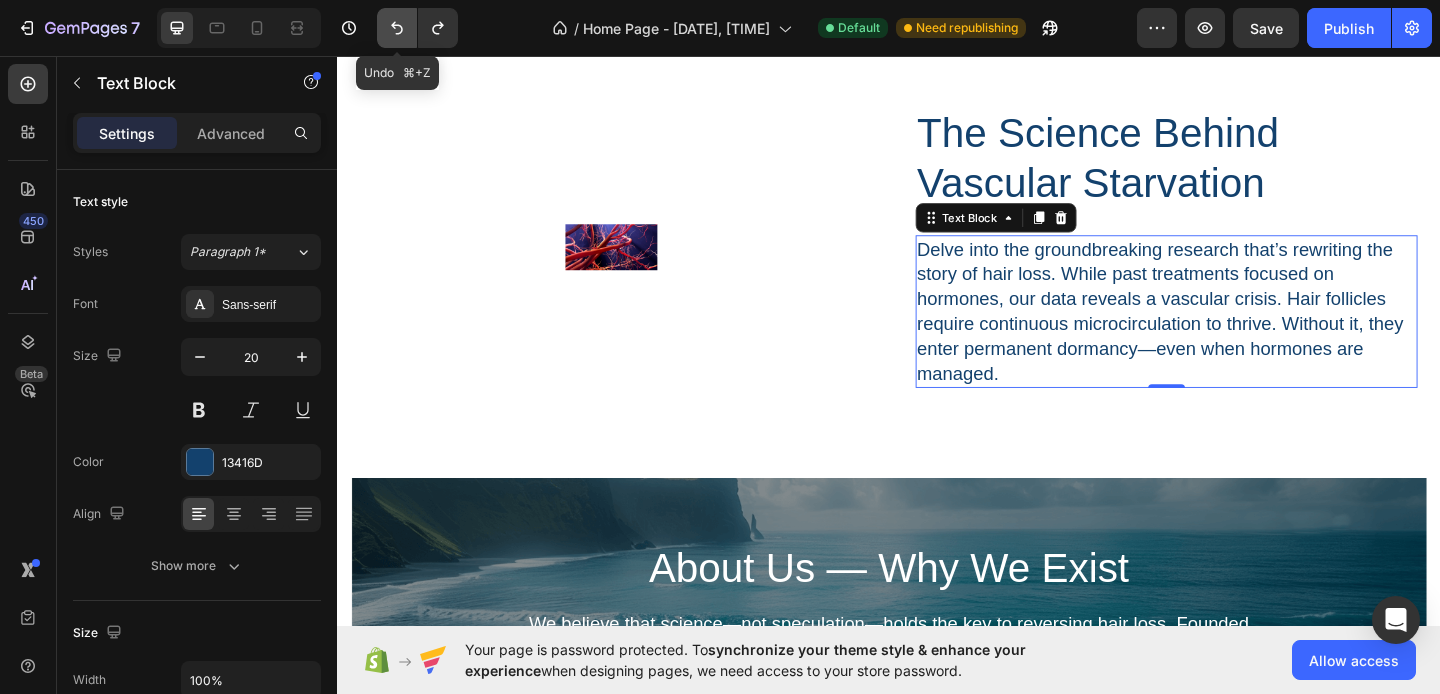 click 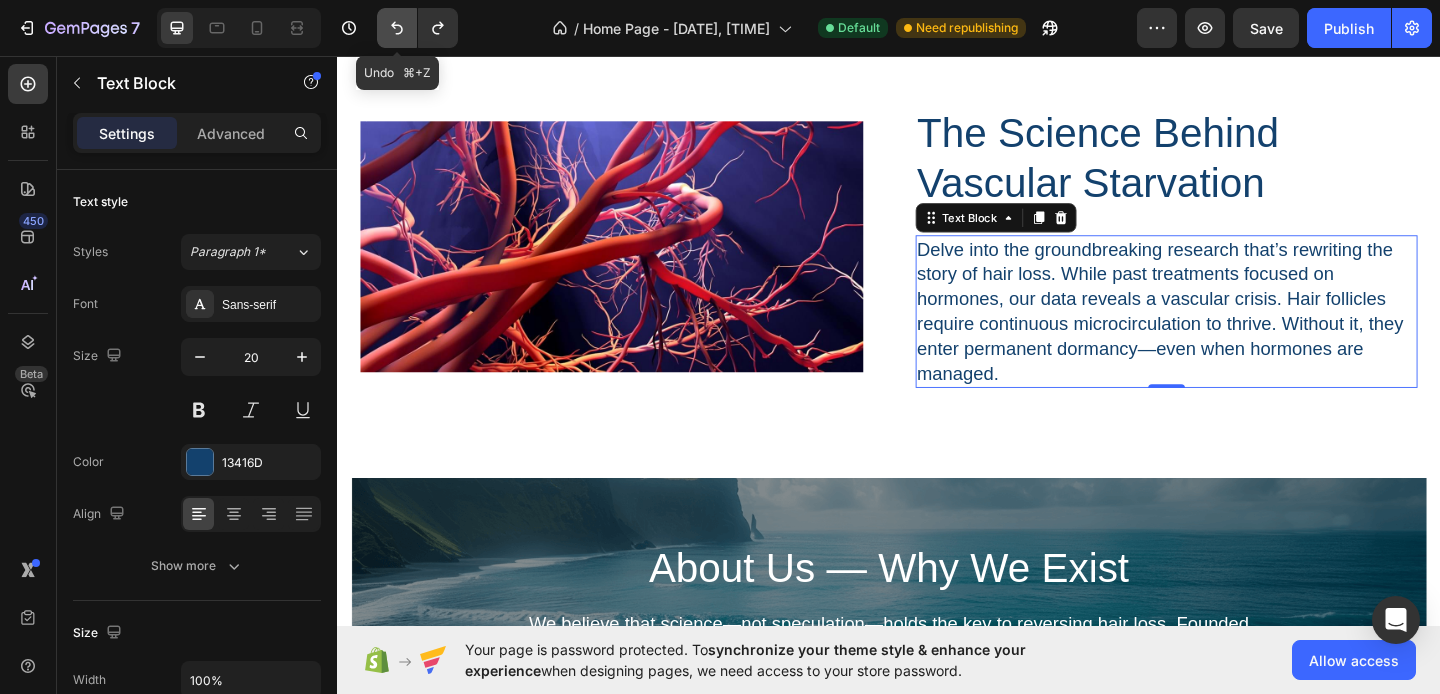 click 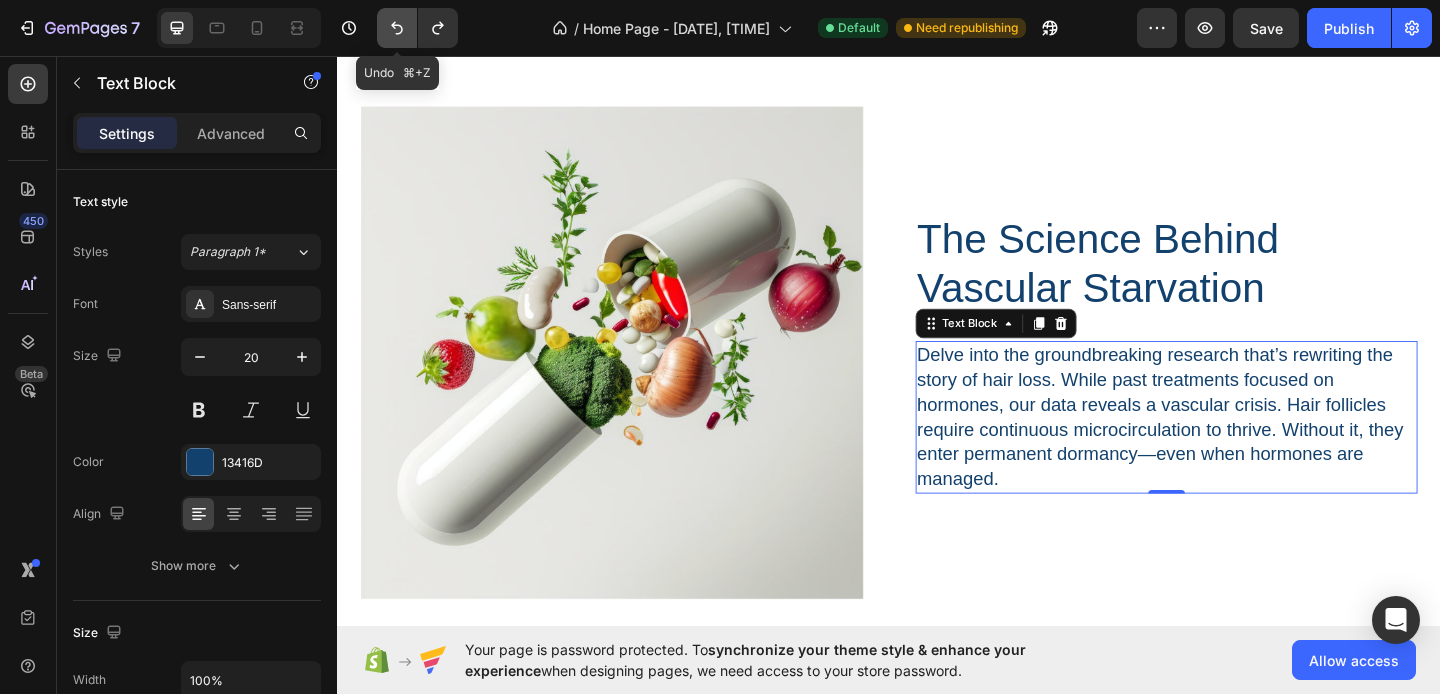 click 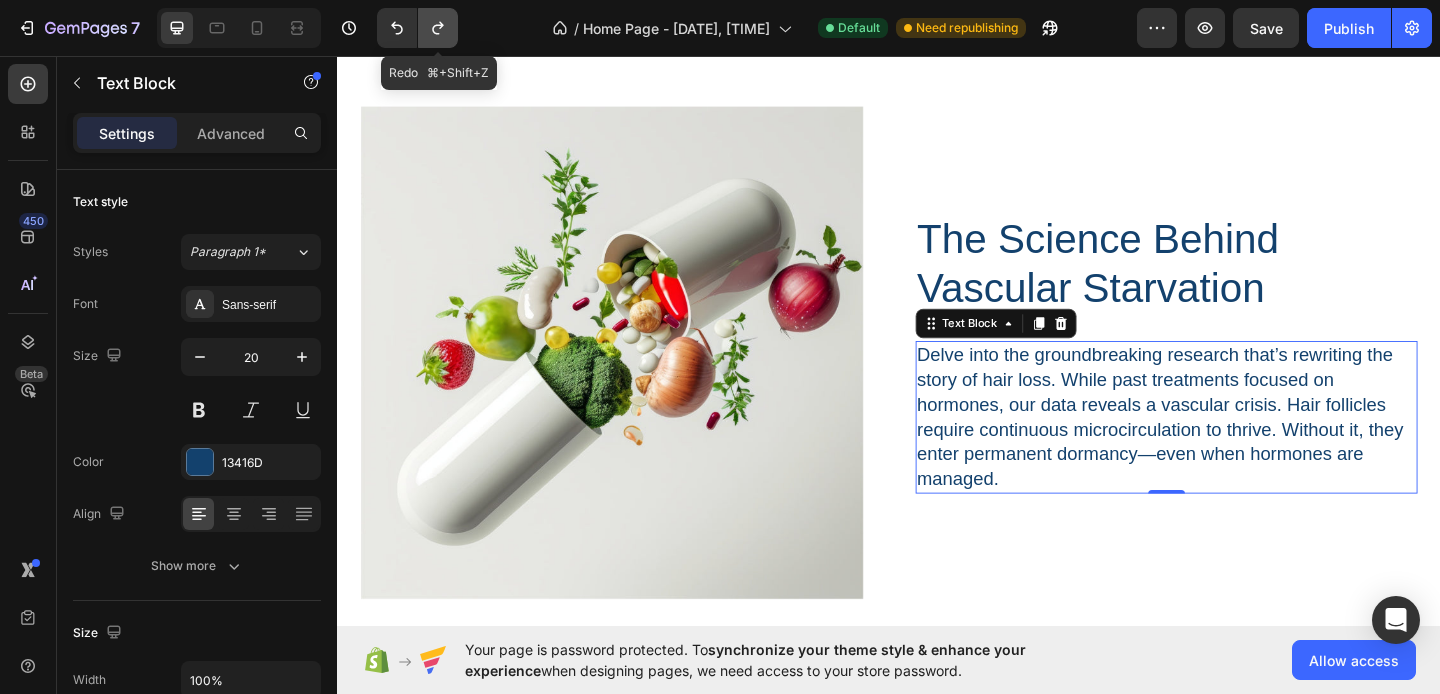 click 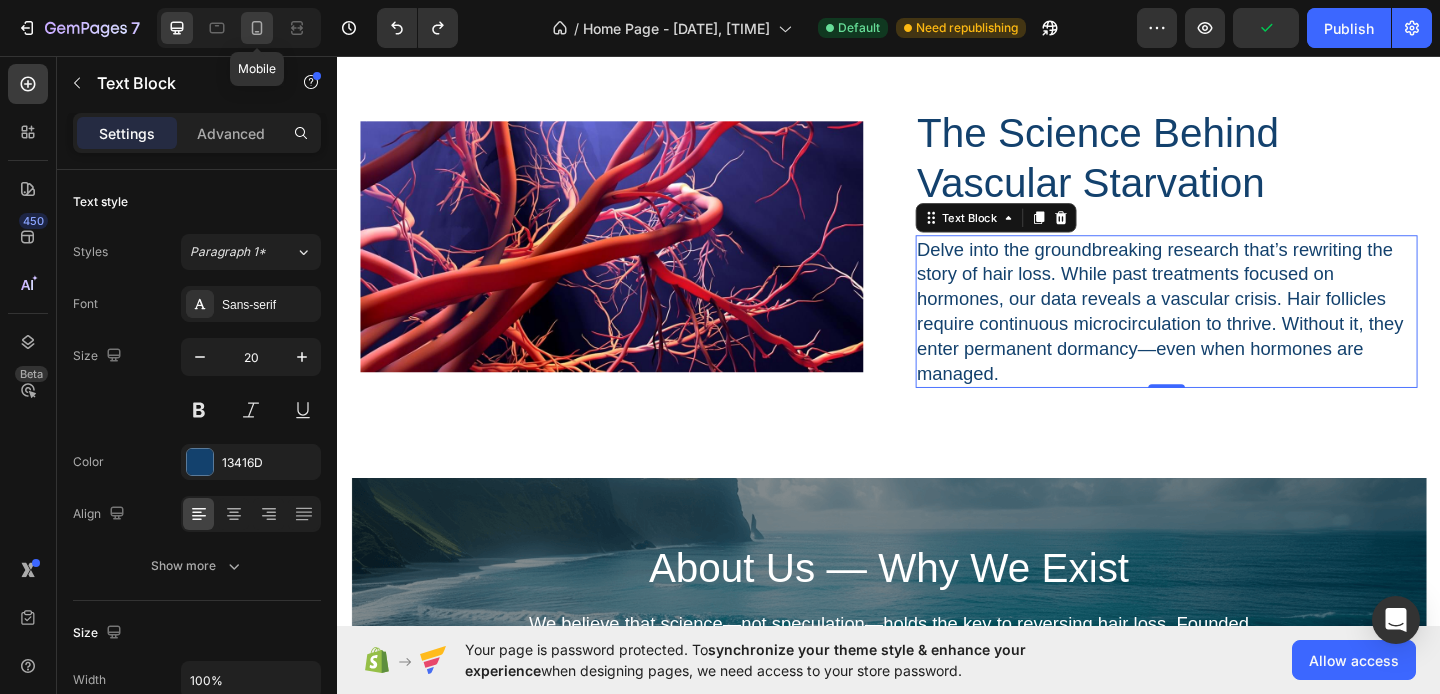 click 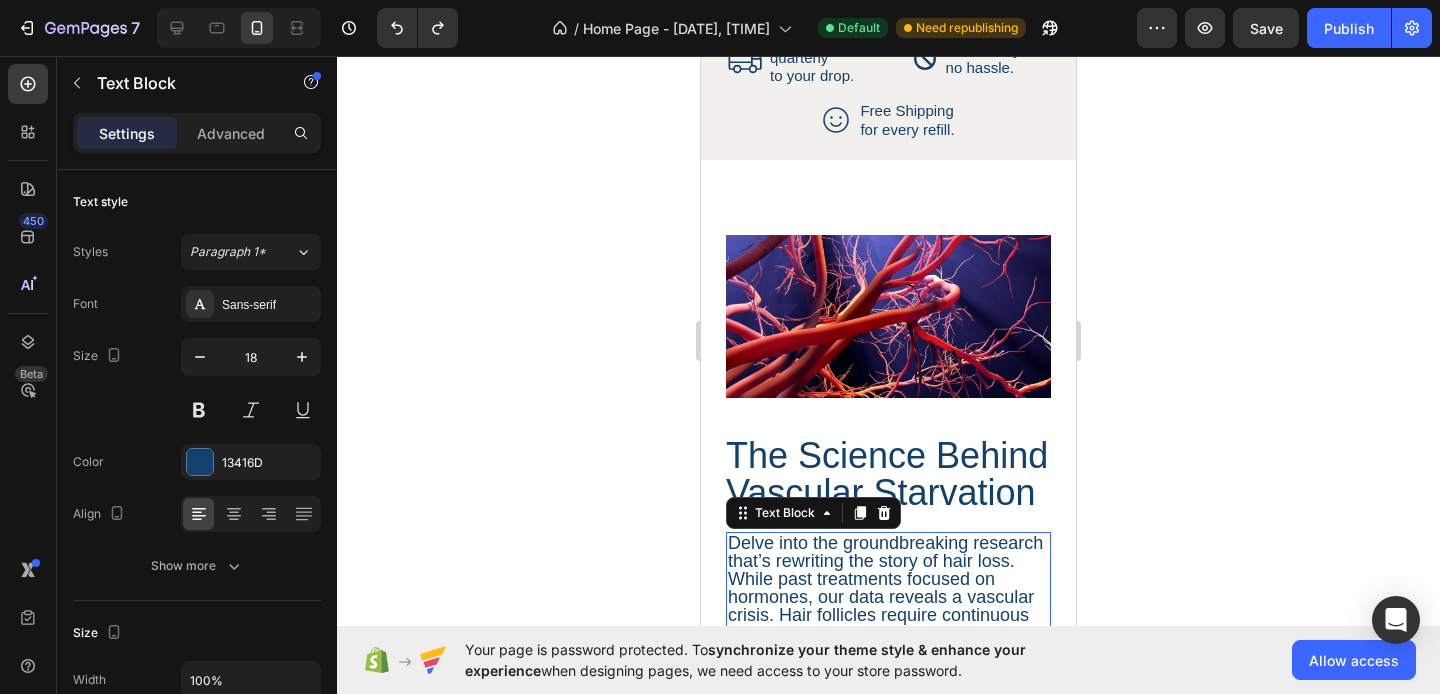 scroll, scrollTop: 2707, scrollLeft: 0, axis: vertical 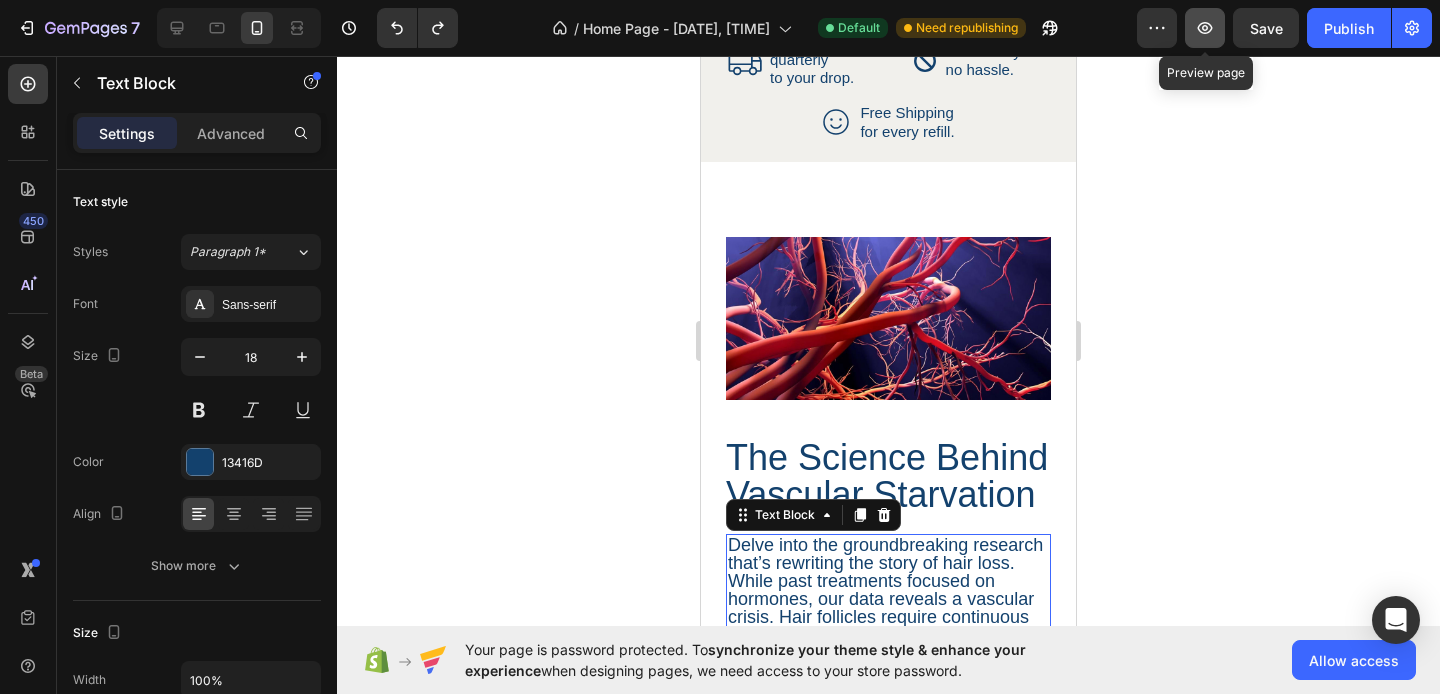 click 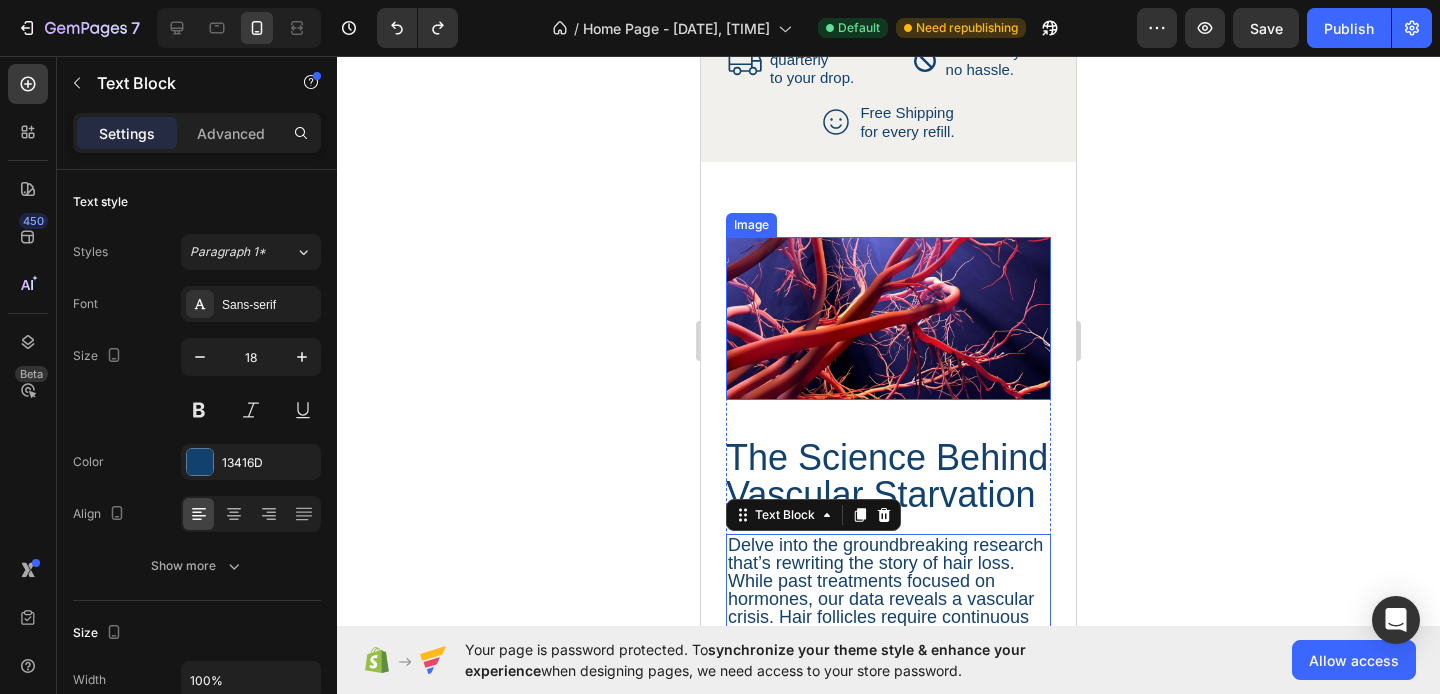click at bounding box center (888, 318) 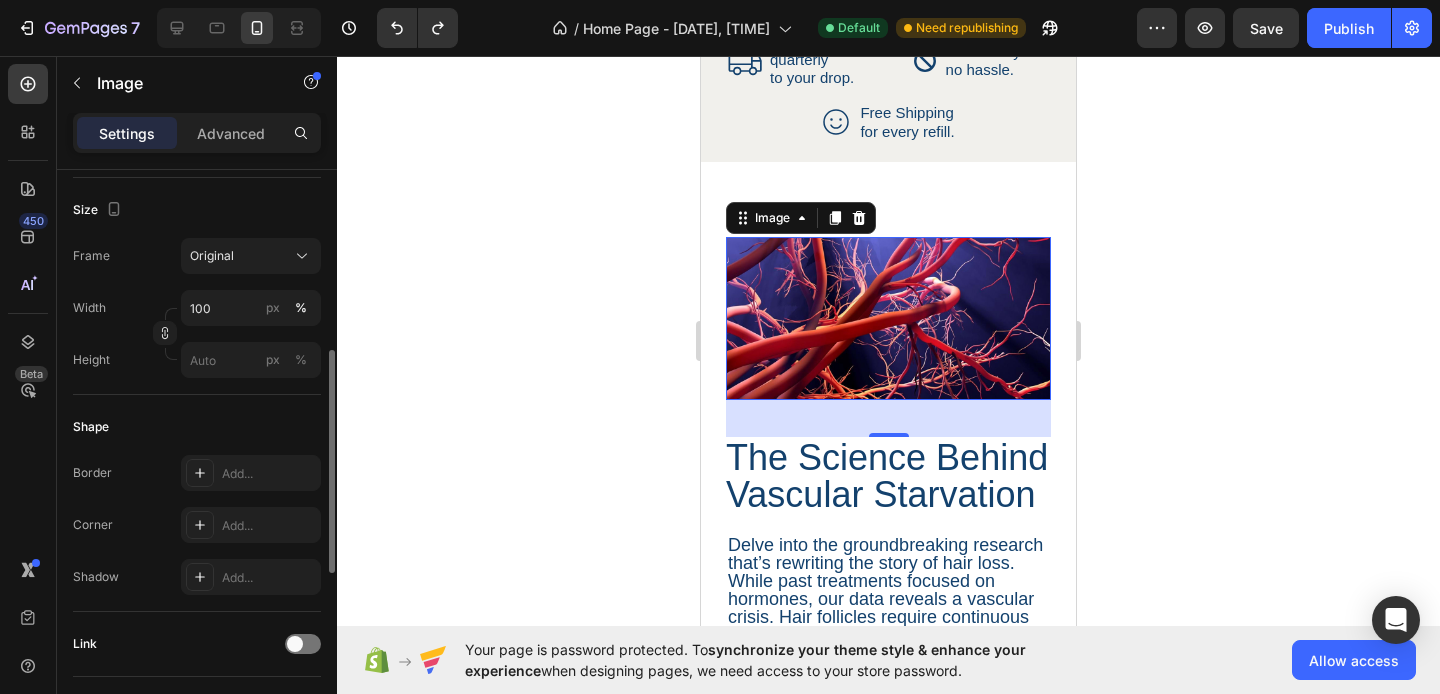 scroll, scrollTop: 469, scrollLeft: 0, axis: vertical 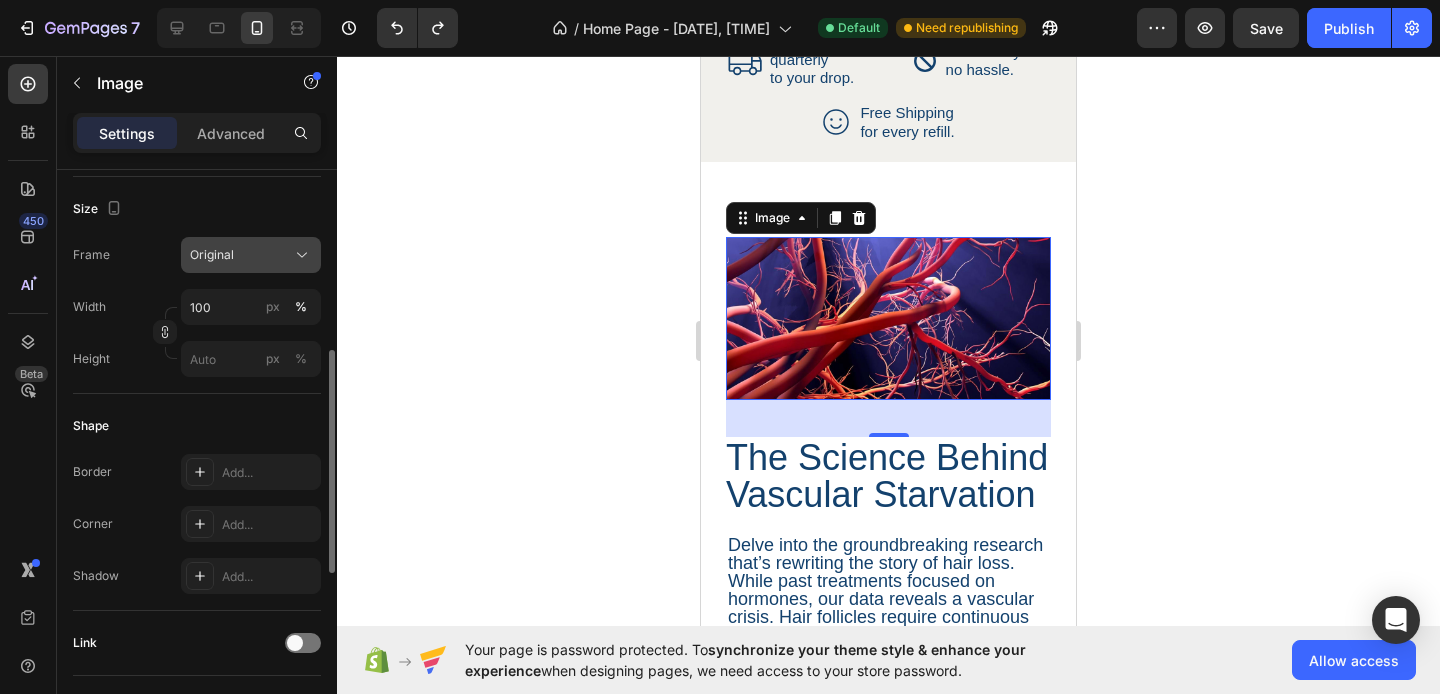 click on "Original" at bounding box center (251, 255) 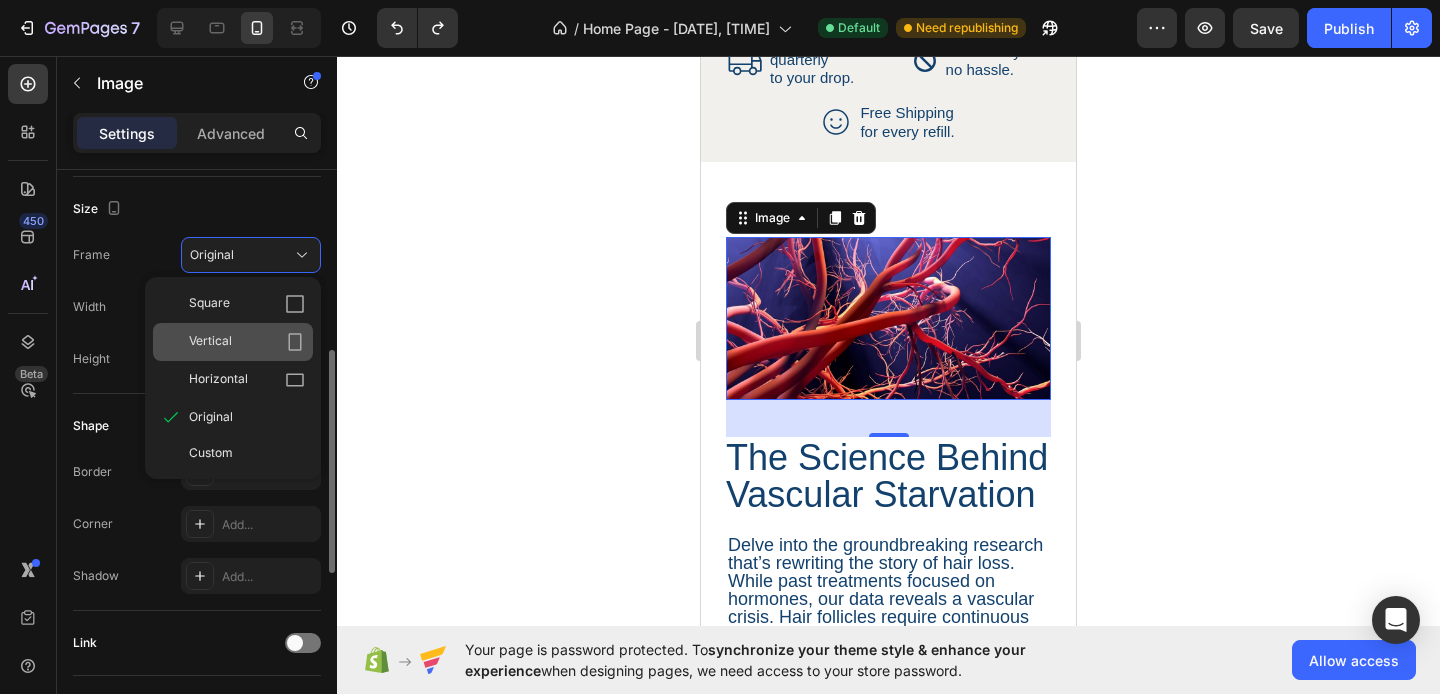 click on "Vertical" 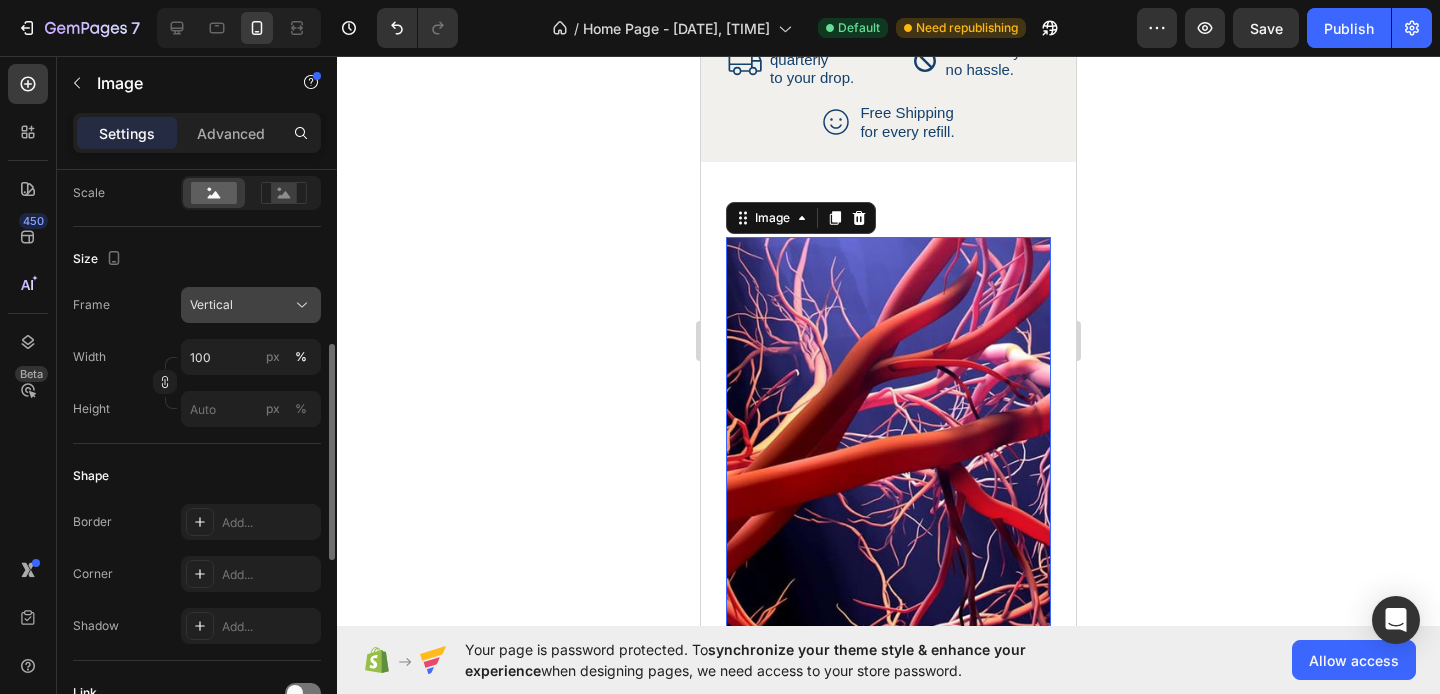 click on "Vertical" 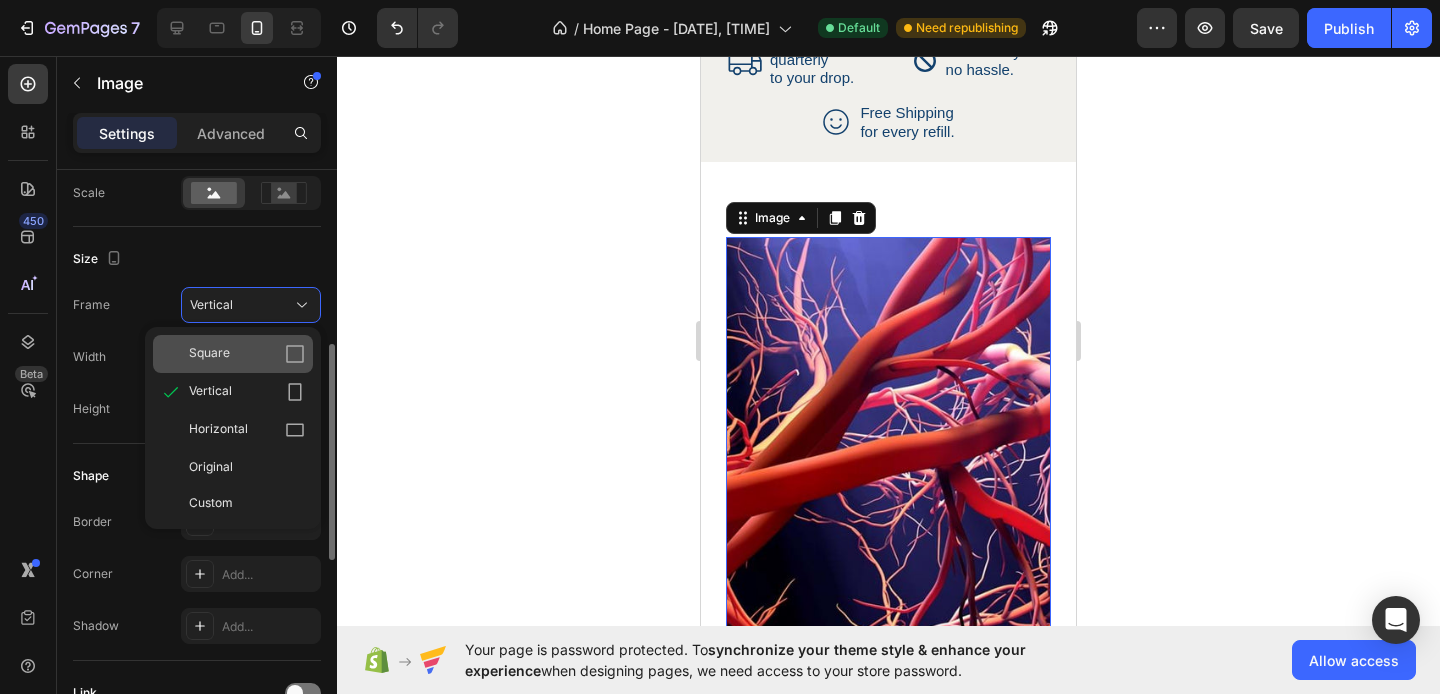 click on "Square" at bounding box center [247, 354] 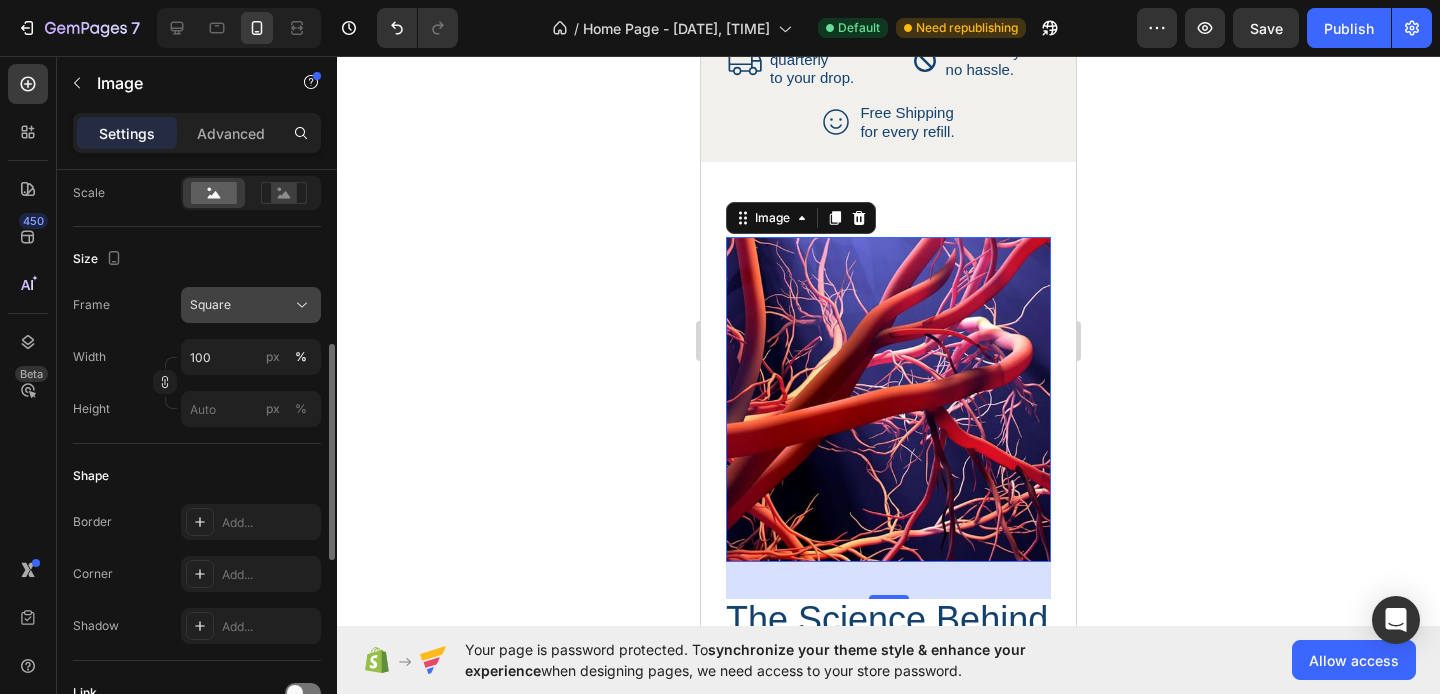 click on "Square" 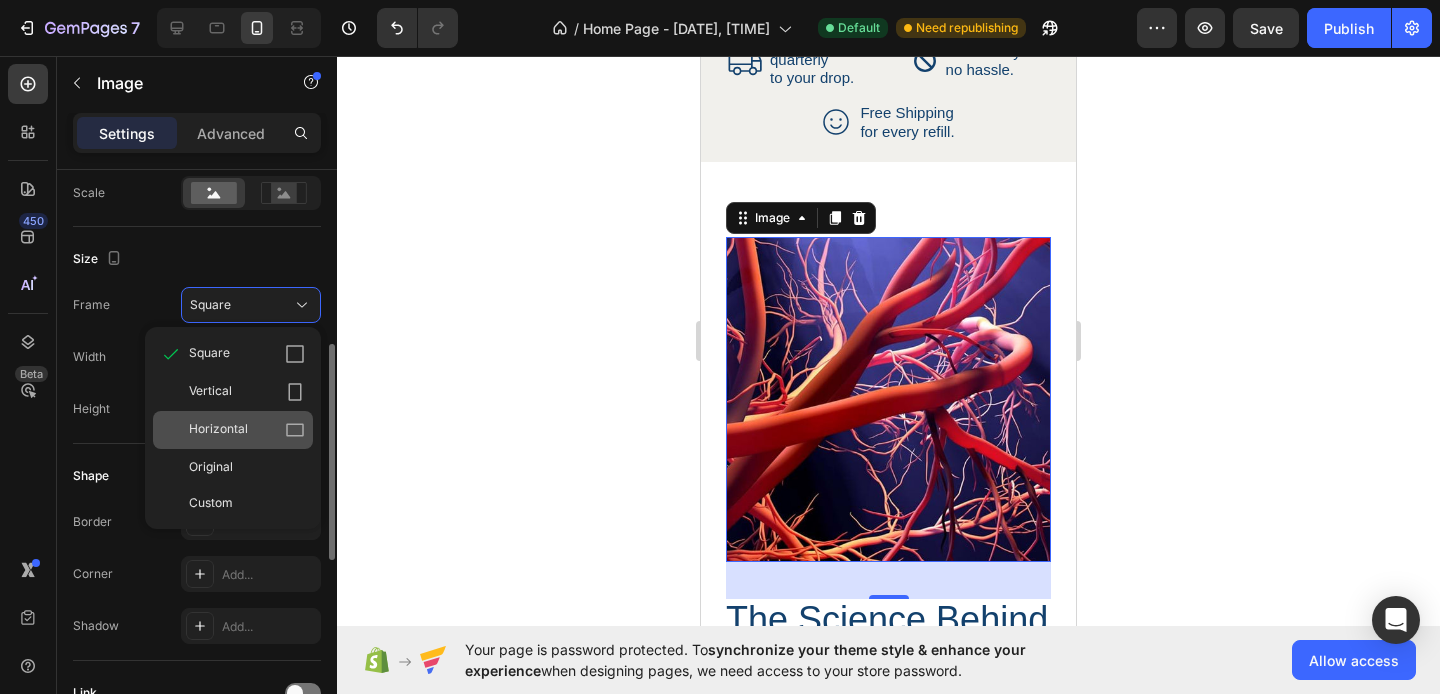 click on "Horizontal" 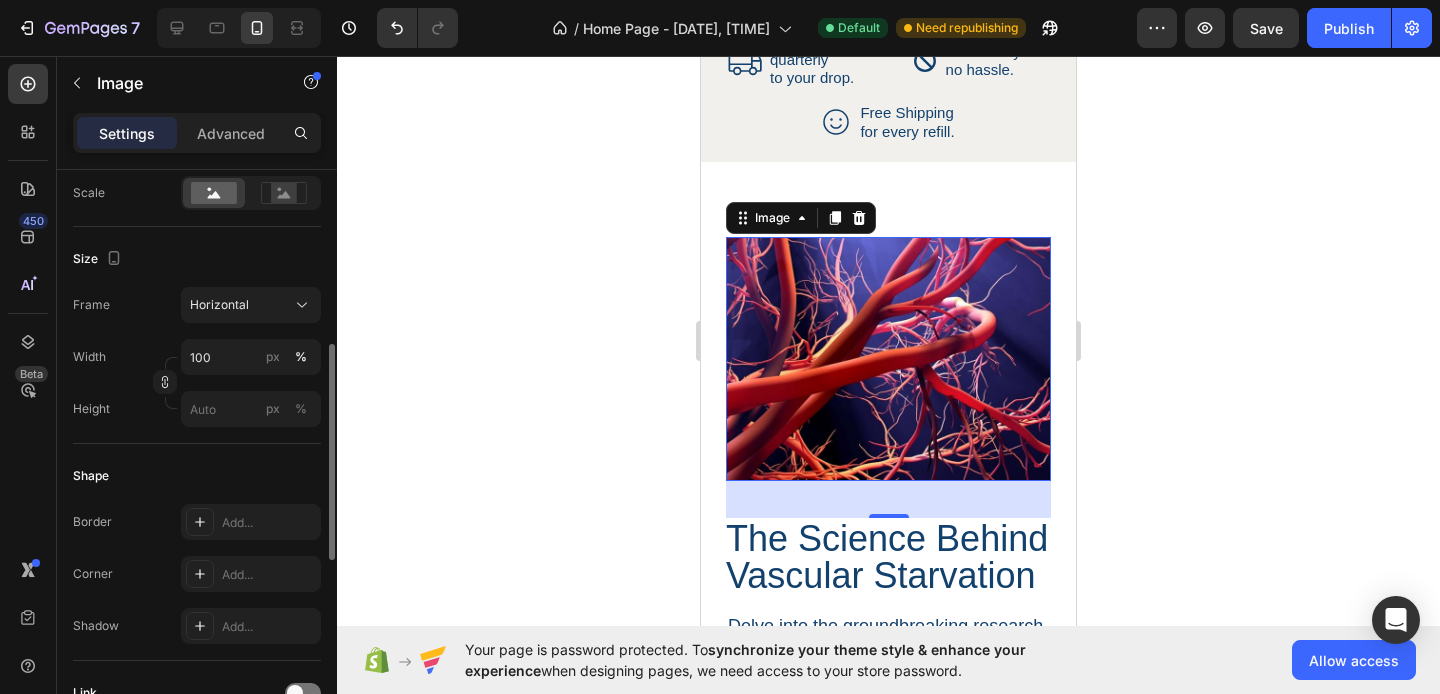 click at bounding box center (888, 359) 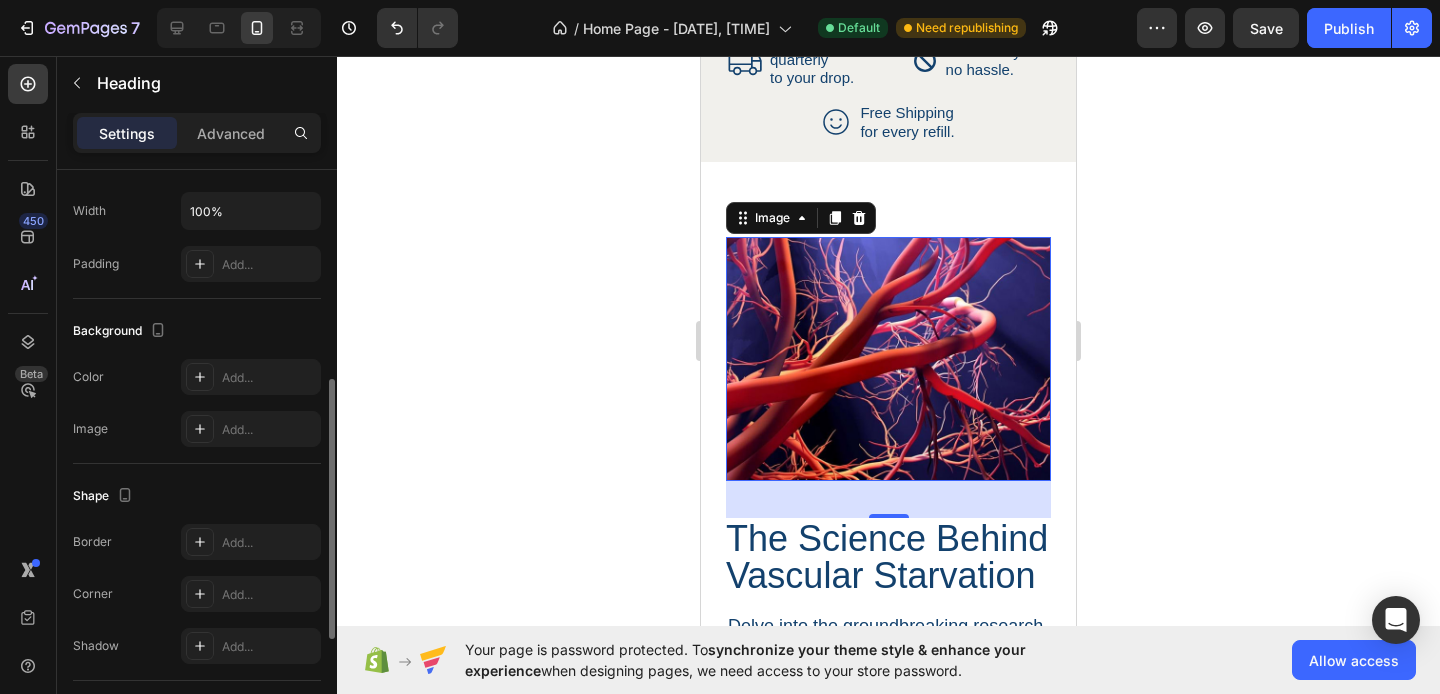 click on "The Science Behind Vascular Starvation" at bounding box center (888, 557) 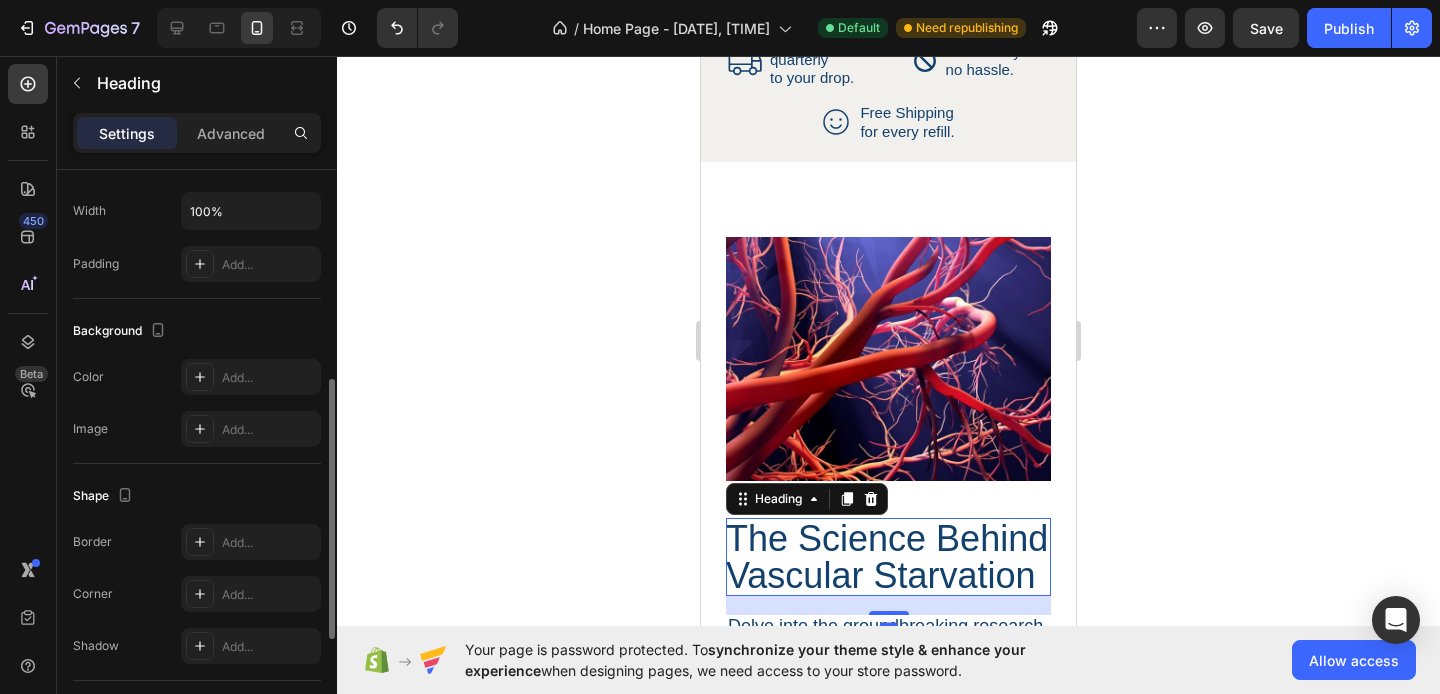 scroll, scrollTop: 0, scrollLeft: 0, axis: both 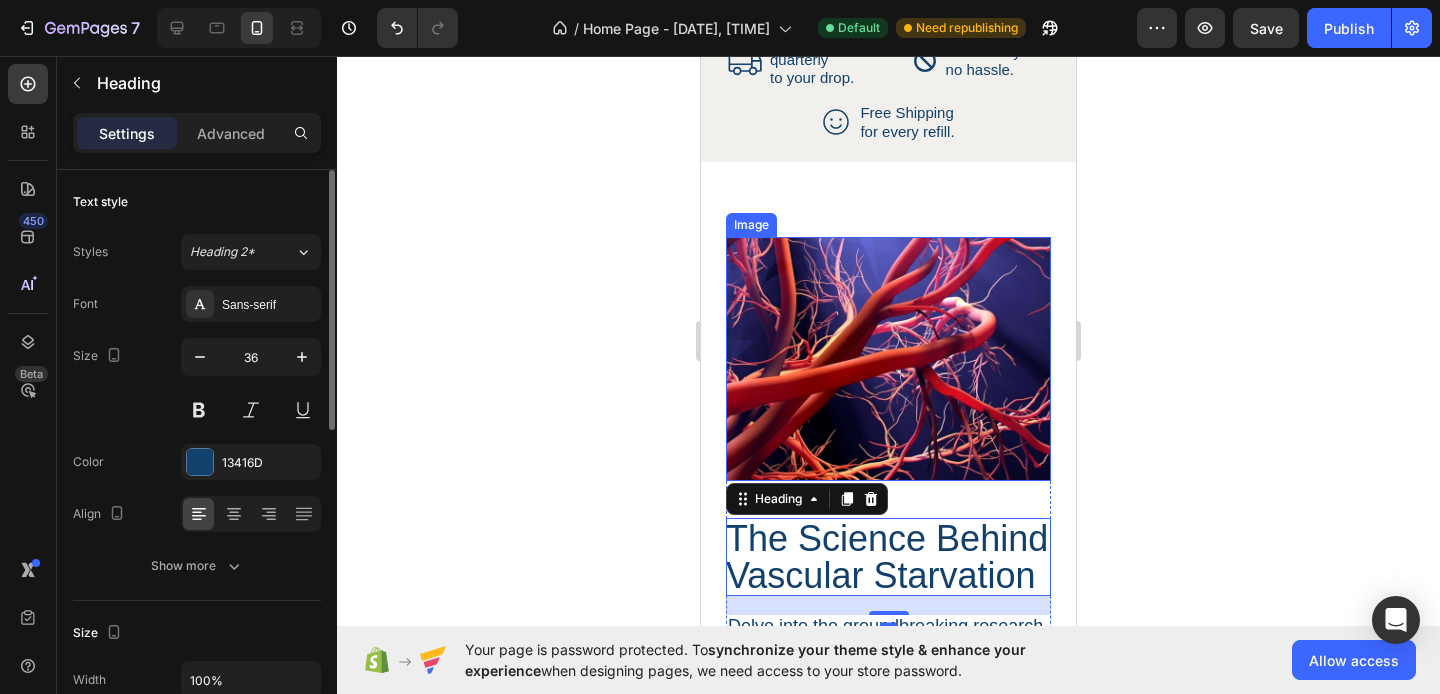 click at bounding box center (888, 359) 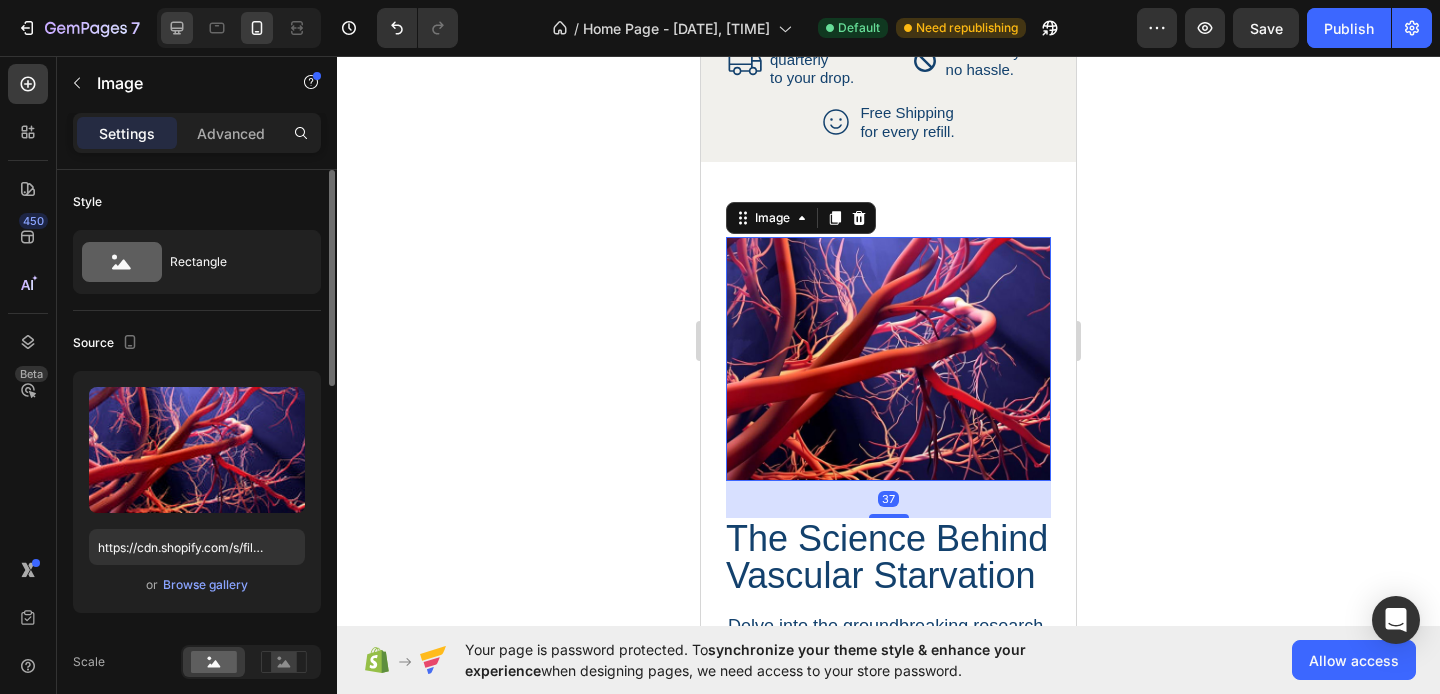 click 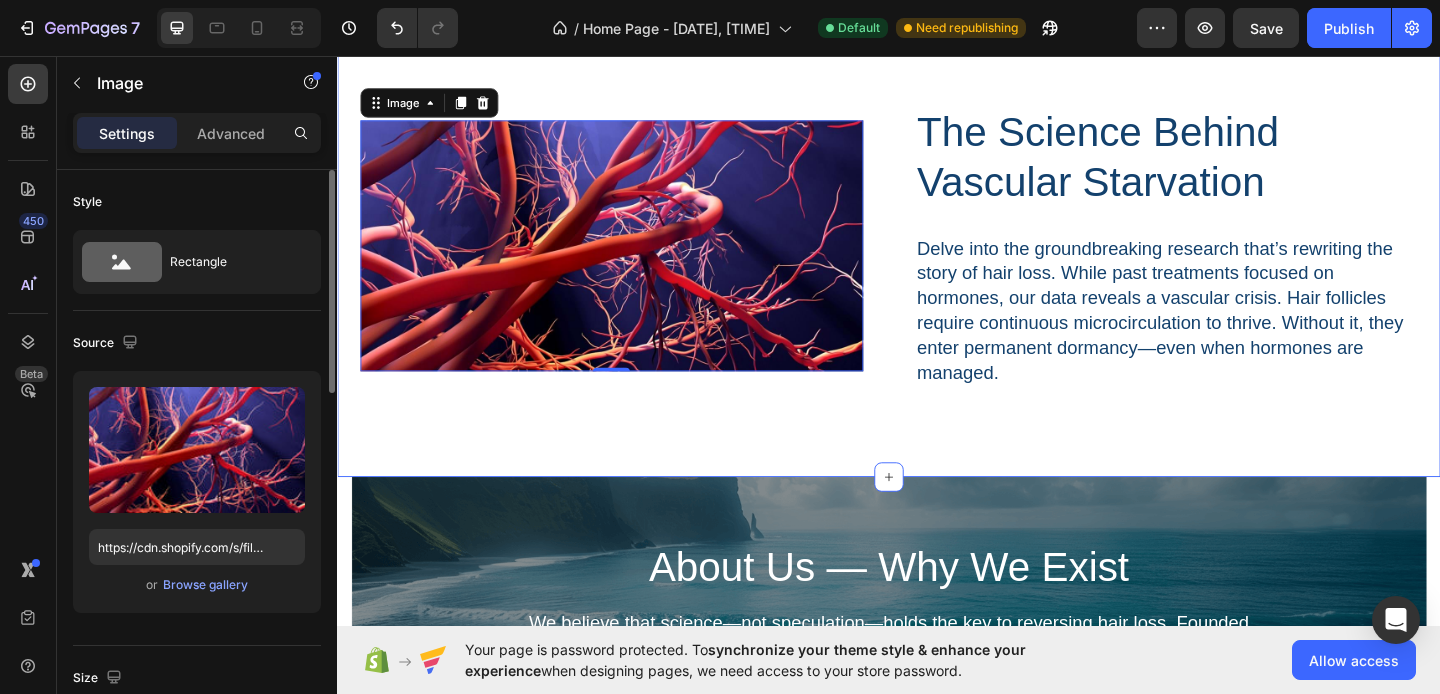 scroll, scrollTop: 2935, scrollLeft: 0, axis: vertical 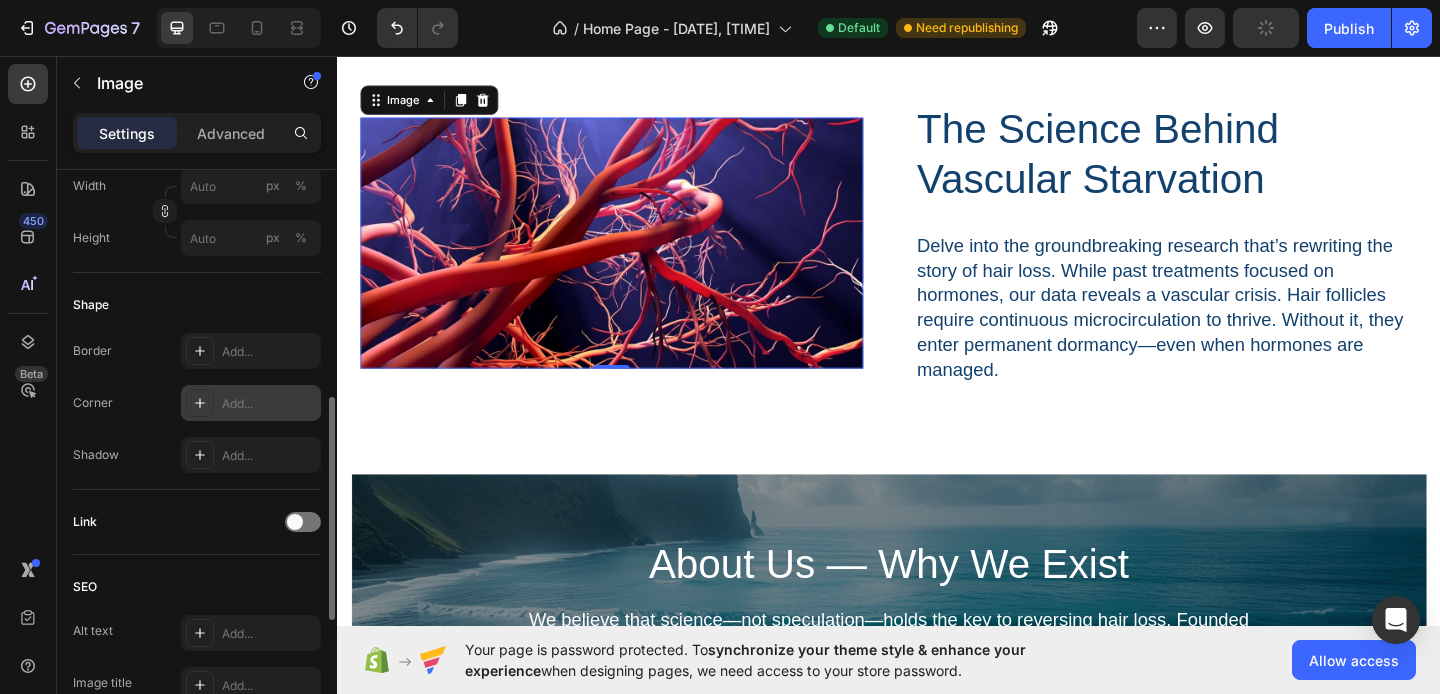 click on "Add..." at bounding box center [269, 404] 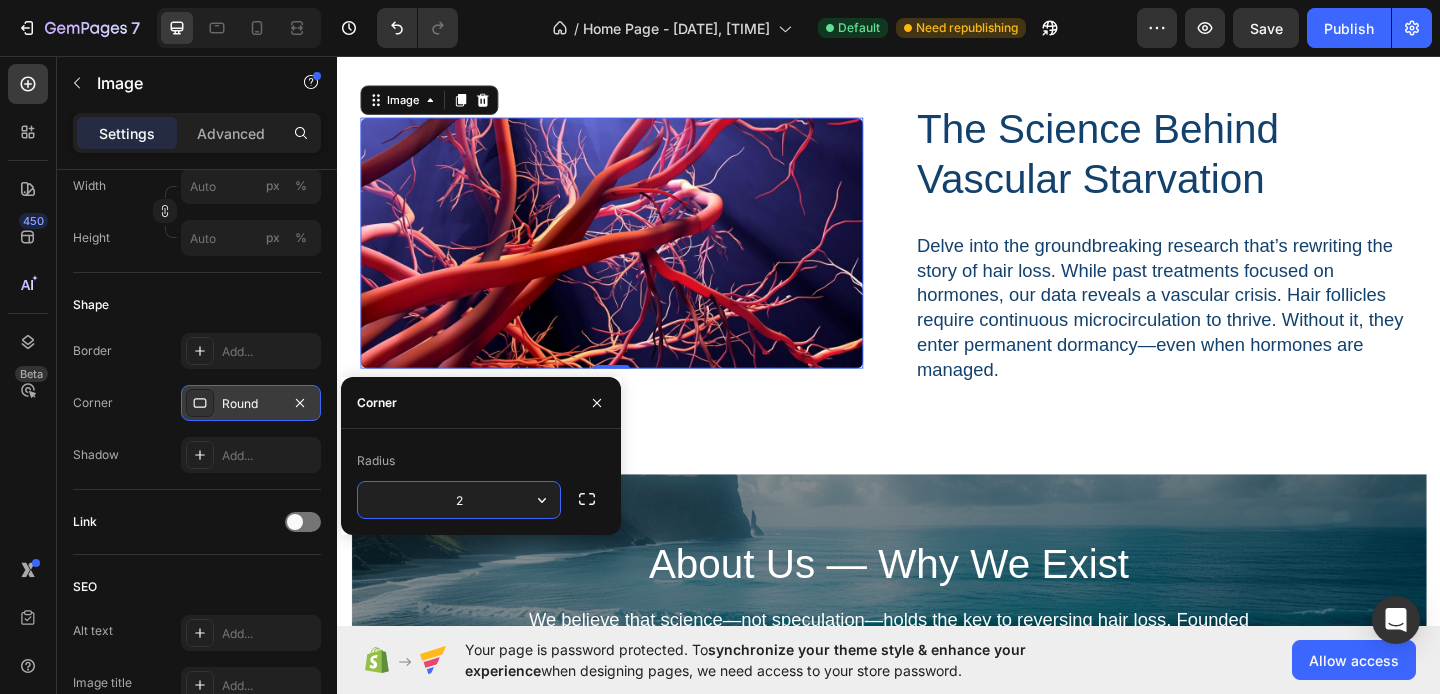 type on "20" 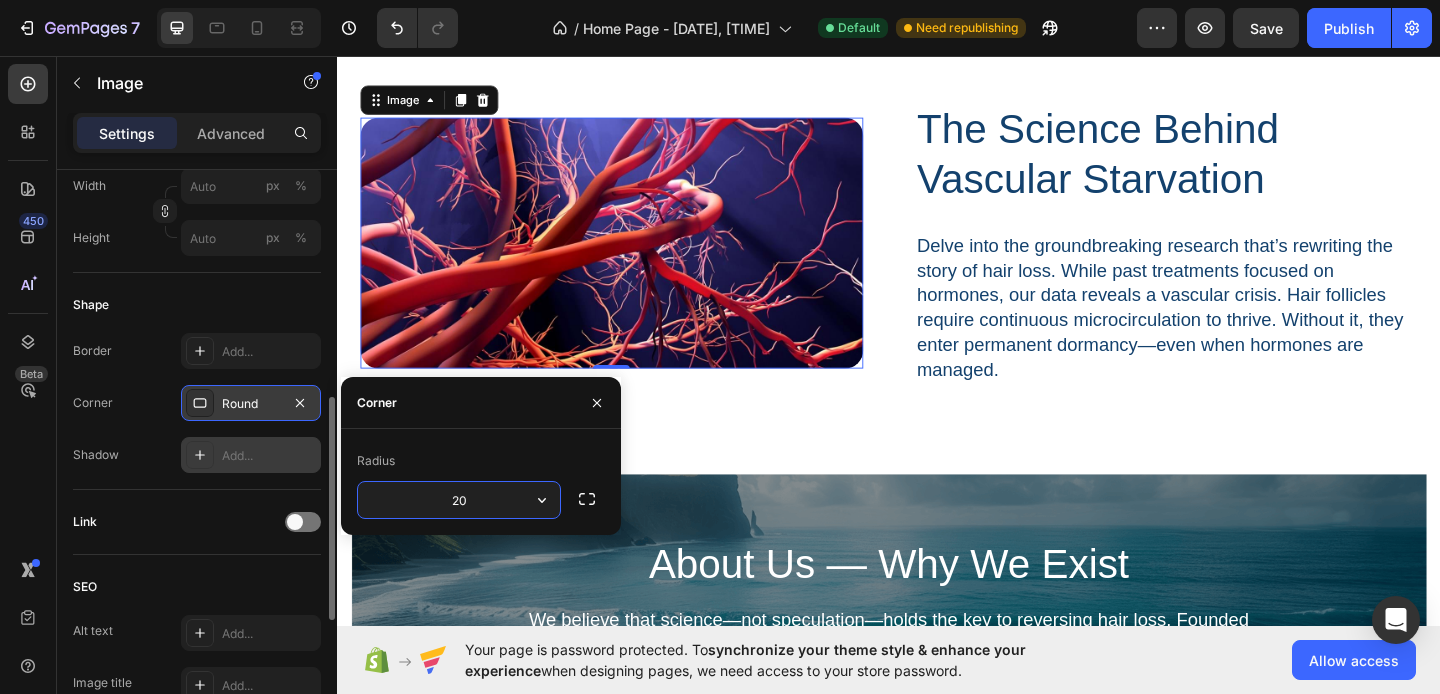 click at bounding box center [200, 455] 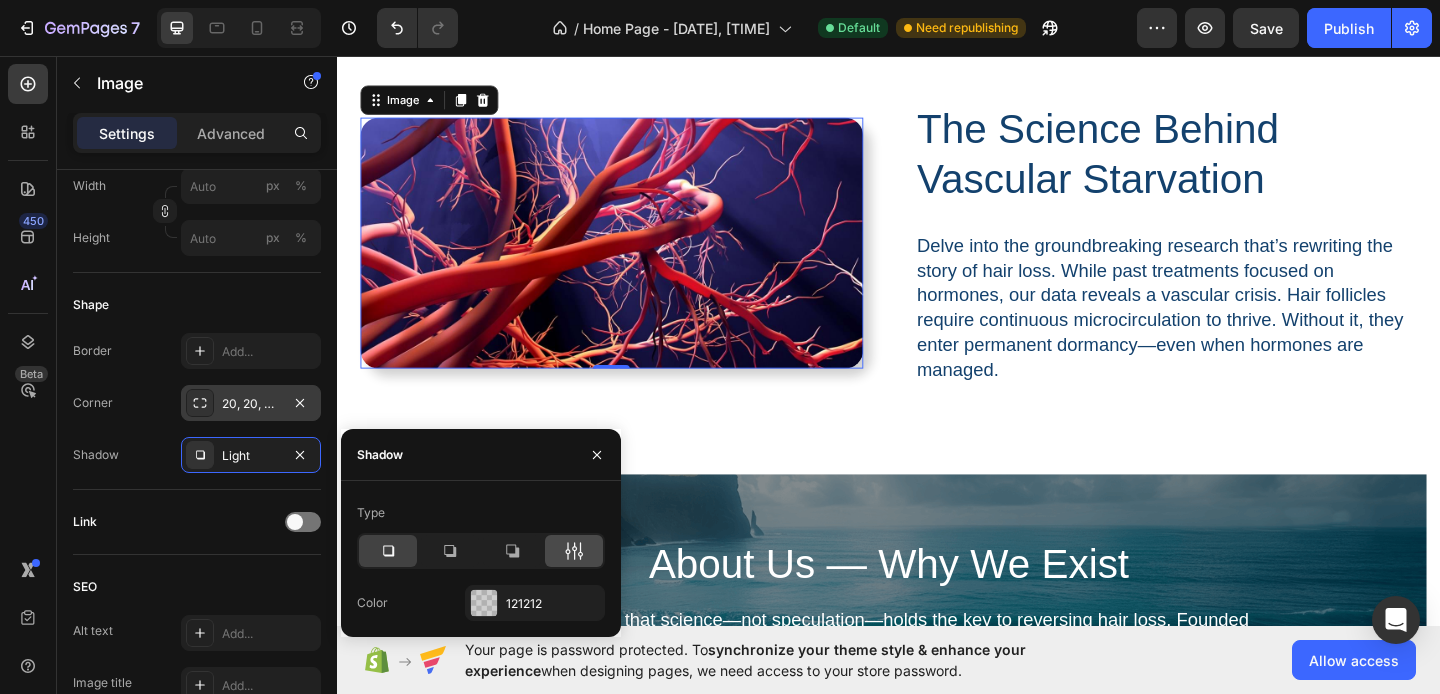 click 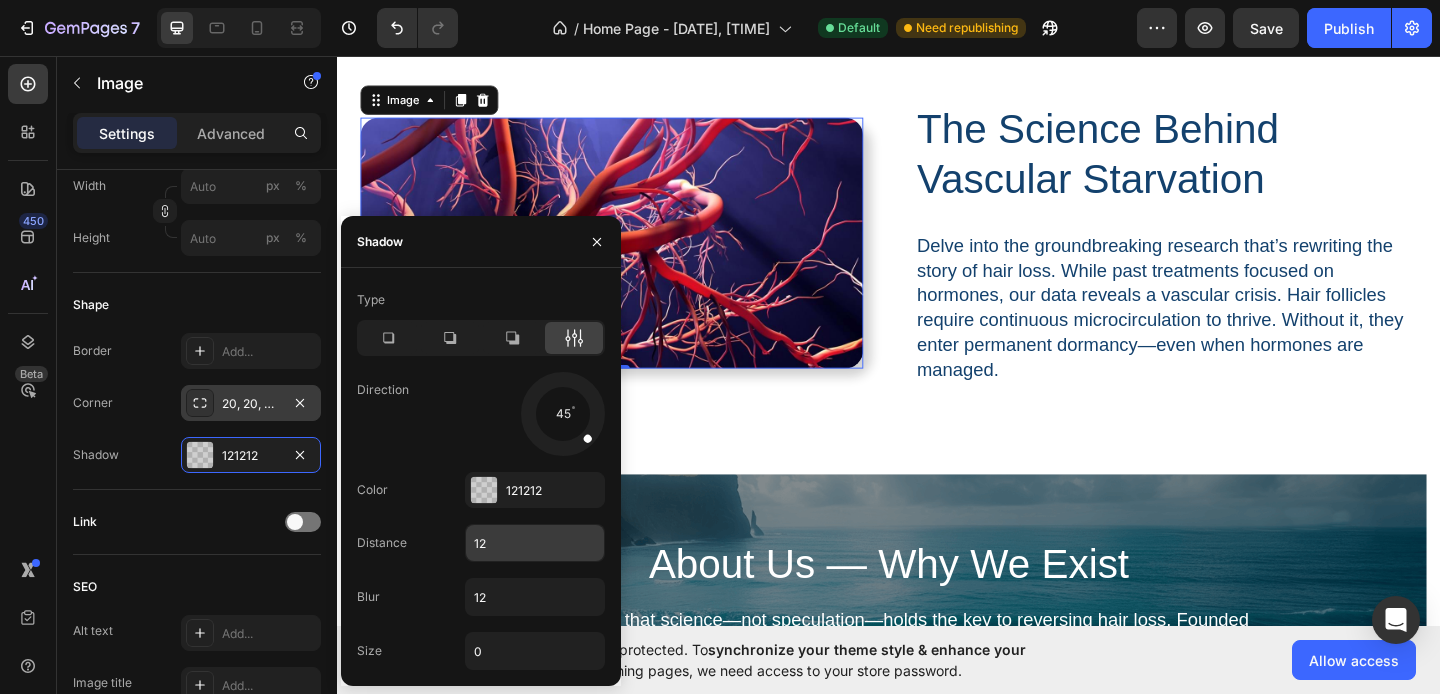 click on "12" at bounding box center (535, 543) 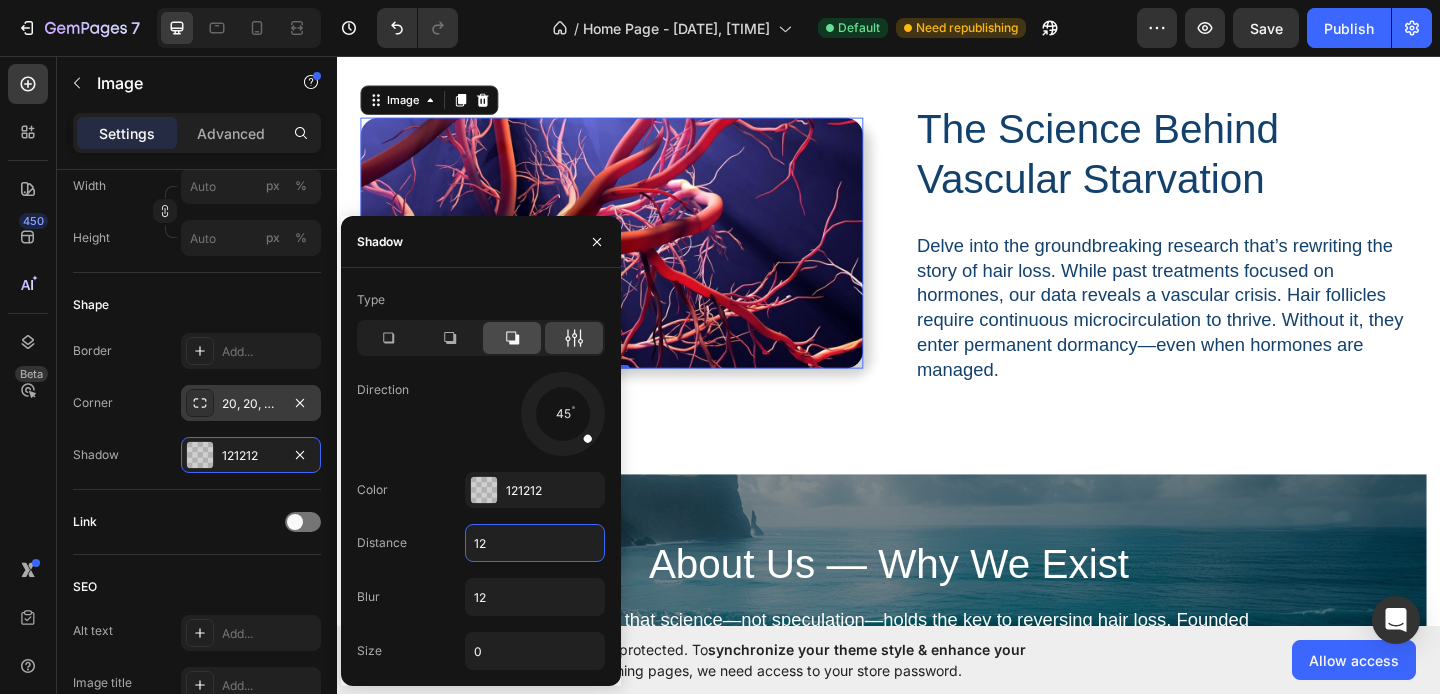 click 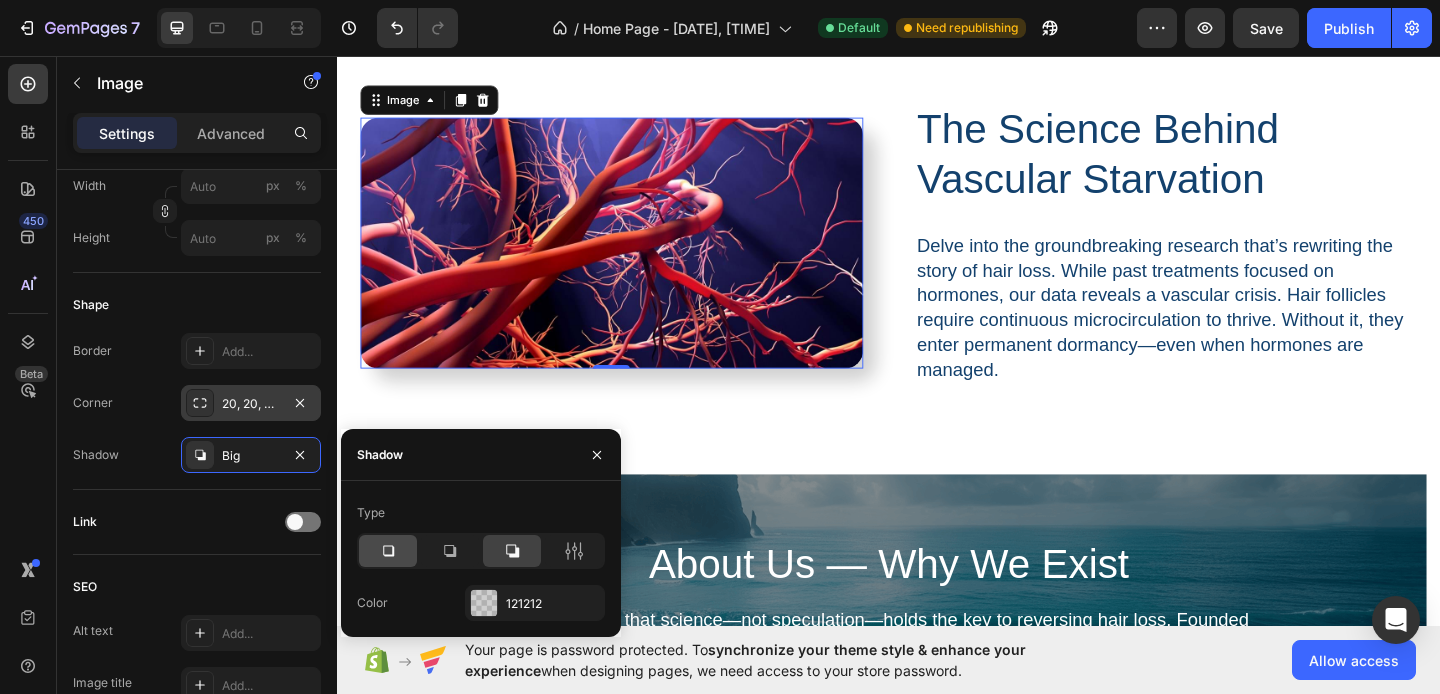 click 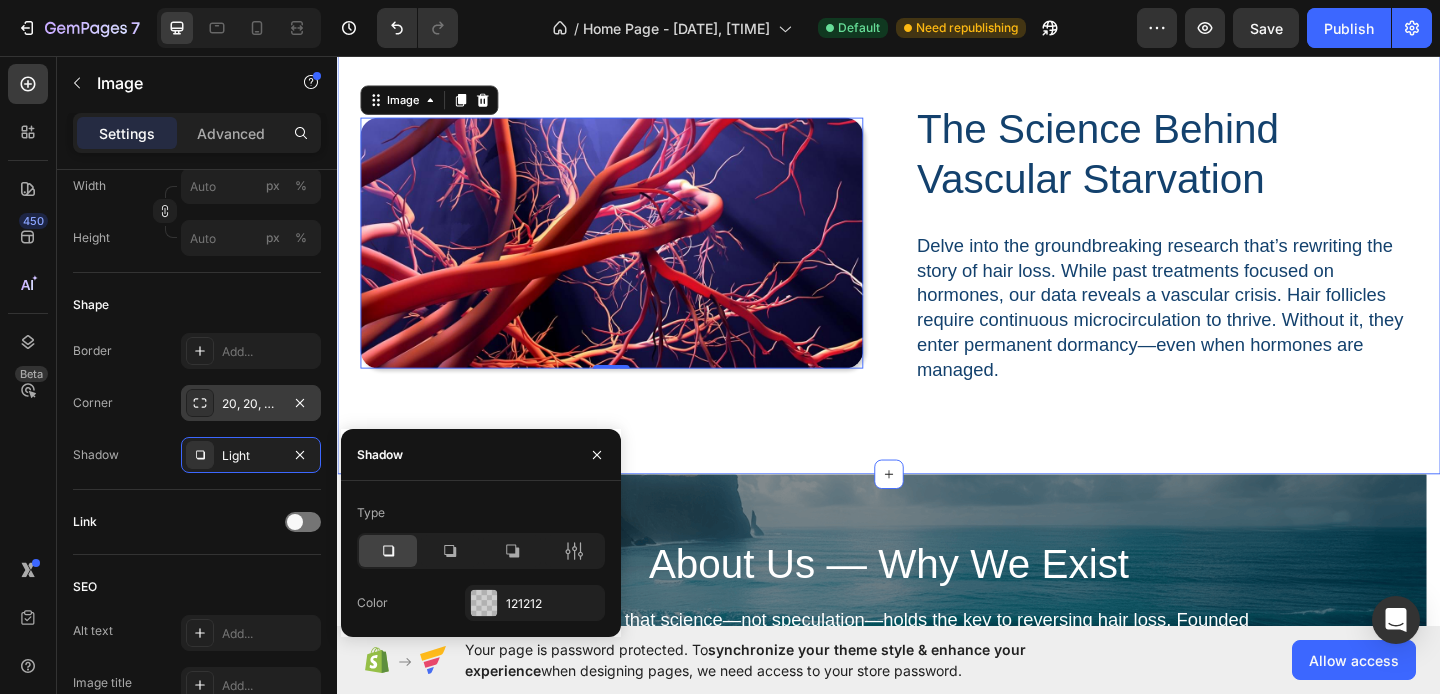 click on "Image   37 The Science Behind Vascular Starvation Heading Delve into the groundbreaking research that’s rewriting the story of hair loss. While past treatments focused on hormones, our data reveals a vascular crisis. Hair follicles require continuous microcirculation to thrive. Without it, they enter permanent dormancy—even when hormones are managed. Text Block Row Row Section 7" at bounding box center [937, 260] 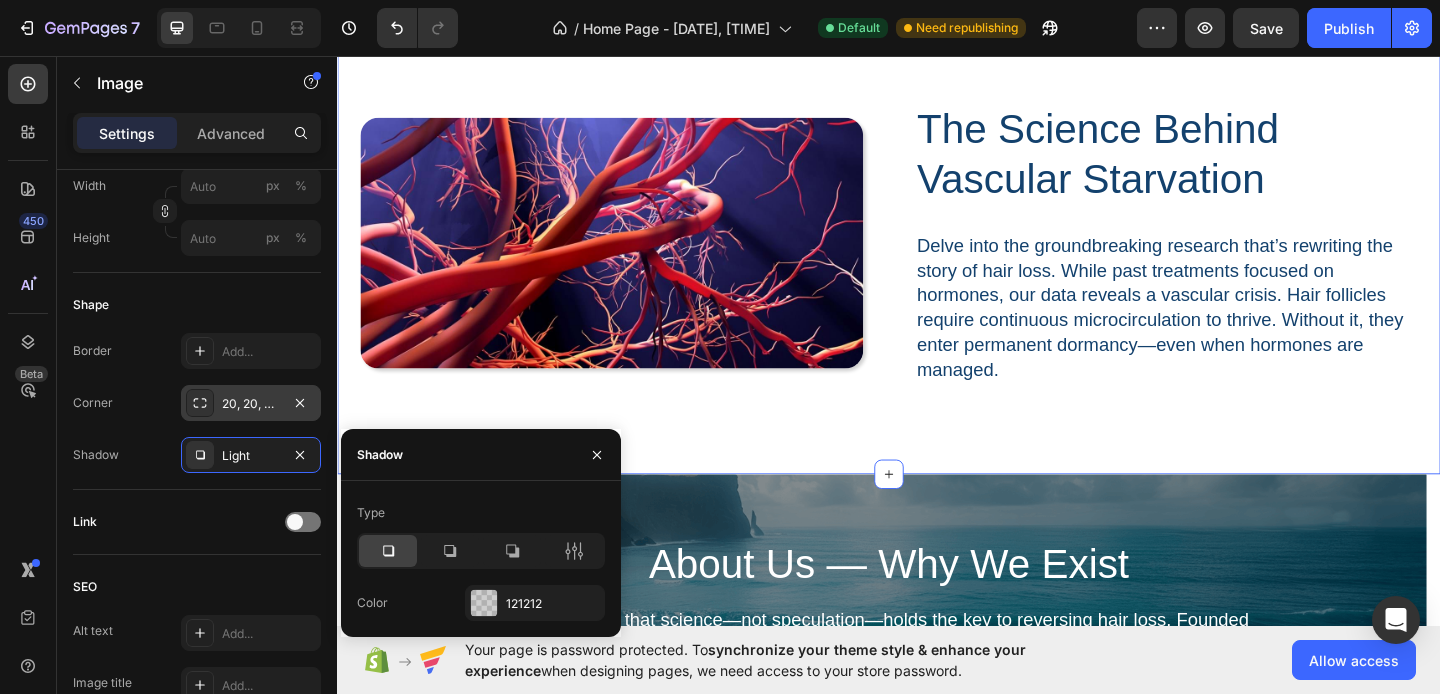 scroll, scrollTop: 0, scrollLeft: 0, axis: both 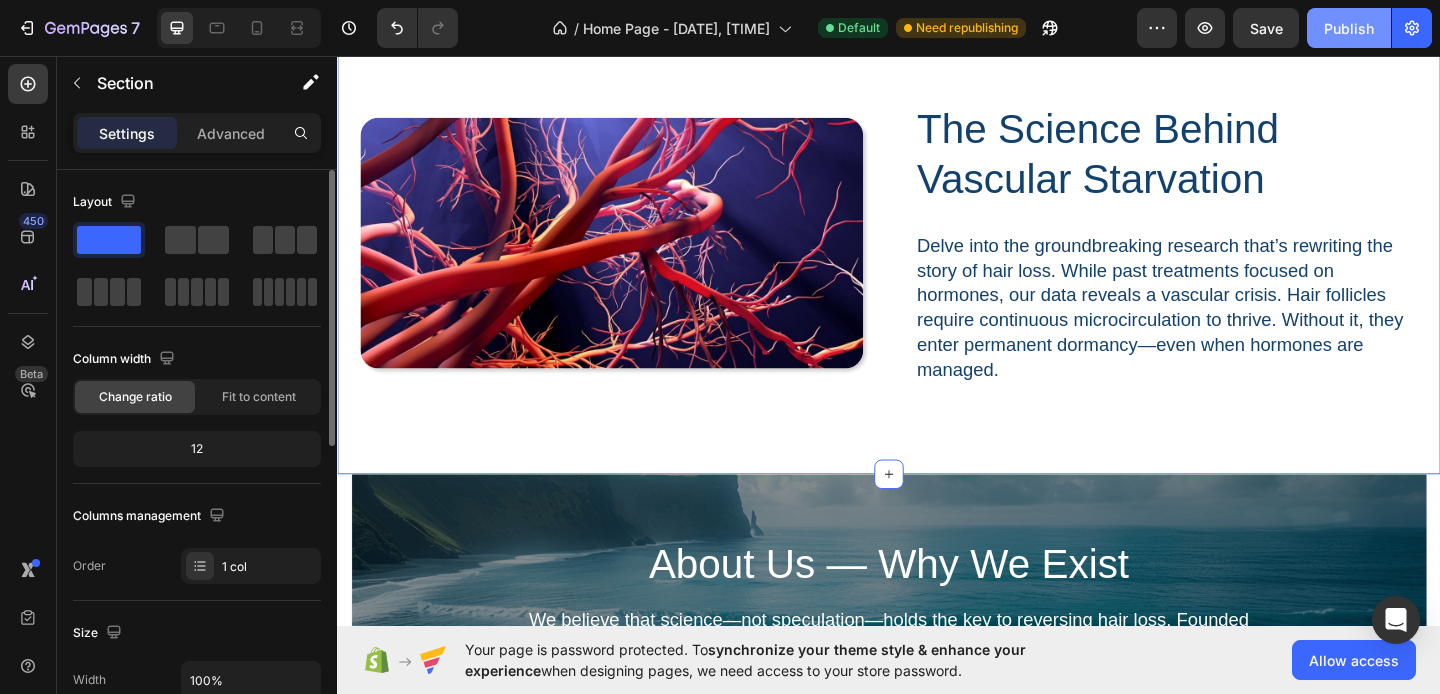 click on "Publish" at bounding box center (1349, 28) 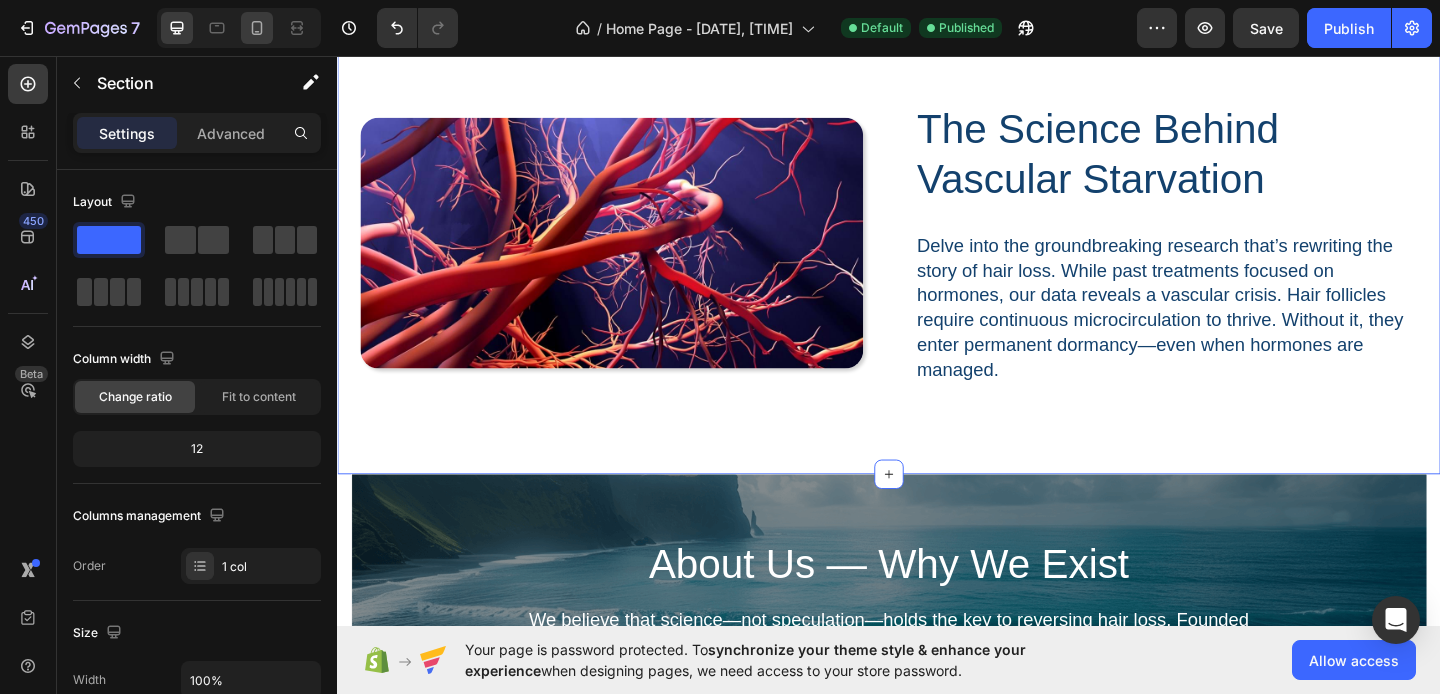 click 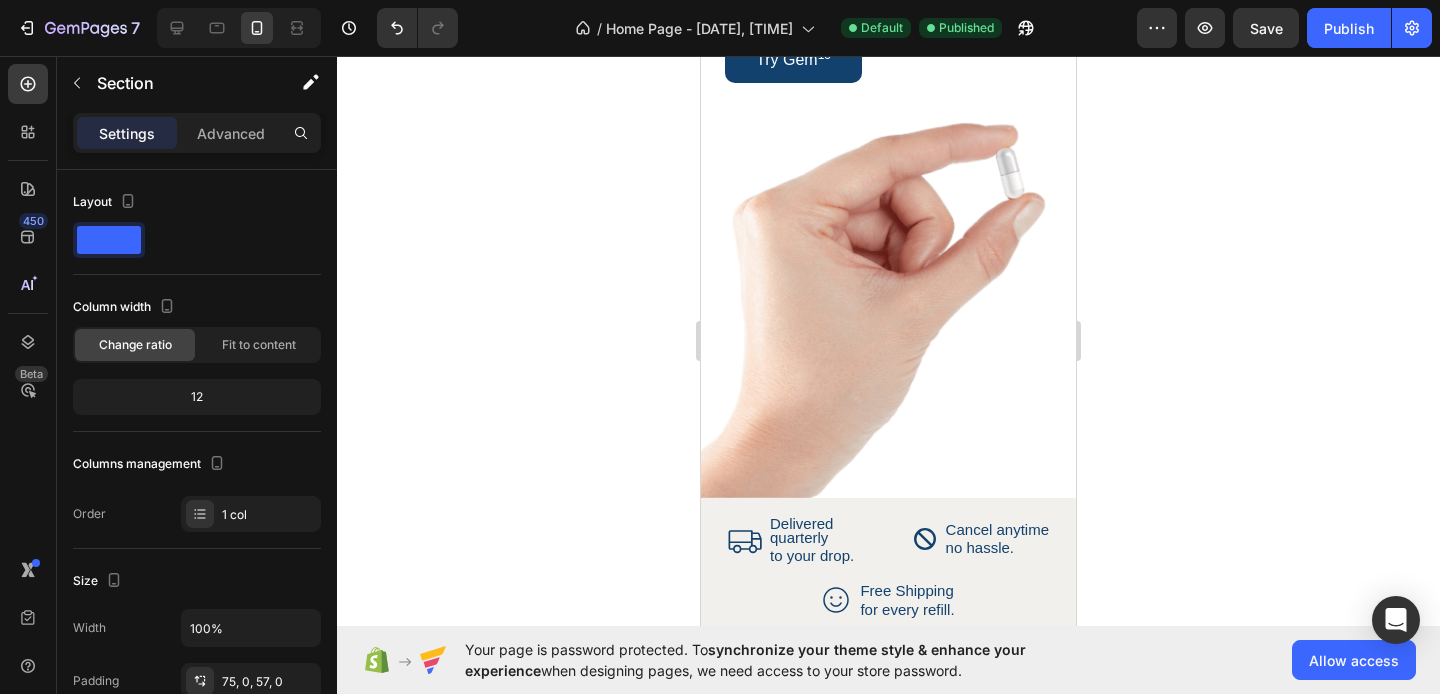 scroll, scrollTop: 2410, scrollLeft: 0, axis: vertical 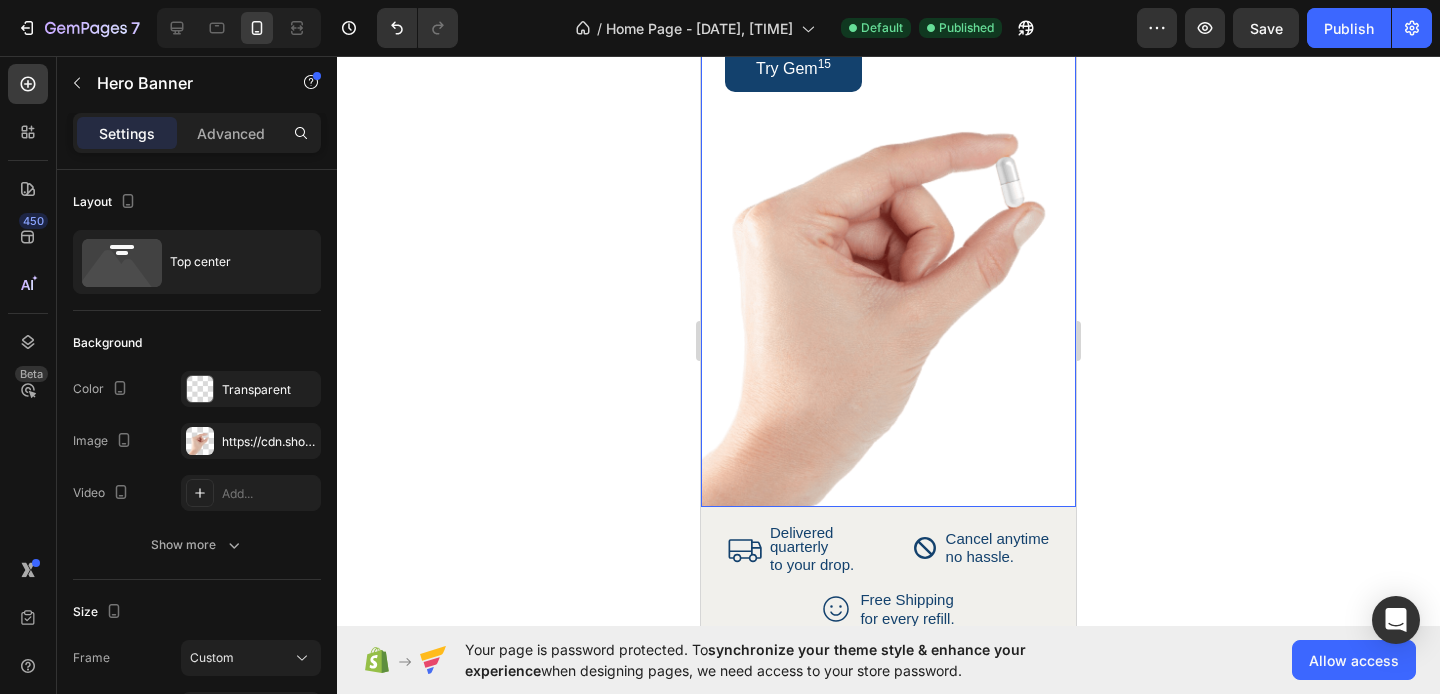 click at bounding box center (888, 32) 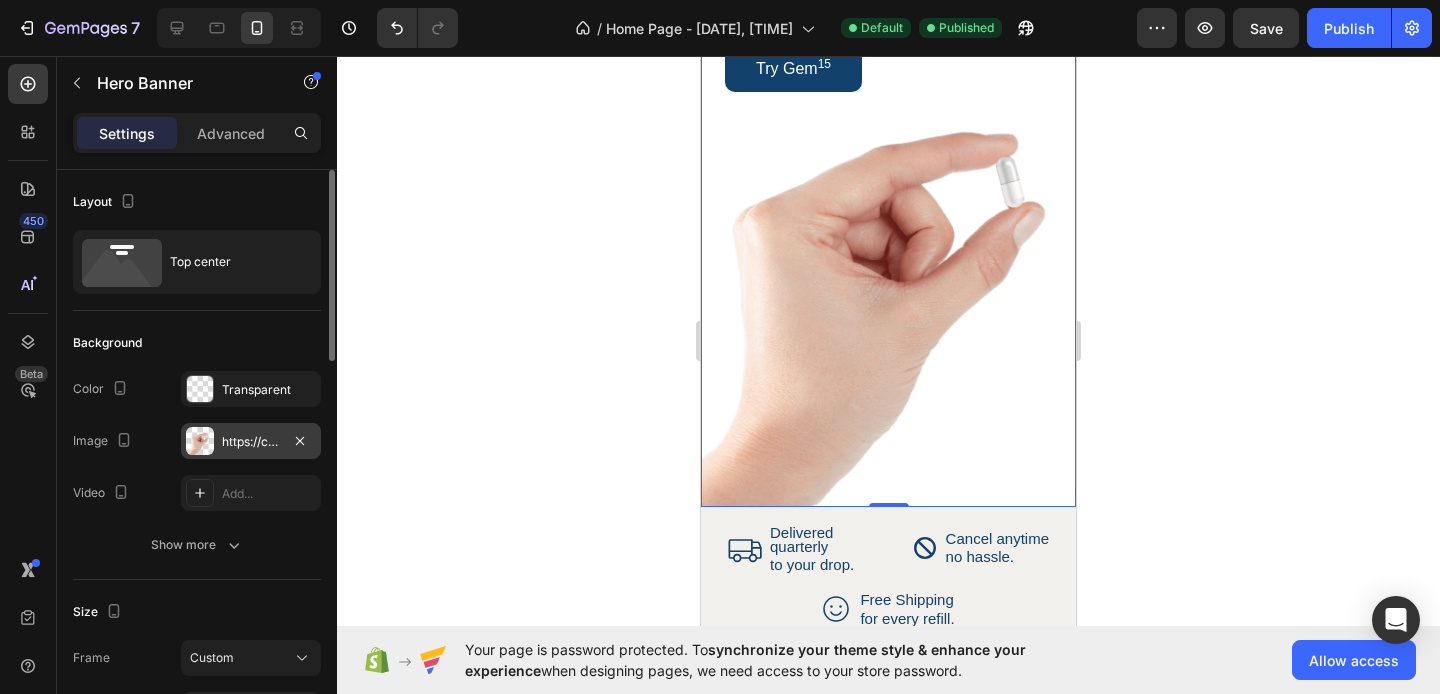 click on "https://cdn.shopify.com/s/files/1/0911/5684/0775/files/gempages_578290835284558524-e75dce82-ba91-41d1-bc7b-345eab5dadb4.png" at bounding box center (251, 442) 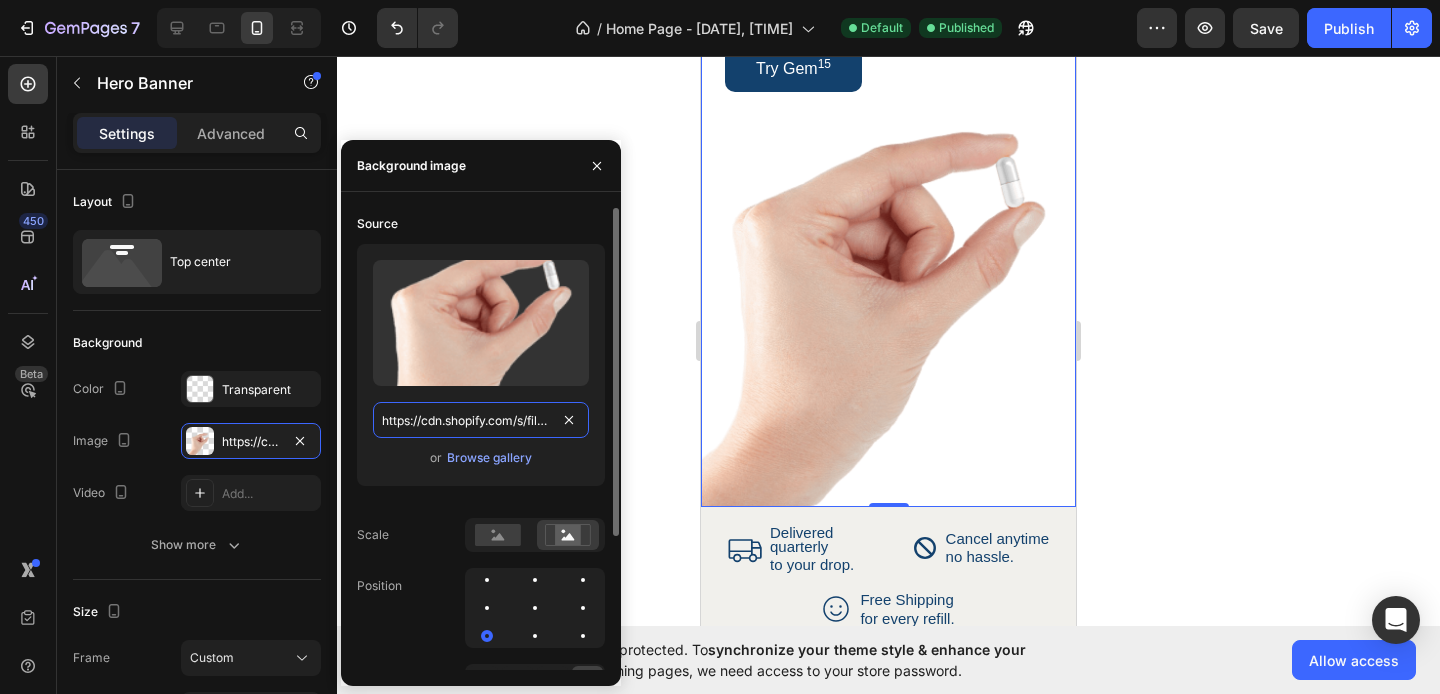 click on "https://cdn.shopify.com/s/files/1/0911/5684/0775/files/gempages_578290835284558524-e75dce82-ba91-41d1-bc7b-345eab5dadb4.png" at bounding box center [481, 420] 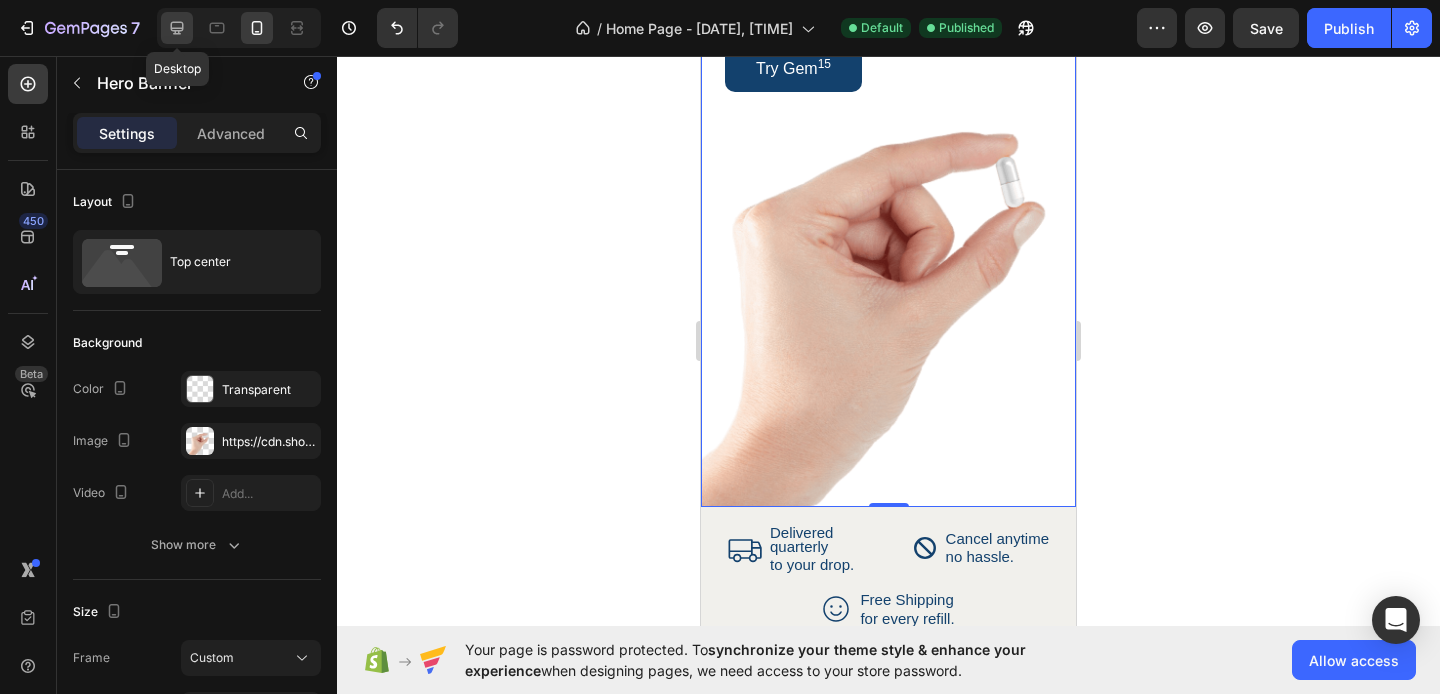 click 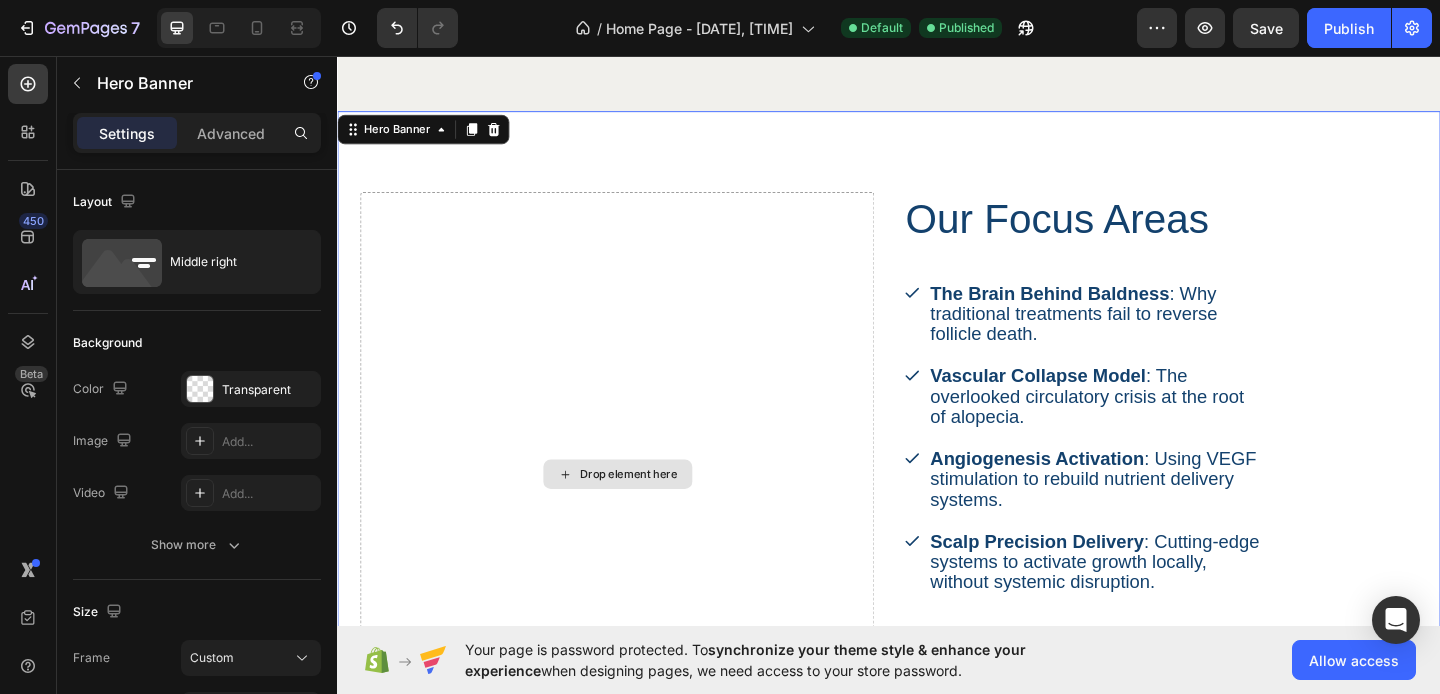 scroll, scrollTop: 1905, scrollLeft: 0, axis: vertical 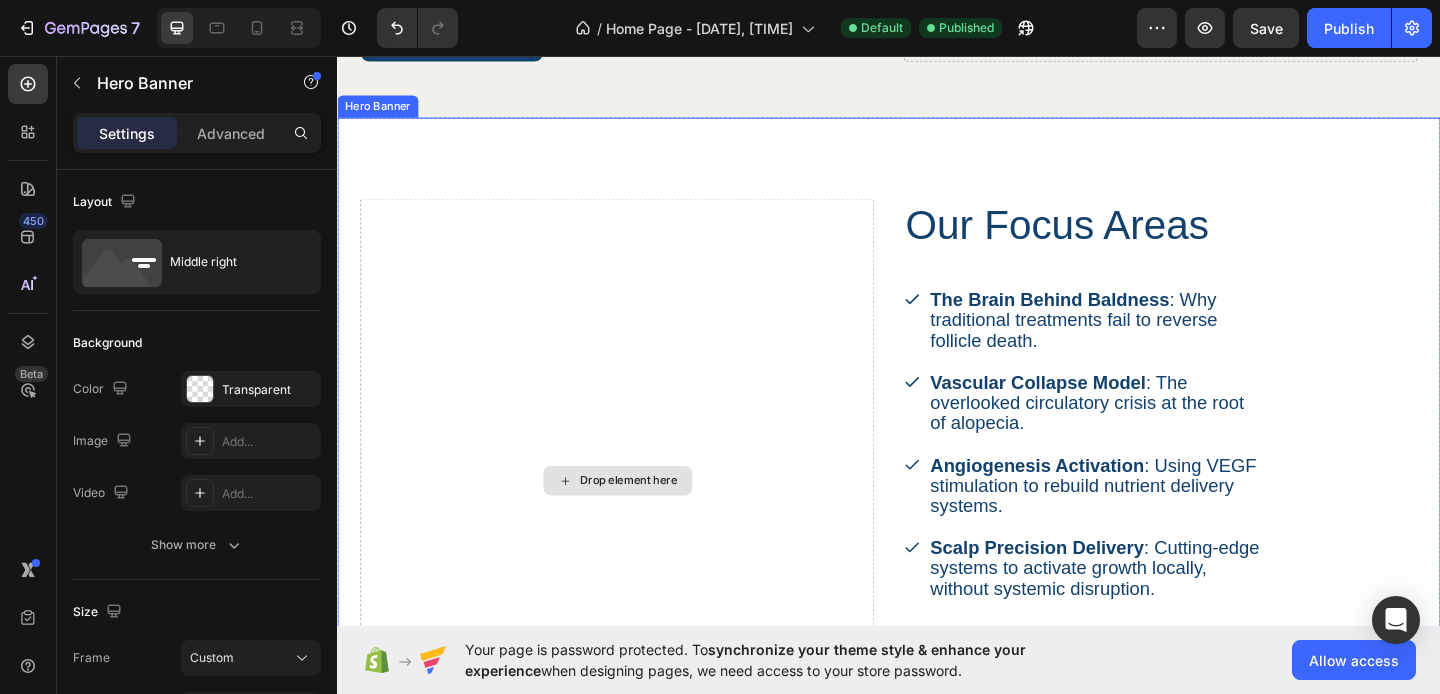 click on "Drop element here" at bounding box center (654, 518) 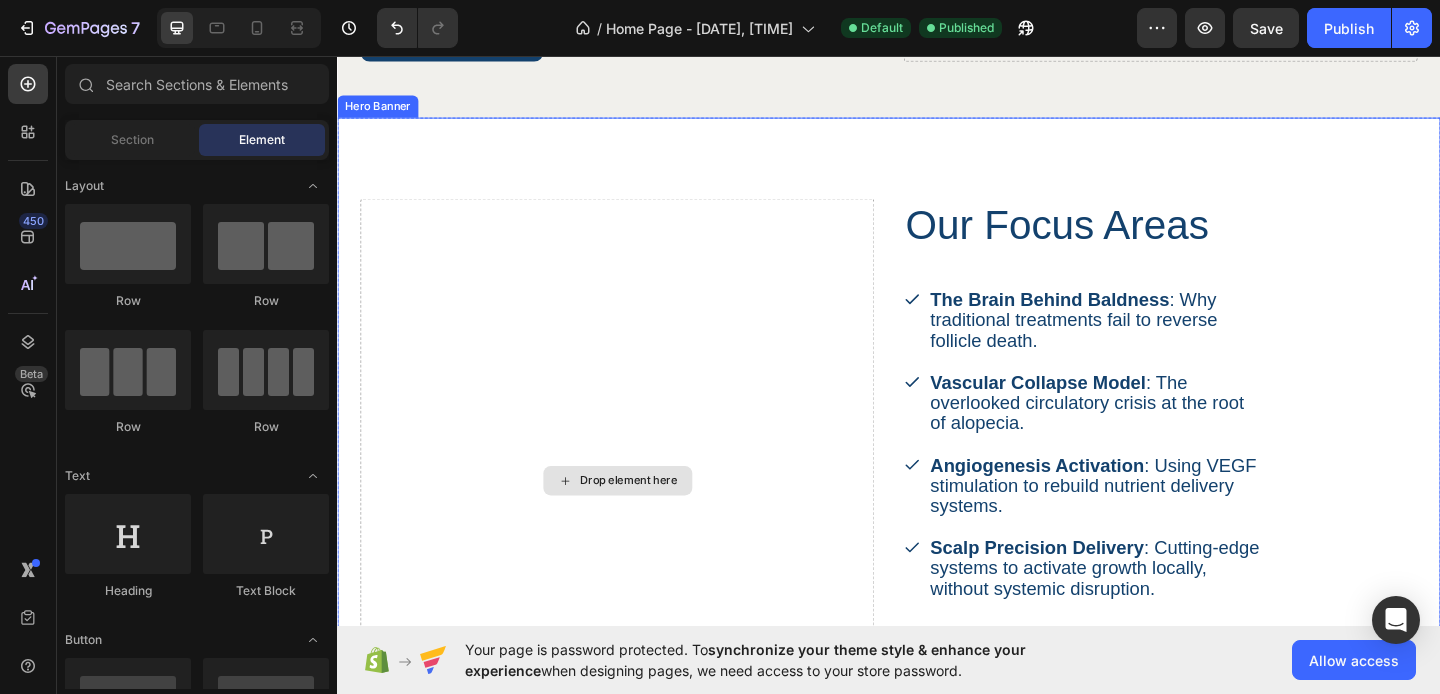 click on "Drop element here" at bounding box center (641, 518) 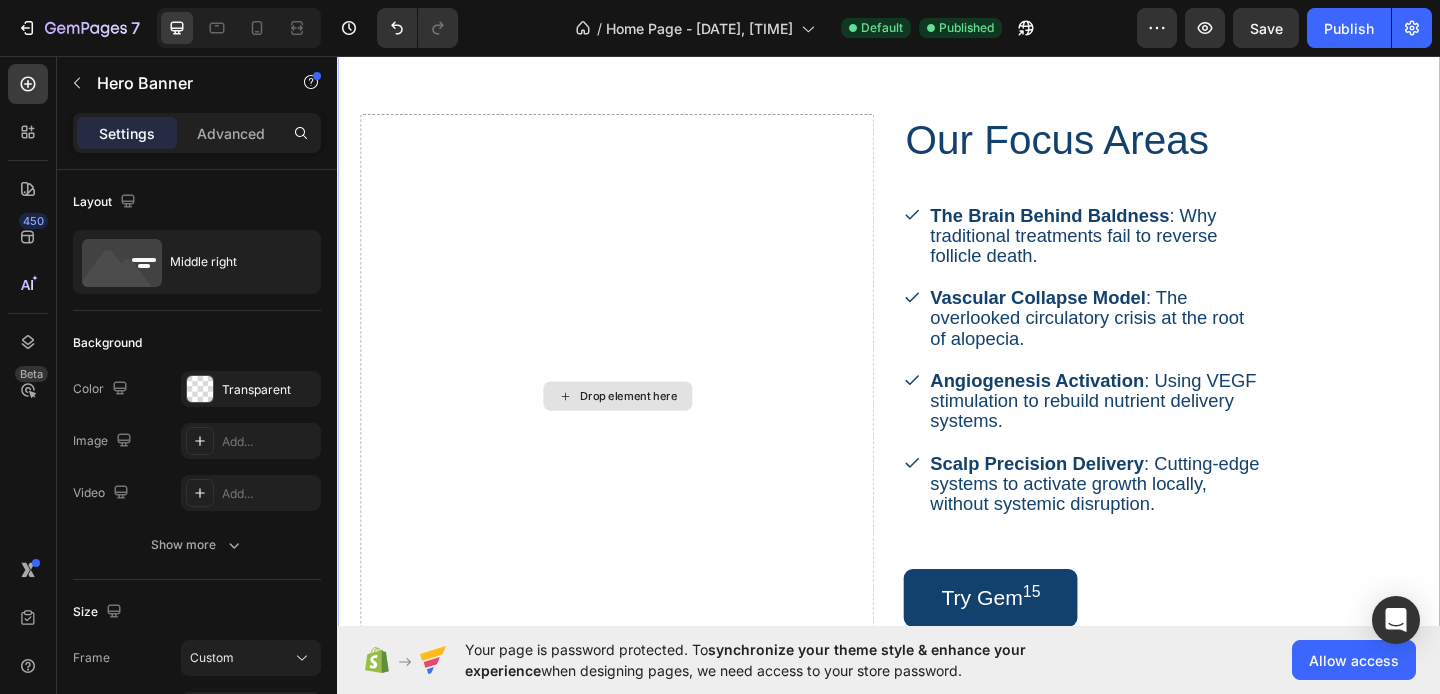 scroll, scrollTop: 2267, scrollLeft: 0, axis: vertical 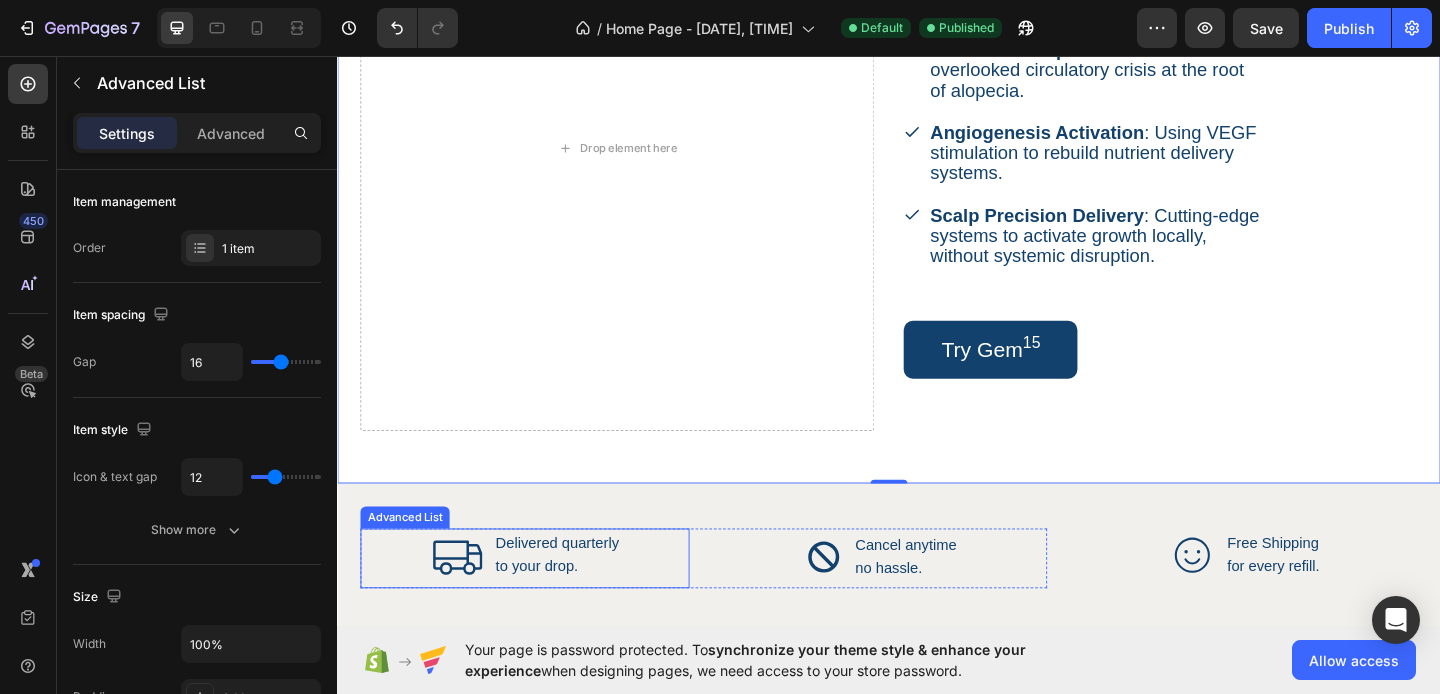 click on "Icon Delivered quarterly Text Block to your drop. Text Block" at bounding box center (541, 602) 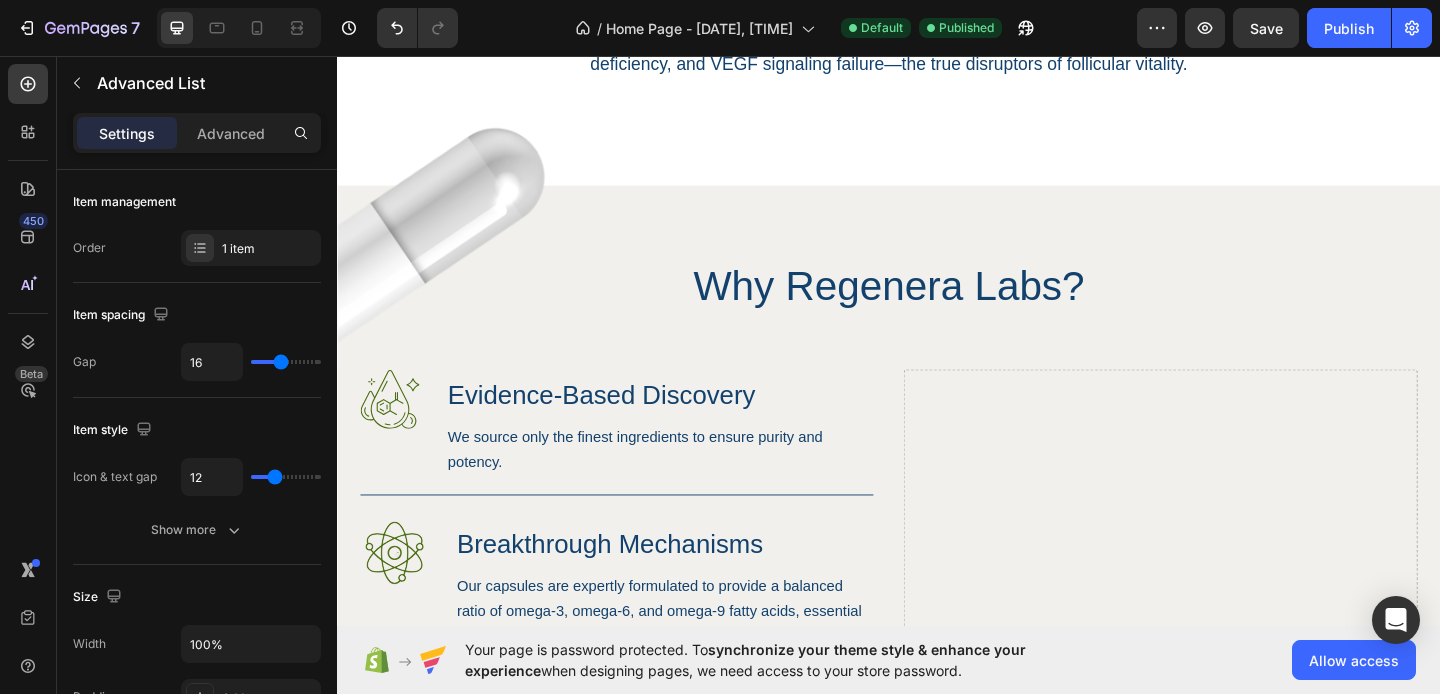 scroll, scrollTop: 944, scrollLeft: 0, axis: vertical 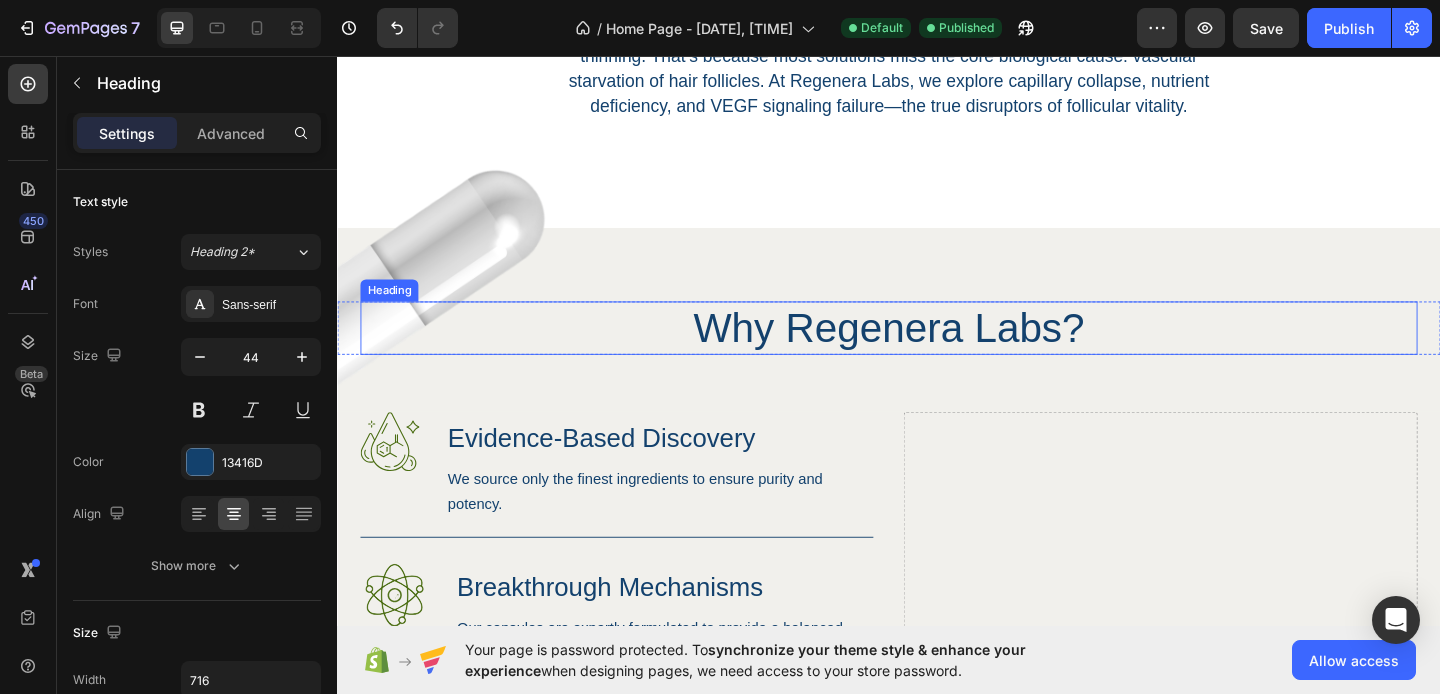 click on "Why Regenera Labs?" at bounding box center [937, 352] 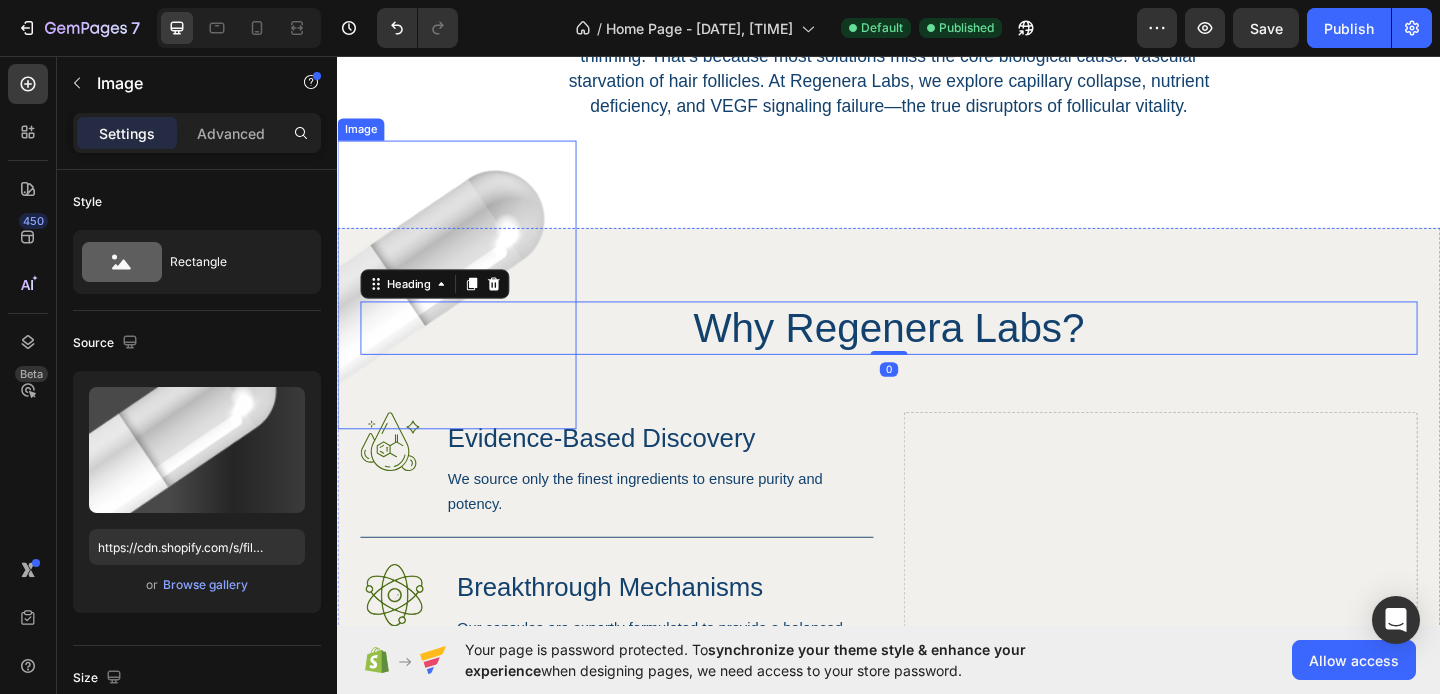 click at bounding box center [467, 305] 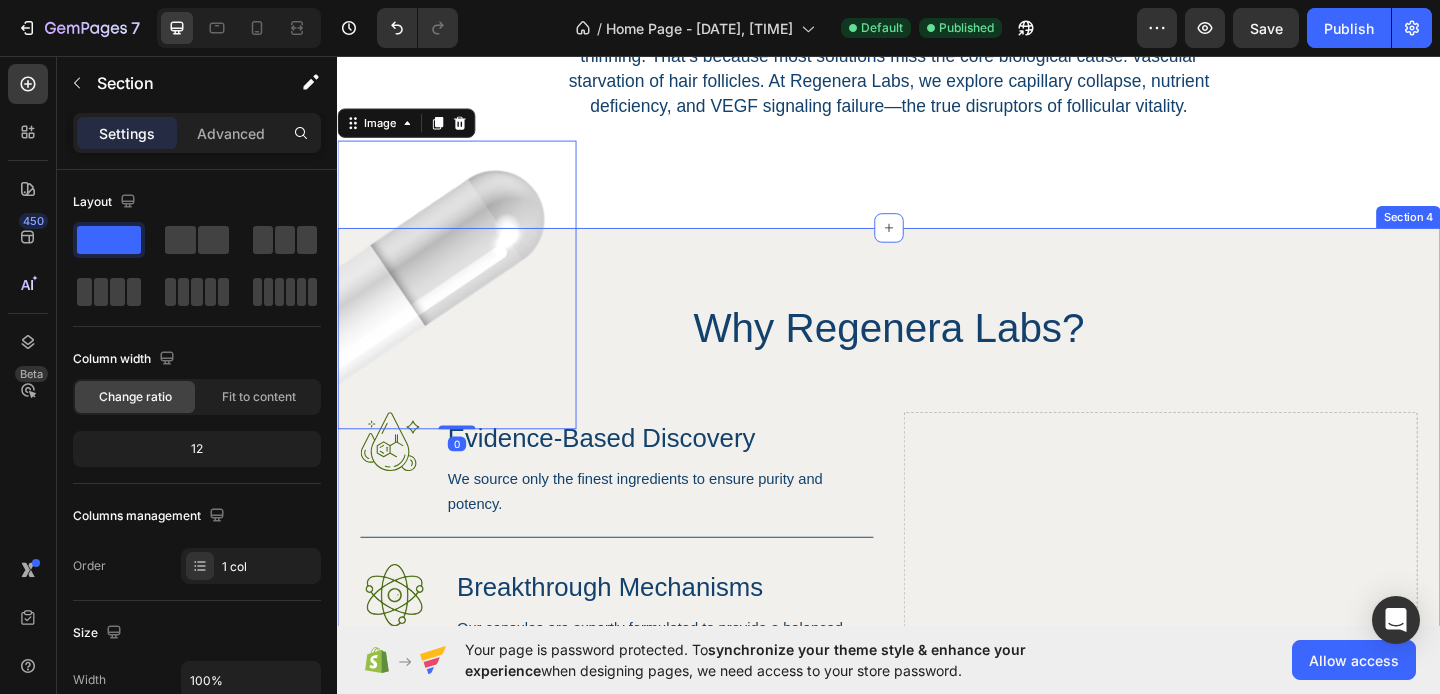 click on "Image   0 Why Regenera Labs? Heading Row Image Evidence-Based Discovery Heading We source only the finest ingredients to ensure purity and potency. Text Block Row Image Breakthrough Mechanisms Heading Our capsules are expertly formulated to provide a balanced ratio of omega-3, omega-6, and omega-9 fatty acids, essential for various bodily functions. Text Block Row Image Targeted Research Heading Every project is focused on solving one question:  How do we restore blood flow to miniaturized follicles—permanently? Text Block Row Learn More Button Row
Drop element here Hero Banner Section 4" at bounding box center (937, 663) 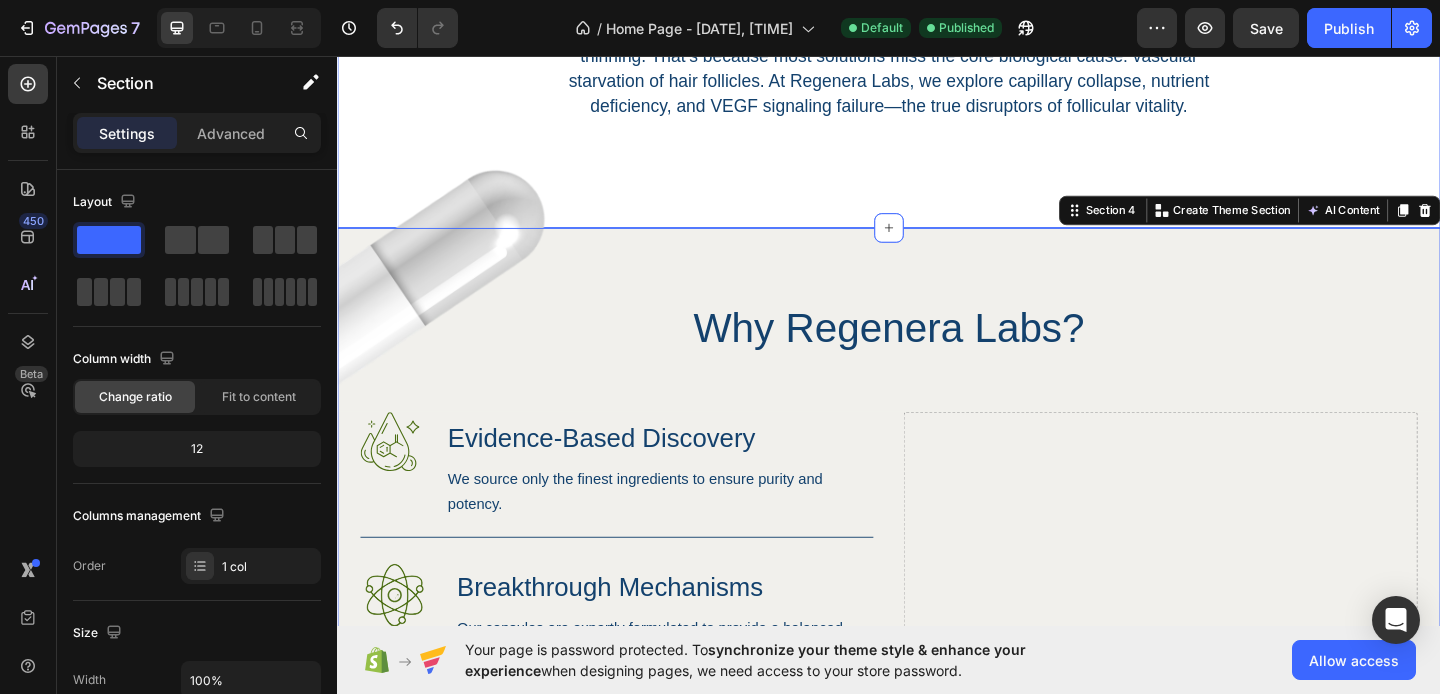 click on "Why Microvascular Research Matters Heading Even with the most advanced treatments, millions continue to experience hair thinning. That’s because most solutions miss the core biological cause: vascular starvation of hair follicles. At Regenera Labs, we explore capillary collapse, nutrient deficiency, and VEGF signaling failure—the true disruptors of follicular vitality. Text Block Row Section 3" at bounding box center (937, 55) 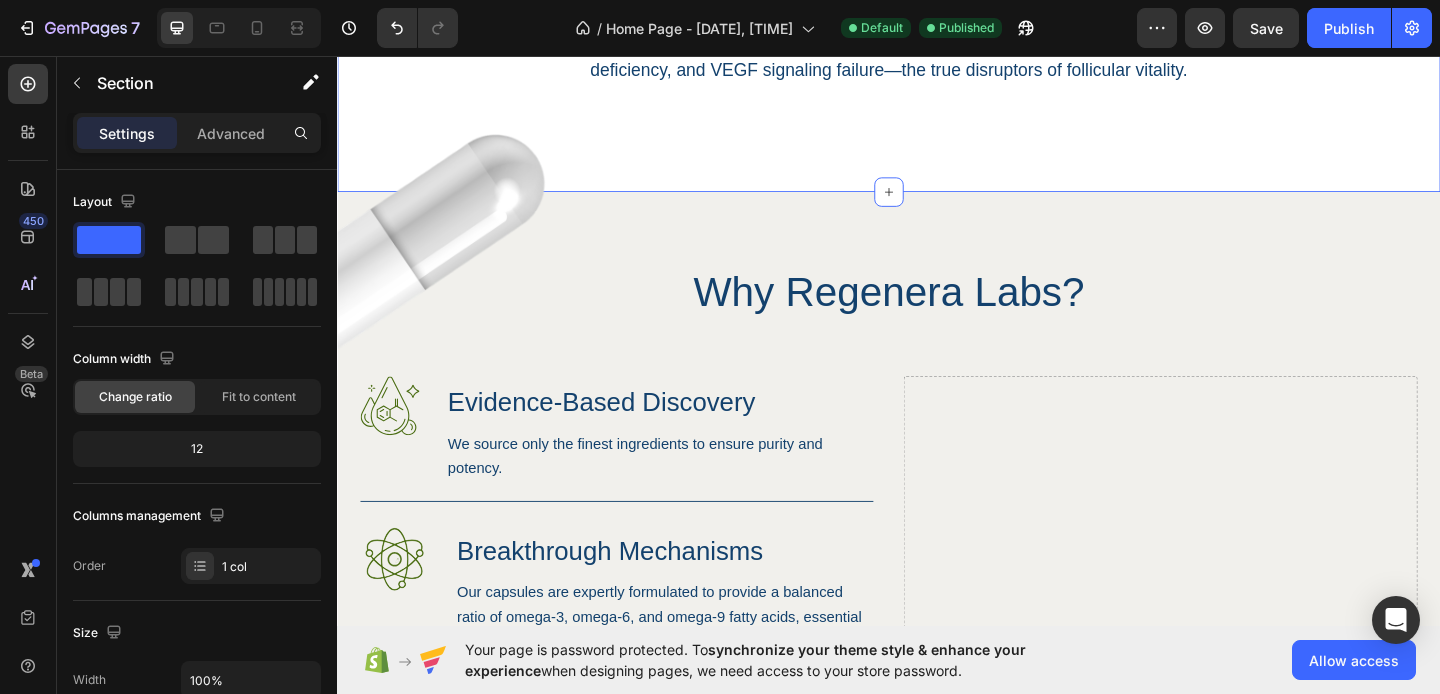 scroll, scrollTop: 986, scrollLeft: 0, axis: vertical 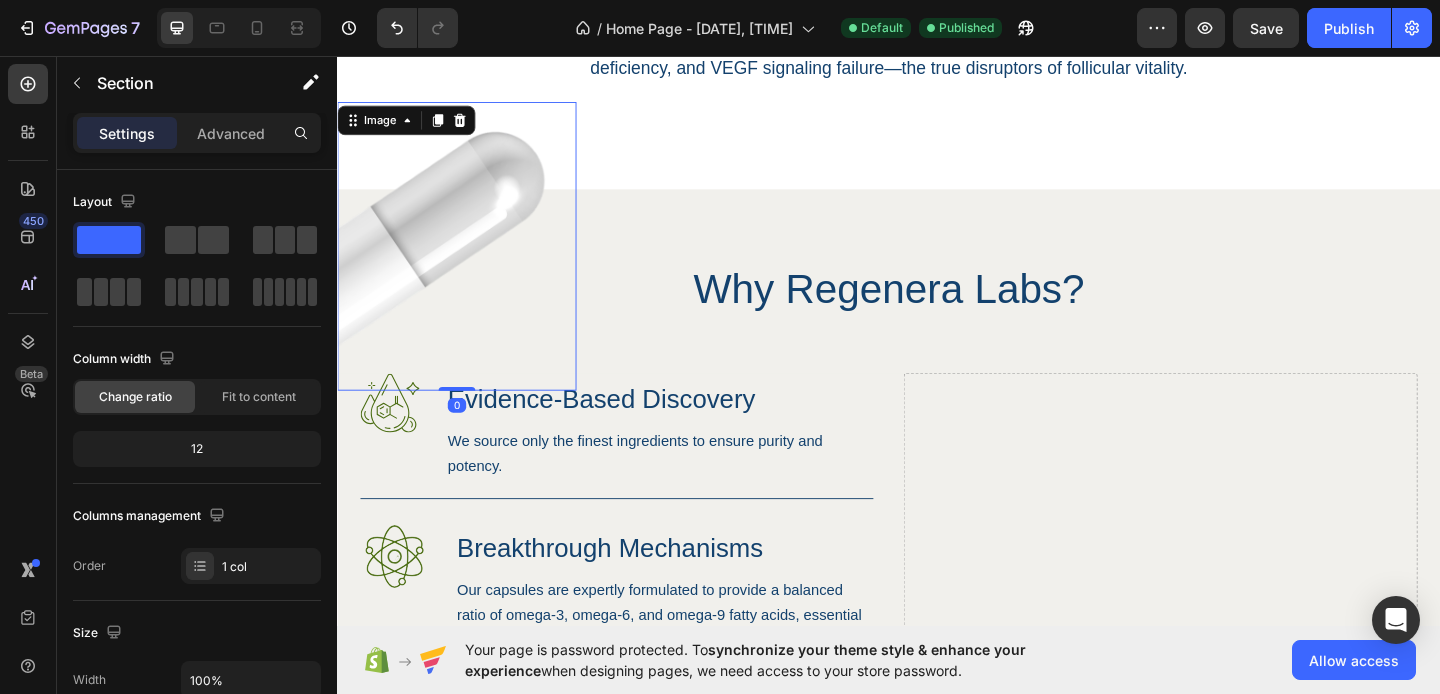 click at bounding box center (467, 263) 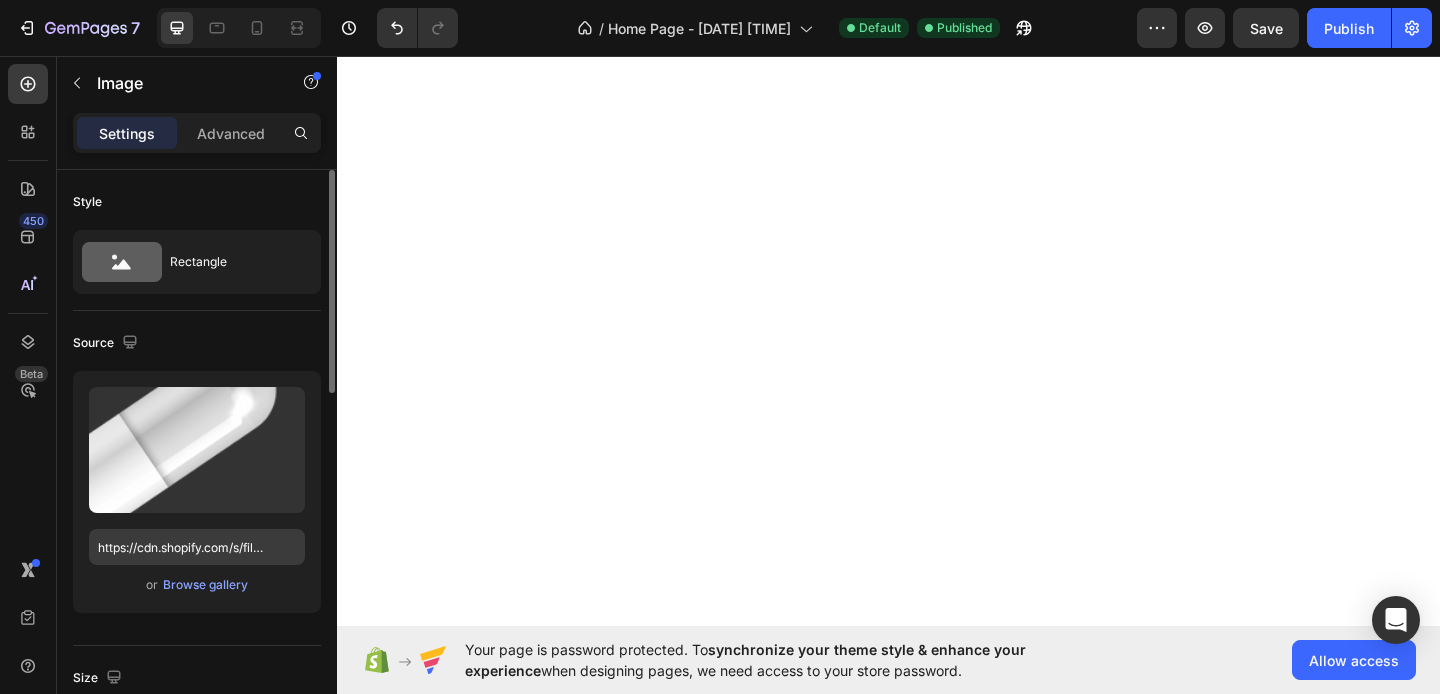 scroll, scrollTop: 0, scrollLeft: 0, axis: both 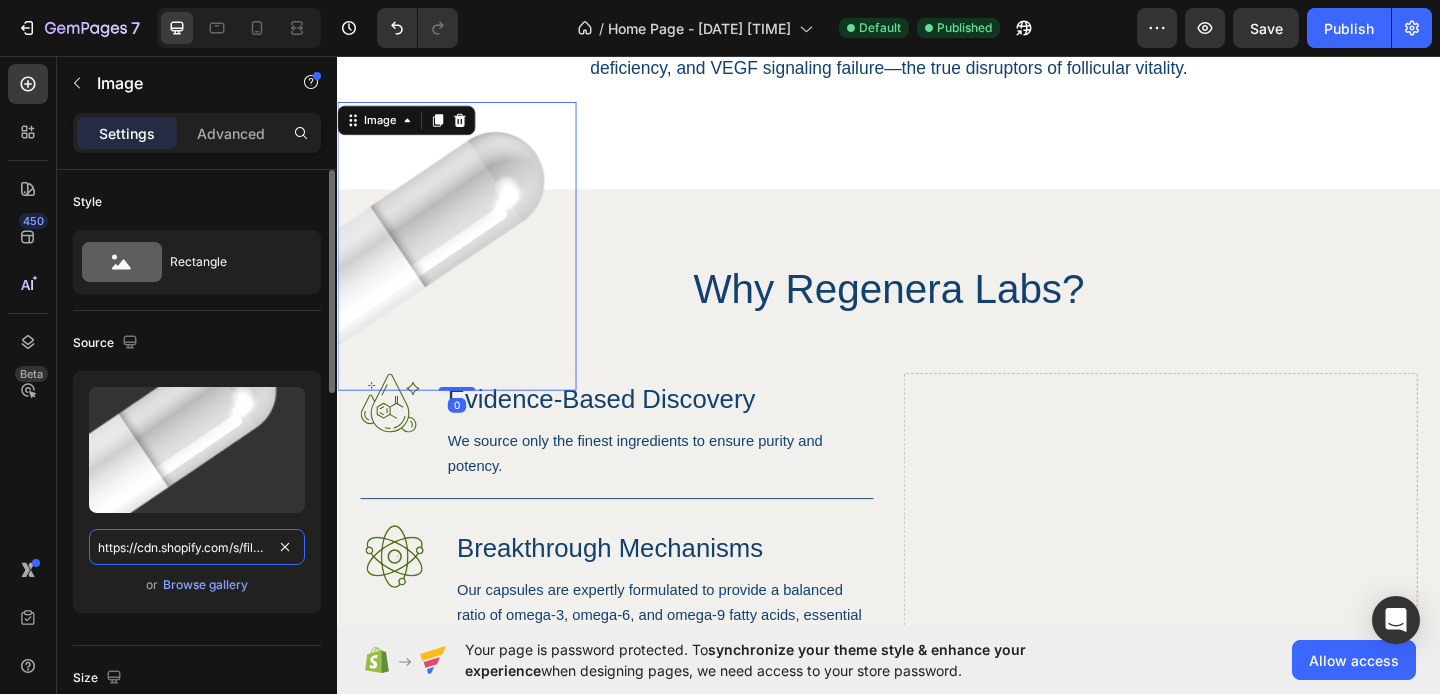 click on "https://cdn.shopify.com/s/files/1/0911/5684/0775/files/gempages_578290835284558524-714b44c6-f759-43ed-a86b-0a35ce13f968.png" at bounding box center [197, 547] 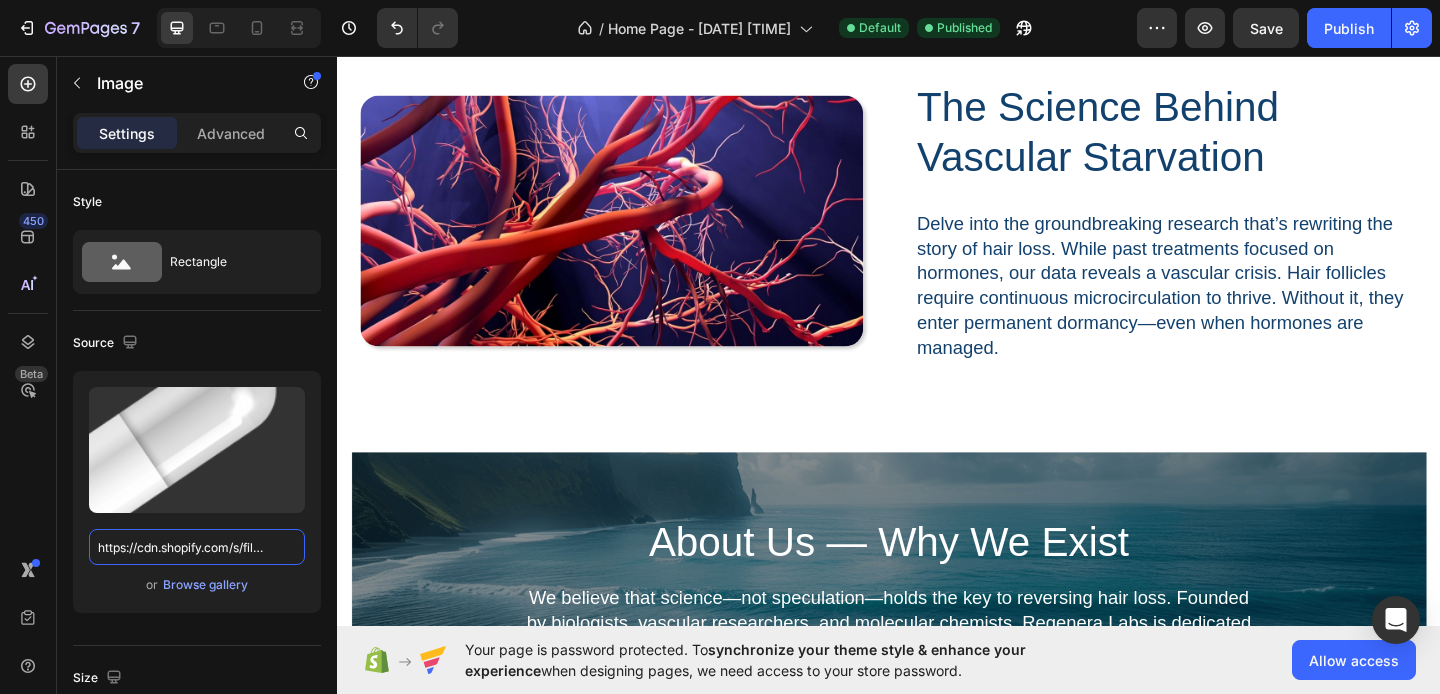 scroll, scrollTop: 2960, scrollLeft: 0, axis: vertical 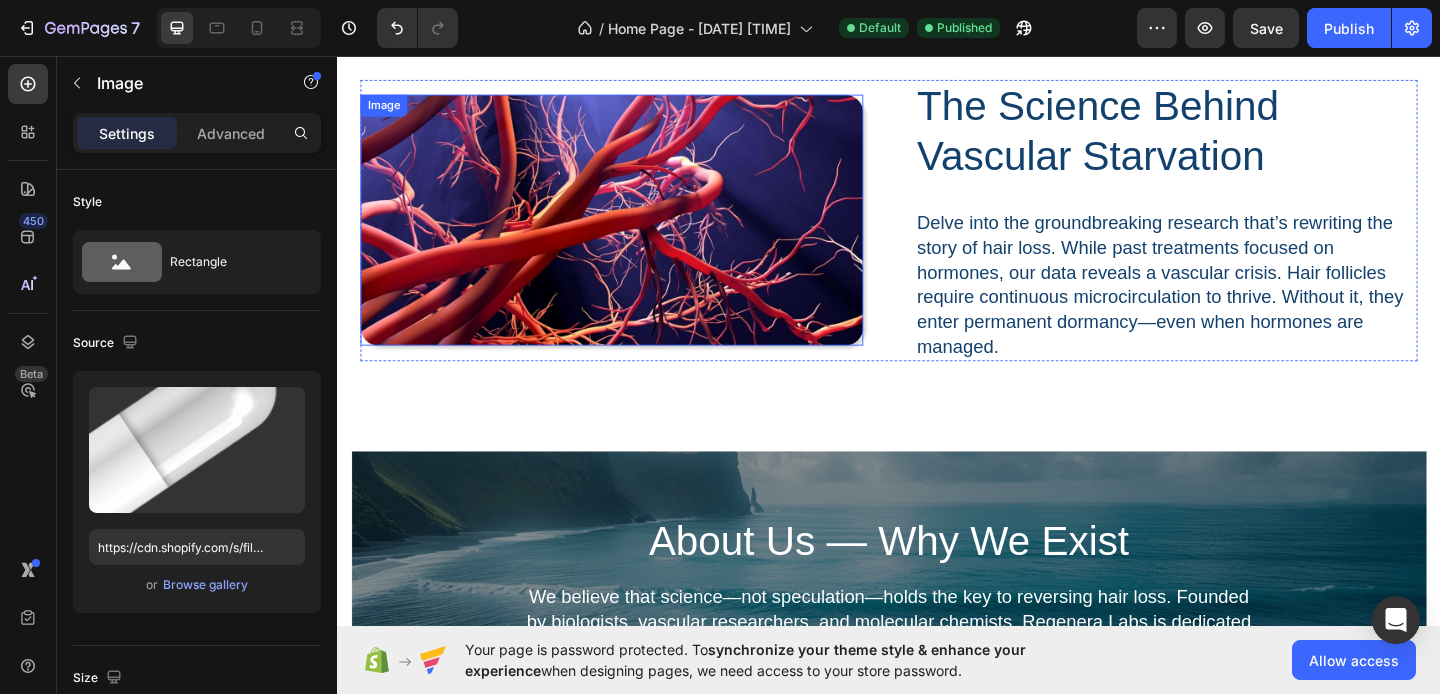 click at bounding box center [635, 234] 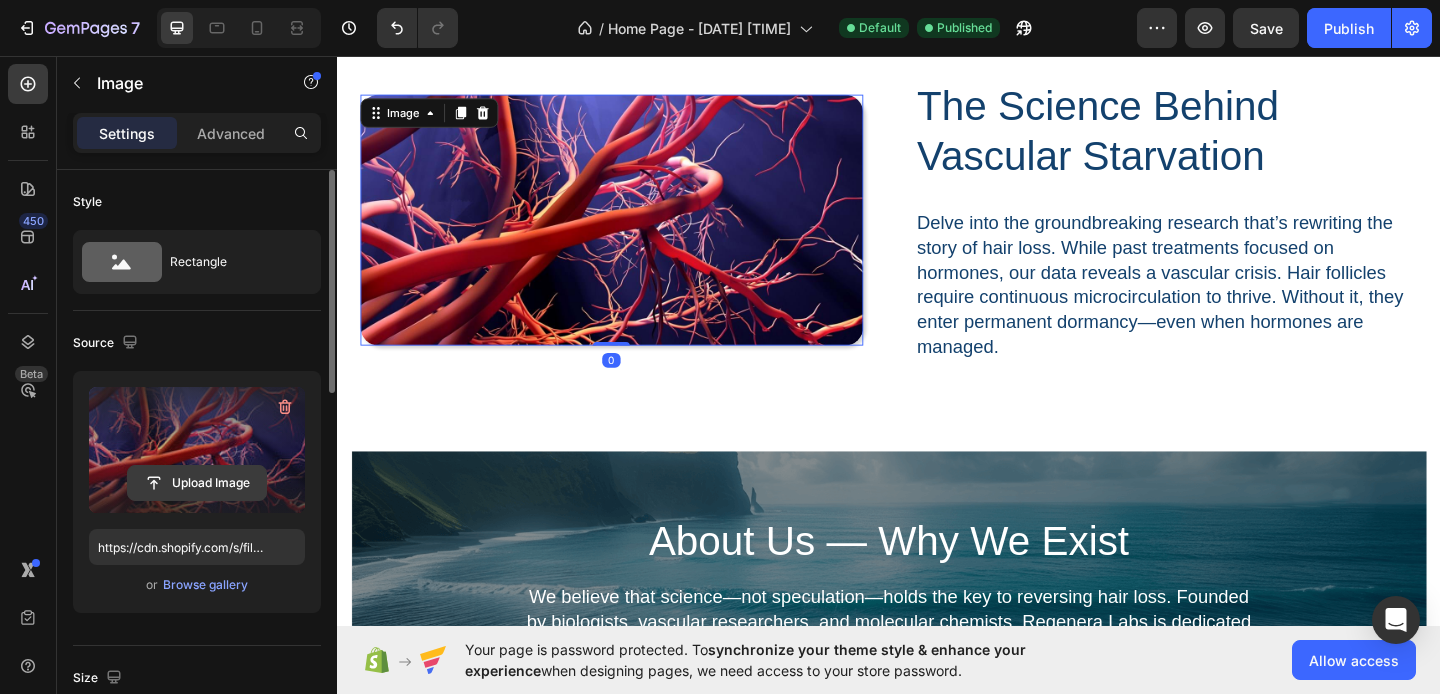 click 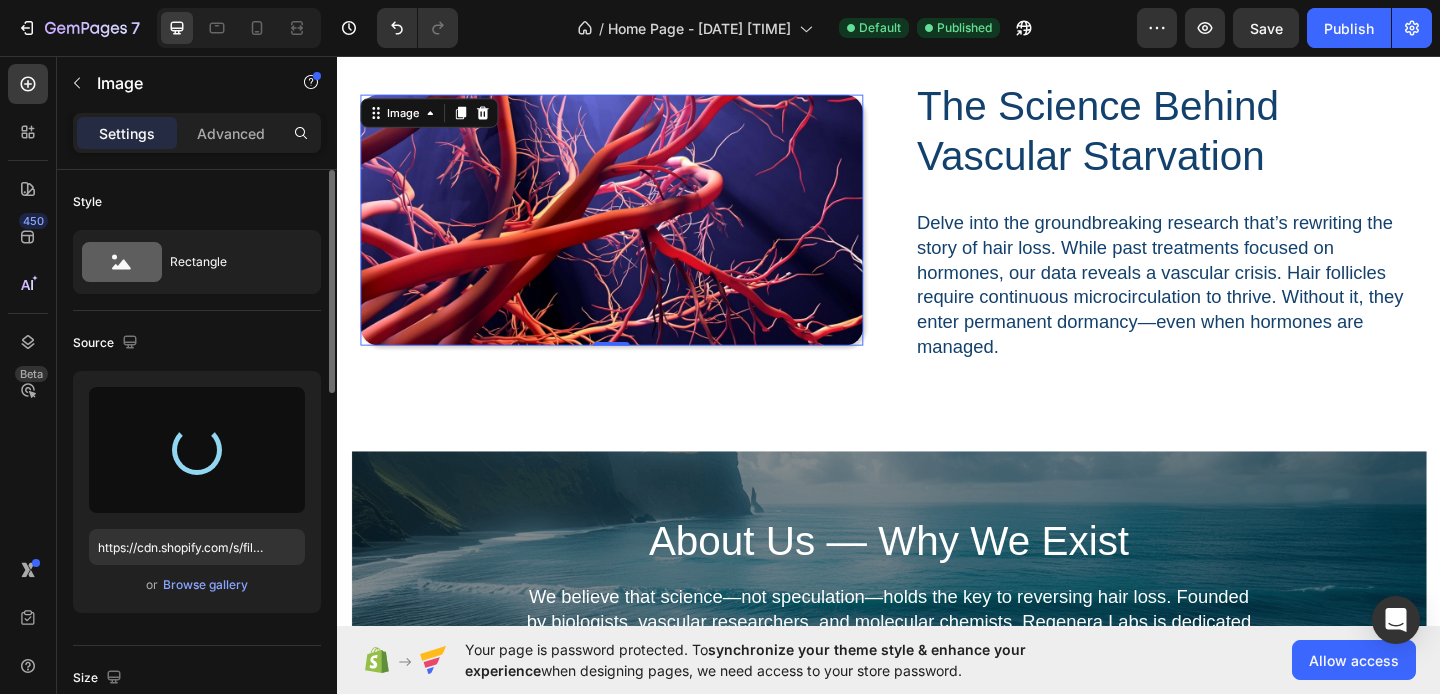 type on "https://cdn.shopify.com/s/files/1/0911/5684/0775/files/gempages_578290835284558524-1159a0e9-35f6-4098-8222-b4dfb2096634.webp" 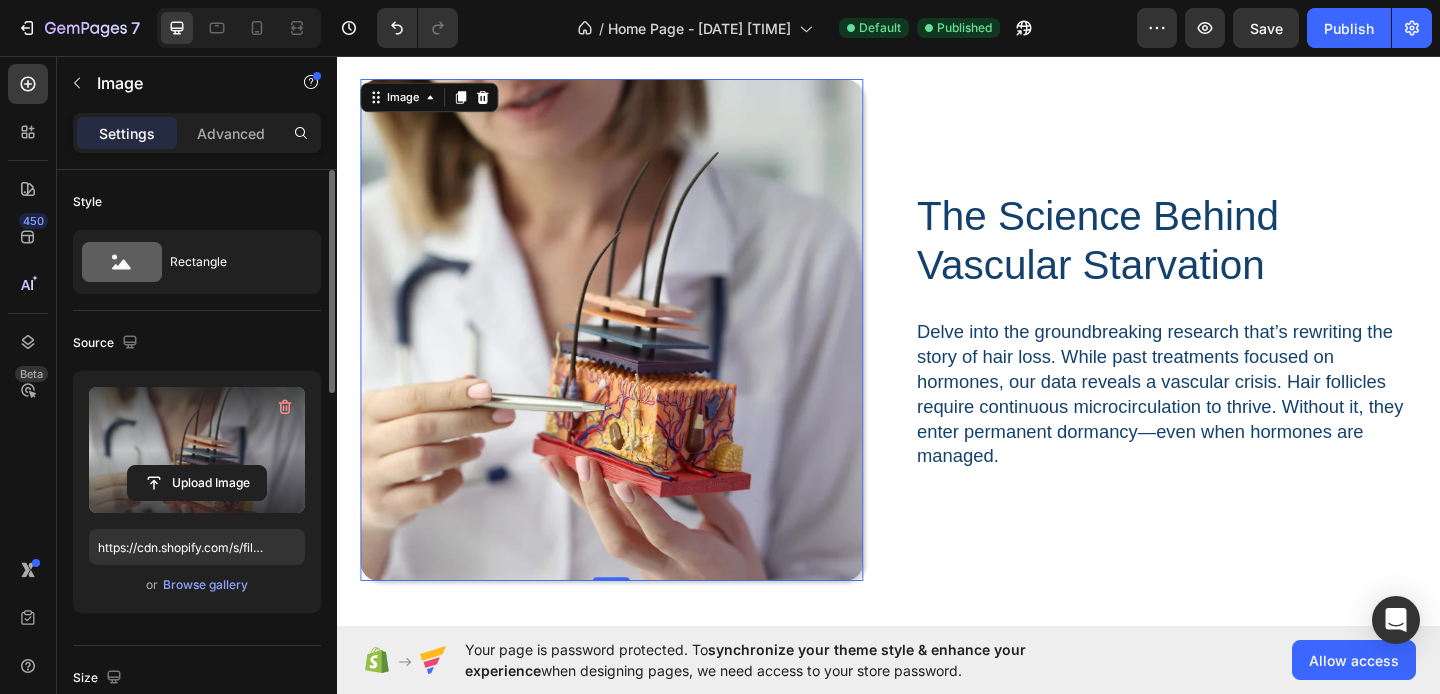 scroll, scrollTop: 2962, scrollLeft: 0, axis: vertical 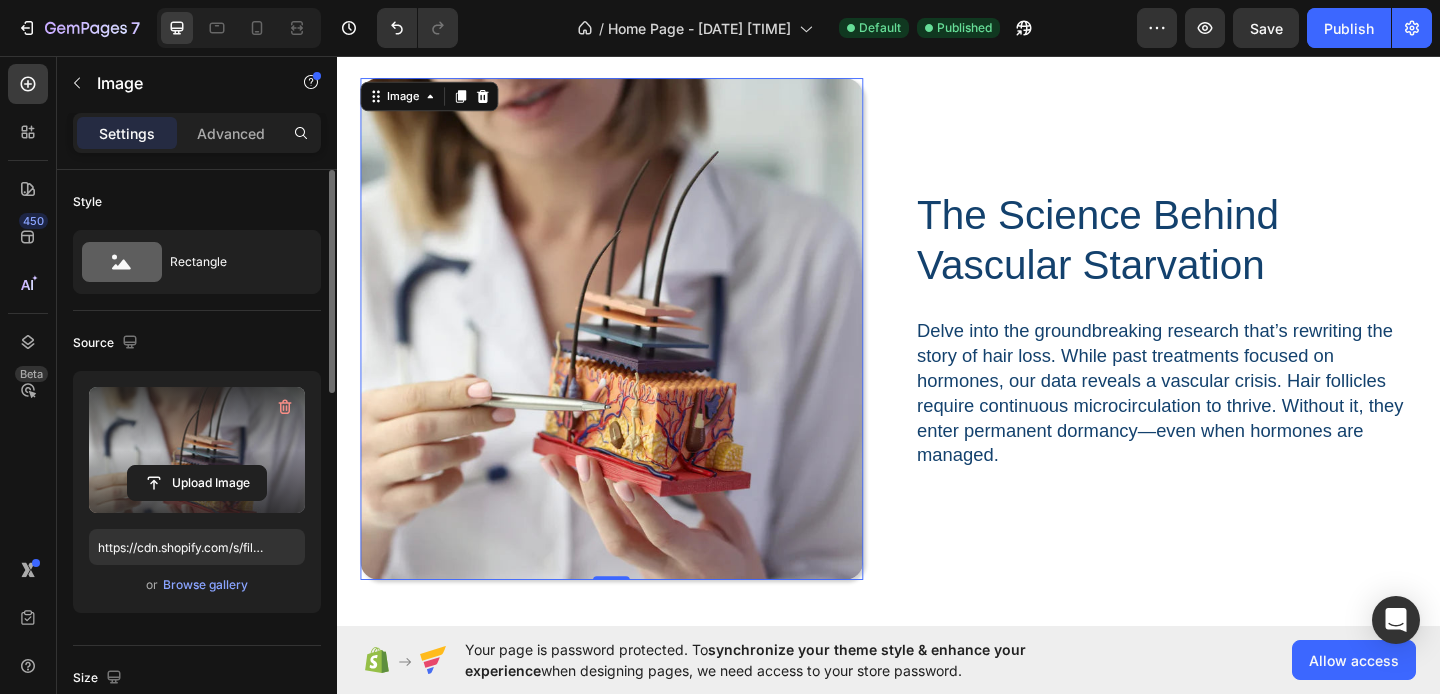 click at bounding box center [239, 28] 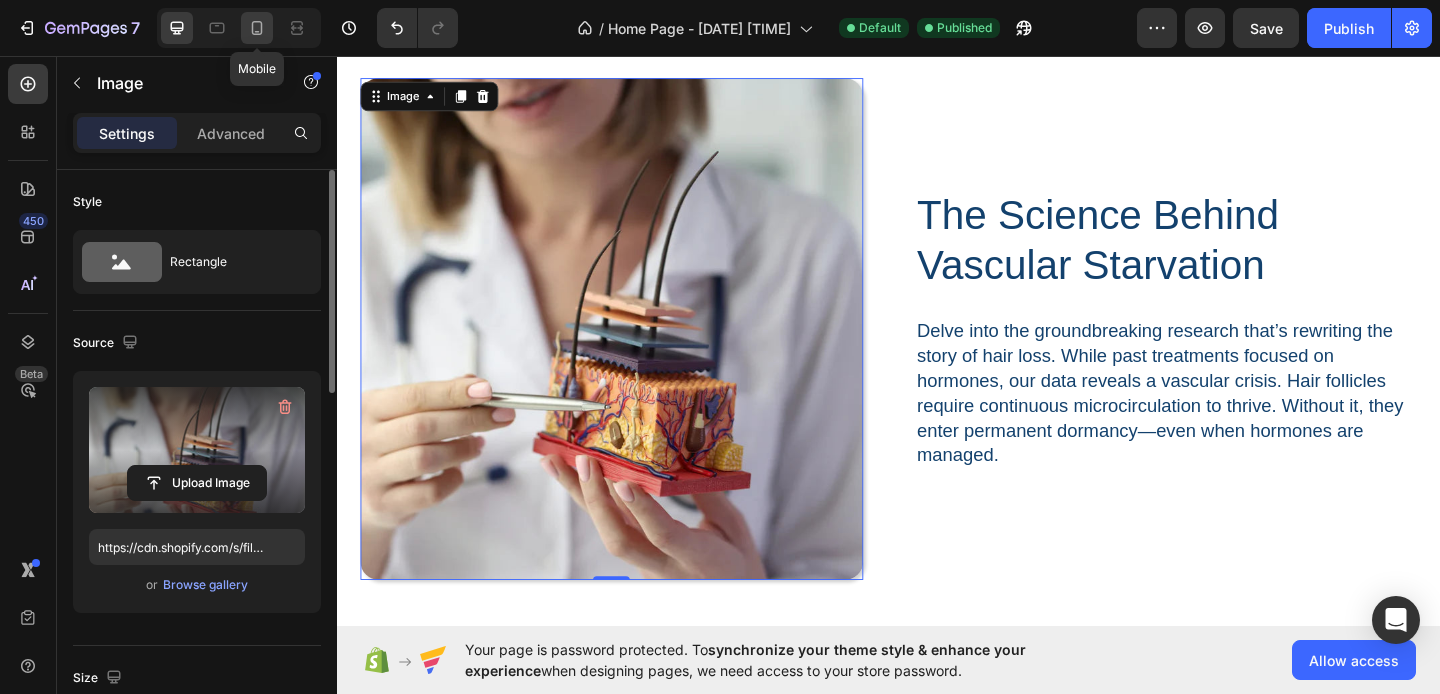 click 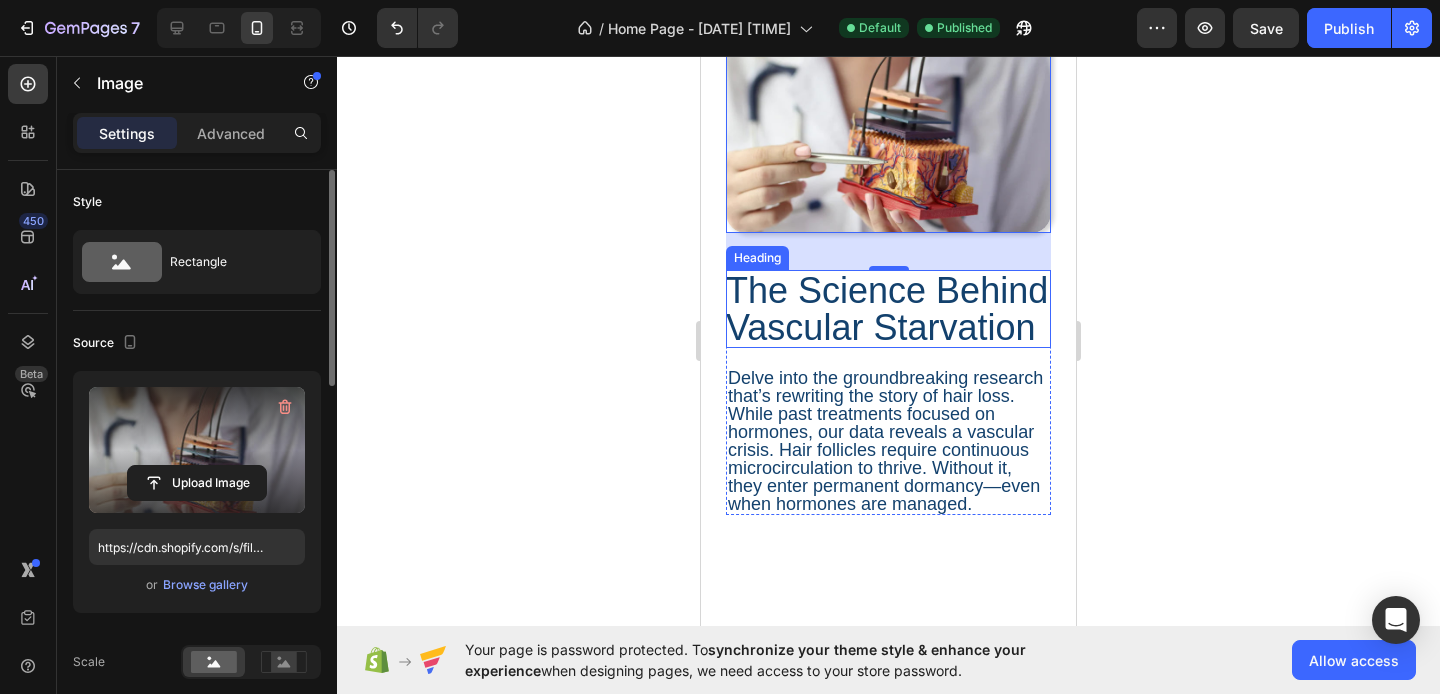 scroll, scrollTop: 2774, scrollLeft: 0, axis: vertical 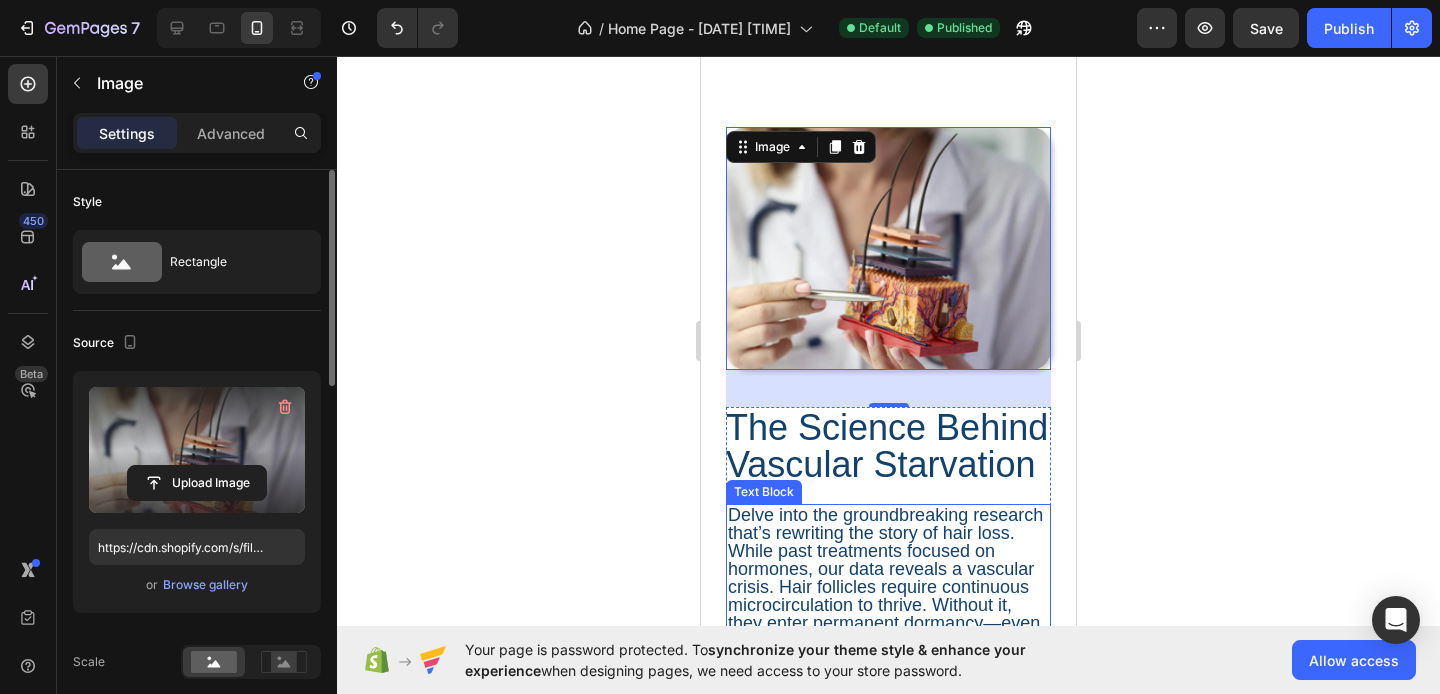 click on "Delve into the groundbreaking research that’s rewriting the story of hair loss. While past treatments focused on hormones, our data reveals a vascular crisis. Hair follicles require continuous microcirculation to thrive. Without it, they enter permanent dormancy—even when hormones are managed." at bounding box center (888, 578) 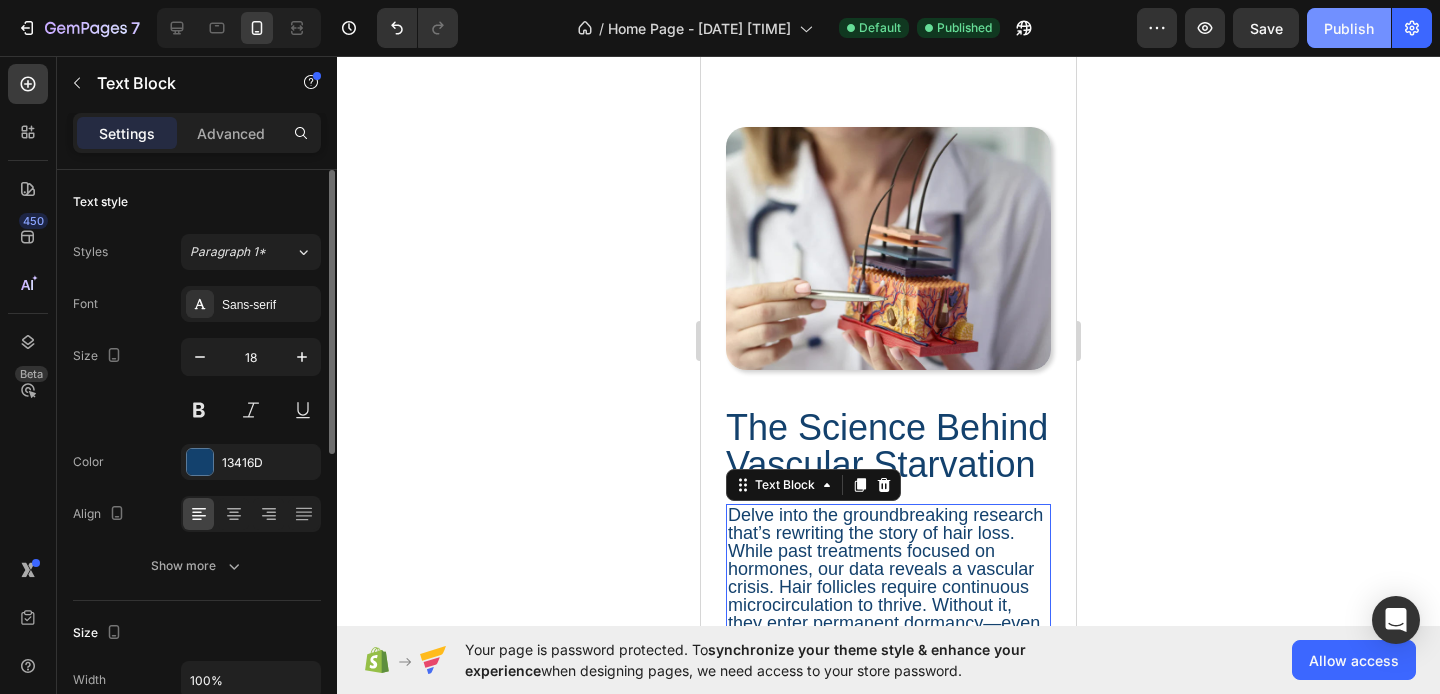 click on "Publish" at bounding box center [1349, 28] 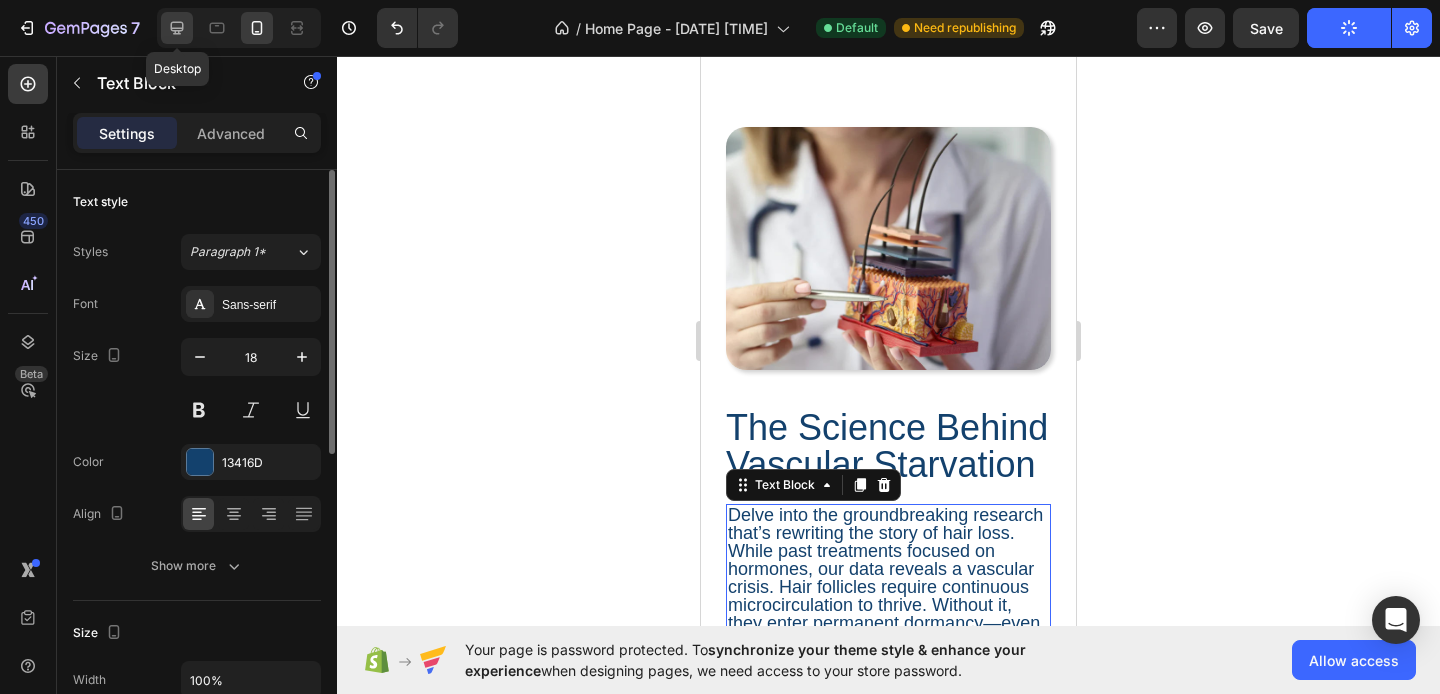 click 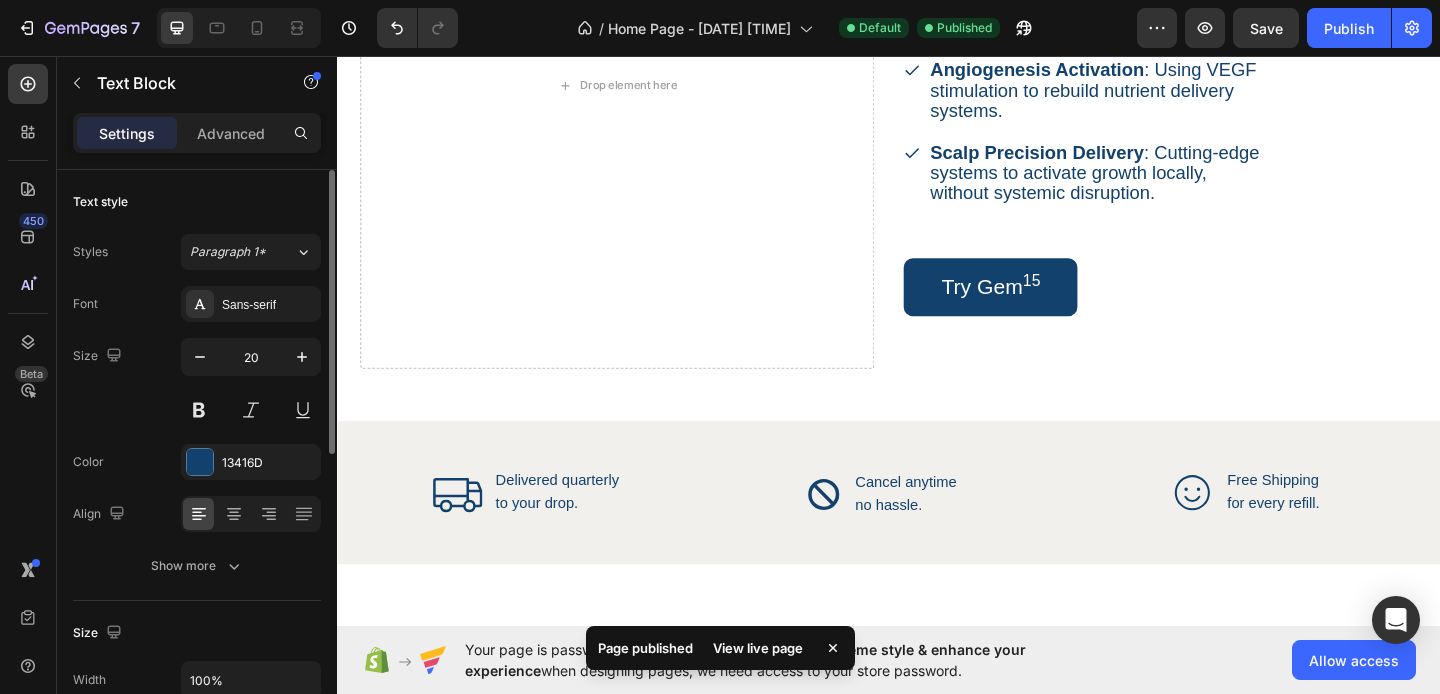 scroll, scrollTop: 2277, scrollLeft: 0, axis: vertical 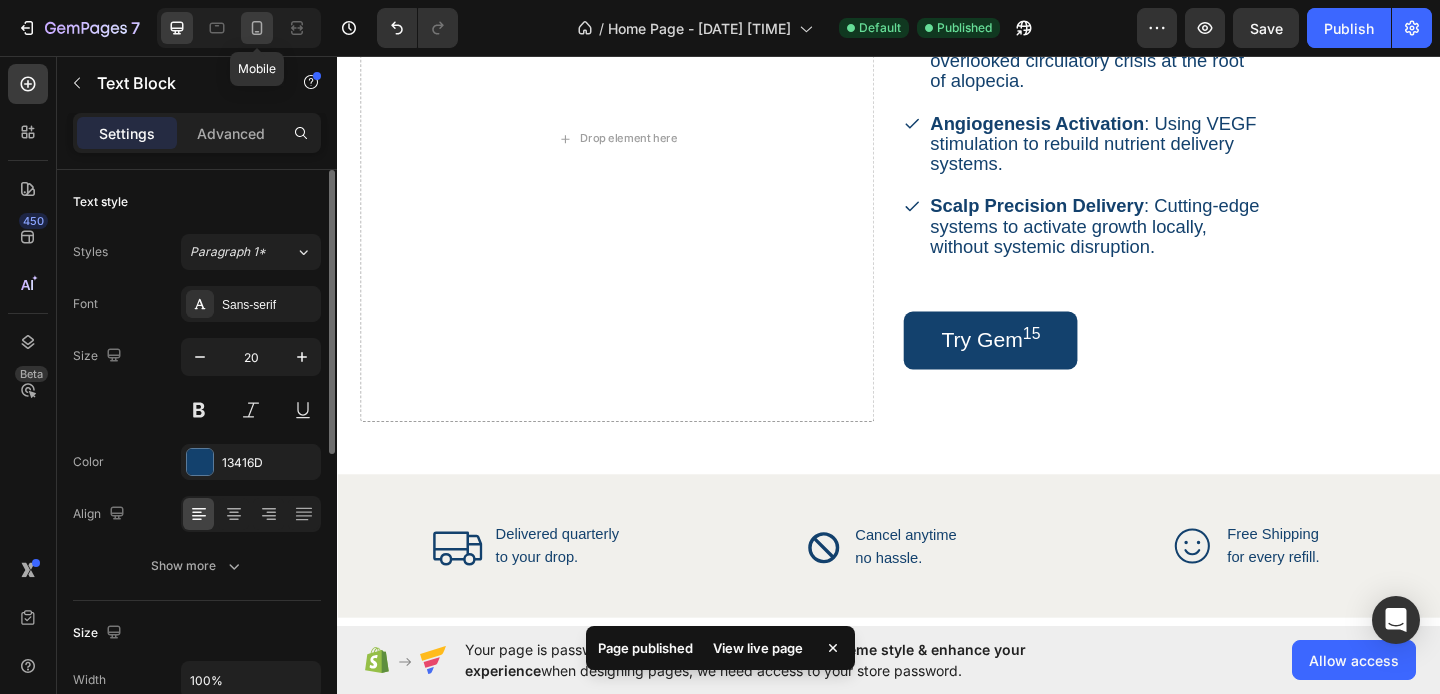 click 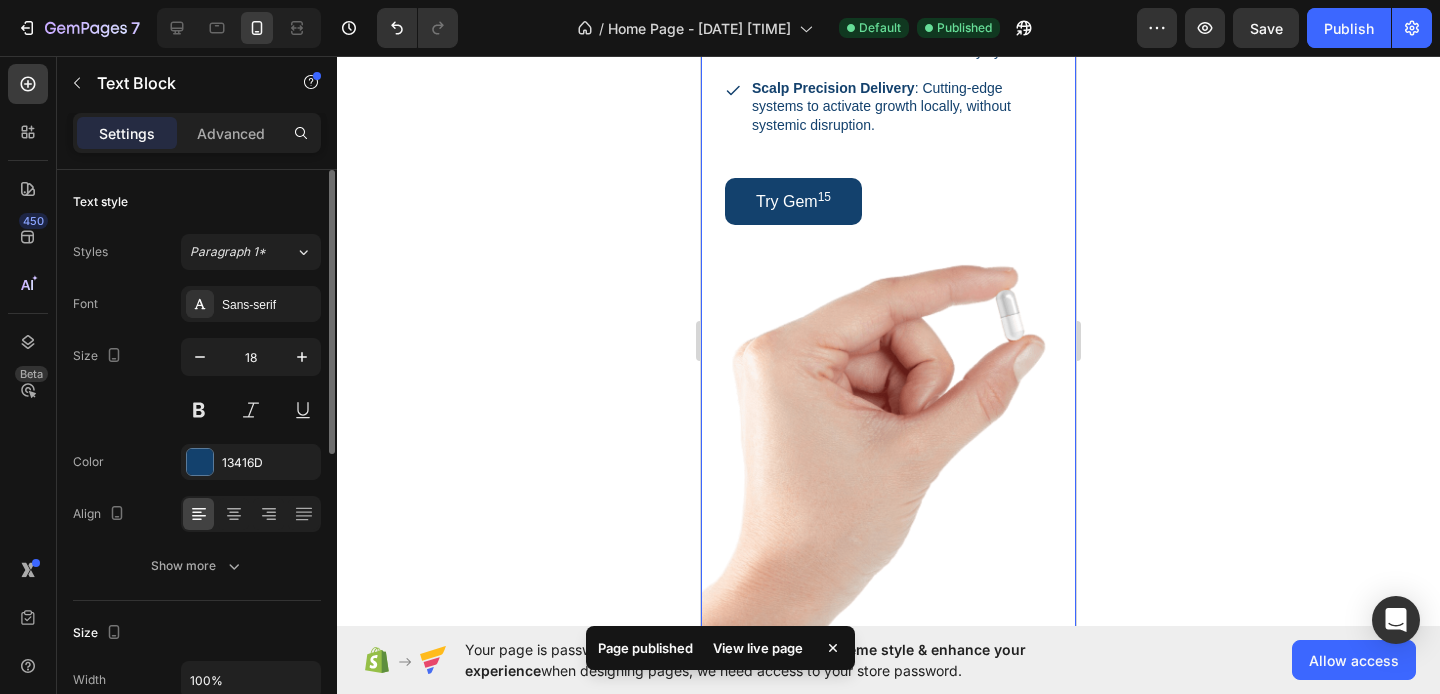 click at bounding box center (888, 165) 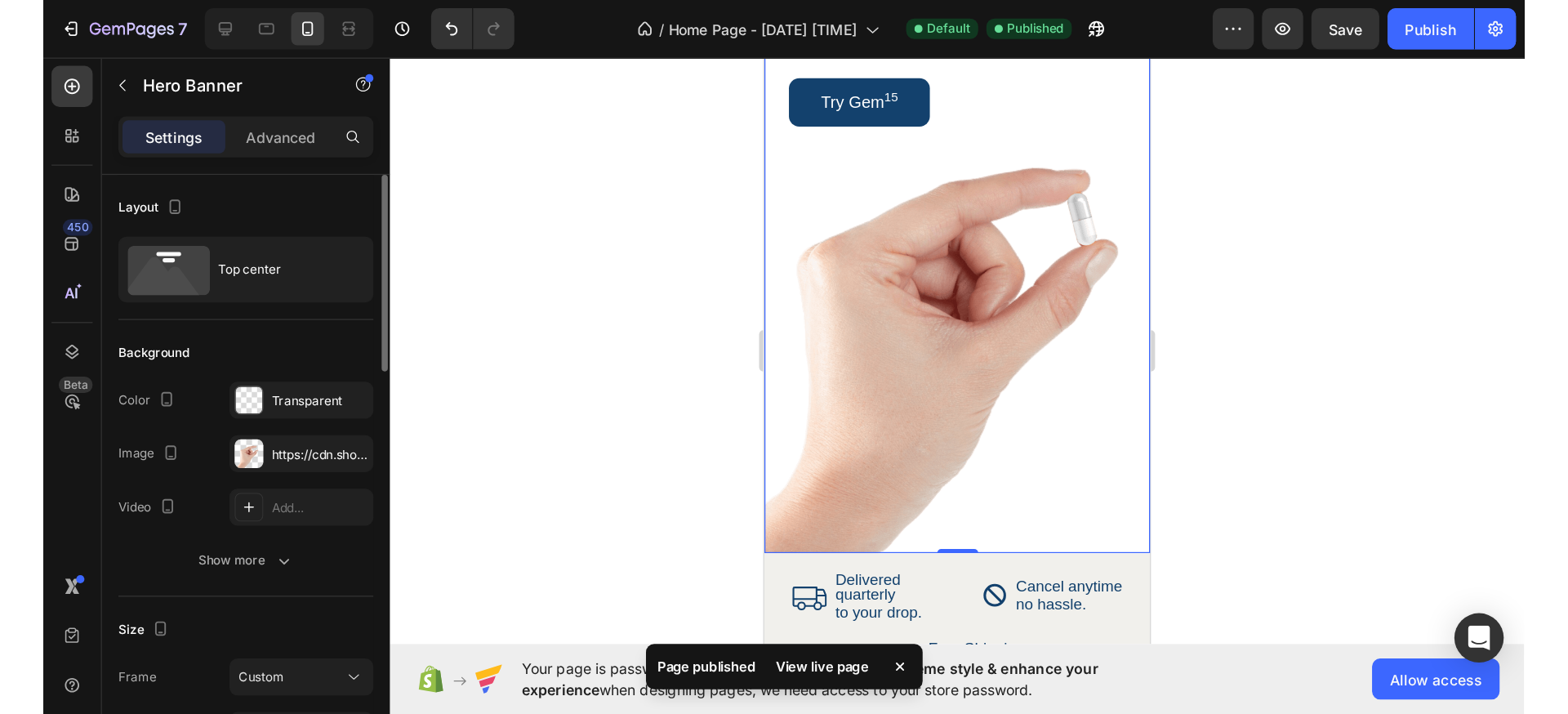 scroll, scrollTop: 1952, scrollLeft: 0, axis: vertical 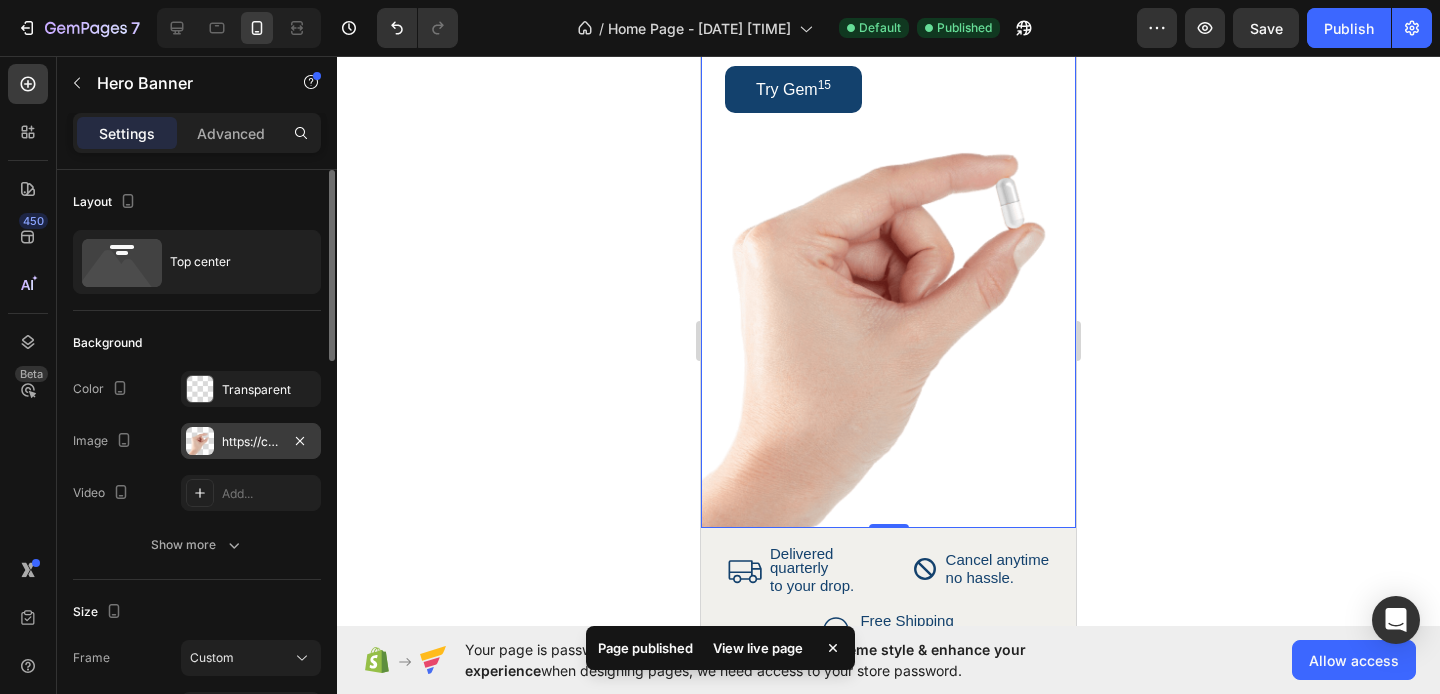 click on "https://cdn.shopify.com/s/files/1/0911/5684/0775/files/gempages_578290835284558524-e75dce82-ba91-41d1-bc7b-345eab5dadb4.png" at bounding box center [251, 442] 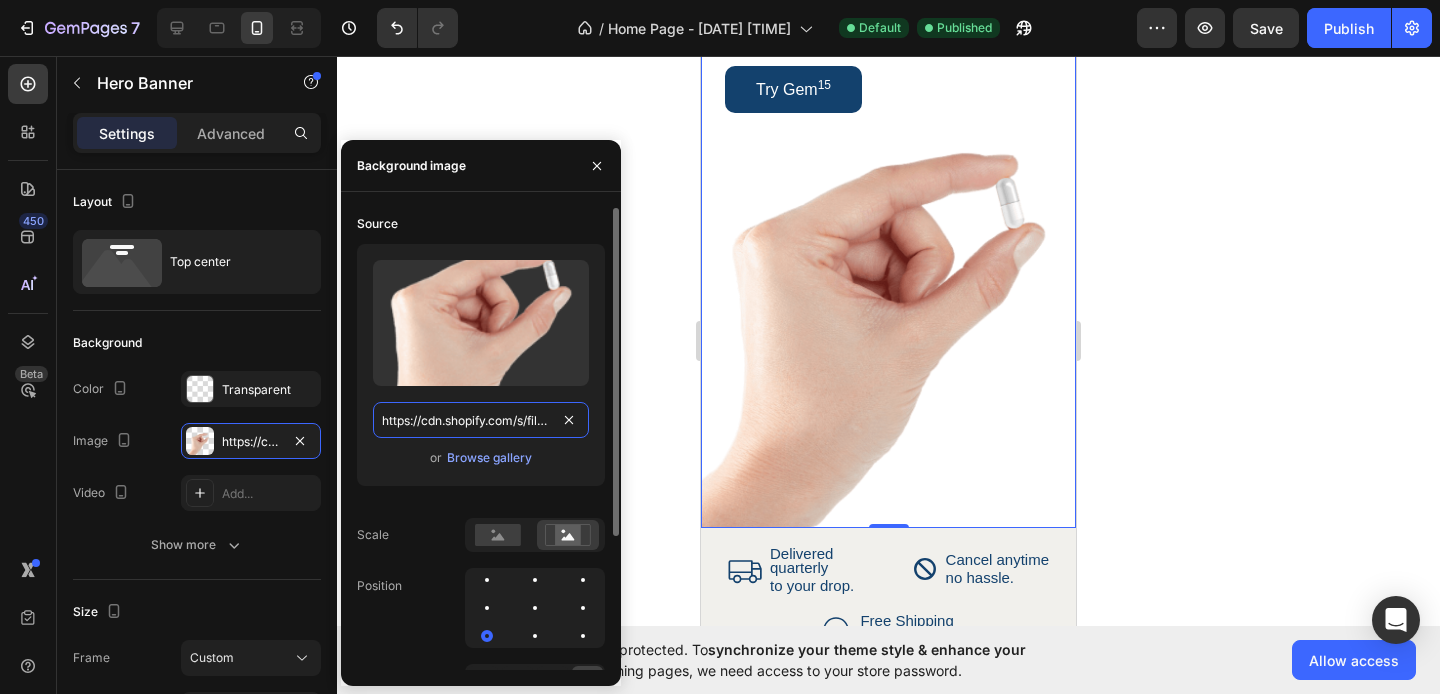 click on "https://cdn.shopify.com/s/files/1/0911/5684/0775/files/gempages_578290835284558524-e75dce82-ba91-41d1-bc7b-345eab5dadb4.png" at bounding box center [481, 420] 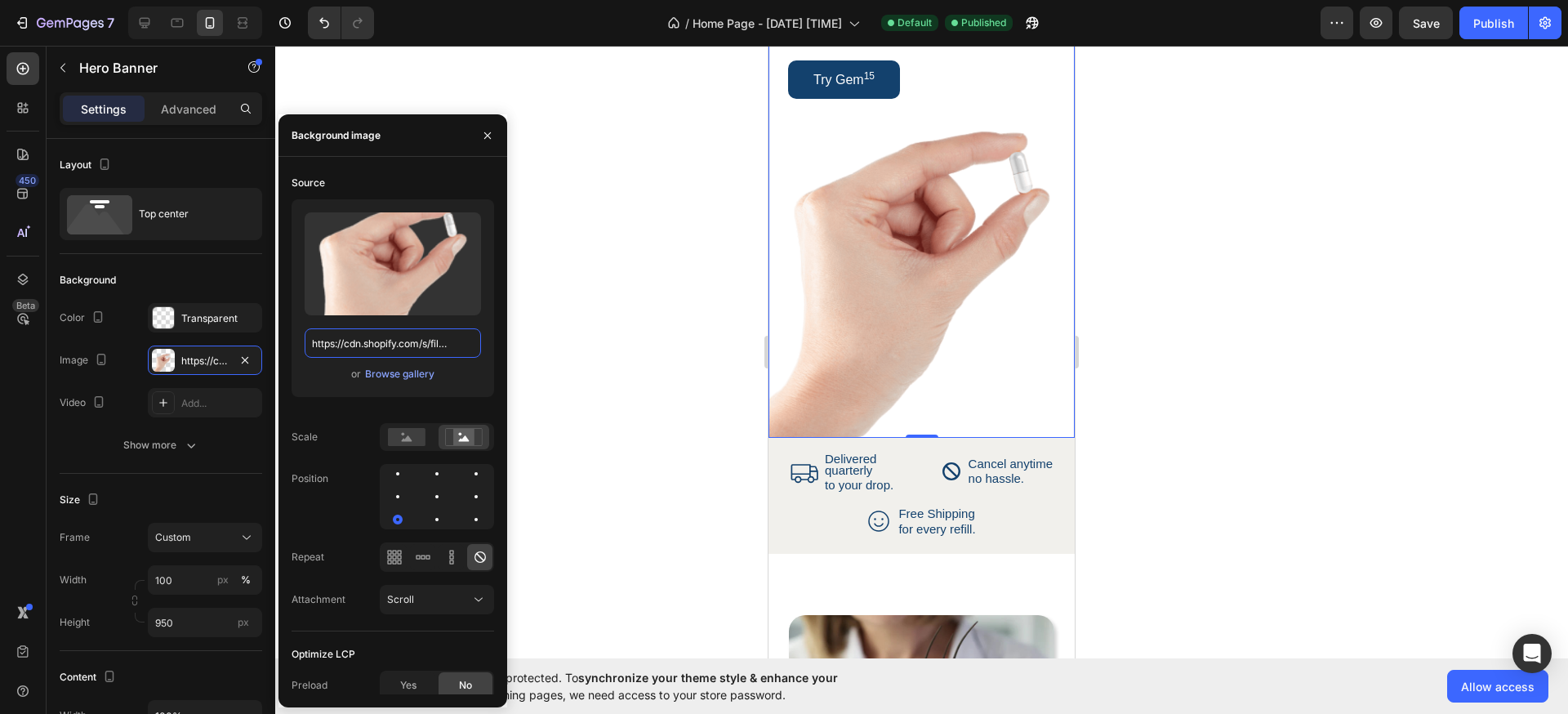 scroll, scrollTop: 1861, scrollLeft: 0, axis: vertical 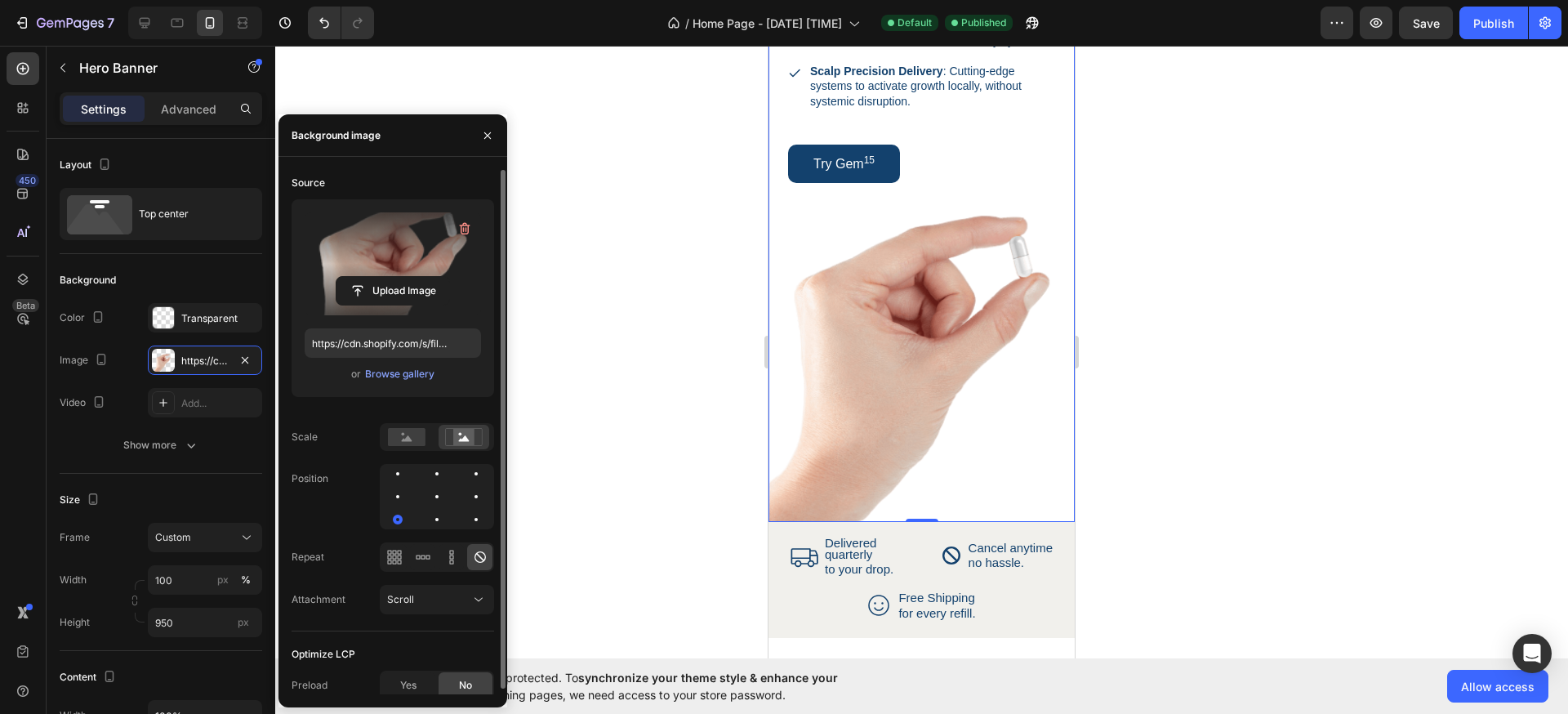 click at bounding box center [393, 264] 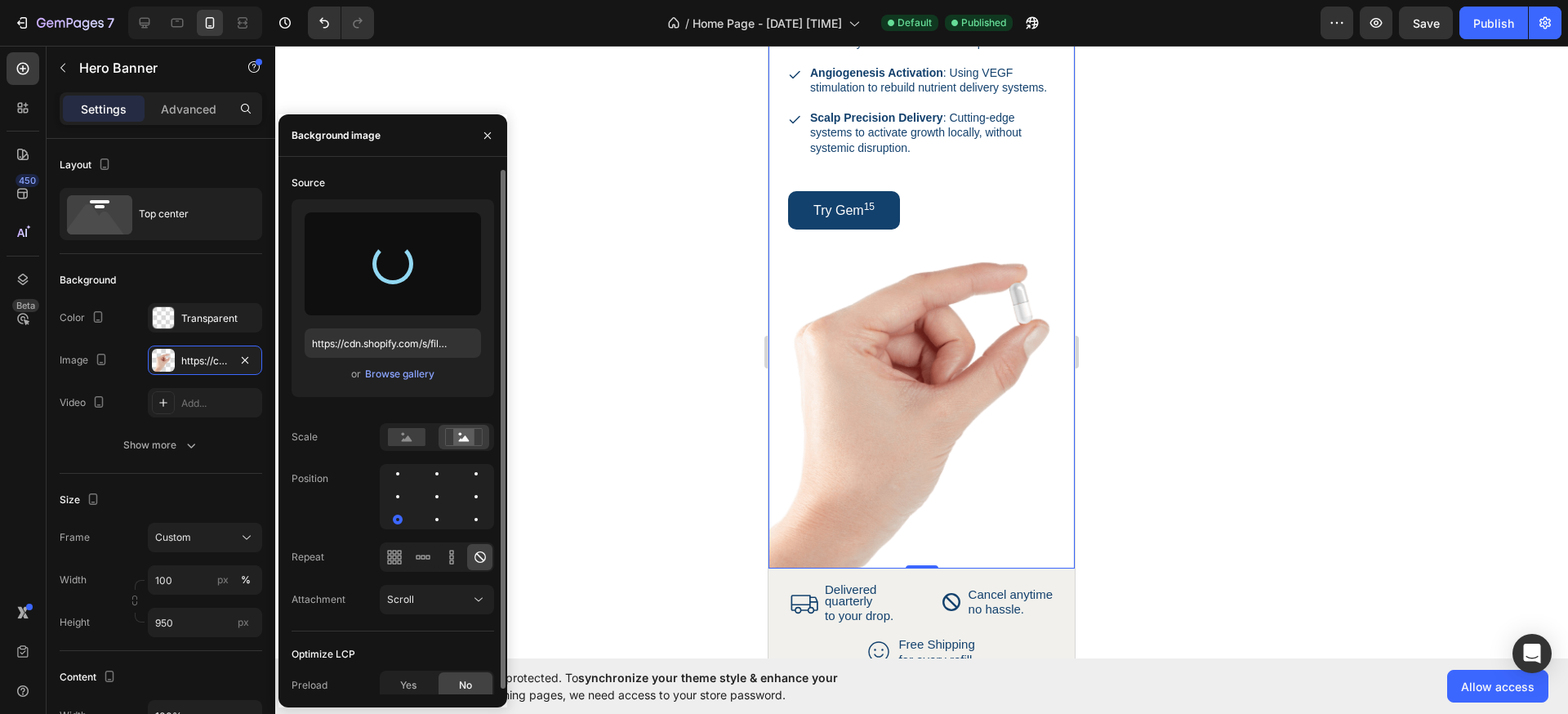 type on "https://cdn.shopify.com/s/files/1/0911/5684/0775/files/gempages_578290835284558524-875e284d-5585-4dda-aa82-387f50040689.png" 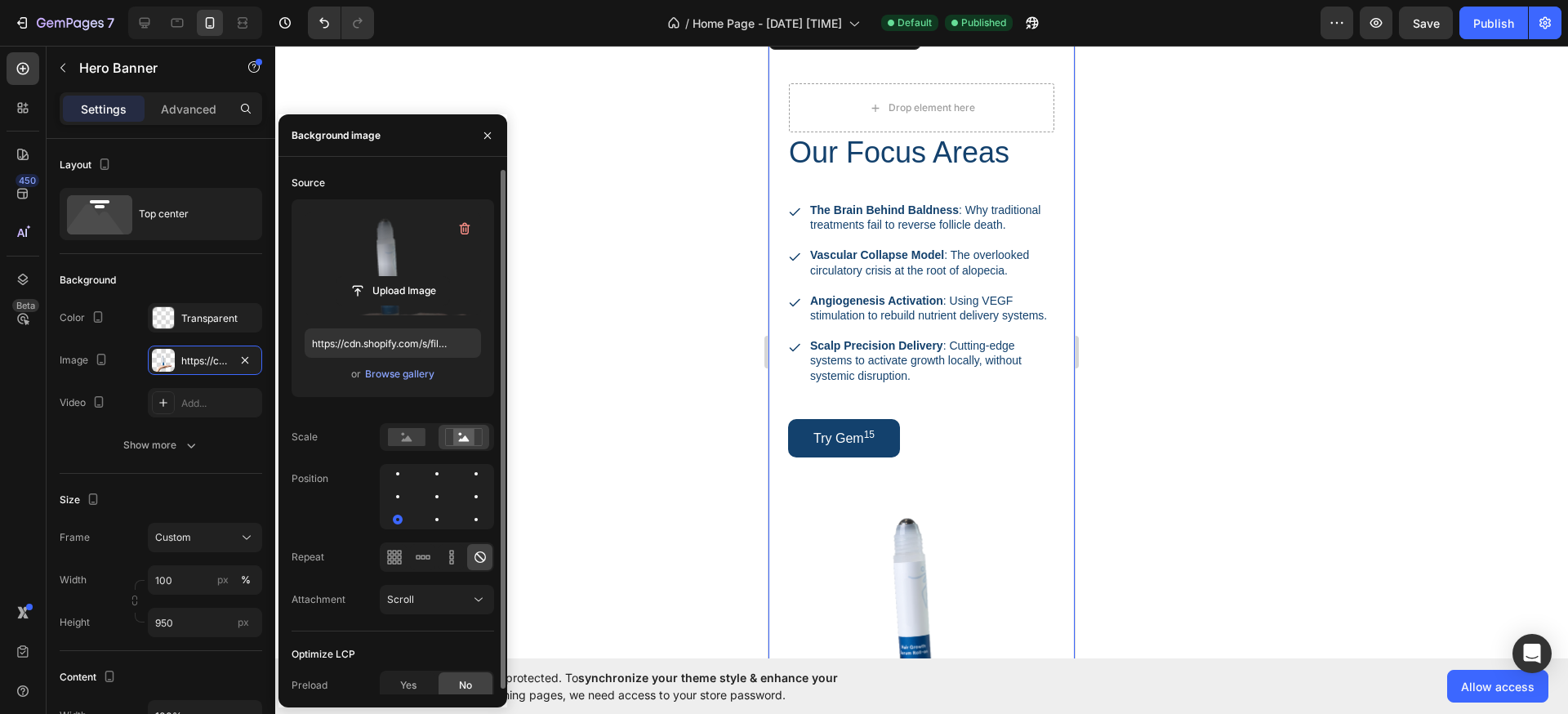 scroll, scrollTop: 1995, scrollLeft: 0, axis: vertical 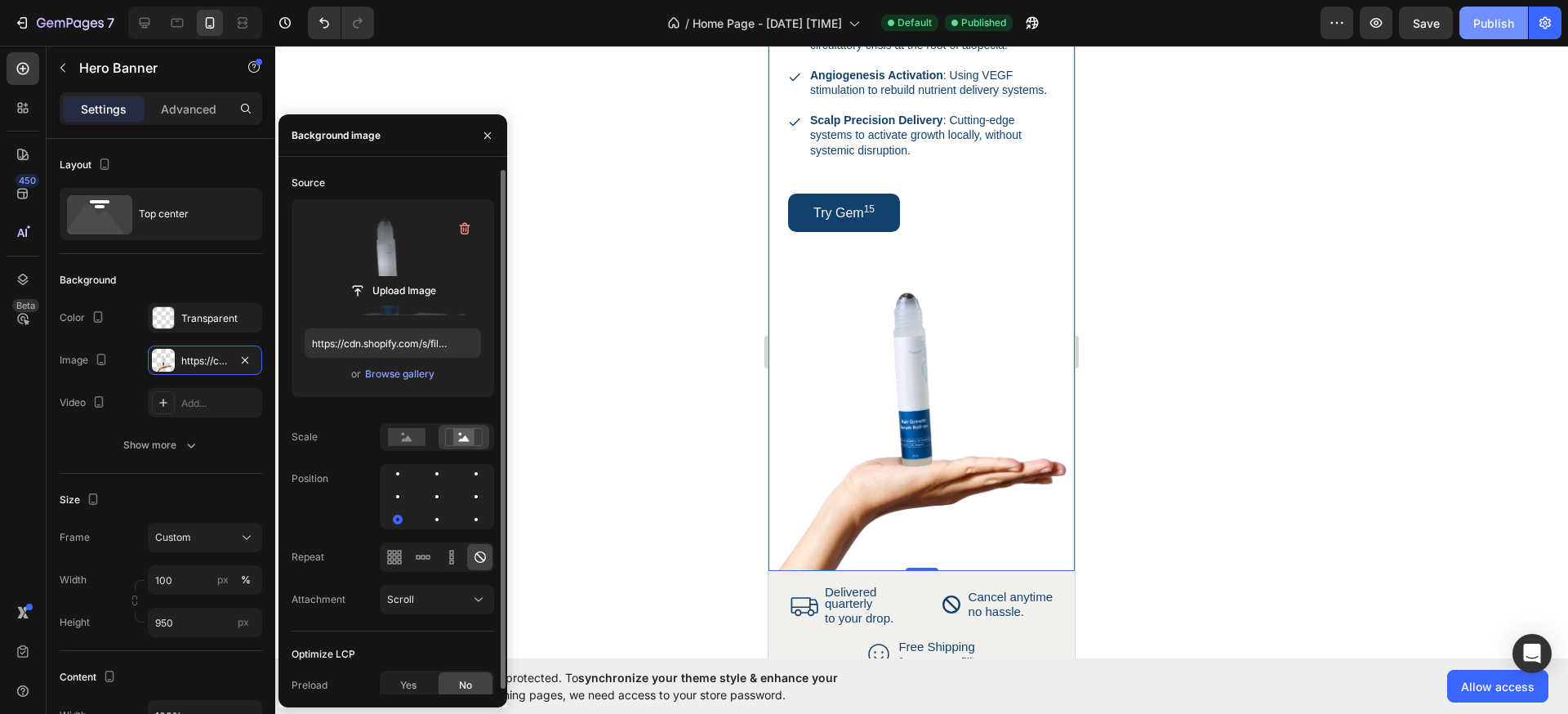 click on "Publish" at bounding box center [1494, 23] 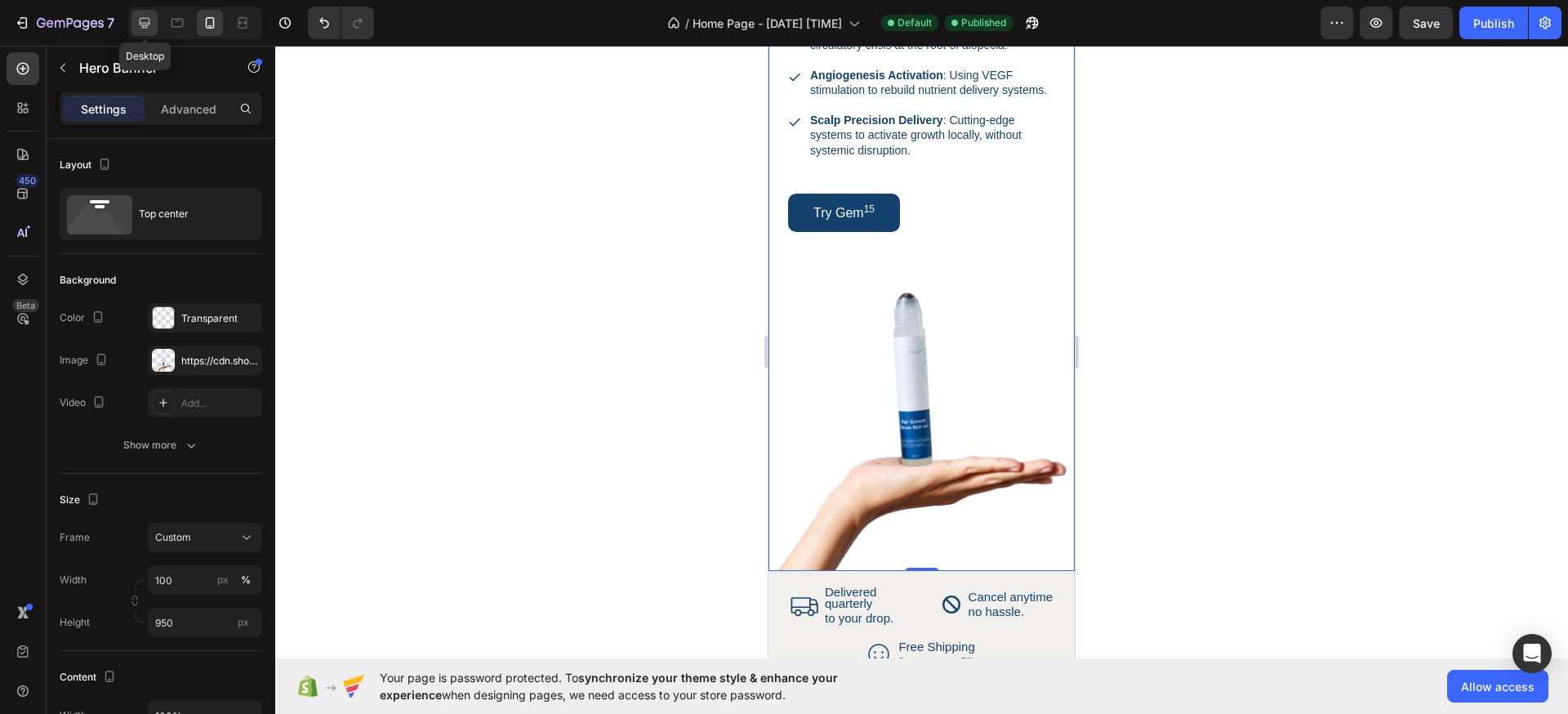 click 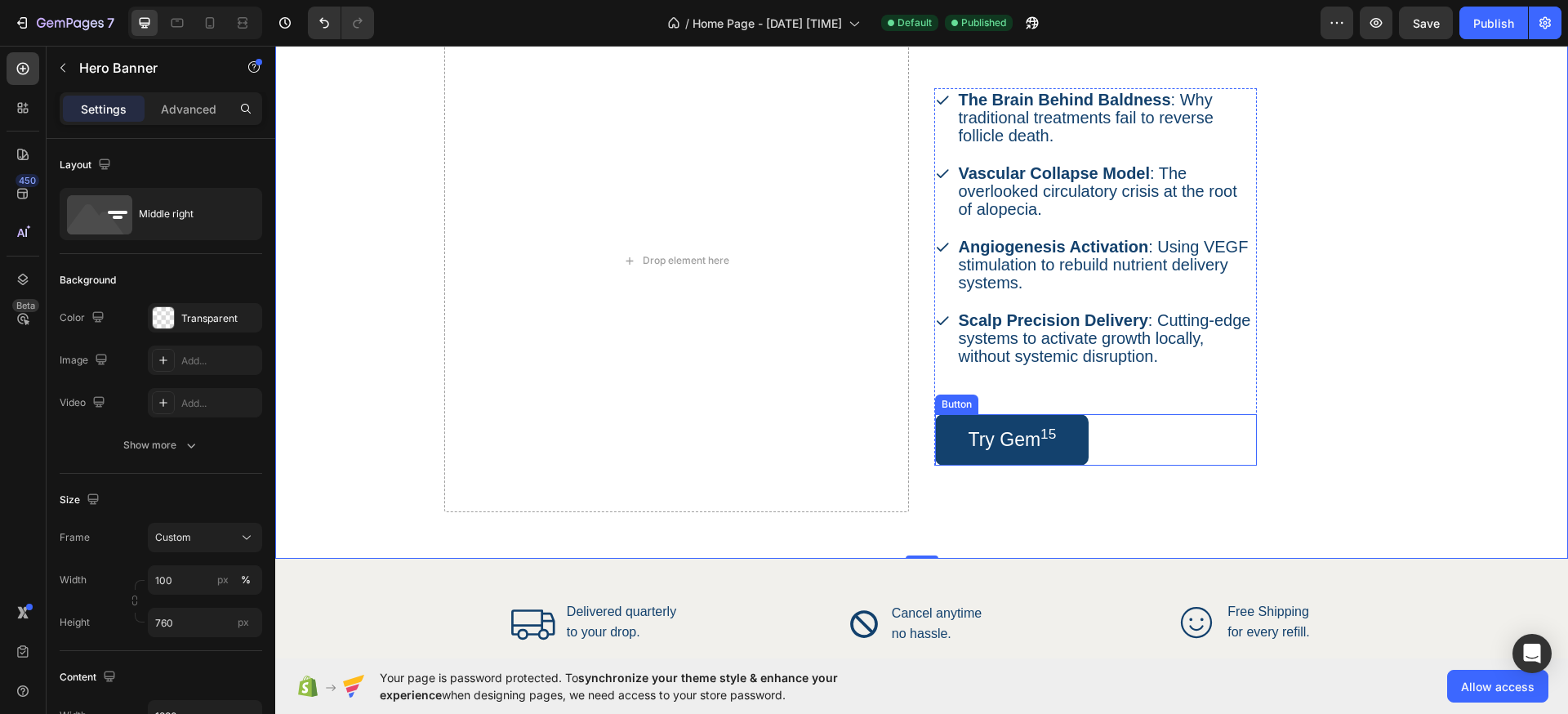 scroll, scrollTop: 1632, scrollLeft: 0, axis: vertical 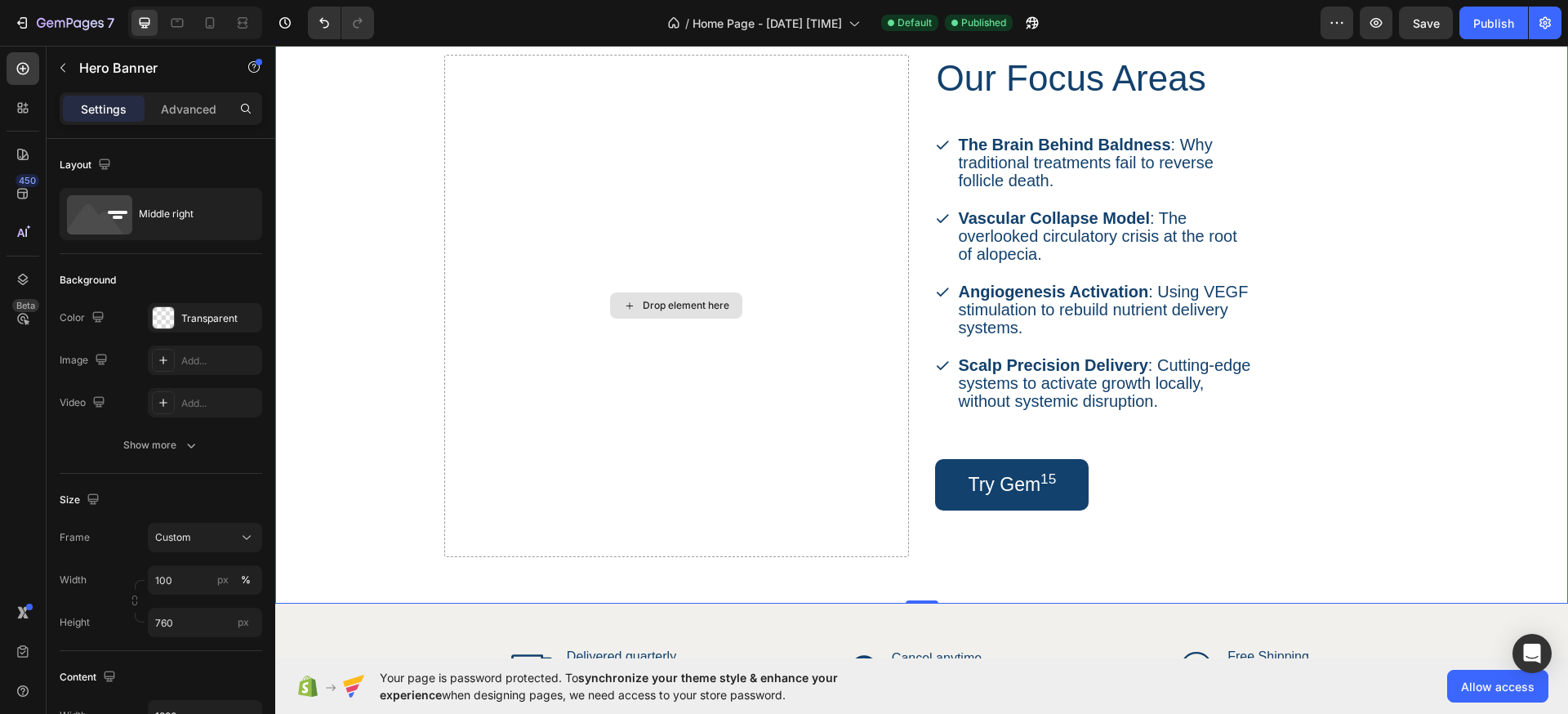 click on "Drop element here" at bounding box center (676, 306) 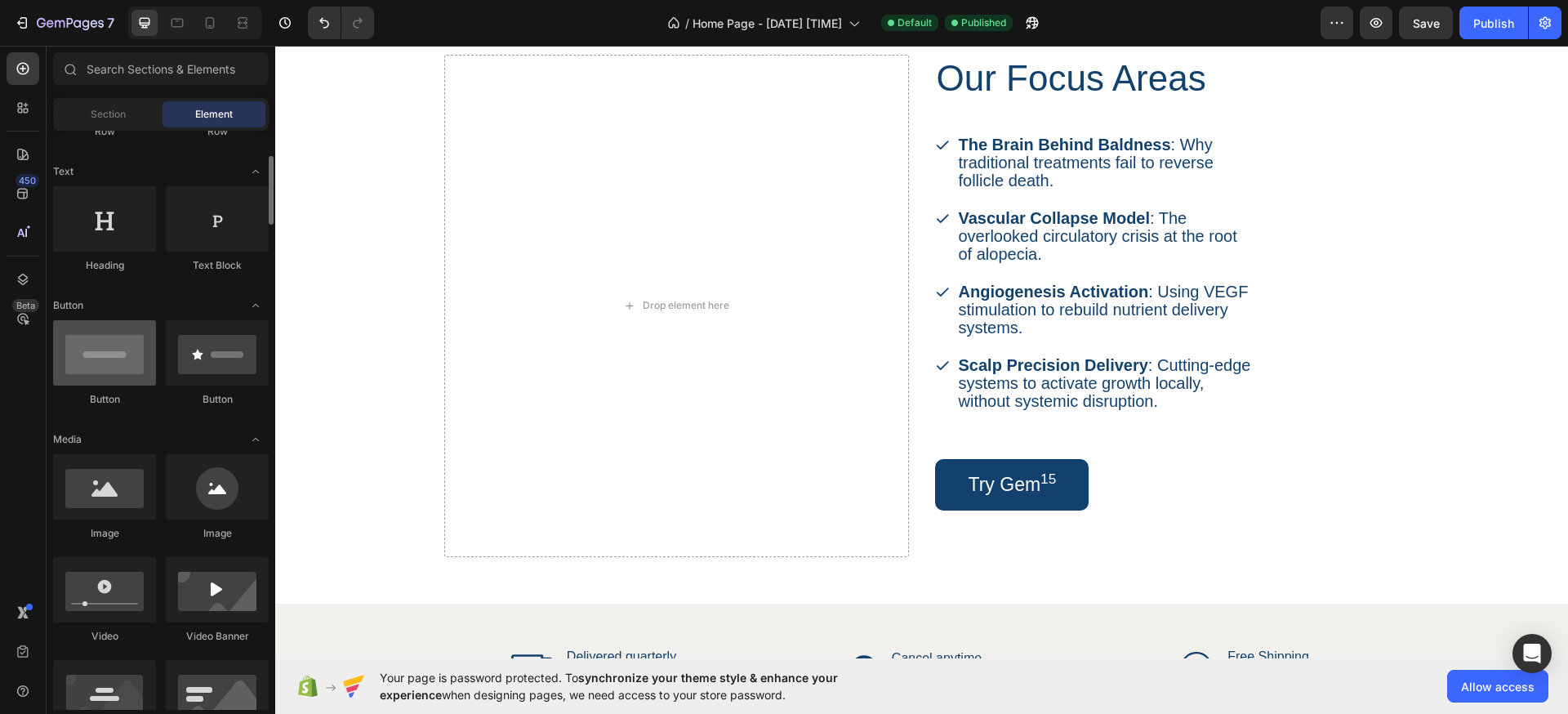 scroll, scrollTop: 221, scrollLeft: 0, axis: vertical 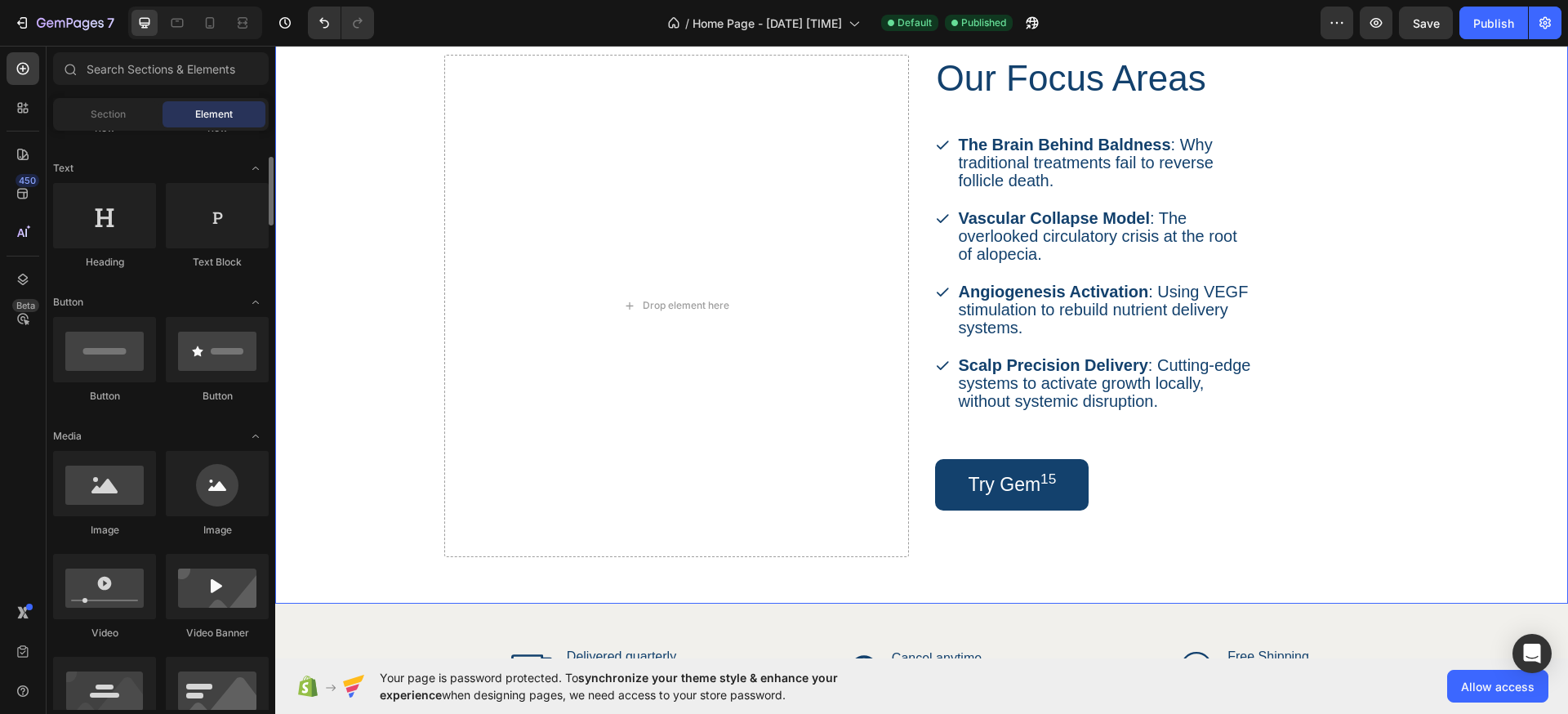 click at bounding box center [921, 293] 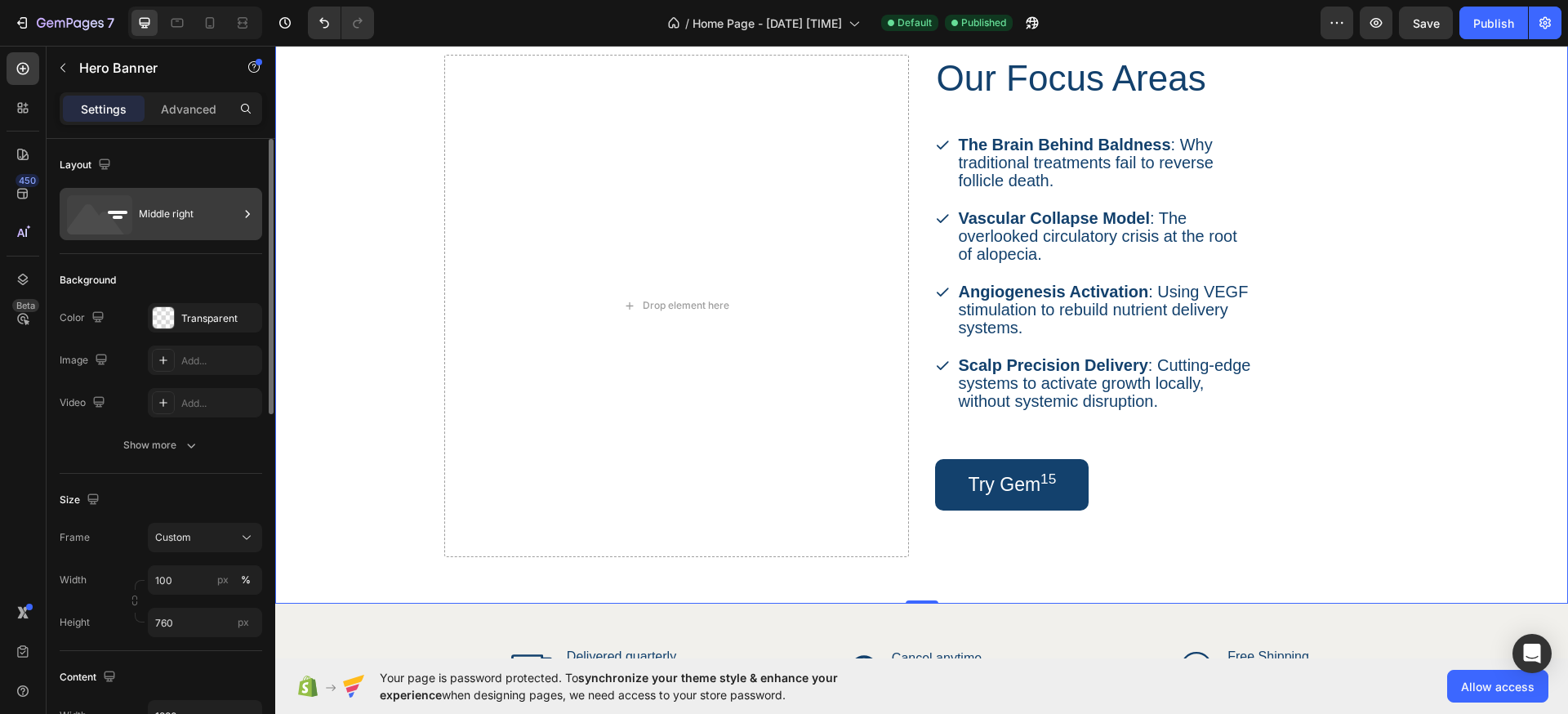 click on "Middle right" at bounding box center (189, 214) 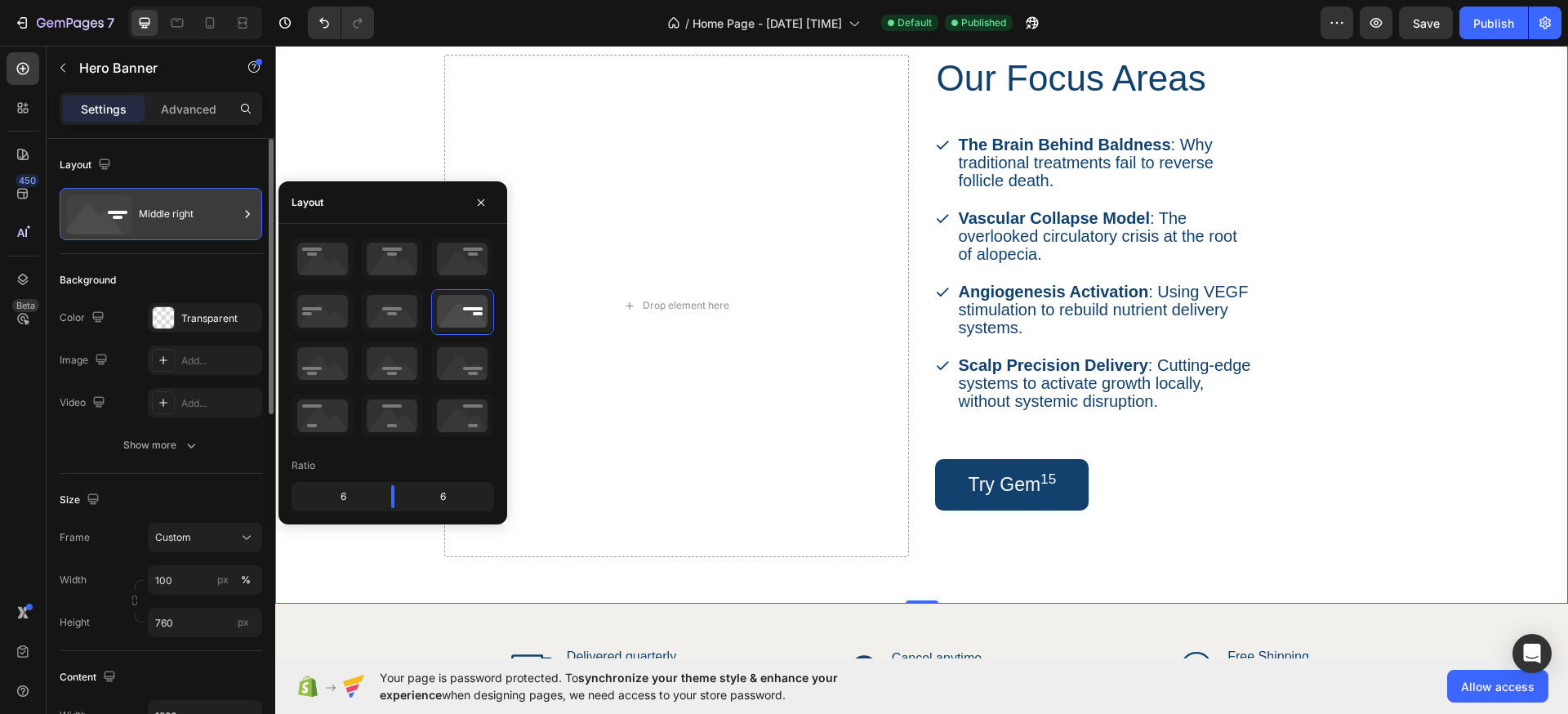 click on "Middle right" at bounding box center (189, 214) 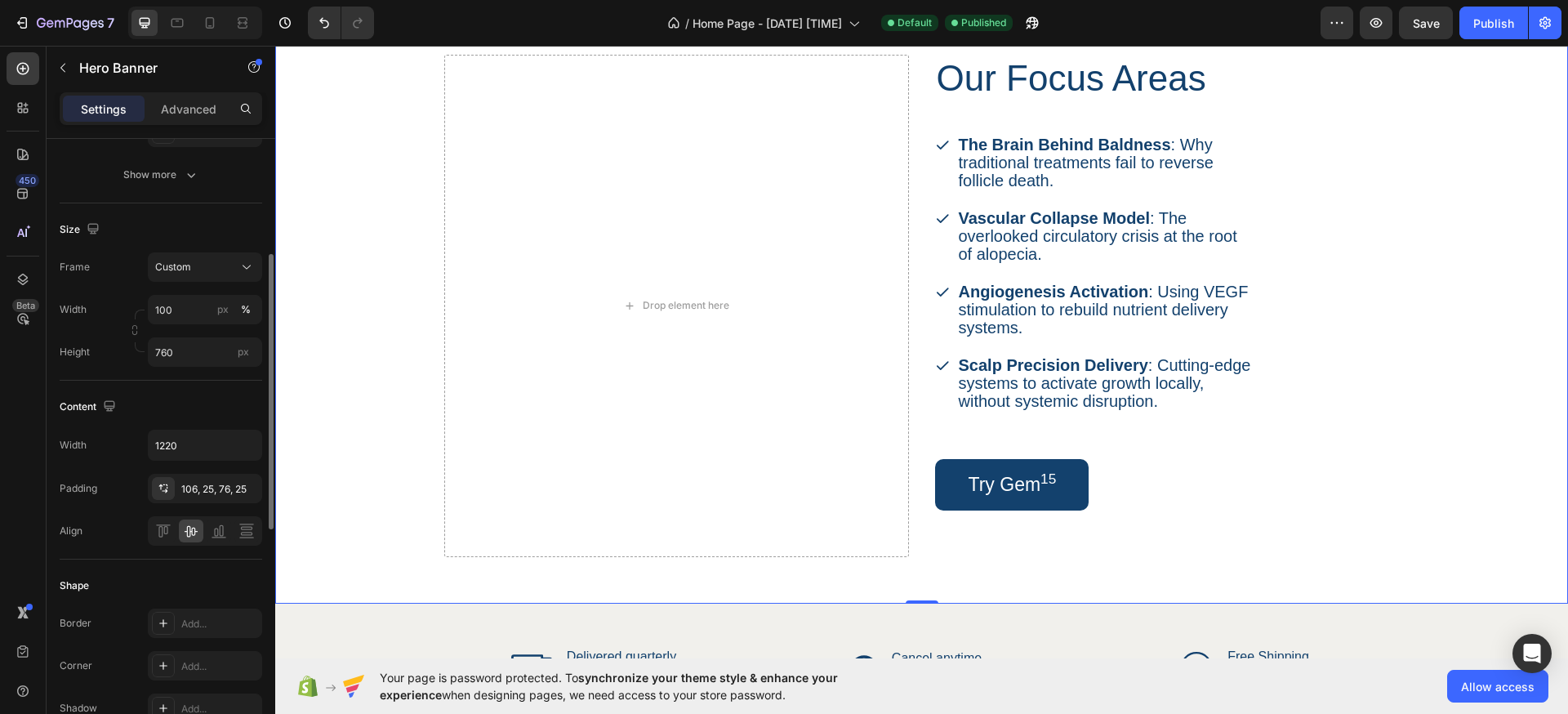scroll, scrollTop: 0, scrollLeft: 0, axis: both 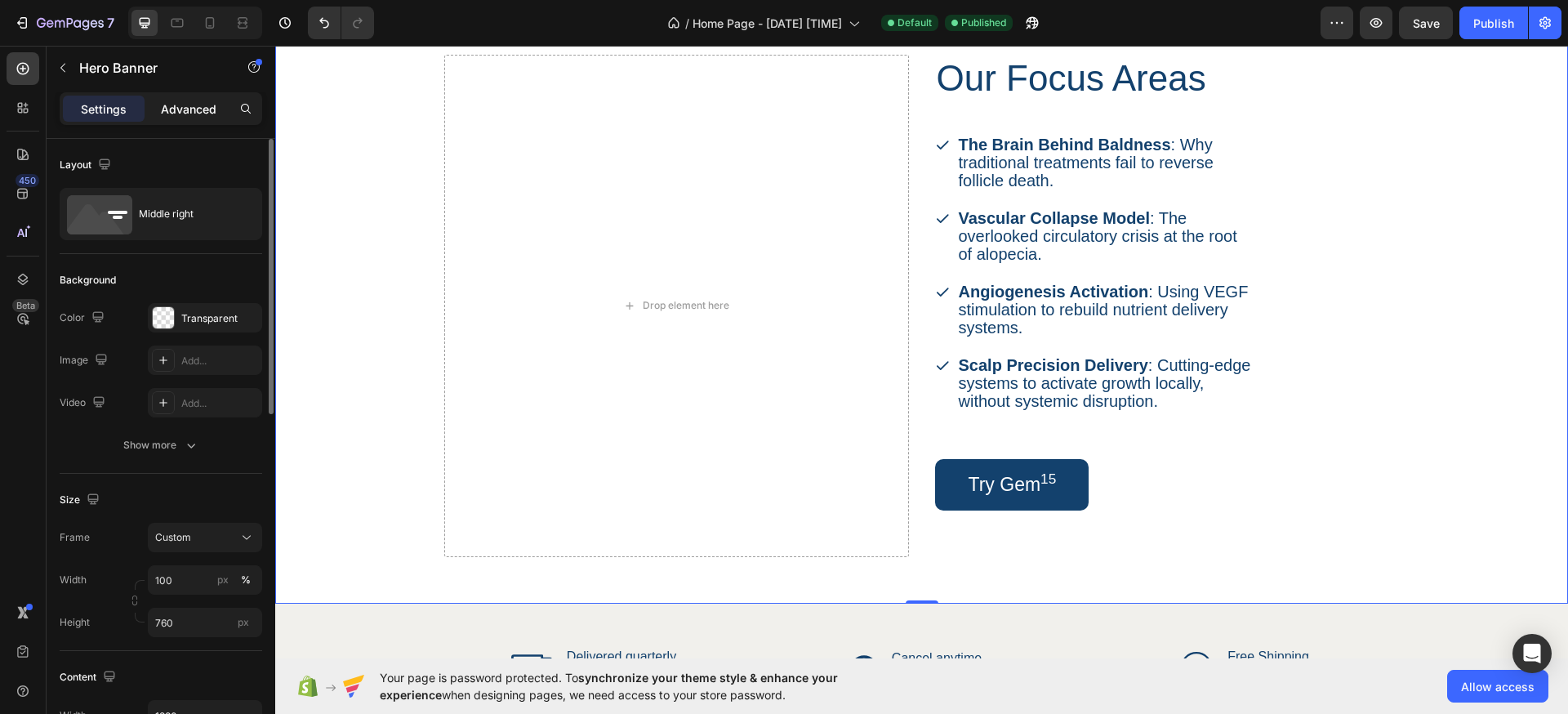 click on "Advanced" at bounding box center [189, 109] 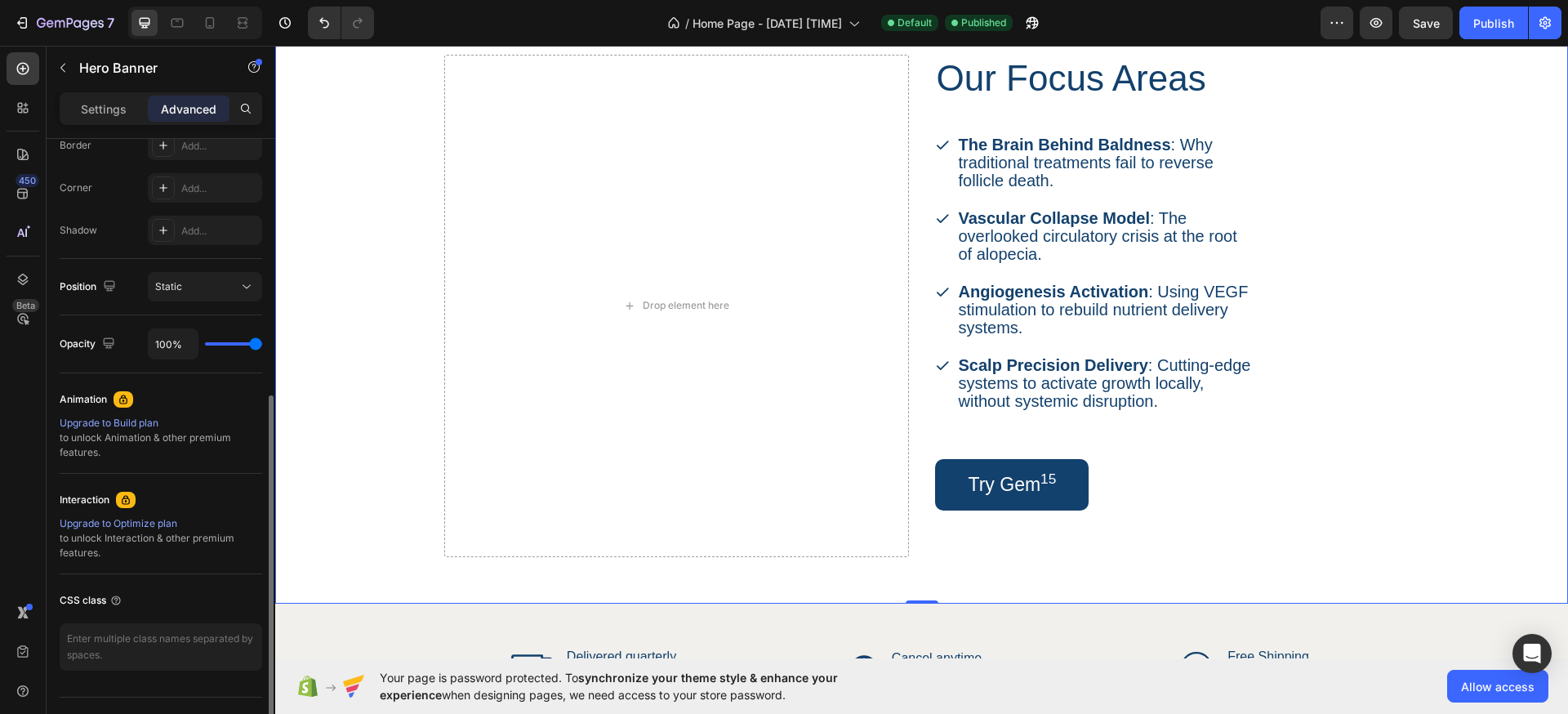 scroll, scrollTop: 474, scrollLeft: 0, axis: vertical 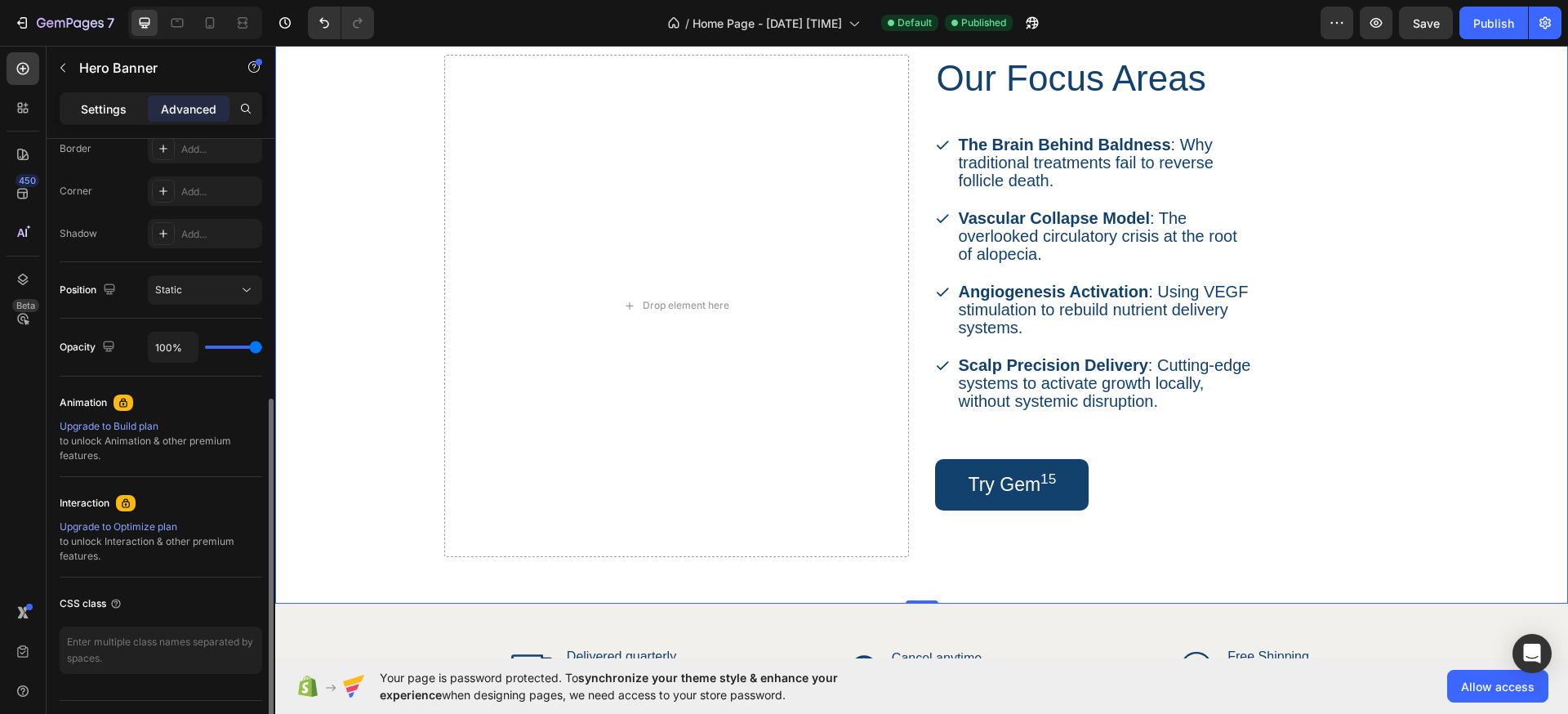 click on "Settings" at bounding box center [104, 109] 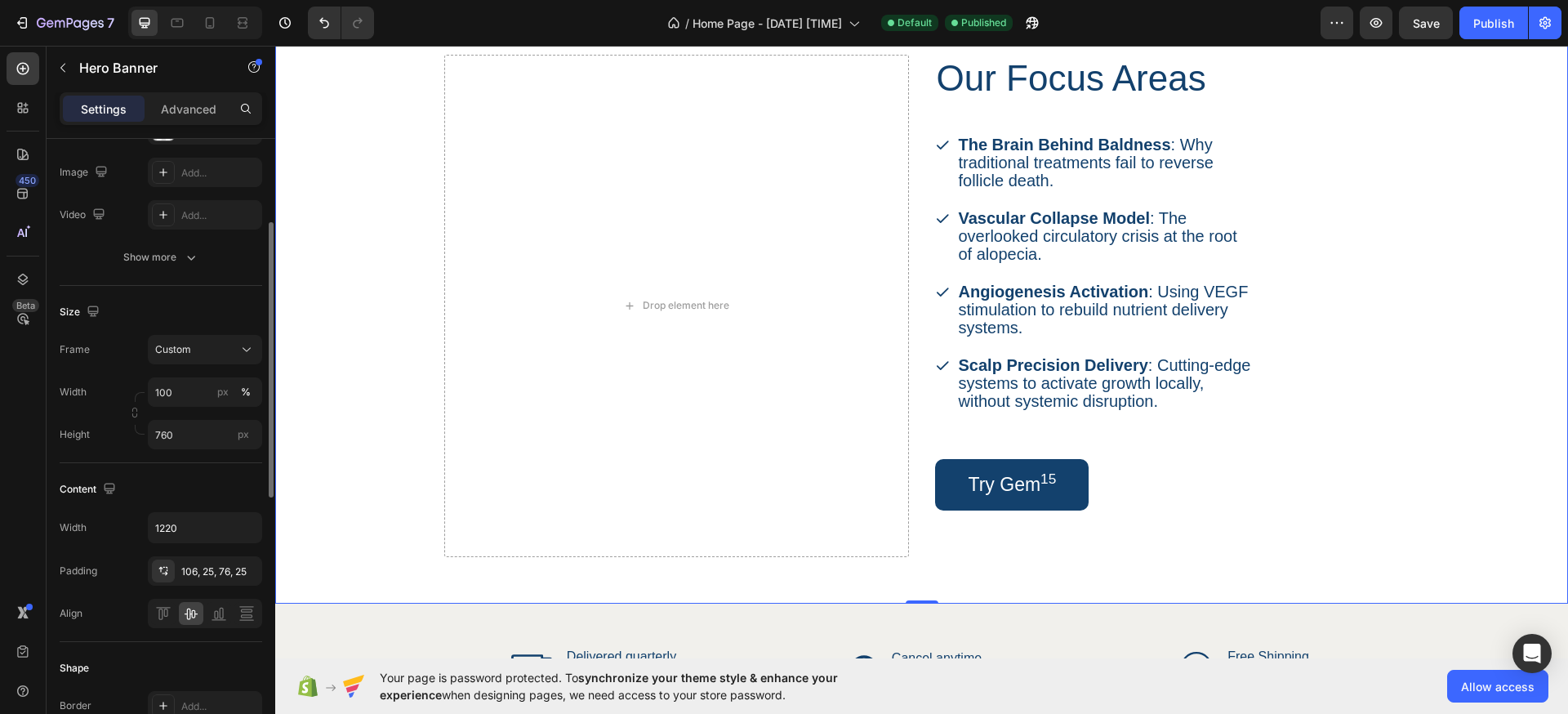 scroll, scrollTop: 0, scrollLeft: 0, axis: both 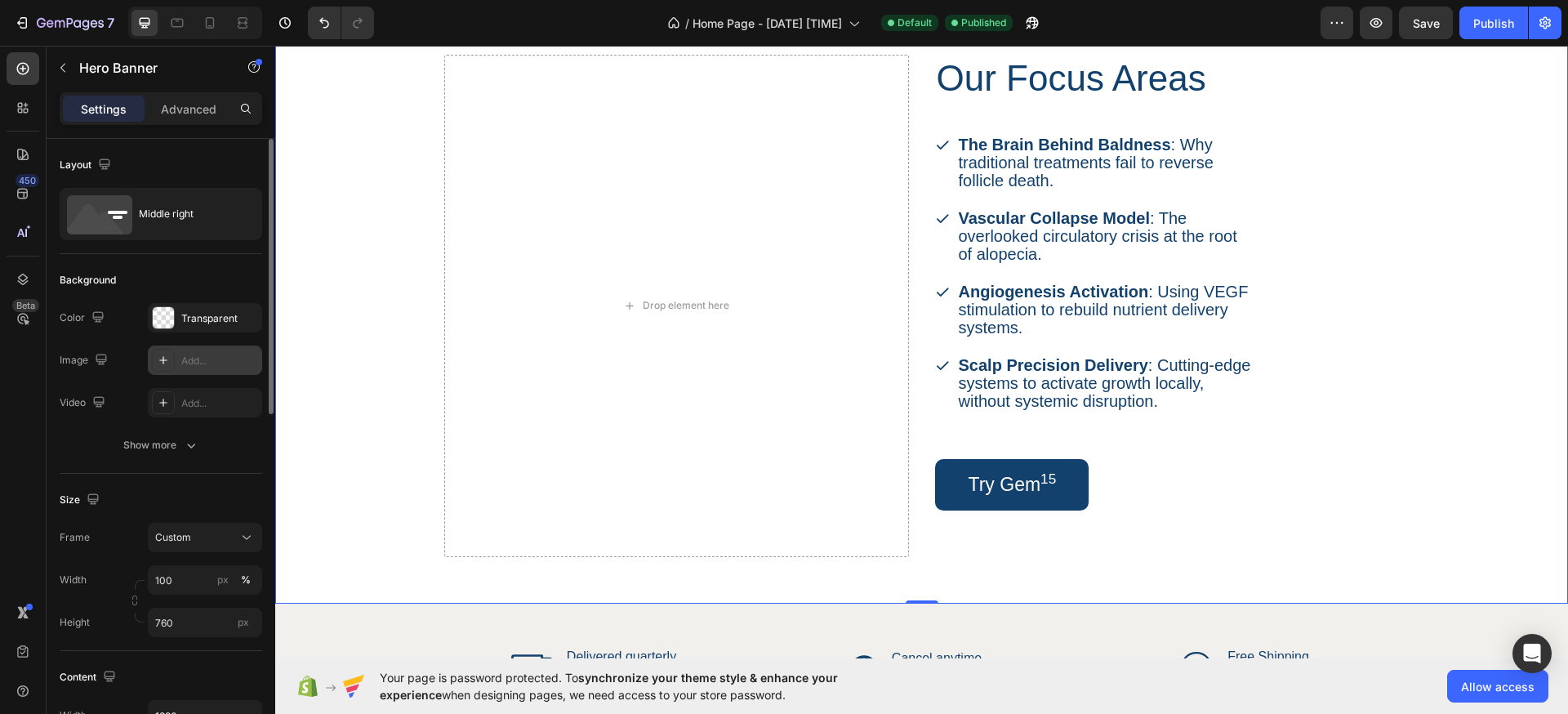 click on "Add..." at bounding box center (205, 360) 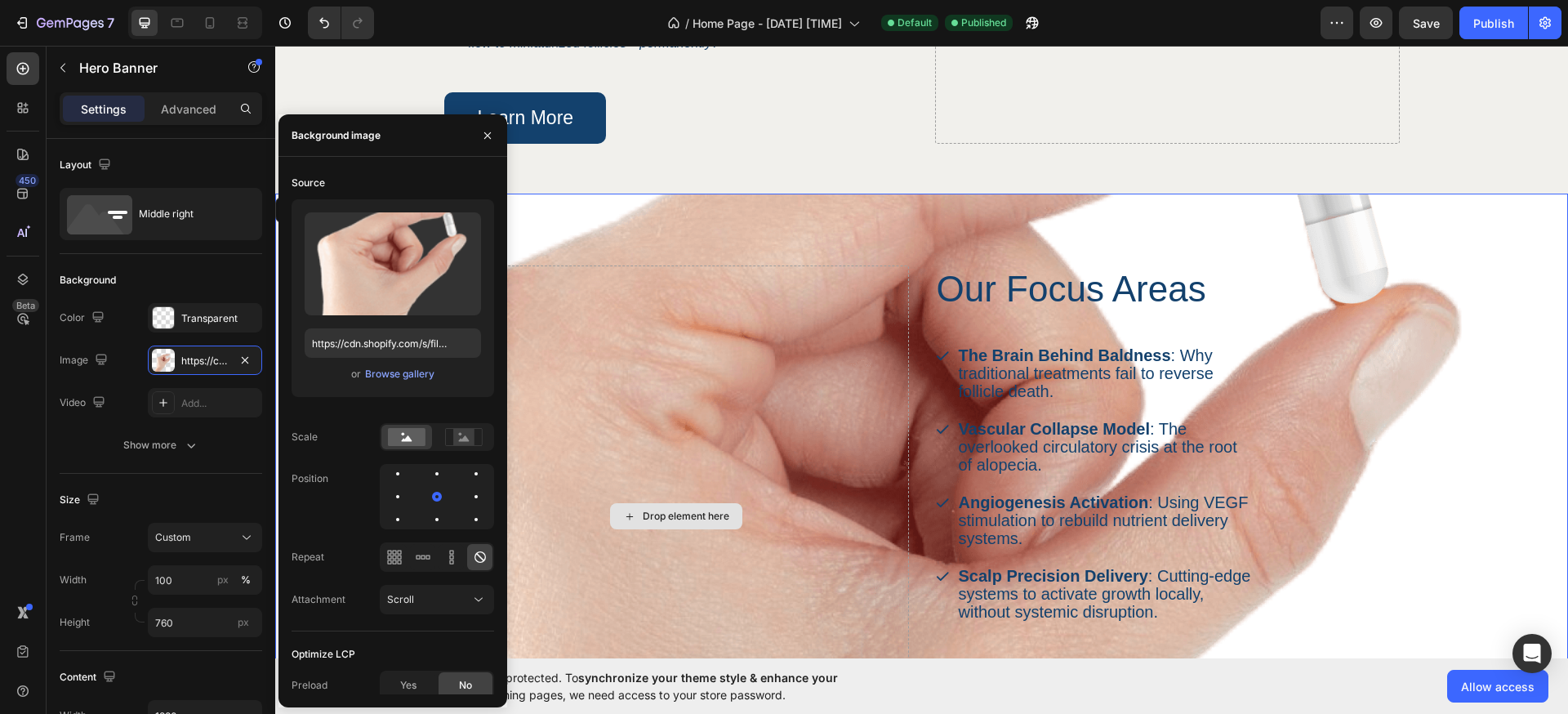 scroll, scrollTop: 1441, scrollLeft: 0, axis: vertical 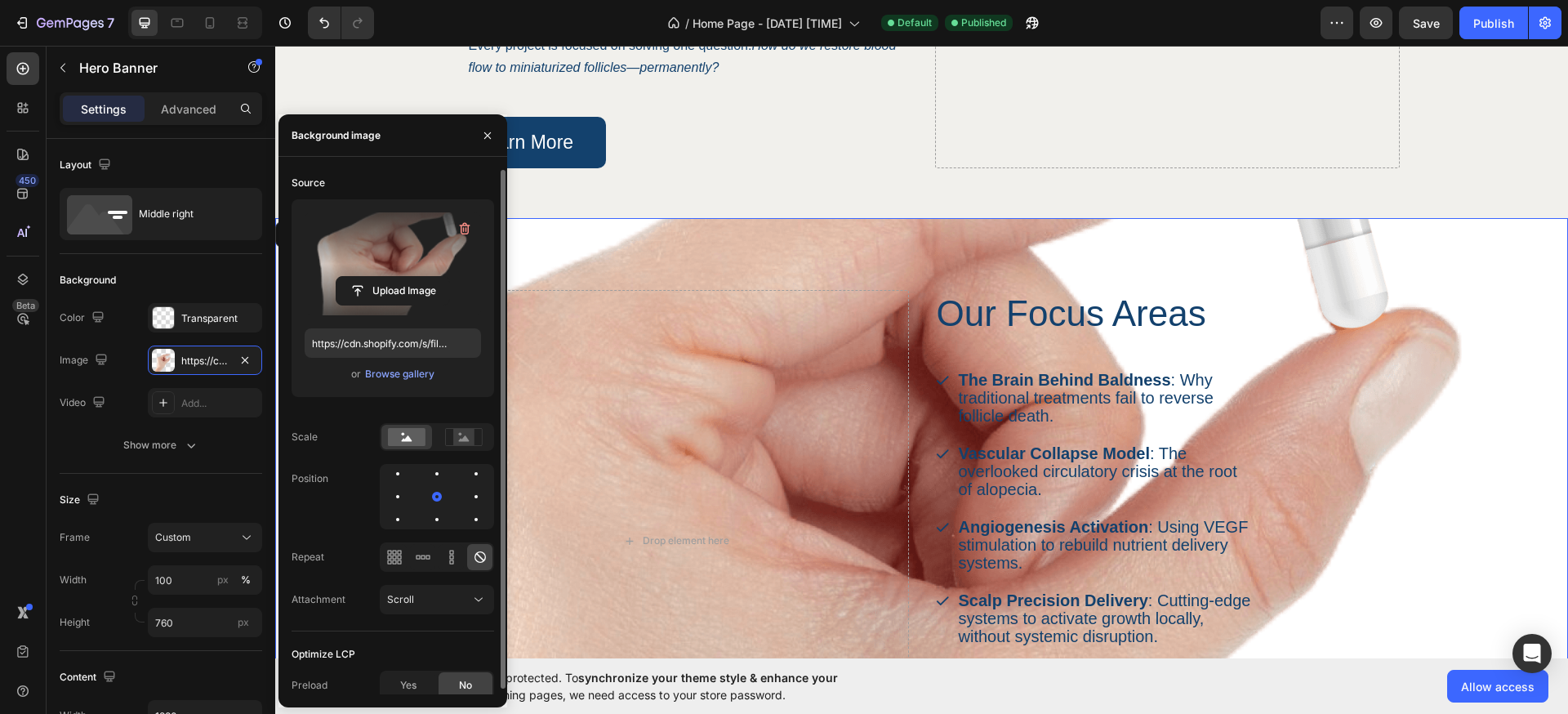 click at bounding box center (393, 264) 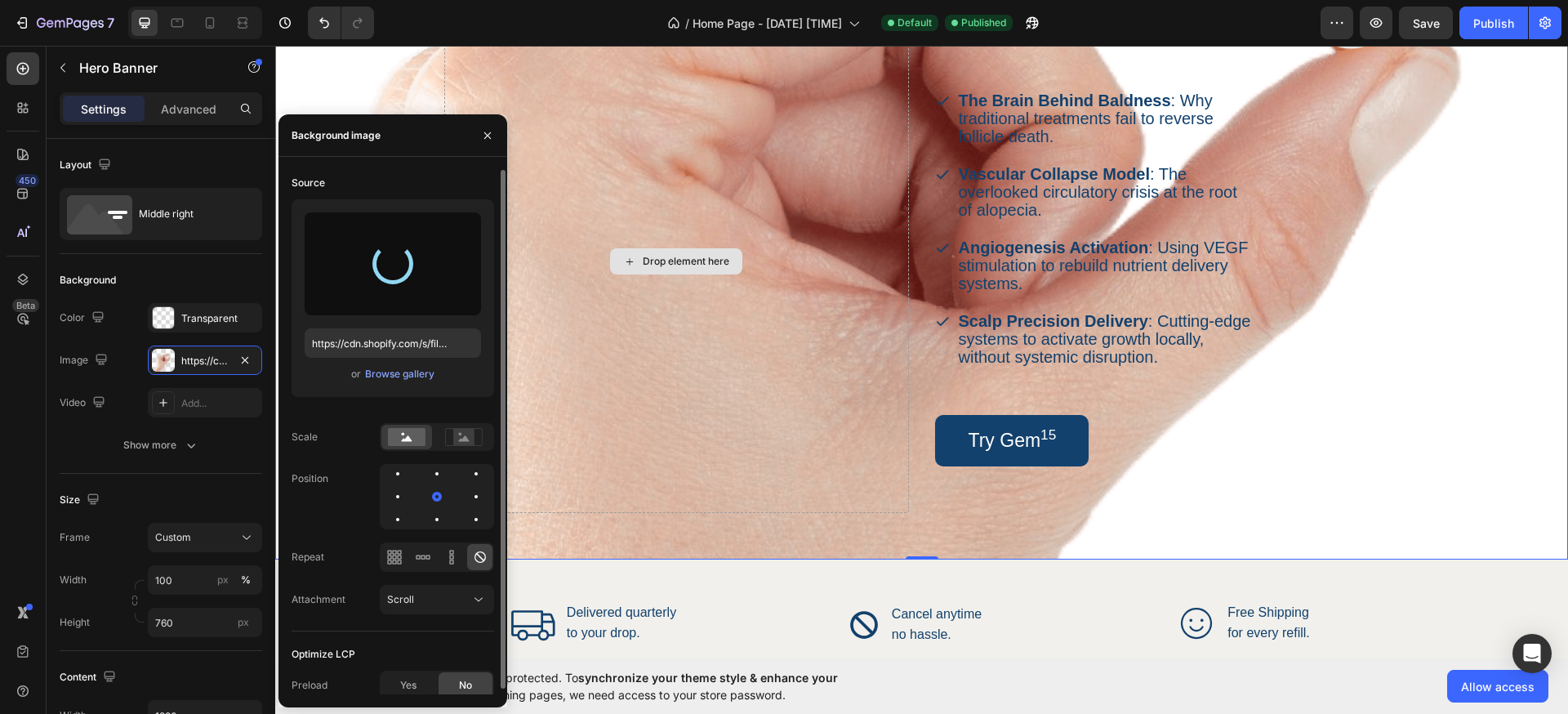 scroll, scrollTop: 1754, scrollLeft: 0, axis: vertical 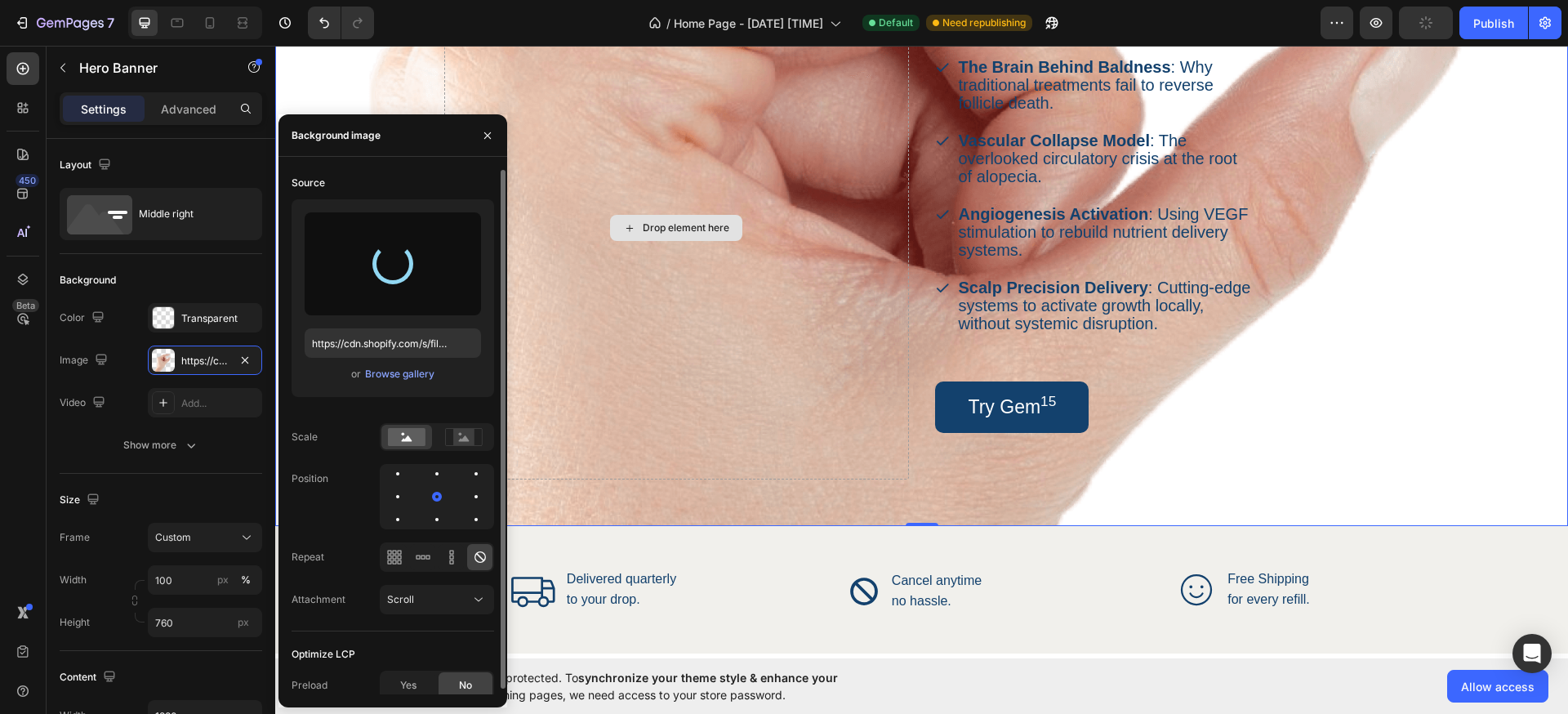 type on "https://cdn.shopify.com/s/files/1/0911/5684/0775/files/gempages_578290835284558524-875e284d-5585-4dda-aa82-387f50040689.png" 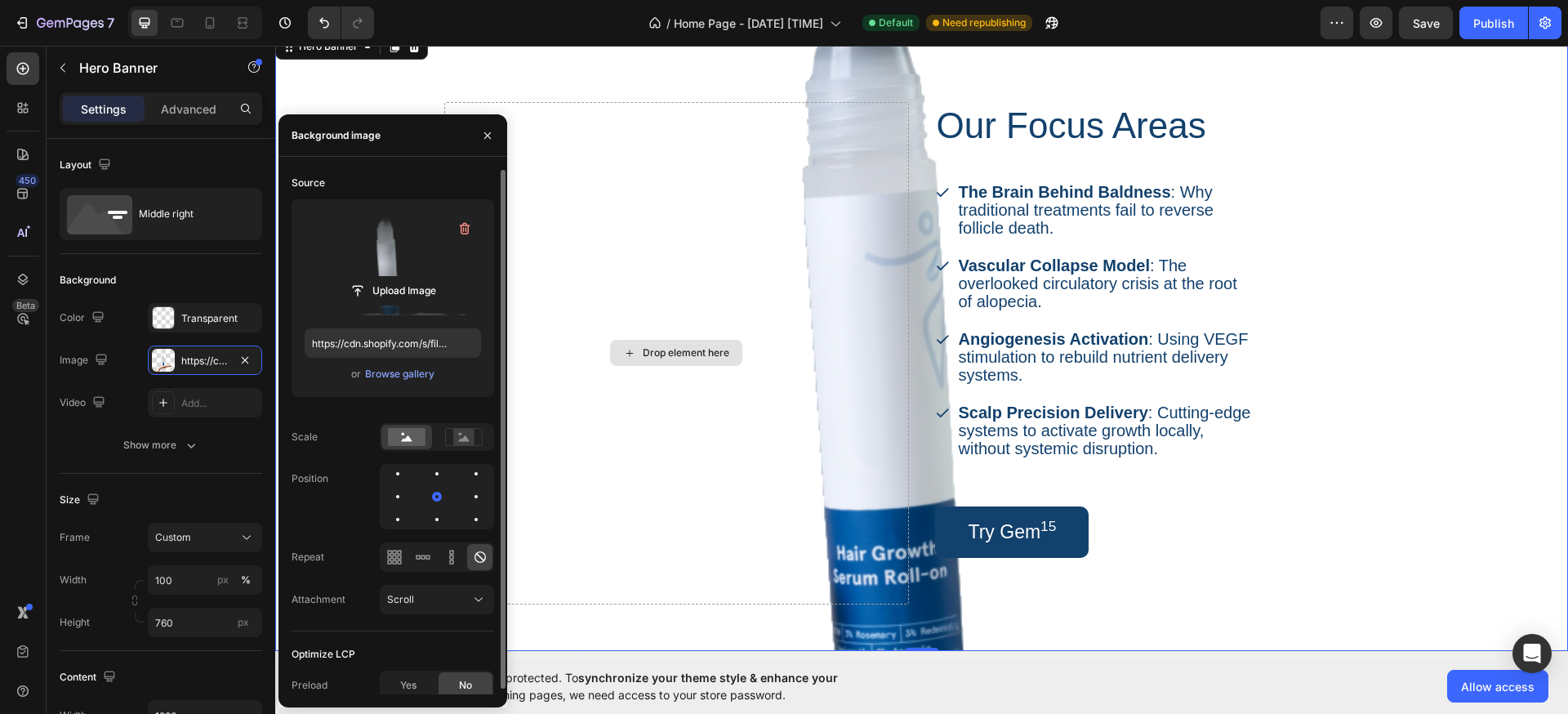 scroll, scrollTop: 1625, scrollLeft: 0, axis: vertical 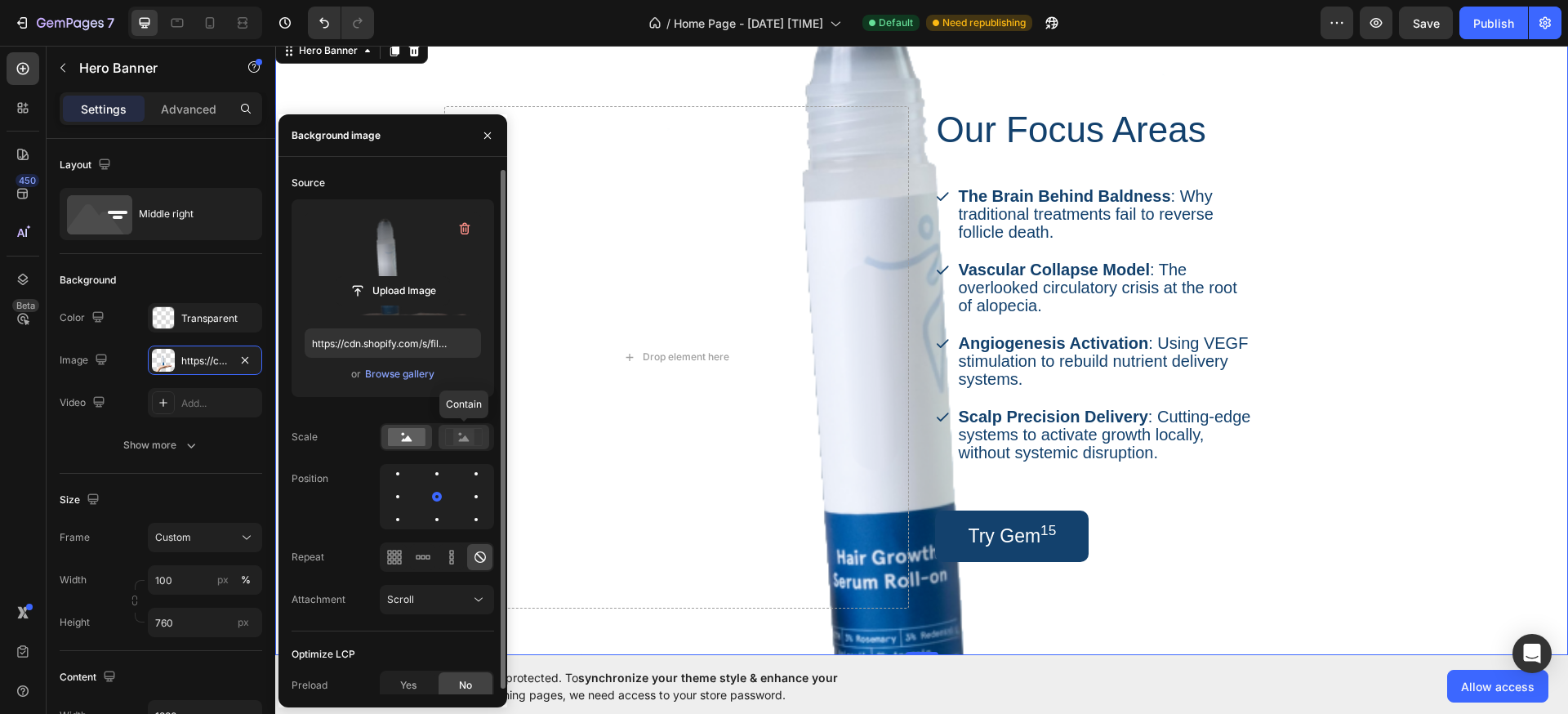 click 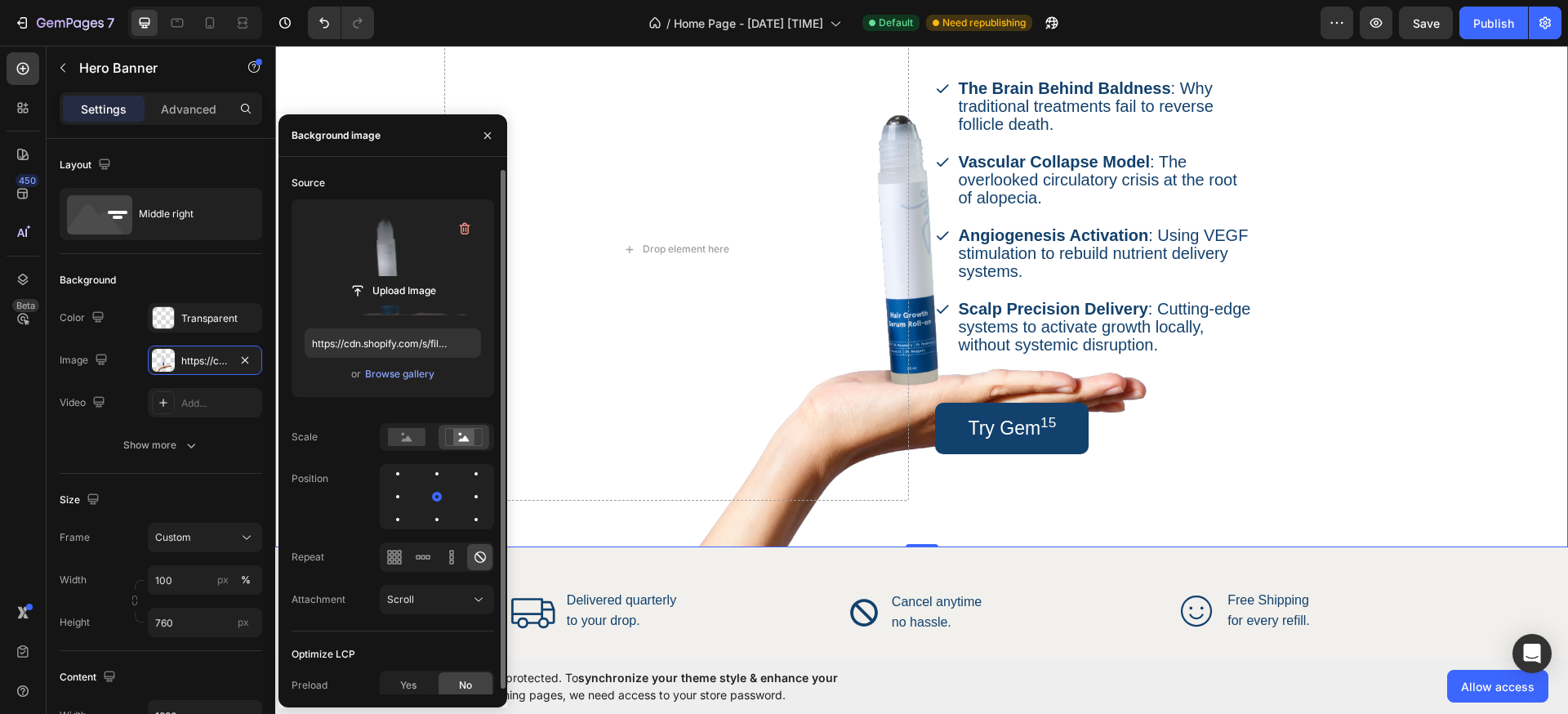scroll, scrollTop: 1731, scrollLeft: 0, axis: vertical 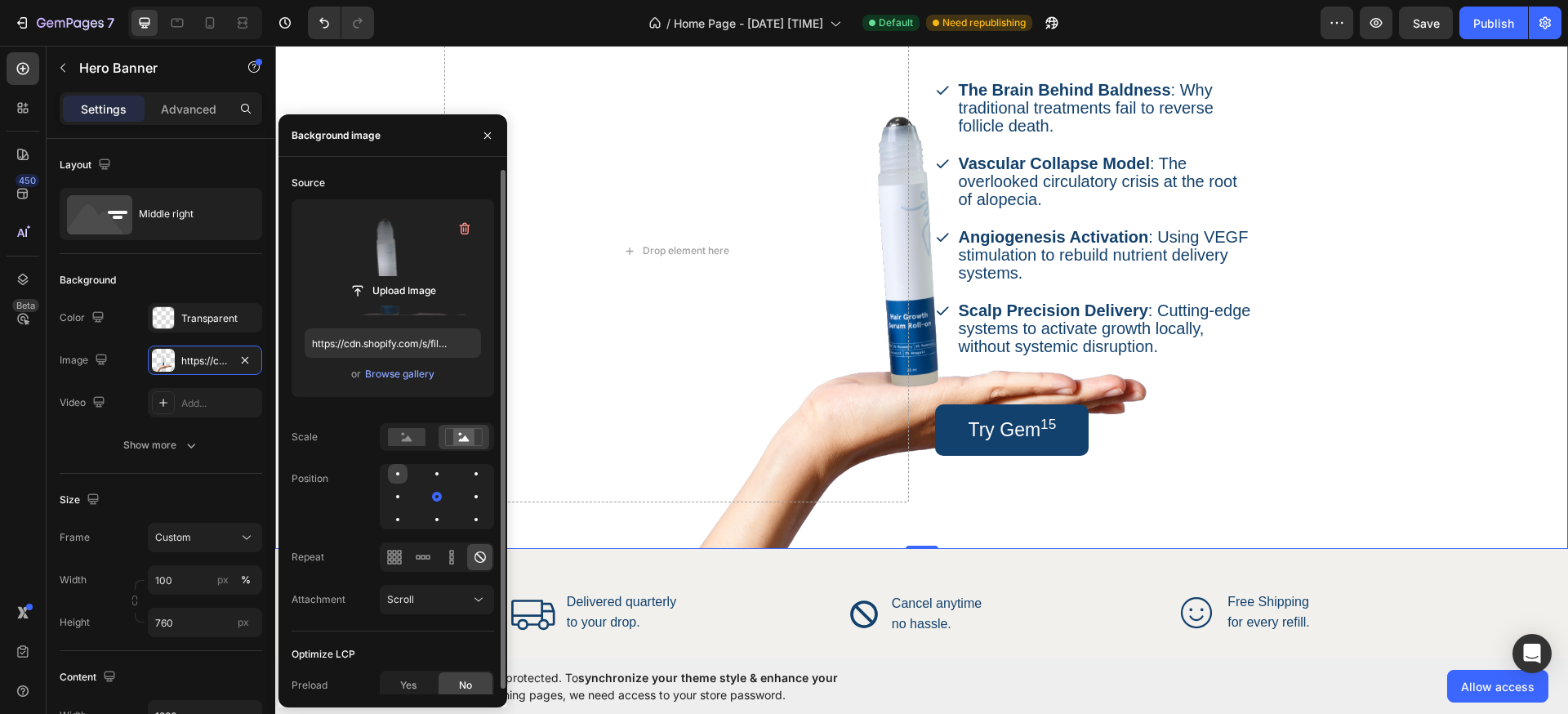 click 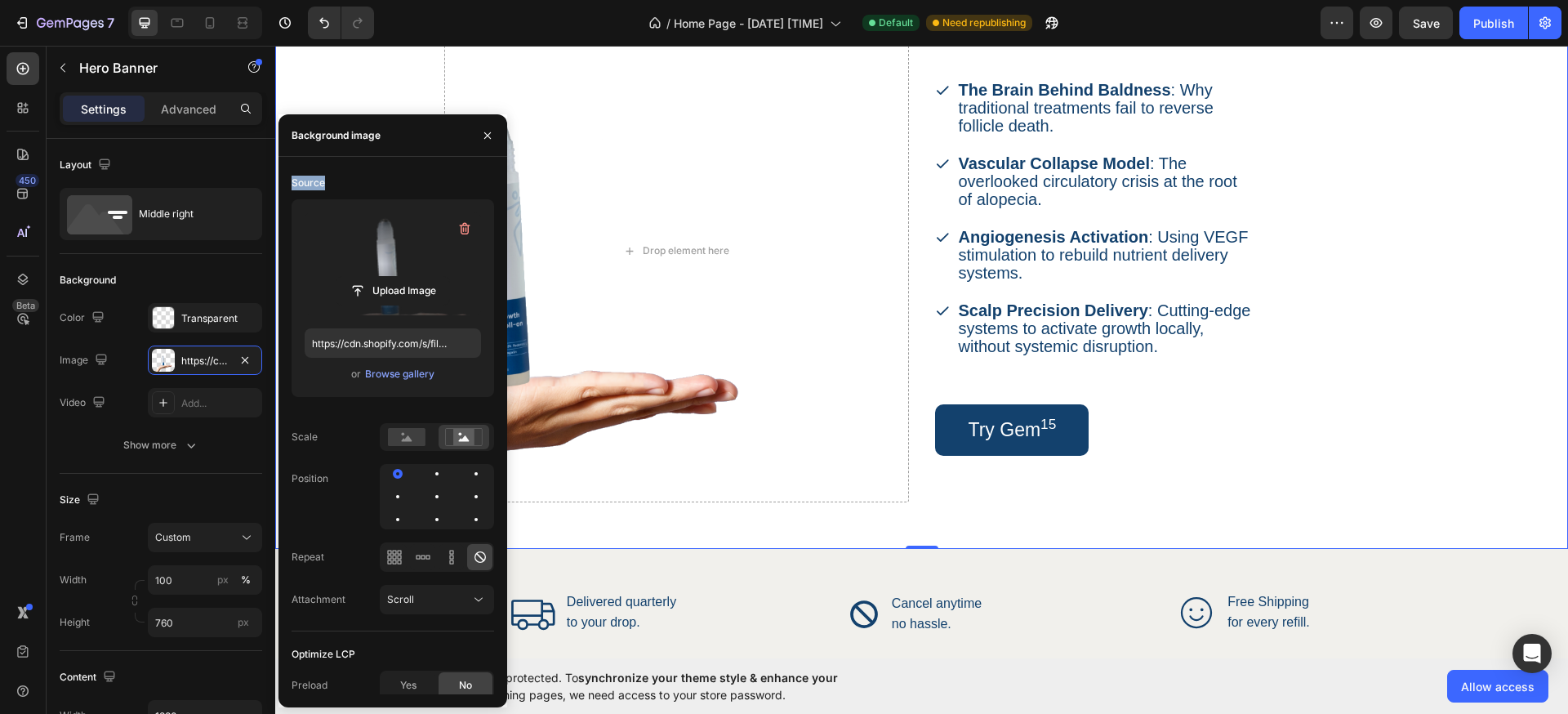 drag, startPoint x: 401, startPoint y: 168, endPoint x: 330, endPoint y: 262, distance: 117.80068 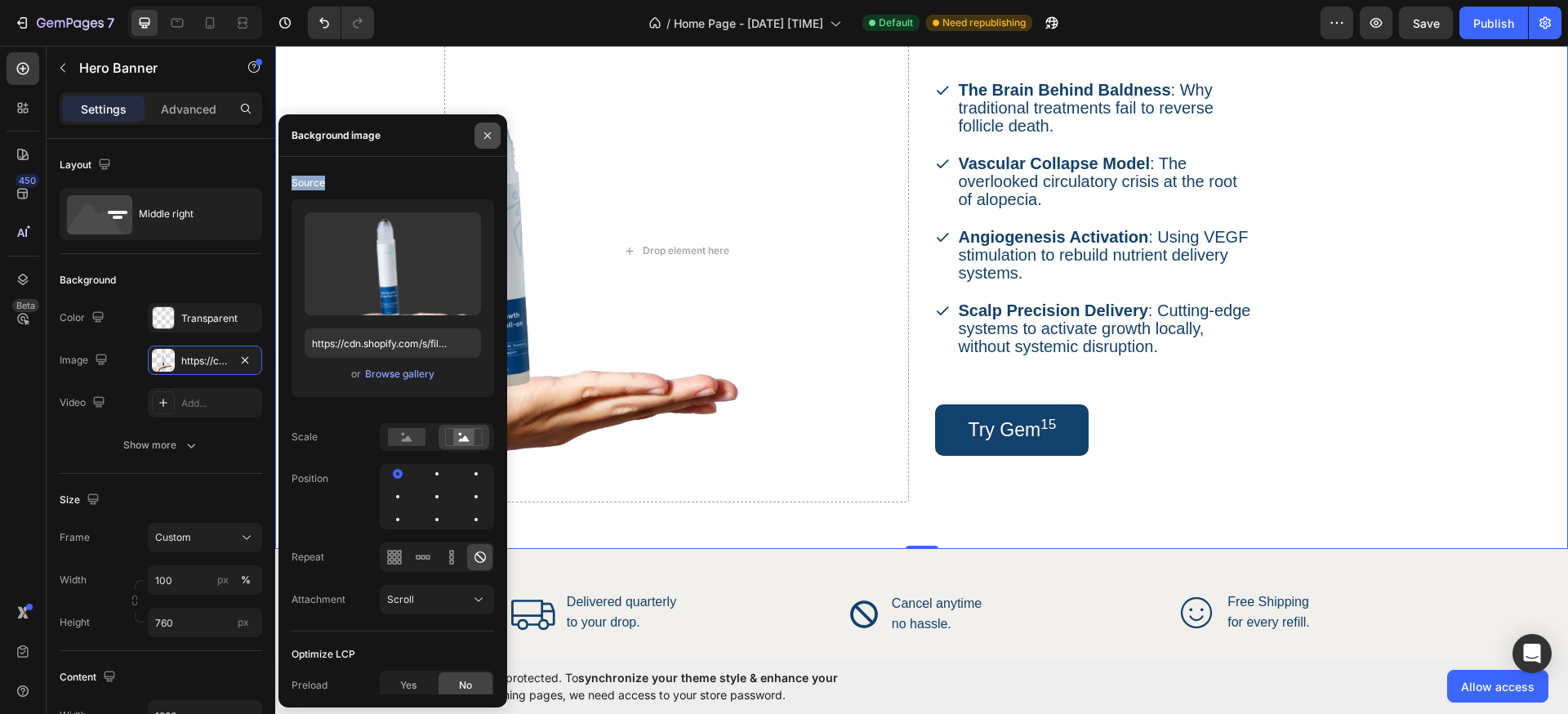 click 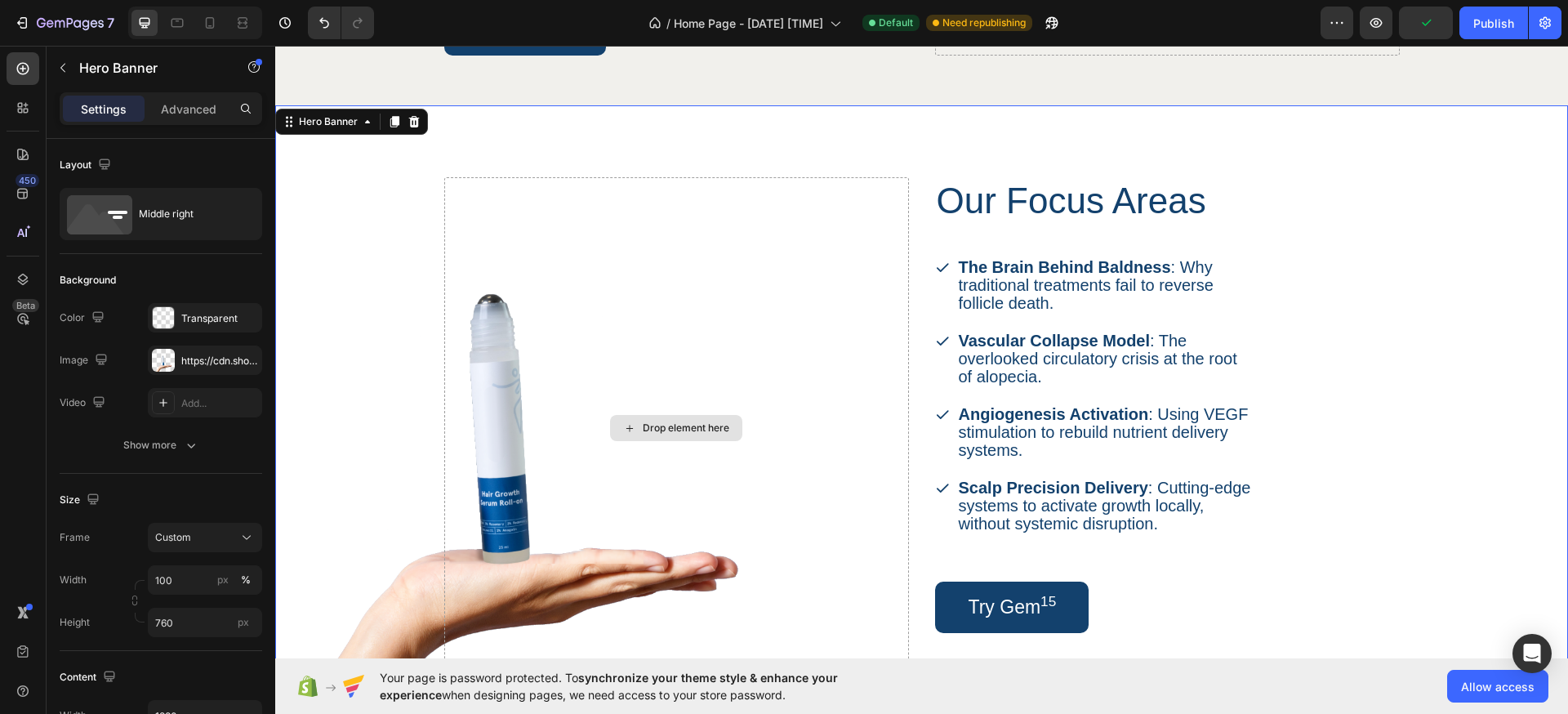 click on "Drop element here" at bounding box center [676, 428] 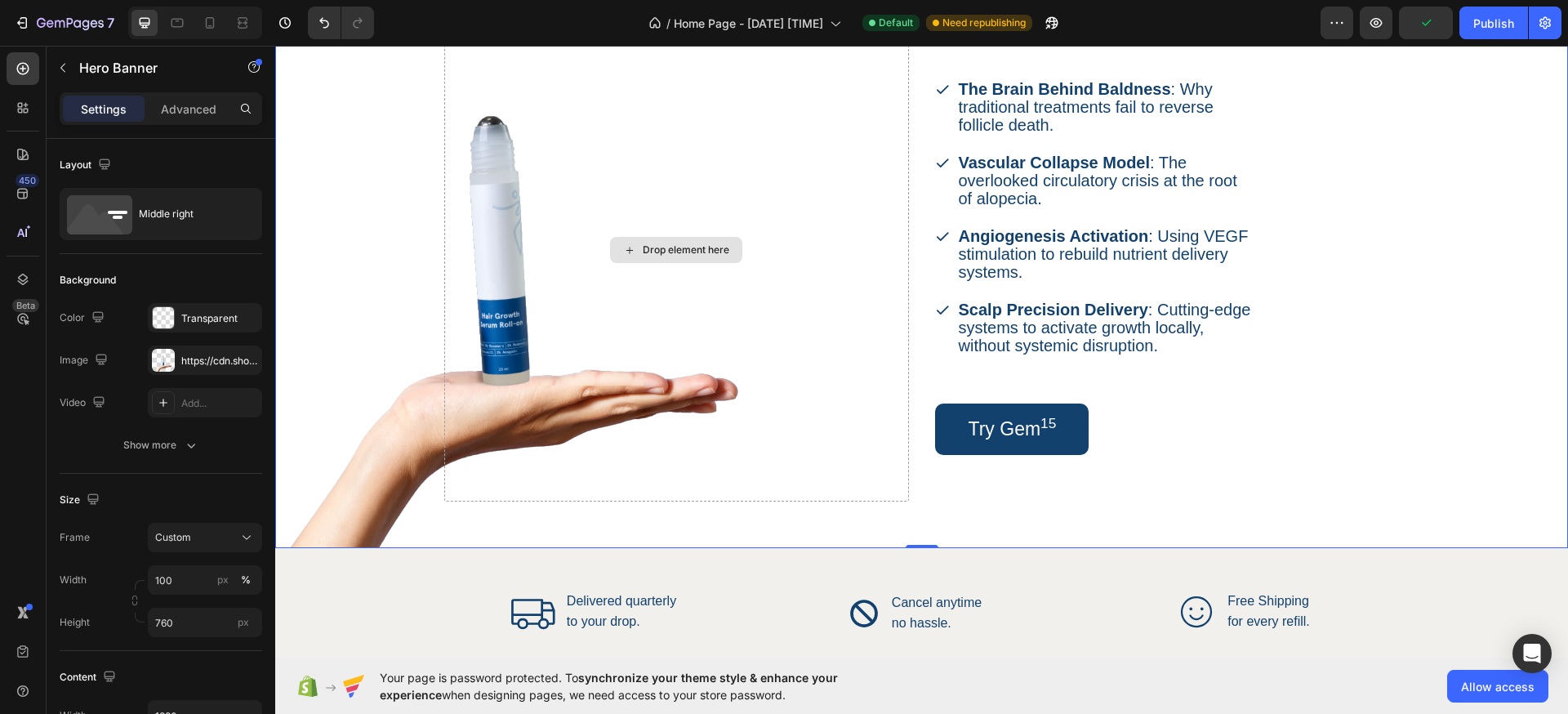 scroll, scrollTop: 1736, scrollLeft: 0, axis: vertical 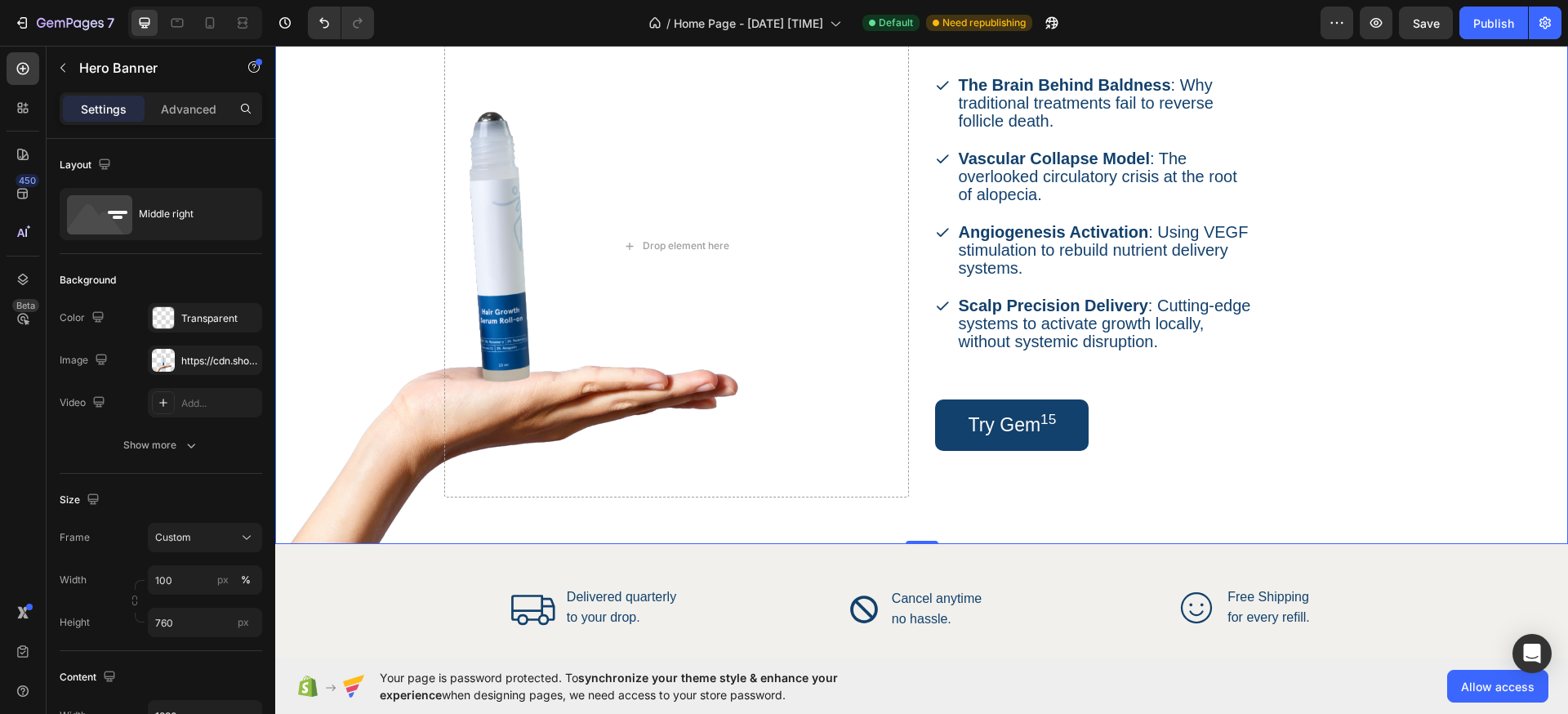 click at bounding box center [921, 234] 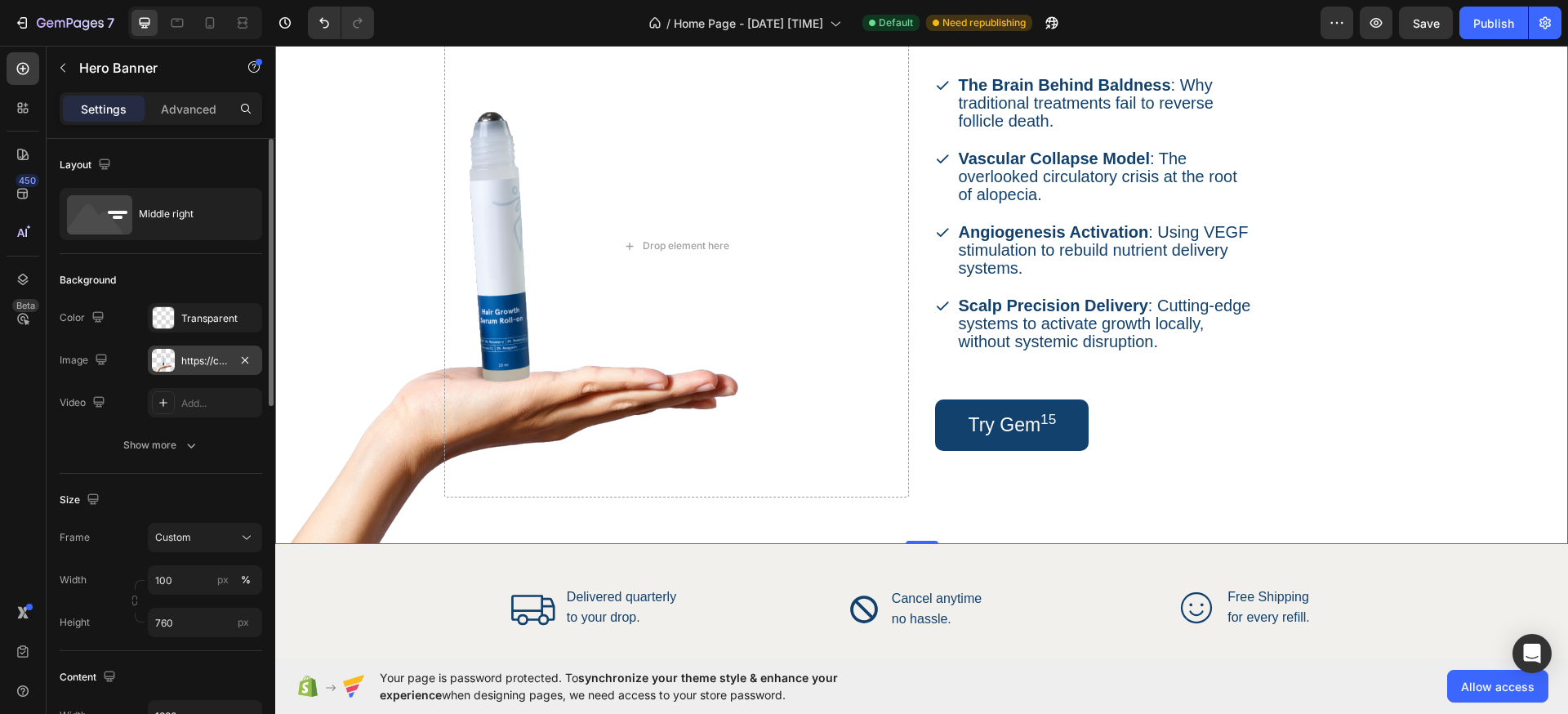 click on "https://cdn.shopify.com/s/files/1/0911/5684/0775/files/gempages_578290835284558524-875e284d-5585-4dda-aa82-387f50040689.png" at bounding box center [205, 360] 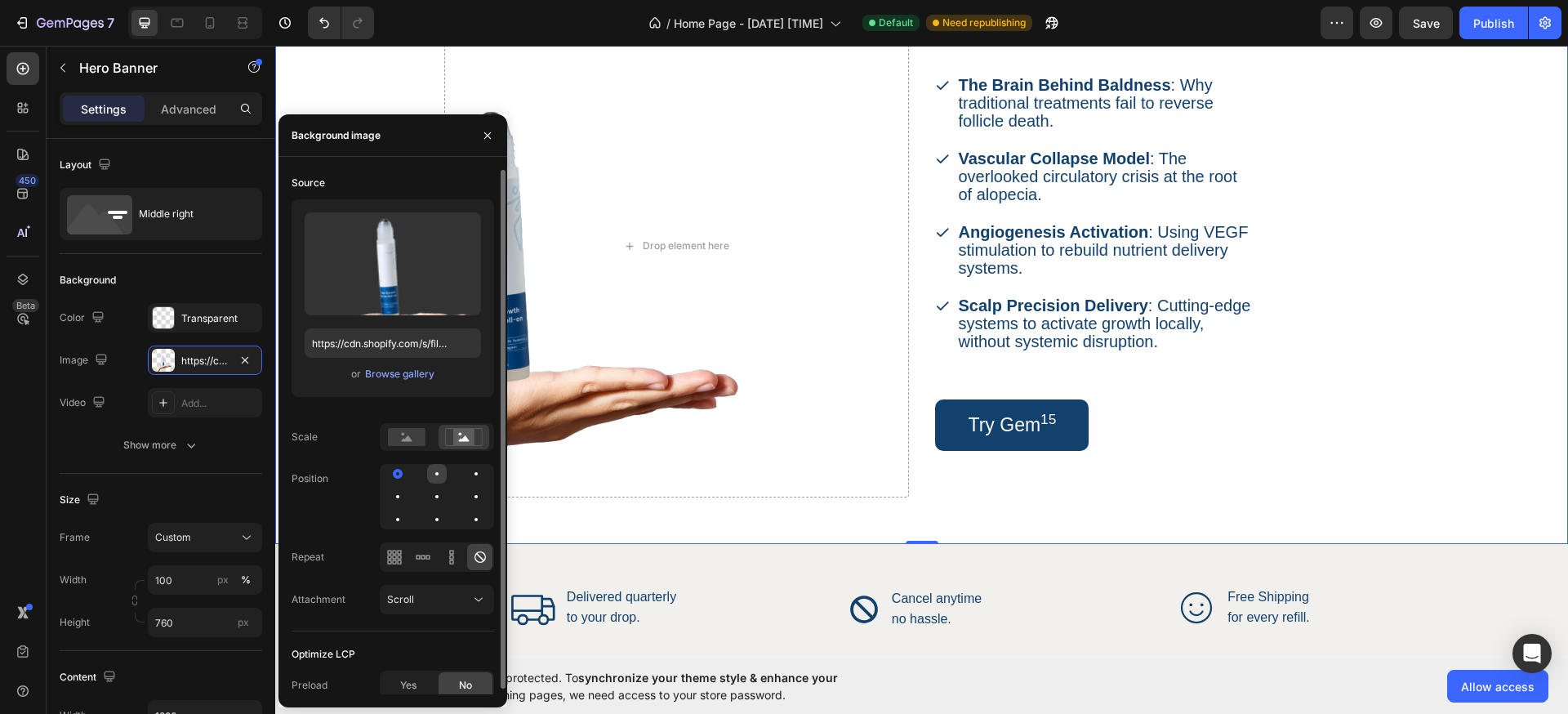 click 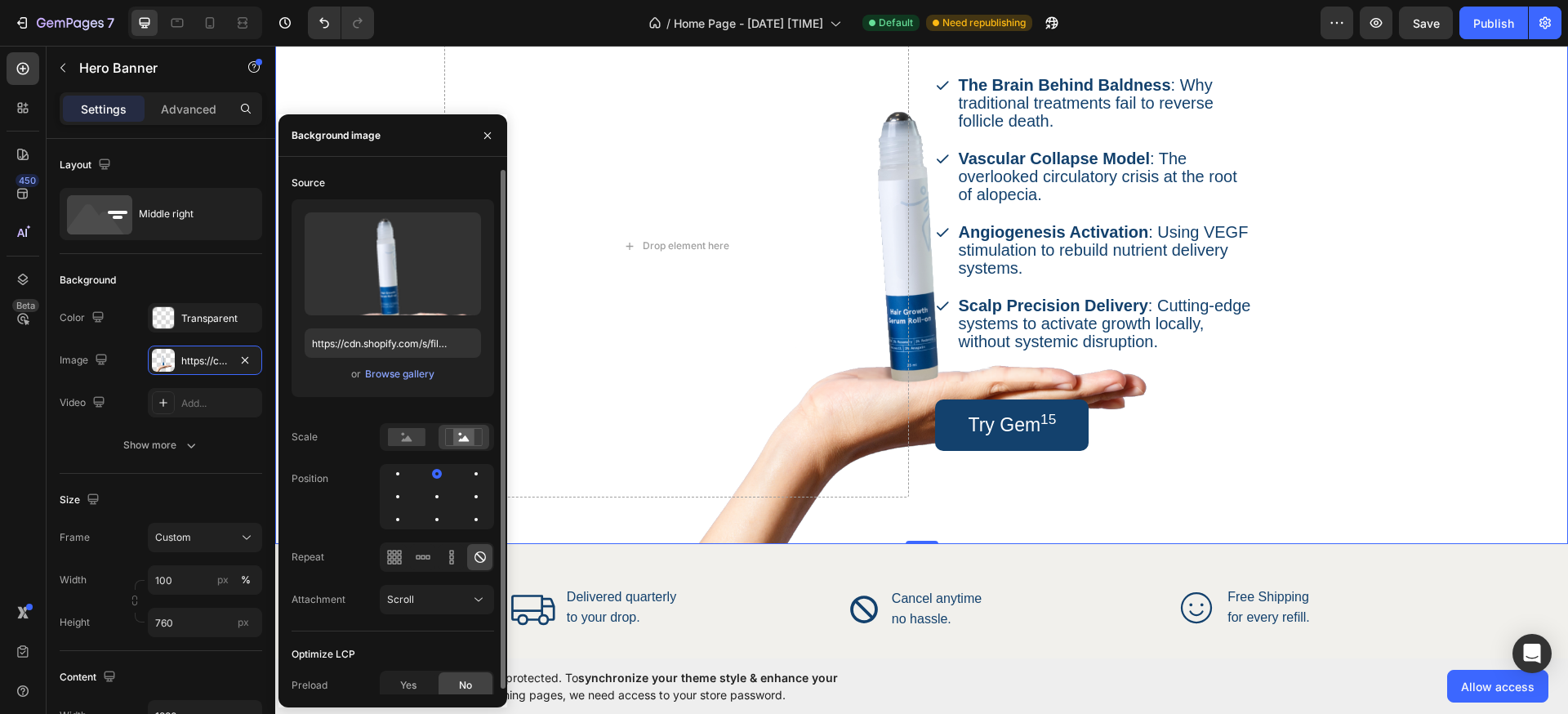 click at bounding box center [437, 497] 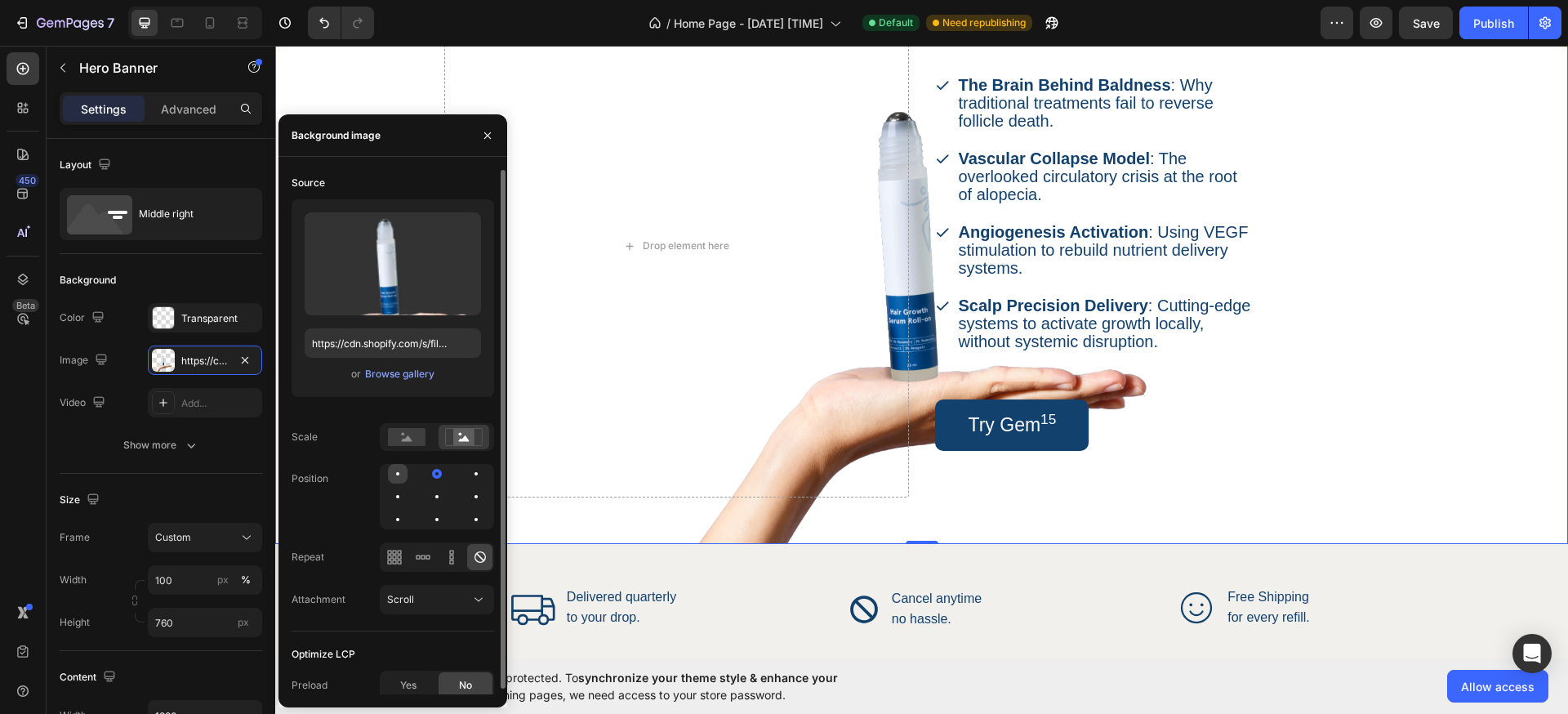 click at bounding box center [437, 497] 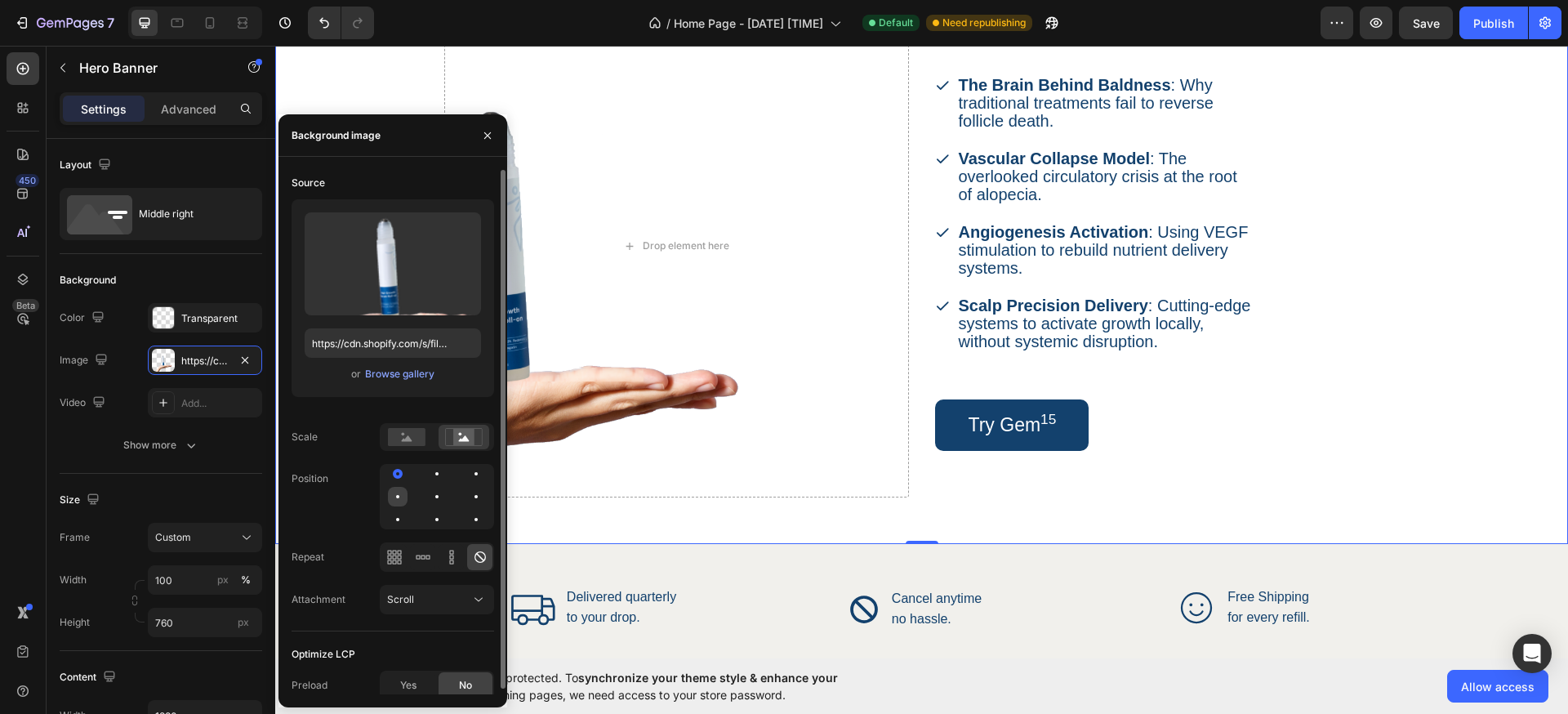 click 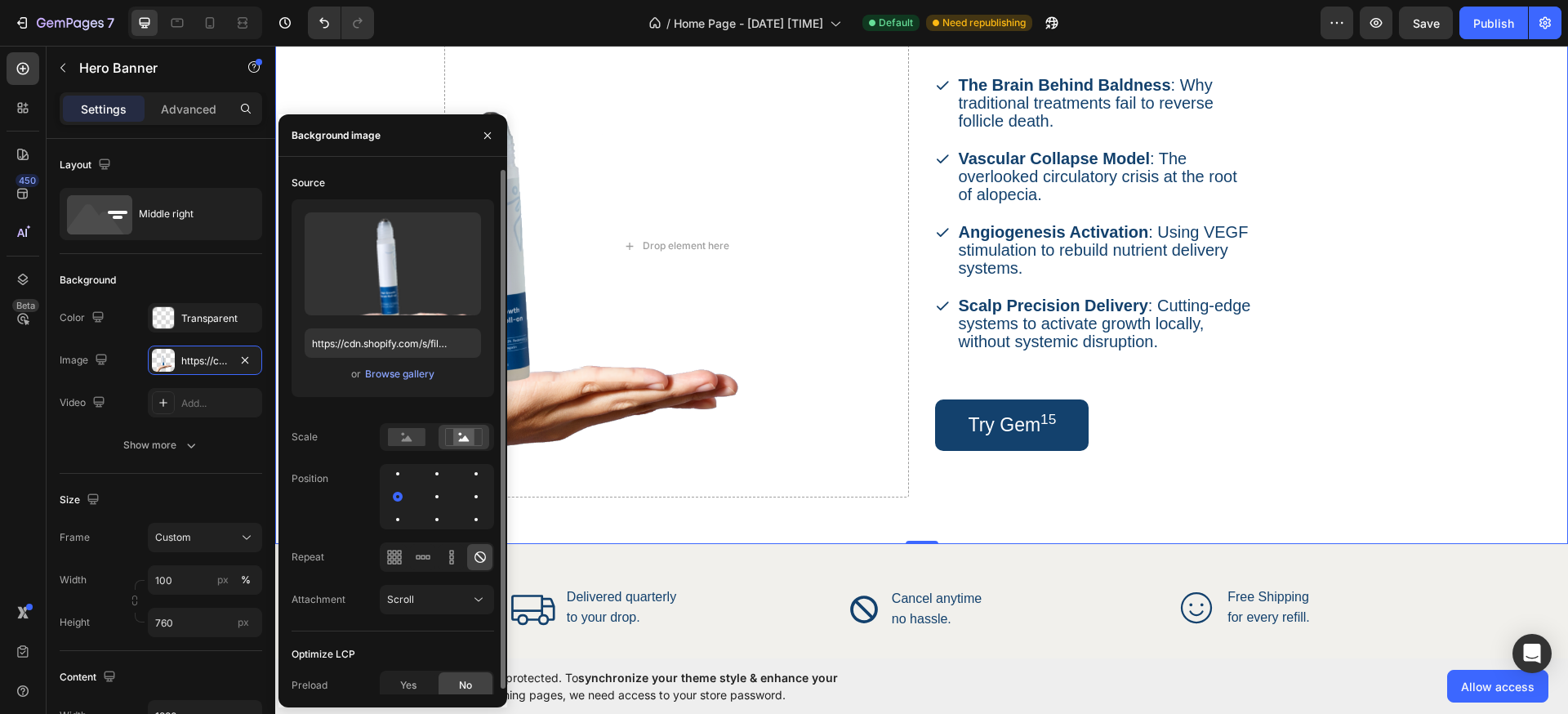 click at bounding box center [437, 497] 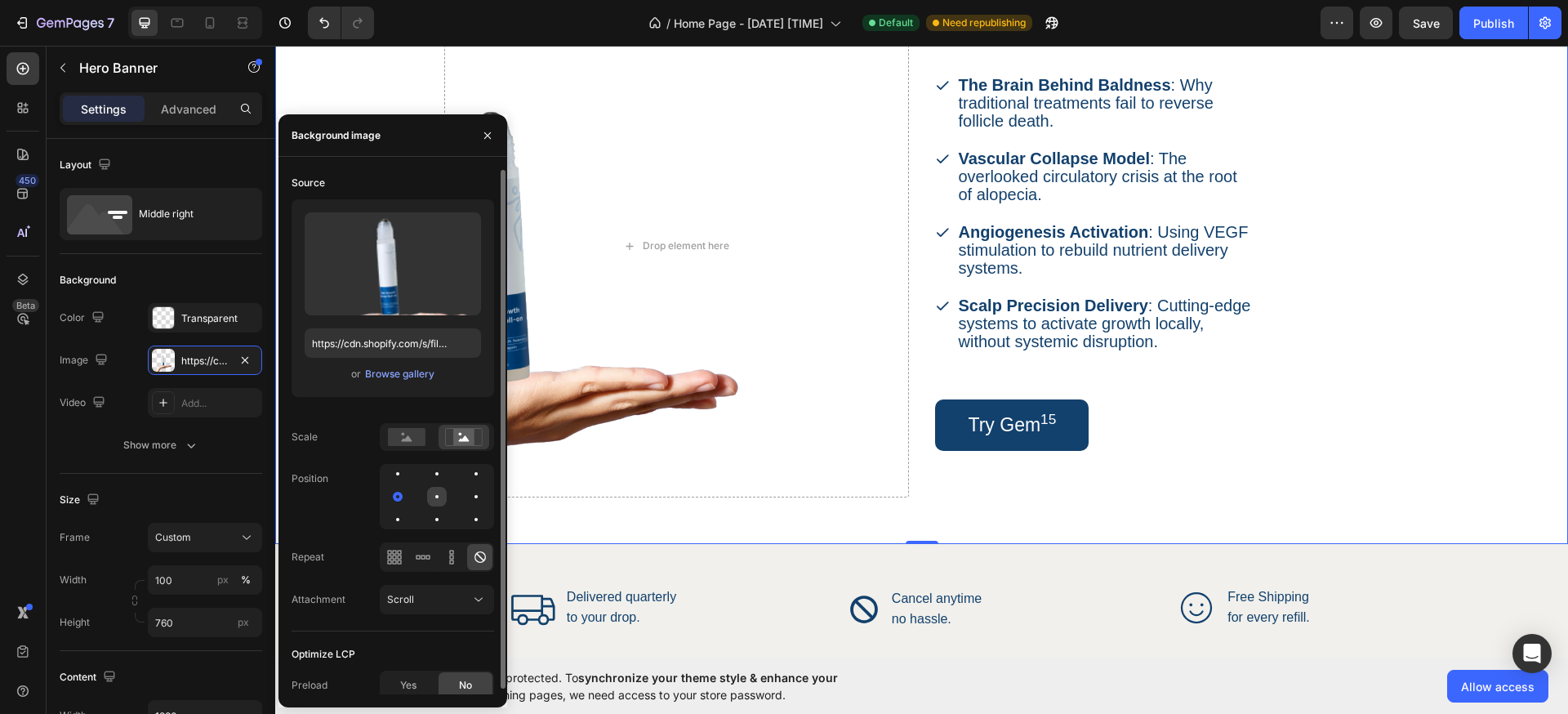 click 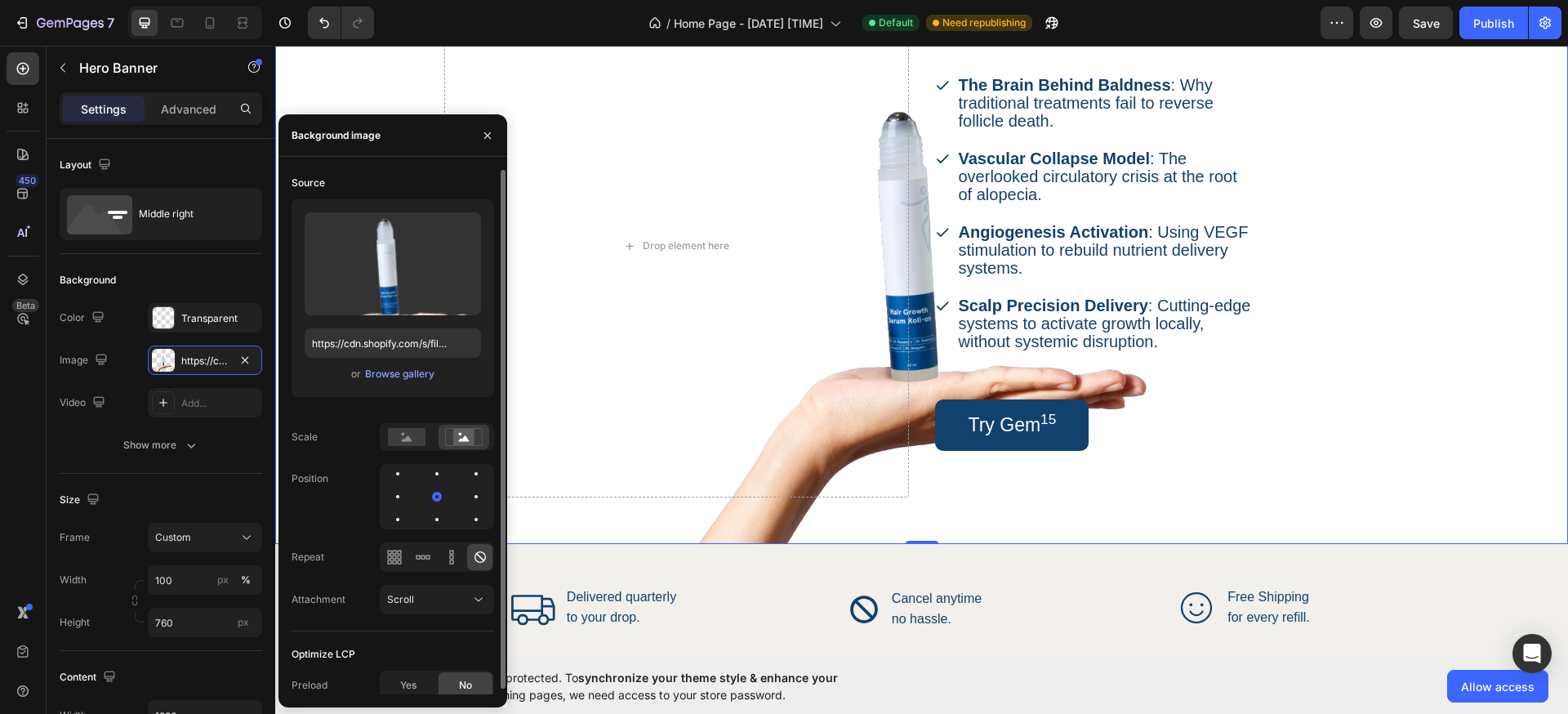 click at bounding box center [437, 497] 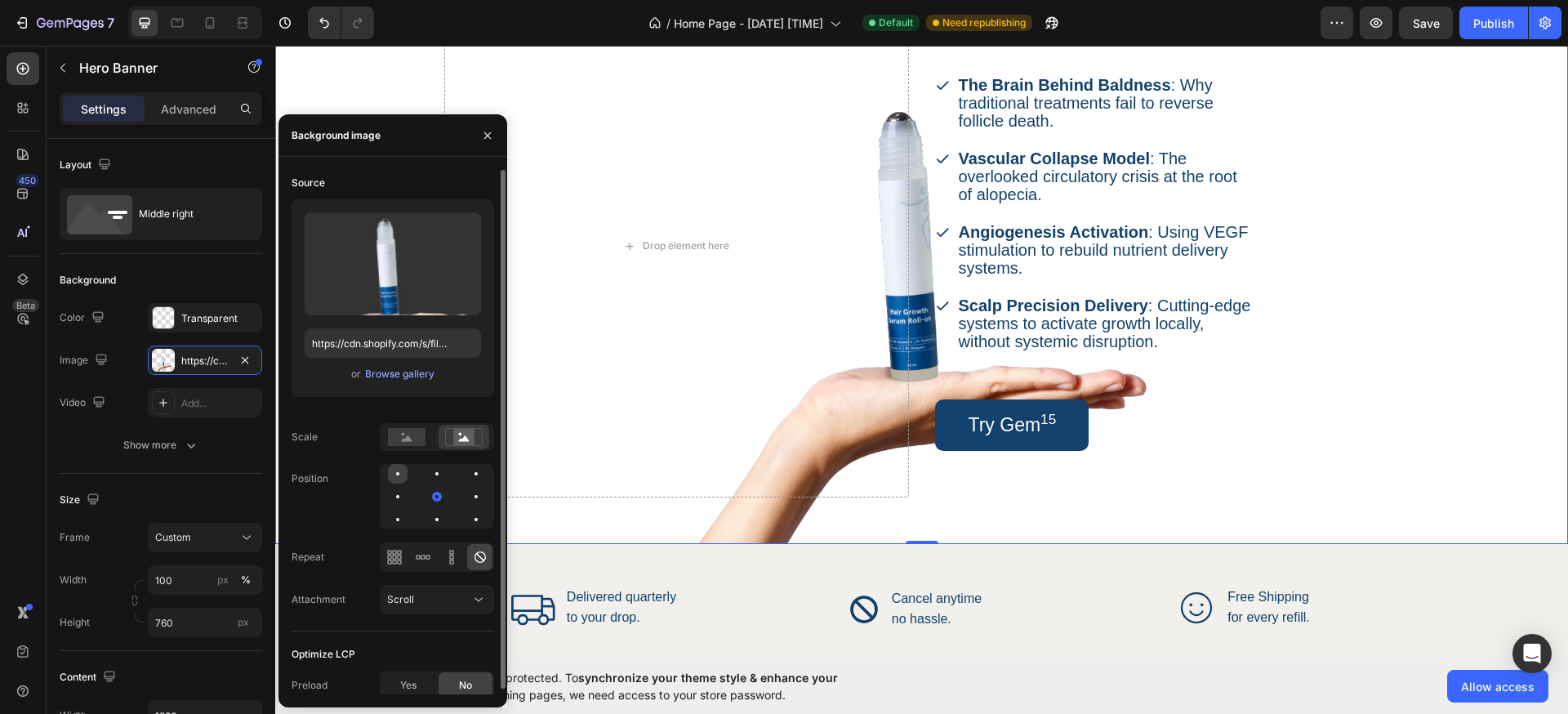 click 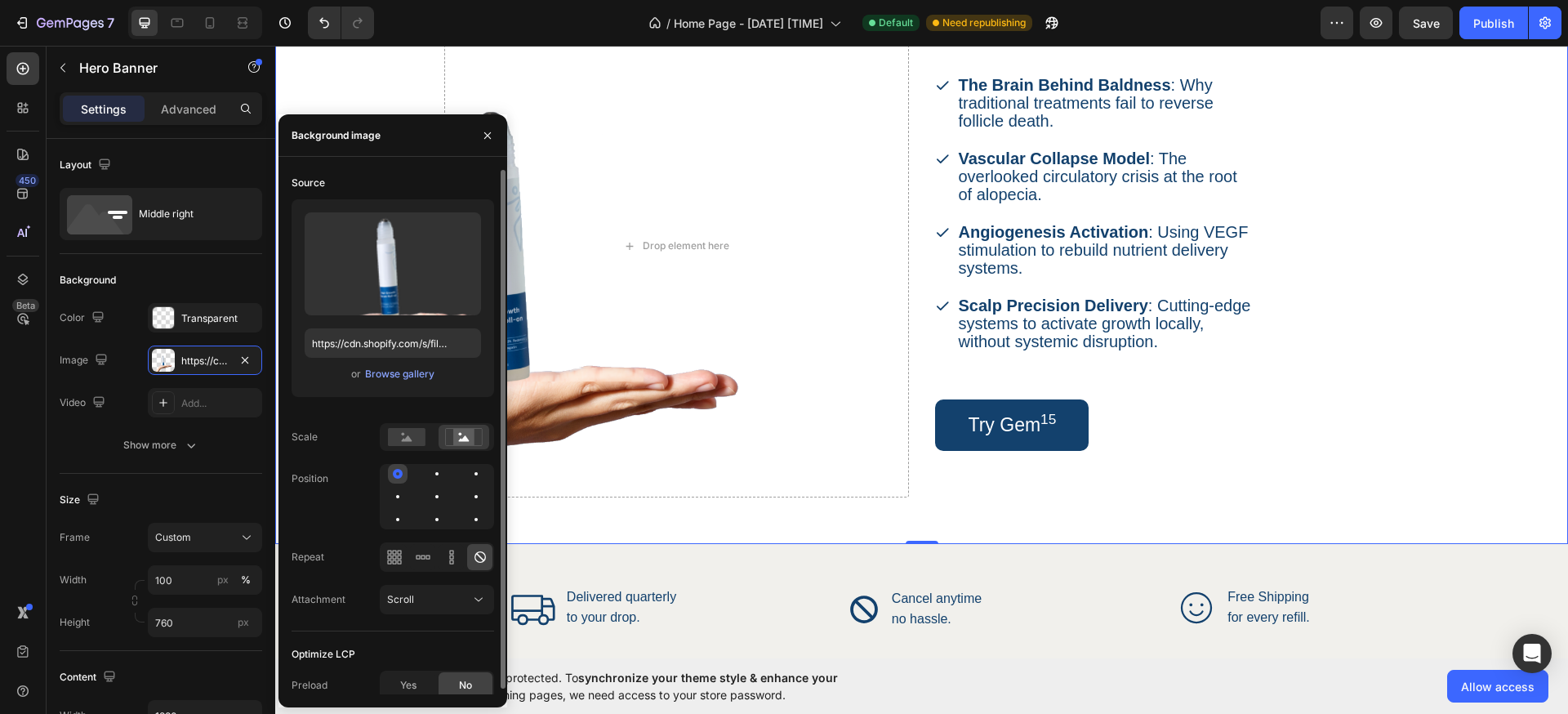 click at bounding box center [398, 474] 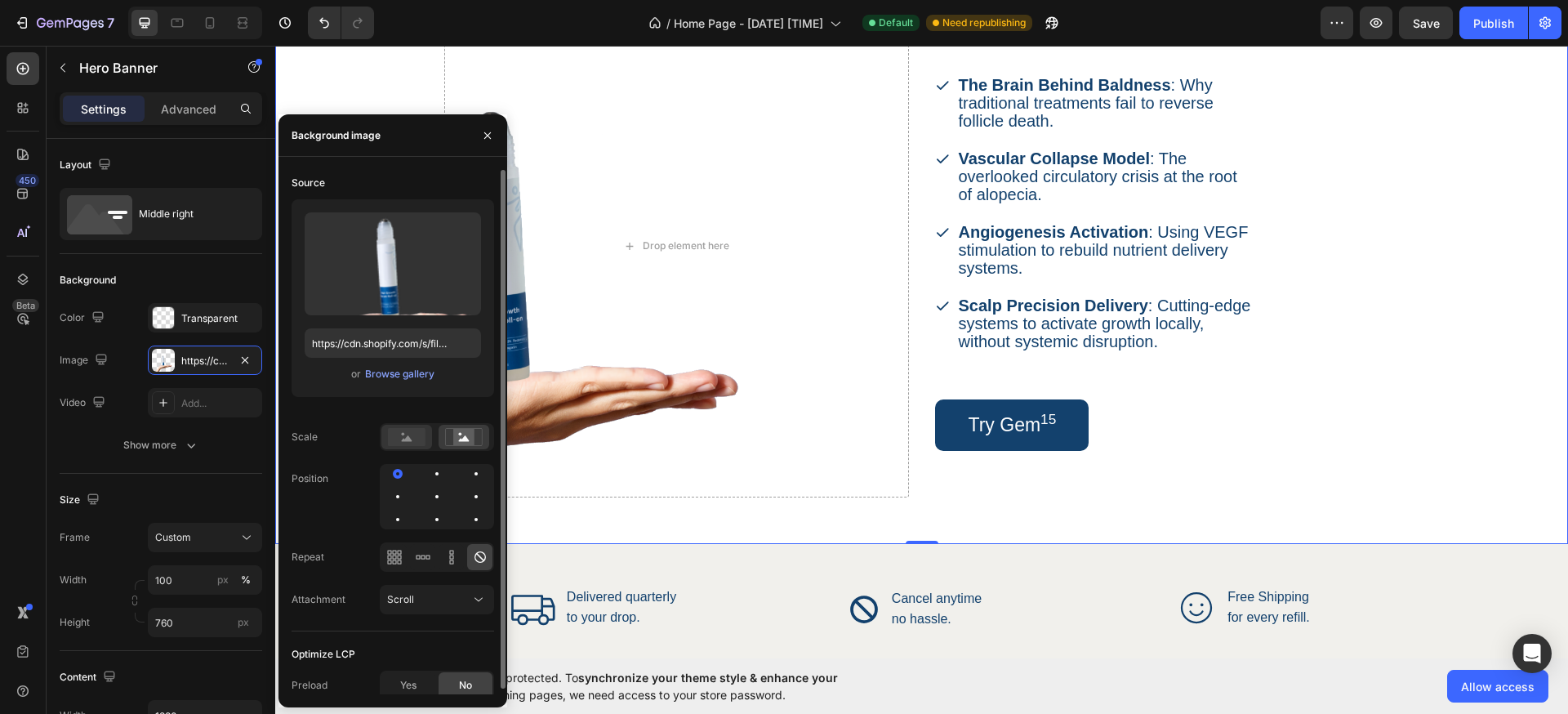 click 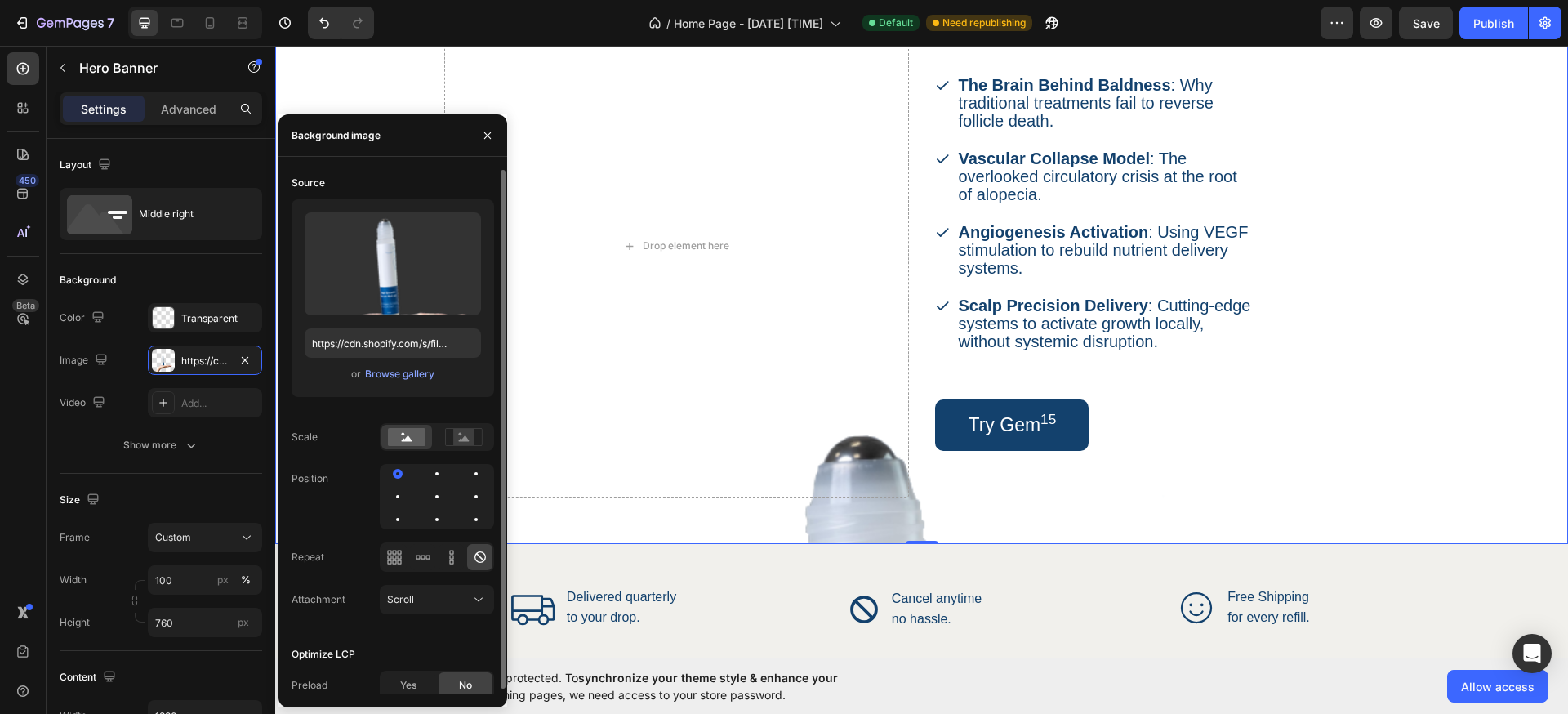 click at bounding box center (437, 497) 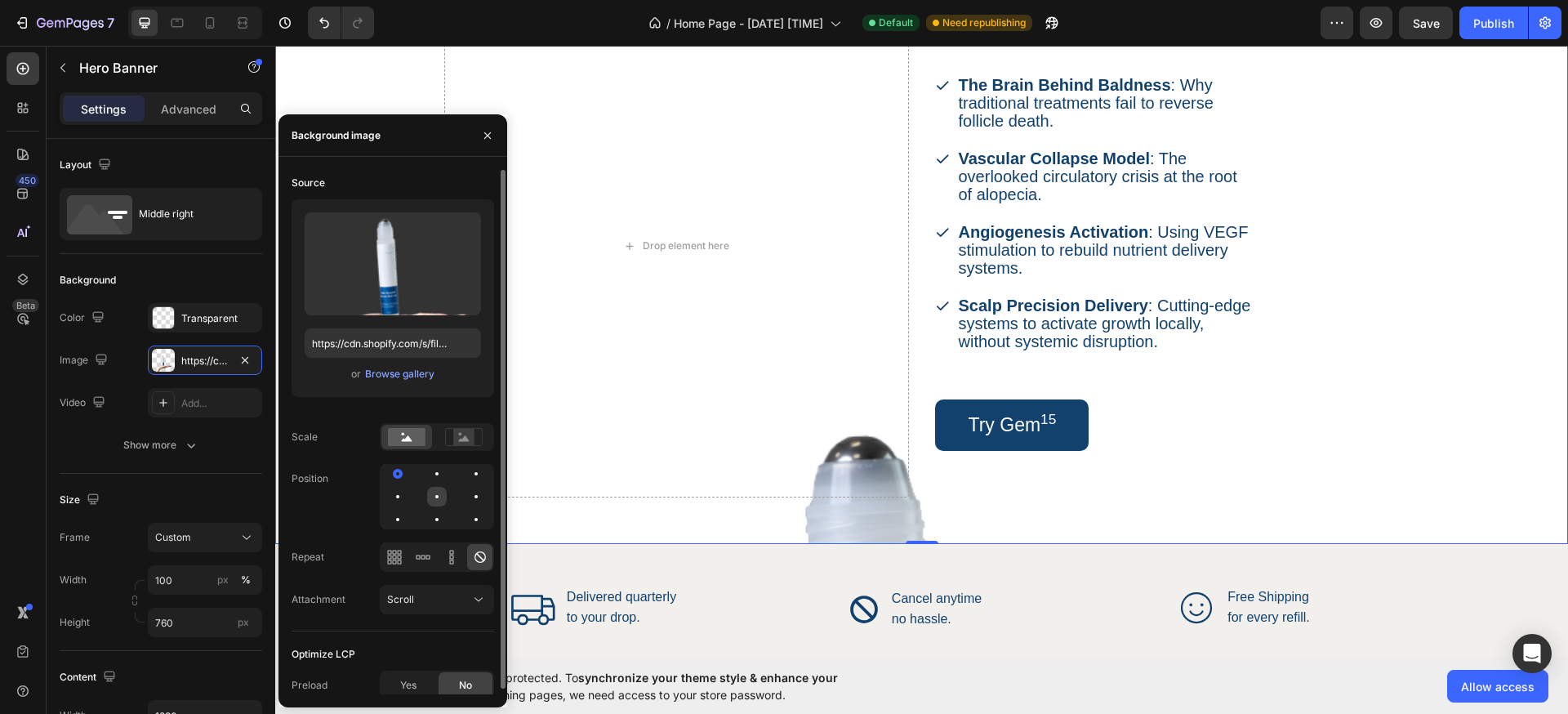 click 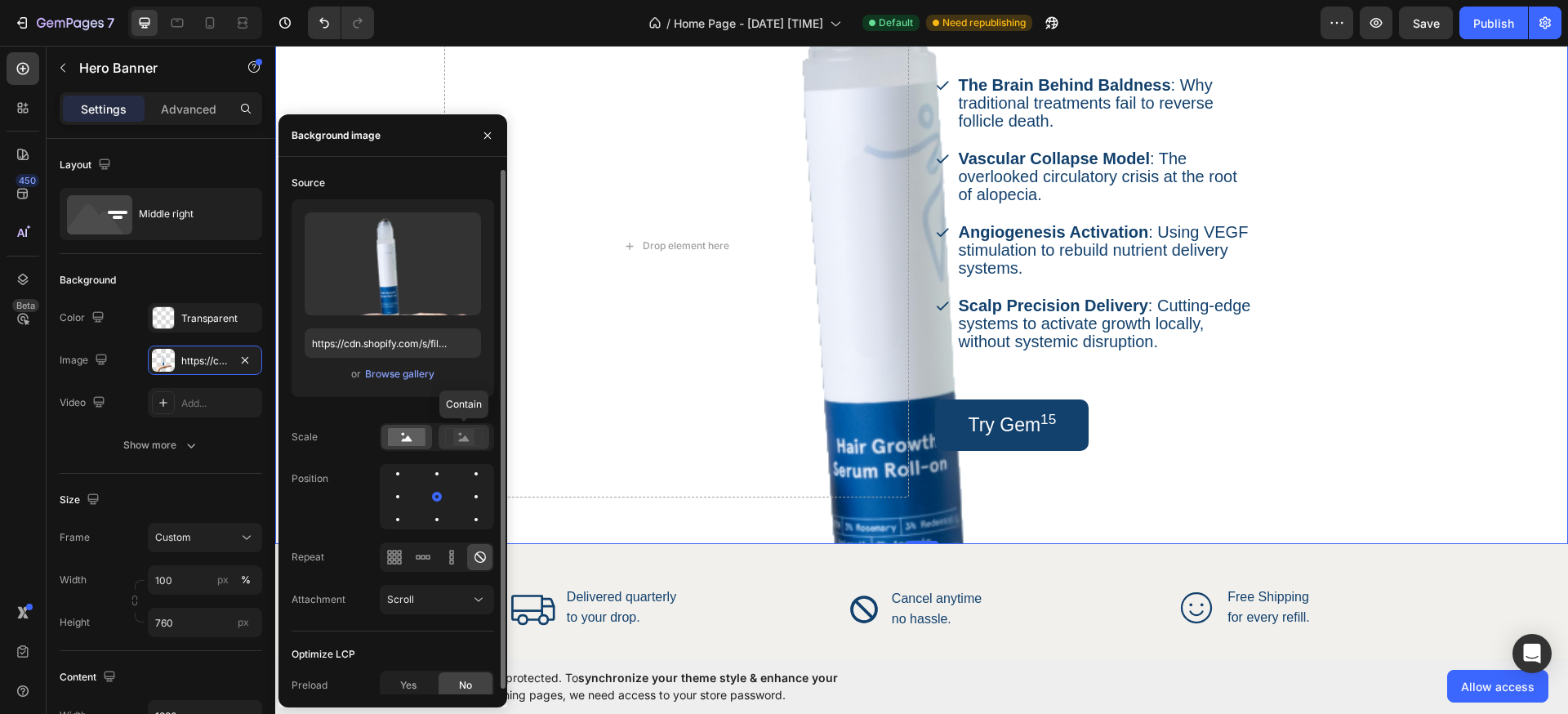 click 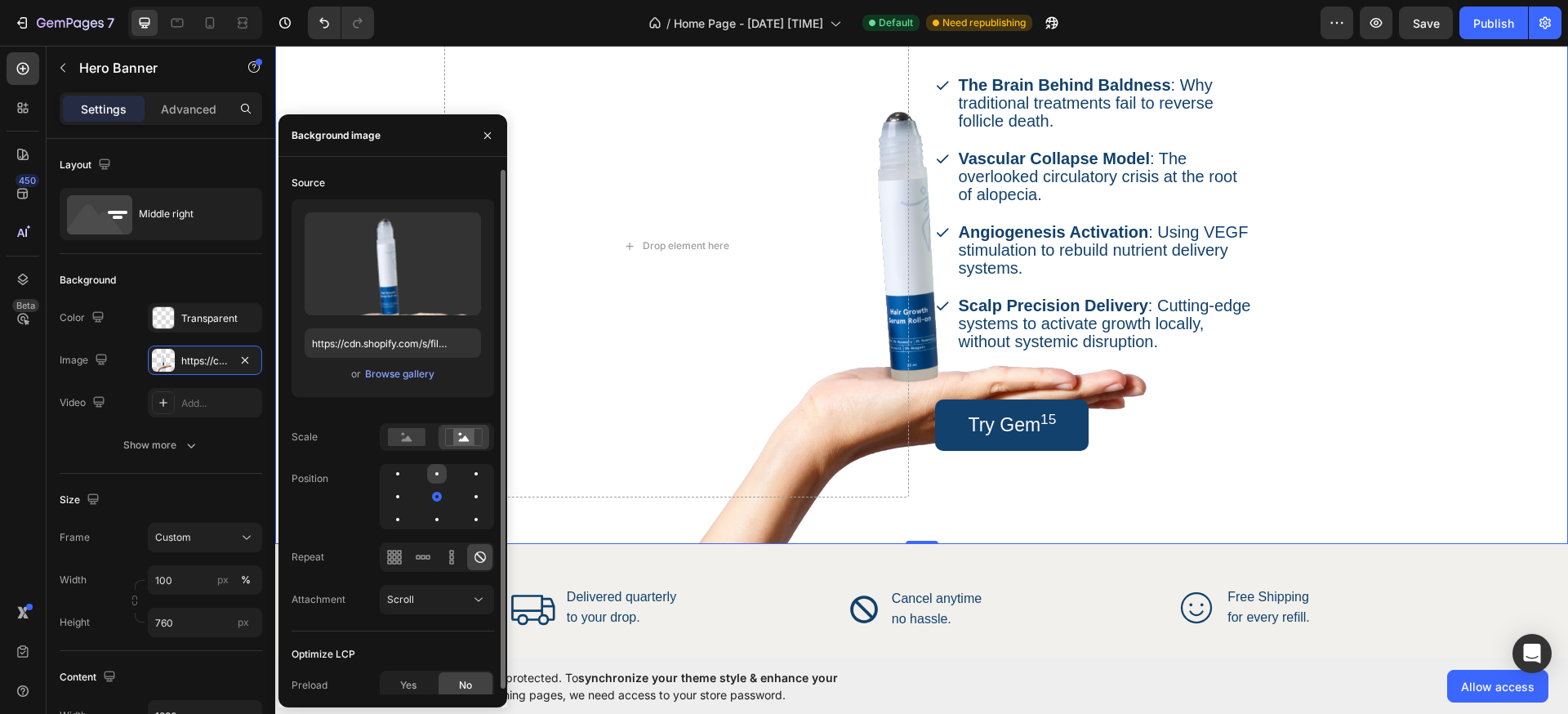 click 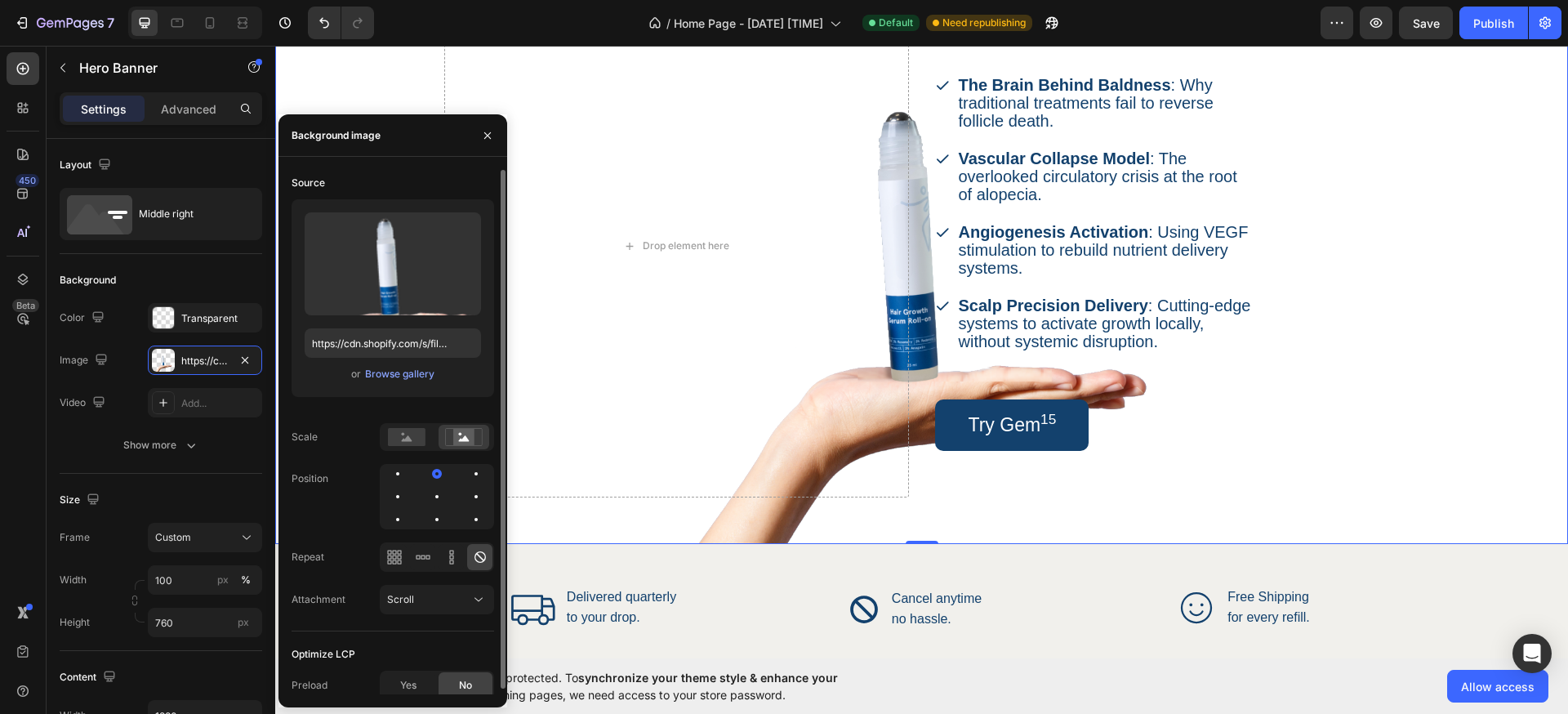 click at bounding box center (437, 497) 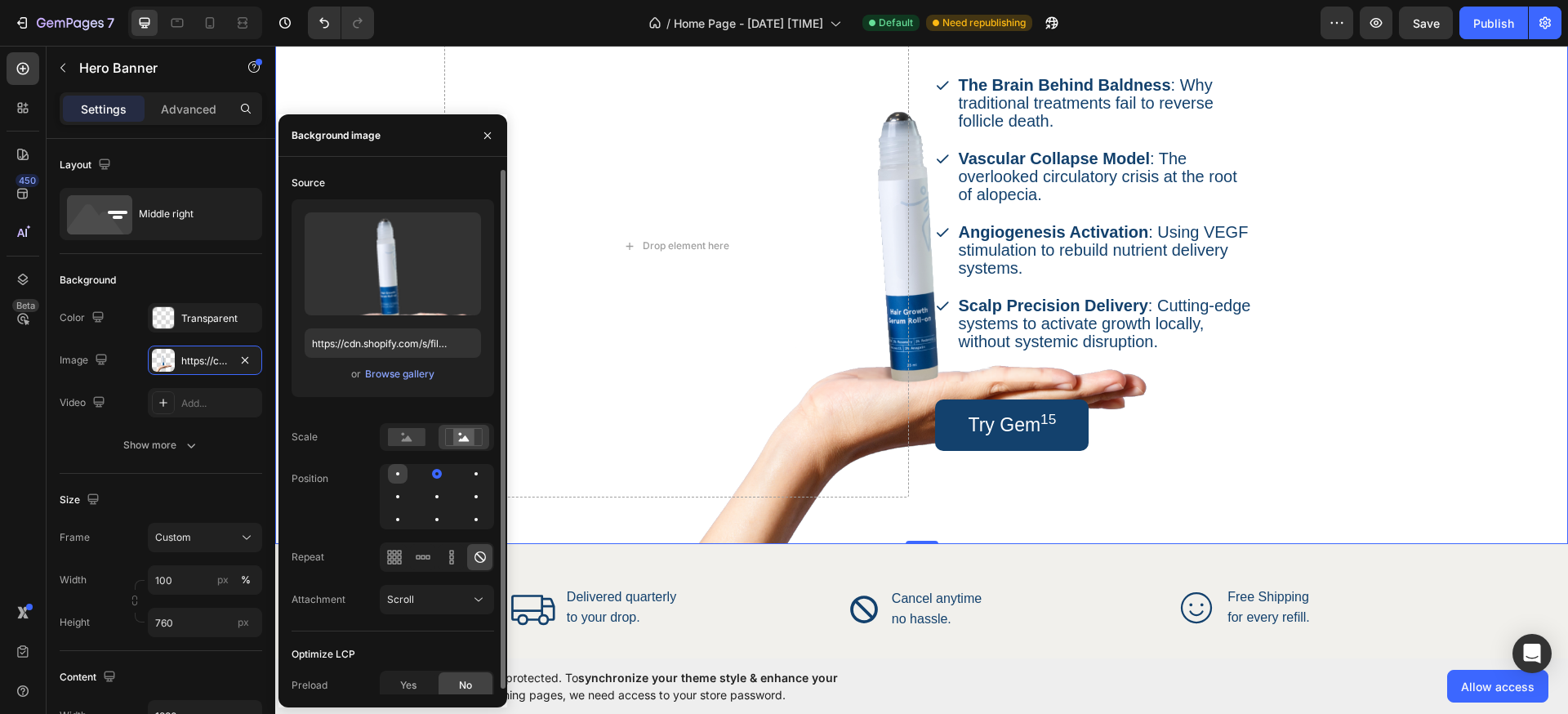 click 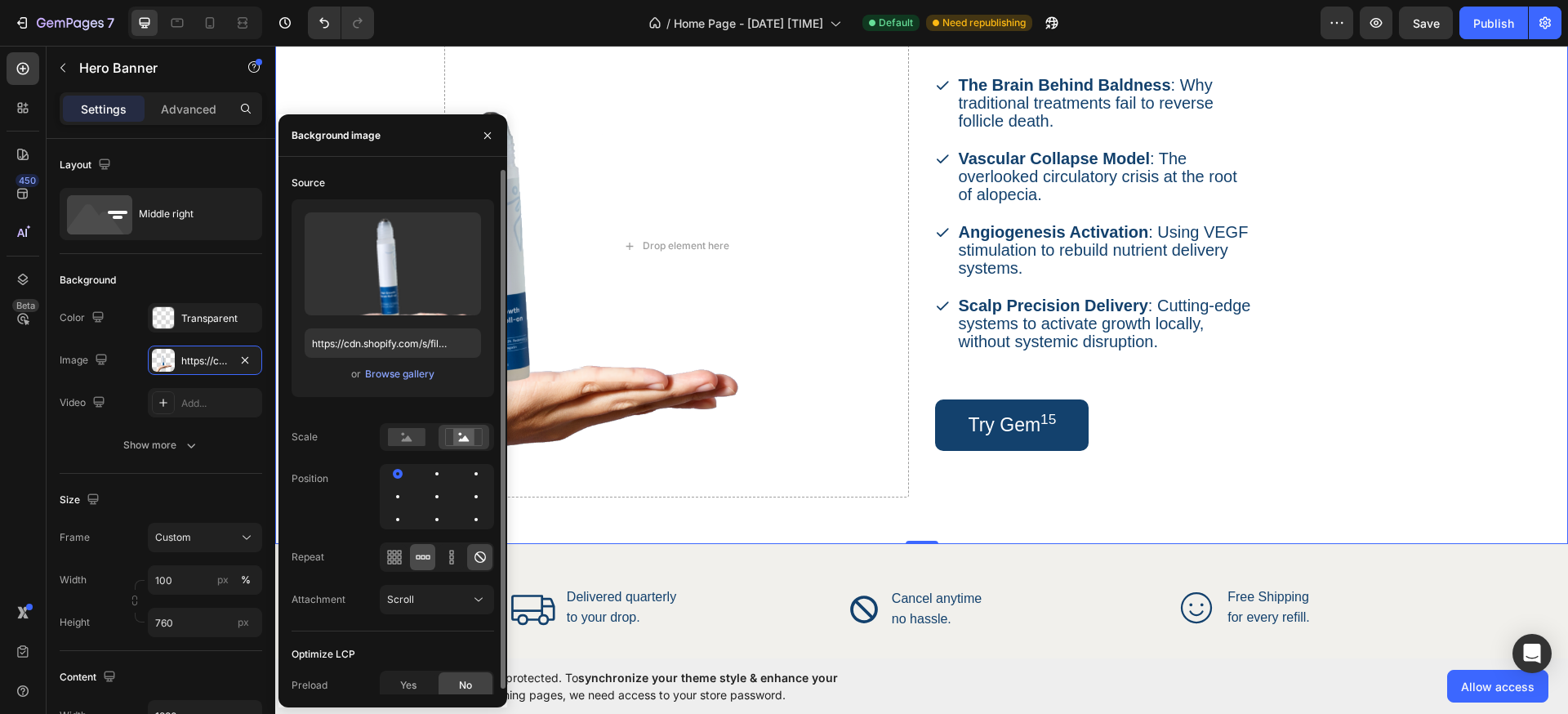 click 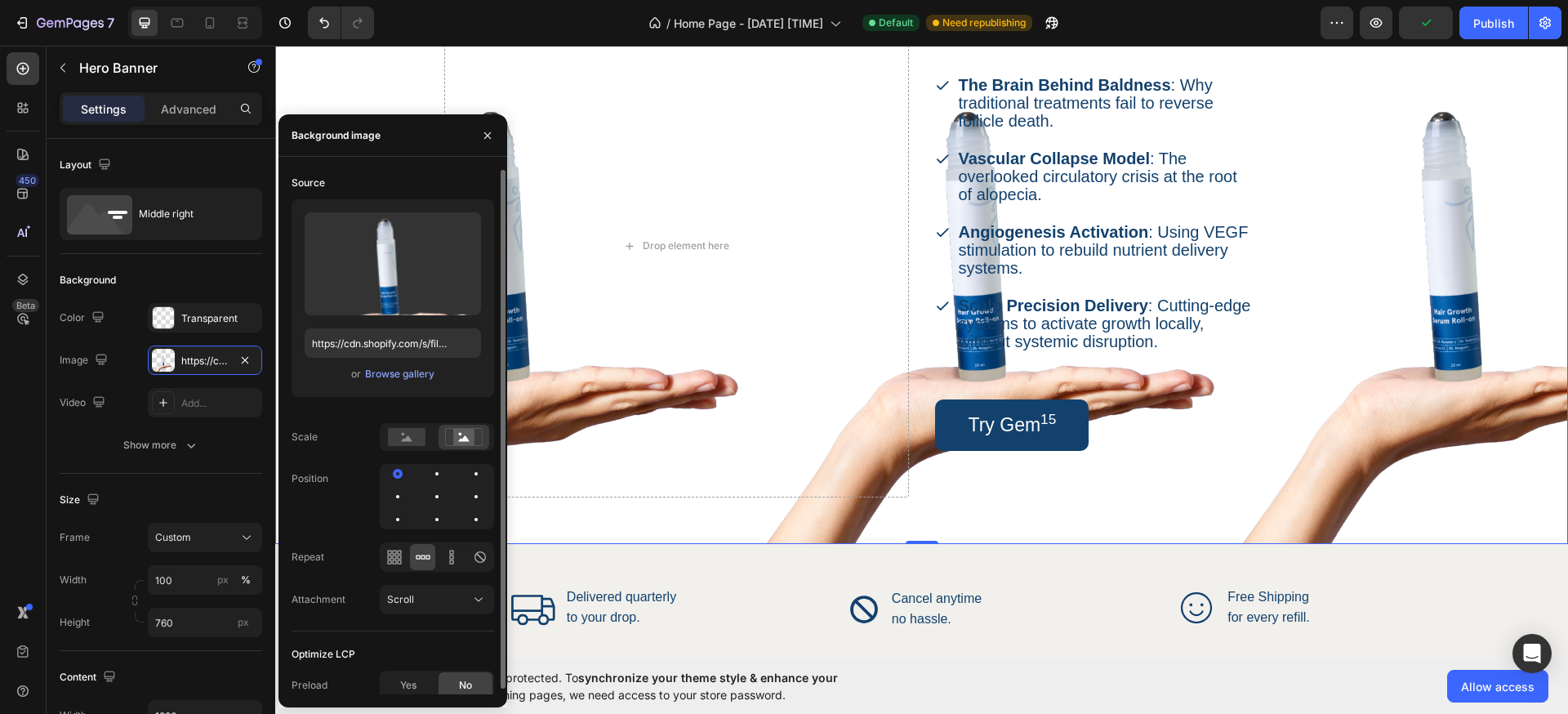 click 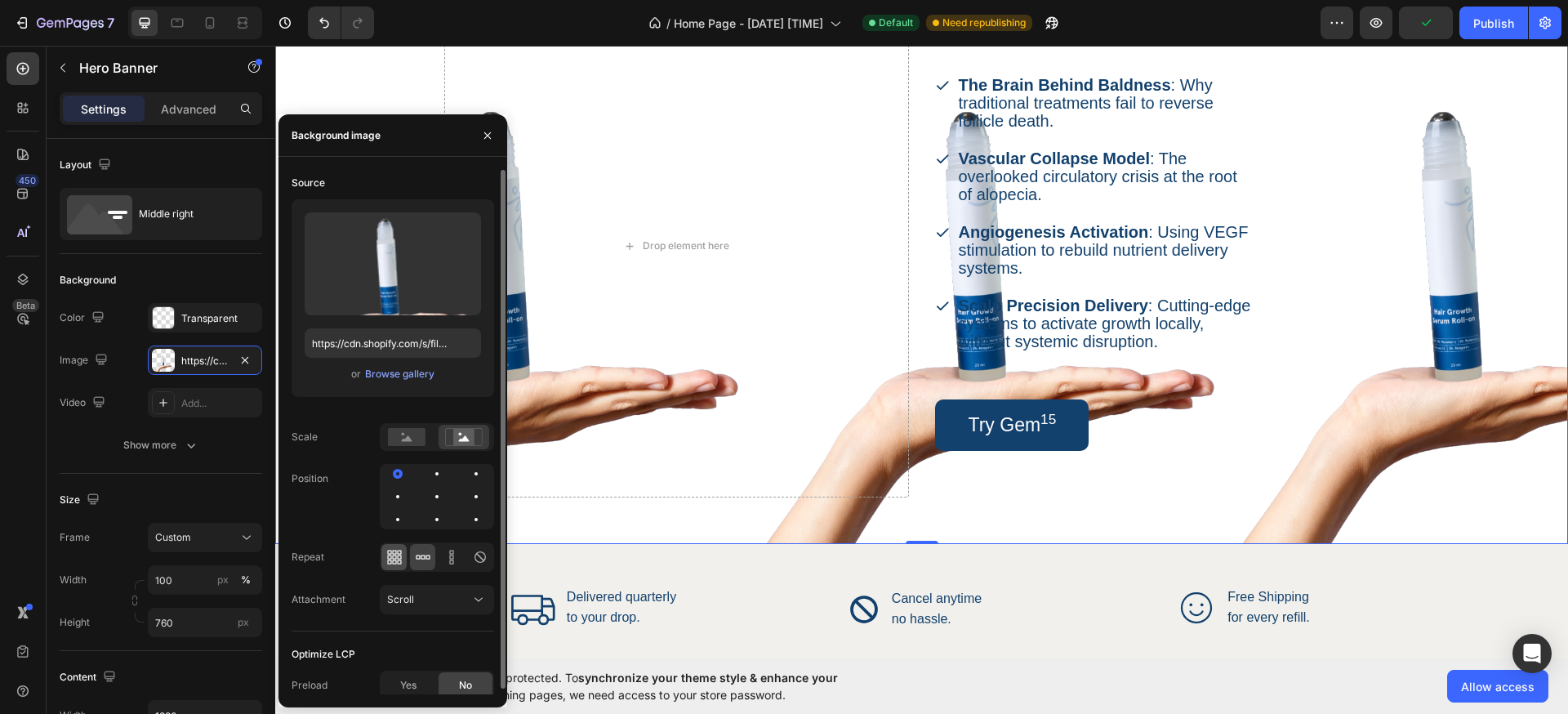 click 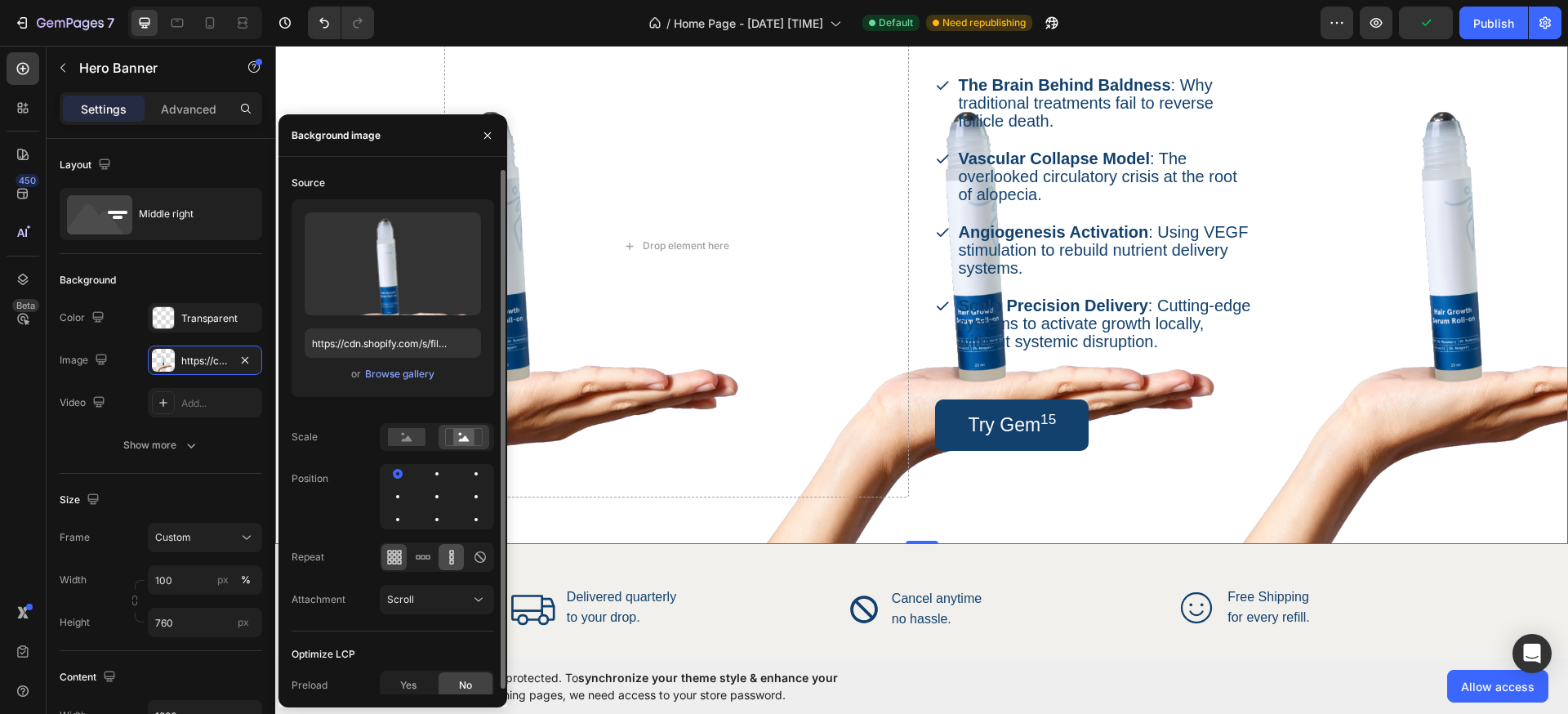 click 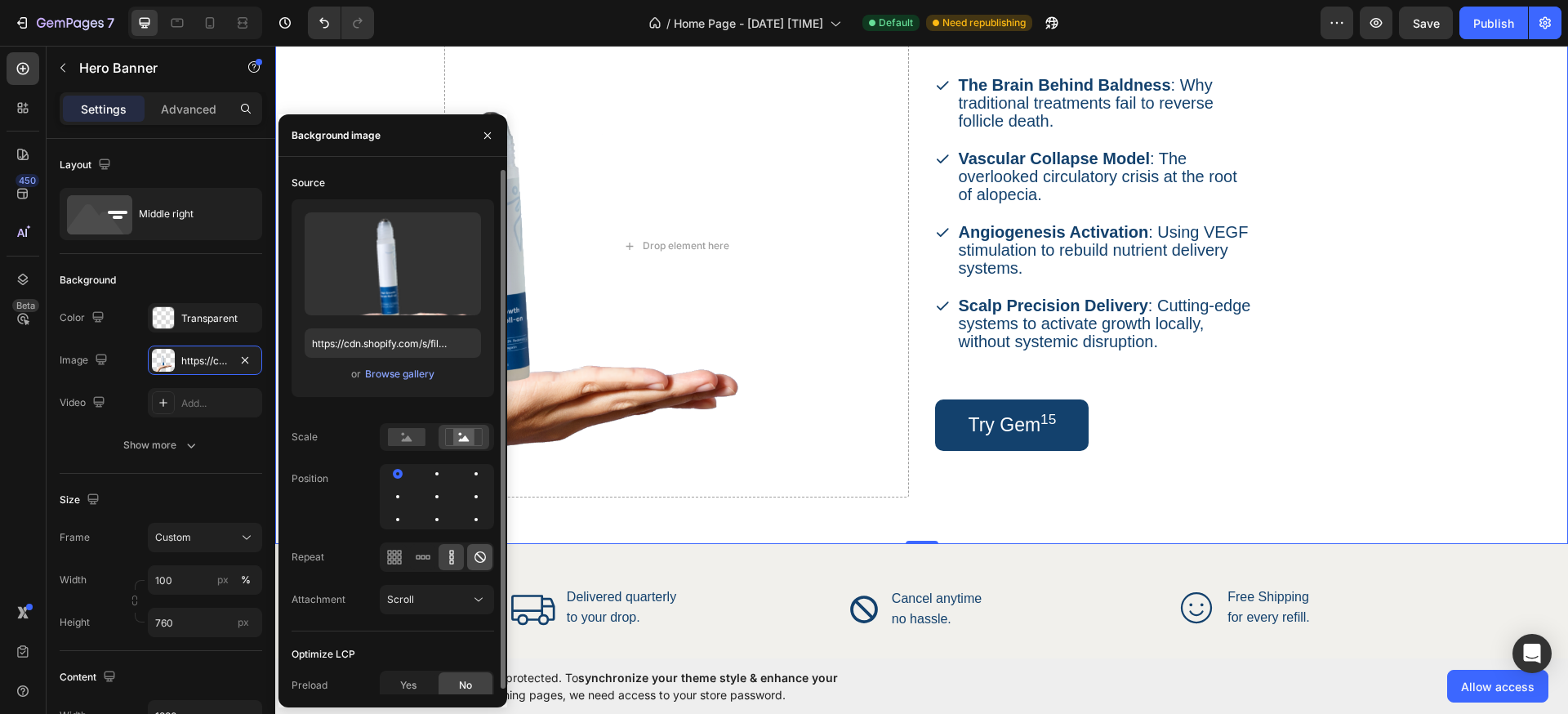click 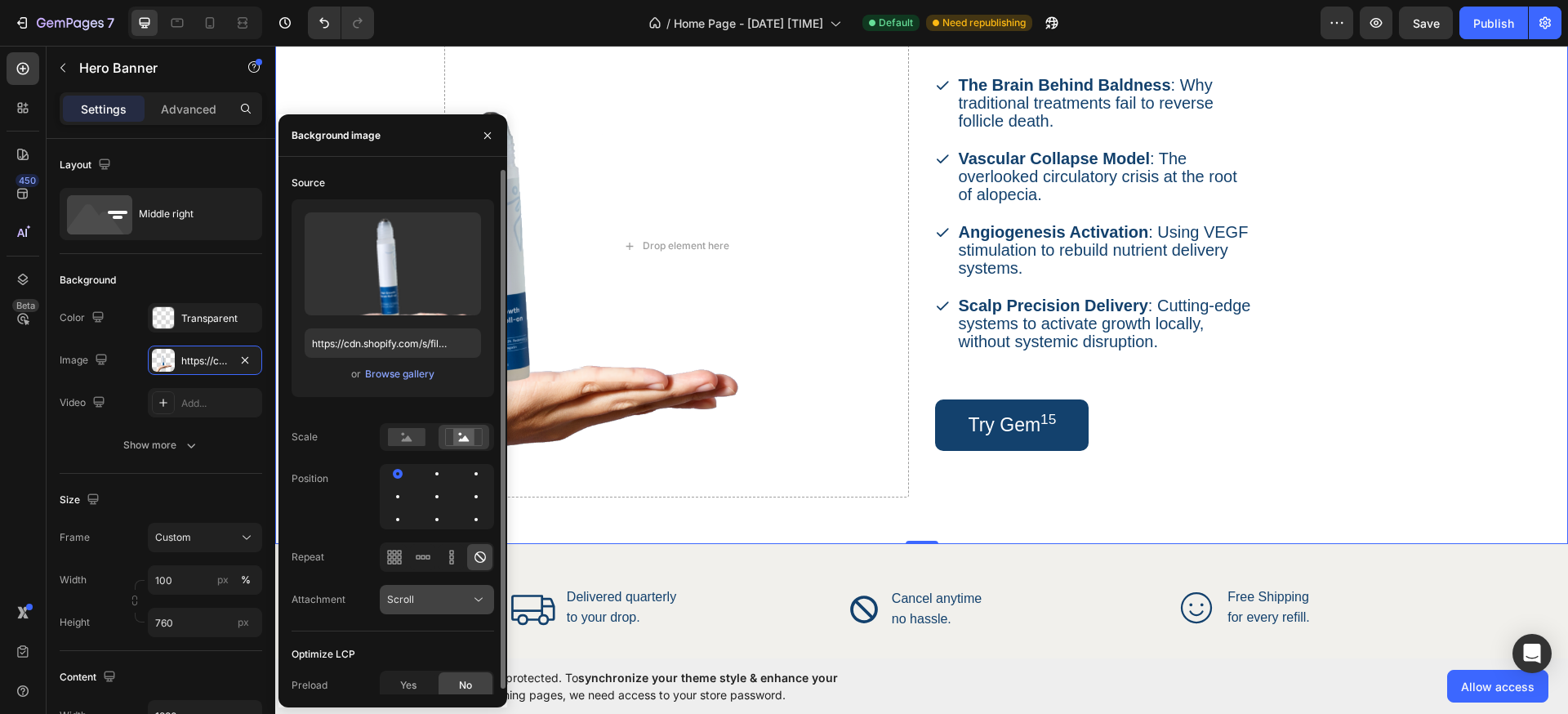 click on "Scroll" at bounding box center [429, 600] 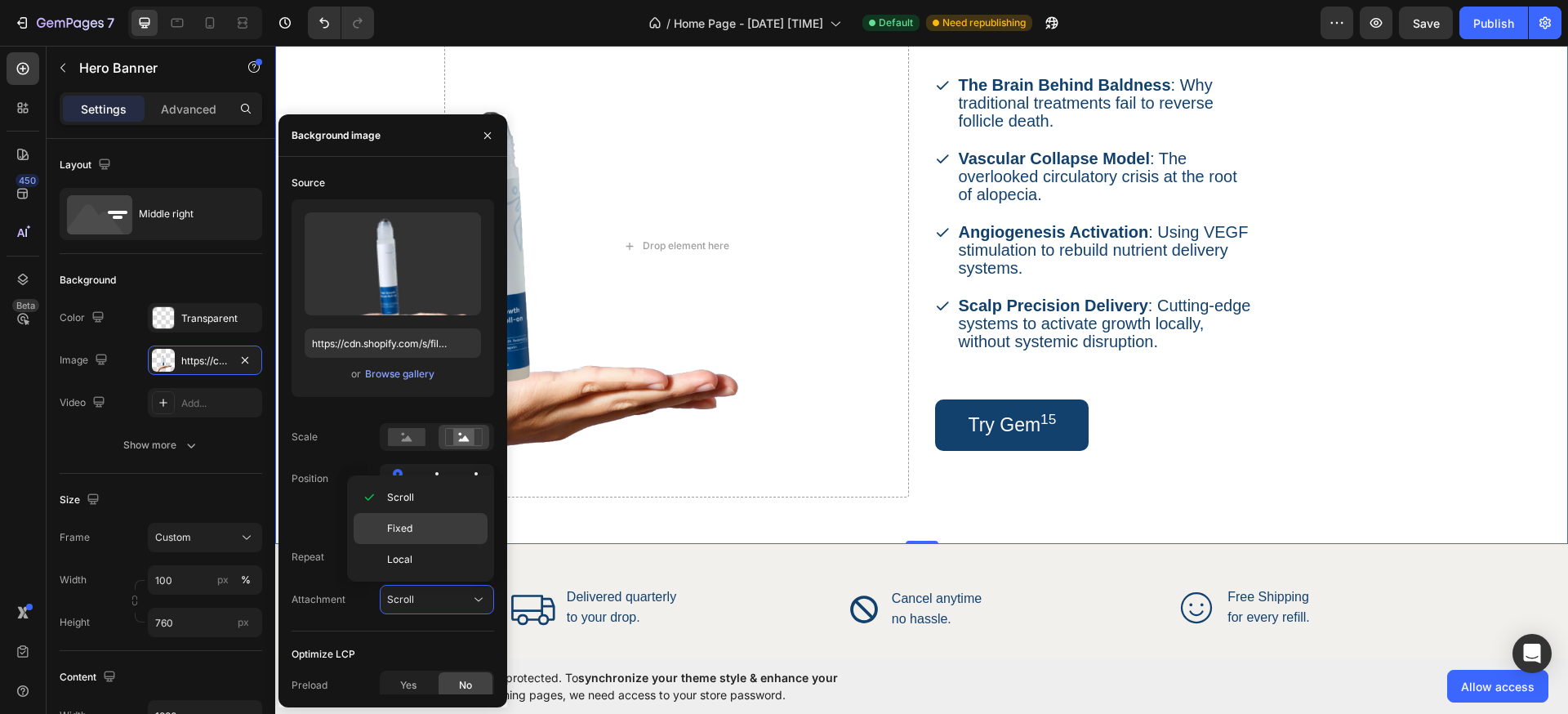 click on "Fixed" at bounding box center [434, 529] 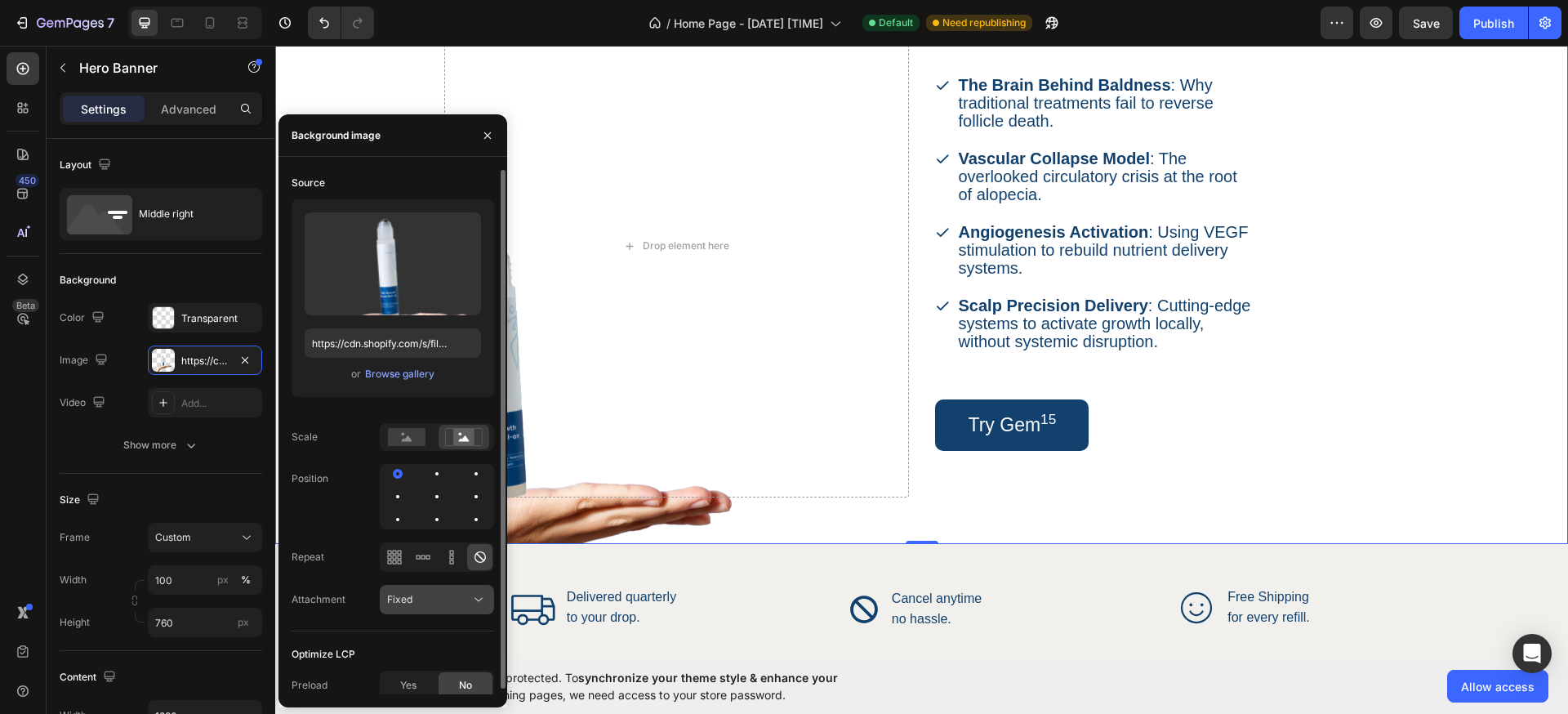click on "Fixed" at bounding box center [429, 600] 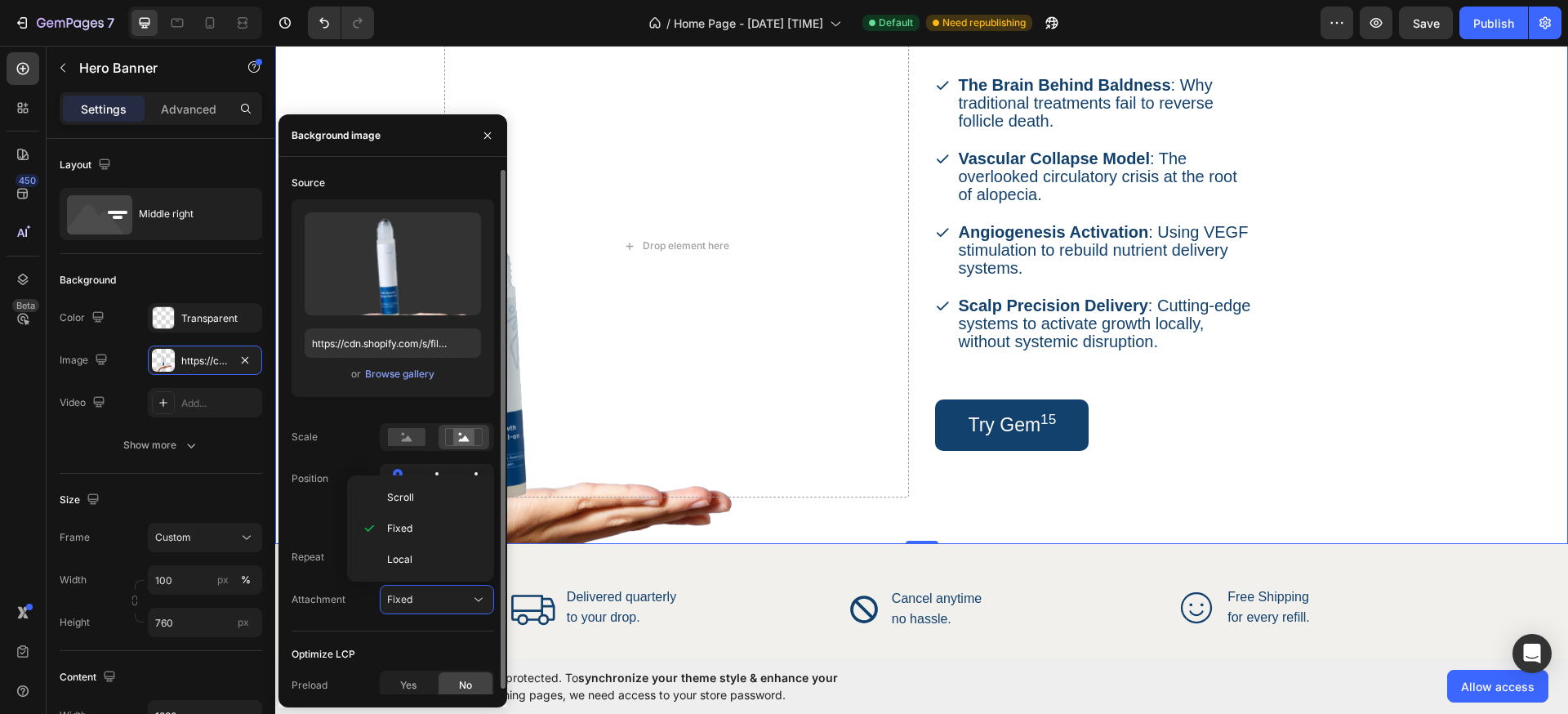 click on "Upload Image https://cdn.shopify.com/s/files/1/0911/5684/0775/files/gempages_578290835284558524-875e284d-5585-4dda-aa82-387f50040689.png or  Browse gallery" at bounding box center (393, 298) 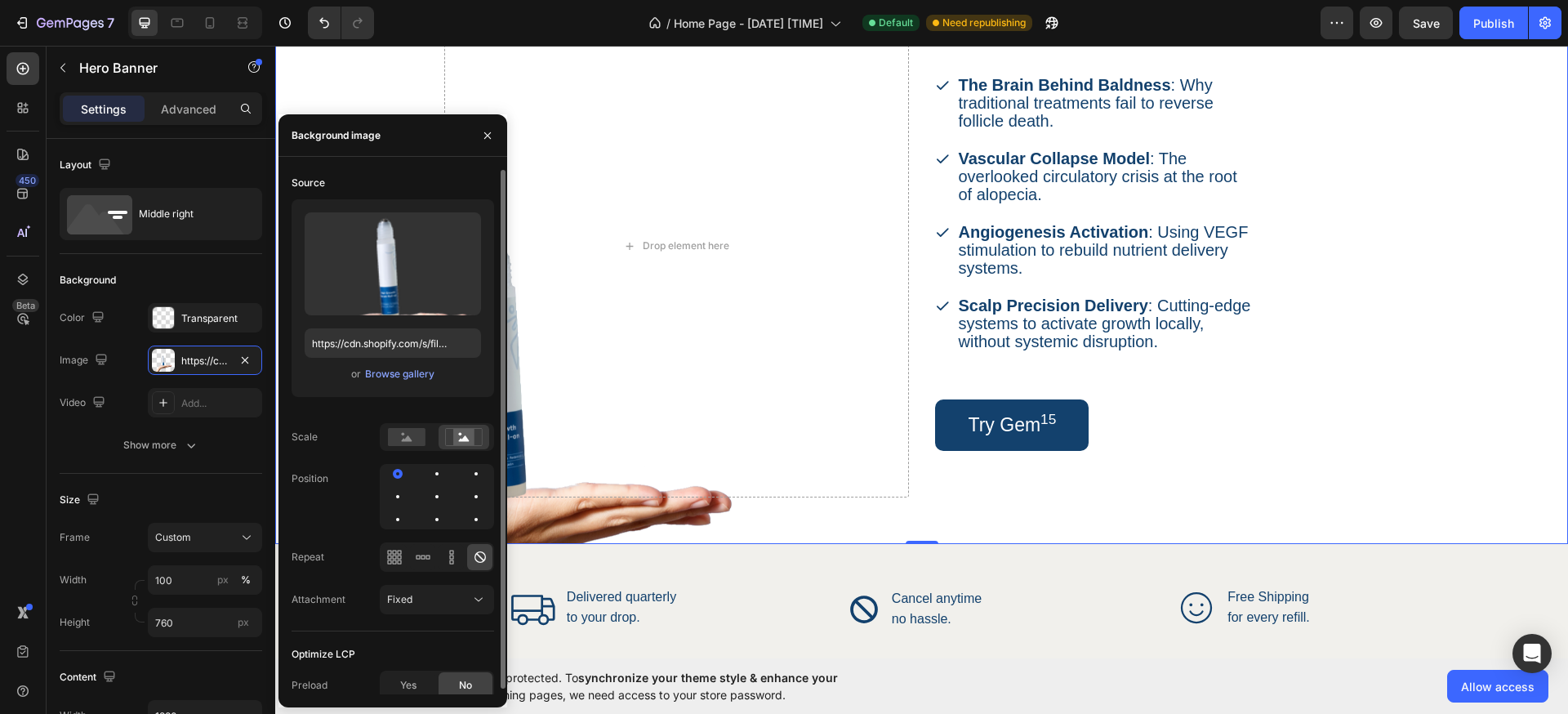 click on "Source Upload Image https://cdn.shopify.com/s/files/1/0911/5684/0775/files/gempages_578290835284558524-875e284d-5585-4dda-aa82-387f50040689.png or  Browse gallery  Scale Position Repeat Attachment Fixed" at bounding box center [393, 400] 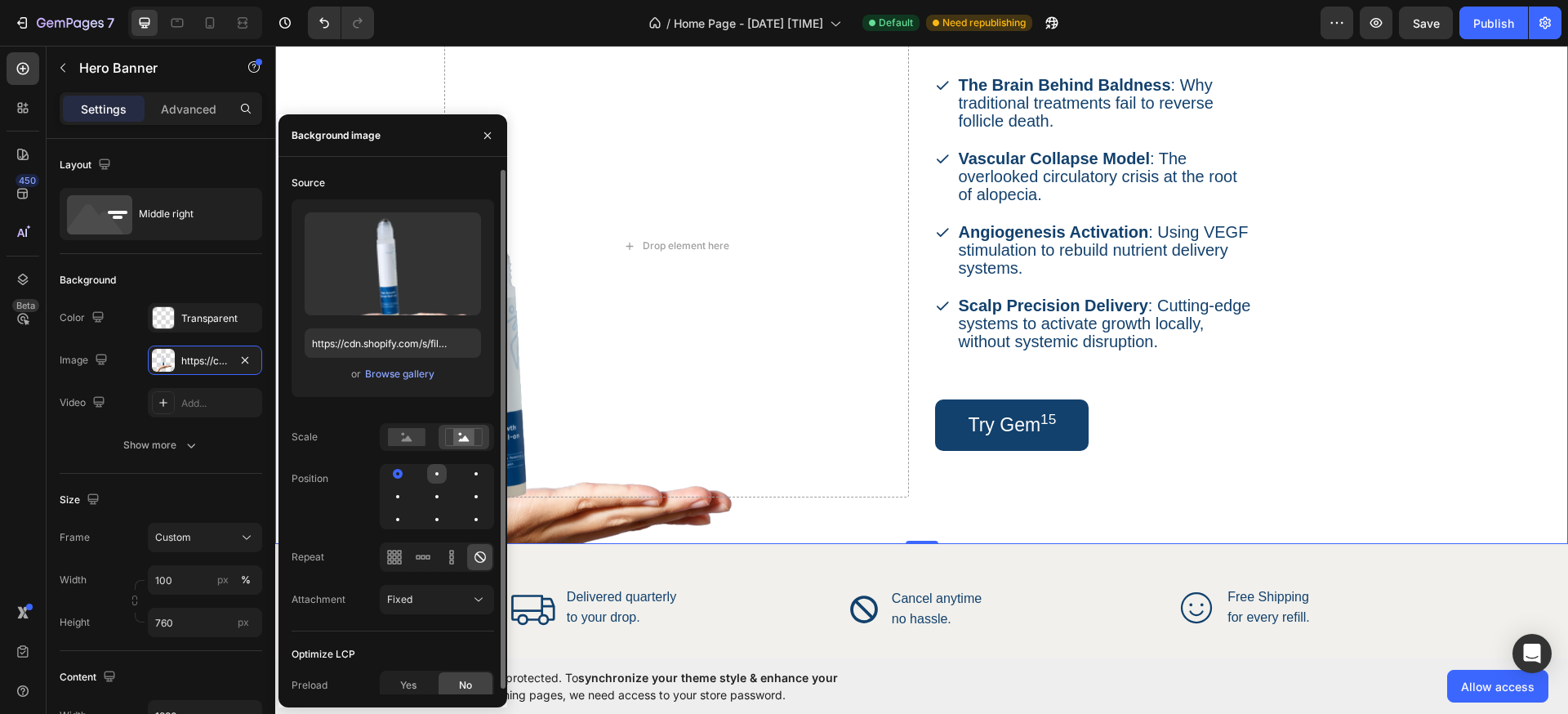 click 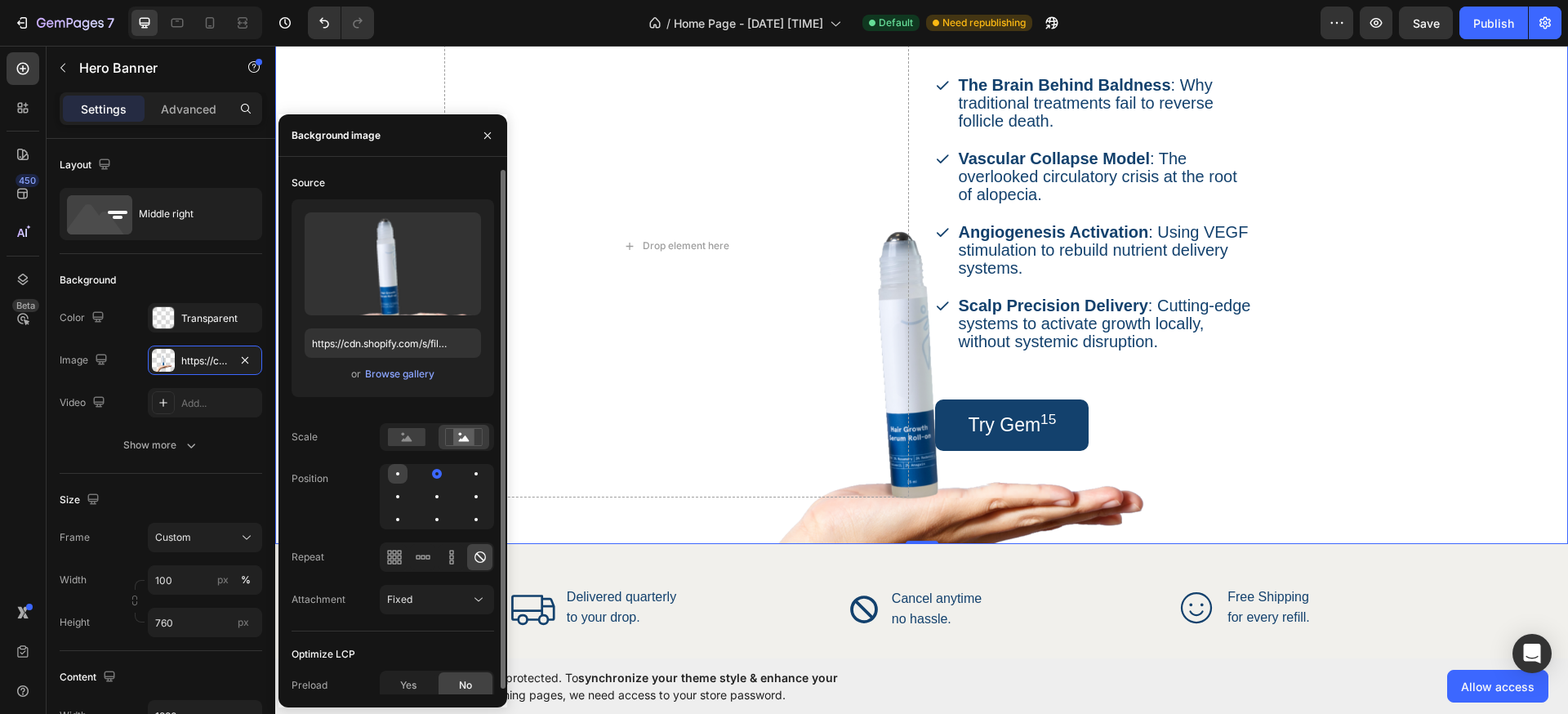 click 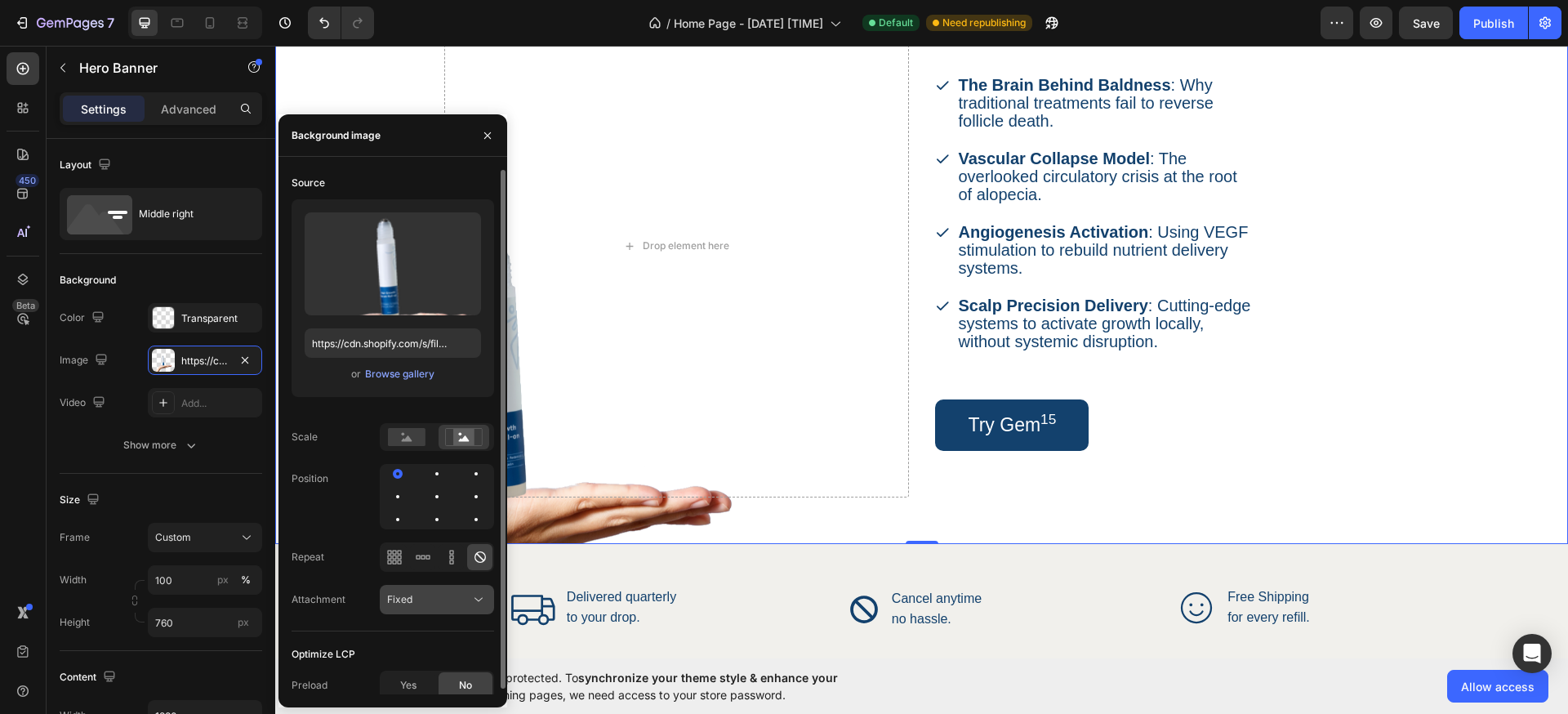 click on "Fixed" 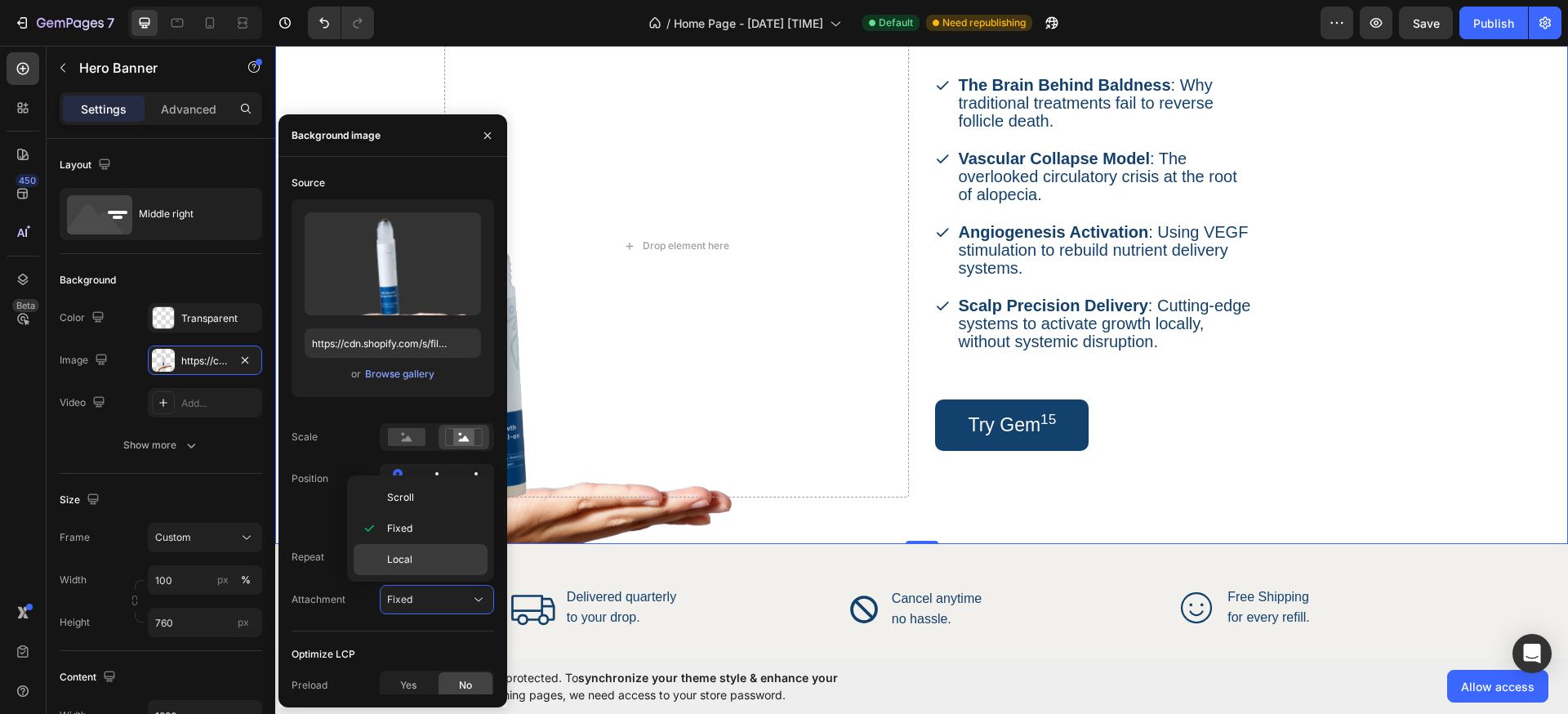 click on "Local" at bounding box center [434, 560] 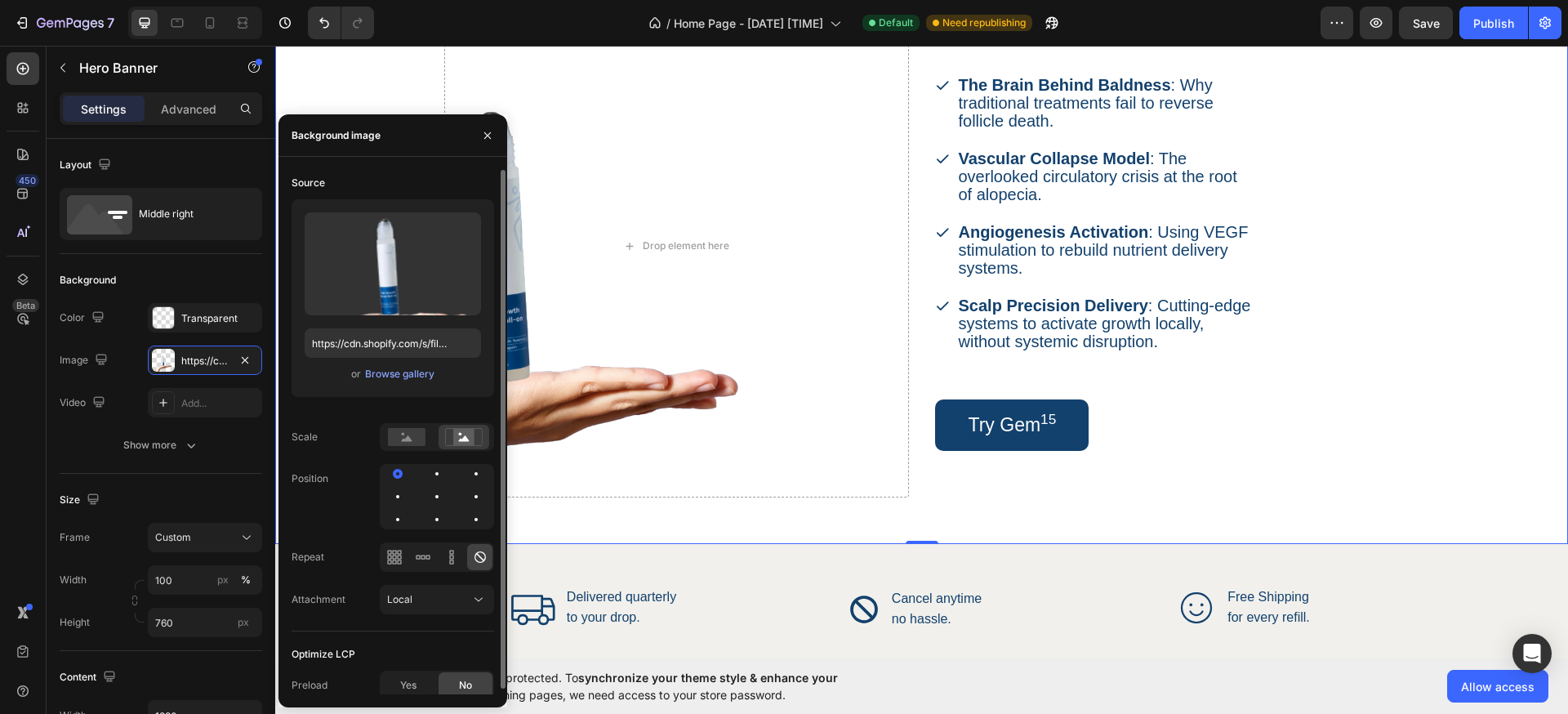 click on "Source Upload Image https://cdn.shopify.com/s/files/1/0911/5684/0775/files/gempages_578290835284558524-875e284d-5585-4dda-aa82-387f50040689.png or  Browse gallery  Scale Position Repeat Attachment Local" at bounding box center (393, 400) 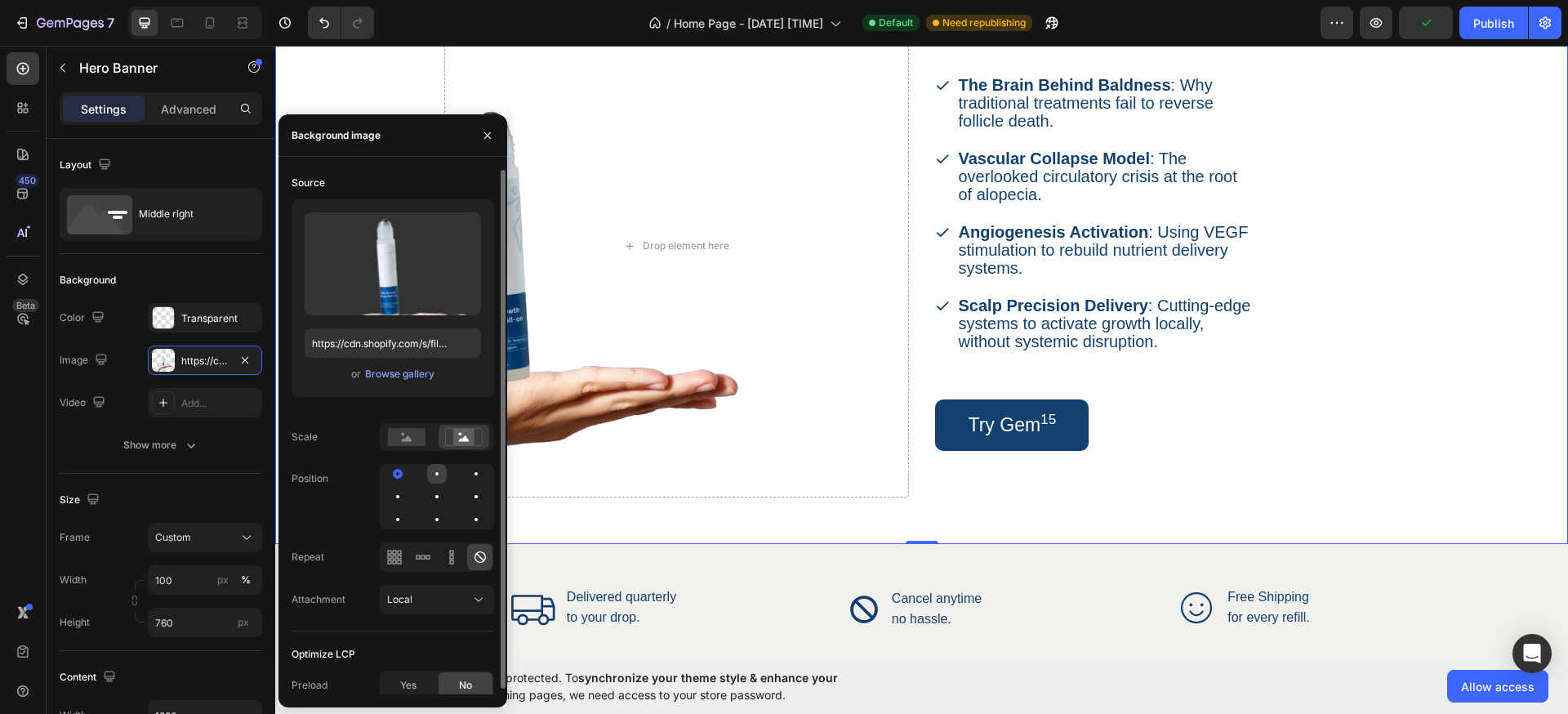 click 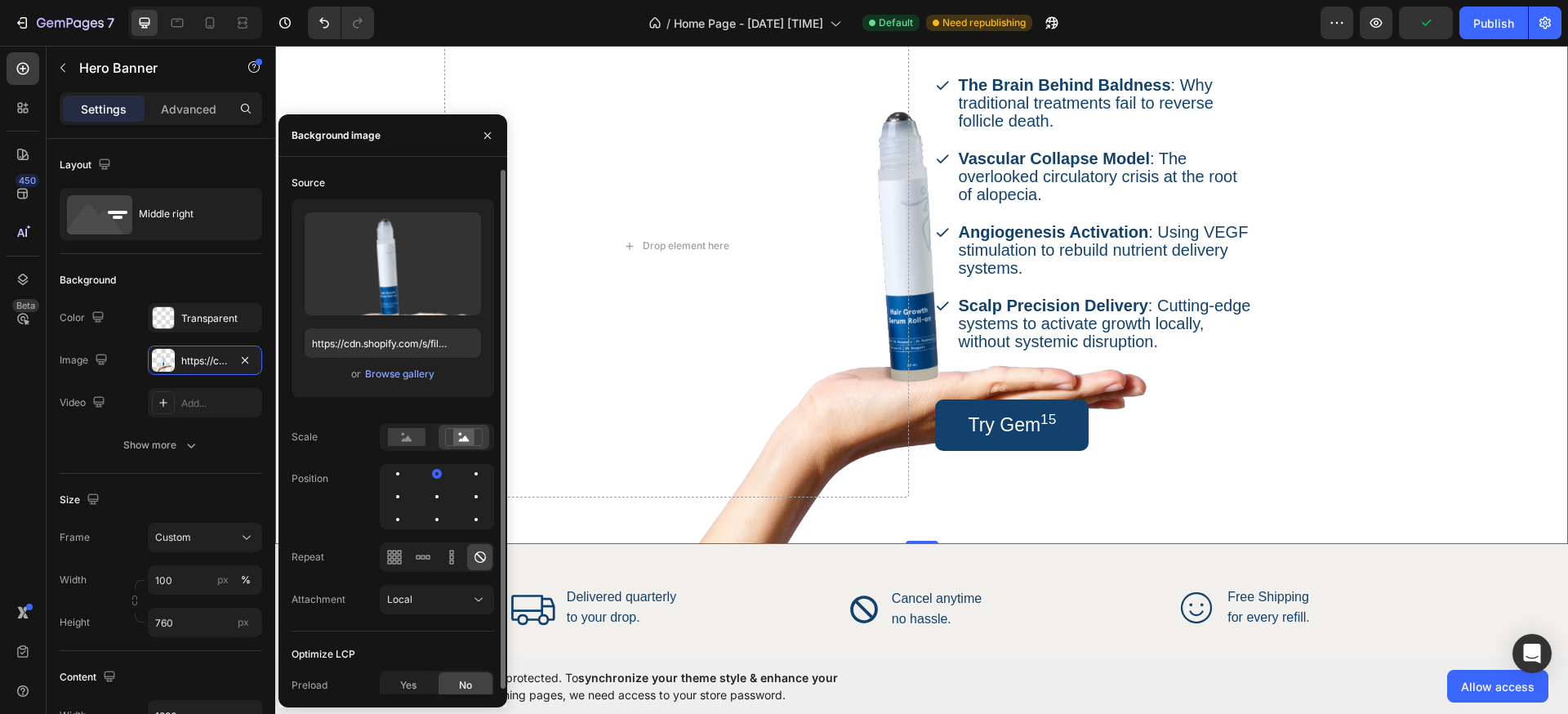 click at bounding box center [437, 497] 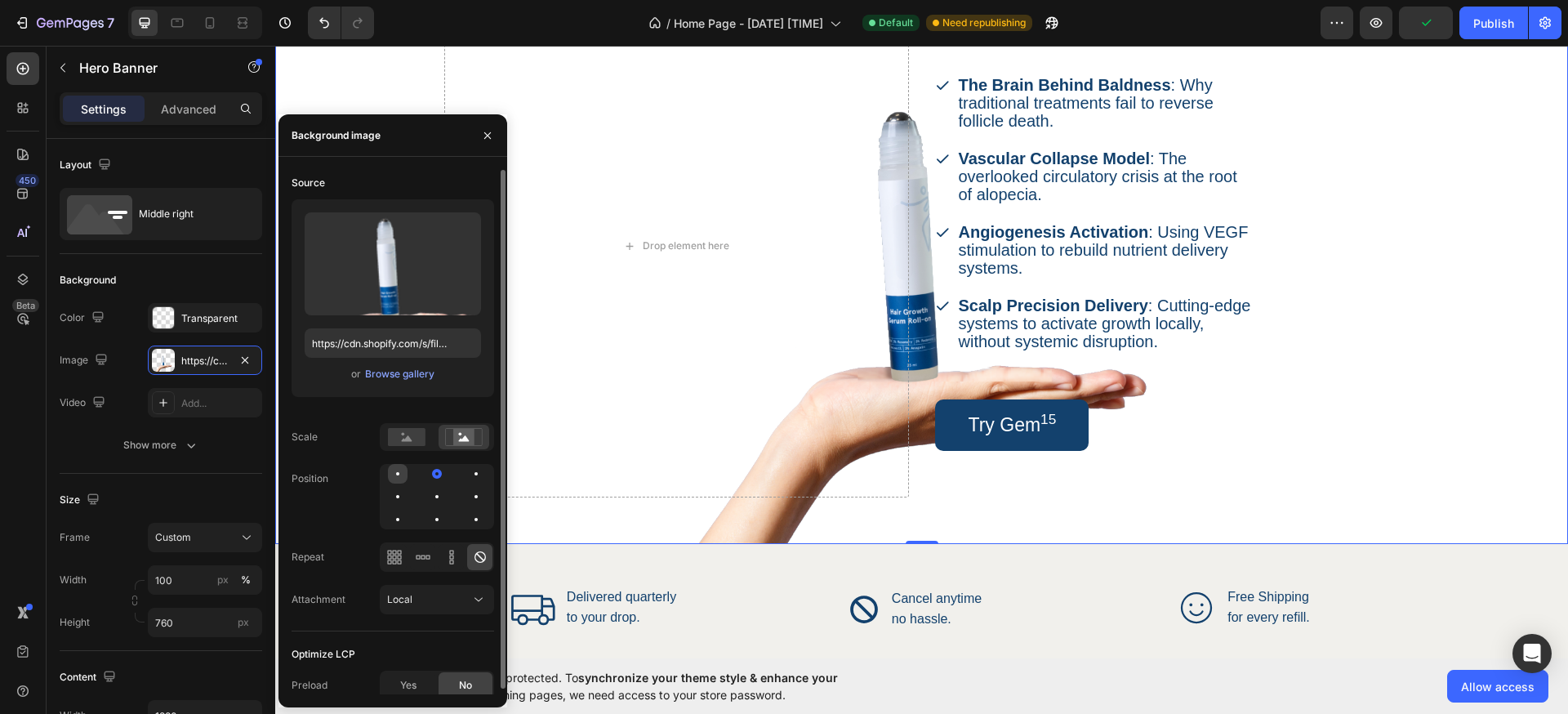 click 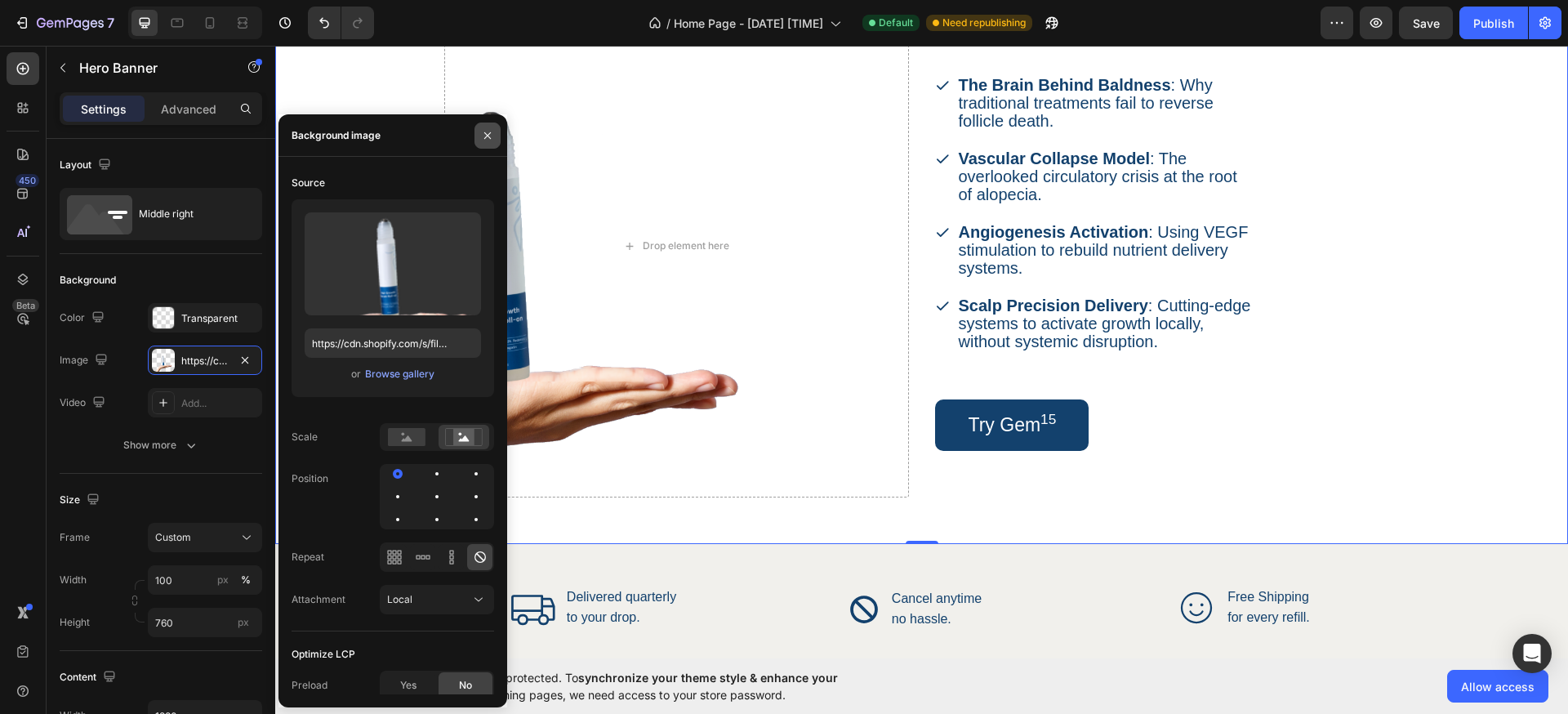 drag, startPoint x: 233, startPoint y: 102, endPoint x: 497, endPoint y: 130, distance: 265.4807 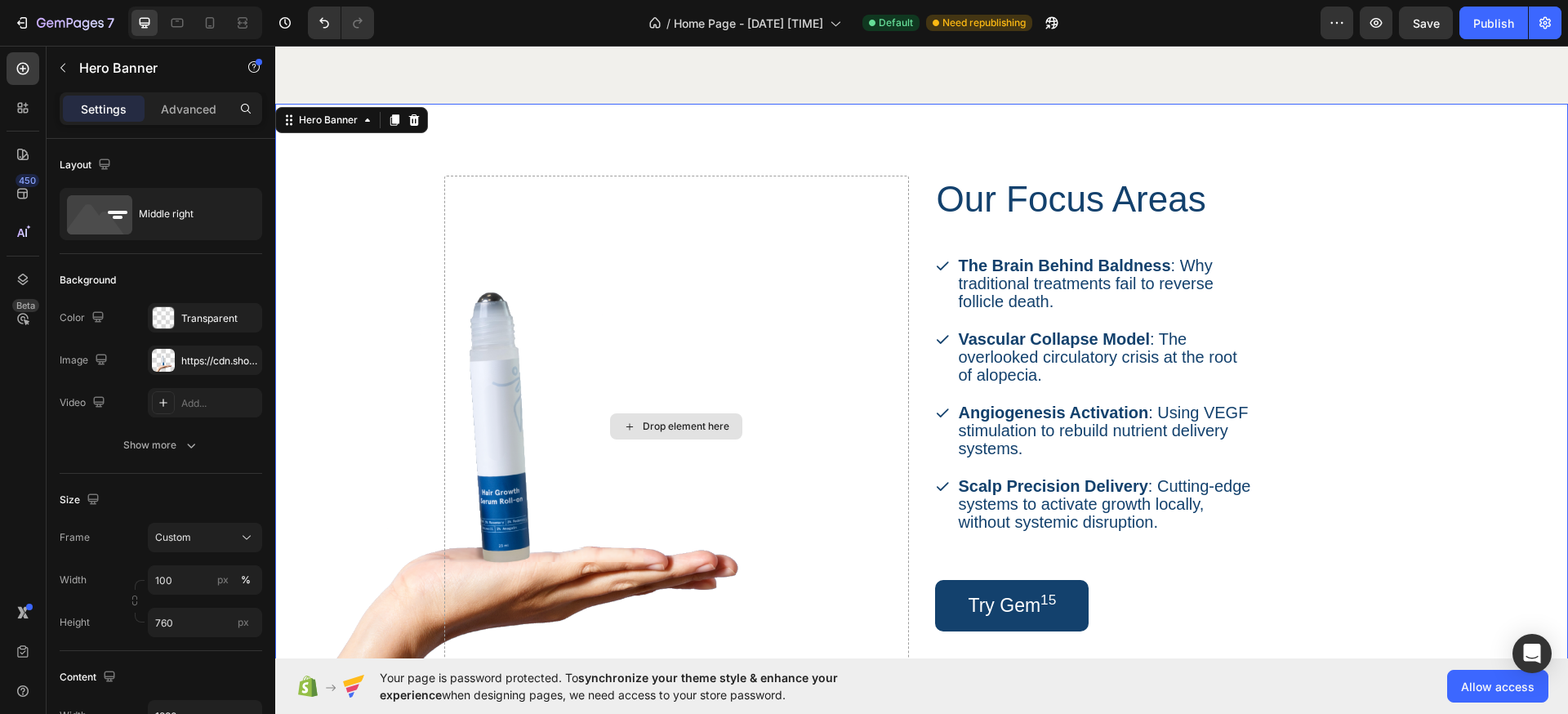 scroll, scrollTop: 1555, scrollLeft: 0, axis: vertical 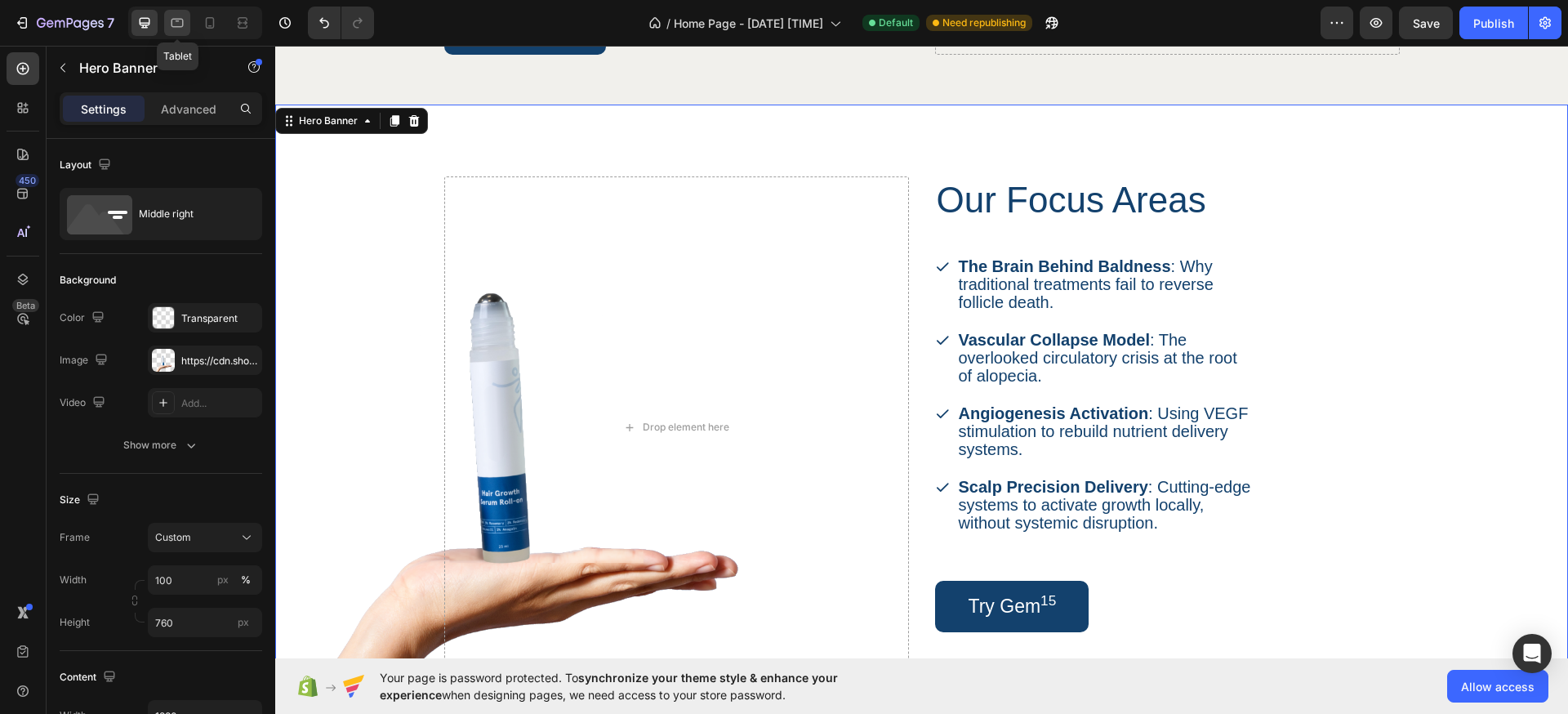 click 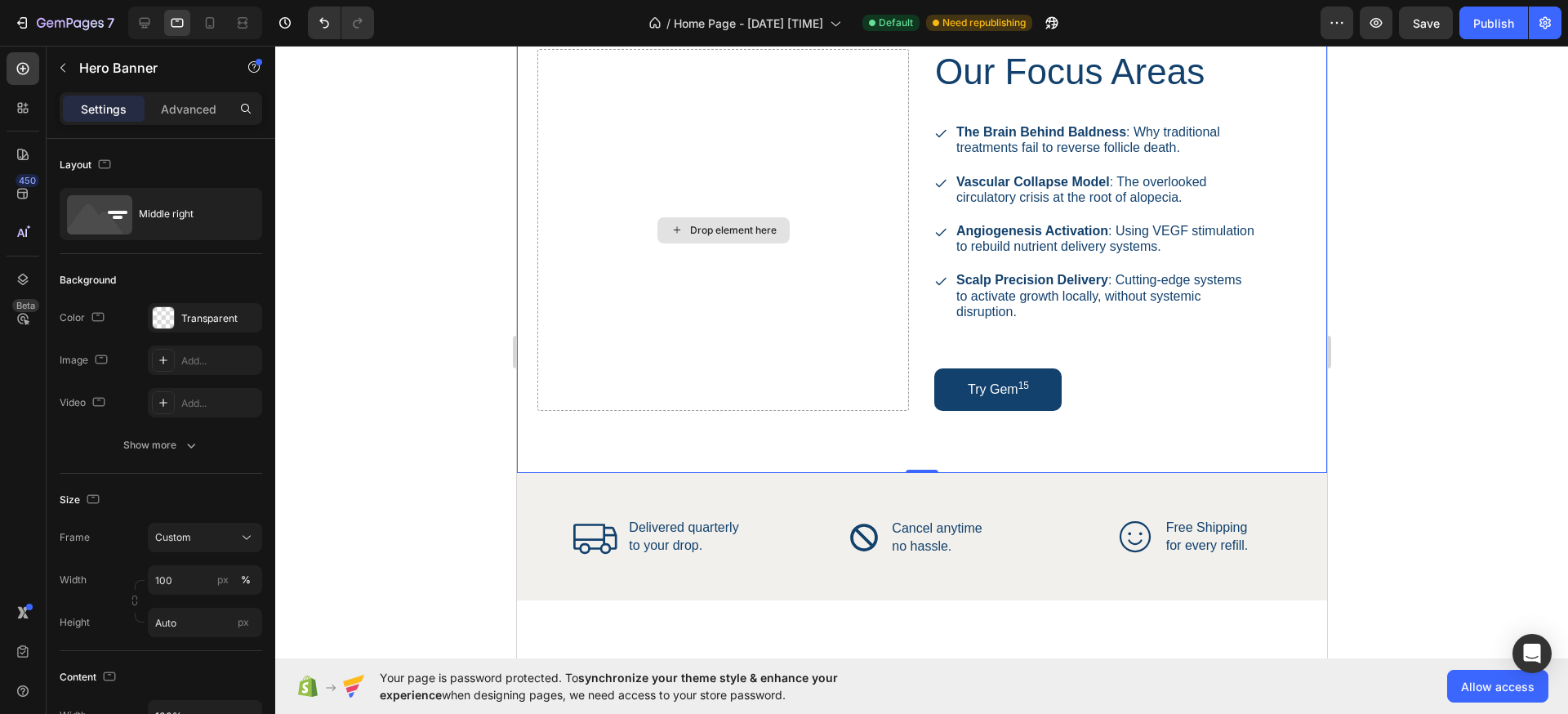 scroll, scrollTop: 1717, scrollLeft: 0, axis: vertical 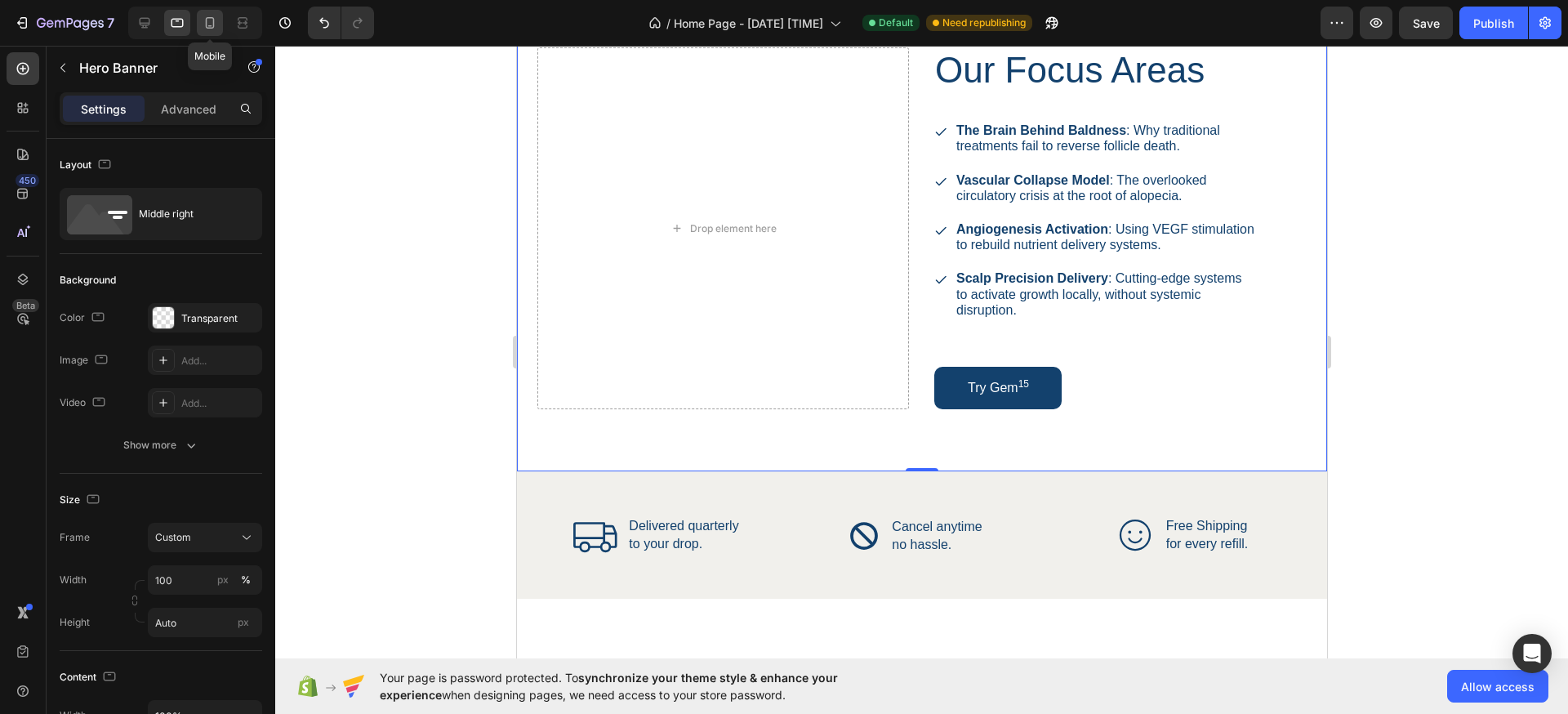 click 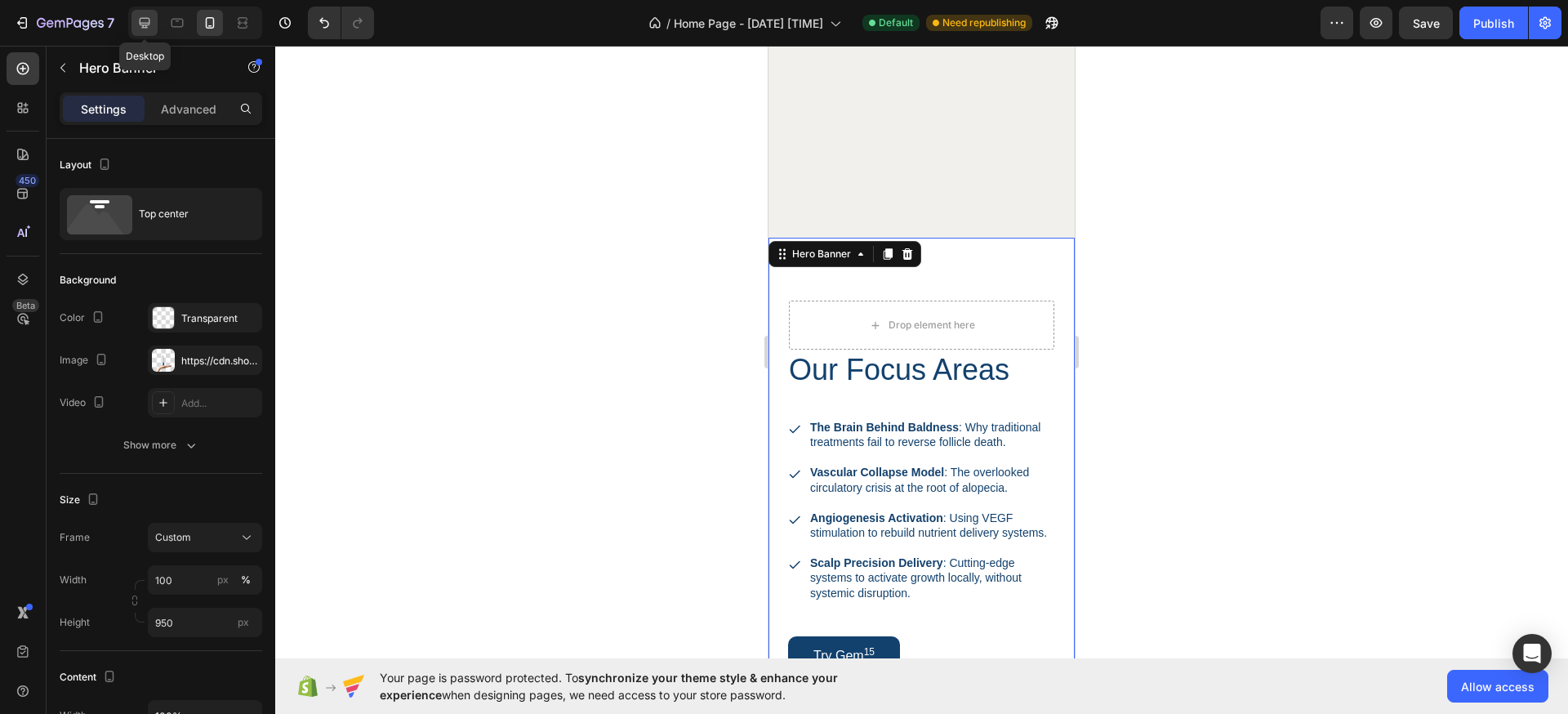 click 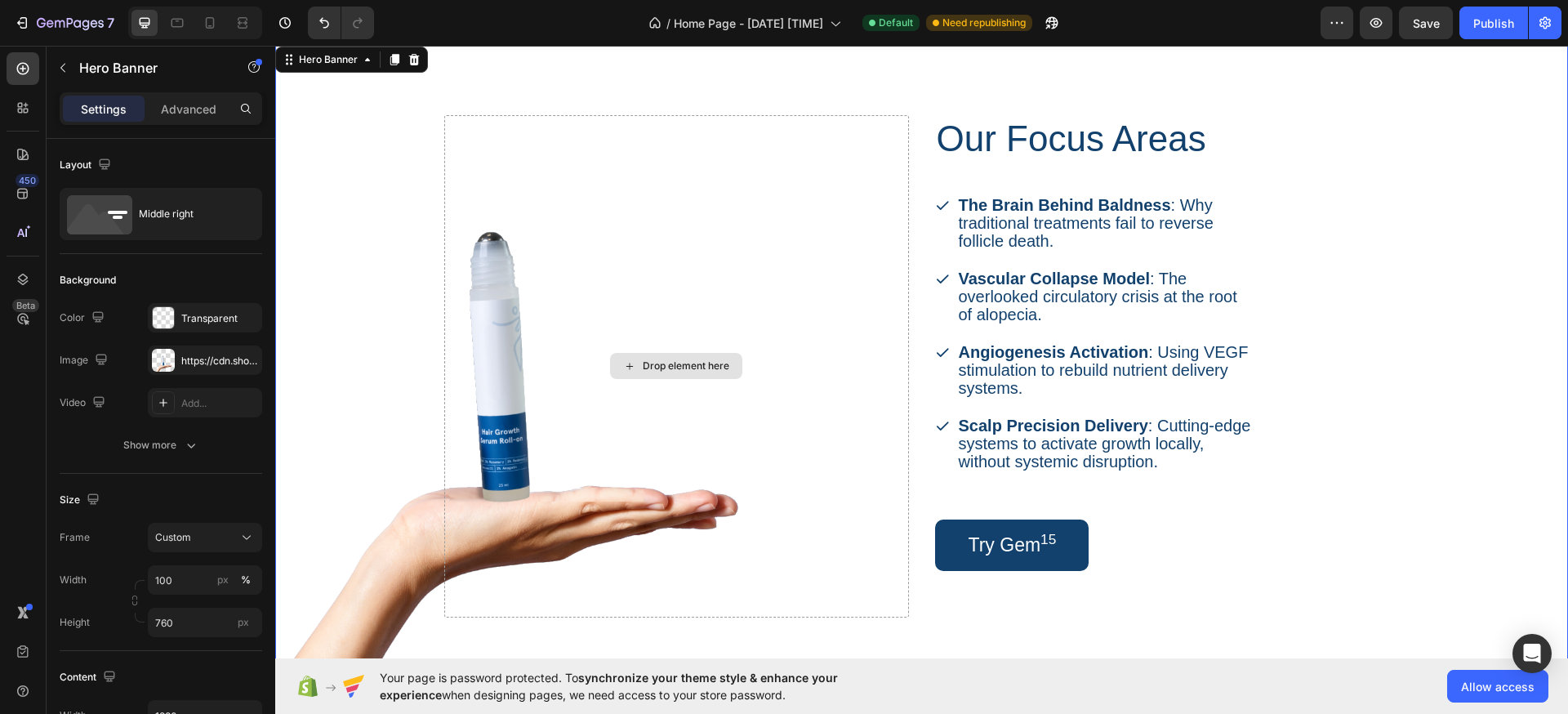 scroll, scrollTop: 1601, scrollLeft: 0, axis: vertical 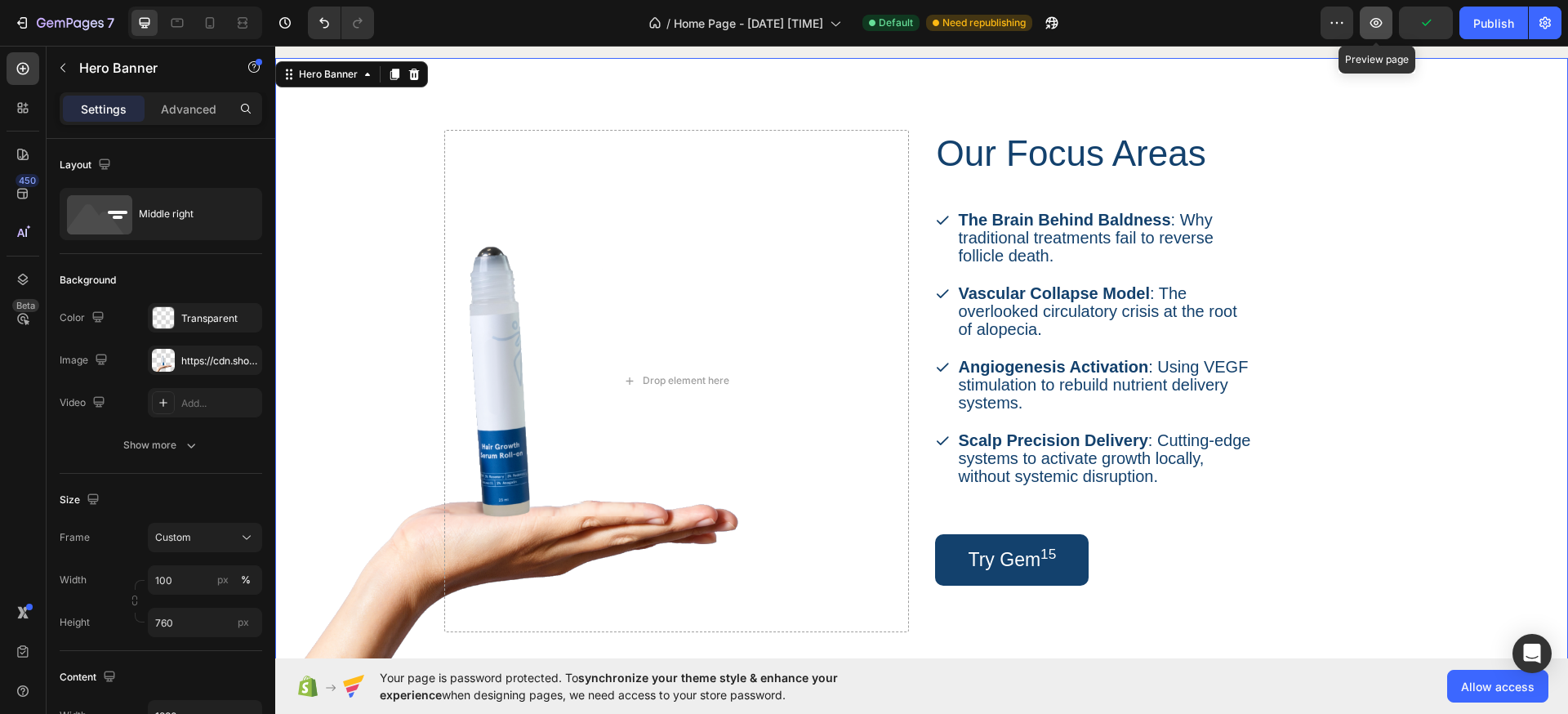 click 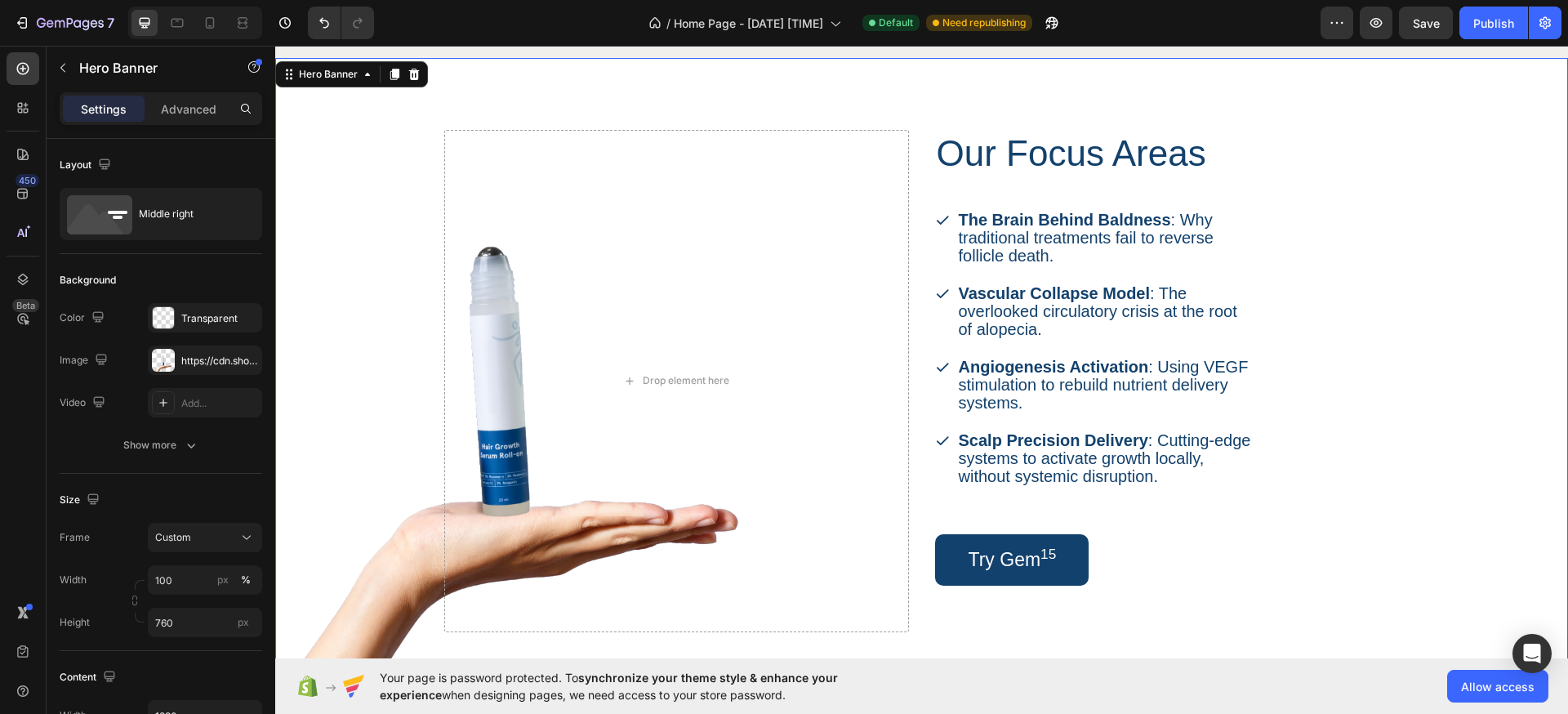 click at bounding box center [921, 368] 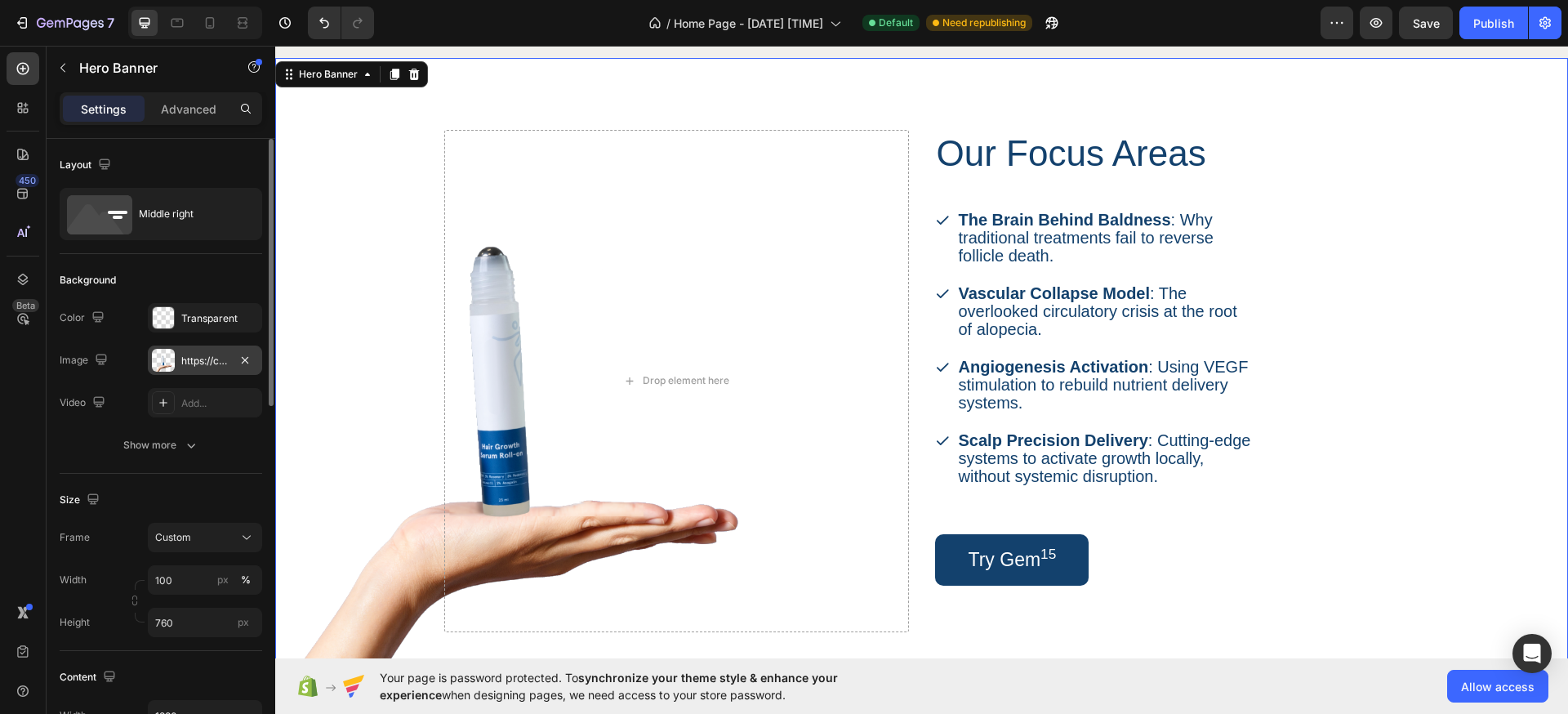 click on "https://cdn.shopify.com/s/files/1/0911/5684/0775/files/gempages_578290835284558524-875e284d-5585-4dda-aa82-387f50040689.png" at bounding box center (205, 360) 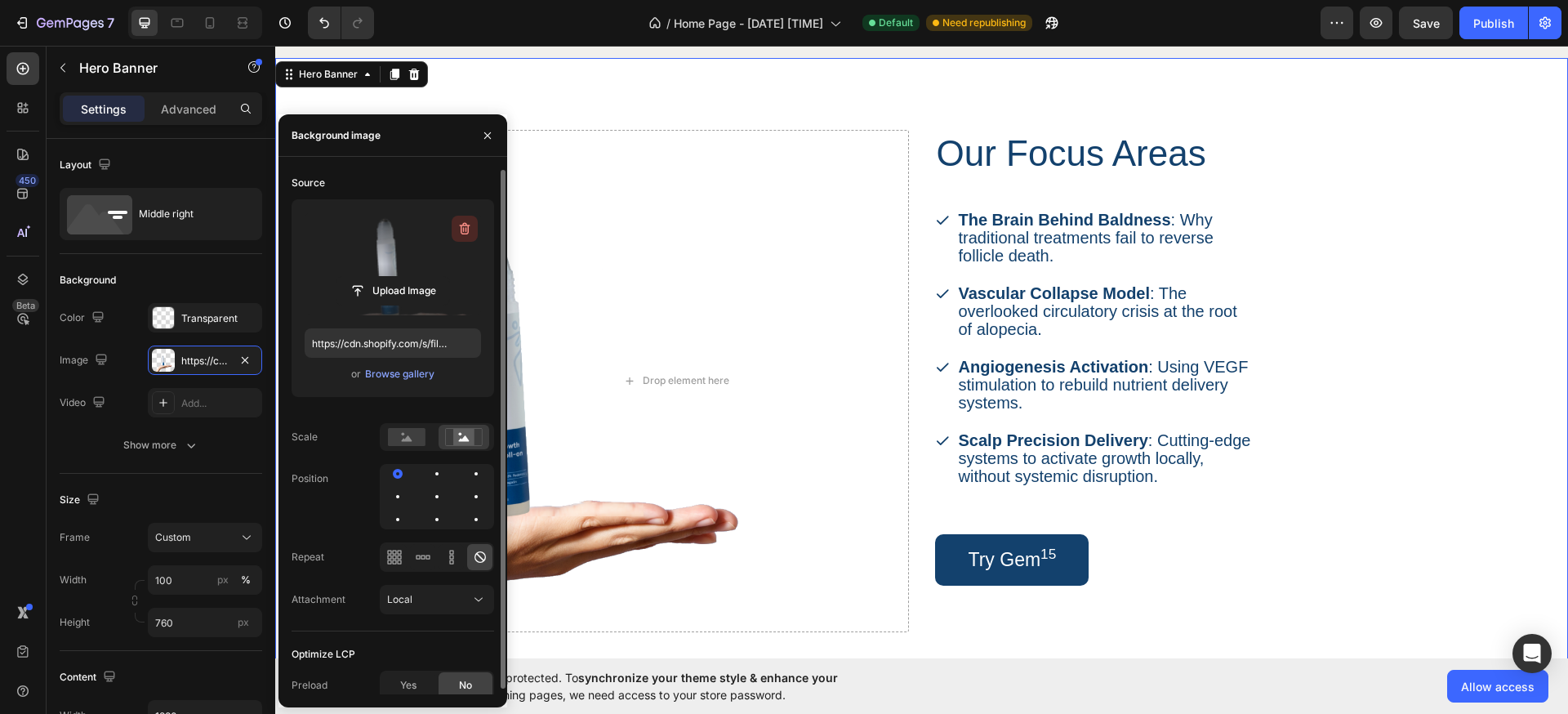 click 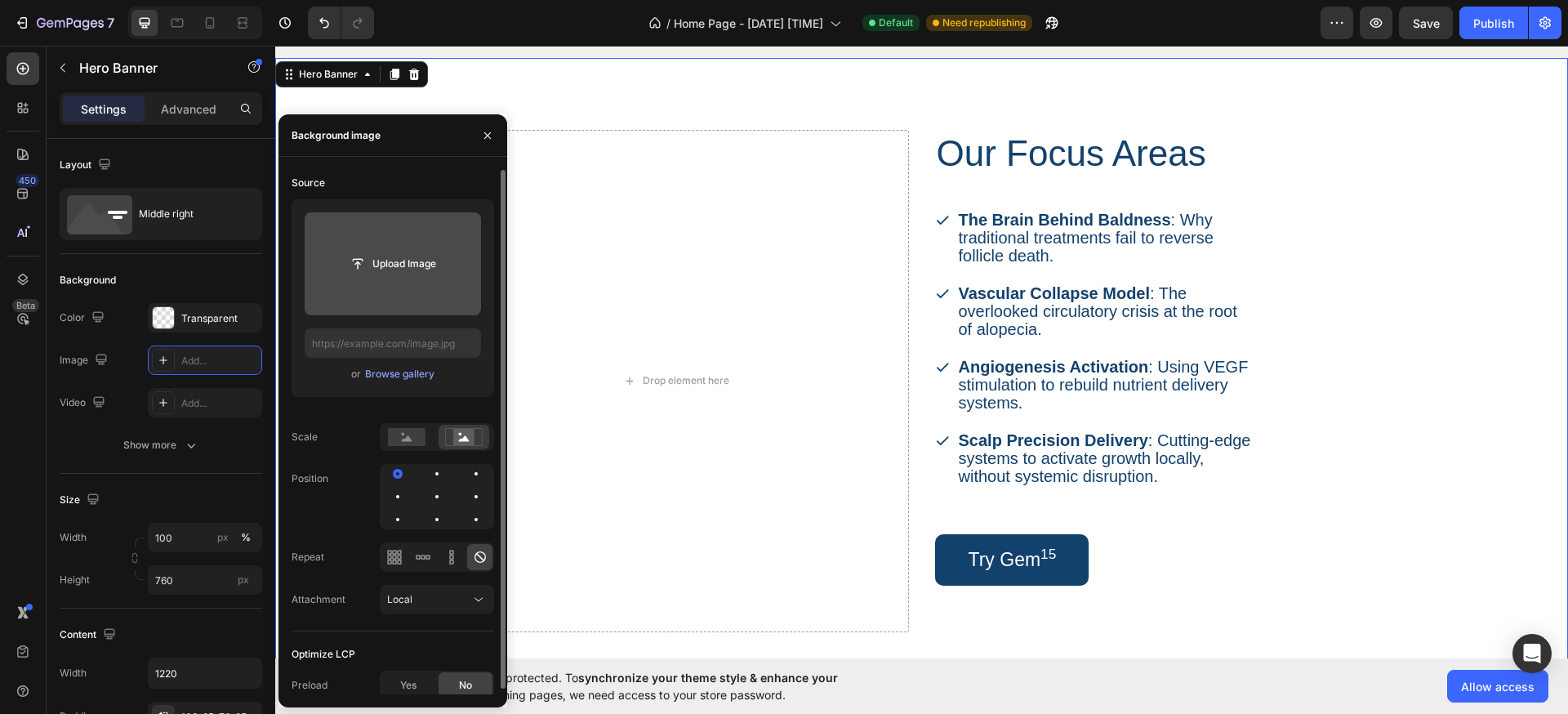 click on "Upload Image" at bounding box center (393, 264) 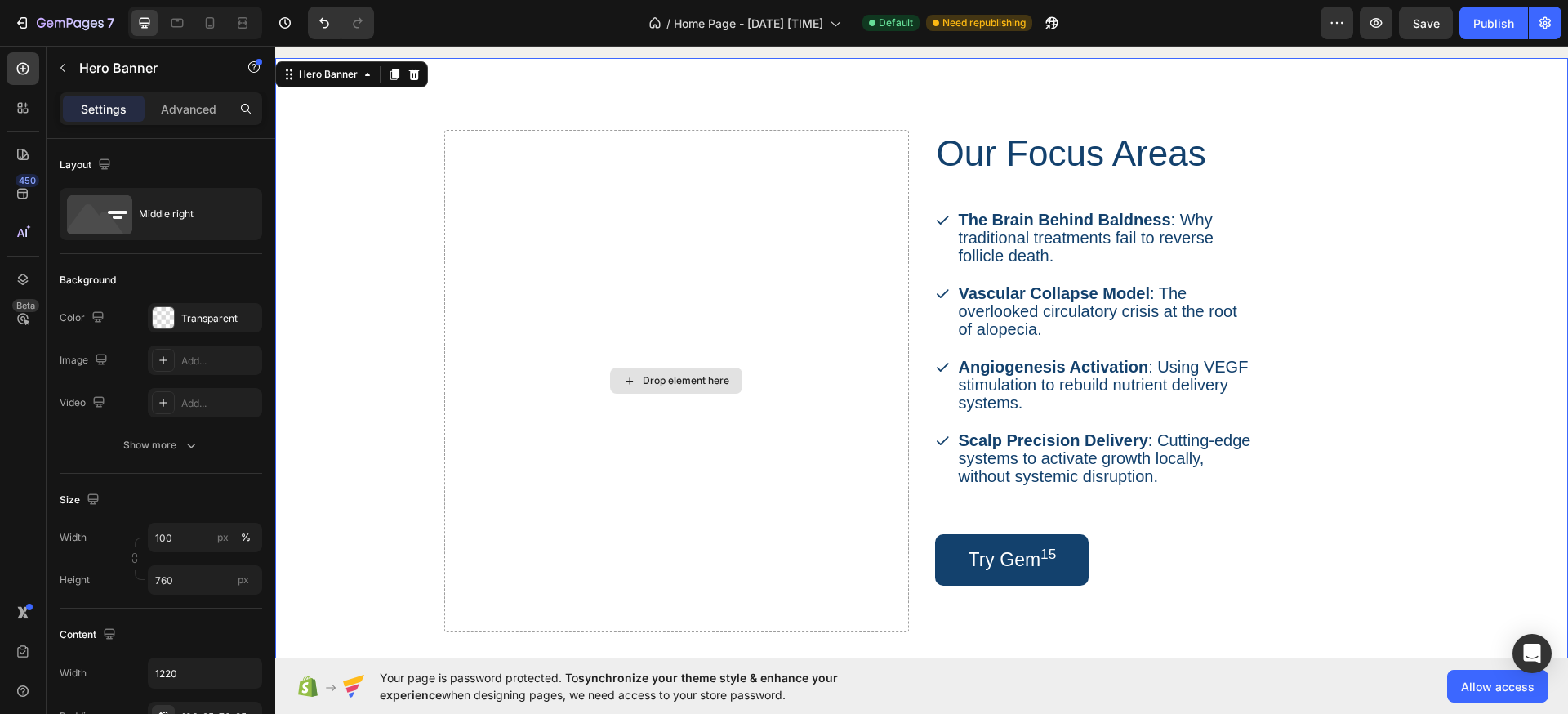 click on "Our Focus Areas Heading
The Brain Behind Baldness : Why traditional treatments fail to reverse follicle death.
Vascular Collapse Model : The overlooked circulatory crisis at the root of alopecia.
Angiogenesis Activation : Using VEGF stimulation to rebuild nutrient delivery systems.
Scalp Precision Delivery : Cutting-edge systems to activate growth locally, without systemic disruption. Item List Try Gem 15 Button Row" at bounding box center (1167, 381) 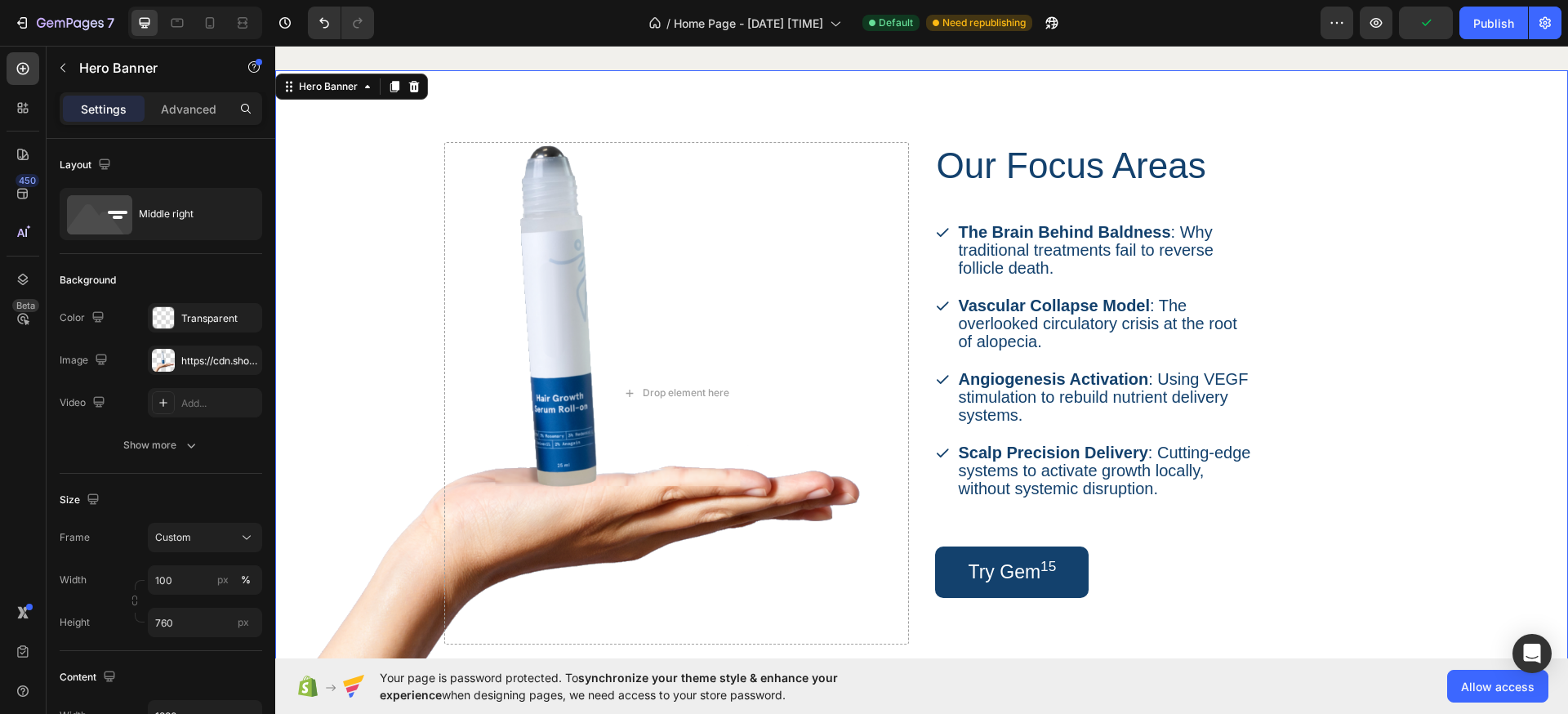 scroll, scrollTop: 1546, scrollLeft: 0, axis: vertical 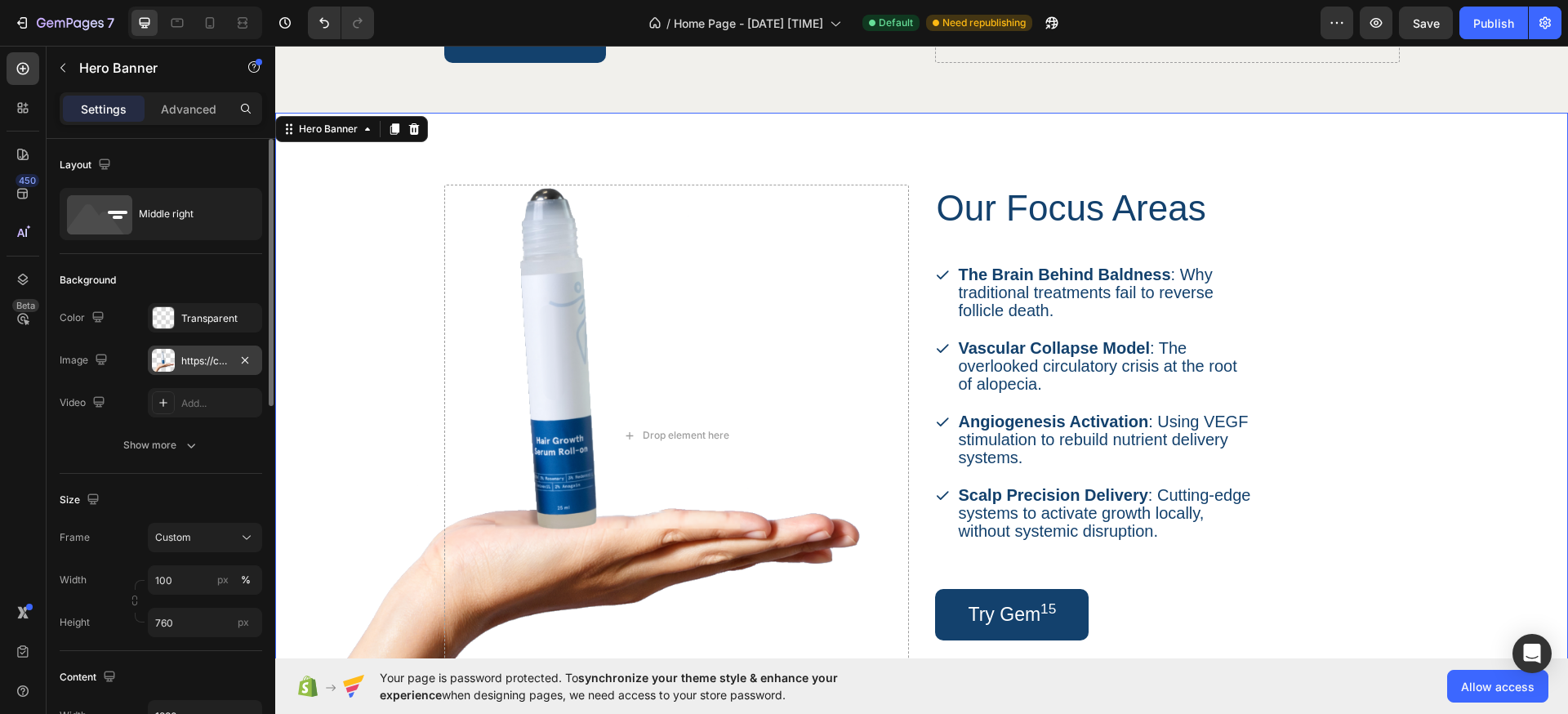 click on "https://cdn.shopify.com/s/files/1/0911/5684/0775/files/gempages_578290835284558524-d0498e3d-6715-4219-8310-12c78943af8e.png" at bounding box center (205, 361) 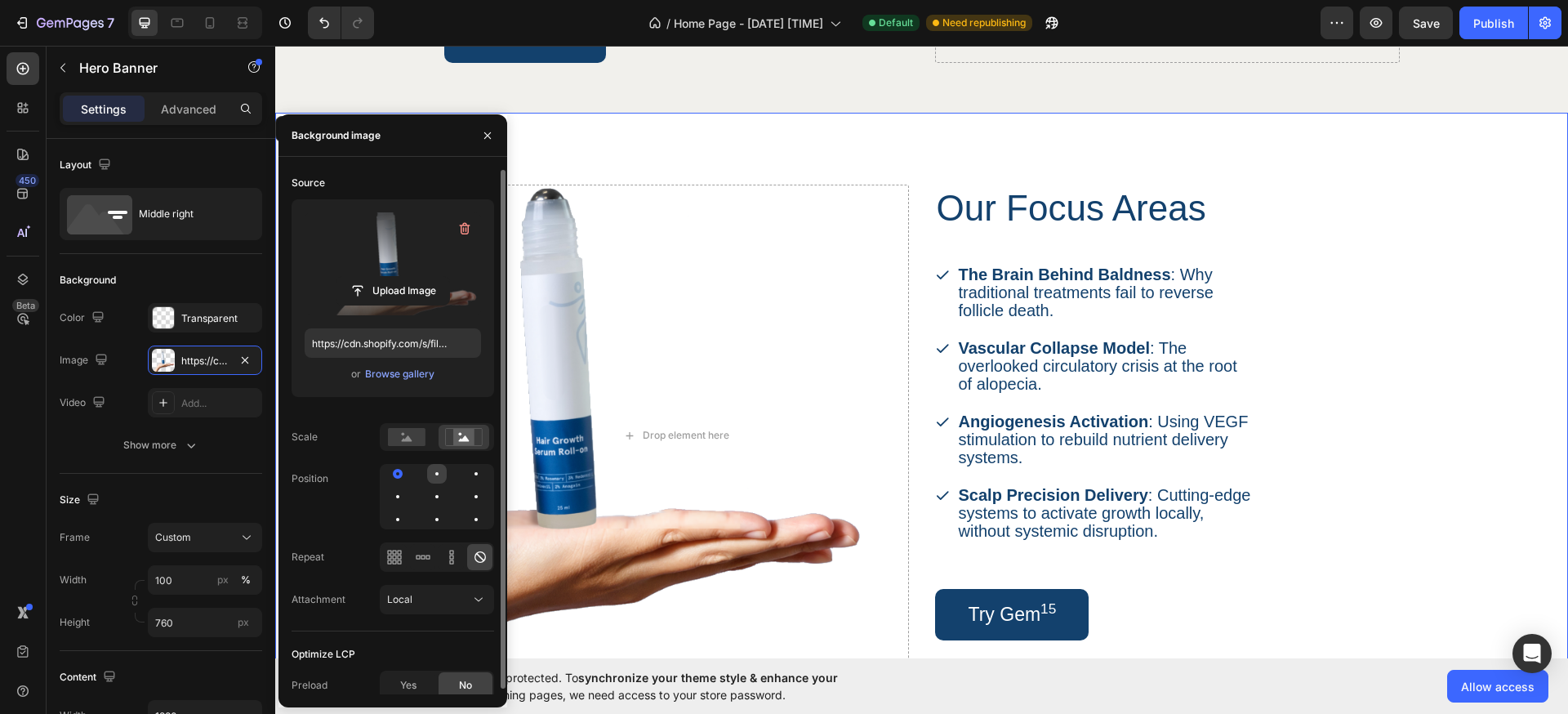 click 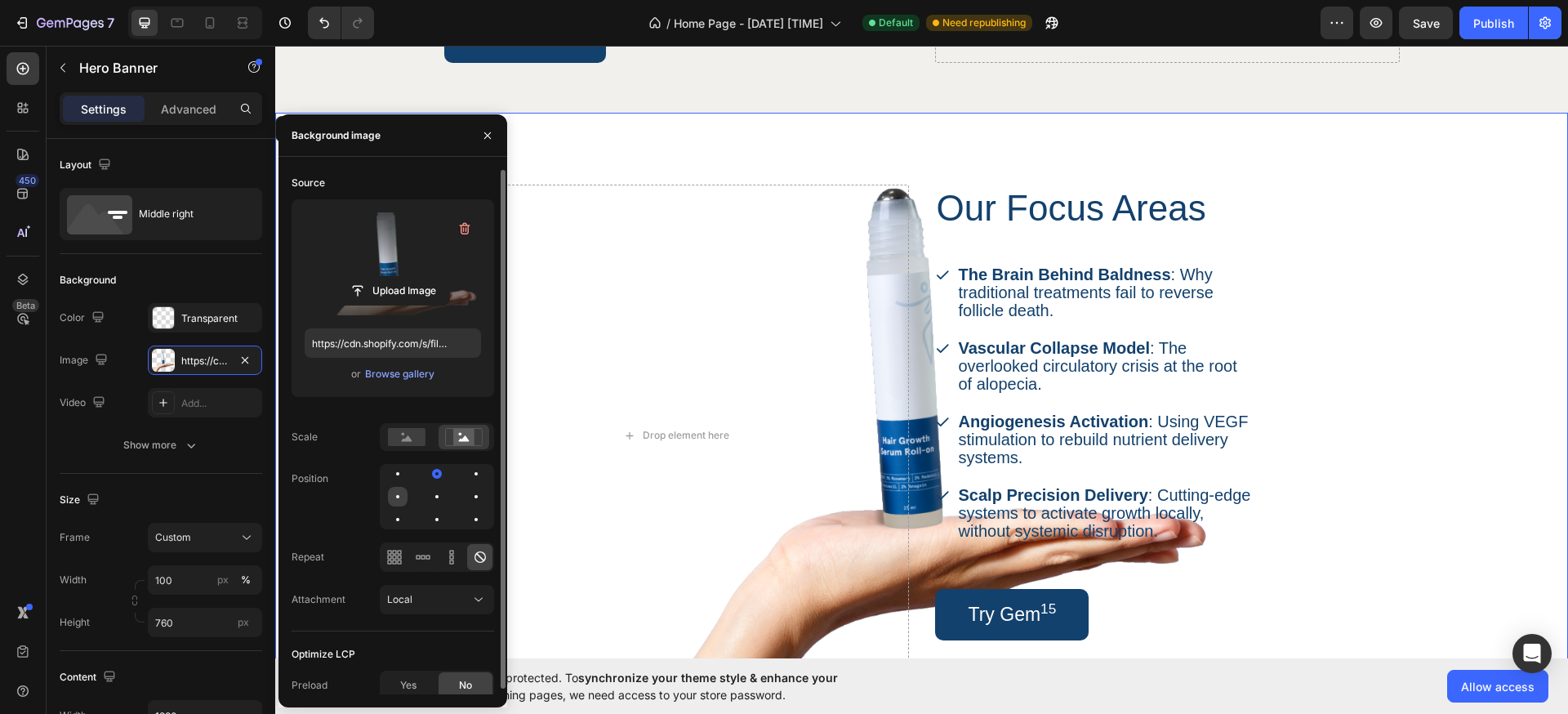 click 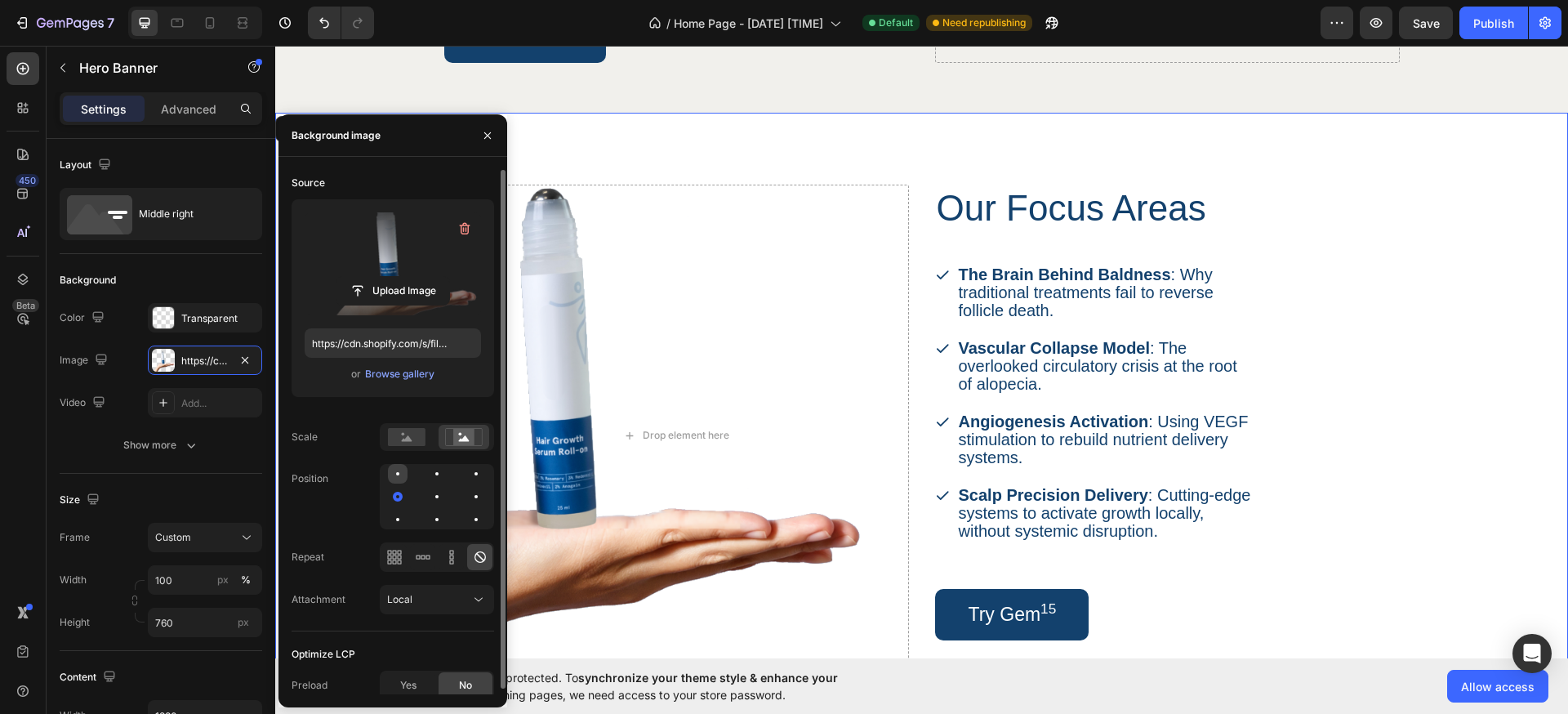 click 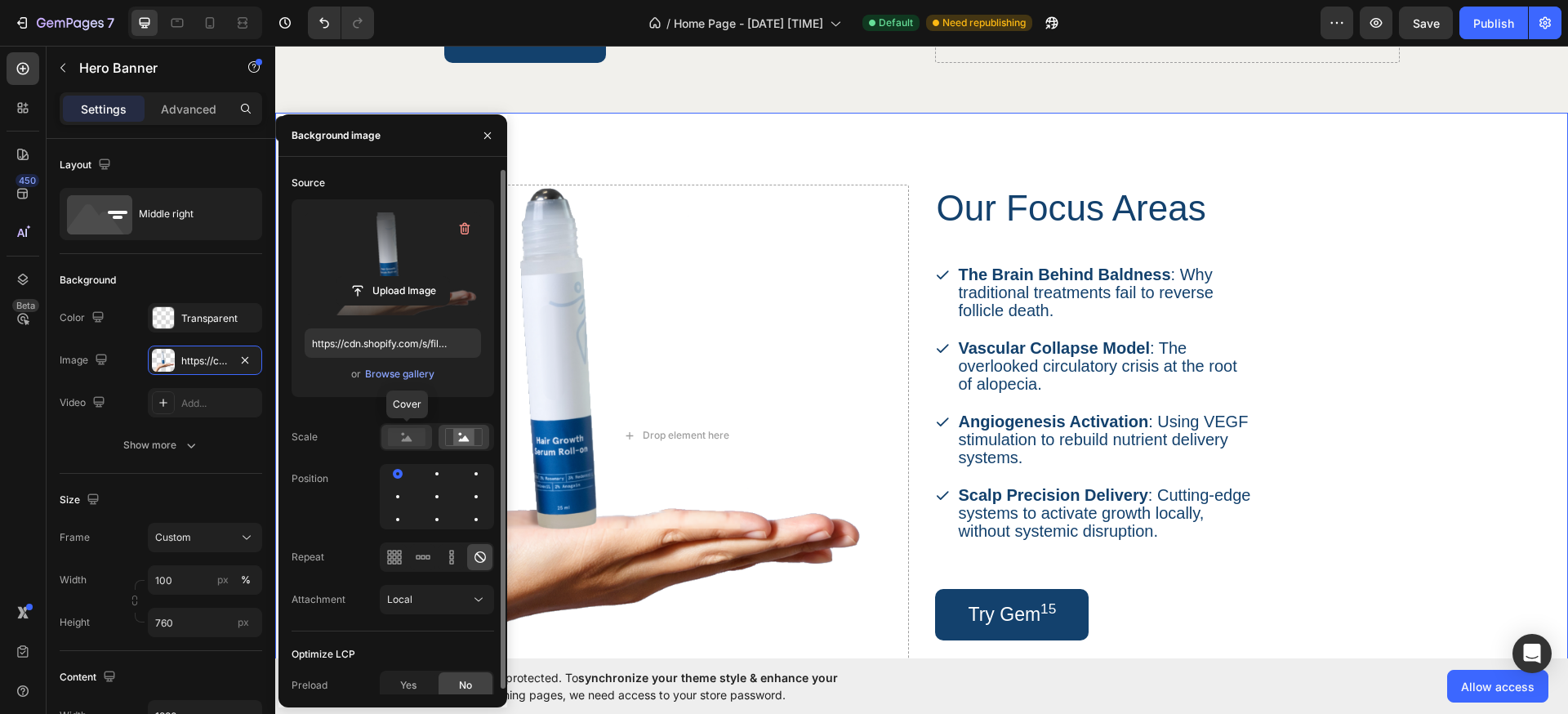 click 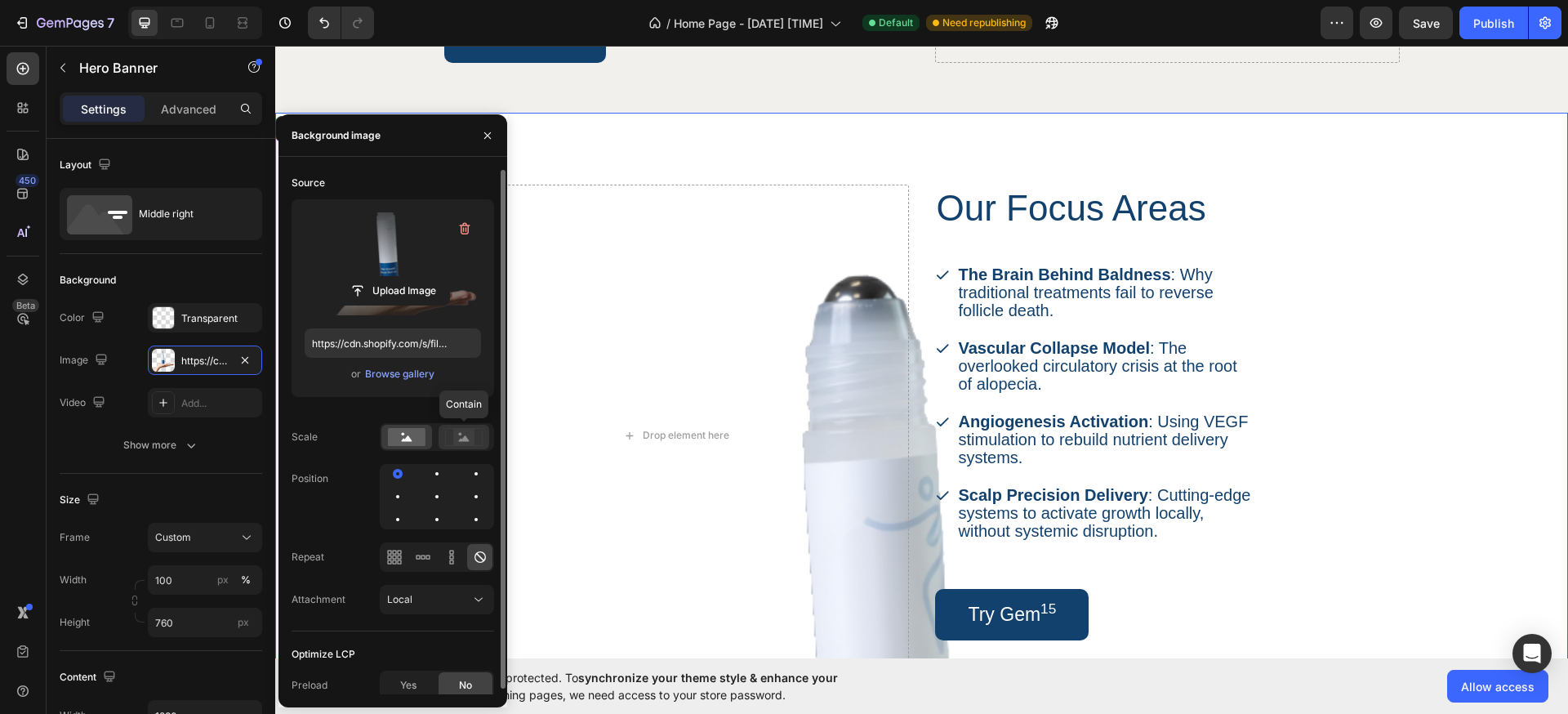 click 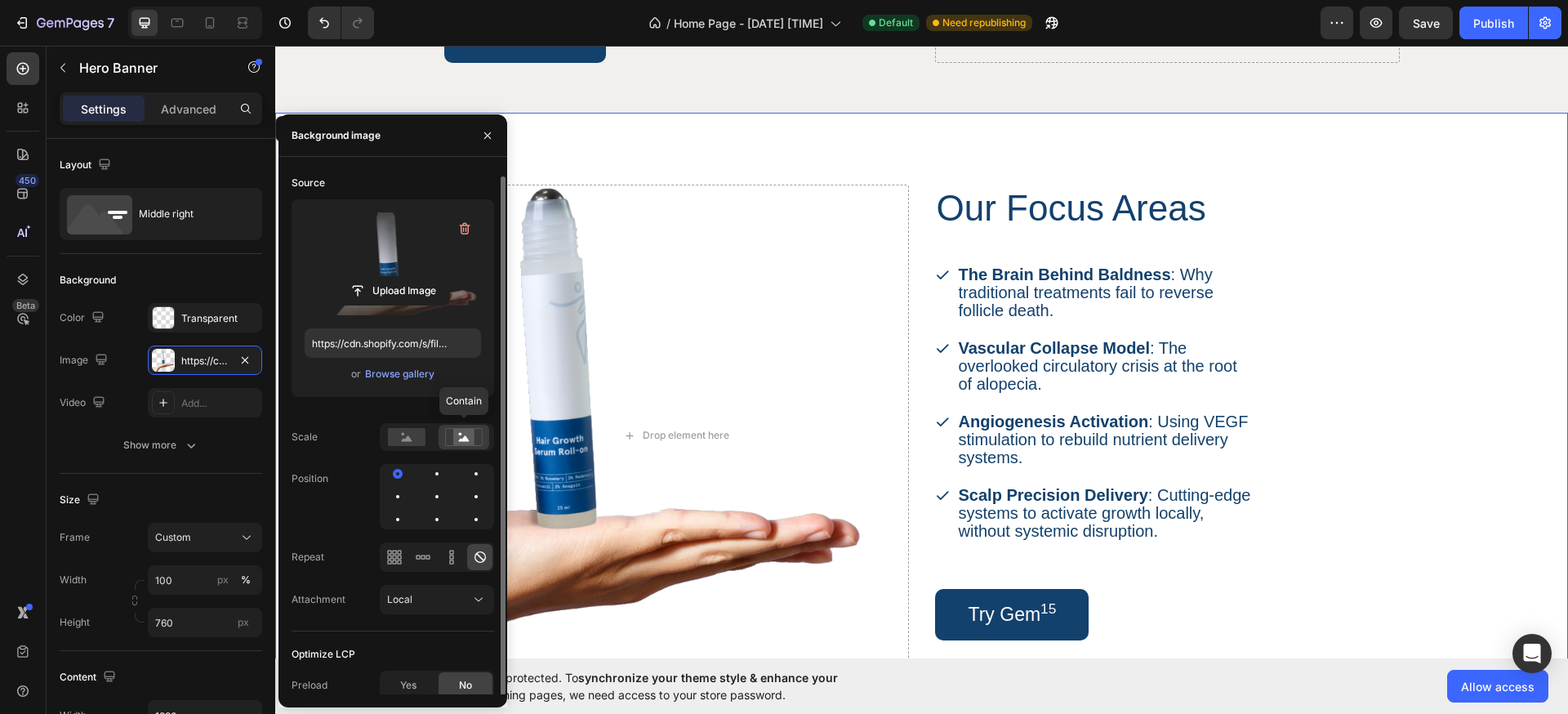 scroll, scrollTop: 6, scrollLeft: 0, axis: vertical 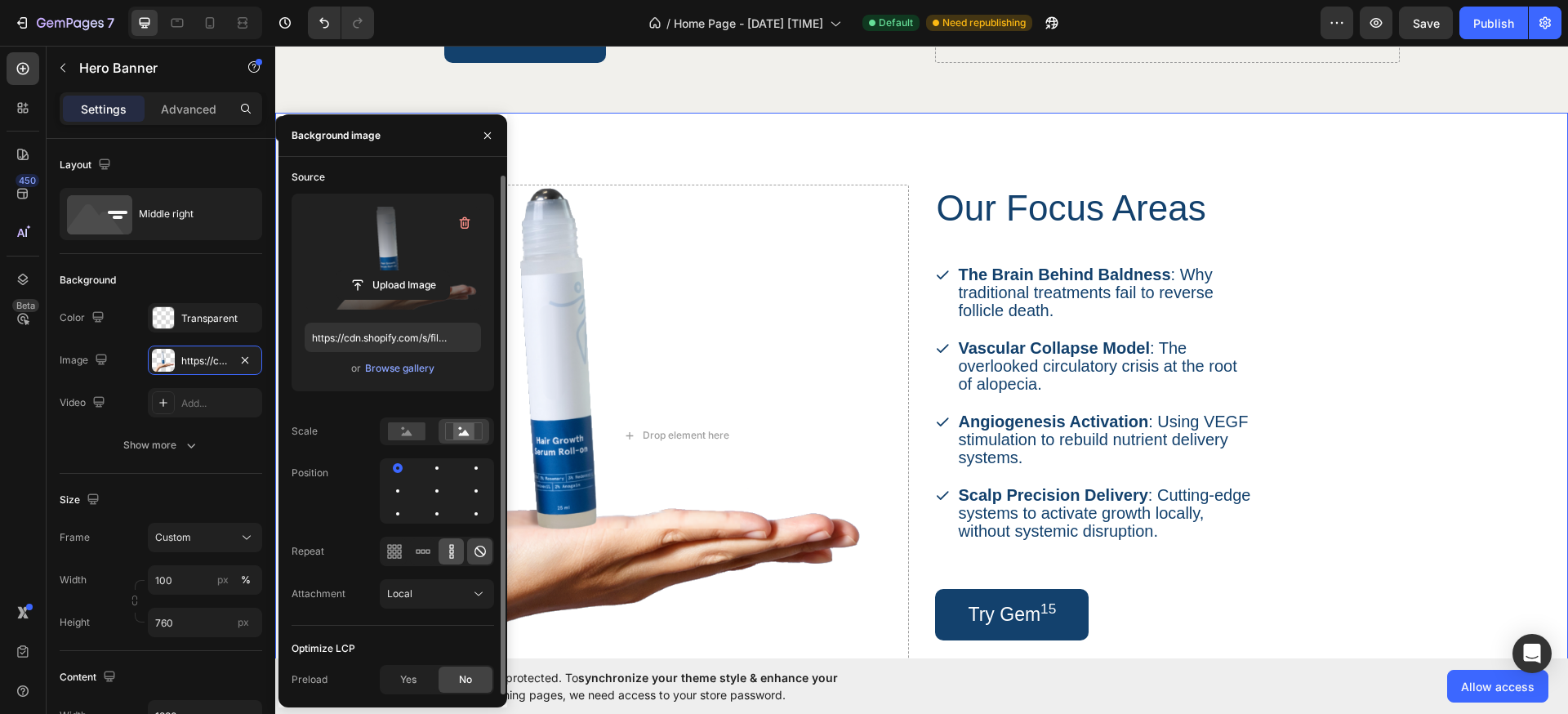 click 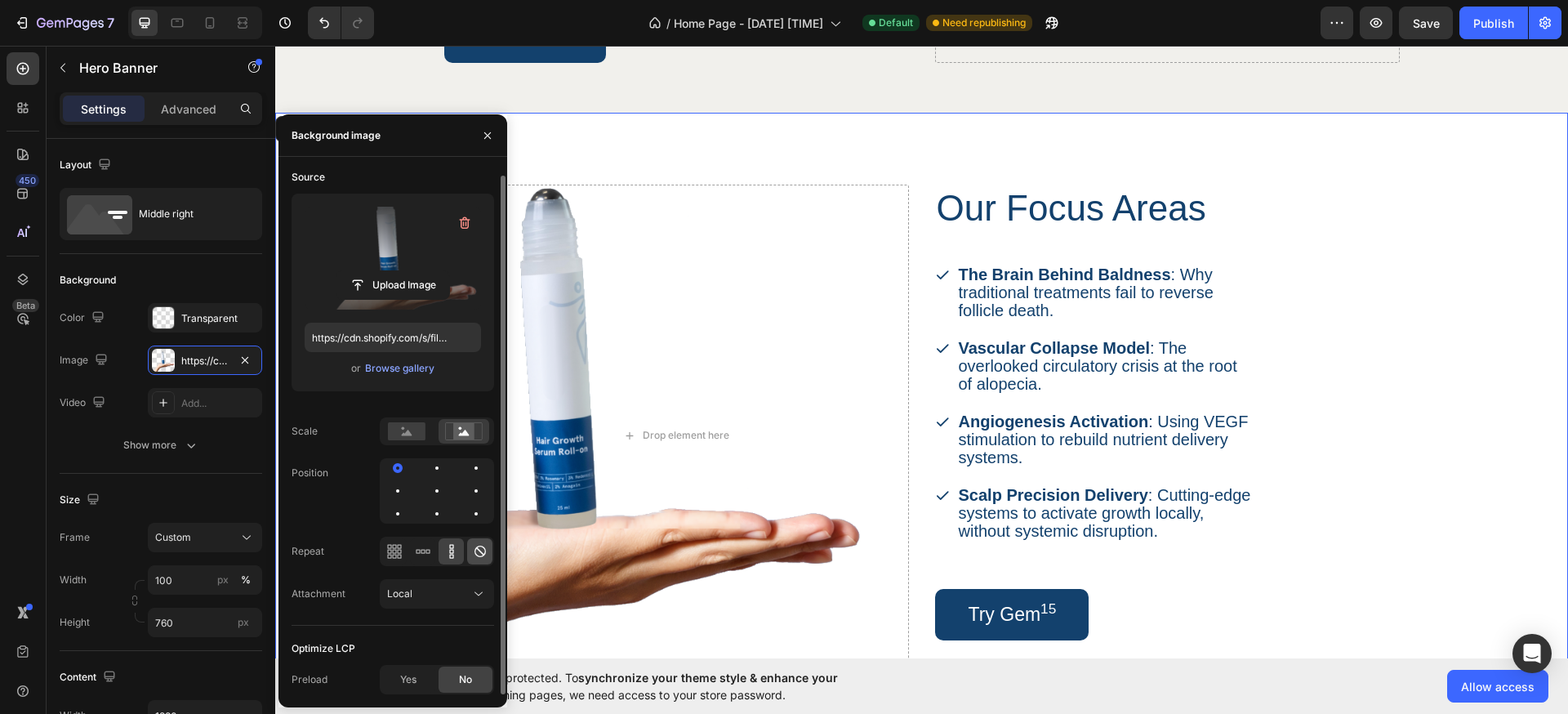 click 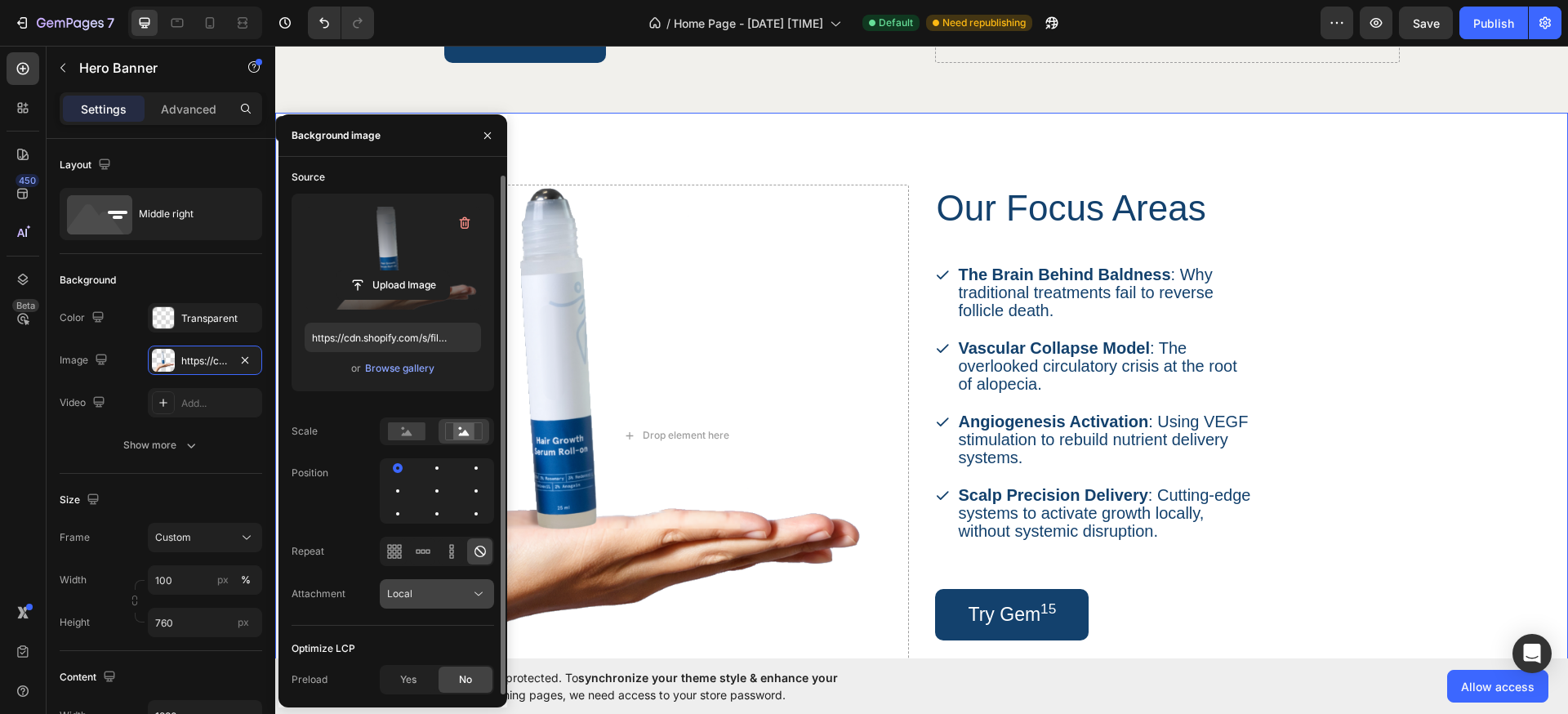 click on "Local" at bounding box center (429, 594) 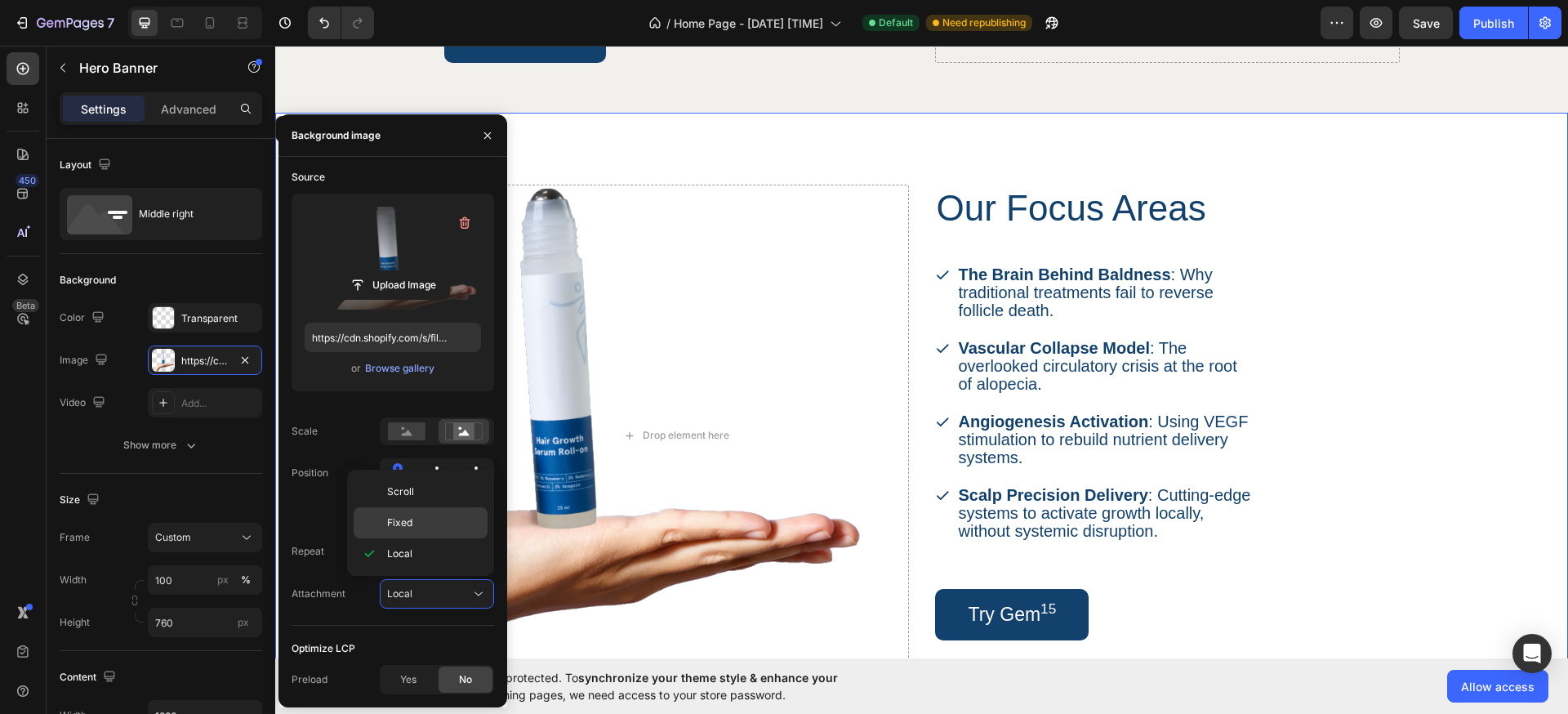 click on "Fixed" 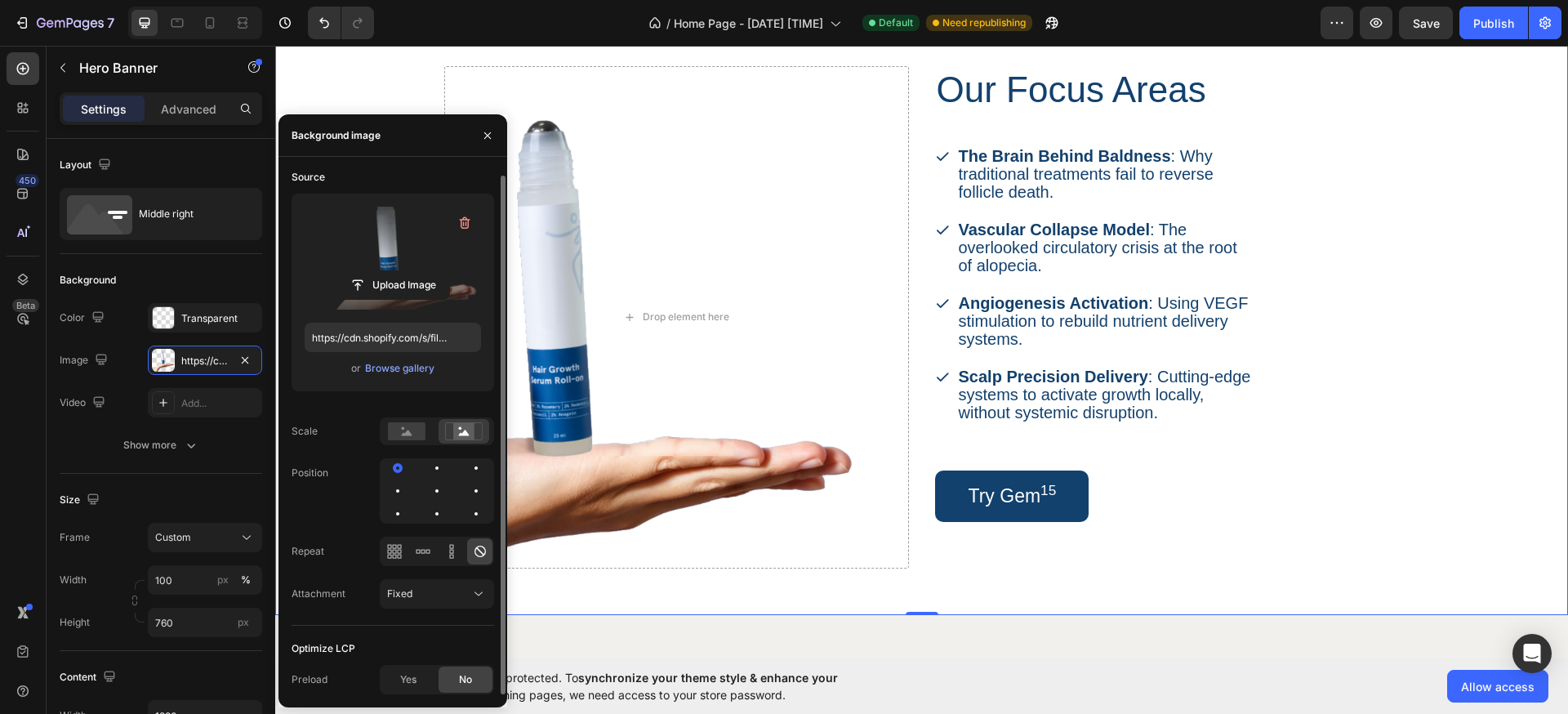 scroll, scrollTop: 1613, scrollLeft: 0, axis: vertical 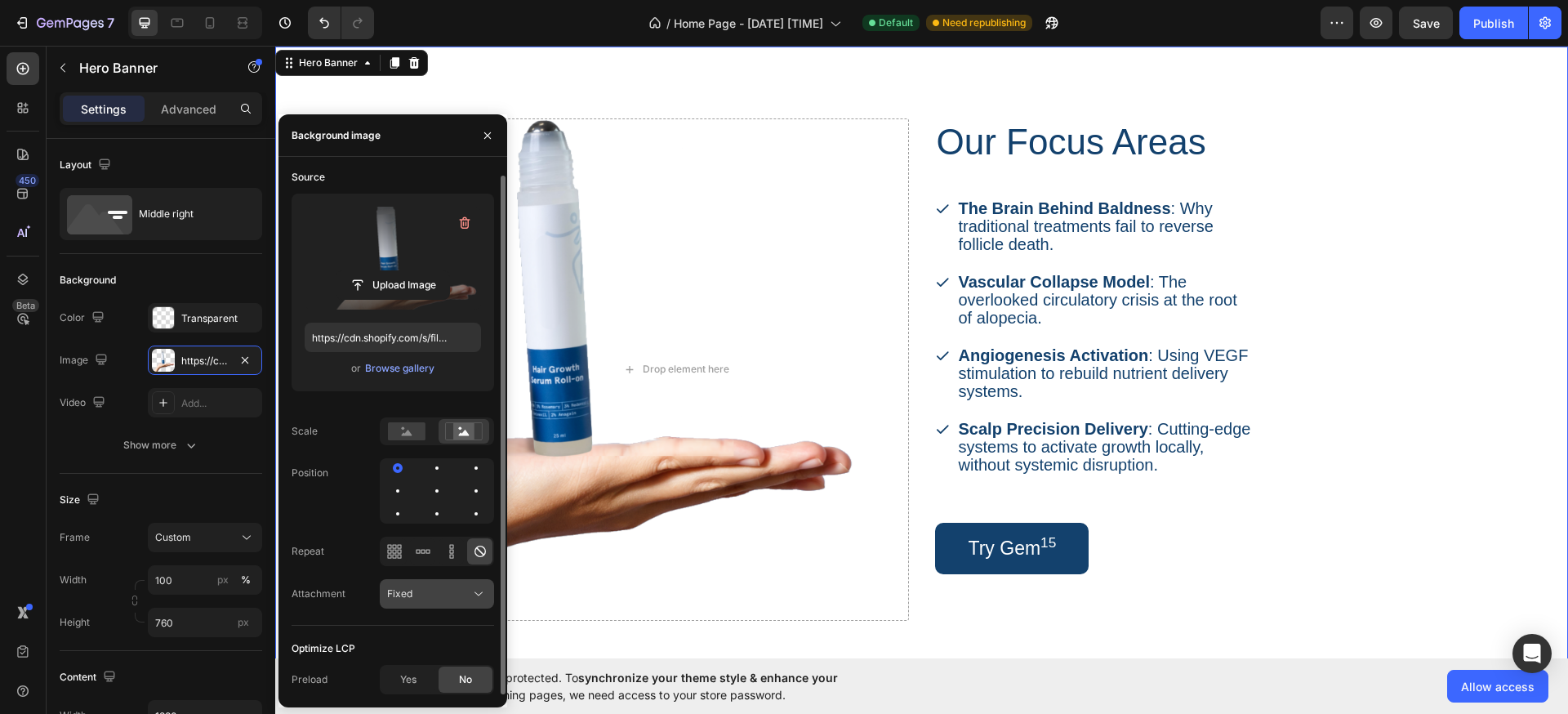 click on "Fixed" 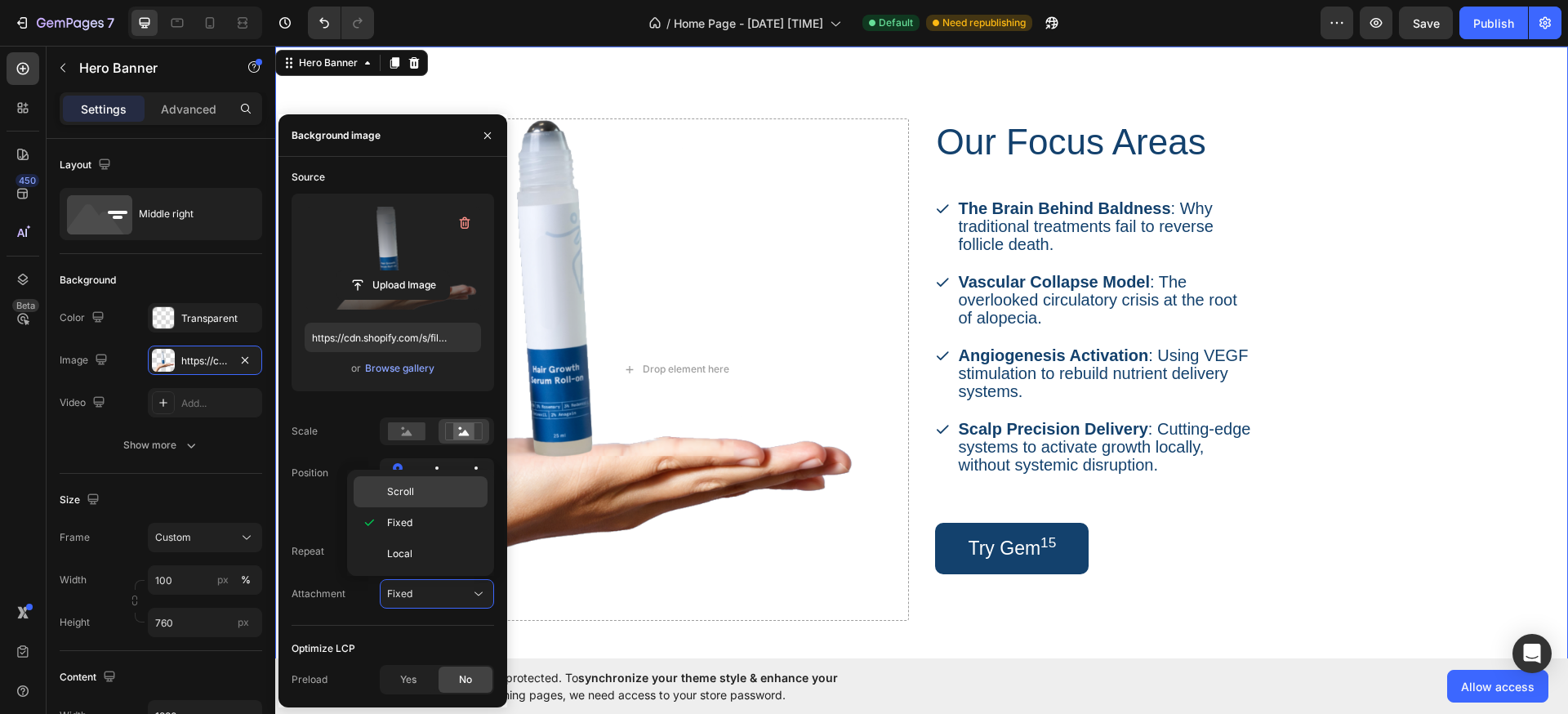 click on "Scroll" at bounding box center [434, 492] 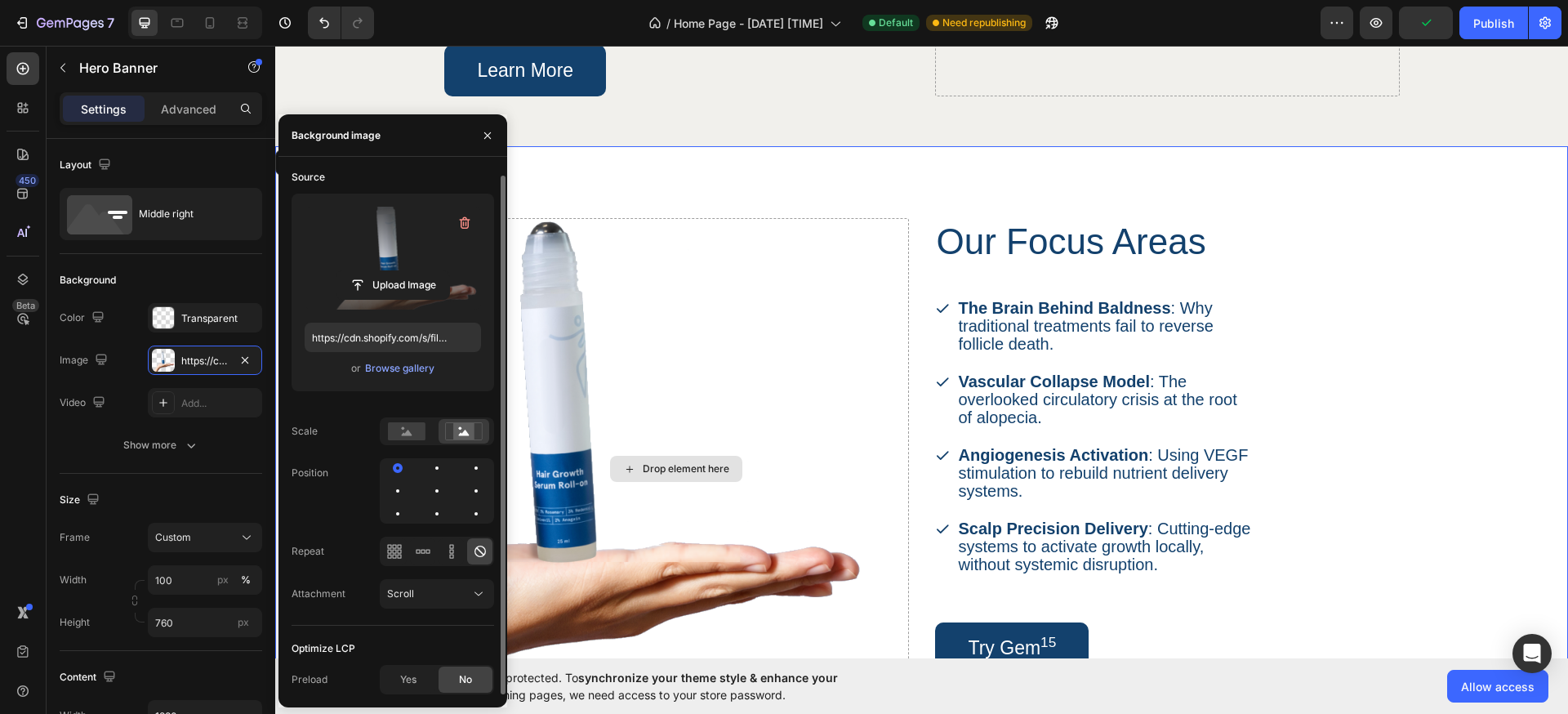 scroll, scrollTop: 1564, scrollLeft: 0, axis: vertical 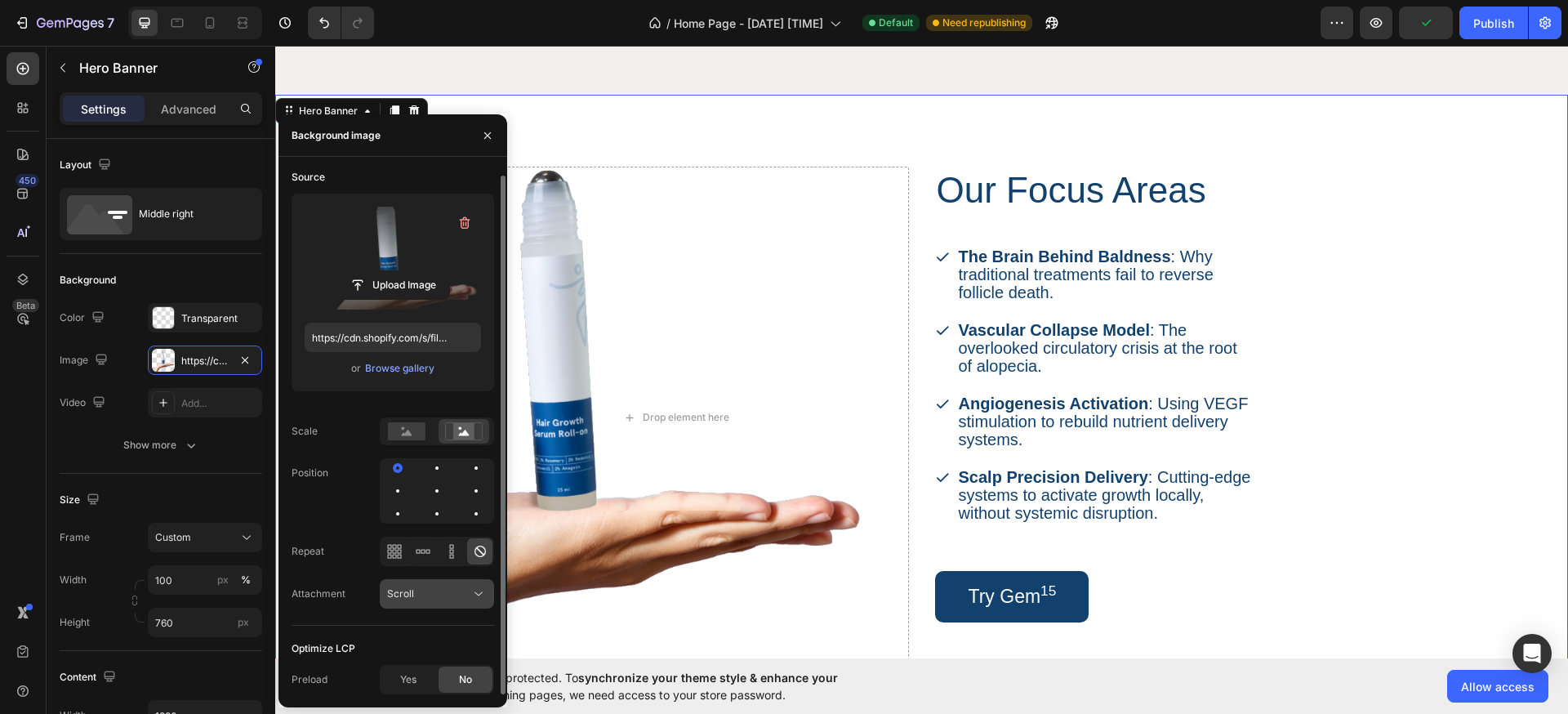 click on "Scroll" 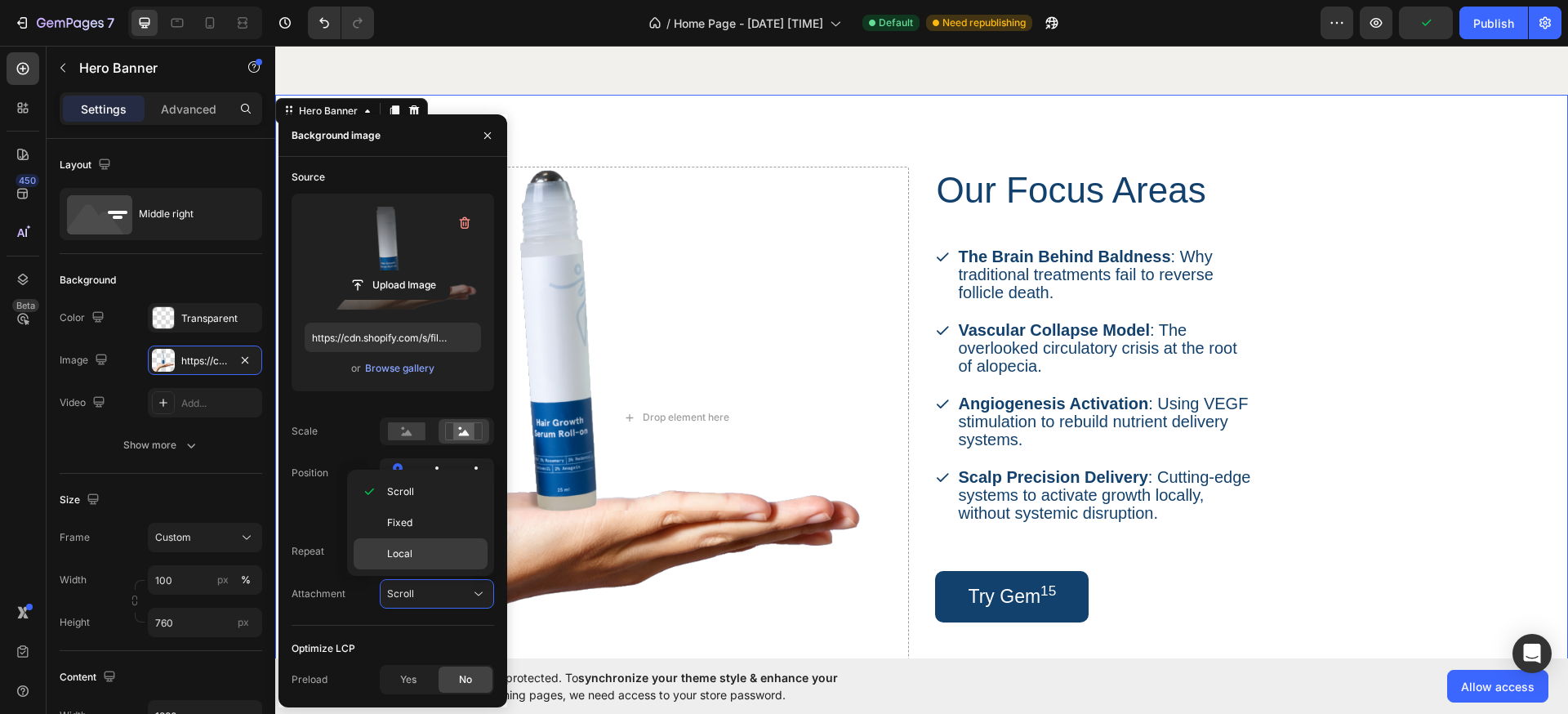 click on "Local" at bounding box center [434, 554] 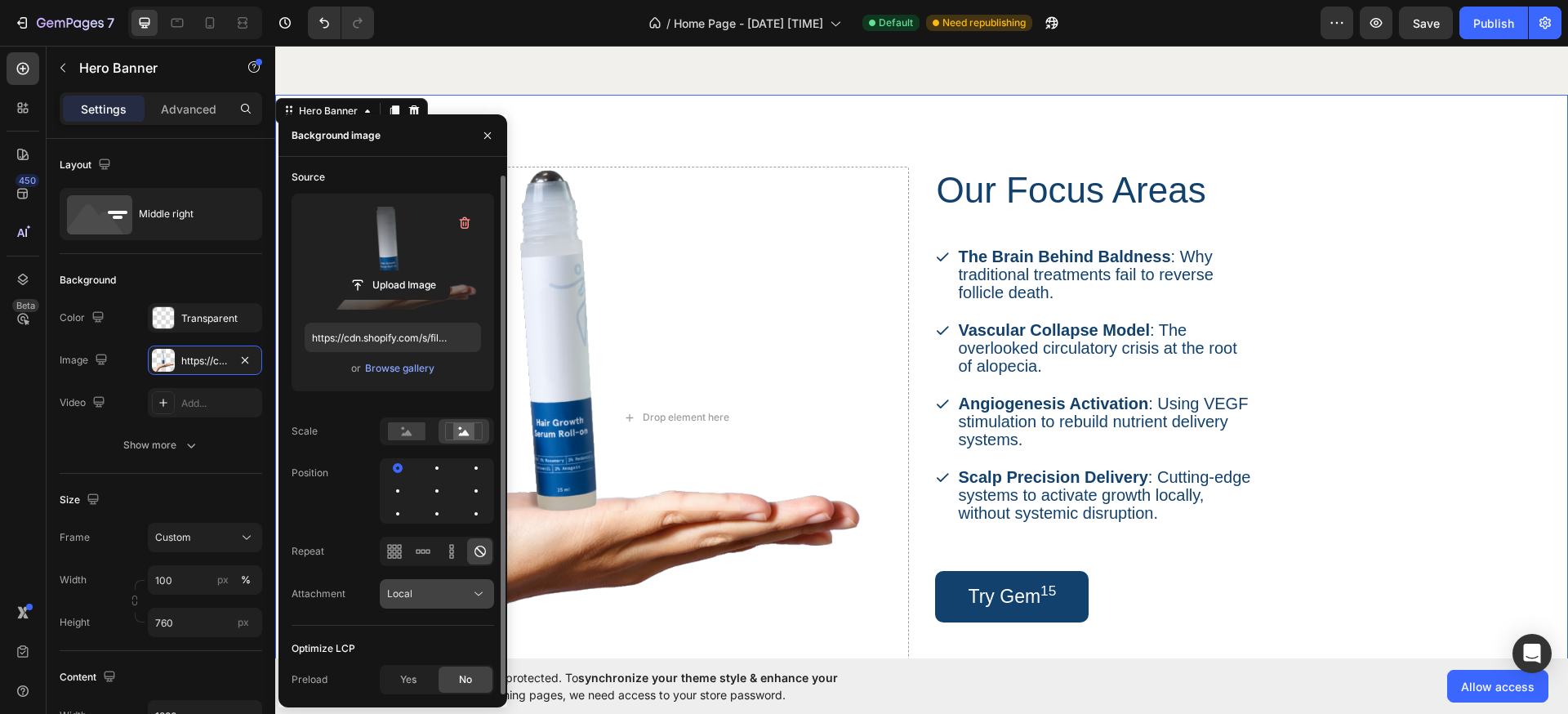 click on "Local" 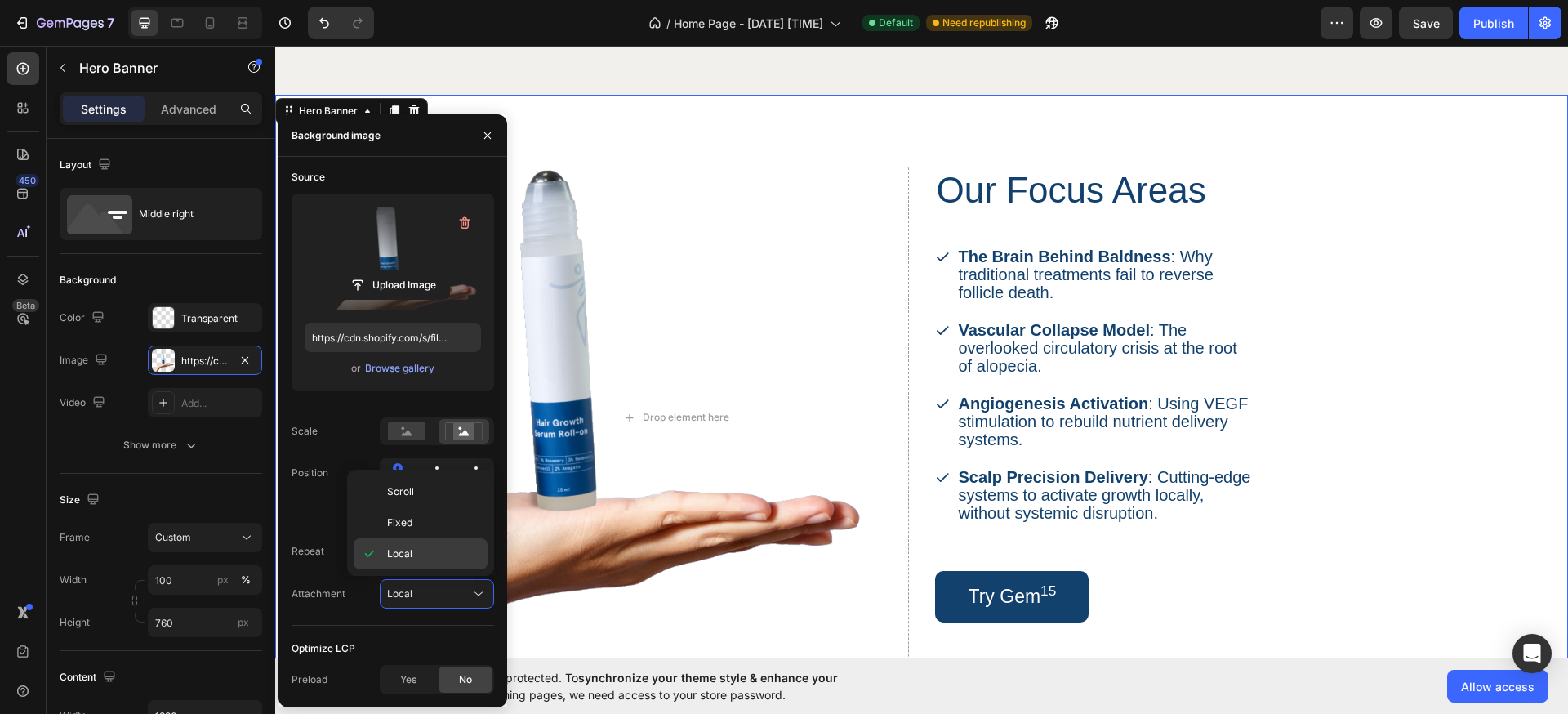 click on "Local" at bounding box center [434, 554] 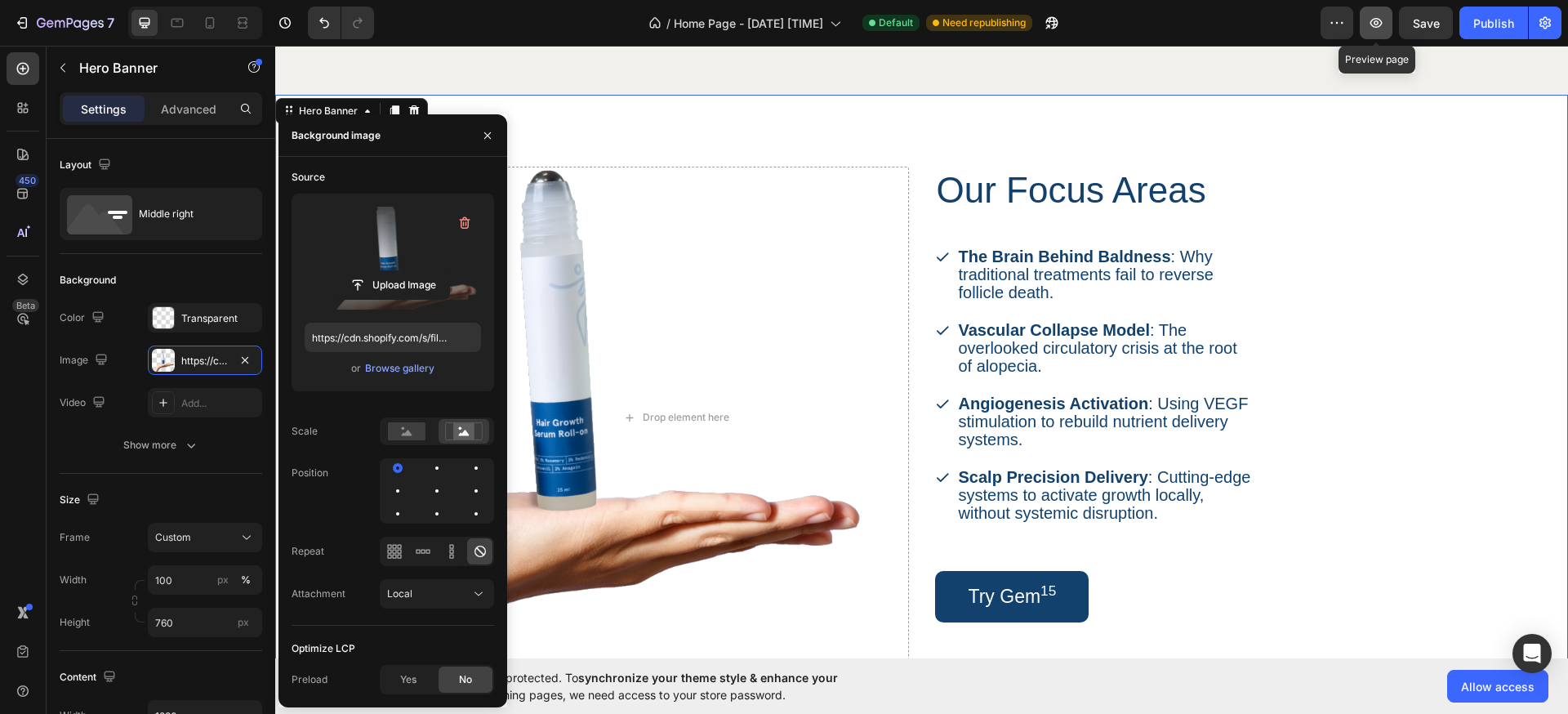 click 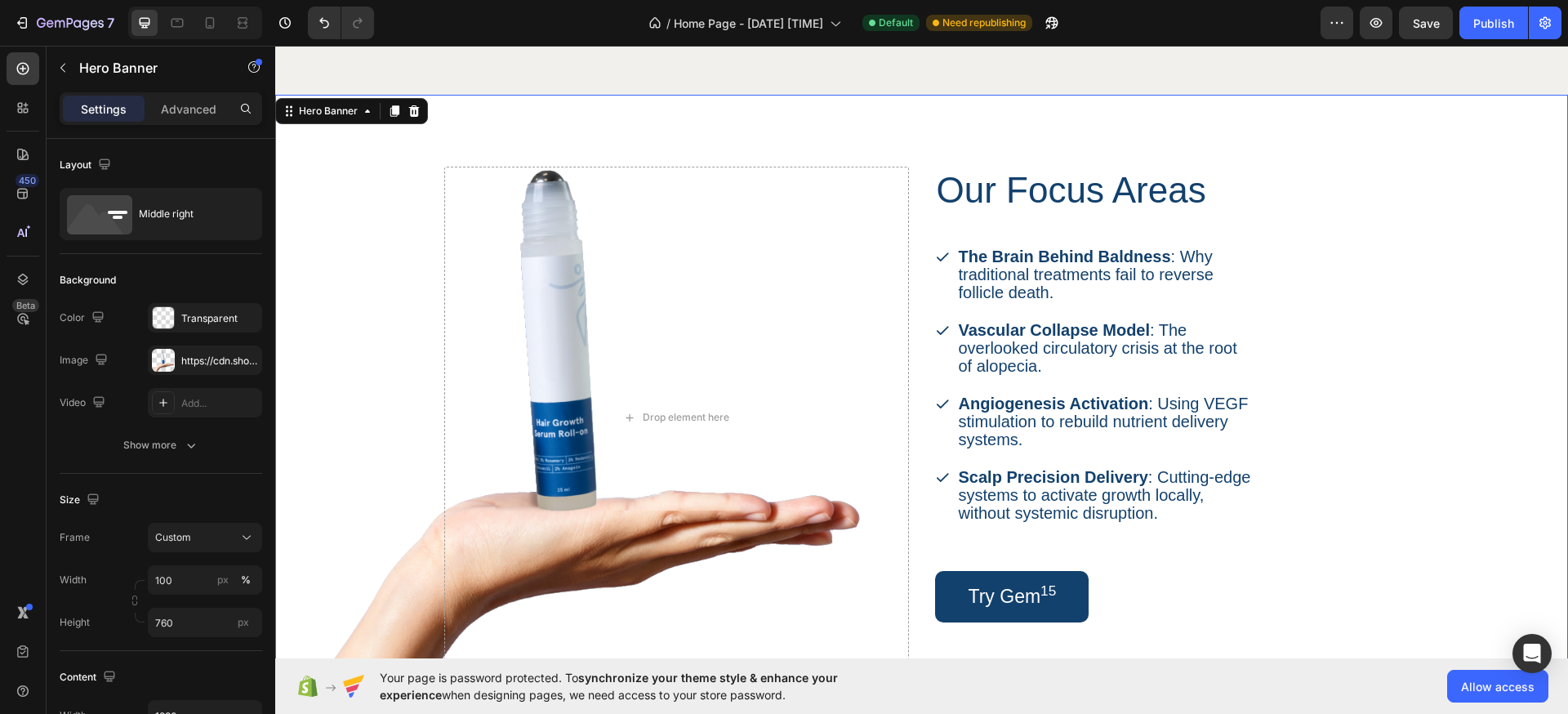 click on "Our Focus Areas Heading
The Brain Behind Baldness : Why traditional treatments fail to reverse follicle death.
Vascular Collapse Model : The overlooked circulatory crisis at the root of alopecia.
Angiogenesis Activation : Using VEGF stimulation to rebuild nutrient delivery systems.
Scalp Precision Delivery : Cutting-edge systems to activate growth locally, without systemic disruption. Item List Try Gem 15 Button Row" at bounding box center [1167, 417] 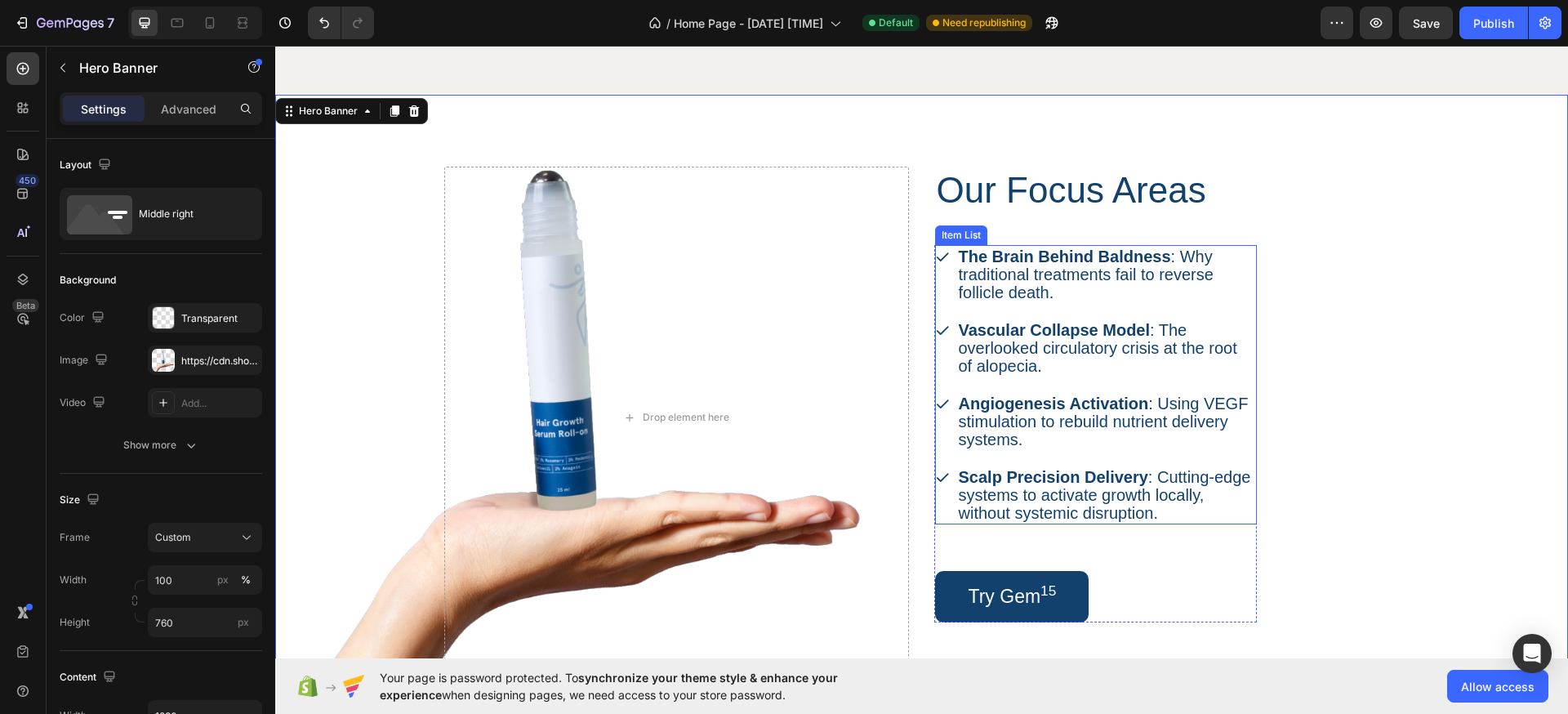 click on "The Brain Behind Baldness" at bounding box center [1065, 257] 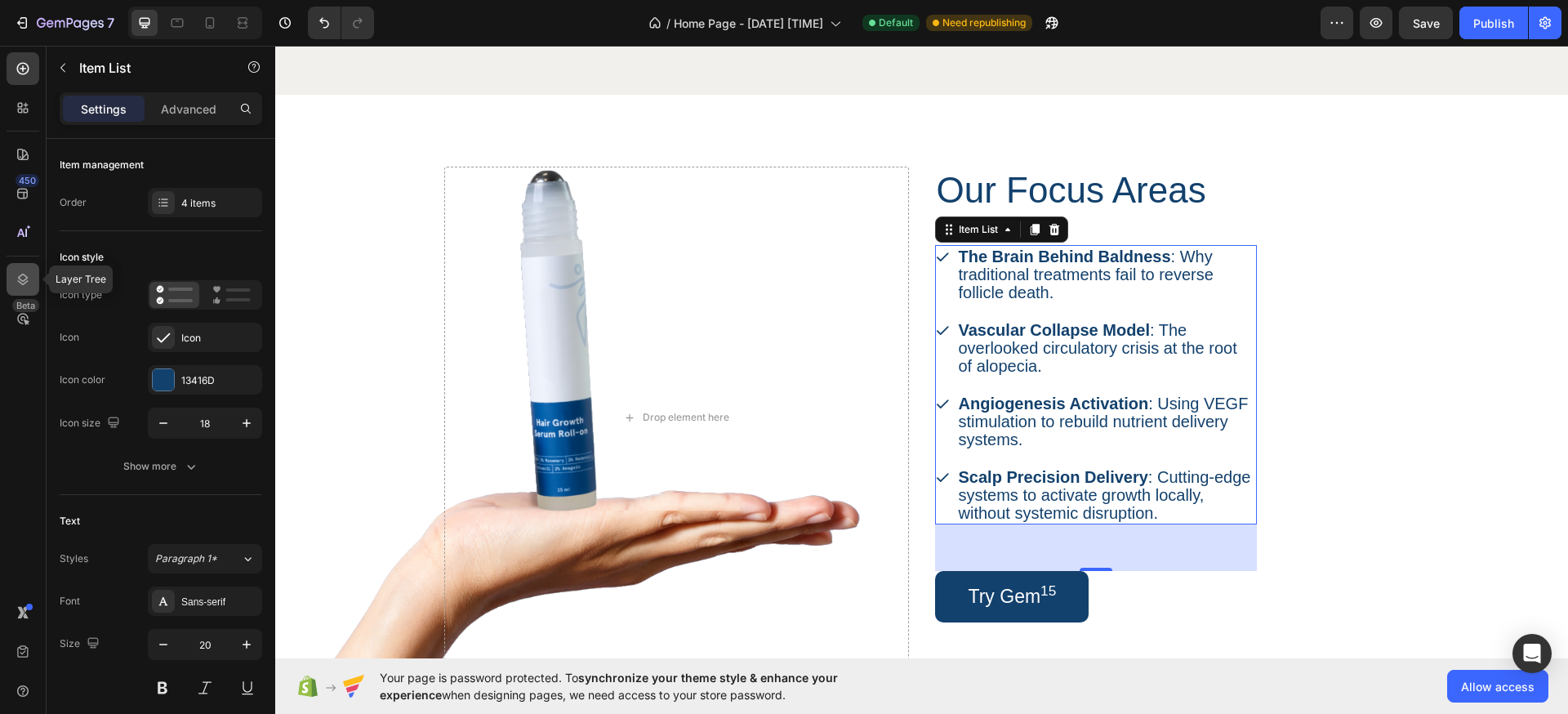 click 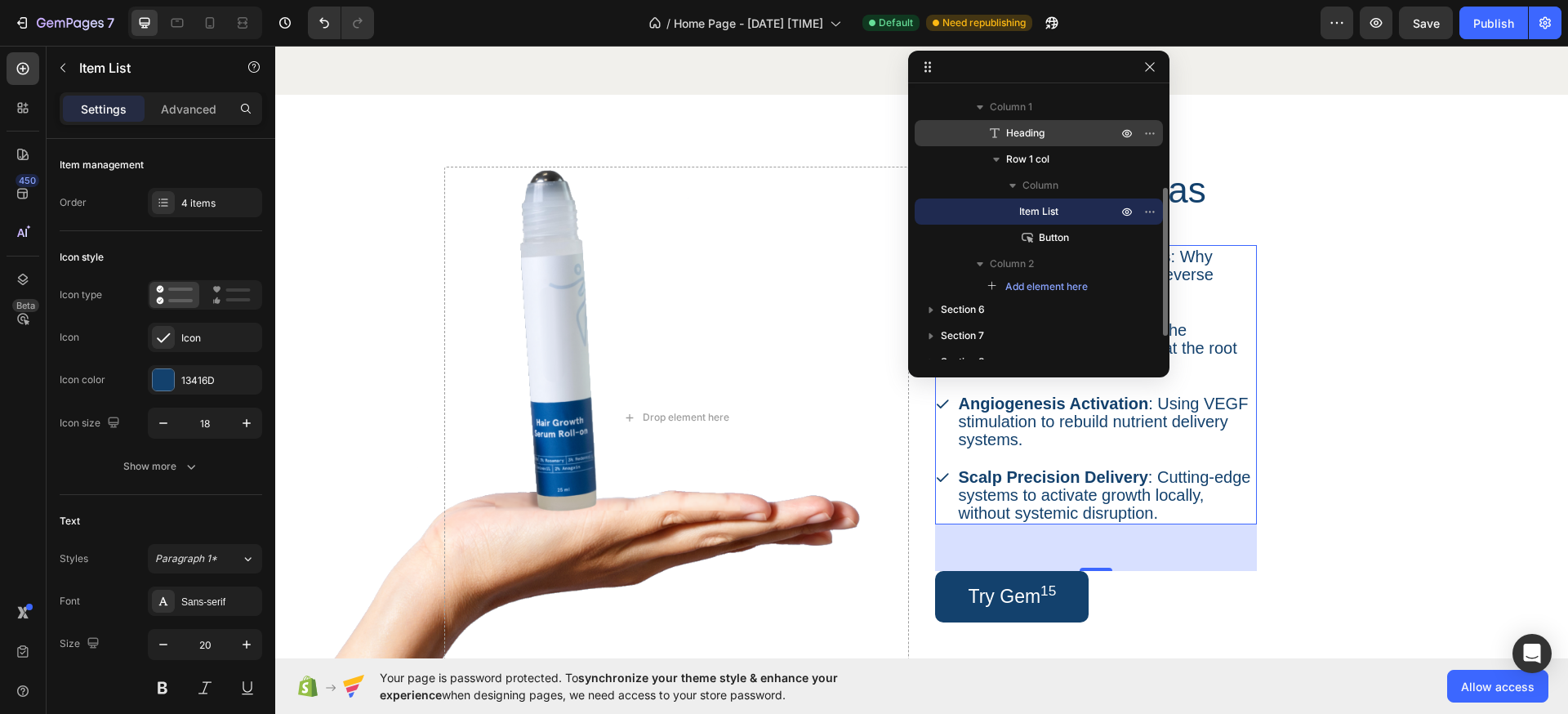 scroll, scrollTop: 106, scrollLeft: 0, axis: vertical 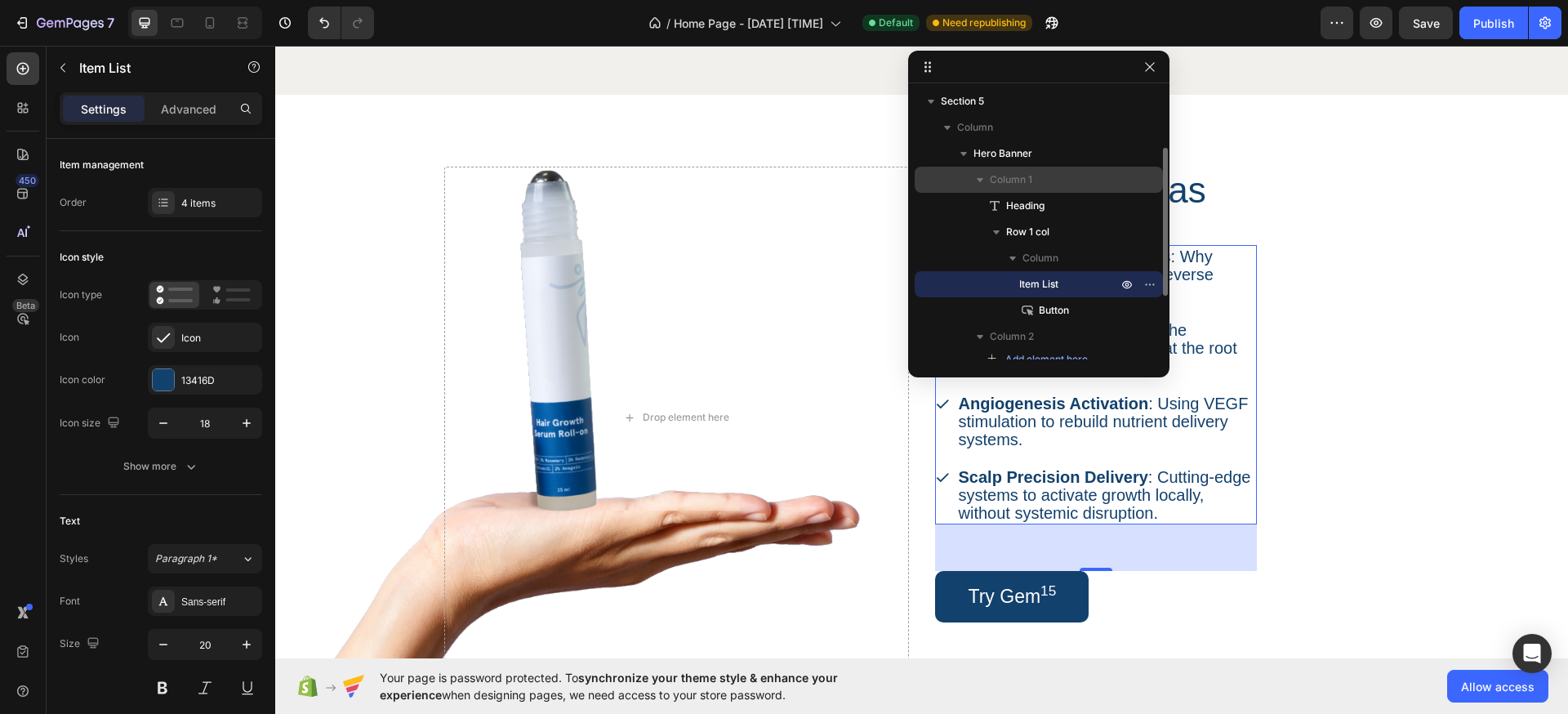click on "Column 1" at bounding box center [1011, 180] 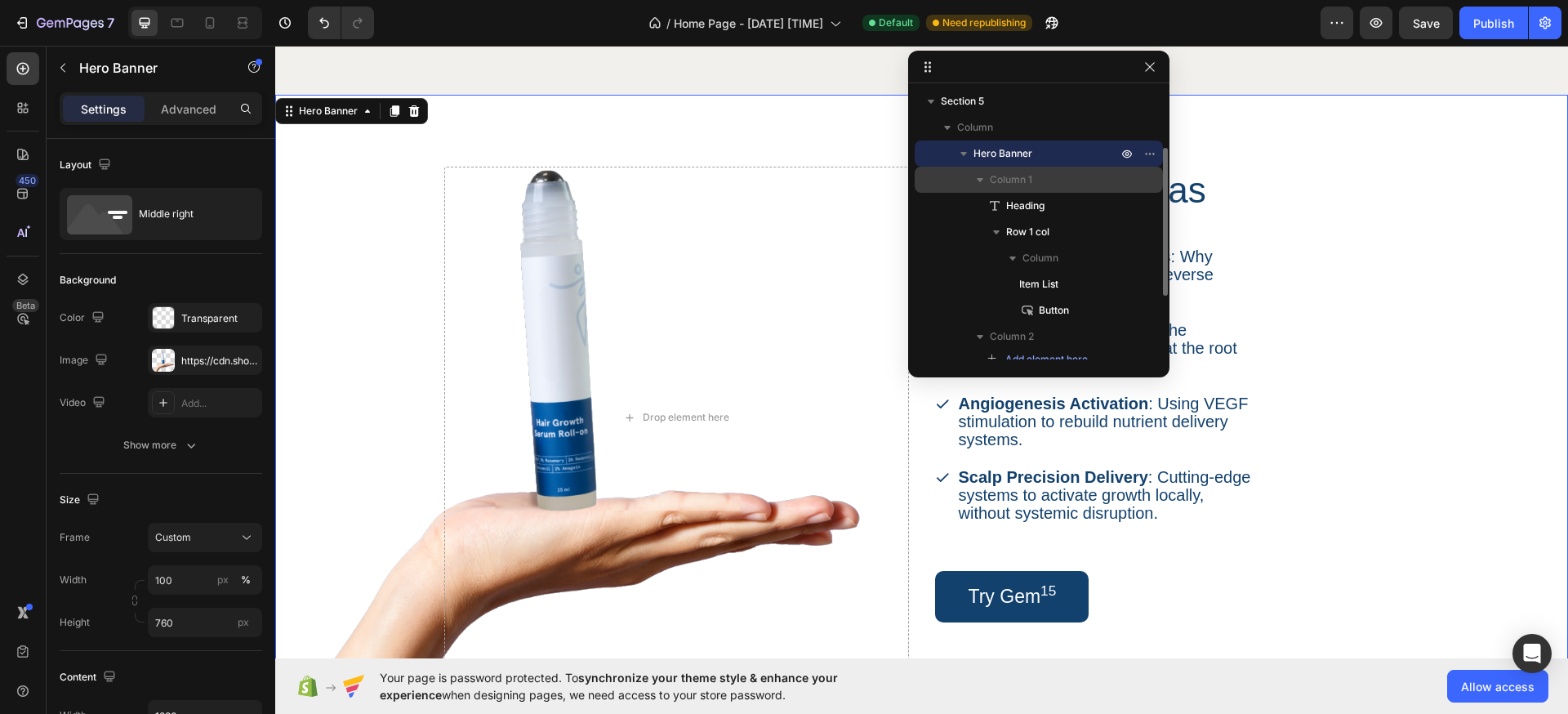 click on "Column 1" at bounding box center (1011, 180) 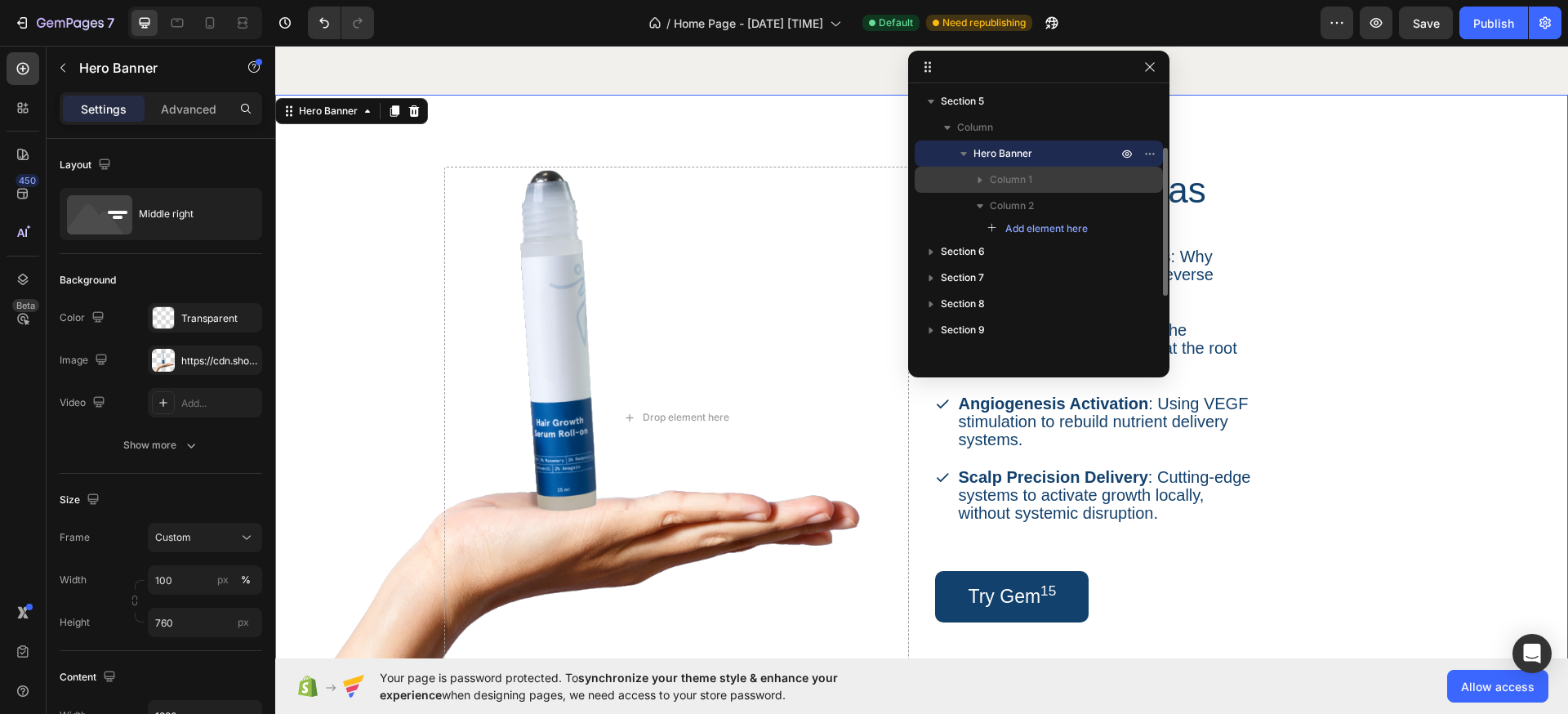 drag, startPoint x: 1031, startPoint y: 178, endPoint x: 1012, endPoint y: 180, distance: 19.104973 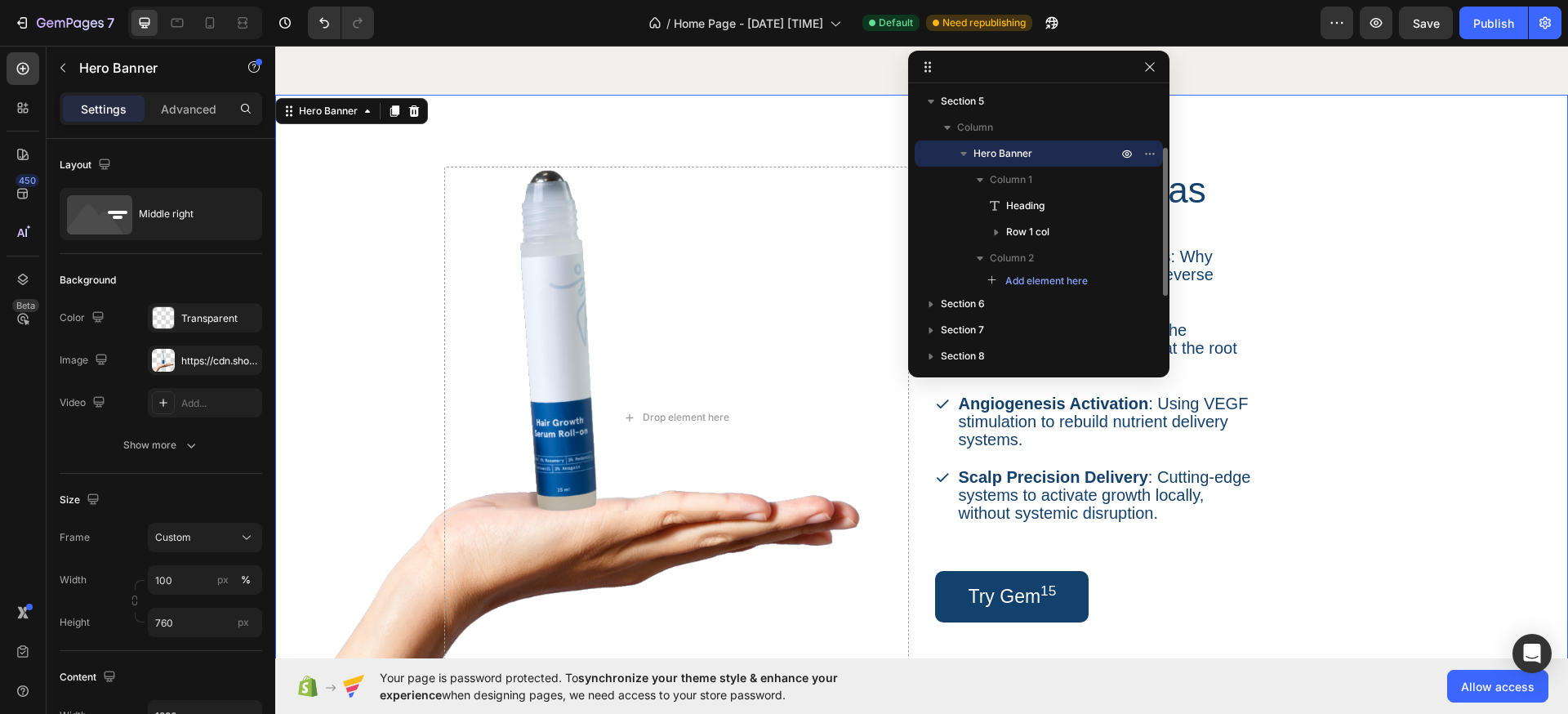 click on "Hero Banner" at bounding box center (1039, 154) 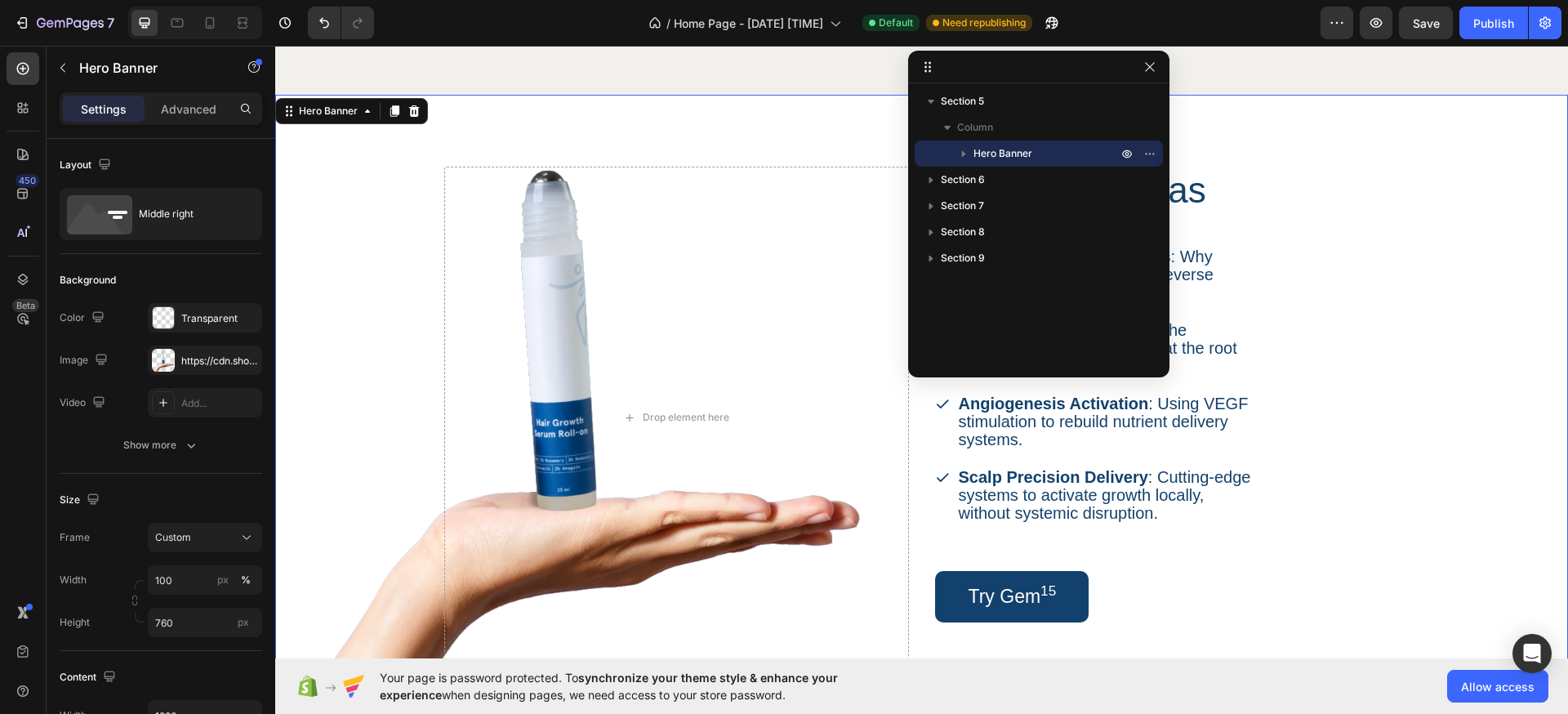click on "Our Focus Areas Heading
The Brain Behind Baldness : Why traditional treatments fail to reverse follicle death.
Vascular Collapse Model : The overlooked circulatory crisis at the root of alopecia.
Angiogenesis Activation : Using VEGF stimulation to rebuild nutrient delivery systems.
Scalp Precision Delivery : Cutting-edge systems to activate growth locally, without systemic disruption. Item List Try Gem 15 Button Row" at bounding box center [1167, 417] 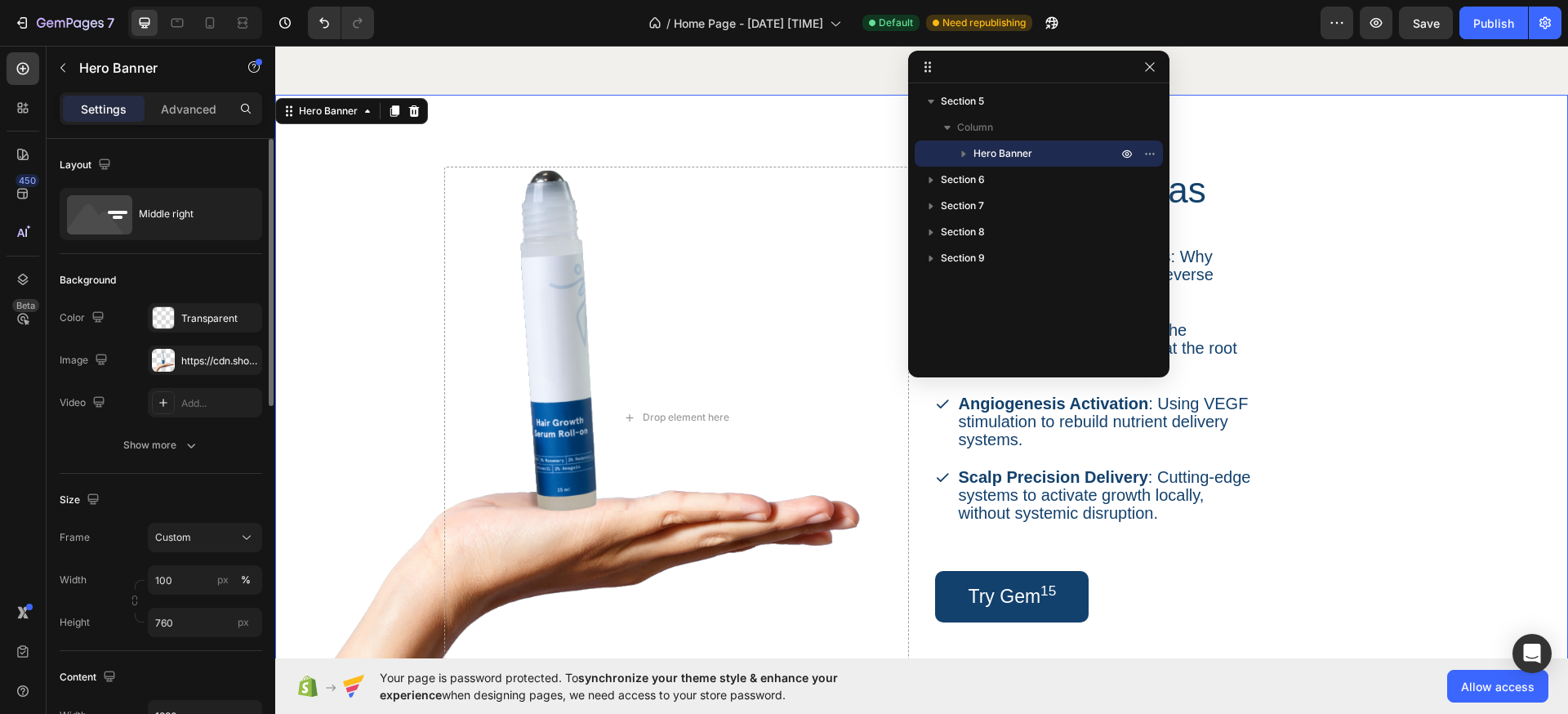 click on "Layout" at bounding box center (161, 165) 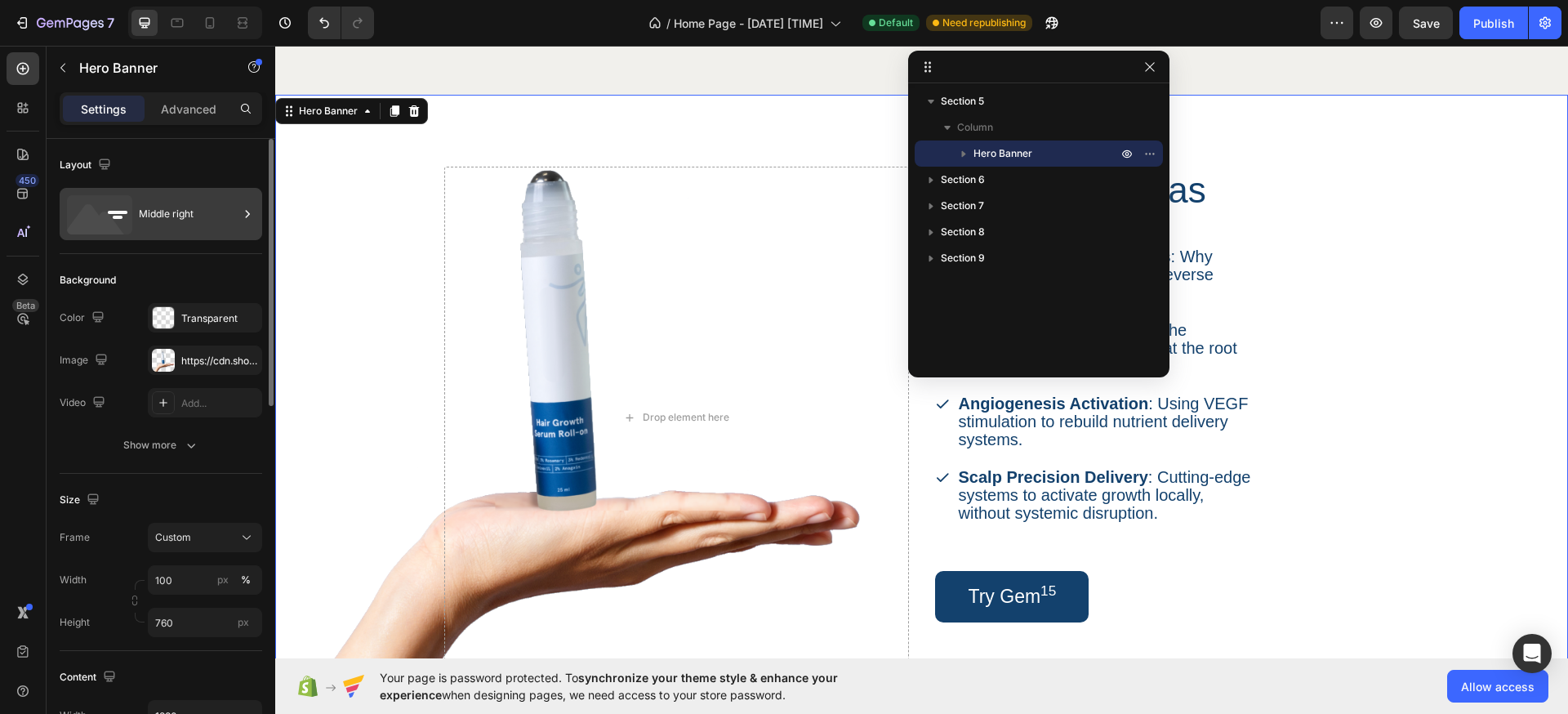 click on "Middle right" at bounding box center [189, 214] 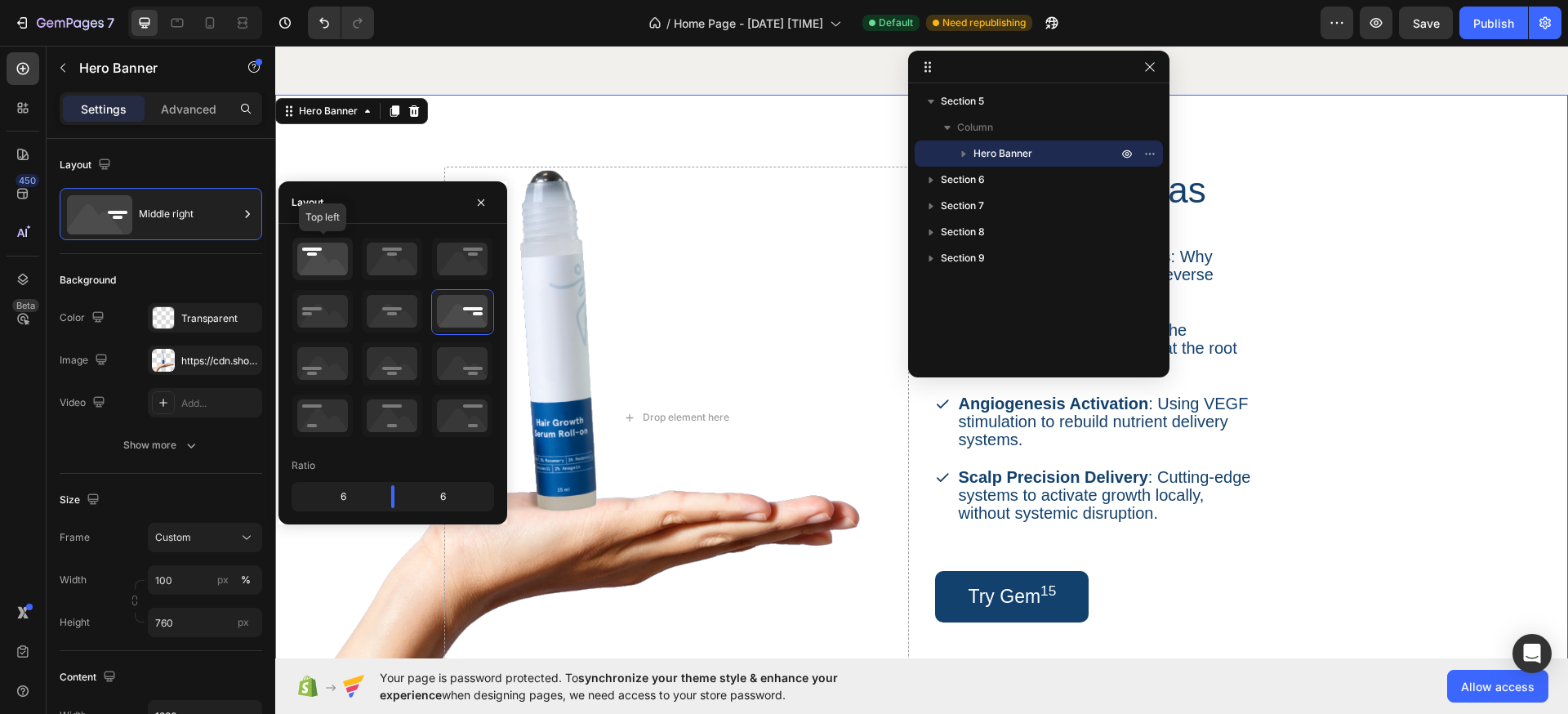 click 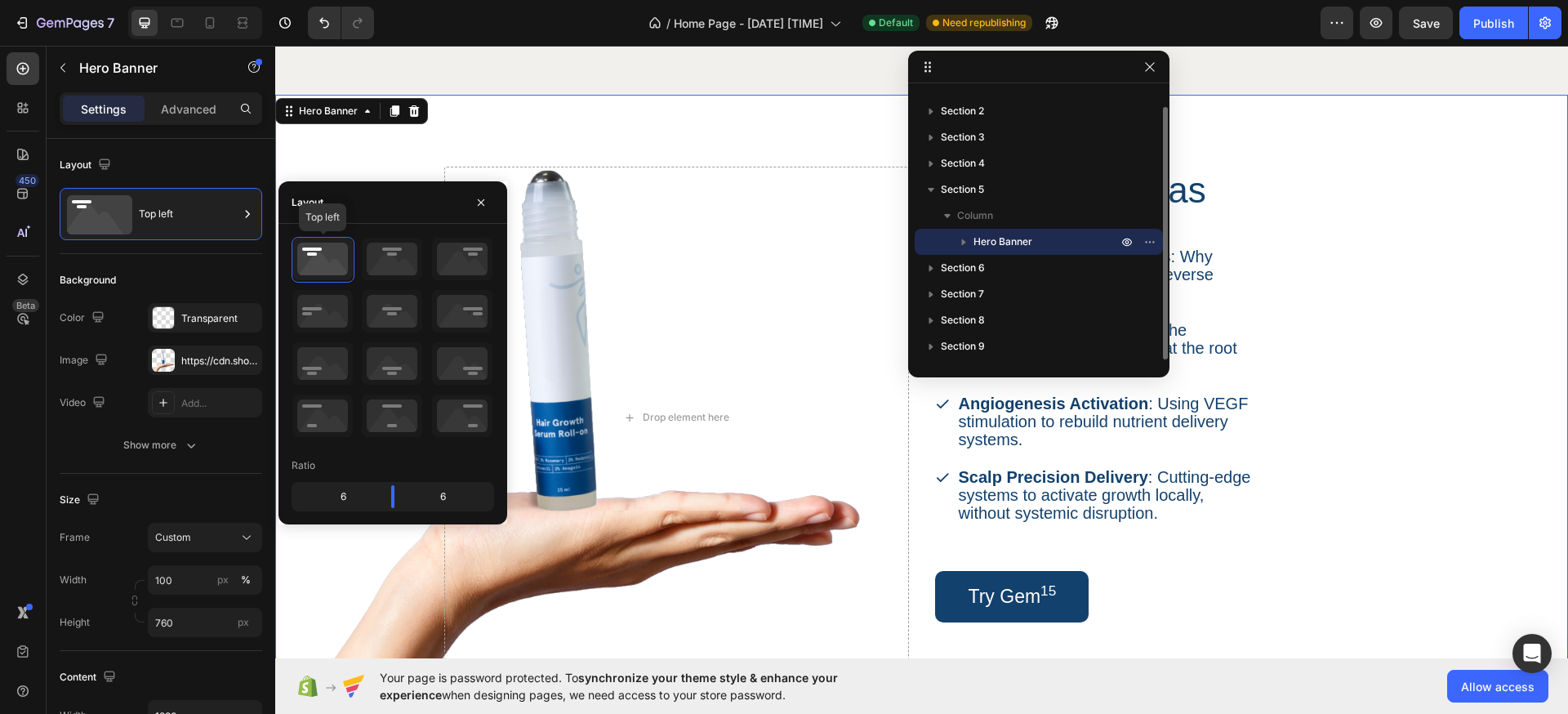 scroll, scrollTop: 18, scrollLeft: 0, axis: vertical 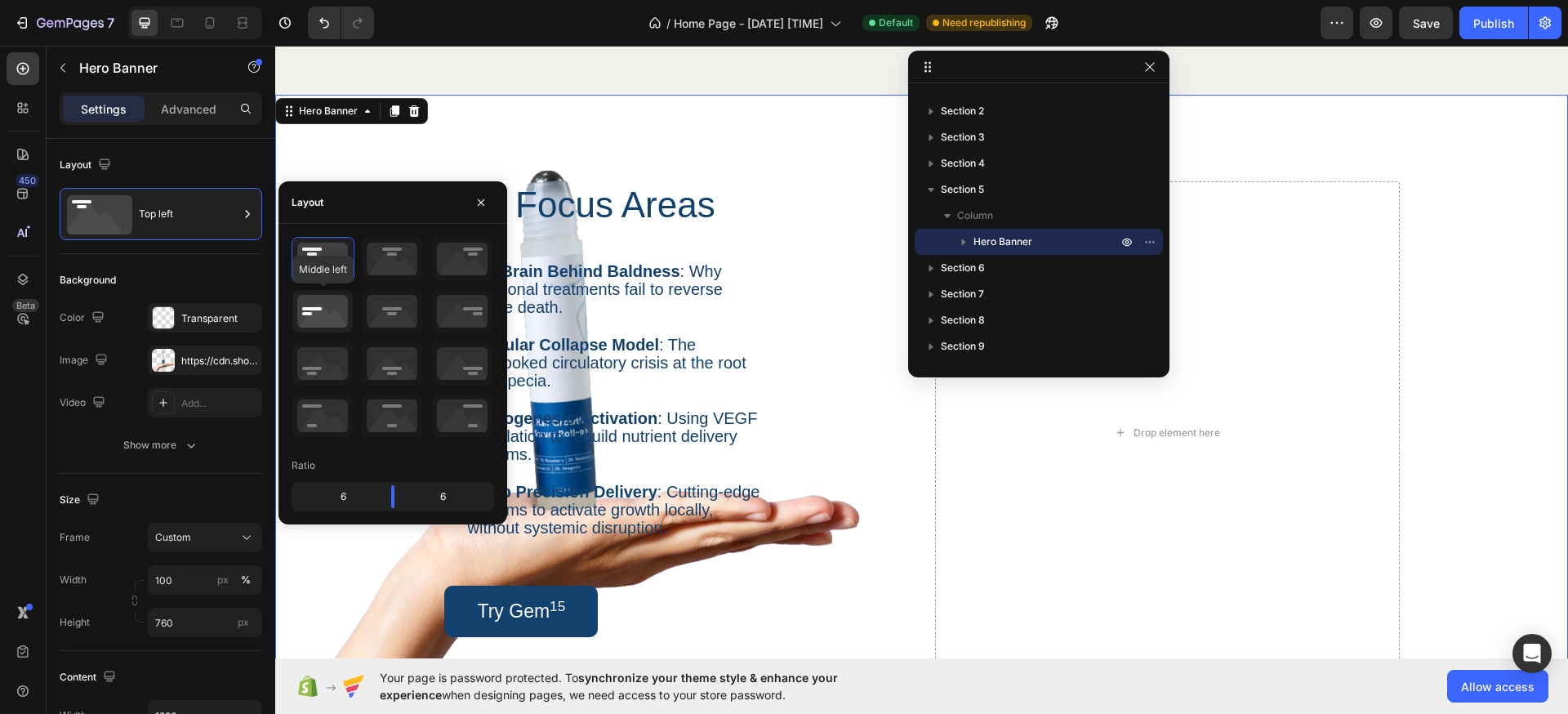 click 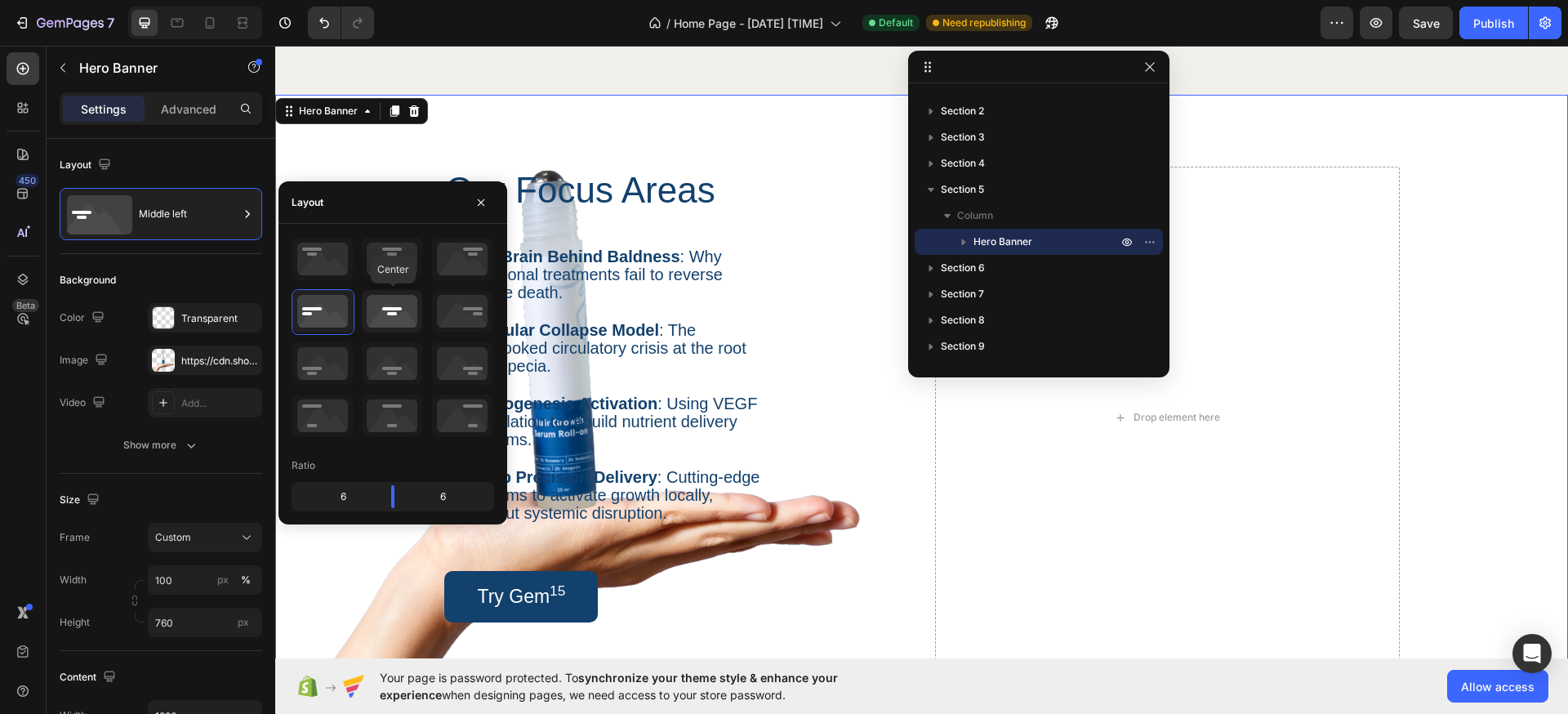 click 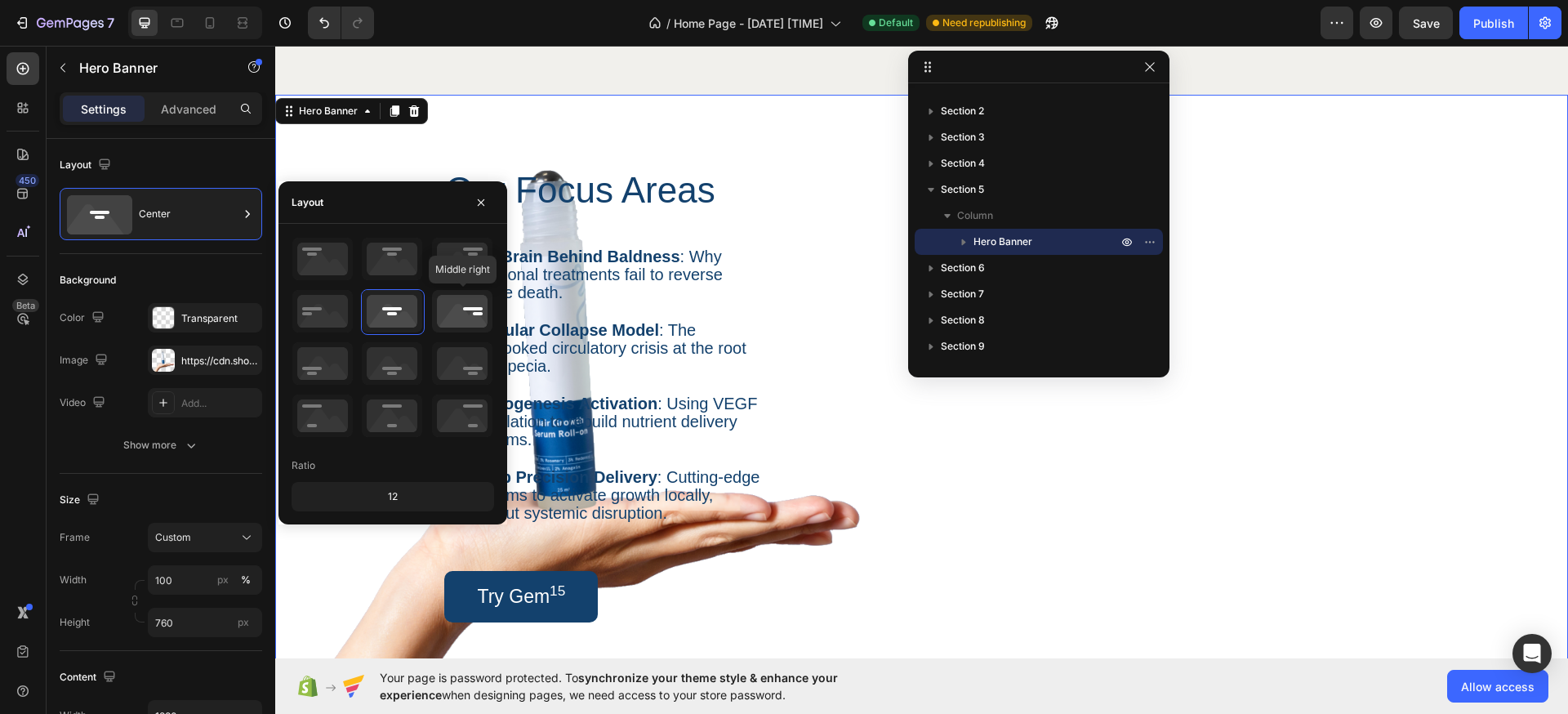 click 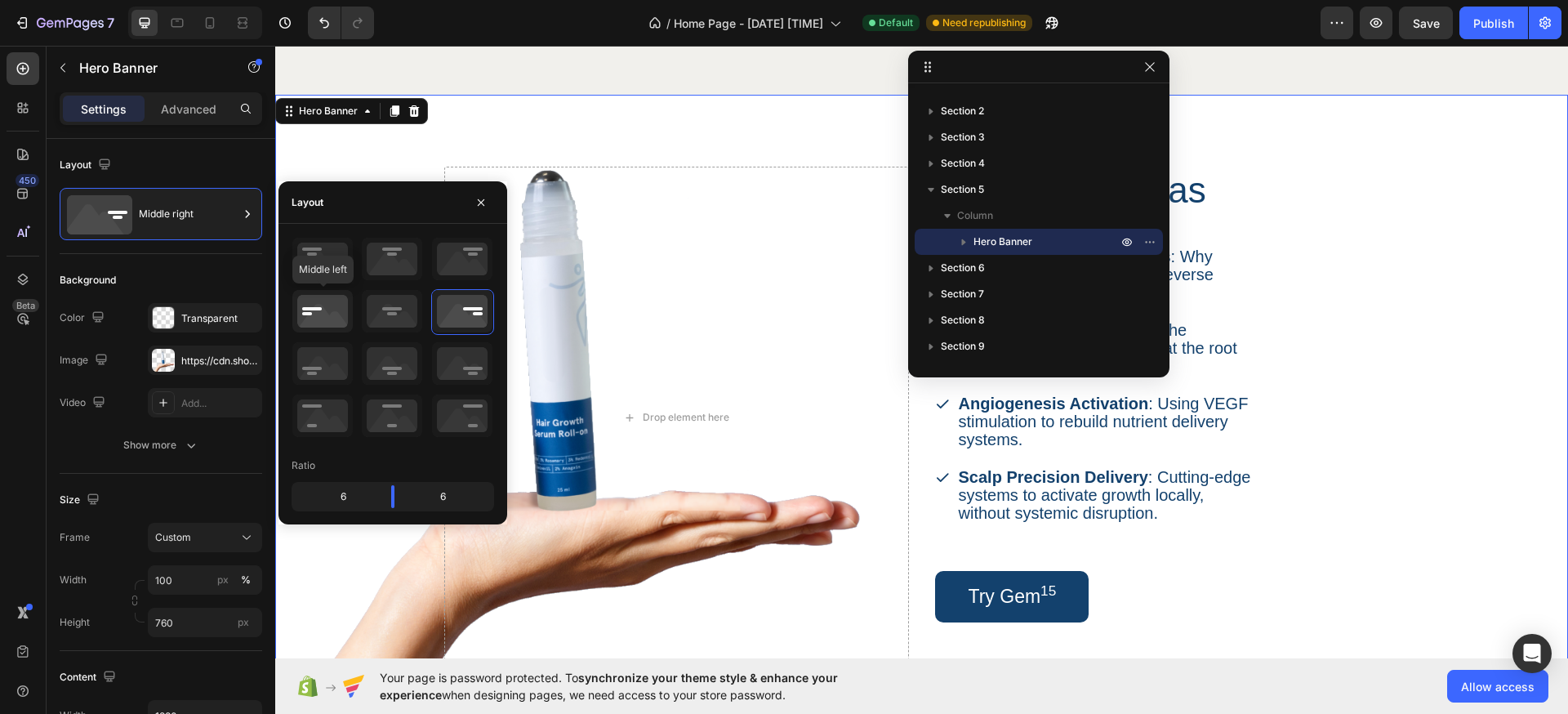 click 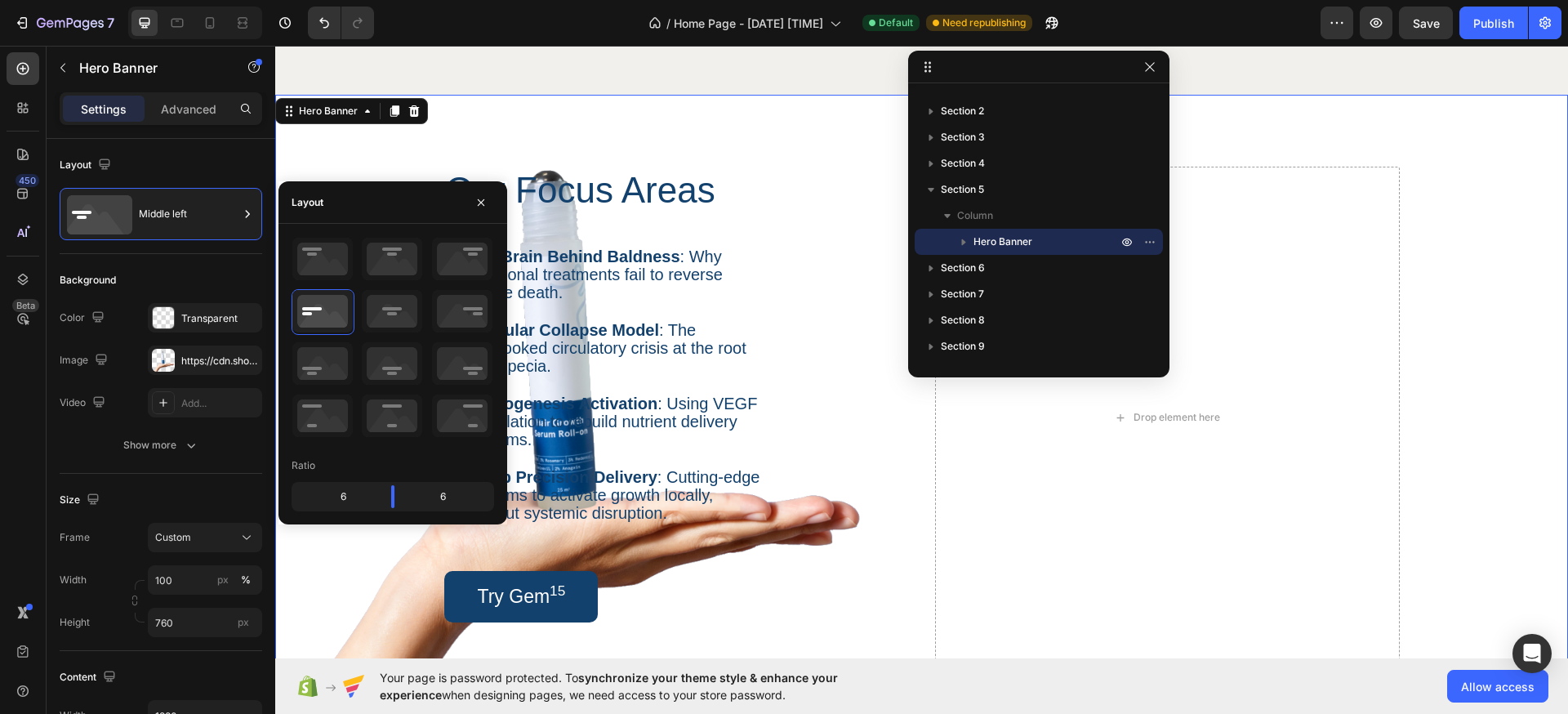 click at bounding box center [921, 405] 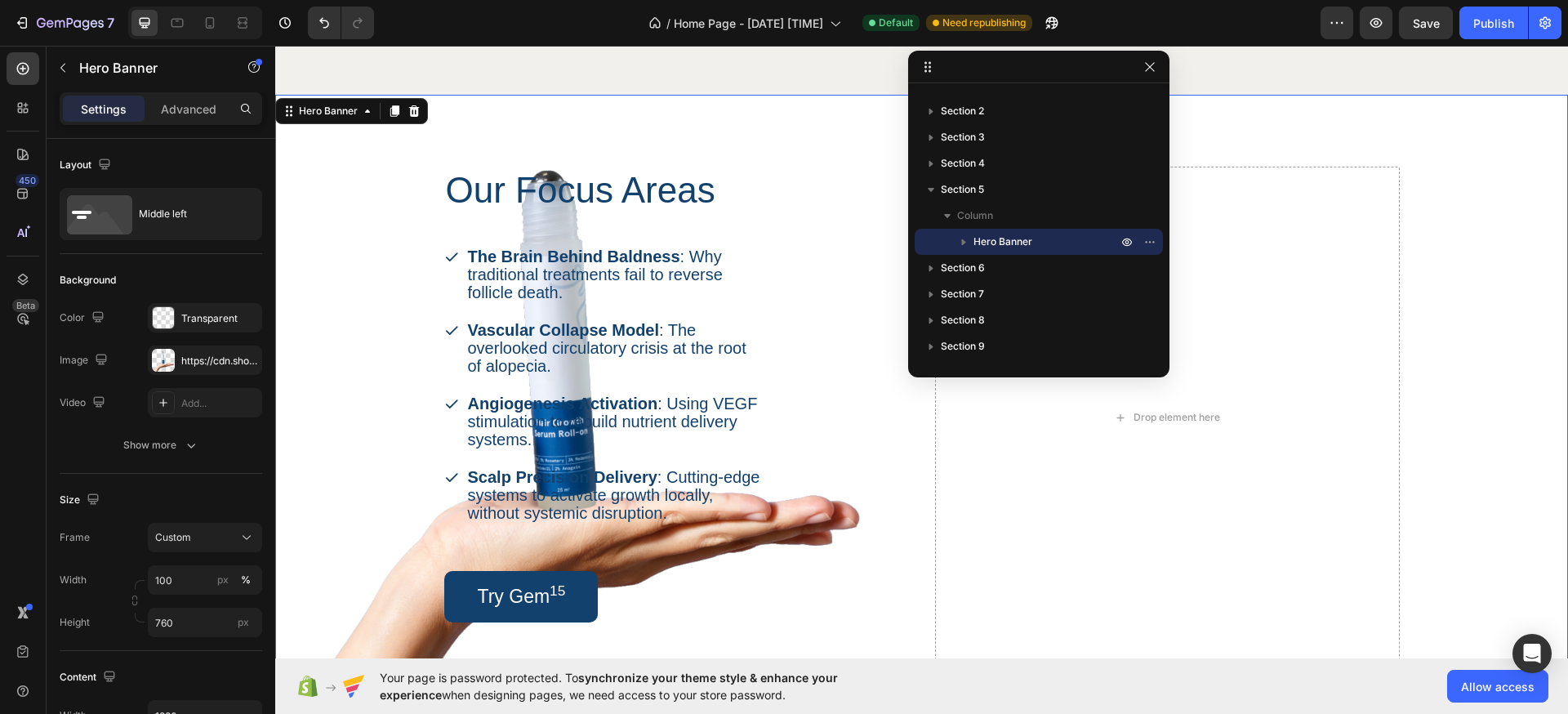 click at bounding box center (921, 405) 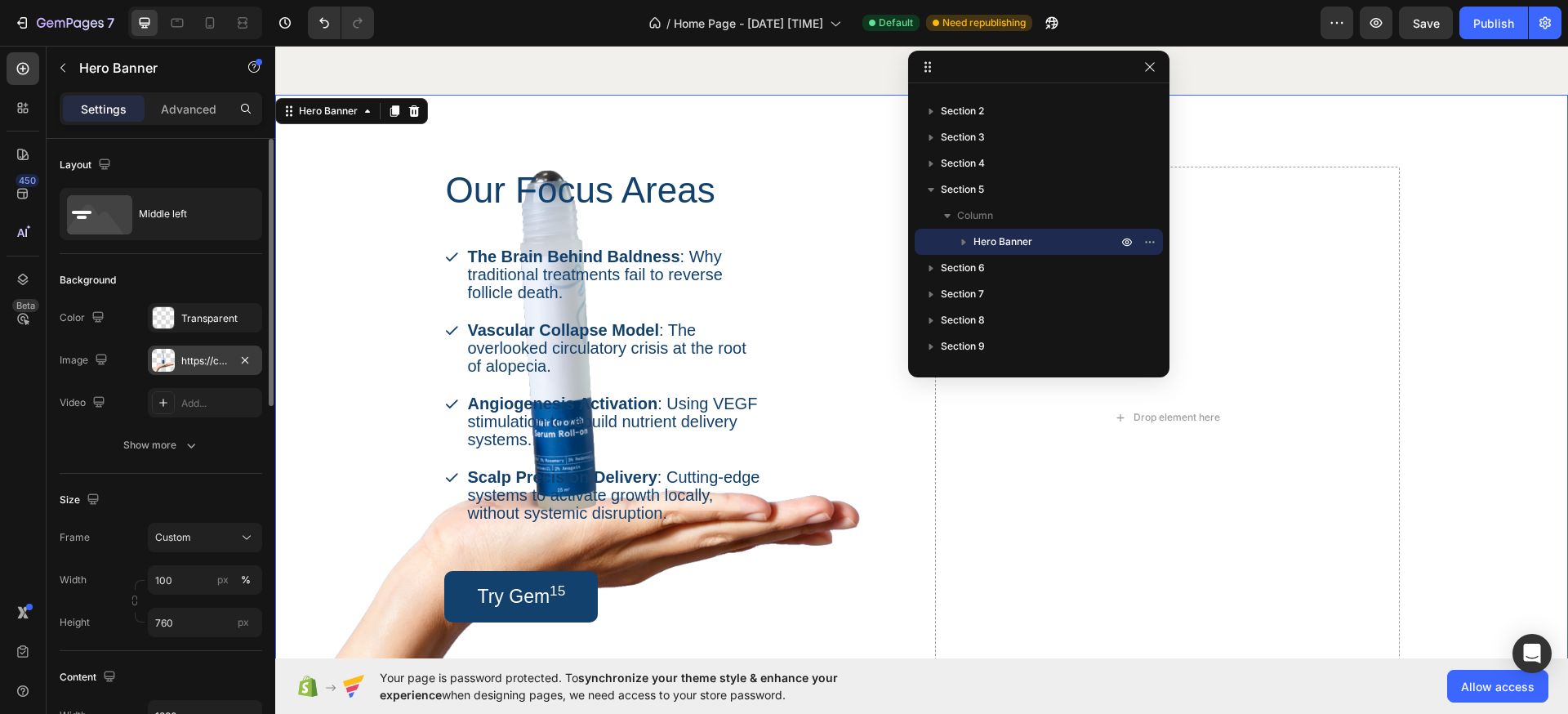 click on "https://cdn.shopify.com/s/files/1/0911/5684/0775/files/gempages_578290835284558524-d0498e3d-6715-4219-8310-12c78943af8e.png" at bounding box center (205, 360) 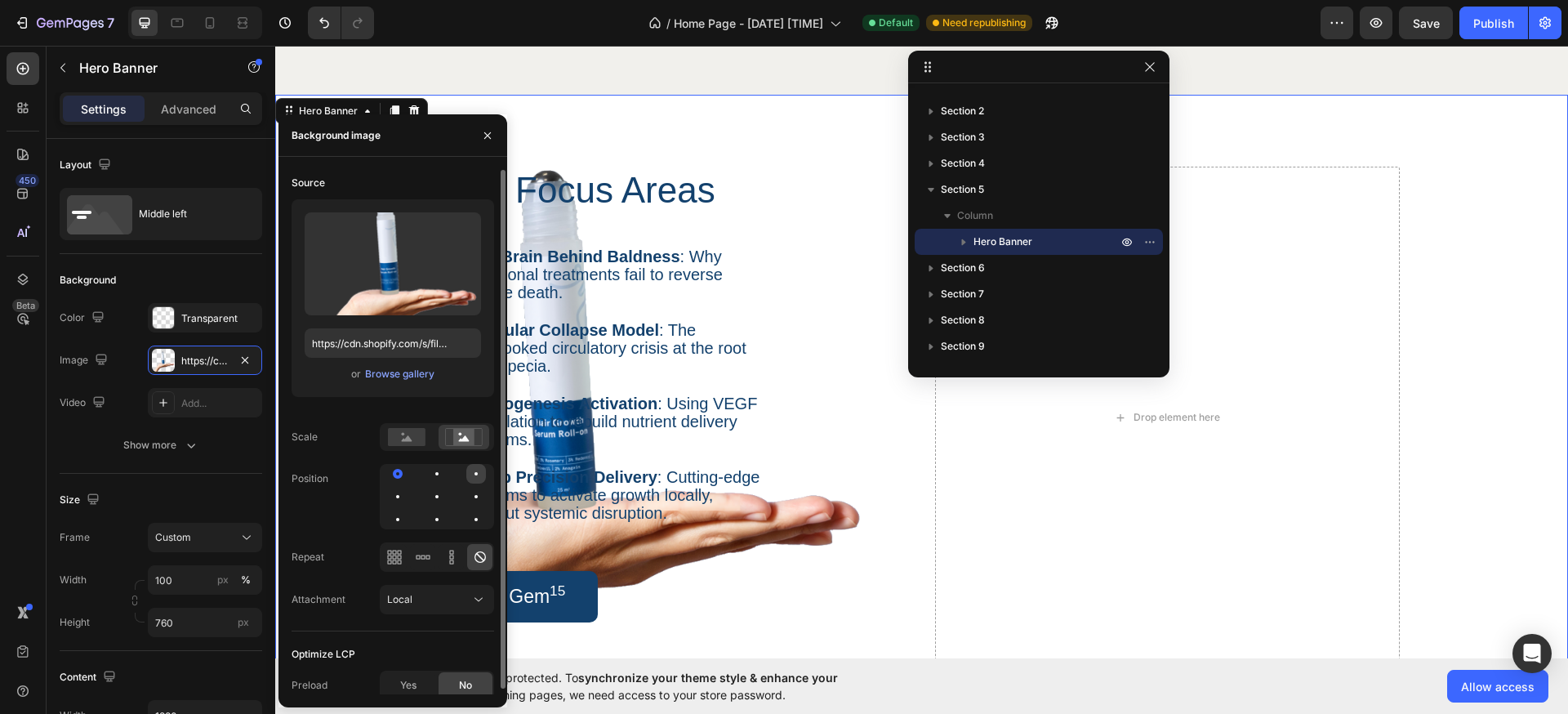 click 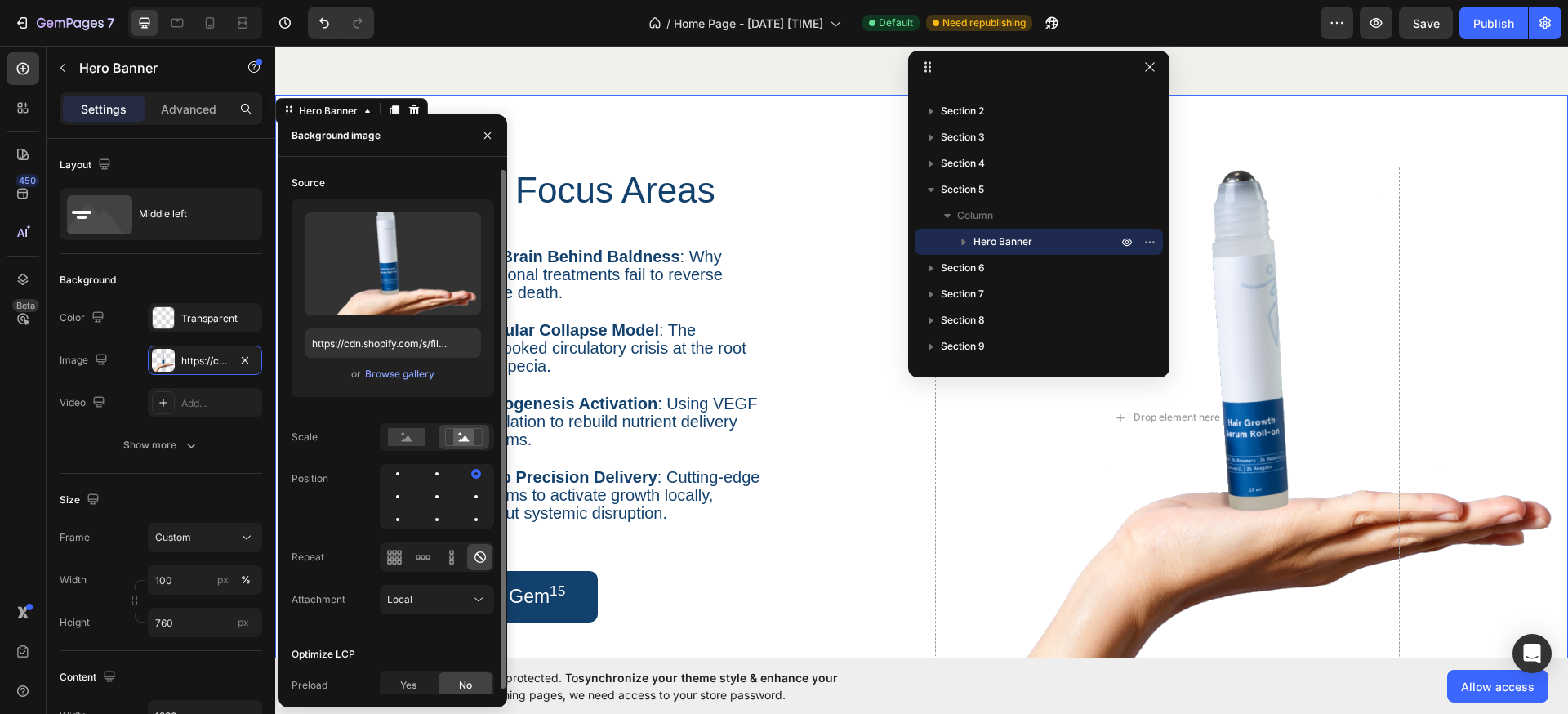 click at bounding box center [437, 497] 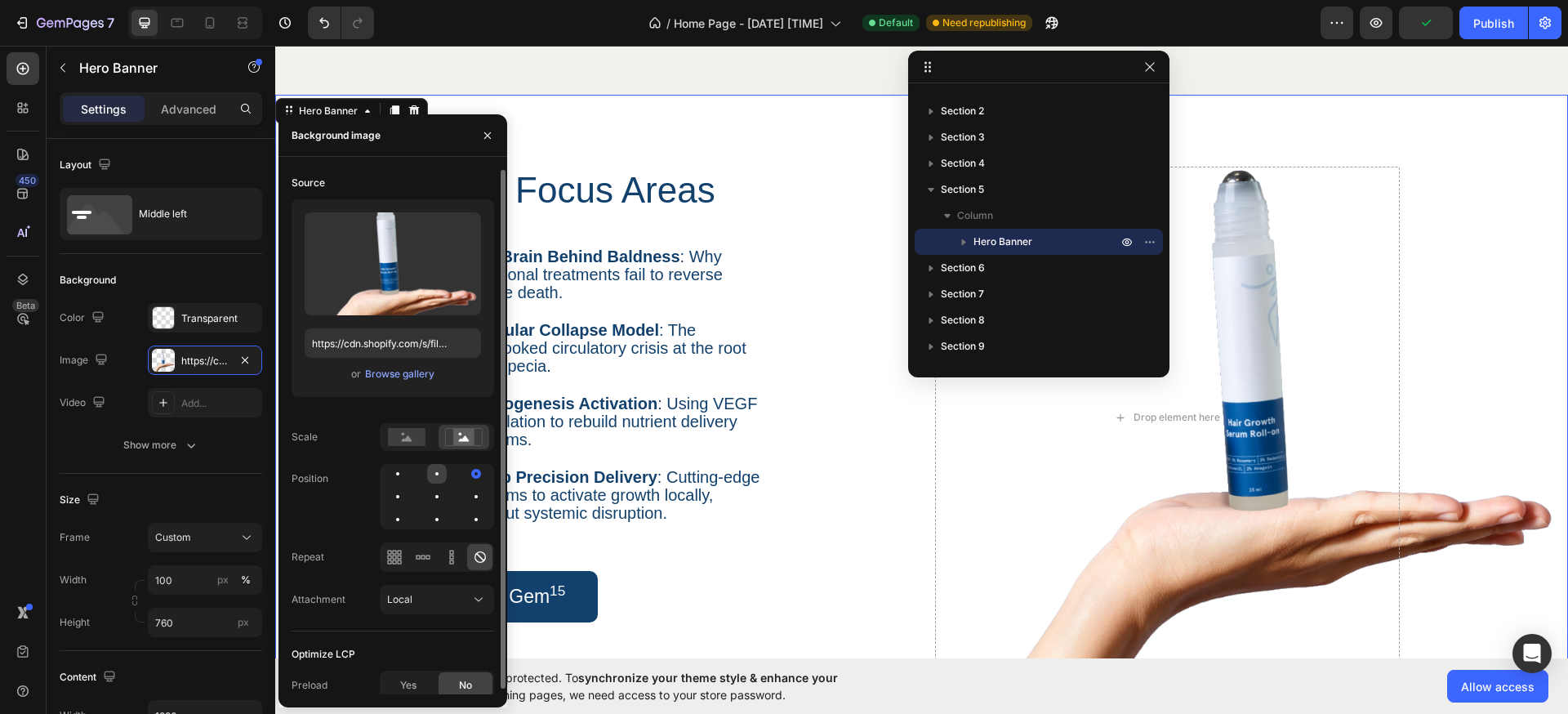 click 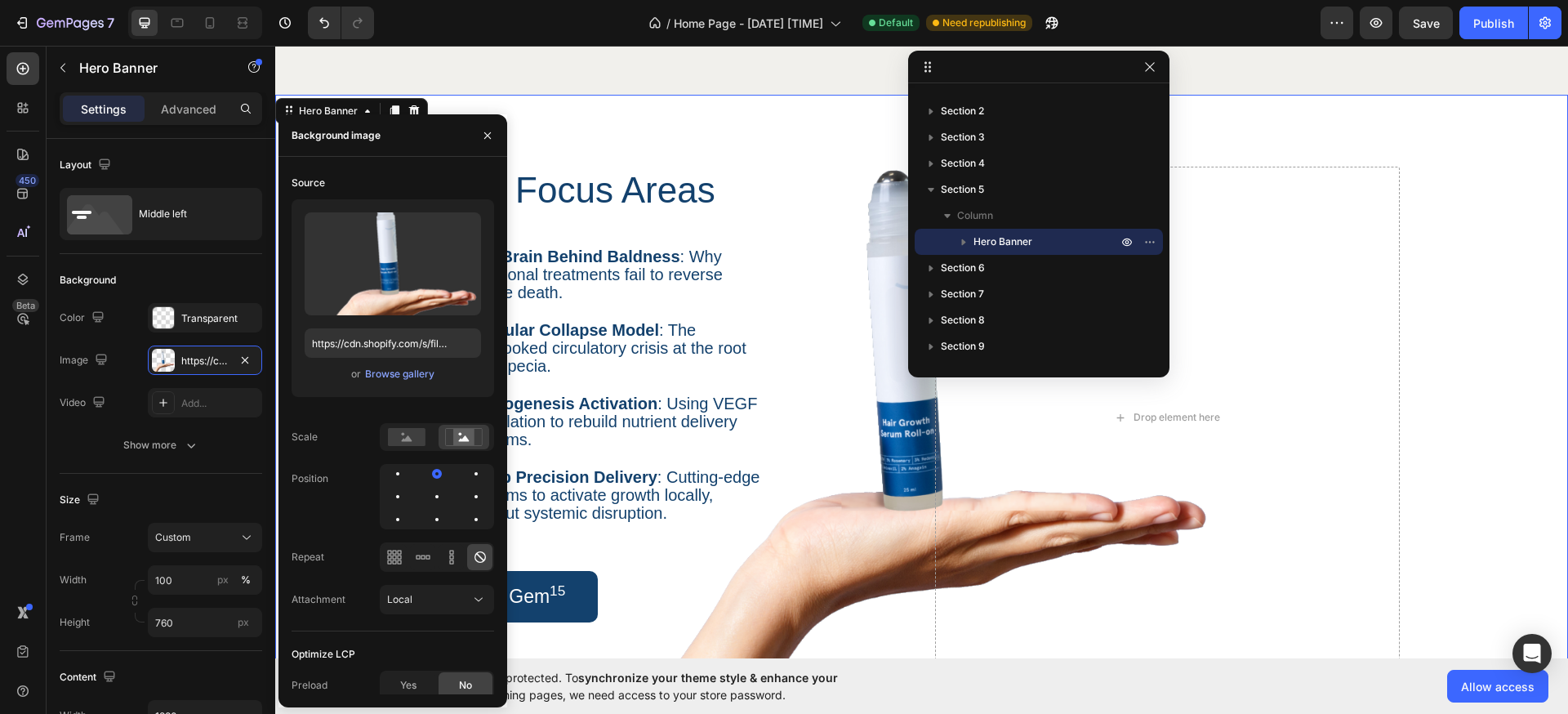 click at bounding box center [921, 405] 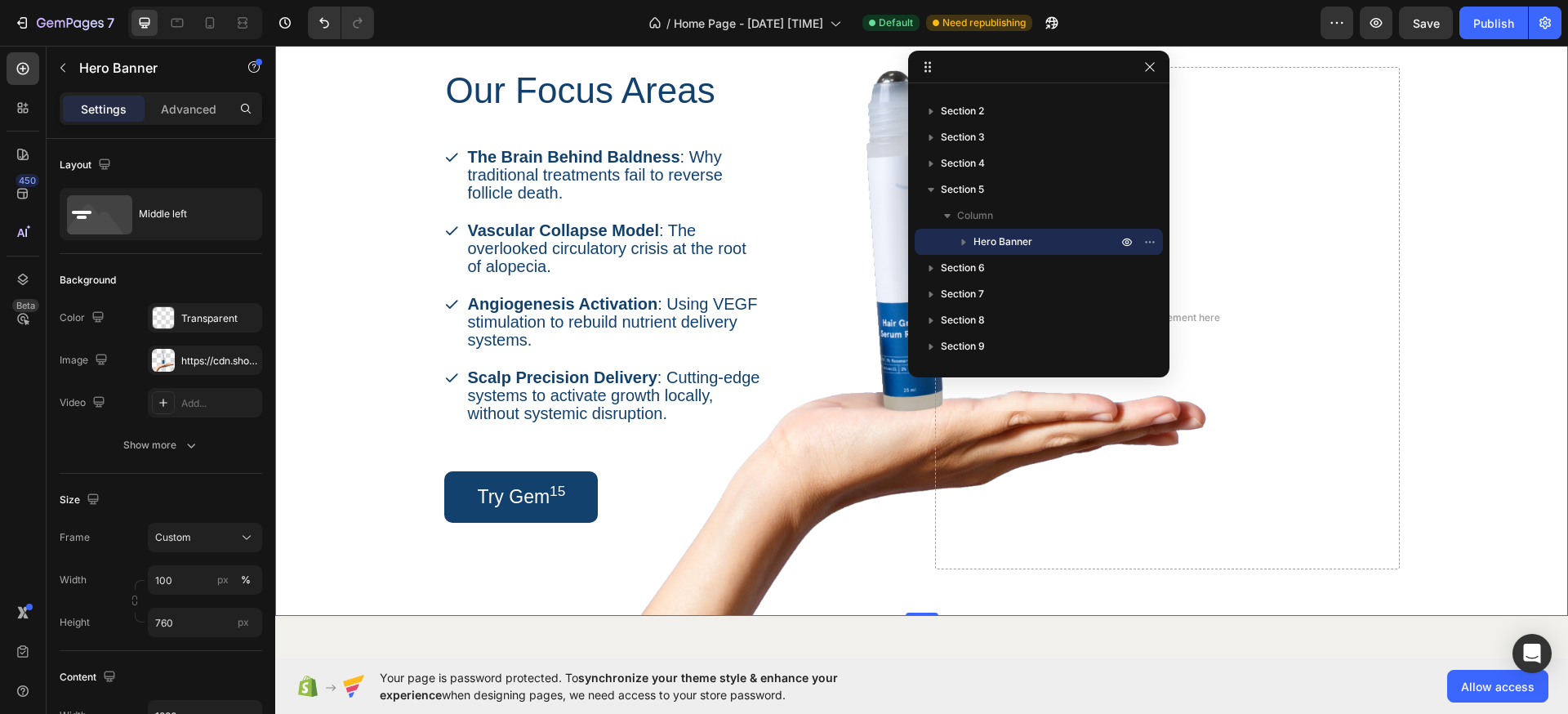 click at bounding box center (921, 306) 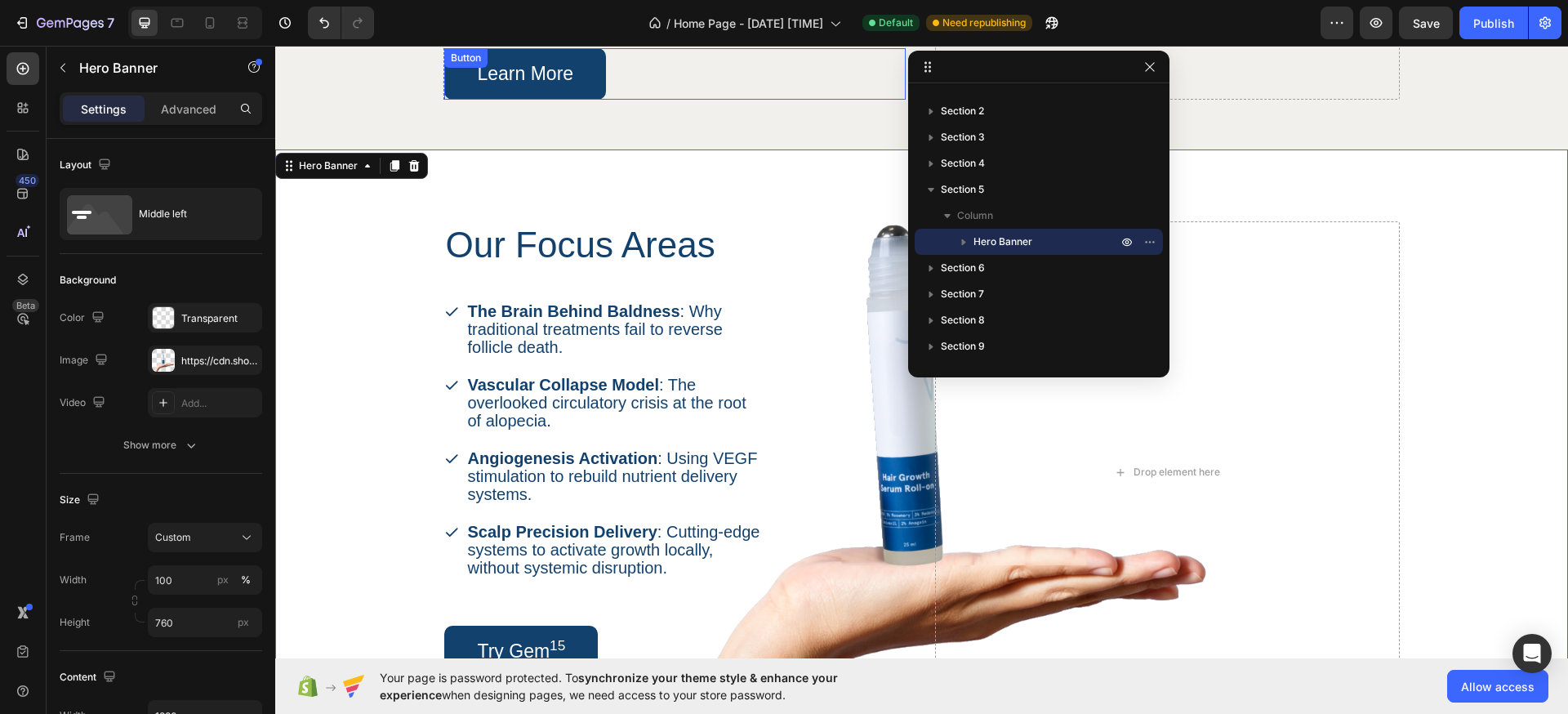 scroll, scrollTop: 1475, scrollLeft: 0, axis: vertical 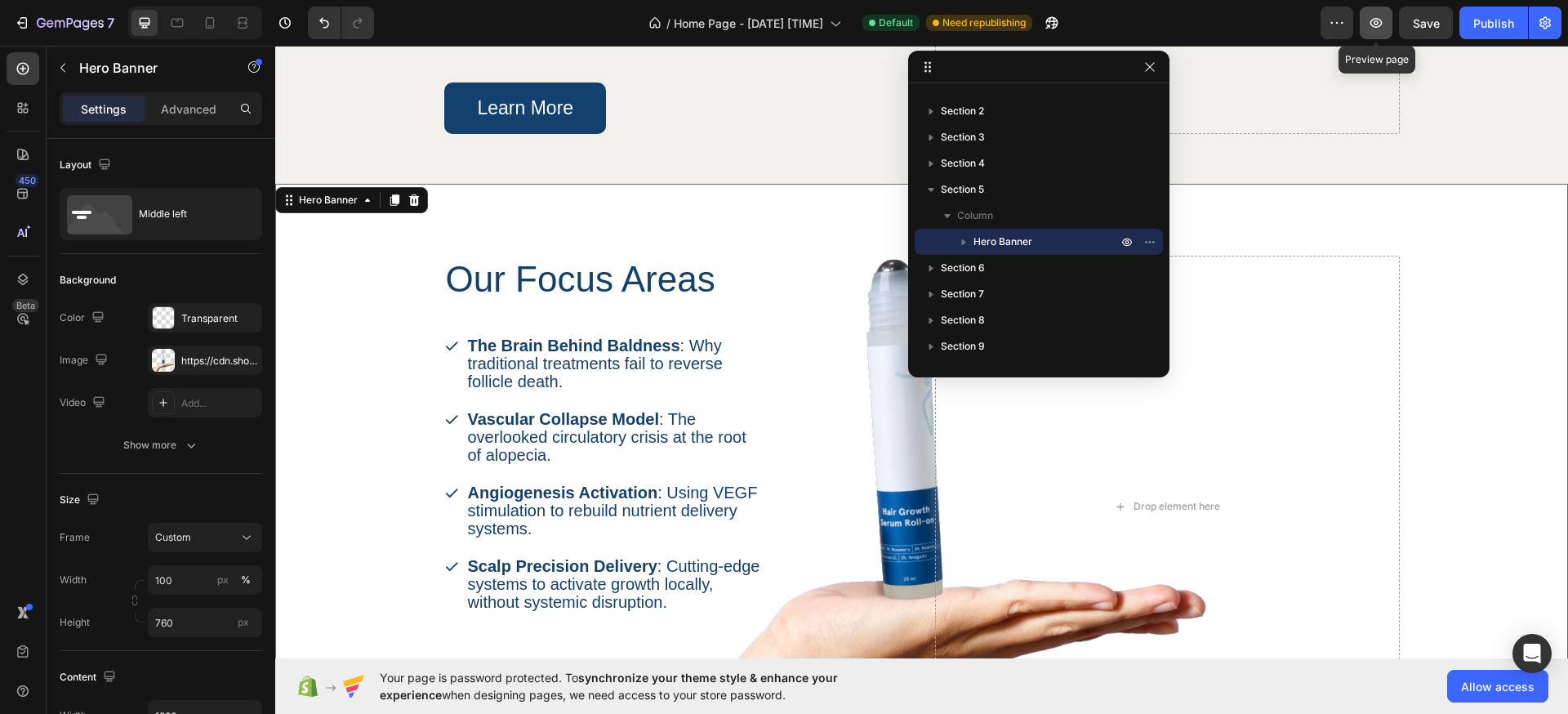 click 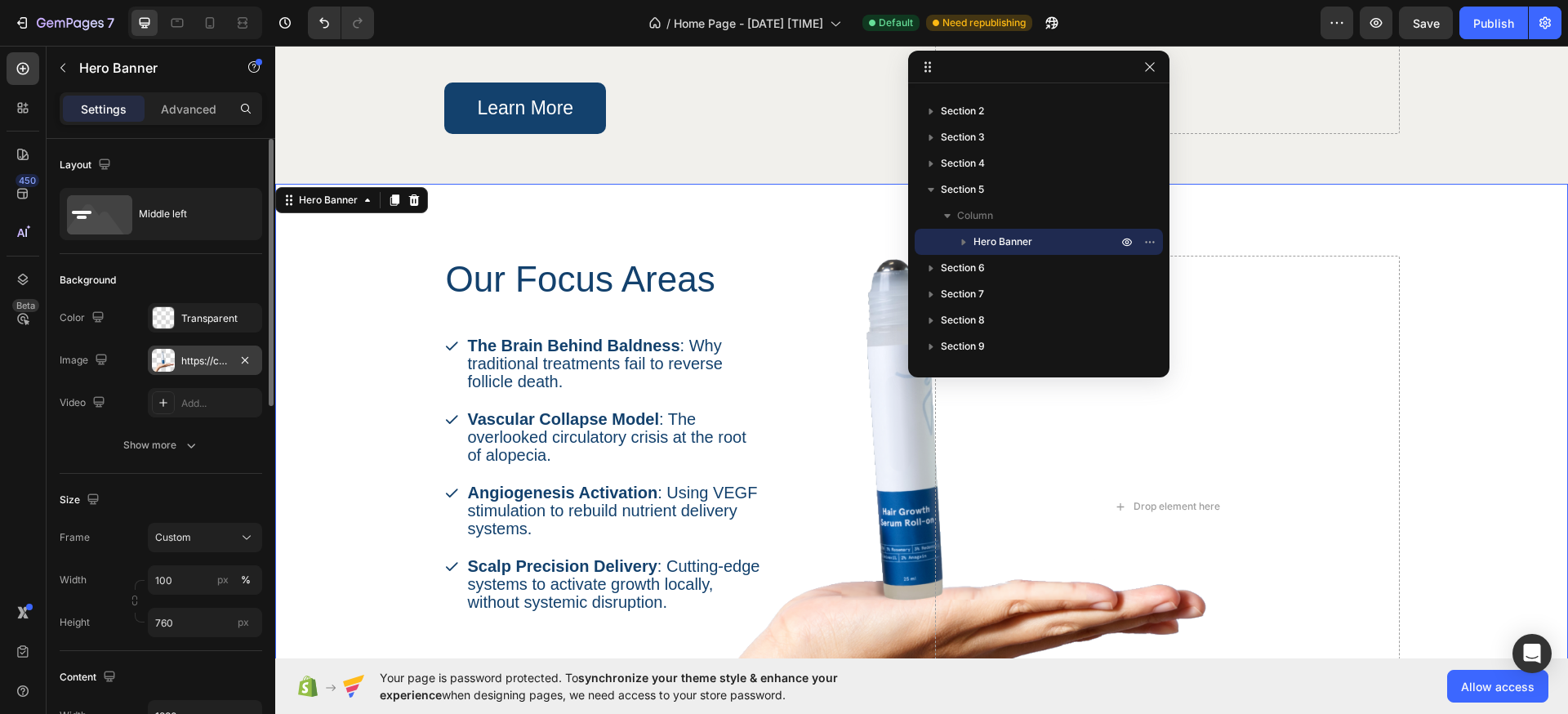 click on "https://cdn.shopify.com/s/files/1/0911/5684/0775/files/gempages_578290835284558524-d0498e3d-6715-4219-8310-12c78943af8e.png" at bounding box center [205, 361] 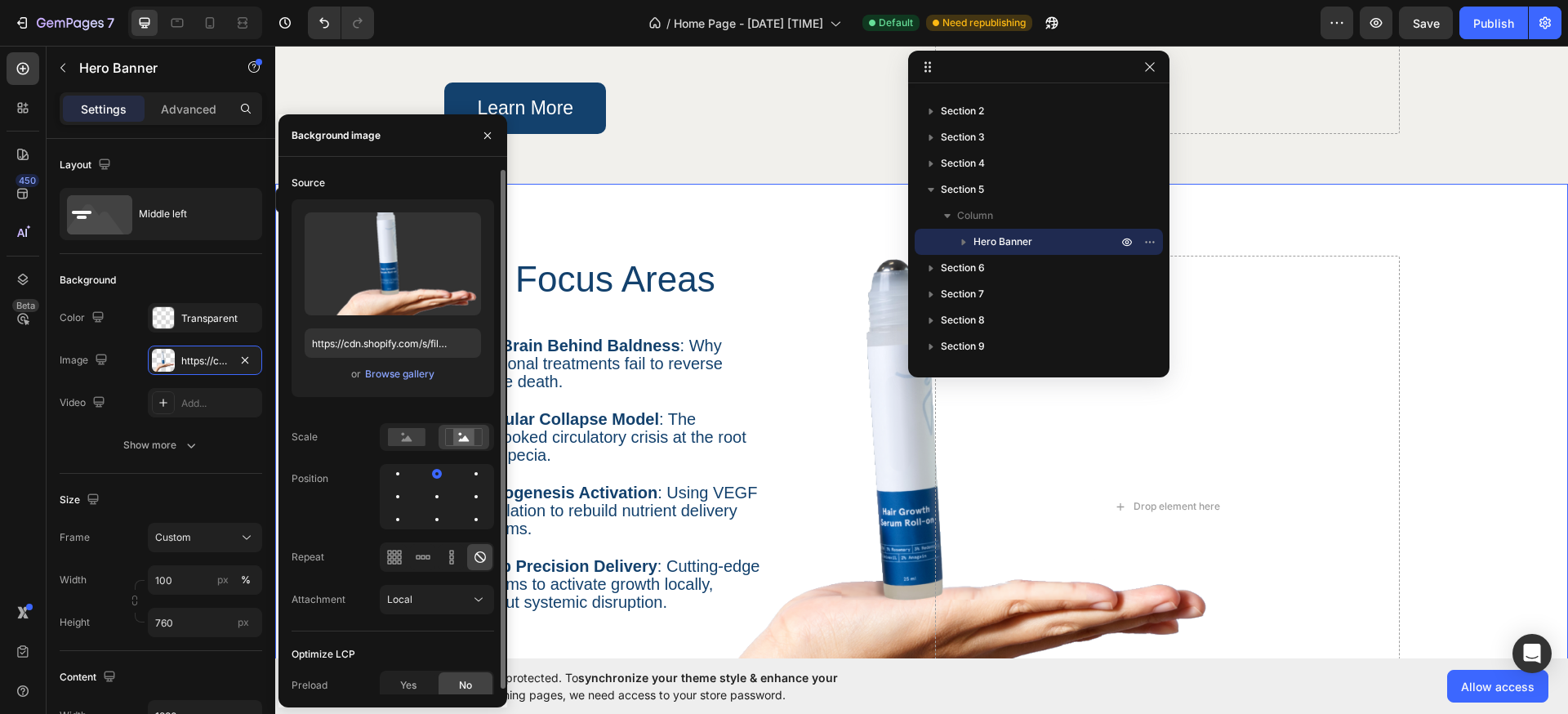 click at bounding box center [437, 497] 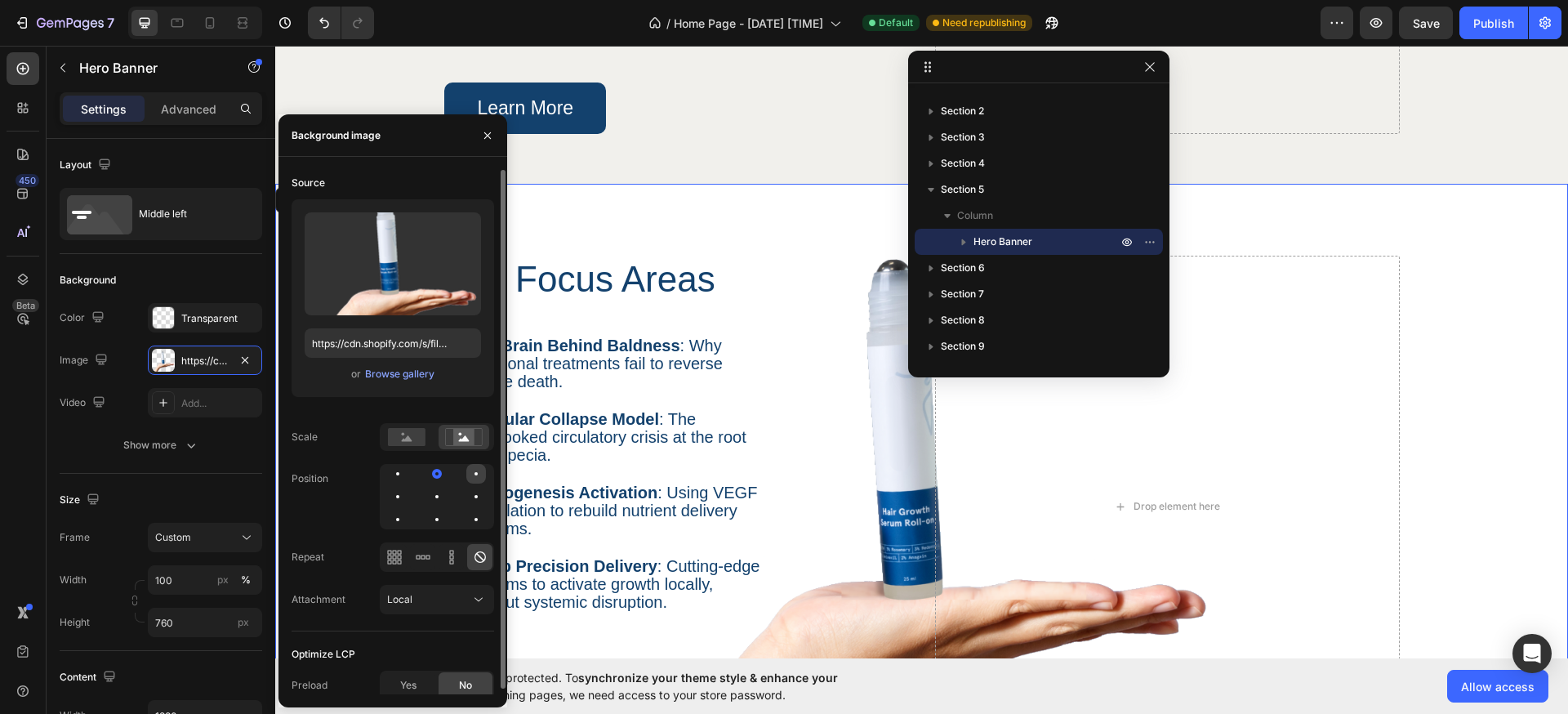 click 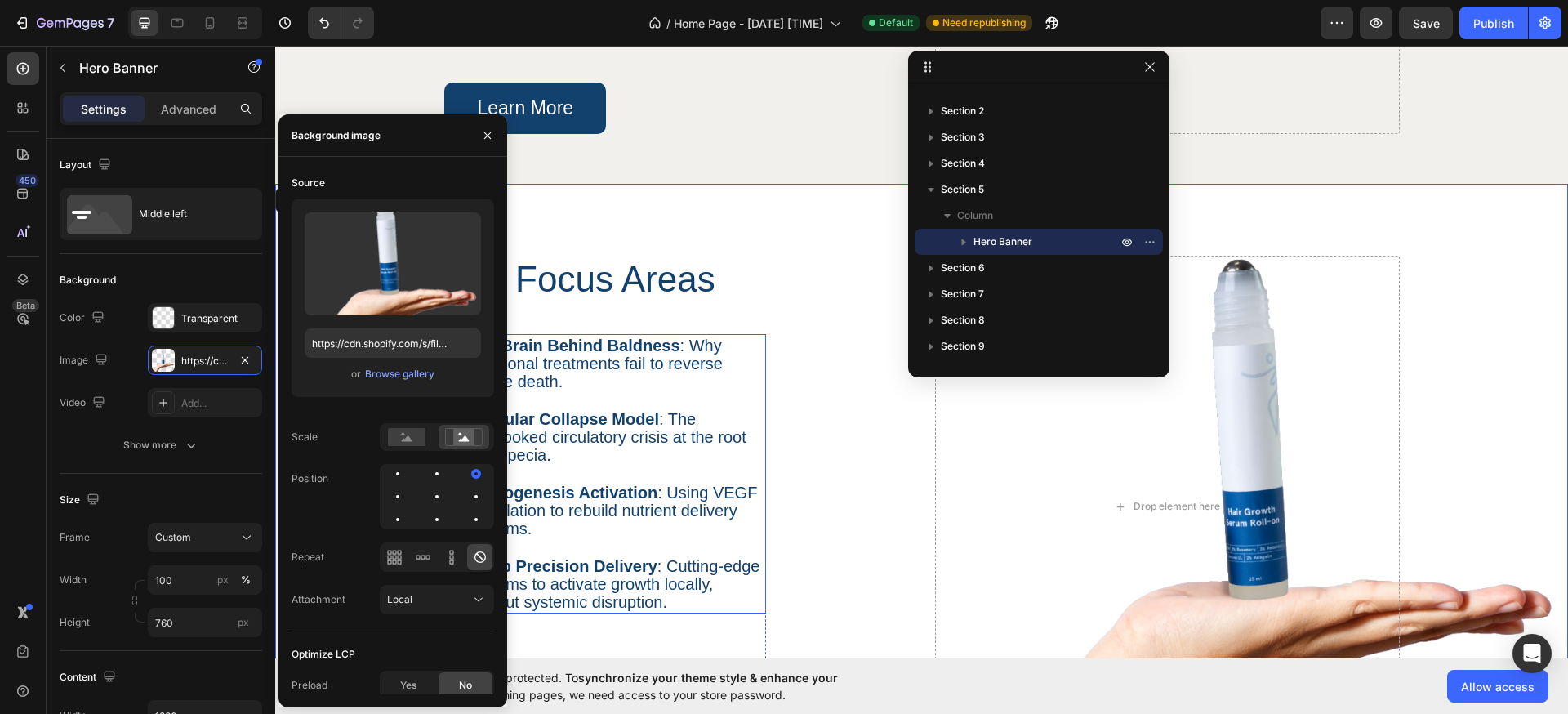 click on "Our Focus Areas Heading
The Brain Behind Baldness : Why traditional treatments fail to reverse follicle death.
Vascular Collapse Model : The overlooked circulatory crisis at the root of alopecia.
Angiogenesis Activation : Using VEGF stimulation to rebuild nutrient delivery systems.
Scalp Precision Delivery : Cutting-edge systems to activate growth locally, without systemic disruption. Item List Try Gem 15 Button Row" at bounding box center [676, 506] 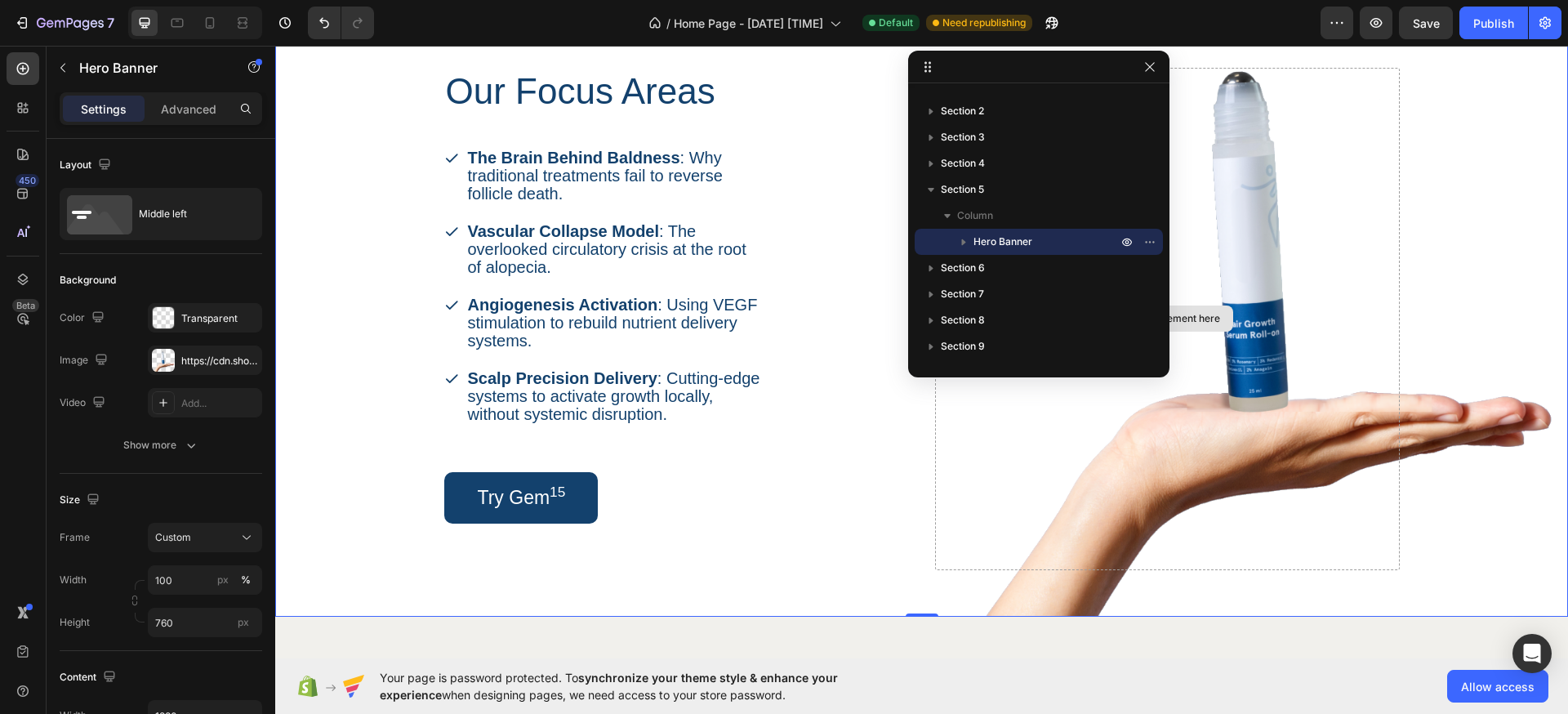 scroll, scrollTop: 1664, scrollLeft: 0, axis: vertical 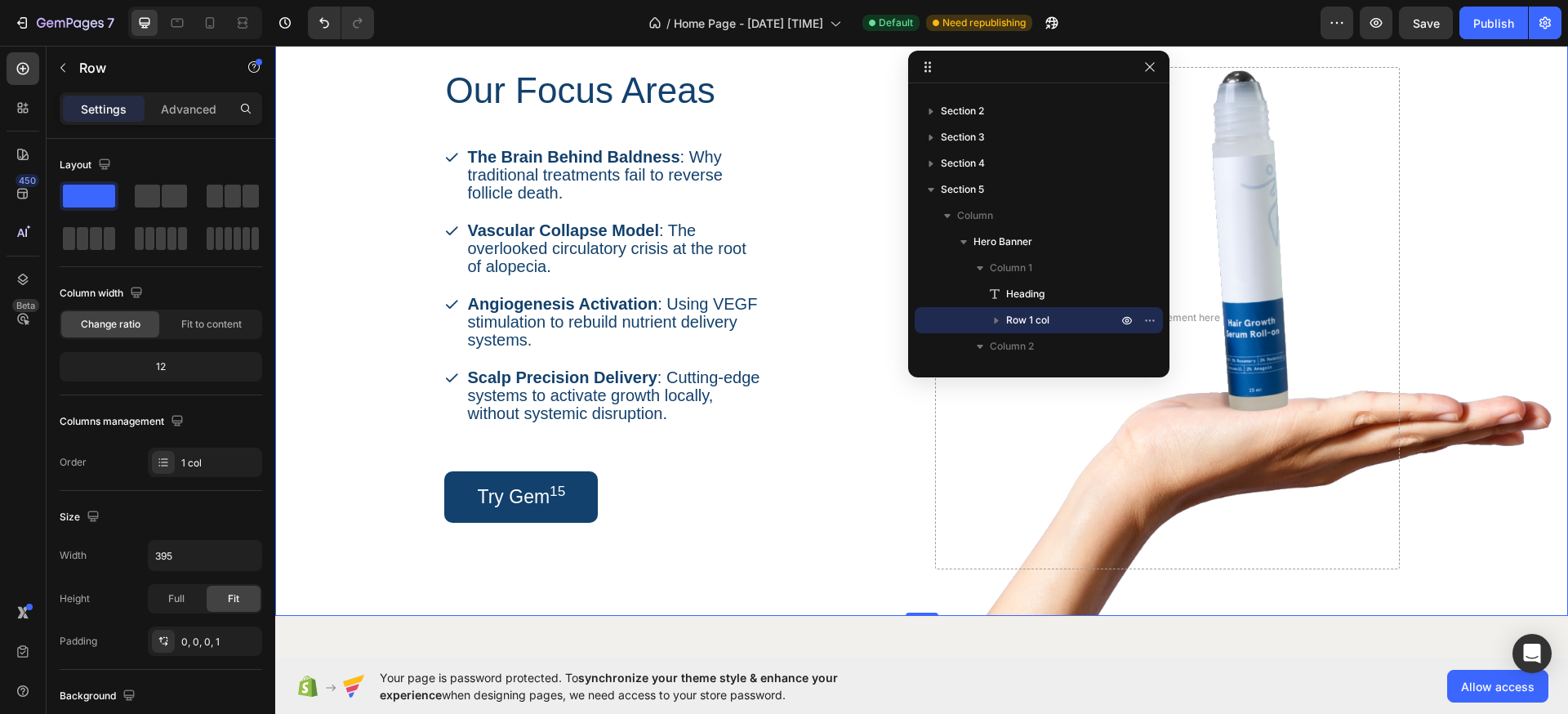 click on "The Brain Behind Baldness : Why traditional treatments fail to reverse follicle death.
Vascular Collapse Model : The overlooked circulatory crisis at the root of alopecia.
Angiogenesis Activation : Using VEGF stimulation to rebuild nutrient delivery systems.
Scalp Precision Delivery : Cutting-edge systems to activate growth locally, without systemic disruption. Item List Try Gem 15 Button" at bounding box center [605, 334] 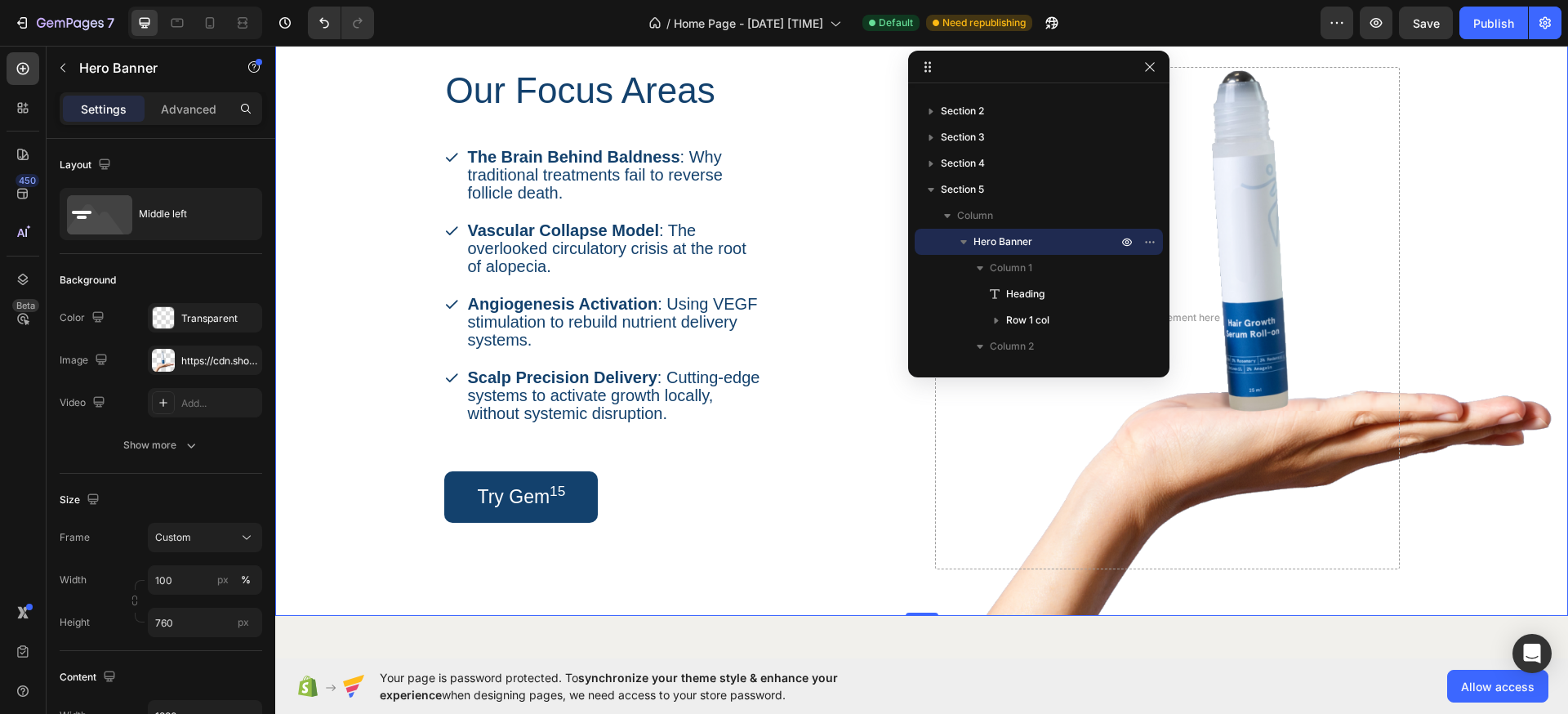 click on "Our Focus Areas Heading
The Brain Behind Baldness : Why traditional treatments fail to reverse follicle death.
Vascular Collapse Model : The overlooked circulatory crisis at the root of alopecia.
Angiogenesis Activation : Using VEGF stimulation to rebuild nutrient delivery systems.
Scalp Precision Delivery : Cutting-edge systems to activate growth locally, without systemic disruption. Item List Try Gem 15 Button Row" at bounding box center [676, 318] 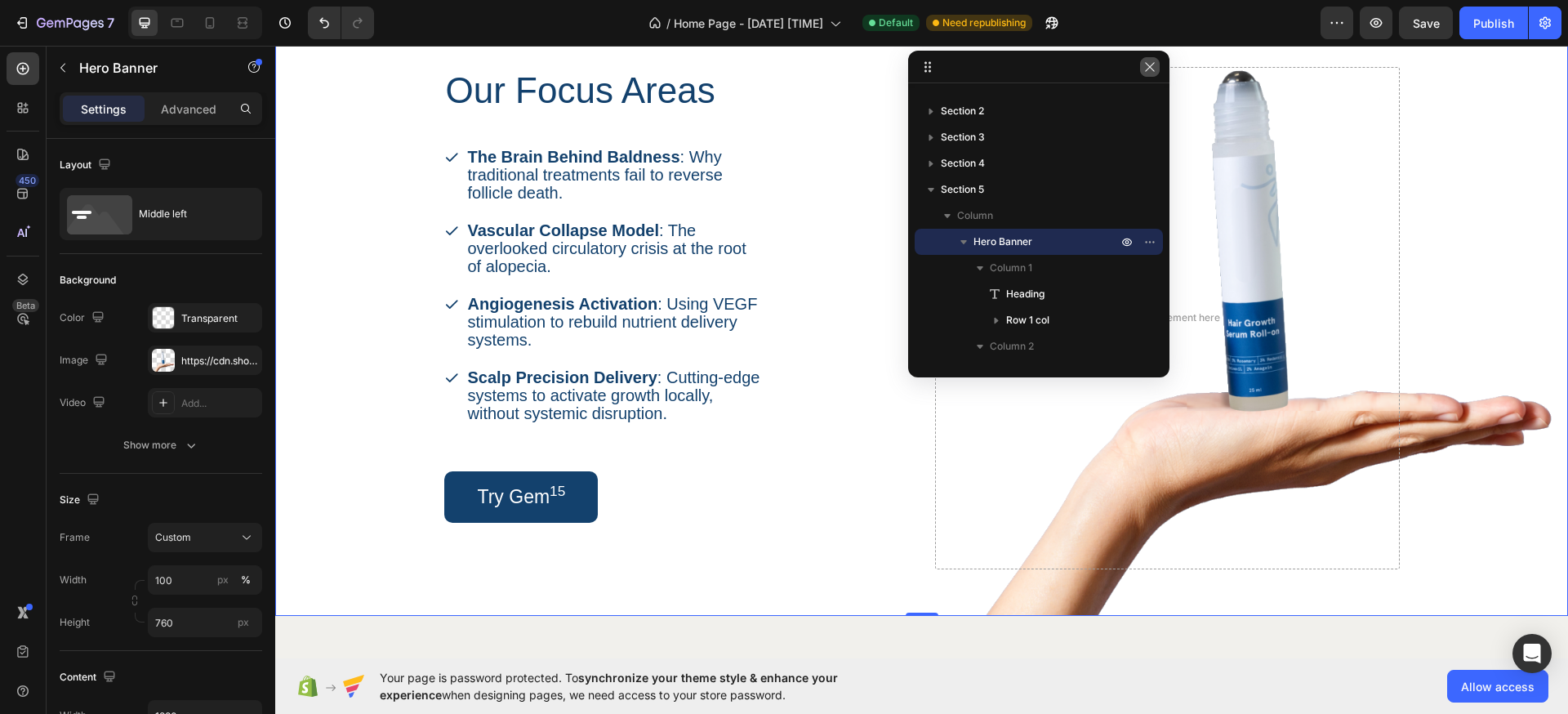 click 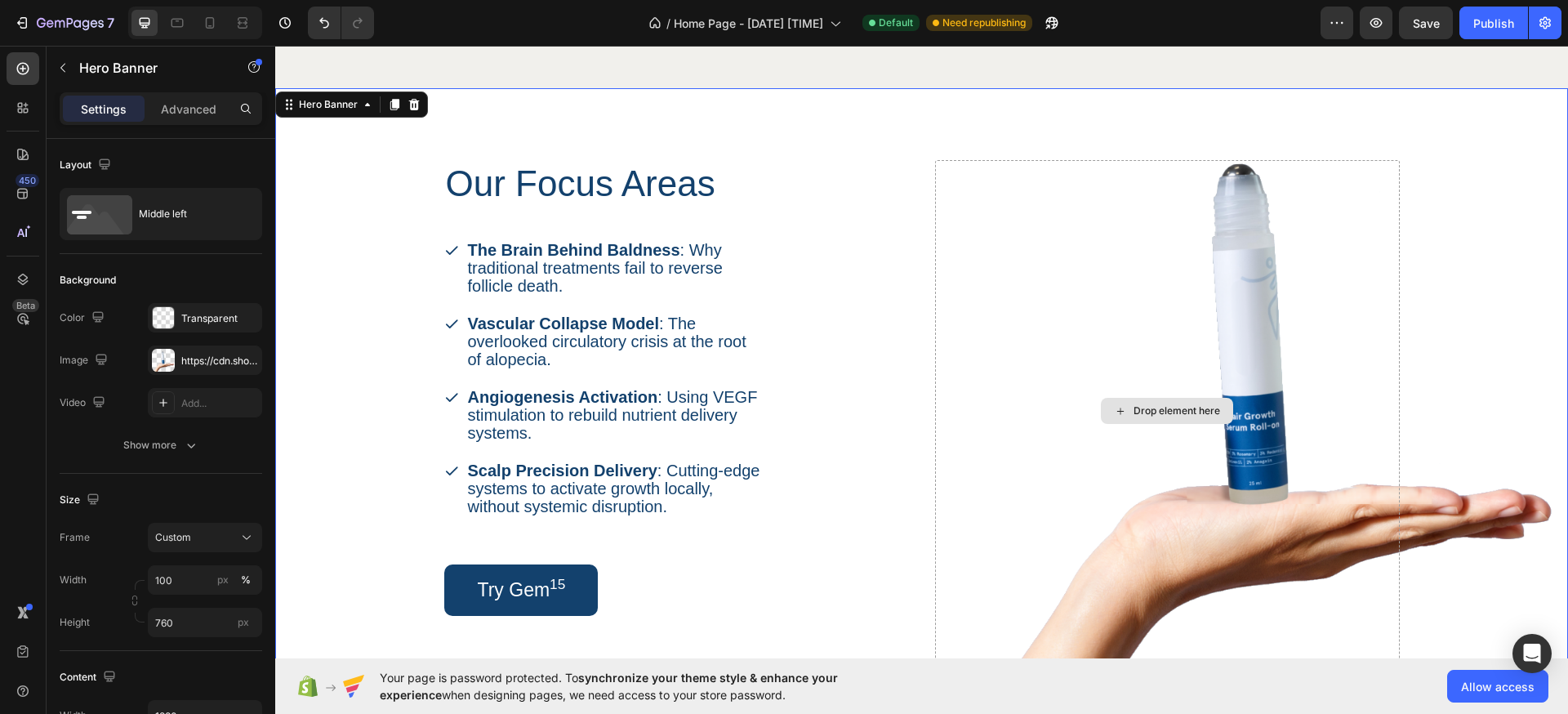 scroll, scrollTop: 1455, scrollLeft: 0, axis: vertical 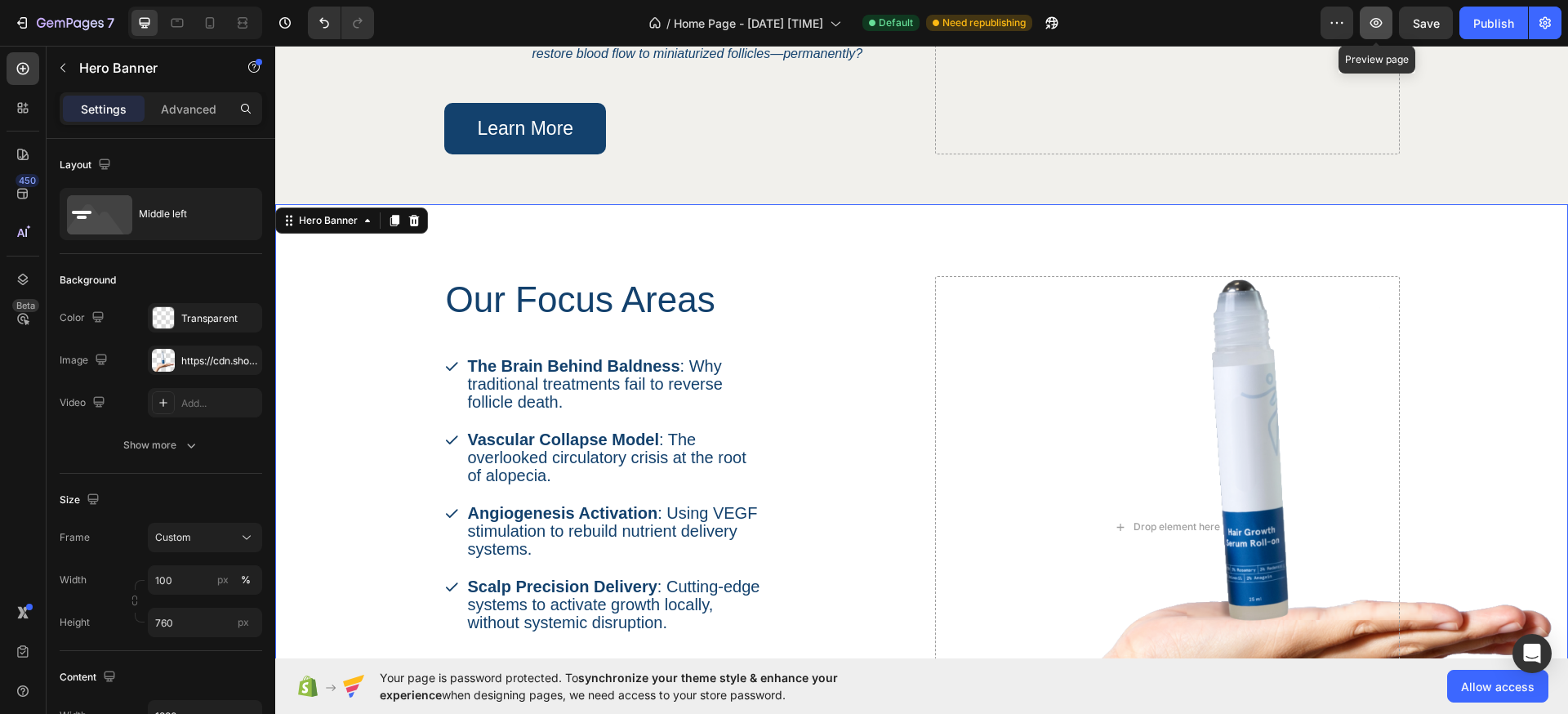 click 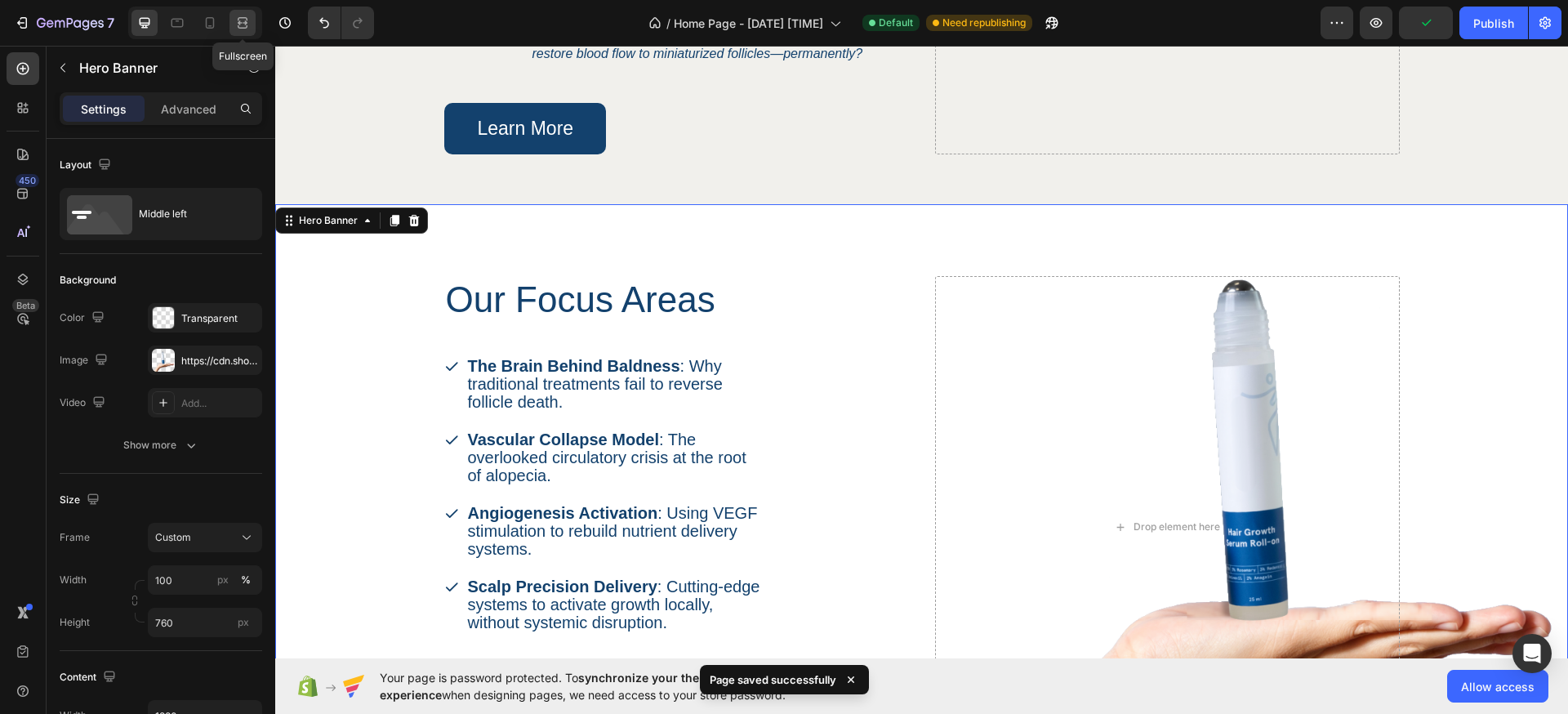 click 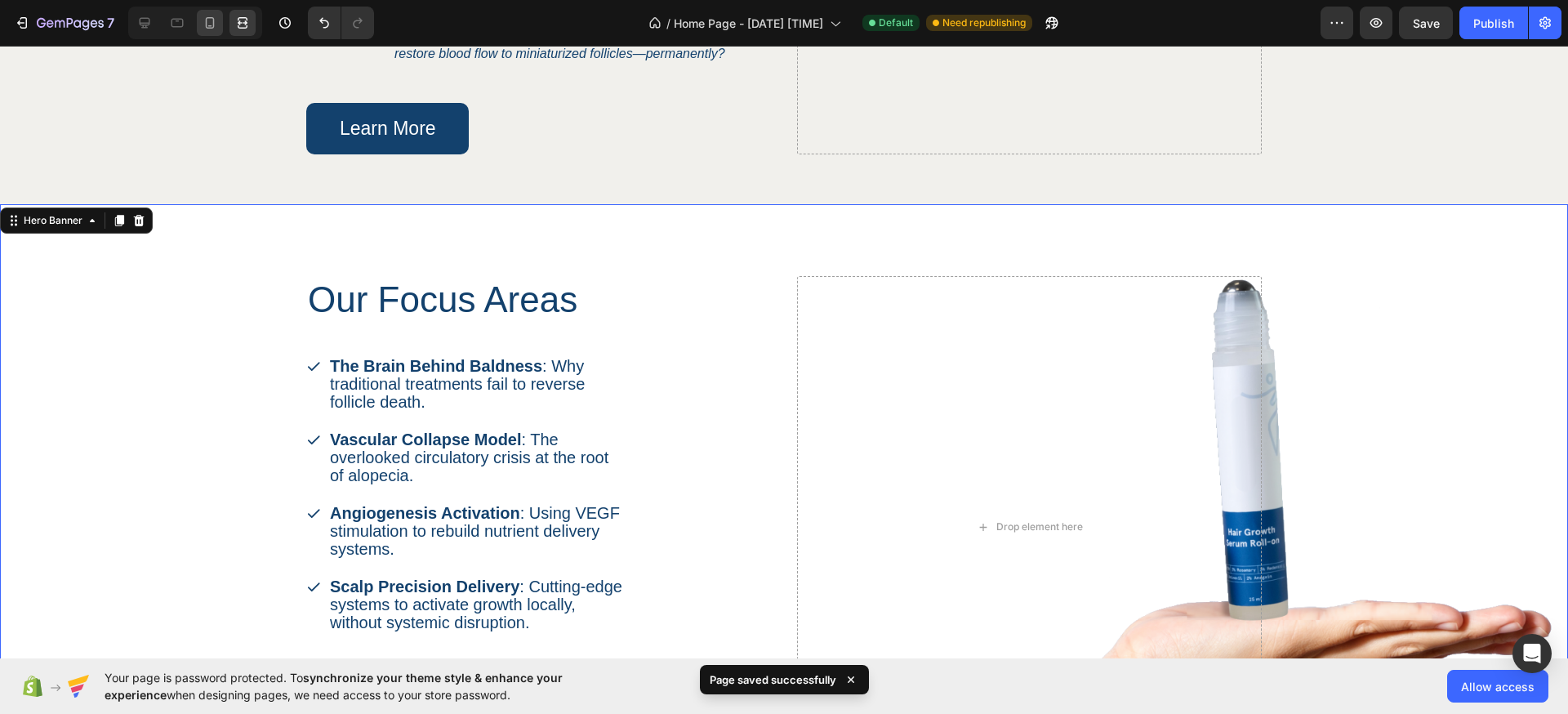 click 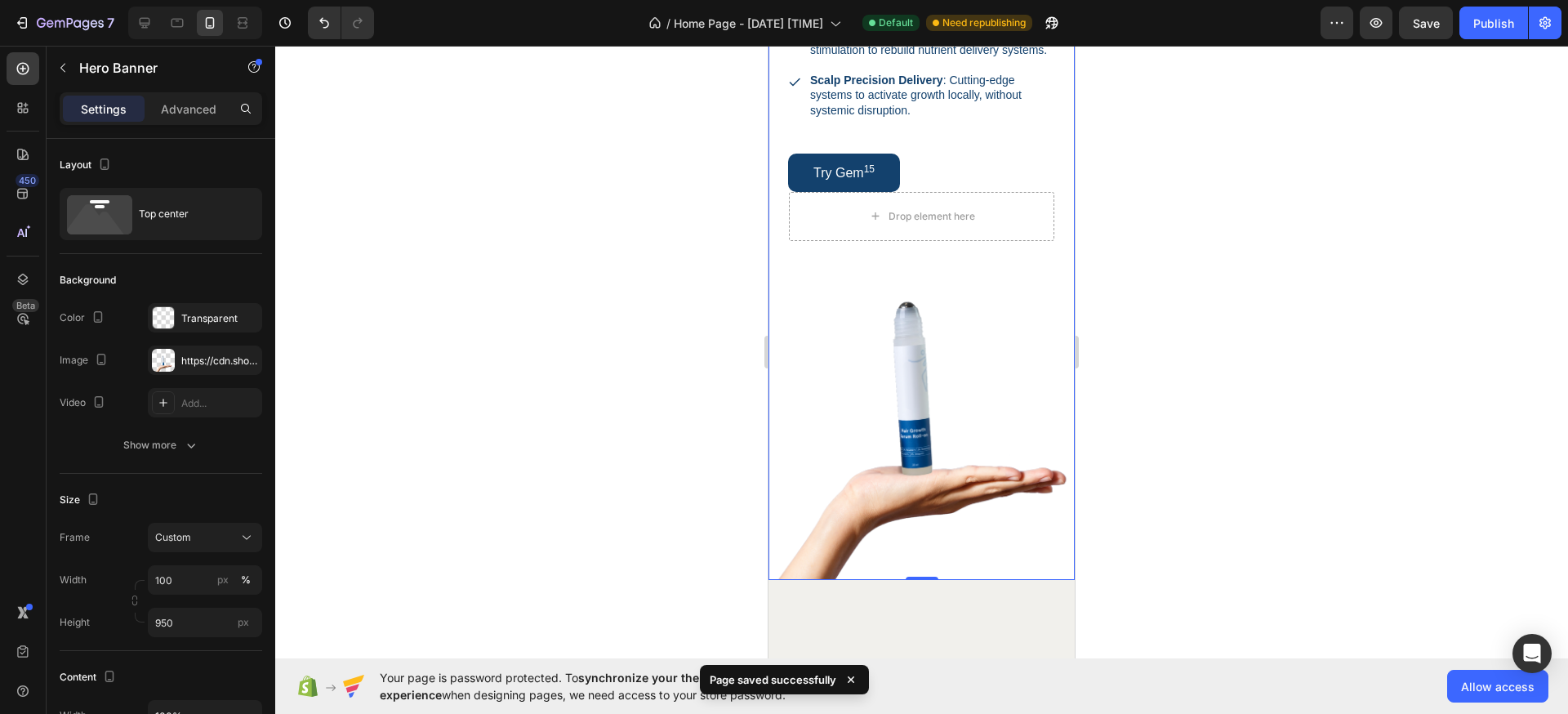 scroll, scrollTop: 1367, scrollLeft: 0, axis: vertical 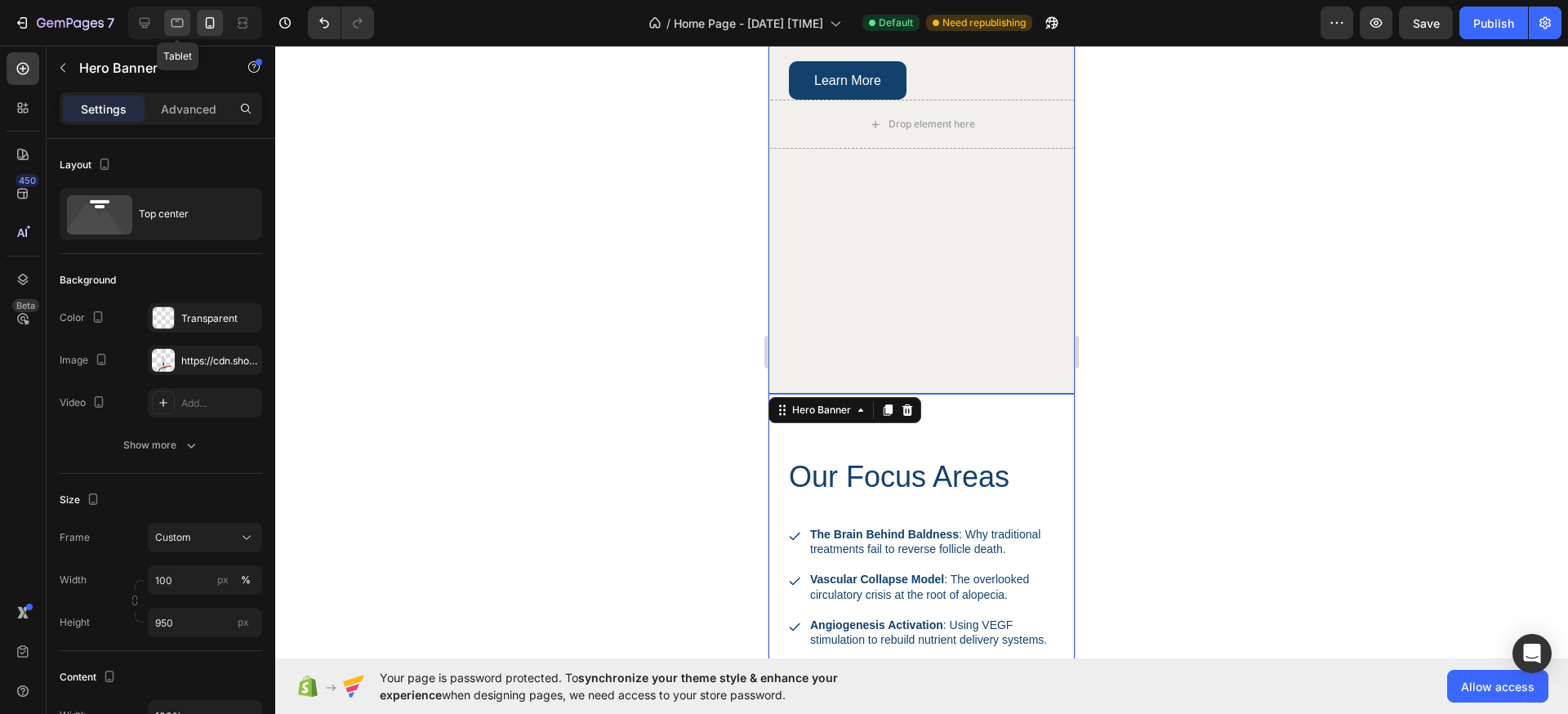 click 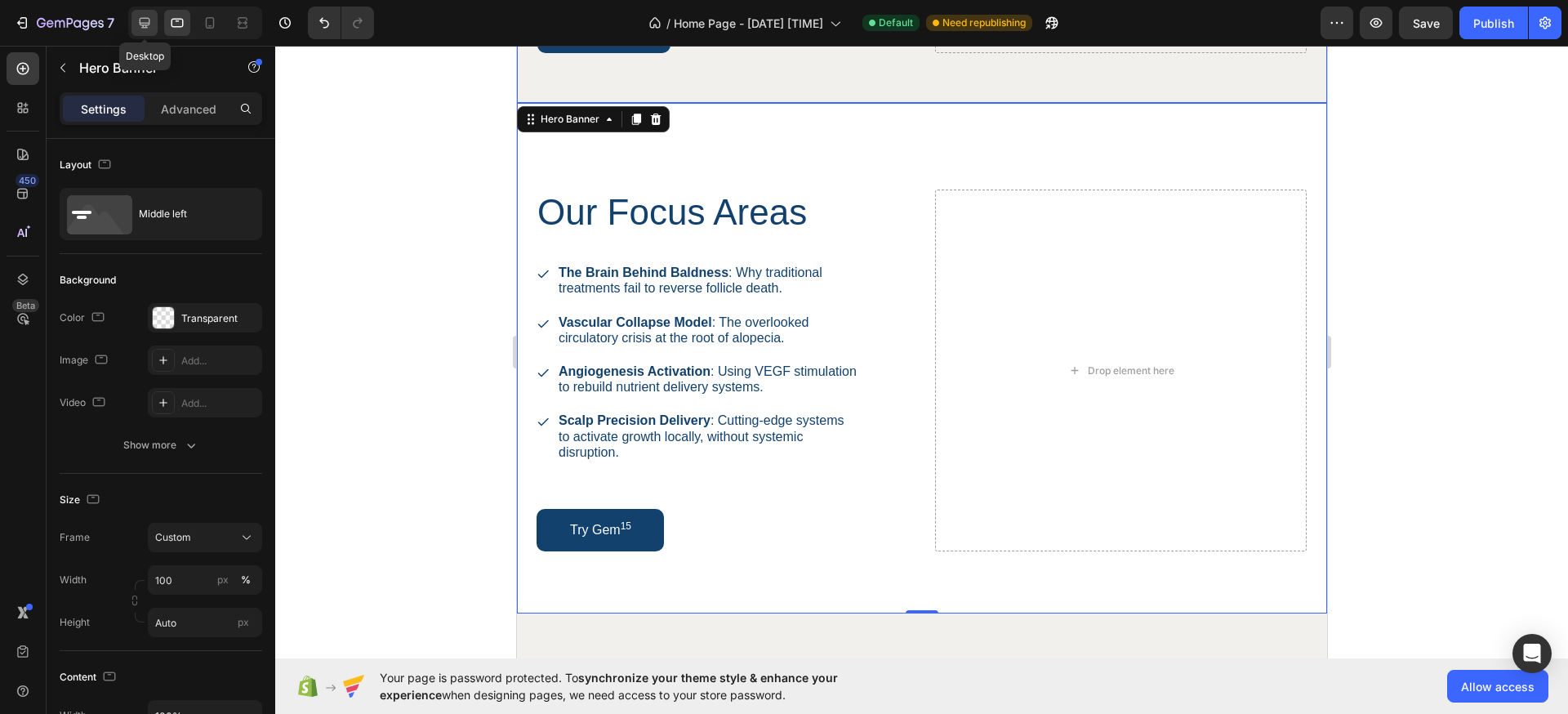 click 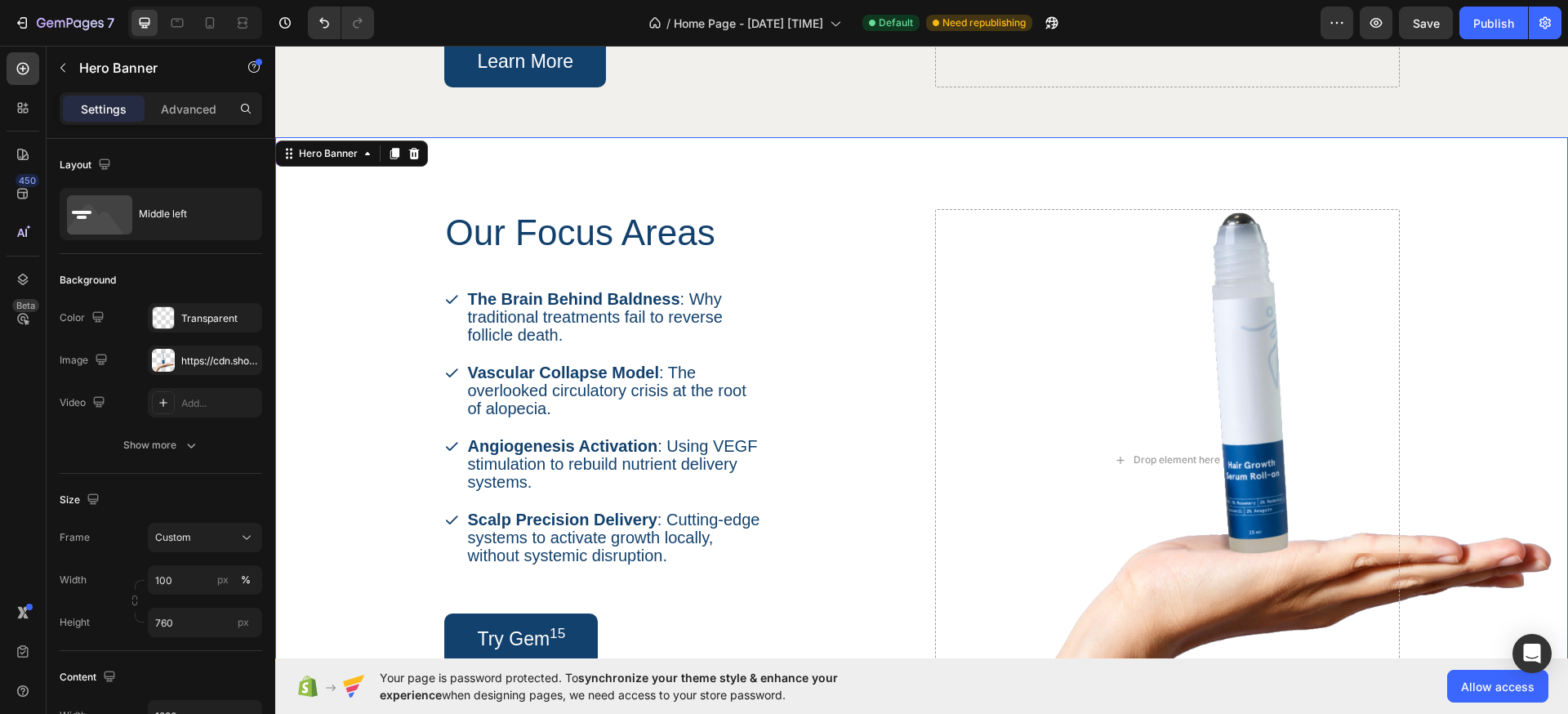 scroll, scrollTop: 1659, scrollLeft: 0, axis: vertical 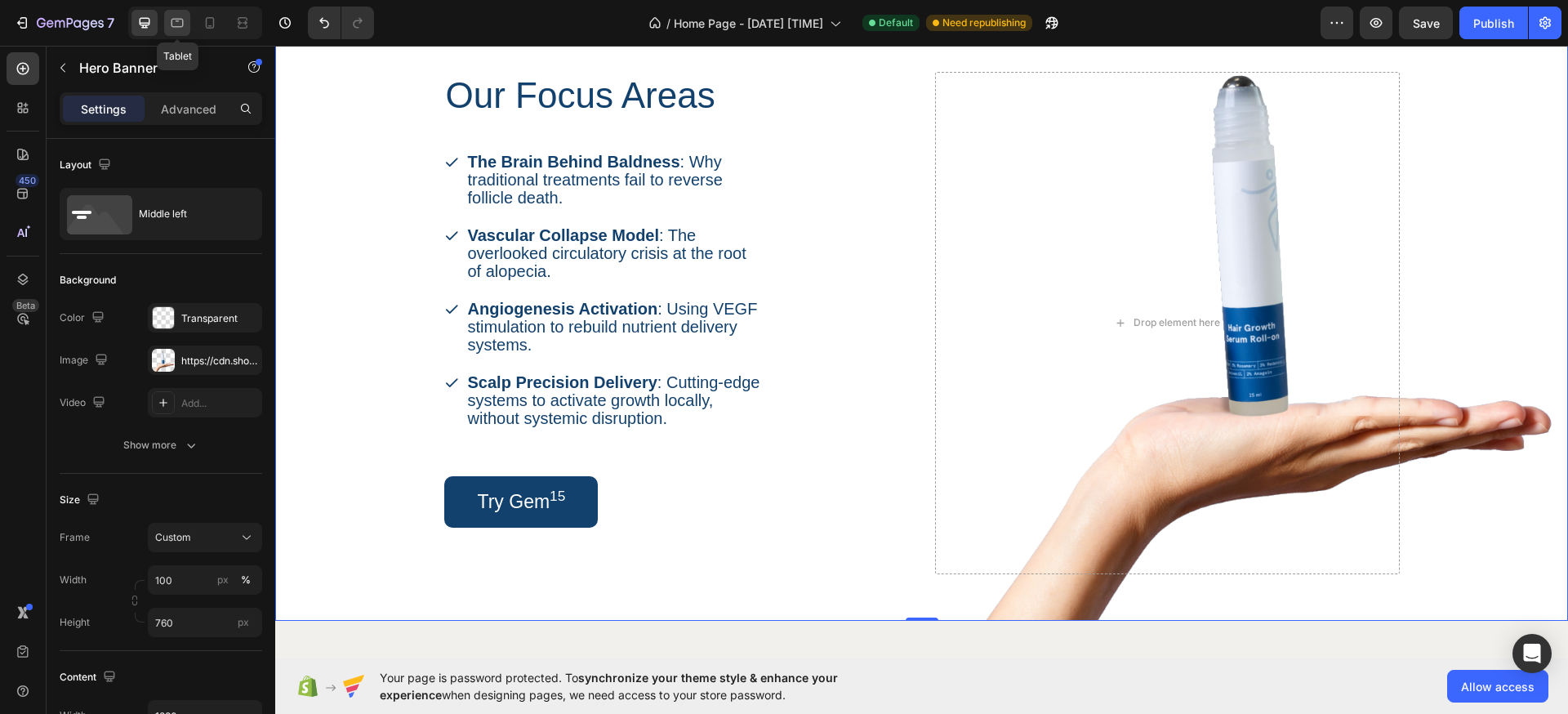 click 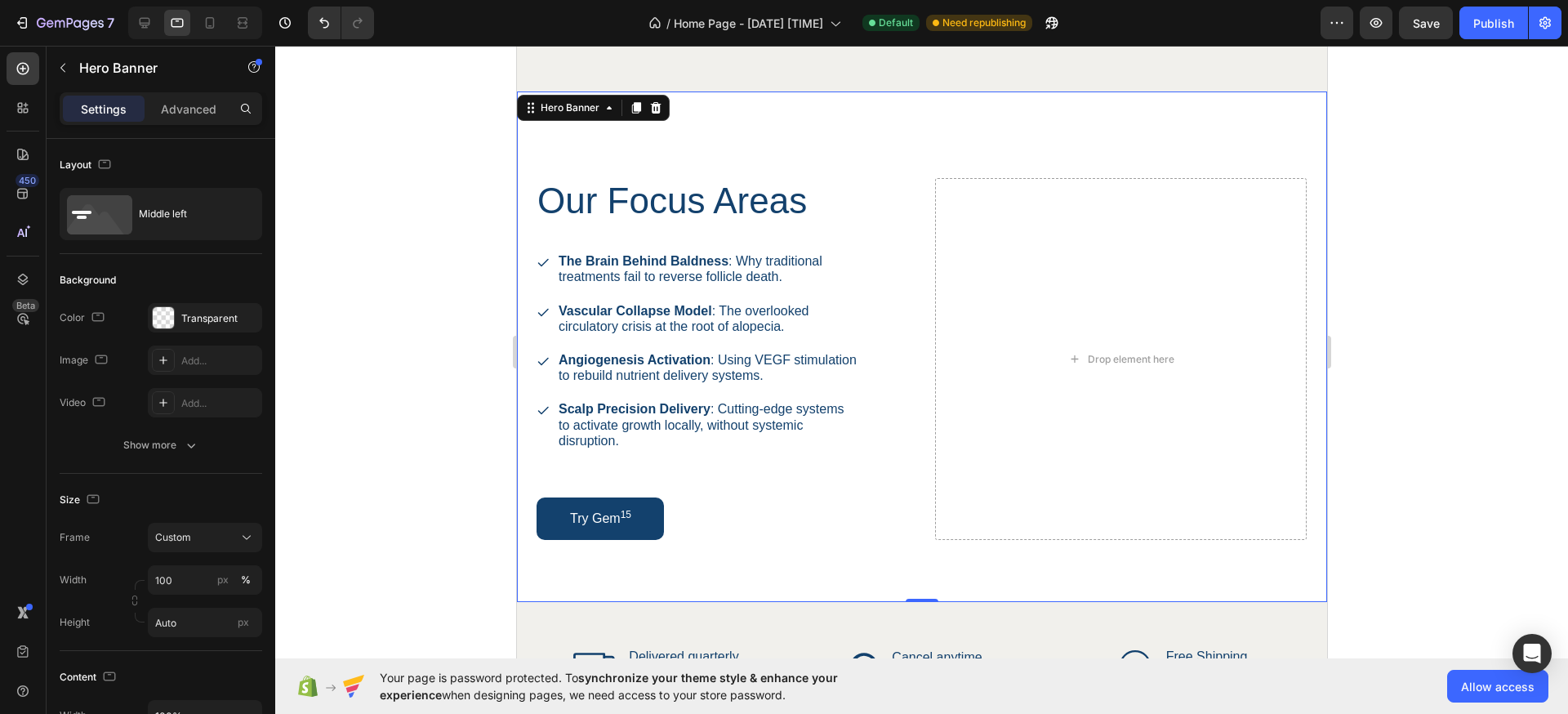 scroll, scrollTop: 1556, scrollLeft: 0, axis: vertical 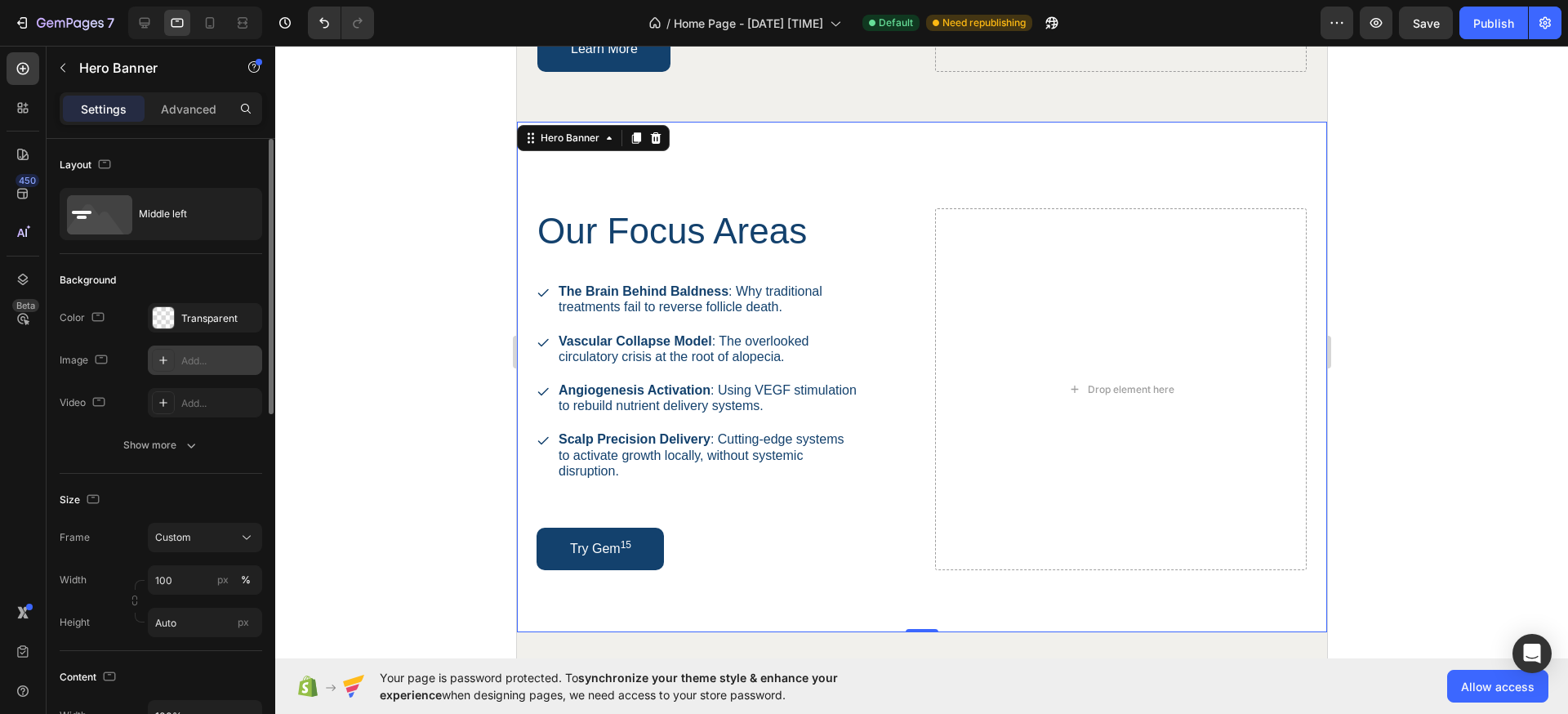 click at bounding box center (163, 360) 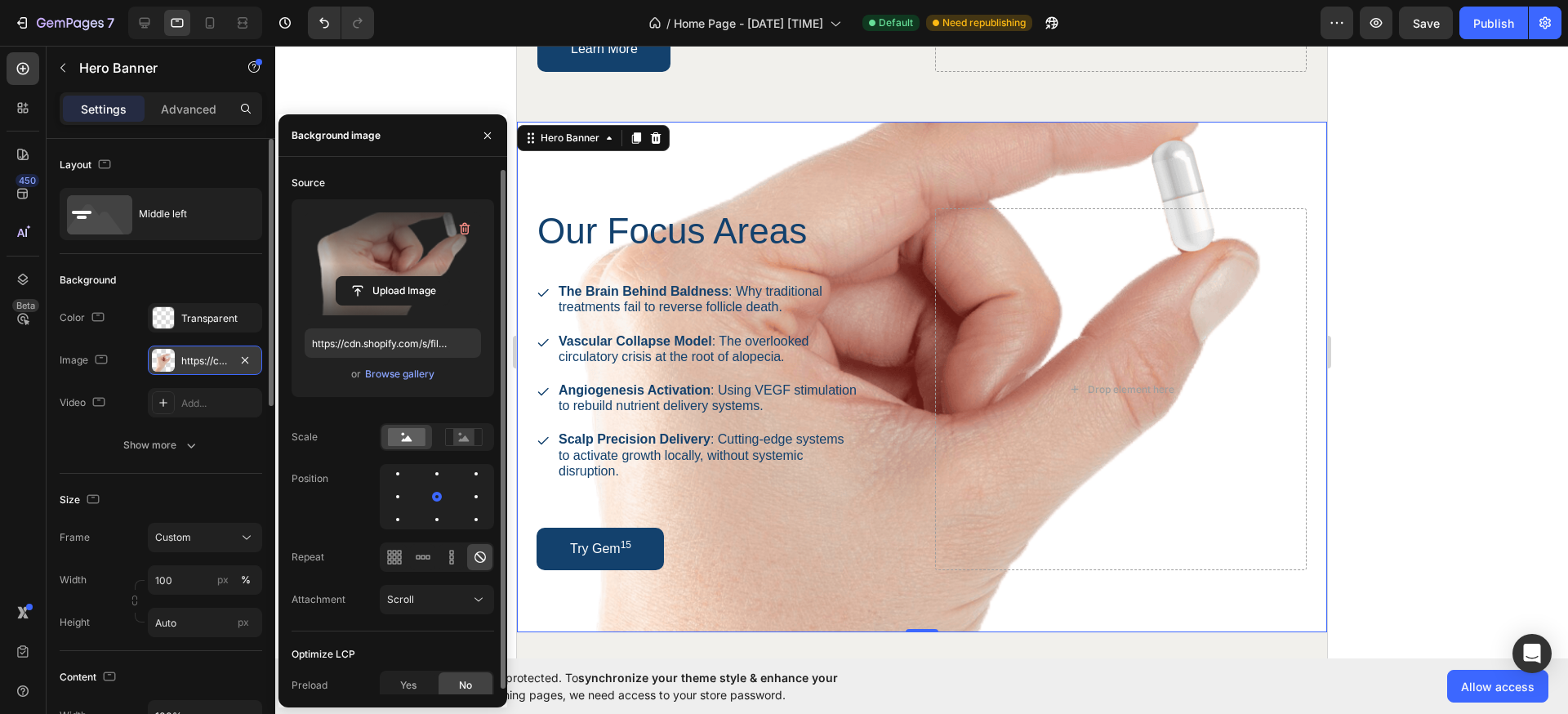 click at bounding box center [393, 264] 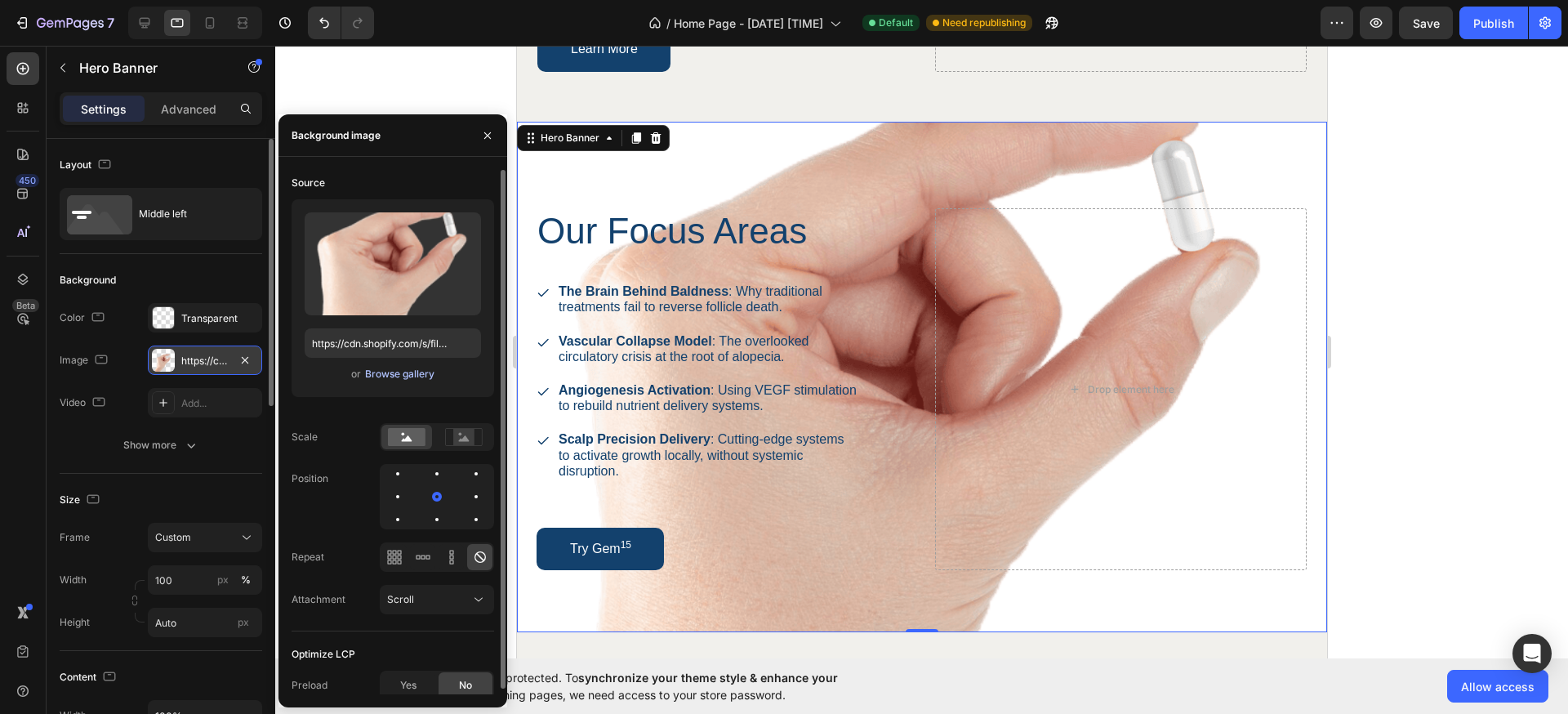click on "Browse gallery" at bounding box center (399, 374) 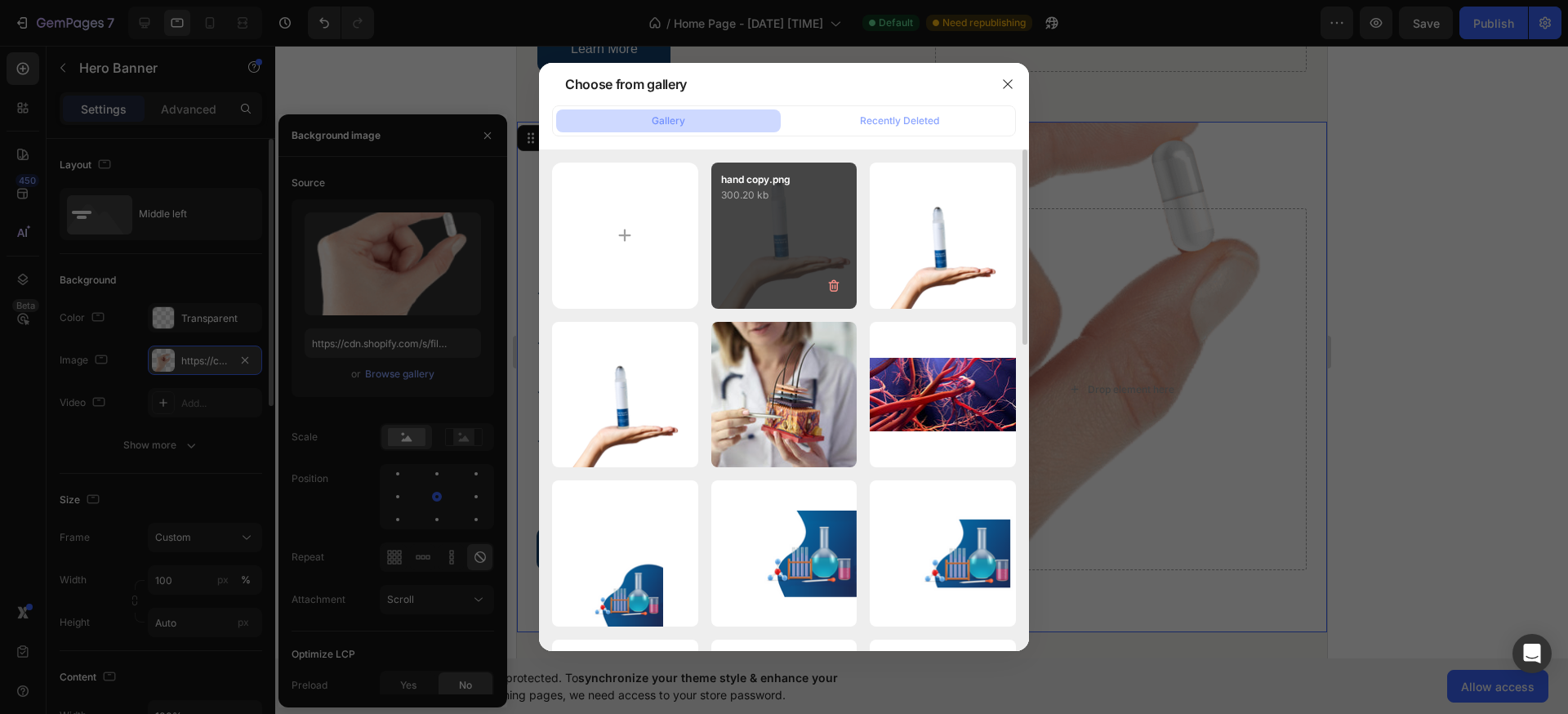 click on "hand copy.png 300.20 kb" at bounding box center [784, 235] 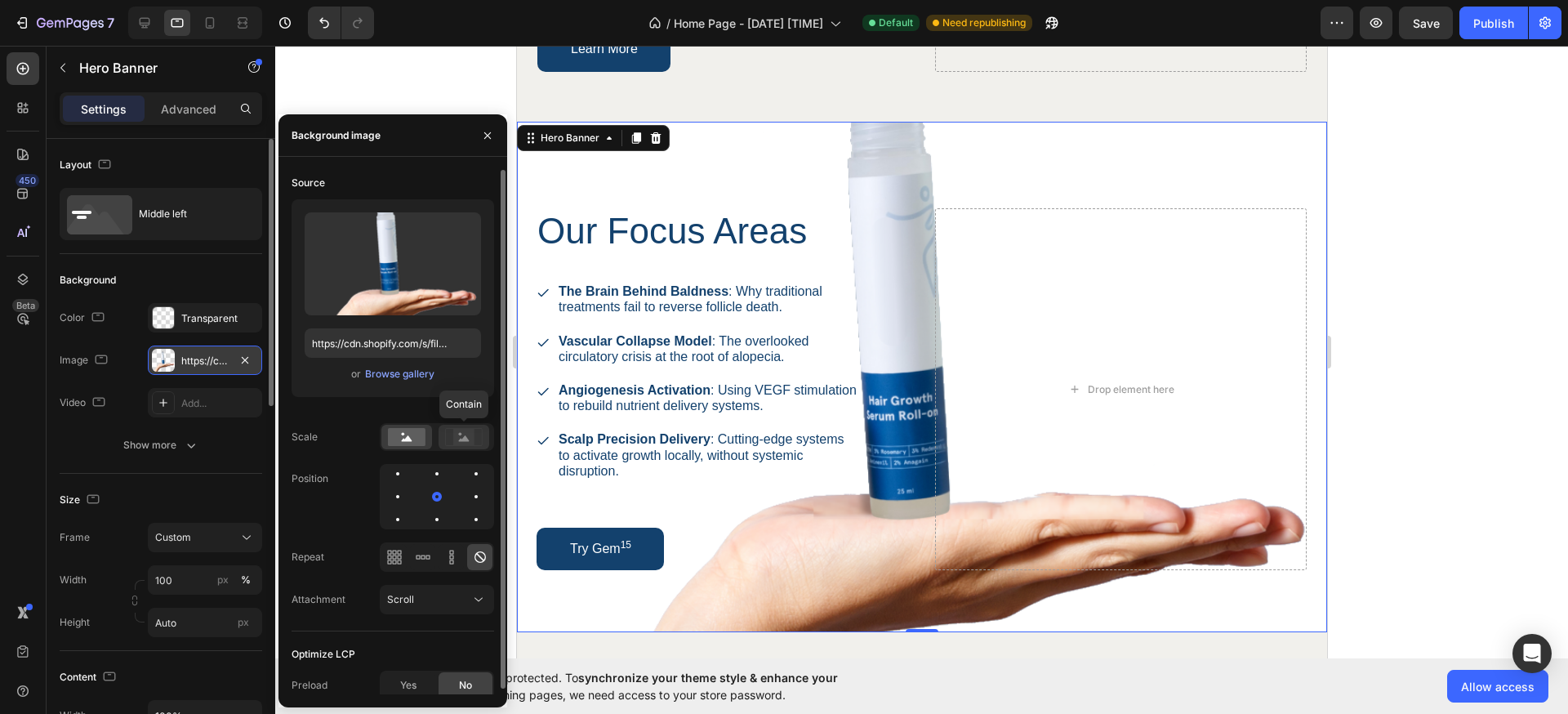 click 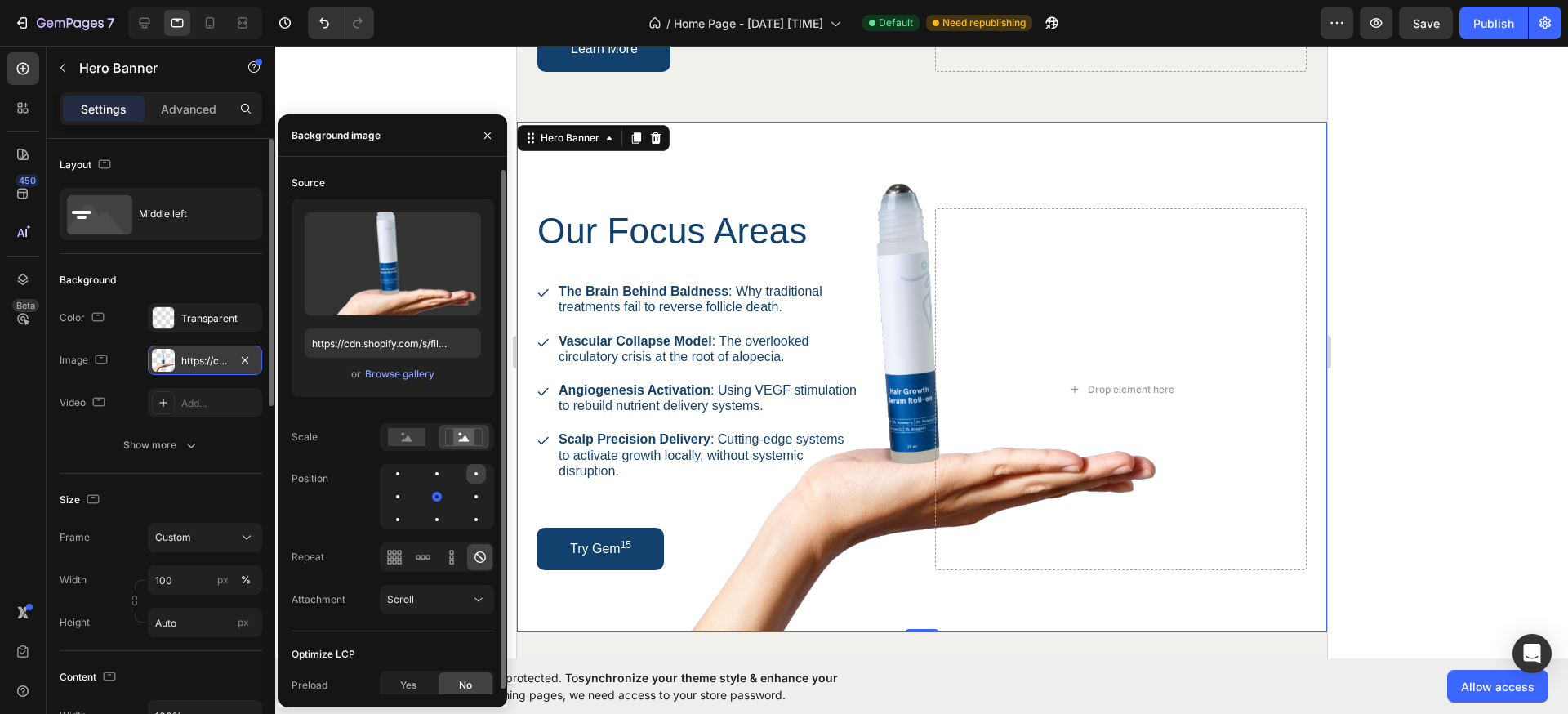 click 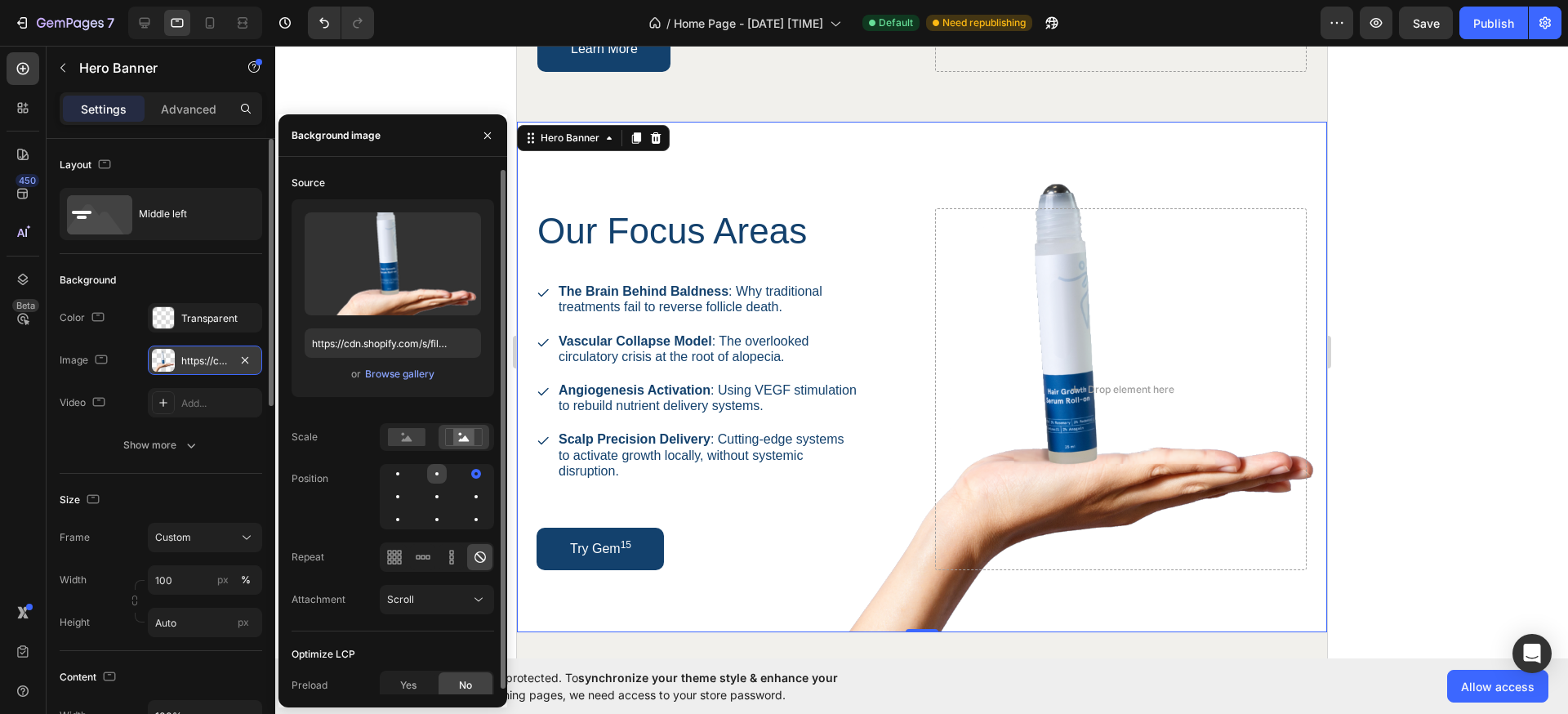 click 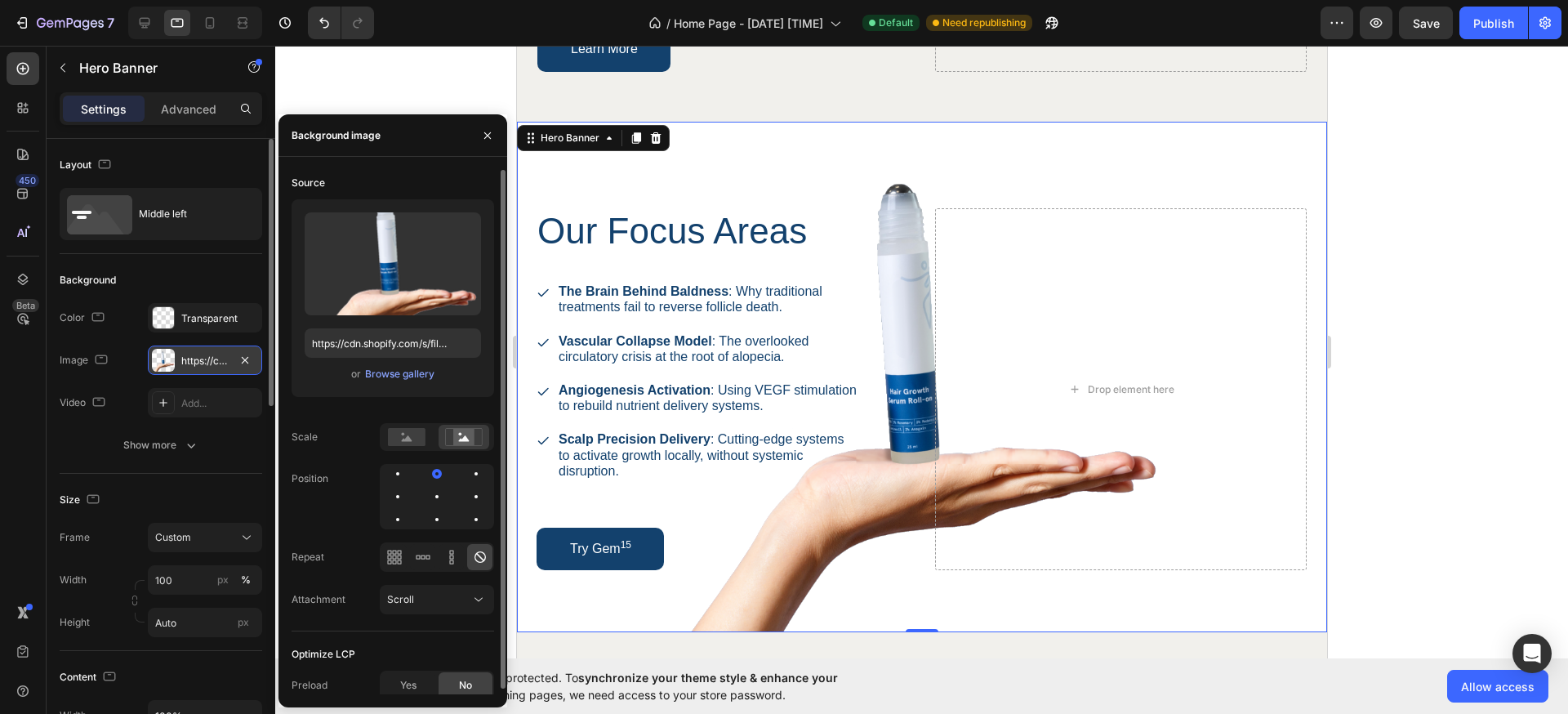 click at bounding box center (437, 497) 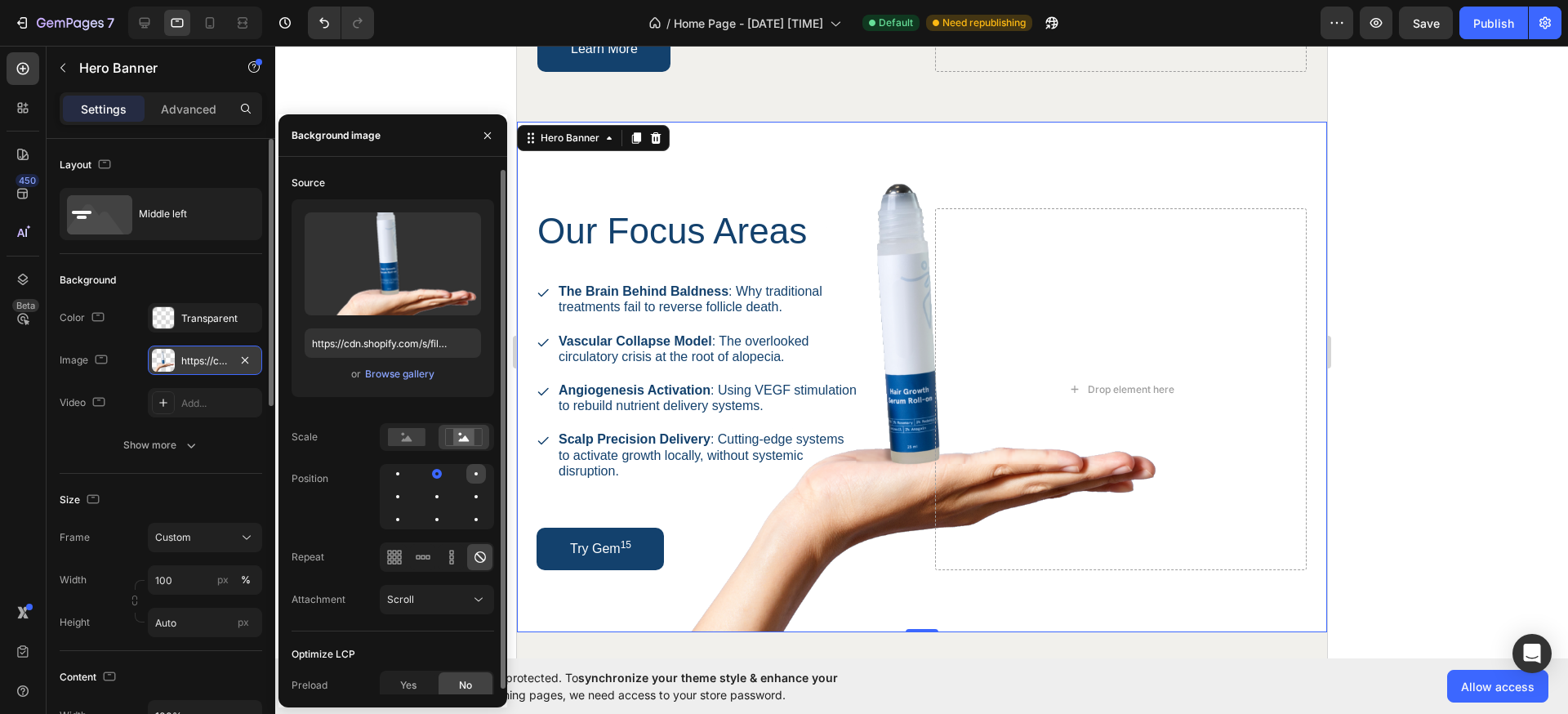 click 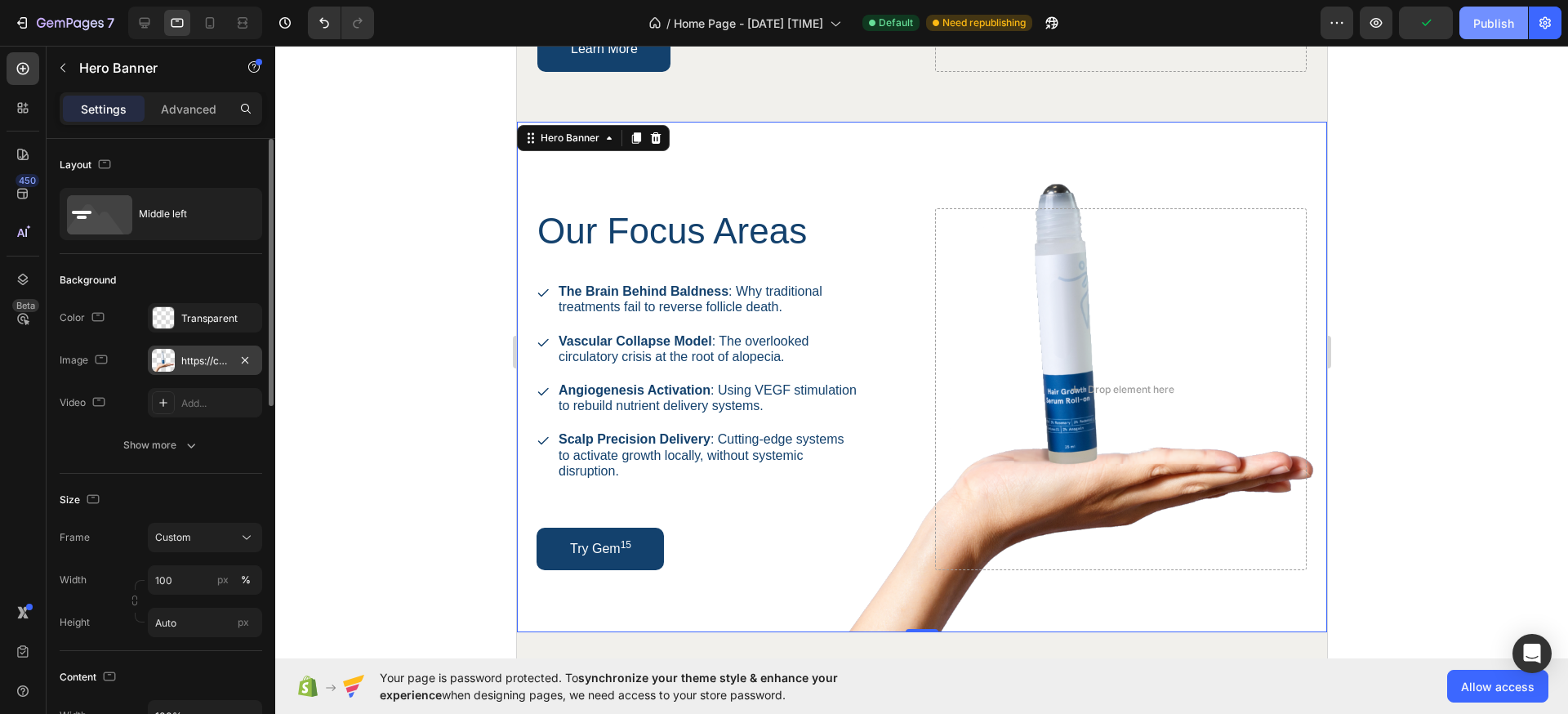 click on "Publish" at bounding box center [1494, 23] 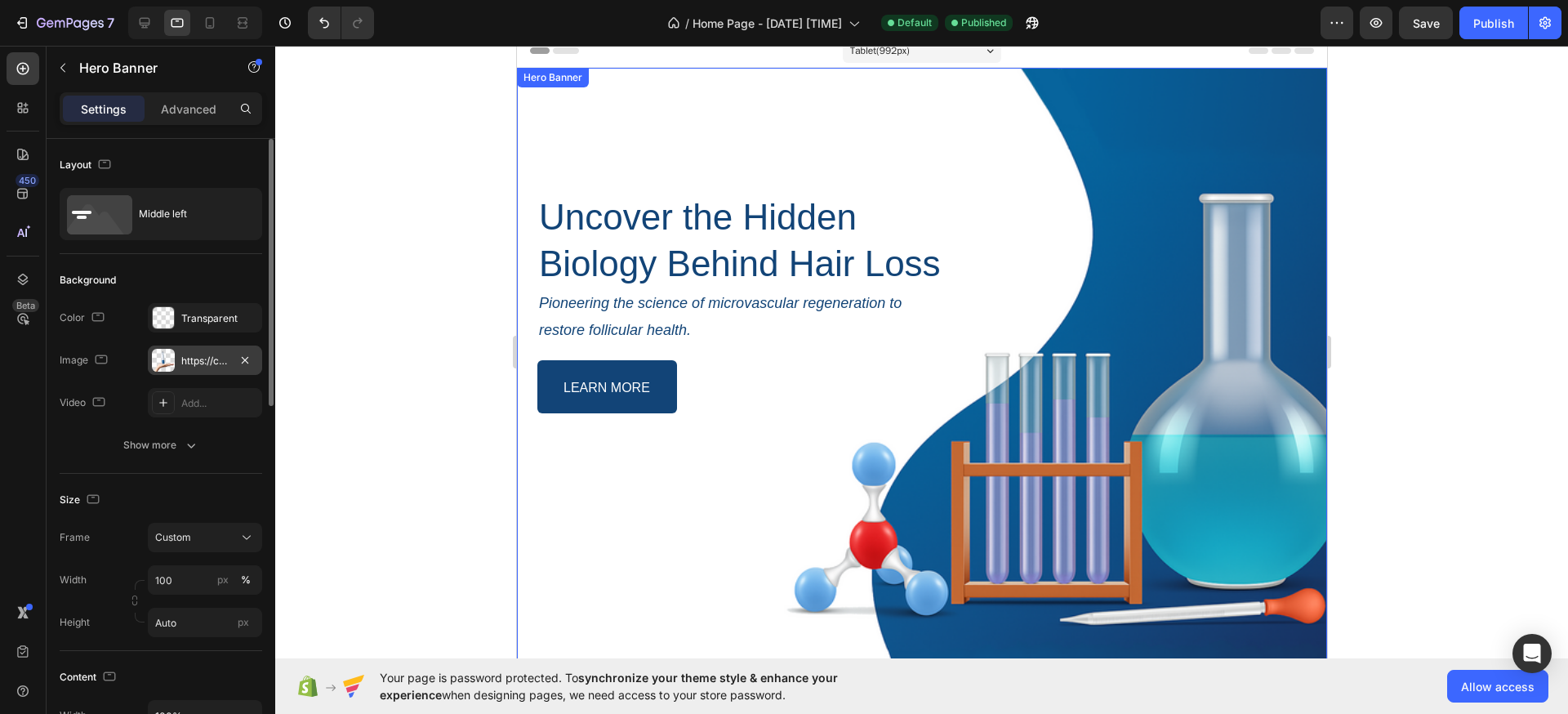 scroll, scrollTop: 0, scrollLeft: 0, axis: both 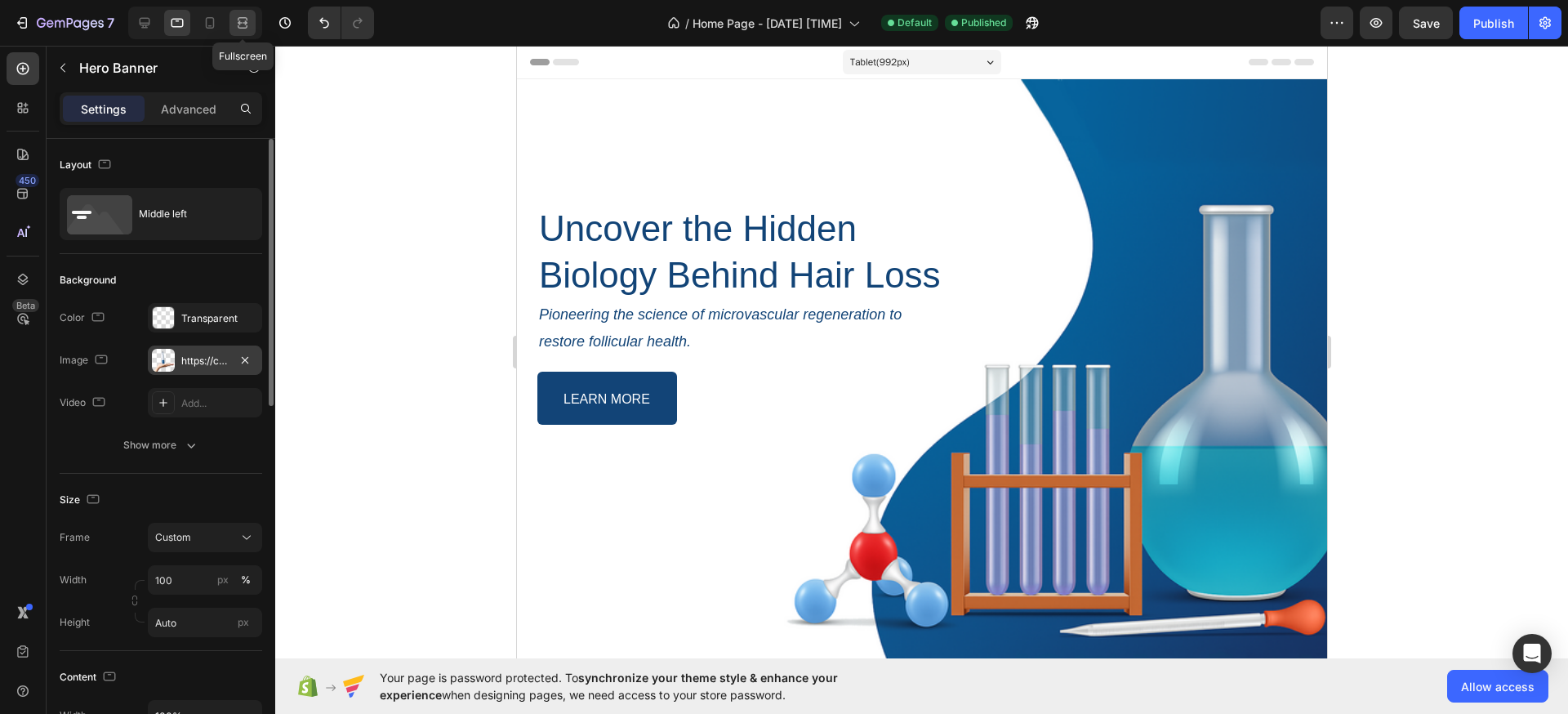 click 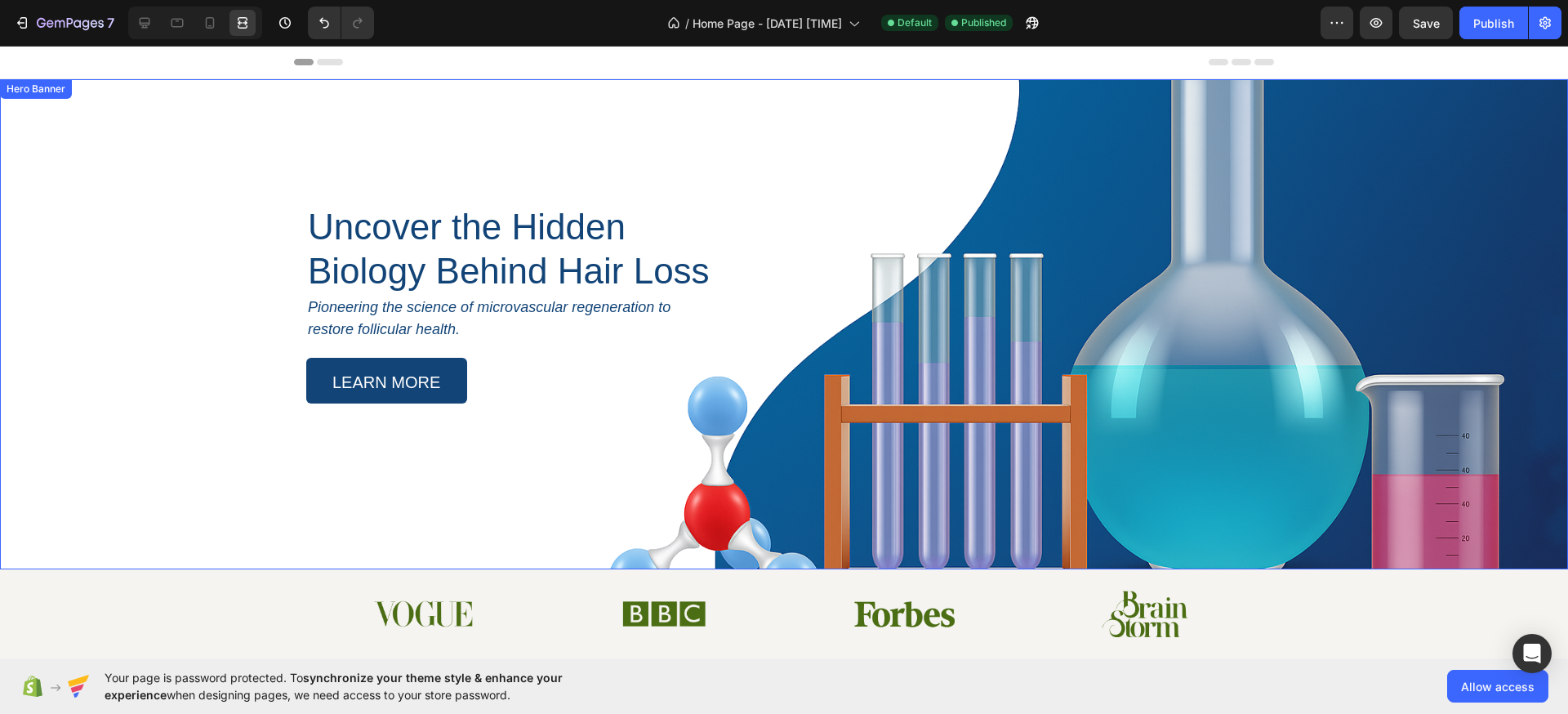 click on "Uncover the Hidden Biology Behind Hair Loss Heading Pioneering the science of microvascular regeneration to restore follicular health. Text Block LEARN MORE Button Row Row" at bounding box center [784, 262] 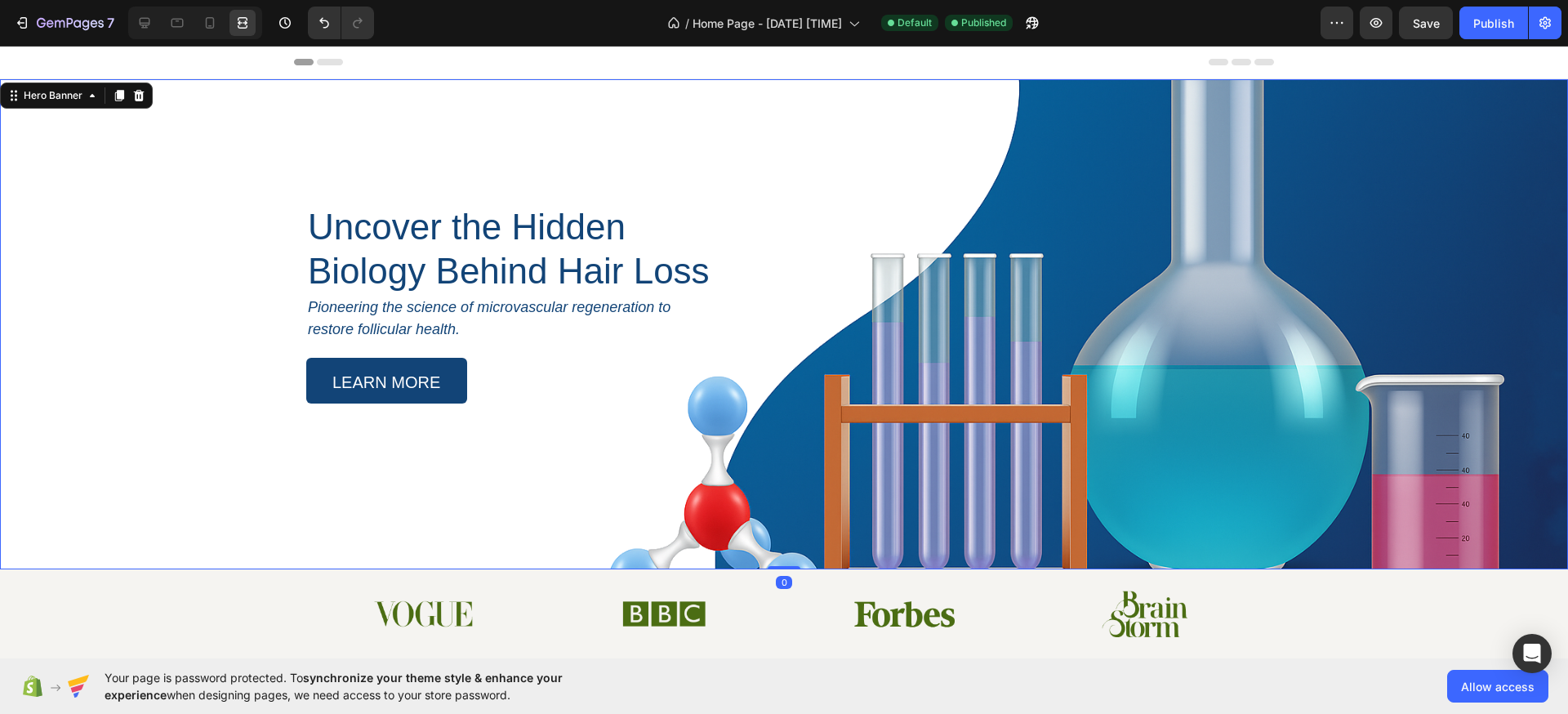 click on "Uncover the Hidden Biology Behind Hair Loss Heading Pioneering the science of microvascular regeneration to restore follicular health. Text Block LEARN MORE Button Row Row" at bounding box center (784, 262) 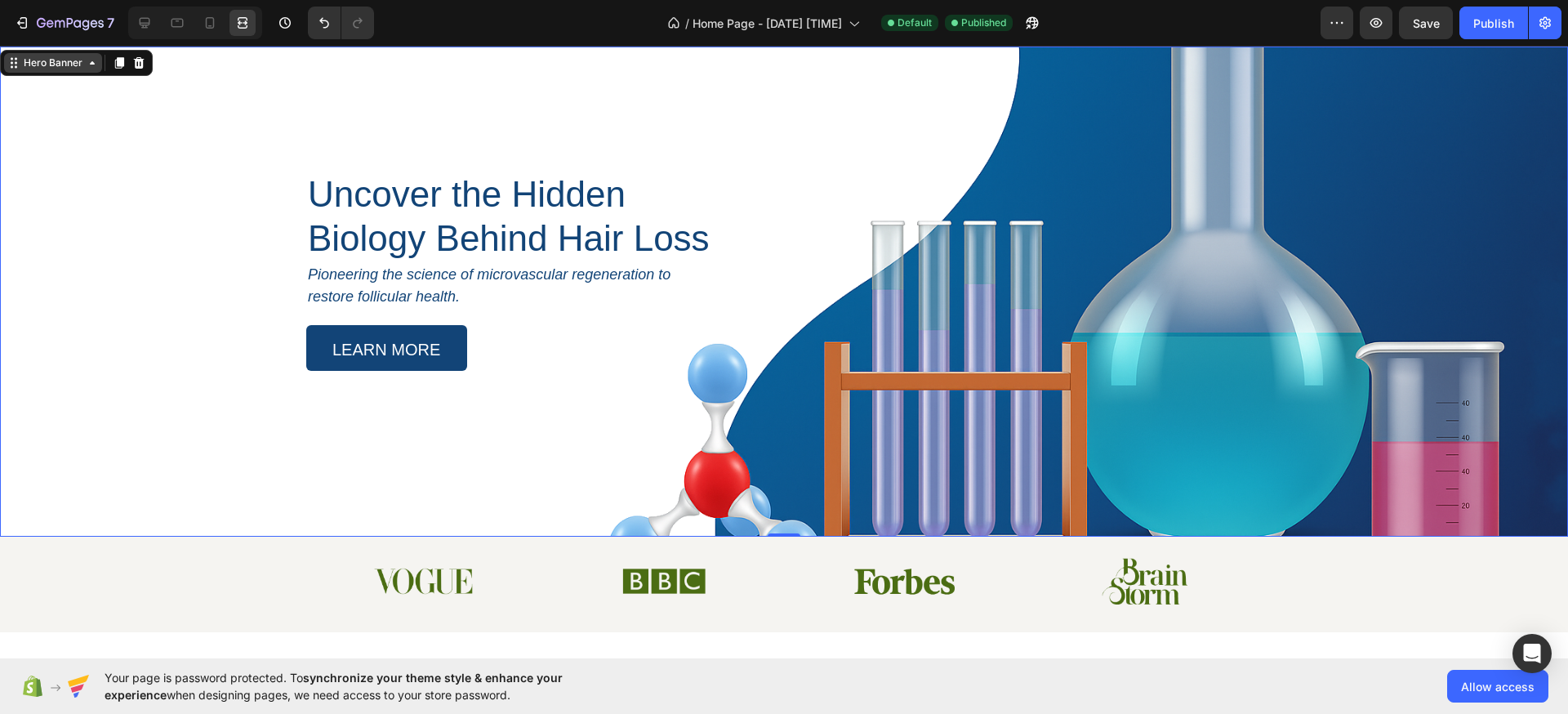 scroll, scrollTop: 0, scrollLeft: 0, axis: both 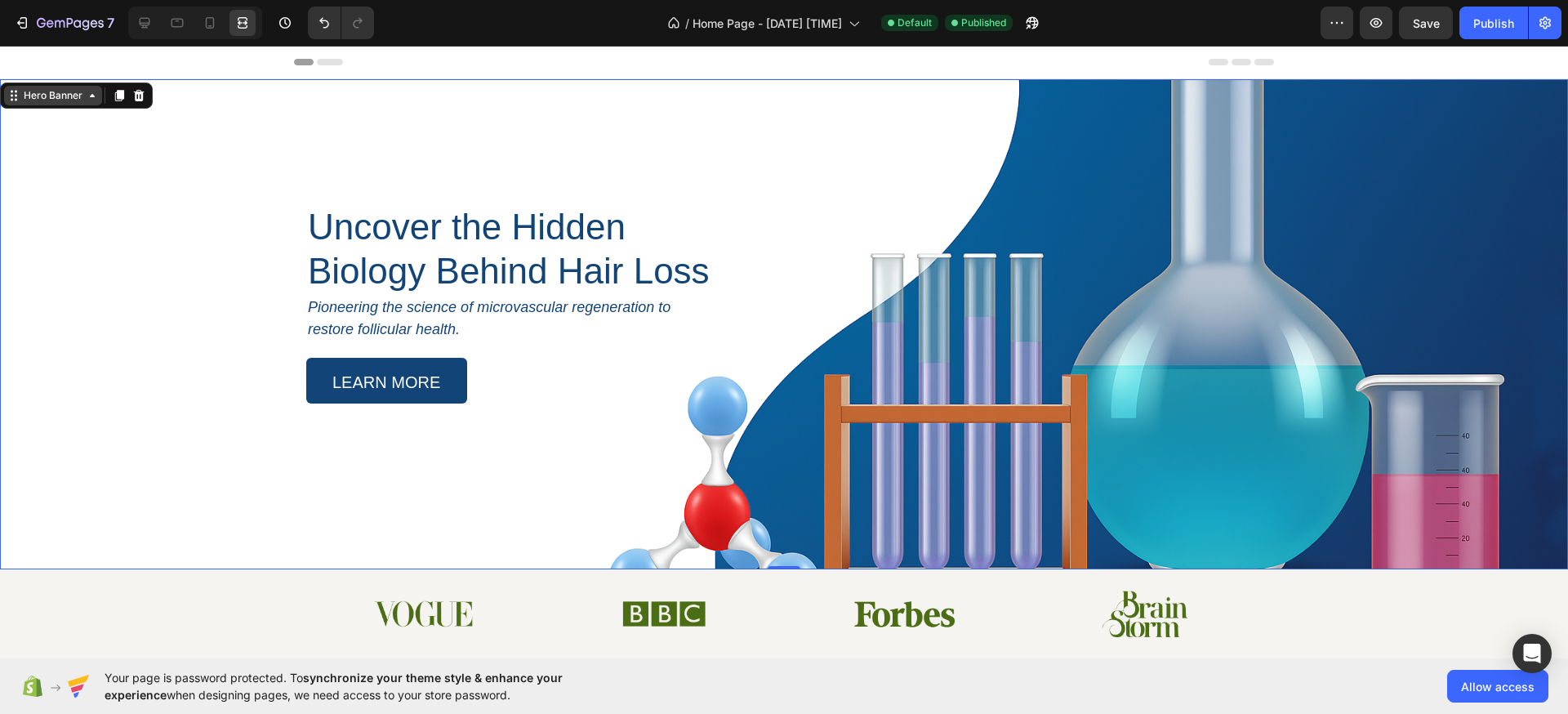 click on "Hero Banner" at bounding box center [53, 96] 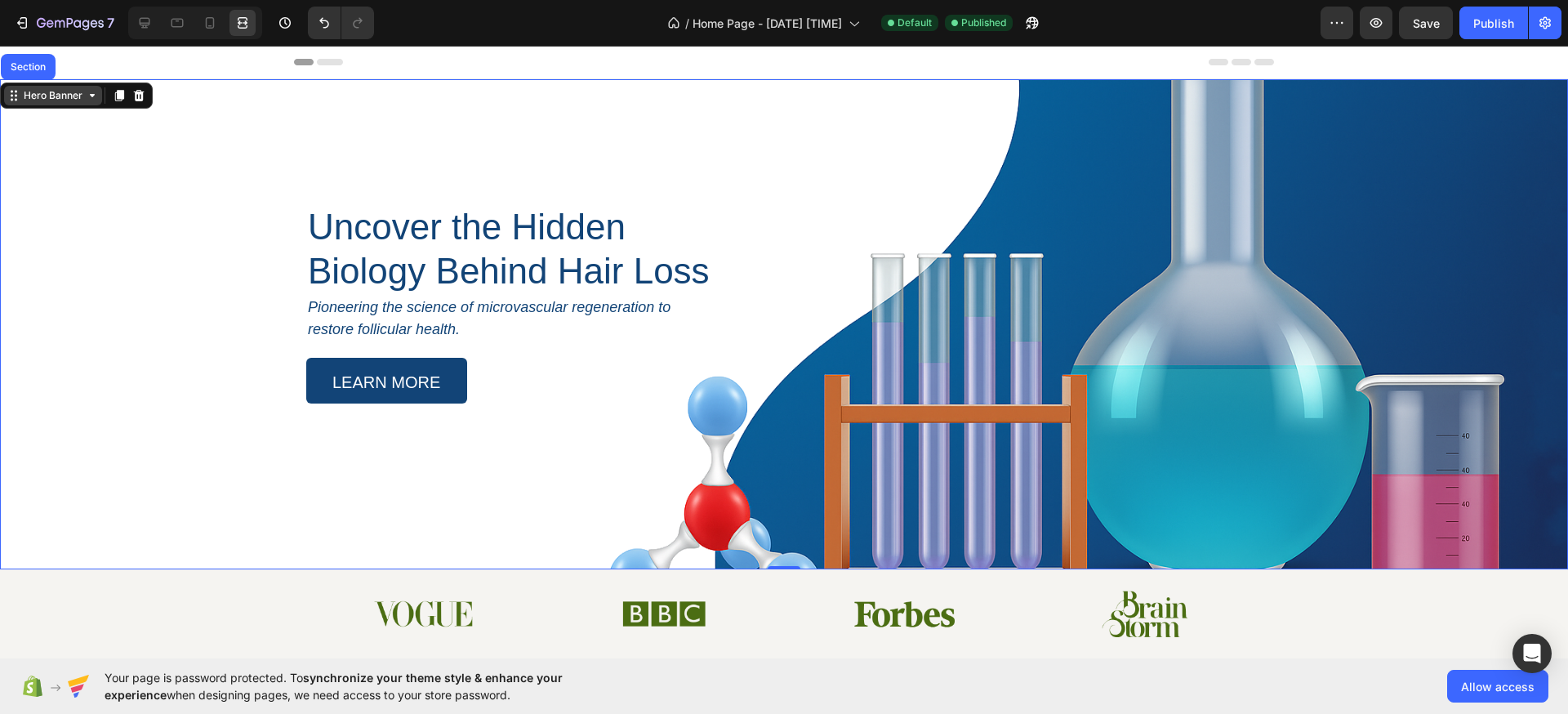 click 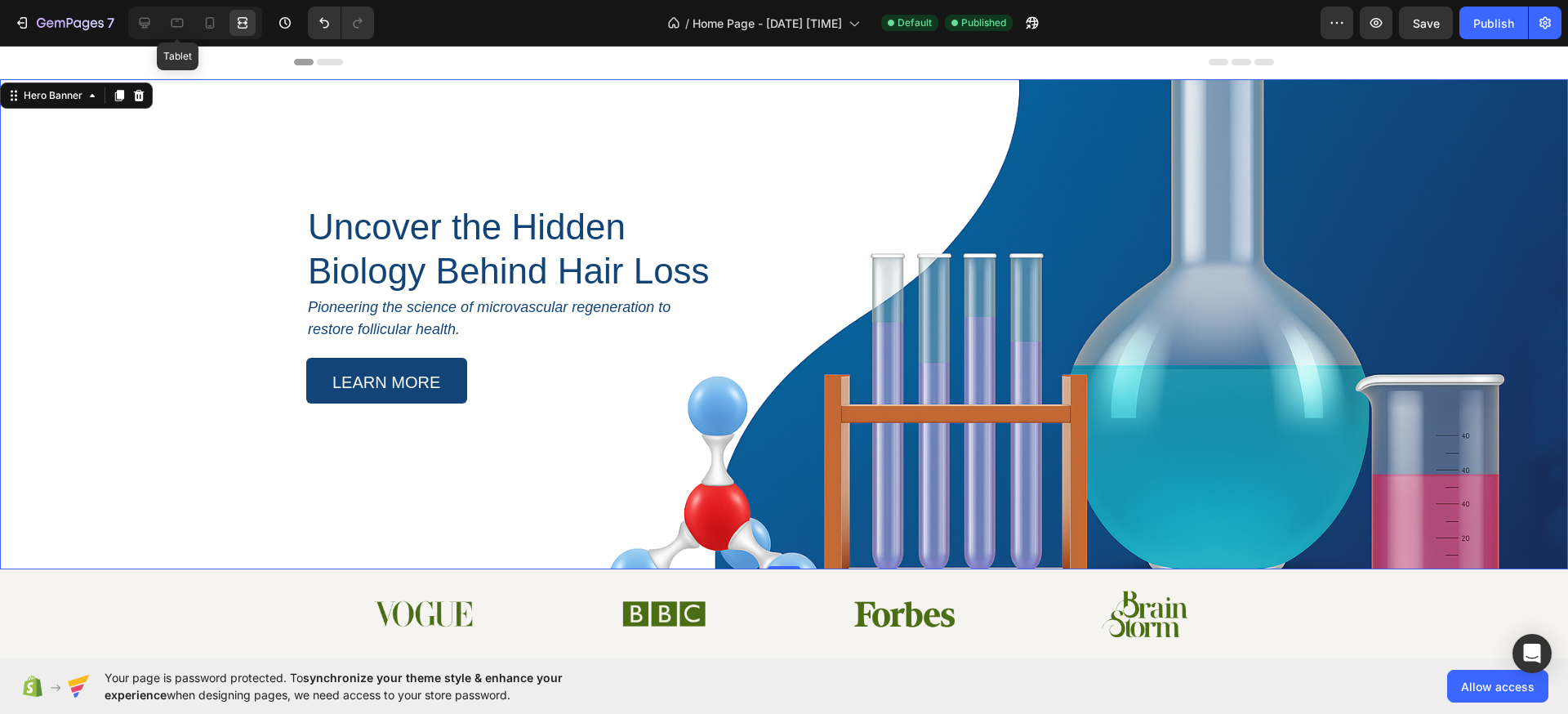 click on "Tablet" at bounding box center (195, 23) 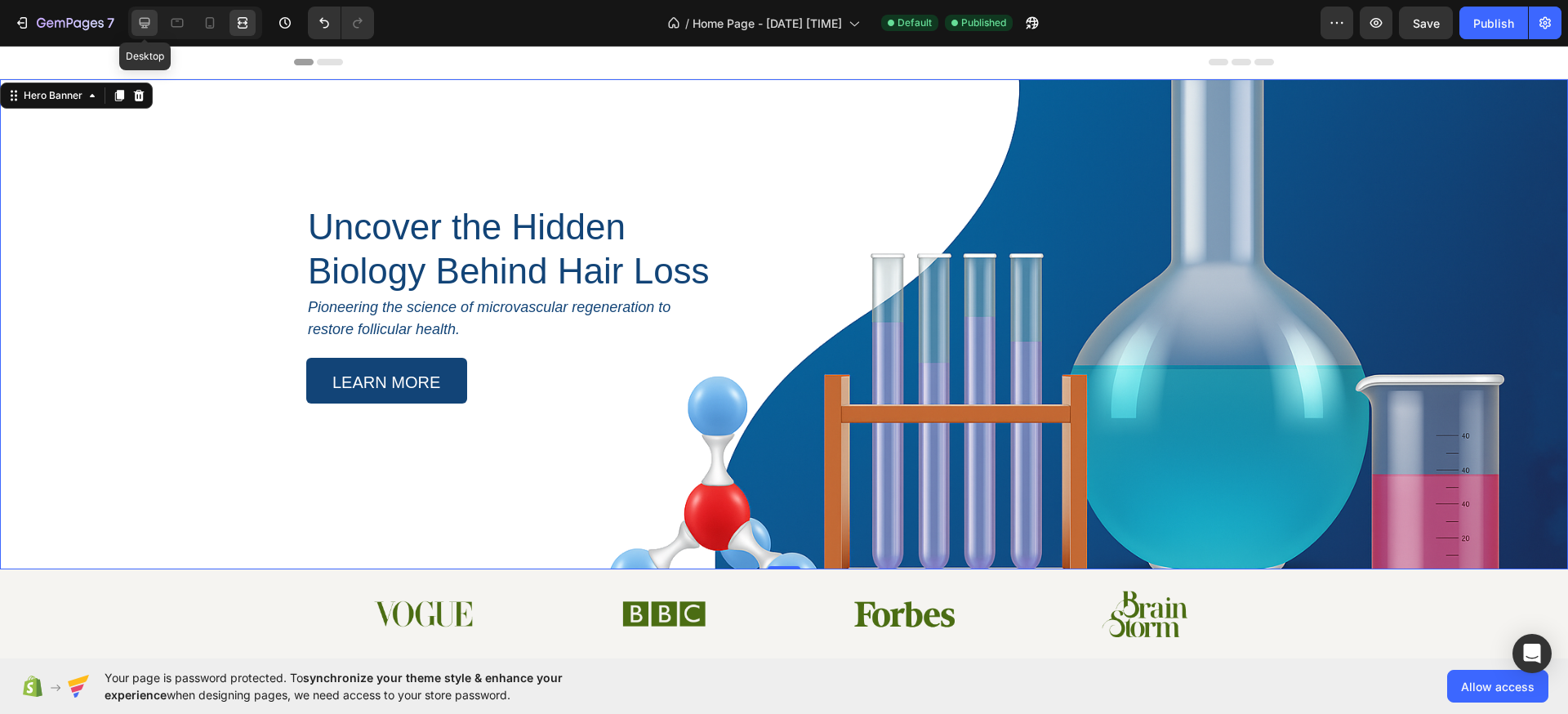 click 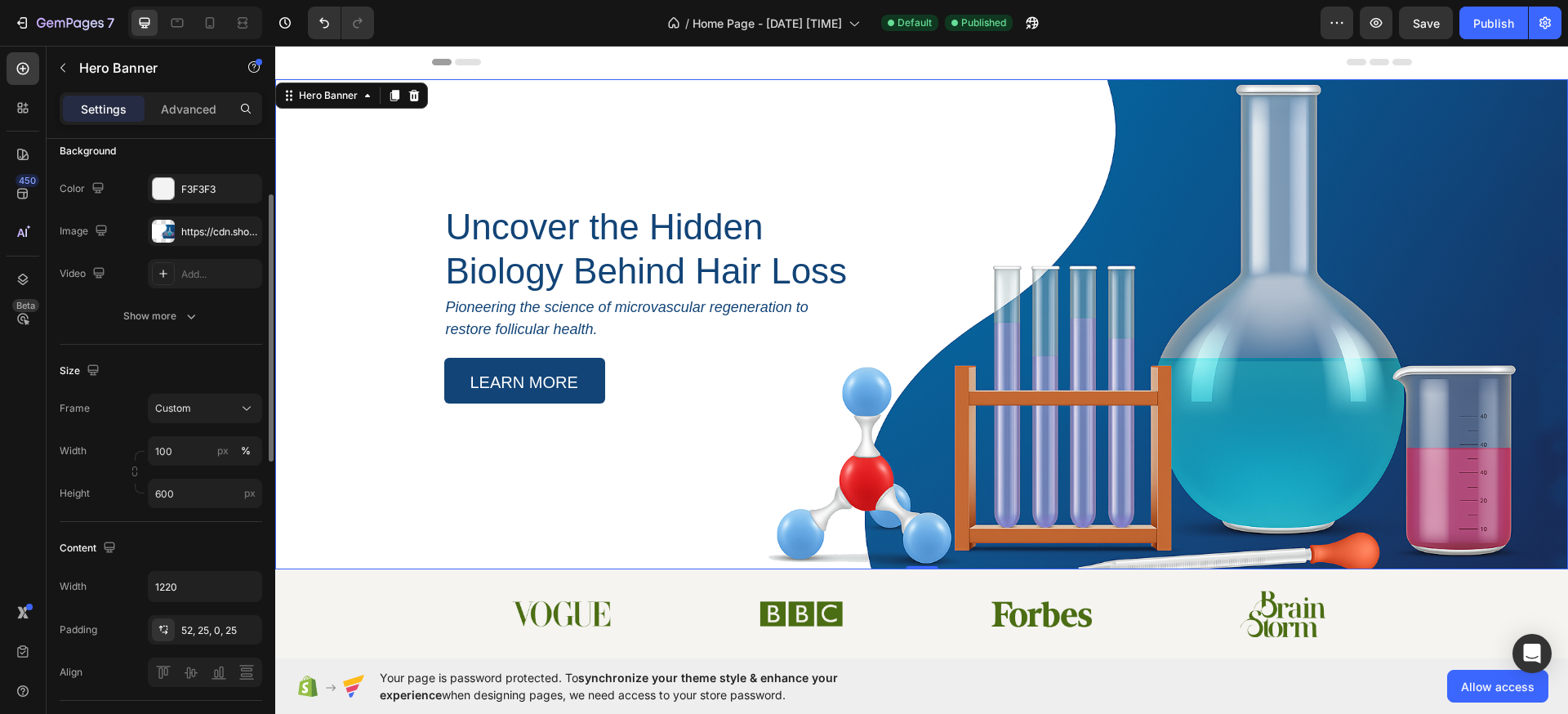 scroll, scrollTop: 149, scrollLeft: 0, axis: vertical 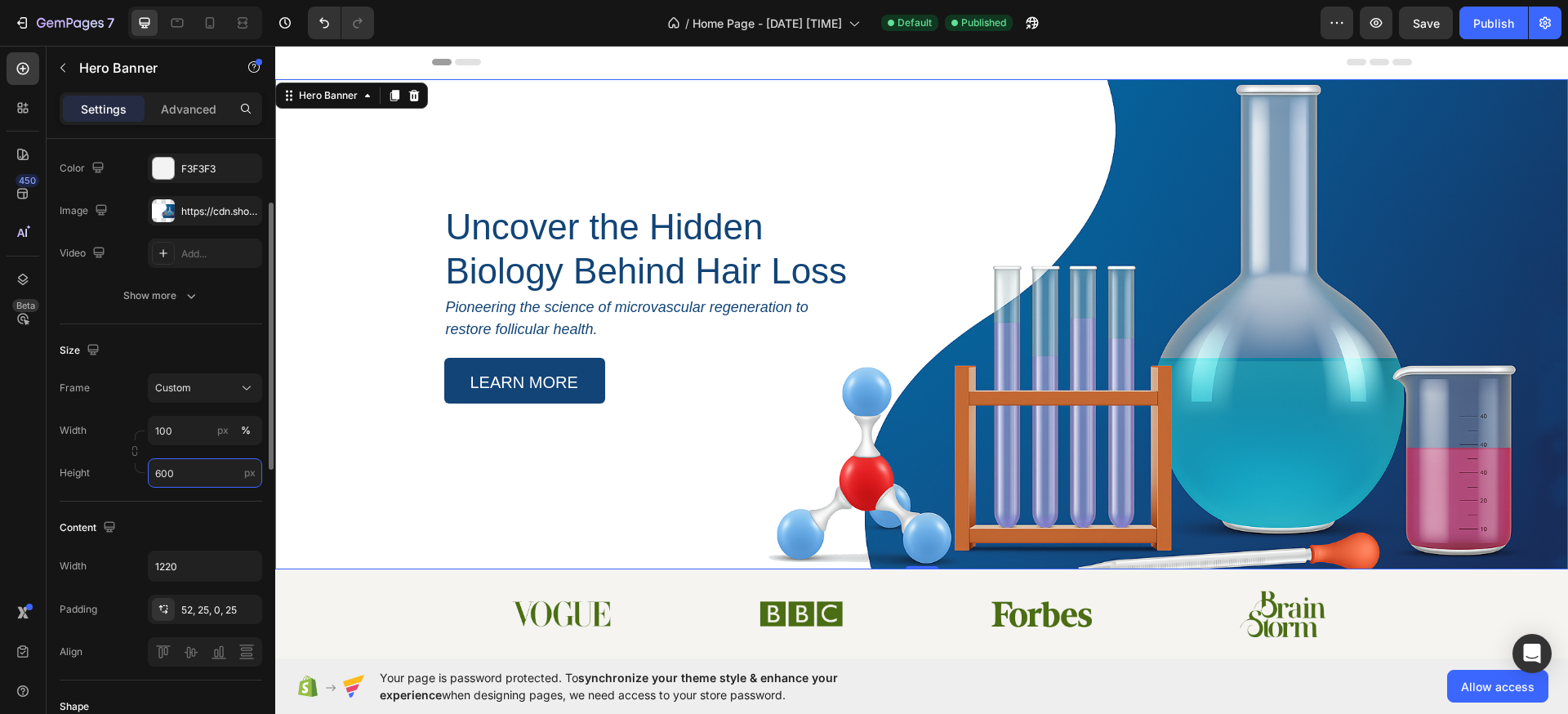 click on "600" at bounding box center (205, 473) 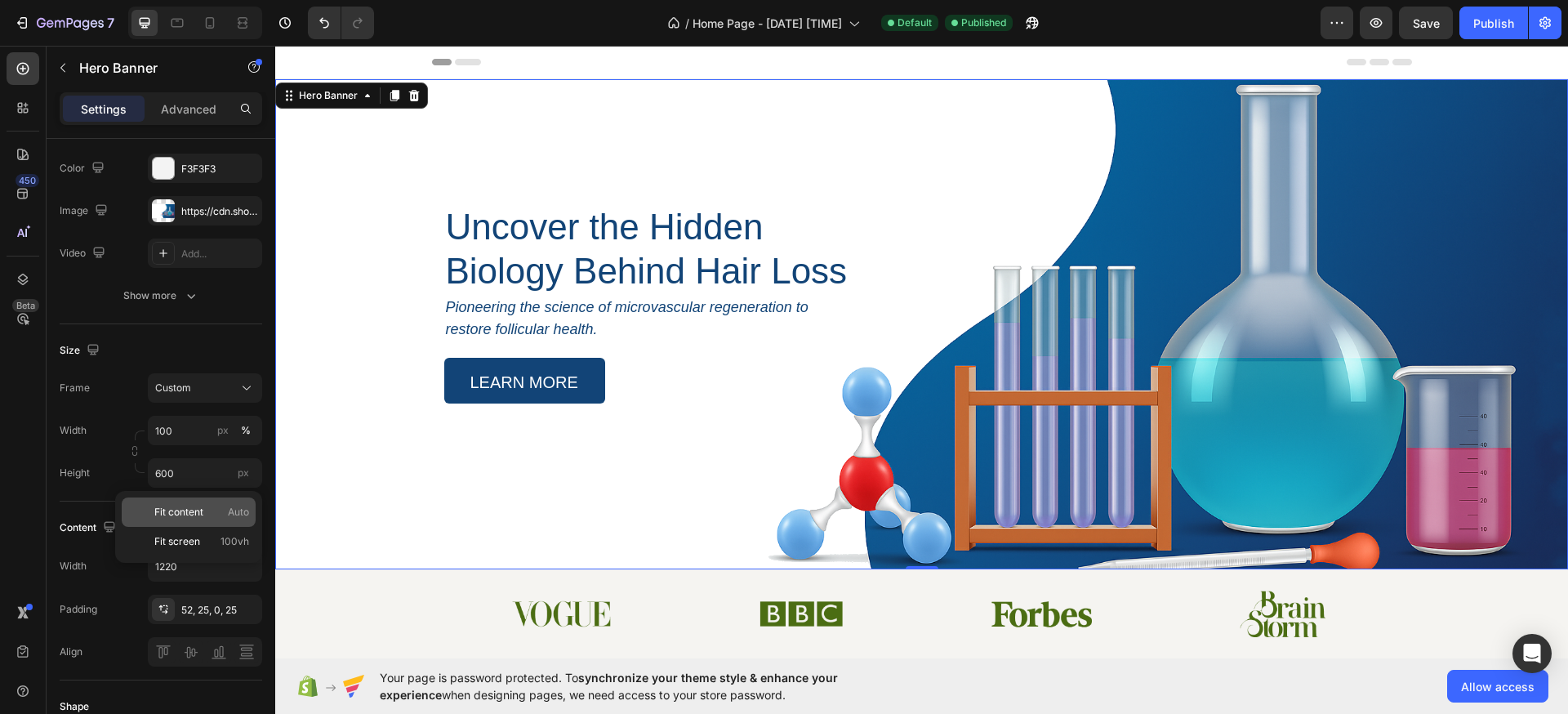 click on "Fit content Auto" at bounding box center (202, 512) 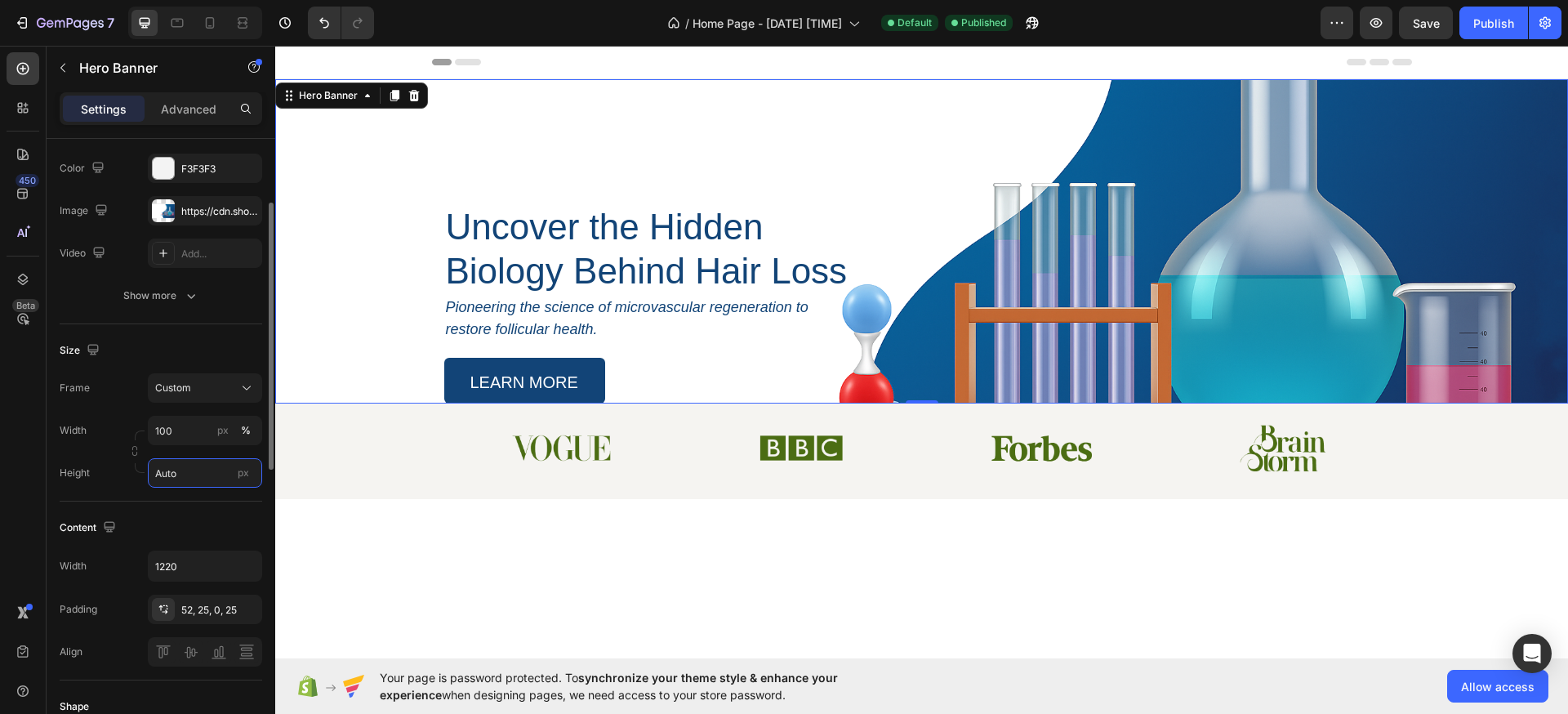 click on "Auto" at bounding box center (205, 473) 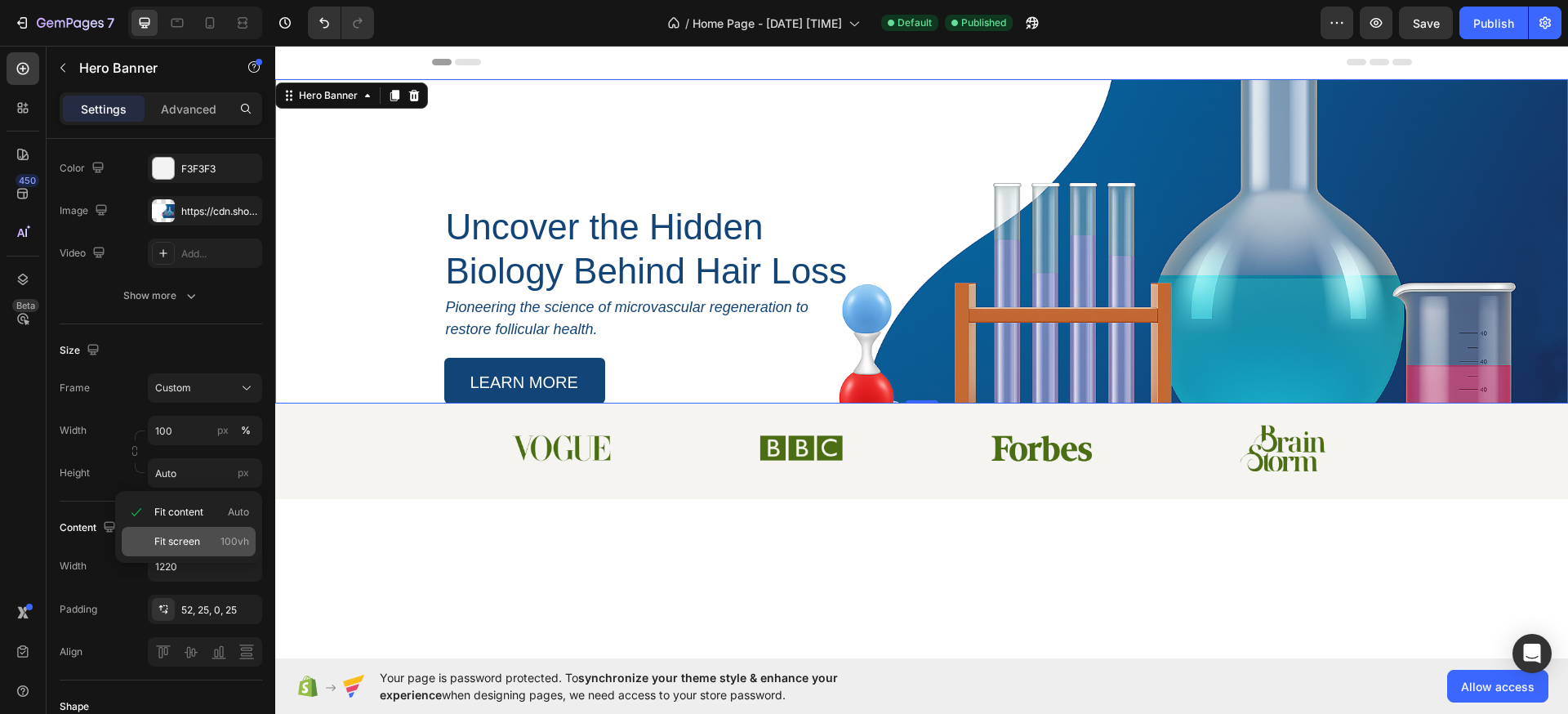 click on "Fit screen 100vh" 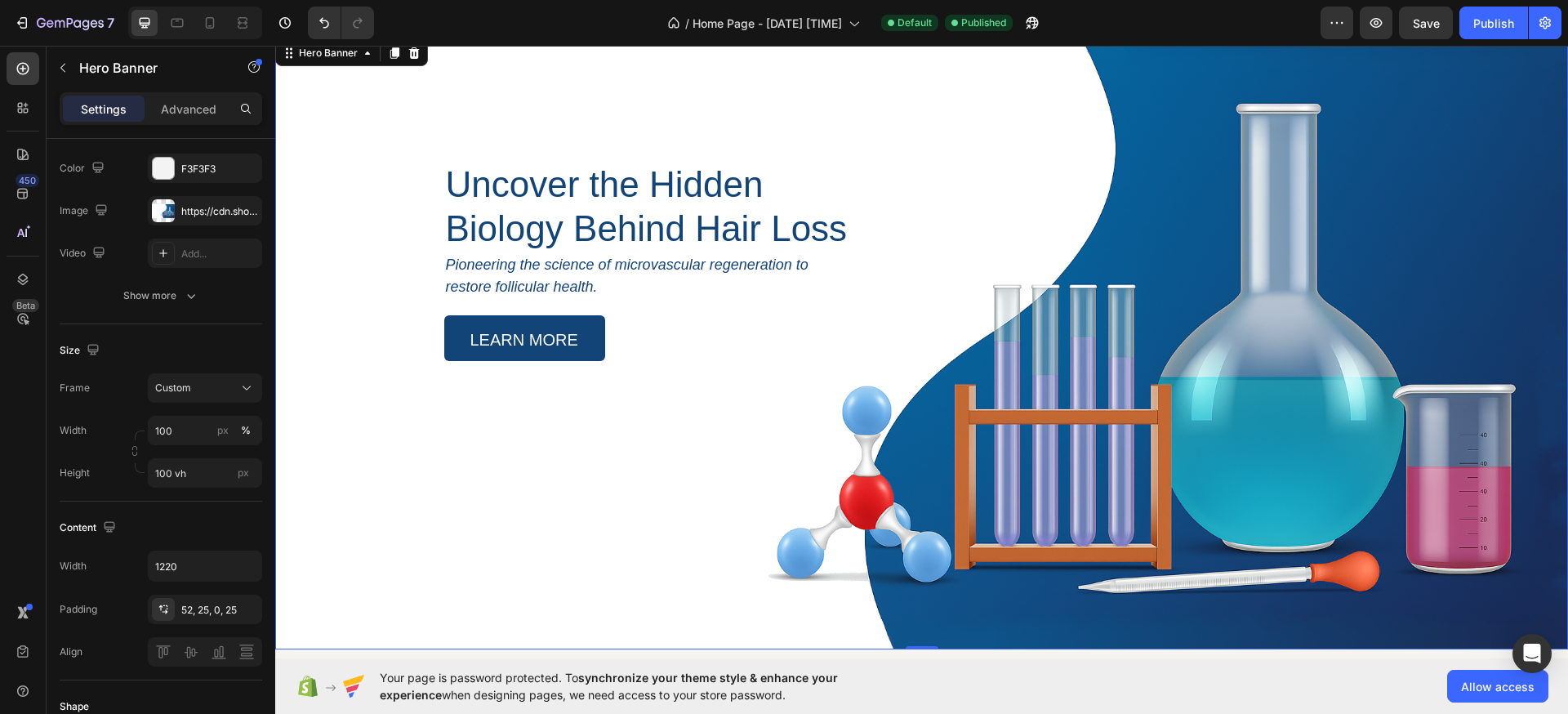scroll, scrollTop: 100, scrollLeft: 0, axis: vertical 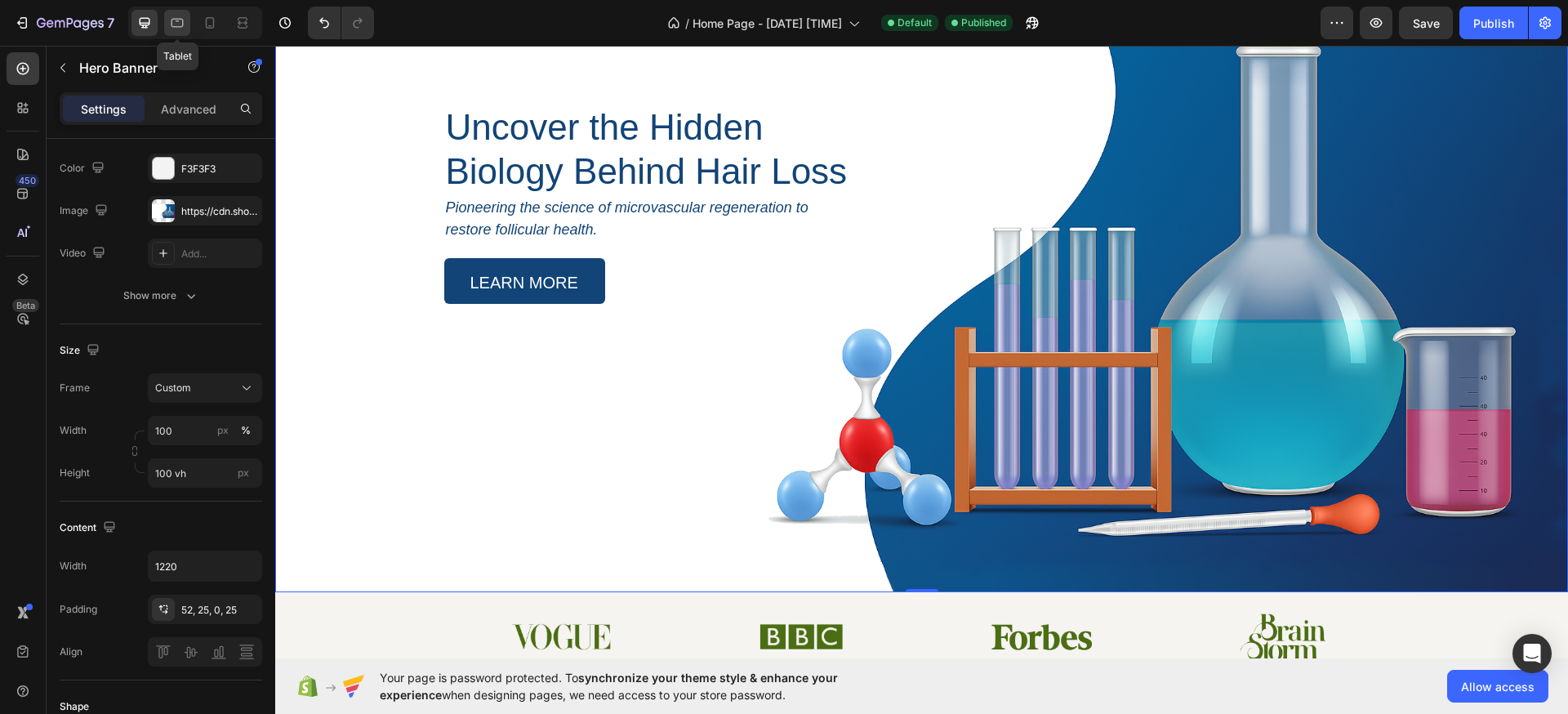 click 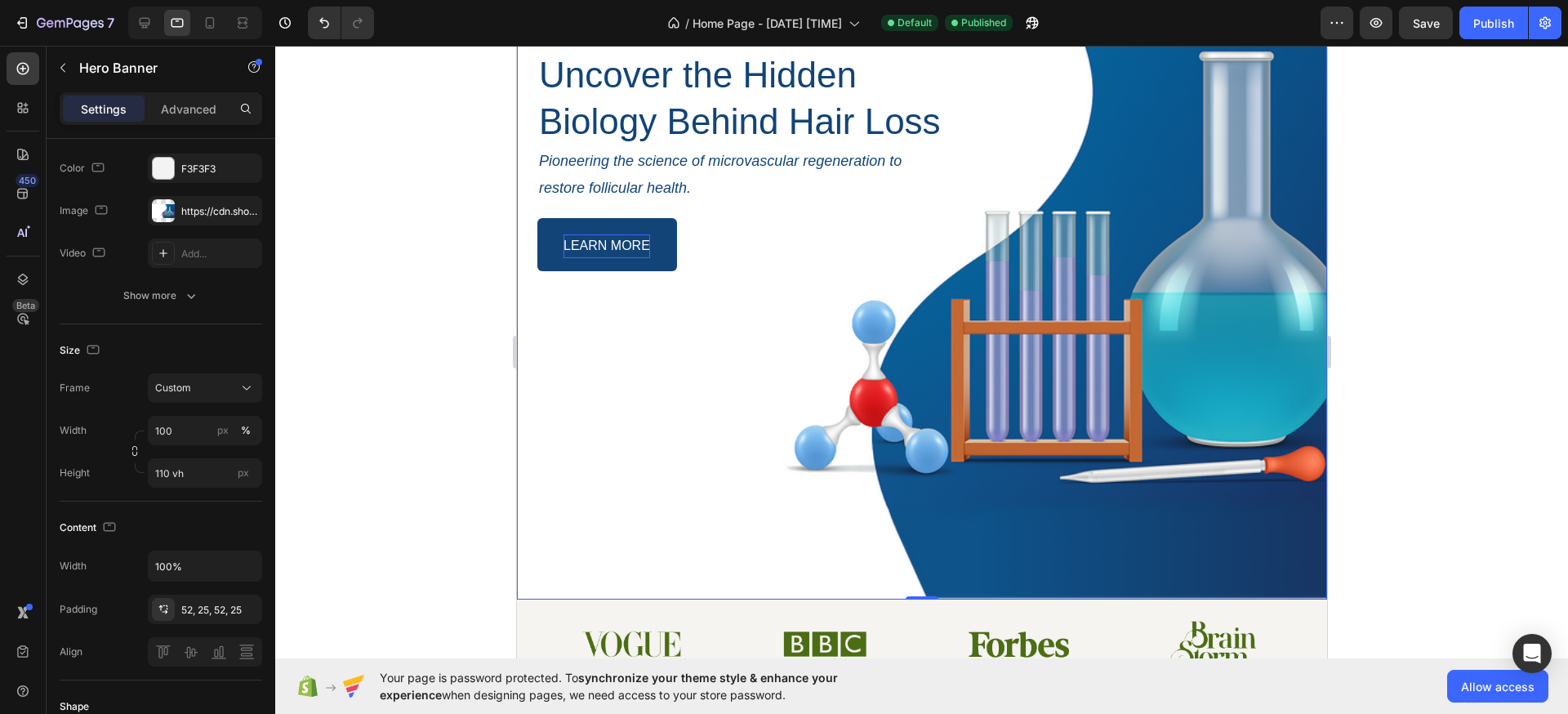 scroll, scrollTop: 155, scrollLeft: 0, axis: vertical 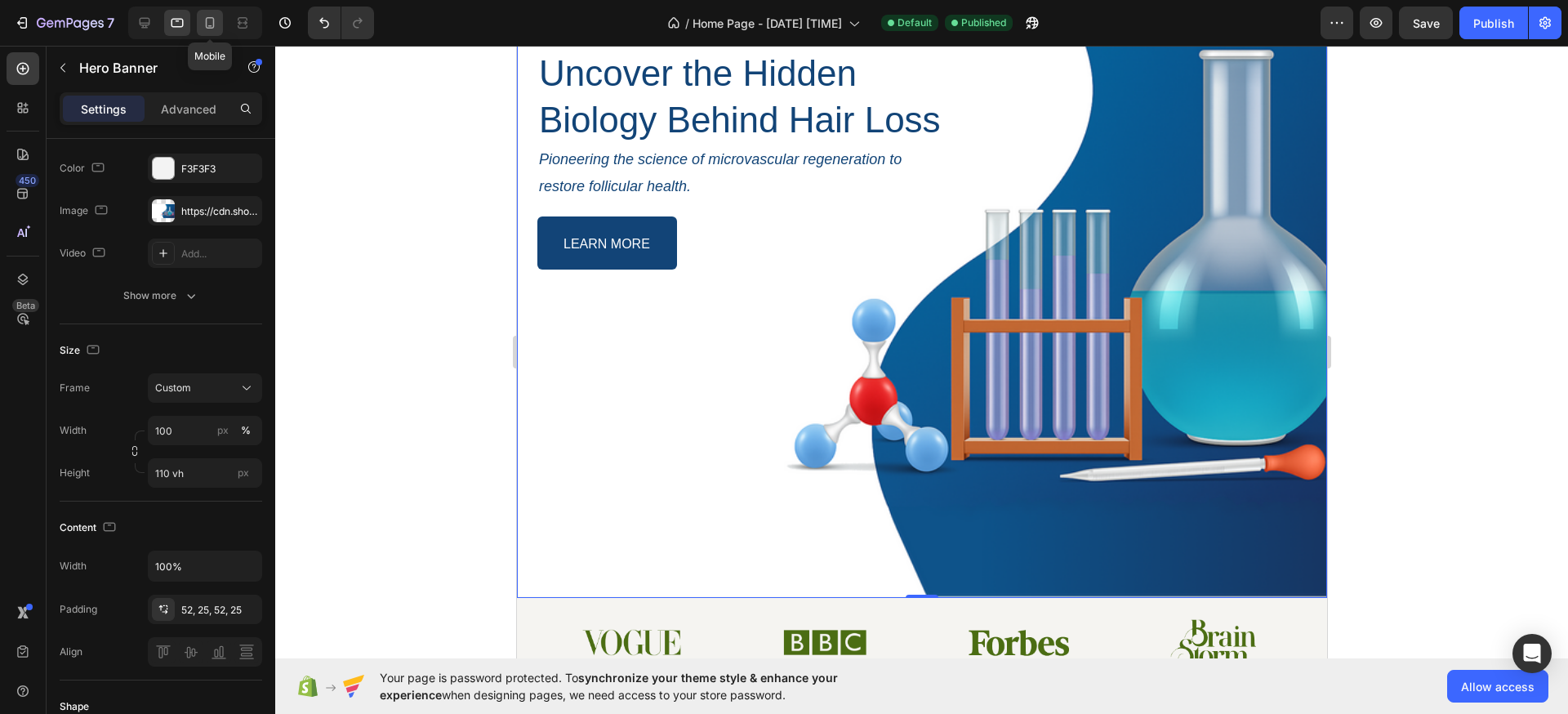 click 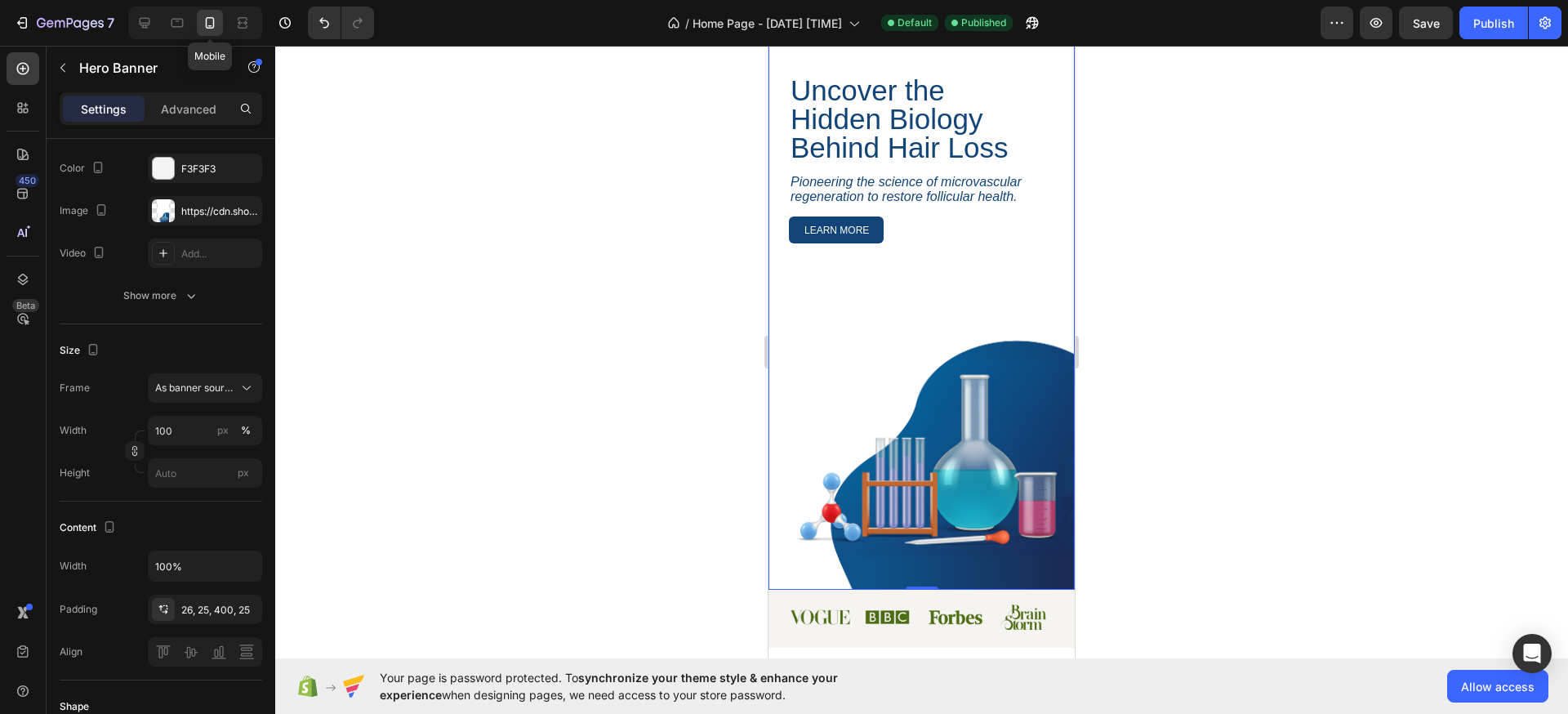 scroll, scrollTop: 0, scrollLeft: 0, axis: both 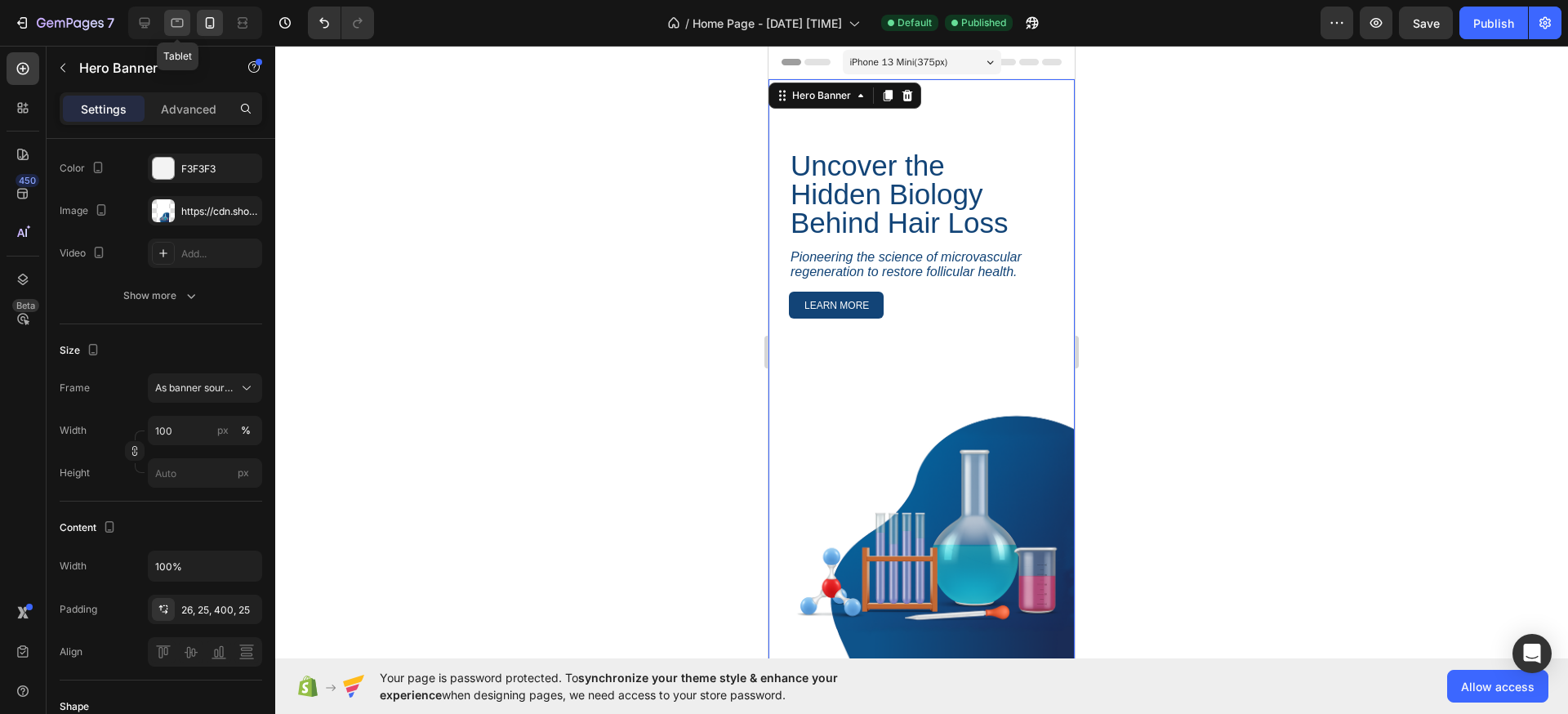 click 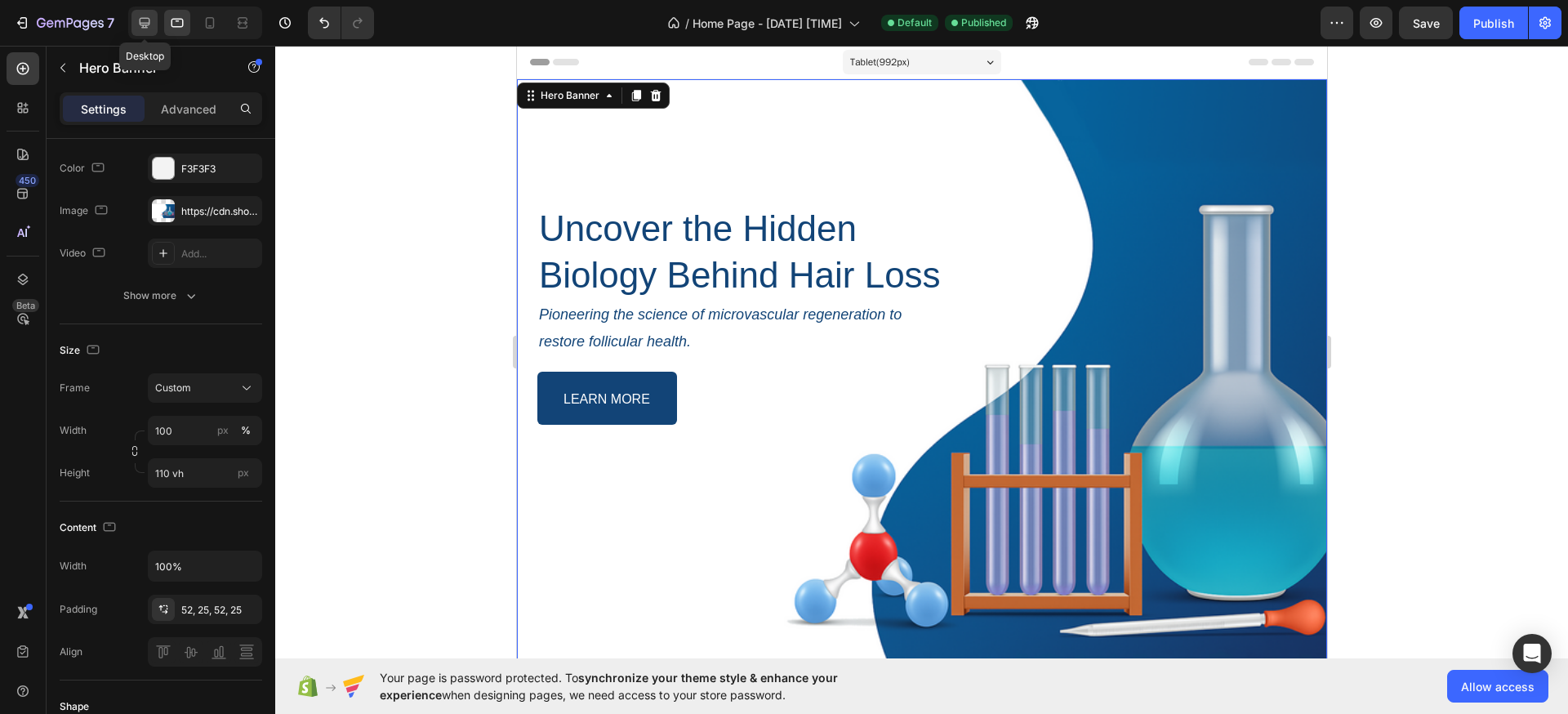 click 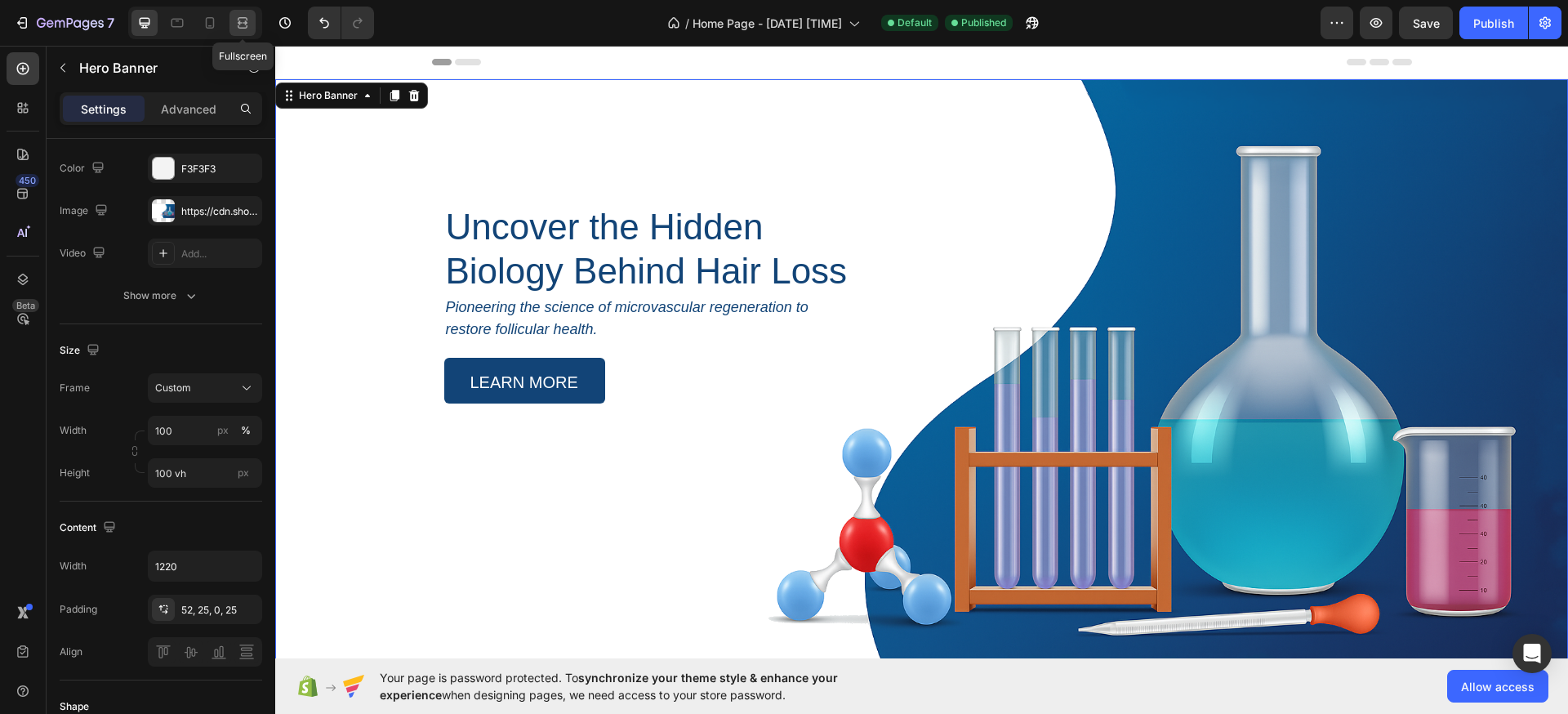 click 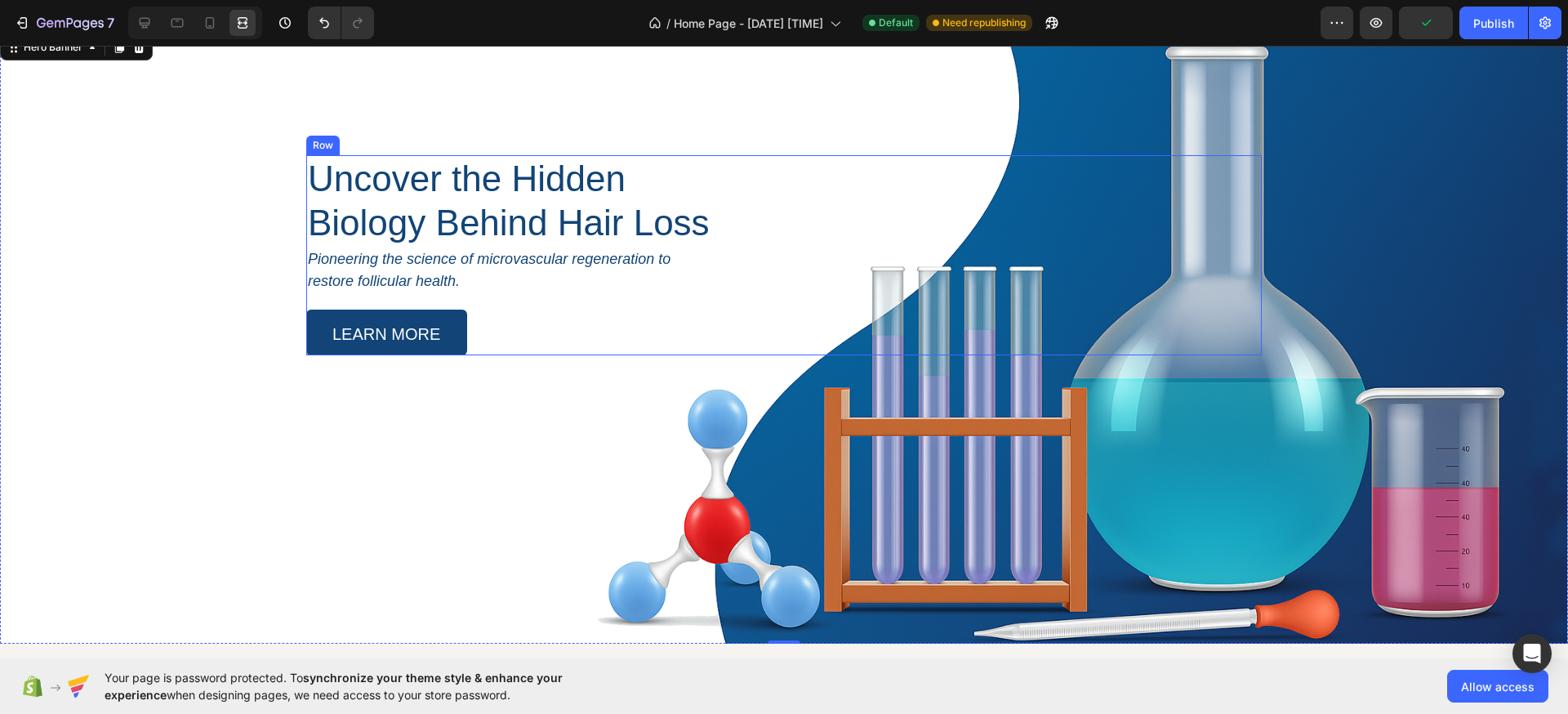 scroll, scrollTop: 0, scrollLeft: 0, axis: both 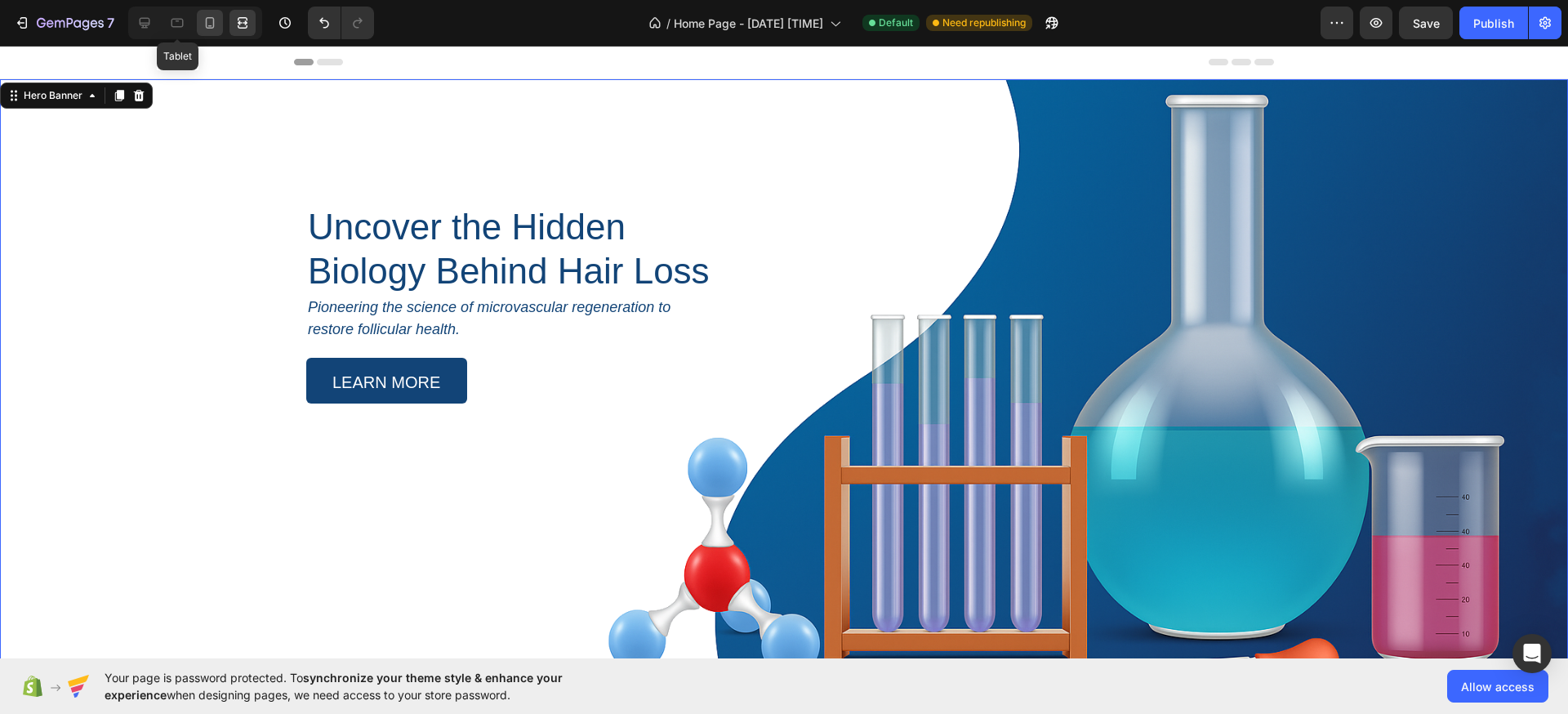 click 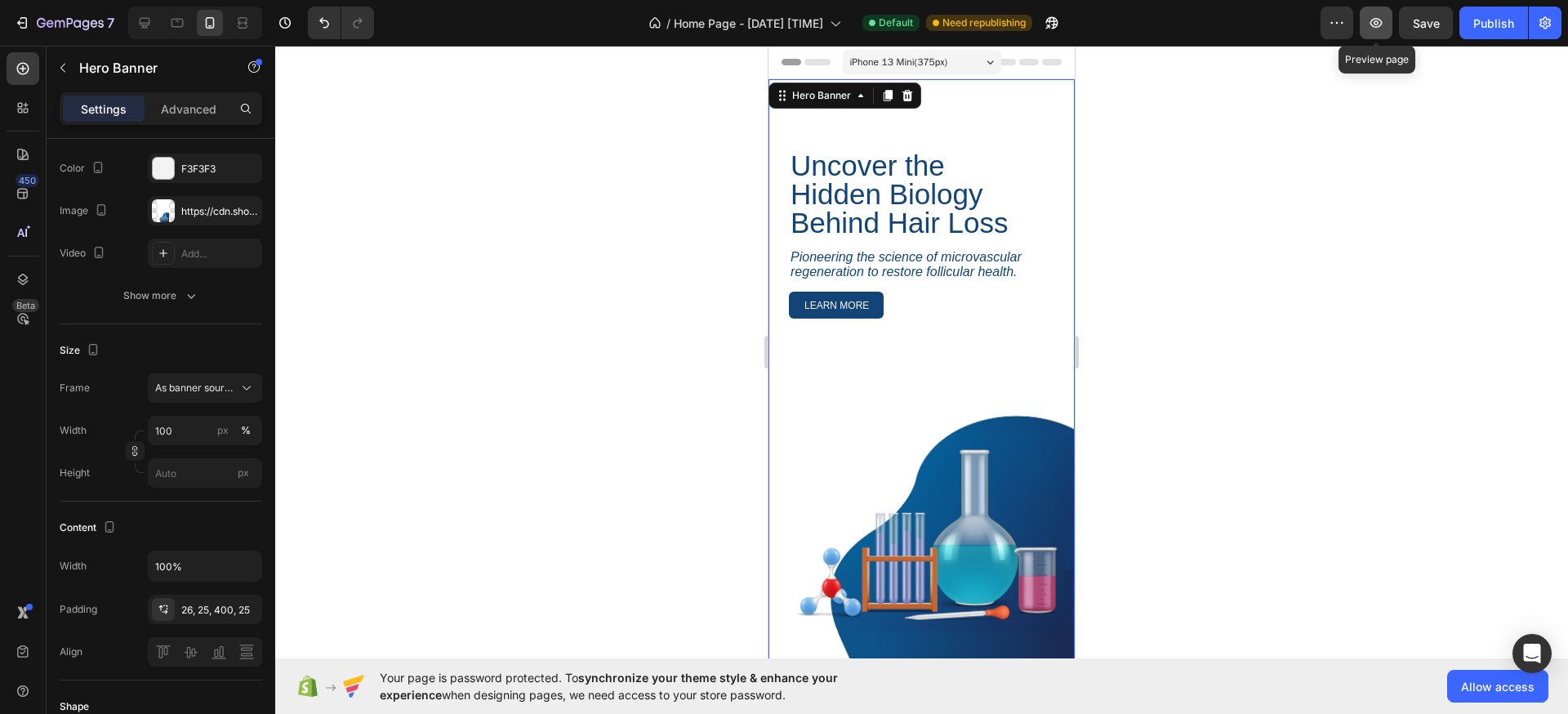 click 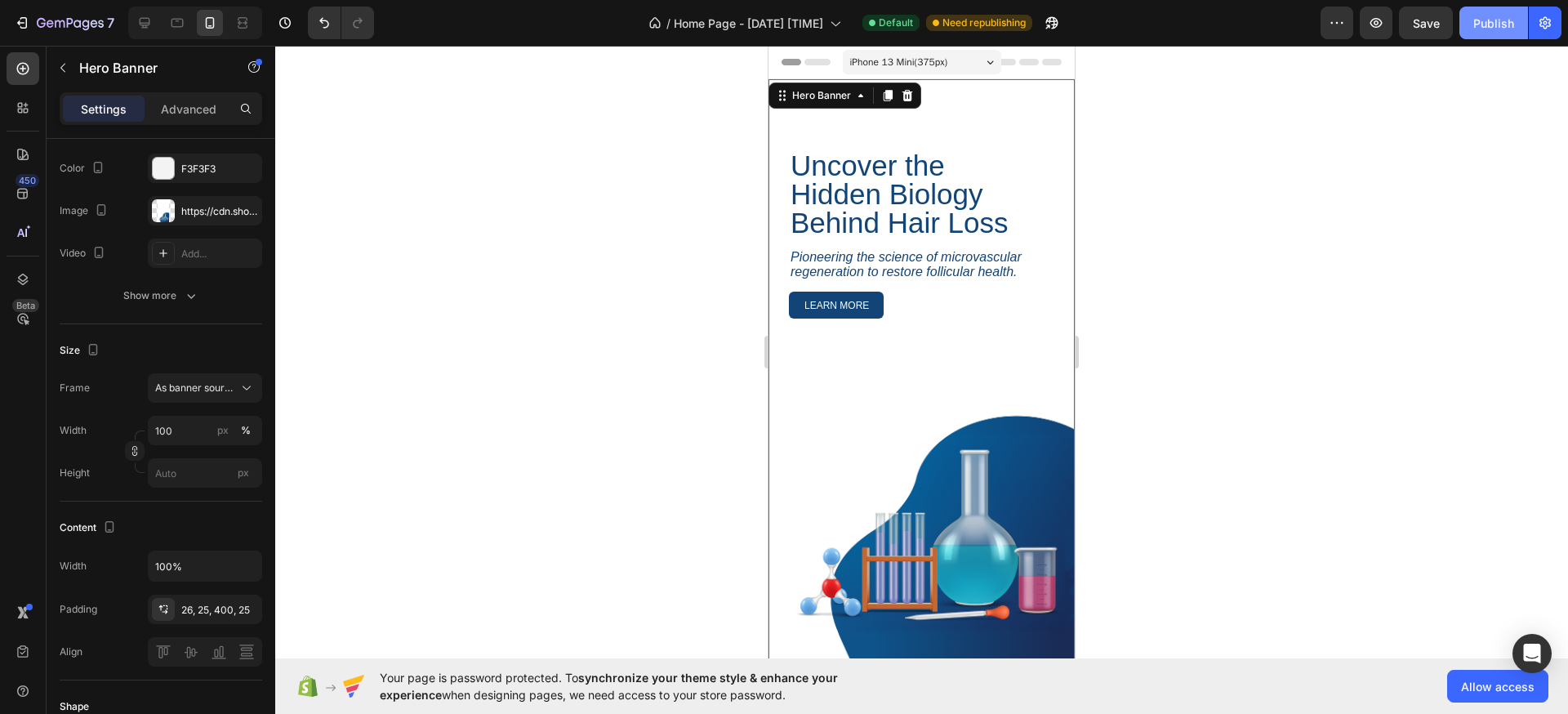 click on "Publish" at bounding box center (1494, 23) 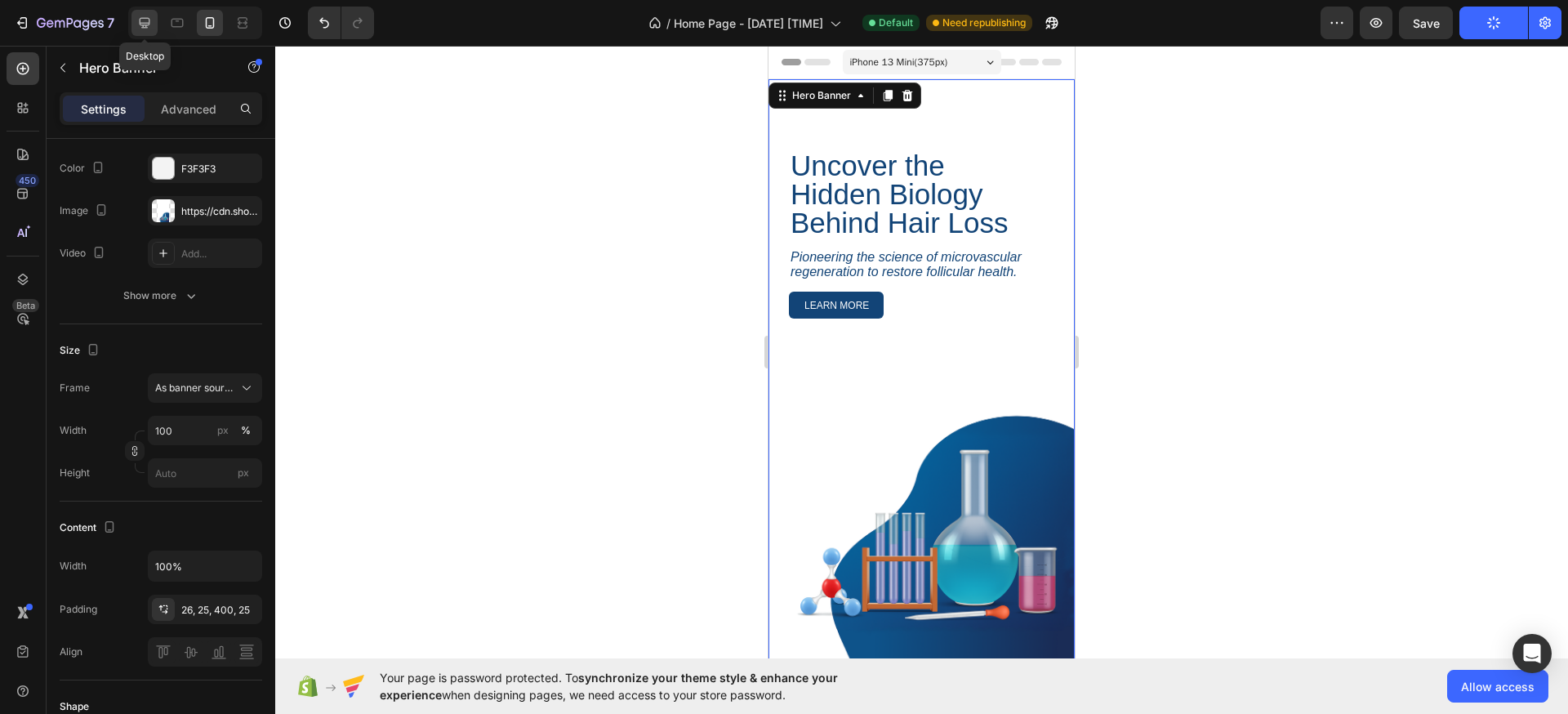 click 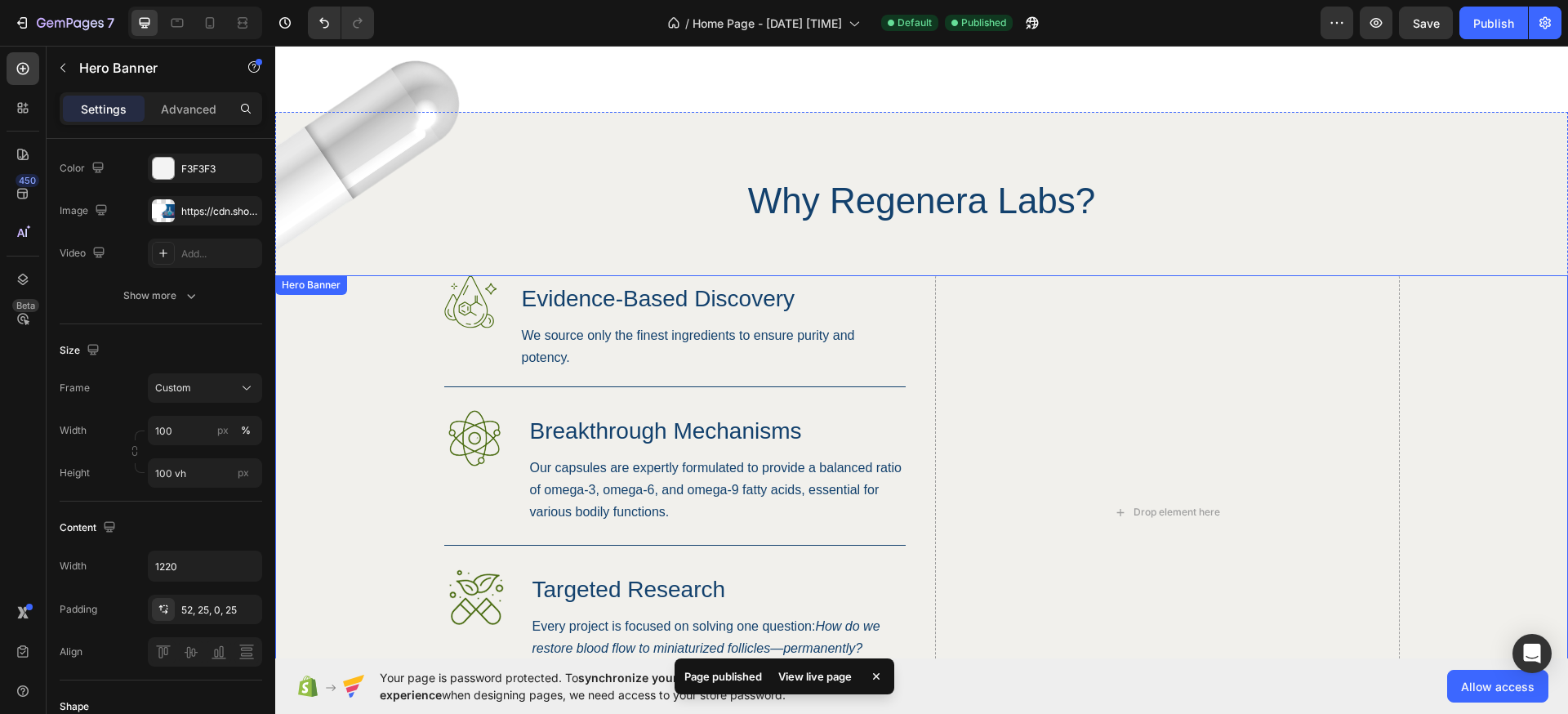 scroll, scrollTop: 967, scrollLeft: 0, axis: vertical 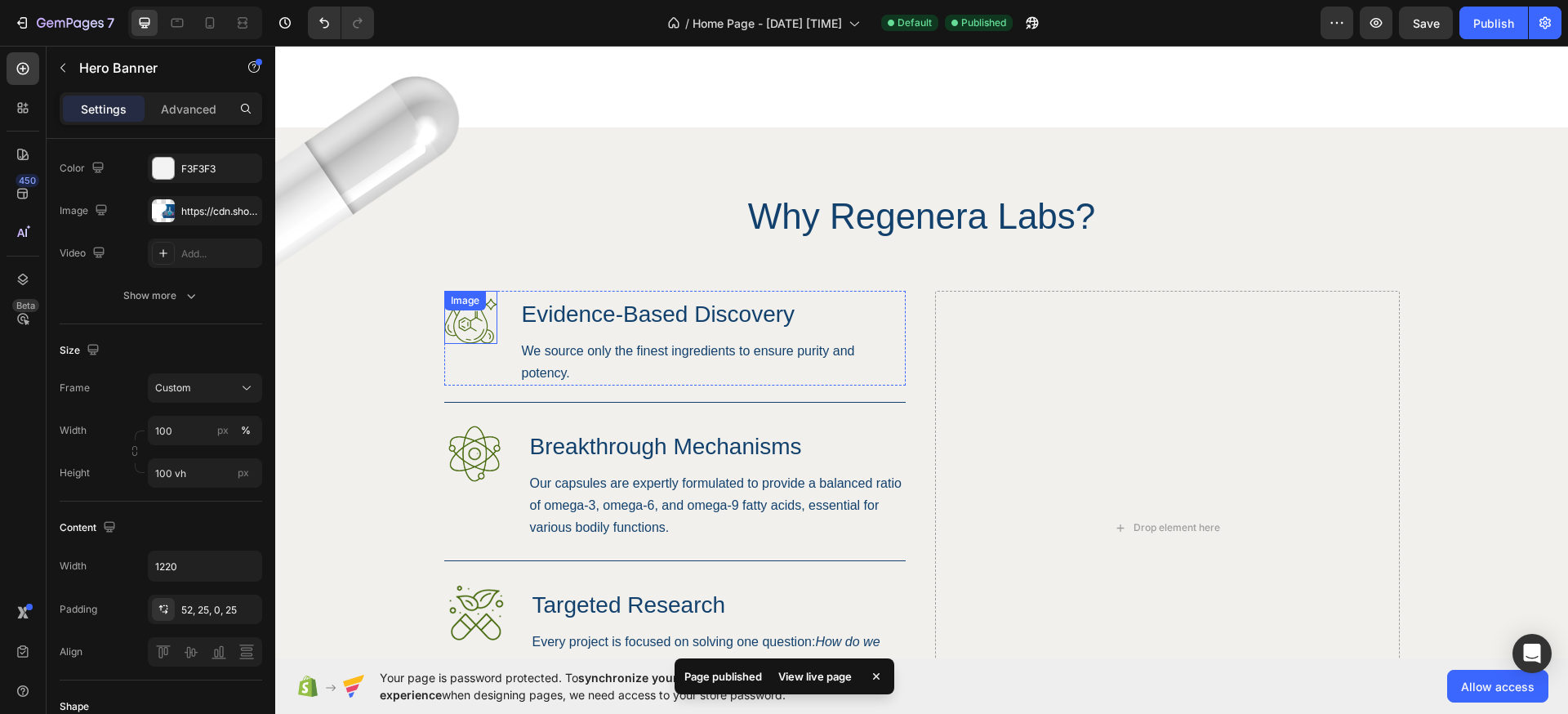 click at bounding box center [470, 317] 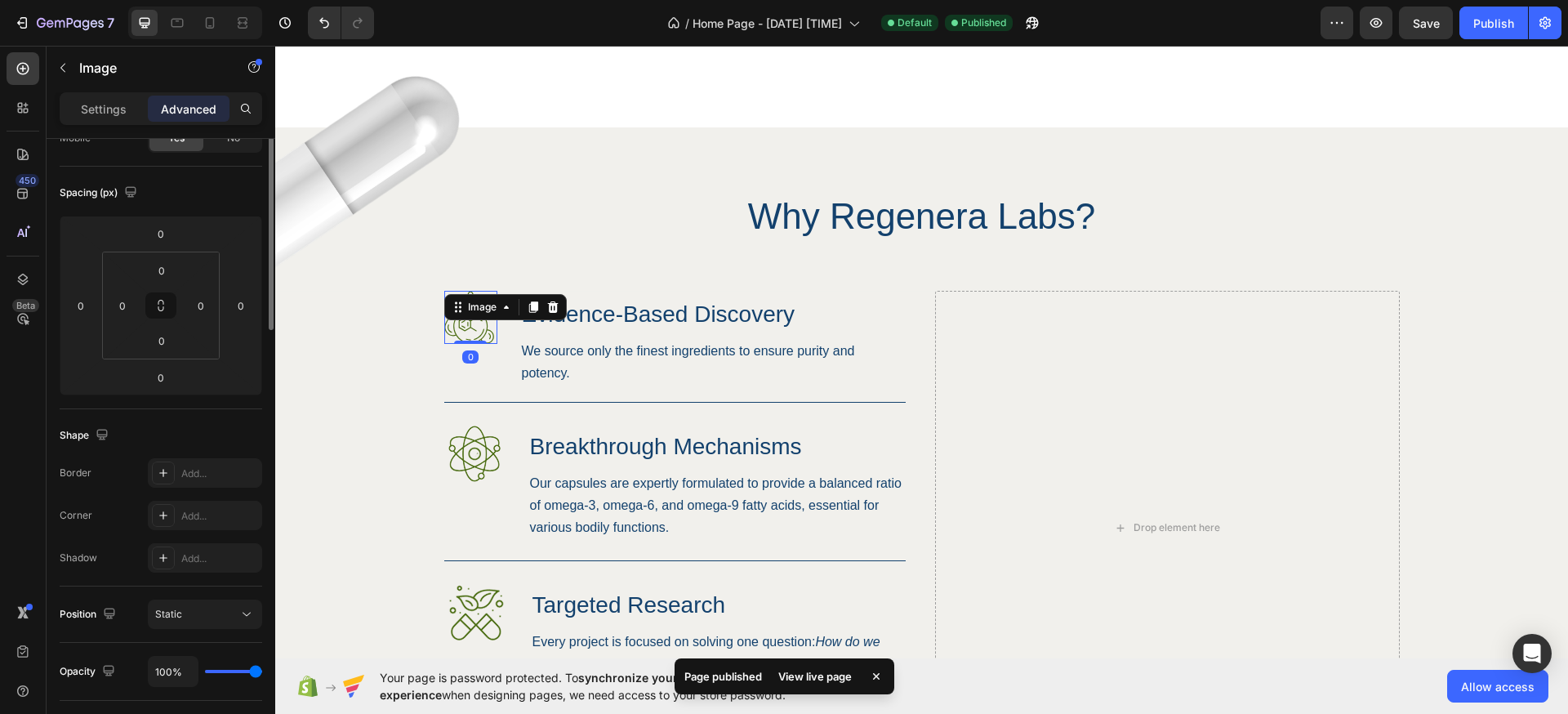 scroll, scrollTop: 0, scrollLeft: 0, axis: both 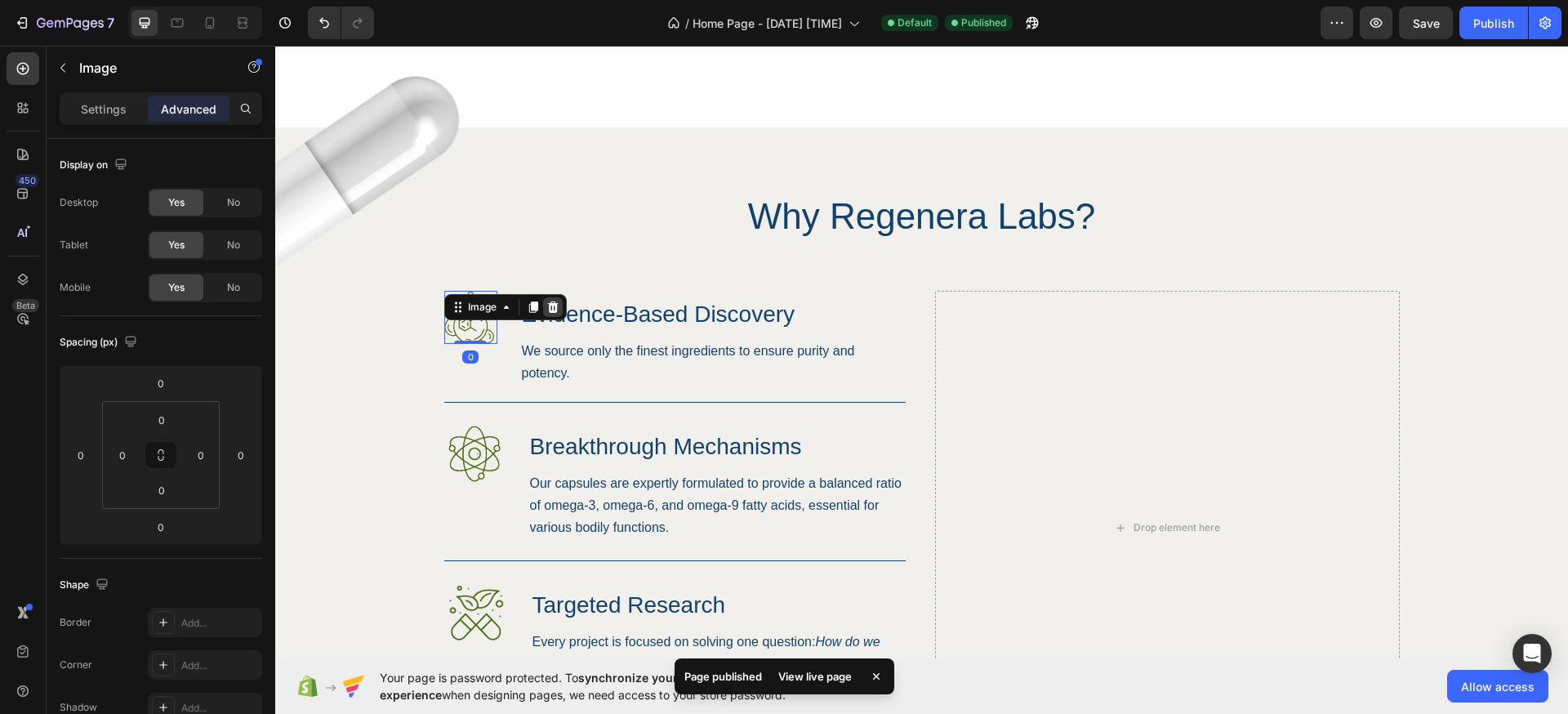 click 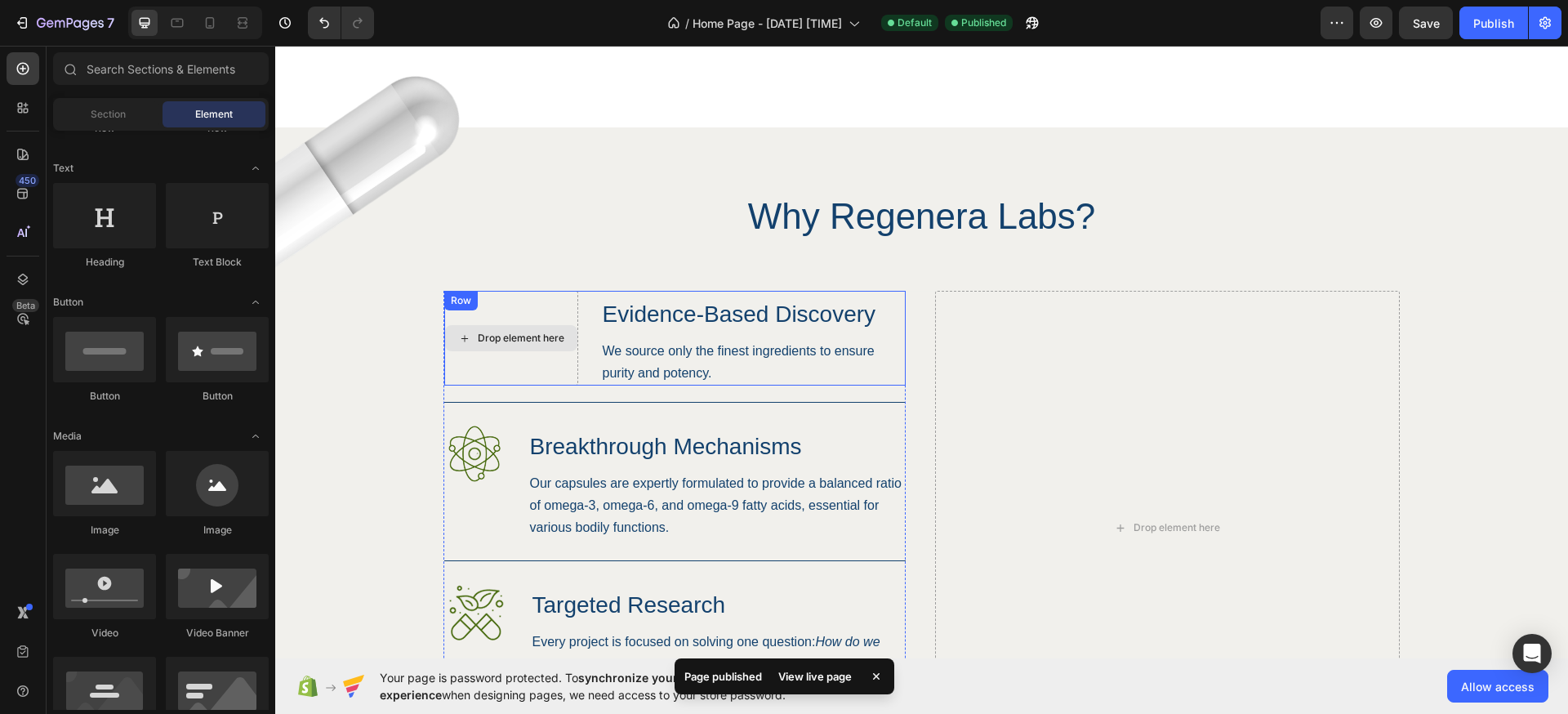 click on "Drop element here" at bounding box center (521, 338) 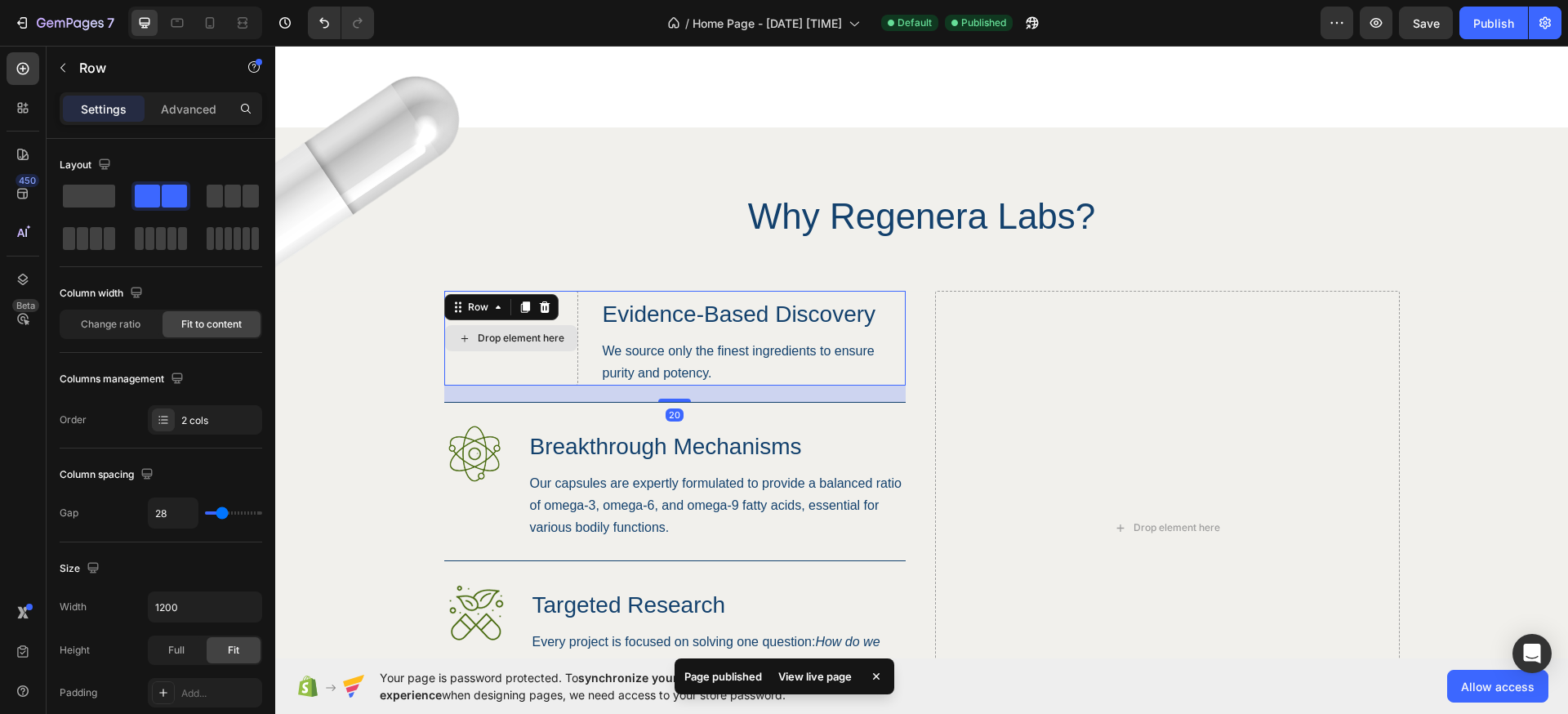 click on "Drop element here" at bounding box center (511, 338) 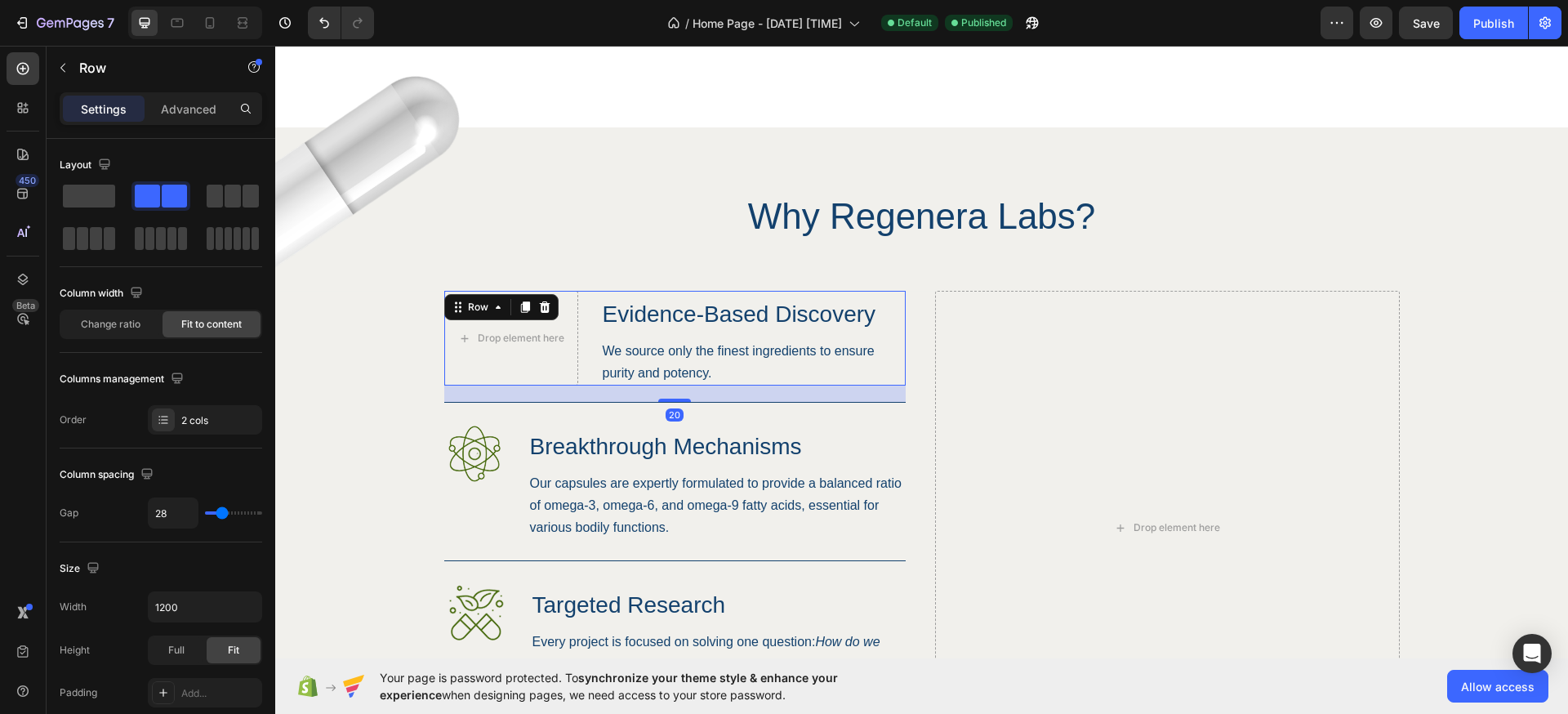 click on "Drop element here Evidence-Based Discovery Heading We source only the finest ingredients to ensure purity and potency. Text Block Row   20" at bounding box center [675, 338] 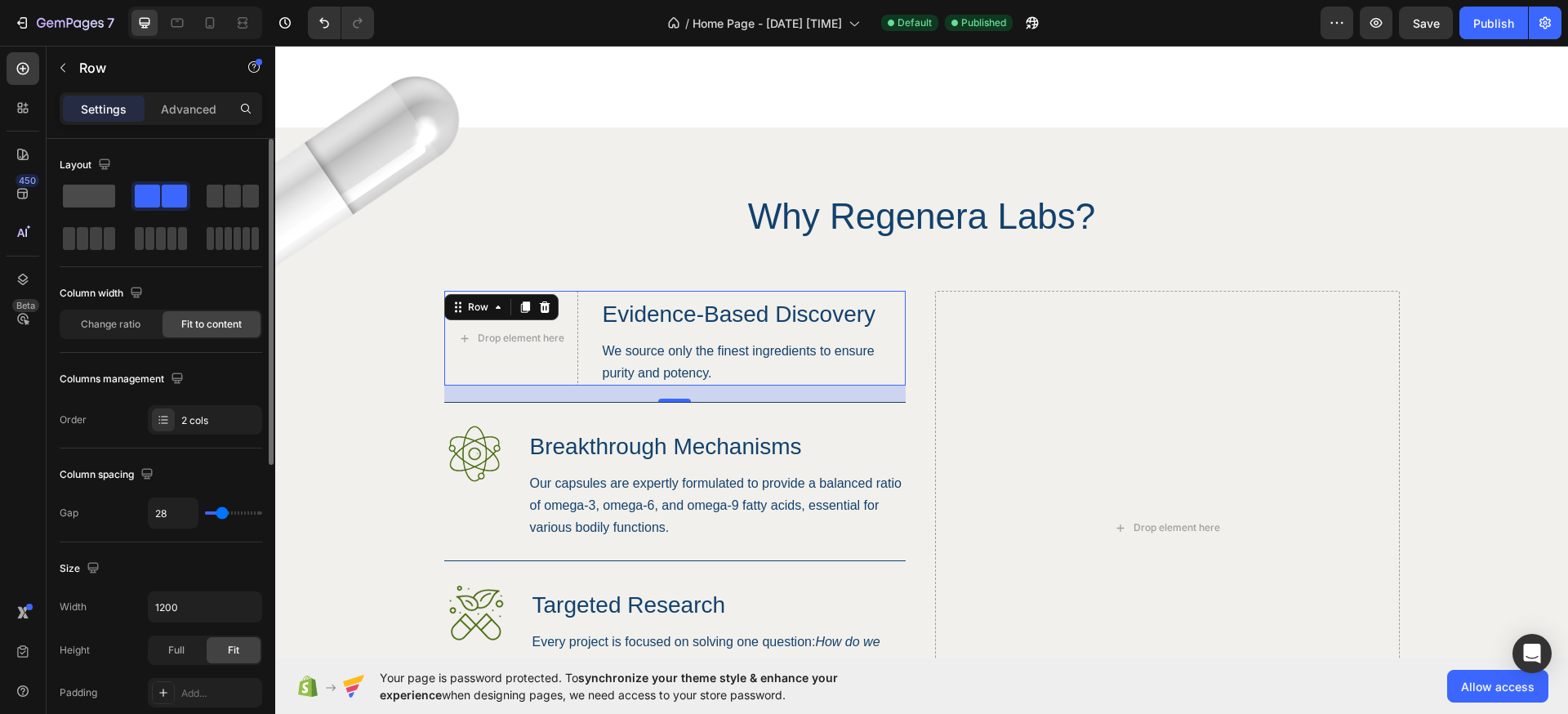 click 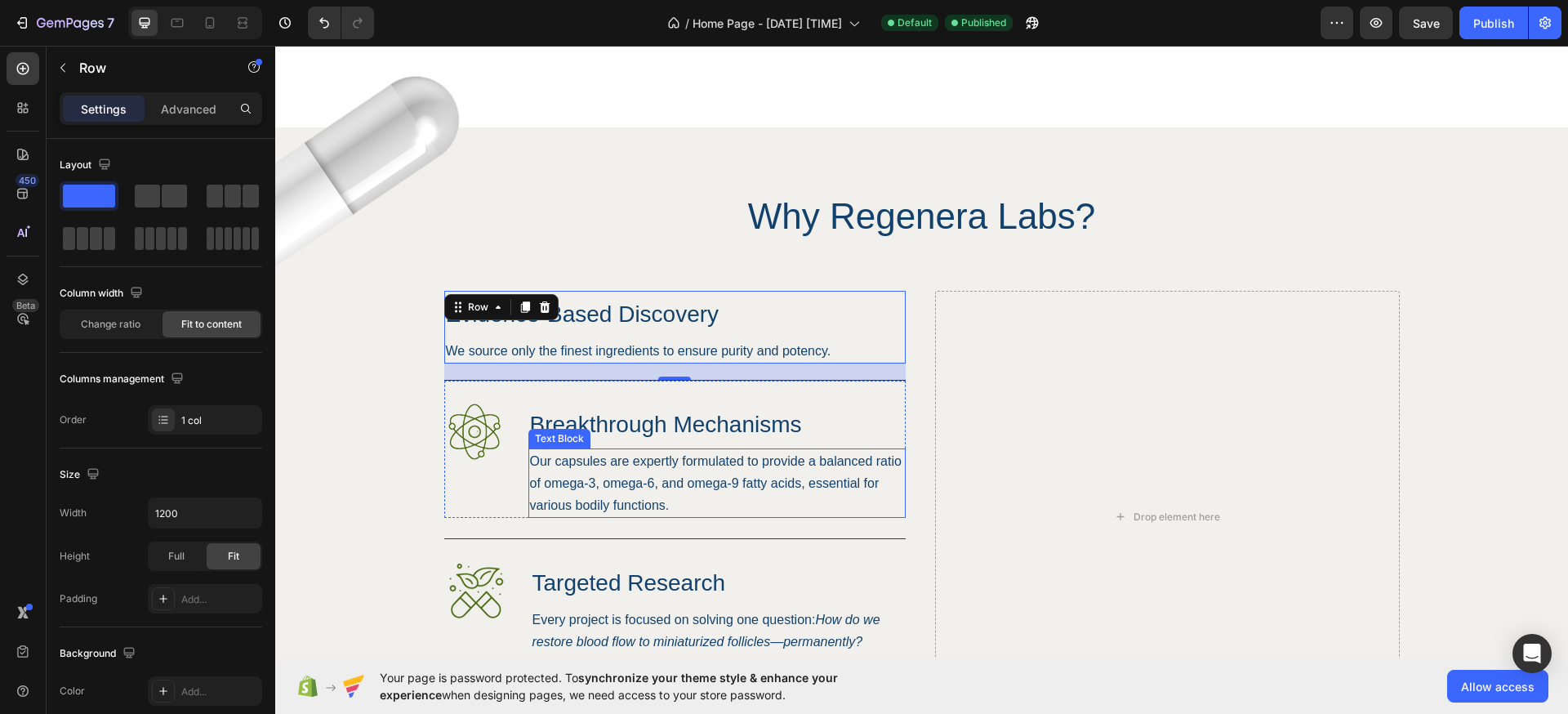click on "Our capsules are expertly formulated to provide a balanced ratio of omega-3, omega-6, and omega-9 fatty acids, essential for various bodily functions." at bounding box center (717, 483) 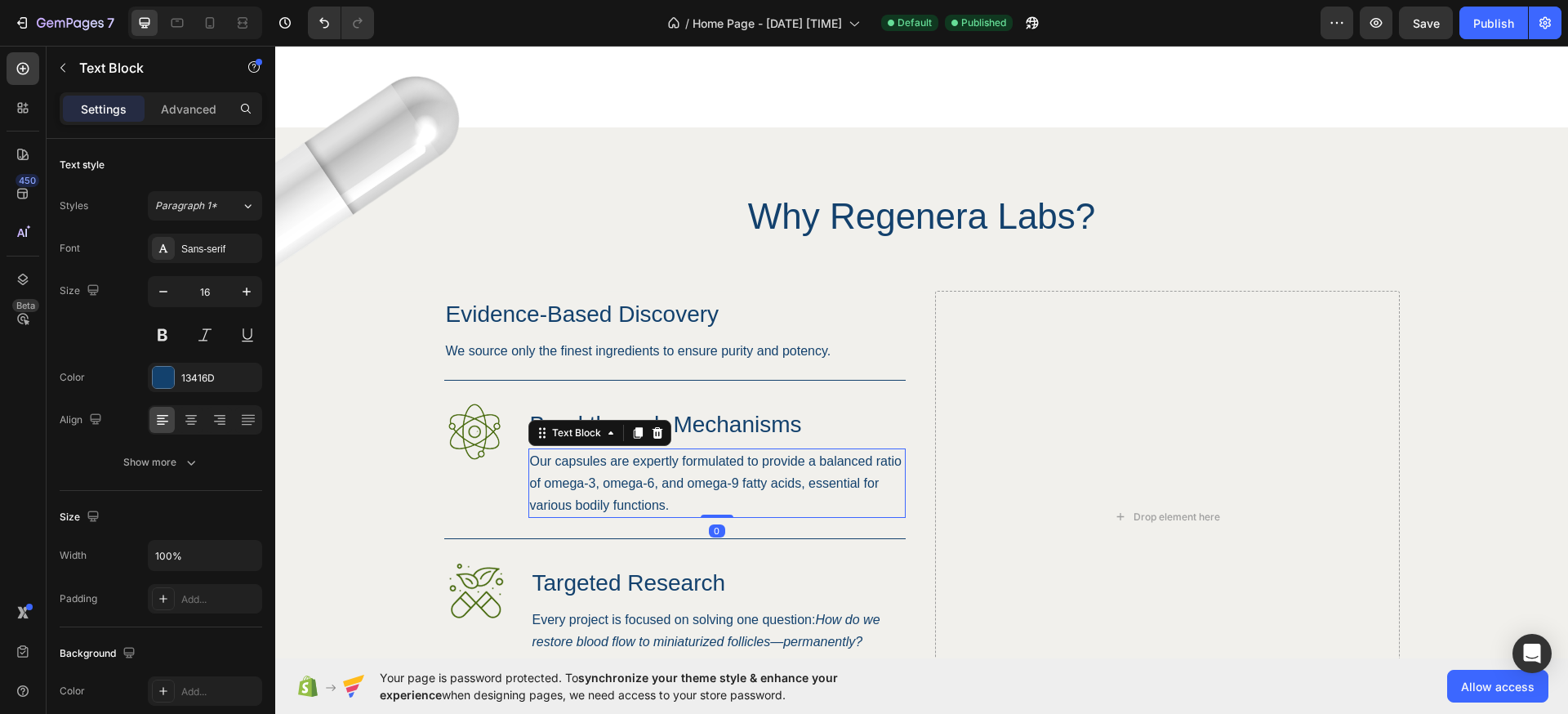 click on "Our capsules are expertly formulated to provide a balanced ratio of omega-3, omega-6, and omega-9 fatty acids, essential for various bodily functions." at bounding box center (717, 483) 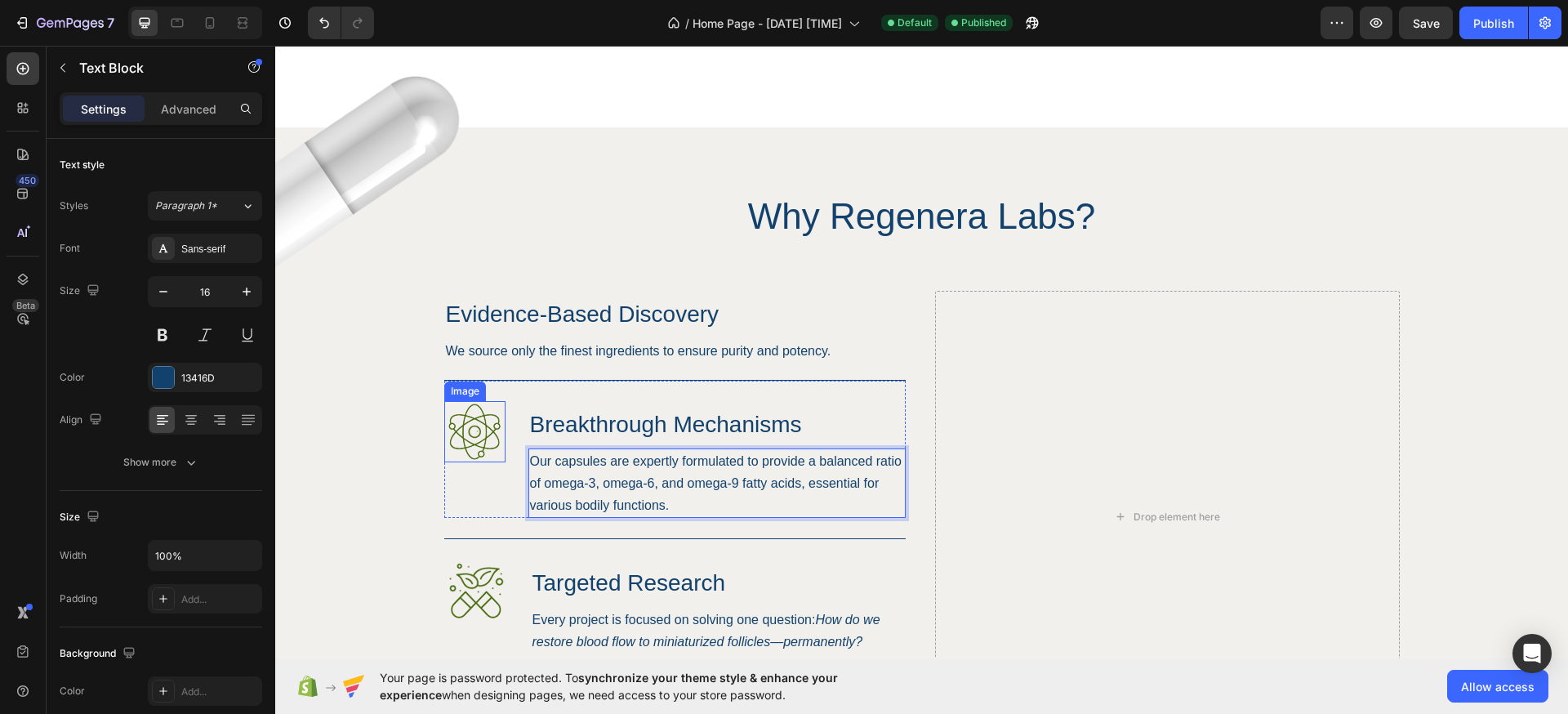 click at bounding box center (474, 431) 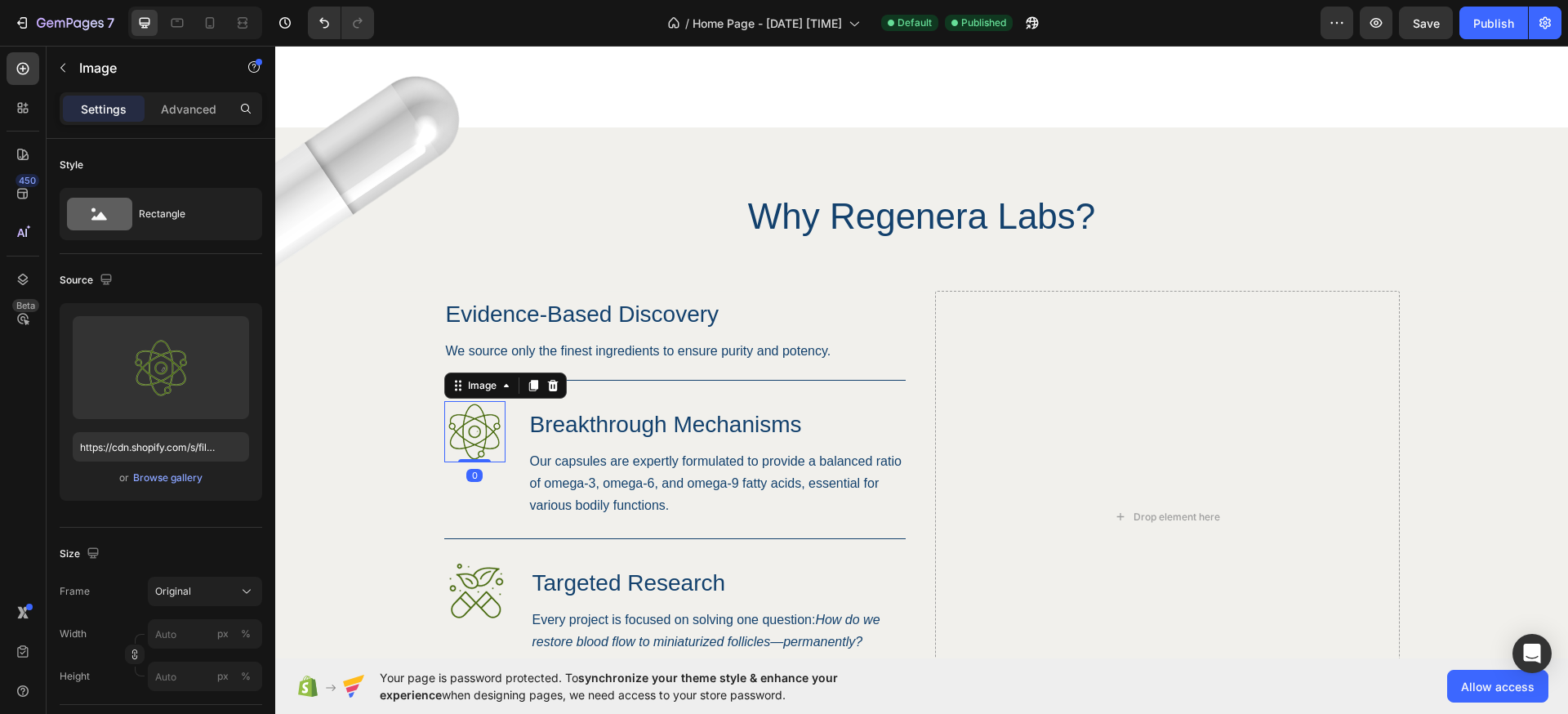 click 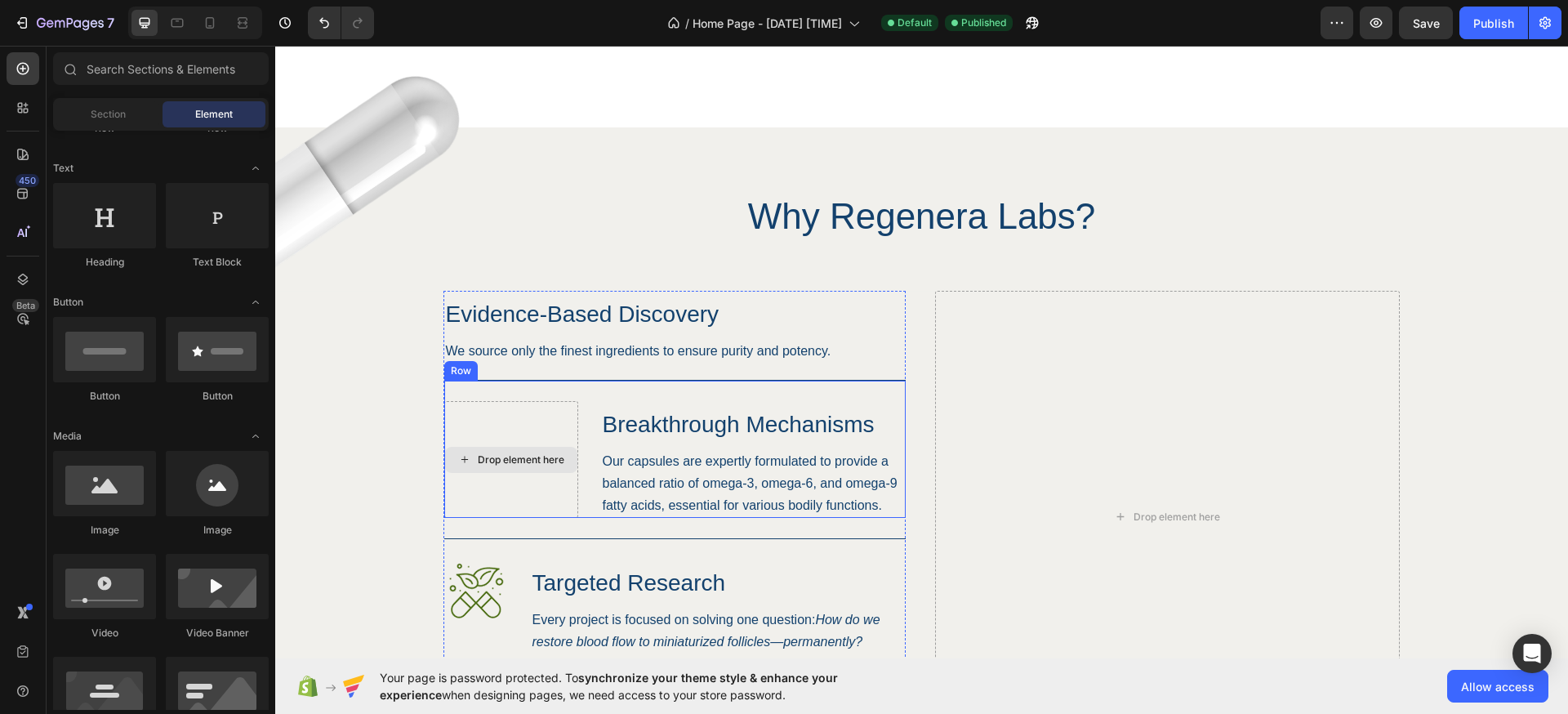 click on "Drop element here" at bounding box center [521, 460] 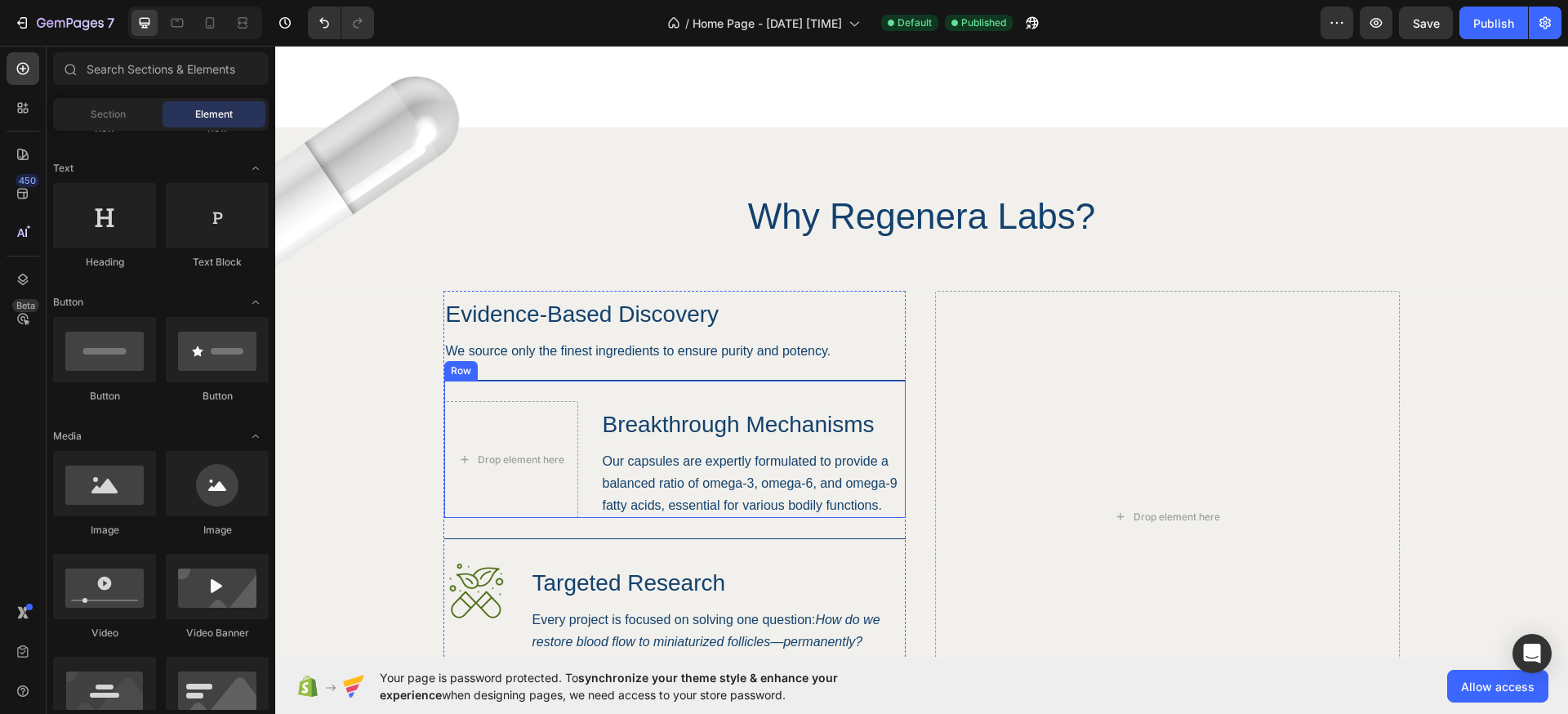 click on "Our capsules are expertly formulated to provide a balanced ratio of omega-3, omega-6, and omega-9 fatty acids, essential for various bodily functions." at bounding box center [753, 483] 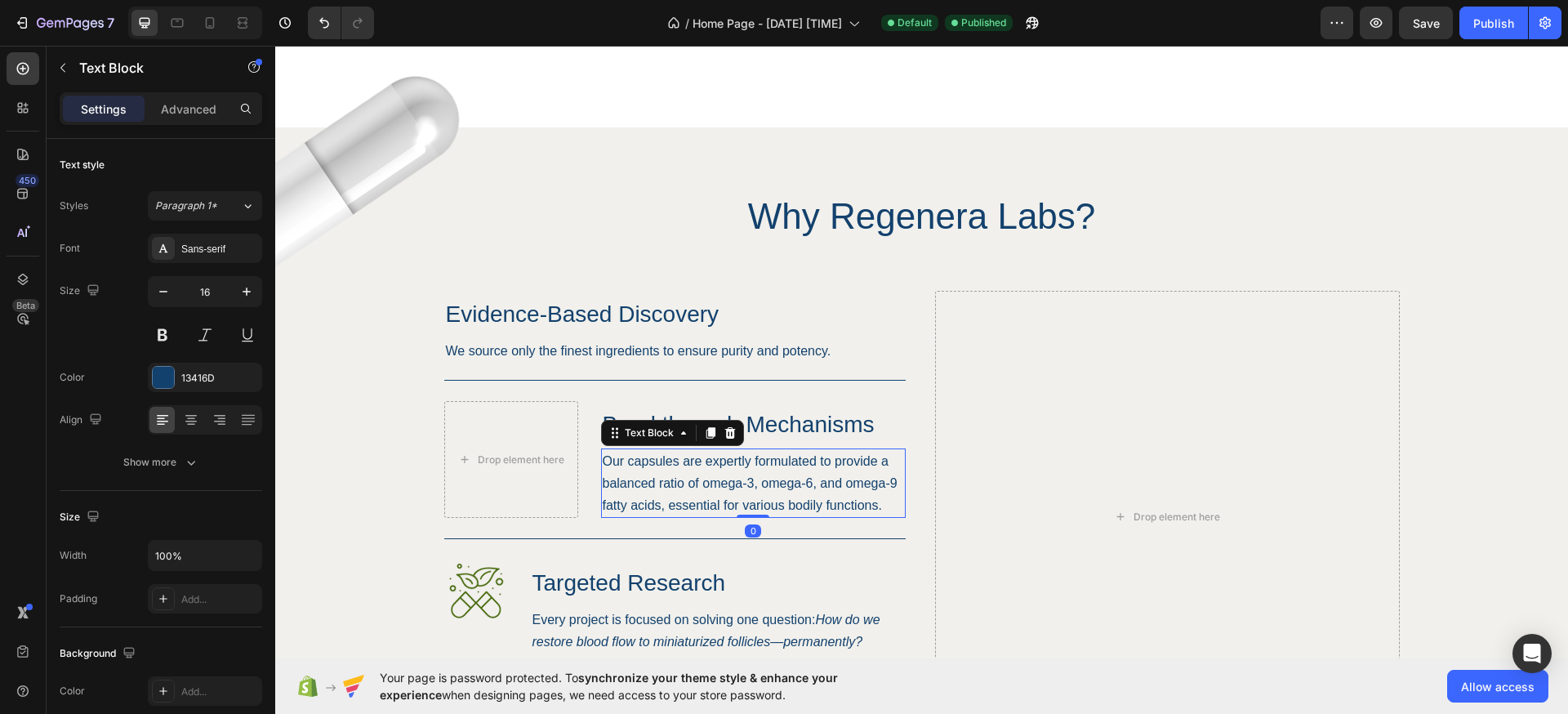 click on "Drop element here" at bounding box center (511, 459) 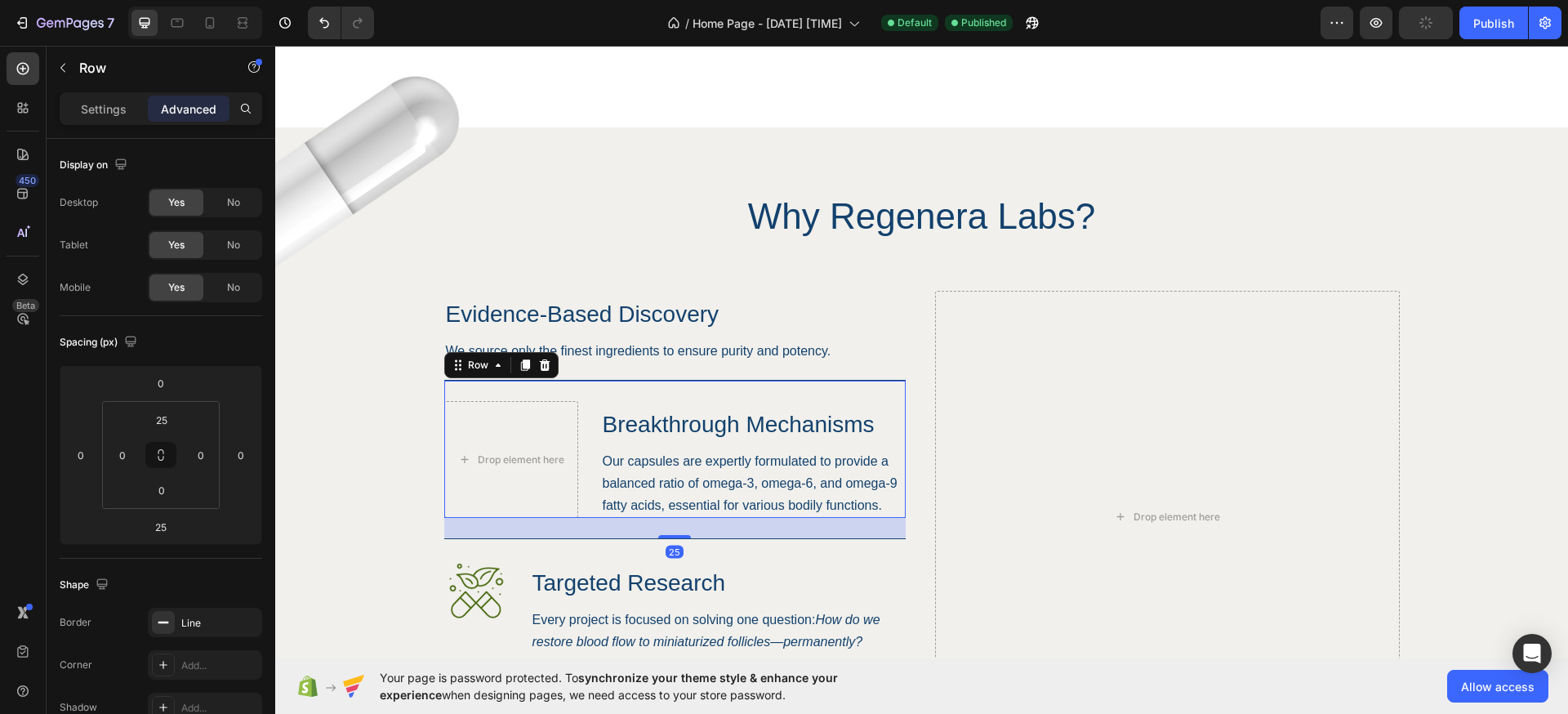 click on "Drop element here Breakthrough Mechanisms Heading Our capsules are expertly formulated to provide a balanced ratio of omega-3, omega-6, and omega-9 fatty acids, essential for various bodily functions. Text Block Row   25" at bounding box center (675, 448) 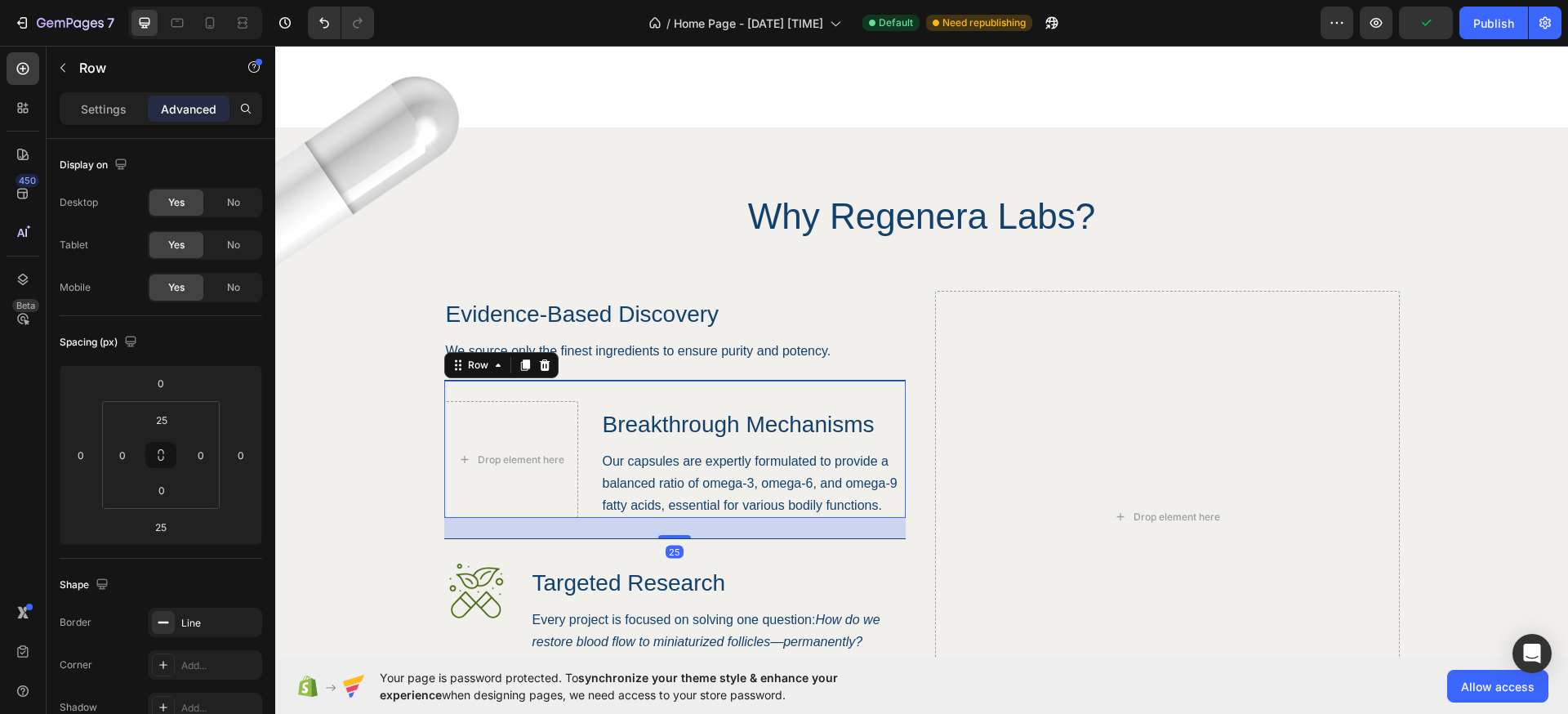 drag, startPoint x: 91, startPoint y: 105, endPoint x: 100, endPoint y: 123, distance: 20.124612 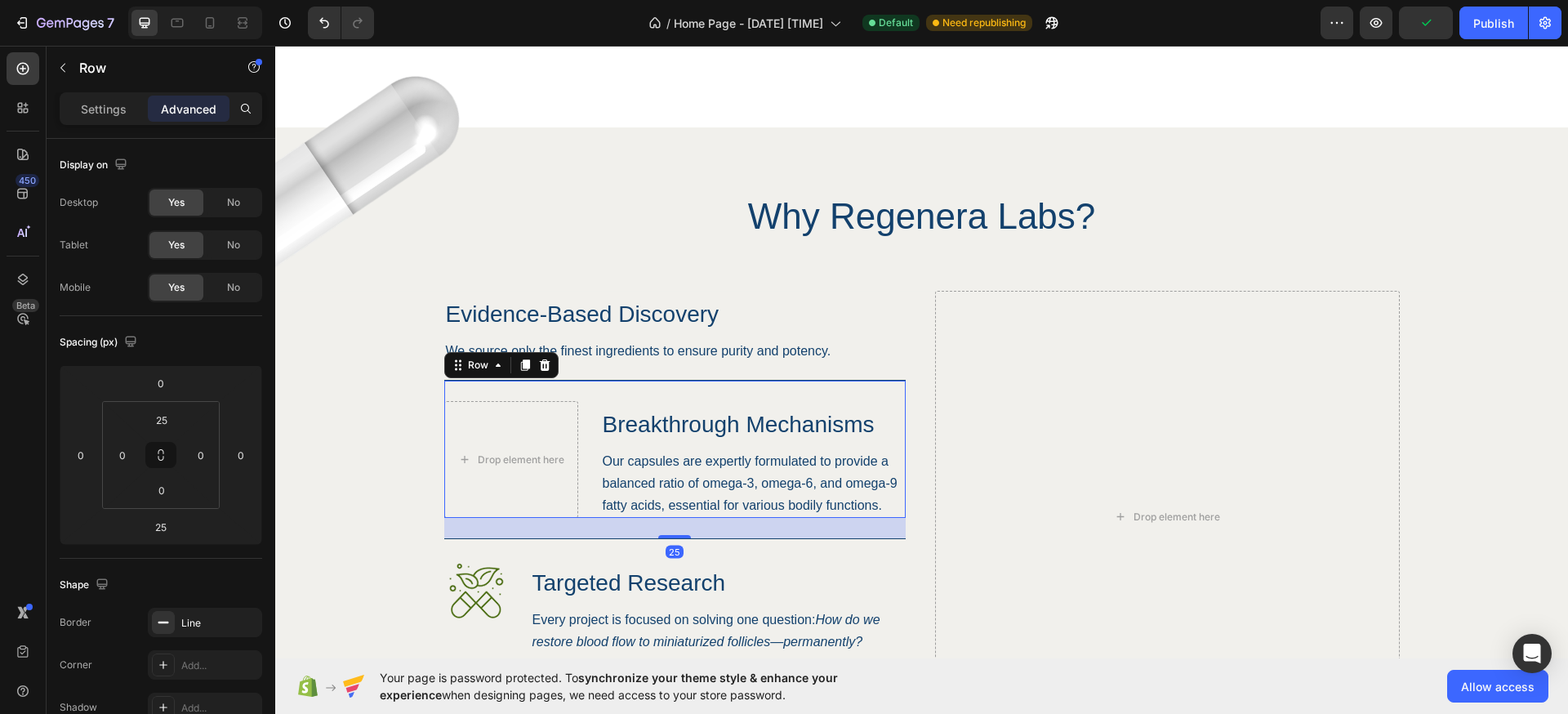 click on "Settings" at bounding box center (104, 109) 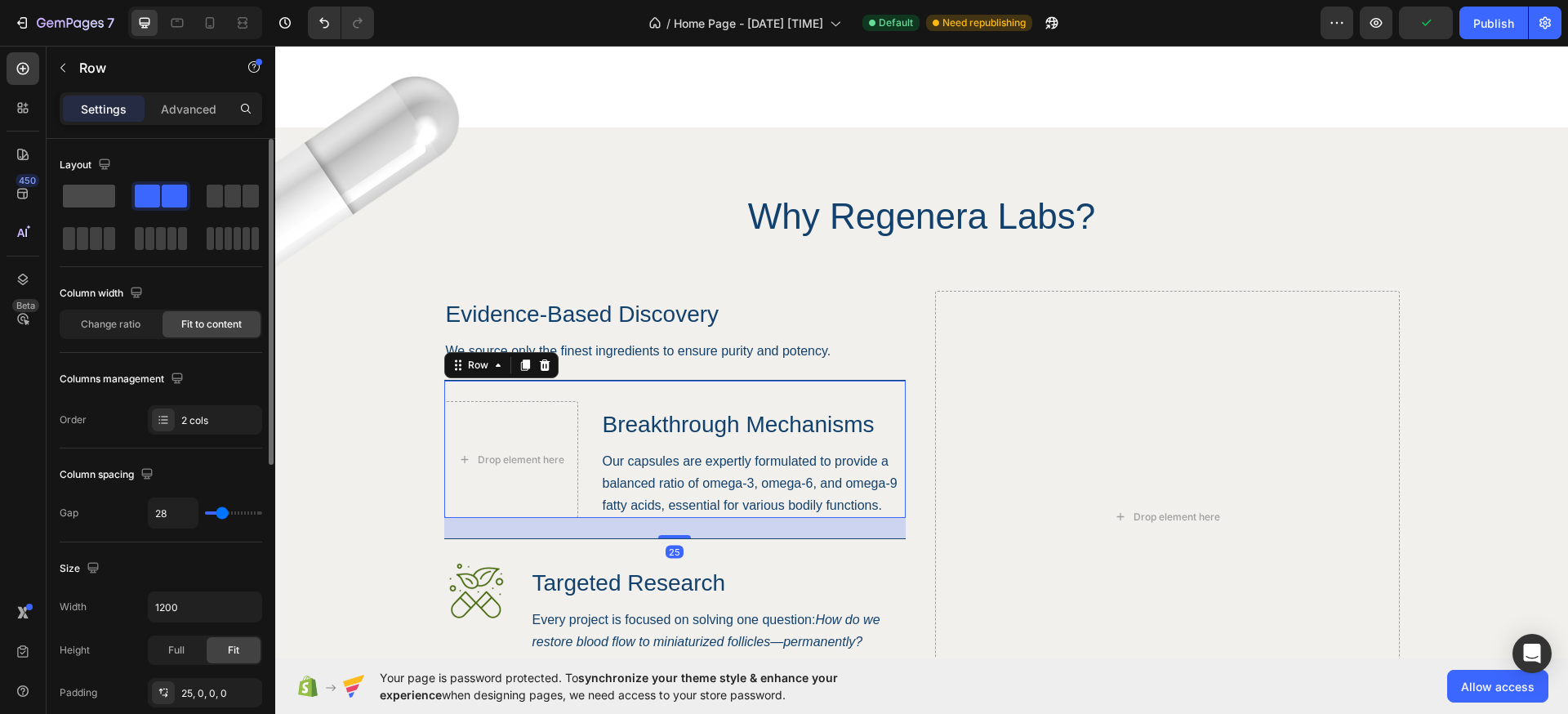 click 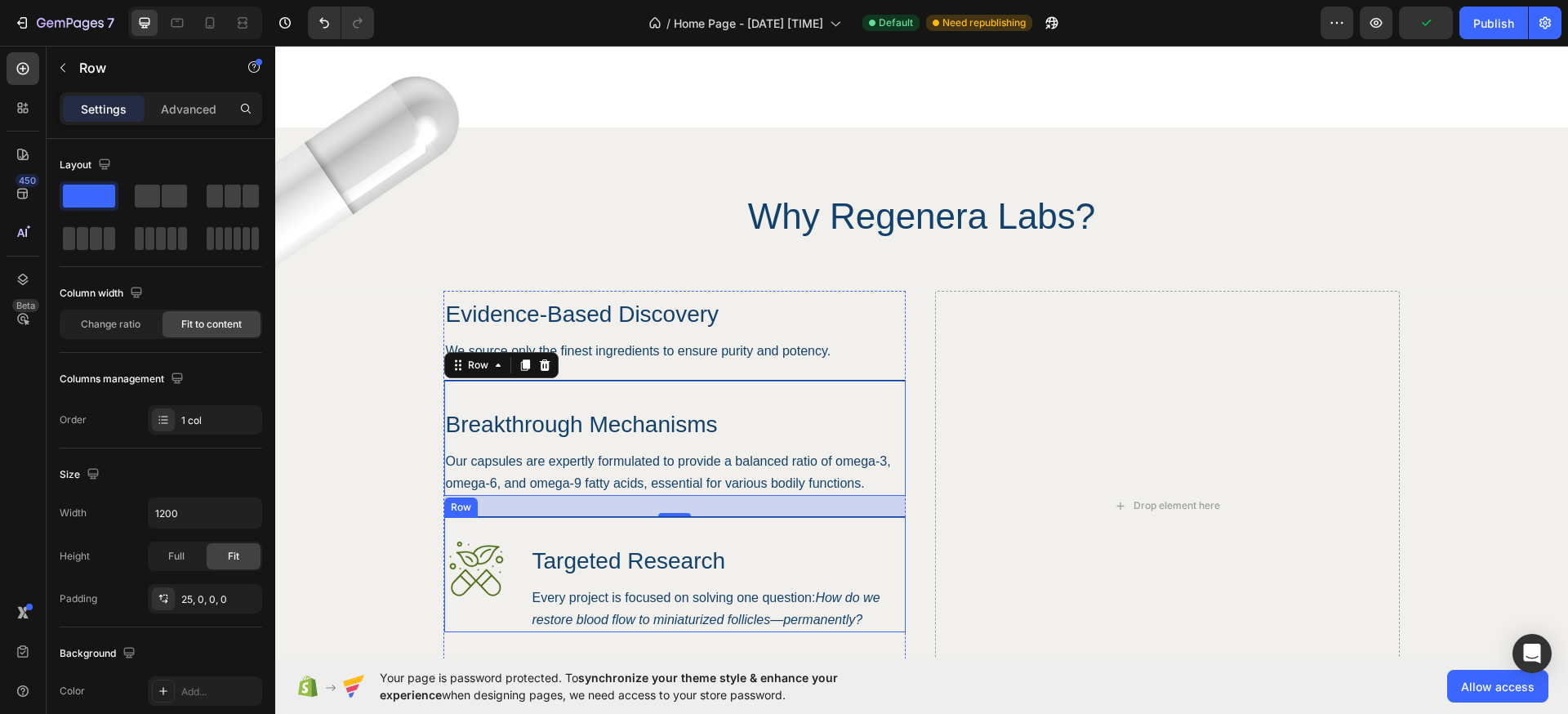 click on "Image" at bounding box center [476, 585] 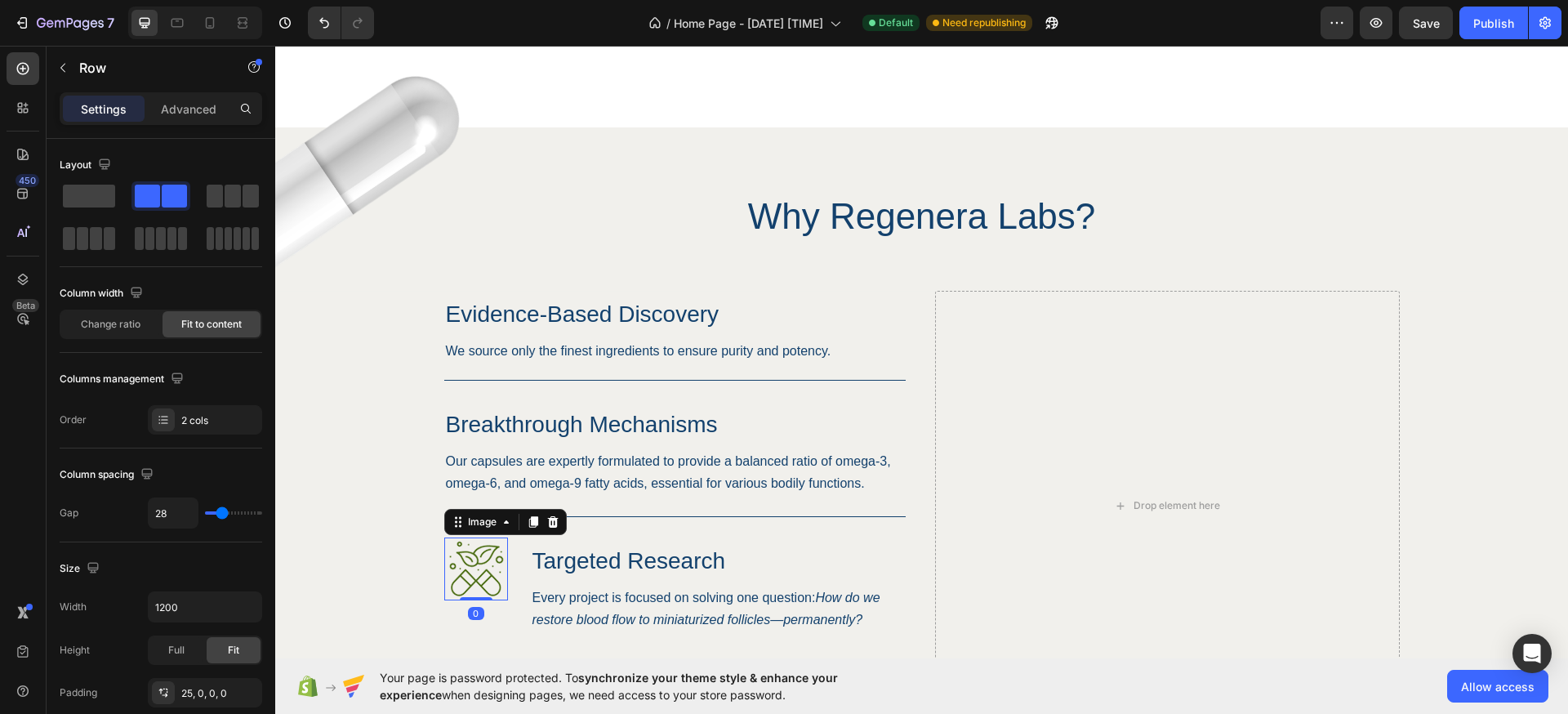 click at bounding box center (476, 569) 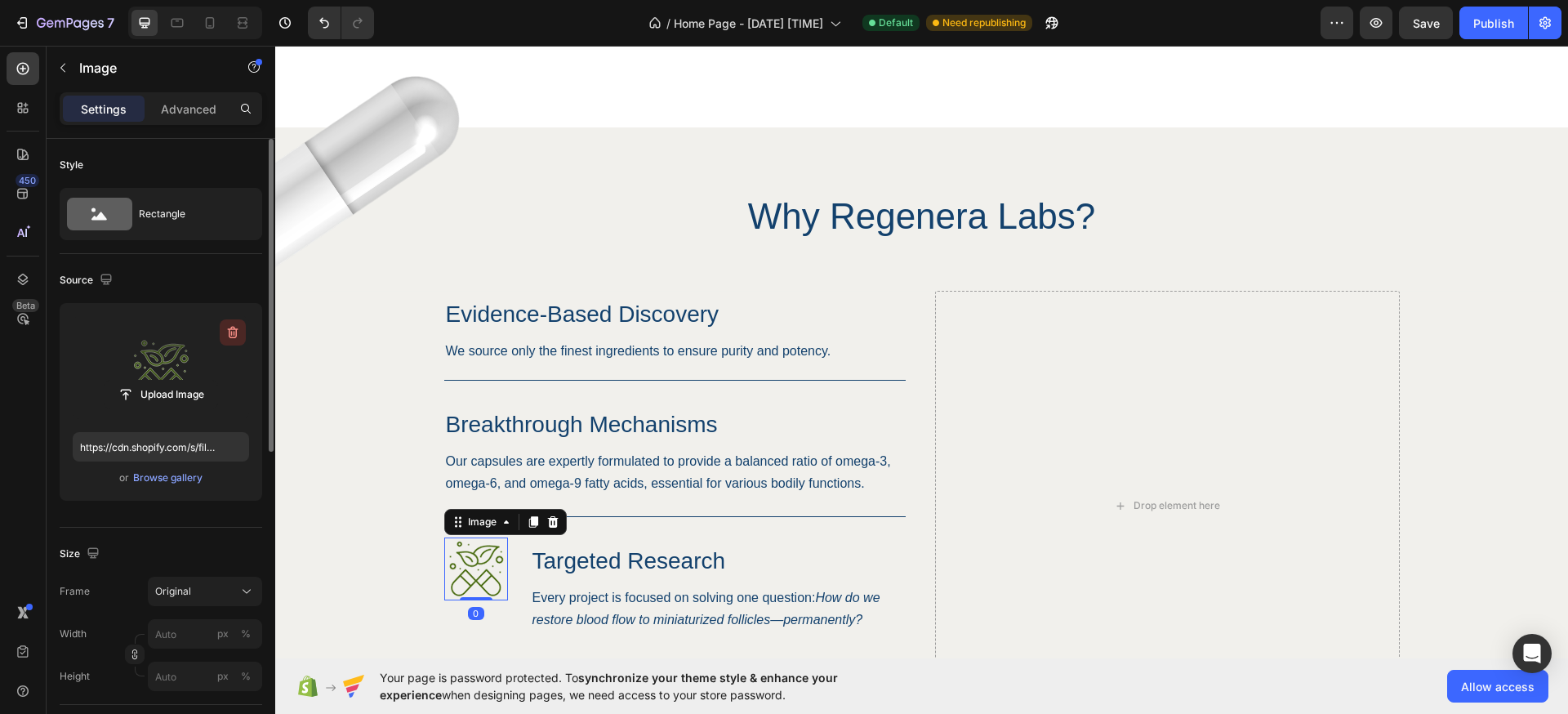 click 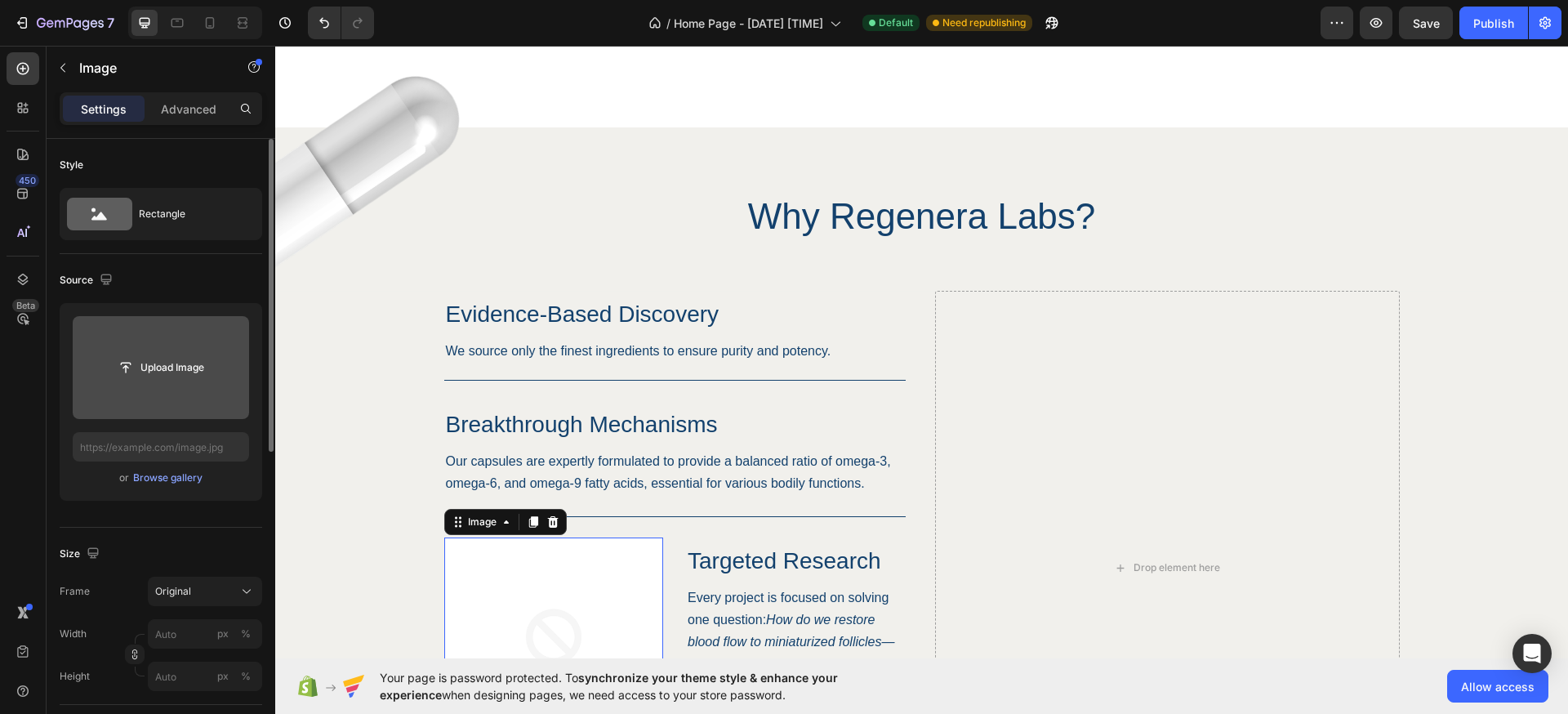 click at bounding box center [554, 647] 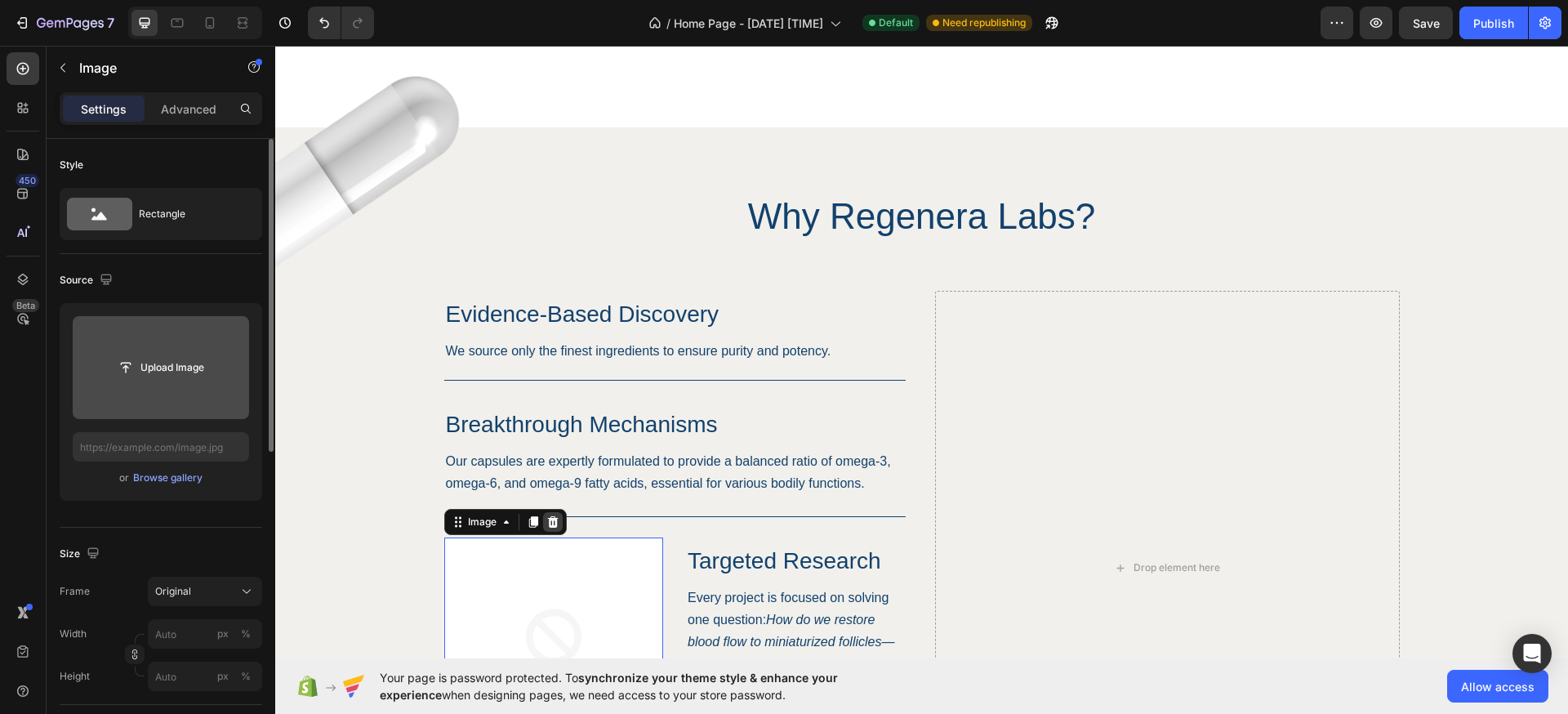click 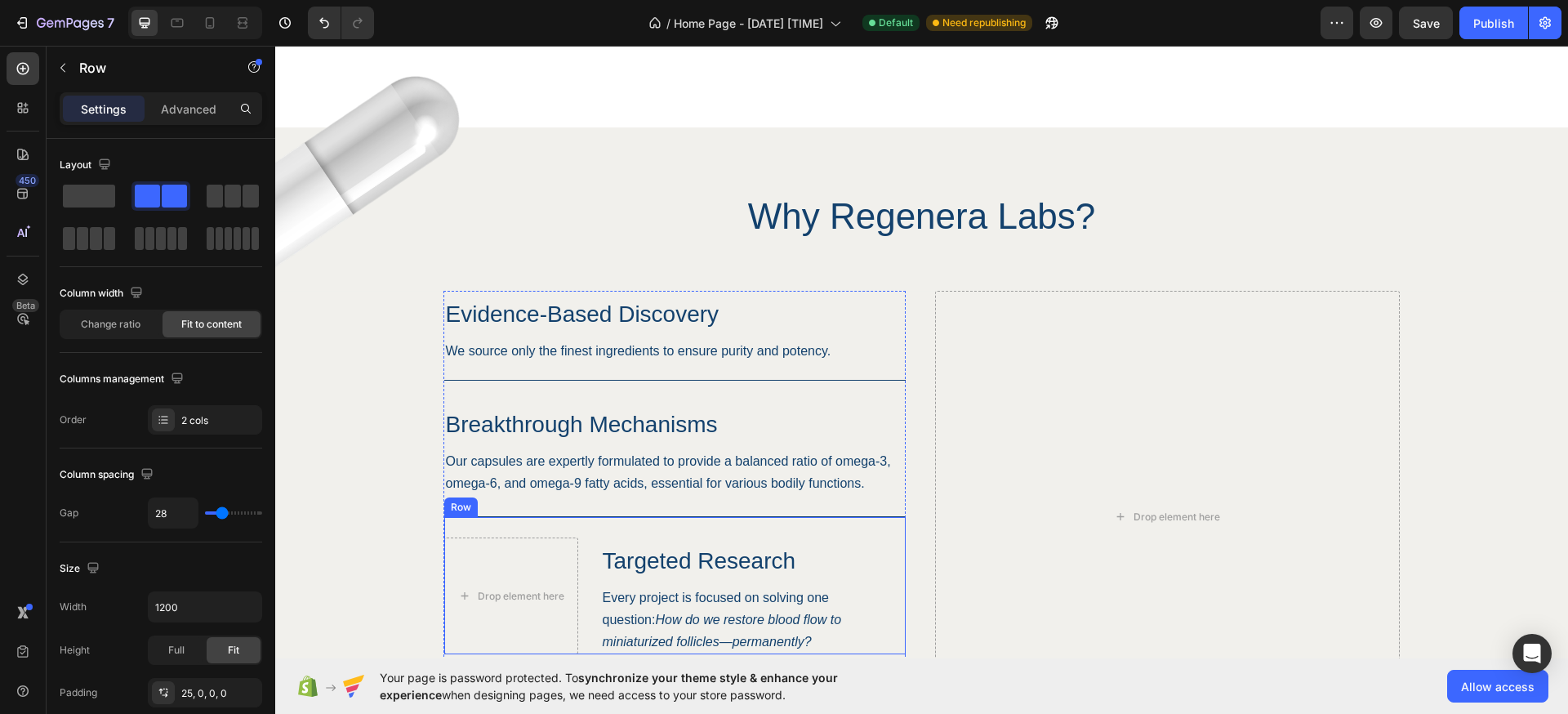 click on "Drop element here Targeted Research Heading Every project is focused on solving one question:  How do we restore blood flow to miniaturized follicles—permanently? Text Block Row" at bounding box center [675, 585] 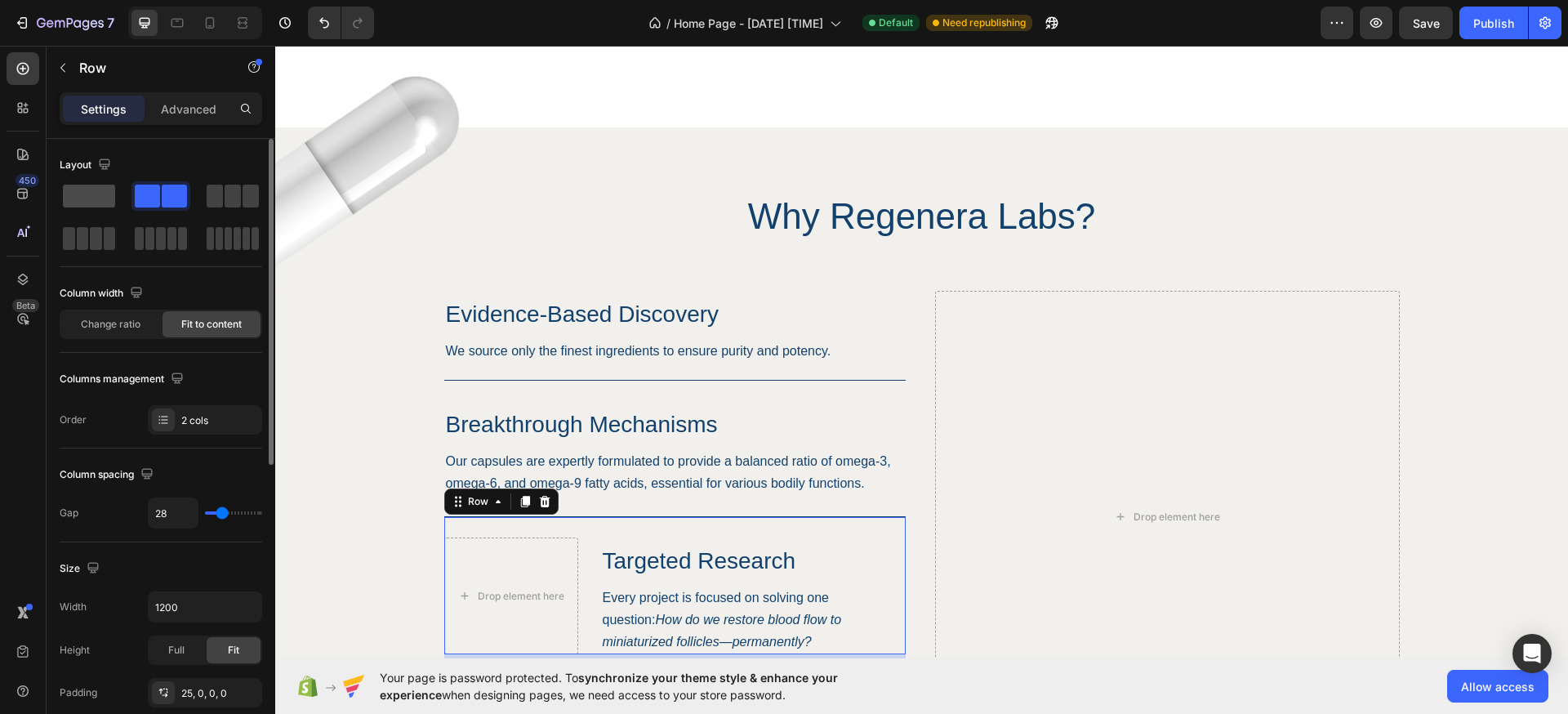 click 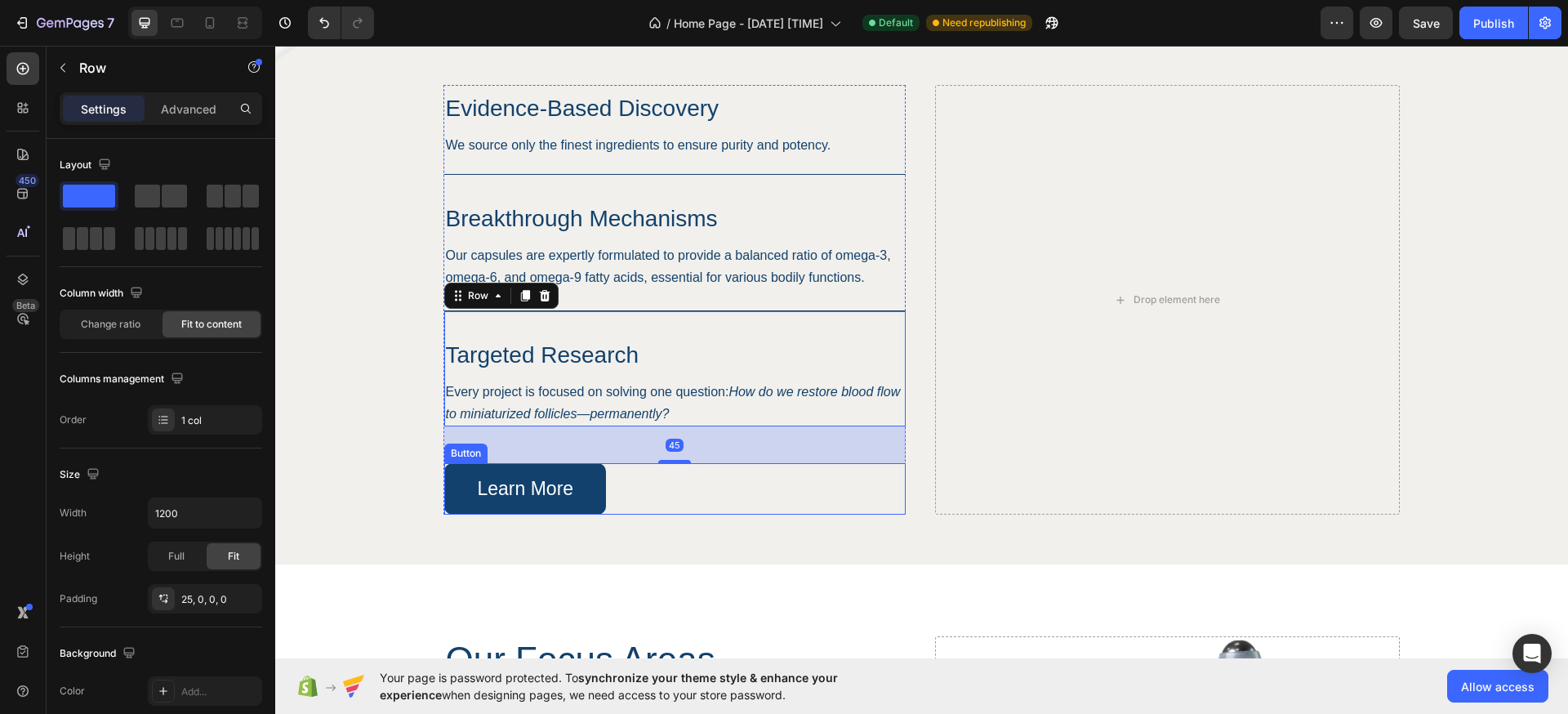 click on "Learn More Button" at bounding box center [675, 489] 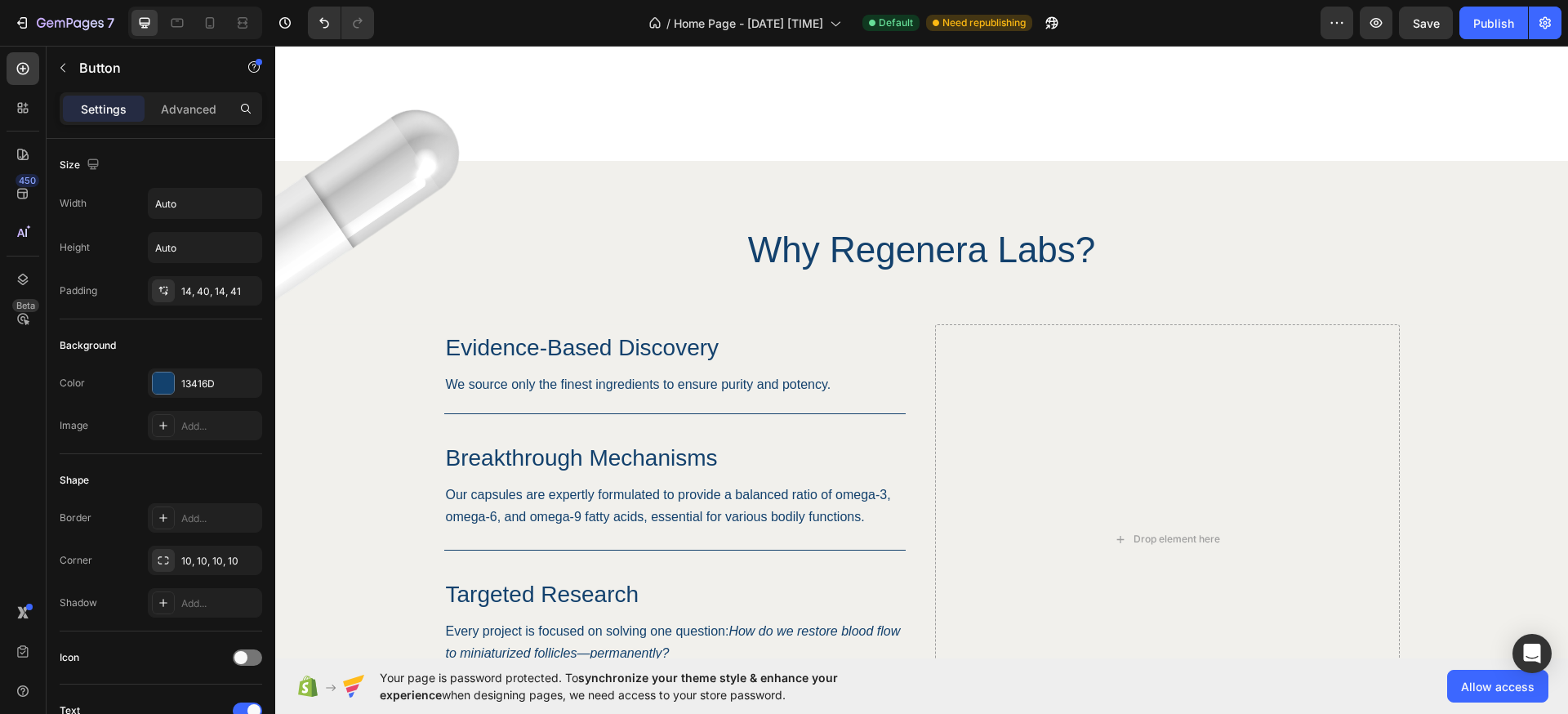 scroll, scrollTop: 806, scrollLeft: 0, axis: vertical 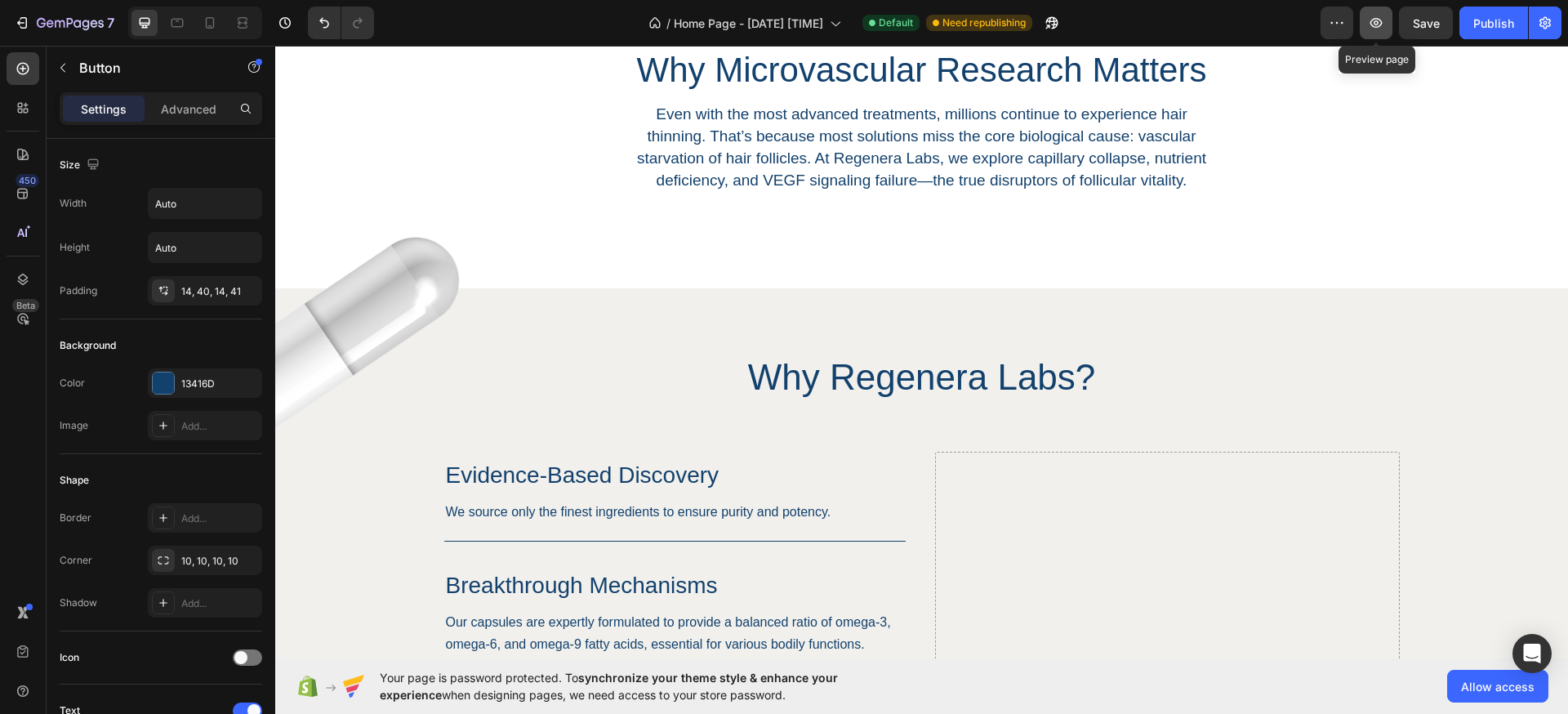 click 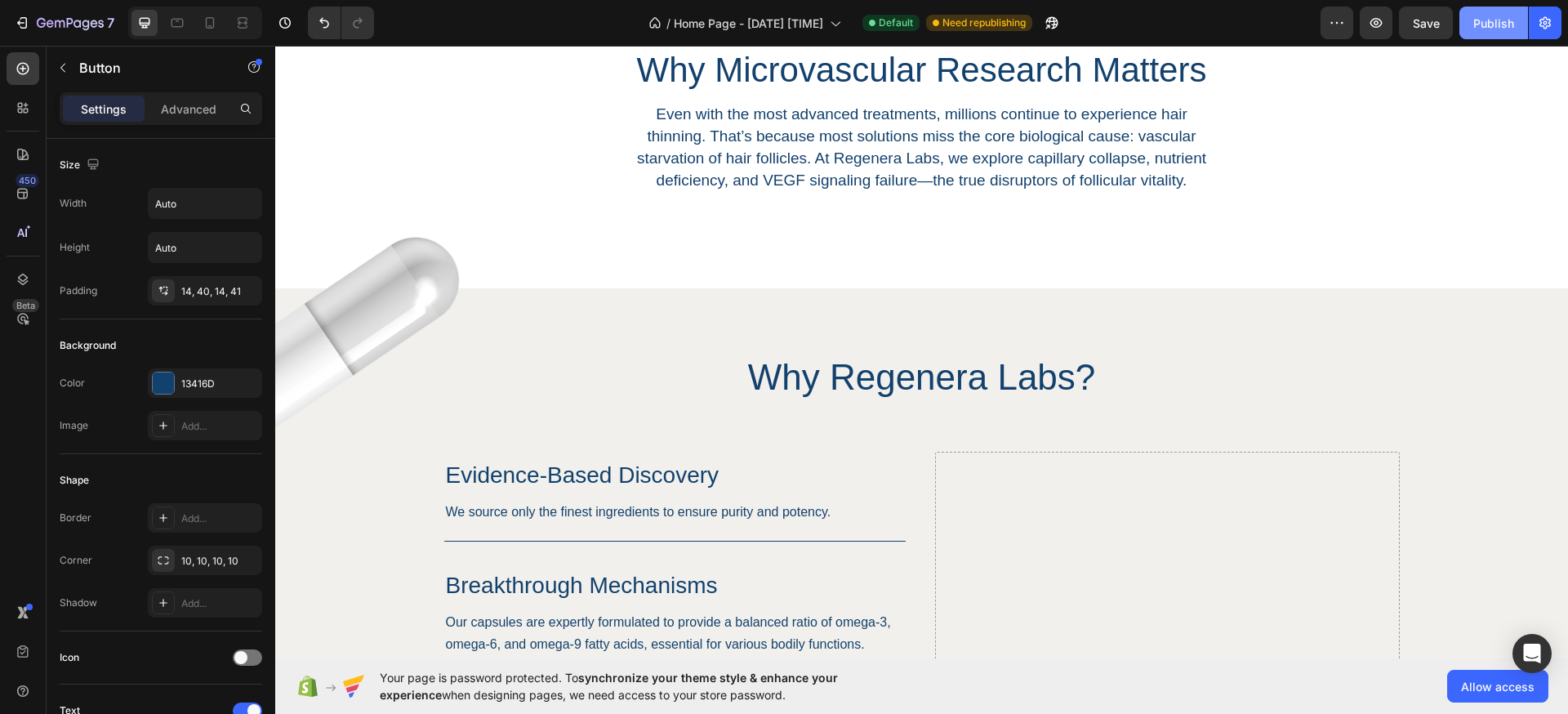 click on "Publish" at bounding box center (1494, 23) 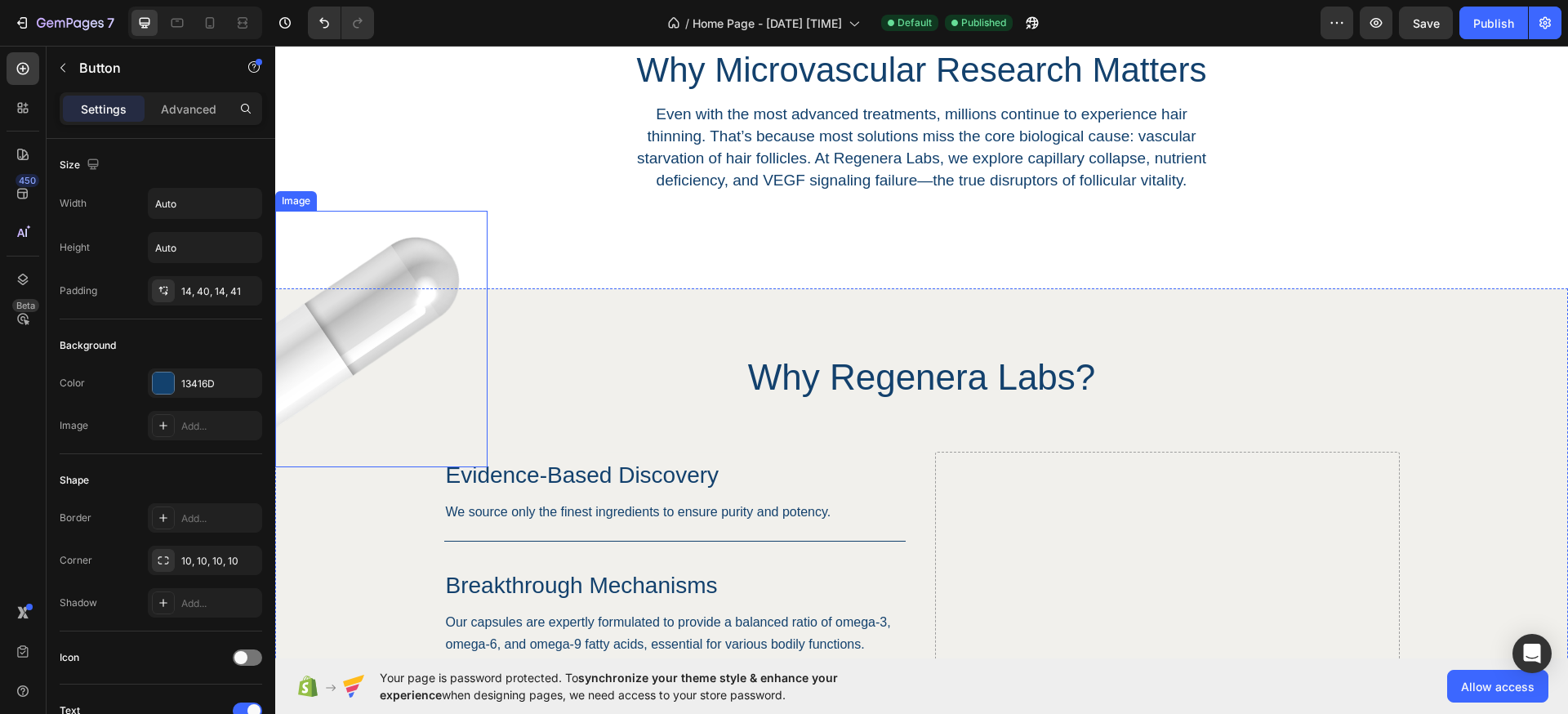 click at bounding box center [381, 339] 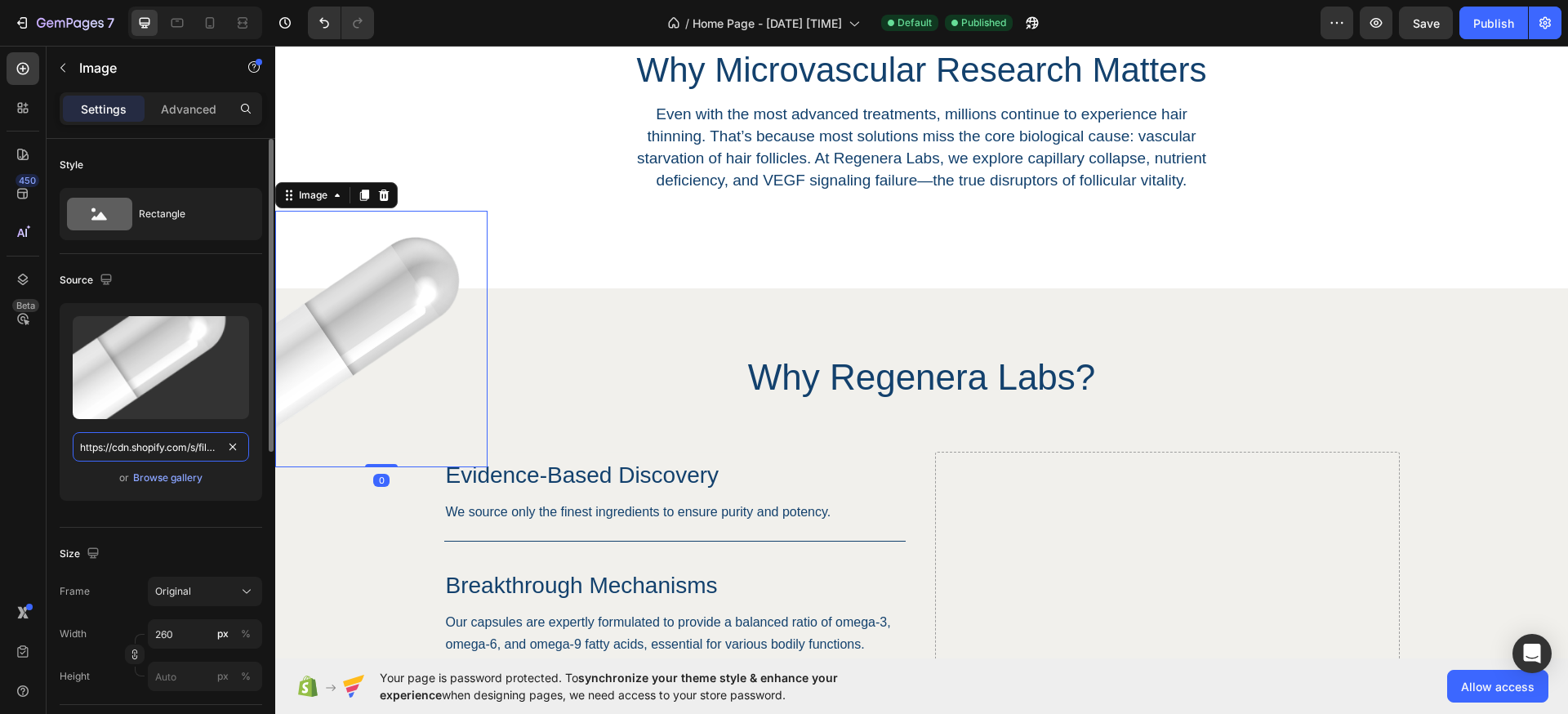 click on "https://cdn.shopify.com/s/files/1/0911/5684/0775/files/gempages_578290835284558524-714b44c6-f759-43ed-a86b-0a35ce13f968.png" at bounding box center [161, 447] 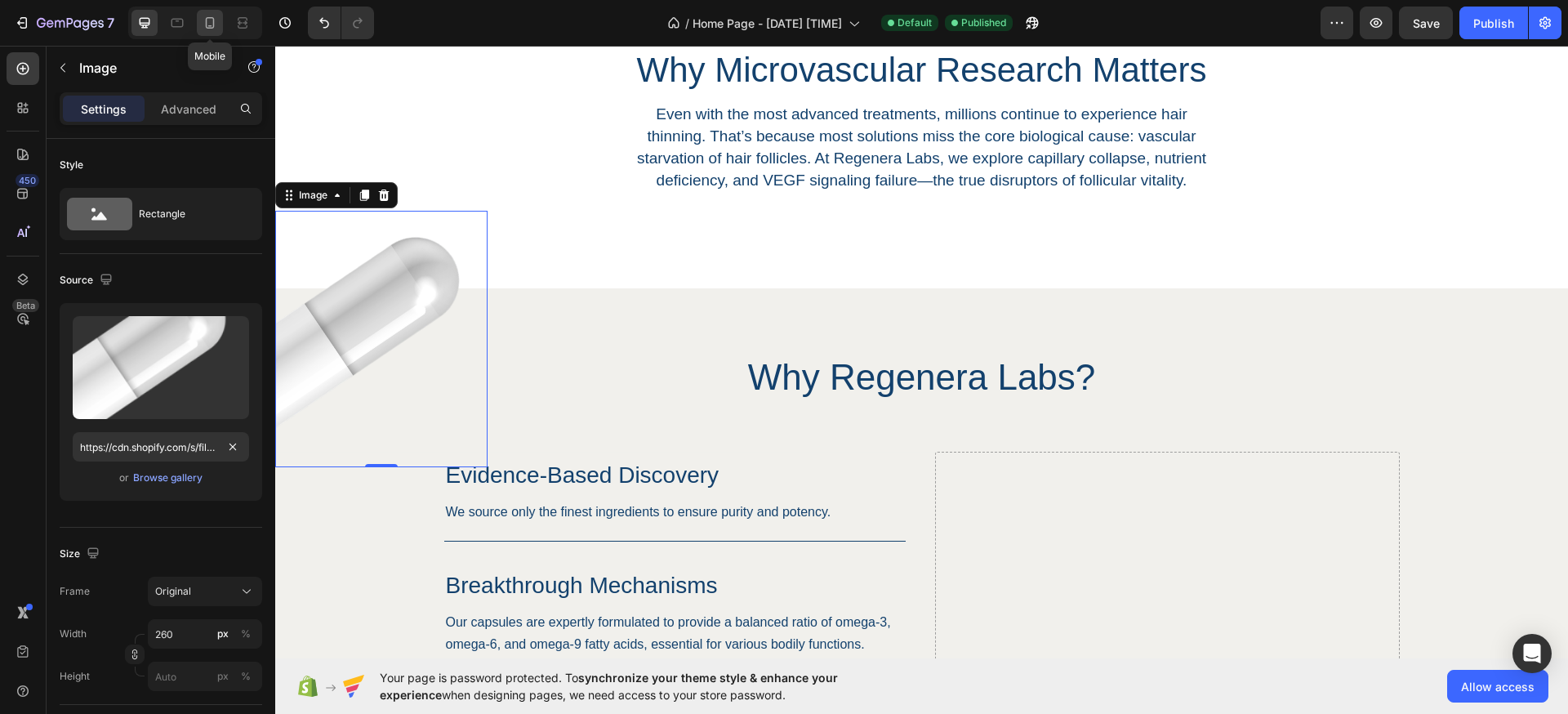 click 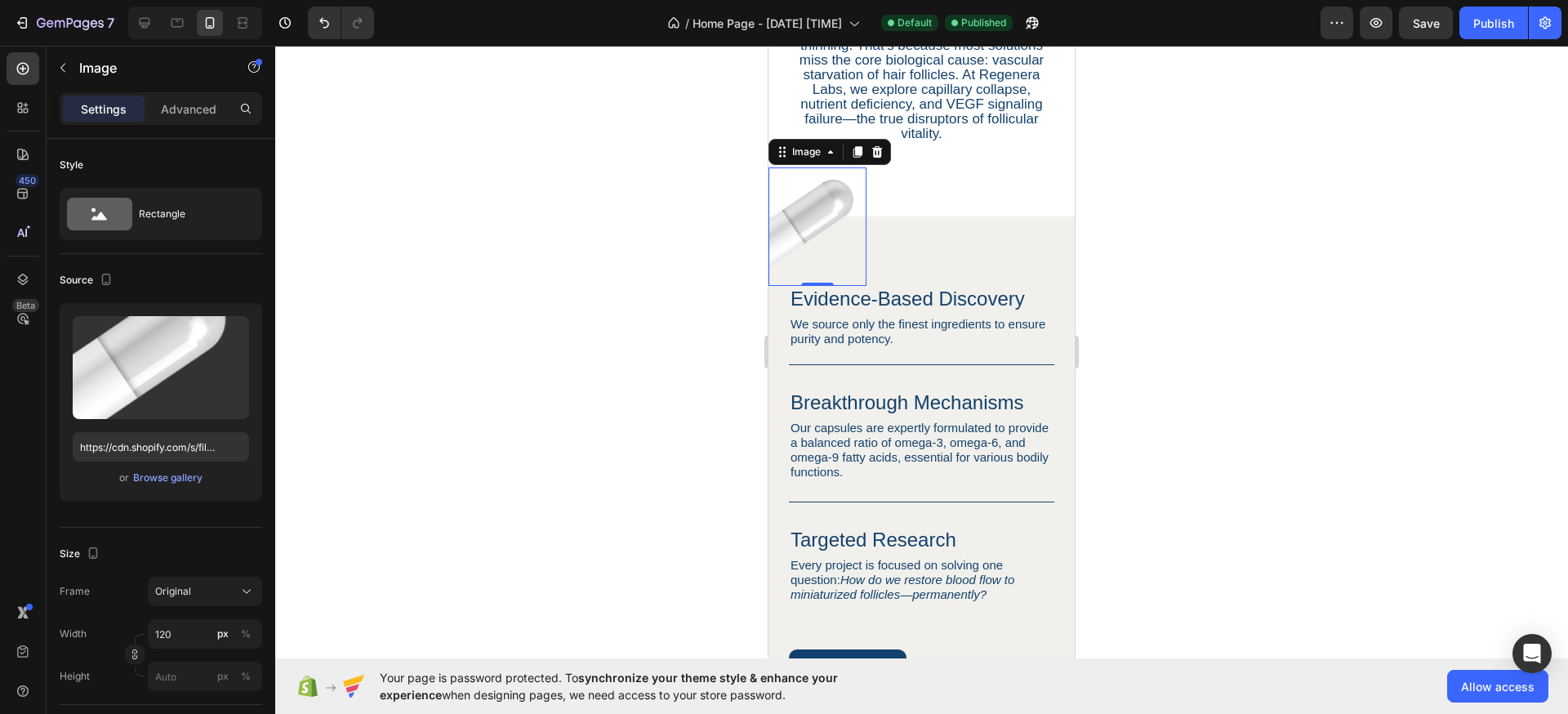 scroll, scrollTop: 949, scrollLeft: 0, axis: vertical 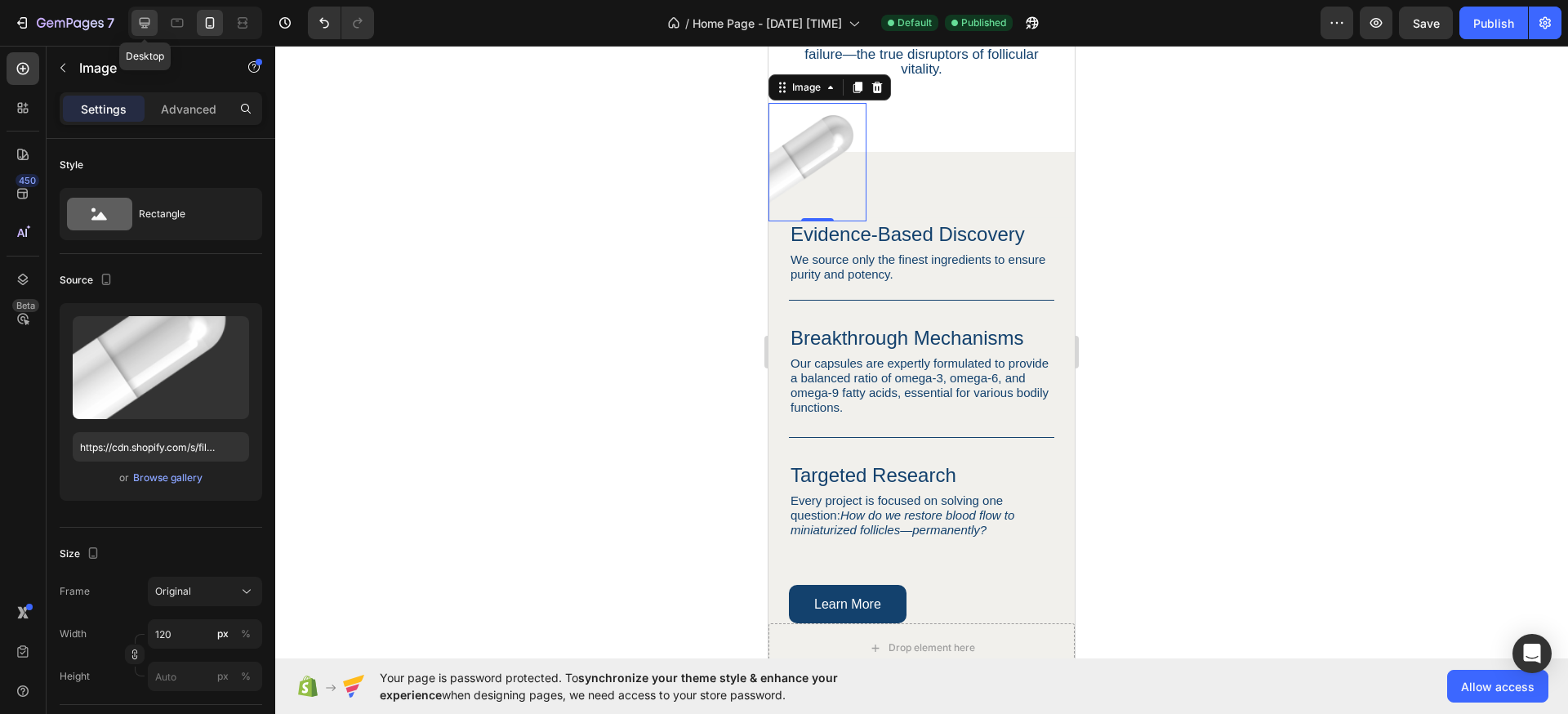 click 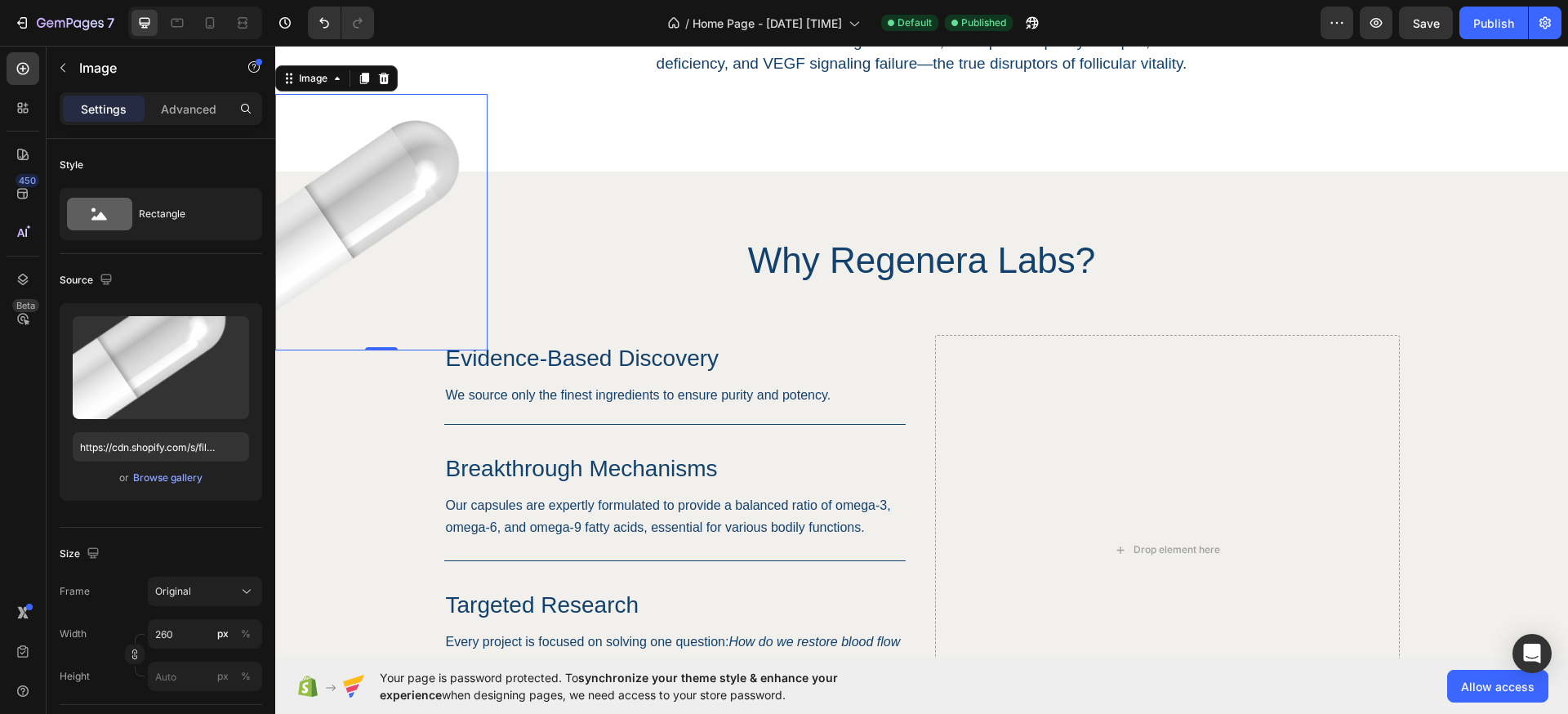 scroll, scrollTop: 914, scrollLeft: 0, axis: vertical 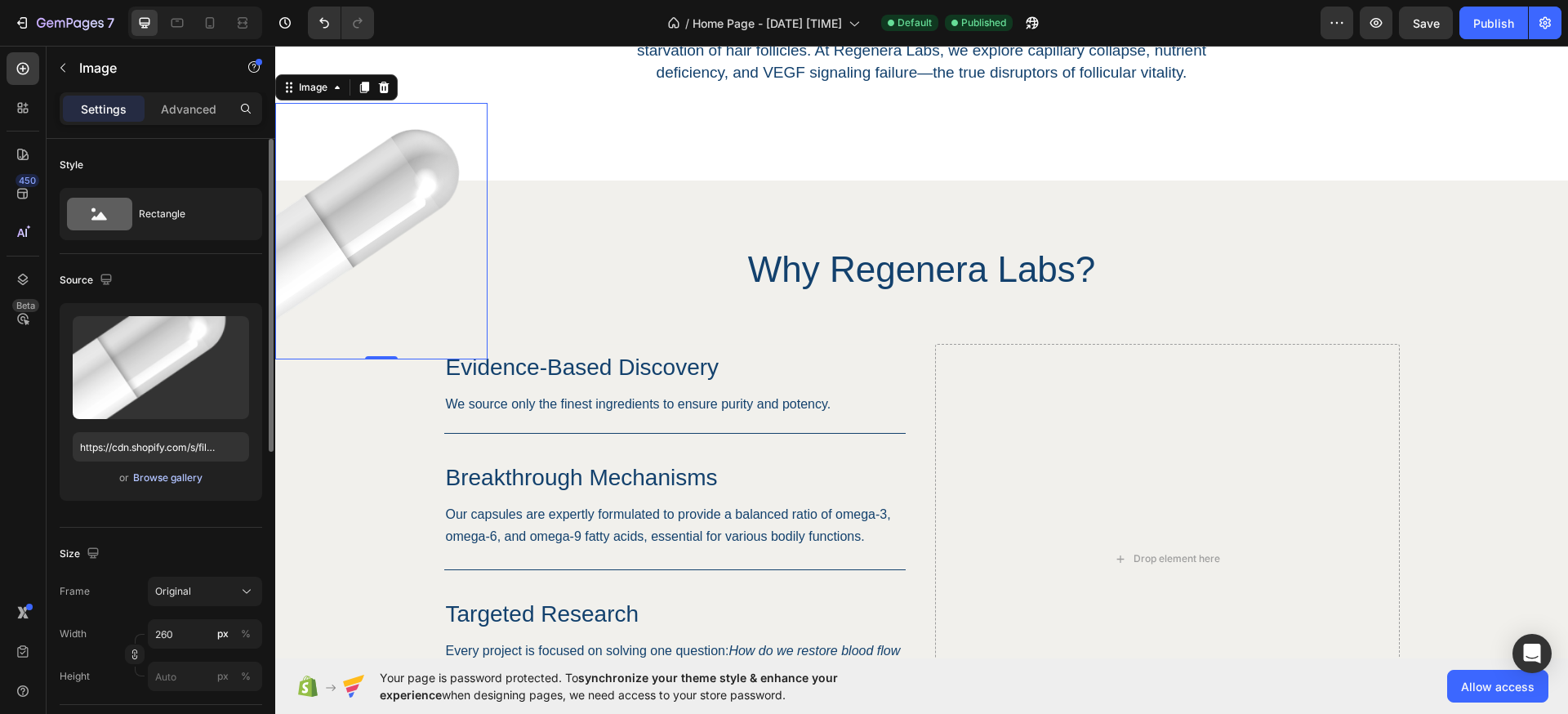 click on "Browse gallery" at bounding box center [167, 478] 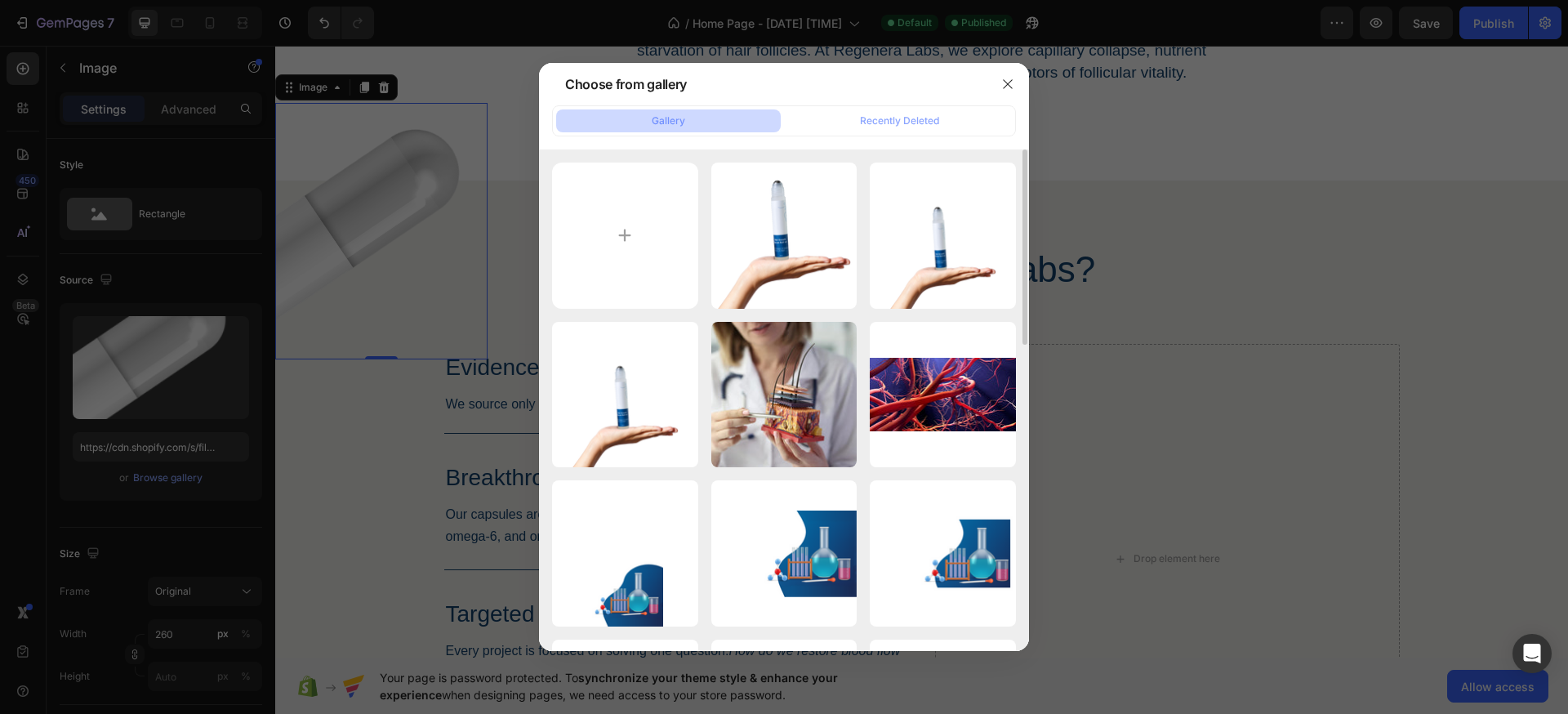 click on "hand copy.png 300.20 kb  hand.png 249.30 kb  hand.png 249.30 kb  gempages_55145763245...65.webp 43.35 kb  6161c0e0b559679859175...17.jpg 101.83 kb  test2.png 1437.40 kb  test.png 1567.02 kb  test.png 1367.50 kb  Untitled.png 1932.64 kb  slider-banner-3-3.jpeg 223.97 kb  1600w--dh6jqbGsi4.webp 51.78 kb  Group 312.png 707.86 kb  testiominal.jpg 395.15 kb  mobile.png 172.68 kb  Group 311.webp 19.95 kb  hero.webp 48.96 kb  Rectangle 542.webp 9.70 kb  Rectangle 556.png 541.08 kb  bbc2.png 3.40 kb  img science.jpg 286.48 kb  Gem15 mobile.png 1.38 kb" at bounding box center (784, 792) 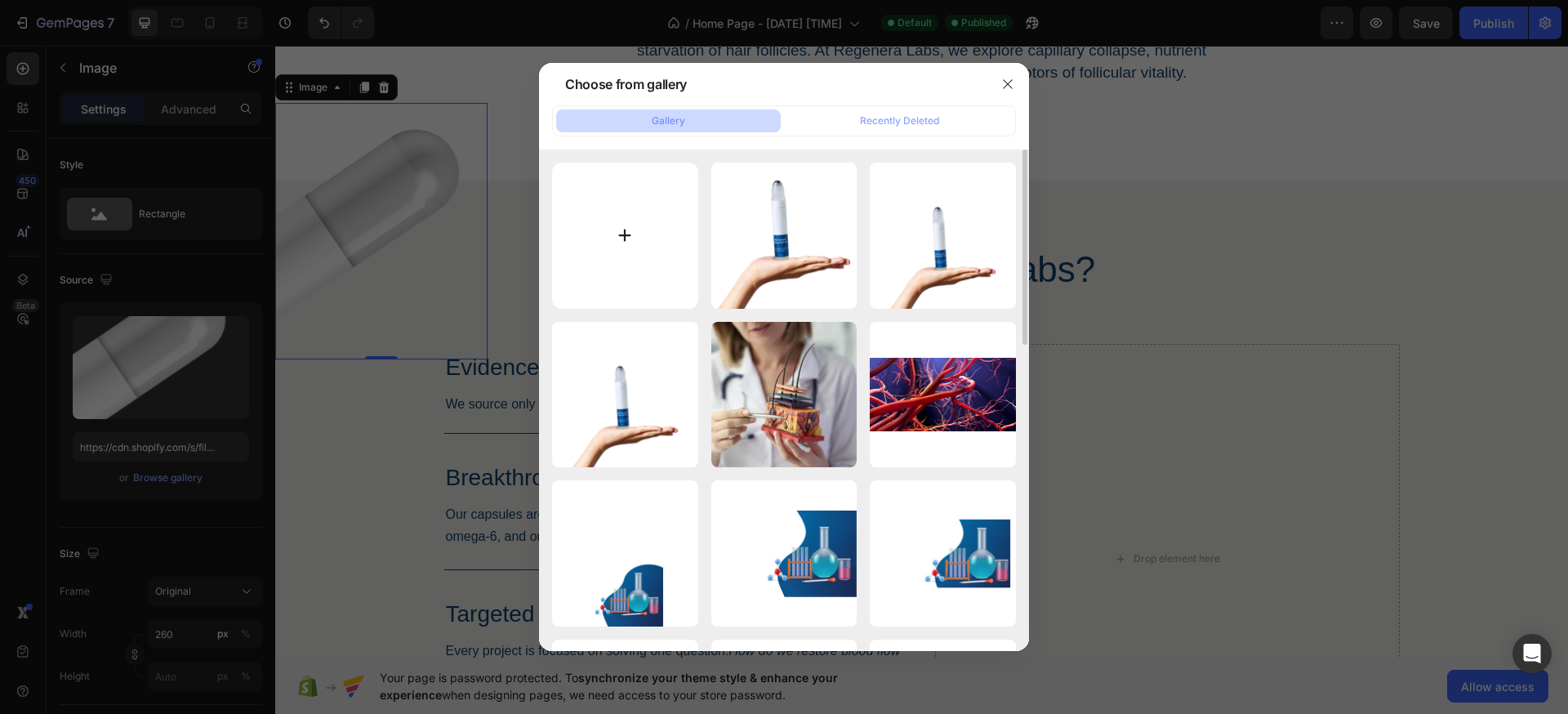 click at bounding box center [625, 235] 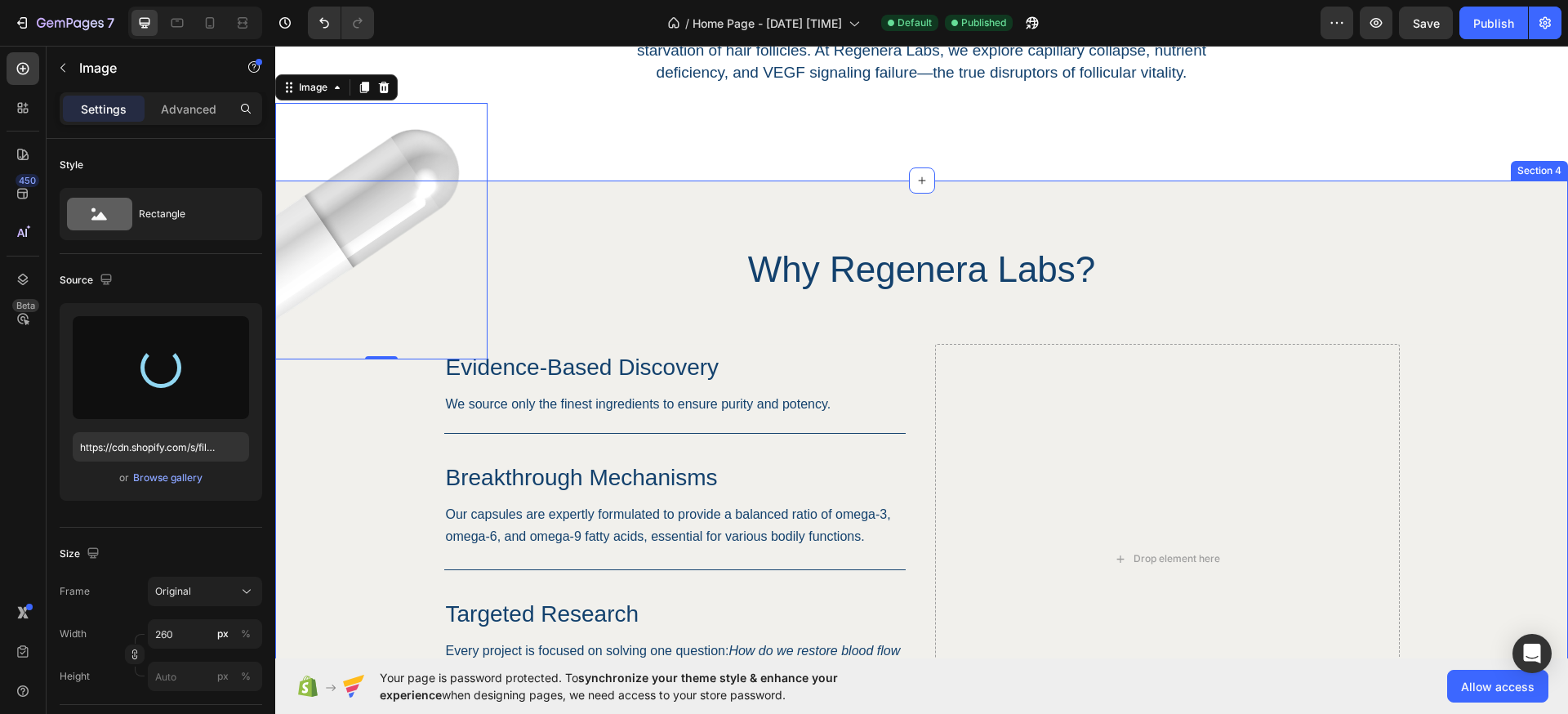 type on "https://cdn.shopify.com/s/files/1/0911/5684/0775/files/gempages_578290835284558524-8411a510-deda-421f-8d1e-79f9da48334e.png" 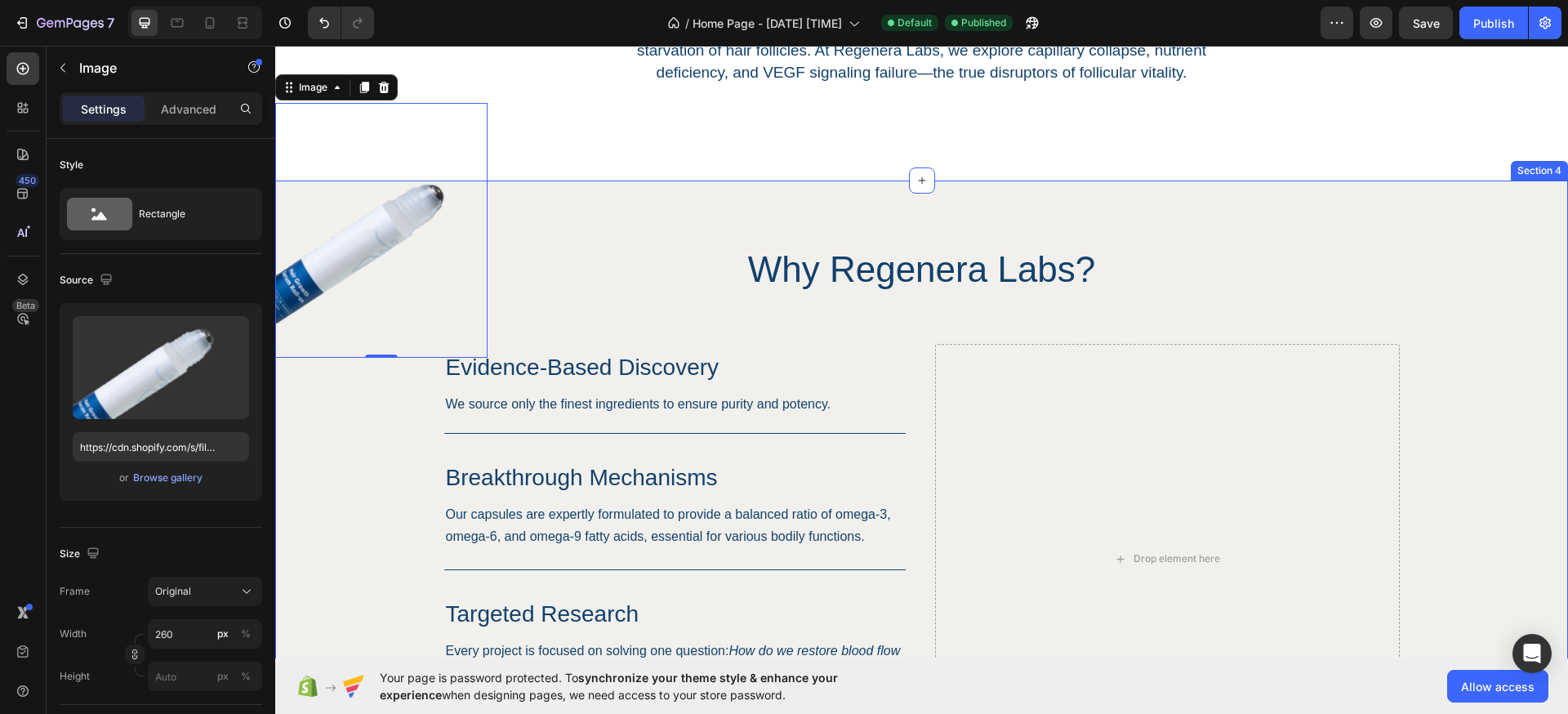 click on "Image   0 Why Regenera Labs? Heading Row Evidence-Based Discovery Heading We source only the finest ingredients to ensure purity and potency. Text Block Row Breakthrough Mechanisms Heading Our capsules are expertly formulated to provide a balanced ratio of omega-3, omega-6, and omega-9 fatty acids, essential for various bodily functions. Text Block Row Targeted Research Heading Every project is focused on solving one question:  How do we restore blood flow to miniaturized follicles—permanently? Text Block Row Learn More Button Row
Drop element here Hero Banner" at bounding box center [921, 534] 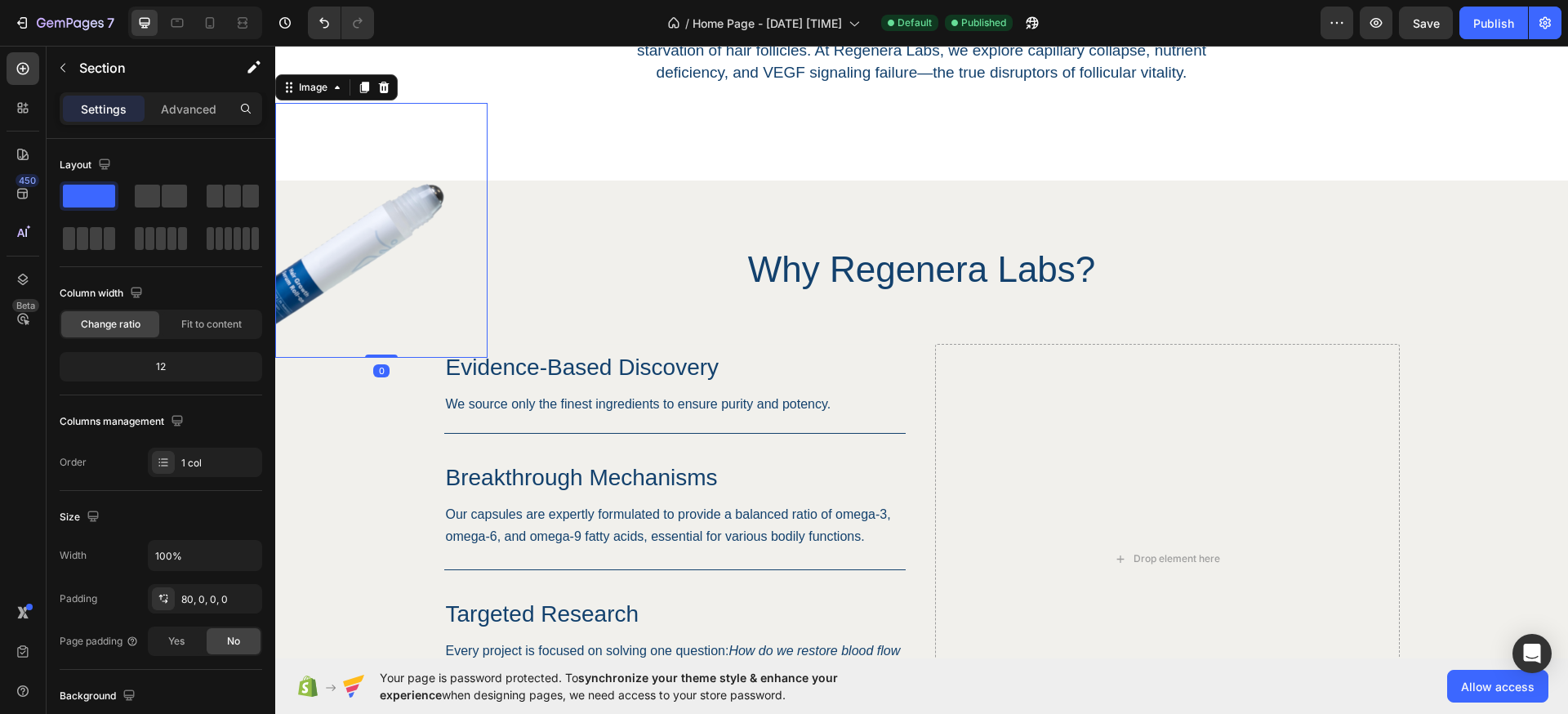 click at bounding box center [381, 230] 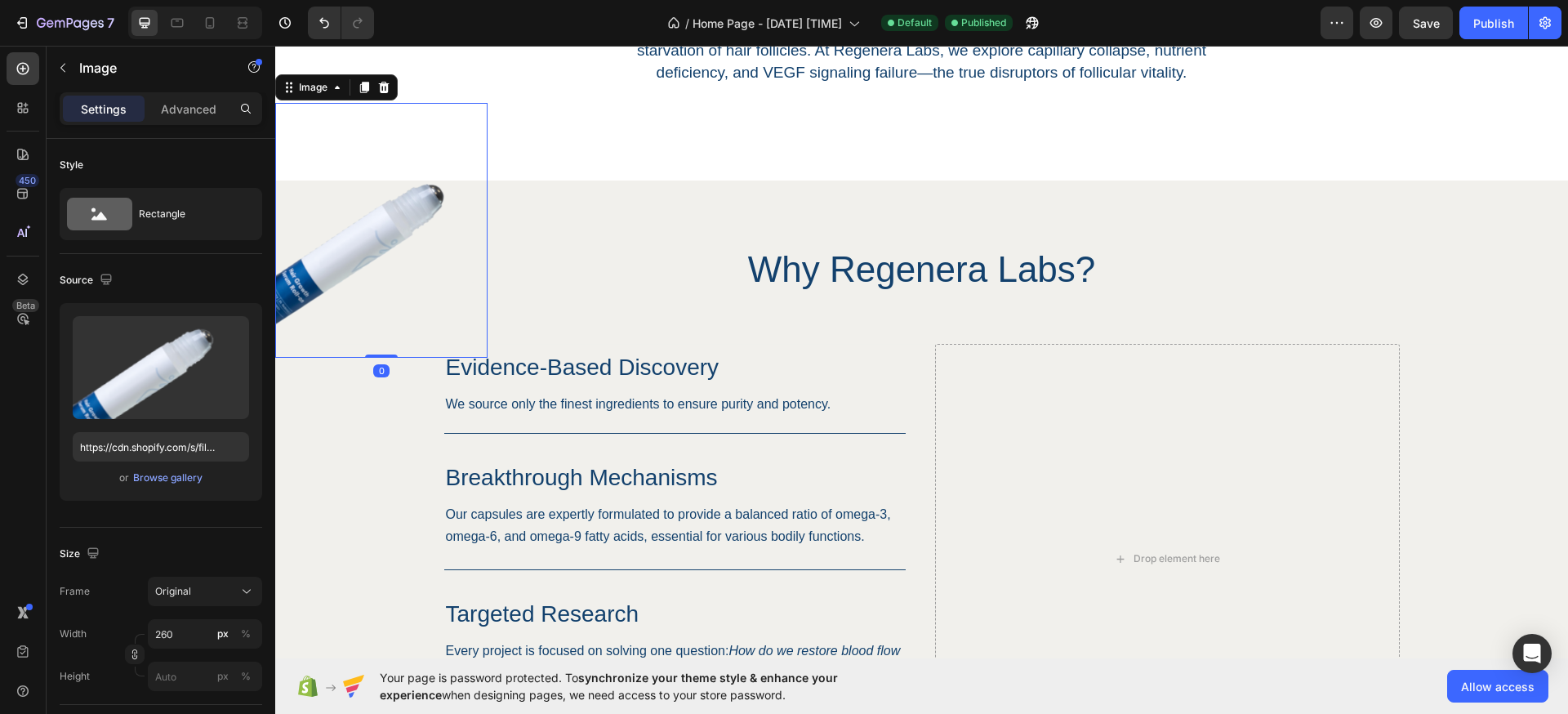 click on "Image   0 Why Regenera Labs? Heading Row Evidence-Based Discovery Heading We source only the finest ingredients to ensure purity and potency. Text Block Row Breakthrough Mechanisms Heading Our capsules are expertly formulated to provide a balanced ratio of omega-3, omega-6, and omega-9 fatty acids, essential for various bodily functions. Text Block Row Targeted Research Heading Every project is focused on solving one question:  How do we restore blood flow to miniaturized follicles—permanently? Text Block Row Learn More Button Row
Drop element here Hero Banner" at bounding box center (921, 534) 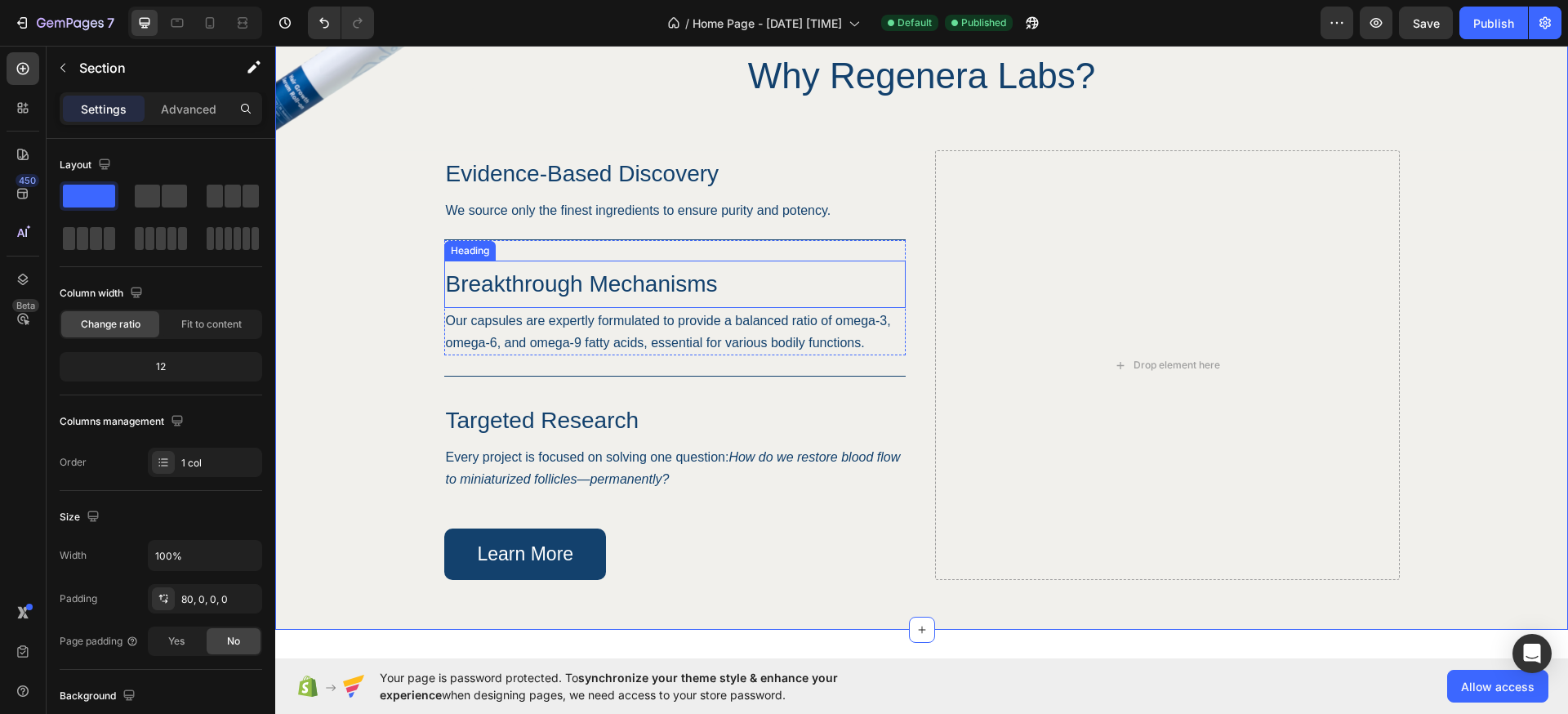 scroll, scrollTop: 877, scrollLeft: 0, axis: vertical 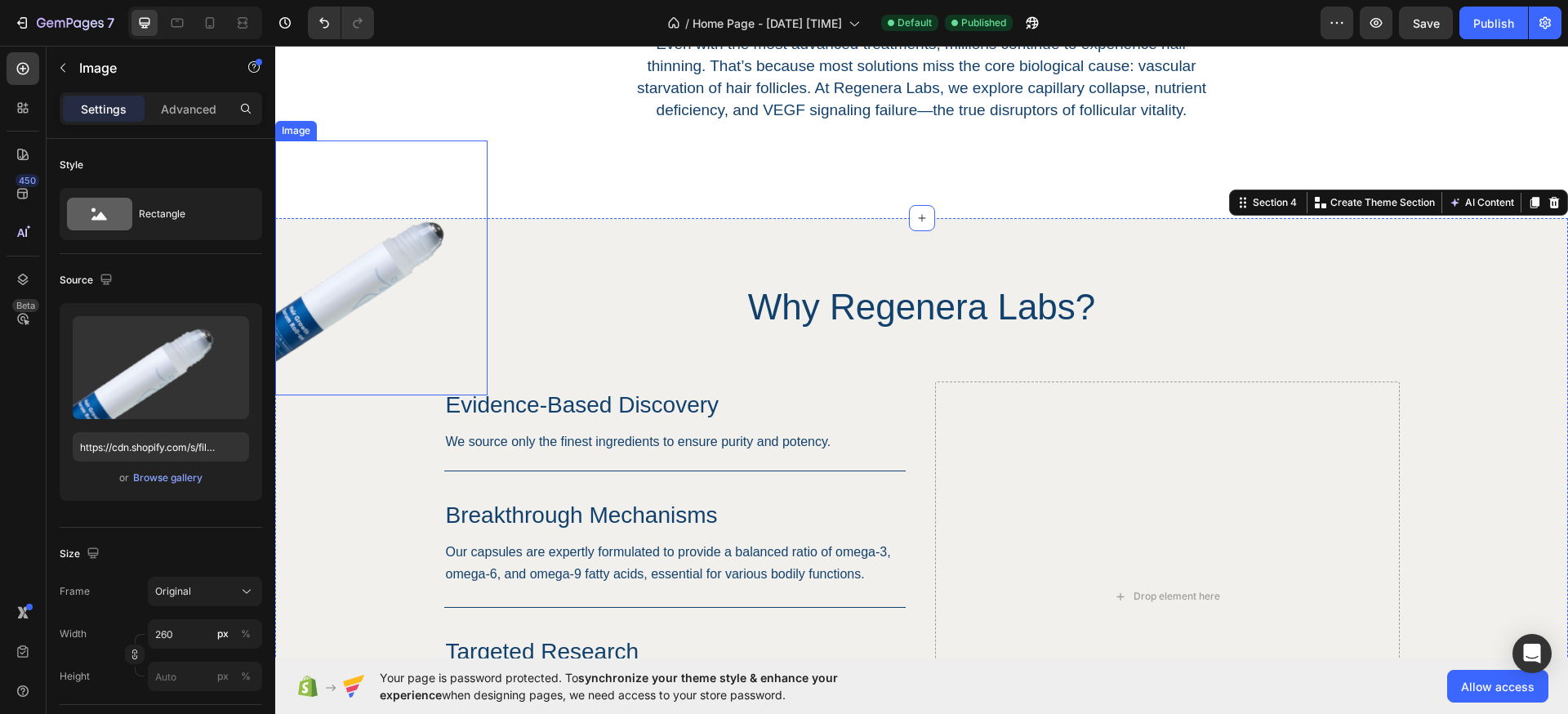 click at bounding box center [381, 268] 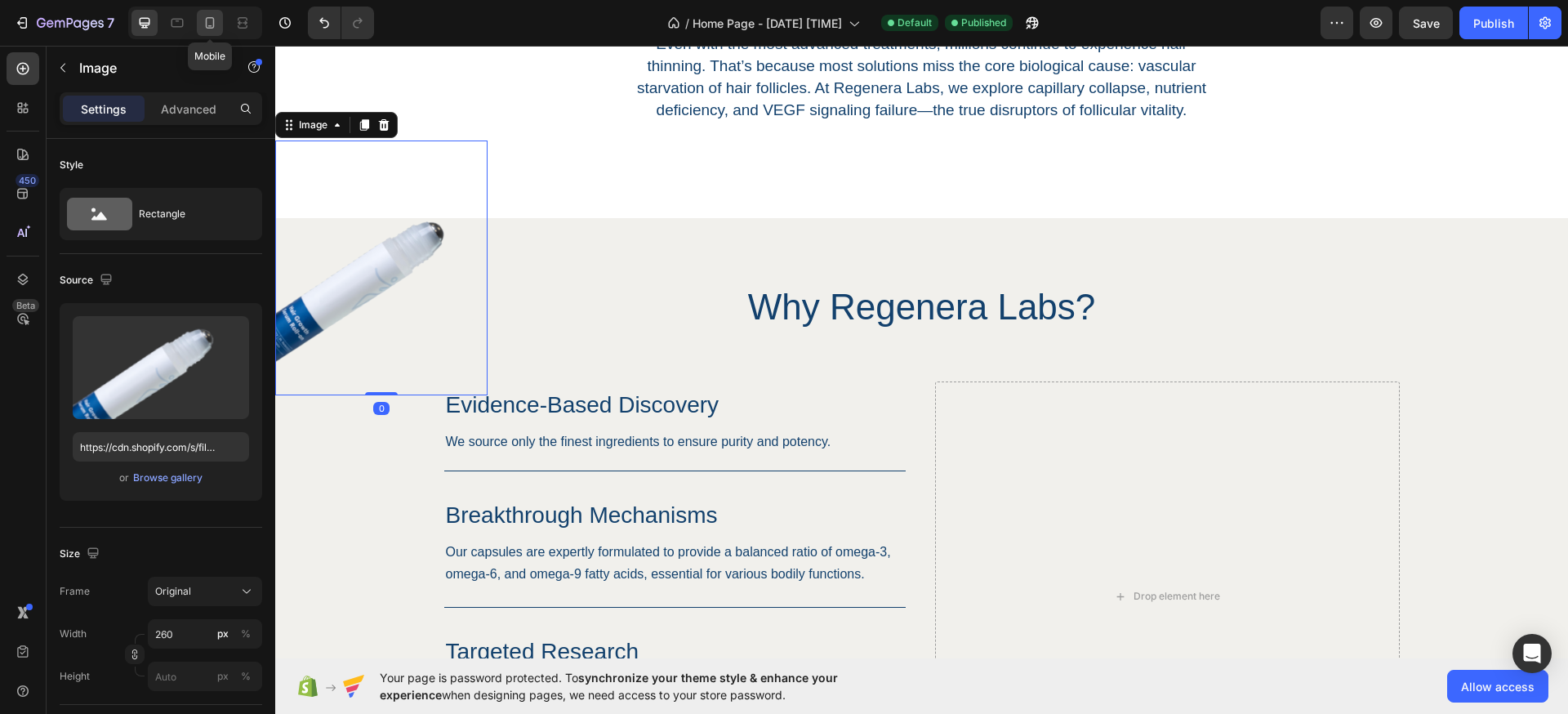 click 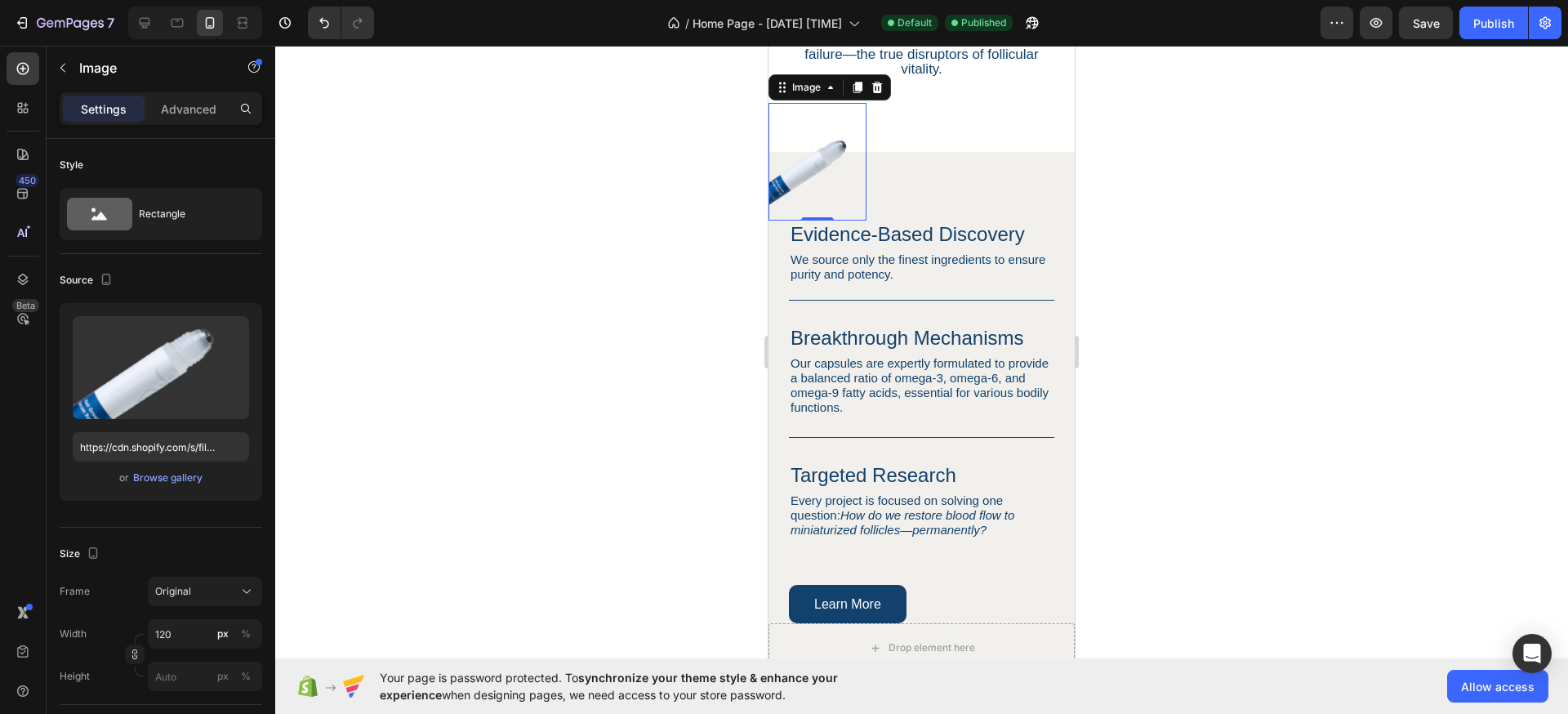 click 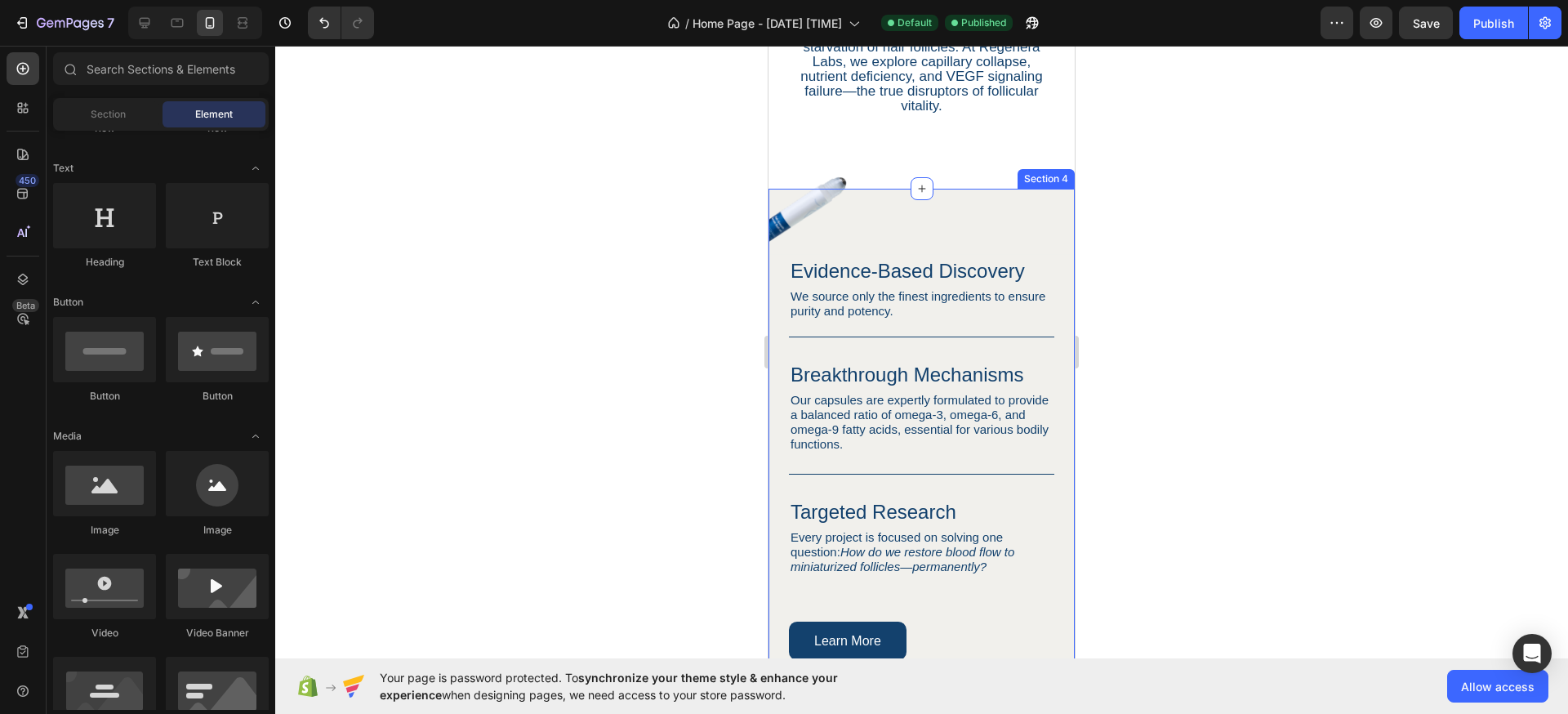 scroll, scrollTop: 860, scrollLeft: 0, axis: vertical 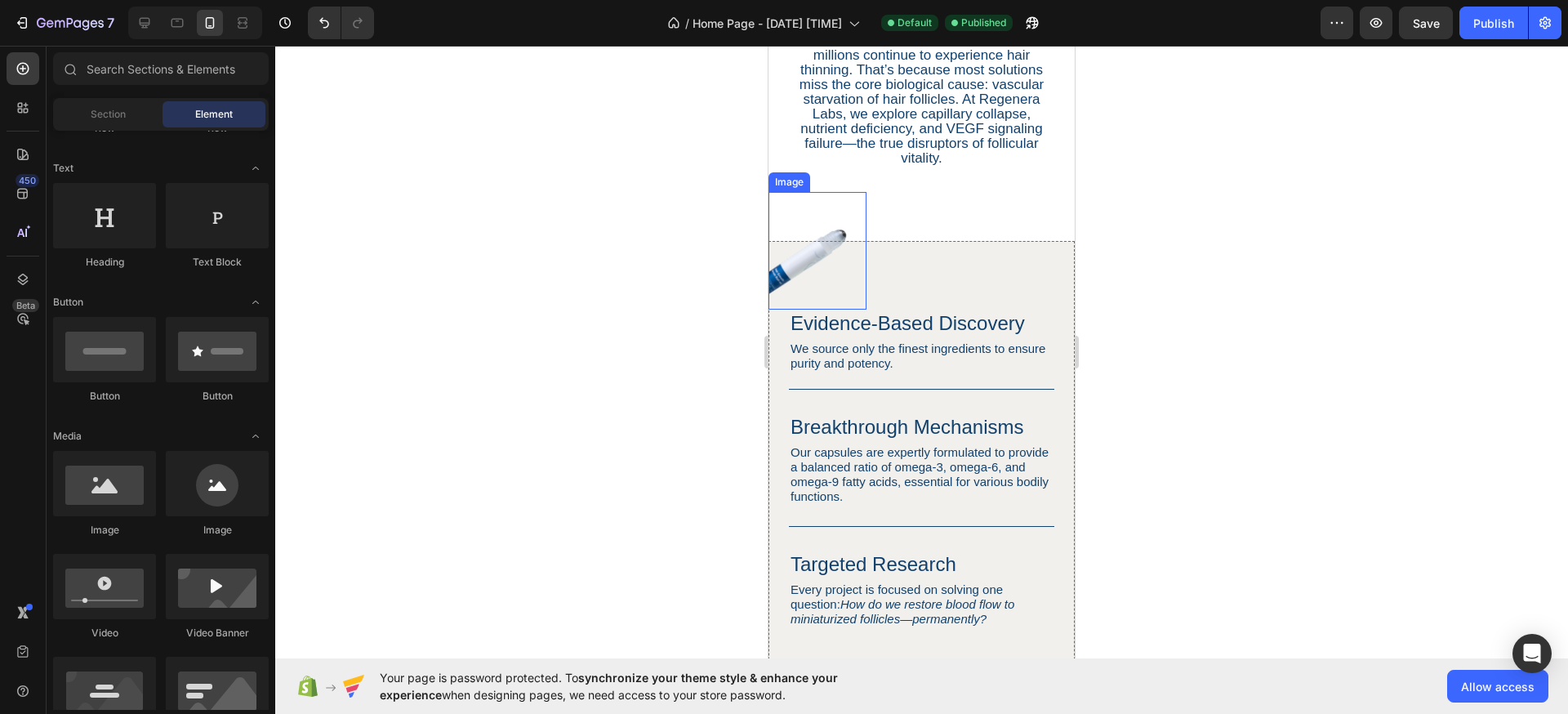 click at bounding box center (817, 251) 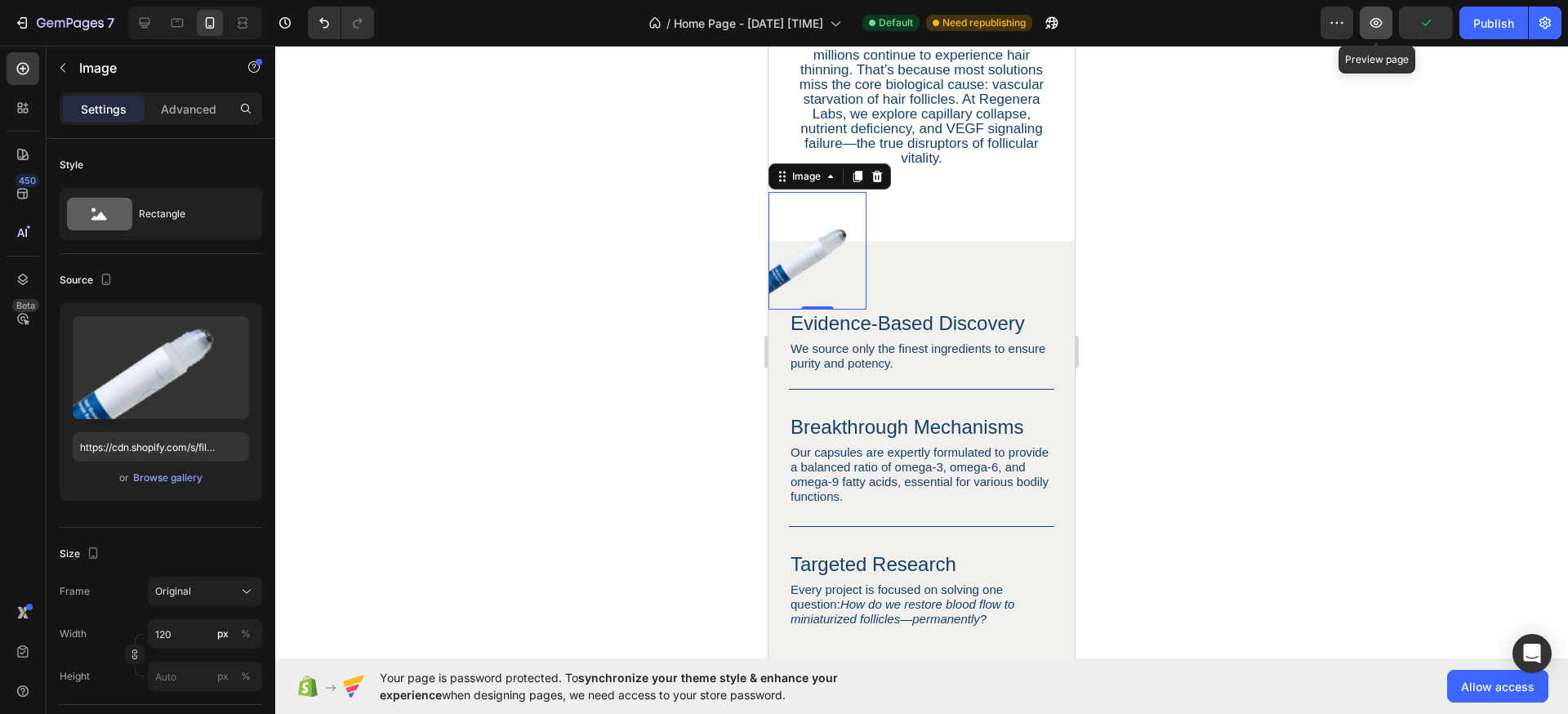 click 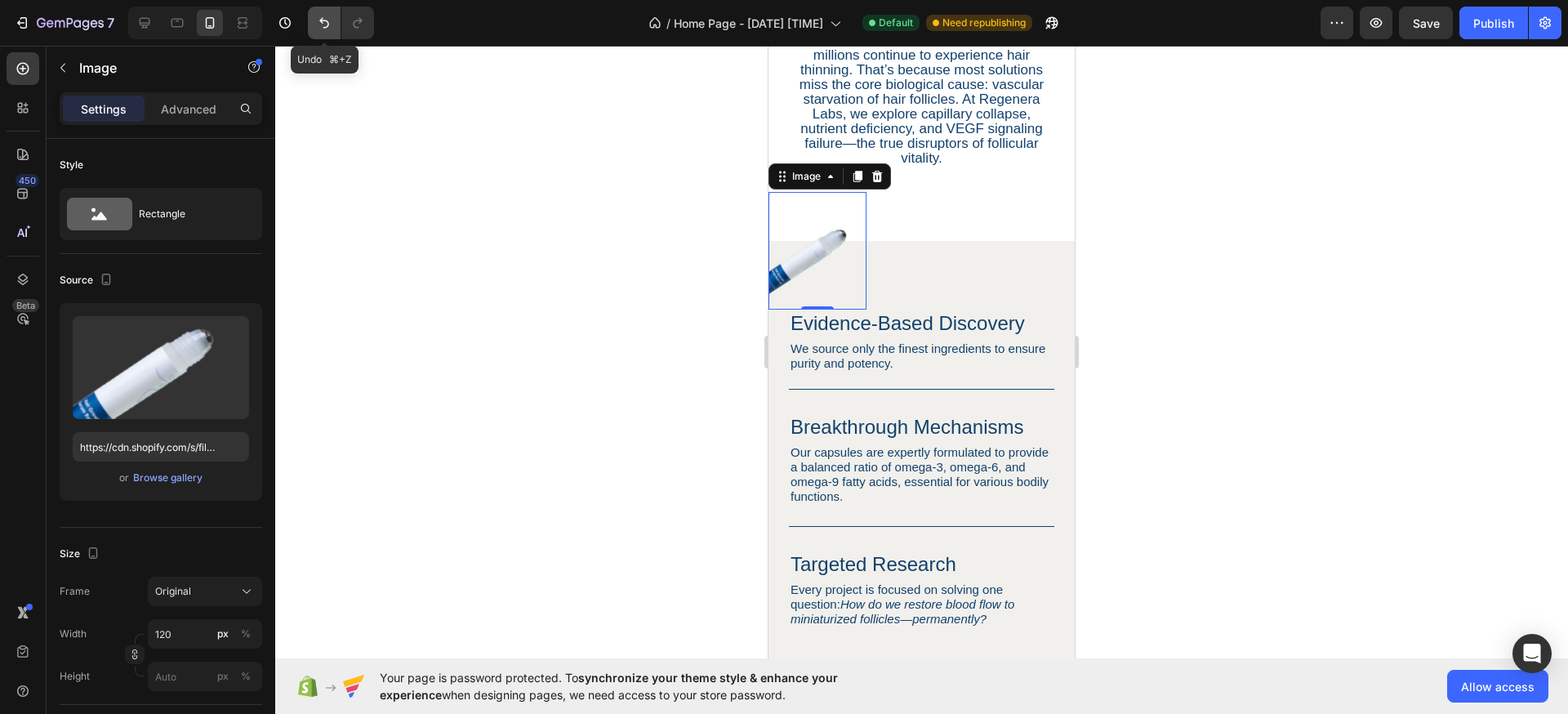 click 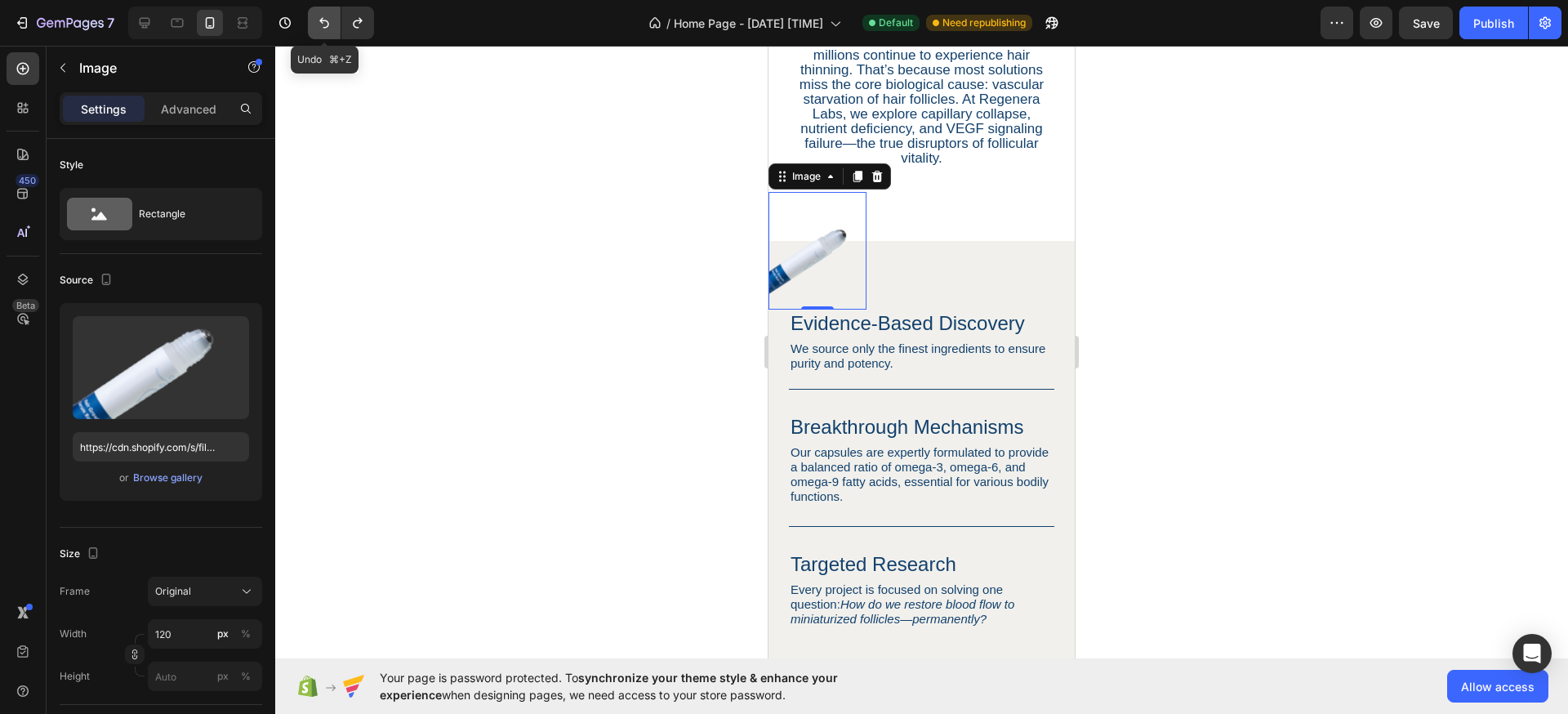click 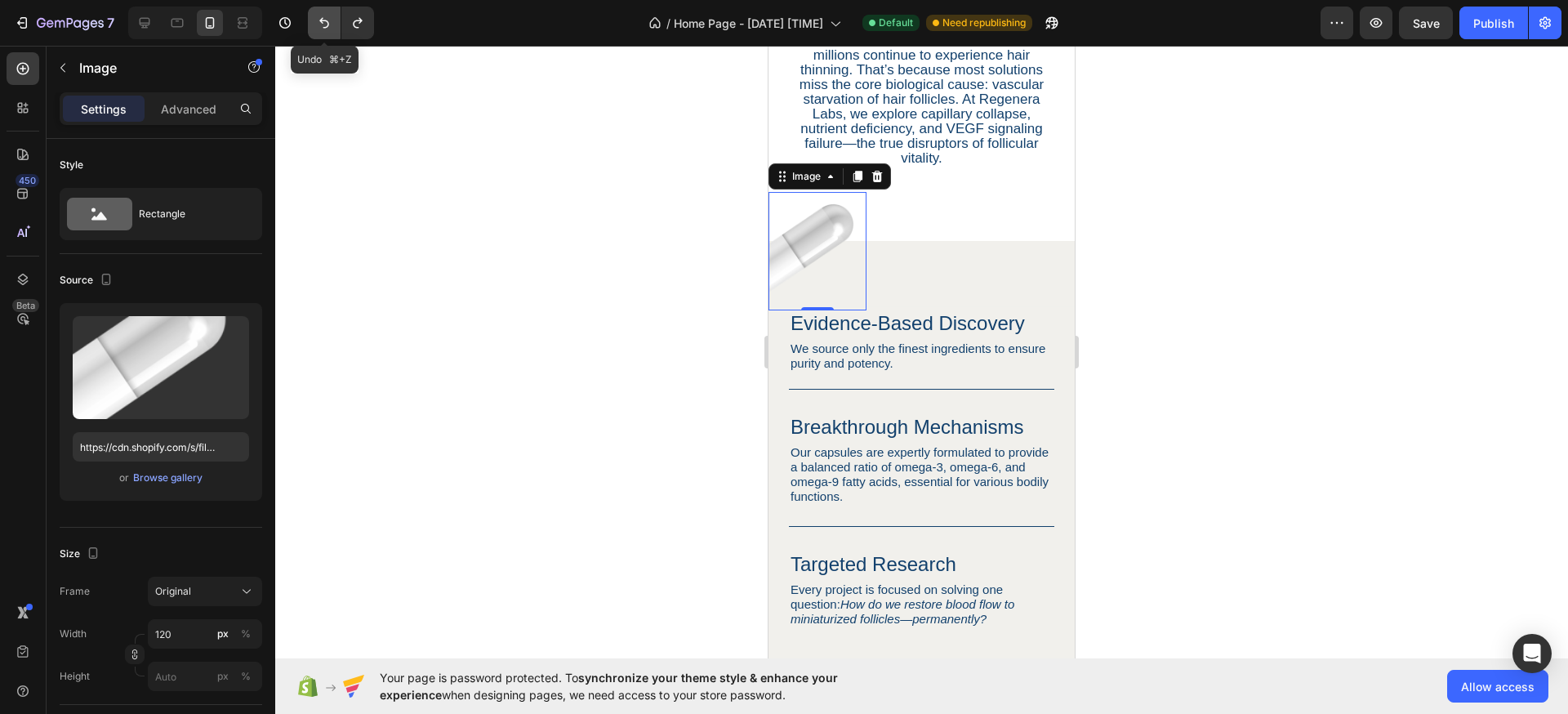 click 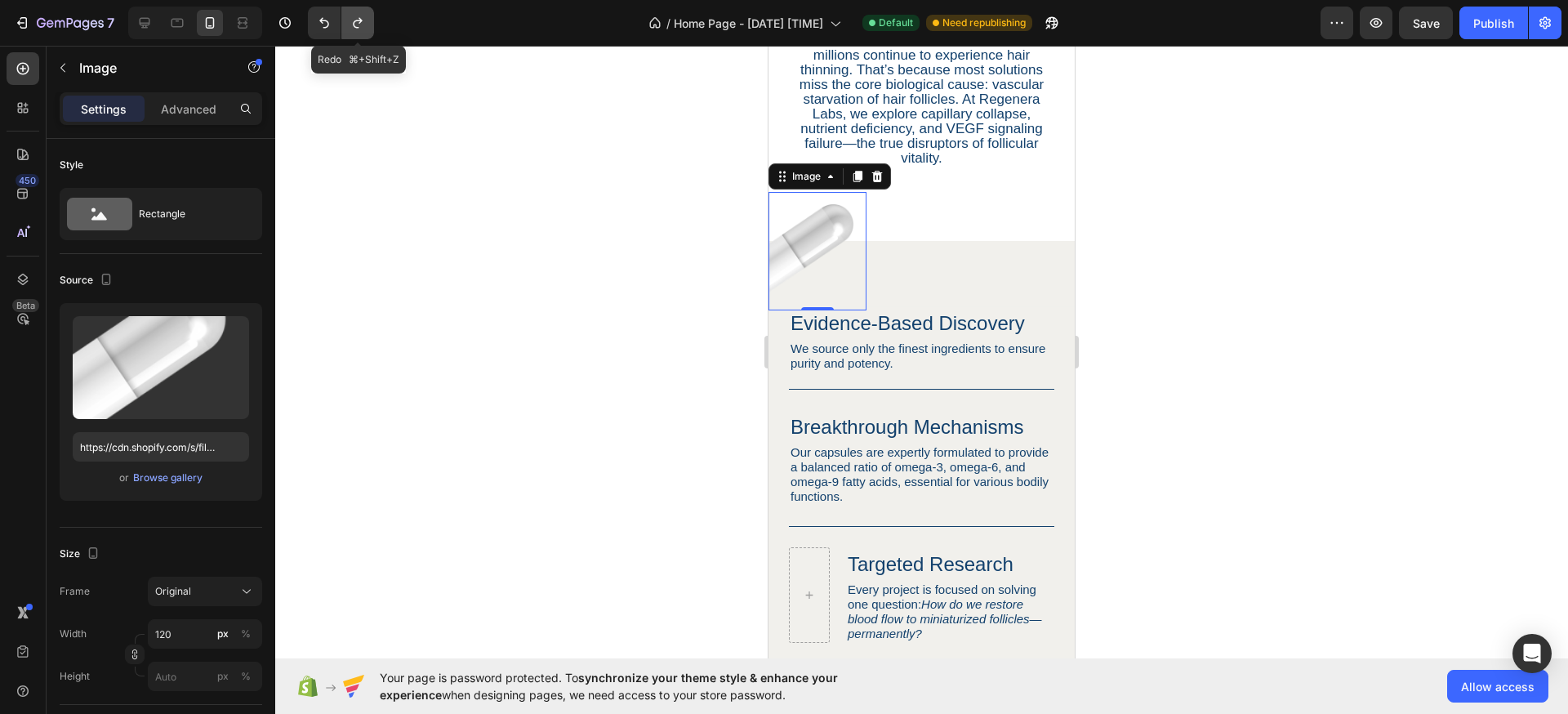 click 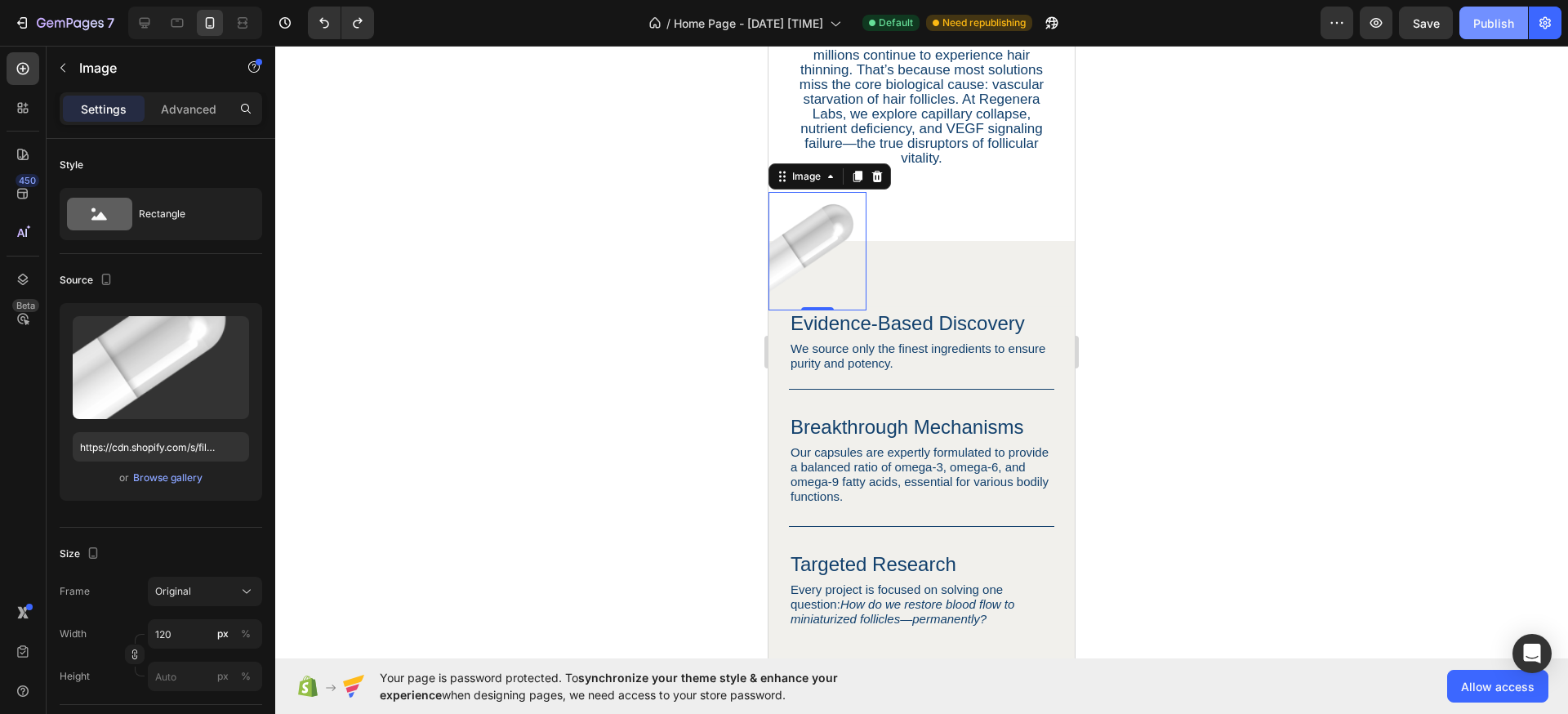 click on "Publish" 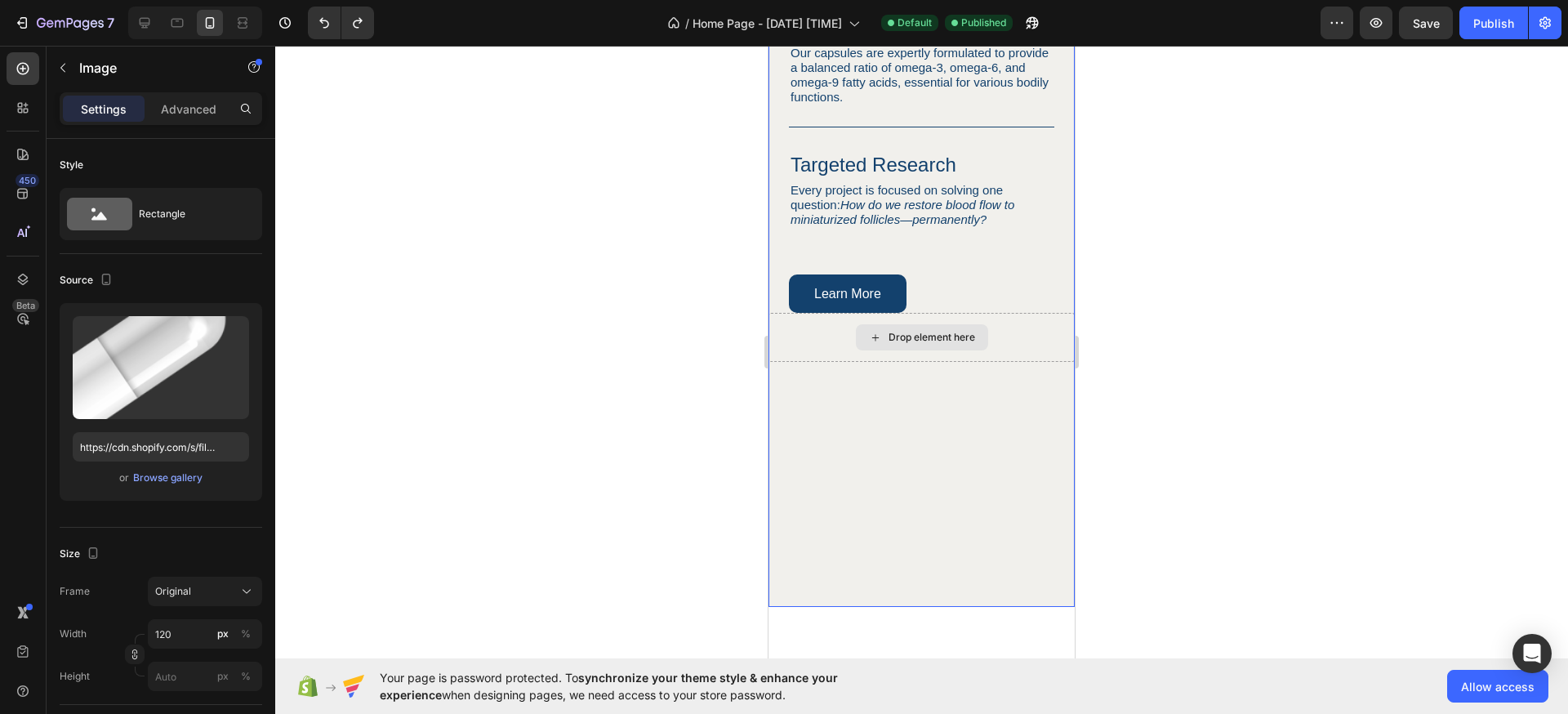 scroll, scrollTop: 1187, scrollLeft: 0, axis: vertical 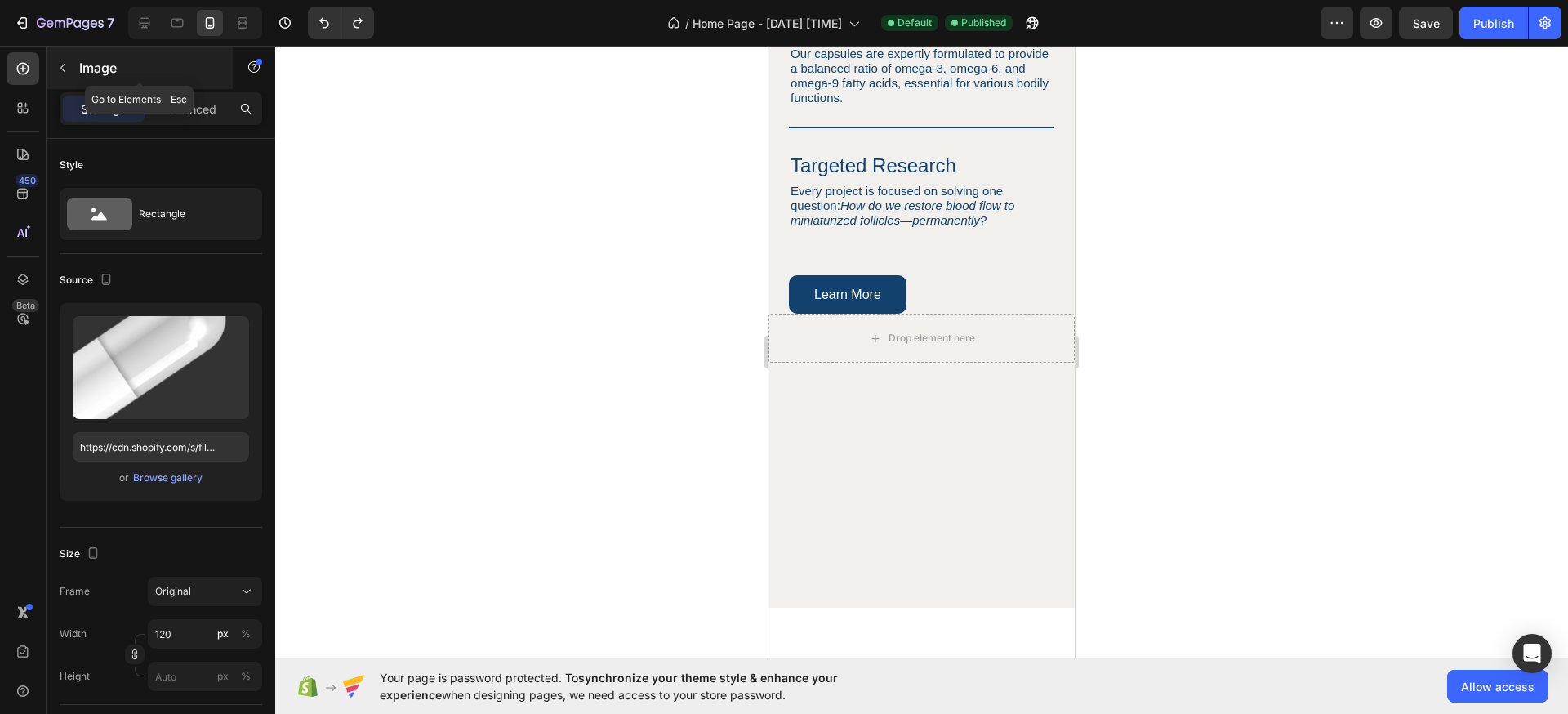 click at bounding box center [63, 68] 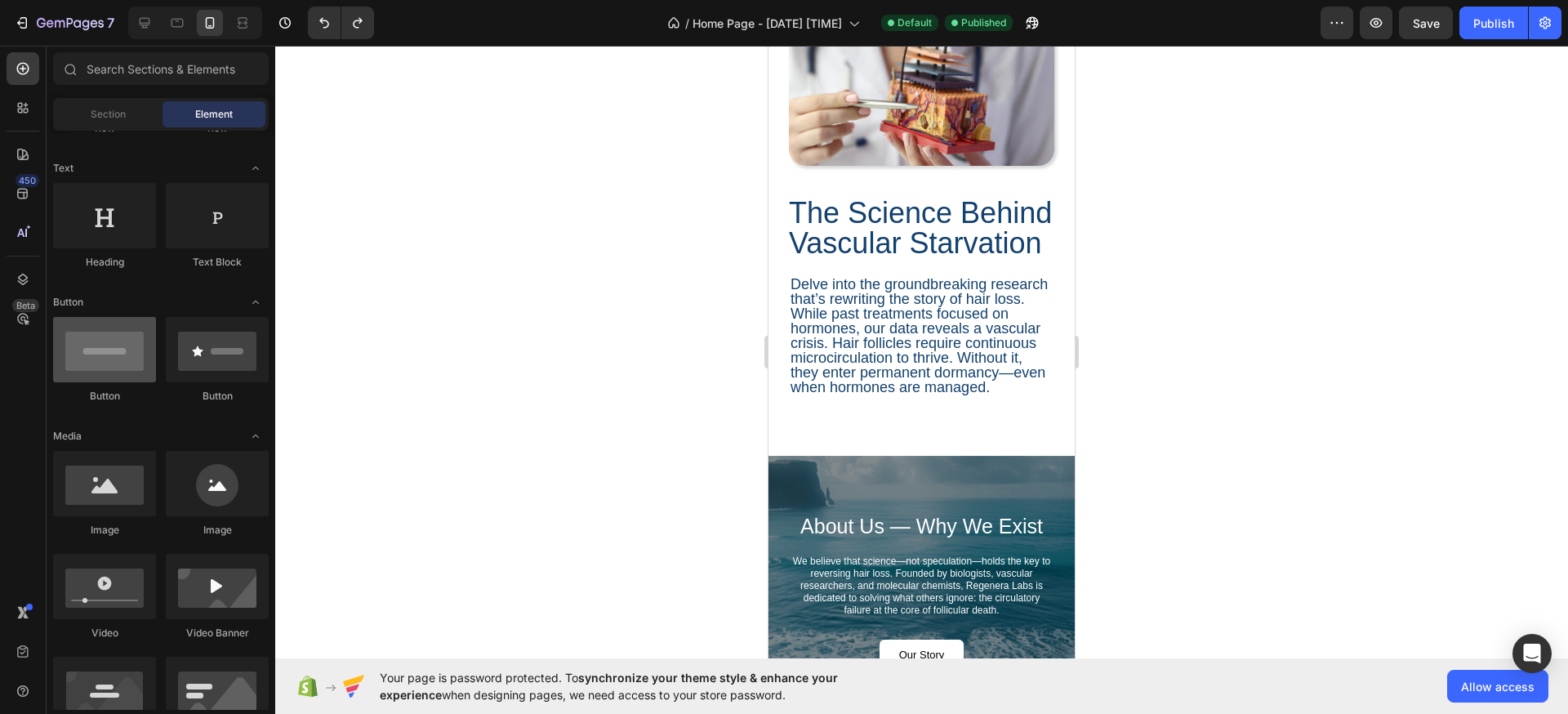 scroll, scrollTop: 2765, scrollLeft: 0, axis: vertical 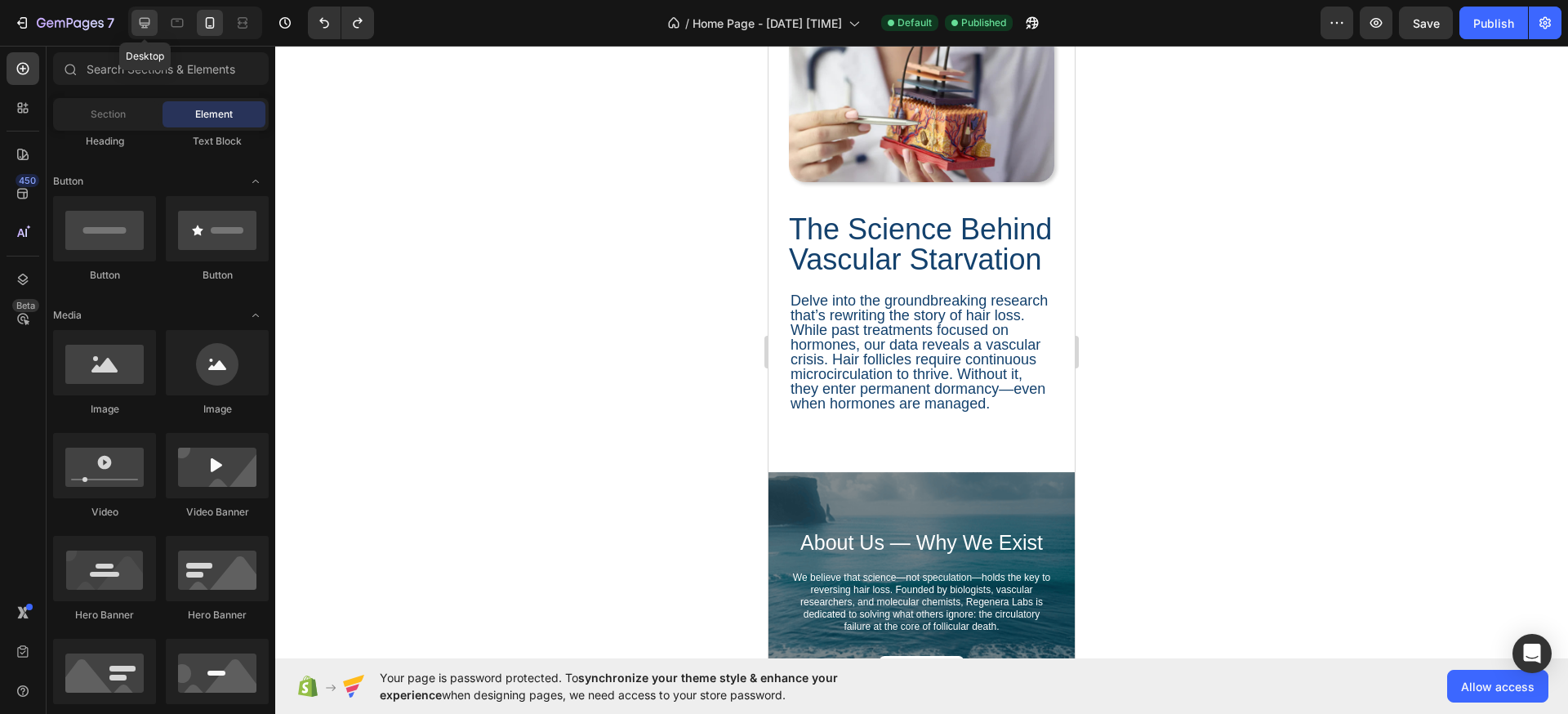 click 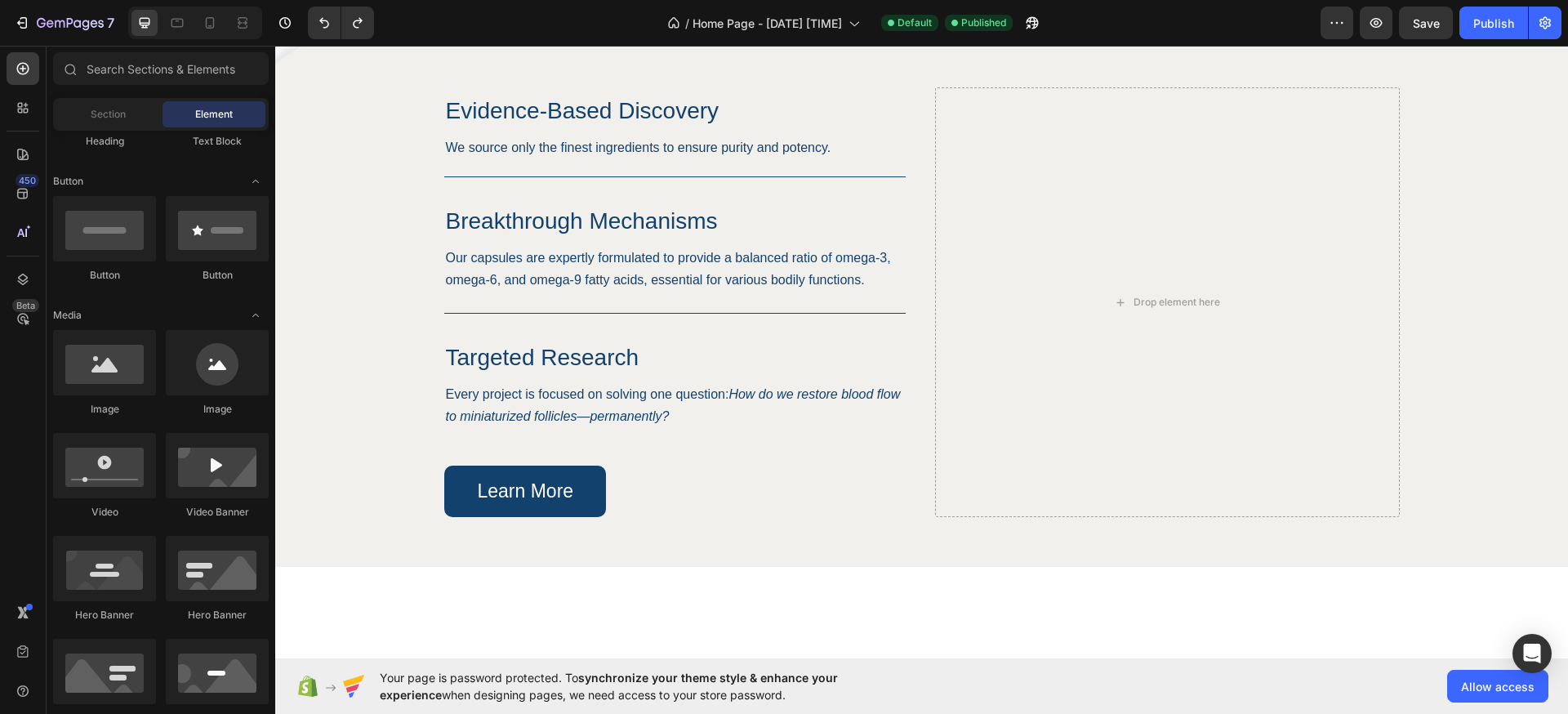 scroll, scrollTop: 1006, scrollLeft: 0, axis: vertical 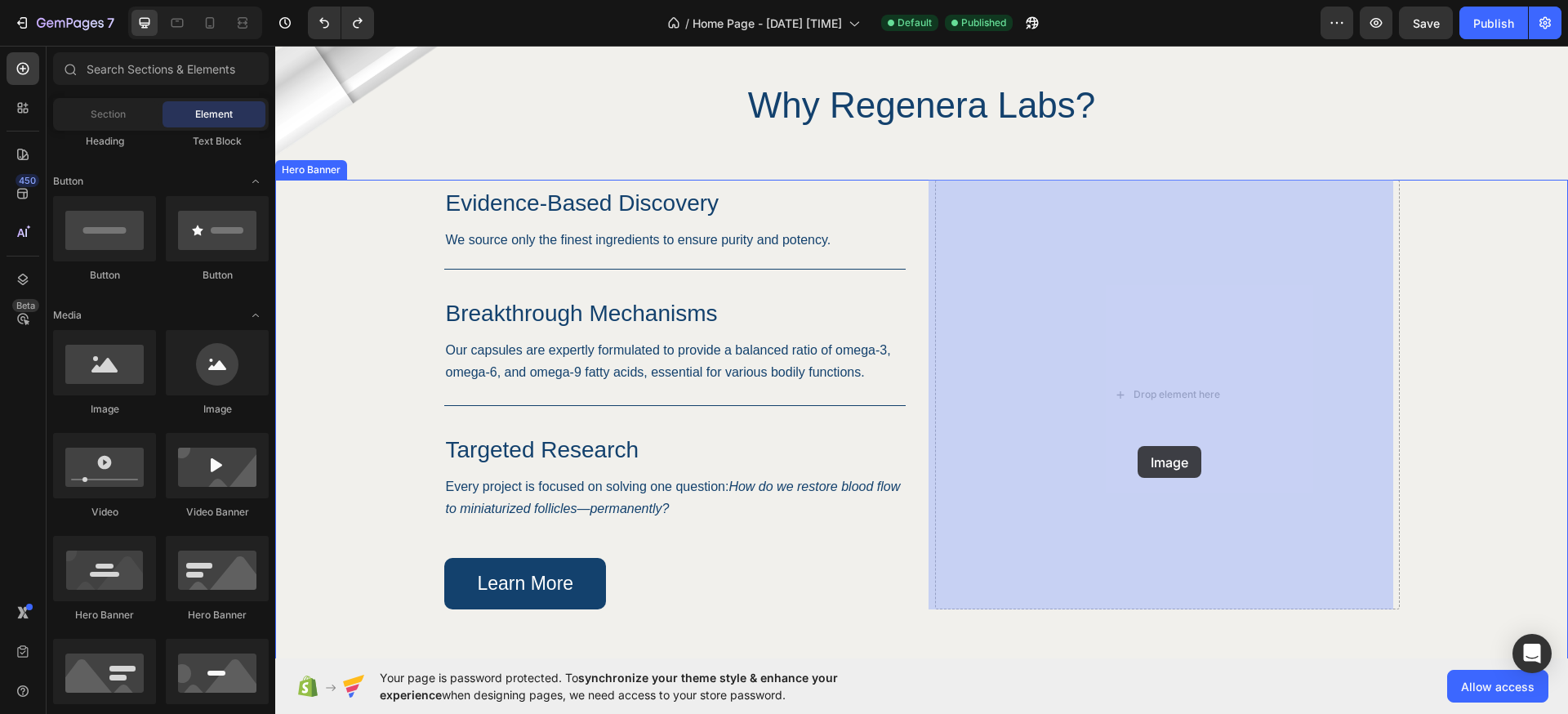 drag, startPoint x: 388, startPoint y: 438, endPoint x: 1290, endPoint y: 444, distance: 902.02 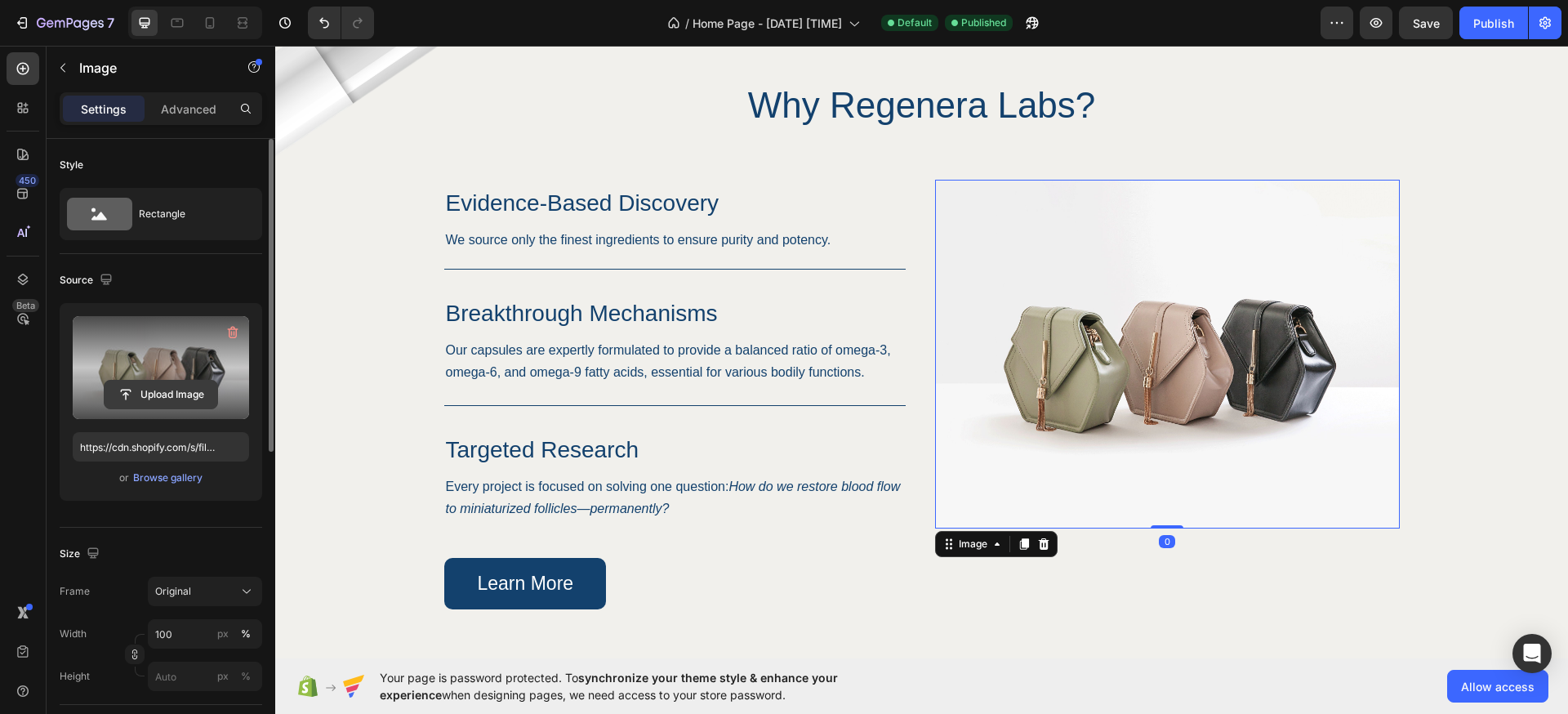 click 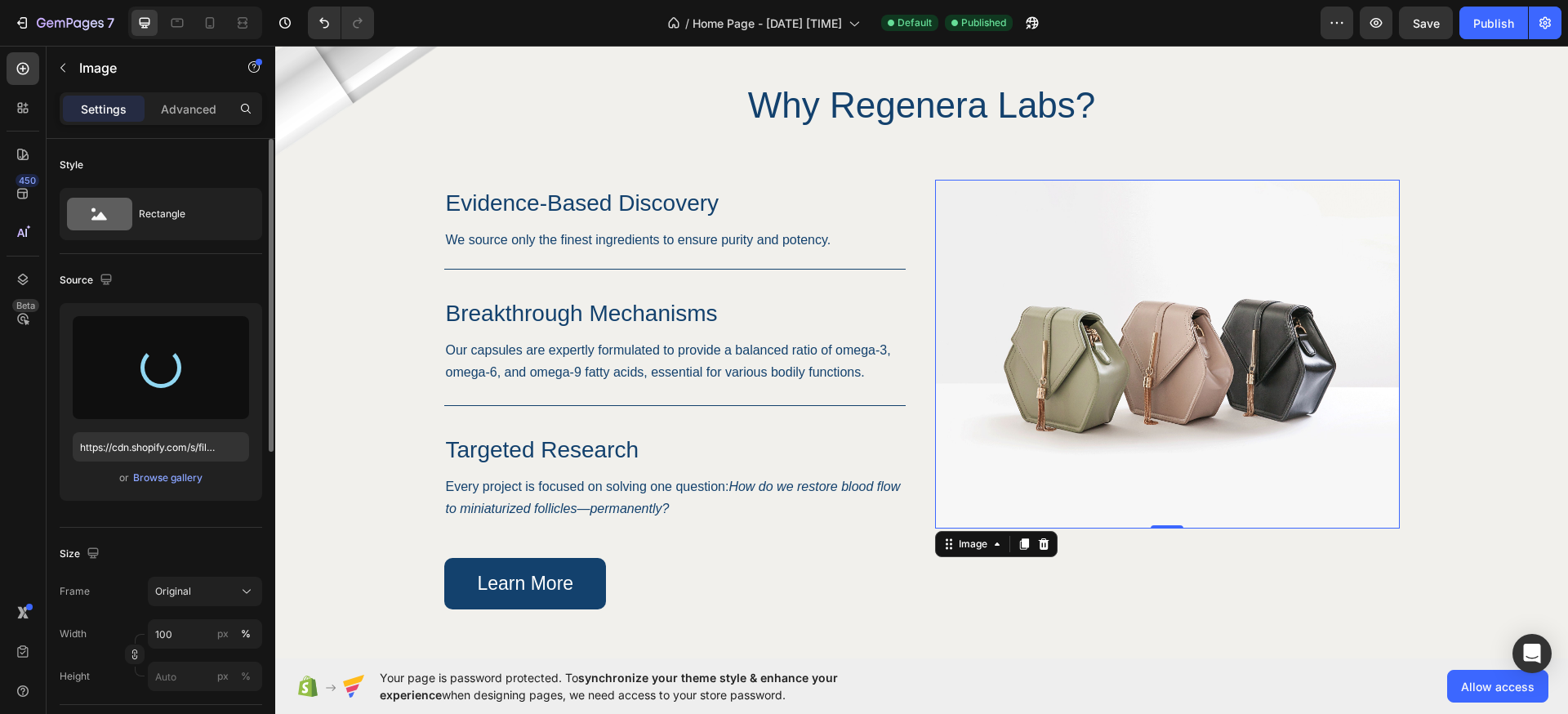 type on "https://cdn.shopify.com/s/files/1/0911/5684/0775/files/gempages_578290835284558524-2dac24b9-7efc-4dcb-ba92-5afc5047a896.webp" 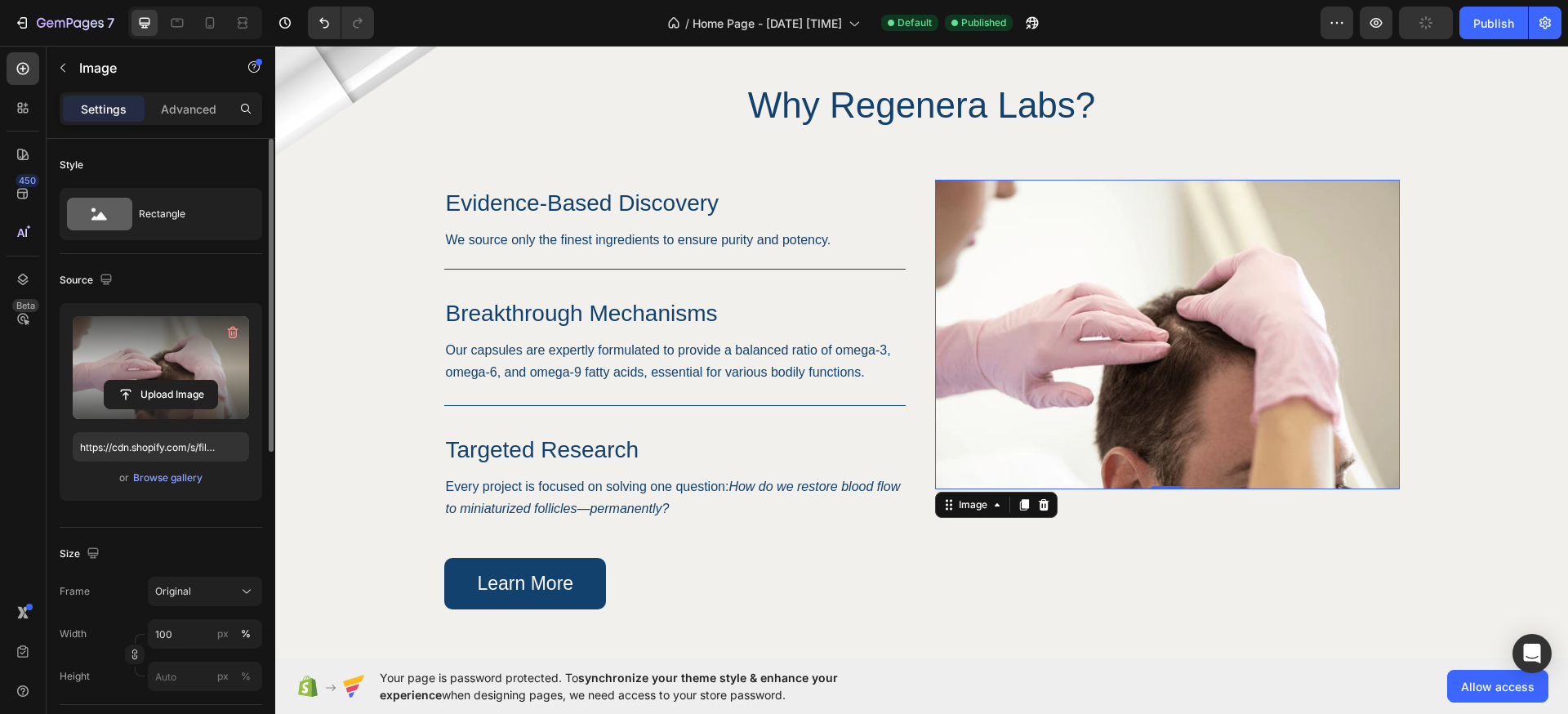 scroll, scrollTop: 10, scrollLeft: 0, axis: vertical 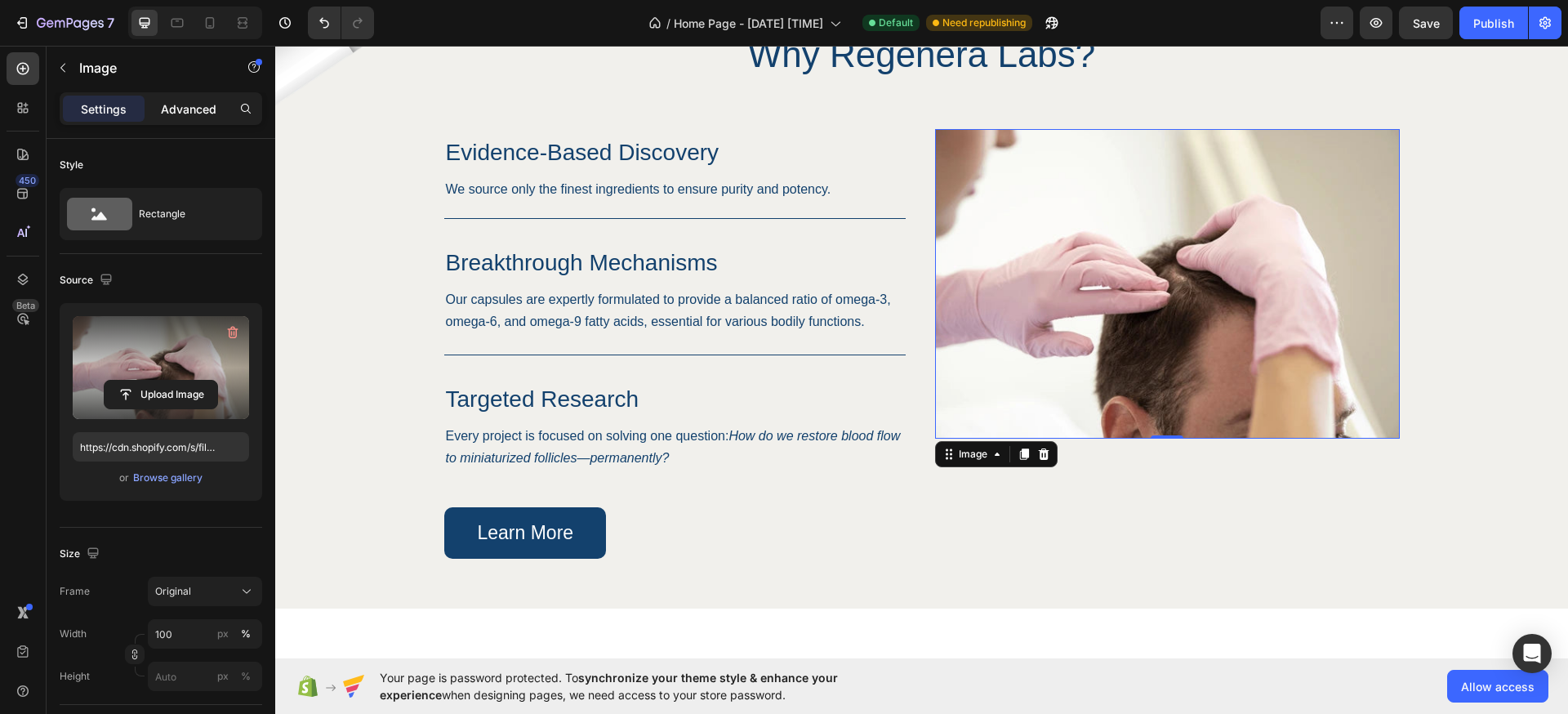 click on "Advanced" at bounding box center (189, 109) 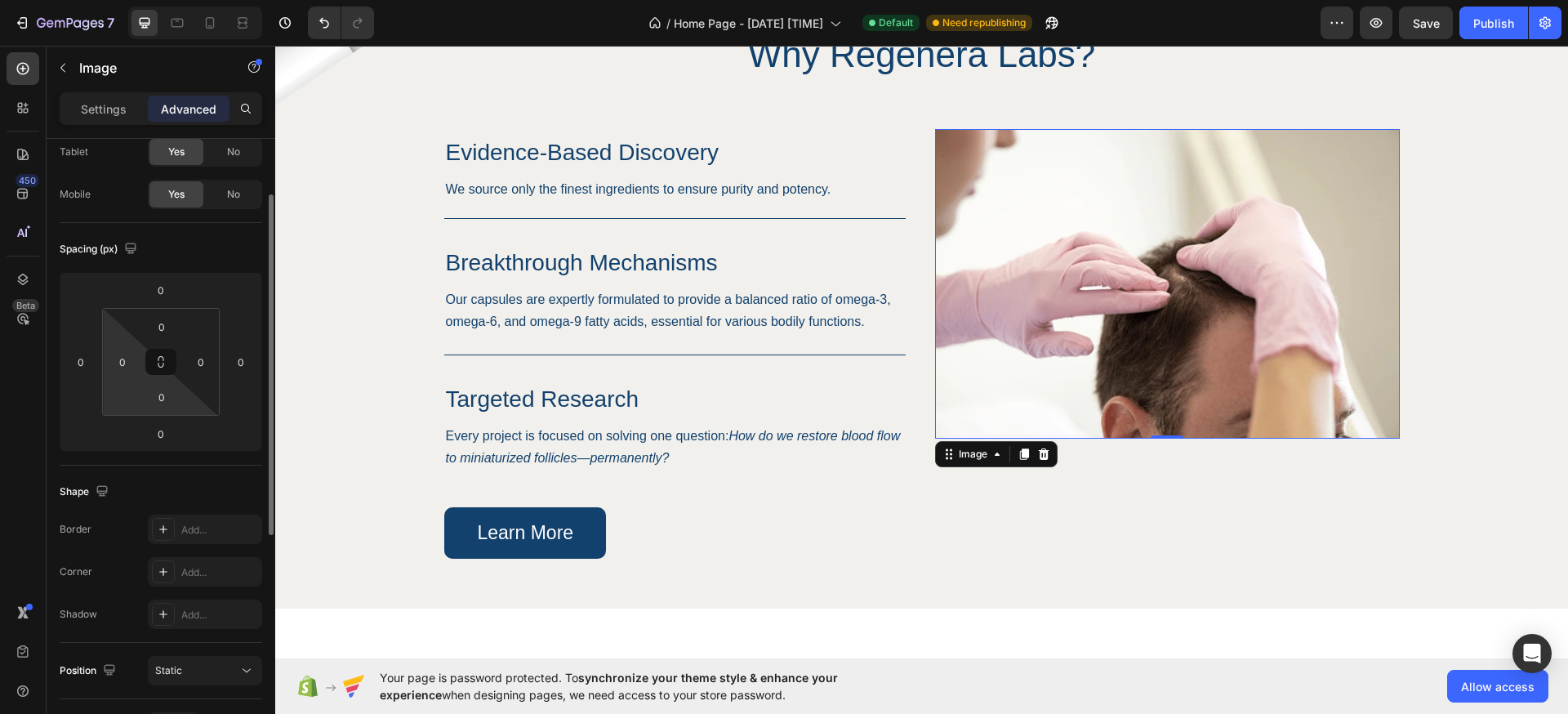 scroll, scrollTop: 110, scrollLeft: 0, axis: vertical 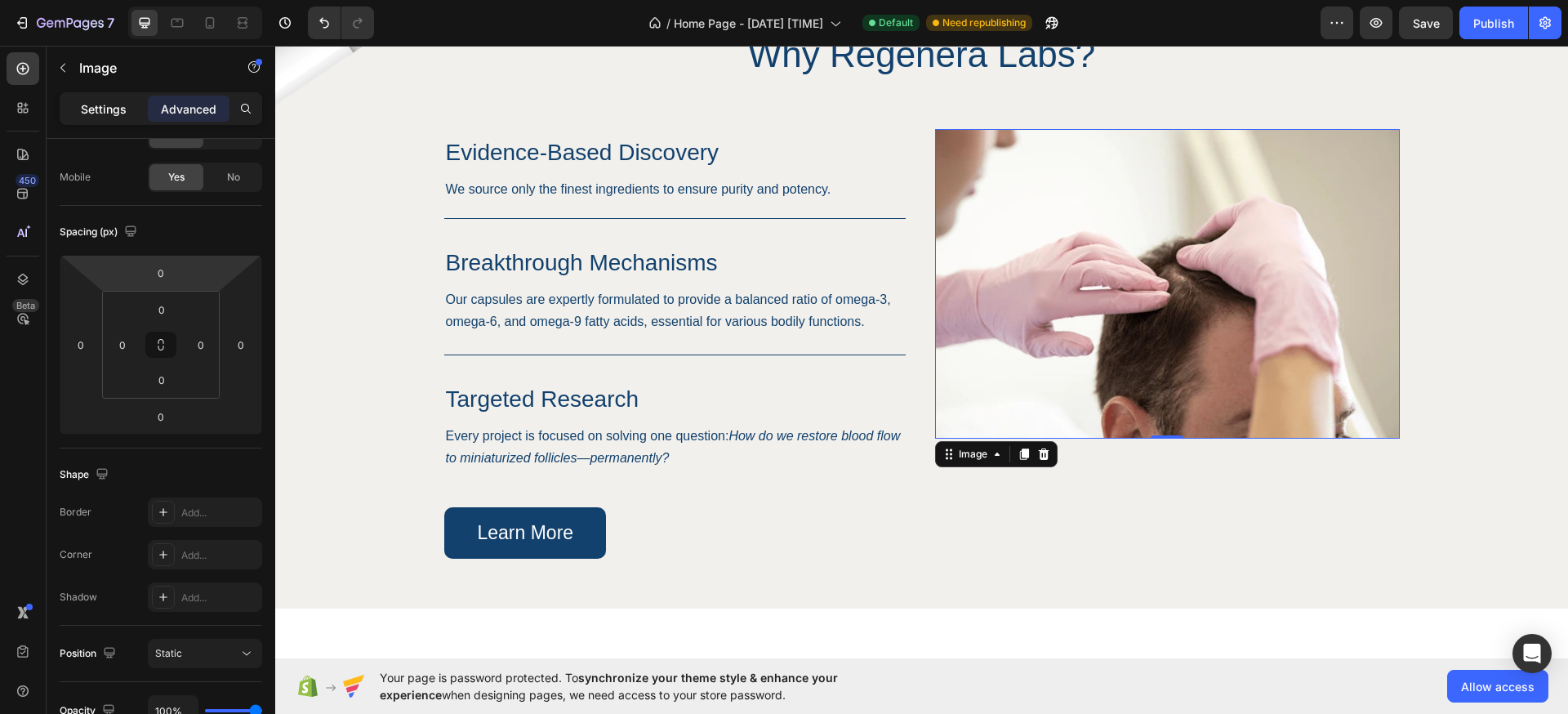 click on "Settings" 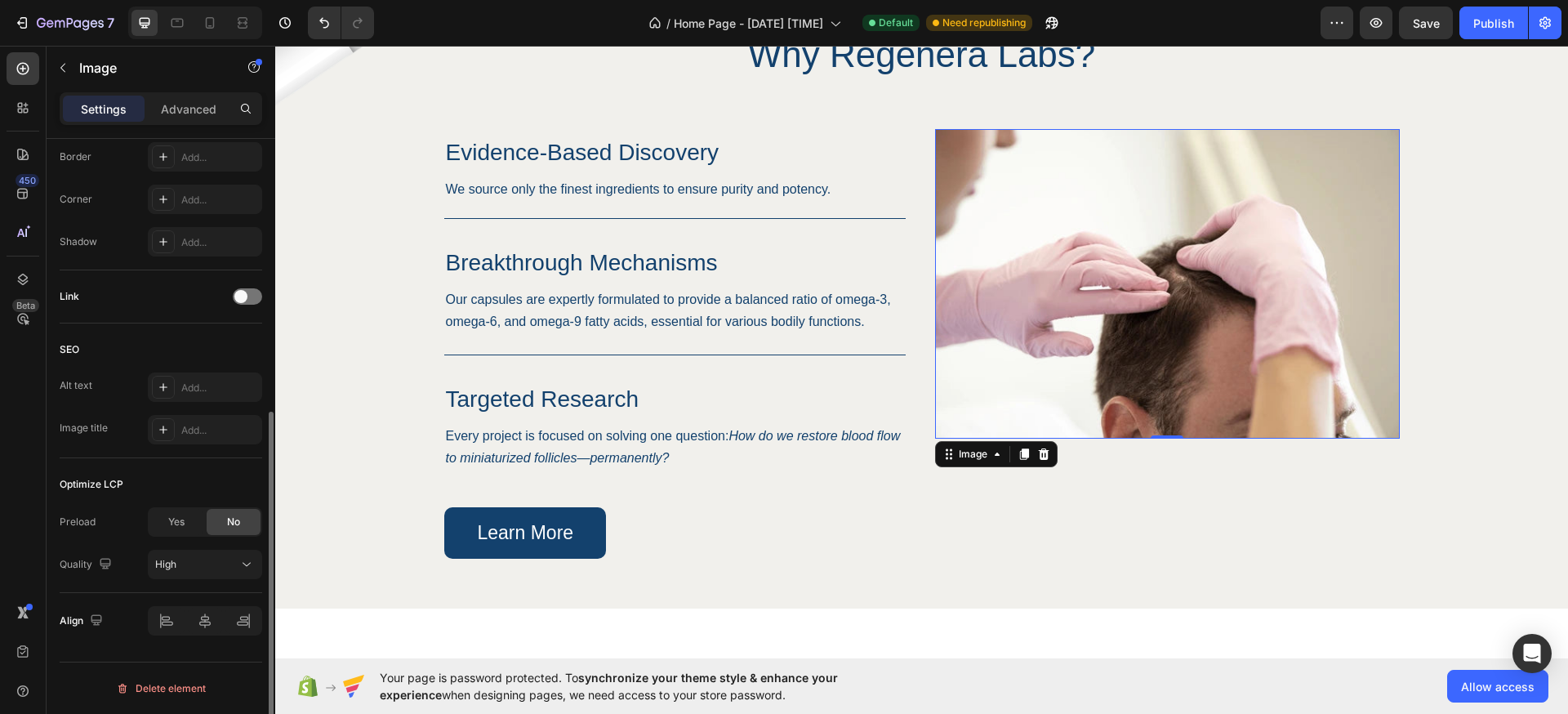 scroll, scrollTop: 588, scrollLeft: 0, axis: vertical 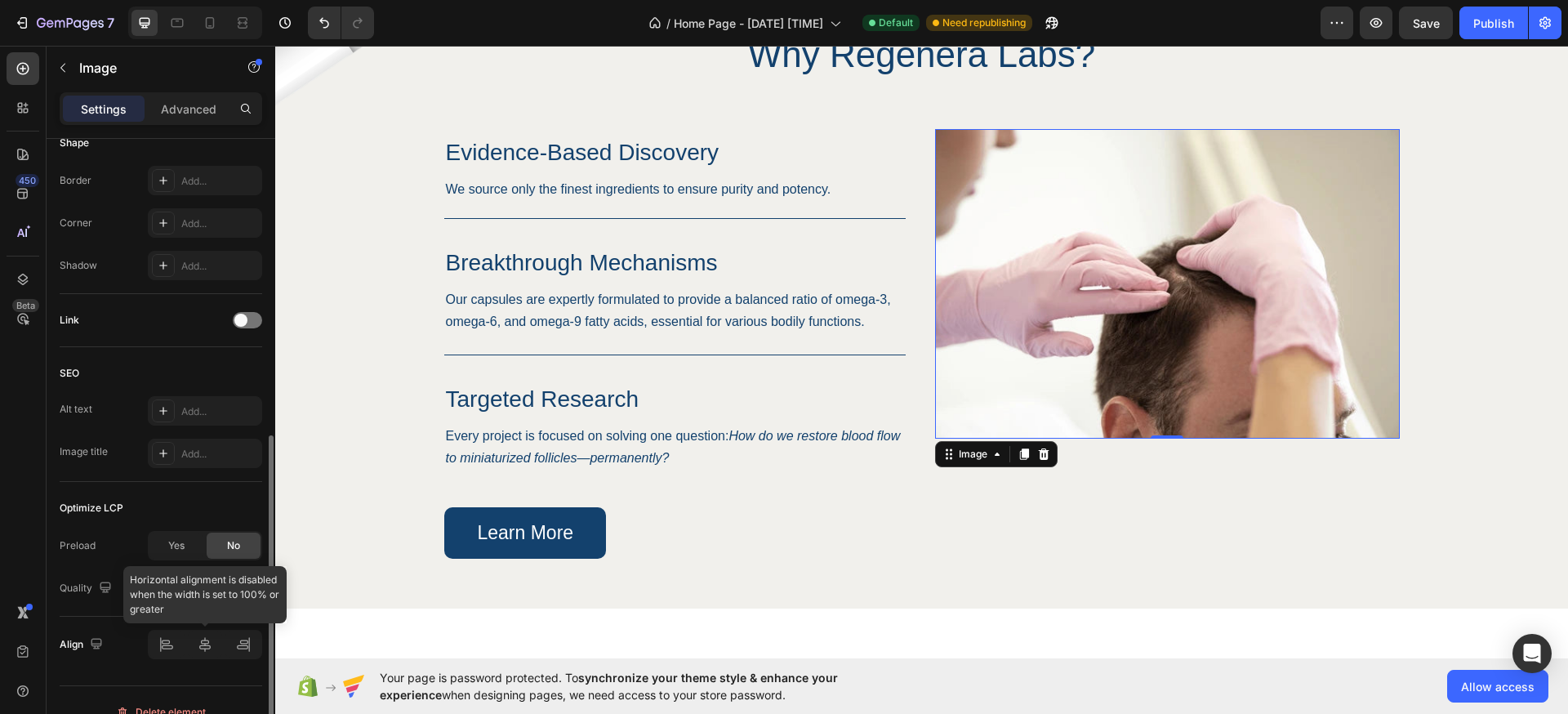 click 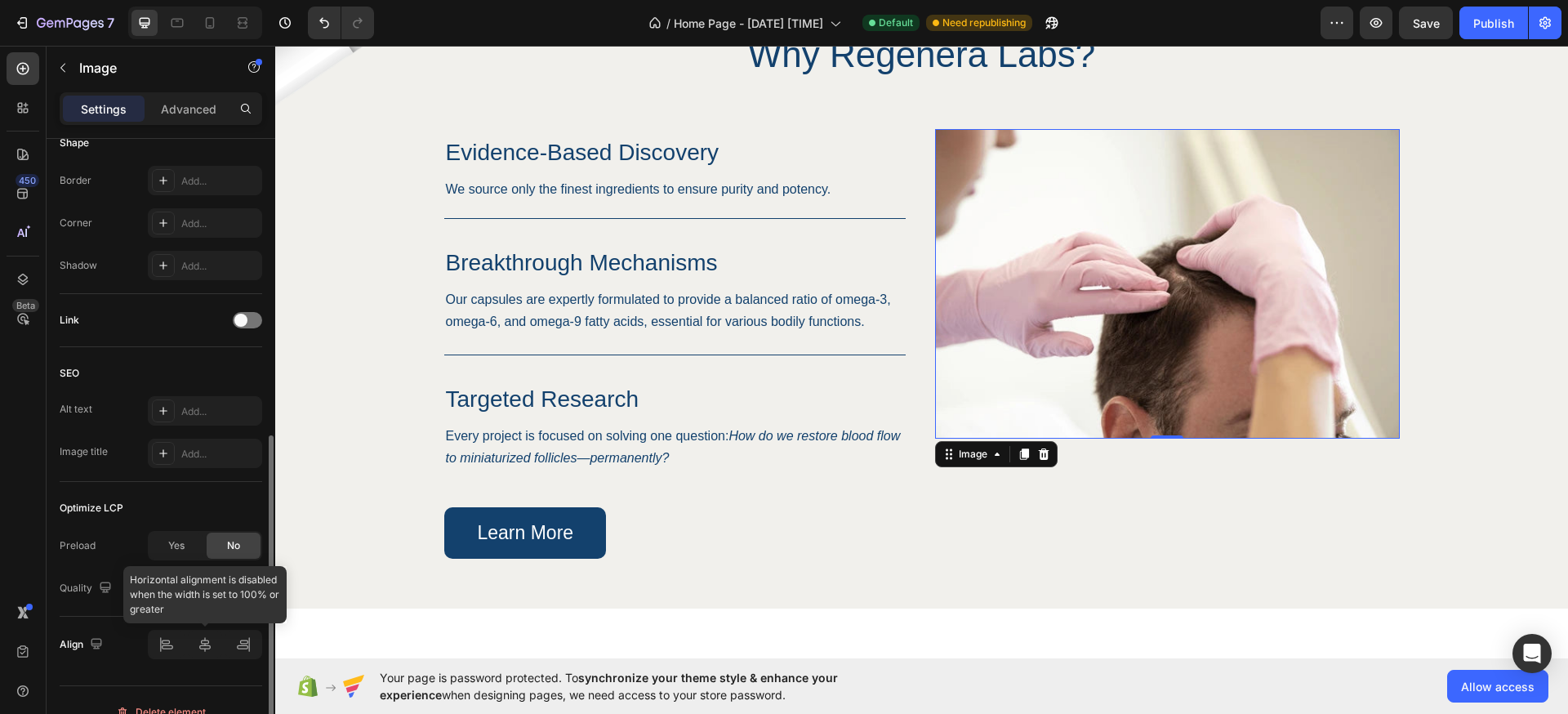 click 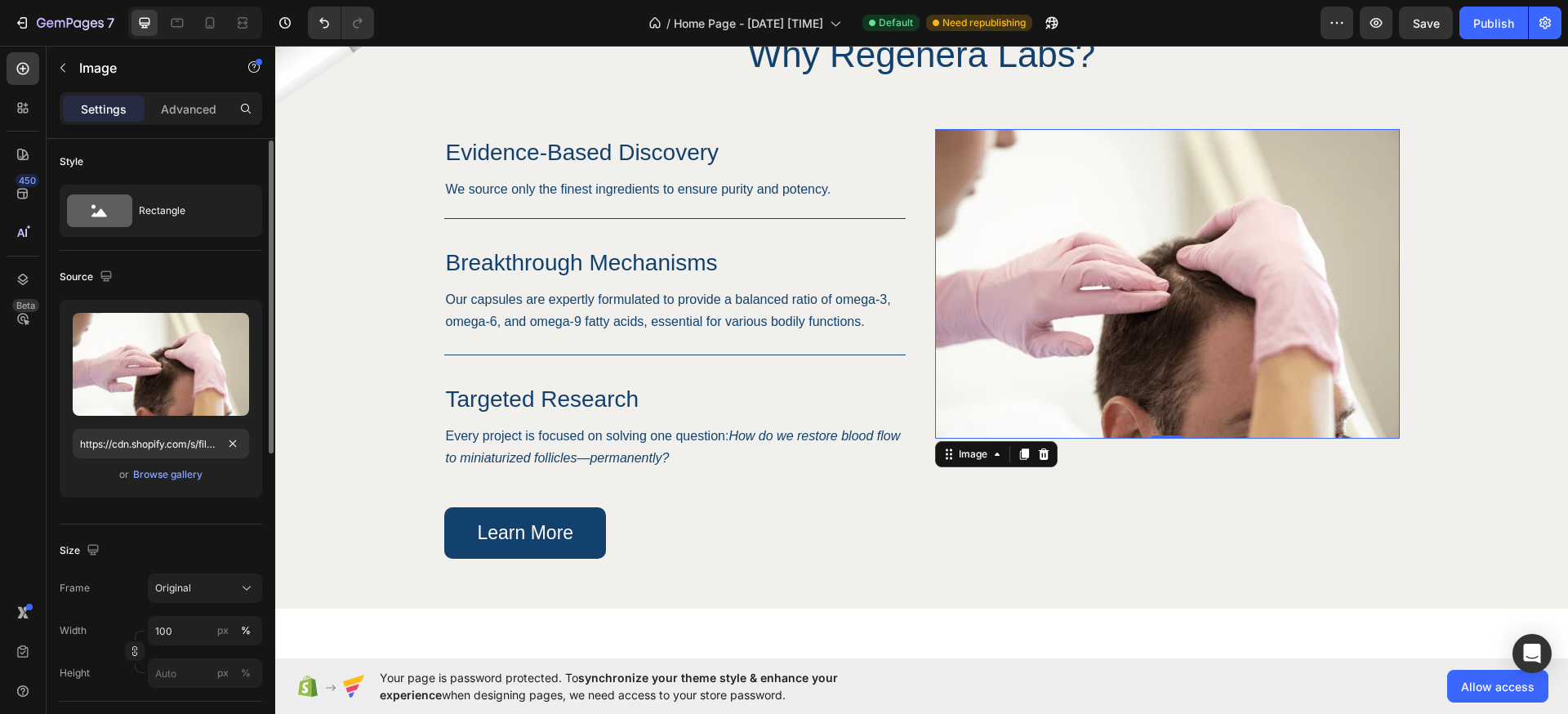 scroll, scrollTop: 0, scrollLeft: 0, axis: both 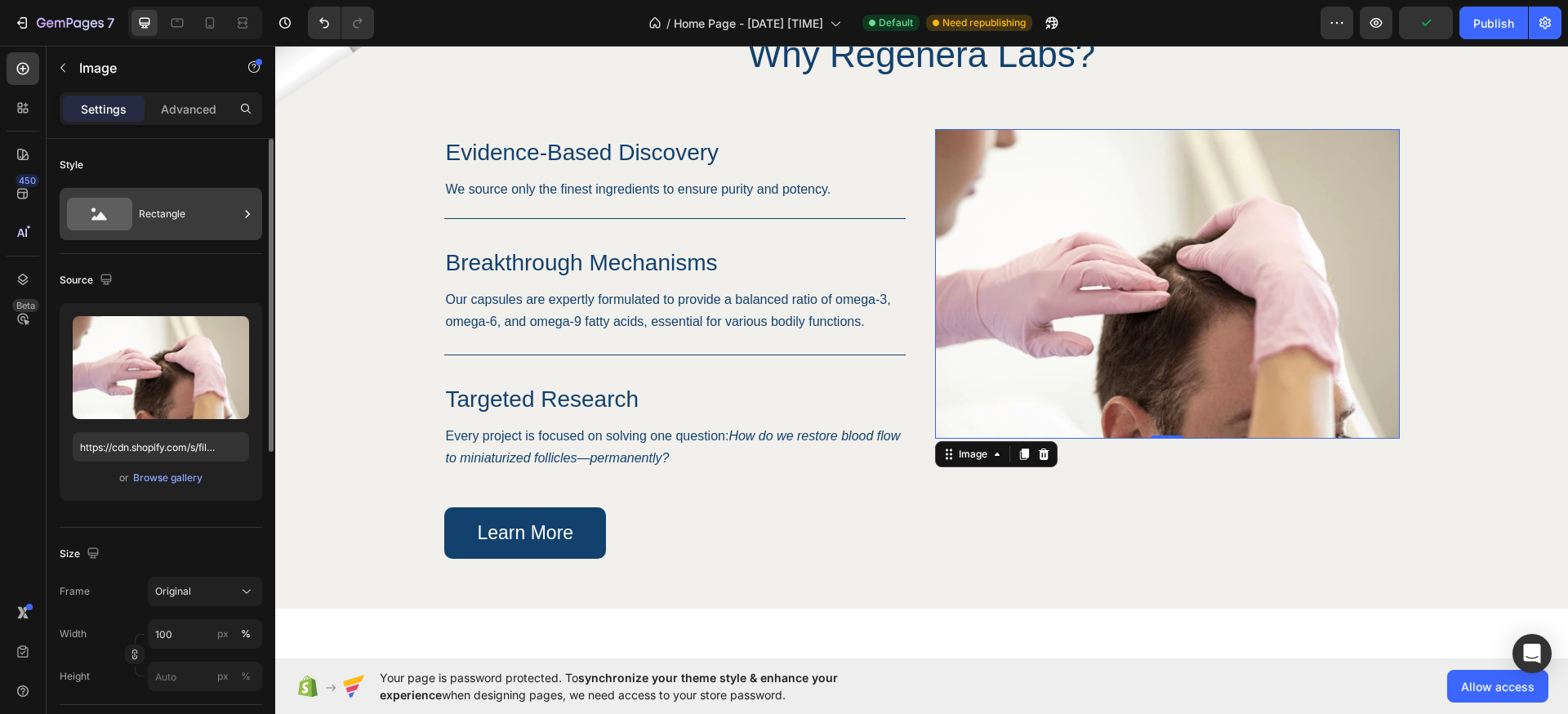 click on "Rectangle" at bounding box center [161, 214] 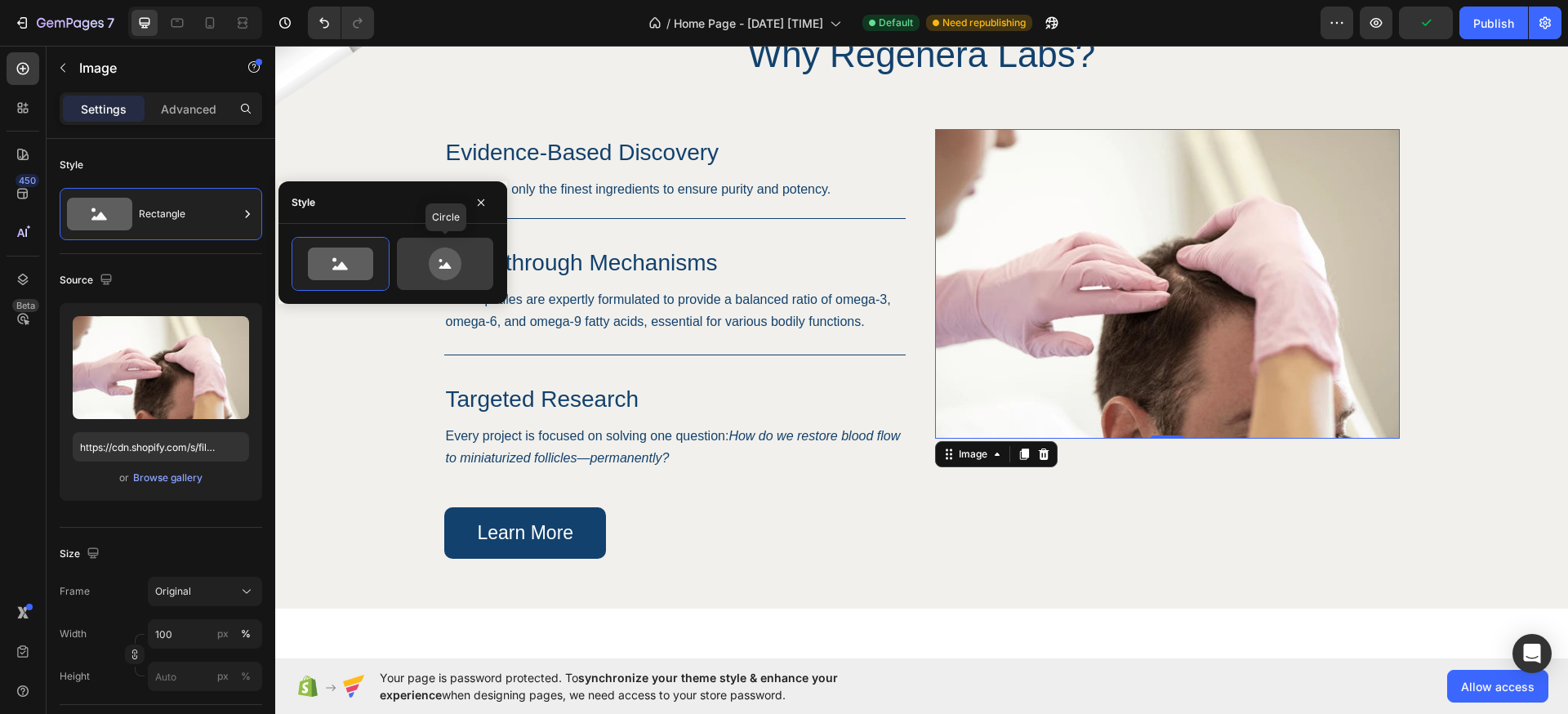 click 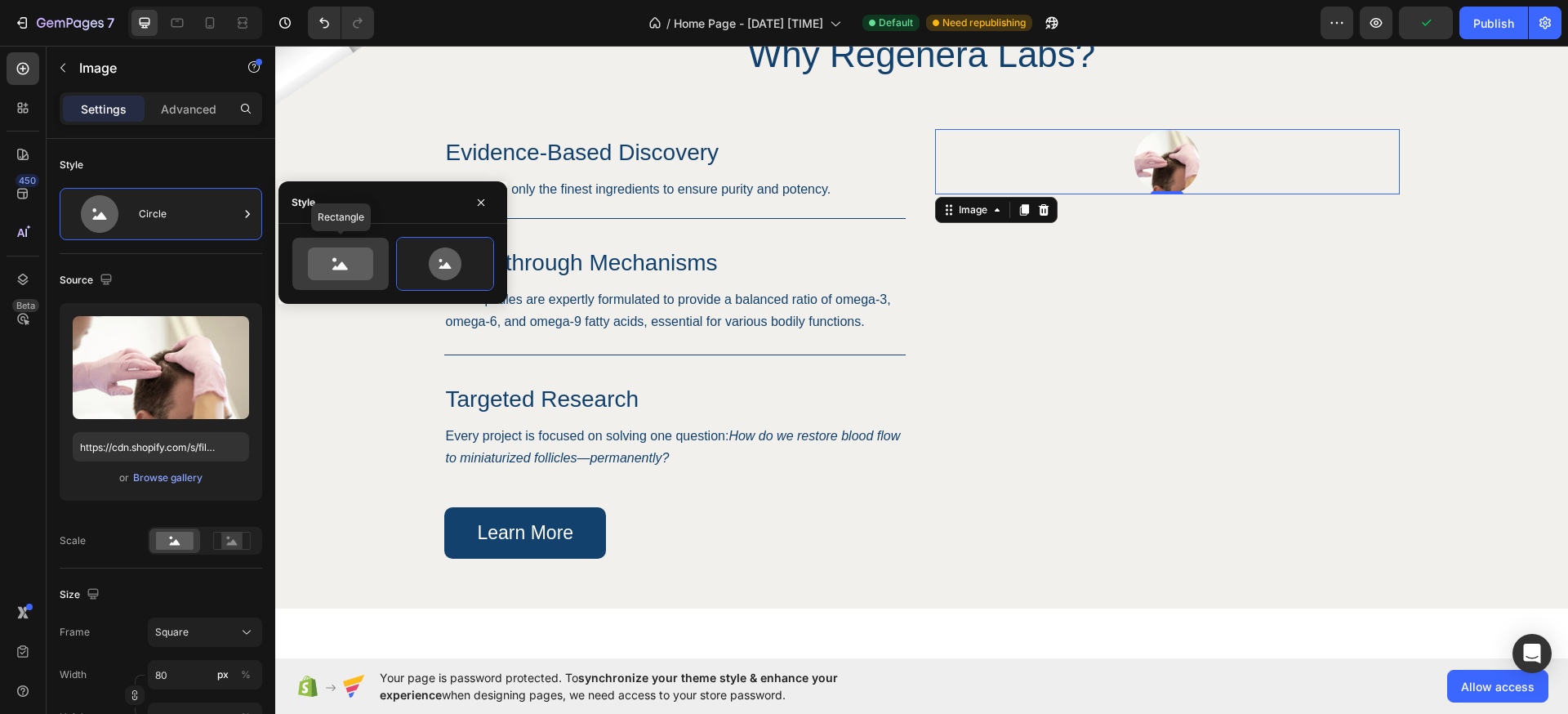 click 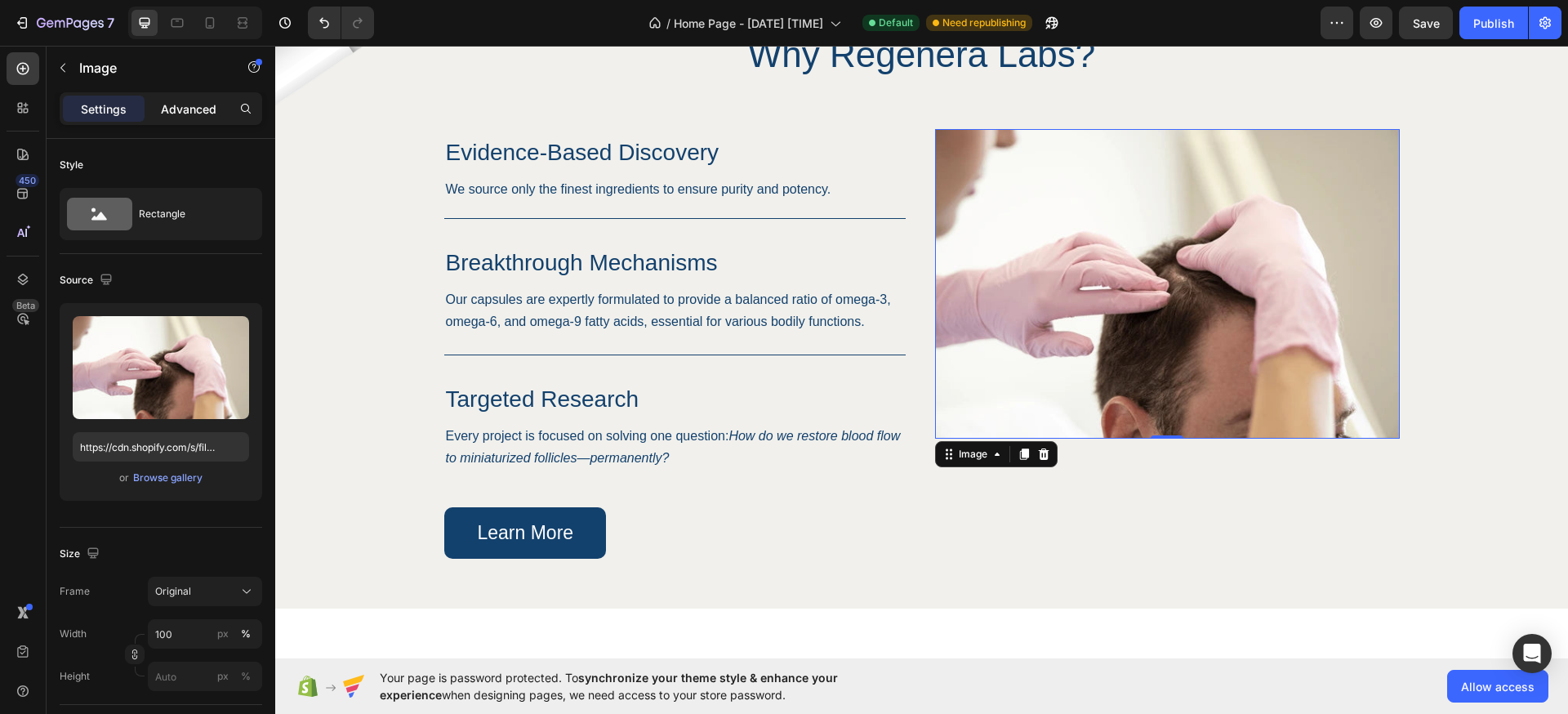 click on "Advanced" 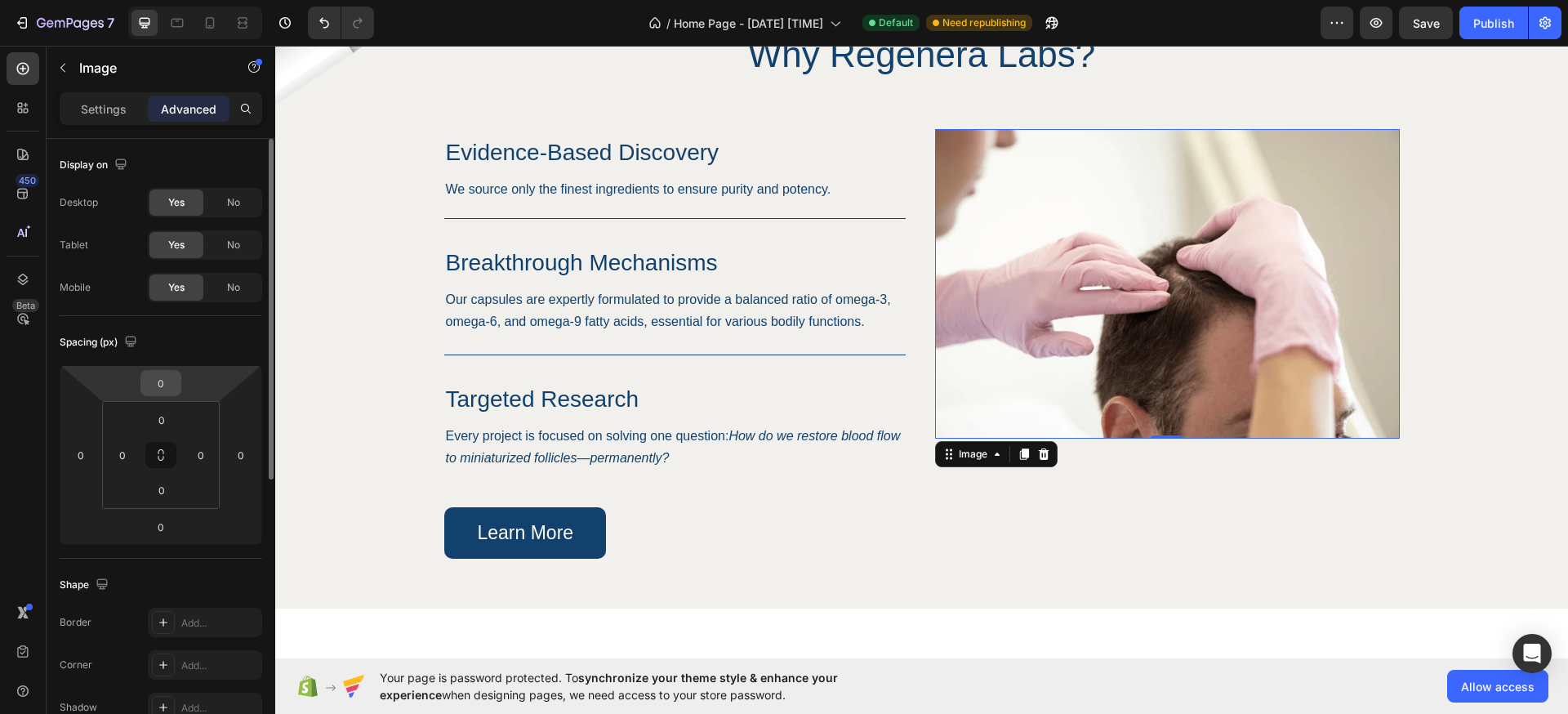 click on "0" at bounding box center (161, 383) 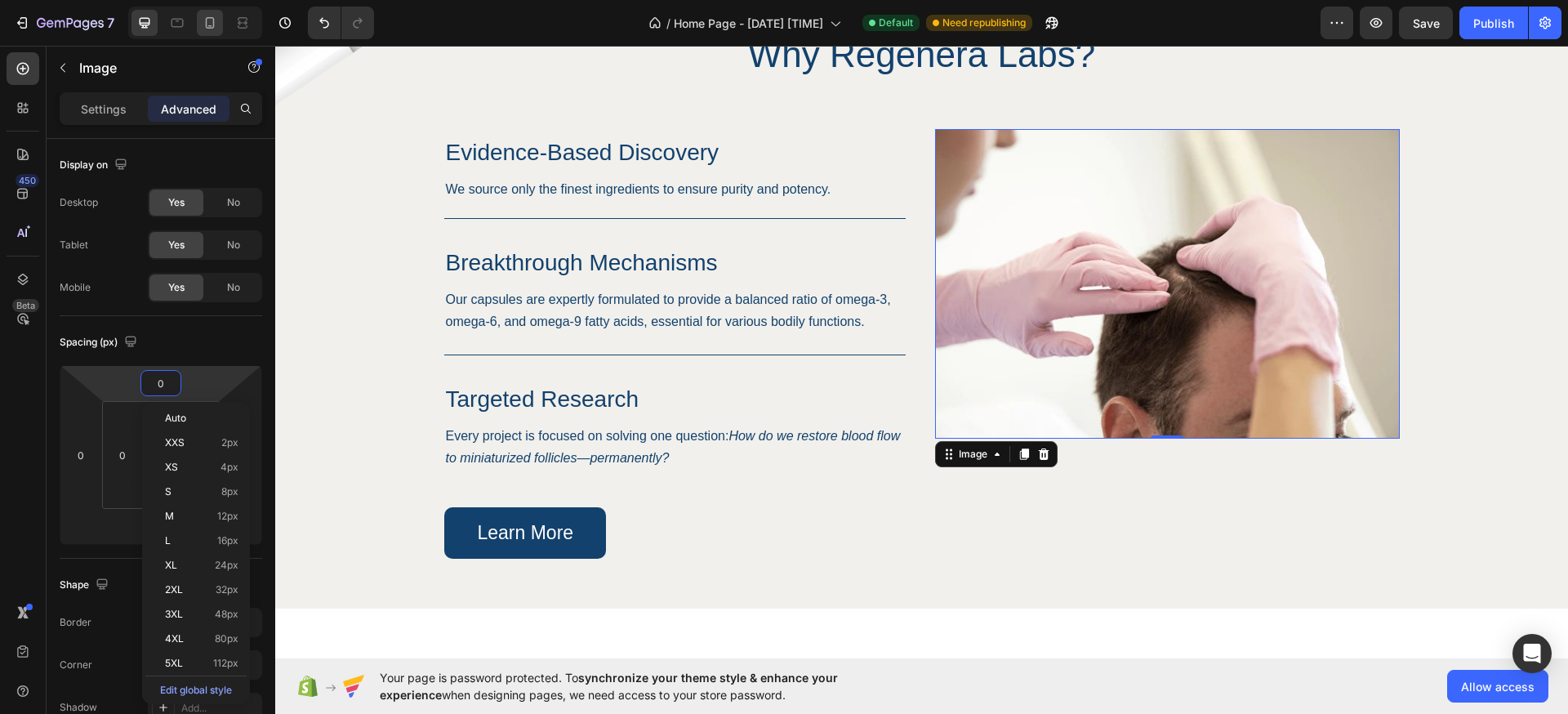 click 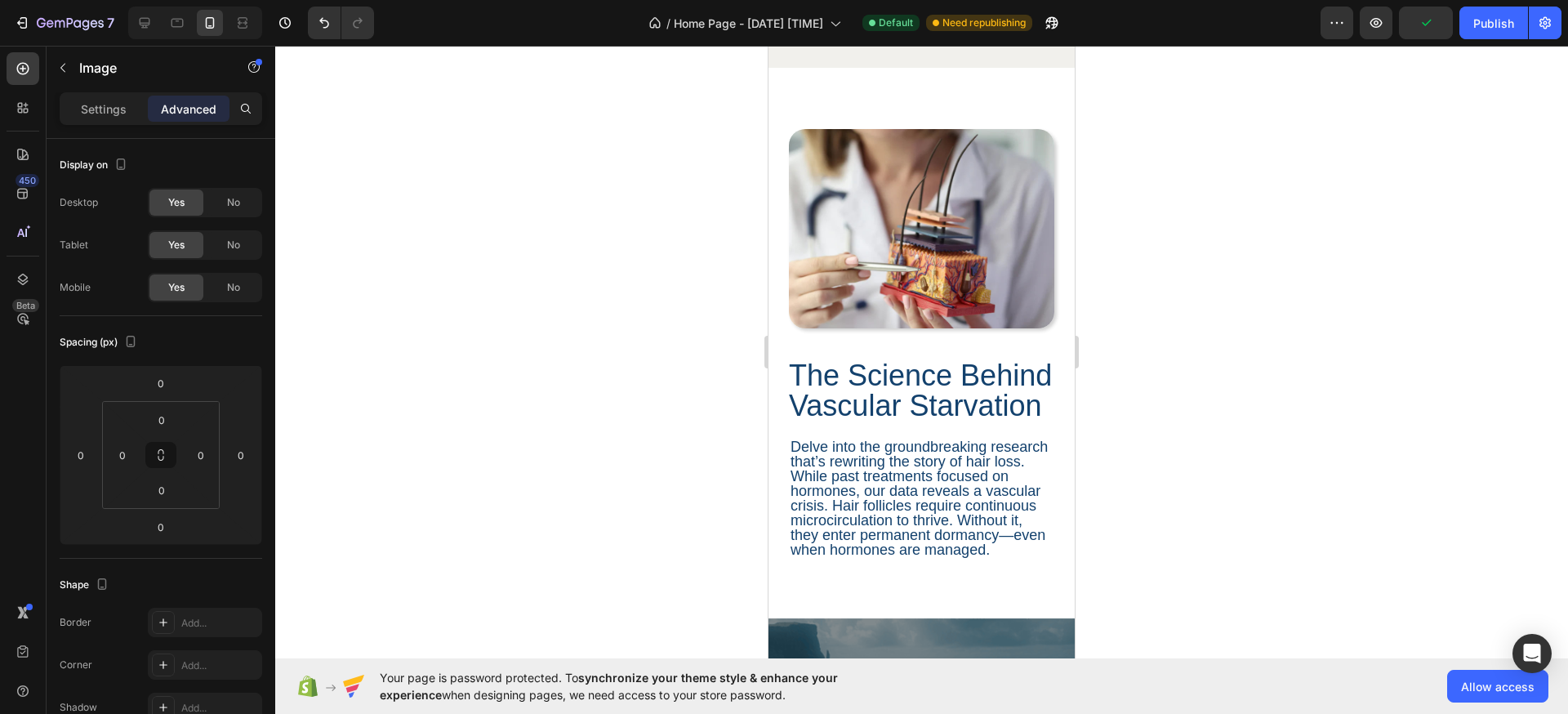 scroll, scrollTop: 2765, scrollLeft: 0, axis: vertical 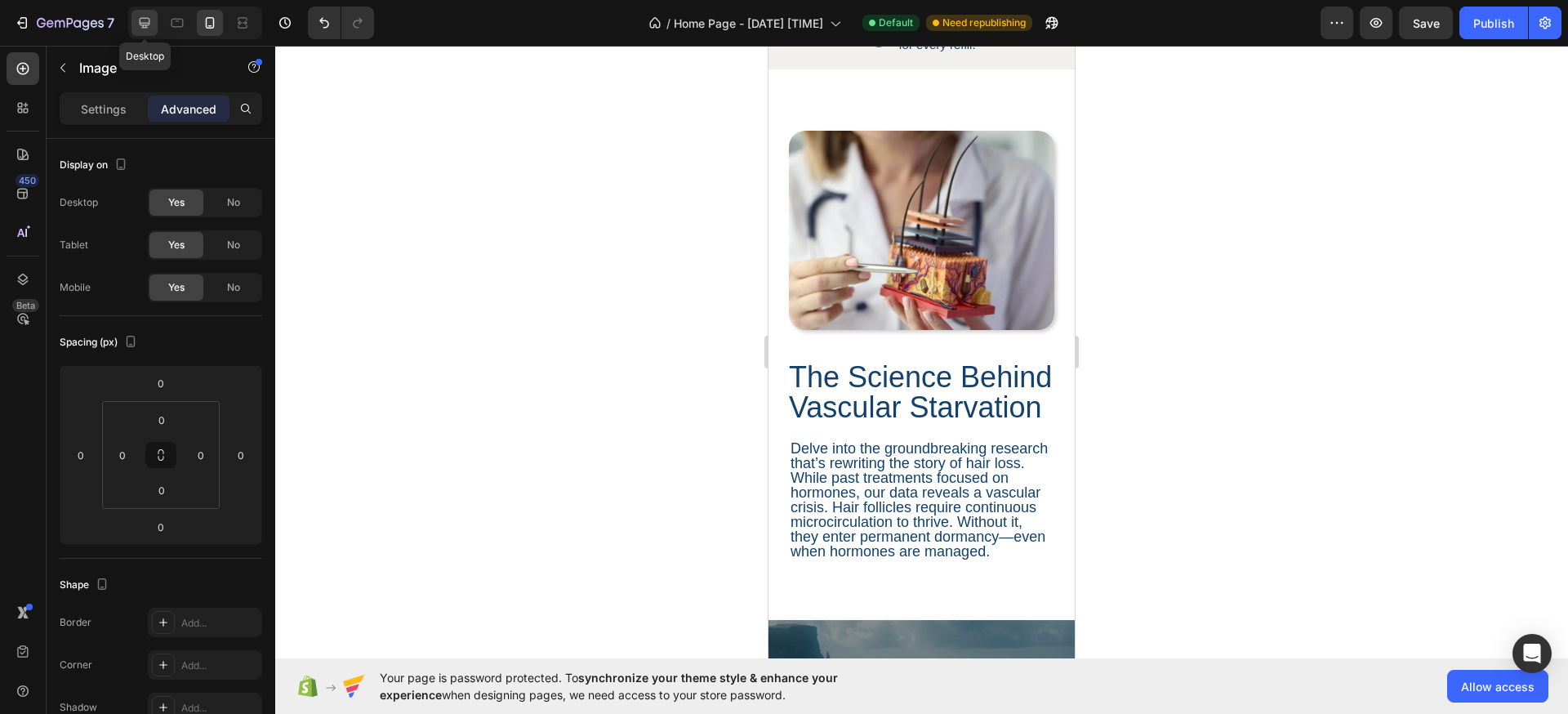 click 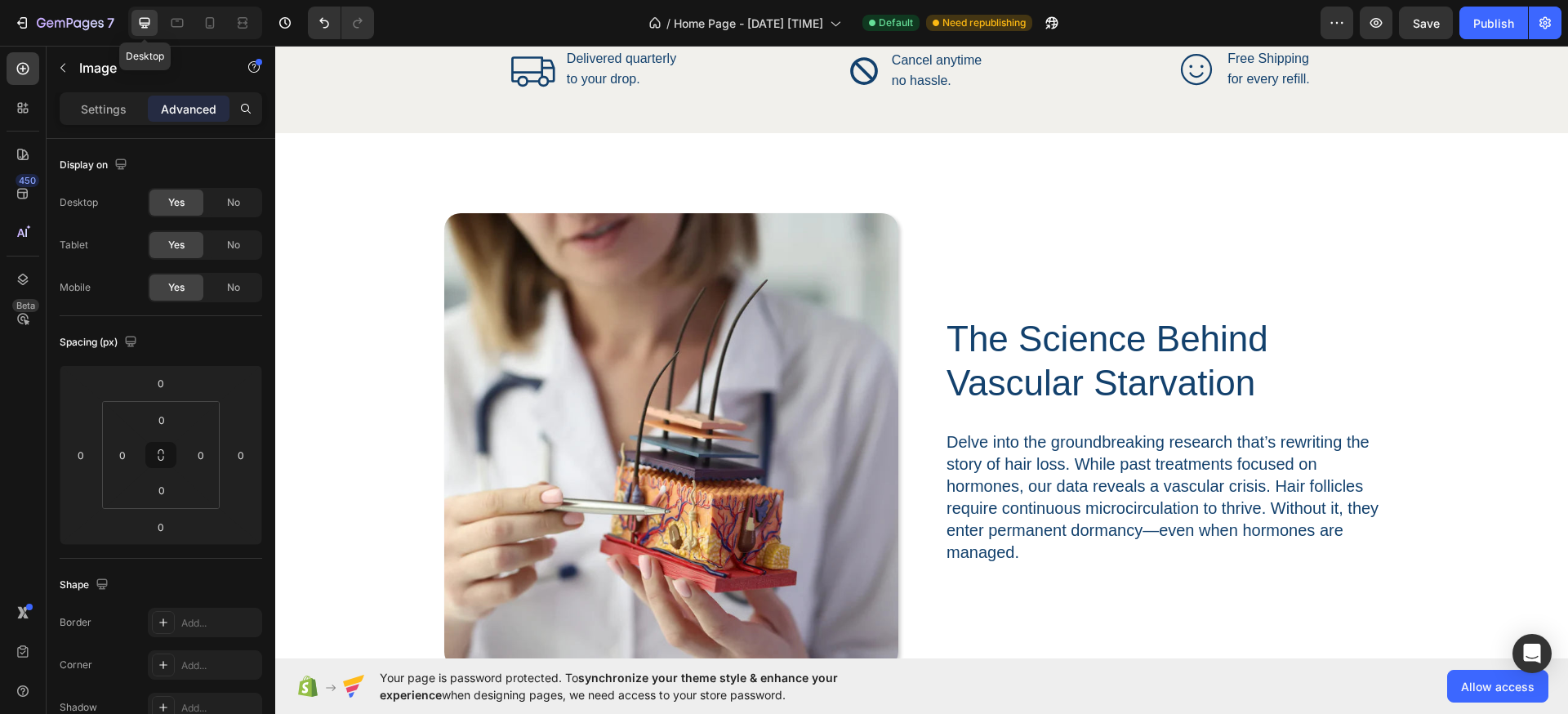 scroll, scrollTop: 2759, scrollLeft: 0, axis: vertical 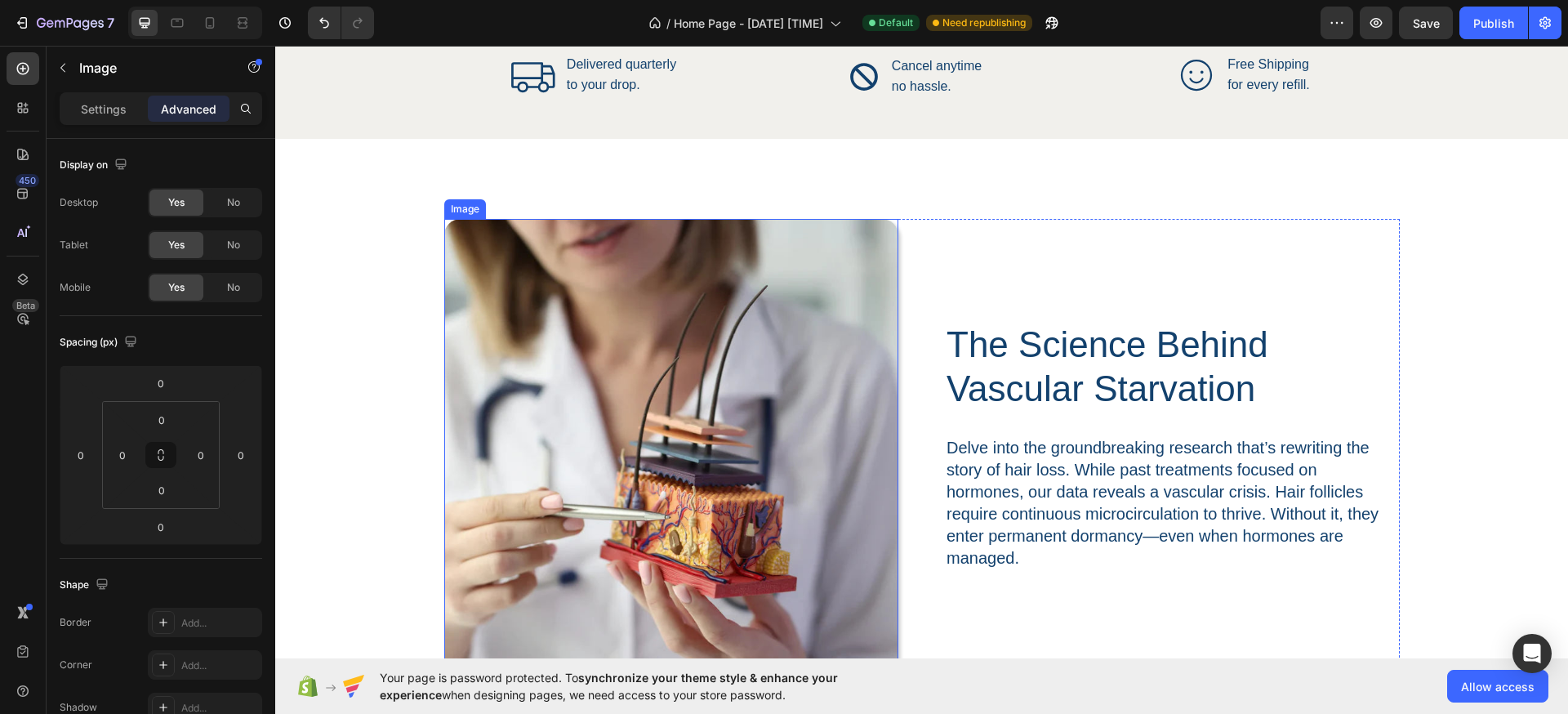 click at bounding box center [671, 446] 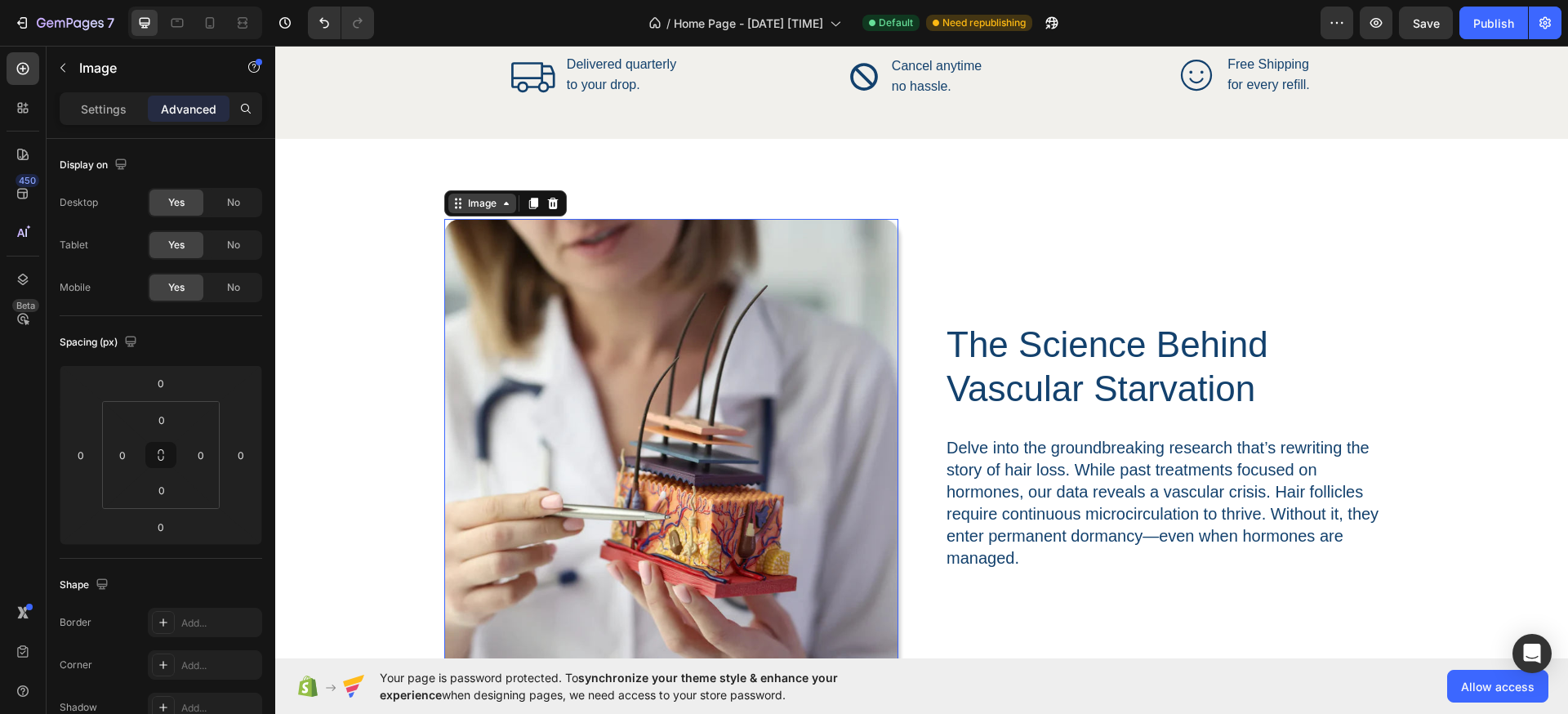 click 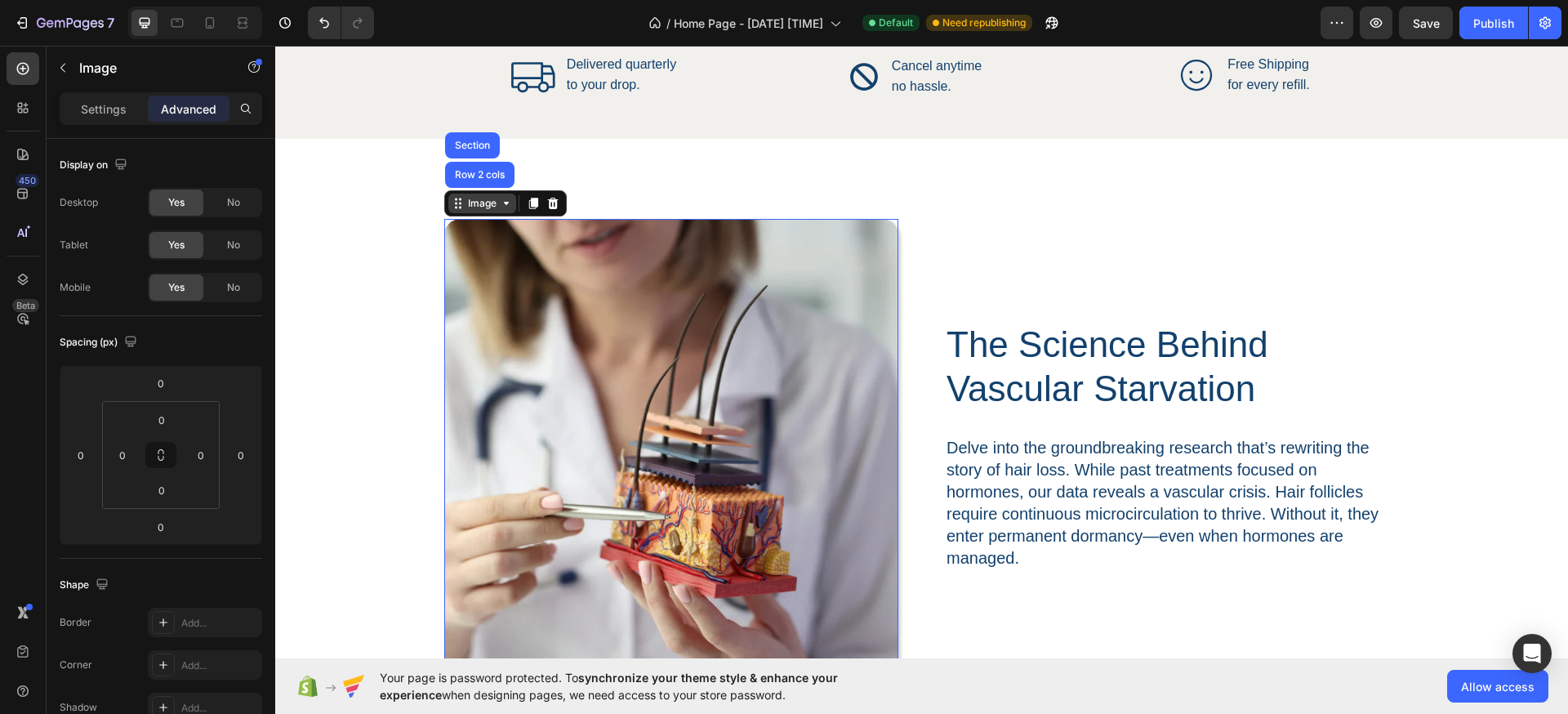 click 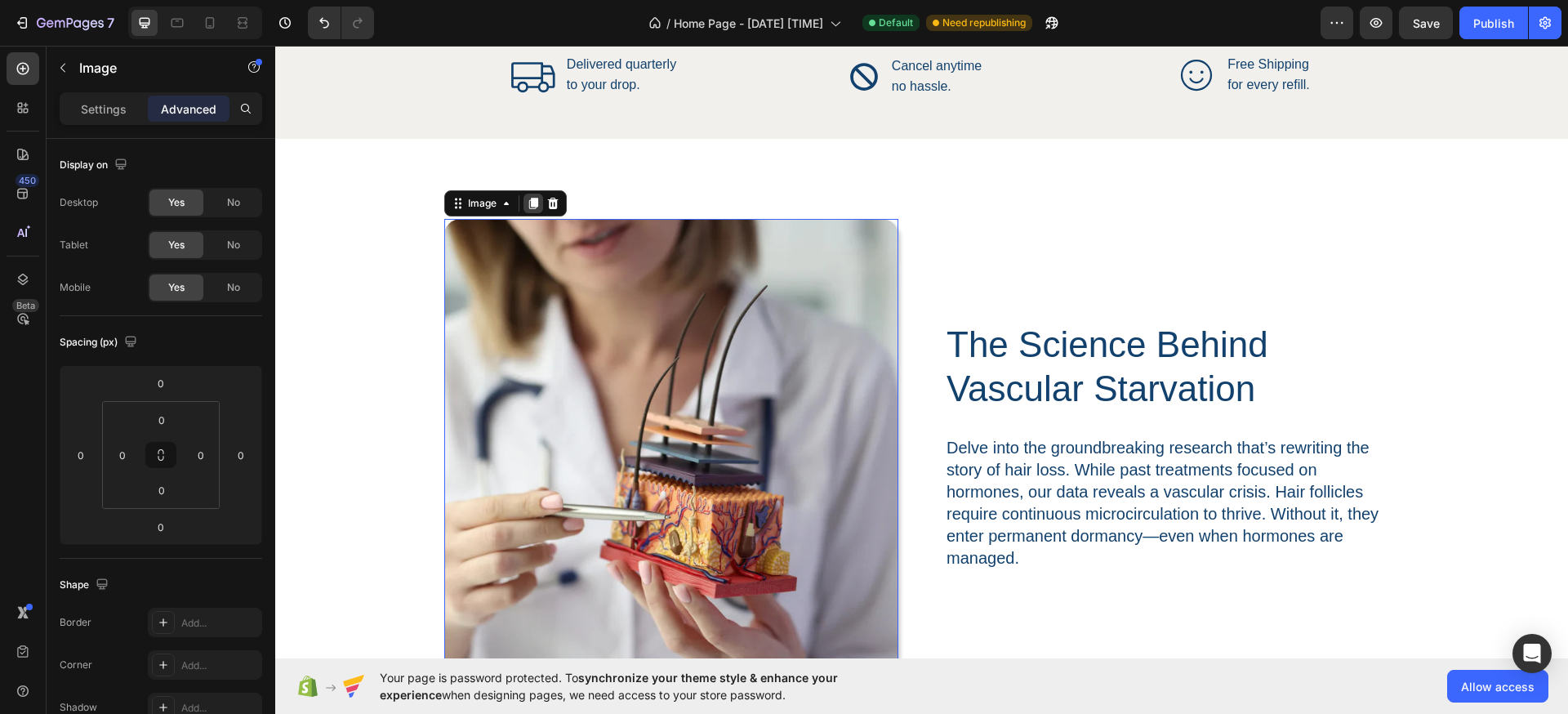 click 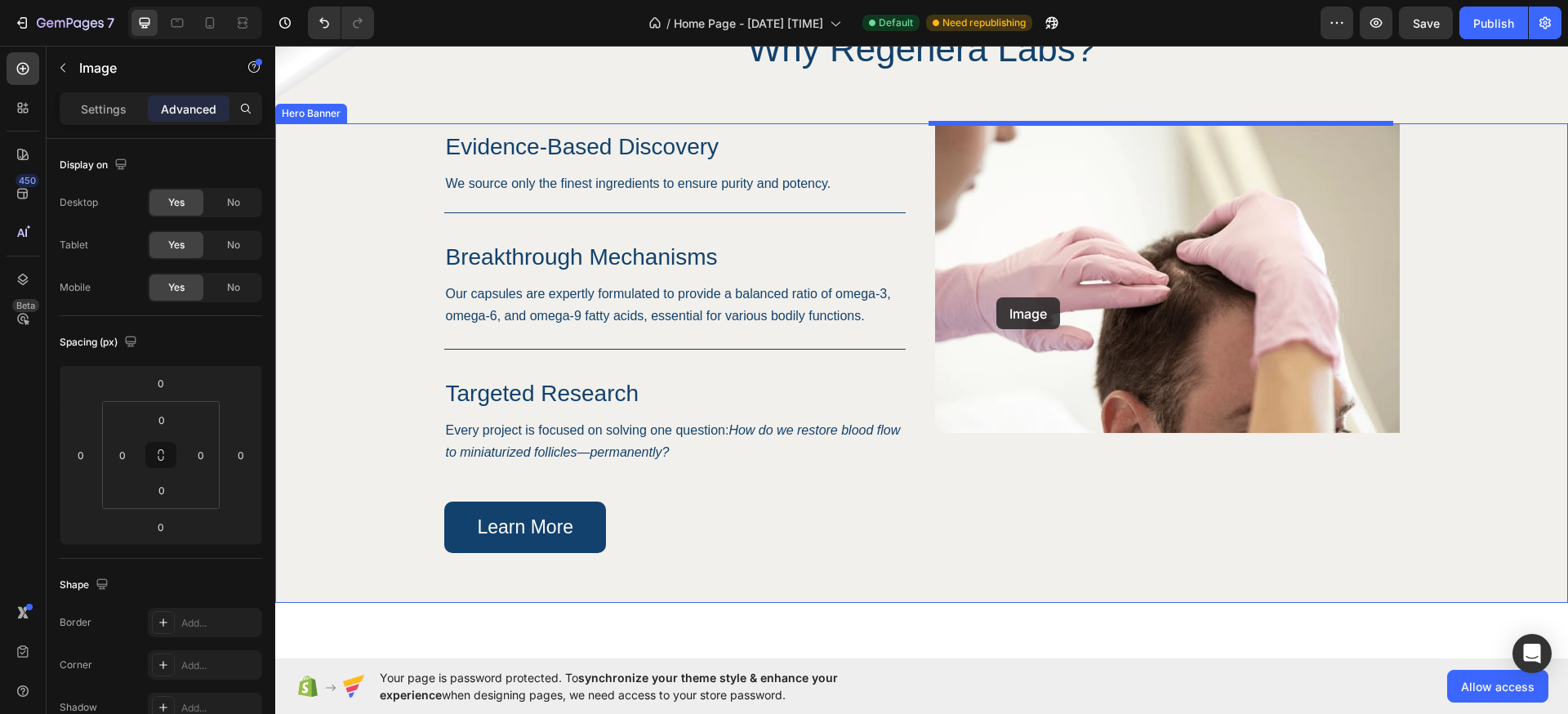scroll, scrollTop: 1093, scrollLeft: 0, axis: vertical 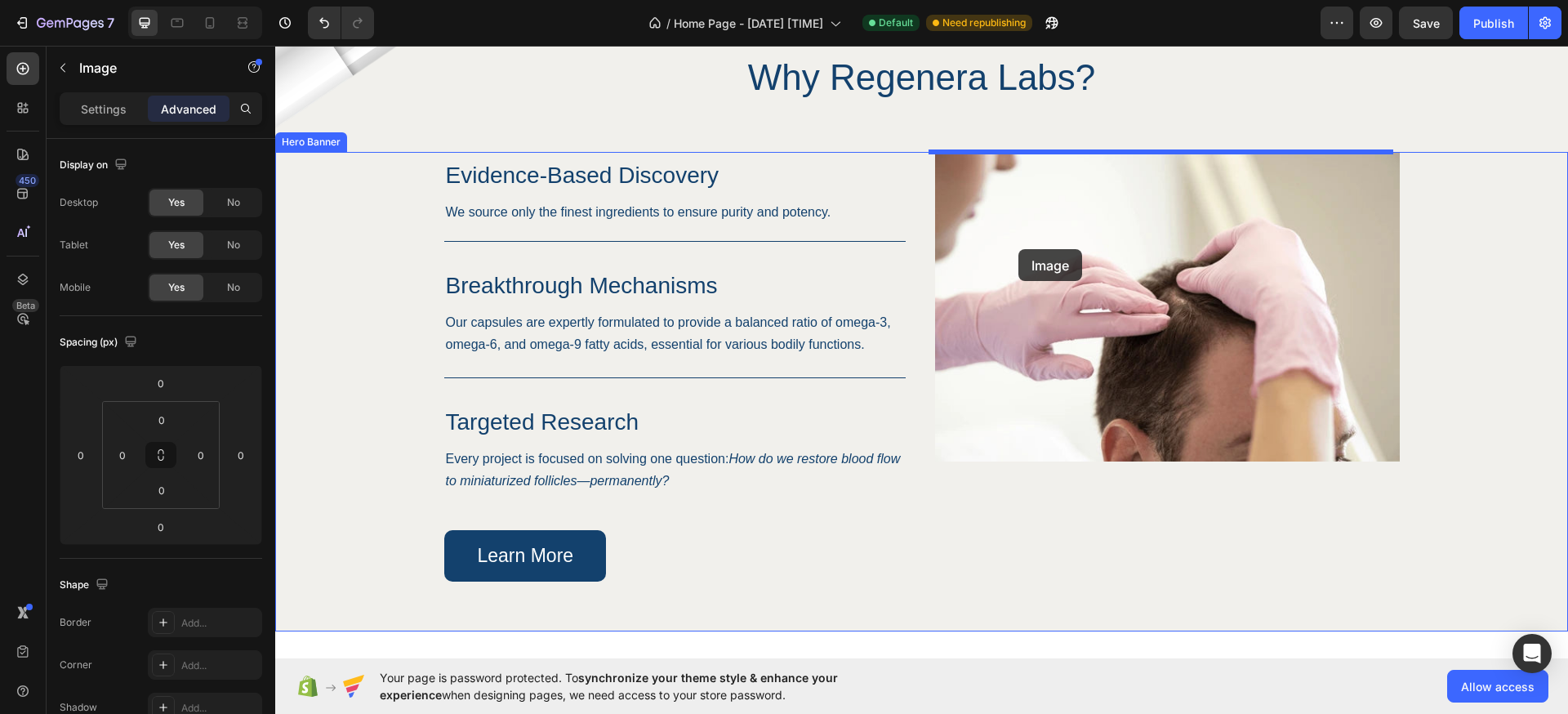 drag, startPoint x: 473, startPoint y: 92, endPoint x: 1026, endPoint y: 245, distance: 573.77522 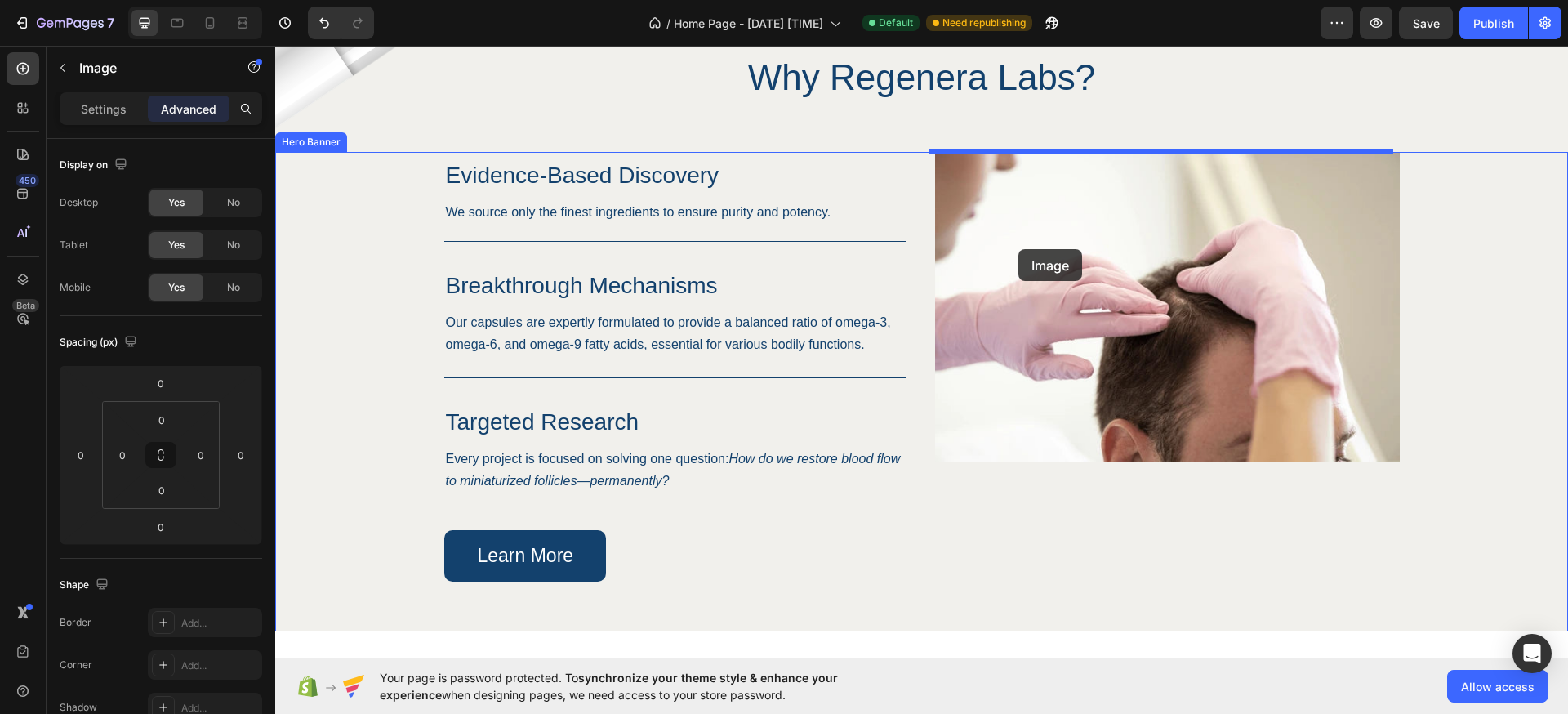 type on "16" 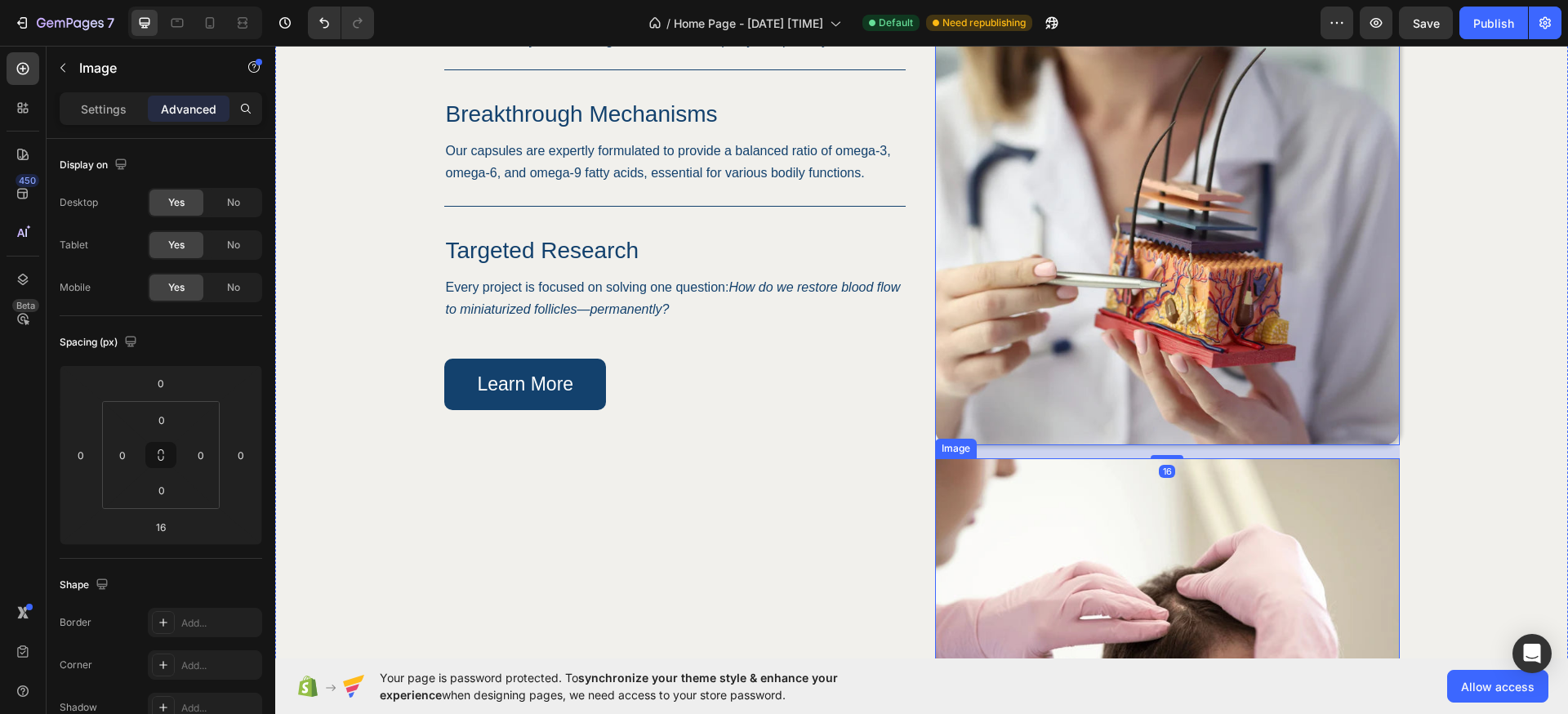 scroll, scrollTop: 1276, scrollLeft: 0, axis: vertical 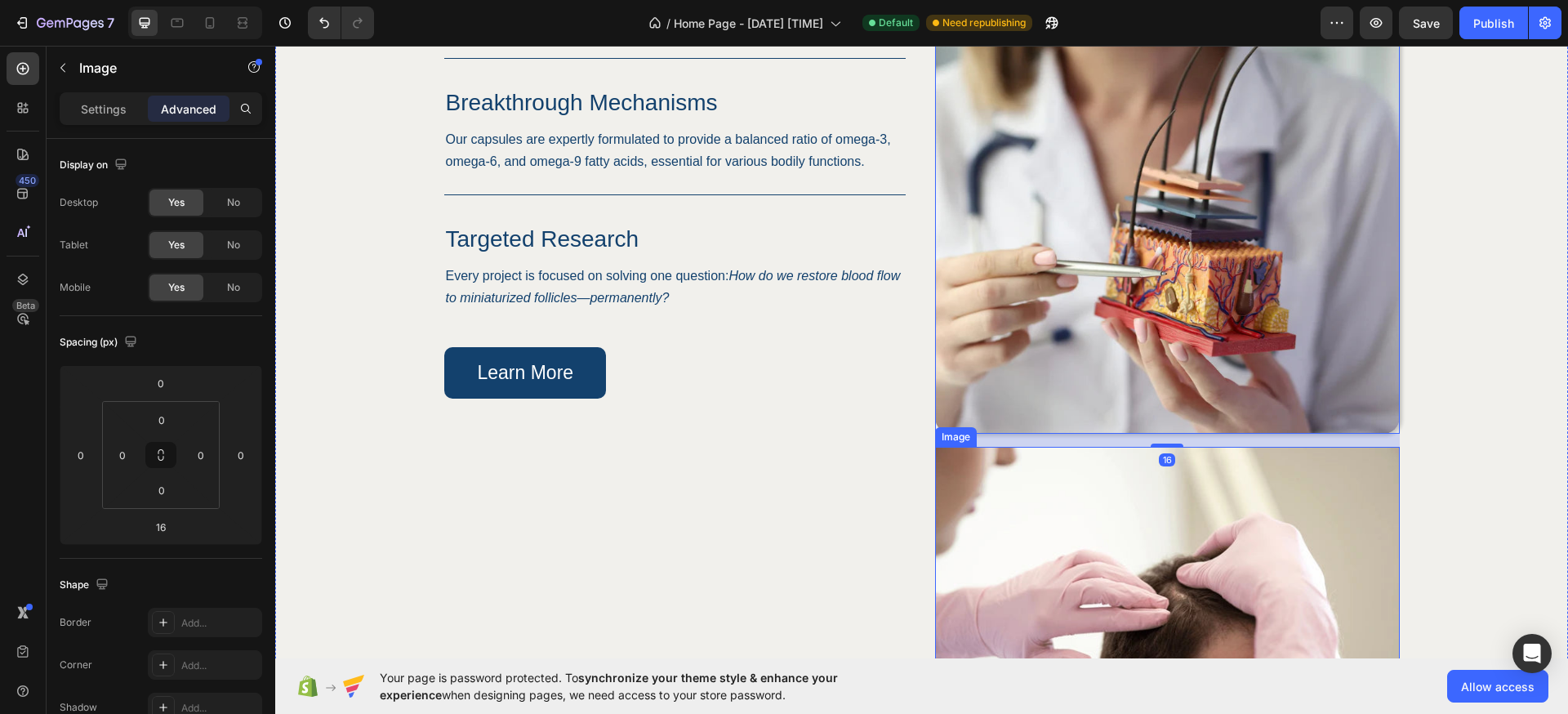 click at bounding box center [1167, 601] 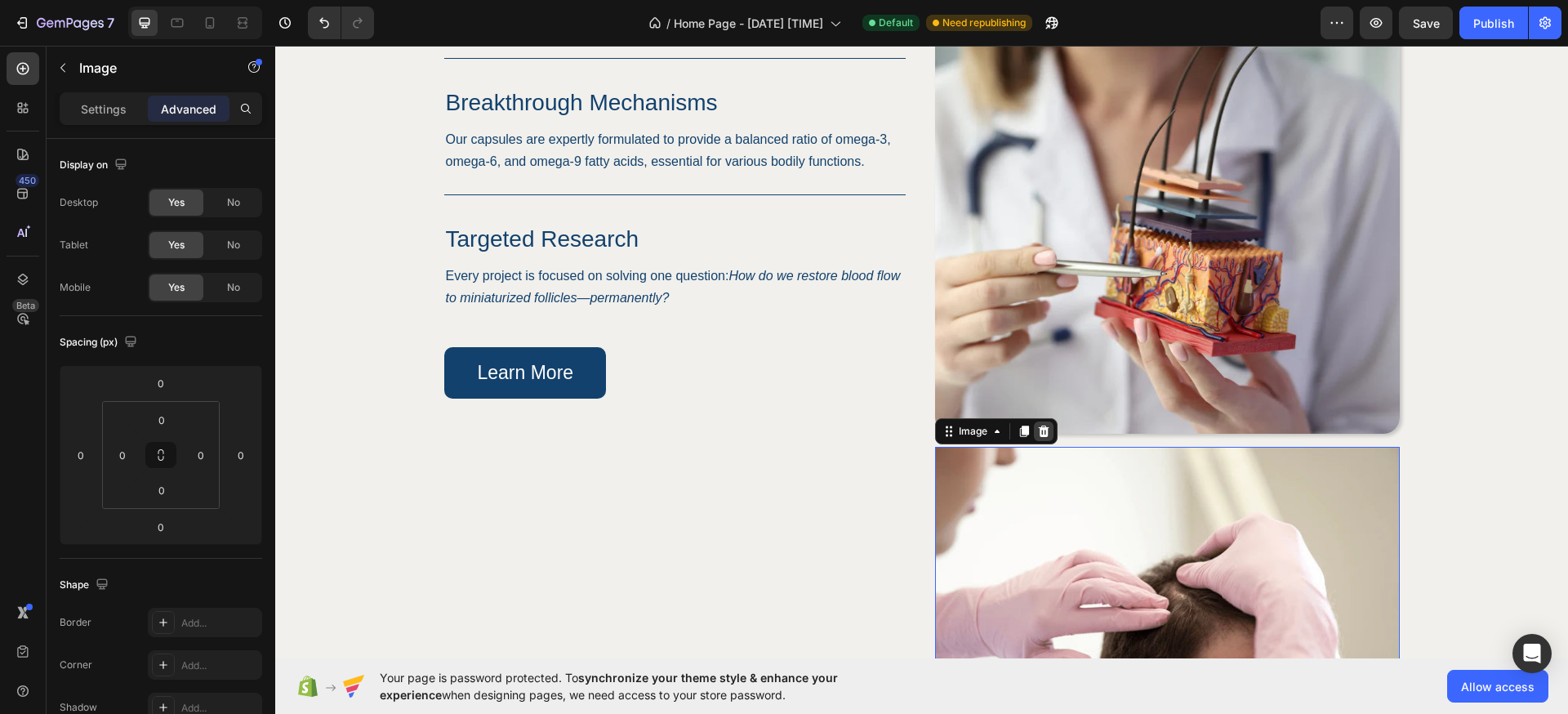click 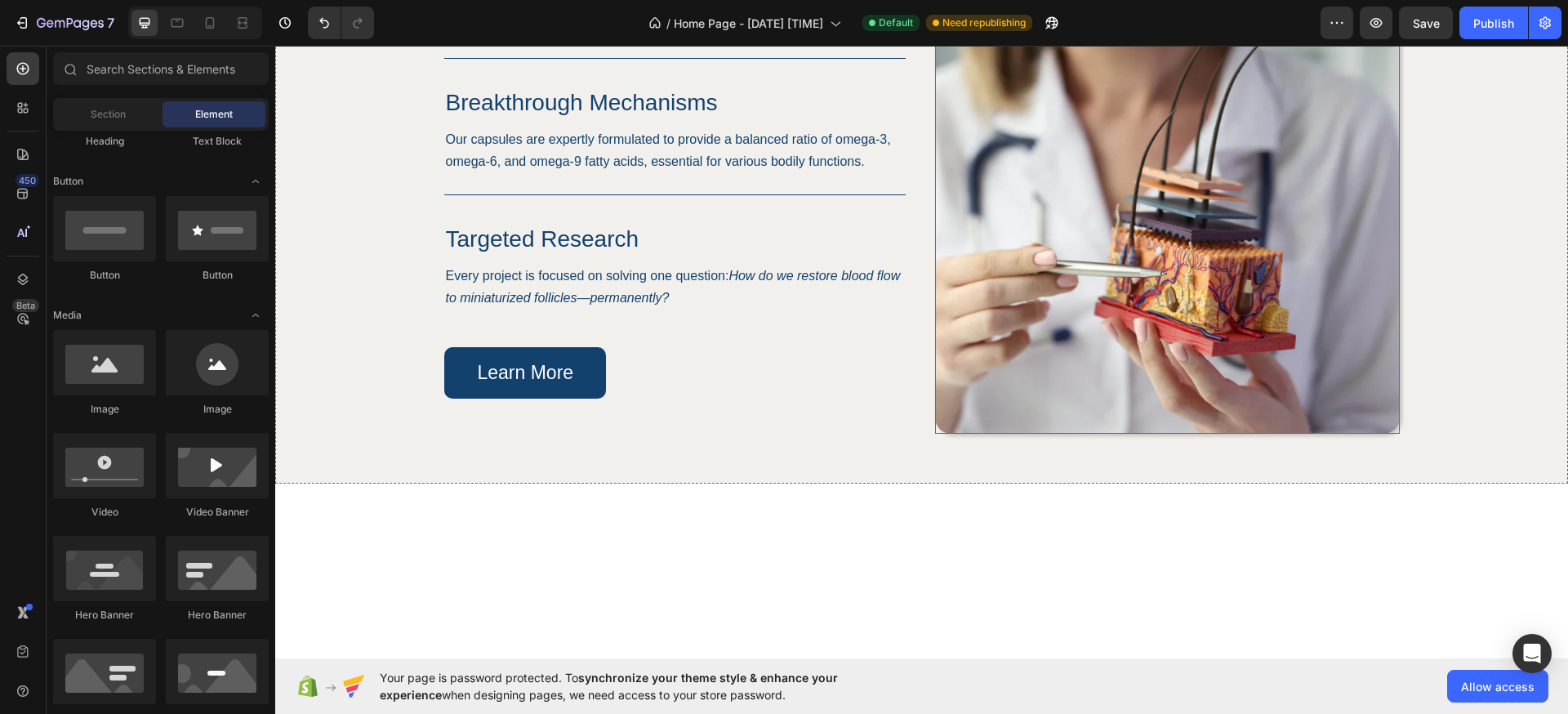 click at bounding box center [1167, 201] 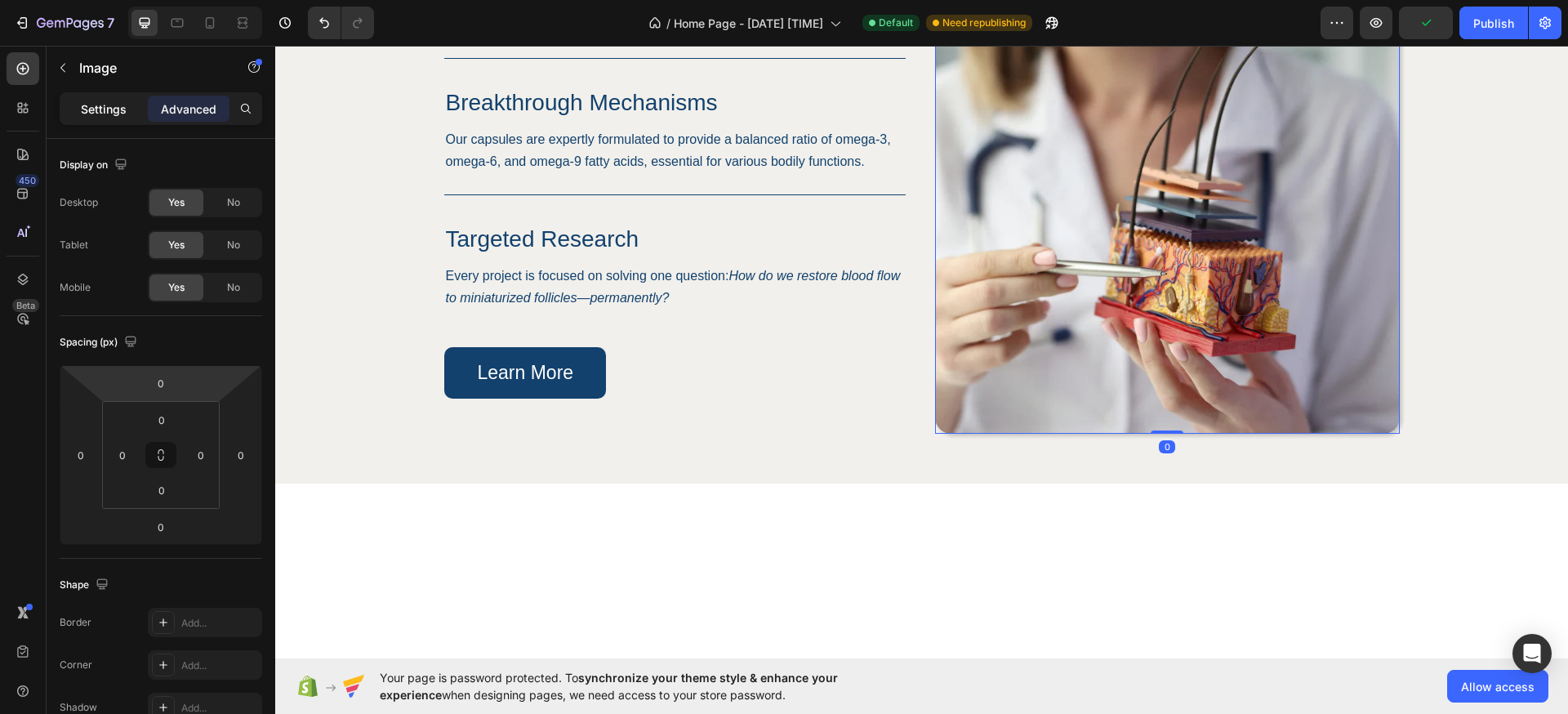 click on "Settings" at bounding box center (104, 109) 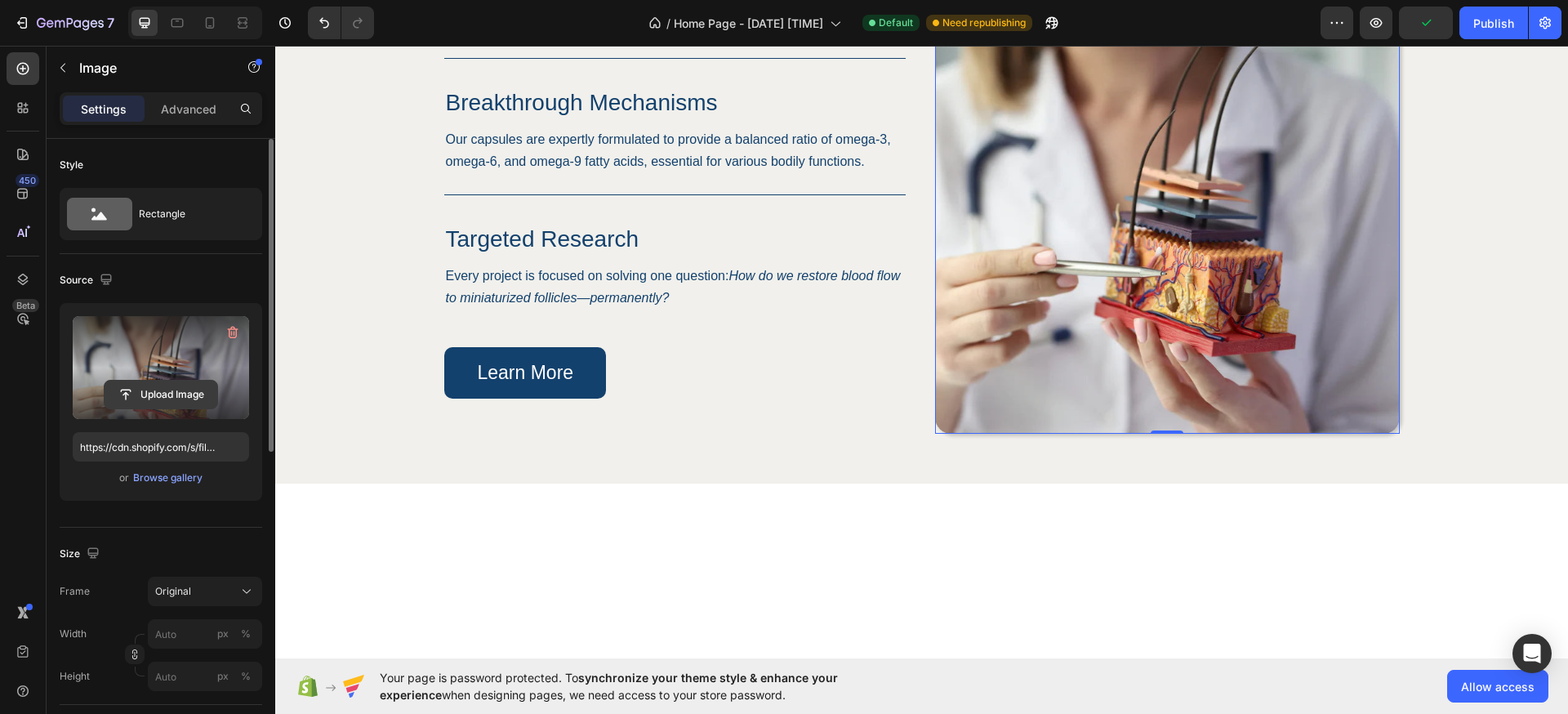 click 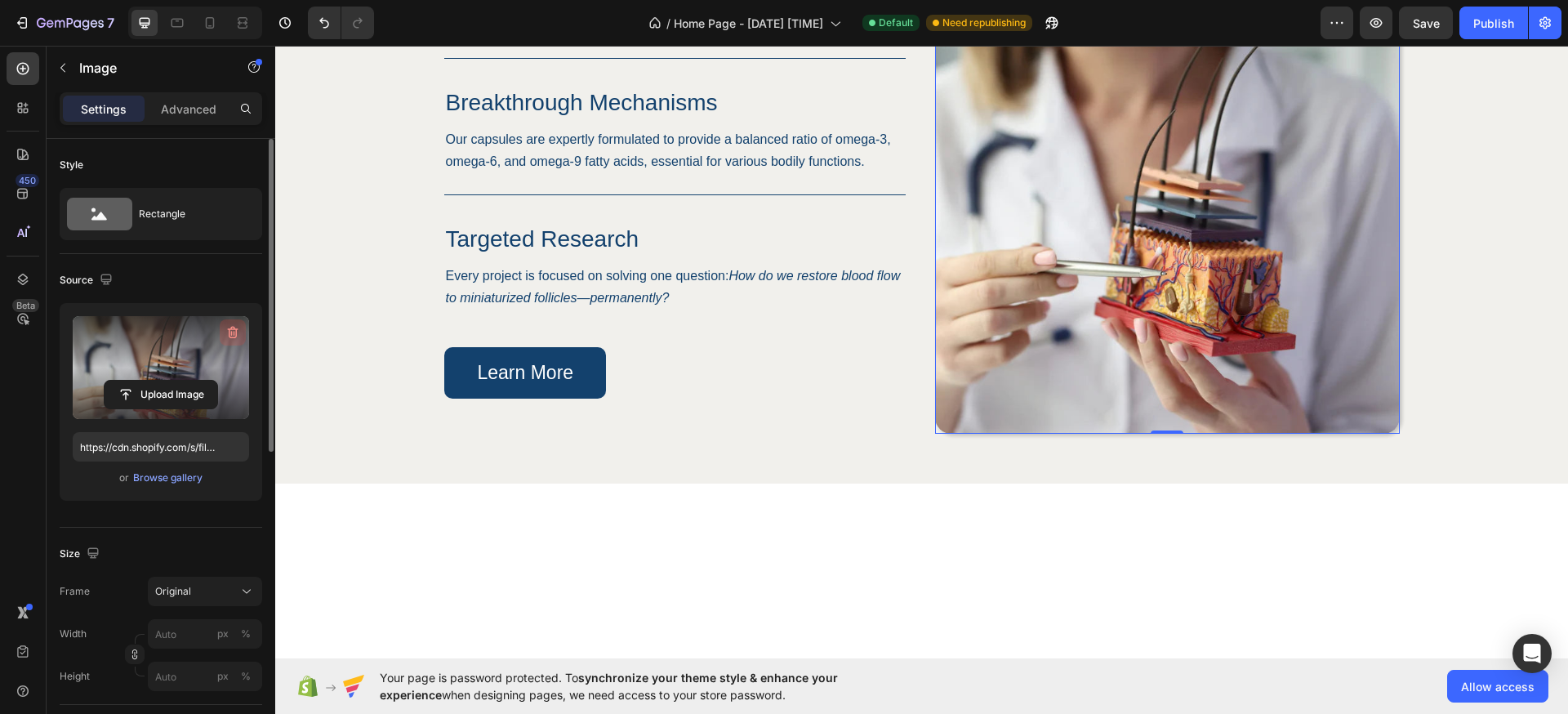 click 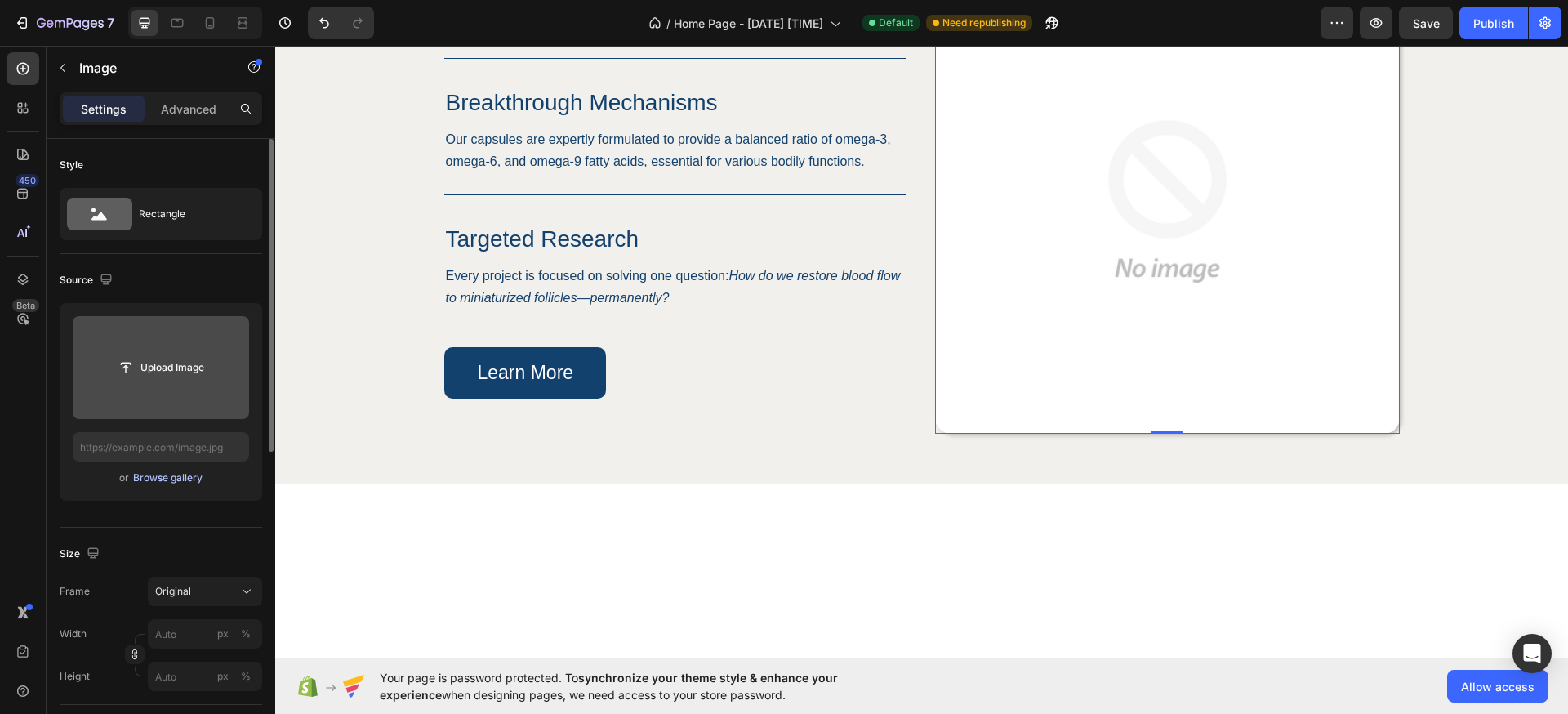click on "Browse gallery" at bounding box center (167, 478) 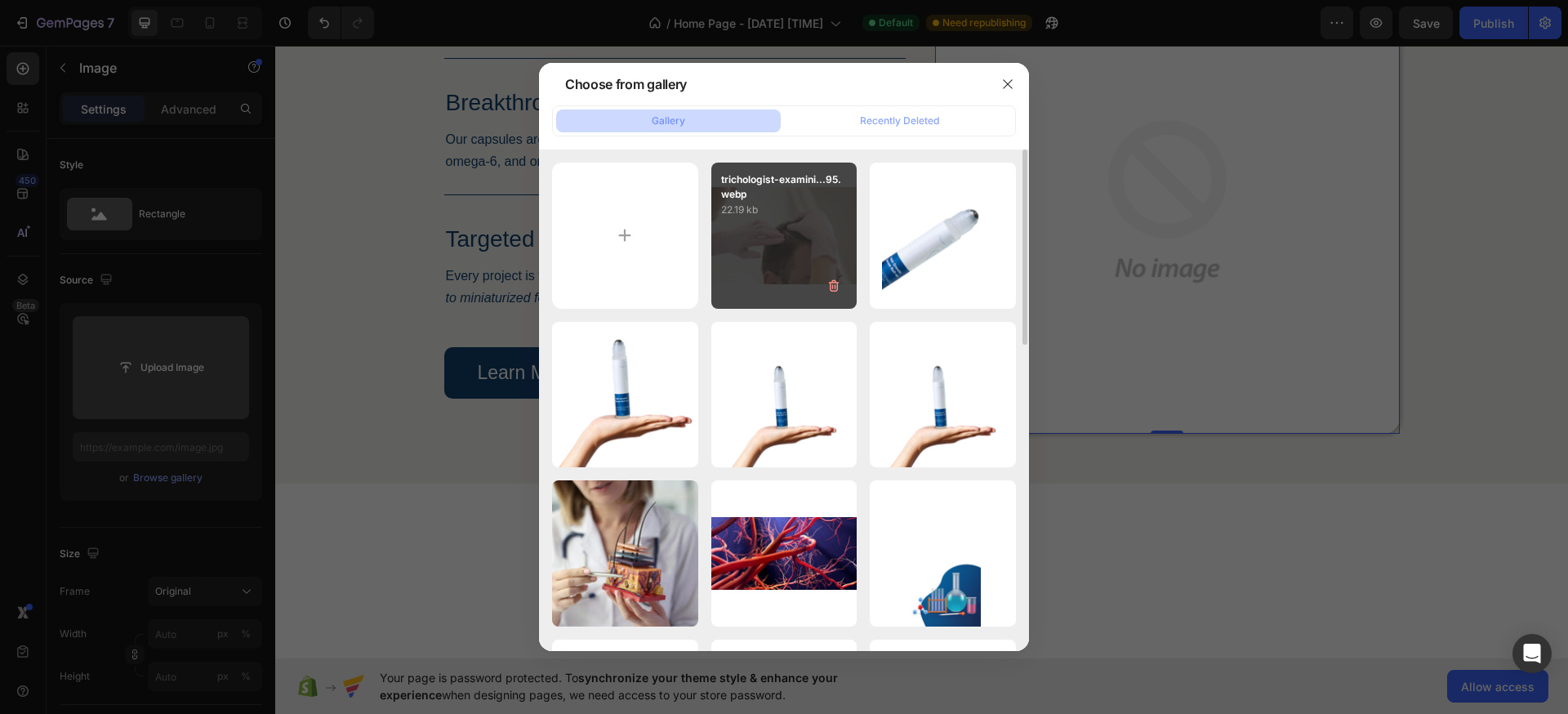 click on "trichologist-examini...95.webp 22.19 kb" at bounding box center (784, 235) 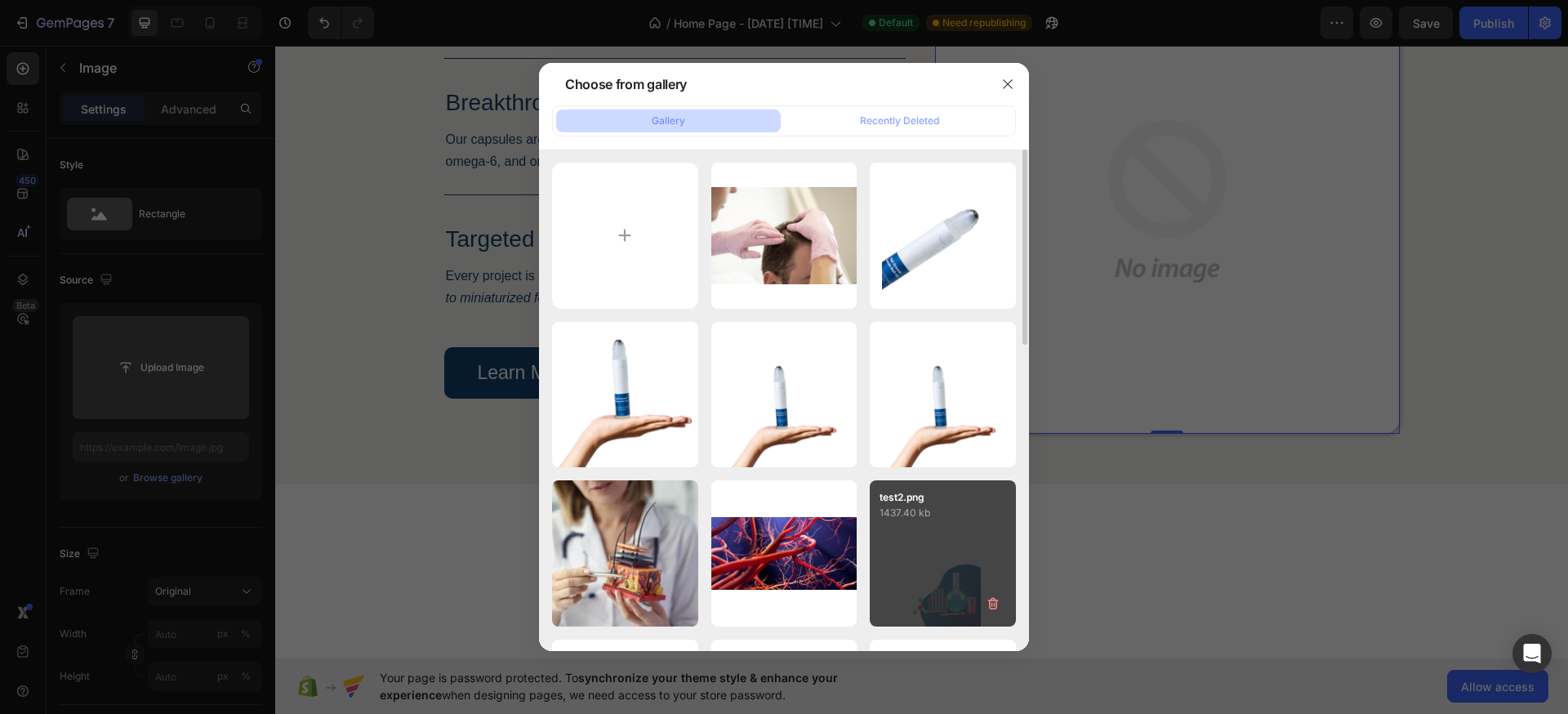 type on "https://cdn.shopify.com/s/files/1/0911/5684/0775/files/gempages_578290835284558524-2dac24b9-7efc-4dcb-ba92-5afc5047a896.webp" 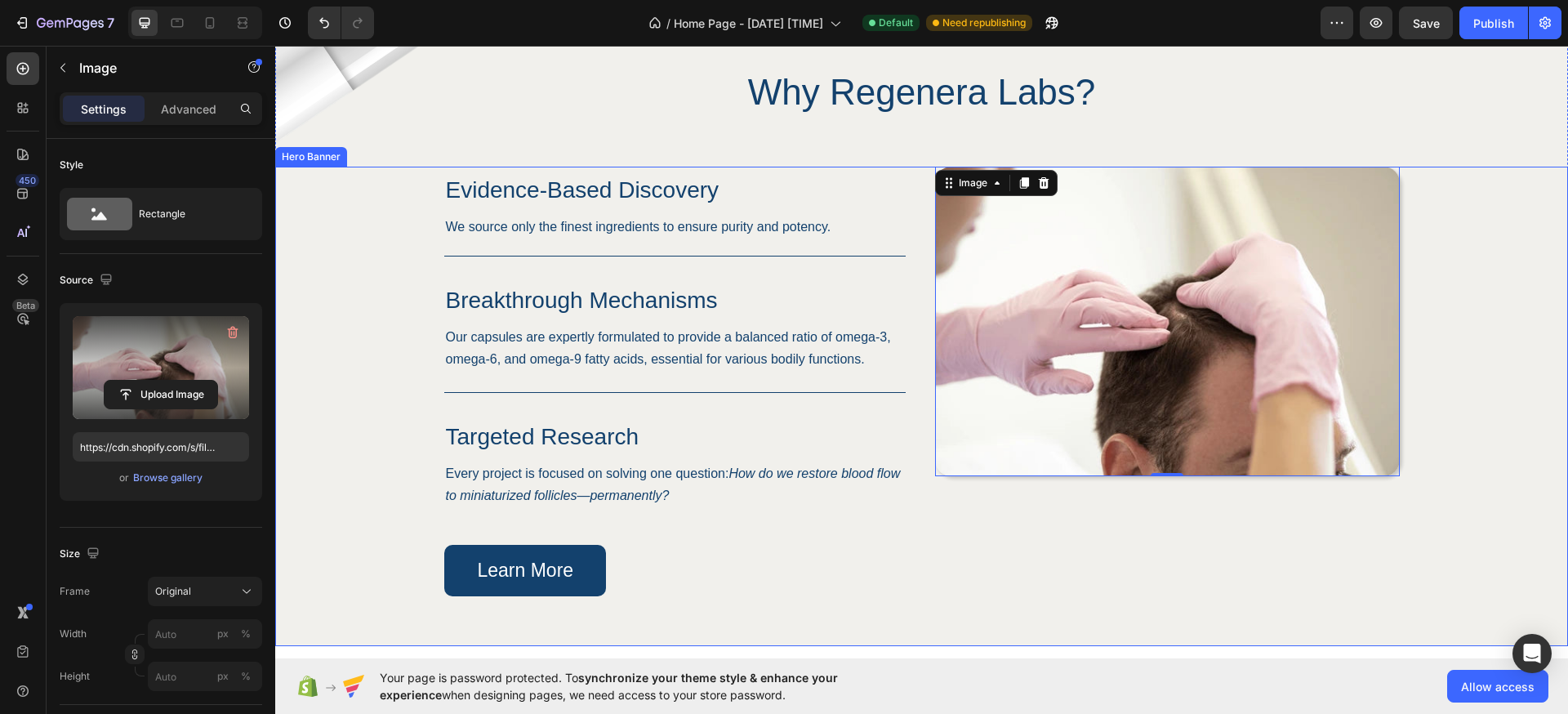 click at bounding box center (921, 406) 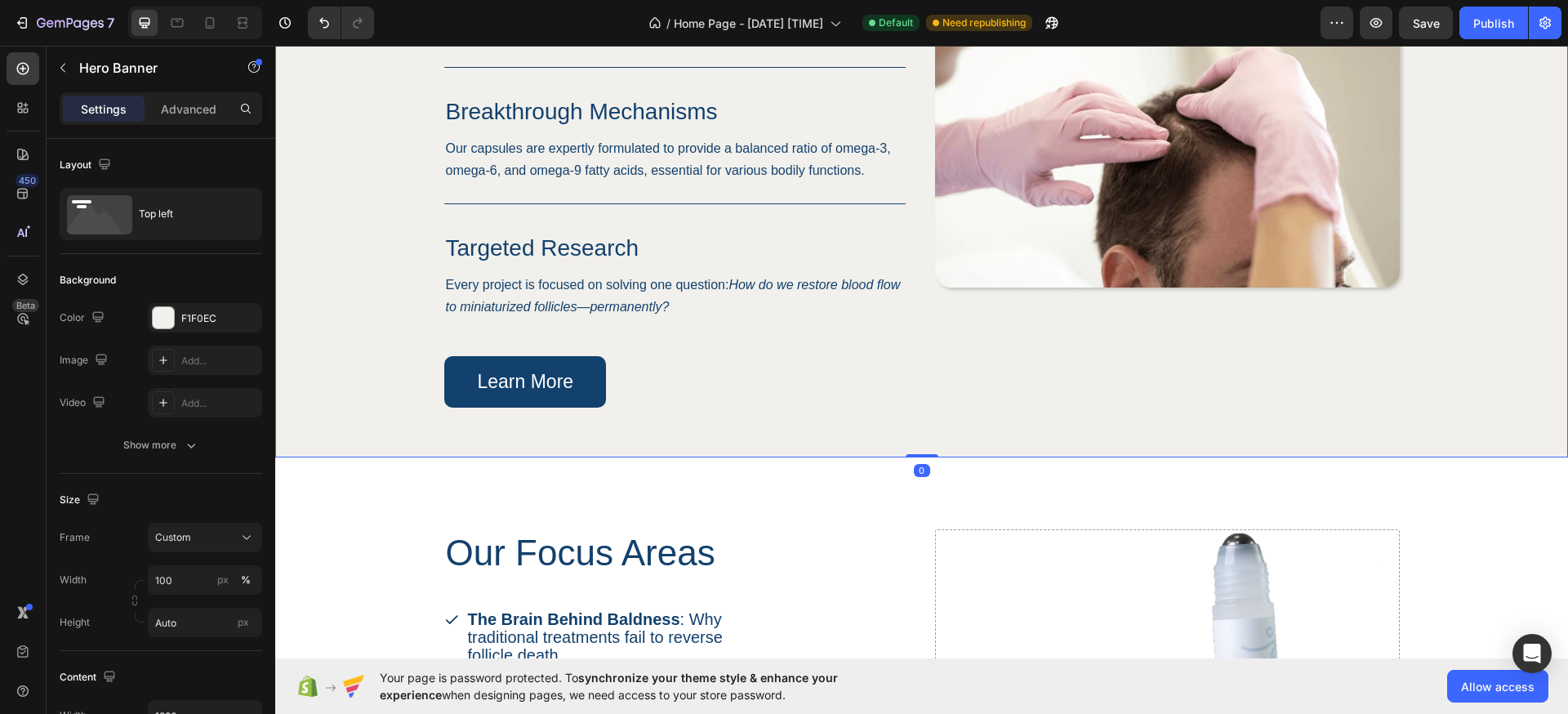 scroll, scrollTop: 1141, scrollLeft: 0, axis: vertical 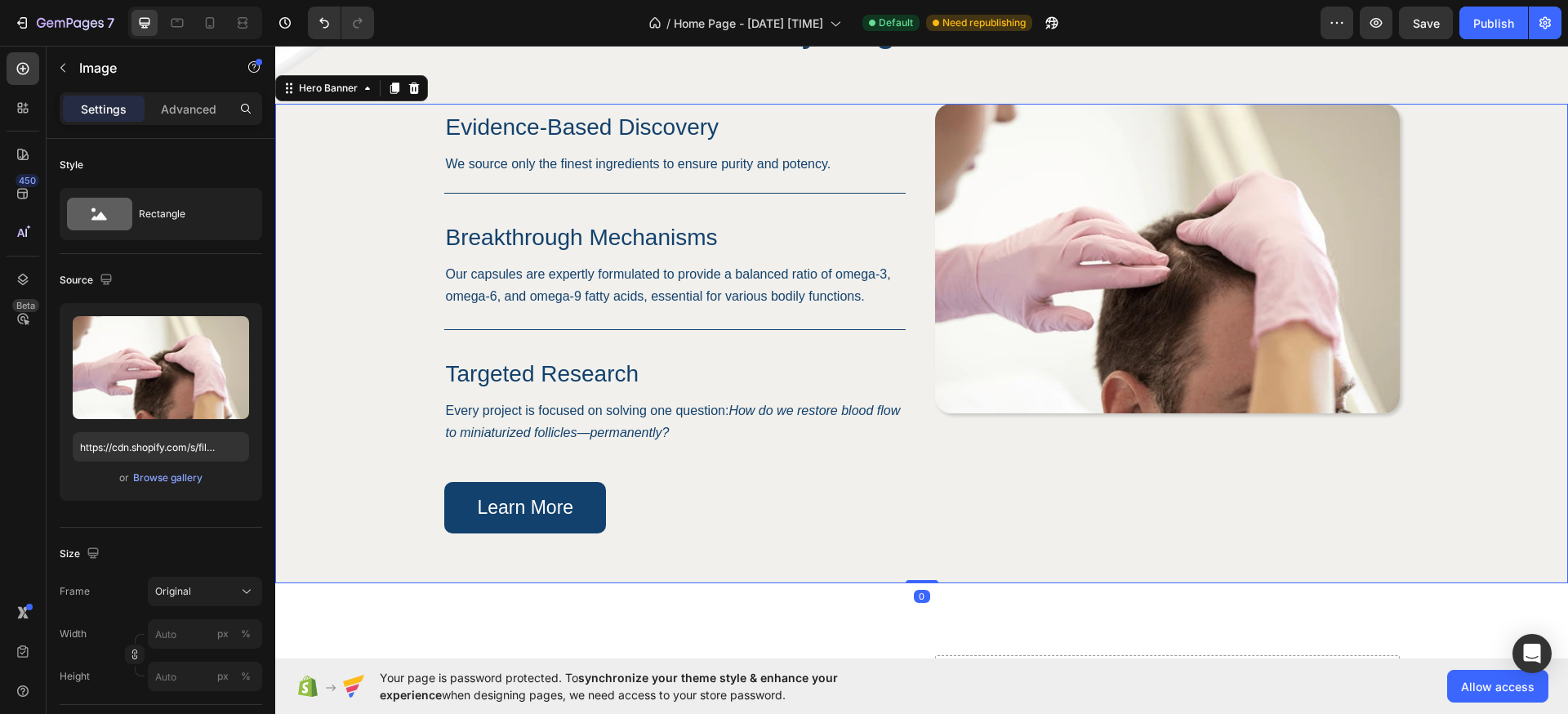 click at bounding box center (1167, 258) 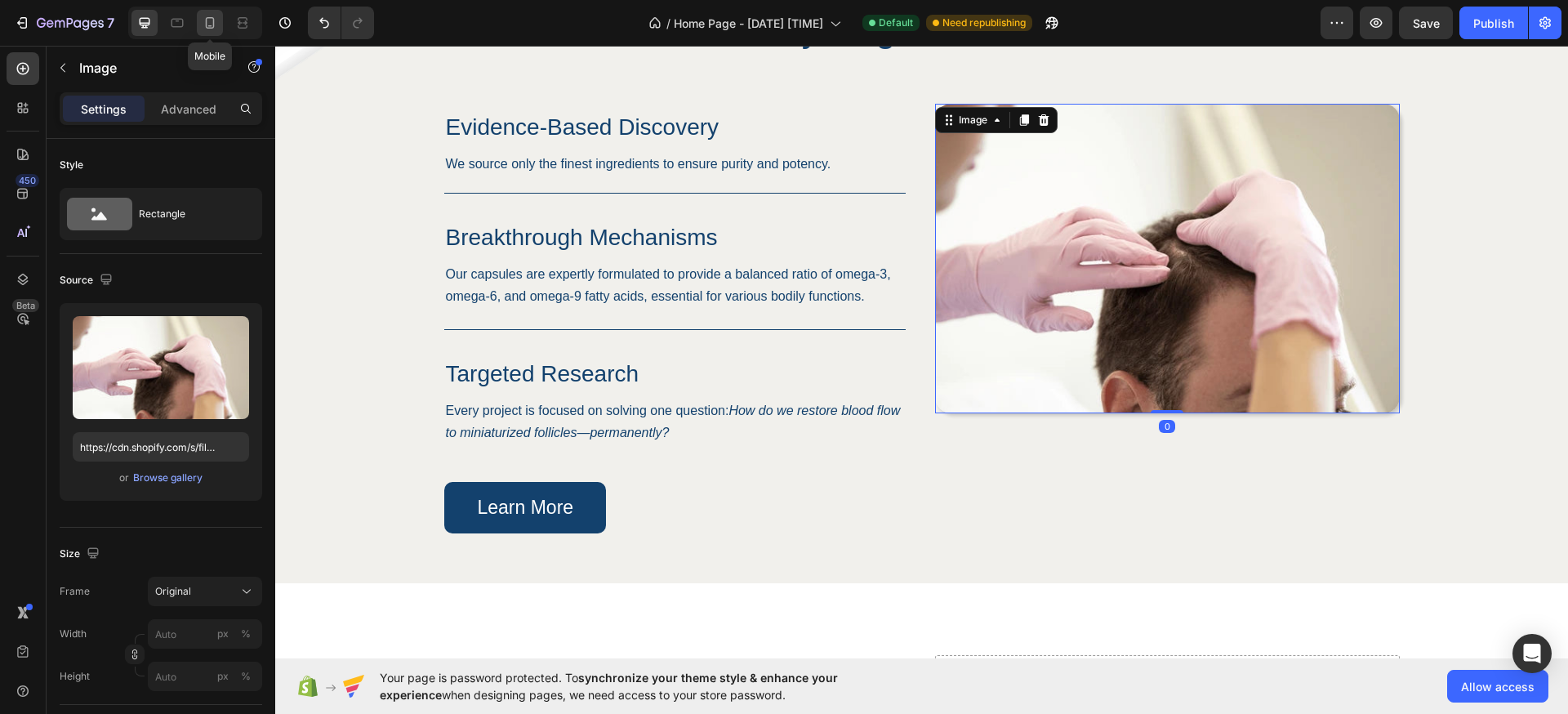 click 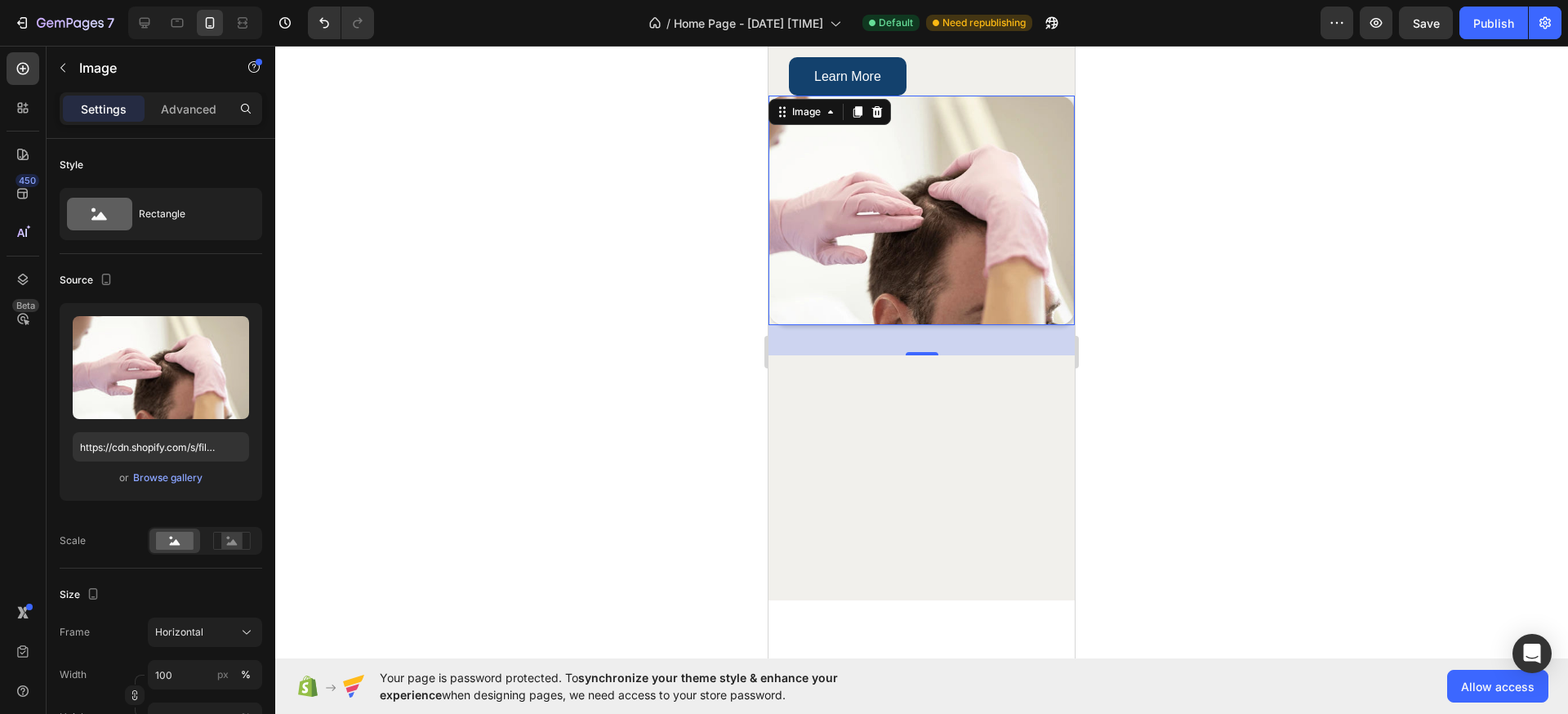 click on "Evidence-Based Discovery Heading We source only the finest ingredients to ensure purity and potency. Text Block Row Breakthrough Mechanisms Heading Our capsules are expertly formulated to provide a balanced ratio of omega-3, omega-6, and omega-9 fatty acids, essential for various bodily functions. Text Block Row Targeted Research Heading Every project is focused on solving one question:  How do we restore blood flow to miniaturized follicles—permanently? Text Block Row Learn More Button Row Image   0" at bounding box center (921, 145) 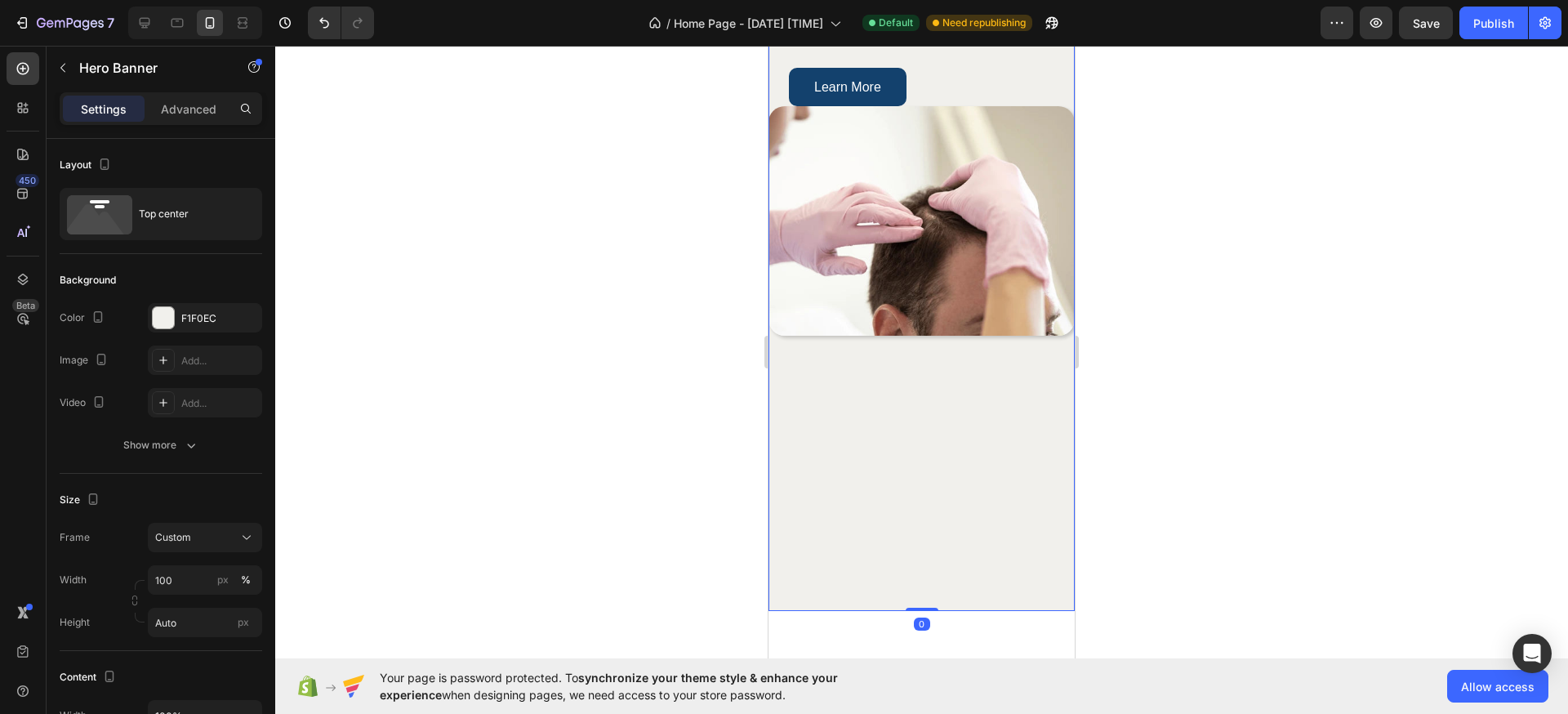 scroll, scrollTop: 1394, scrollLeft: 0, axis: vertical 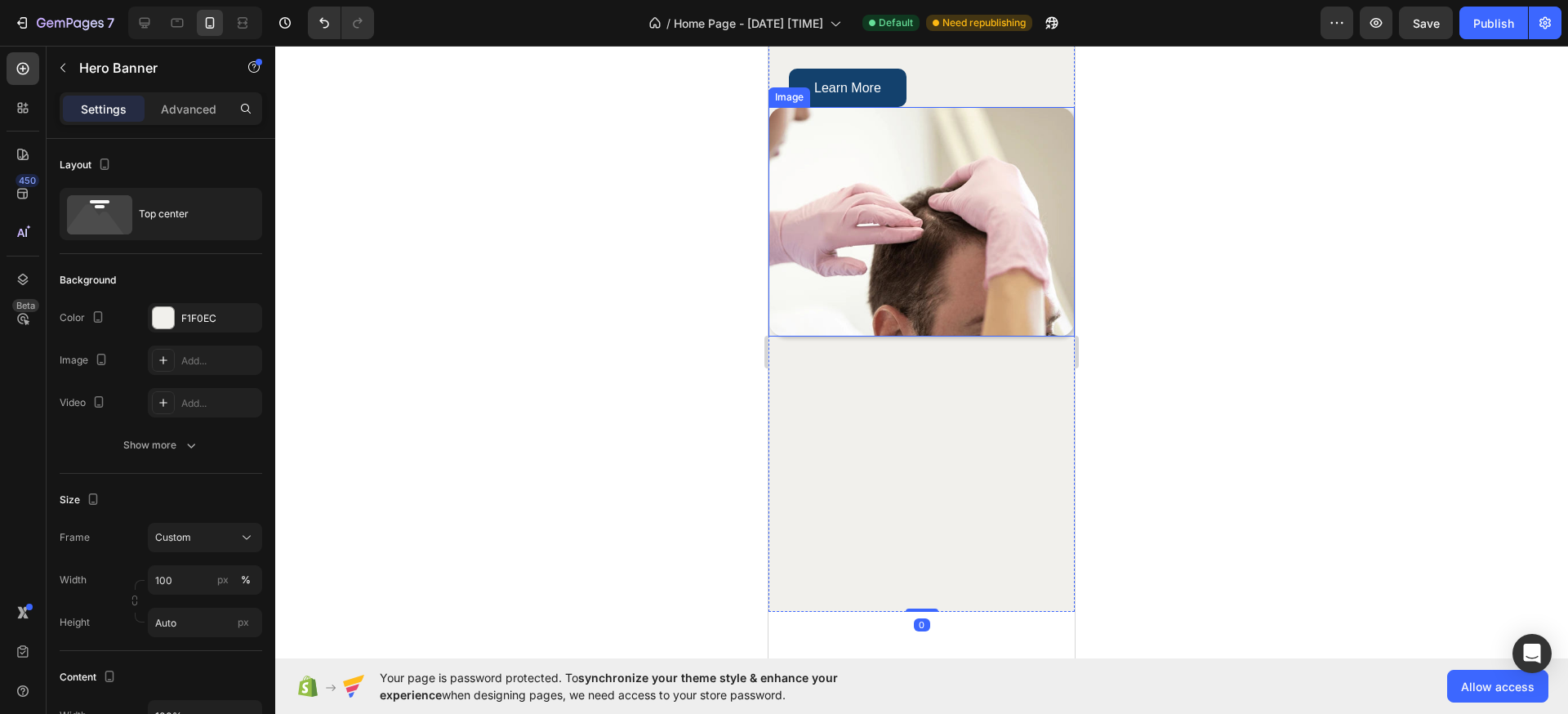 click at bounding box center [921, 221] 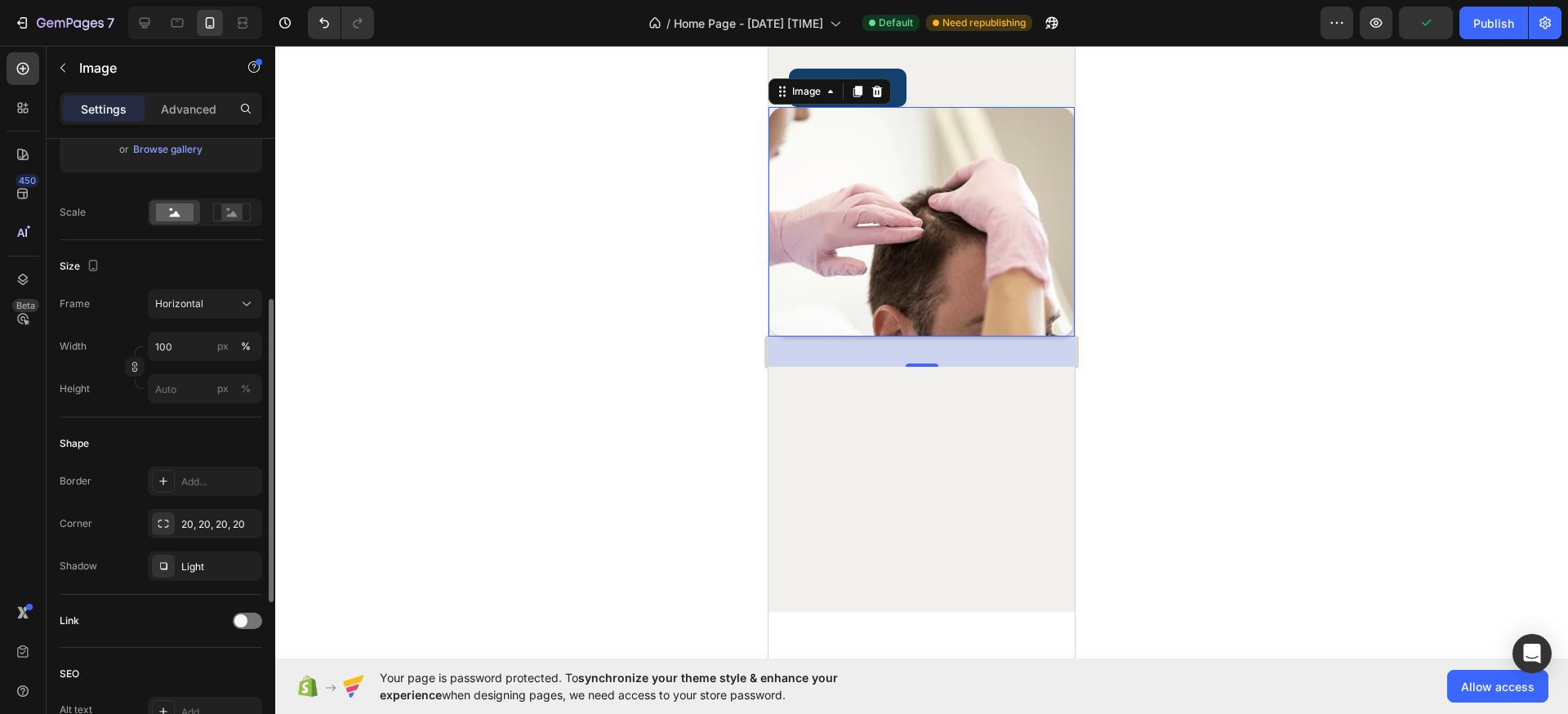 scroll, scrollTop: 422, scrollLeft: 0, axis: vertical 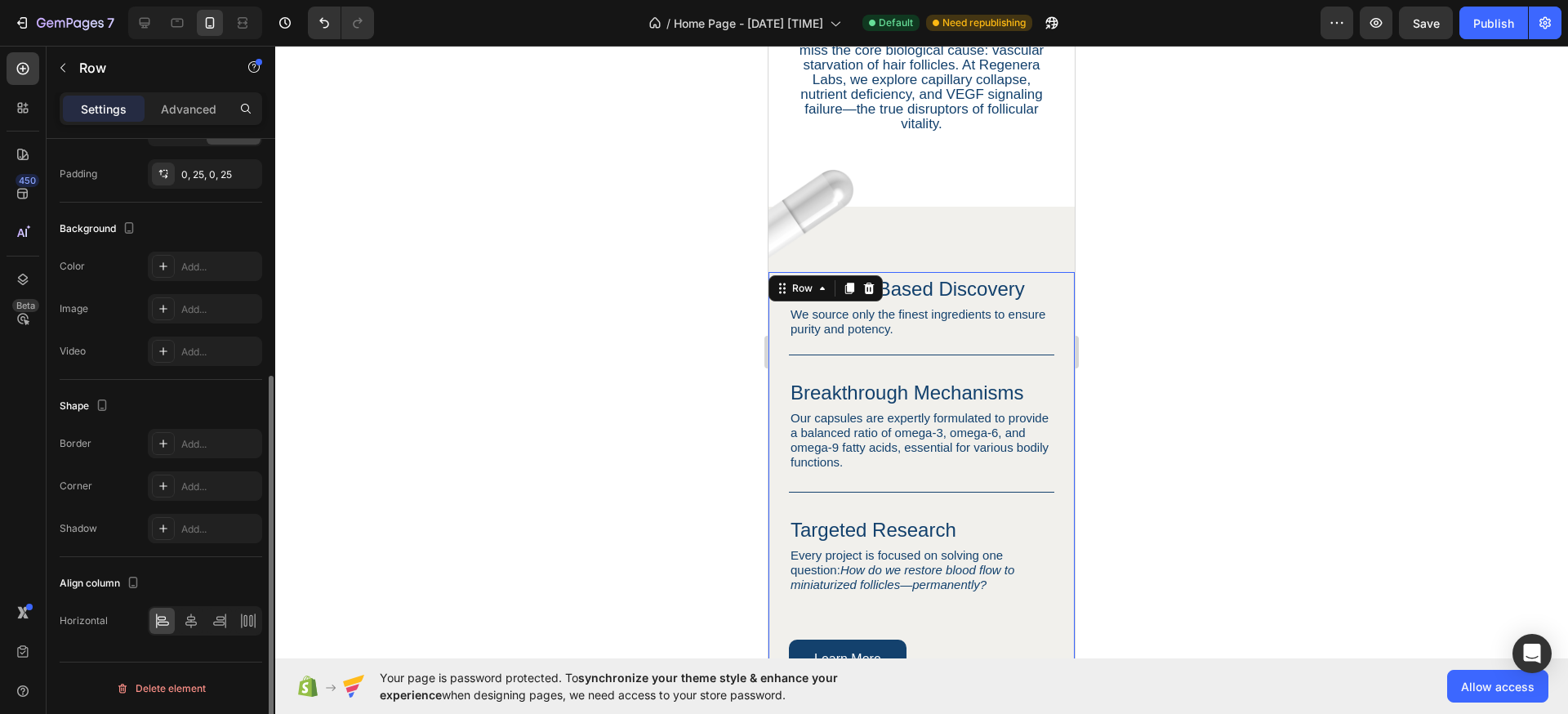 click on "Evidence-Based Discovery Heading We source only the finest ingredients to ensure purity and potency. Text Block Row Breakthrough Mechanisms Heading Our capsules are expertly formulated to provide a balanced ratio of omega-3, omega-6, and omega-9 fatty acids, essential for various bodily functions. Text Block Row Targeted Research Heading Every project is focused on solving one question:  How do we restore blood flow to miniaturized follicles—permanently? Text Block Row Learn More Button Row   0" at bounding box center [921, 475] 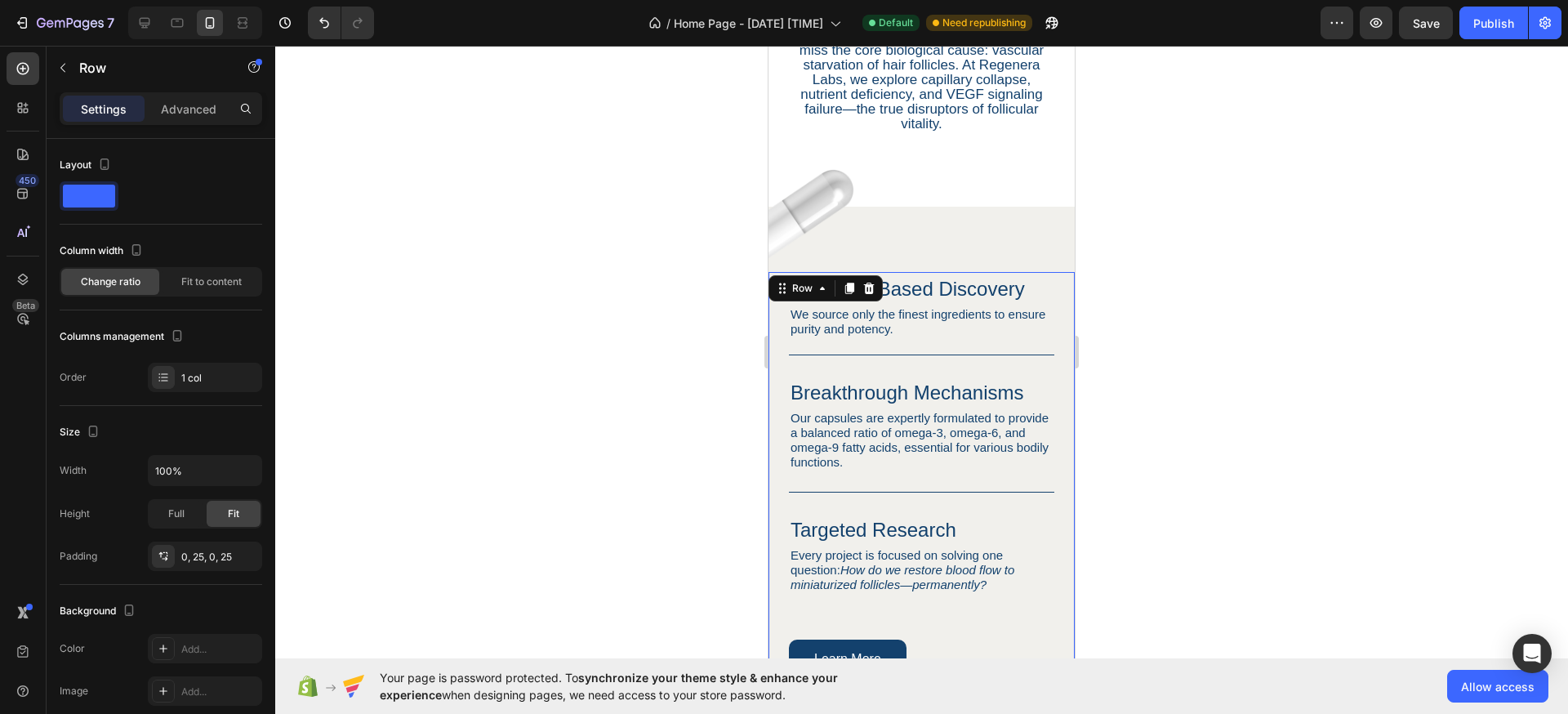 scroll, scrollTop: 382, scrollLeft: 0, axis: vertical 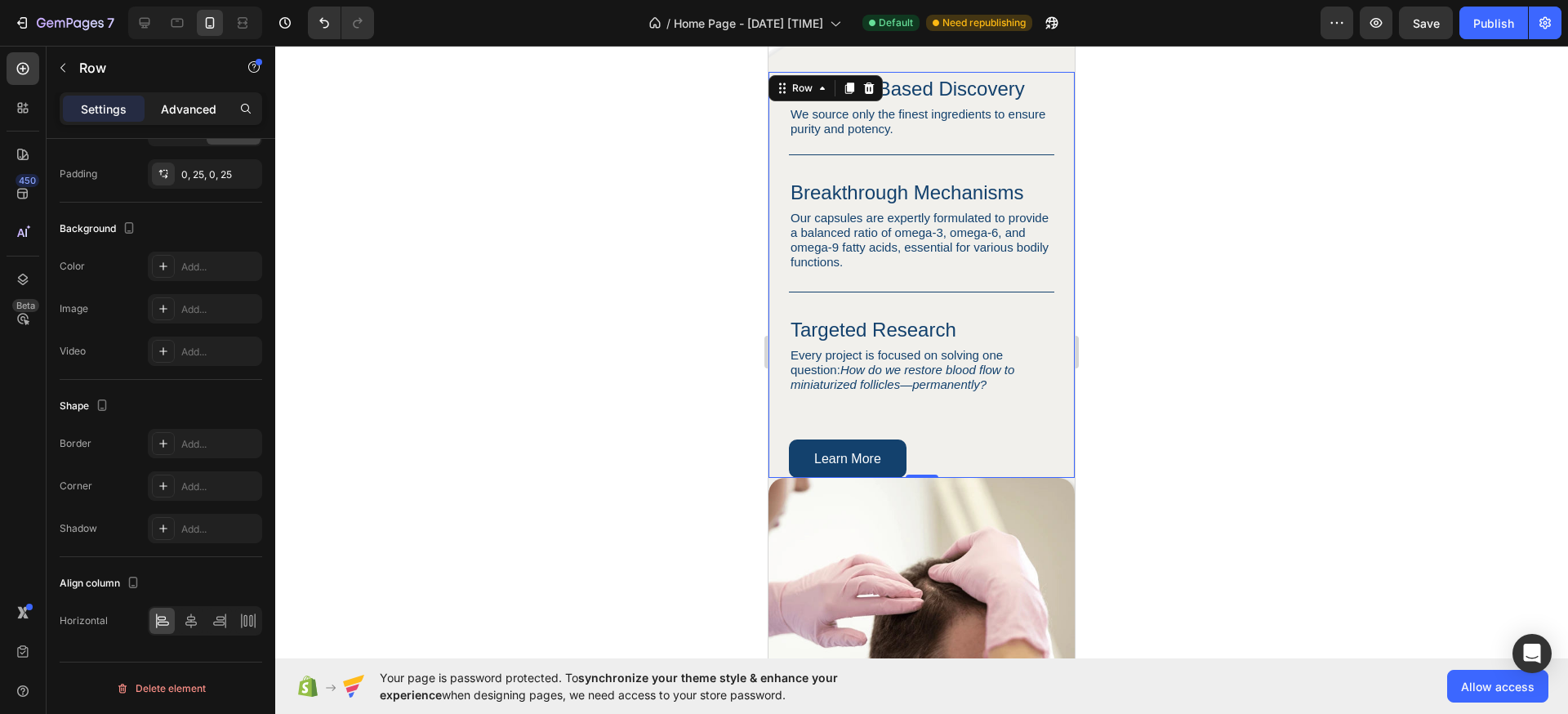 click on "Advanced" at bounding box center (189, 109) 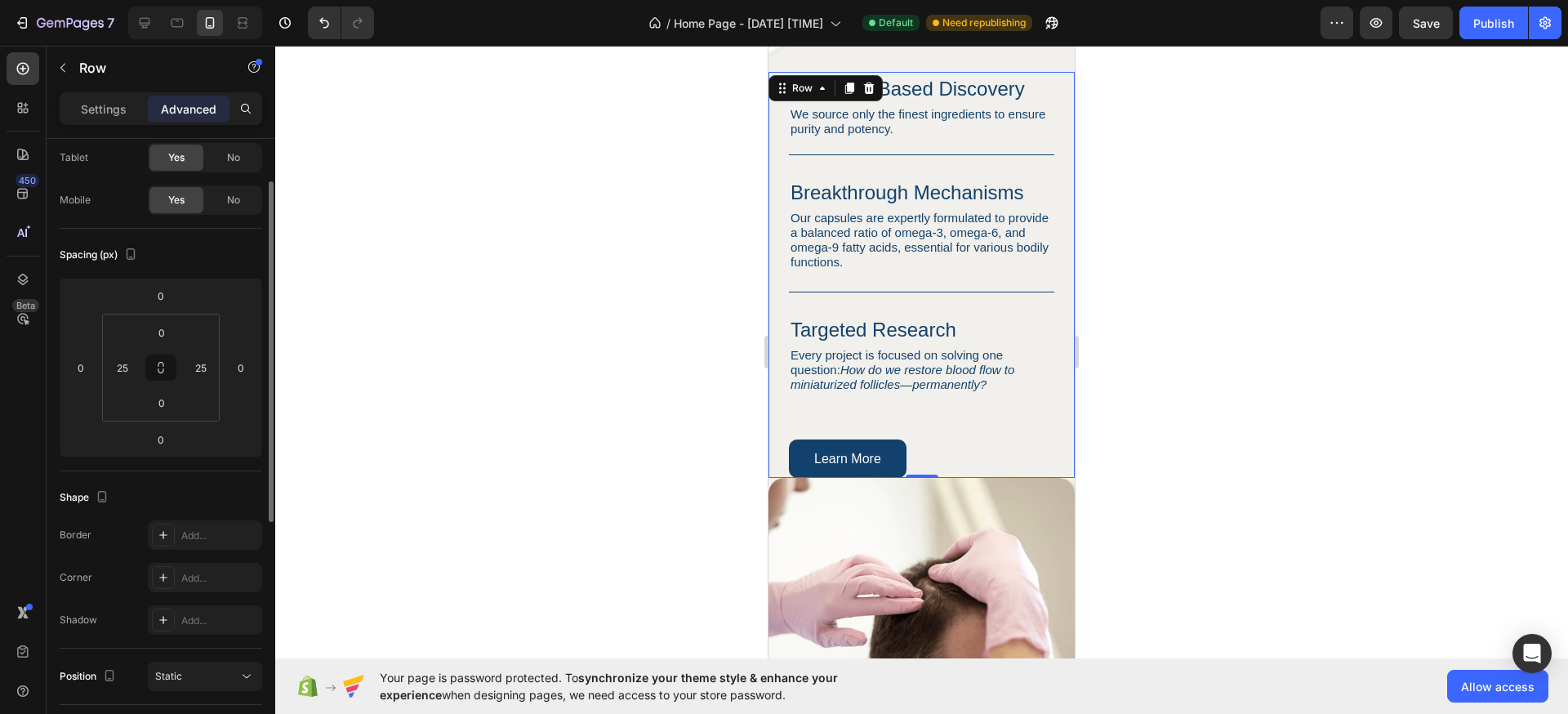 scroll, scrollTop: 84, scrollLeft: 0, axis: vertical 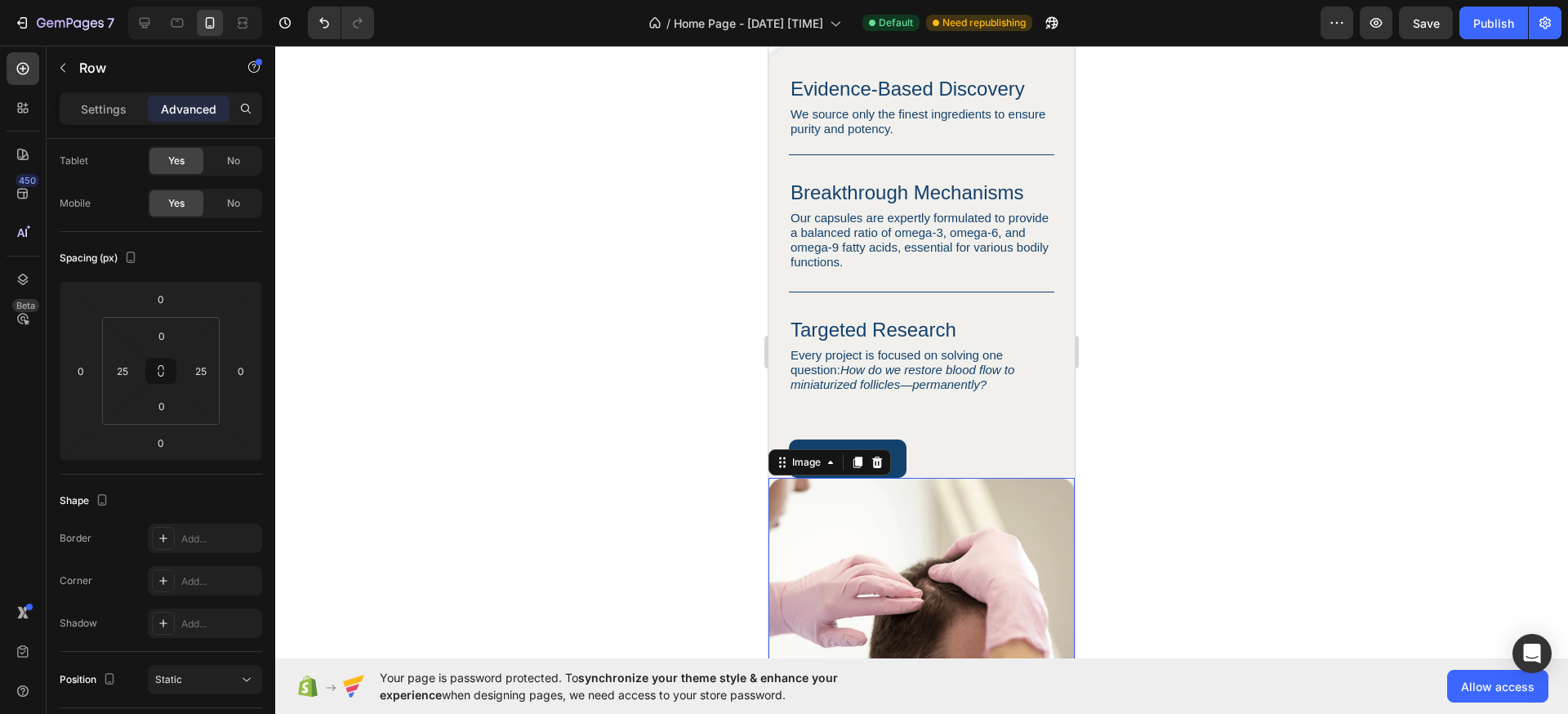 click at bounding box center (921, 592) 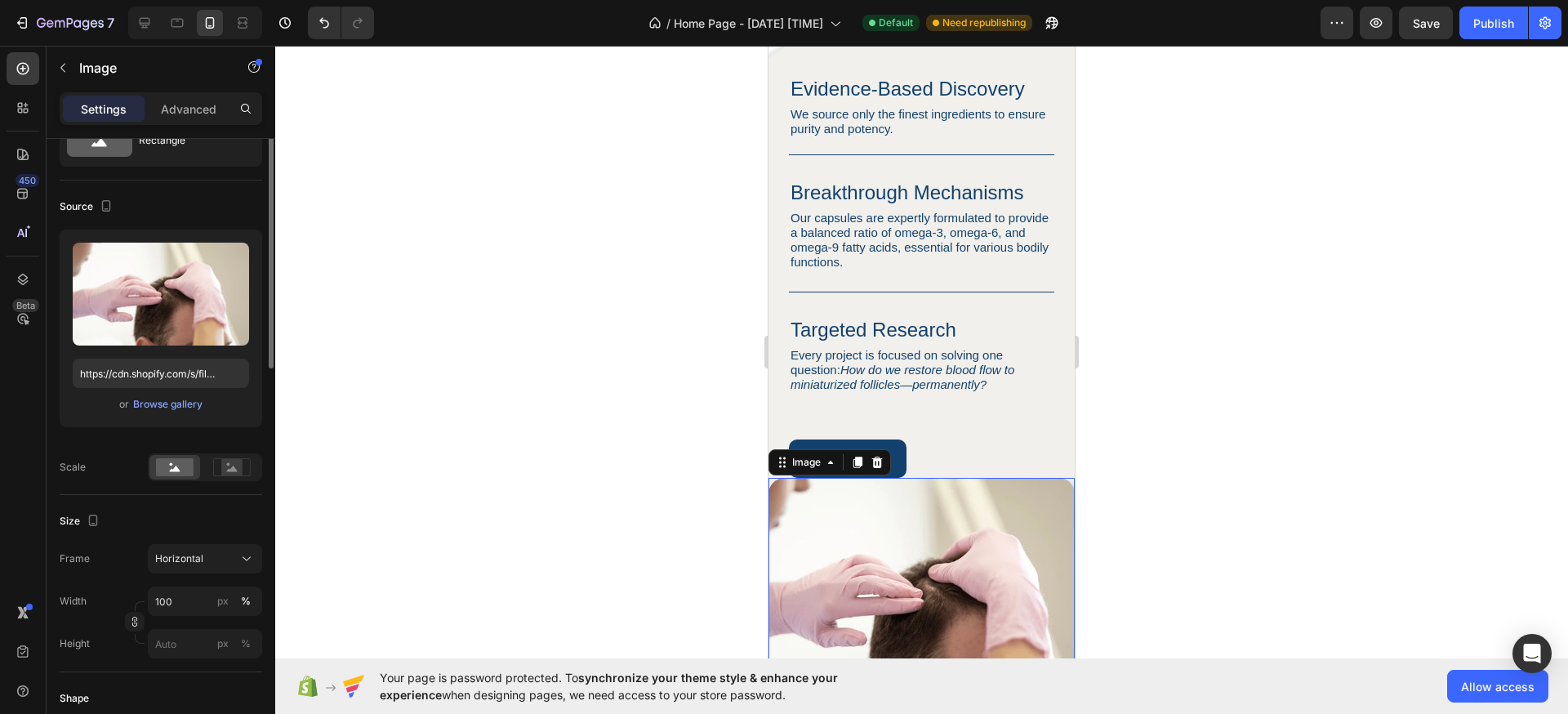 scroll, scrollTop: 0, scrollLeft: 0, axis: both 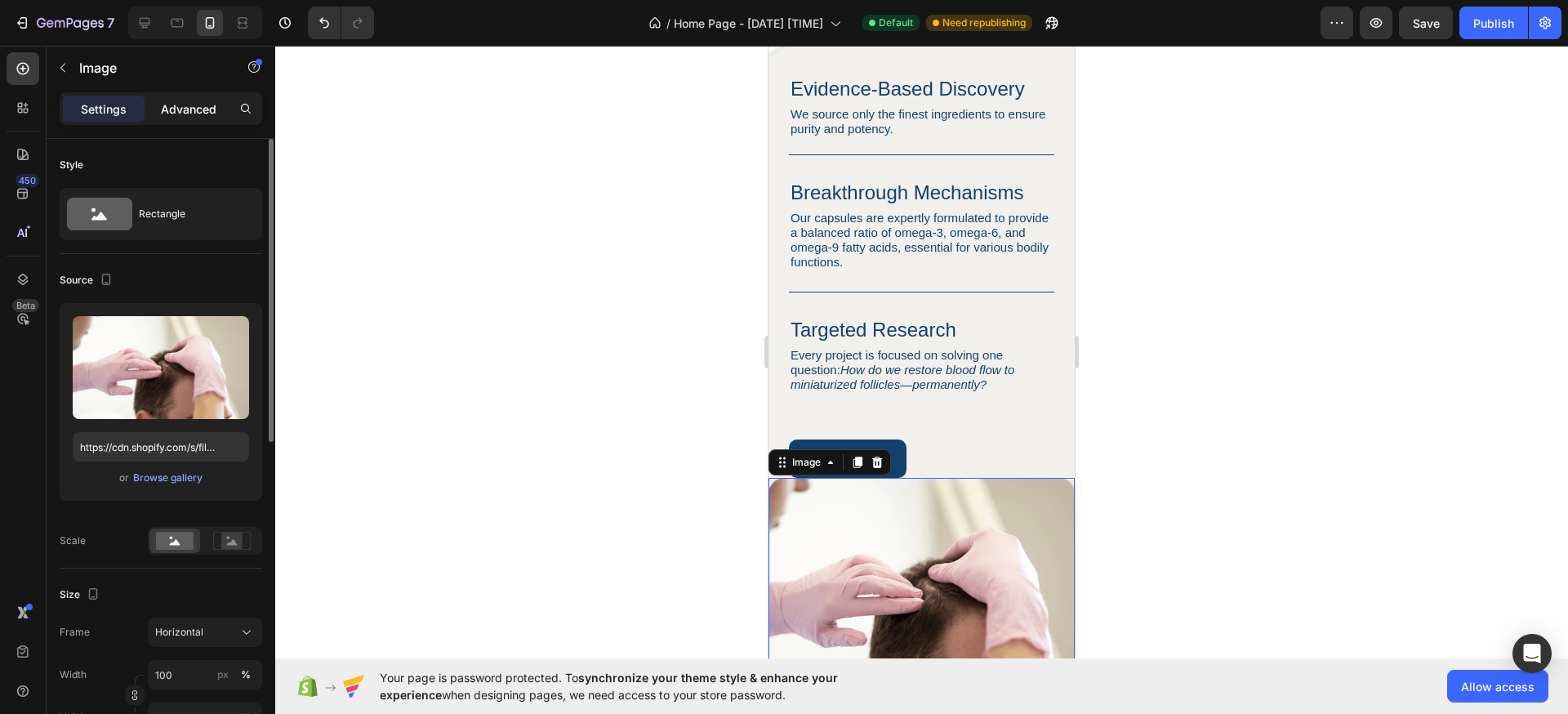 click on "Advanced" 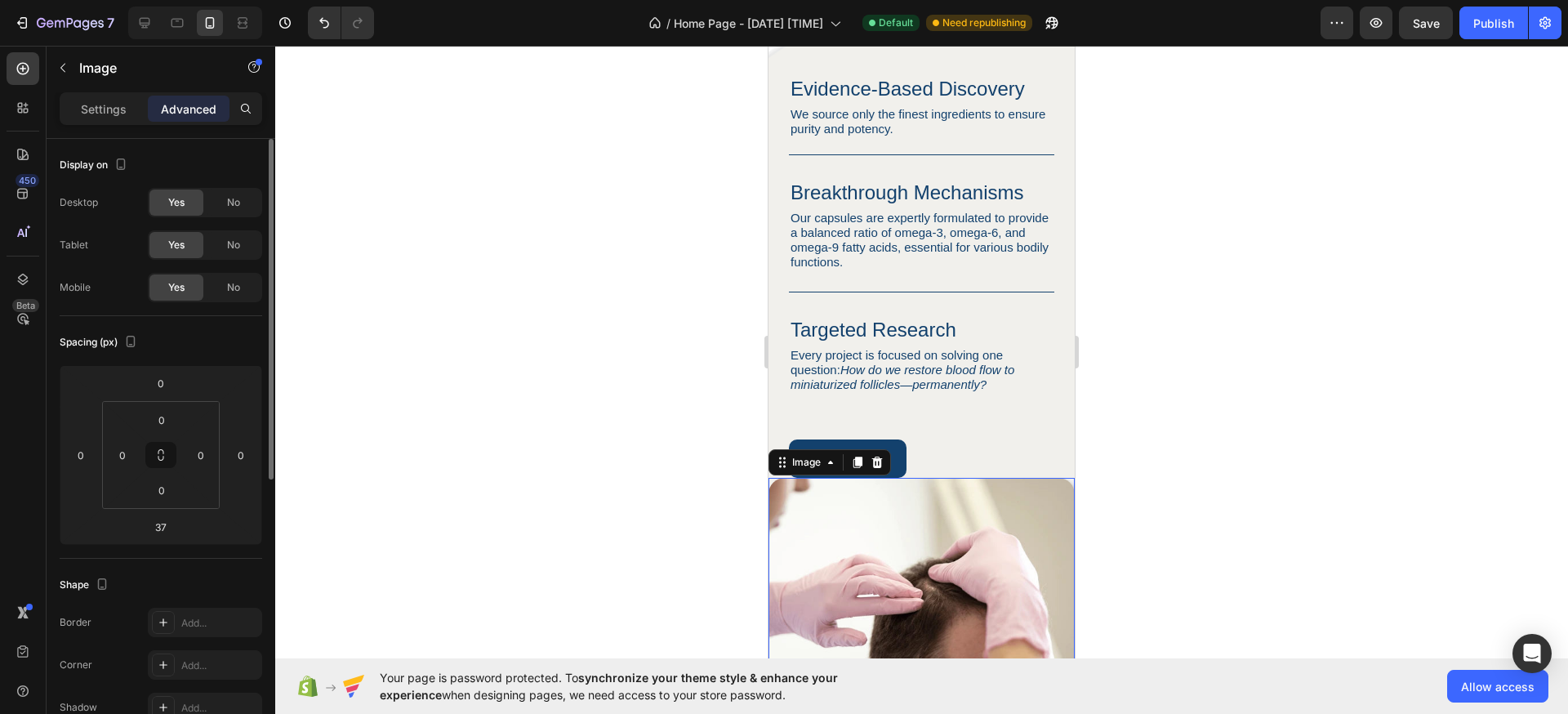 scroll, scrollTop: 83, scrollLeft: 0, axis: vertical 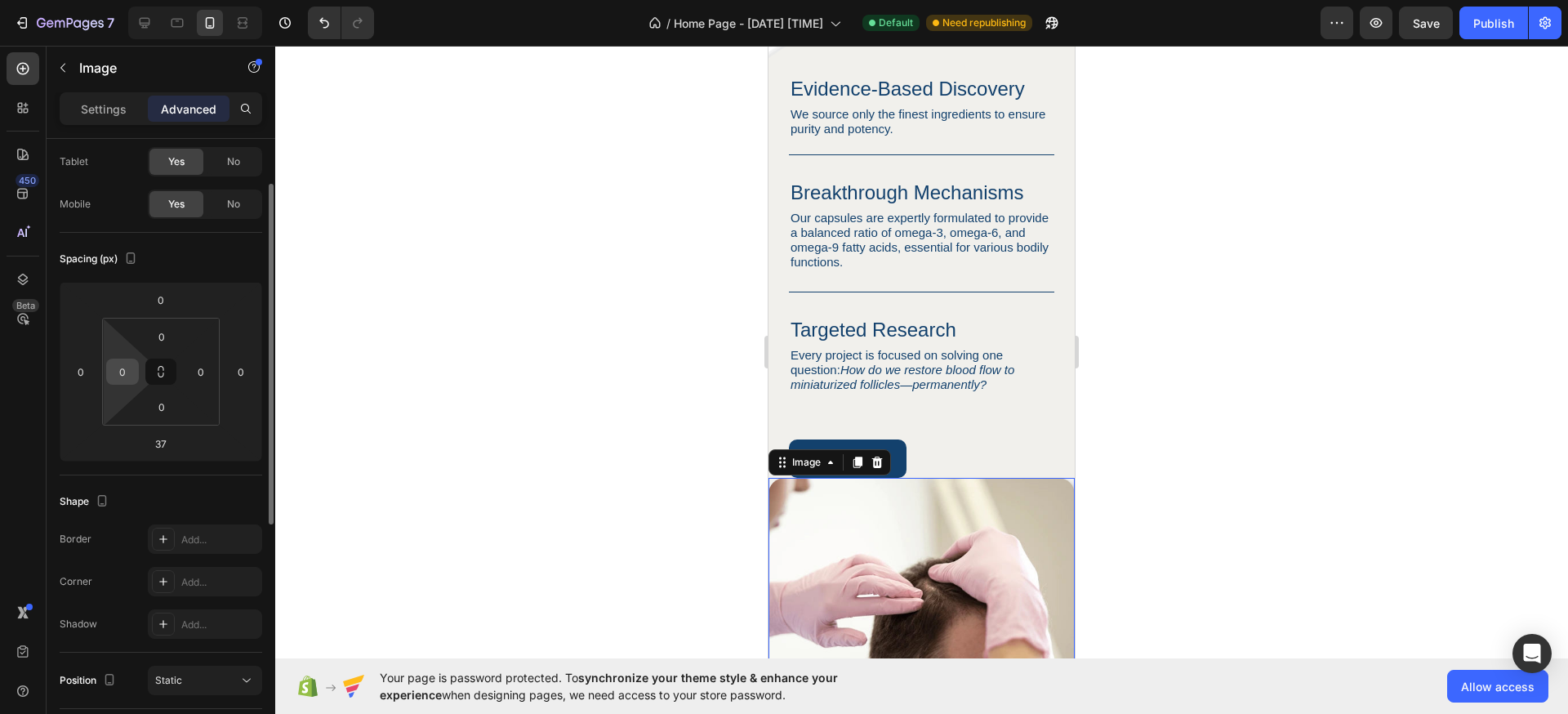 click on "0" at bounding box center [122, 372] 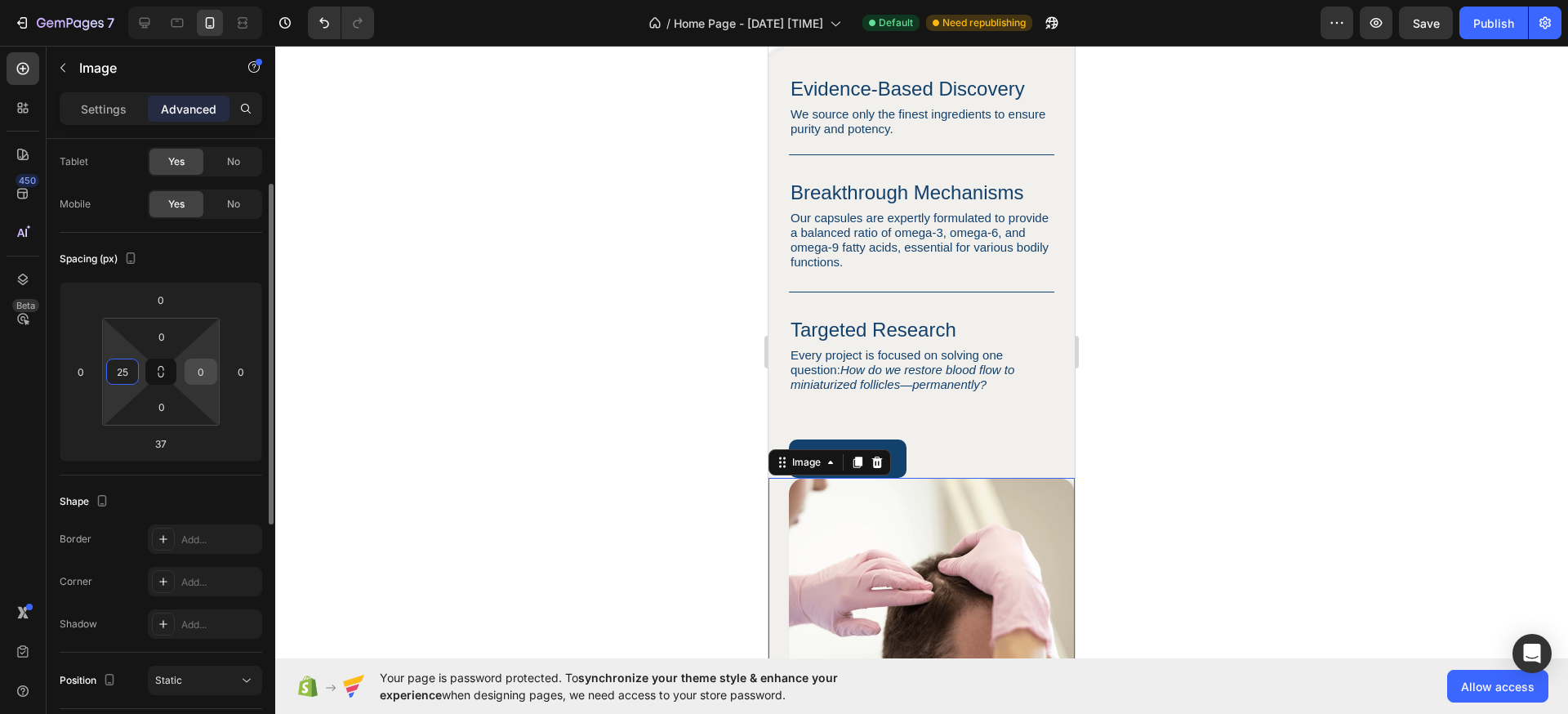 type on "25" 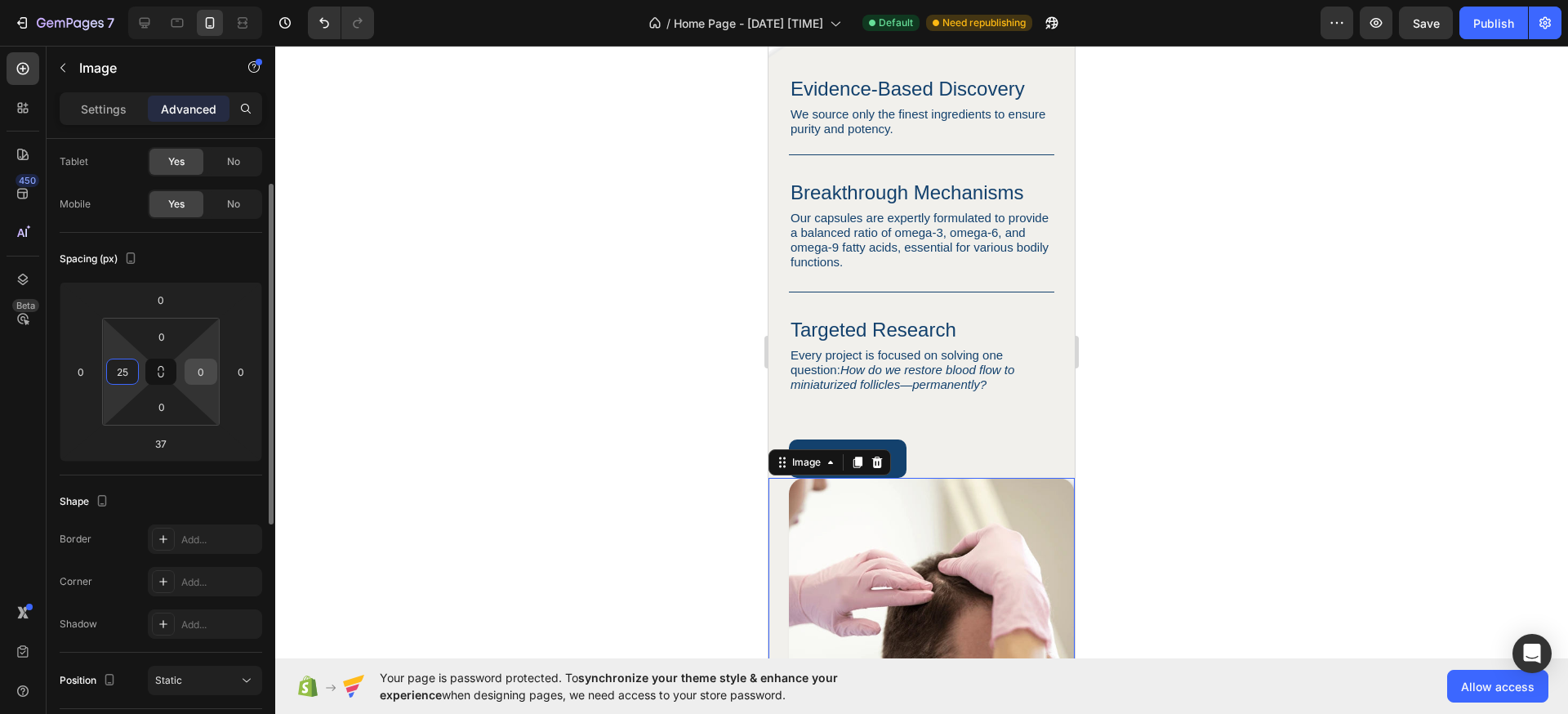 click on "0" at bounding box center [201, 372] 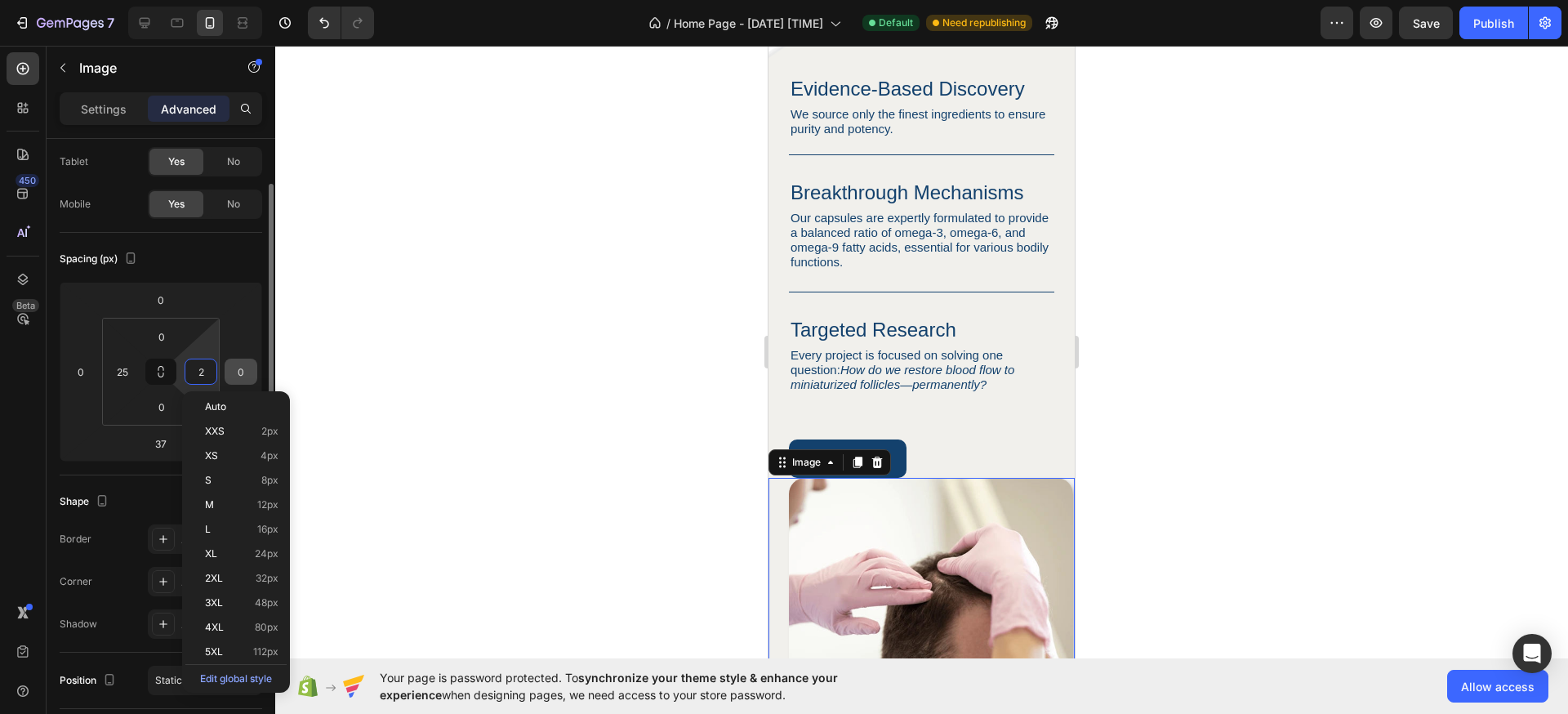 type on "25" 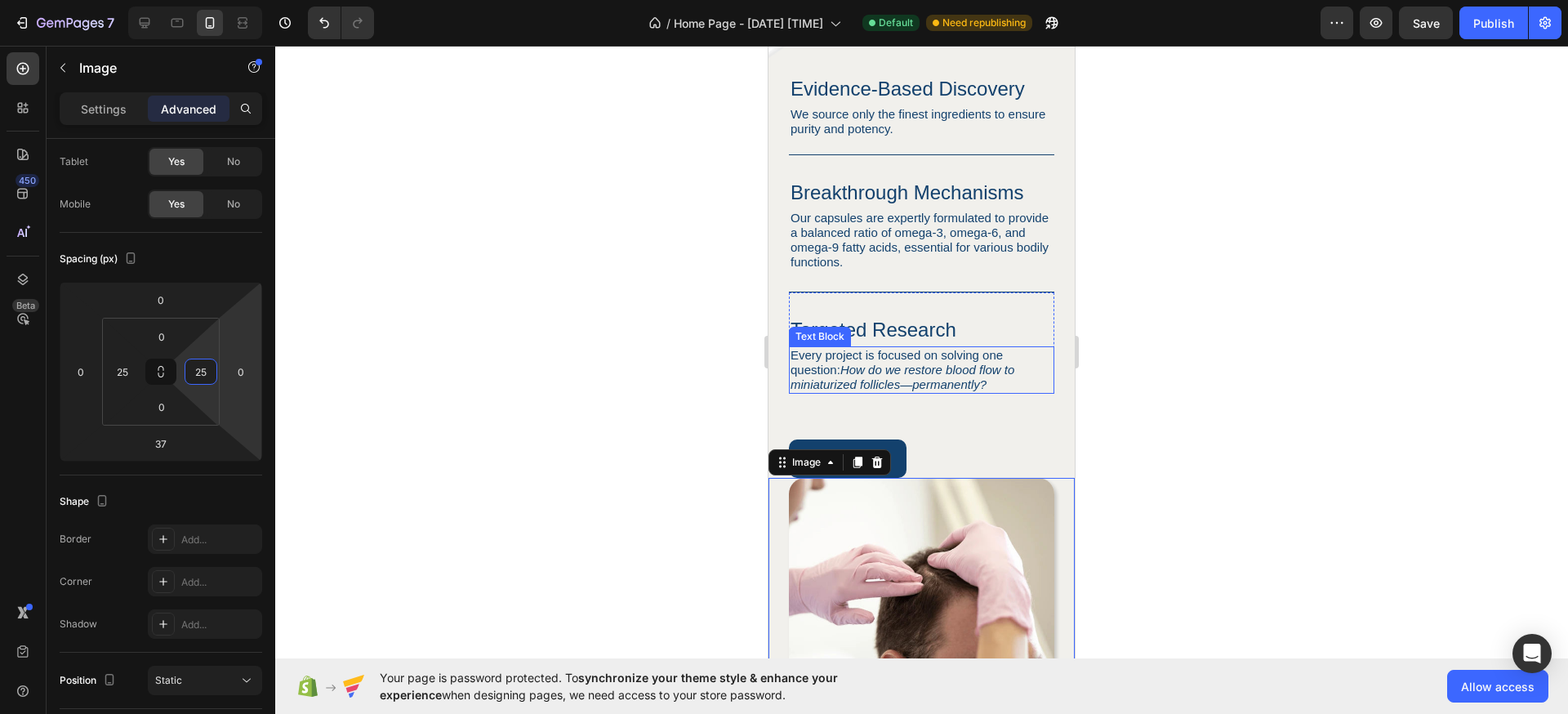 click on "Targeted Research" at bounding box center [921, 329] 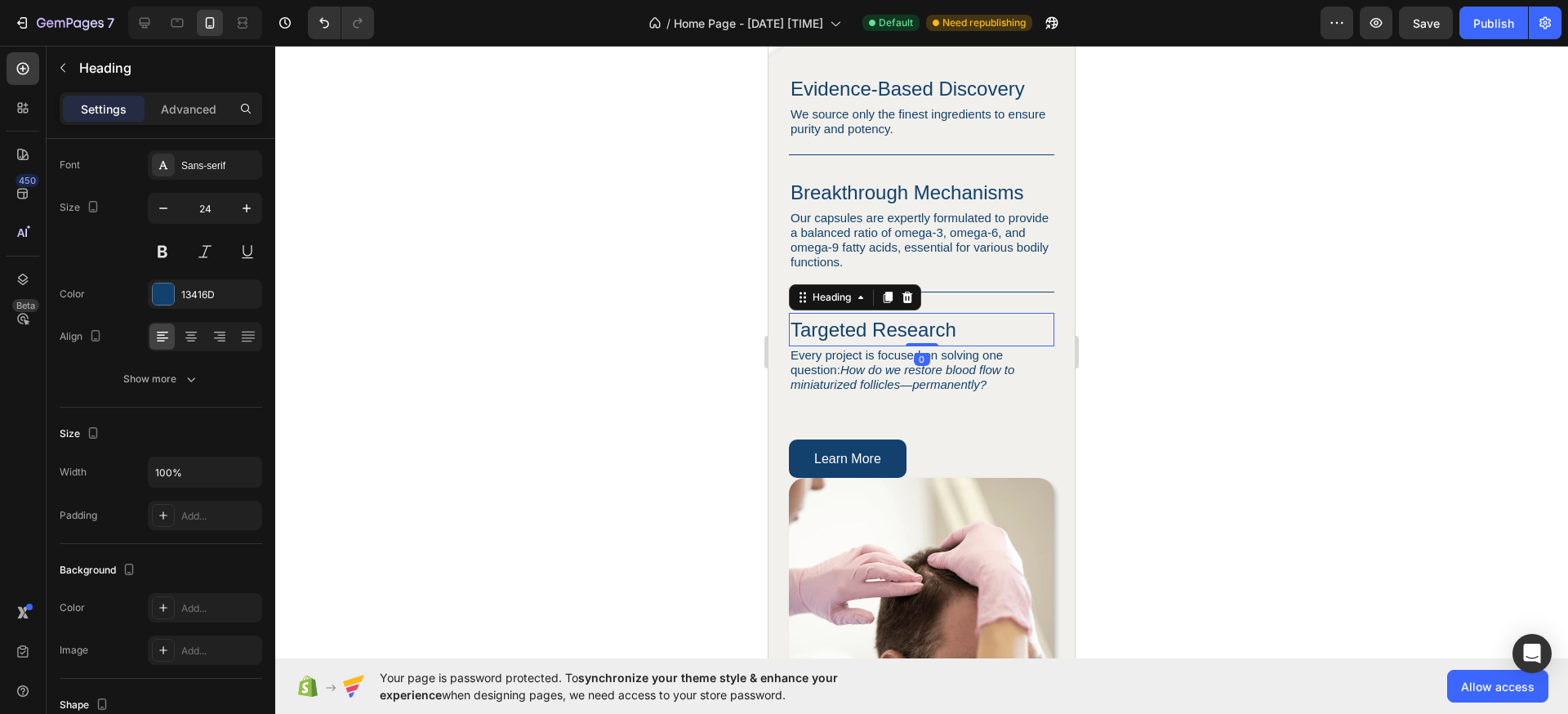 scroll, scrollTop: 0, scrollLeft: 0, axis: both 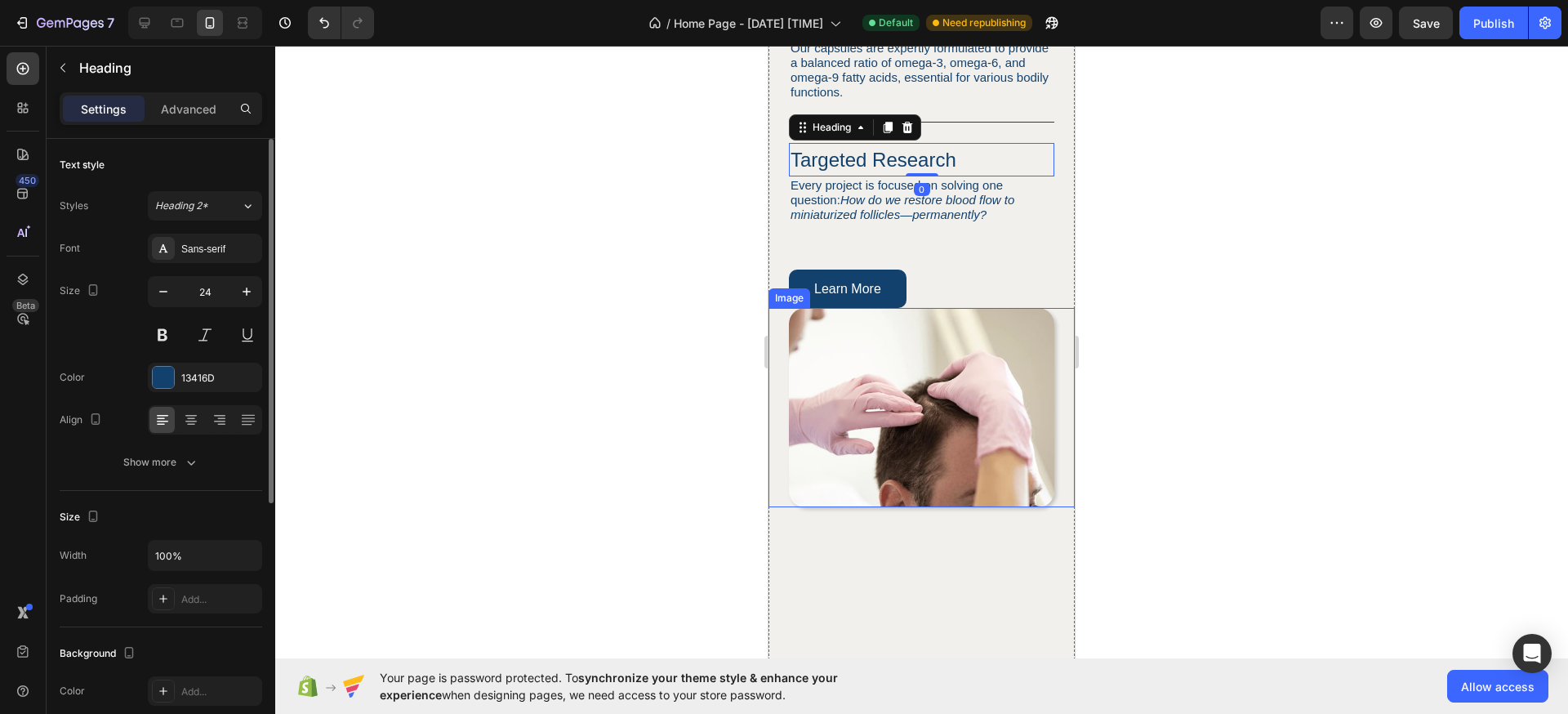 click at bounding box center (921, 408) 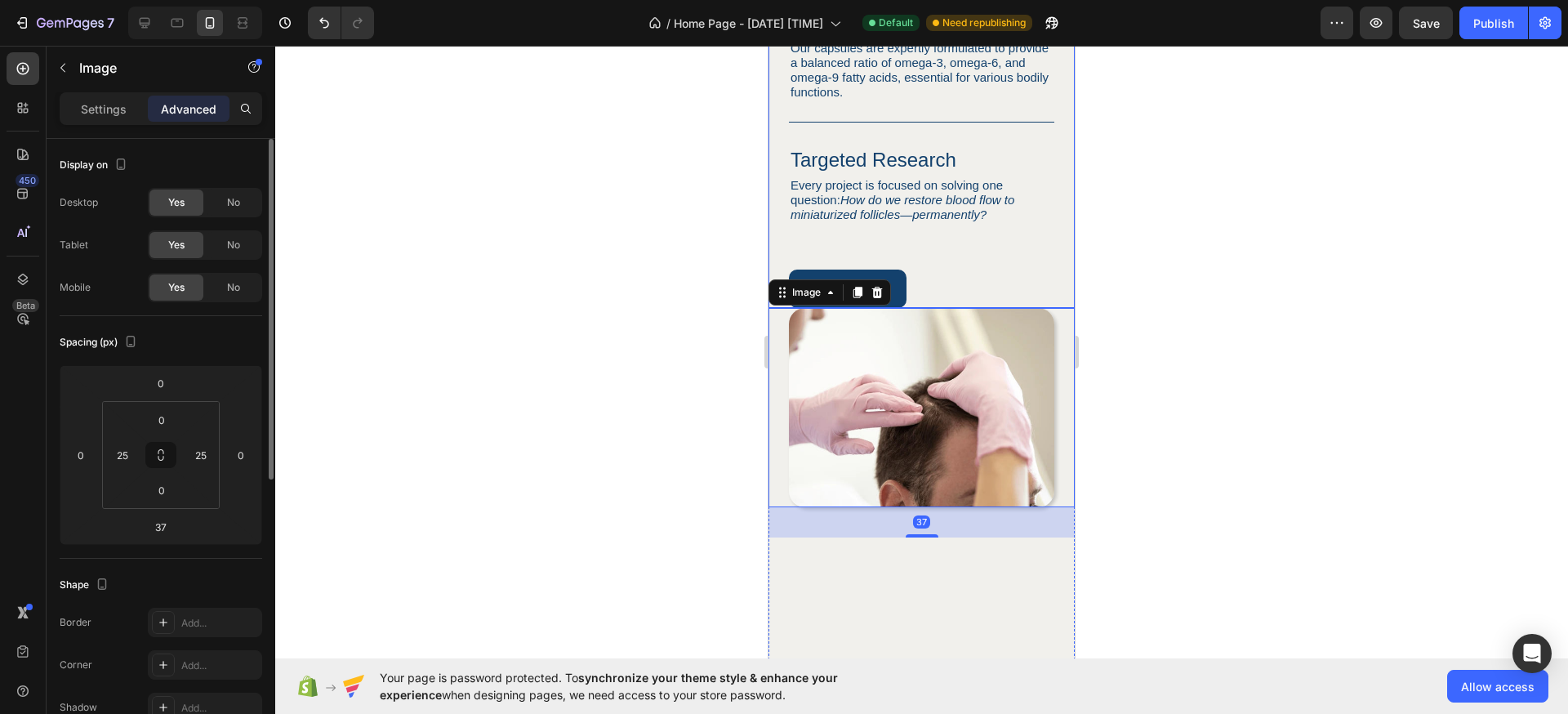 click on "How do we restore blood flow to miniaturized follicles—permanently?" at bounding box center [902, 207] 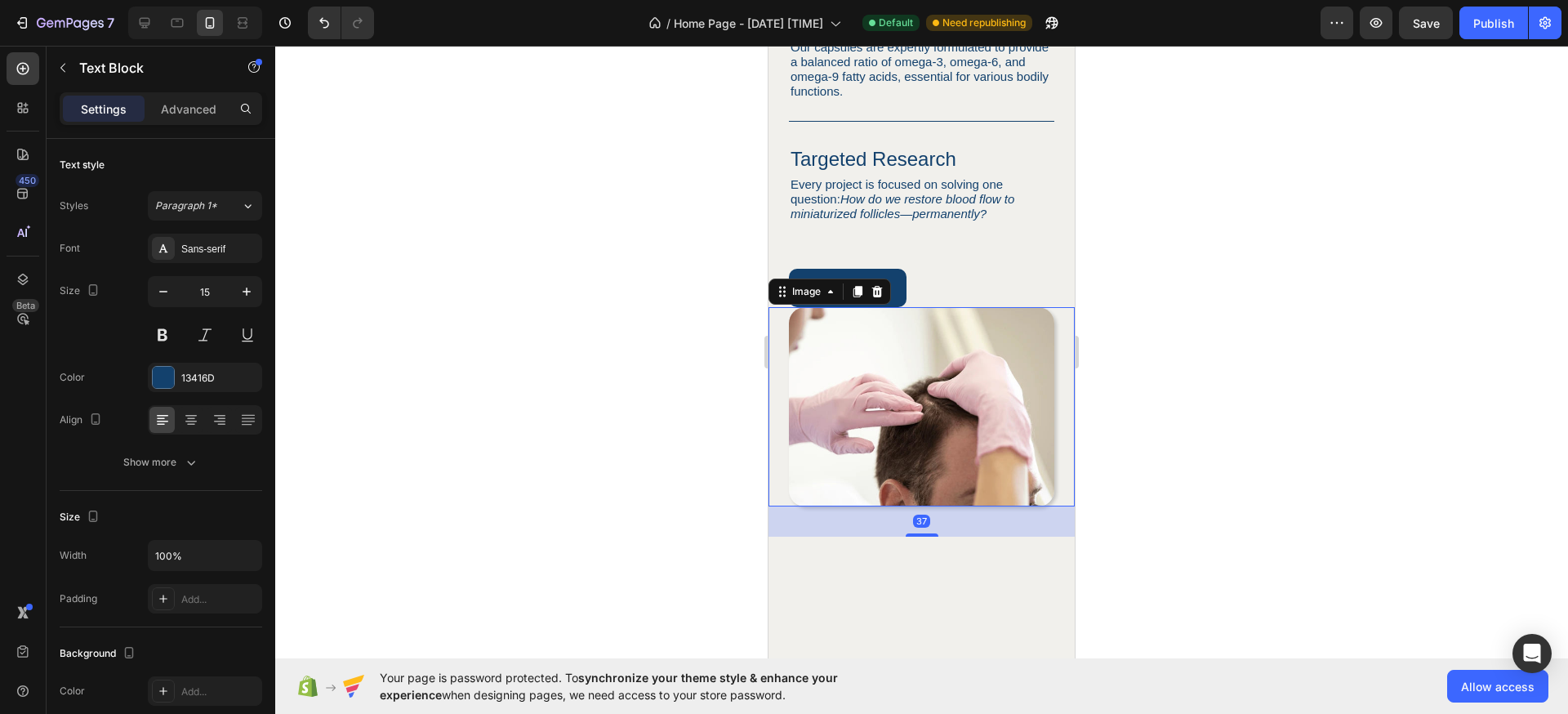 click at bounding box center (921, 407) 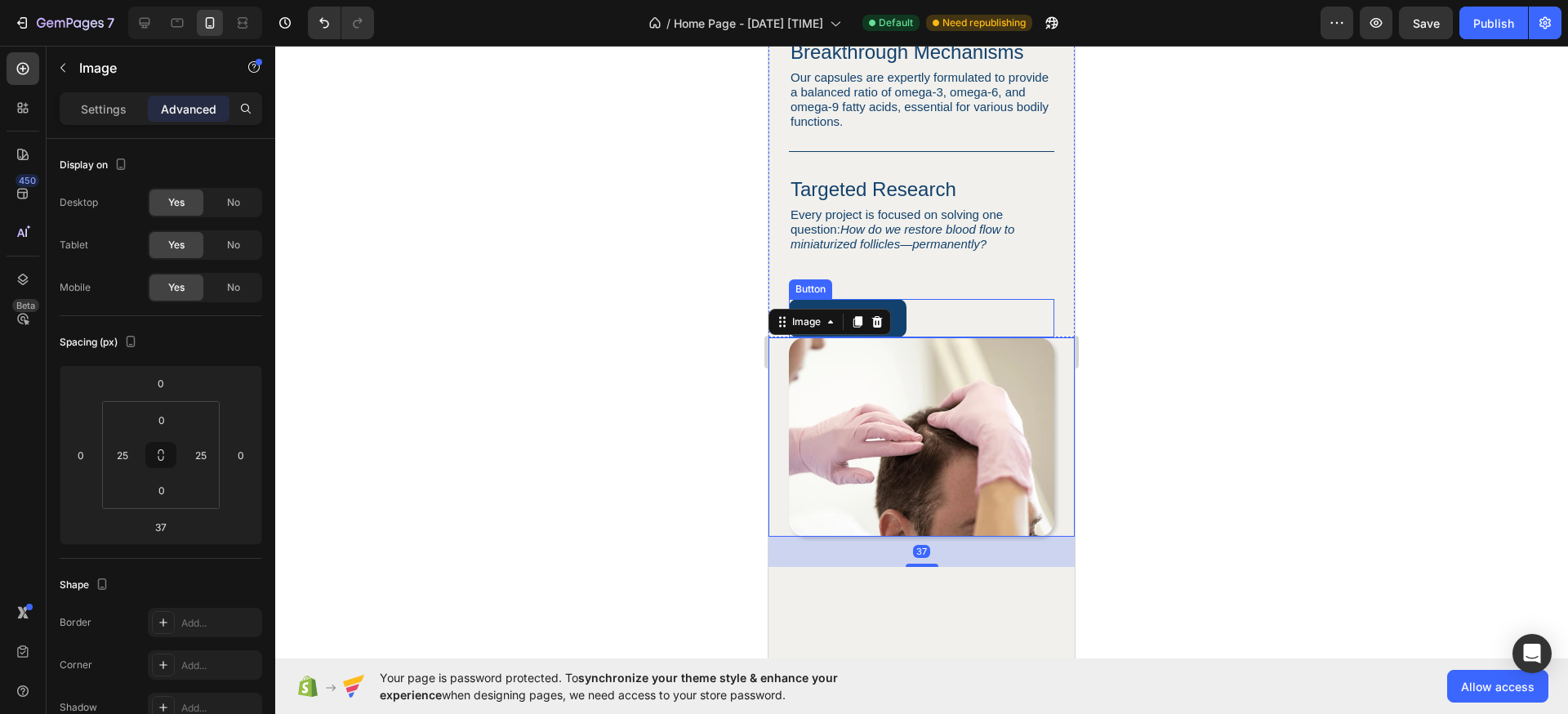 click on "Learn More Button" at bounding box center [921, 318] 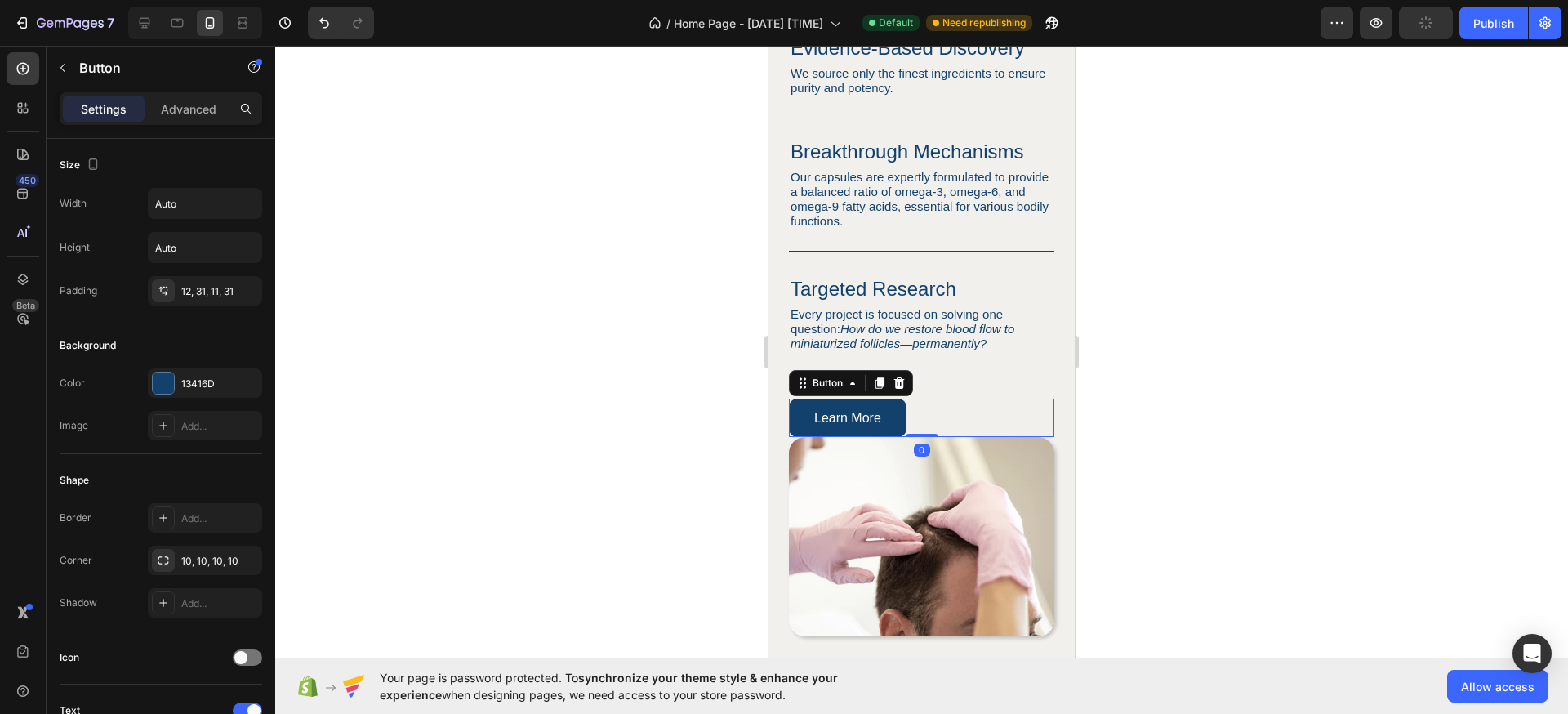 scroll, scrollTop: 861, scrollLeft: 0, axis: vertical 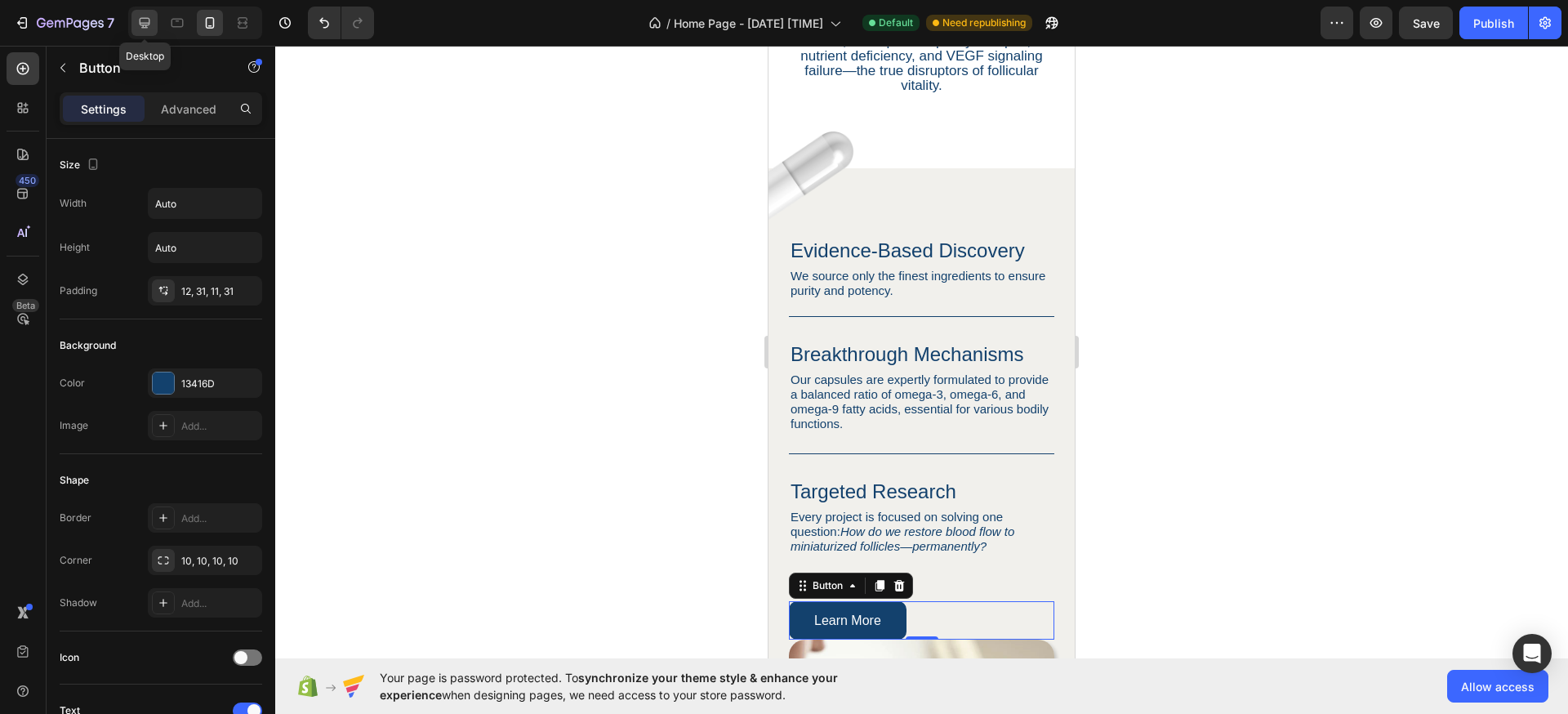 click 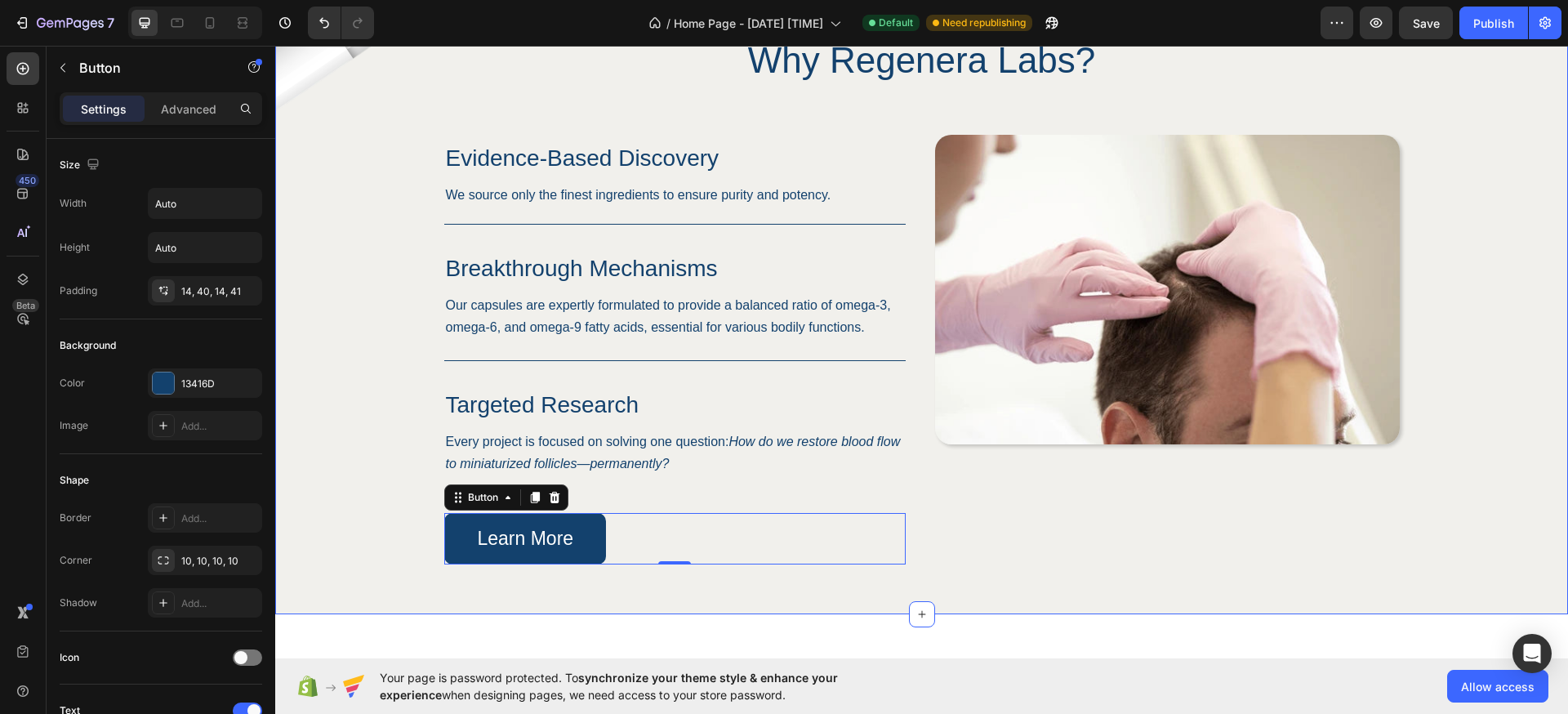 scroll, scrollTop: 1031, scrollLeft: 0, axis: vertical 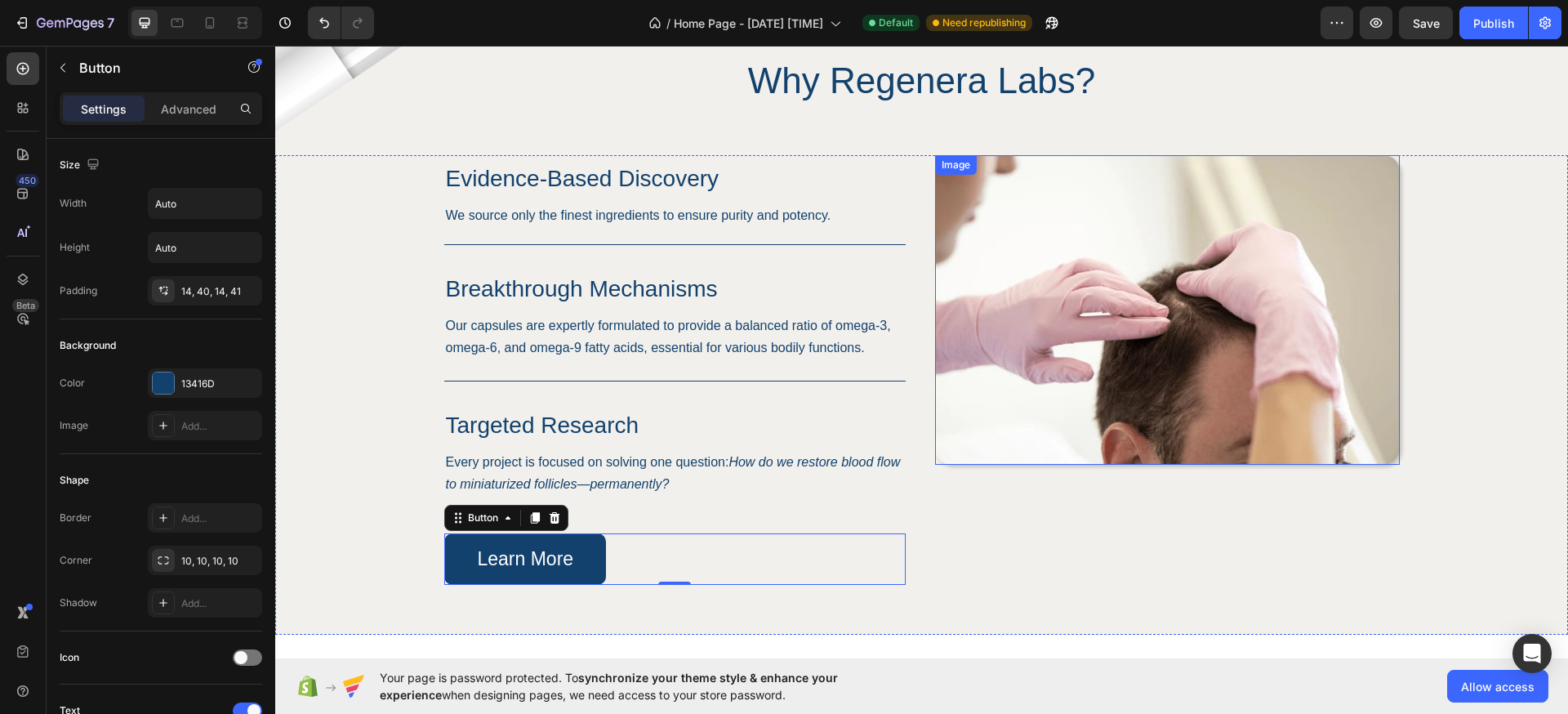 click at bounding box center (1167, 310) 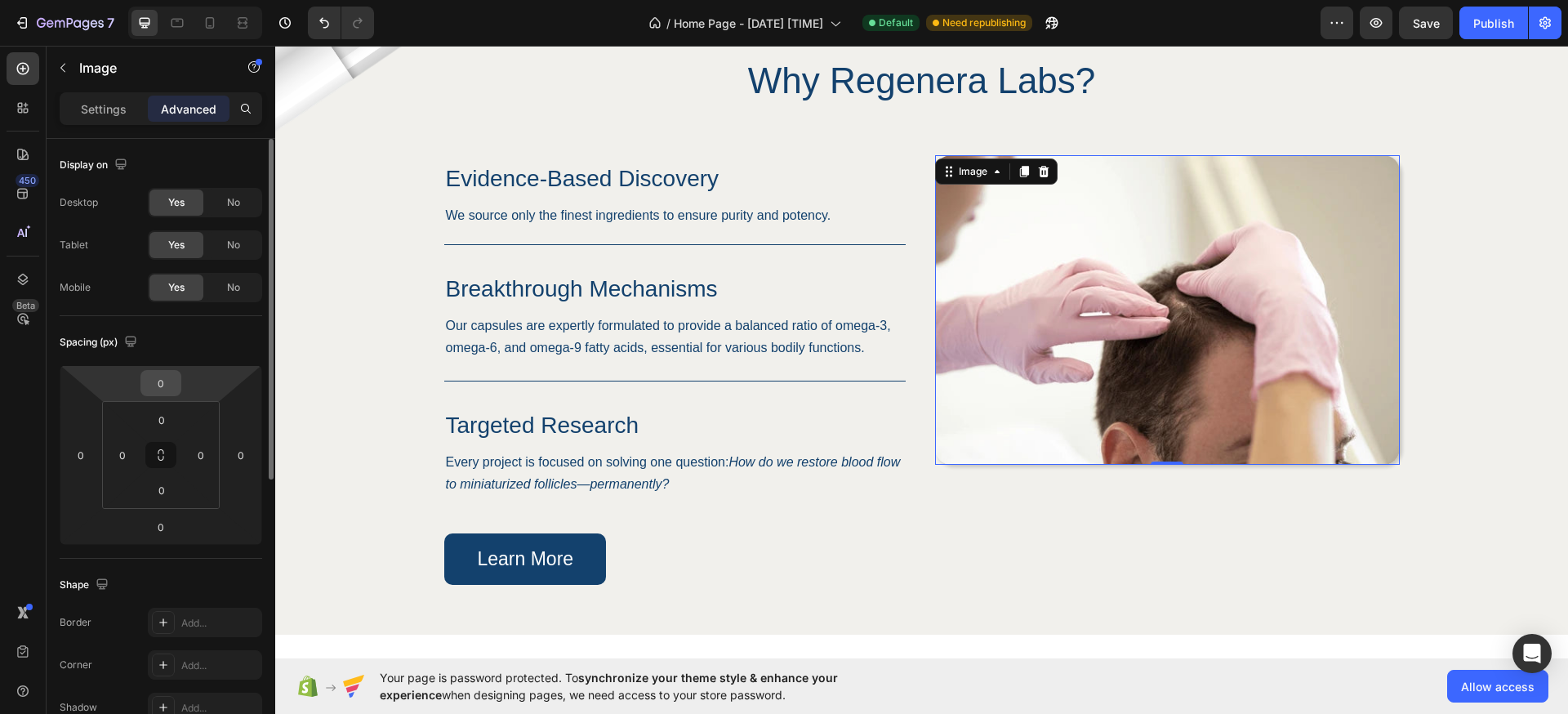 click on "0" at bounding box center [161, 383] 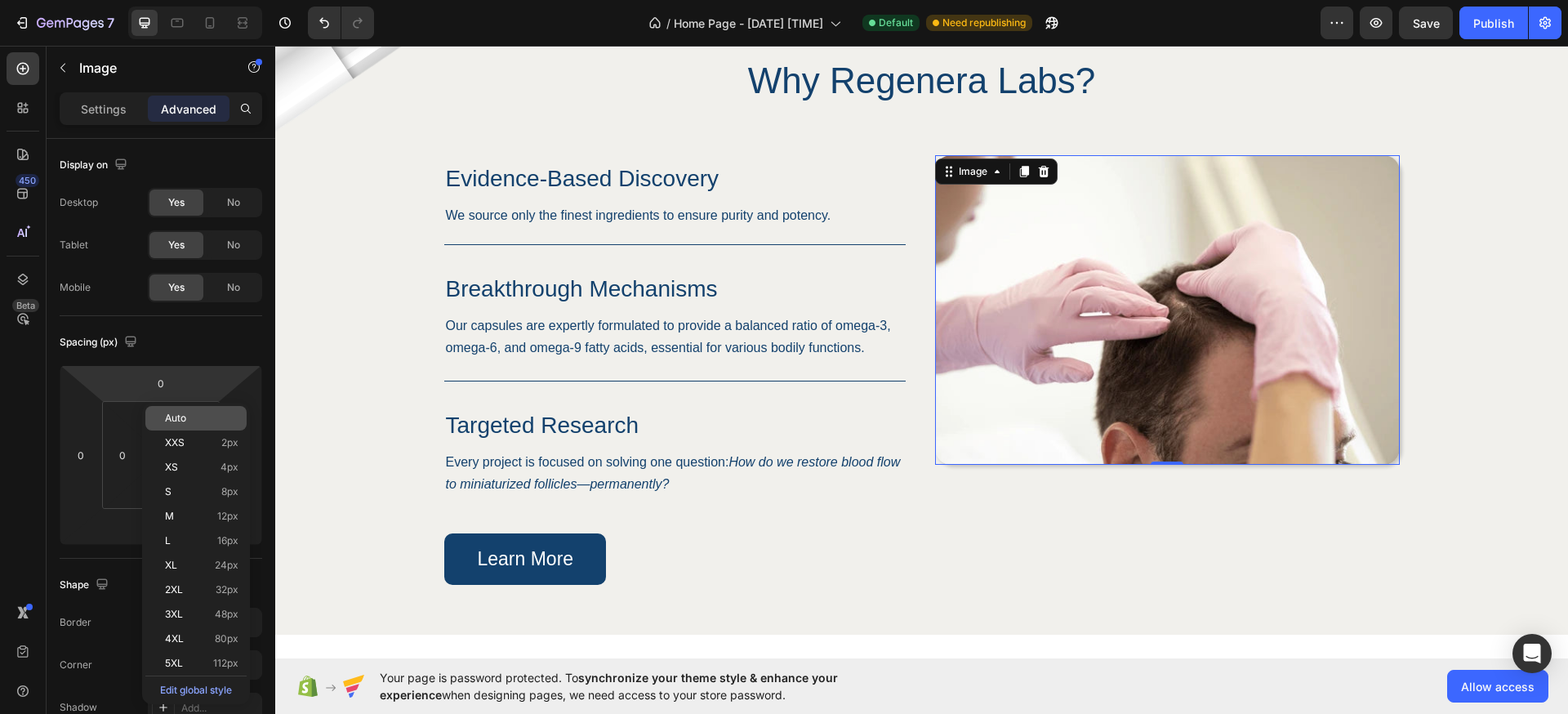 click on "Auto" 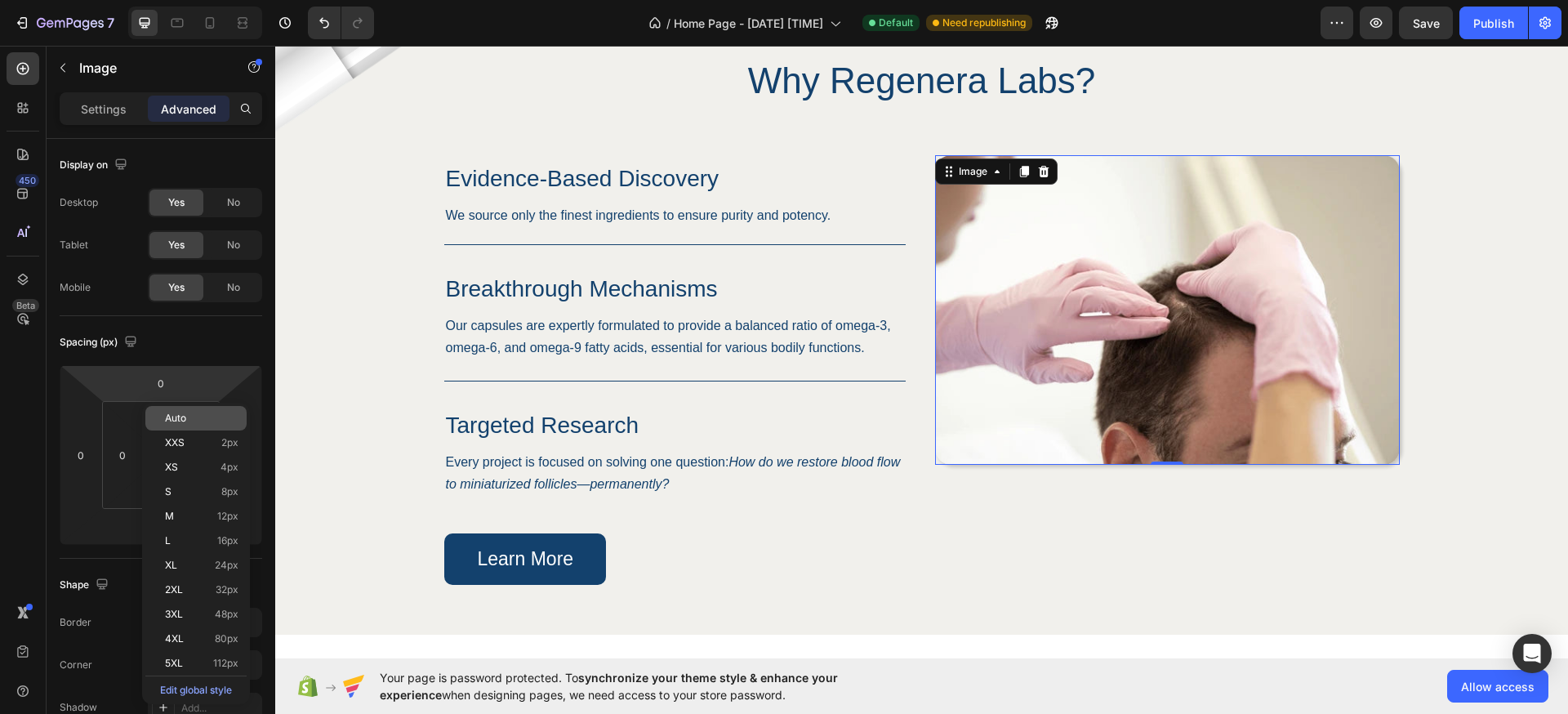 type 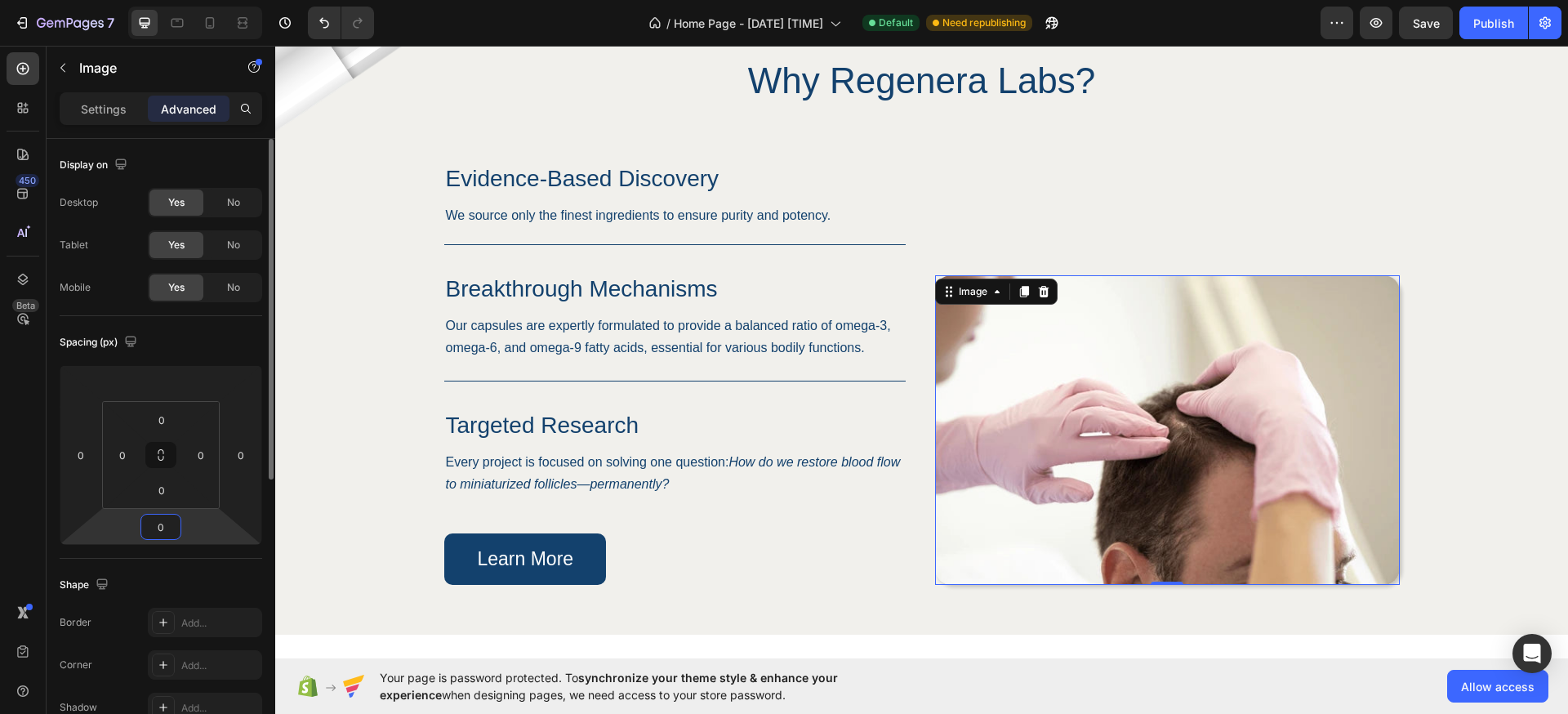 click on "0" at bounding box center [161, 527] 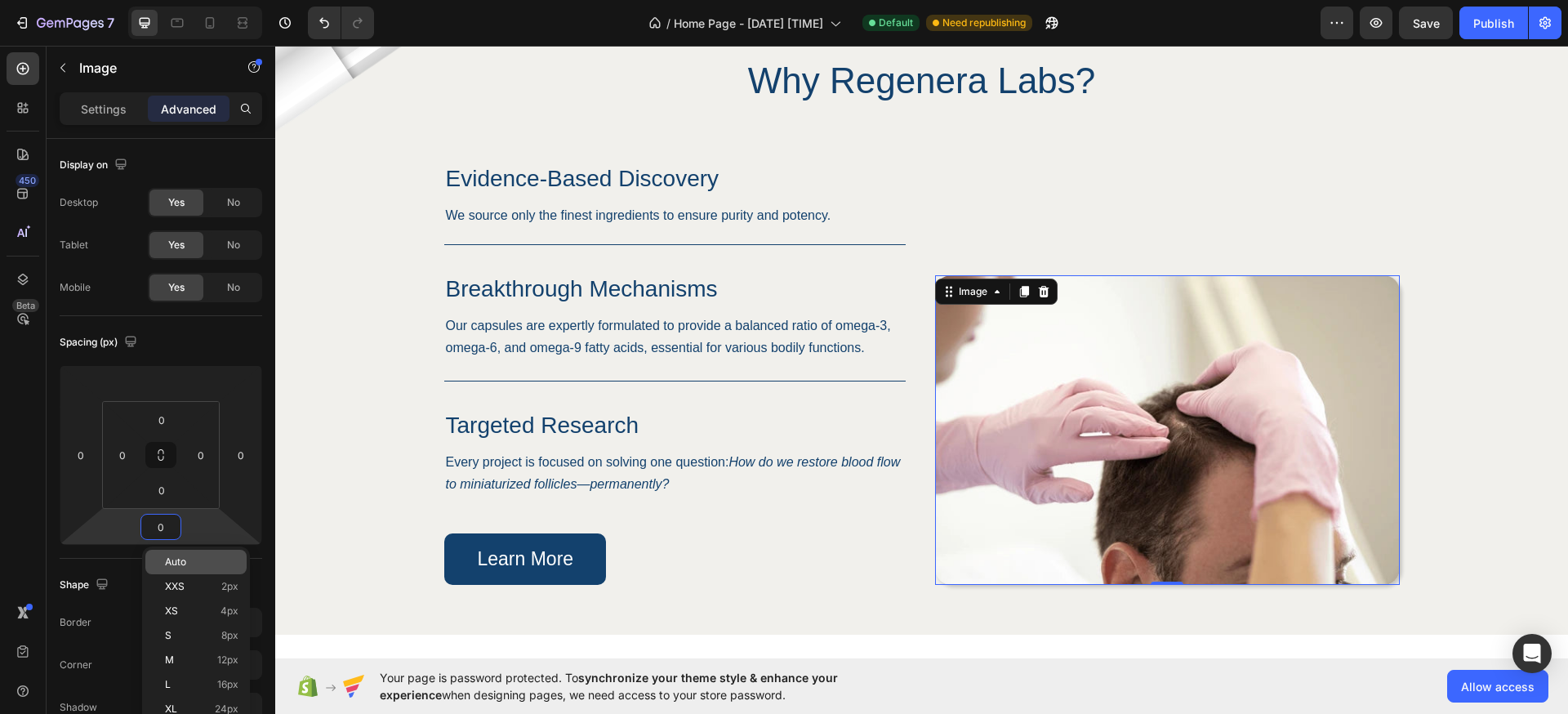 click on "Auto" at bounding box center [176, 562] 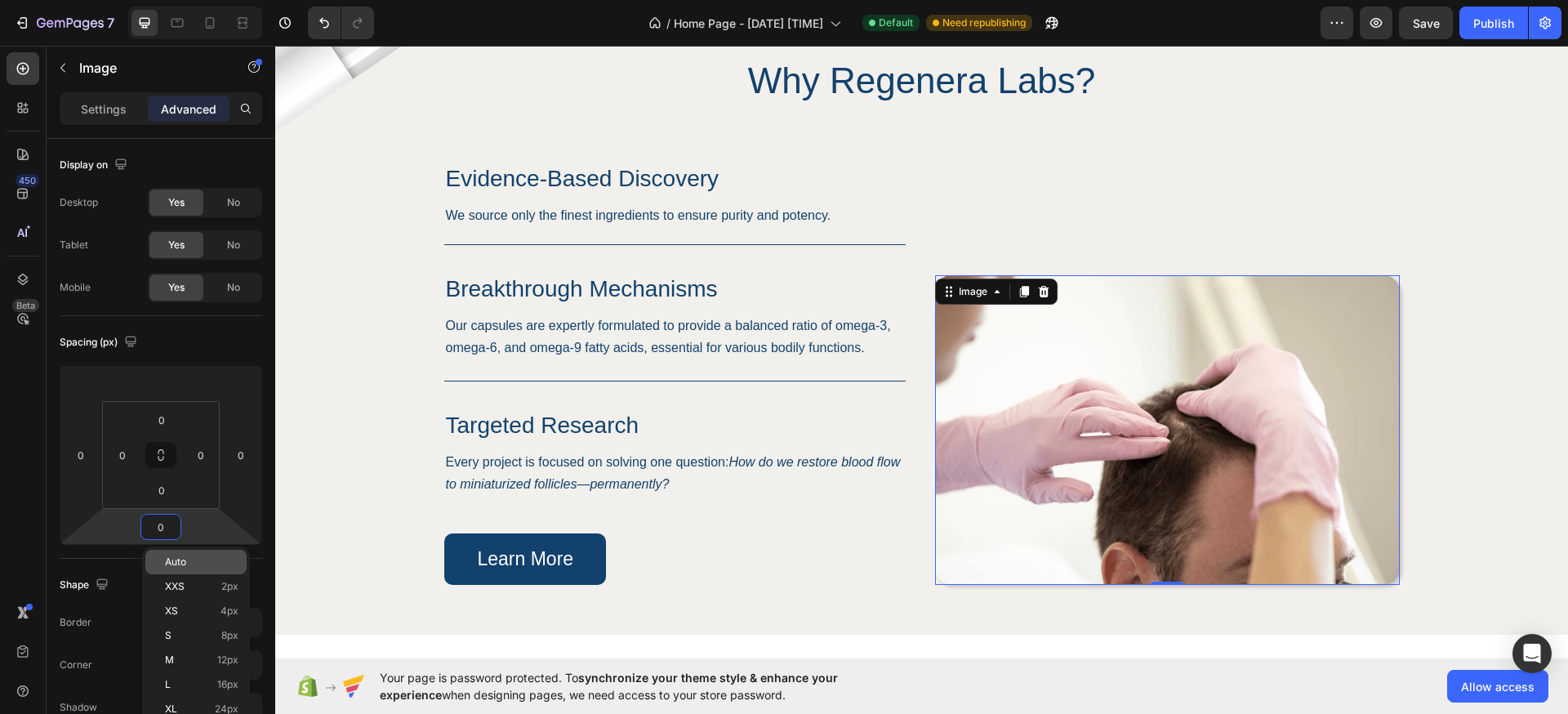 type 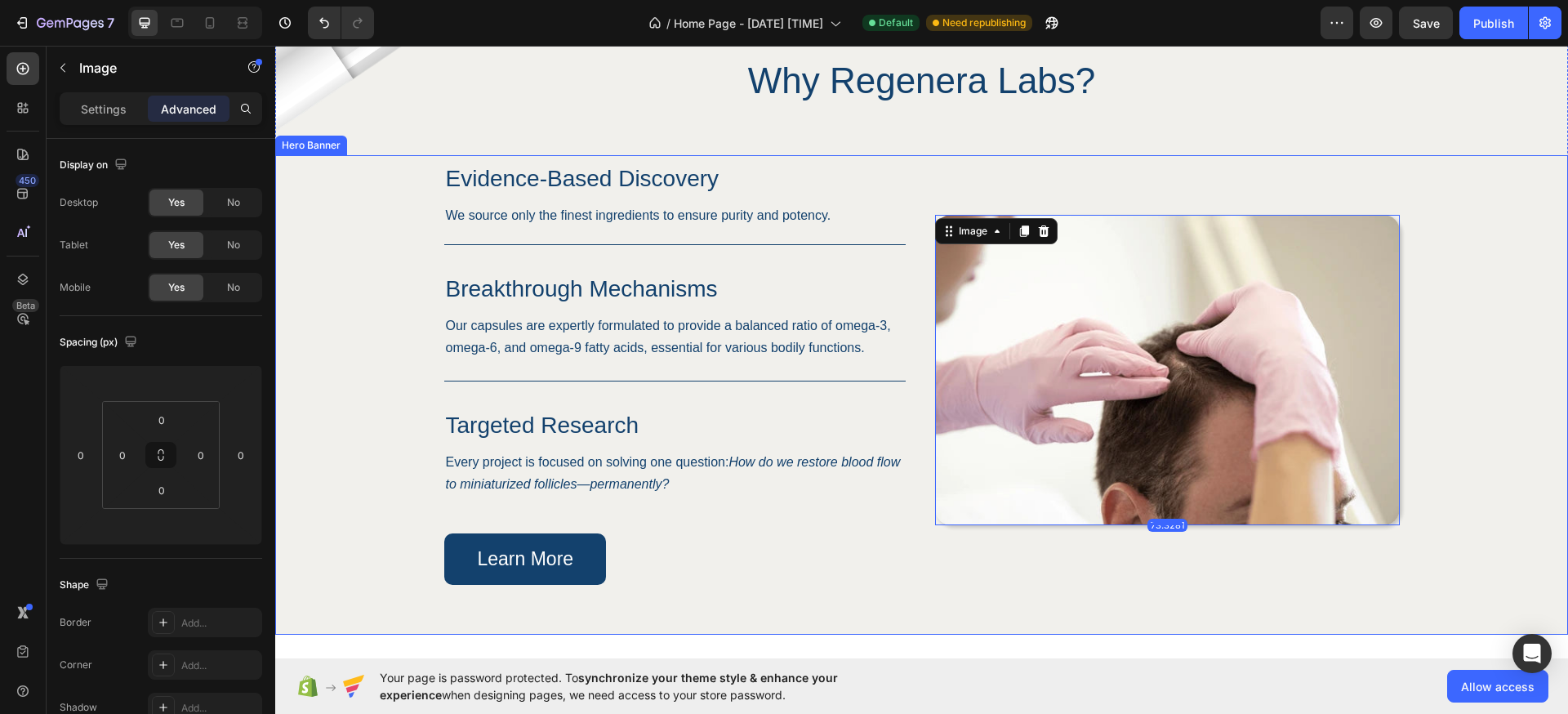 click at bounding box center [921, 395] 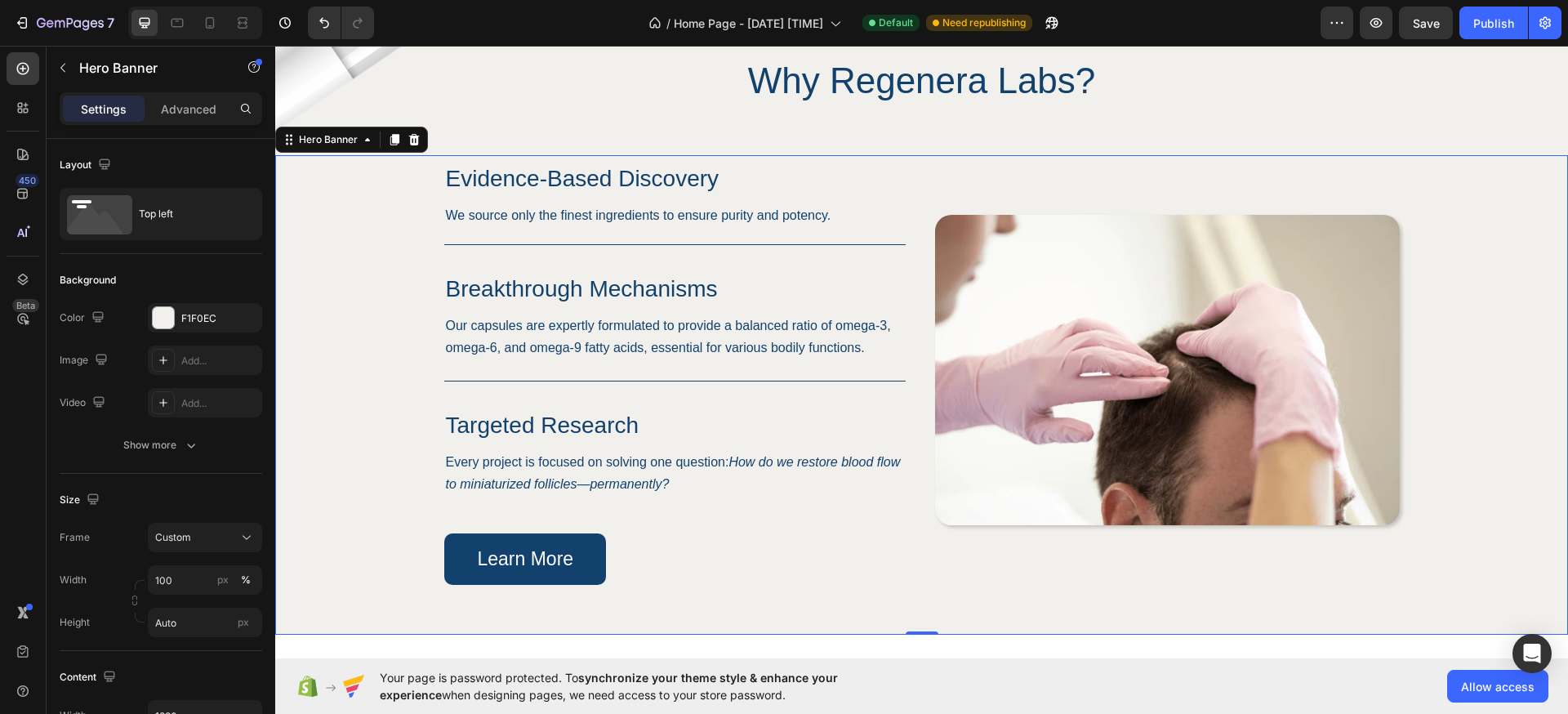 click on "Image" at bounding box center [1167, 370] 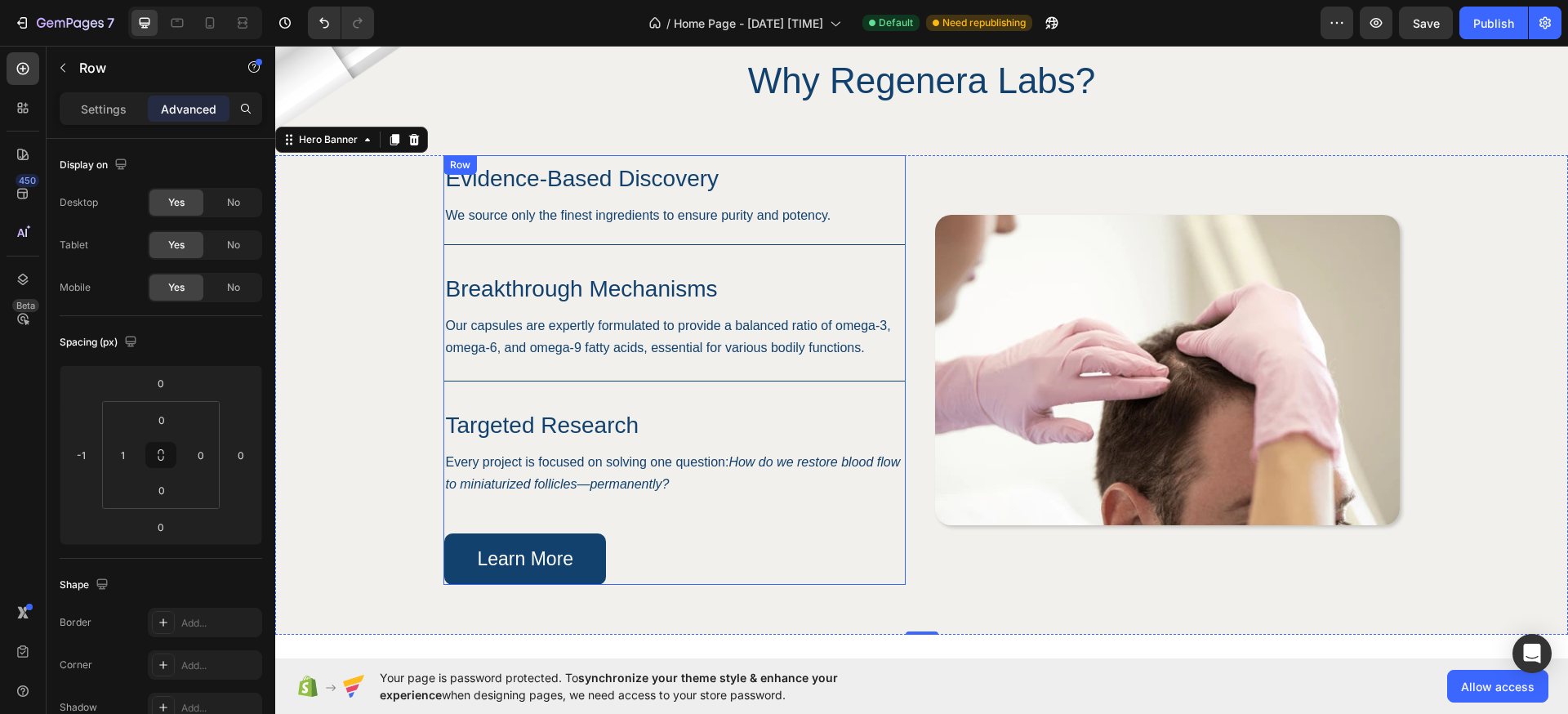 click on "Evidence-Based Discovery Heading We source only the finest ingredients to ensure purity and potency. Text Block Row Breakthrough Mechanisms Heading Our capsules are expertly formulated to provide a balanced ratio of omega-3, omega-6, and omega-9 fatty acids, essential for various bodily functions. Text Block Row Targeted Research Heading Every project is focused on solving one question:  How do we restore blood flow to miniaturized follicles—permanently? Text Block Row Learn More Button" at bounding box center [675, 370] 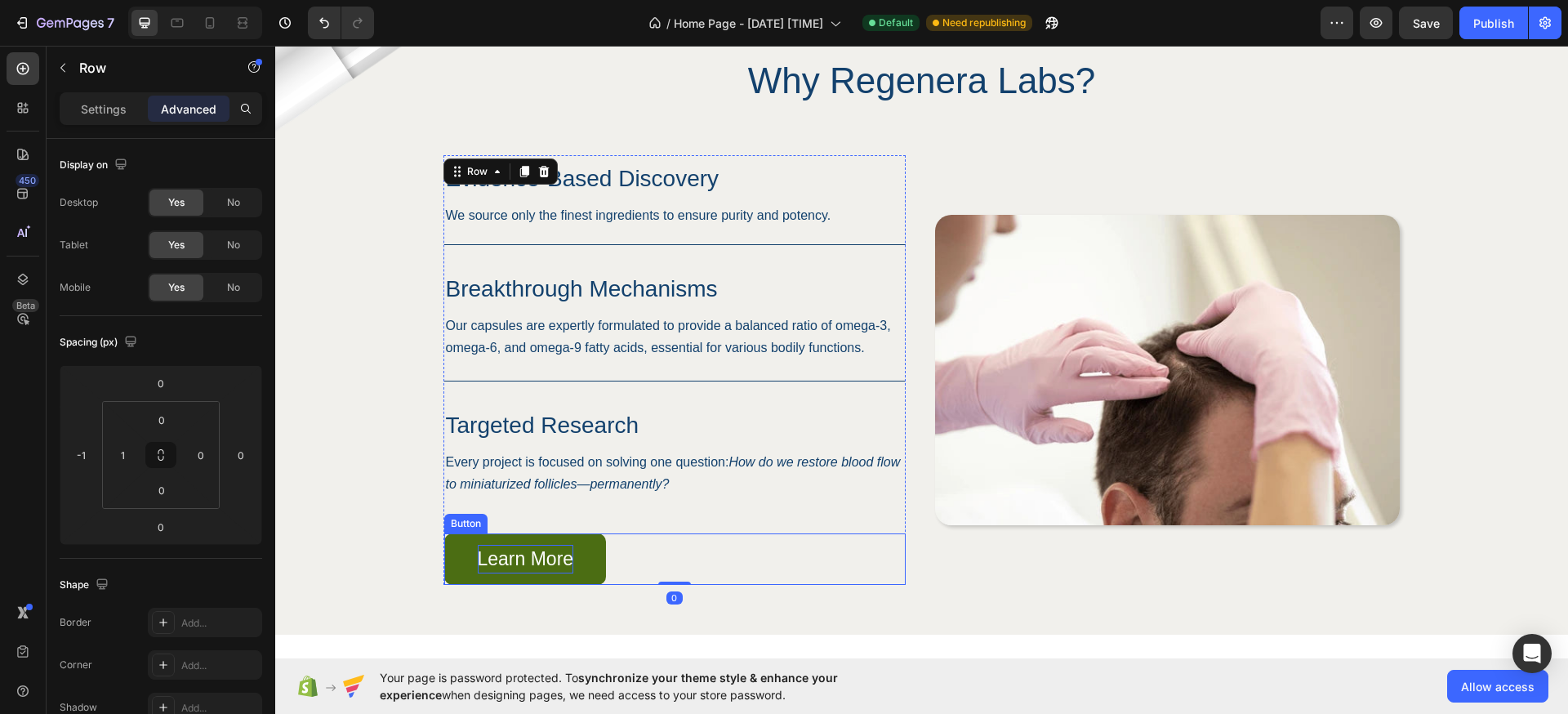 click on "Learn More" at bounding box center [526, 559] 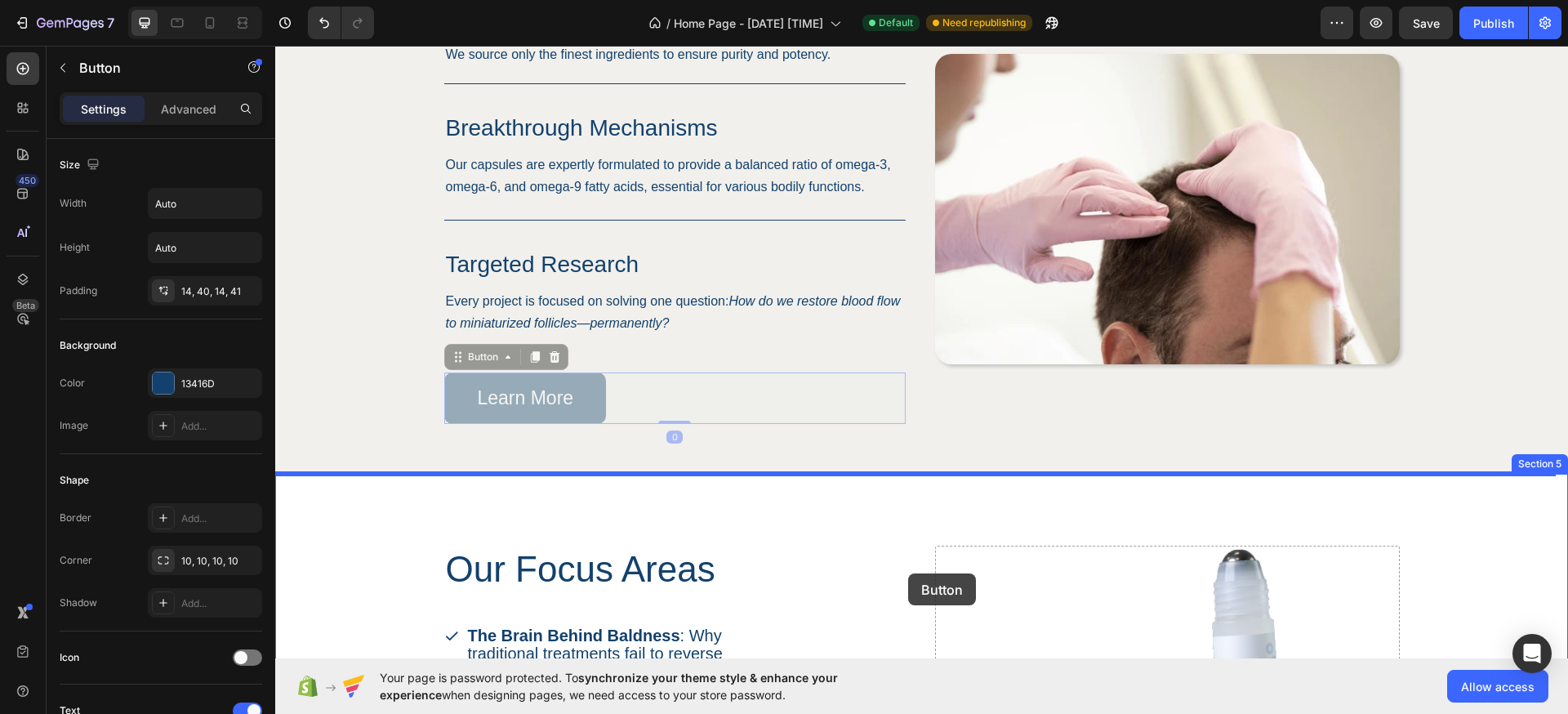 scroll, scrollTop: 1201, scrollLeft: 0, axis: vertical 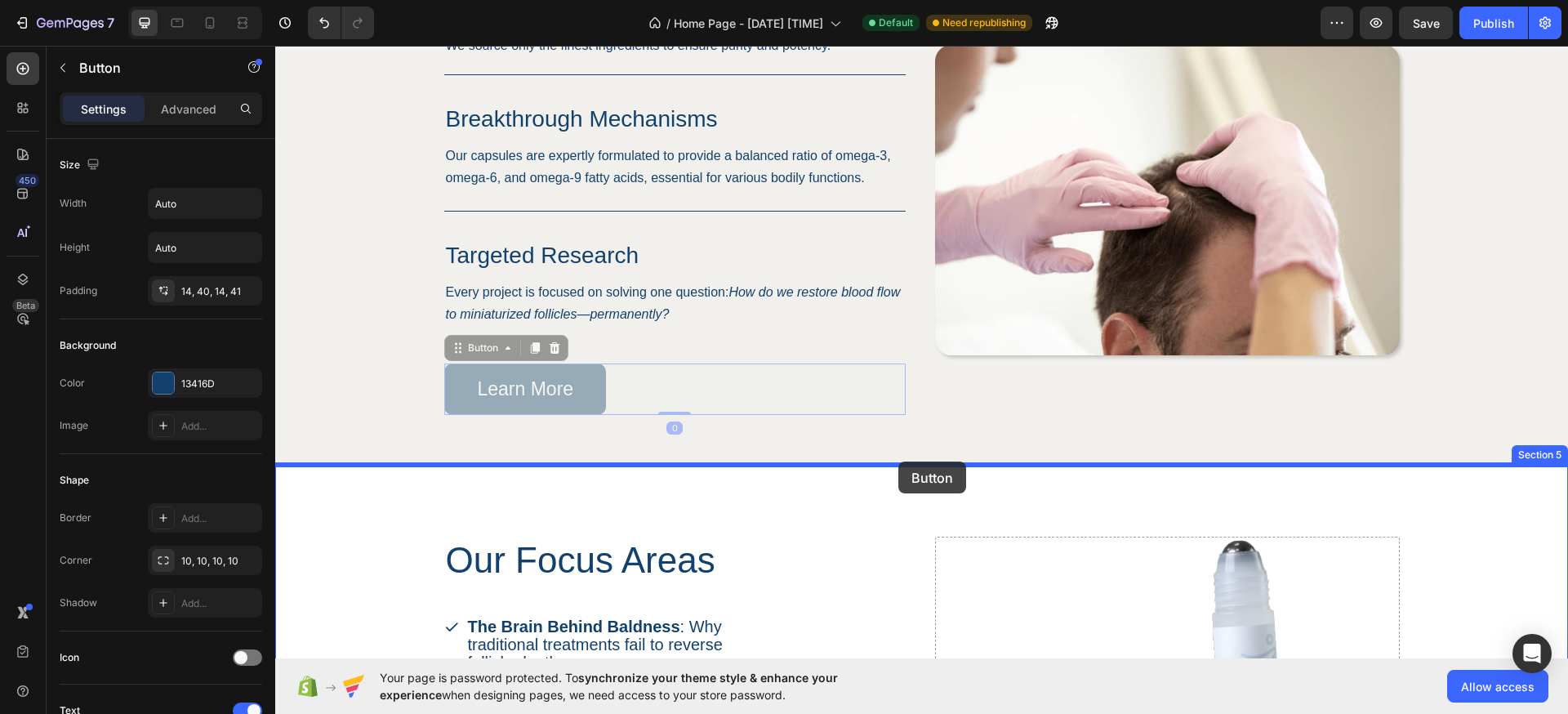 drag, startPoint x: 475, startPoint y: 515, endPoint x: 898, endPoint y: 461, distance: 426.43288 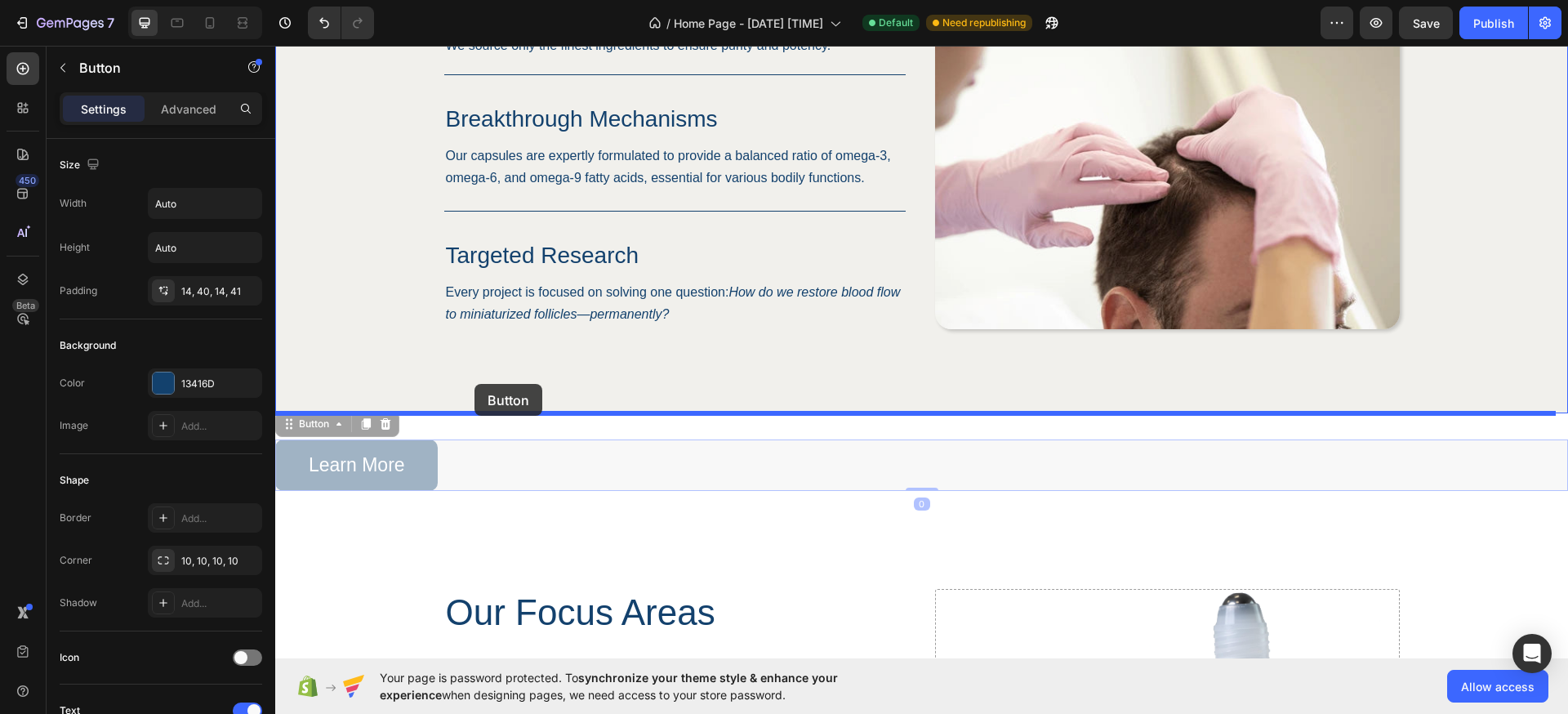 drag, startPoint x: 294, startPoint y: 425, endPoint x: 470, endPoint y: 395, distance: 178.53851 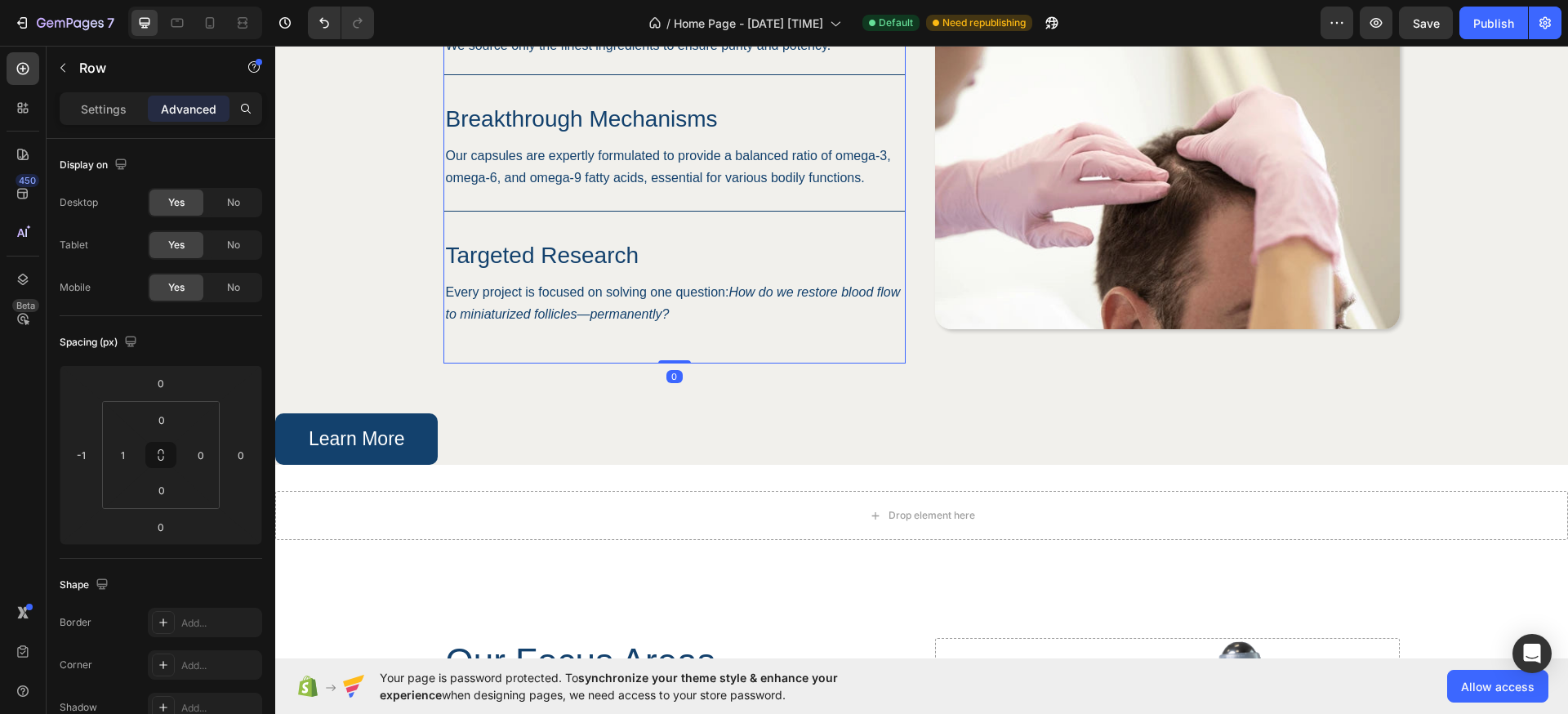 click on "Evidence-Based Discovery Heading We source only the finest ingredients to ensure purity and potency. Text Block Row Breakthrough Mechanisms Heading Our capsules are expertly formulated to provide a balanced ratio of omega-3, omega-6, and omega-9 fatty acids, essential for various bodily functions. Text Block Row Targeted Research Heading Every project is focused on solving one question:  How do we restore blood flow to miniaturized follicles—permanently? Text Block Row" at bounding box center (675, 174) 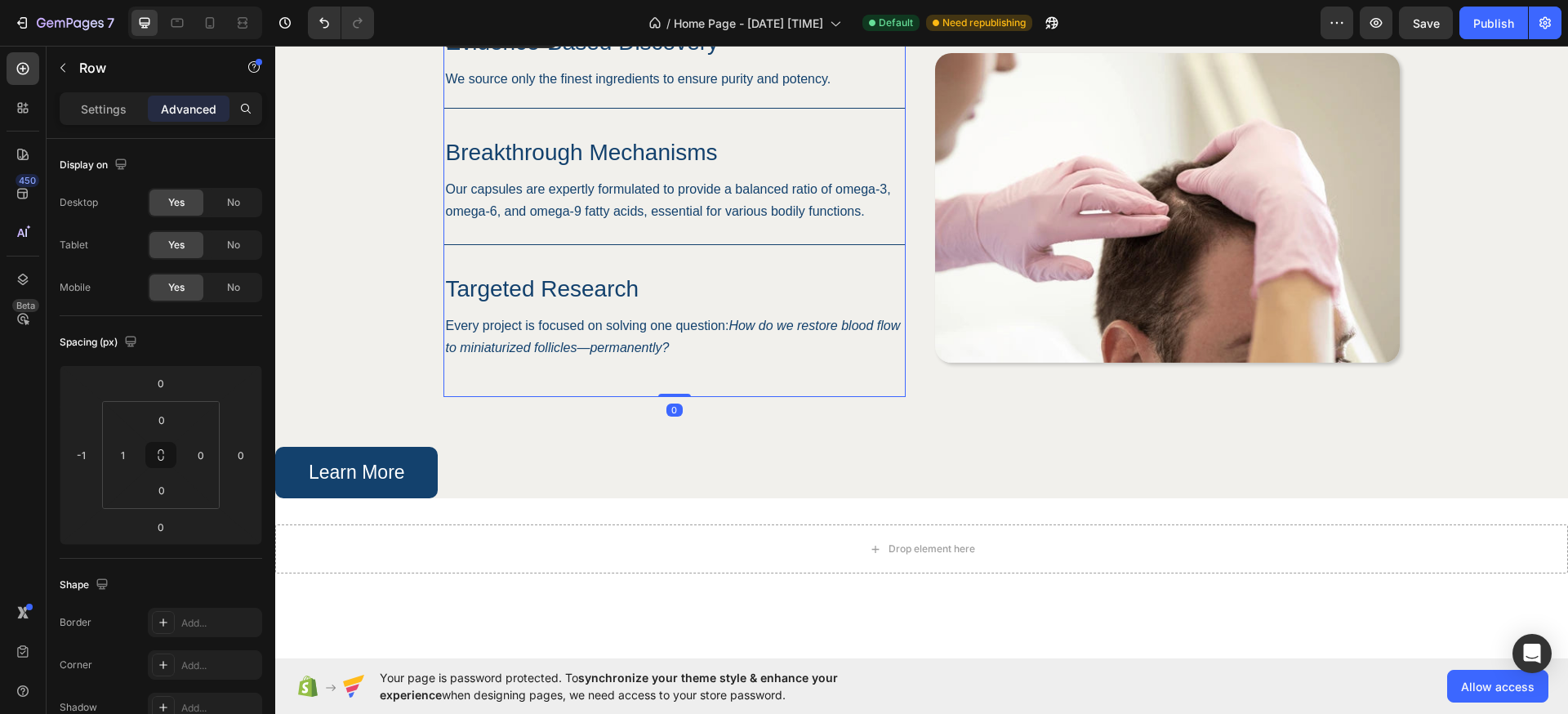 scroll, scrollTop: 1104, scrollLeft: 0, axis: vertical 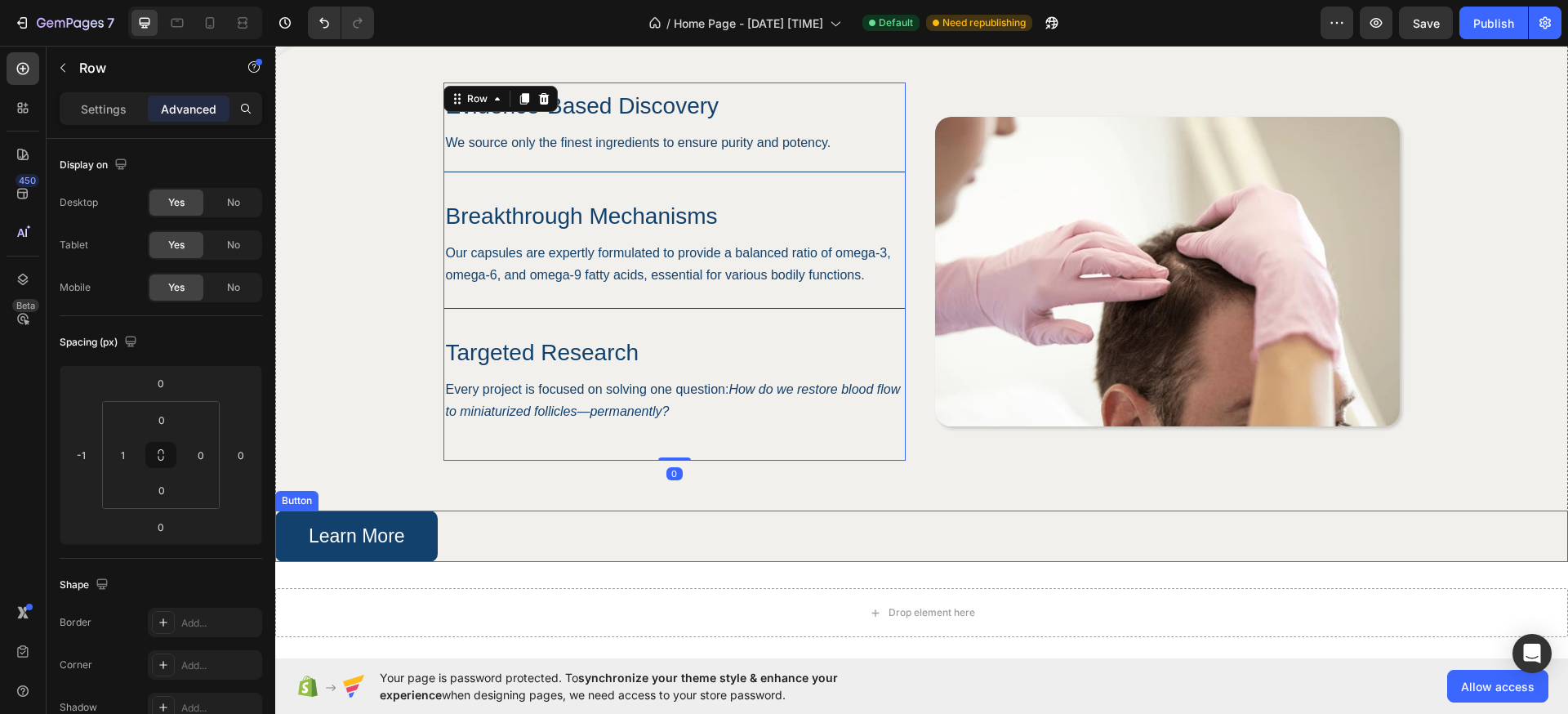 click on "Learn More Button" at bounding box center (921, 536) 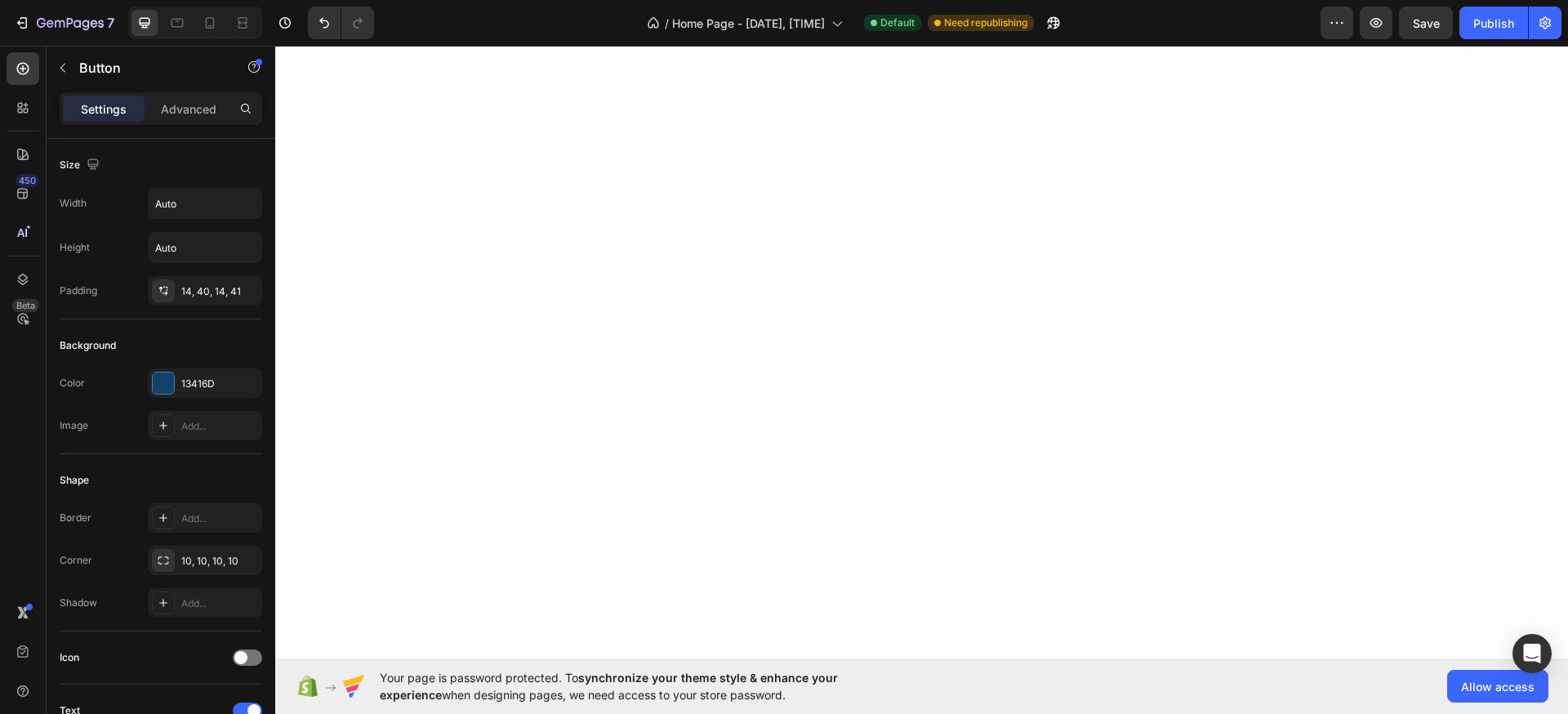 scroll, scrollTop: 0, scrollLeft: 0, axis: both 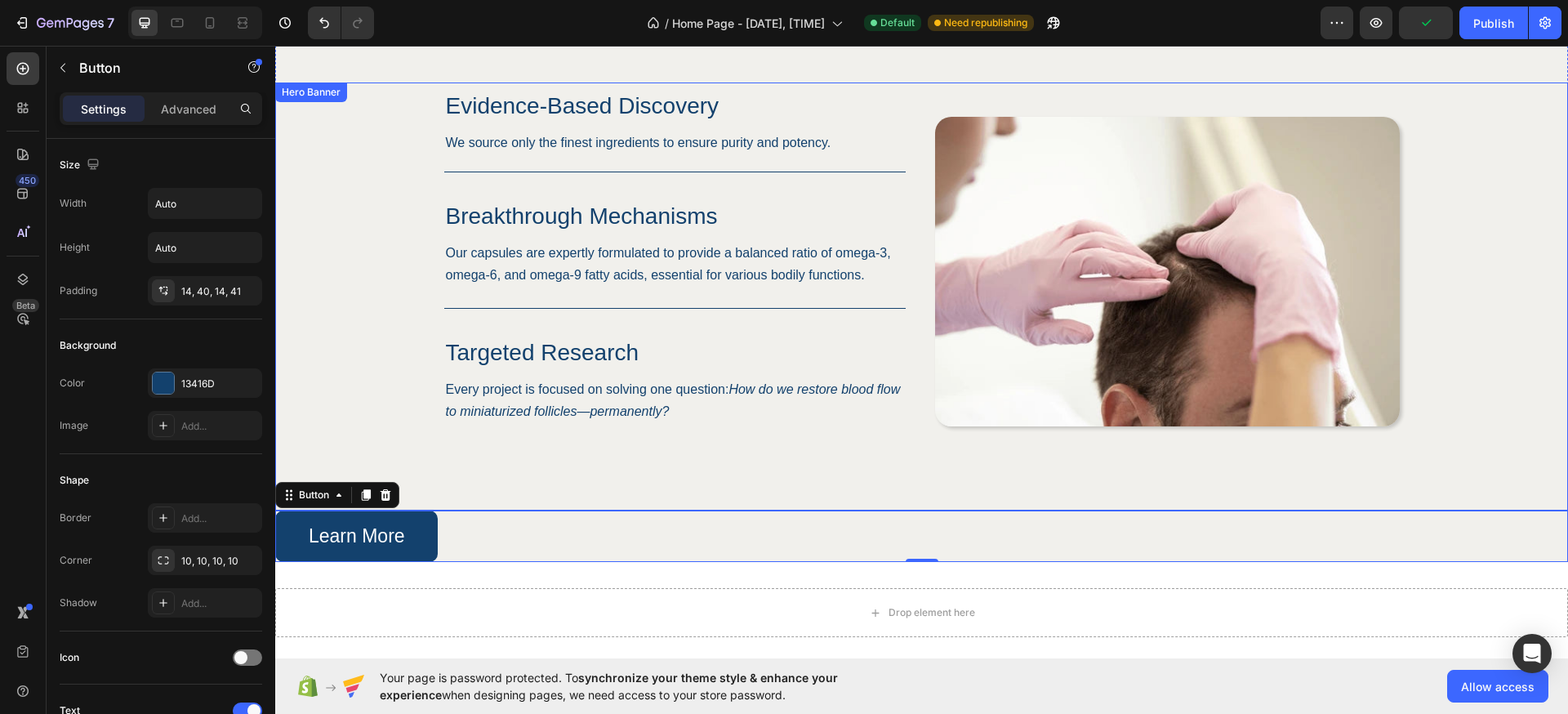 click on "Evidence-Based Discovery Heading We source only the finest ingredients to ensure purity and potency. Text Block Row Breakthrough Mechanisms Heading Our capsules are expertly formulated to provide a balanced ratio of omega-3, omega-6, and omega-9 fatty acids, essential for various bodily functions. Text Block Row Targeted Research Heading Every project is focused on solving one question:  How do we restore blood flow to miniaturized follicles—permanently? Text Block Row Row Image" at bounding box center (922, 297) 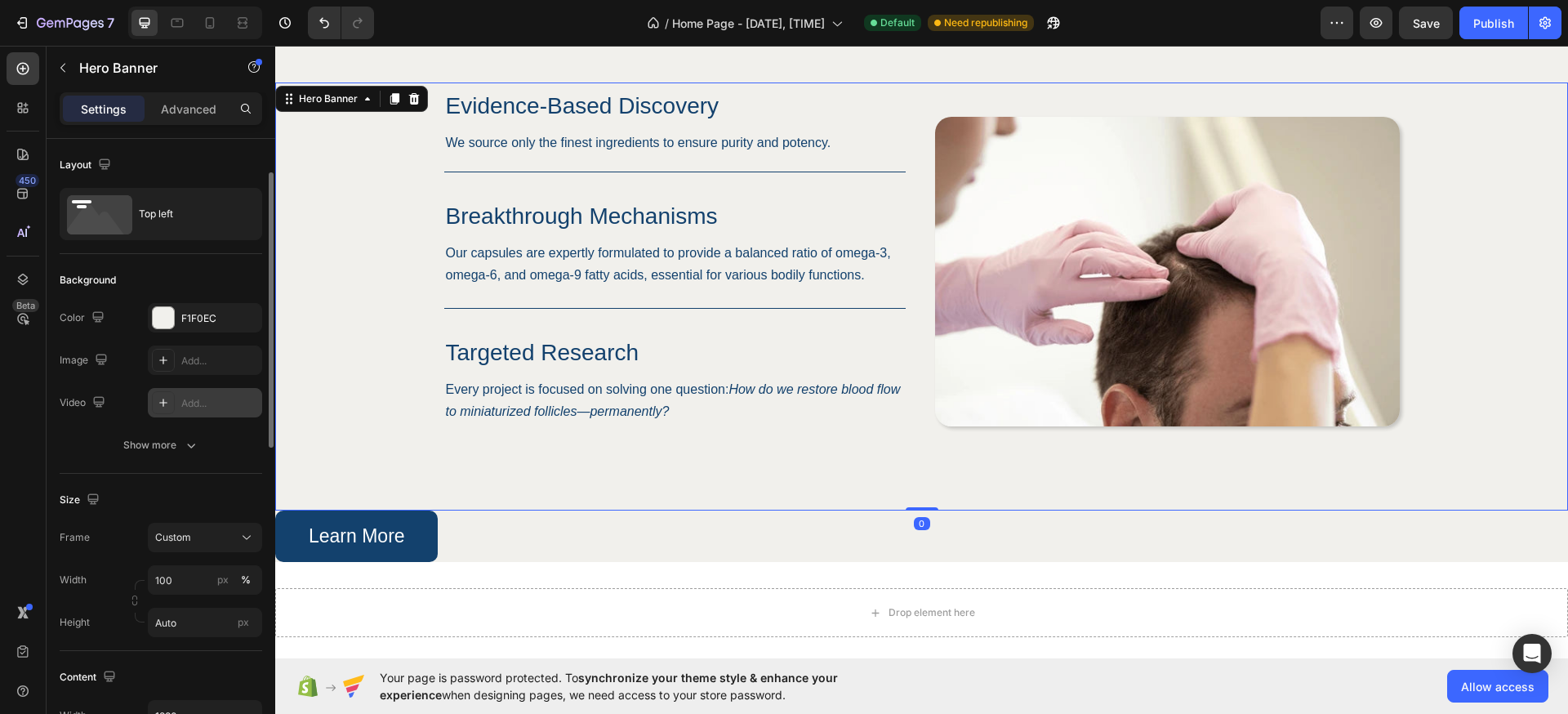 scroll, scrollTop: 77, scrollLeft: 0, axis: vertical 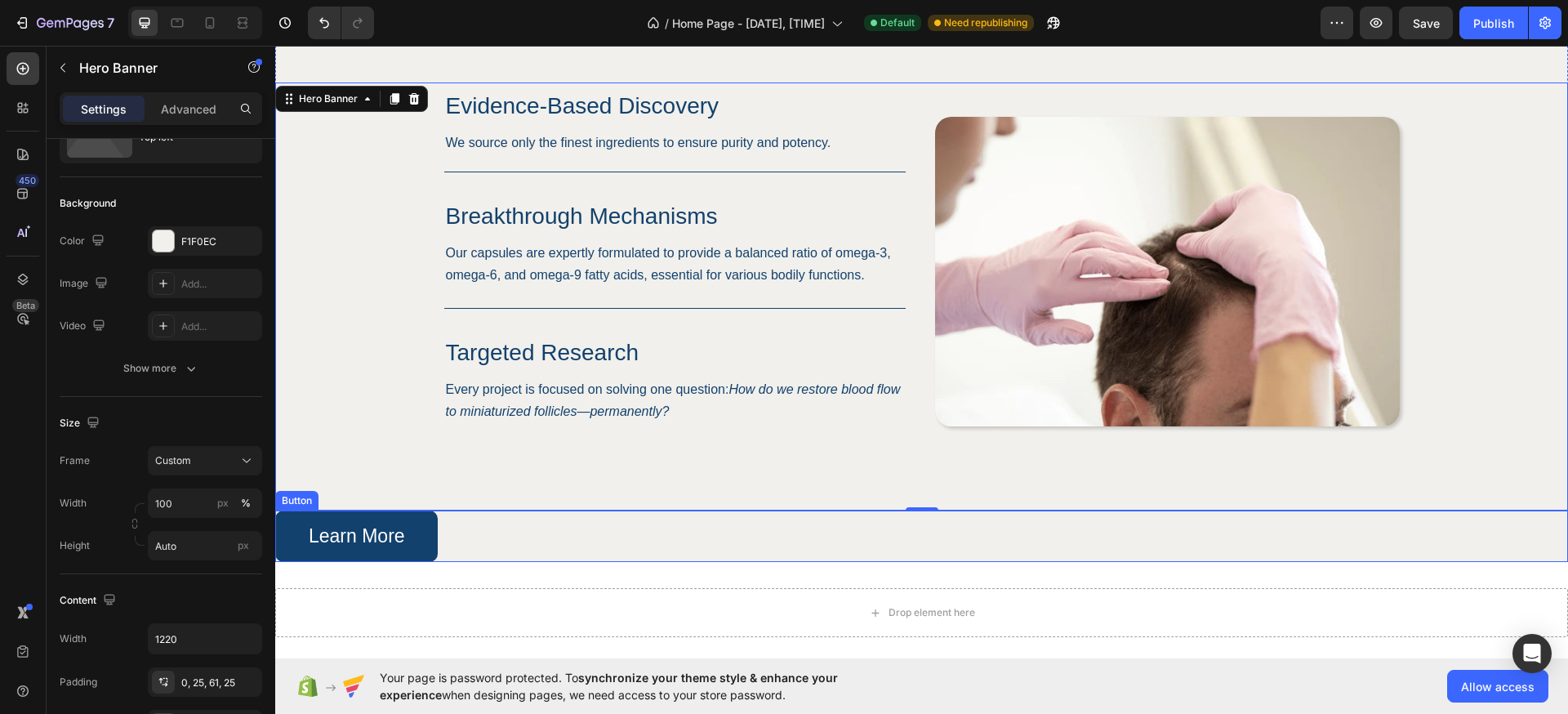 click on "Learn More Button" at bounding box center [921, 536] 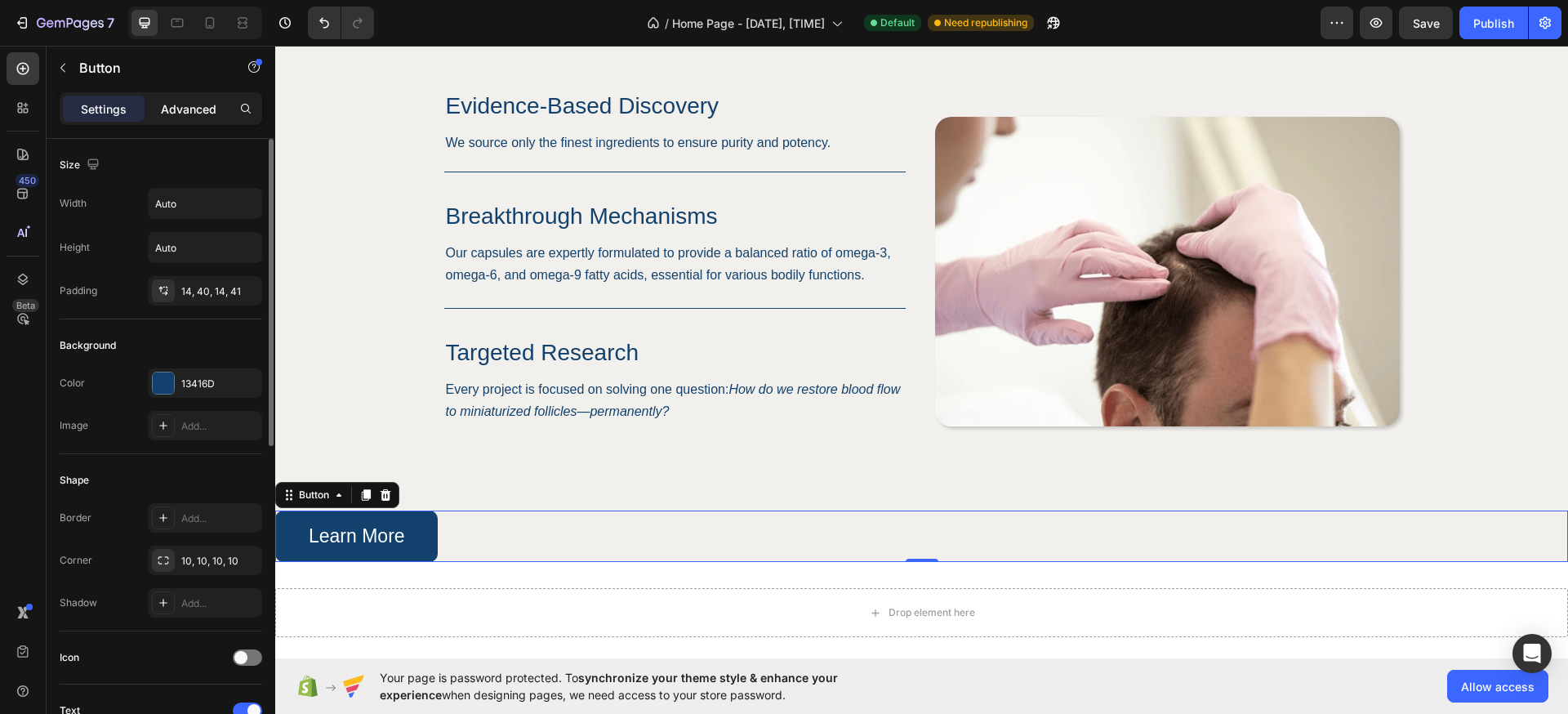 scroll, scrollTop: 3, scrollLeft: 0, axis: vertical 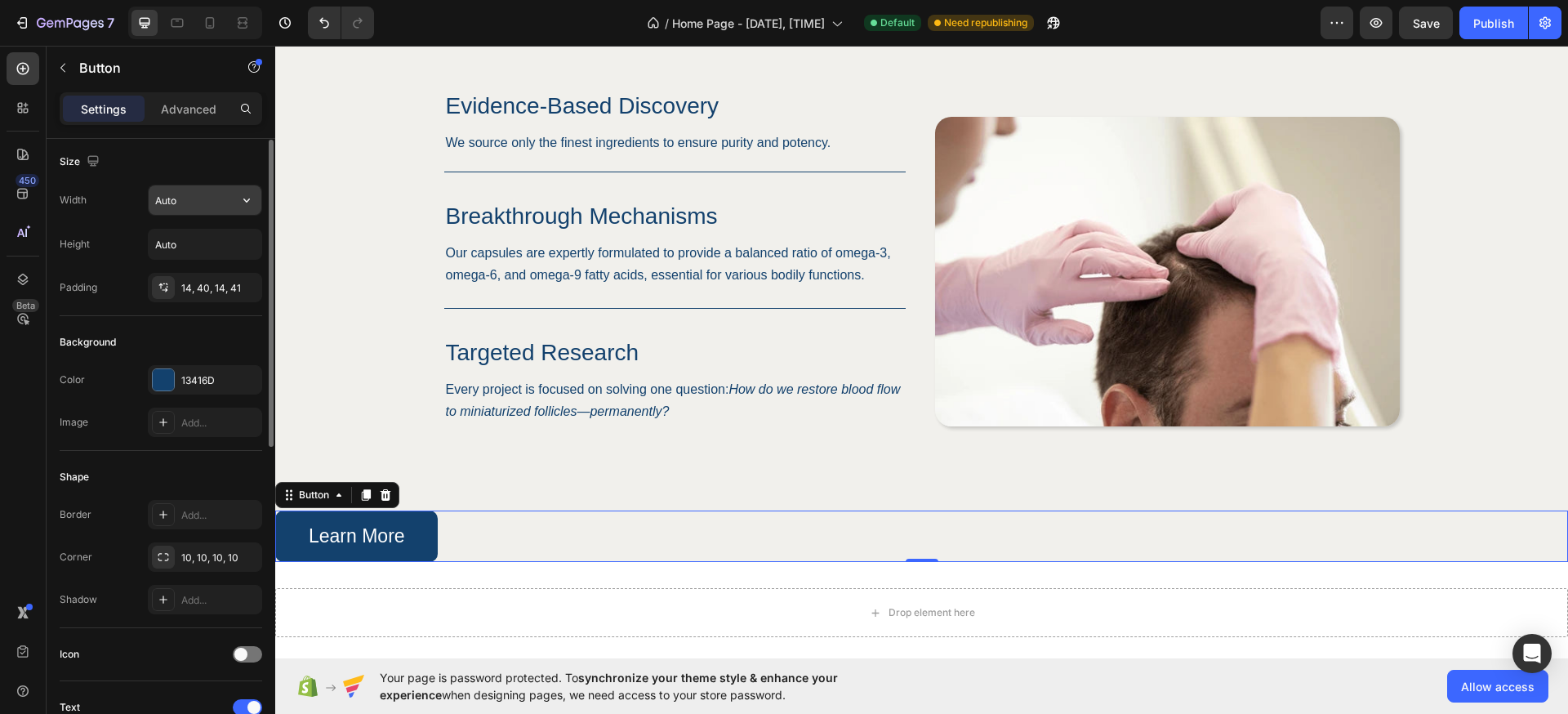 click on "Auto" at bounding box center [205, 200] 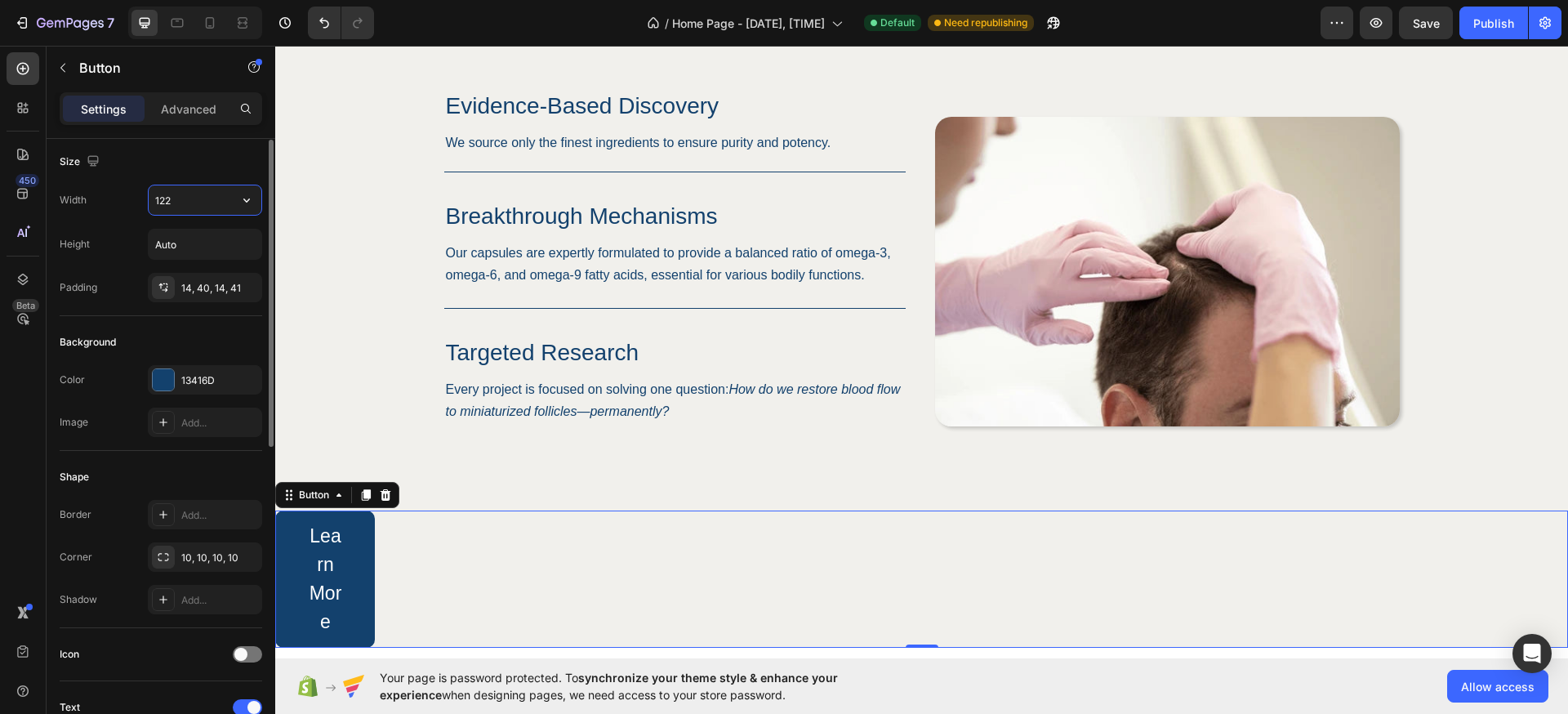 type on "1220" 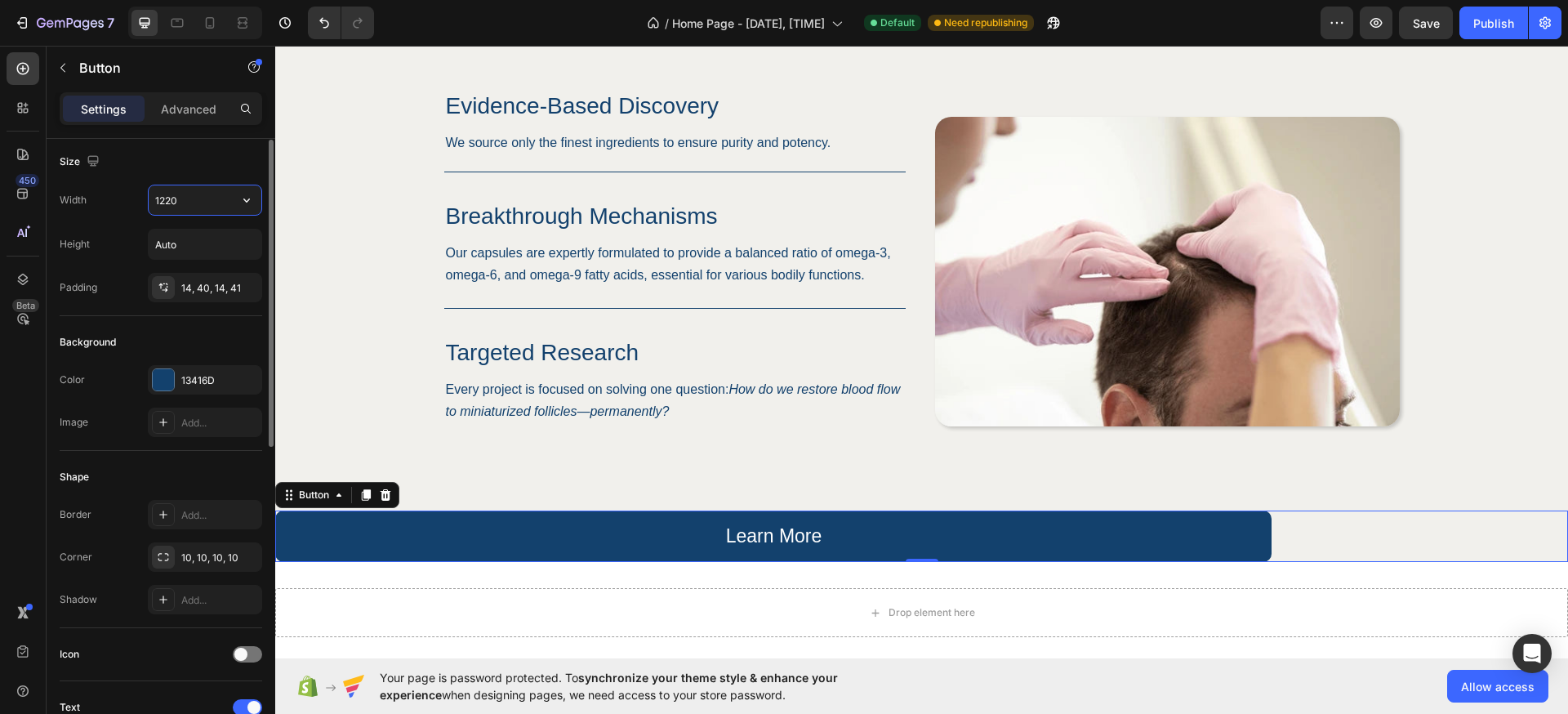 type 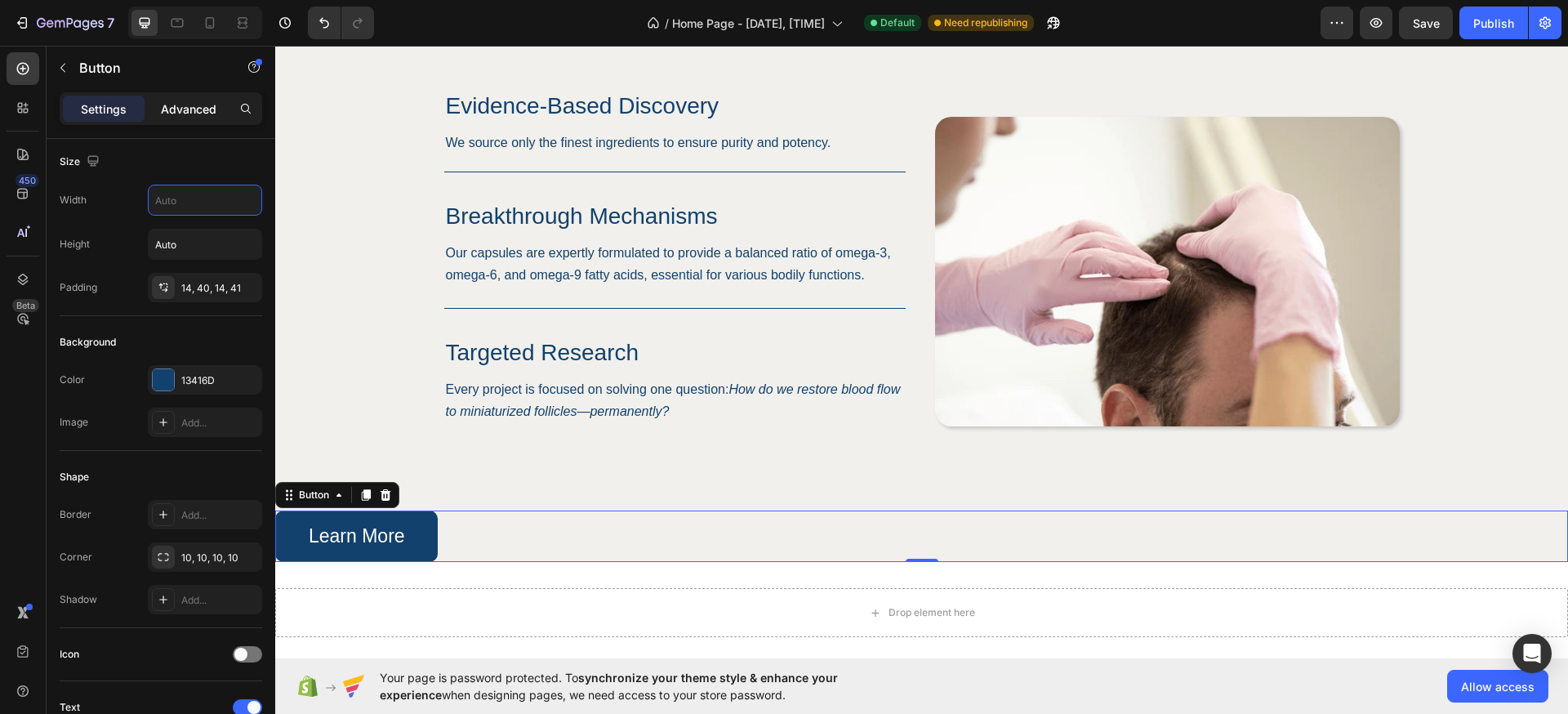 click on "Advanced" 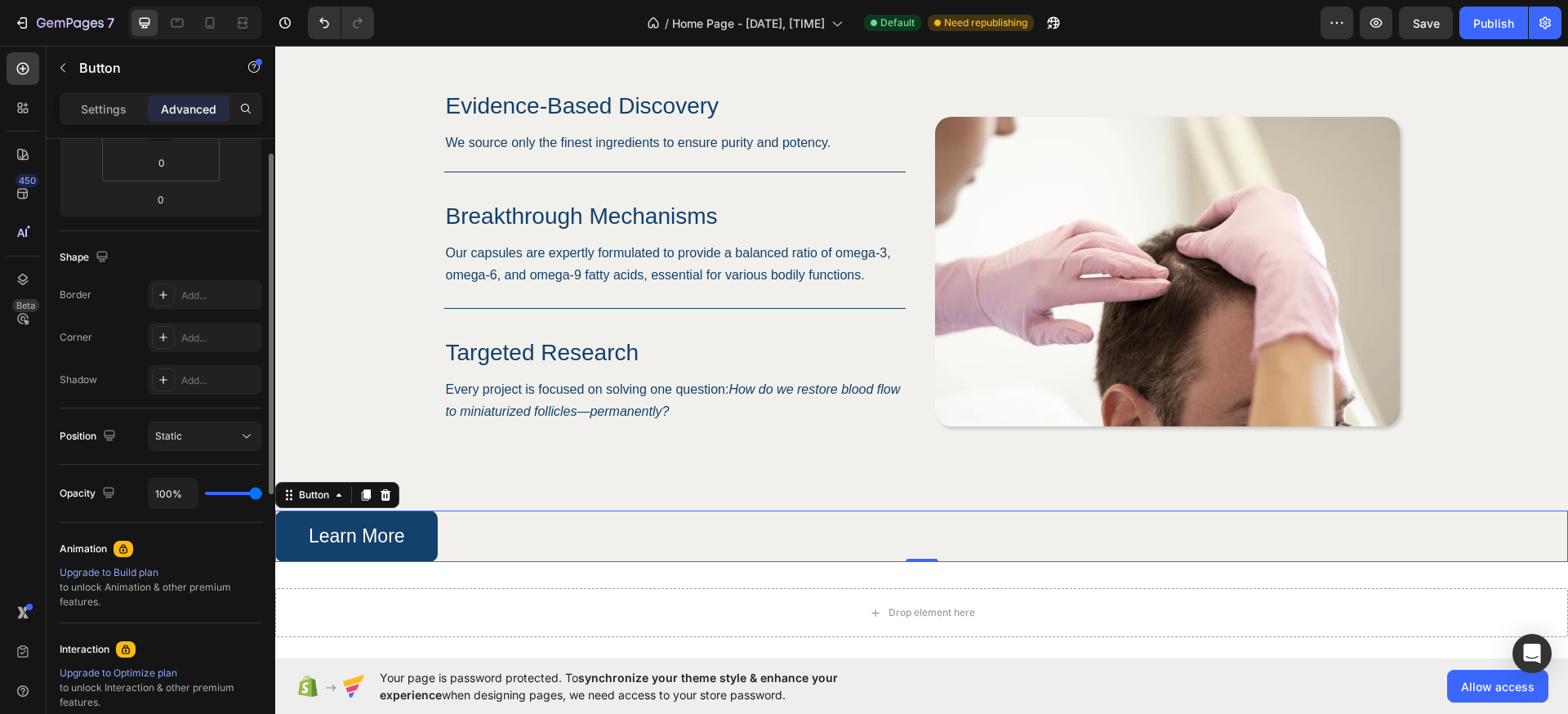 scroll, scrollTop: 0, scrollLeft: 0, axis: both 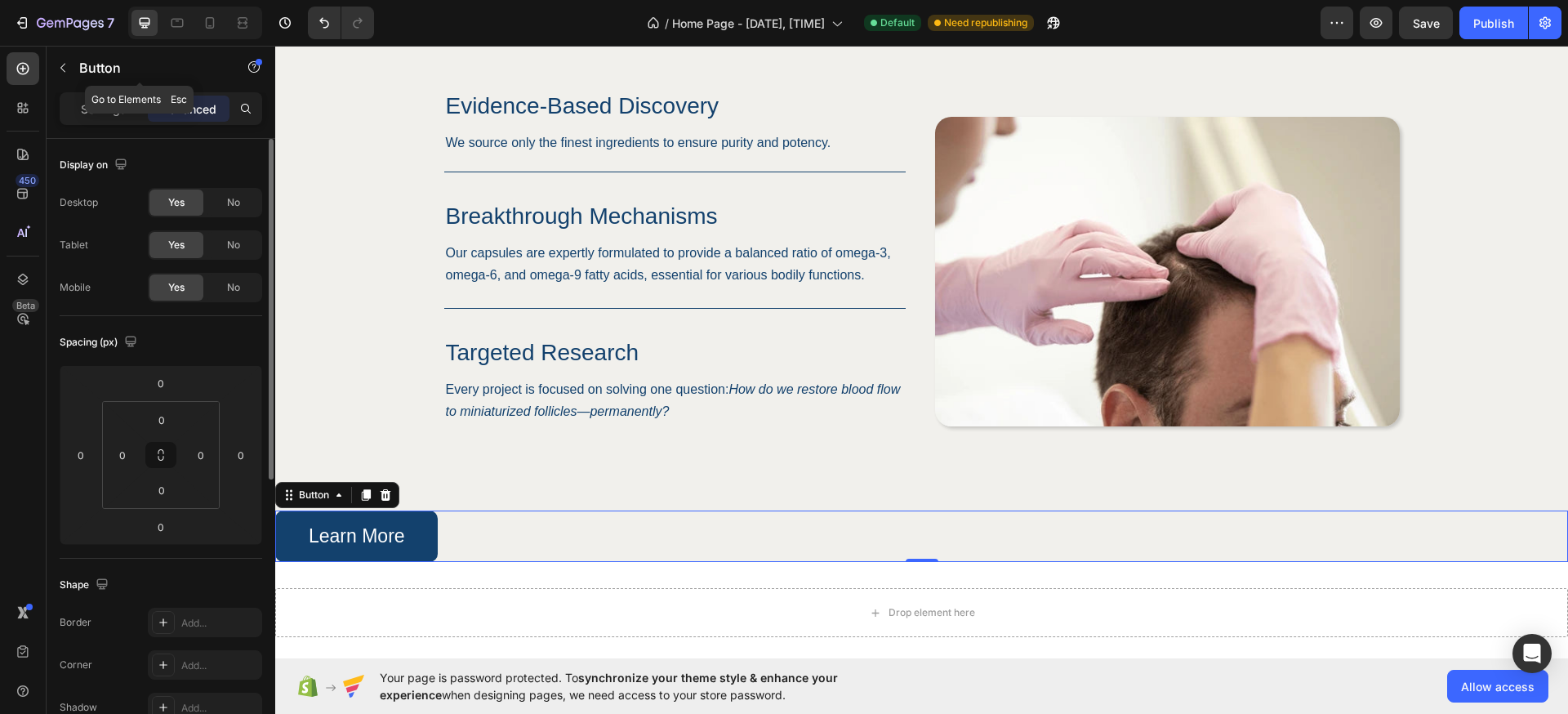 click 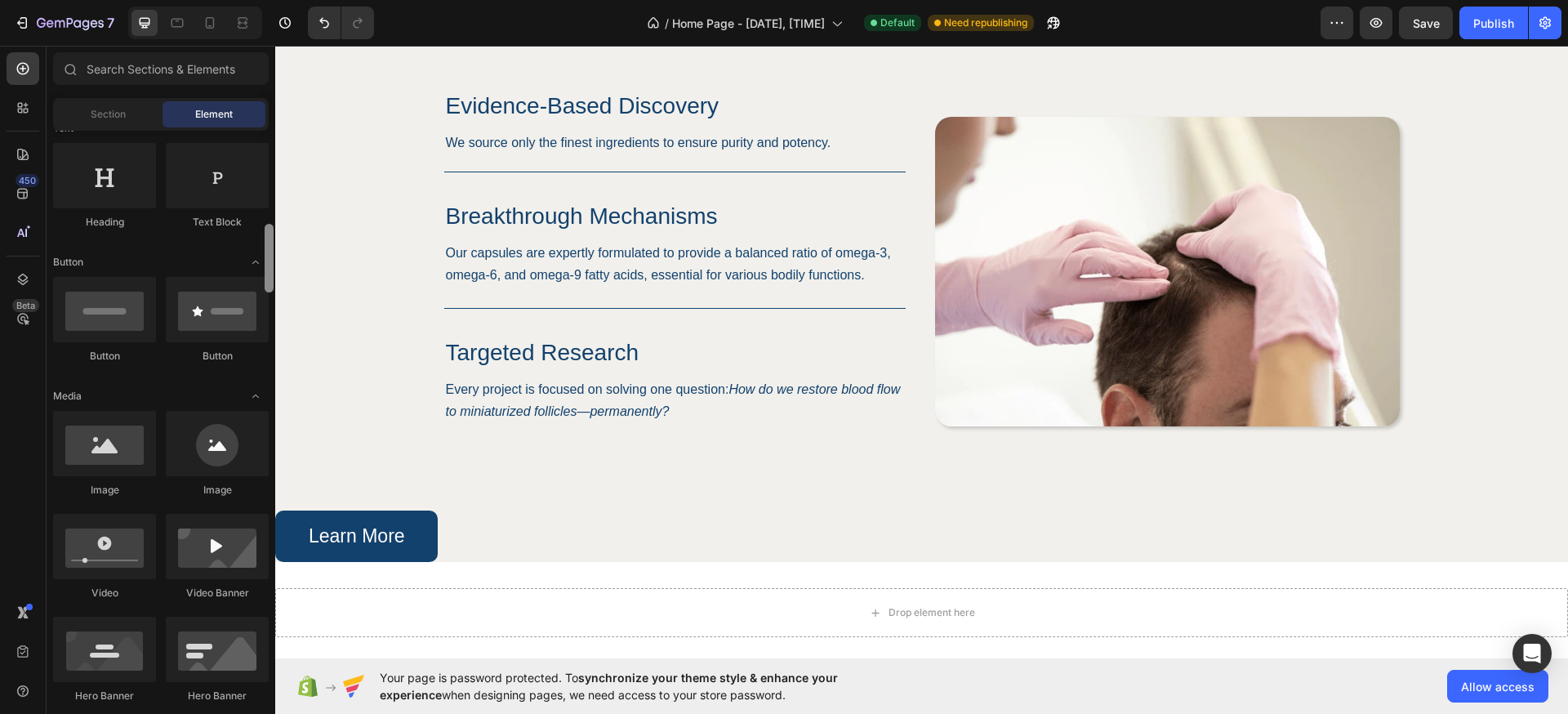 scroll, scrollTop: 178, scrollLeft: 0, axis: vertical 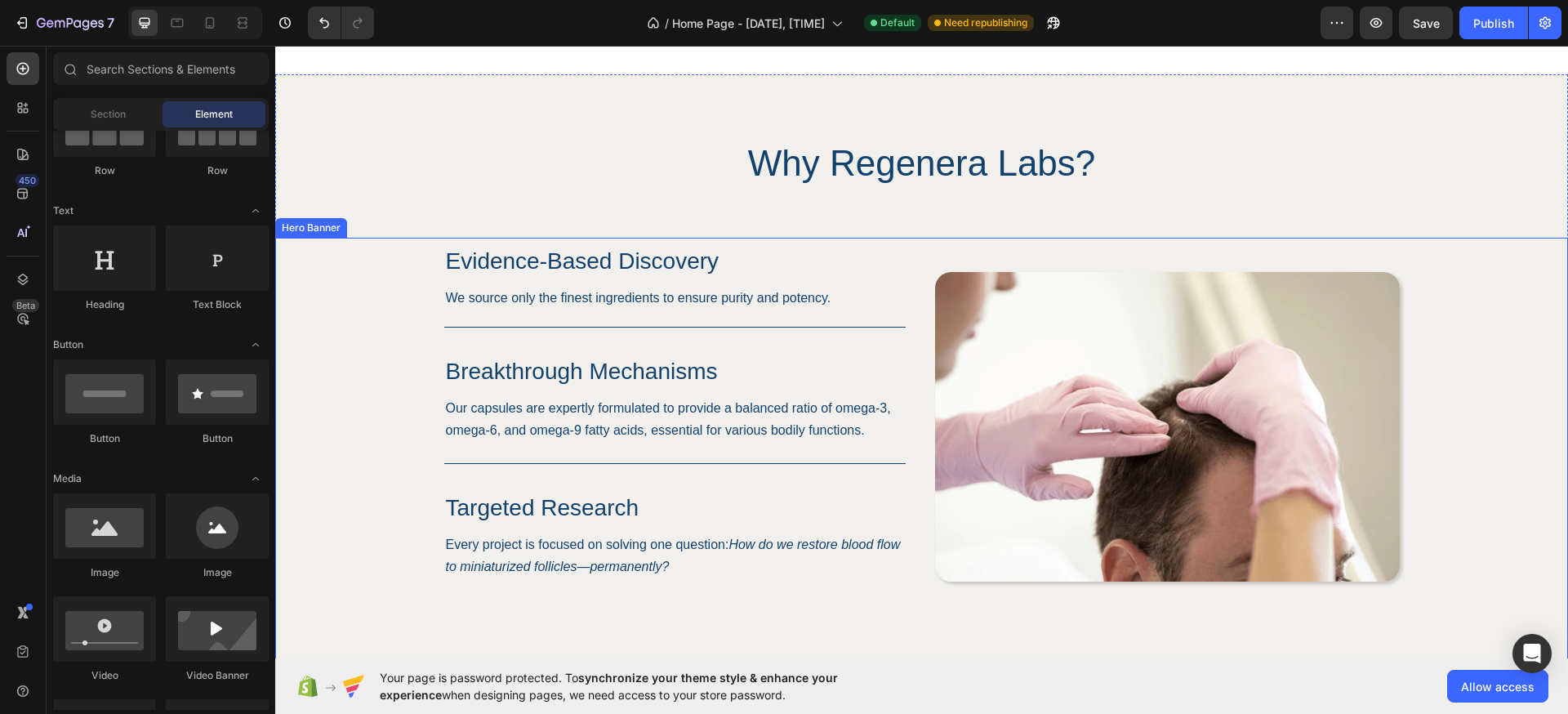 click on "Evidence-Based Discovery Heading We source only the finest ingredients to ensure purity and potency. Text Block Row Breakthrough Mechanisms Heading Our capsules are expertly formulated to provide a balanced ratio of omega-3, omega-6, and omega-9 fatty acids, essential for various bodily functions. Text Block Row Targeted Research Heading Every project is focused on solving one question:  How do we restore blood flow to miniaturized follicles—permanently? Text Block Row Row Image" at bounding box center [922, 452] 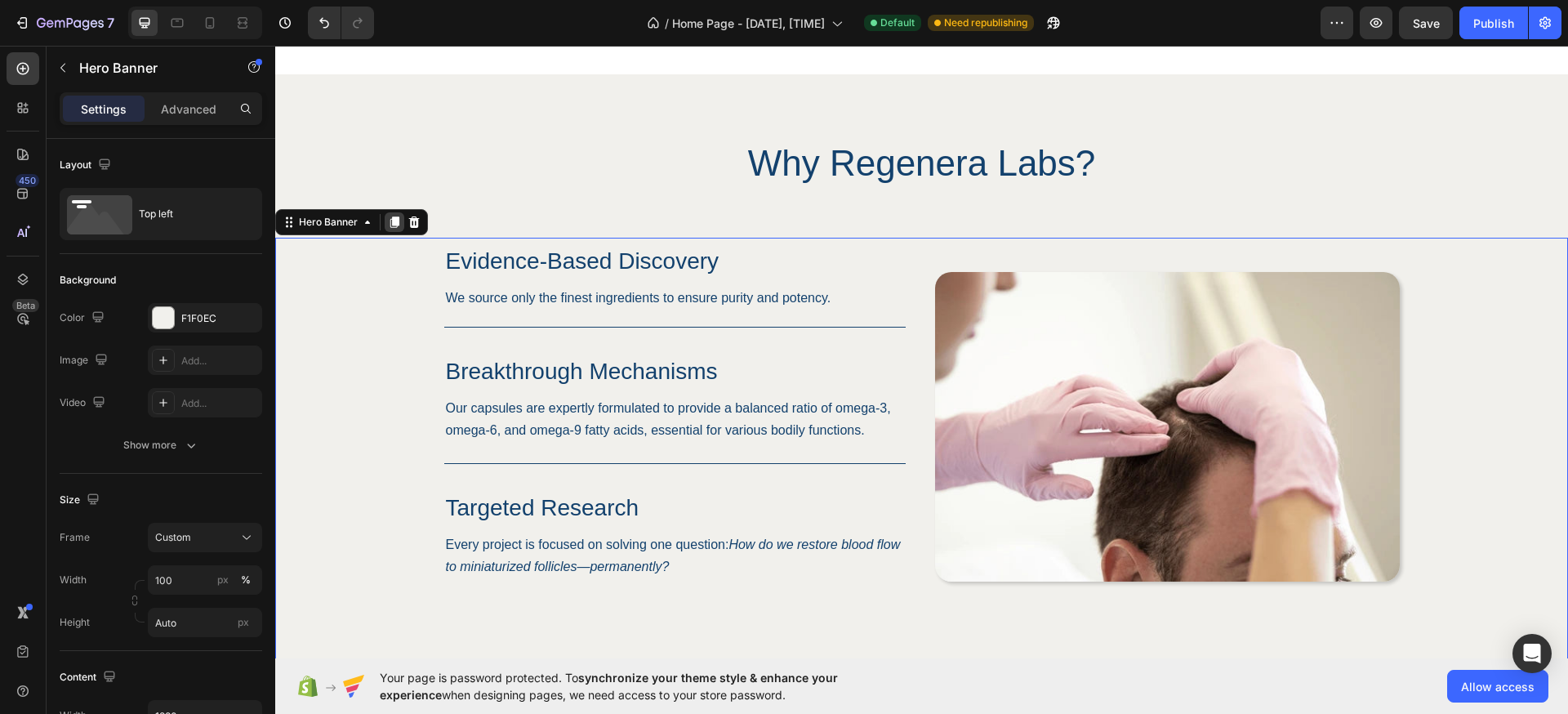 click 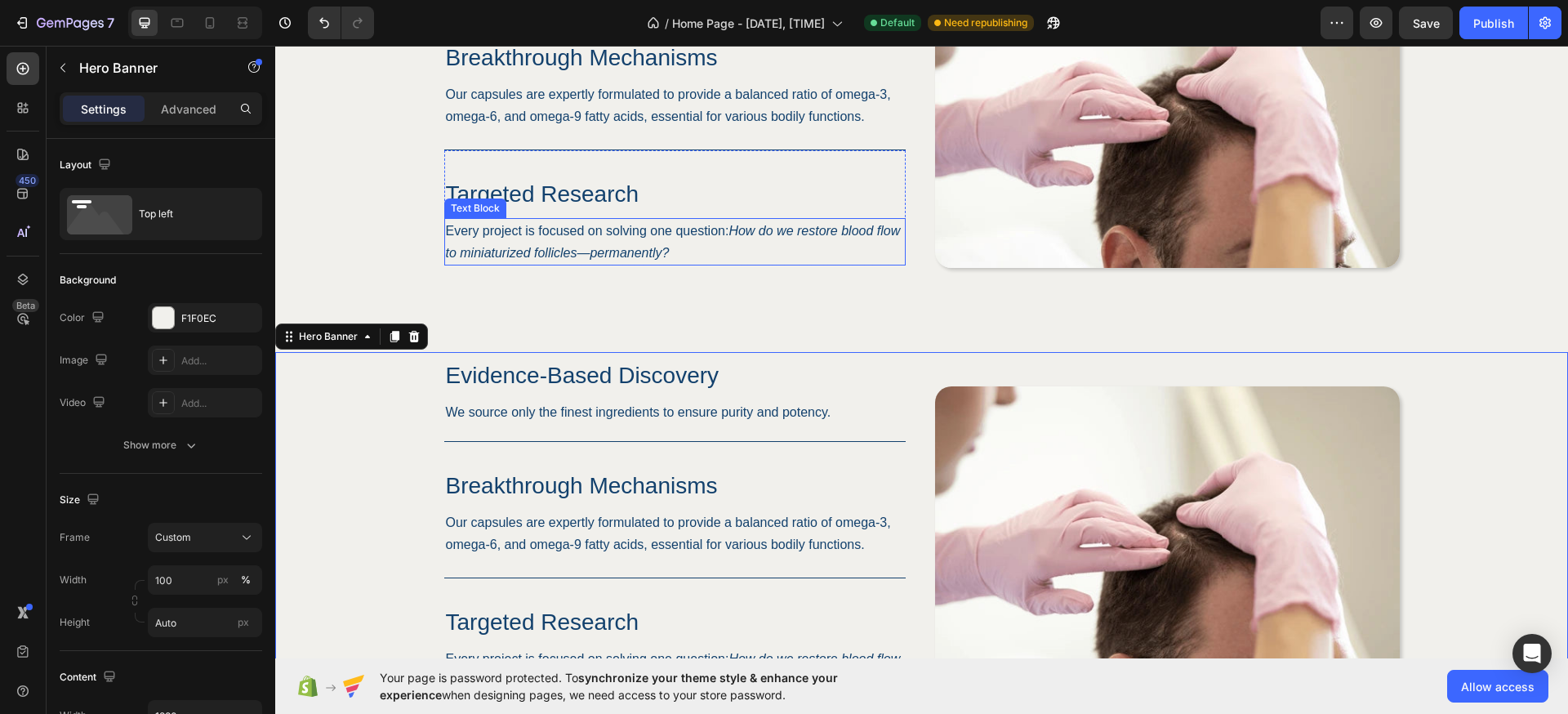 scroll, scrollTop: 1511, scrollLeft: 0, axis: vertical 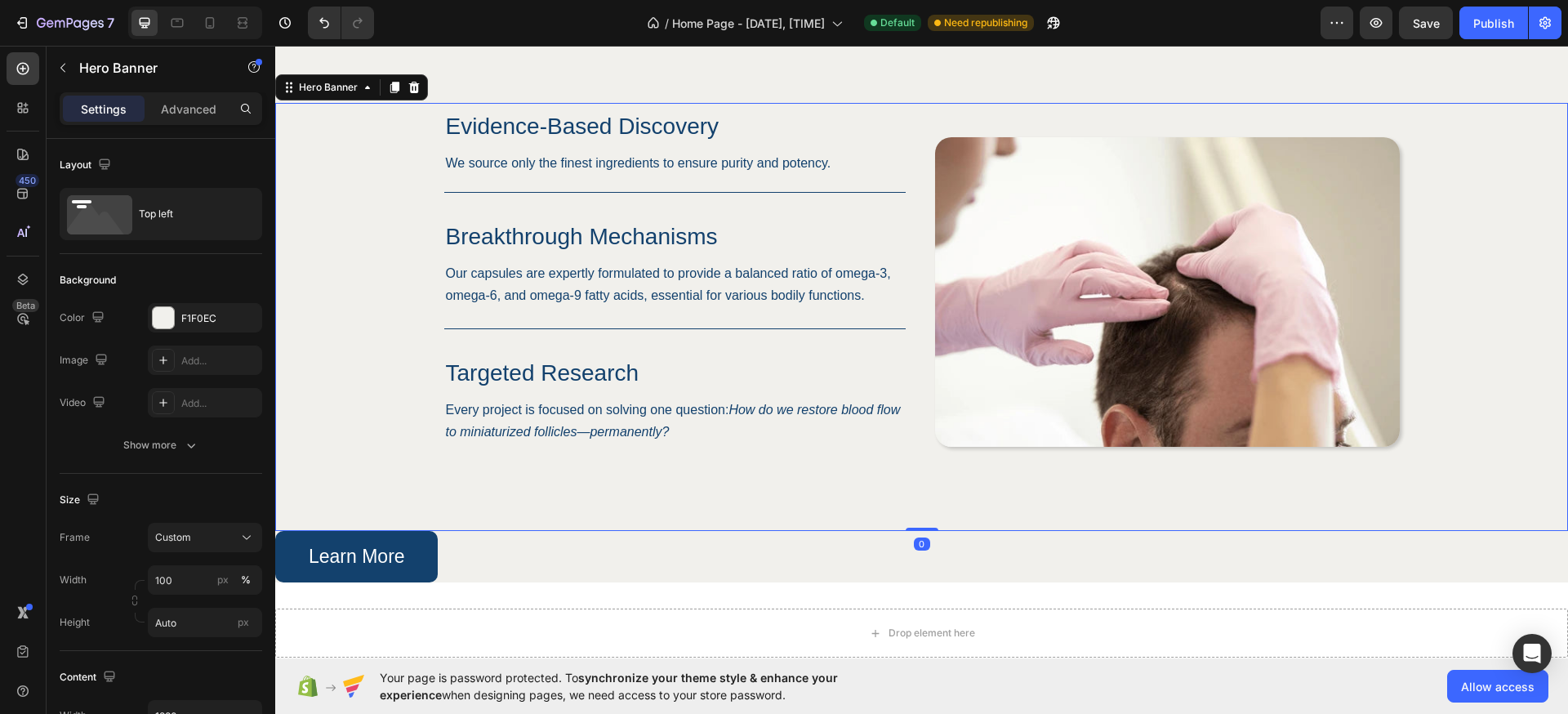 click at bounding box center [921, 317] 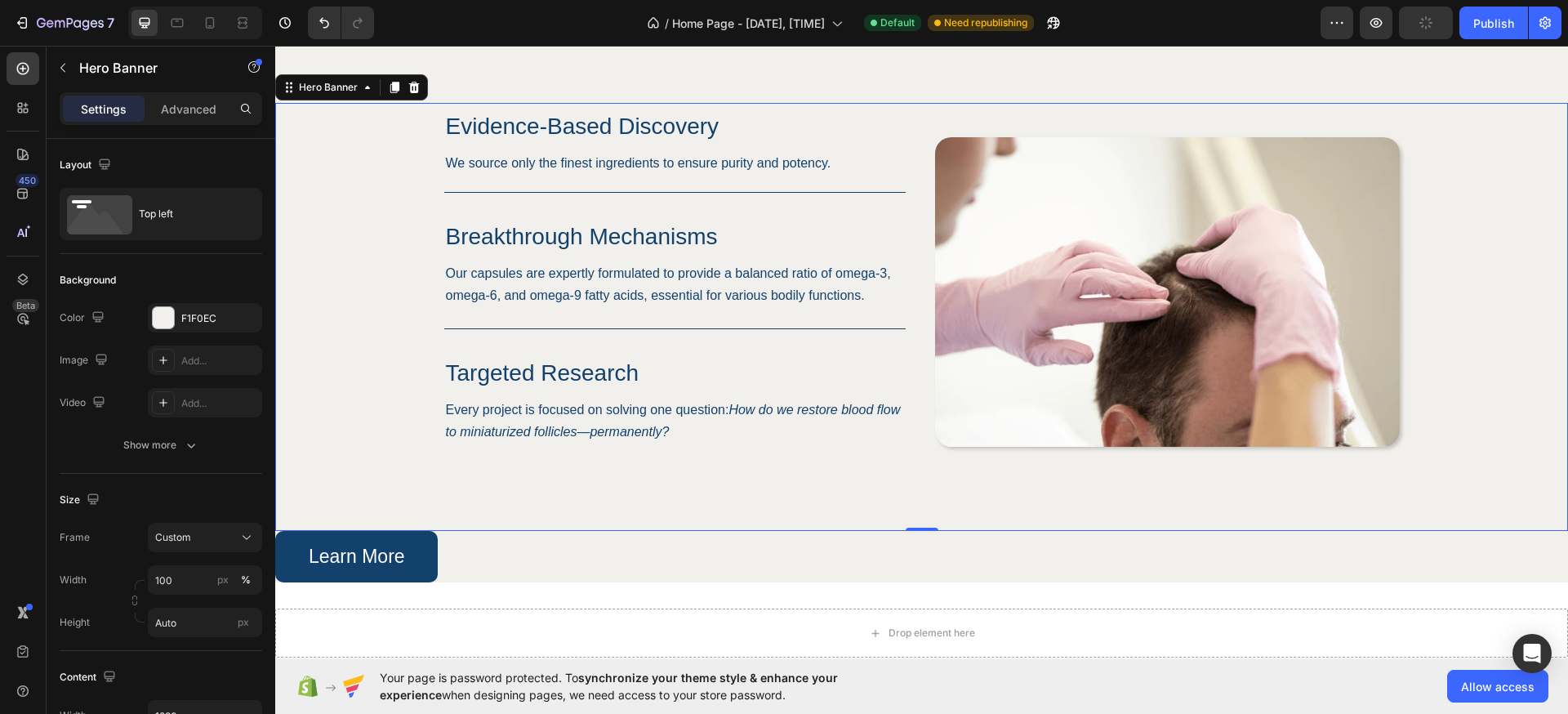click on "Evidence-Based Discovery Heading We source only the finest ingredients to ensure purity and potency. Text Block Row Breakthrough Mechanisms Heading Our capsules are expertly formulated to provide a balanced ratio of omega-3, omega-6, and omega-9 fatty acids, essential for various bodily functions. Text Block Row Targeted Research Heading Every project is focused on solving one question:  How do we restore blood flow to miniaturized follicles—permanently? Text Block Row Row Image" at bounding box center [922, 317] 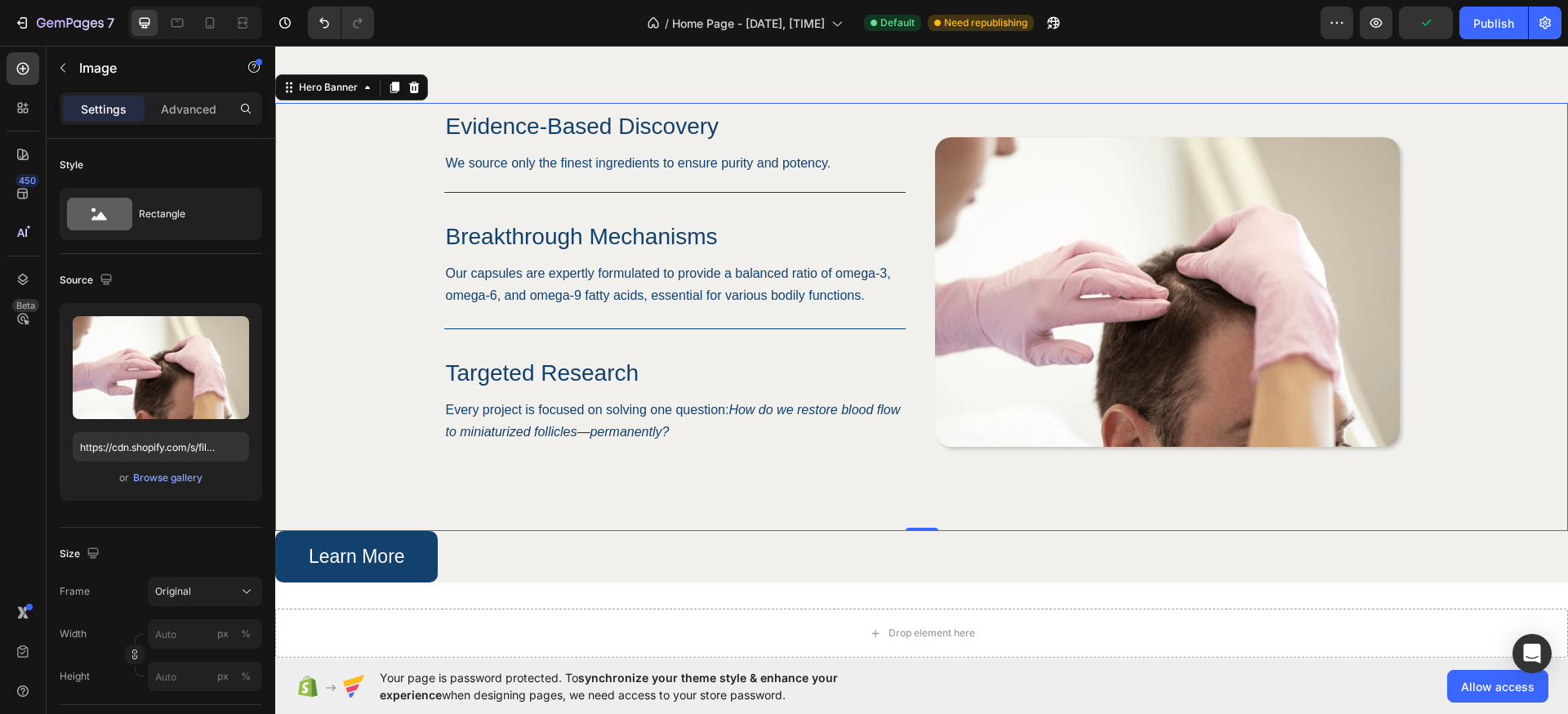 click at bounding box center (1167, 292) 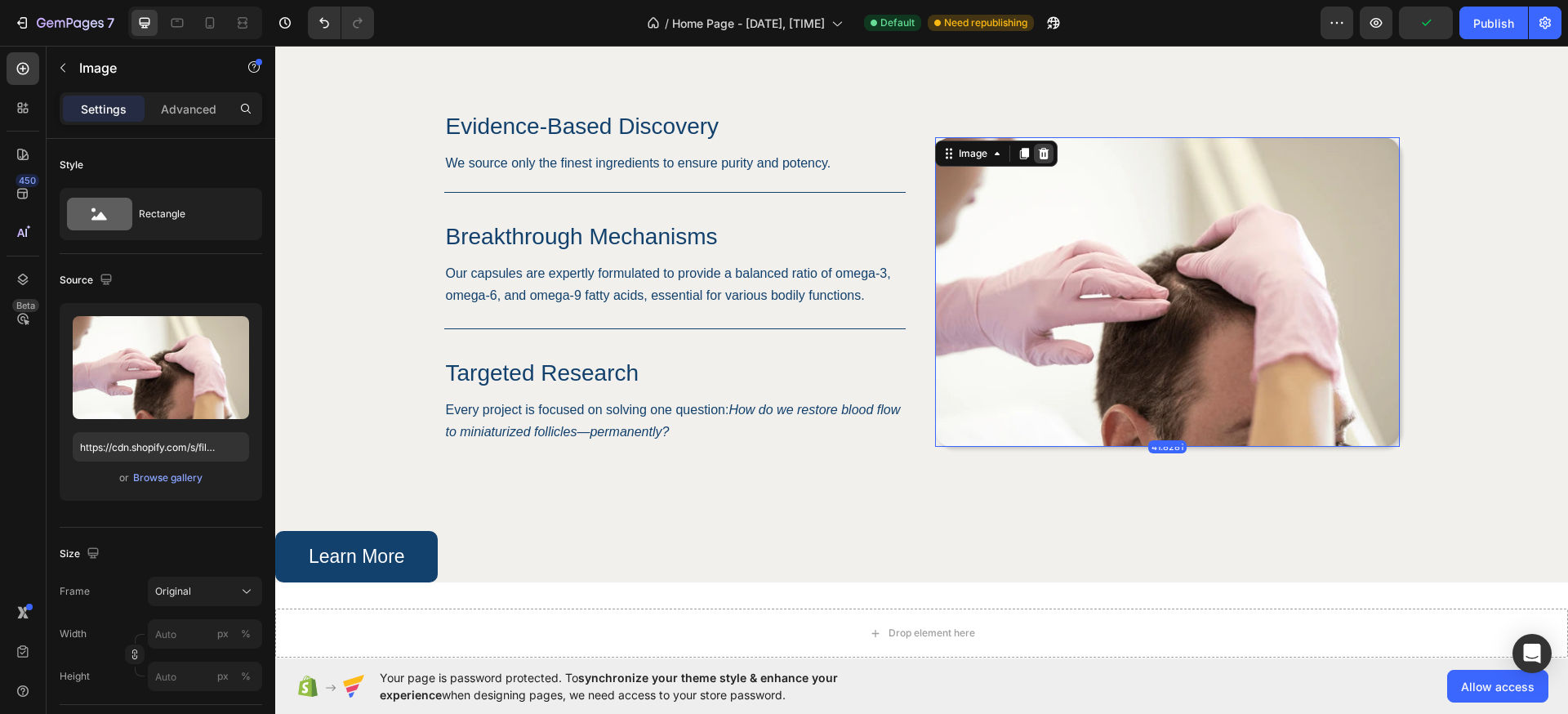 click 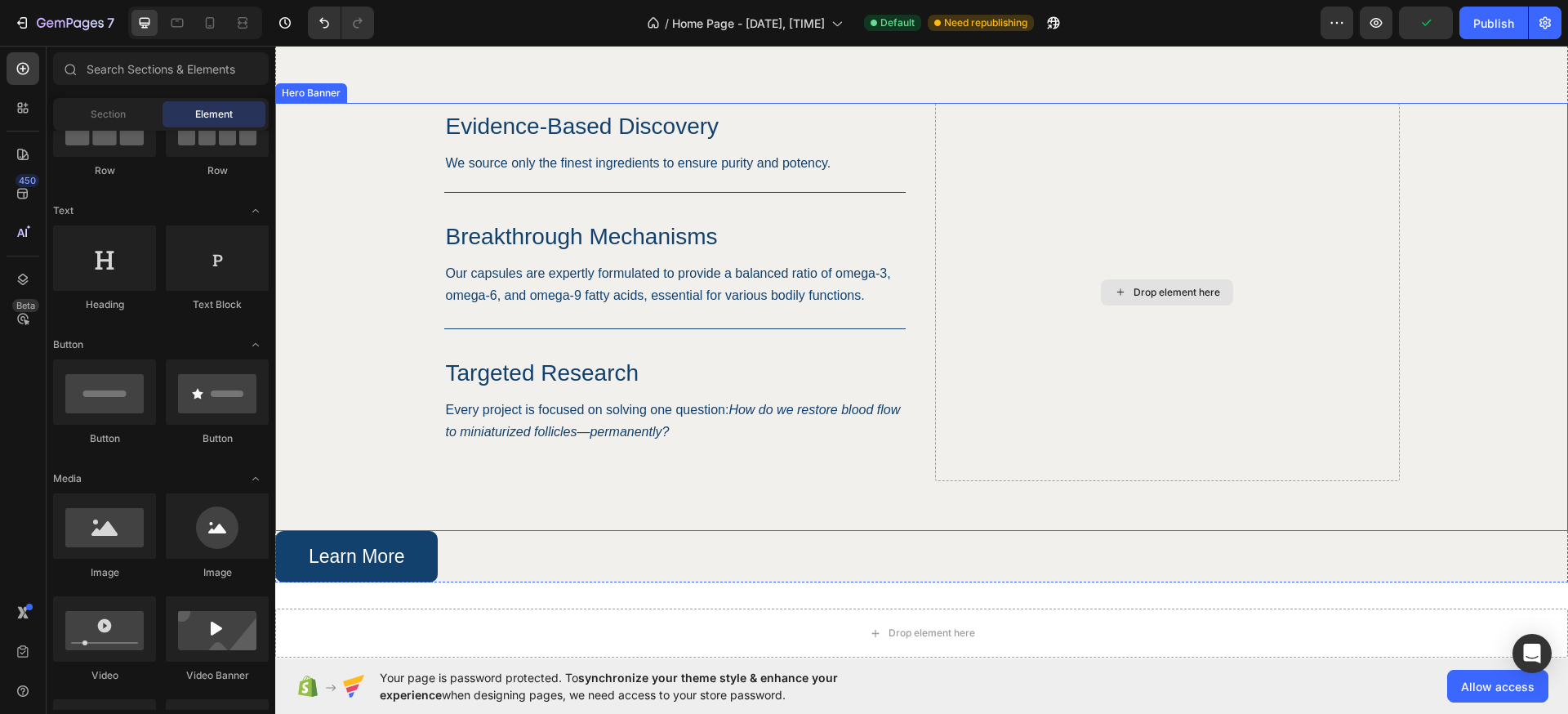 click on "Drop element here" at bounding box center [1167, 292] 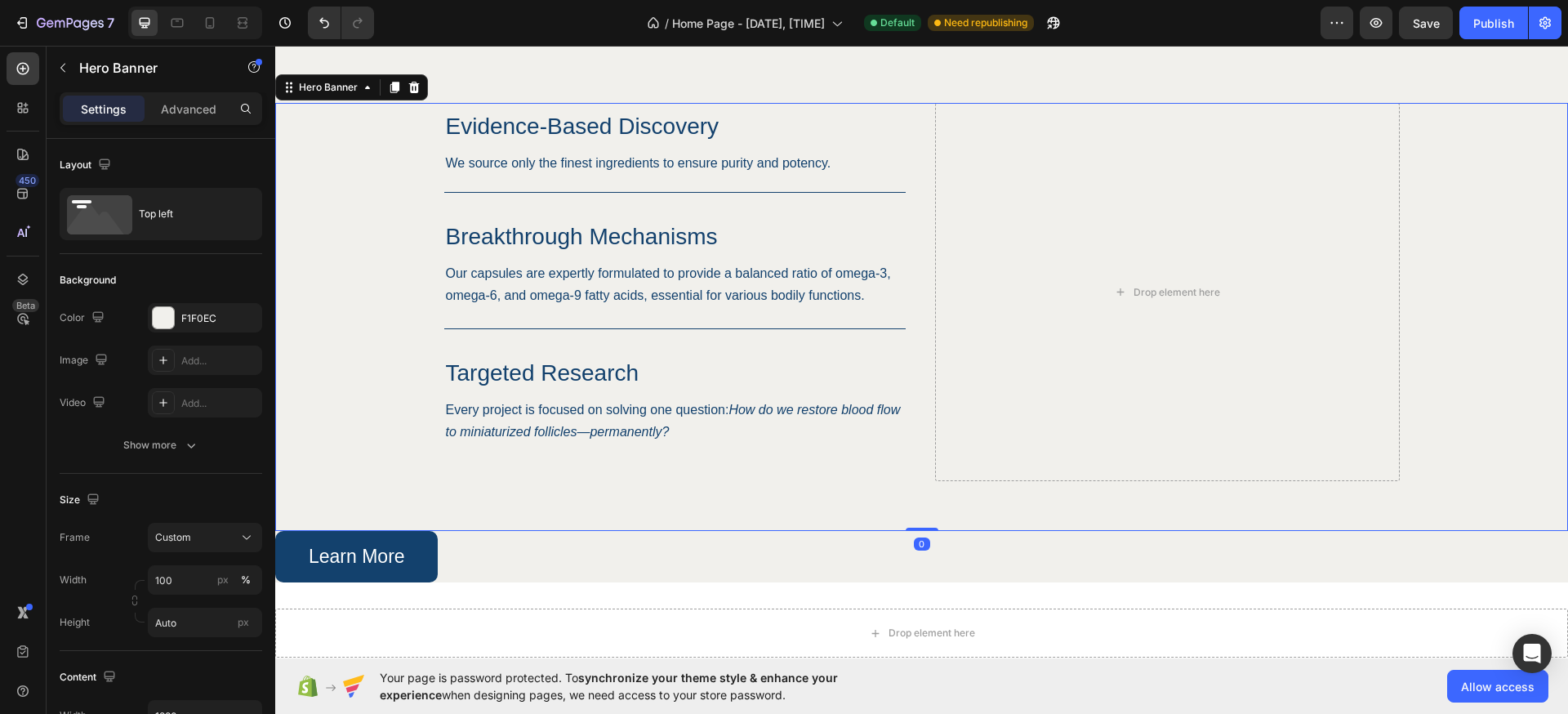 click on "Evidence-Based Discovery Heading We source only the finest ingredients to ensure purity and potency. Text Block Row Breakthrough Mechanisms Heading Our capsules are expertly formulated to provide a balanced ratio of omega-3, omega-6, and omega-9 fatty acids, essential for various bodily functions. Text Block Row Targeted Research Heading Every project is focused on solving one question:  How do we restore blood flow to miniaturized follicles—permanently? Text Block Row Row
Drop element here" at bounding box center [922, 317] 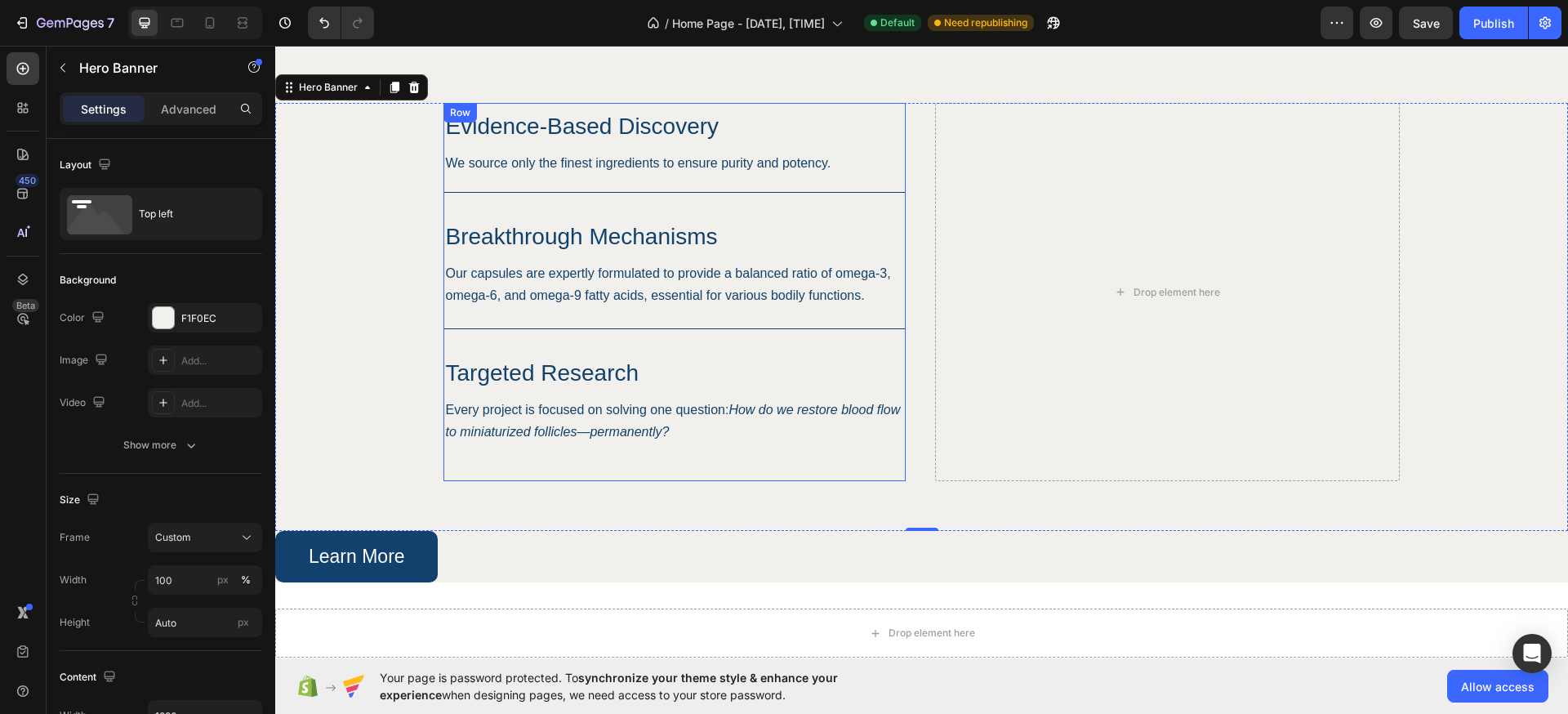 click on "Evidence-Based Discovery Heading We source only the finest ingredients to ensure purity and potency. Text Block Row Breakthrough Mechanisms Heading Our capsules are expertly formulated to provide a balanced ratio of omega-3, omega-6, and omega-9 fatty acids, essential for various bodily functions. Text Block Row Targeted Research Heading Every project is focused on solving one question:  How do we restore blood flow to miniaturized follicles—permanently? Text Block Row Row
Drop element here" at bounding box center (922, 317) 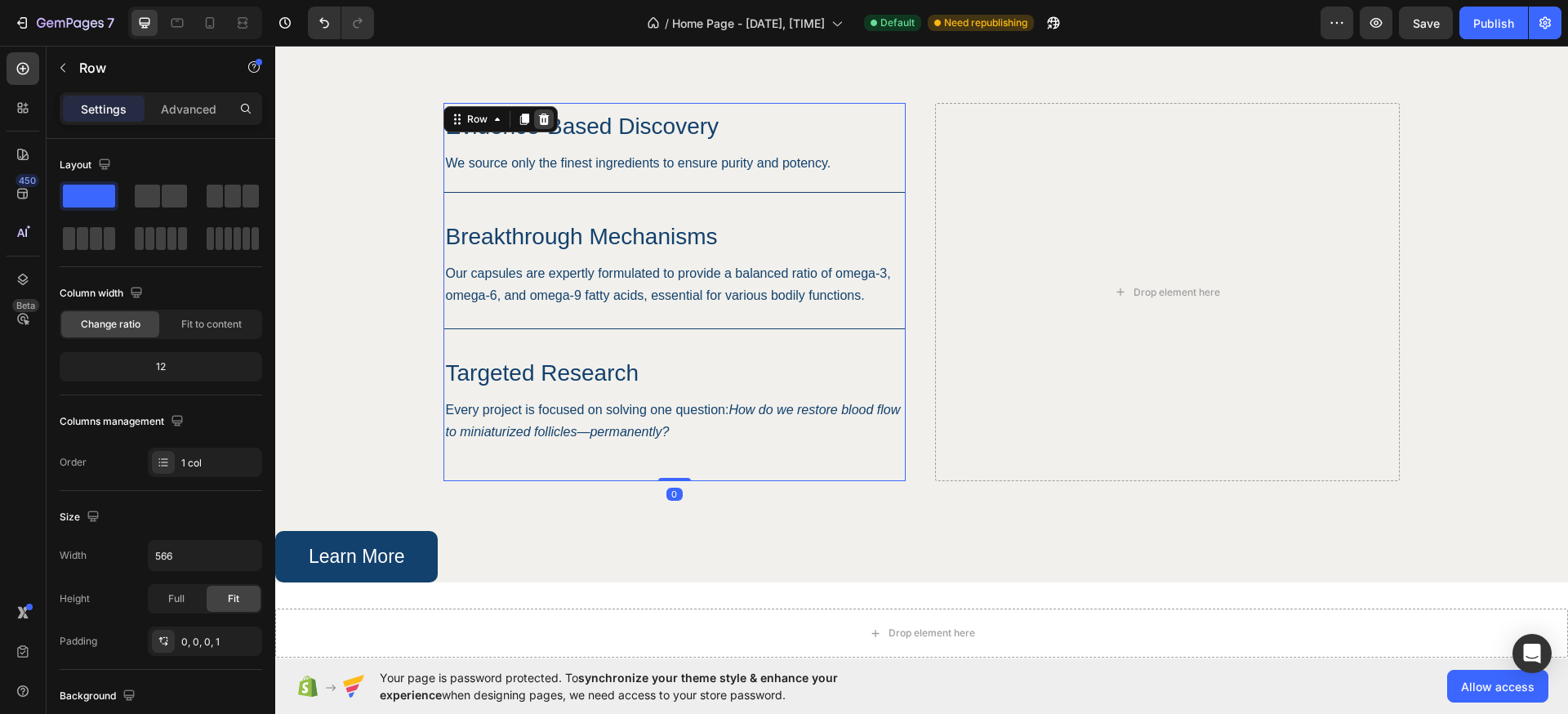 click 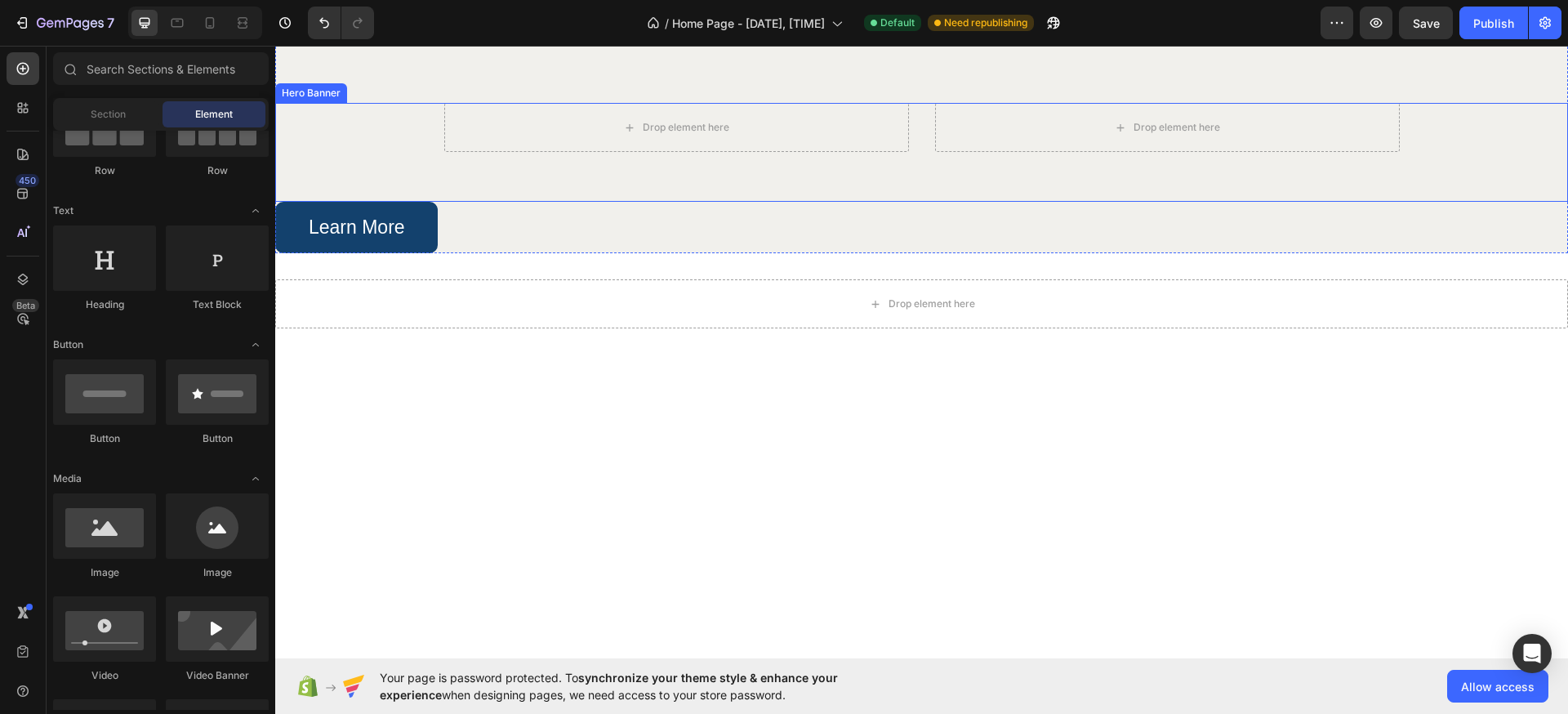 click on "Drop element here
Drop element here" at bounding box center [922, 152] 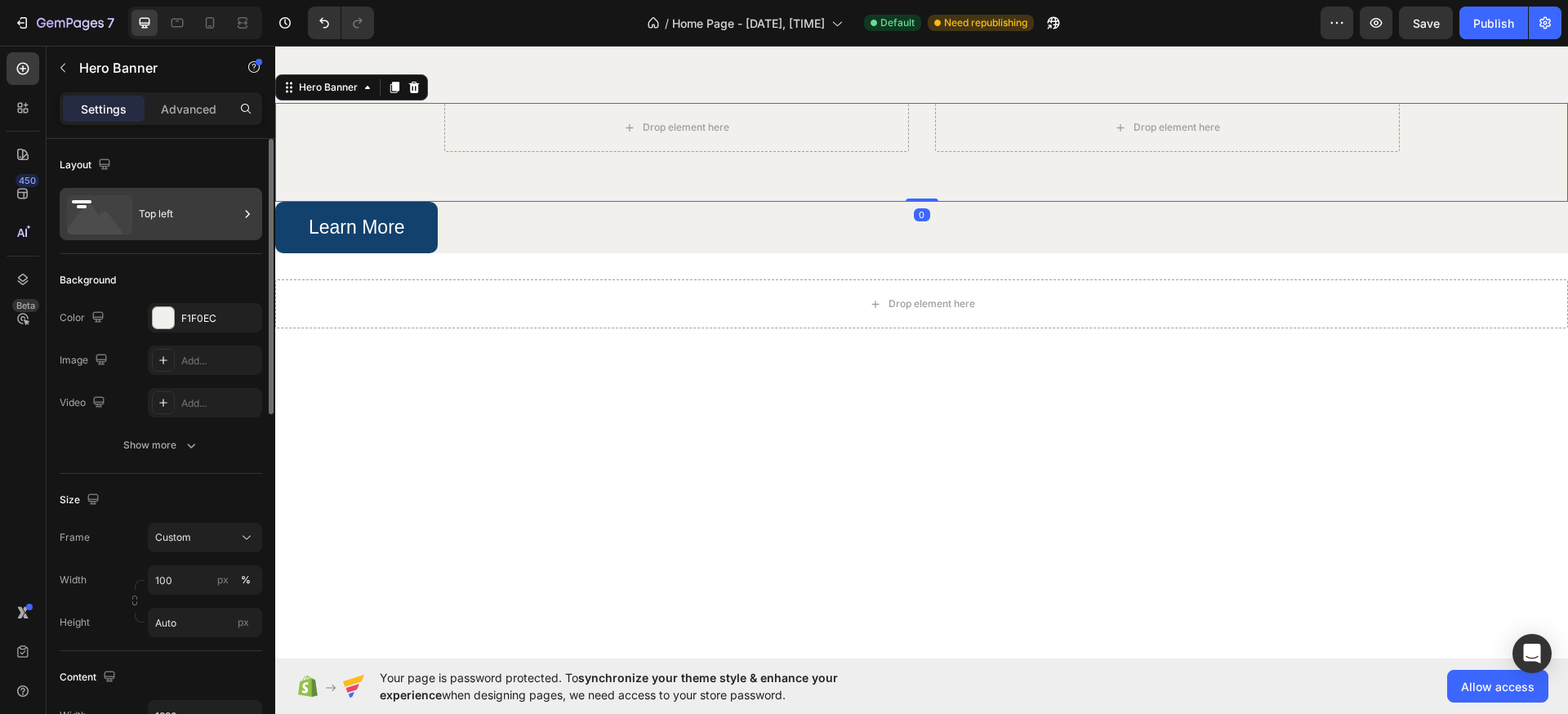 click on "Top left" at bounding box center [189, 214] 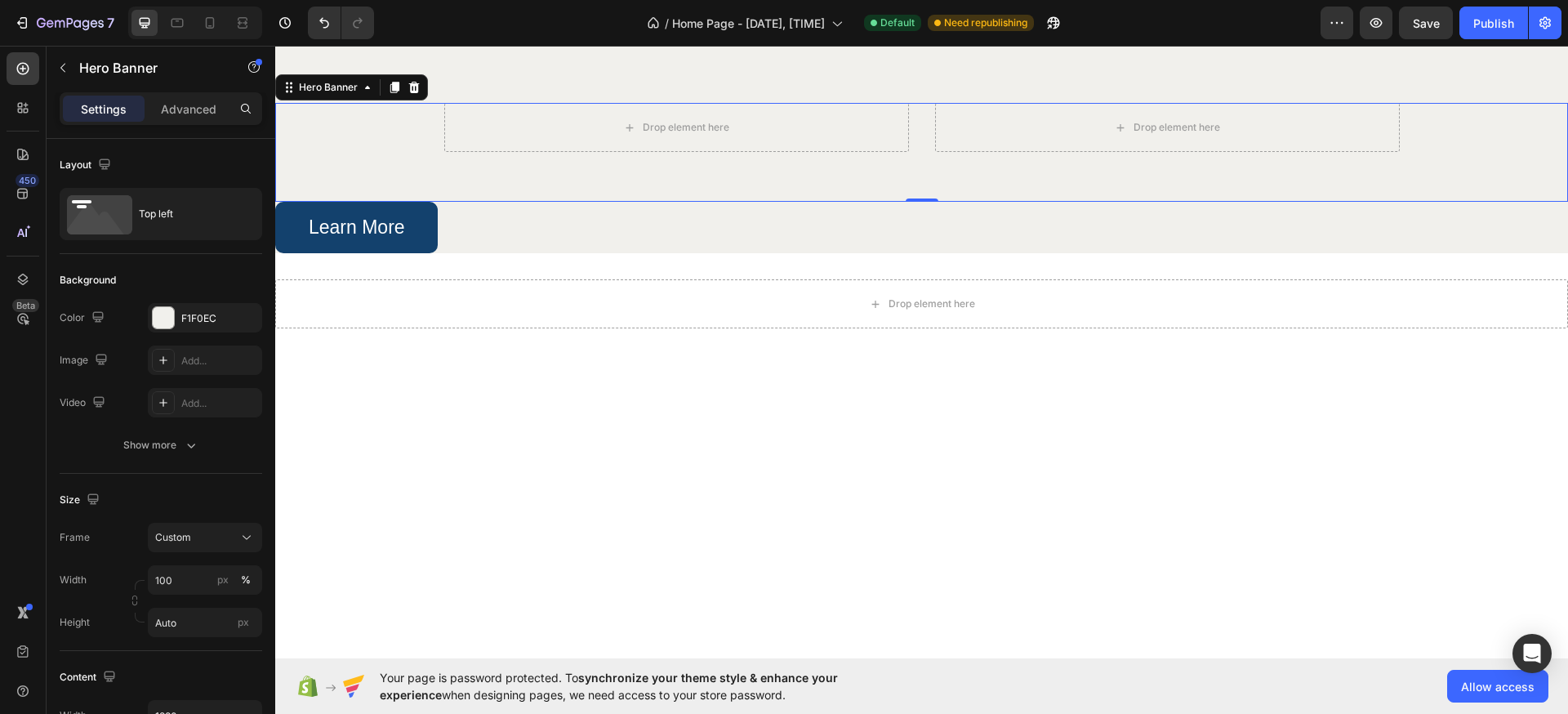 click on "Drop element here
Drop element here" at bounding box center (922, 152) 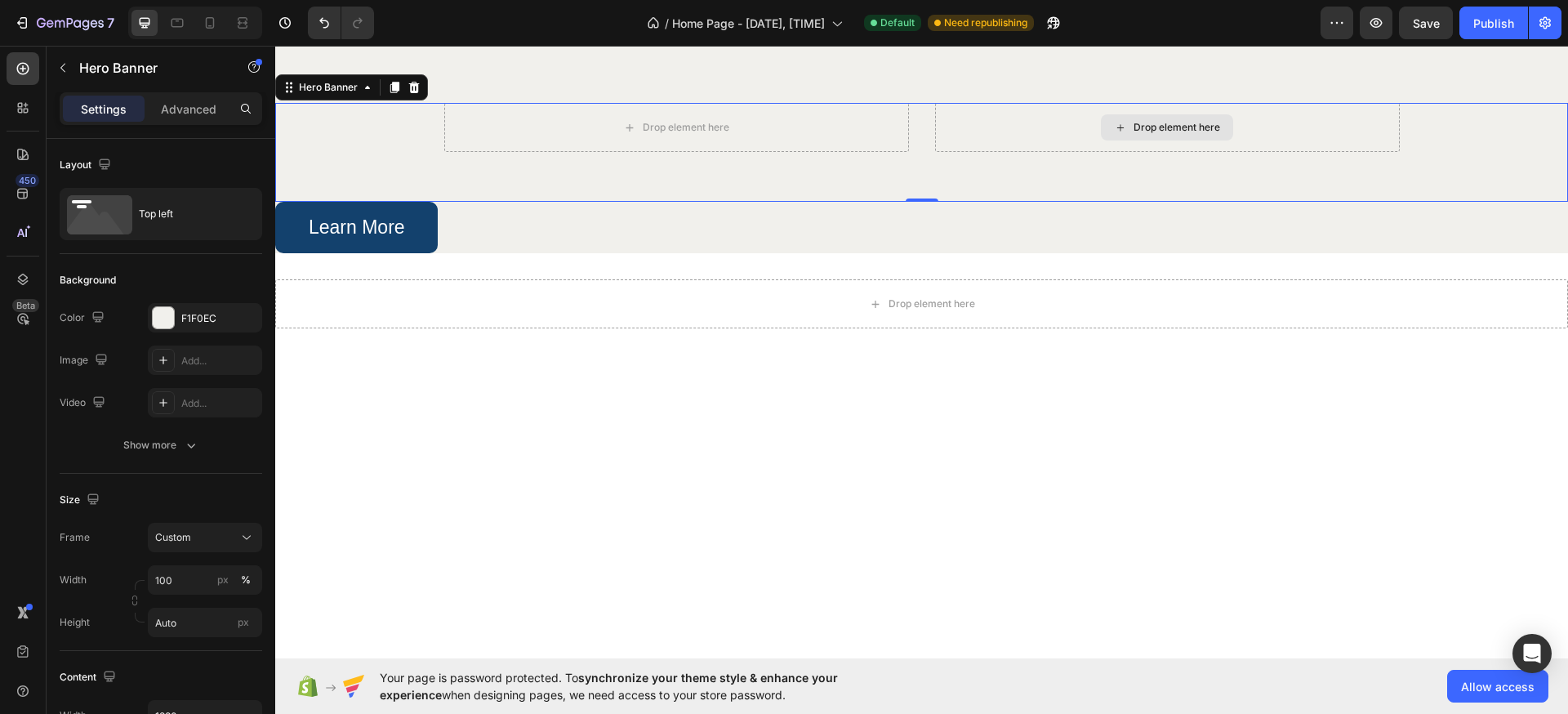 click on "Drop element here" at bounding box center [1167, 127] 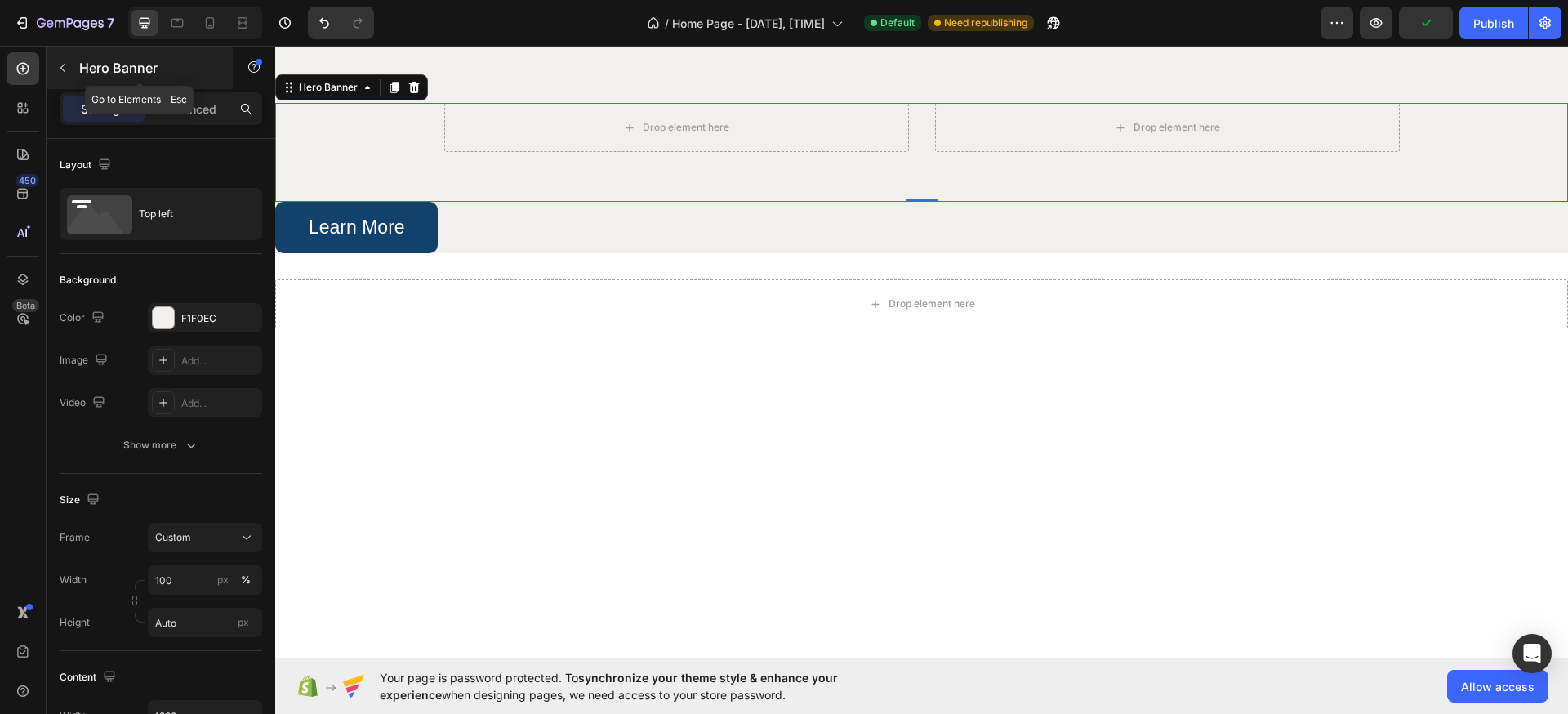 click 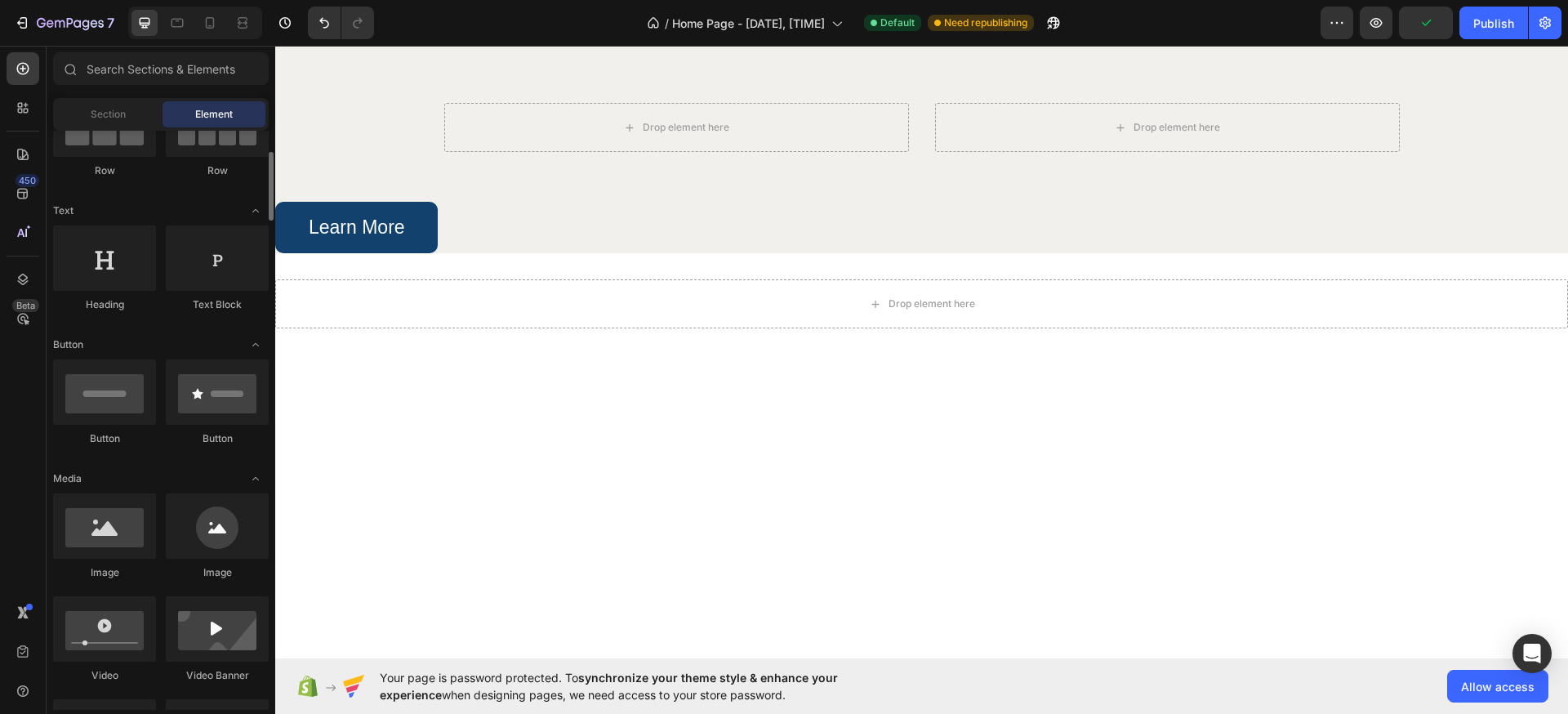 scroll, scrollTop: 0, scrollLeft: 0, axis: both 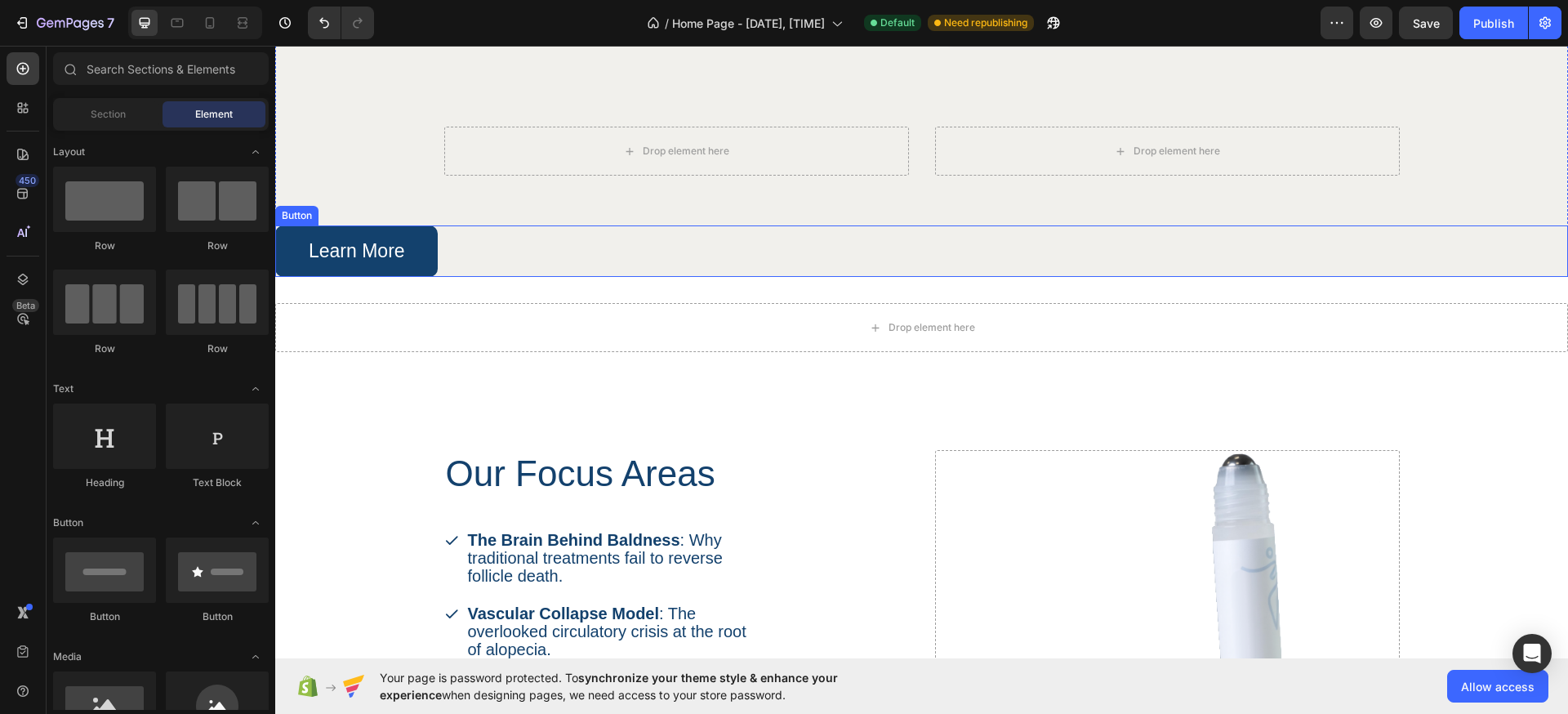 click on "Drop element here
Drop element here" at bounding box center [922, 176] 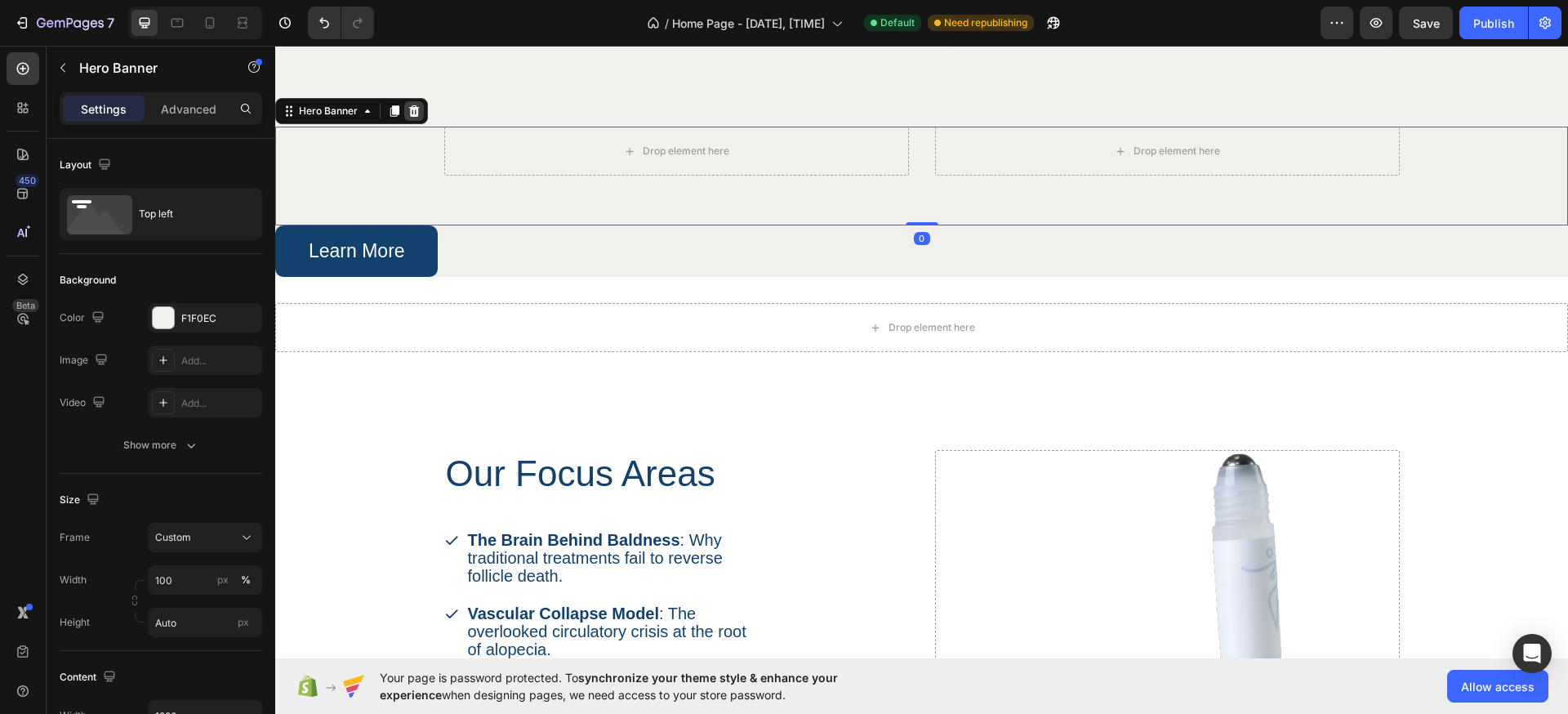 click 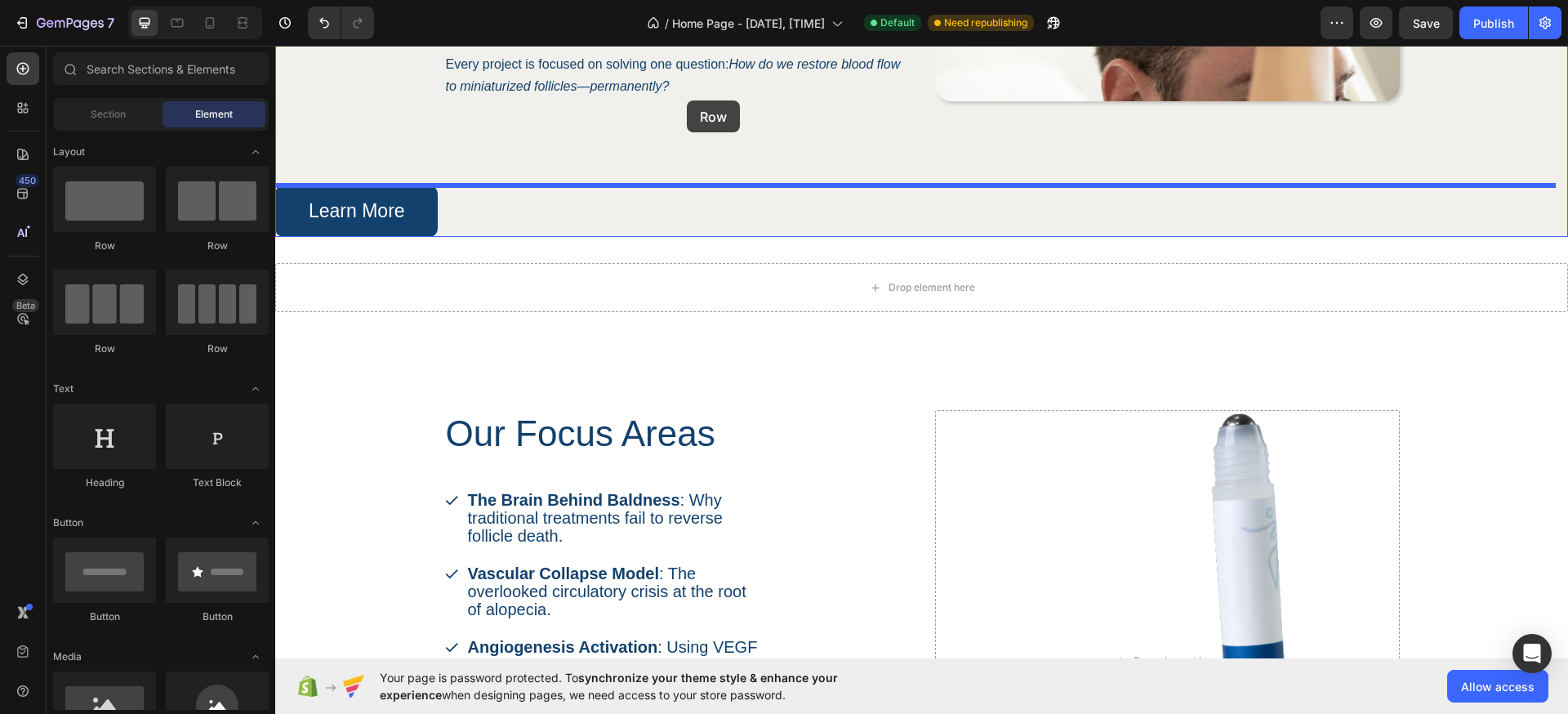 scroll, scrollTop: 1401, scrollLeft: 0, axis: vertical 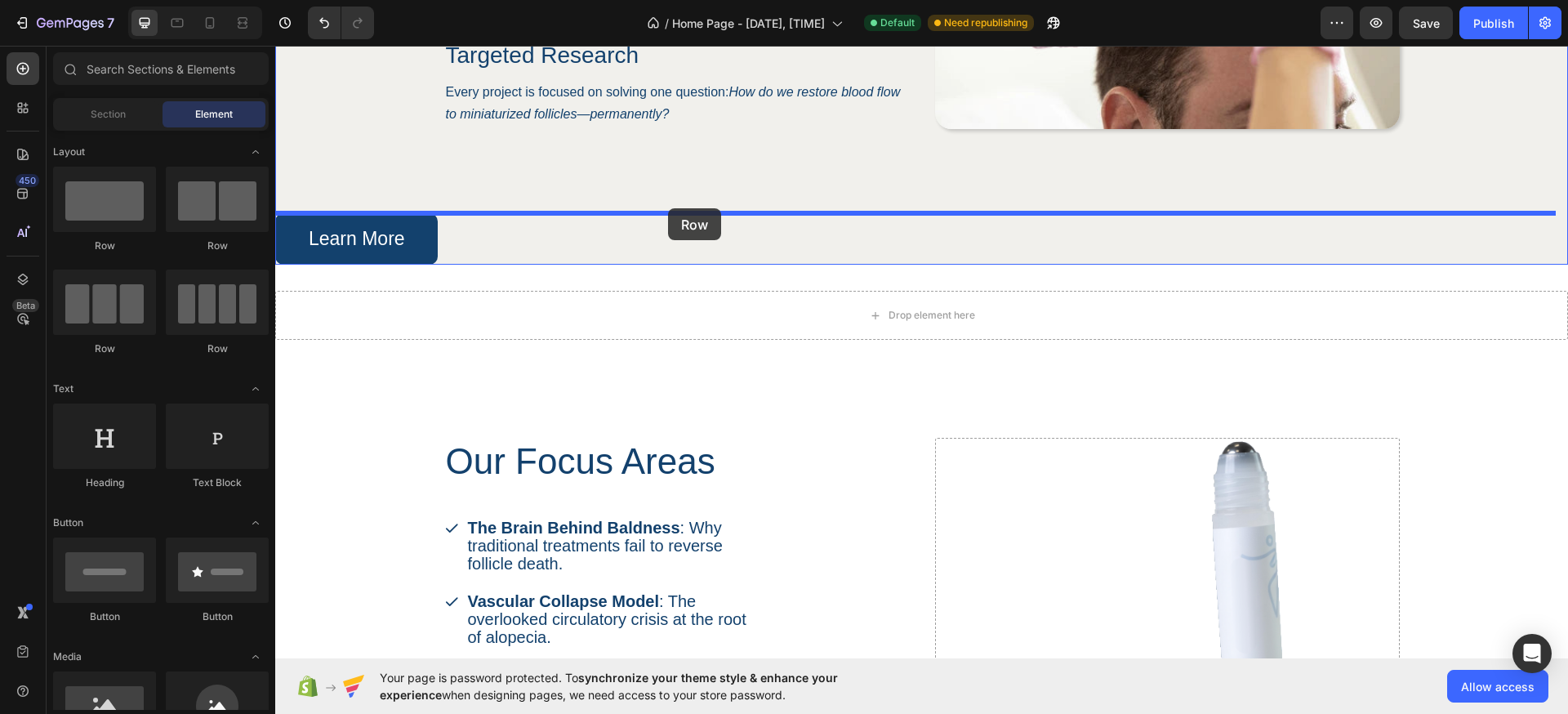 drag, startPoint x: 466, startPoint y: 232, endPoint x: 668, endPoint y: 208, distance: 203.4207 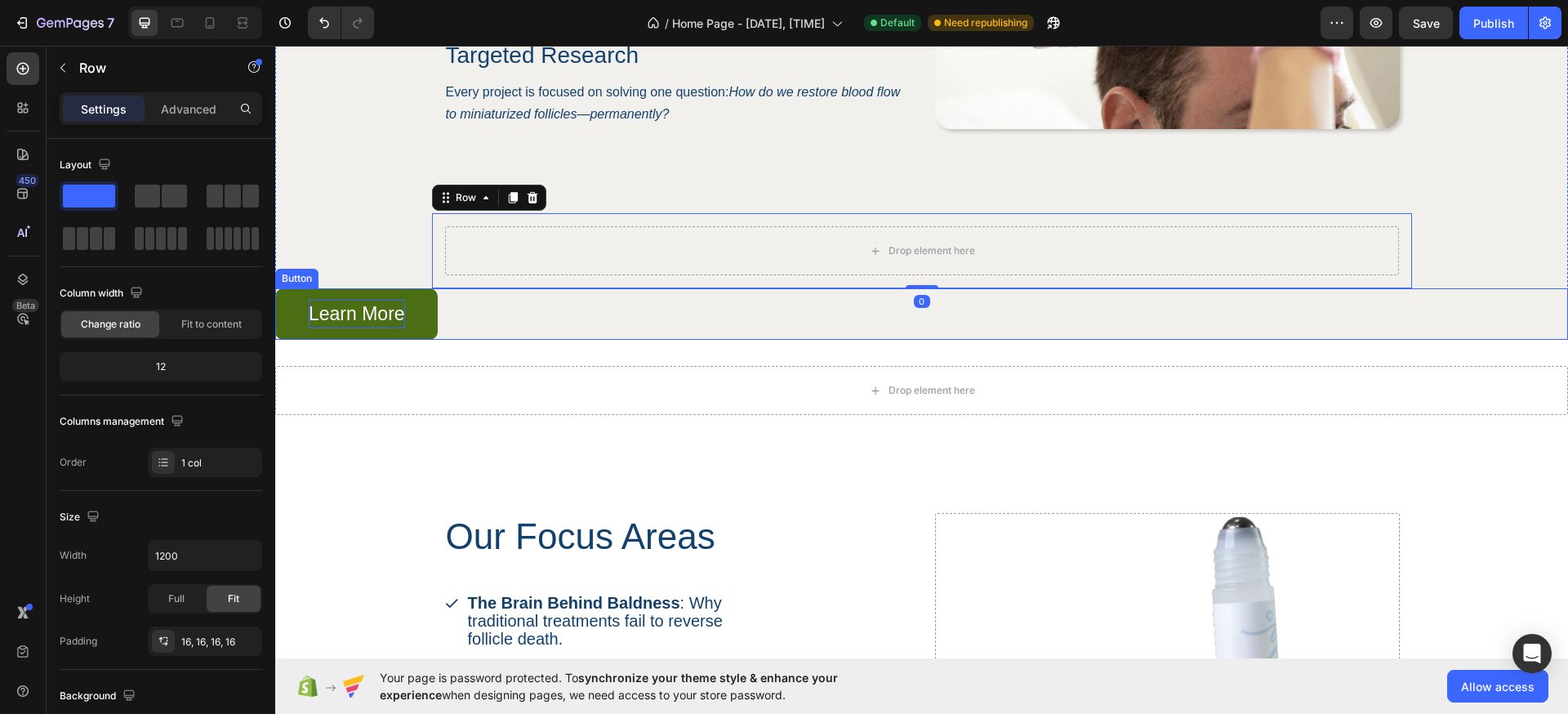 click on "Learn More" at bounding box center [357, 314] 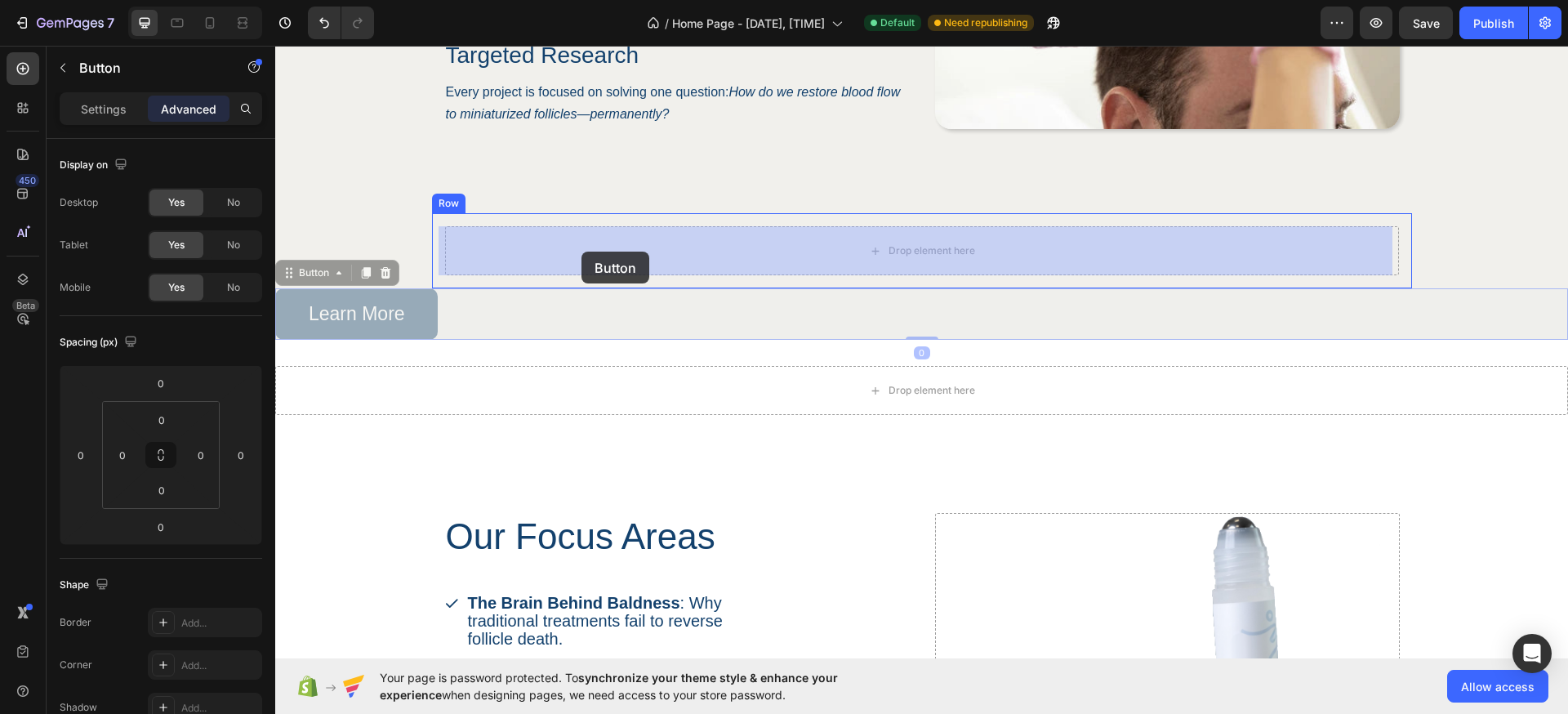 drag, startPoint x: 307, startPoint y: 277, endPoint x: 581, endPoint y: 252, distance: 275.13815 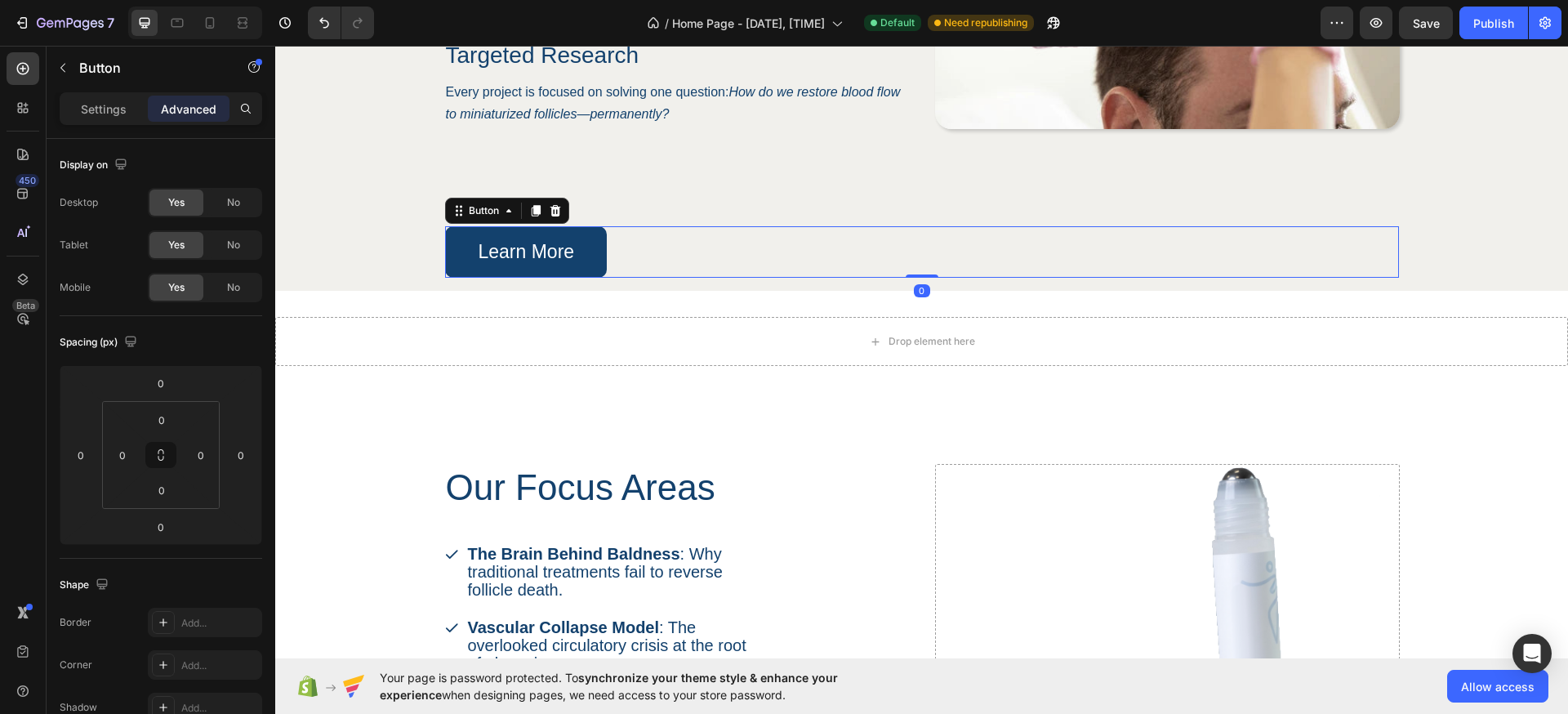 click on "Learn More Button   0" at bounding box center (922, 252) 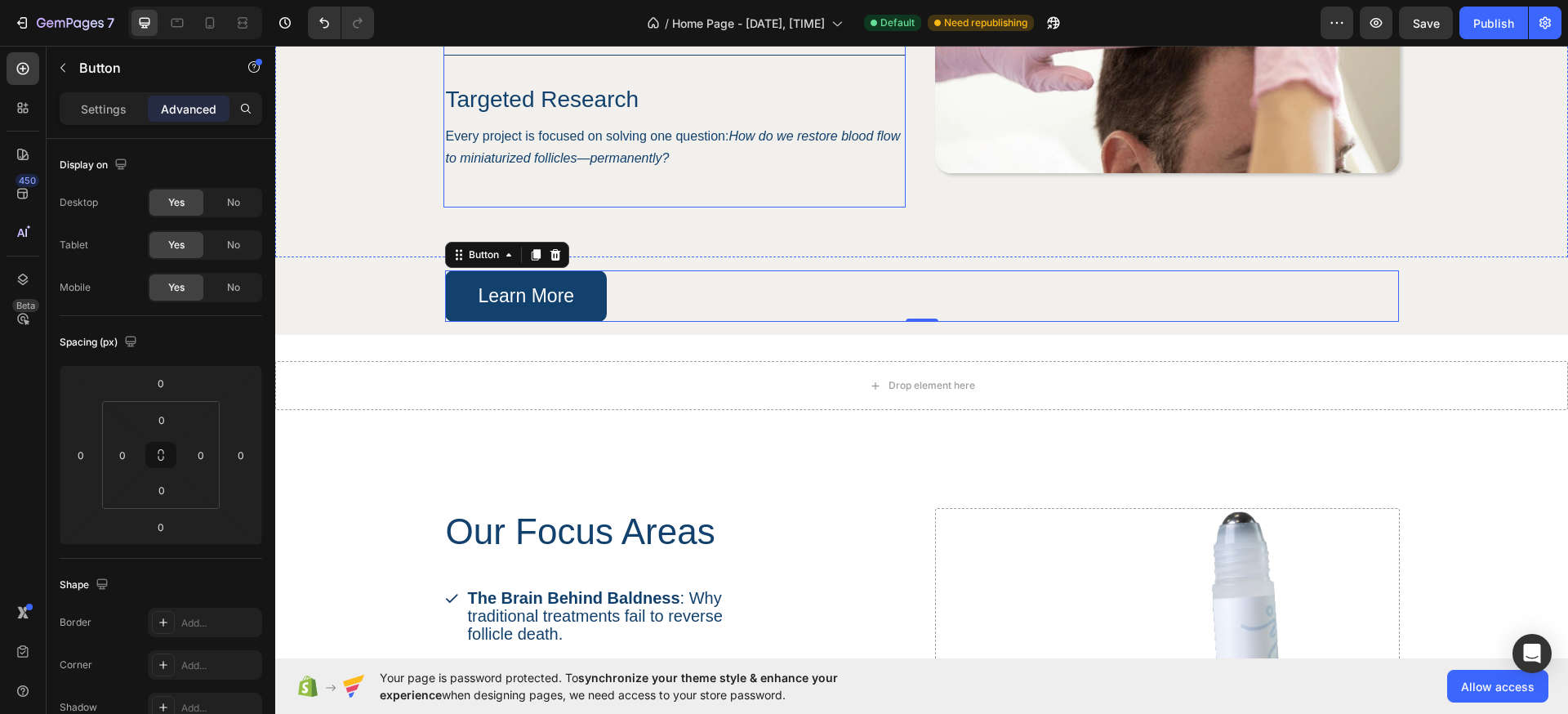 scroll, scrollTop: 1317, scrollLeft: 0, axis: vertical 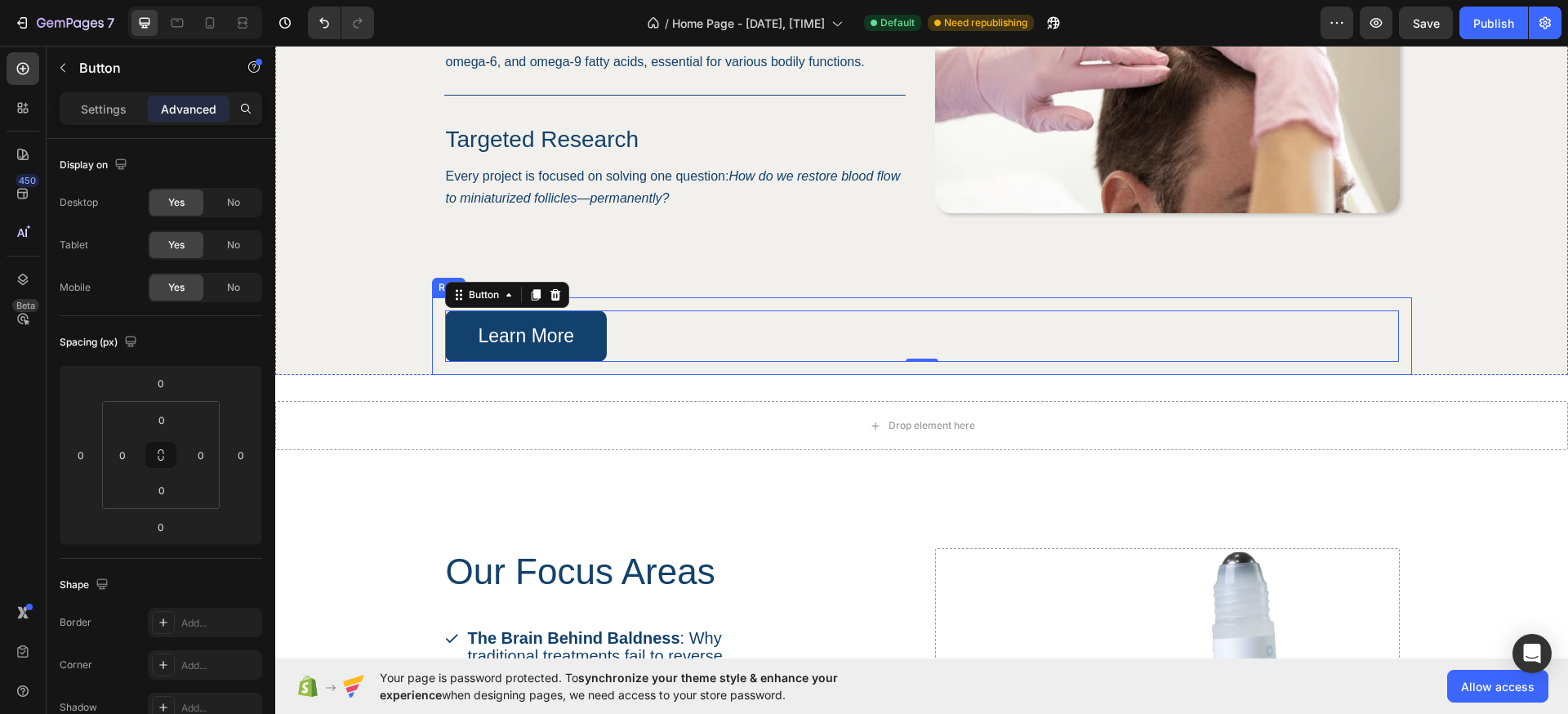 click on "Learn More Button   0 Row" at bounding box center [922, 336] 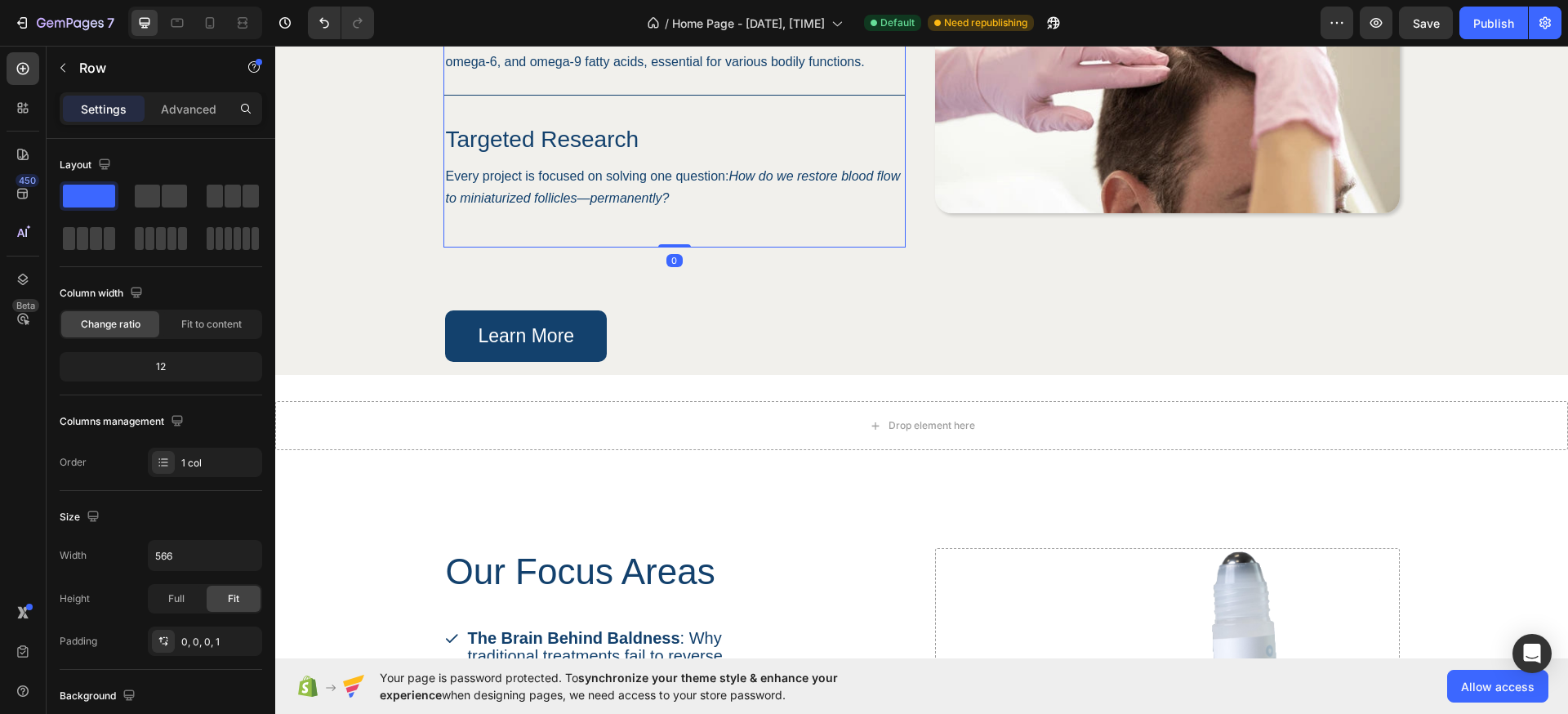 click on "Evidence-Based Discovery Heading We source only the finest ingredients to ensure purity and potency. Text Block Row Breakthrough Mechanisms Heading Our capsules are expertly formulated to provide a balanced ratio of omega-3, omega-6, and omega-9 fatty acids, essential for various bodily functions. Text Block Row Targeted Research Heading Every project is focused on solving one question:  How do we restore blood flow to miniaturized follicles—permanently? Text Block Row" at bounding box center (675, 58) 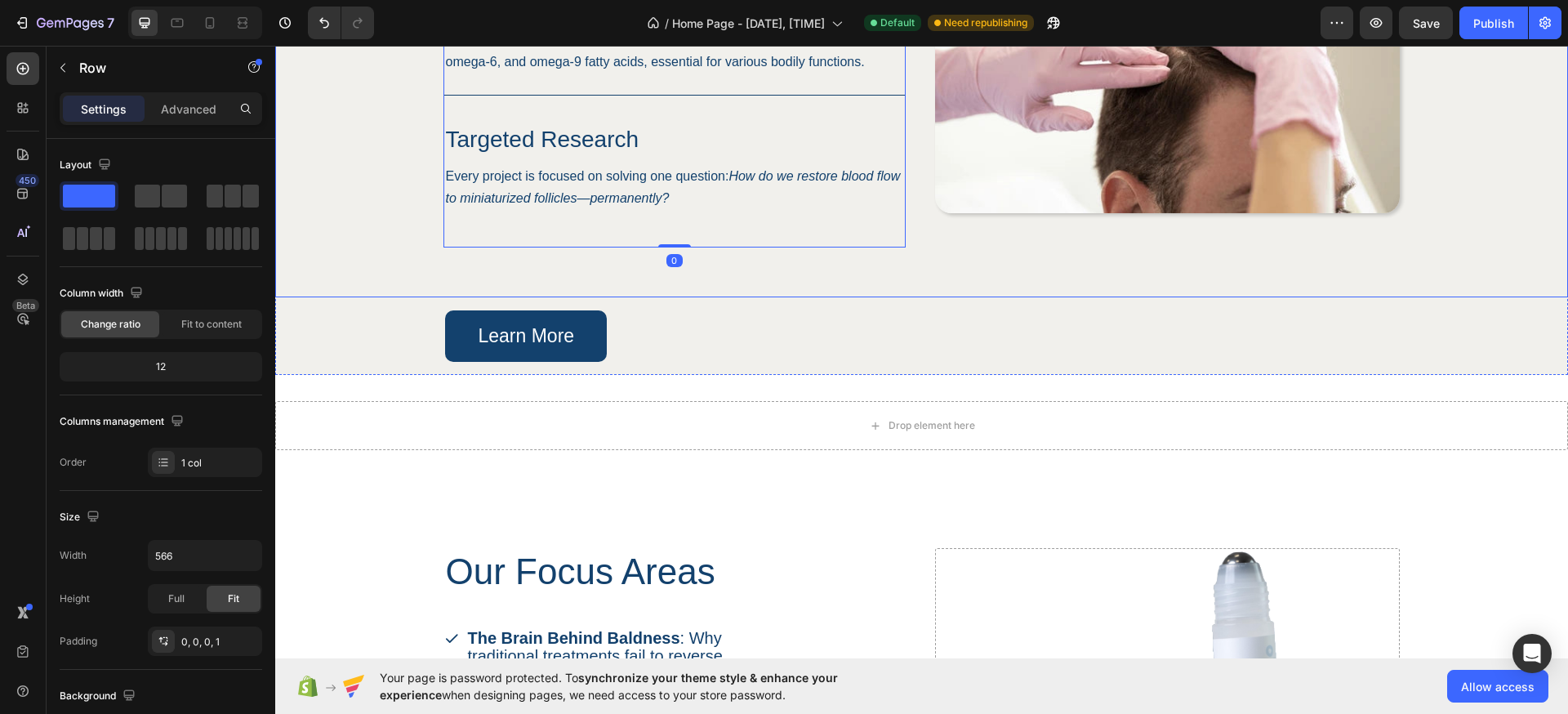 click on "Evidence-Based Discovery Heading We source only the finest ingredients to ensure purity and potency. Text Block Row Breakthrough Mechanisms Heading Our capsules are expertly formulated to provide a balanced ratio of omega-3, omega-6, and omega-9 fatty acids, essential for various bodily functions. Text Block Row Targeted Research Heading Every project is focused on solving one question:  How do we restore blood flow to miniaturized follicles—permanently? Text Block Row Row   0 Image" at bounding box center (922, 83) 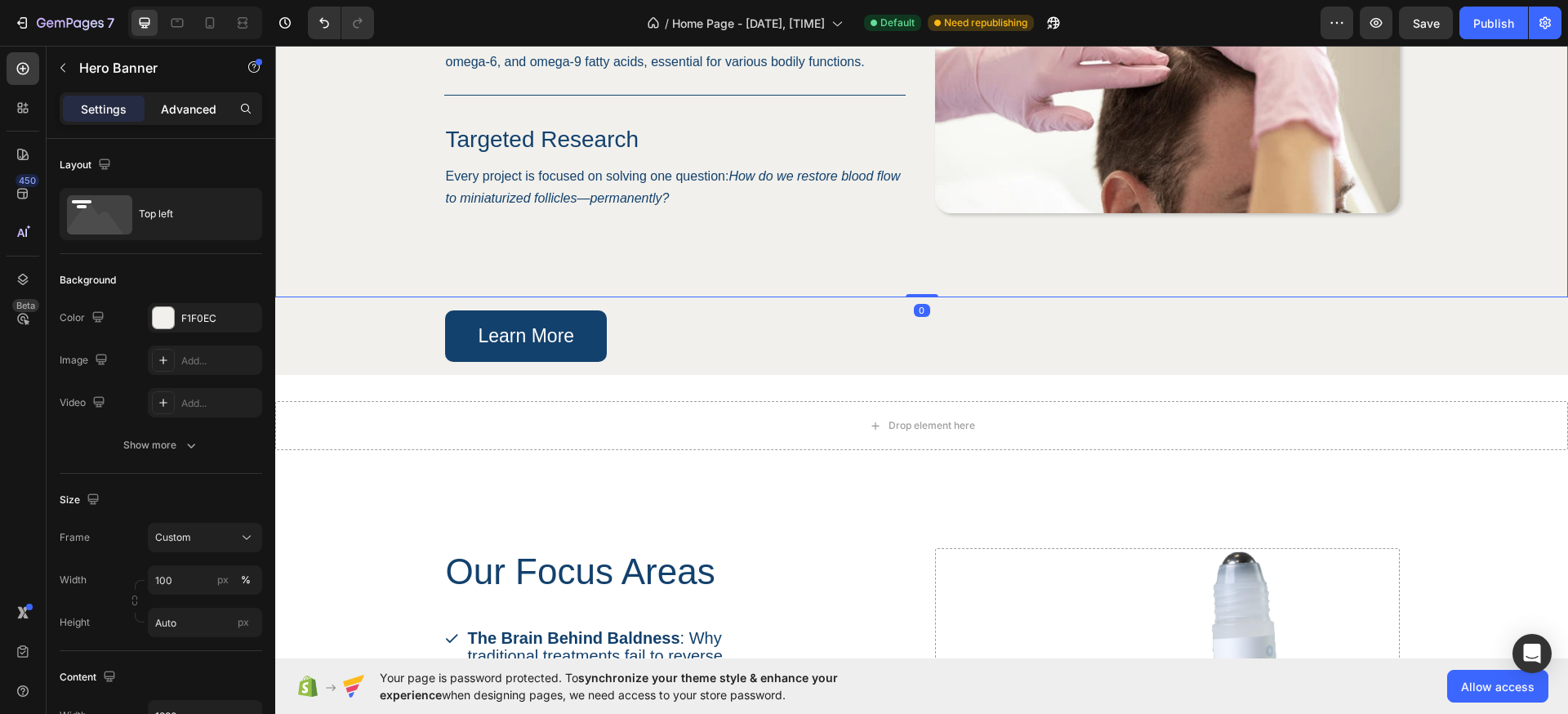 click on "Advanced" at bounding box center [189, 109] 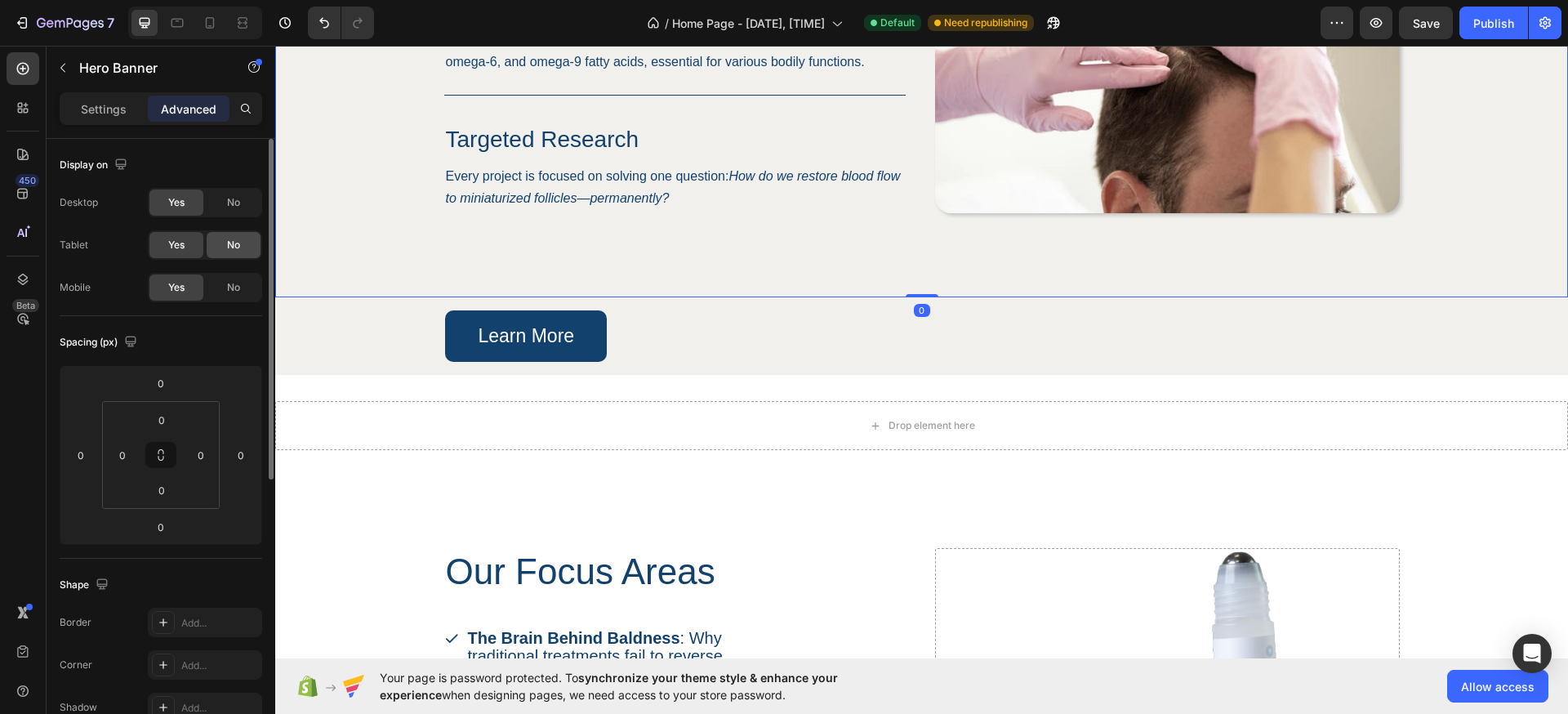 scroll, scrollTop: 28, scrollLeft: 0, axis: vertical 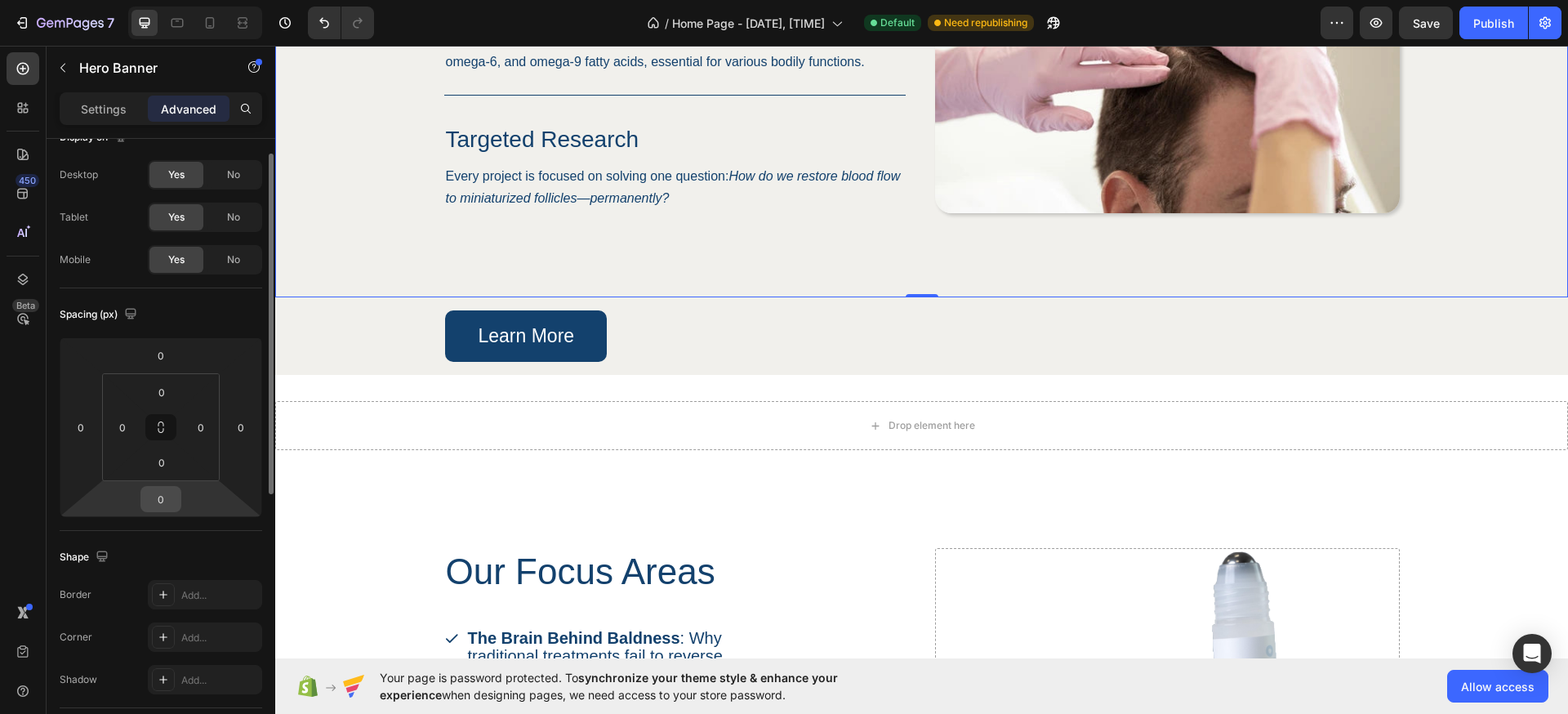 click on "0" at bounding box center (161, 499) 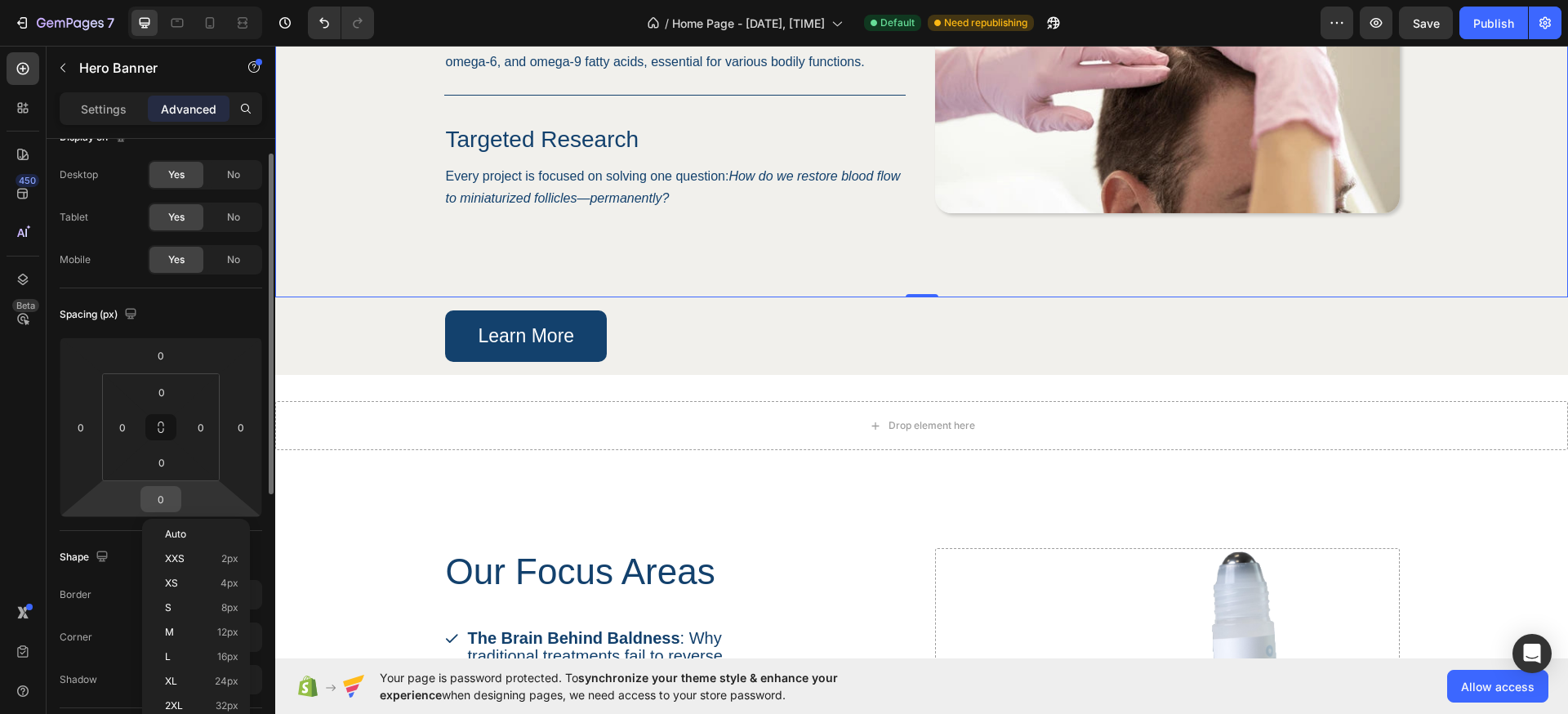 click on "0" at bounding box center (161, 499) 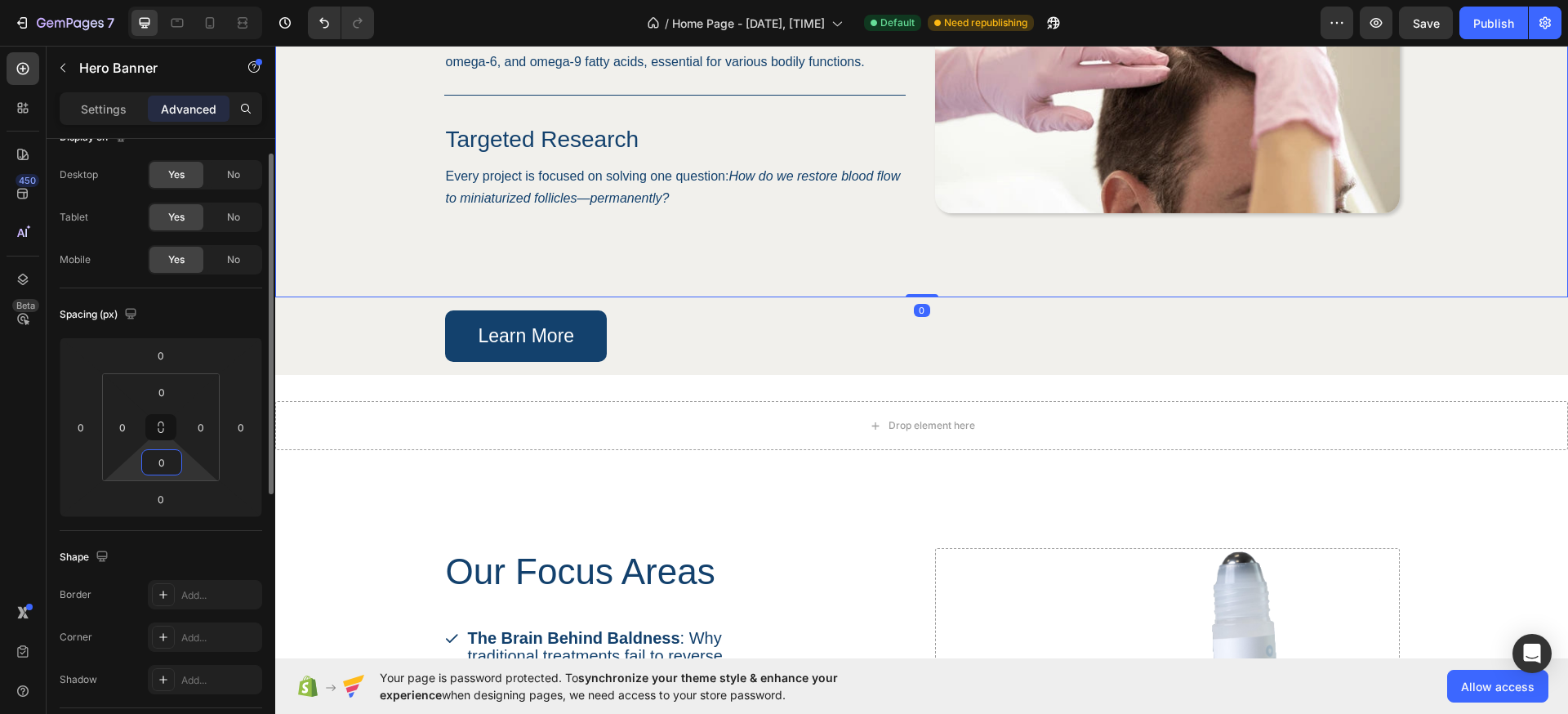 click on "0" at bounding box center (162, 462) 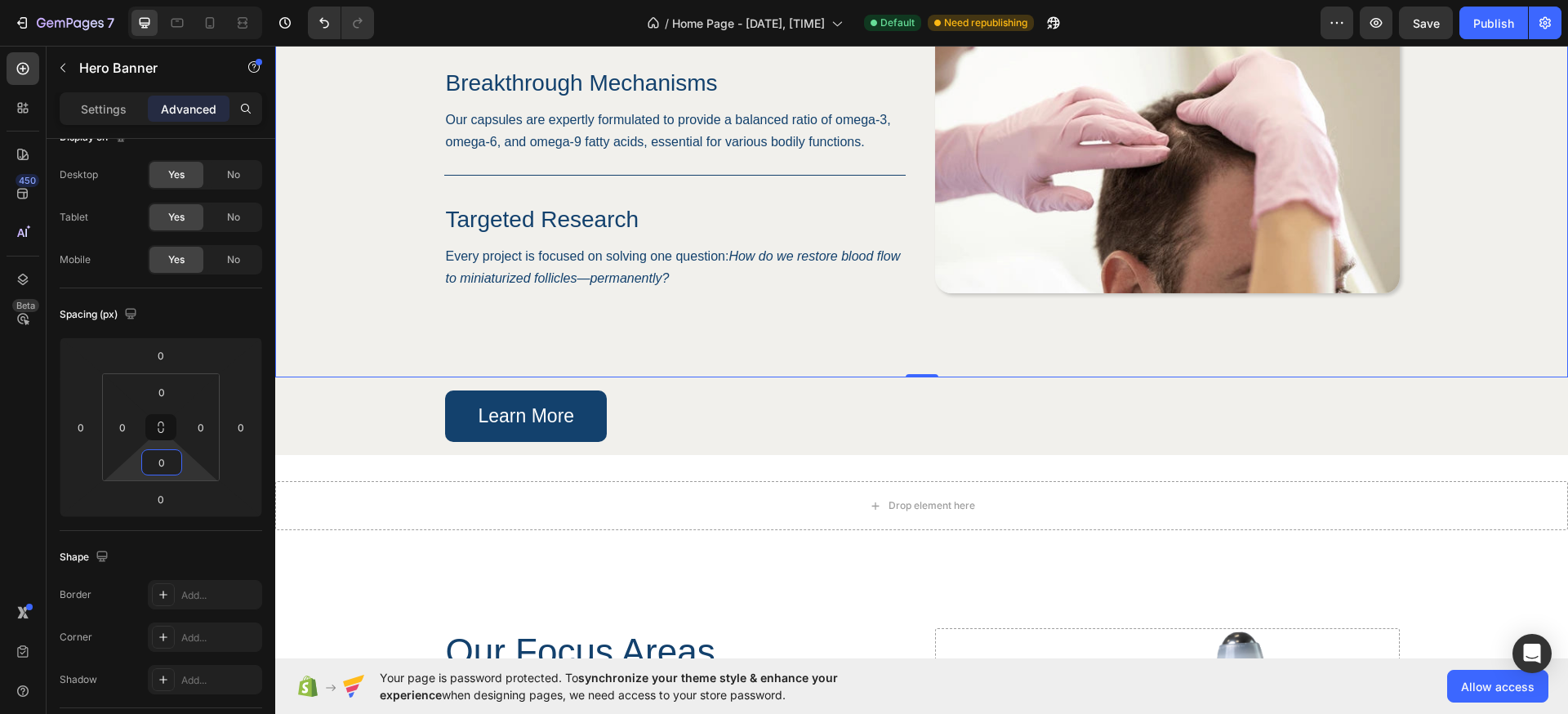scroll, scrollTop: 1235, scrollLeft: 0, axis: vertical 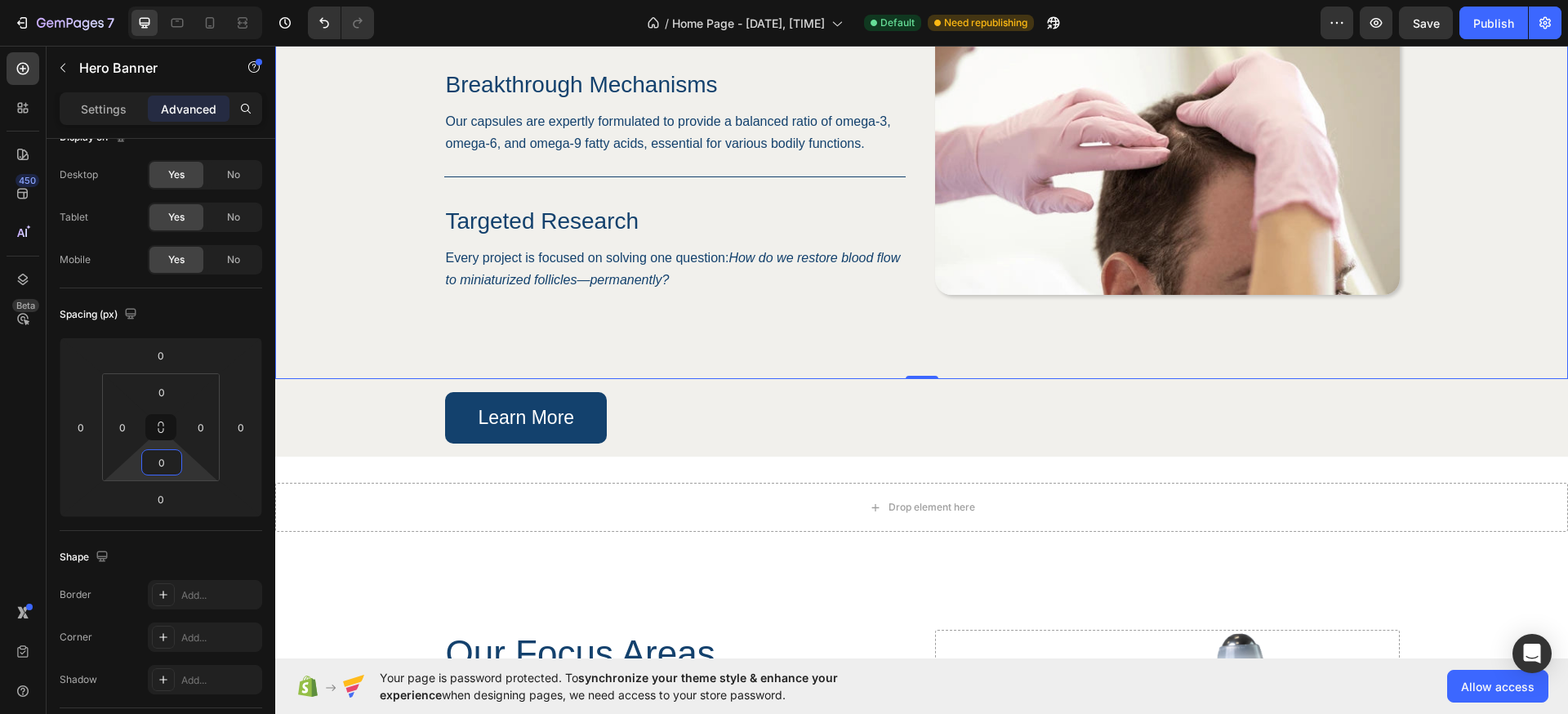 click on "Evidence-Based Discovery Heading We source only the finest ingredients to ensure purity and potency. Text Block Row Breakthrough Mechanisms Heading Our capsules are expertly formulated to provide a balanced ratio of omega-3, omega-6, and omega-9 fatty acids, essential for various bodily functions. Text Block Row Targeted Research Heading Every project is focused on solving one question:  How do we restore blood flow to miniaturized follicles—permanently? Text Block Row Row Image" at bounding box center [922, 165] 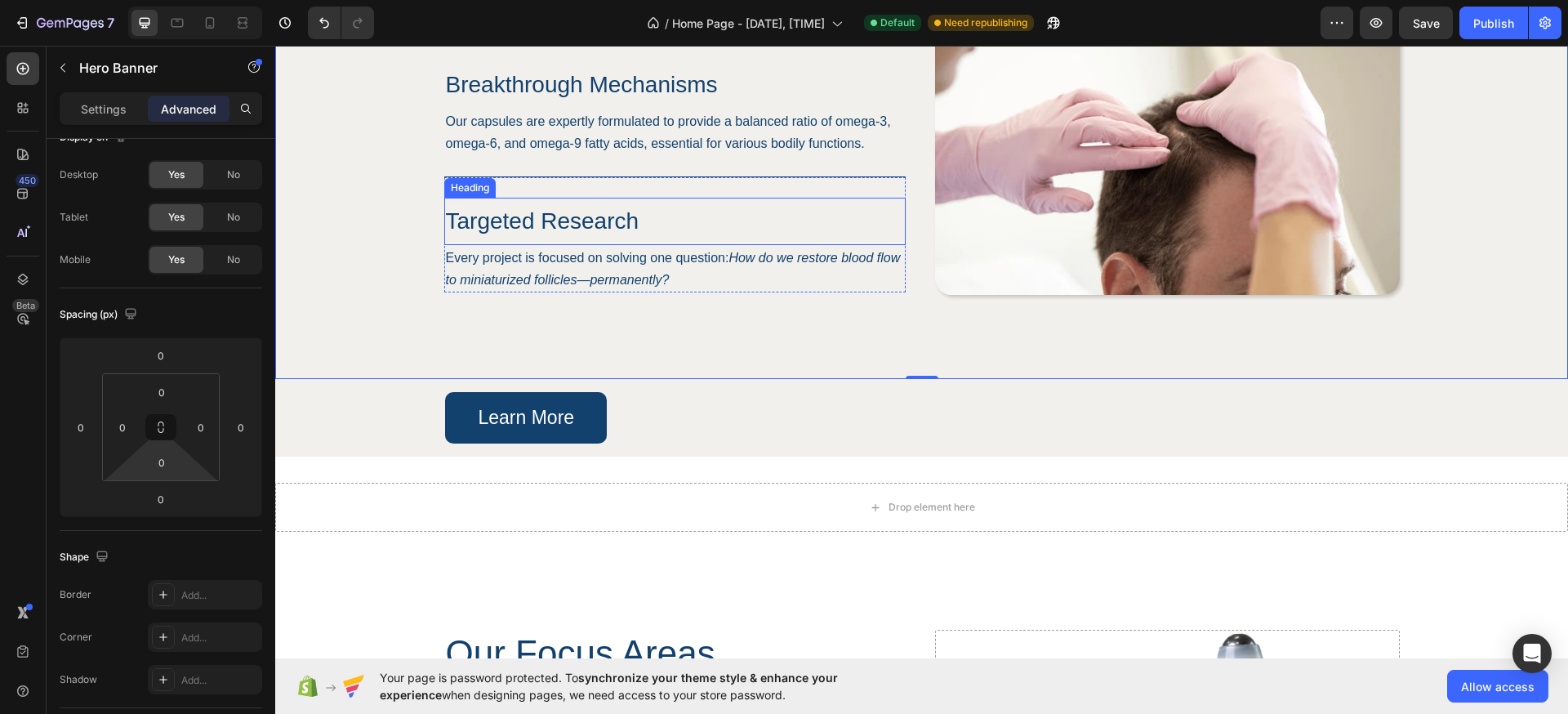 click on "Targeted Research" at bounding box center (675, 221) 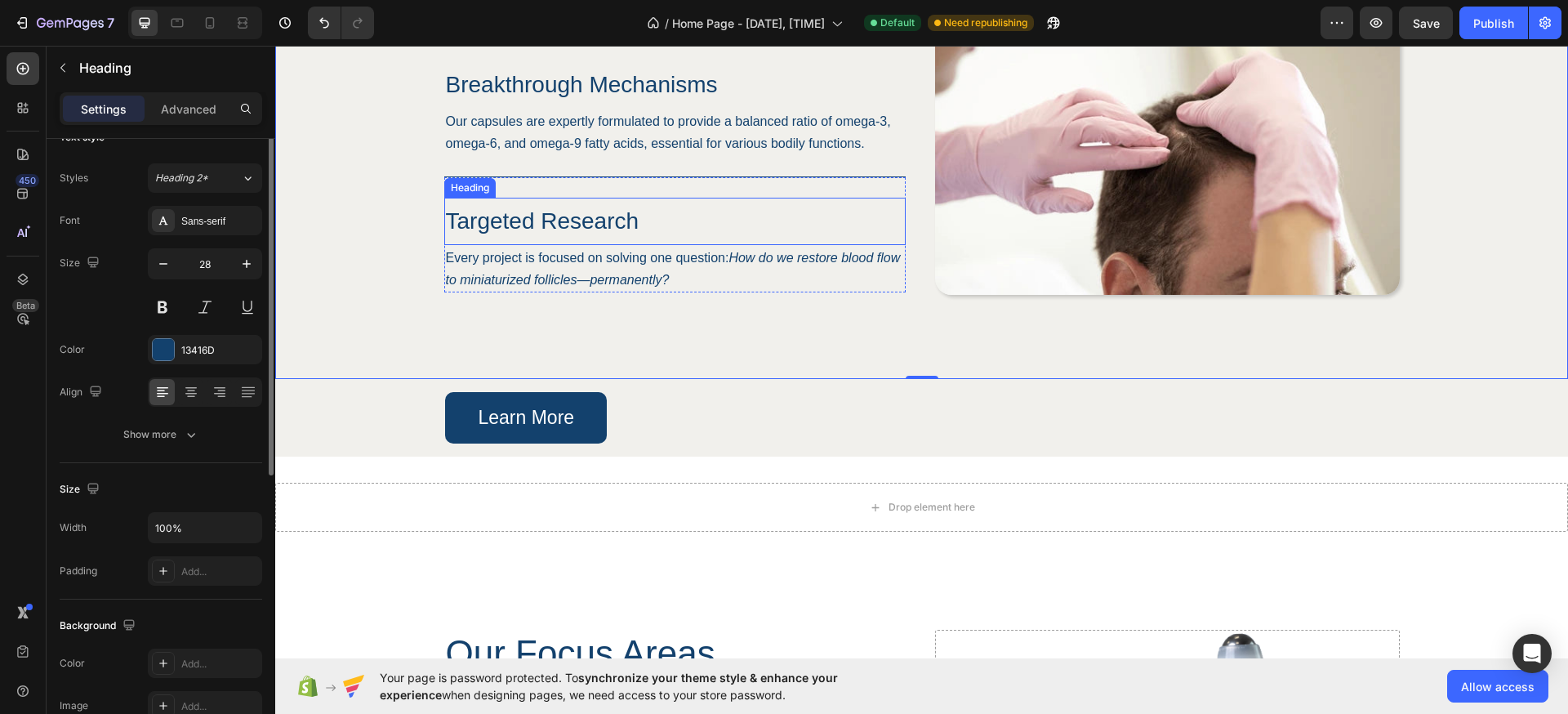 scroll, scrollTop: 0, scrollLeft: 0, axis: both 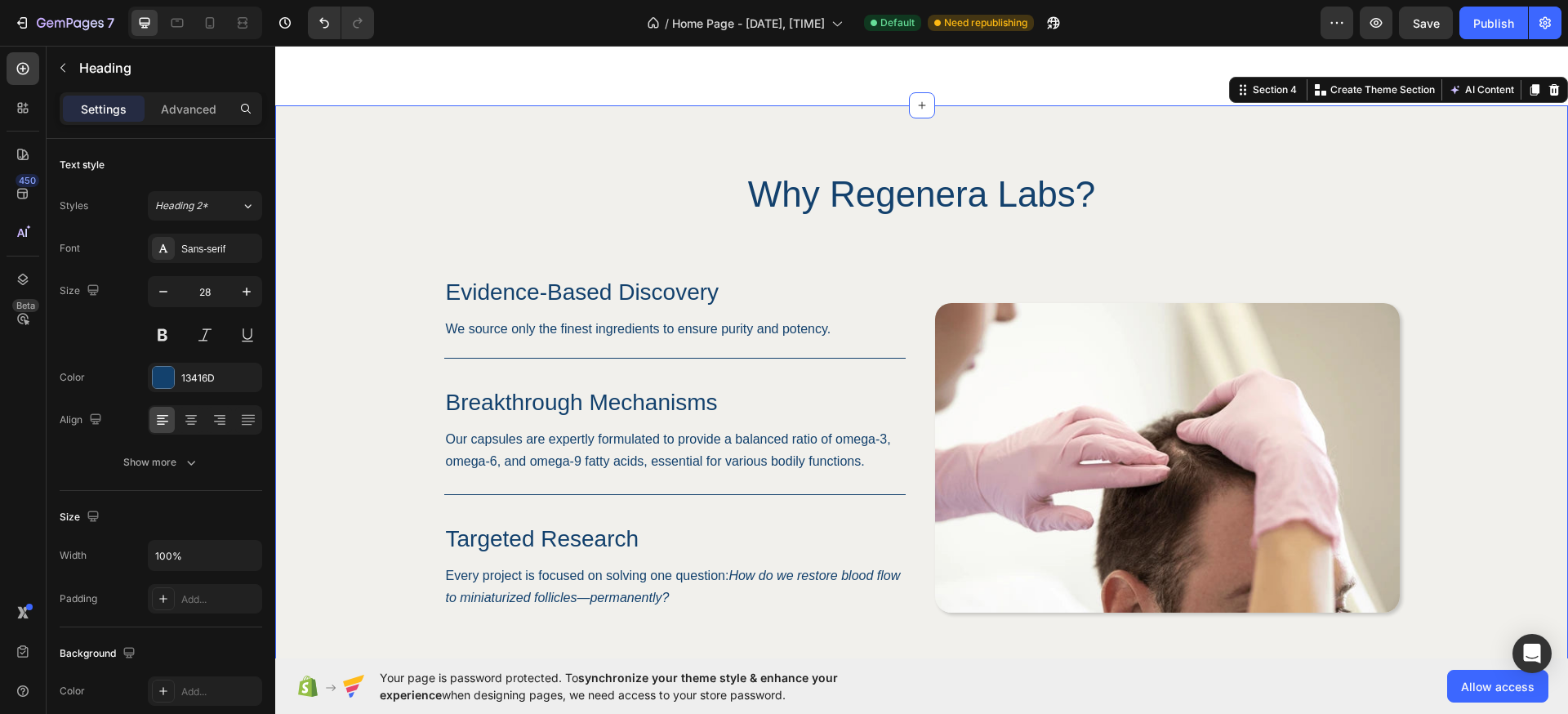 click on "Image Why Regenera Labs? Heading Row Evidence-Based Discovery Heading We source only the finest ingredients to ensure purity and potency. Text Block Row Breakthrough Mechanisms Heading Our capsules are expertly formulated to provide a balanced ratio of omega-3, omega-6, and omega-9 fatty acids, essential for various bodily functions. Text Block Row Targeted Research Heading Every project is focused on solving one question:  How do we restore blood flow to miniaturized follicles—permanently? Text Block Row Row Image Hero Banner Learn More Button Row" at bounding box center [921, 472] 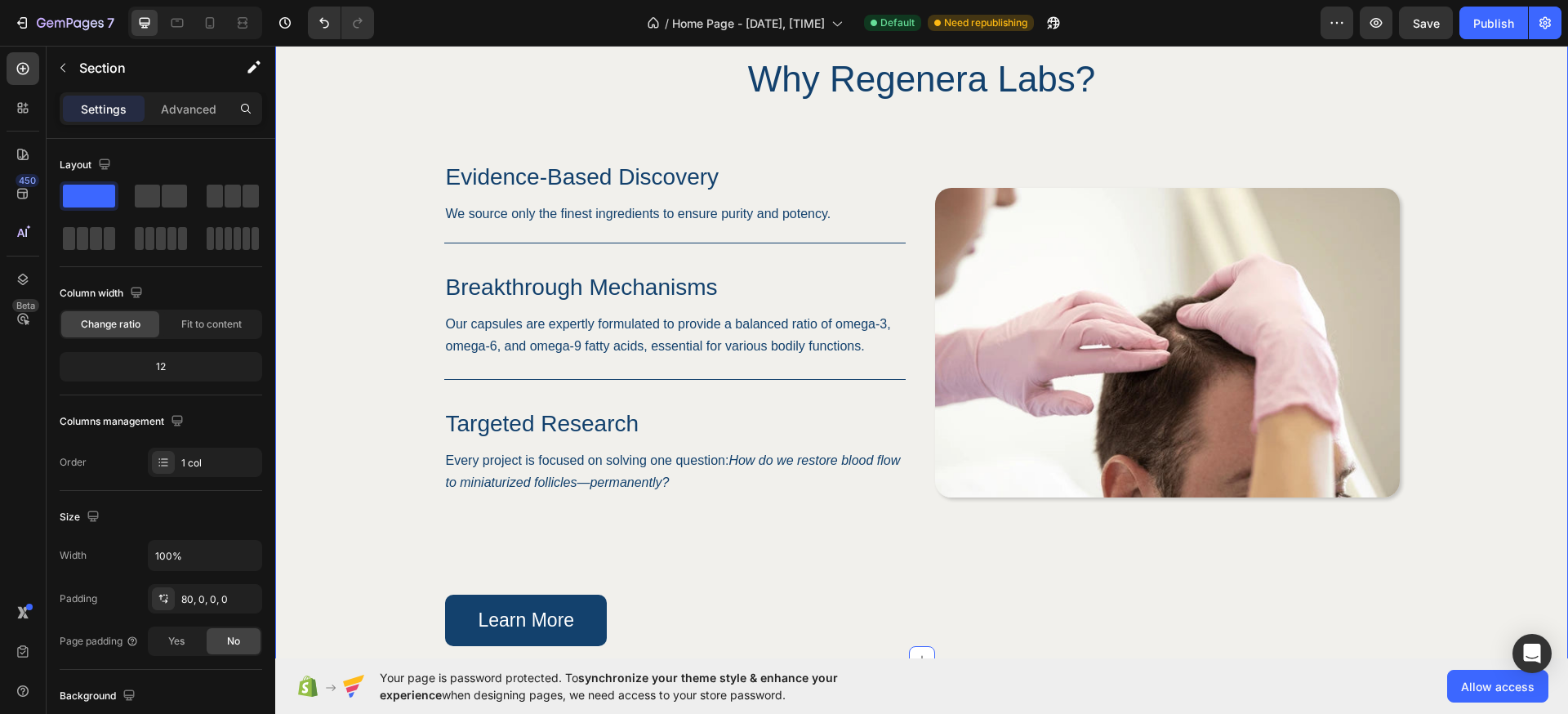 scroll, scrollTop: 1122, scrollLeft: 0, axis: vertical 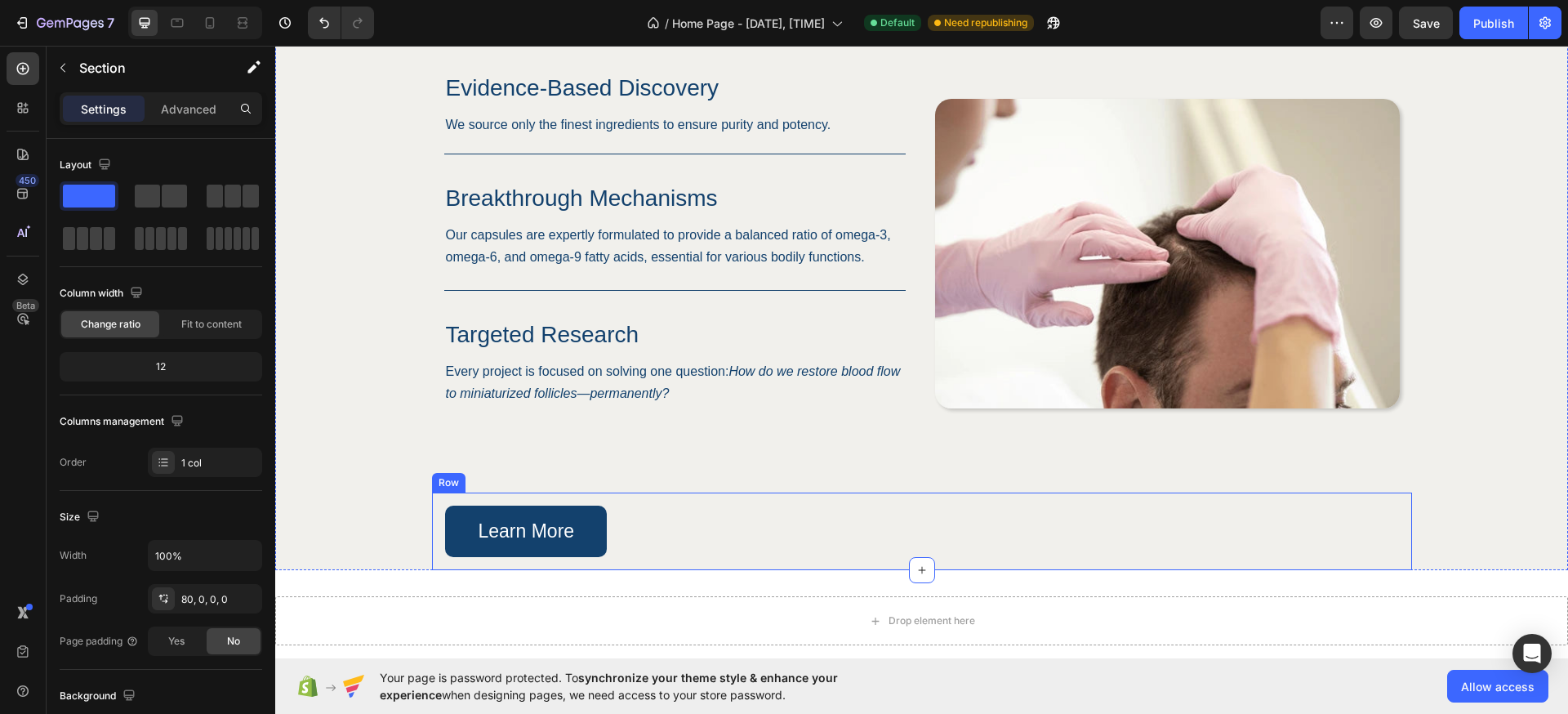 click on "Learn More Button Row" at bounding box center [922, 531] 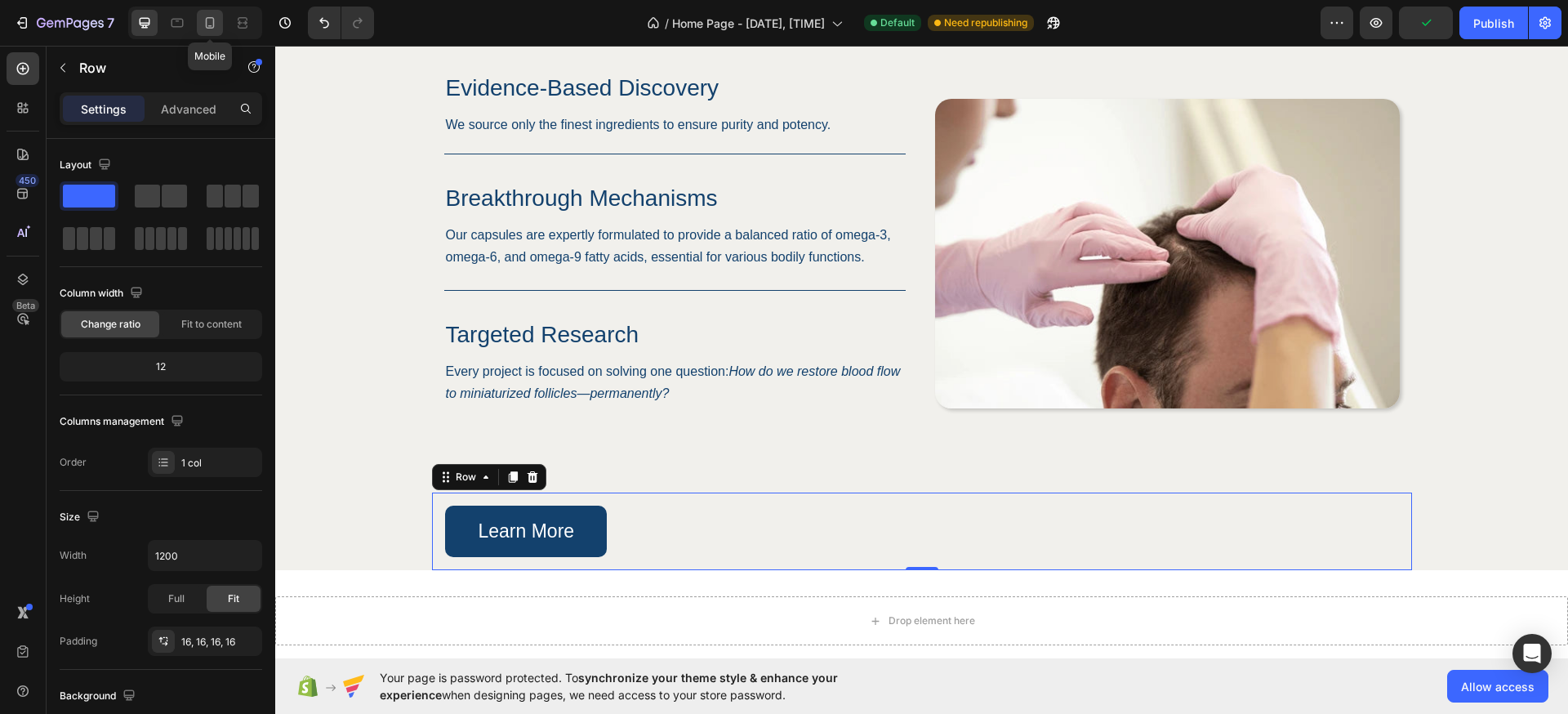 click 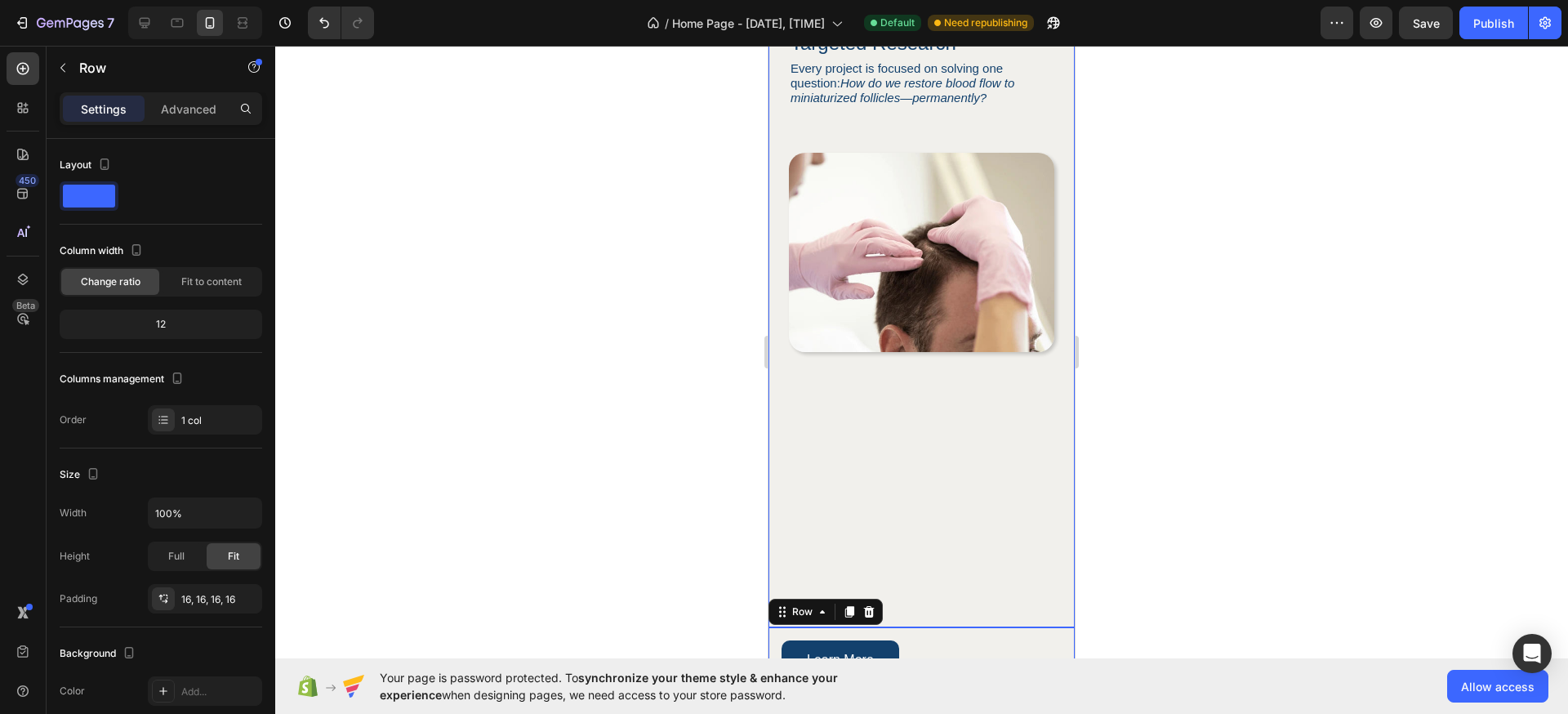 scroll, scrollTop: 1372, scrollLeft: 0, axis: vertical 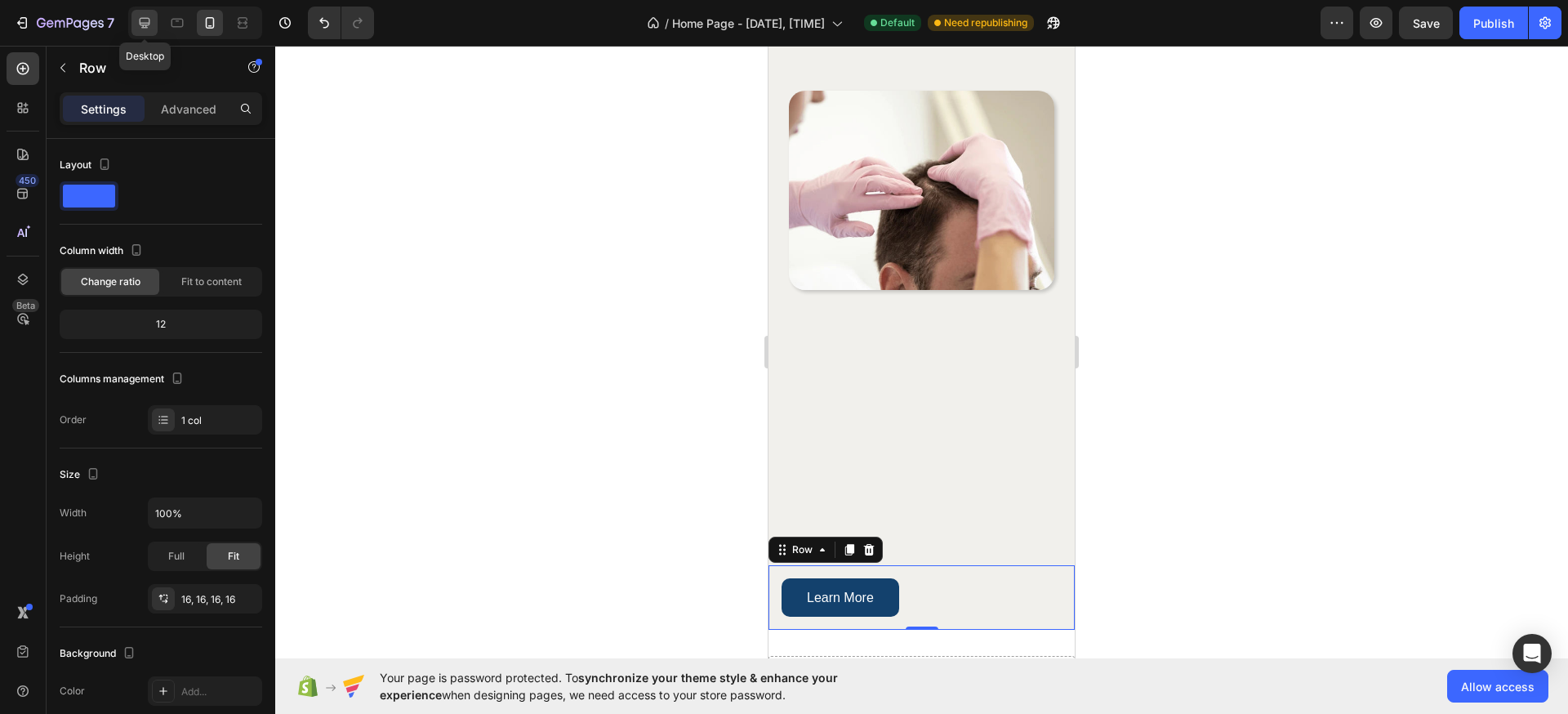 click 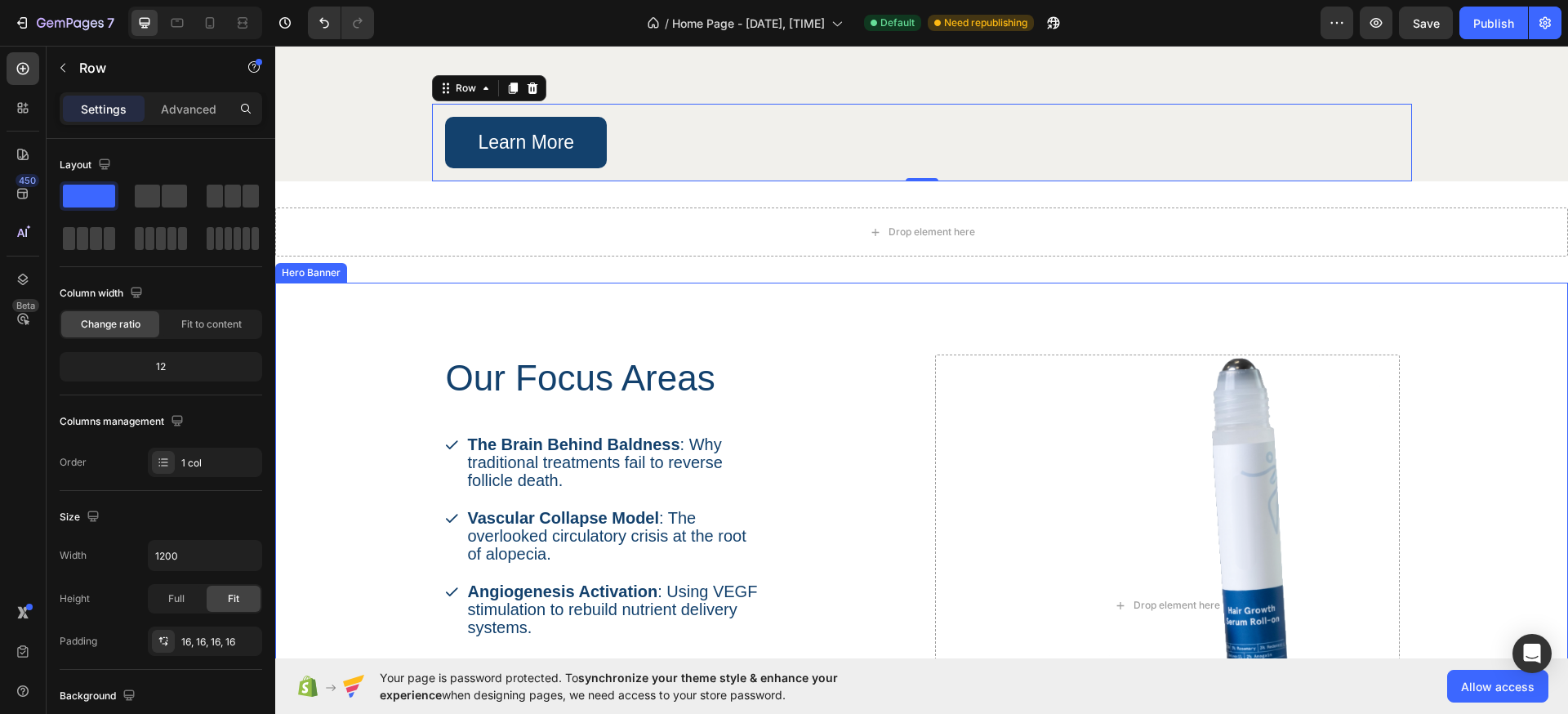 scroll, scrollTop: 1570, scrollLeft: 0, axis: vertical 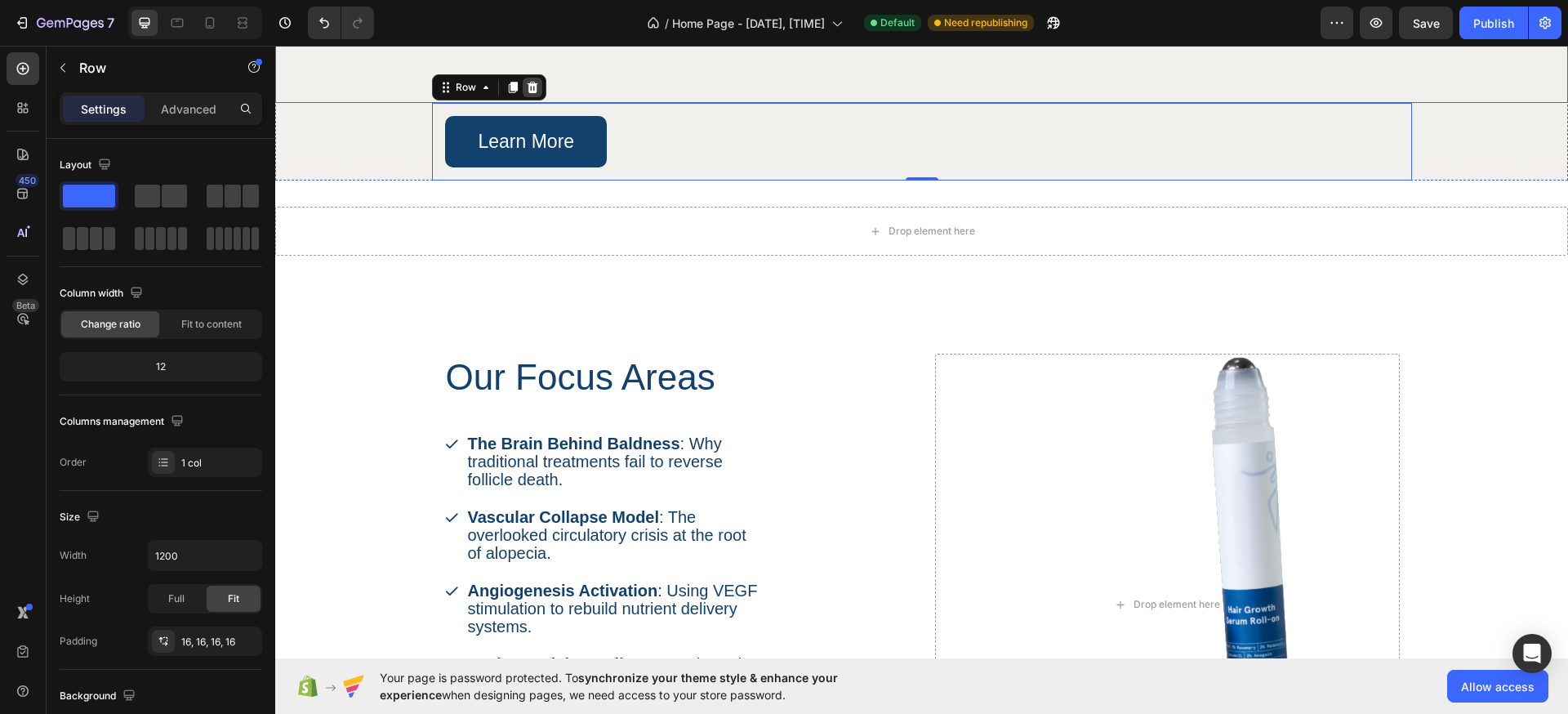 click at bounding box center [532, 87] 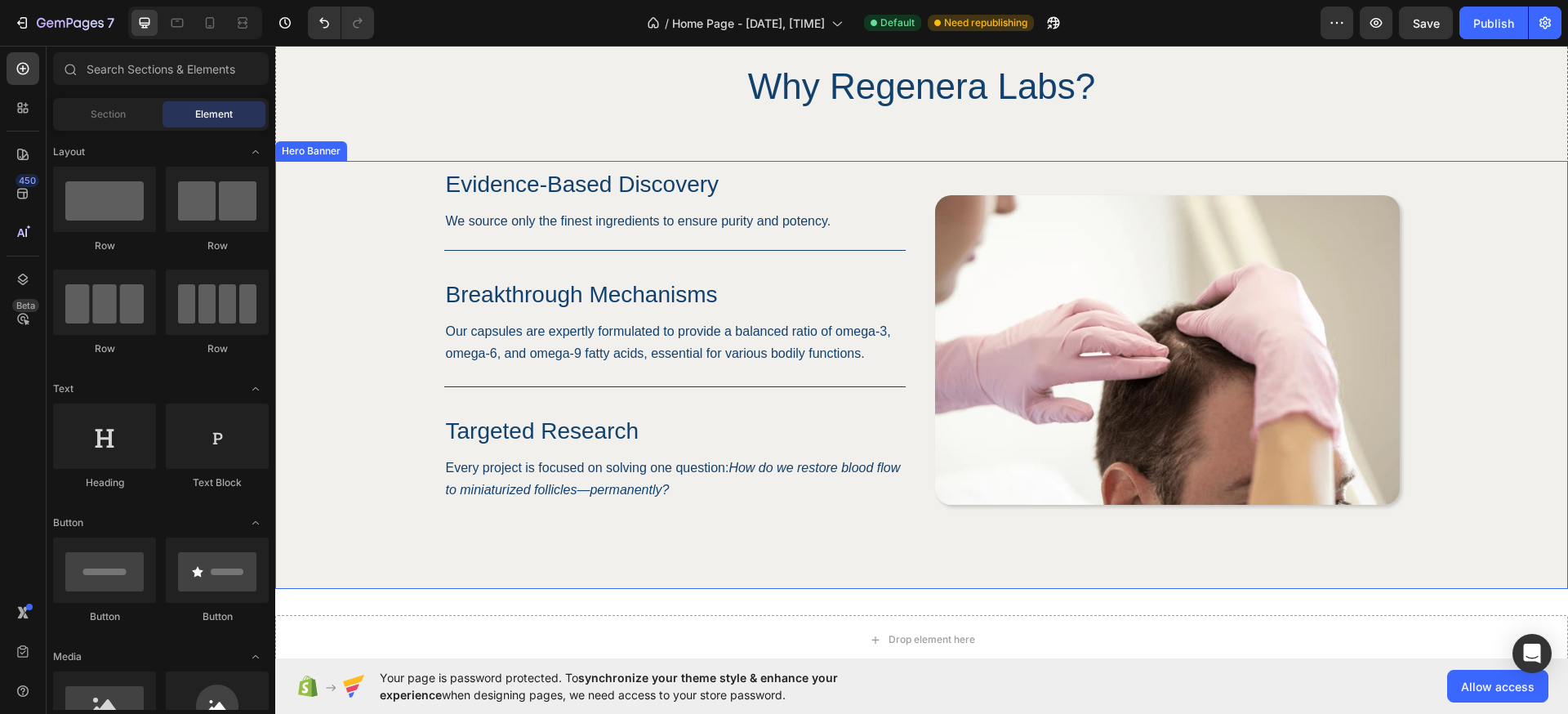 scroll, scrollTop: 919, scrollLeft: 0, axis: vertical 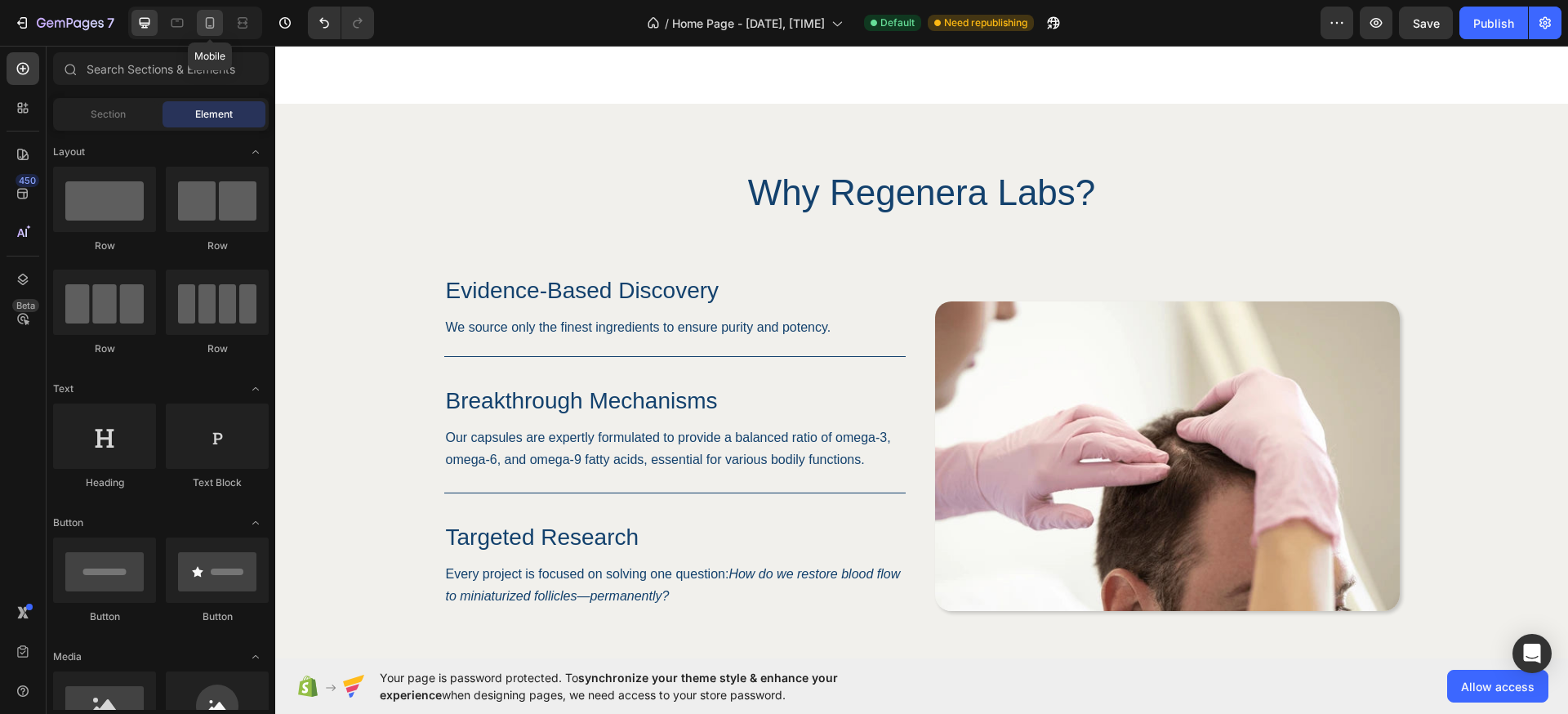 click 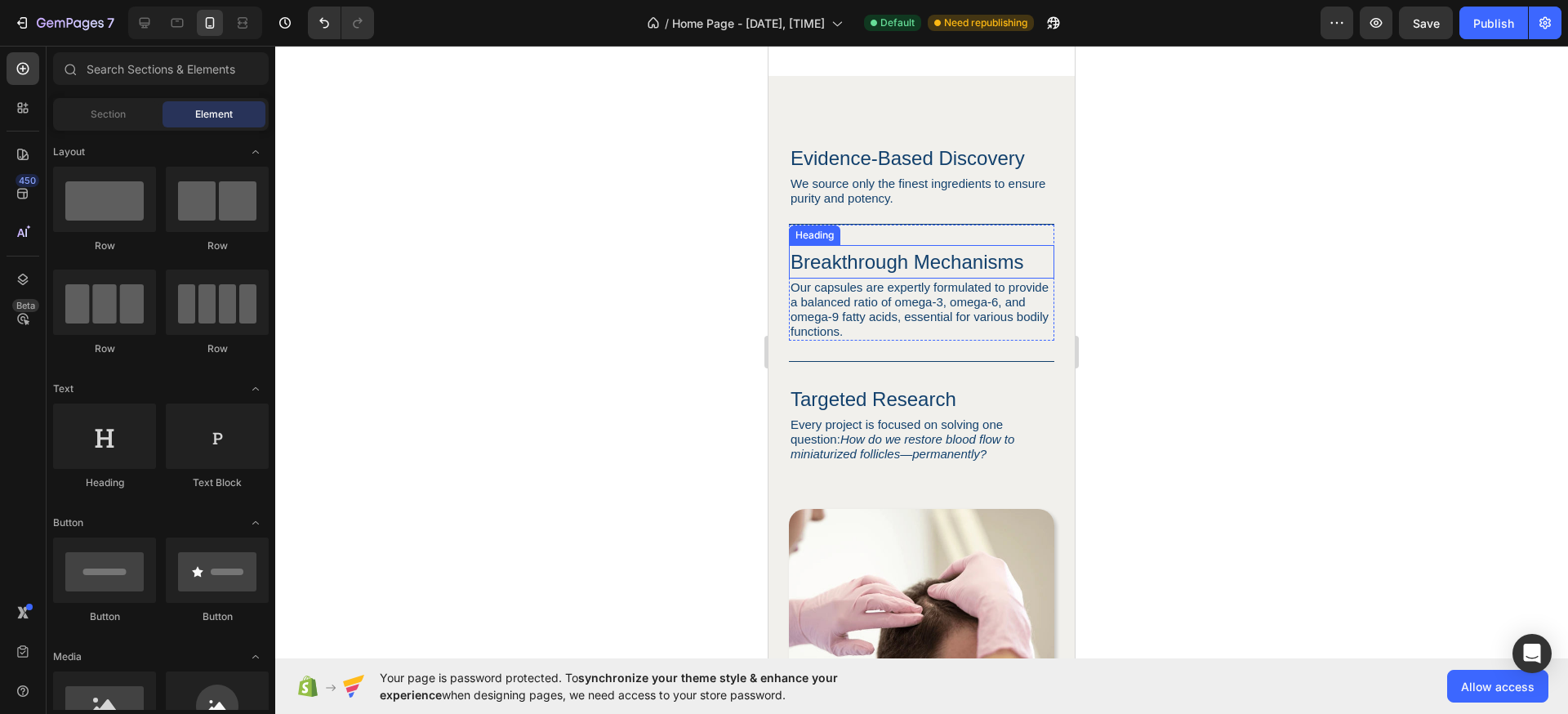 scroll, scrollTop: 1091, scrollLeft: 0, axis: vertical 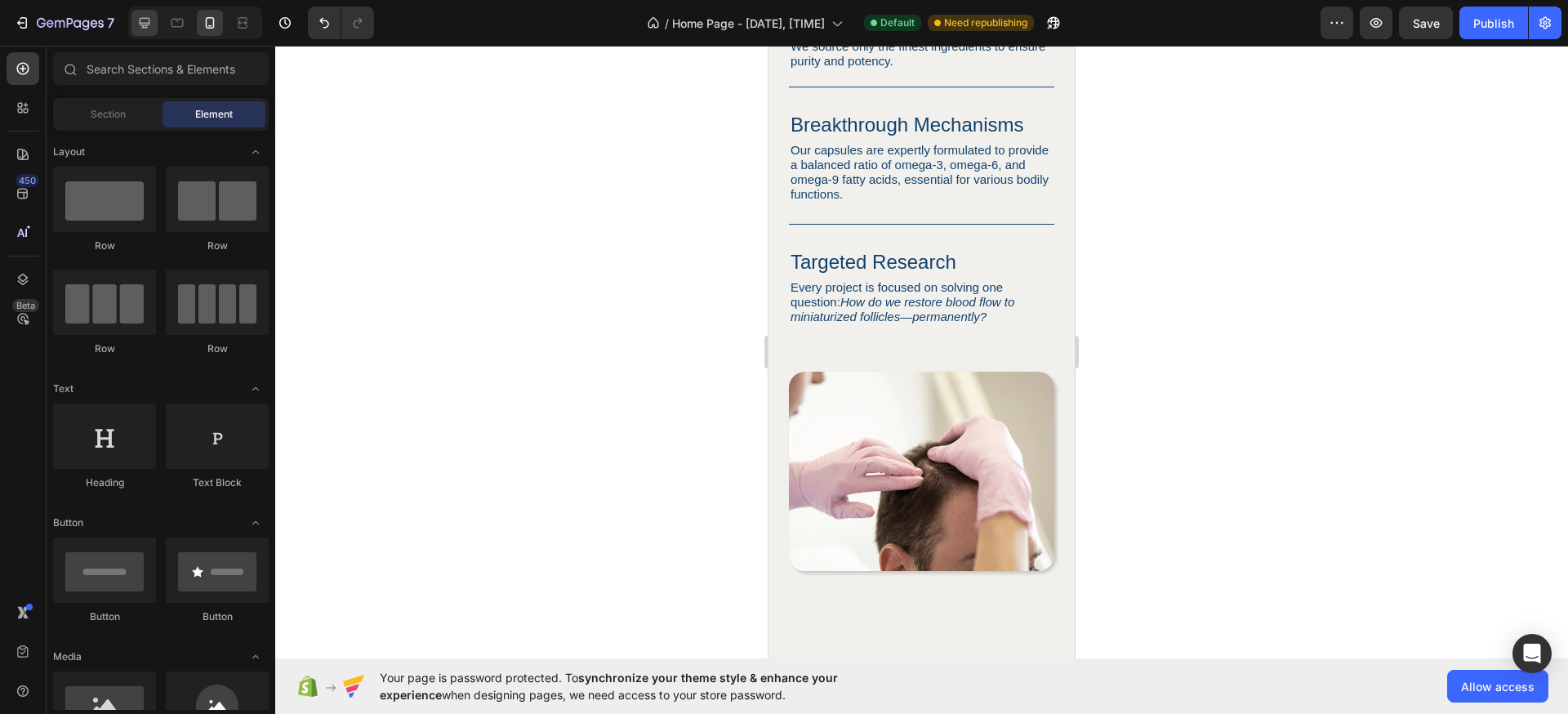 click 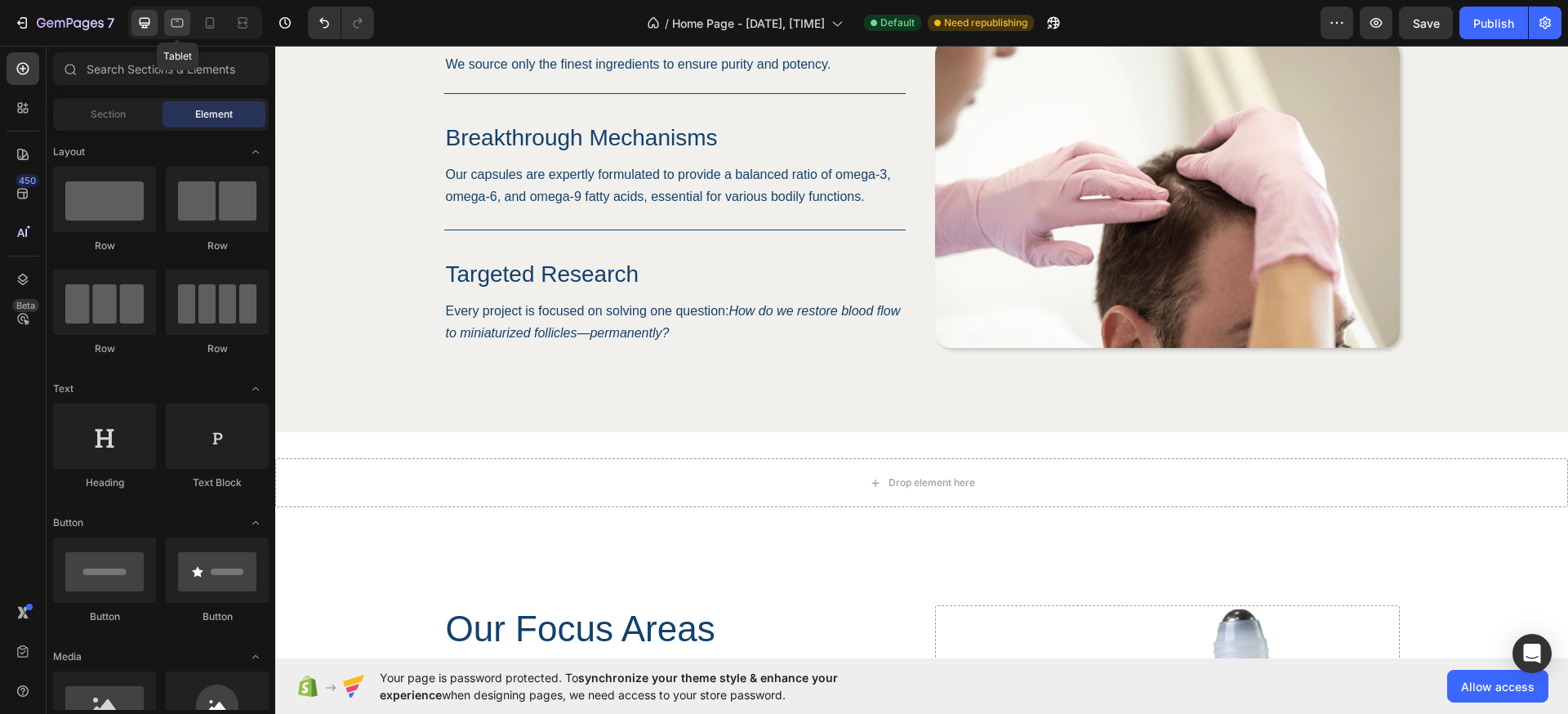 click 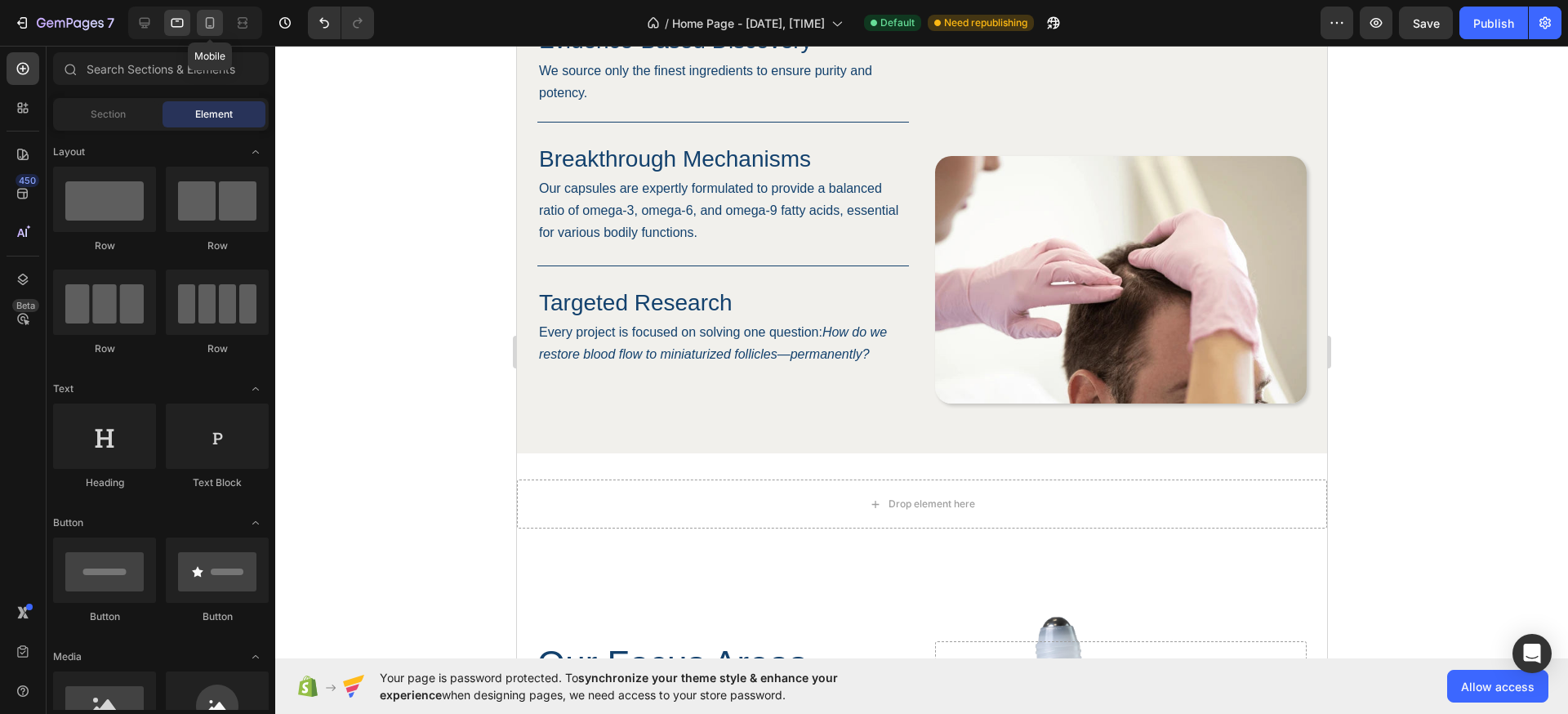 click 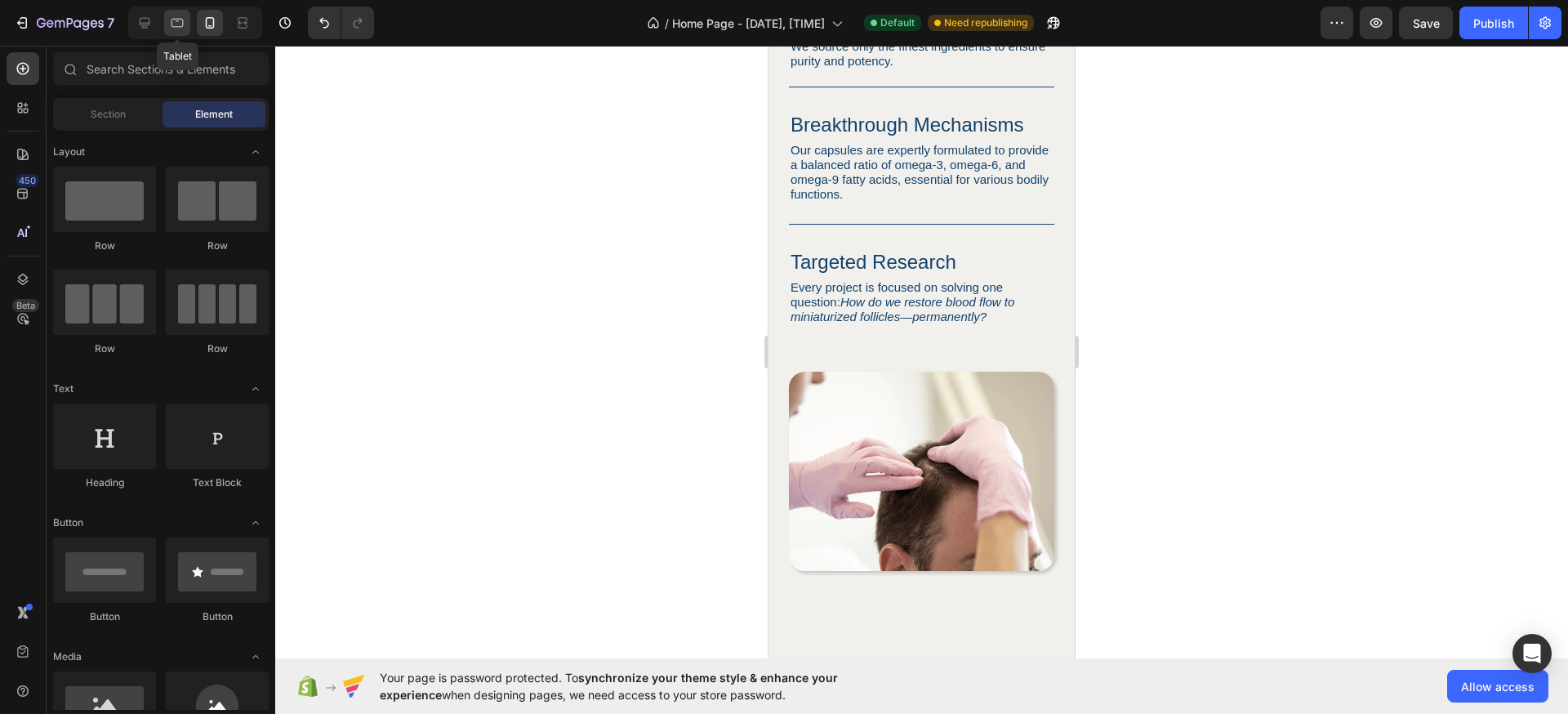 click 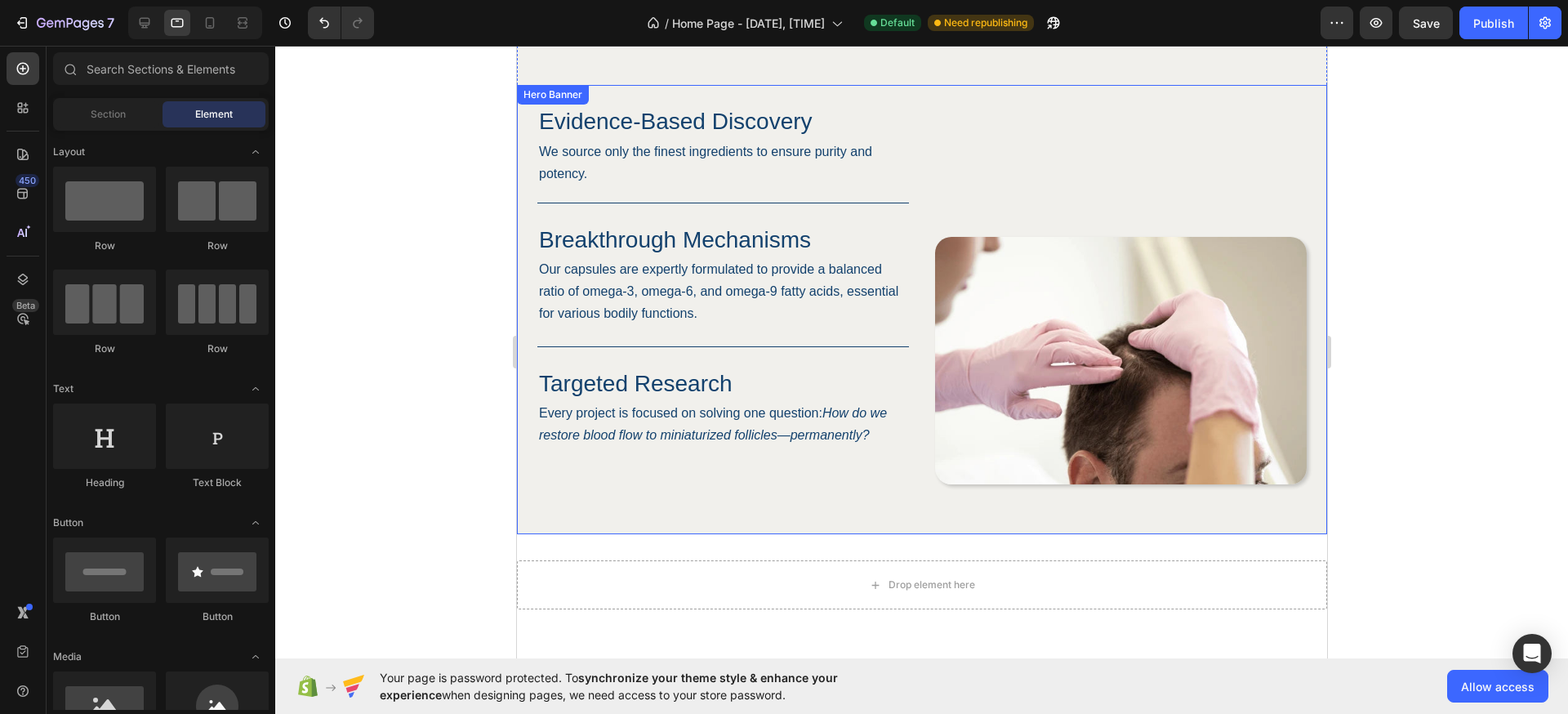 scroll, scrollTop: 1051, scrollLeft: 0, axis: vertical 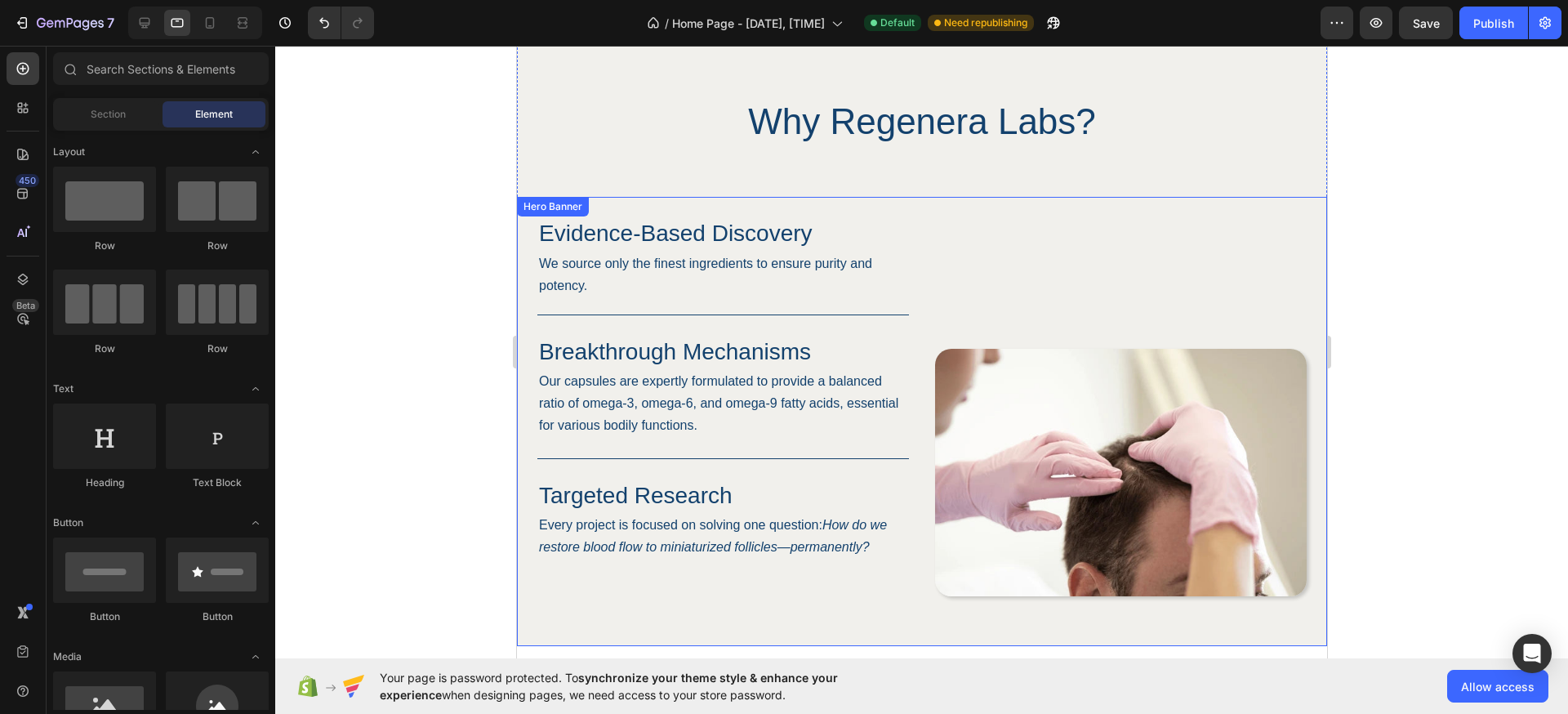 click on "Image" at bounding box center (1120, 407) 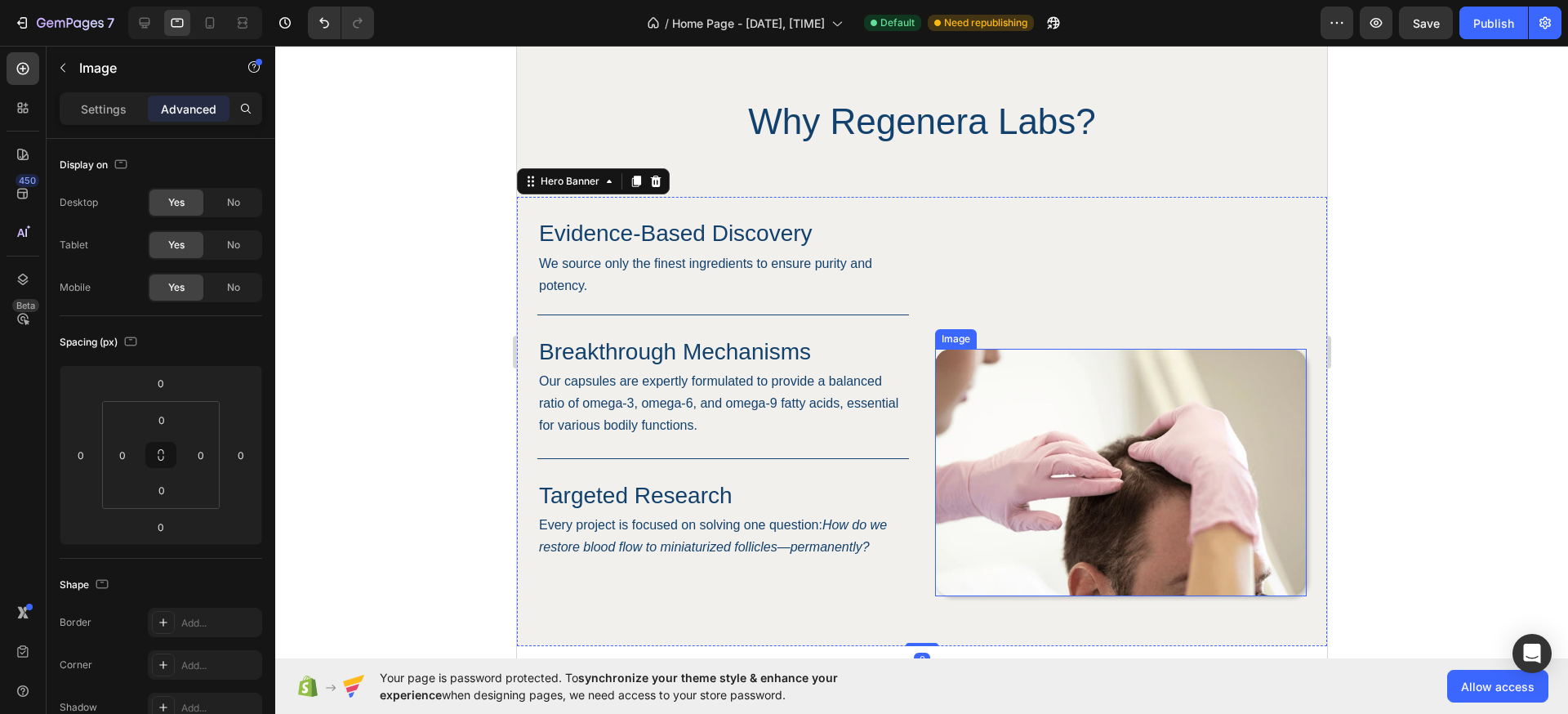 click at bounding box center [1120, 472] 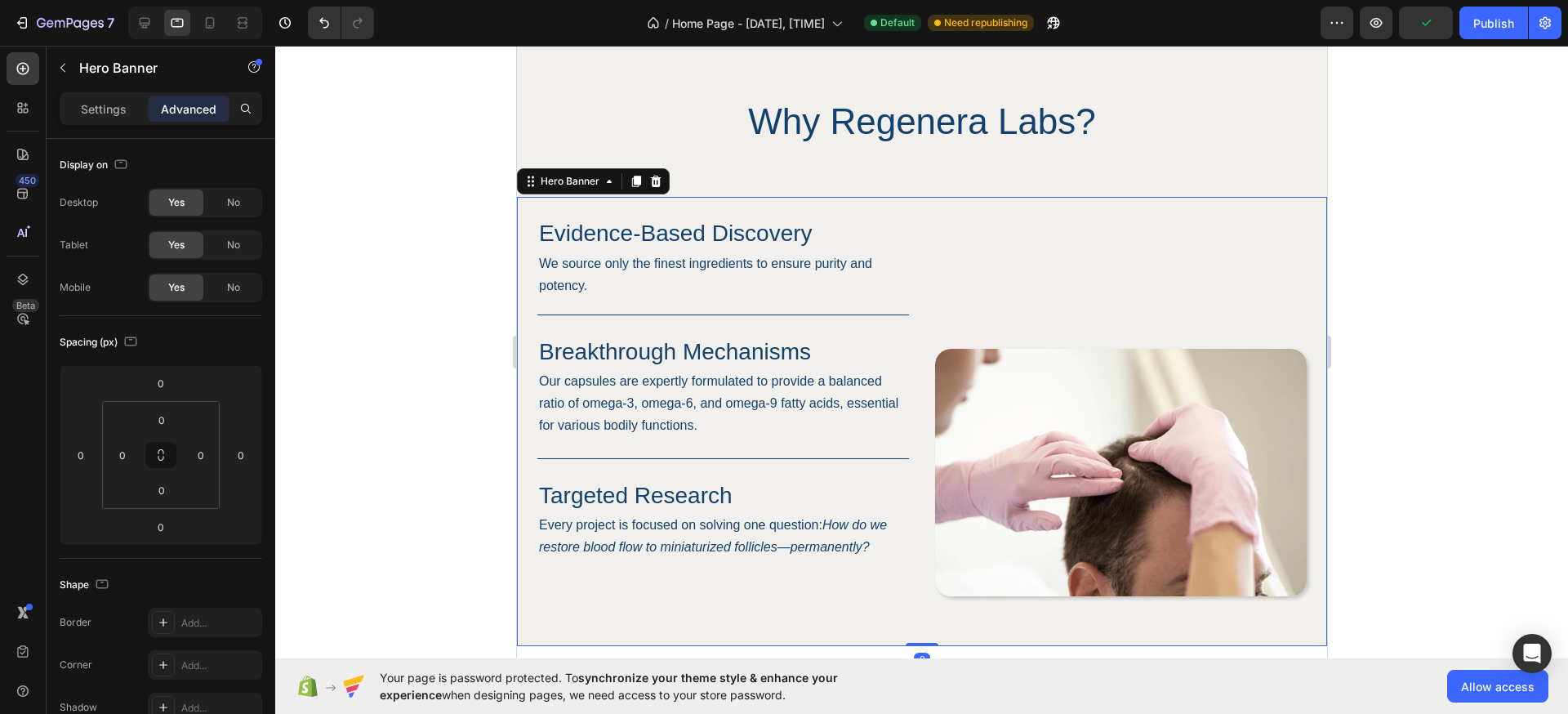 click on "Image" at bounding box center (1120, 407) 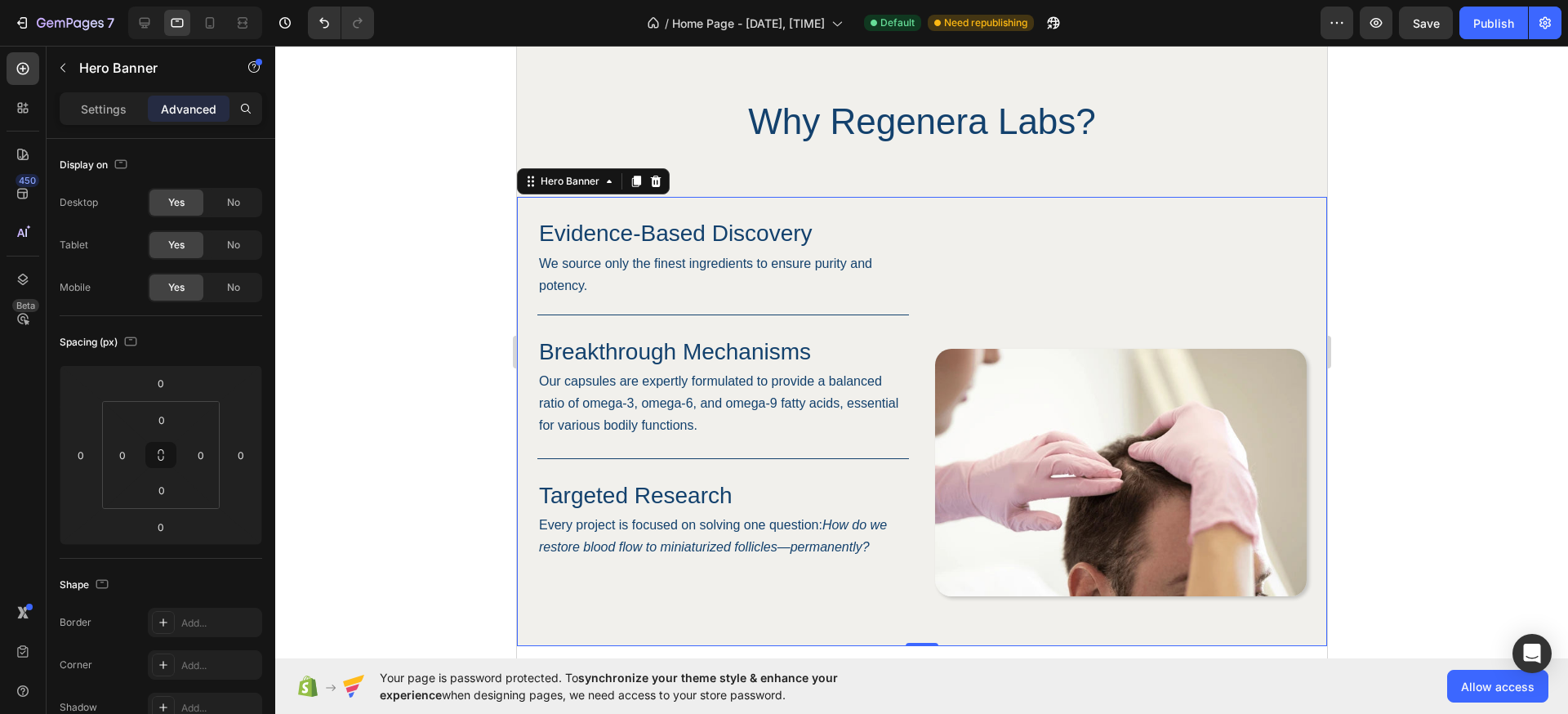 click on "Evidence-Based Discovery Heading We source only the finest ingredients to ensure purity and potency. Text Block Row Breakthrough Mechanisms Heading Our capsules are expertly formulated to provide a balanced ratio of omega-3, omega-6, and omega-9 fatty acids, essential for various bodily functions. Text Block Row Targeted Research Heading Every project is focused on solving one question:  How do we restore blood flow to miniaturized follicles—permanently? Text Block Row Row Image" at bounding box center [921, 422] 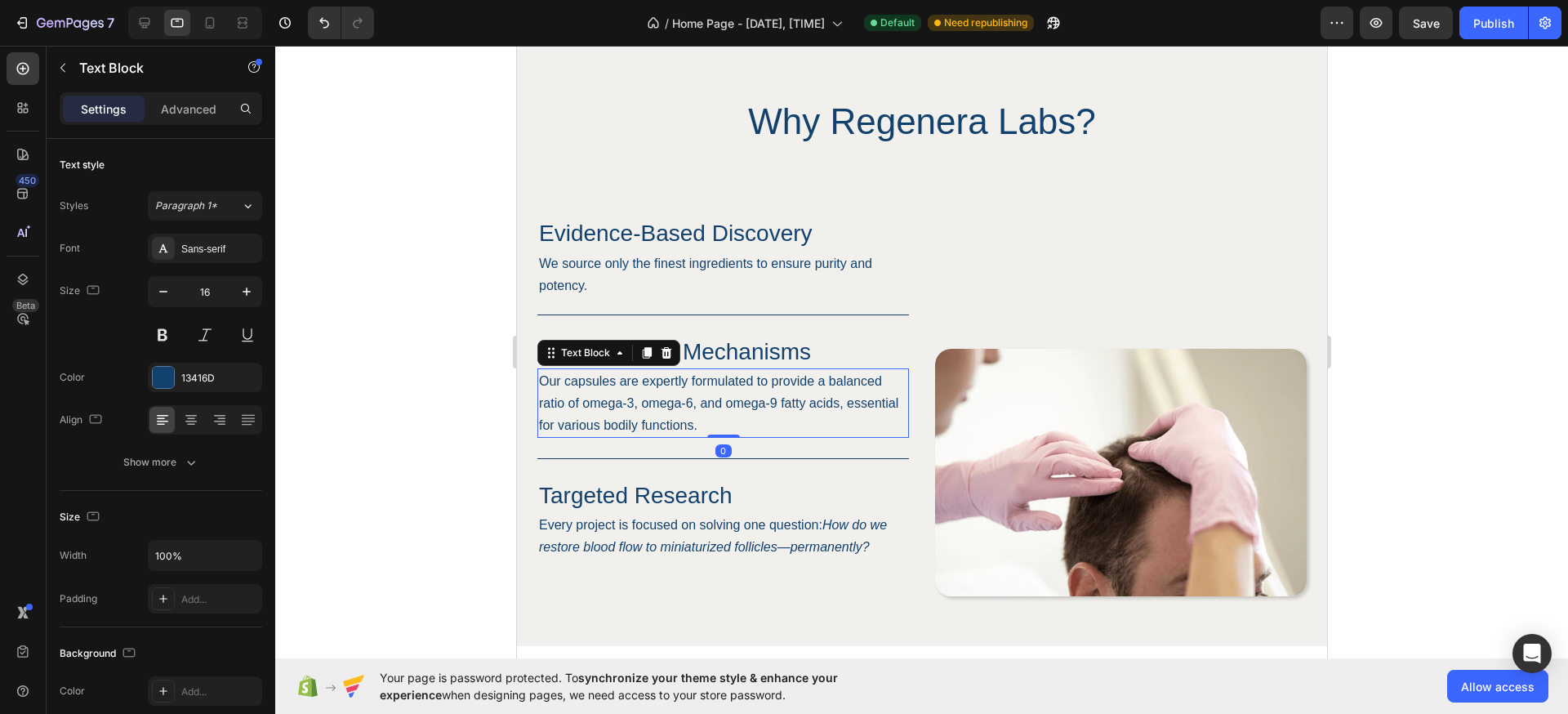 click on "Our capsules are expertly formulated to provide a balanced ratio of omega-3, omega-6, and omega-9 fatty acids, essential for various bodily functions." at bounding box center (722, 403) 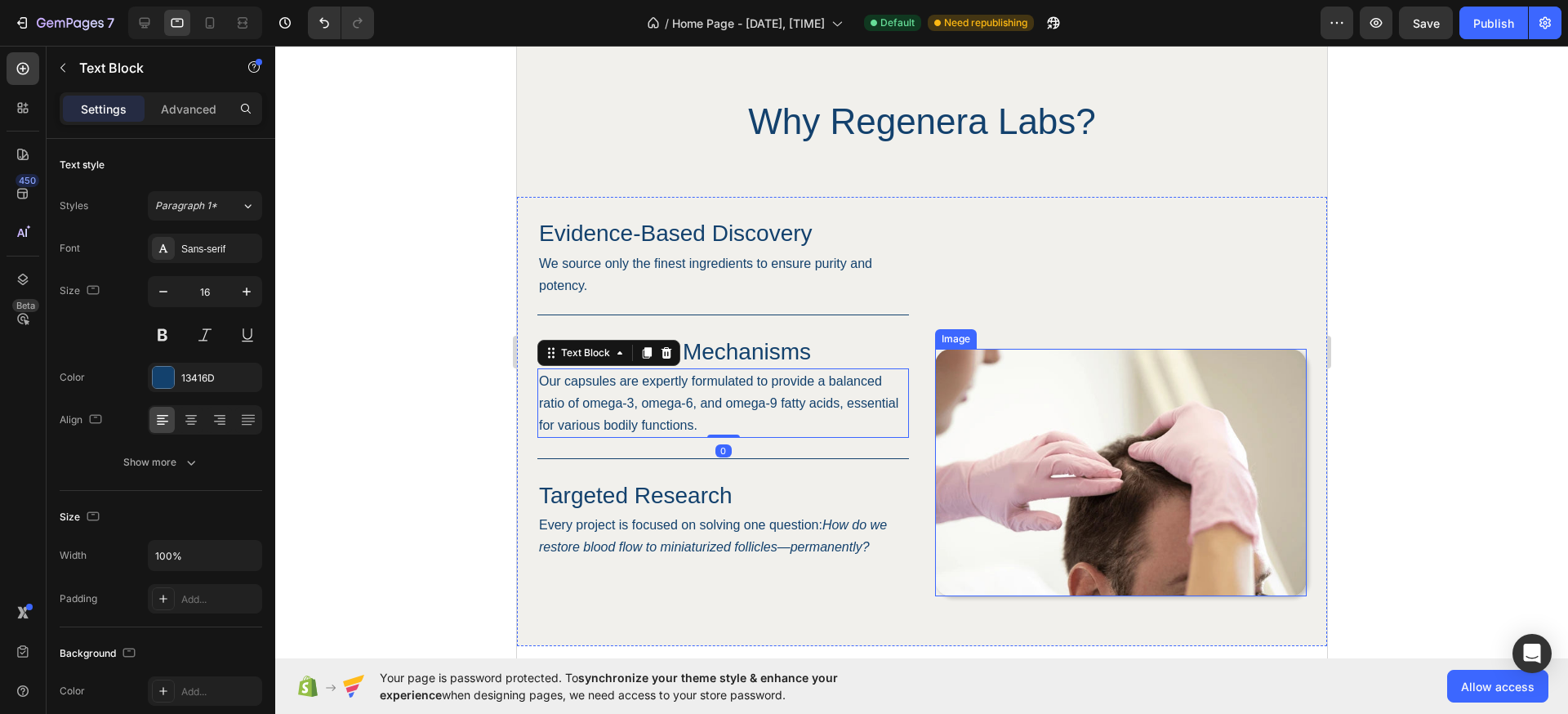 click at bounding box center [1120, 472] 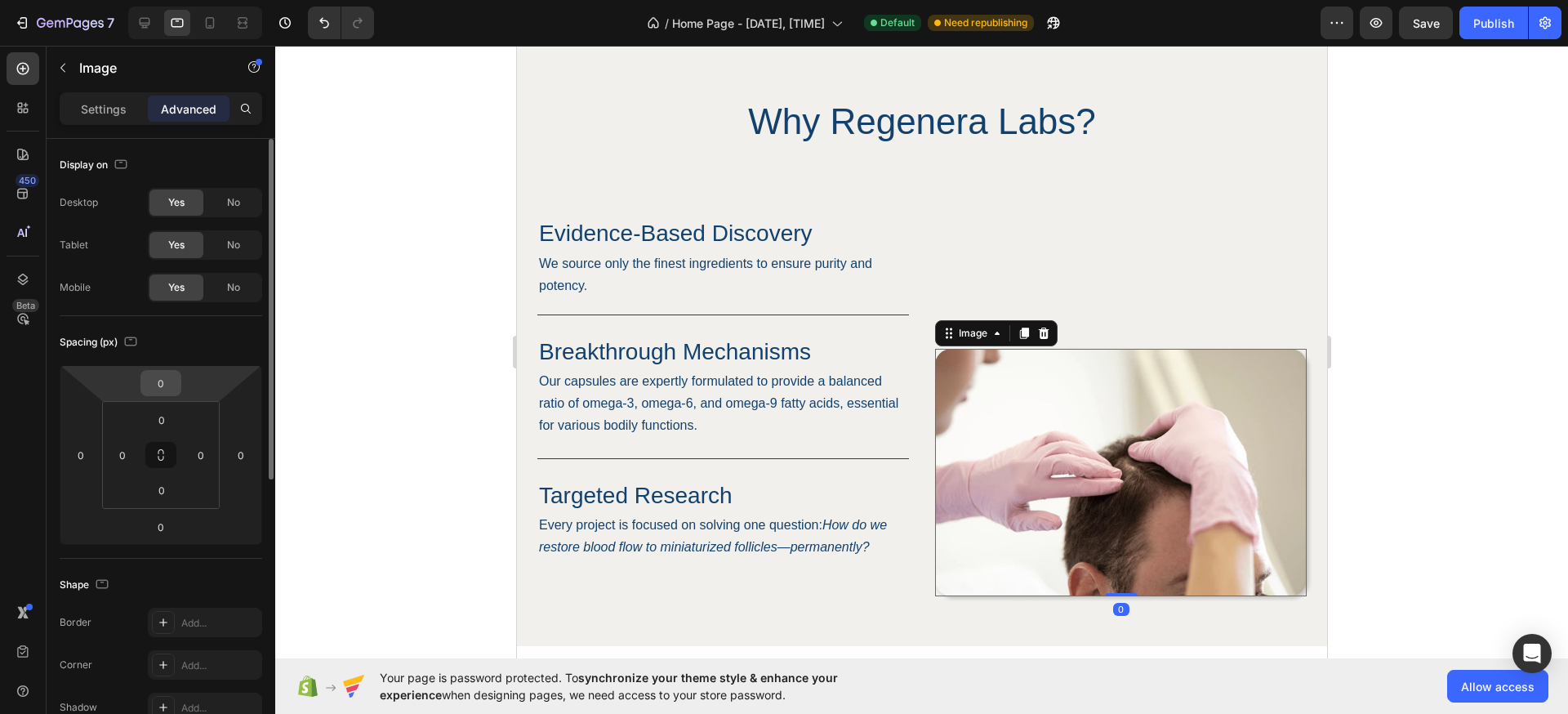 click on "0" at bounding box center [161, 383] 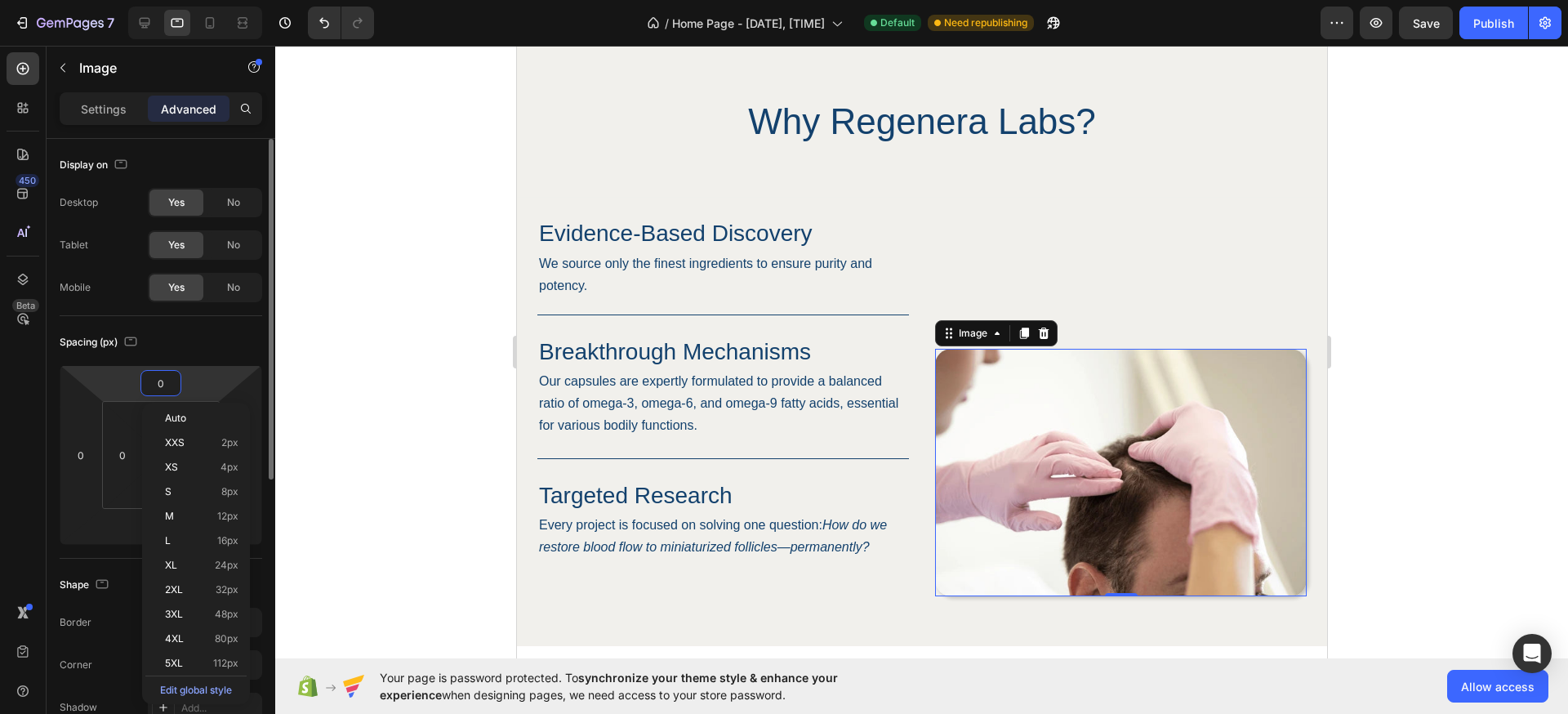 click on "Shape Border Add... Corner Add... Shadow Add..." 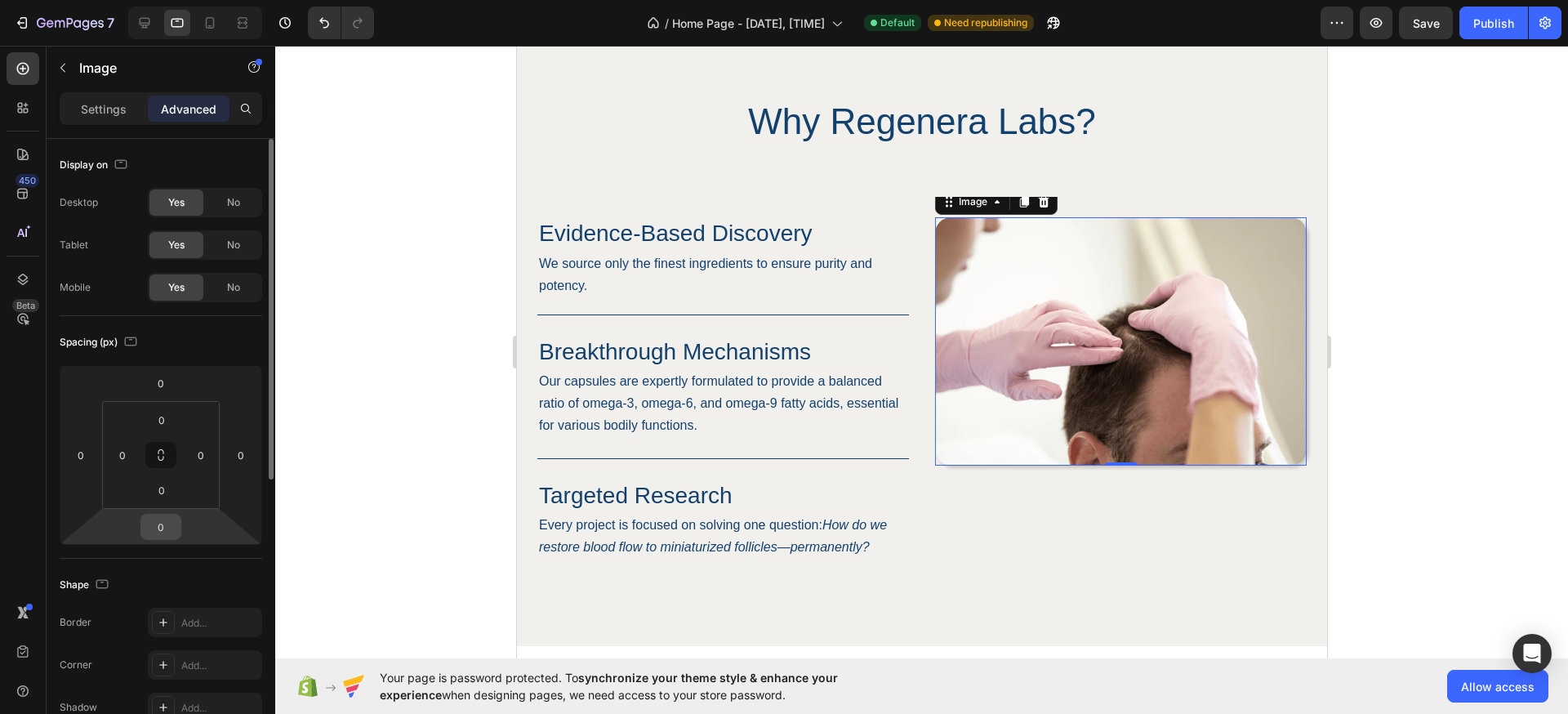 click on "0" at bounding box center (161, 527) 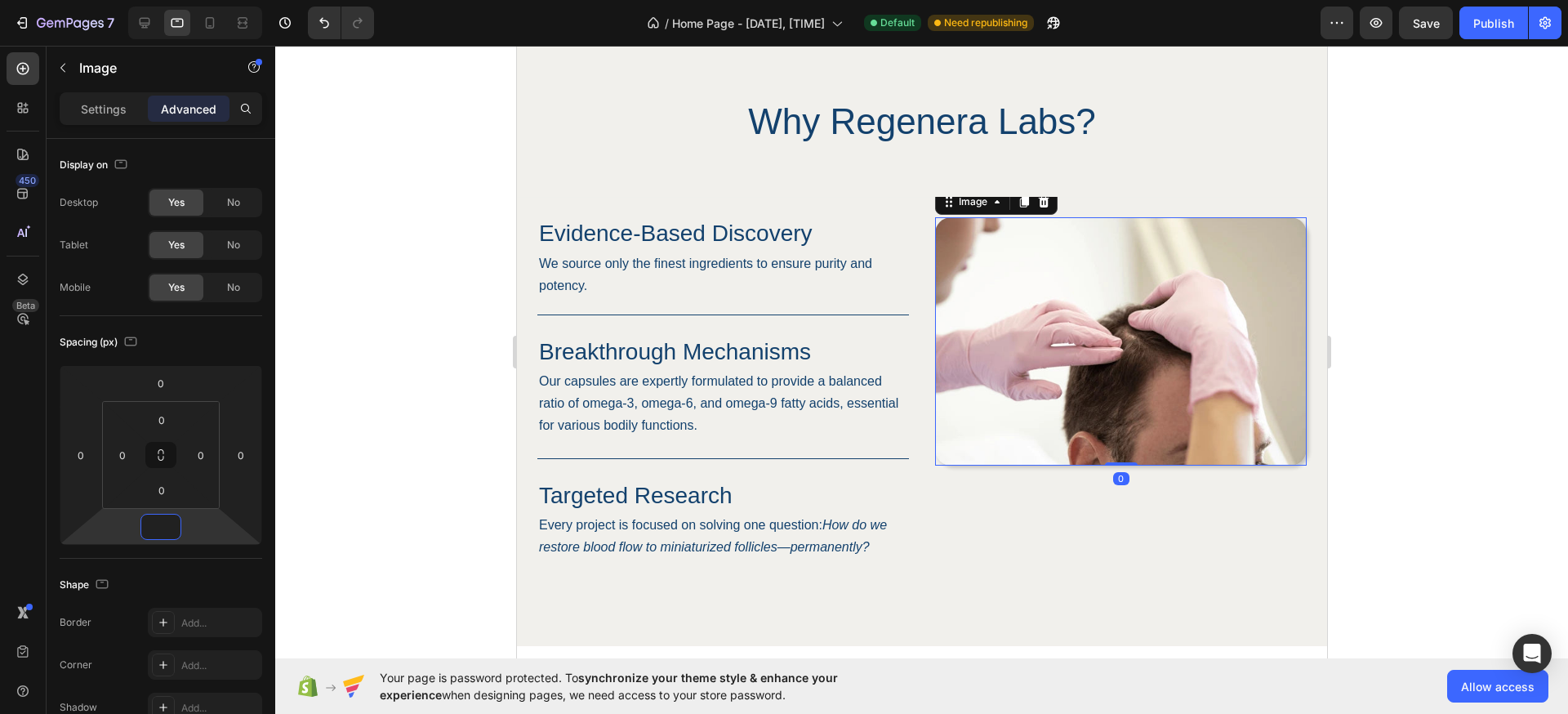 click on "7   /  Home Page - [DATE], [TIME] Default Need republishing Preview  Save   Publish  450 Beta Sections(18) Elements(83) Section Element Hero Section Product Detail Brands Trusted Badges Guarantee Product Breakdown How to use Testimonials Compare Bundle FAQs Social Proof Brand Story Product List Collection Blog List Contact Sticky Add to Cart Custom Footer Browse Library 450 Layout
Row
Row
Row
Row Text
Heading
Text Block Button
Button
Button Media
Image
Image" at bounding box center (784, 0) 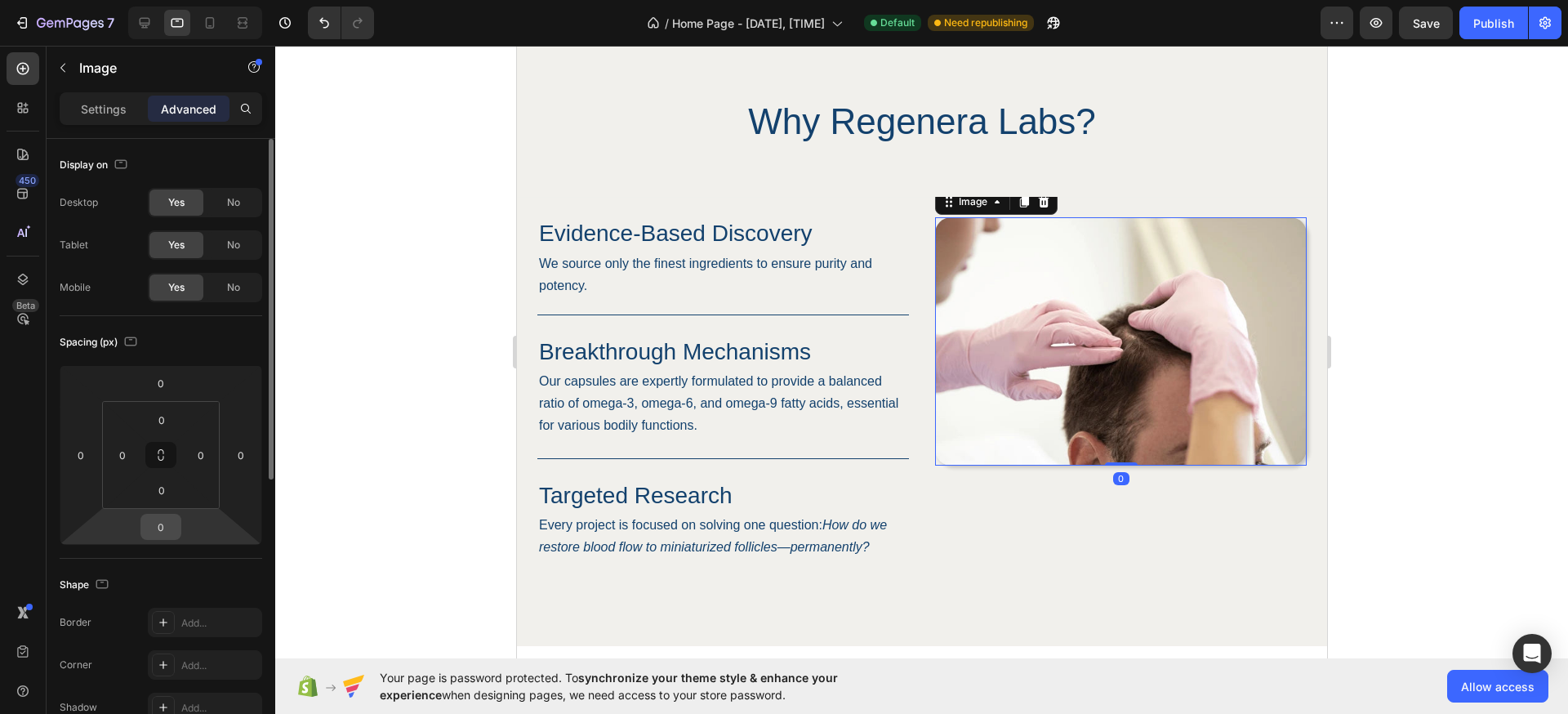 click on "0" at bounding box center (161, 527) 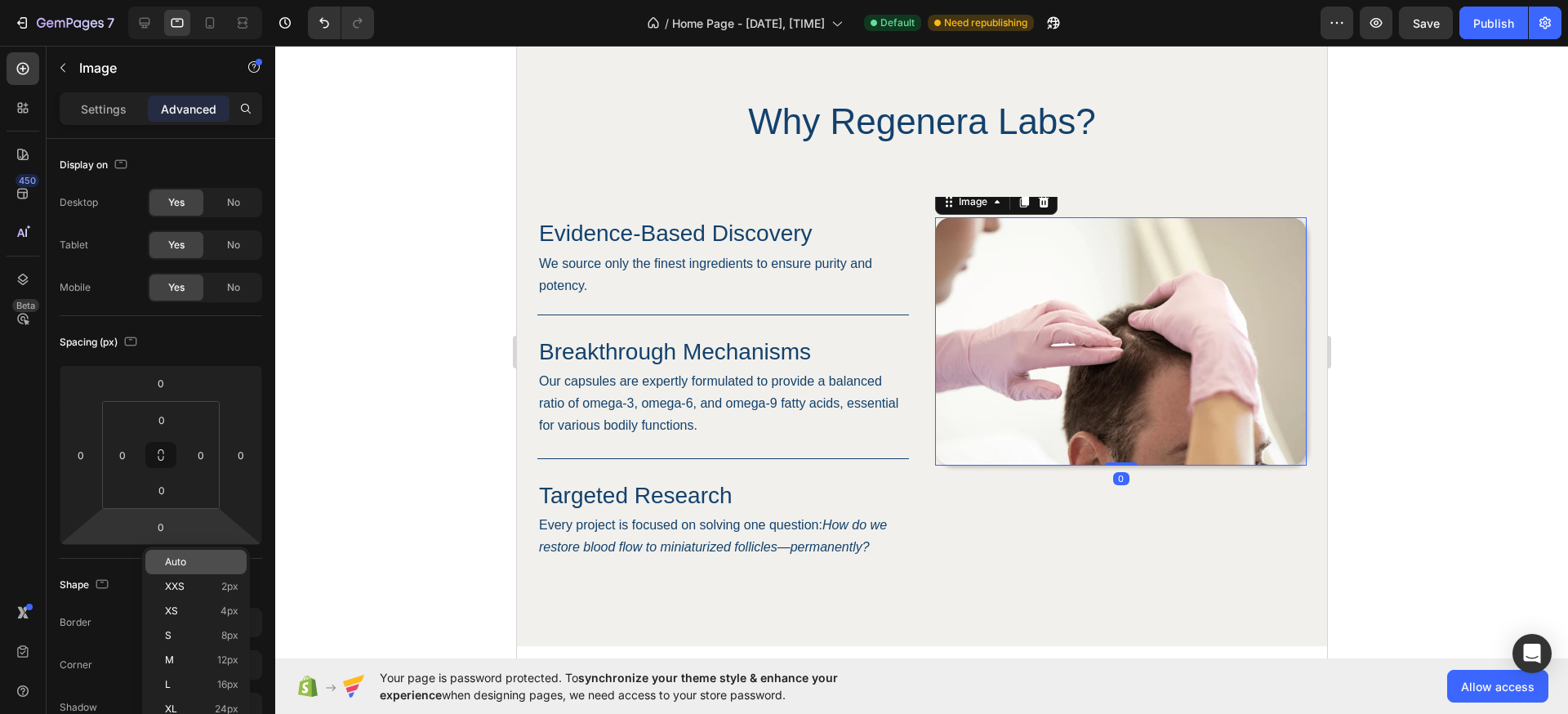 click on "Auto" 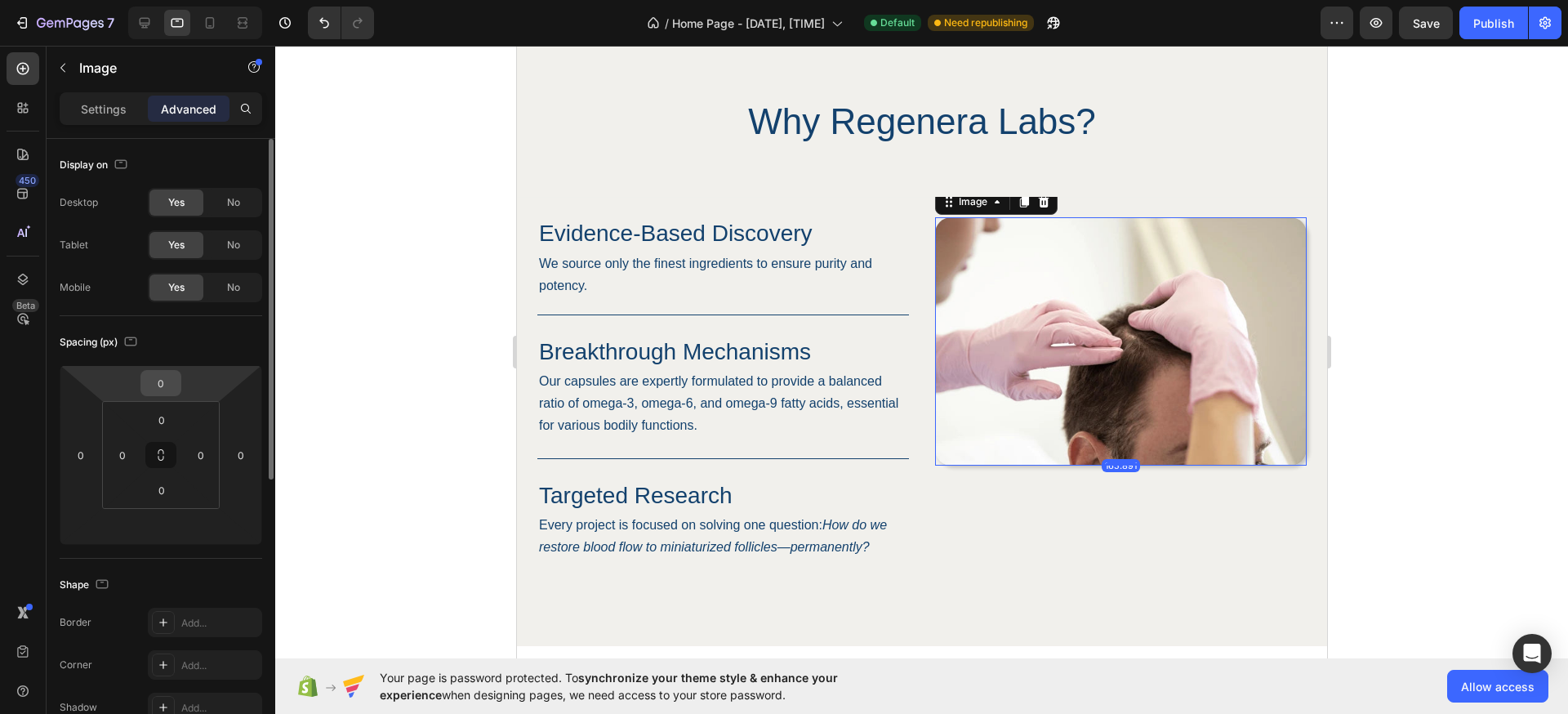 click on "0" at bounding box center (161, 383) 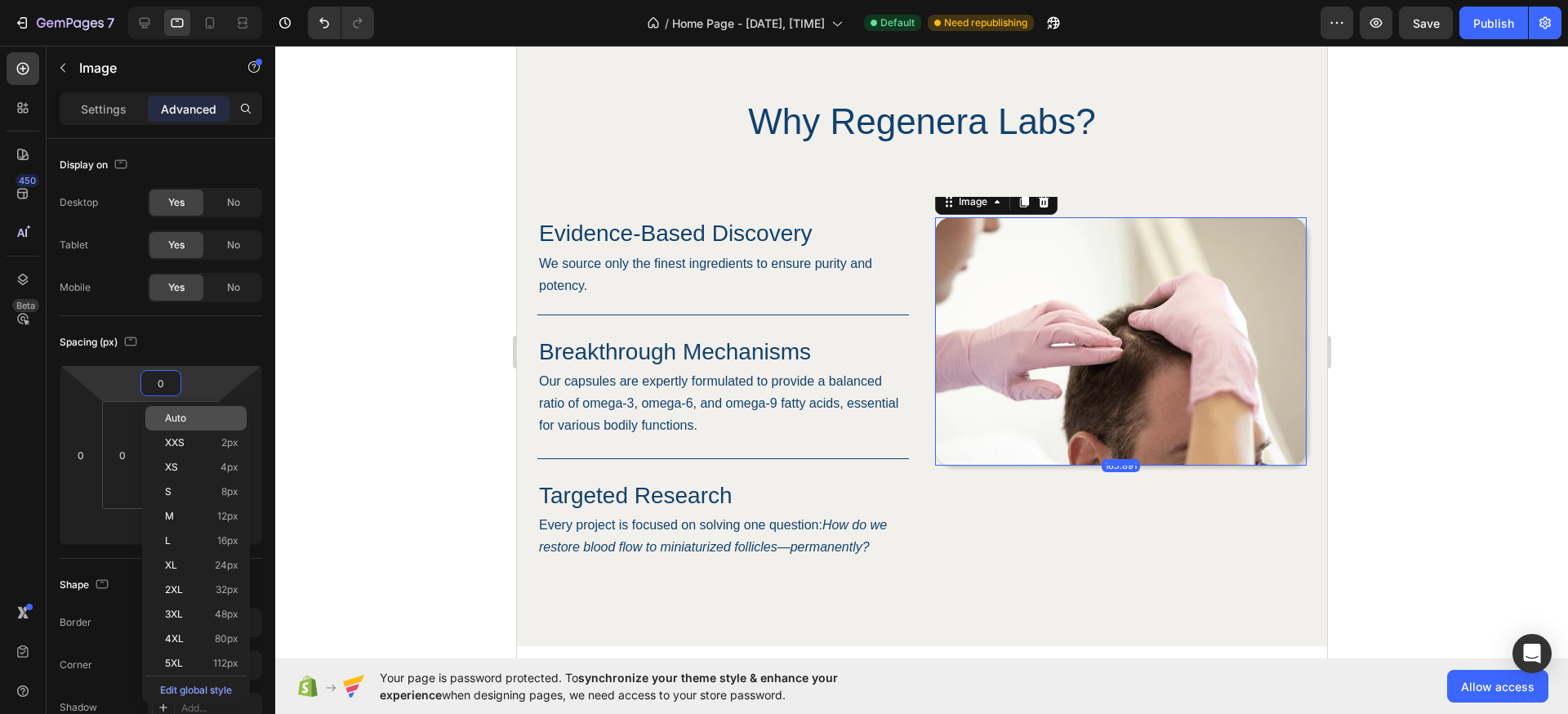 click on "Auto" at bounding box center (202, 418) 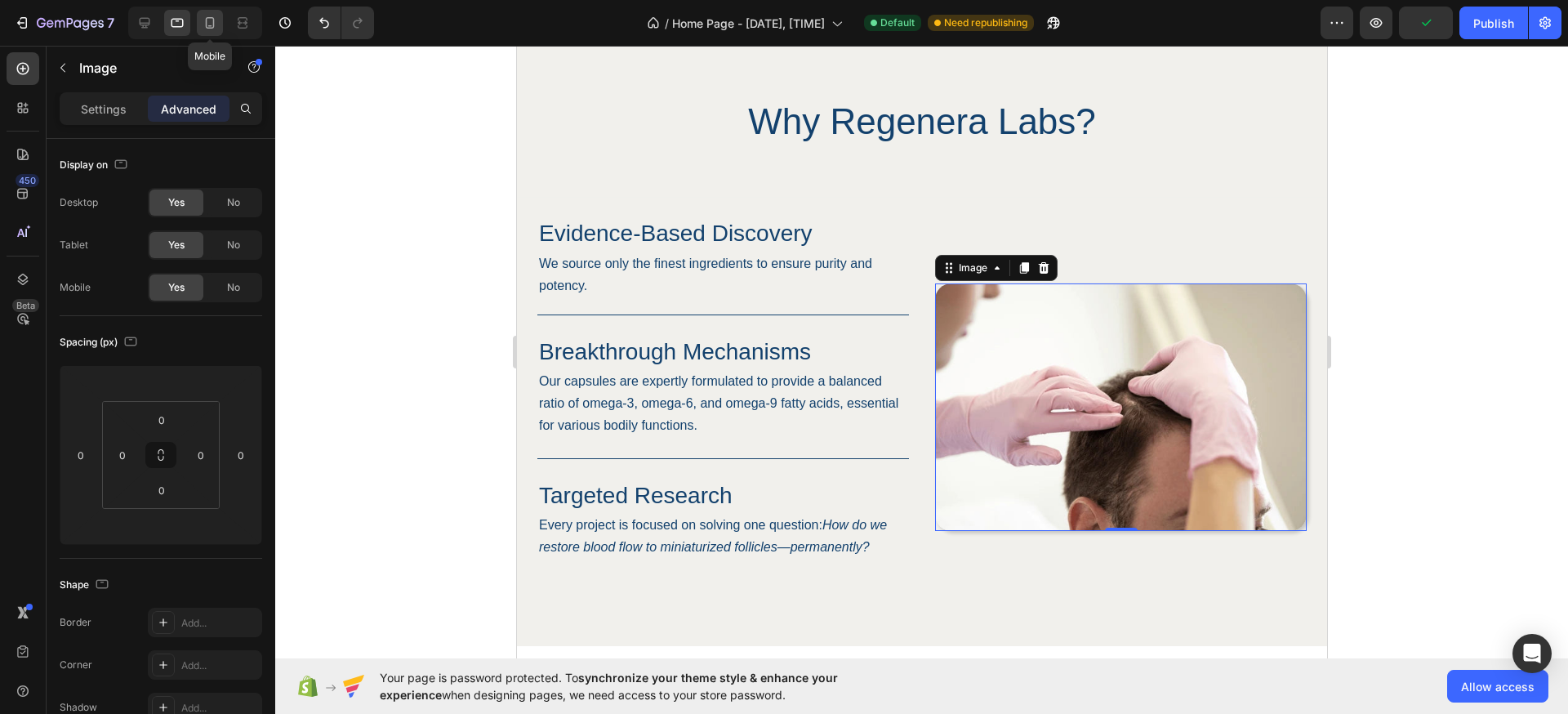 click 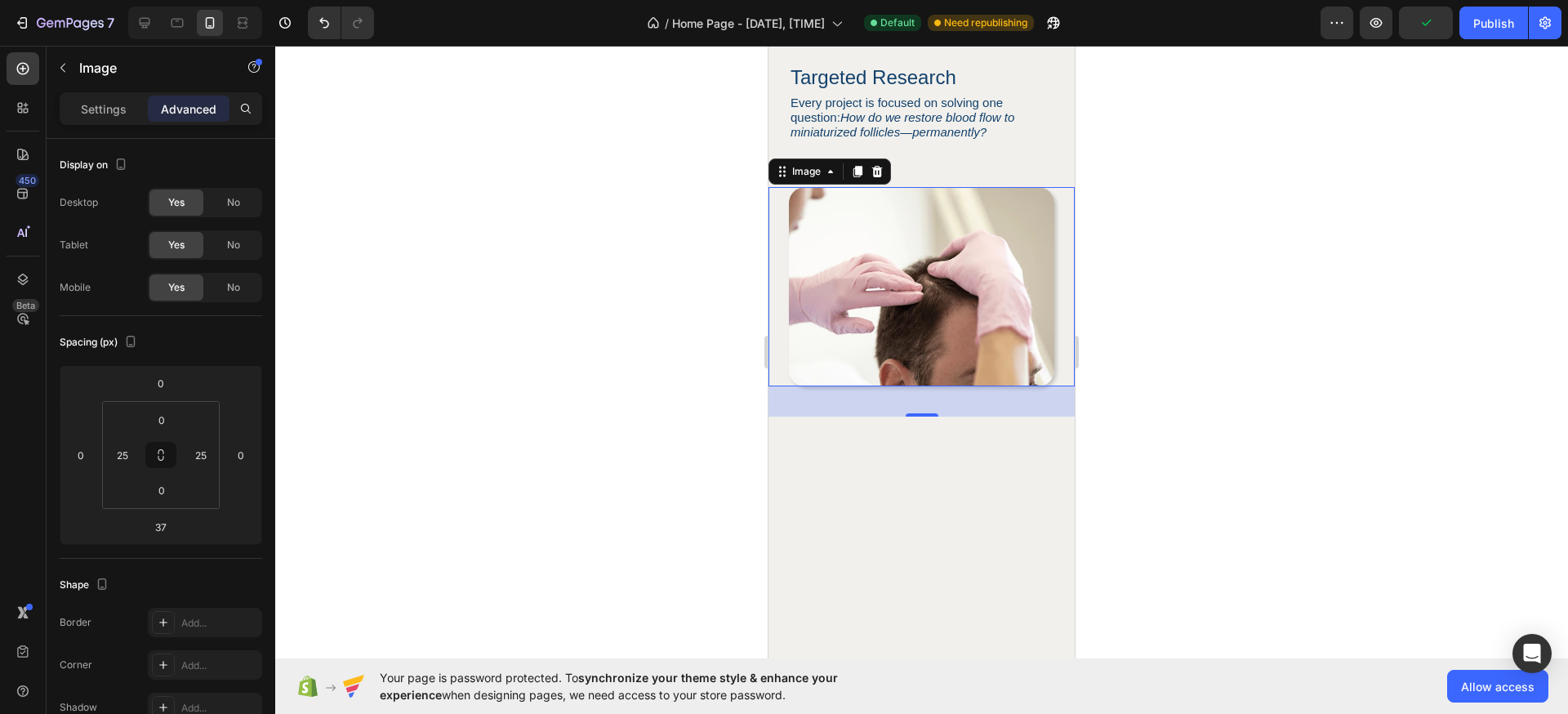 scroll, scrollTop: 1359, scrollLeft: 0, axis: vertical 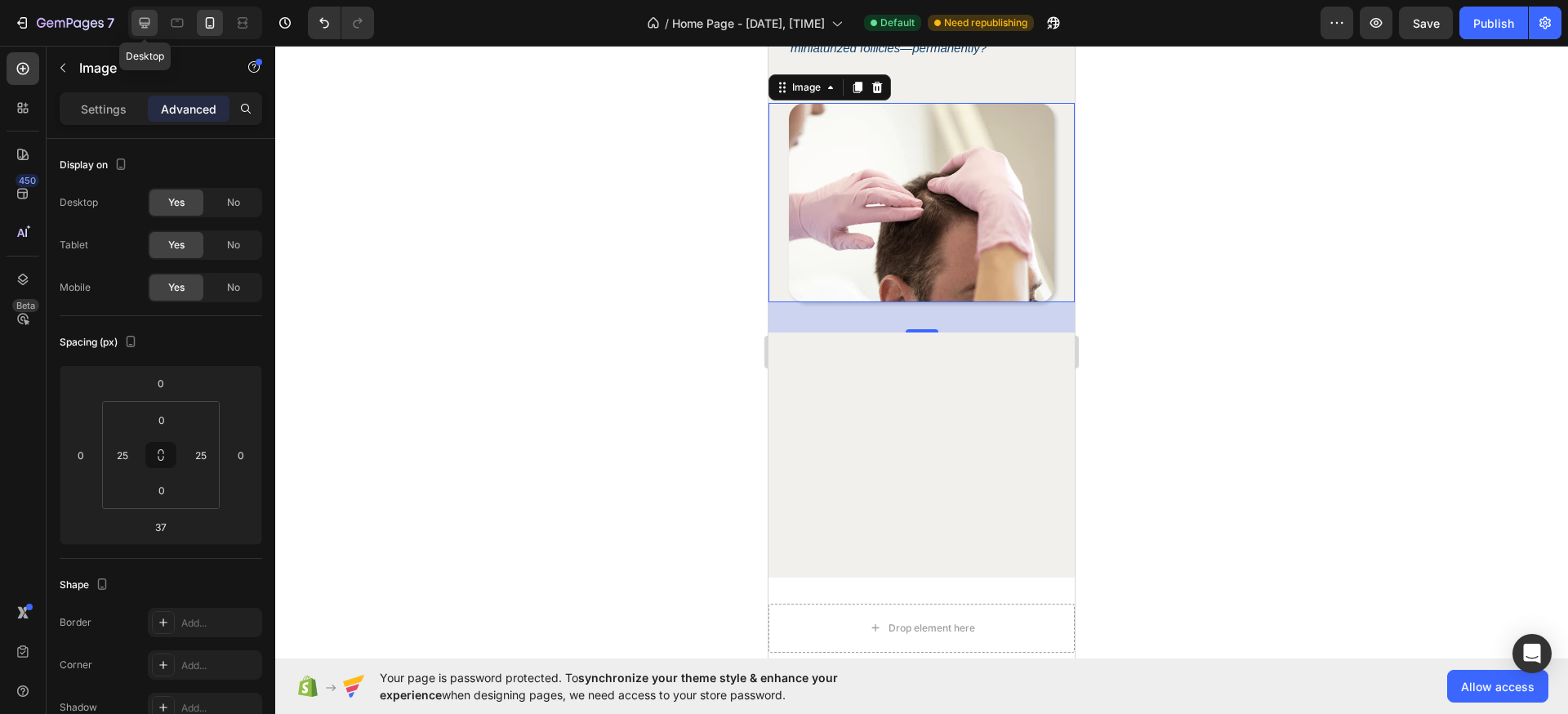 click 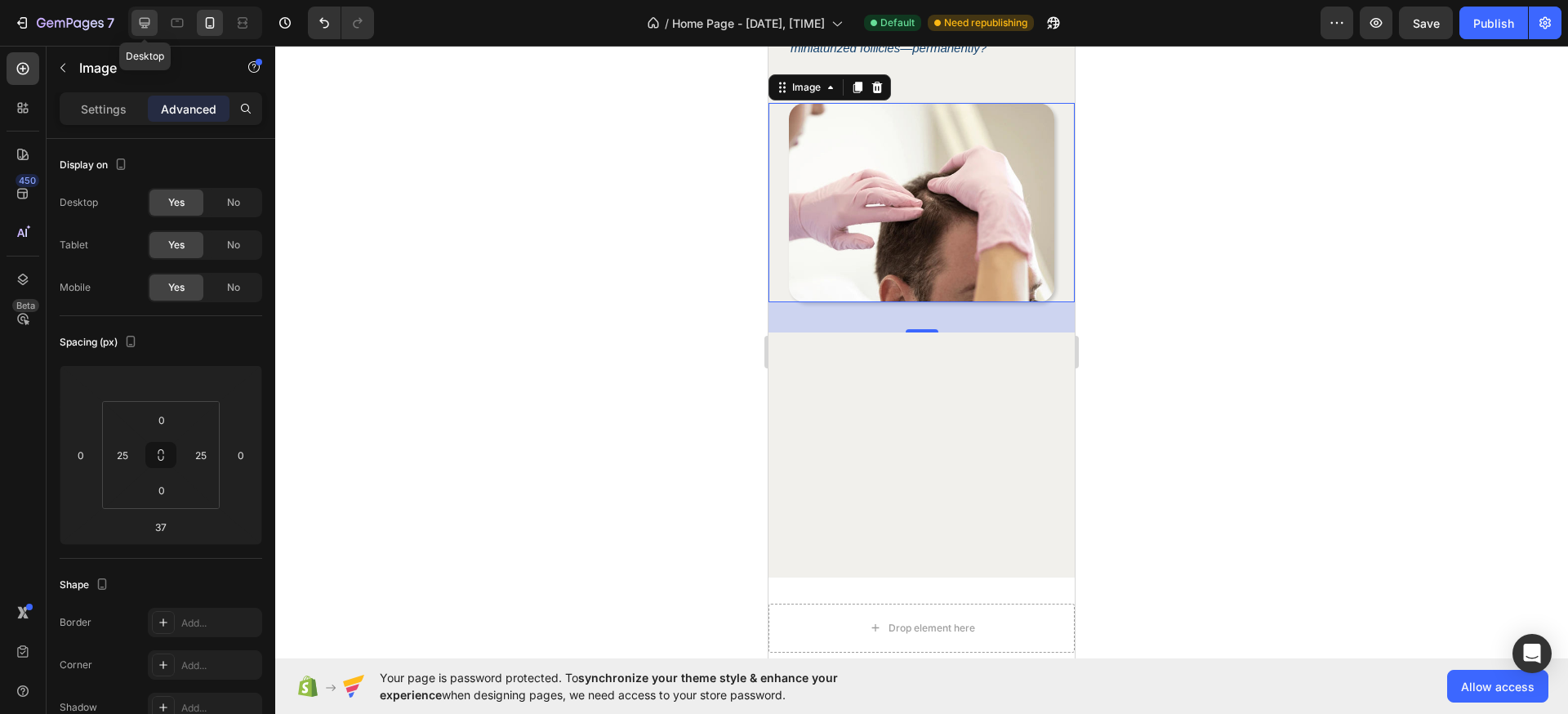 type 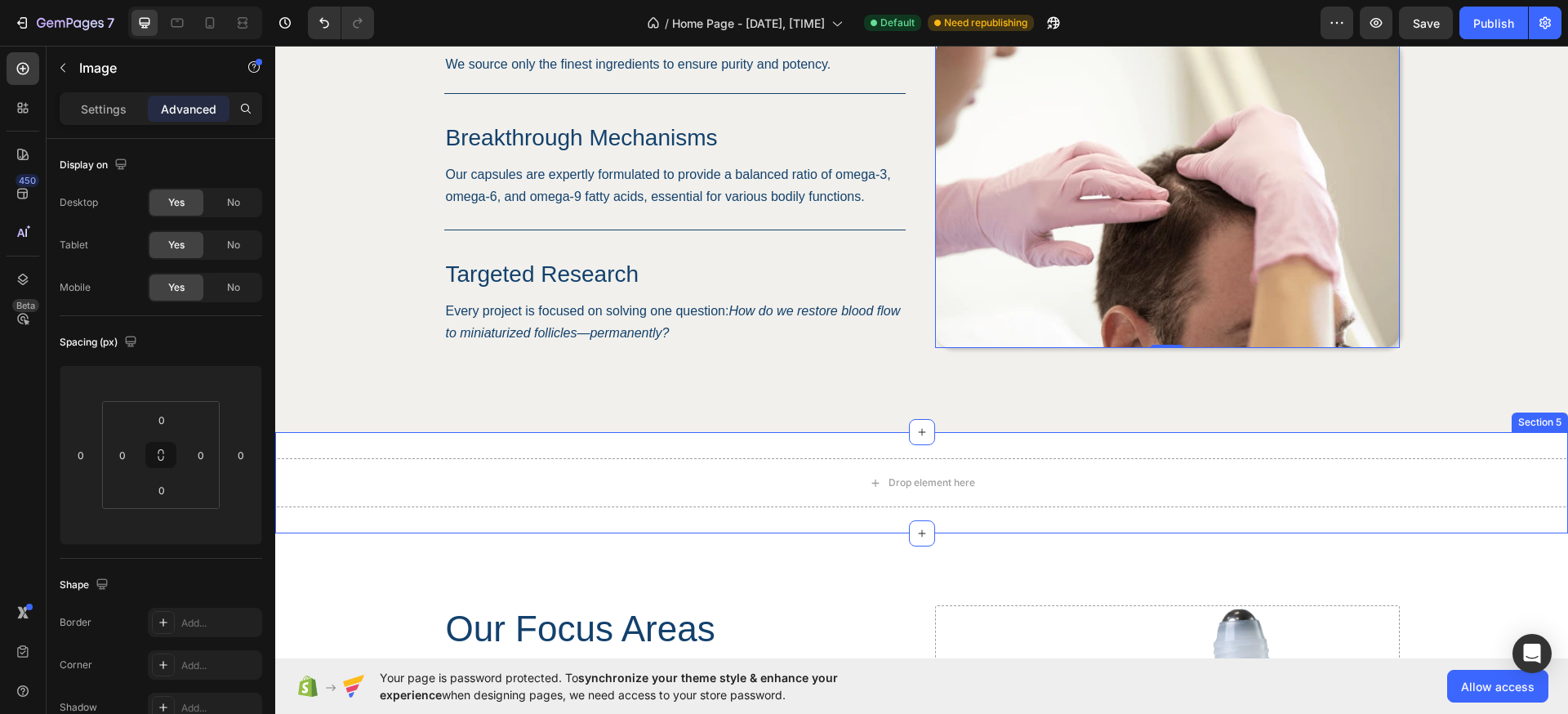 scroll, scrollTop: 1176, scrollLeft: 0, axis: vertical 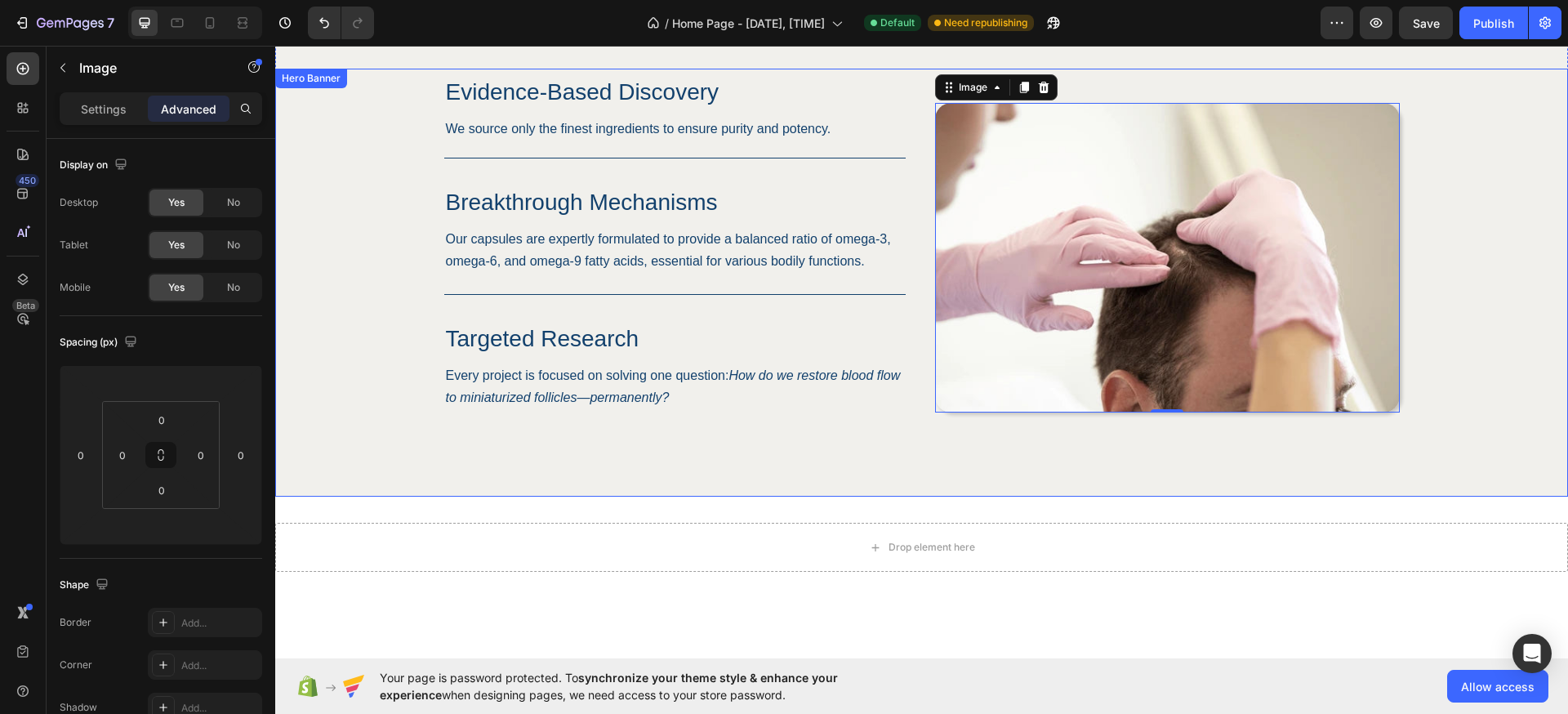 click at bounding box center [921, 283] 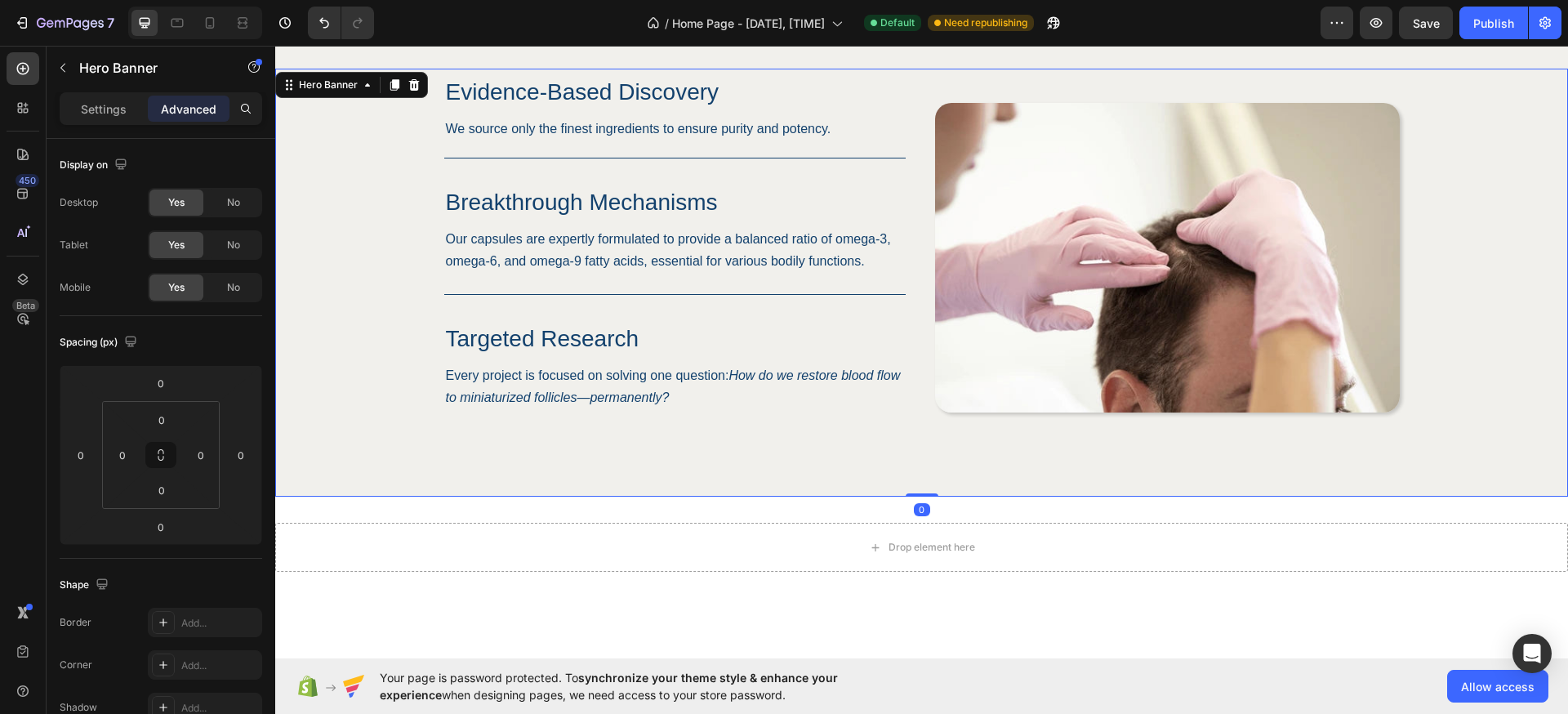 click on "Drop element here" at bounding box center (921, 547) 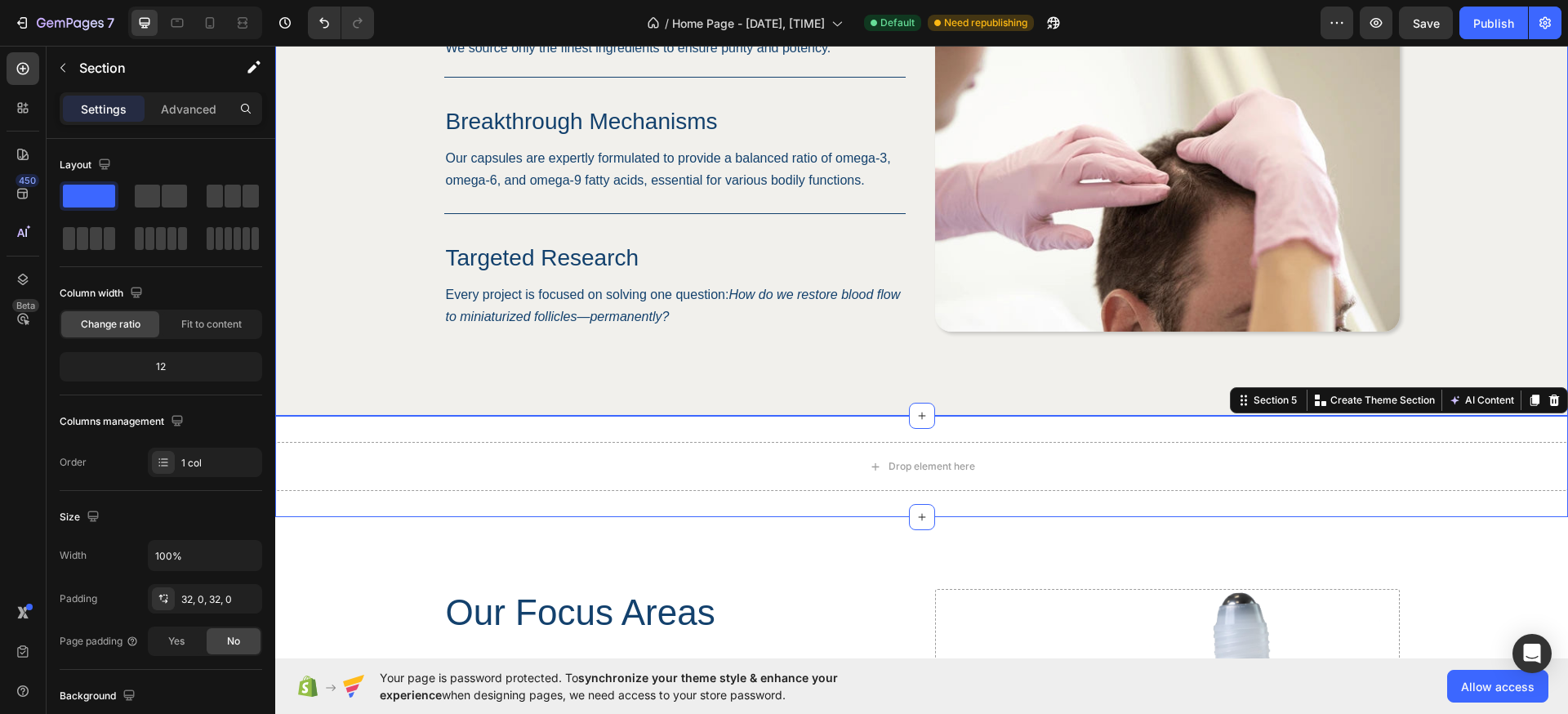 scroll, scrollTop: 1256, scrollLeft: 0, axis: vertical 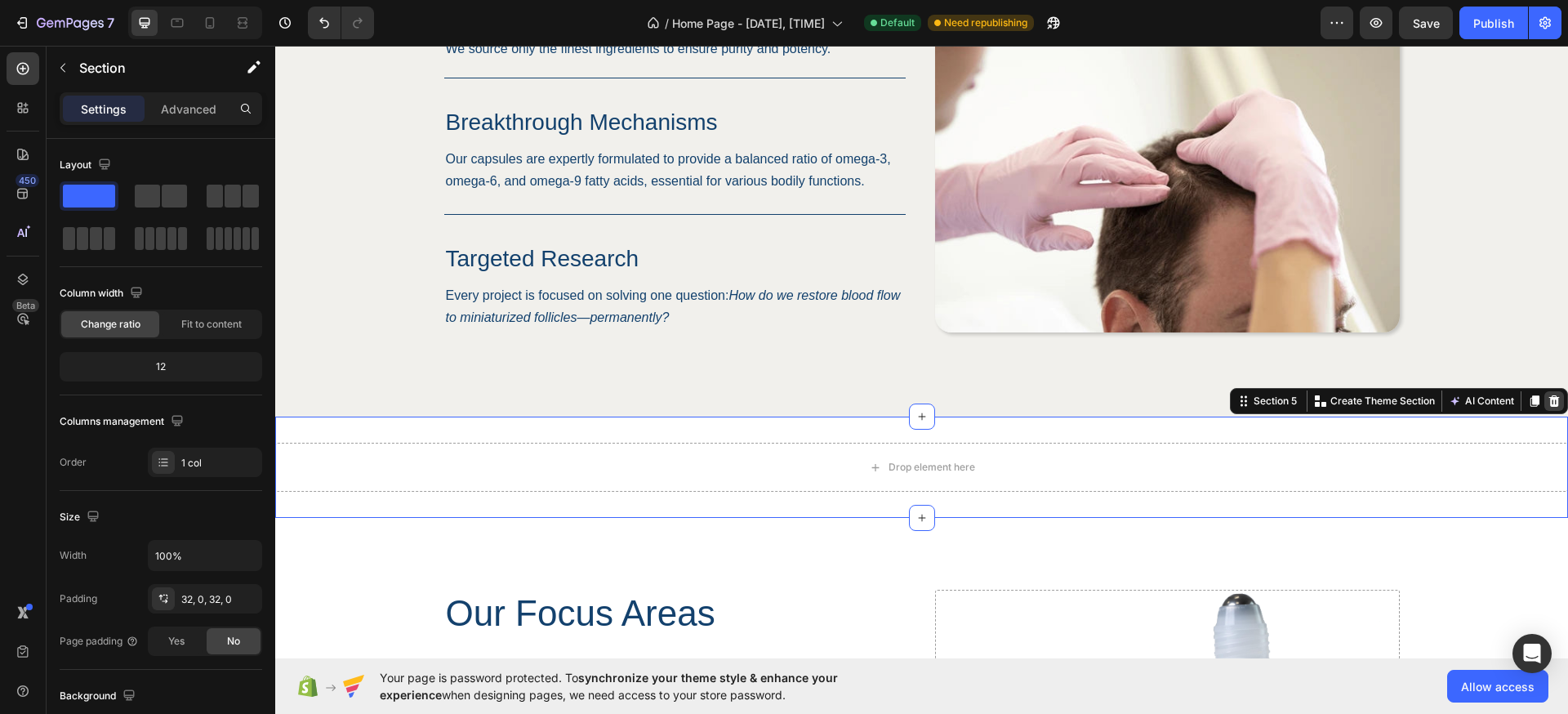 click 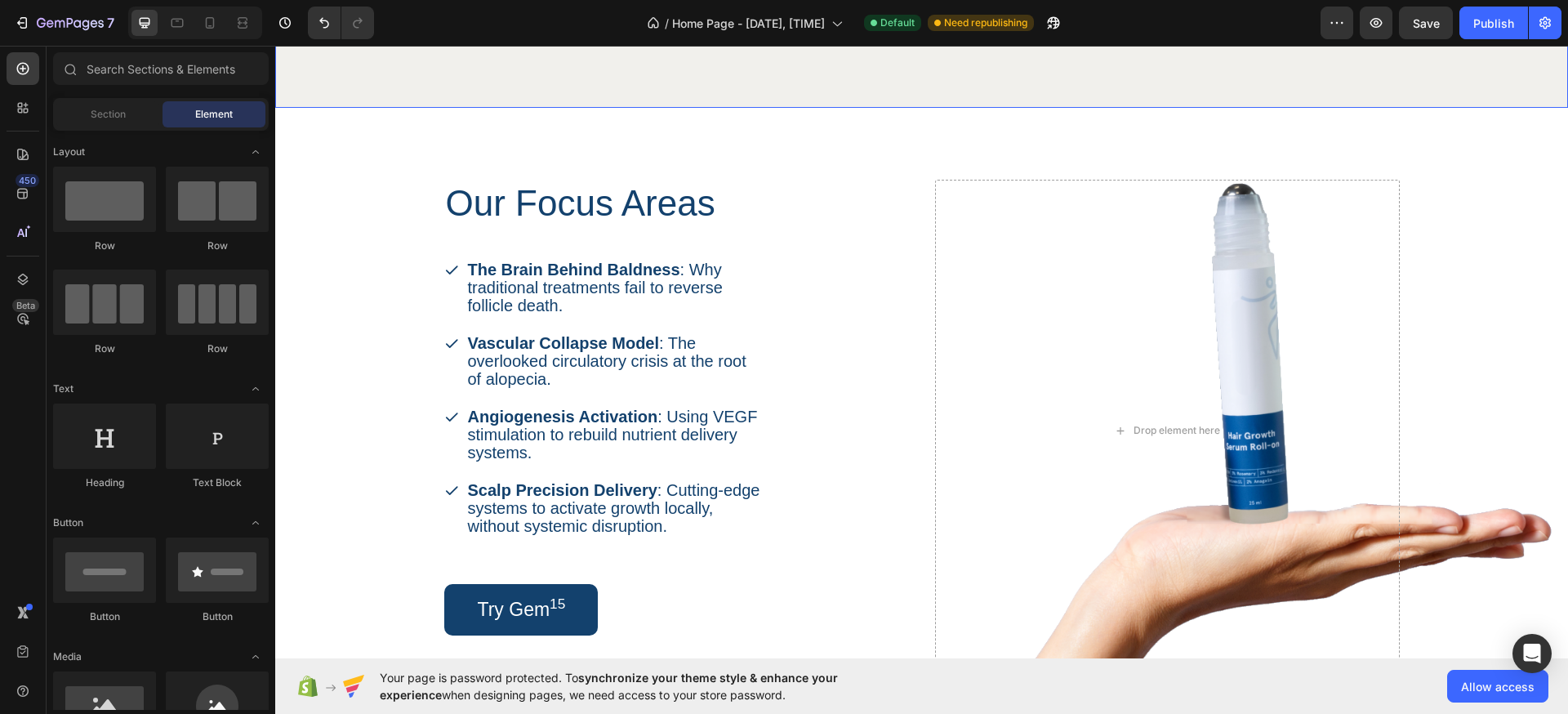scroll, scrollTop: 1591, scrollLeft: 0, axis: vertical 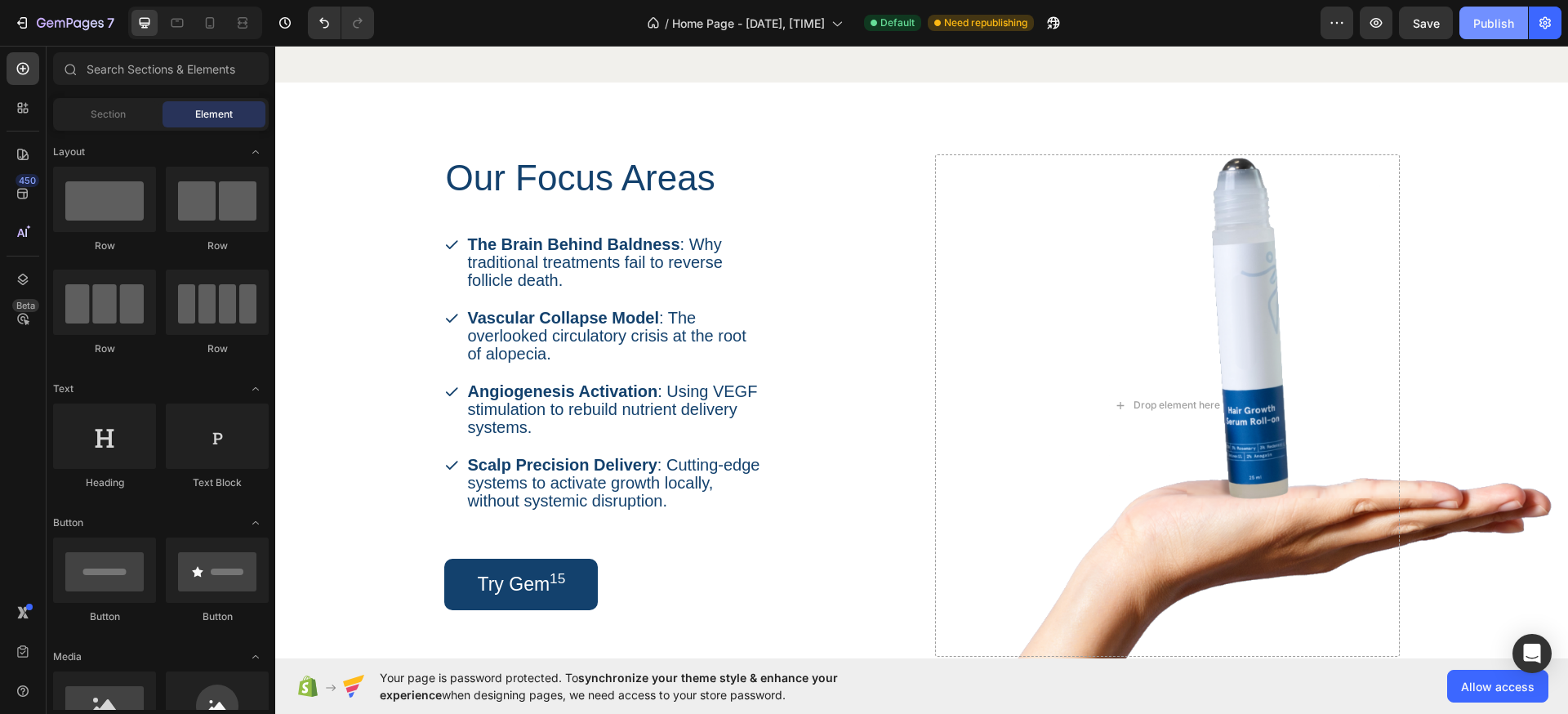 click on "Publish" at bounding box center [1494, 23] 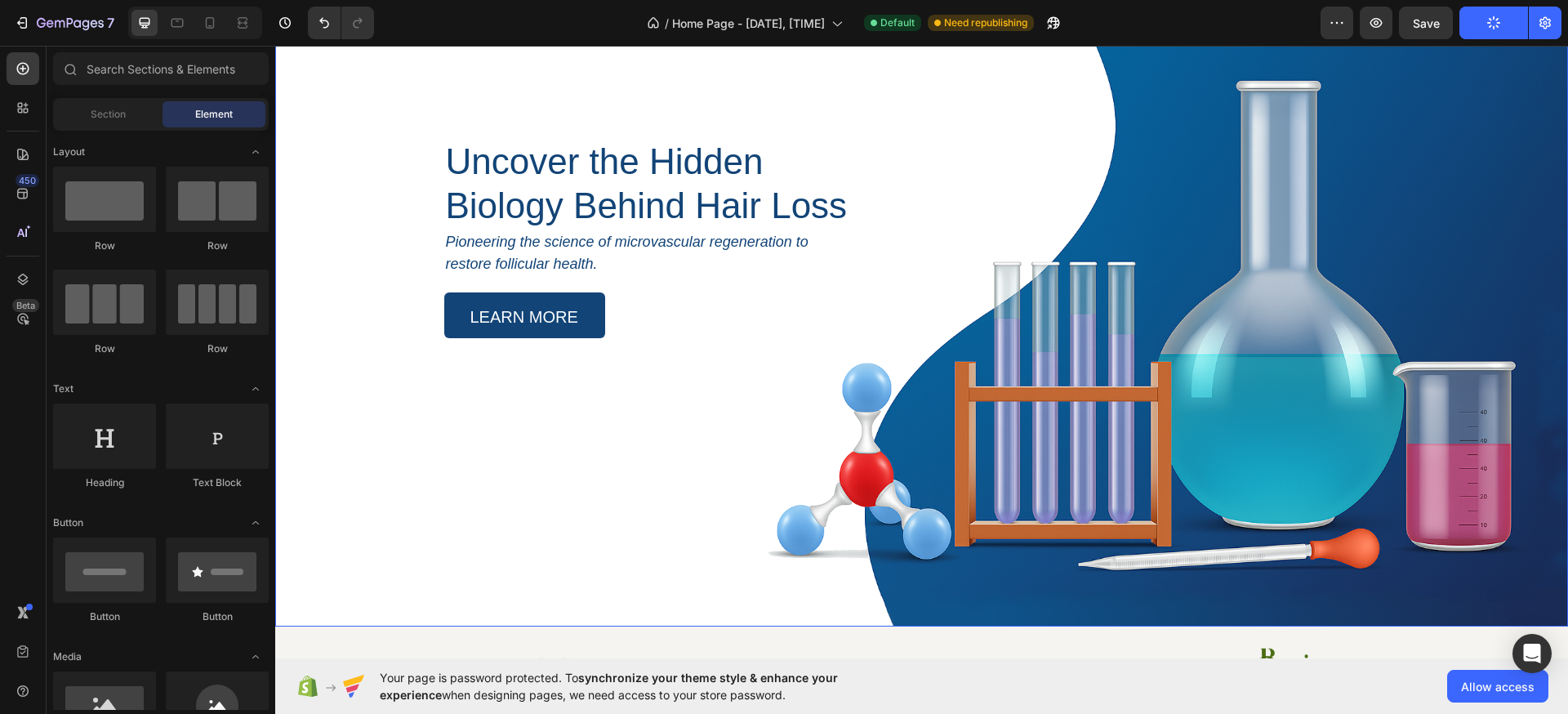 scroll, scrollTop: 0, scrollLeft: 0, axis: both 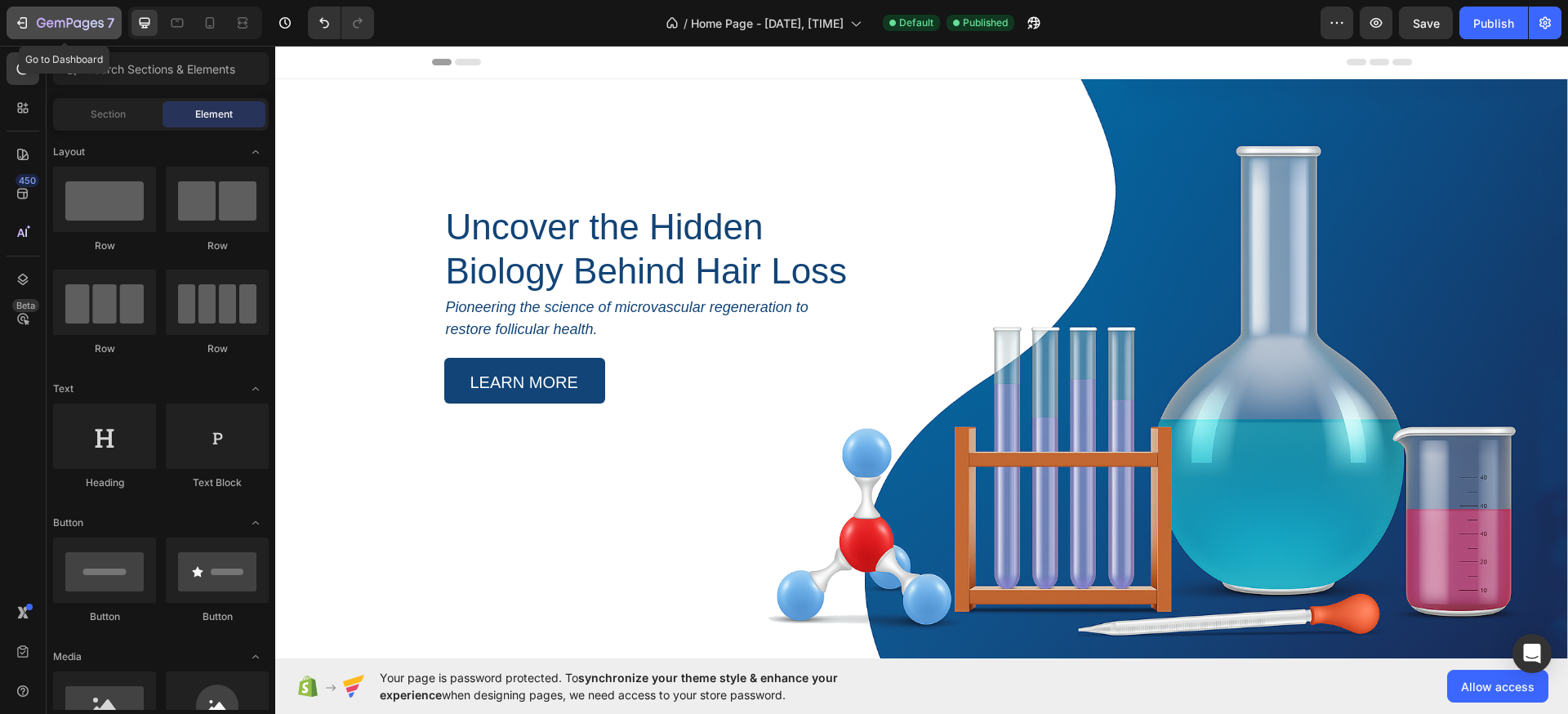 click 